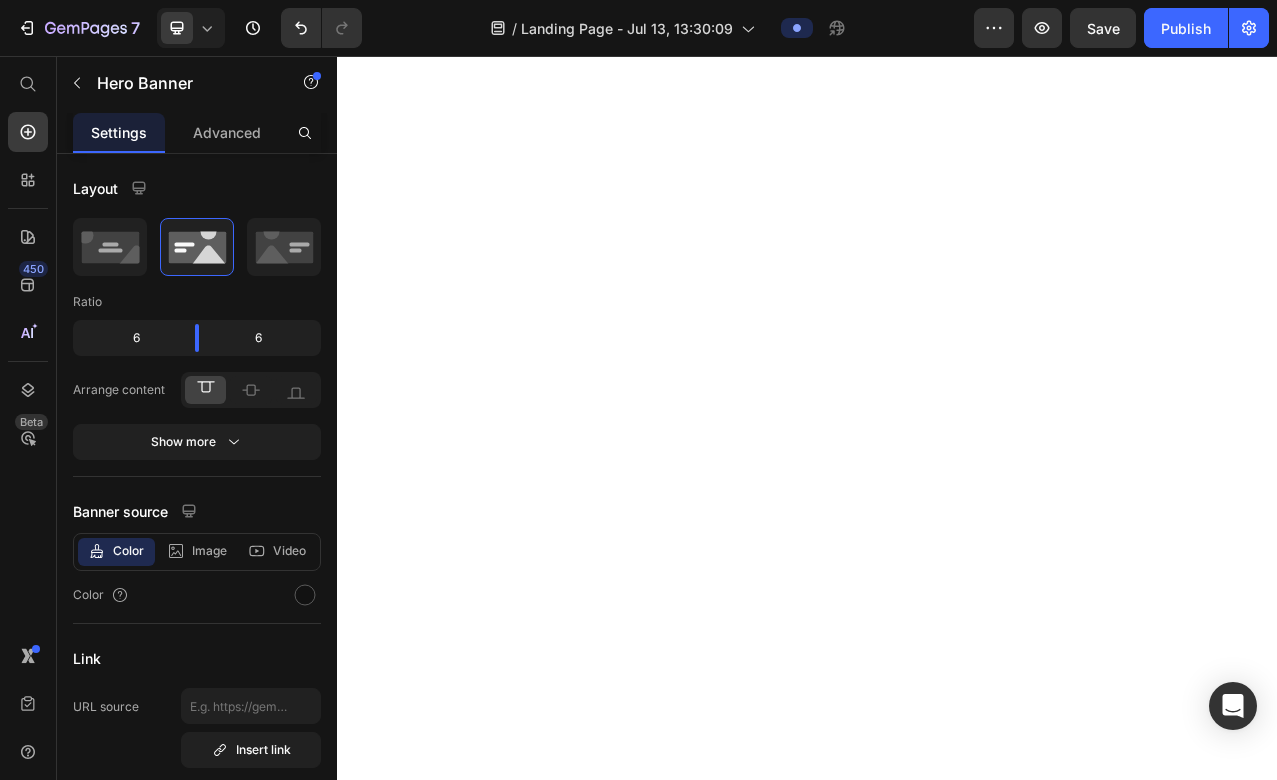 scroll, scrollTop: 0, scrollLeft: 0, axis: both 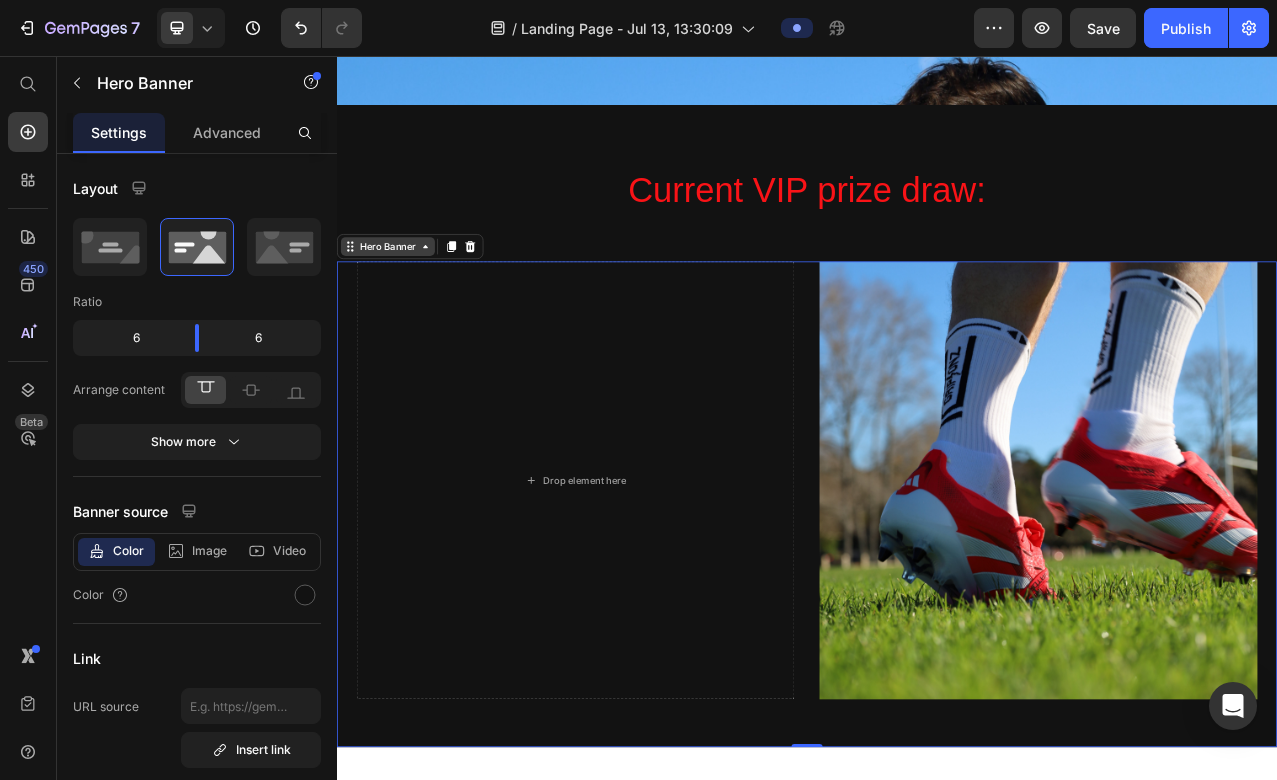click 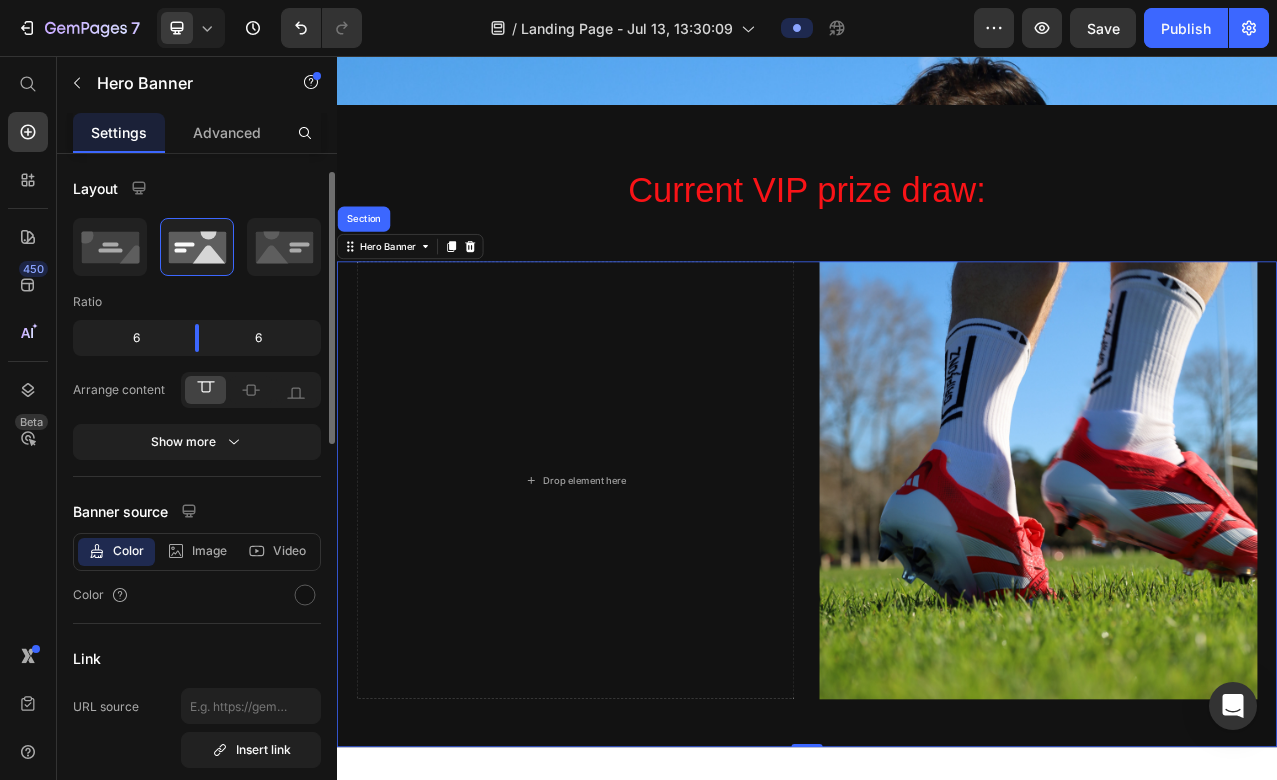 scroll, scrollTop: 35, scrollLeft: 0, axis: vertical 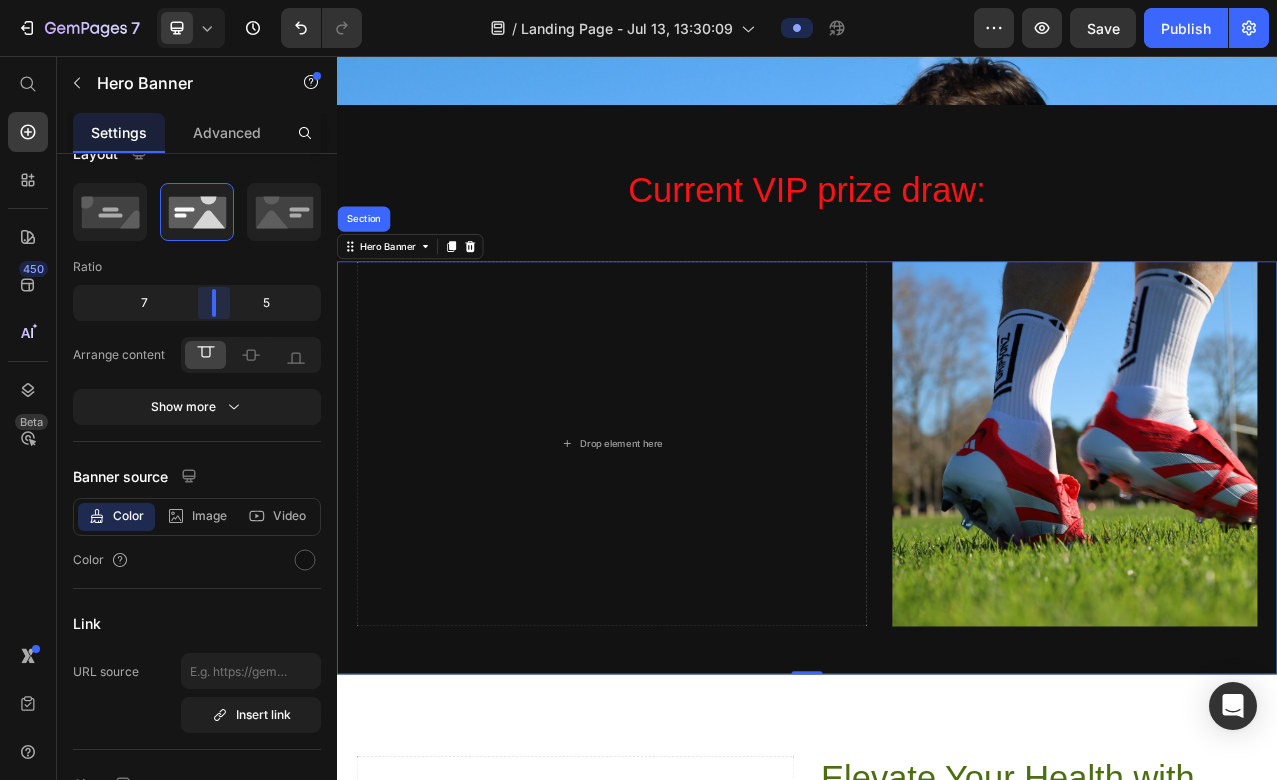 drag, startPoint x: 201, startPoint y: 304, endPoint x: 216, endPoint y: 314, distance: 18.027756 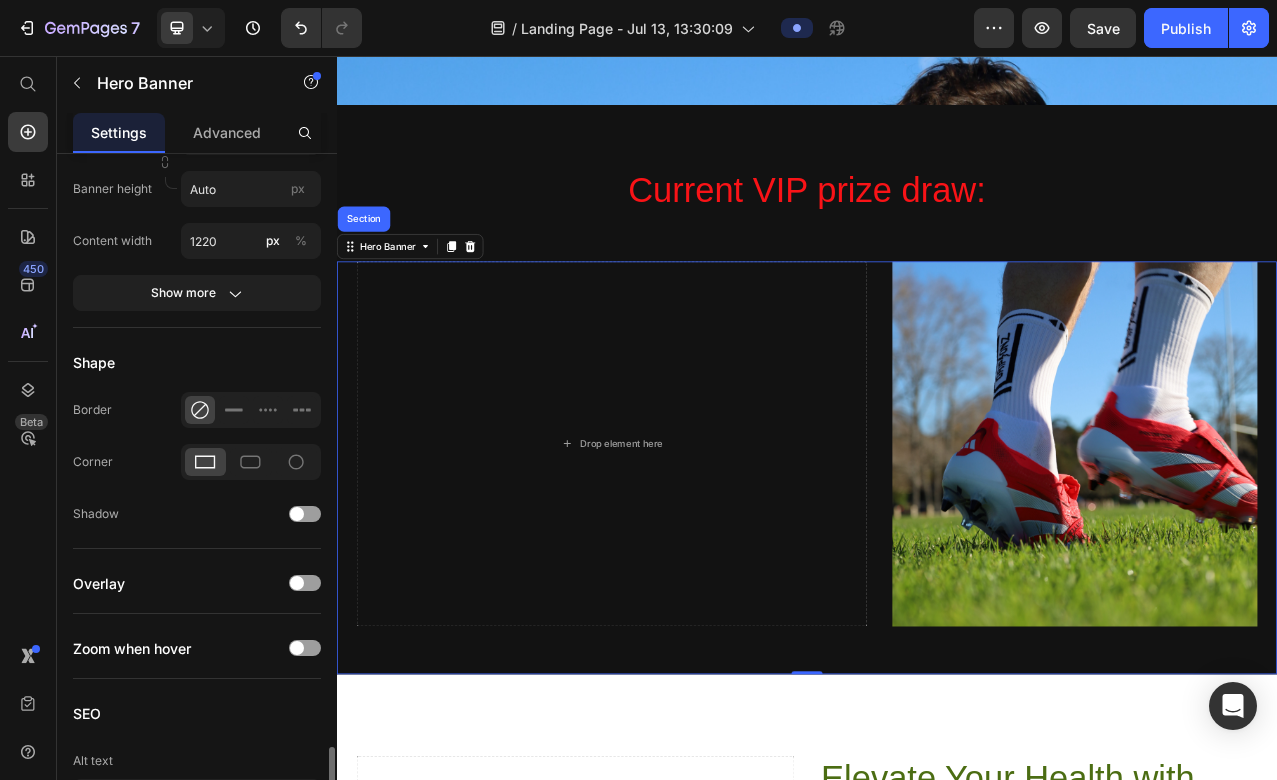 scroll, scrollTop: 769, scrollLeft: 0, axis: vertical 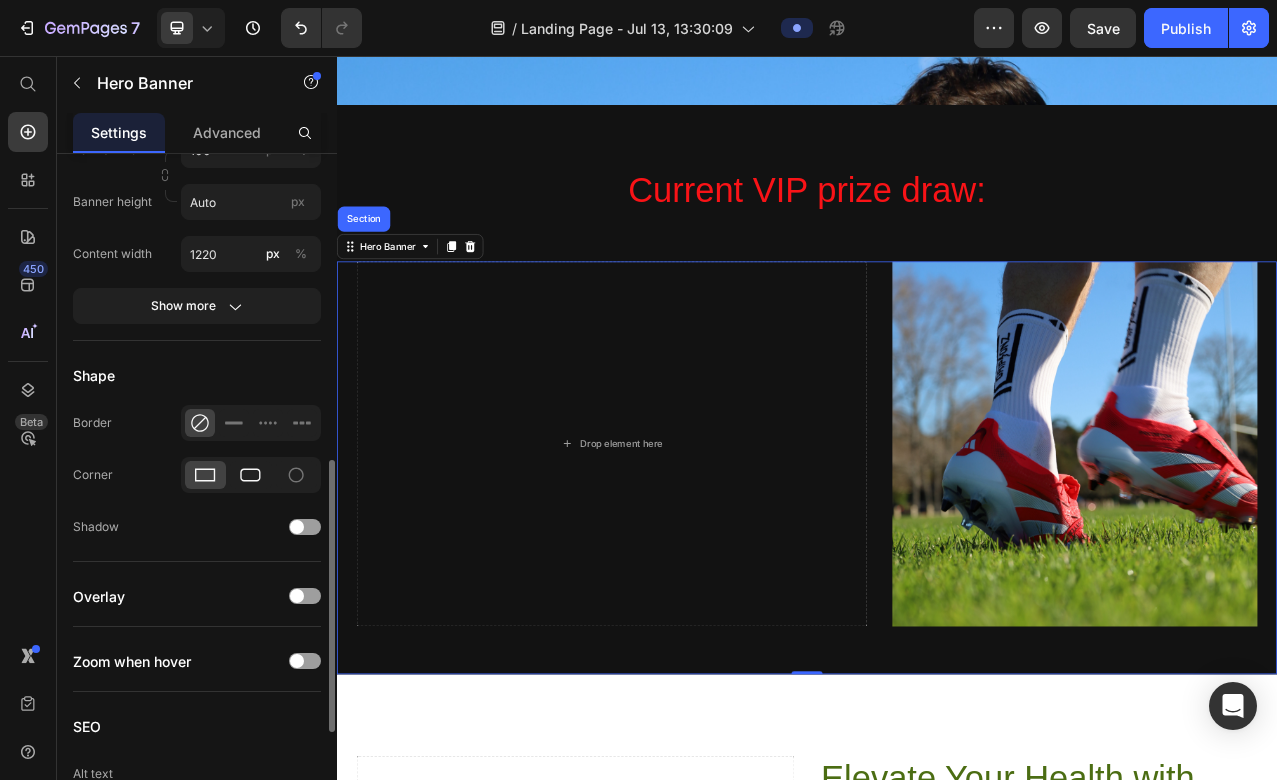 click 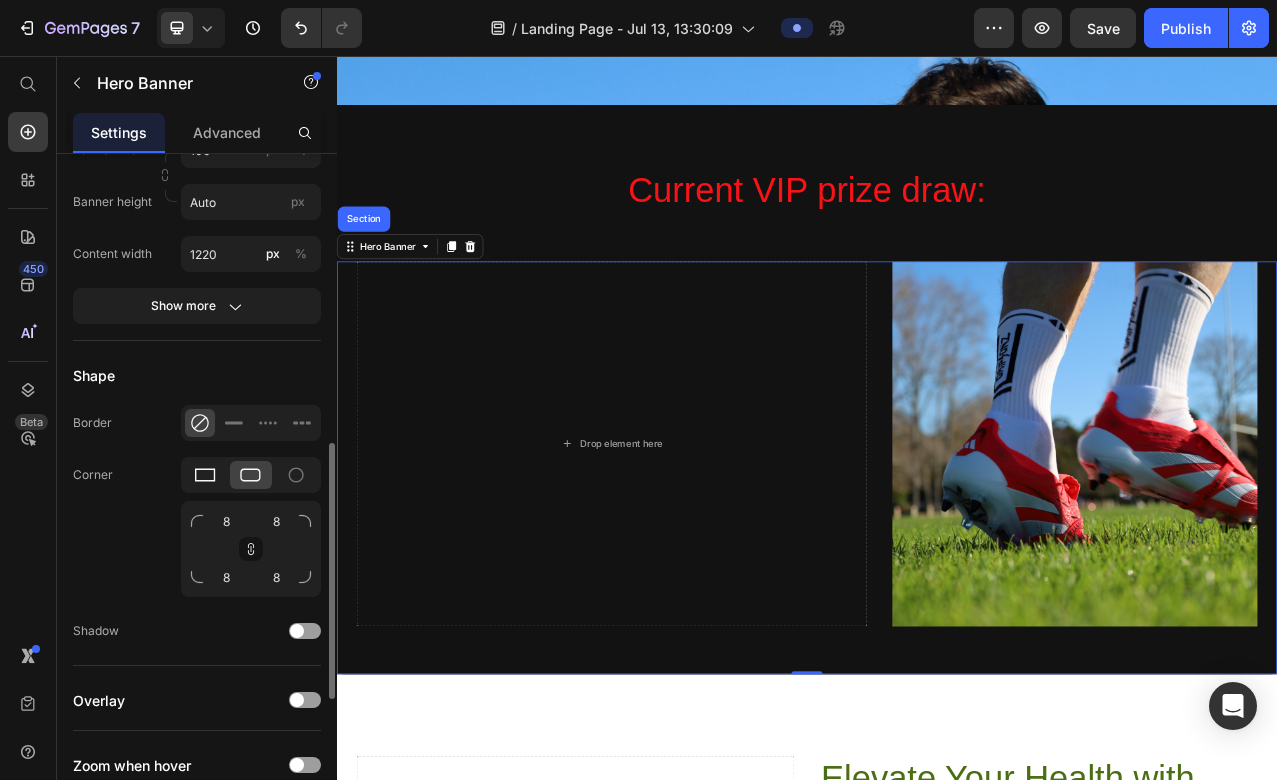 click 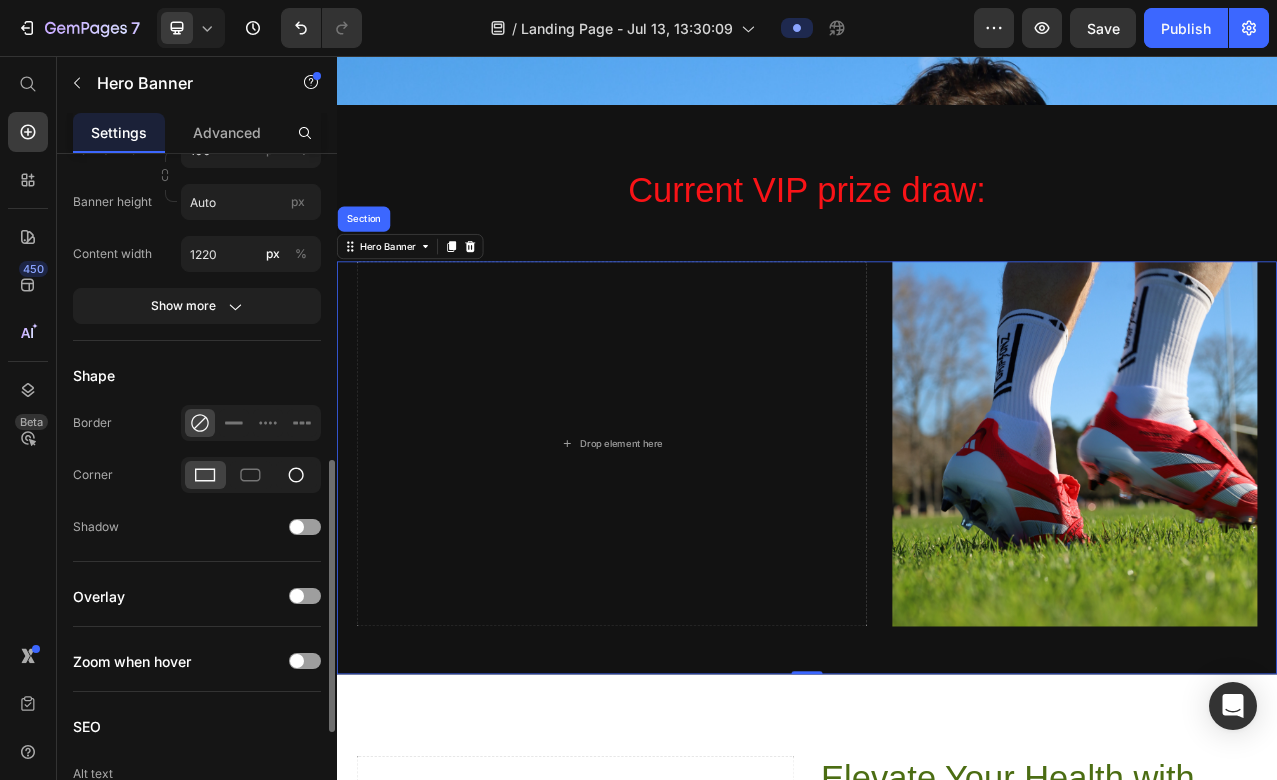 click 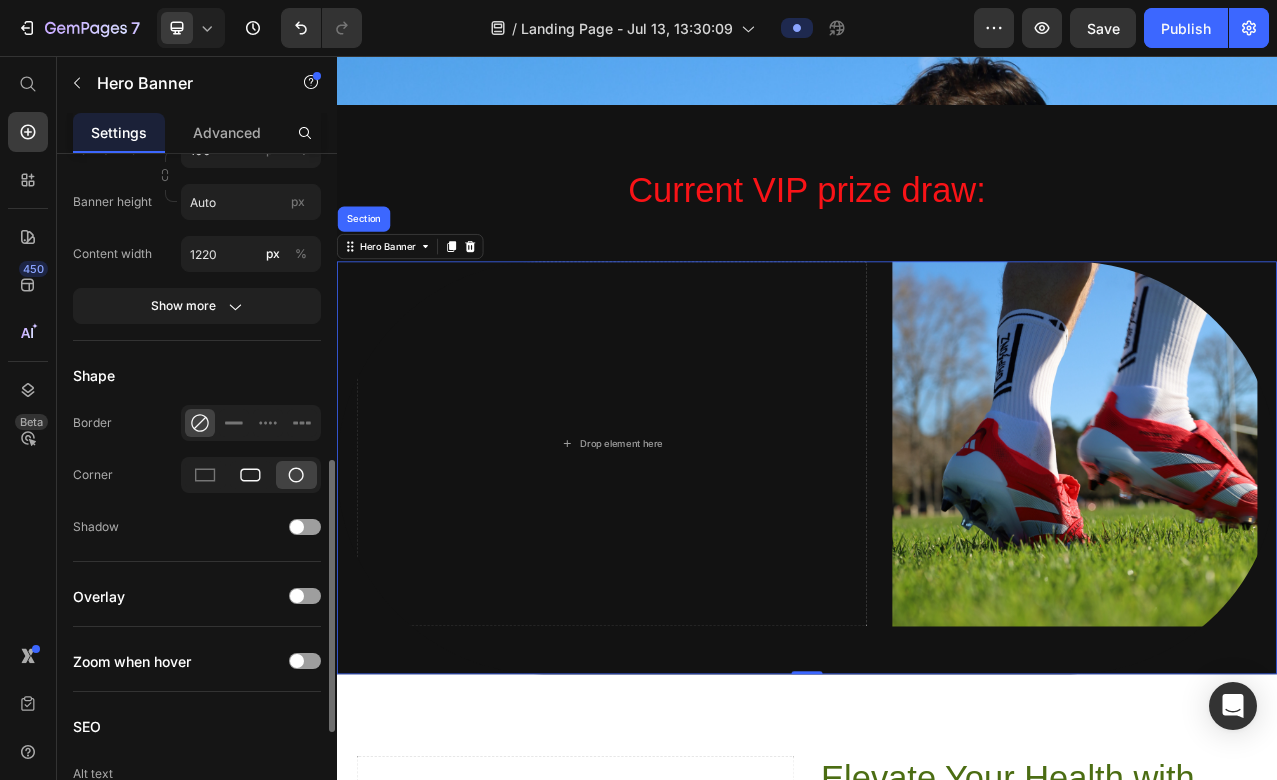 click 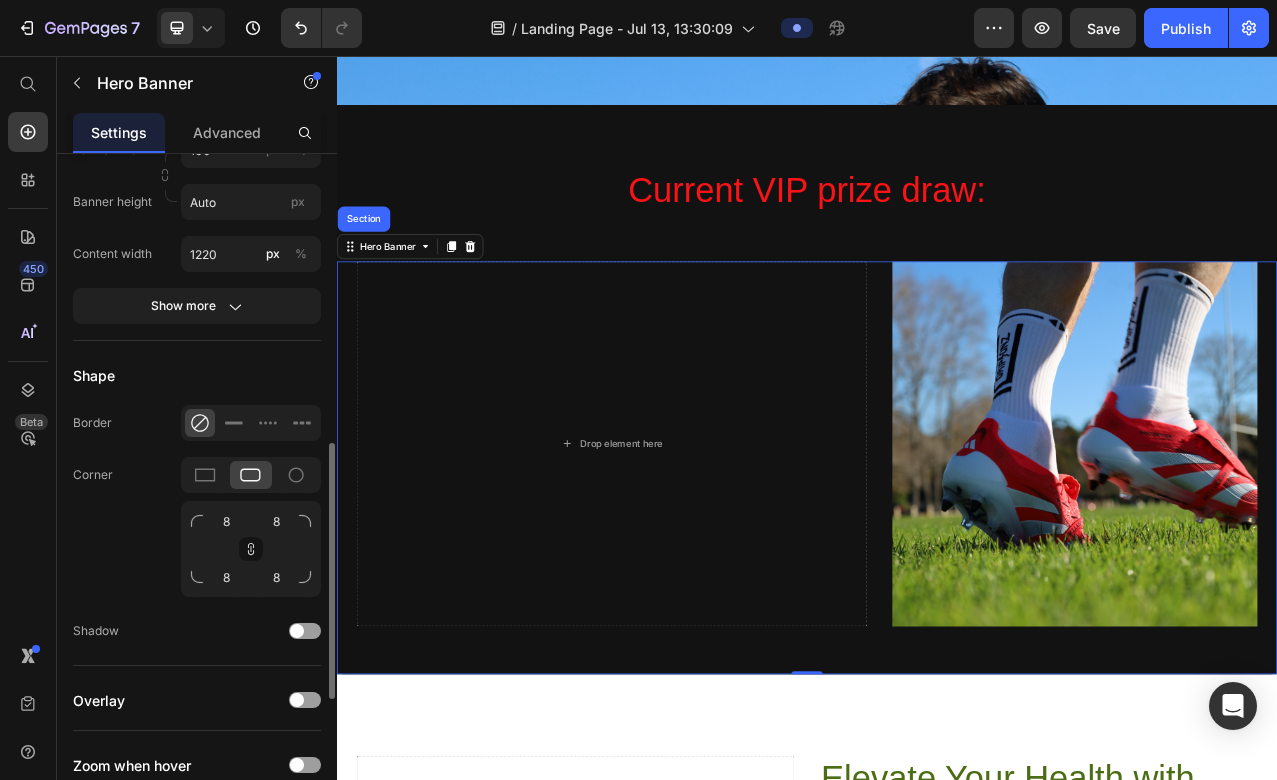 click 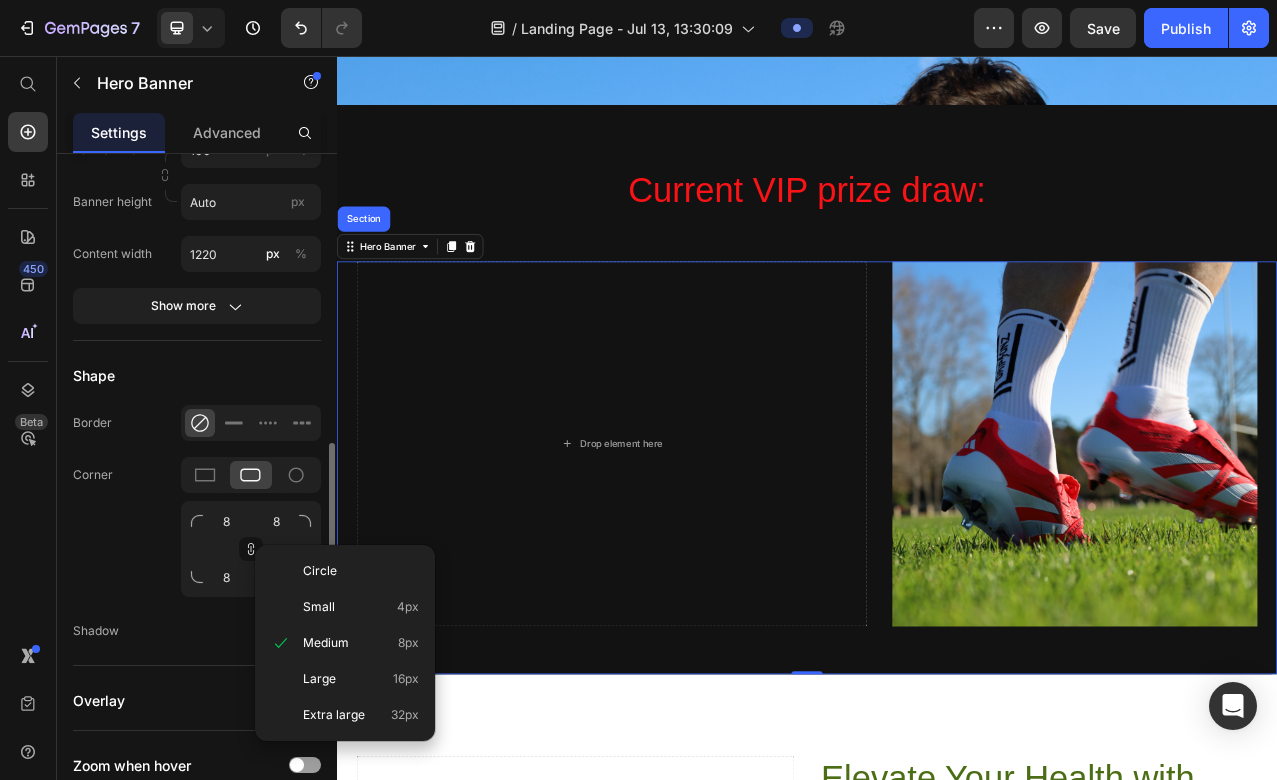 click on "8 8 8 8" at bounding box center [251, 527] 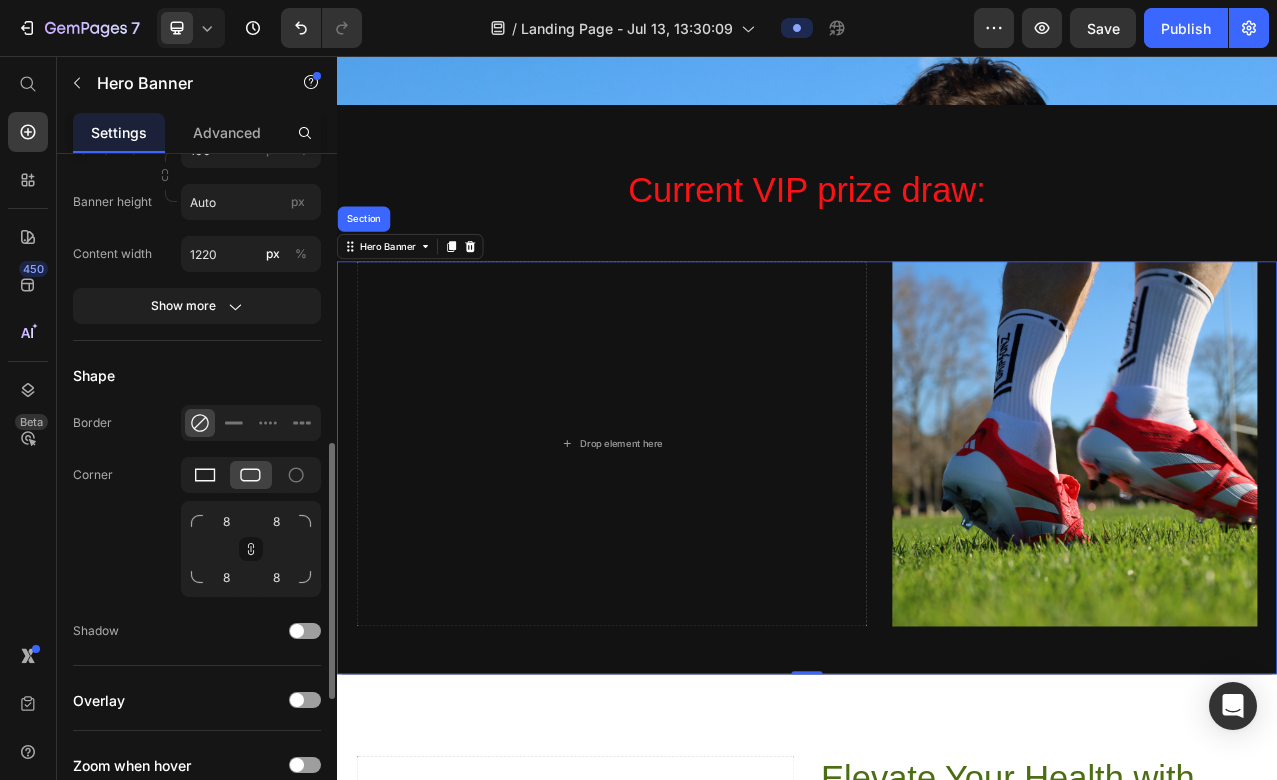 click 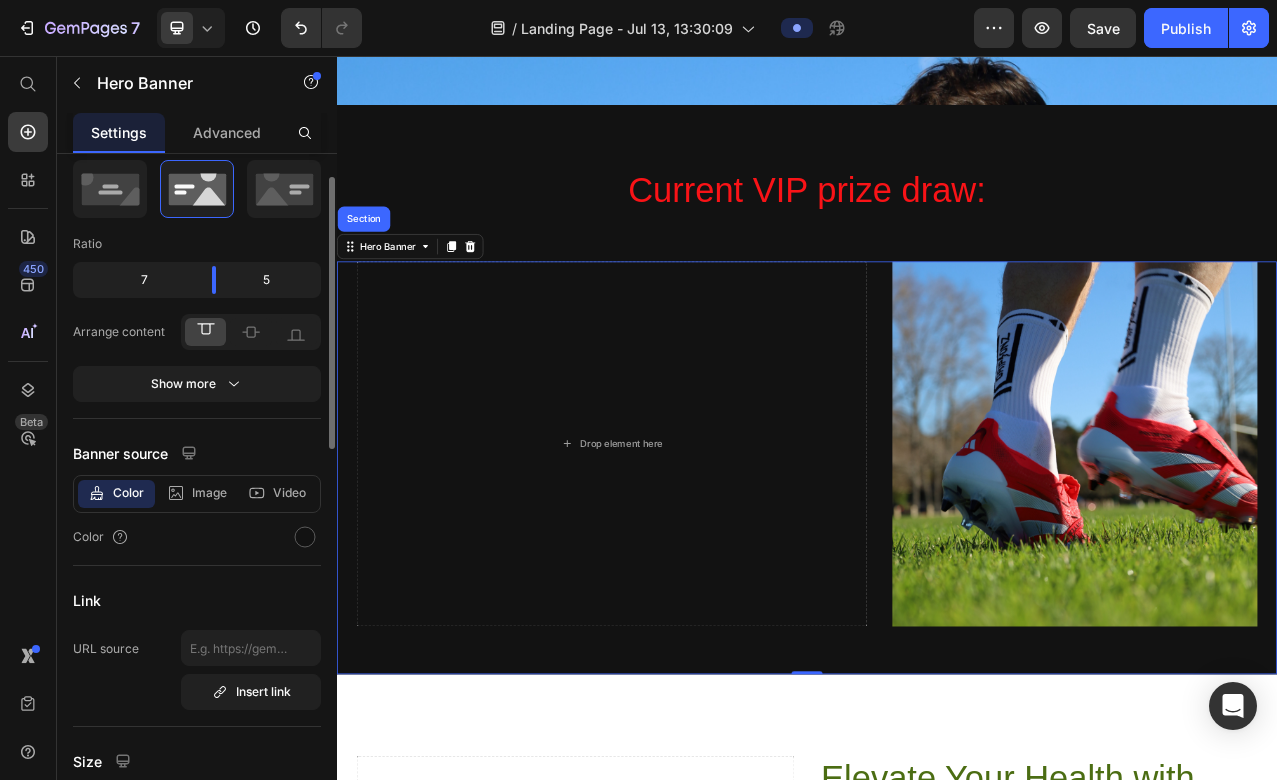 scroll, scrollTop: 0, scrollLeft: 0, axis: both 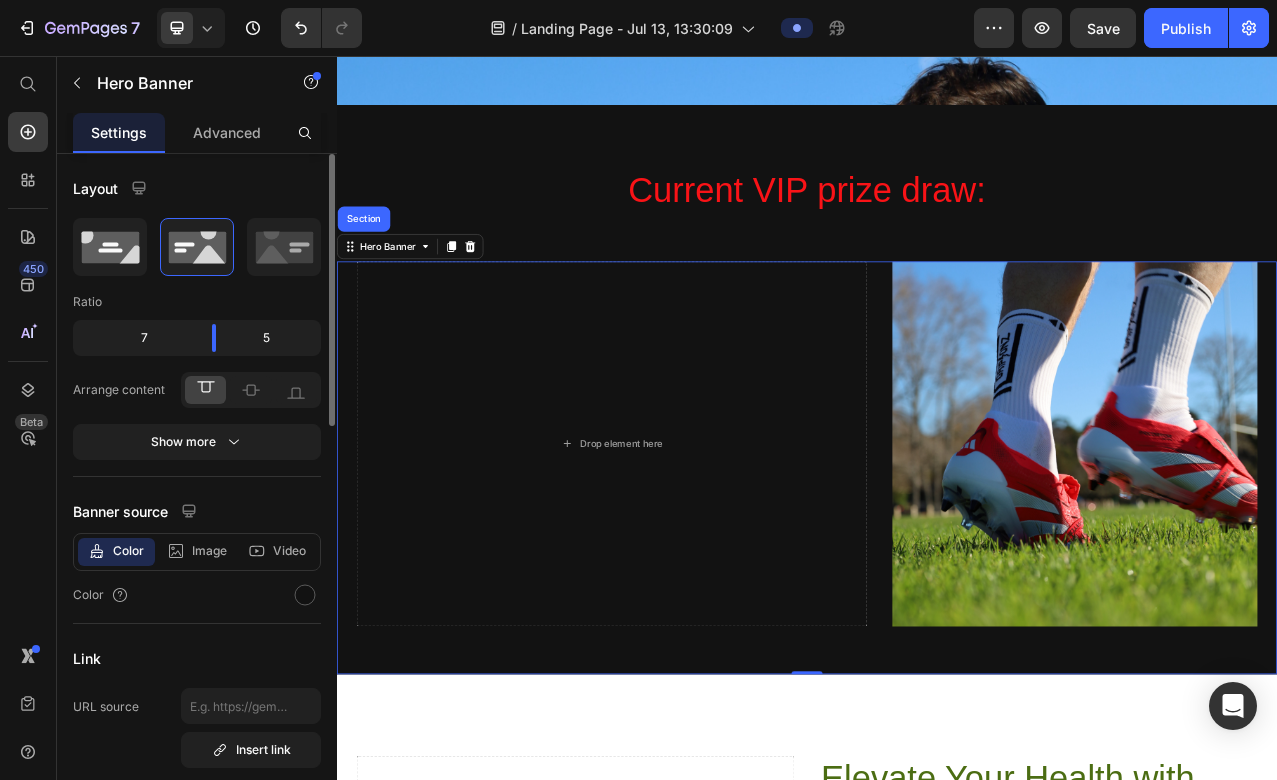 click 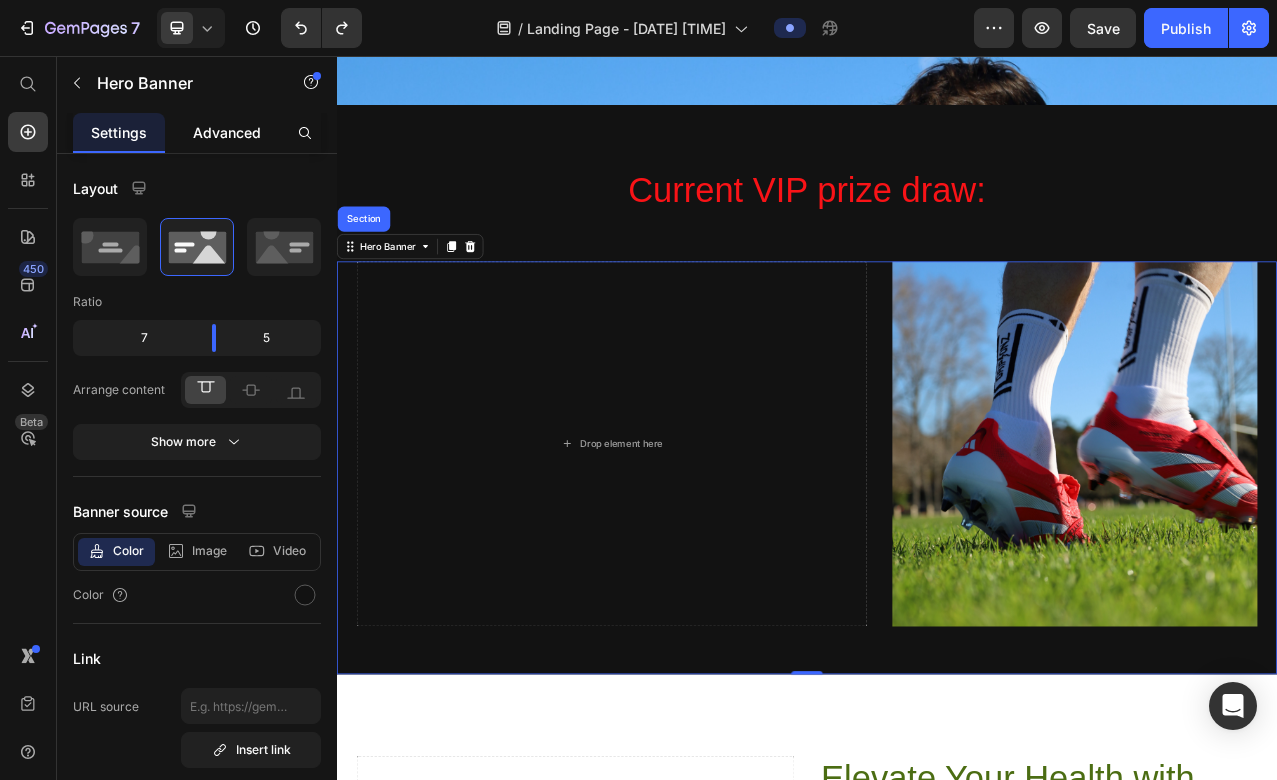 click on "Advanced" at bounding box center (227, 132) 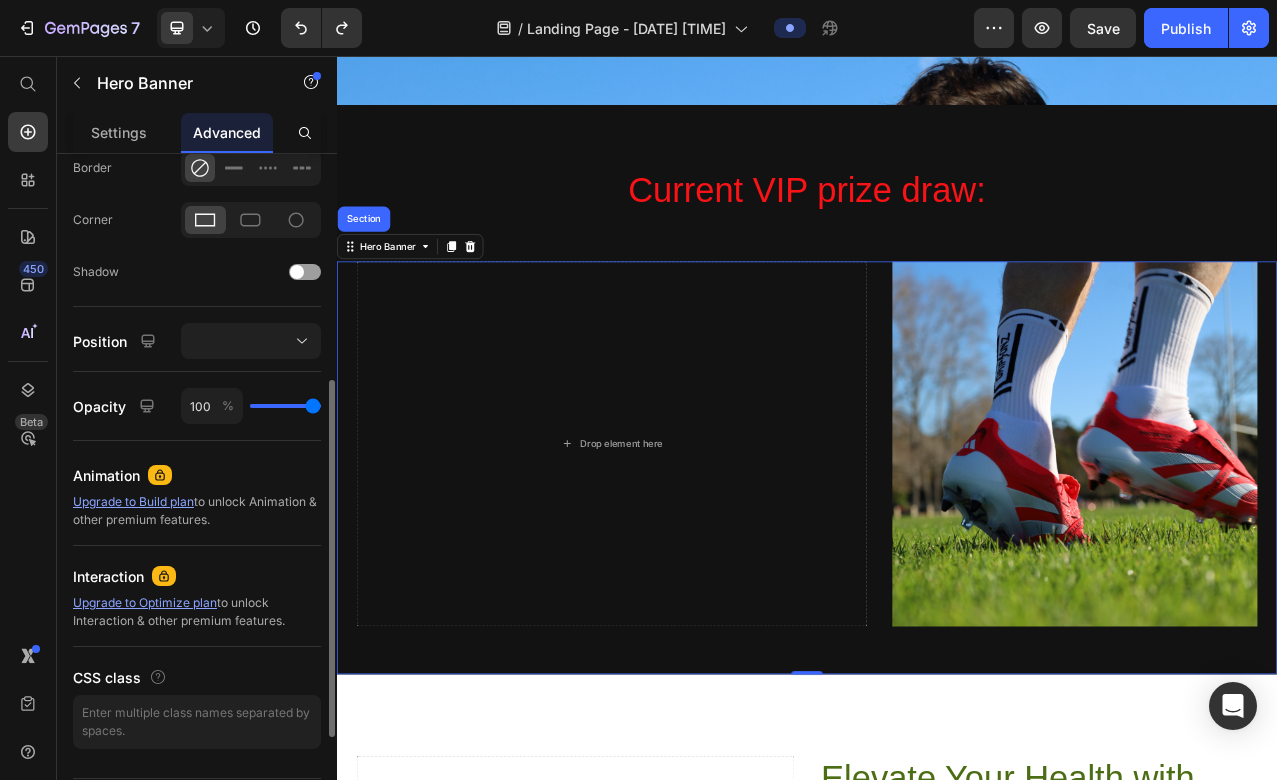 scroll, scrollTop: 0, scrollLeft: 0, axis: both 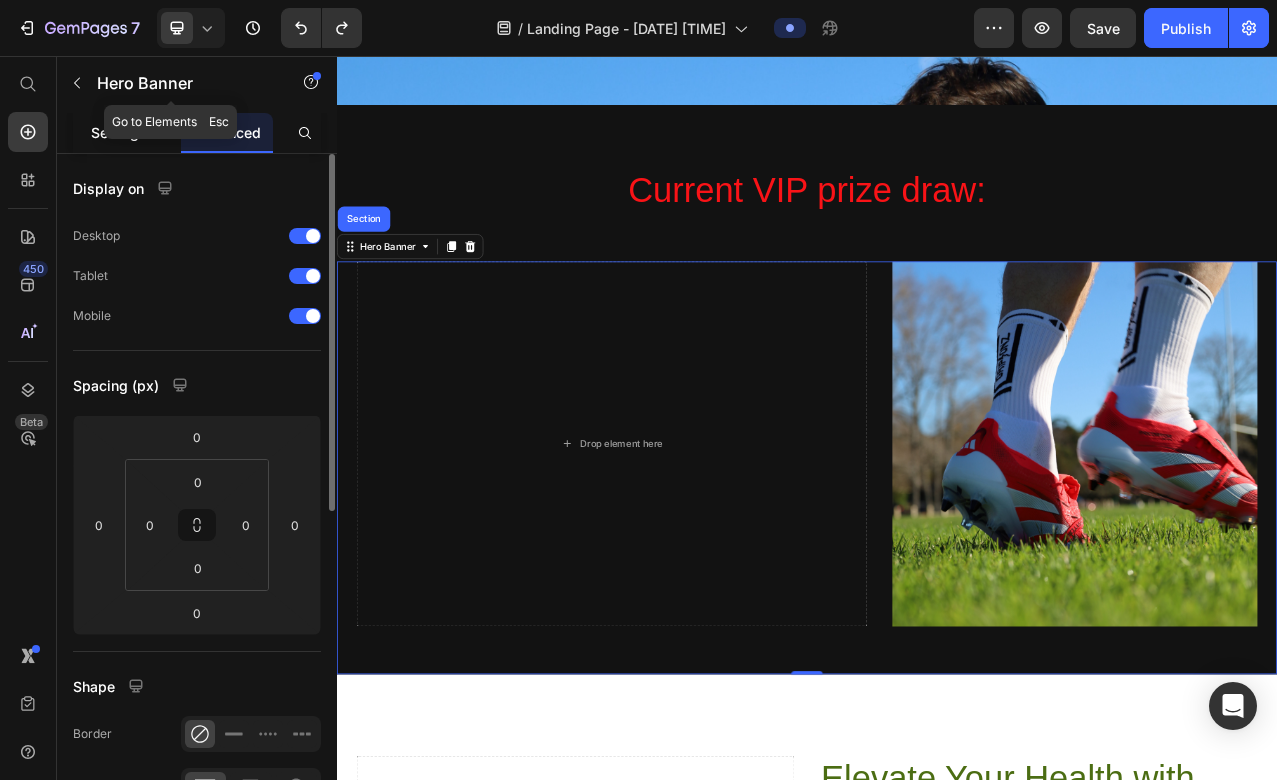 click on "Settings" at bounding box center [119, 132] 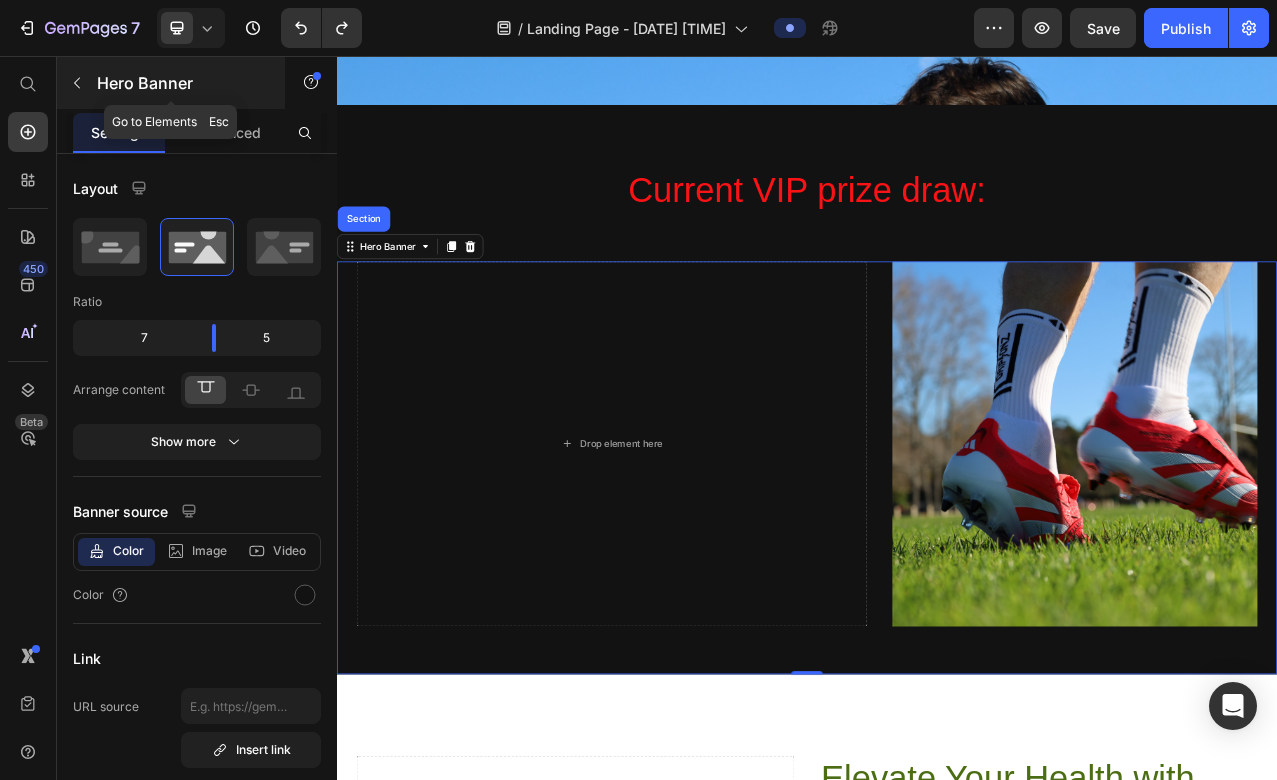click at bounding box center (77, 83) 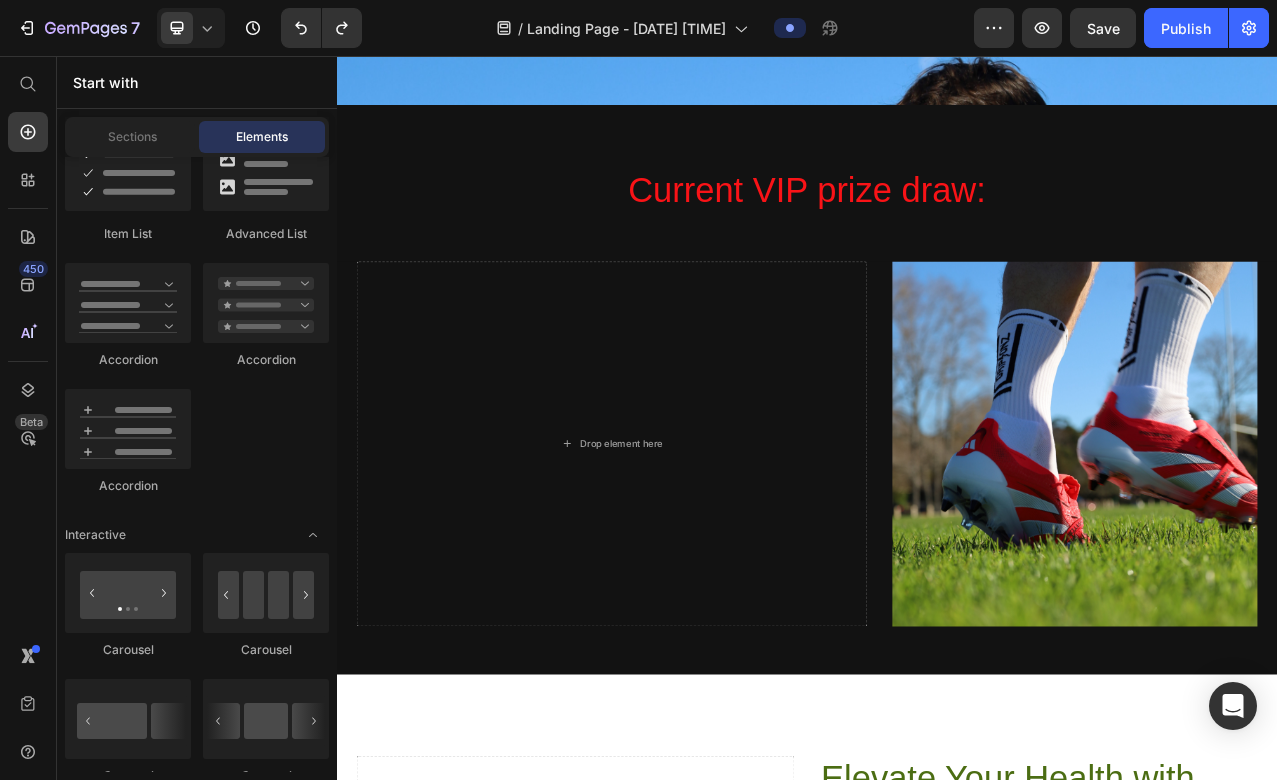 scroll, scrollTop: 0, scrollLeft: 0, axis: both 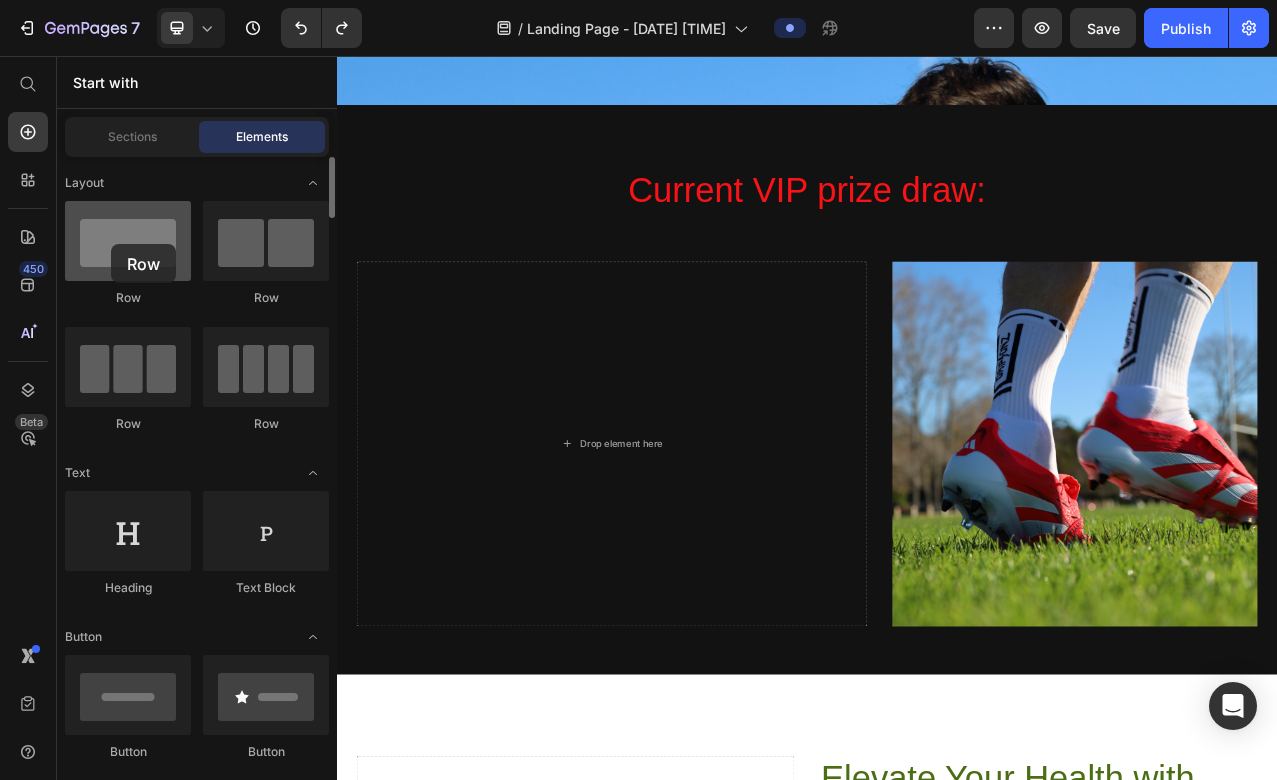 drag, startPoint x: 110, startPoint y: 265, endPoint x: 111, endPoint y: 245, distance: 20.024984 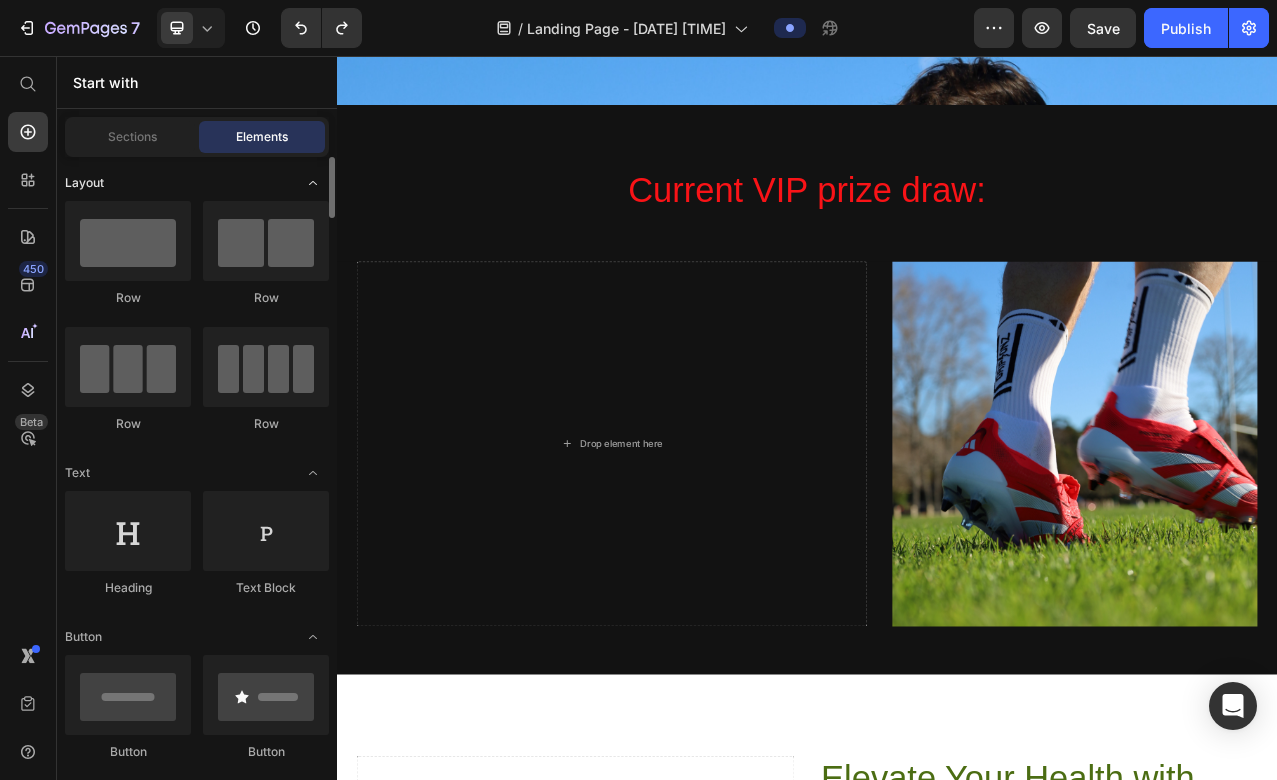 click 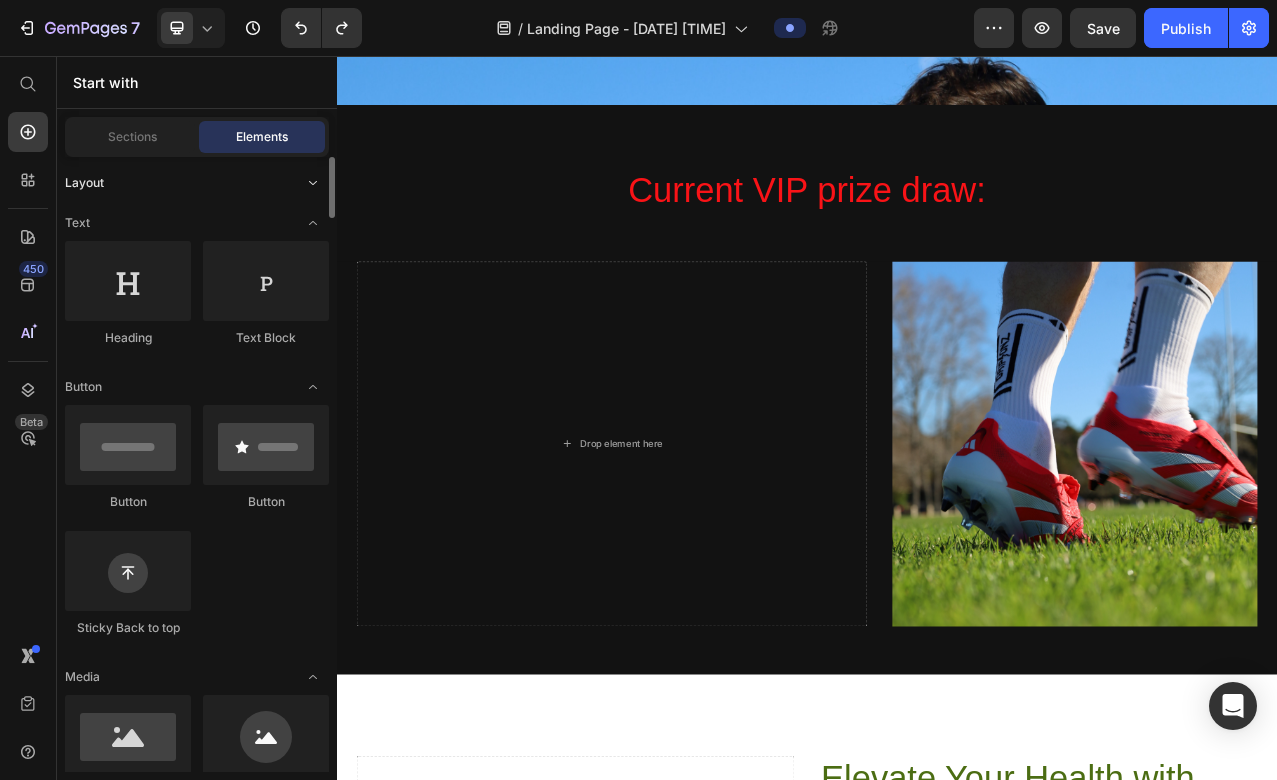 click 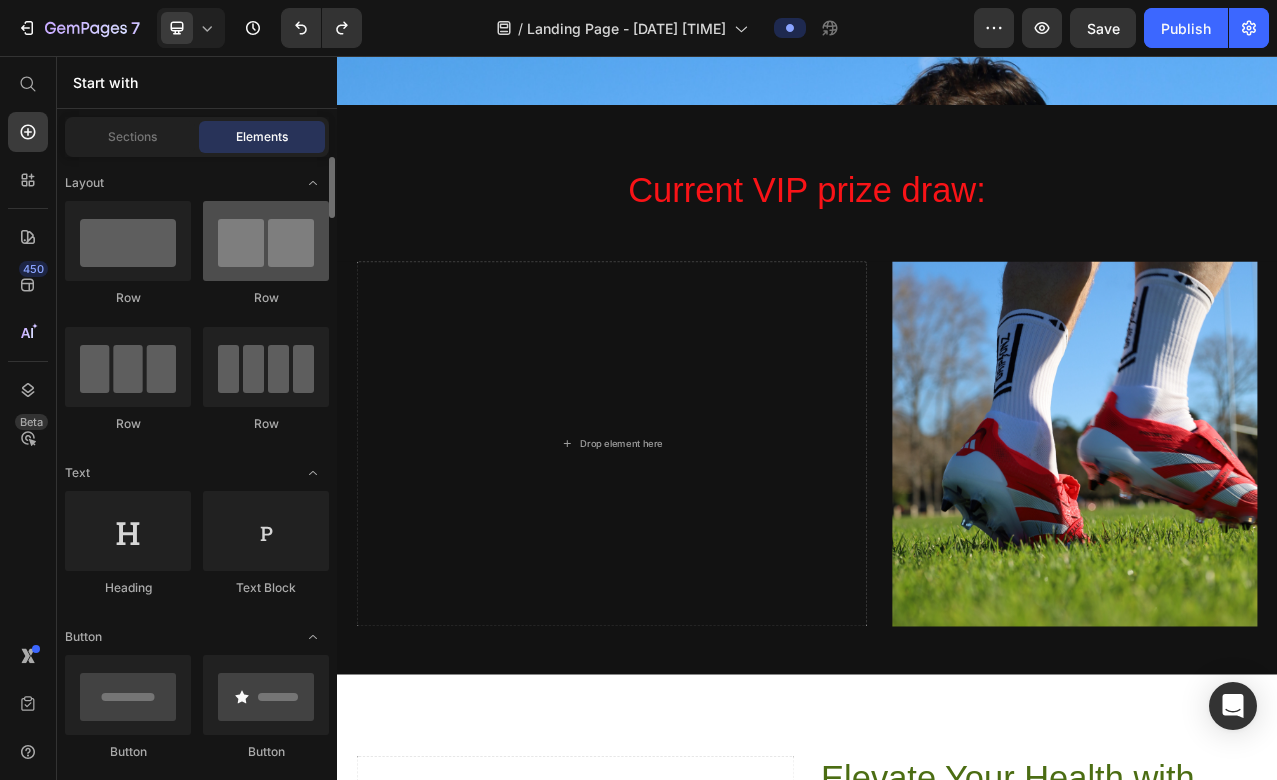 click at bounding box center (266, 241) 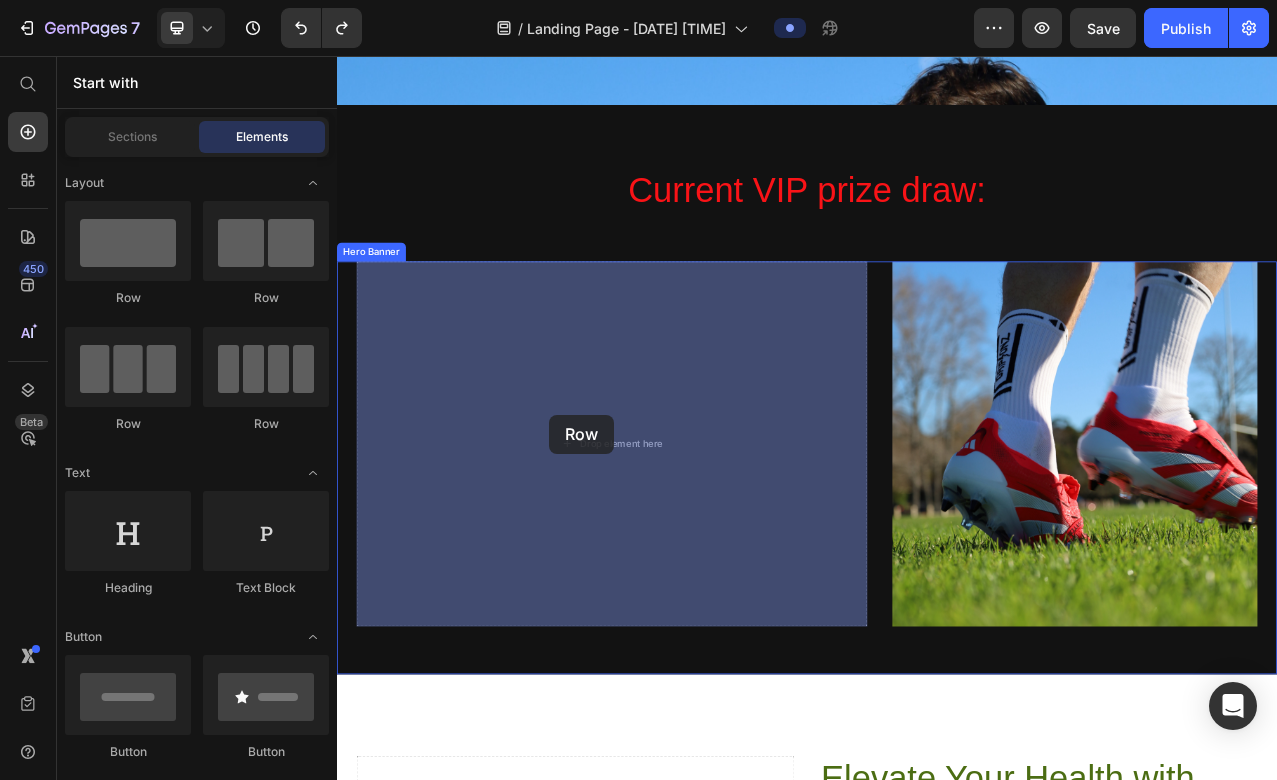 drag, startPoint x: 623, startPoint y: 317, endPoint x: 608, endPoint y: 513, distance: 196.57314 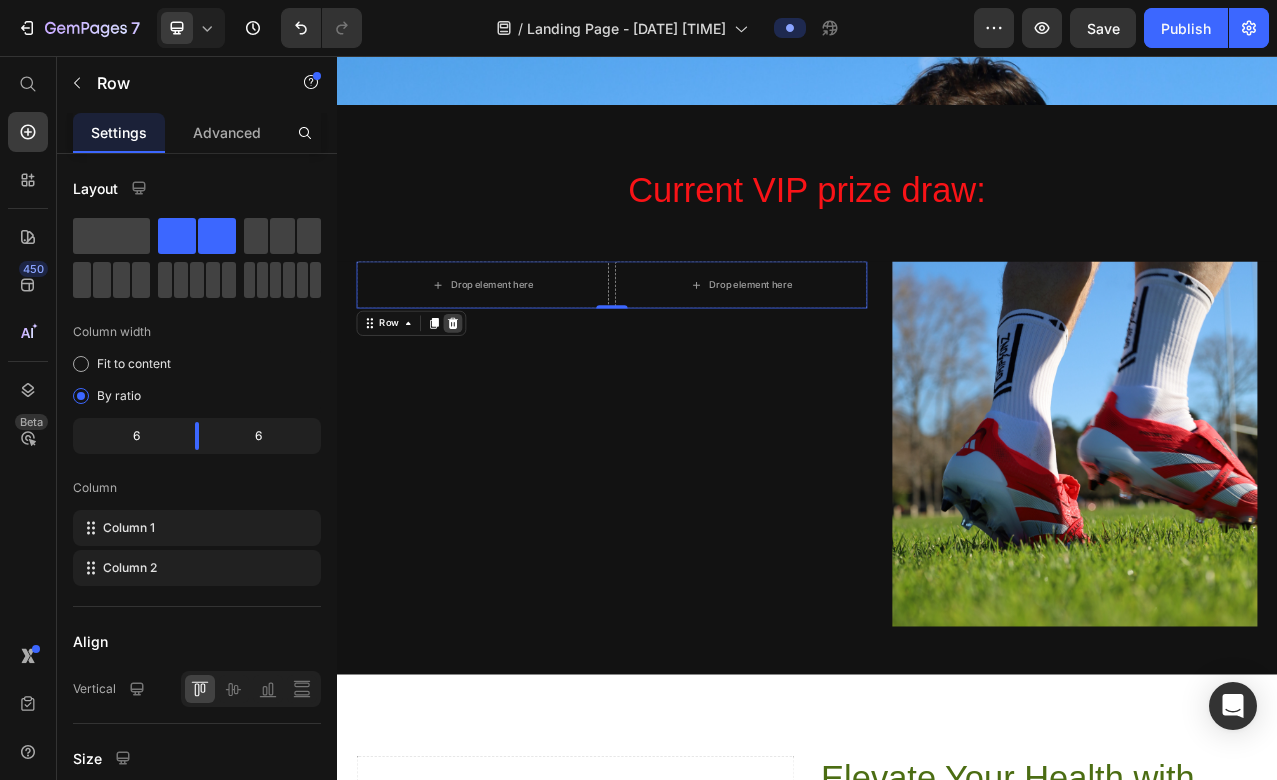 click 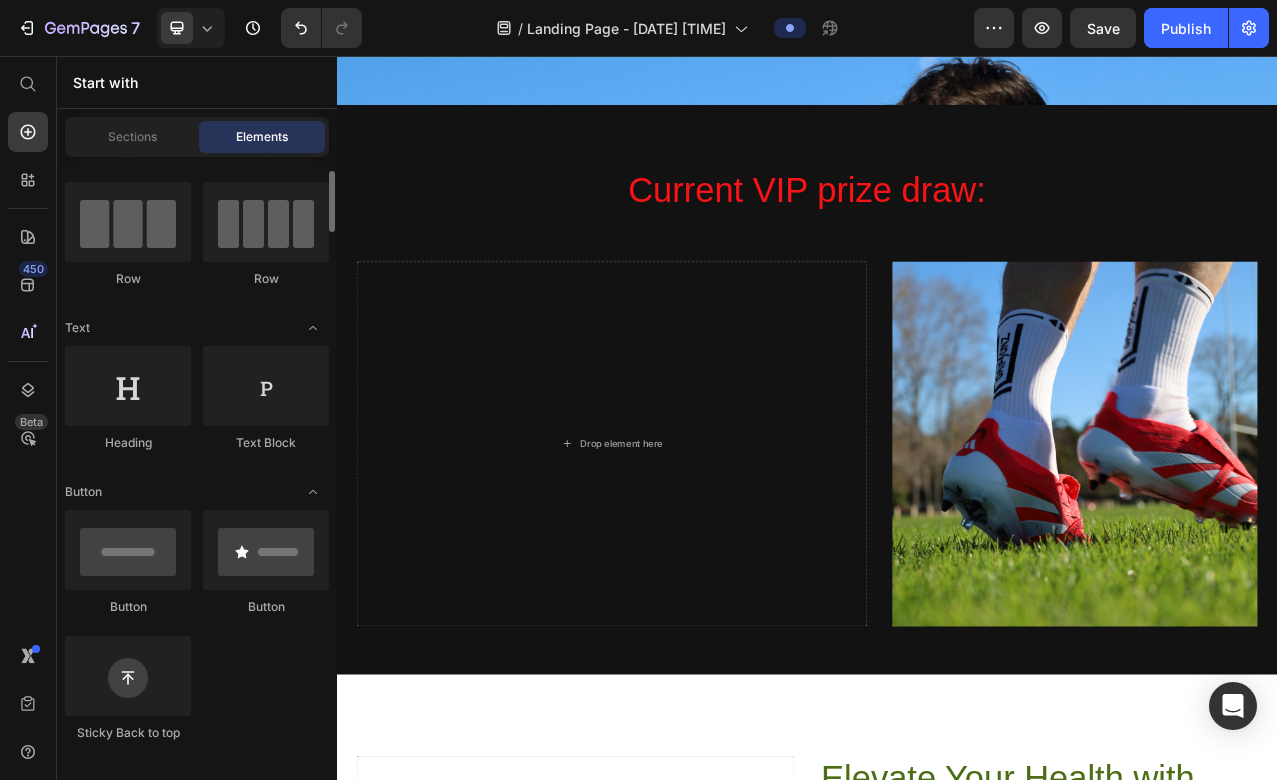 scroll, scrollTop: 148, scrollLeft: 0, axis: vertical 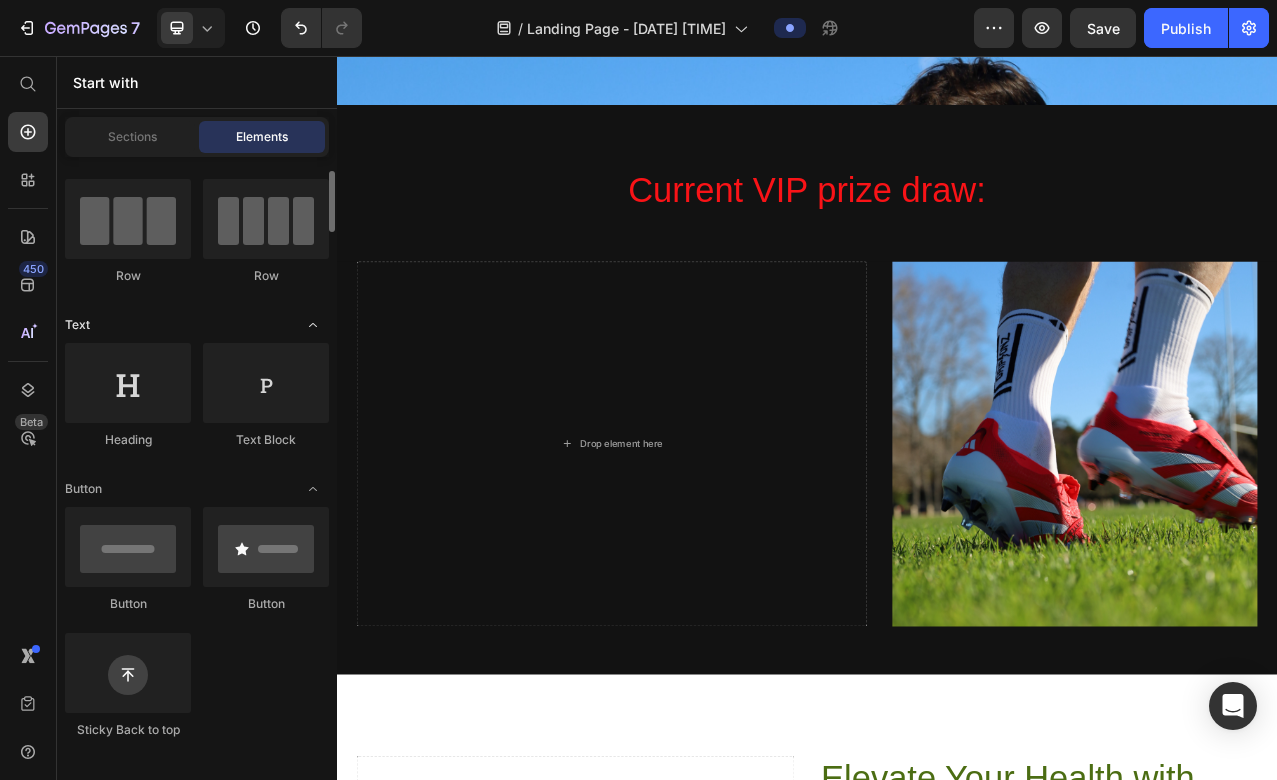 click 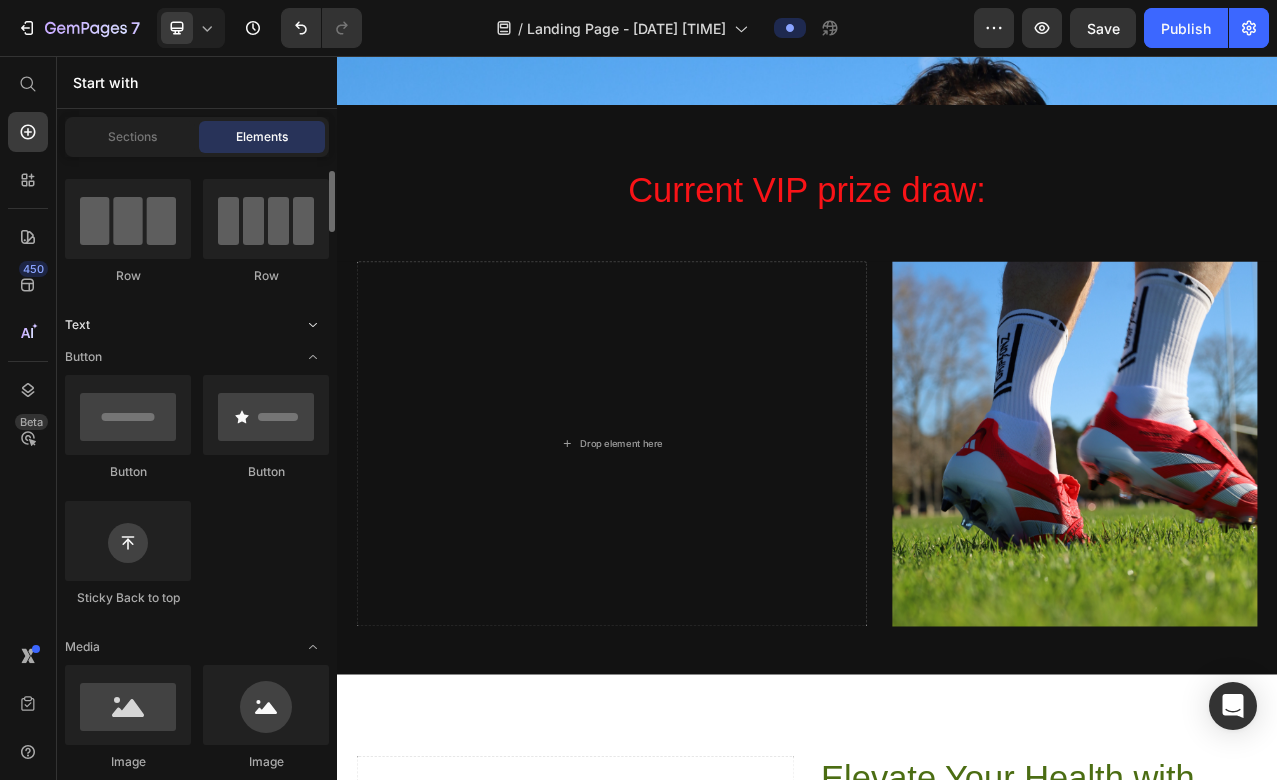 click 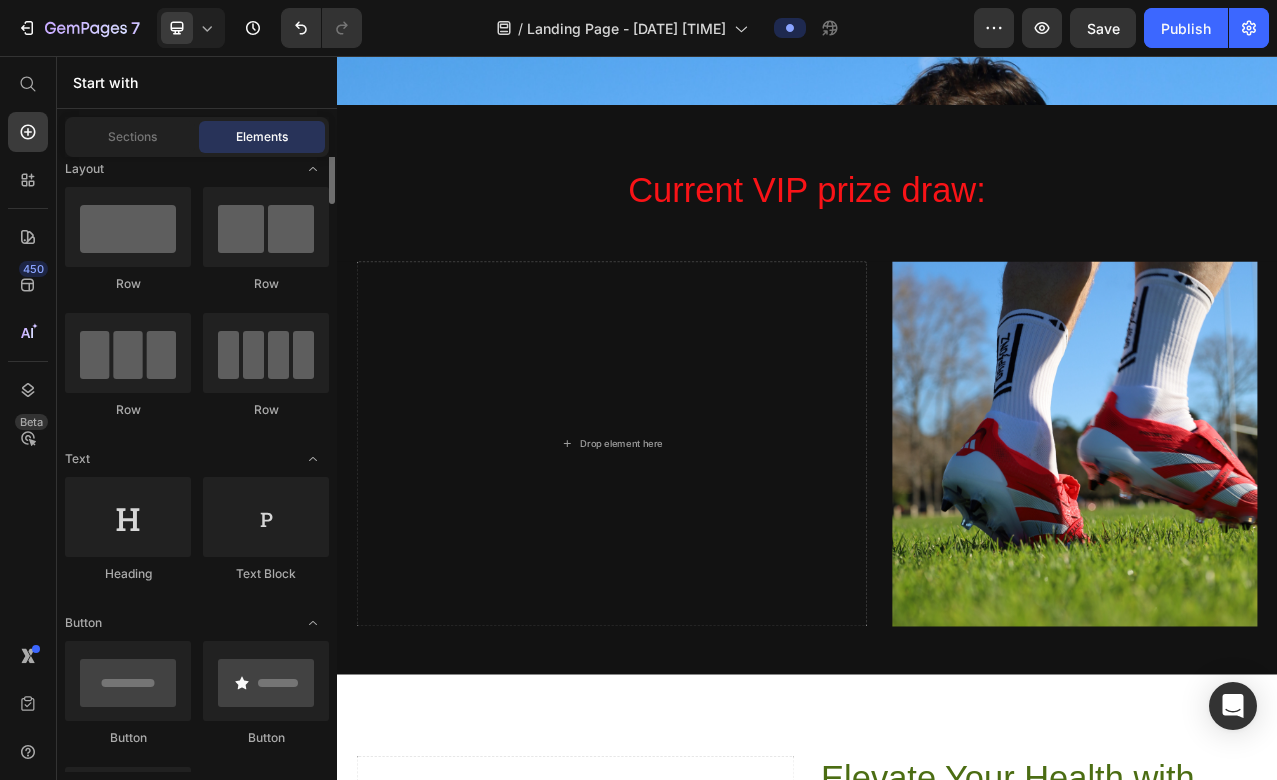 scroll, scrollTop: 0, scrollLeft: 0, axis: both 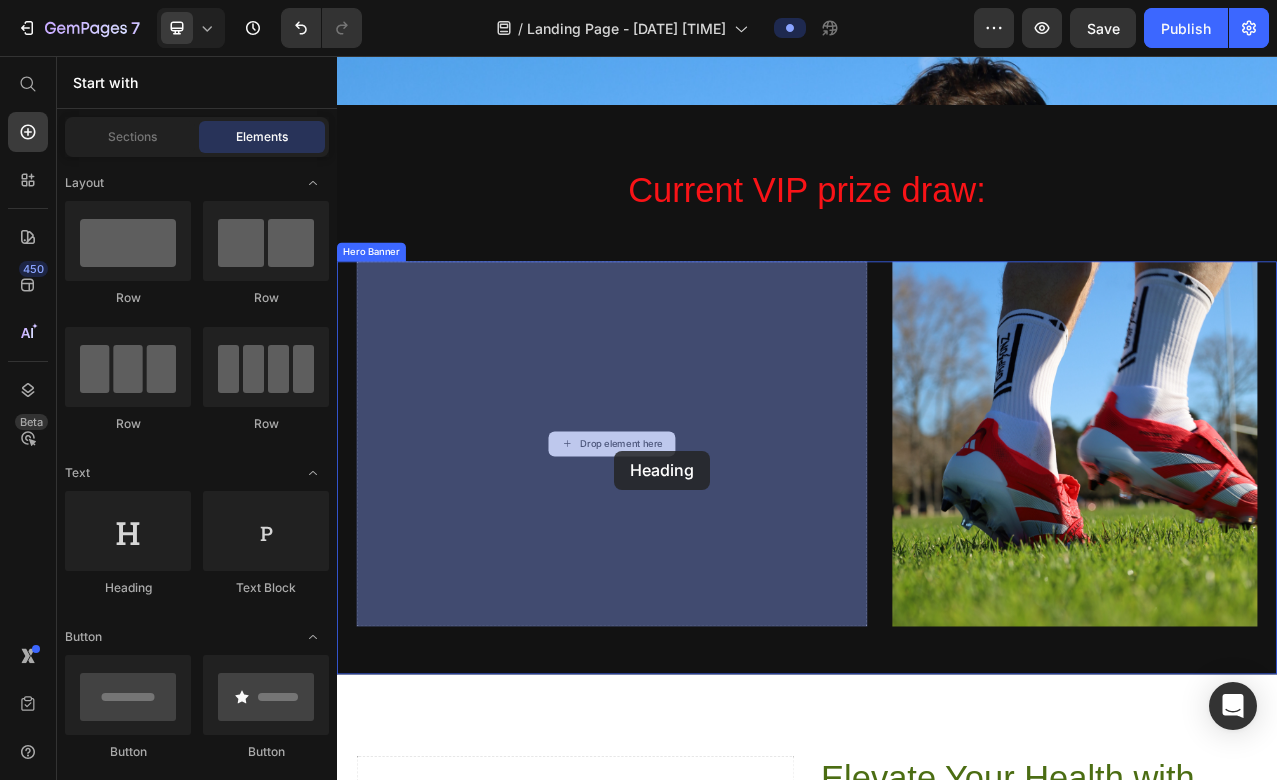 drag, startPoint x: 453, startPoint y: 564, endPoint x: 692, endPoint y: 559, distance: 239.05229 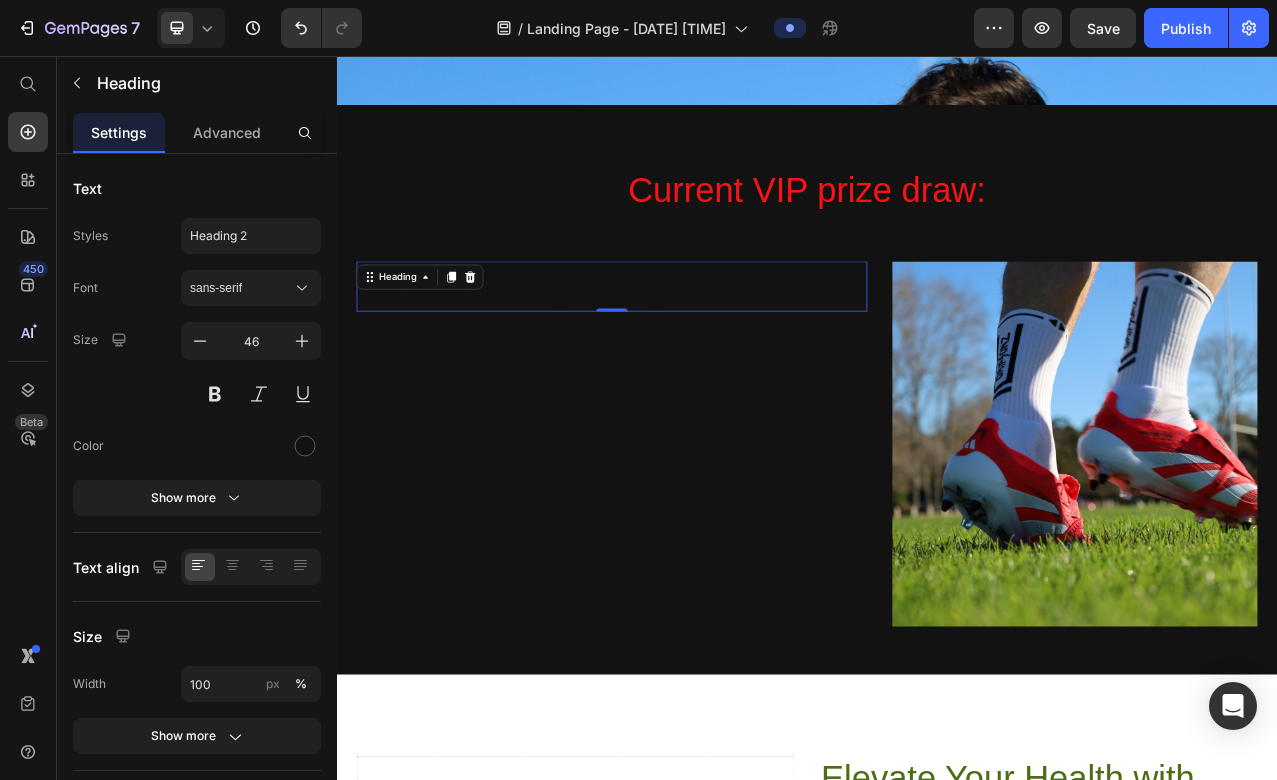 click on "Your heading text goes here" at bounding box center (688, 350) 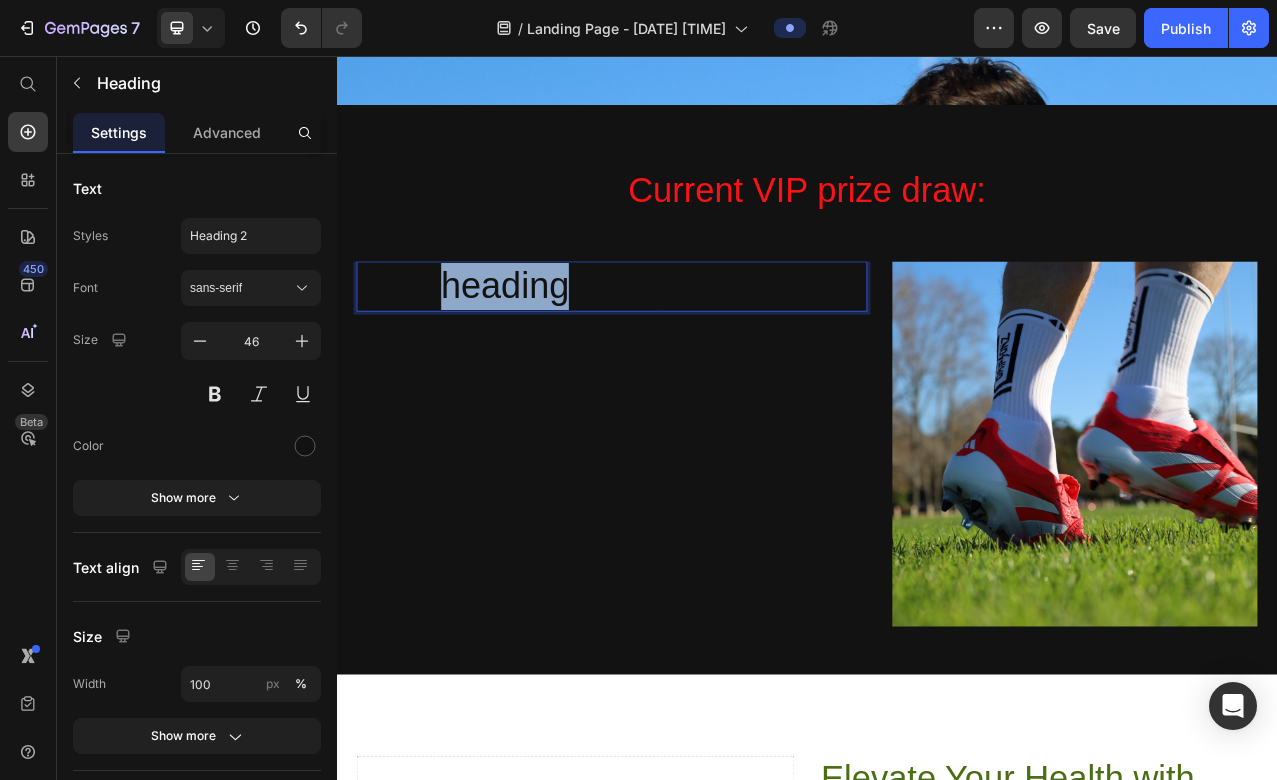 click on "Your heading text goes here" at bounding box center [688, 350] 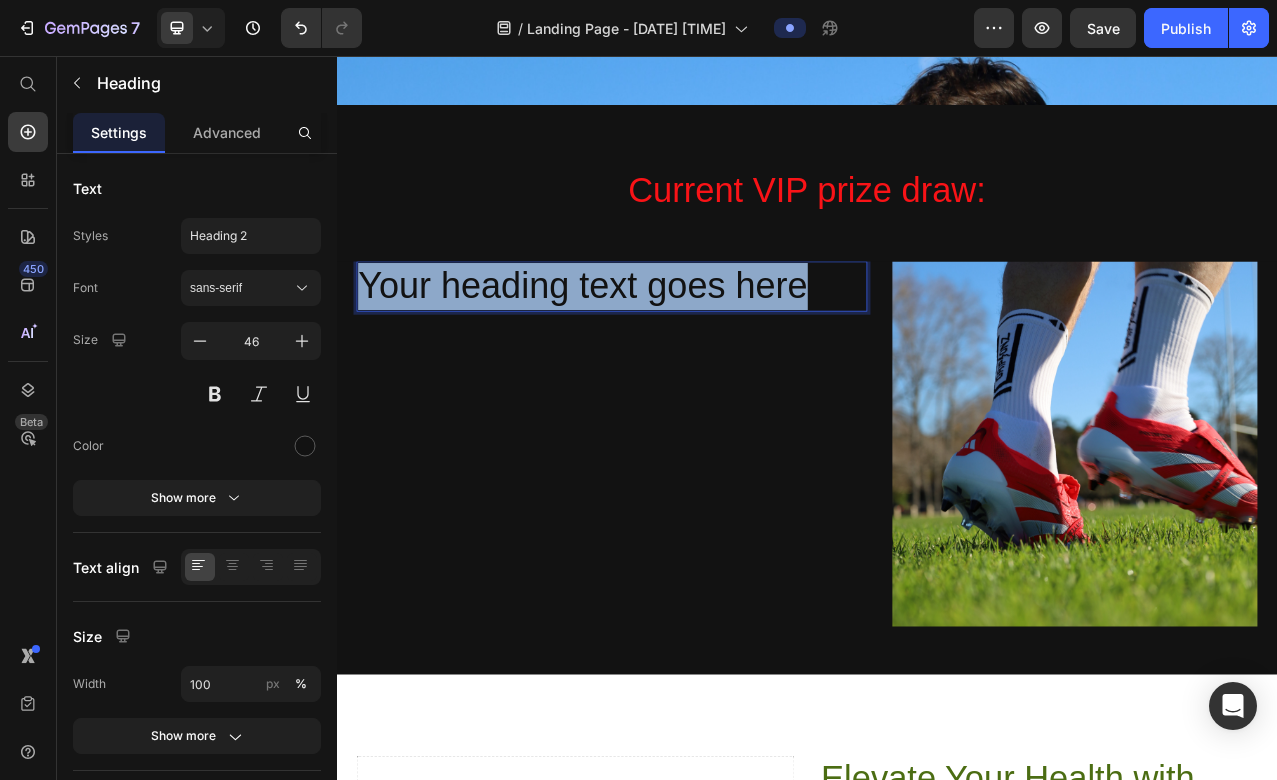 click on "Your heading text goes here" at bounding box center (688, 350) 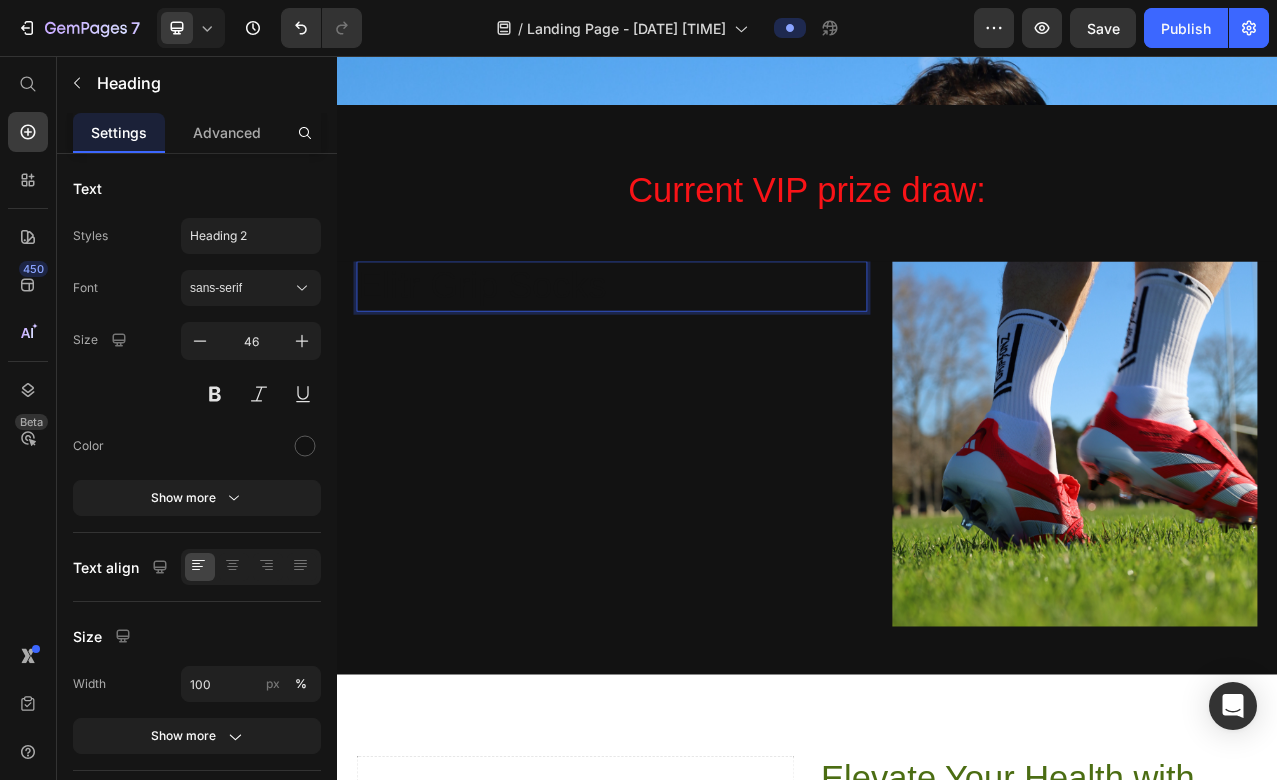 click on "Elitr Grip Socks" at bounding box center [688, 350] 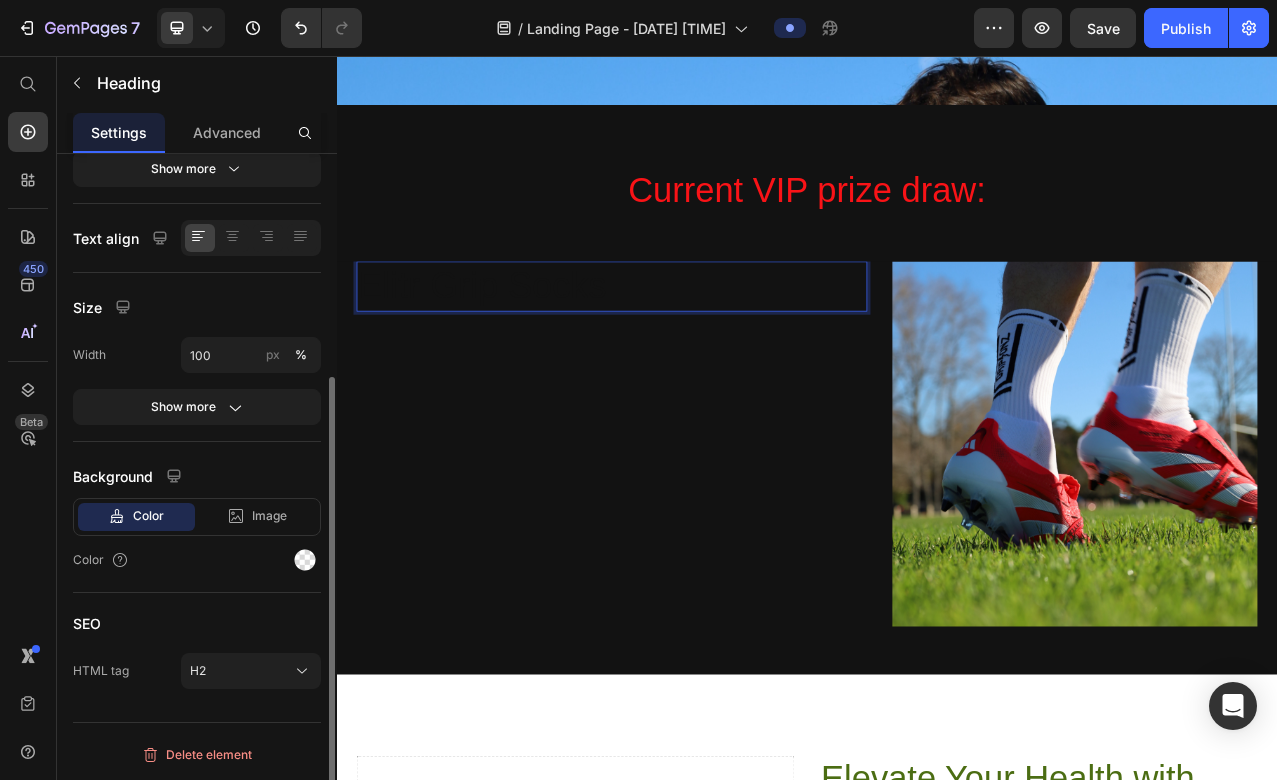 scroll, scrollTop: 0, scrollLeft: 0, axis: both 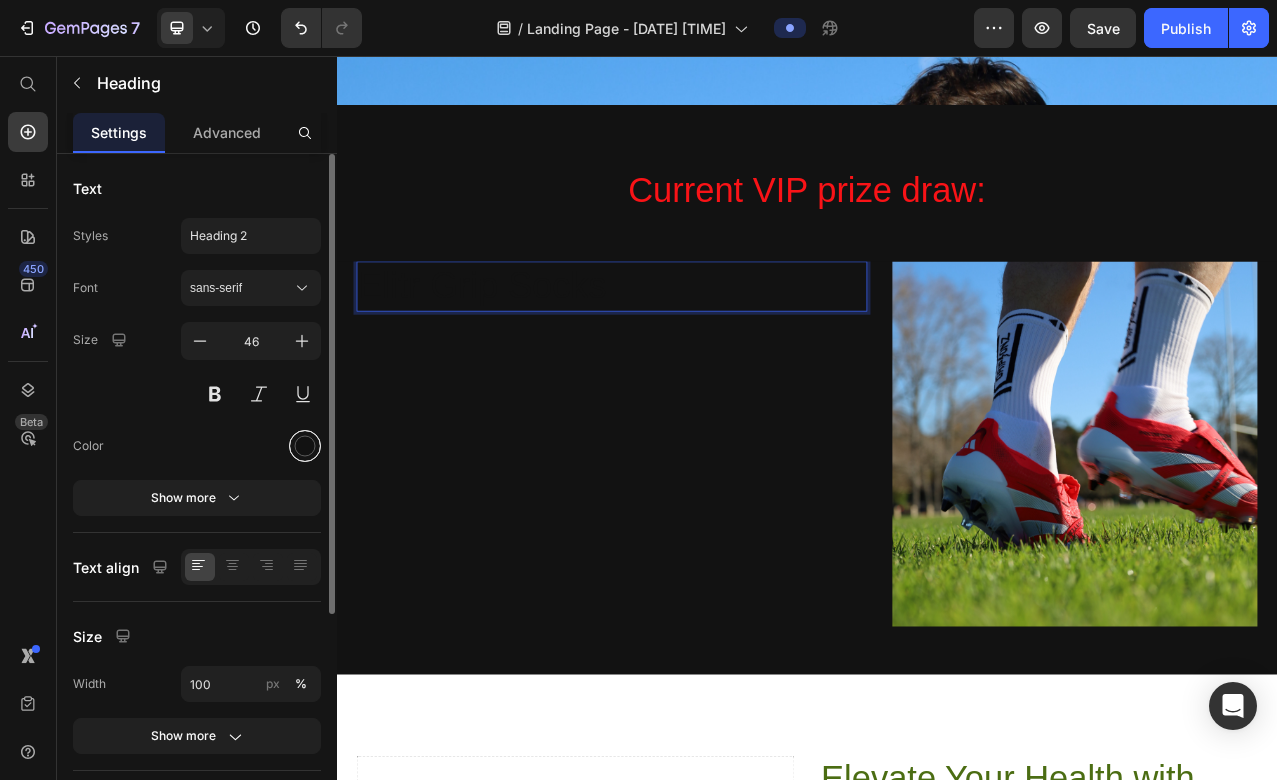 click at bounding box center (305, 446) 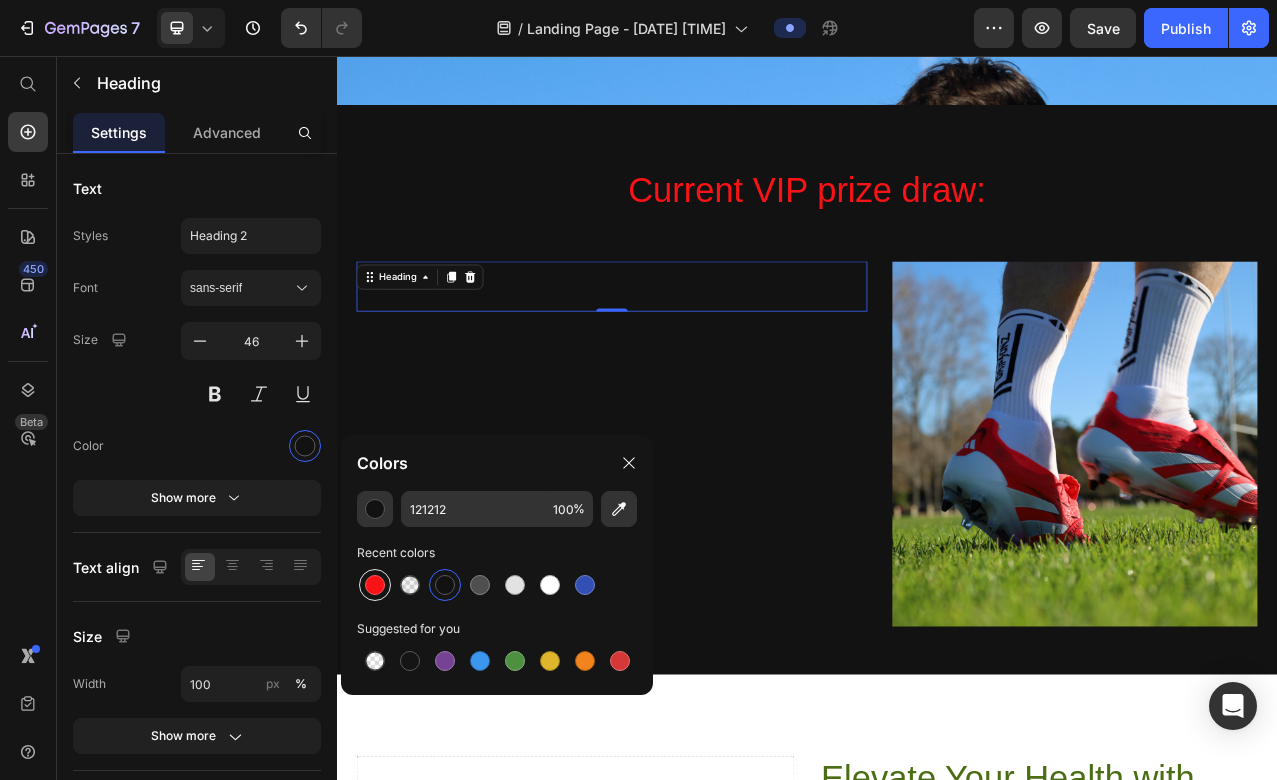 click at bounding box center (375, 585) 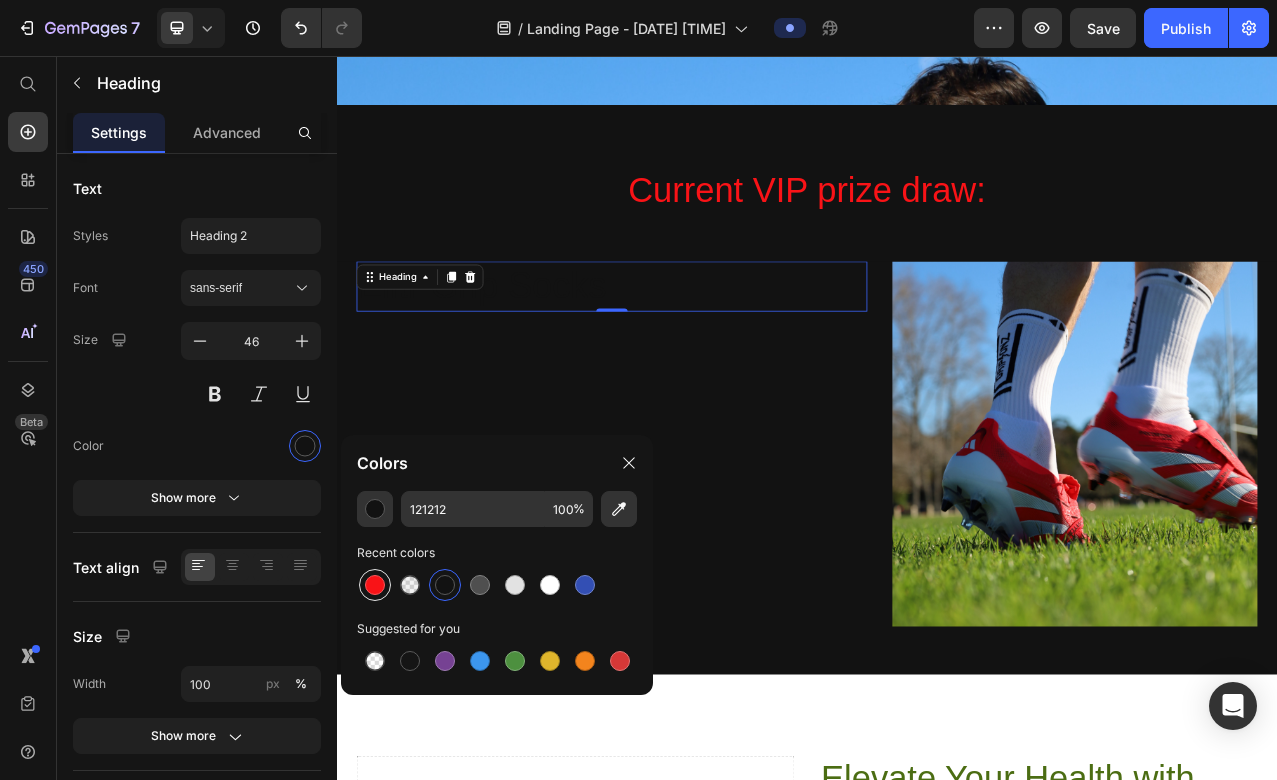 type on "F91317" 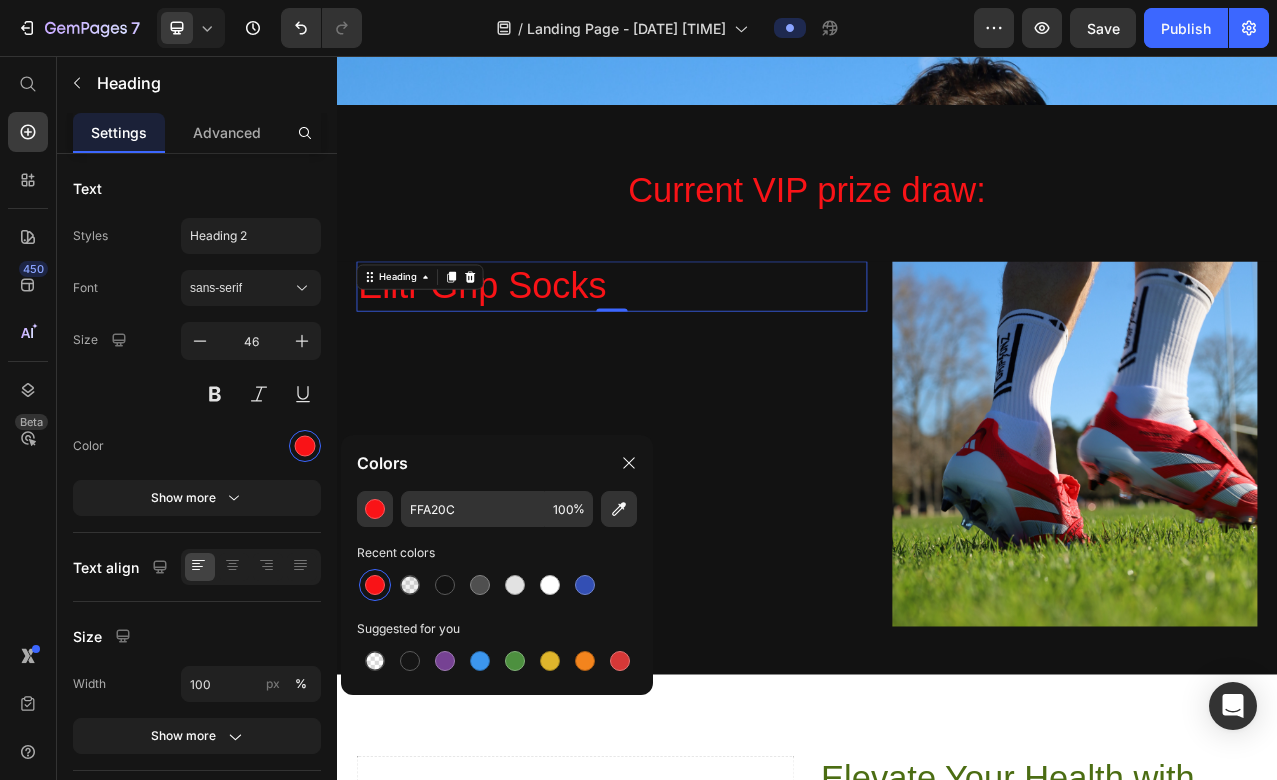 click on "Elitr Grip Socks  Heading   0" at bounding box center (688, 551) 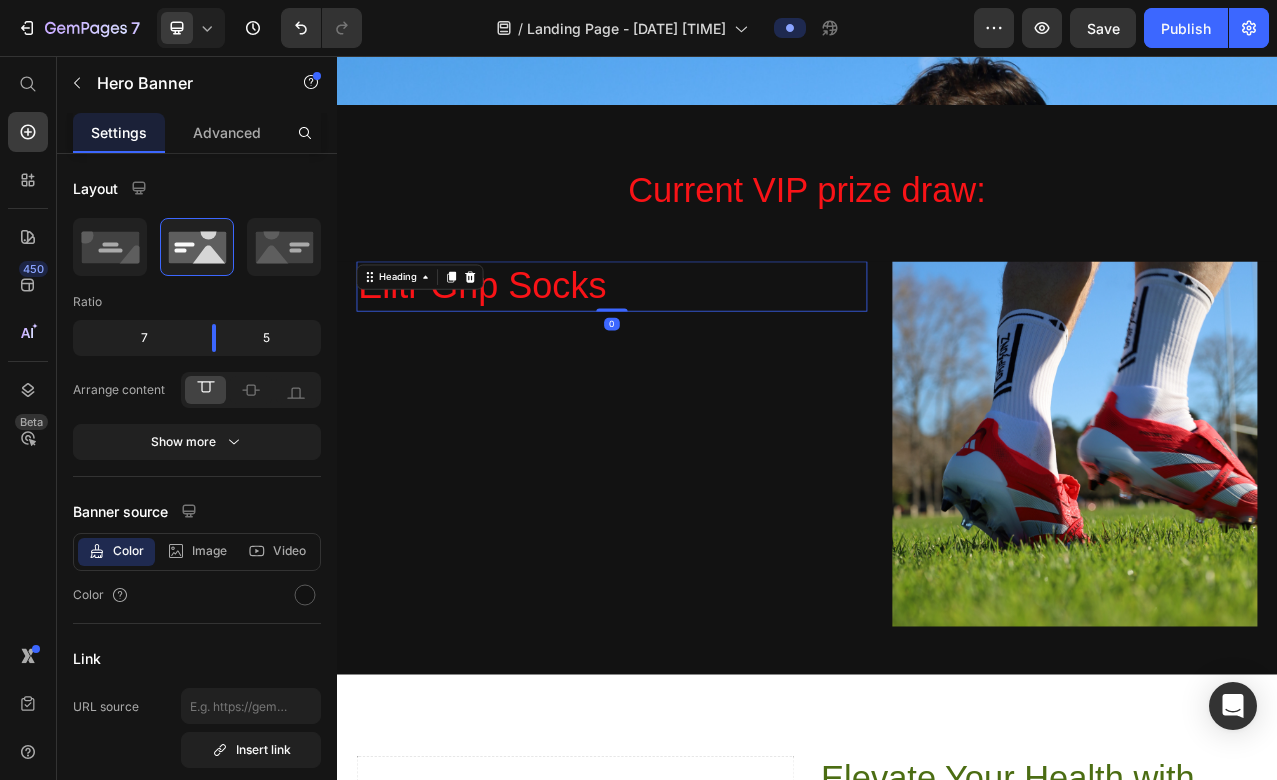 click on "Elitr Grip Socks" at bounding box center [688, 350] 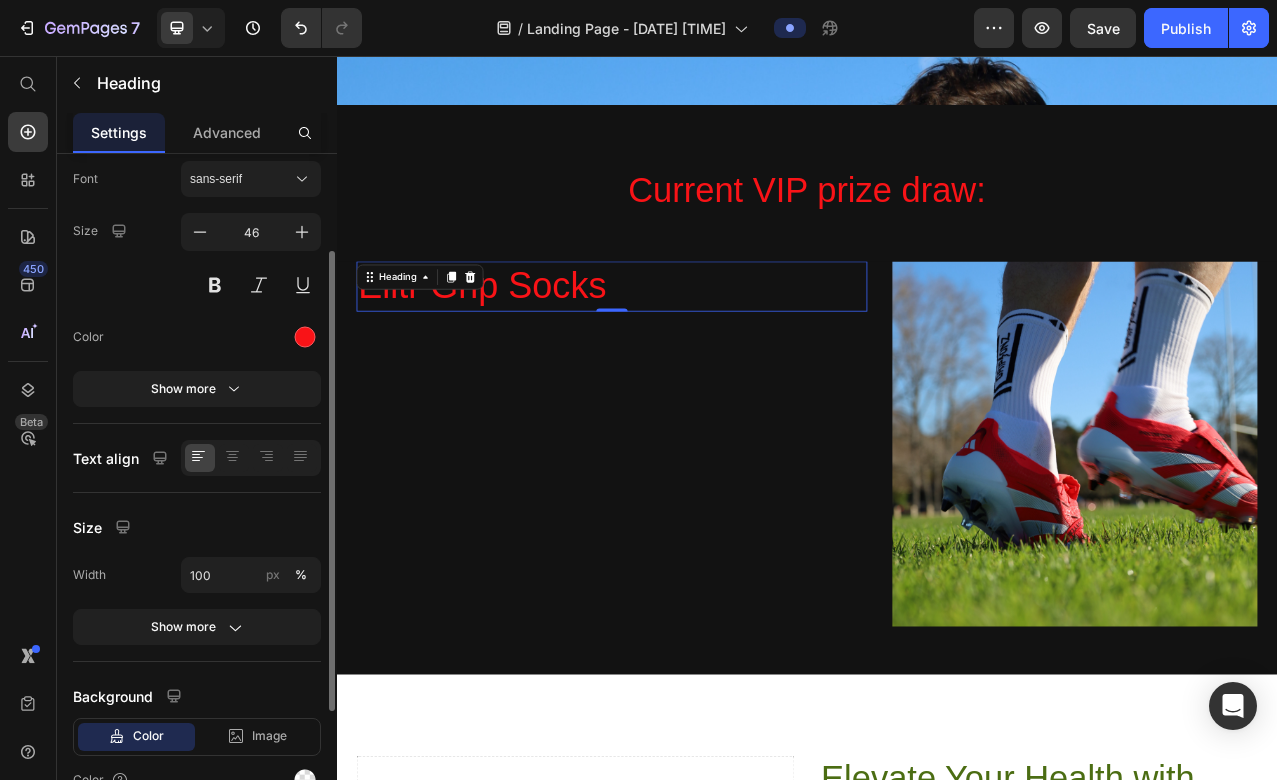 scroll, scrollTop: 143, scrollLeft: 0, axis: vertical 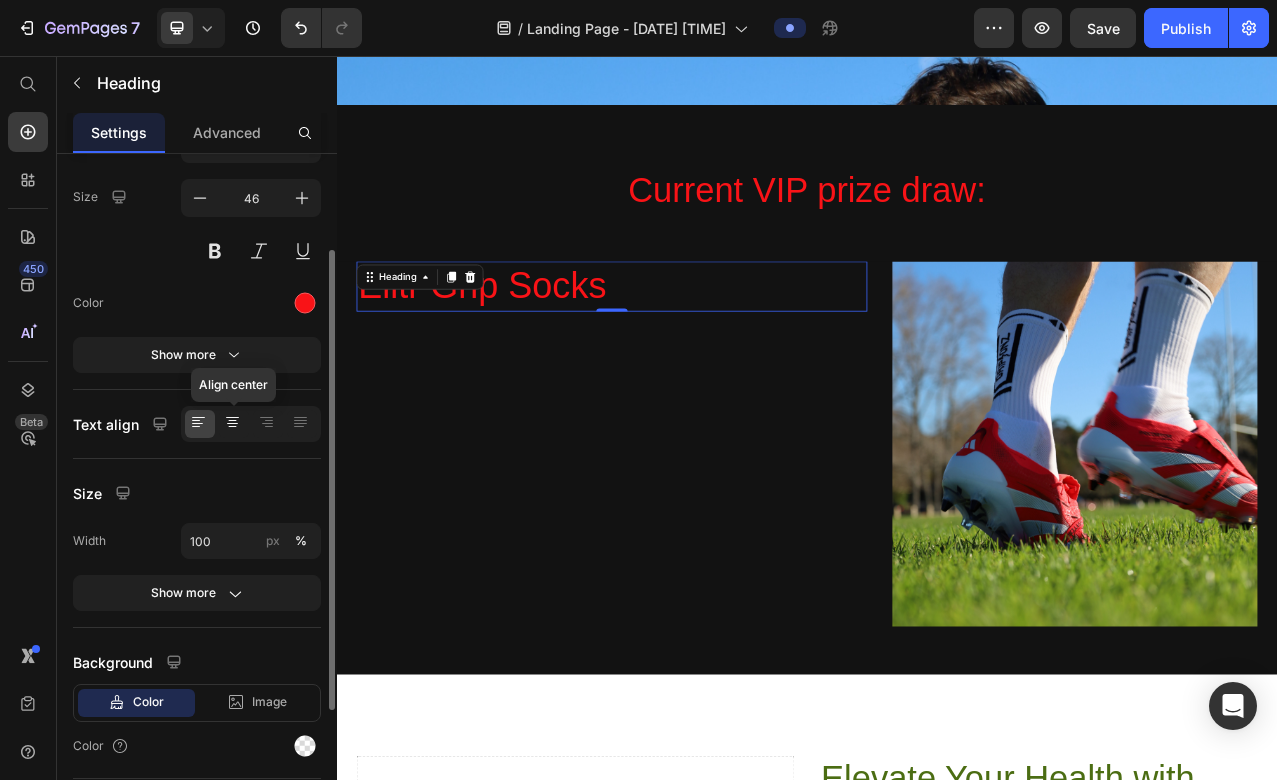 click 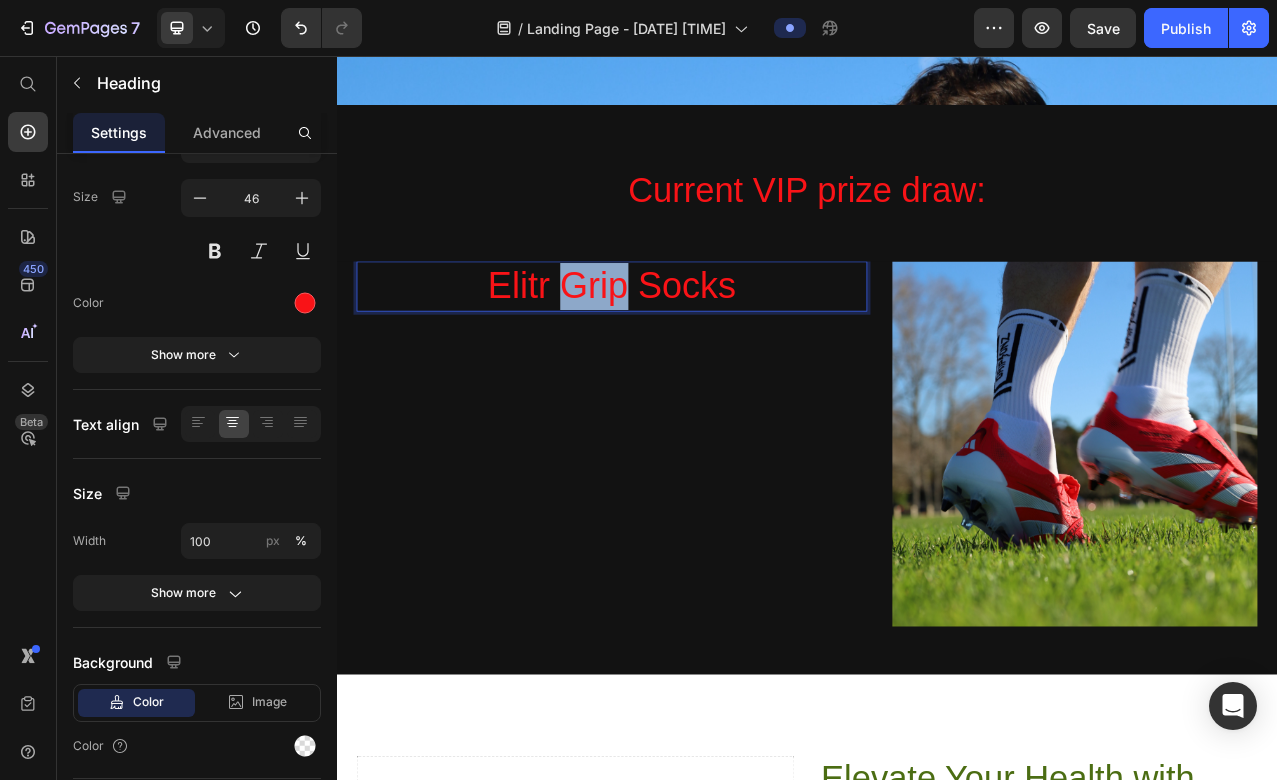 click on "Elitr Grip Socks" at bounding box center (688, 350) 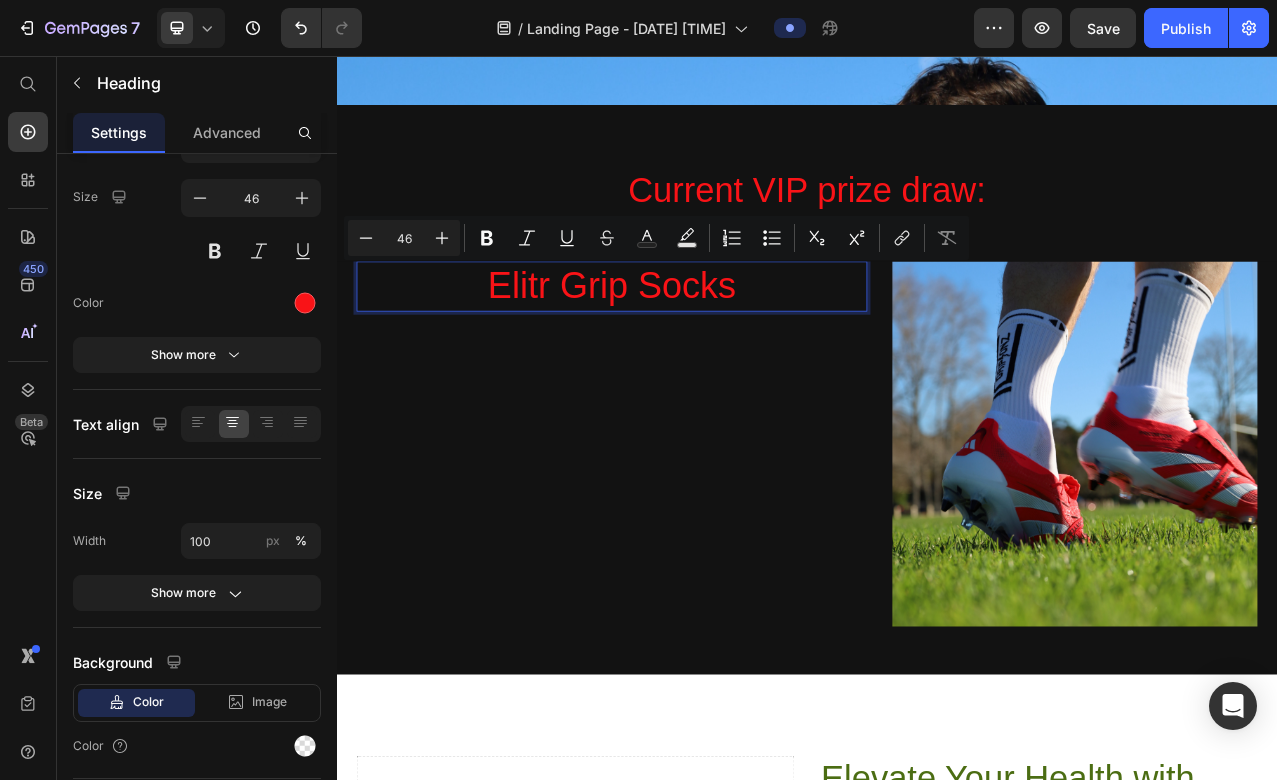 click on "Elitr Grip Socks" at bounding box center (688, 350) 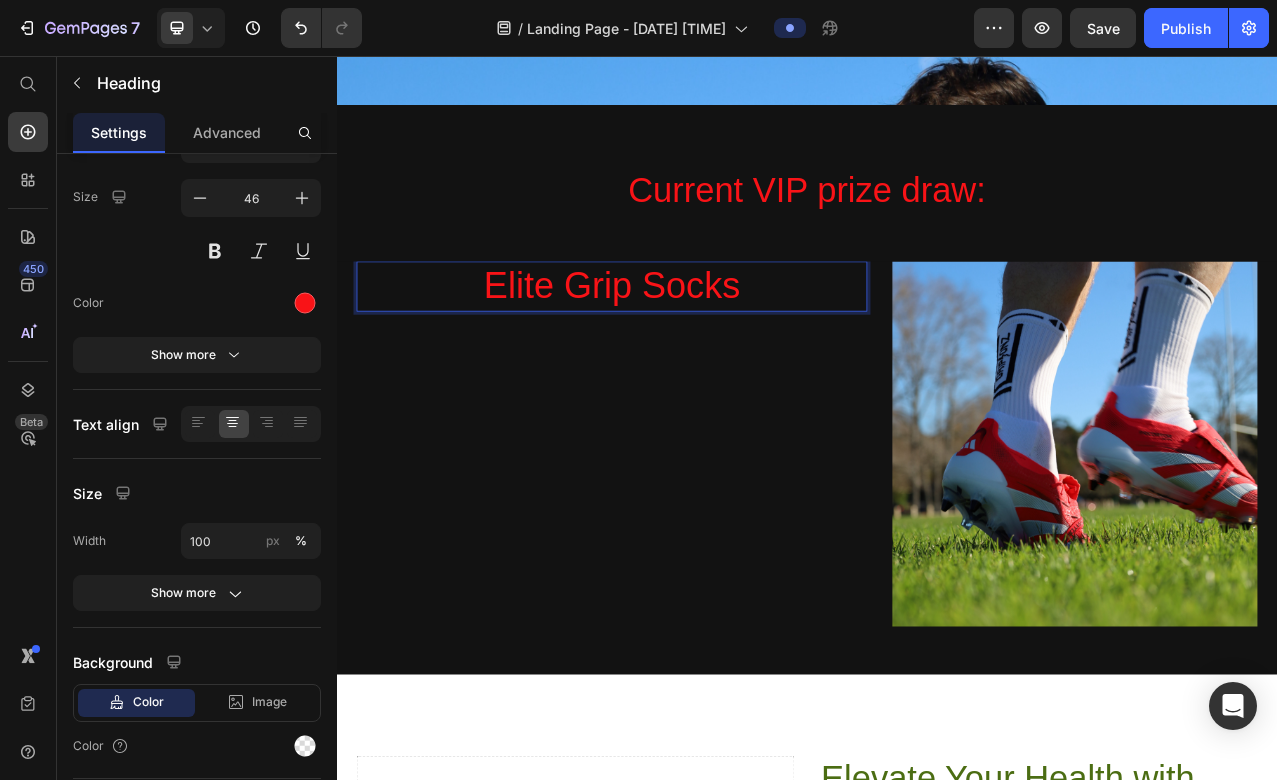 click on "Elite Grip Socks" at bounding box center [688, 350] 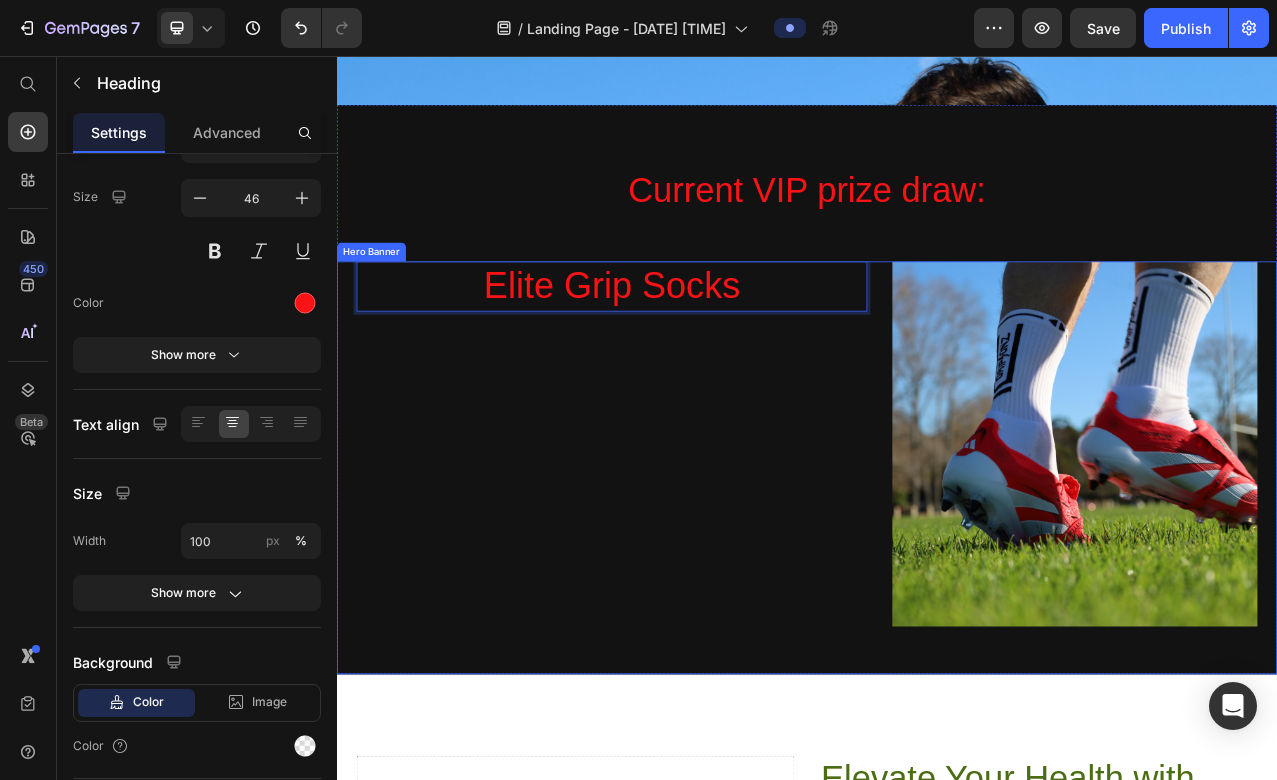 click on "Elite Grip Socks  Heading   0" at bounding box center [688, 551] 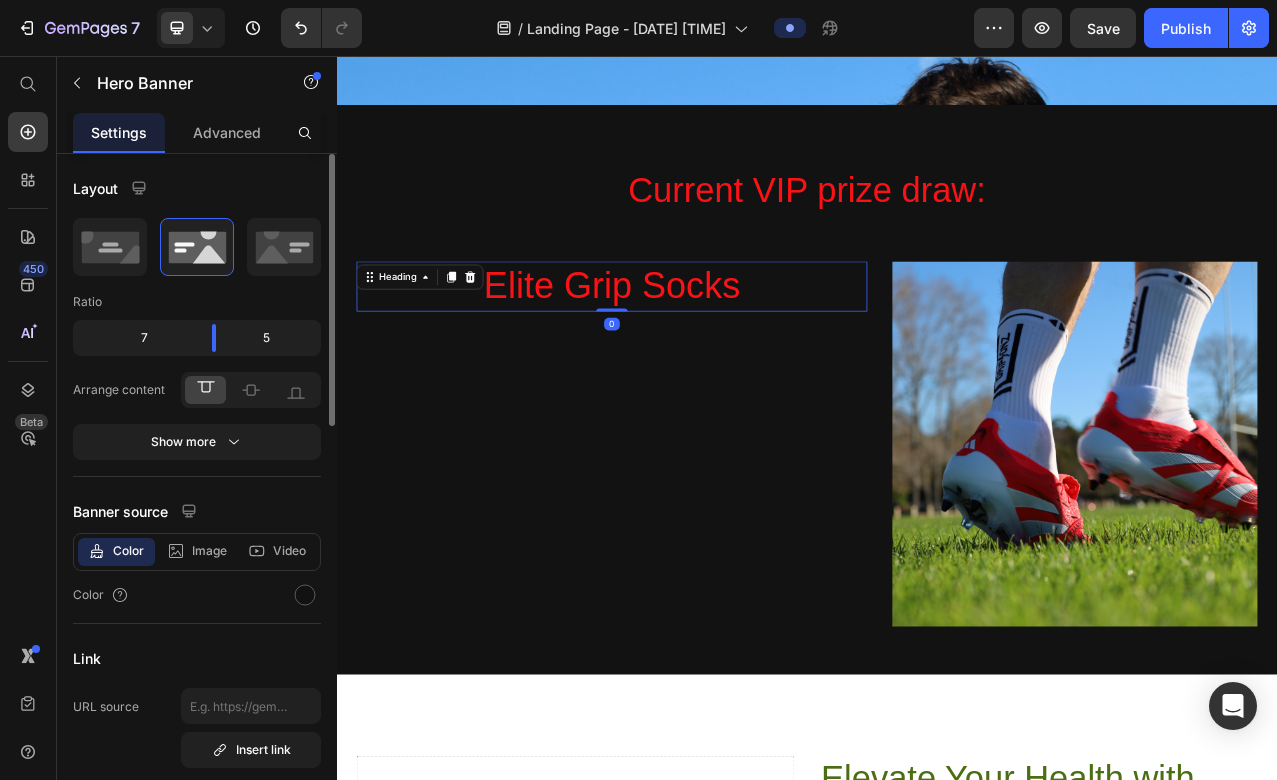 click on "Elite Grip Socks" at bounding box center [688, 350] 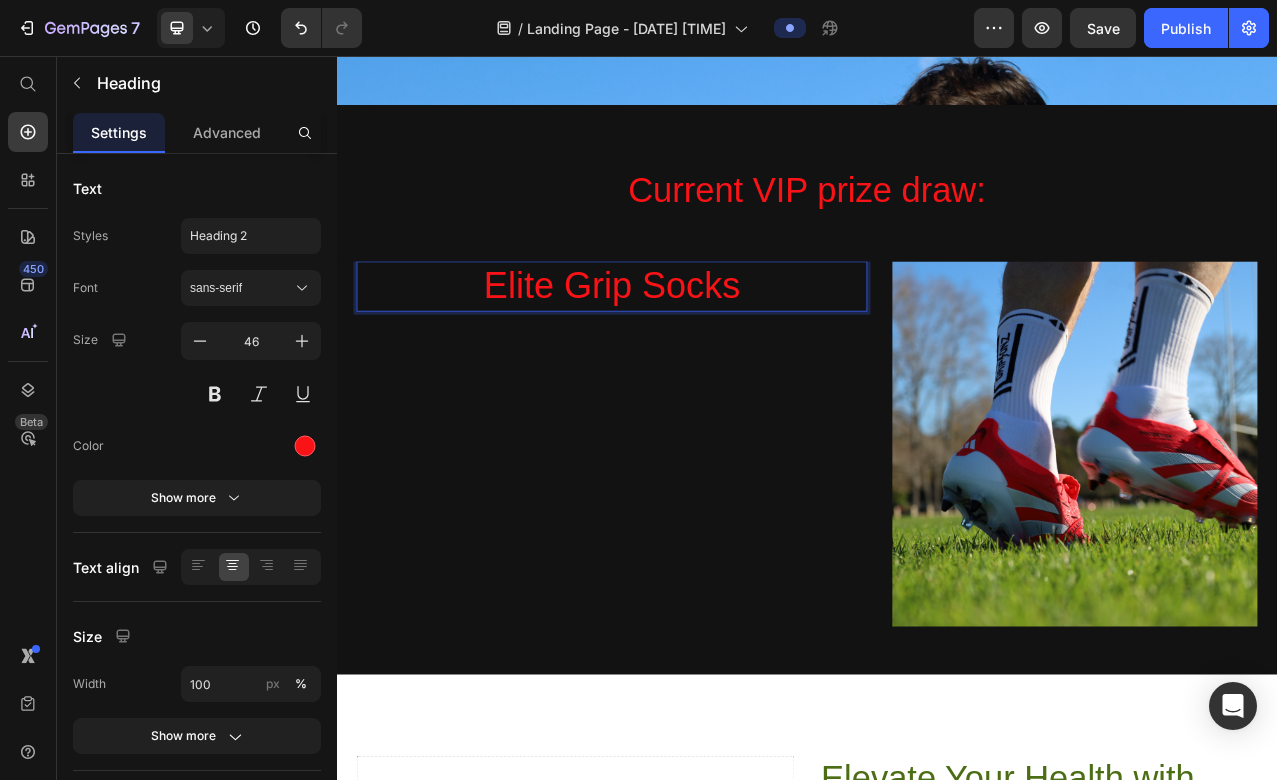 click on "Elite Grip Socks Heading   0" at bounding box center [688, 551] 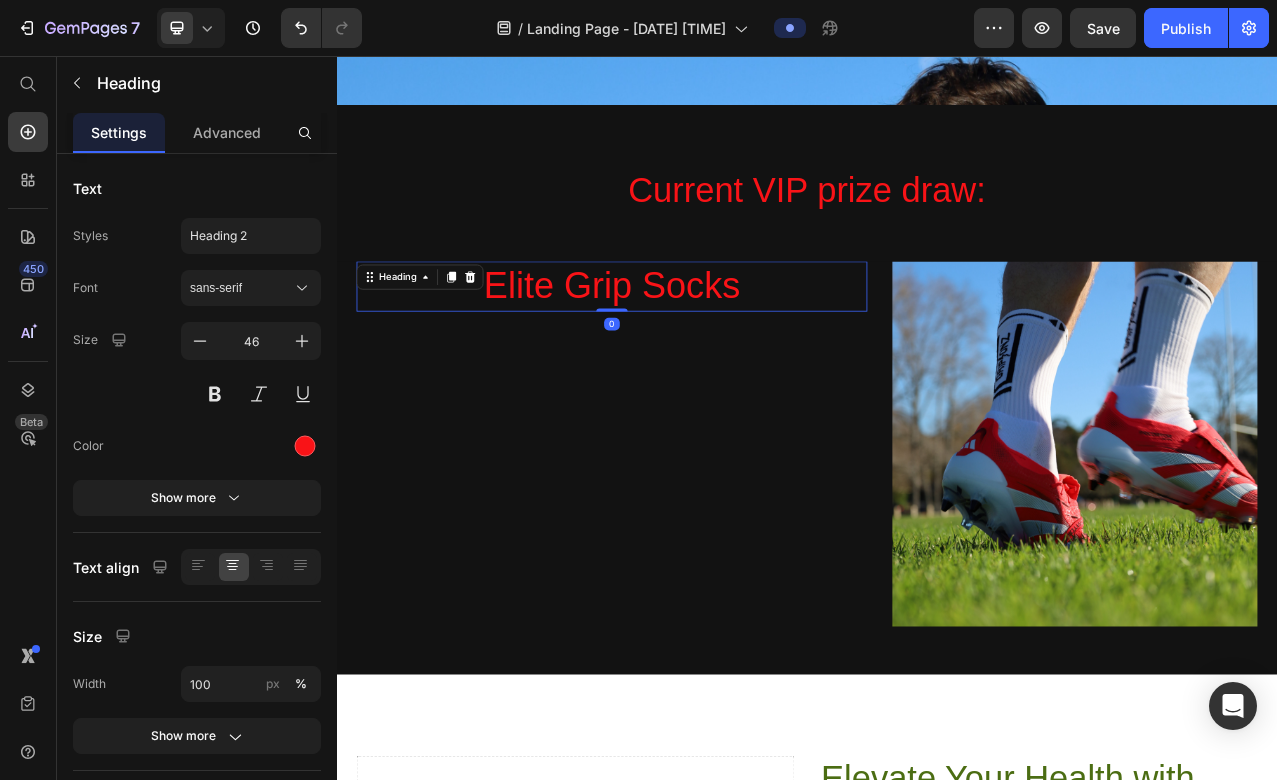 click on "Elite Grip Socks" at bounding box center [688, 350] 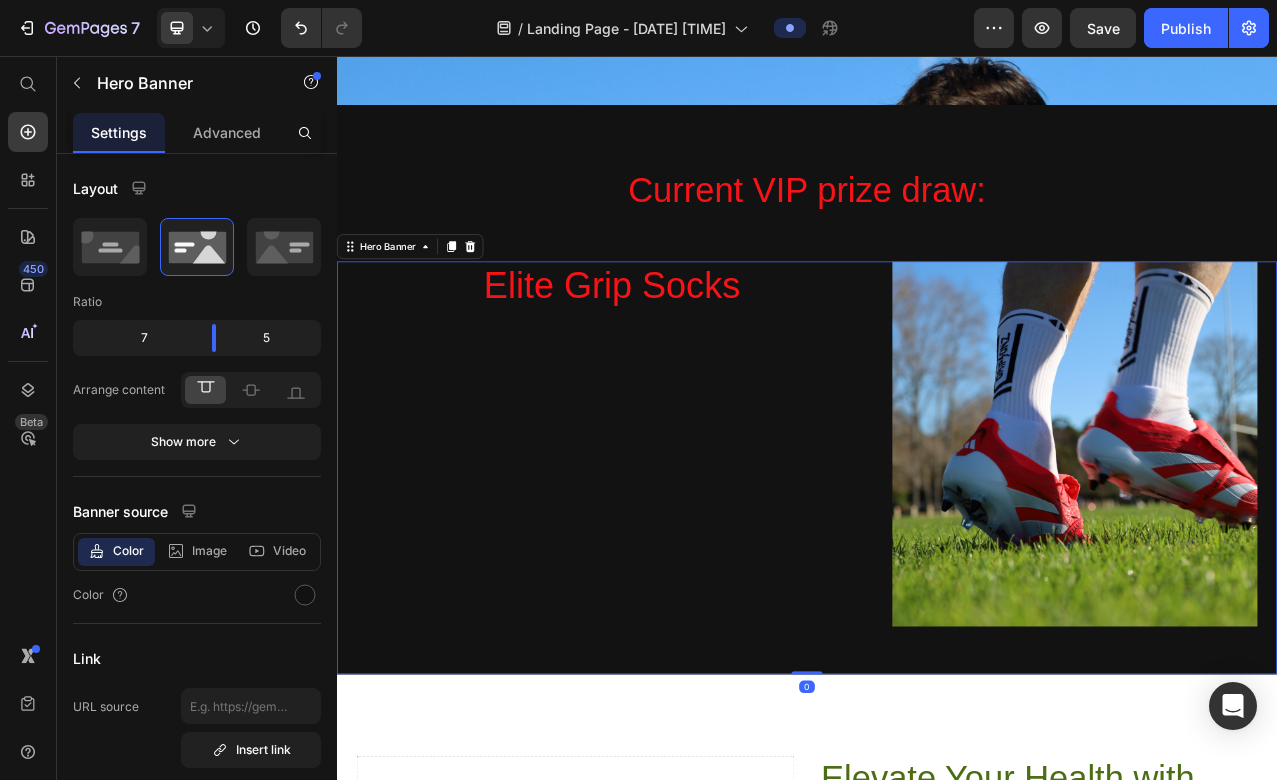 click on "Elite Grip Socks Heading" at bounding box center [688, 551] 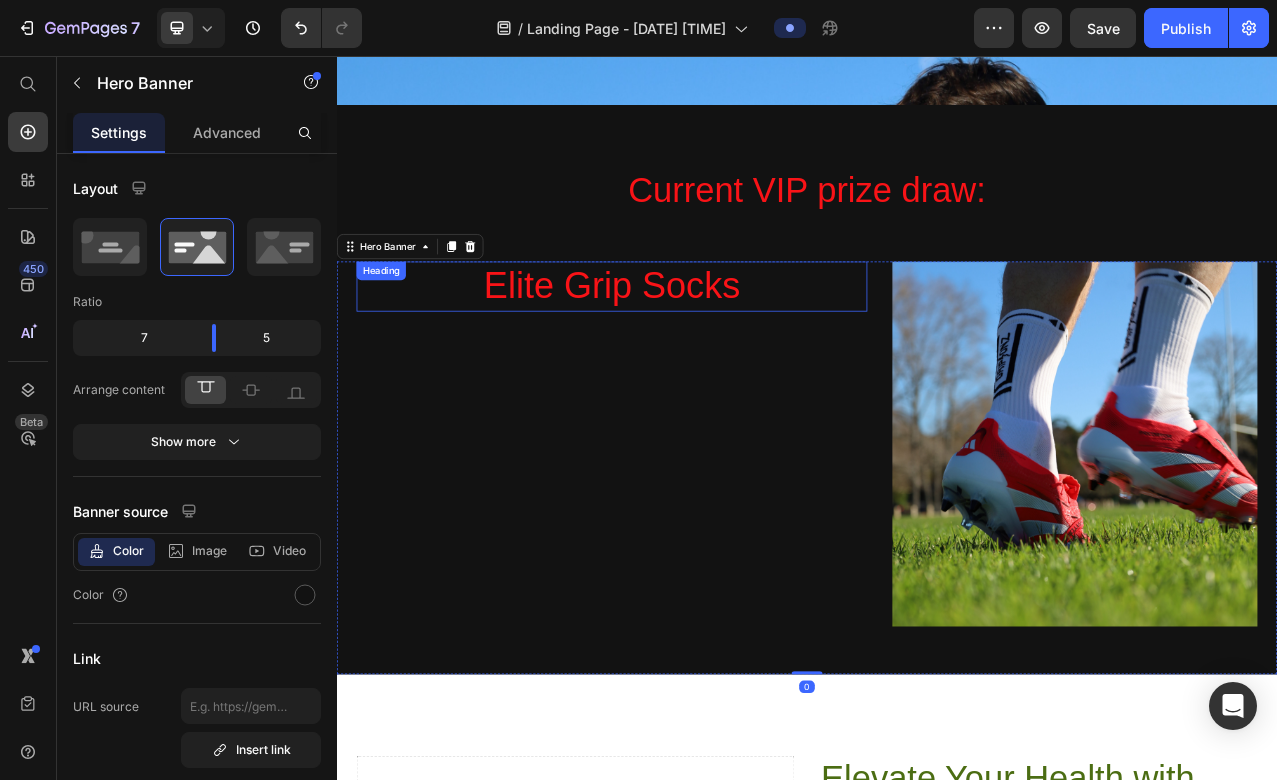 click on "Elite Grip Socks" at bounding box center [688, 350] 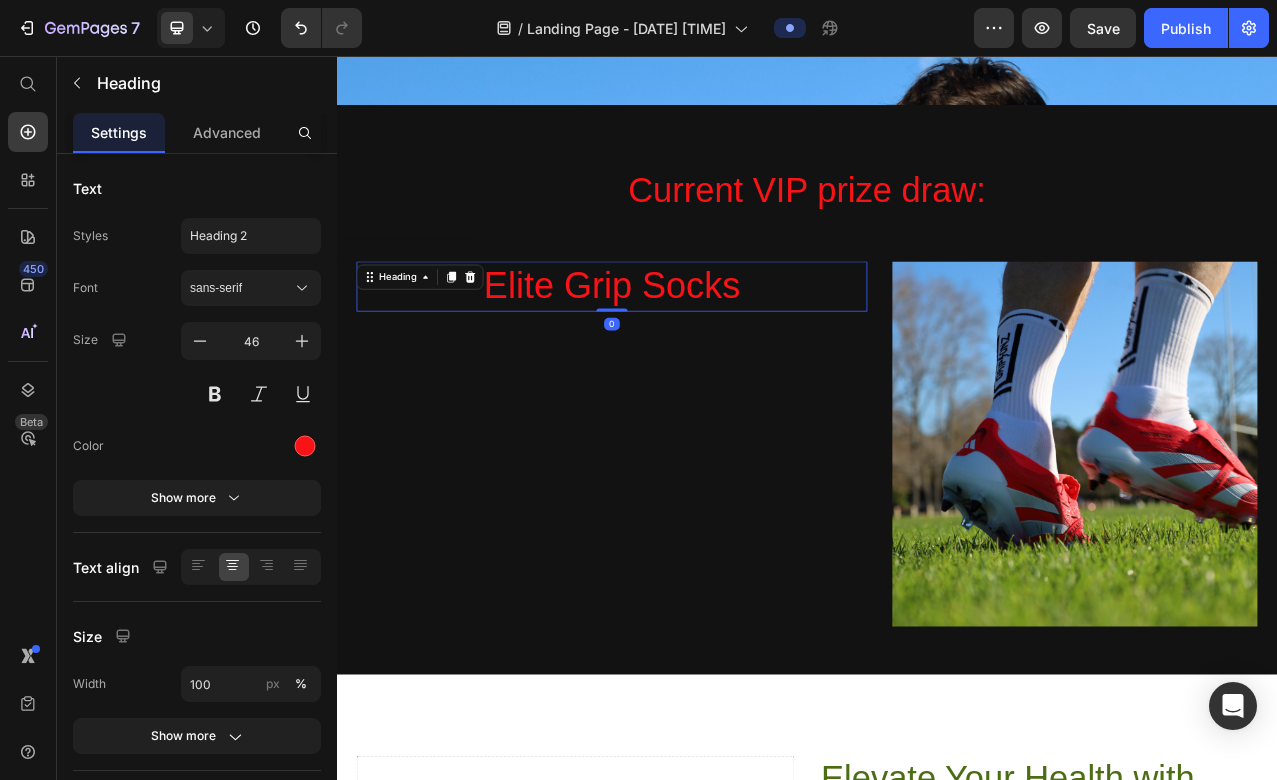 click on "Elite Grip Socks Heading   0" at bounding box center (688, 551) 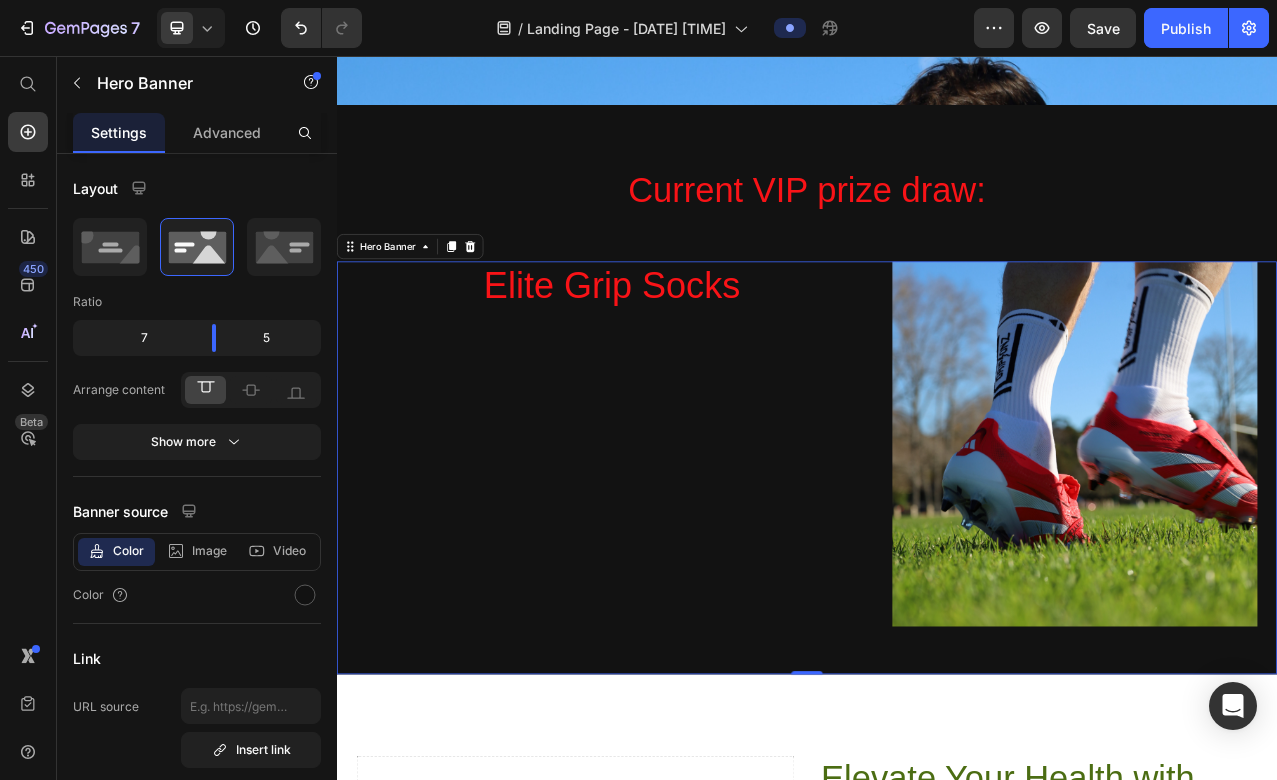 click on "Elite Grip Socks Heading" at bounding box center [688, 551] 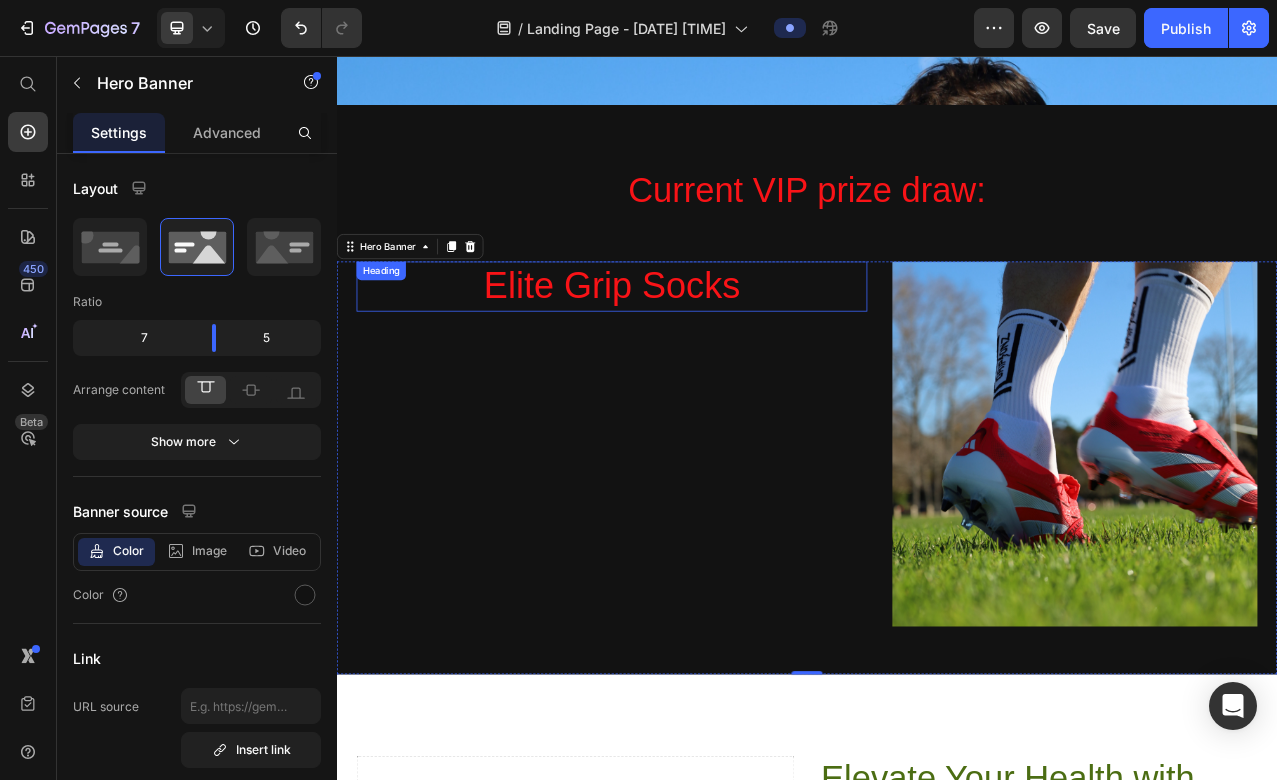 click on "Elite Grip Socks" at bounding box center [688, 350] 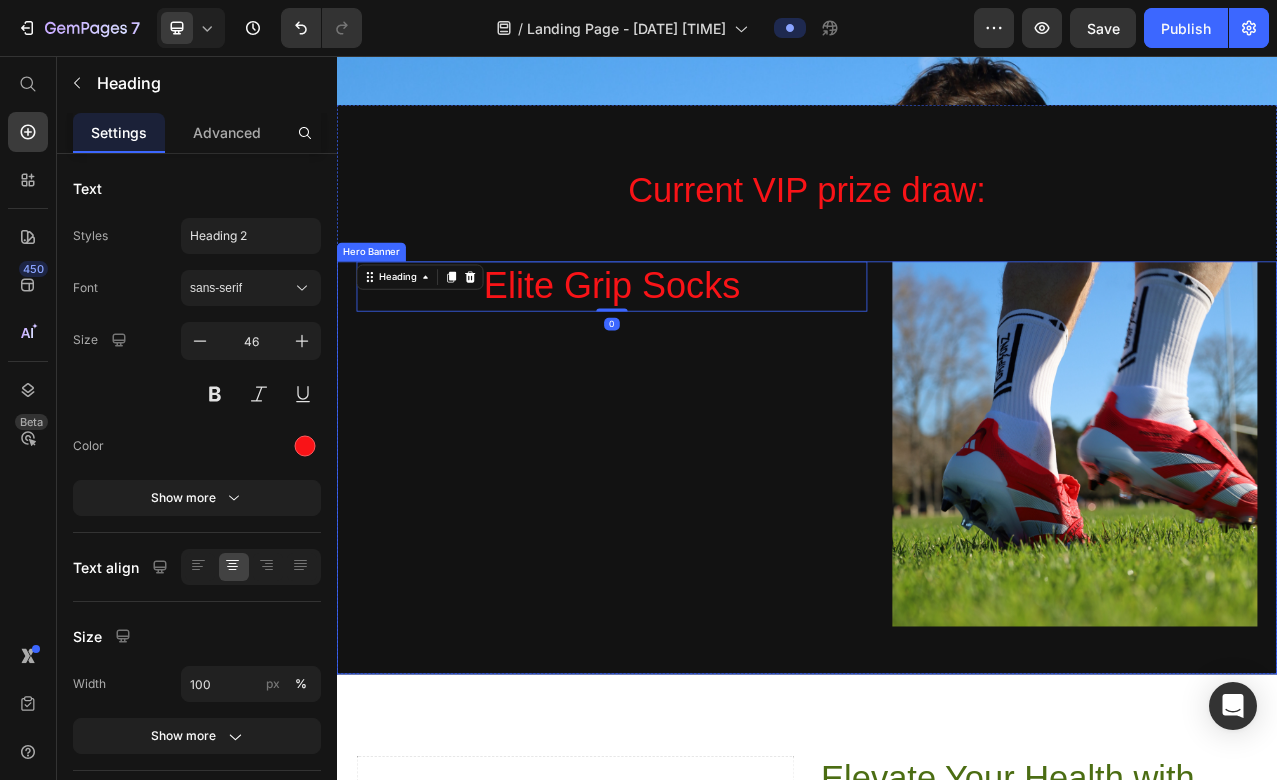 click on "Elite Grip Socks Heading   0" at bounding box center [688, 551] 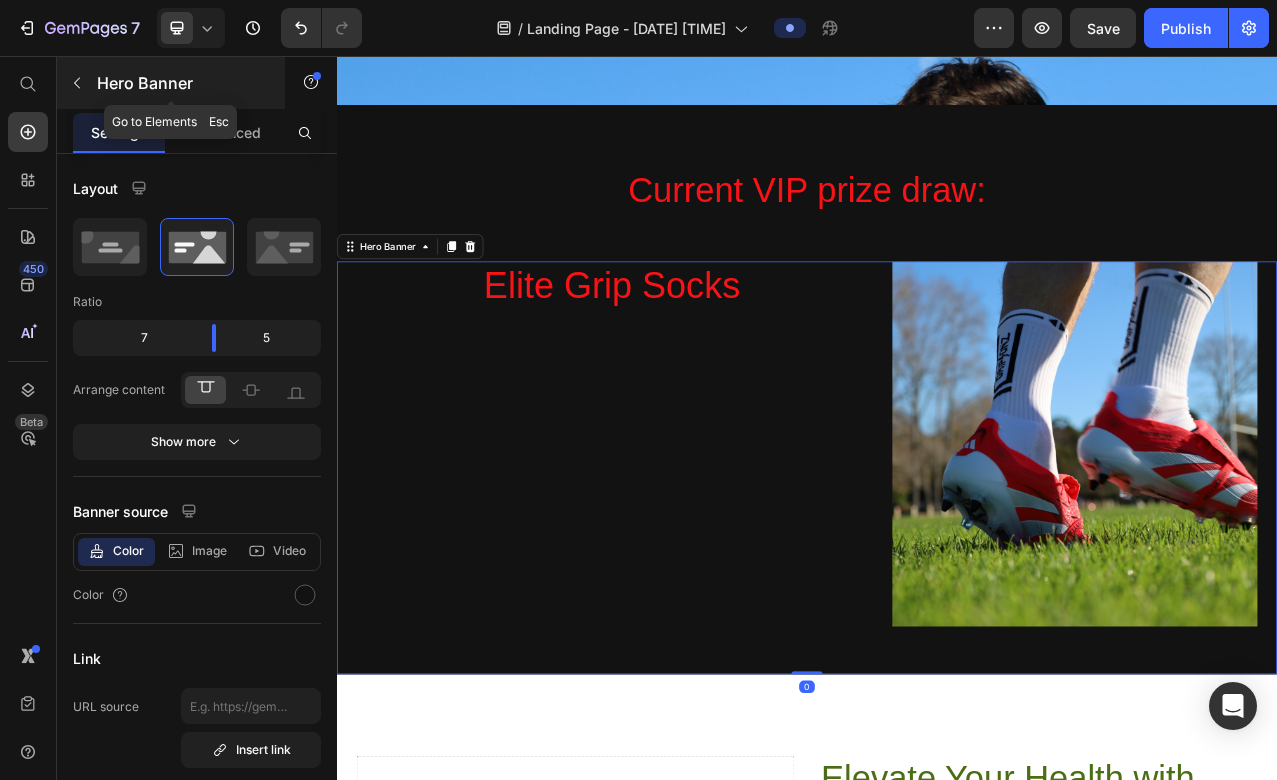 click at bounding box center [77, 83] 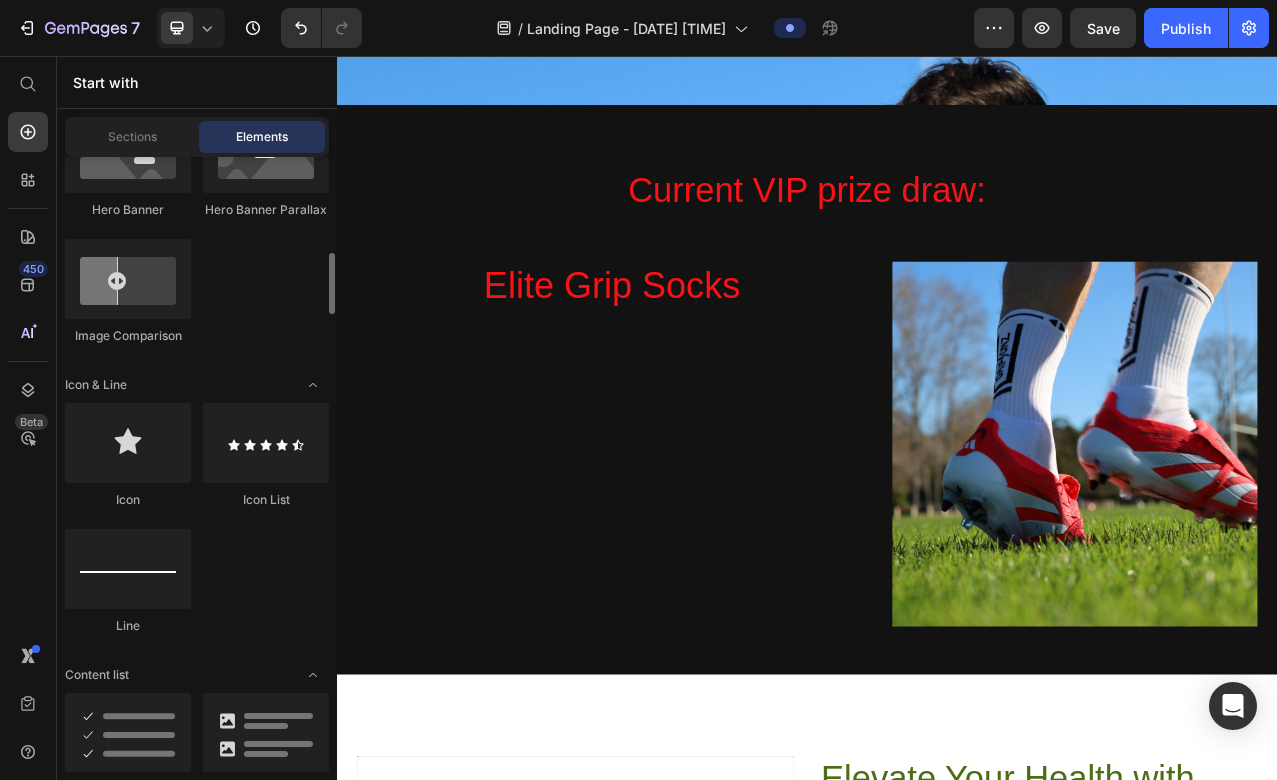 scroll, scrollTop: 1214, scrollLeft: 0, axis: vertical 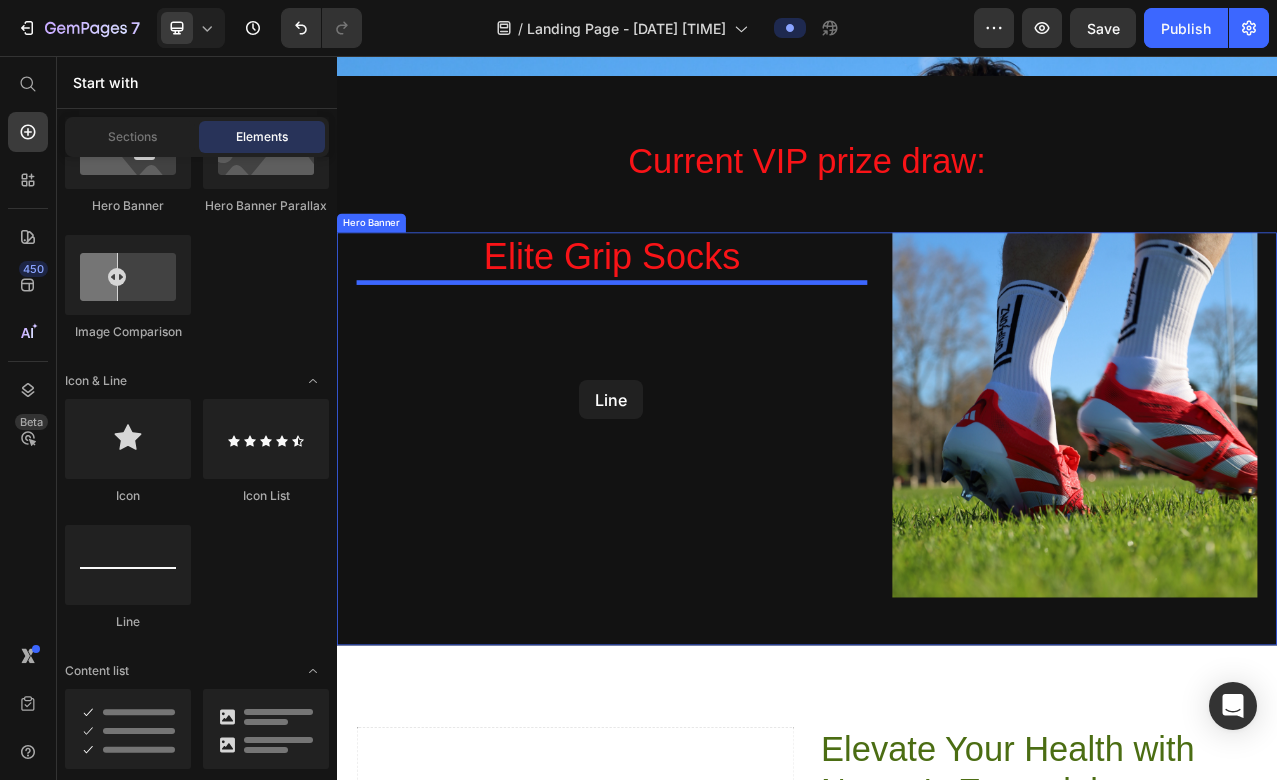 drag, startPoint x: 466, startPoint y: 616, endPoint x: 647, endPoint y: 445, distance: 249.00201 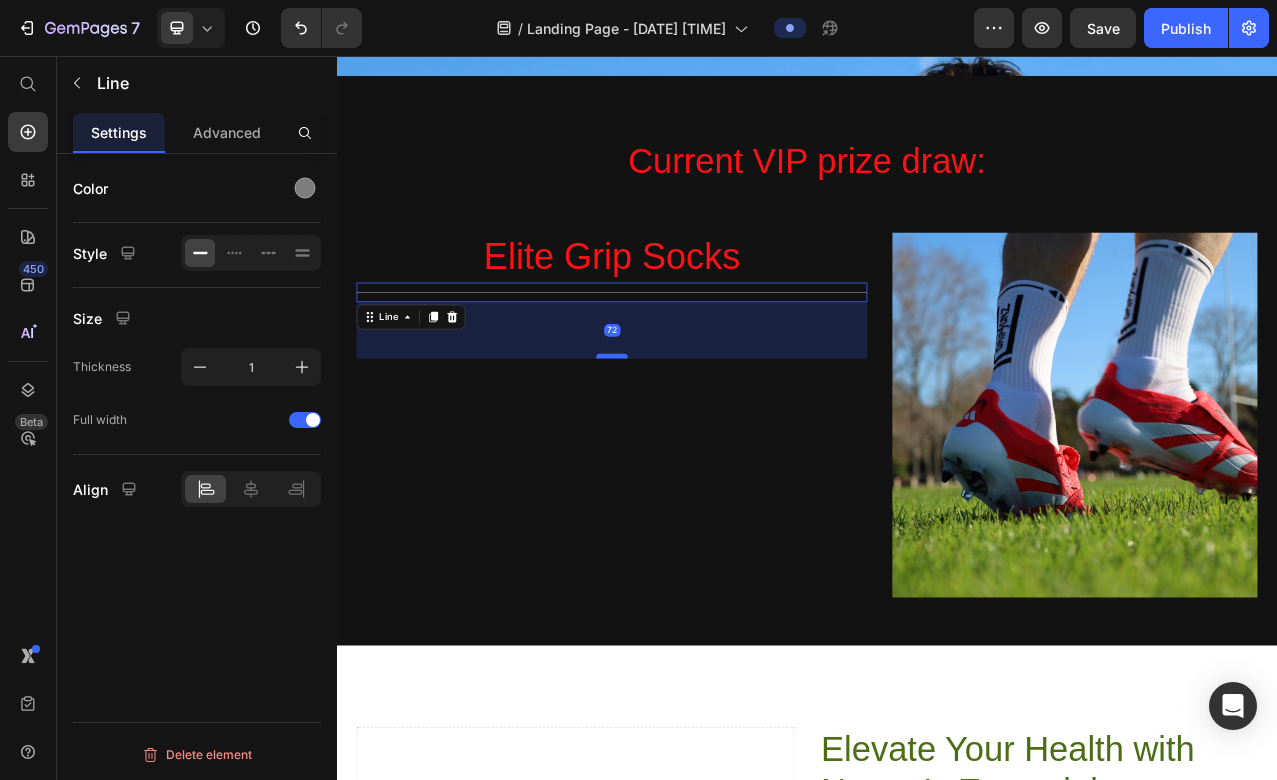 drag, startPoint x: 697, startPoint y: 368, endPoint x: 699, endPoint y: 439, distance: 71.02816 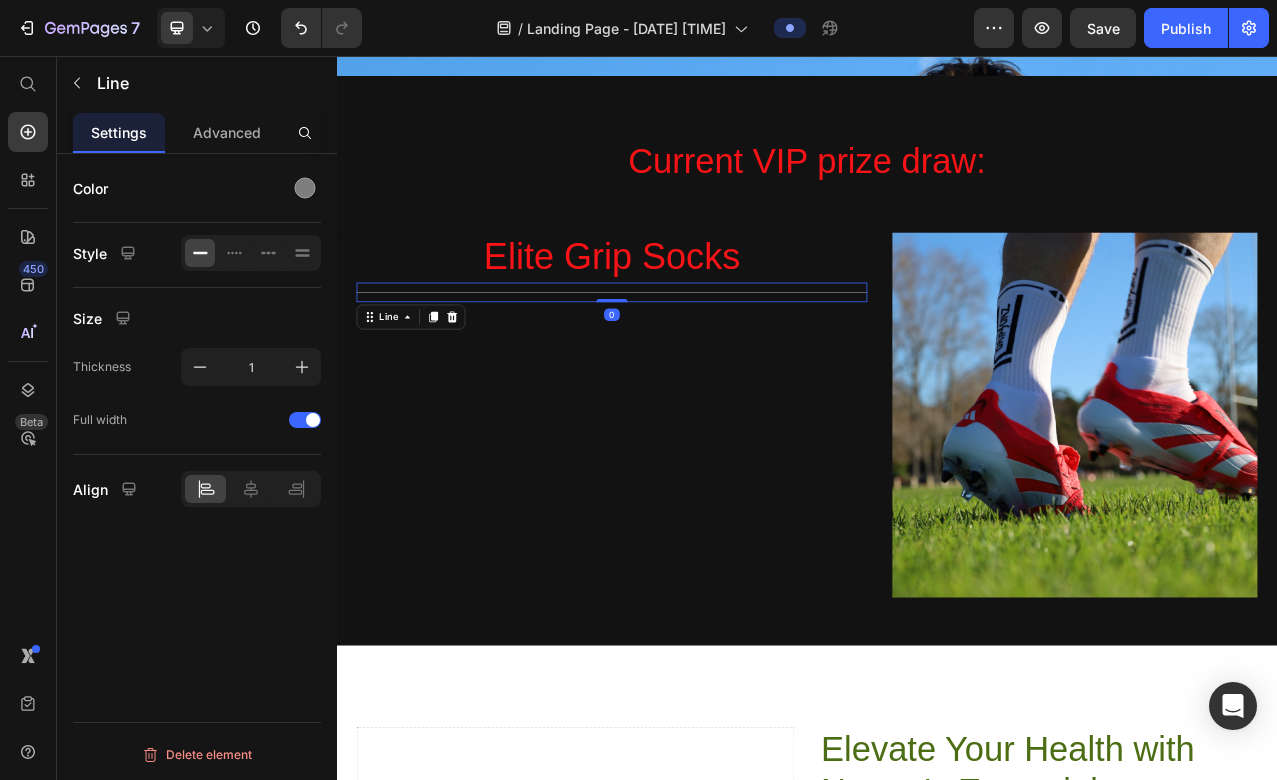 drag, startPoint x: 699, startPoint y: 439, endPoint x: 707, endPoint y: 331, distance: 108.29589 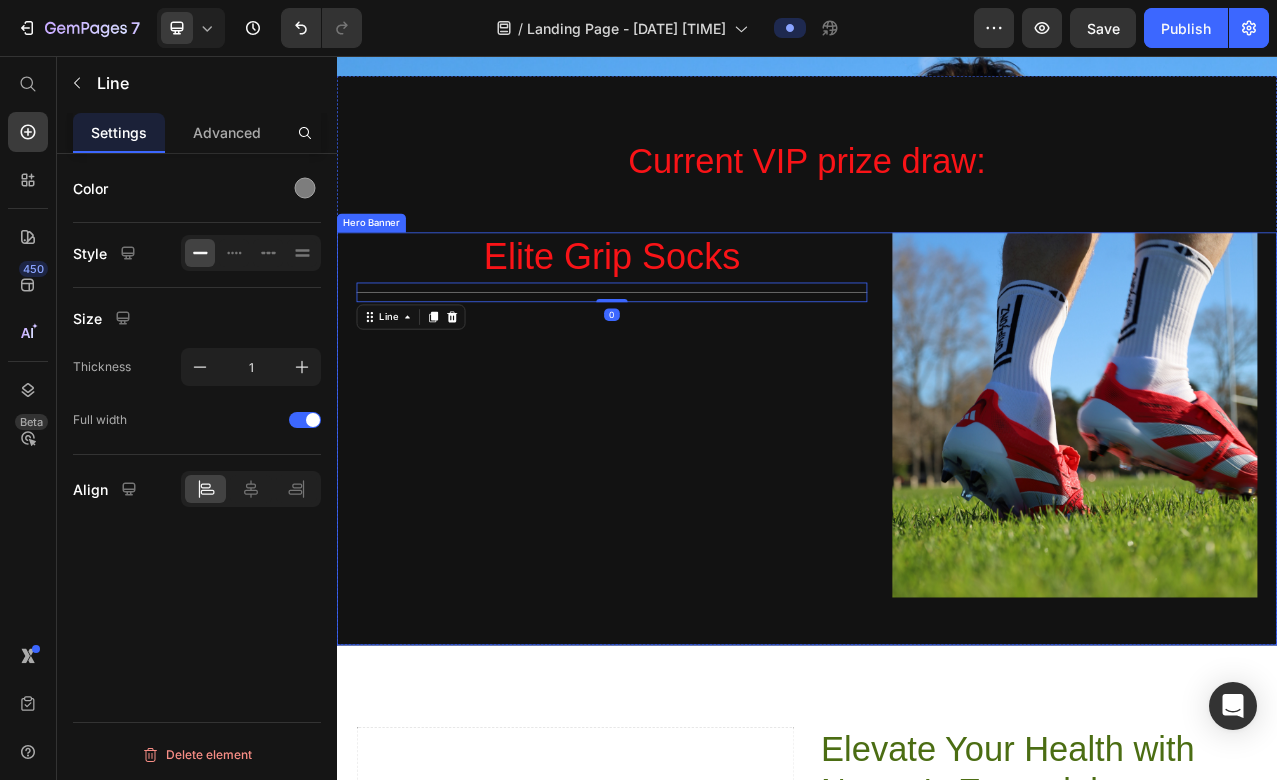 click on "Elite Grip Socks Heading                Title Line   0" at bounding box center [688, 514] 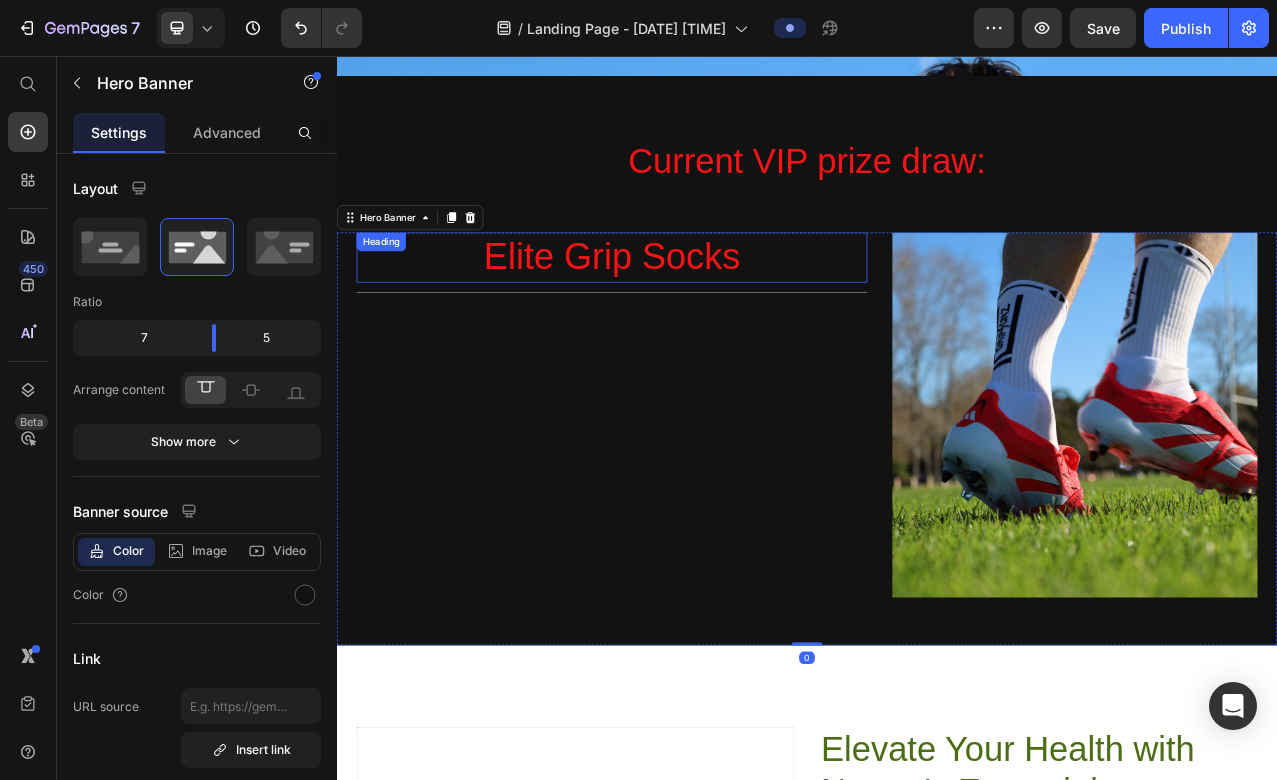 click on "Elite Grip Socks" at bounding box center [688, 313] 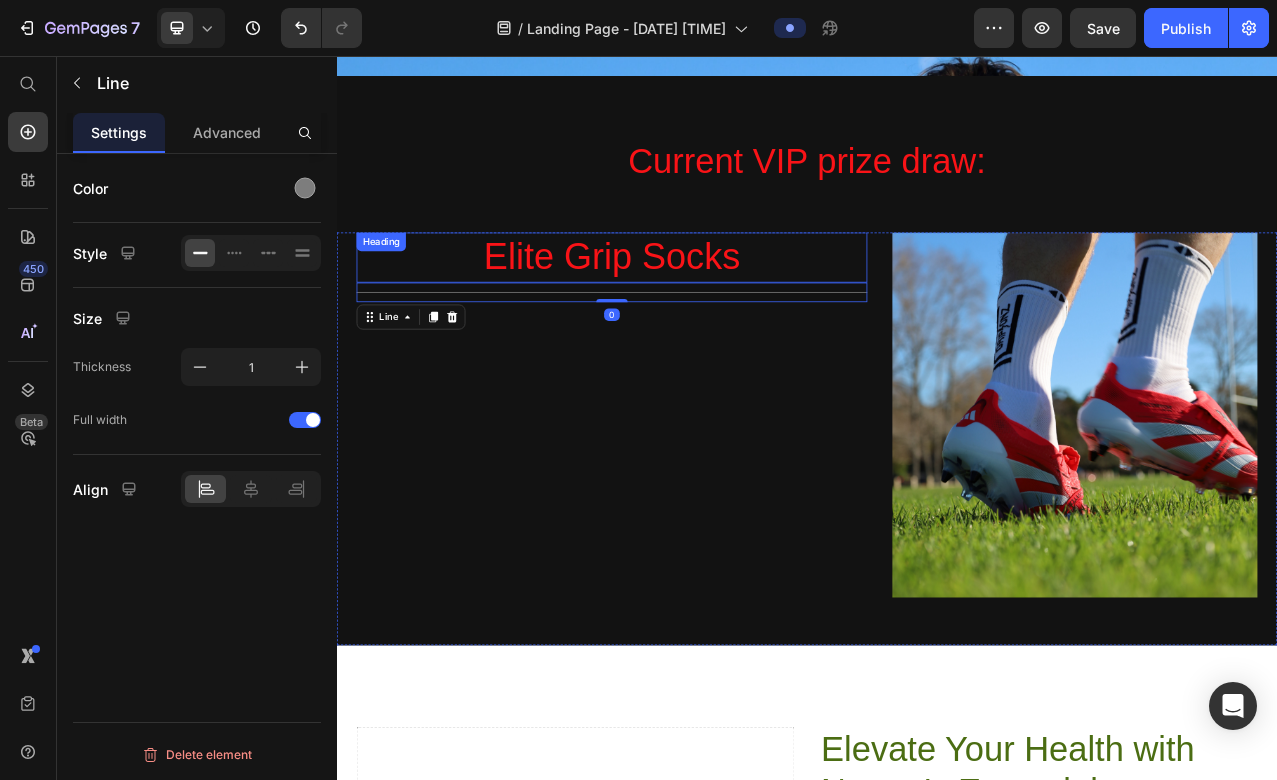 click on "Elite Grip Socks" at bounding box center [688, 313] 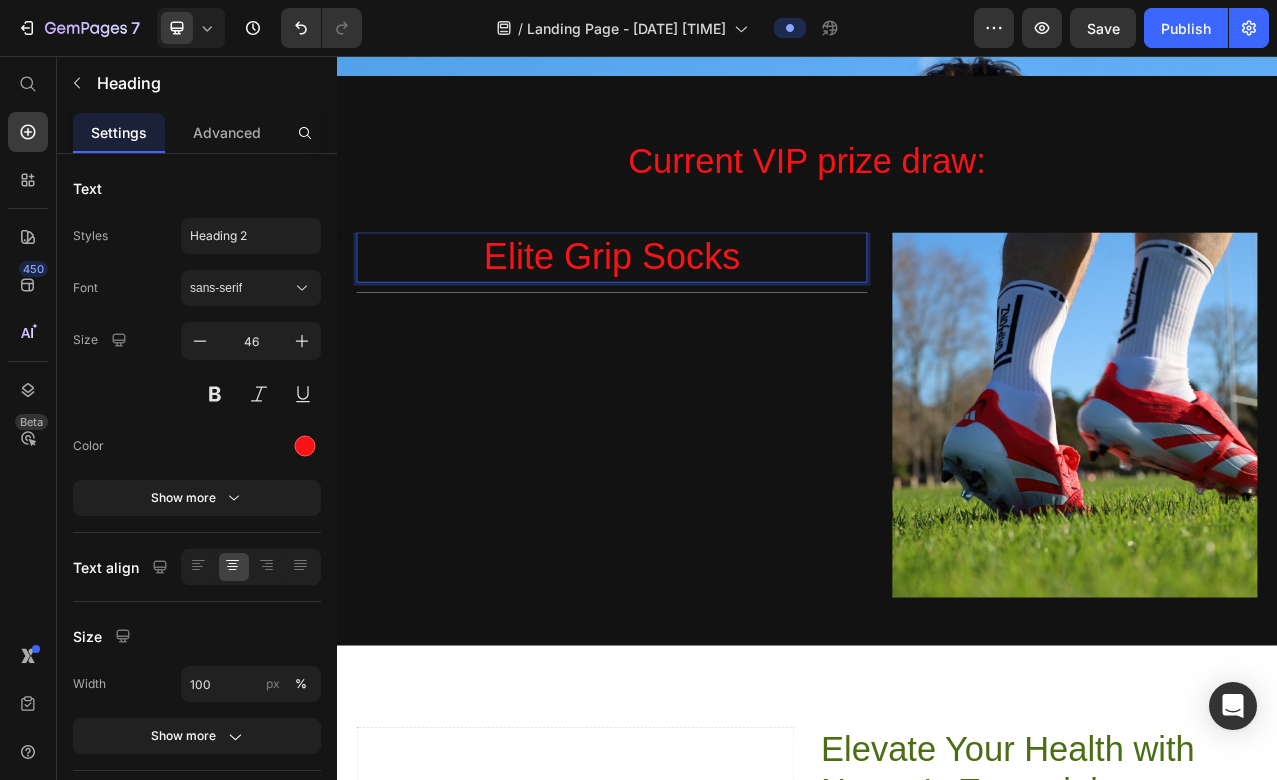 click on "Elite Grip Socks Heading   0                Title Line" at bounding box center [688, 514] 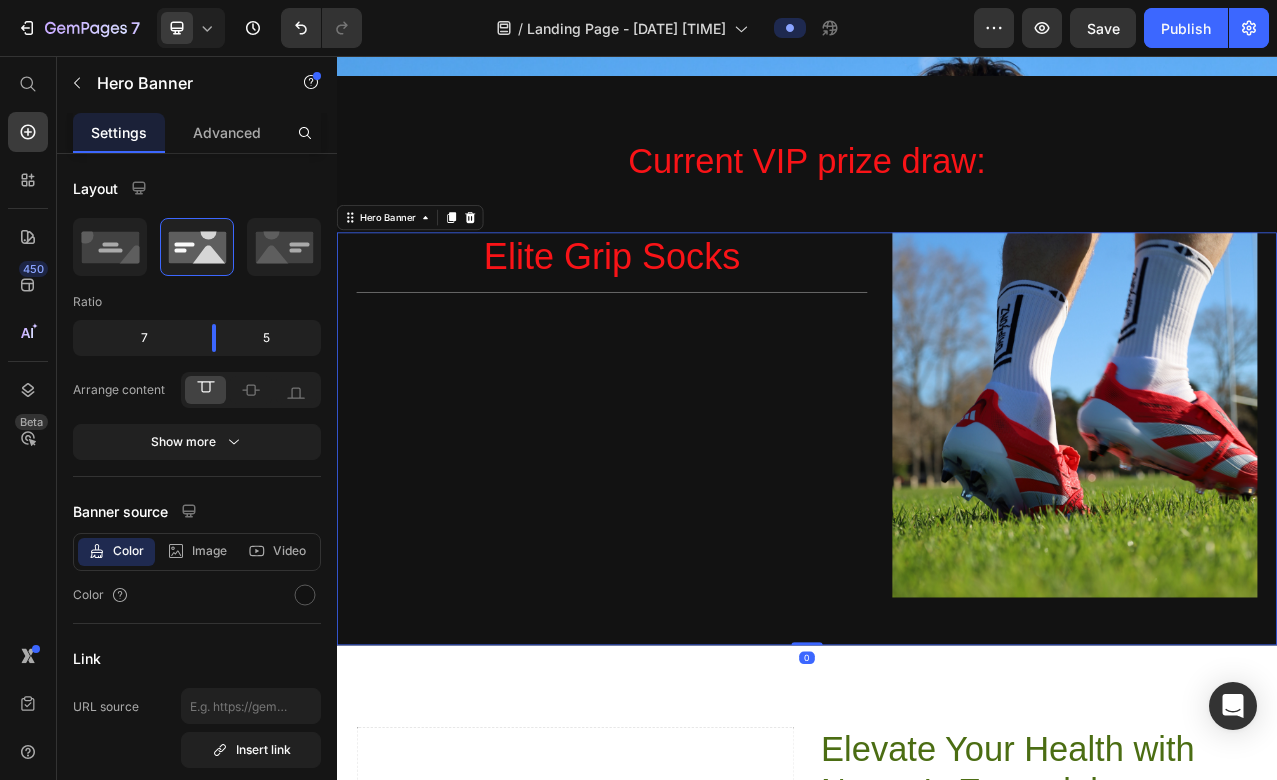 click on "Elite Grip Socks Heading                Title Line" at bounding box center (688, 514) 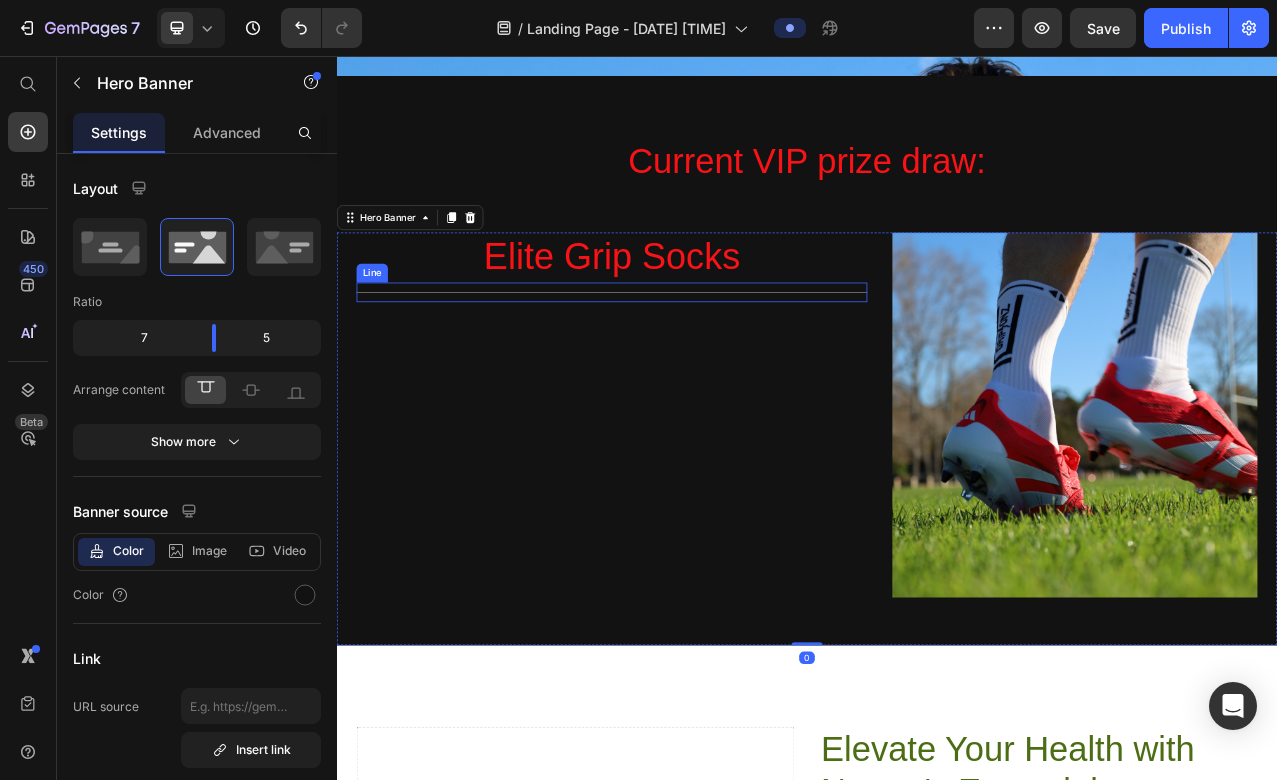 click on "Elite Grip Socks" at bounding box center (688, 313) 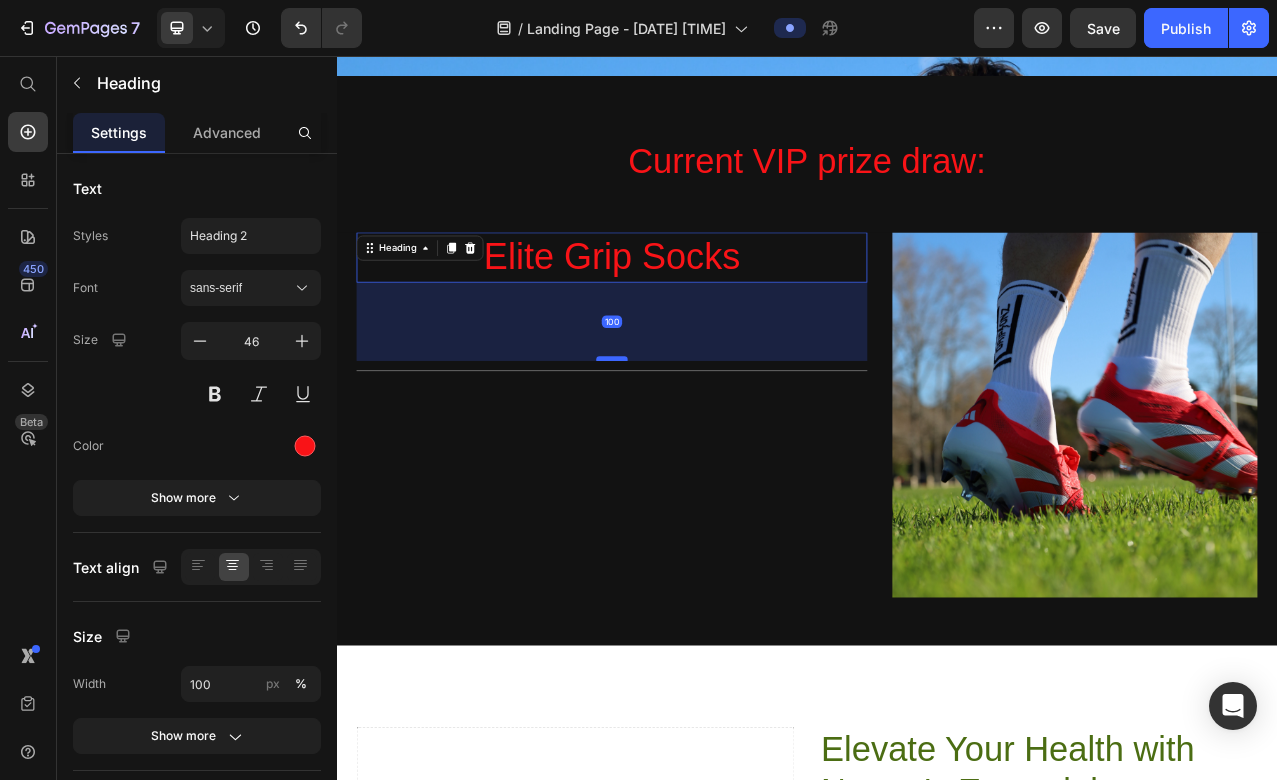 drag, startPoint x: 695, startPoint y: 342, endPoint x: 697, endPoint y: 442, distance: 100.02 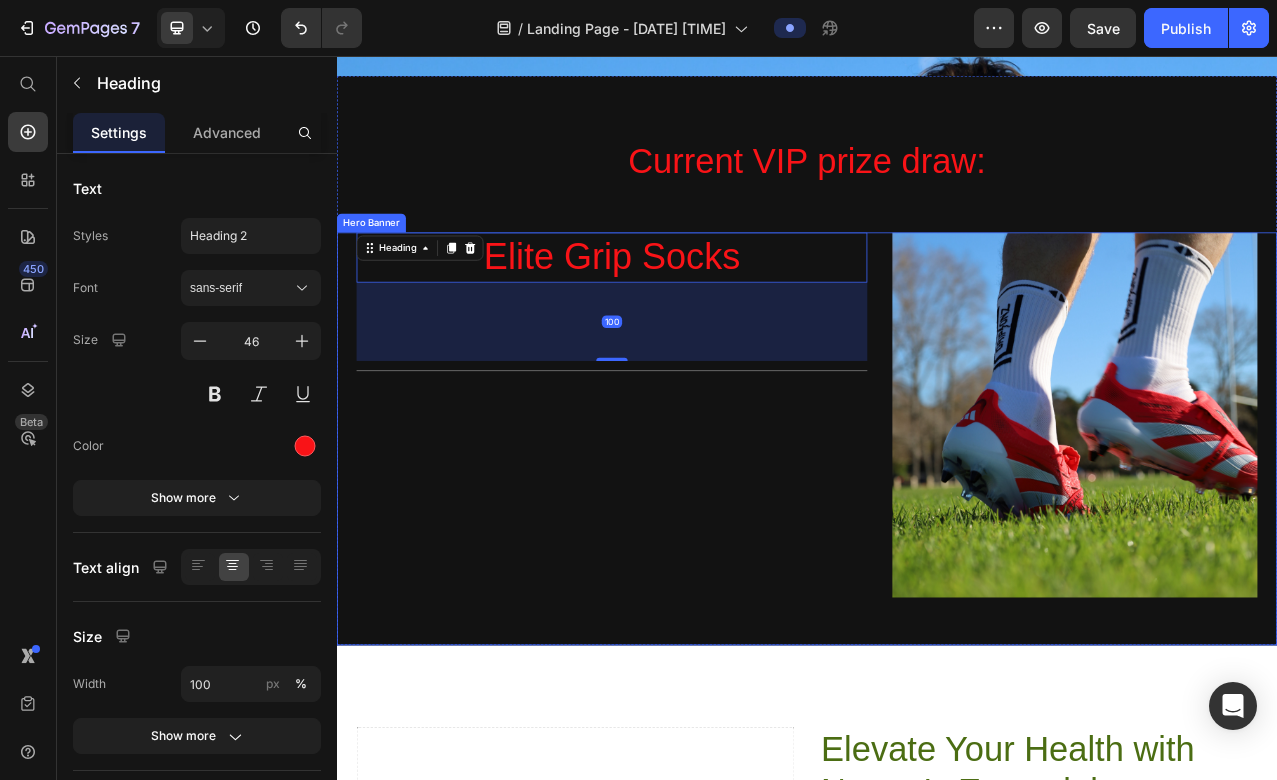 click on "Elite Grip Socks Heading   100                Title Line" at bounding box center [688, 514] 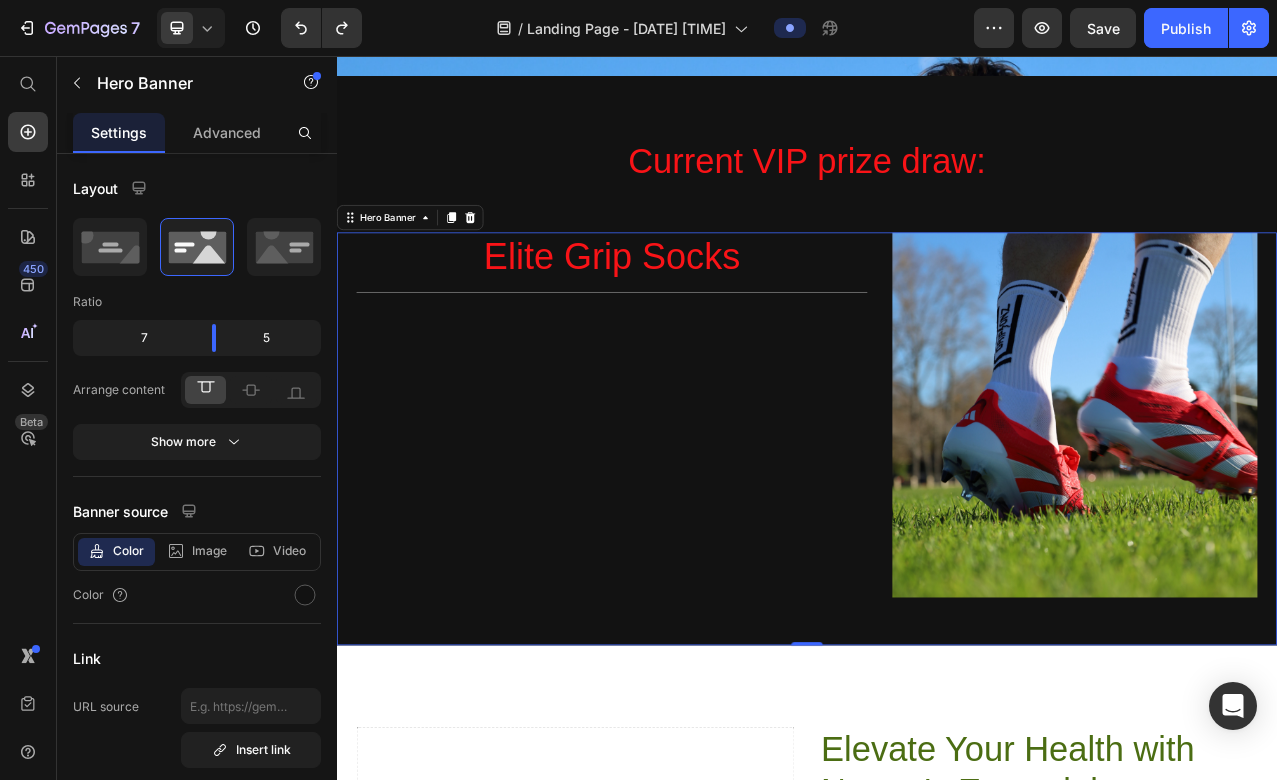 click on "Elite Grip Socks Heading                Title Line" at bounding box center (688, 514) 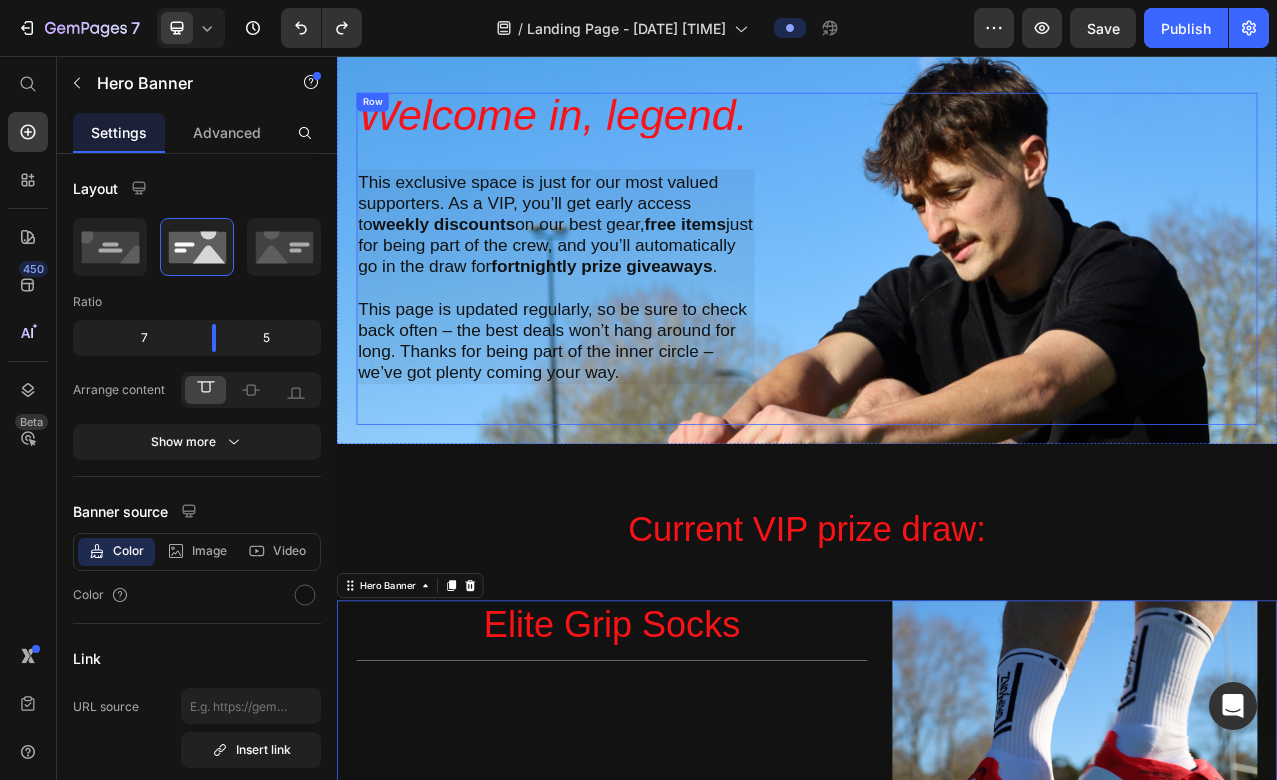 scroll, scrollTop: 0, scrollLeft: 0, axis: both 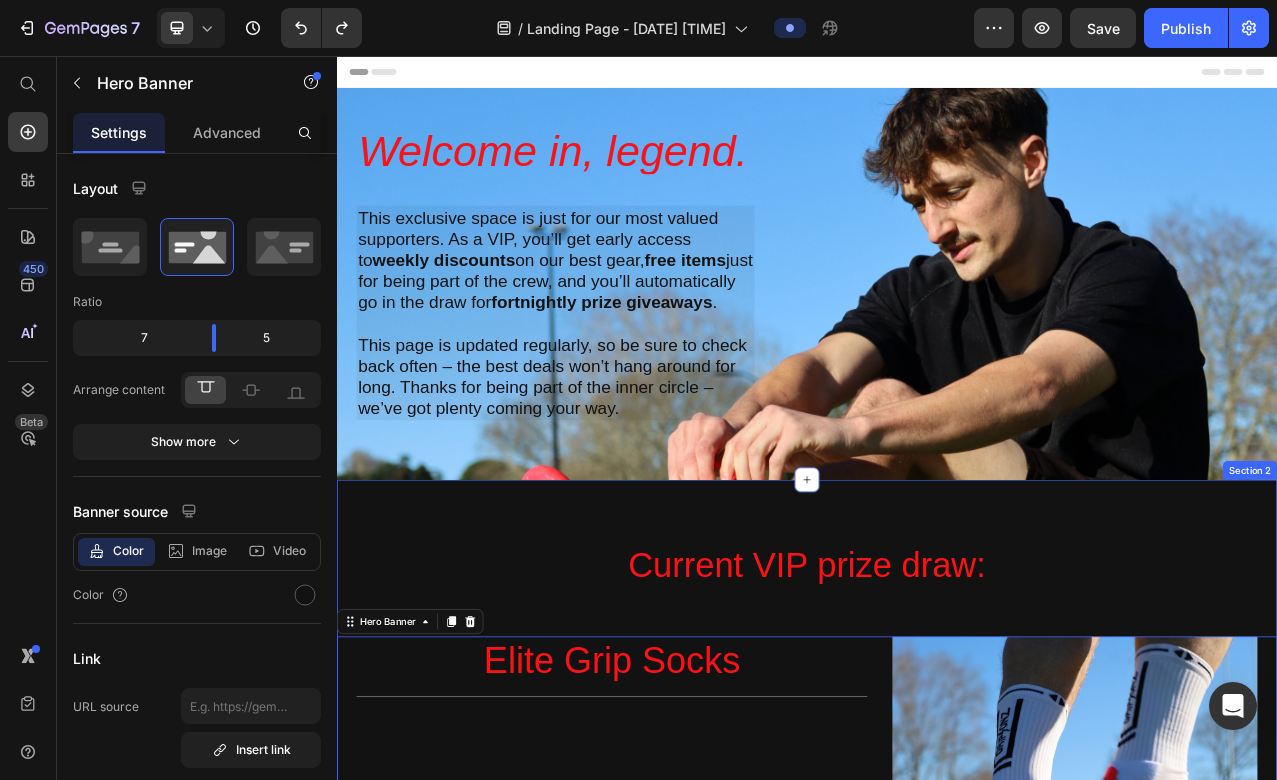 click on "Current VIP prize draw: Heading Row Elite Grip Socks Heading                Title Line Image Hero Banner   0 Section 2" at bounding box center [937, 960] 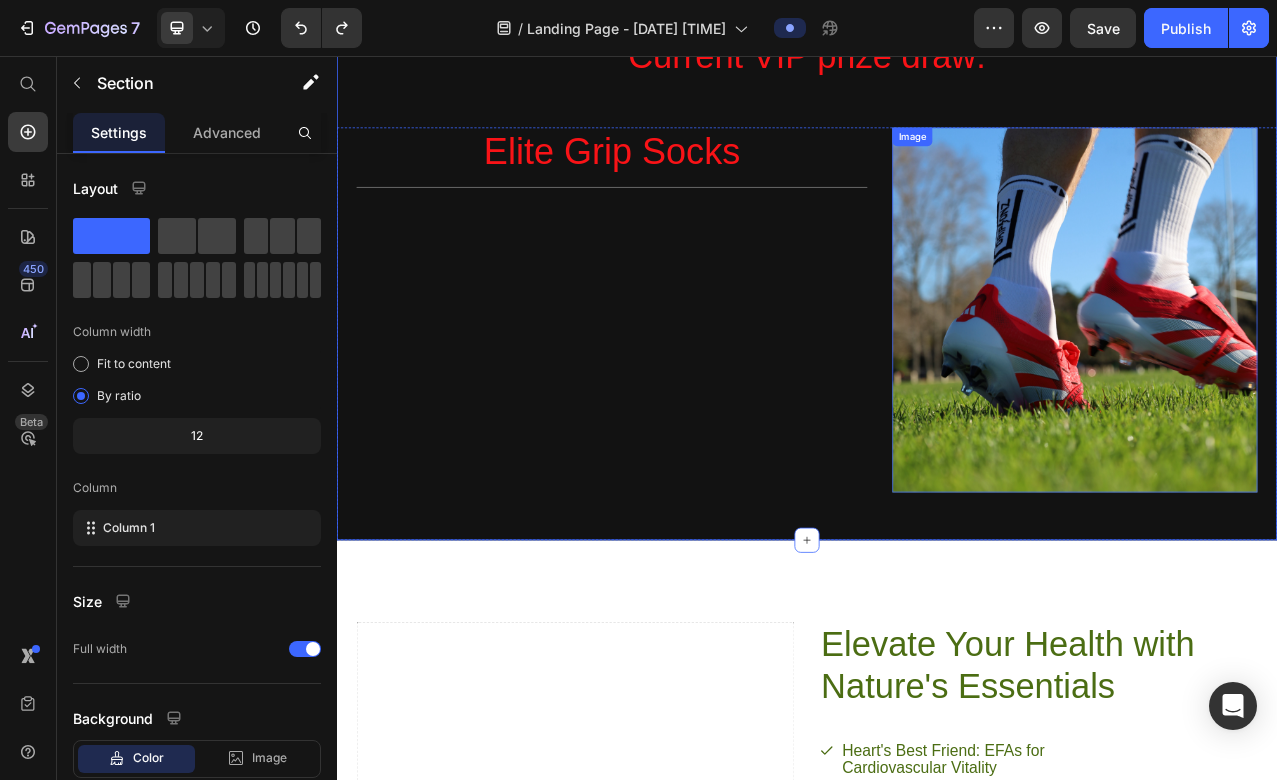 scroll, scrollTop: 654, scrollLeft: 0, axis: vertical 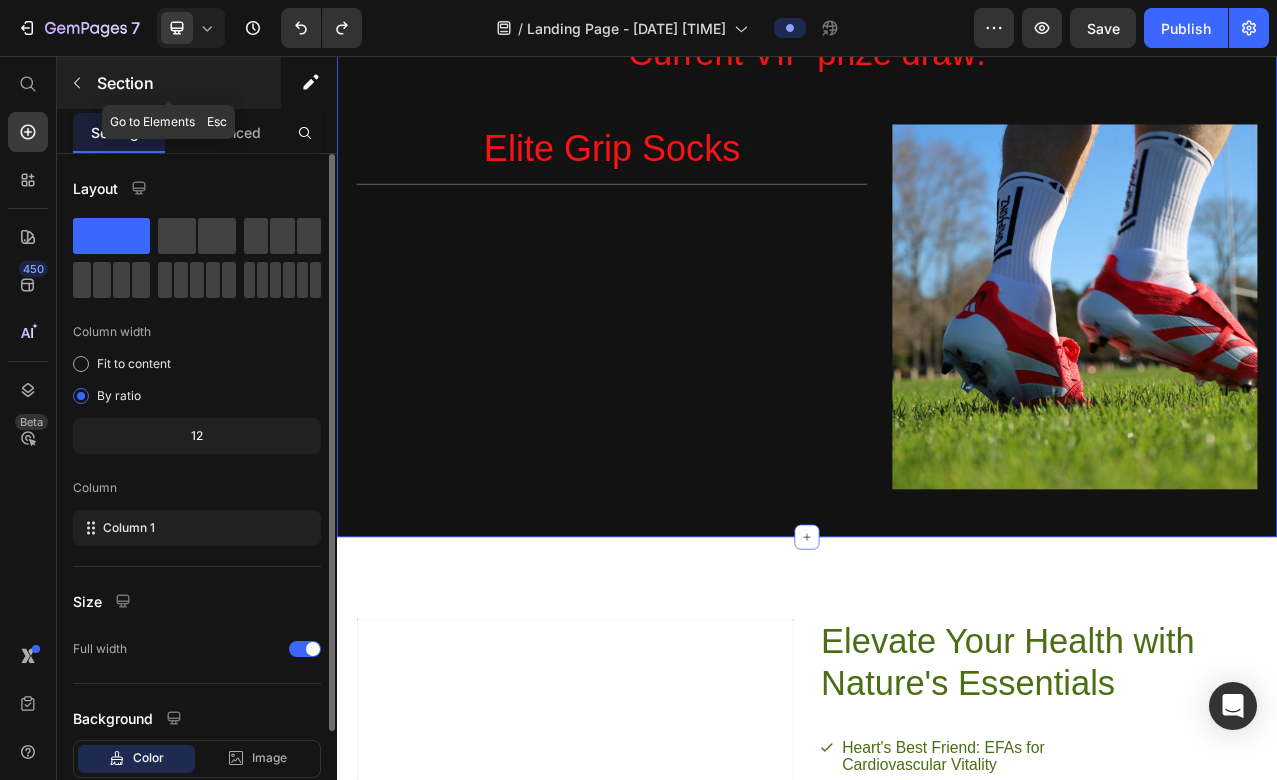 click at bounding box center (77, 83) 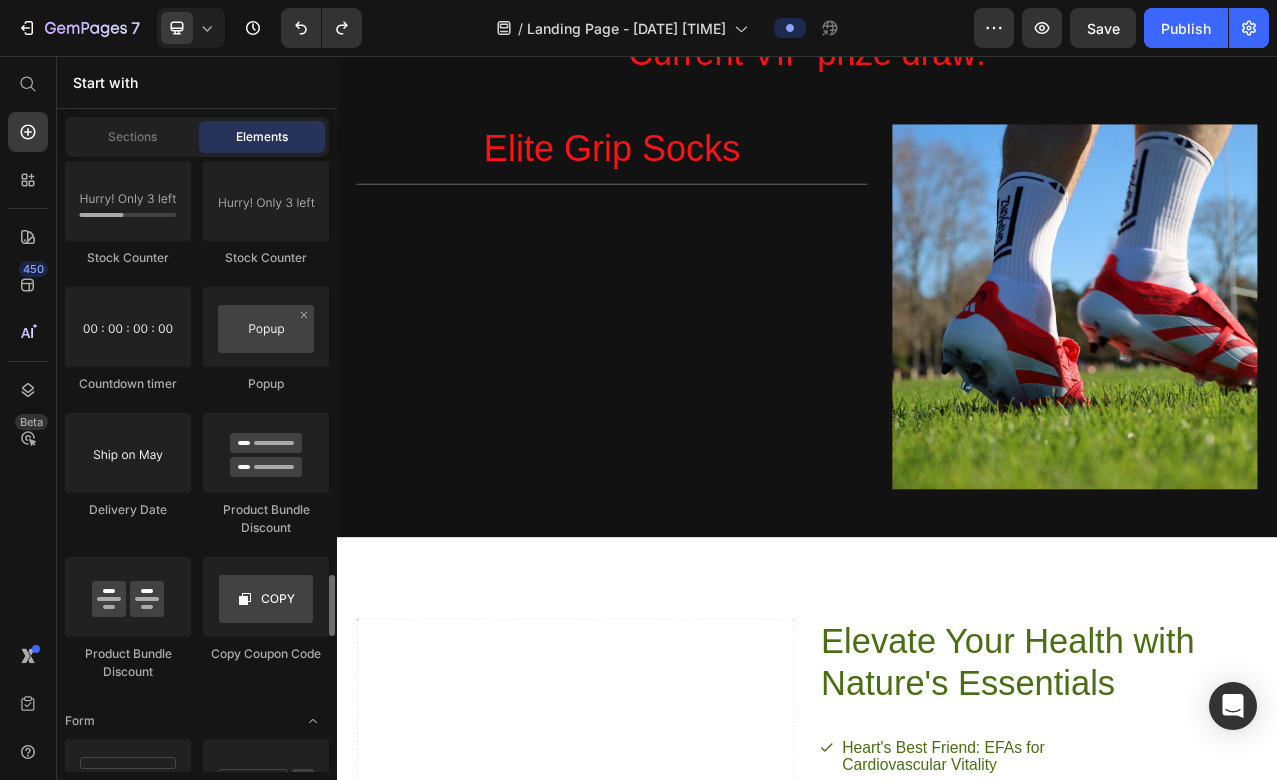 scroll, scrollTop: 4257, scrollLeft: 0, axis: vertical 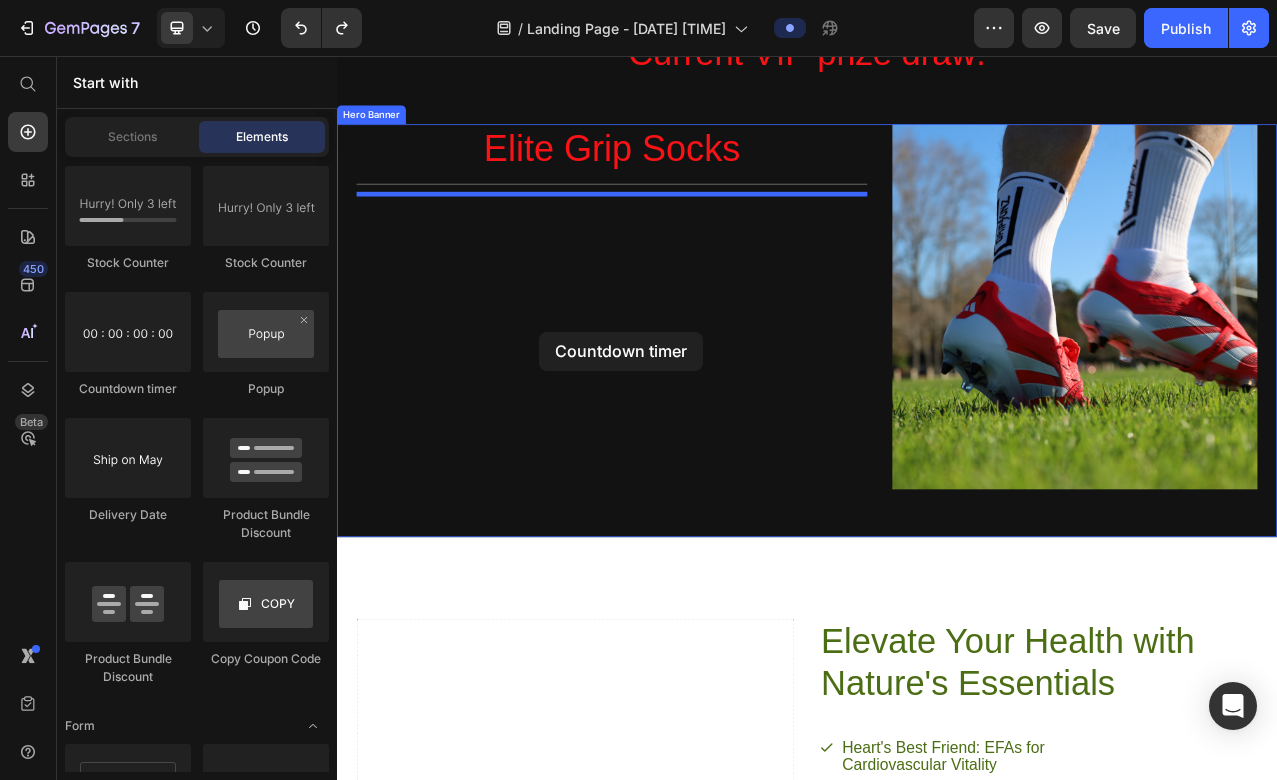 drag, startPoint x: 471, startPoint y: 385, endPoint x: 595, endPoint y: 409, distance: 126.30122 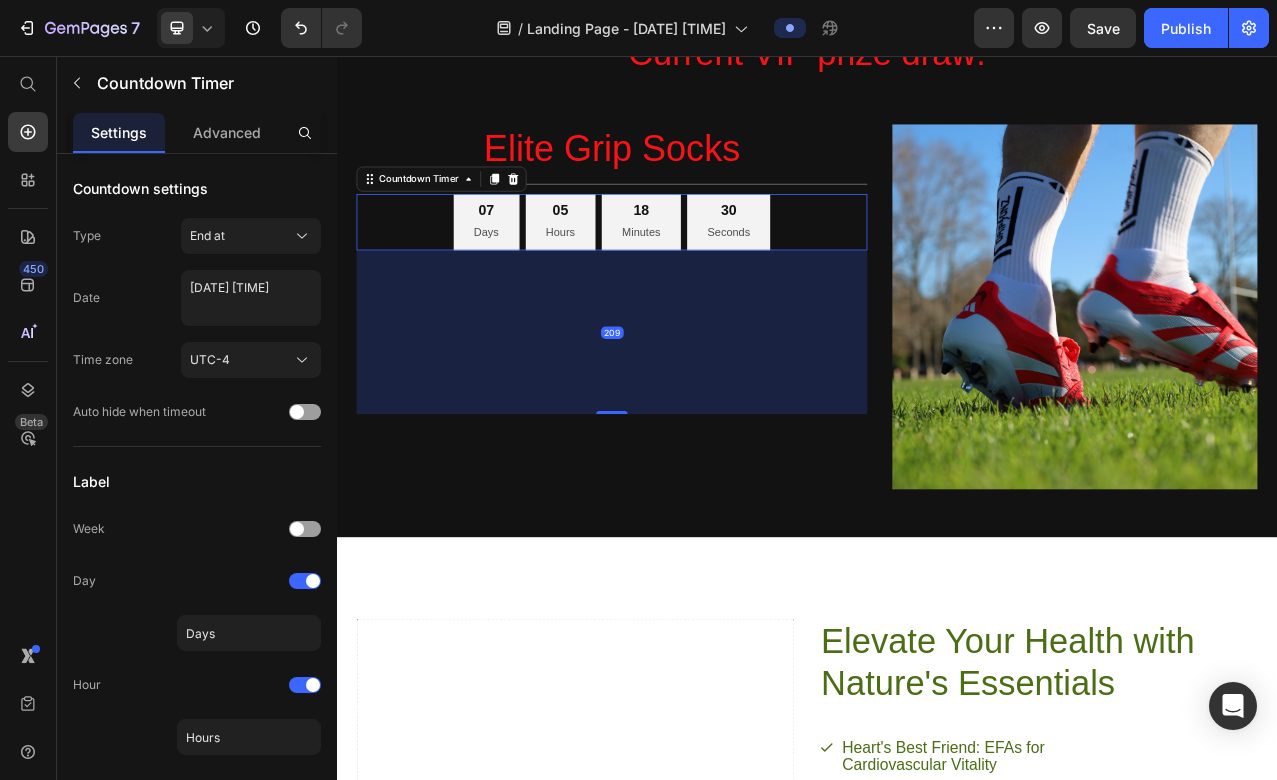 drag, startPoint x: 689, startPoint y: 303, endPoint x: 804, endPoint y: -7, distance: 330.6433 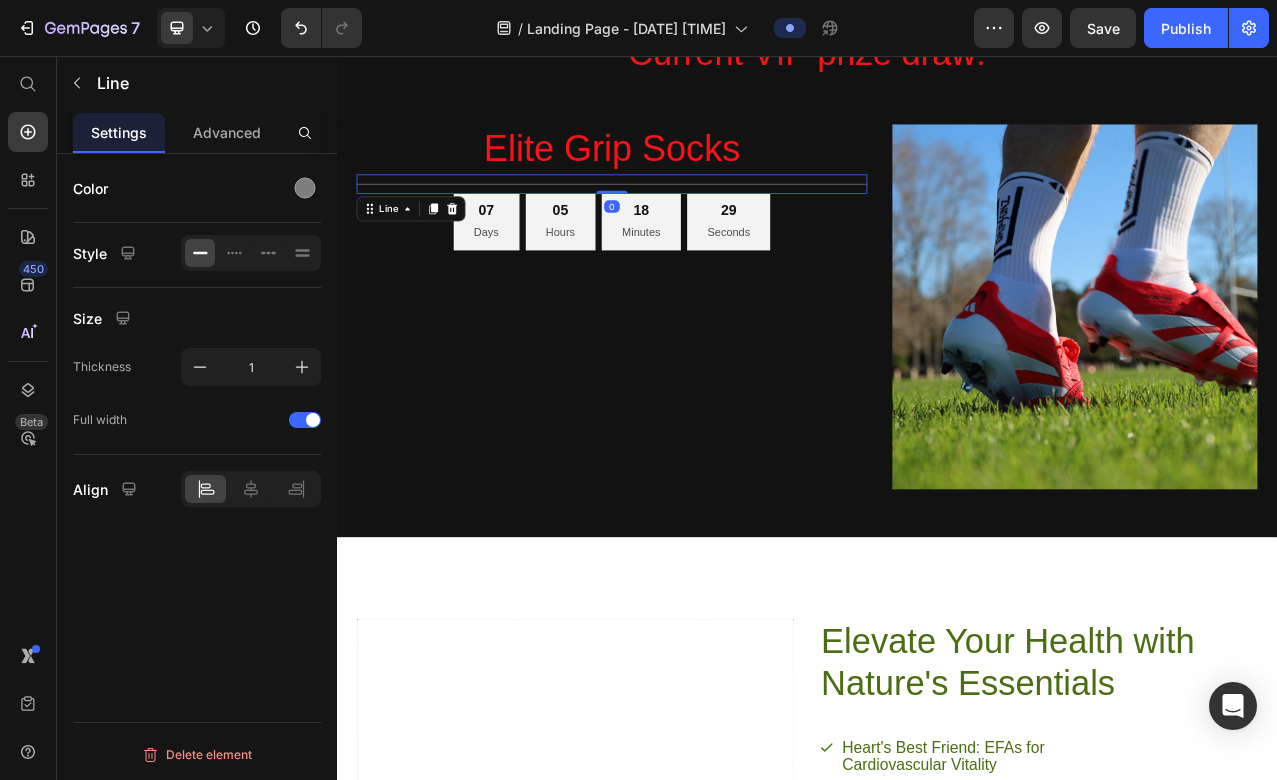 click on "Title Line   0" at bounding box center (688, 219) 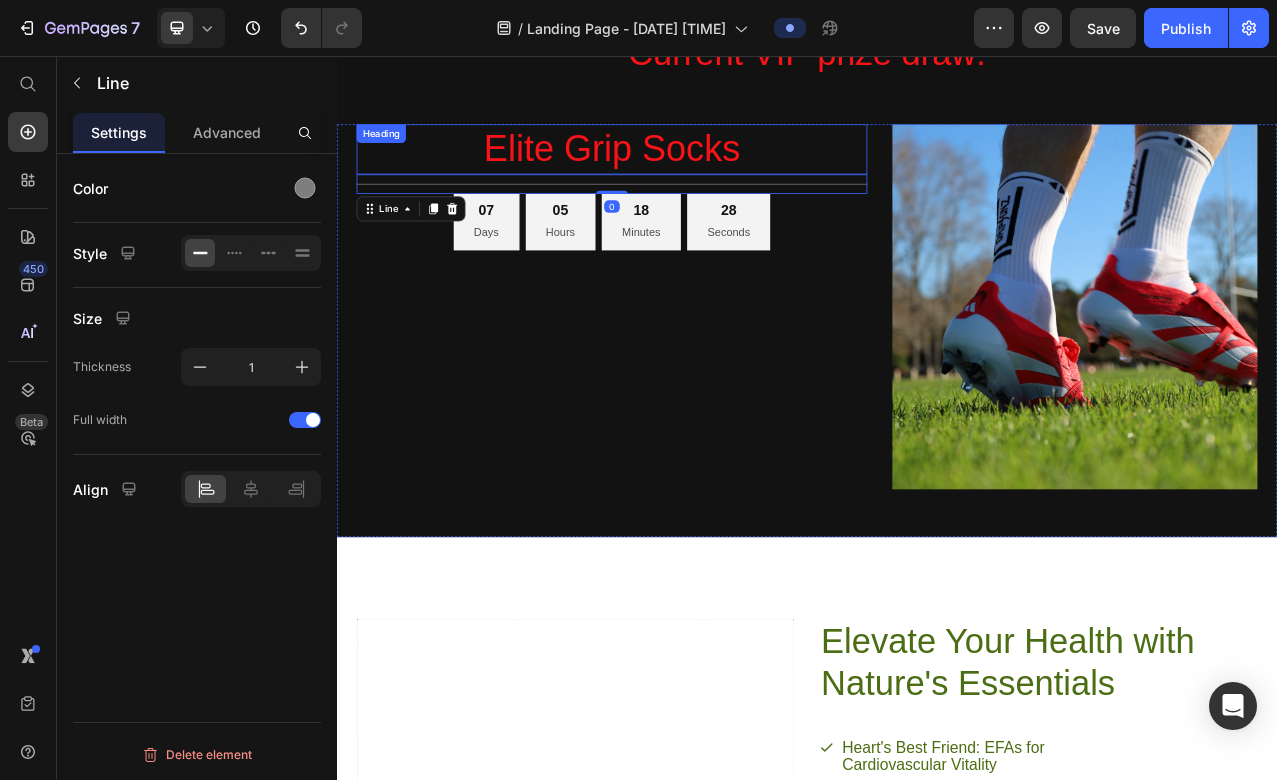 click on "Elite Grip Socks" at bounding box center (688, 175) 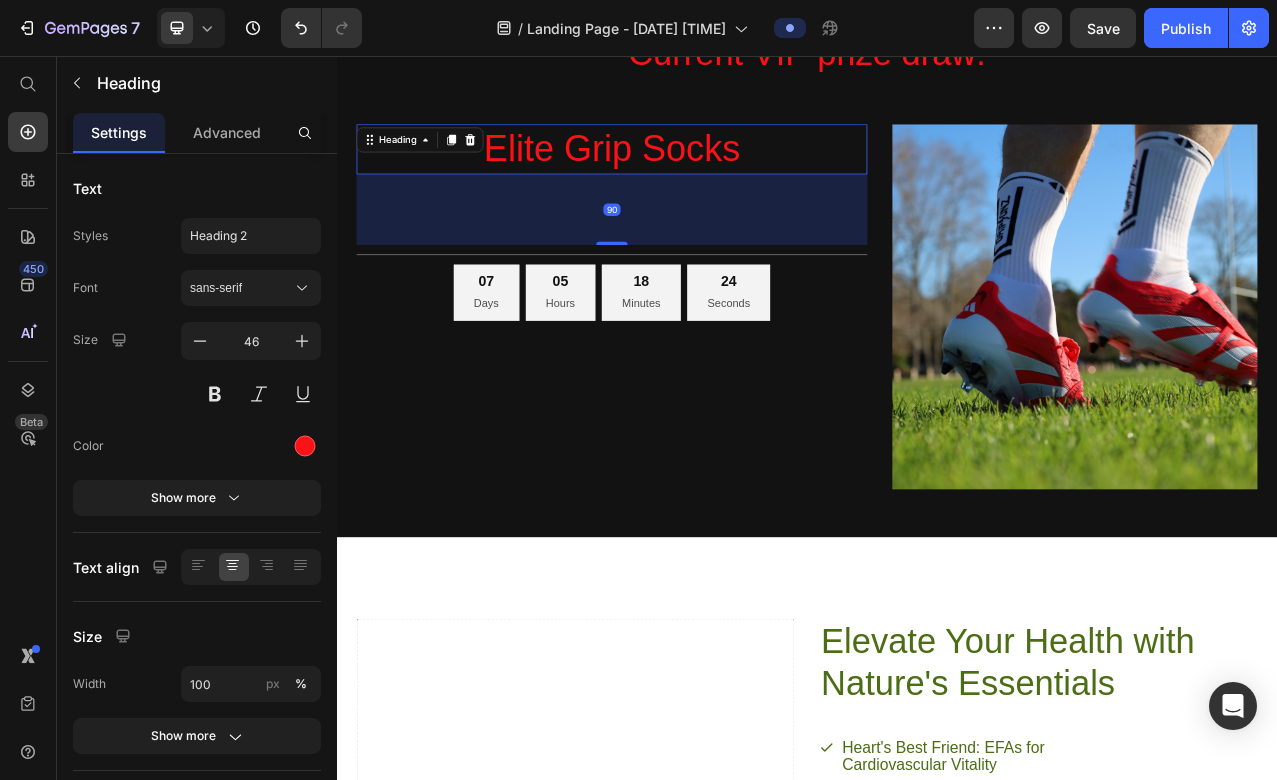 drag, startPoint x: 682, startPoint y: 204, endPoint x: 761, endPoint y: 294, distance: 119.753914 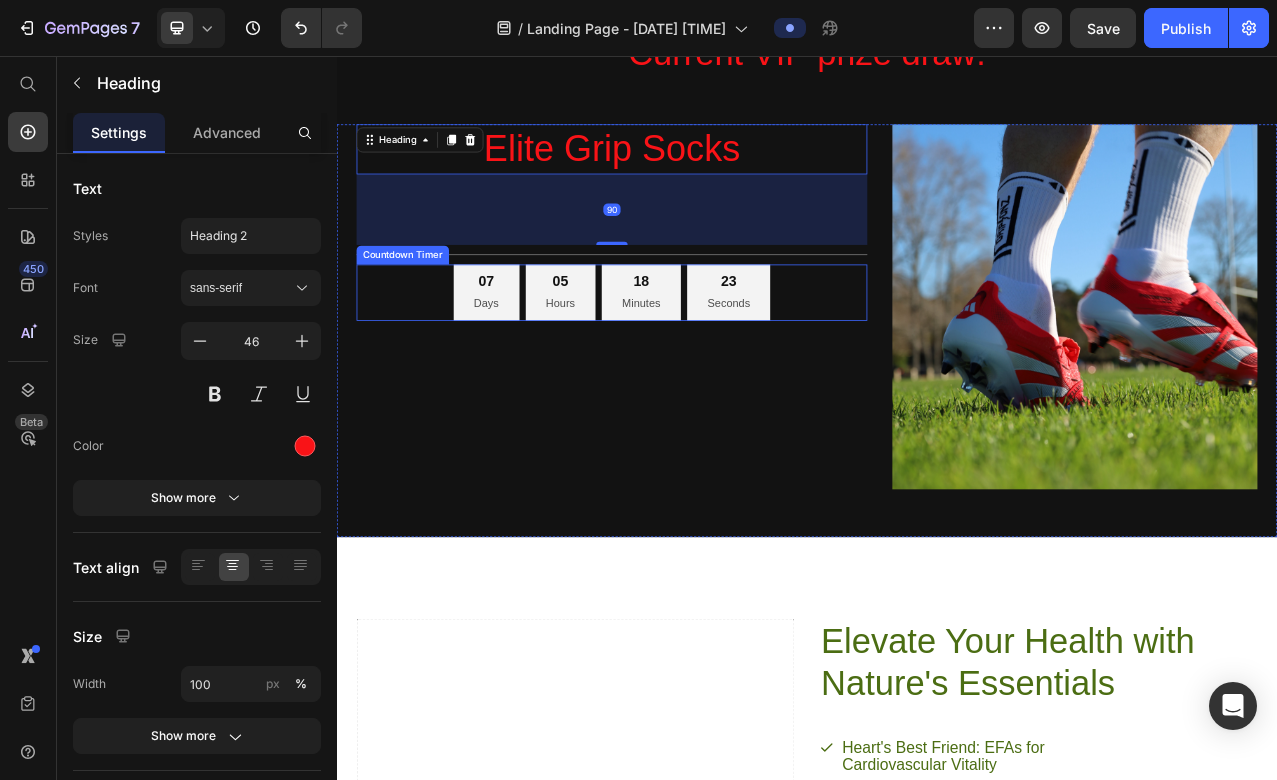 click on "18 Minutes" at bounding box center [725, 358] 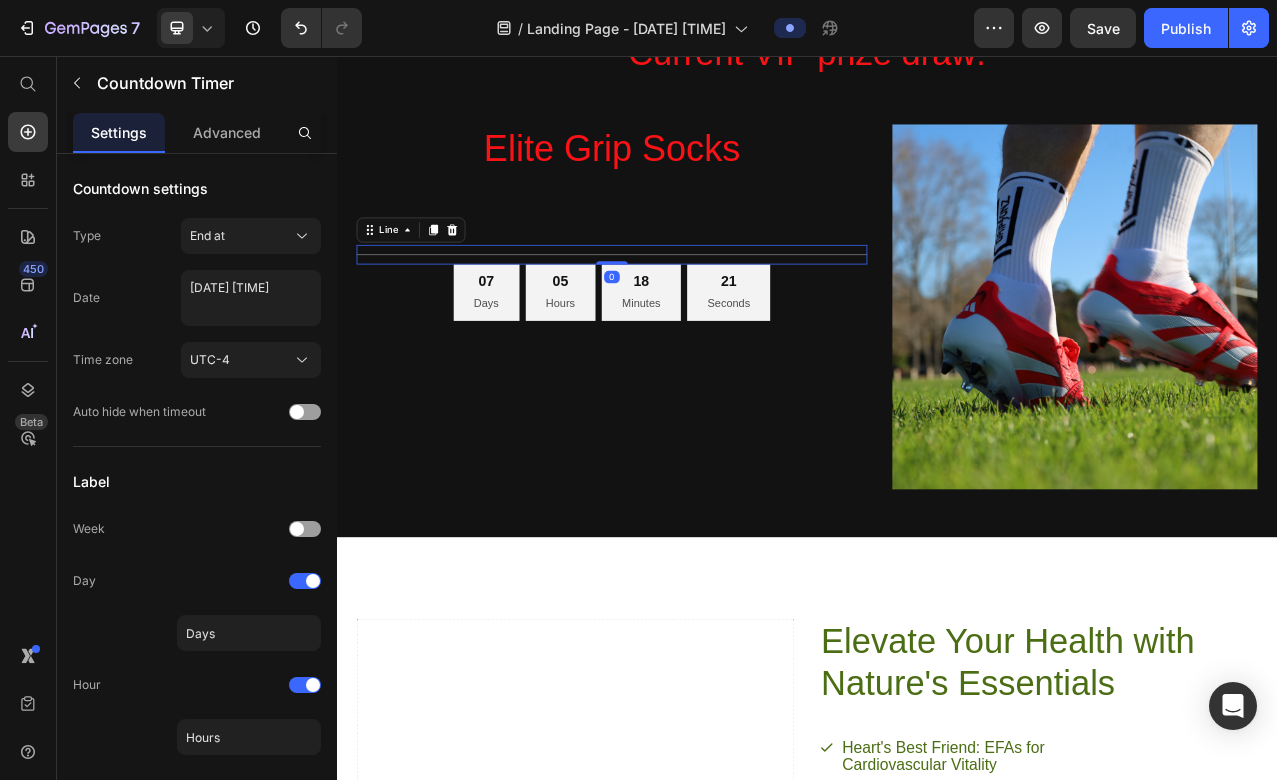 click on "Title Line   0" at bounding box center (688, 309) 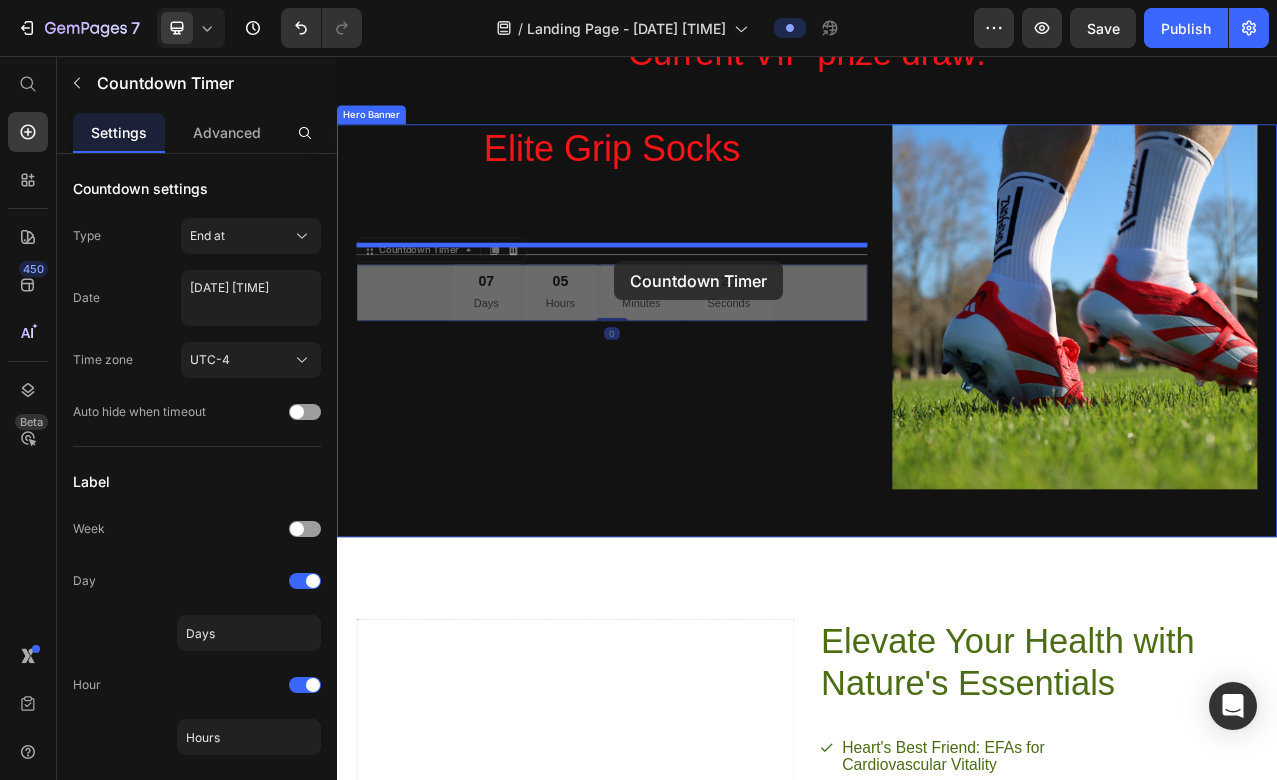 click on "Header Welcome in, legend. Heading This exclusive space is just for our most valued supporters. As a VIP, you’ll get early access to  weekly discounts  on our best gear,  free items  just for being part of the crew, and you’ll automatically go in the draw for  fortnightly prize giveaways . This page is updated regularly, so be sure to check back often – the best deals won’t hang around for long. Thanks for being part of the inner circle – we’ve got plenty coming your way. Text Block Row Row Hero Banner Section 1 Current VIP prize draw: Heading Row Elite Grip Socks Heading                Title Line 07 Days 05 Hours 18 Minutes 20 Seconds Countdown Timer   0 07 Days 05 Hours 18 Minutes 20 Seconds Countdown Timer   0 Image Hero Banner Section 2 Elevate Your Health with Nature's Essentials Heading
Heart's Best Friend: EFAs for Cardiovascular Vitality
Mind Over Matter: Boost Your Brainpower with EFAs
Joint Freedom: EFAs for Flexible, Active Living Try Gem" at bounding box center (937, 1481) 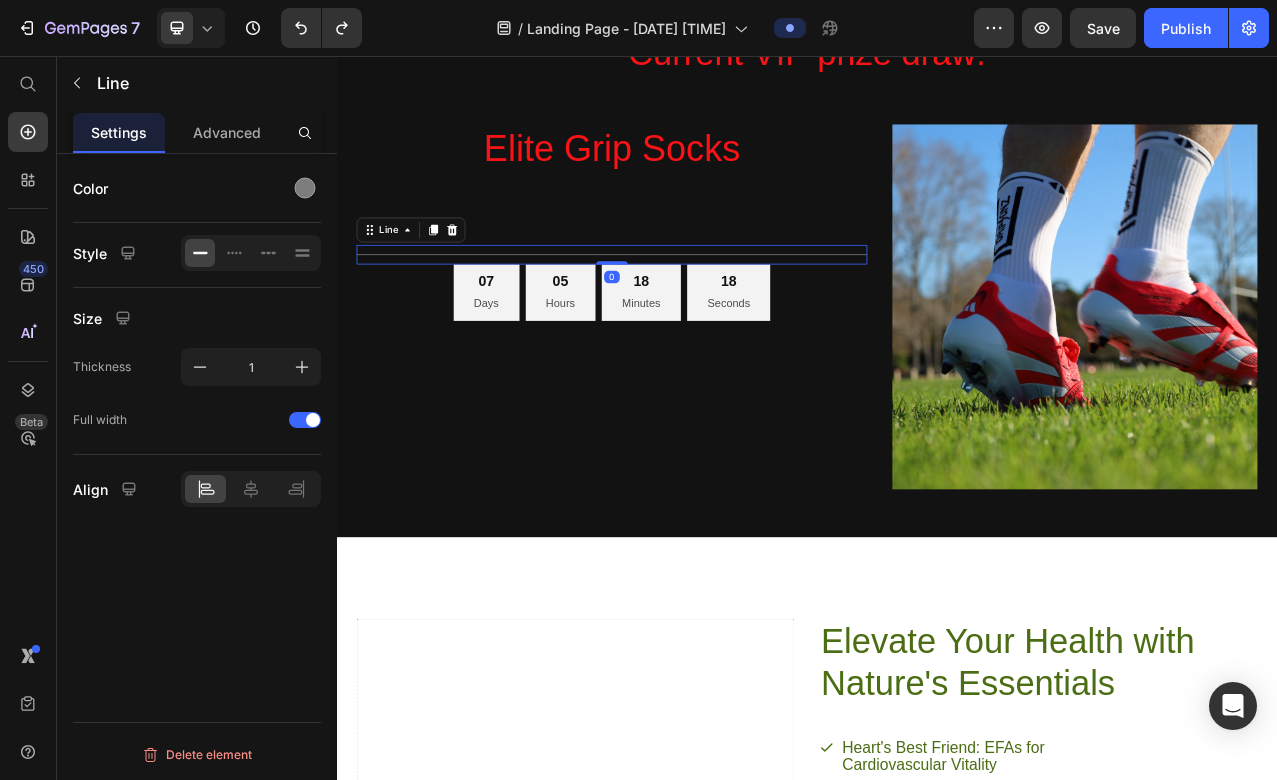 click on "Title Line   0" at bounding box center [688, 309] 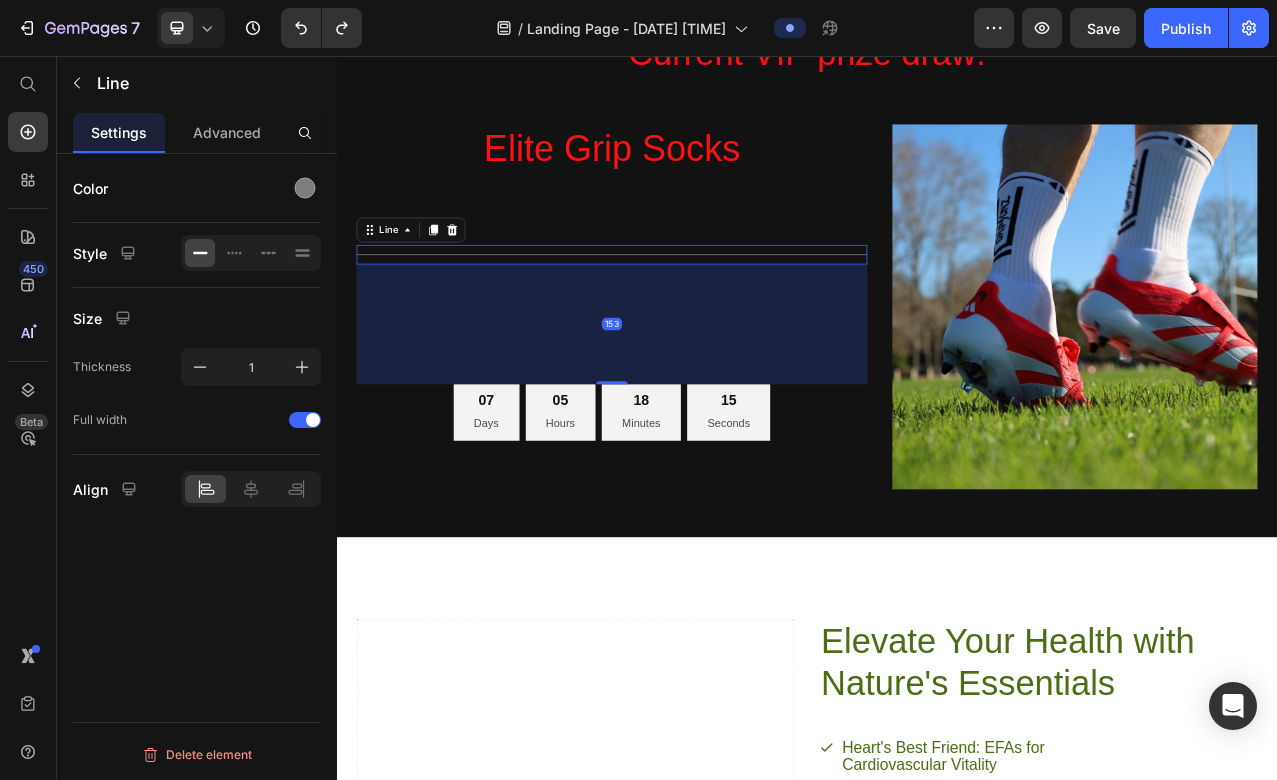 drag, startPoint x: 697, startPoint y: 318, endPoint x: 756, endPoint y: 470, distance: 163.04907 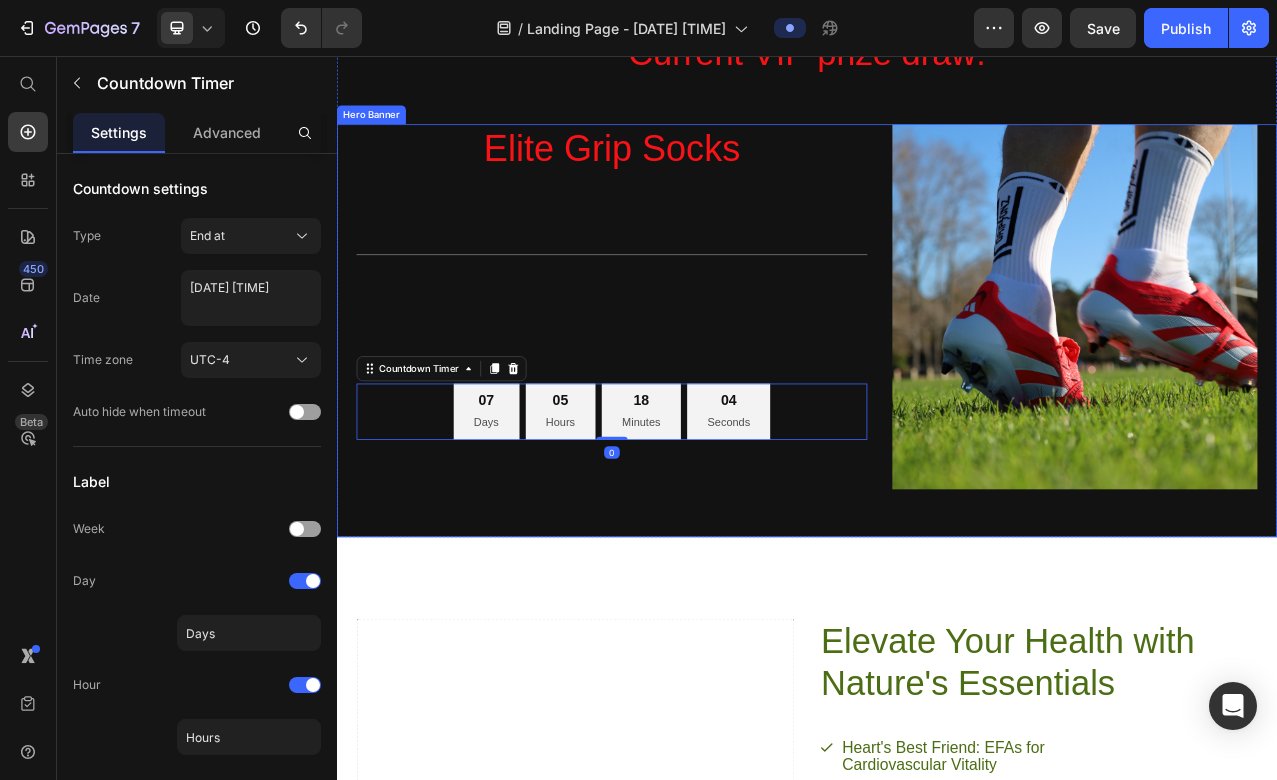 click on "Elite Grip Socks Heading                Title Line 07 Days 05 Hours 18 Minutes 04 Seconds Countdown Timer   0" at bounding box center (688, 376) 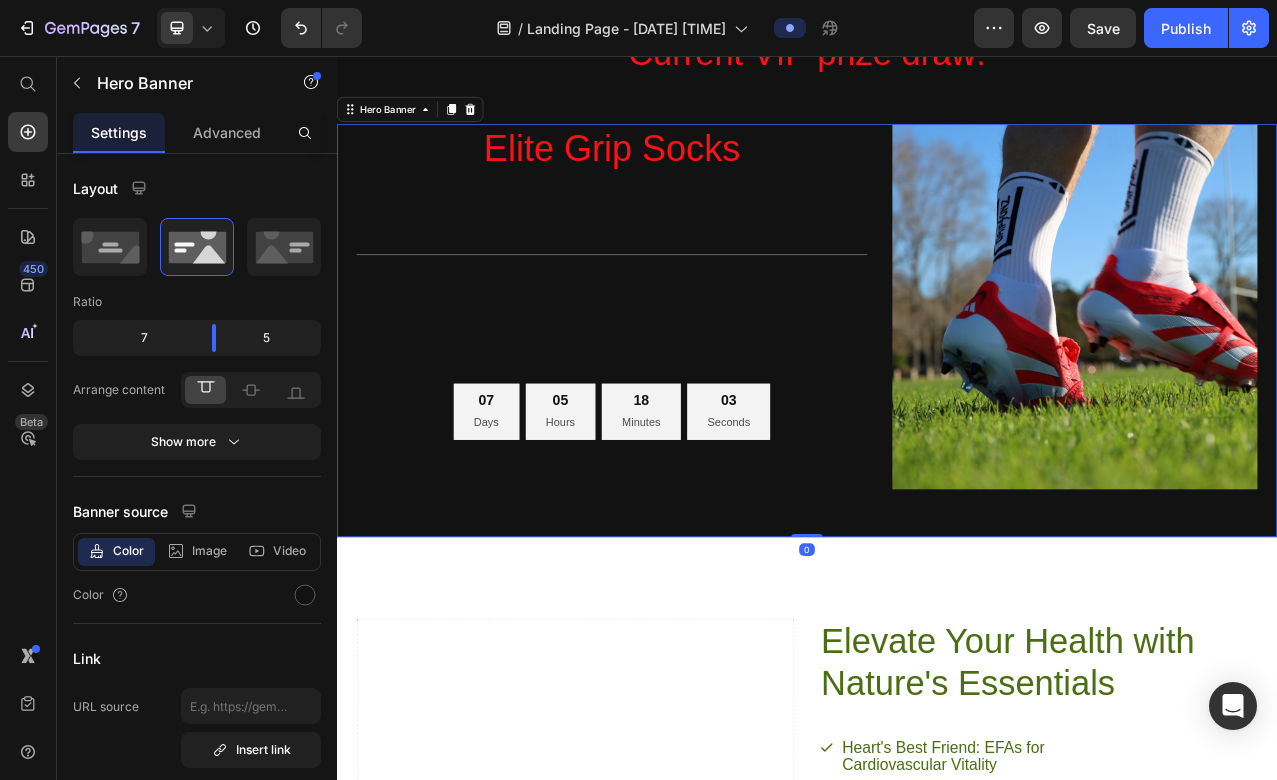 click on "18 Minutes" at bounding box center [725, 510] 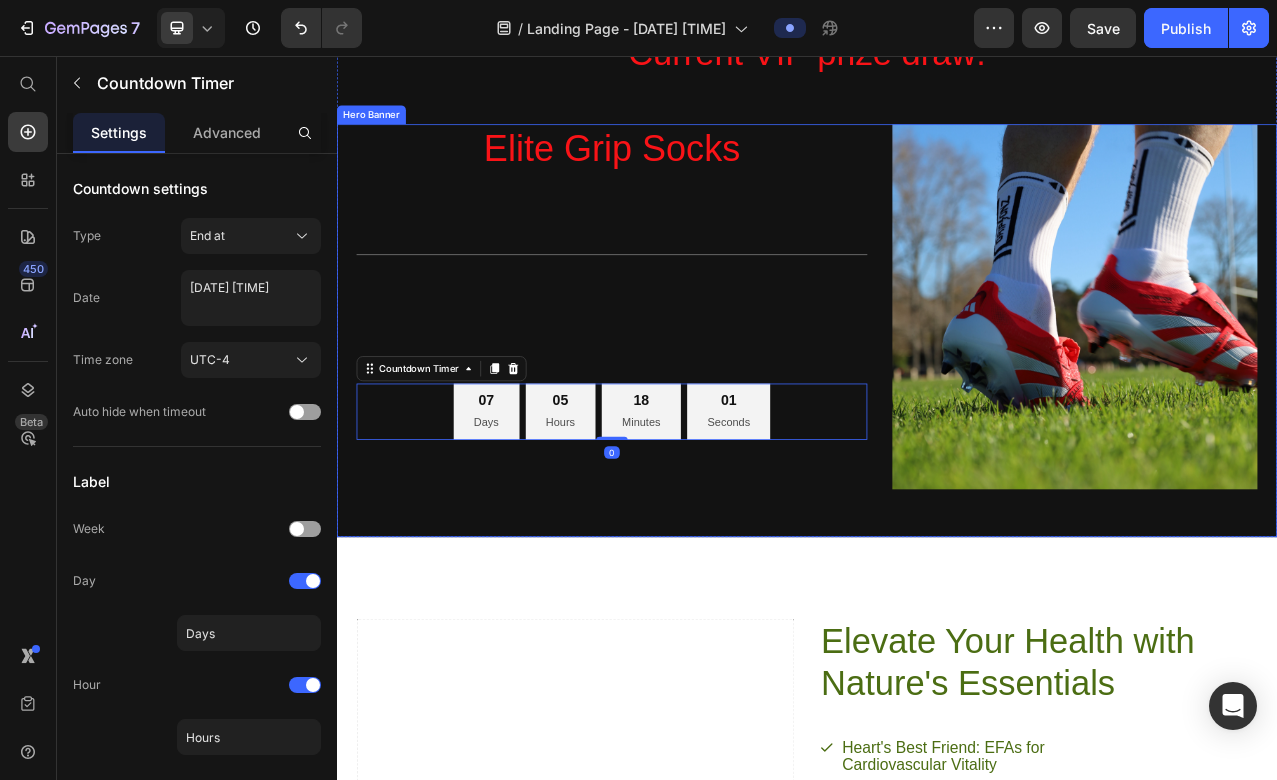 click on "Elite Grip Socks Heading                Title Line 07 Days 05 Hours 18 Minutes 01 Seconds Countdown Timer   0" at bounding box center [688, 376] 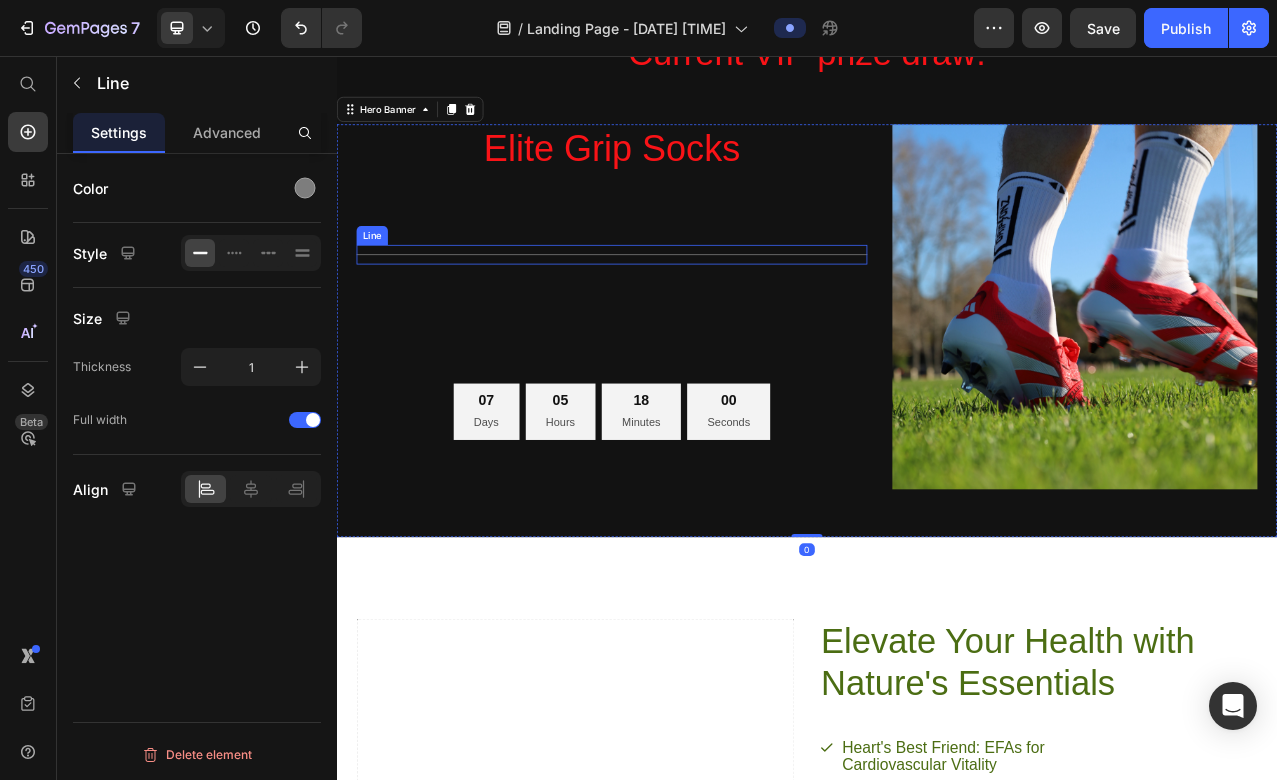 click on "Title Line" at bounding box center [688, 309] 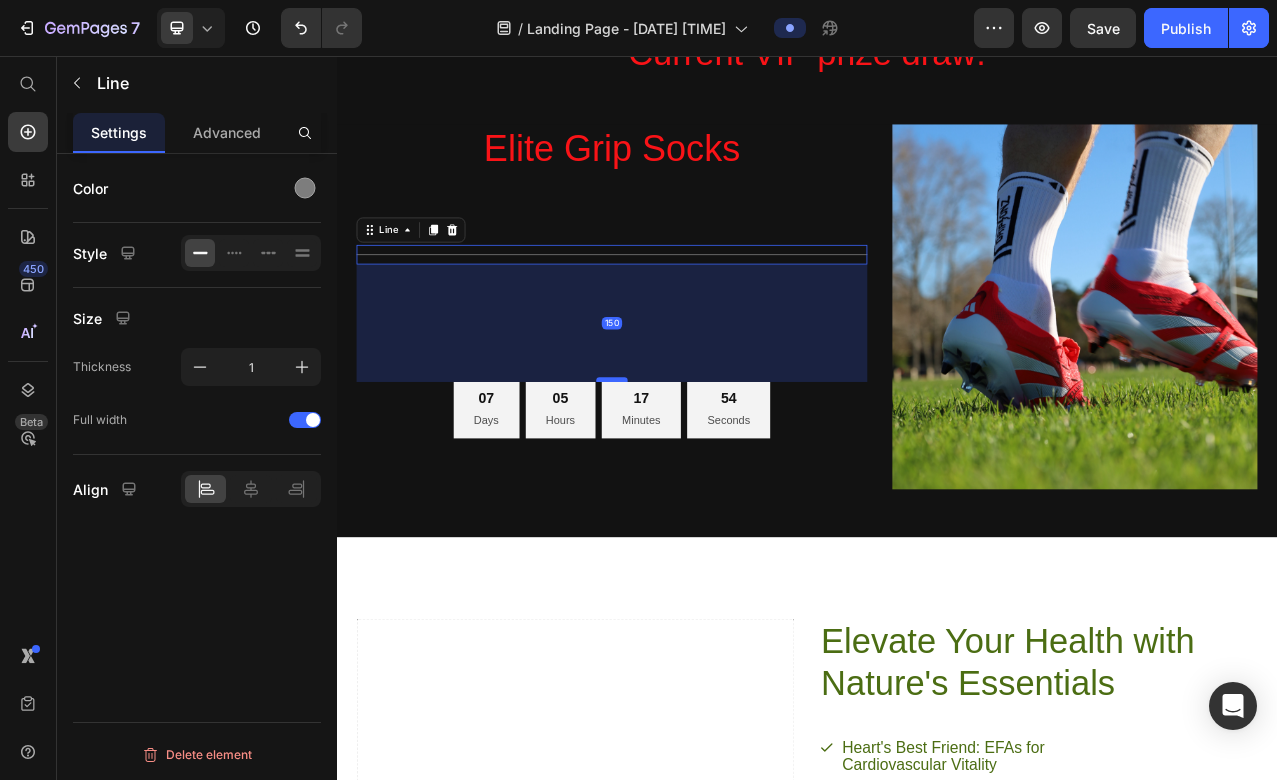 click at bounding box center (688, 469) 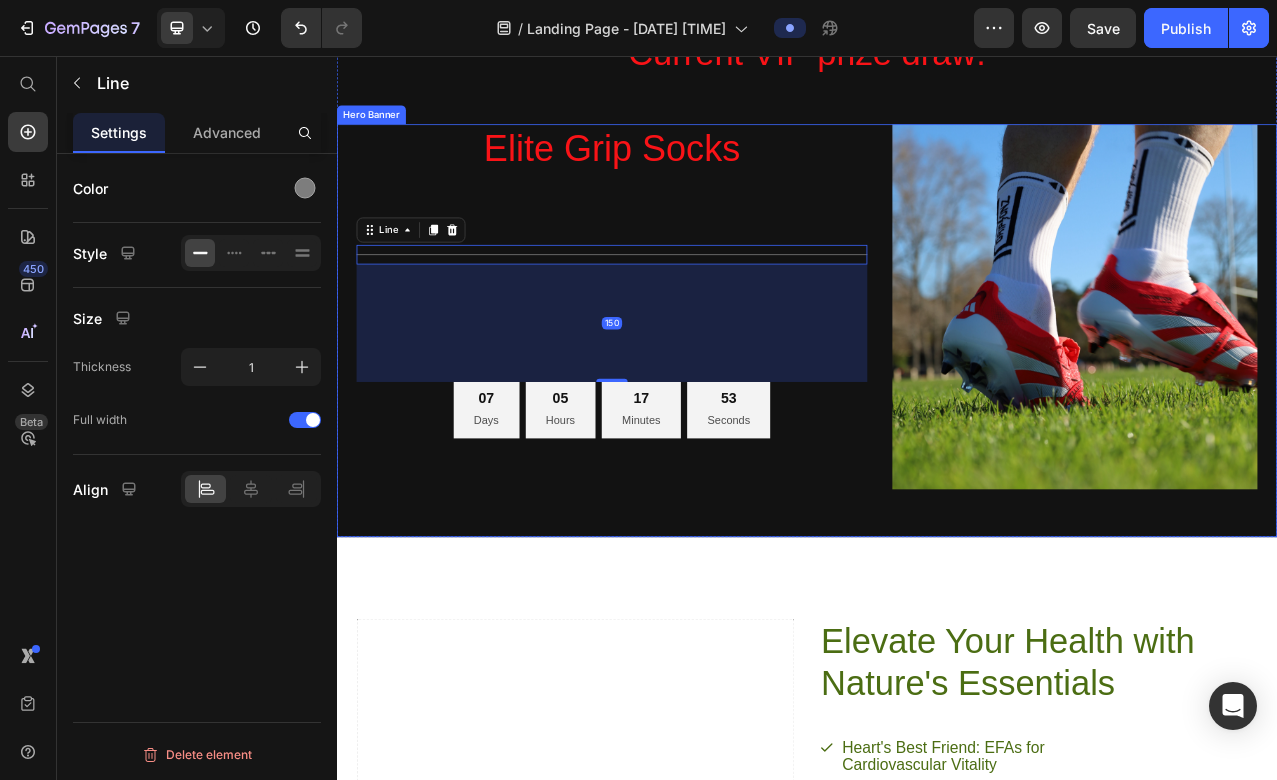 click on "Elite Grip Socks Heading                Title Line   150 07 Days 05 Hours 17 Minutes 53 Seconds Countdown Timer" at bounding box center [688, 376] 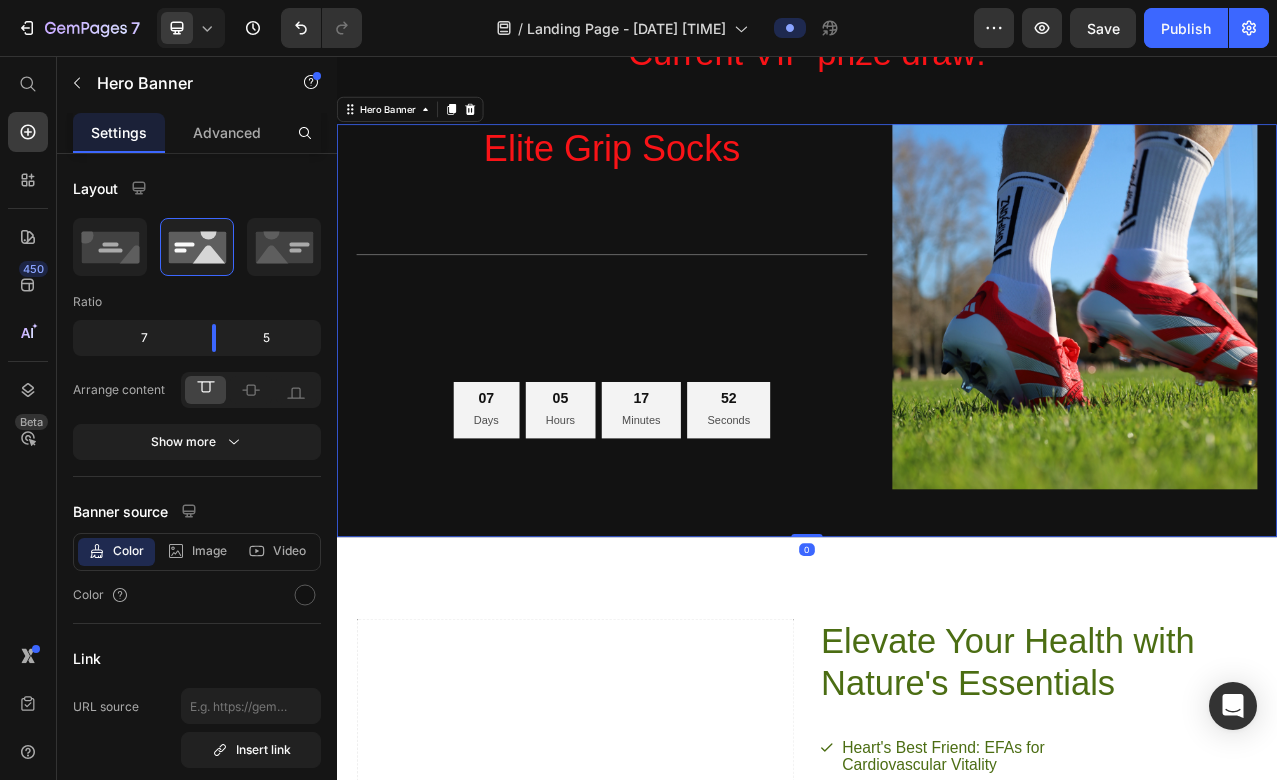 click on "Elite Grip Socks Heading                Title Line 07 Days 05 Hours 17 Minutes 52 Seconds Countdown Timer" at bounding box center (688, 376) 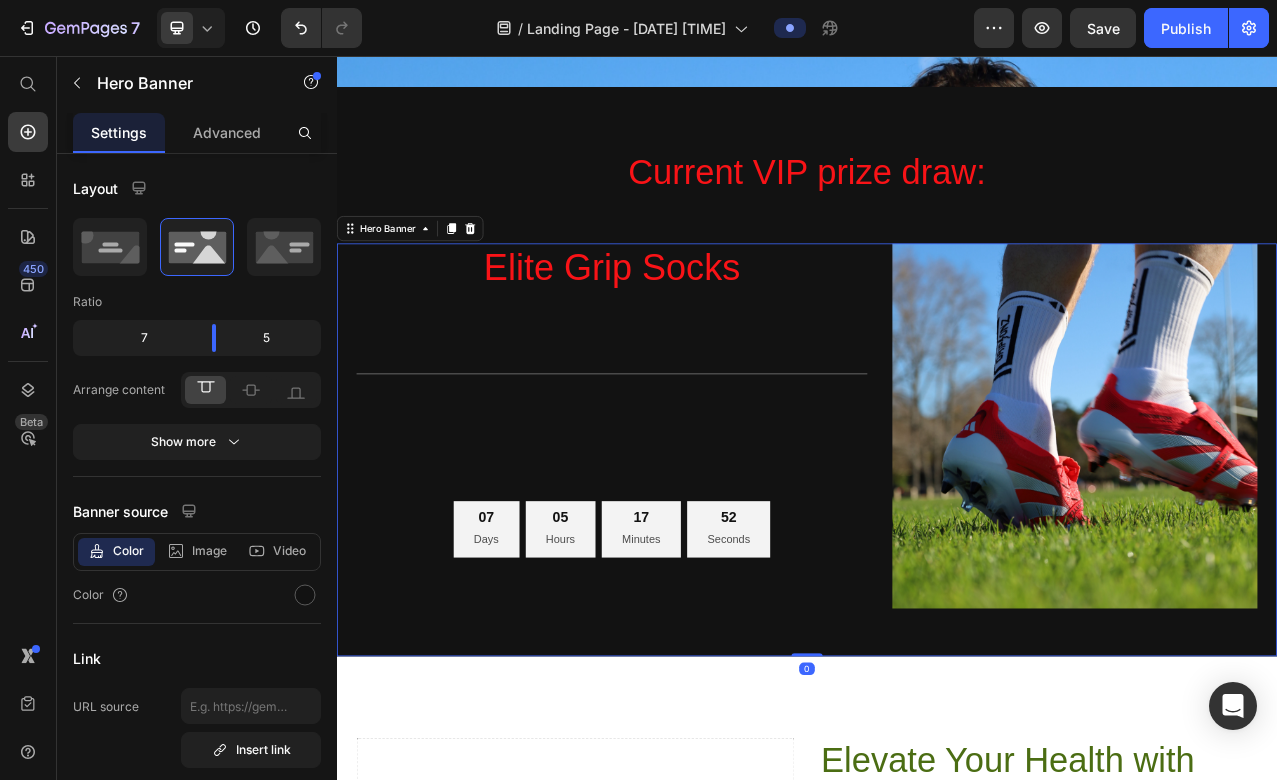 scroll, scrollTop: 473, scrollLeft: 0, axis: vertical 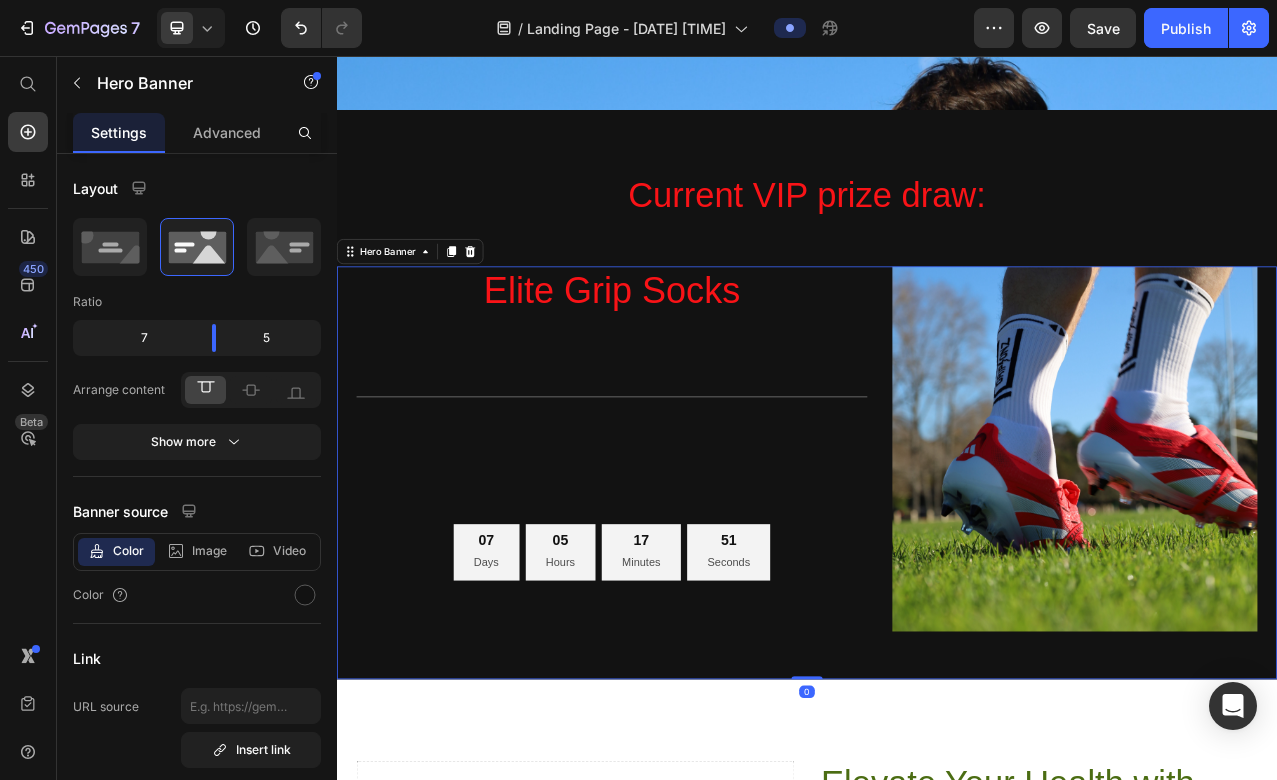 click on "Elite Grip Socks Heading                Title Line 07 Days 05 Hours 17 Minutes 51 Seconds Countdown Timer" at bounding box center [688, 557] 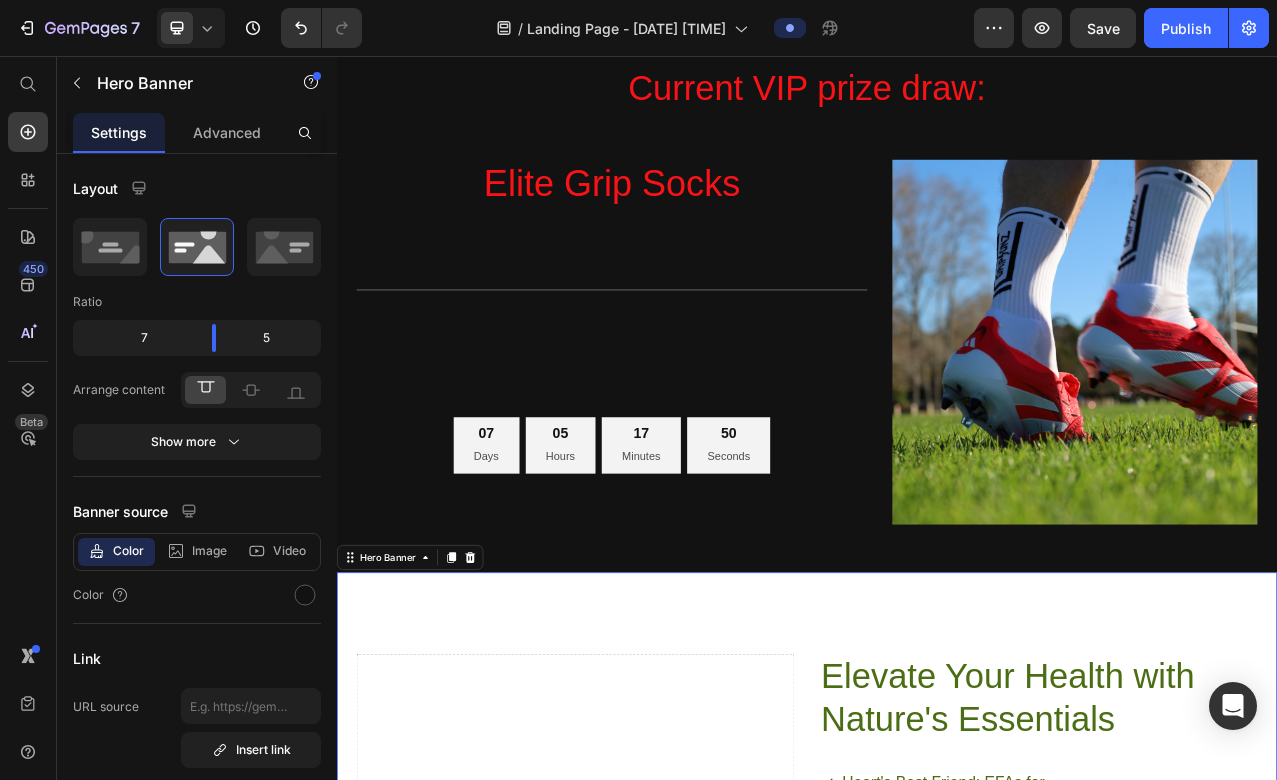 click on "Elevate Your Health with Nature's Essentials Heading
Heart's Best Friend: EFAs for Cardiovascular Vitality
Mind Over Matter: Boost Your Brainpower with EFAs
Joint Freedom: EFAs for Flexible, Active Living
Glow from Within: EFAs for Radiant Skin and Hair Item List Try Gem 15 Button Row
Drop element here" at bounding box center (937, 1094) 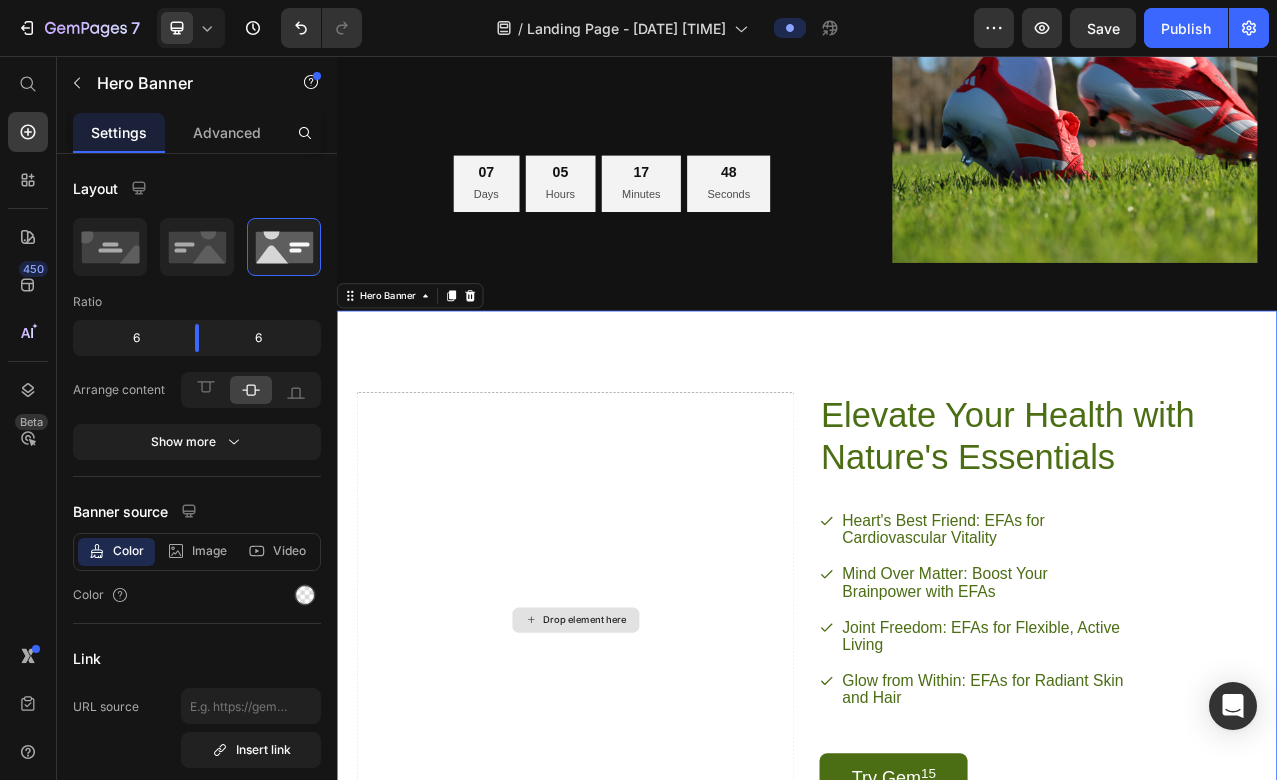 scroll, scrollTop: 941, scrollLeft: 0, axis: vertical 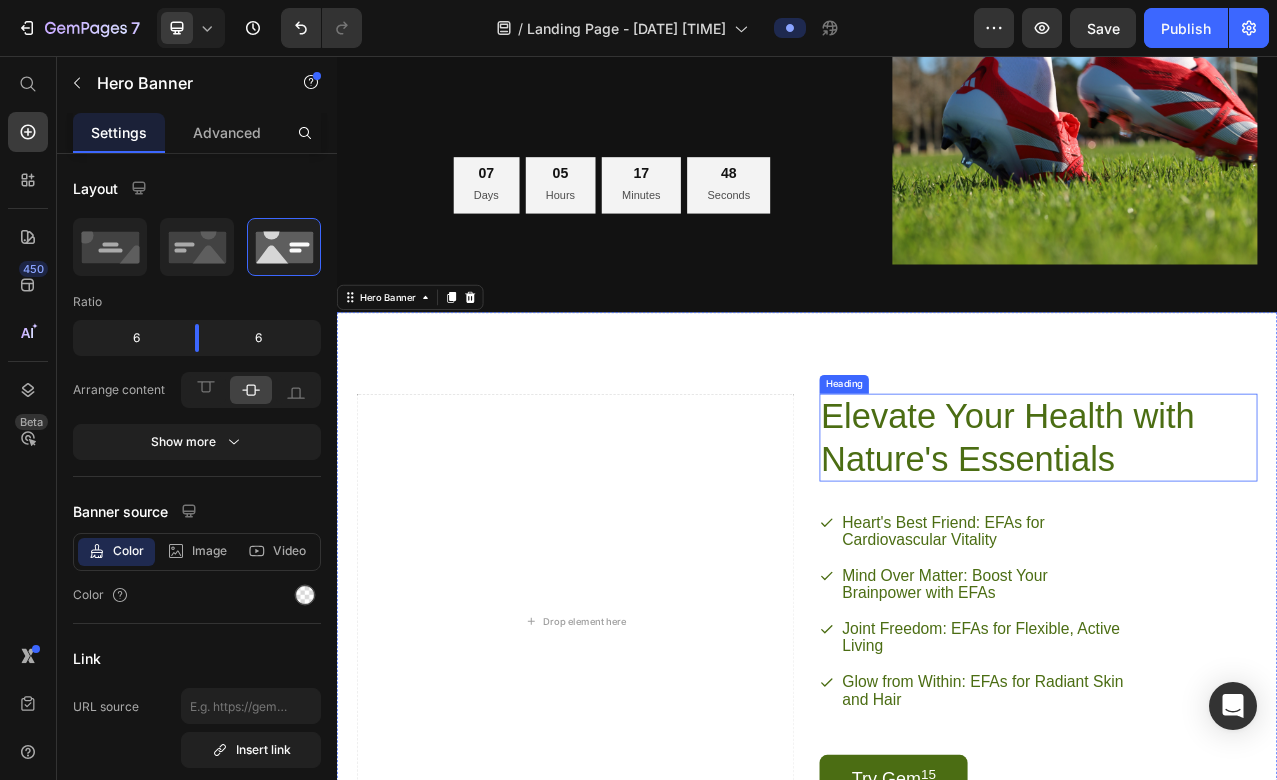 click on "Elevate Your Health with Nature's Essentials" at bounding box center (1209, 543) 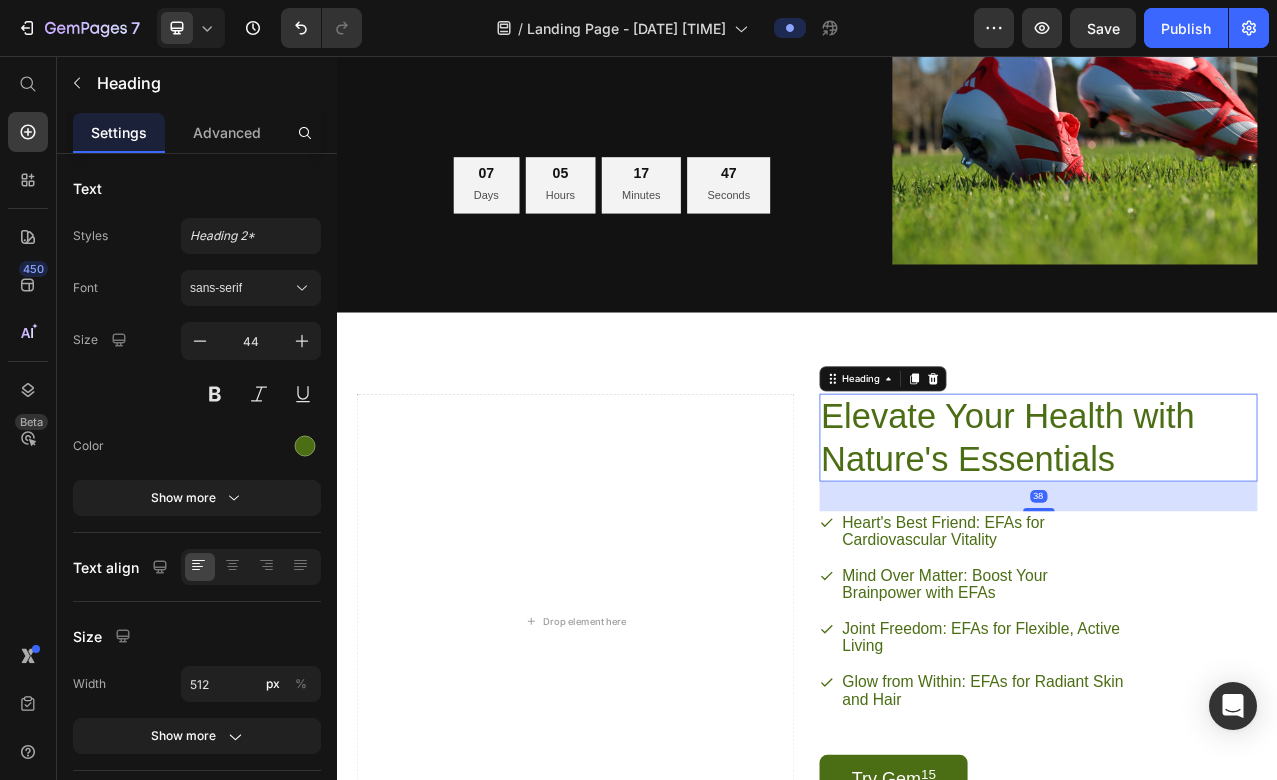click on "Elevate Your Health with Nature's Essentials Heading   38
Heart's Best Friend: EFAs for Cardiovascular Vitality
Mind Over Matter: Boost Your Brainpower with EFAs
Joint Freedom: EFAs for Flexible, Active Living
Glow from Within: EFAs for Radiant Skin and Hair Item List Try Gem 15 Button Row" at bounding box center [1232, 777] 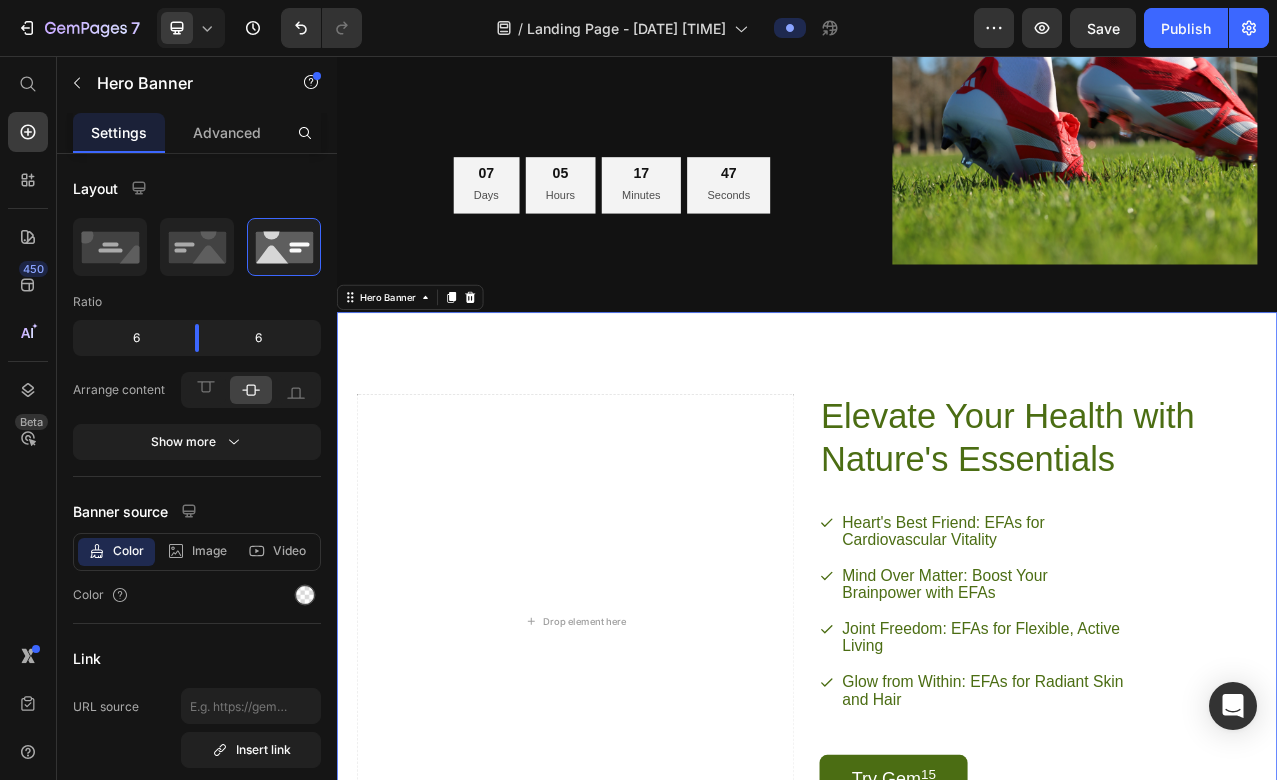 click on "Elevate Your Health with Nature's Essentials Heading
Heart's Best Friend: EFAs for Cardiovascular Vitality
Mind Over Matter: Boost Your Brainpower with EFAs
Joint Freedom: EFAs for Flexible, Active Living
Glow from Within: EFAs for Radiant Skin and Hair Item List Try Gem 15 Button Row" at bounding box center [1232, 777] 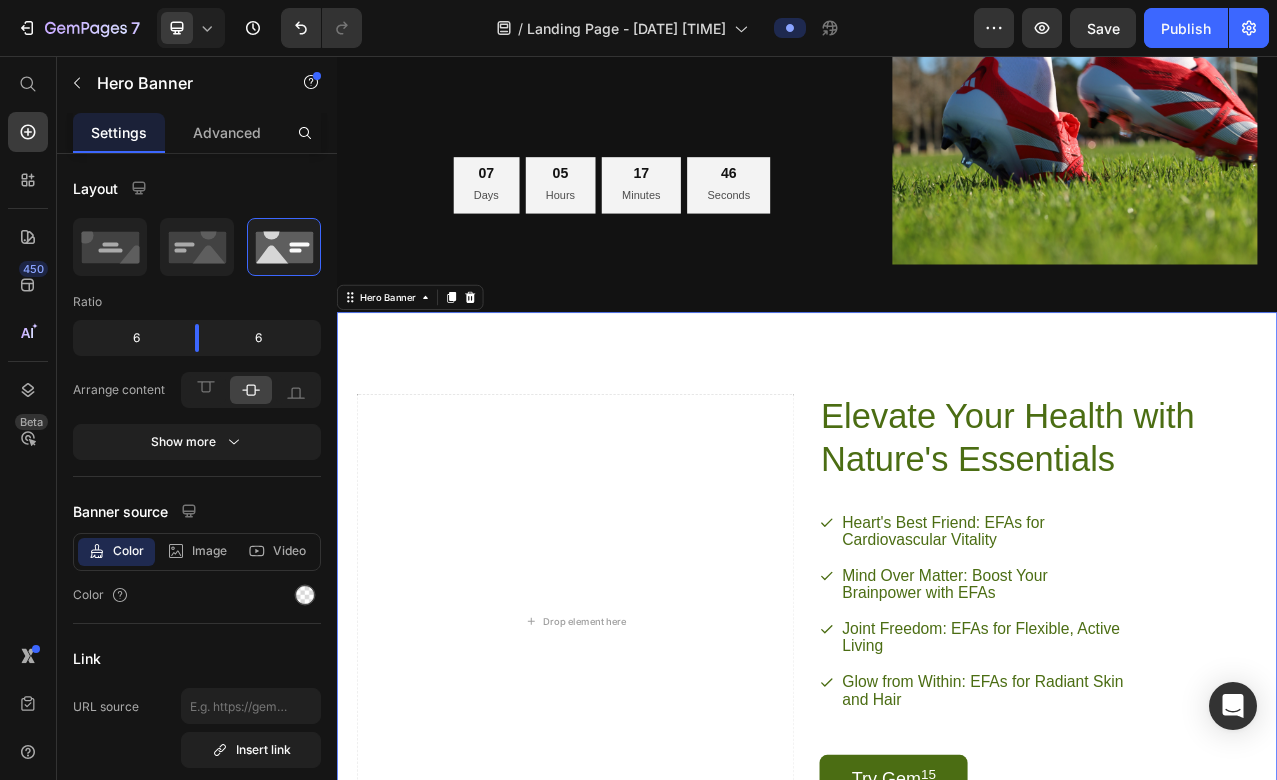 click on "Elevate Your Health with Nature's Essentials Heading
Heart's Best Friend: EFAs for Cardiovascular Vitality
Mind Over Matter: Boost Your Brainpower with EFAs
Joint Freedom: EFAs for Flexible, Active Living
Glow from Within: EFAs for Radiant Skin and Hair Item List Try Gem 15 Button Row" at bounding box center [1232, 777] 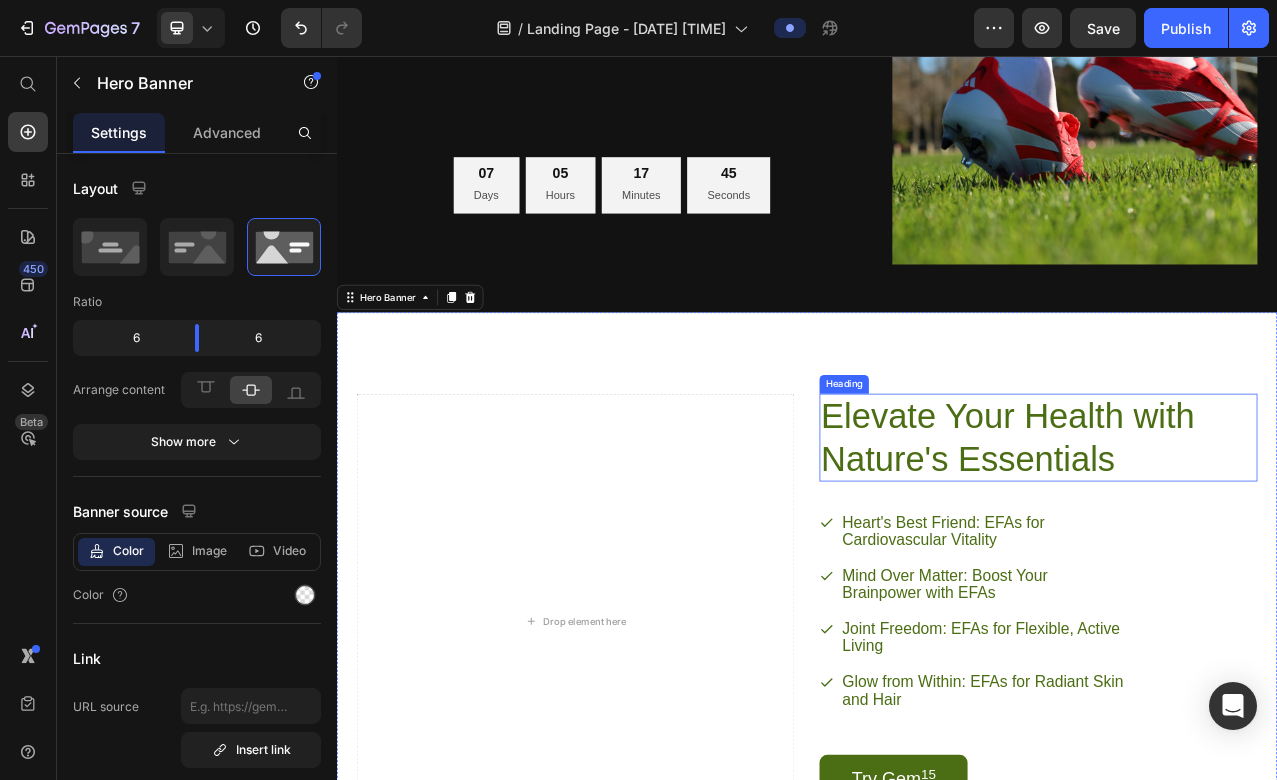 click on "Elevate Your Health with Nature's Essentials" at bounding box center (1209, 543) 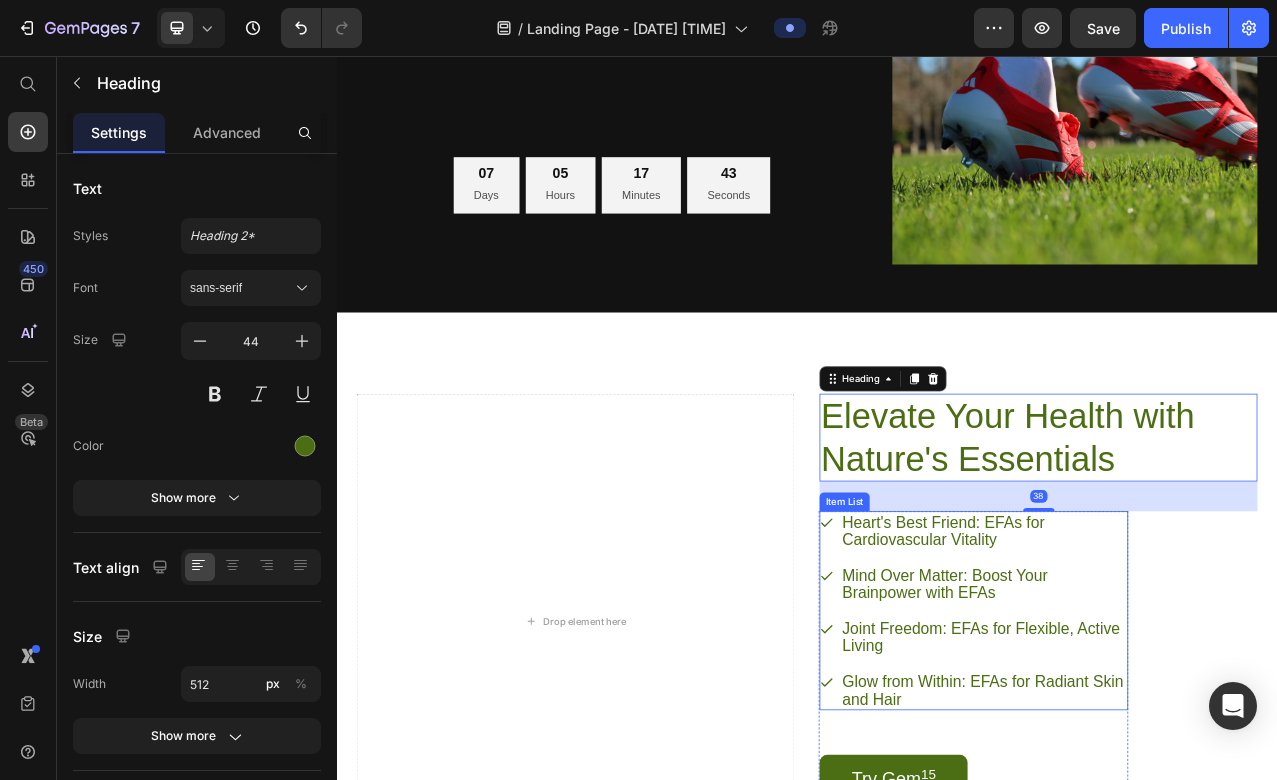 click on "Elevate Your Health with Nature's Essentials Heading   38
Heart's Best Friend: EFAs for Cardiovascular Vitality
Mind Over Matter: Boost Your Brainpower with EFAs
Joint Freedom: EFAs for Flexible, Active Living
Glow from Within: EFAs for Radiant Skin and Hair Item List Try Gem 15 Button Row" at bounding box center [1232, 777] 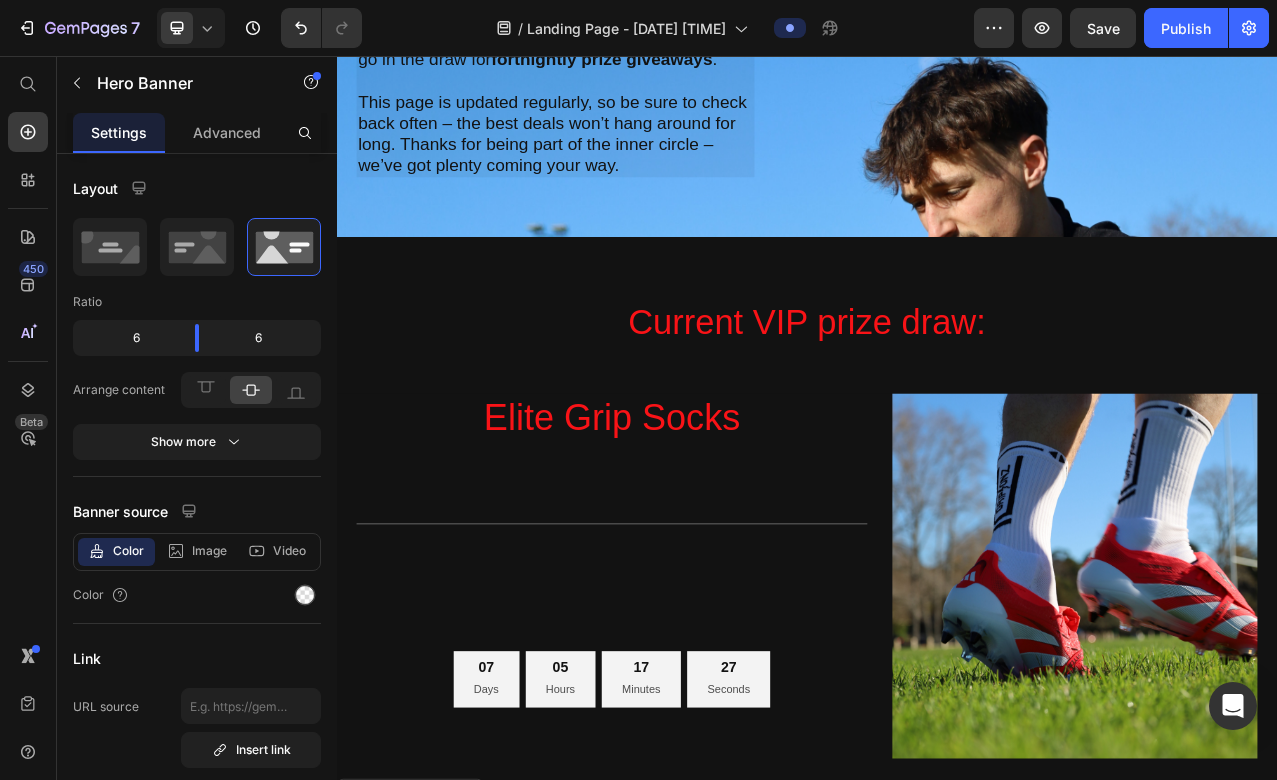 scroll, scrollTop: 0, scrollLeft: 0, axis: both 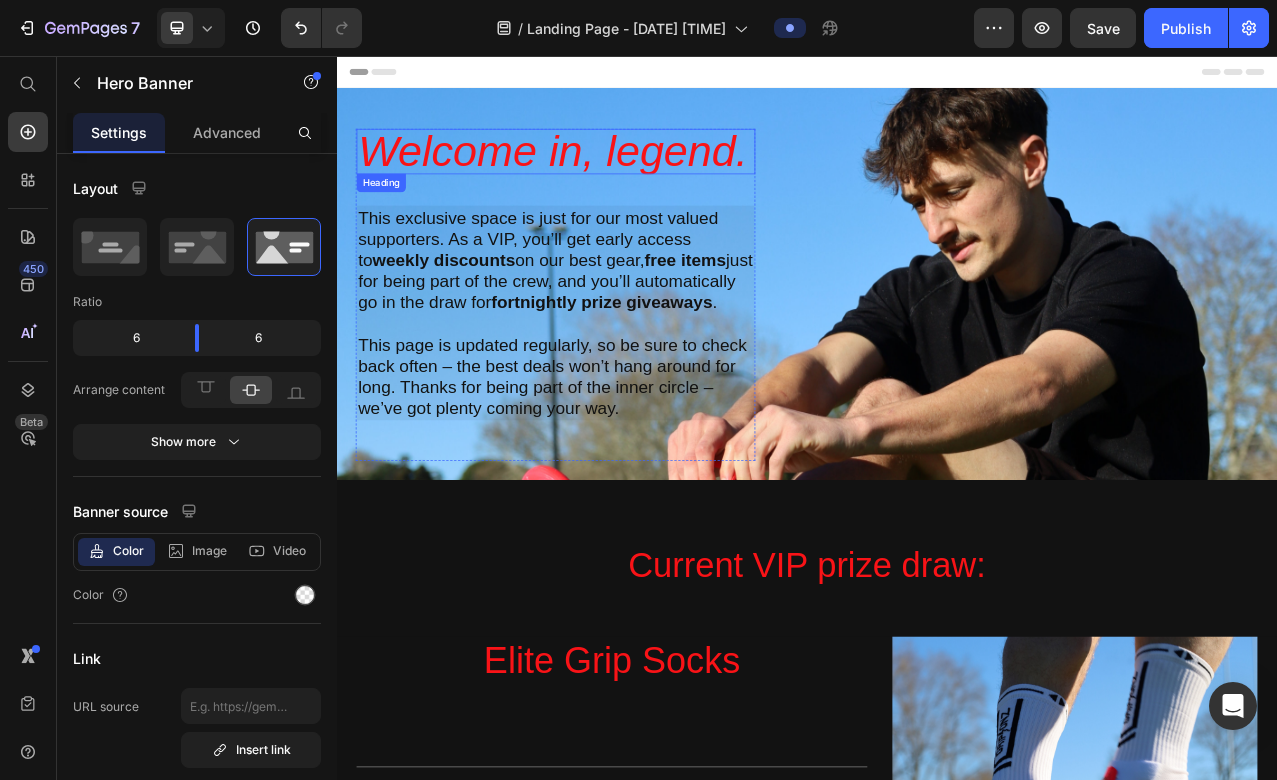 click on "Welcome in, legend." at bounding box center [616, 178] 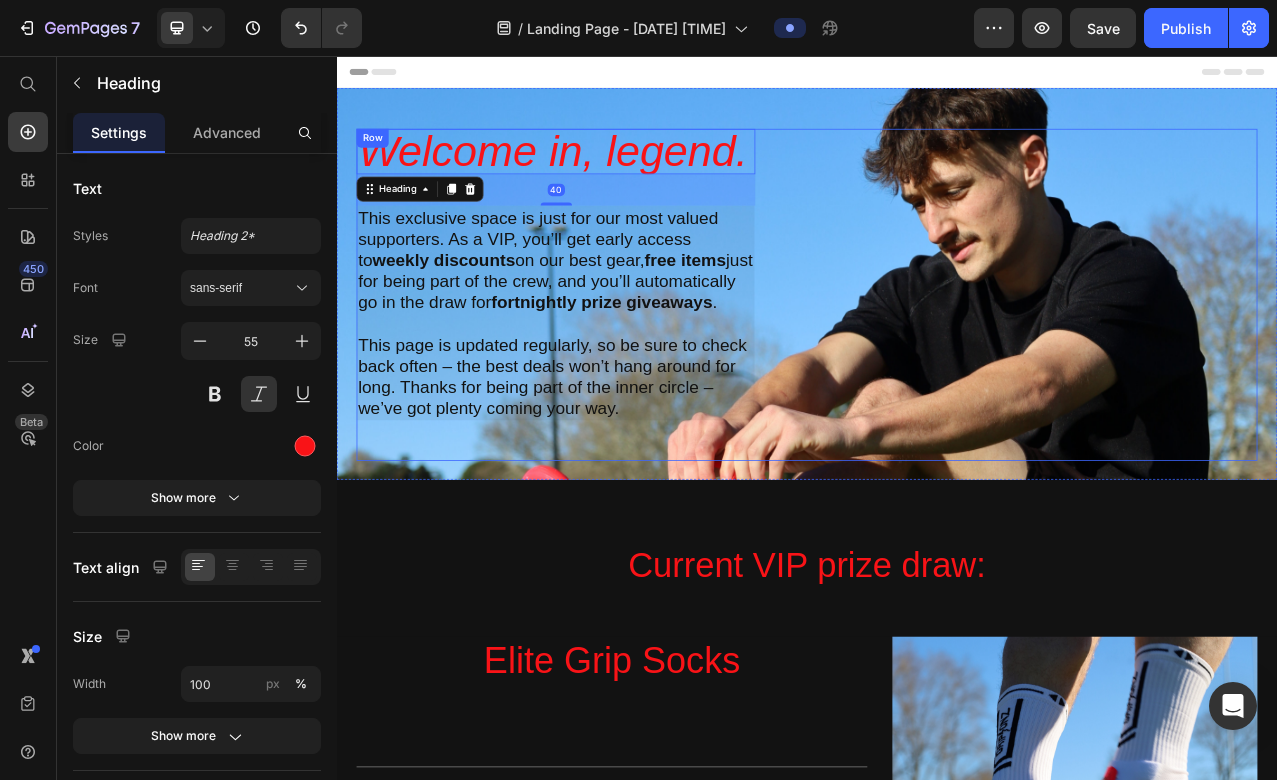 click on "Welcome in, legend. Heading   40 This exclusive space is just for our most valued supporters. As a VIP, you’ll get early access to  weekly discounts  on our best gear,  free items  just for being part of the crew, and you’ll automatically go in the draw for  fortnightly prize giveaways . This page is updated regularly, so be sure to check back often – the best deals won’t hang around for long. Thanks for being part of the inner circle – we’ve got plenty coming your way. Text Block Row" at bounding box center [937, 361] 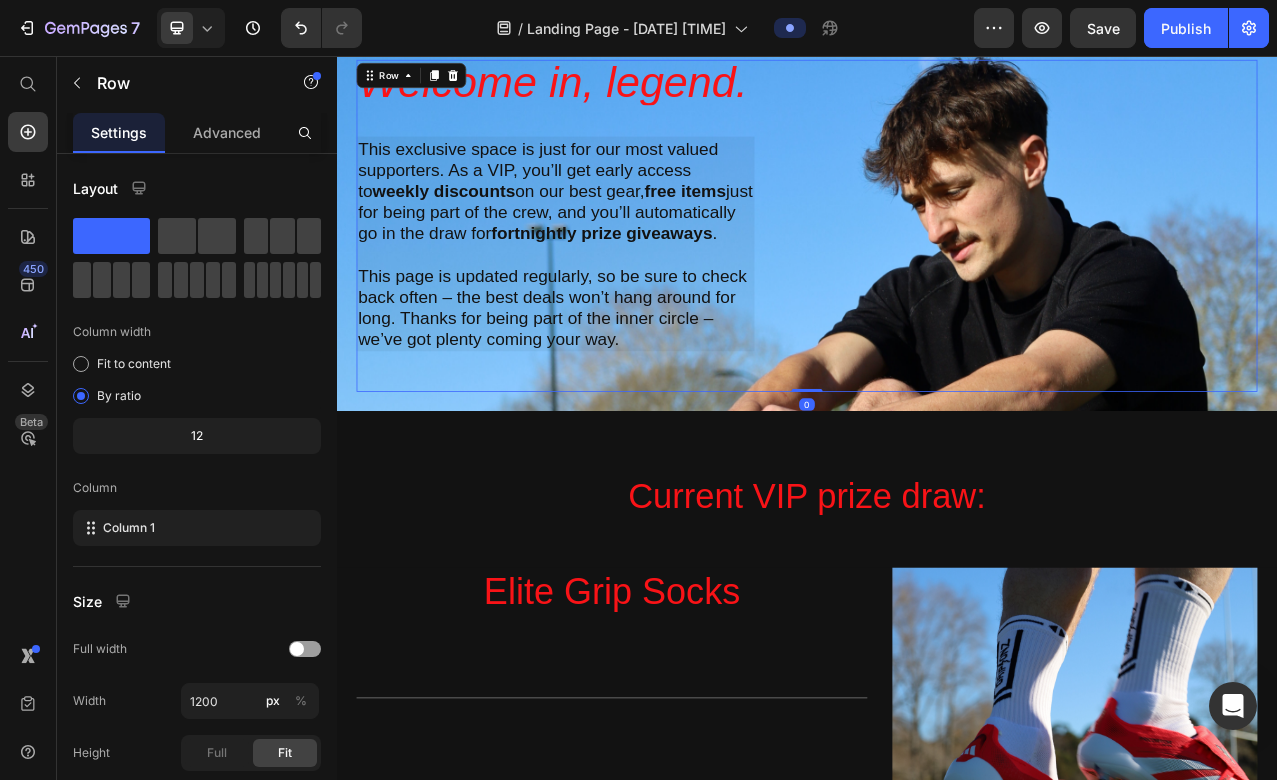 scroll, scrollTop: 0, scrollLeft: 0, axis: both 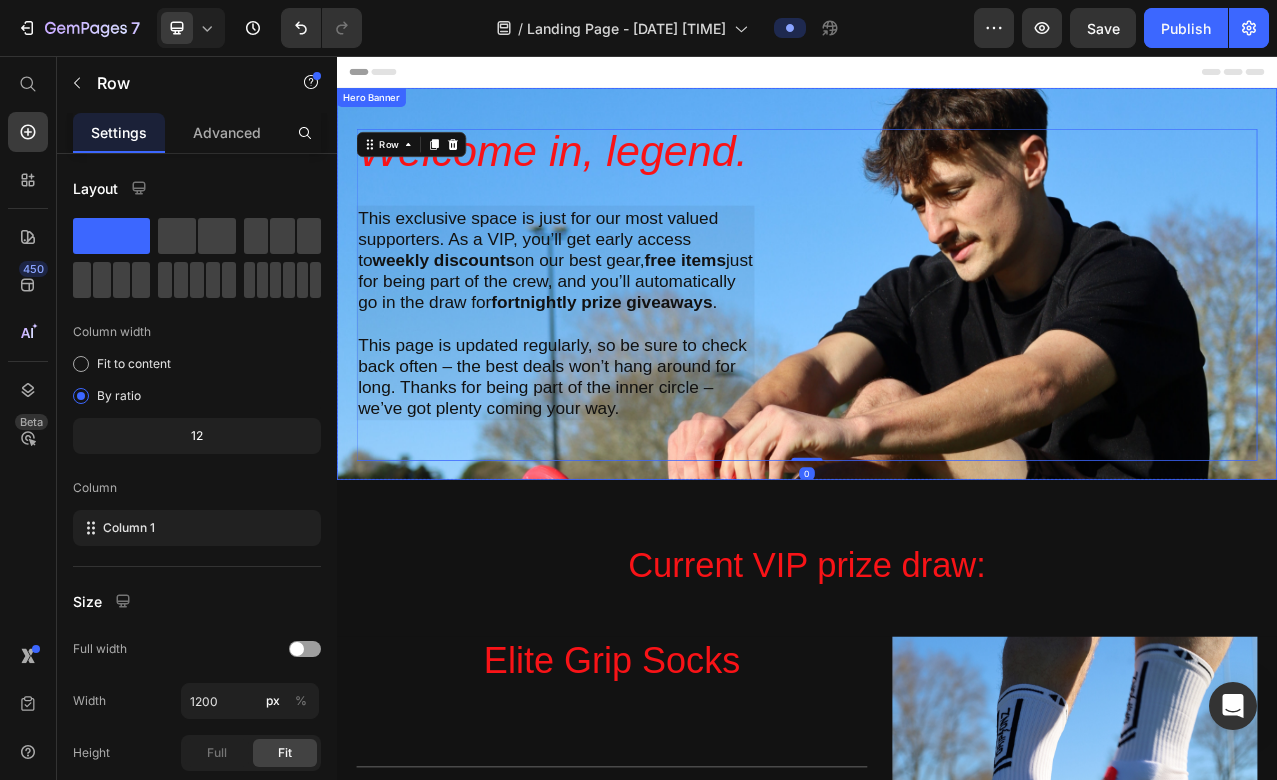 click on "Welcome in, legend. Heading This exclusive space is just for our most valued supporters. As a VIP, you’ll get early access to  weekly discounts  on our best gear,  free items  just for being part of the crew, and you’ll automatically go in the draw for  fortnightly prize giveaways . This page is updated regularly, so be sure to check back often – the best deals won’t hang around for long. Thanks for being part of the inner circle – we’ve got plenty coming your way. Text Block Row Row   0" at bounding box center (937, 335) 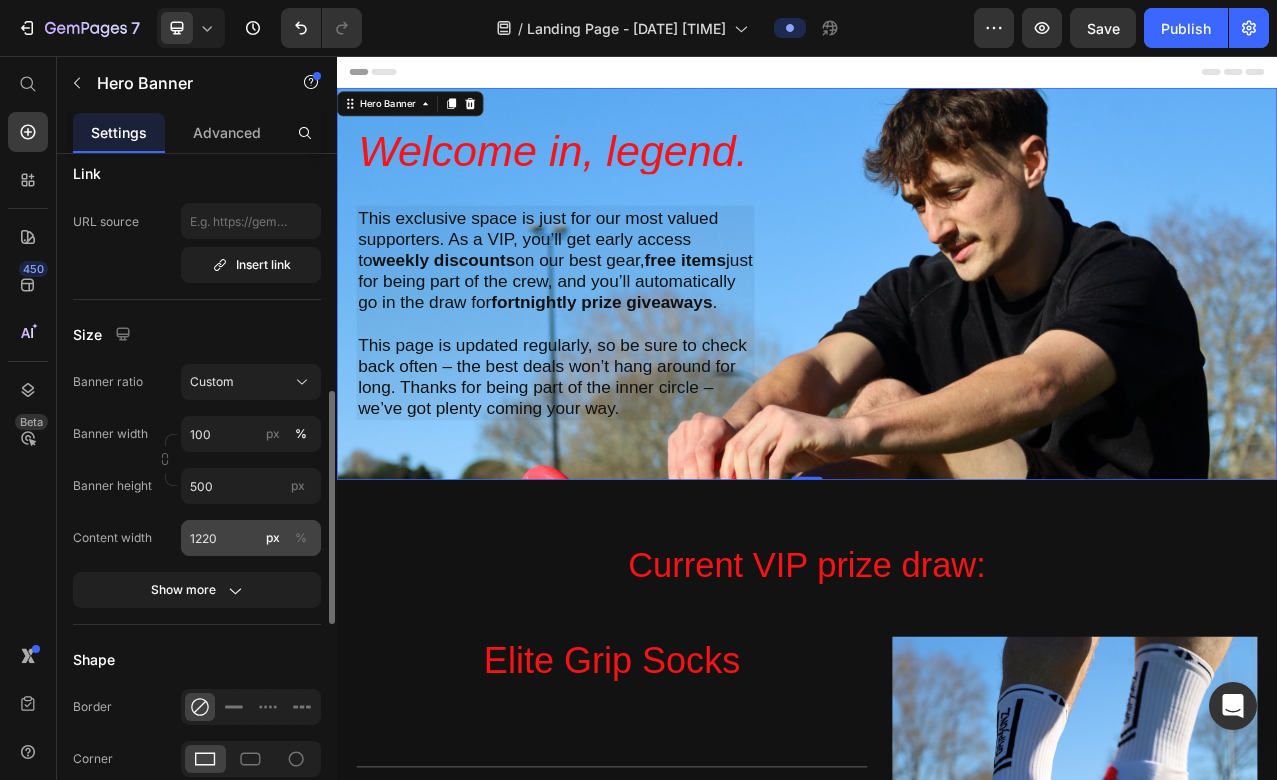 scroll, scrollTop: 706, scrollLeft: 0, axis: vertical 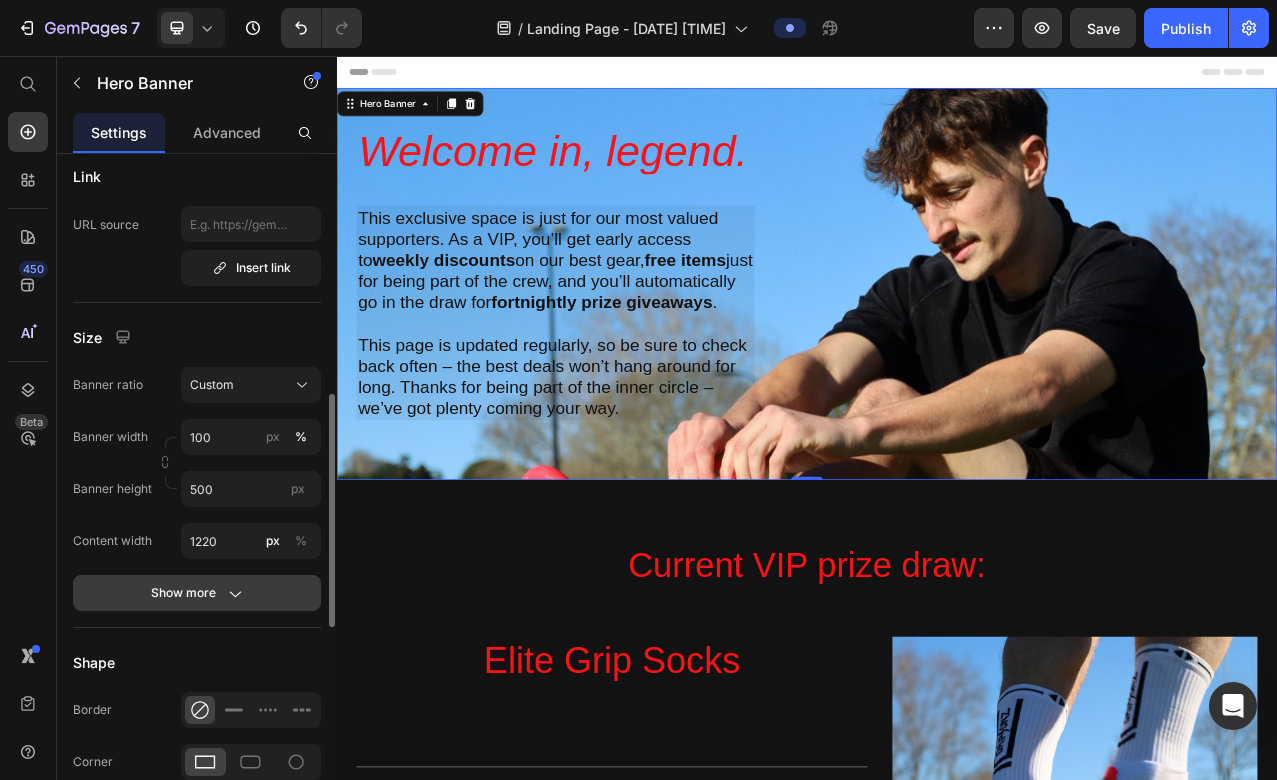 click on "Show more" 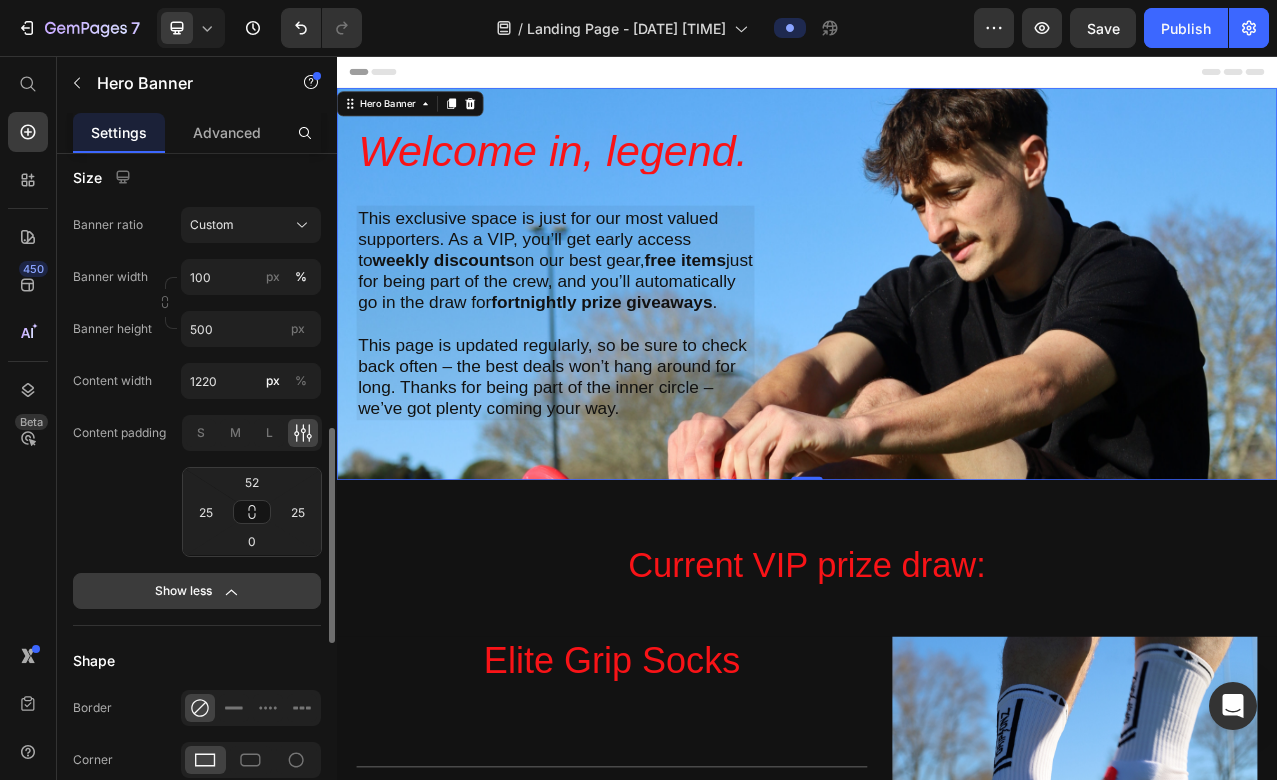click on "Show less" 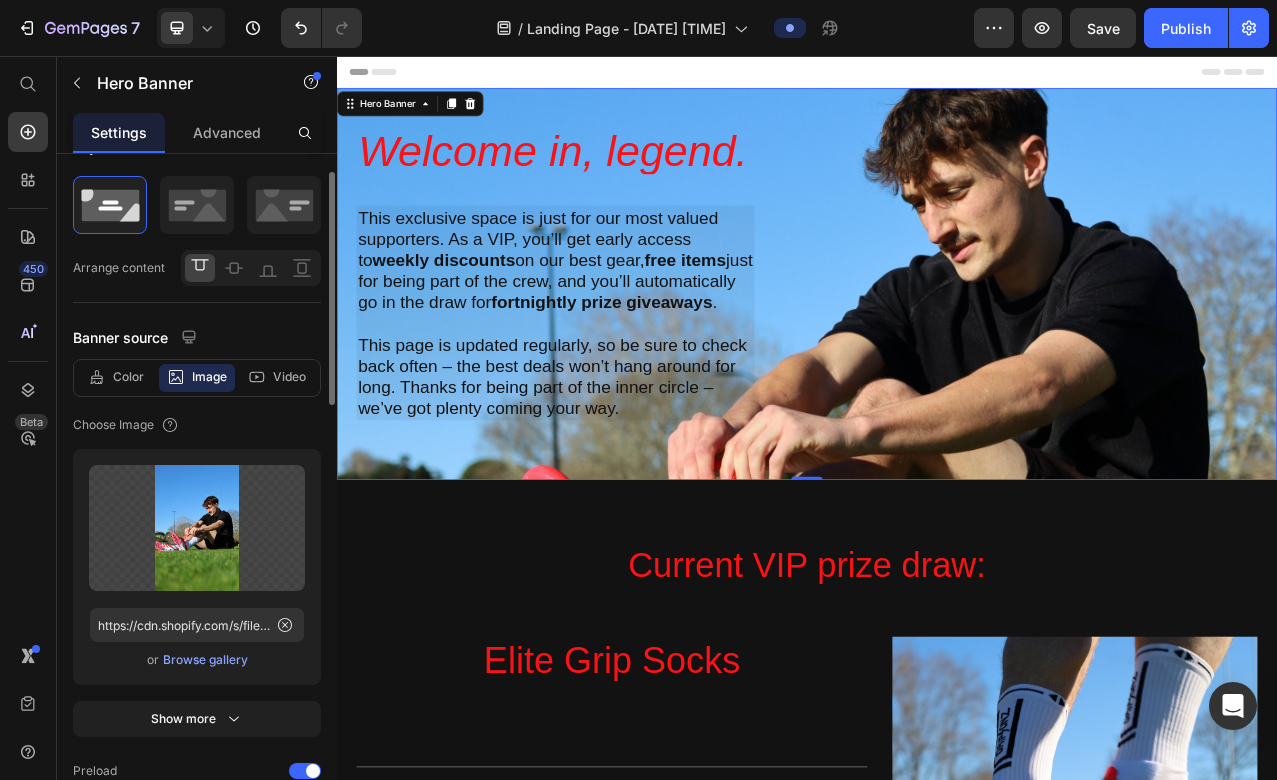 scroll, scrollTop: 45, scrollLeft: 0, axis: vertical 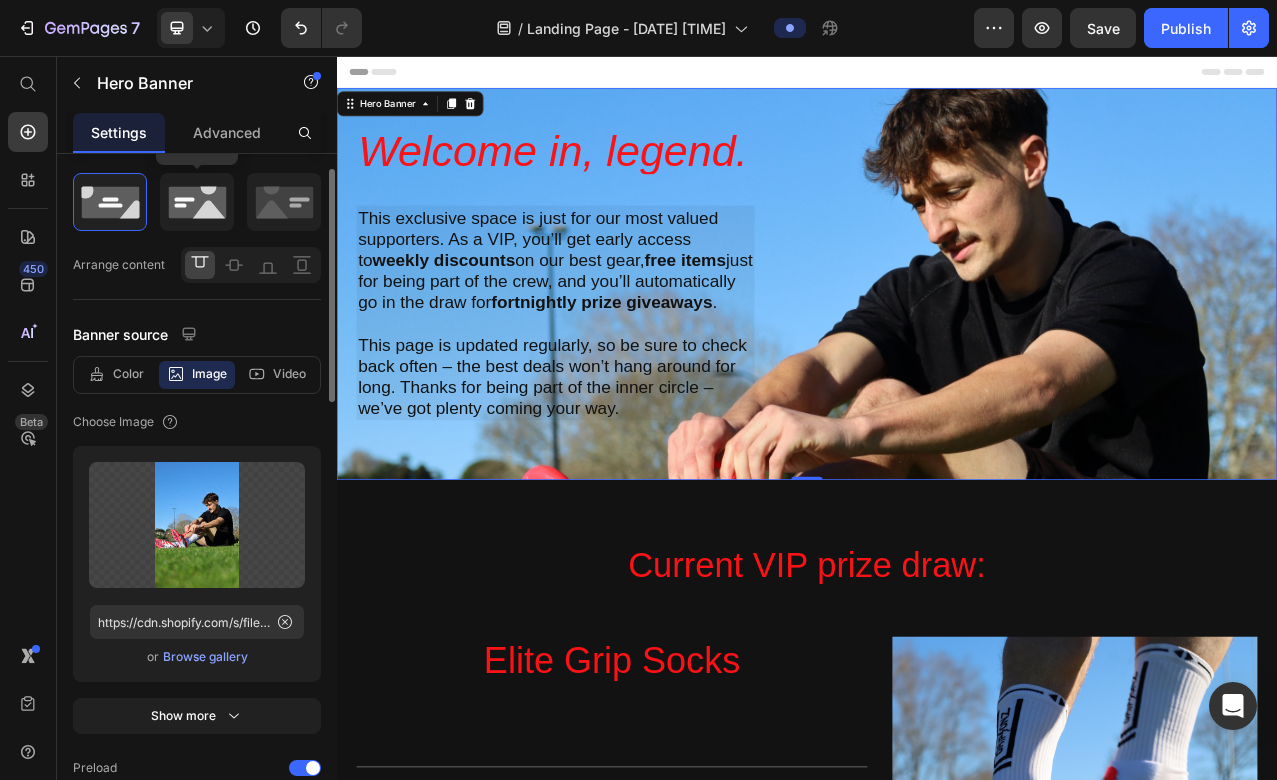 click 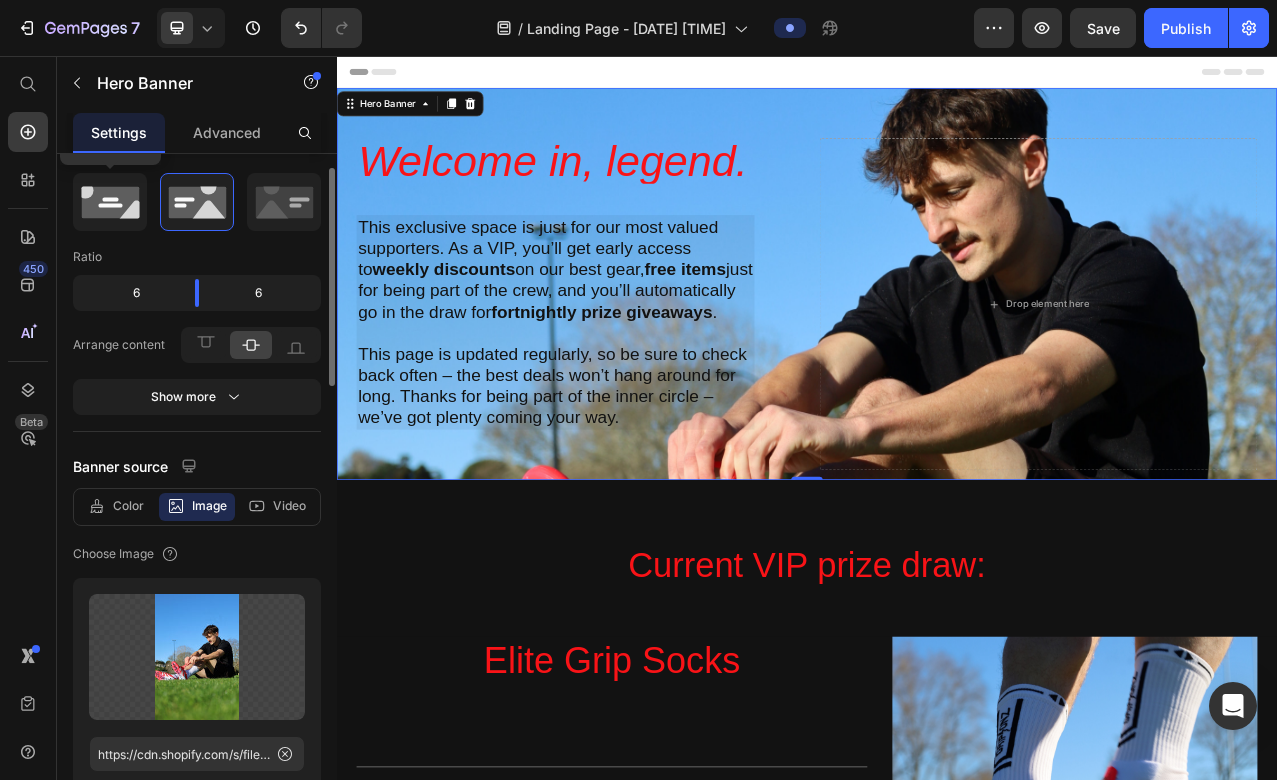 click 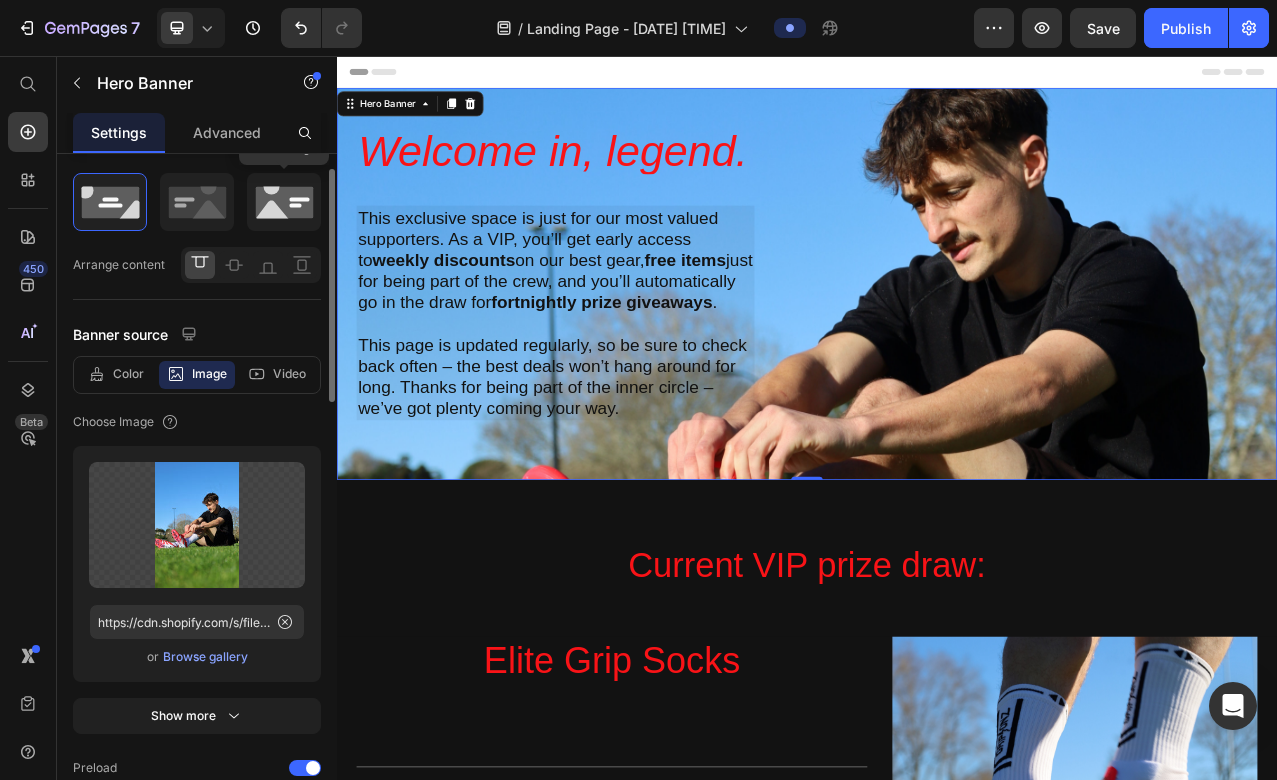 click 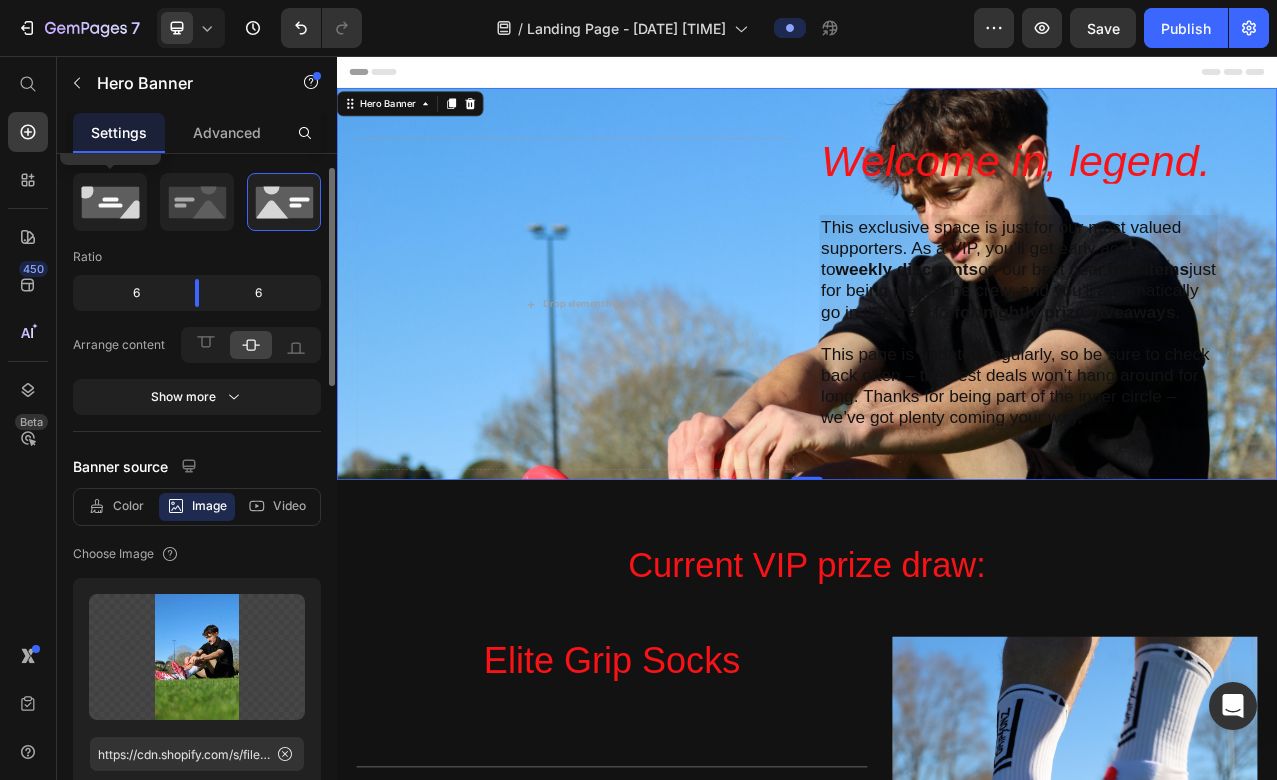 click 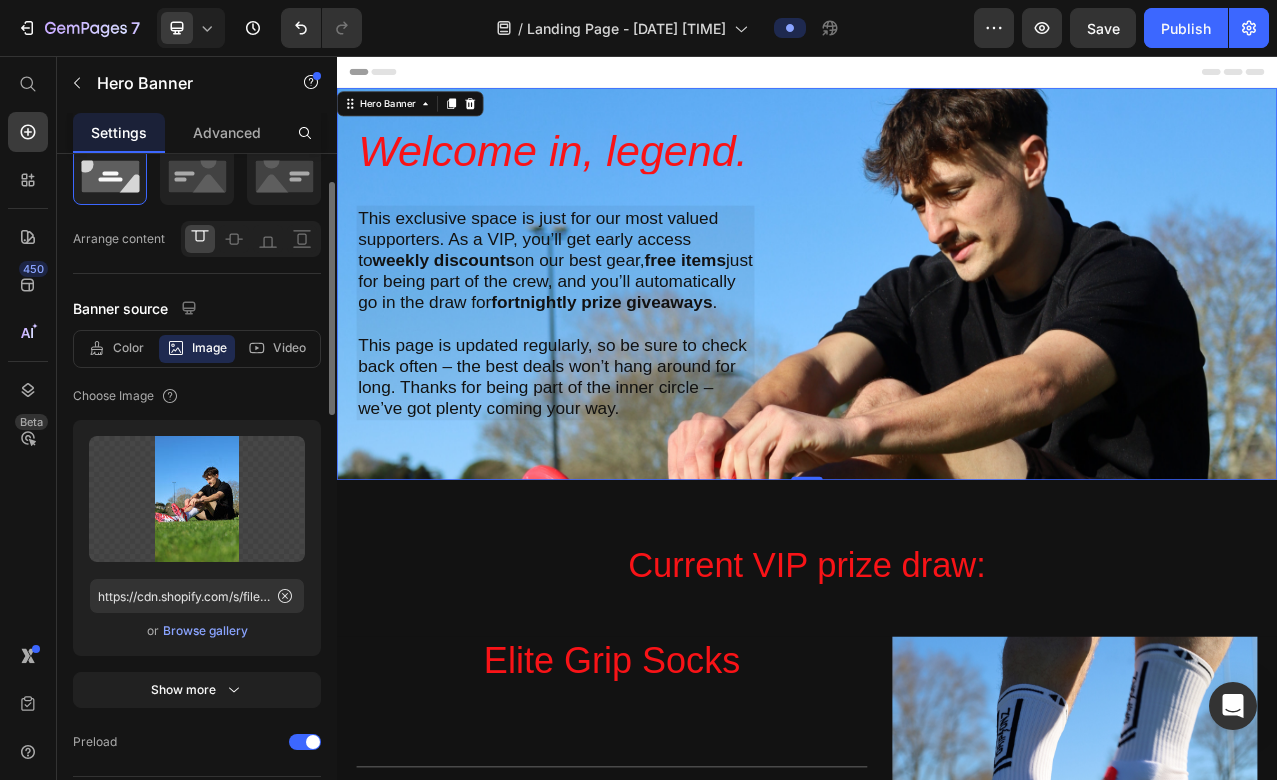 scroll, scrollTop: 78, scrollLeft: 0, axis: vertical 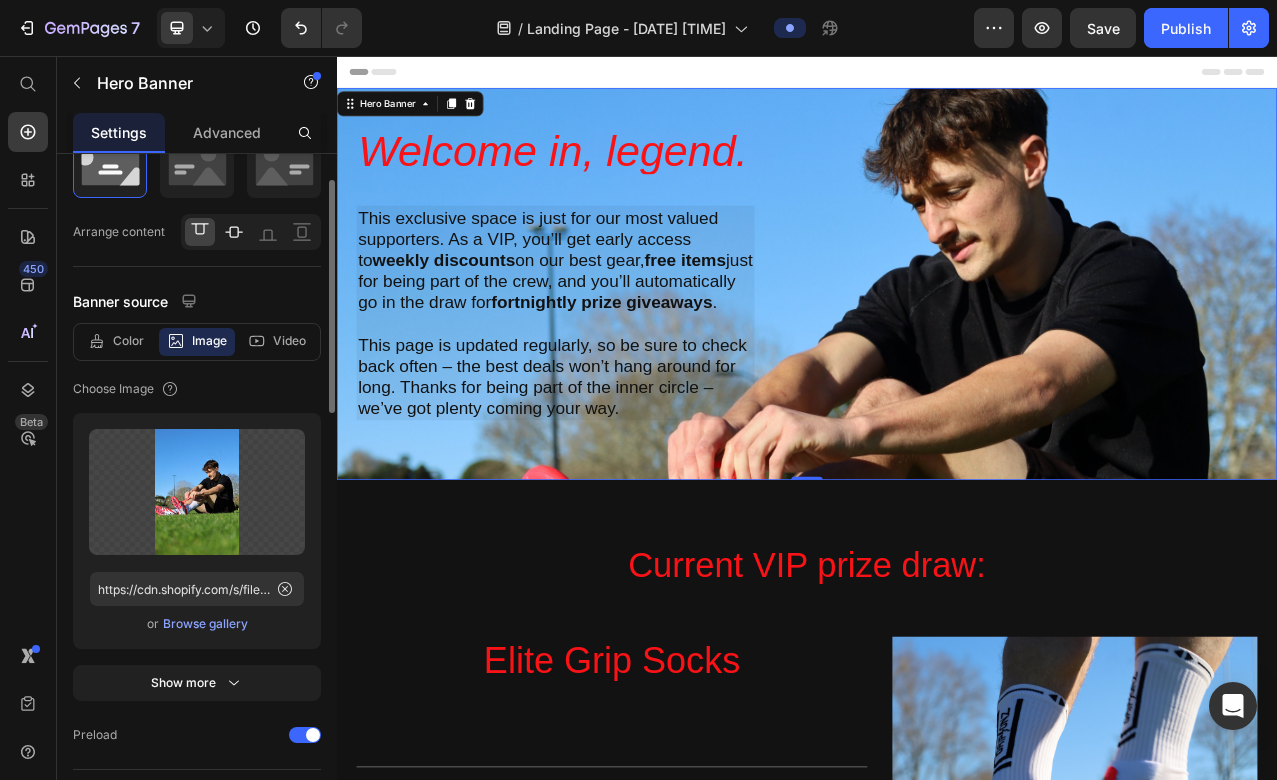 click 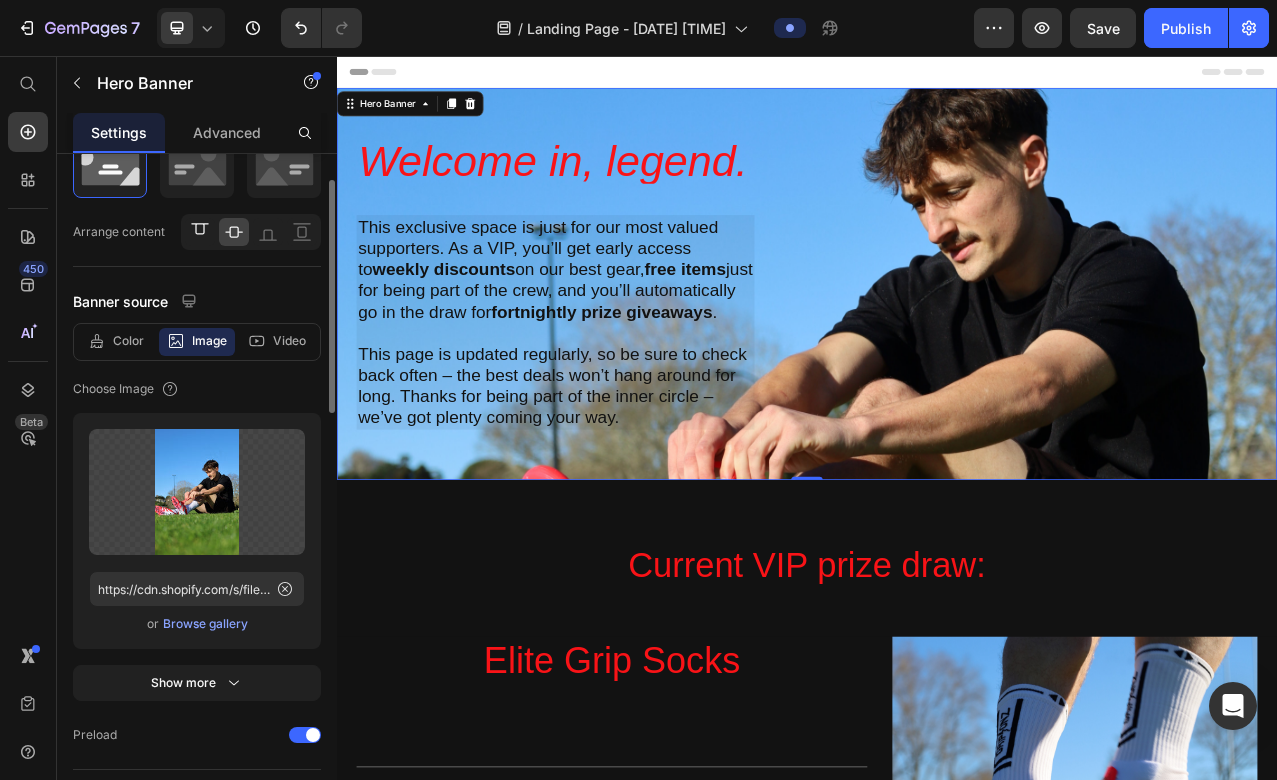 click 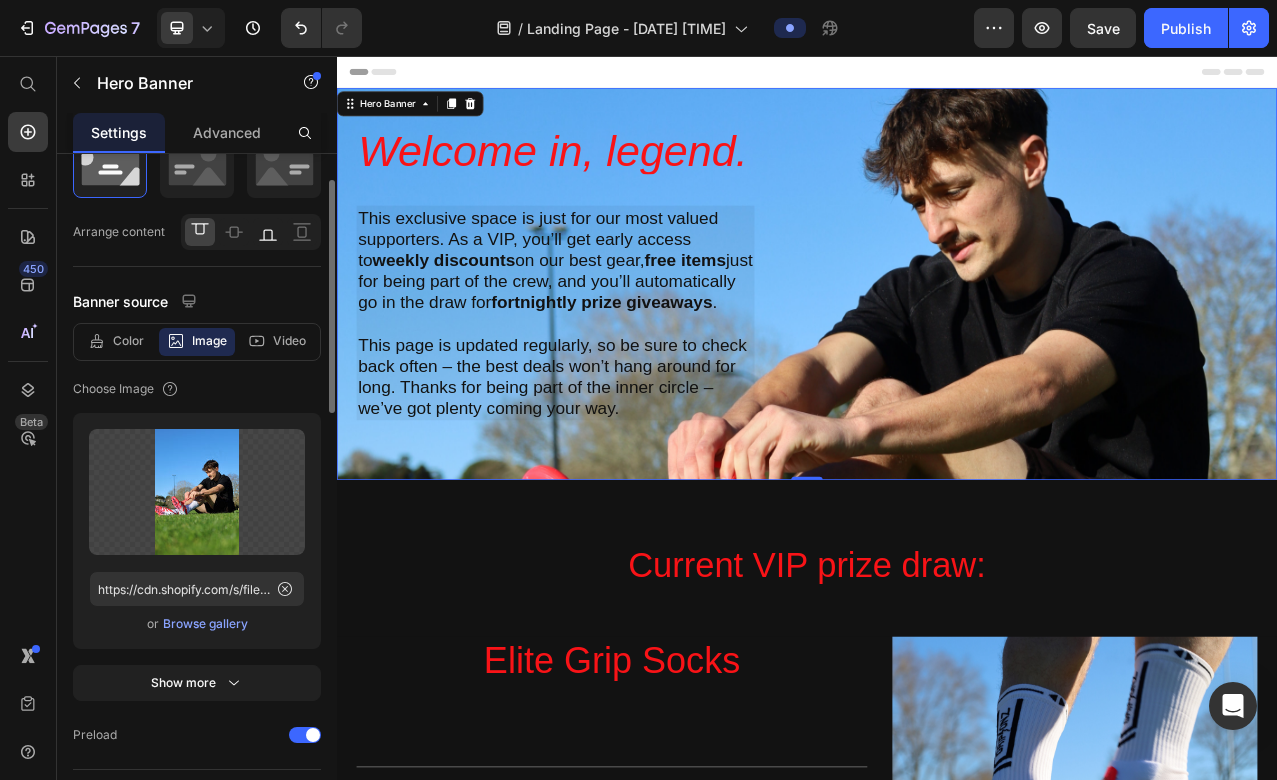click 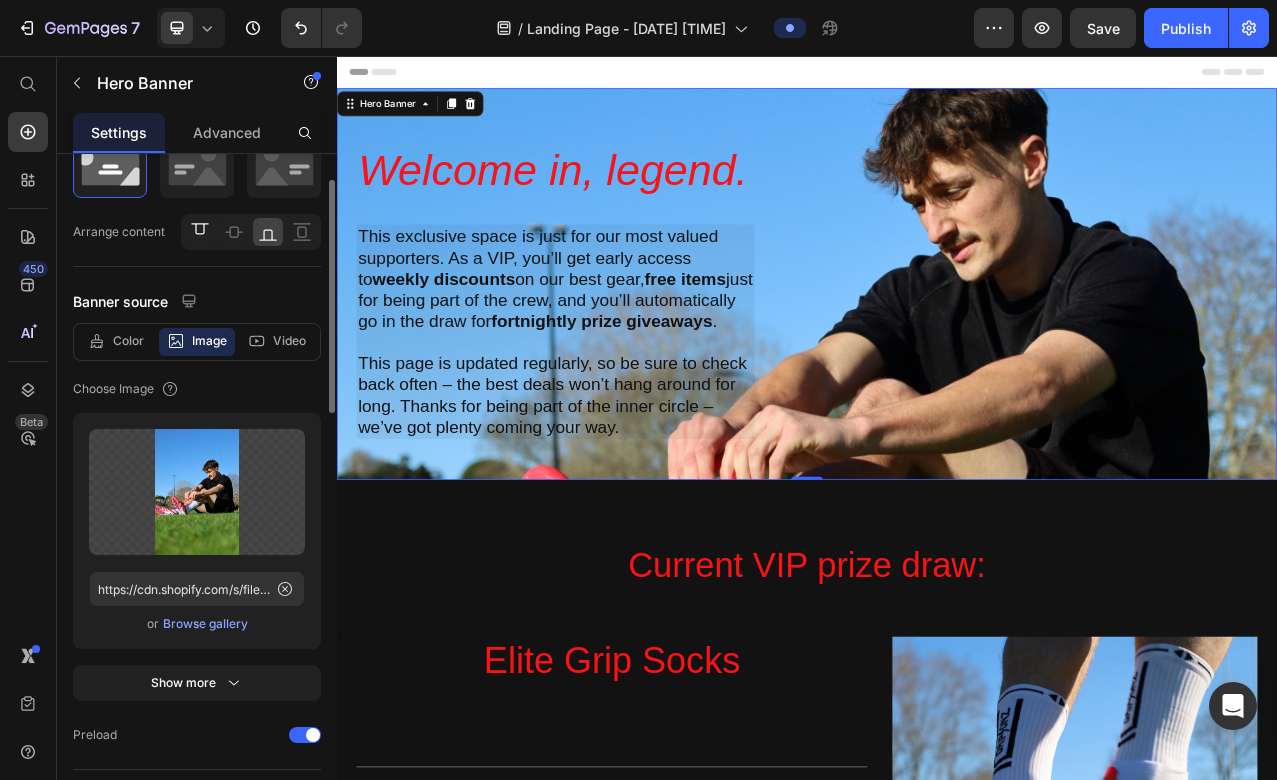 click 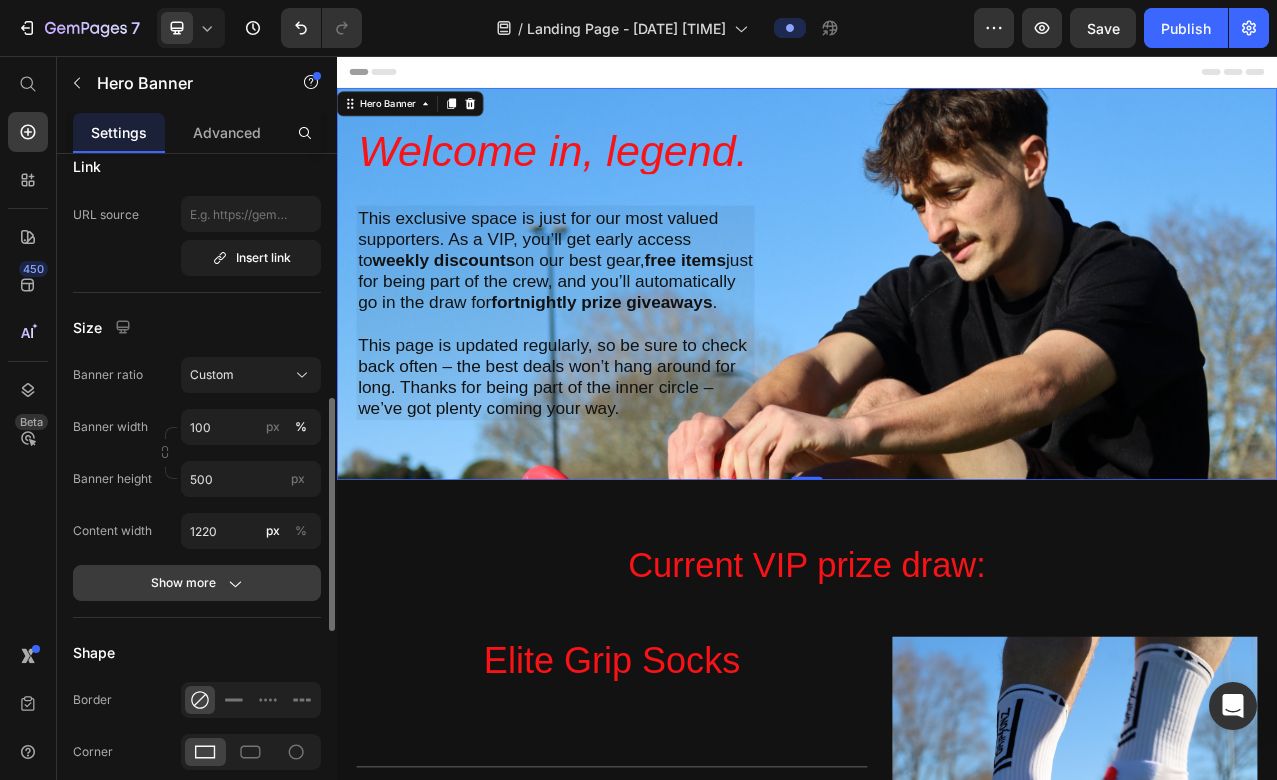 click 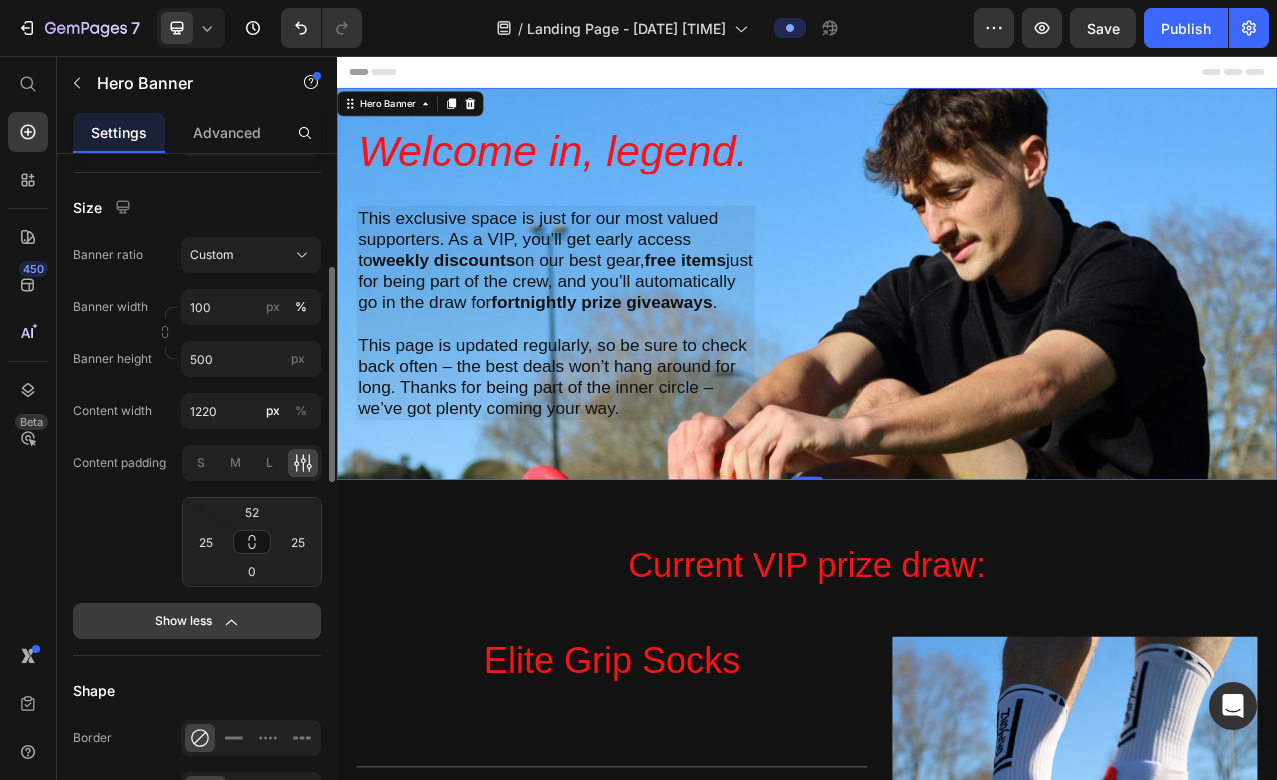 scroll, scrollTop: 841, scrollLeft: 0, axis: vertical 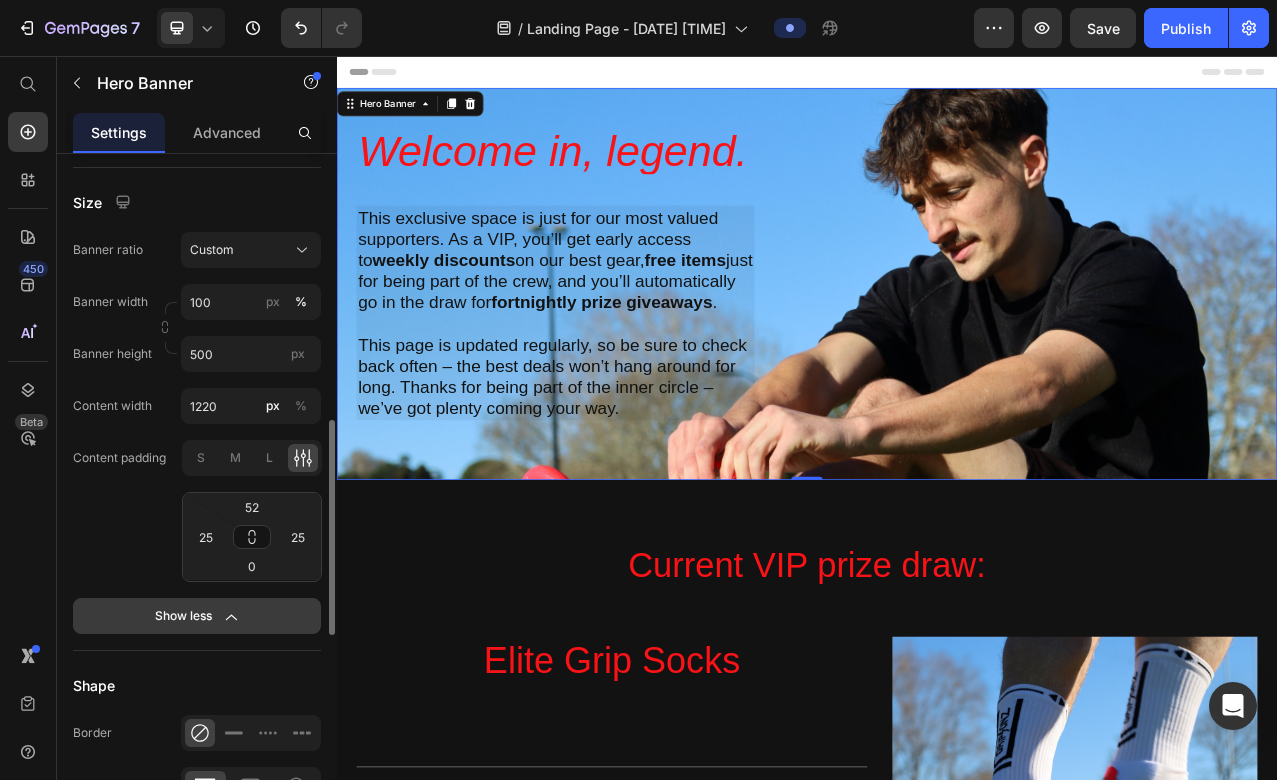click 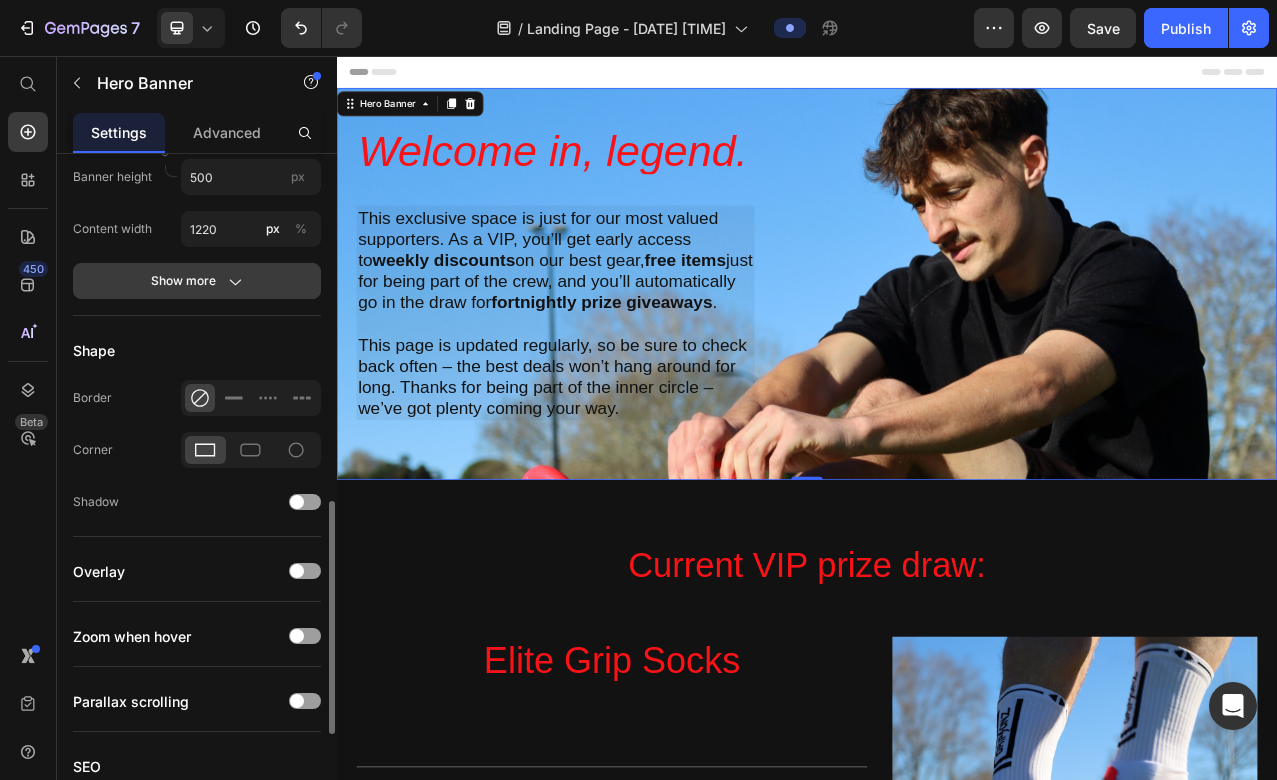 scroll, scrollTop: 1036, scrollLeft: 0, axis: vertical 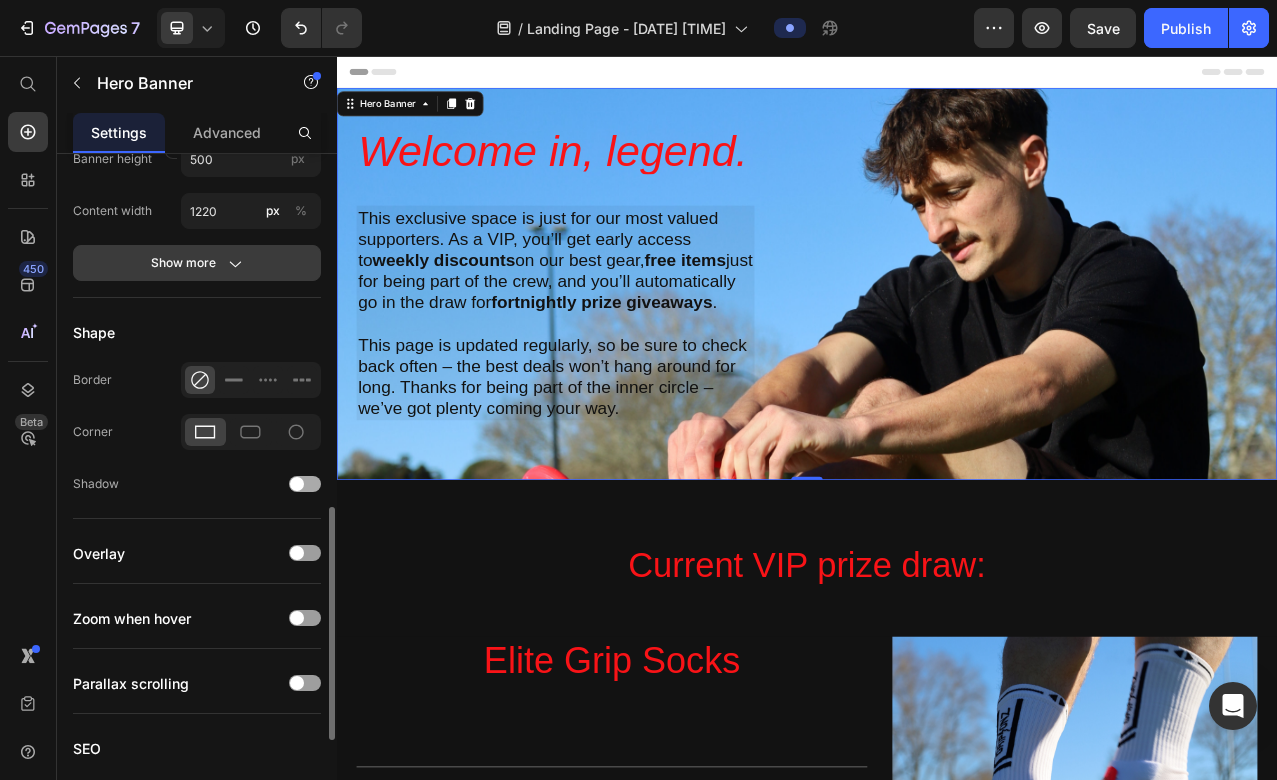 click at bounding box center (297, 484) 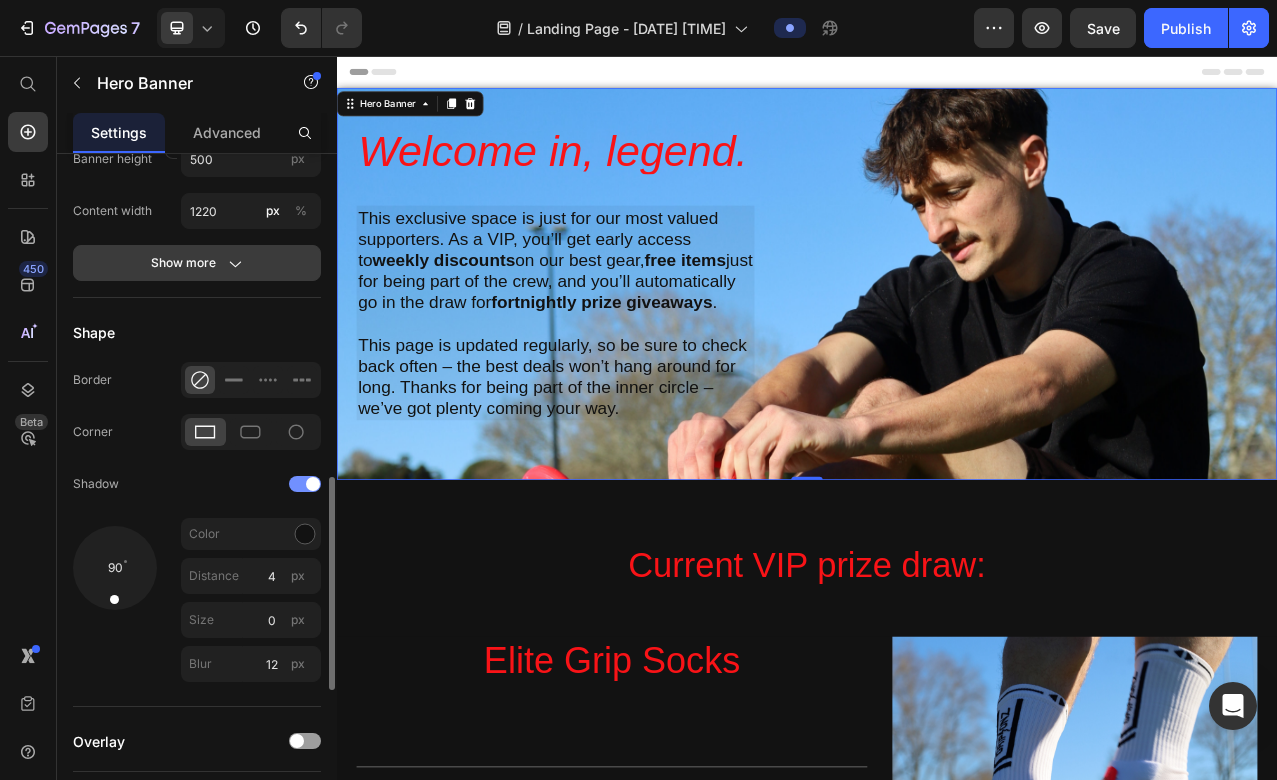 click at bounding box center [305, 484] 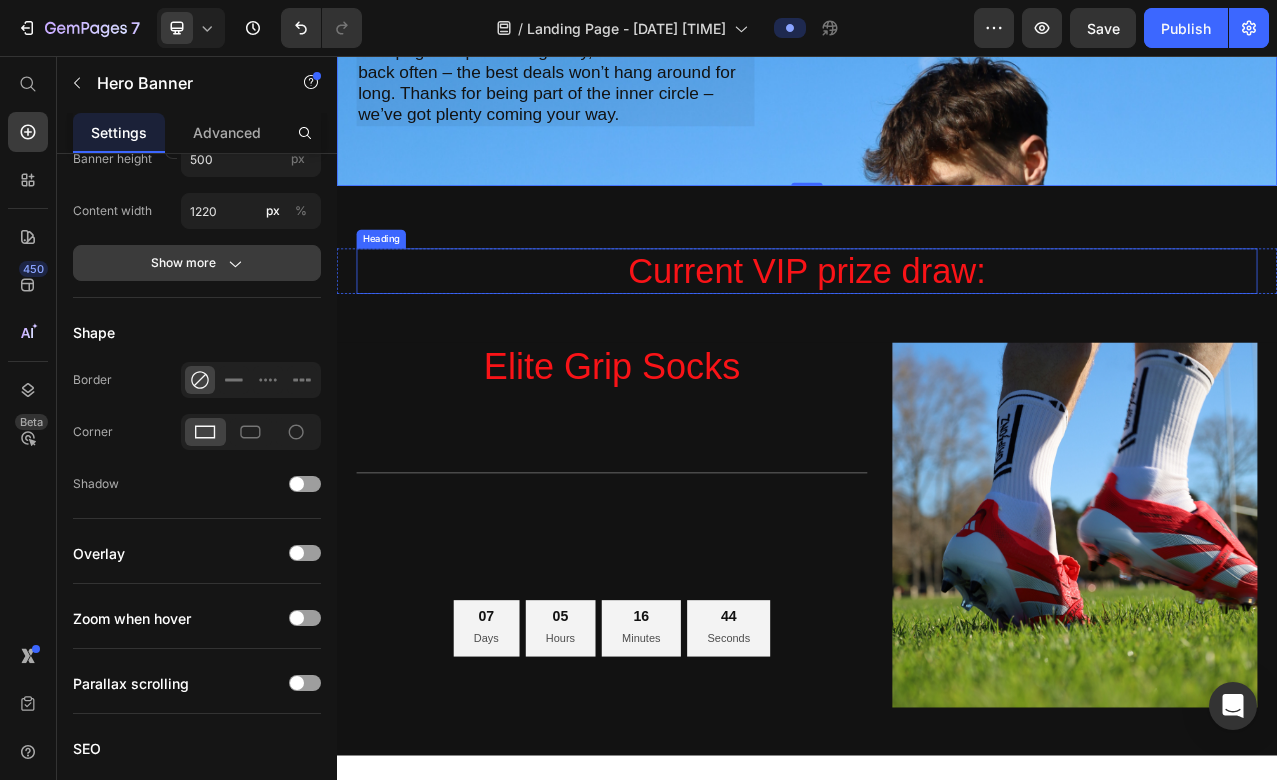 scroll, scrollTop: 0, scrollLeft: 0, axis: both 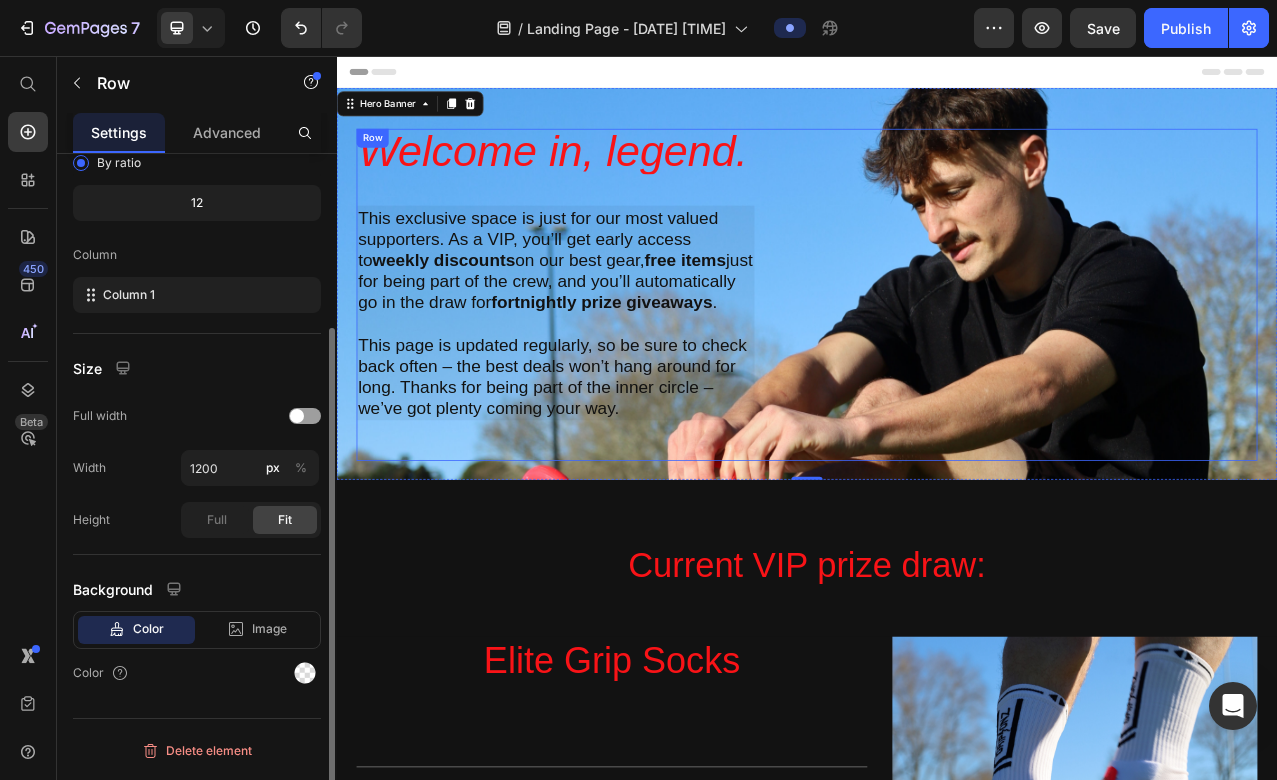click on "Welcome in, legend. Heading This exclusive space is just for our most valued supporters. As a VIP, you’ll get early access to  weekly discounts  on our best gear,  free items  just for being part of the crew, and you’ll automatically go in the draw for  fortnightly prize giveaways . This page is updated regularly, so be sure to check back often – the best deals won’t hang around for long. Thanks for being part of the inner circle – we’ve got plenty coming your way. Text Block Row" at bounding box center (937, 361) 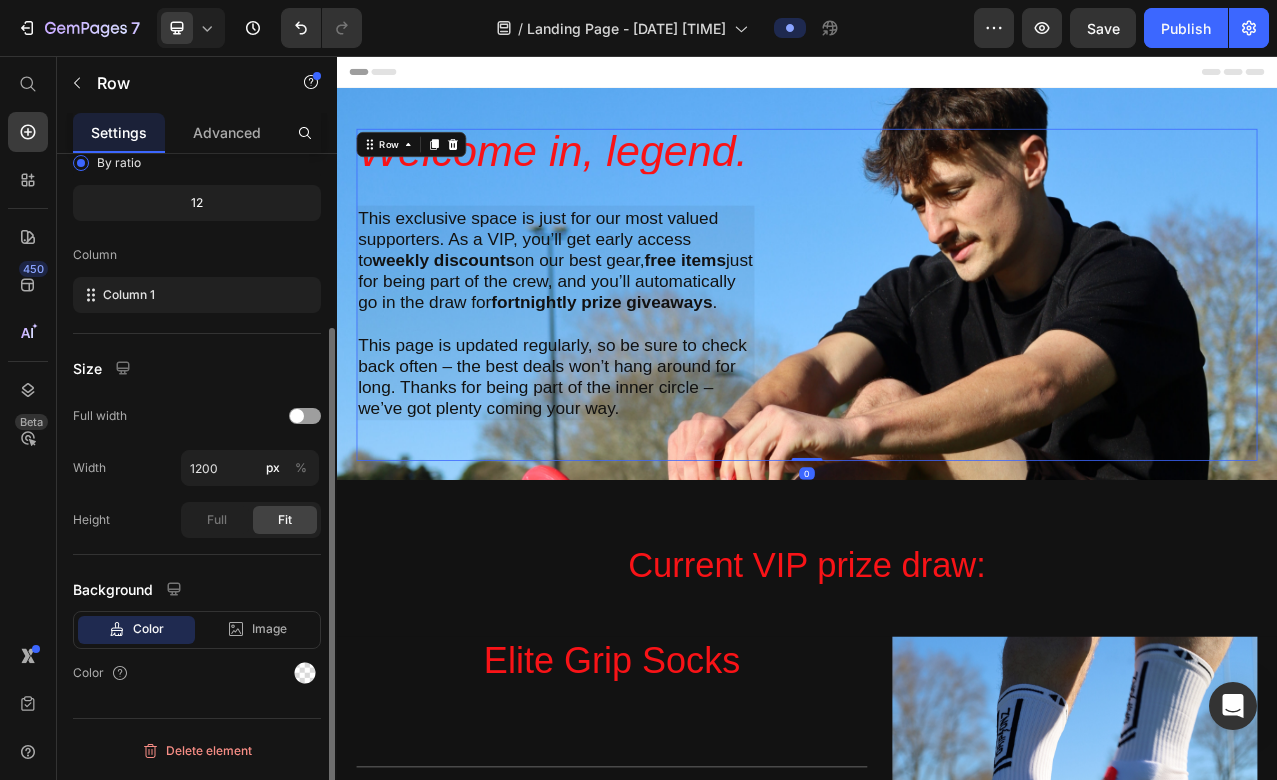 scroll, scrollTop: 0, scrollLeft: 0, axis: both 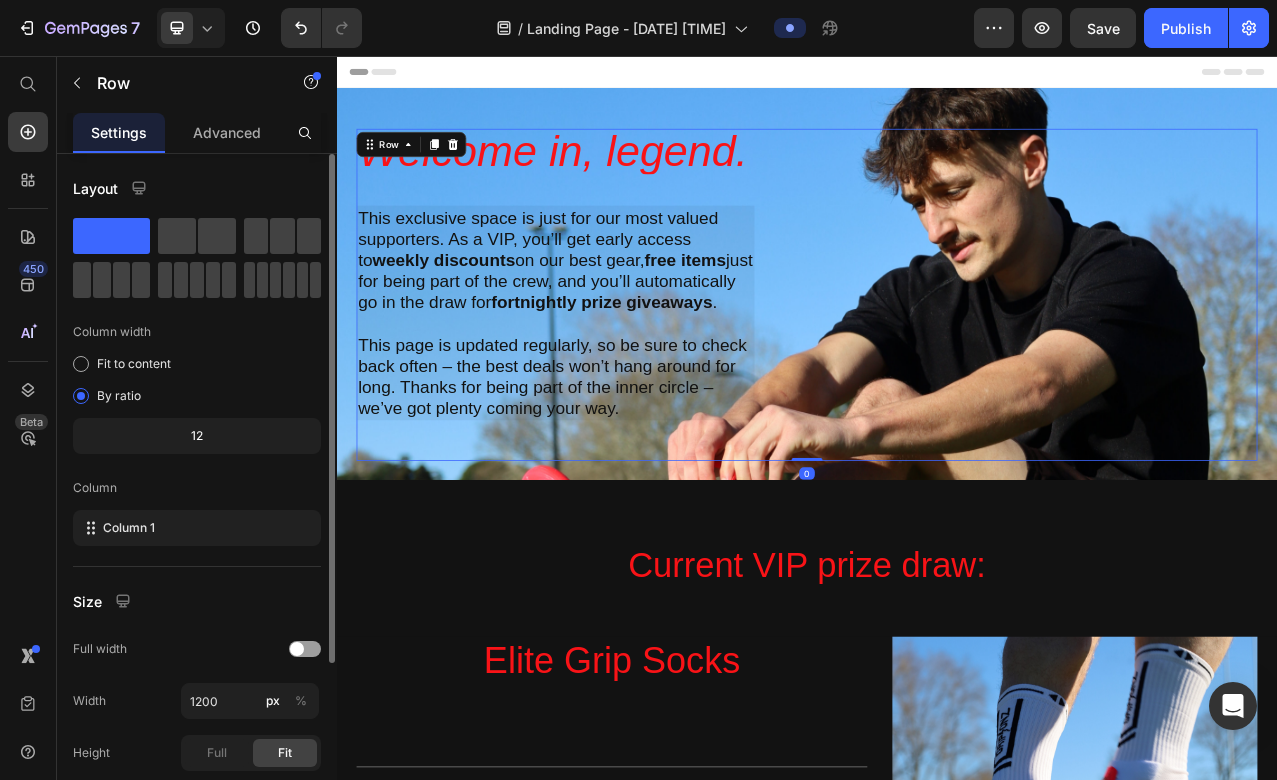 click on "Welcome in, legend. Heading This exclusive space is just for our most valued supporters. As a VIP, you’ll get early access to  weekly discounts  on our best gear,  free items  just for being part of the crew, and you’ll automatically go in the draw for  fortnightly prize giveaways . This page is updated regularly, so be sure to check back often – the best deals won’t hang around for long. Thanks for being part of the inner circle – we’ve got plenty coming your way. Text Block Row Row   0" at bounding box center (937, 335) 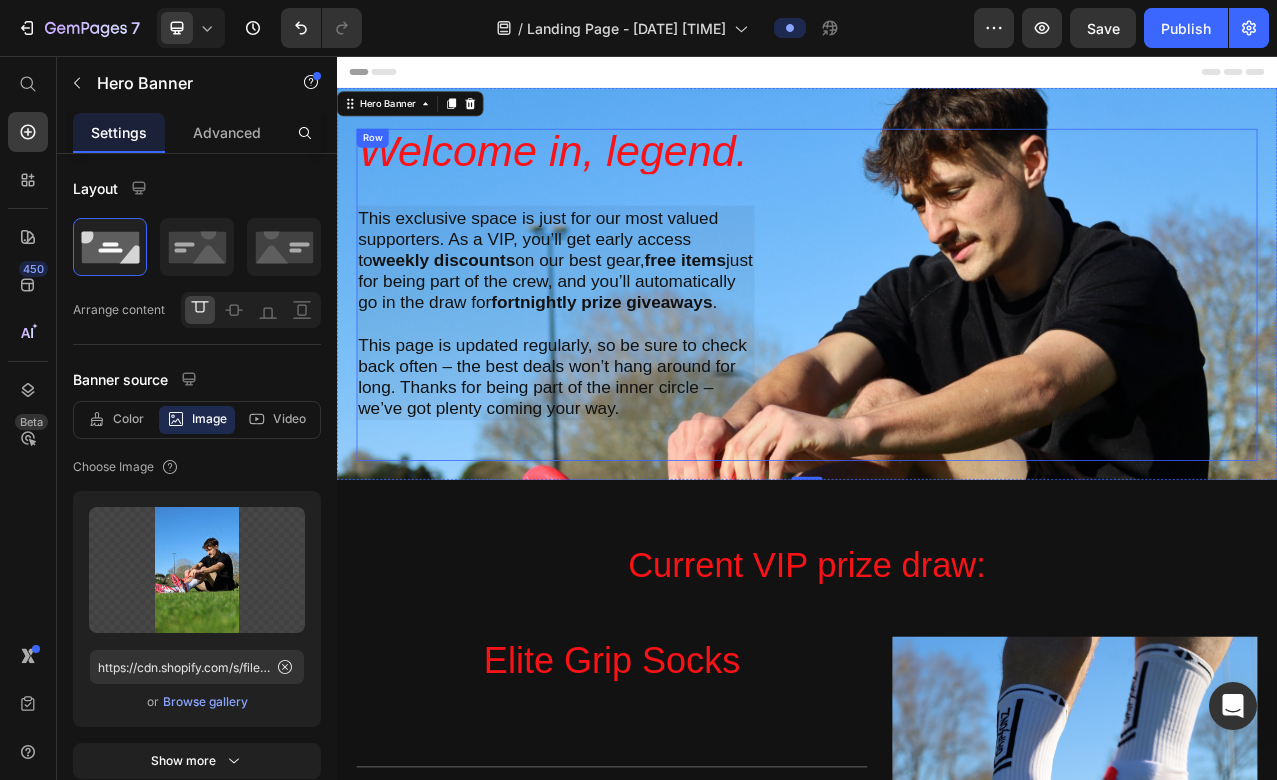 click on "Welcome in, legend. Heading This exclusive space is just for our most valued supporters. As a VIP, you’ll get early access to  weekly discounts  on our best gear,  free items  just for being part of the crew, and you’ll automatically go in the draw for  fortnightly prize giveaways . This page is updated regularly, so be sure to check back often – the best deals won’t hang around for long. Thanks for being part of the inner circle – we’ve got plenty coming your way. Text Block Row" at bounding box center [937, 361] 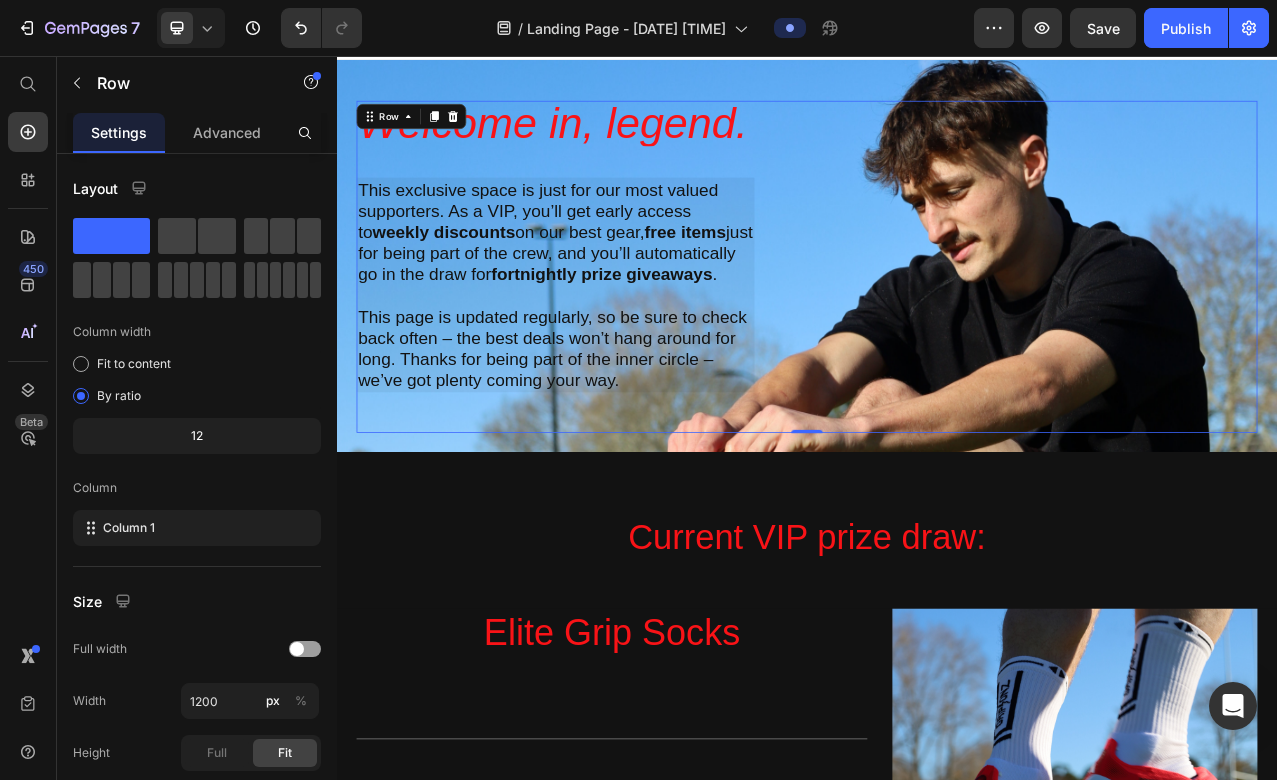scroll, scrollTop: 0, scrollLeft: 0, axis: both 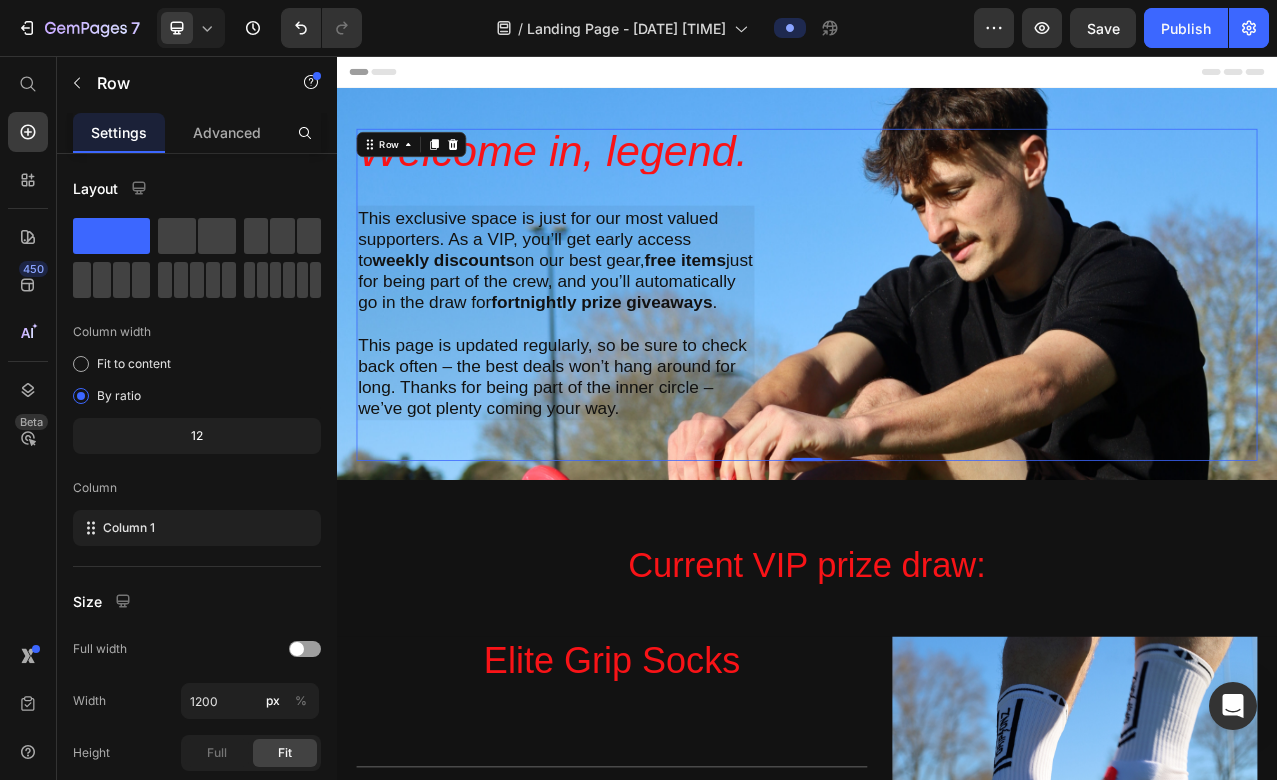 click on "Welcome in, legend. Heading This exclusive space is just for our most valued supporters. As a VIP, you’ll get early access to  weekly discounts  on our best gear,  free items  just for being part of the crew, and you’ll automatically go in the draw for  fortnightly prize giveaways . This page is updated regularly, so be sure to check back often – the best deals won’t hang around for long. Thanks for being part of the inner circle – we’ve got plenty coming your way. Text Block Row" at bounding box center [937, 361] 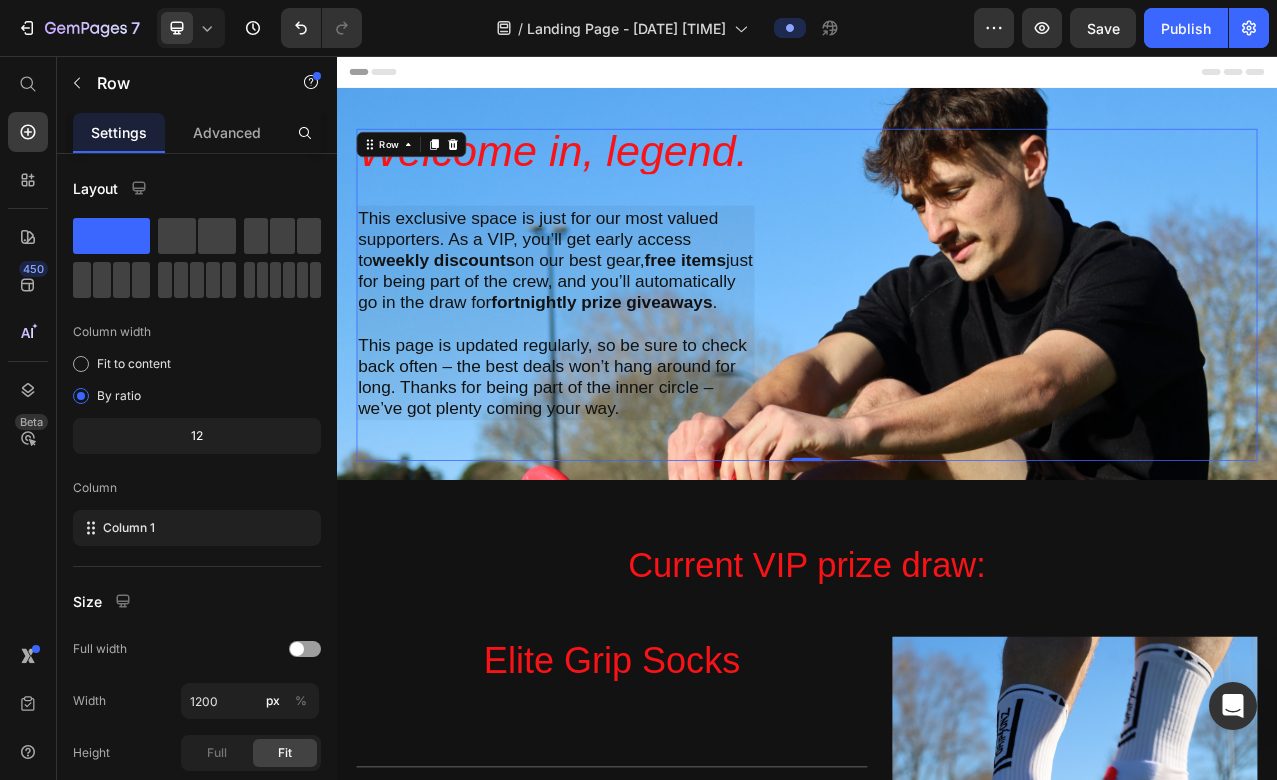 click on "Welcome in, legend. Heading This exclusive space is just for our most valued supporters. As a VIP, you’ll get early access to  weekly discounts  on our best gear,  free items  just for being part of the crew, and you’ll automatically go in the draw for  fortnightly prize giveaways . This page is updated regularly, so be sure to check back often – the best deals won’t hang around for long. Thanks for being part of the inner circle – we’ve got plenty coming your way. Text Block Row Row   0" at bounding box center (937, 335) 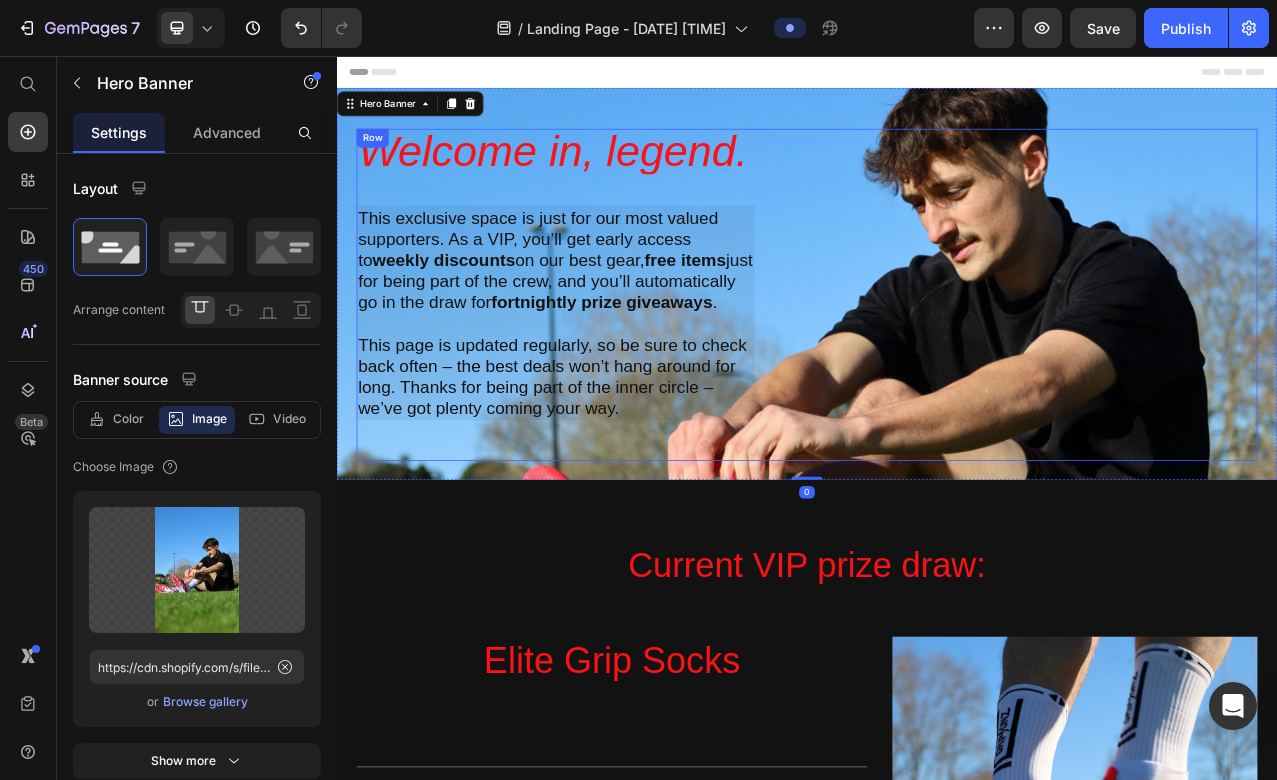 click on "Welcome in, legend. Heading This exclusive space is just for our most valued supporters. As a VIP, you’ll get early access to  weekly discounts  on our best gear,  free items  just for being part of the crew, and you’ll automatically go in the draw for  fortnightly prize giveaways . This page is updated regularly, so be sure to check back often – the best deals won’t hang around for long. Thanks for being part of the inner circle – we’ve got plenty coming your way. Text Block Row" at bounding box center [937, 361] 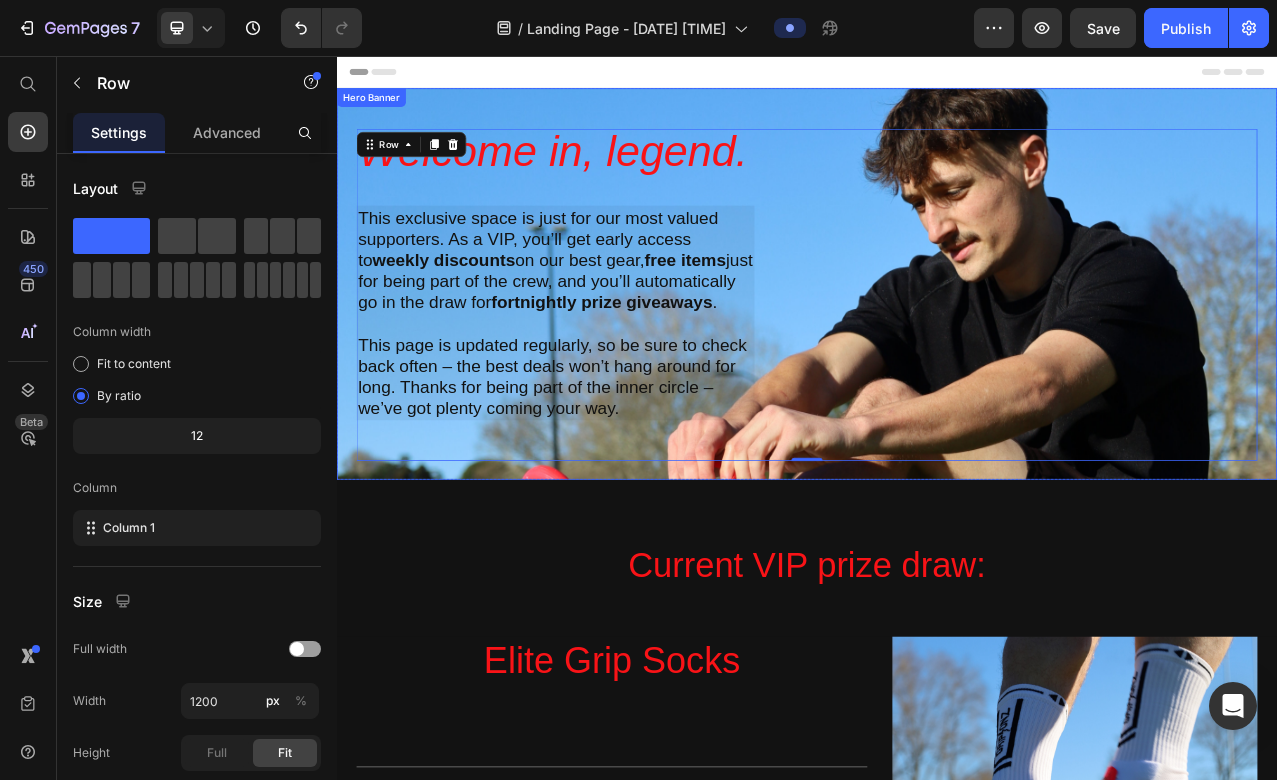 click on "Welcome in, legend. Heading This exclusive space is just for our most valued supporters. As a VIP, you’ll get early access to  weekly discounts  on our best gear,  free items  just for being part of the crew, and you’ll automatically go in the draw for  fortnightly prize giveaways . This page is updated regularly, so be sure to check back often – the best deals won’t hang around for long. Thanks for being part of the inner circle – we’ve got plenty coming your way. Text Block Row Row   0" at bounding box center [937, 335] 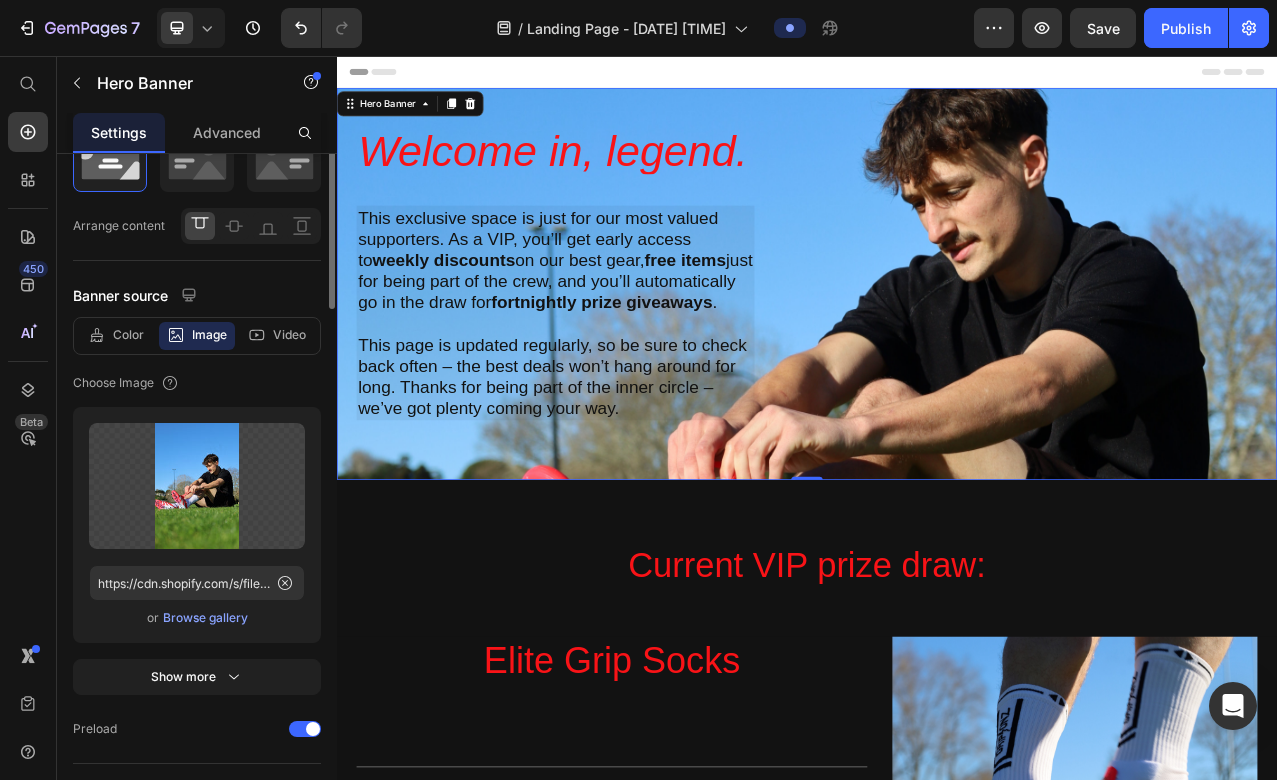 scroll, scrollTop: 90, scrollLeft: 0, axis: vertical 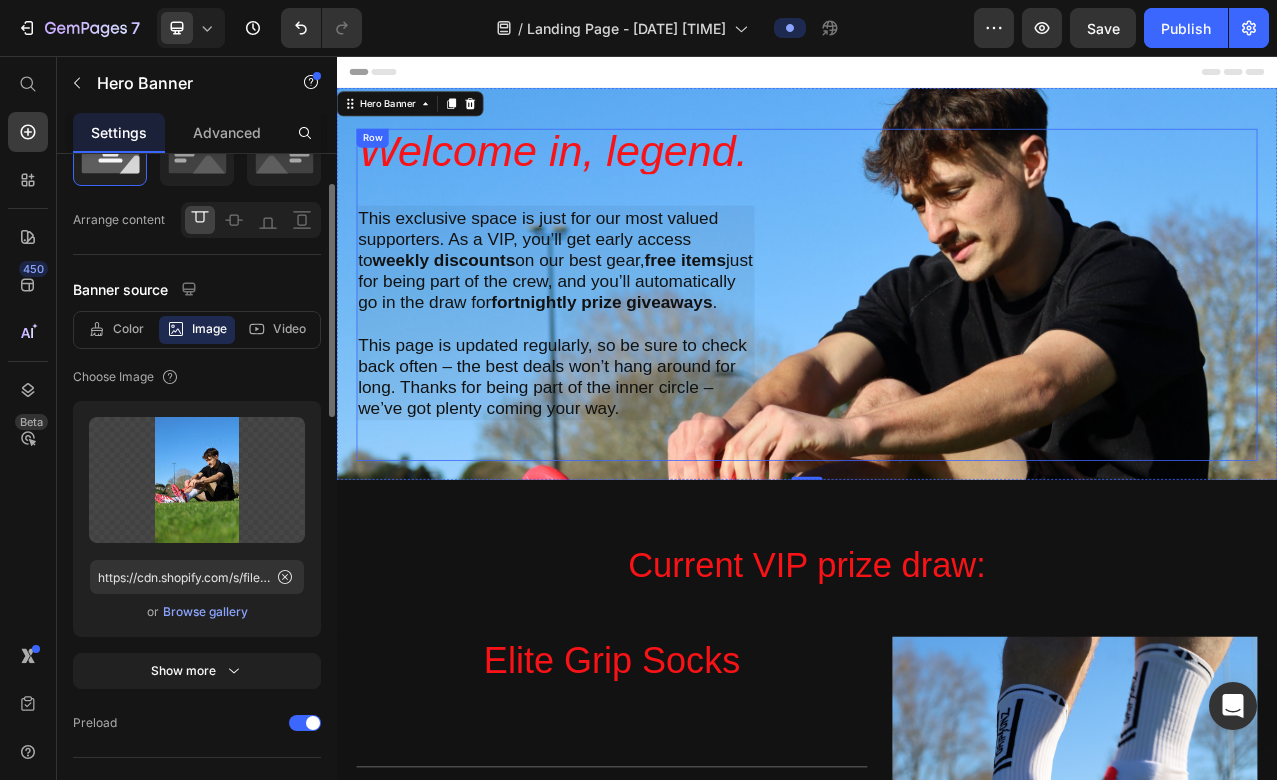 click on "Welcome in, legend. Heading This exclusive space is just for our most valued supporters. As a VIP, you’ll get early access to  weekly discounts  on our best gear,  free items  just for being part of the crew, and you’ll automatically go in the draw for  fortnightly prize giveaways . This page is updated regularly, so be sure to check back often – the best deals won’t hang around for long. Thanks for being part of the inner circle – we’ve got plenty coming your way. Text Block Row" at bounding box center (937, 361) 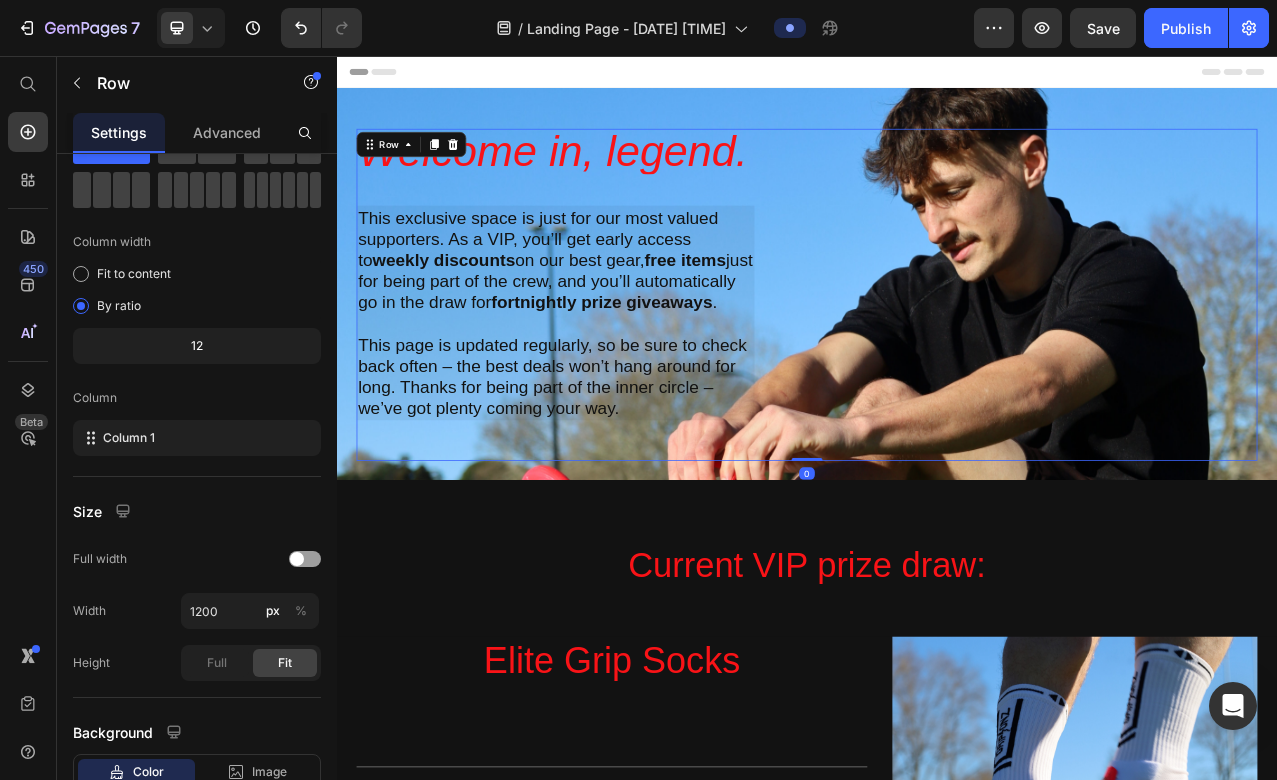 scroll, scrollTop: 0, scrollLeft: 0, axis: both 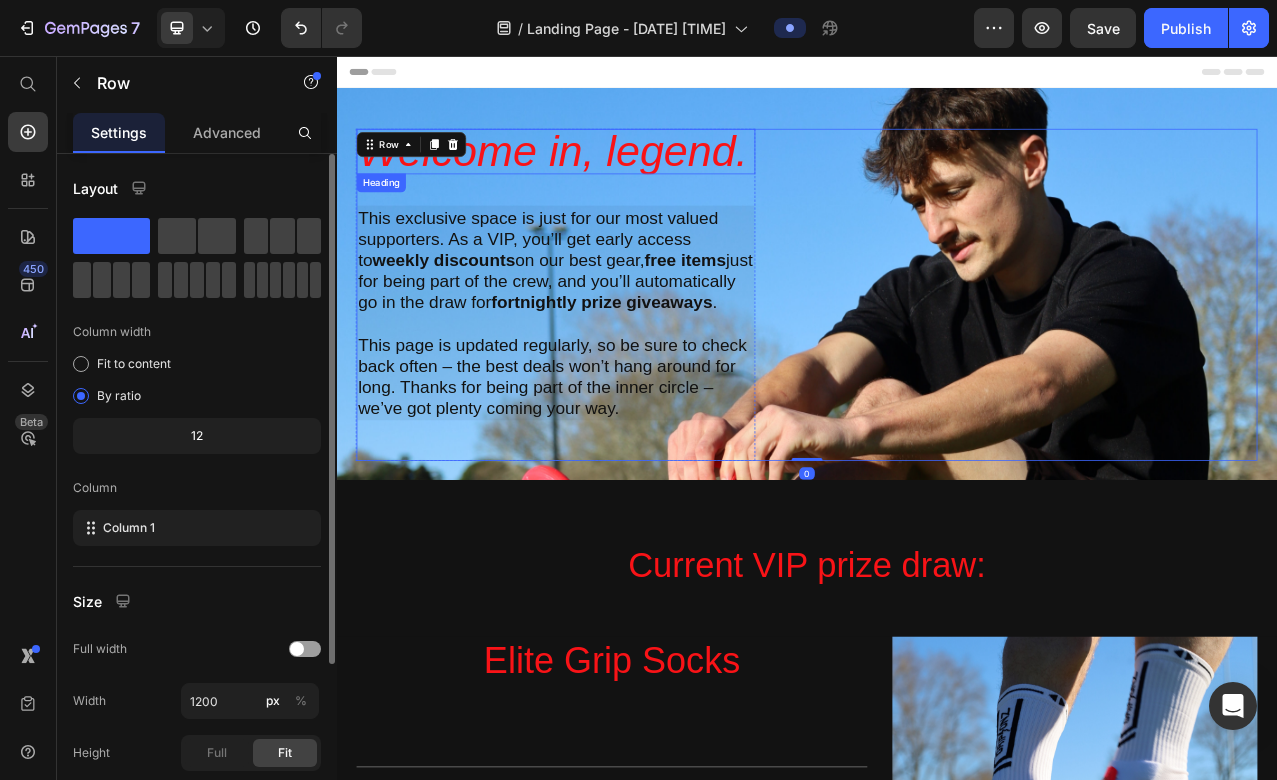 click on "Welcome in, legend. Heading This exclusive space is just for our most valued supporters. As a VIP, you’ll get early access to  weekly discounts  on our best gear,  free items  just for being part of the crew, and you’ll automatically go in the draw for  fortnightly prize giveaways . This page is updated regularly, so be sure to check back often – the best deals won’t hang around for long. Thanks for being part of the inner circle – we’ve got plenty coming your way. Text Block Row Row   0" at bounding box center (937, 335) 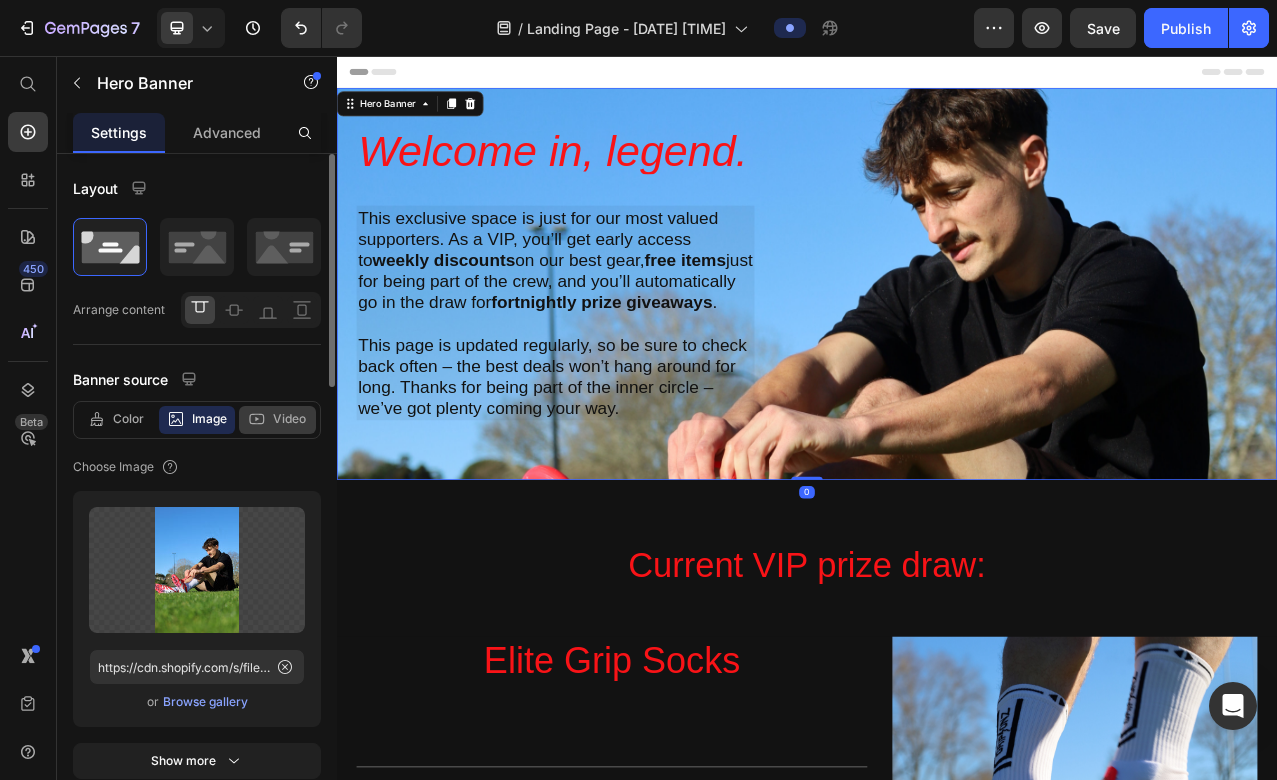 click on "Video" at bounding box center [289, 419] 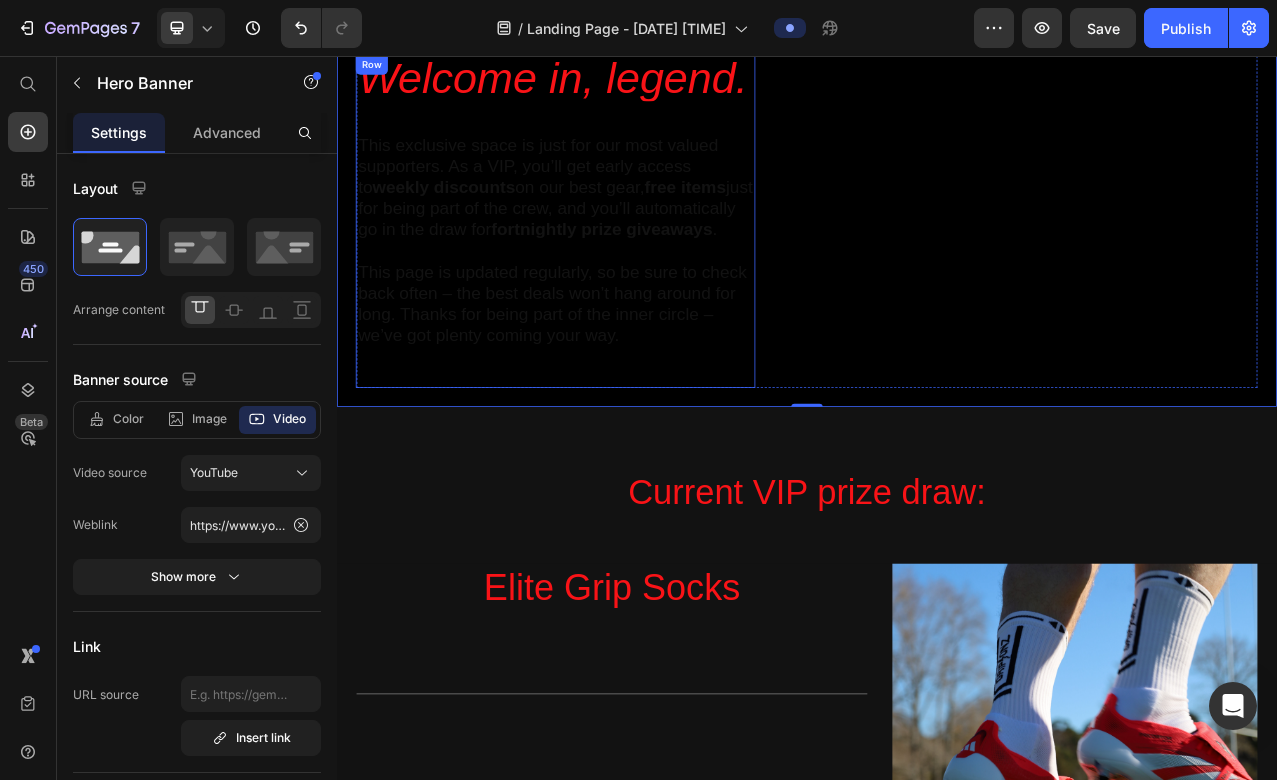 scroll, scrollTop: 0, scrollLeft: 0, axis: both 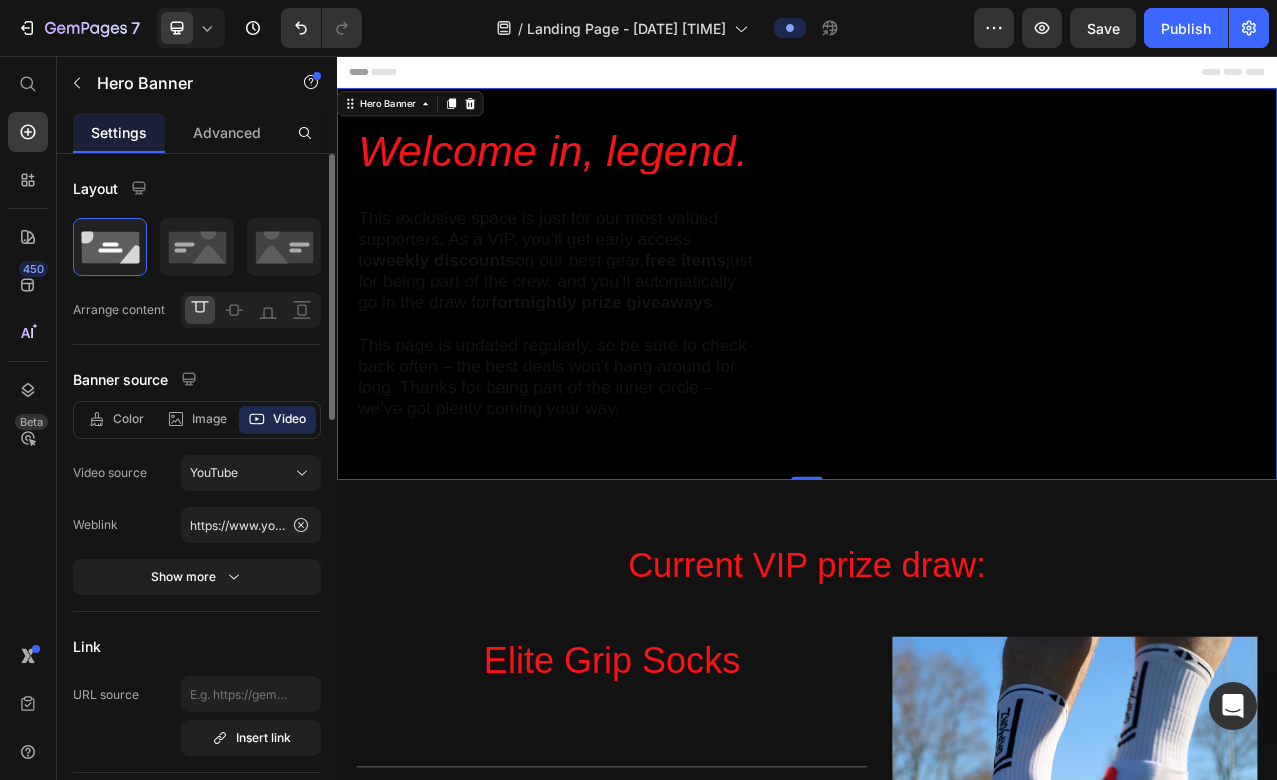 click on "Banner source Color Image Video Video source YouTube Weblink https://www.youtube.com/watch?v=cyzh48XRS4M Show more" 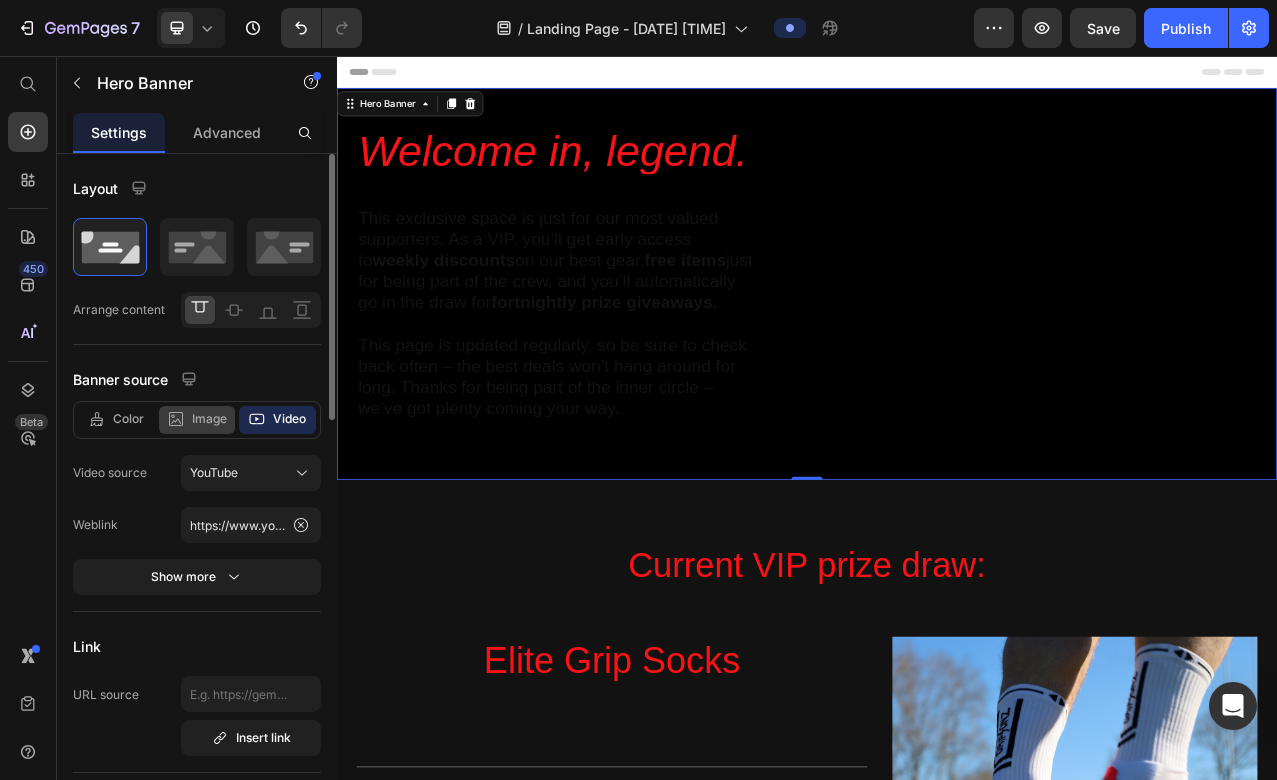 click on "Image" at bounding box center [209, 419] 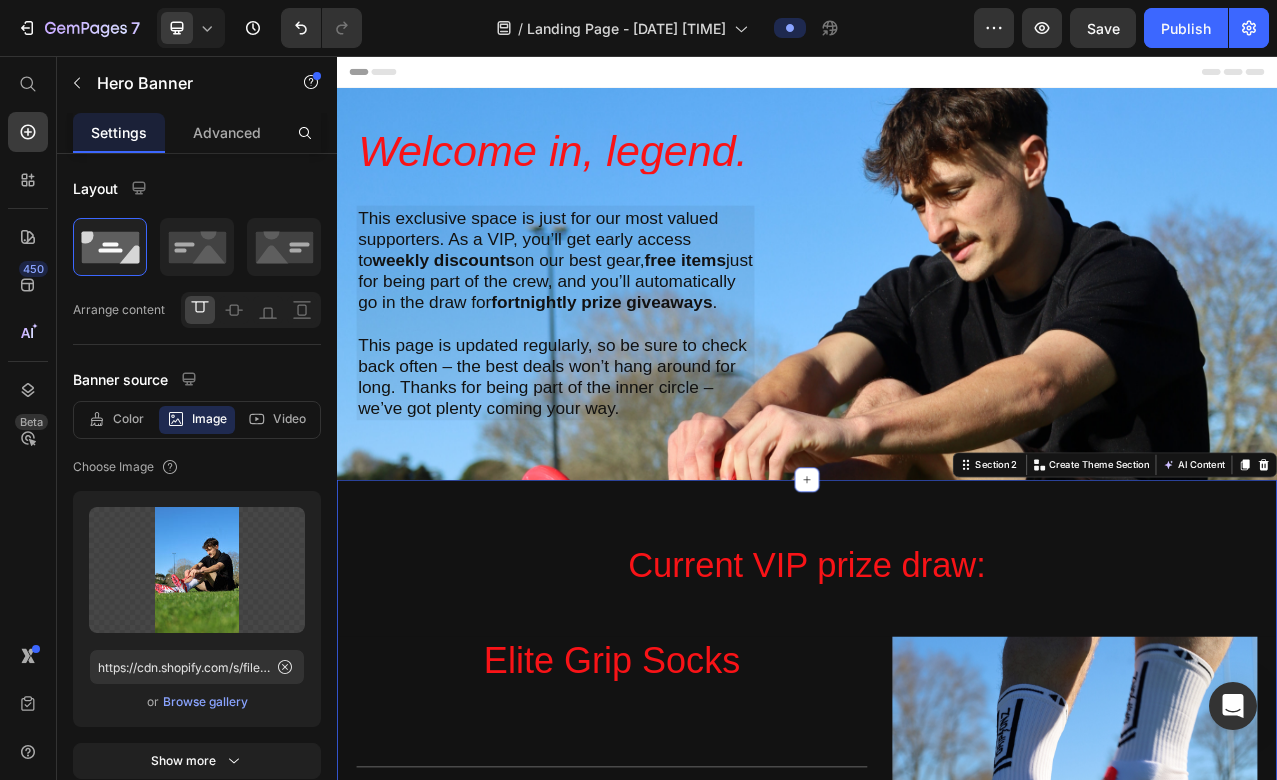 click on "Current VIP prize draw: Heading Row Elite Grip Socks Heading                Title Line 07 Days 05 Hours 15 Minutes 51 Seconds Countdown Timer Image Hero Banner Section 2   You can create reusable sections Create Theme Section AI Content Write with GemAI What would you like to describe here? Tone and Voice Persuasive Product EcoGrip Compression Set Show more Generate" at bounding box center (937, 960) 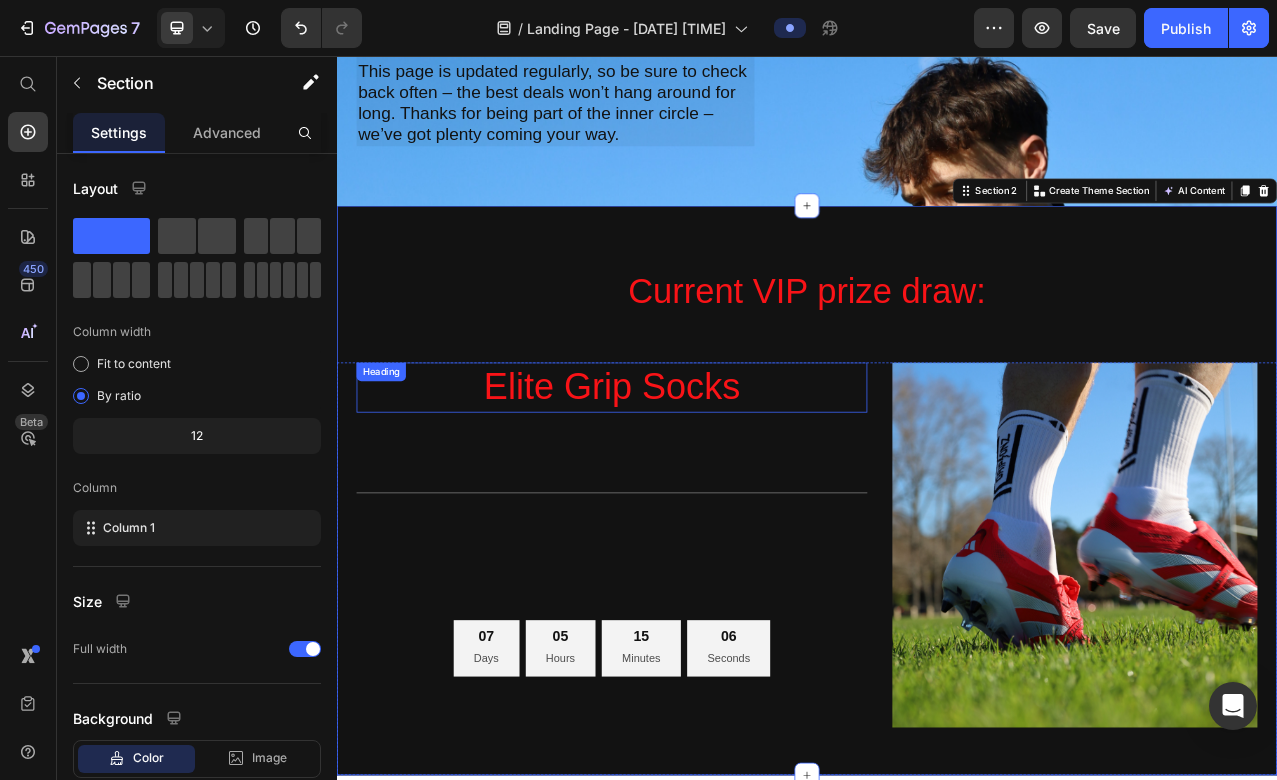 scroll, scrollTop: 349, scrollLeft: 0, axis: vertical 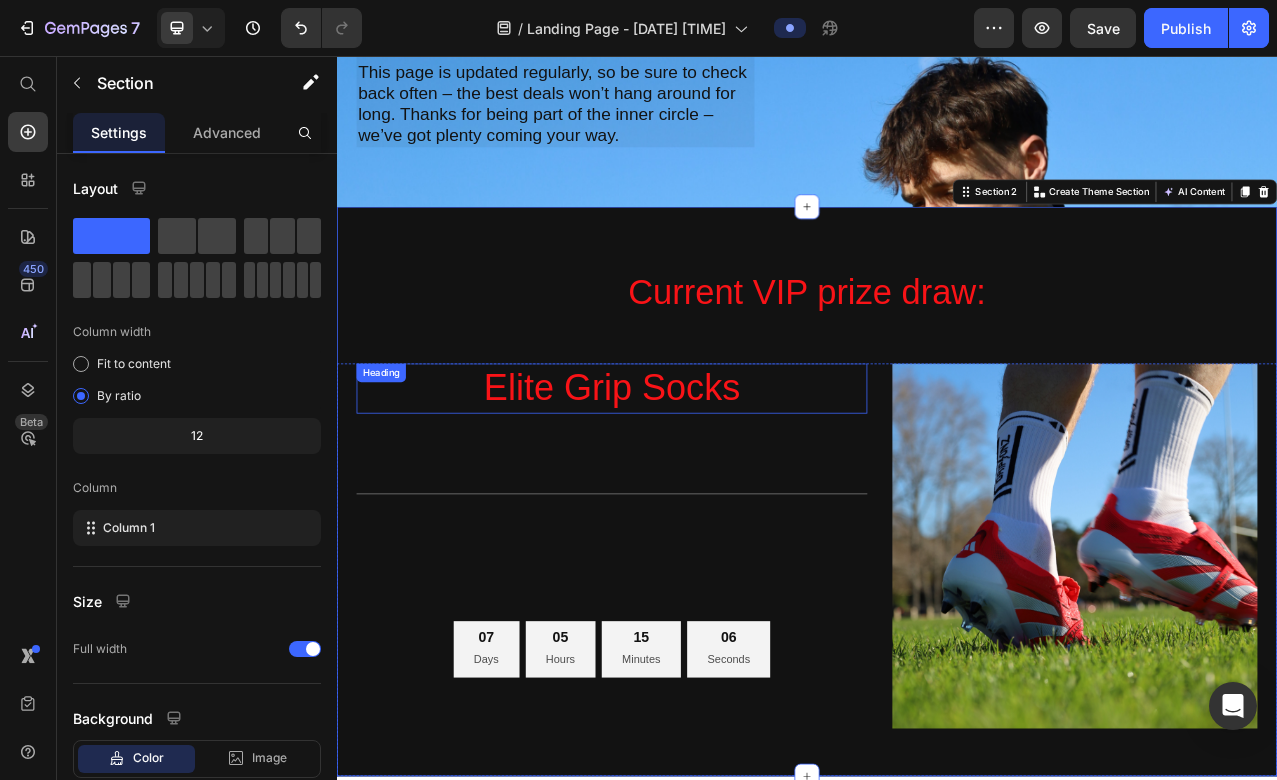 click on "Elite Grip Socks" at bounding box center (688, 480) 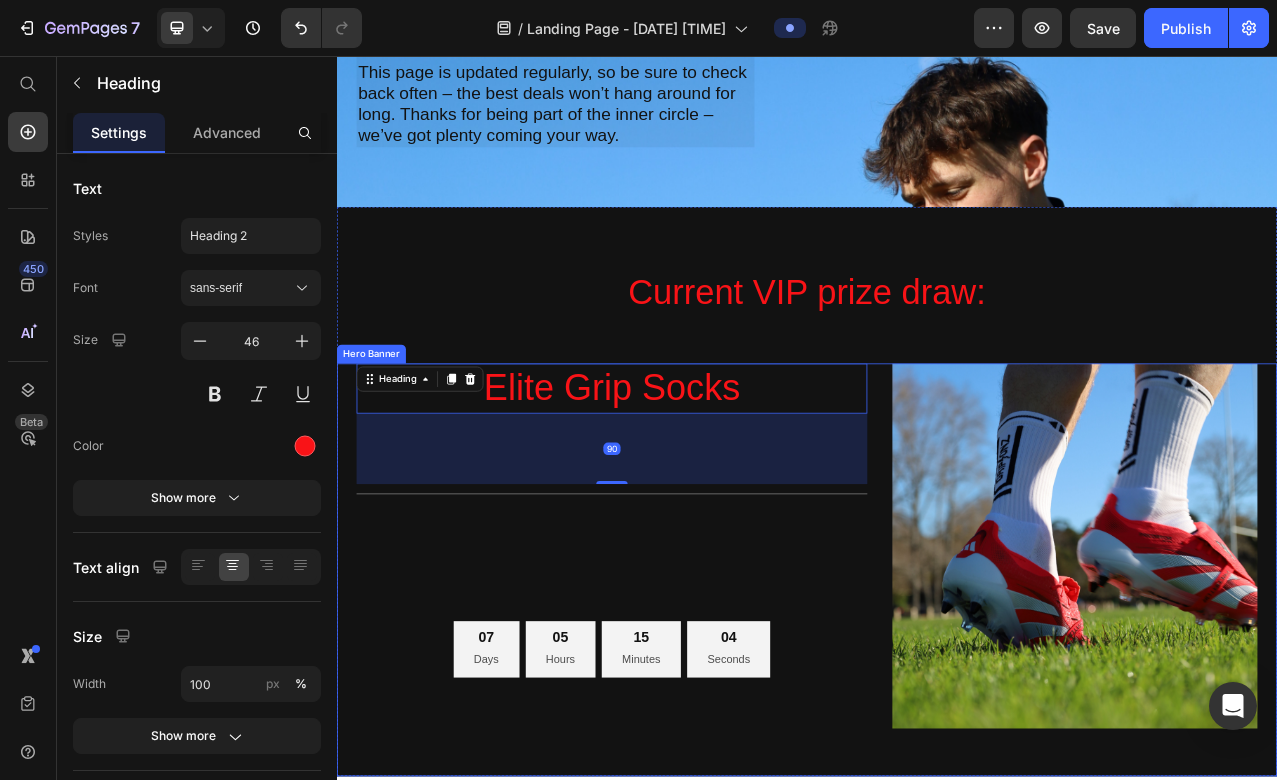 click on "Elite Grip Socks Heading   90                Title Line 07 Days 05 Hours 15 Minutes 04 Seconds Countdown Timer" at bounding box center [688, 681] 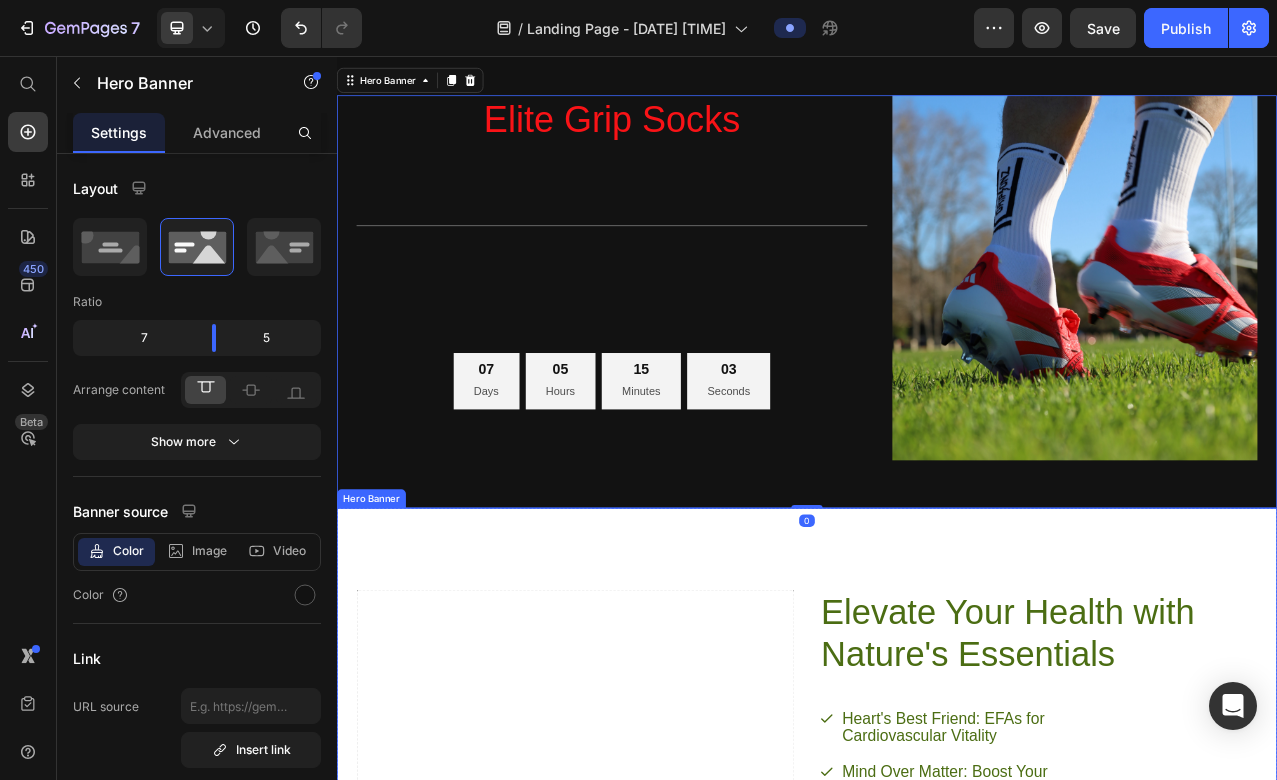 click on "Elevate Your Health with Nature's Essentials Heading
Heart's Best Friend: EFAs for Cardiovascular Vitality
Mind Over Matter: Boost Your Brainpower with EFAs
Joint Freedom: EFAs for Flexible, Active Living
Glow from Within: EFAs for Radiant Skin and Hair Item List Try Gem 15 Button Row
Drop element here" at bounding box center [937, 1012] 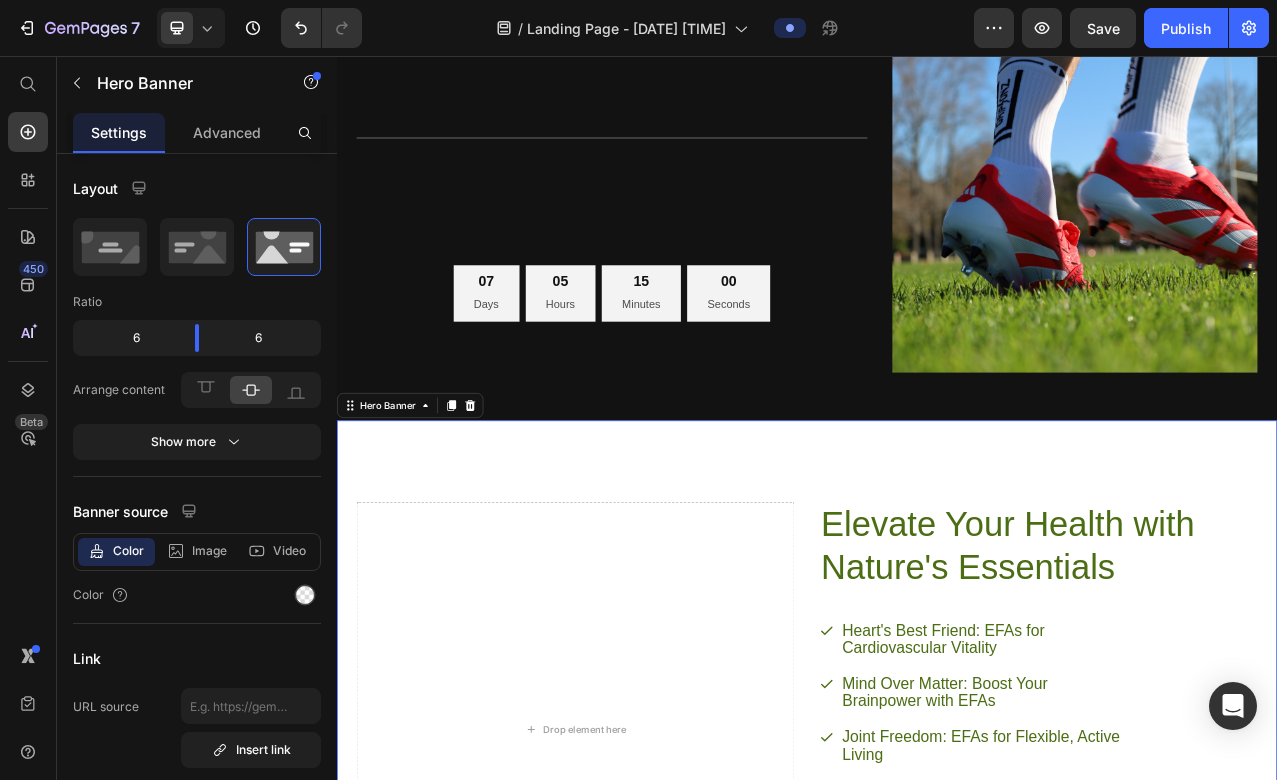 scroll, scrollTop: 827, scrollLeft: 0, axis: vertical 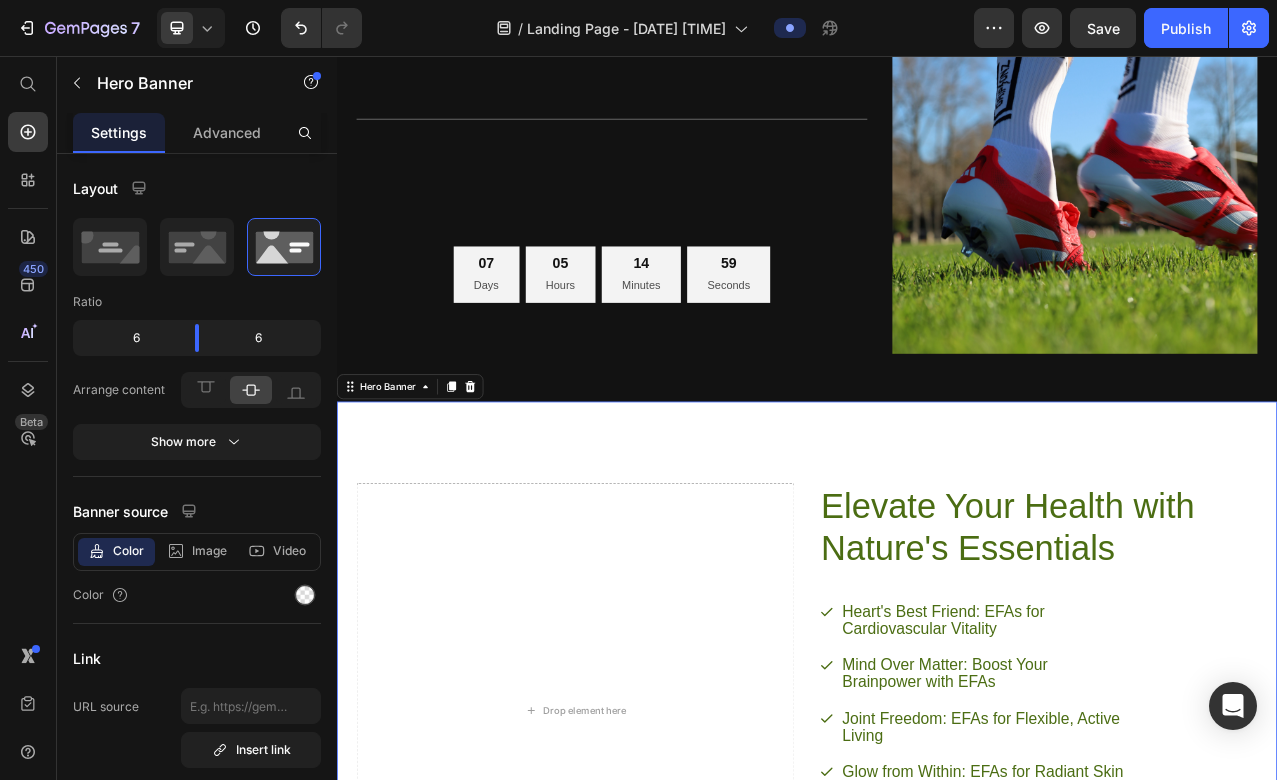 click on "Elevate Your Health with Nature's Essentials Heading
Heart's Best Friend: EFAs for Cardiovascular Vitality
Mind Over Matter: Boost Your Brainpower with EFAs
Joint Freedom: EFAs for Flexible, Active Living
Glow from Within: EFAs for Radiant Skin and Hair Item List Try Gem 15 Button Row
Drop element here" at bounding box center [937, 876] 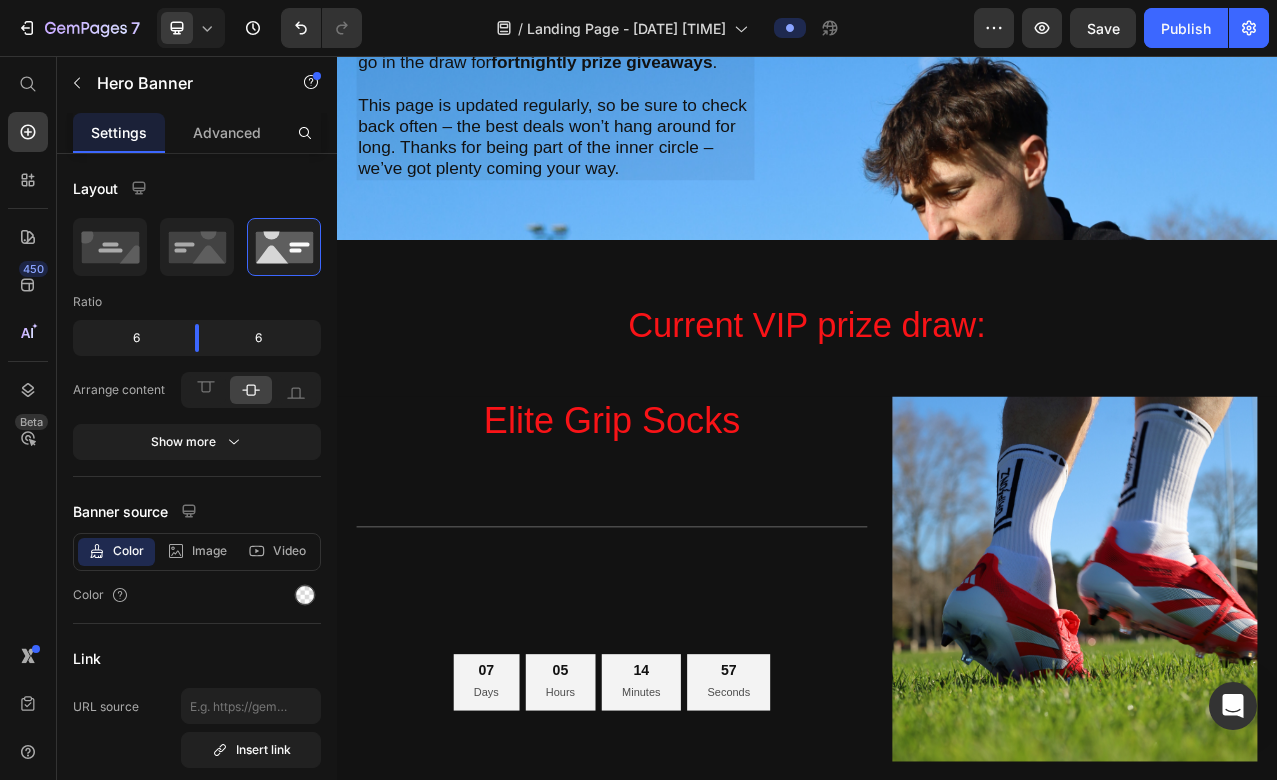 scroll, scrollTop: 262, scrollLeft: 0, axis: vertical 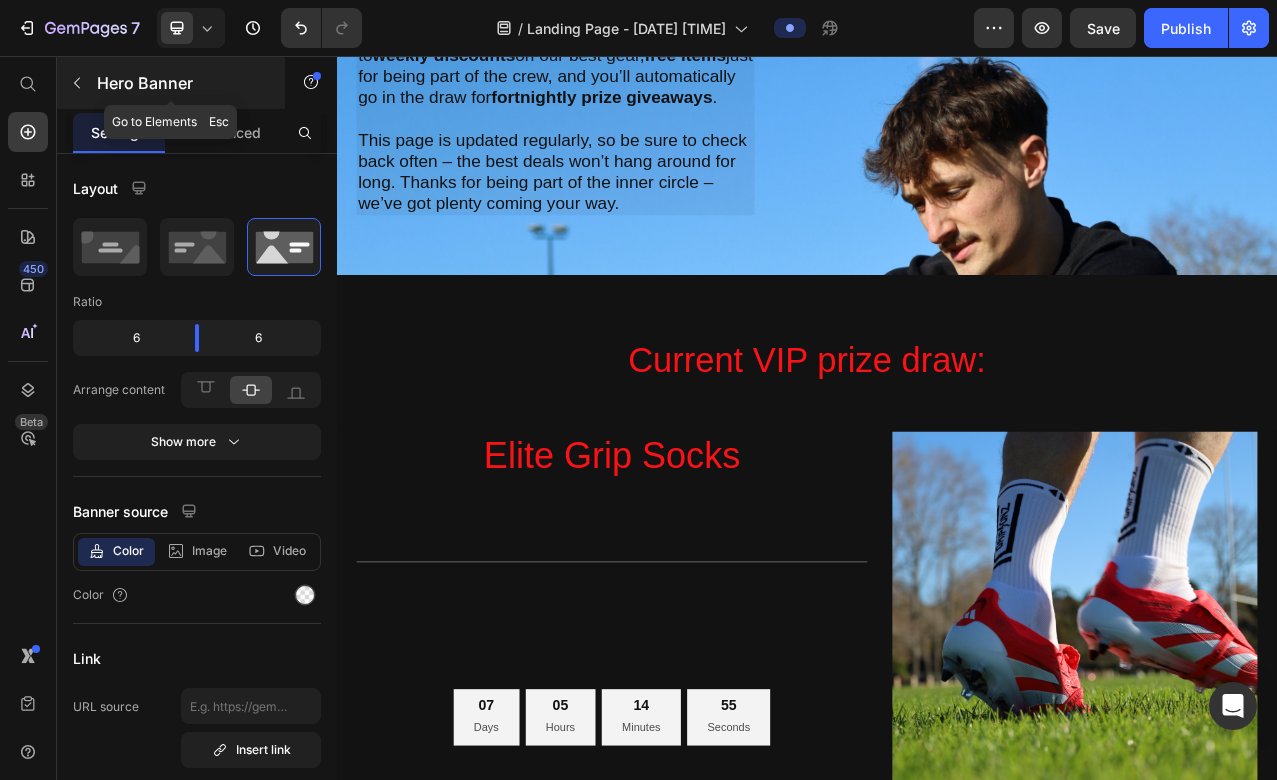 click at bounding box center [77, 83] 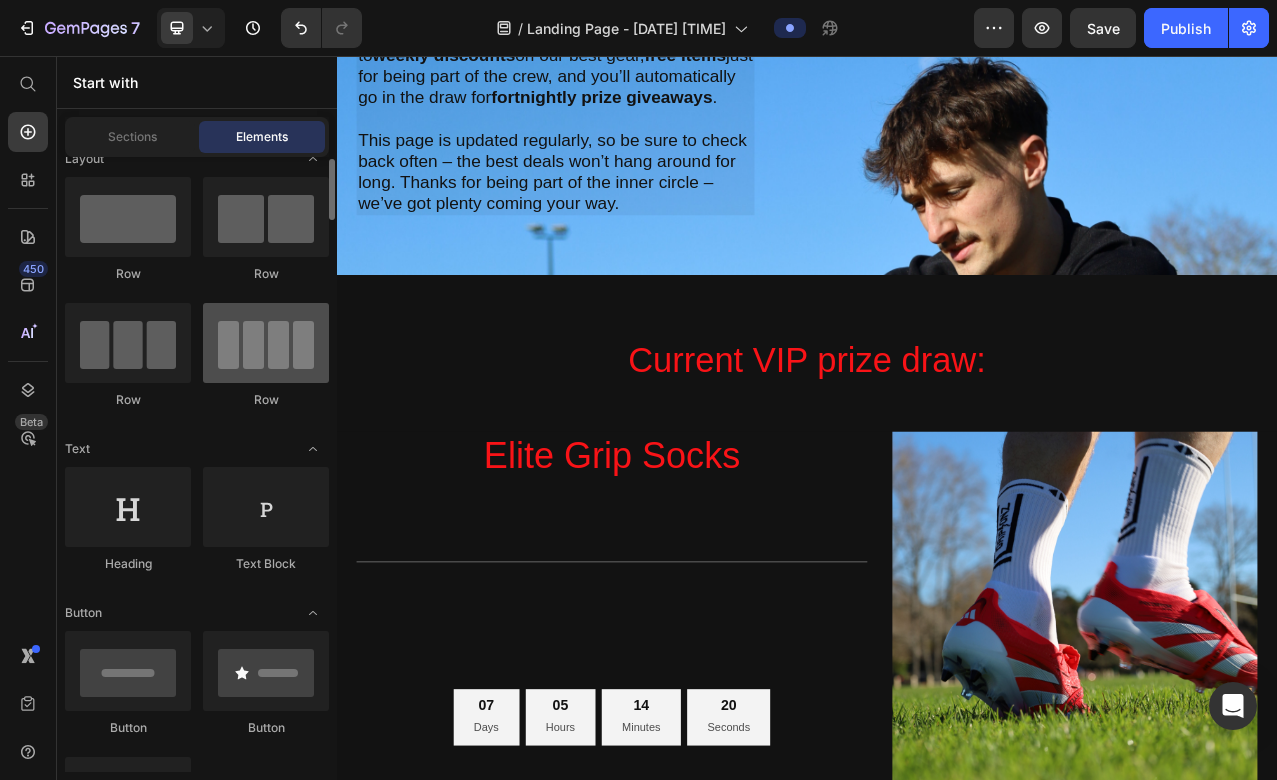 scroll, scrollTop: 0, scrollLeft: 0, axis: both 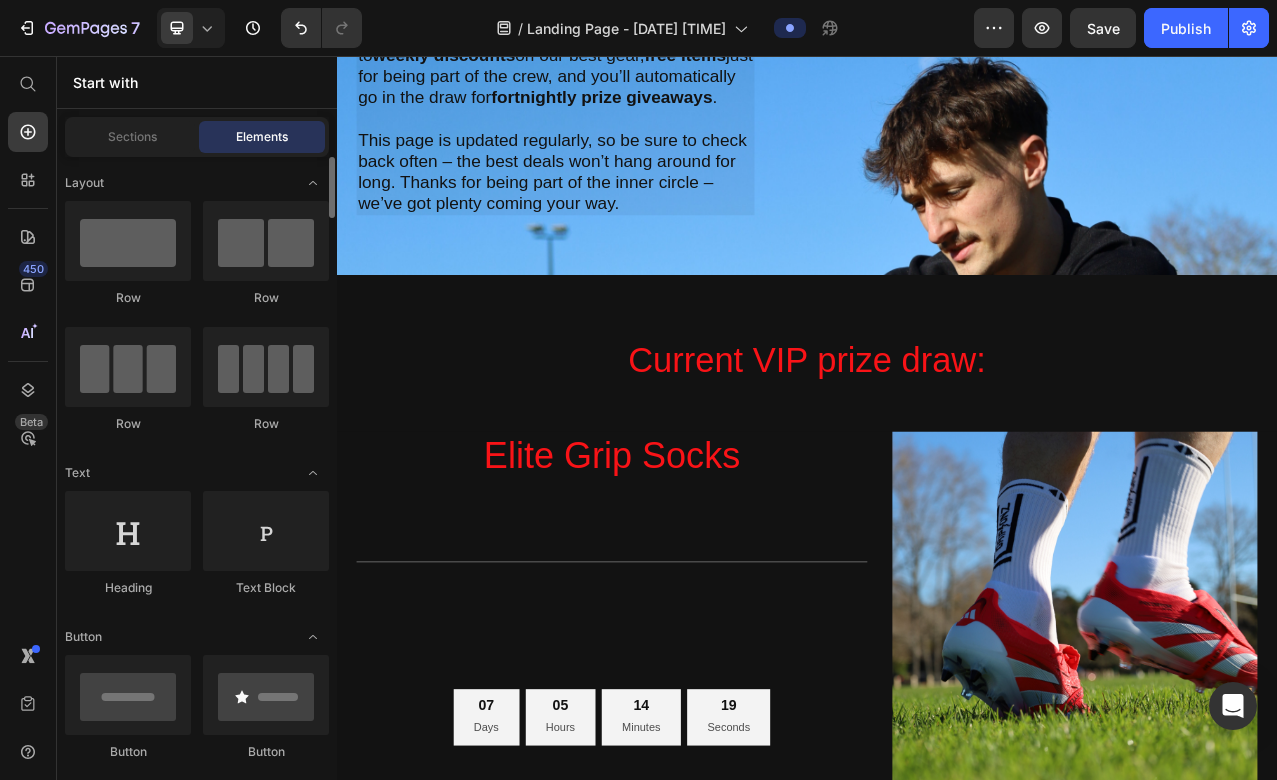 click on "Sections Elements" at bounding box center (197, 137) 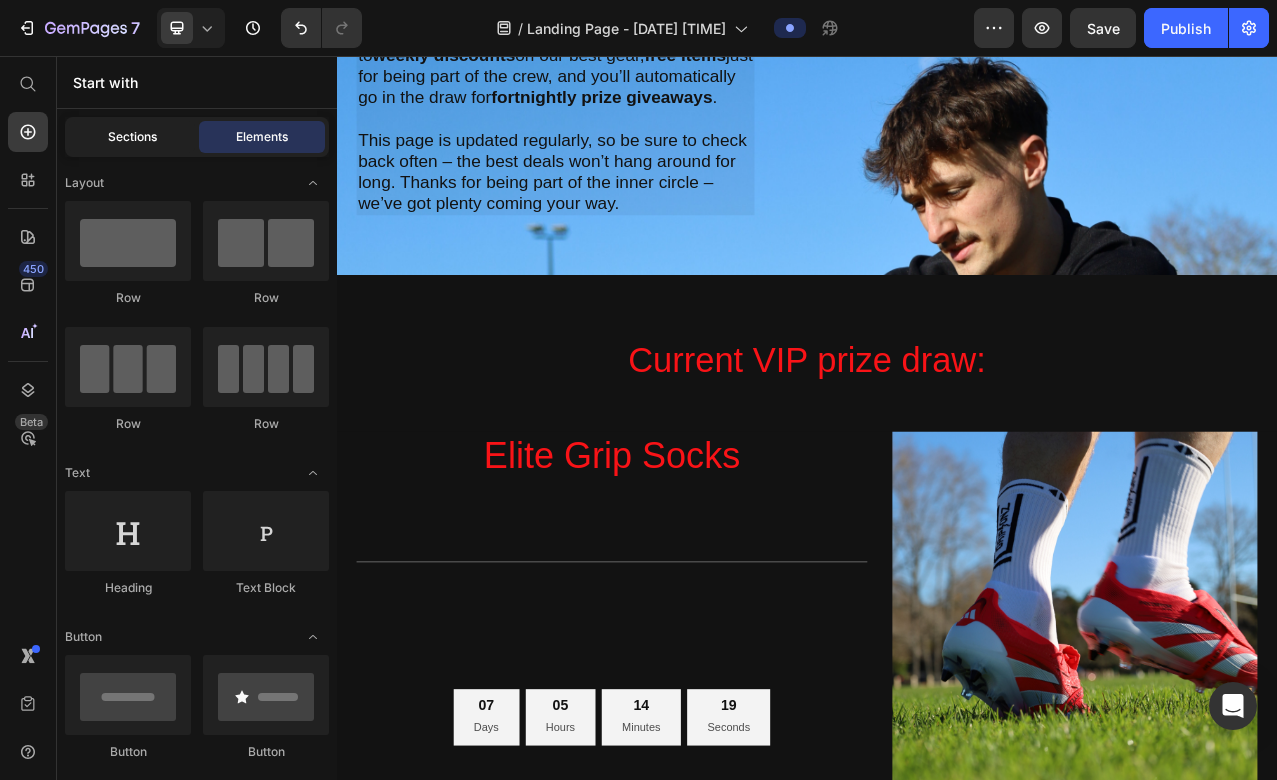 click on "Sections" 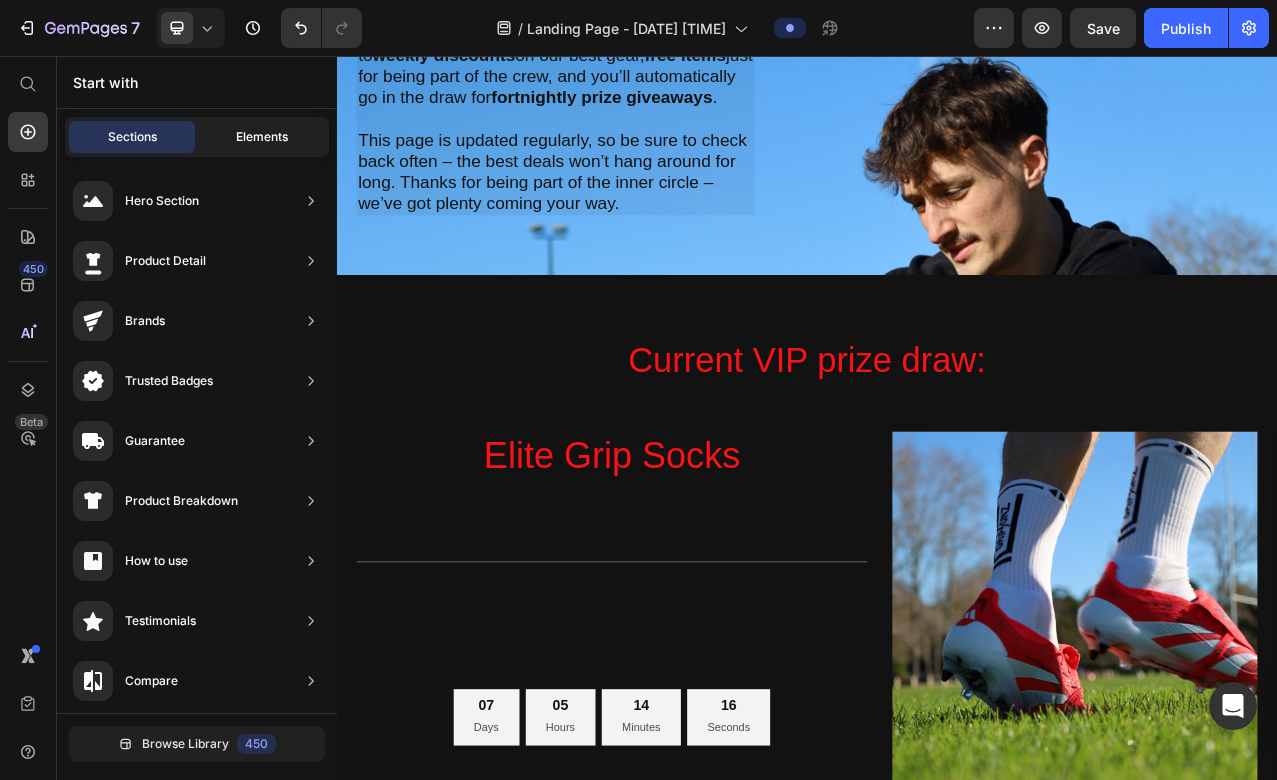 click on "Elements" at bounding box center (262, 137) 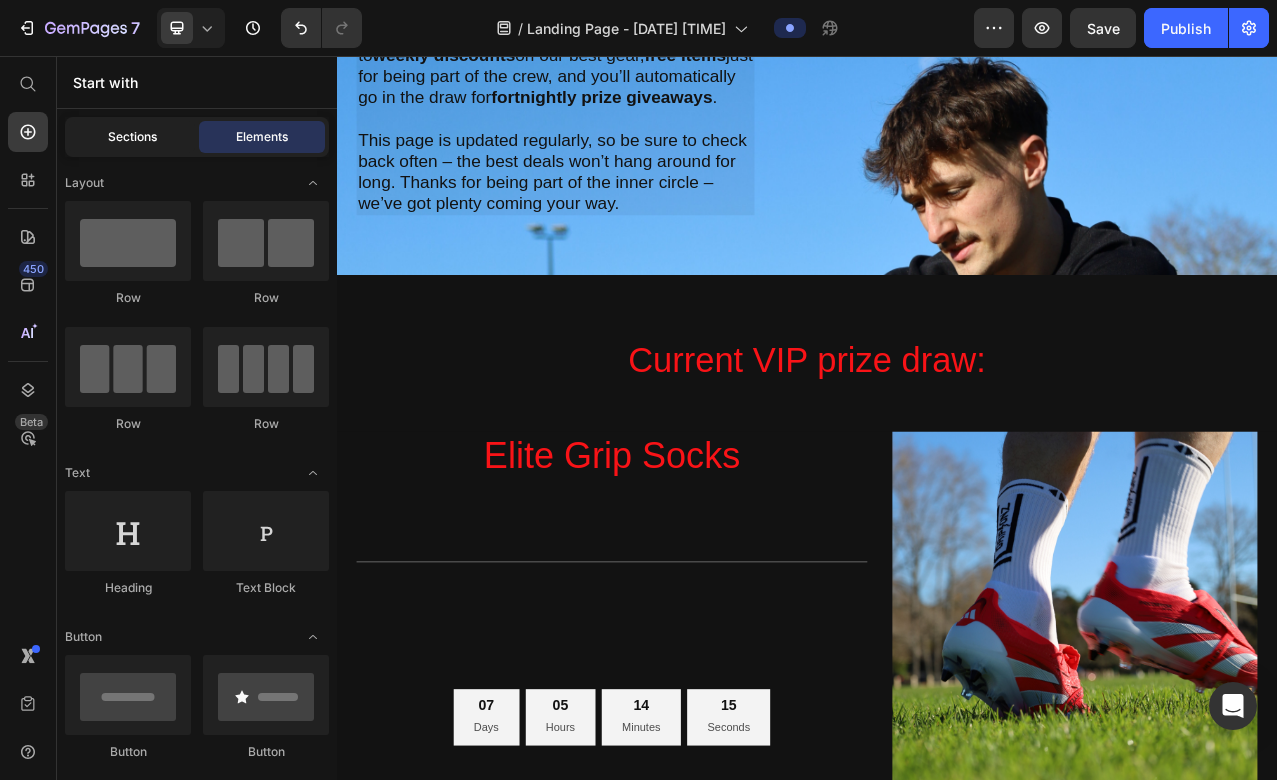 click on "Sections" 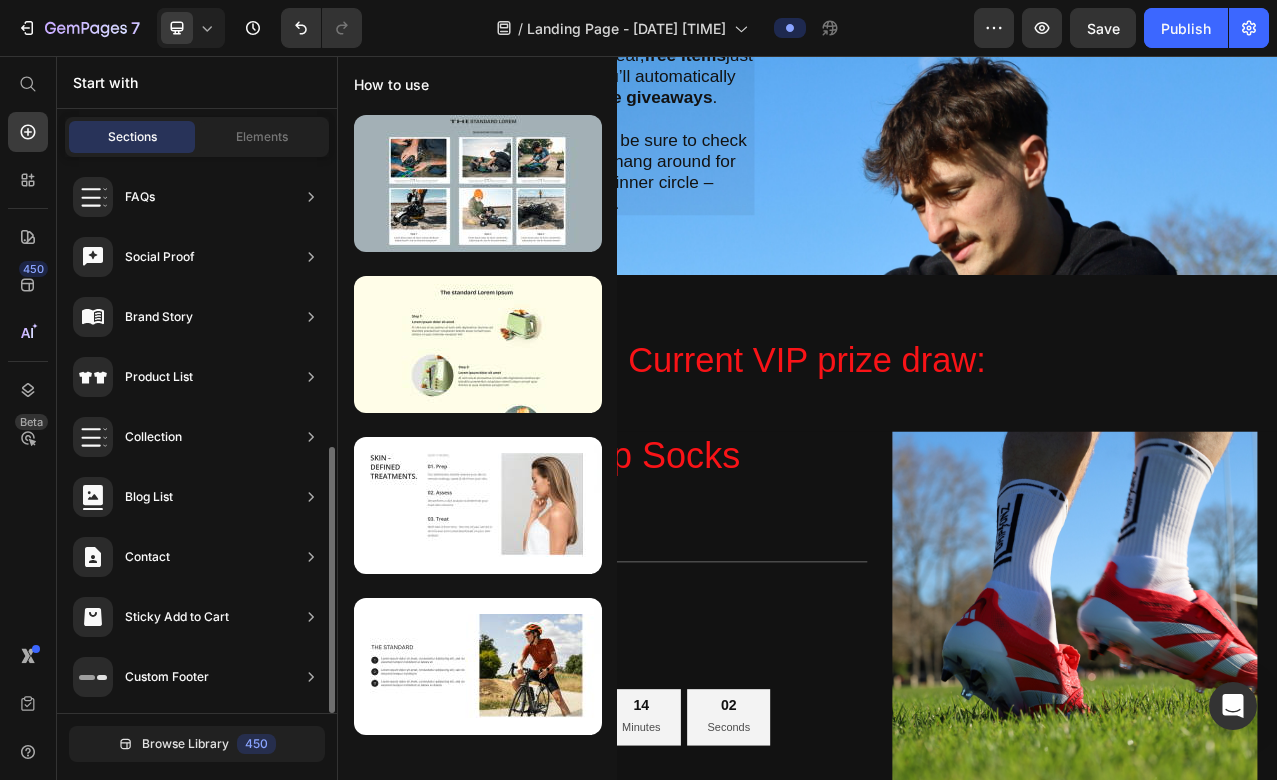 scroll, scrollTop: 0, scrollLeft: 0, axis: both 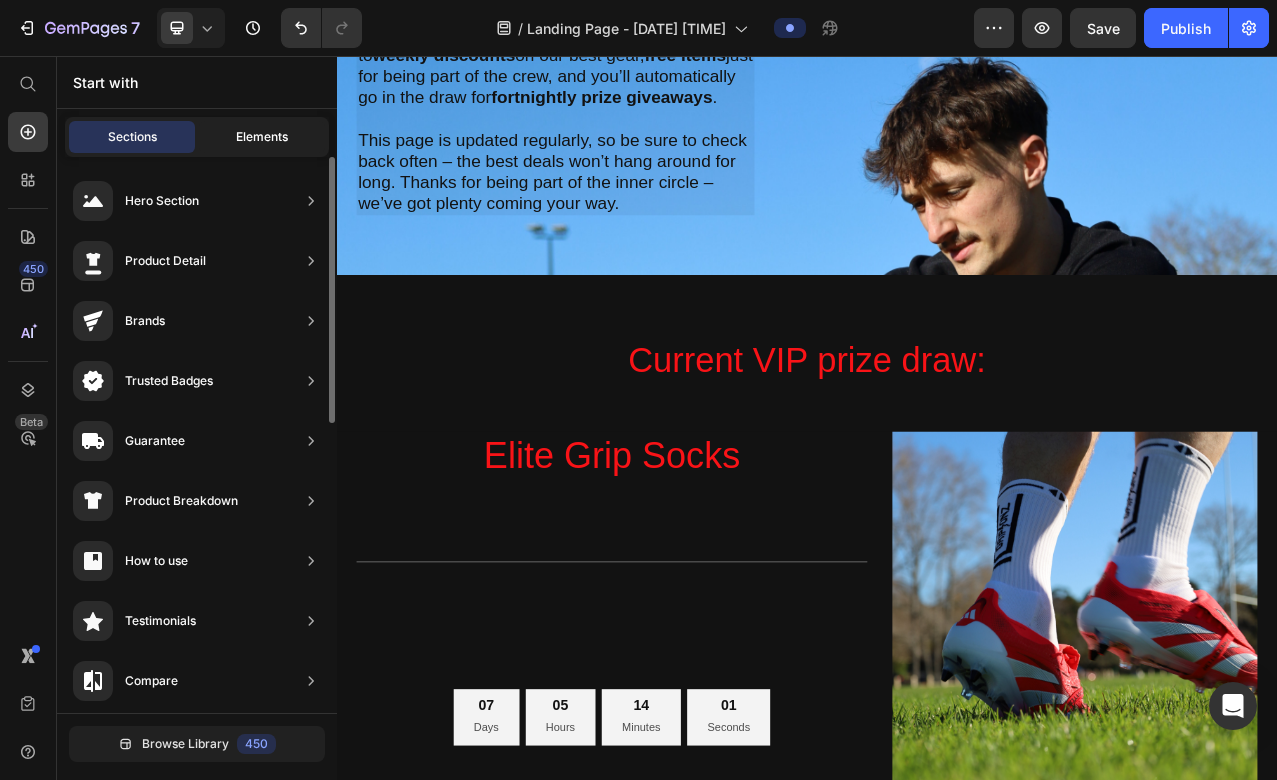 click on "Elements" at bounding box center (262, 137) 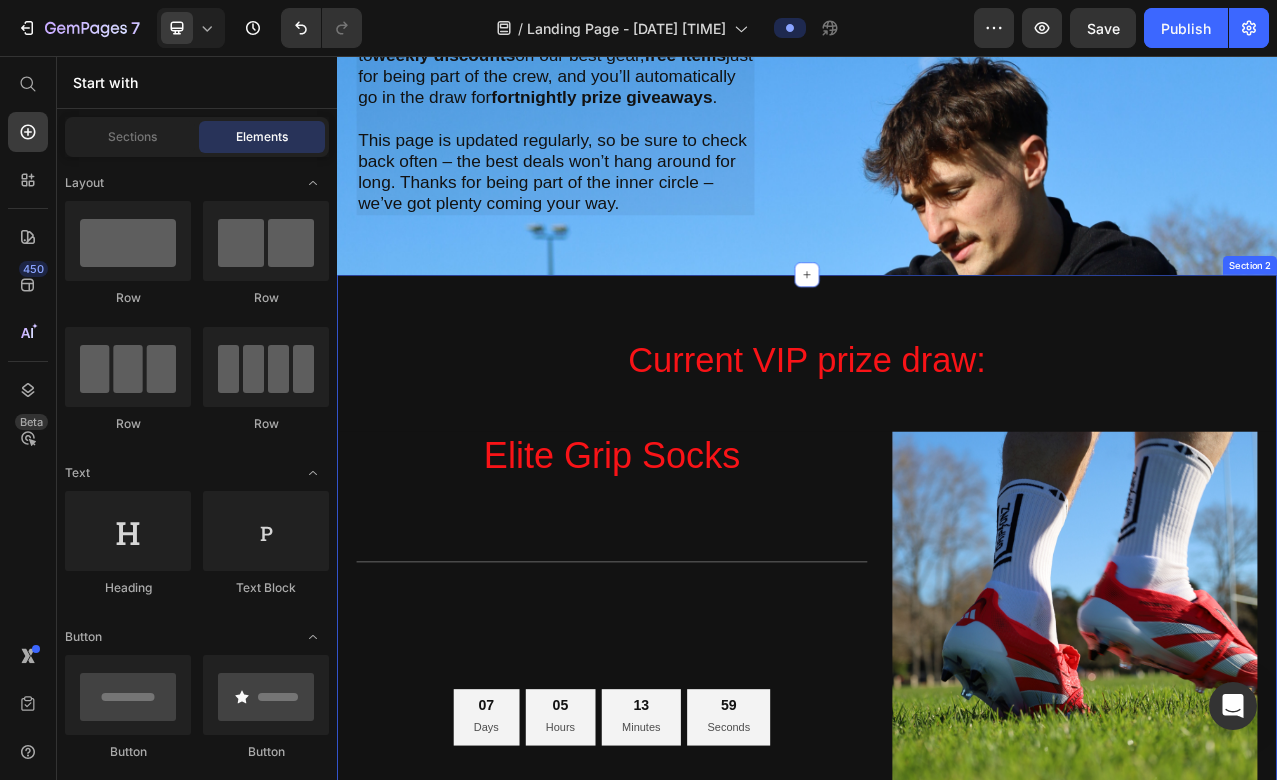 click on "Current VIP prize draw: Heading Row Elite Grip Socks Heading                Title Line 07 Days 05 Hours 13 Minutes 59 Seconds Countdown Timer Image Hero Banner Section 2" at bounding box center (937, 698) 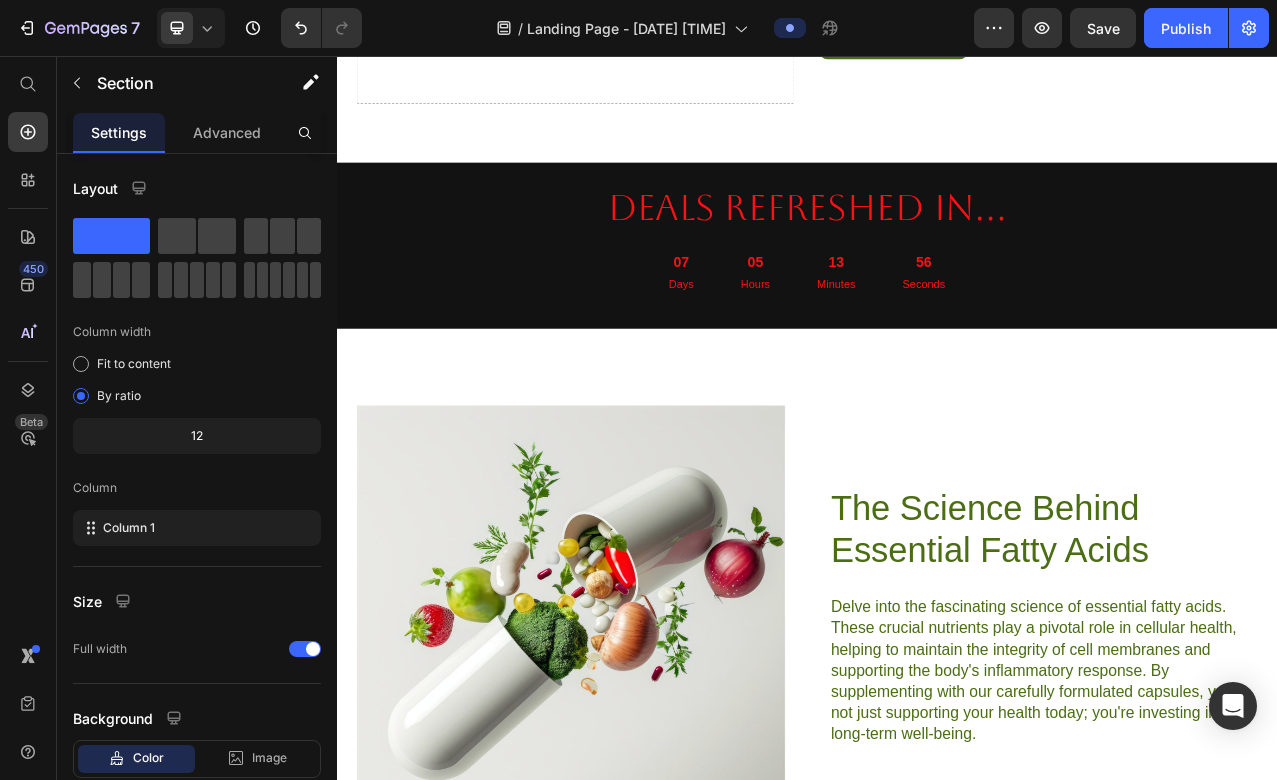 scroll, scrollTop: 1824, scrollLeft: 0, axis: vertical 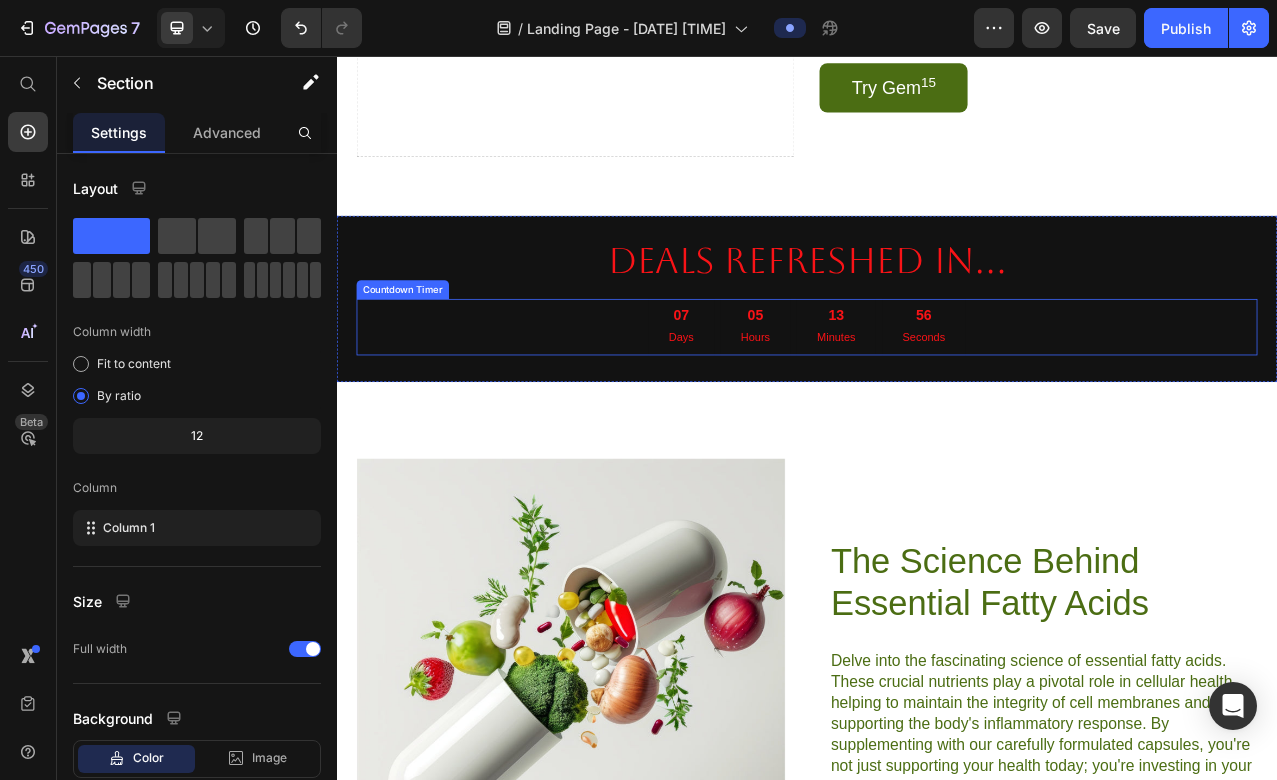 click on "07 Days 05 Hours 13 Minutes 56 Seconds" at bounding box center (937, 402) 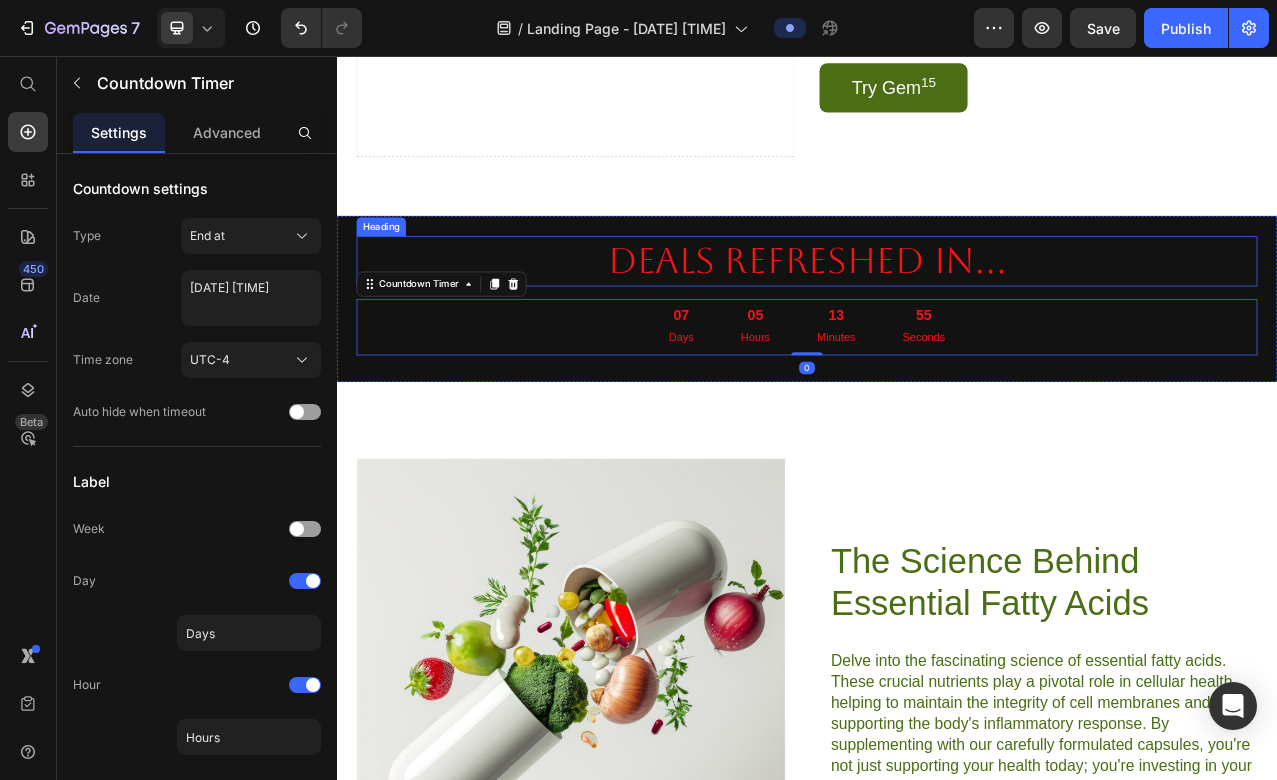 click on "dEALS REFRESHED IN... Heading 07 Days 05 Hours 13 Minutes 55 Seconds Countdown Timer   0 Section 4" at bounding box center [937, 366] 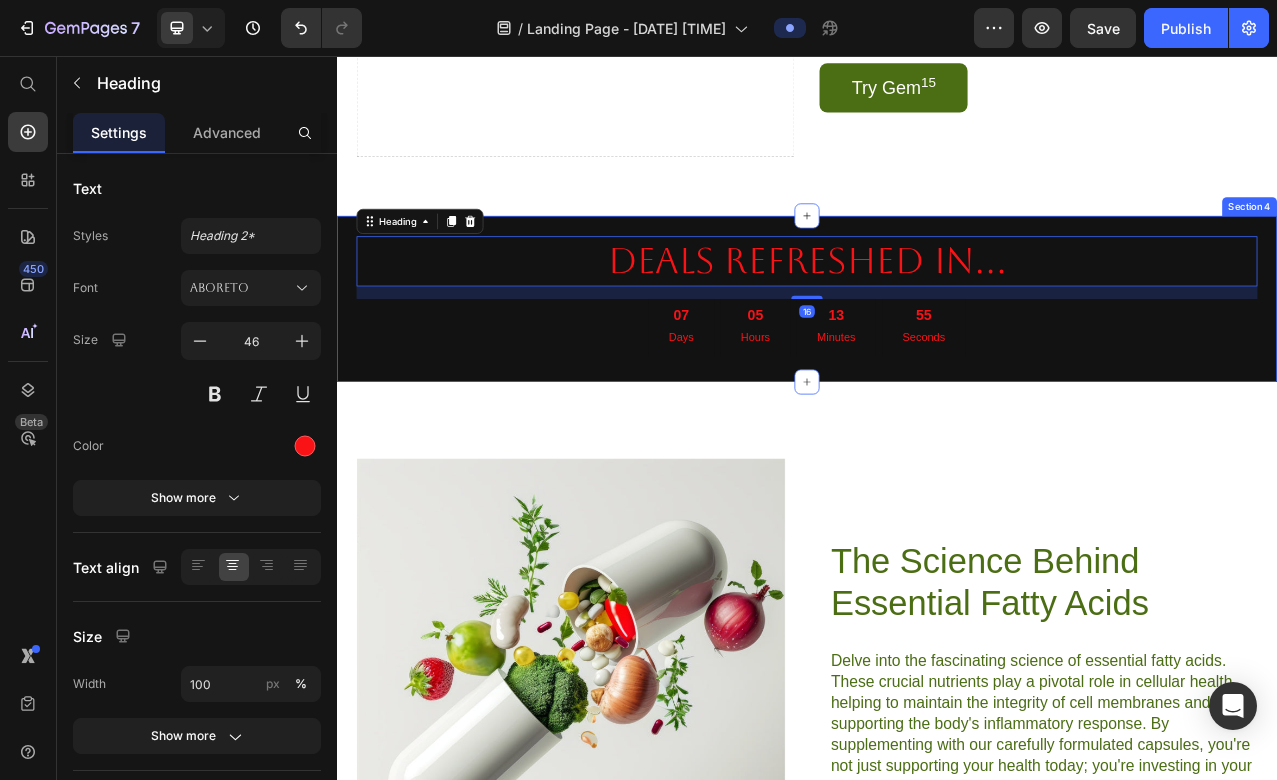 click on "dEALS REFRESHED IN... Heading   16 07 Days 05 Hours 13 Minutes 55 Seconds Countdown Timer Section 4" at bounding box center [937, 366] 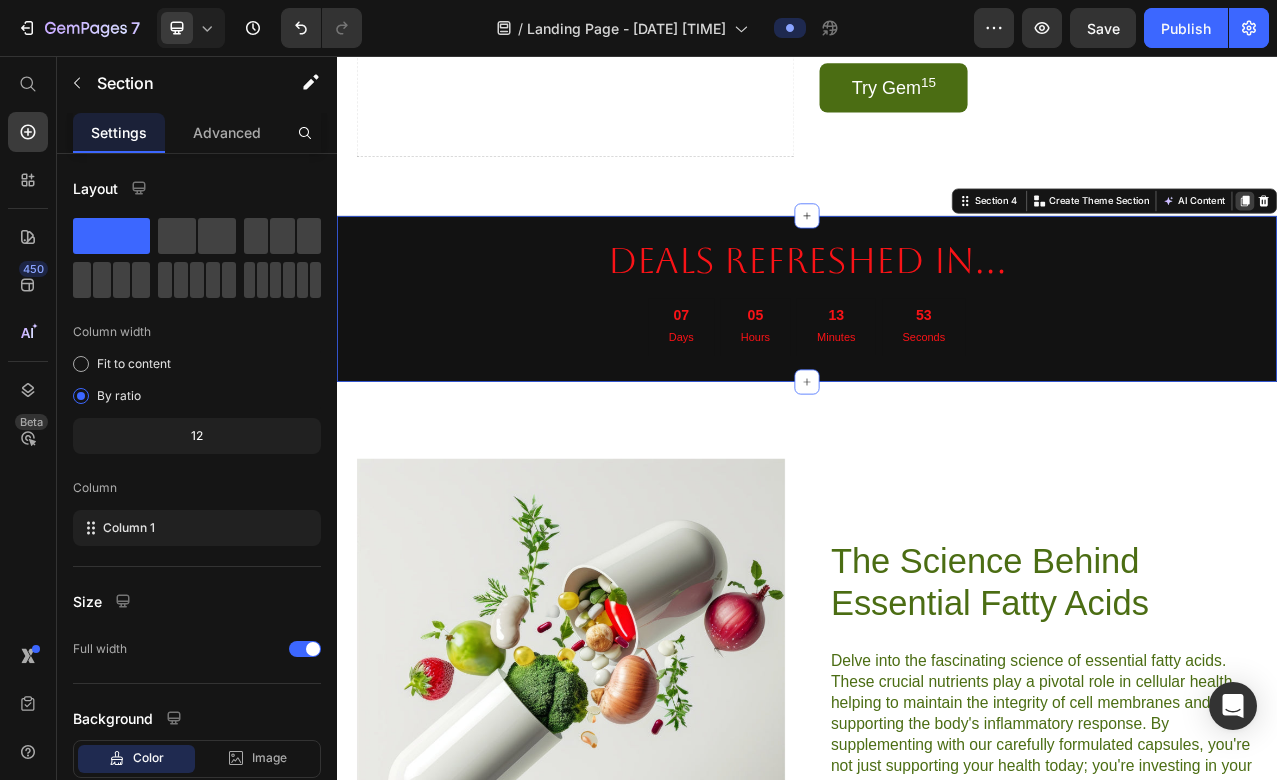 click 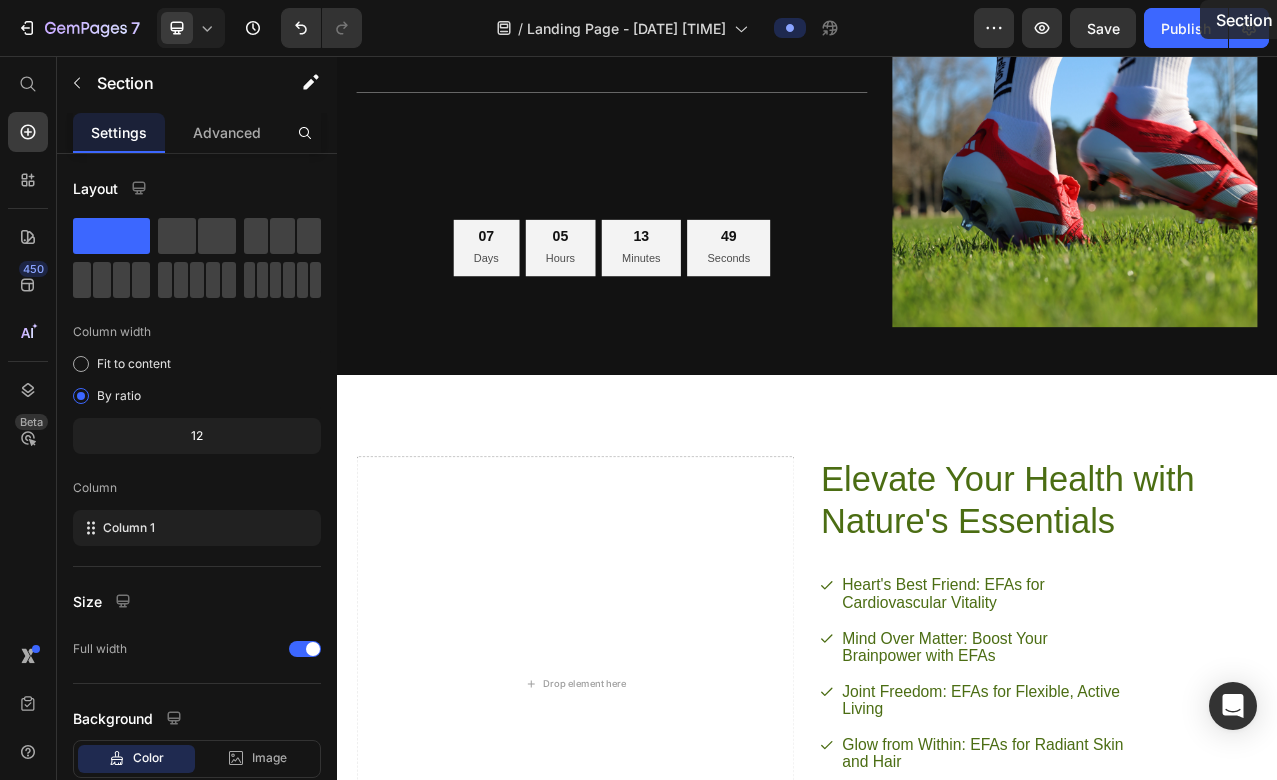 scroll, scrollTop: 0, scrollLeft: 0, axis: both 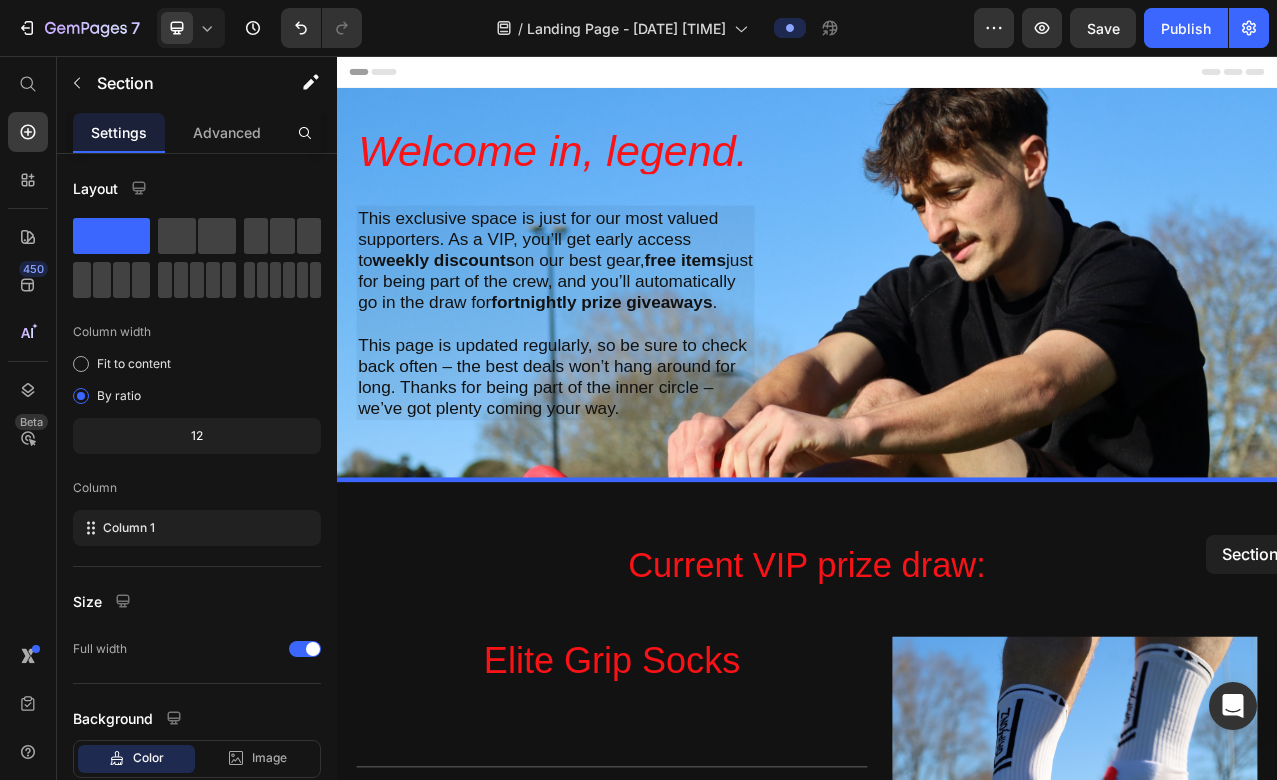drag, startPoint x: 1519, startPoint y: 566, endPoint x: 1446, endPoint y: 664, distance: 122.20065 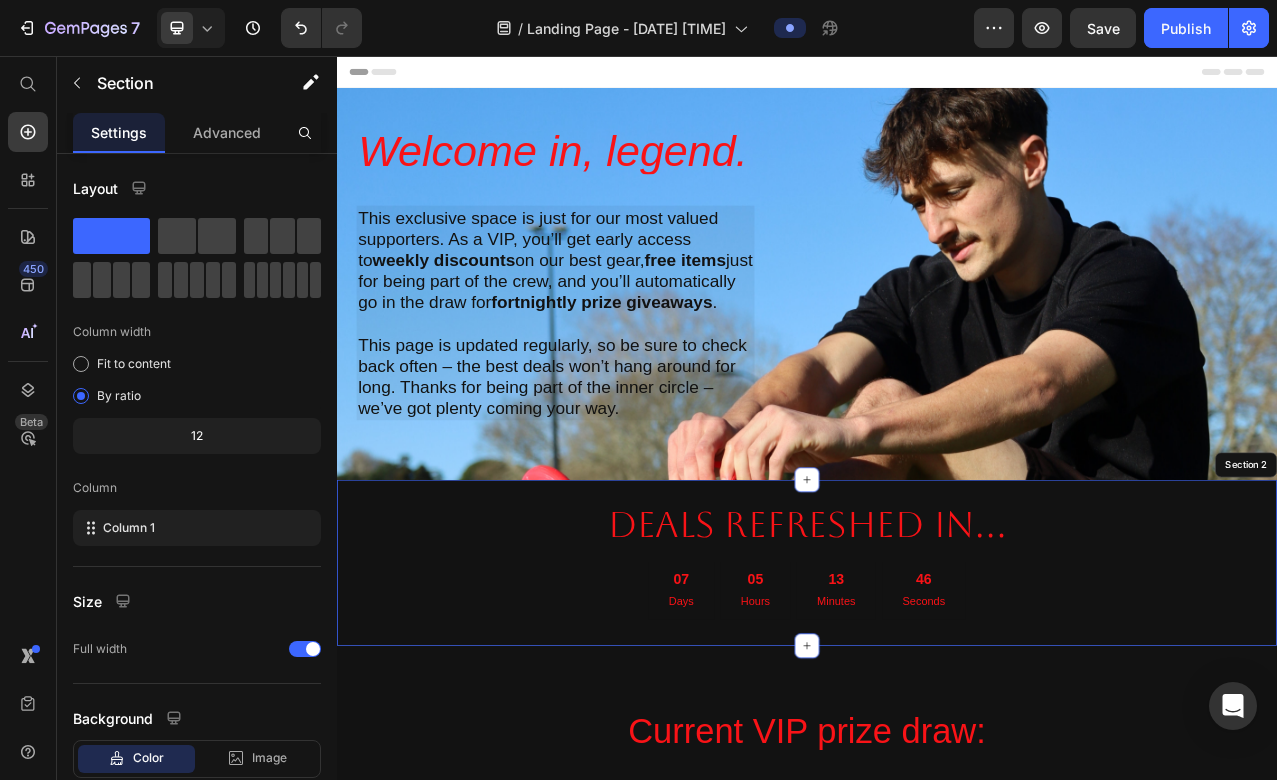 click on "dEALS REFRESHED IN... Heading 07 Days 05 Hours 13 Minutes 46 Seconds Countdown Timer Section 2" at bounding box center [937, 703] 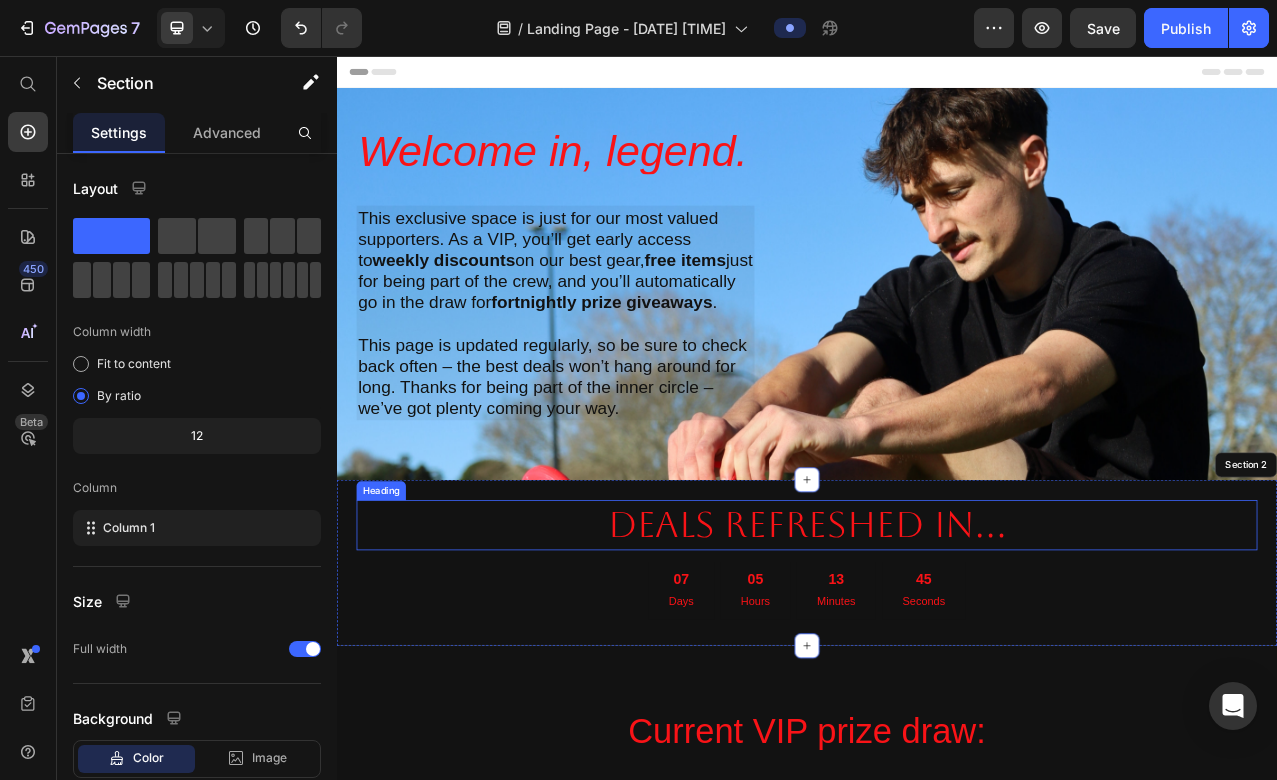 click on "dEALS REFRESHED IN..." at bounding box center (937, 655) 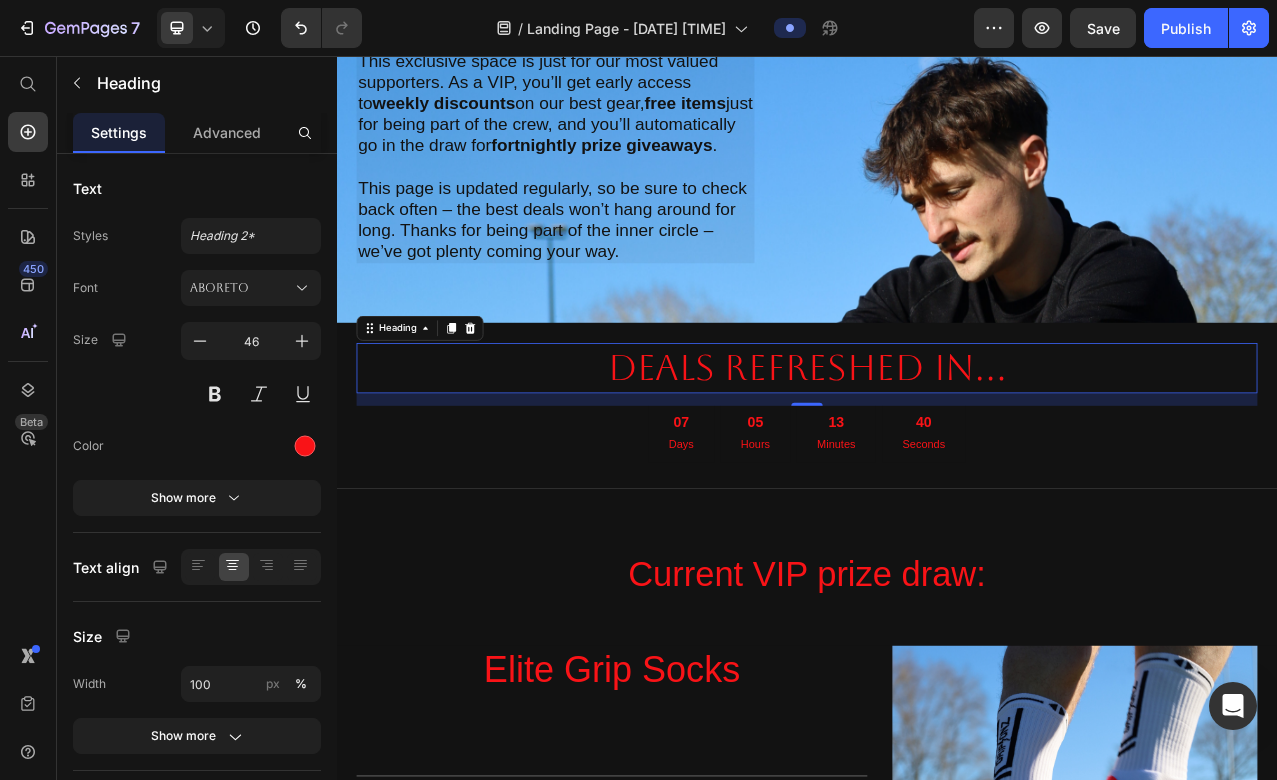 scroll, scrollTop: 184, scrollLeft: 0, axis: vertical 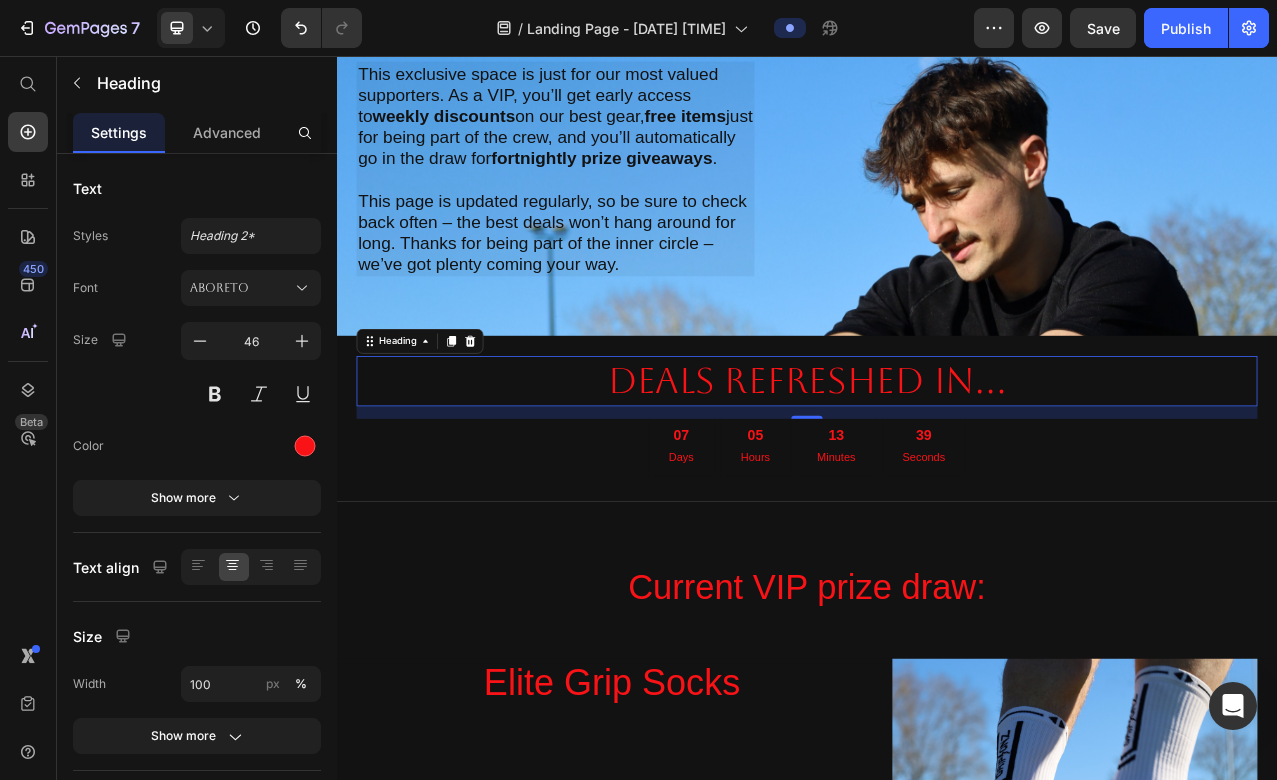 click on "dEALS REFRESHED IN..." at bounding box center [937, 471] 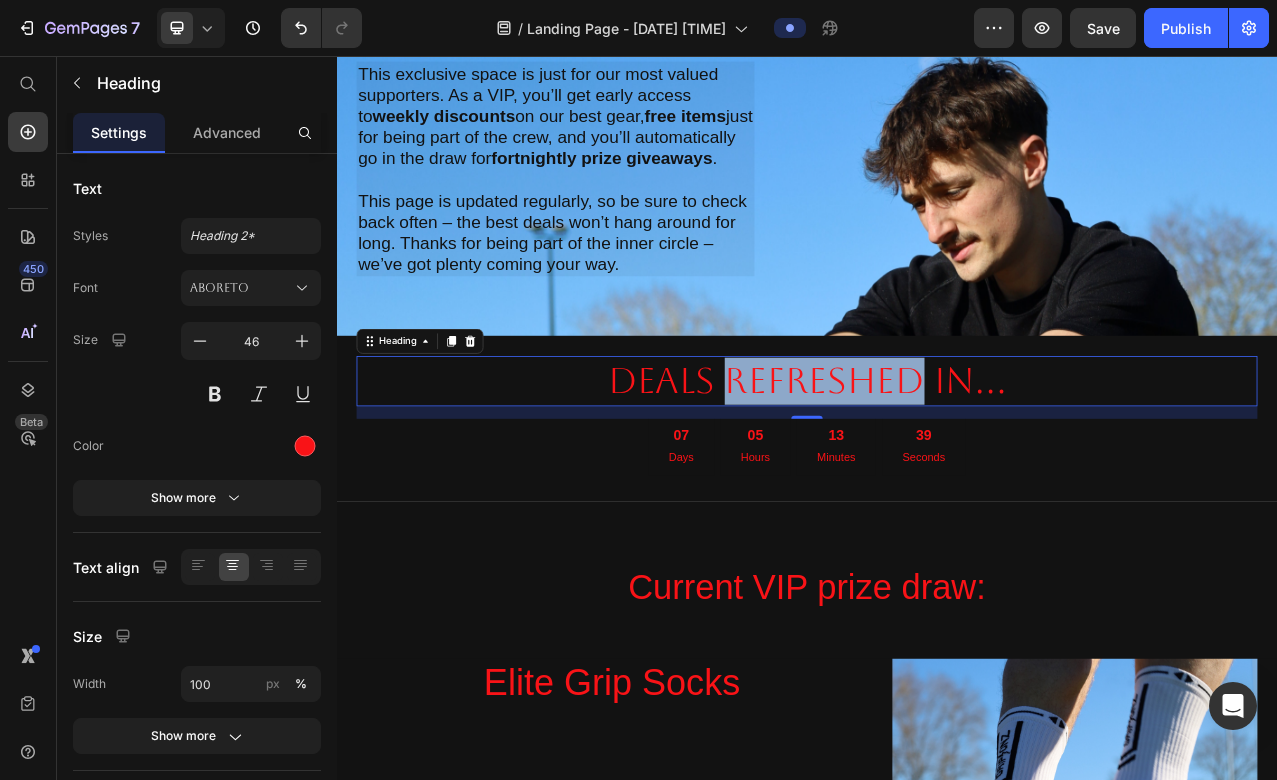 click on "dEALS REFRESHED IN..." at bounding box center (937, 471) 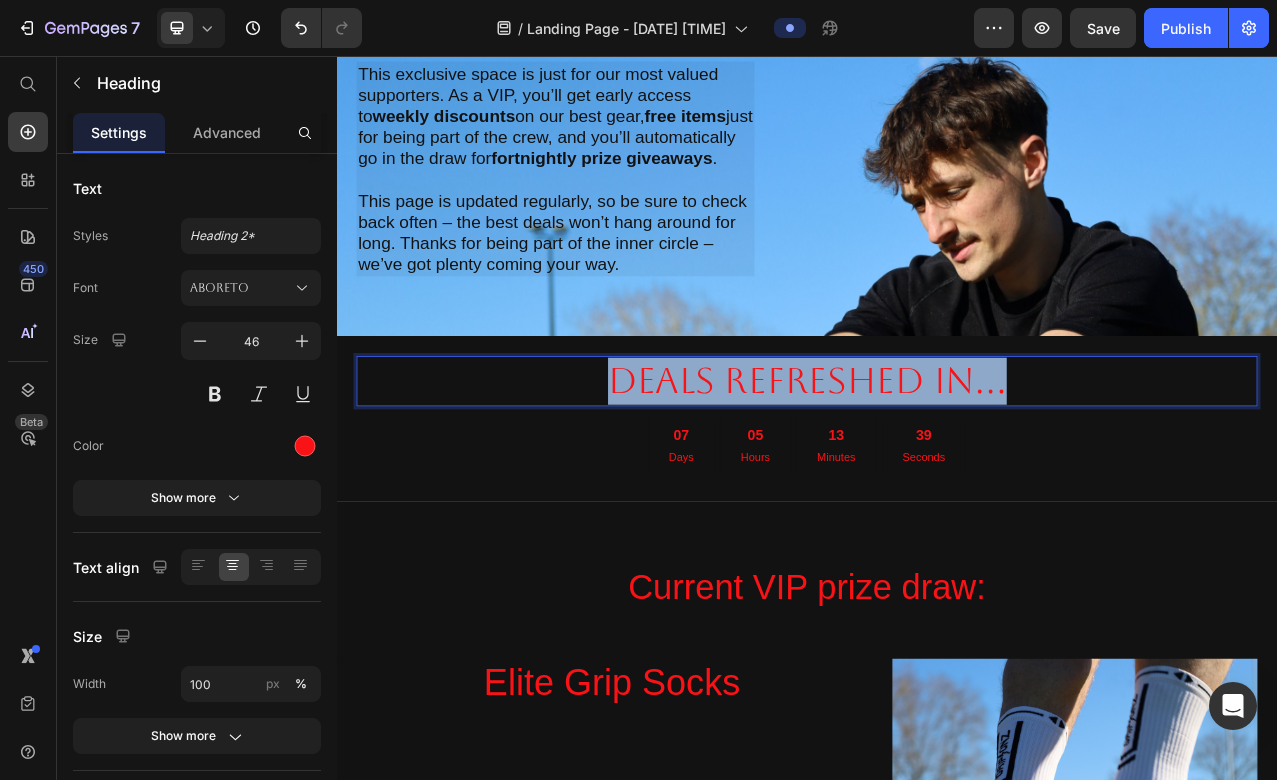 click on "dEALS REFRESHED IN..." at bounding box center [937, 471] 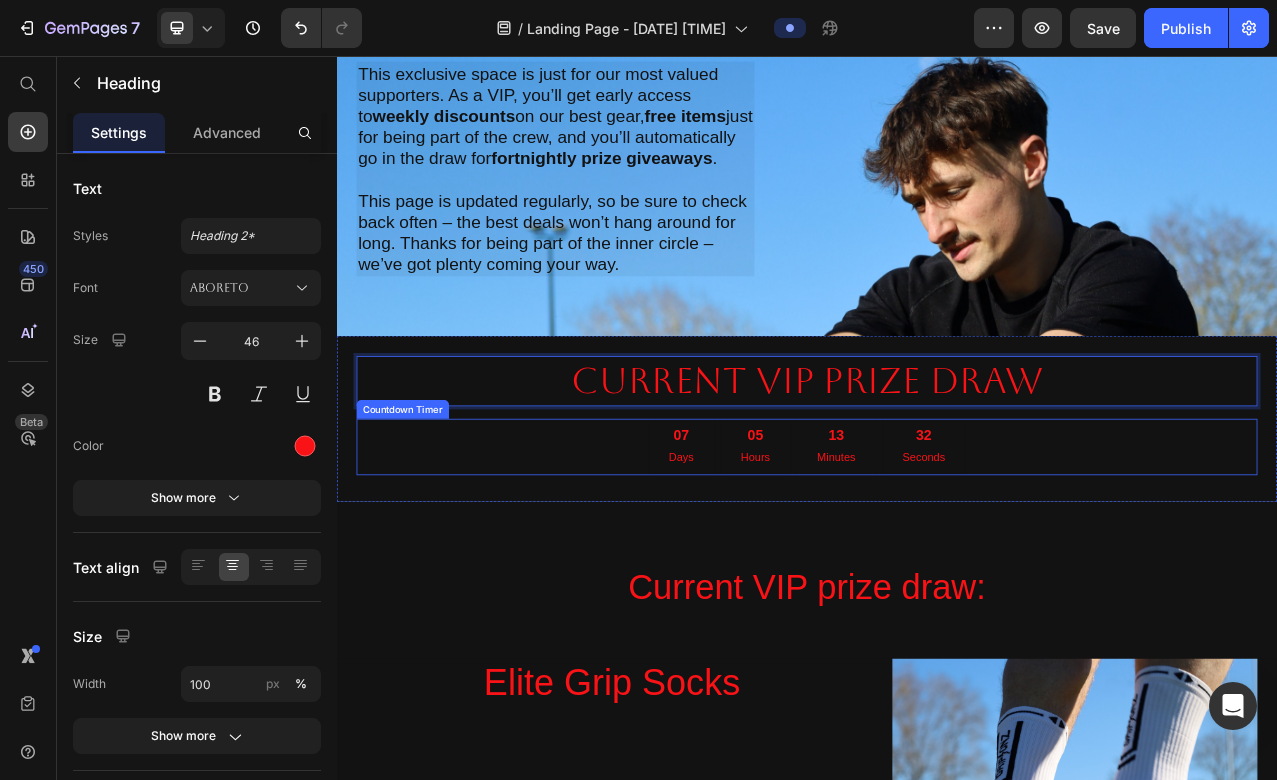 click on "07 Days 05 Hours 13 Minutes 32 Seconds" at bounding box center (937, 555) 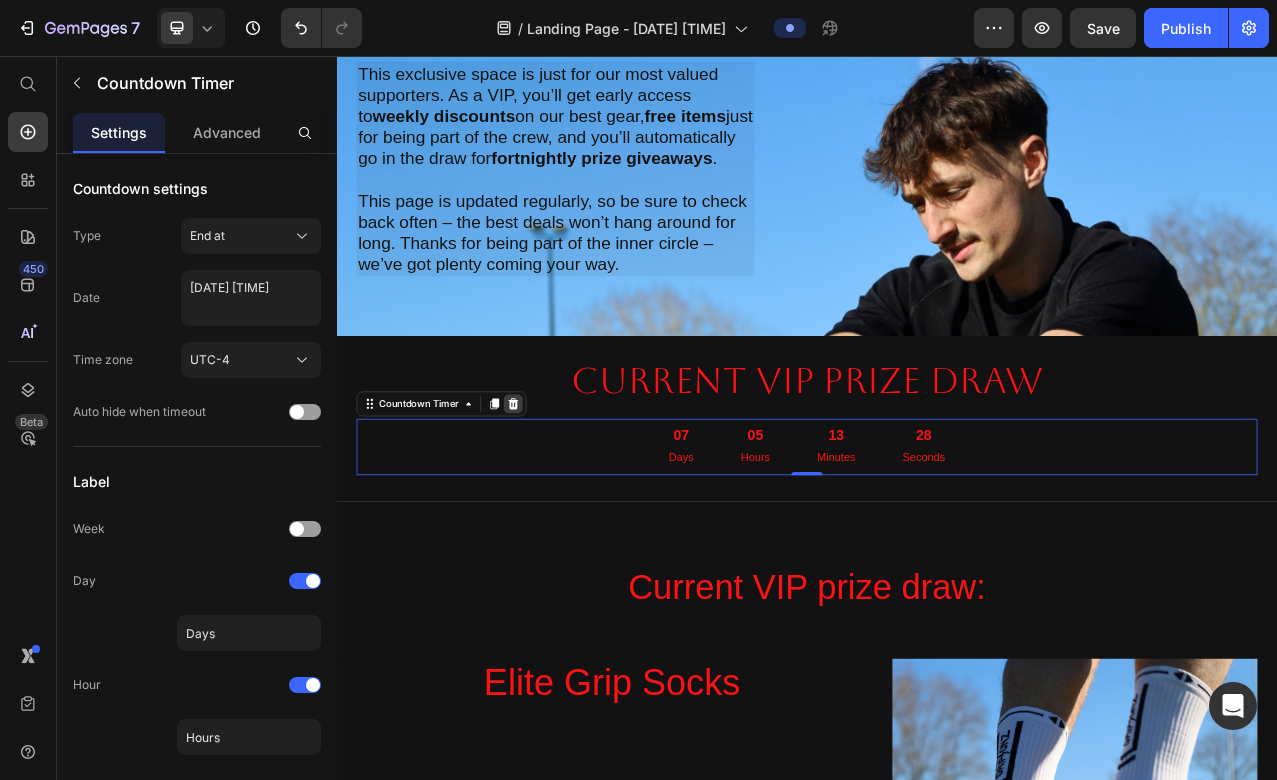click 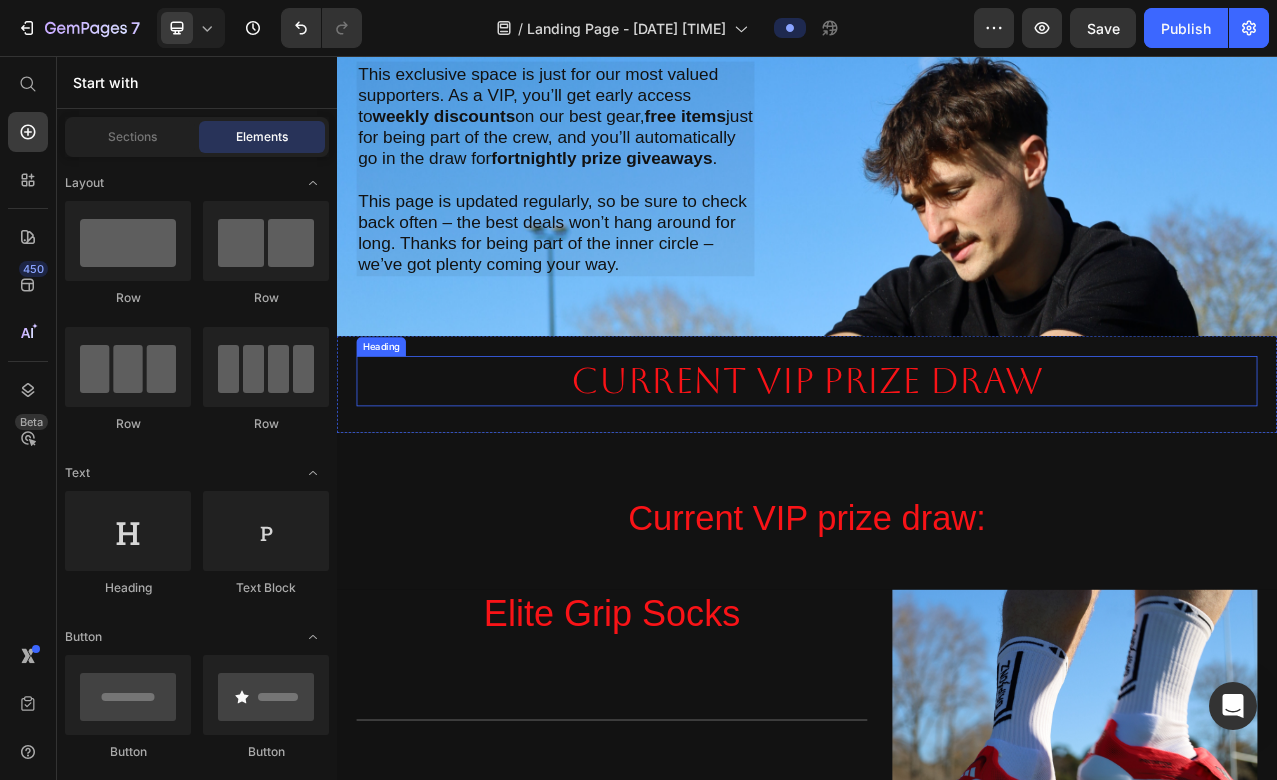 click on "Current vip prize draw" at bounding box center [937, 471] 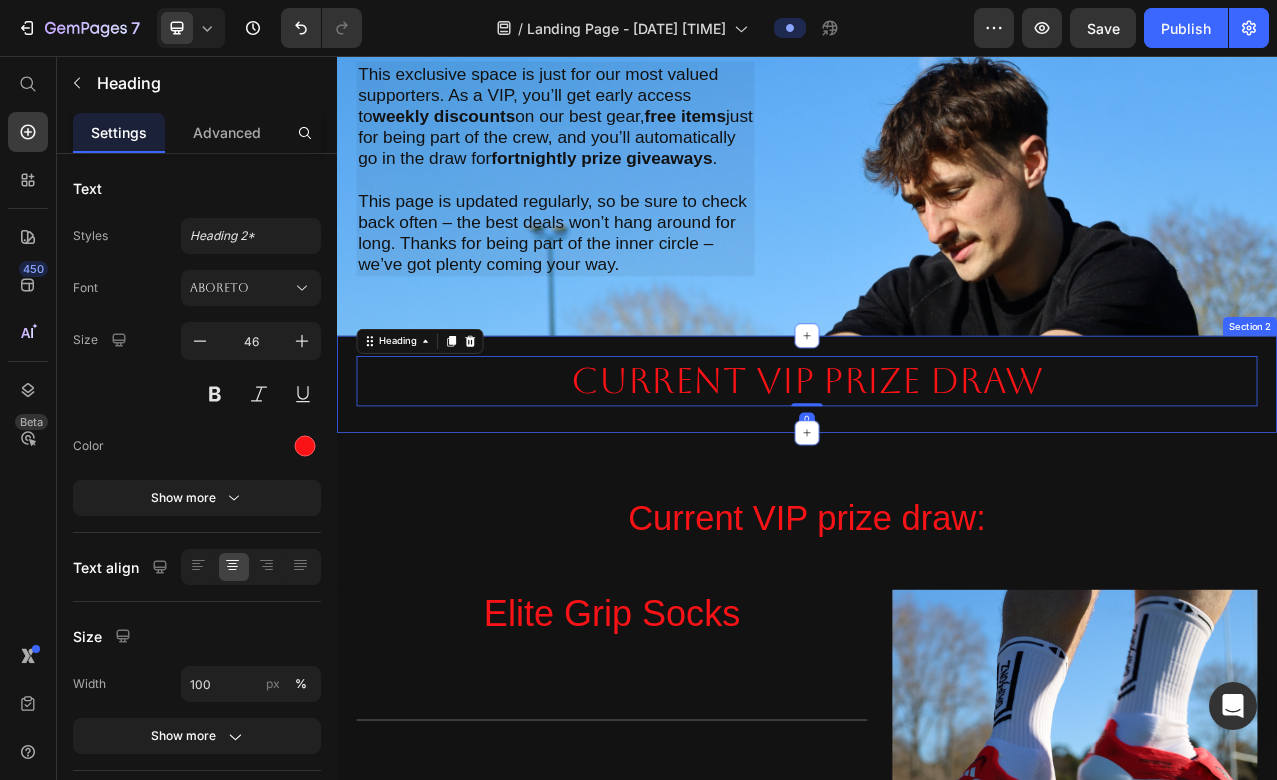 click on "Current vip prize draw Heading   0 Section 2" at bounding box center [937, 475] 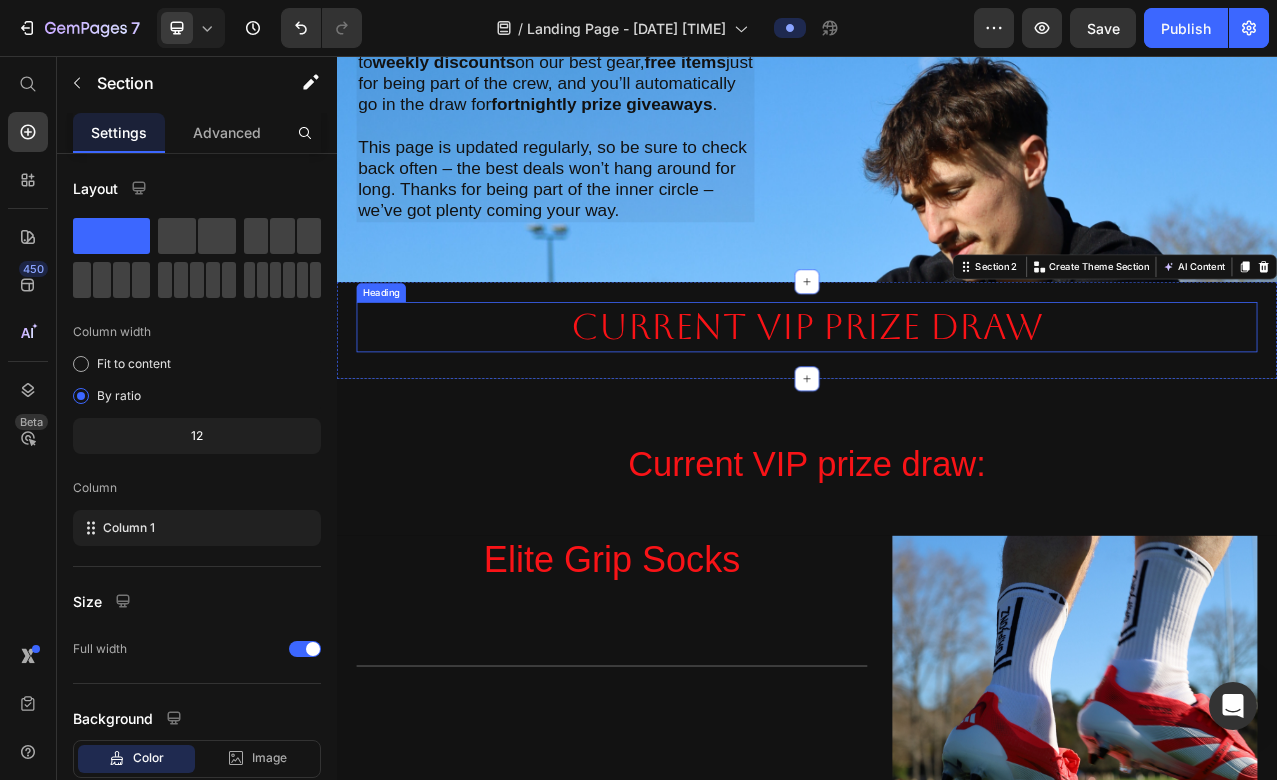 scroll, scrollTop: 291, scrollLeft: 0, axis: vertical 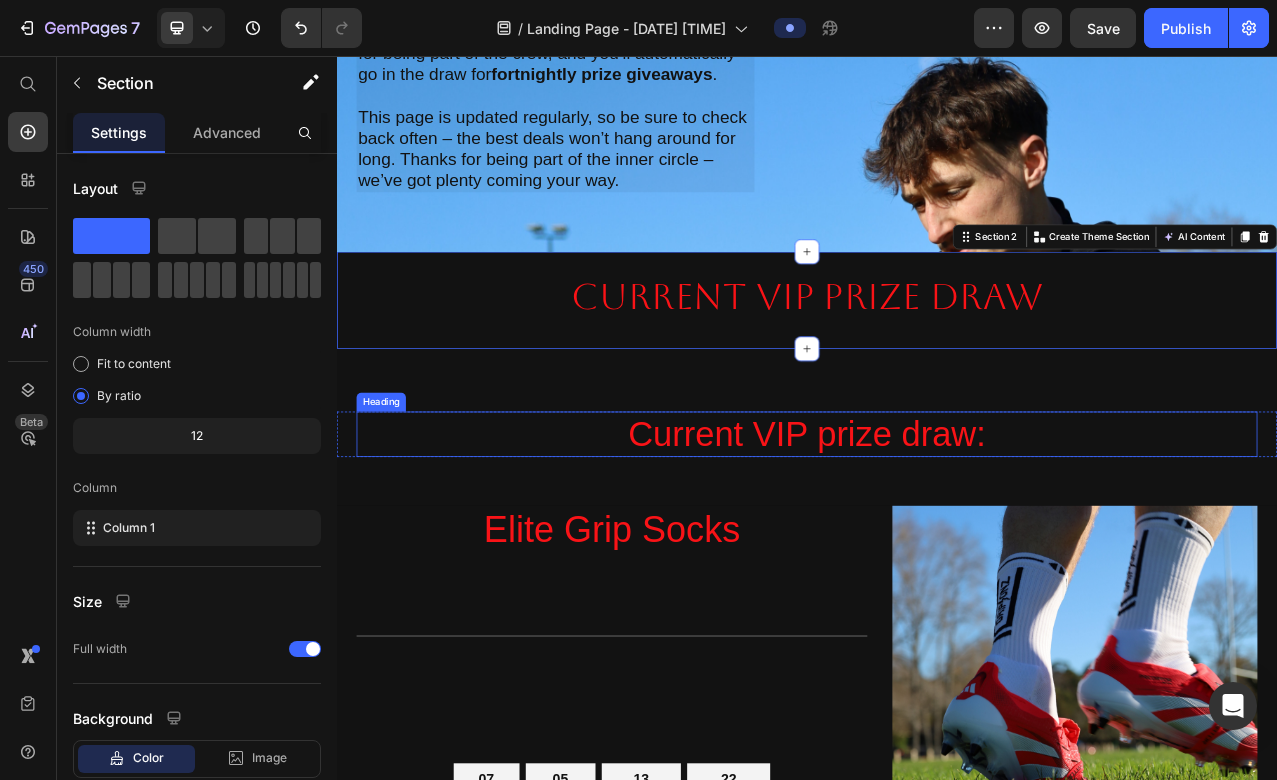 click on "Current VIP prize draw:" at bounding box center [937, 539] 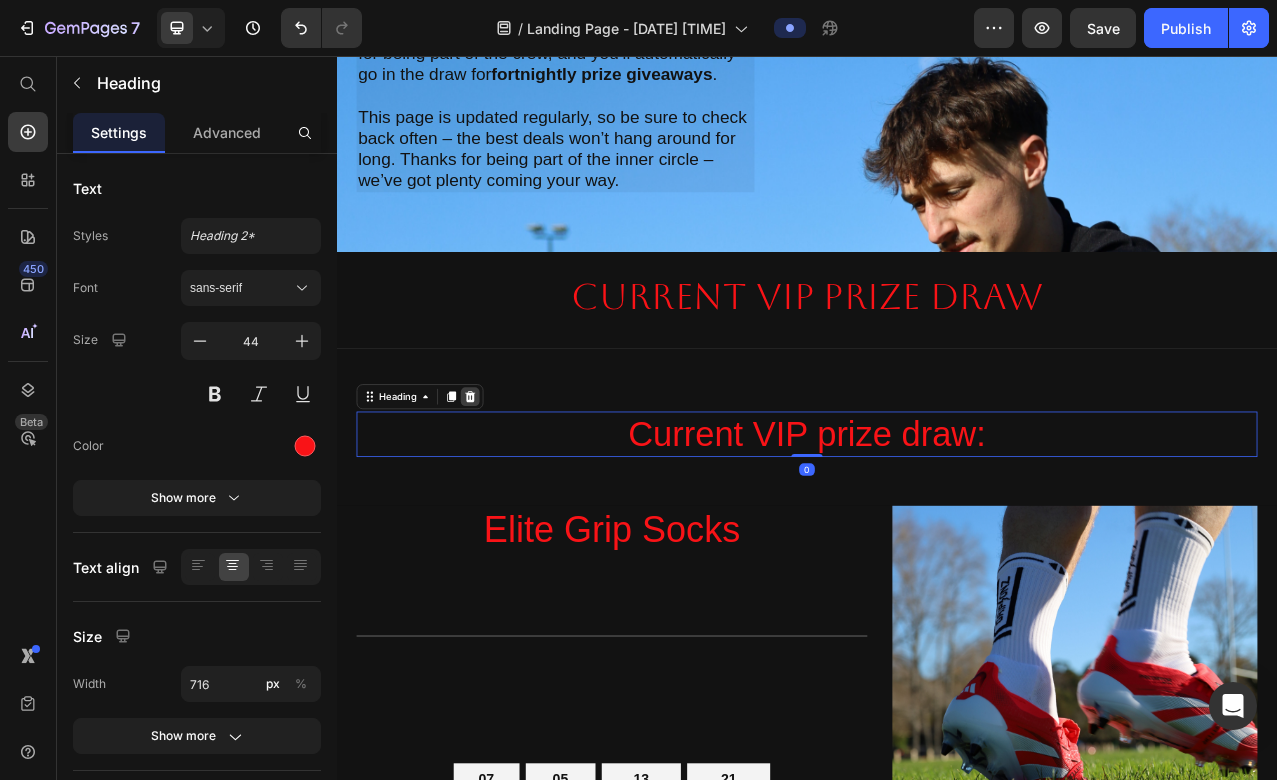 click at bounding box center [507, 491] 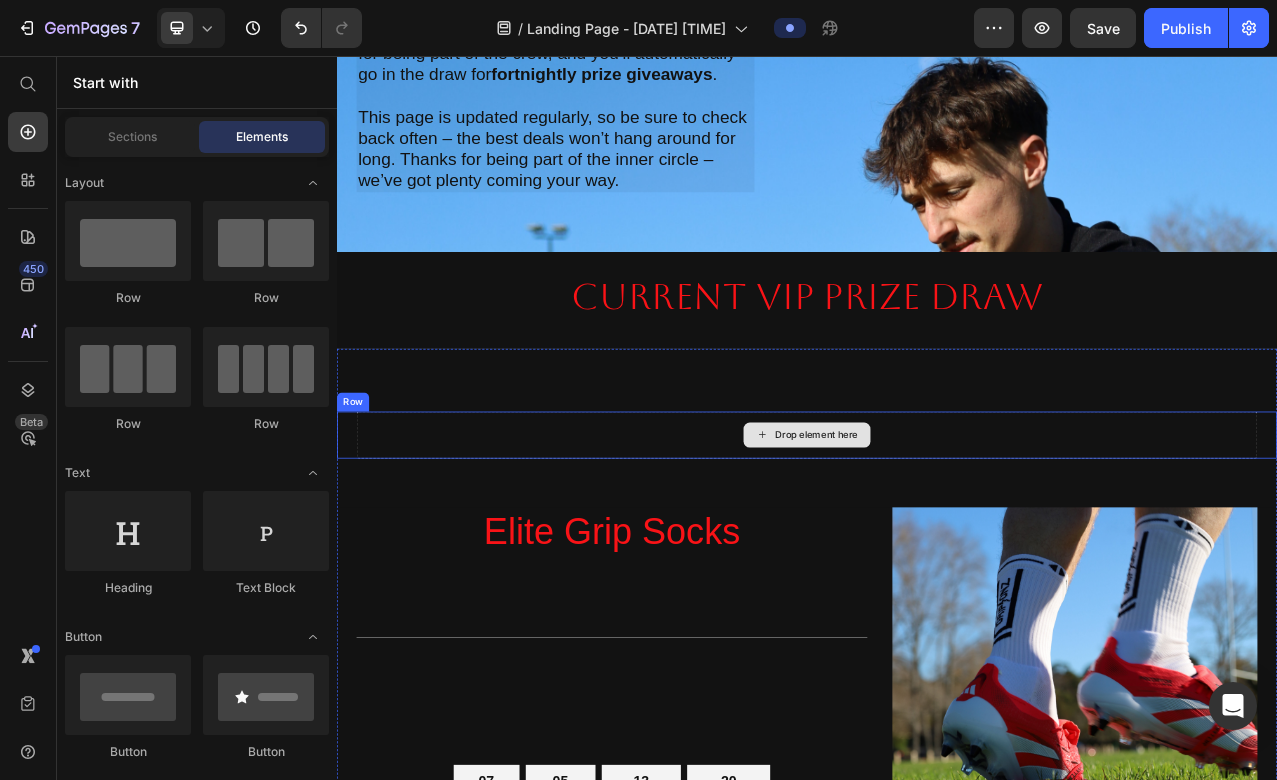 click on "Drop element here" at bounding box center [937, 540] 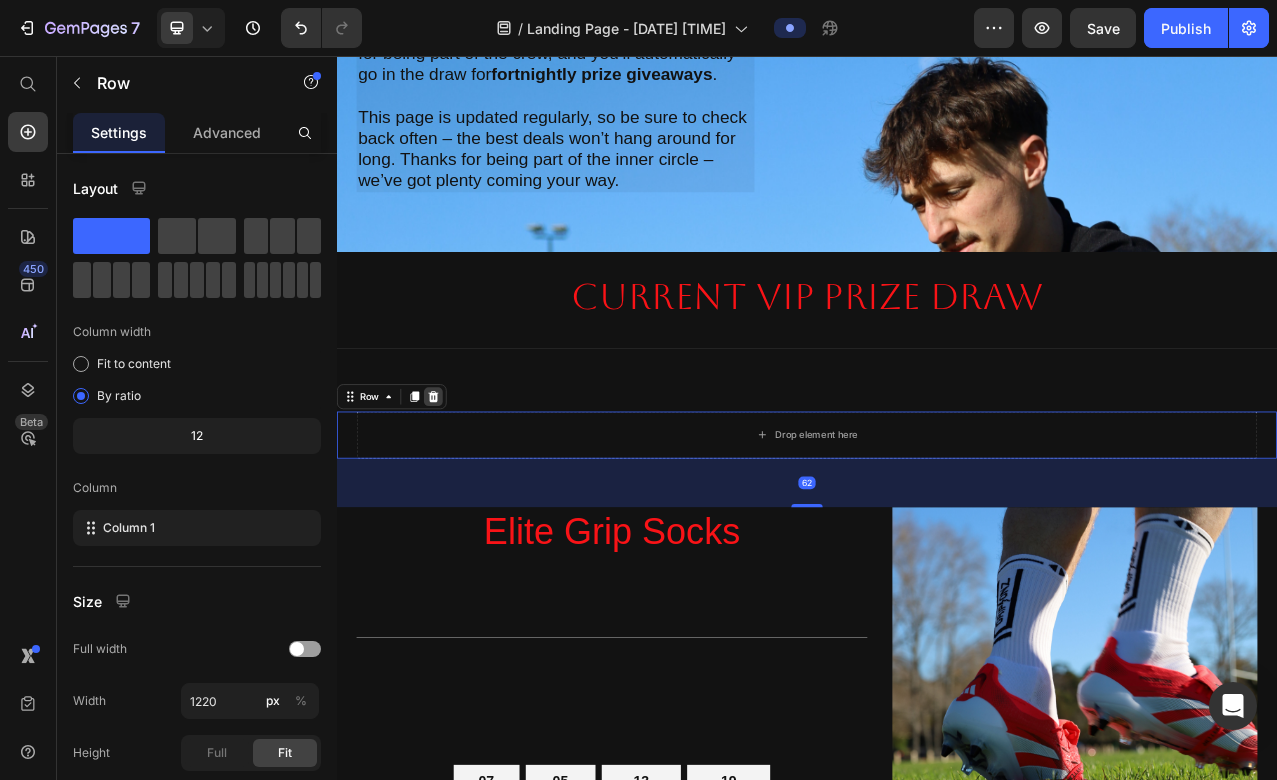 click at bounding box center (460, 491) 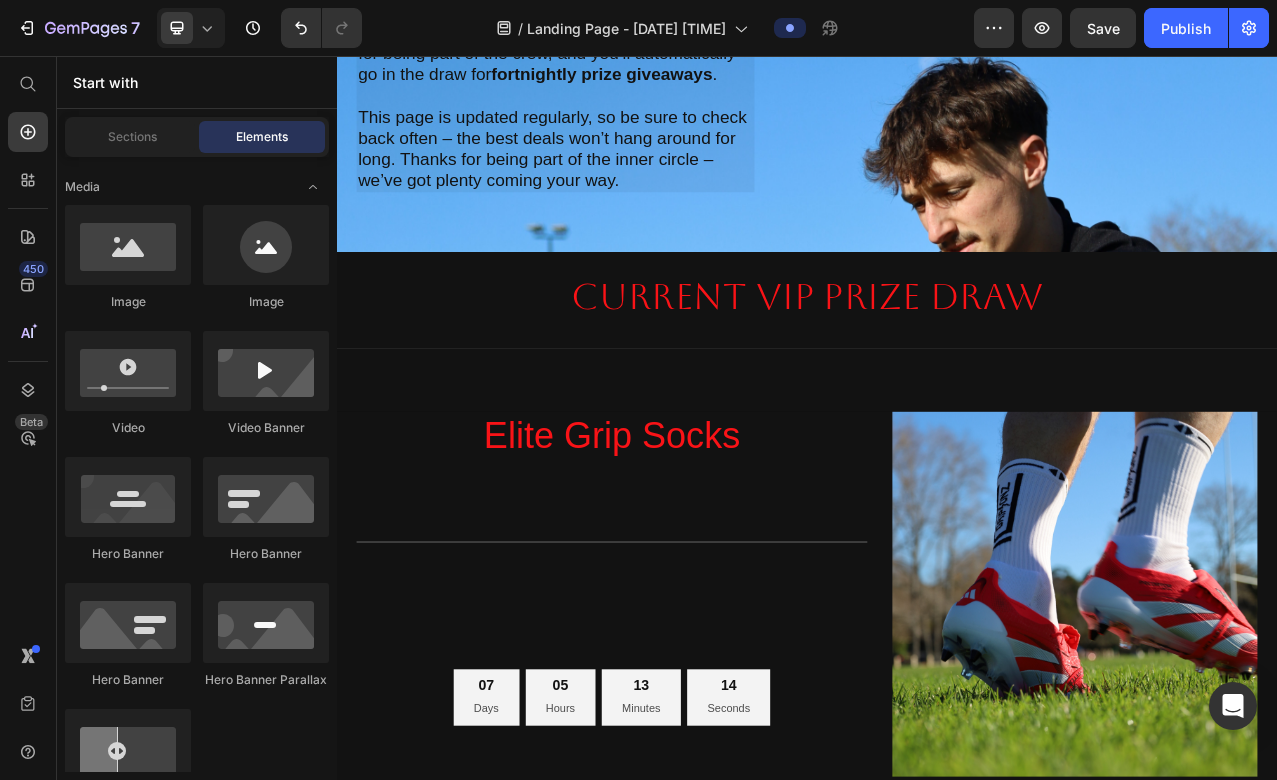 scroll, scrollTop: 0, scrollLeft: 0, axis: both 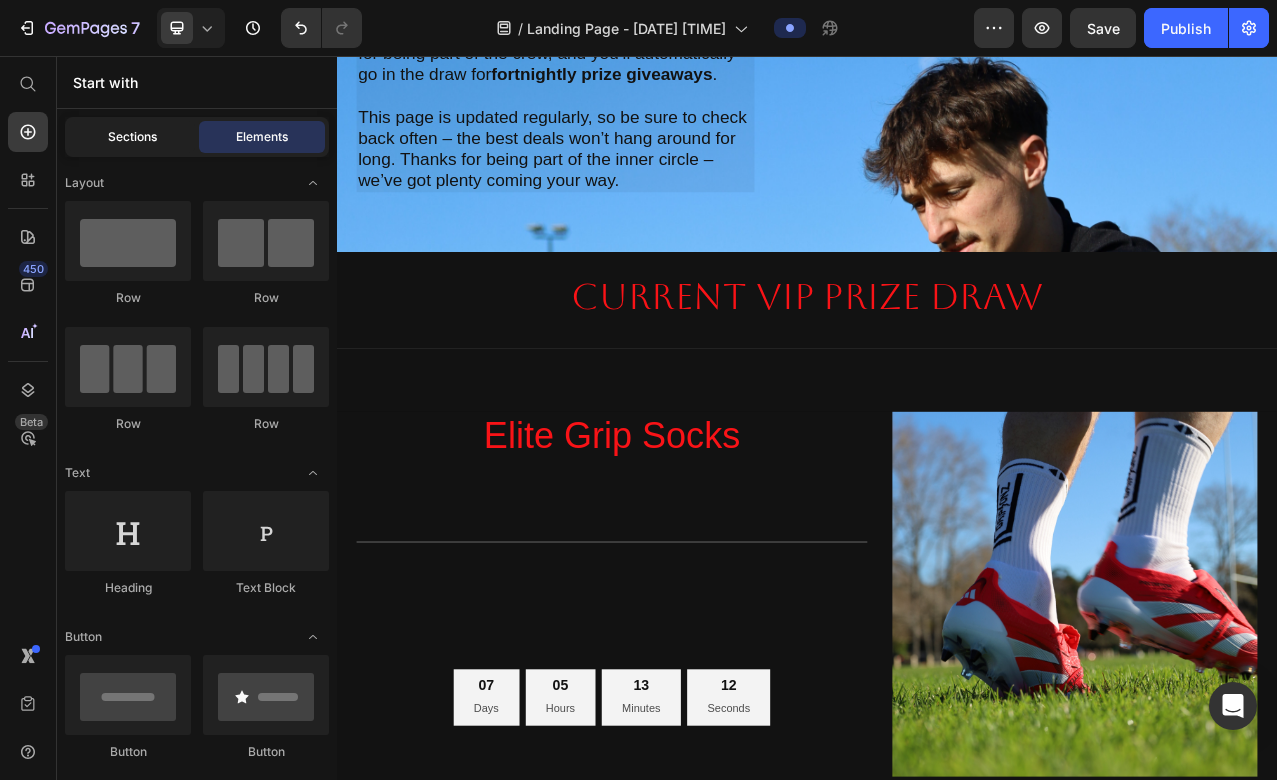 click on "Sections" at bounding box center (132, 137) 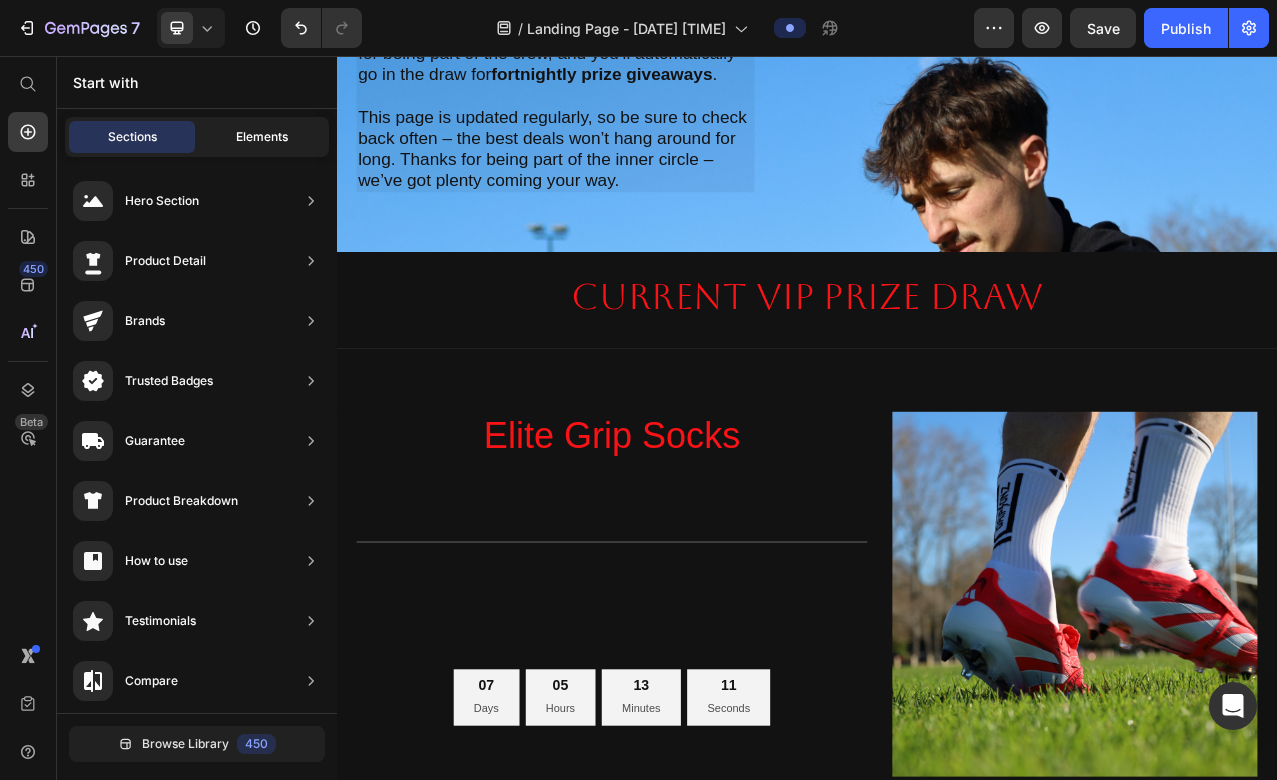 click on "Elements" 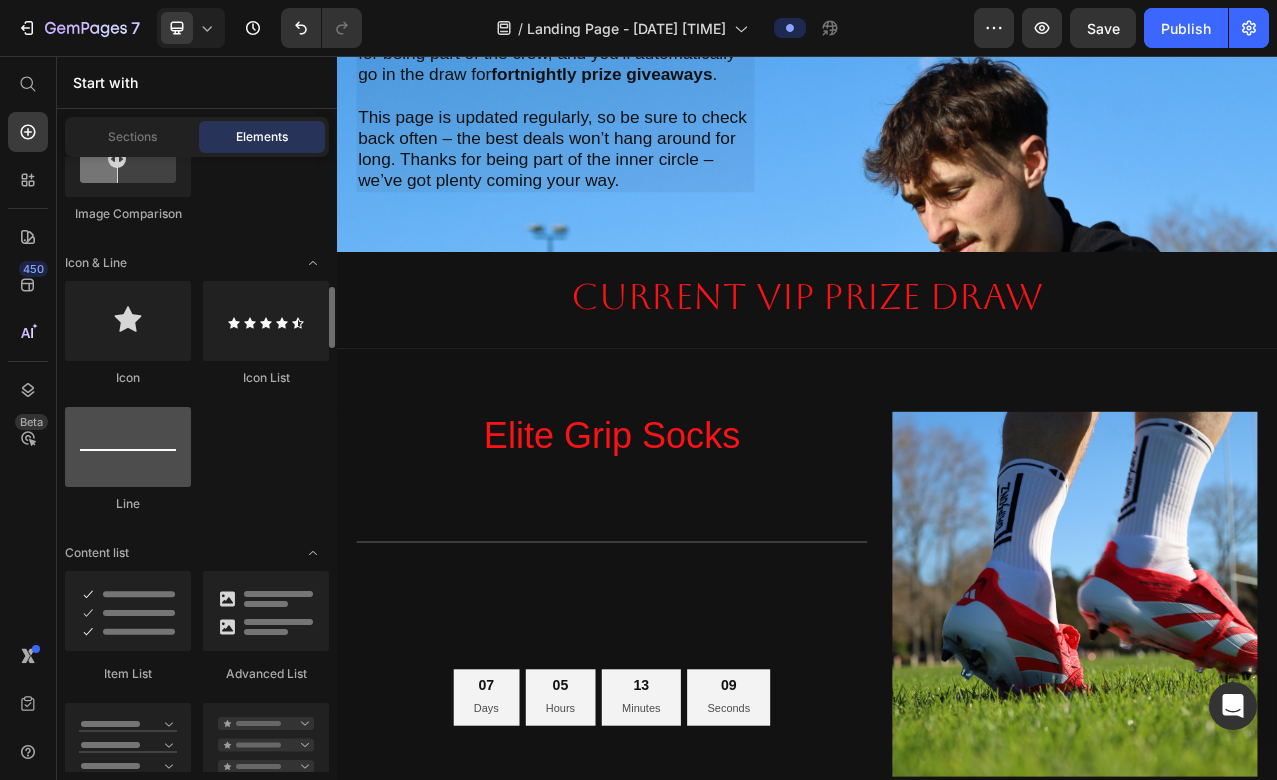 scroll, scrollTop: 1330, scrollLeft: 0, axis: vertical 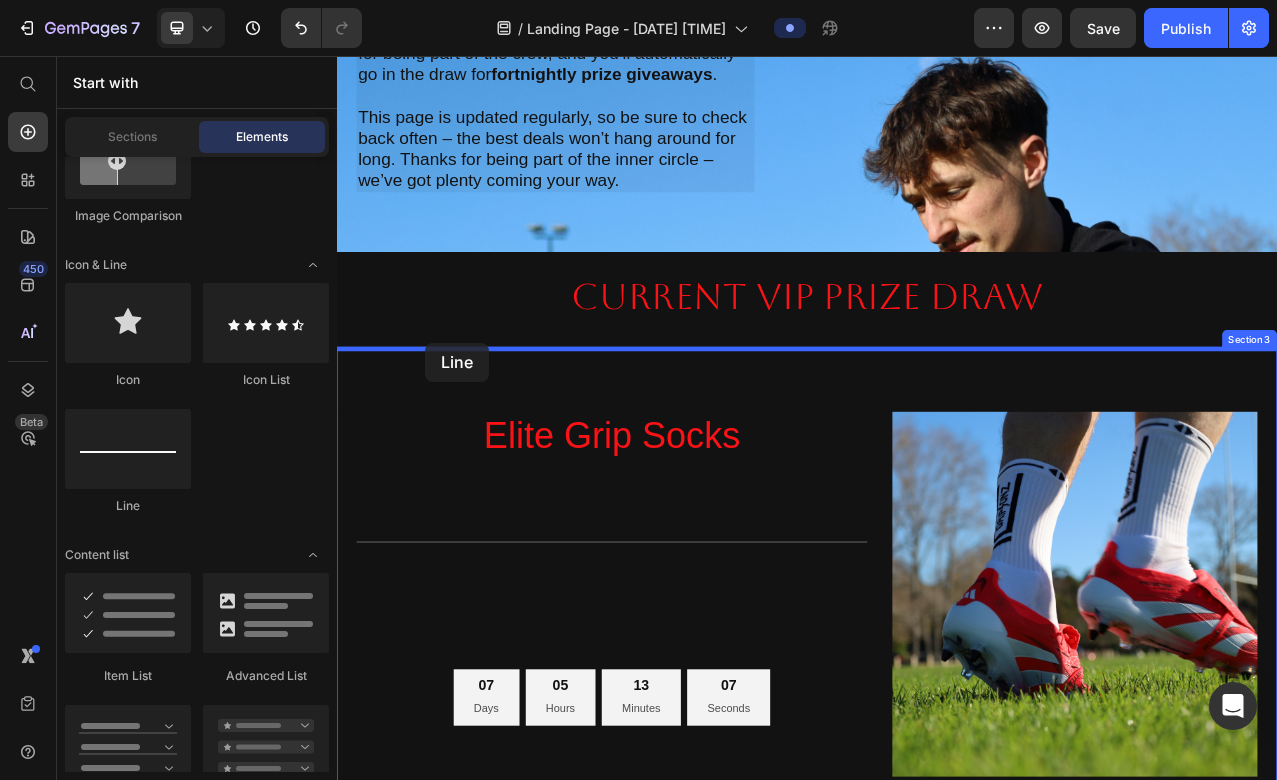 drag, startPoint x: 477, startPoint y: 496, endPoint x: 449, endPoint y: 422, distance: 79.12016 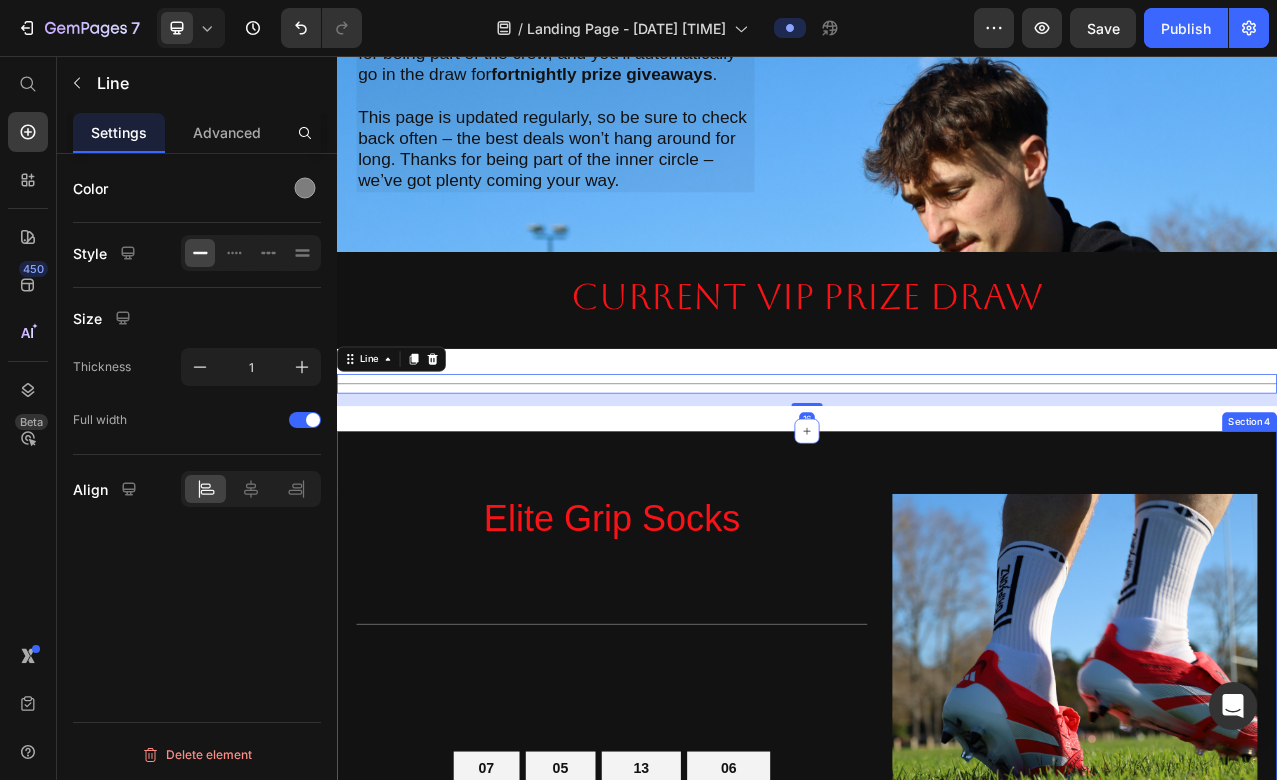 click on "Elite Grip Socks Heading                Title Line 07 Days 05 Hours 13 Minutes 06 Seconds Countdown Timer Image Hero Banner Section 4" at bounding box center (937, 838) 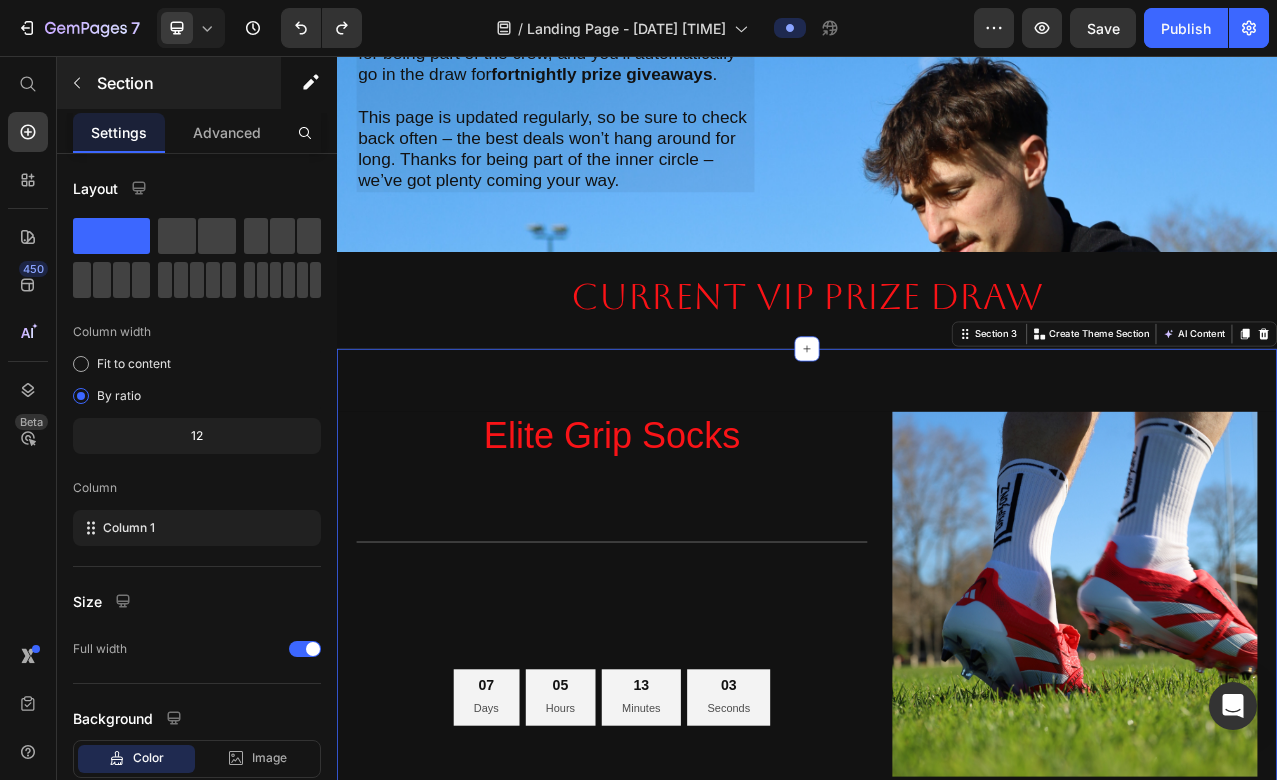 click 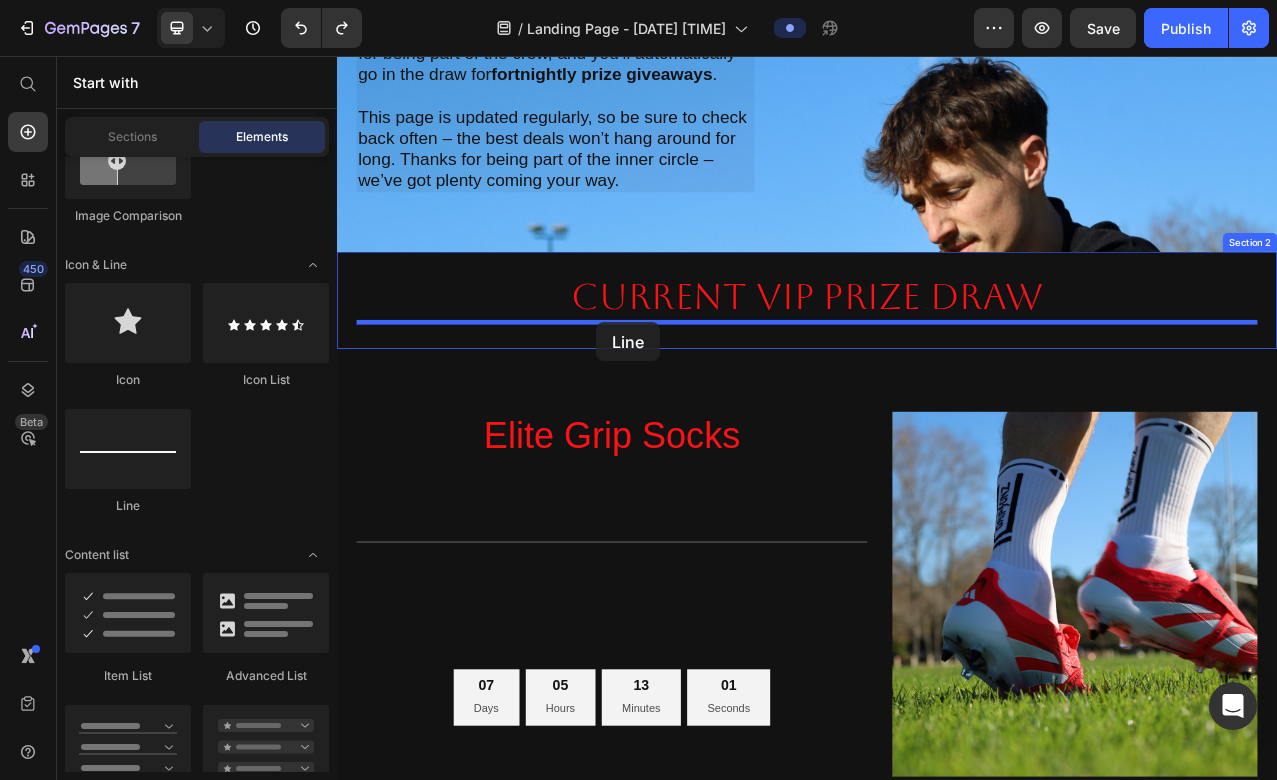 drag, startPoint x: 476, startPoint y: 511, endPoint x: 667, endPoint y: 396, distance: 222.94843 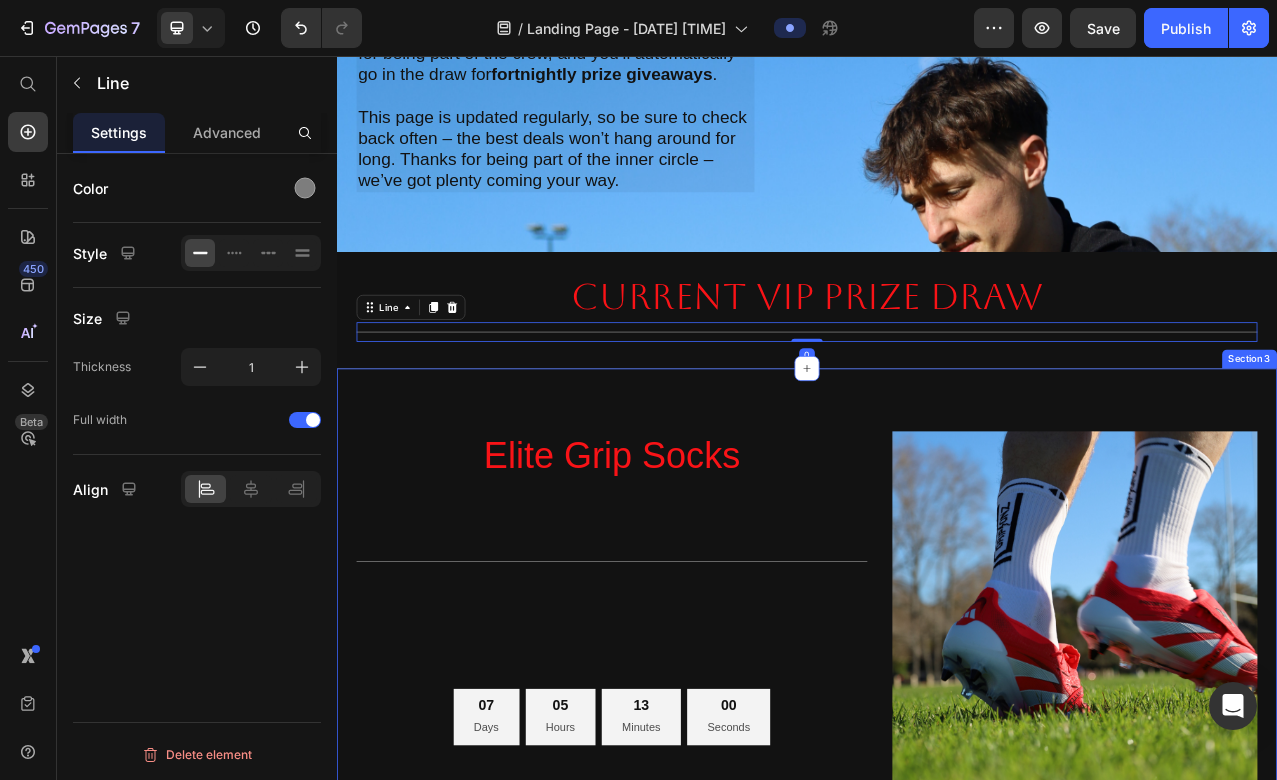 click on "Elite Grip Socks Heading                Title Line 07 Days 05 Hours 13 Minutes 00 Seconds Countdown Timer Image Hero Banner Section 3" at bounding box center (937, 758) 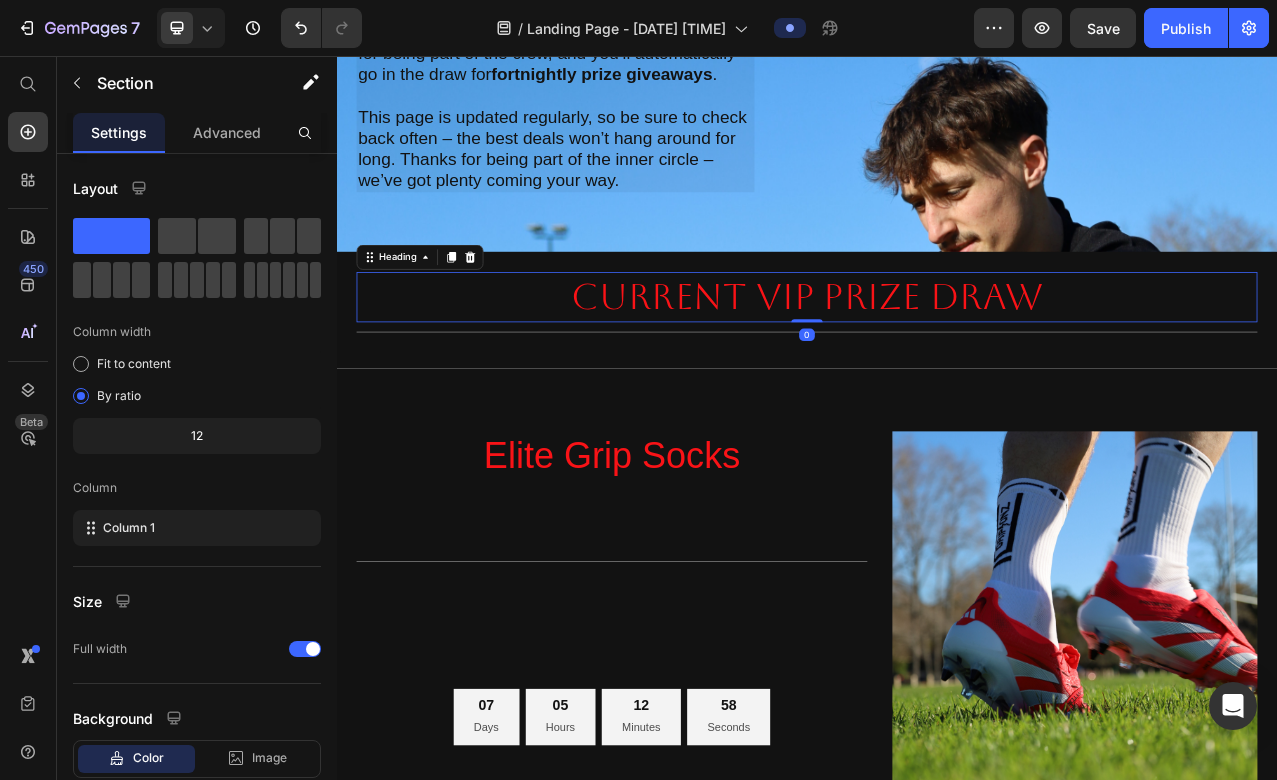 click on "Current vip prize draw" at bounding box center (937, 364) 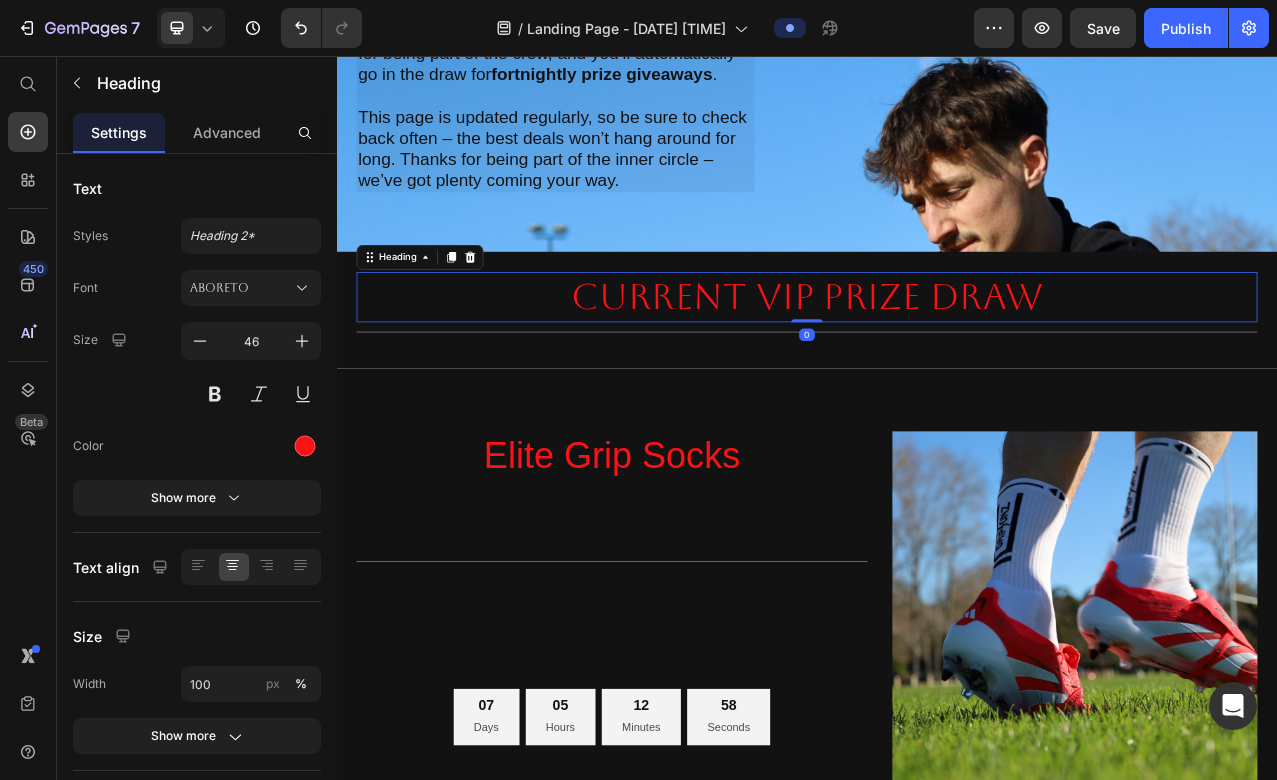 scroll, scrollTop: 212, scrollLeft: 0, axis: vertical 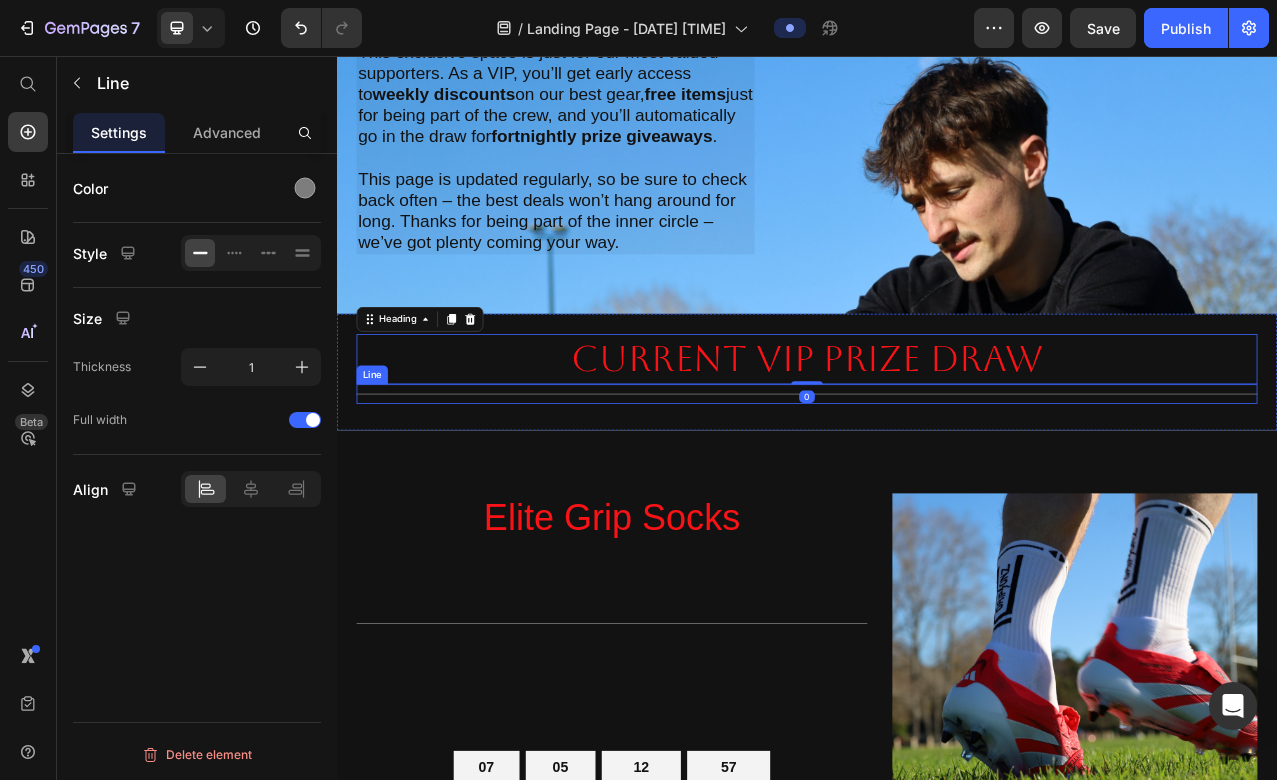 click at bounding box center [937, 487] 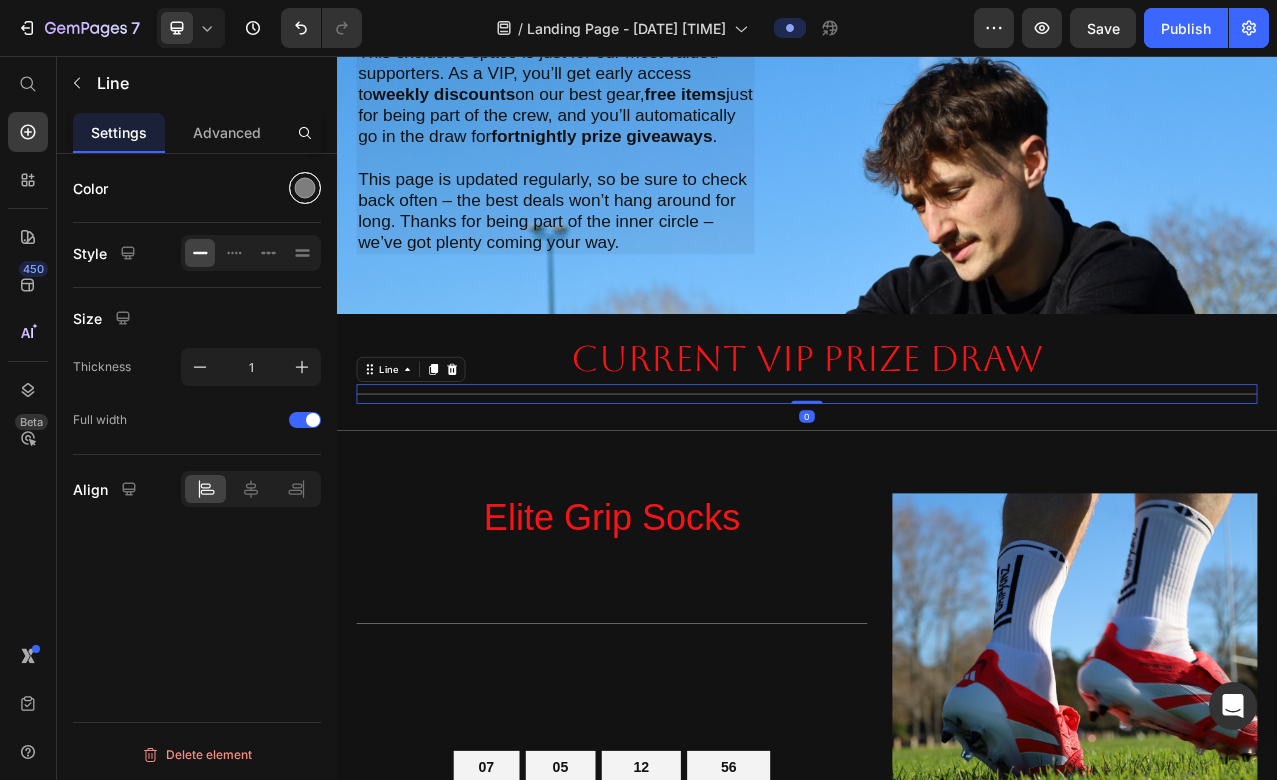 click at bounding box center (305, 188) 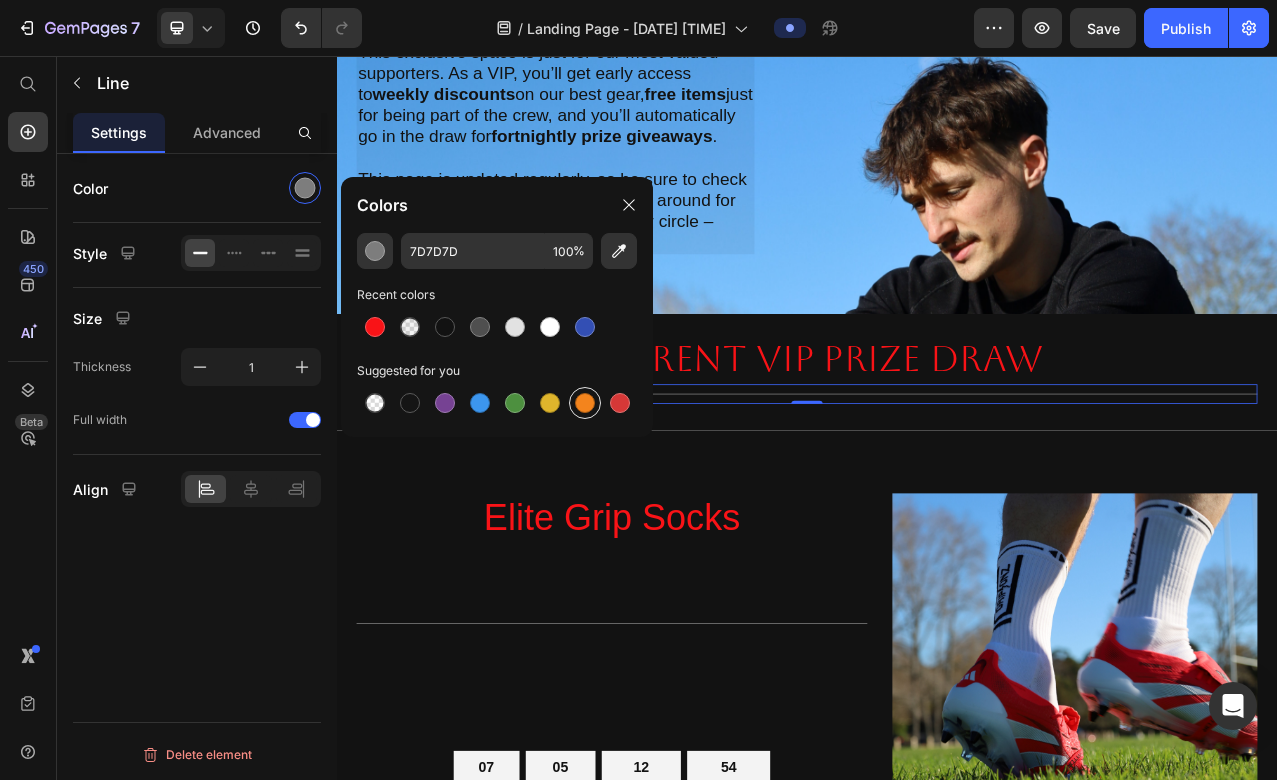 click at bounding box center (585, 403) 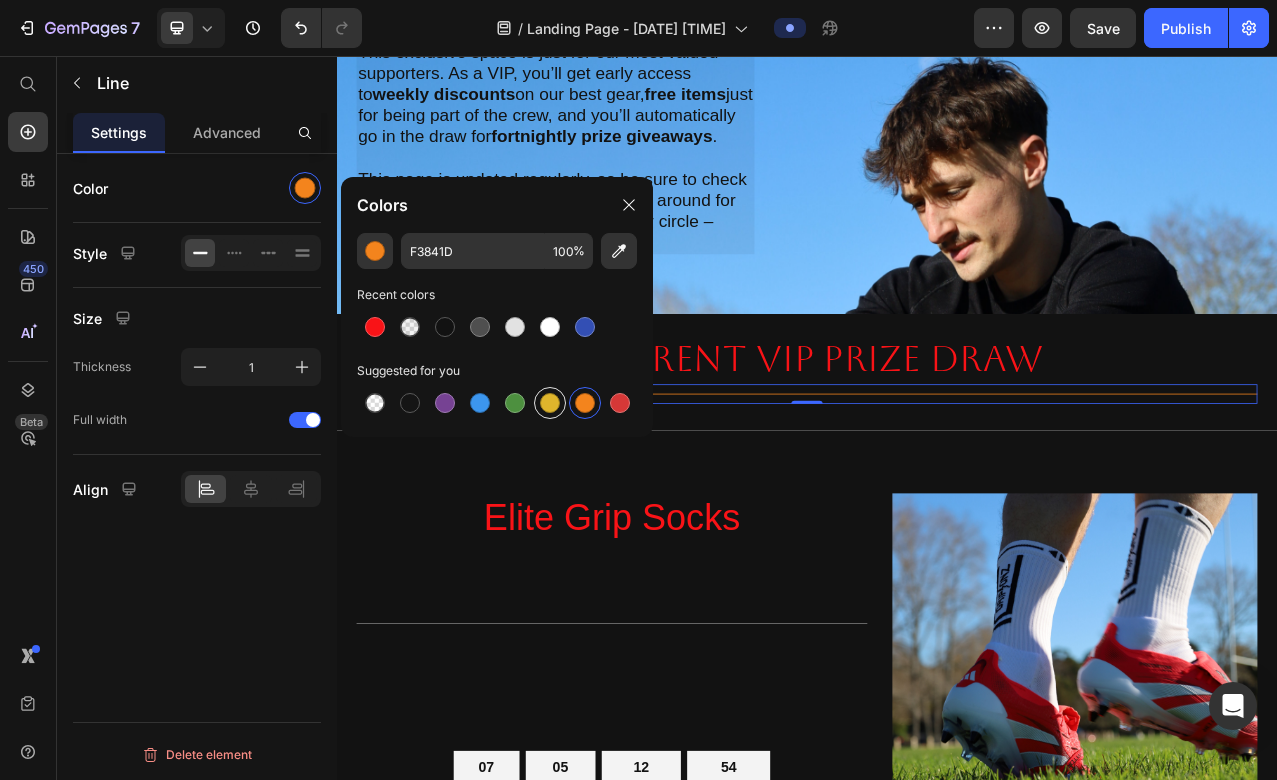 click at bounding box center (550, 403) 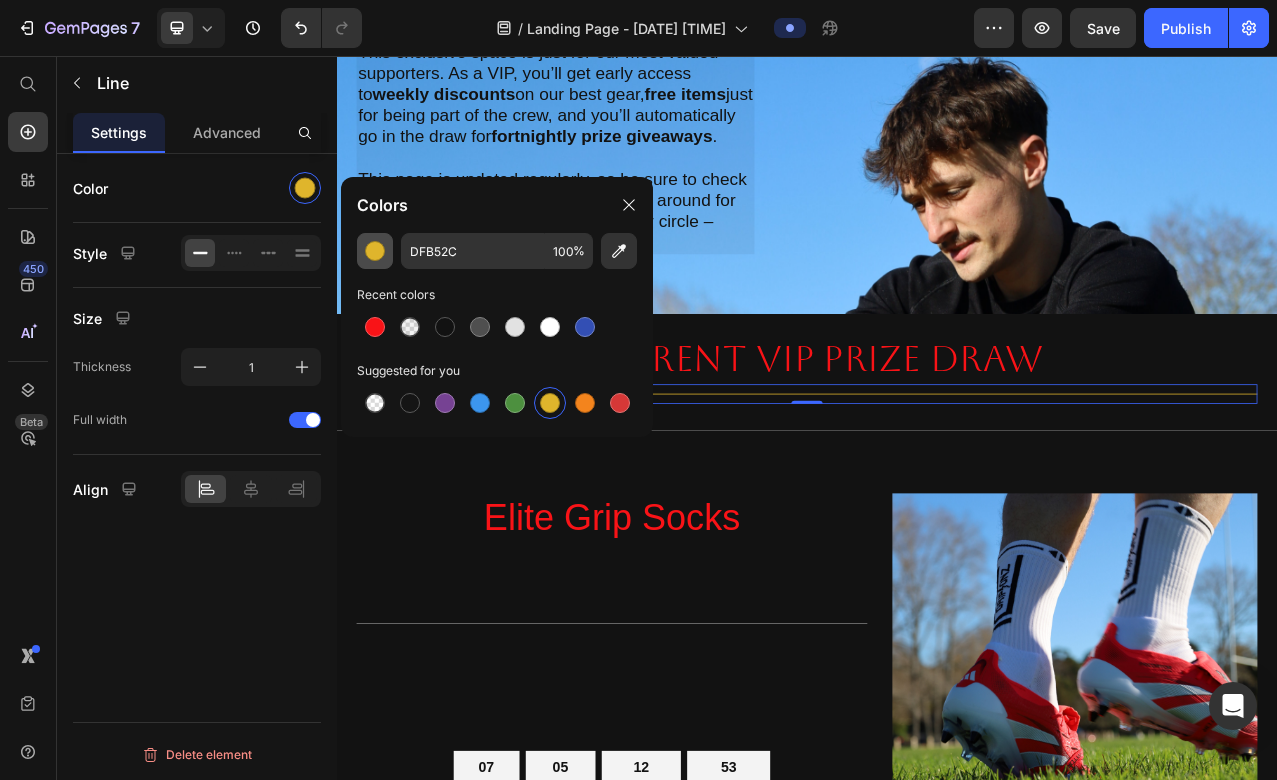 click at bounding box center [375, 251] 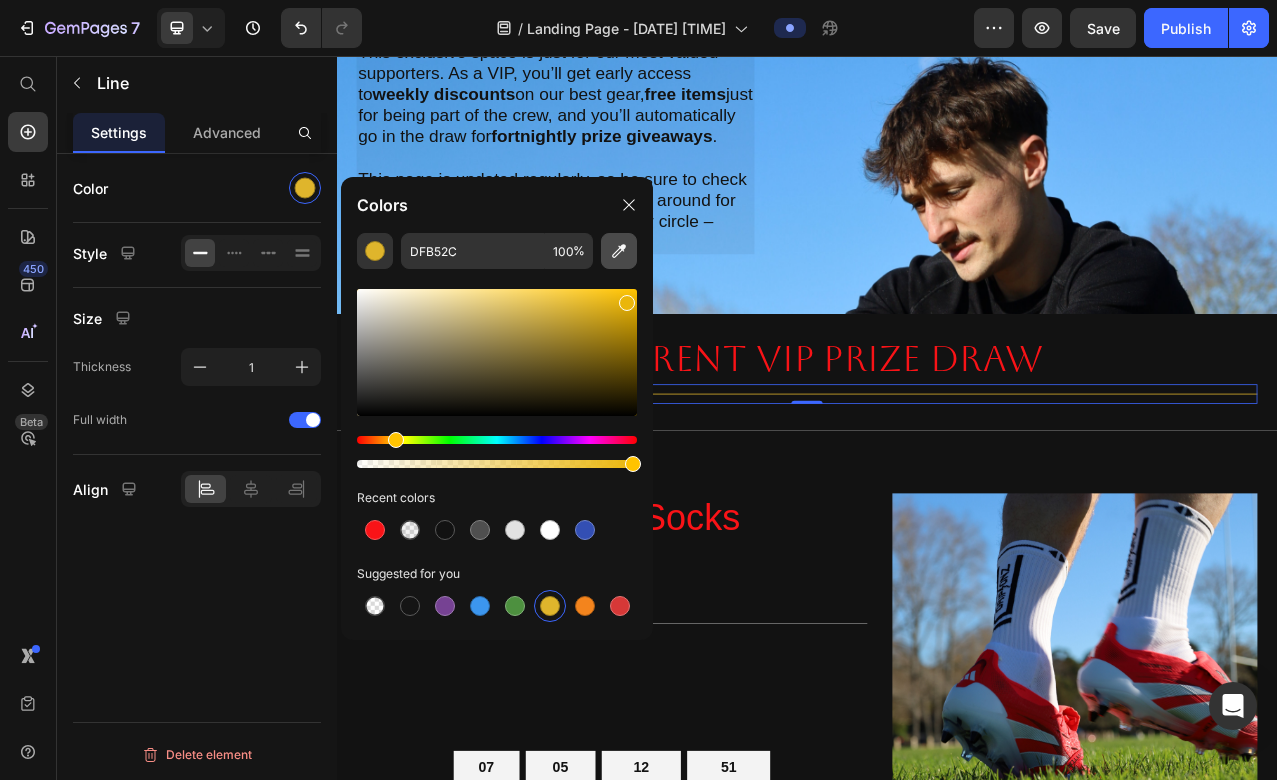 drag, startPoint x: 527, startPoint y: 350, endPoint x: 625, endPoint y: 266, distance: 129.07362 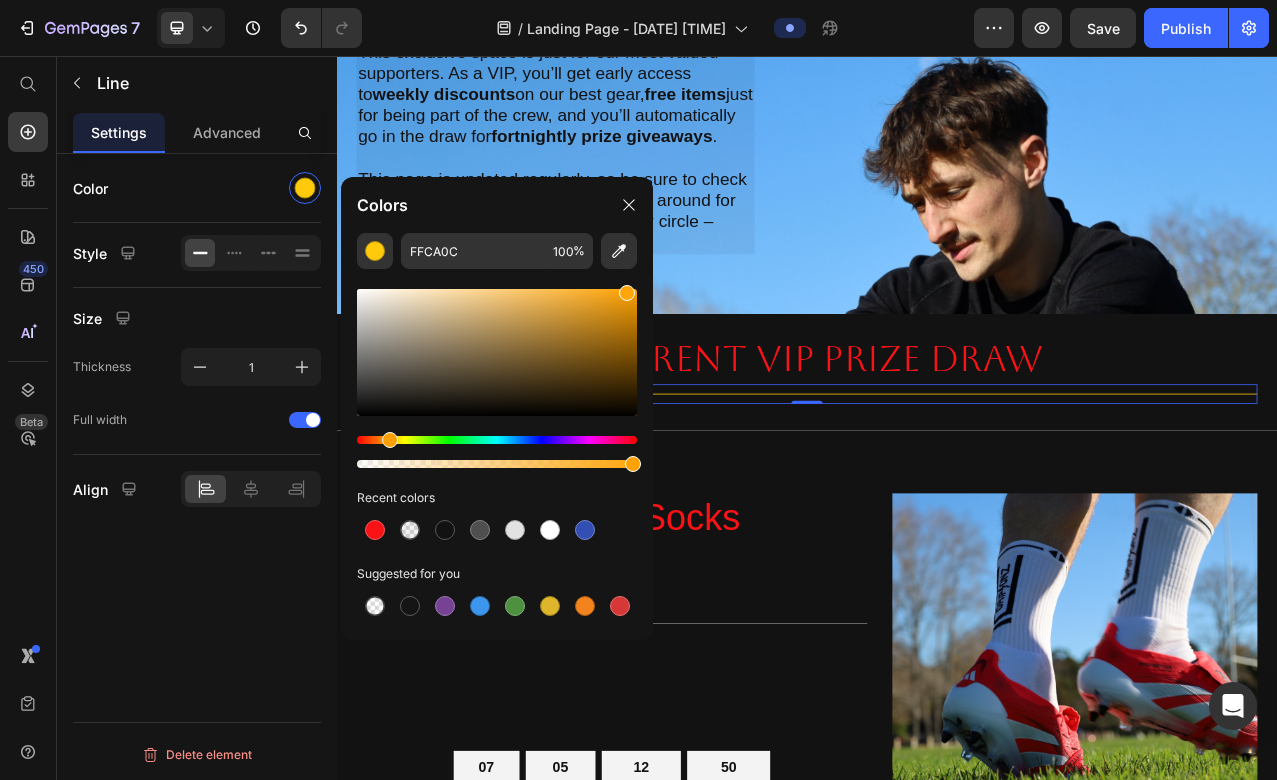 click at bounding box center [390, 440] 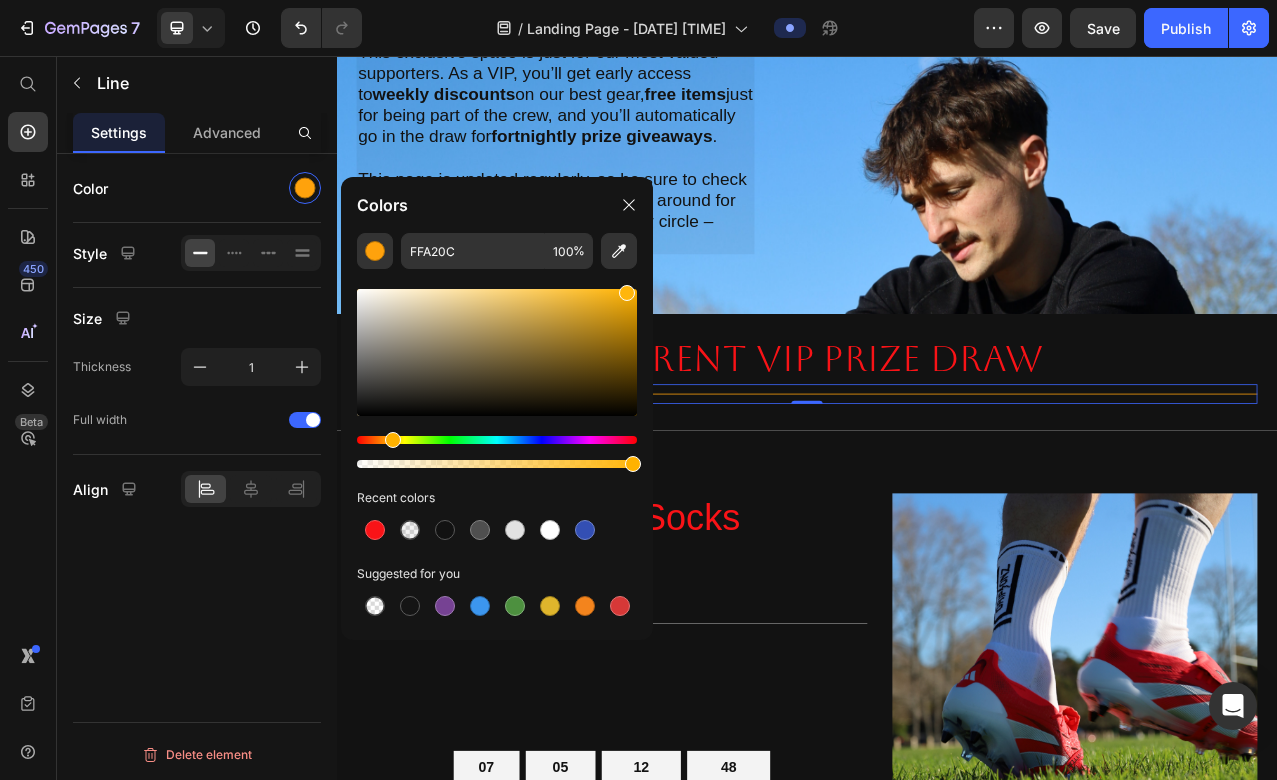 click at bounding box center [393, 440] 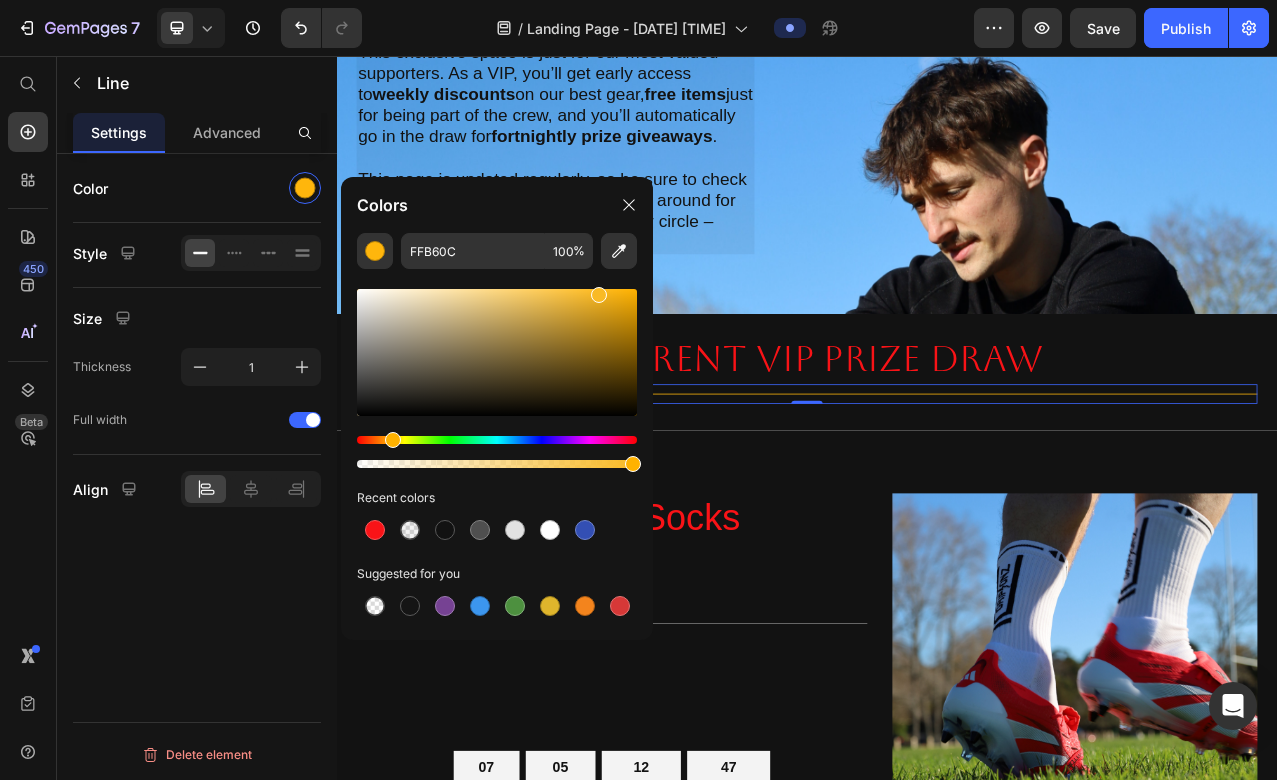 click at bounding box center (497, 352) 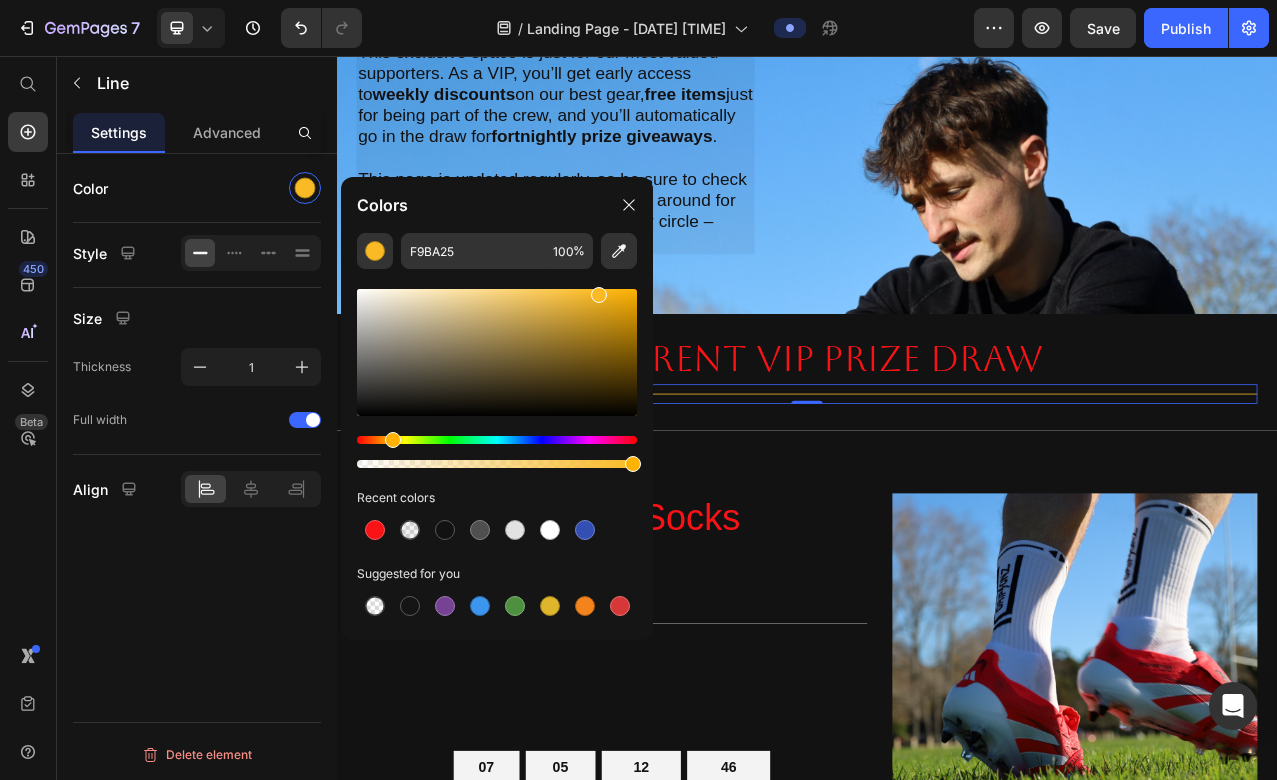click on "Colors" 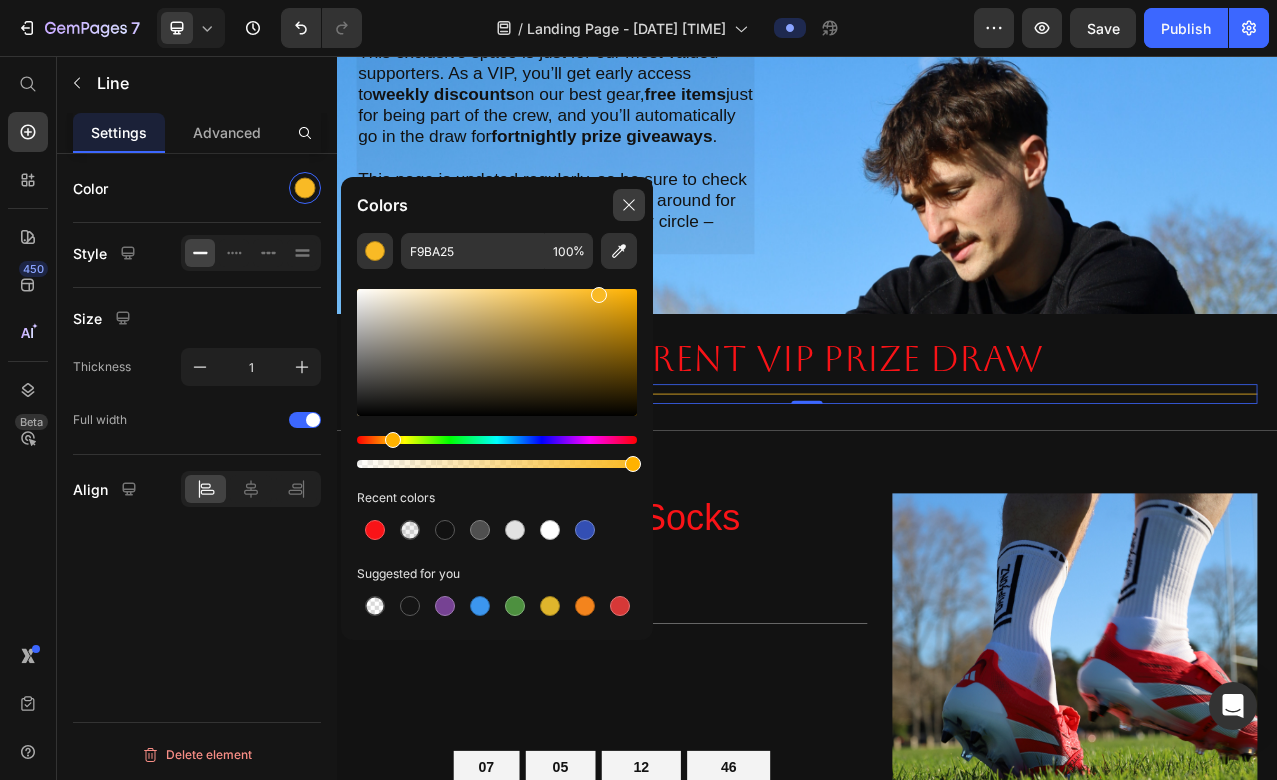 click 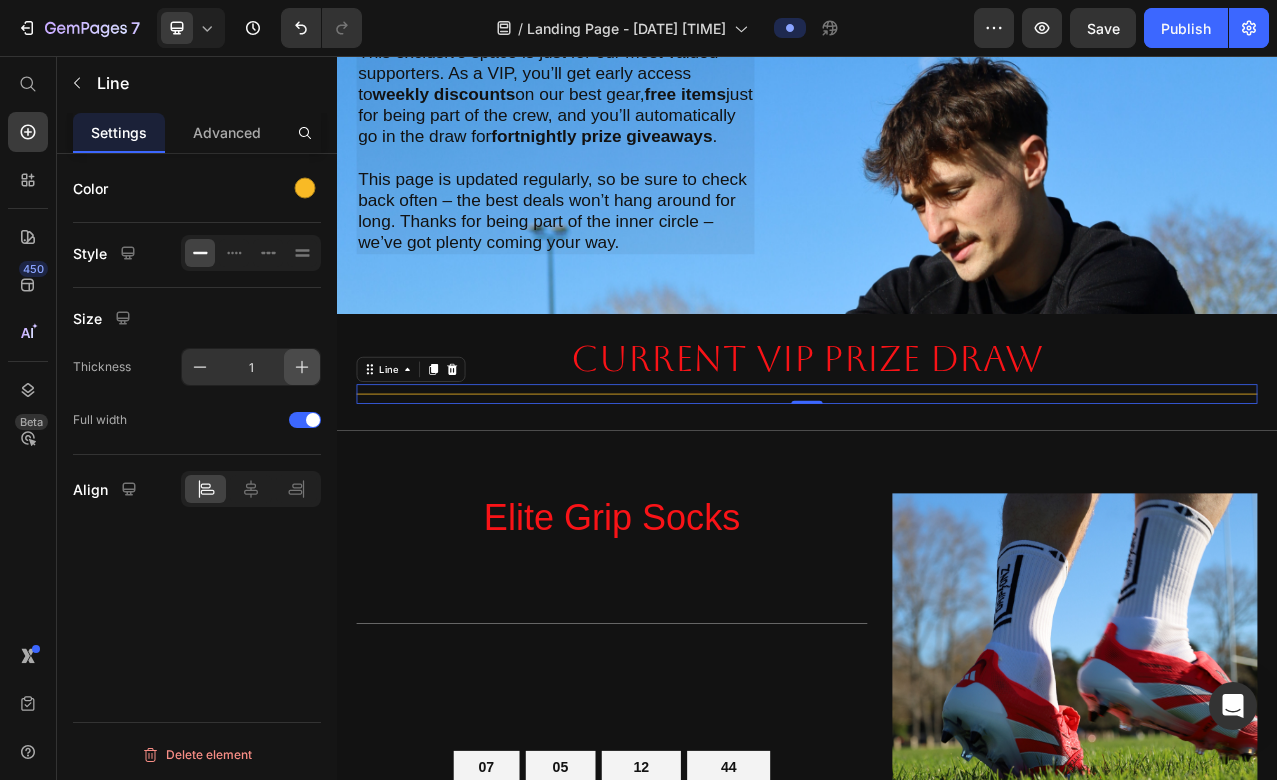 click 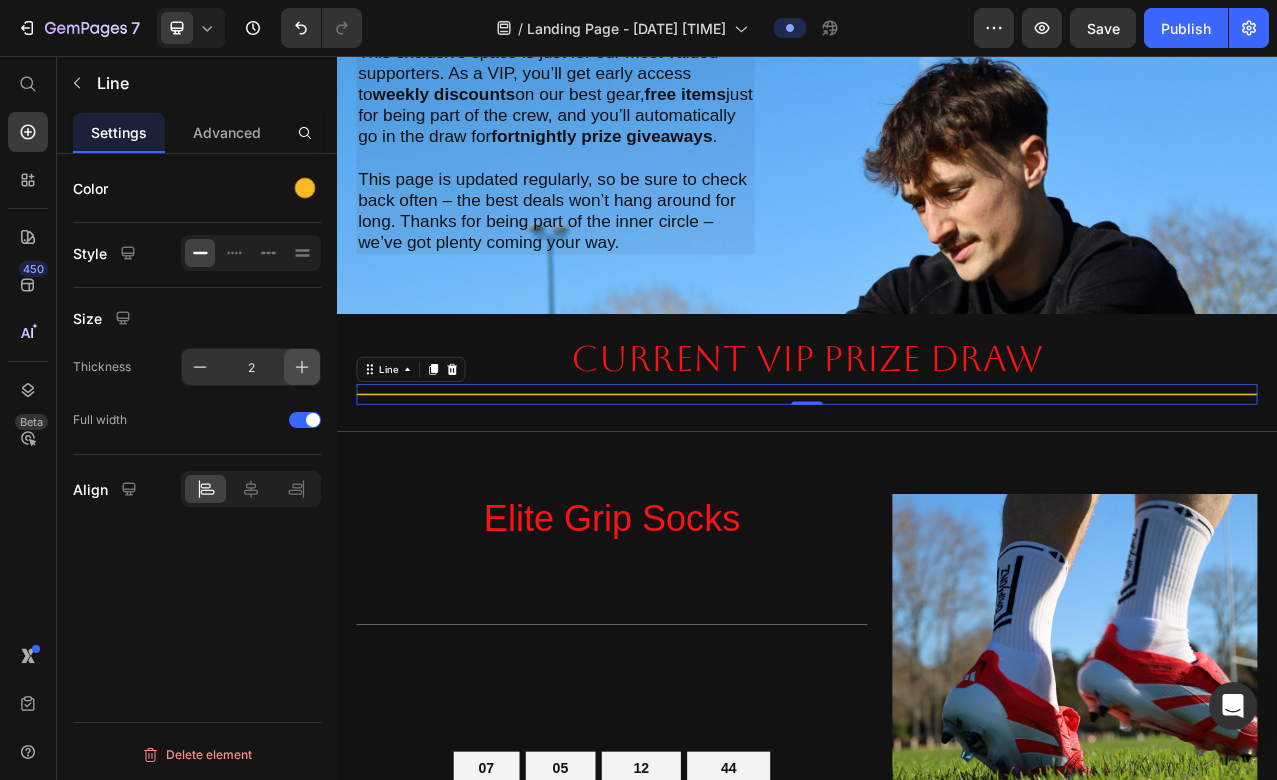 click 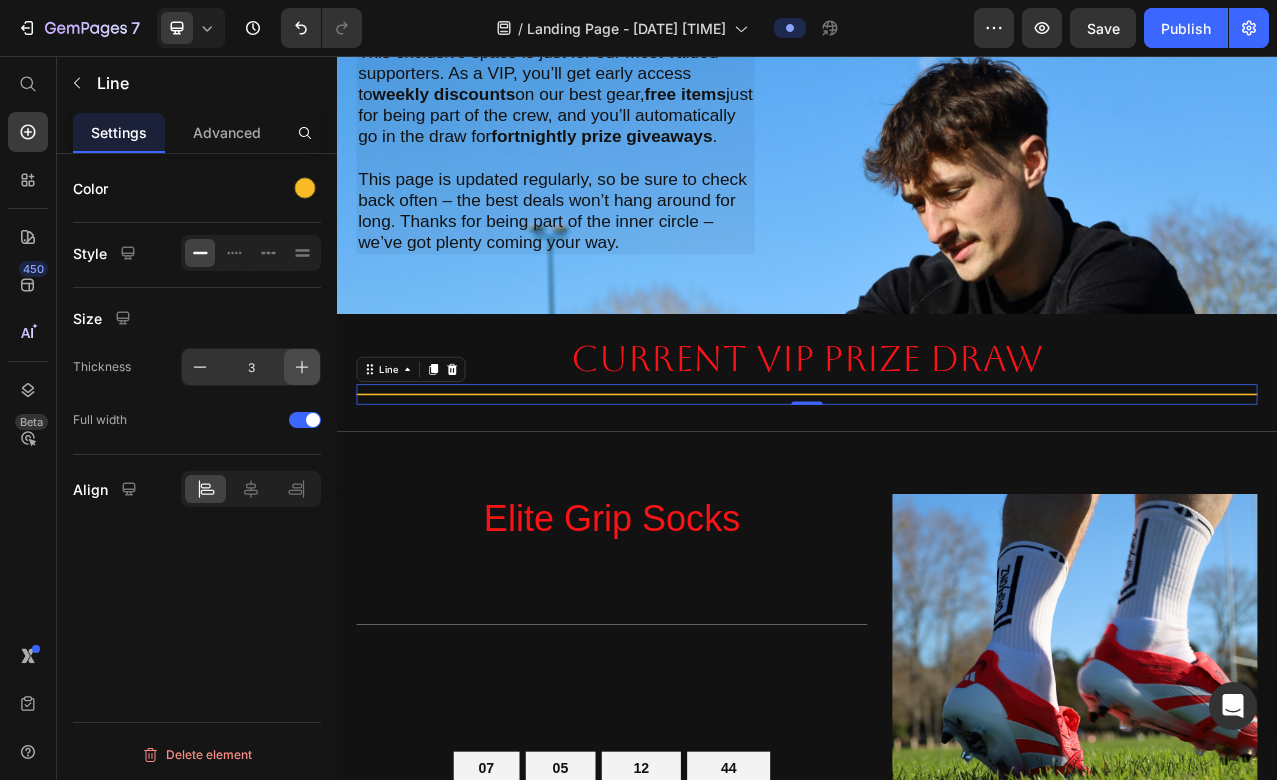 click 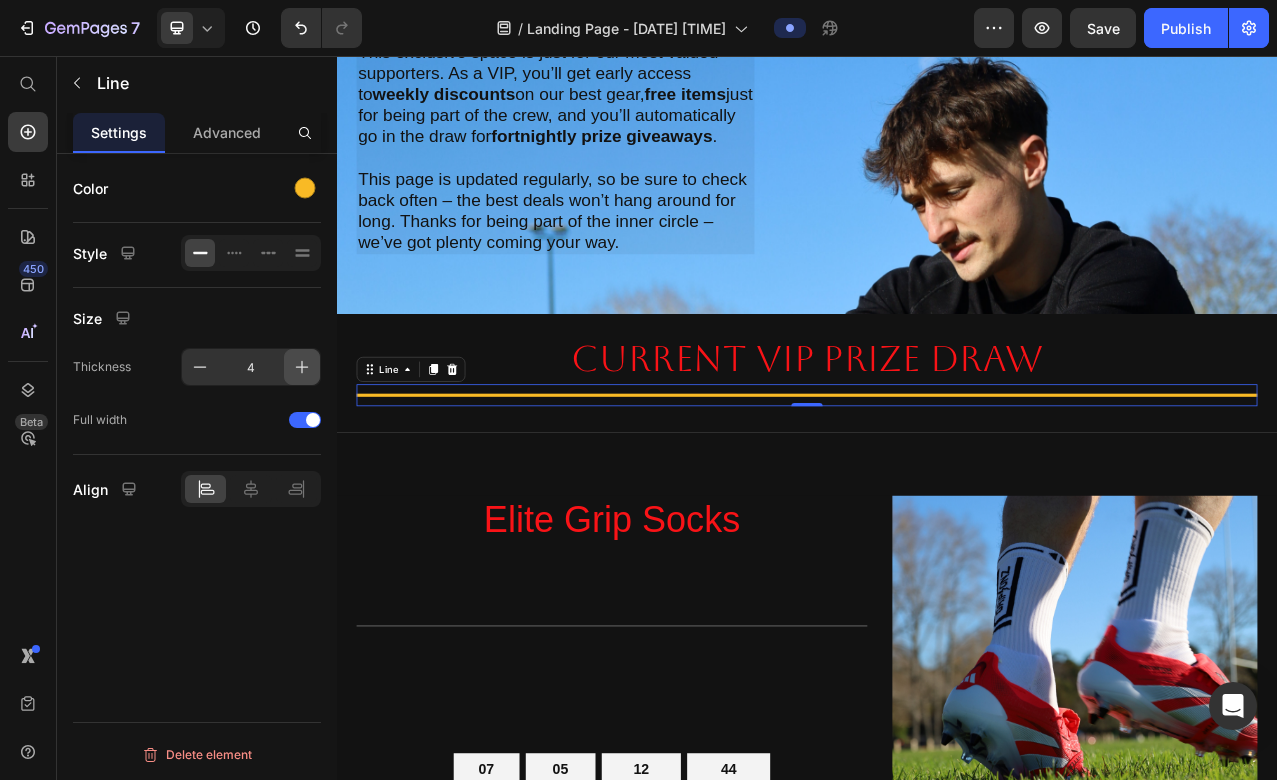 click 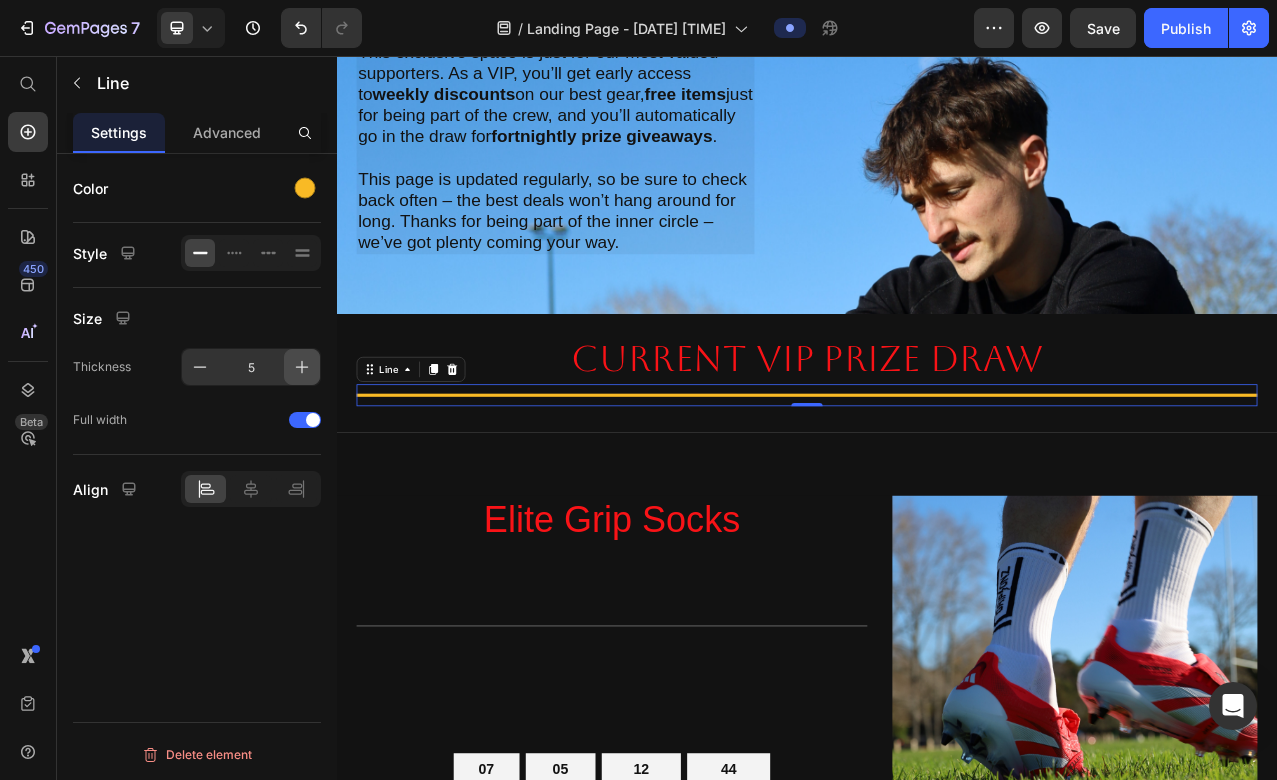 click 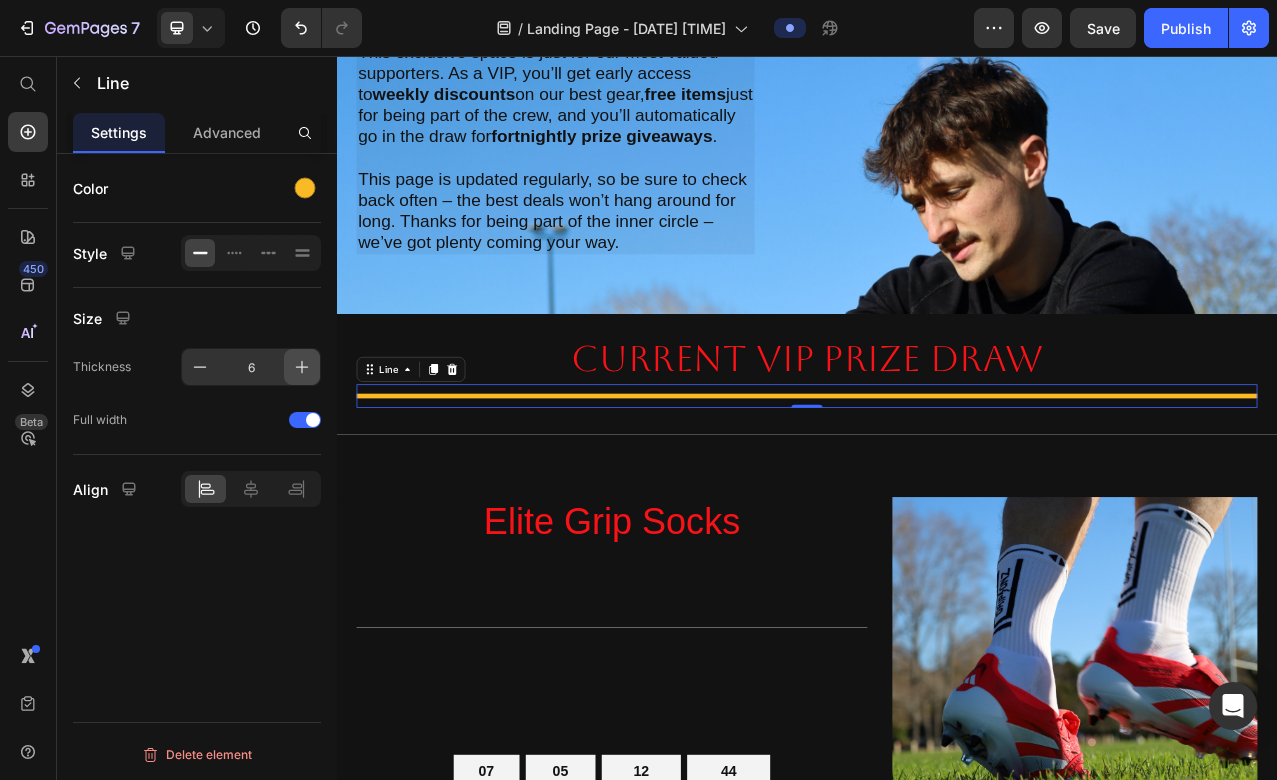 click 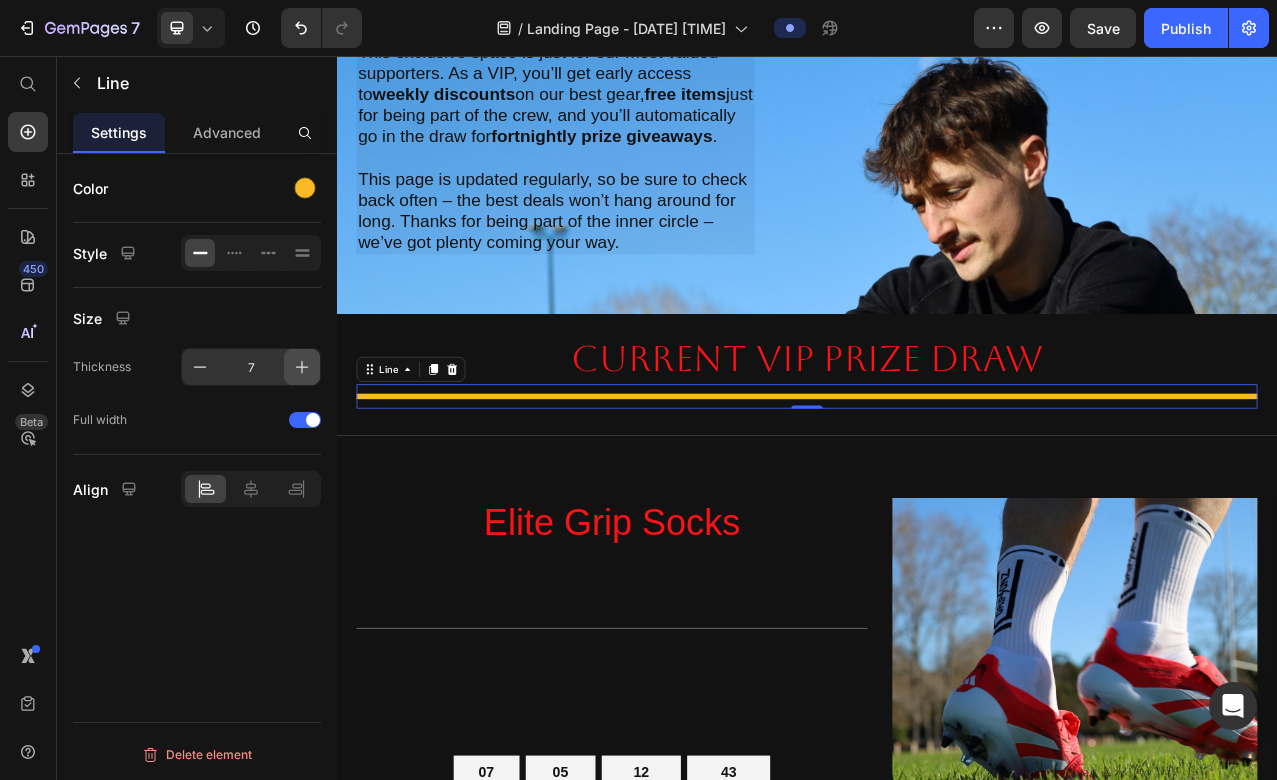 click 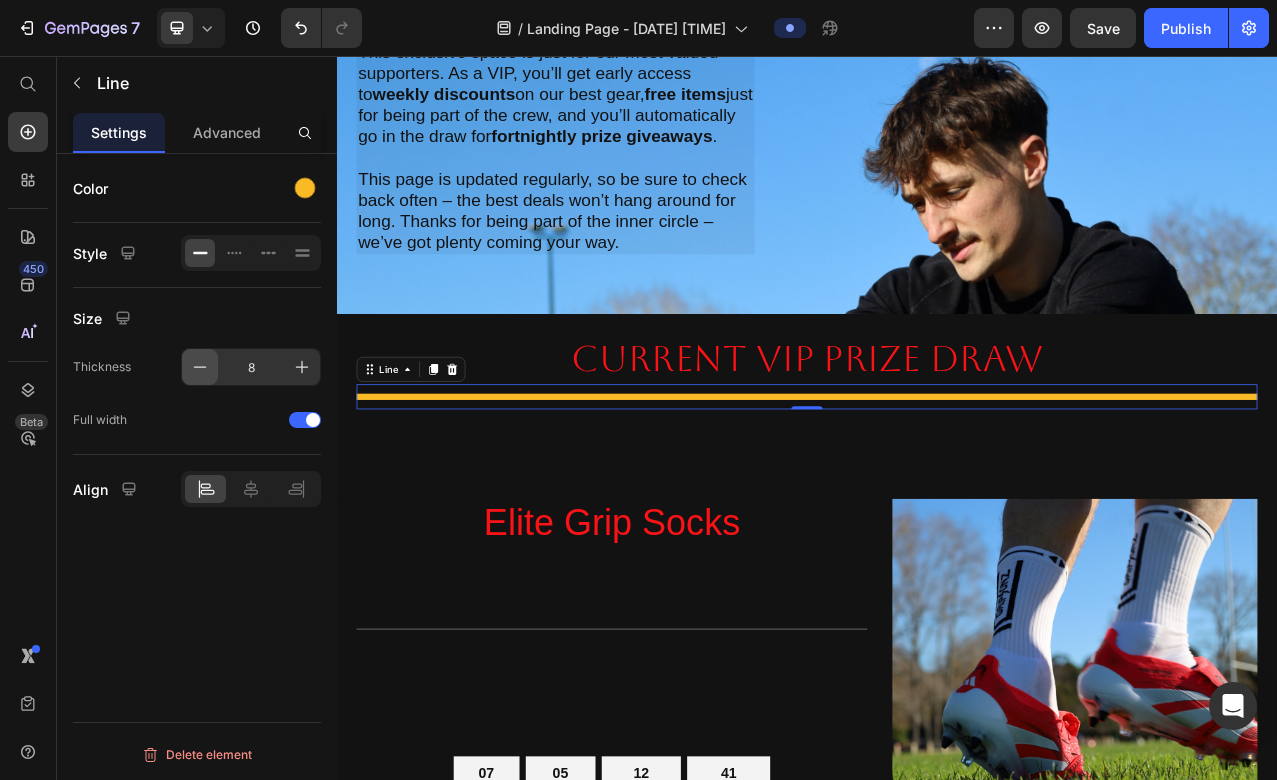 click 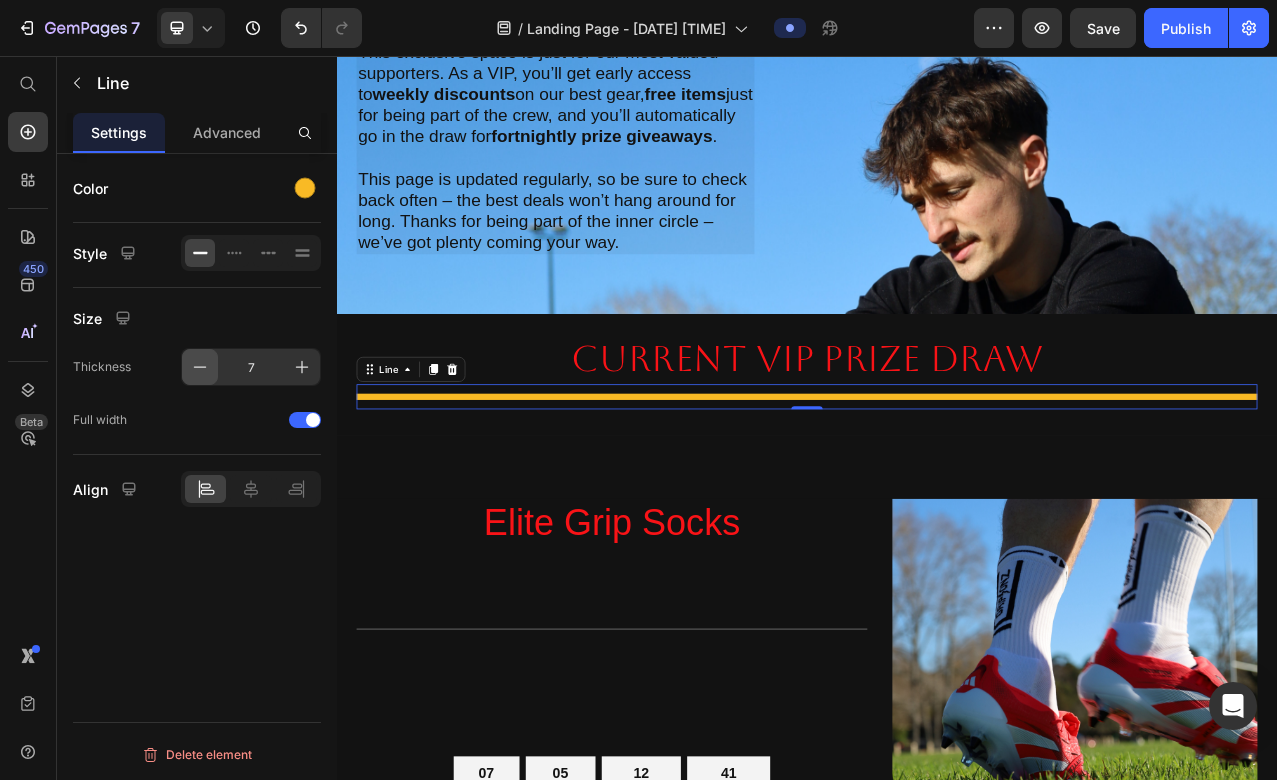 click 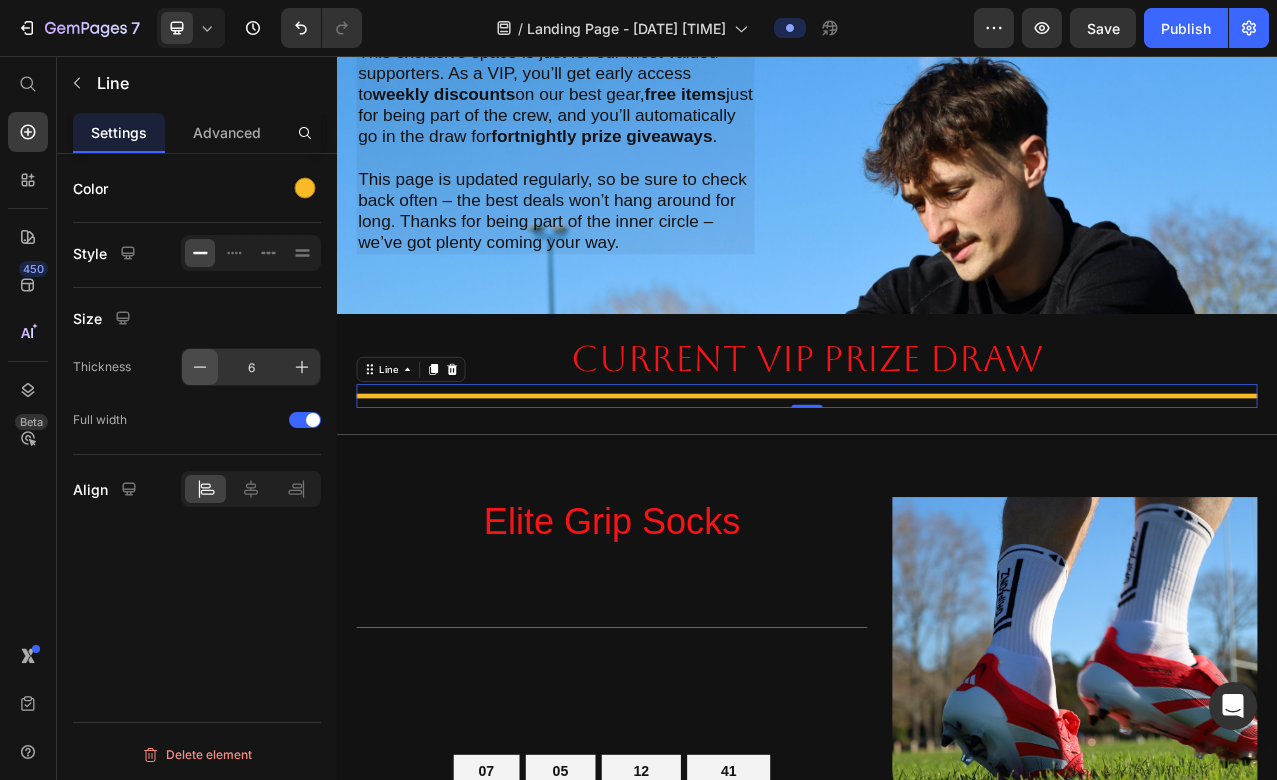 click 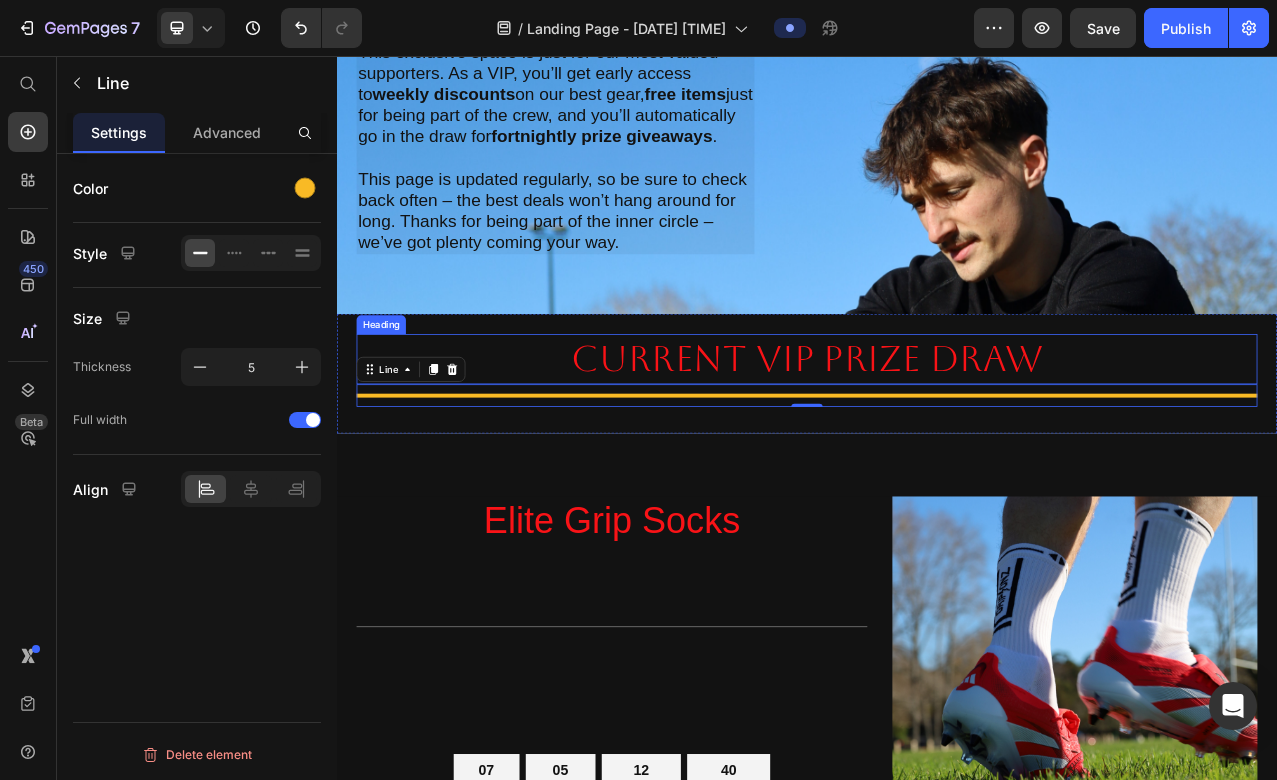 click on "Current vip prize draw" at bounding box center (937, 443) 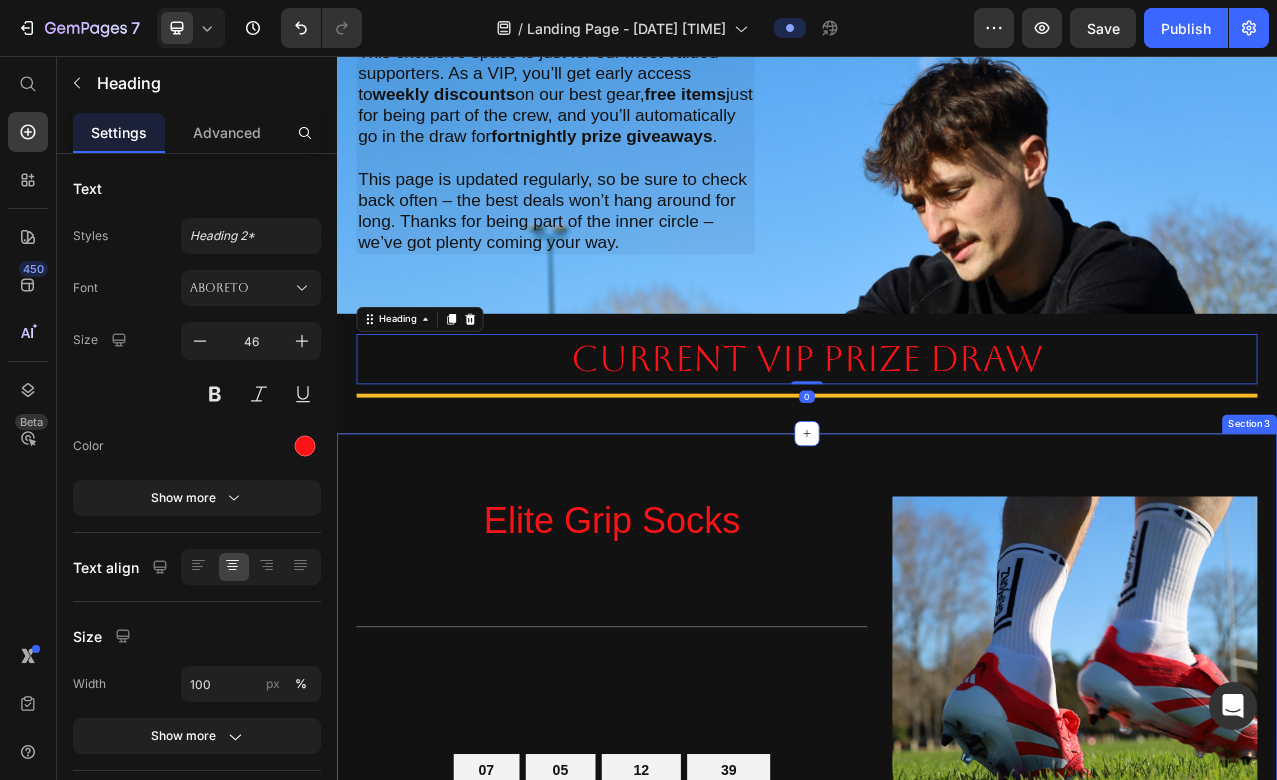 click on "Elite Grip Socks Heading                Title Line 07 Days 05 Hours 12 Minutes 39 Seconds Countdown Timer Image Hero Banner Section 3" at bounding box center [937, 841] 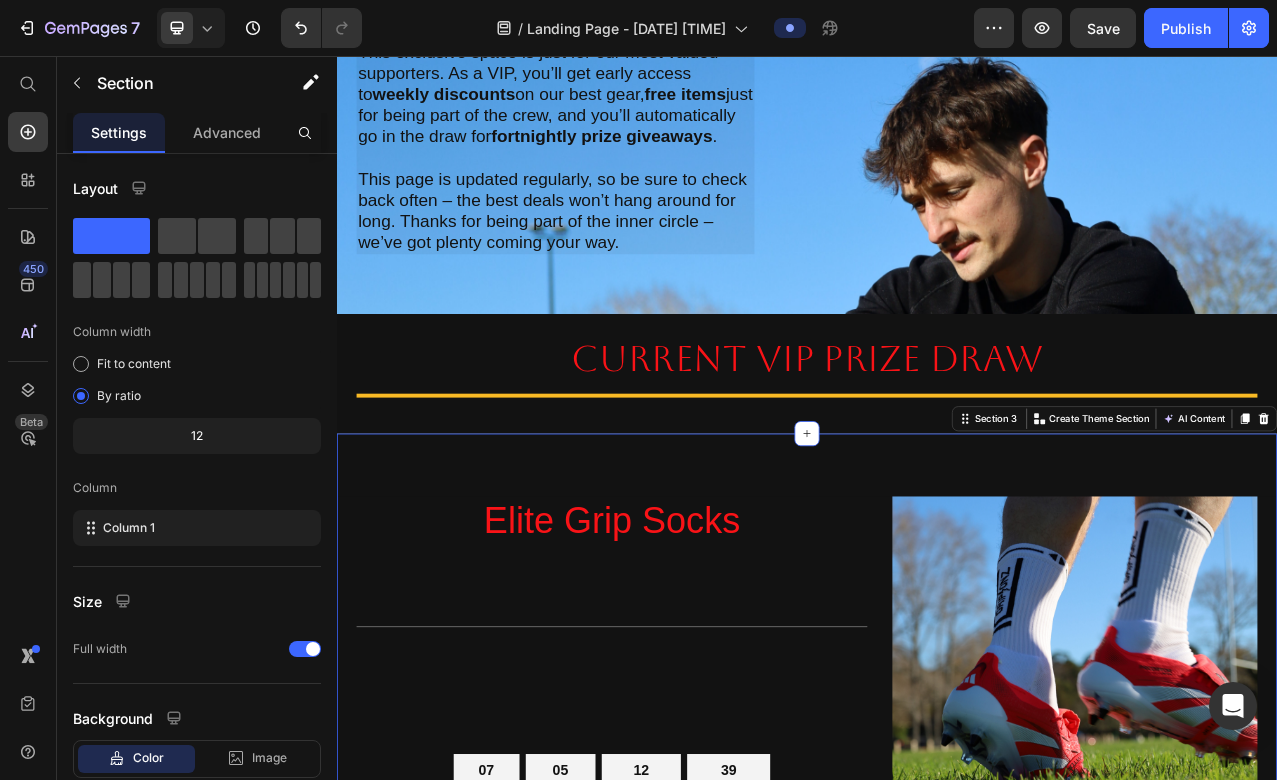 click on "Elite Grip Socks Heading                Title Line 07 Days 05 Hours 12 Minutes 39 Seconds Countdown Timer" at bounding box center (688, 851) 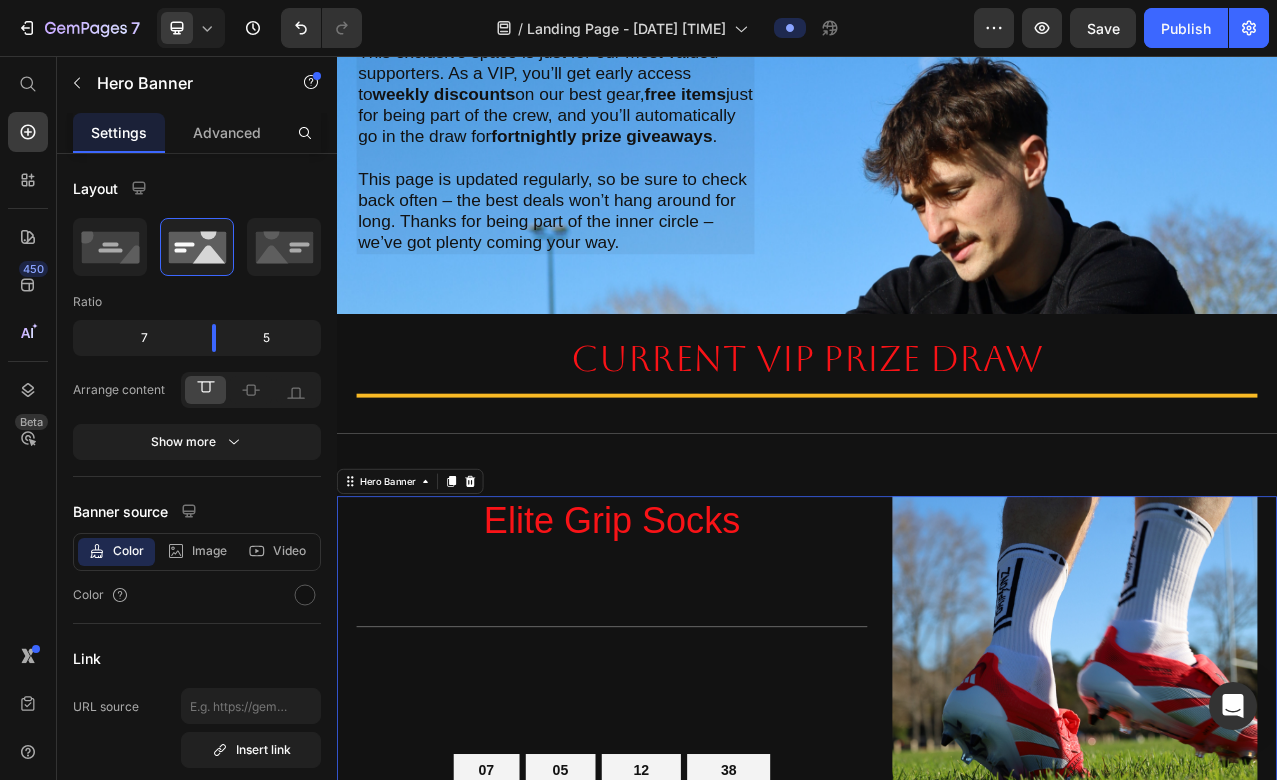 click on "Elite Grip Socks Heading                Title Line 07 Days 05 Hours 12 Minutes 38 Seconds Countdown Timer" at bounding box center (688, 851) 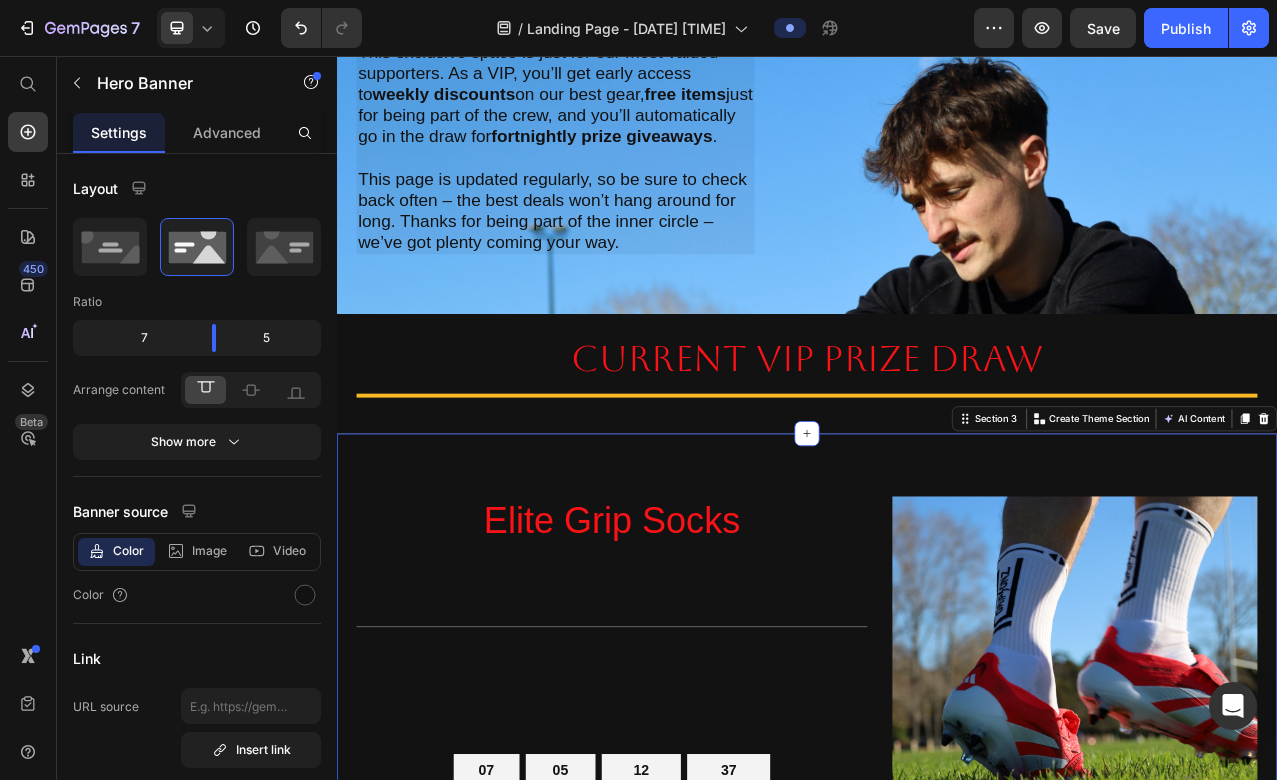 click on "Elite Grip Socks Heading                Title Line 07 Days 05 Hours 12 Minutes 37 Seconds Countdown Timer Image Hero Banner Section 3   You can create reusable sections Create Theme Section AI Content Write with GemAI What would you like to describe here? Tone and Voice Persuasive Product EcoGrip Compression Set Show more Generate" at bounding box center [937, 841] 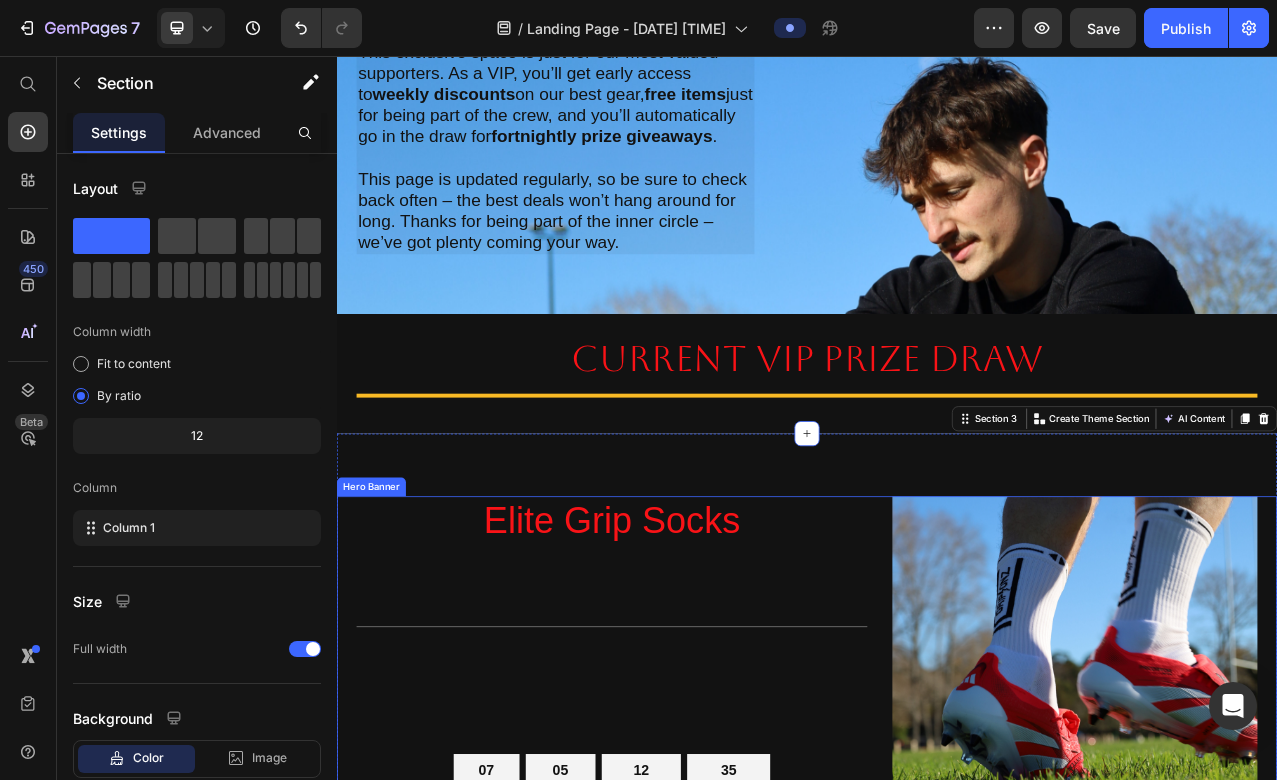 click on "Elite Grip Socks Heading                Title Line 07 Days 05 Hours 12 Minutes 35 Seconds Countdown Timer" at bounding box center (688, 851) 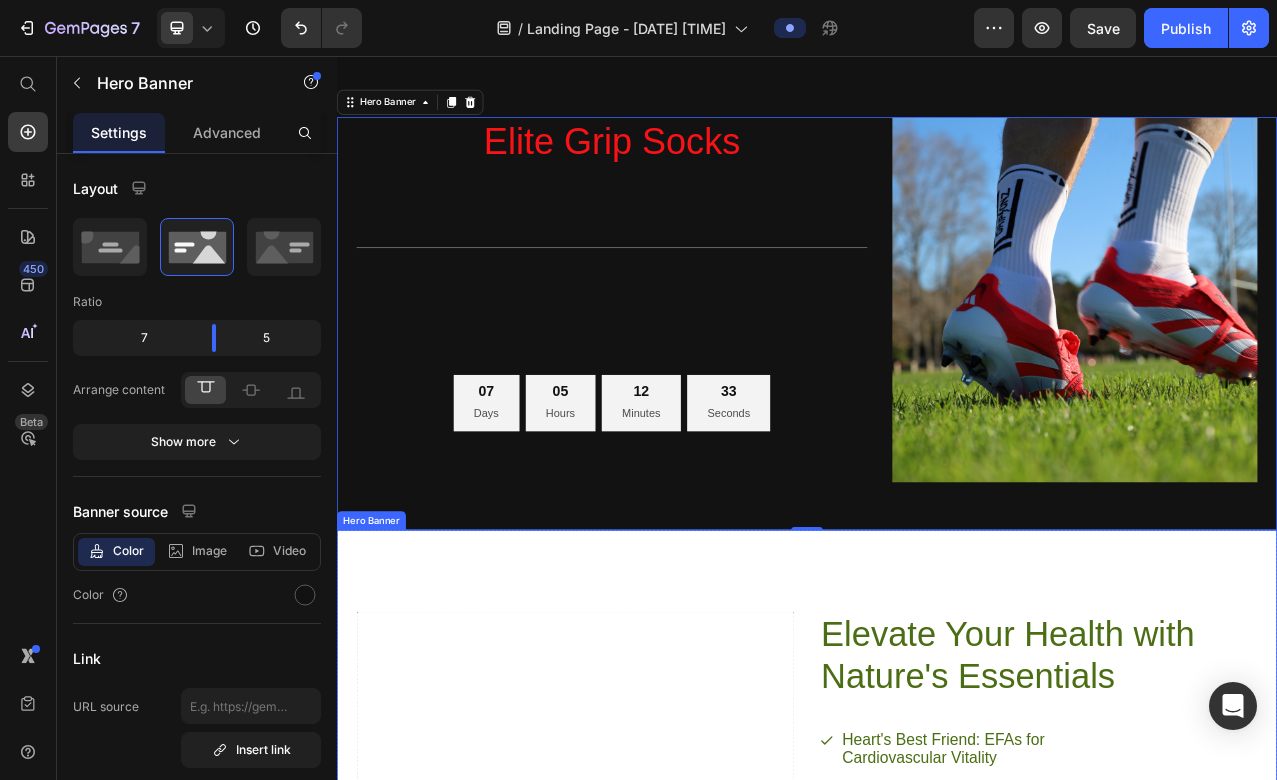 click on "Elevate Your Health with Nature's Essentials Heading
Heart's Best Friend: EFAs for Cardiovascular Vitality
Mind Over Matter: Boost Your Brainpower with EFAs
Joint Freedom: EFAs for Flexible, Active Living
Glow from Within: EFAs for Radiant Skin and Hair Item List Try Gem 15 Button Row
Drop element here" at bounding box center [937, 1040] 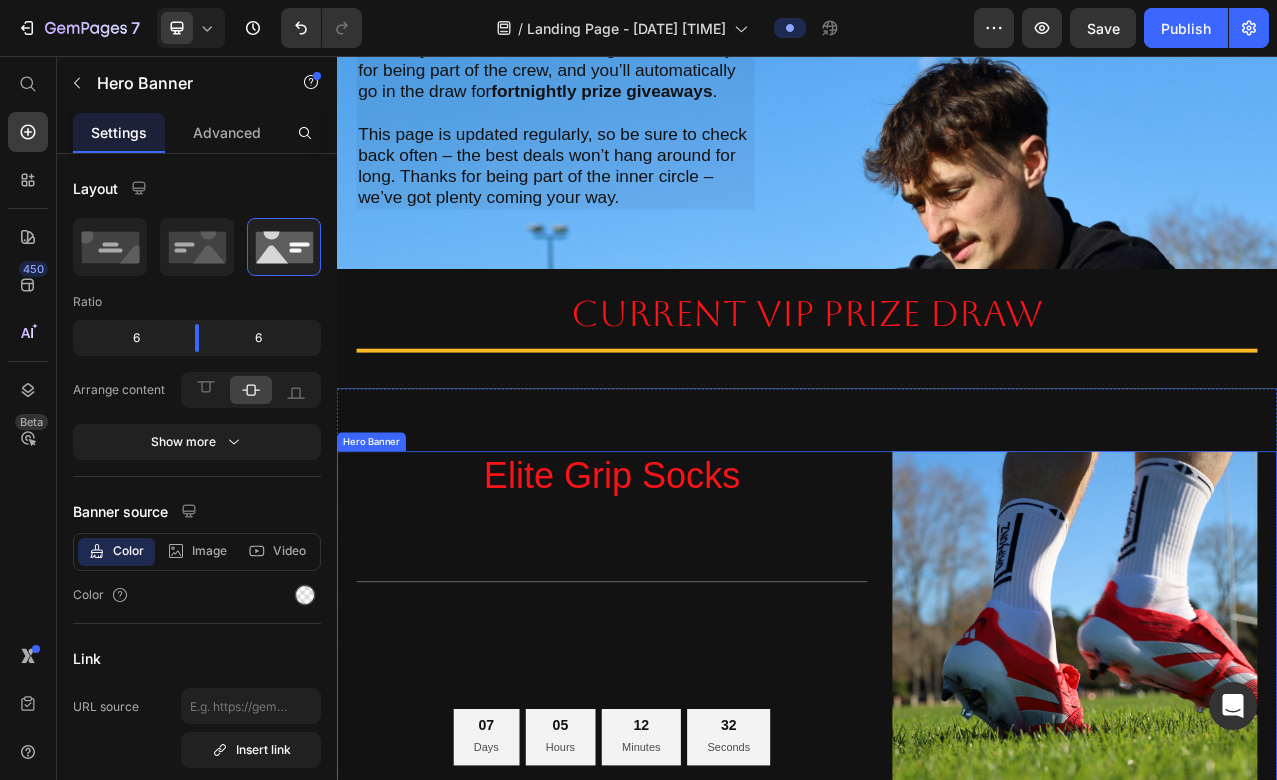 scroll, scrollTop: 265, scrollLeft: 0, axis: vertical 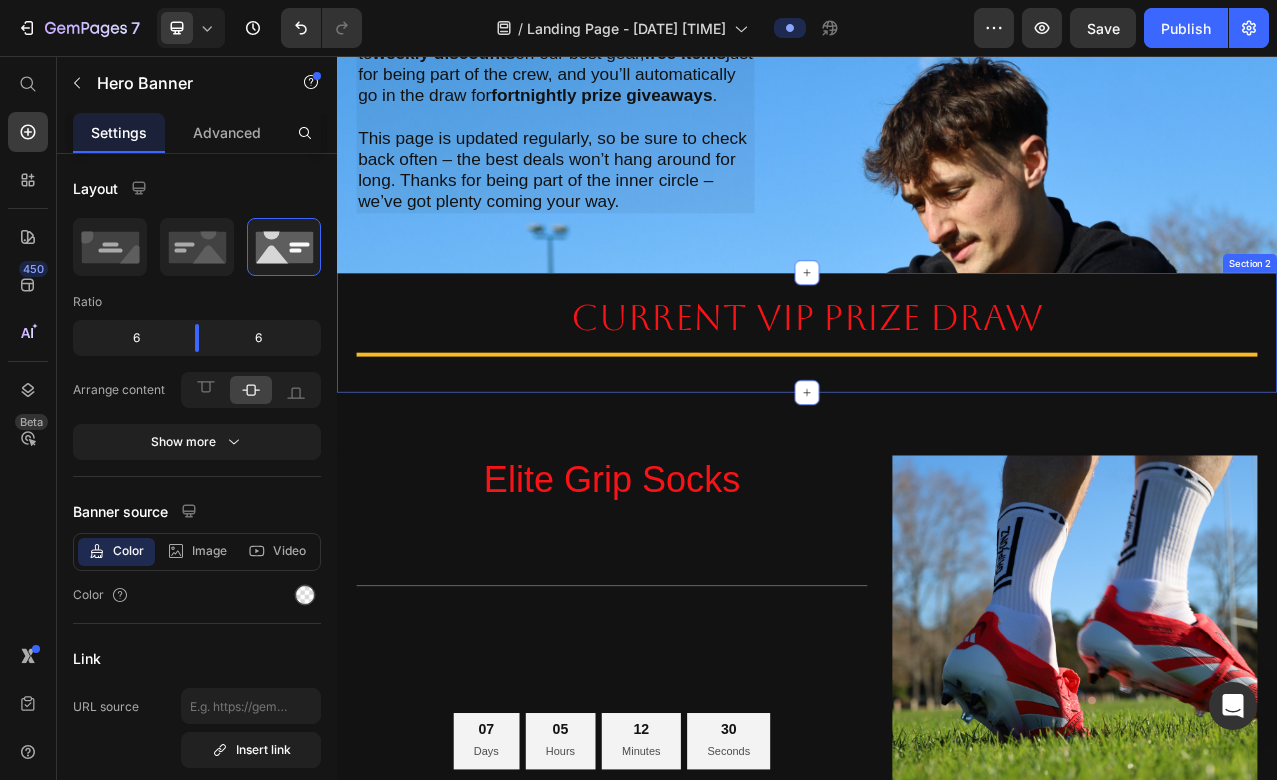 click on "Current vip prize draw Heading                Title Line Section 2" at bounding box center [937, 408] 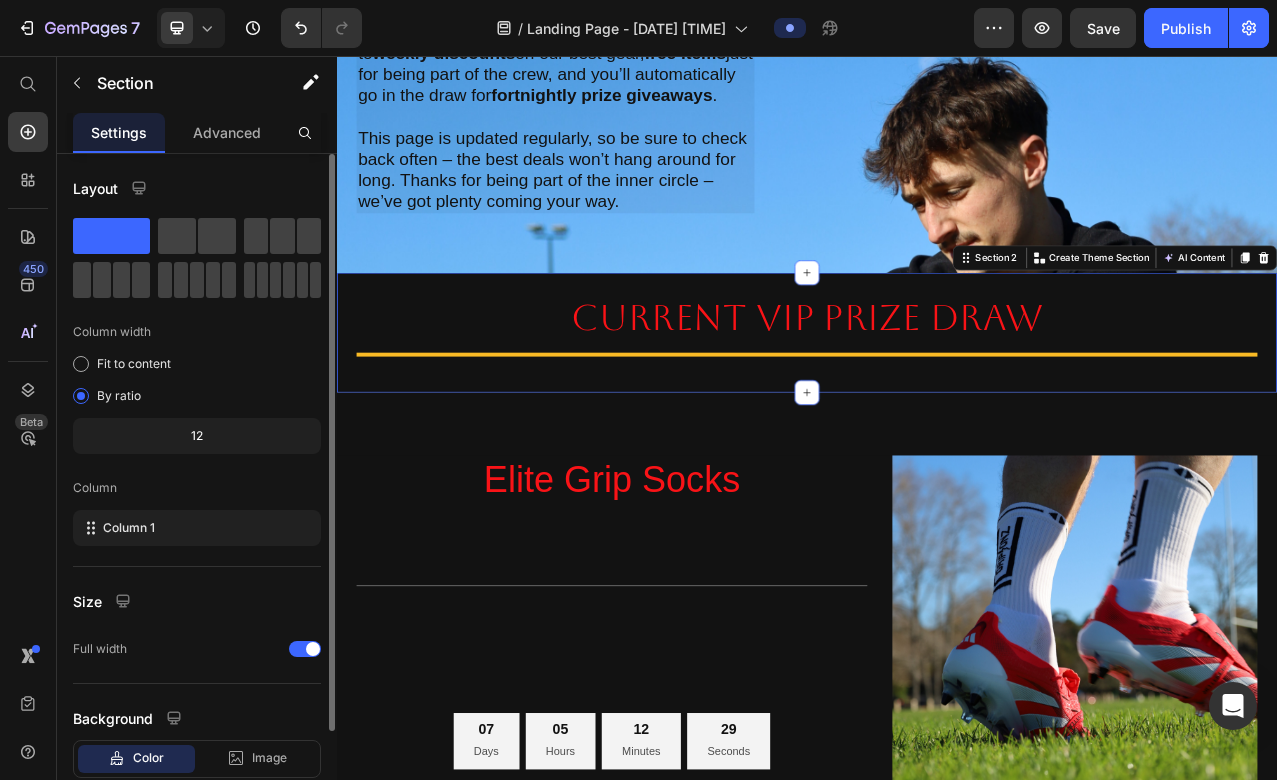 scroll, scrollTop: 125, scrollLeft: 0, axis: vertical 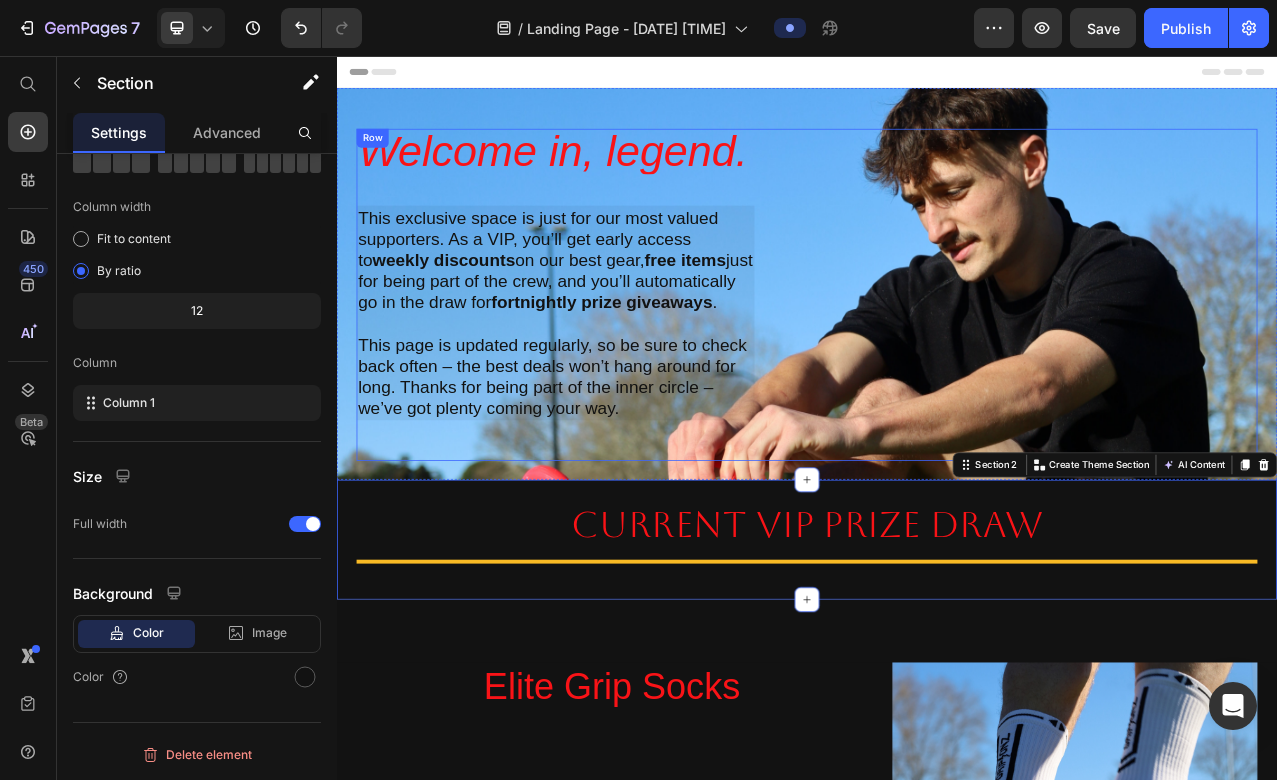 click on "Welcome in, legend. Heading This exclusive space is just for our most valued supporters. As a VIP, you’ll get early access to  weekly discounts  on our best gear,  free items  just for being part of the crew, and you’ll automatically go in the draw for  fortnightly prize giveaways .   This page is updated regularly, so be sure to check back often – the best deals won’t hang around for long. Thanks for being part of the inner circle – we’ve got plenty coming your way. Text Block Row" at bounding box center [937, 361] 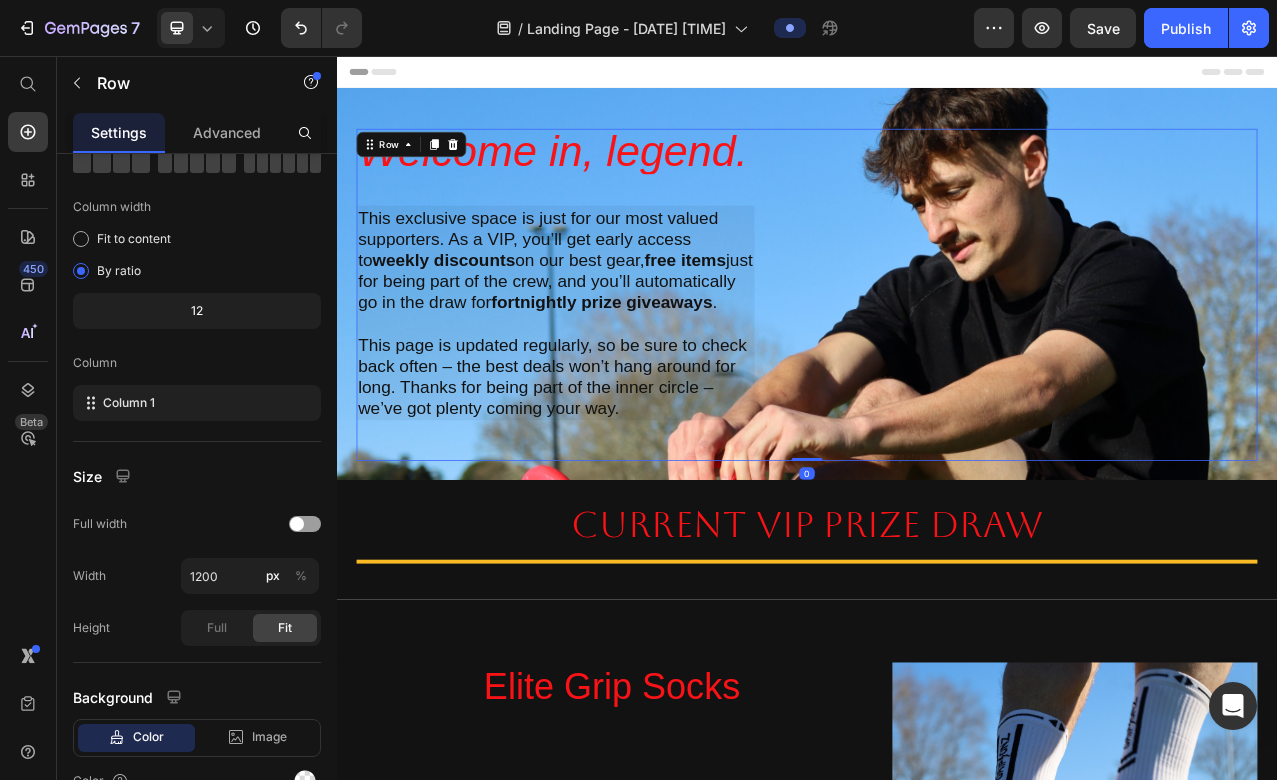 scroll, scrollTop: 0, scrollLeft: 0, axis: both 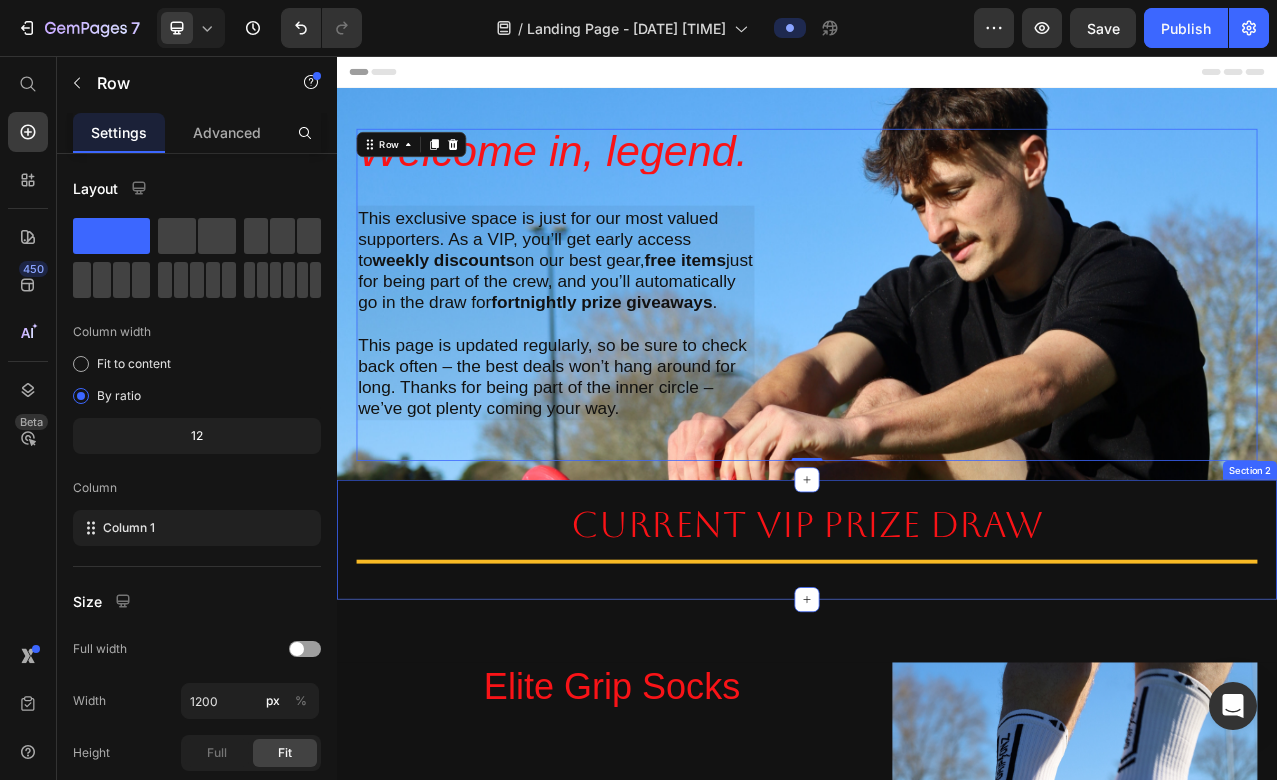 click on "Current vip prize draw Heading                Title Line Section 2" at bounding box center [937, 673] 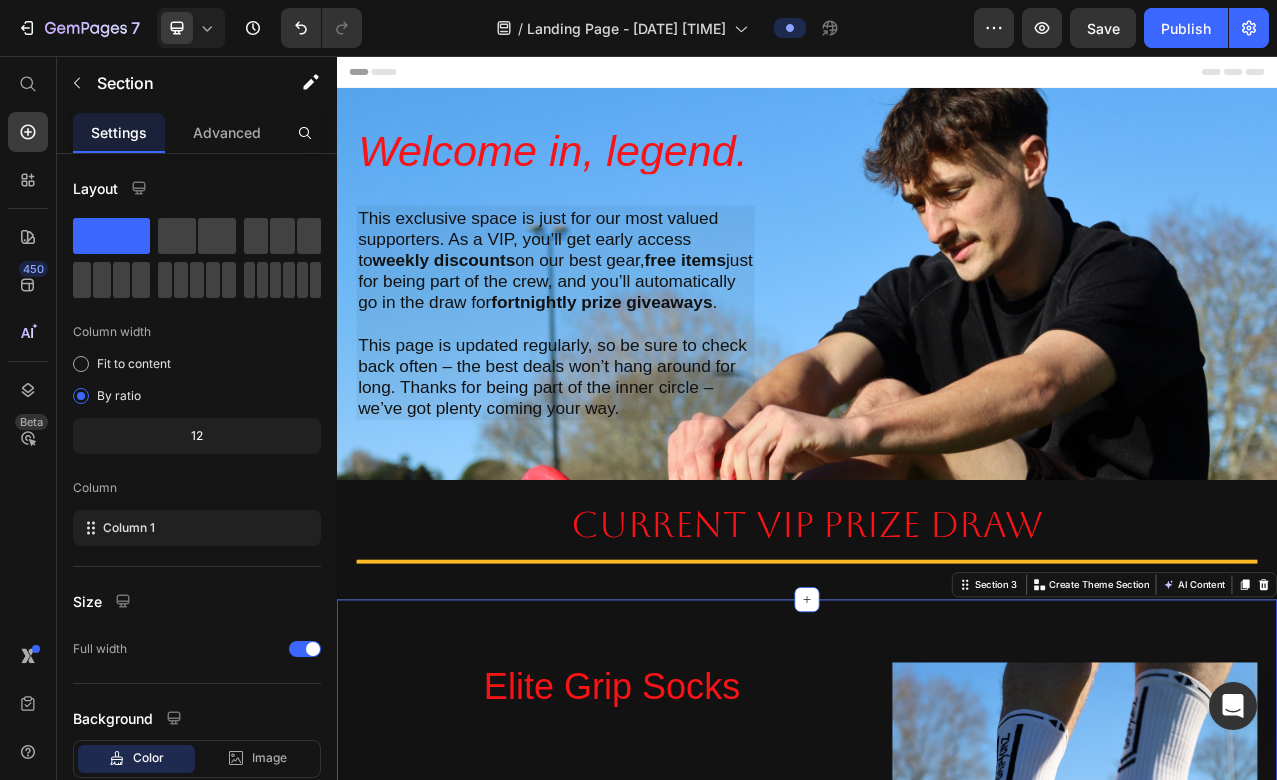 click on "Elite Grip Socks Heading                Title Line 07 Days 05 Hours 12 Minutes 23 Seconds Countdown Timer Image Hero Banner Section 3   You can create reusable sections Create Theme Section AI Content Write with GemAI What would you like to describe here? Tone and Voice Persuasive Product EcoGrip Compression Set Show more Generate" at bounding box center [937, 1053] 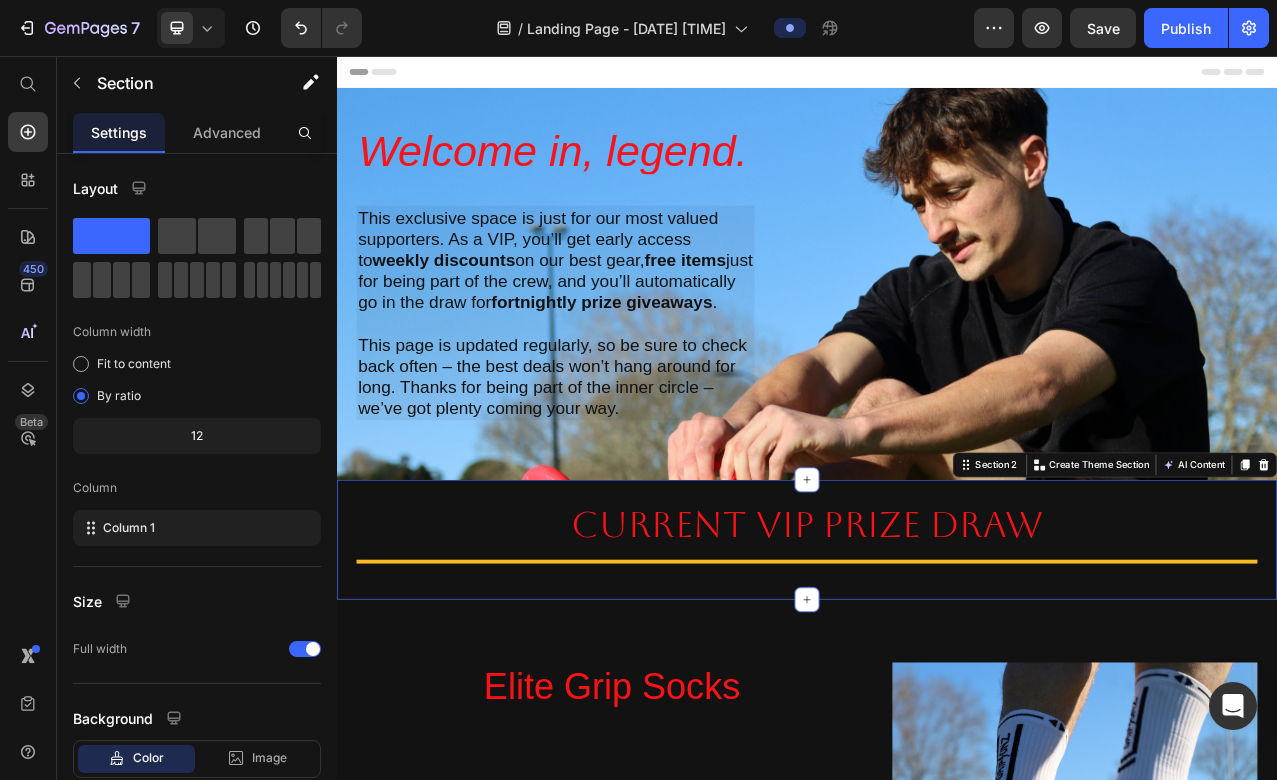 click on "Current vip prize draw Heading                Title Line Section 2   You can create reusable sections Create Theme Section AI Content Write with GemAI What would you like to describe here? Tone and Voice Persuasive Product EcoGrip Compression Set Show more Generate" at bounding box center [937, 673] 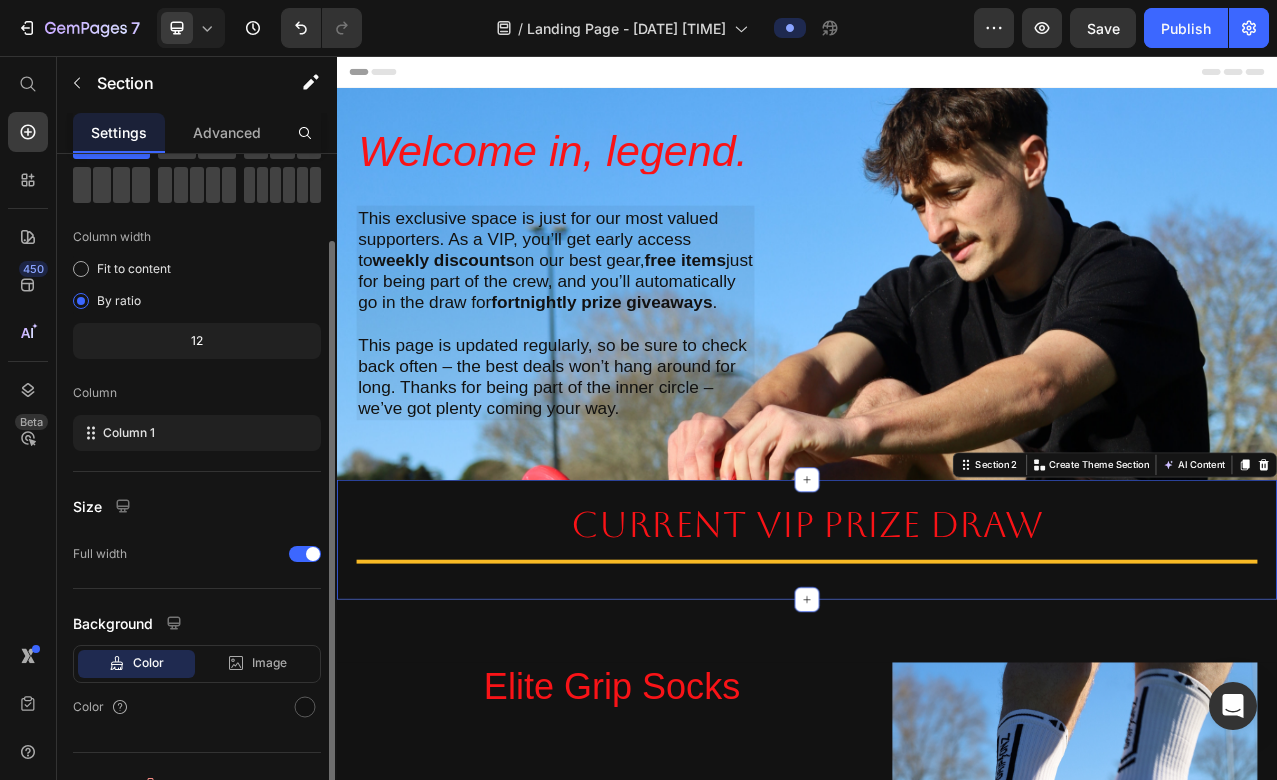 scroll, scrollTop: 125, scrollLeft: 0, axis: vertical 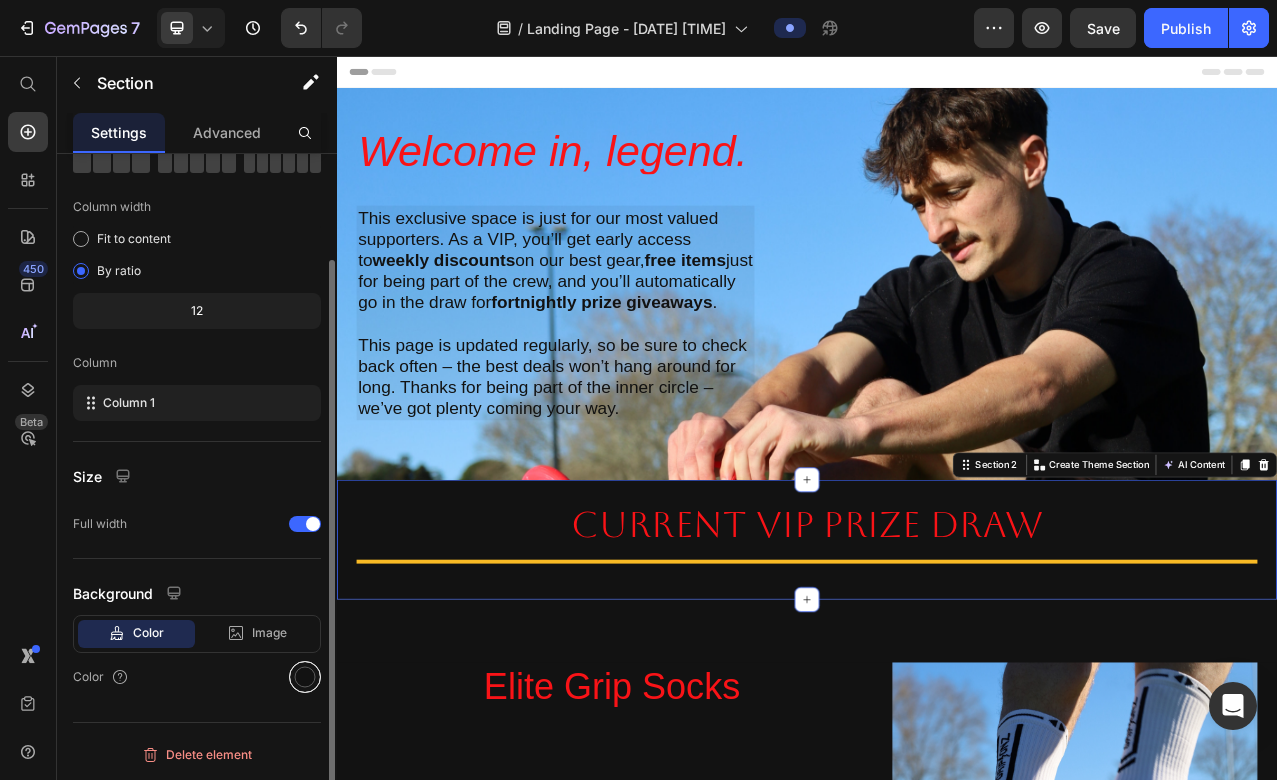 click at bounding box center (305, 677) 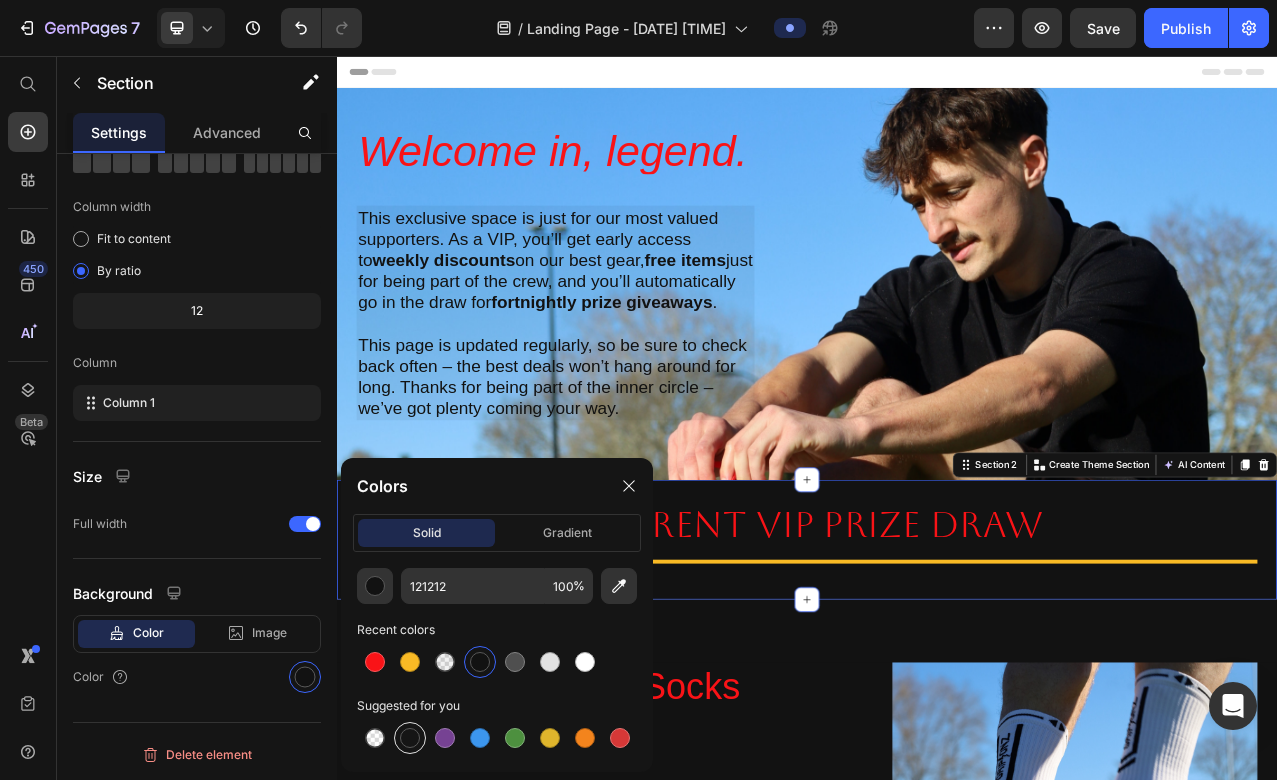 click at bounding box center [410, 738] 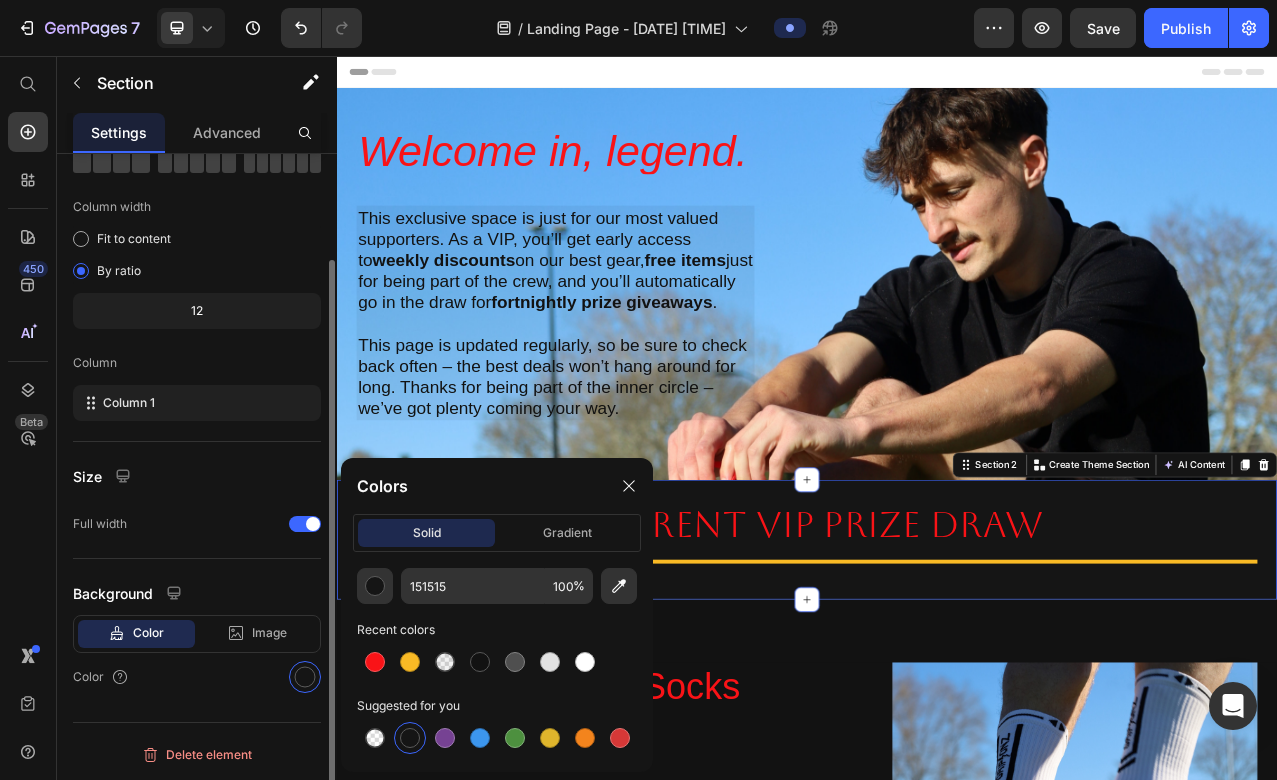 click on "Color" at bounding box center (197, 677) 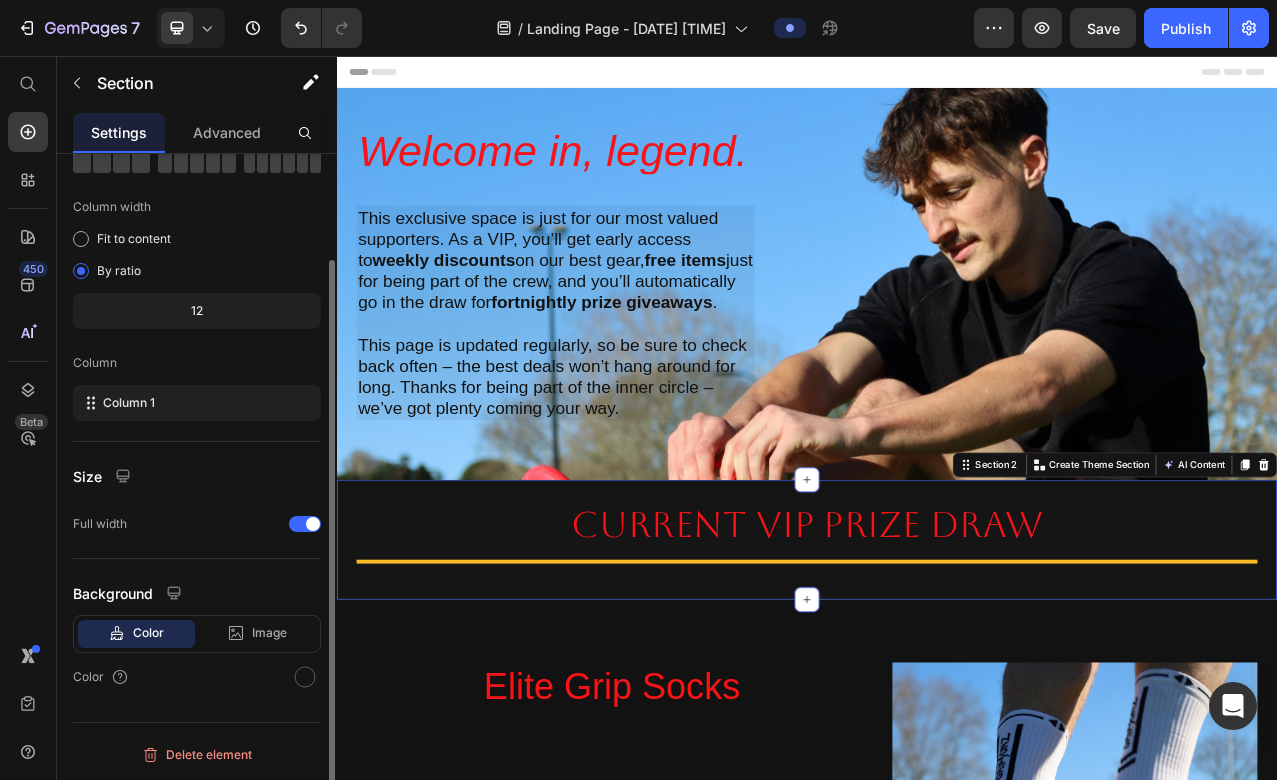 click on "Color" at bounding box center (197, 677) 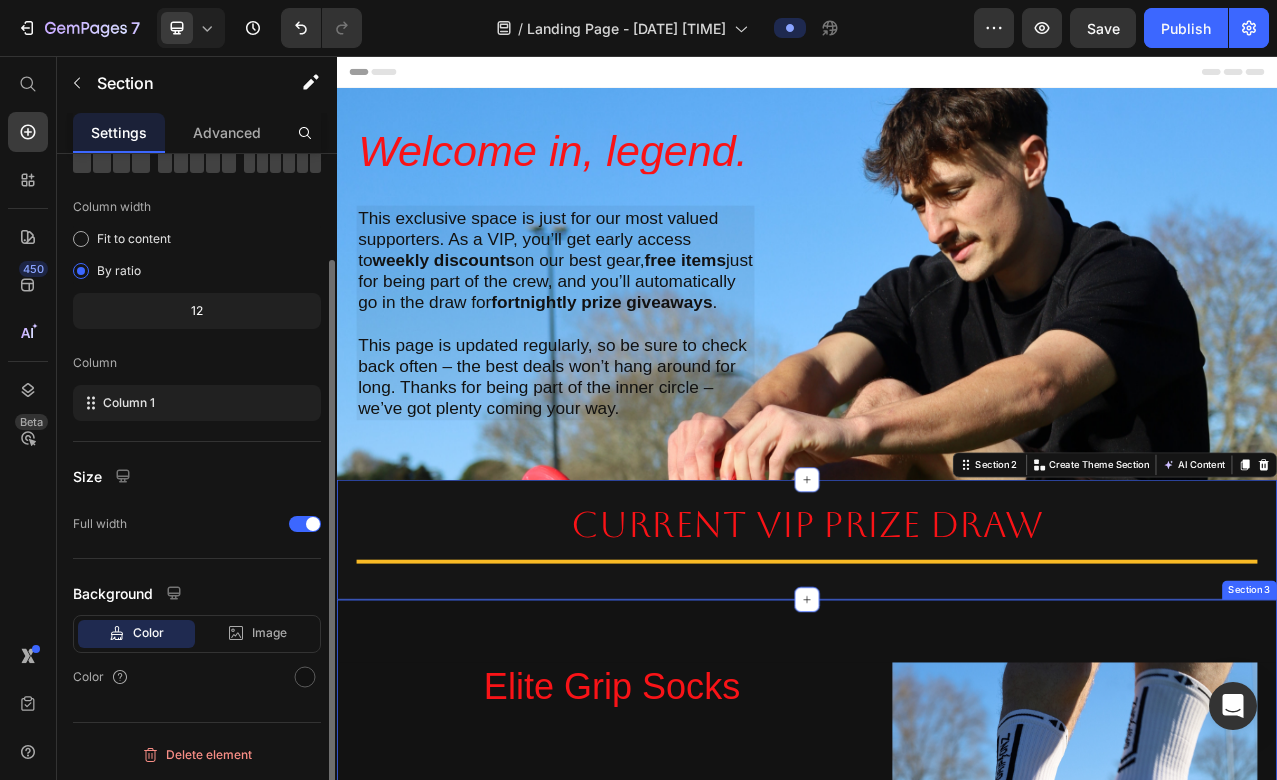 click on "Elite Grip Socks Heading                Title Line 07 Days 05 Hours 12 Minutes 08 Seconds Countdown Timer Image Hero Banner Section 3" at bounding box center (937, 1053) 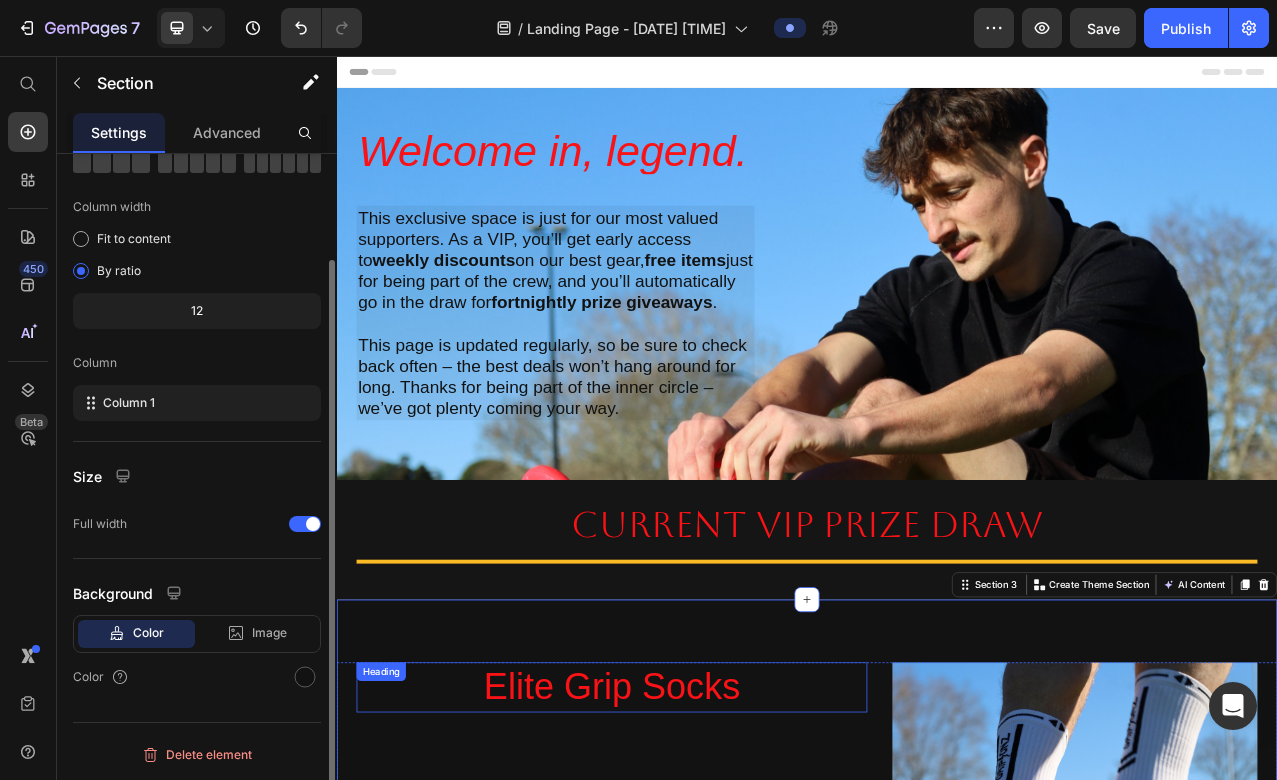click on "Elite Grip Socks" at bounding box center [688, 862] 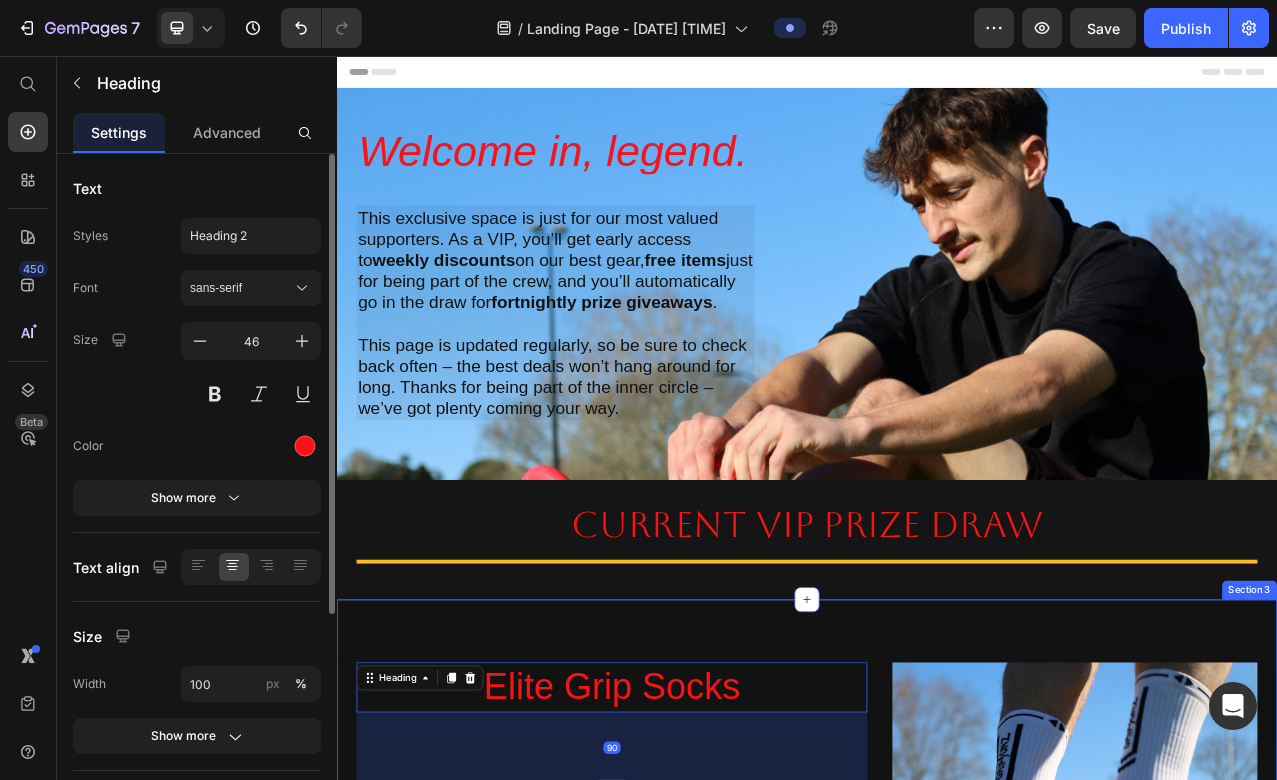 click on "Elite Grip Socks Heading   90                Title Line 07 Days 05 Hours 12 Minutes 05 Seconds Countdown Timer Image Hero Banner Section 3" at bounding box center (937, 1053) 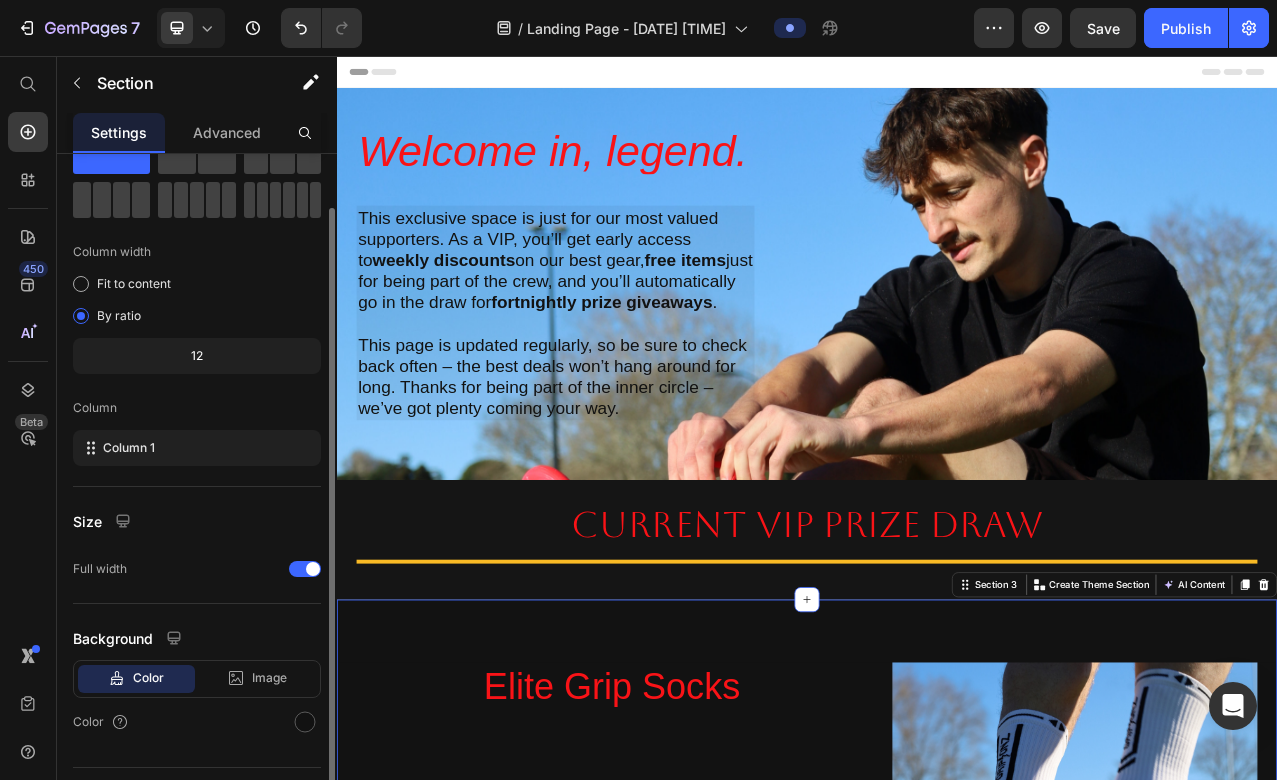 scroll, scrollTop: 0, scrollLeft: 0, axis: both 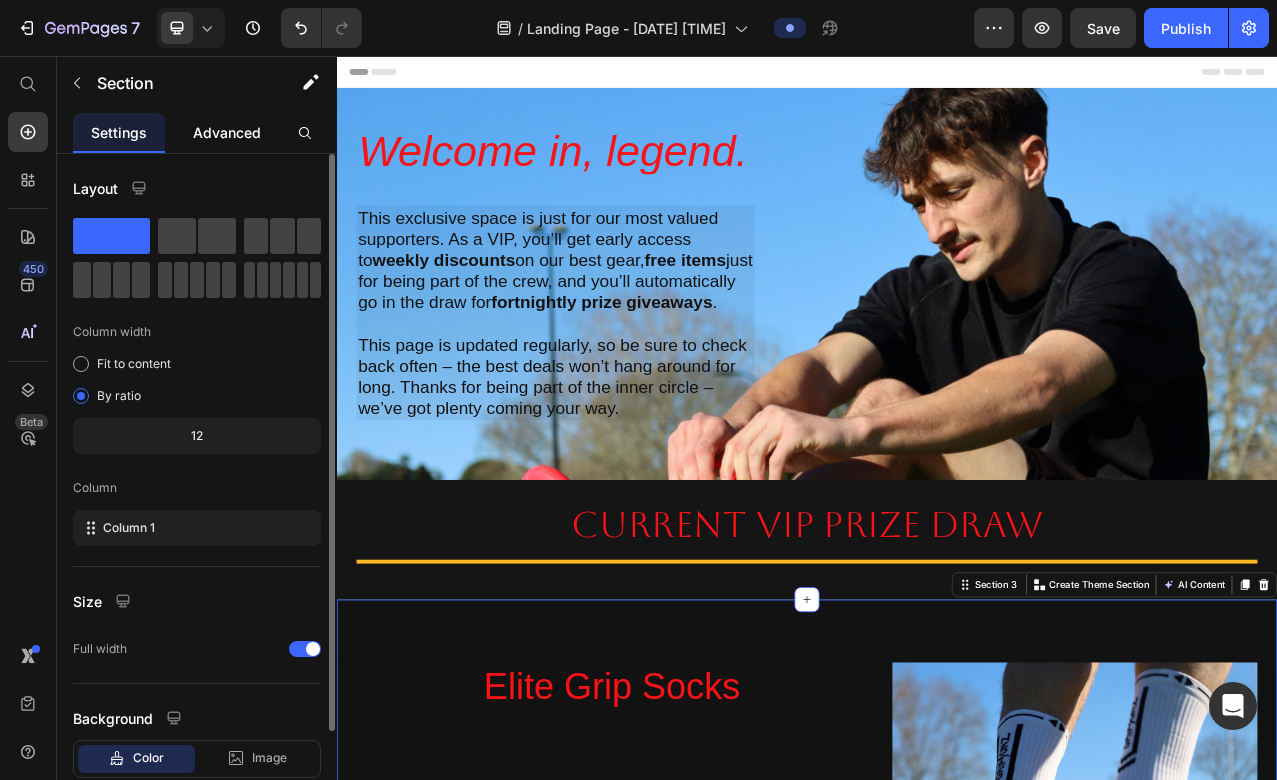 click on "Advanced" at bounding box center [227, 132] 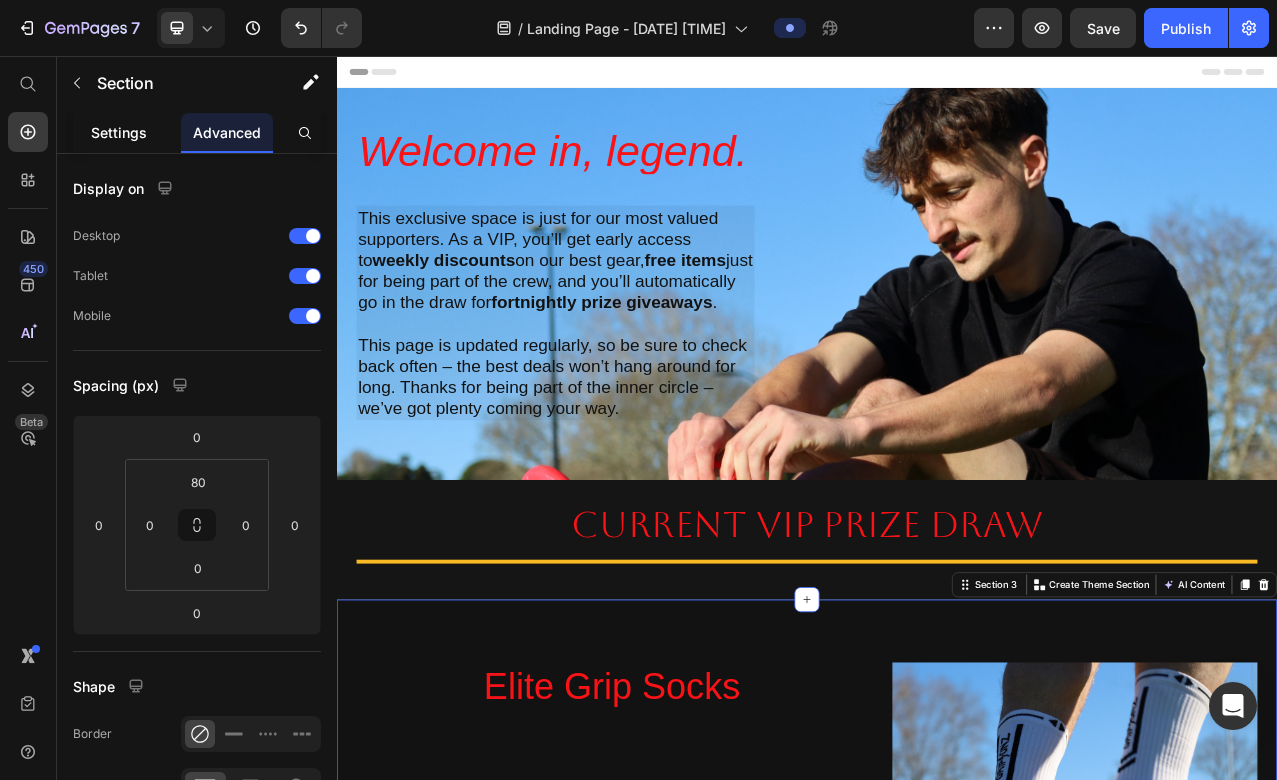 click on "Settings" at bounding box center [119, 132] 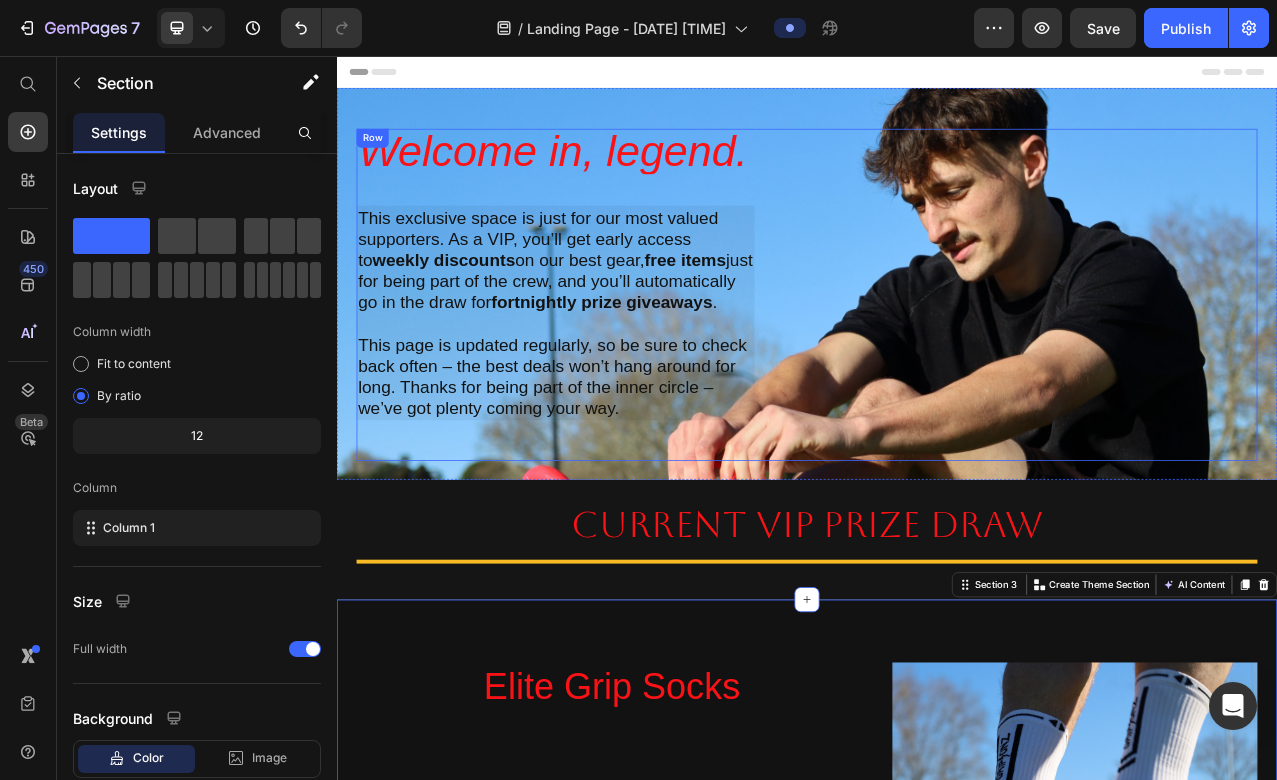 click on "Welcome in, legend. Heading This exclusive space is just for our most valued supporters. As a VIP, you’ll get early access to  weekly discounts  on our best gear,  free items  just for being part of the crew, and you’ll automatically go in the draw for  fortnightly prize giveaways .   This page is updated regularly, so be sure to check back often – the best deals won’t hang around for long. Thanks for being part of the inner circle – we’ve got plenty coming your way. Text Block Row" at bounding box center (937, 361) 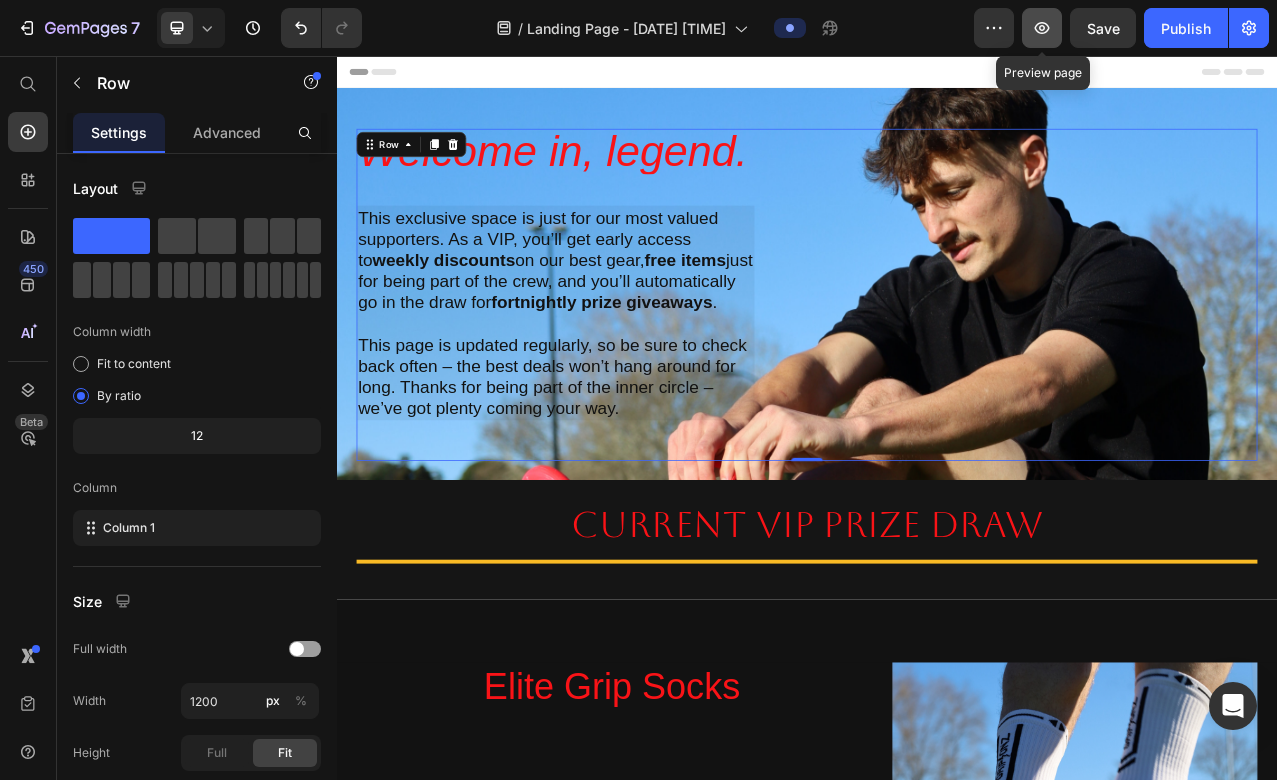 click 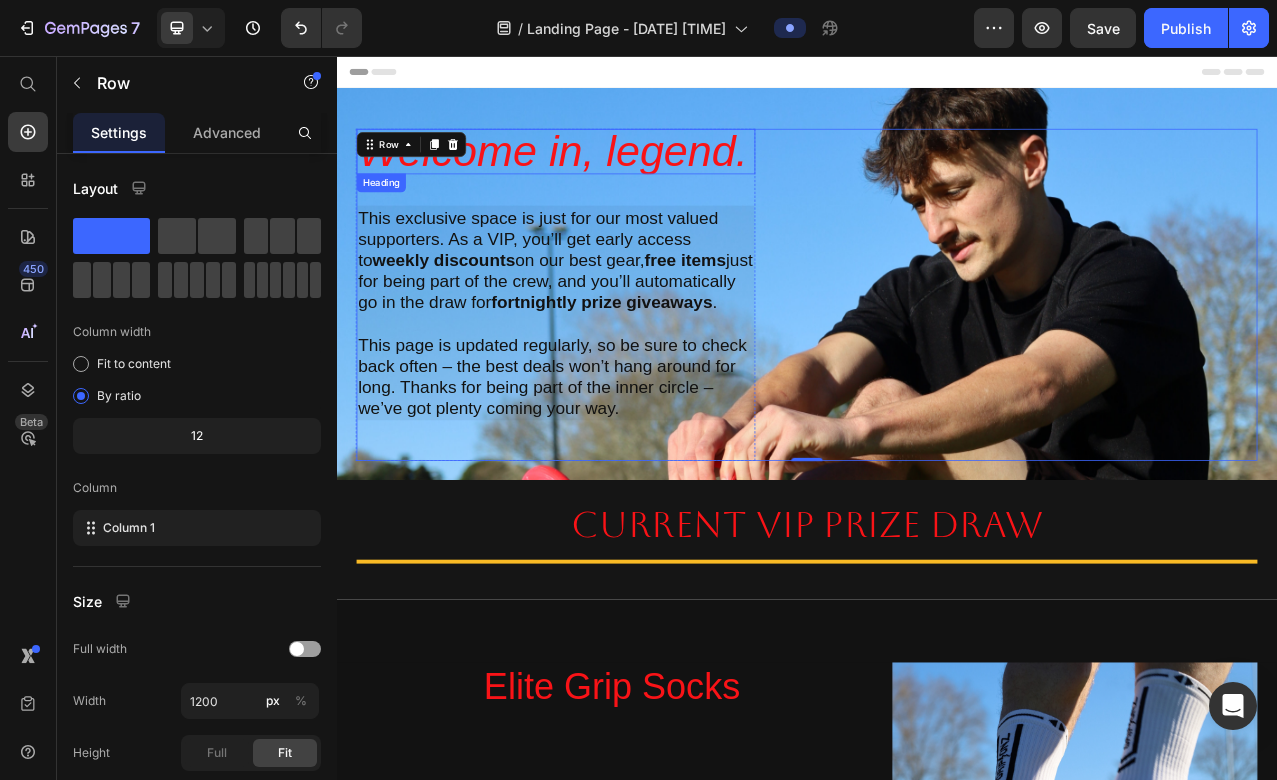 click on "Welcome in, legend." at bounding box center (616, 178) 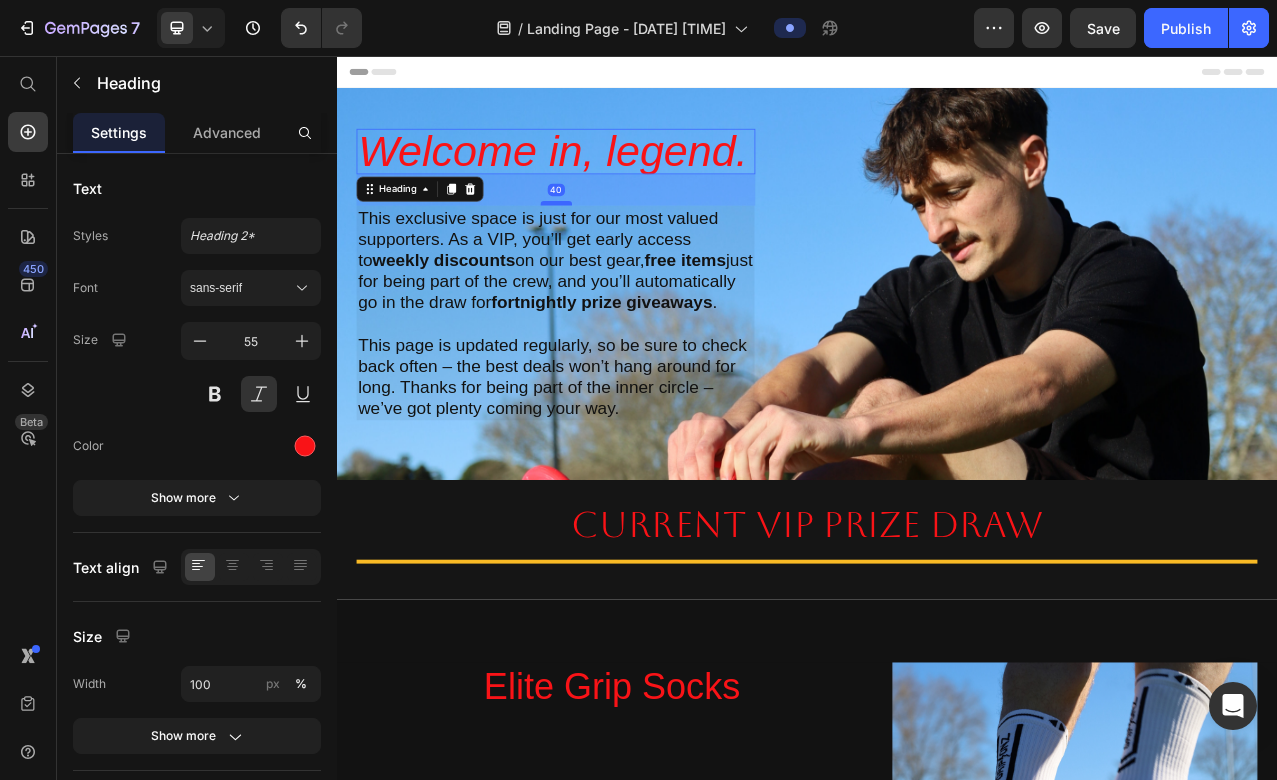 click at bounding box center [617, 244] 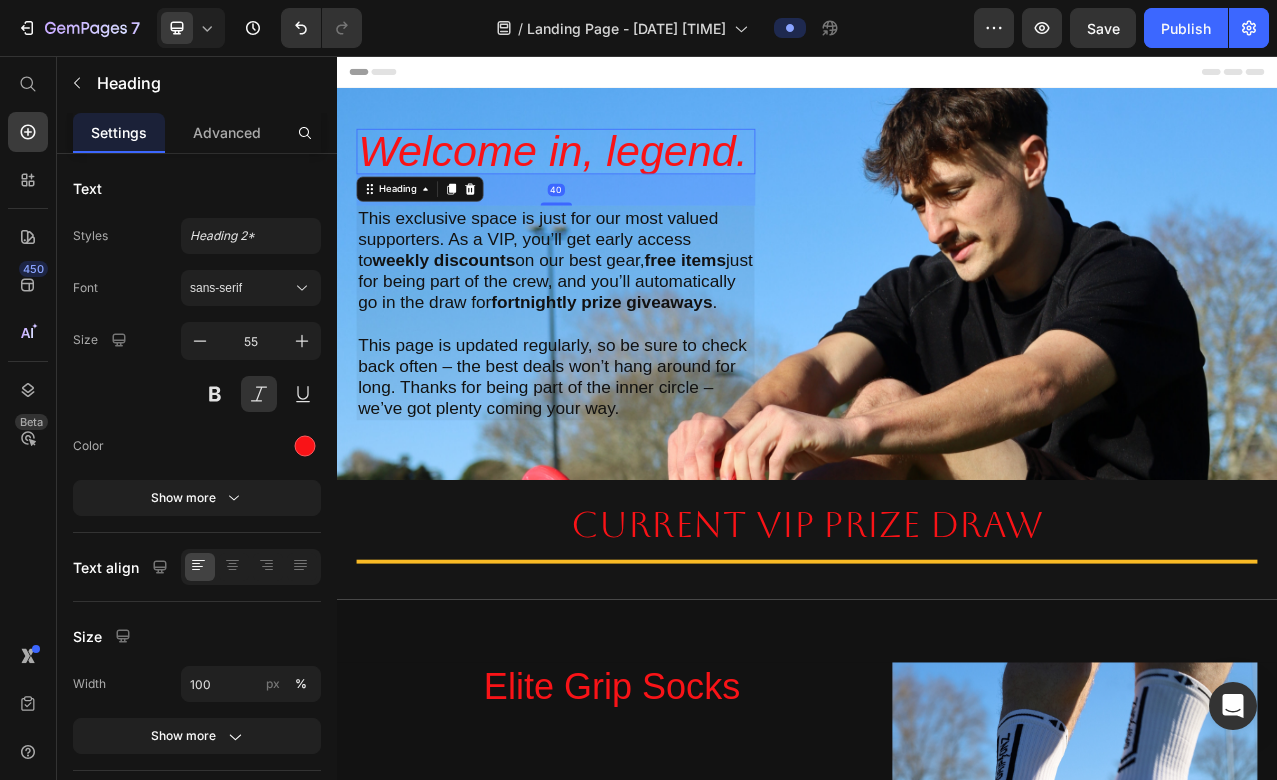 click on "Welcome in, legend." at bounding box center (616, 178) 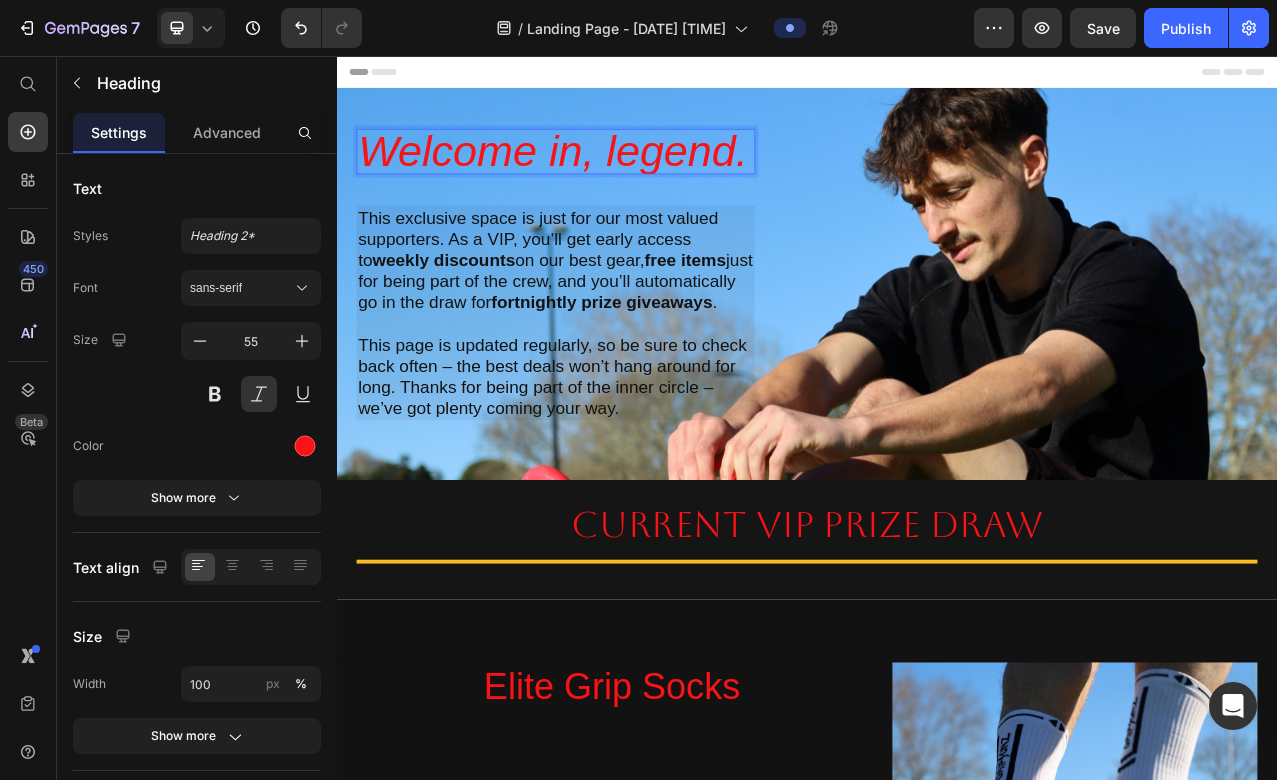 click on "Welcome in, legend. Heading   40 This exclusive space is just for our most valued supporters. As a VIP, you’ll get early access to  weekly discounts  on our best gear,  free items  just for being part of the crew, and you’ll automatically go in the draw for  fortnightly prize giveaways .   This page is updated regularly, so be sure to check back often – the best deals won’t hang around for long. Thanks for being part of the inner circle – we’ve got plenty coming your way. Text Block Row" at bounding box center [937, 361] 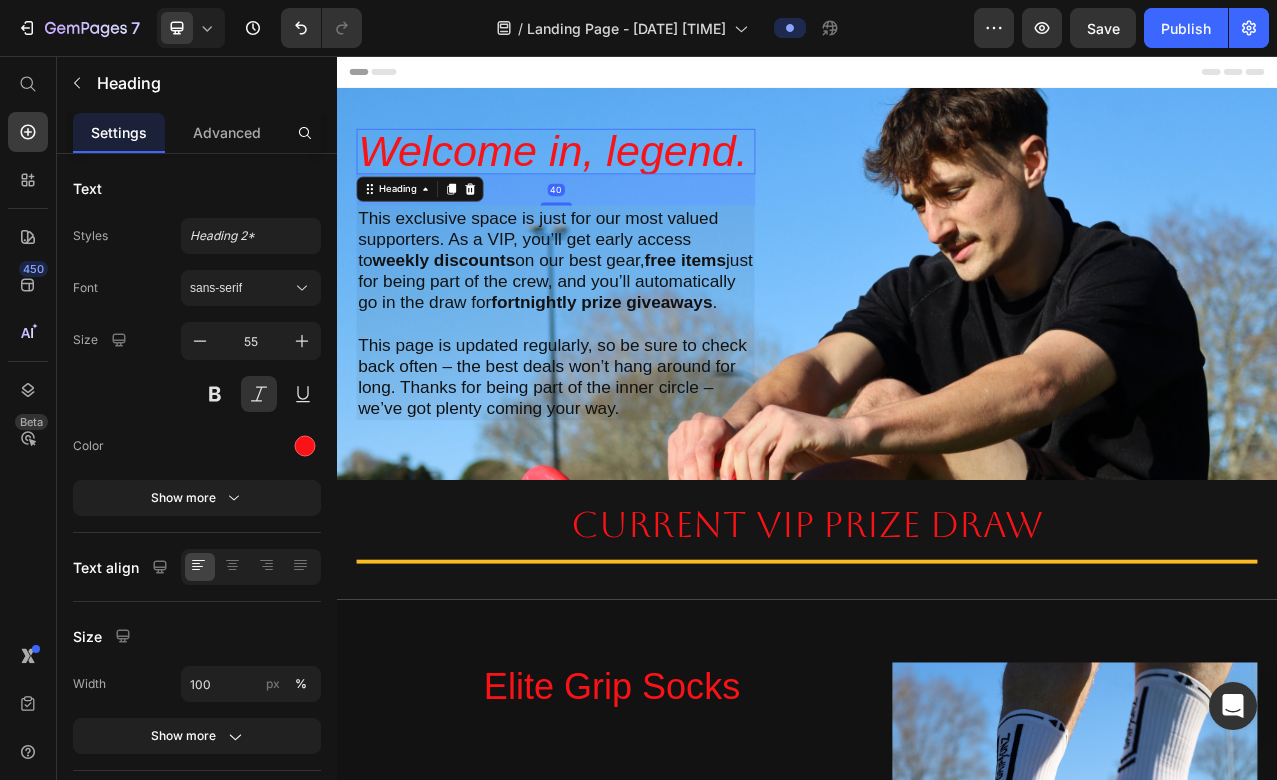 click on "Welcome in, legend." at bounding box center [616, 178] 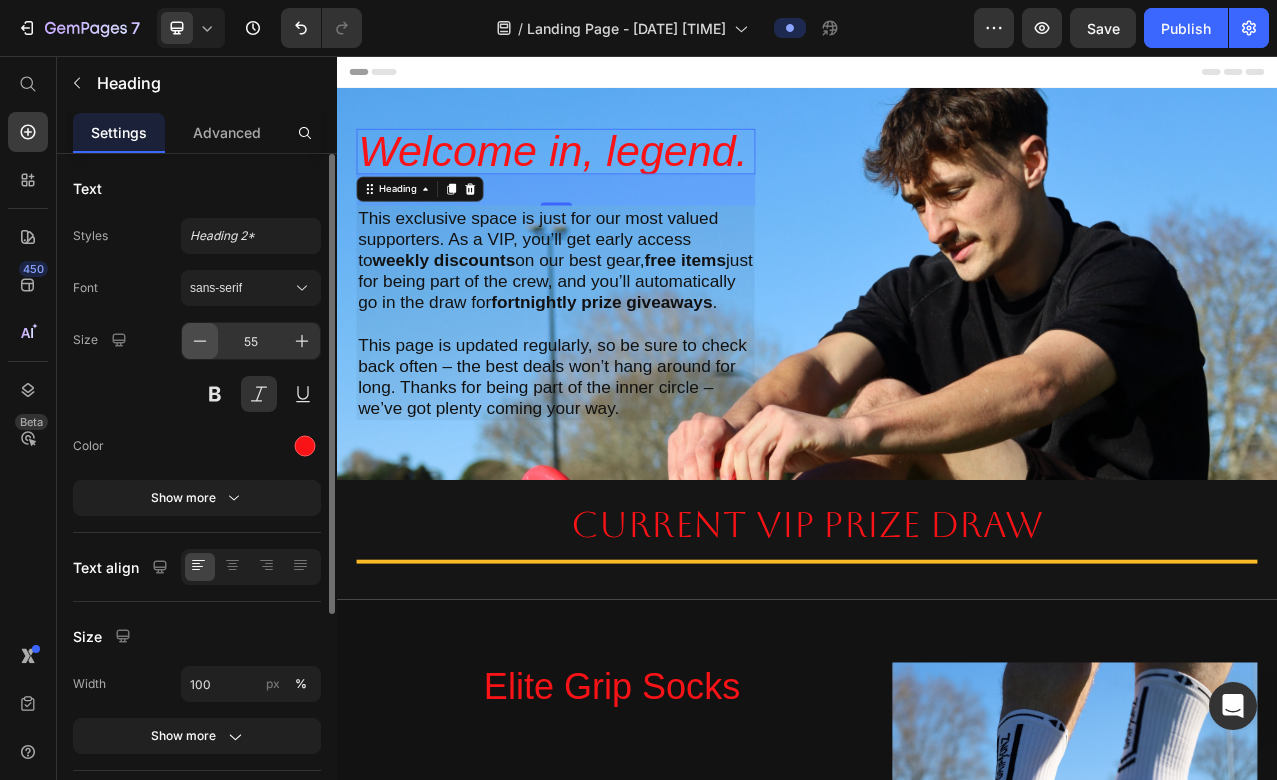 click 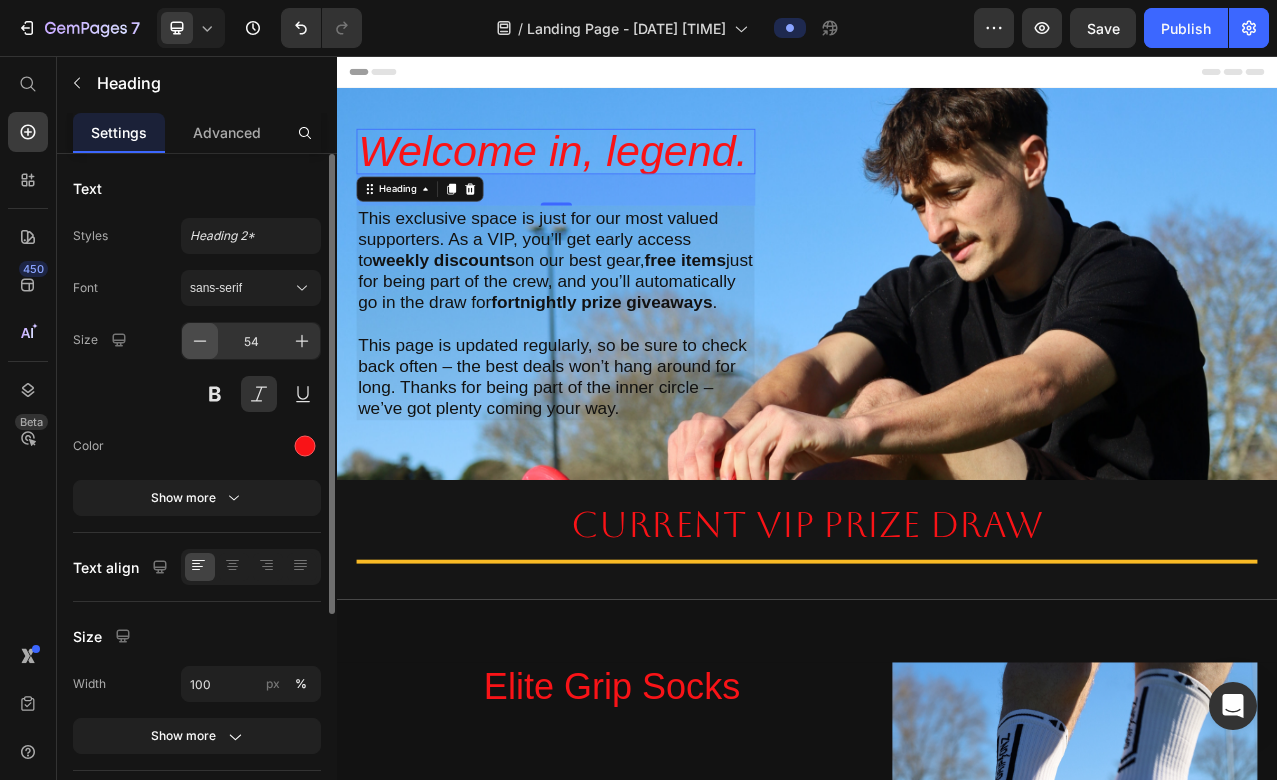 click 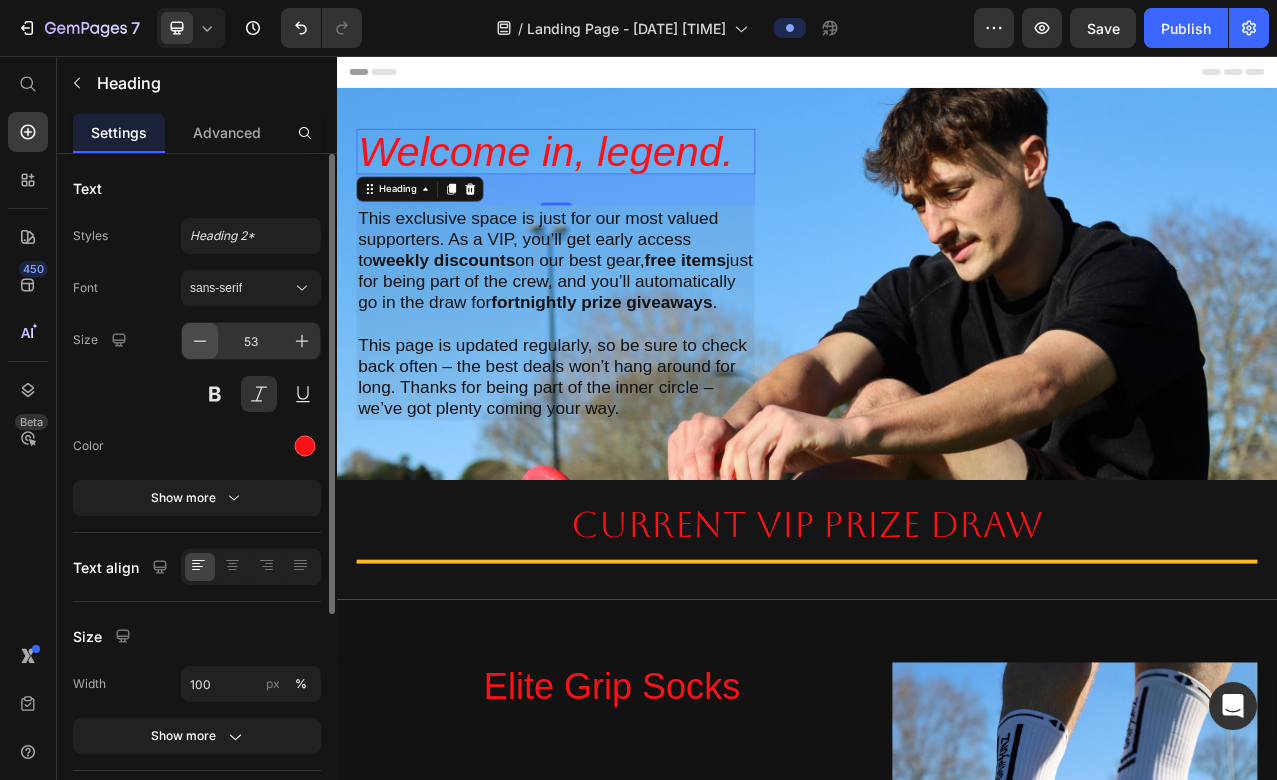 click 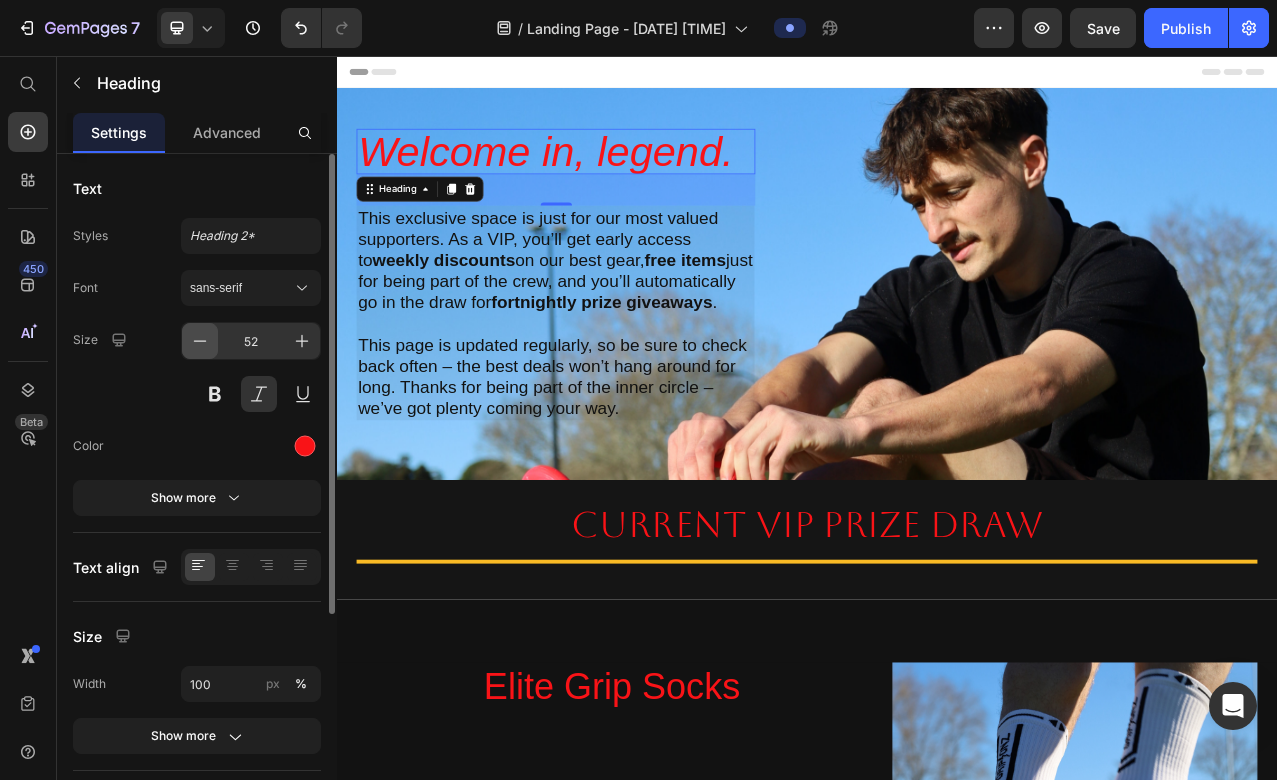 click 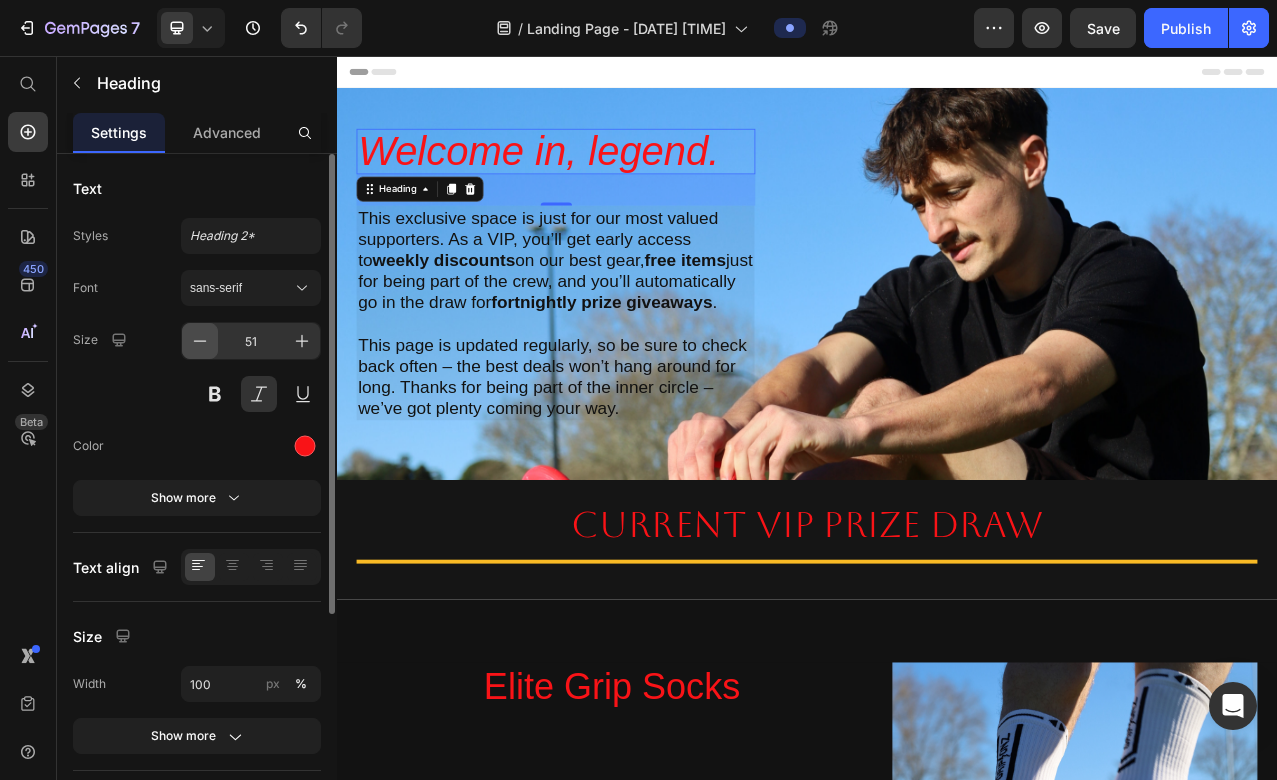 click 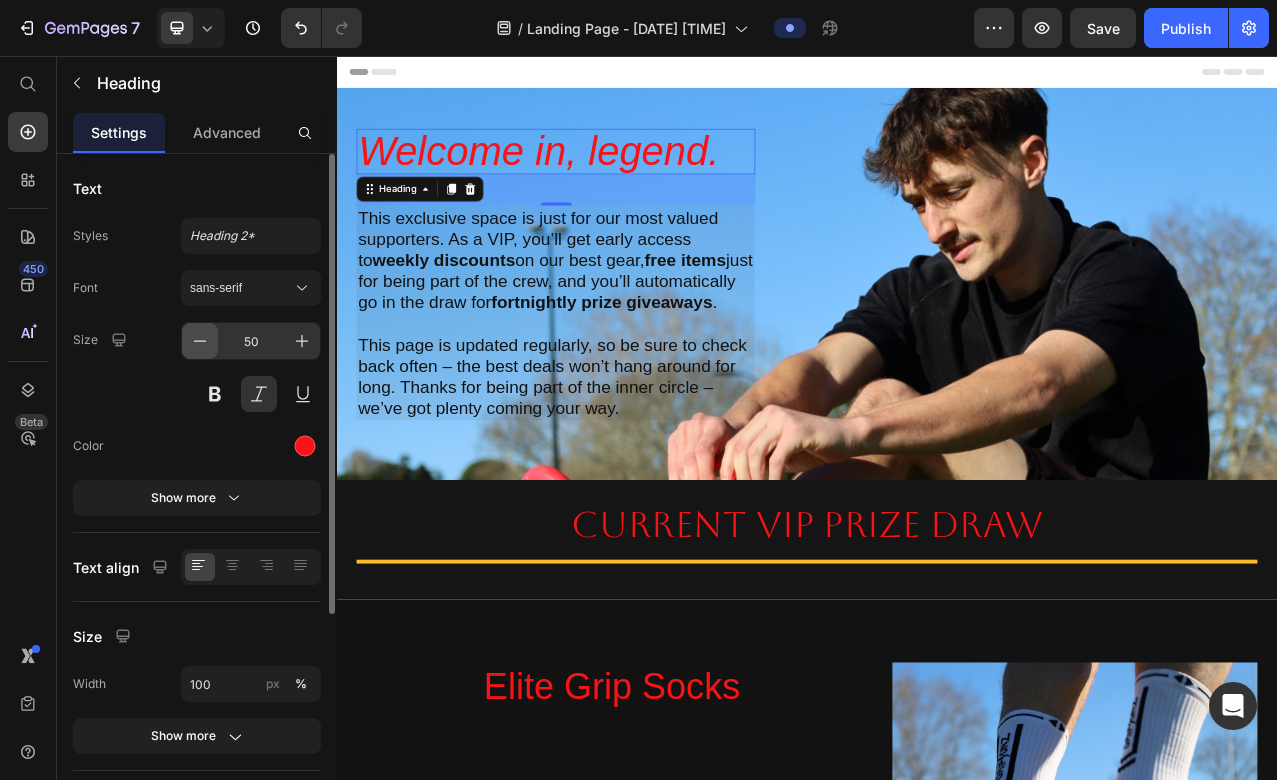 click 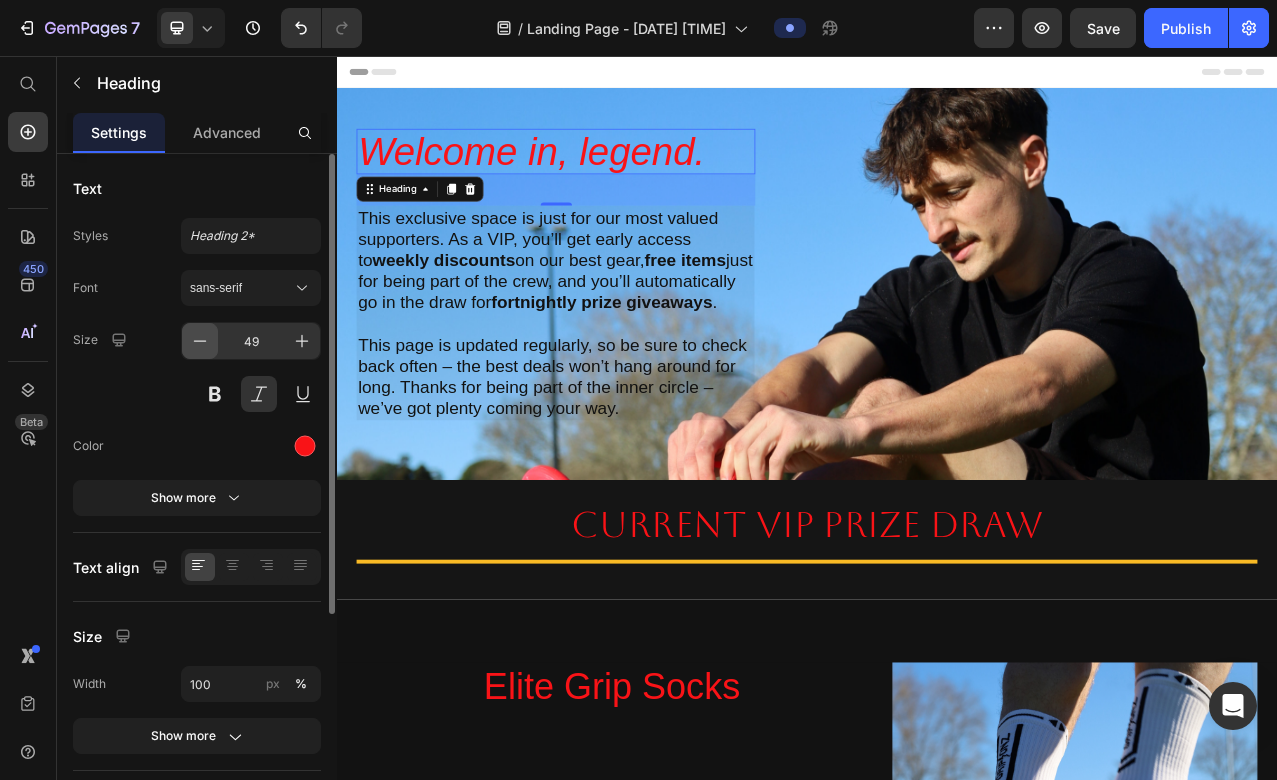 click 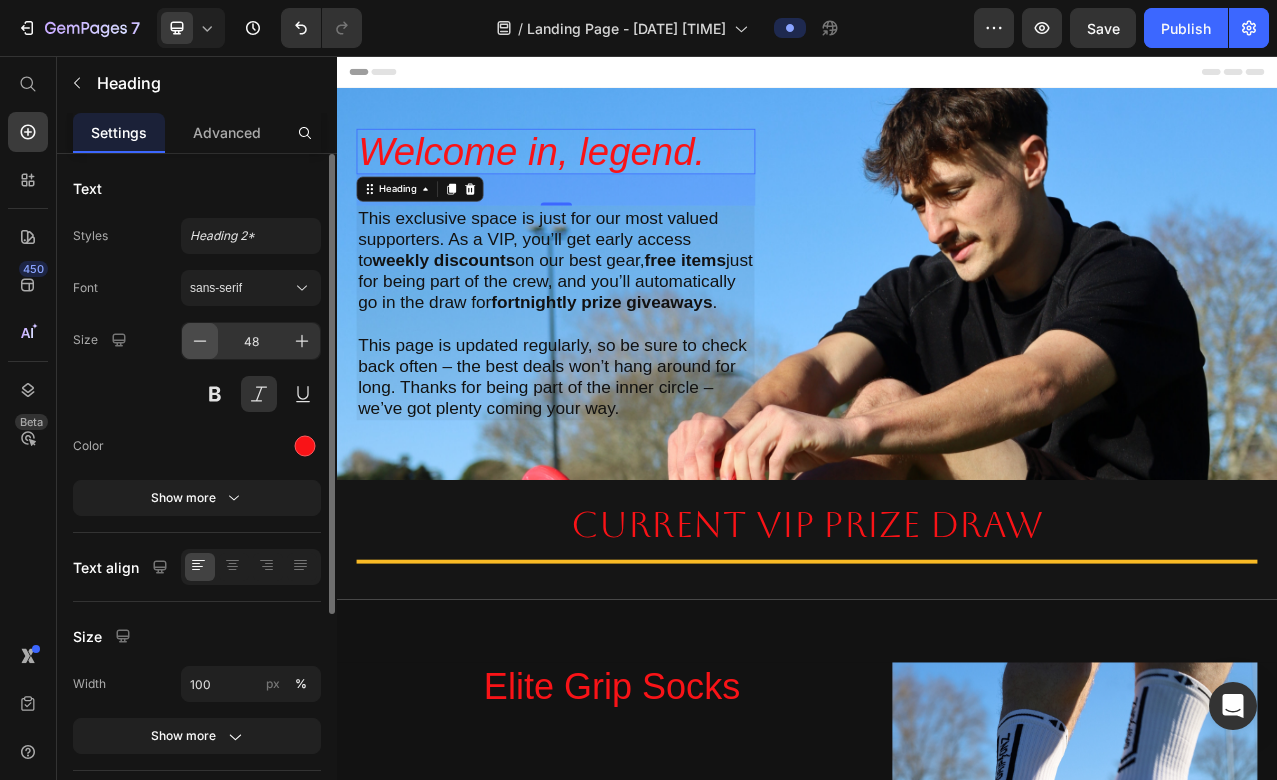 click 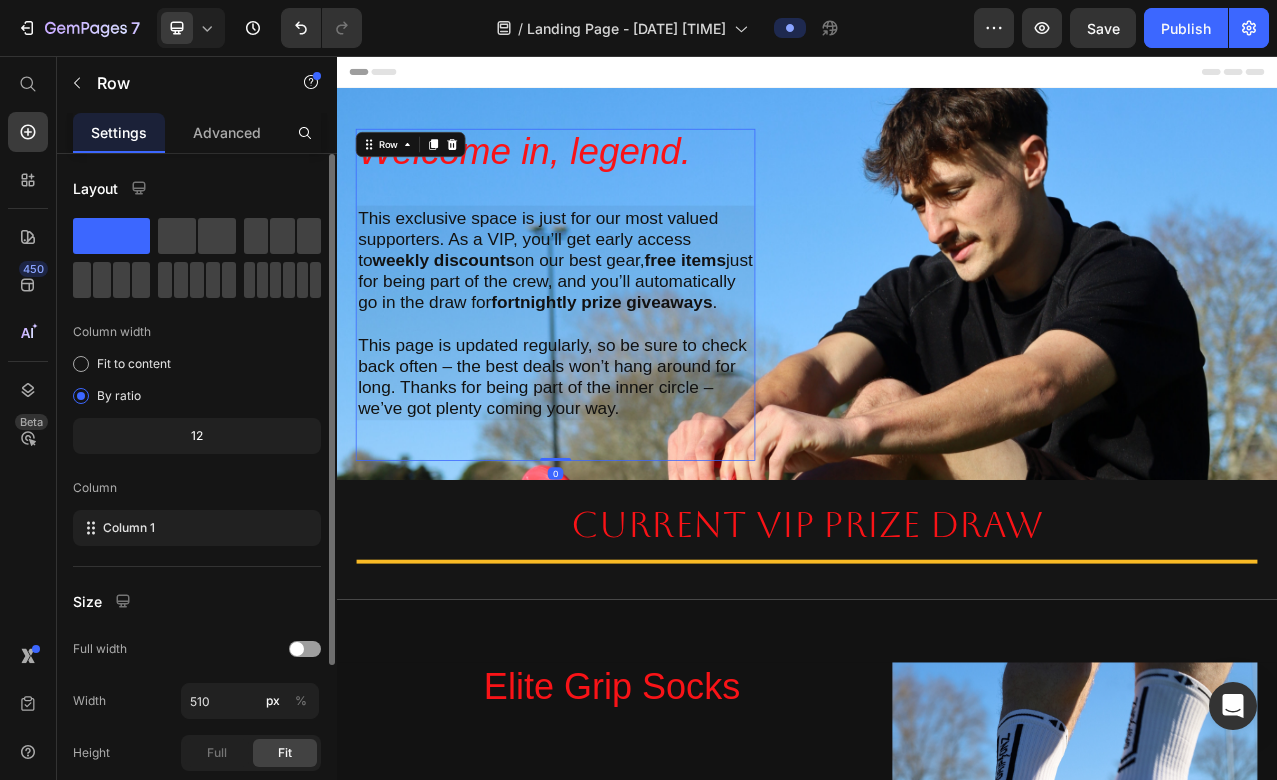 click on "Welcome in, legend. Heading This exclusive space is just for our most valued supporters. As a VIP, you’ll get early access to  weekly discounts  on our best gear,  free items  just for being part of the crew, and you’ll automatically go in the draw for  fortnightly prize giveaways .   This page is updated regularly, so be sure to check back often – the best deals won’t hang around for long. Thanks for being part of the inner circle – we’ve got plenty coming your way. Text Block" at bounding box center [616, 361] 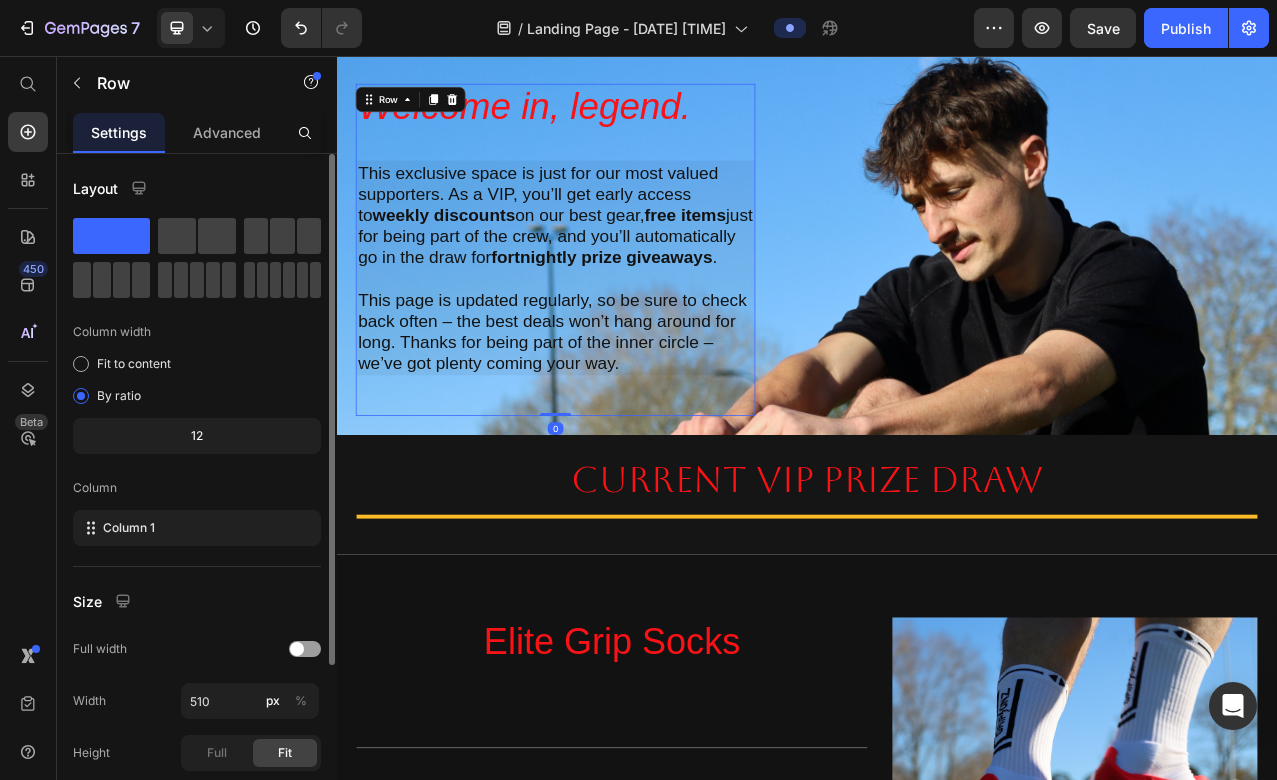 scroll, scrollTop: 59, scrollLeft: 0, axis: vertical 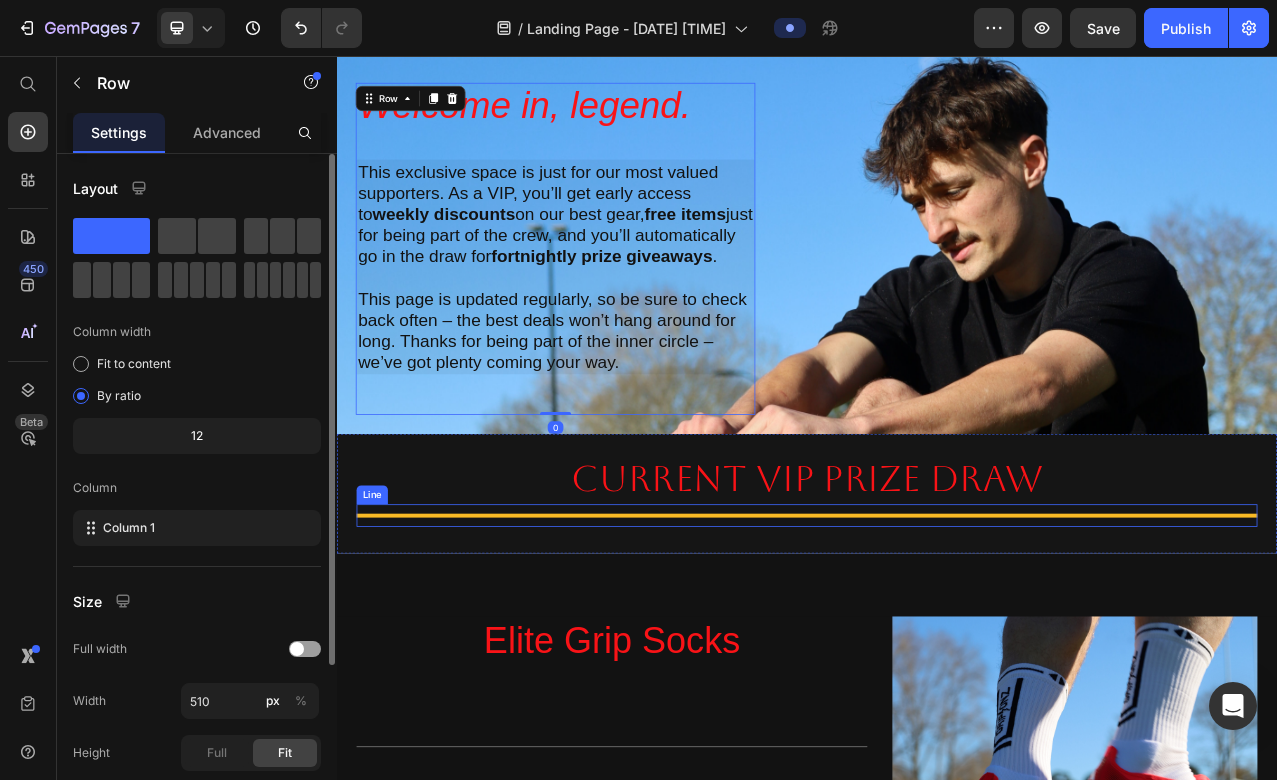 click on "Title Line" at bounding box center (937, 642) 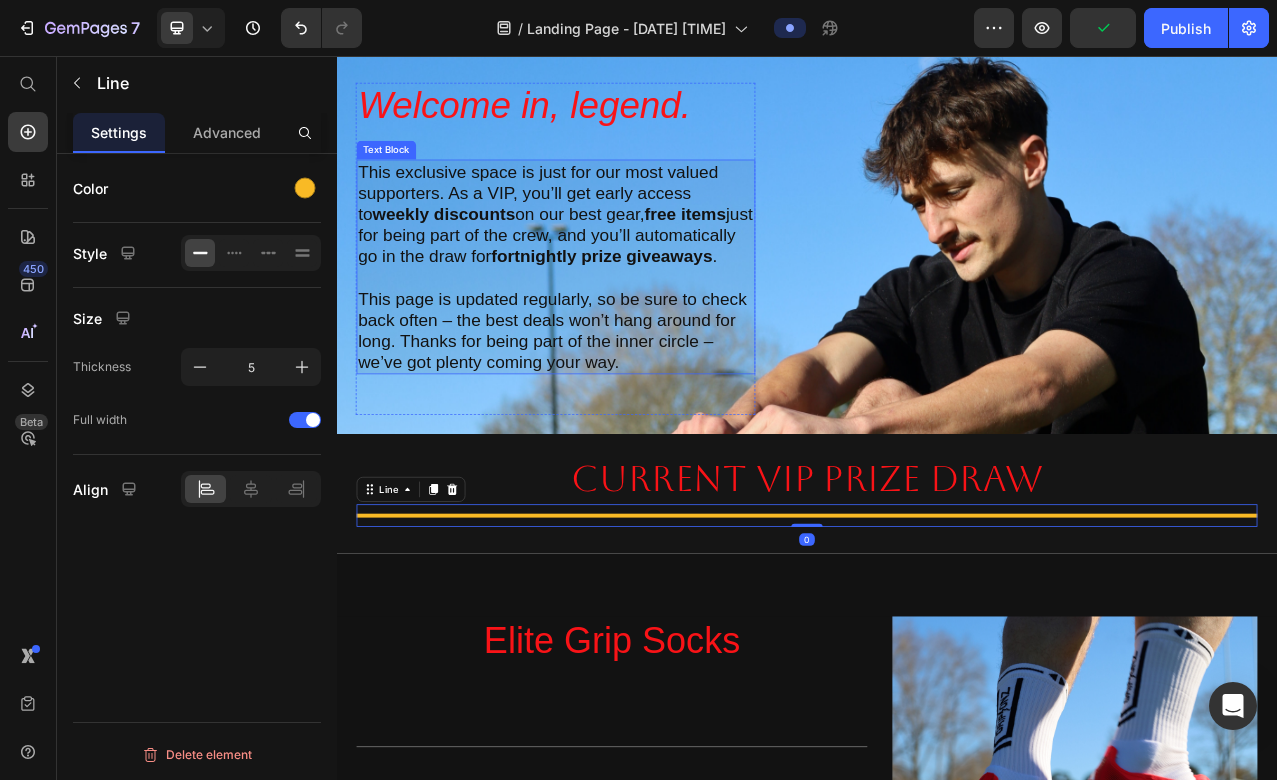 click on "This page is updated regularly, so be sure to check back often – the best deals won’t hang around for long. Thanks for being part of the inner circle – we’ve got plenty coming your way." at bounding box center [616, 406] 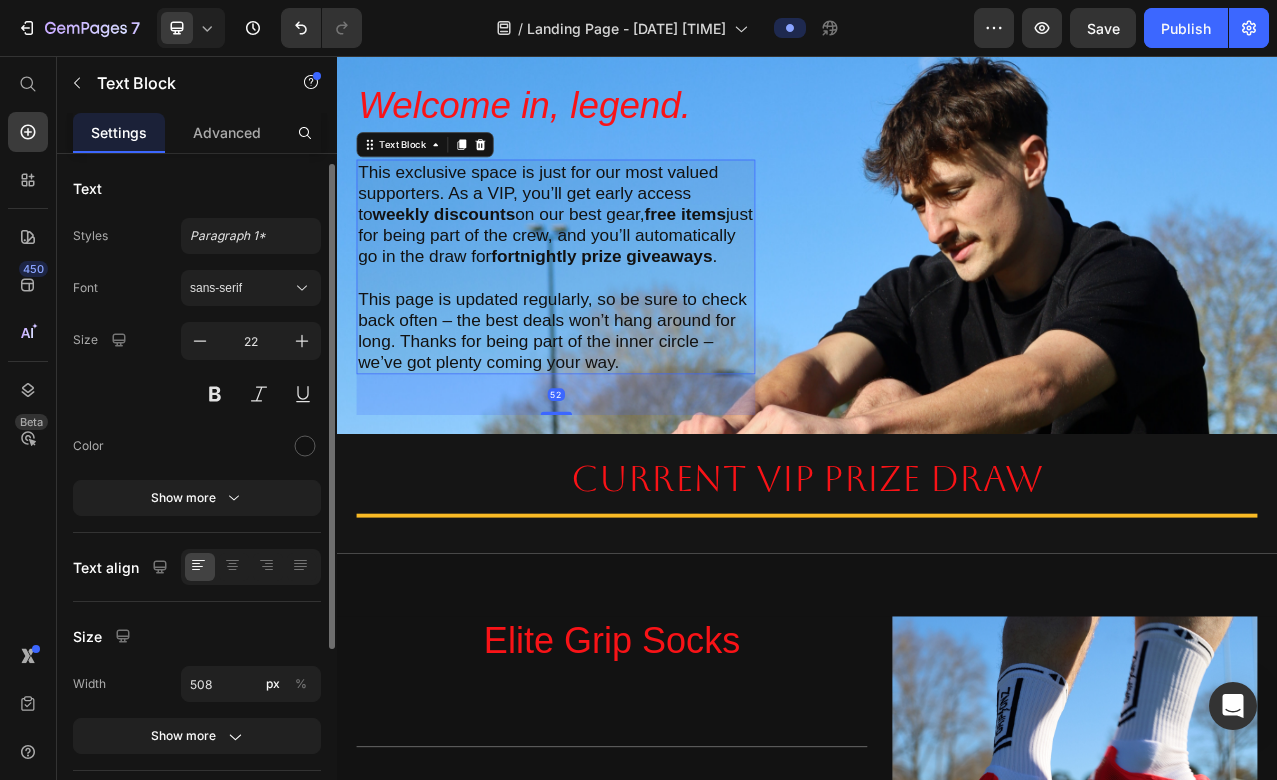 scroll, scrollTop: 277, scrollLeft: 0, axis: vertical 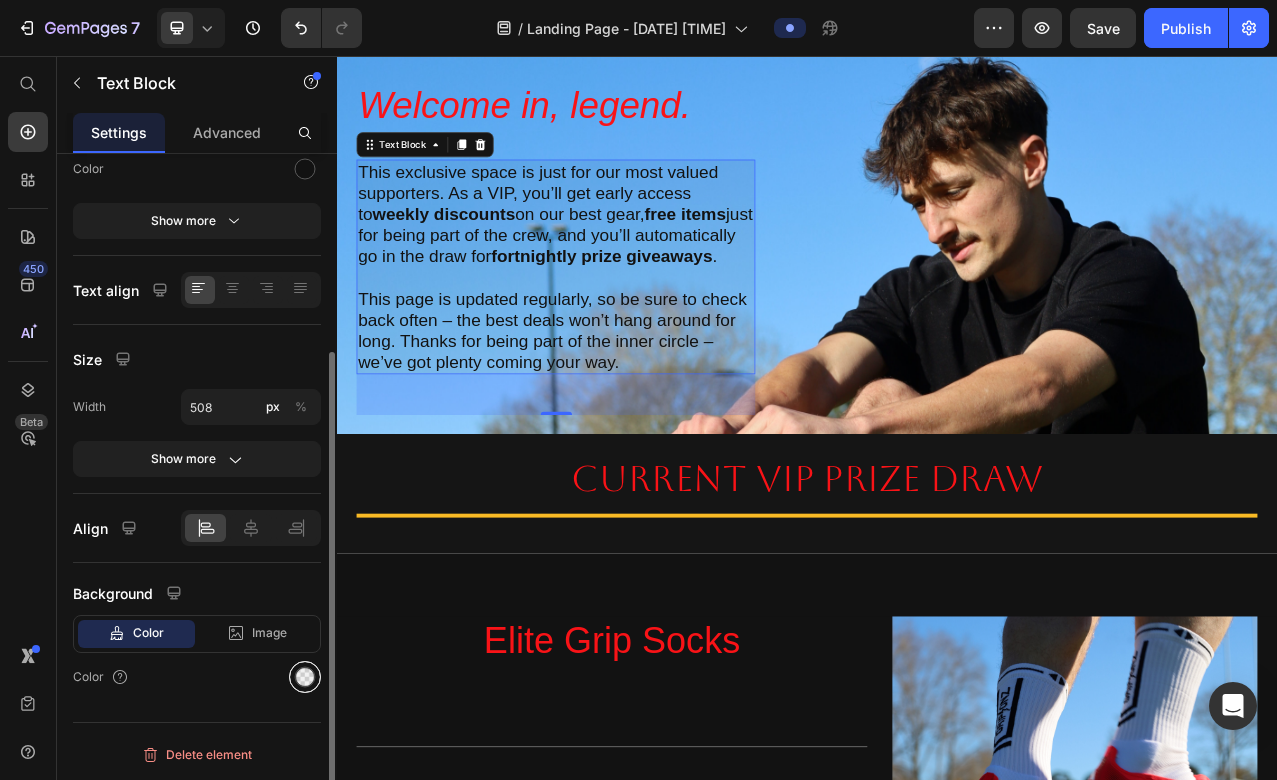 click at bounding box center [305, 677] 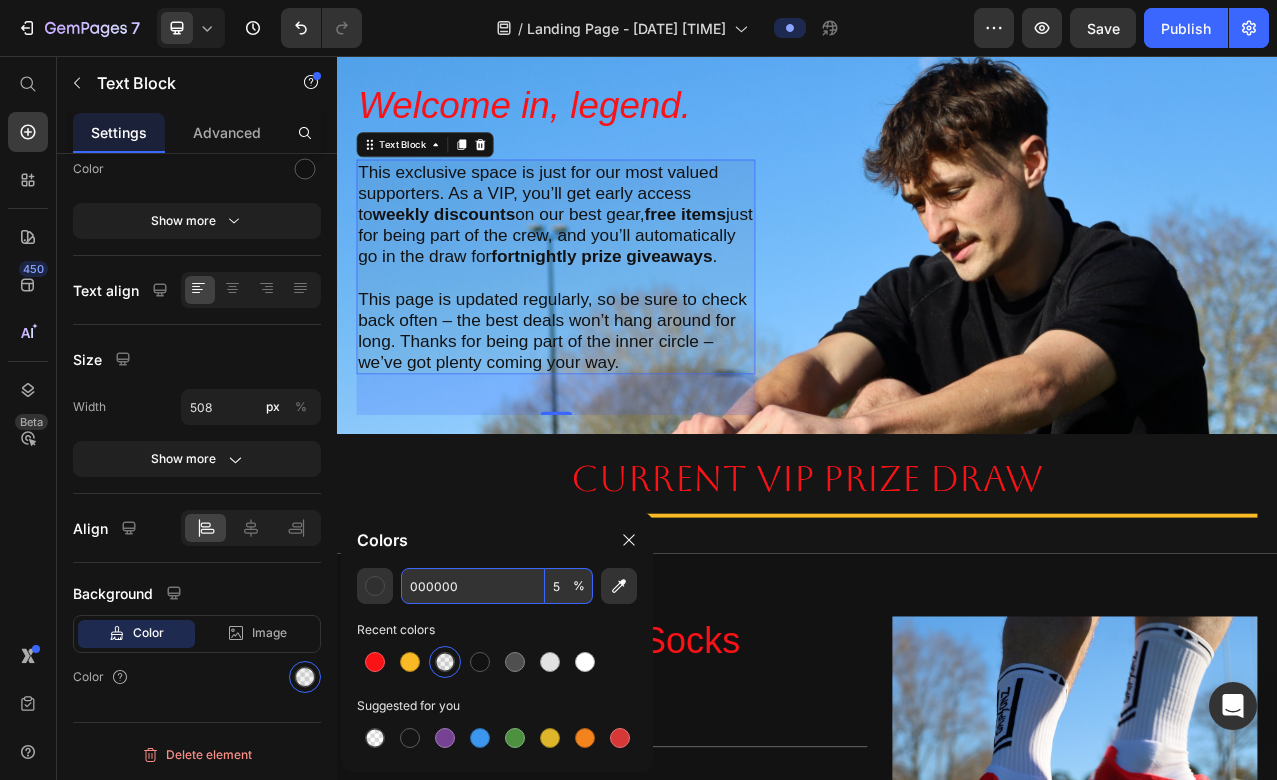 click on "5" at bounding box center [569, 586] 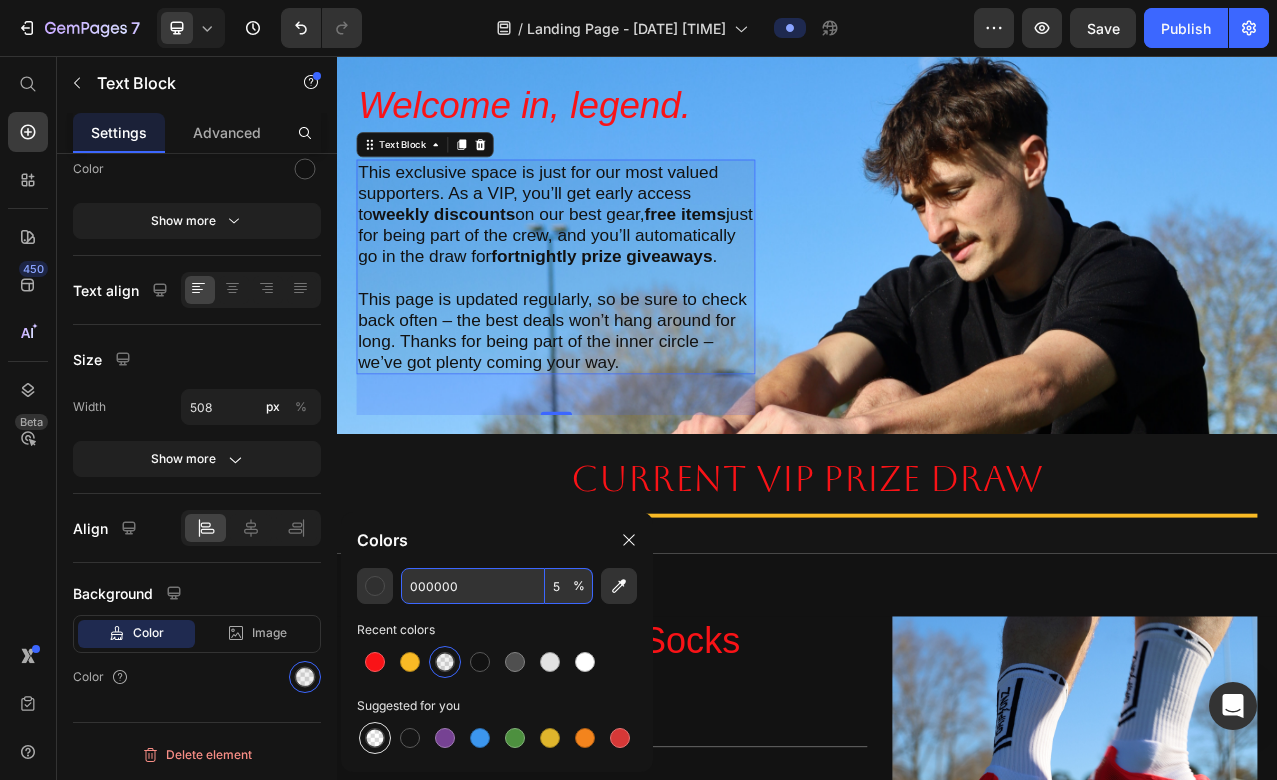 click at bounding box center (375, 738) 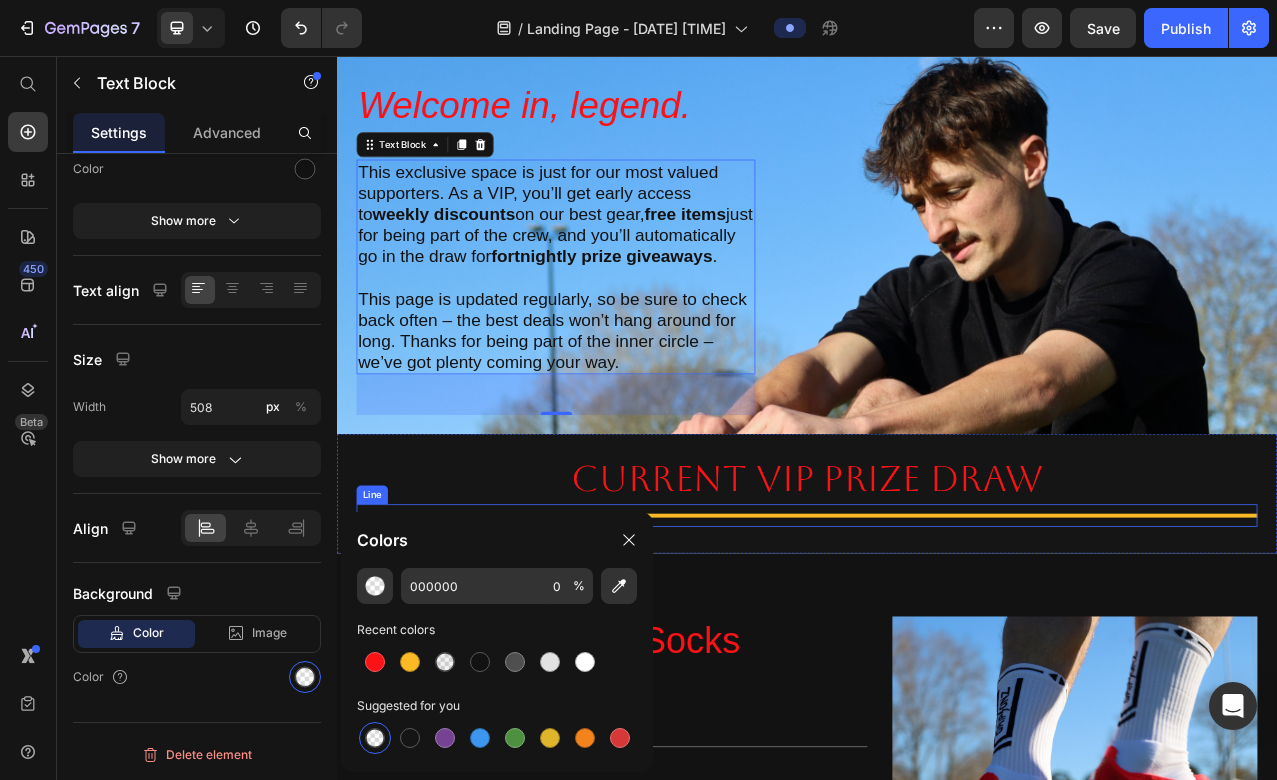click on "Current vip prize draw" at bounding box center [937, 596] 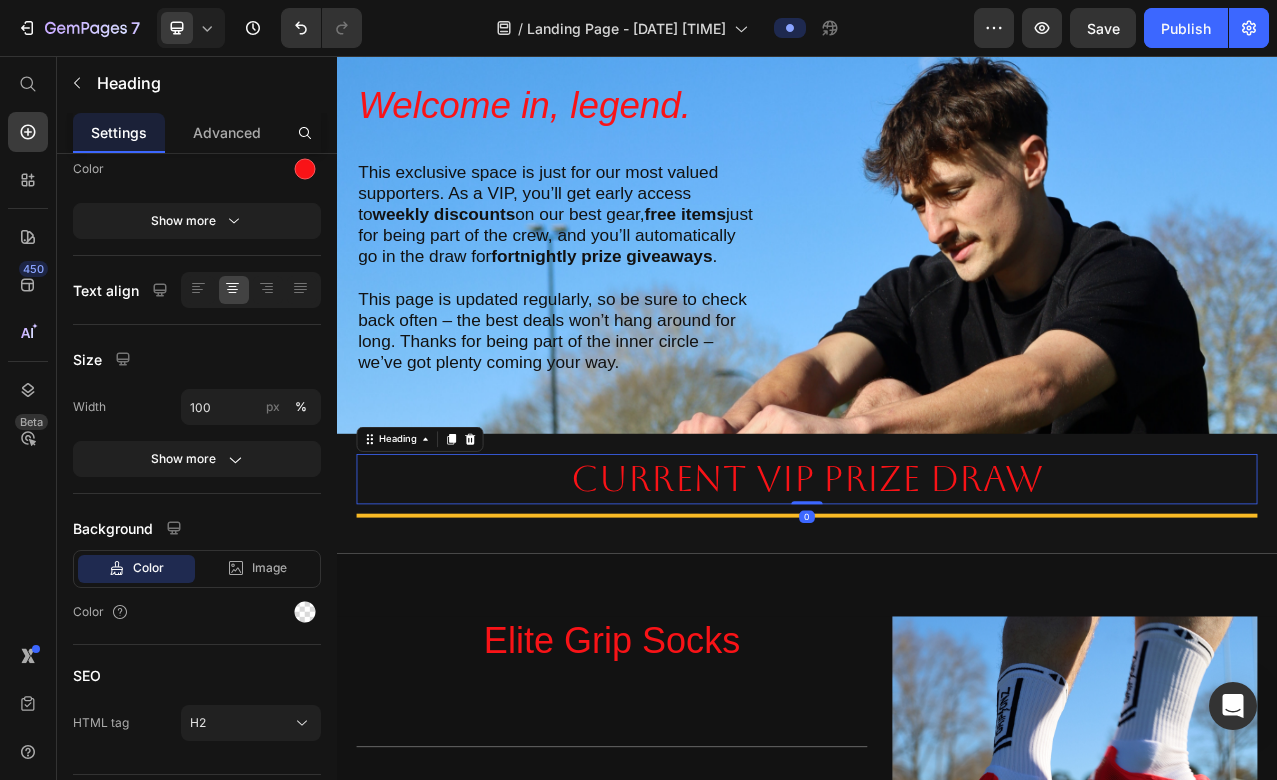 scroll, scrollTop: 0, scrollLeft: 0, axis: both 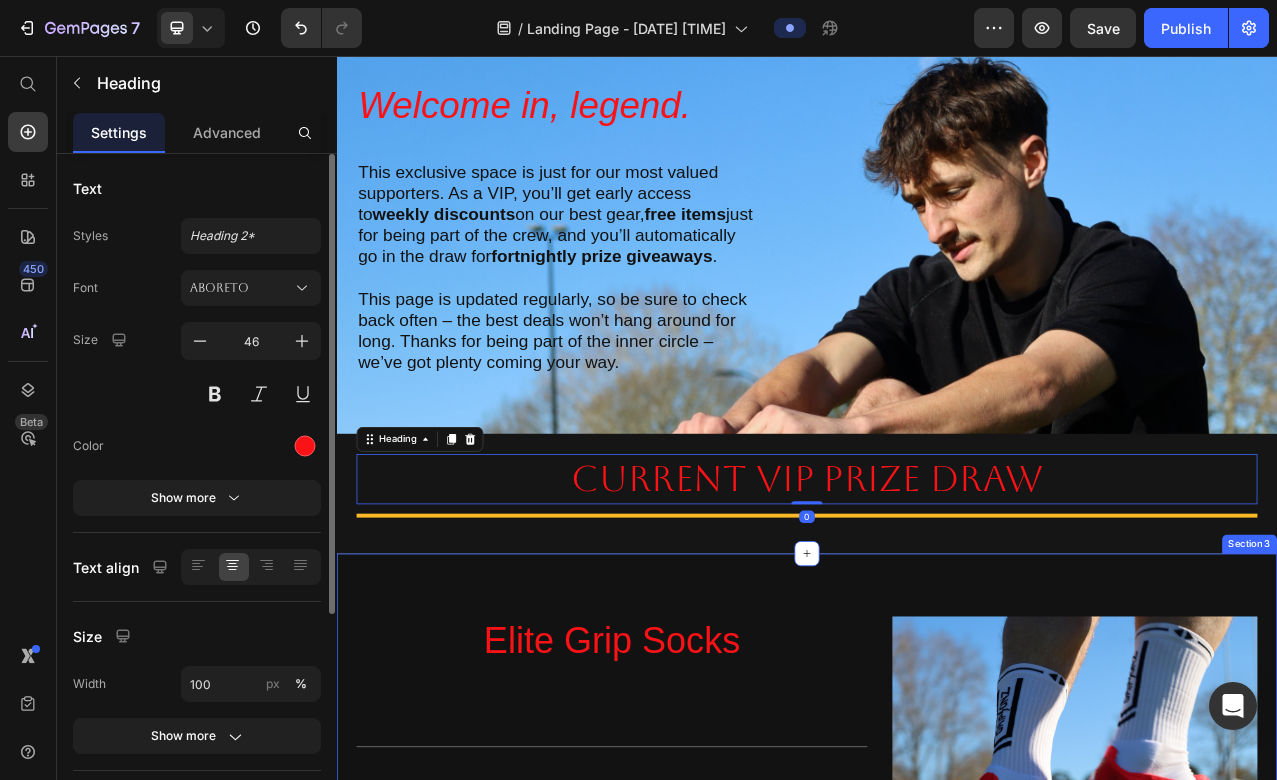 click on "Elite Grip Socks Heading                Title Line 07 Days 05 Hours 11 Minutes 02 Seconds Countdown Timer Image Hero Banner Section 3" at bounding box center [937, 994] 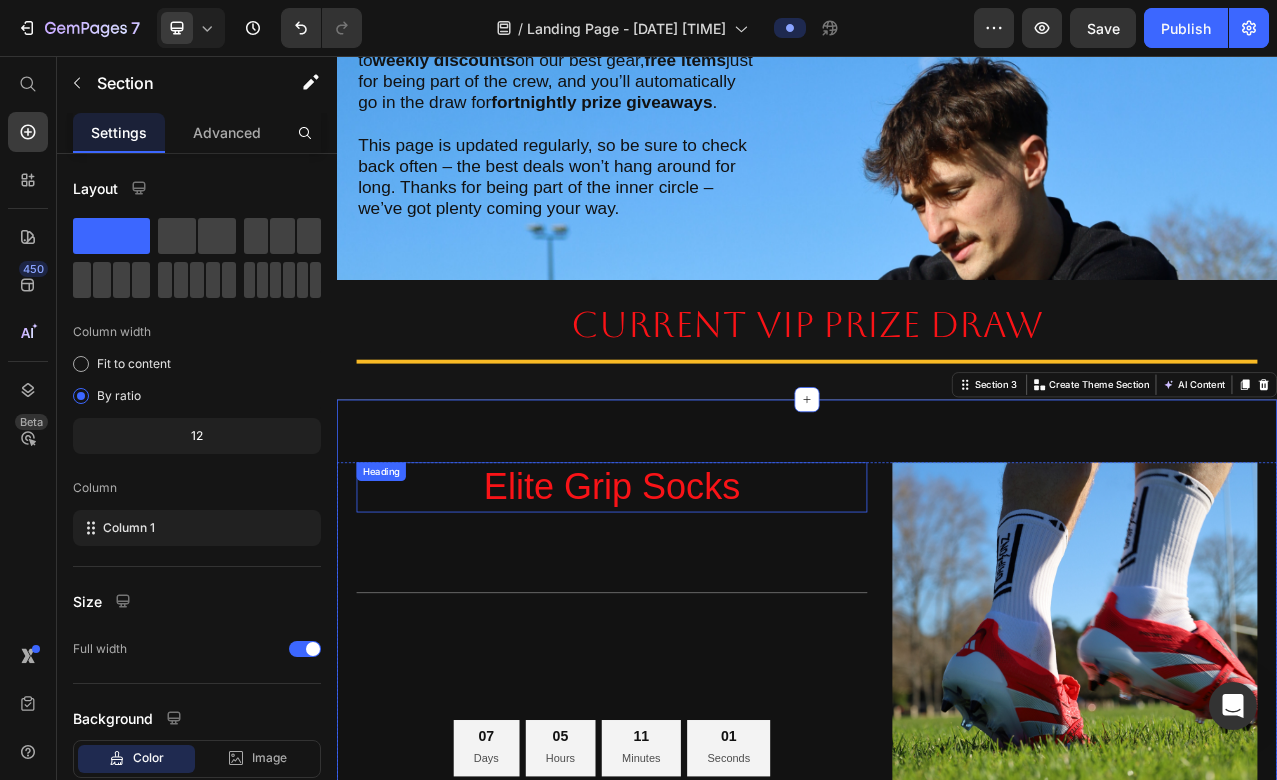 scroll, scrollTop: 264, scrollLeft: 0, axis: vertical 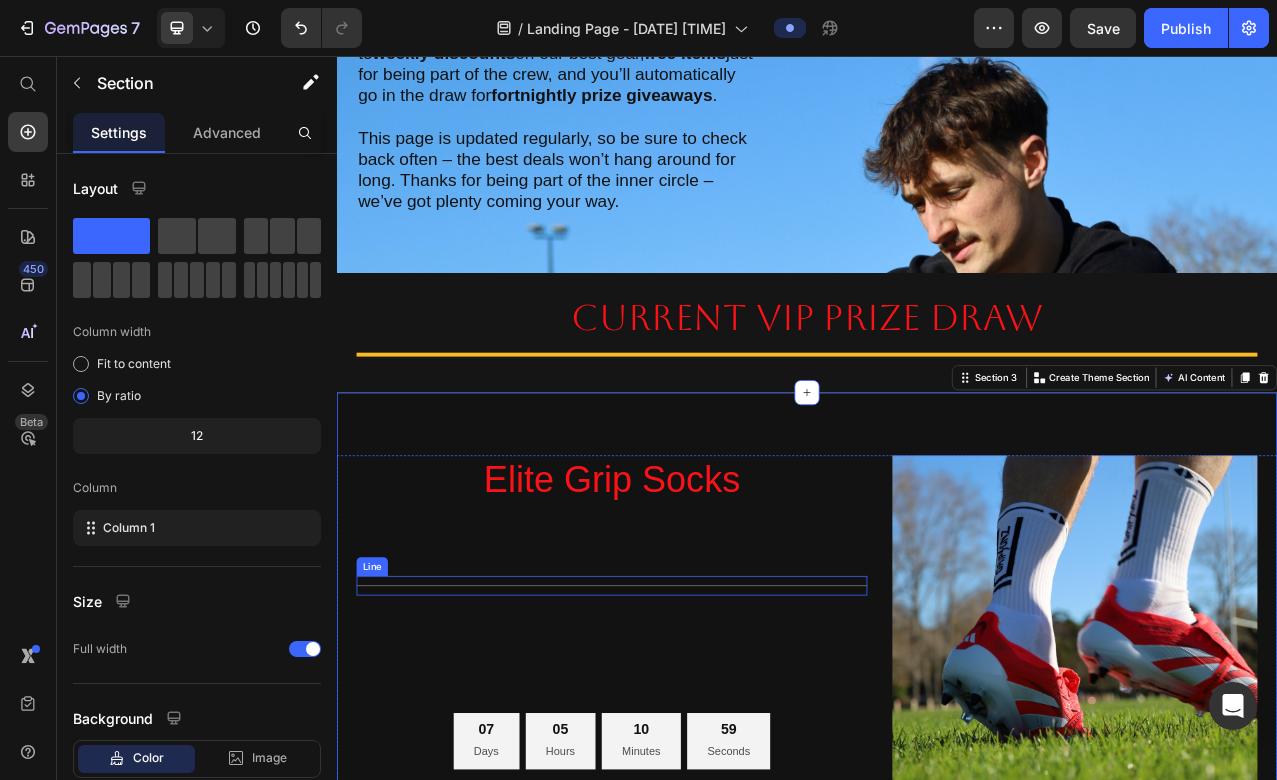 click on "Title Line" at bounding box center (688, 732) 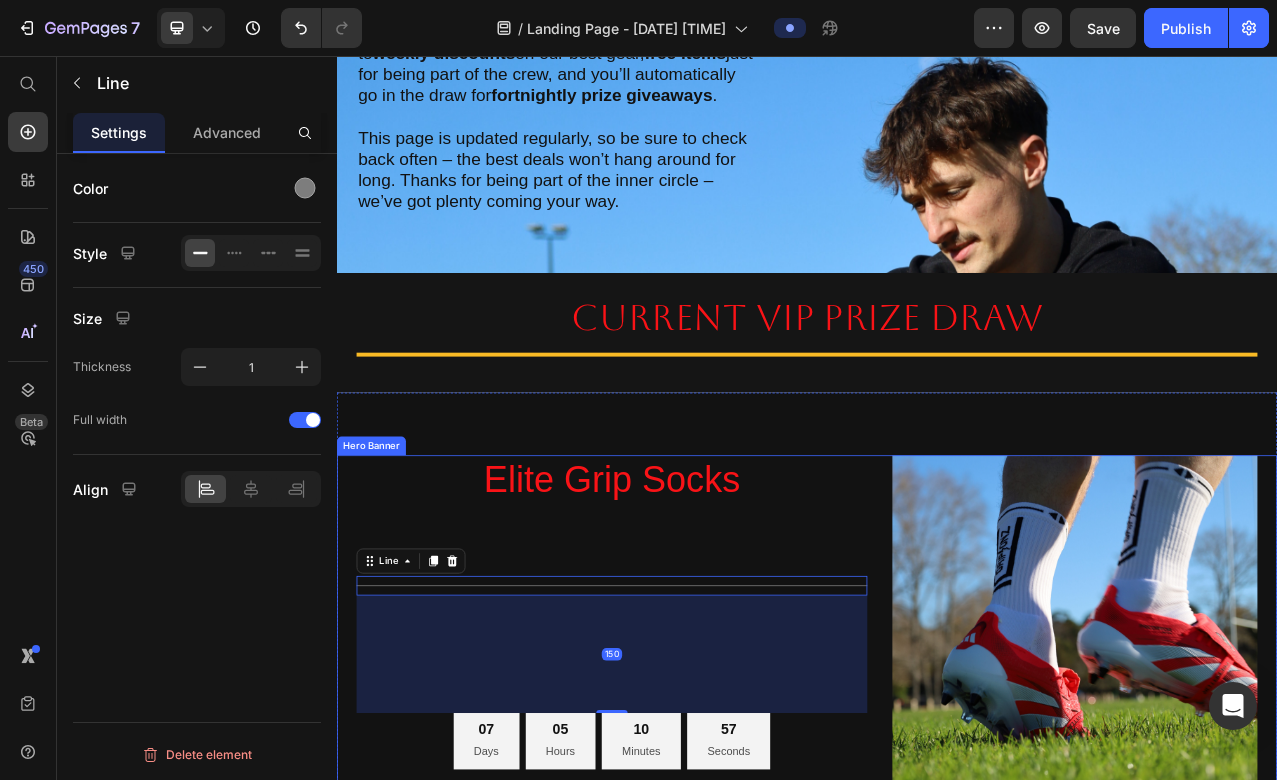 click on "Elite Grip Socks Heading                Title Line   150 07 Days 05 Hours 10 Minutes 57 Seconds Countdown Timer" at bounding box center [688, 799] 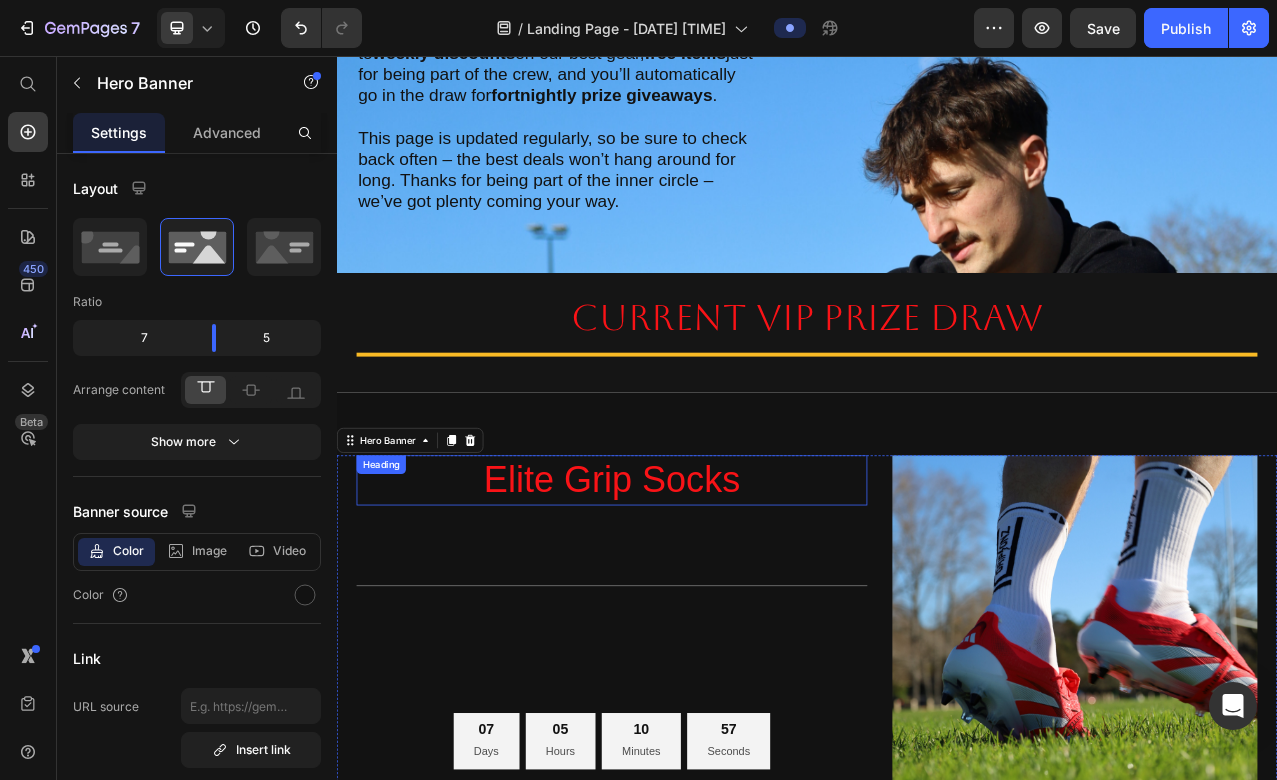 click on "Elite Grip Socks" at bounding box center (688, 598) 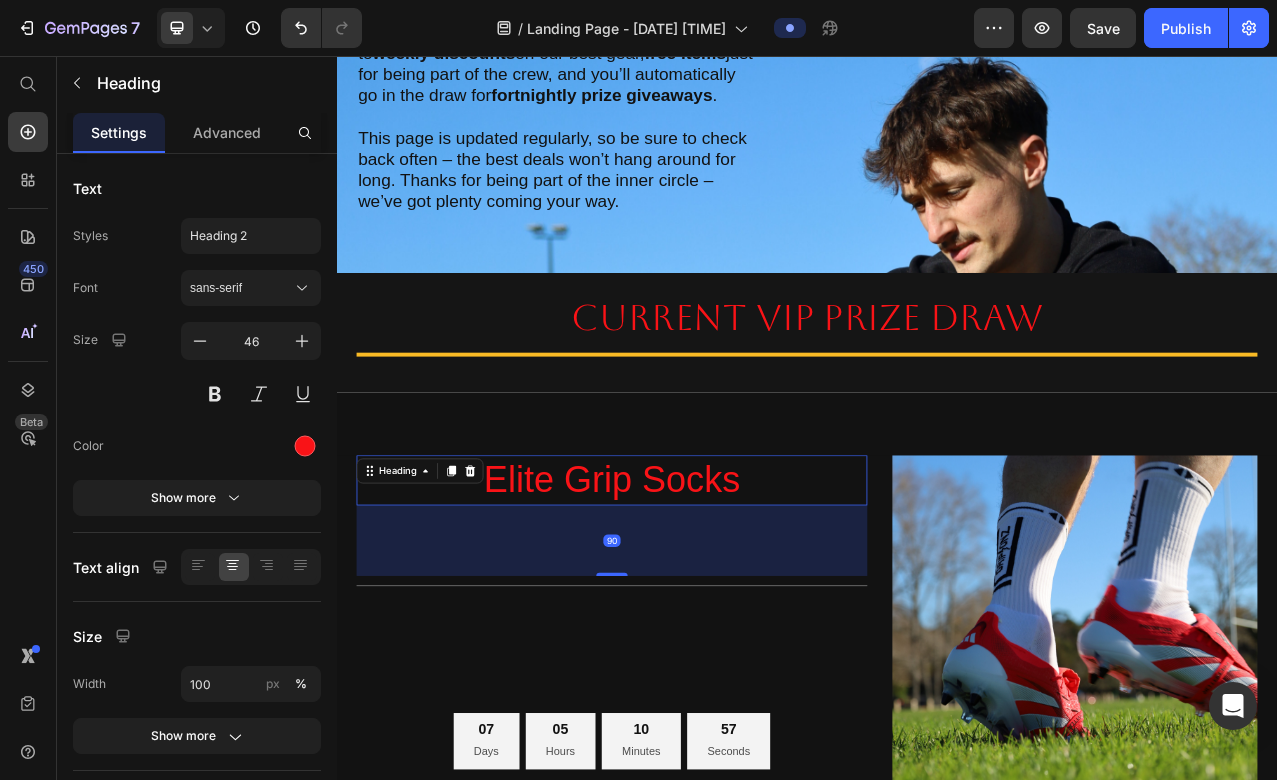 click on "Elite Grip Socks" at bounding box center (688, 598) 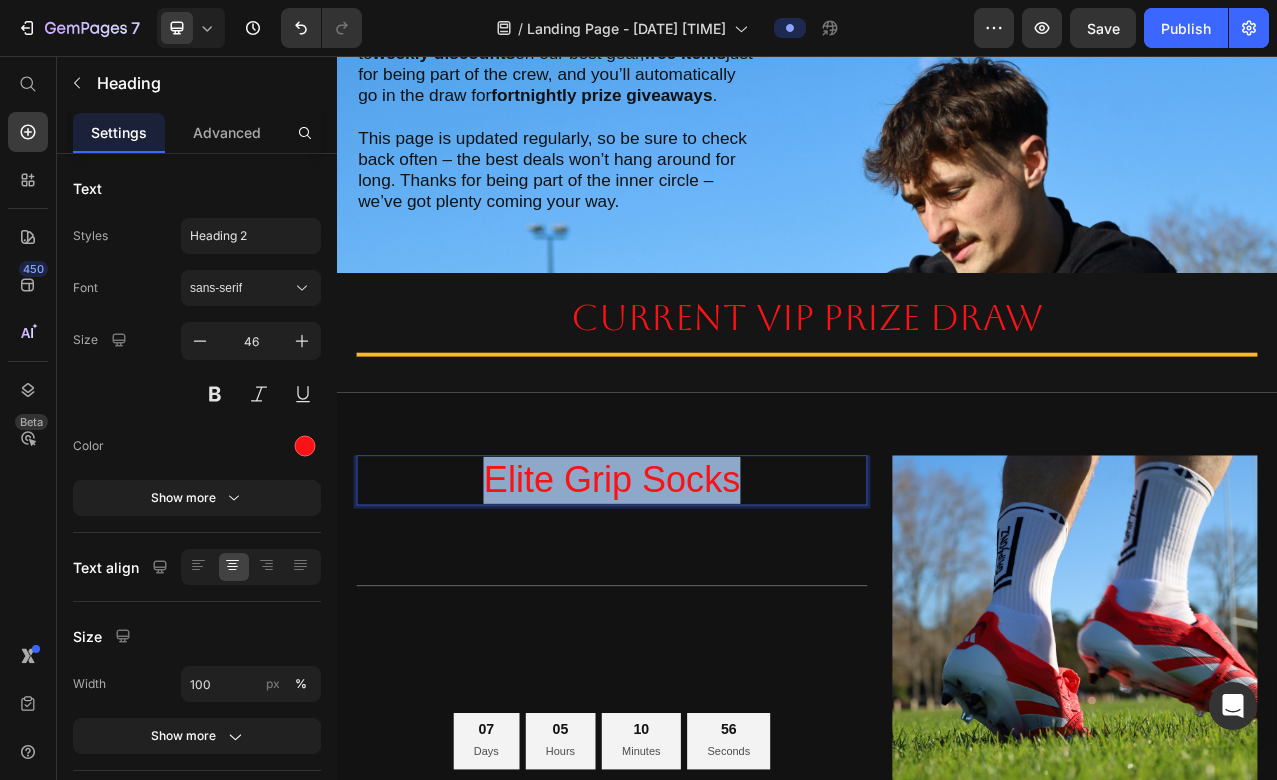 click on "Elite Grip Socks" at bounding box center [688, 598] 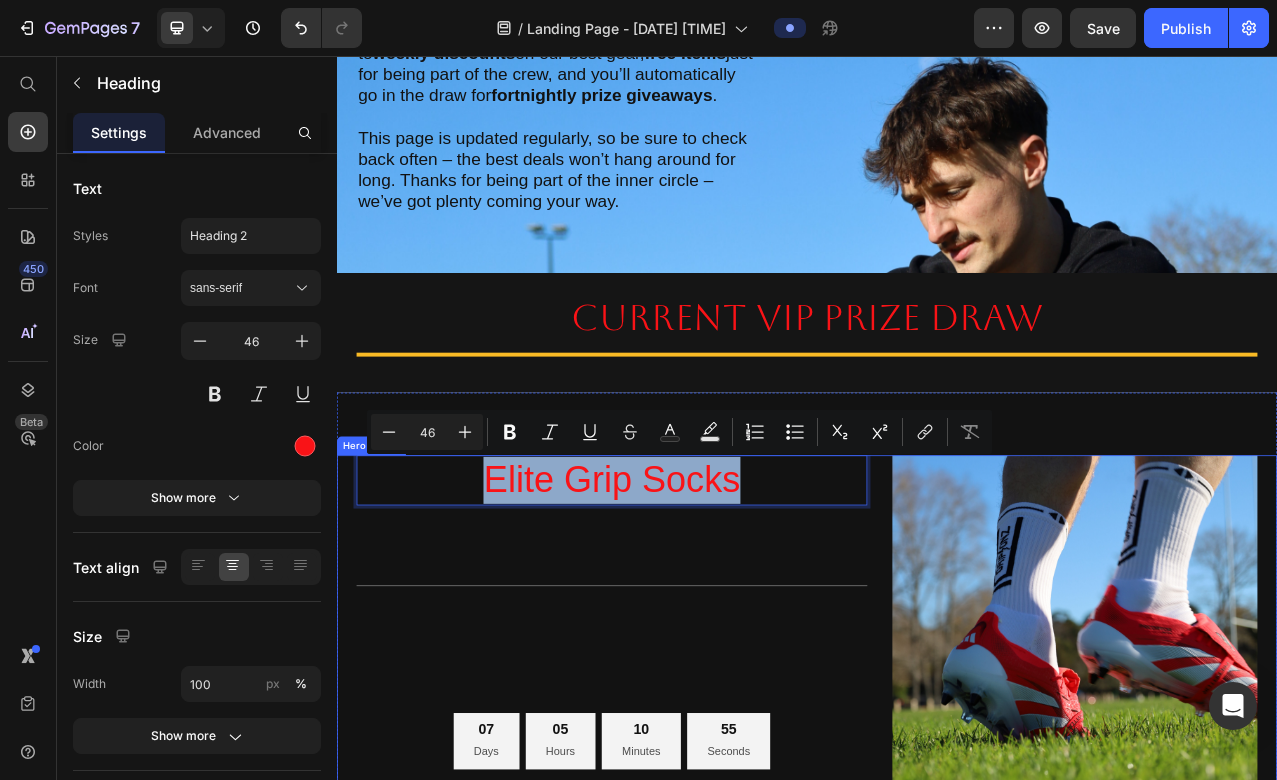 click on "Elite Grip Socks Heading   90                Title Line 07 Days 05 Hours 10 Minutes 55 Seconds Countdown Timer" at bounding box center [688, 799] 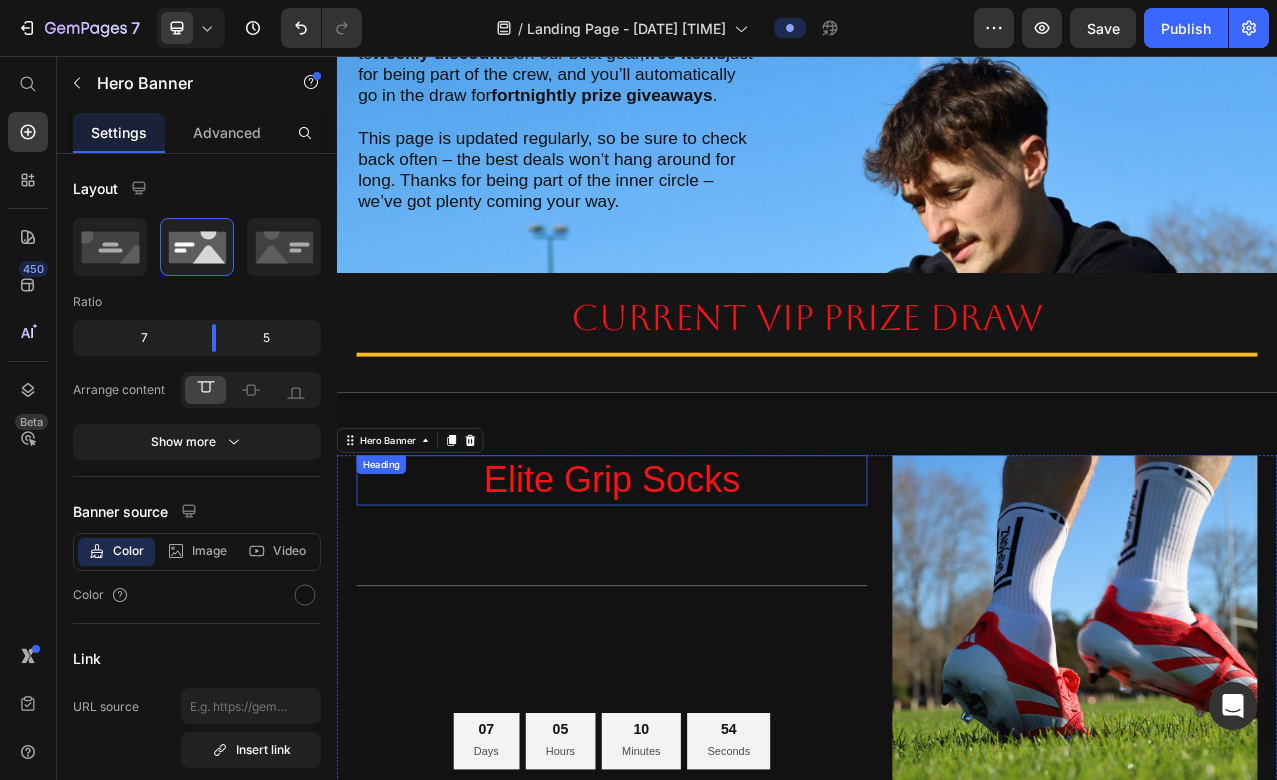 click on "Elite Grip Socks" at bounding box center [688, 598] 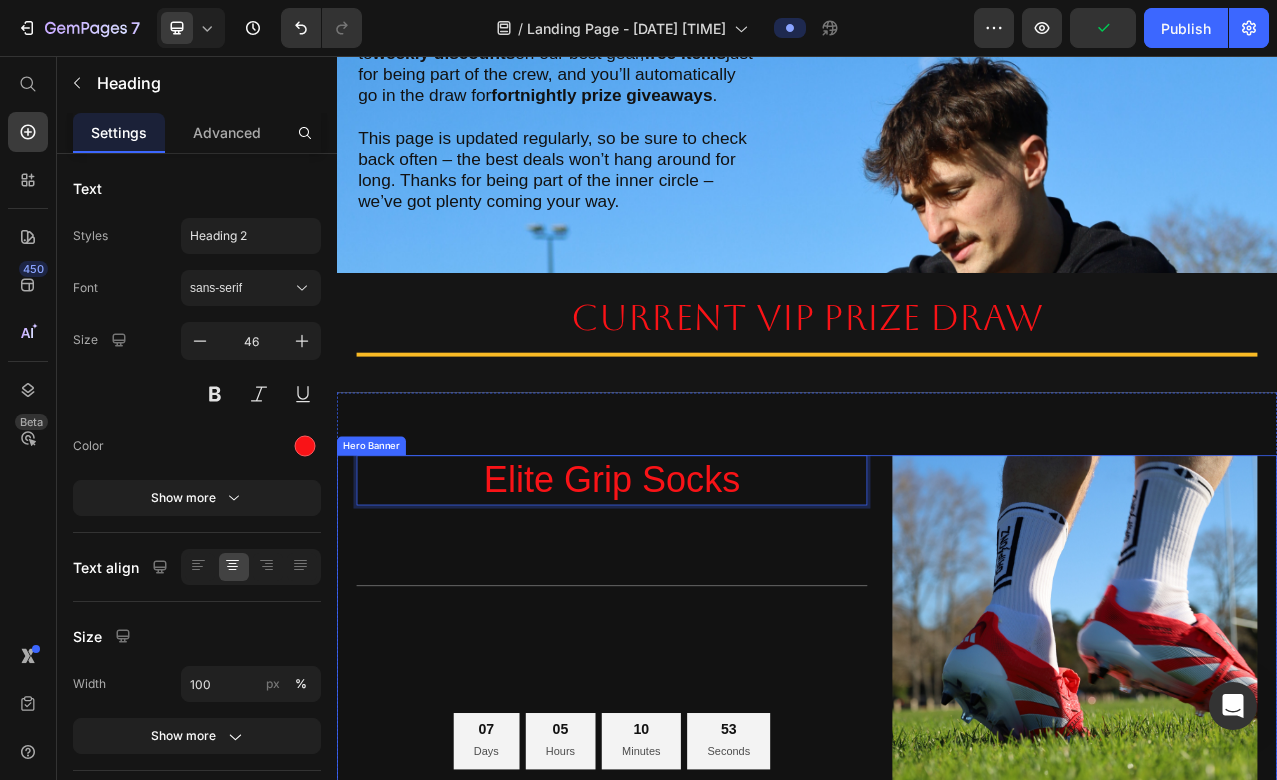 click on "Elite Grip Socks Heading   90                Title Line 07 Days 05 Hours 10 Minutes 53 Seconds Countdown Timer" at bounding box center [688, 799] 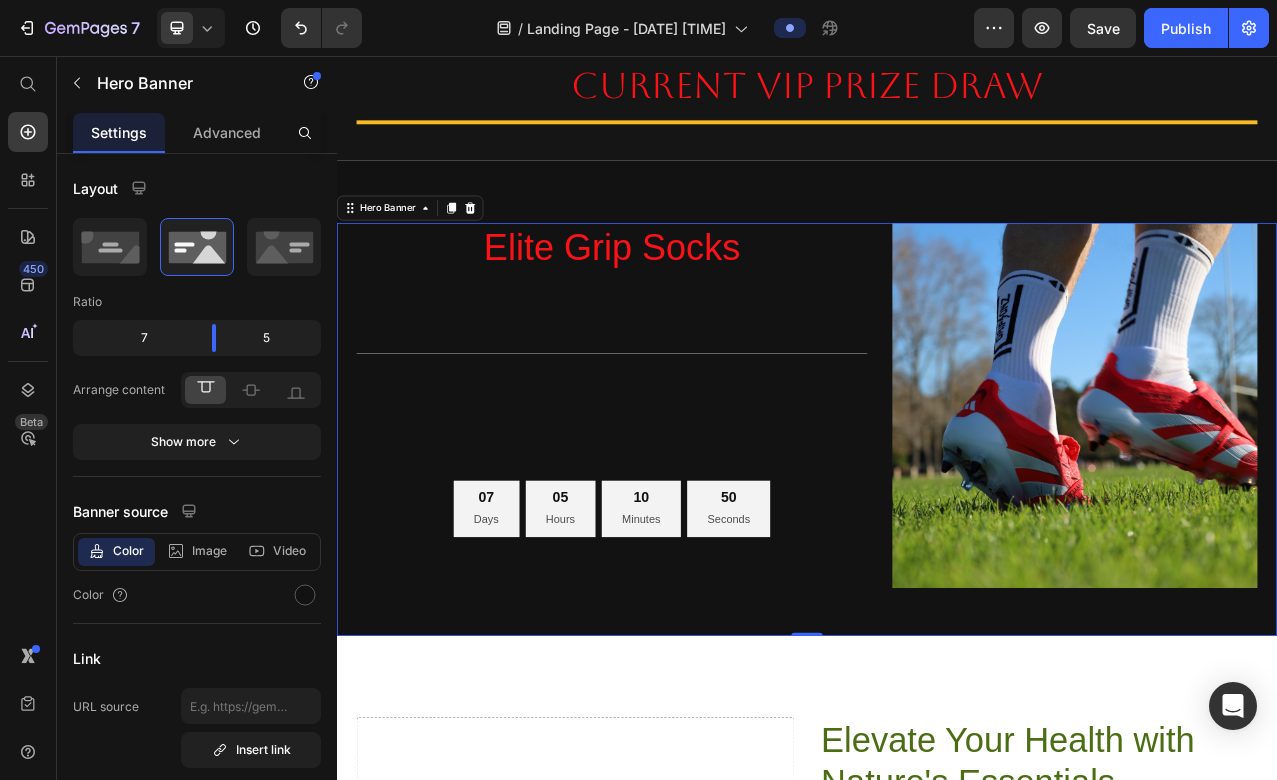 scroll, scrollTop: 585, scrollLeft: 0, axis: vertical 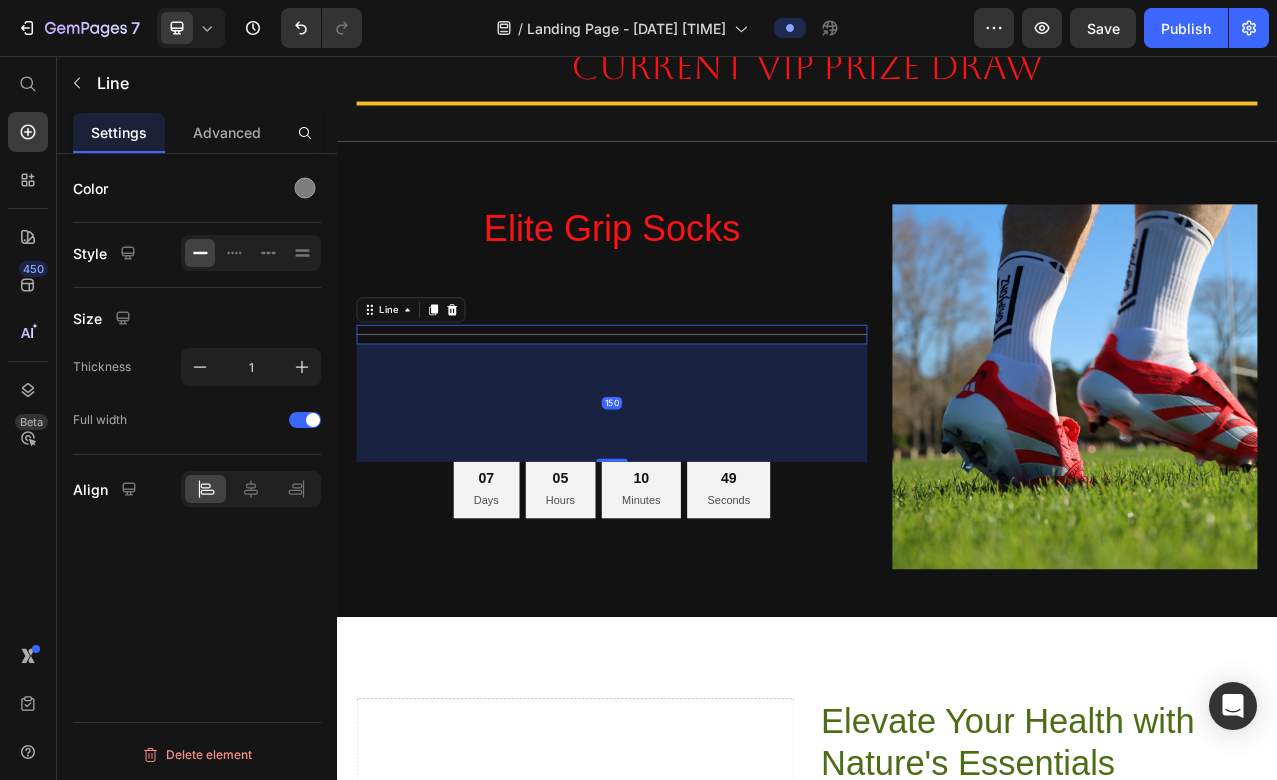 click at bounding box center [688, 411] 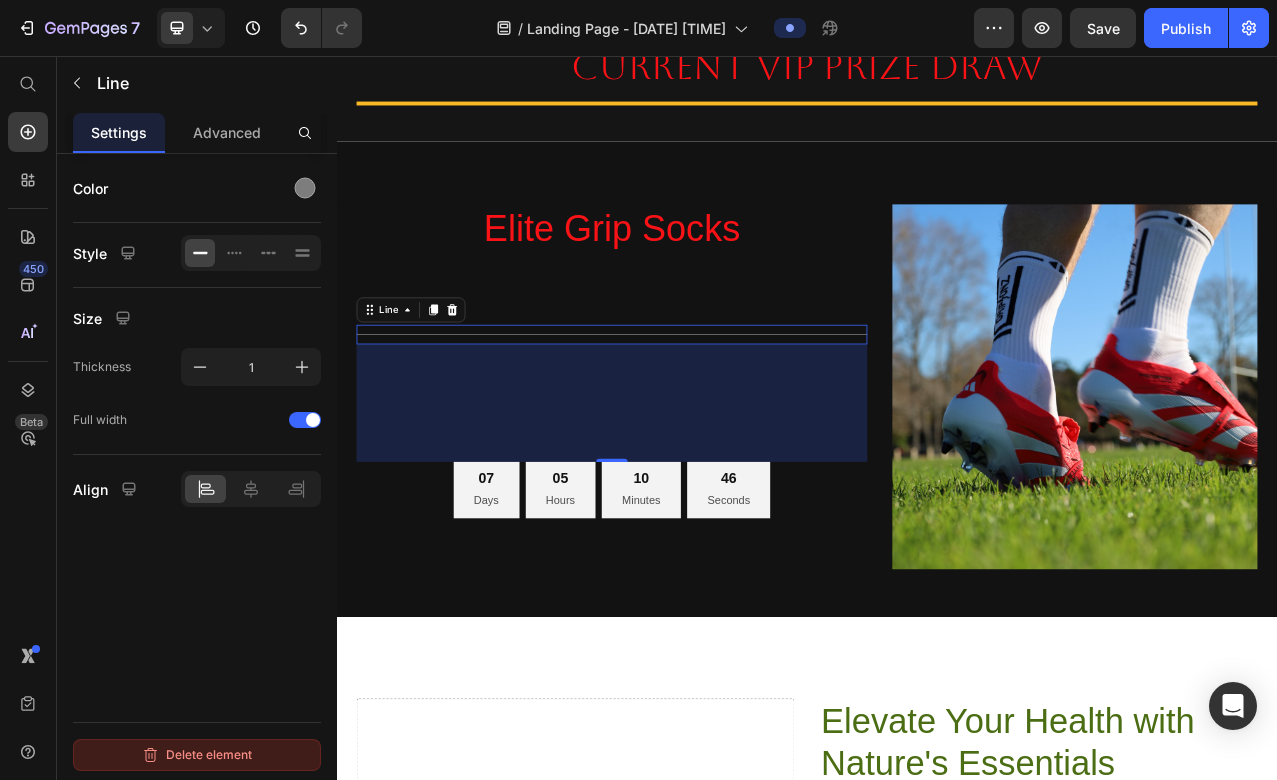click on "Delete element" at bounding box center [197, 755] 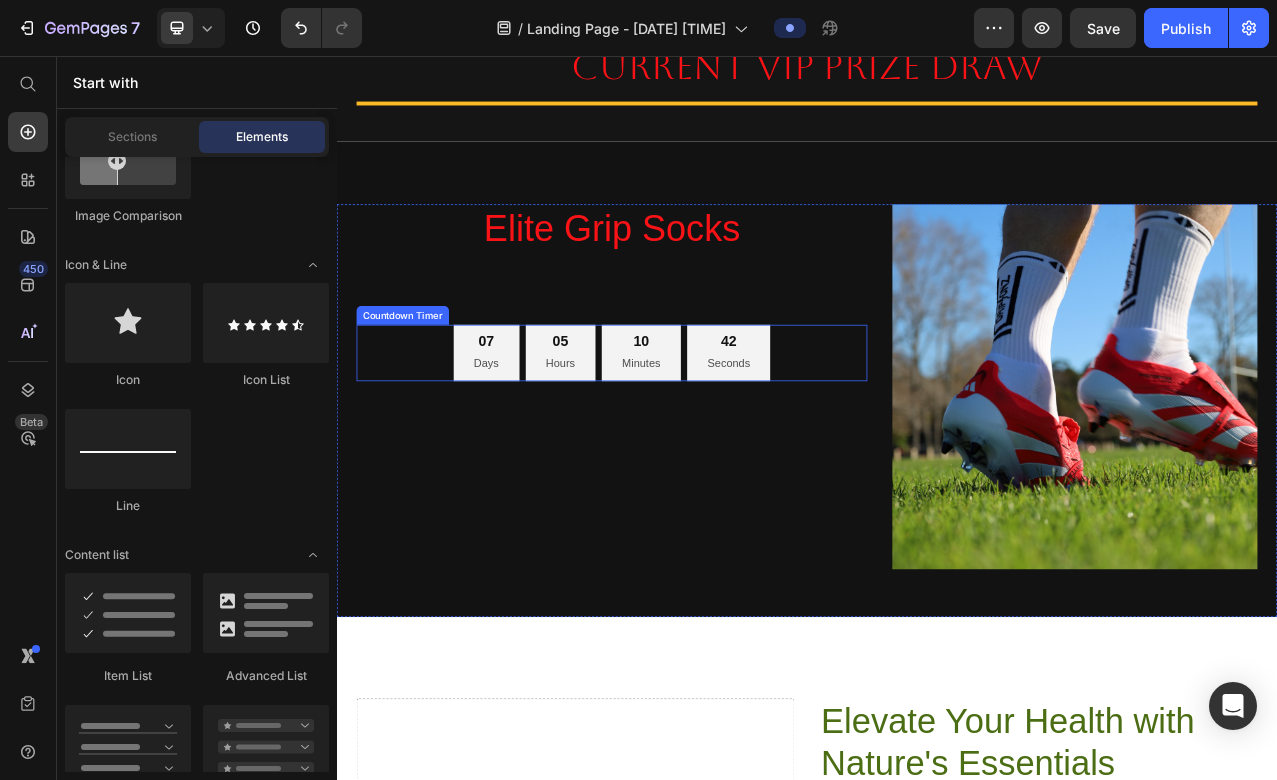 click on "10" at bounding box center [725, 420] 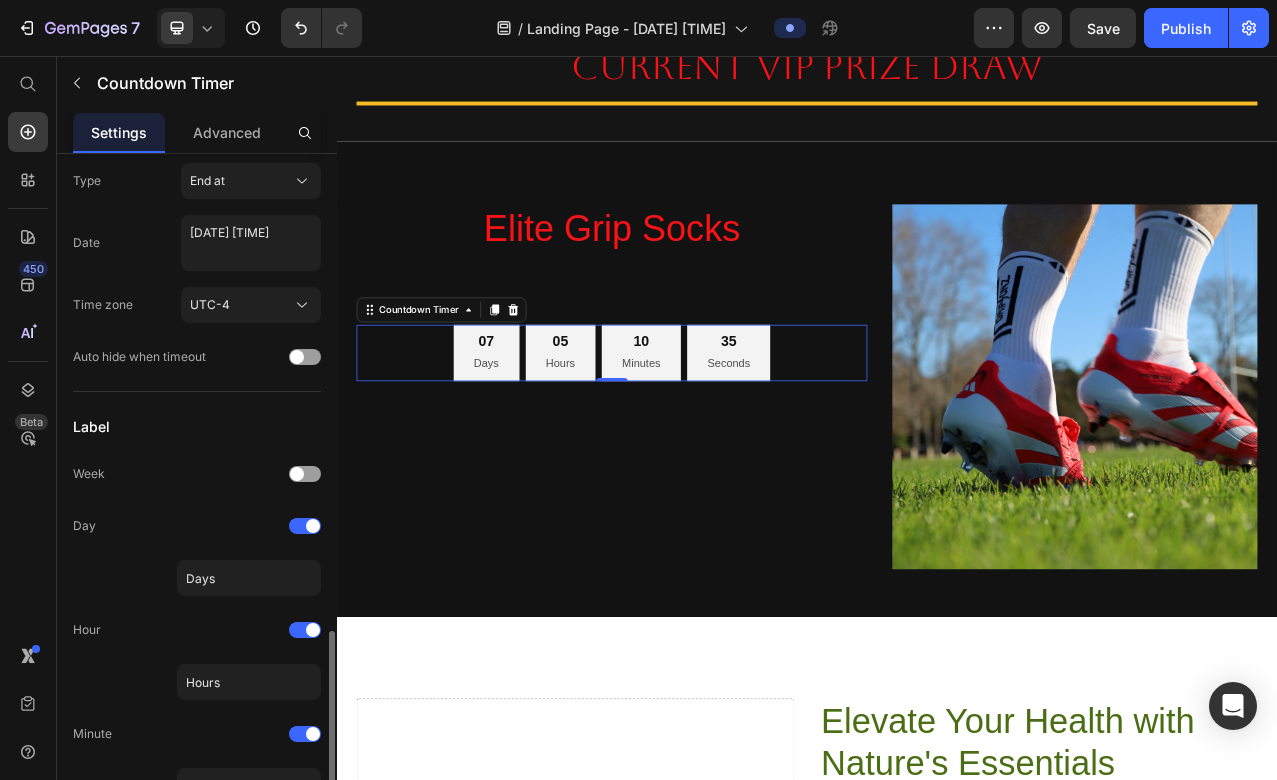 scroll, scrollTop: 0, scrollLeft: 0, axis: both 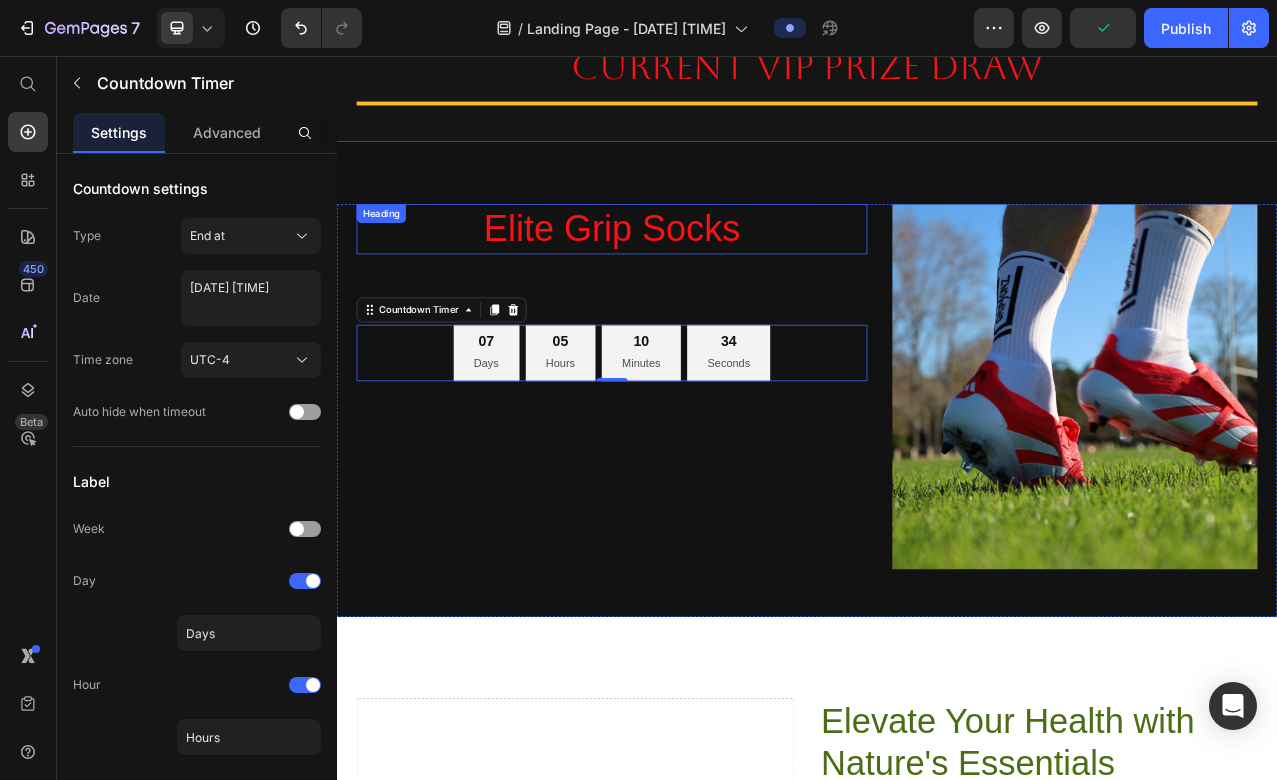 click on "Elite Grip Socks" at bounding box center [688, 277] 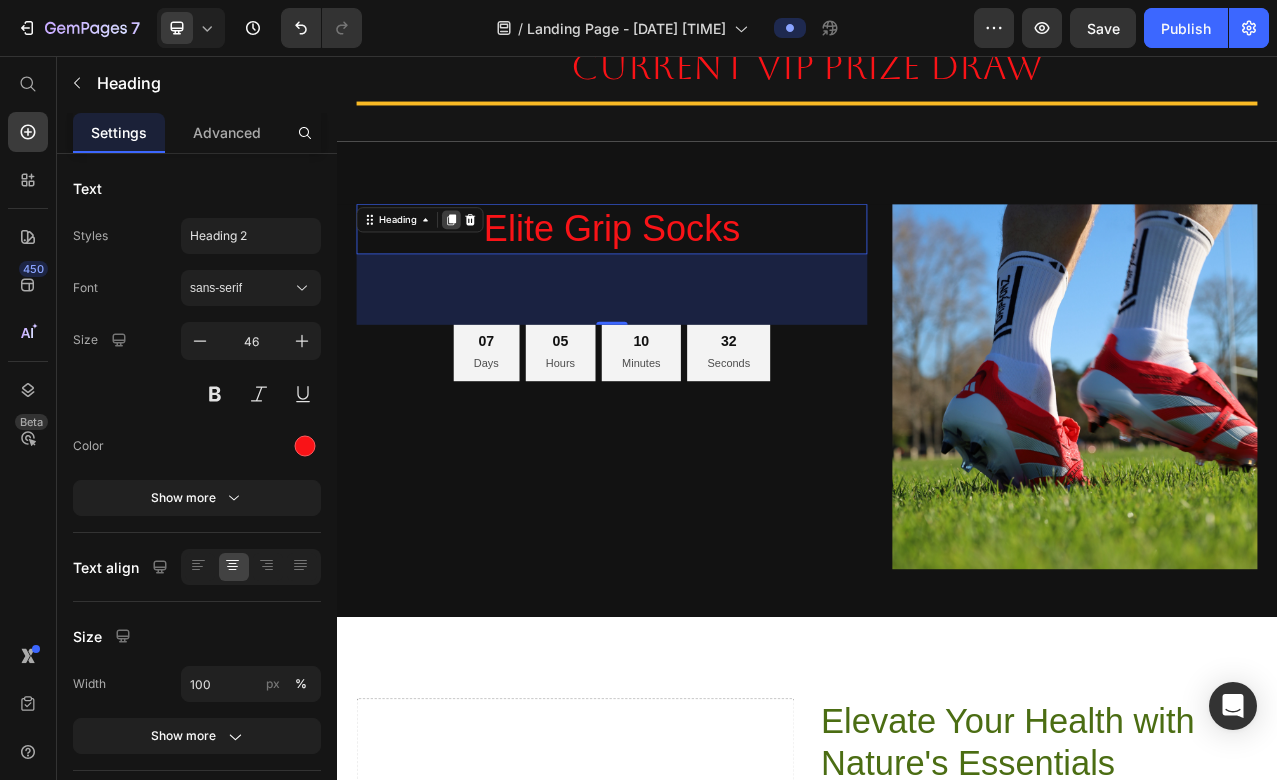 click 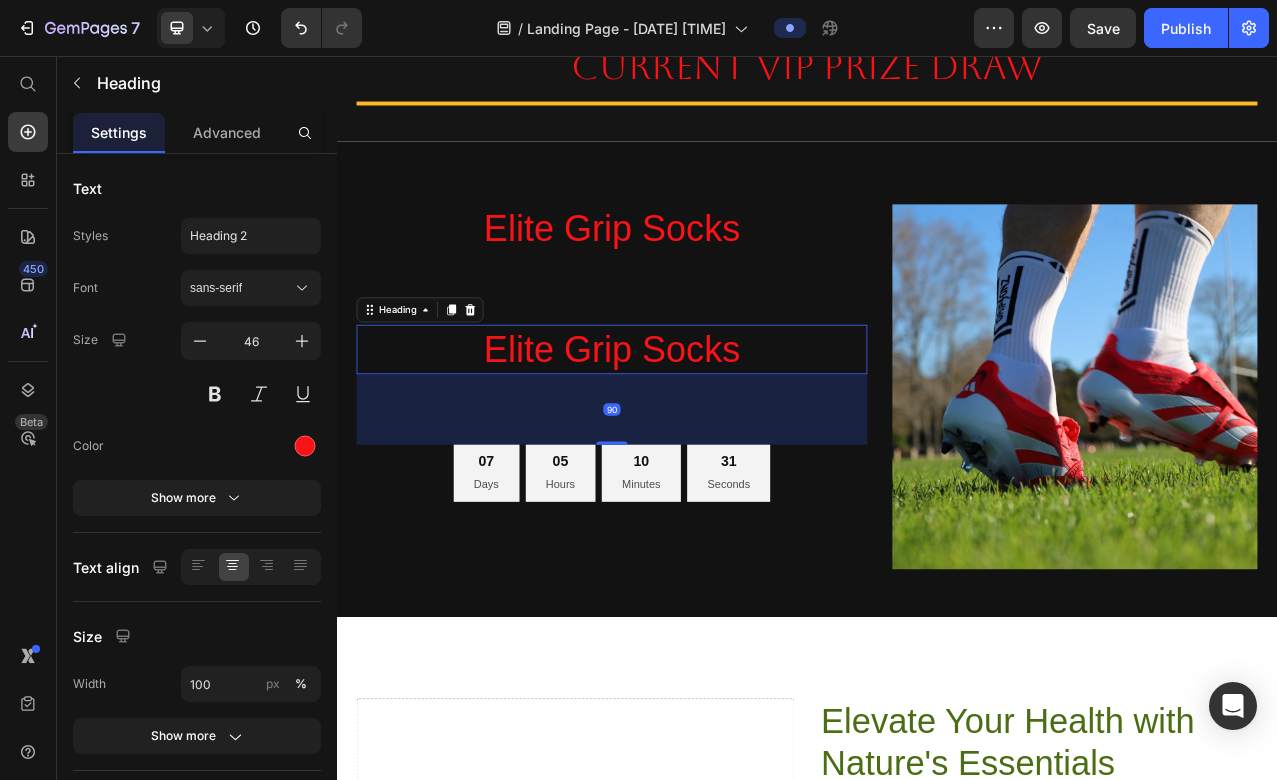 click on "90" at bounding box center [688, 507] 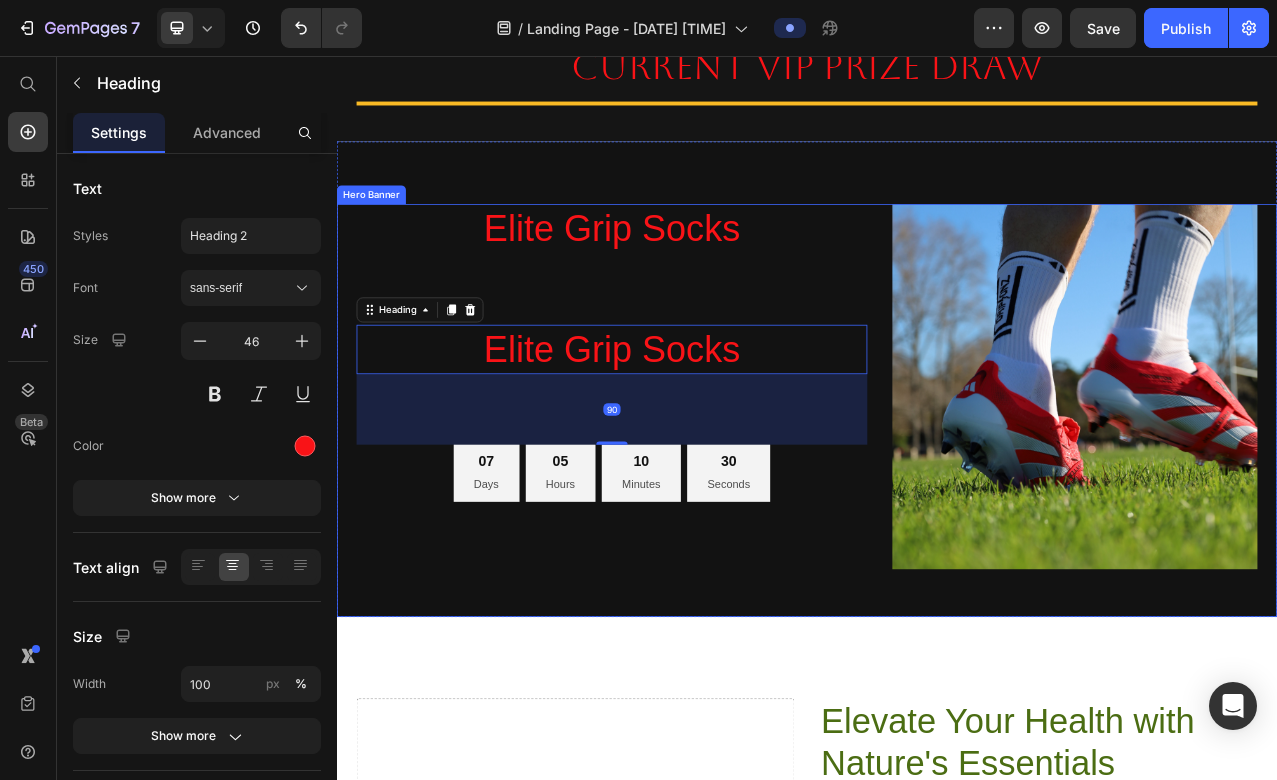 click on "Elite Grip Socks Heading Elite Grip Socks Heading   90 07 Days 05 Hours 10 Minutes 30 Seconds Countdown Timer" at bounding box center (688, 478) 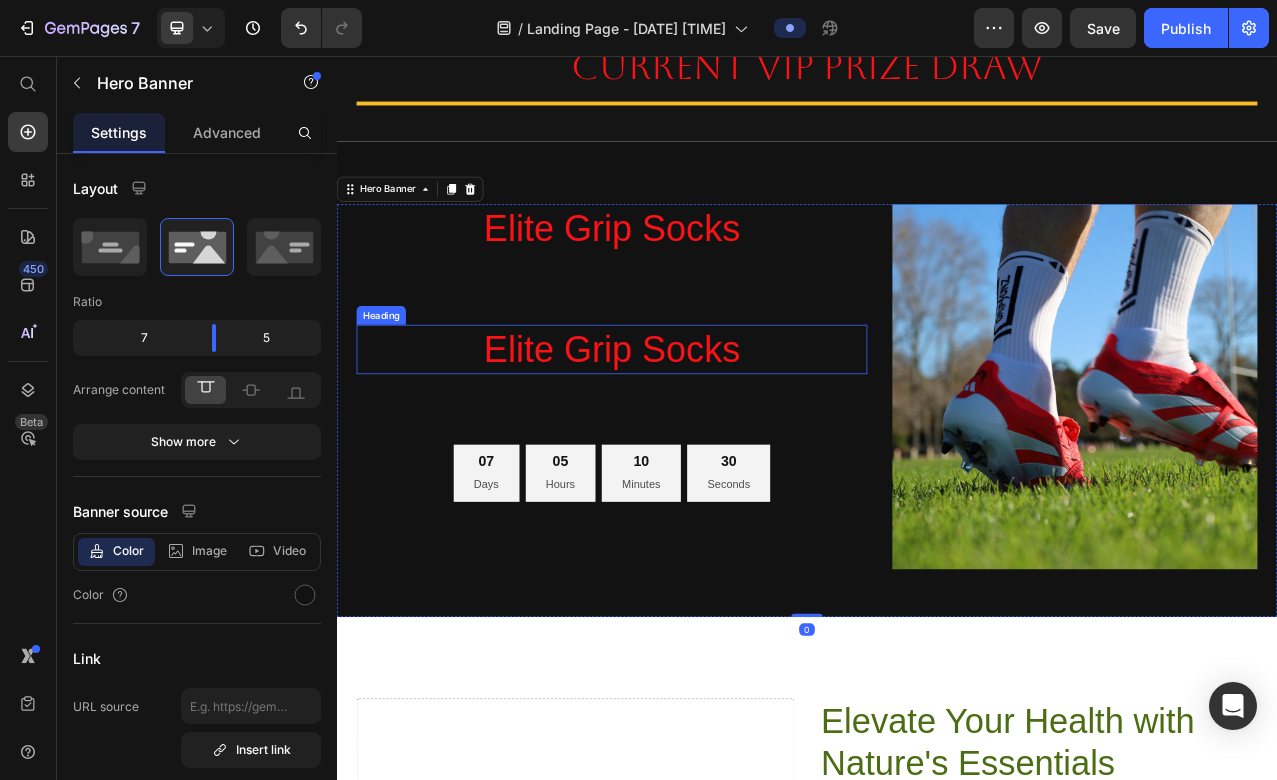 click on "Elite Grip Socks" at bounding box center (688, 431) 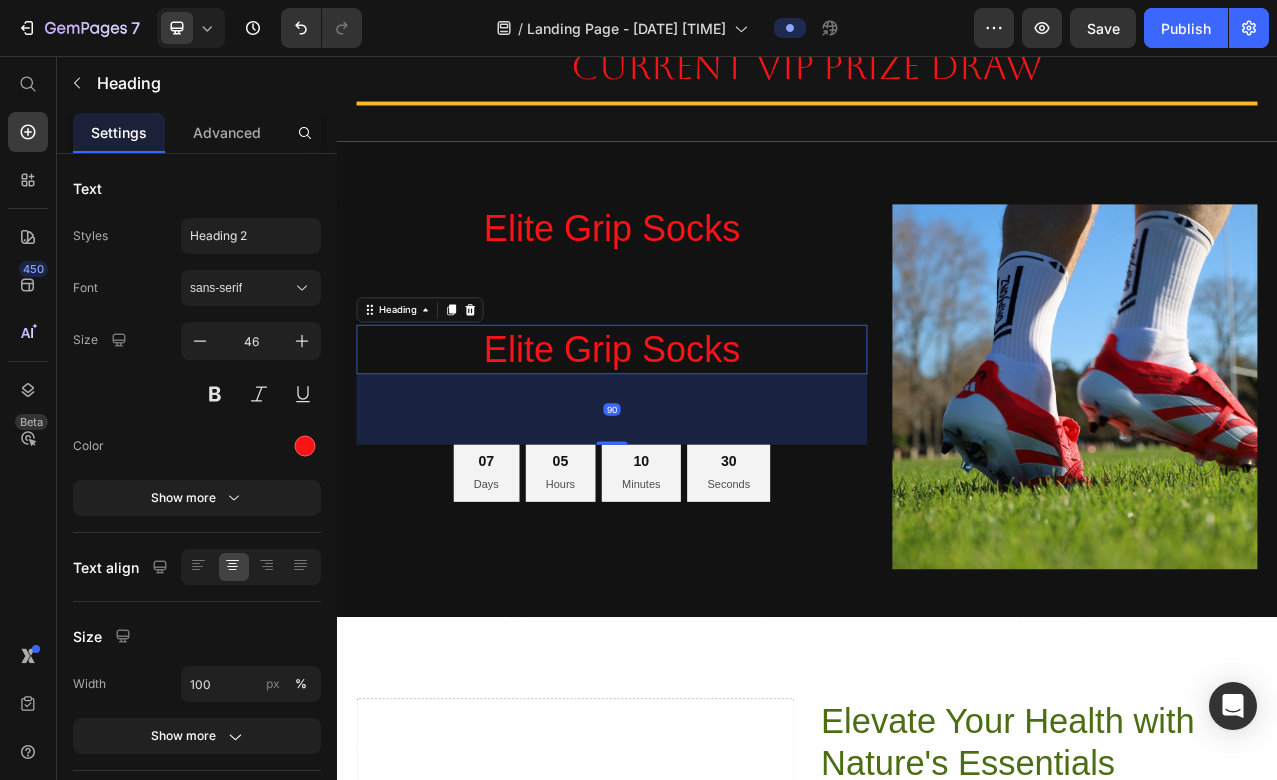 click on "Elite Grip Socks" at bounding box center (688, 431) 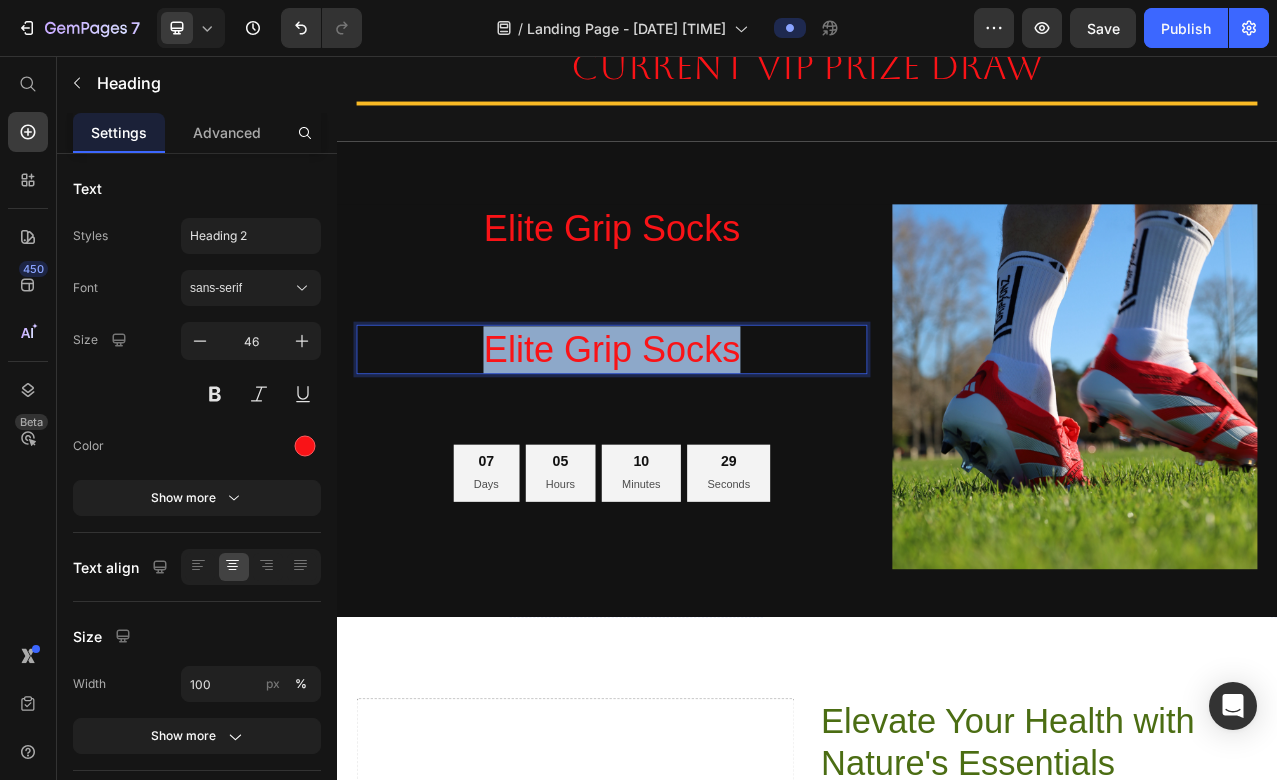 click on "Elite Grip Socks" at bounding box center [688, 431] 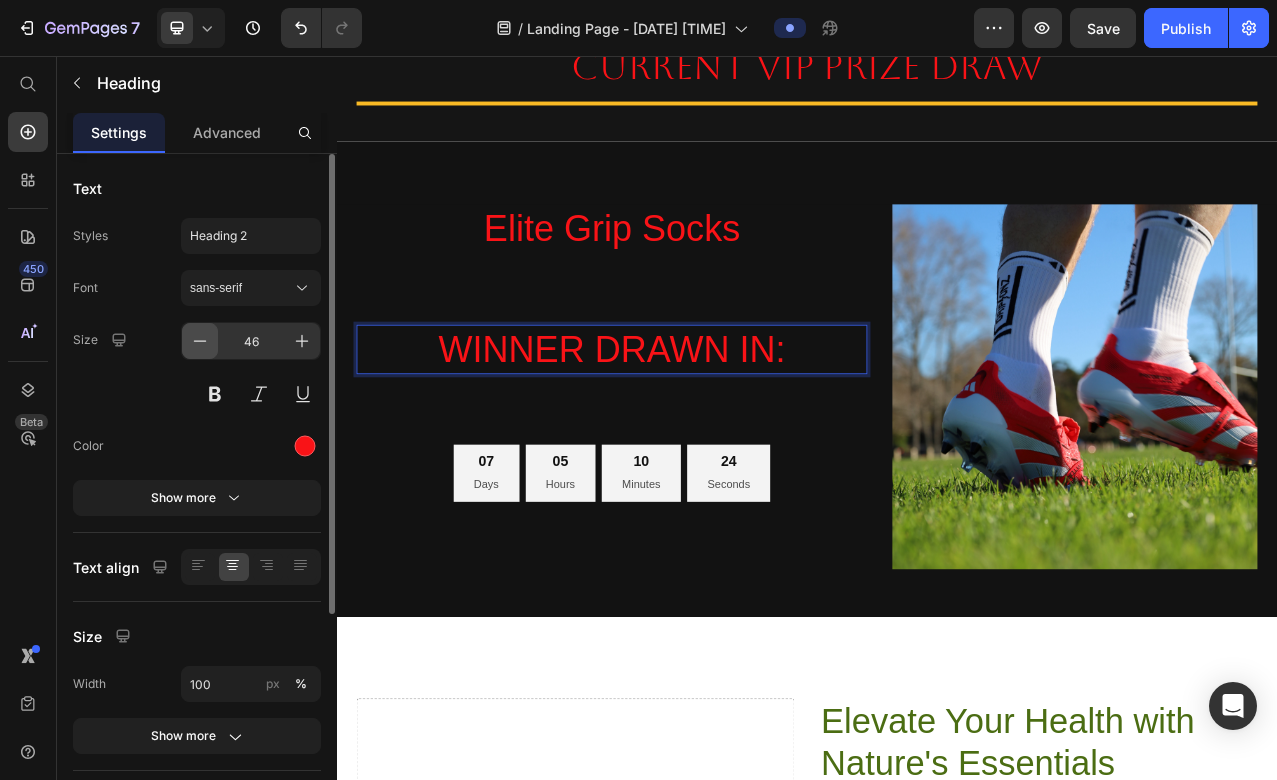 click at bounding box center [200, 341] 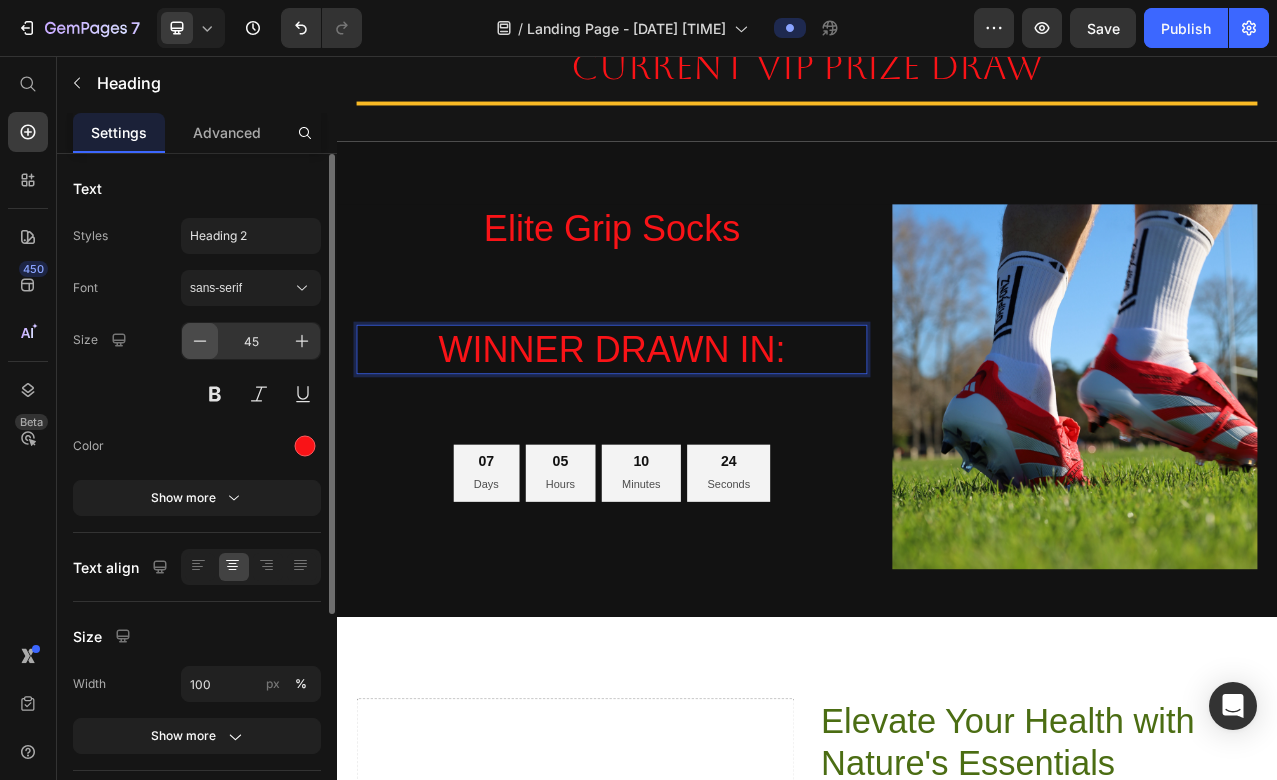 click at bounding box center (200, 341) 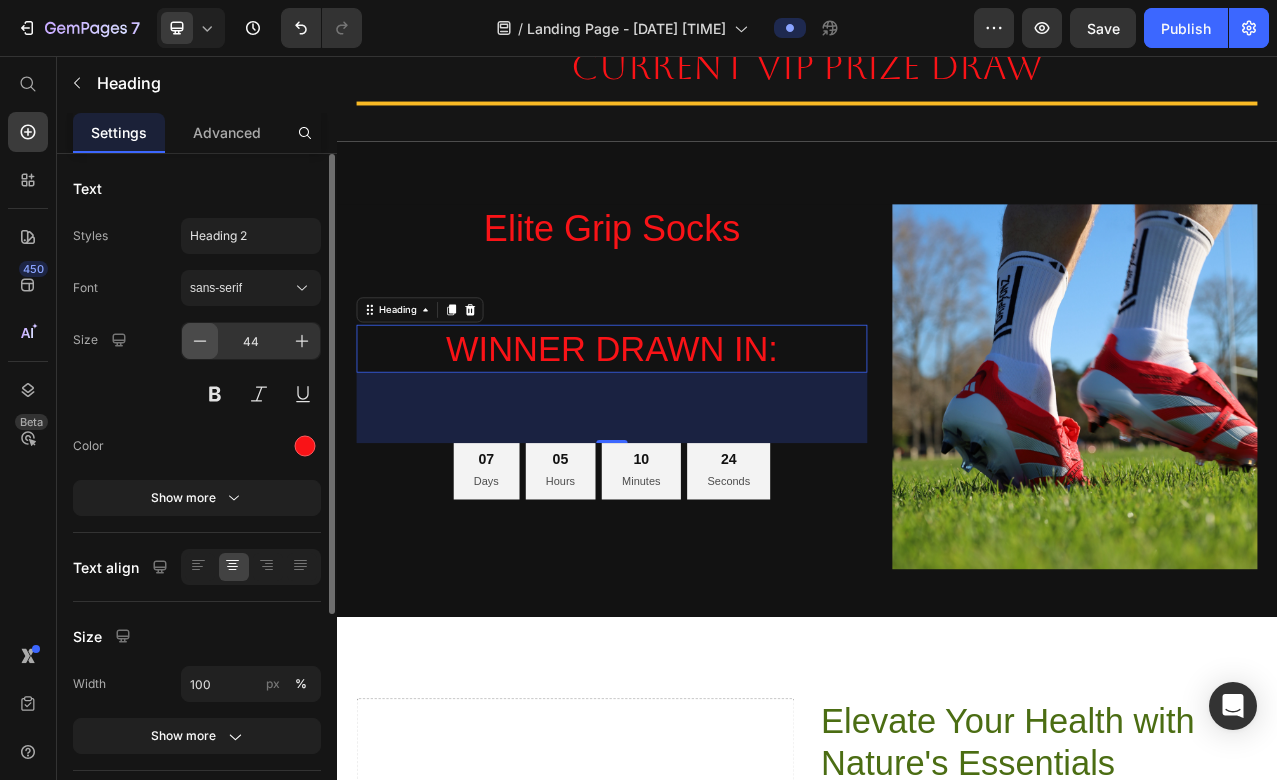 click at bounding box center (200, 341) 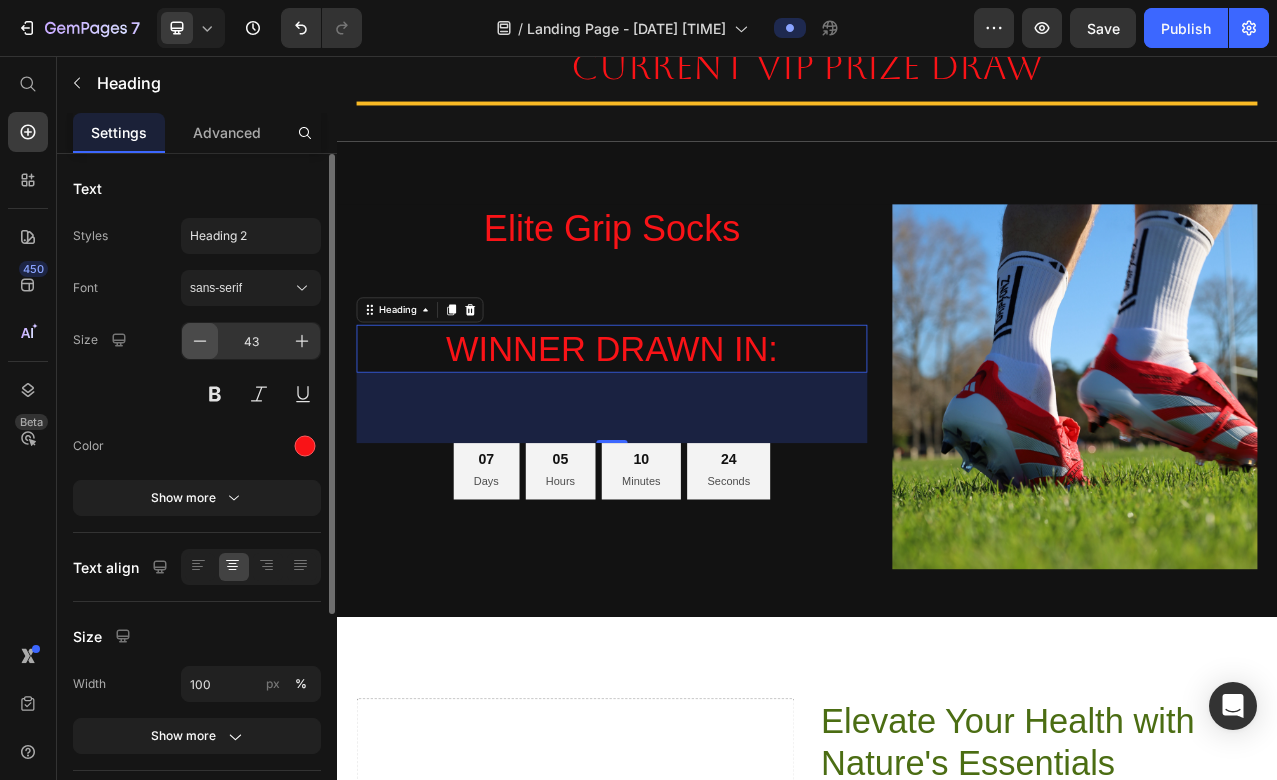 click at bounding box center (200, 341) 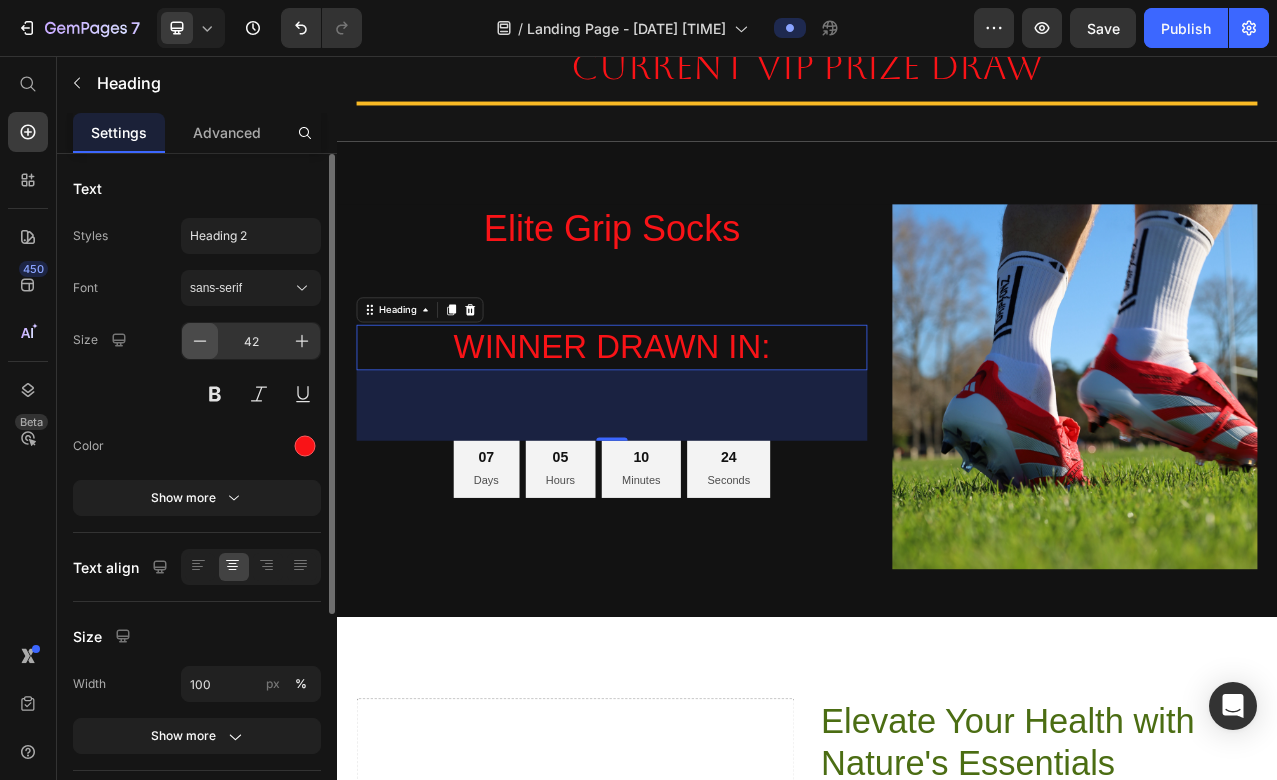 click at bounding box center (200, 341) 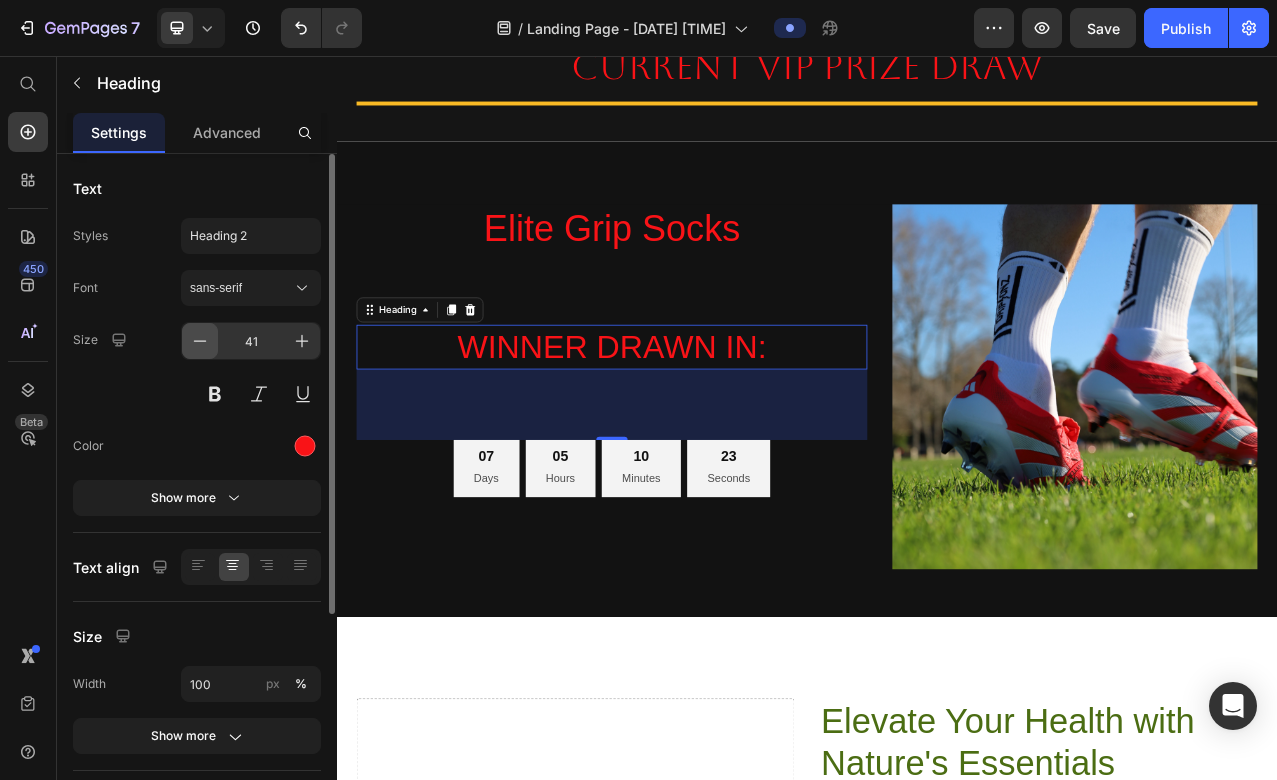 click at bounding box center (200, 341) 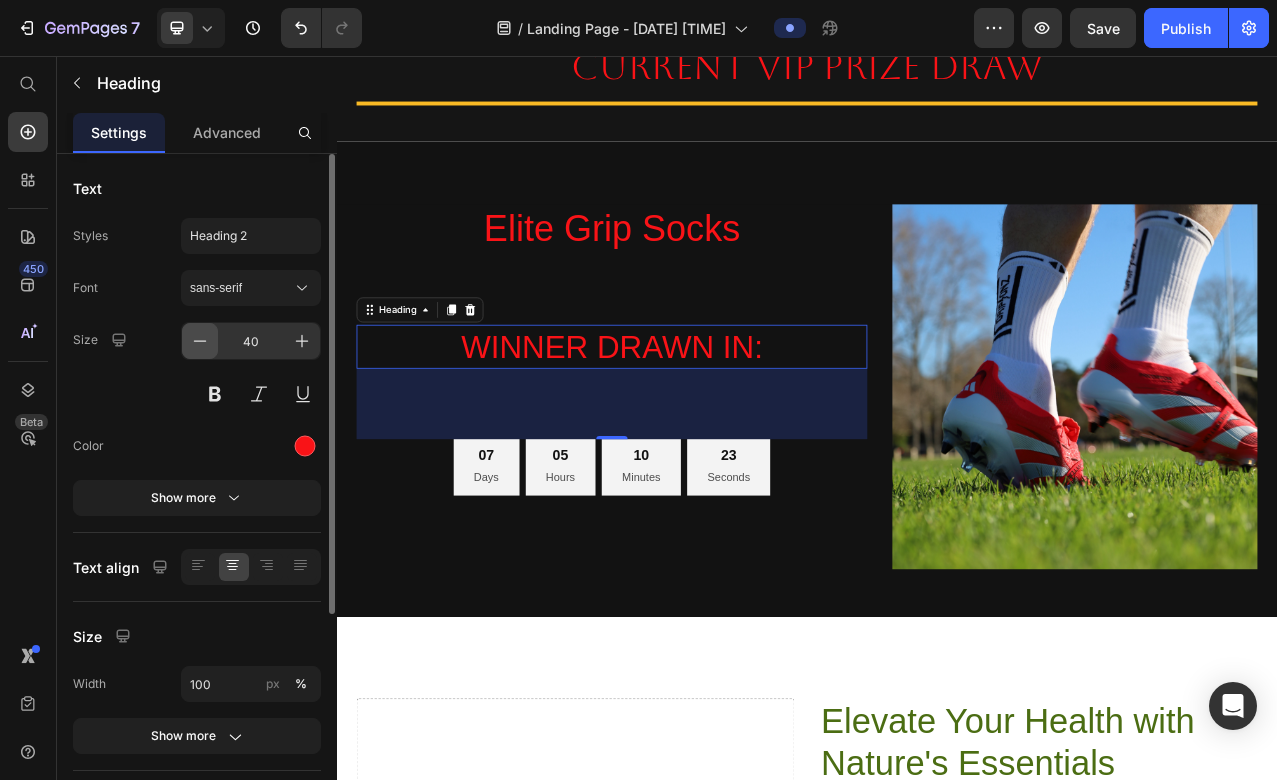 click at bounding box center [200, 341] 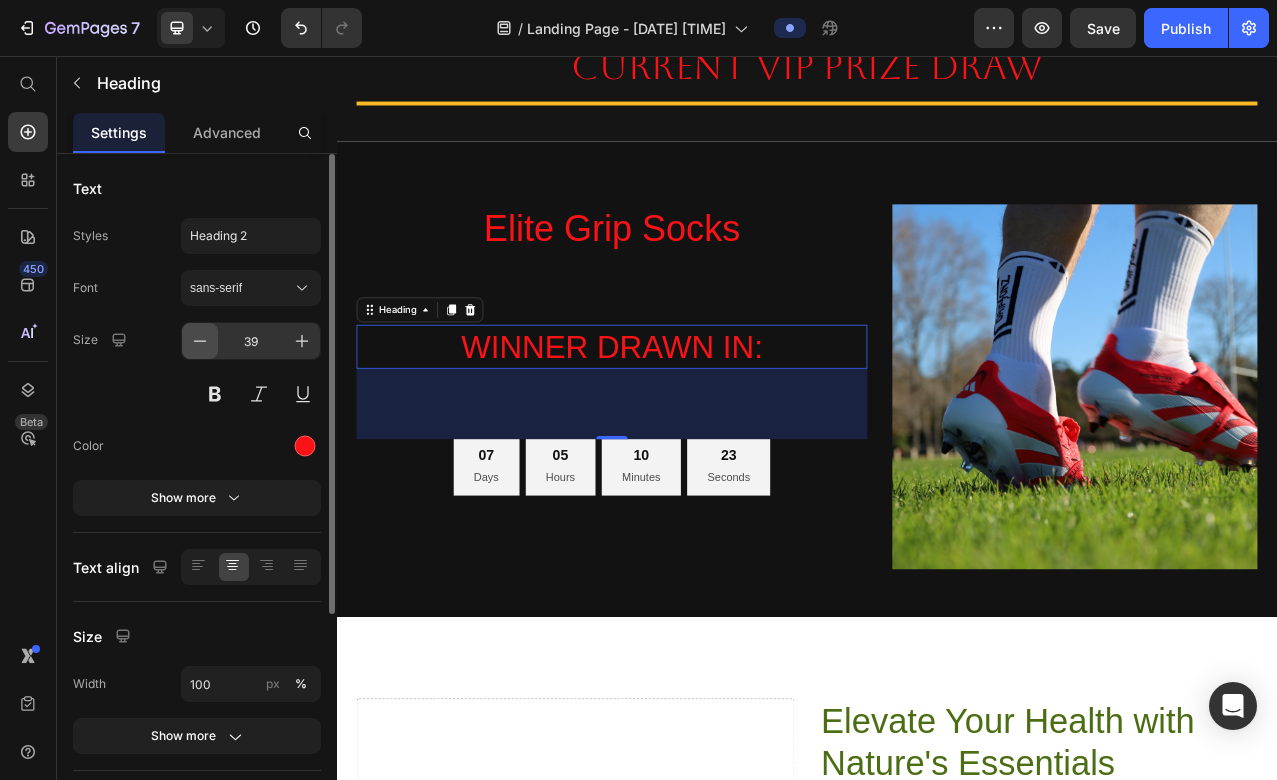 click at bounding box center (200, 341) 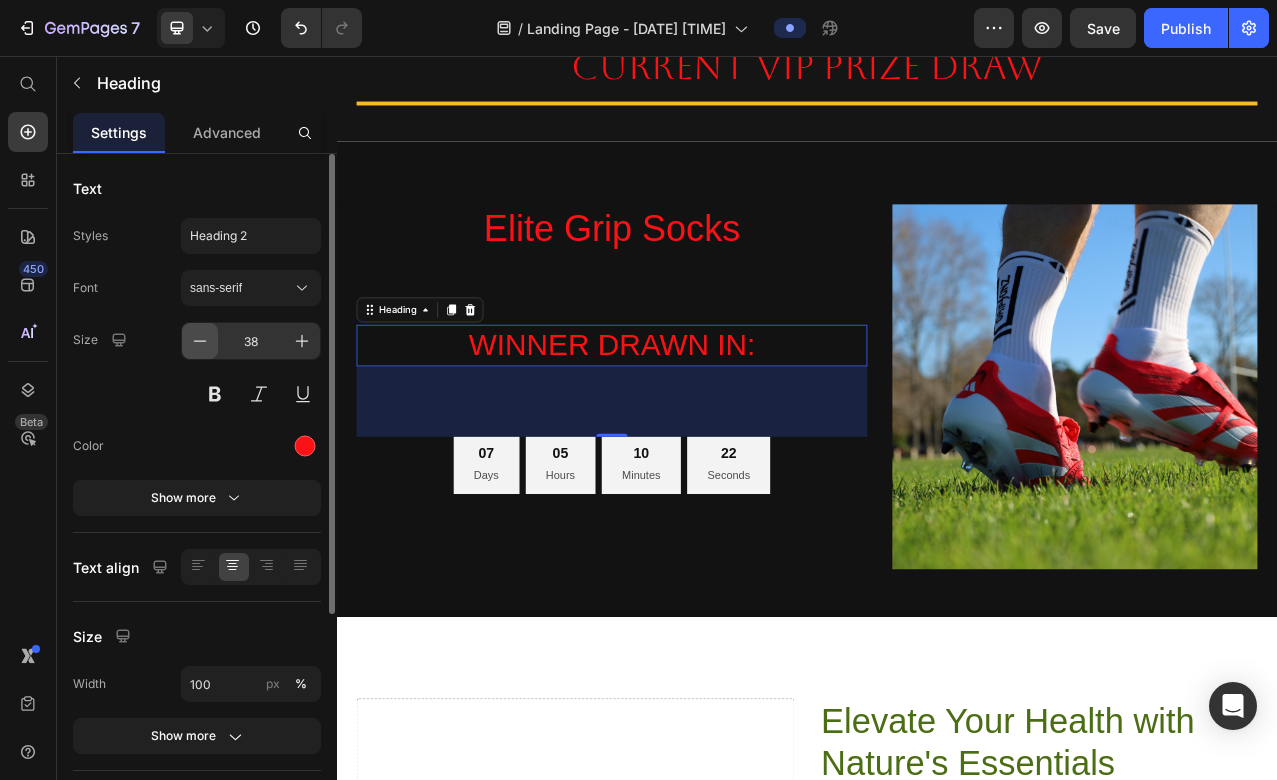 click at bounding box center [200, 341] 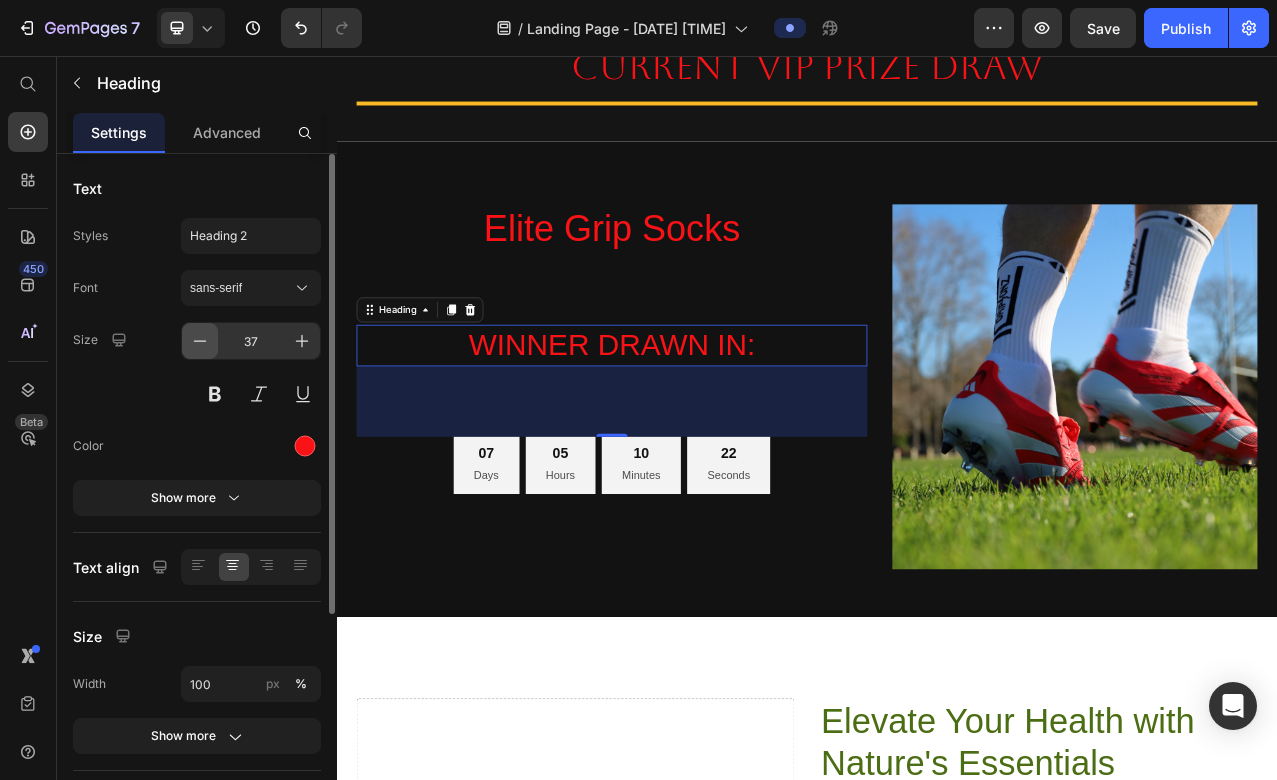 click at bounding box center (200, 341) 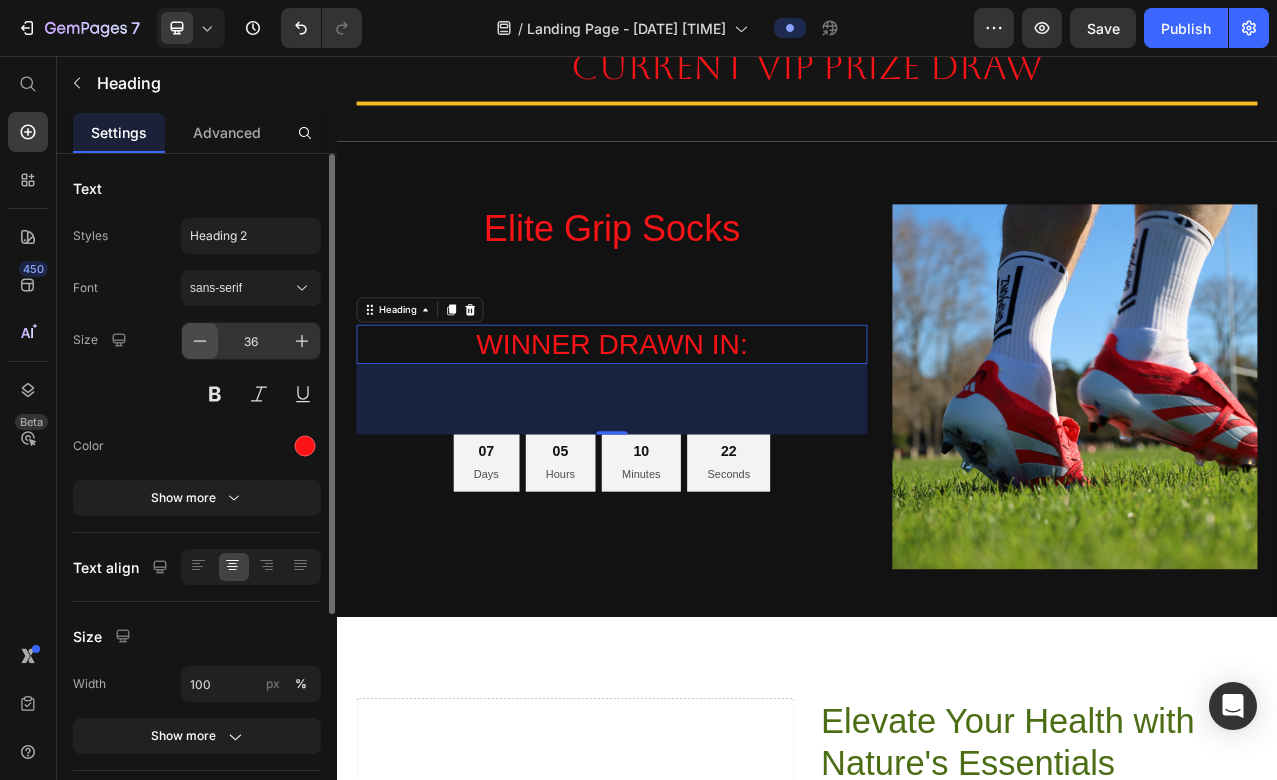 click at bounding box center (200, 341) 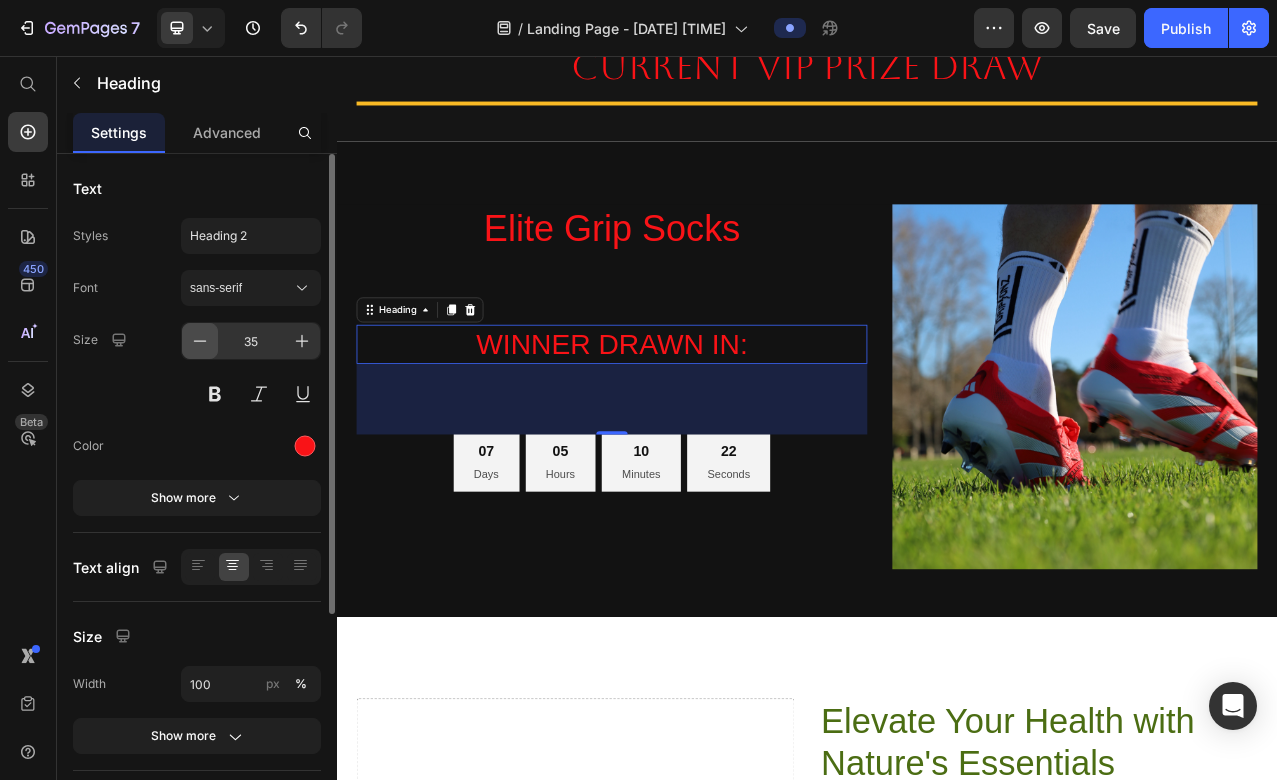 click at bounding box center [200, 341] 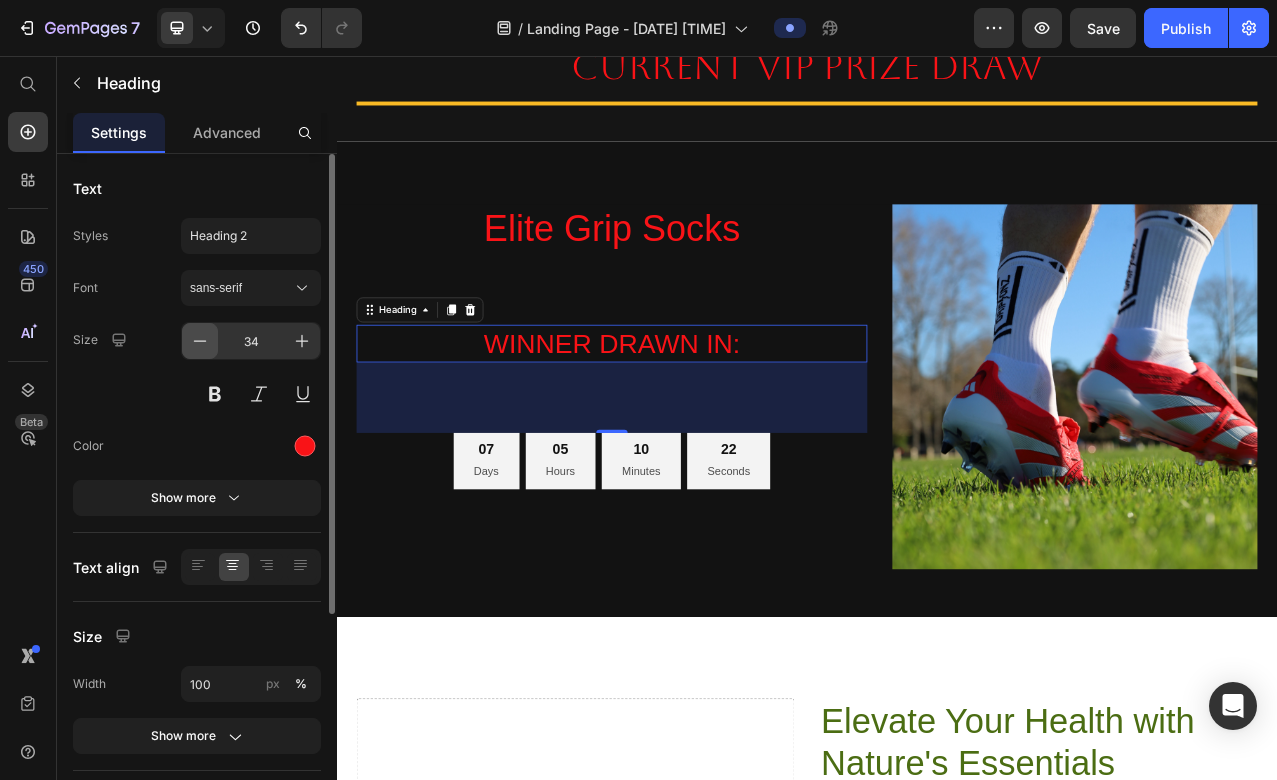 click at bounding box center [200, 341] 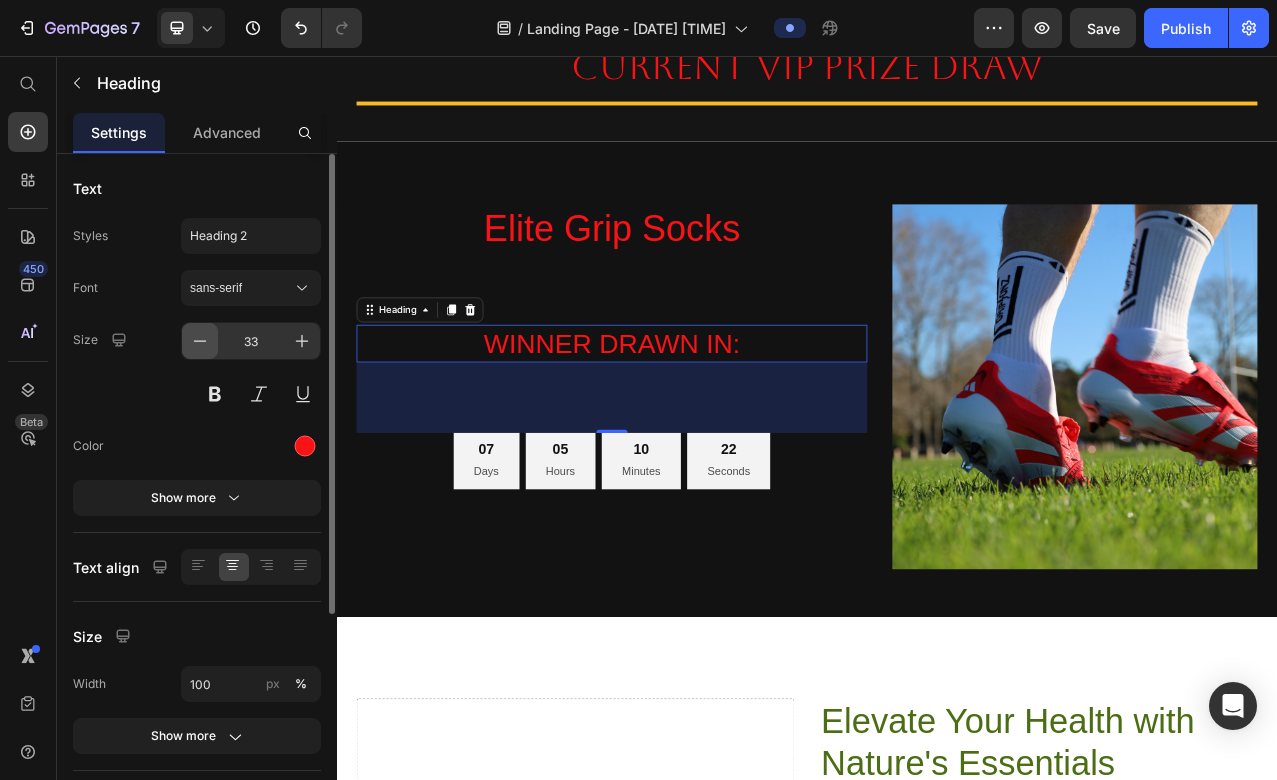 click at bounding box center [200, 341] 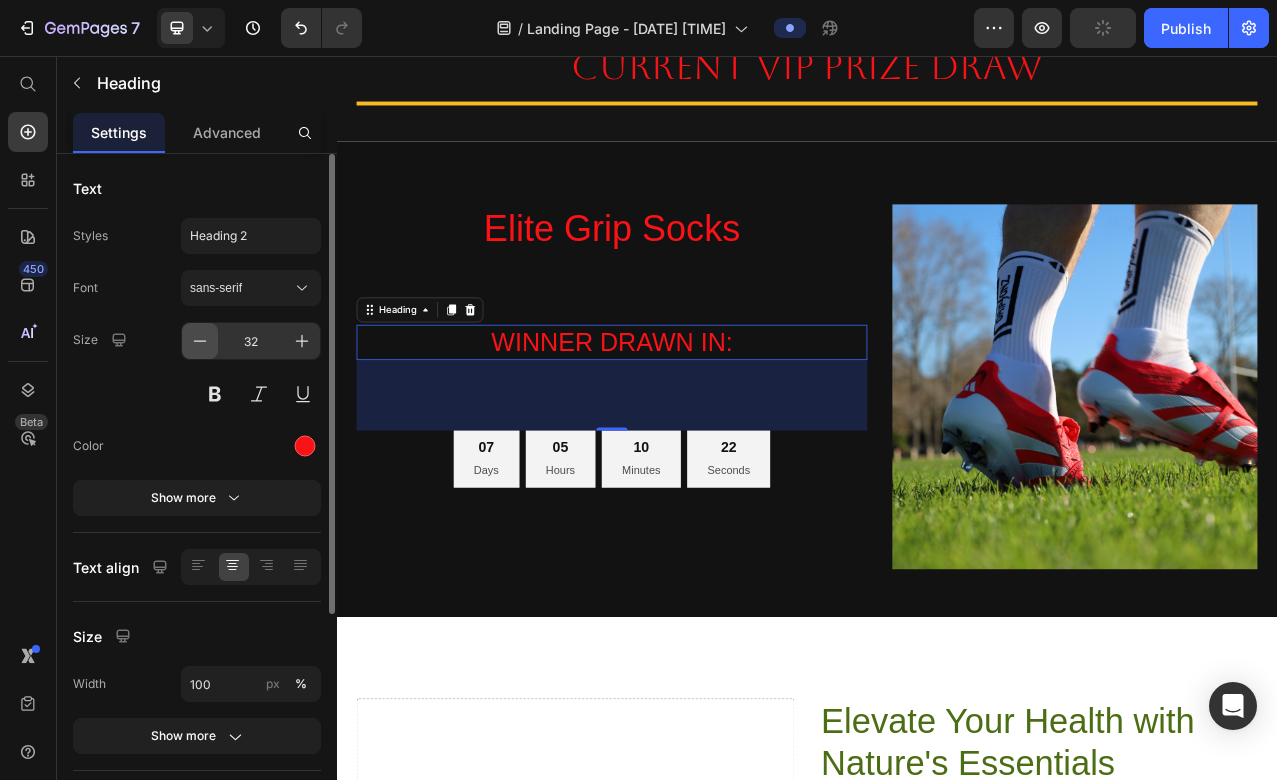 click at bounding box center [200, 341] 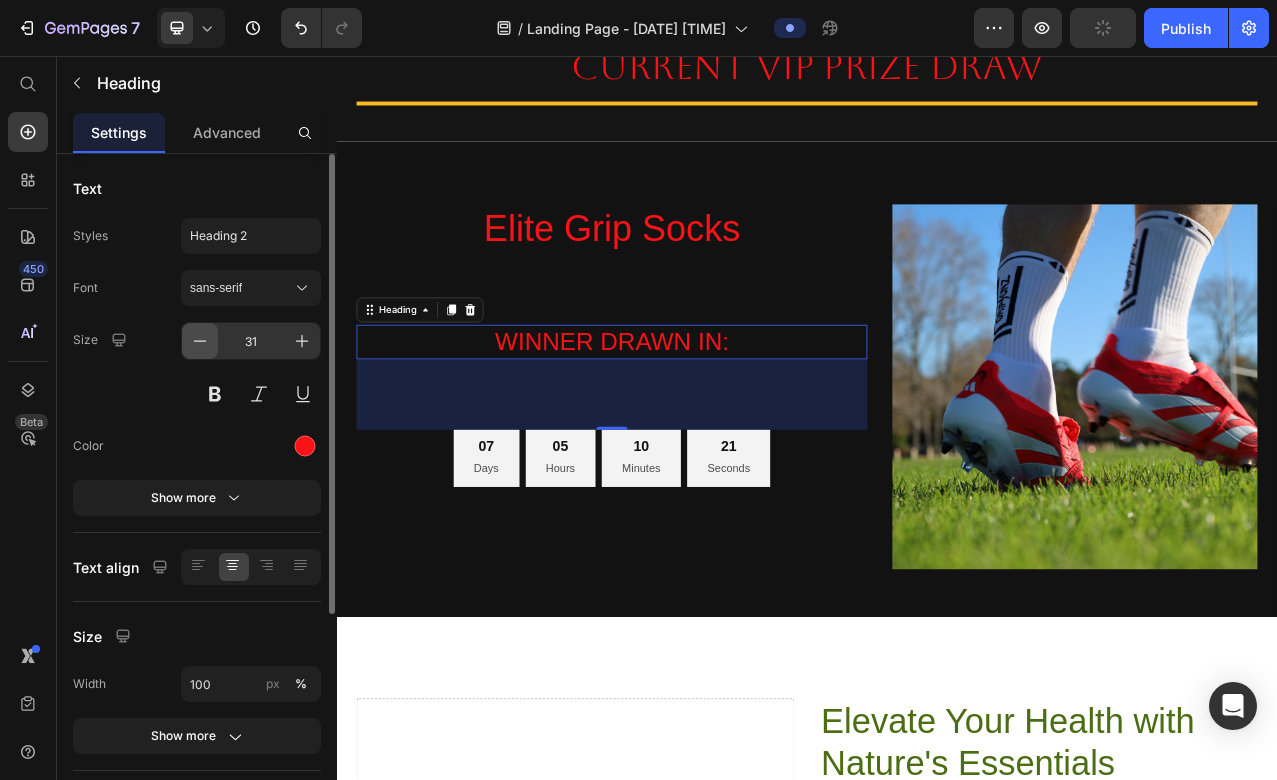 click at bounding box center [200, 341] 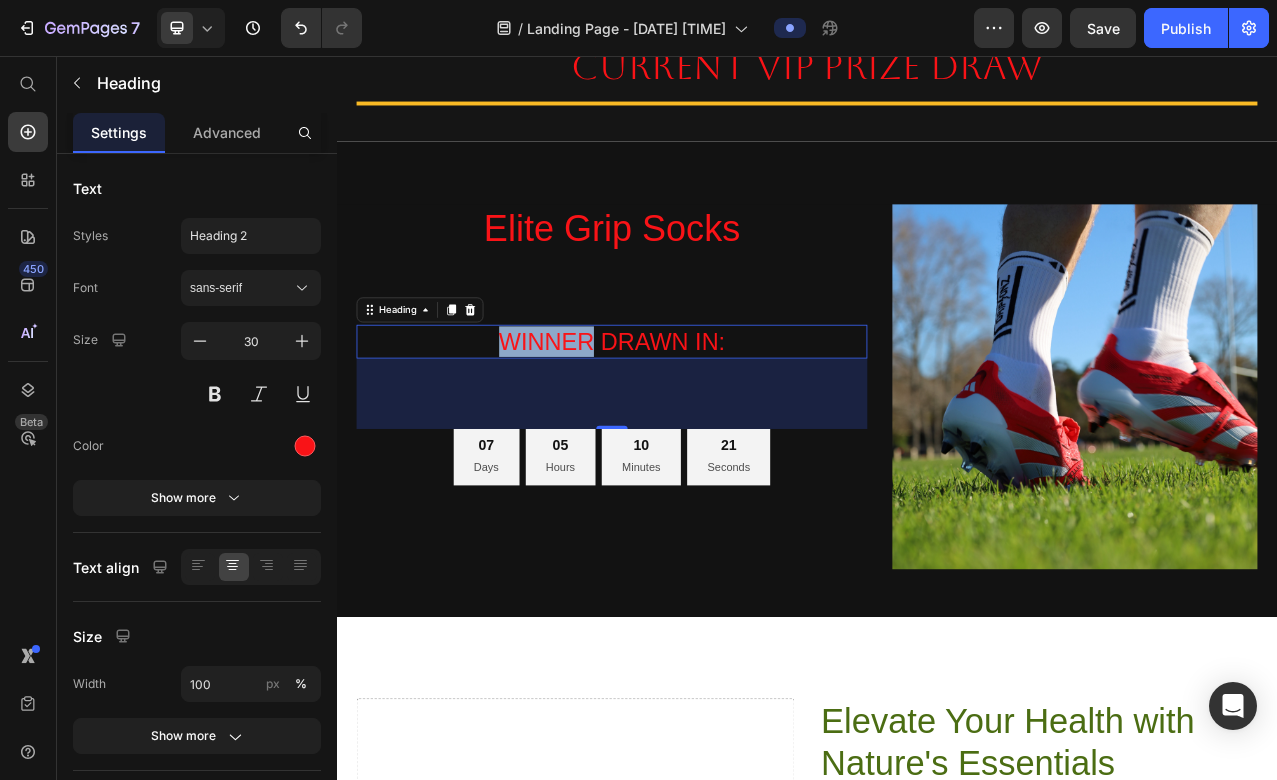 click on "WINNER DRAWN IN:" at bounding box center (688, 420) 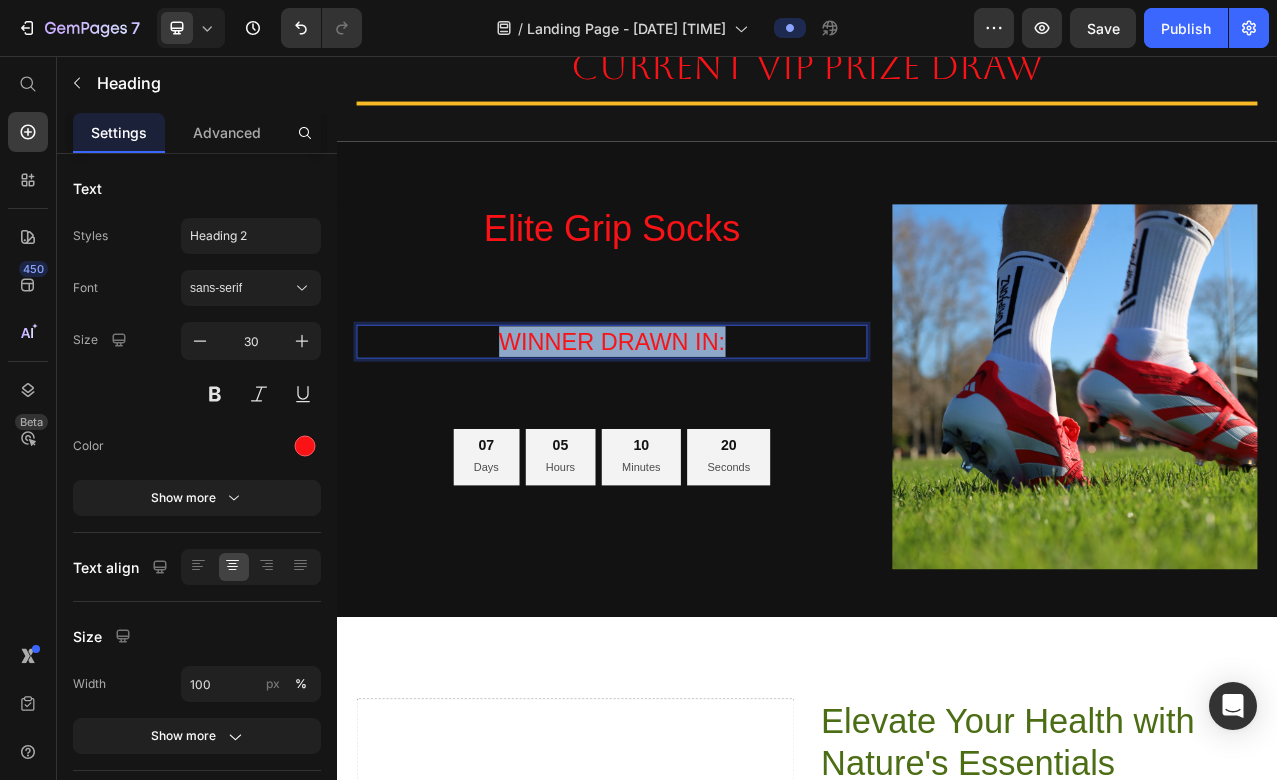 click on "WINNER DRAWN IN:" at bounding box center (688, 420) 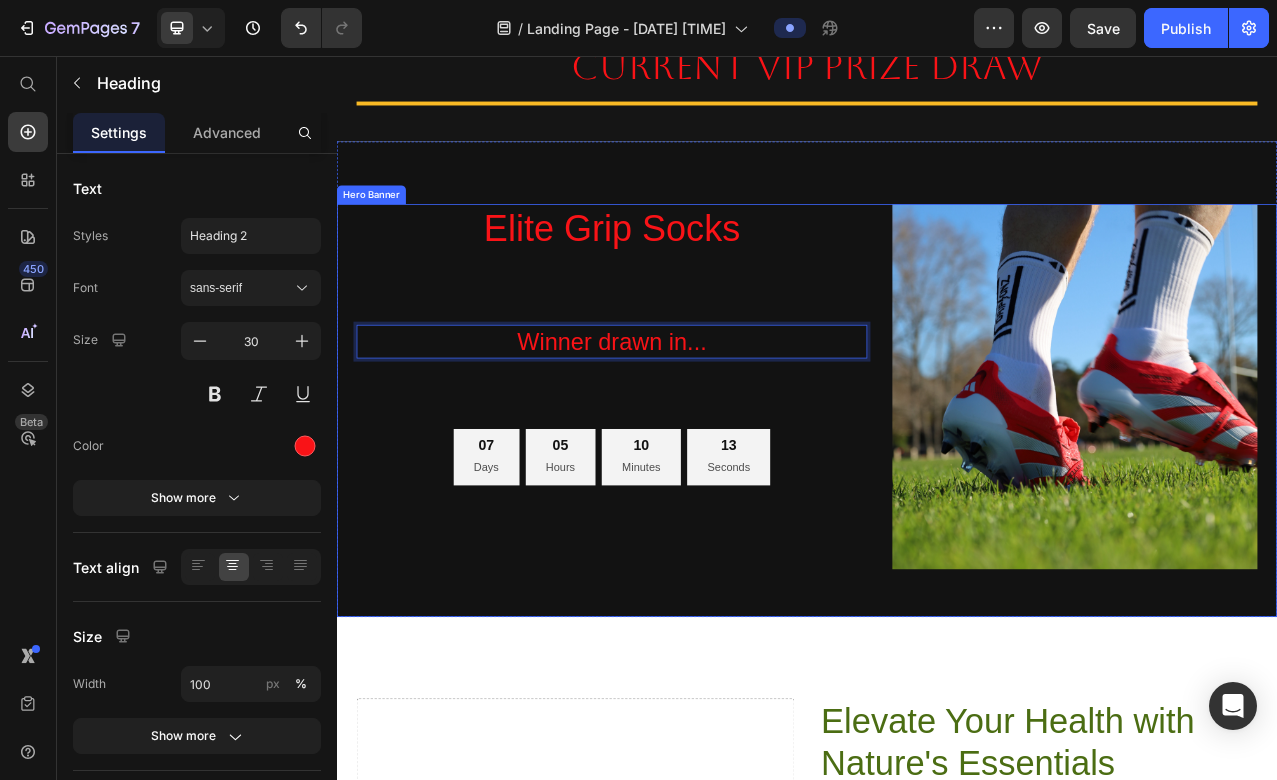 click on "Elite Grip Socks Heading Winner drawn in... Heading   90 07 Days 05 Hours 10 Minutes 13 Seconds Countdown Timer" at bounding box center (688, 478) 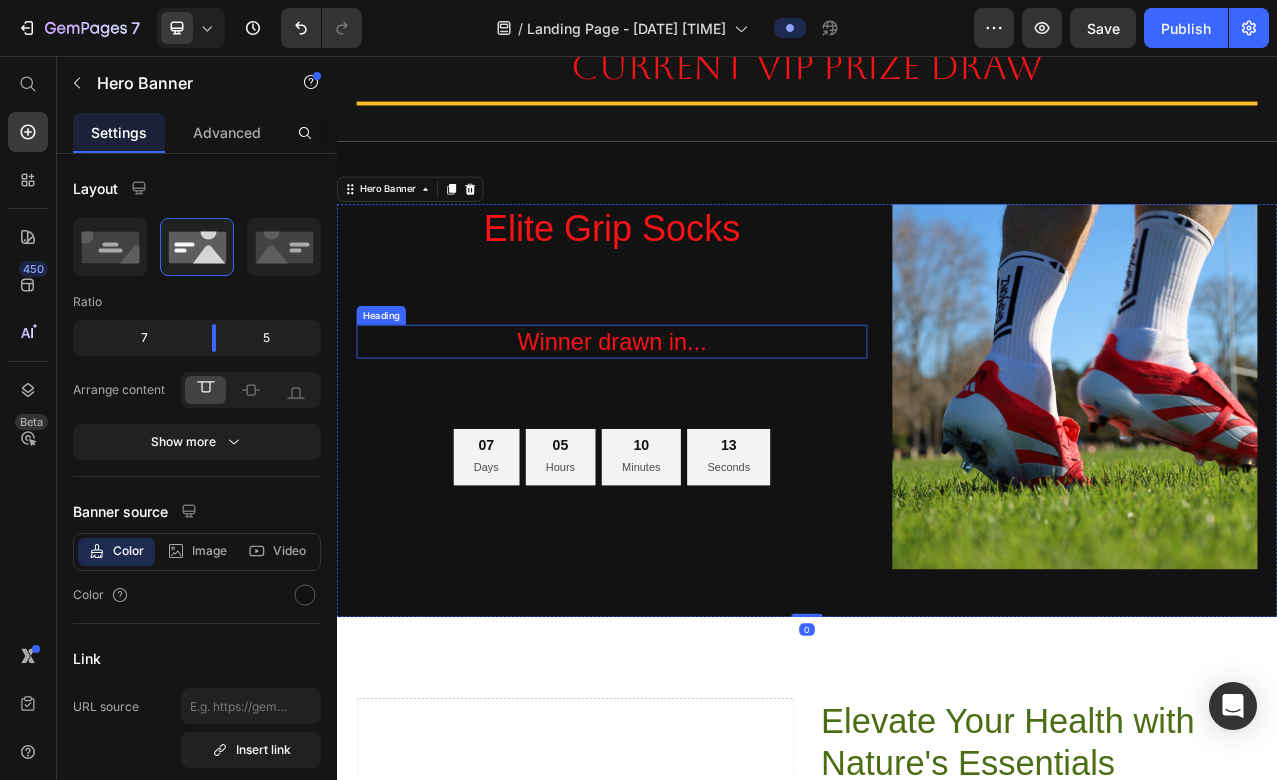 click on "Winner drawn in..." at bounding box center [688, 420] 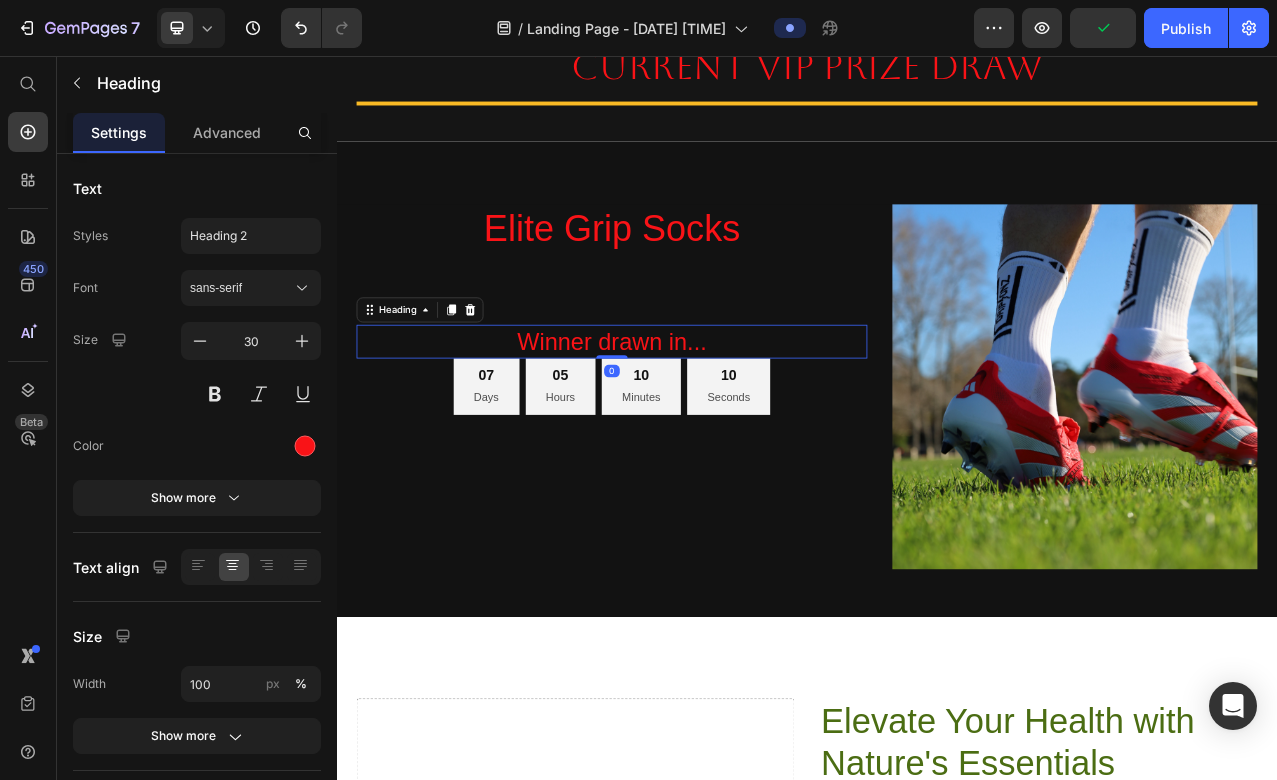 drag, startPoint x: 695, startPoint y: 529, endPoint x: 726, endPoint y: 391, distance: 141.43903 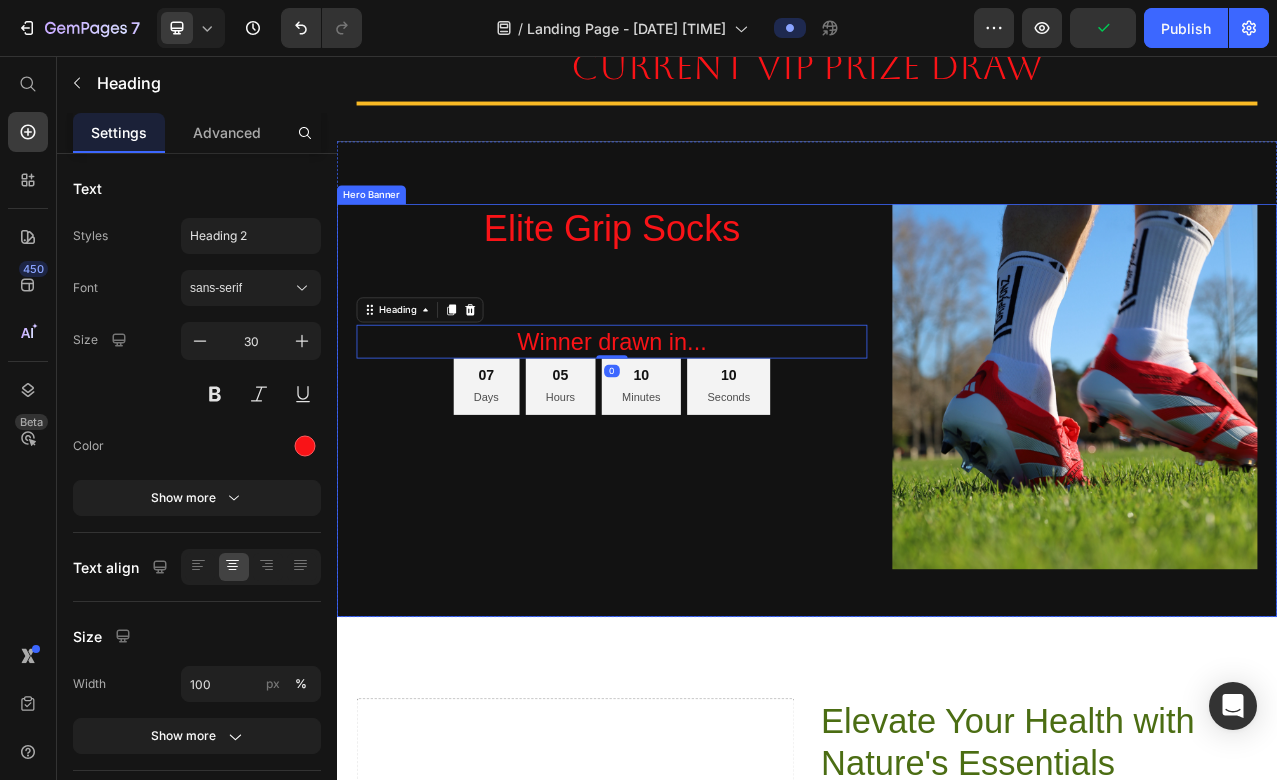 click on "Elite Grip Socks Heading Winner drawn in... Heading   0 07 Days 05 Hours 10 Minutes 10 Seconds Countdown Timer" at bounding box center [688, 478] 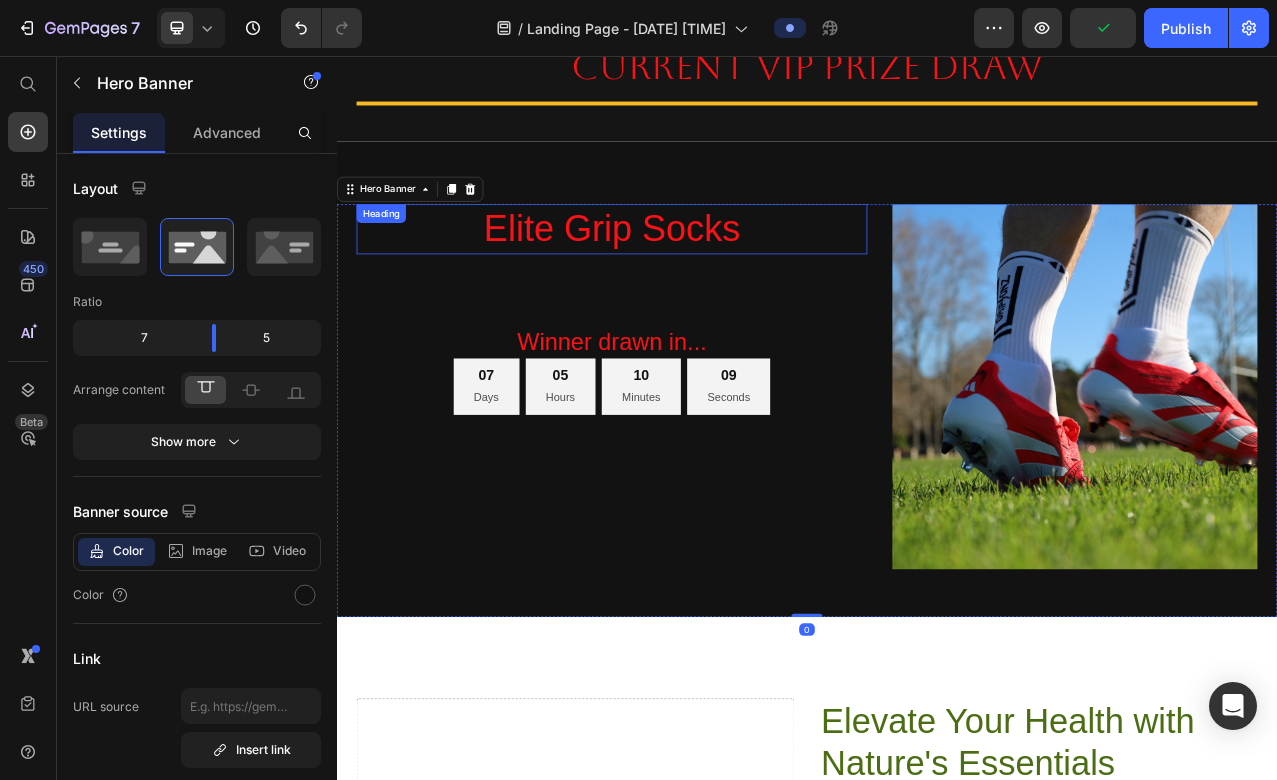 click on "Elite Grip Socks" at bounding box center (688, 277) 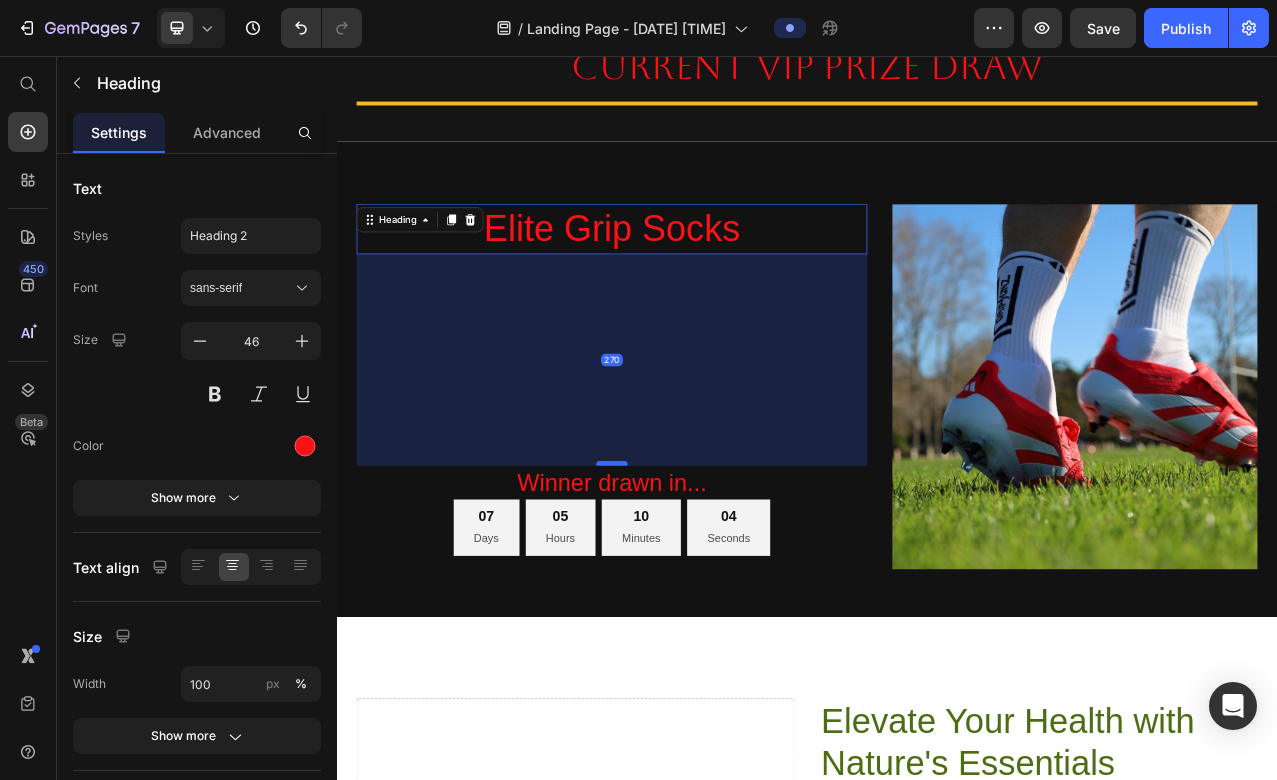 drag, startPoint x: 695, startPoint y: 396, endPoint x: 681, endPoint y: 576, distance: 180.54362 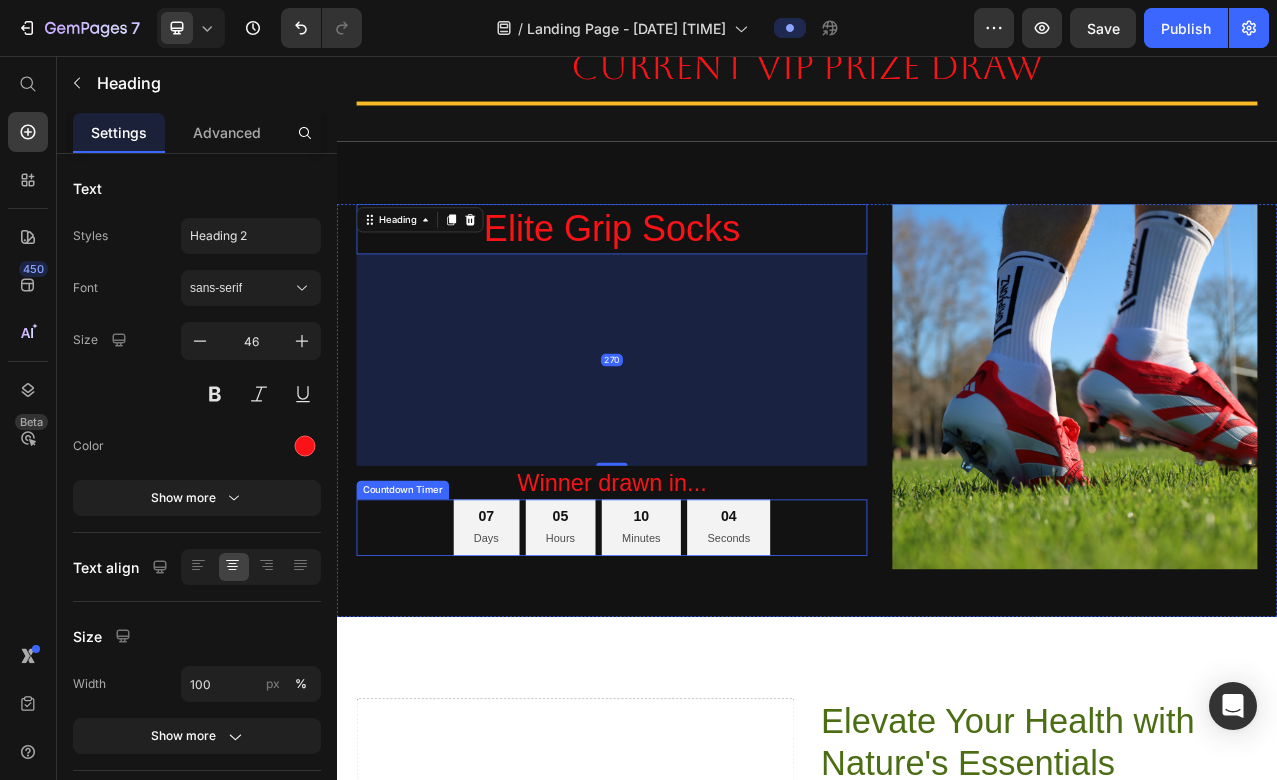 click on "Elite Grip Socks Heading   270 Winner drawn in... Heading 07 Days 05 Hours 10 Minutes 04 Seconds Countdown Timer Image" at bounding box center (937, 508) 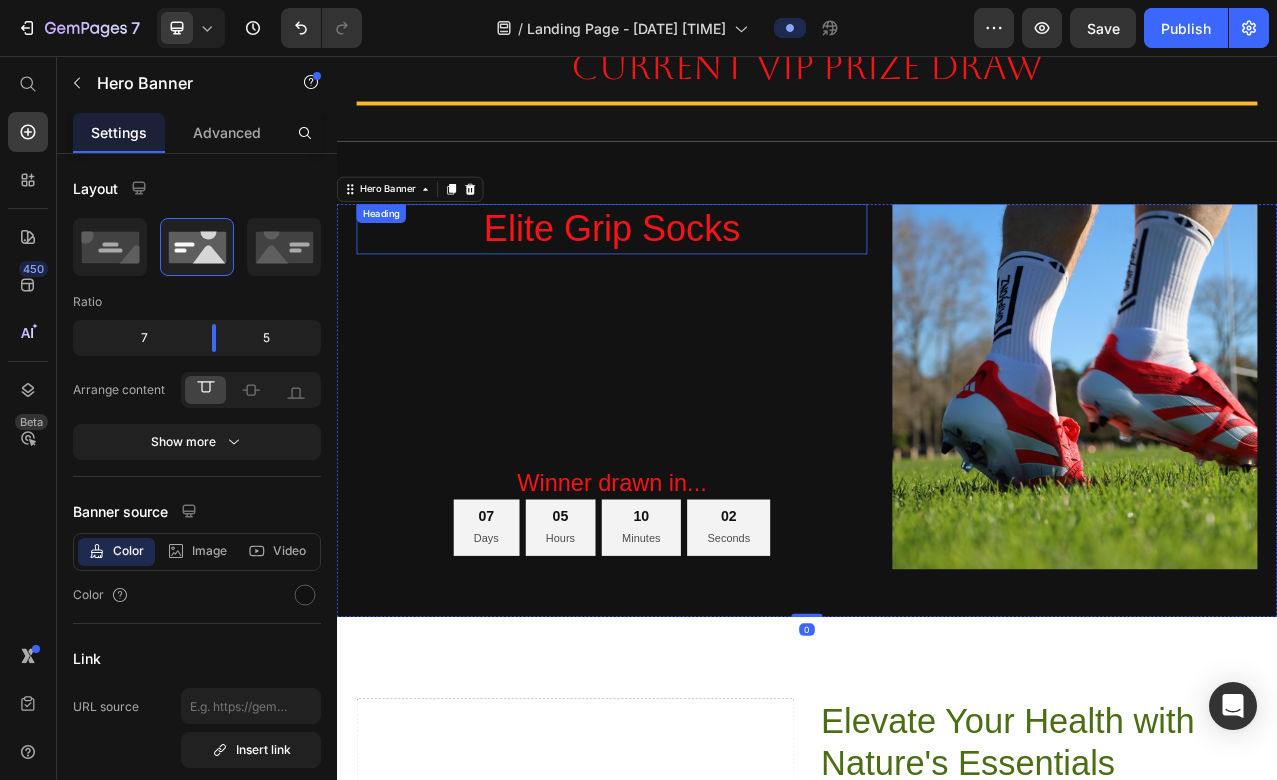 click on "Elite Grip Socks" at bounding box center (688, 277) 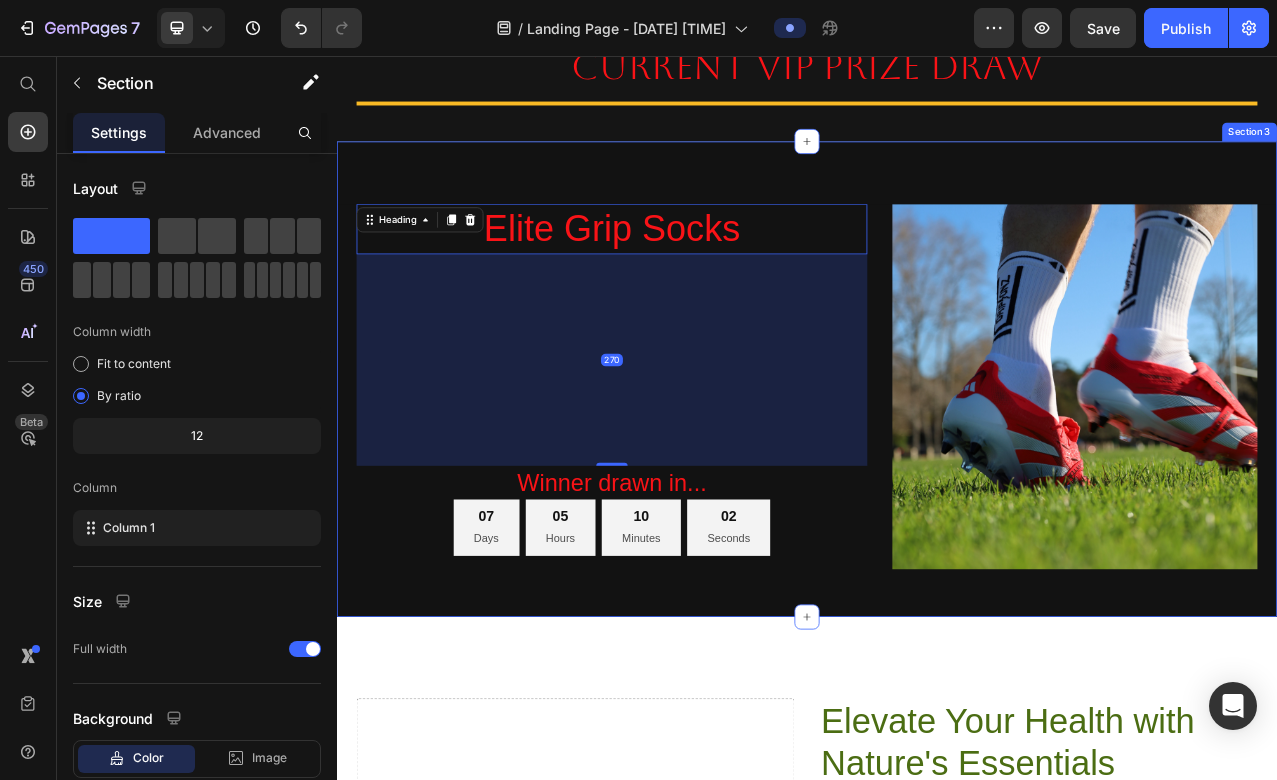 click on "Elite Grip Socks Heading   270 Winner drawn in... Heading 07 Days 05 Hours 10 Minutes 02 Seconds Countdown Timer Image Hero Banner Section 3" at bounding box center (937, 468) 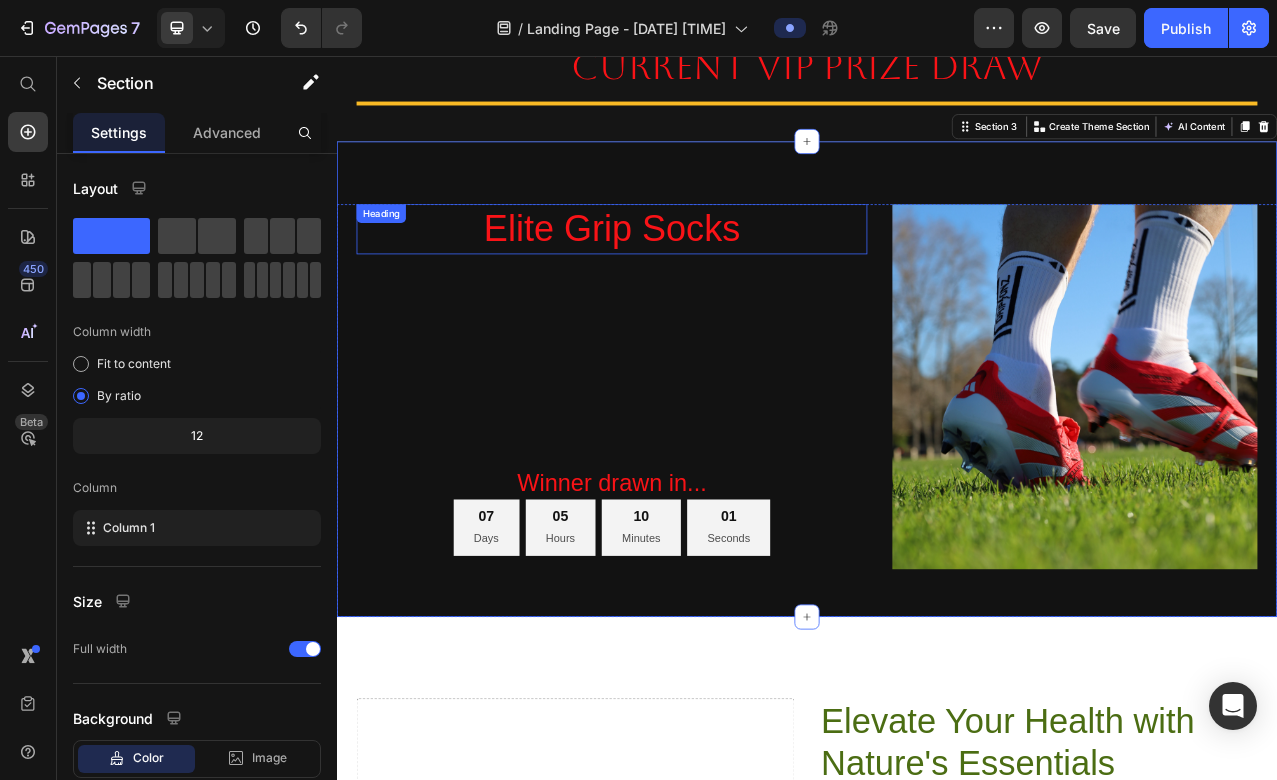 click on "Elite Grip Socks" at bounding box center [688, 277] 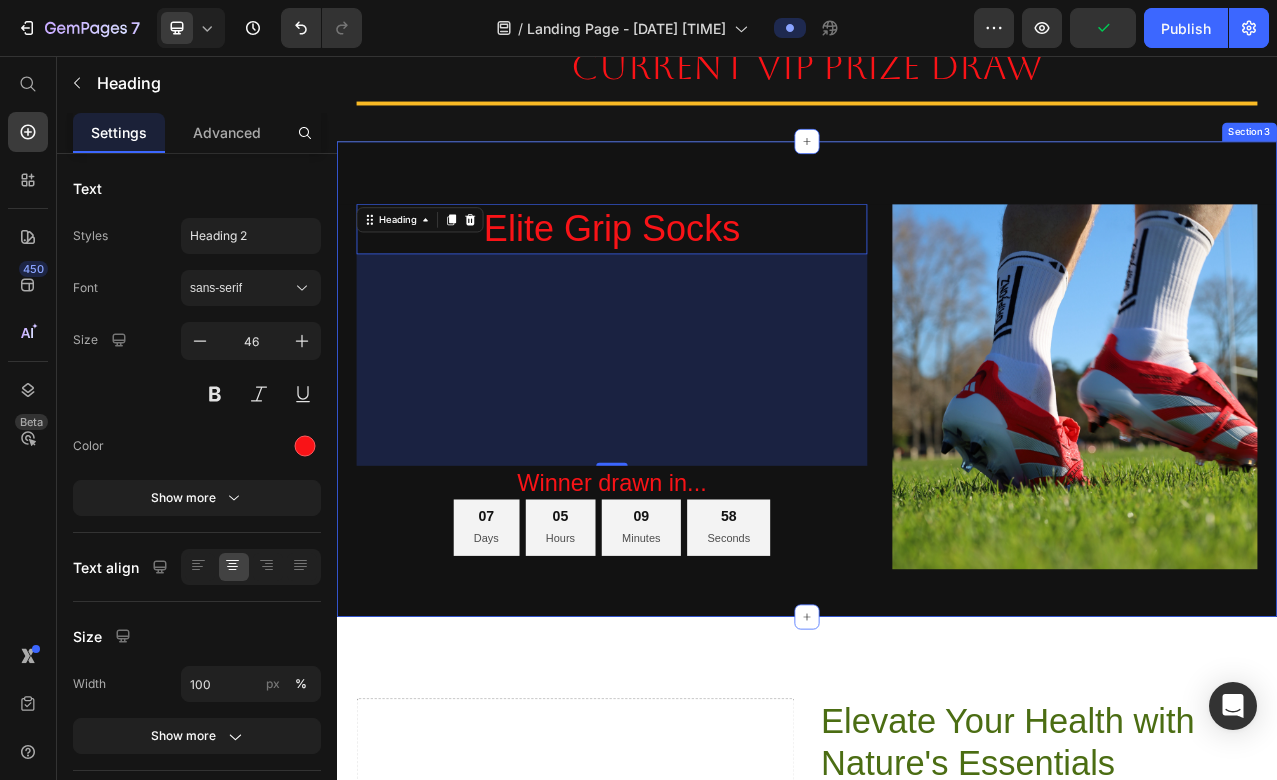 click on "Elite Grip Socks Heading   270 Winner drawn in... Heading 07 Days 05 Hours 09 Minutes 58 Seconds Countdown Timer Image Hero Banner Section 3" at bounding box center (937, 468) 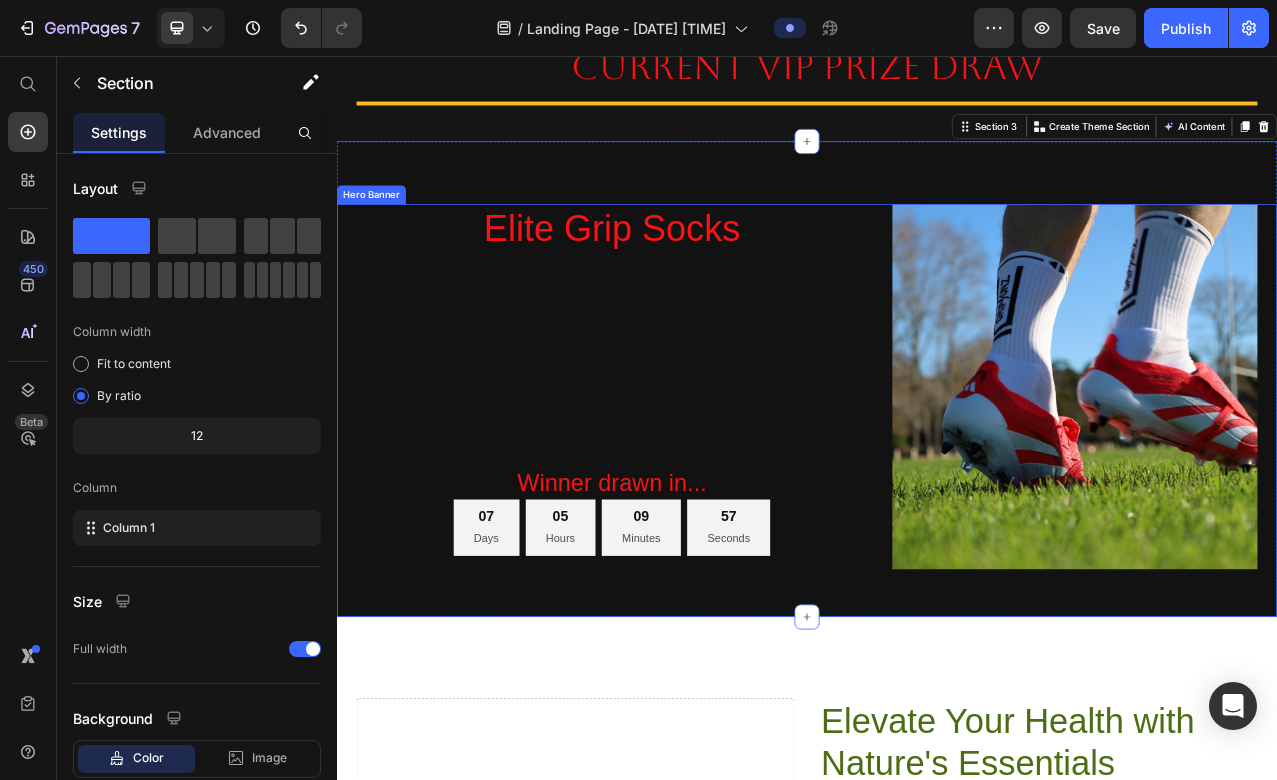click on "Elite Grip Socks Heading Winner drawn in... Heading 07 Days 05 Hours 09 Minutes 57 Seconds Countdown Timer" at bounding box center [688, 478] 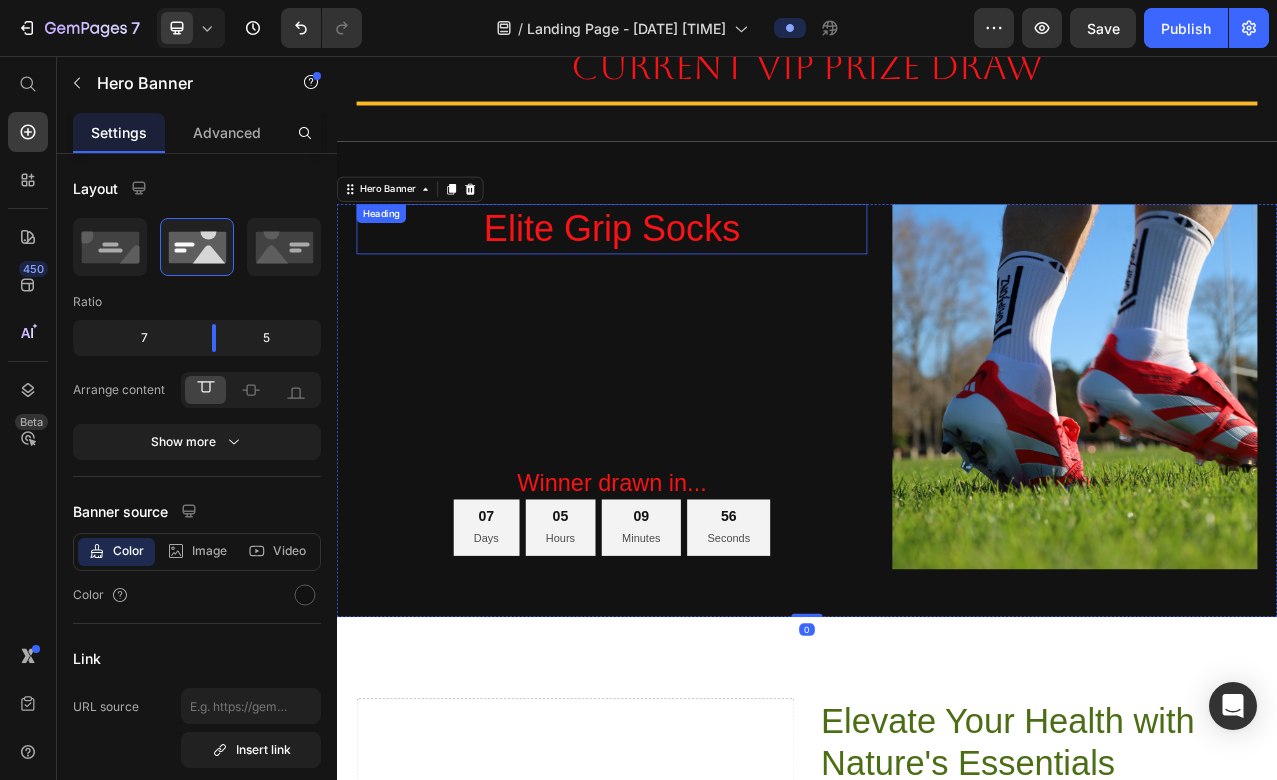 click on "Elite Grip Socks" at bounding box center [688, 277] 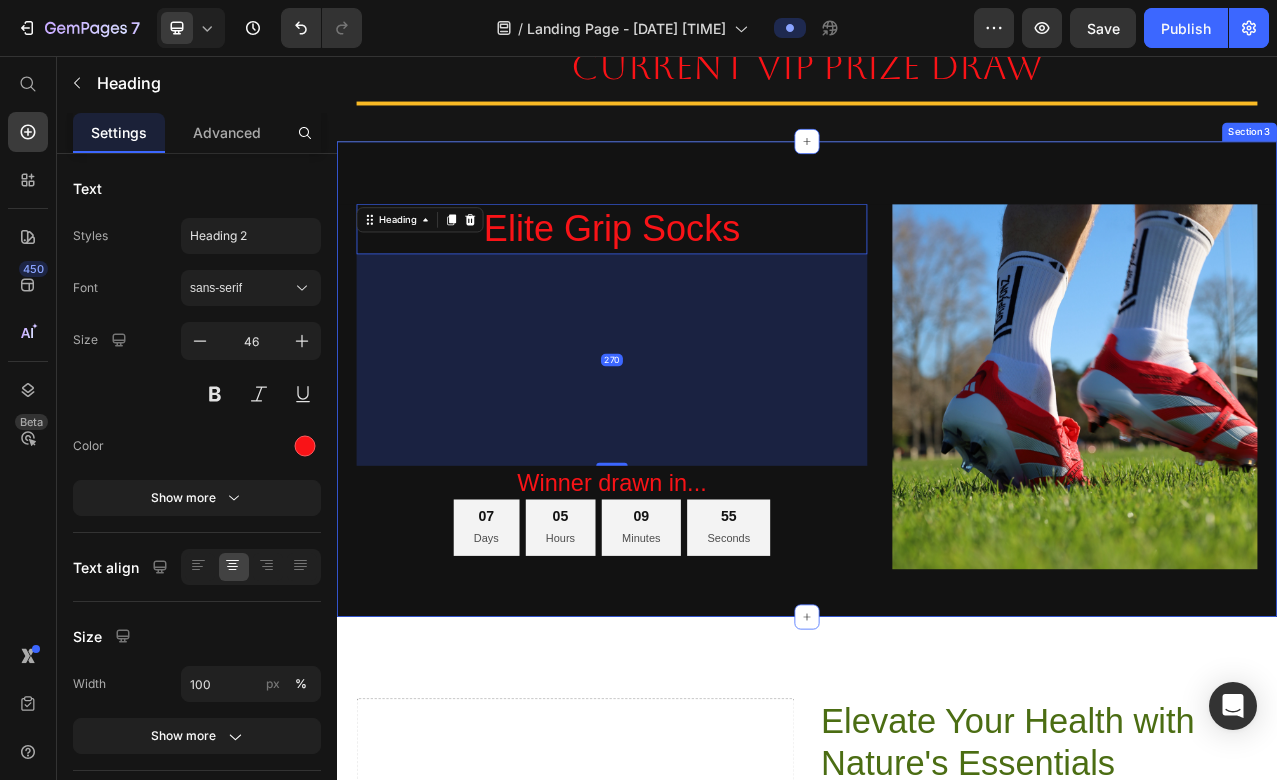 click on "Elite Grip Socks Heading   270 Winner drawn in... Heading 07 Days 05 Hours 09 Minutes 55 Seconds Countdown Timer Image Hero Banner Section 3" at bounding box center (937, 468) 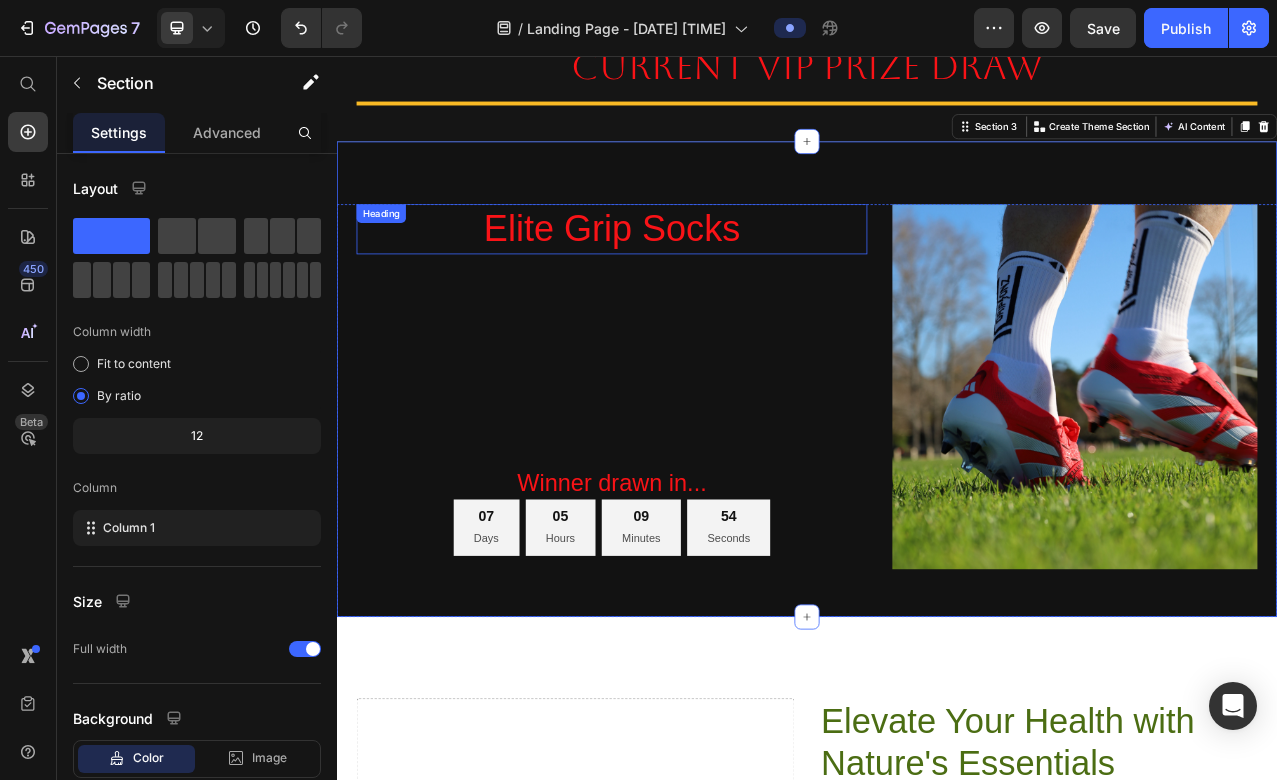 click on "Elite Grip Socks" at bounding box center [688, 277] 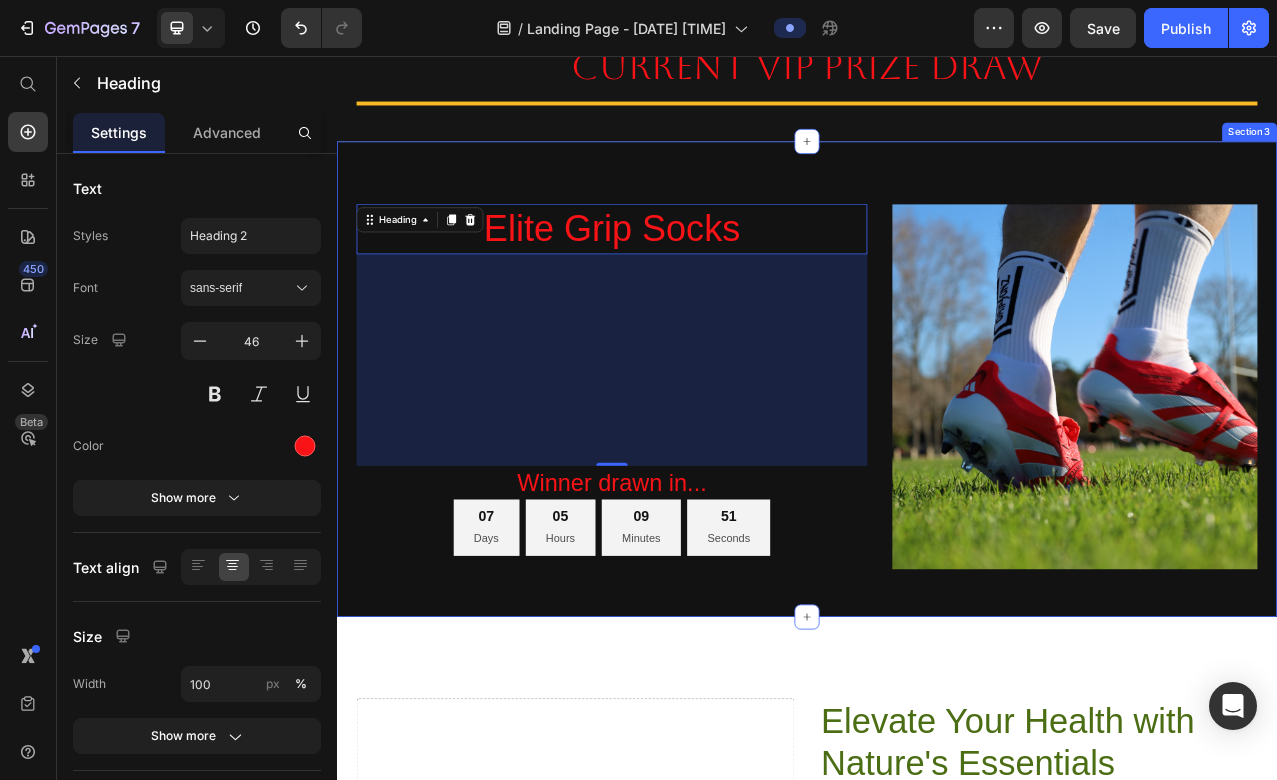 click on "Image" at bounding box center (1279, 478) 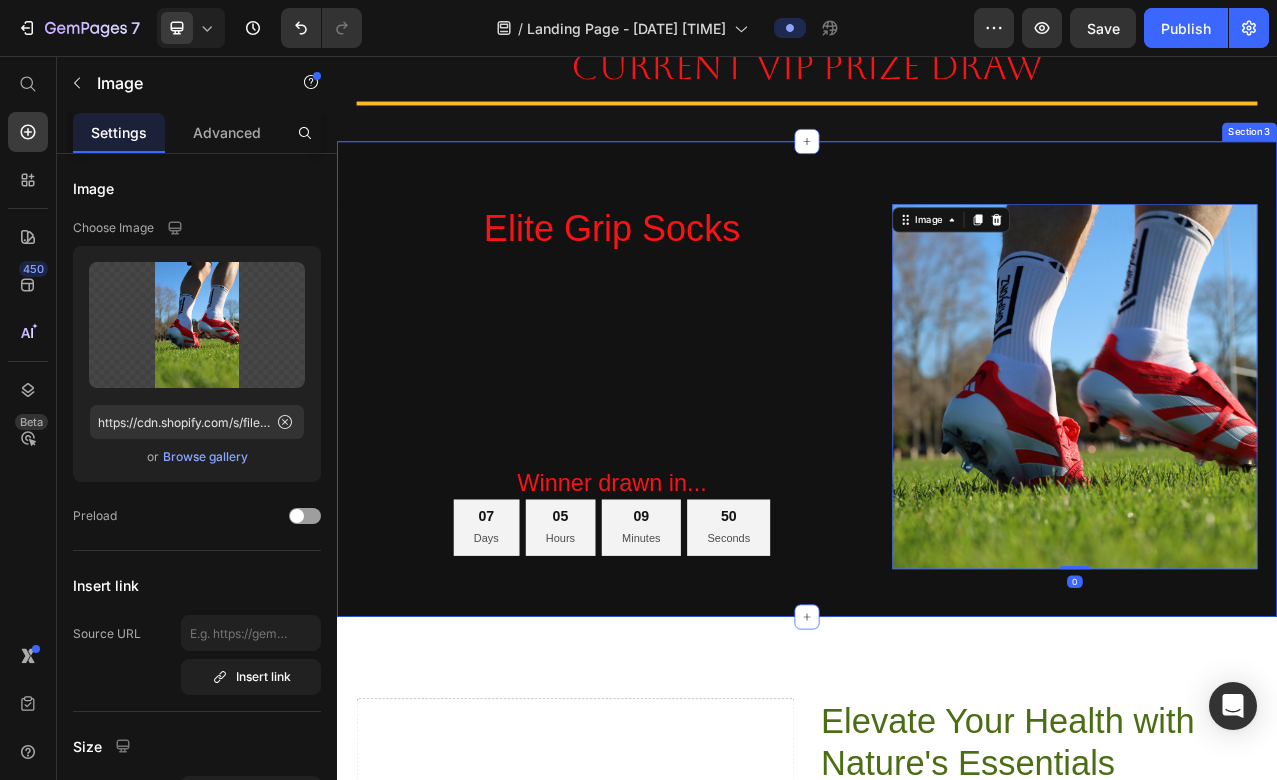 click on "Elite Grip Socks Heading Winner drawn in... Heading 07 Days 05 Hours 09 Minutes 50 Seconds Countdown Timer Image   0 Hero Banner Section 3" at bounding box center (937, 468) 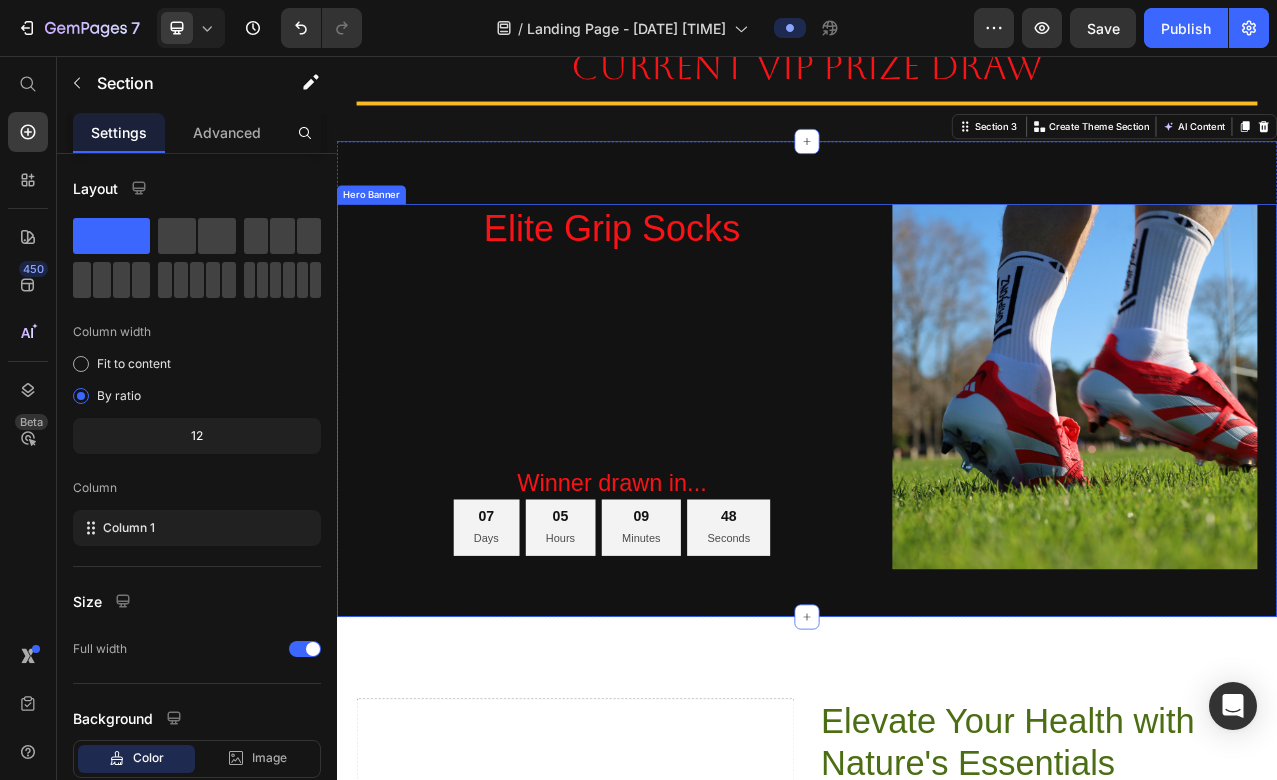 click on "Elite Grip Socks Heading Winner drawn in... Heading 07 Days 05 Hours 09 Minutes 48 Seconds Countdown Timer" at bounding box center (688, 478) 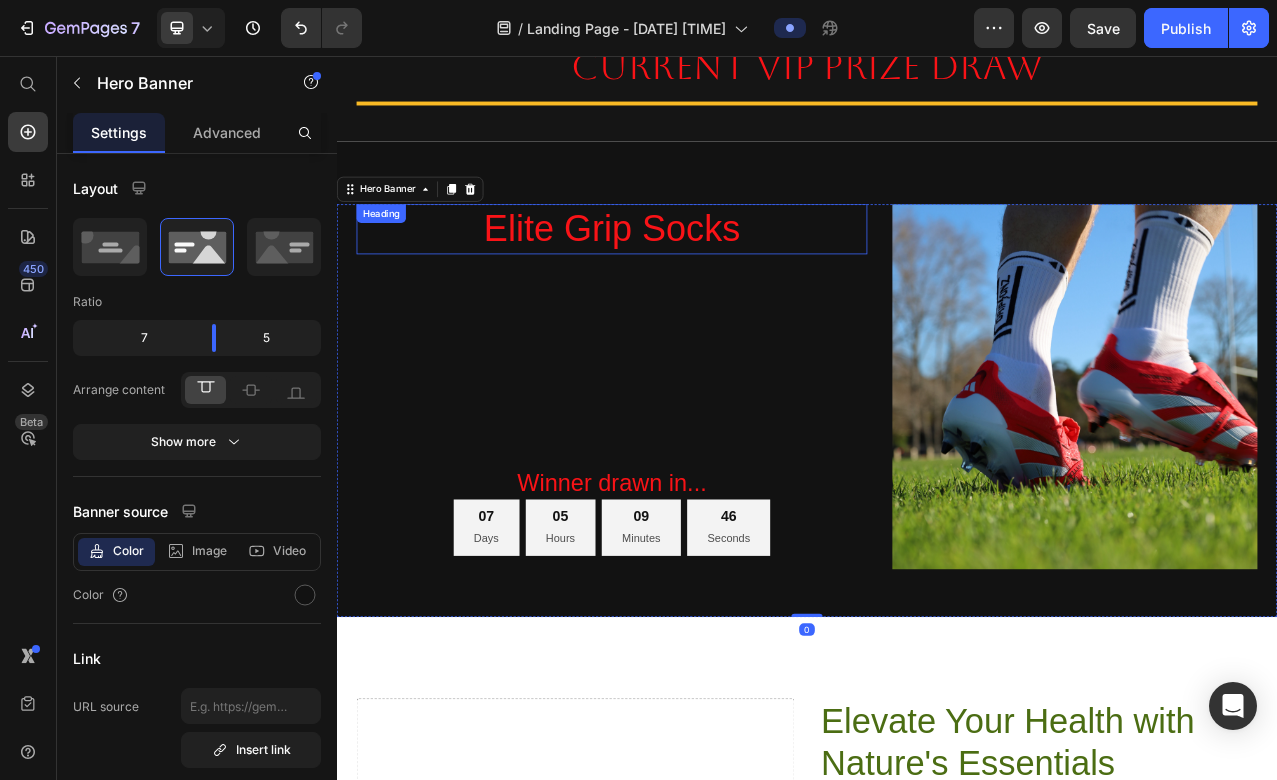click on "Elite Grip Socks" at bounding box center [688, 277] 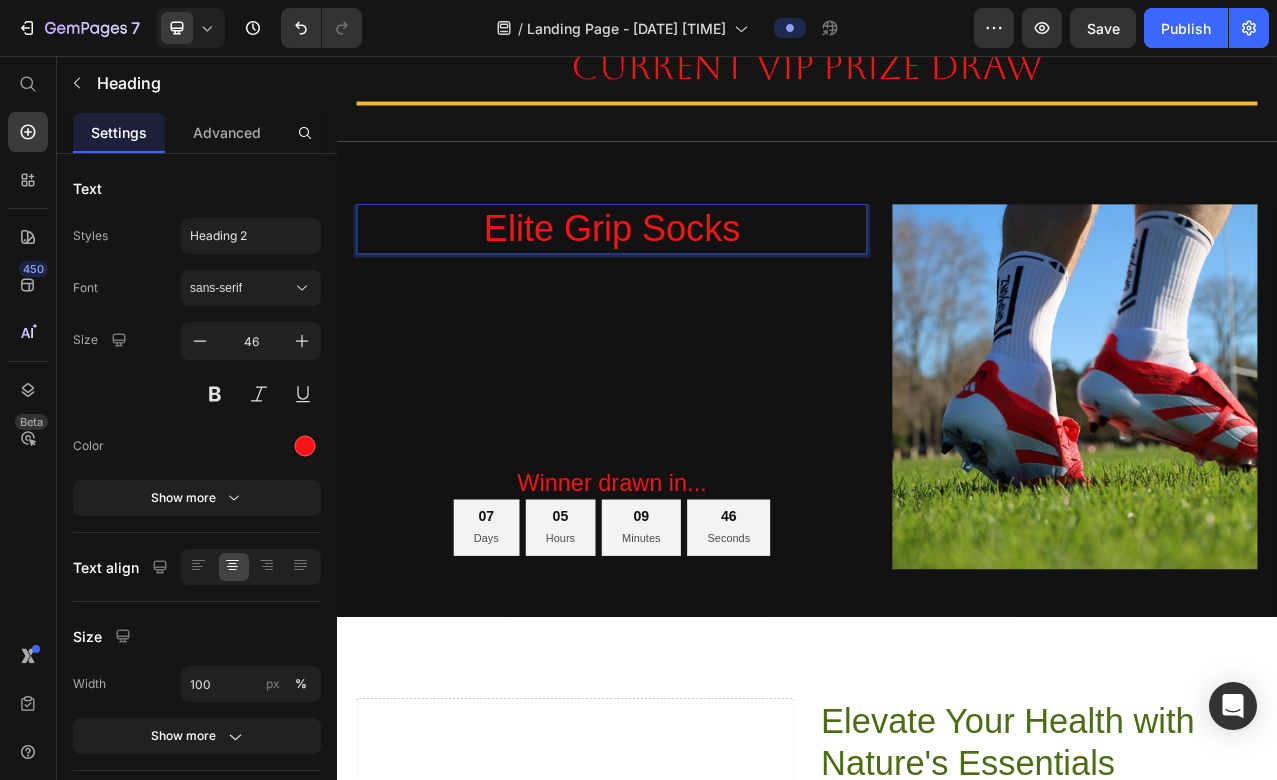 click on "Elite Grip Socks" at bounding box center [688, 277] 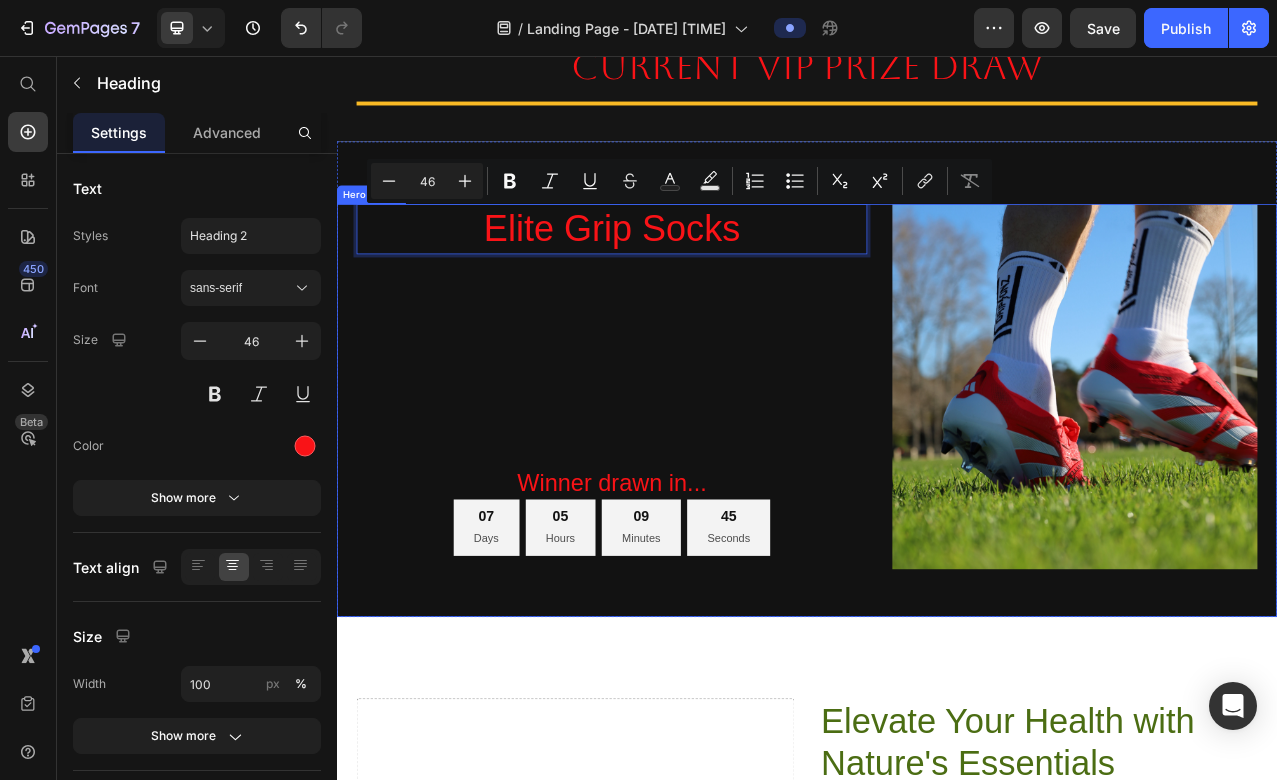 click on "Elite Grip Socks Heading   270 Winner drawn in... Heading 07 Days 05 Hours 09 Minutes 45 Seconds Countdown Timer" at bounding box center [688, 478] 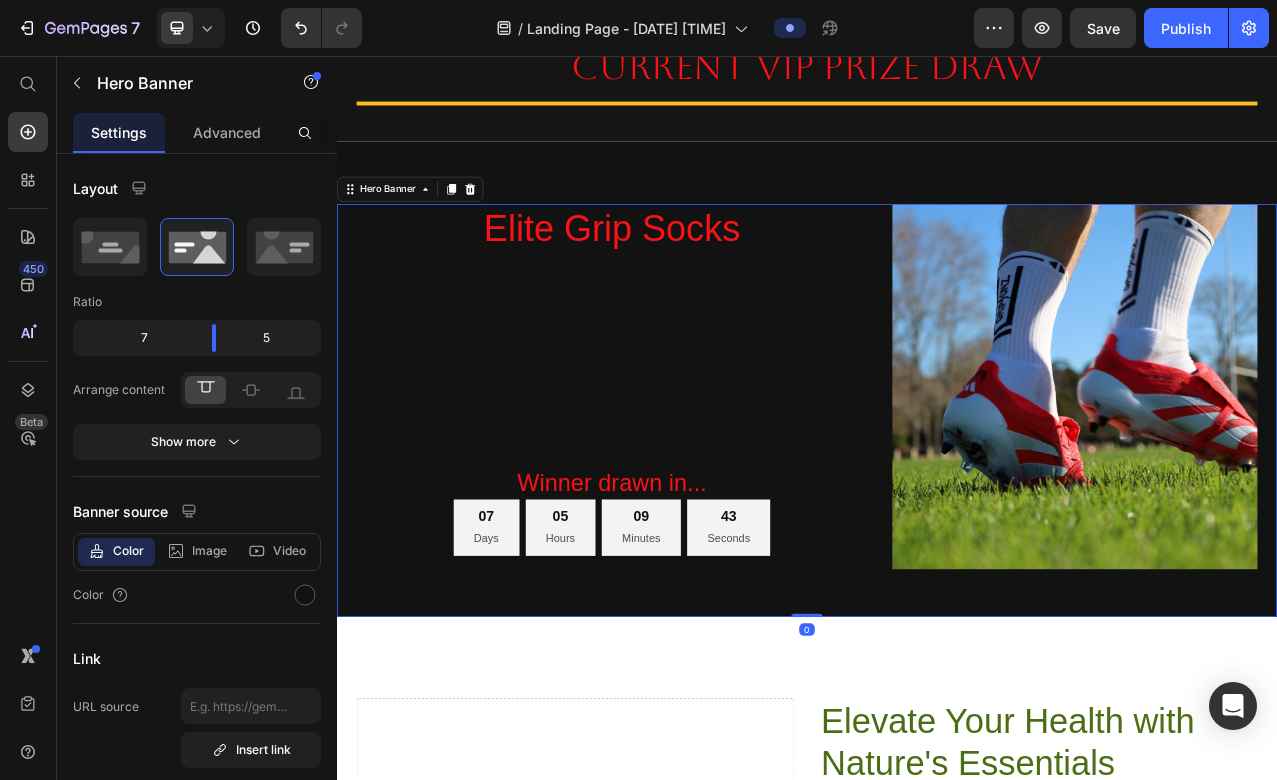 click on "Elite Grip Socks Heading Winner drawn in... Heading 07 Days 05 Hours 09 Minutes 43 Seconds Countdown Timer" at bounding box center (688, 478) 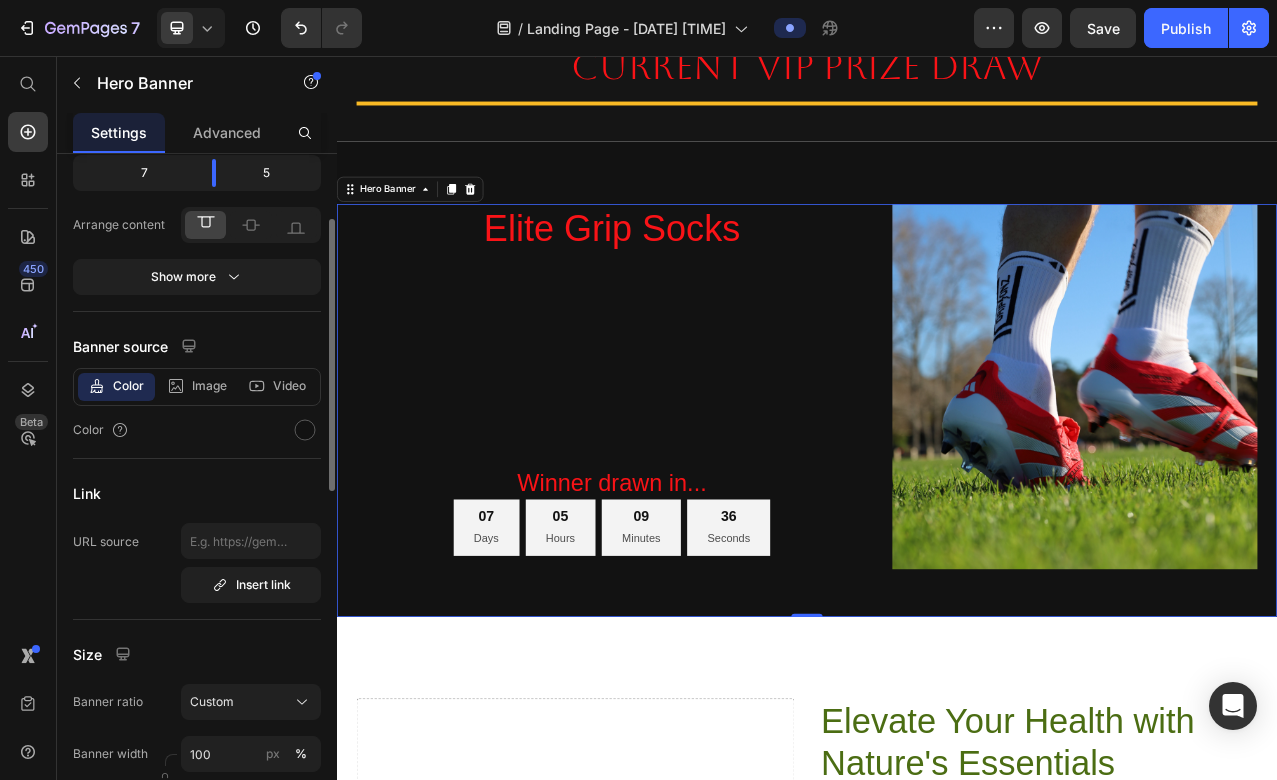 scroll, scrollTop: 142, scrollLeft: 0, axis: vertical 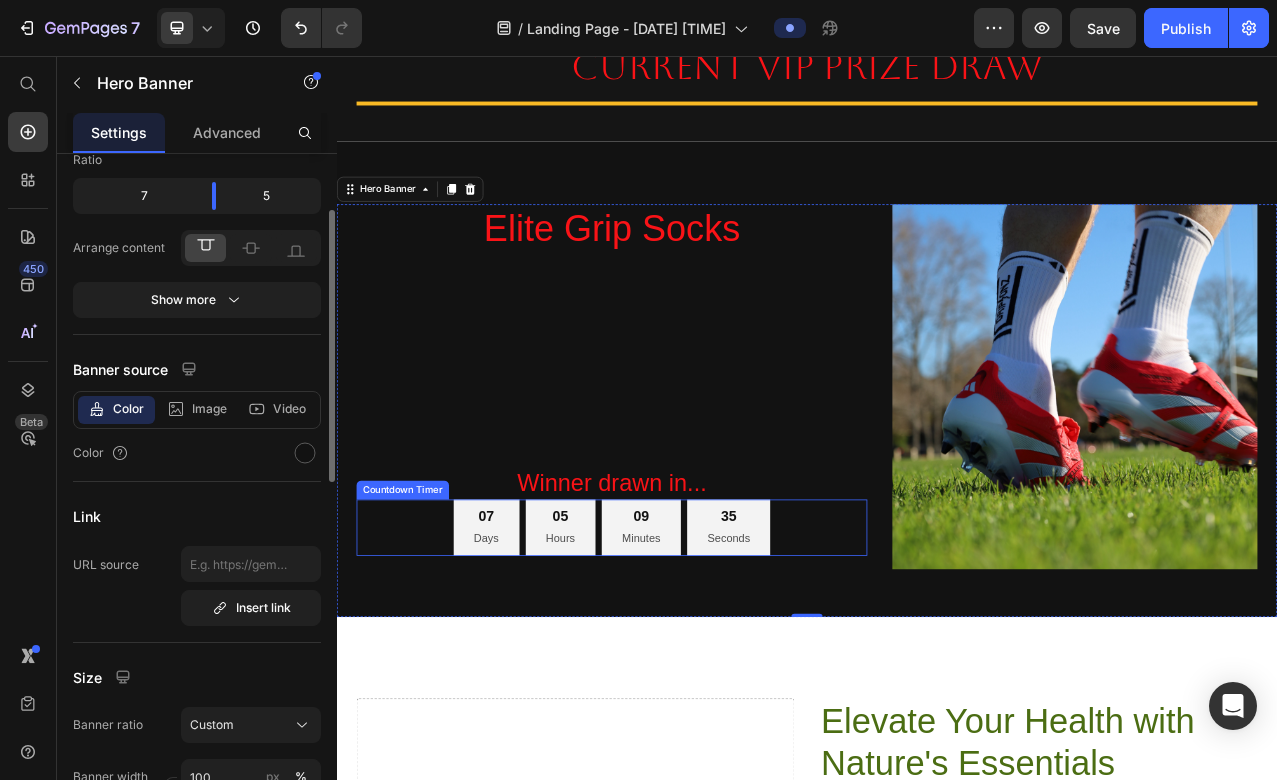 click on "07 Days" at bounding box center (528, 658) 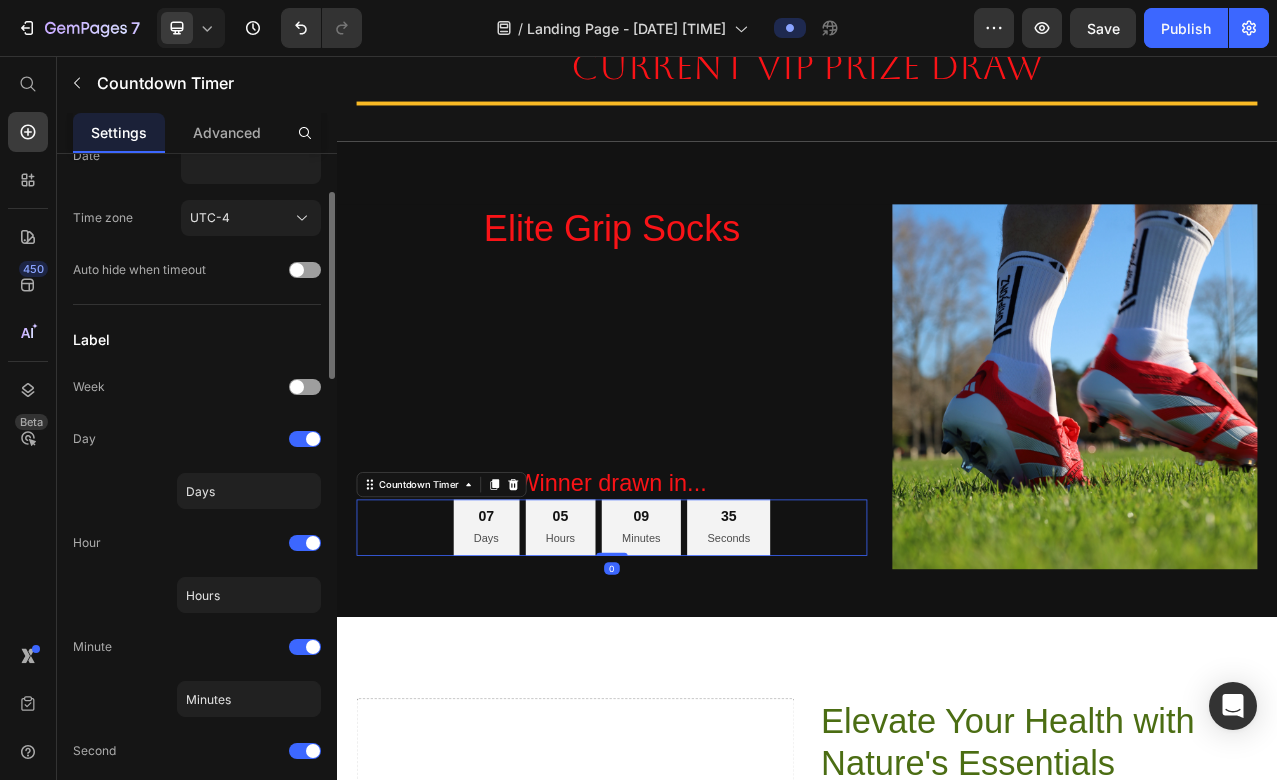 scroll, scrollTop: 0, scrollLeft: 0, axis: both 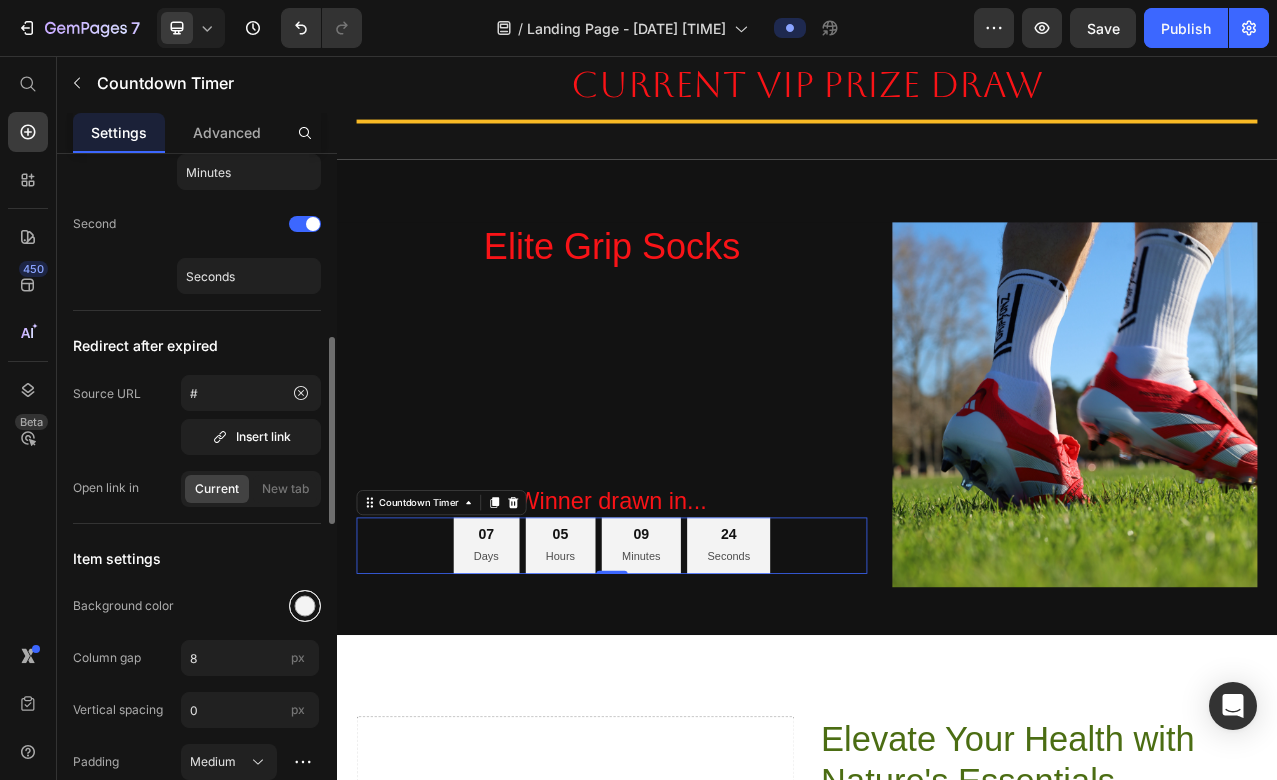click at bounding box center (305, 606) 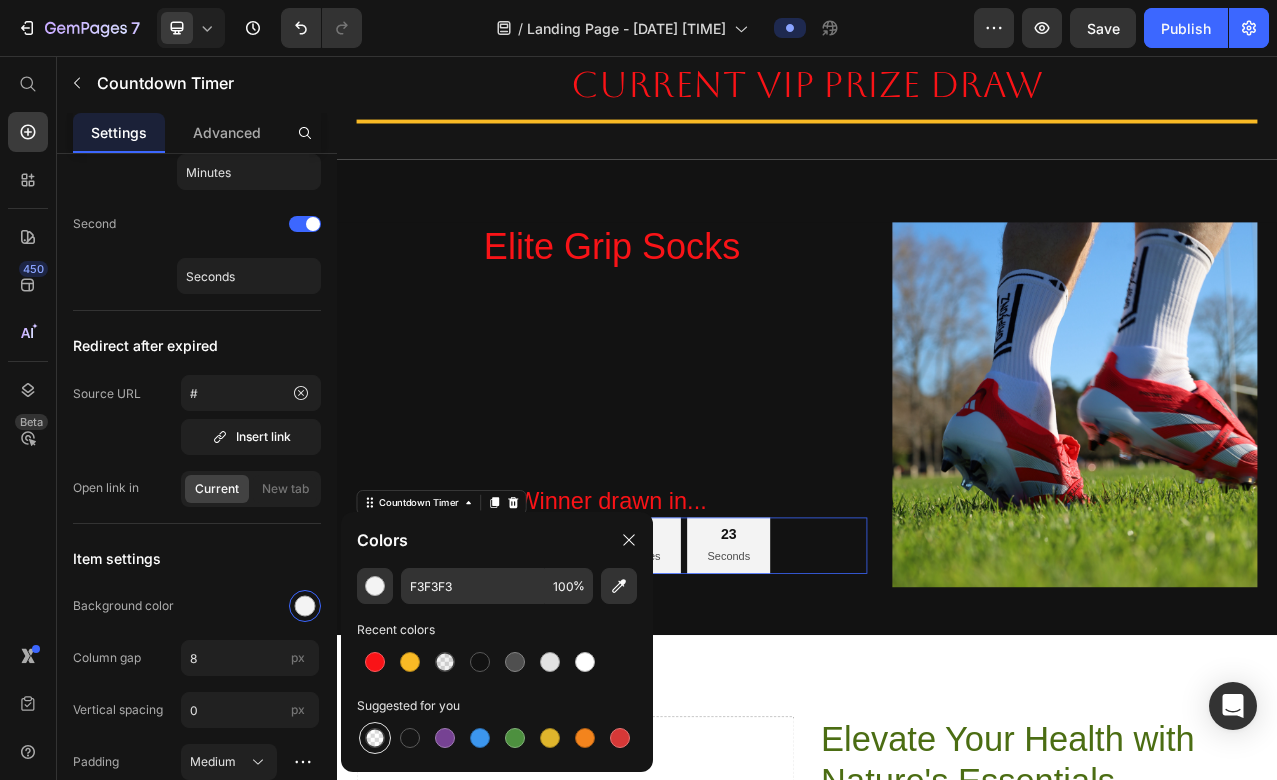 click at bounding box center (375, 738) 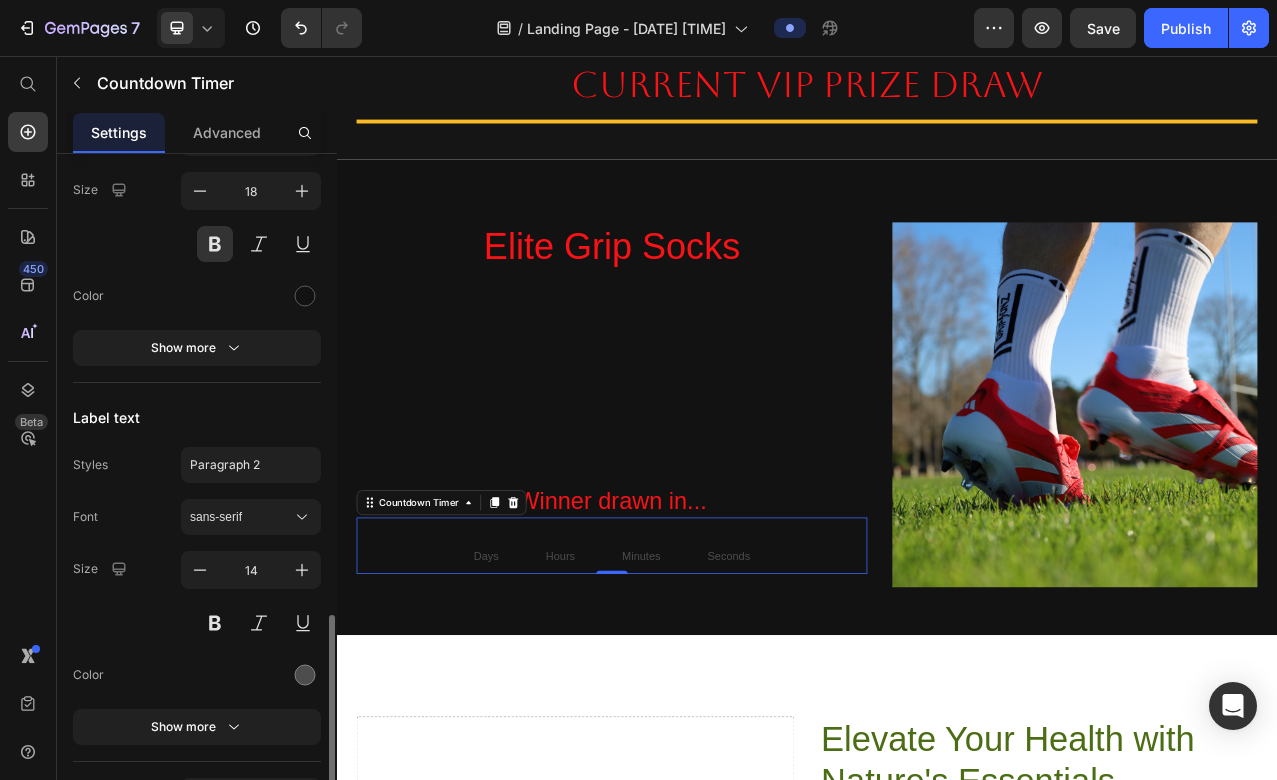 scroll, scrollTop: 1718, scrollLeft: 0, axis: vertical 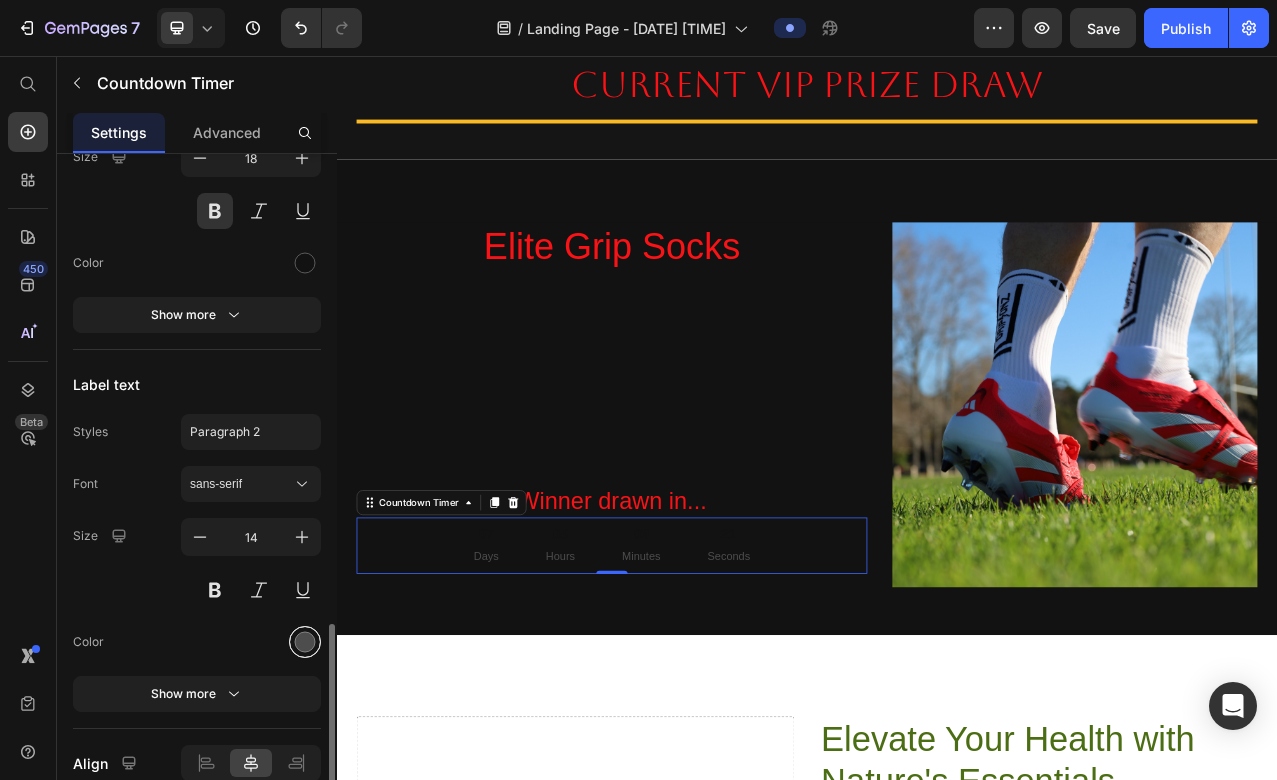 click at bounding box center [305, 642] 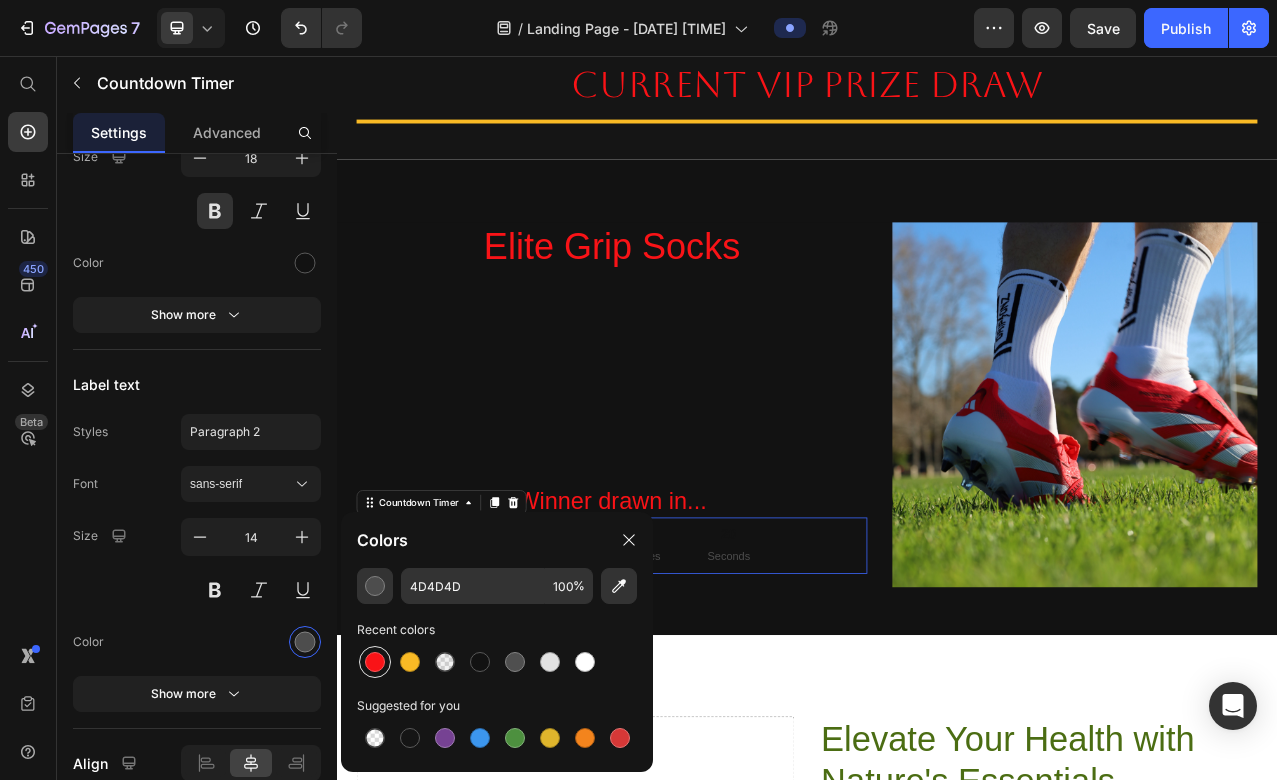 click at bounding box center (375, 662) 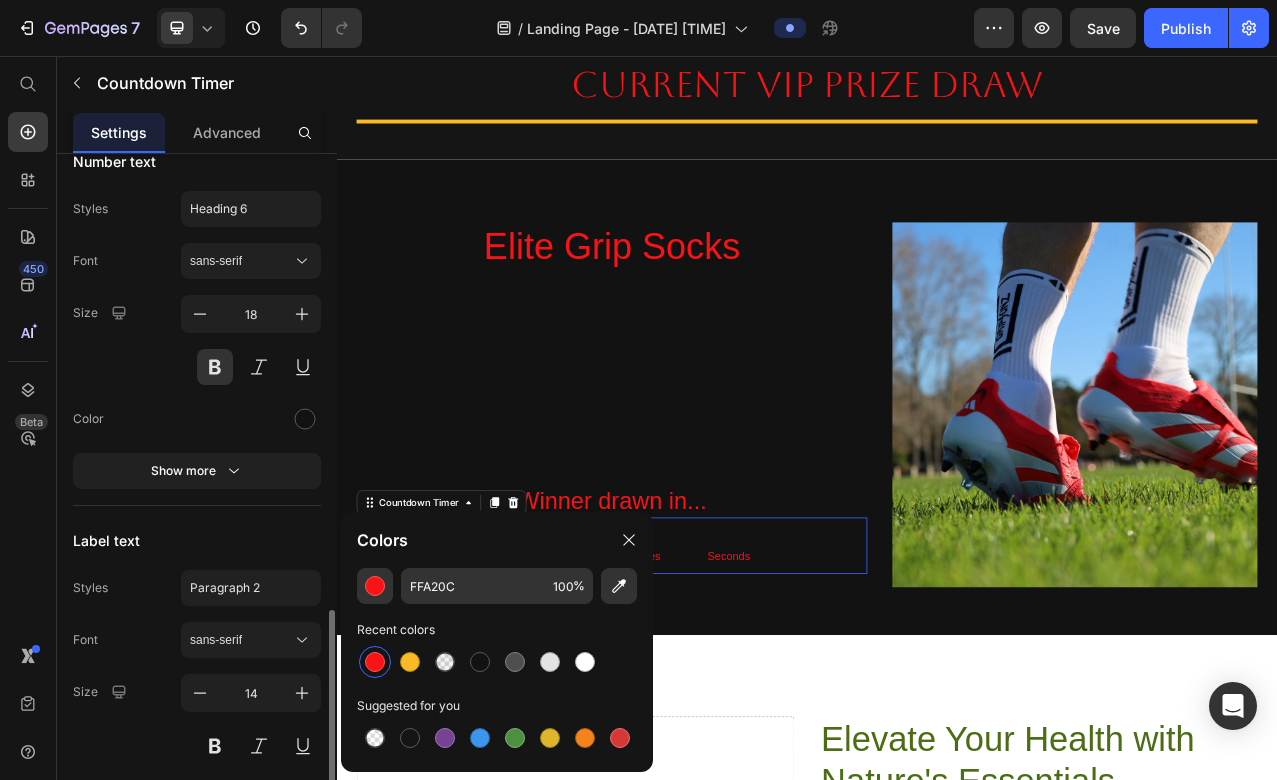 scroll, scrollTop: 1539, scrollLeft: 0, axis: vertical 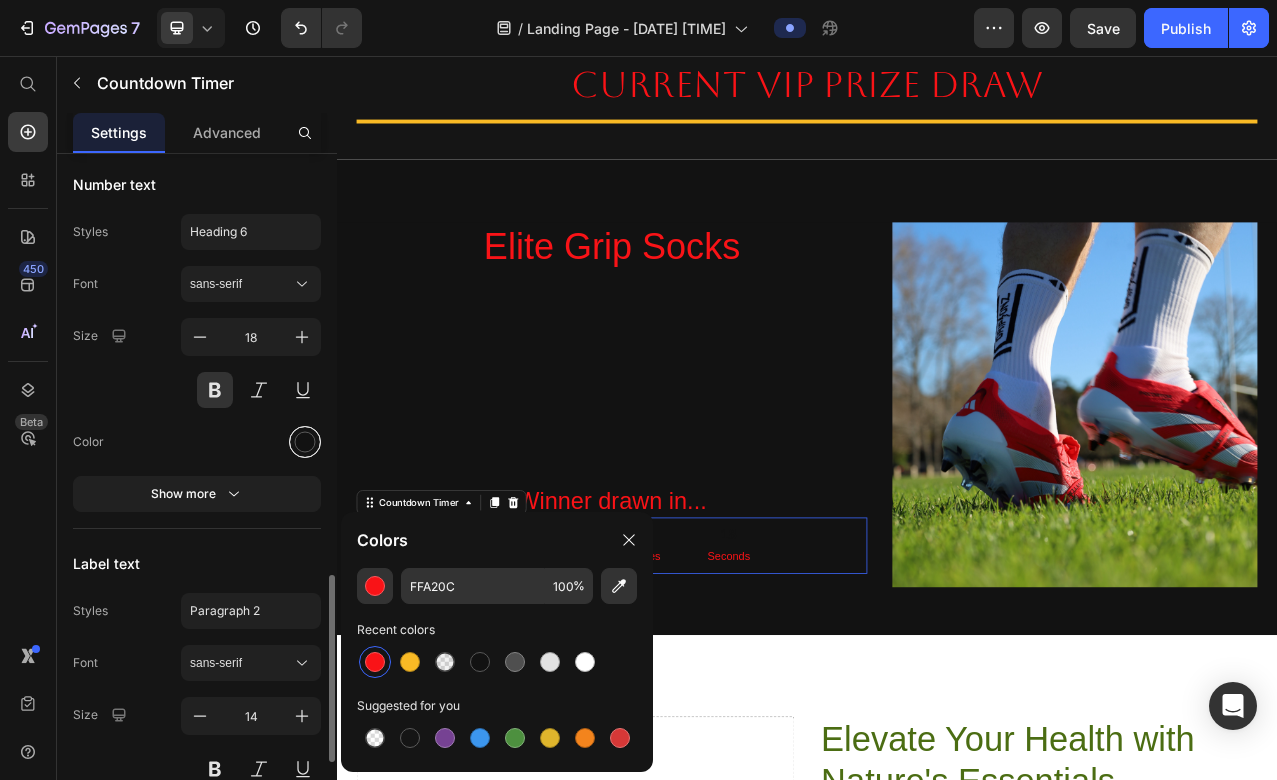 click at bounding box center [305, 442] 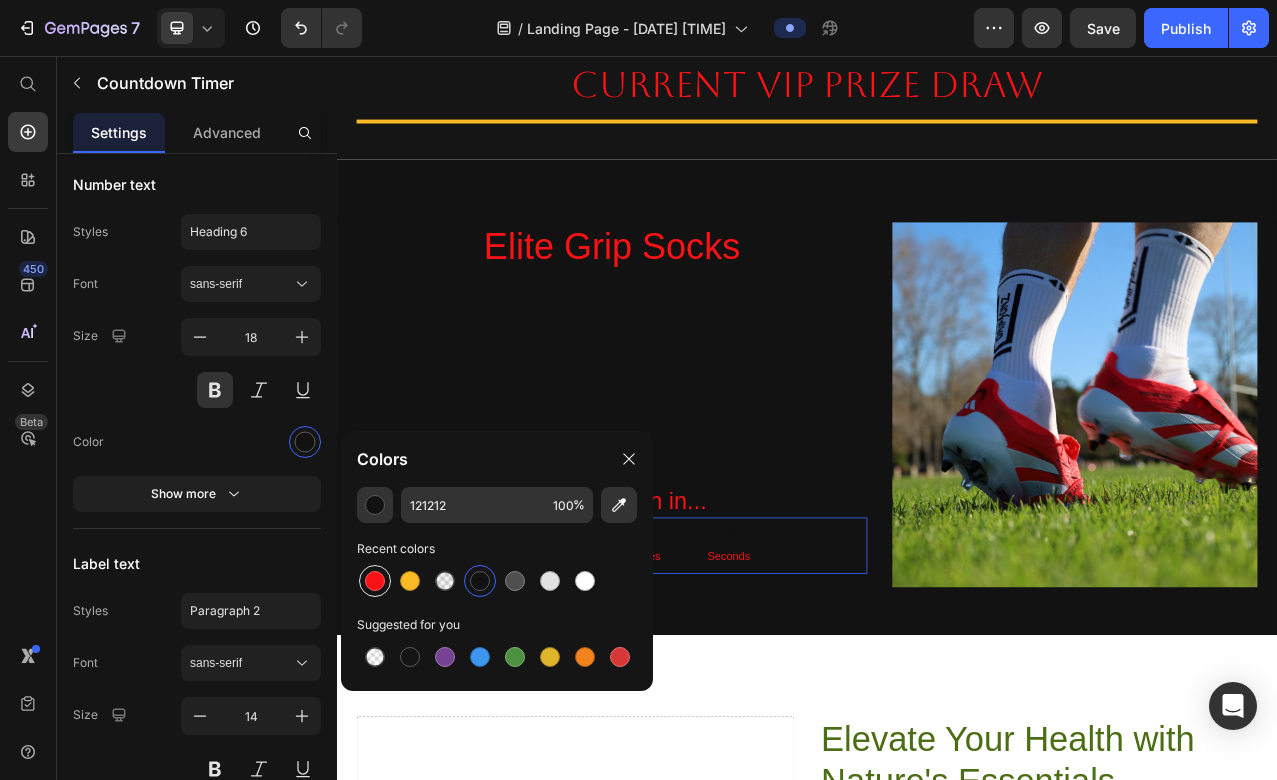 click at bounding box center [375, 581] 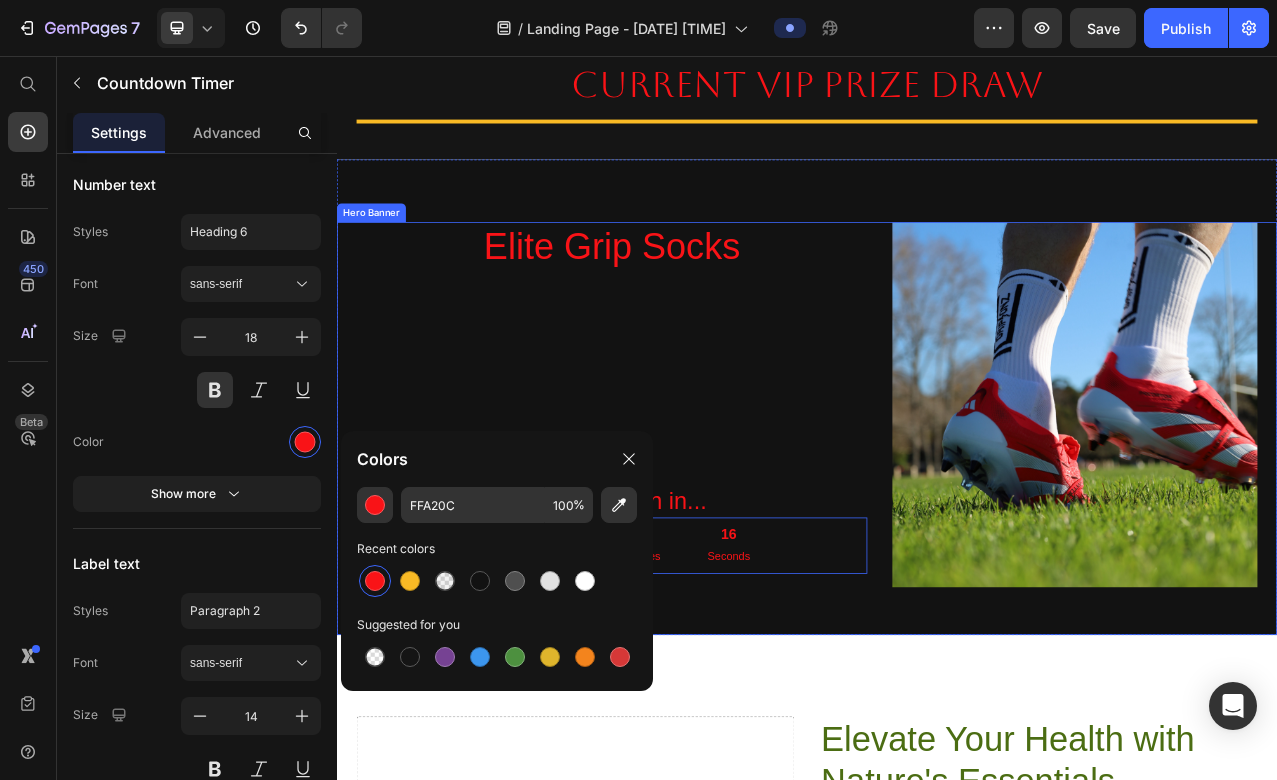 click on "Elite Grip Socks Heading Winner drawn in... Heading 07 Days 05 Hours 09 Minutes 16 Seconds Countdown Timer   0" at bounding box center (688, 501) 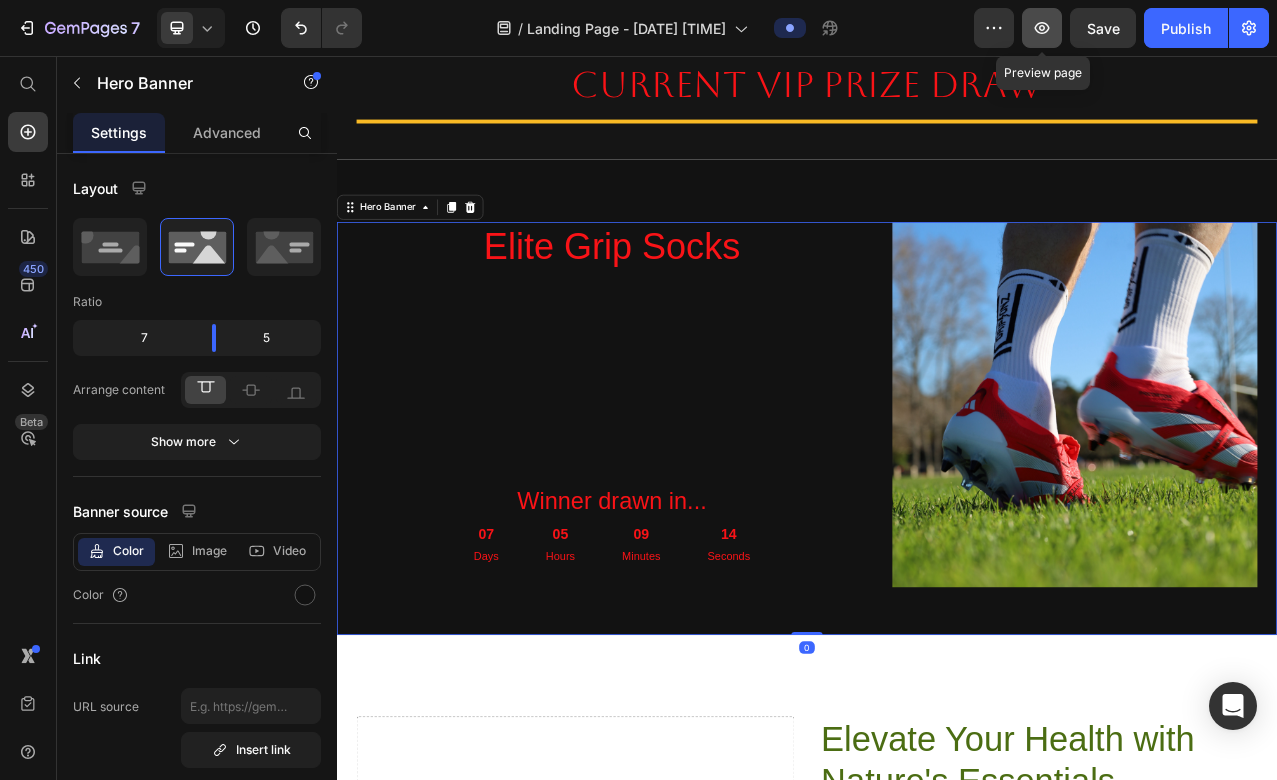 click 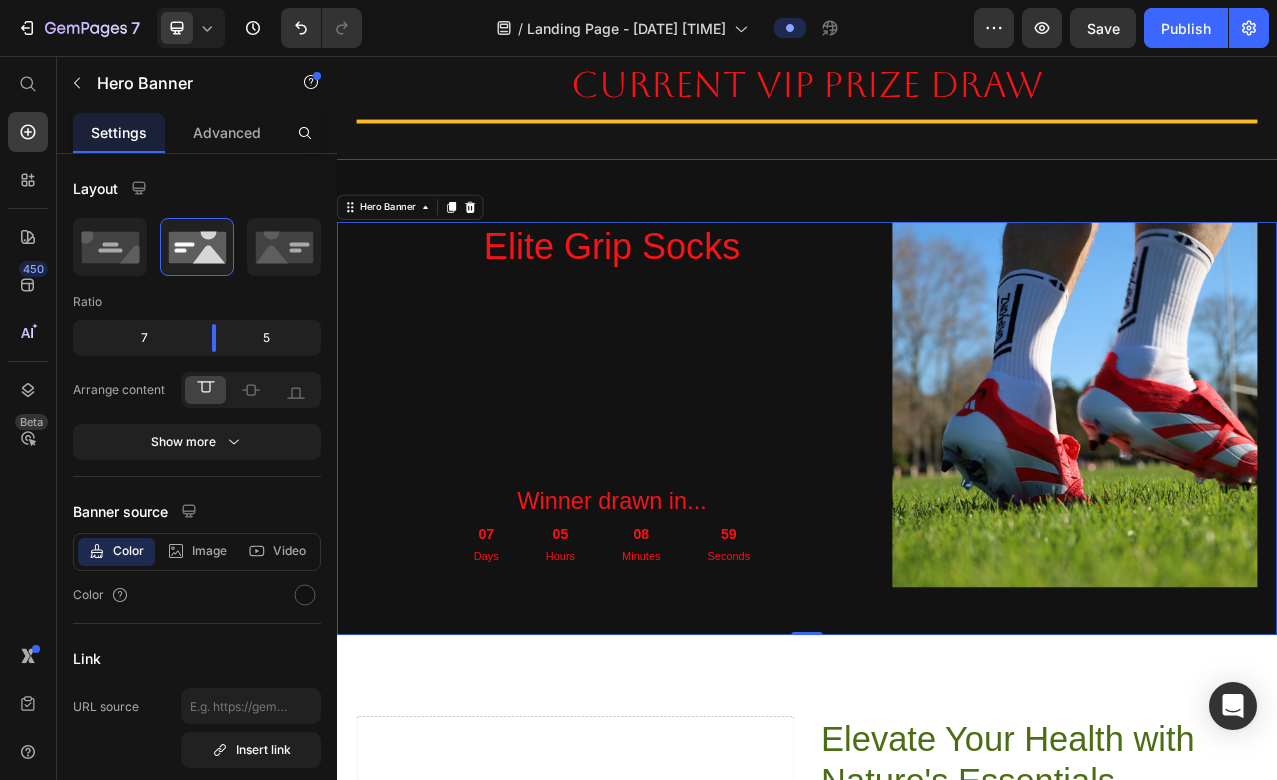 click on "Elite Grip Socks Heading Winner drawn in... Heading 07 Days 05 Hours 08 Minutes 59 Seconds Countdown Timer" at bounding box center [688, 501] 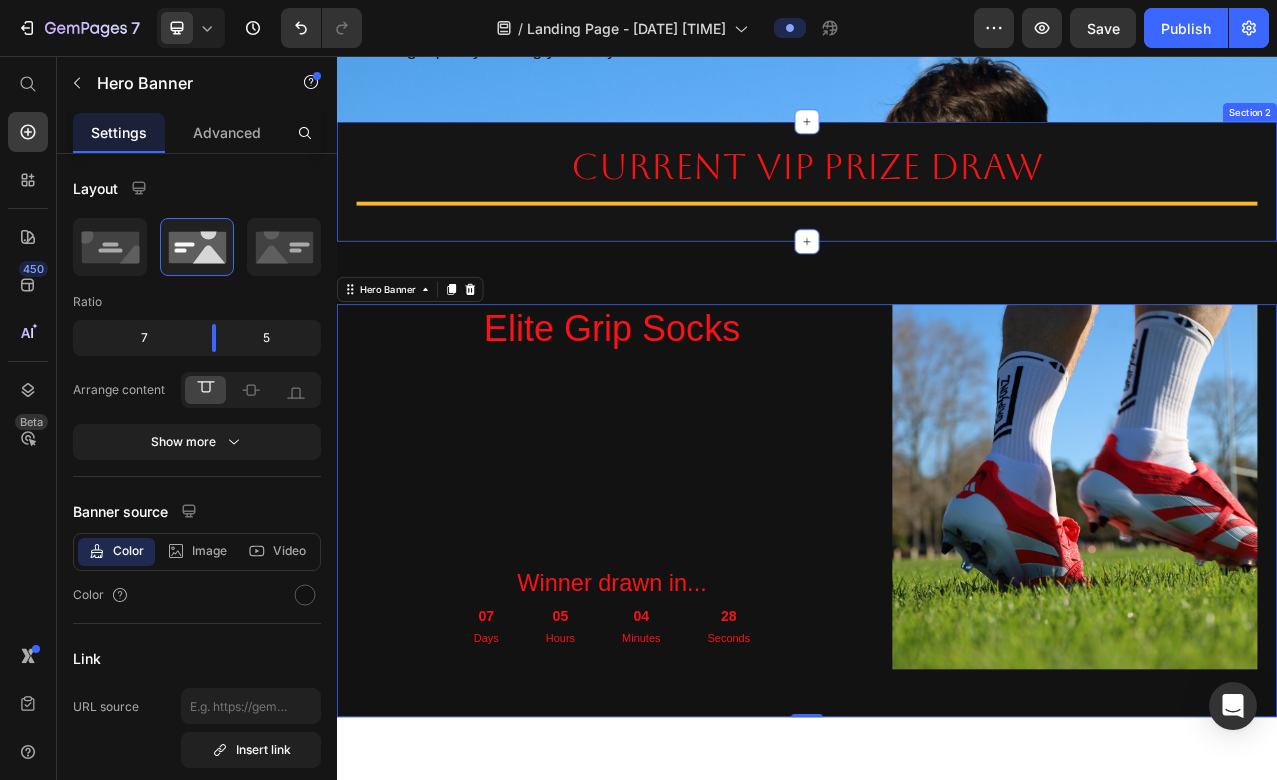scroll, scrollTop: 554, scrollLeft: 0, axis: vertical 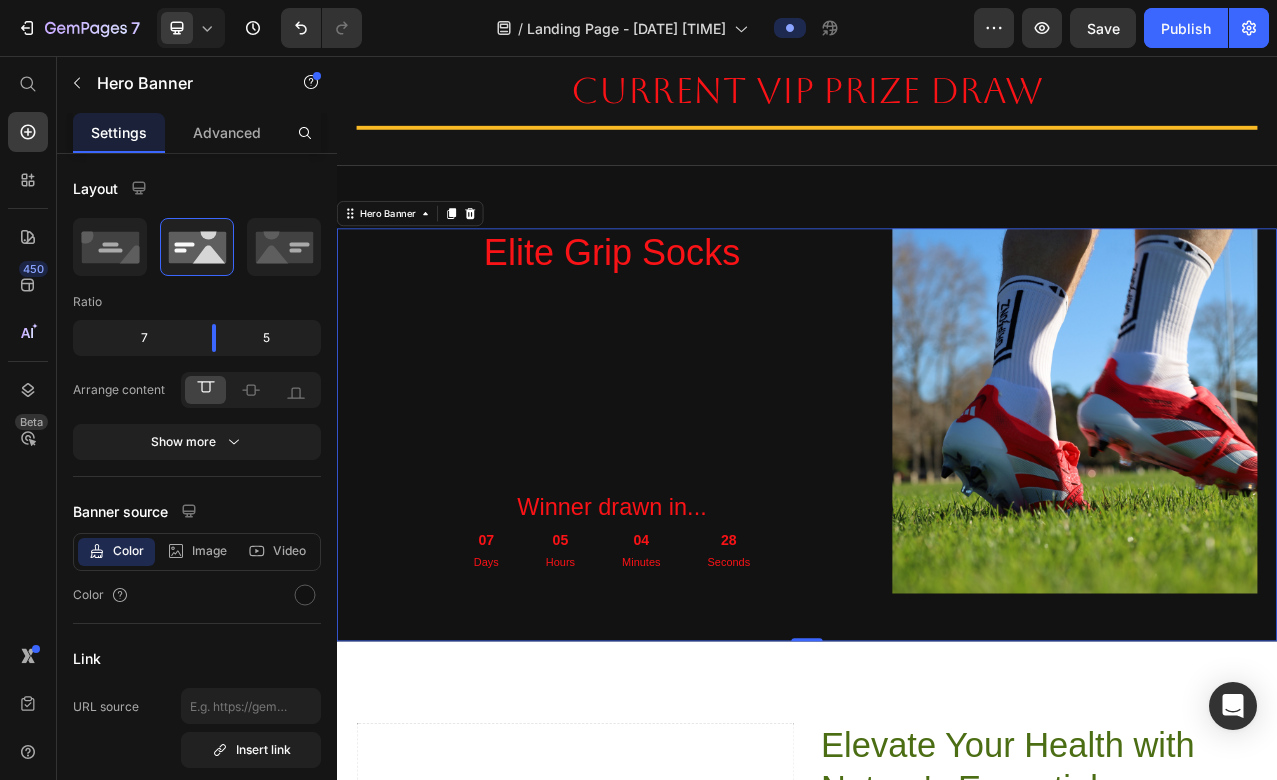 click on "Elite Grip Socks Heading Winner drawn in... Heading 07 Days 05 Hours 04 Minutes 28 Seconds Countdown Timer" at bounding box center (688, 509) 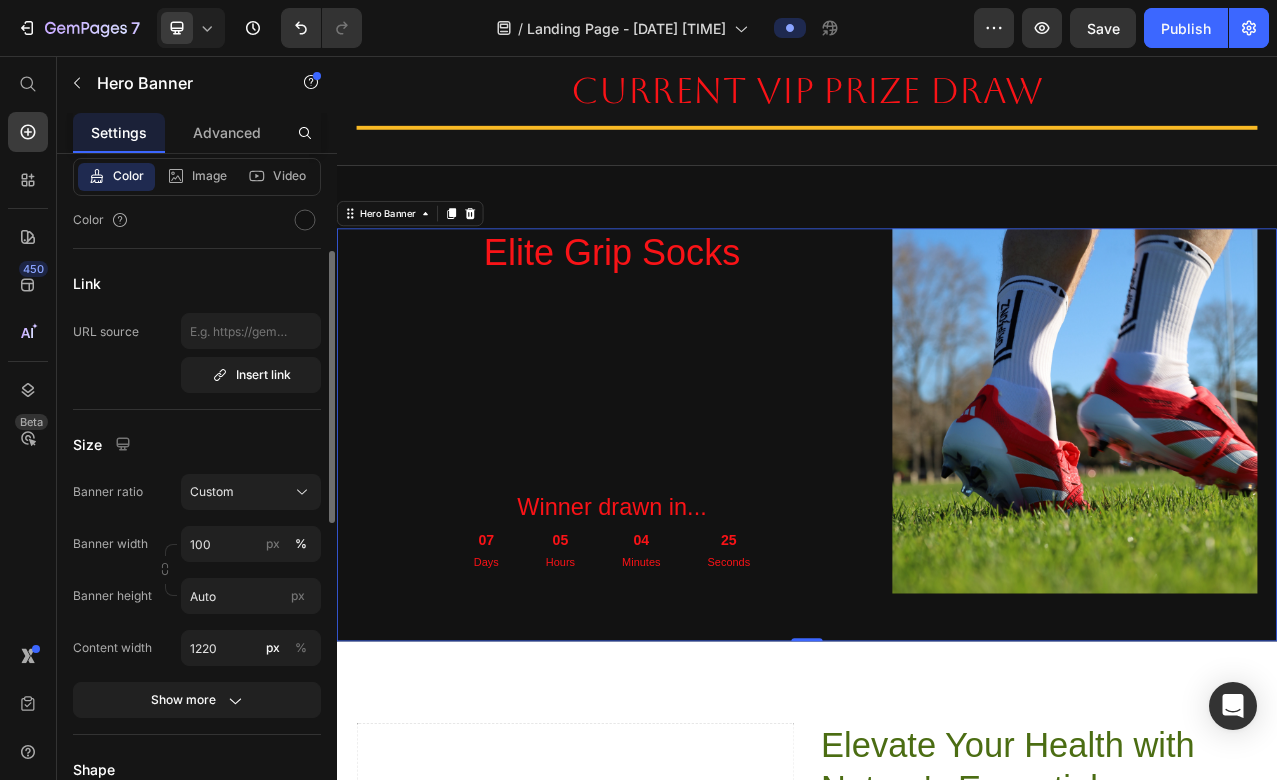 scroll, scrollTop: 322, scrollLeft: 0, axis: vertical 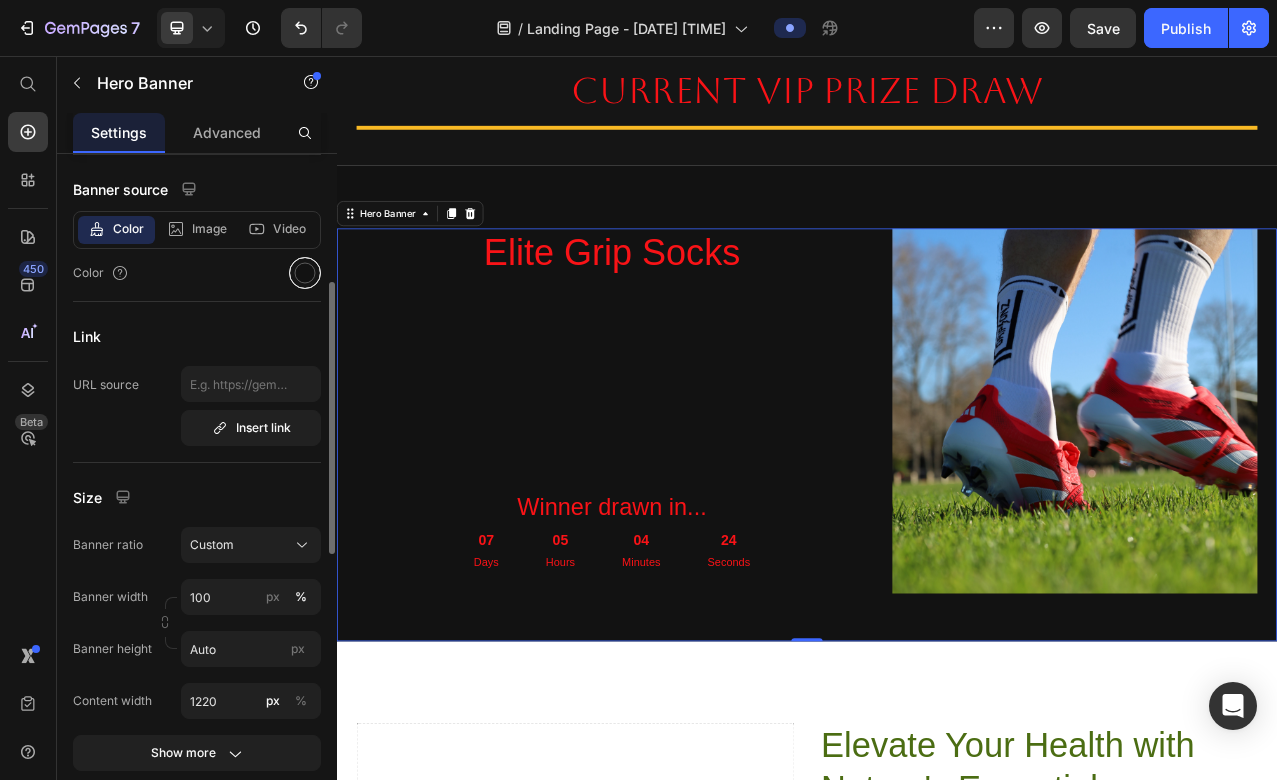click at bounding box center (305, 273) 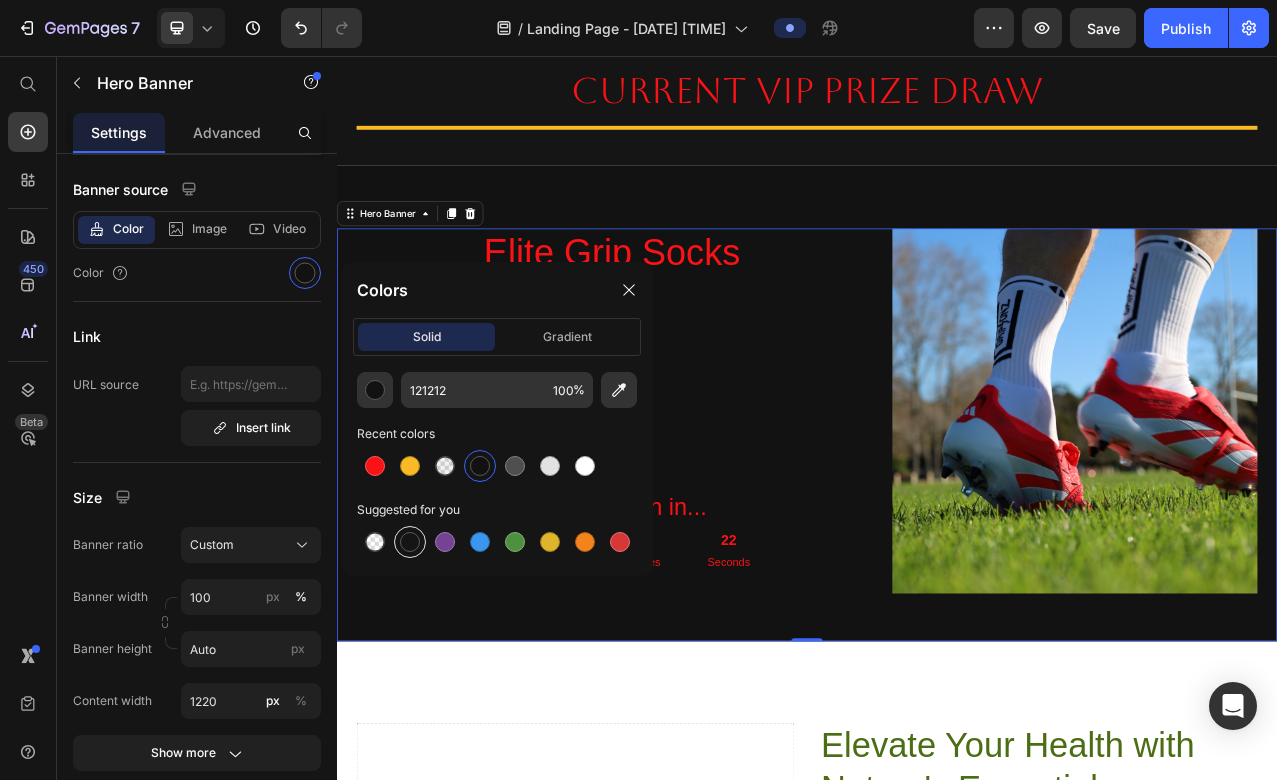 click at bounding box center (410, 542) 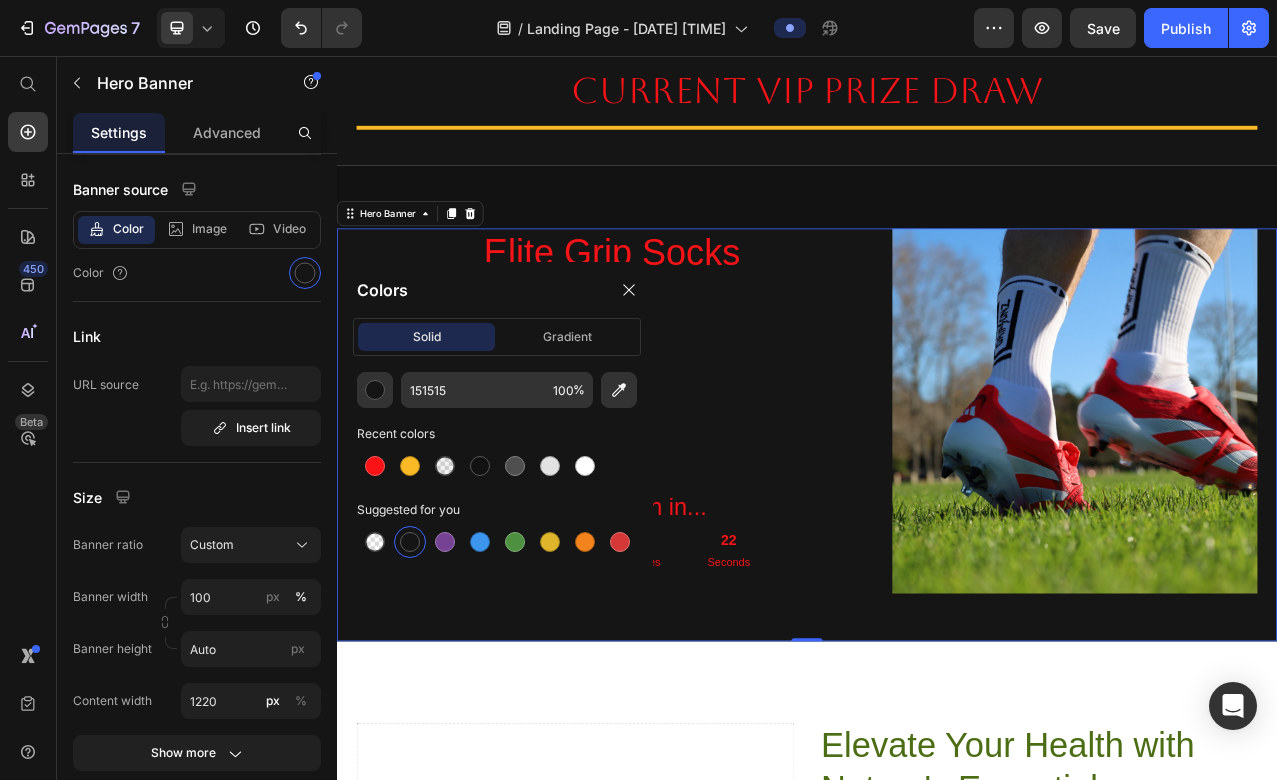 click on "Elevate Your Health with Nature's Essentials Heading
Heart's Best Friend: EFAs for Cardiovascular Vitality
Mind Over Matter: Boost Your Brainpower with EFAs
Joint Freedom: EFAs for Flexible, Active Living
Glow from Within: EFAs for Radiant Skin and Hair Item List Try Gem 15 Button Row
Drop element here" at bounding box center (937, 1182) 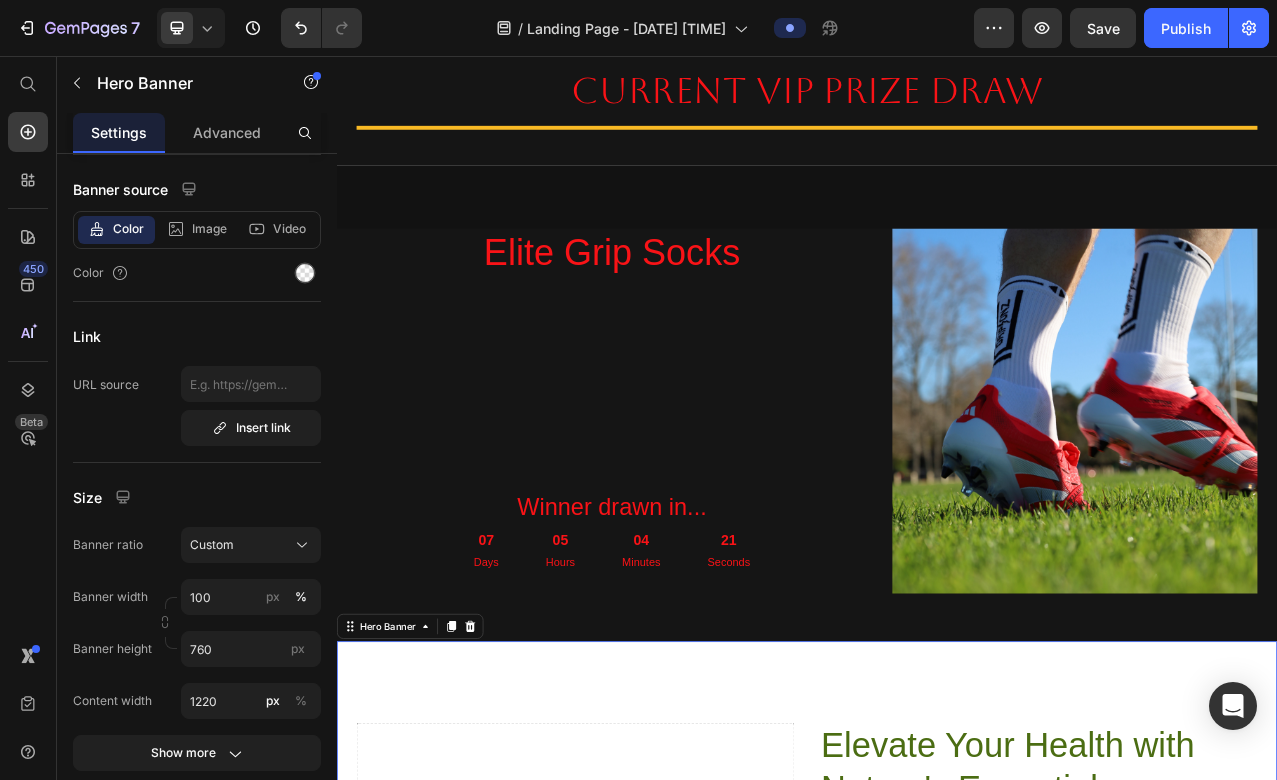 click on "Elevate Your Health with Nature's Essentials Heading
Heart's Best Friend: EFAs for Cardiovascular Vitality
Mind Over Matter: Boost Your Brainpower with EFAs
Joint Freedom: EFAs for Flexible, Active Living
Glow from Within: EFAs for Radiant Skin and Hair Item List Try Gem 15 Button Row
Drop element here" at bounding box center [937, 1182] 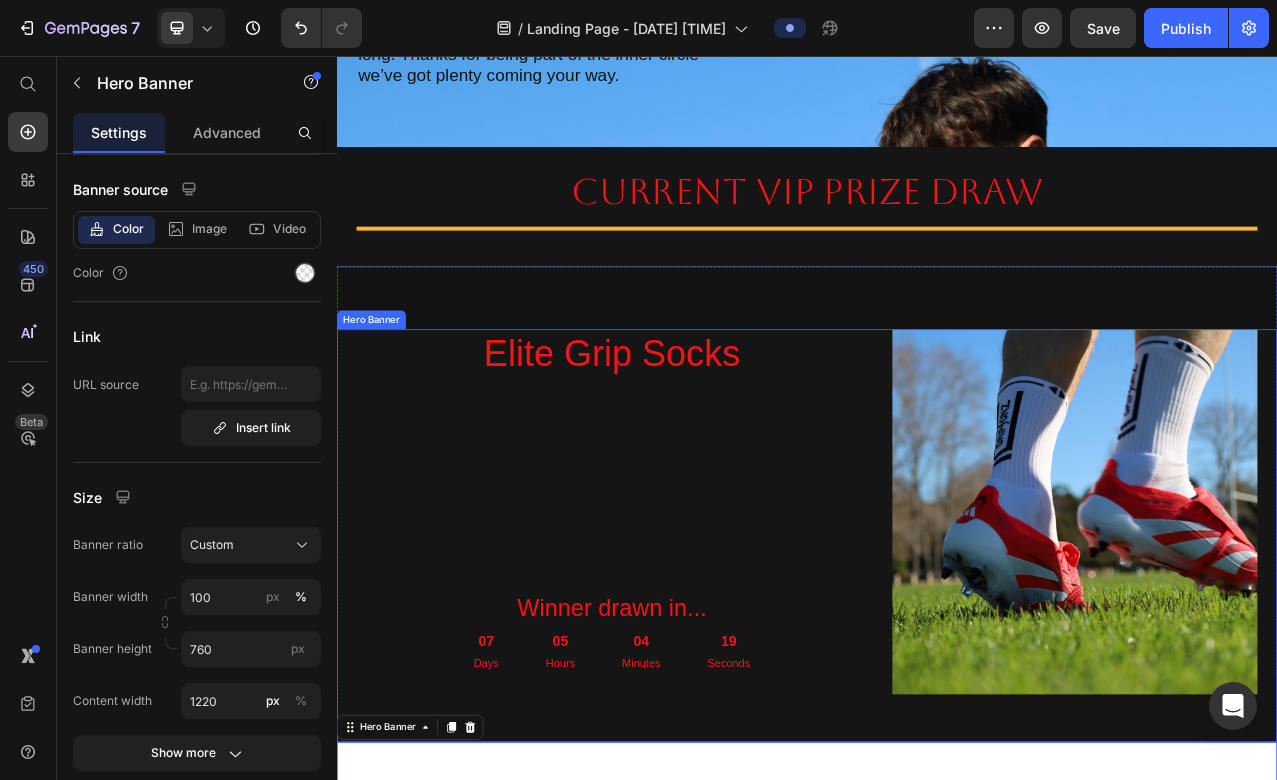 scroll, scrollTop: 419, scrollLeft: 0, axis: vertical 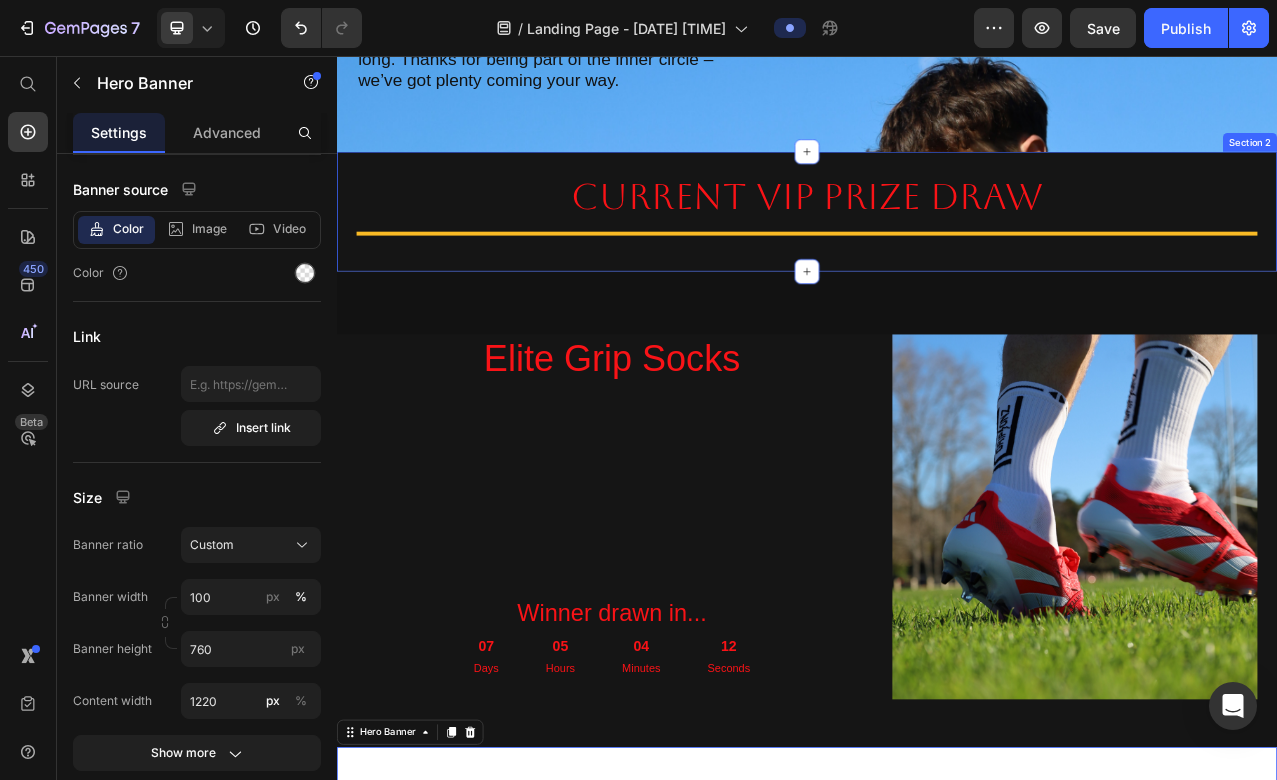 click on "Current vip prize draw Heading                Title Line Section 2" at bounding box center [937, 254] 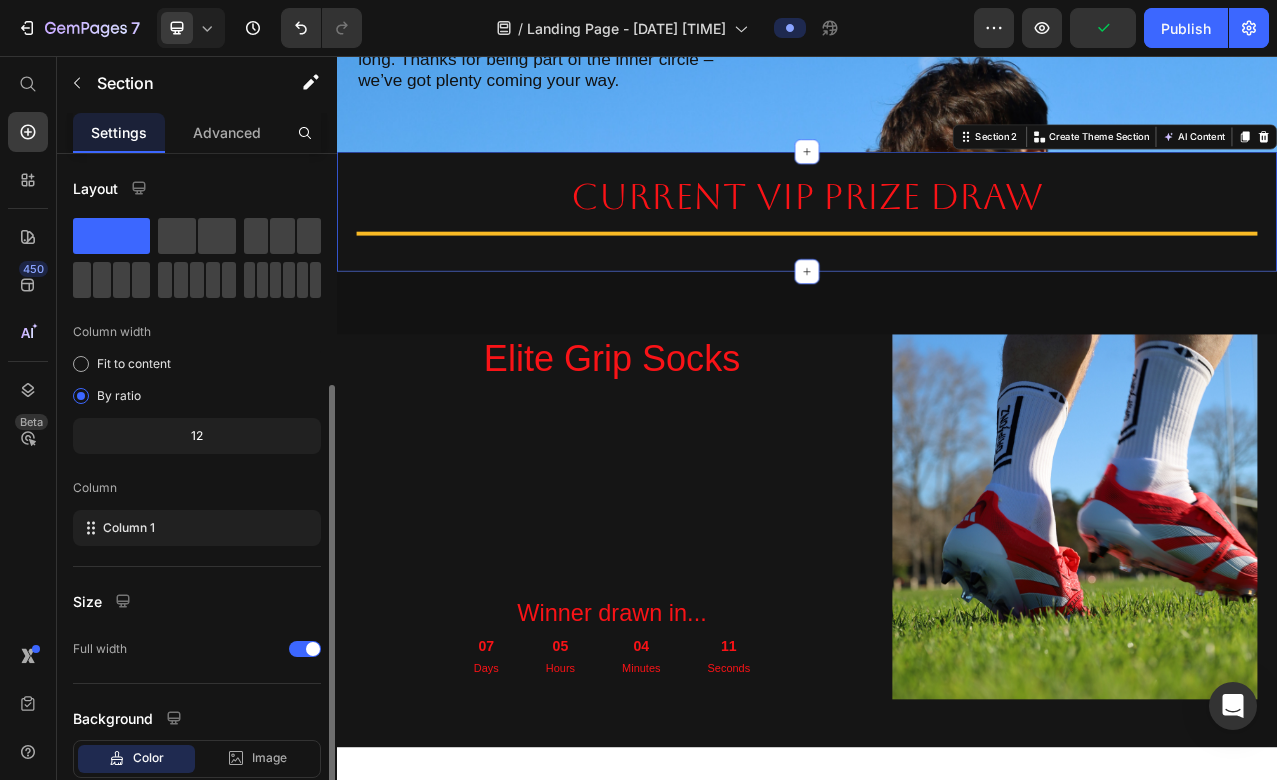 scroll, scrollTop: 125, scrollLeft: 0, axis: vertical 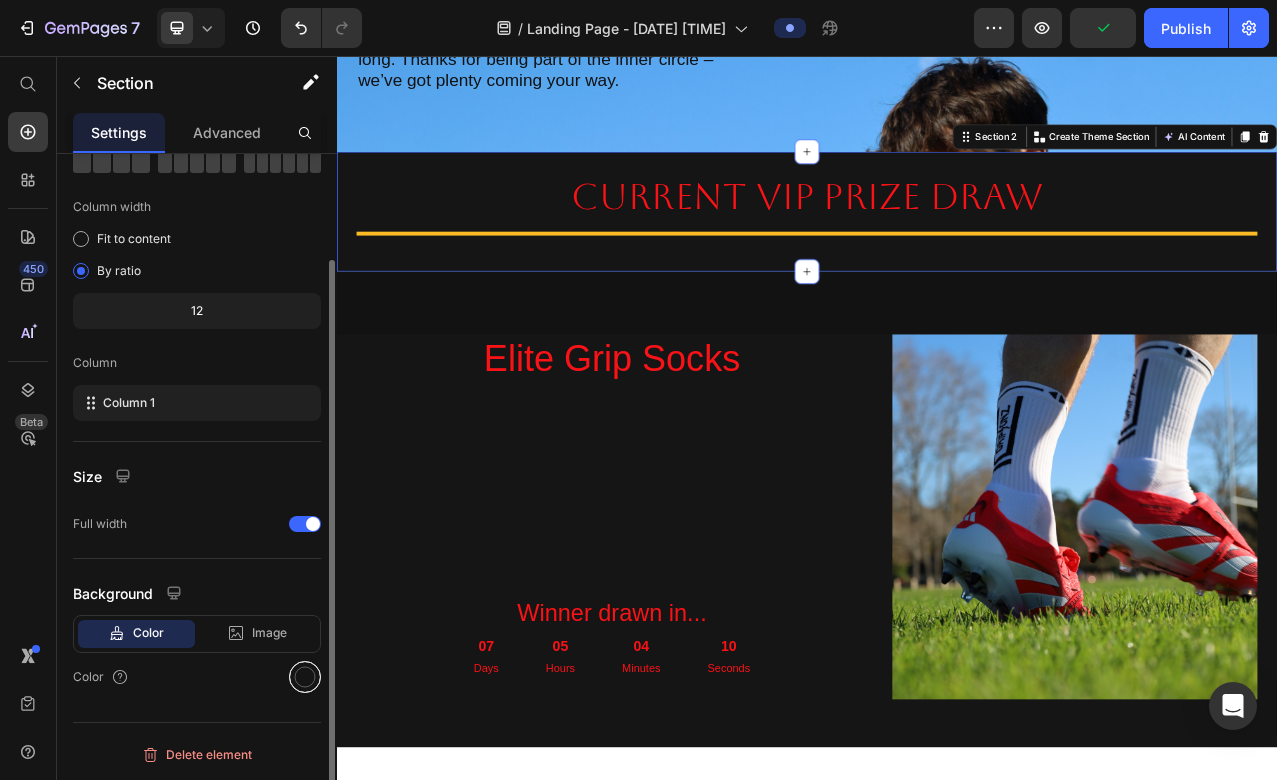 click at bounding box center (305, 677) 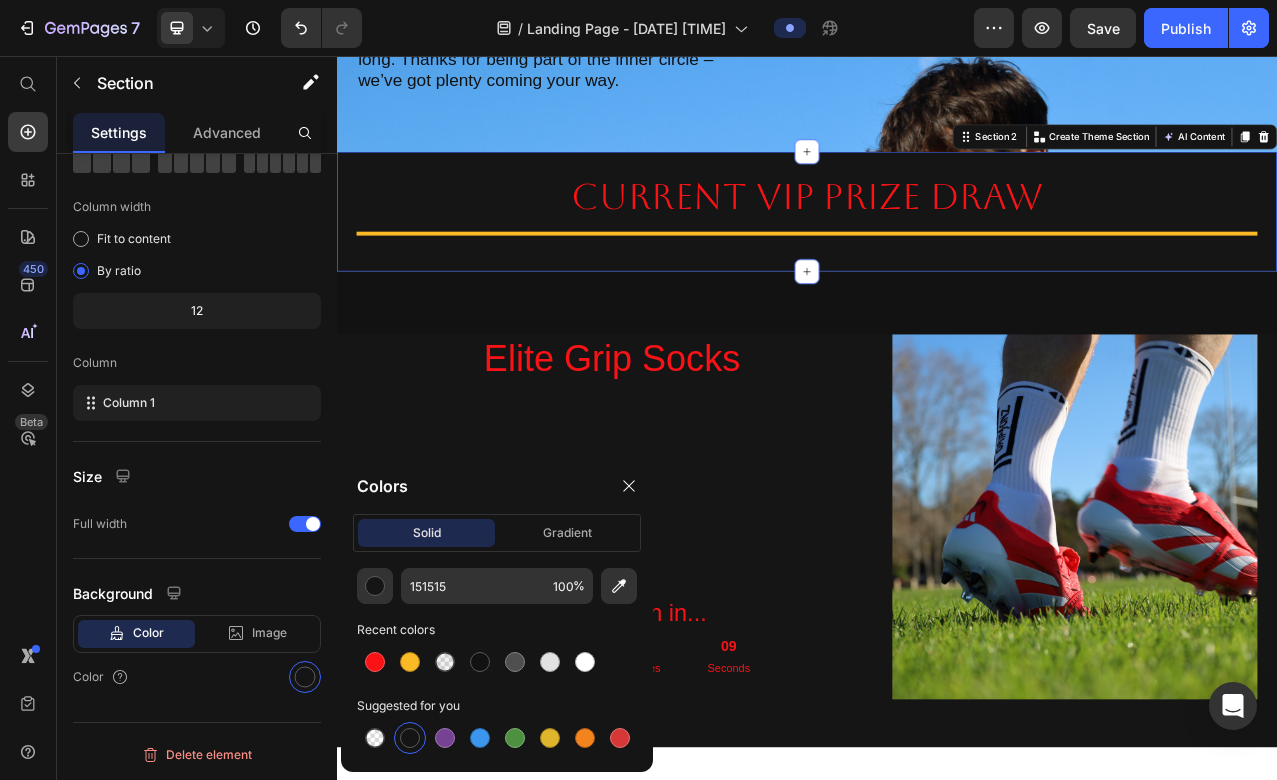 click at bounding box center [410, 738] 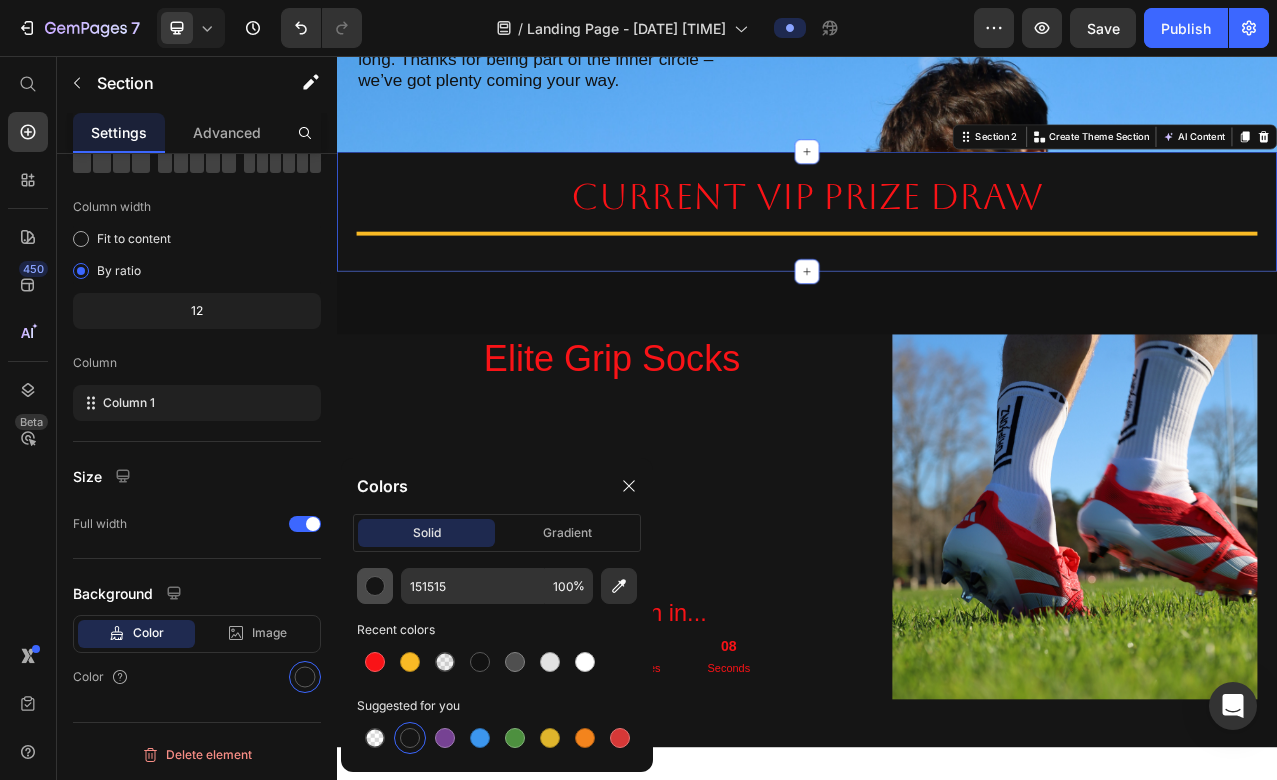 click at bounding box center (375, 586) 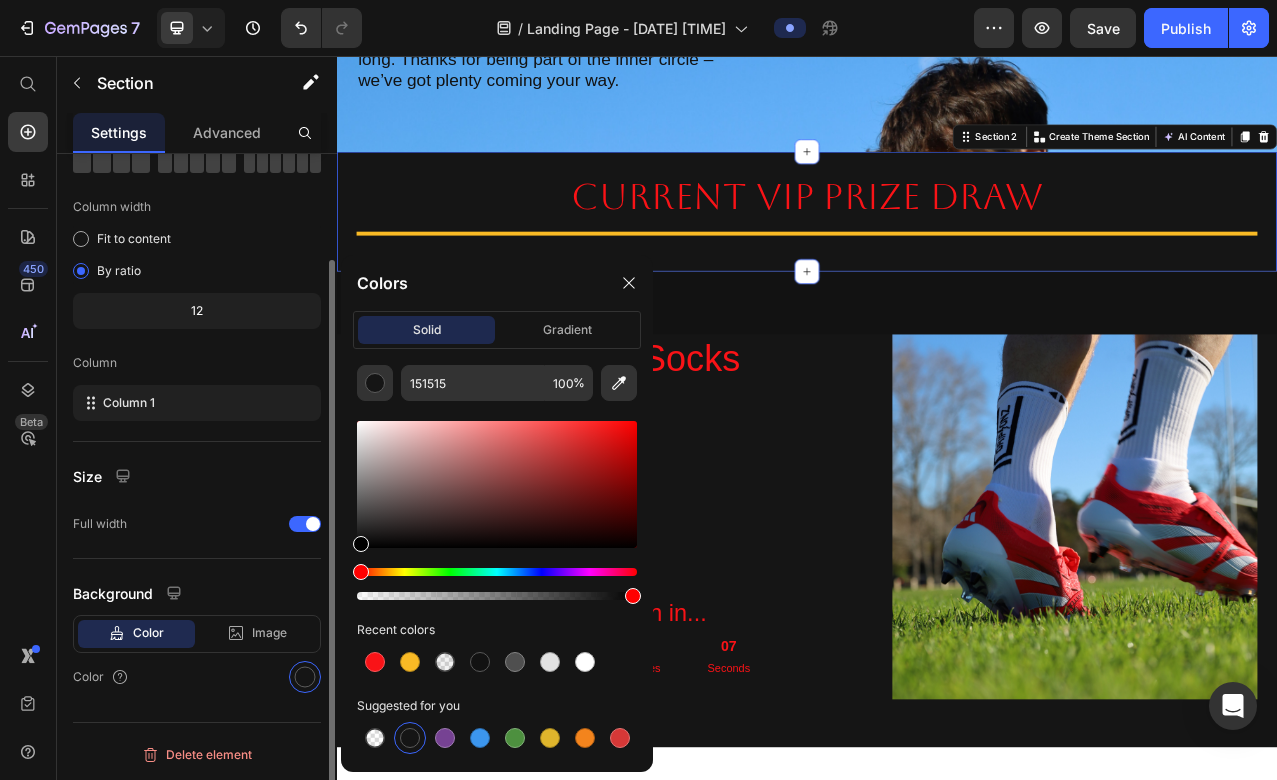 drag, startPoint x: 429, startPoint y: 503, endPoint x: 306, endPoint y: 594, distance: 153.00327 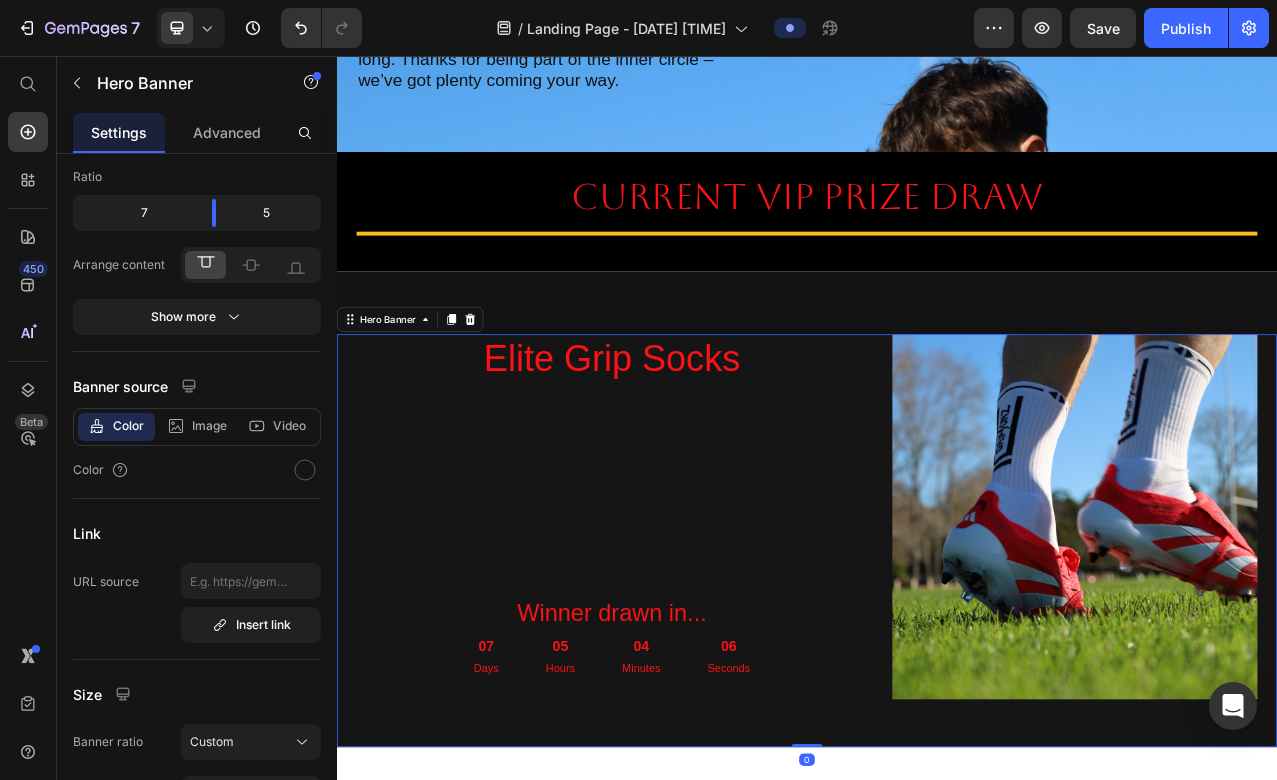 click on "Elite Grip Socks Heading Winner drawn in... Heading 07 Days 05 Hours 04 Minutes 06 Seconds Countdown Timer" at bounding box center [688, 644] 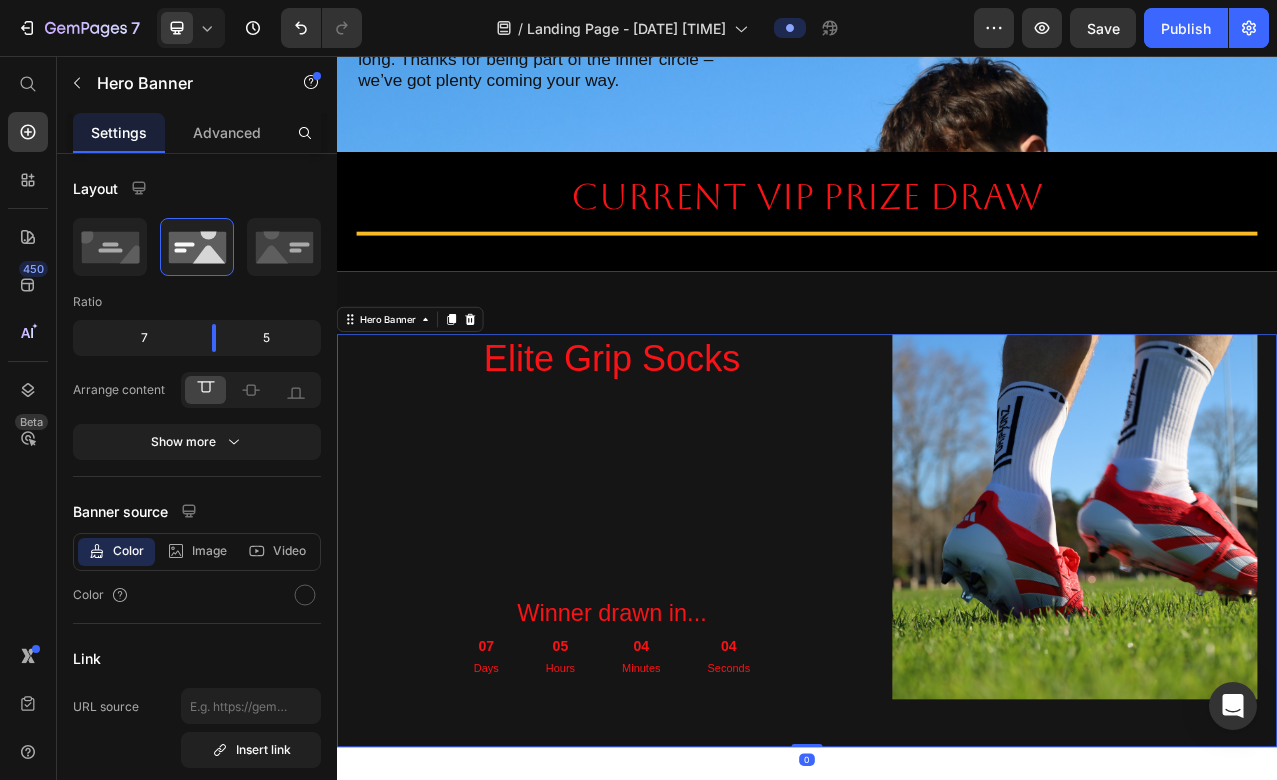 click on "Elite Grip Socks Heading Winner drawn in... Heading 07 Days 05 Hours 04 Minutes 04 Seconds Countdown Timer" at bounding box center [688, 644] 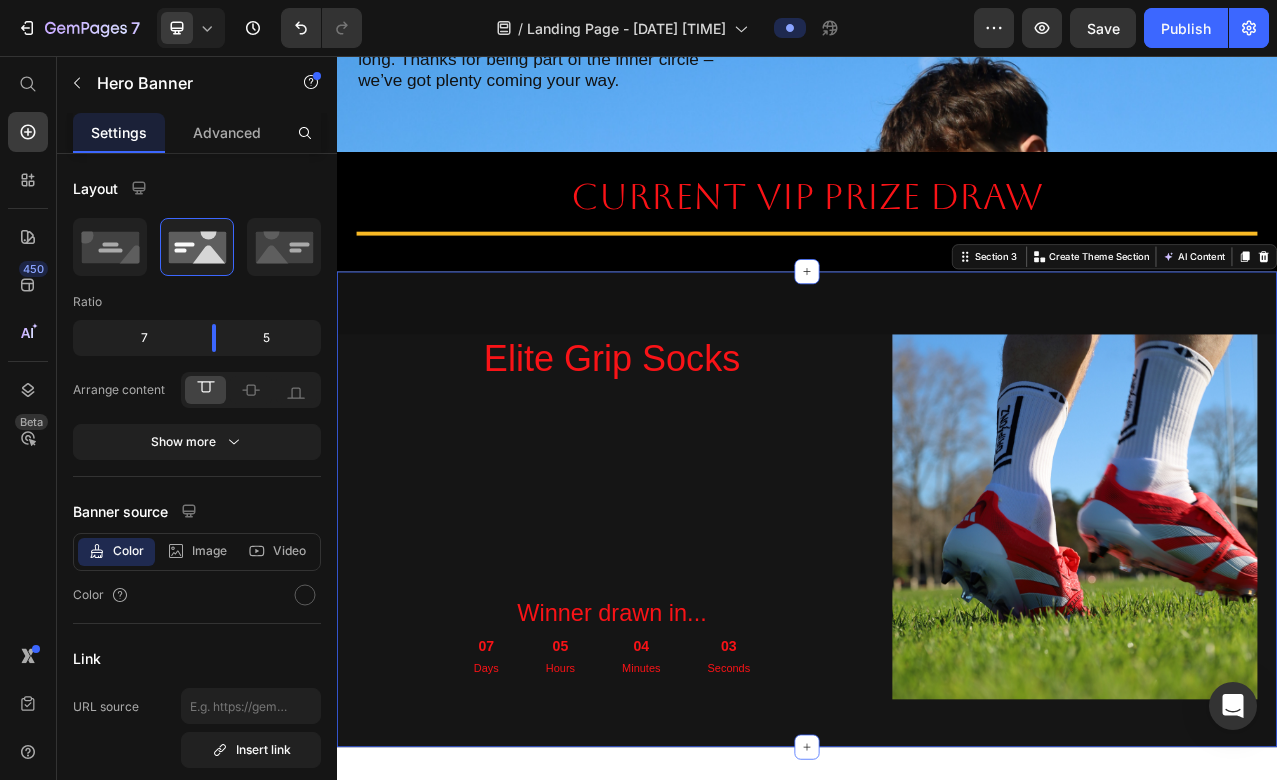 click on "Elite Grip Socks Heading Winner drawn in... Heading 07 Days 05 Hours 04 Minutes 03 Seconds Countdown Timer Image Hero Banner Section 3   You can create reusable sections Create Theme Section AI Content Write with GemAI What would you like to describe here? Tone and Voice Persuasive Product EcoGrip Compression Set Show more Generate" at bounding box center (937, 634) 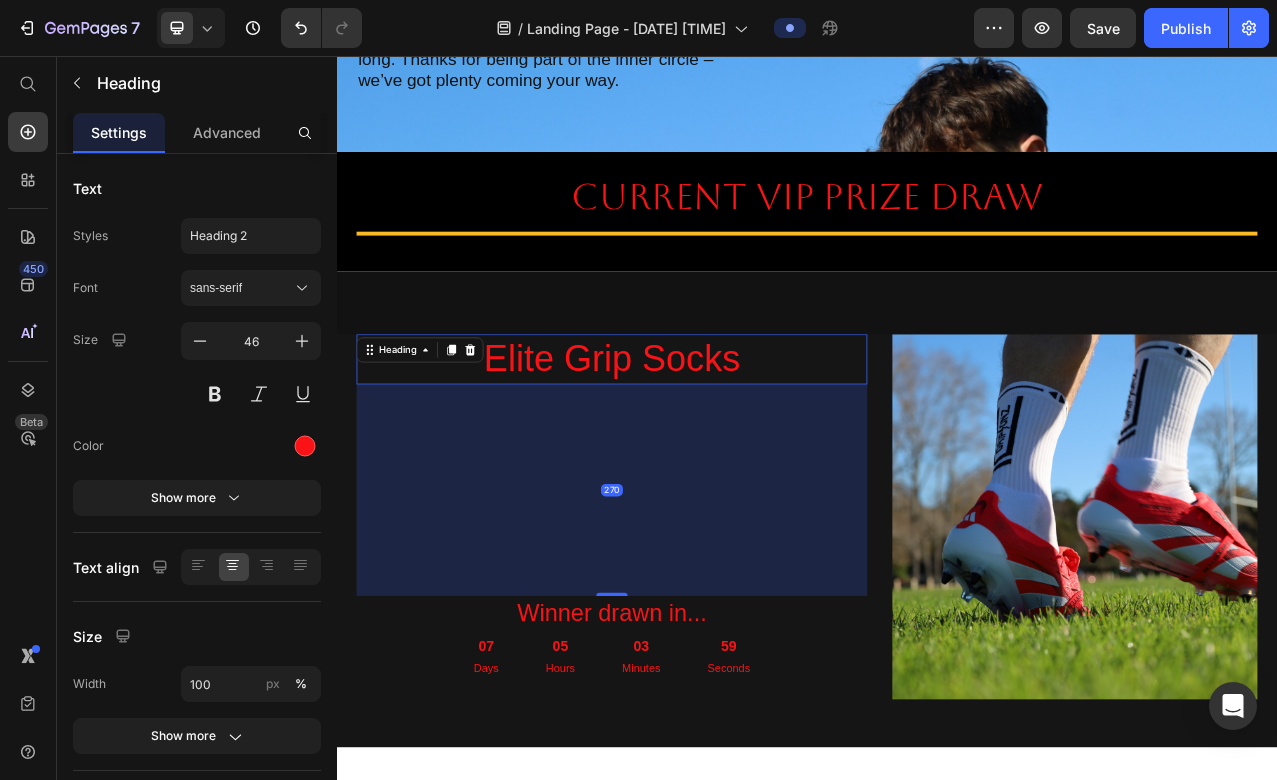 click on "Elite Grip Socks" at bounding box center (688, 443) 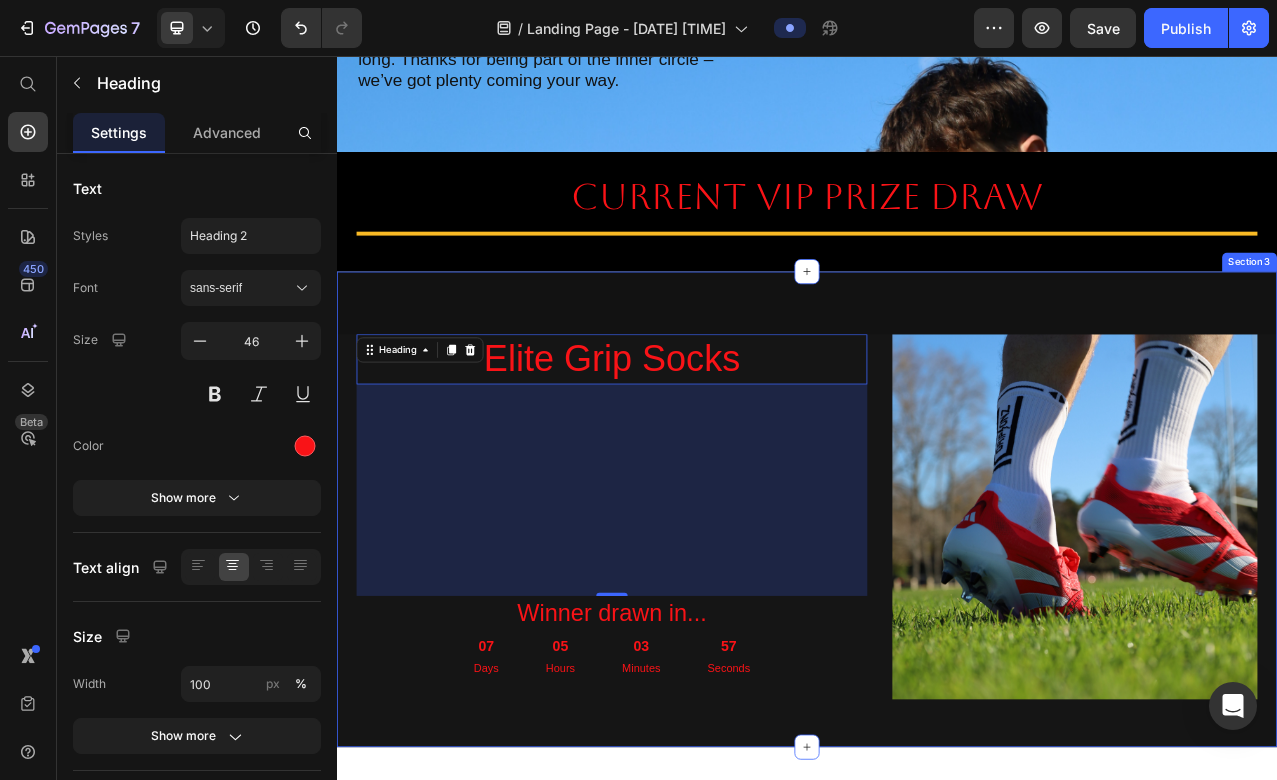 click on "Elite Grip Socks Heading   270 Winner drawn in... Heading 07 Days 05 Hours 03 Minutes 57 Seconds Countdown Timer Image Hero Banner Section 3" at bounding box center [937, 634] 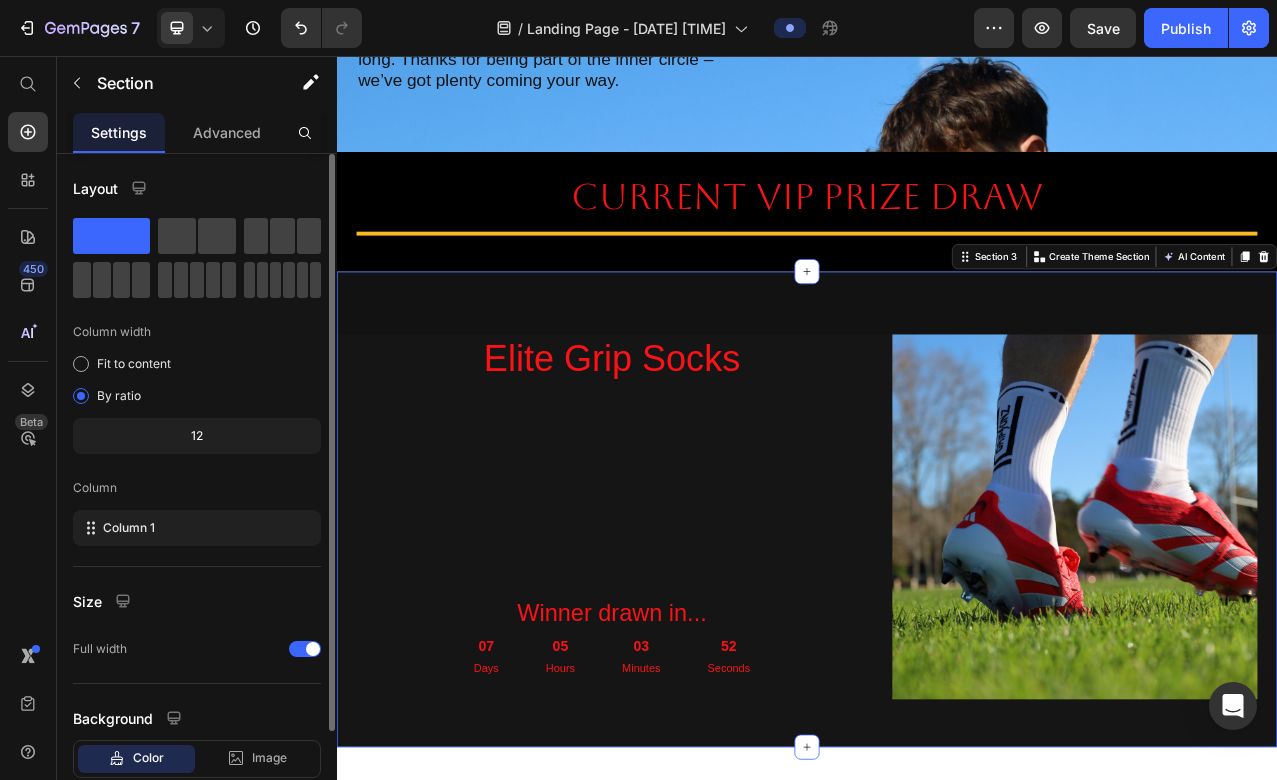 scroll, scrollTop: 0, scrollLeft: 0, axis: both 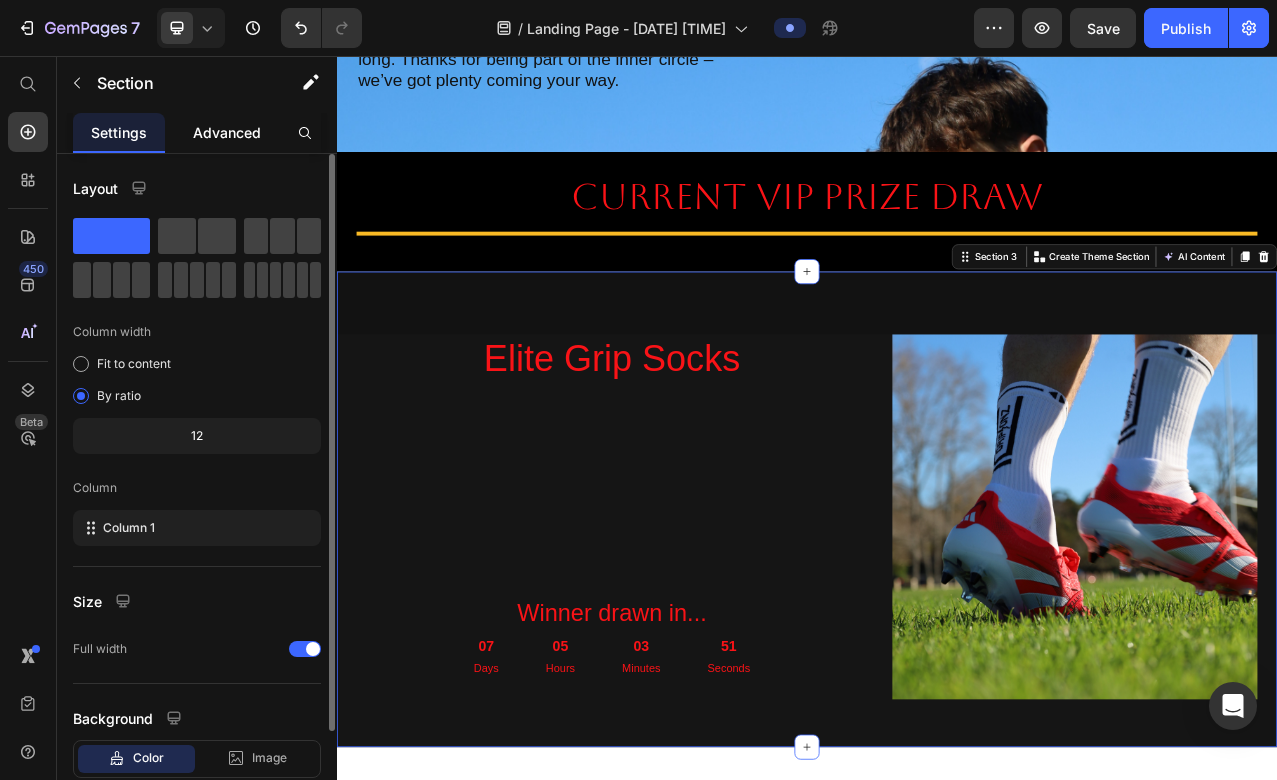 click on "Advanced" 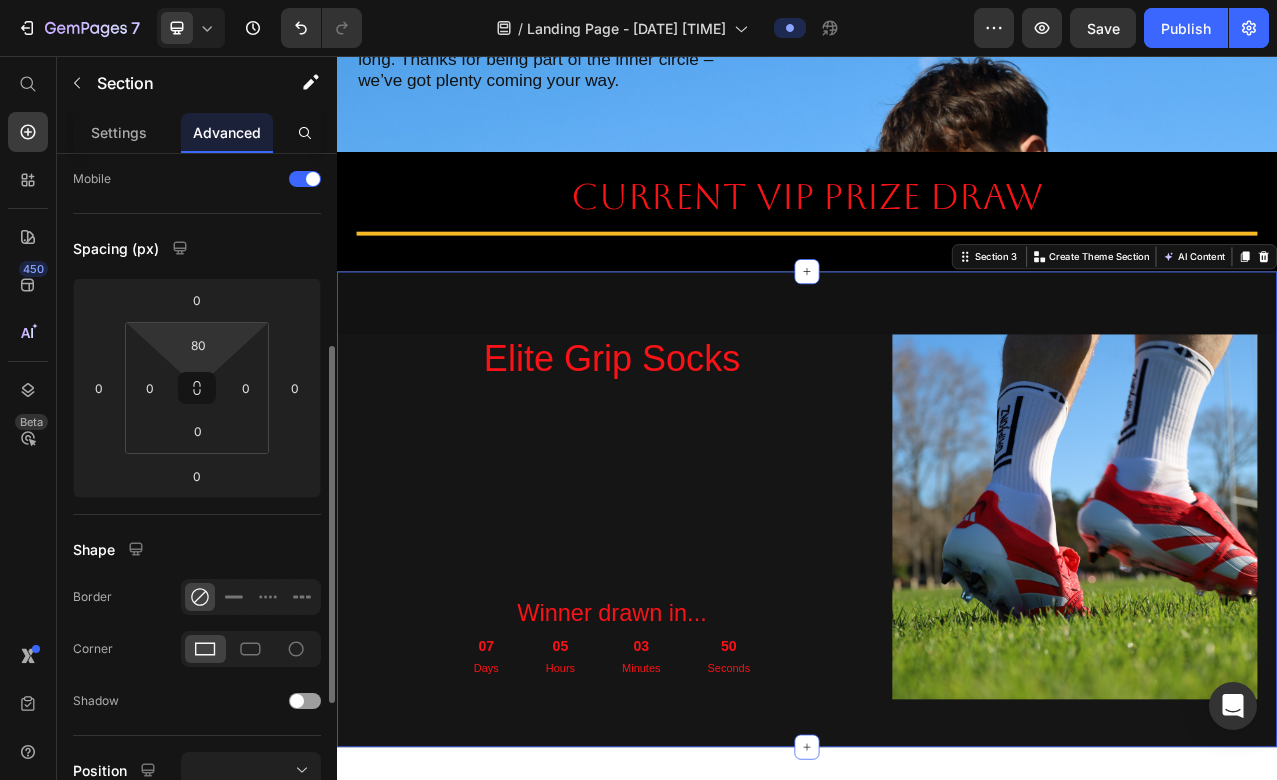 scroll, scrollTop: 109, scrollLeft: 0, axis: vertical 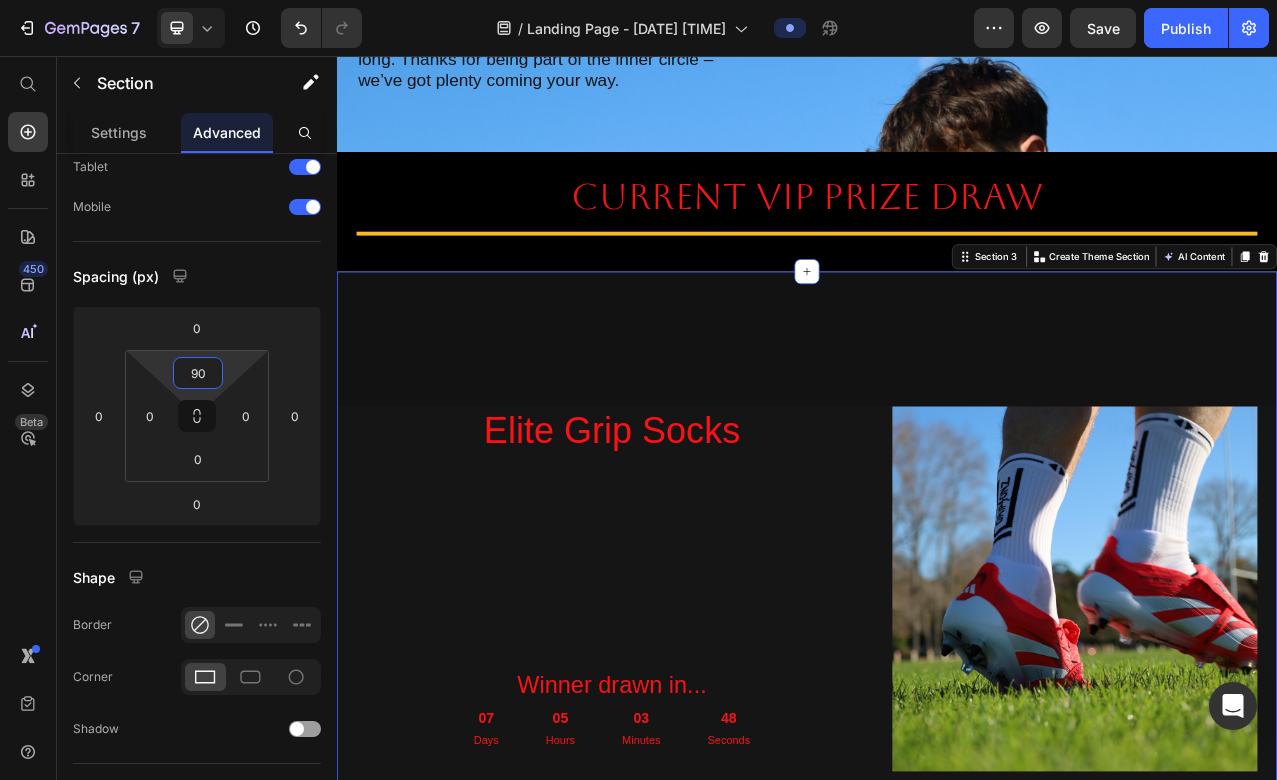 type on "0" 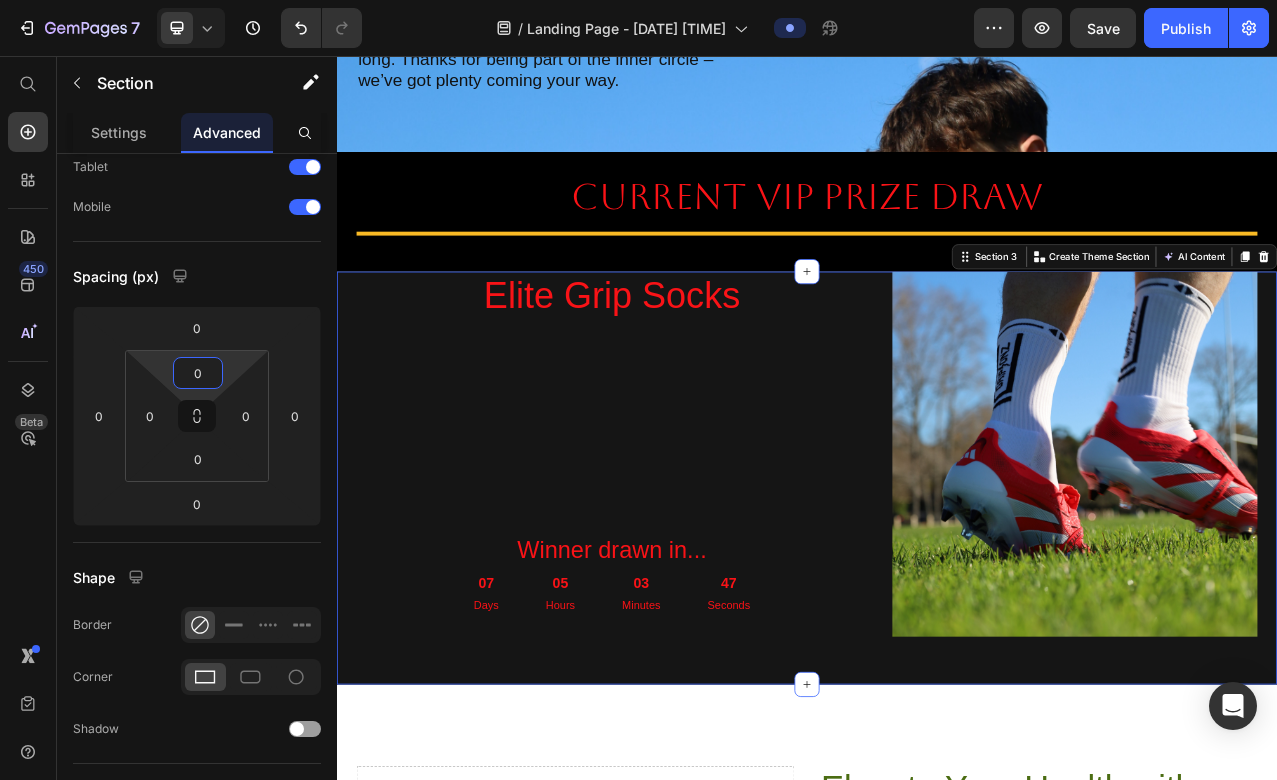 drag, startPoint x: 198, startPoint y: 394, endPoint x: 197, endPoint y: 520, distance: 126.00397 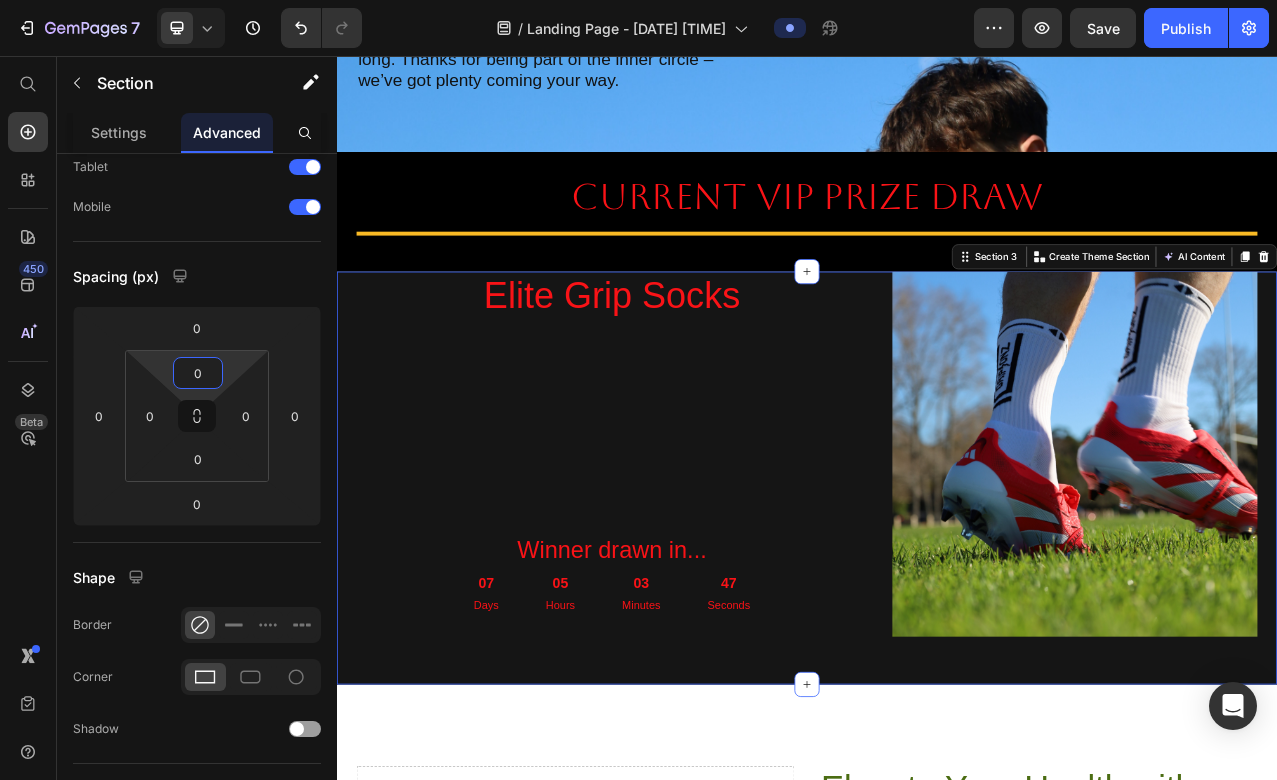 click on "7   /  Landing Page - Jul 13, 13:30:09 Preview  Save   Publish  450 Beta Start with Sections Elements Hero Section Product Detail Brands Trusted Badges Guarantee Product Breakdown How to use Testimonials Compare Bundle FAQs Social Proof Brand Story Product List Collection Blog List Contact Sticky Add to Cart Custom Footer Browse Library 450 Layout
Row
Row
Row
Row Text
Heading
Text Block Button
Button
Button
Sticky Back to top Media
Image
Image" at bounding box center [638, 0] 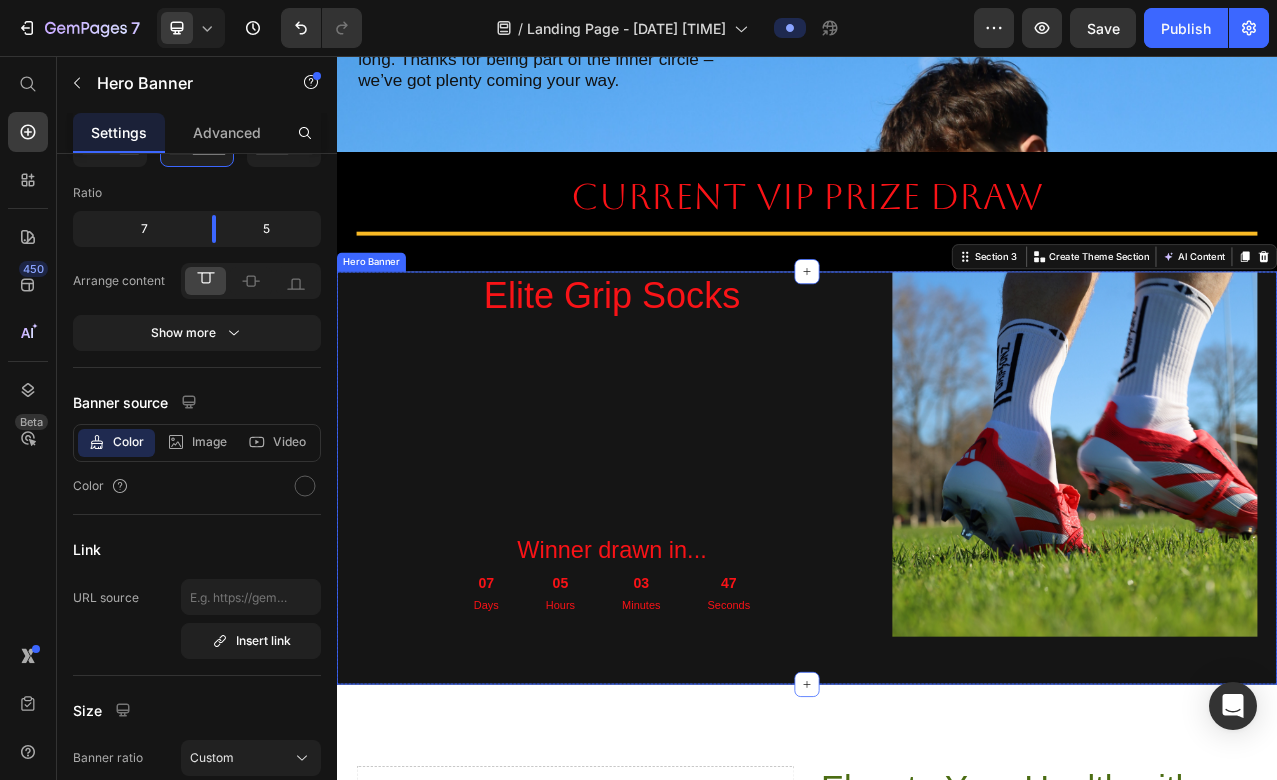 click on "Elite Grip Socks Heading Winner drawn in... Heading 07 Days 05 Hours 03 Minutes 47 Seconds Countdown Timer" at bounding box center [688, 564] 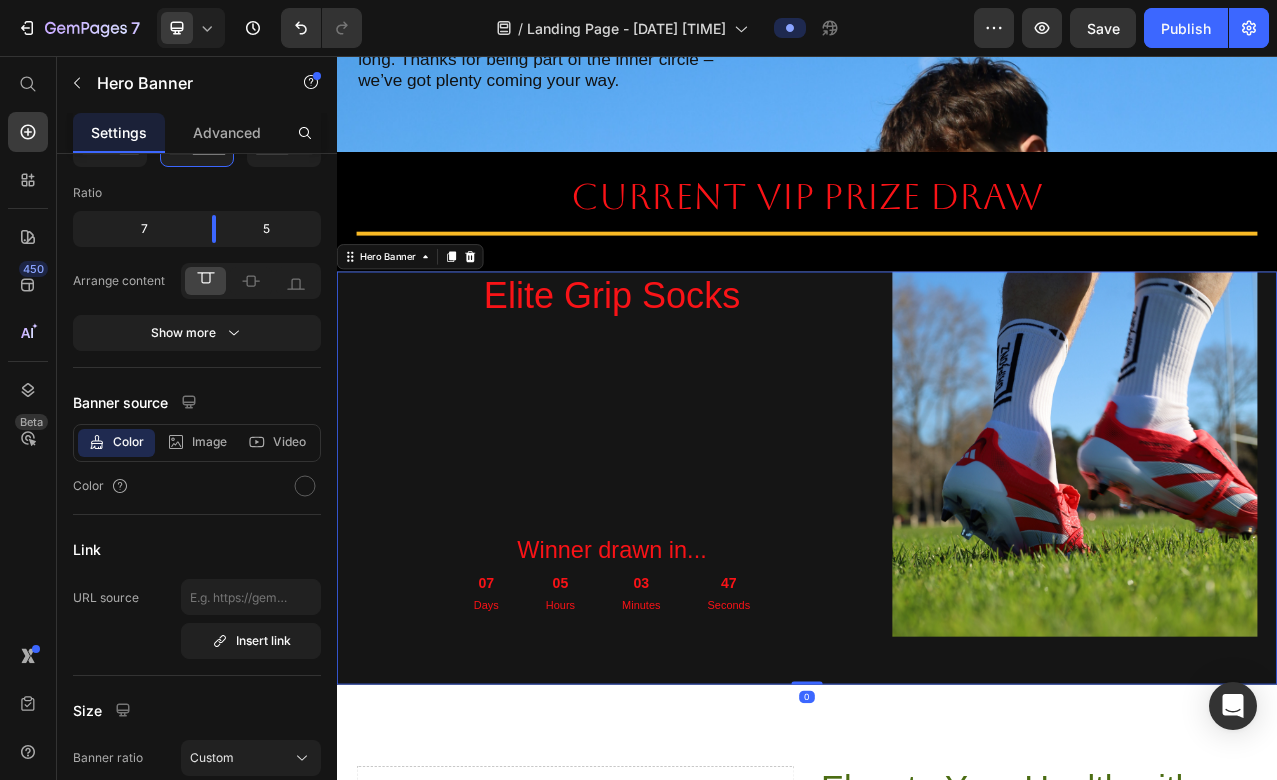 scroll, scrollTop: 0, scrollLeft: 0, axis: both 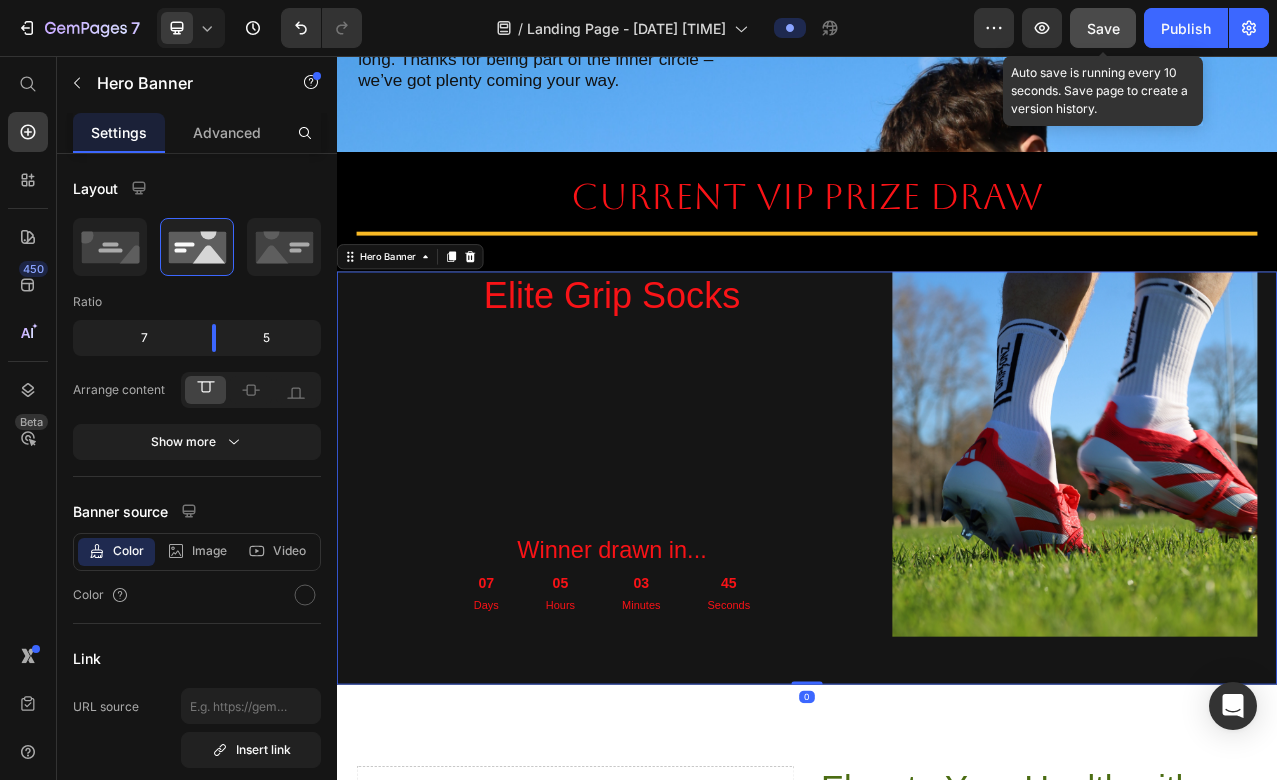 click on "Save" at bounding box center (1103, 28) 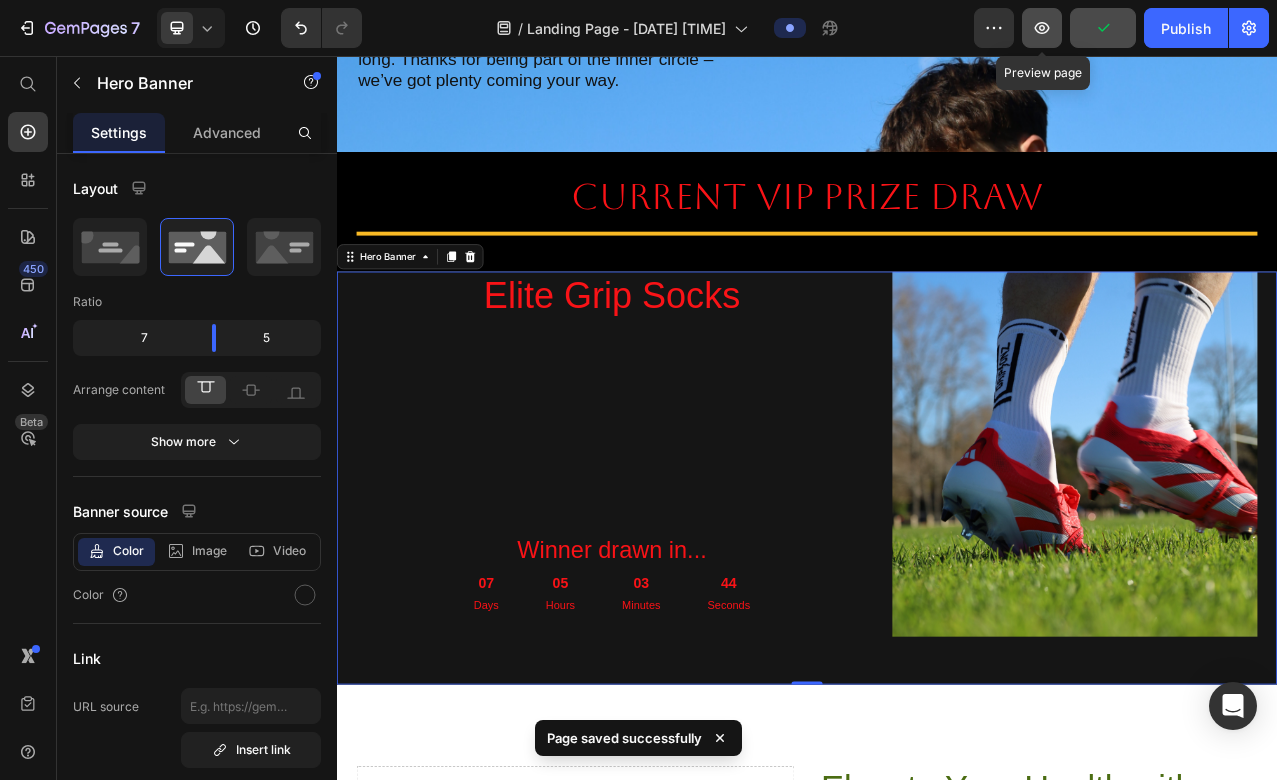 click 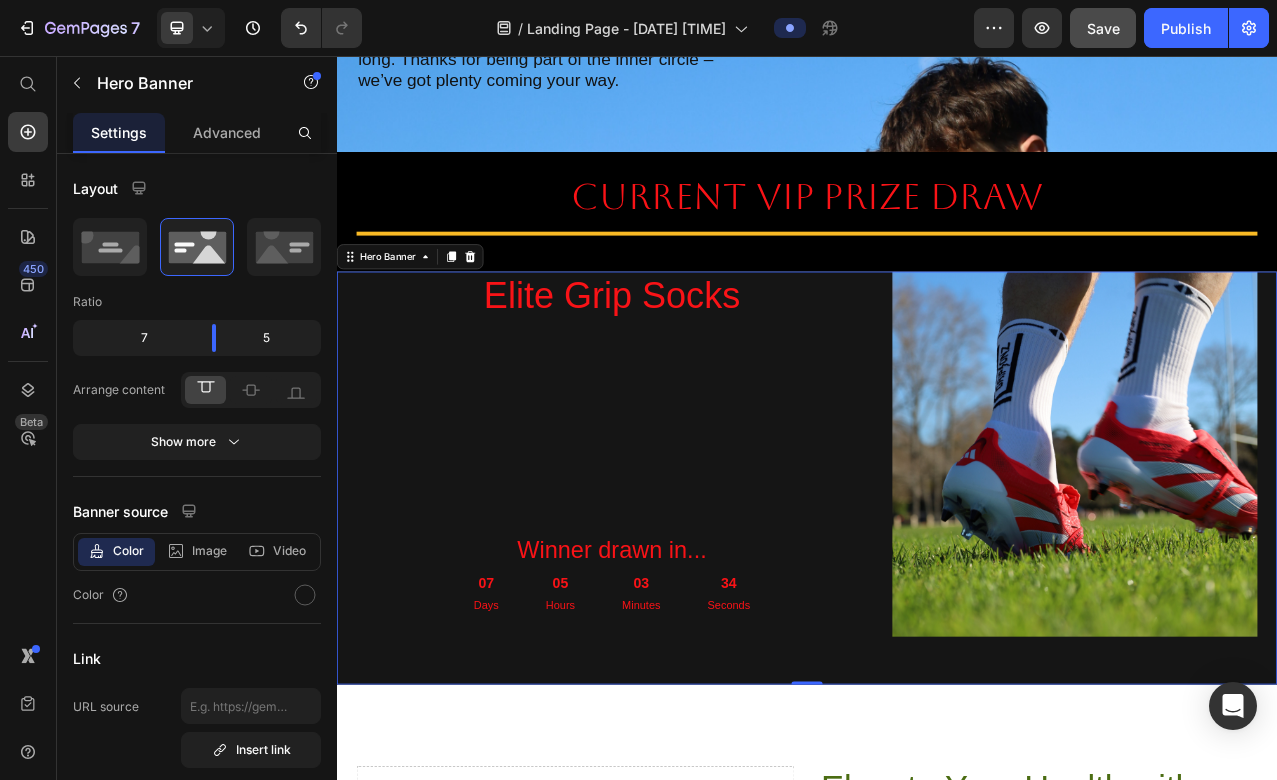 click on "Elite Grip Socks Heading Winner drawn in... Heading 07 Days 05 Hours 03 Minutes 34 Seconds Countdown Timer" at bounding box center (688, 564) 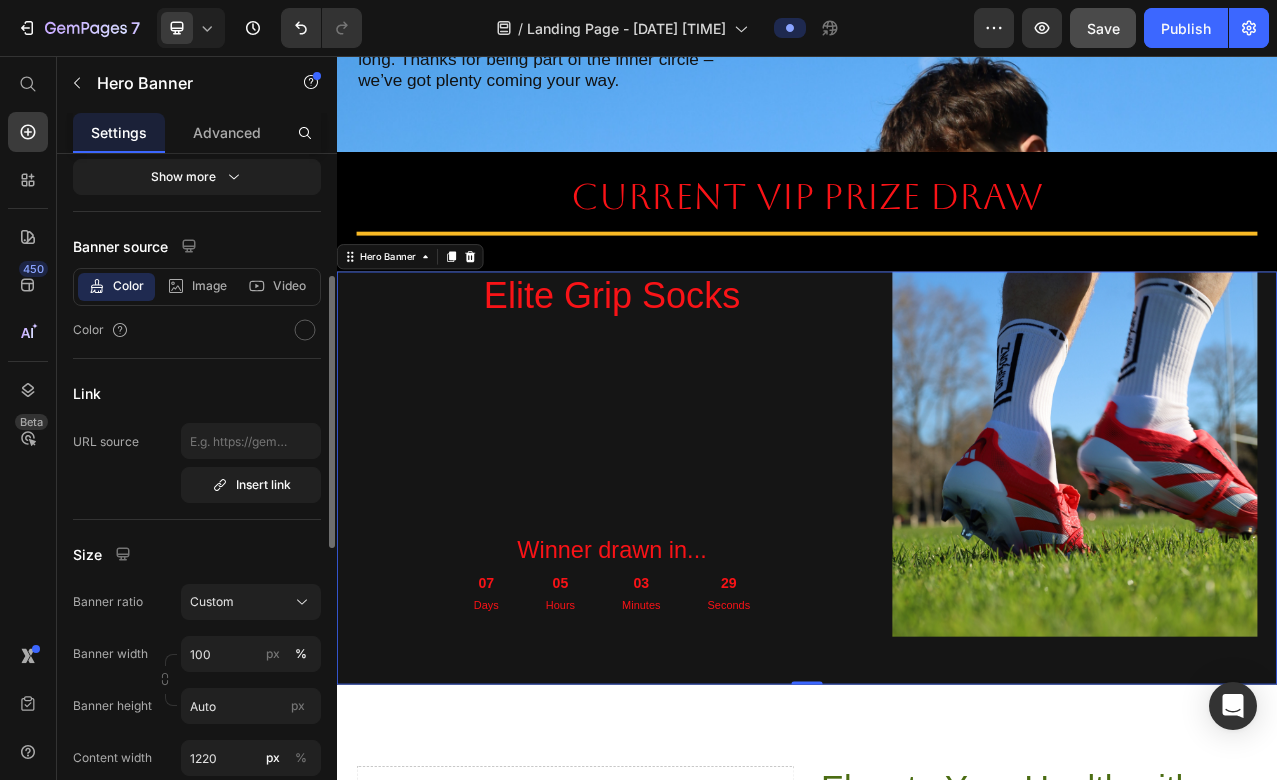 scroll, scrollTop: 253, scrollLeft: 0, axis: vertical 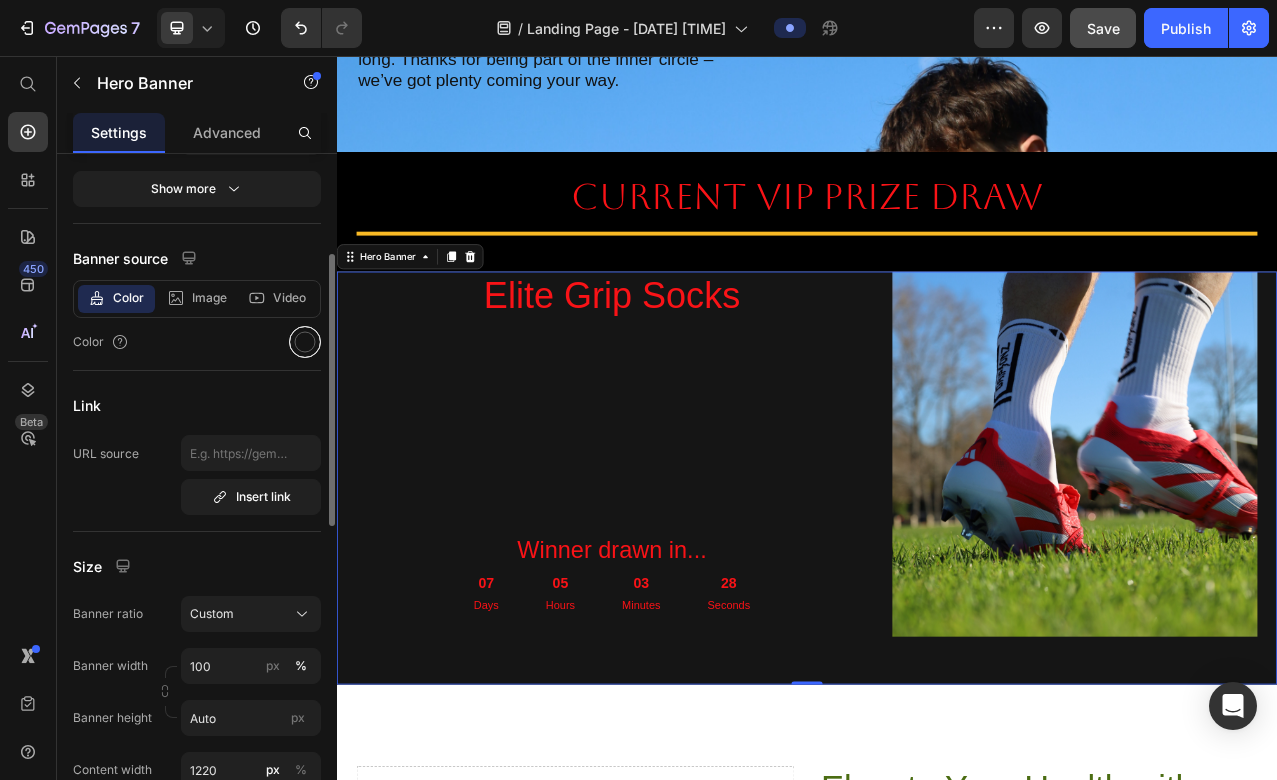 click at bounding box center (305, 342) 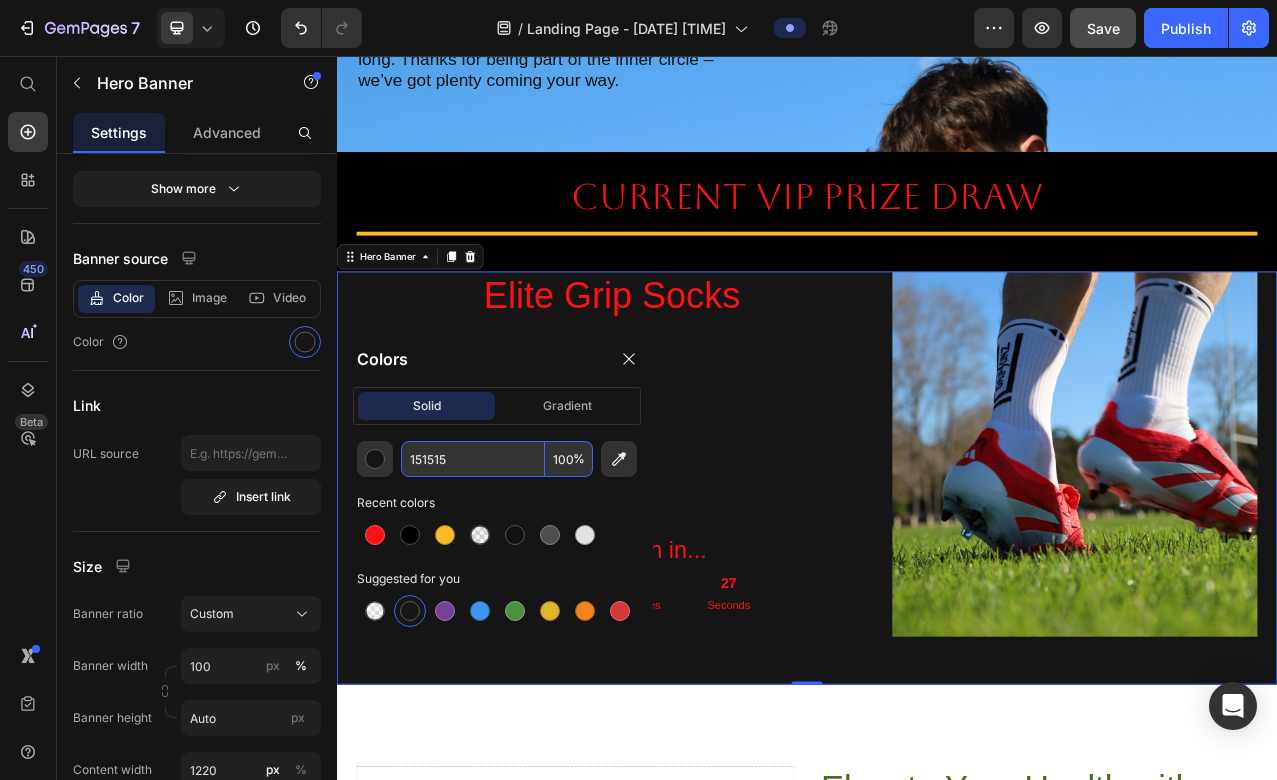 drag, startPoint x: 461, startPoint y: 462, endPoint x: 0, endPoint y: 518, distance: 464.38885 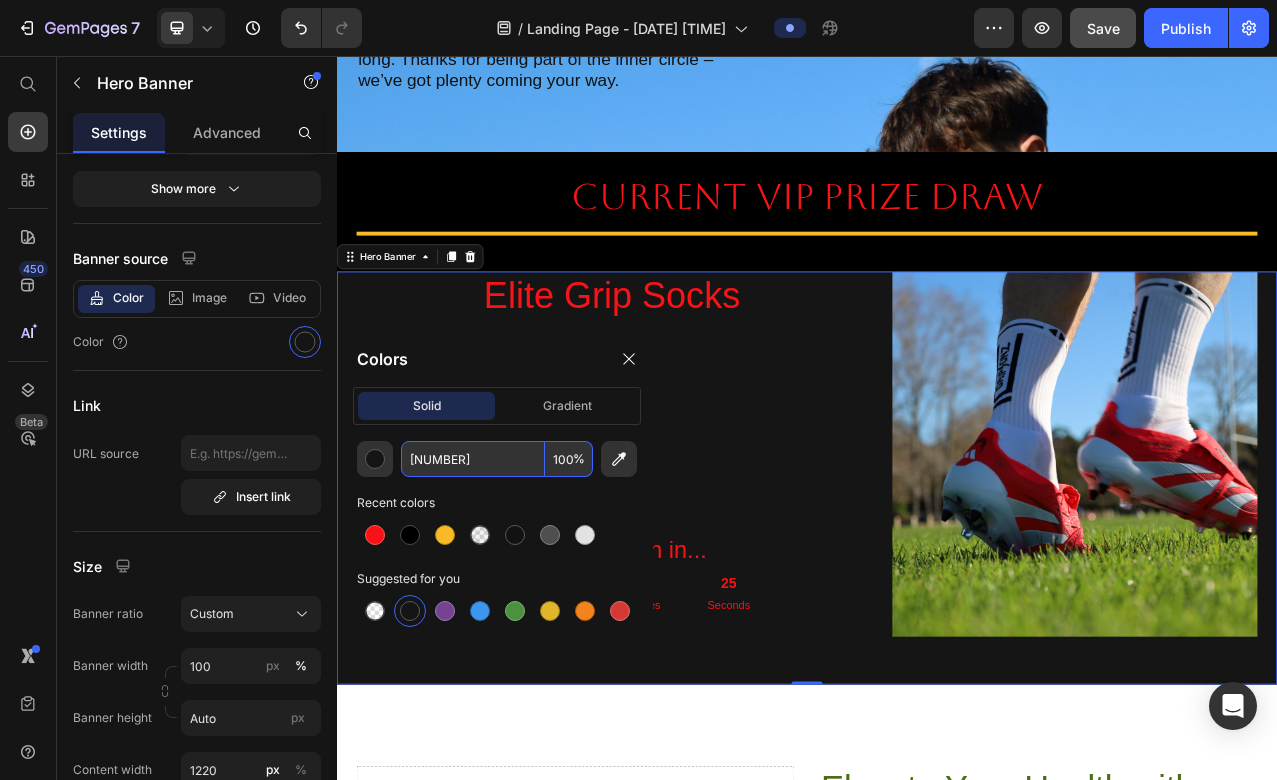 click on "00000151515" at bounding box center (473, 459) 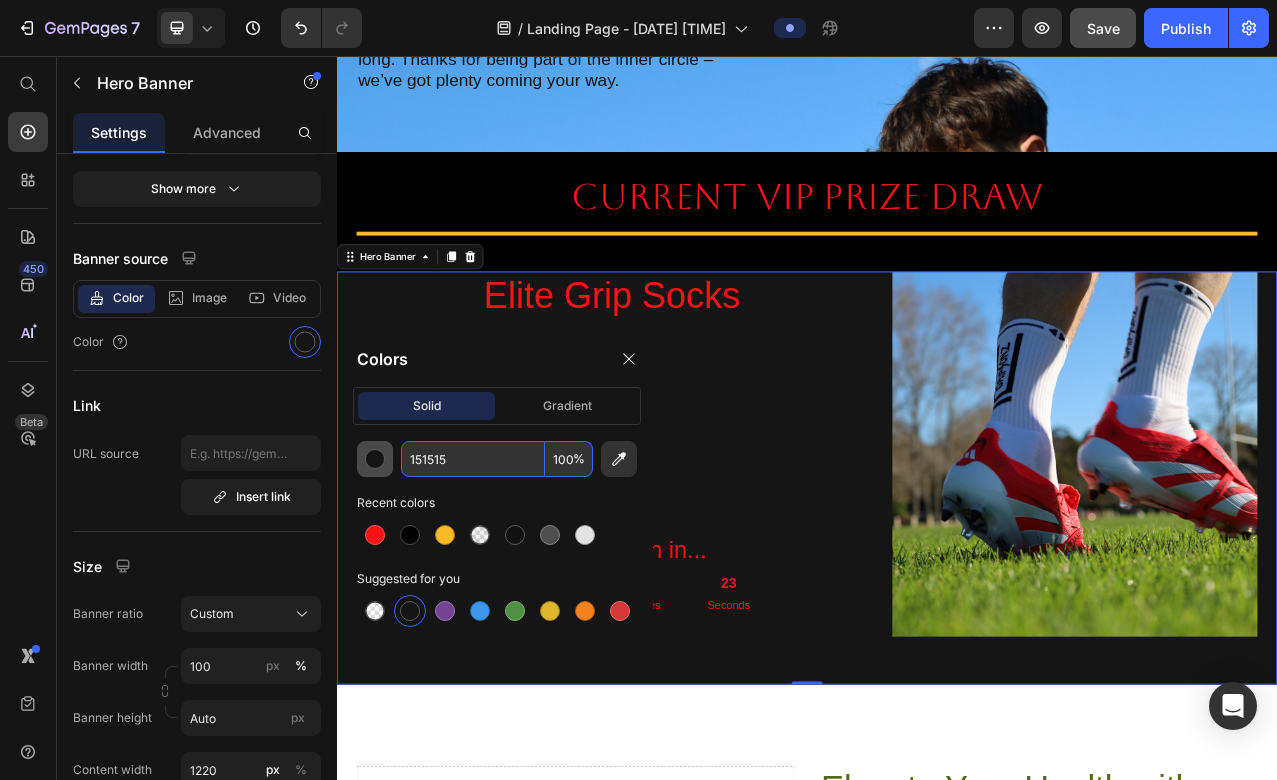 click at bounding box center (375, 459) 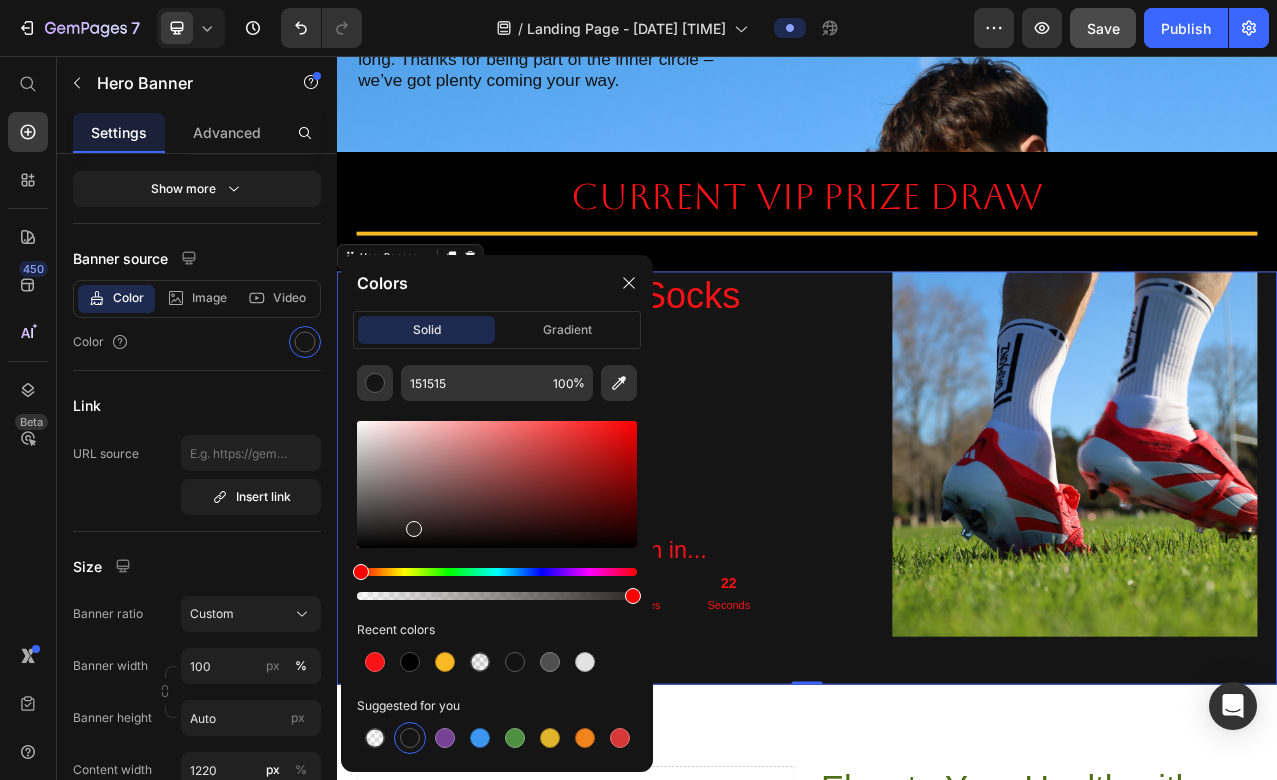 drag, startPoint x: 411, startPoint y: 525, endPoint x: 314, endPoint y: 590, distance: 116.76472 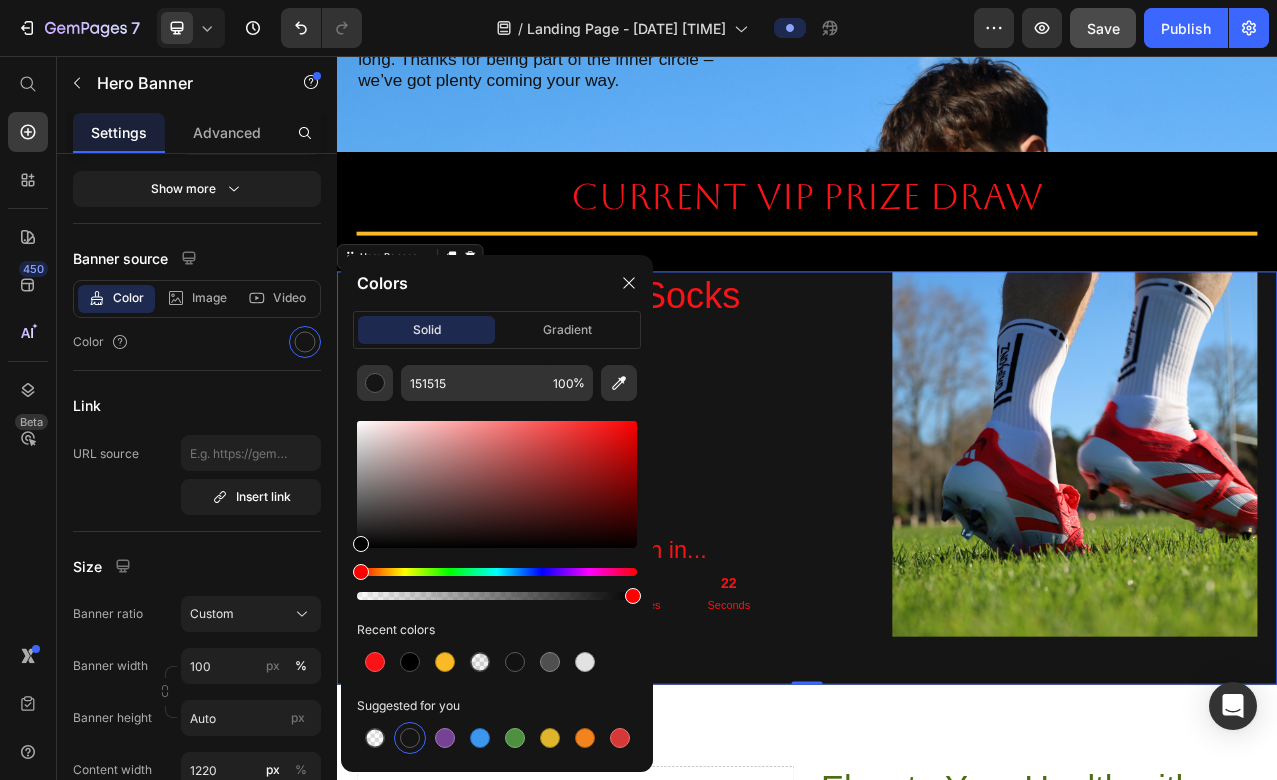 type on "000000" 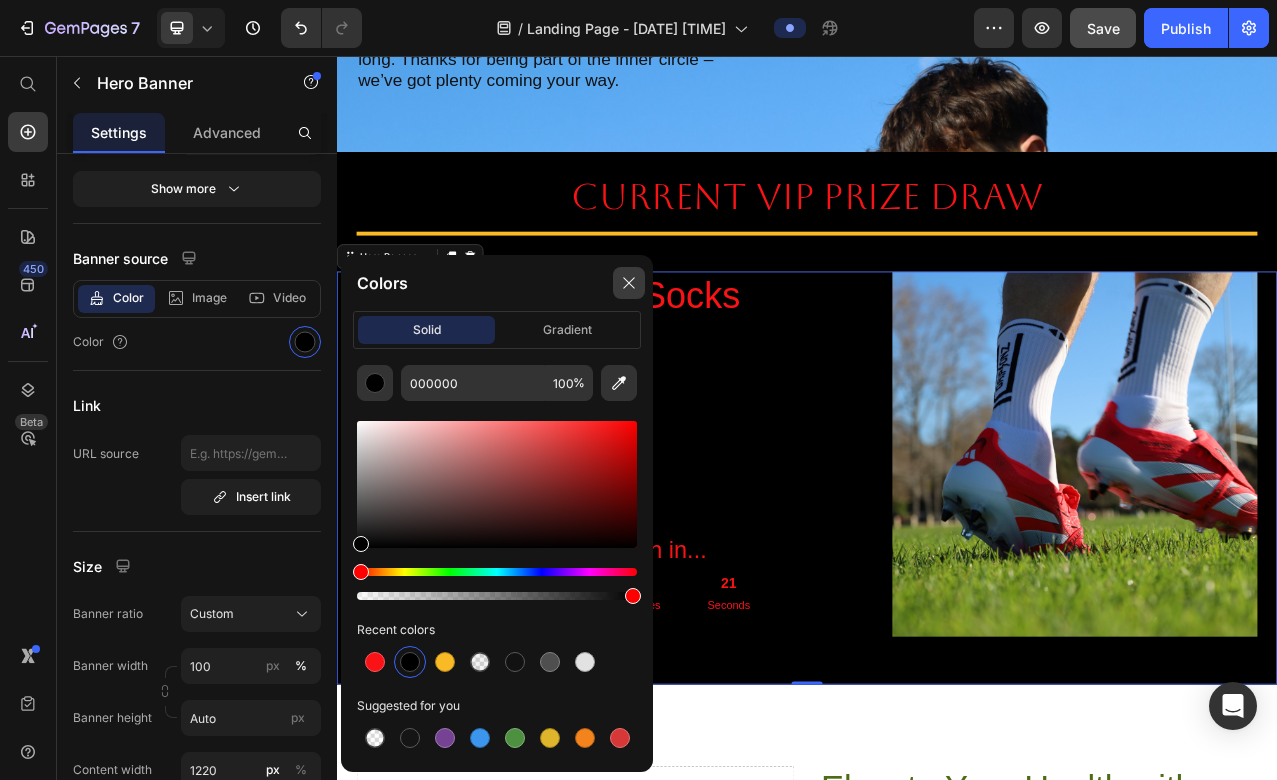 click 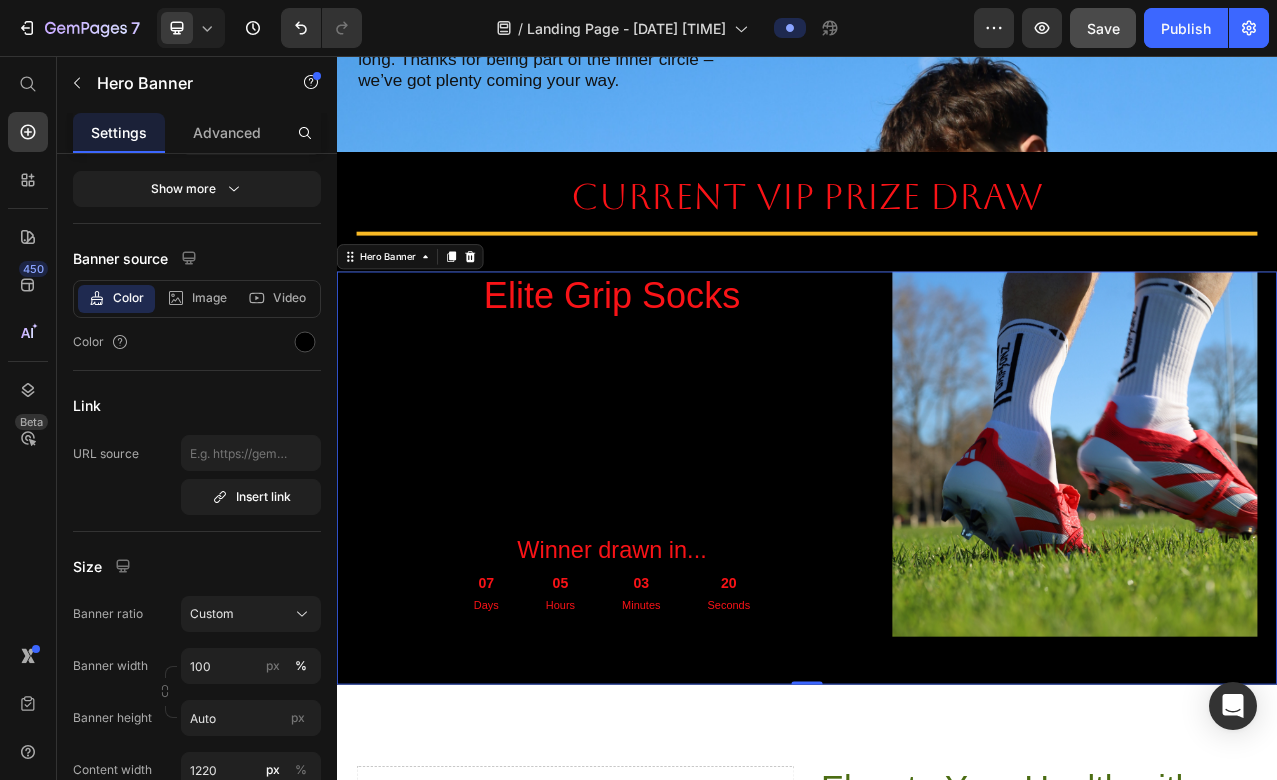 click on "Elite Grip Socks Heading Winner drawn in... Heading 07 Days 05 Hours 03 Minutes 20 Seconds Countdown Timer" at bounding box center [688, 564] 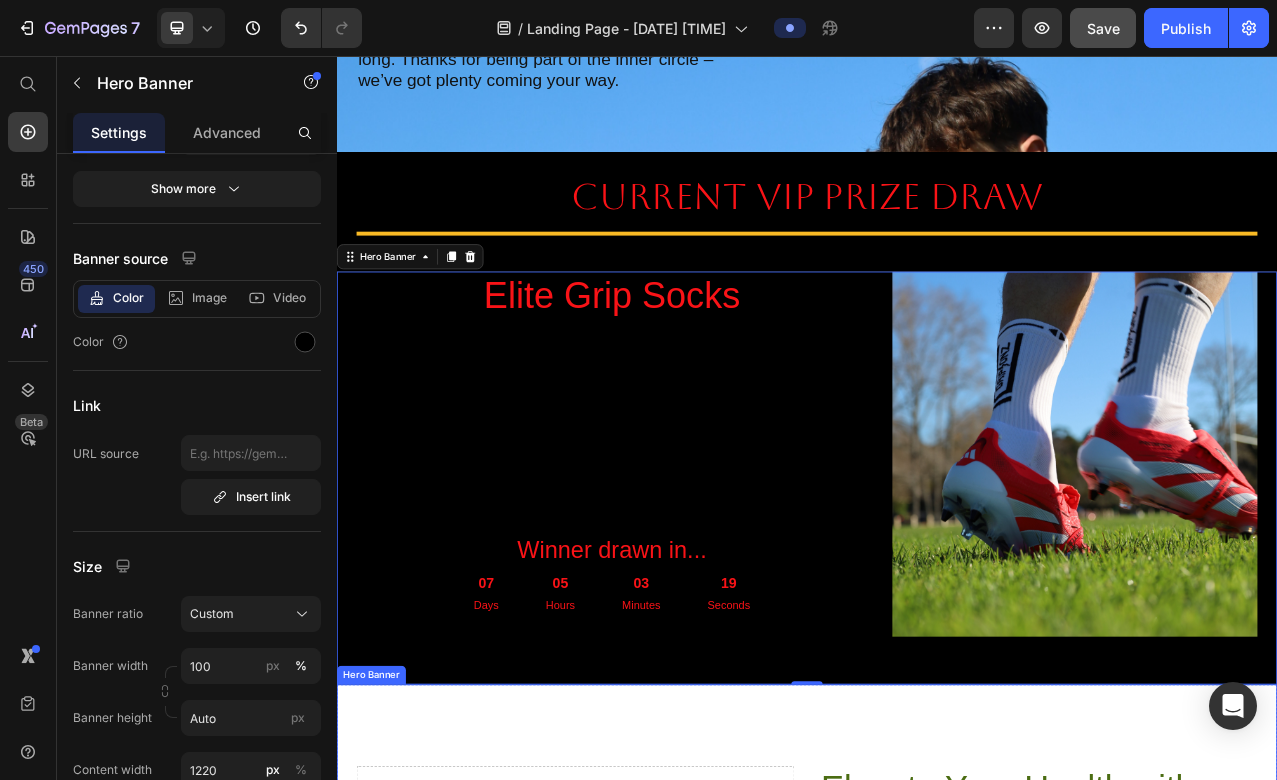click on "Elevate Your Health with Nature's Essentials Heading
Heart's Best Friend: EFAs for Cardiovascular Vitality
Mind Over Matter: Boost Your Brainpower with EFAs
Joint Freedom: EFAs for Flexible, Active Living
Glow from Within: EFAs for Radiant Skin and Hair Item List Try Gem 15 Button Row
Drop element here" at bounding box center [937, 1237] 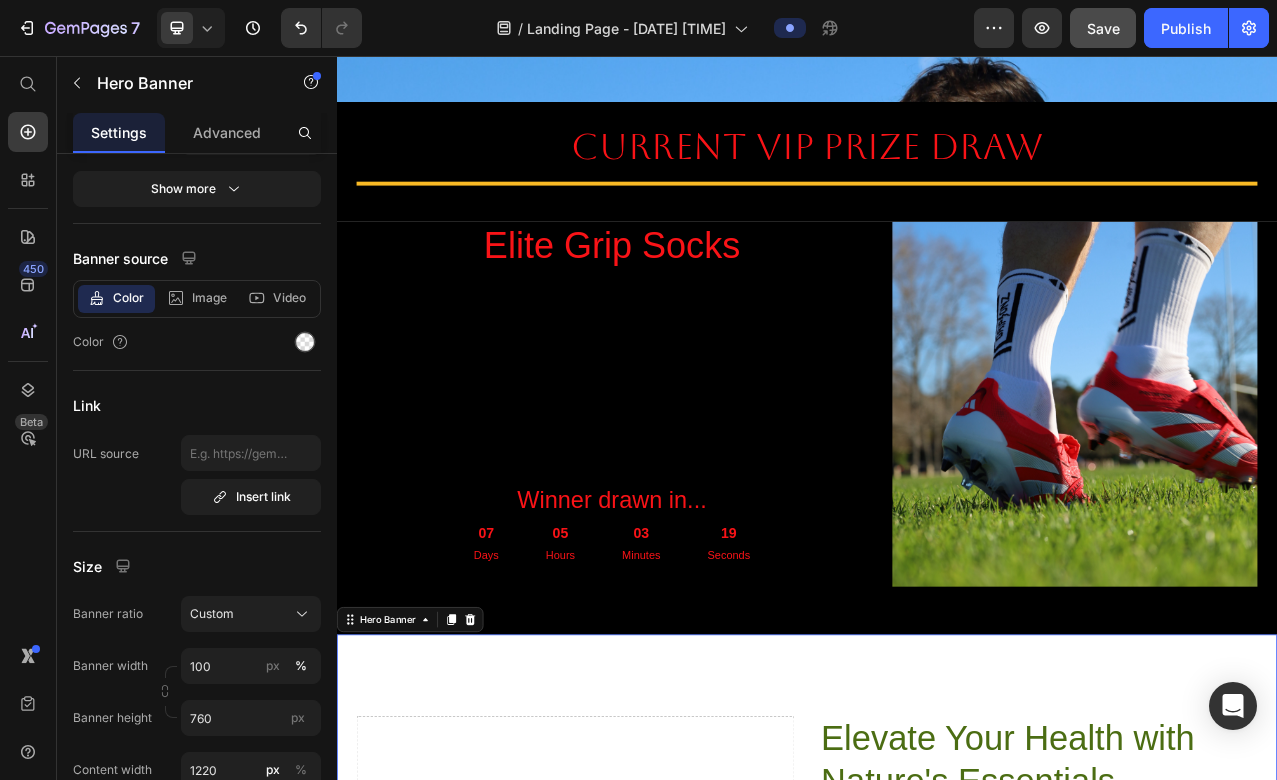 scroll, scrollTop: 506, scrollLeft: 0, axis: vertical 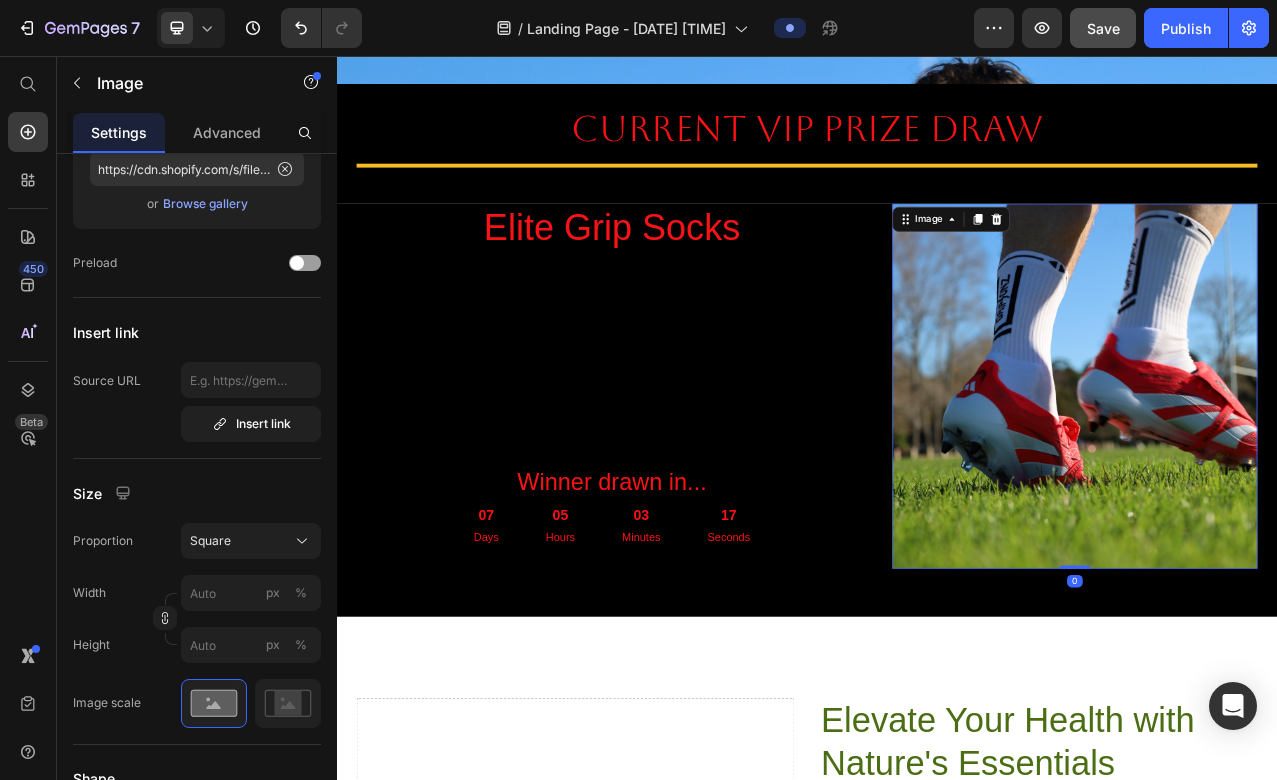 click at bounding box center (1279, 477) 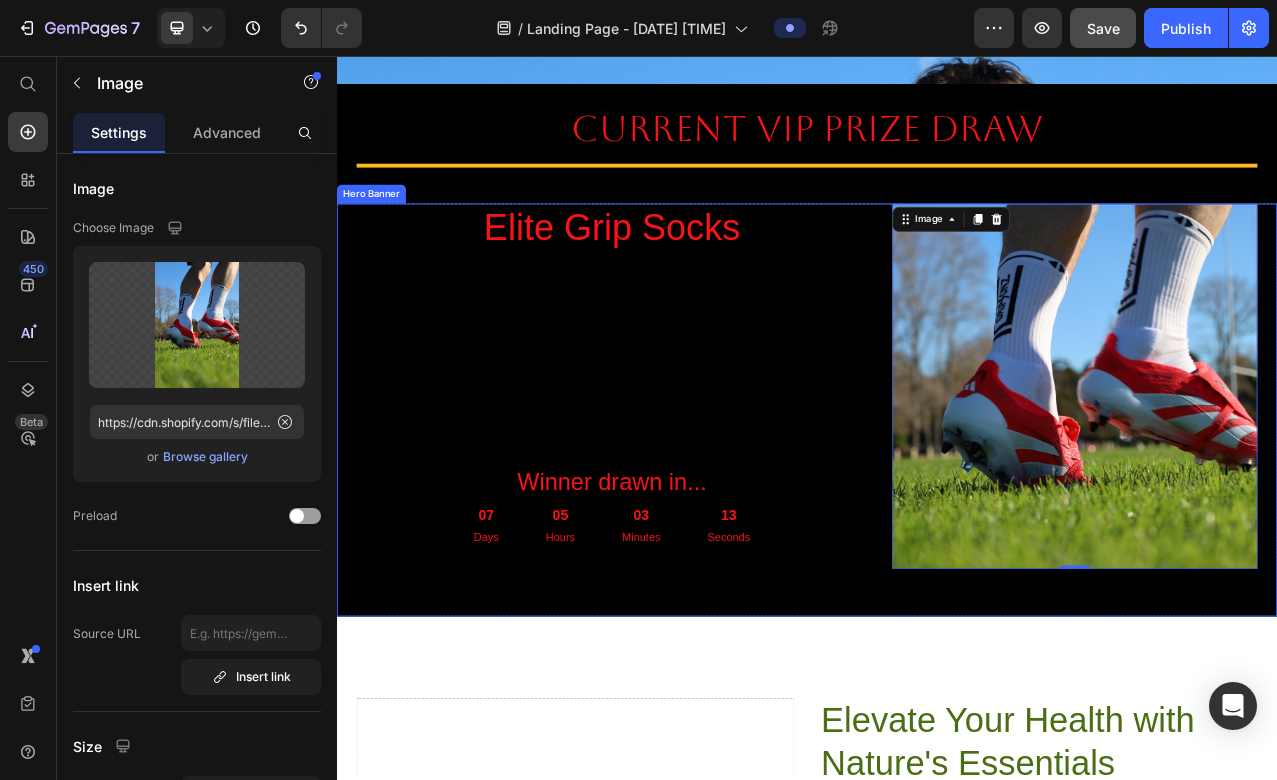 click on "Elevate Your Health with Nature's Essentials Heading
Heart's Best Friend: EFAs for Cardiovascular Vitality
Mind Over Matter: Boost Your Brainpower with EFAs
Joint Freedom: EFAs for Flexible, Active Living
Glow from Within: EFAs for Radiant Skin and Hair Item List Try Gem 15 Button Row
Drop element here" at bounding box center (937, 1150) 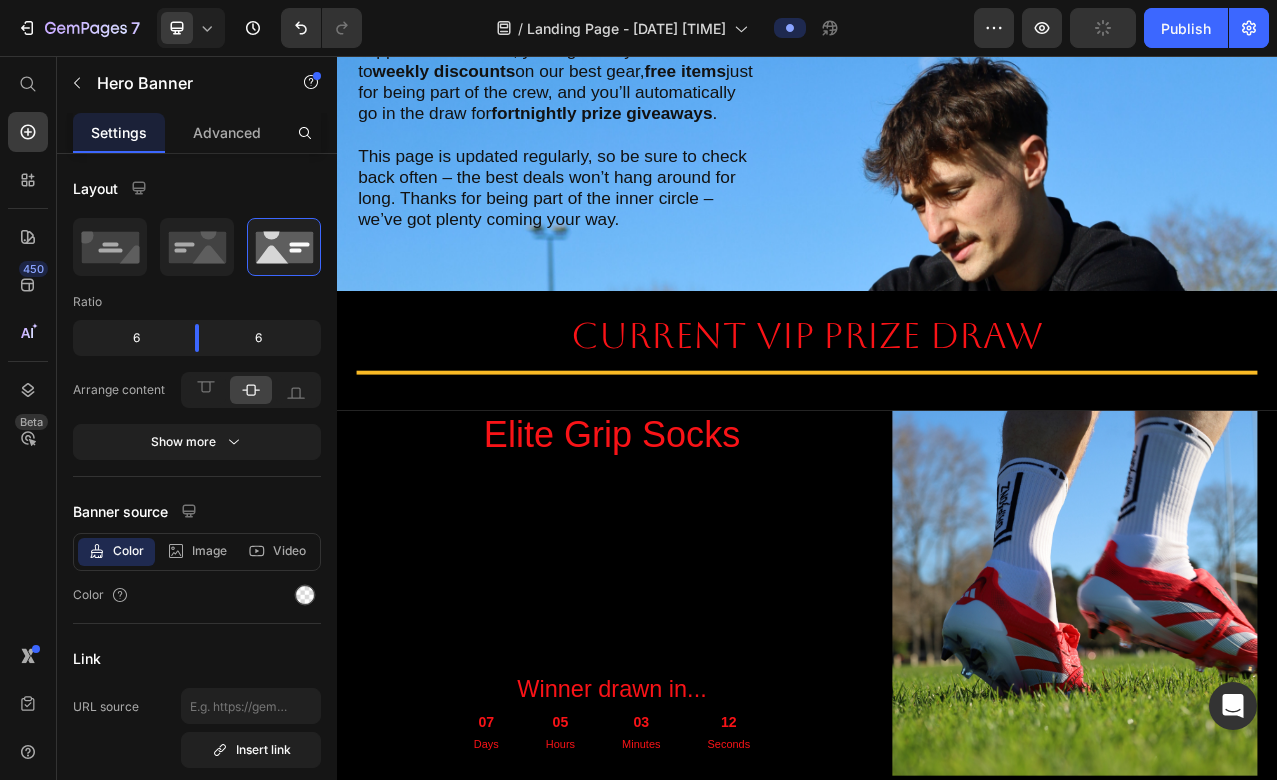 scroll, scrollTop: 238, scrollLeft: 0, axis: vertical 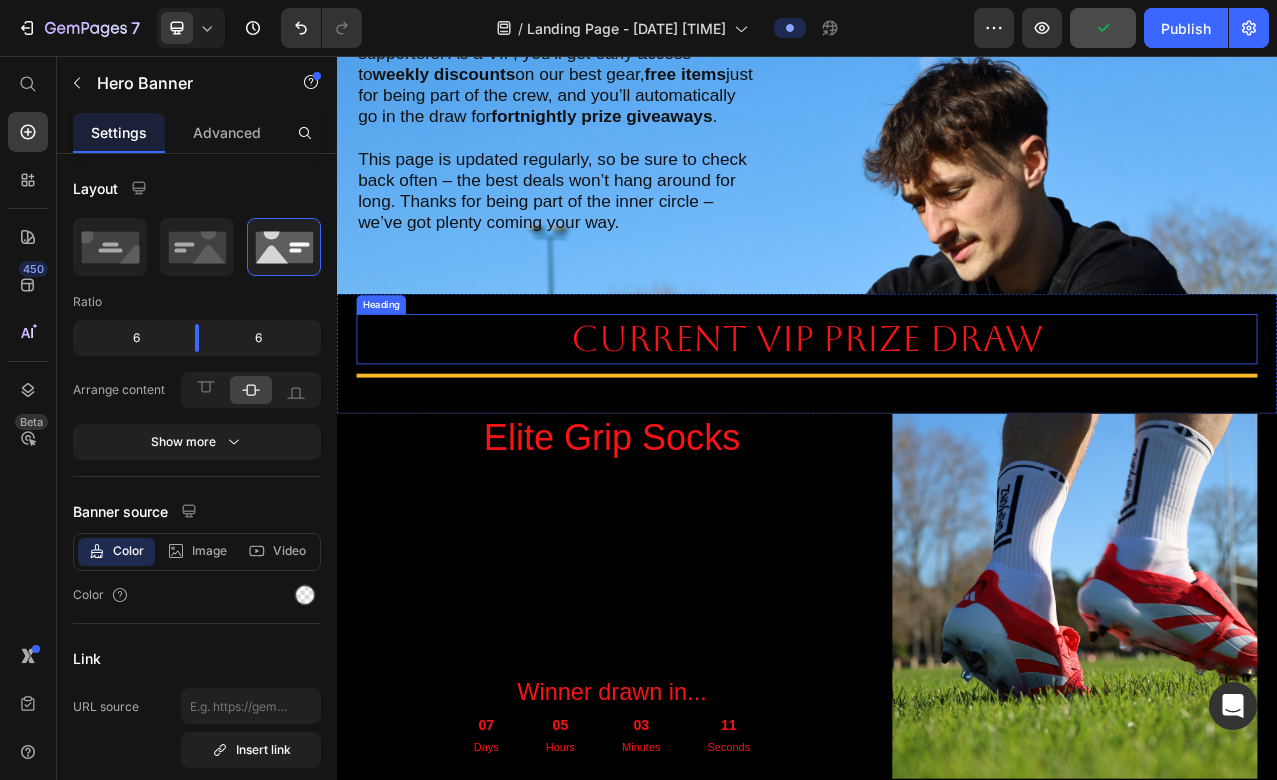 click on "Current vip prize draw" at bounding box center [937, 417] 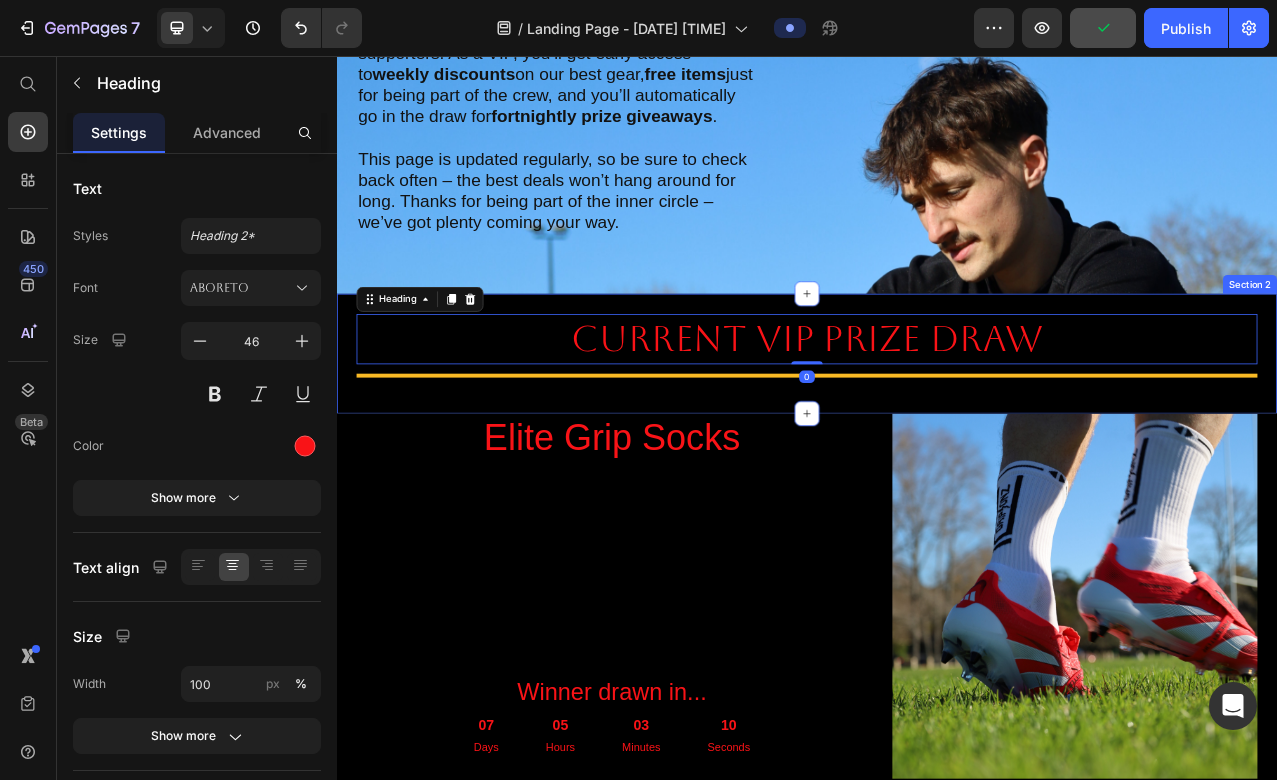 click on "Current vip prize draw Heading   0                Title Line Section 2" at bounding box center [937, 435] 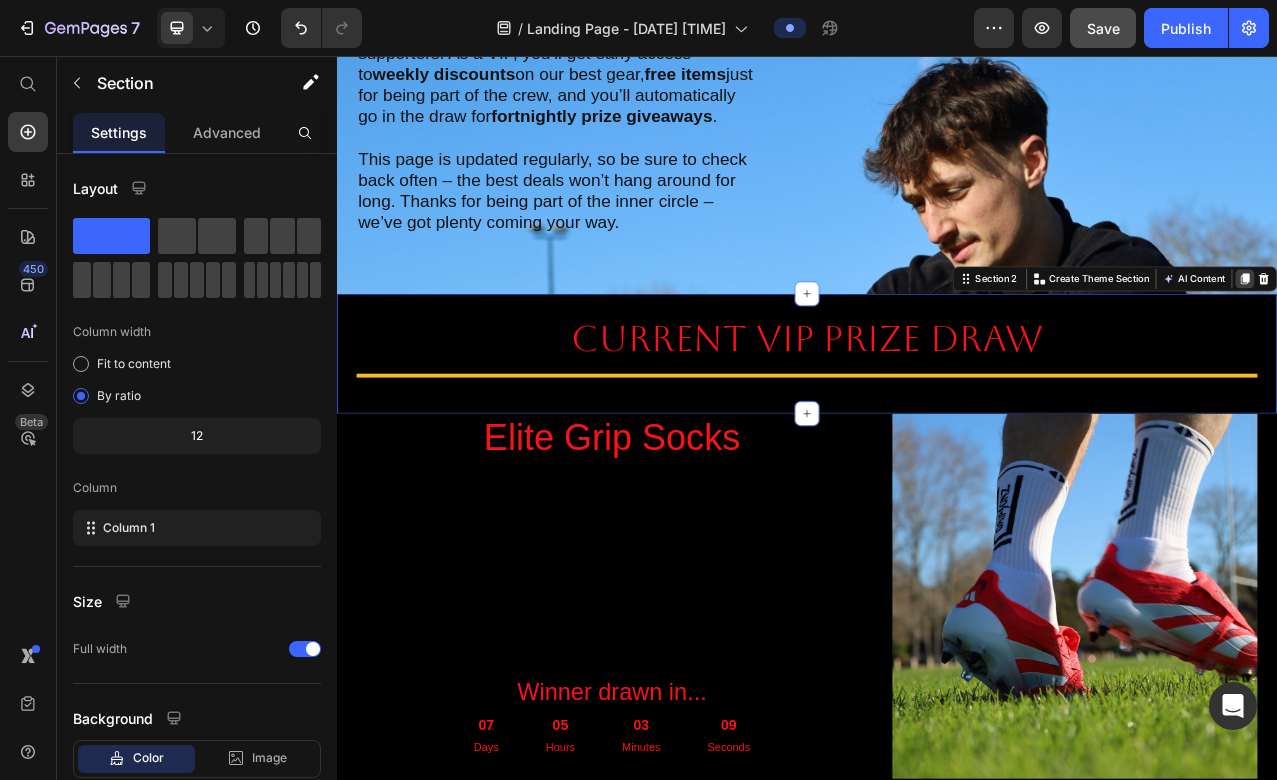 click 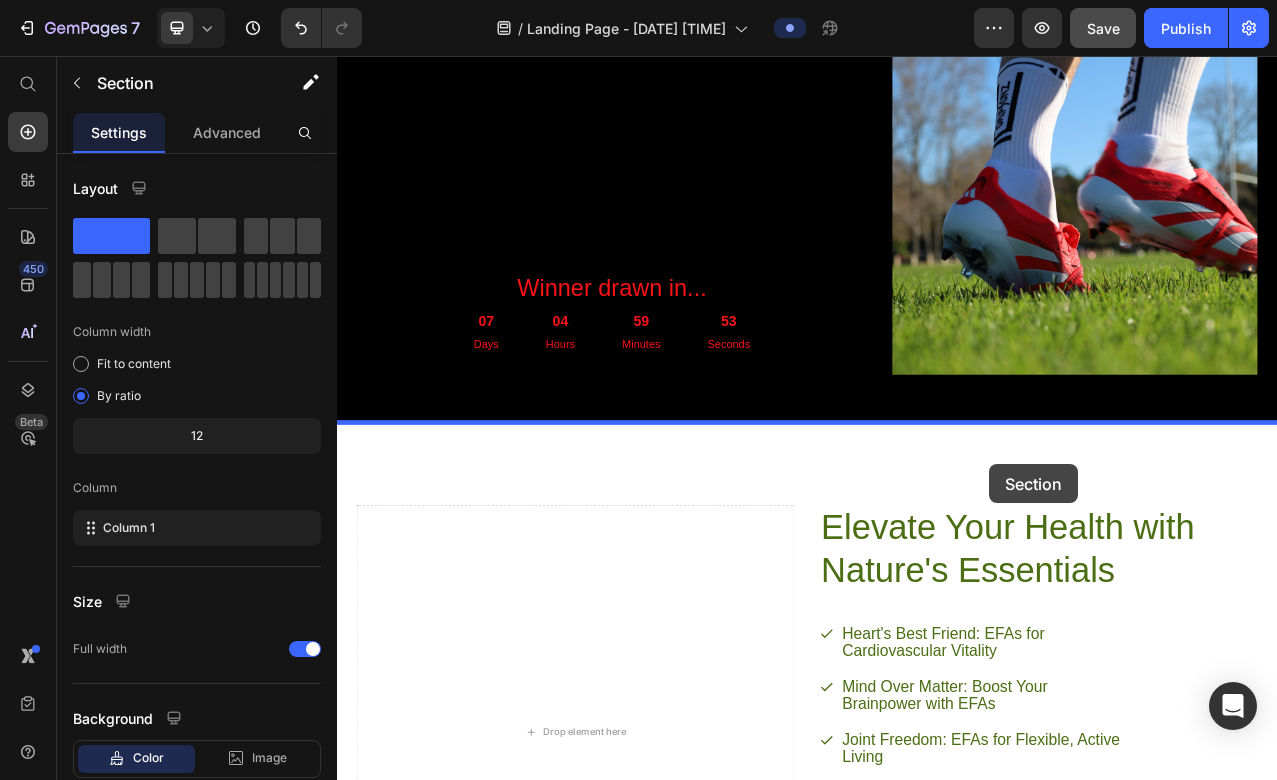 drag, startPoint x: 1172, startPoint y: 495, endPoint x: 1169, endPoint y: 572, distance: 77.05842 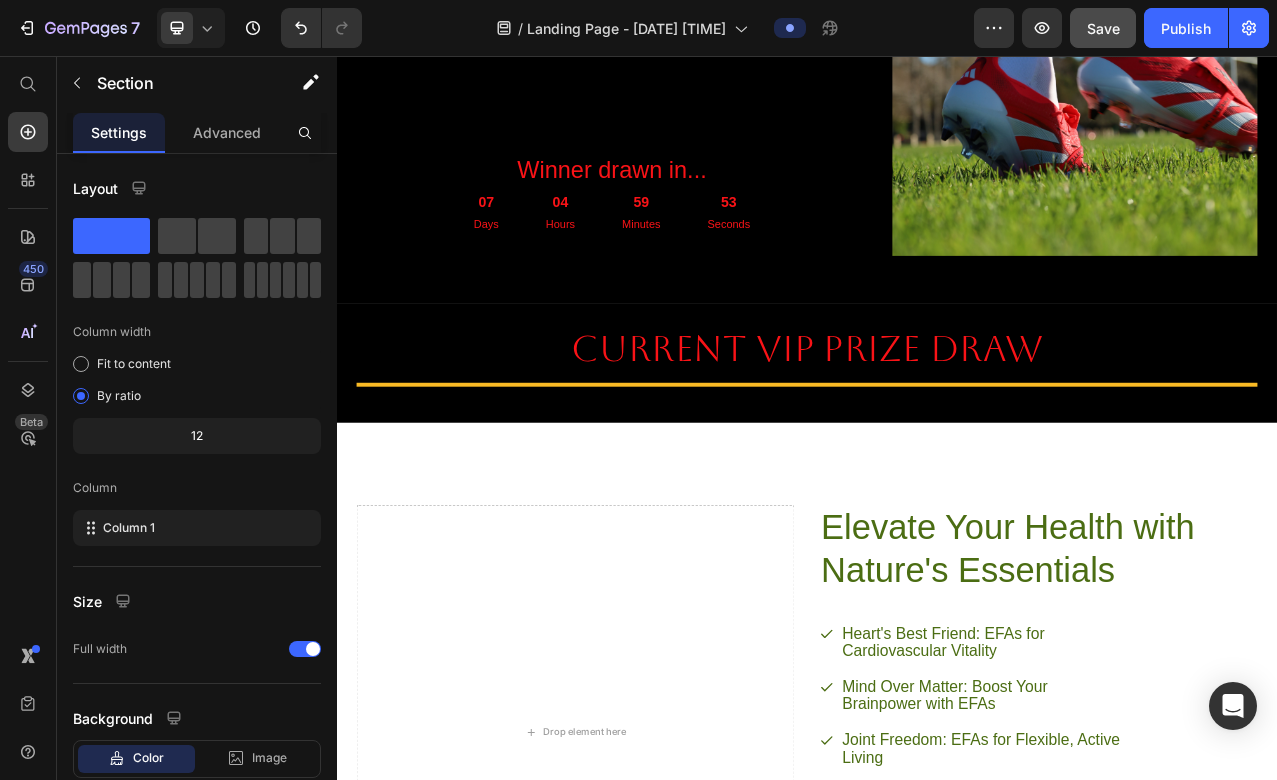 scroll, scrollTop: 752, scrollLeft: 0, axis: vertical 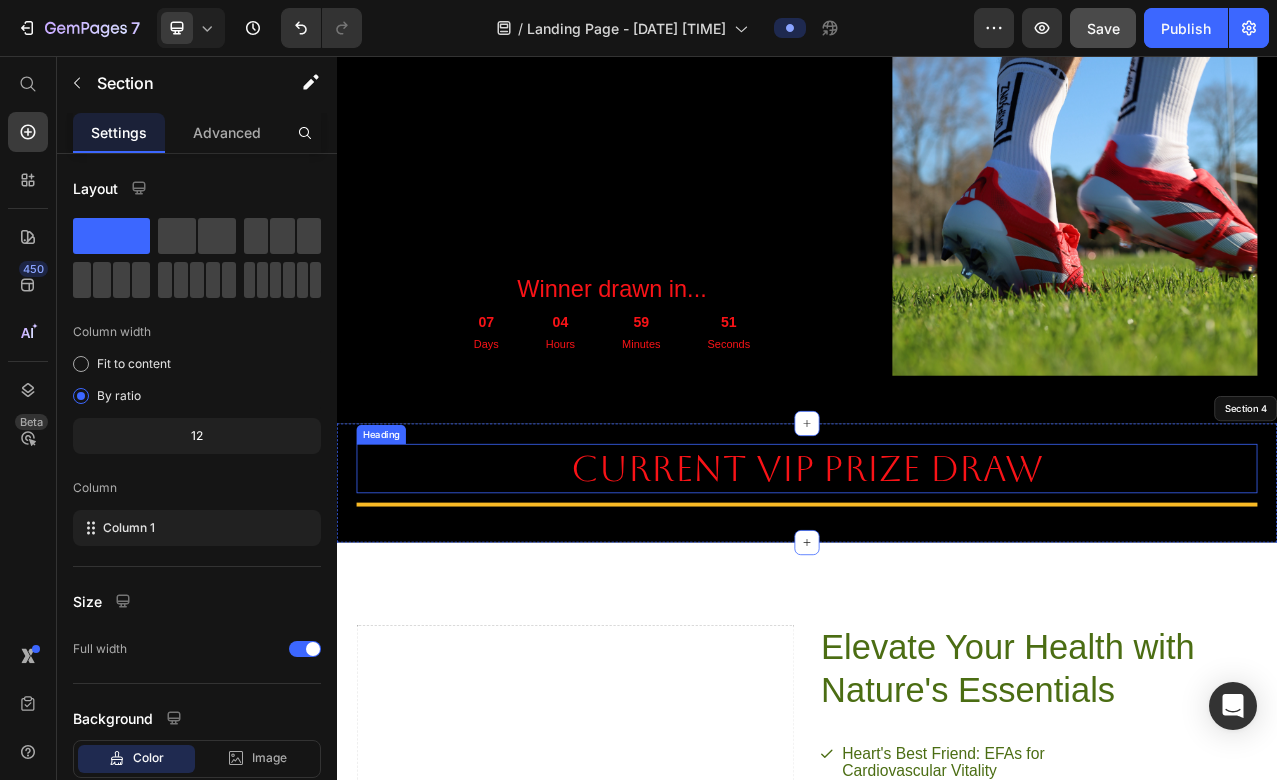 click on "Current vip prize draw" at bounding box center [937, 583] 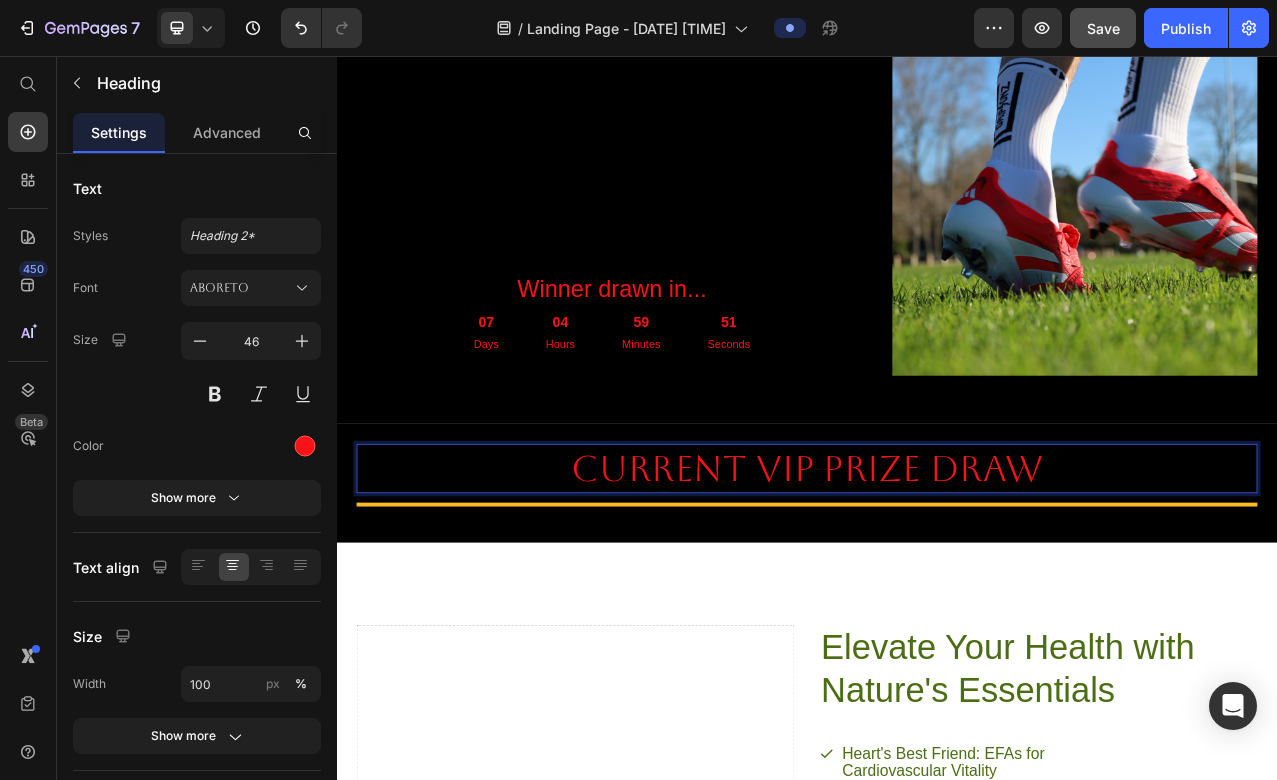 click on "Current vip prize draw" at bounding box center [937, 583] 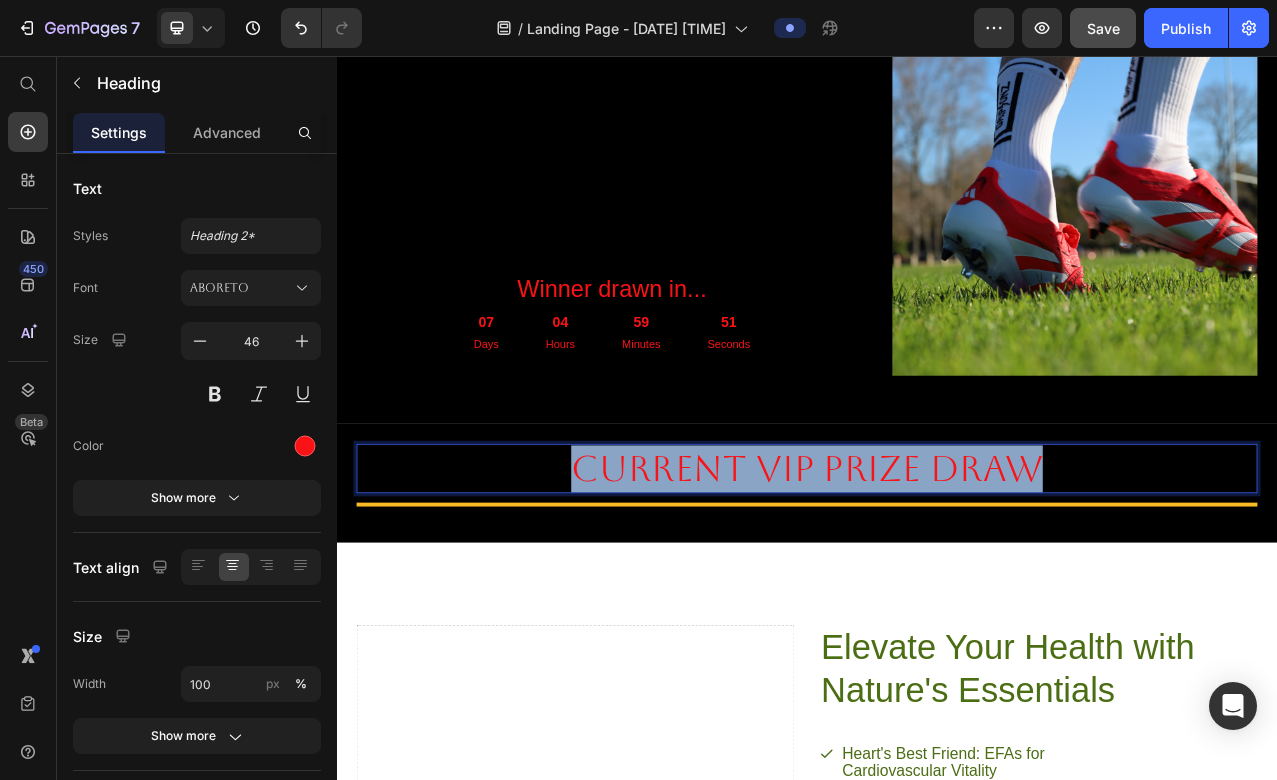 click on "Current vip prize draw" at bounding box center [937, 583] 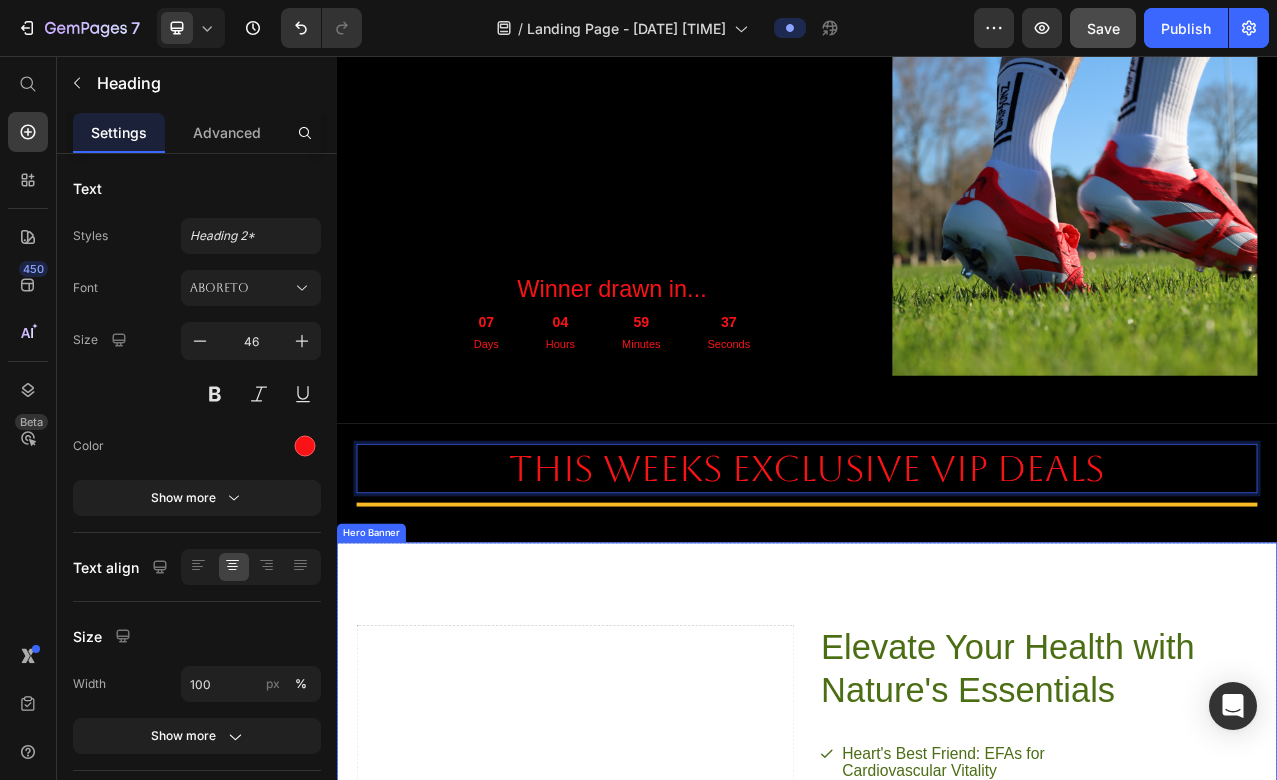 click on "Elevate Your Health with Nature's Essentials Heading
Heart's Best Friend: EFAs for Cardiovascular Vitality
Mind Over Matter: Boost Your Brainpower with EFAs
Joint Freedom: EFAs for Flexible, Active Living
Glow from Within: EFAs for Radiant Skin and Hair Item List Try Gem 15 Button Row
Drop element here" at bounding box center (937, 1057) 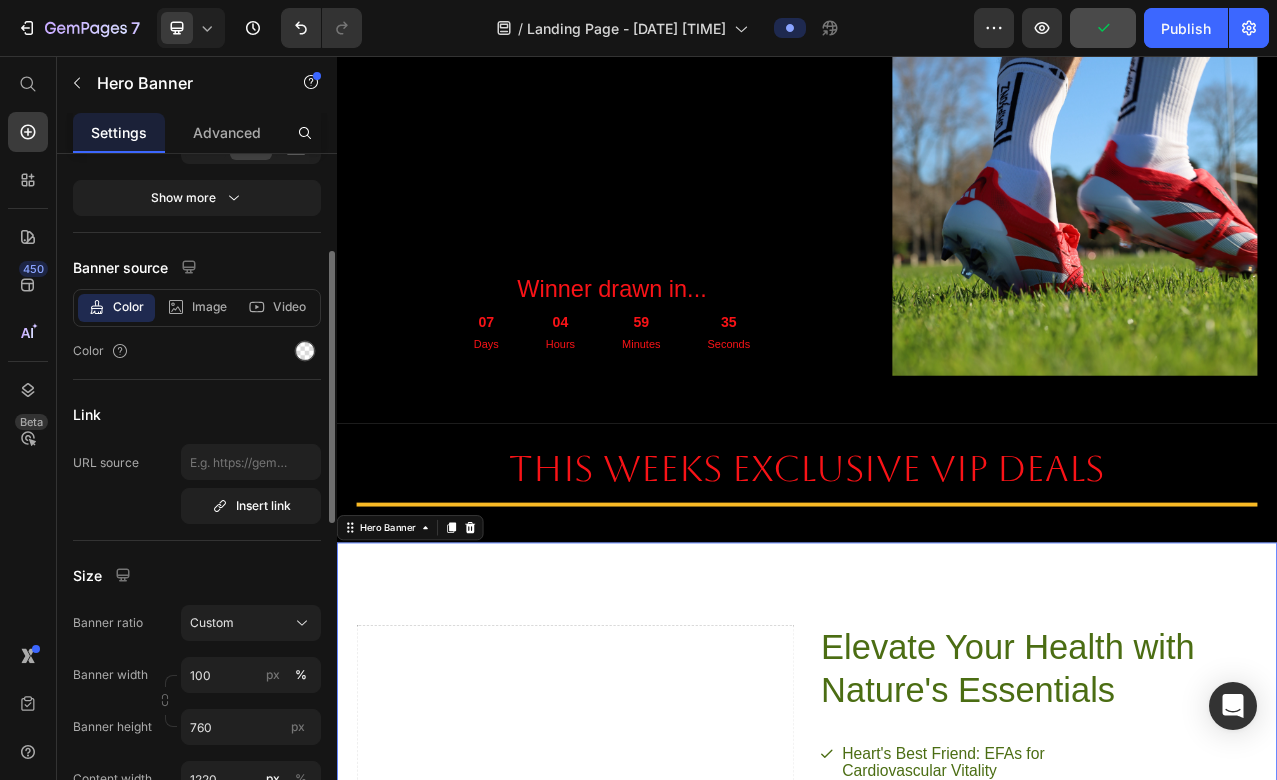 scroll, scrollTop: 216, scrollLeft: 0, axis: vertical 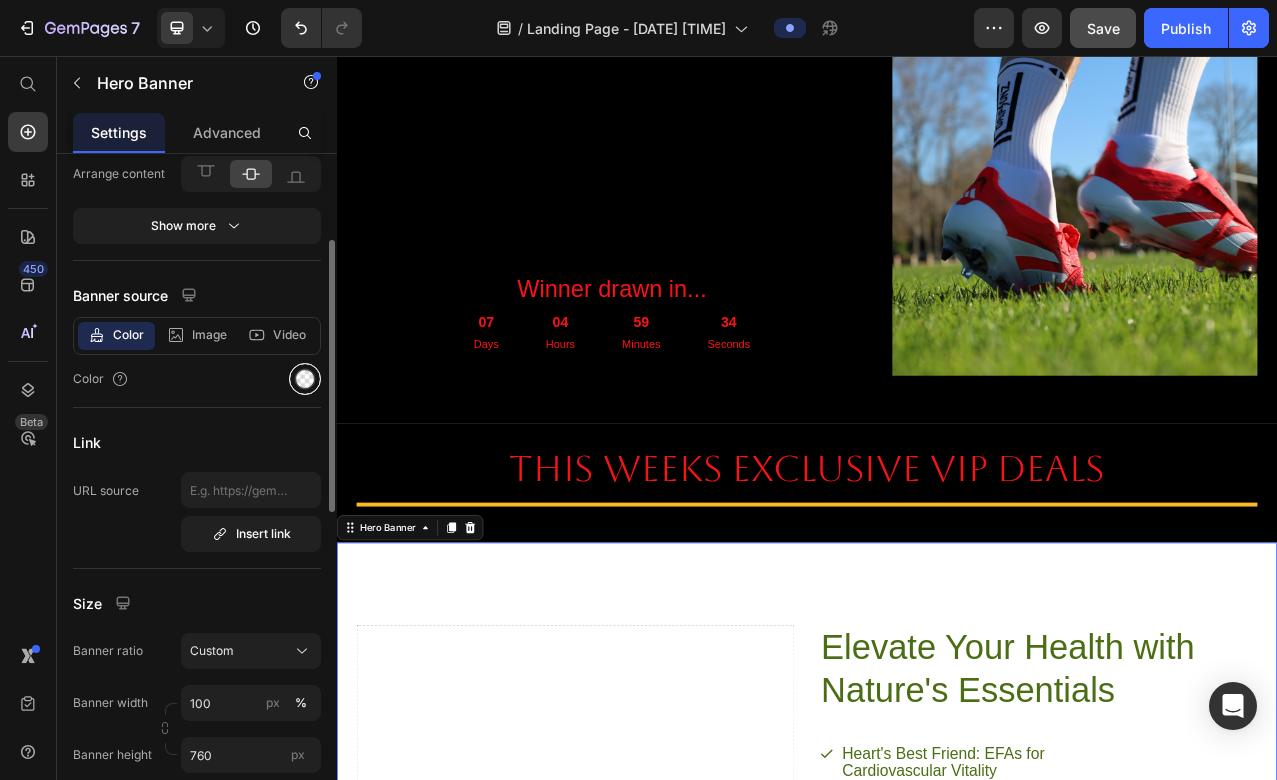 click at bounding box center [305, 379] 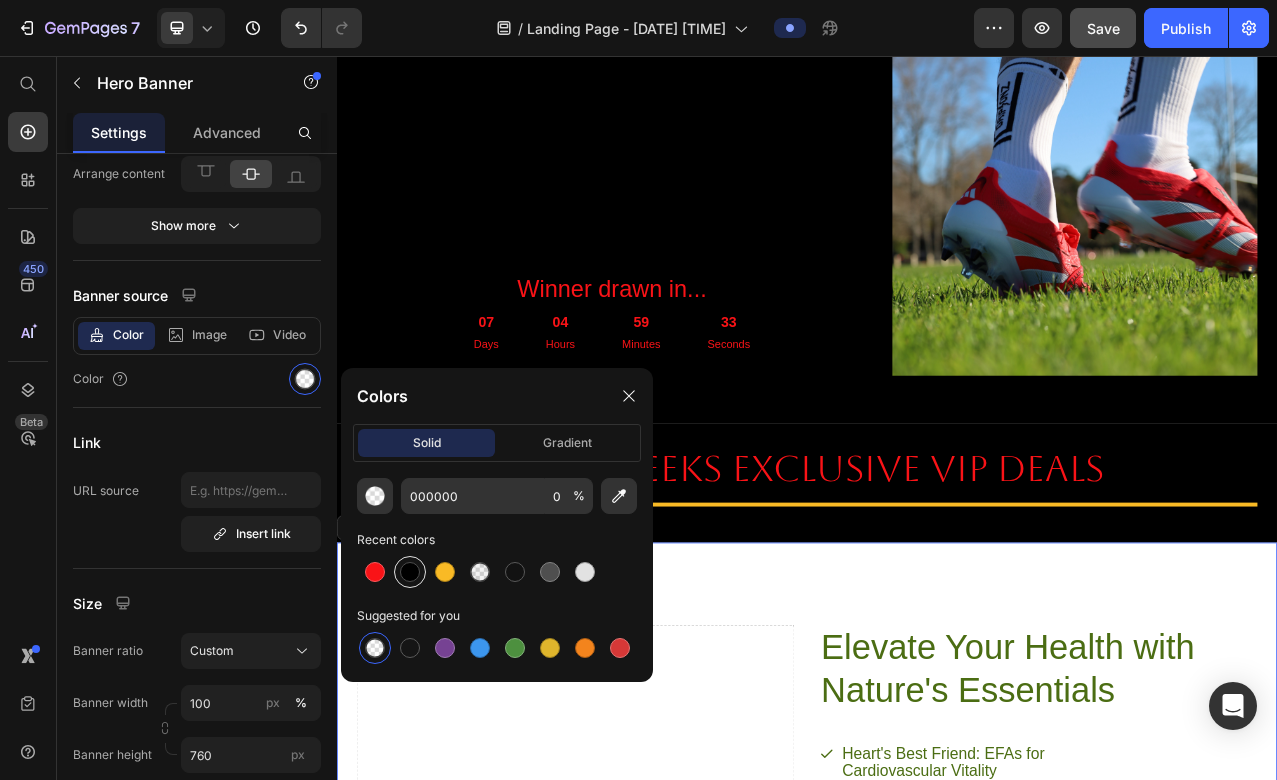 click at bounding box center [410, 572] 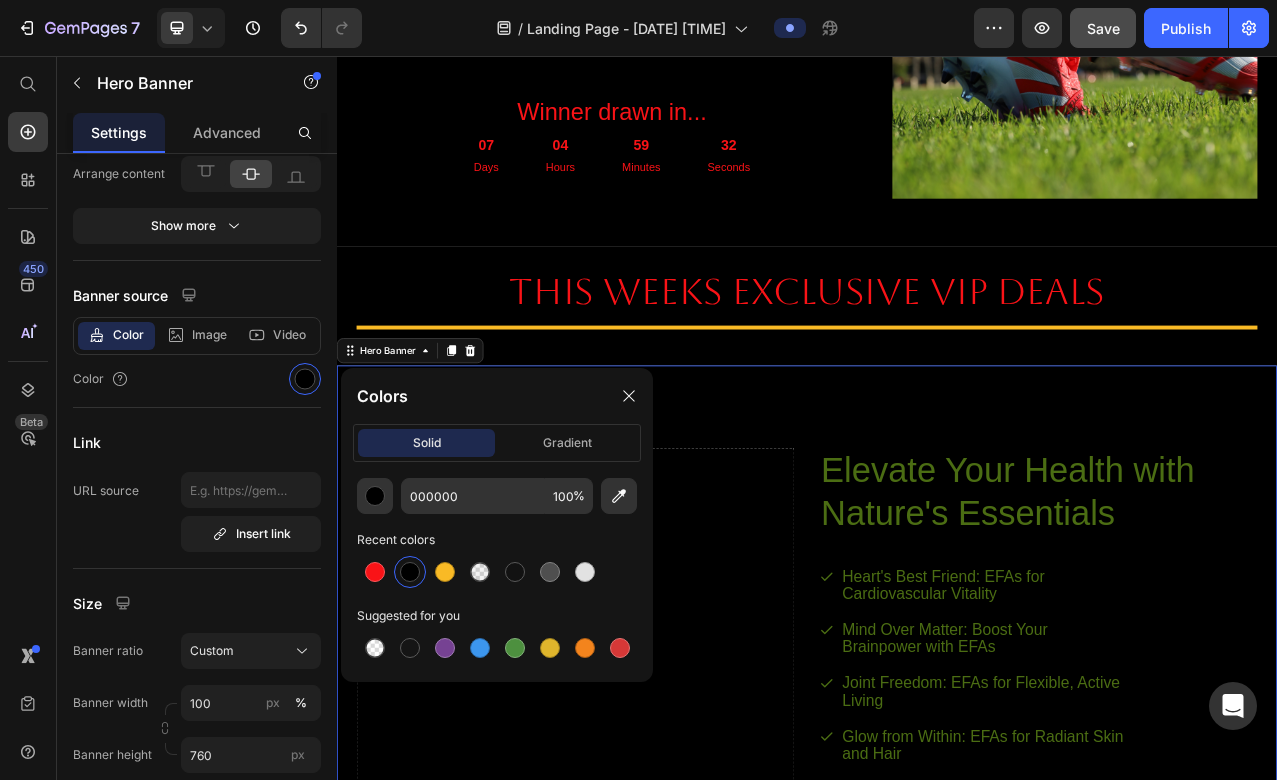 scroll, scrollTop: 1008, scrollLeft: 0, axis: vertical 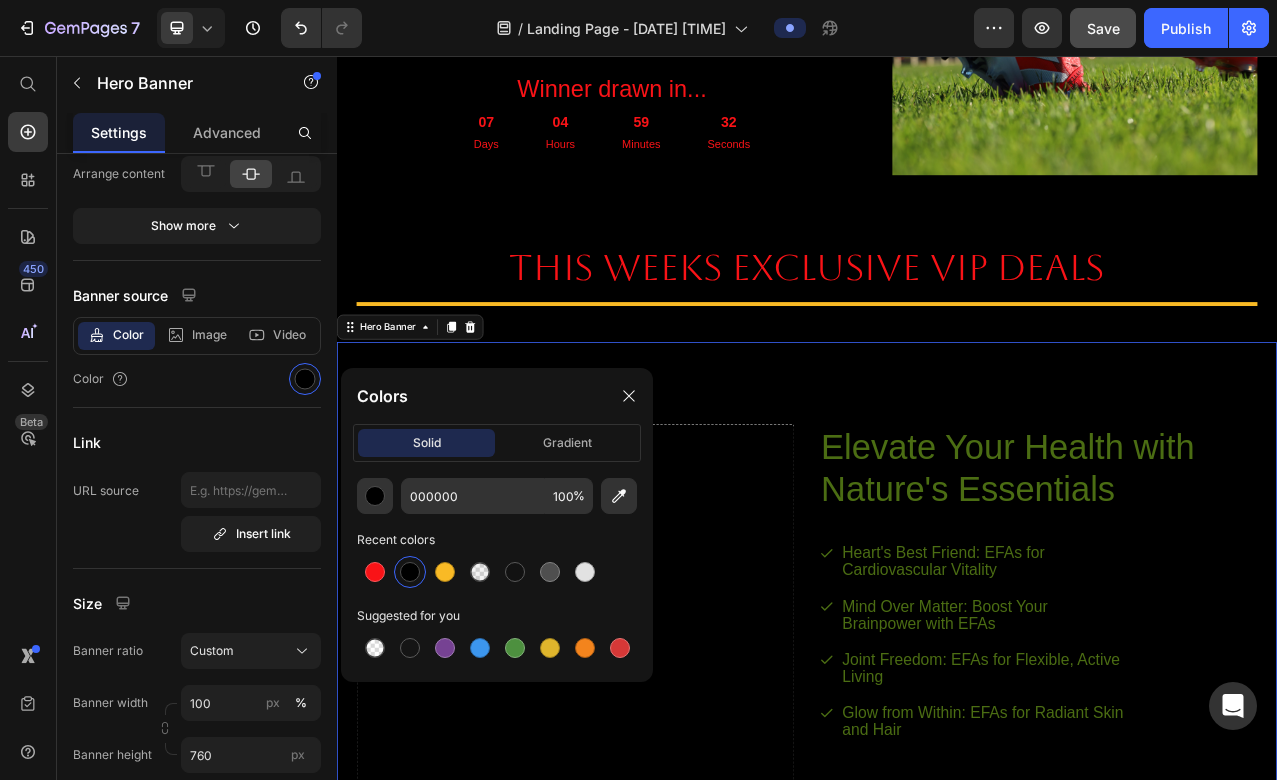 click on "Drop element here" at bounding box center (641, 816) 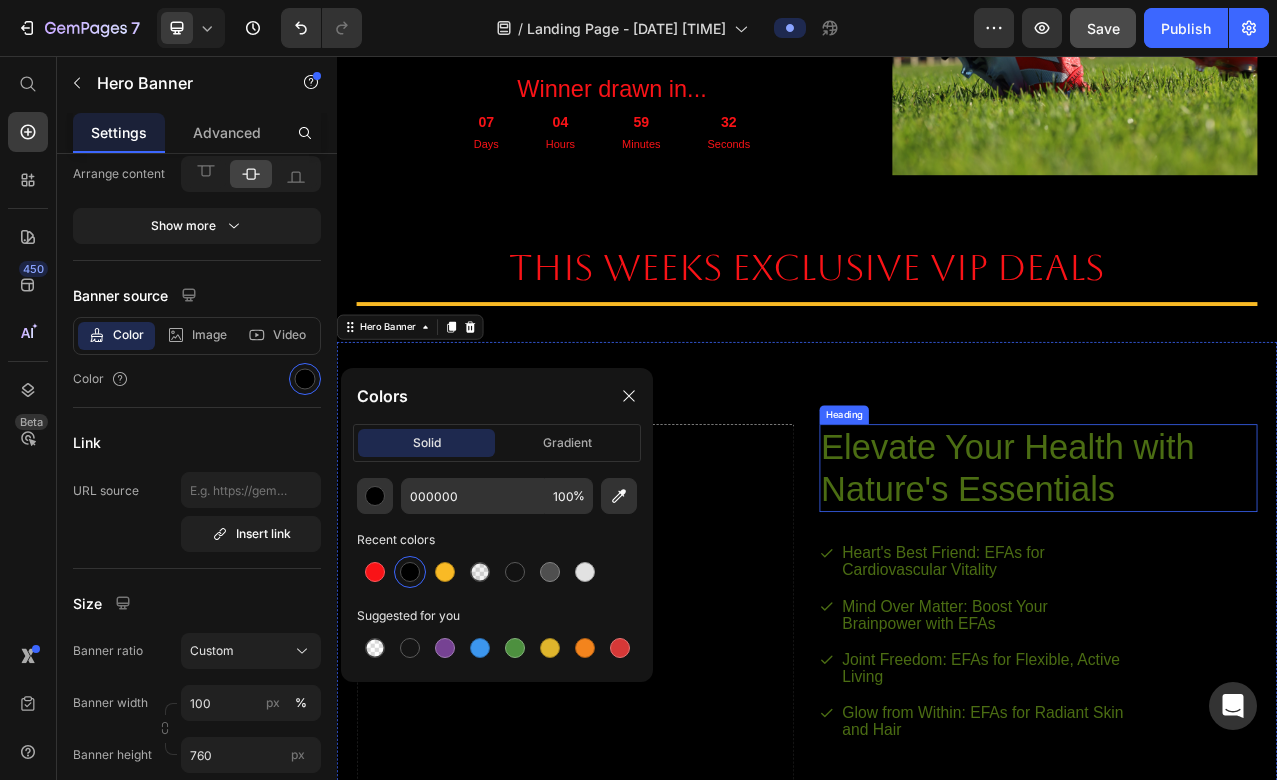 click on "Elevate Your Health with Nature's Essentials" at bounding box center (1209, 582) 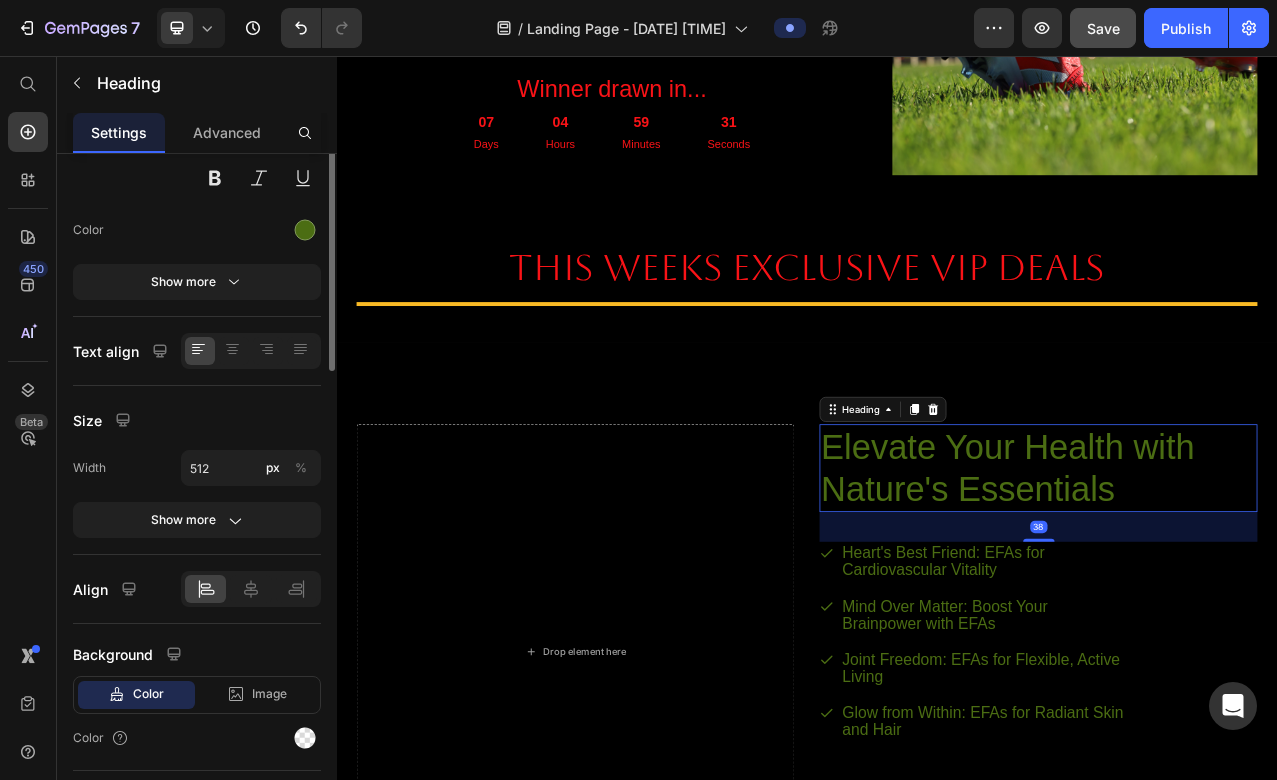 scroll, scrollTop: 0, scrollLeft: 0, axis: both 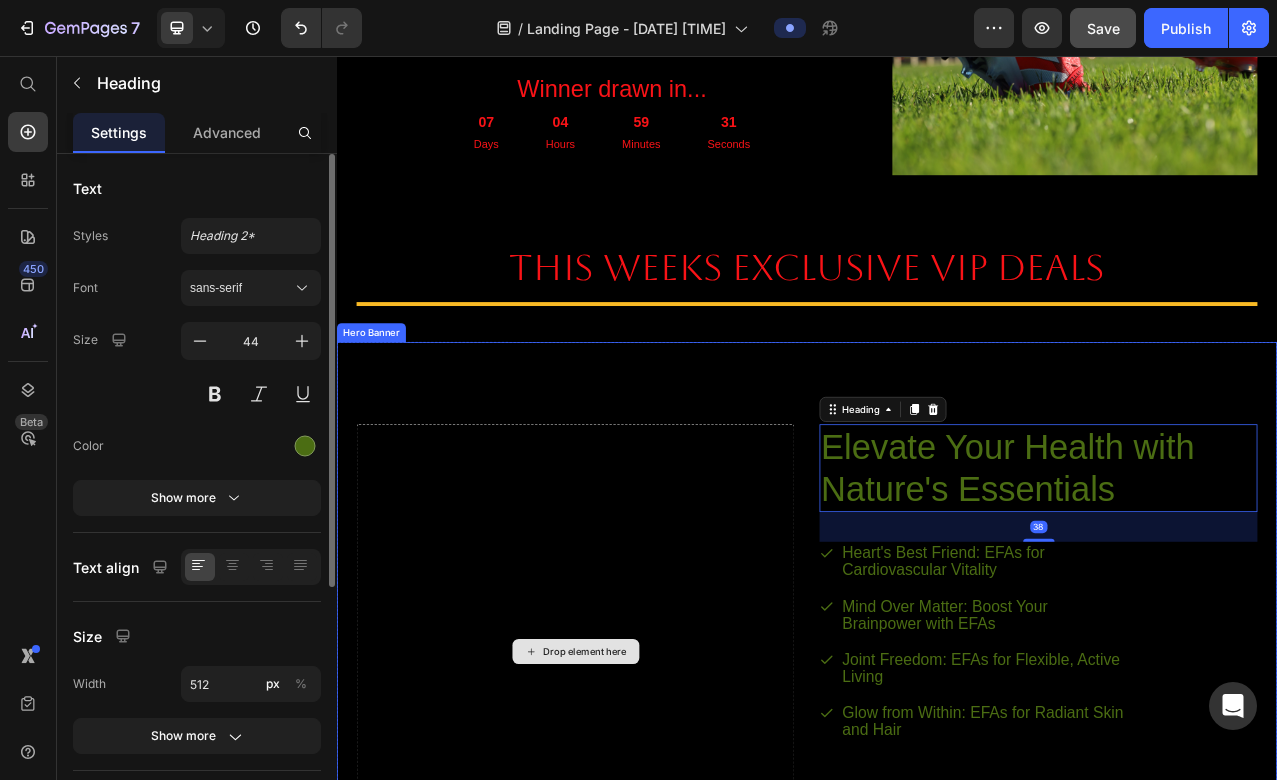 click on "Drop element here" at bounding box center [641, 816] 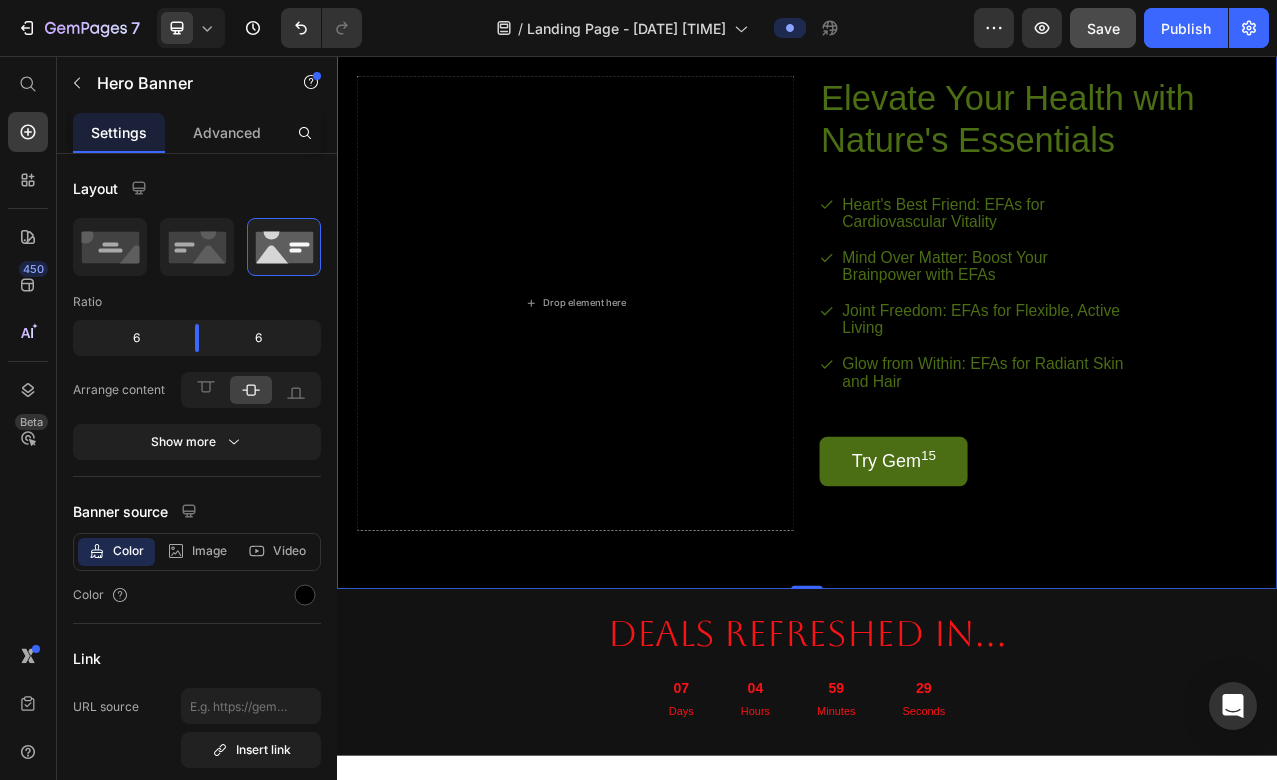 scroll, scrollTop: 1396, scrollLeft: 0, axis: vertical 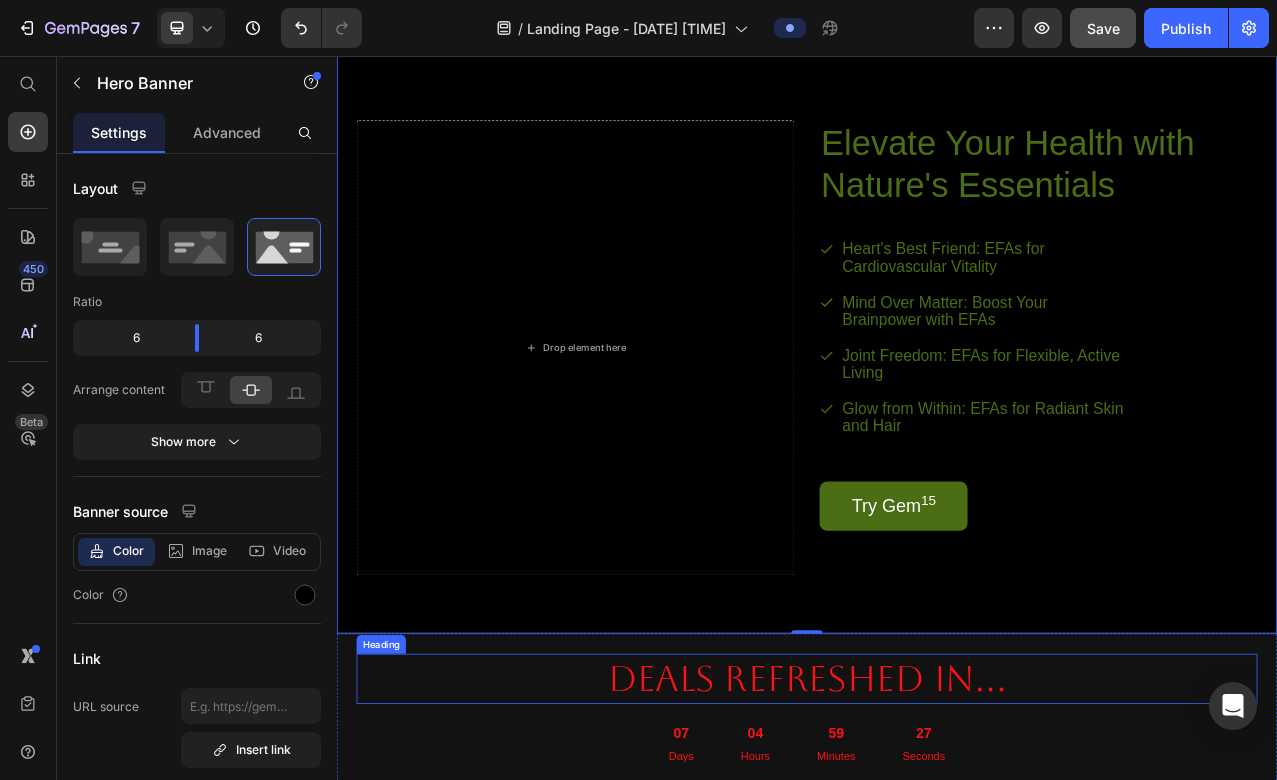 click on "dEALS REFRESHED IN..." at bounding box center [937, 851] 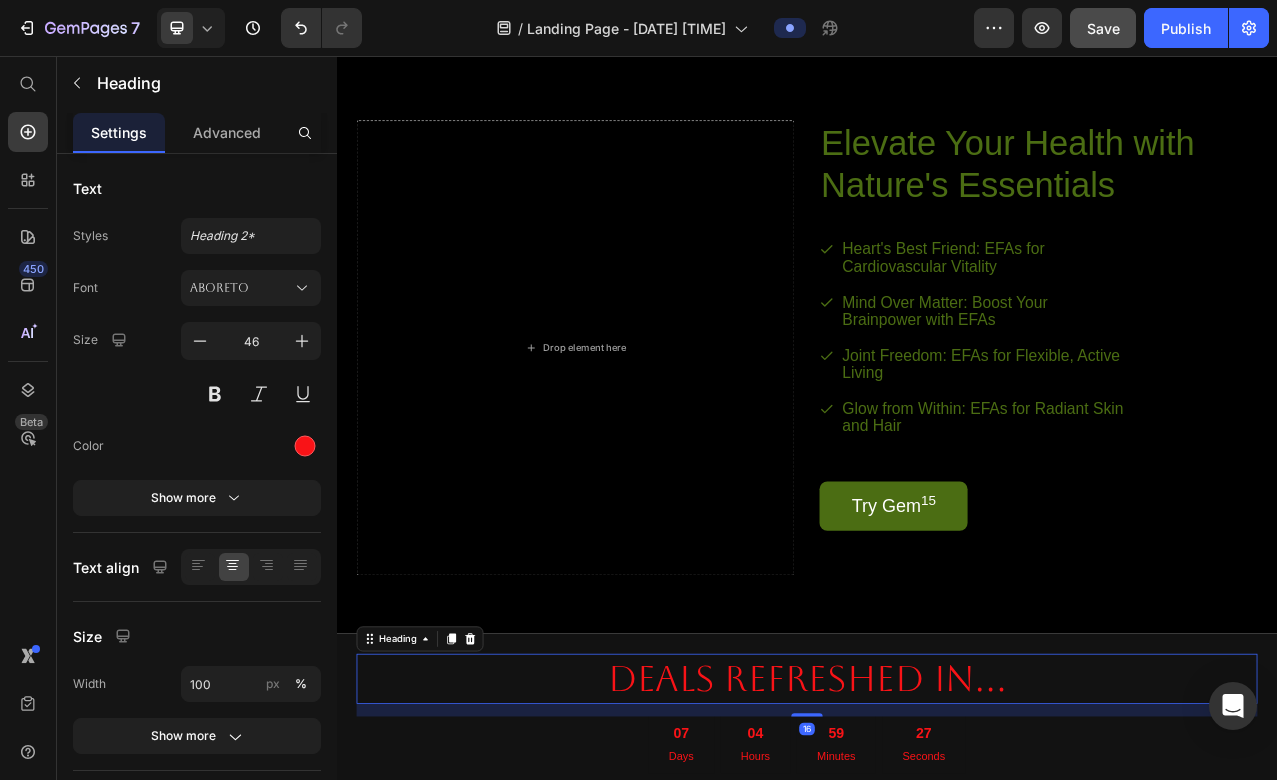 click on "dEALS REFRESHED IN... Heading   16 07 Days 04 Hours 59 Minutes 27 Seconds Countdown Timer Section 6" at bounding box center [937, 899] 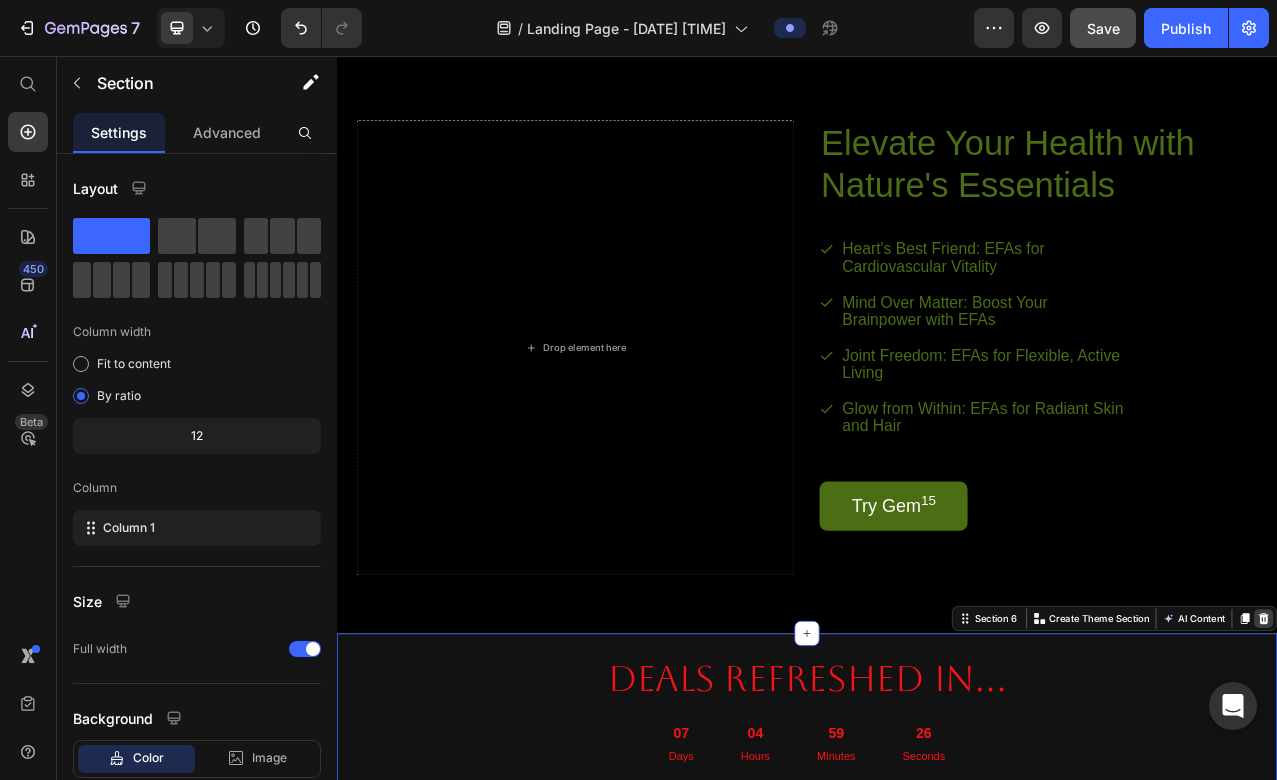 click 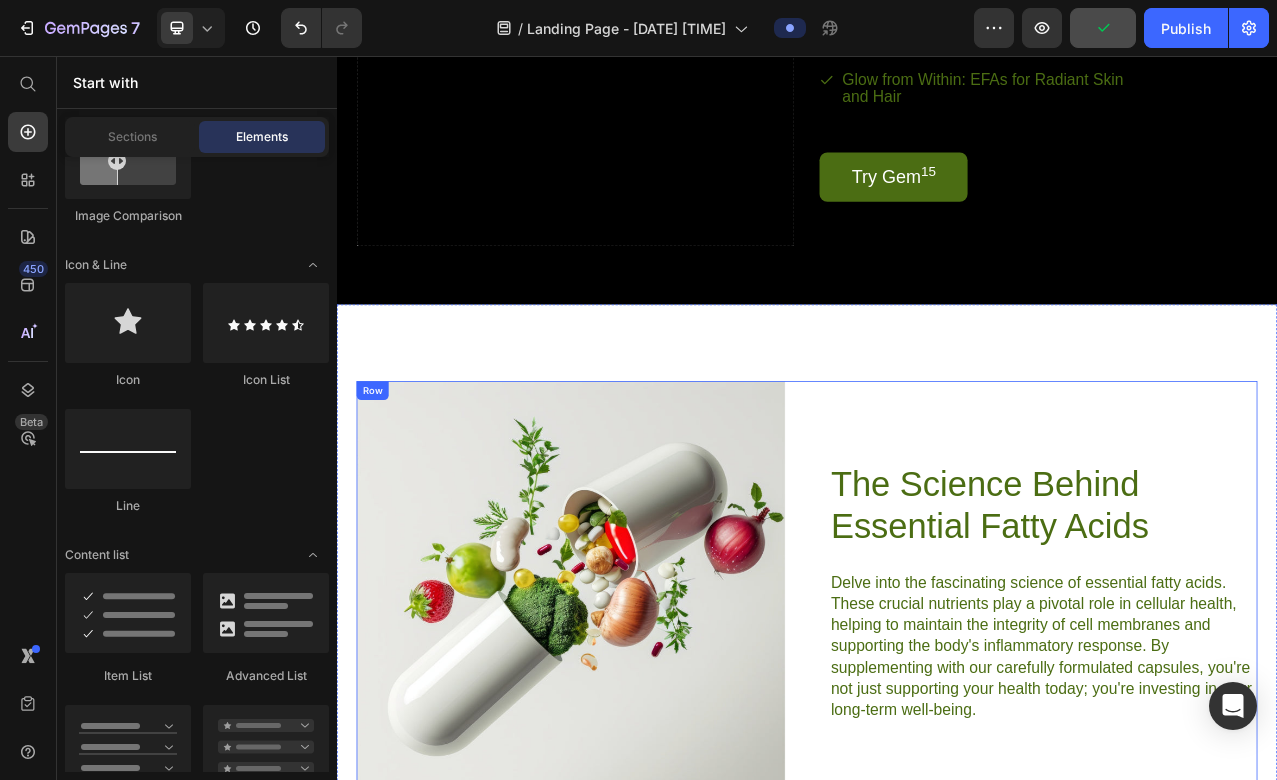 scroll, scrollTop: 1825, scrollLeft: 0, axis: vertical 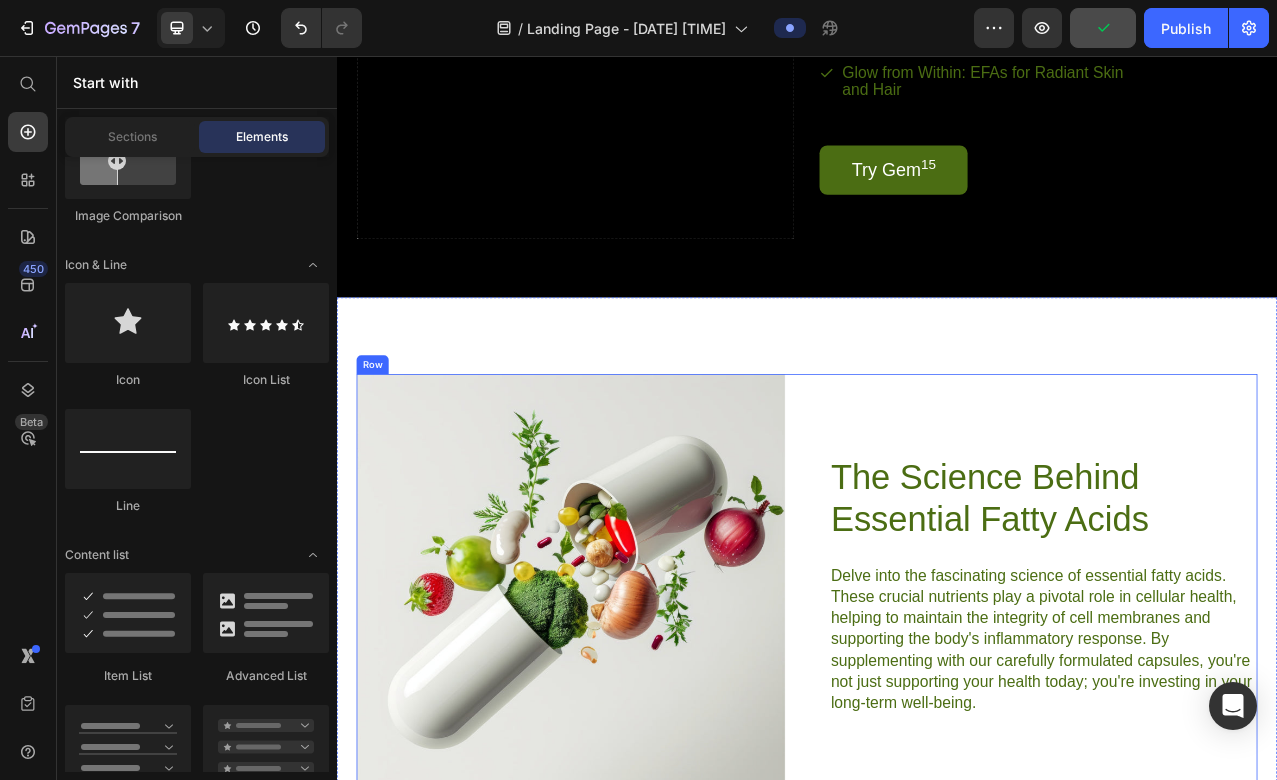 click on "The Science Behind Essential Fatty Acids Heading Delve into the fascinating science of essential fatty acids. These crucial nutrients play a pivotal role in cellular health, helping to maintain the integrity of cell membranes and supporting the body's inflammatory response. By supplementing with our carefully formulated capsules, you're not just supporting your health today; you're investing in your long-term well-being. Text Block Row" at bounding box center (1239, 730) 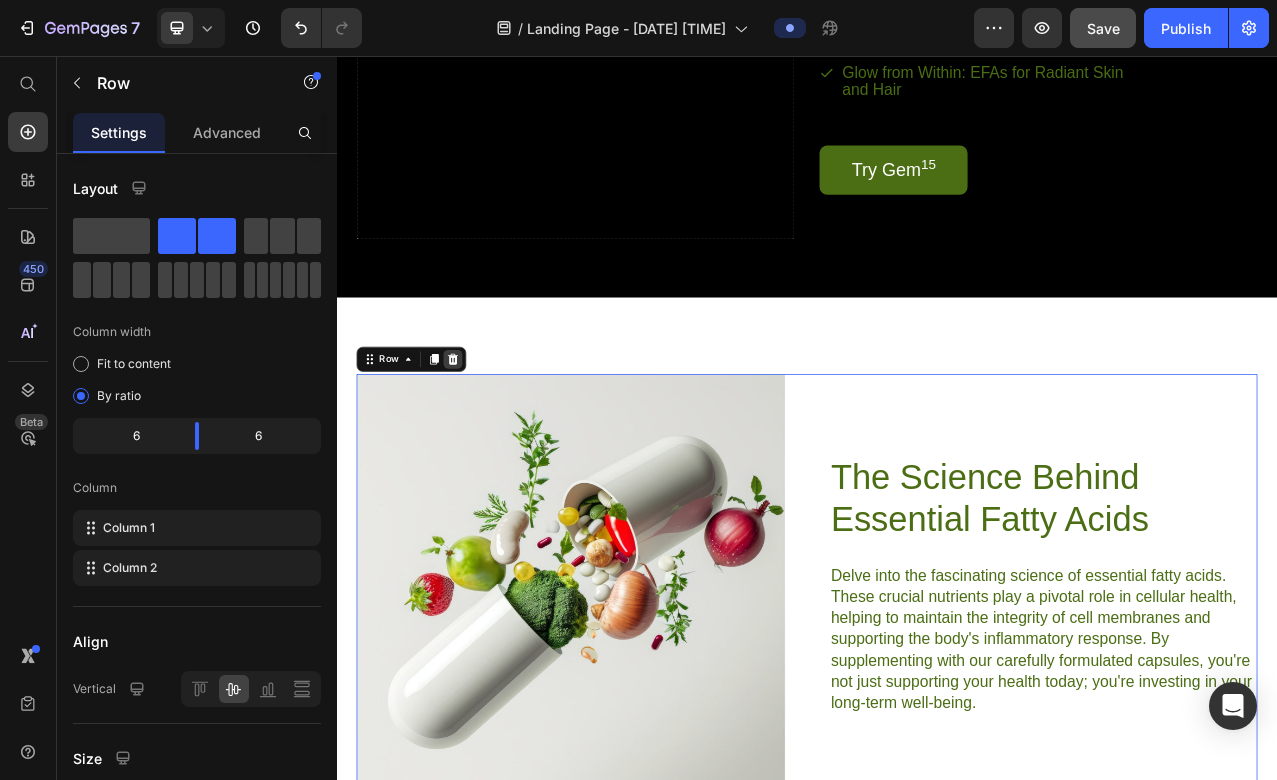 click at bounding box center (485, 443) 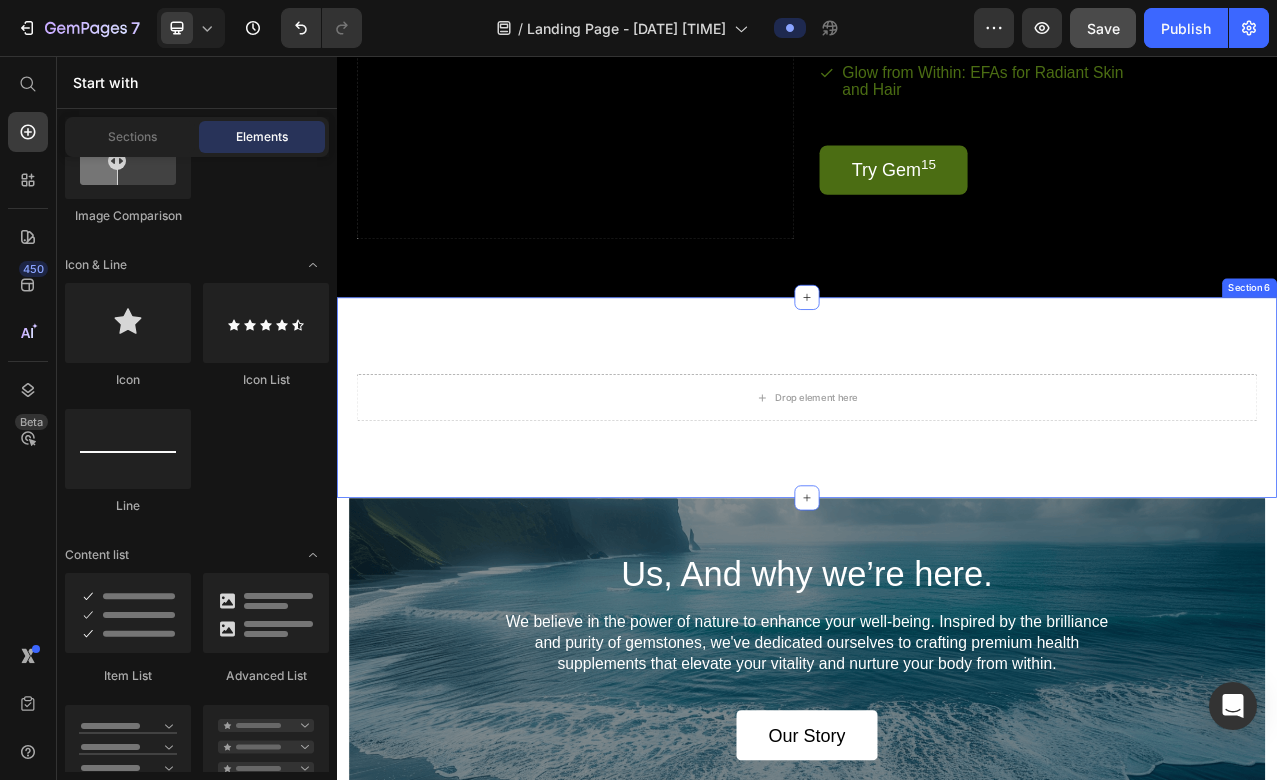 click on "Drop element here Section 6" at bounding box center (937, 492) 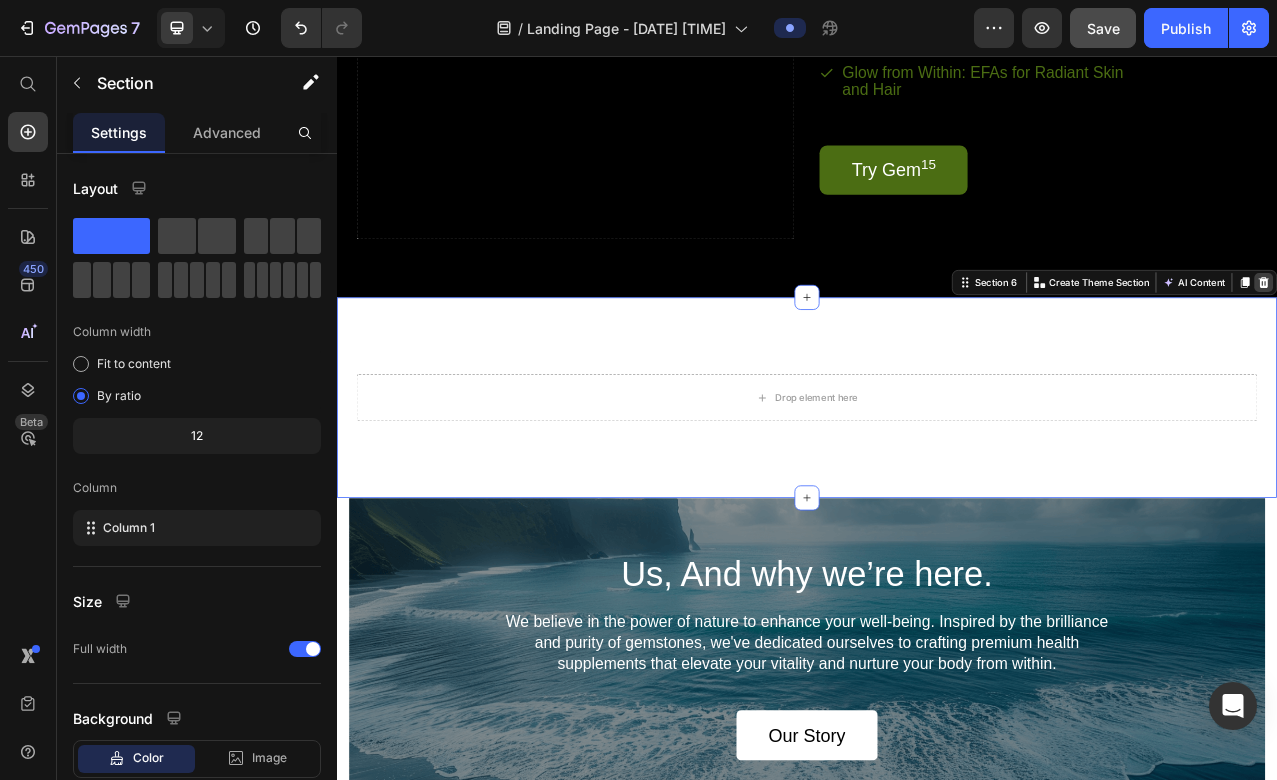 click 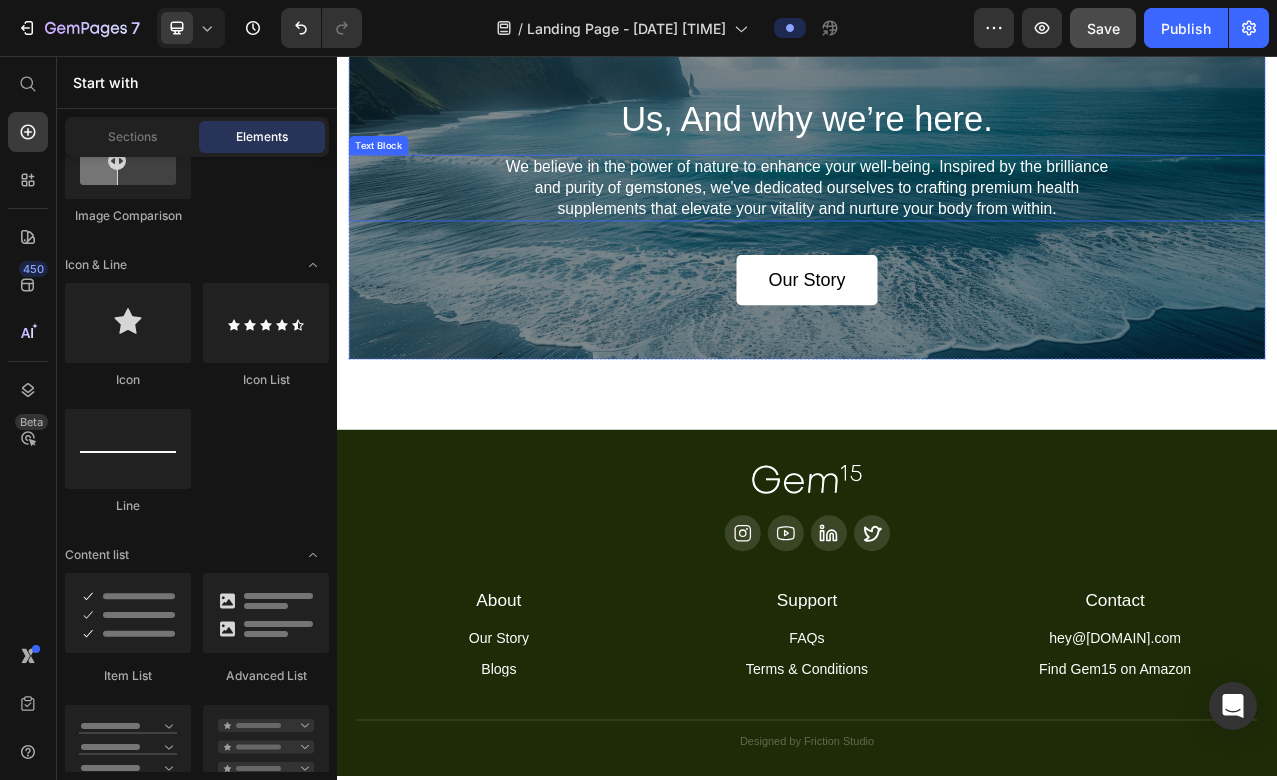 scroll, scrollTop: 2169, scrollLeft: 0, axis: vertical 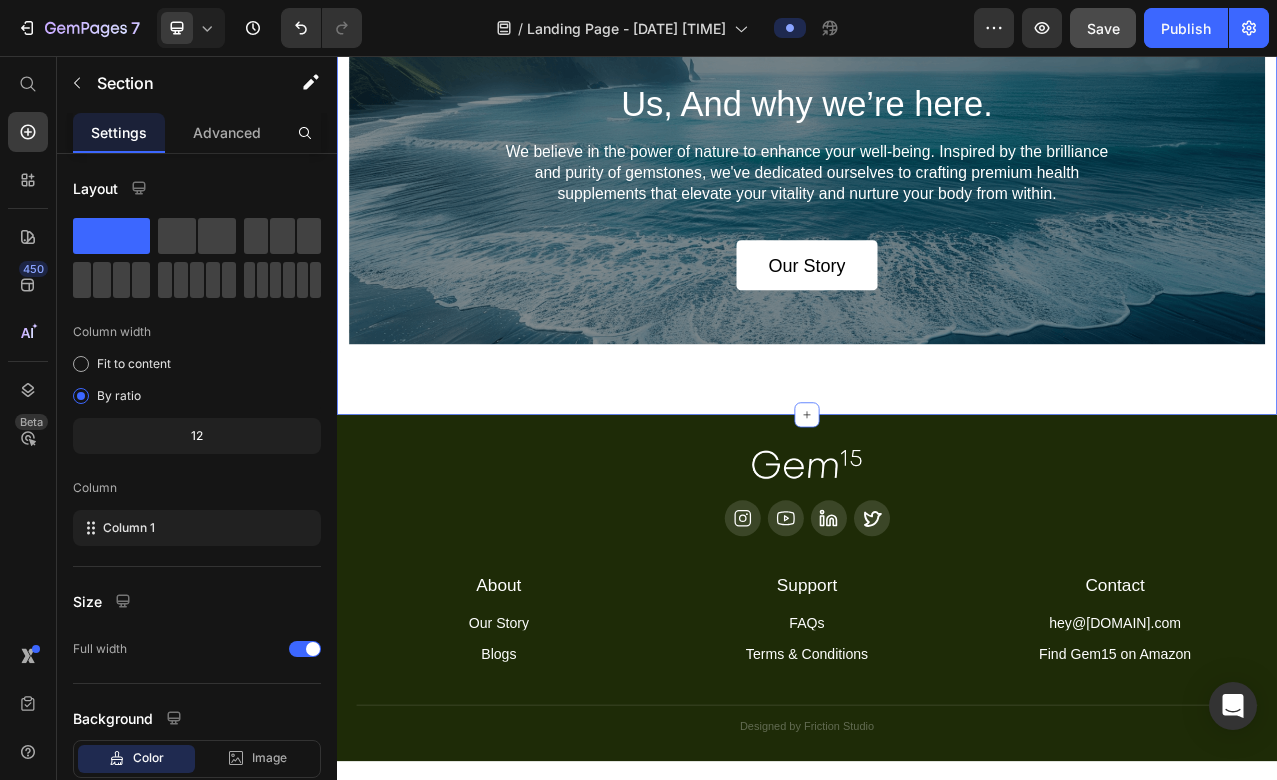 click on "Us, And why we’re here. Heading We believe in the power of nature to enhance your well-being. Inspired by the brilliance and purity of gemstones, we've dedicated ourselves to crafting premium health supplements that elevate your vitality and nurture your body from within. Text Block Our Story Button Hero Banner Section 6   You can create reusable sections Create Theme Section AI Content Write with GemAI What would you like to describe here? Tone and Voice Persuasive Product EcoGrip Compression Set Show more Generate" at bounding box center [937, 267] 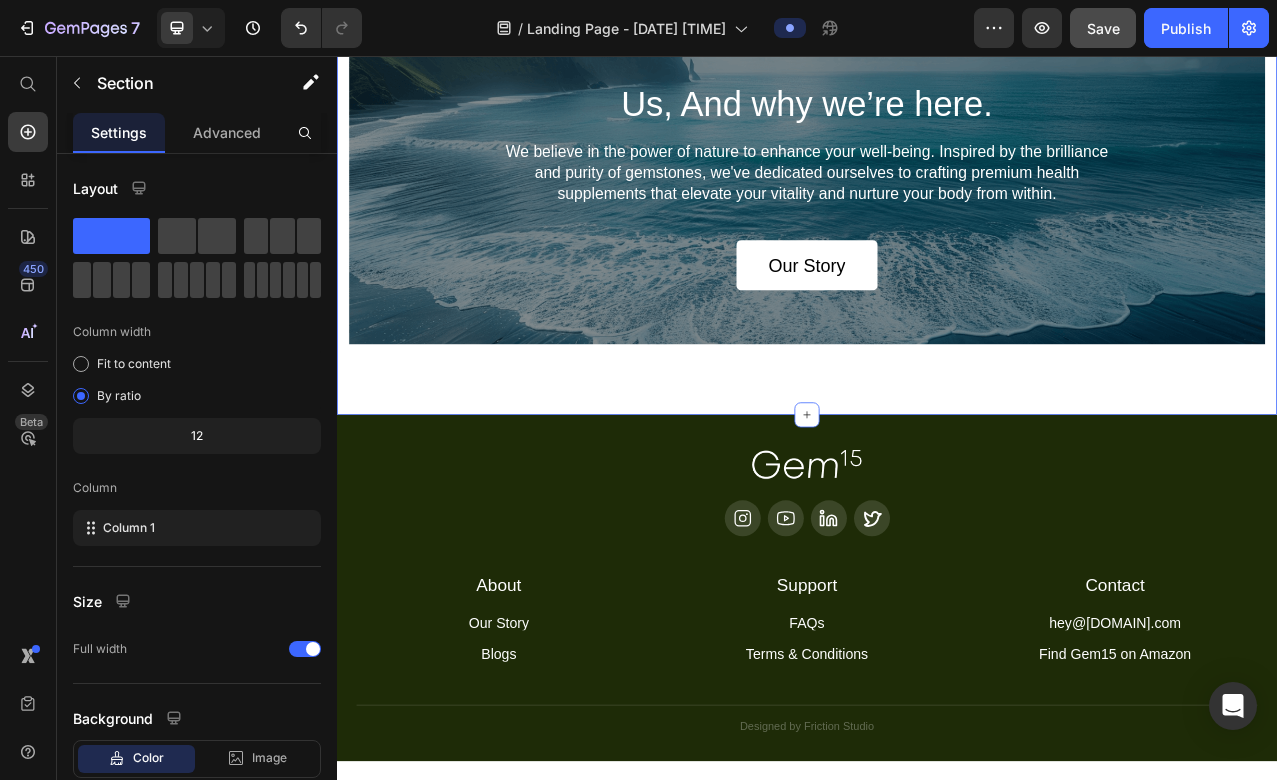click on "Us, And why we’re here. Heading We believe in the power of nature to enhance your well-being. Inspired by the brilliance and purity of gemstones, we've dedicated ourselves to crafting premium health supplements that elevate your vitality and nurture your body from within. Text Block Our Story Button Hero Banner Section 6   You can create reusable sections Create Theme Section AI Content Write with GemAI What would you like to describe here? Tone and Voice Persuasive Product EcoGrip Compression Set Show more Generate" at bounding box center [937, 267] 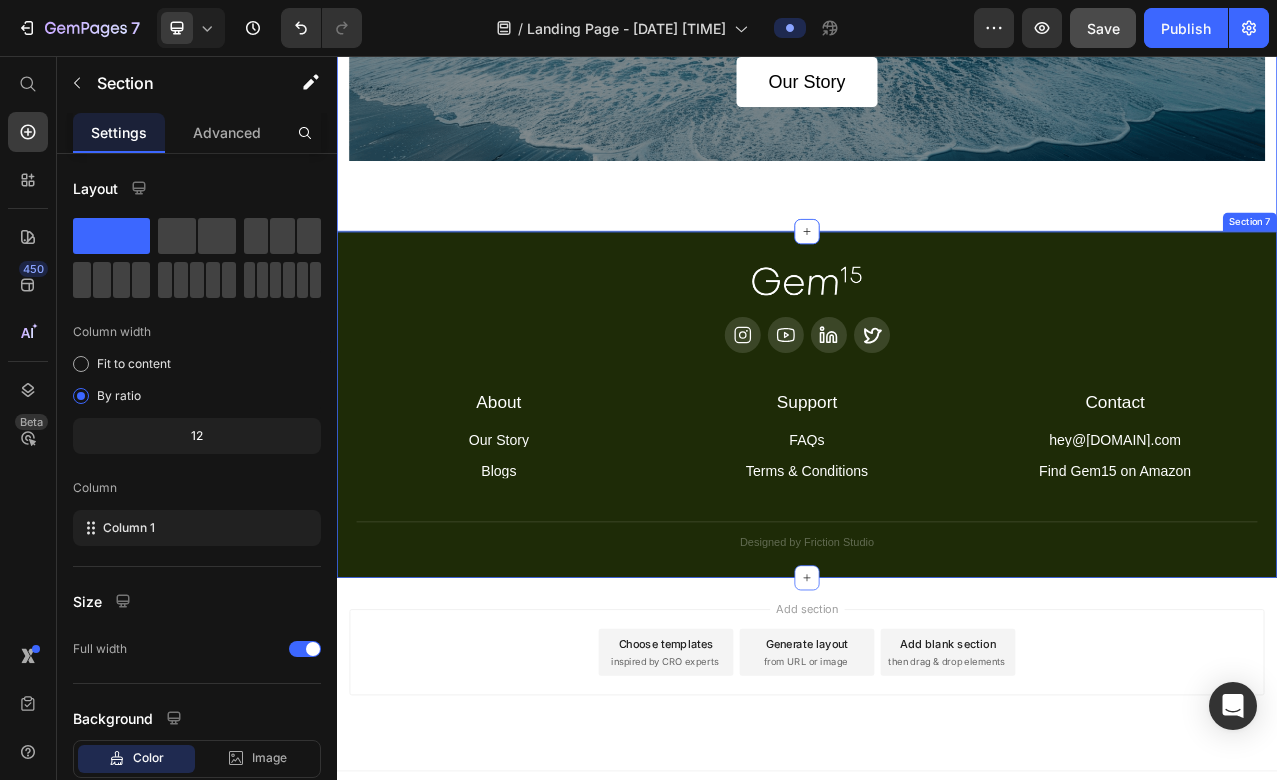 scroll, scrollTop: 2432, scrollLeft: 0, axis: vertical 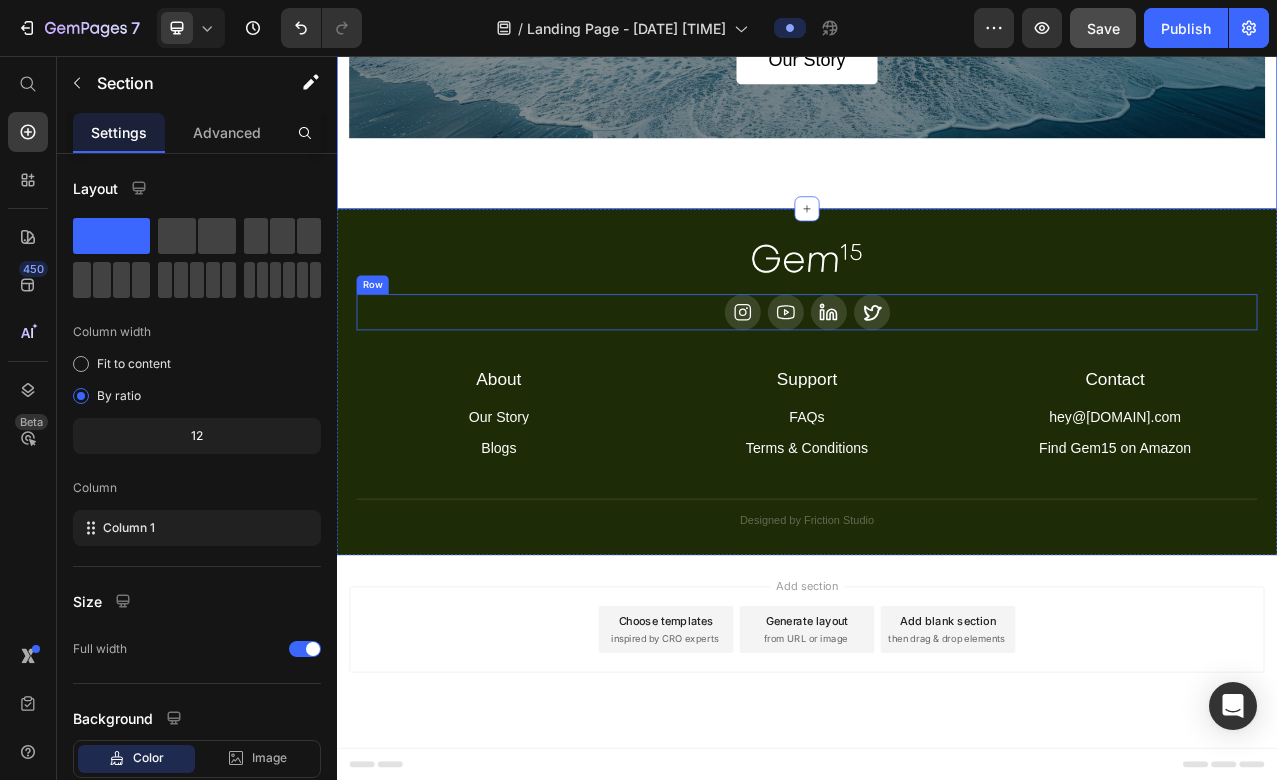 click on "Image
Icon
Icon
Icon
Icon Row
About Accordion
Support Accordion
Contact Accordion Row About Heading Our Story Button Blogs Button Row Support Heading FAQs Button Terms & Conditions Button Row Contact Heading hey@trygem15.com Button Find Gem15 on Amazon   Button Row Row Row                Title Line Designed by Friction Studio Text Block" at bounding box center [937, 476] 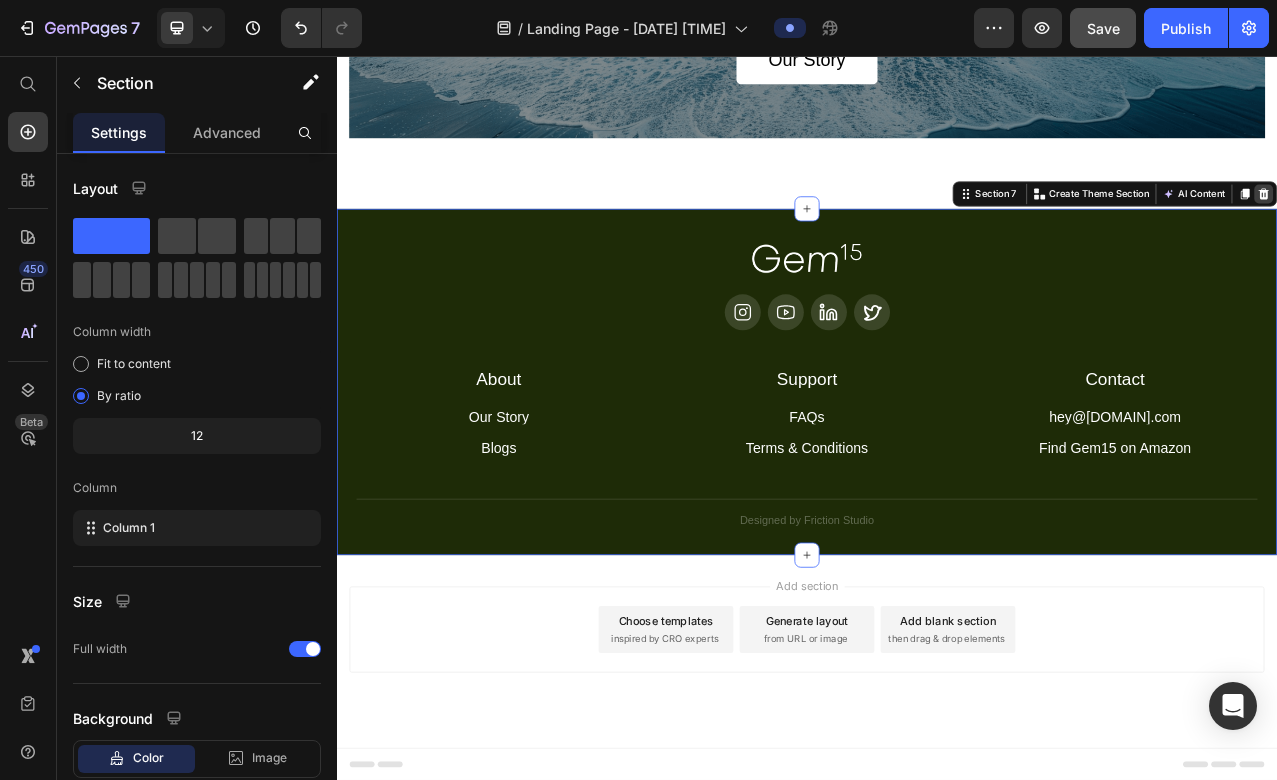 click 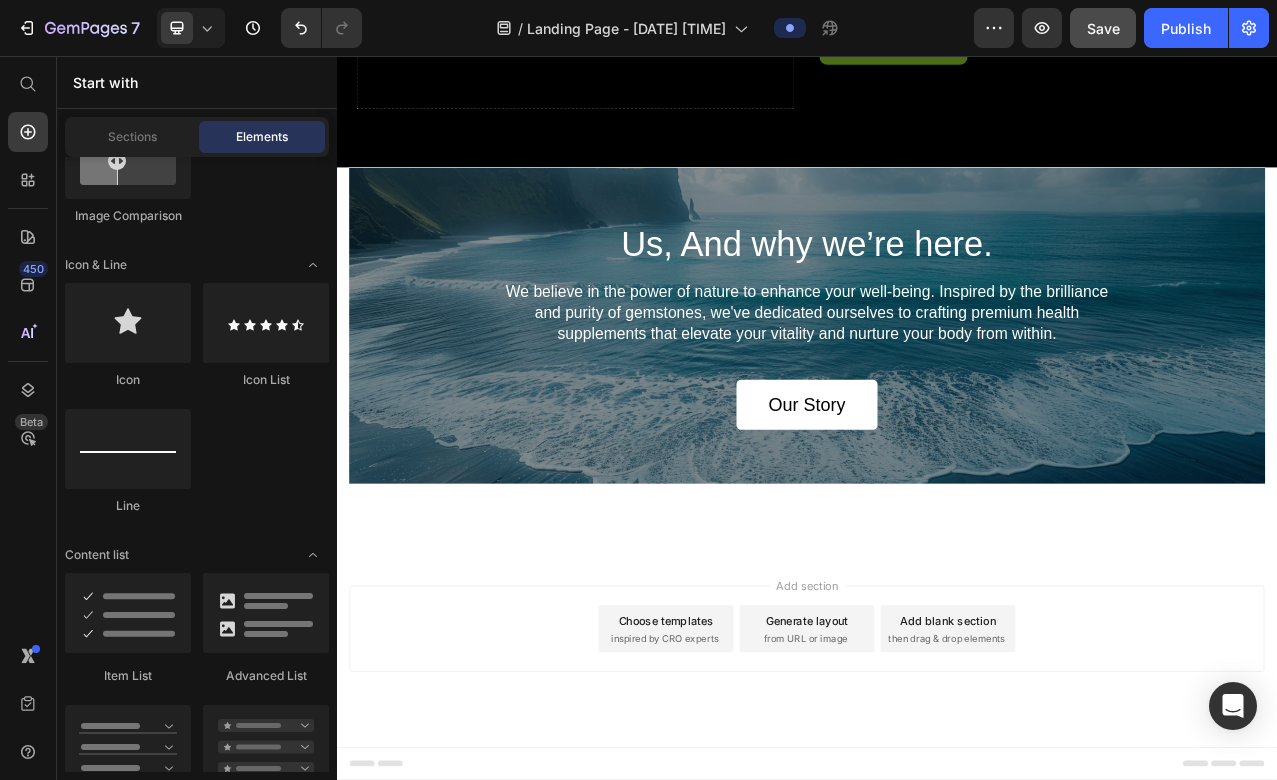 click on "Add section Choose templates inspired by CRO experts Generate layout from URL or image Add blank section then drag & drop elements" at bounding box center [937, 815] 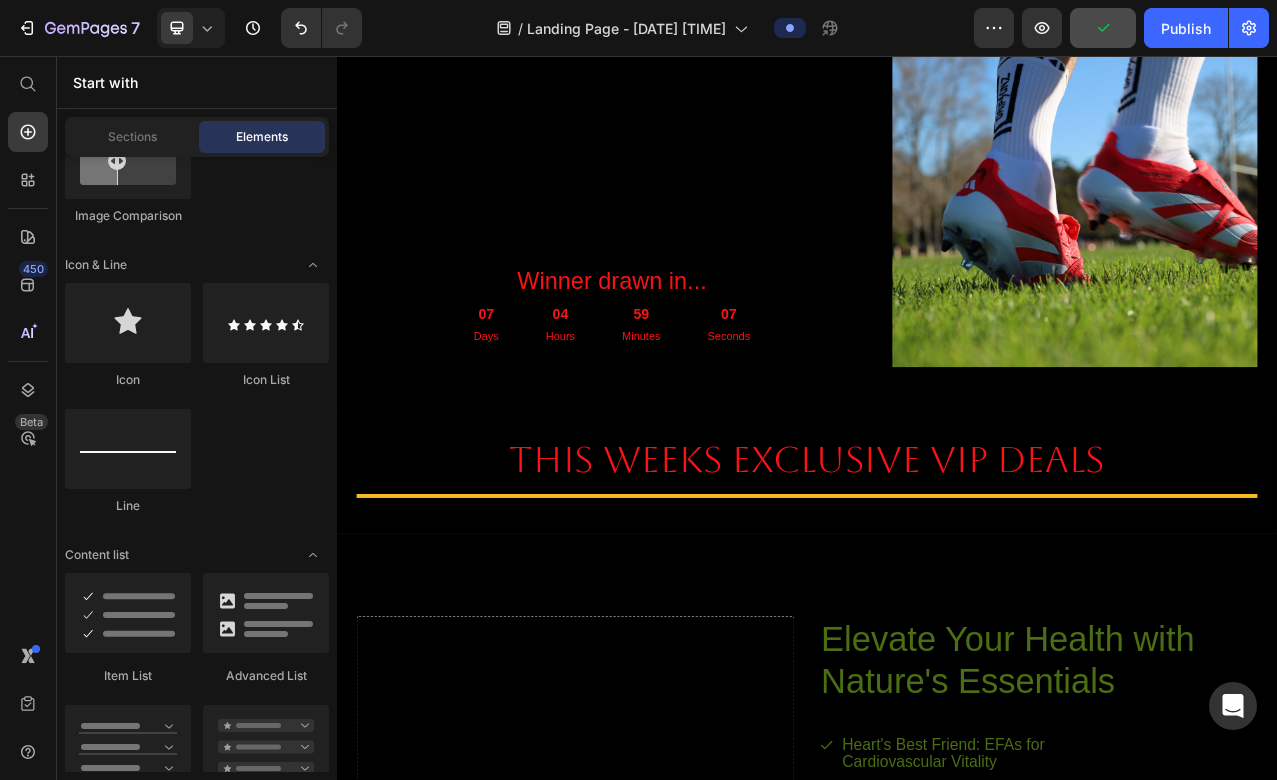 scroll, scrollTop: 779, scrollLeft: 0, axis: vertical 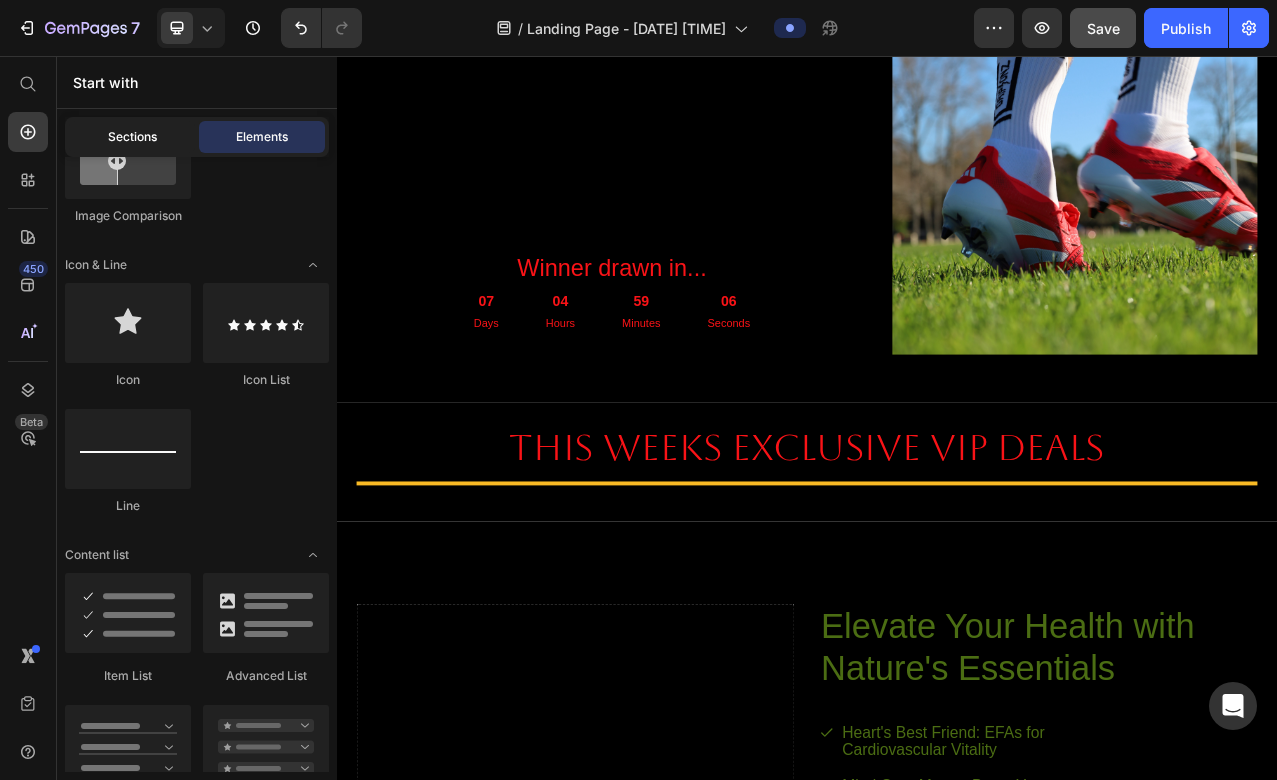 click on "Sections" 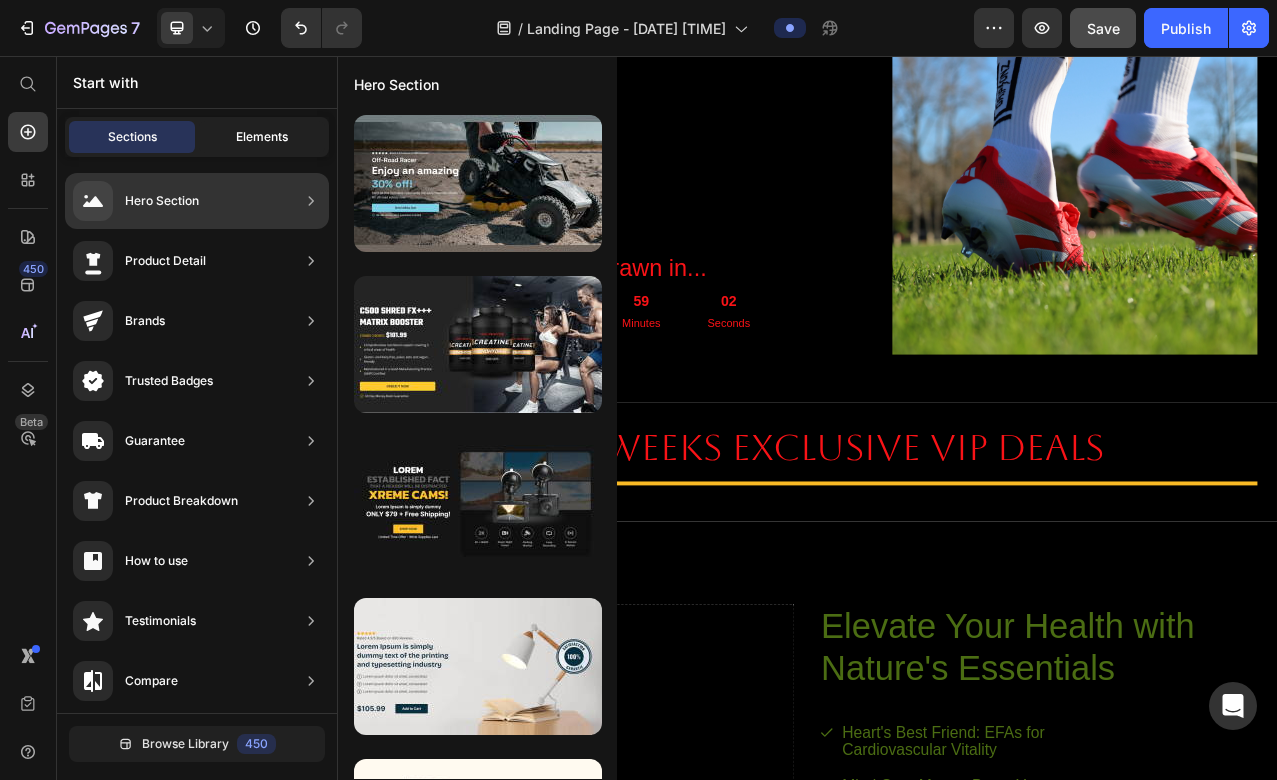click on "Elements" 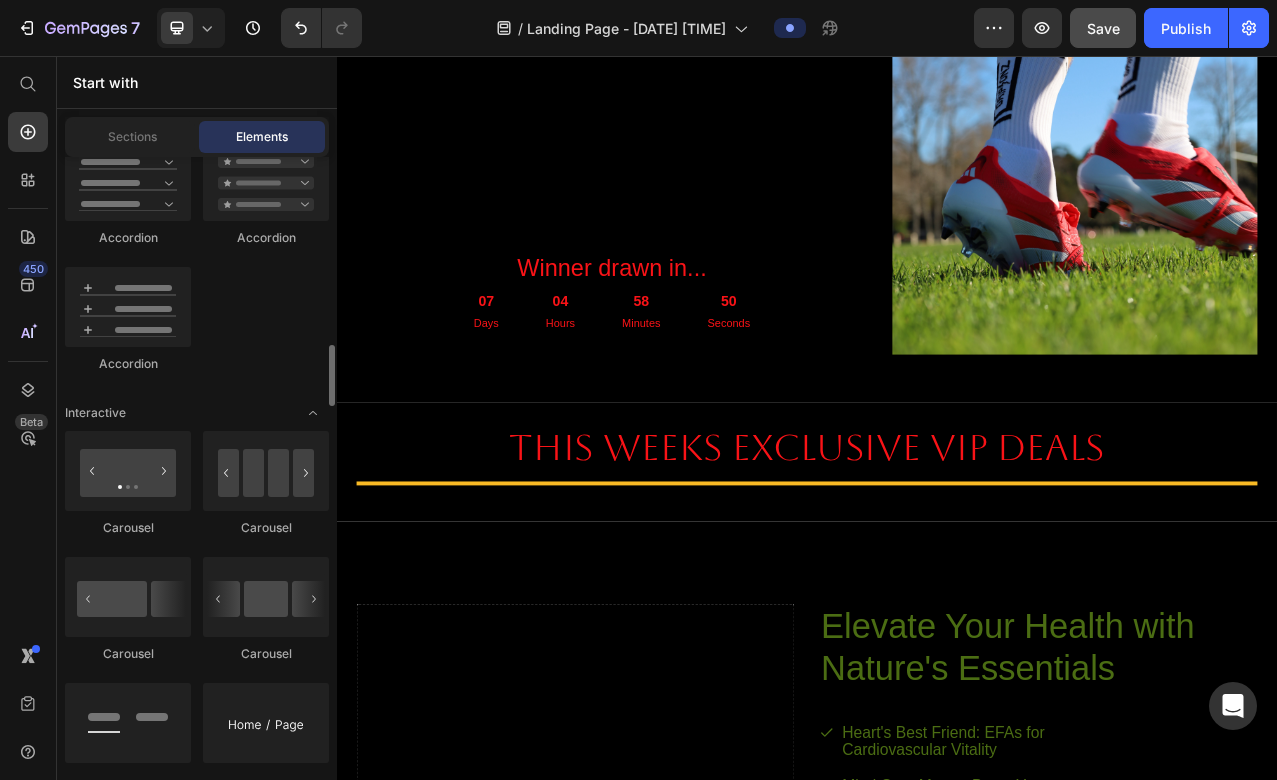 scroll, scrollTop: 1887, scrollLeft: 0, axis: vertical 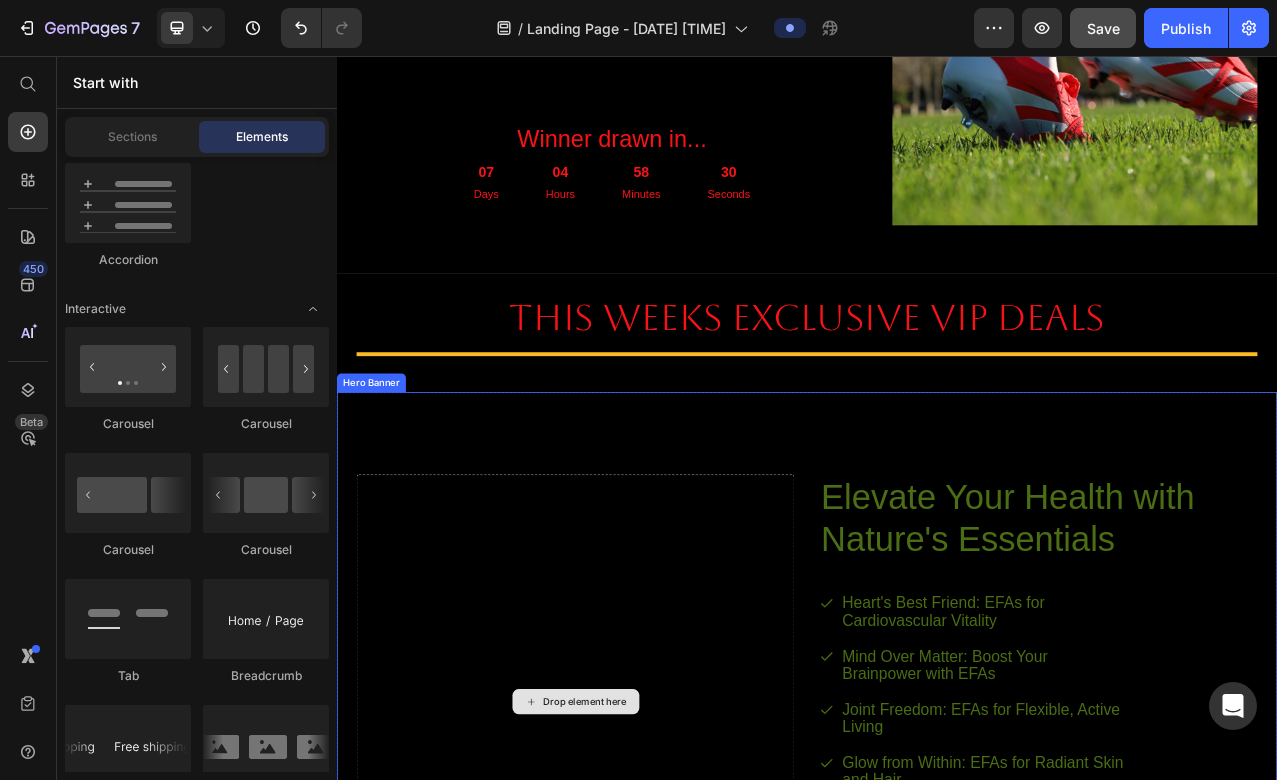 click on "Drop element here" at bounding box center [641, 880] 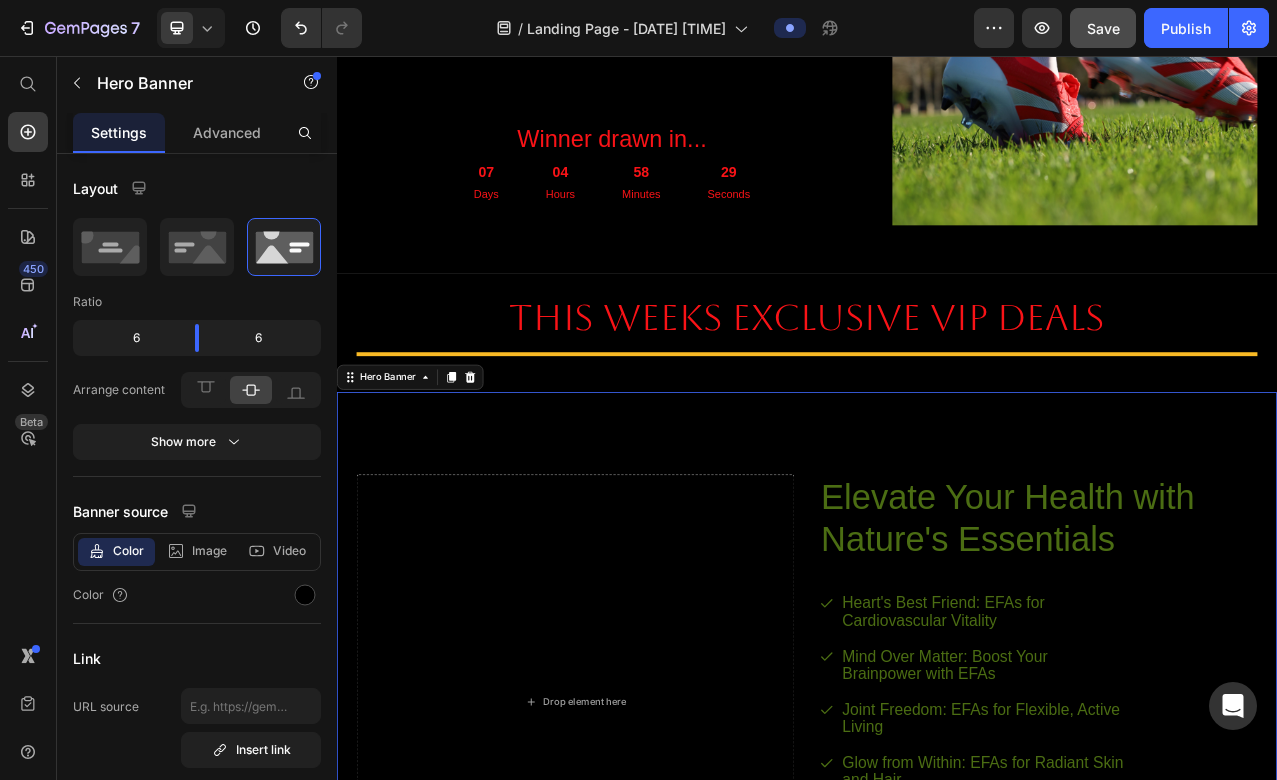 click on "Elevate Your Health with Nature's Essentials Heading
Heart's Best Friend: EFAs for Cardiovascular Vitality
Mind Over Matter: Boost Your Brainpower with EFAs
Joint Freedom: EFAs for Flexible, Active Living
Glow from Within: EFAs for Radiant Skin and Hair Item List Try Gem 15 Button Row
Drop element here" at bounding box center (937, 865) 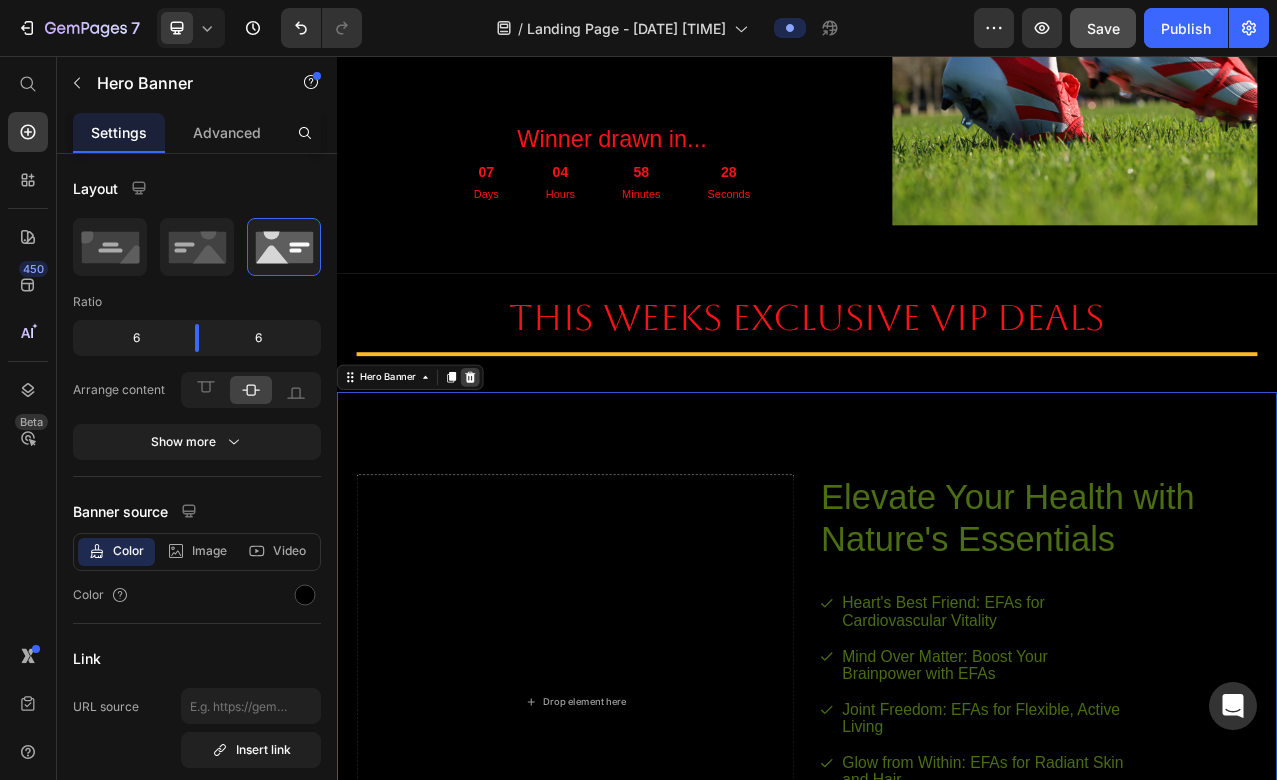 click at bounding box center [507, 466] 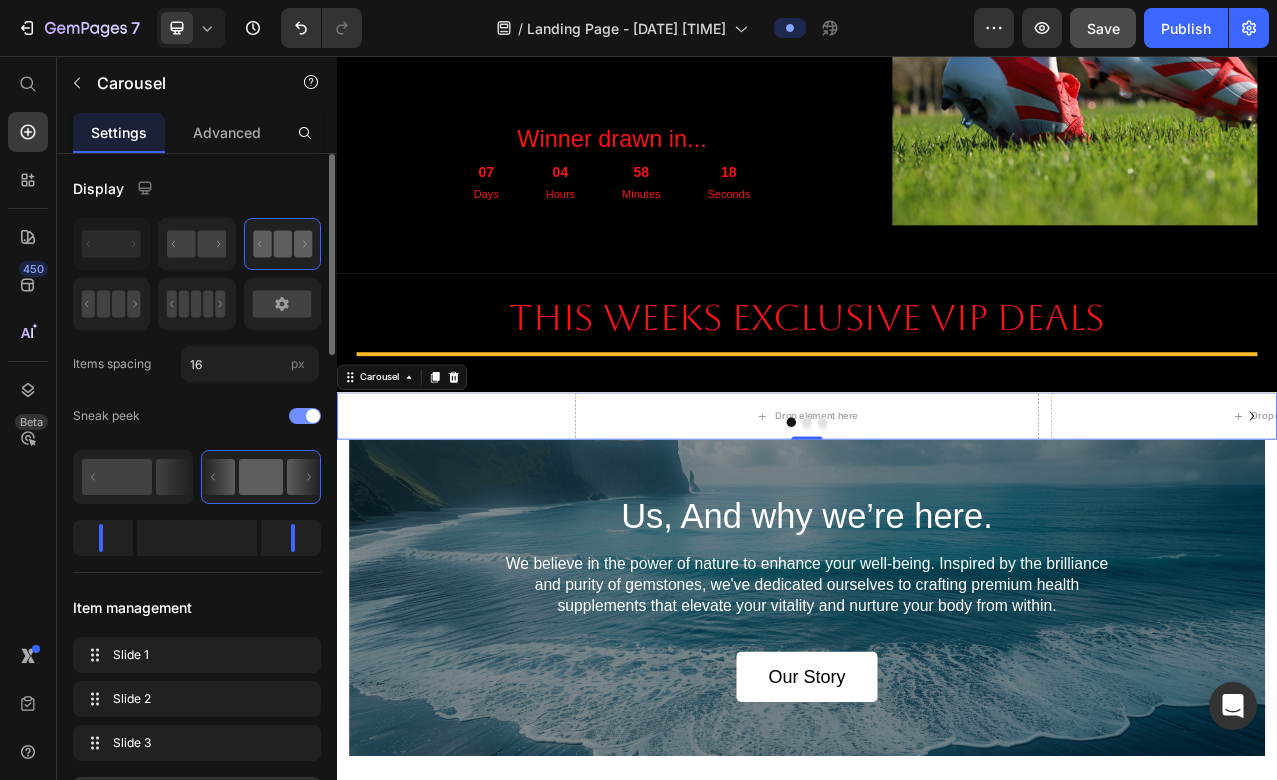 click at bounding box center [313, 416] 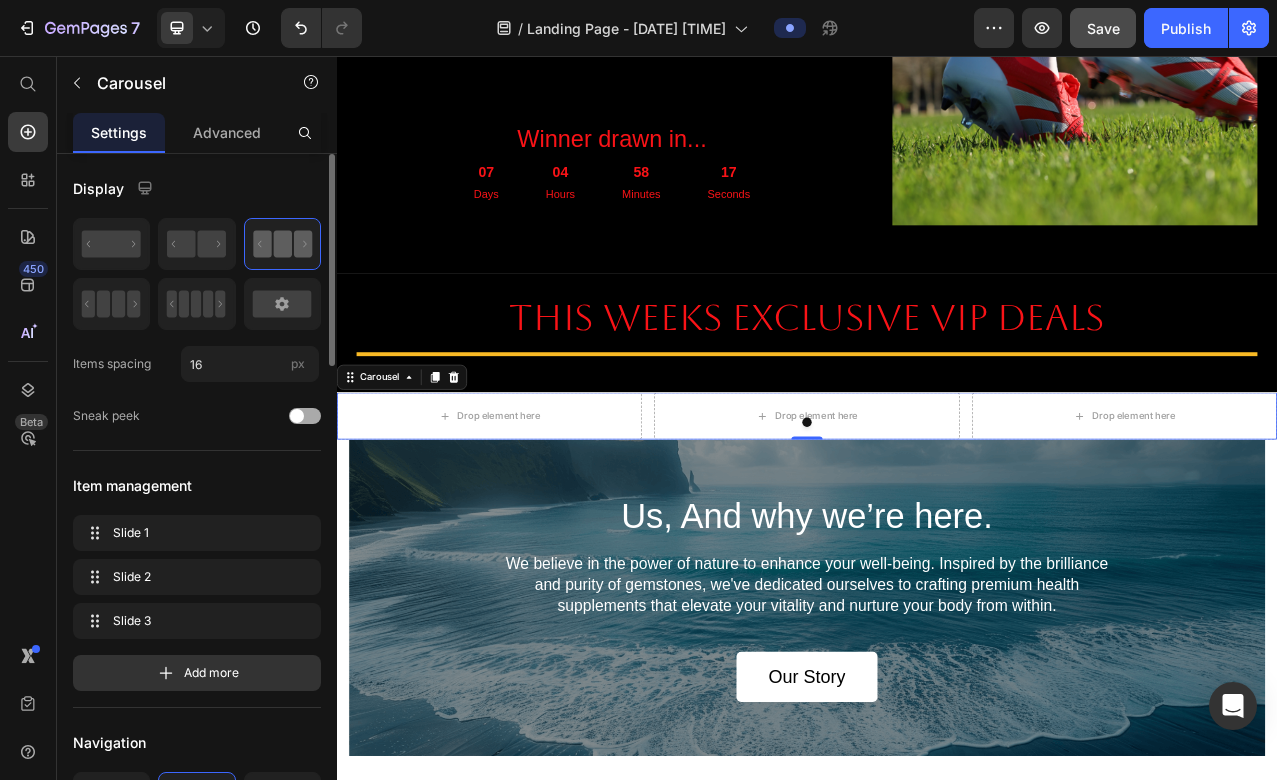 click at bounding box center (305, 416) 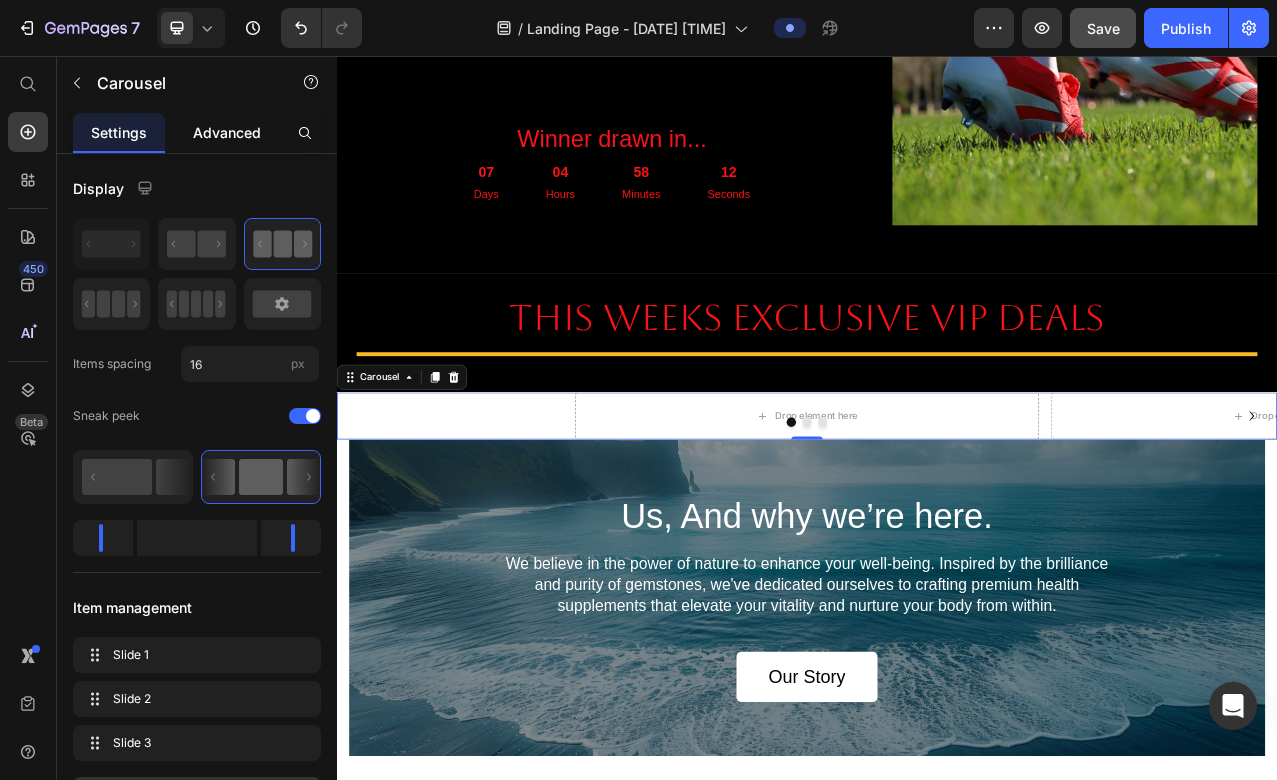 click on "Advanced" at bounding box center [227, 132] 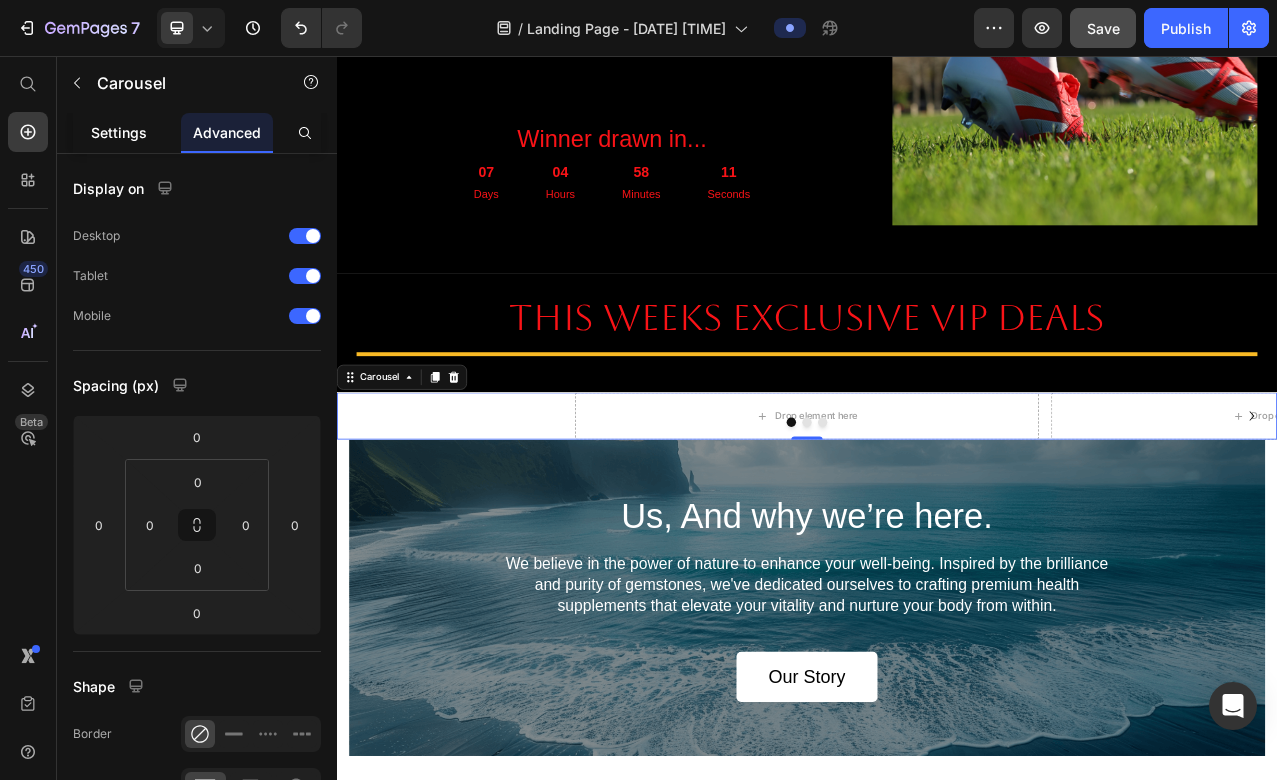 click on "Settings" at bounding box center [119, 132] 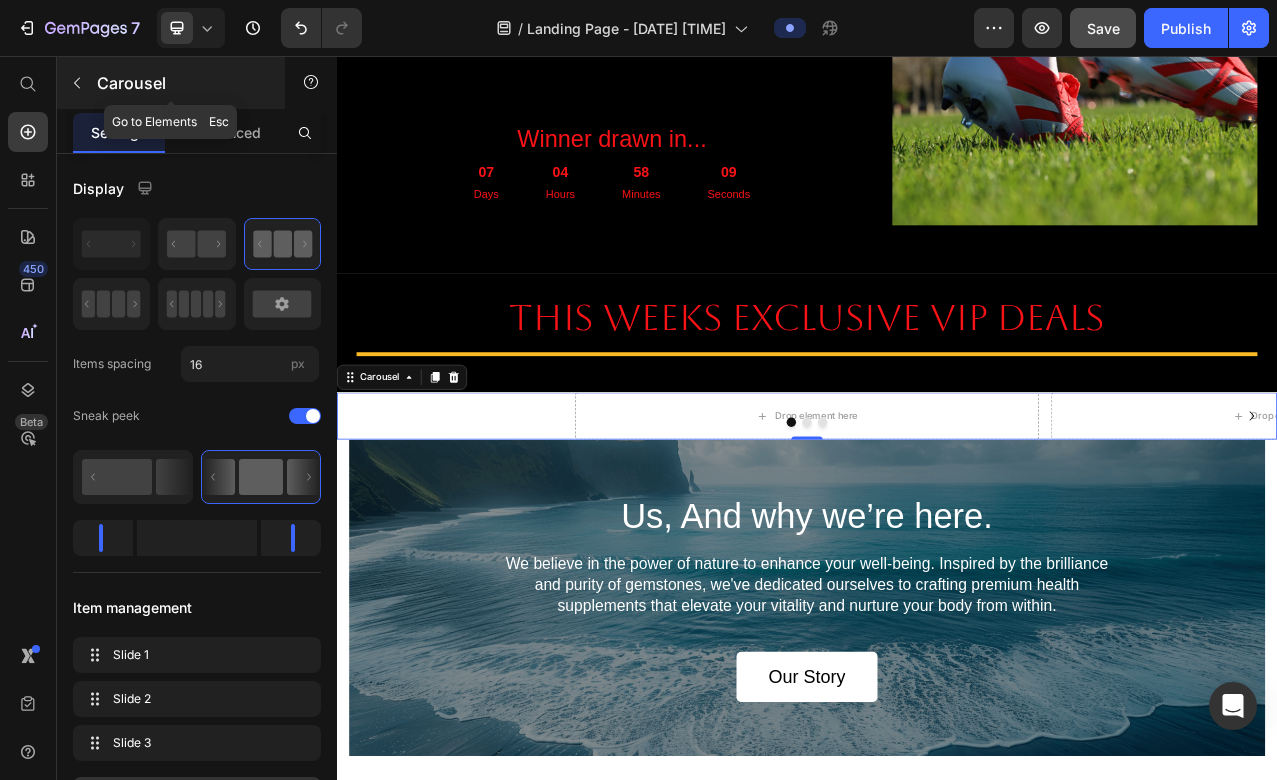 click at bounding box center [77, 83] 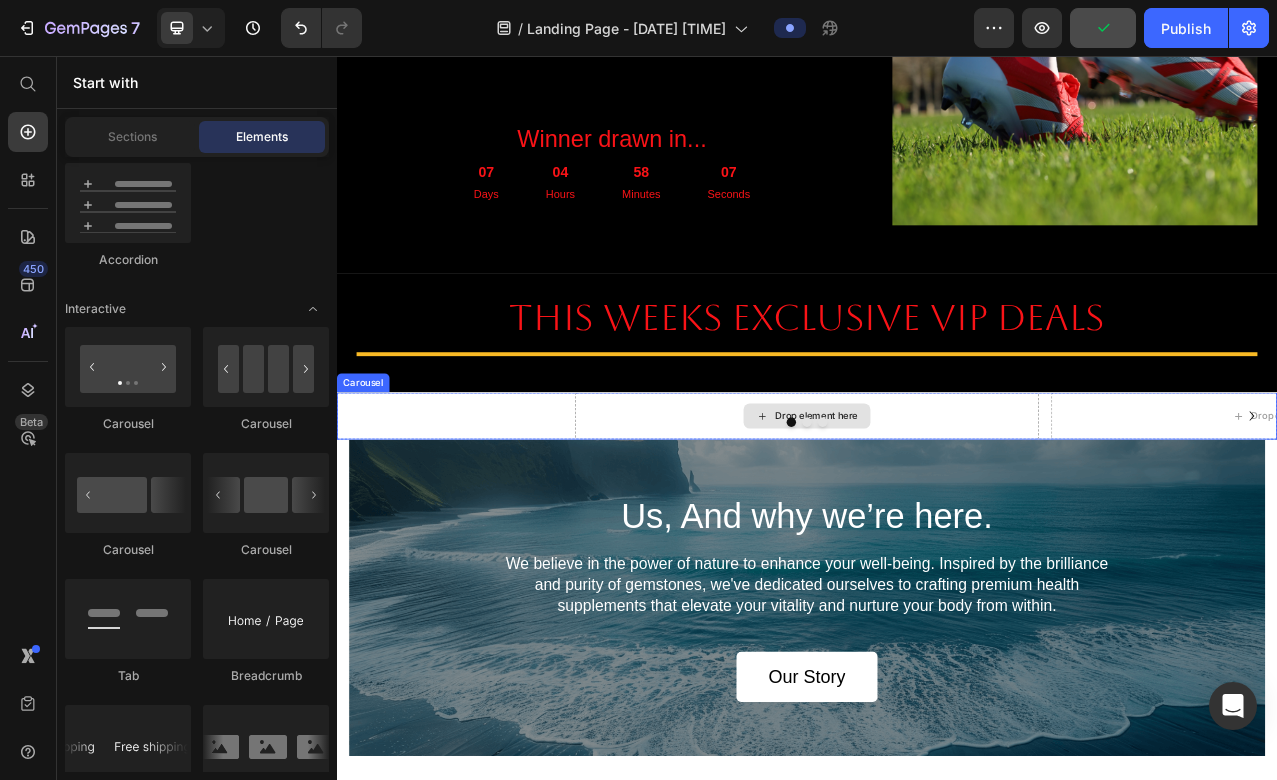 click on "Drop element here" at bounding box center (937, 515) 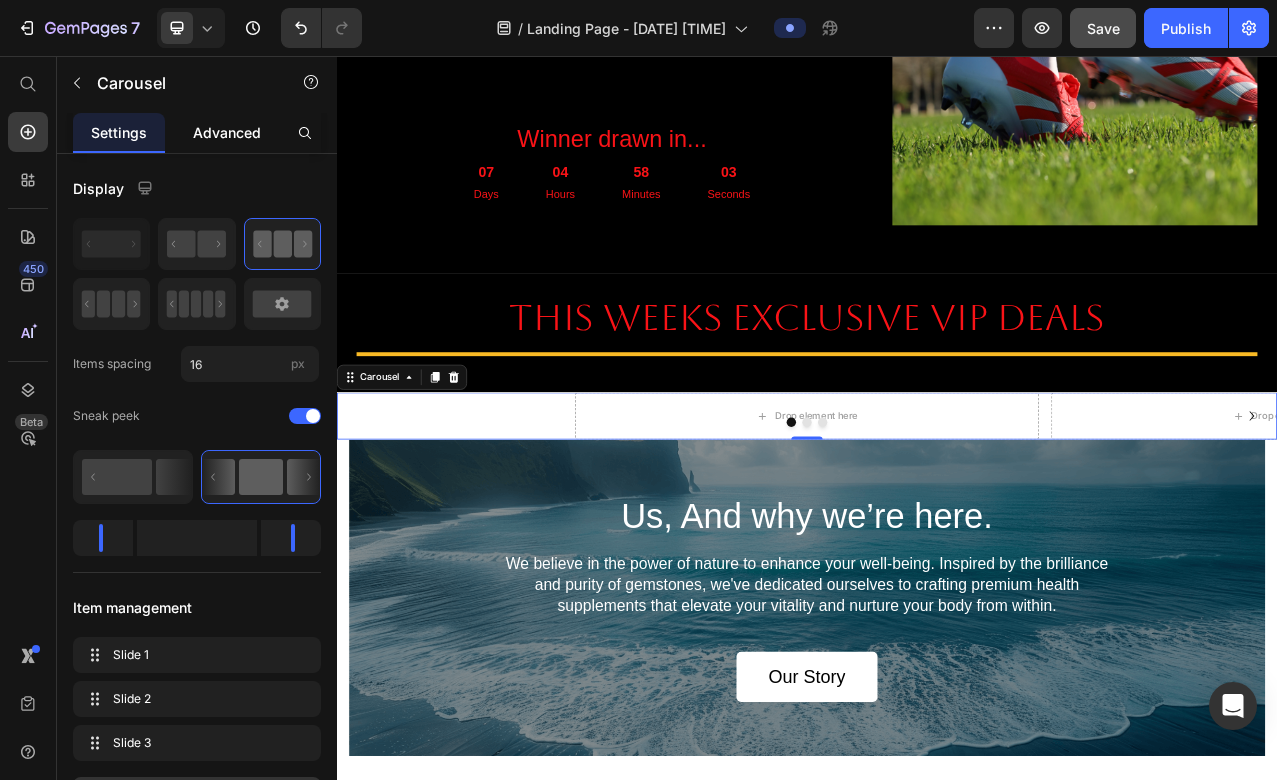 click on "Advanced" 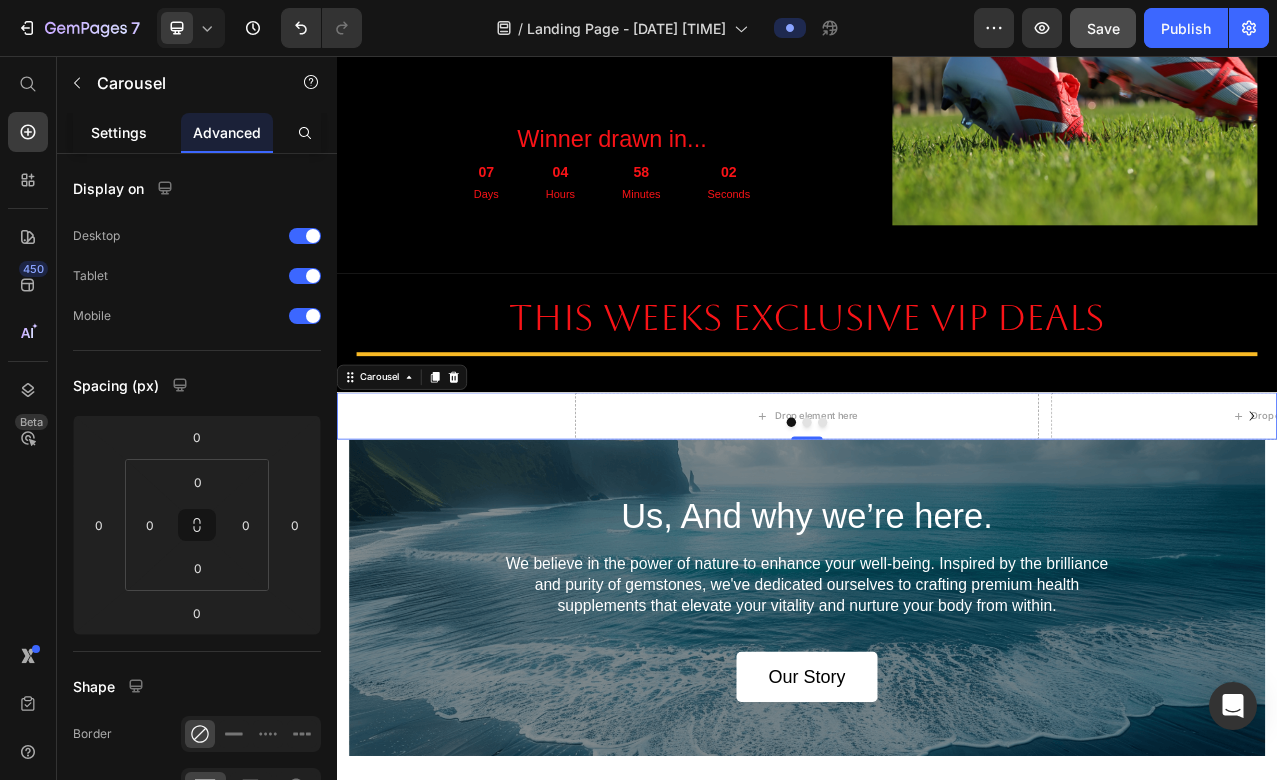 click on "Settings" at bounding box center [119, 132] 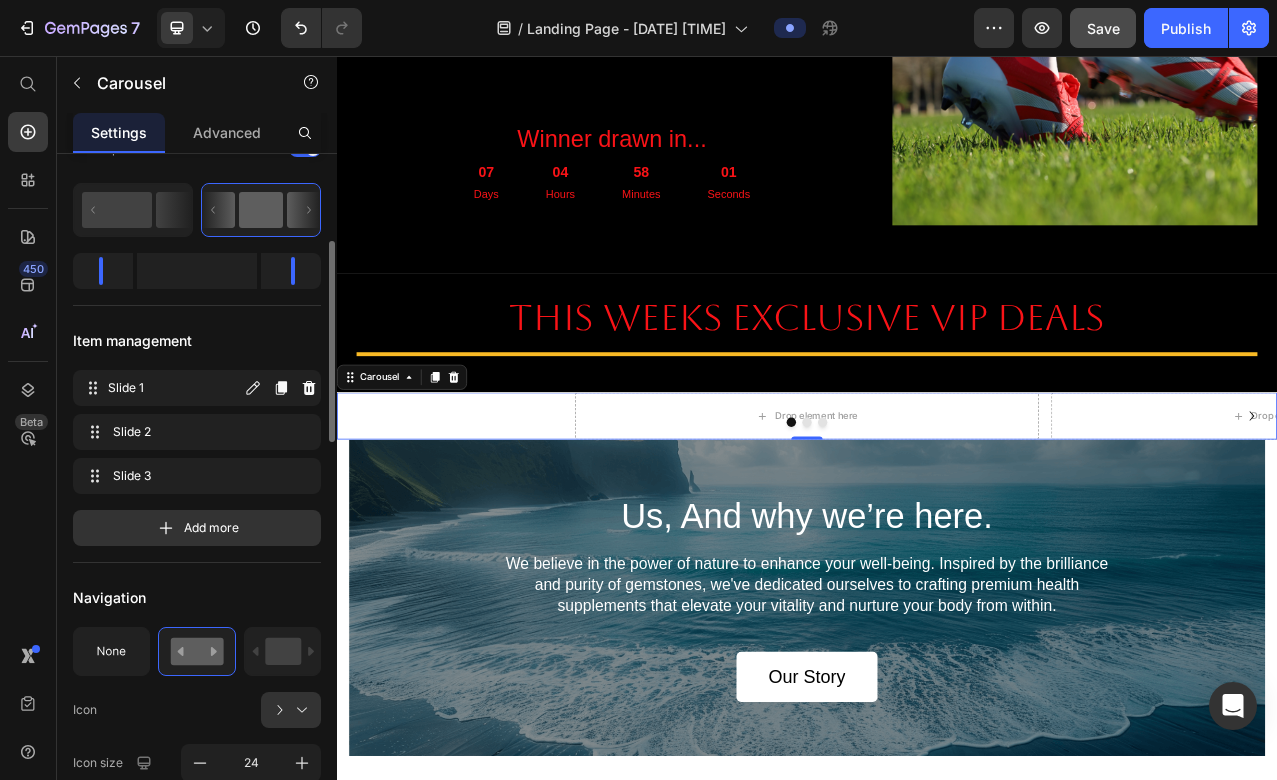 scroll, scrollTop: 263, scrollLeft: 0, axis: vertical 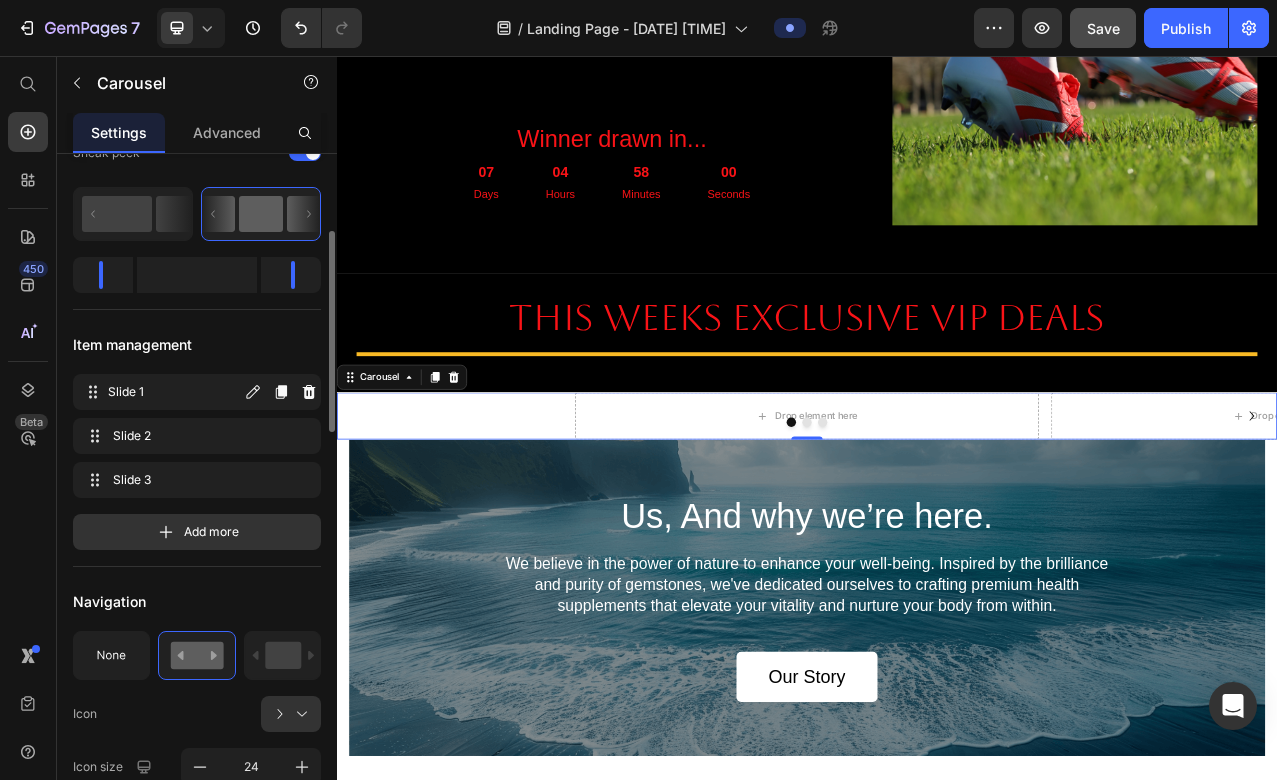 click on "Slide 1 Slide 1" at bounding box center (197, 392) 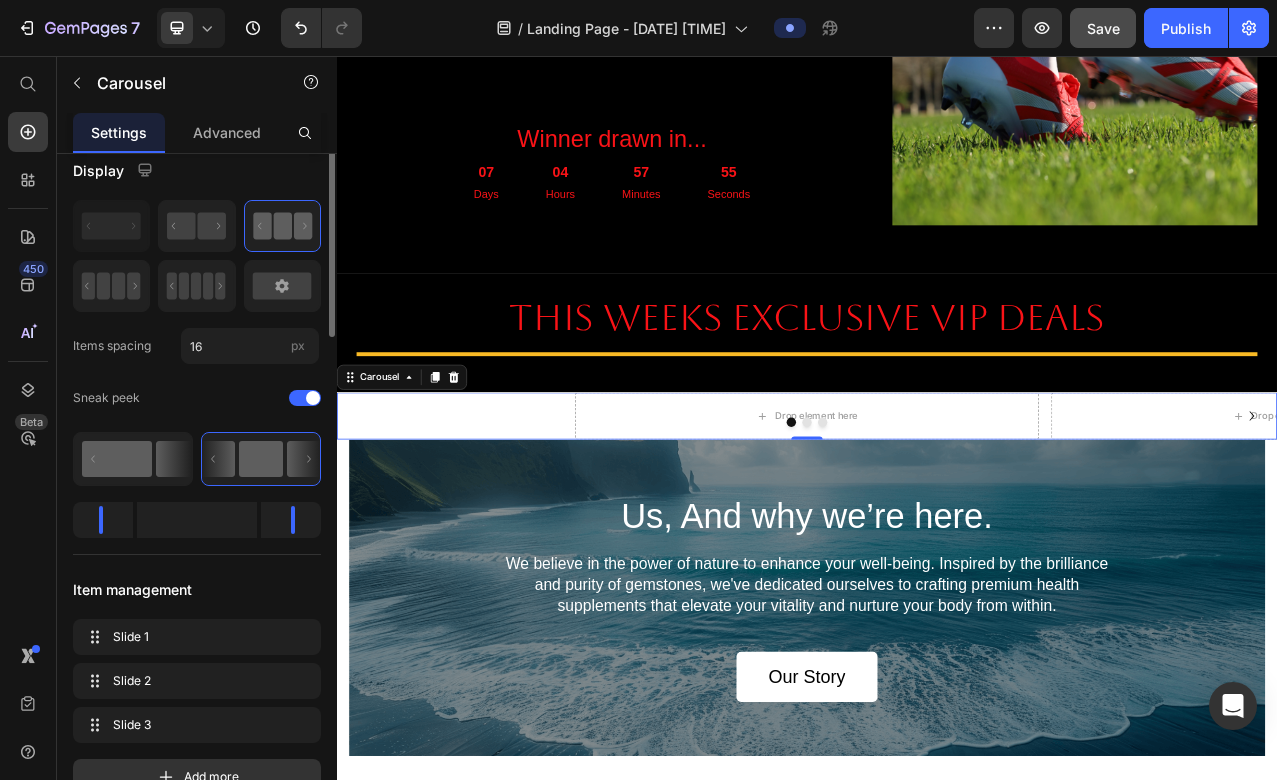 scroll, scrollTop: 0, scrollLeft: 0, axis: both 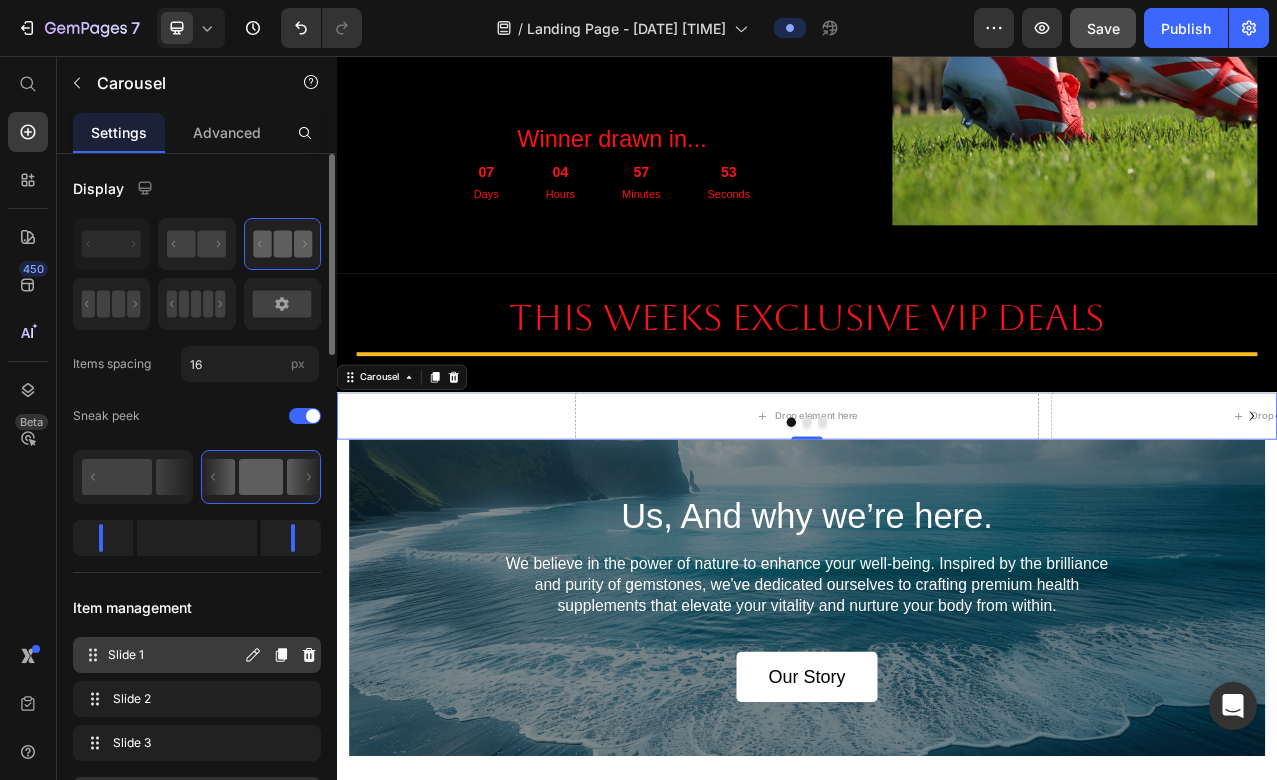 click on "Slide 1 Slide 1" at bounding box center [197, 655] 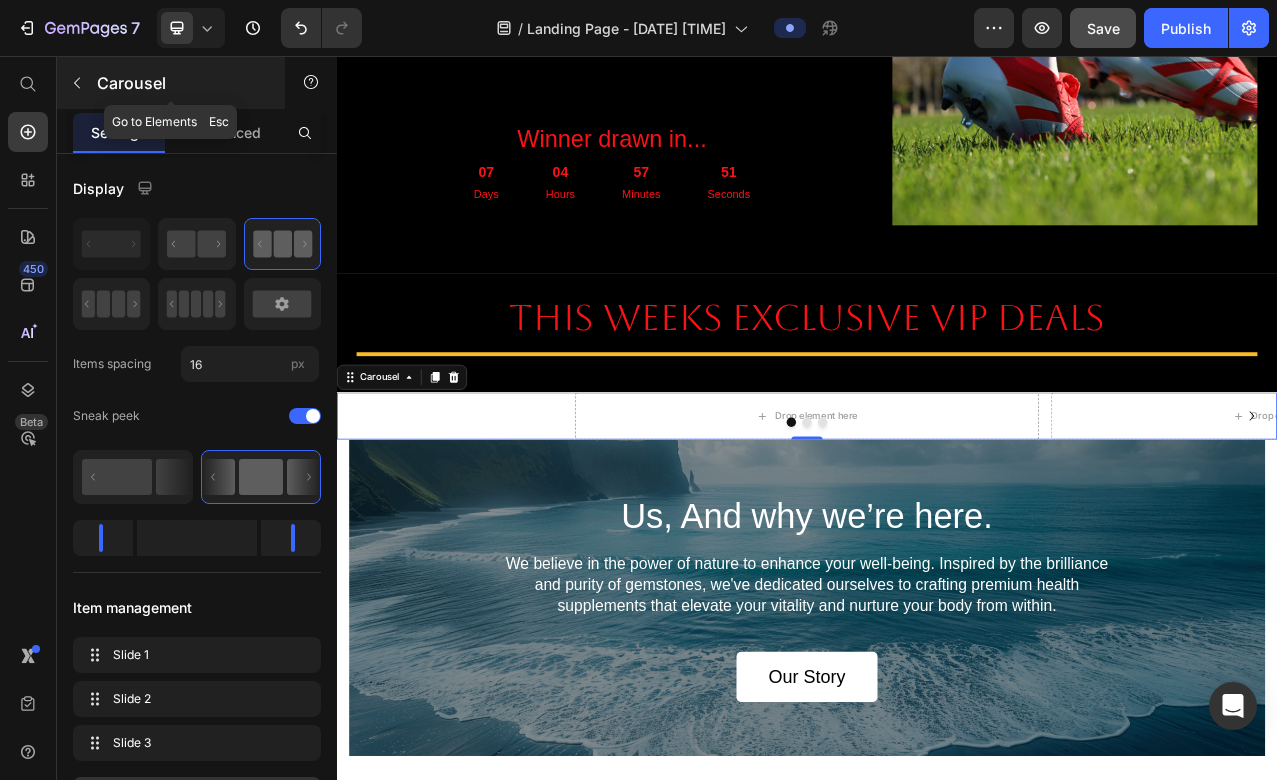 click on "Carousel" at bounding box center (171, 83) 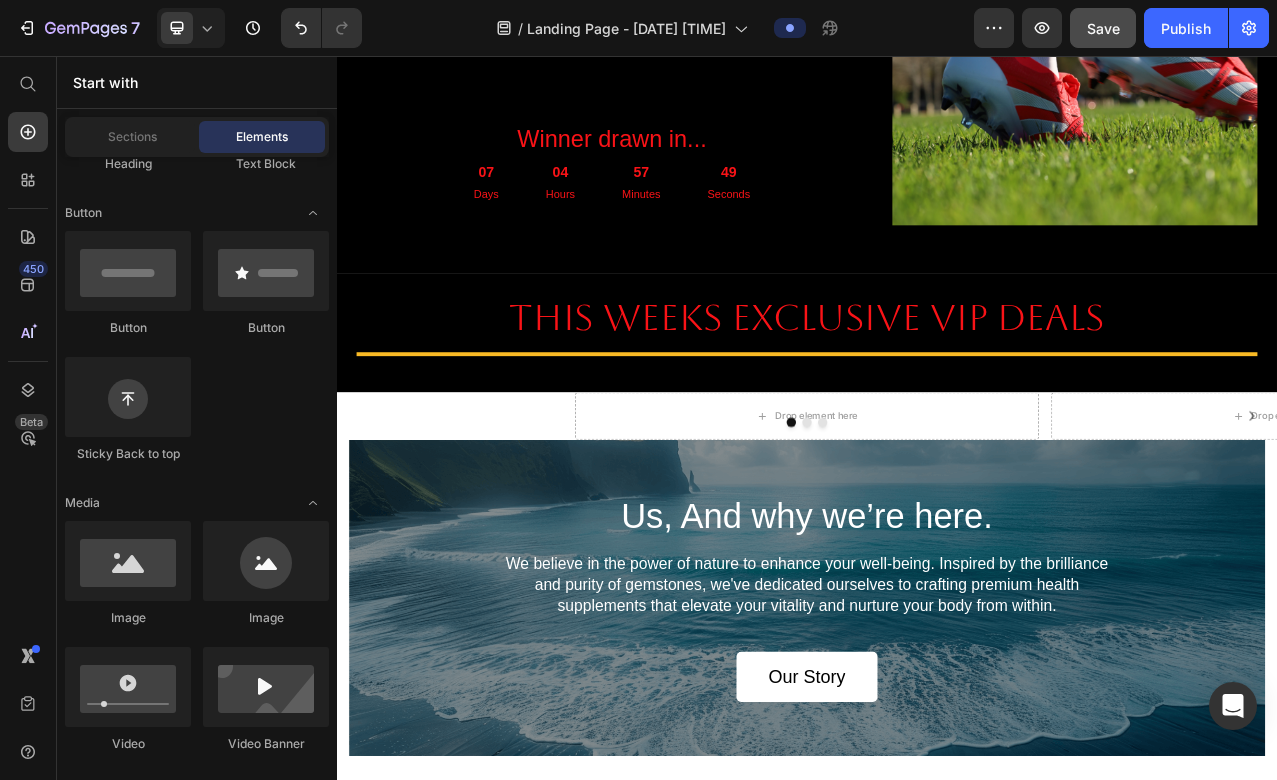 scroll, scrollTop: 0, scrollLeft: 0, axis: both 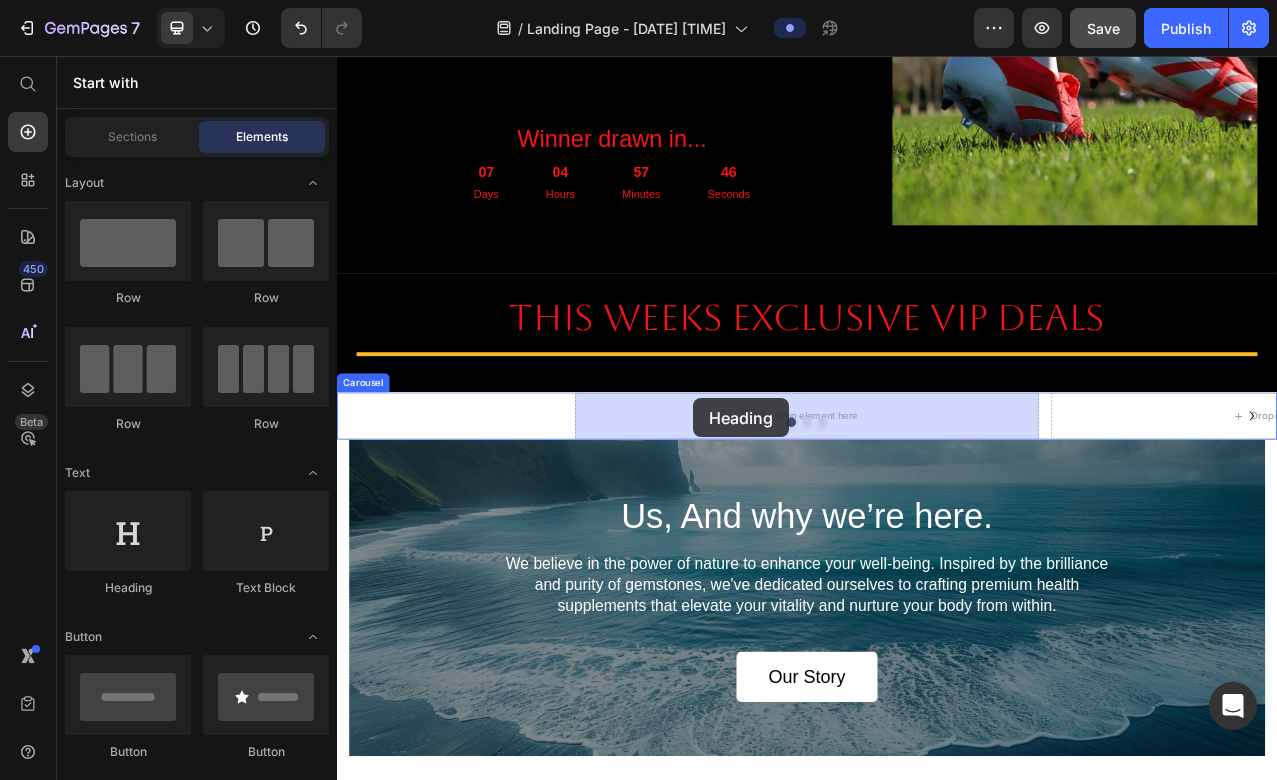 drag, startPoint x: 495, startPoint y: 587, endPoint x: 786, endPoint y: 498, distance: 304.30576 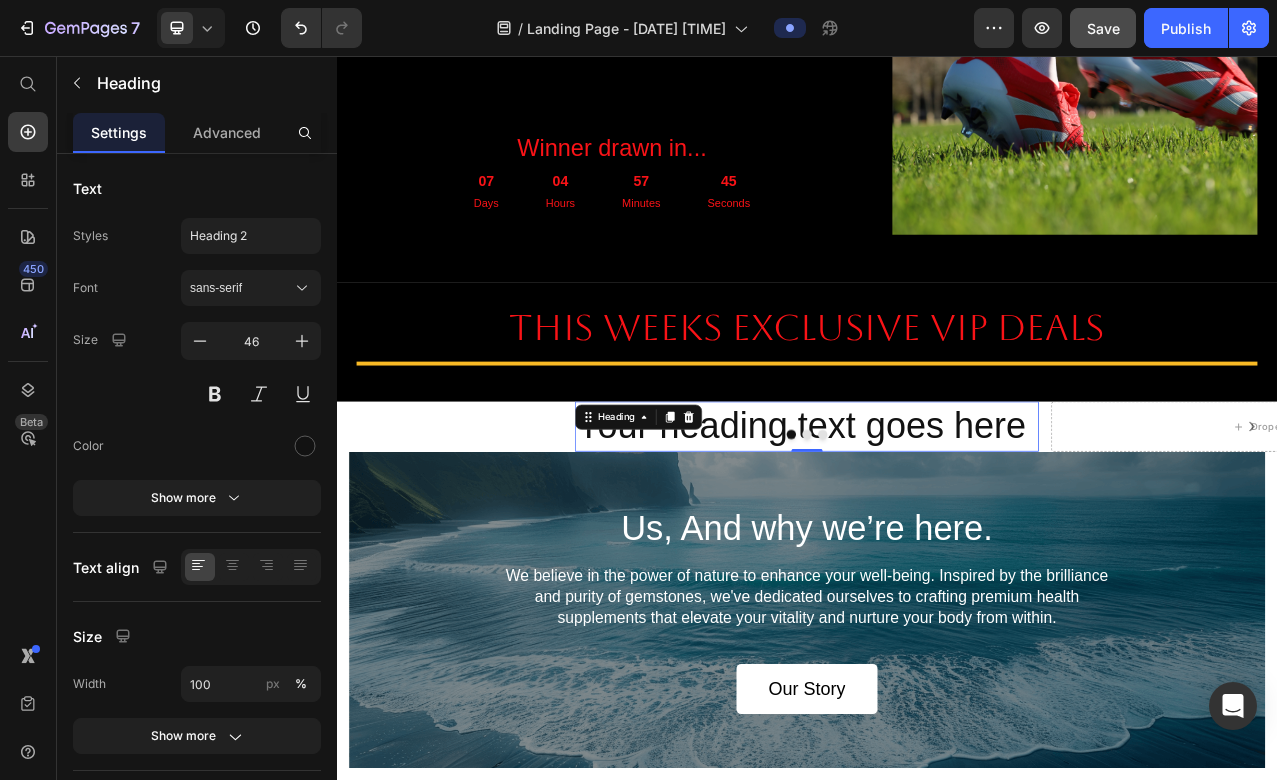 scroll, scrollTop: 792, scrollLeft: 0, axis: vertical 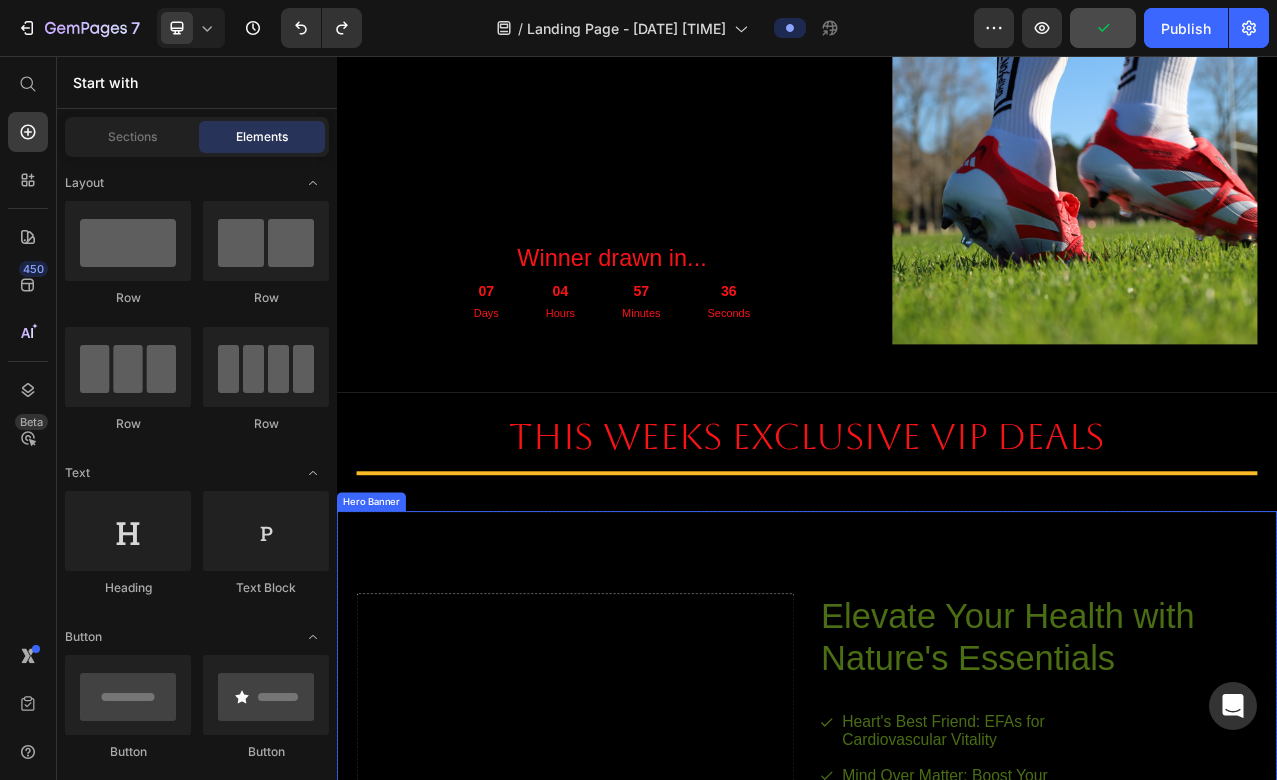 click on "Elevate Your Health with Nature's Essentials Heading
Heart's Best Friend: EFAs for Cardiovascular Vitality
Mind Over Matter: Boost Your Brainpower with EFAs
Joint Freedom: EFAs for Flexible, Active Living
Glow from Within: EFAs for Radiant Skin and Hair Item List Try Gem 15 Button Row
Drop element here" at bounding box center [937, 1017] 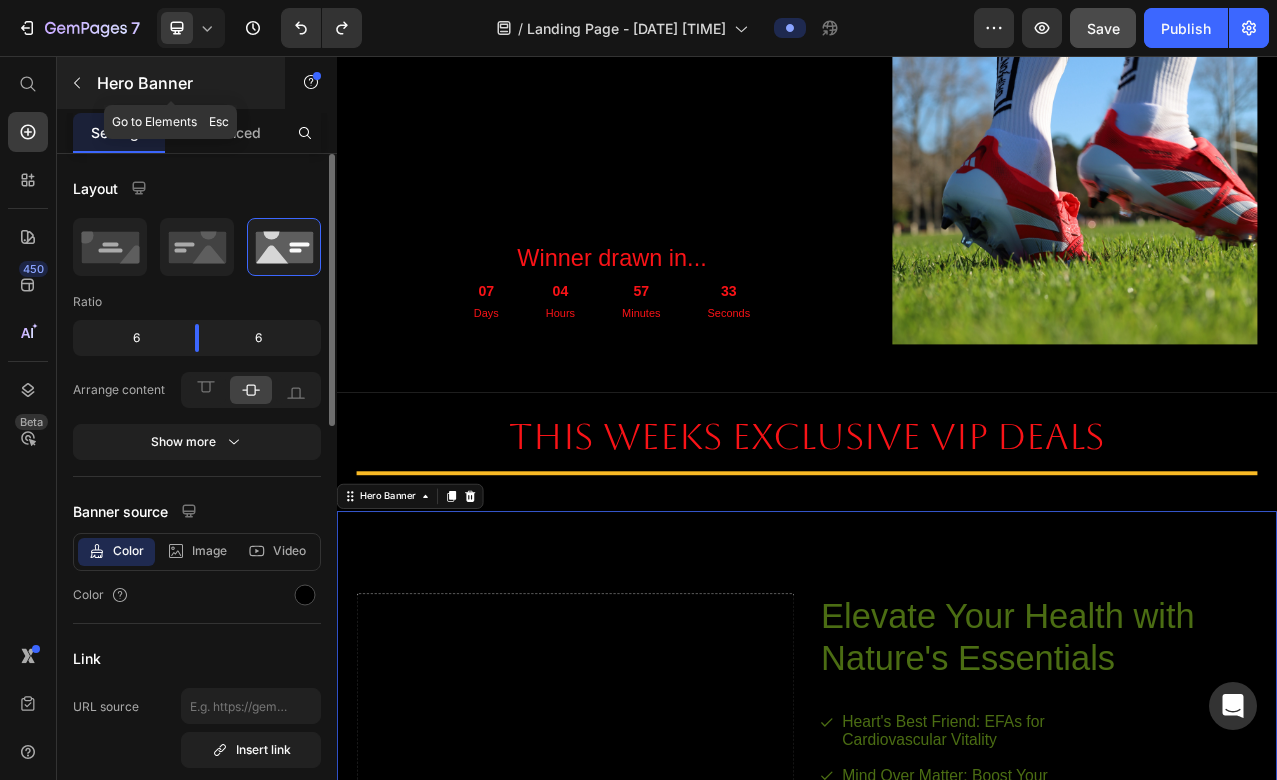 click 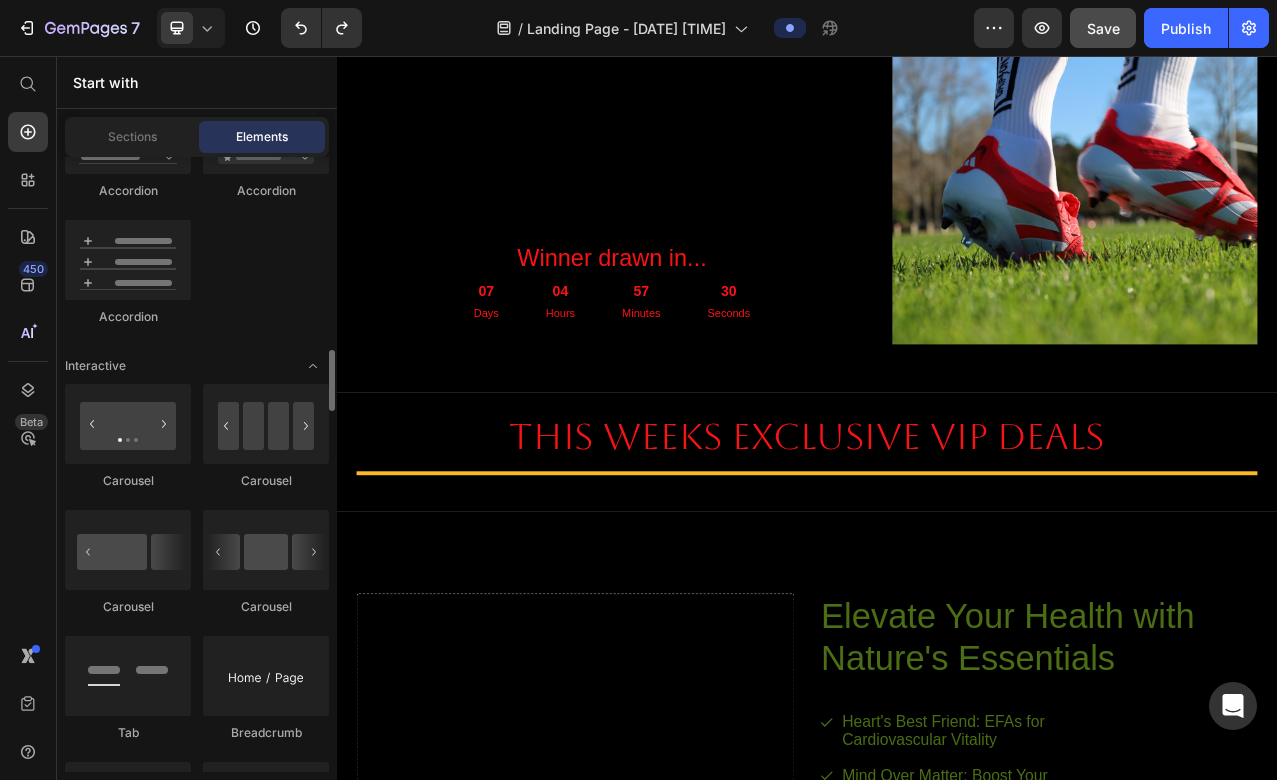 scroll, scrollTop: 1952, scrollLeft: 0, axis: vertical 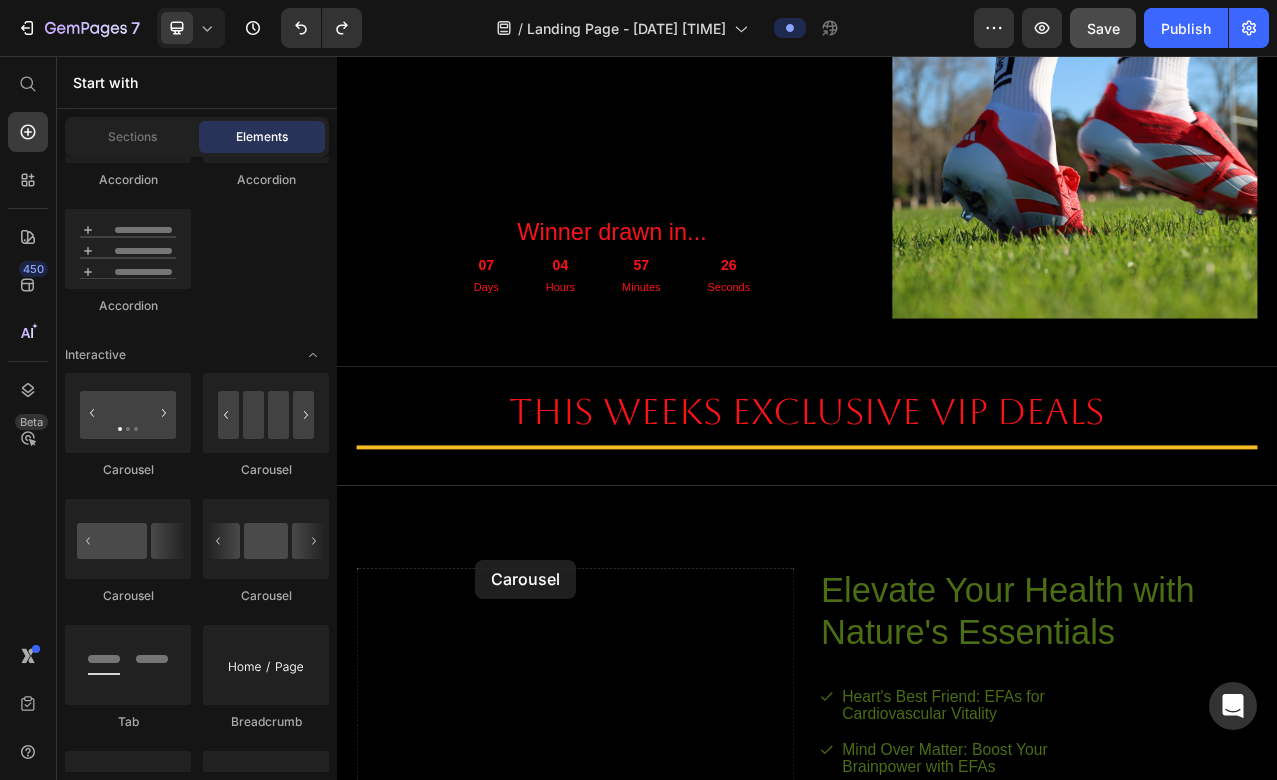 drag, startPoint x: 451, startPoint y: 457, endPoint x: 531, endPoint y: 704, distance: 259.63245 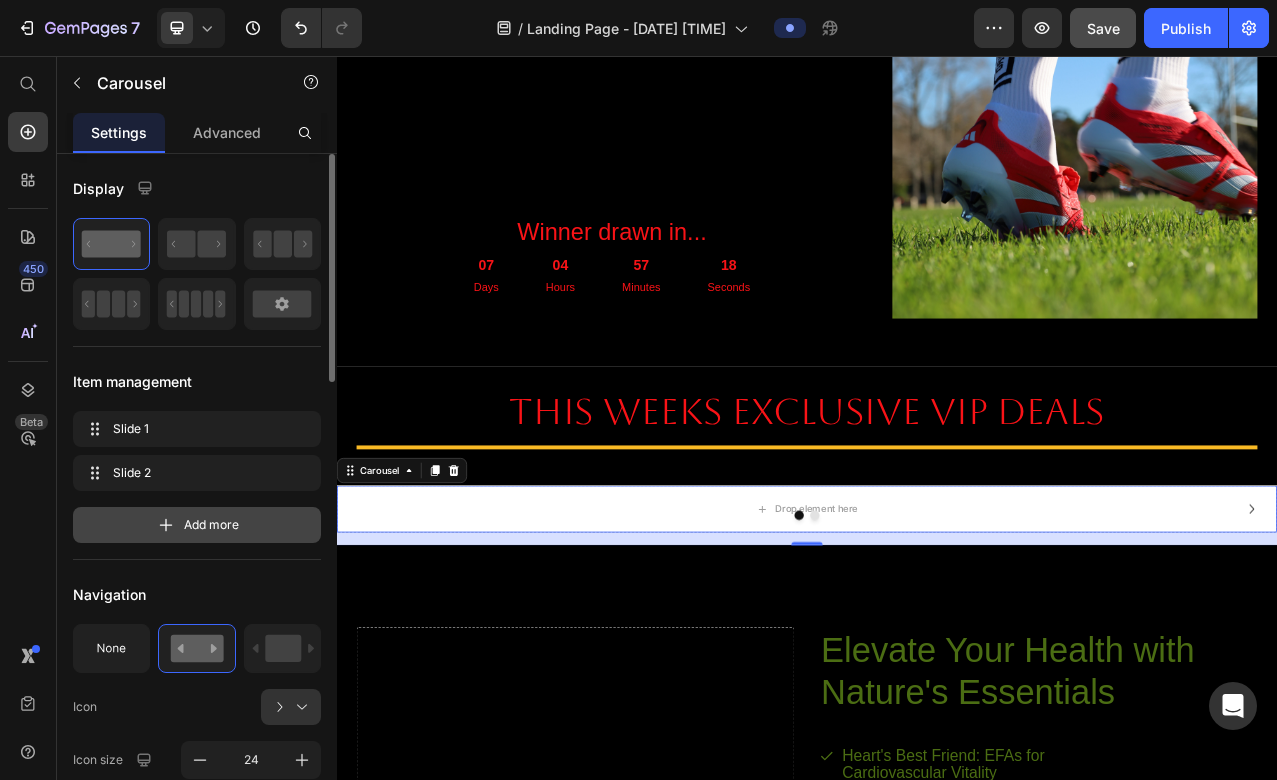 click 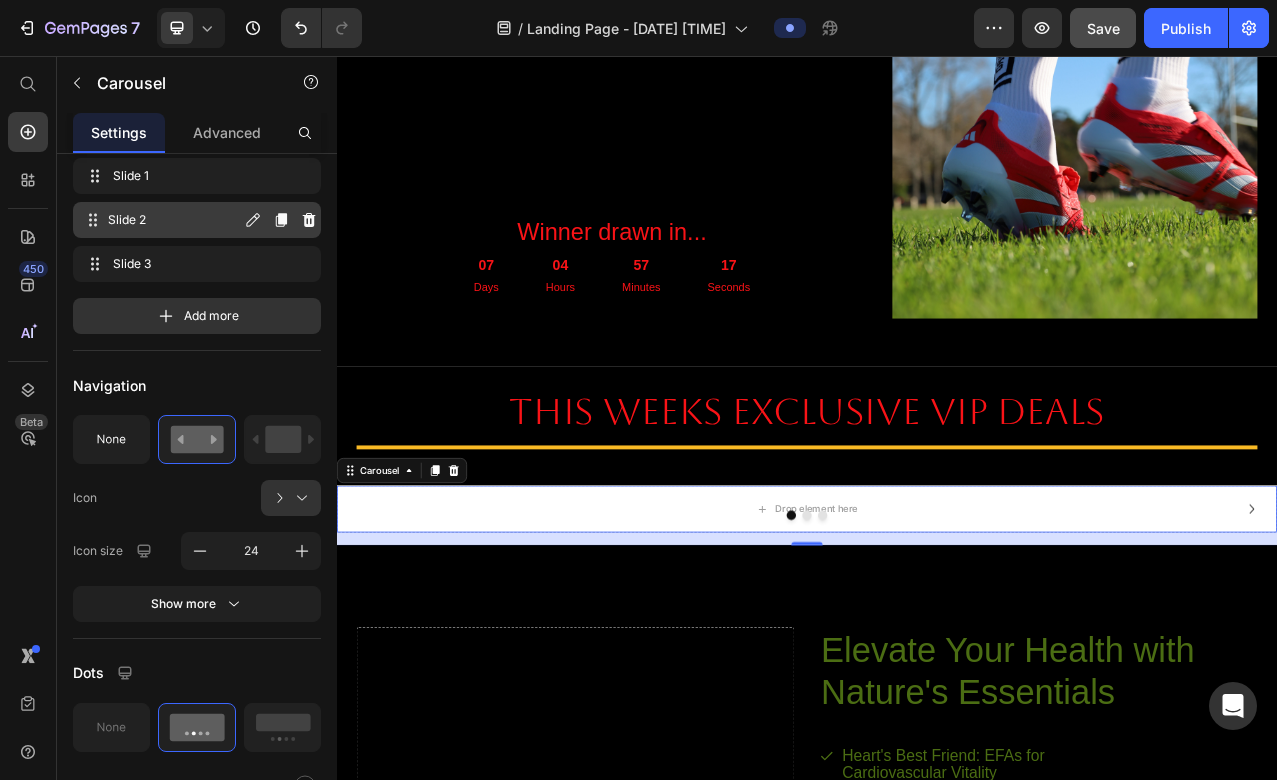 scroll, scrollTop: 0, scrollLeft: 0, axis: both 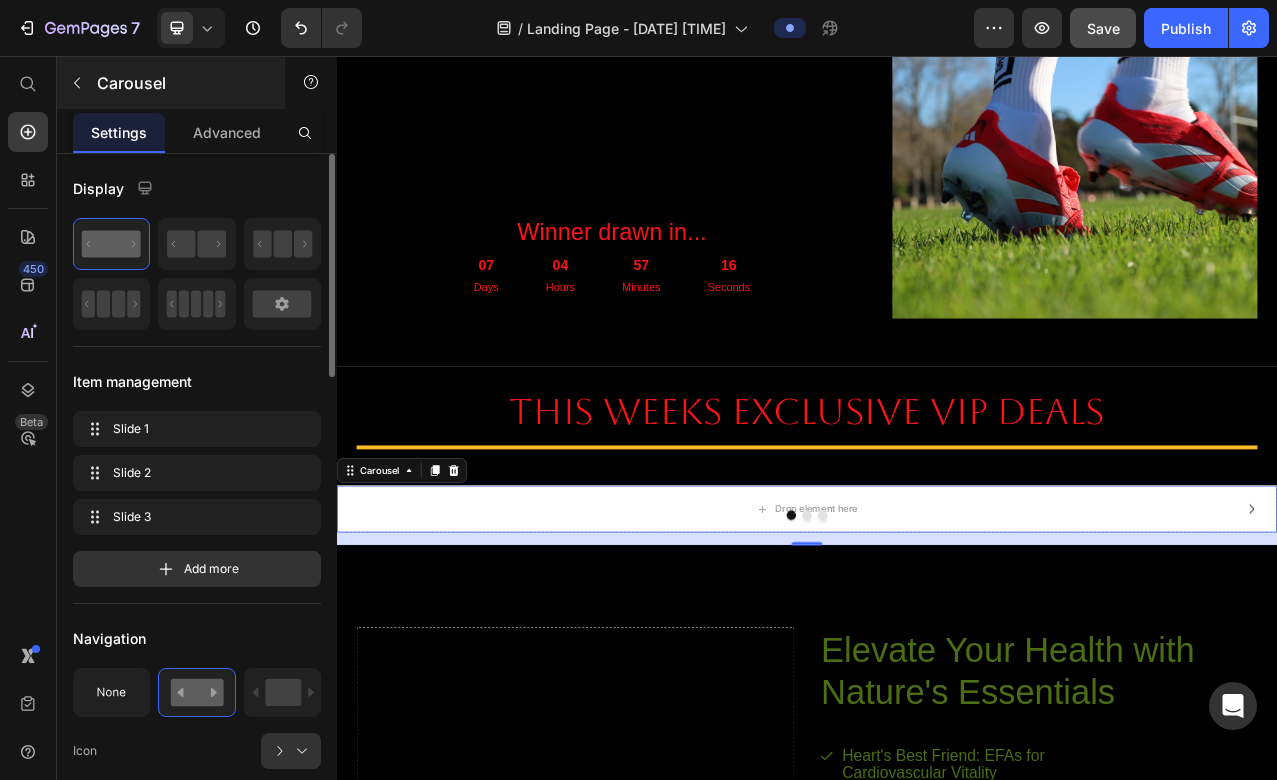 click 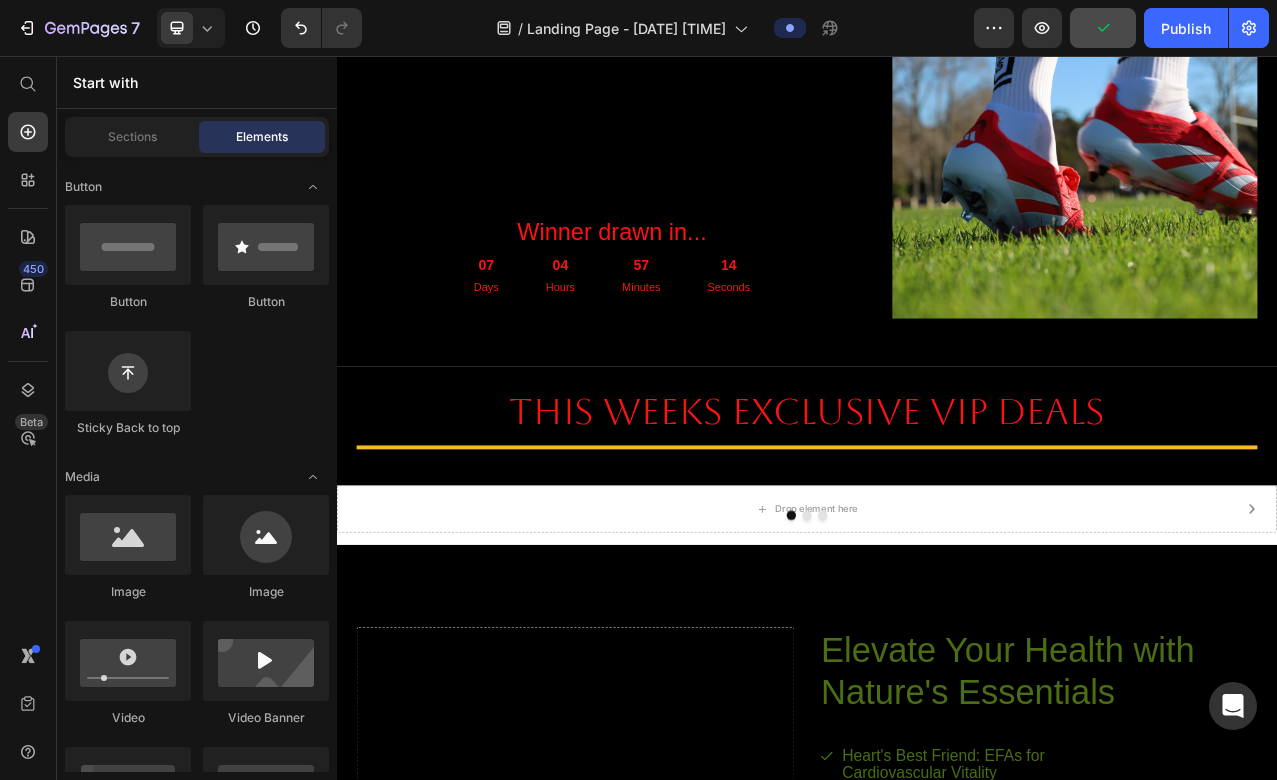 scroll, scrollTop: 0, scrollLeft: 0, axis: both 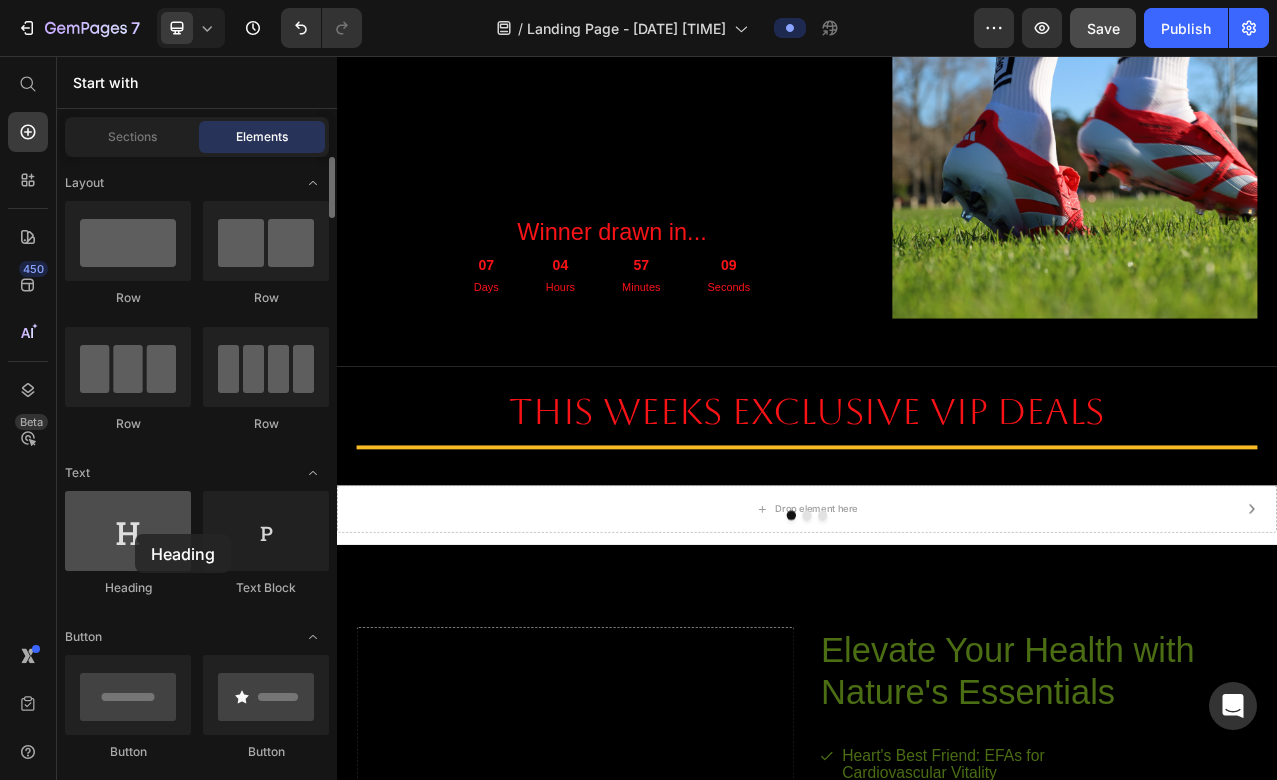 drag, startPoint x: 118, startPoint y: 532, endPoint x: 135, endPoint y: 534, distance: 17.117243 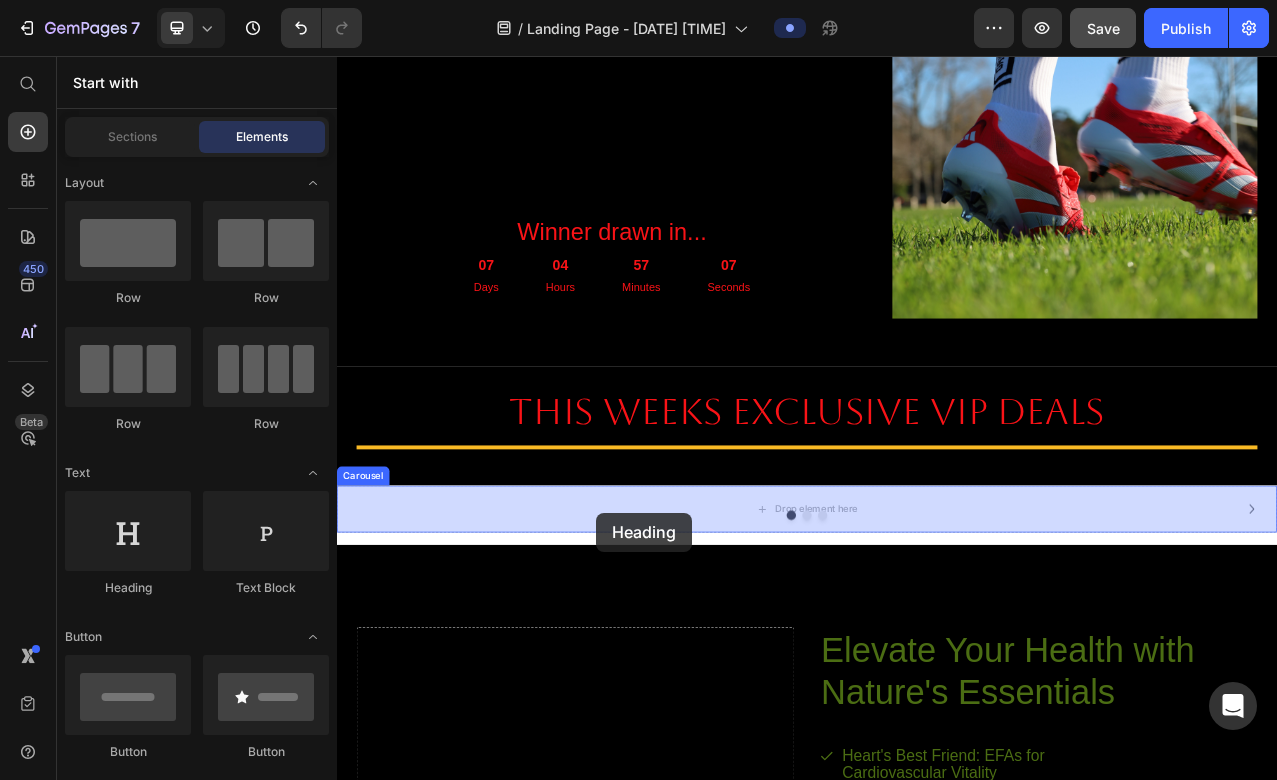 drag, startPoint x: 484, startPoint y: 594, endPoint x: 667, endPoint y: 639, distance: 188.45158 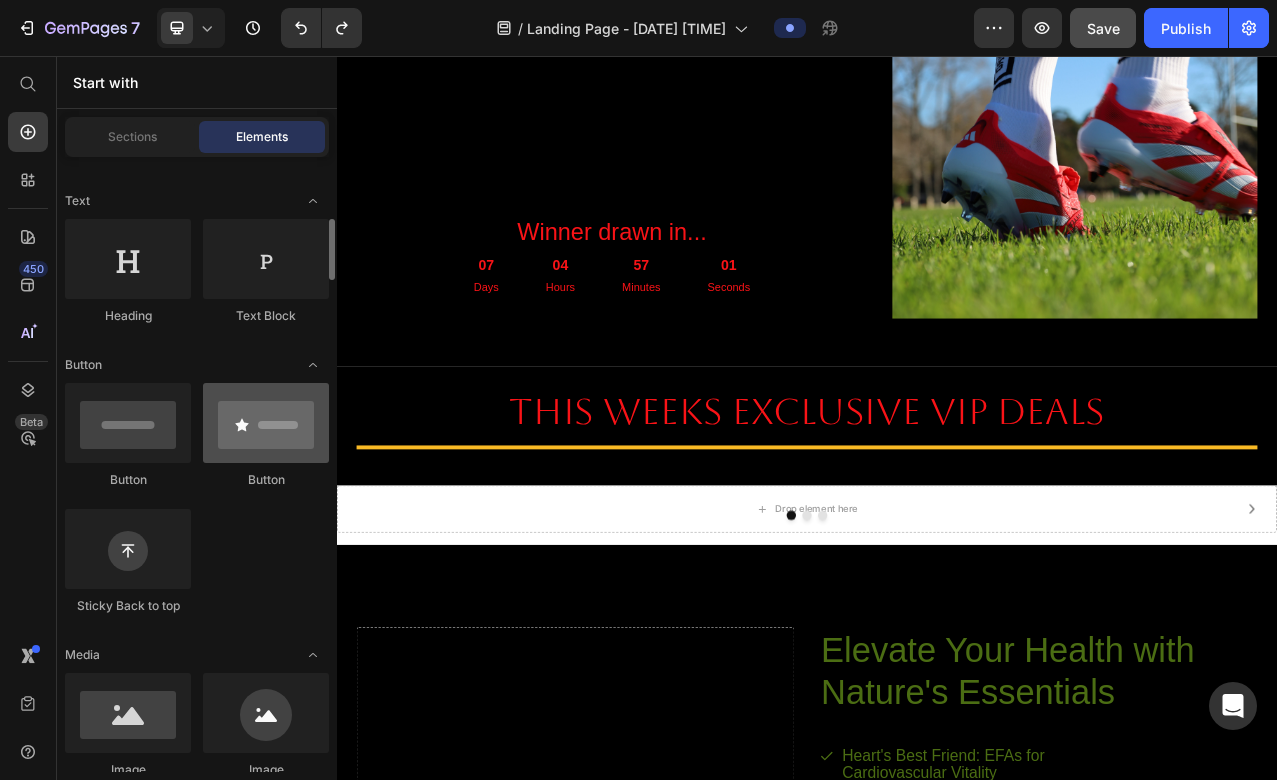 scroll, scrollTop: 371, scrollLeft: 0, axis: vertical 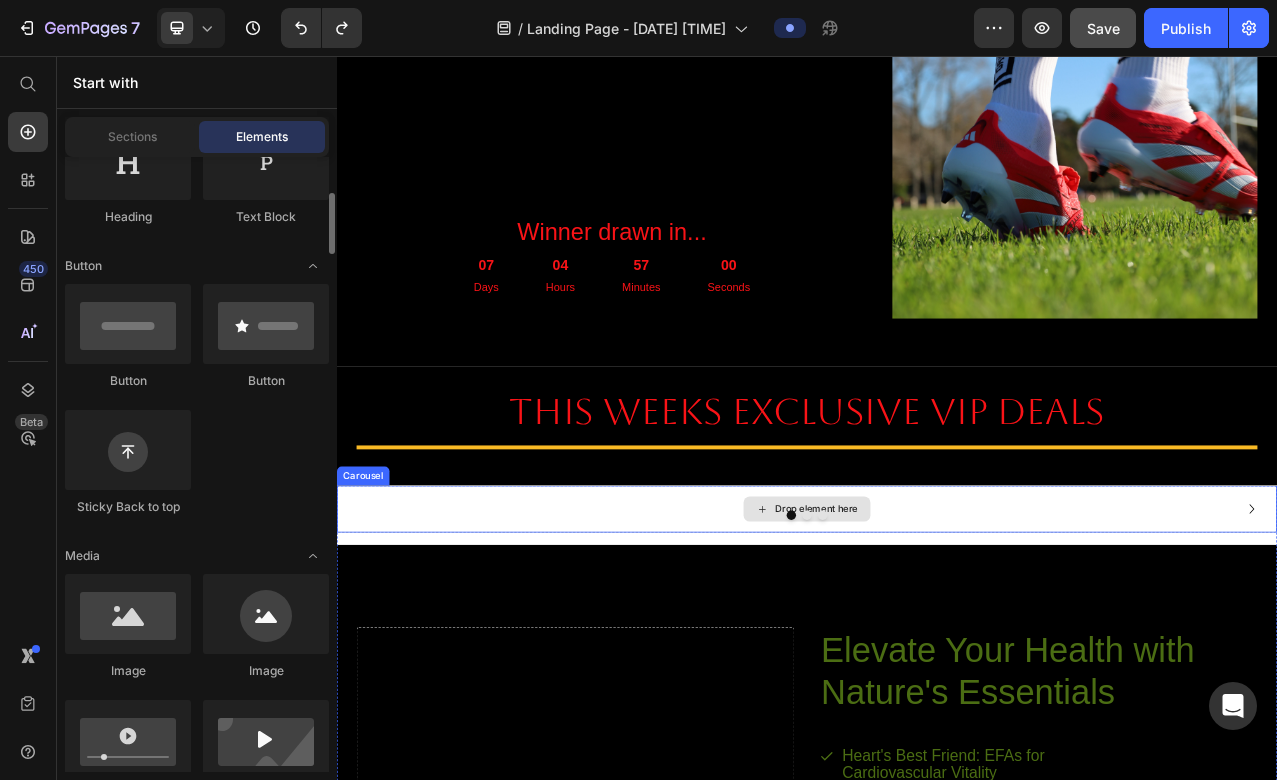 click on "Drop element here" at bounding box center [937, 634] 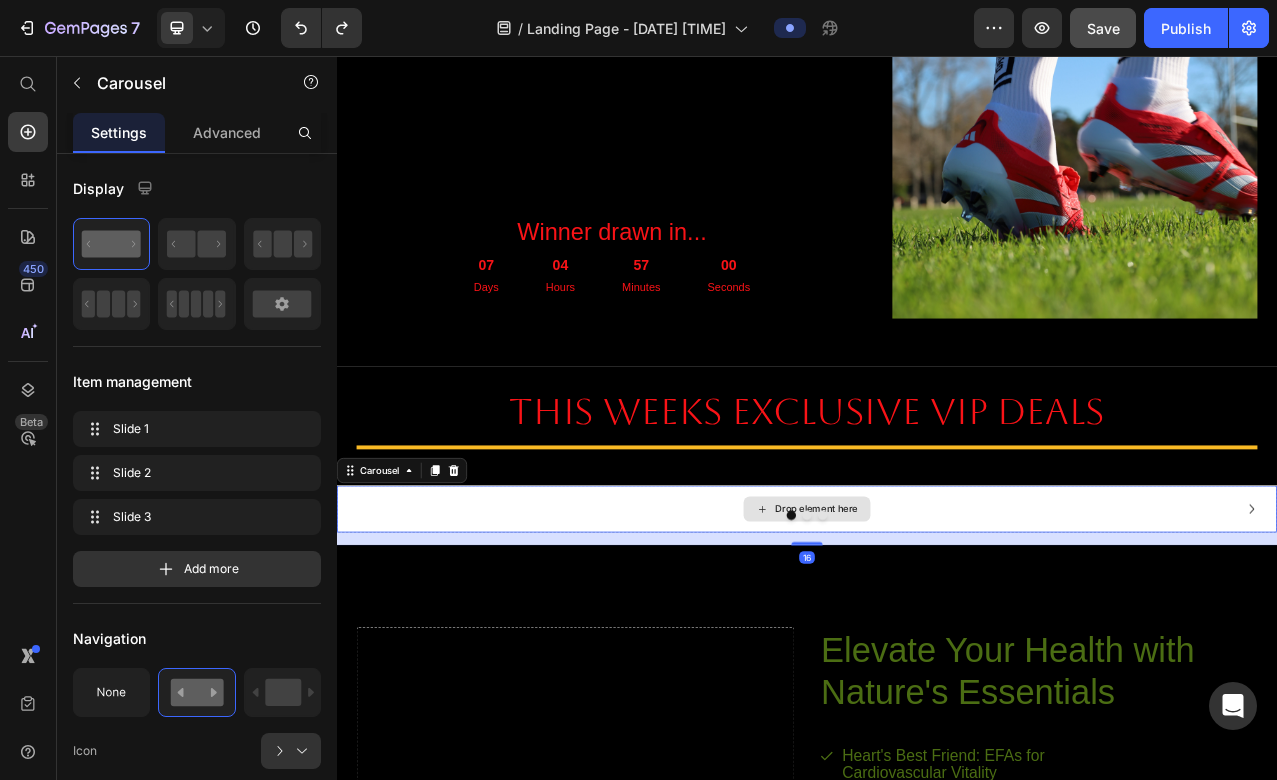 click on "Drop element here" at bounding box center (937, 634) 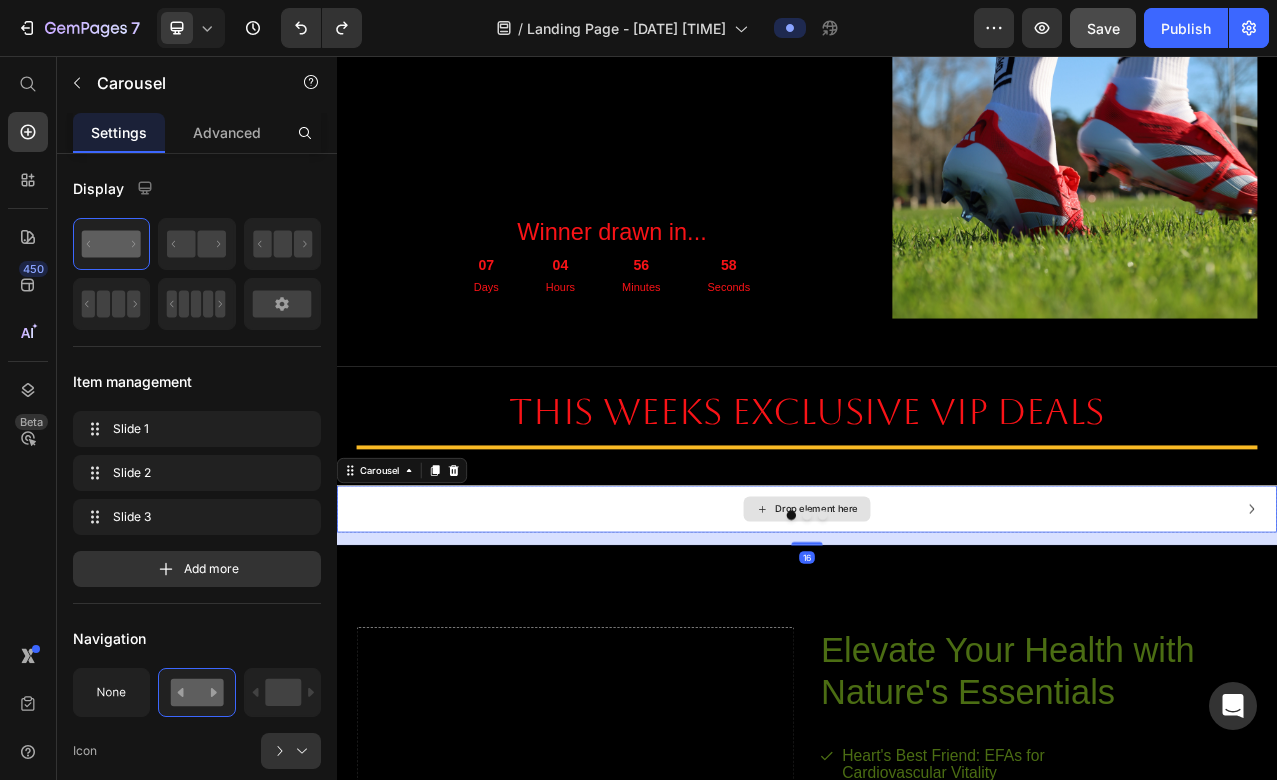 click on "Drop element here" at bounding box center (937, 634) 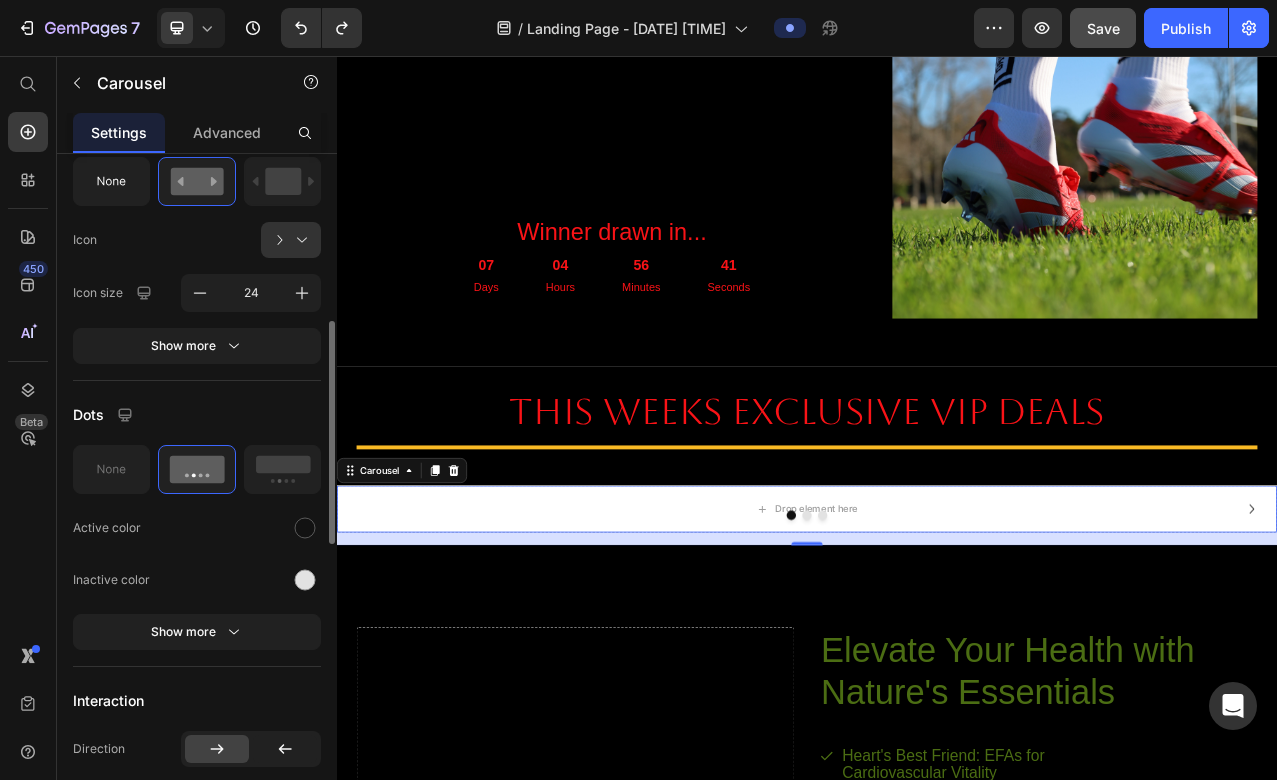 scroll, scrollTop: 0, scrollLeft: 0, axis: both 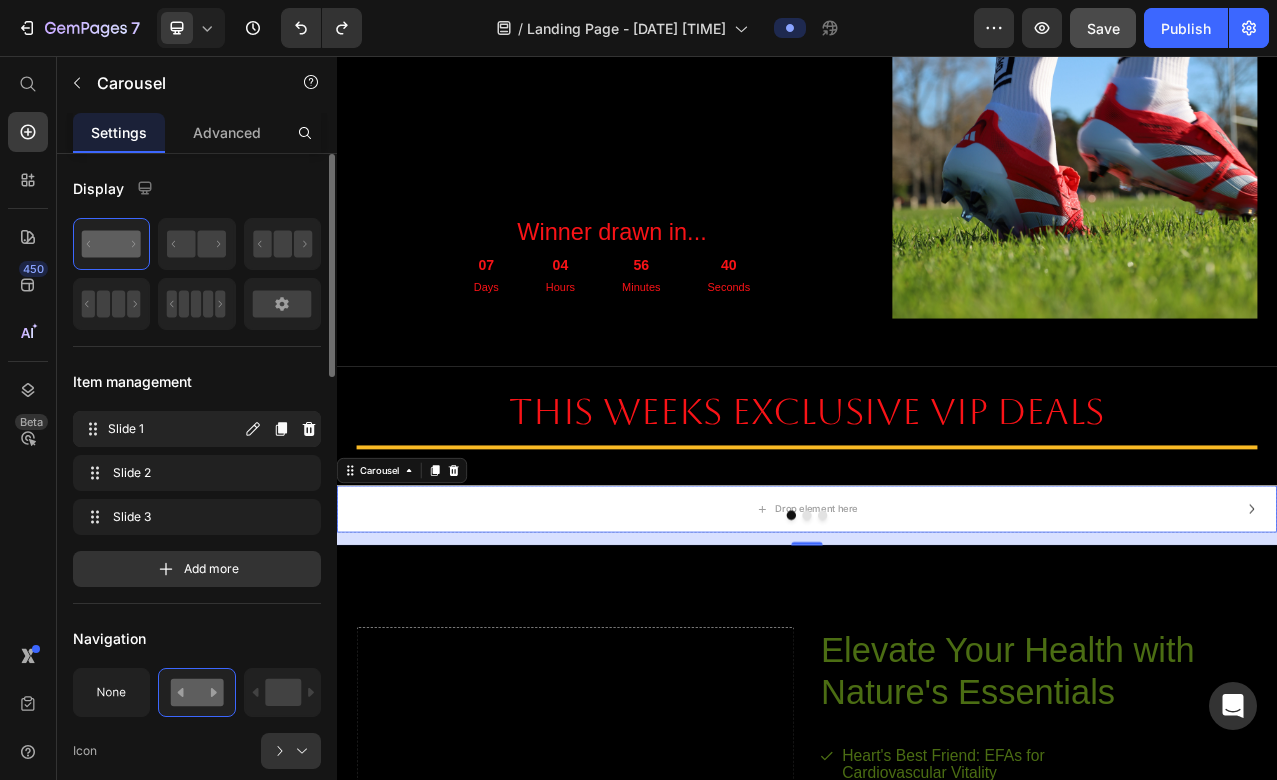 click on "Slide 1" at bounding box center [174, 429] 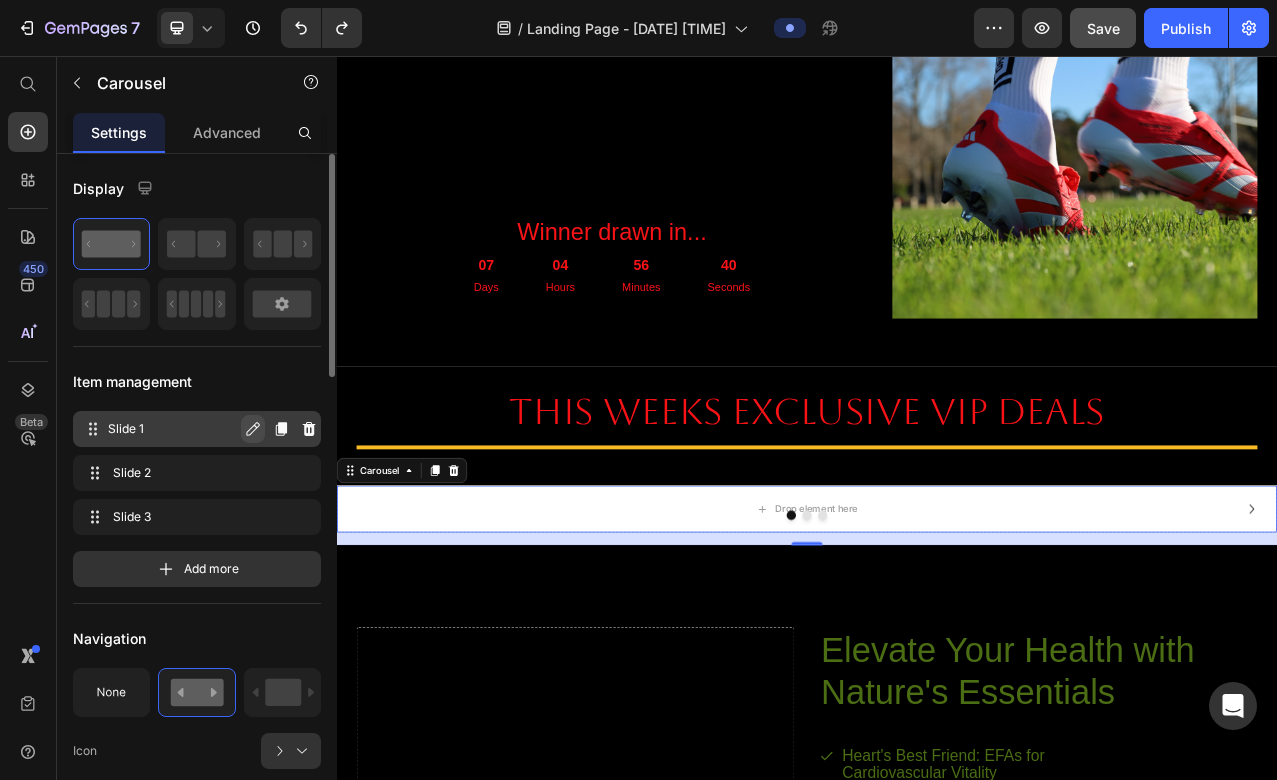 click 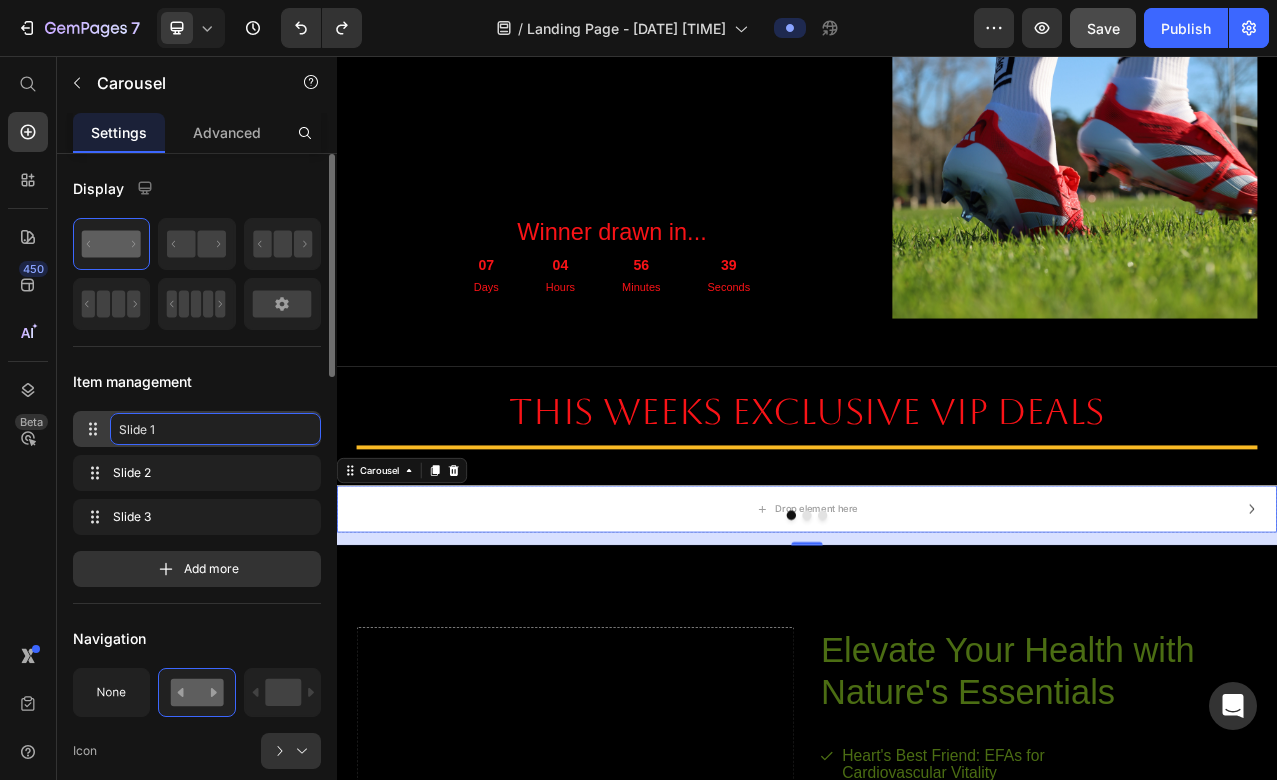 click on "Slide 1" 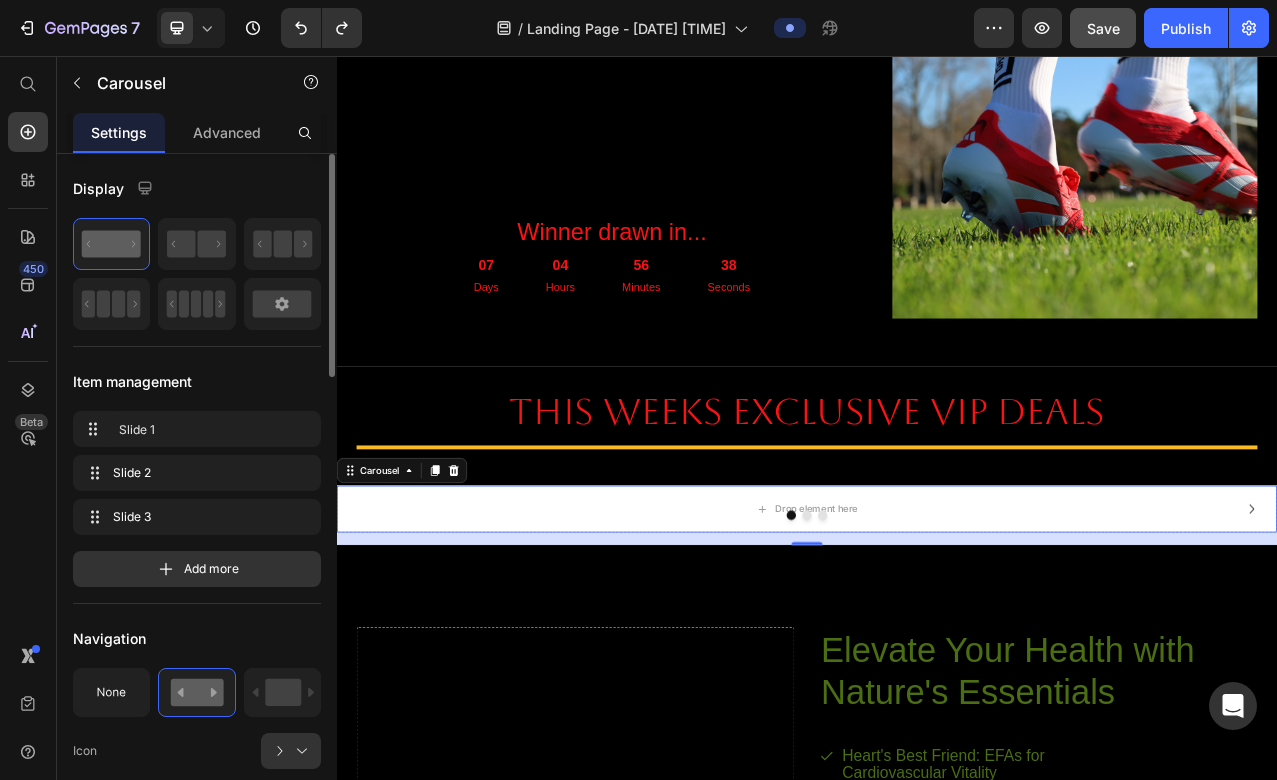 click on "Item management" at bounding box center (197, 381) 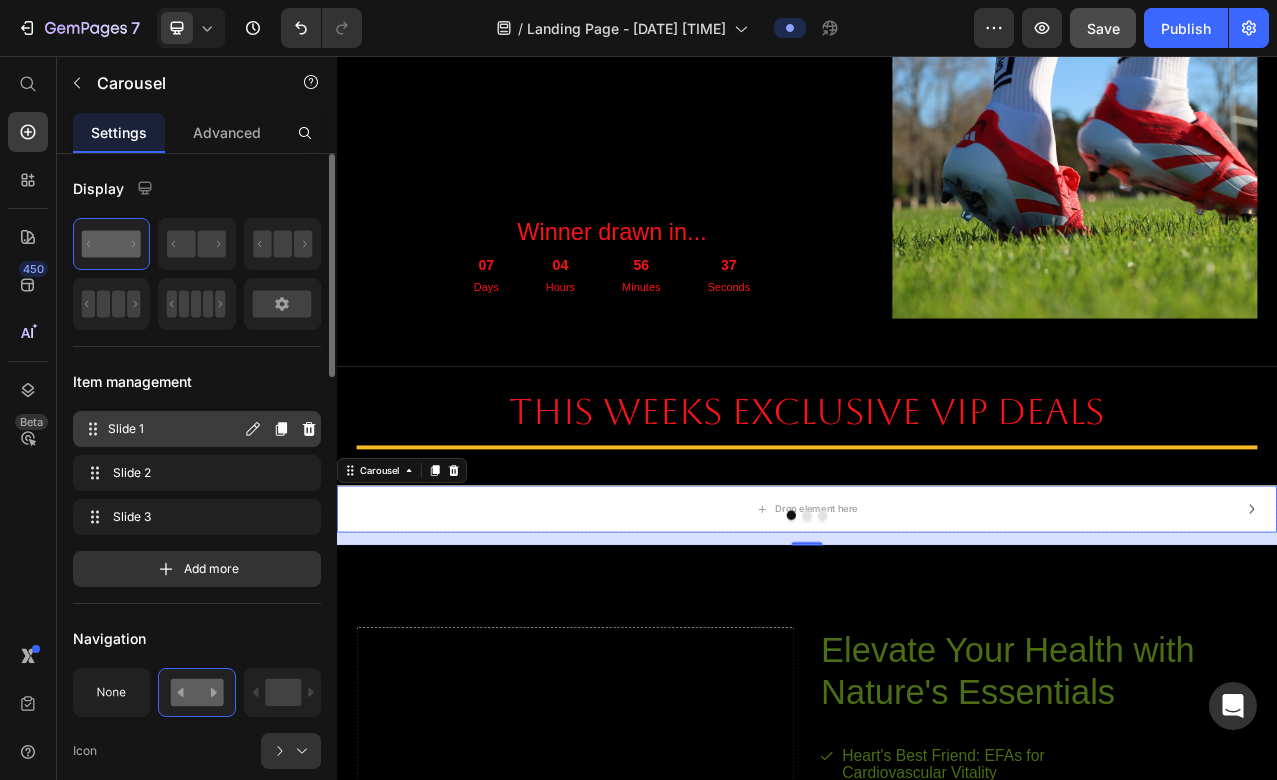 click on "Slide 1" at bounding box center [174, 429] 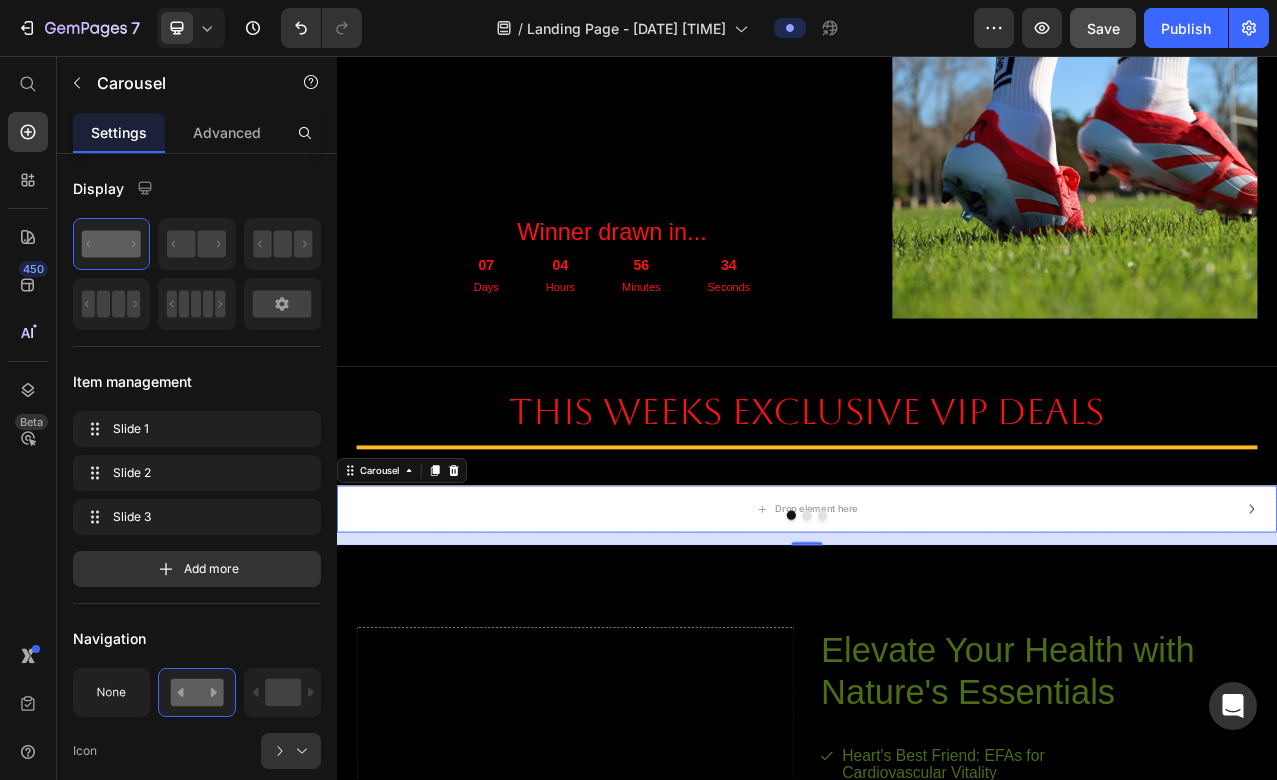 click at bounding box center [937, 642] 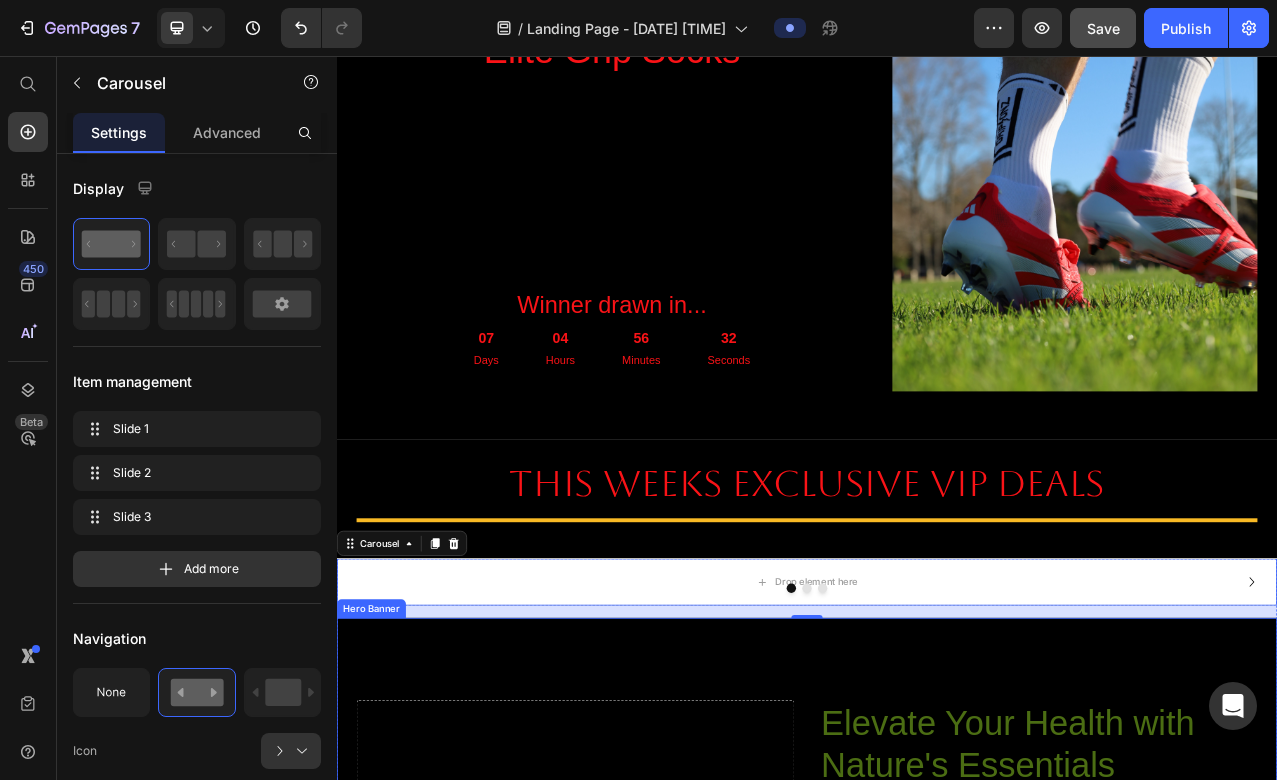 scroll, scrollTop: 413, scrollLeft: 0, axis: vertical 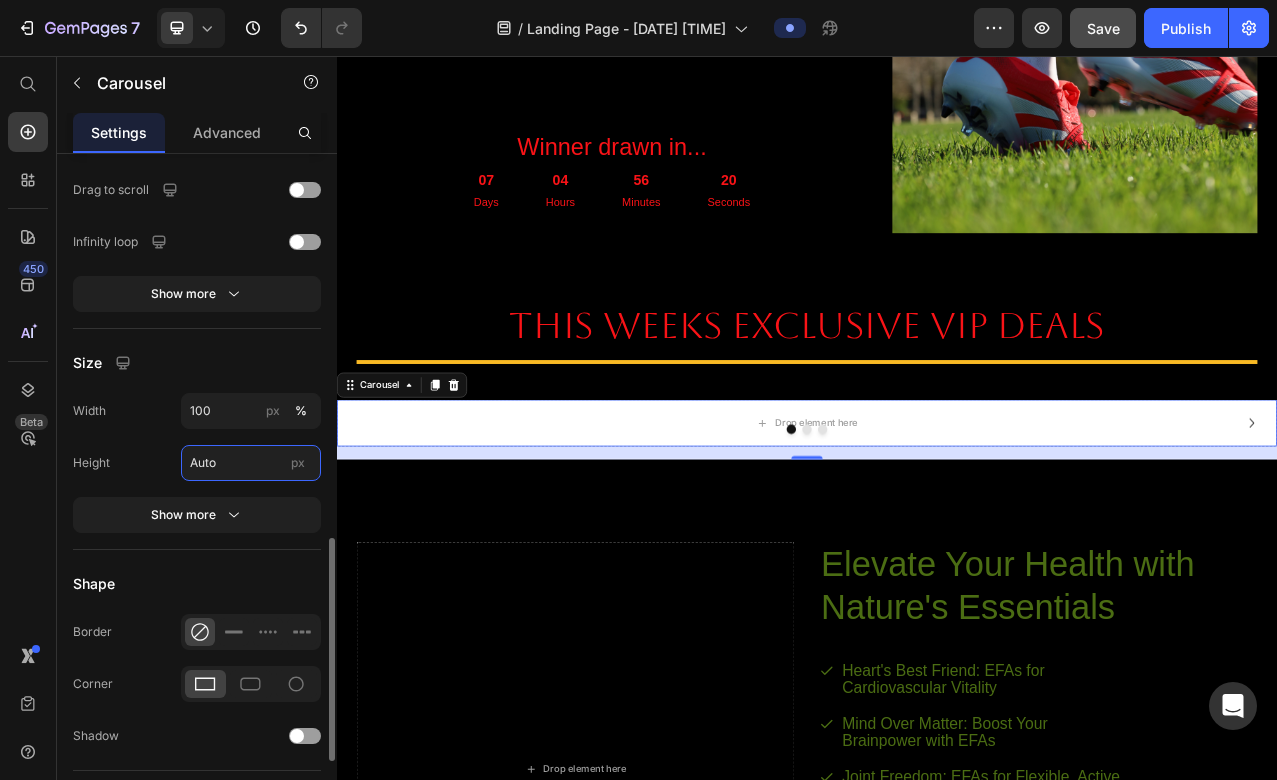 click on "Auto" at bounding box center [251, 463] 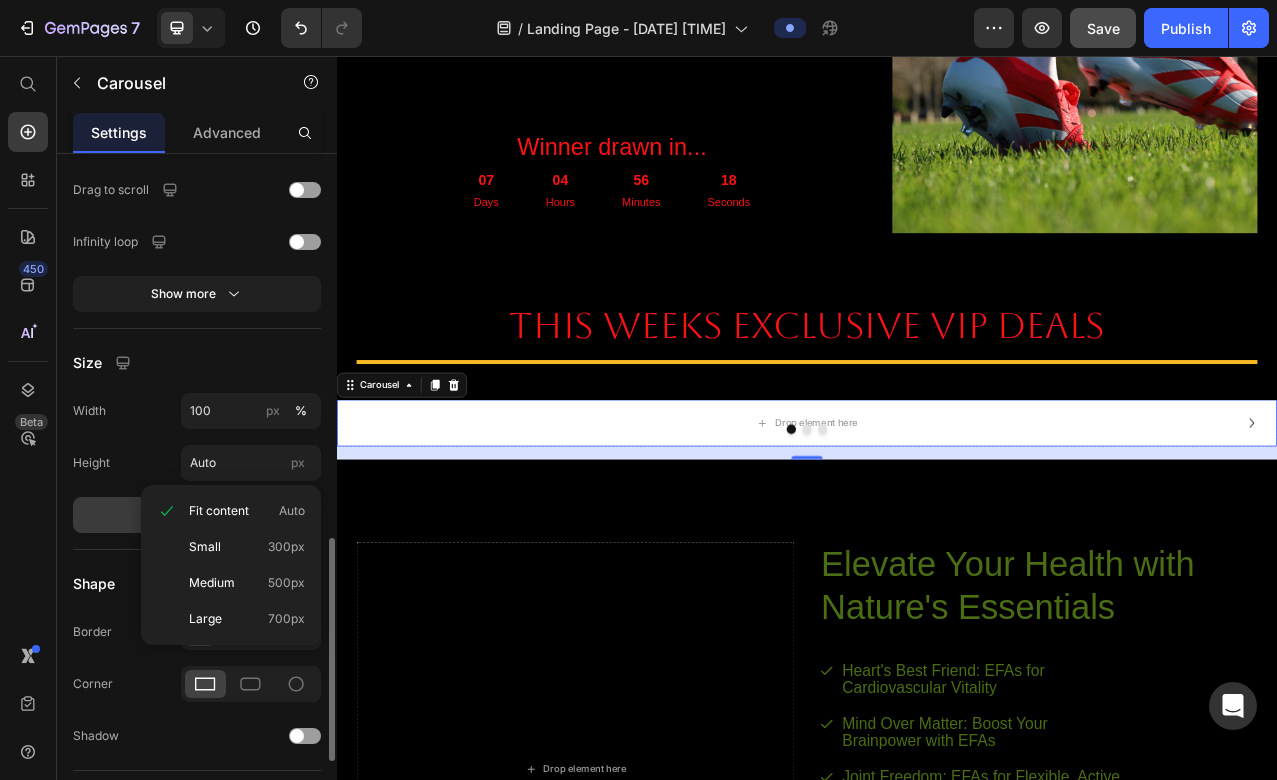 click on "Show more" at bounding box center (197, 515) 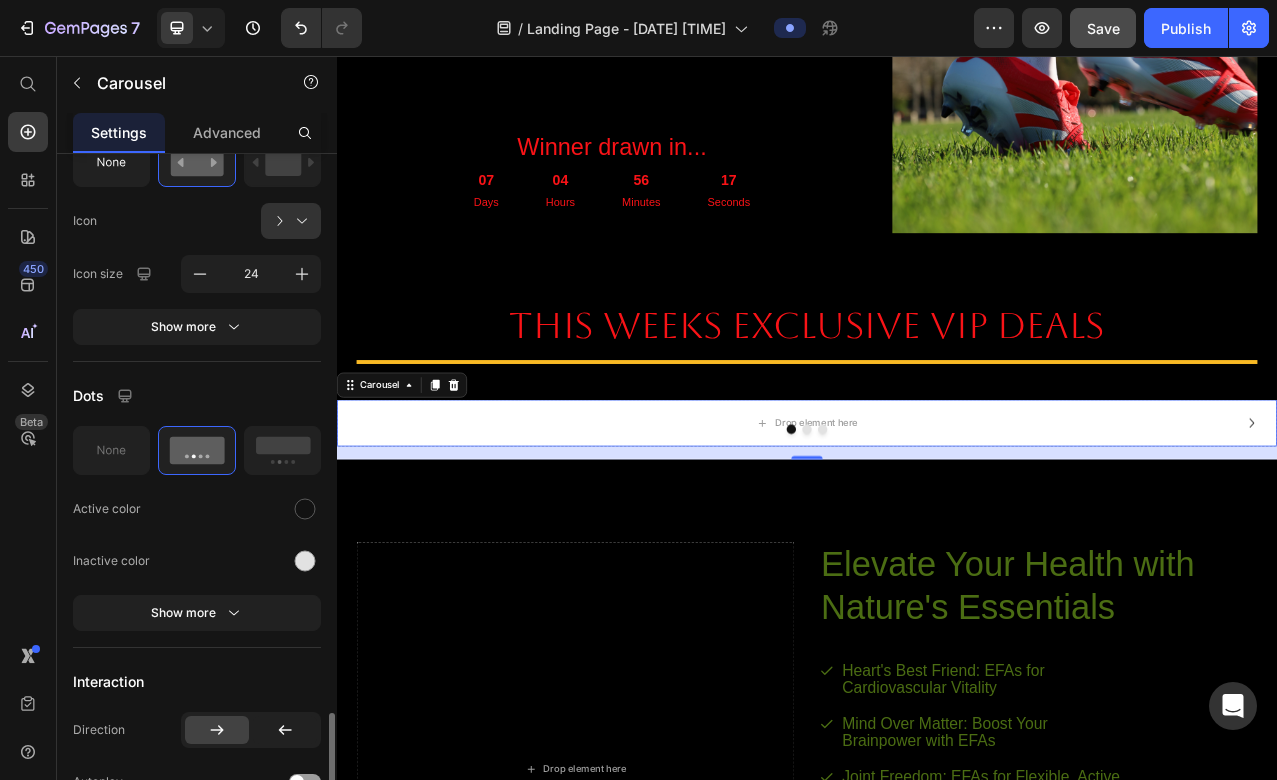 scroll, scrollTop: 112, scrollLeft: 0, axis: vertical 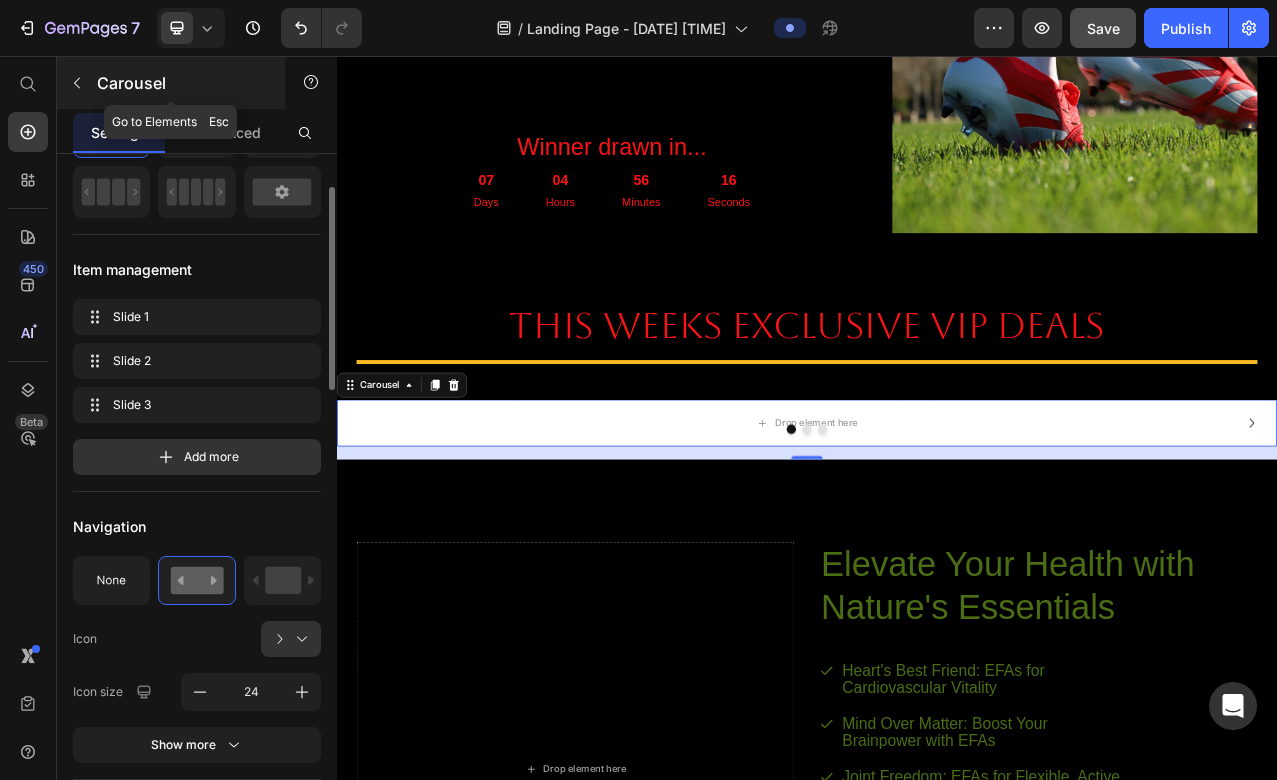click at bounding box center (77, 83) 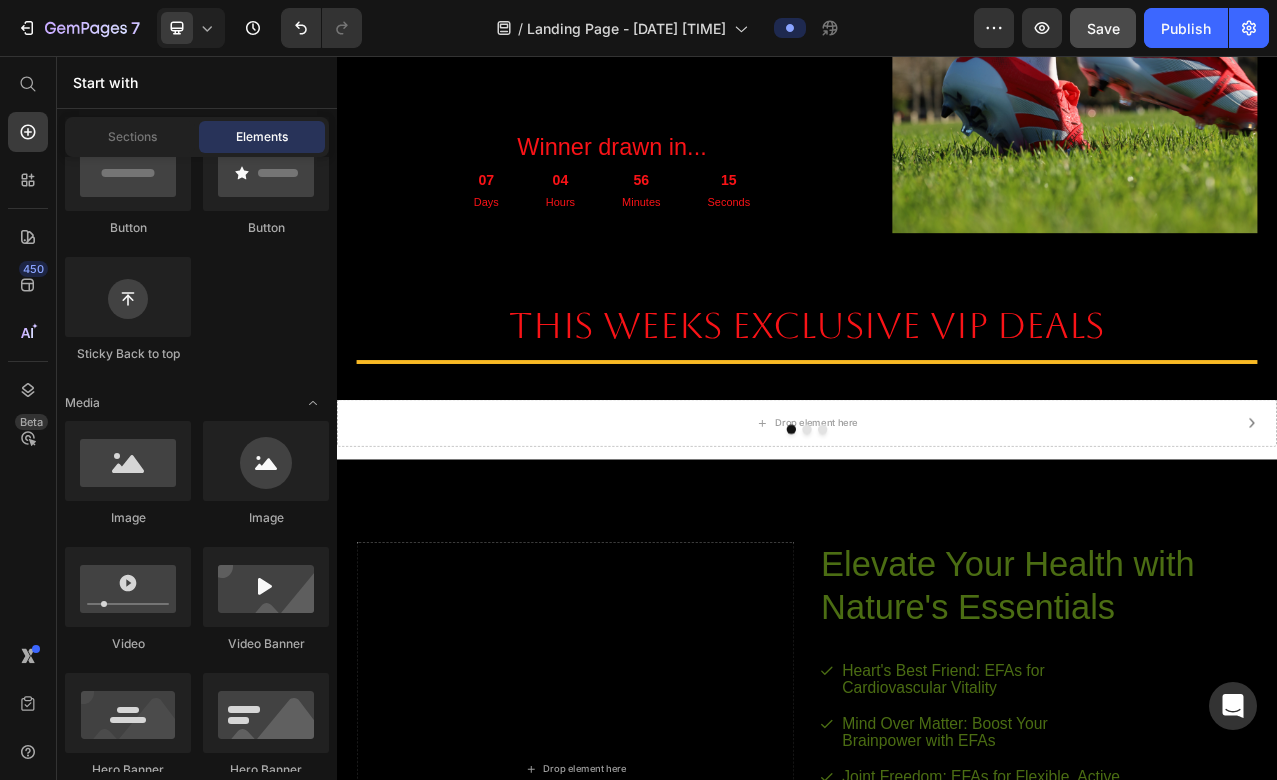 scroll, scrollTop: 529, scrollLeft: 0, axis: vertical 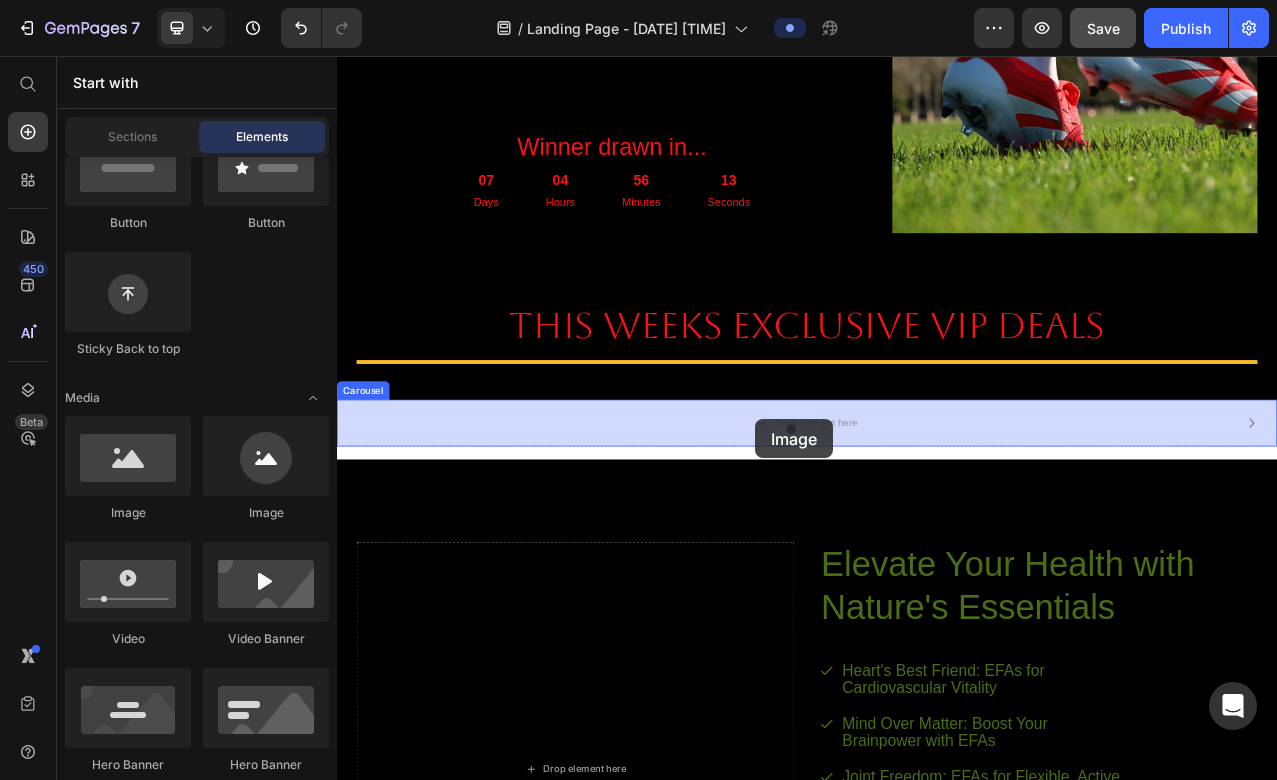 drag, startPoint x: 484, startPoint y: 493, endPoint x: 869, endPoint y: 519, distance: 385.87692 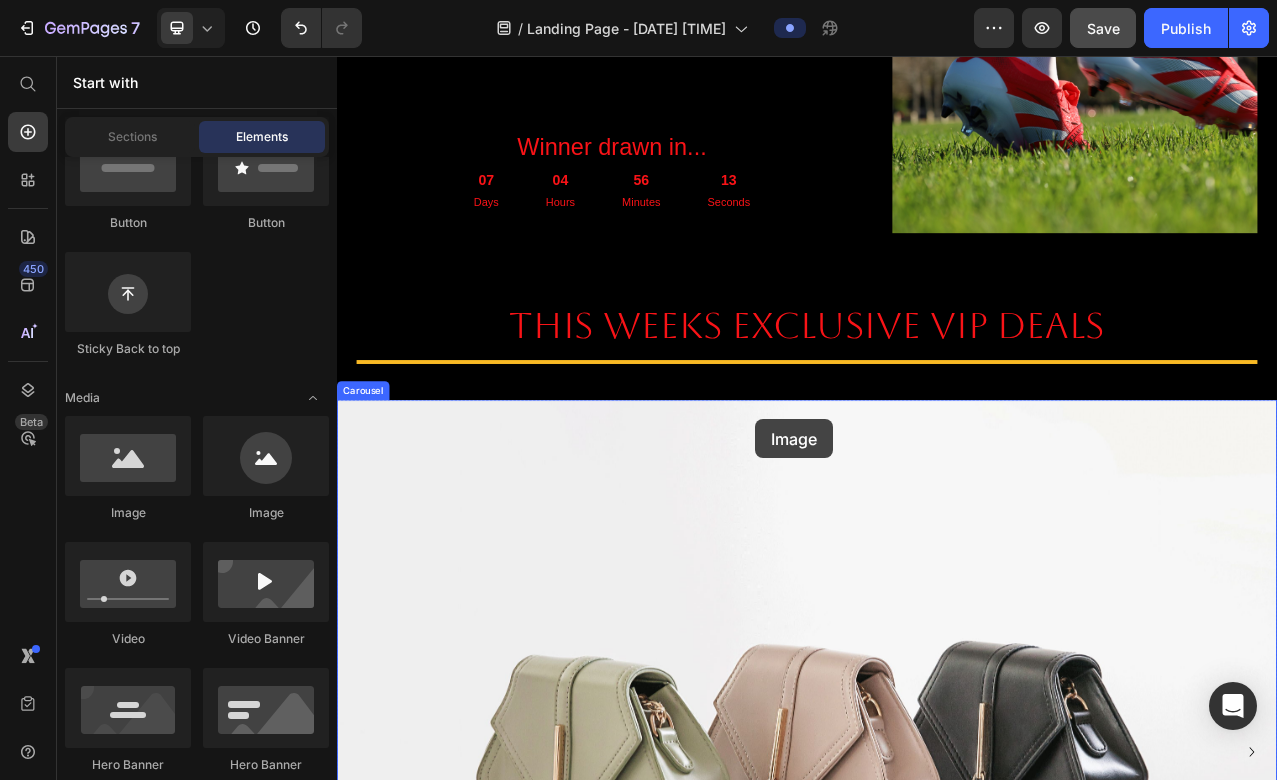 scroll, scrollTop: 0, scrollLeft: 0, axis: both 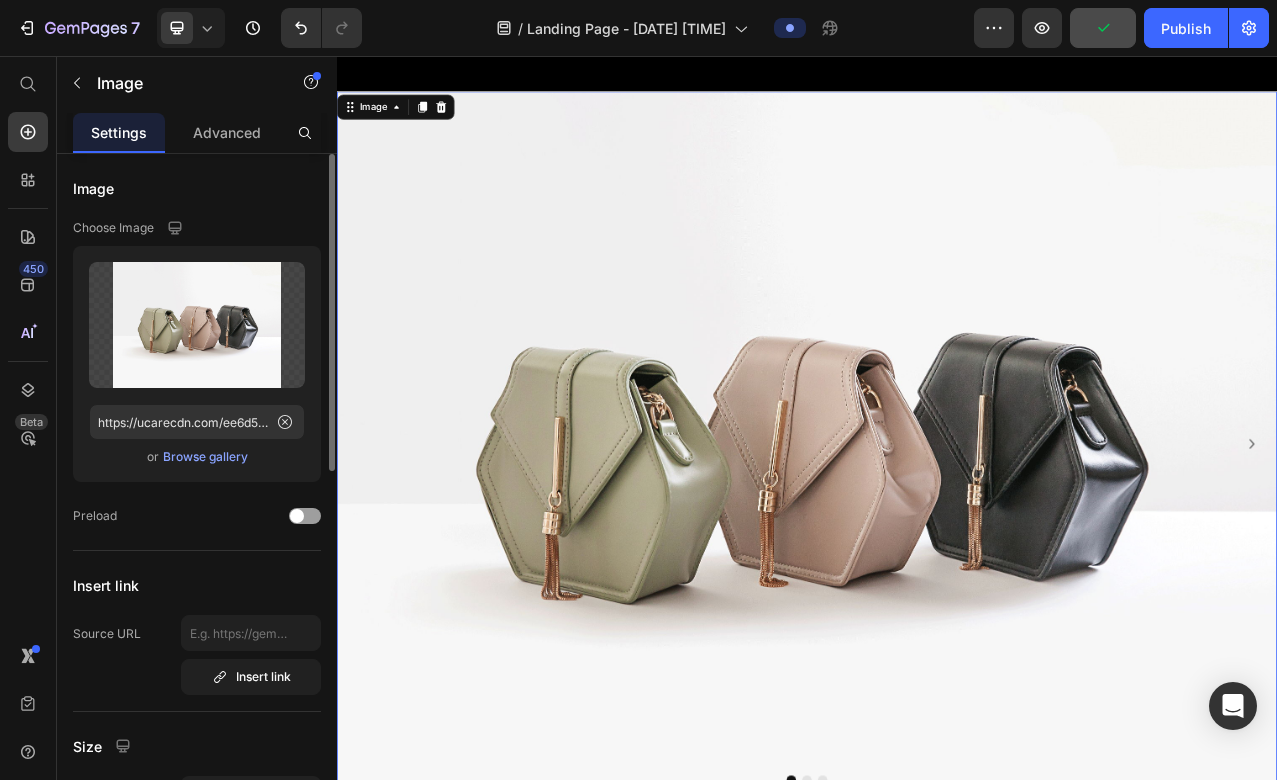click on "Upload Image https://ucarecdn.com/ee6d5074-1640-4cc7-8933-47c8589c3dee/-/format/auto/  or   Browse gallery" at bounding box center (197, 364) 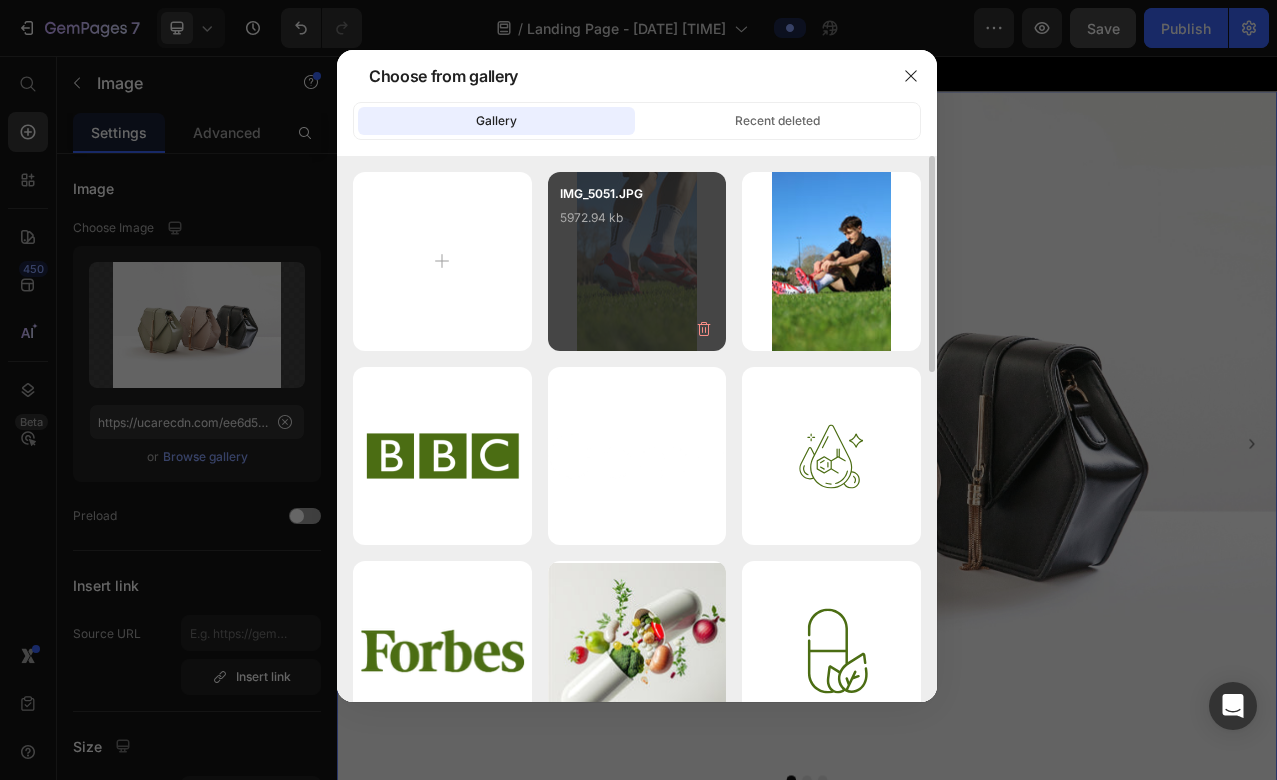 click on "IMG_5051.JPG 5972.94 kb" at bounding box center (637, 224) 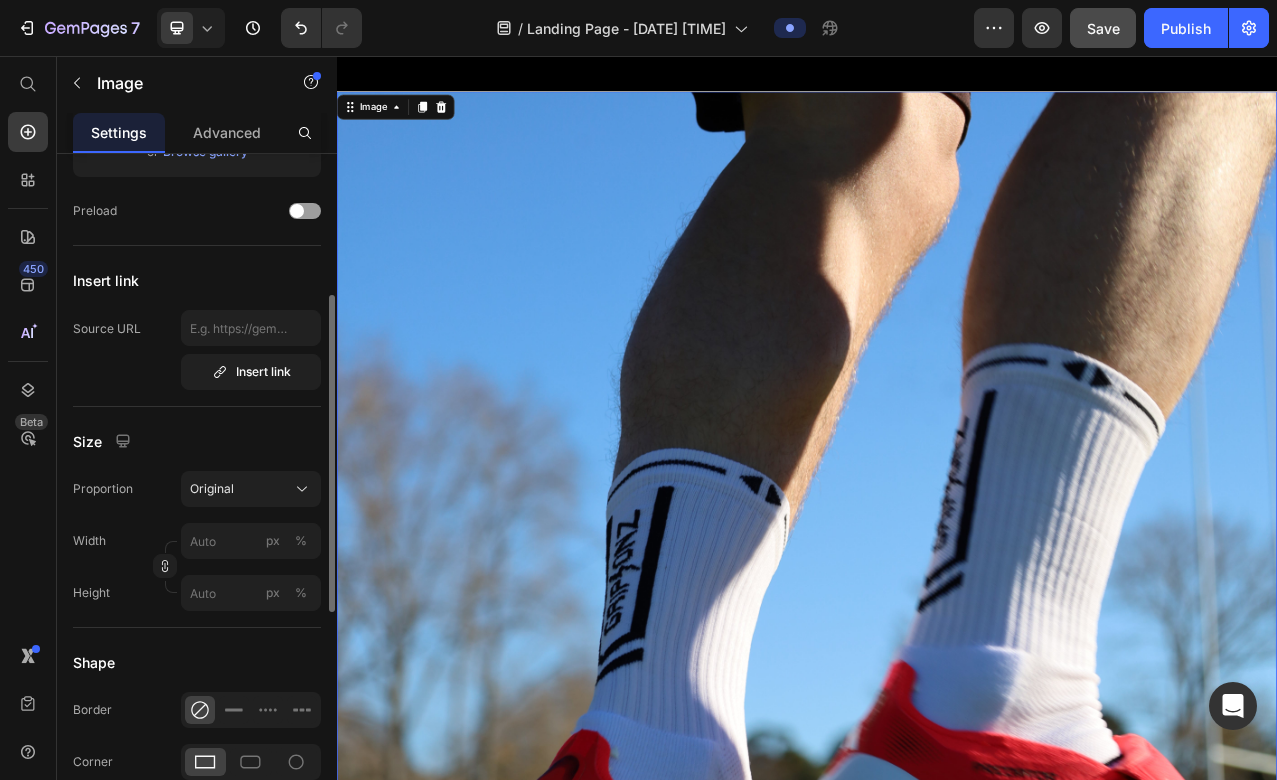 scroll, scrollTop: 422, scrollLeft: 0, axis: vertical 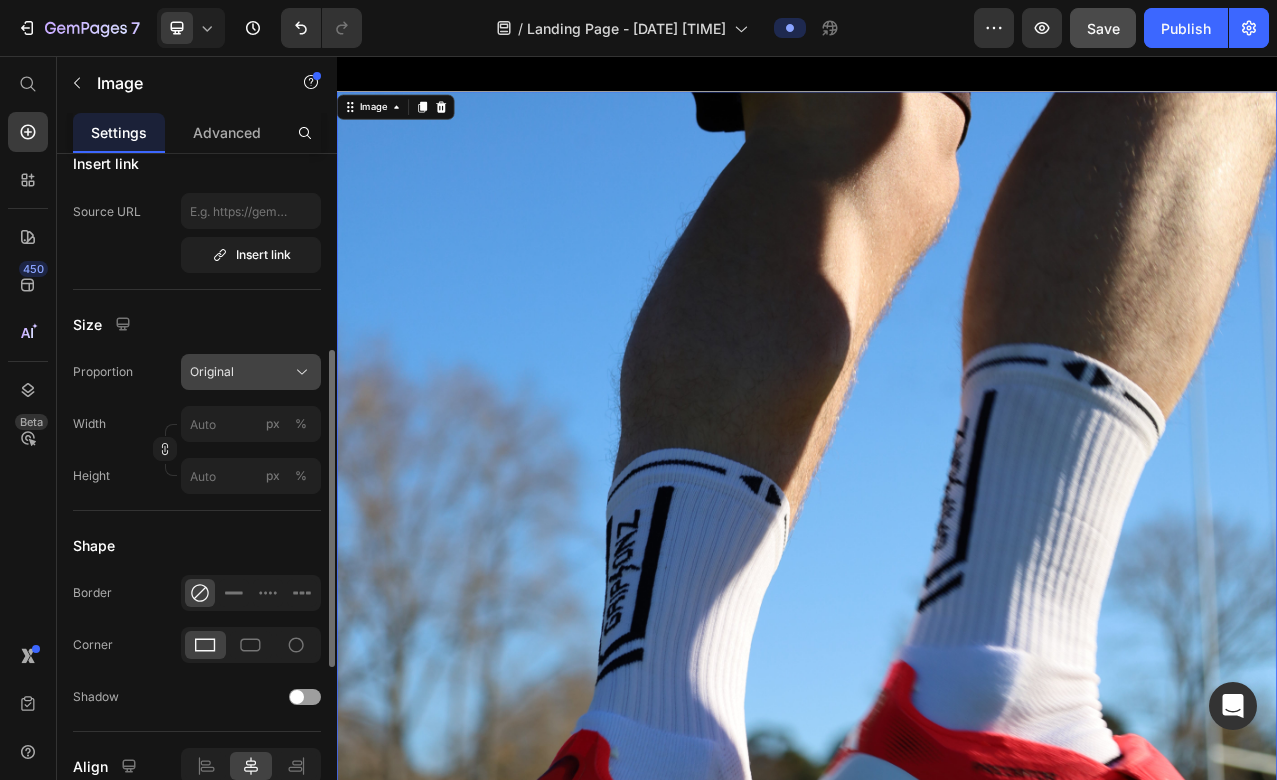 click on "Original" at bounding box center (251, 372) 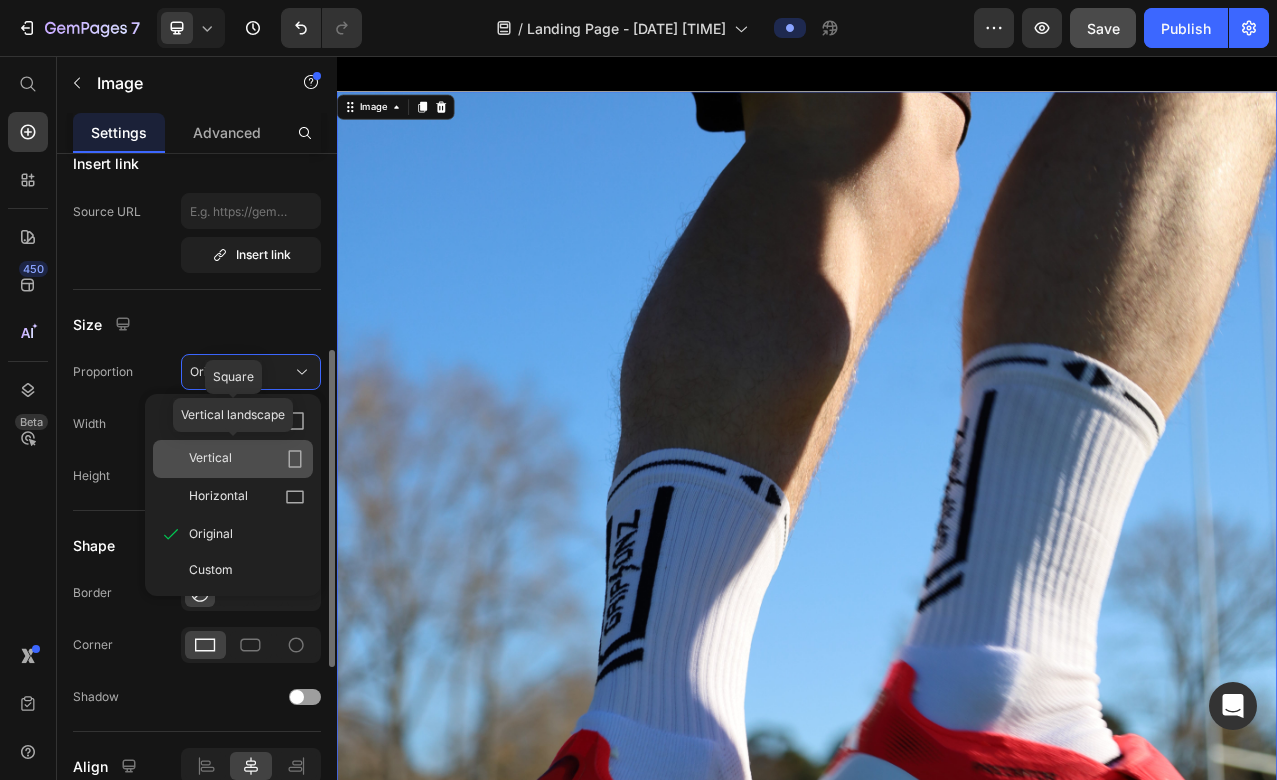 click on "Vertical" at bounding box center (247, 459) 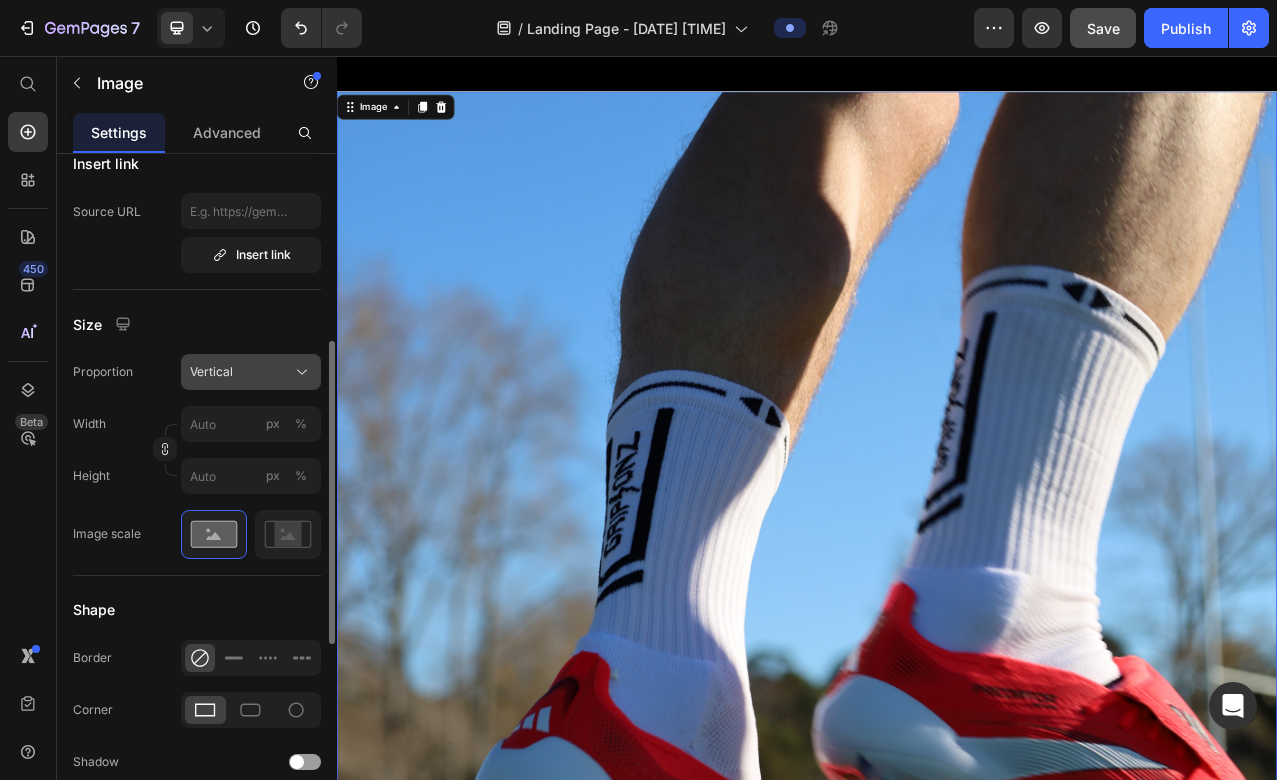 click 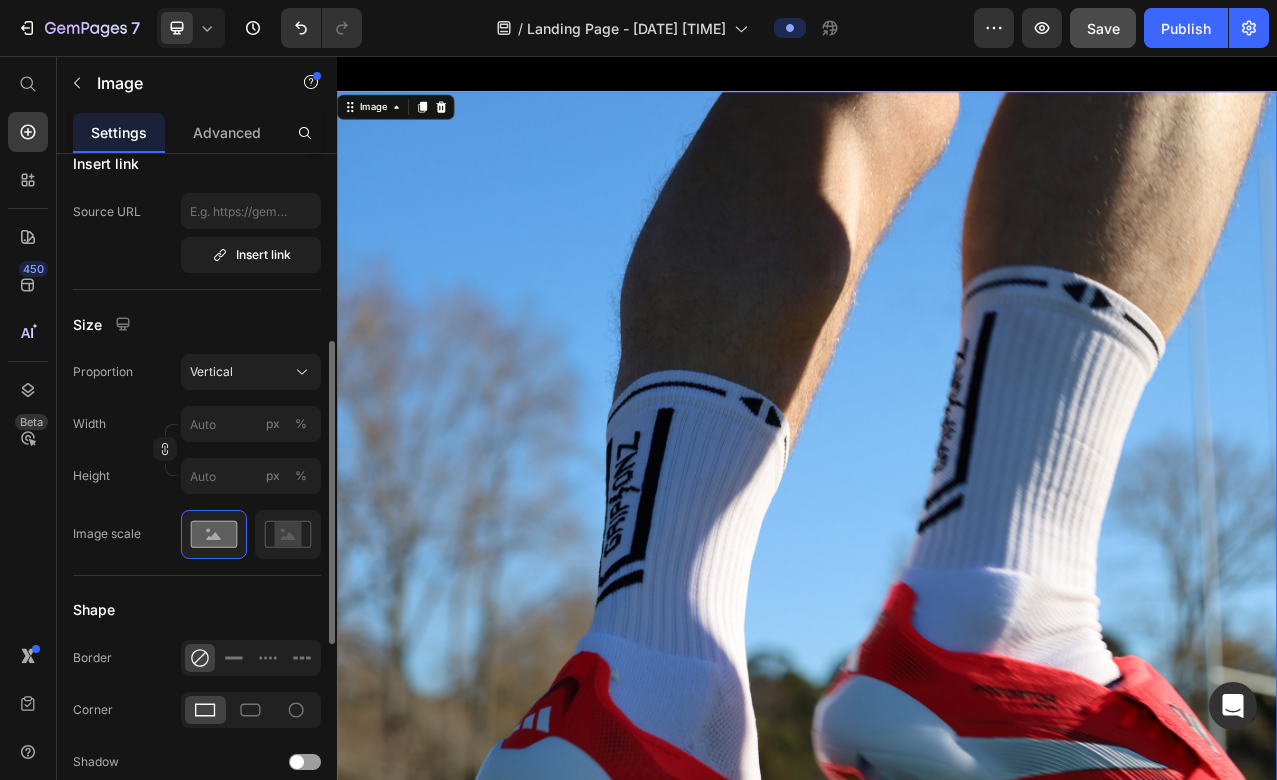 click on "Size" at bounding box center (197, 324) 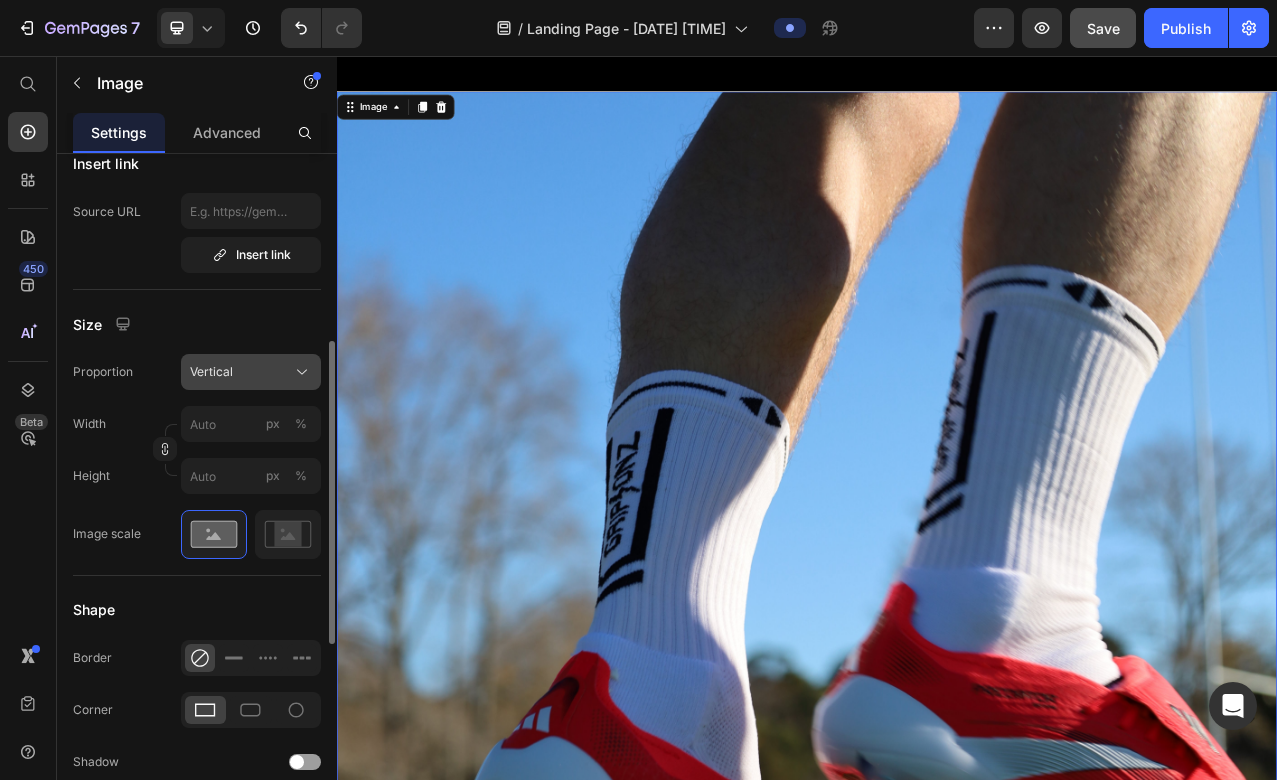 click on "Vertical" at bounding box center [251, 372] 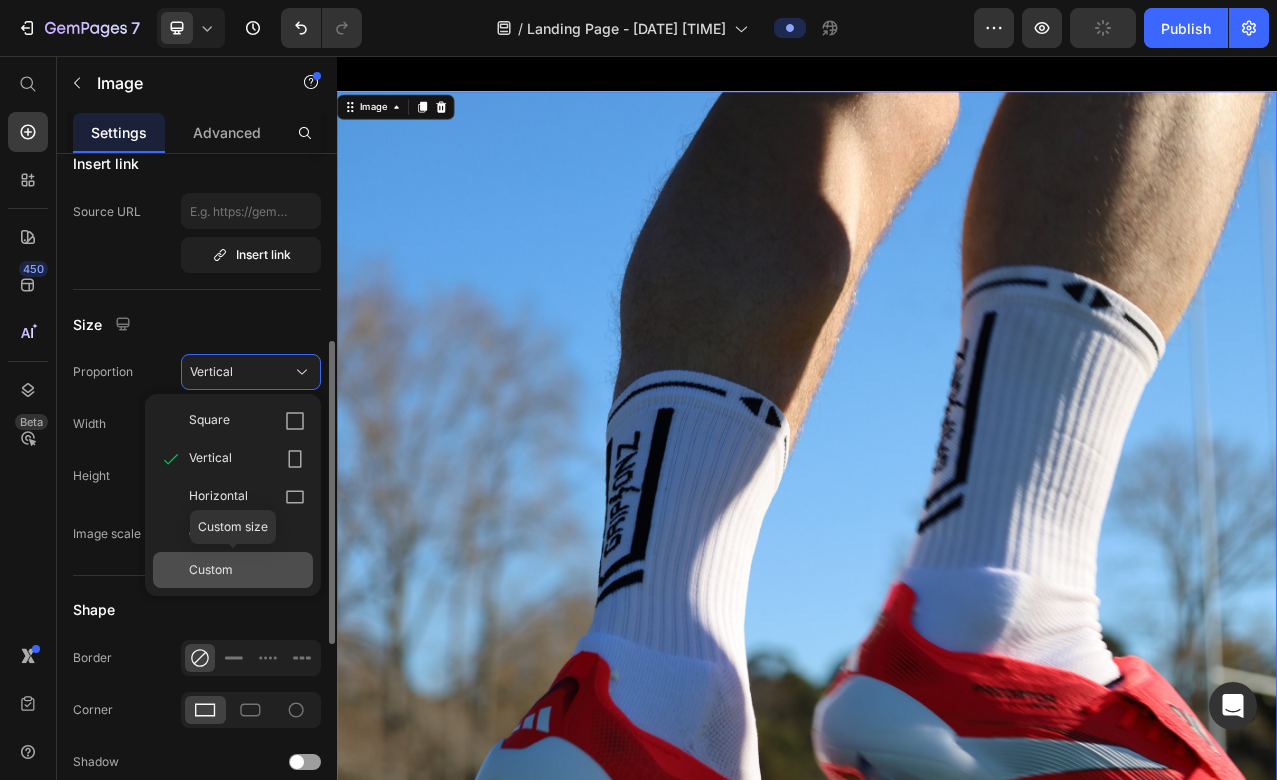click on "Custom" 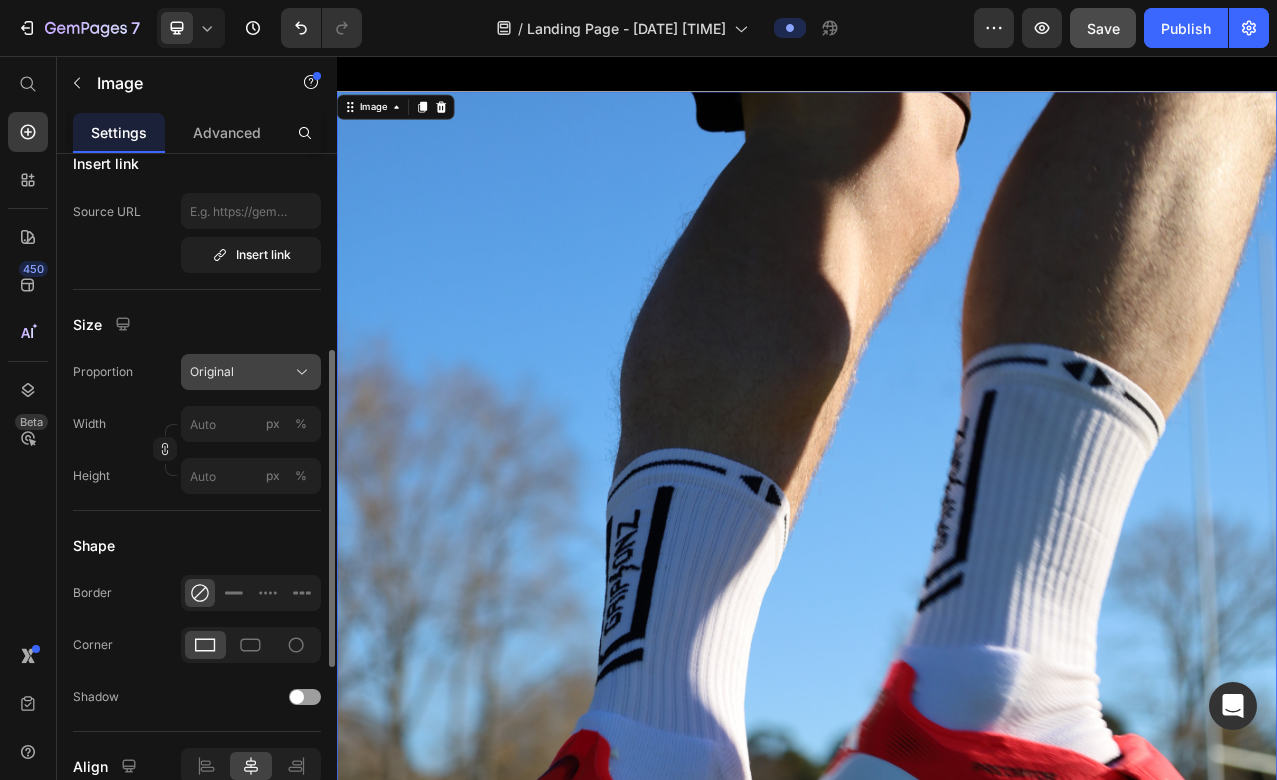 click on "Original" at bounding box center (251, 372) 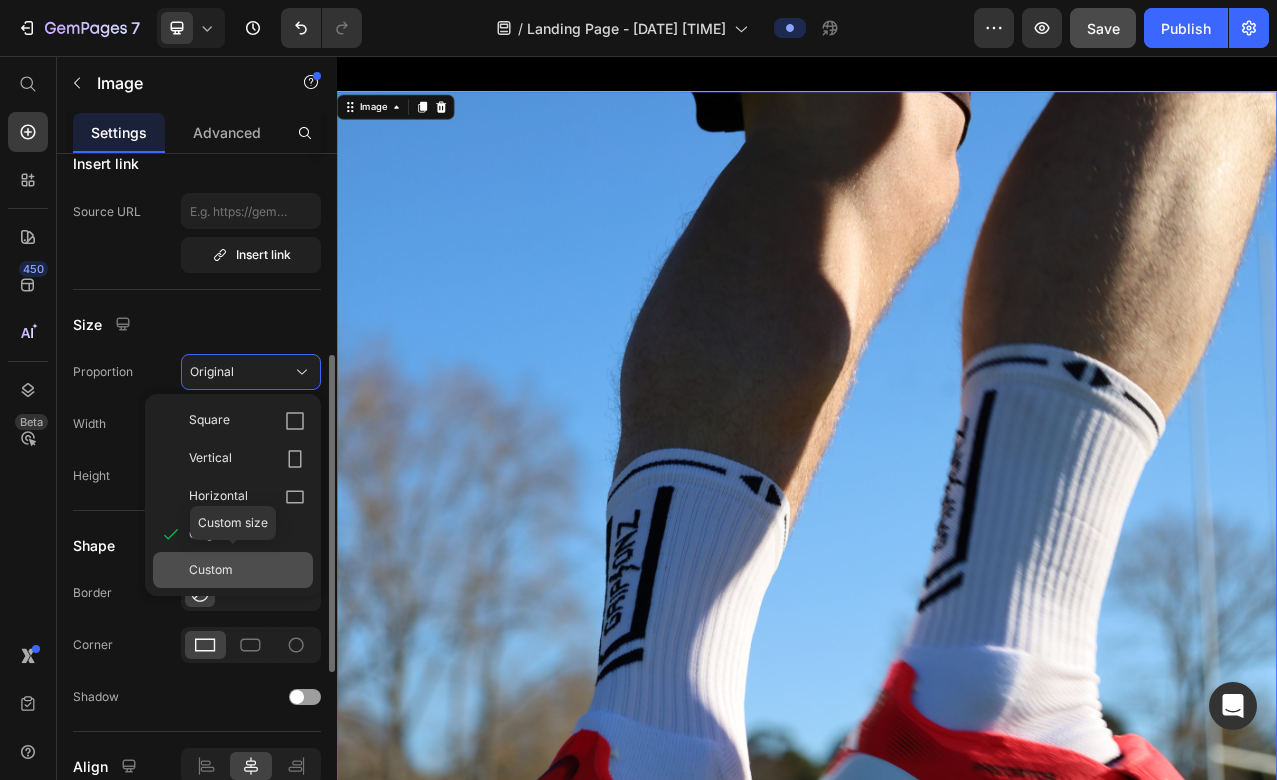 scroll, scrollTop: 463, scrollLeft: 0, axis: vertical 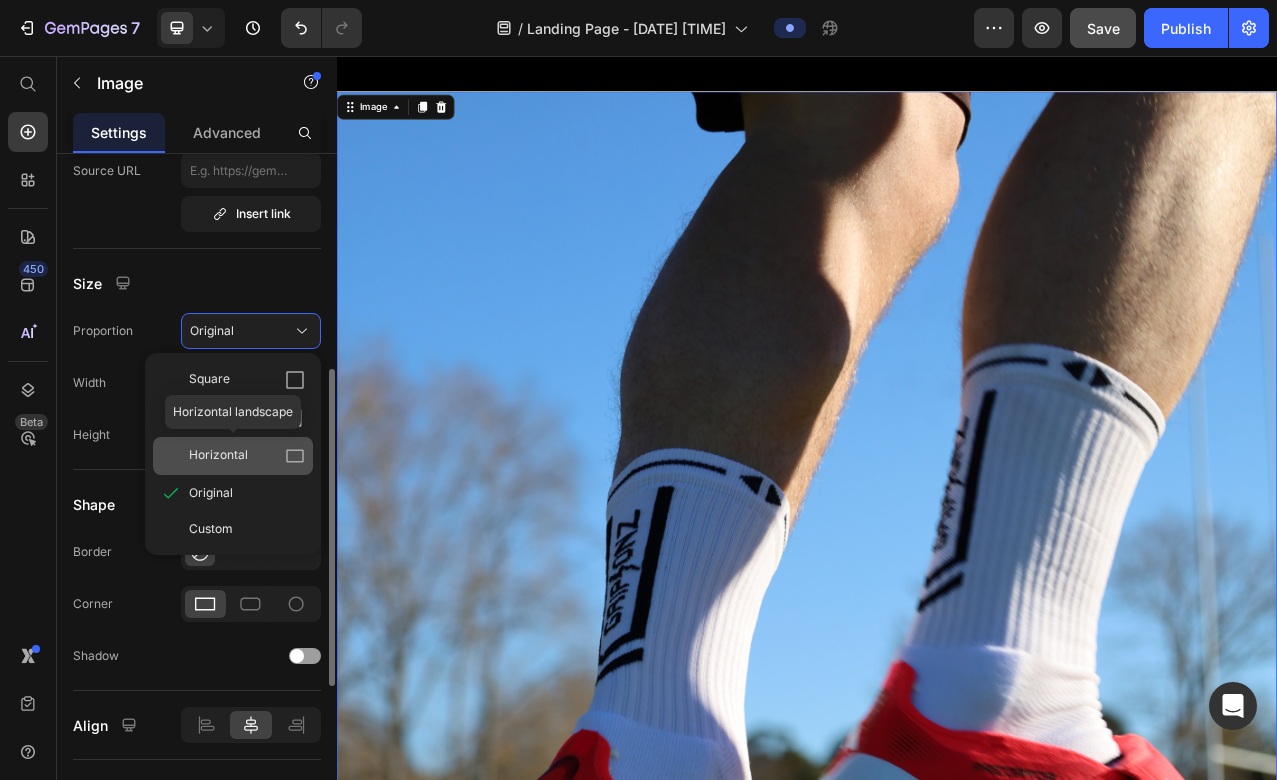 click 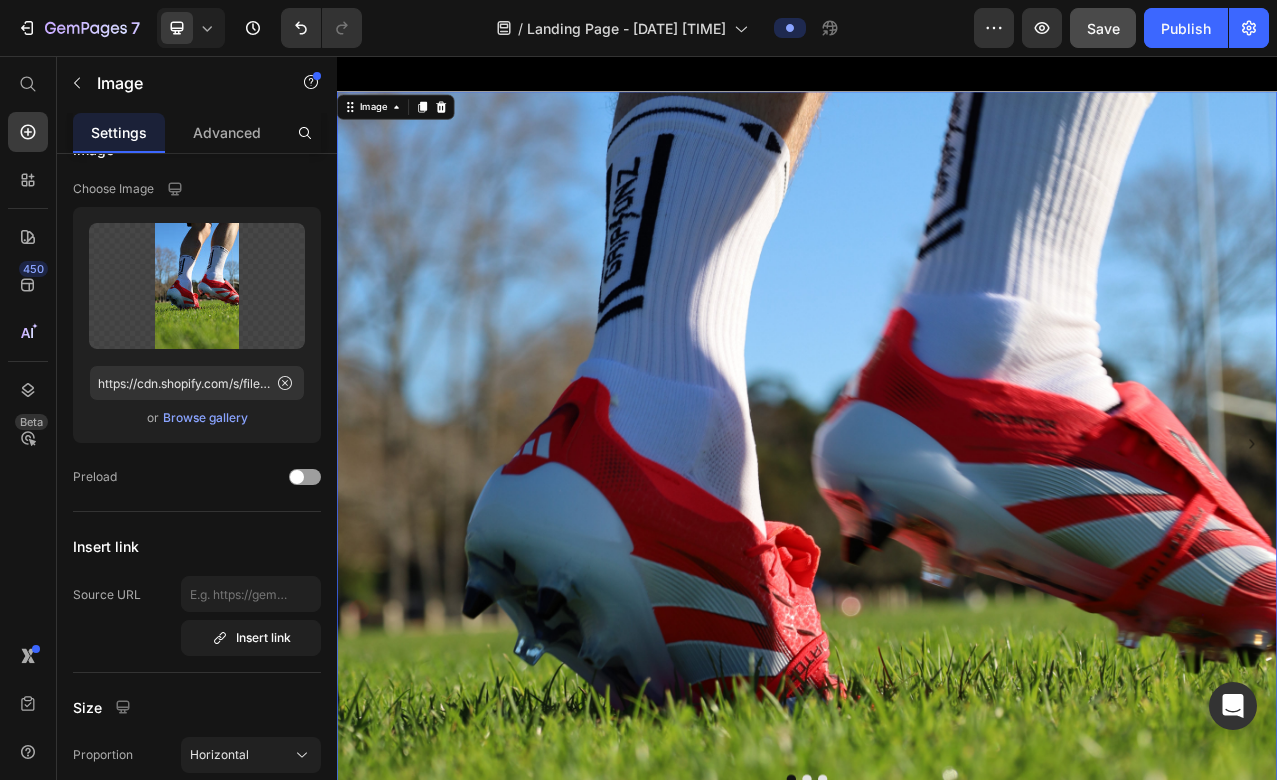scroll, scrollTop: 0, scrollLeft: 0, axis: both 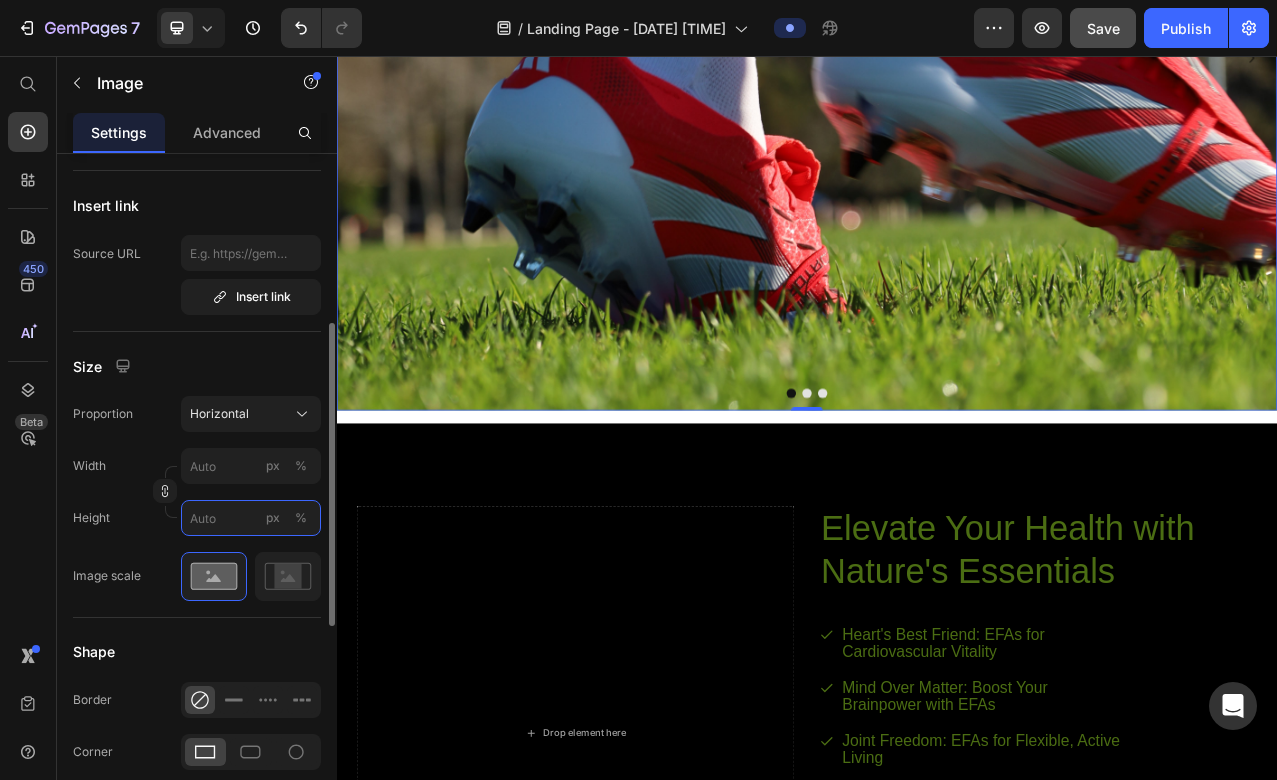 click on "px %" at bounding box center [251, 518] 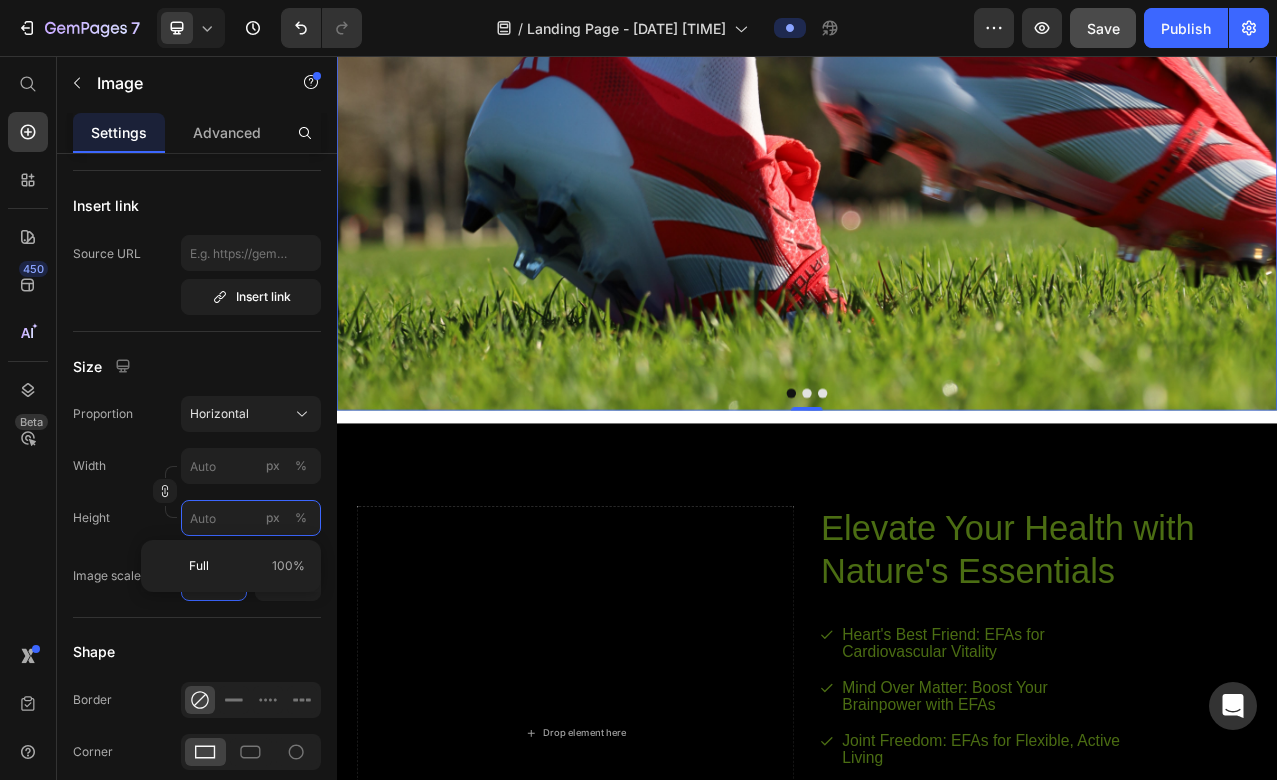 type on "1" 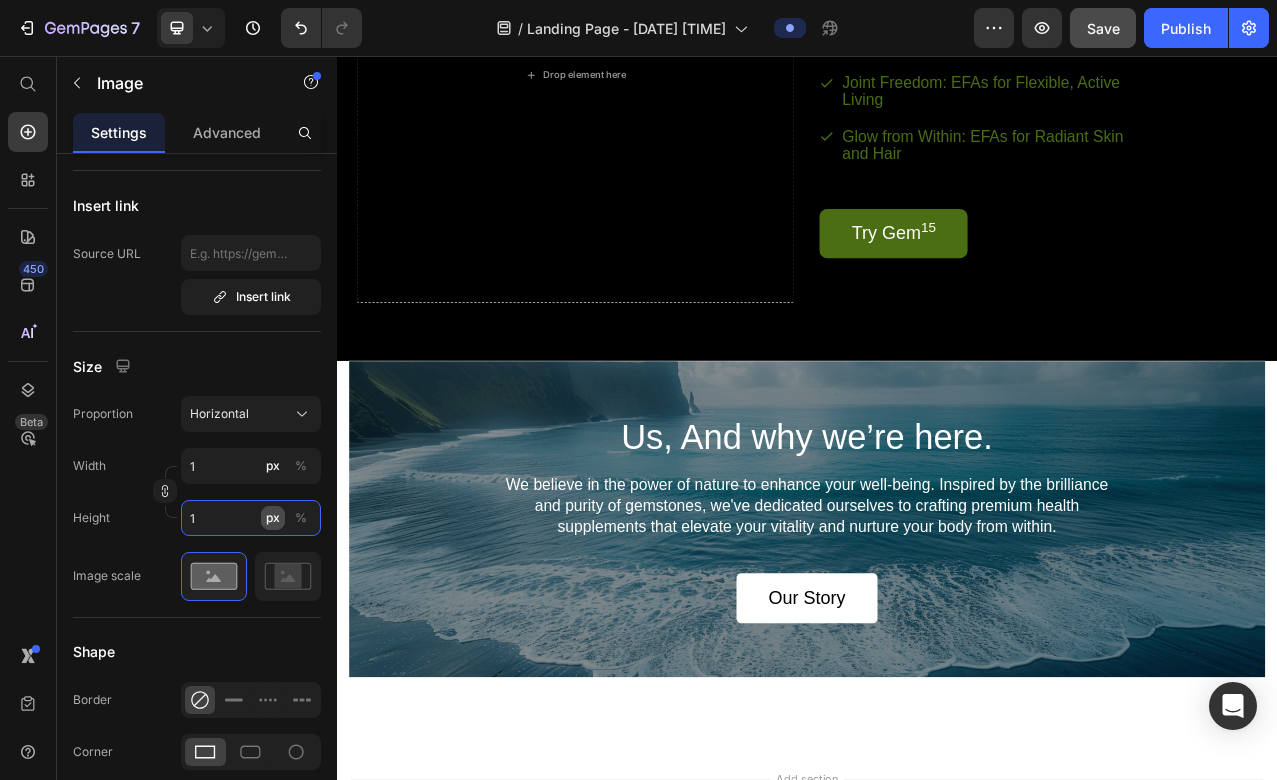 type on "13" 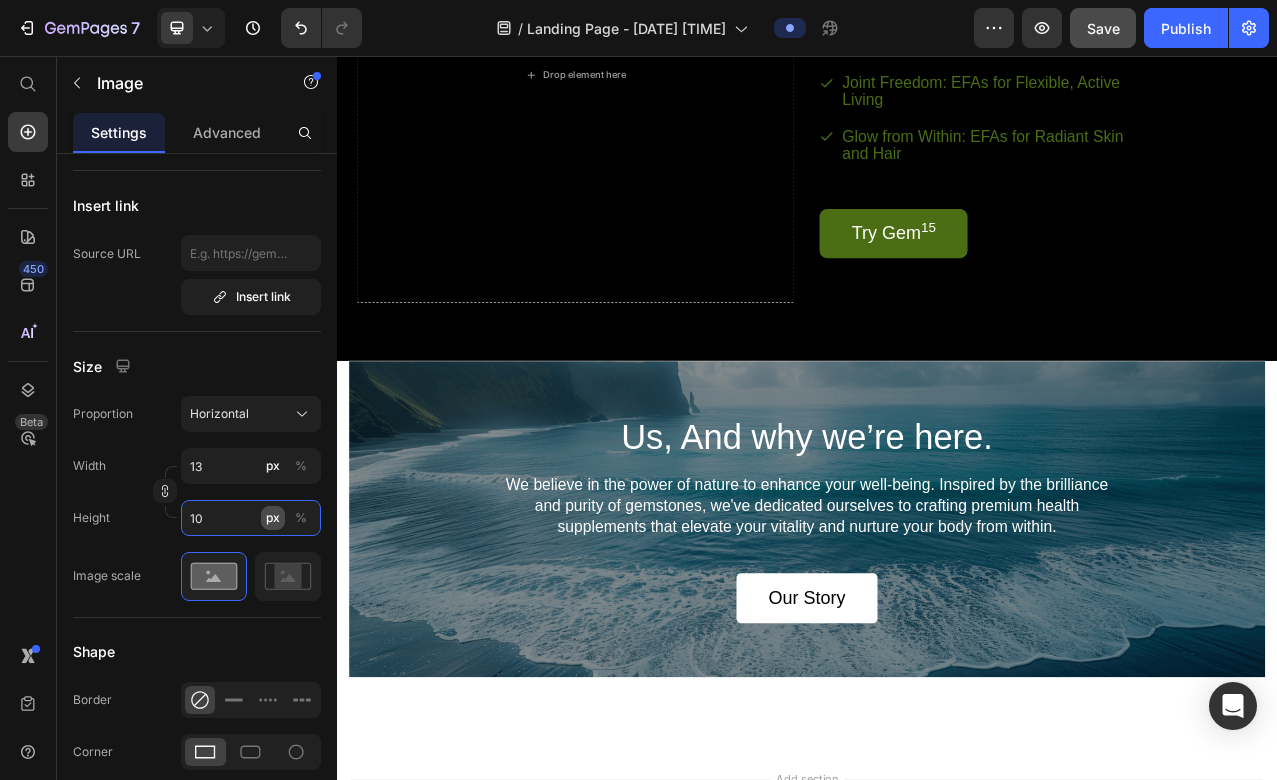 type on "133" 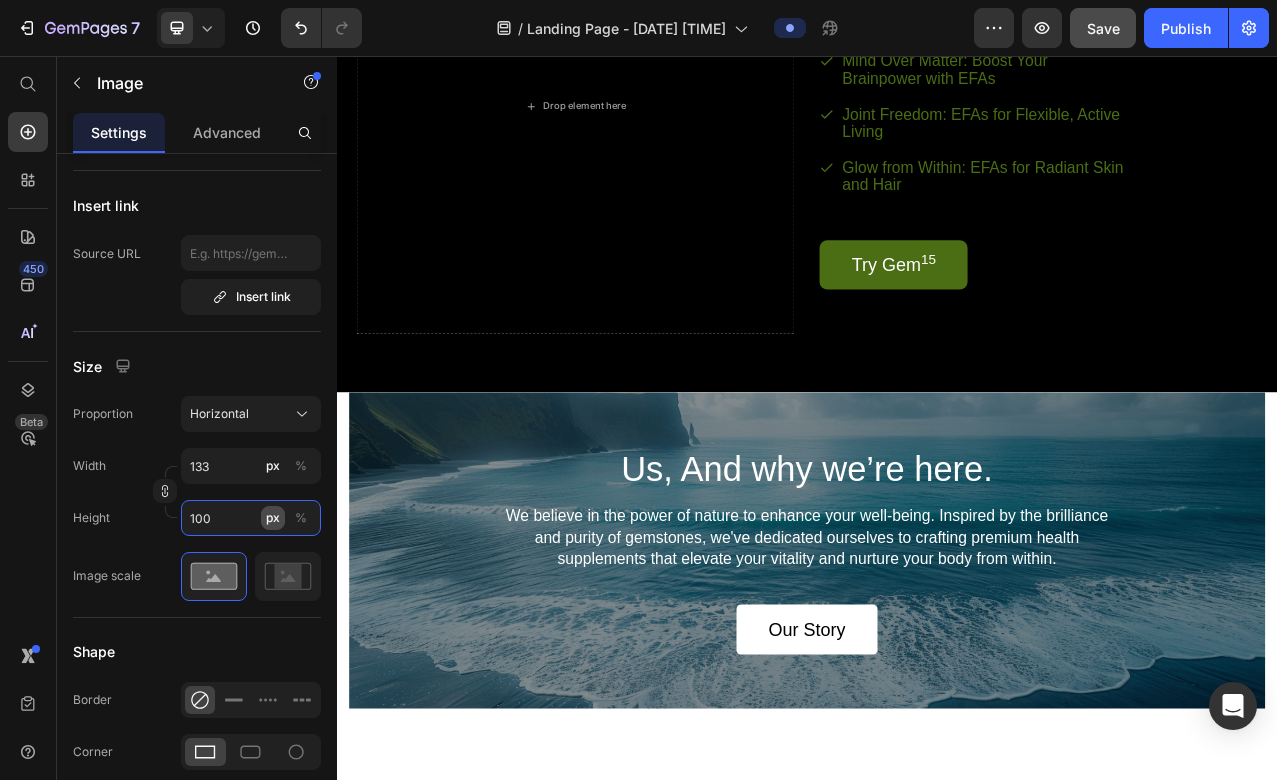 type on "1333" 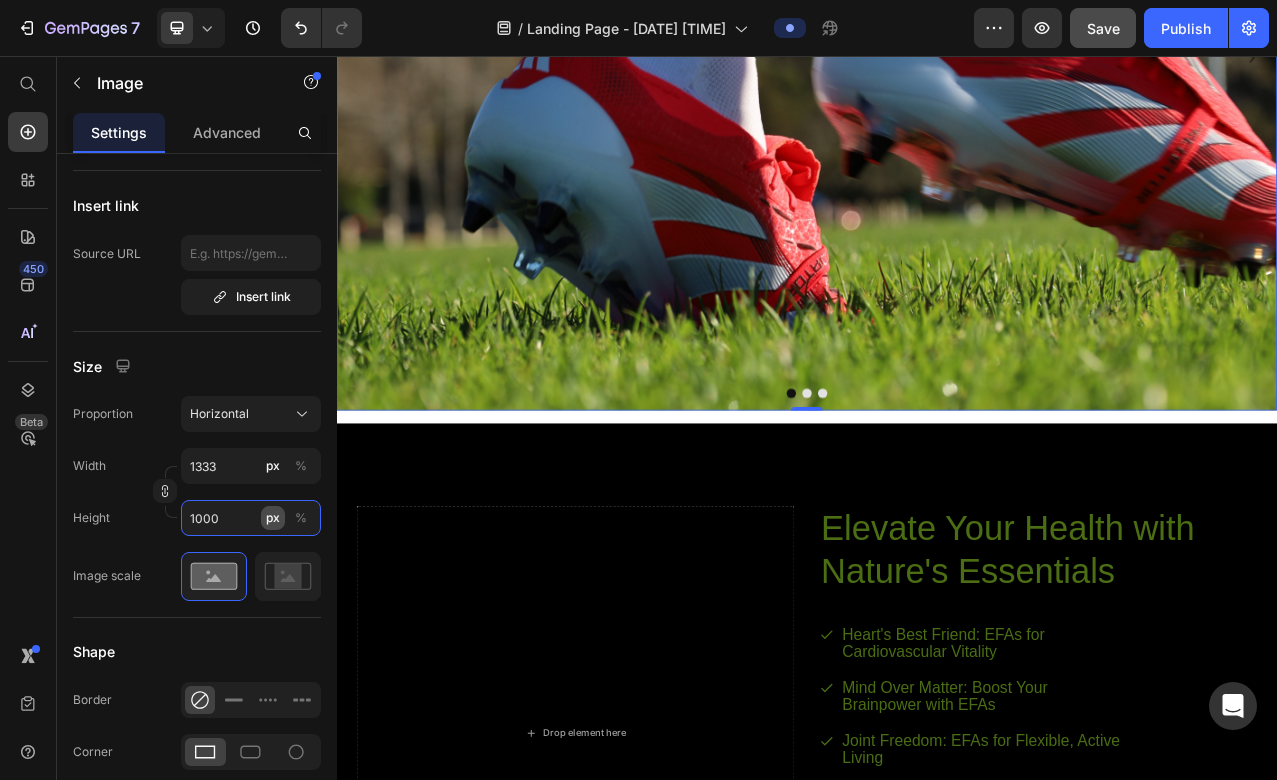 type on "133" 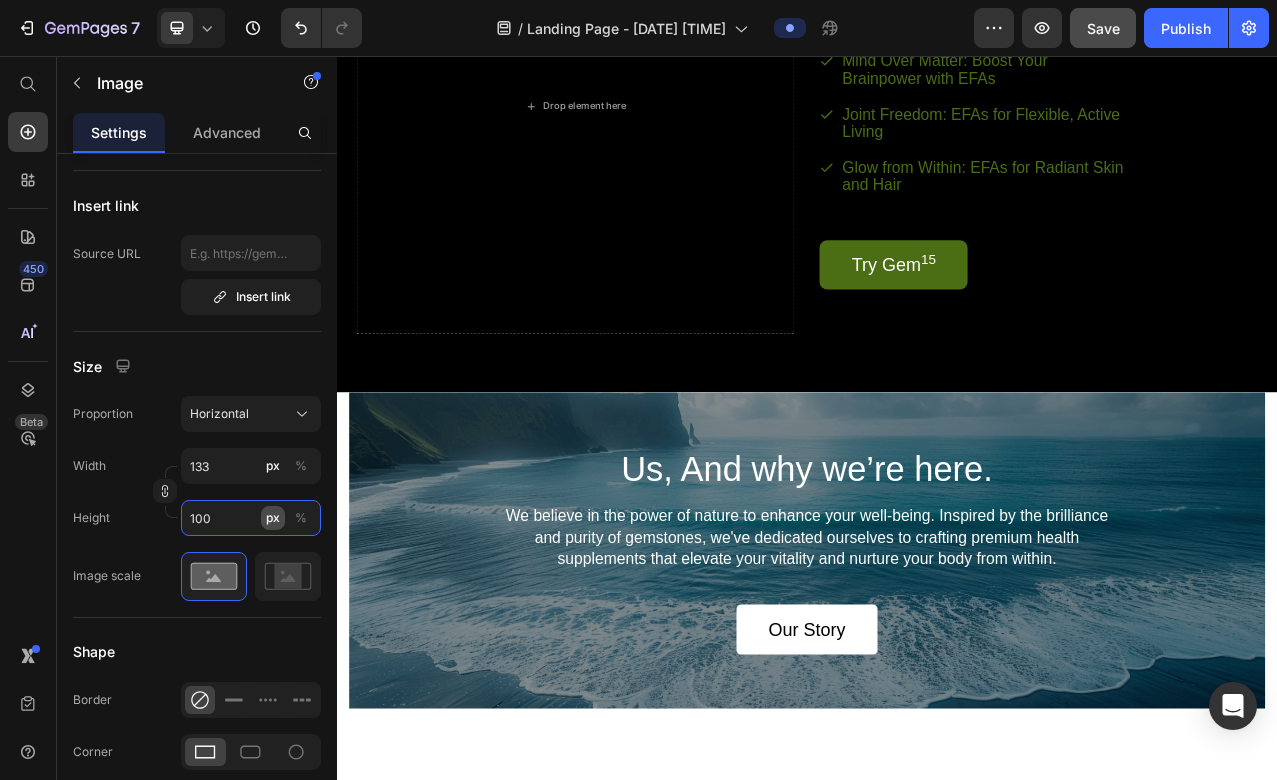 type on "13" 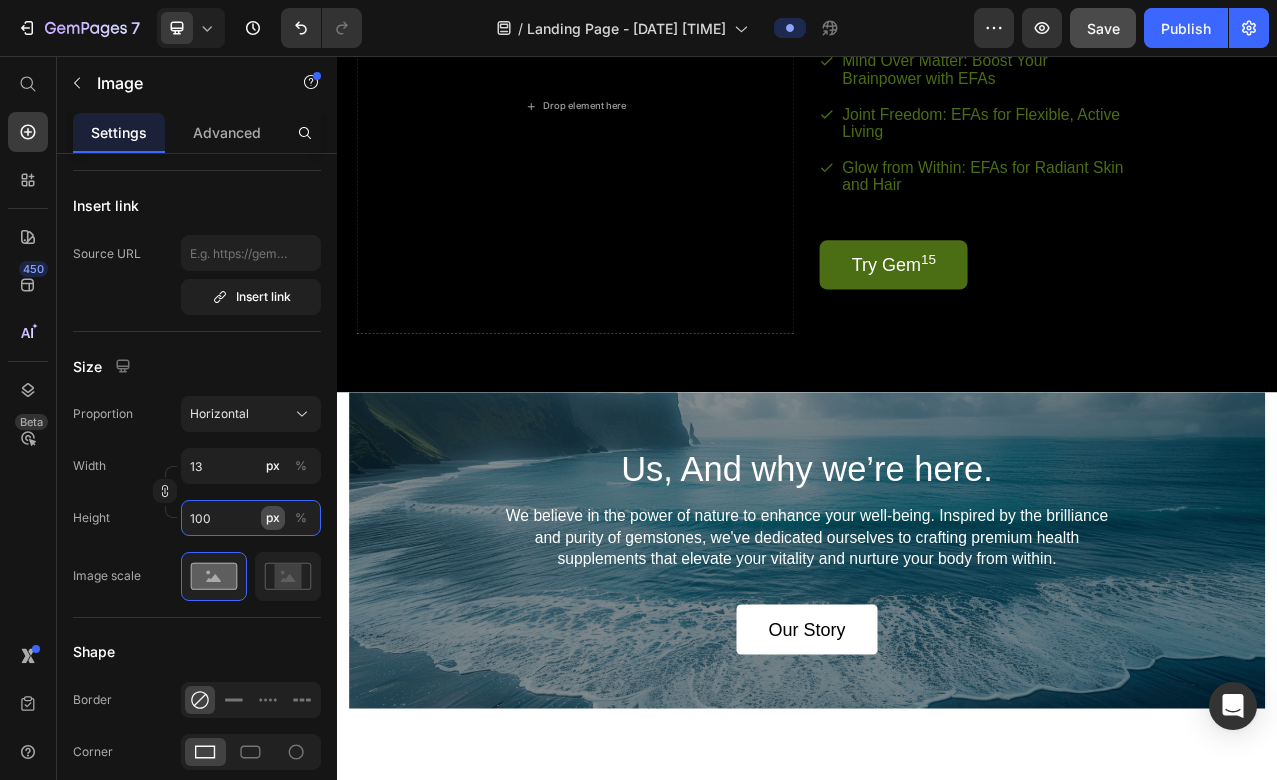 type on "10" 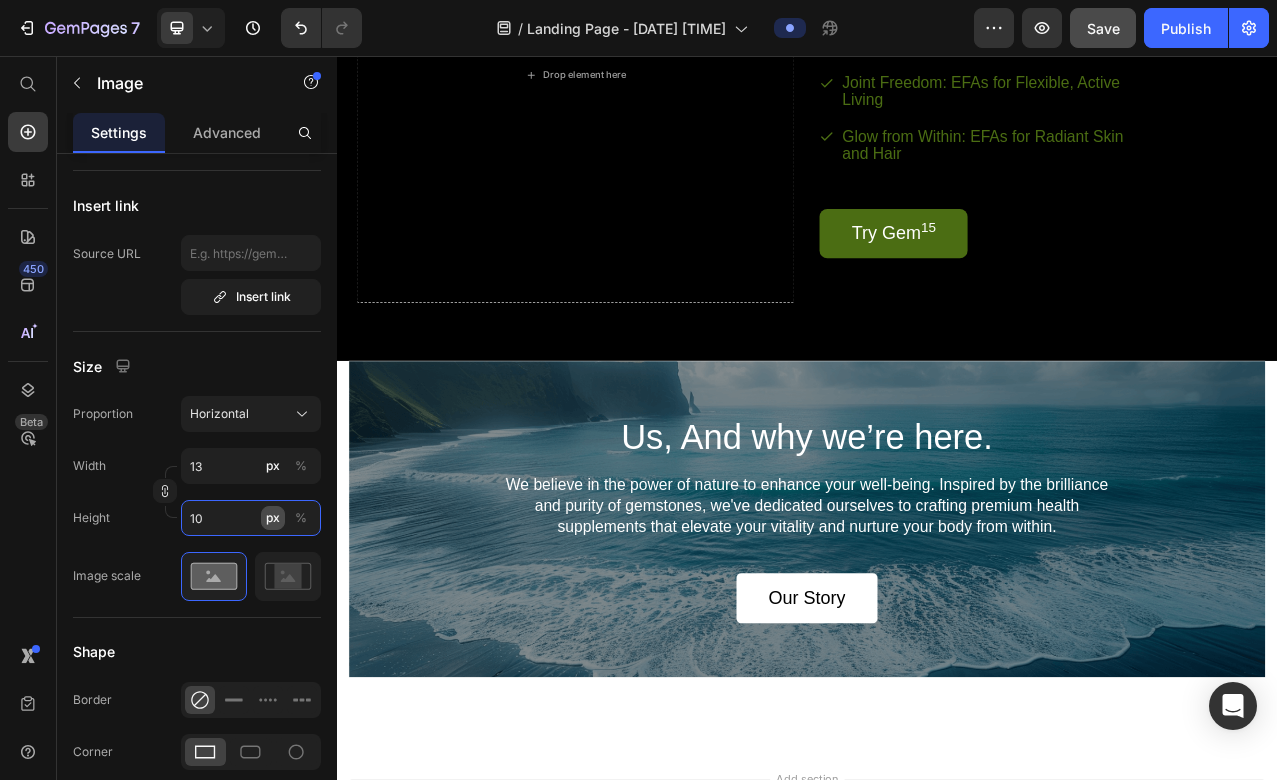 type on "1" 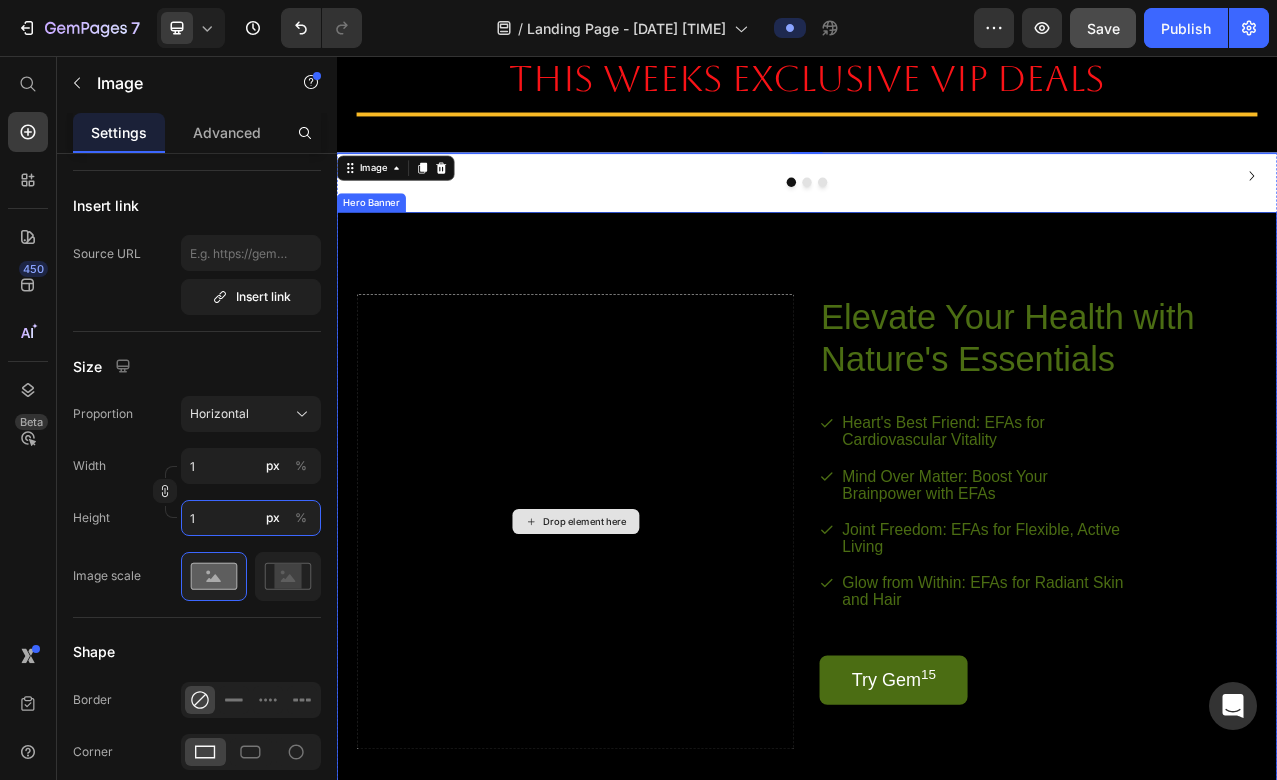 scroll, scrollTop: 1244, scrollLeft: 0, axis: vertical 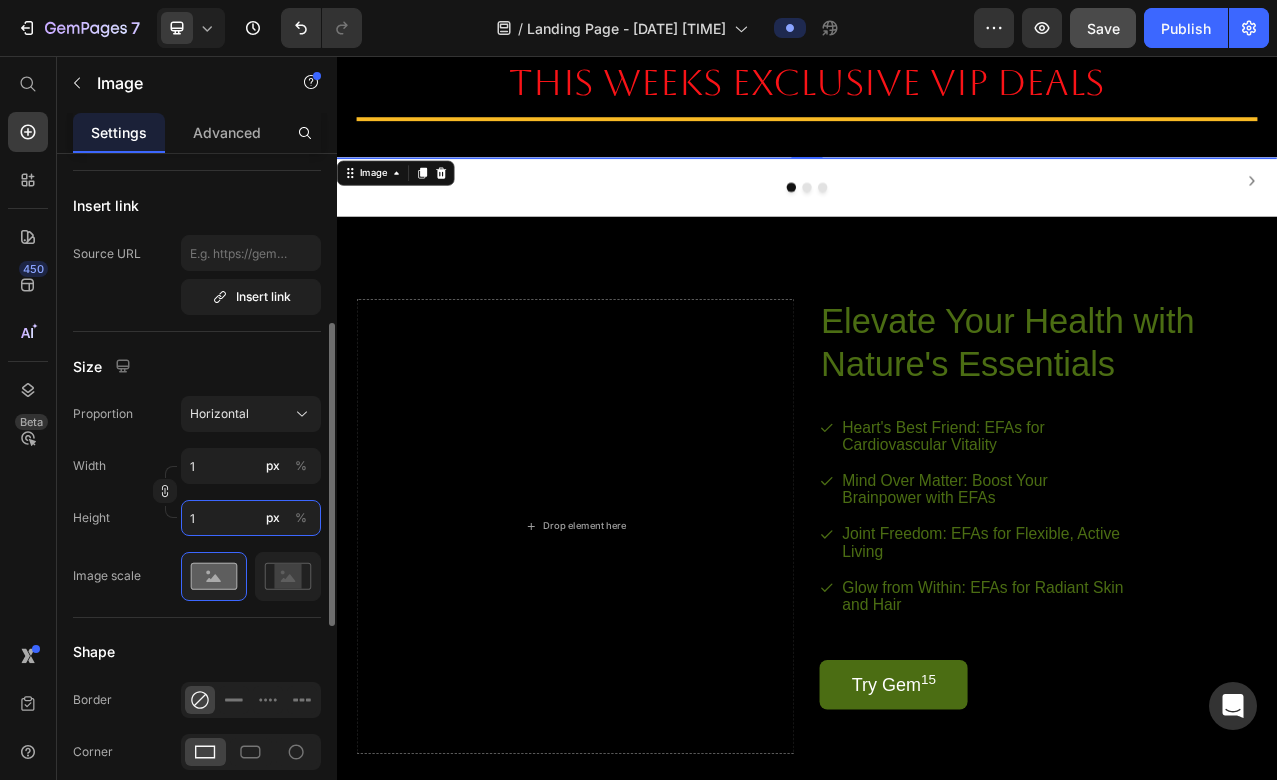click on "1" at bounding box center (251, 518) 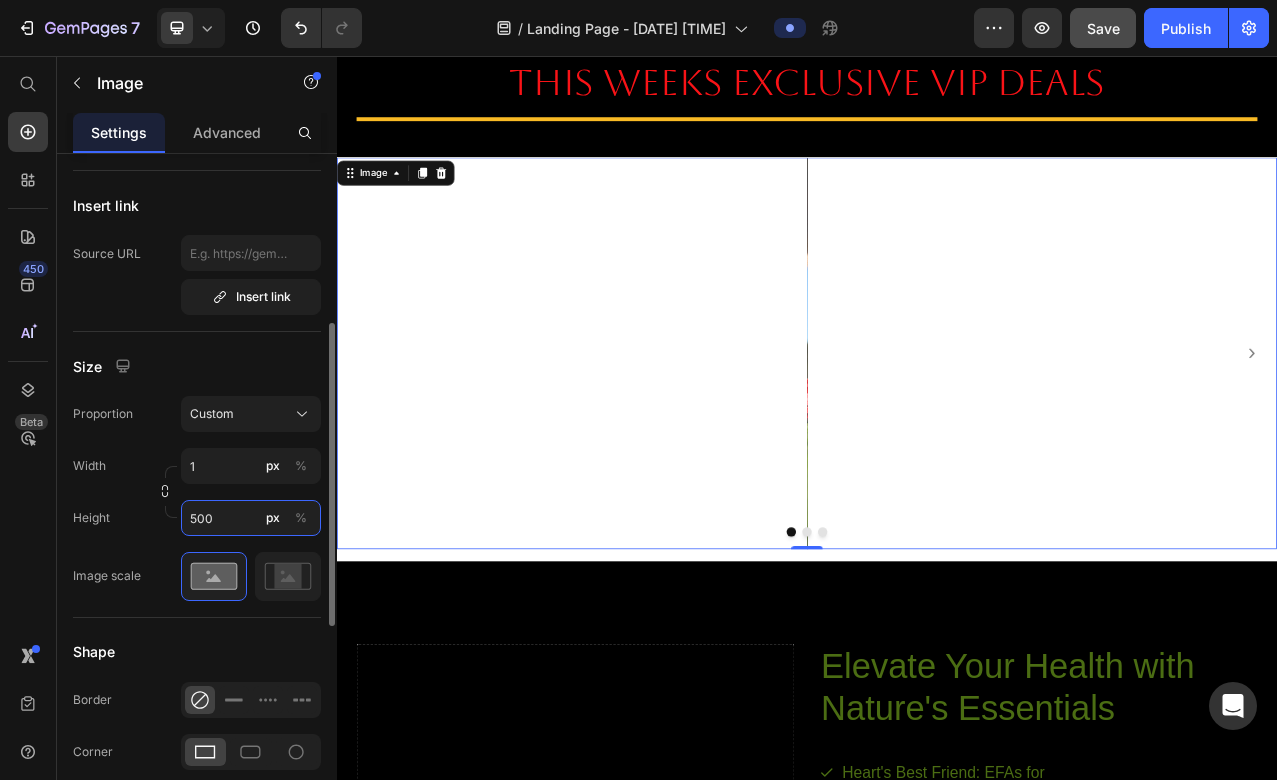 type on "1" 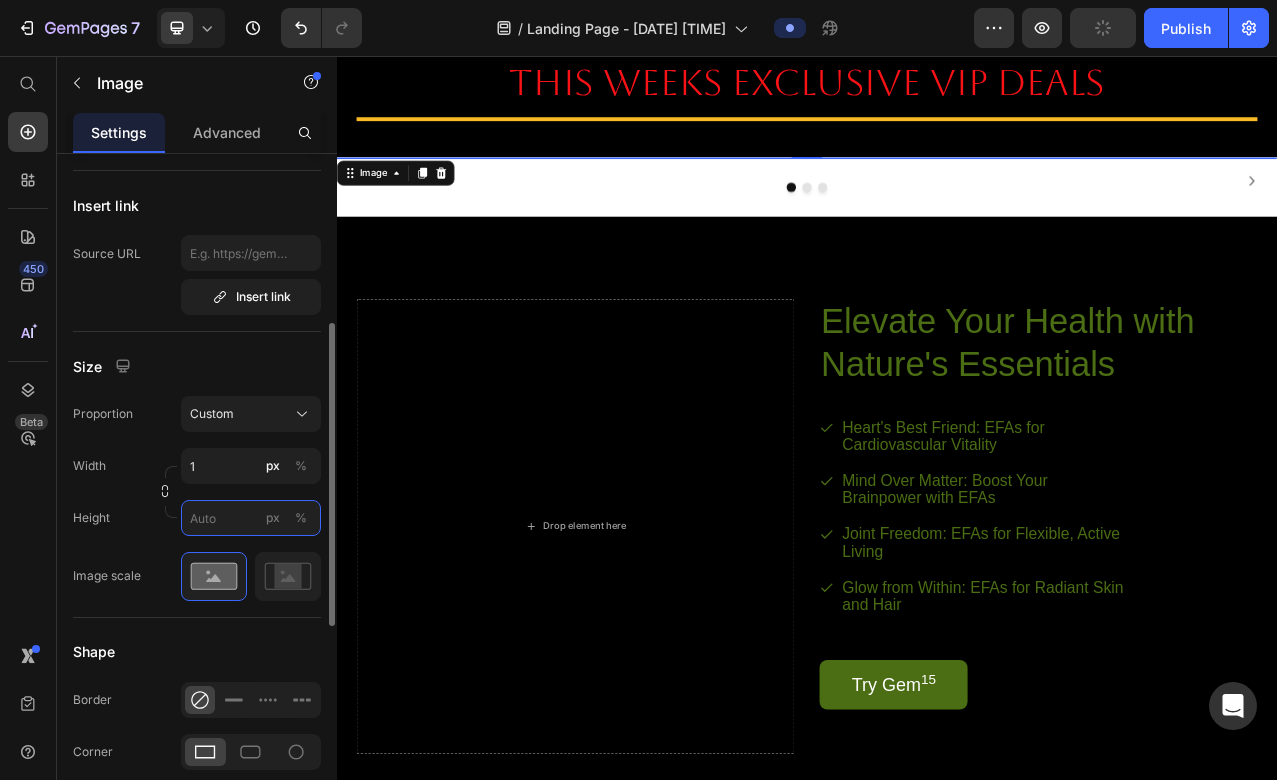 type on "1" 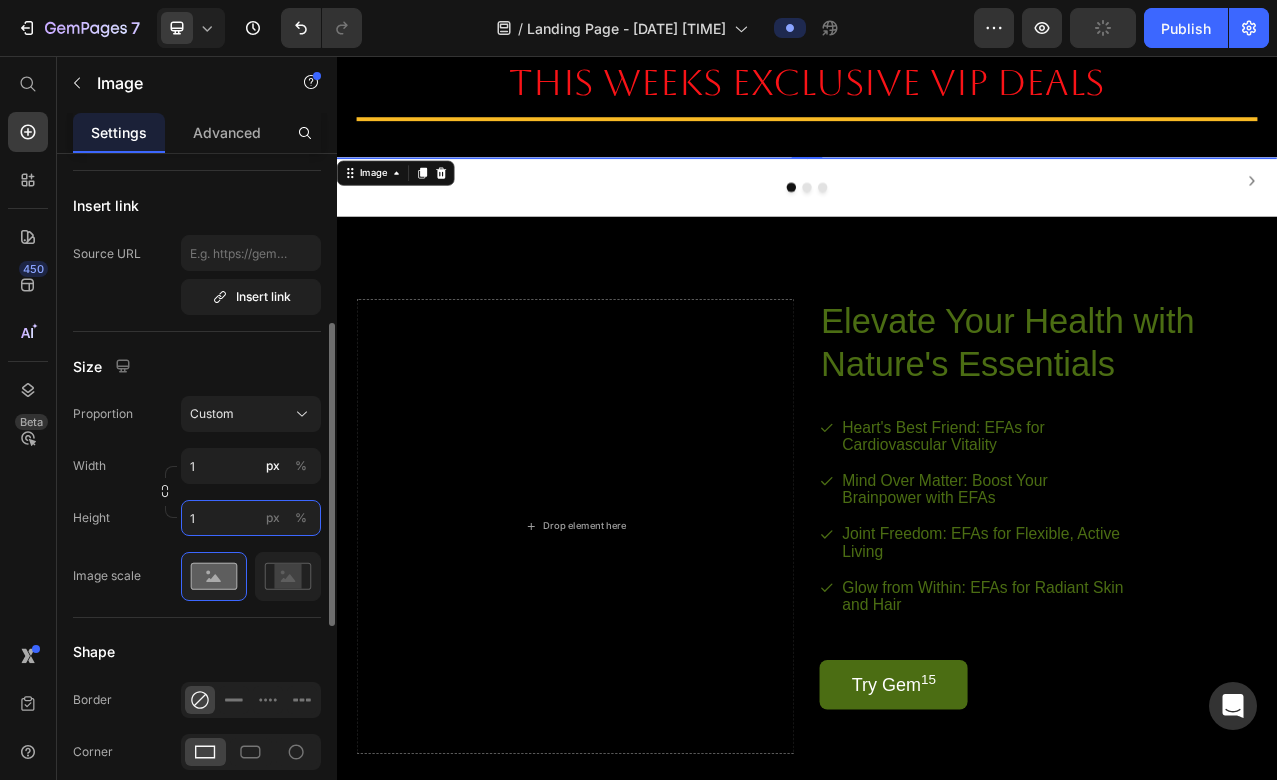 type on "16" 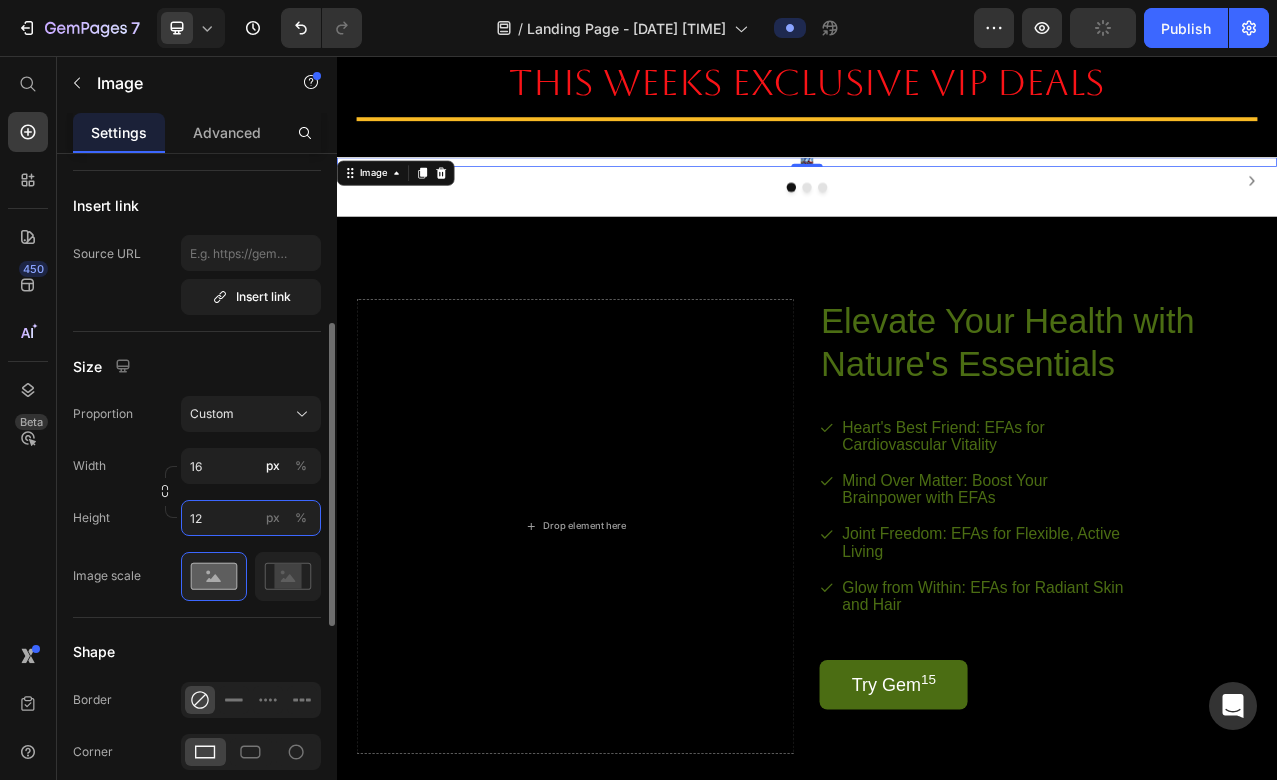 type on "160" 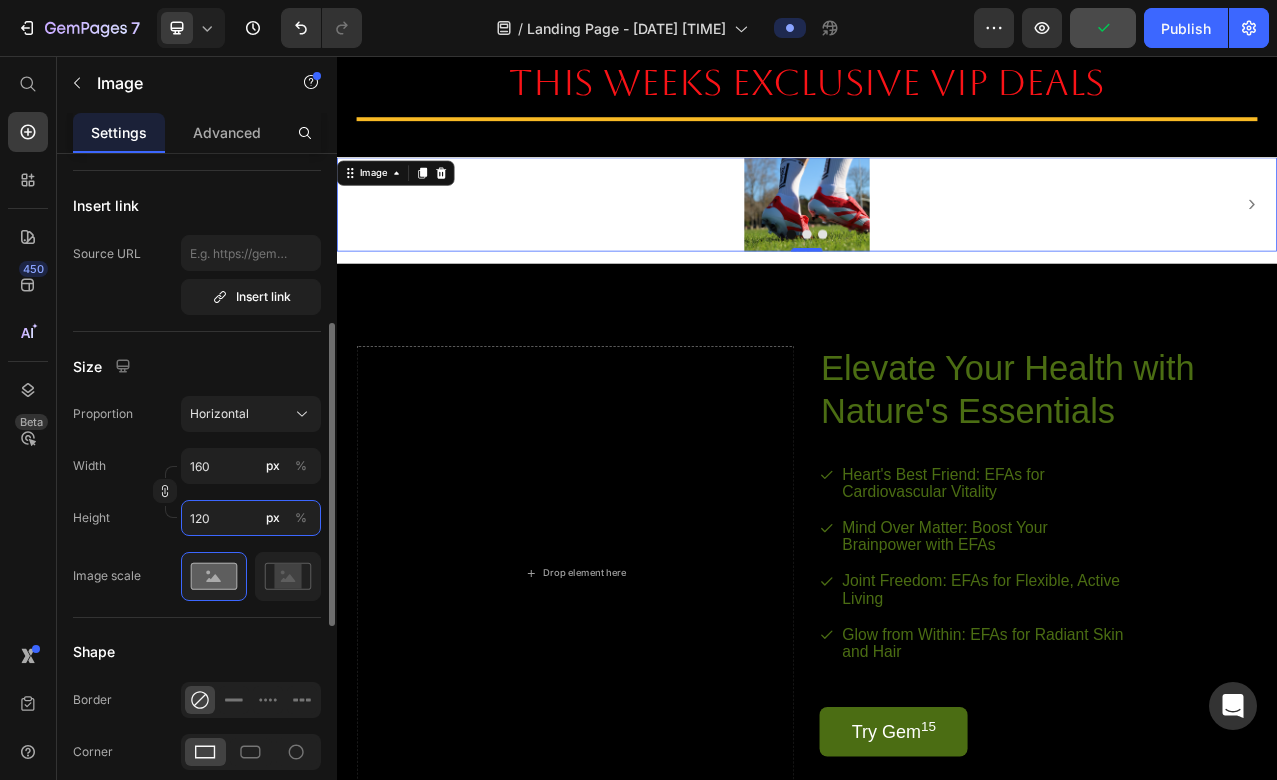 type on "1600" 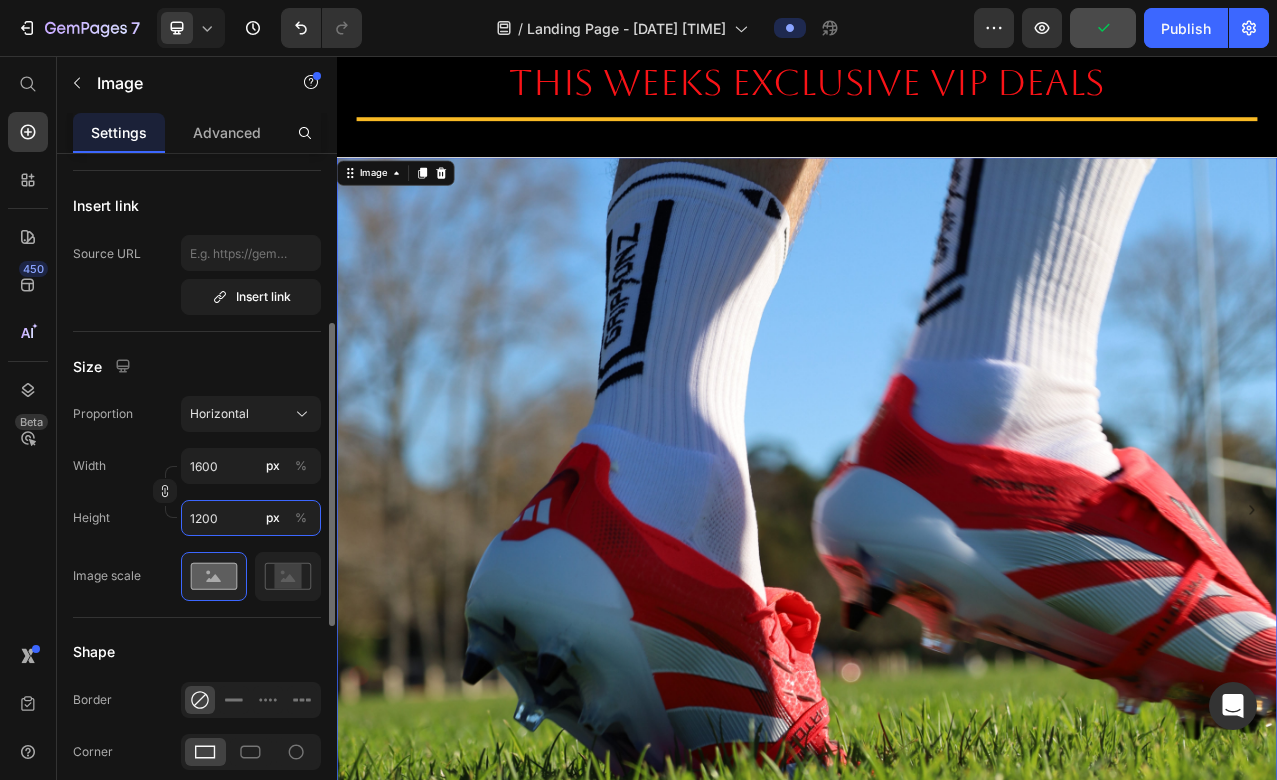 type on "1200" 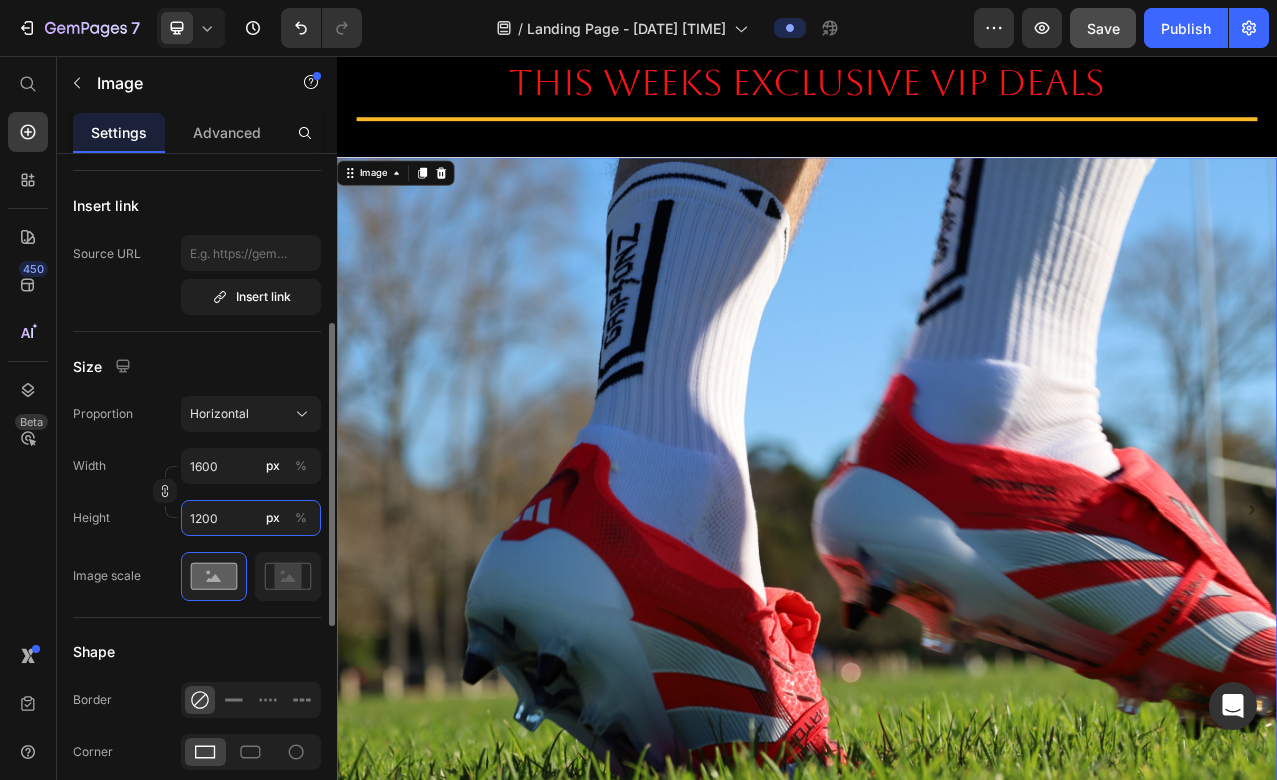 type on "160" 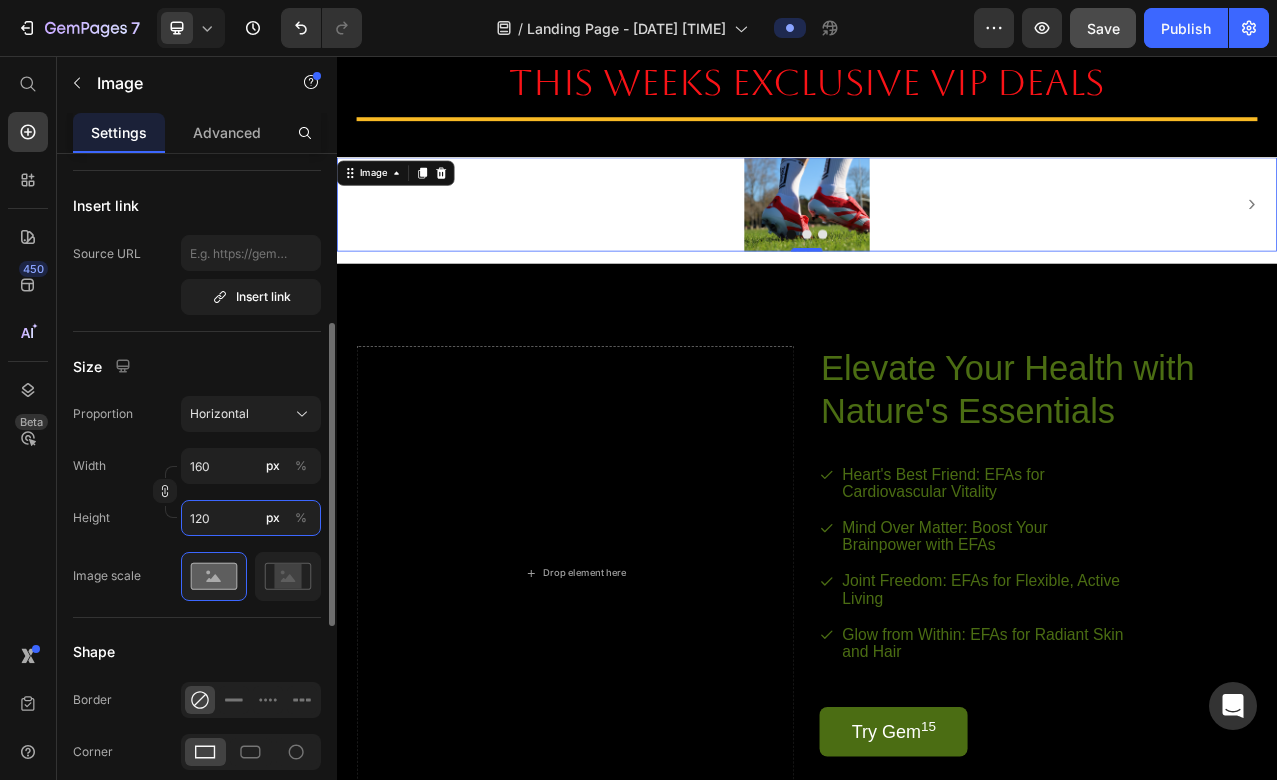 type on "16" 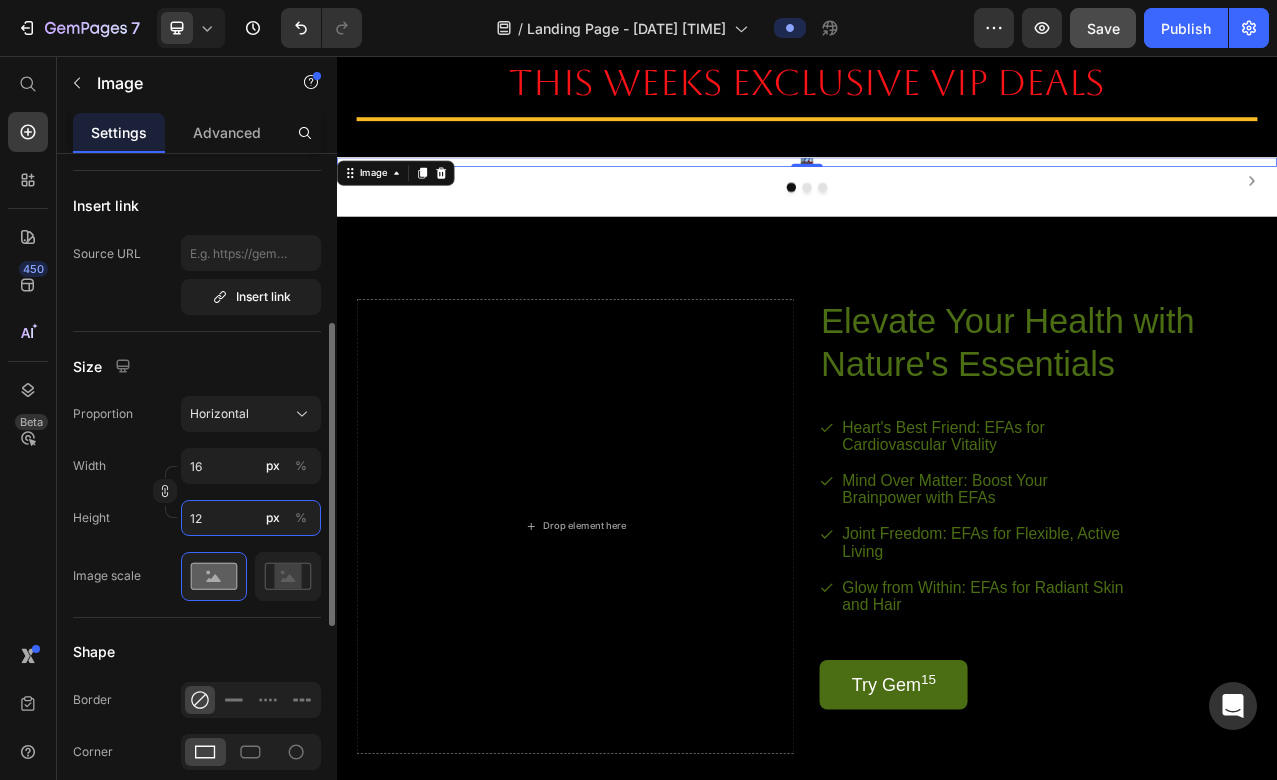 type on "1" 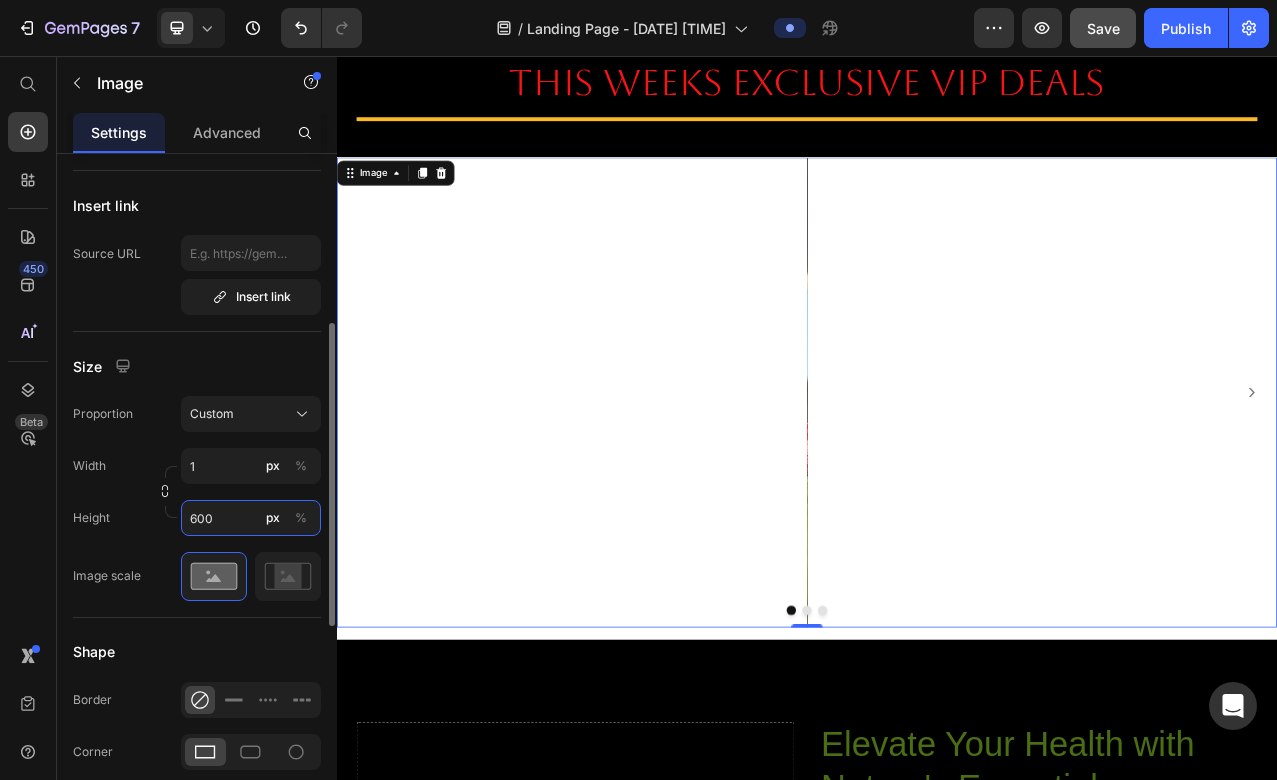 type on "1" 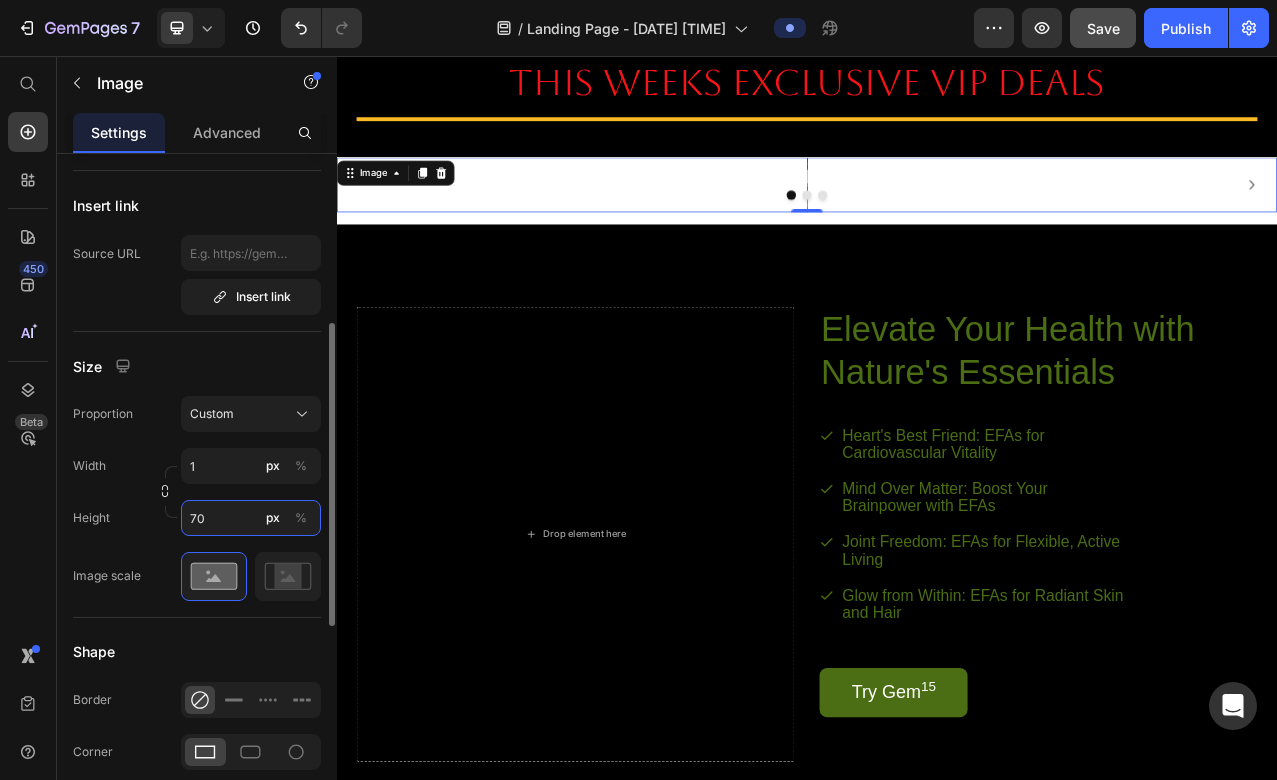 type on "7" 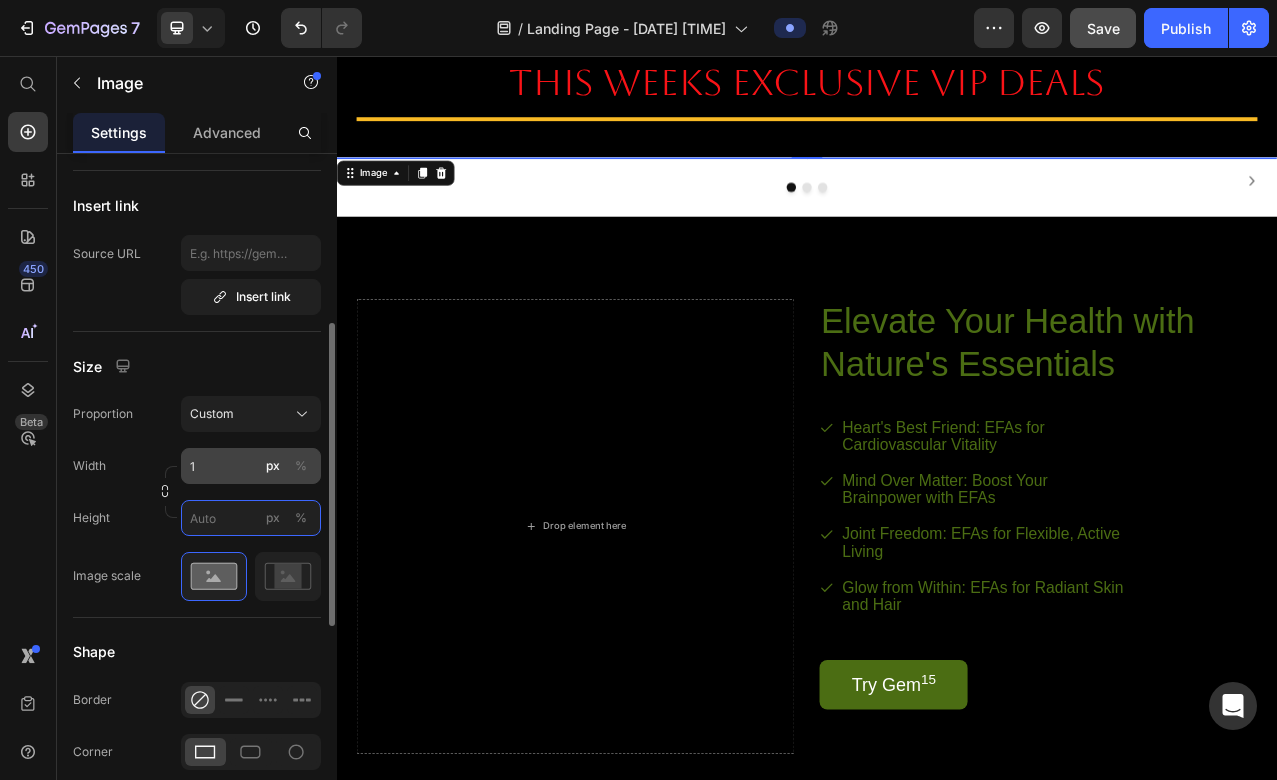 type 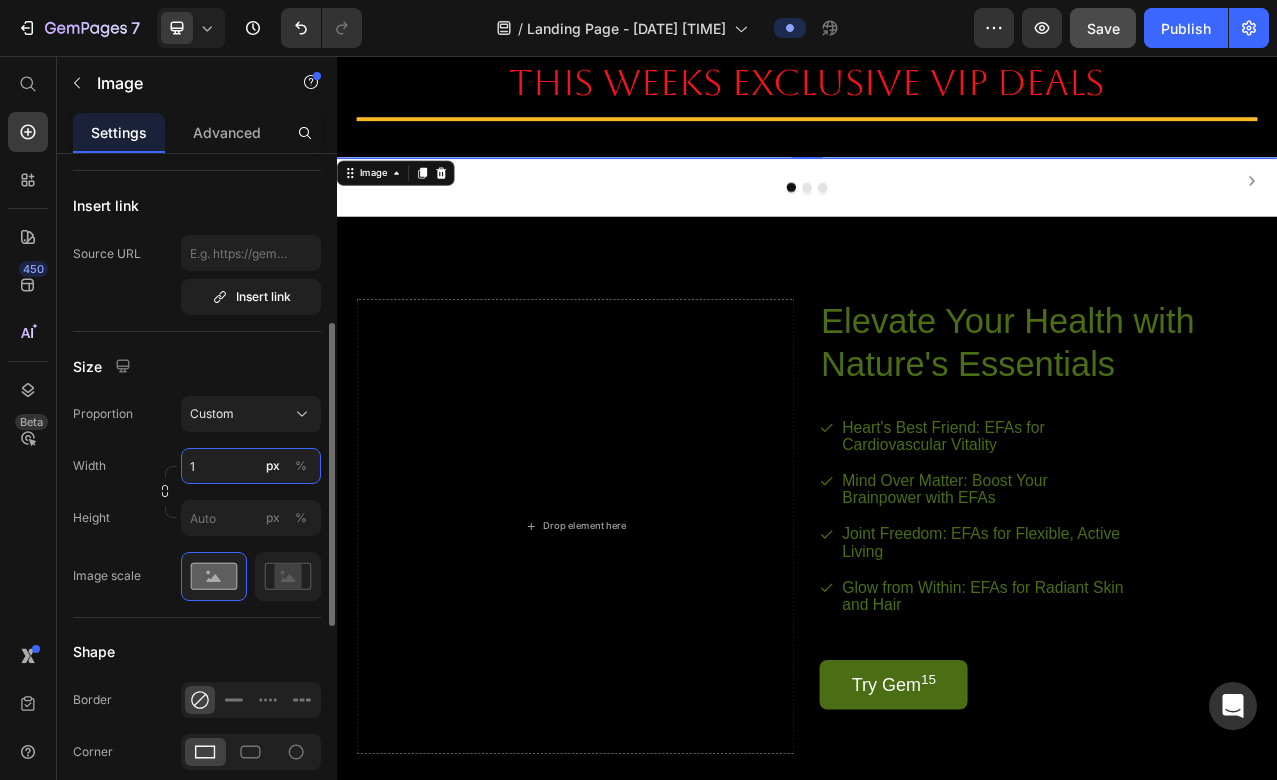 click on "1" at bounding box center (251, 466) 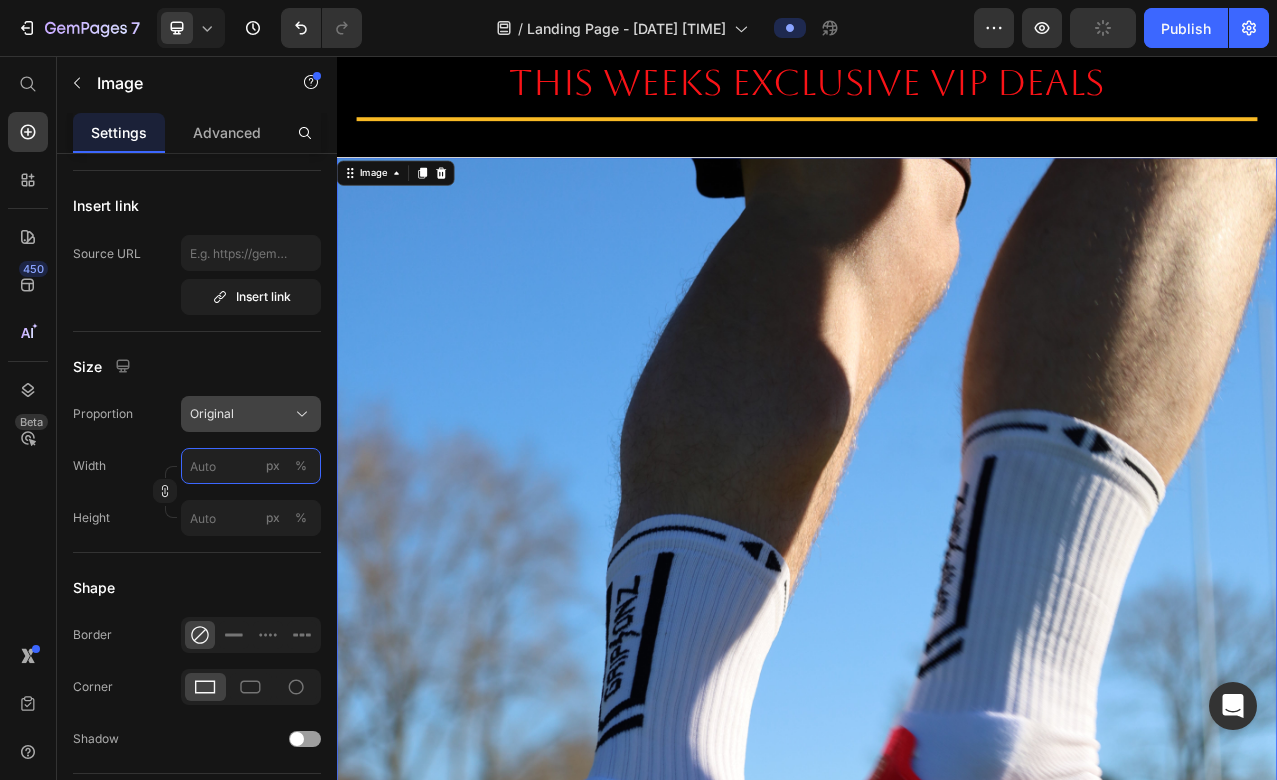 type on "1" 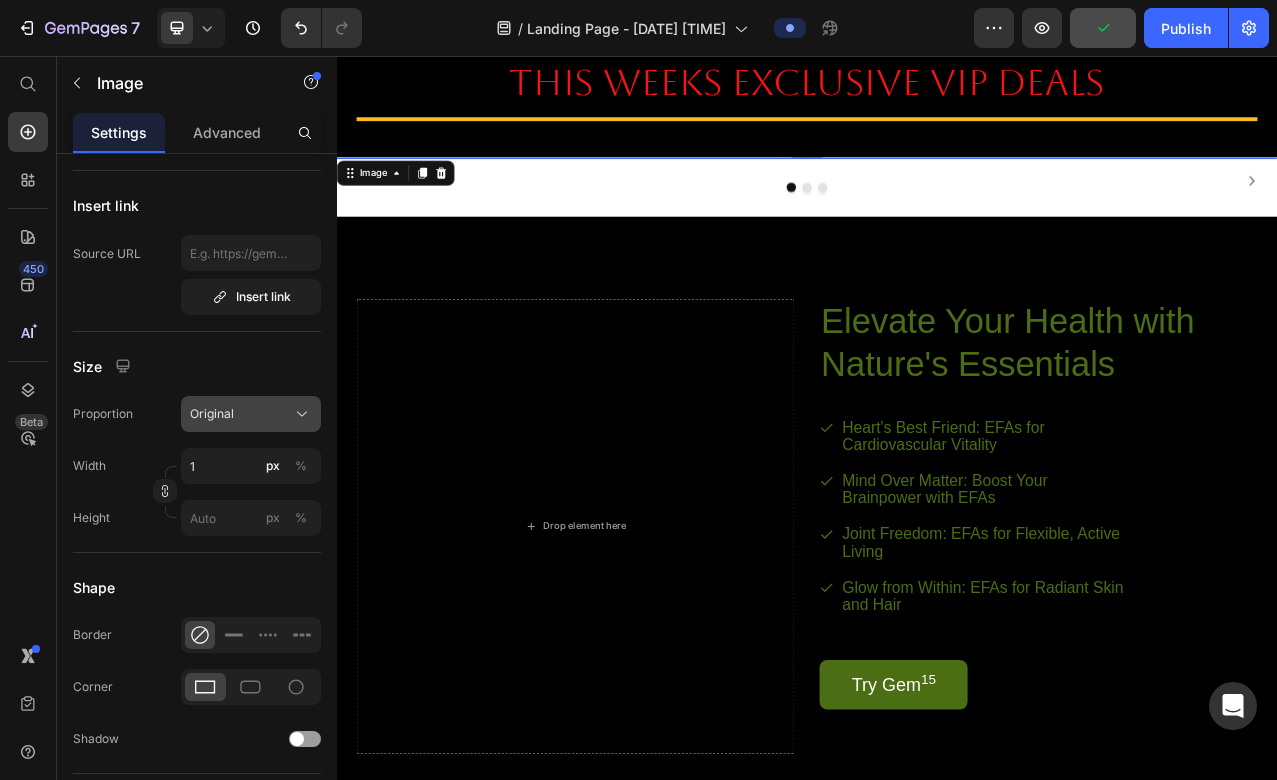 click on "Original" at bounding box center [251, 414] 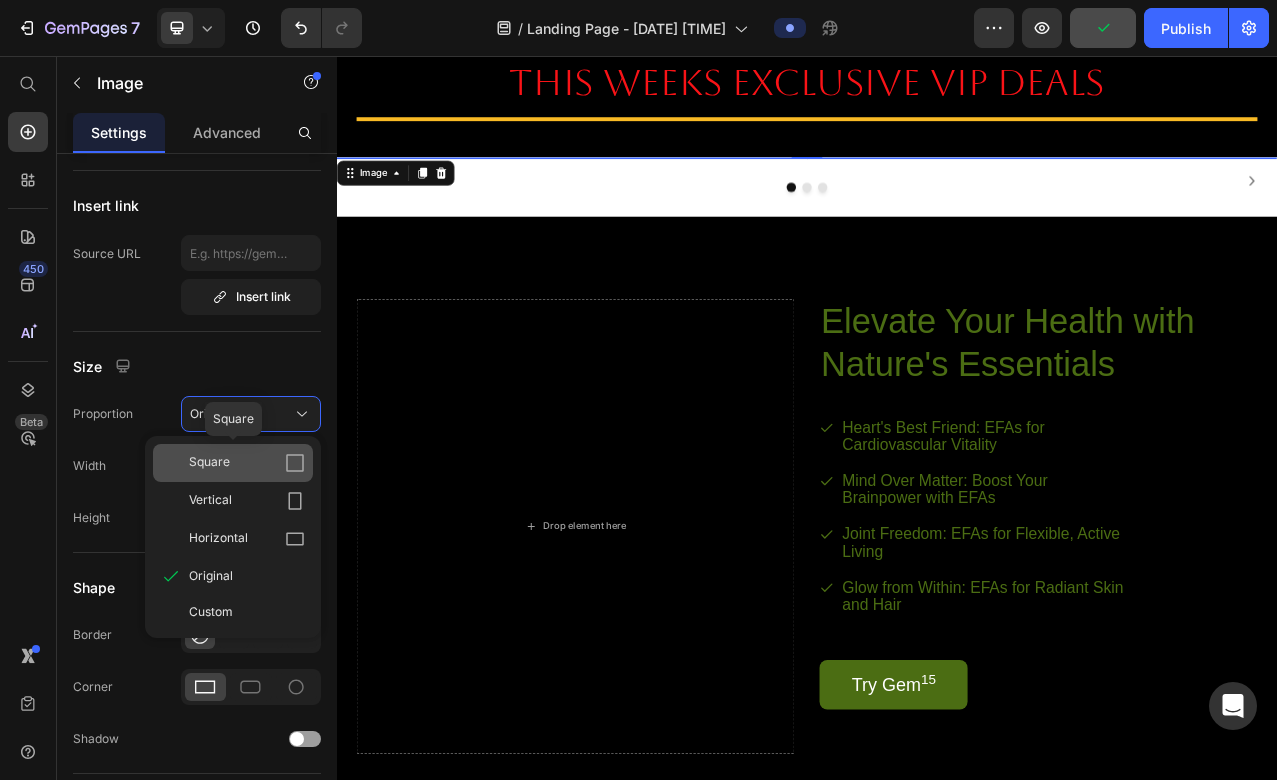 click on "Square" at bounding box center (247, 463) 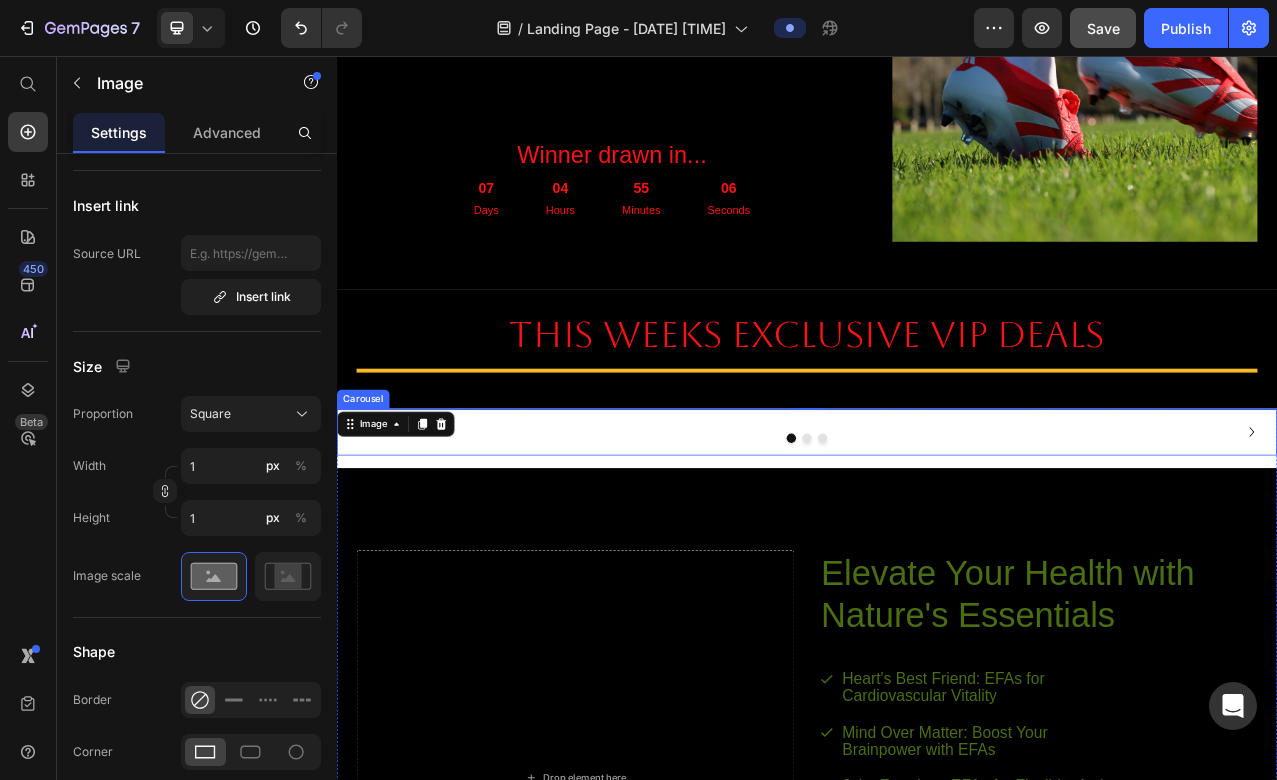 scroll, scrollTop: 878, scrollLeft: 0, axis: vertical 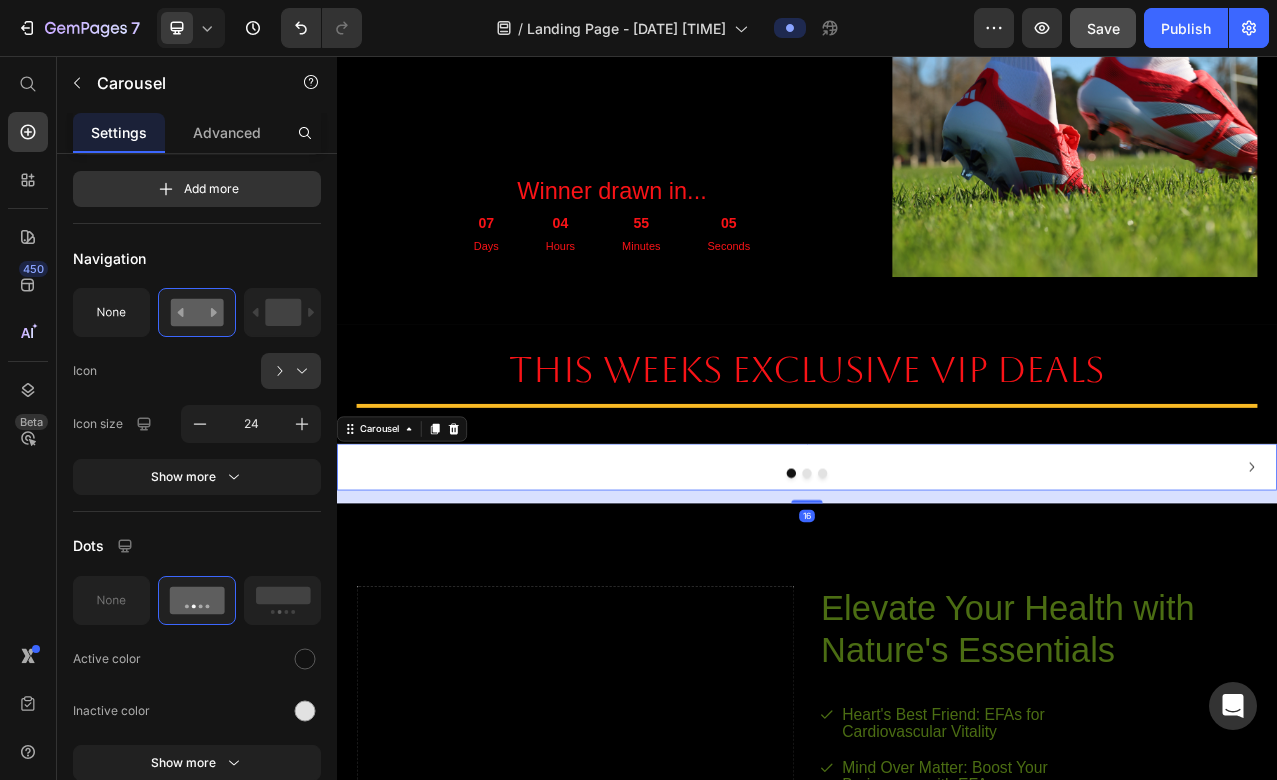 click 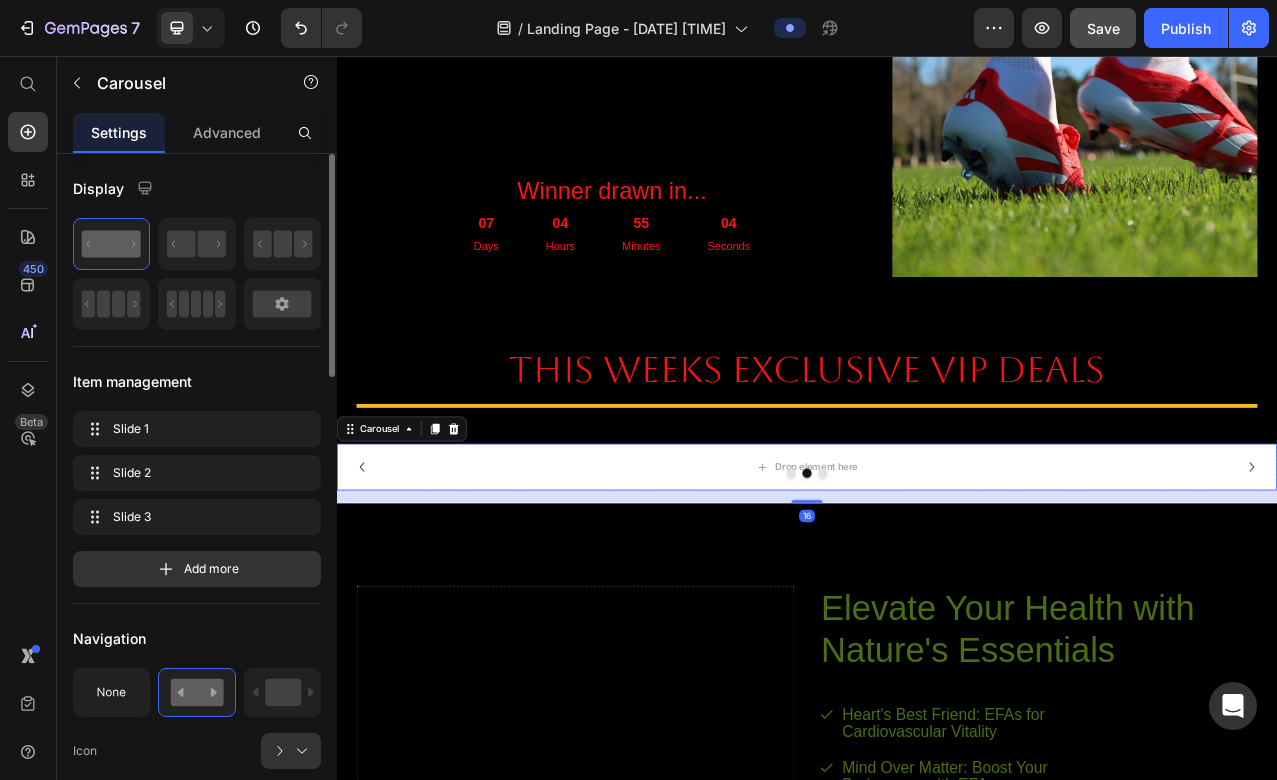 click 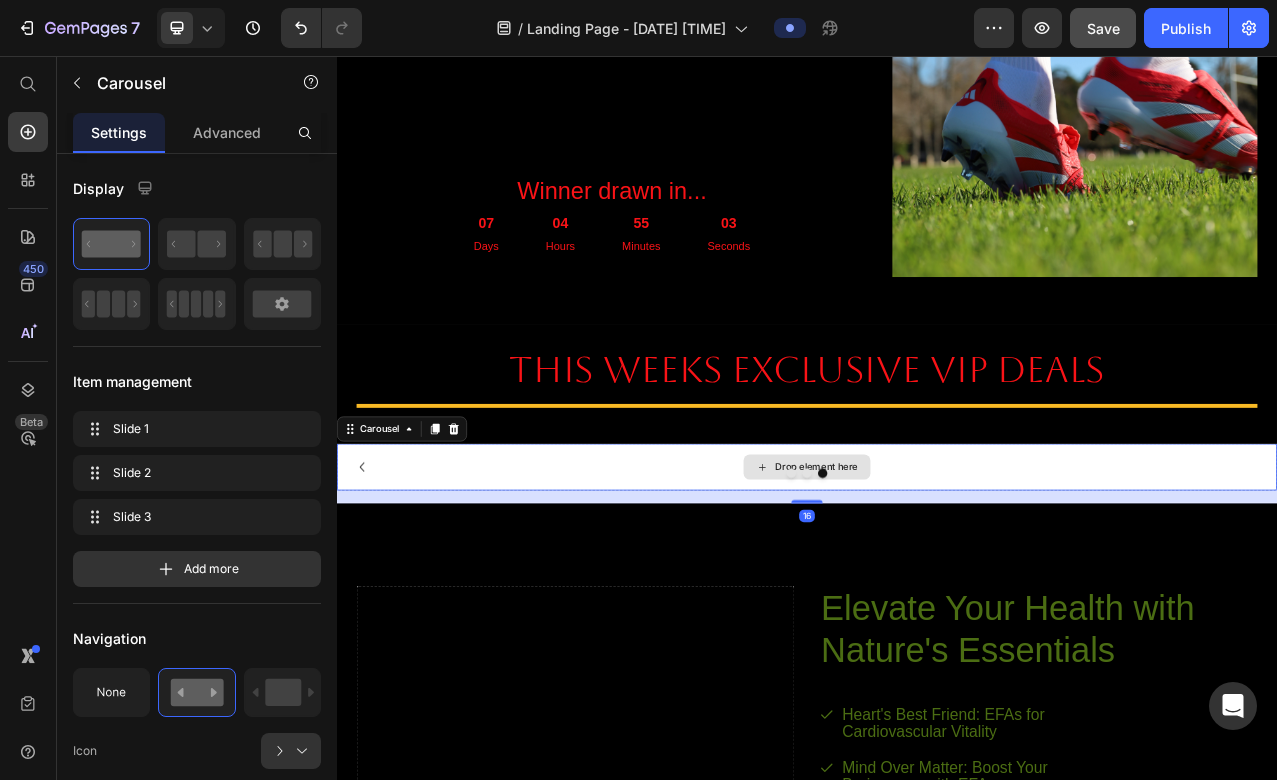 click 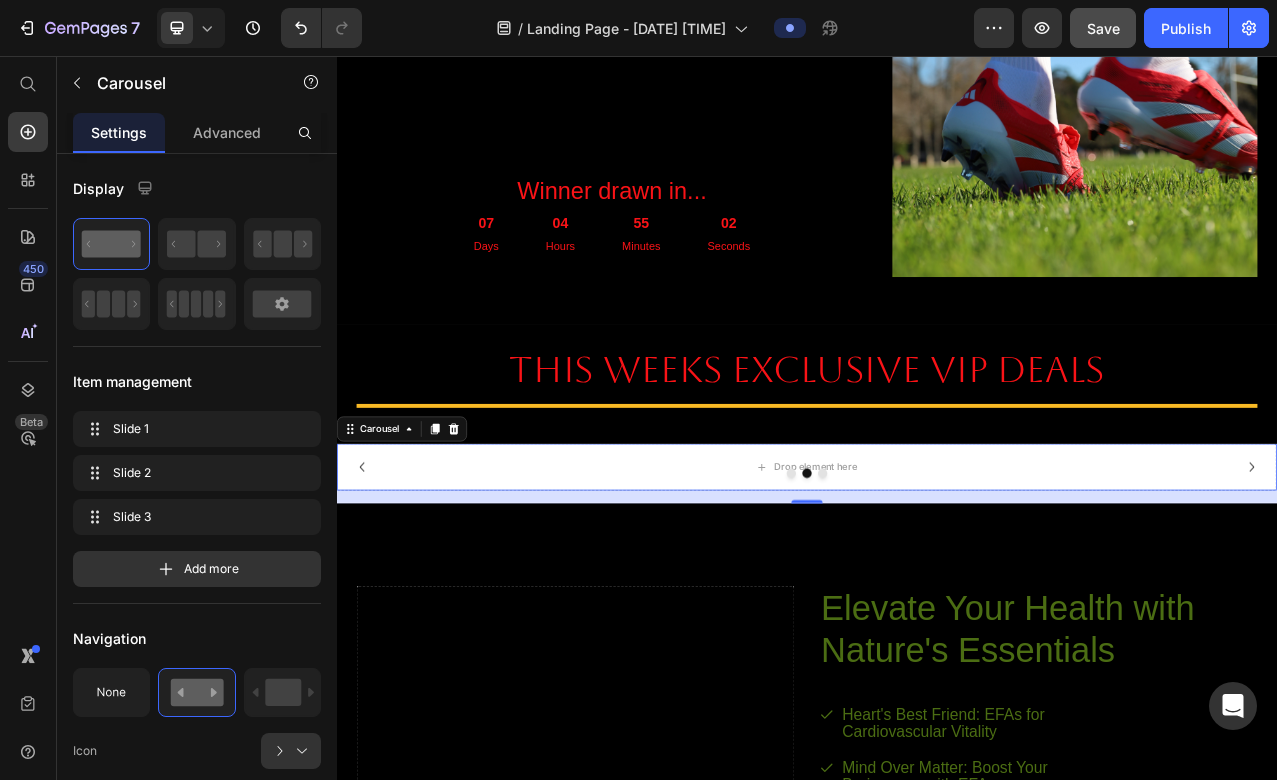 click 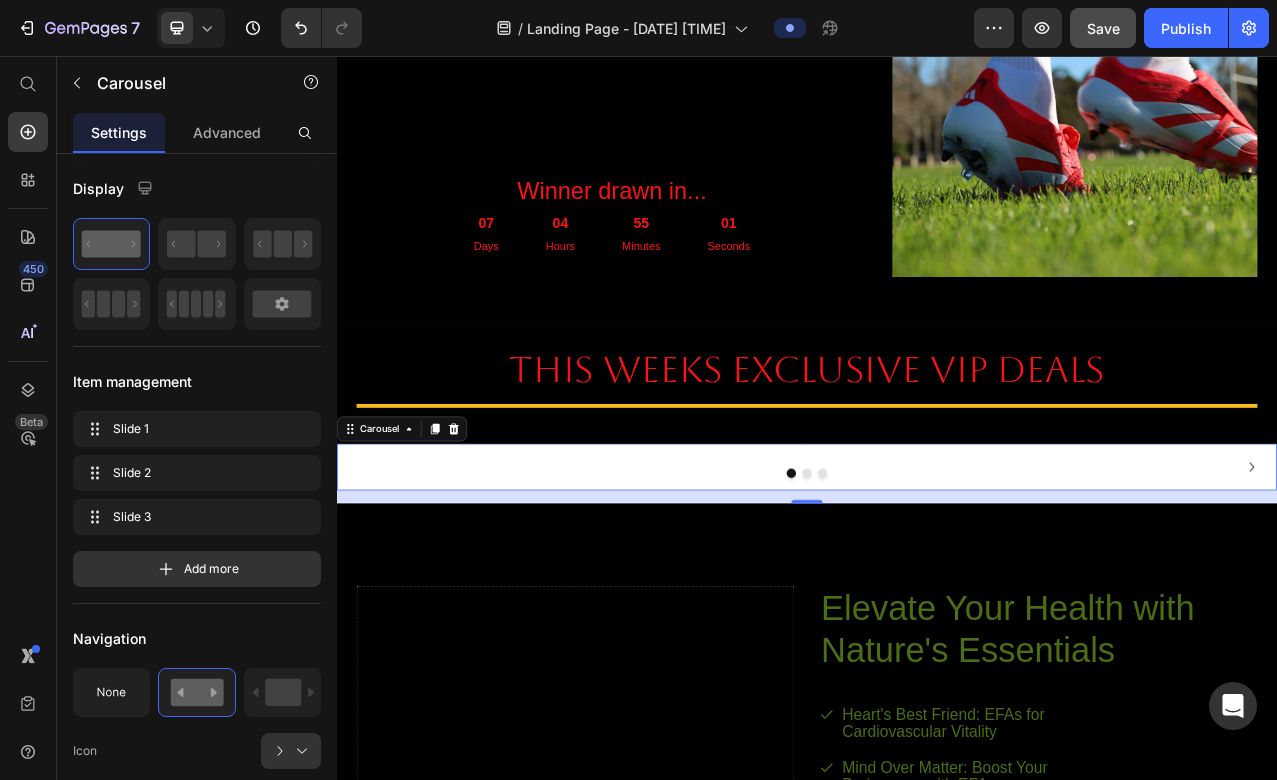 click at bounding box center (937, 589) 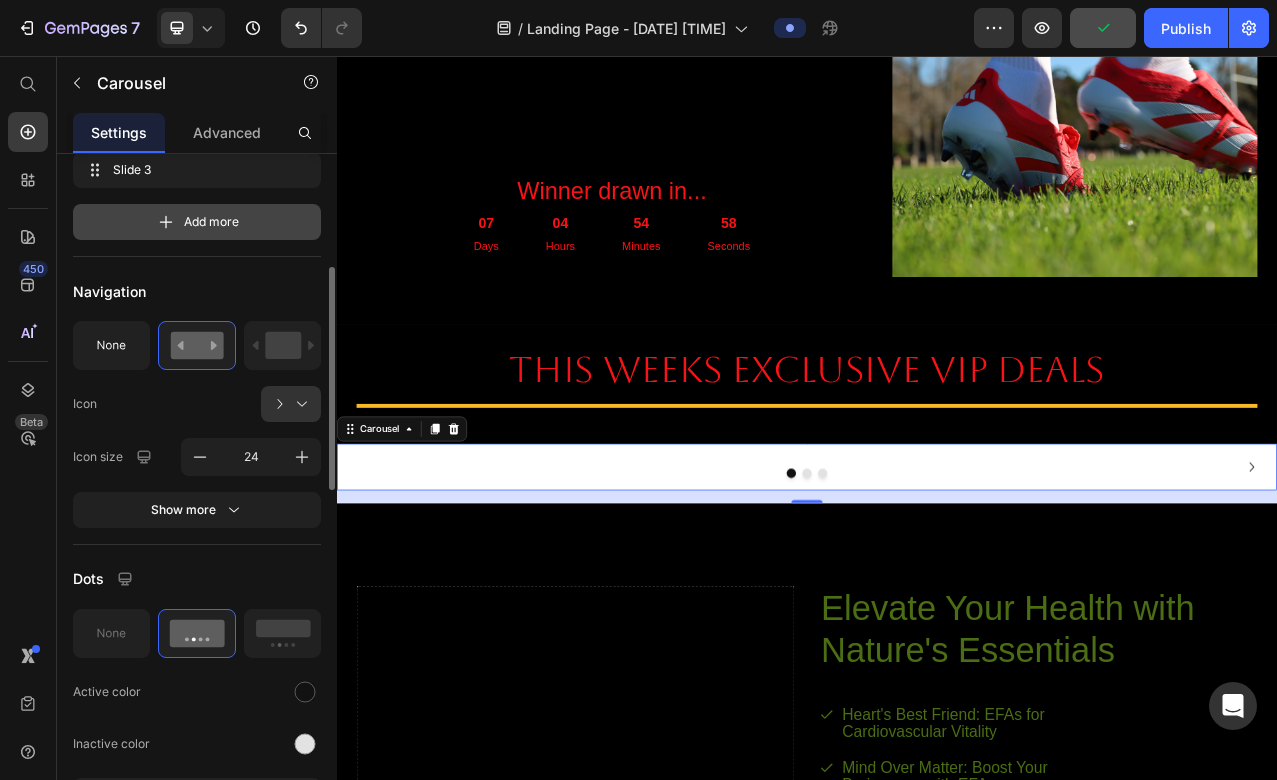 scroll, scrollTop: 0, scrollLeft: 0, axis: both 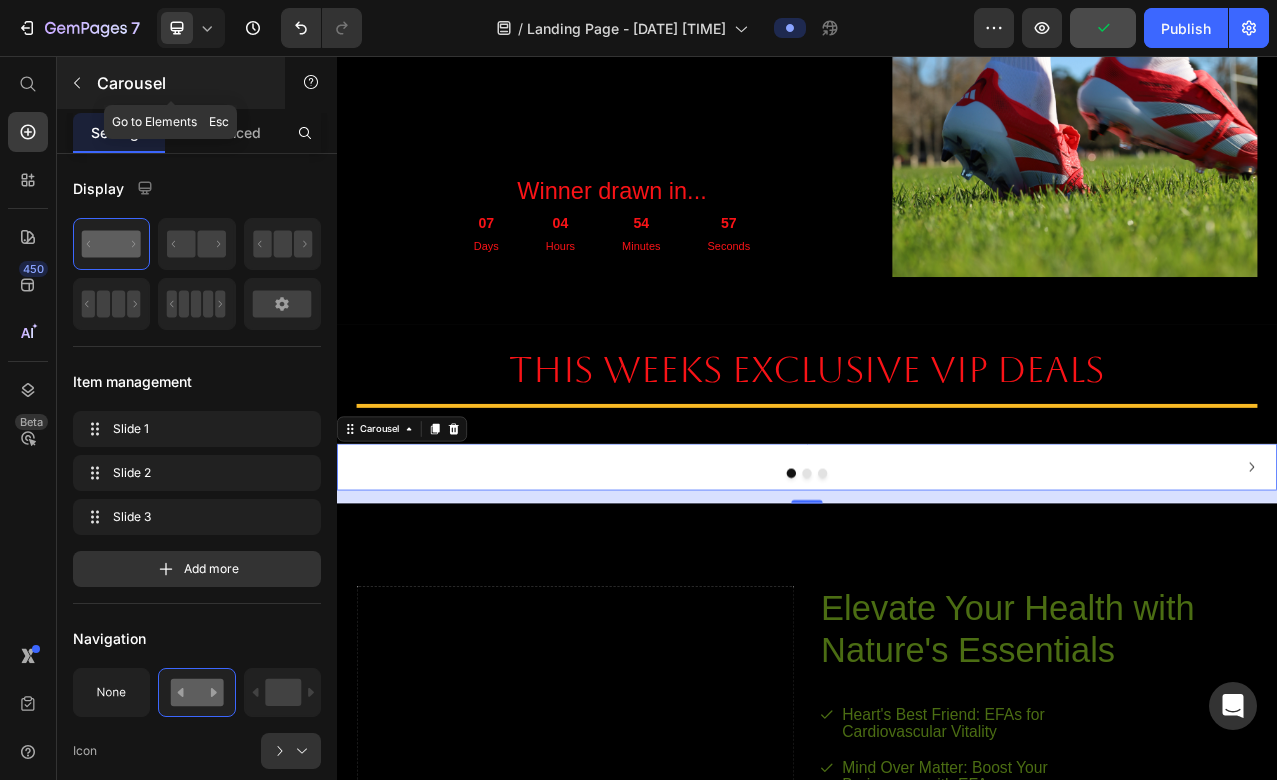 click 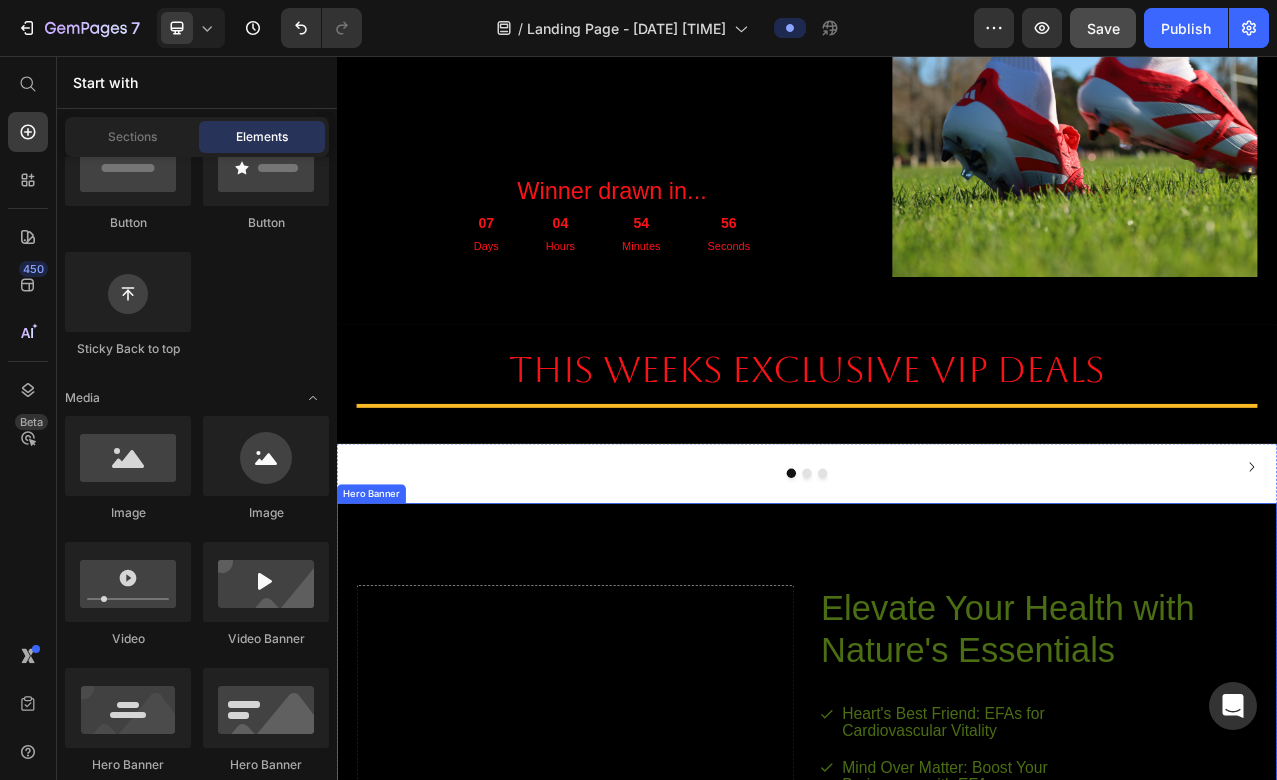 click on "Image" at bounding box center [937, 581] 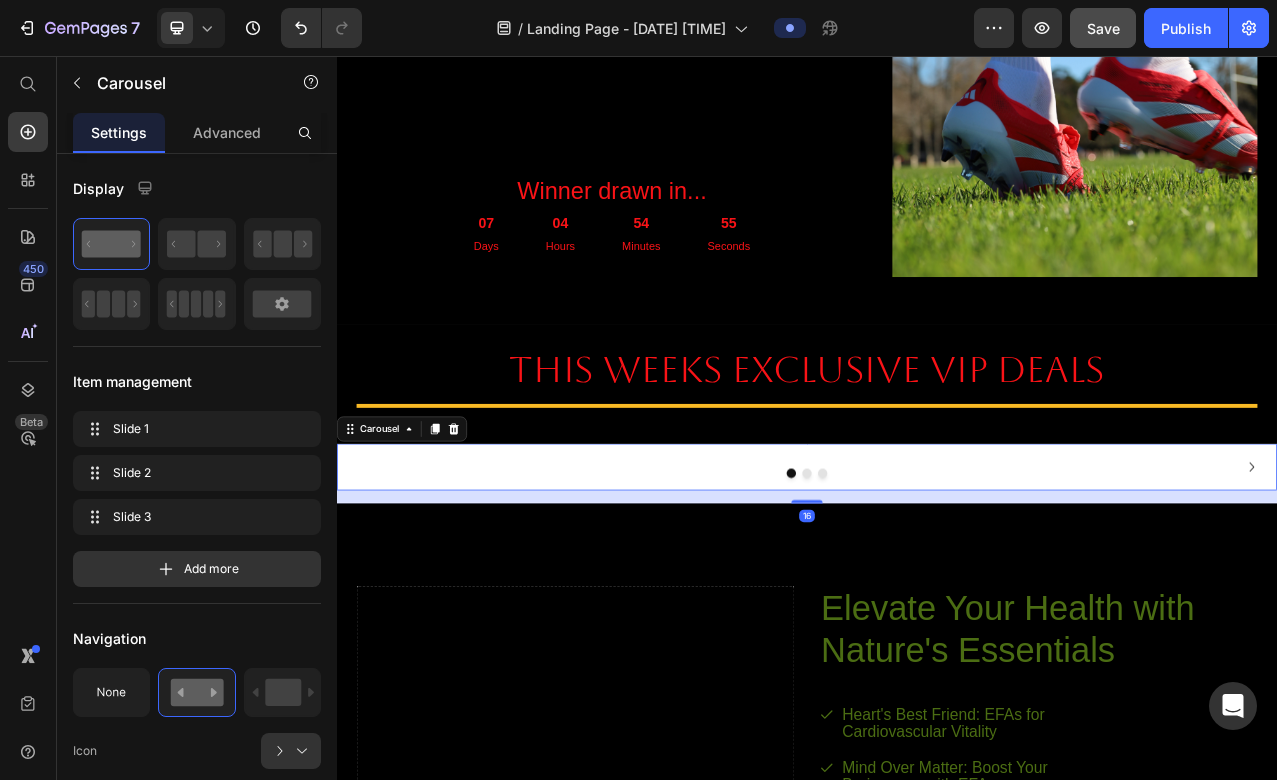 click on "Image" at bounding box center (937, 581) 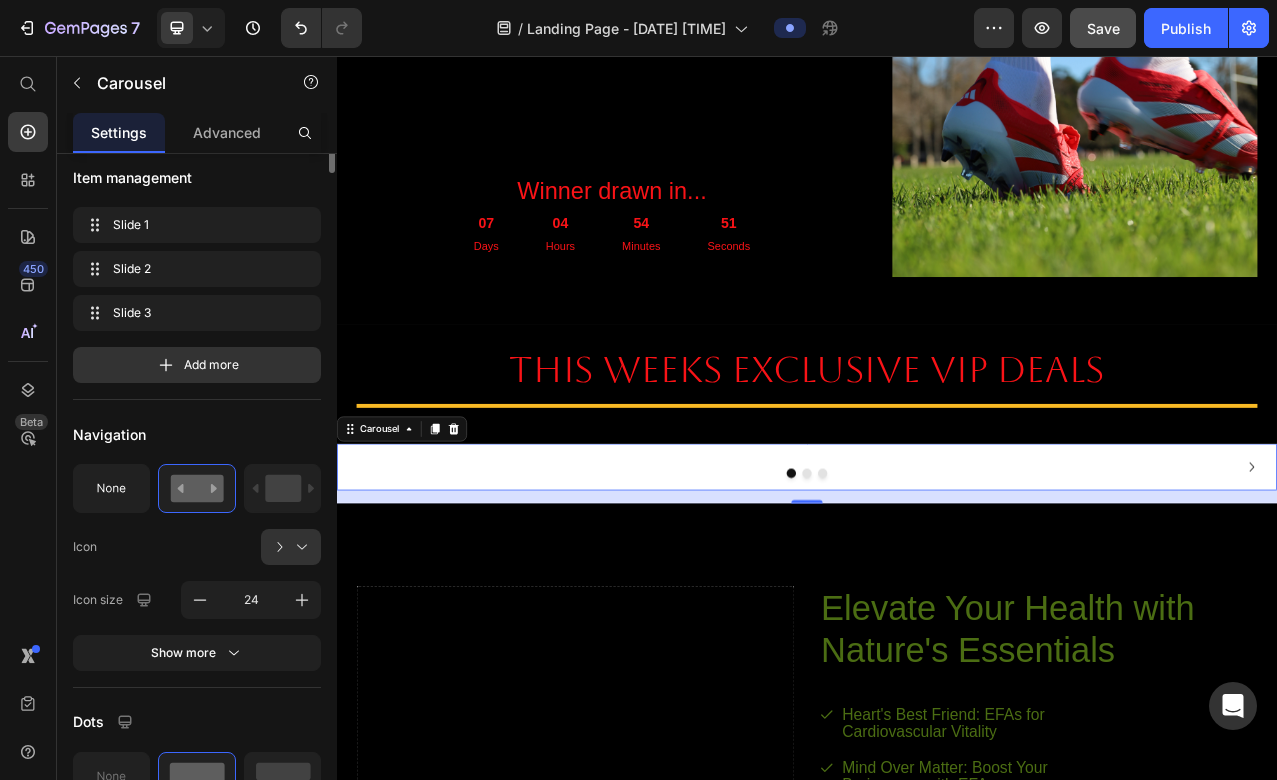 scroll, scrollTop: 0, scrollLeft: 0, axis: both 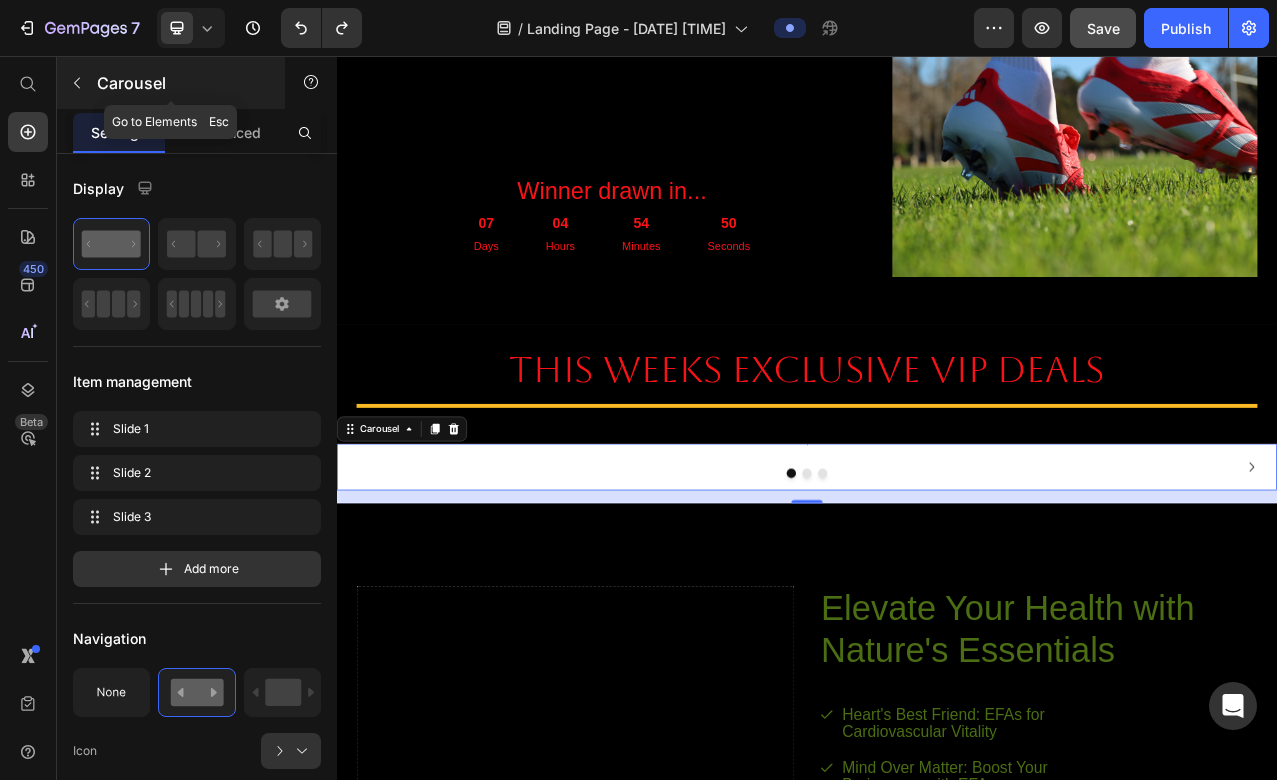 click at bounding box center (77, 83) 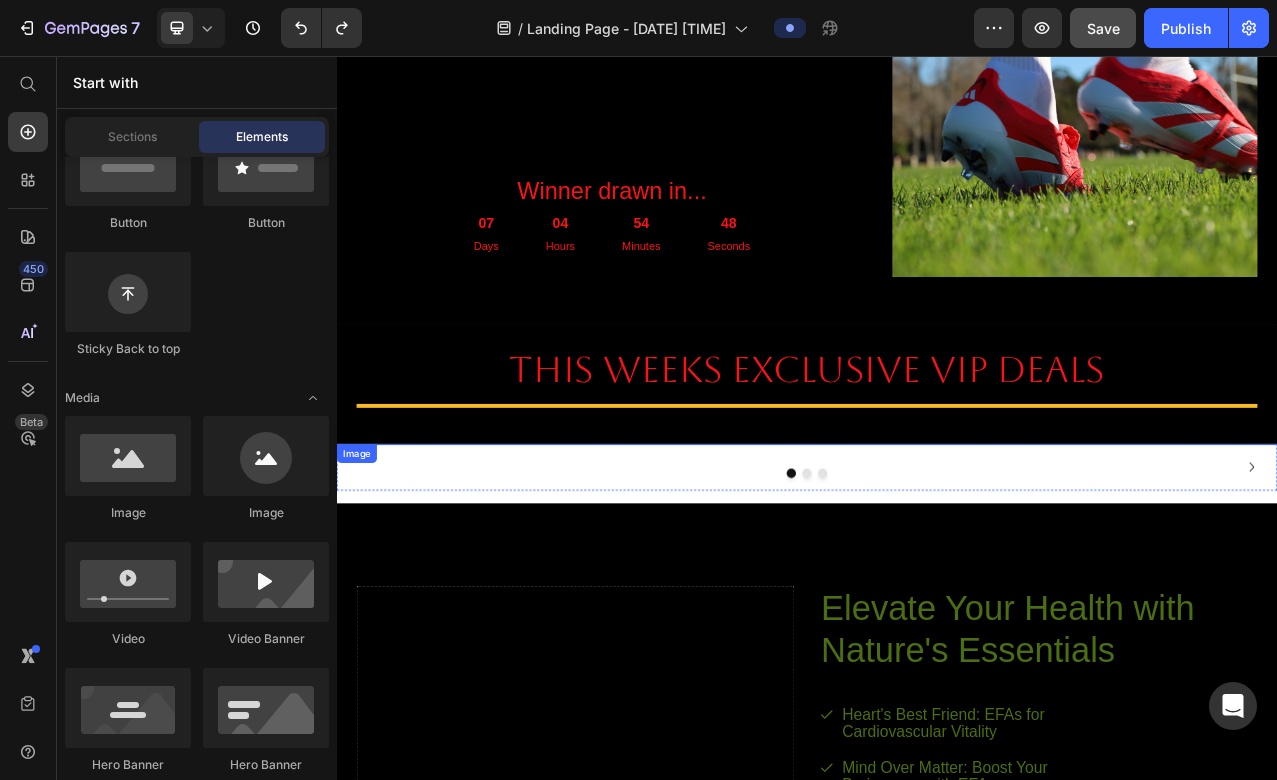 click at bounding box center [937, 552] 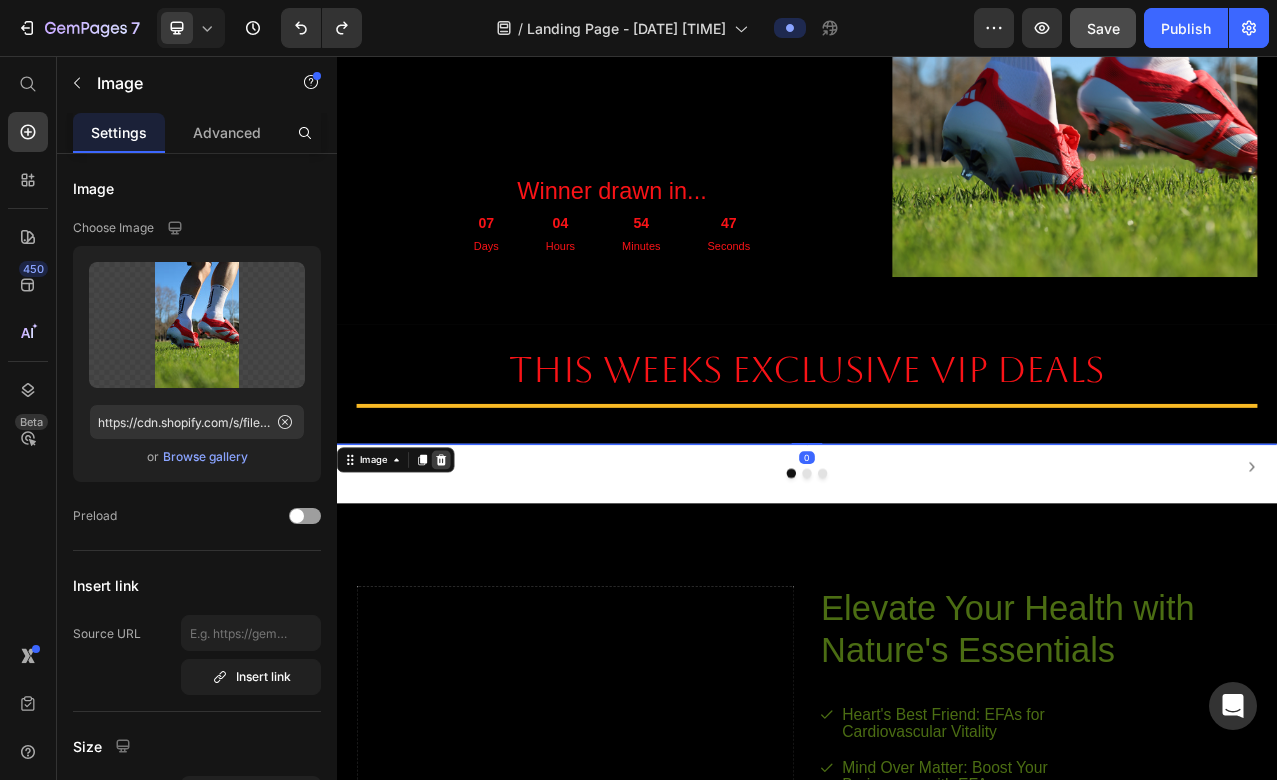 click 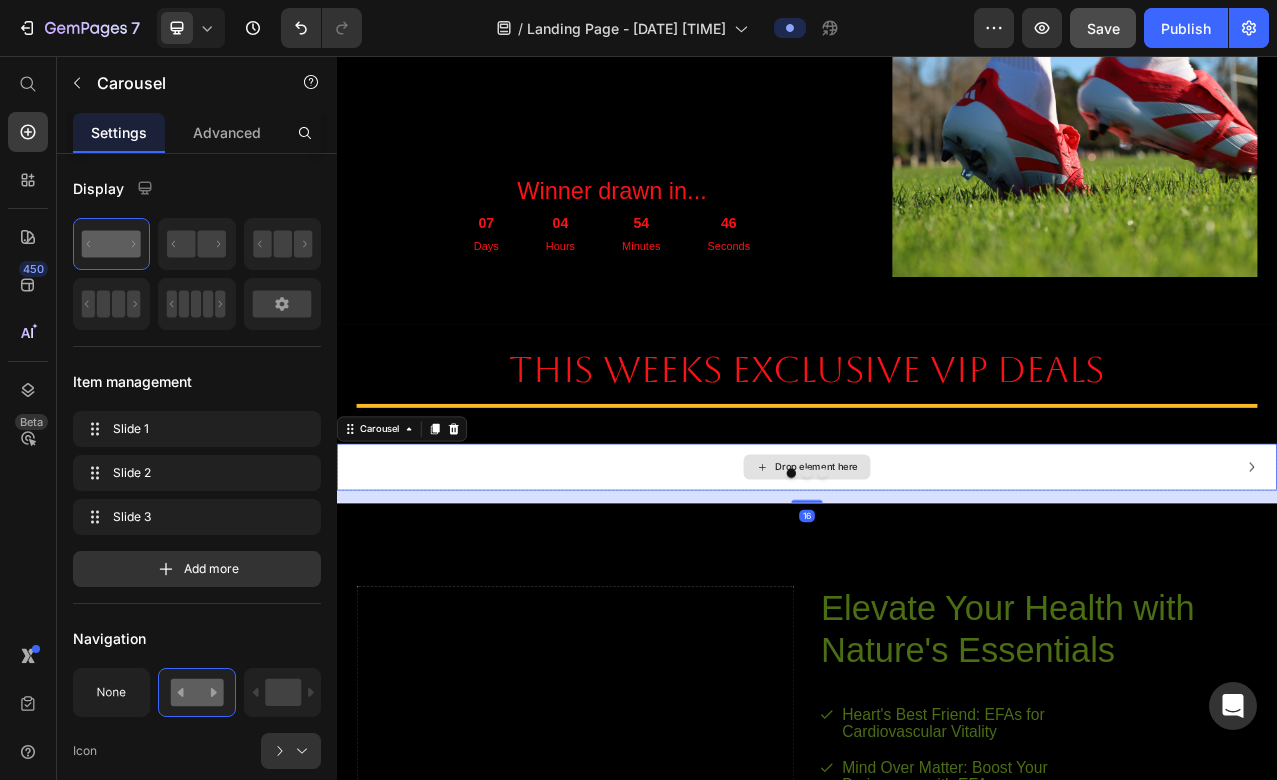 click on "Drop element here" at bounding box center [937, 581] 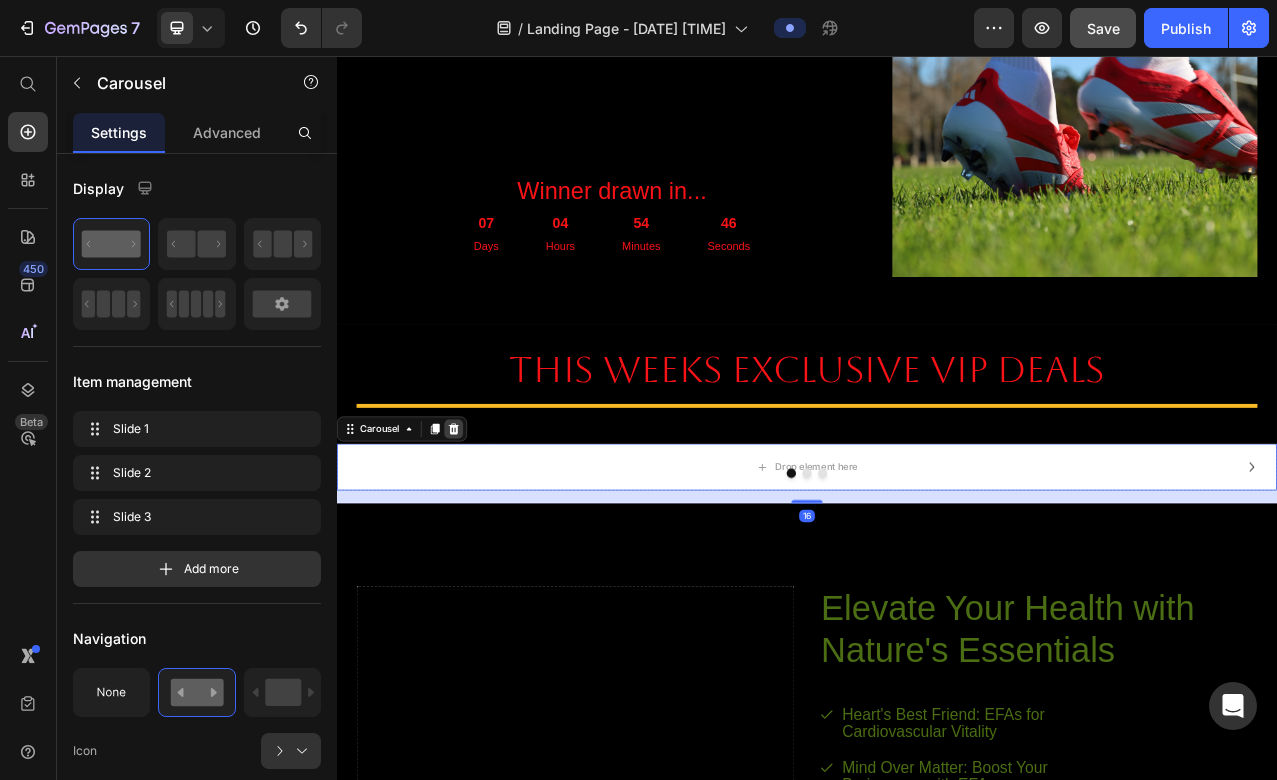 click 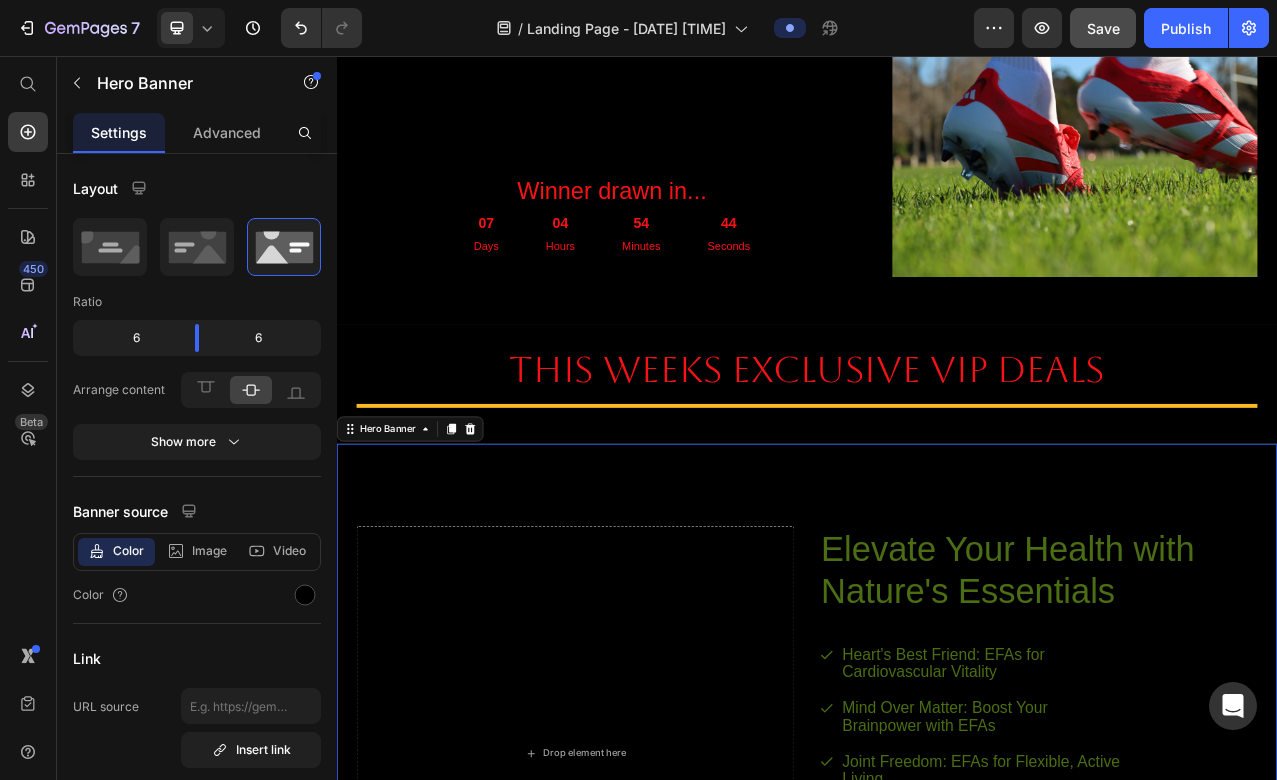 click on "Elevate Your Health with Nature's Essentials Heading
Heart's Best Friend: EFAs for Cardiovascular Vitality
Mind Over Matter: Boost Your Brainpower with EFAs
Joint Freedom: EFAs for Flexible, Active Living
Glow from Within: EFAs for Radiant Skin and Hair Item List Try Gem 15 Button Row
Drop element here" at bounding box center [937, 931] 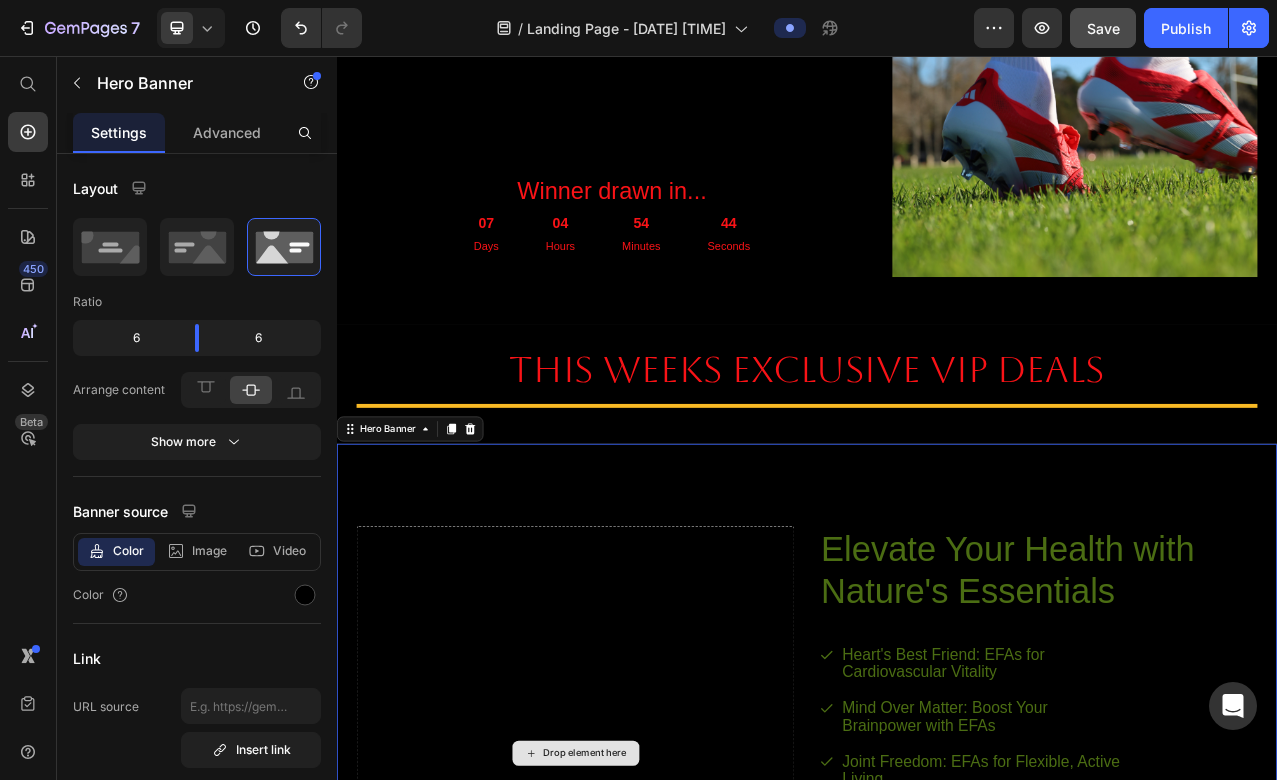 scroll, scrollTop: 920, scrollLeft: 0, axis: vertical 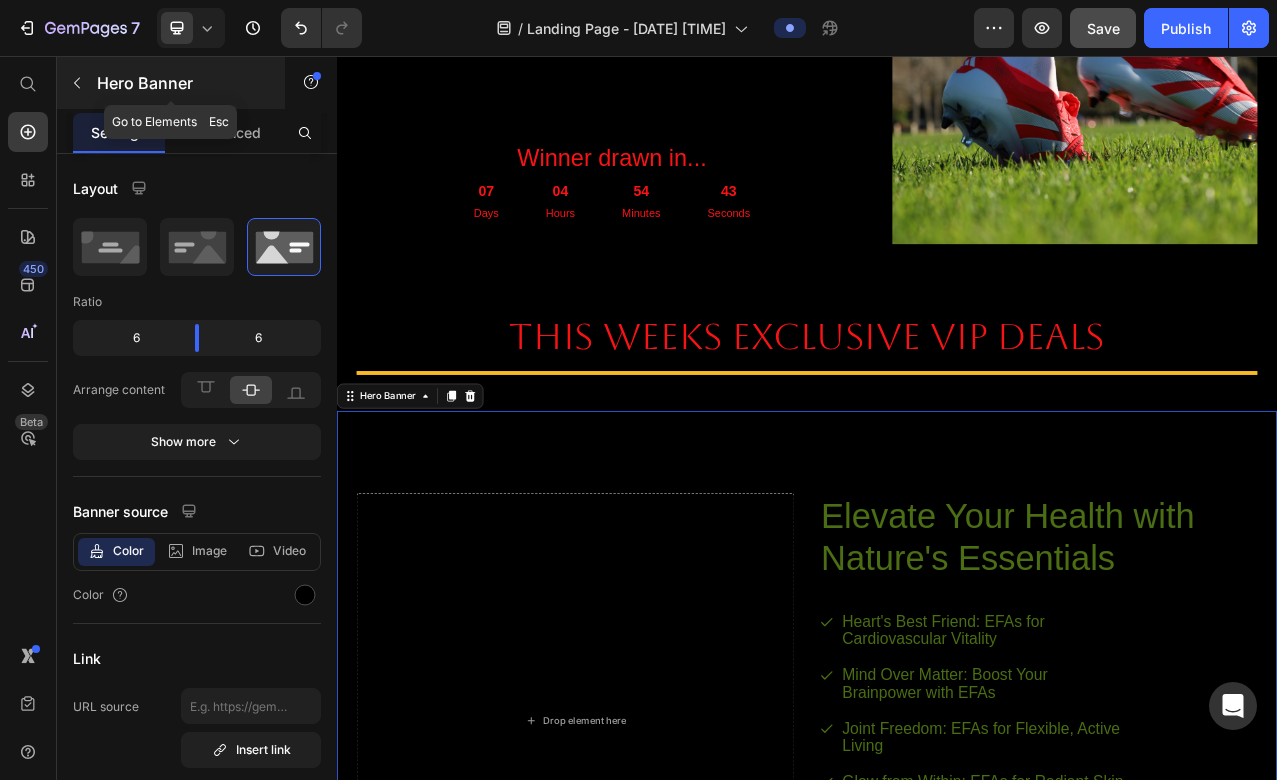 click 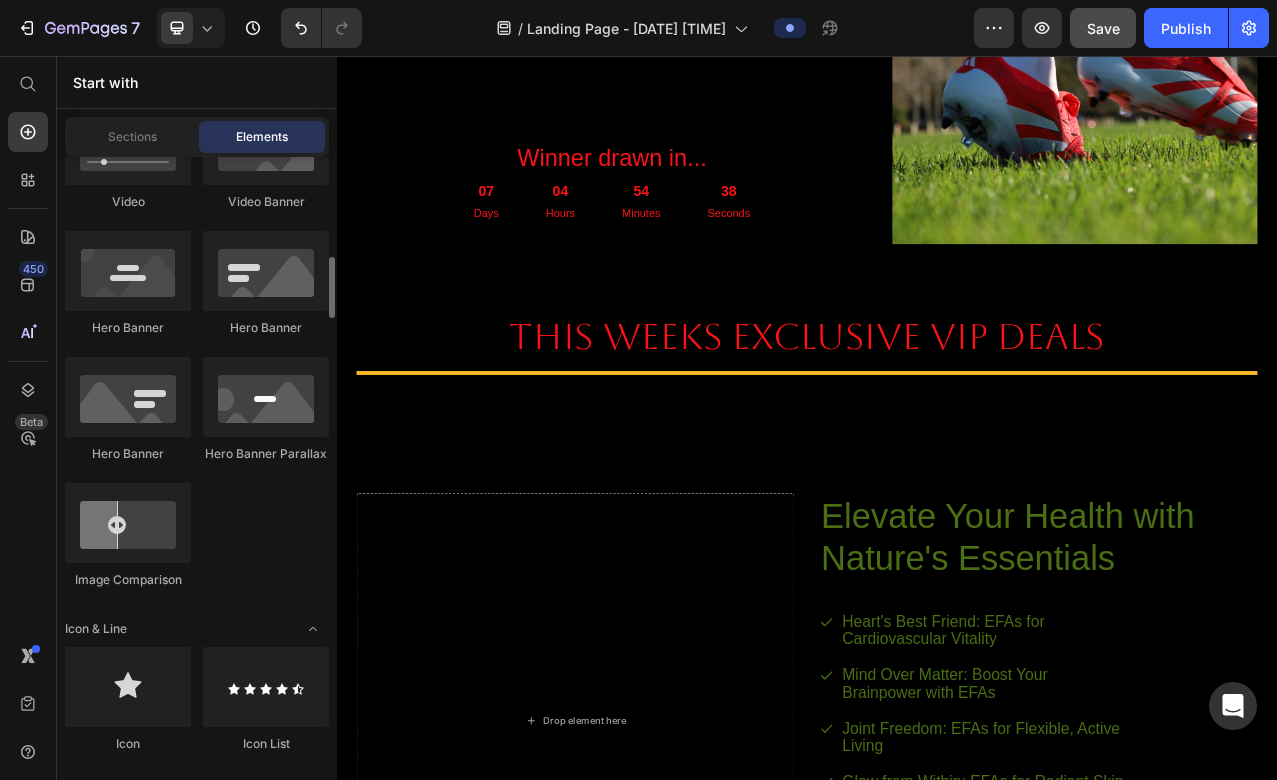 scroll, scrollTop: 970, scrollLeft: 0, axis: vertical 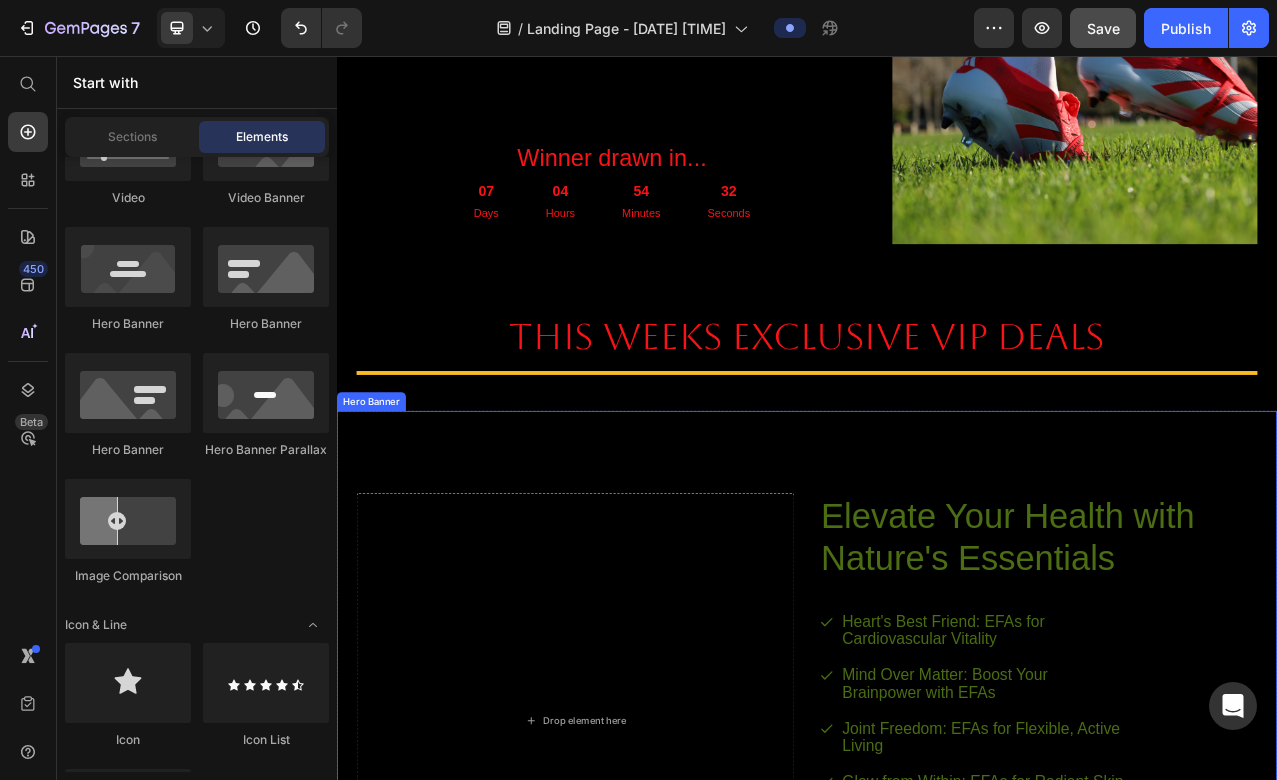 click on "Elevate Your Health with Nature's Essentials Heading
Heart's Best Friend: EFAs for Cardiovascular Vitality
Mind Over Matter: Boost Your Brainpower with EFAs
Joint Freedom: EFAs for Flexible, Active Living
Glow from Within: EFAs for Radiant Skin and Hair Item List Try Gem 15 Button Row
Drop element here" at bounding box center (937, 889) 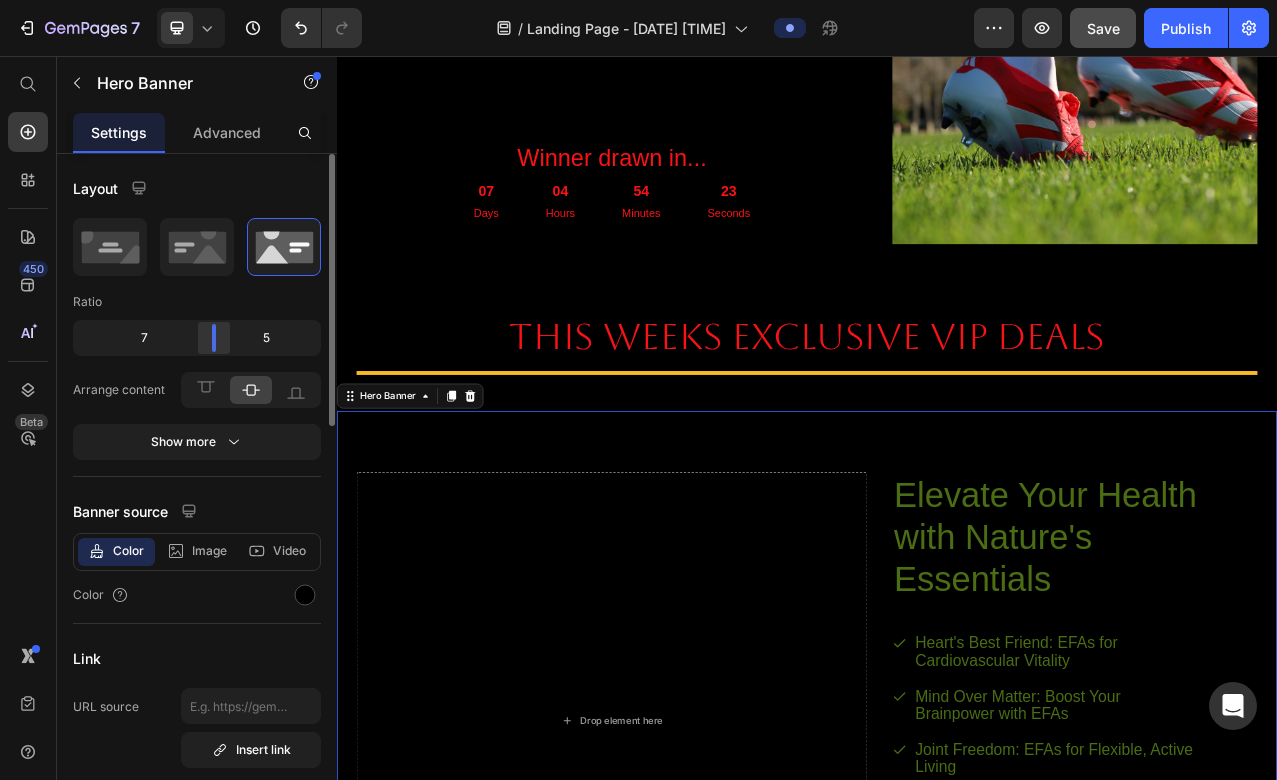 drag, startPoint x: 205, startPoint y: 339, endPoint x: 218, endPoint y: 344, distance: 13.928389 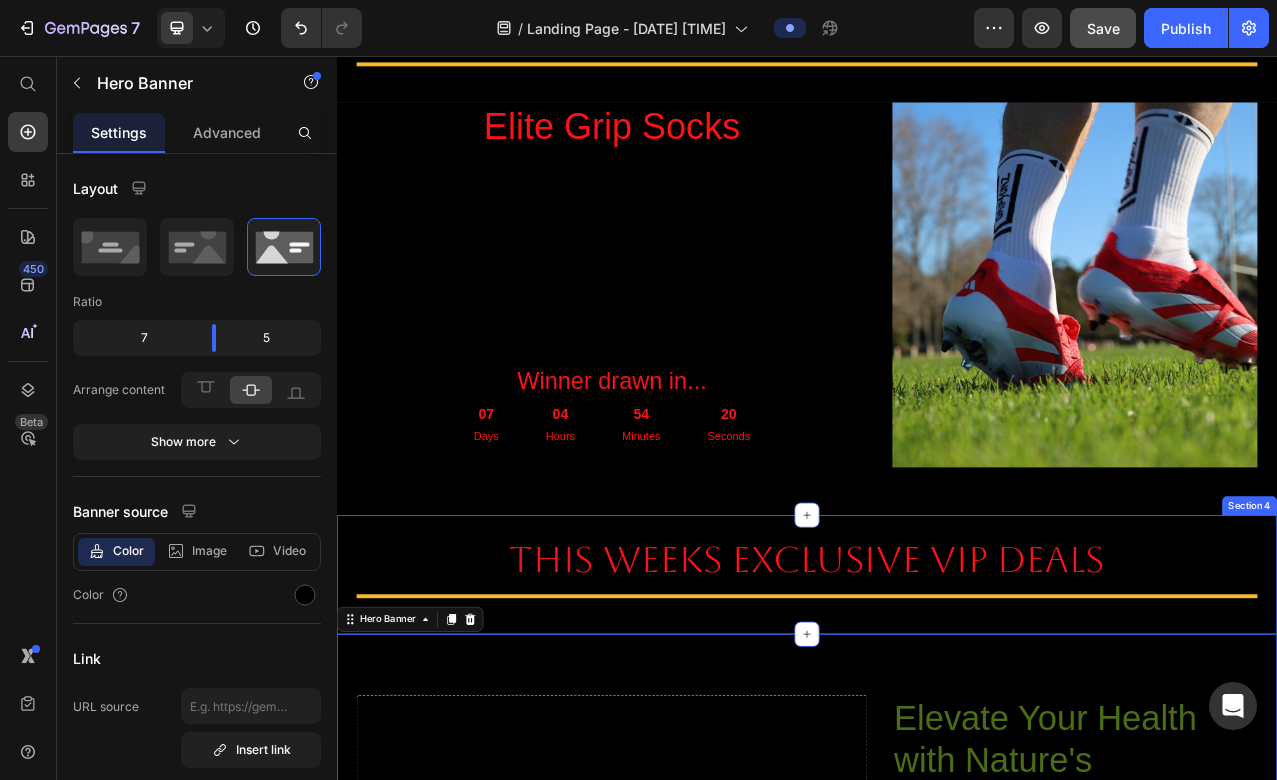 scroll, scrollTop: 632, scrollLeft: 0, axis: vertical 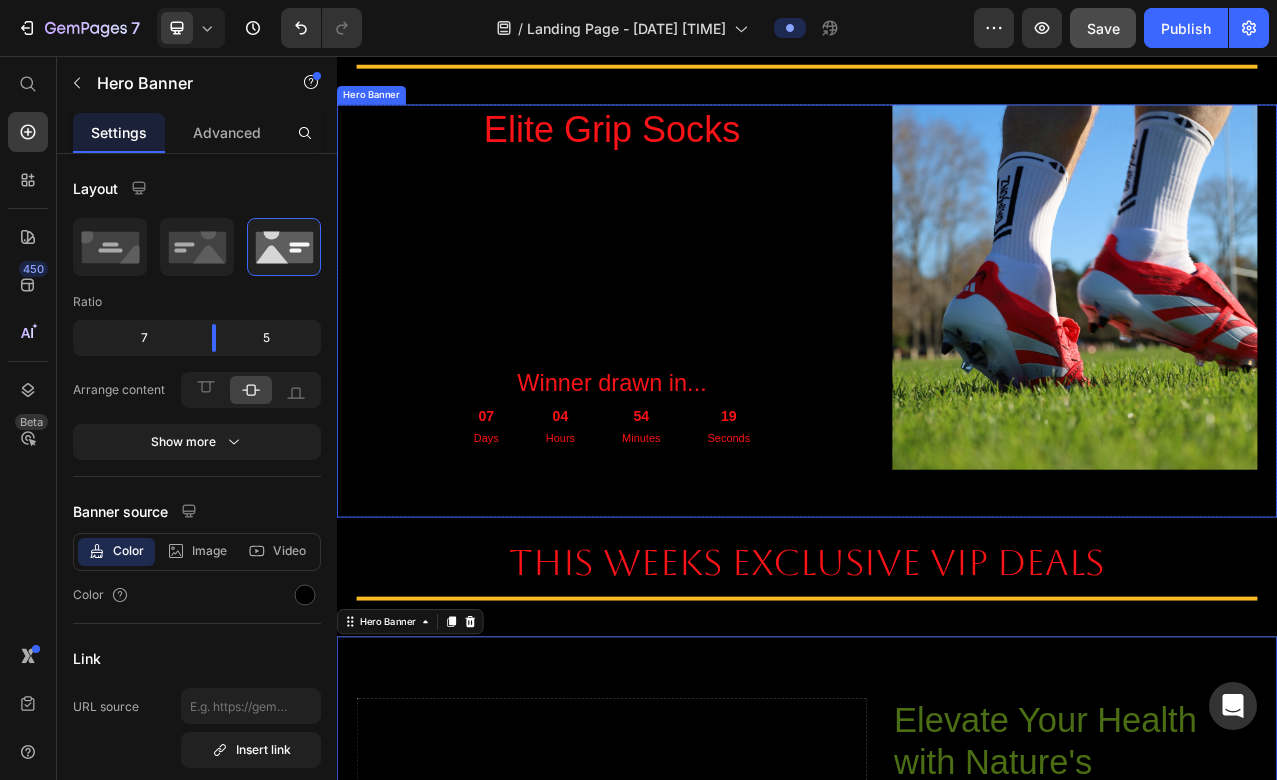 click on "Elite Grip Socks Heading Winner drawn in... Heading 07 Days 04 Hours 54 Minutes 19 Seconds Countdown Timer" at bounding box center (688, 351) 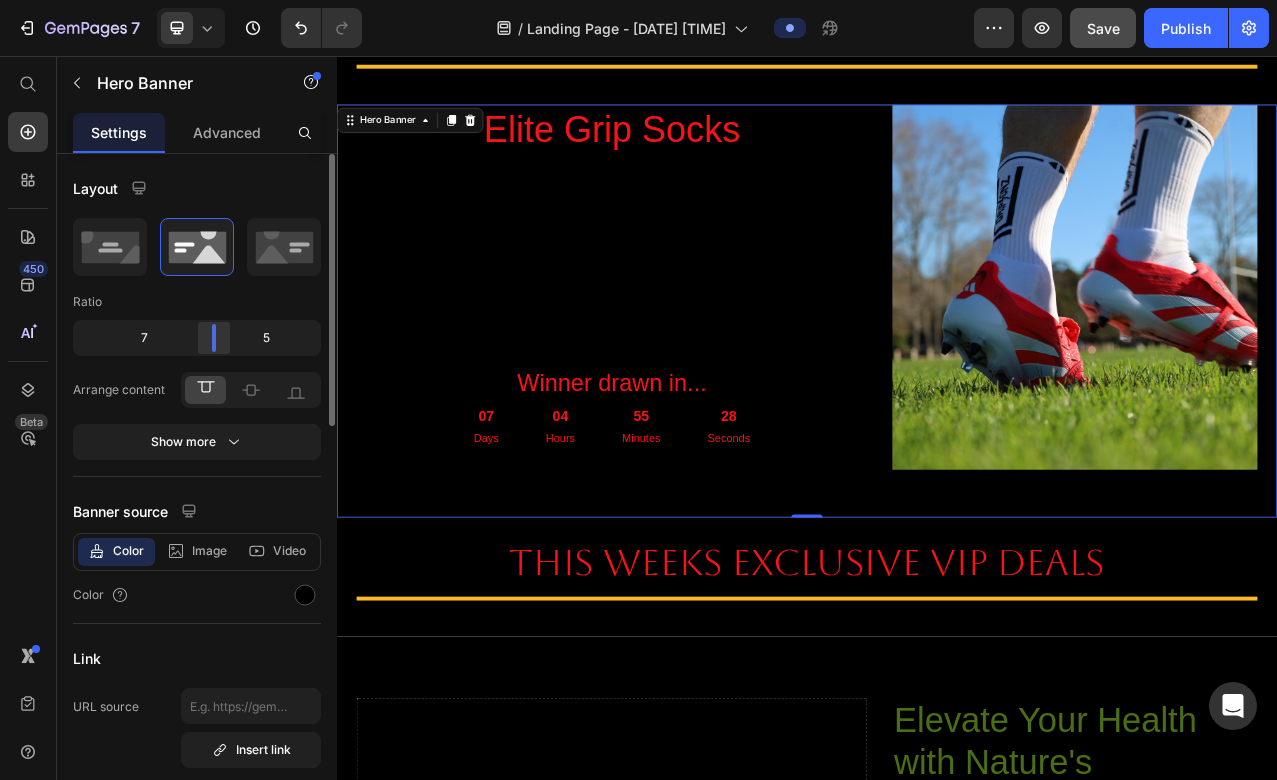 drag, startPoint x: 210, startPoint y: 343, endPoint x: 221, endPoint y: 343, distance: 11 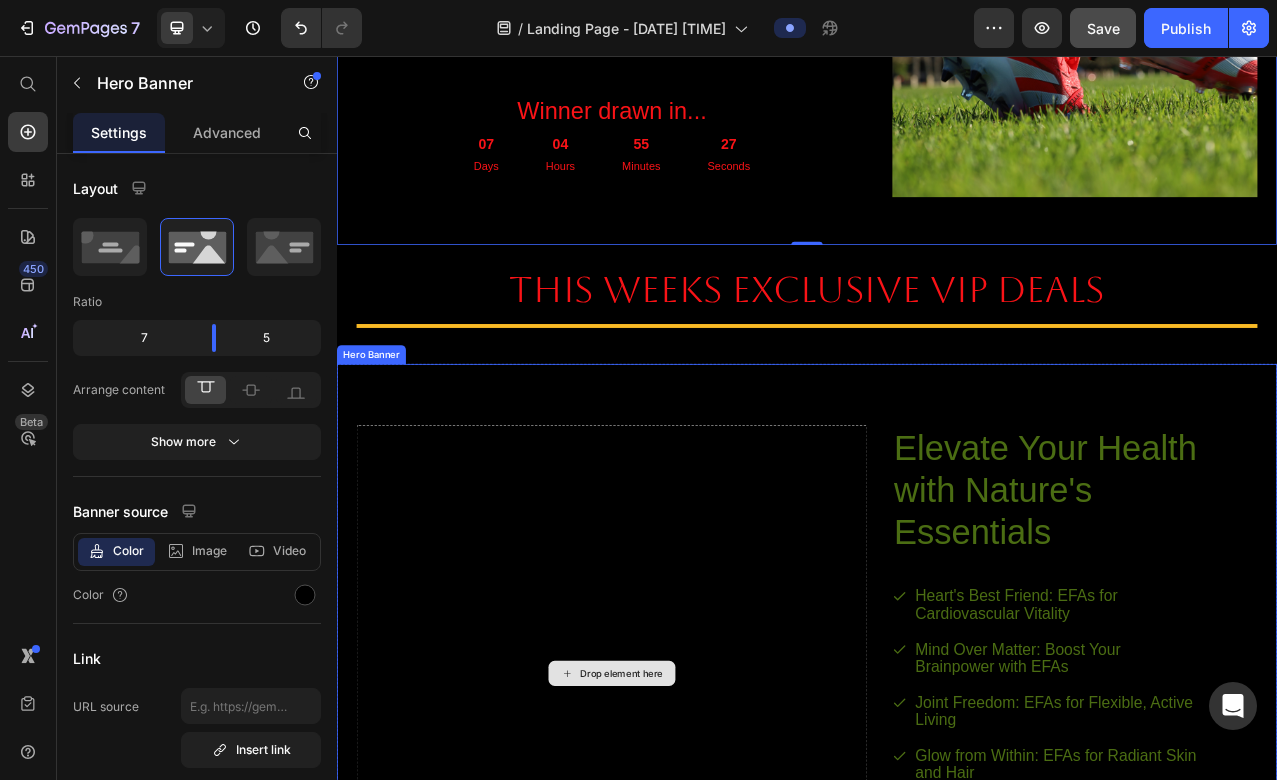 scroll, scrollTop: 995, scrollLeft: 0, axis: vertical 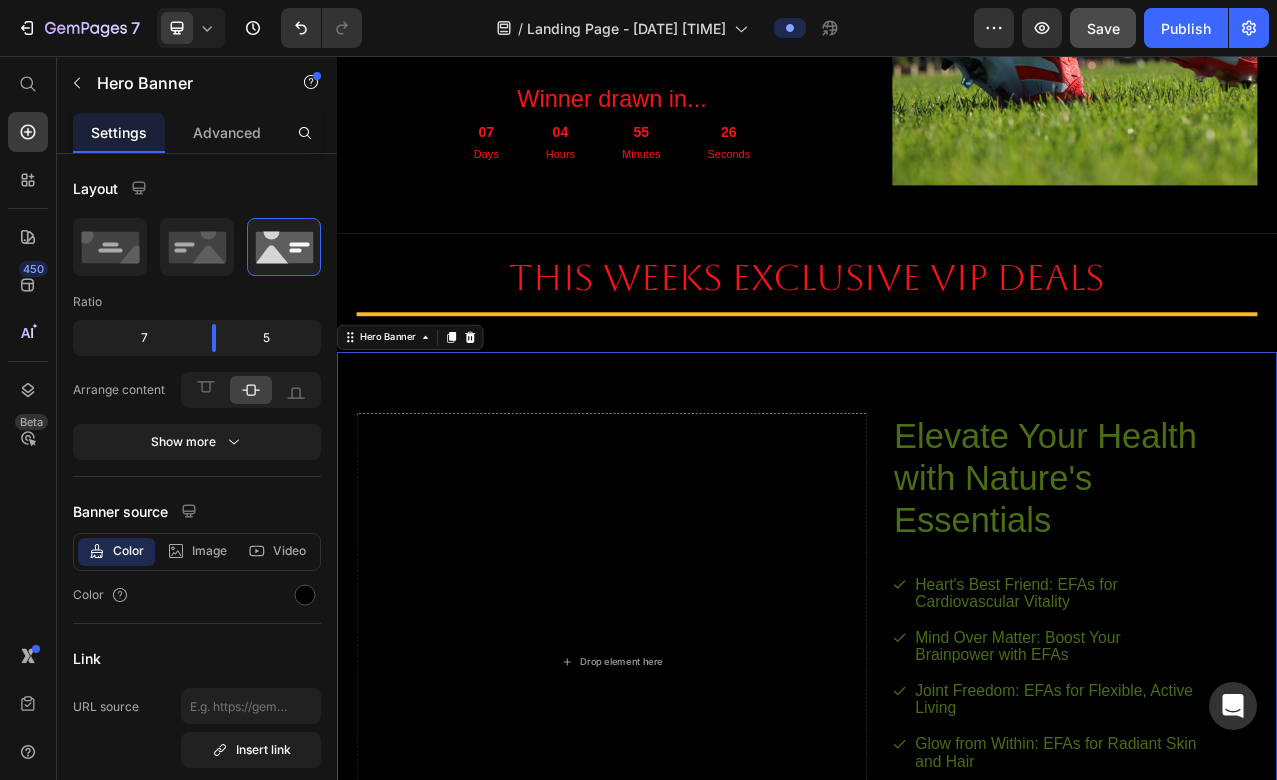 click on "Elevate Your Health with Nature's Essentials Heading
Heart's Best Friend: EFAs for Cardiovascular Vitality
Mind Over Matter: Boost Your Brainpower with EFAs
Joint Freedom: EFAs for Flexible, Active Living
Glow from Within: EFAs for Radiant Skin and Hair Item List Try Gem 15 Button Row
Drop element here" at bounding box center (937, 814) 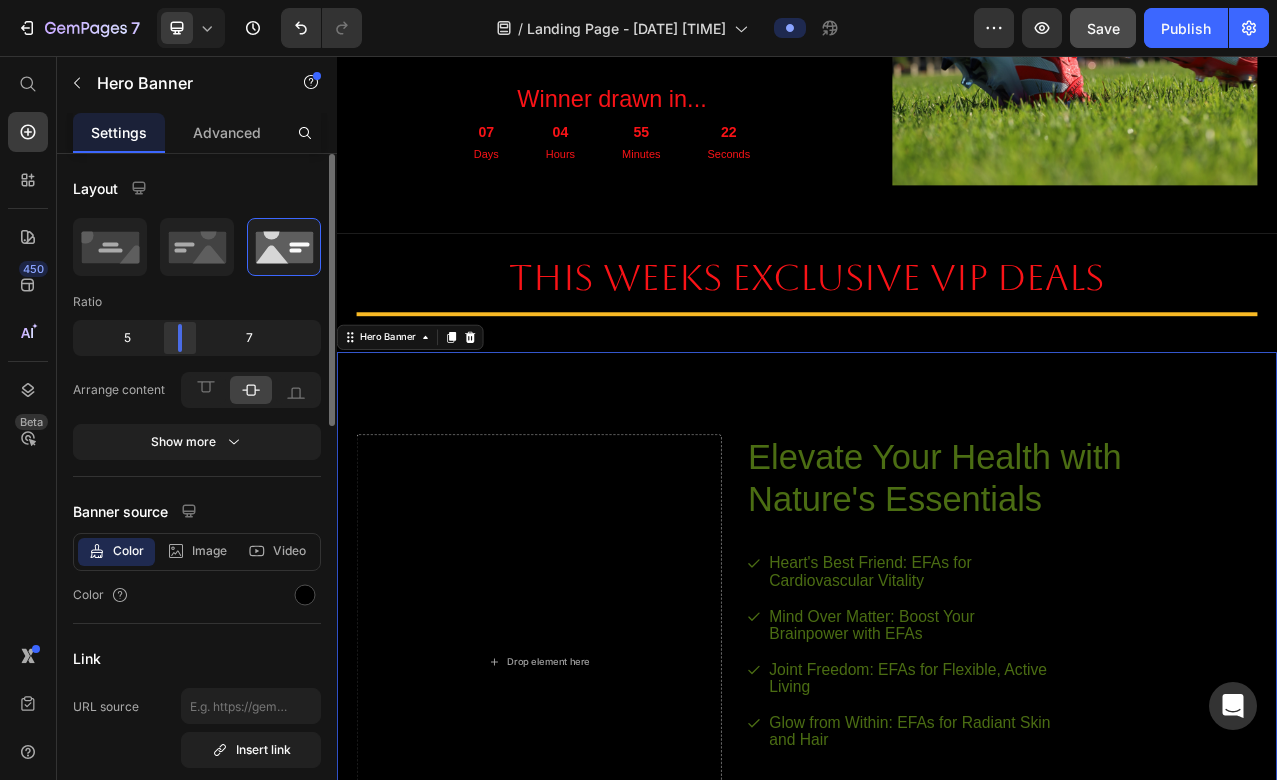 drag, startPoint x: 205, startPoint y: 342, endPoint x: 170, endPoint y: 342, distance: 35 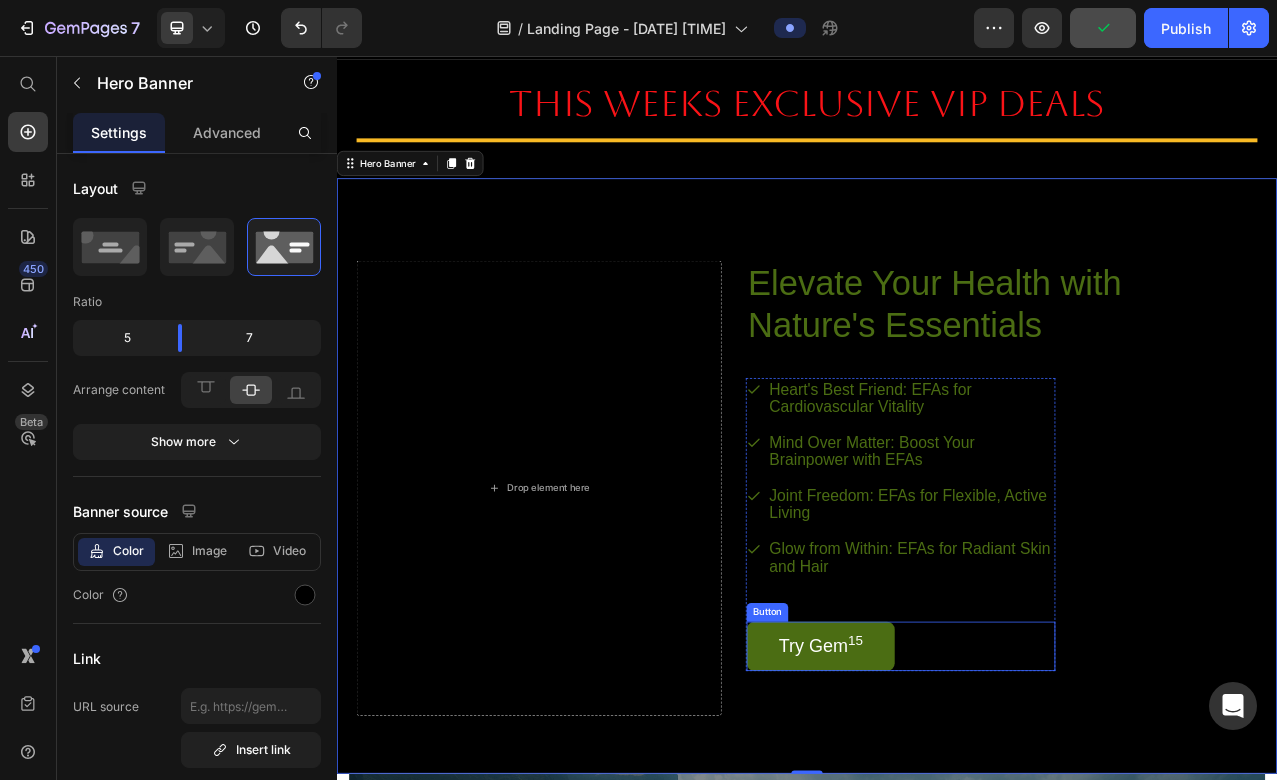 scroll, scrollTop: 1204, scrollLeft: 0, axis: vertical 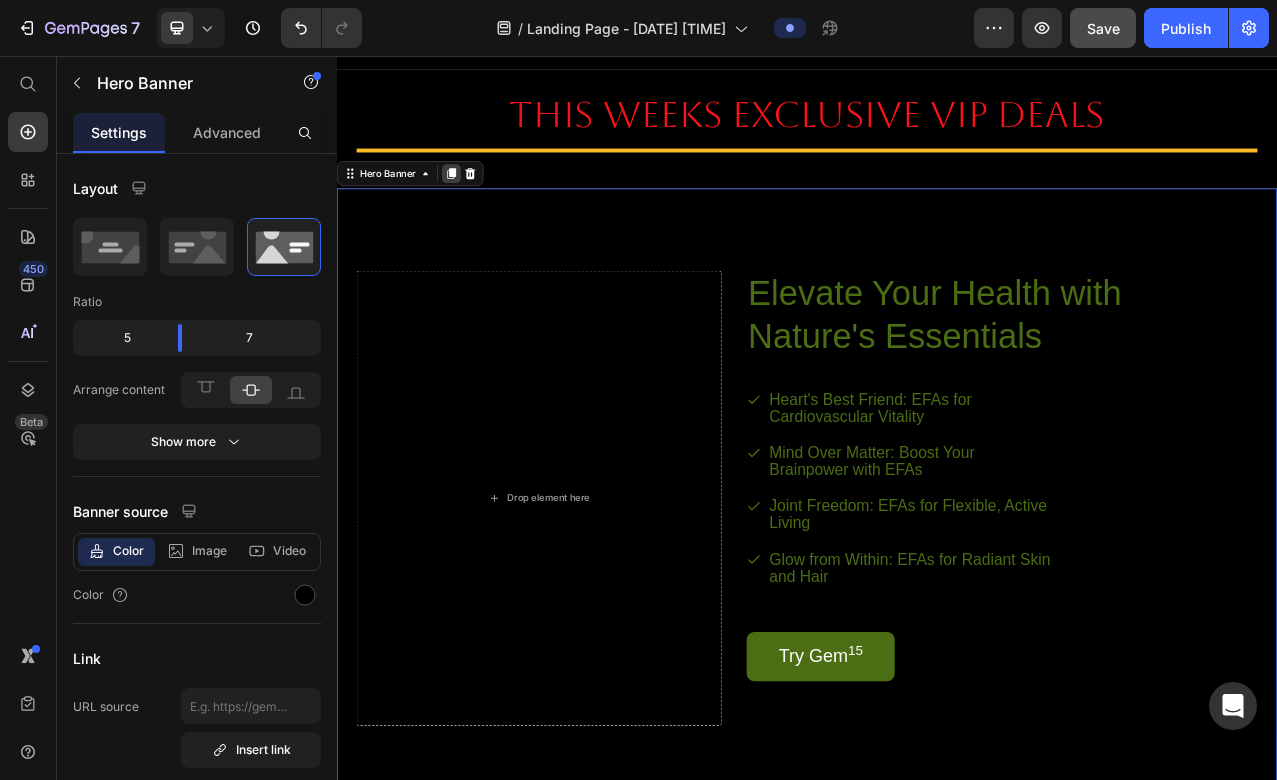 click 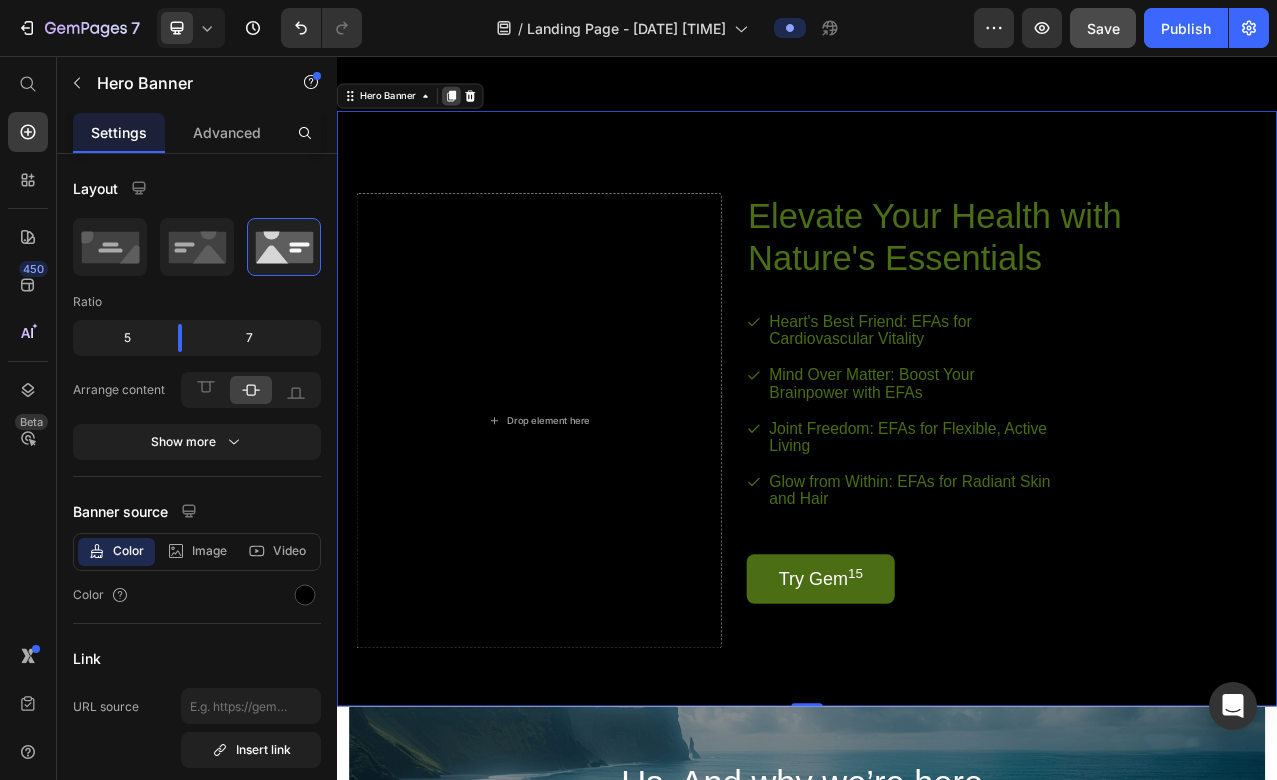 click at bounding box center [483, 107] 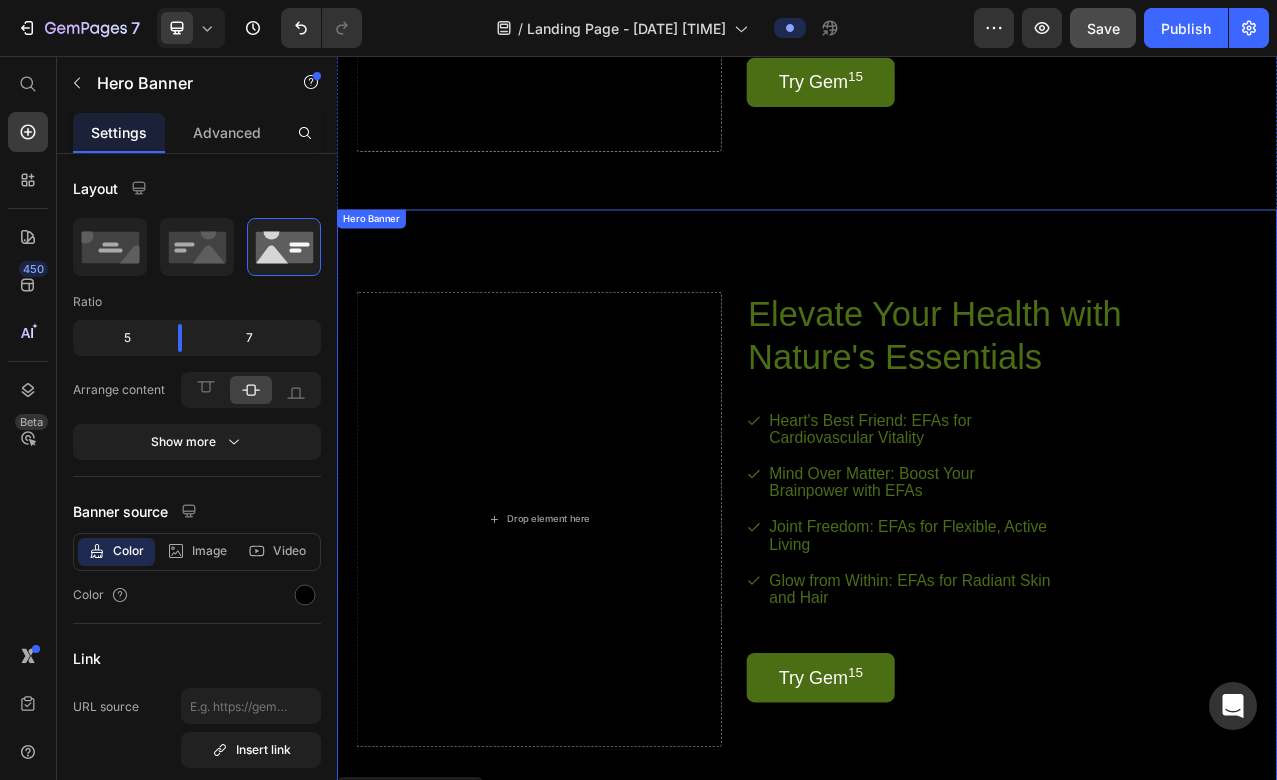 scroll, scrollTop: 1922, scrollLeft: 0, axis: vertical 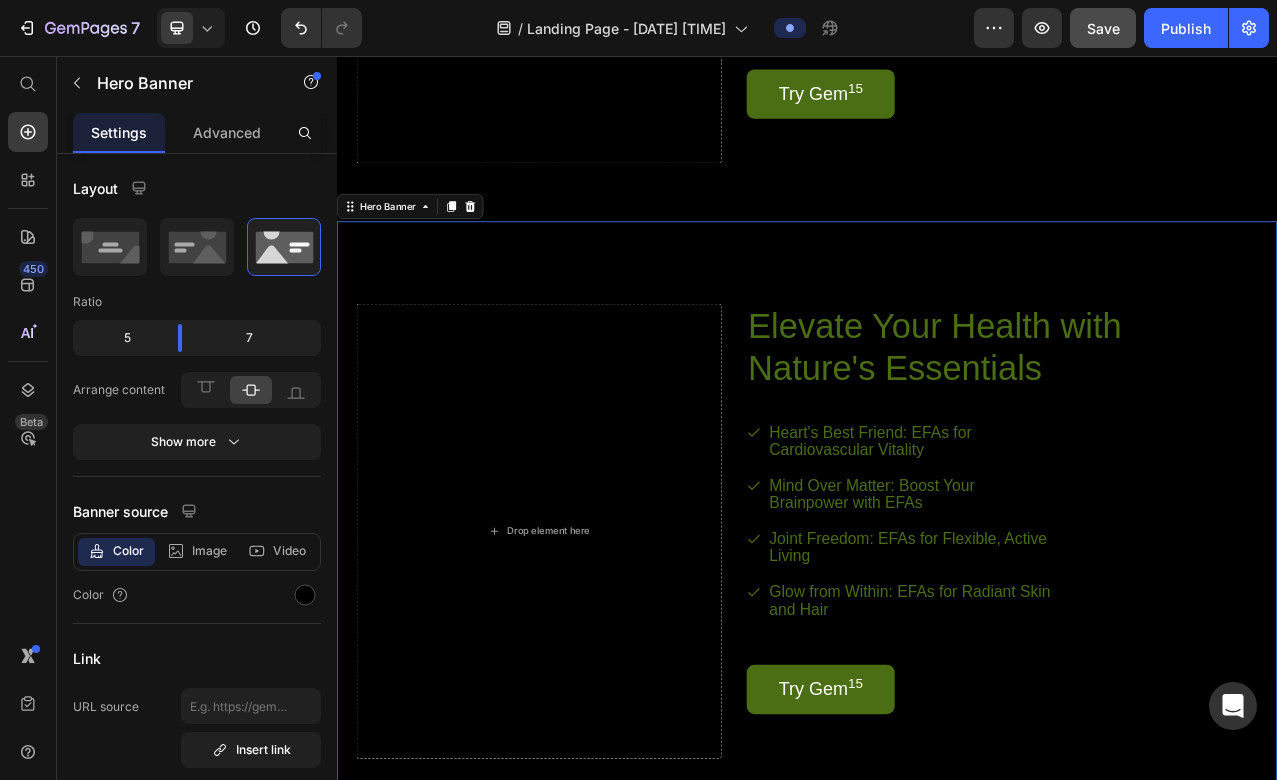 click on "Elevate Your Health with Nature's Essentials Heading
Heart's Best Friend: EFAs for Cardiovascular Vitality
Mind Over Matter: Boost Your Brainpower with EFAs
Joint Freedom: EFAs for Flexible, Active Living
Glow from Within: EFAs for Radiant Skin and Hair Item List Try Gem 15 Button Row
Drop element here" at bounding box center [937, 647] 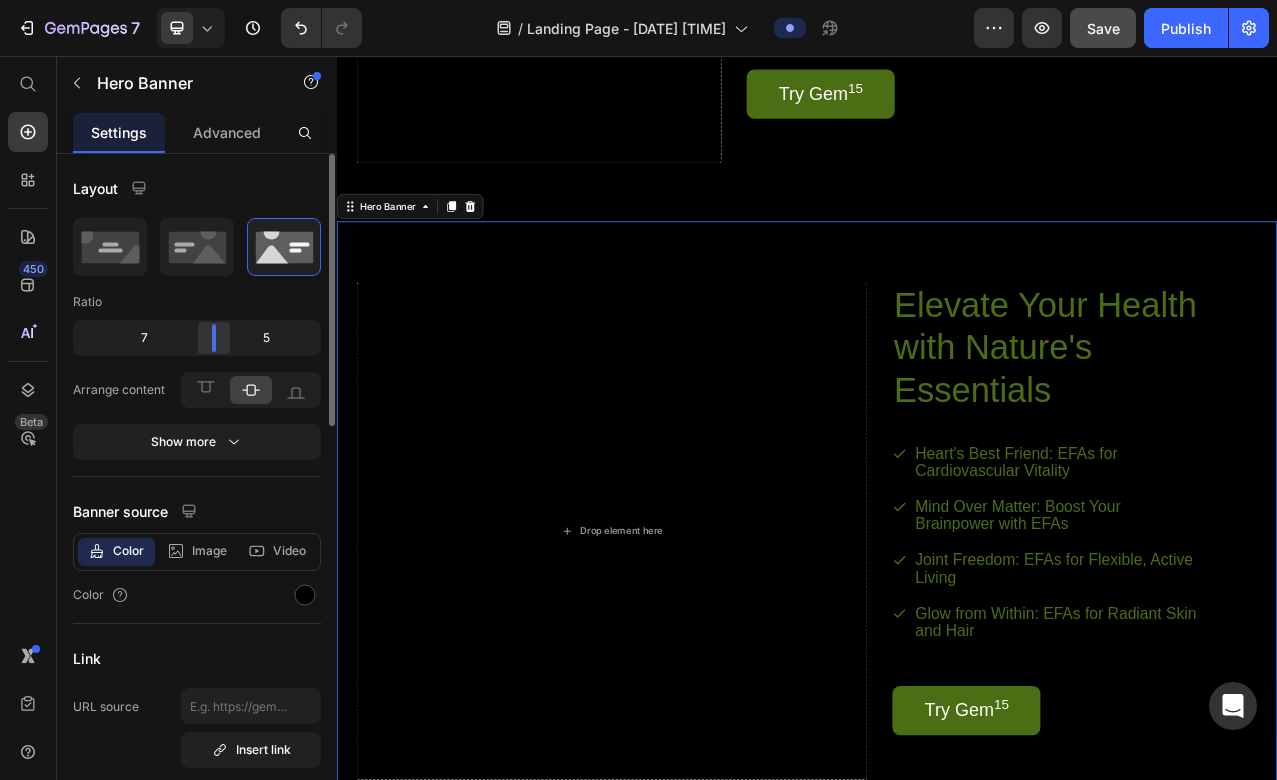 drag, startPoint x: 183, startPoint y: 337, endPoint x: 221, endPoint y: 340, distance: 38.118237 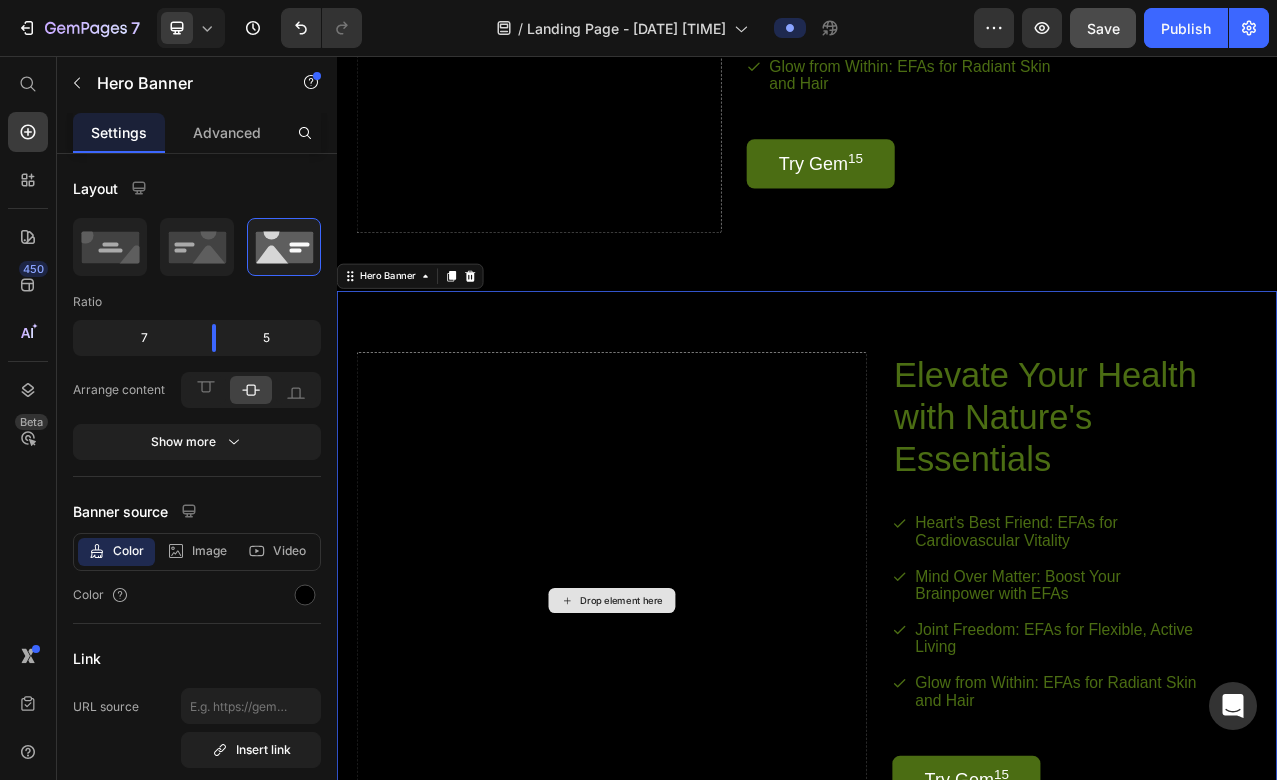 scroll, scrollTop: 1825, scrollLeft: 0, axis: vertical 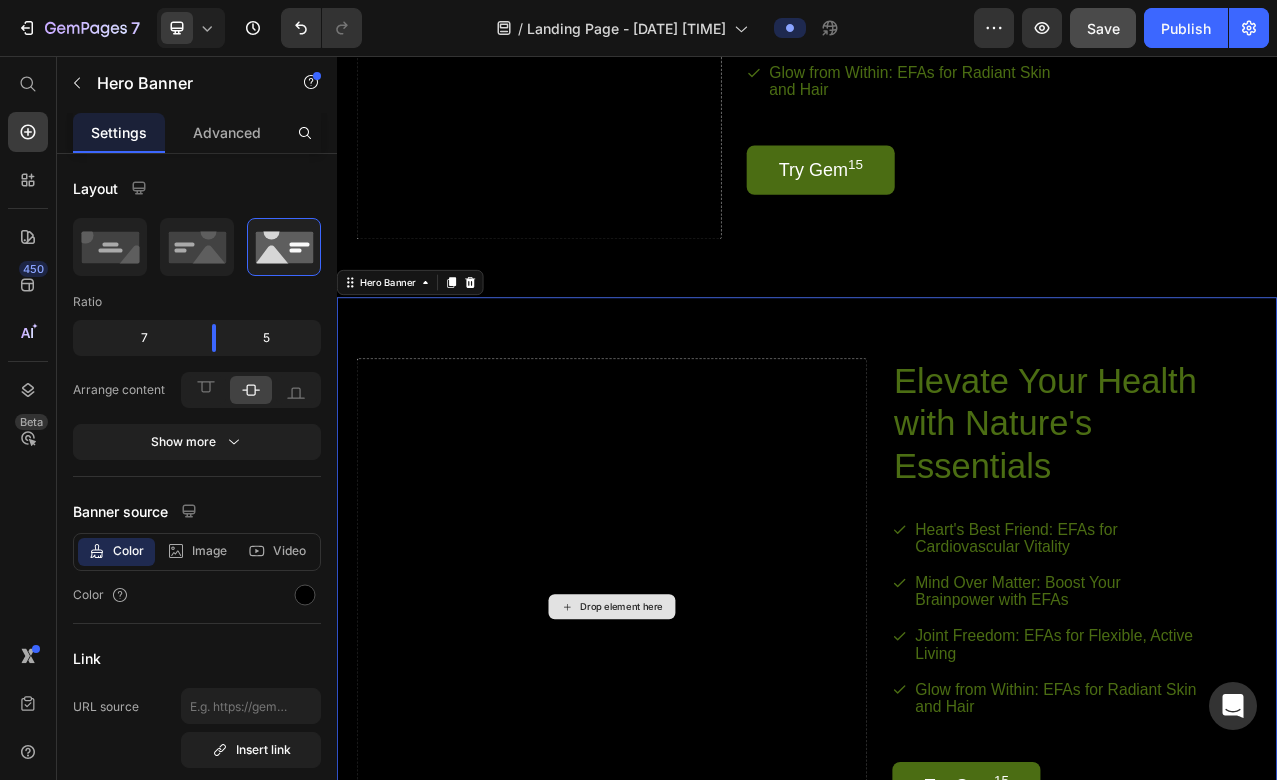 click on "Drop element here" at bounding box center [688, 759] 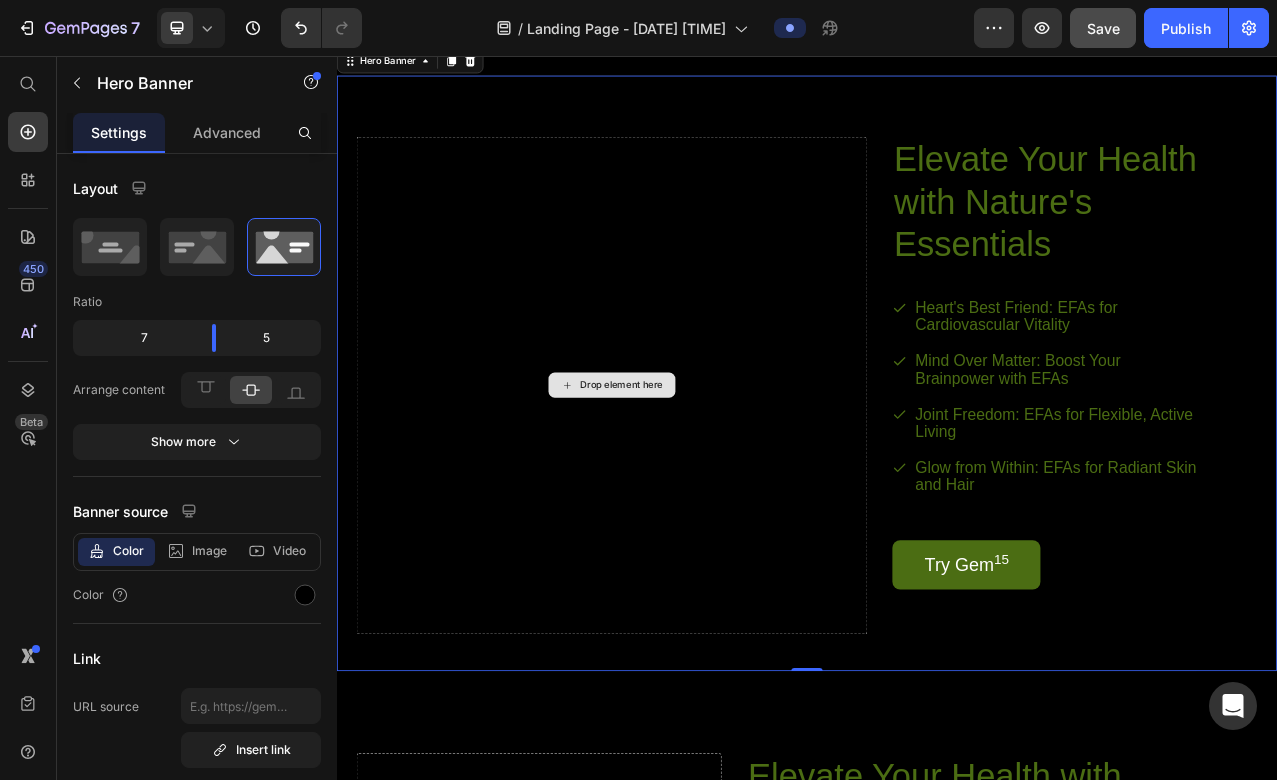 scroll, scrollTop: 2106, scrollLeft: 0, axis: vertical 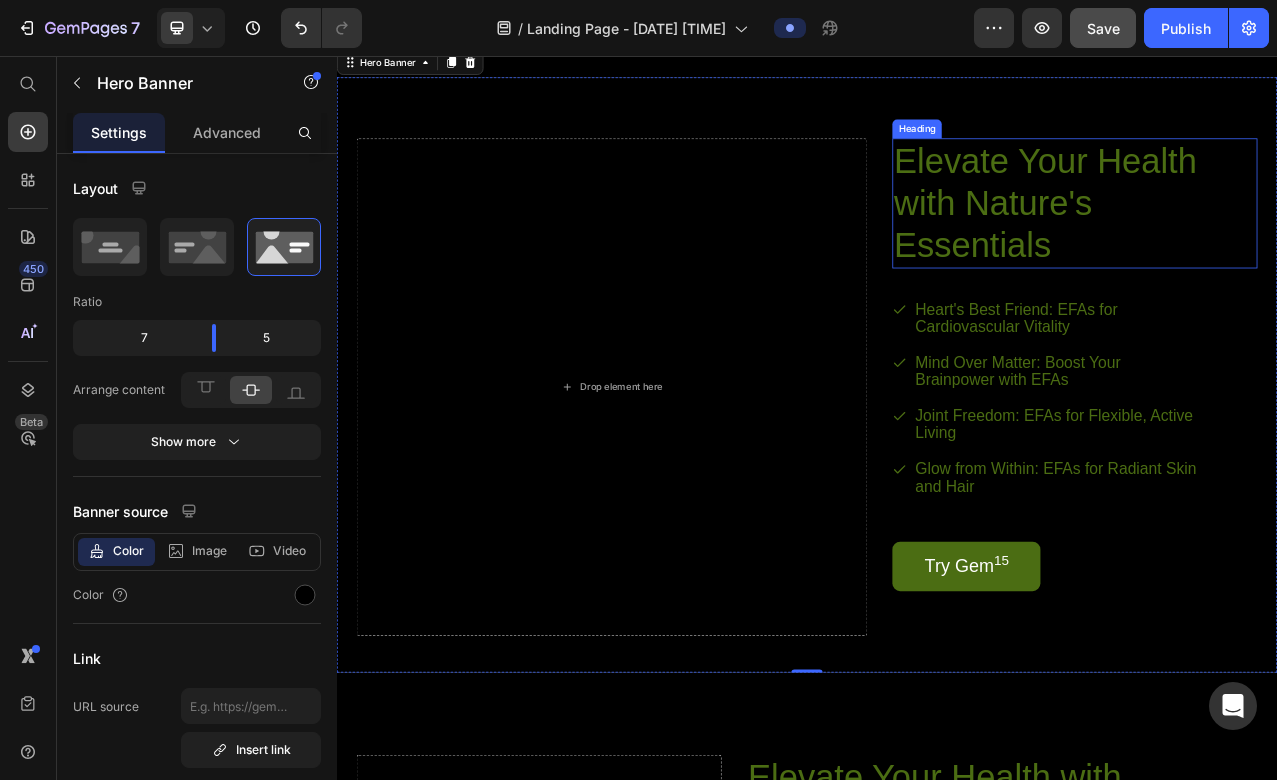 click on "Elevate Your Health with Nature's Essentials" at bounding box center (1279, 244) 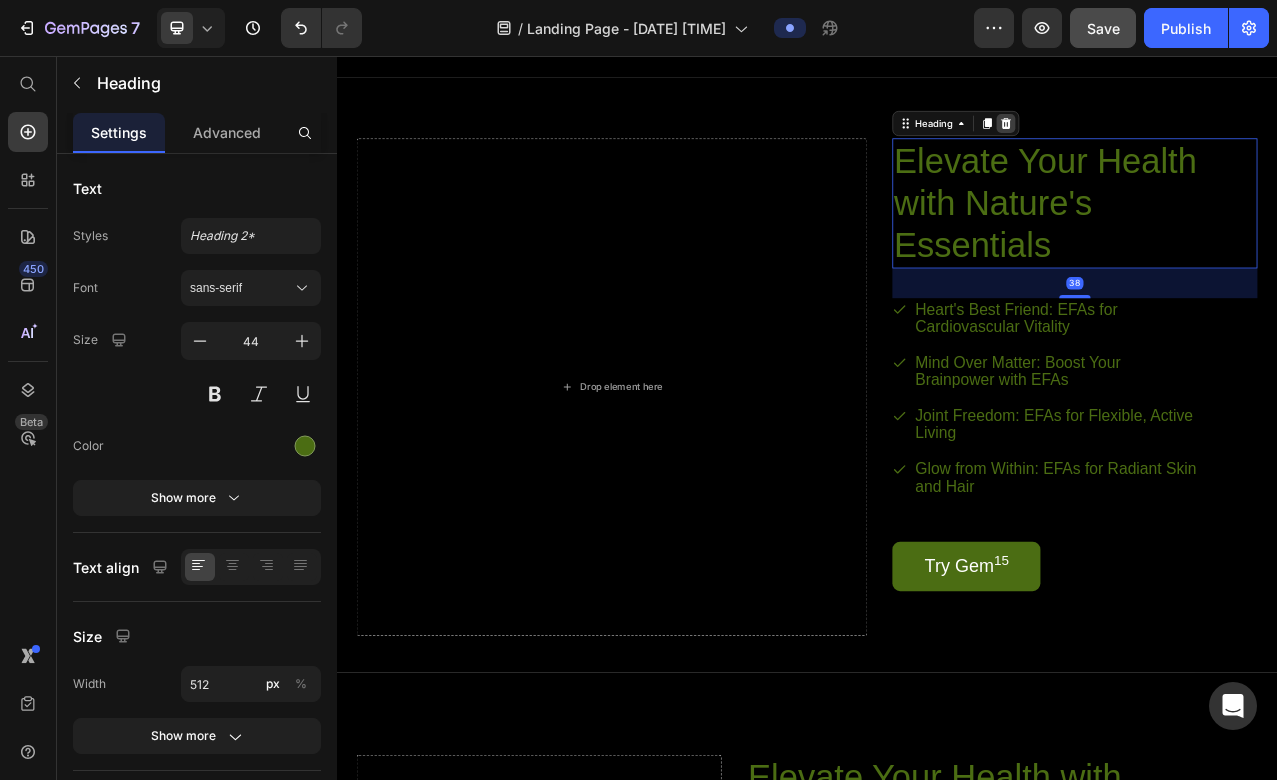 click 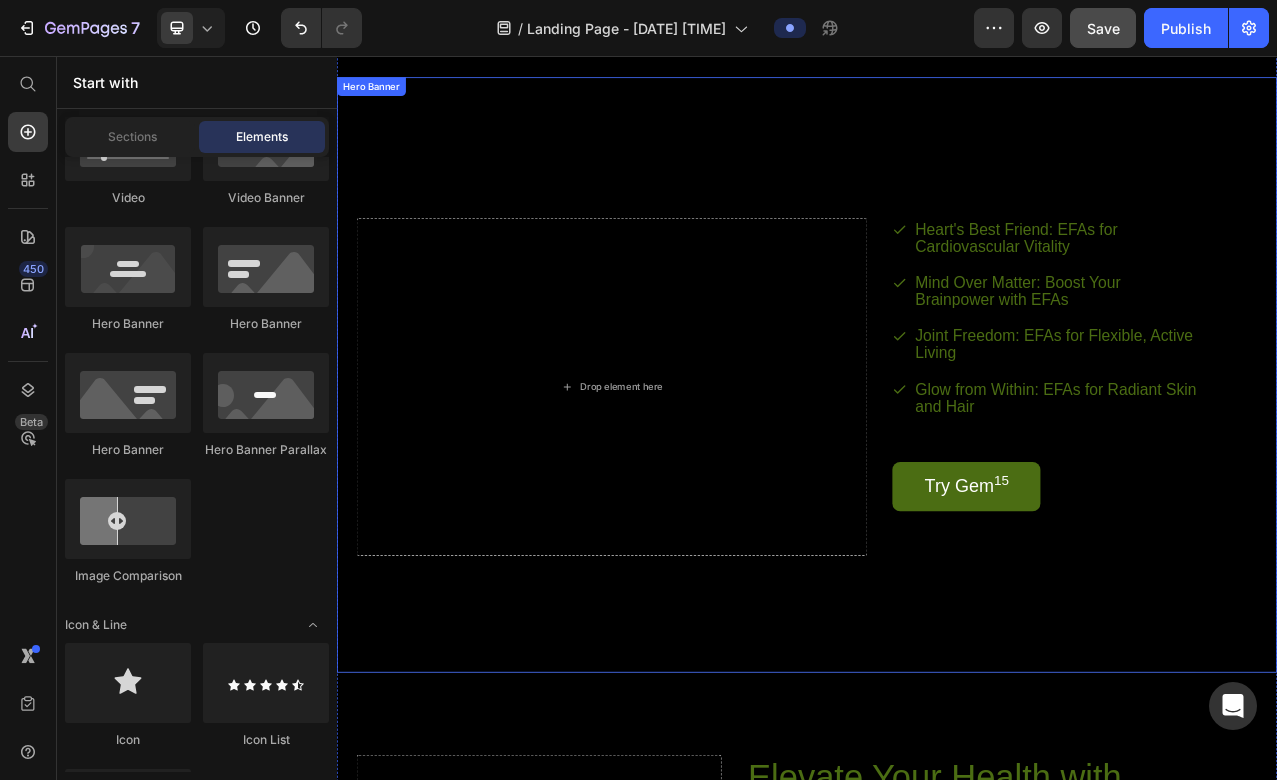 click on "Heart's Best Friend: EFAs for Cardiovascular Vitality" at bounding box center (1256, 288) 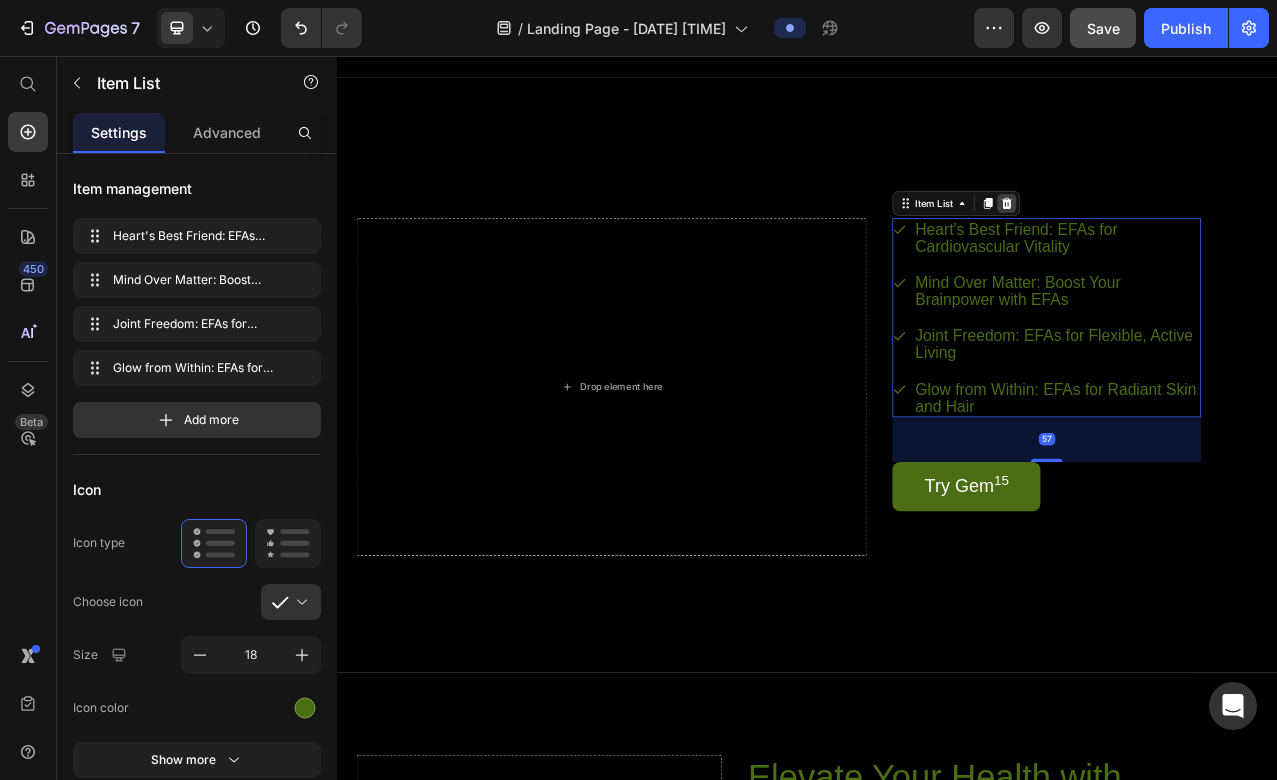 click at bounding box center (1192, 244) 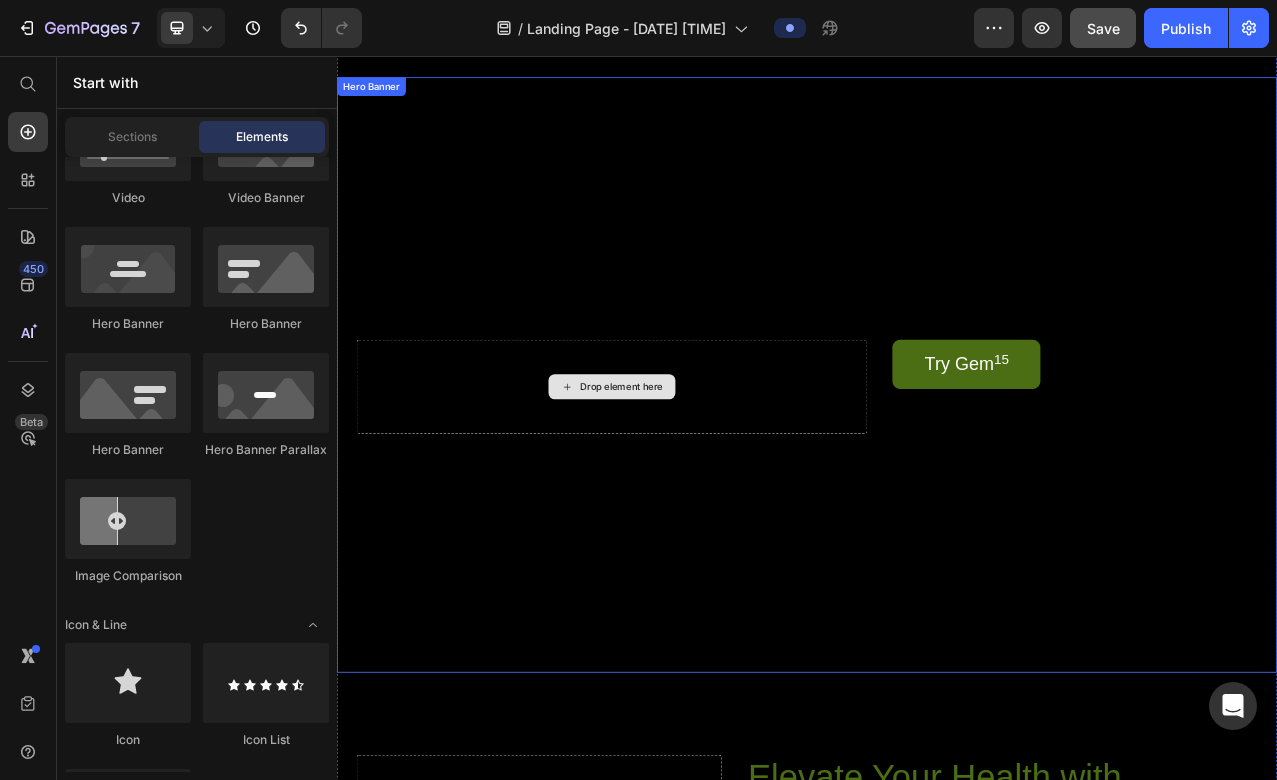 click on "Drop element here" at bounding box center (688, 478) 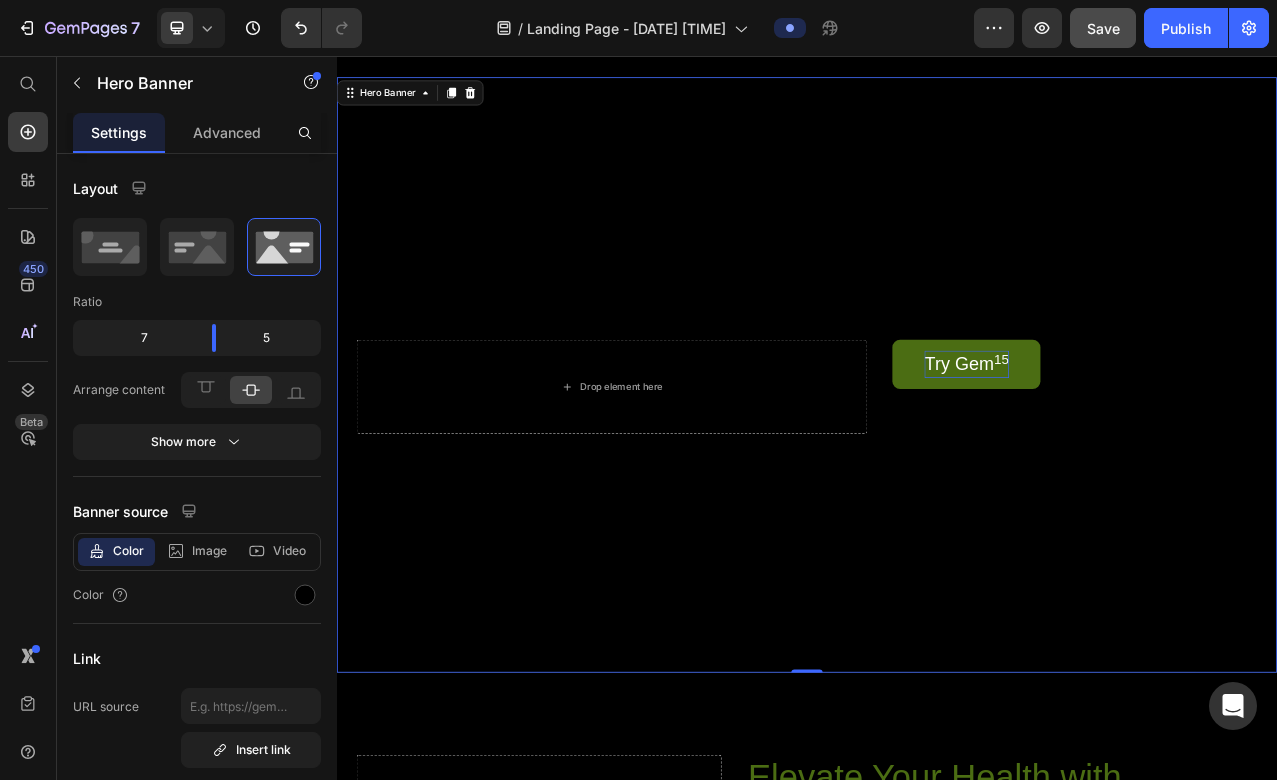 click on "Try Gem 15" at bounding box center (1141, 449) 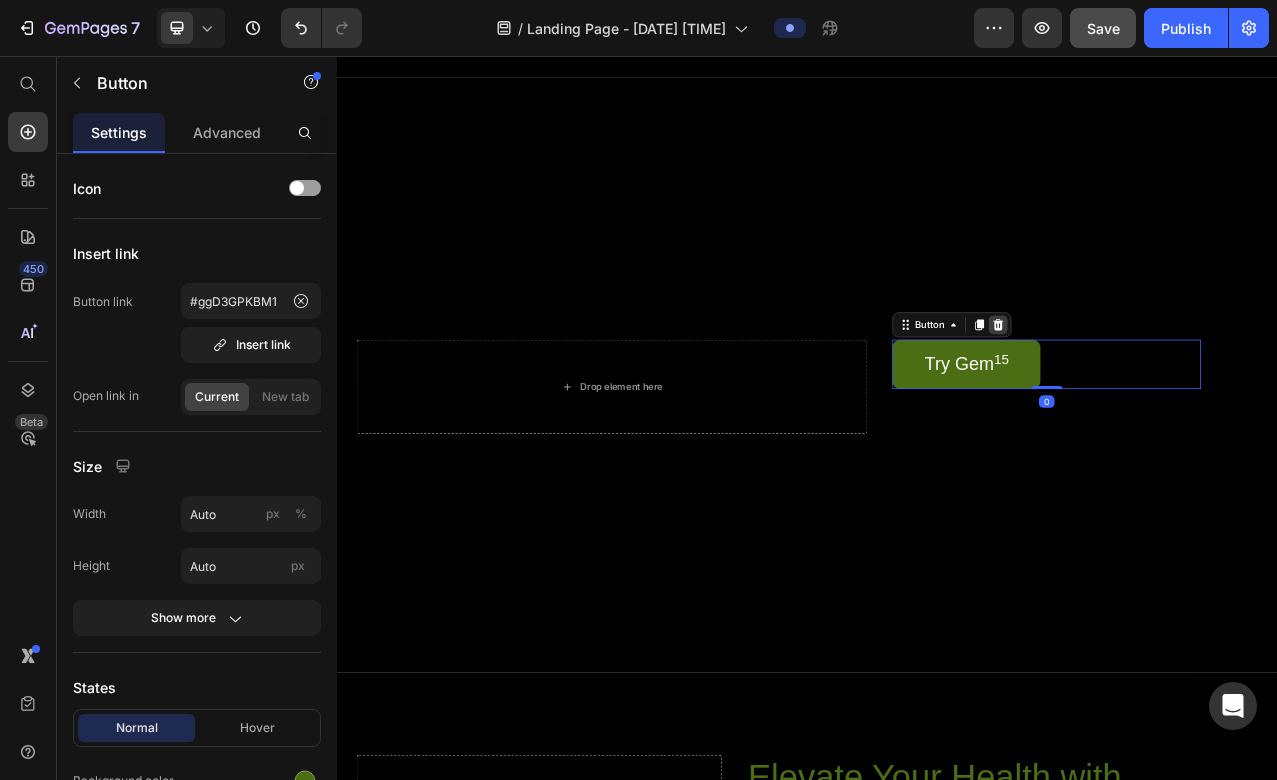 click 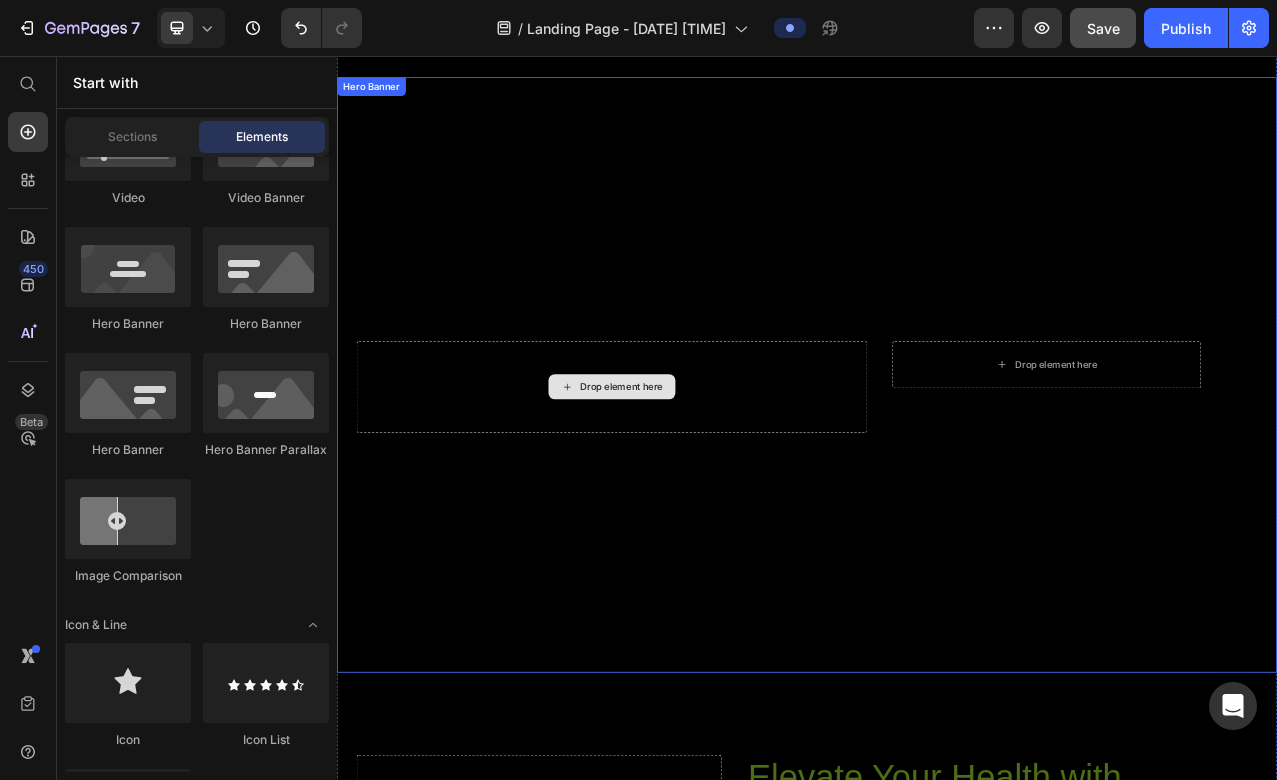 click on "Drop element here" at bounding box center [688, 478] 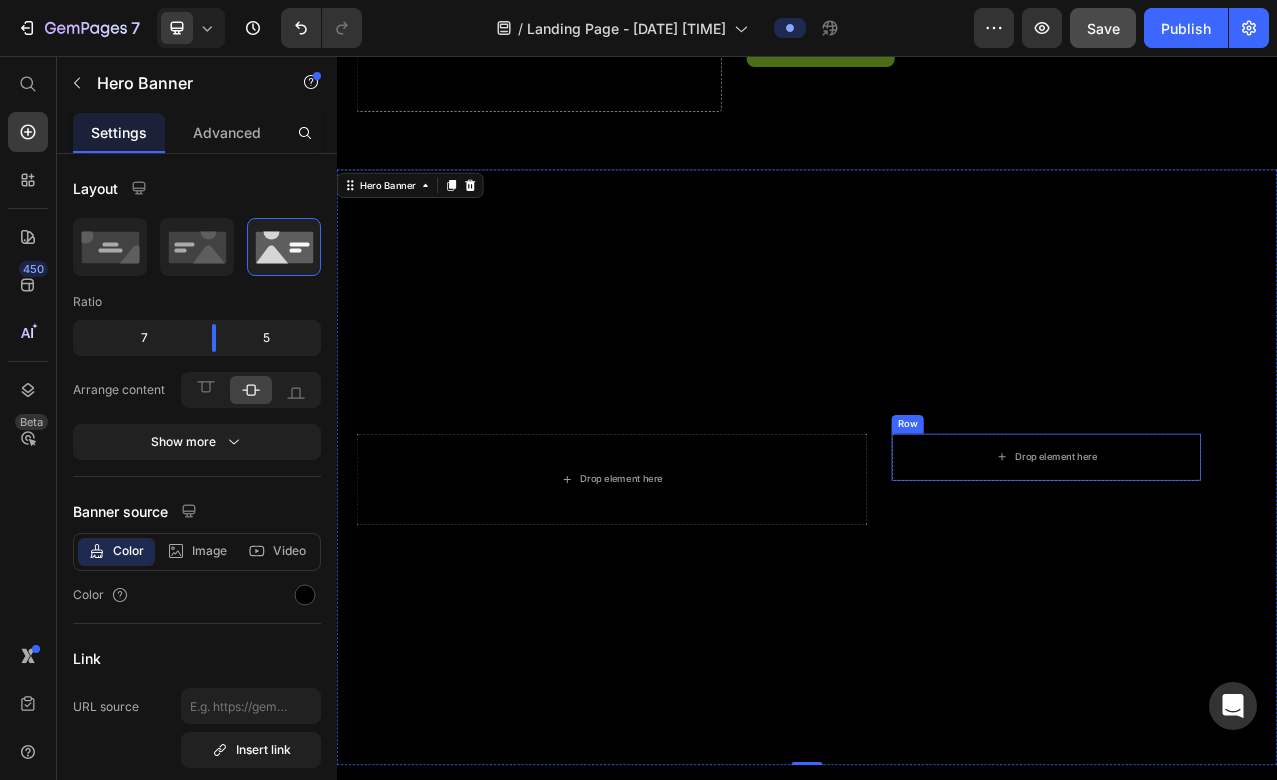 scroll, scrollTop: 2029, scrollLeft: 0, axis: vertical 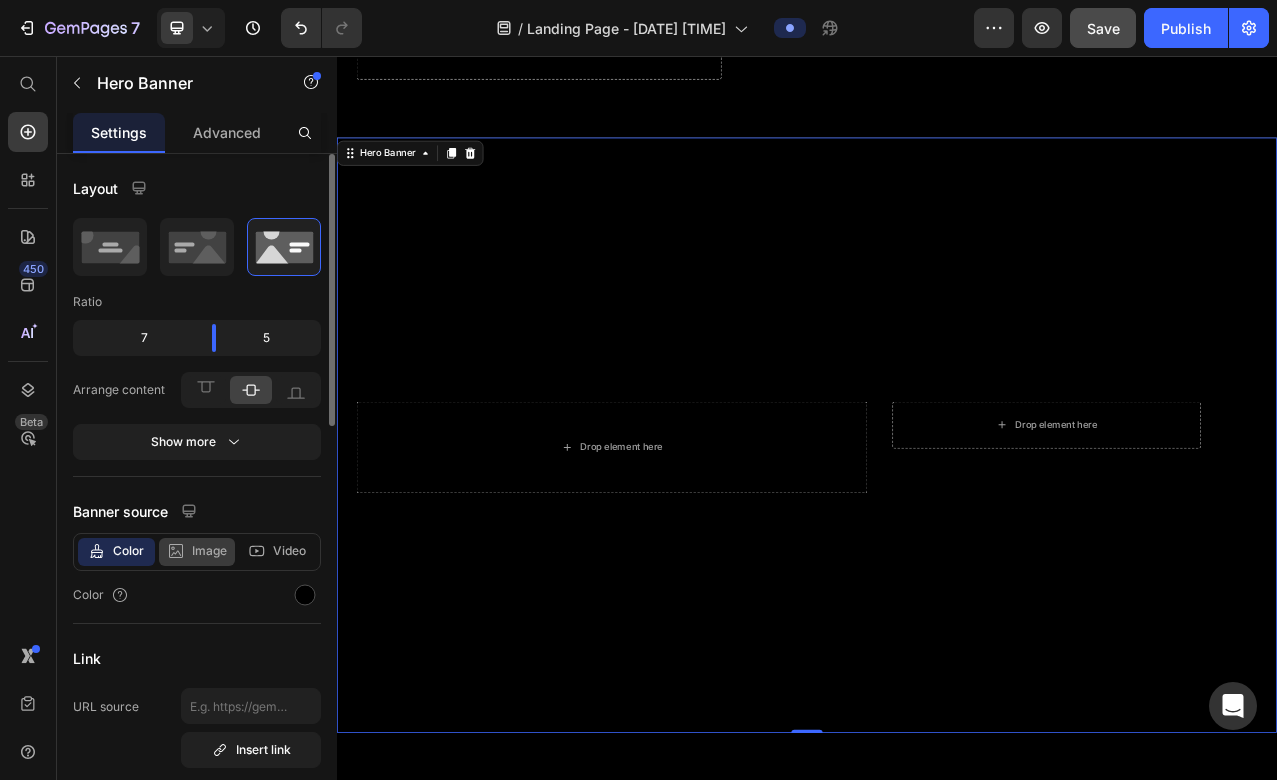 click on "Image" at bounding box center (209, 551) 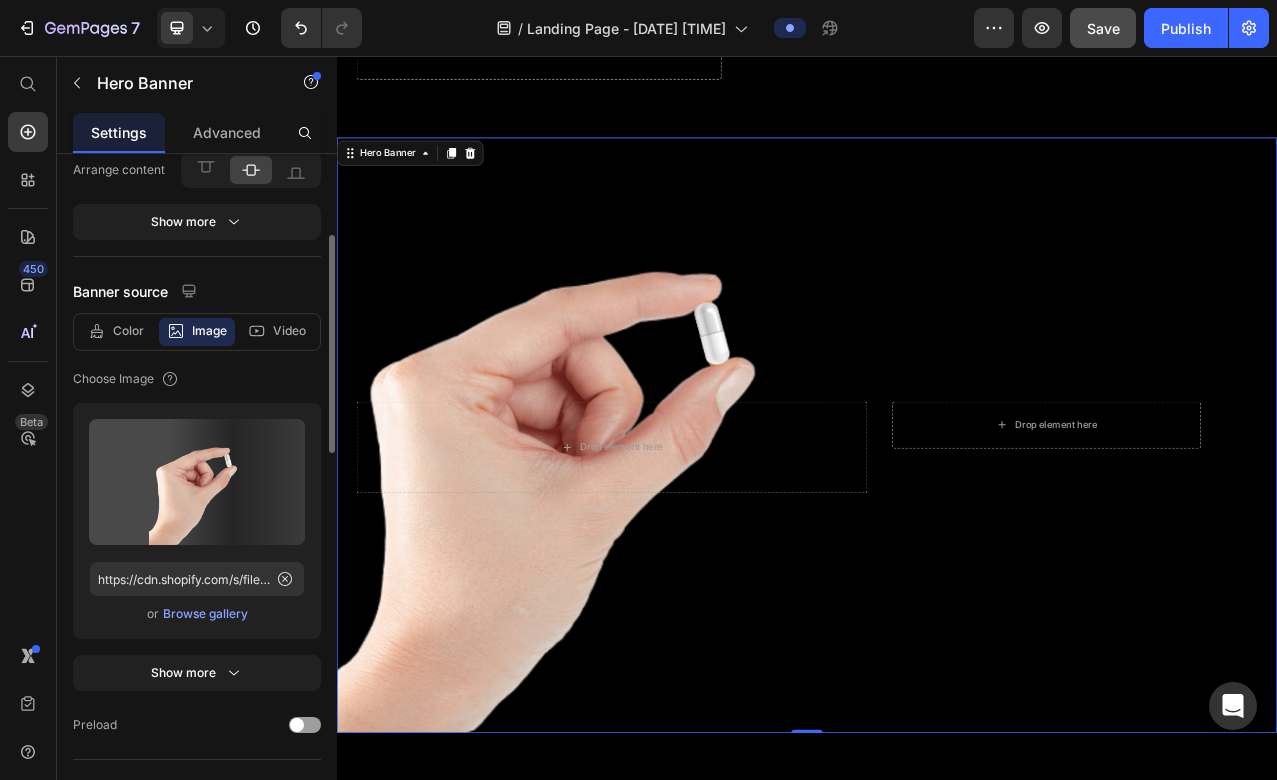 scroll, scrollTop: 228, scrollLeft: 0, axis: vertical 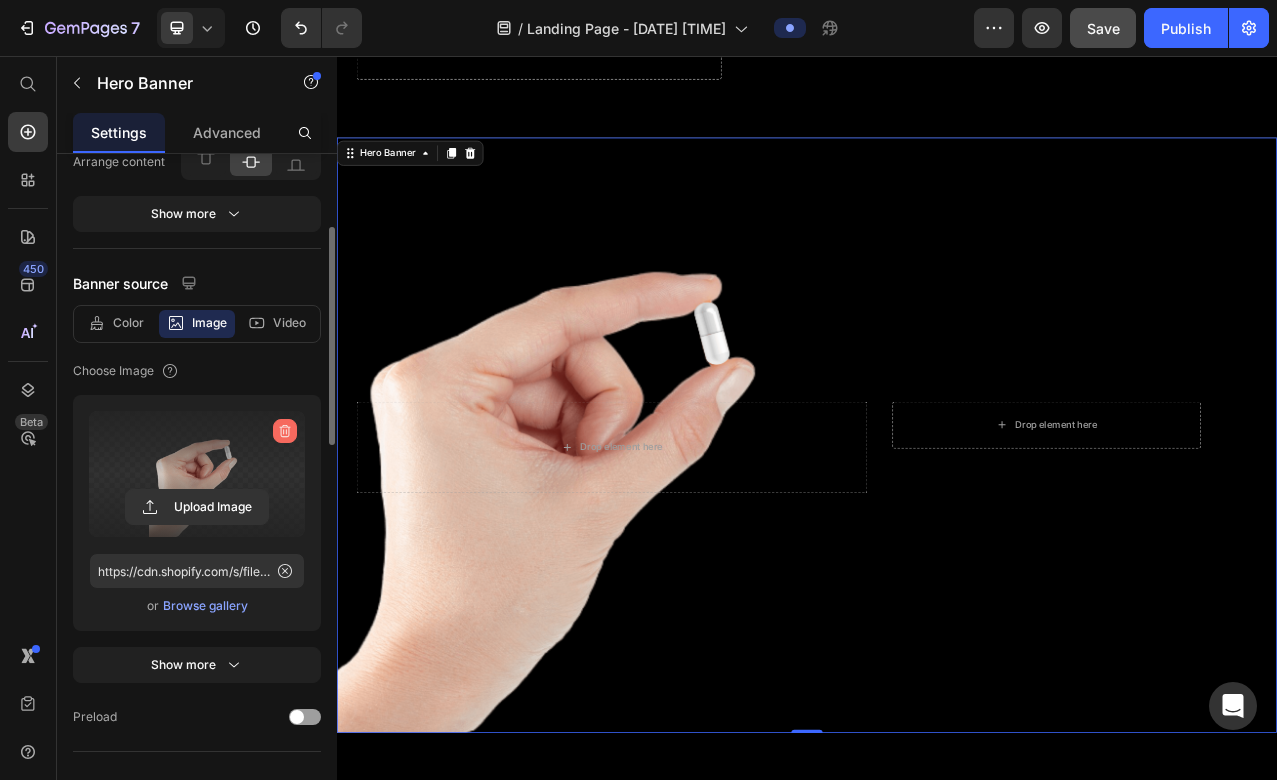 click 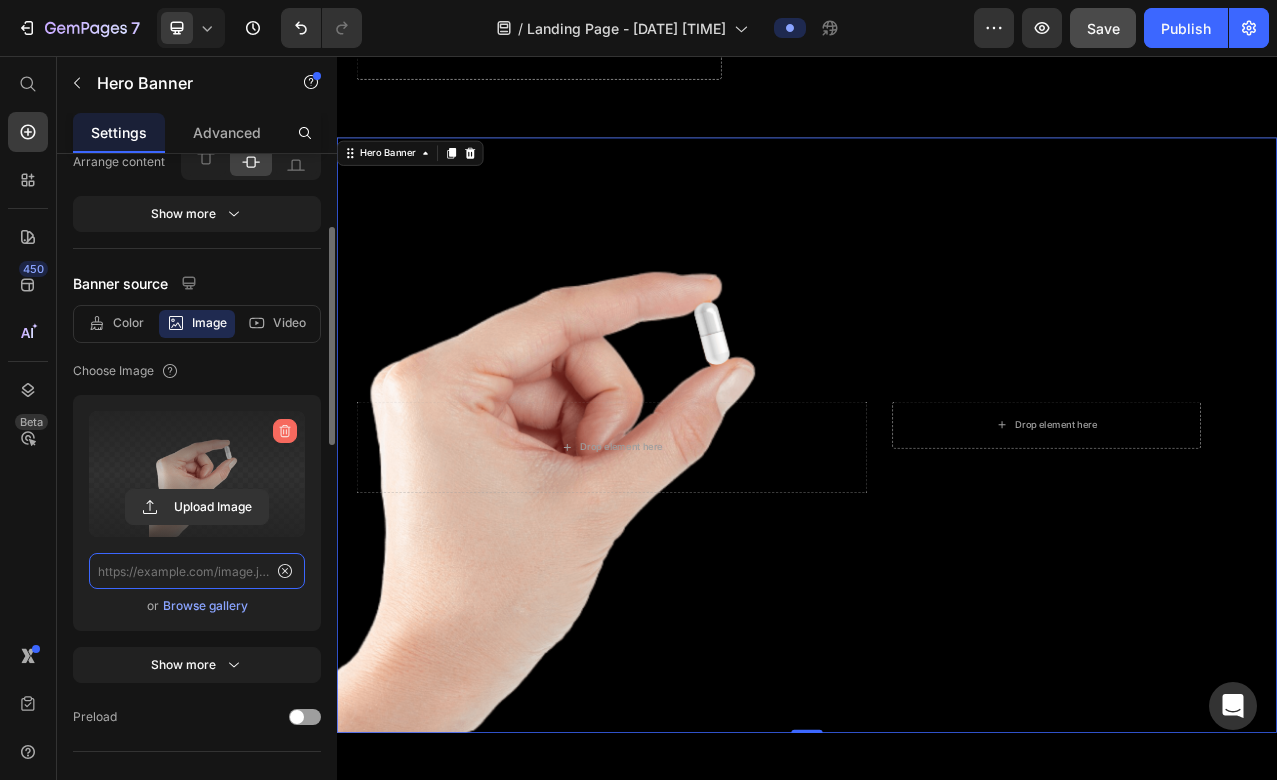 scroll, scrollTop: 0, scrollLeft: 0, axis: both 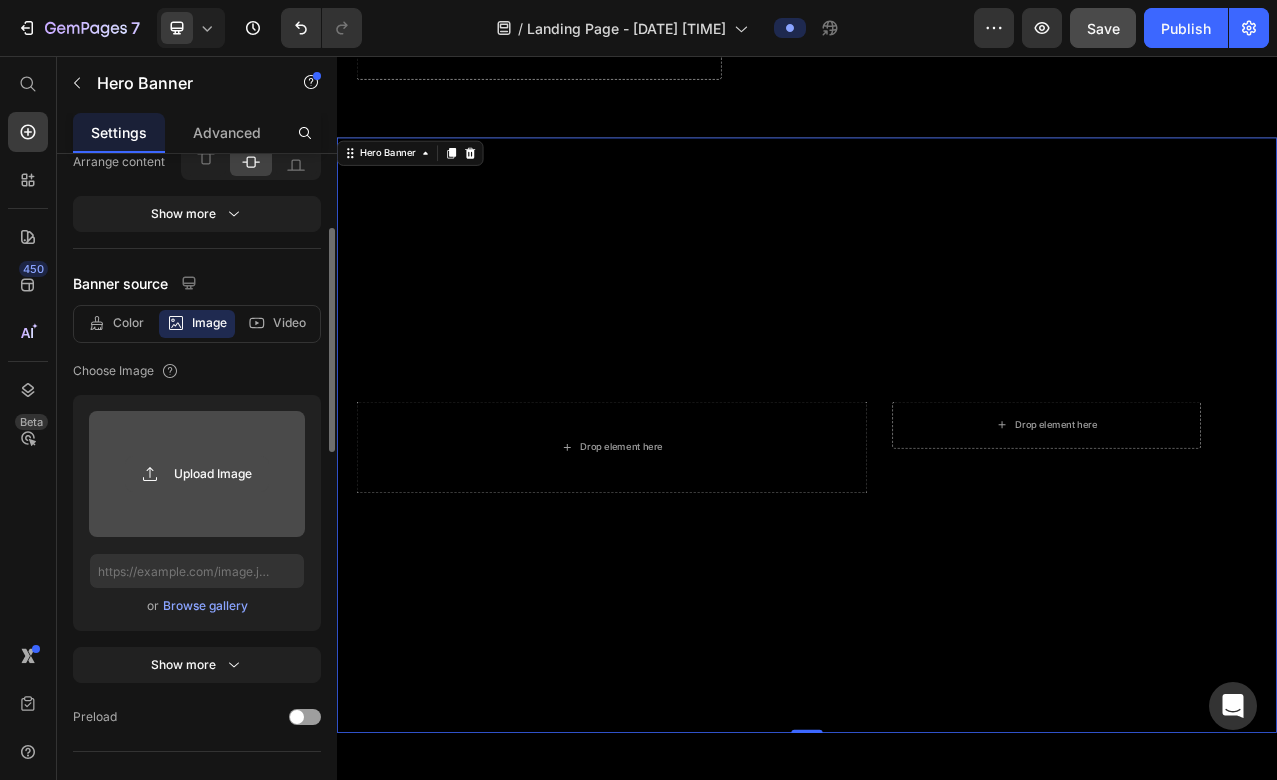 click 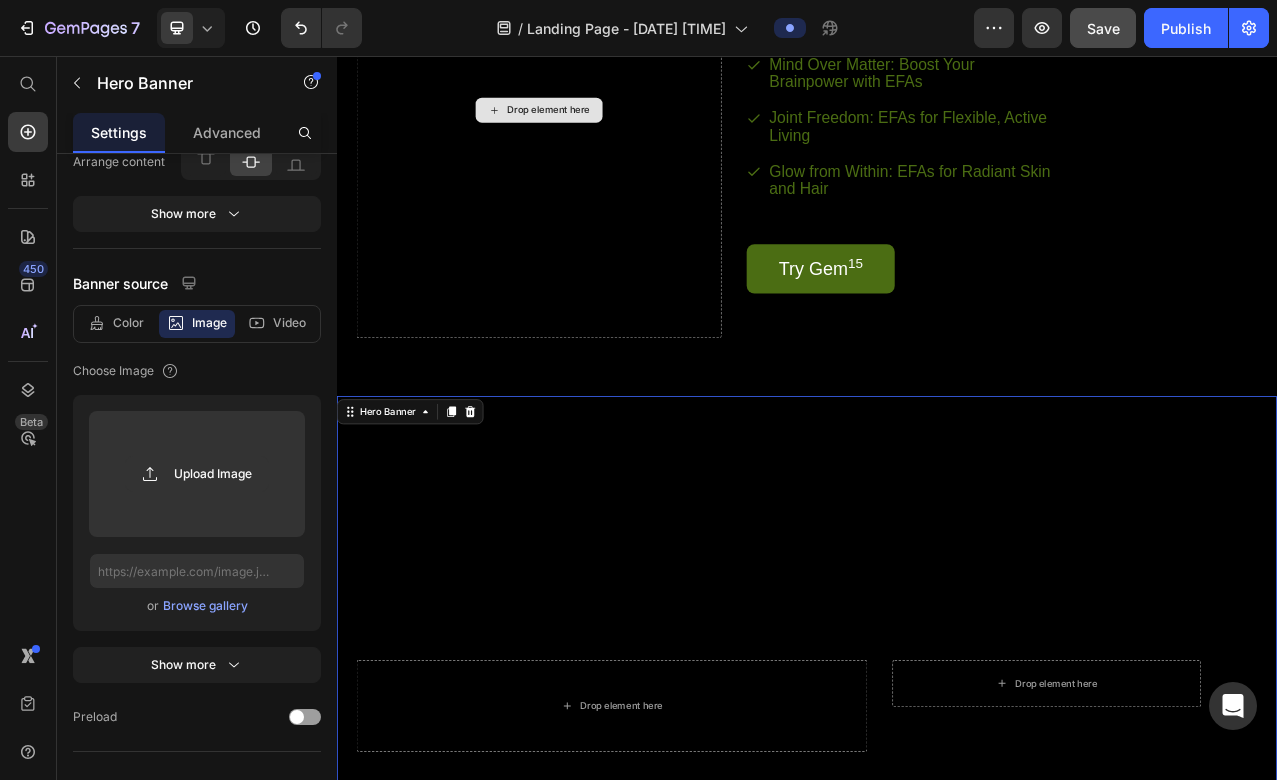 scroll, scrollTop: 1840, scrollLeft: 0, axis: vertical 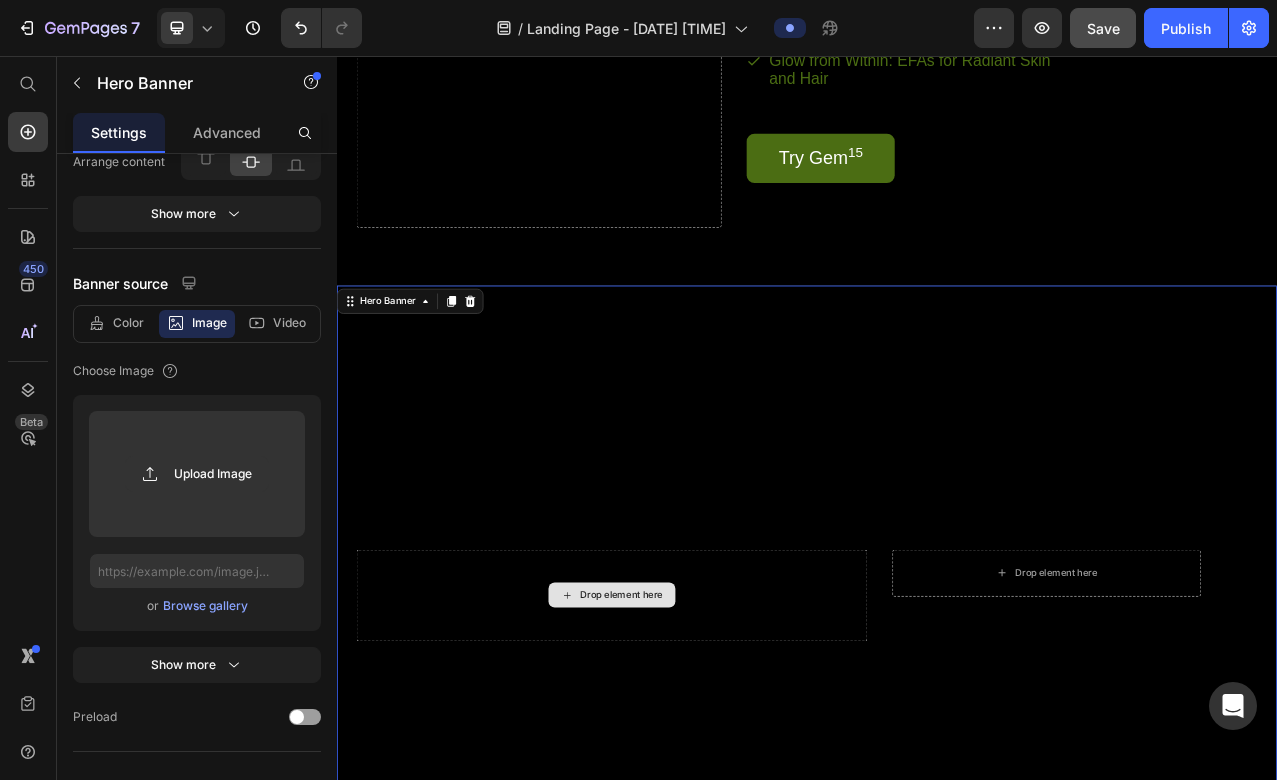 click on "Drop element here" at bounding box center (688, 744) 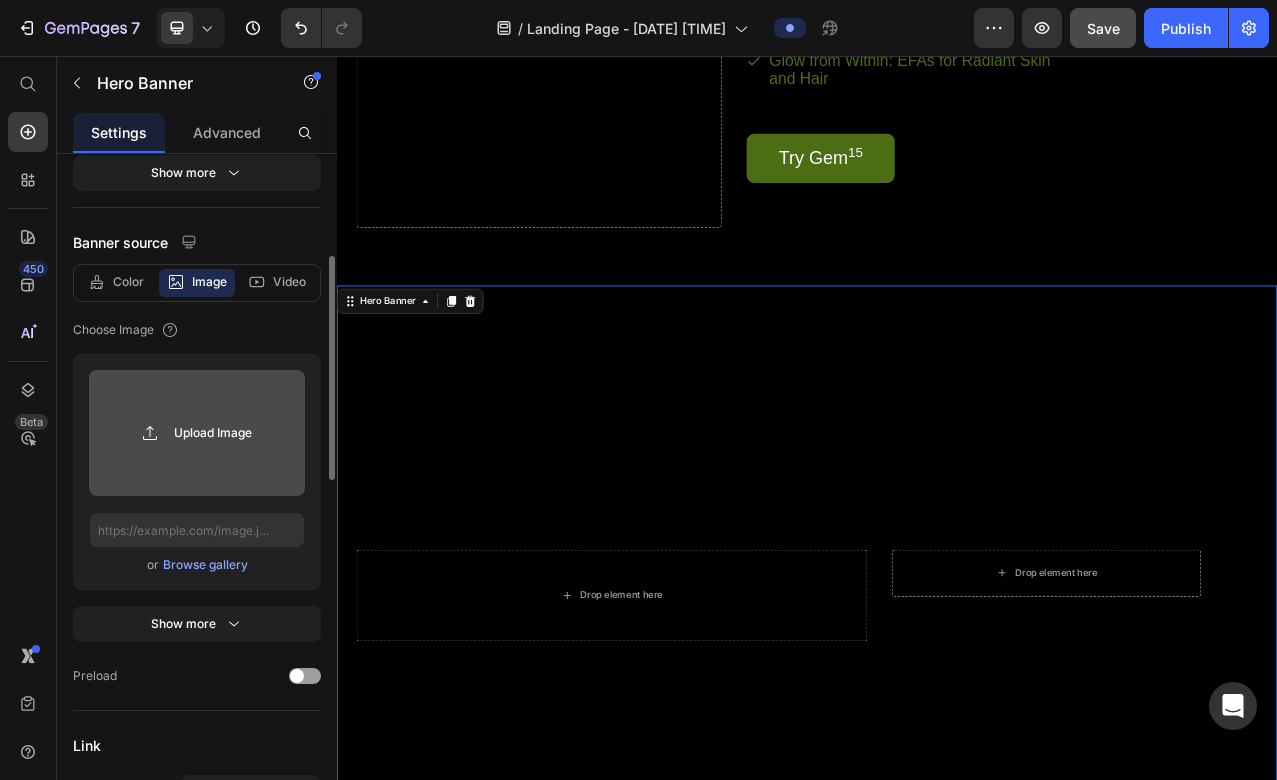 scroll, scrollTop: 280, scrollLeft: 0, axis: vertical 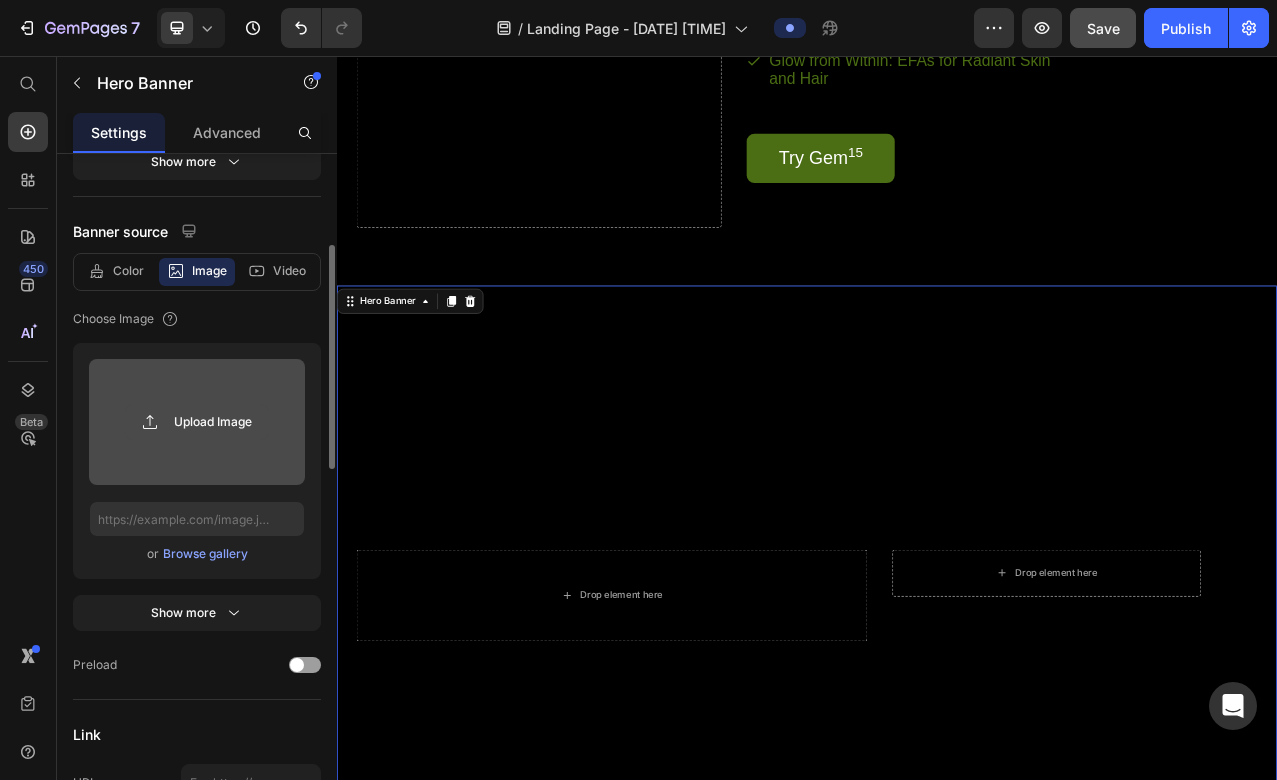 click at bounding box center (197, 422) 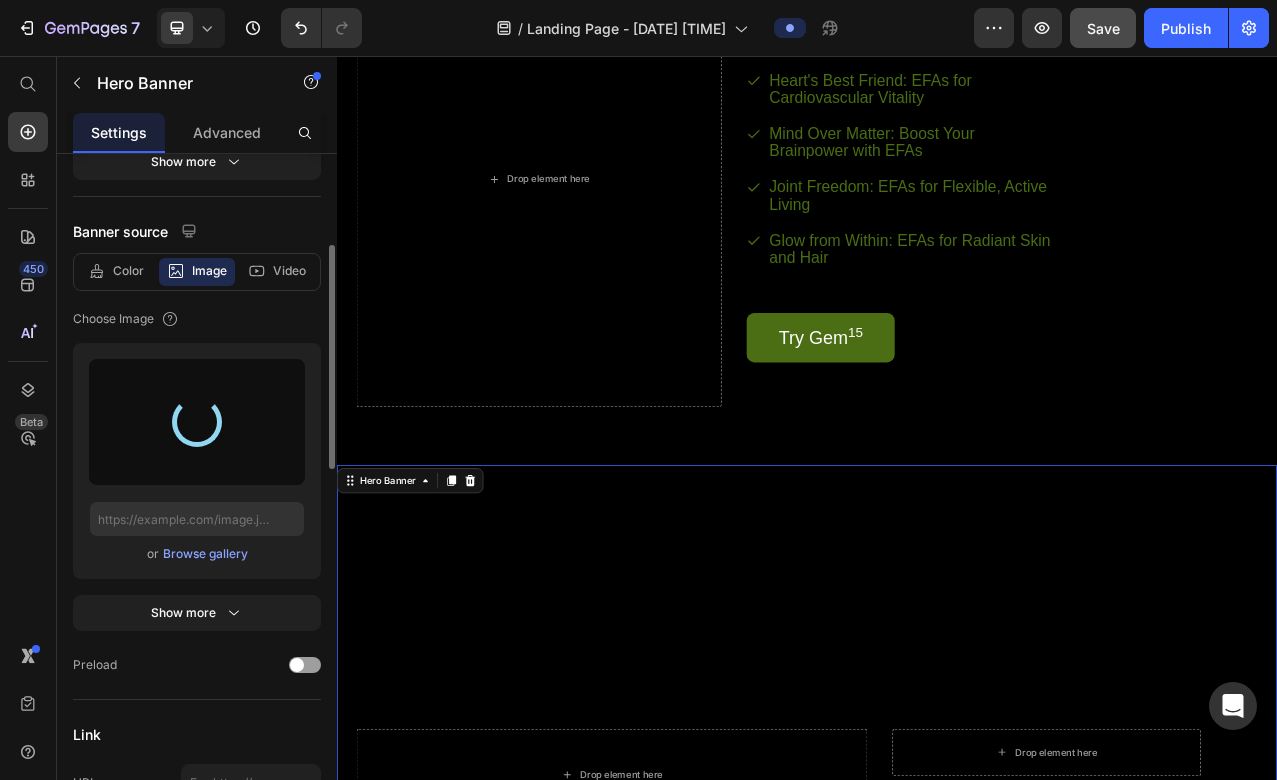 type on "https://cdn.shopify.com/s/files/1/0556/1519/3364/files/gempages_575191045852103792-5b882a59-e3ad-427d-ac59-08f344280ef8.jpg" 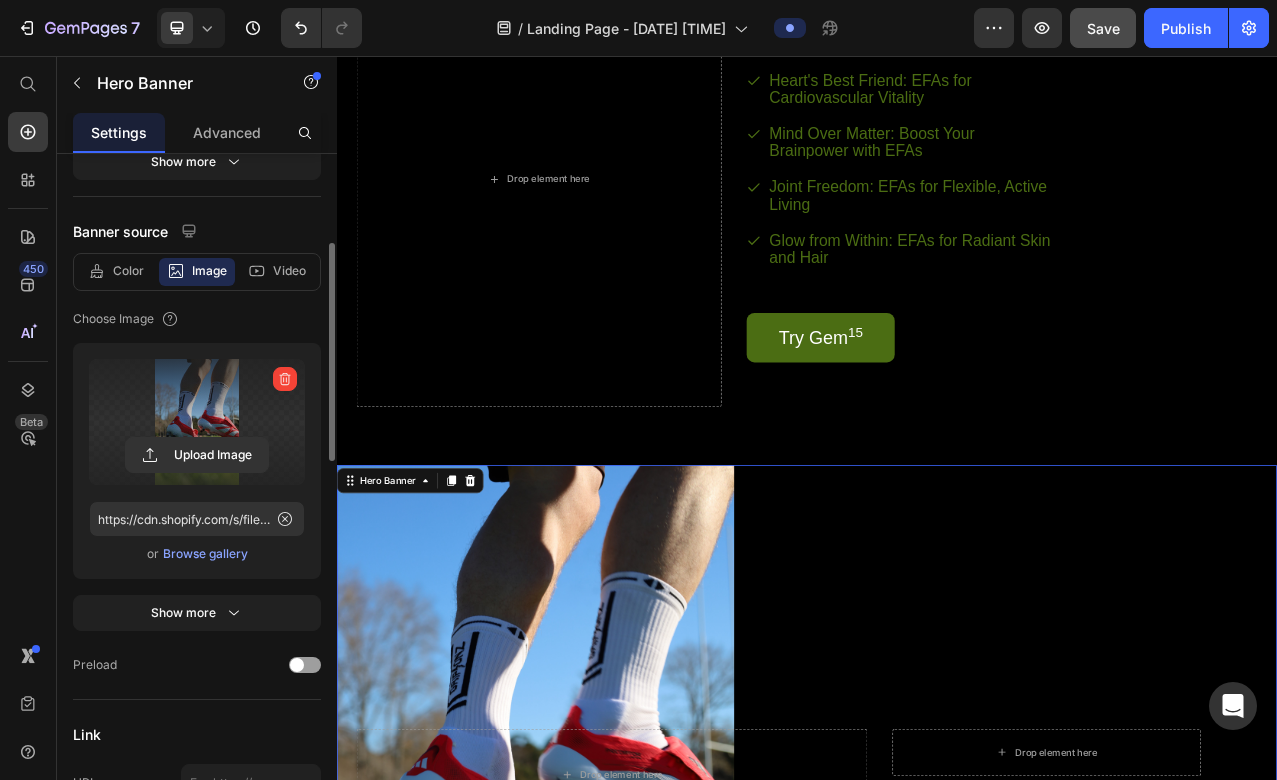 scroll, scrollTop: 1637, scrollLeft: 0, axis: vertical 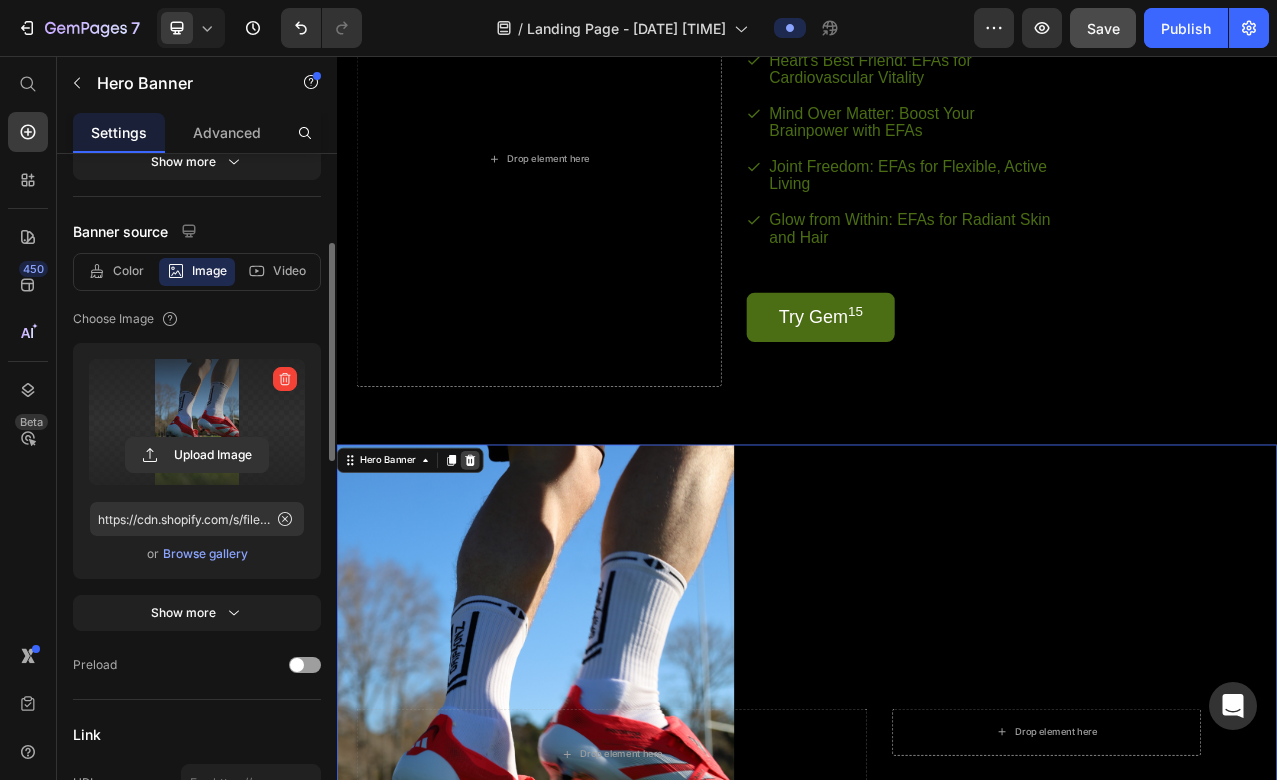click 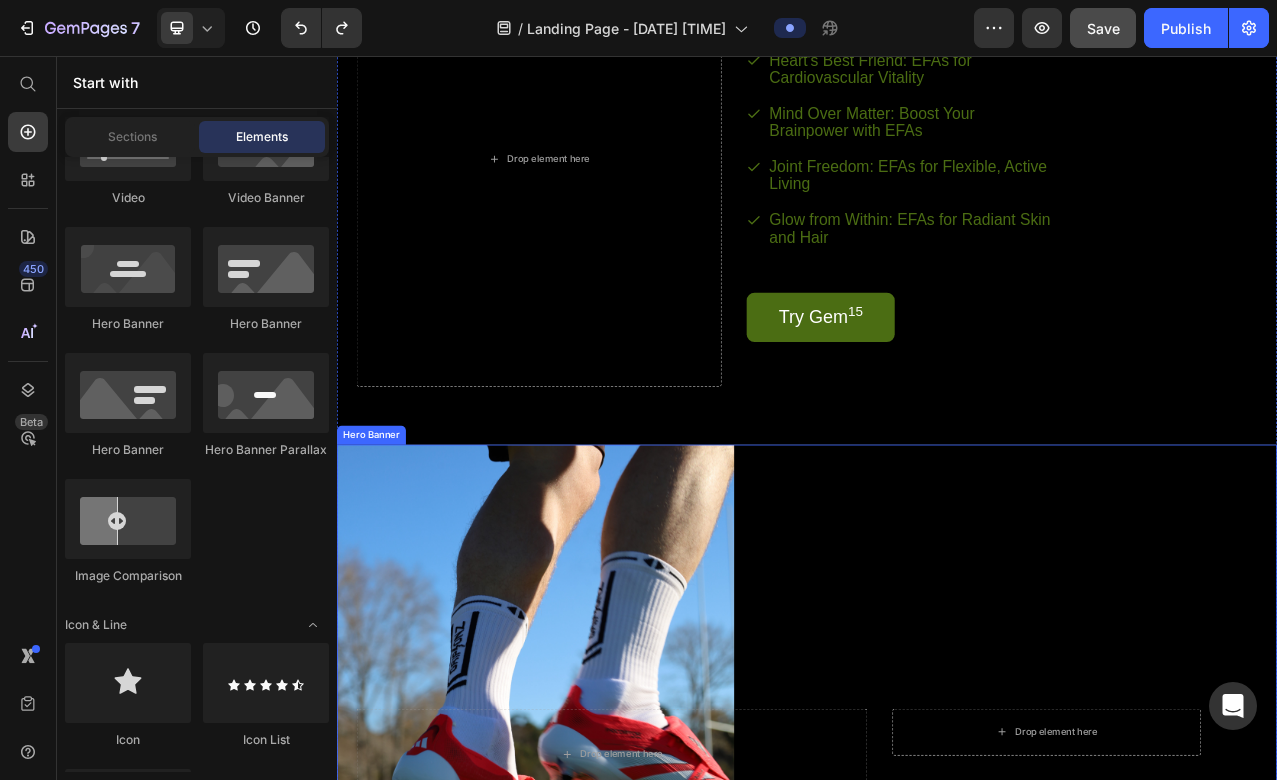 click at bounding box center [937, 932] 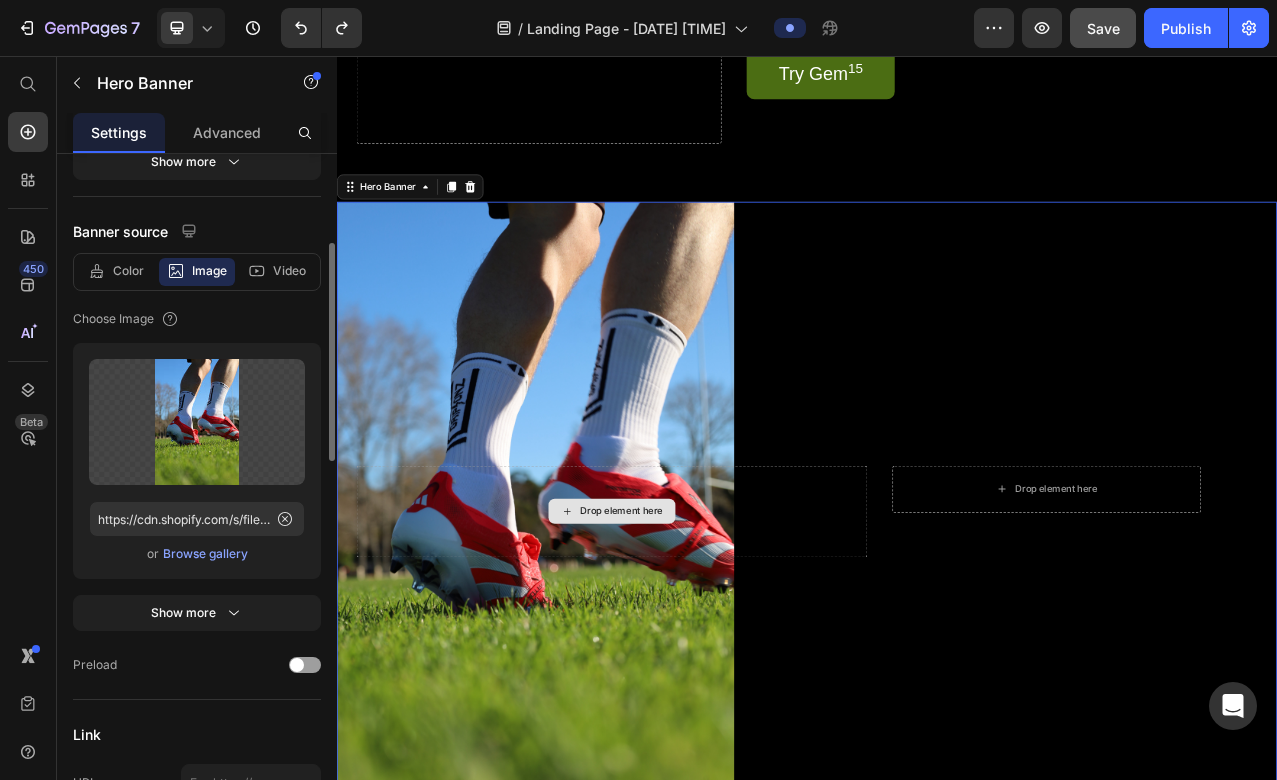 scroll, scrollTop: 1954, scrollLeft: 0, axis: vertical 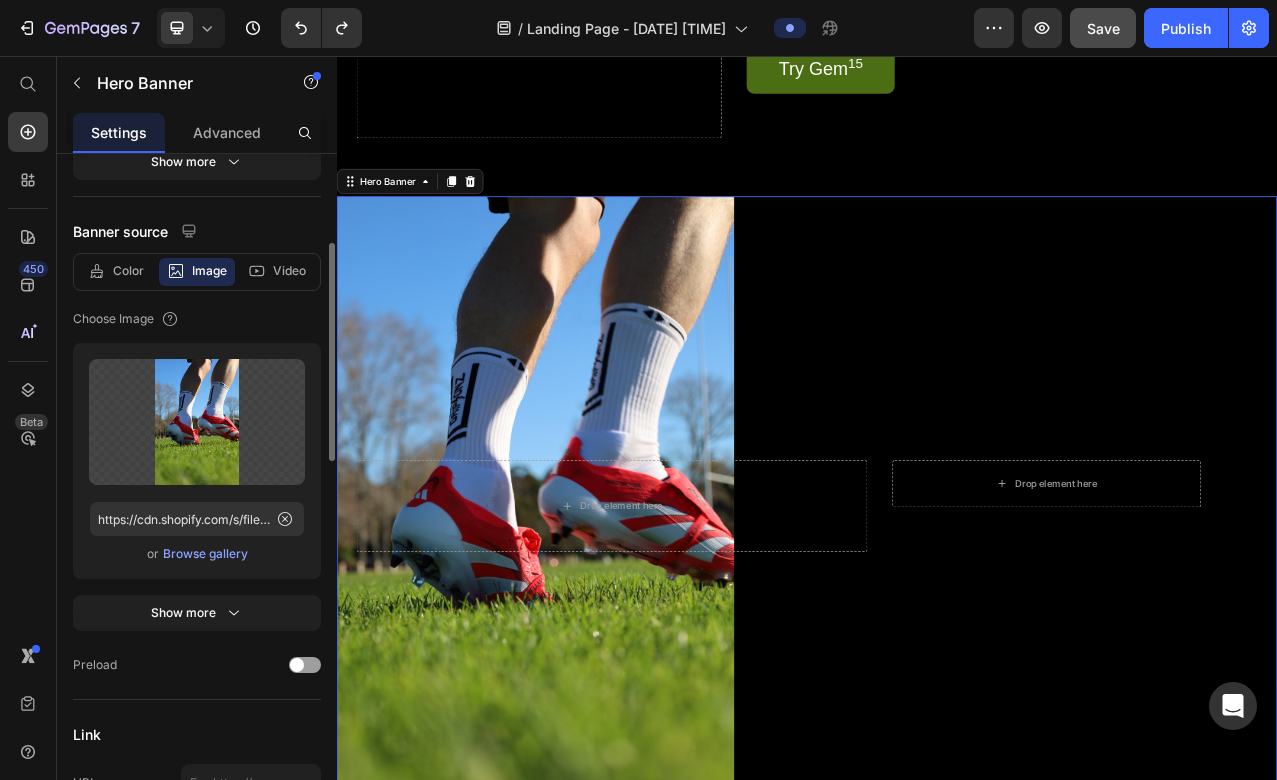 type 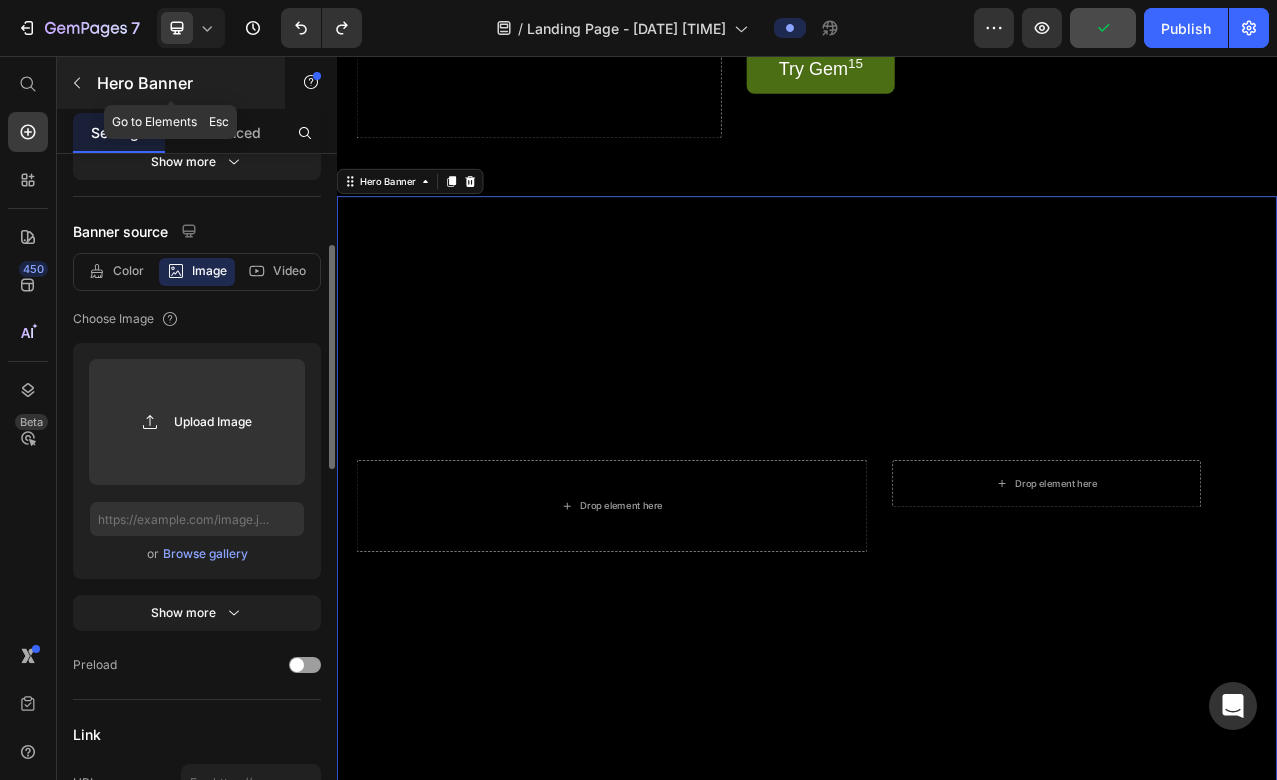 click on "Hero Banner" at bounding box center [171, 83] 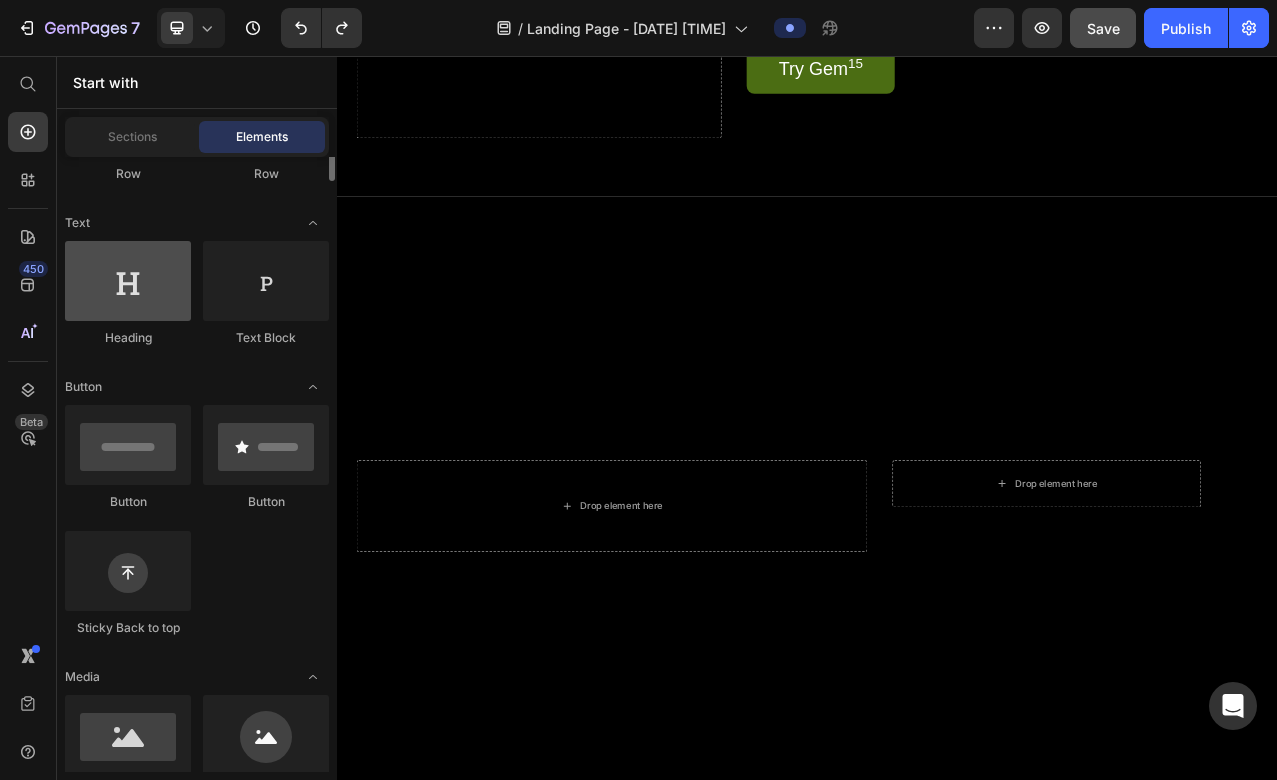 scroll, scrollTop: 253, scrollLeft: 0, axis: vertical 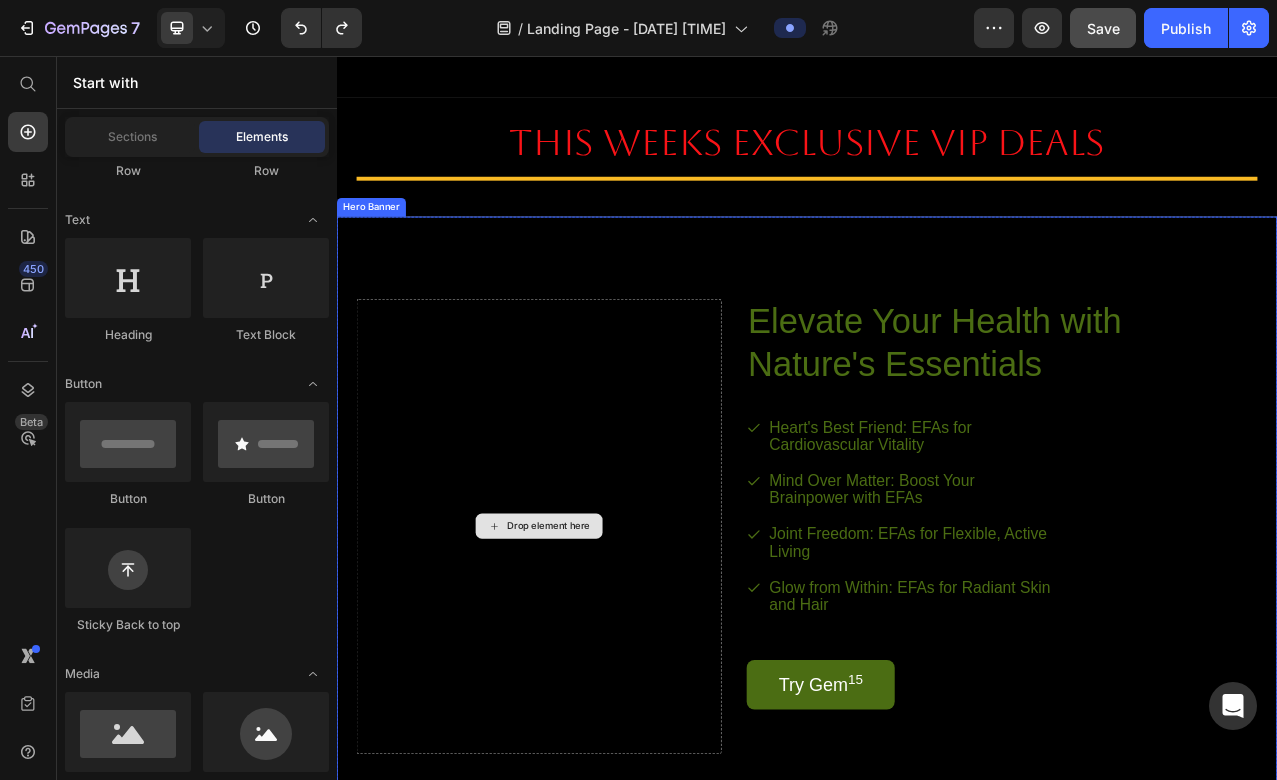 click on "Drop element here" at bounding box center [595, 656] 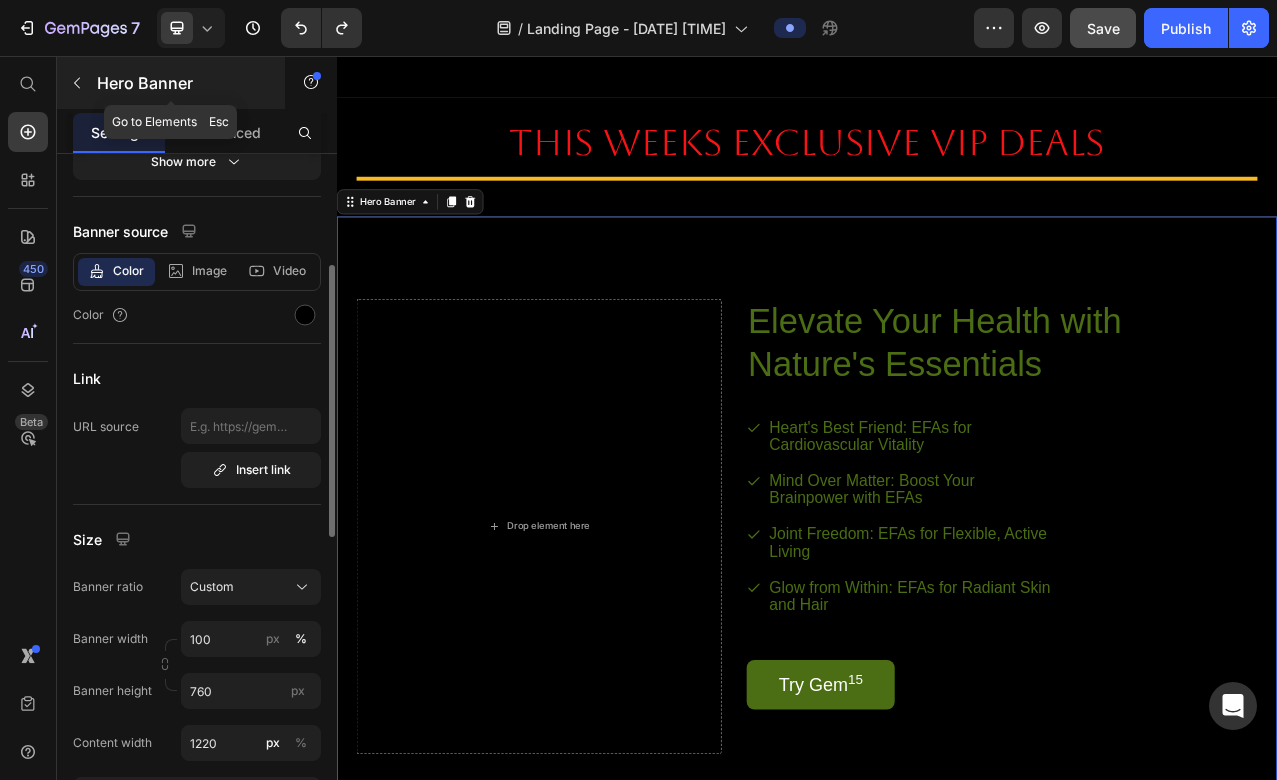 click on "Hero Banner" at bounding box center [171, 83] 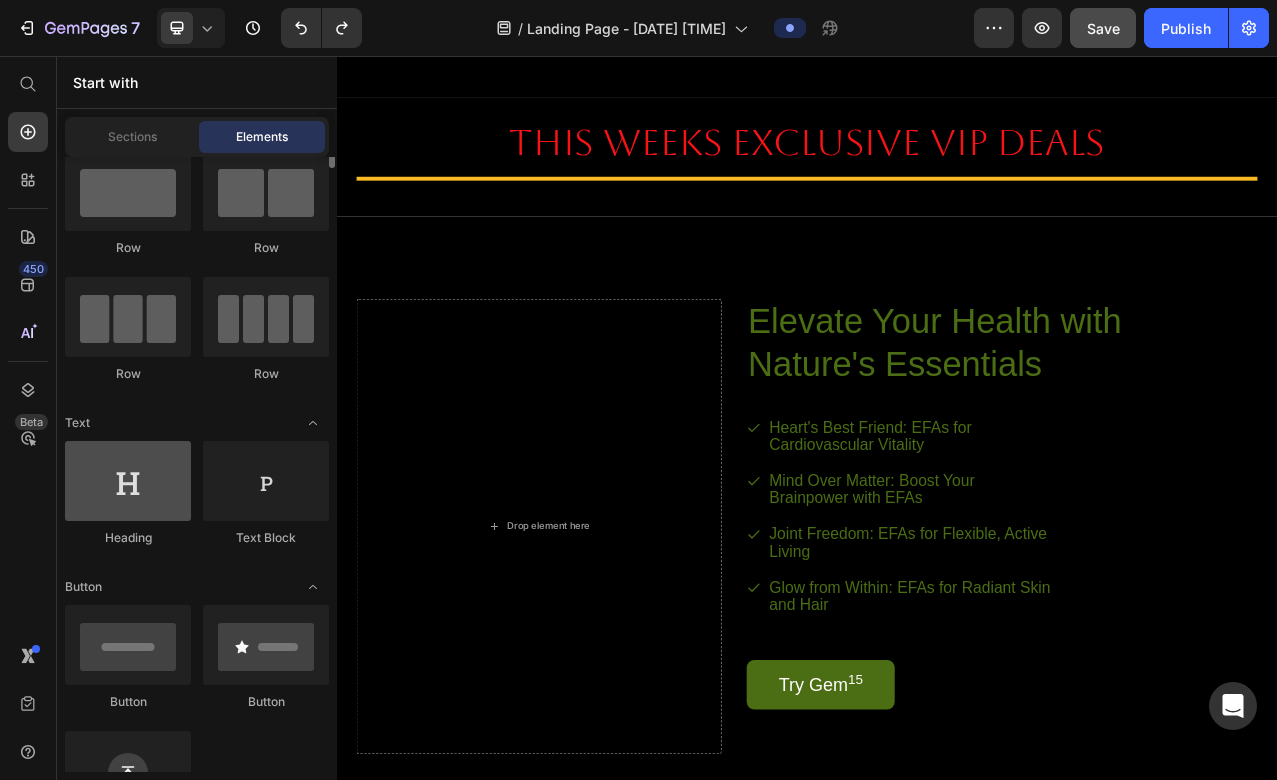 scroll, scrollTop: 0, scrollLeft: 0, axis: both 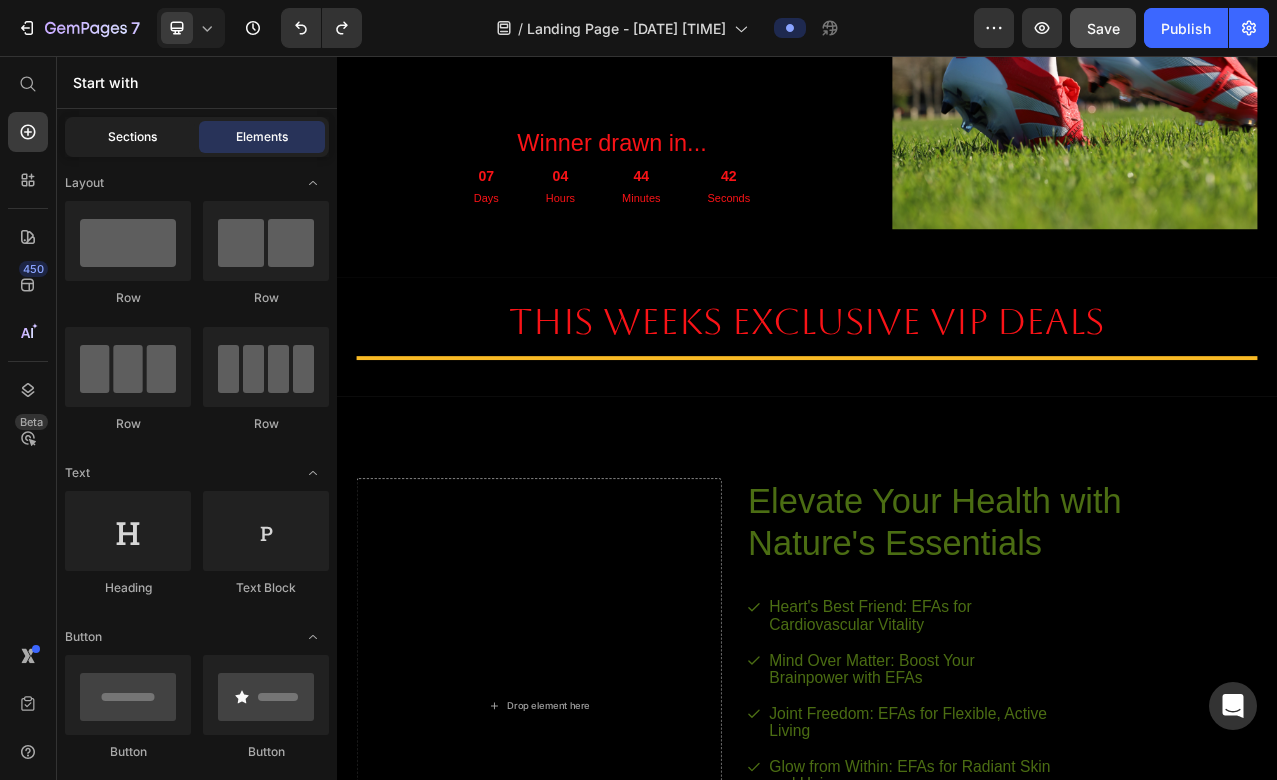click on "Sections" at bounding box center (132, 137) 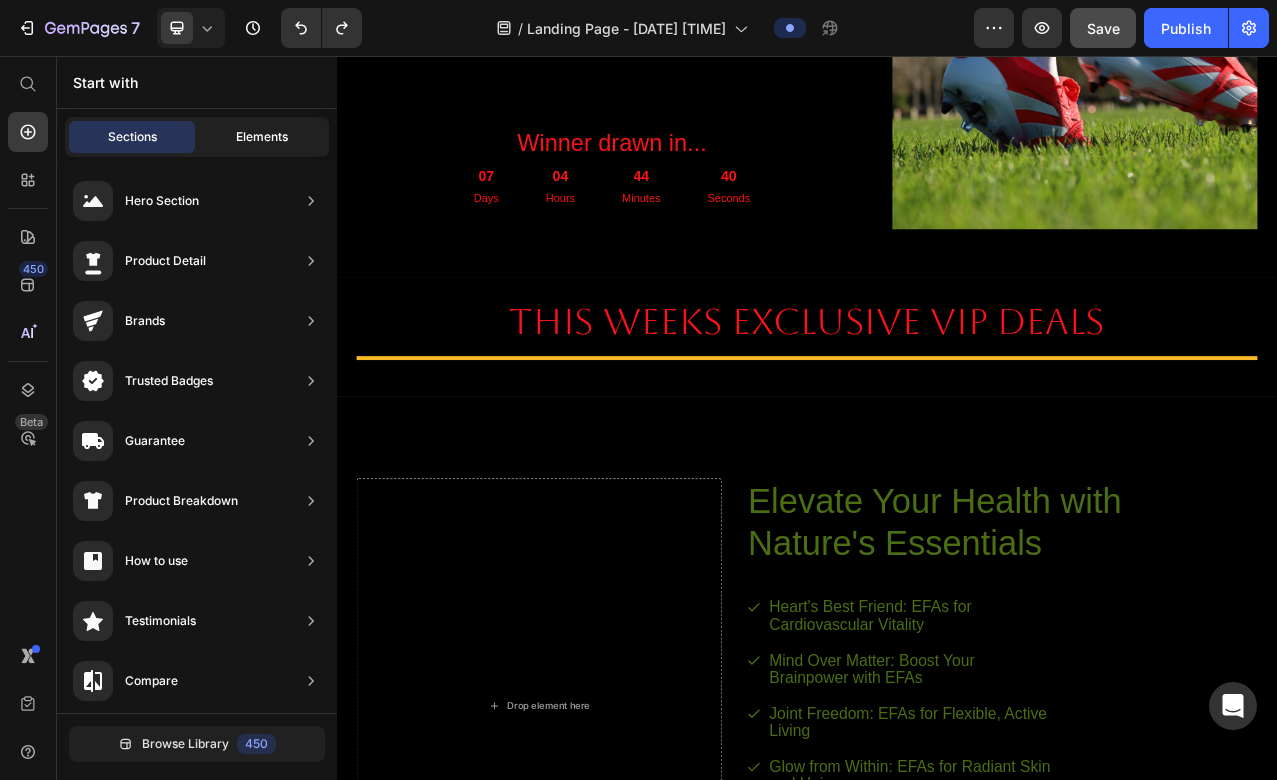 click on "Elements" at bounding box center [262, 137] 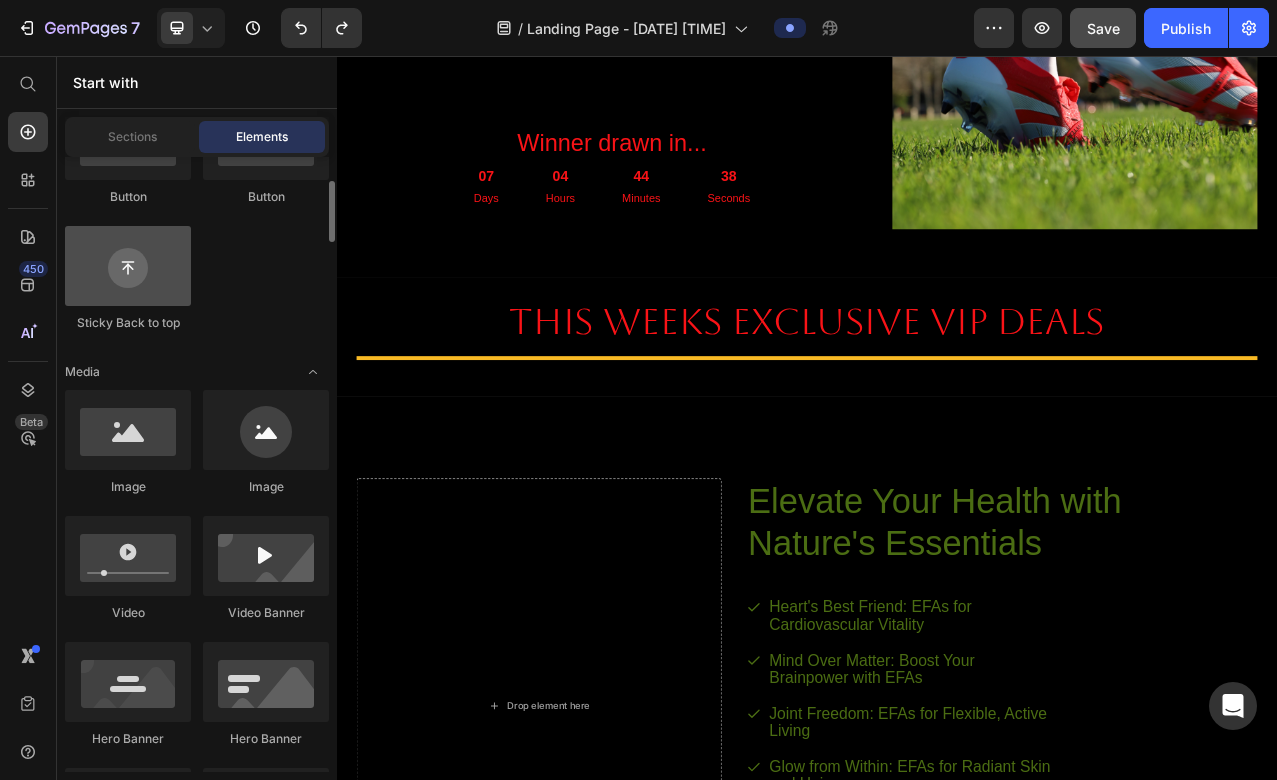 scroll, scrollTop: 561, scrollLeft: 0, axis: vertical 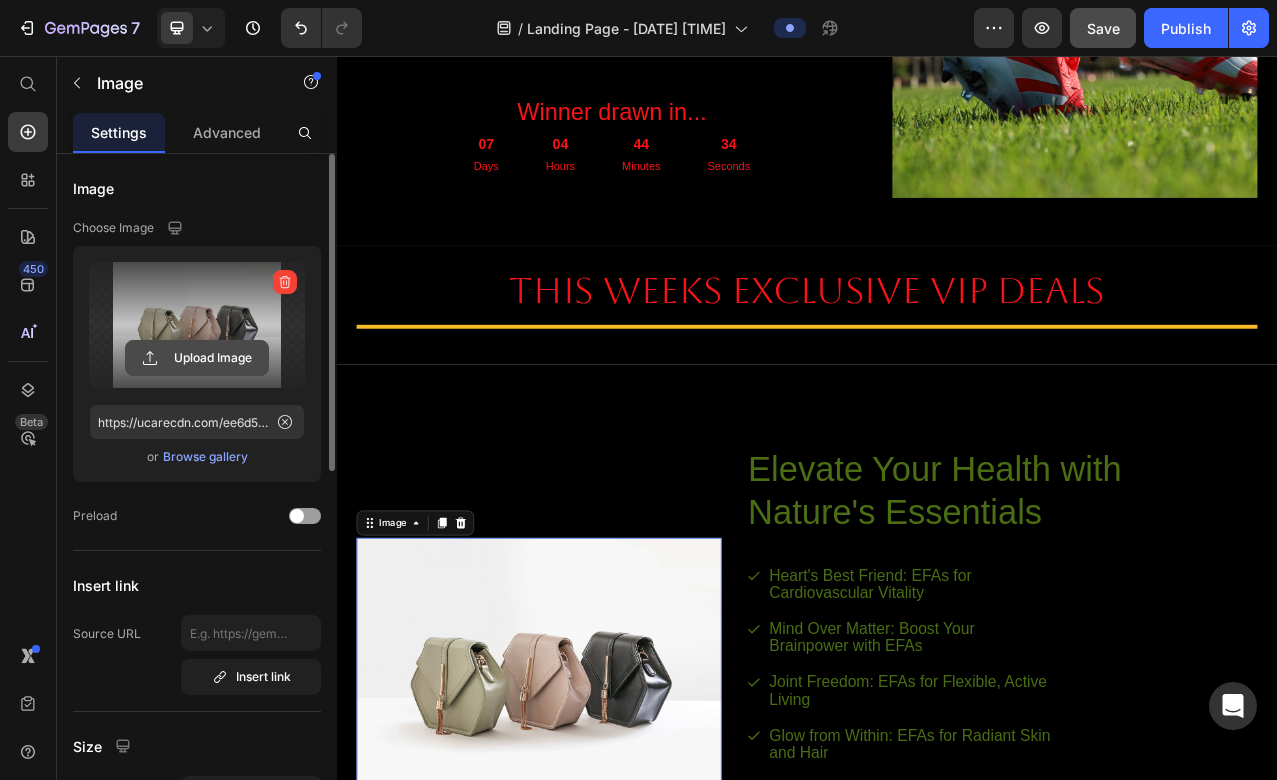 click 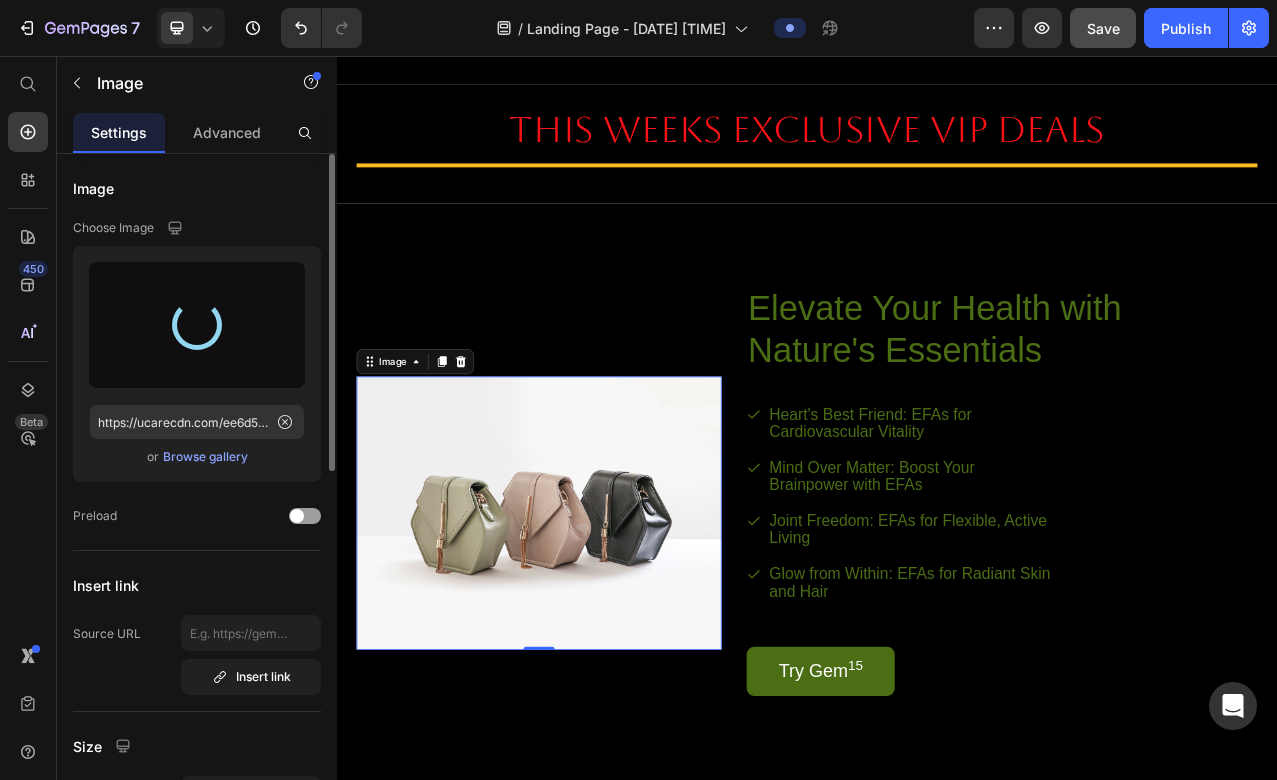 scroll, scrollTop: 1213, scrollLeft: 0, axis: vertical 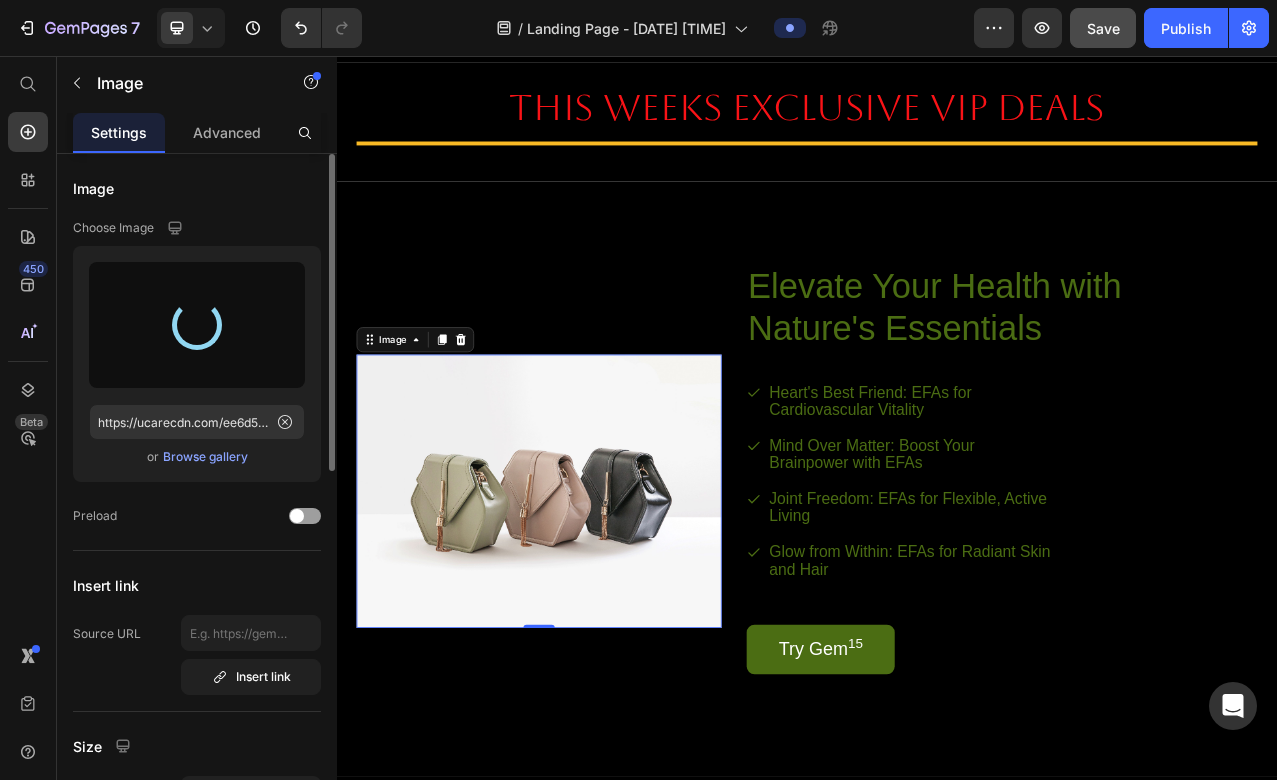 type on "https://cdn.shopify.com/s/files/1/0556/1519/3364/files/gempages_575191045852103792-5b882a59-e3ad-427d-ac59-08f344280ef8.jpg" 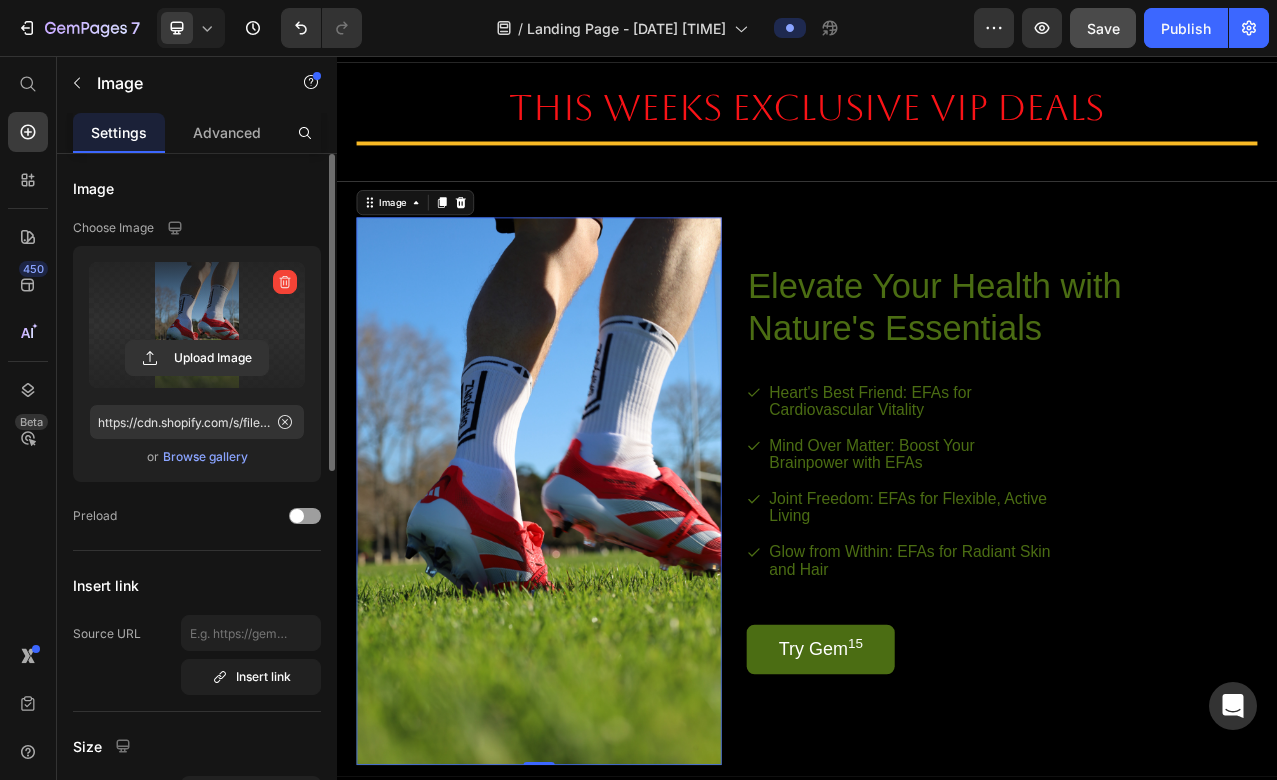 scroll, scrollTop: 1275, scrollLeft: 0, axis: vertical 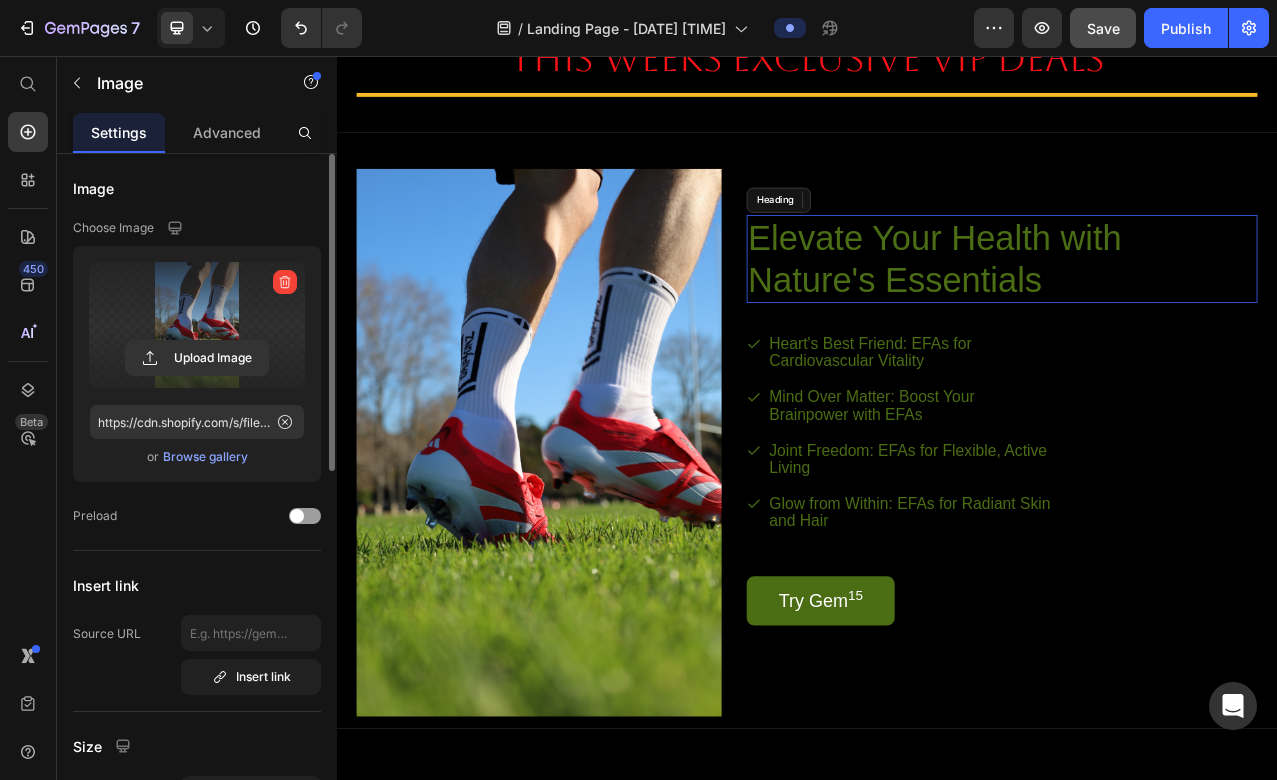 click on "Elevate Your Health with Nature's Essentials" at bounding box center [1116, 315] 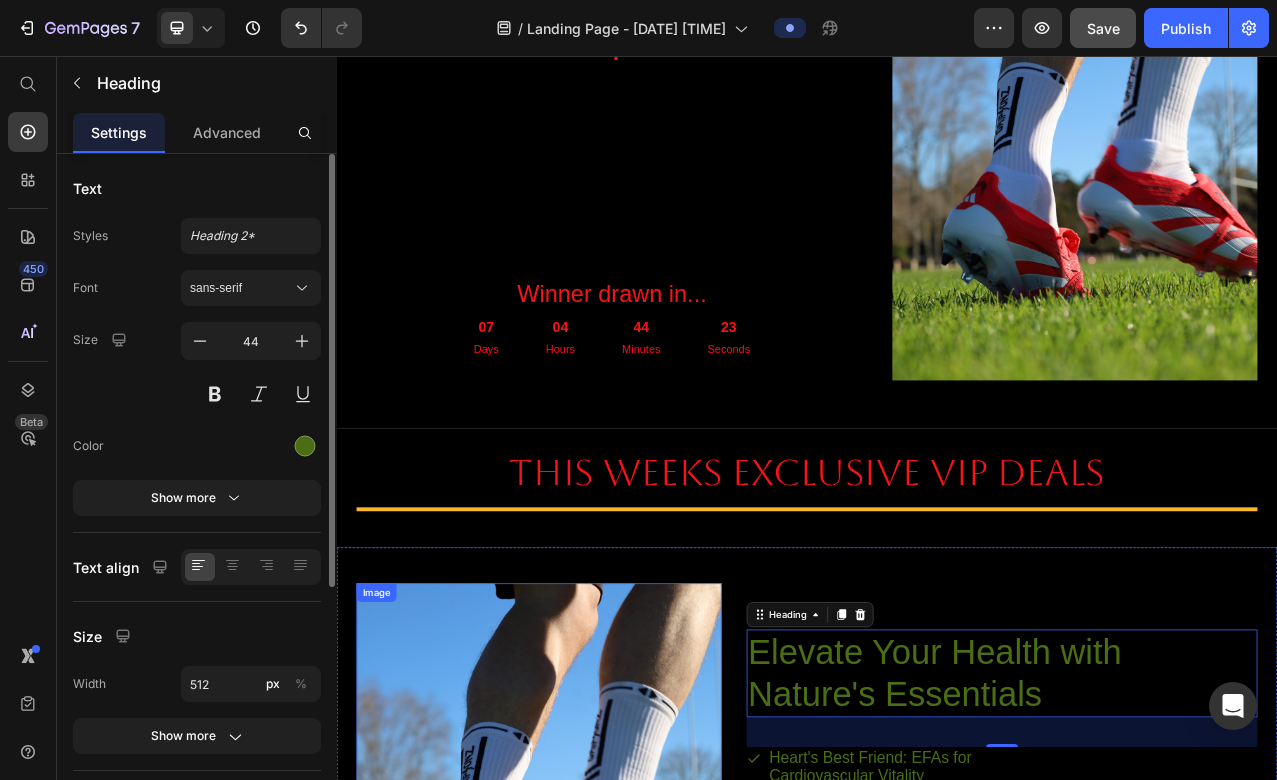 scroll, scrollTop: 946, scrollLeft: 0, axis: vertical 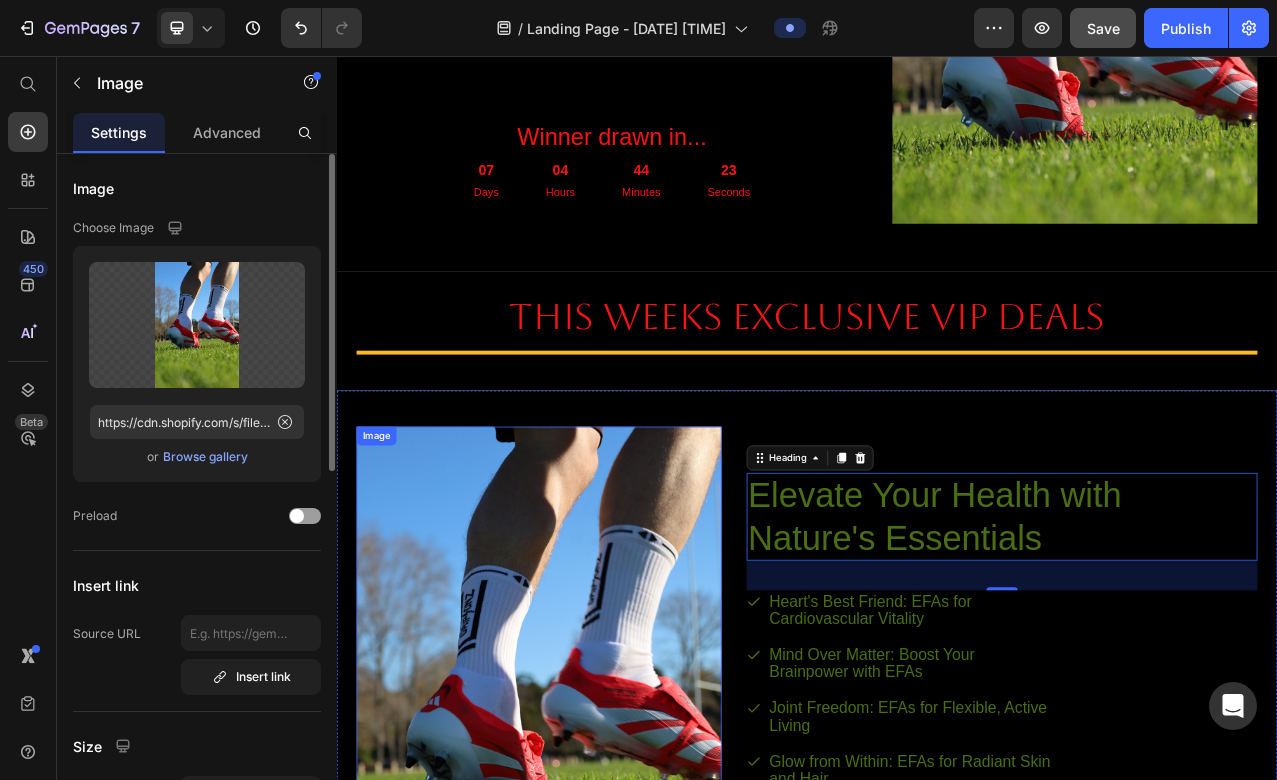 click at bounding box center (595, 878) 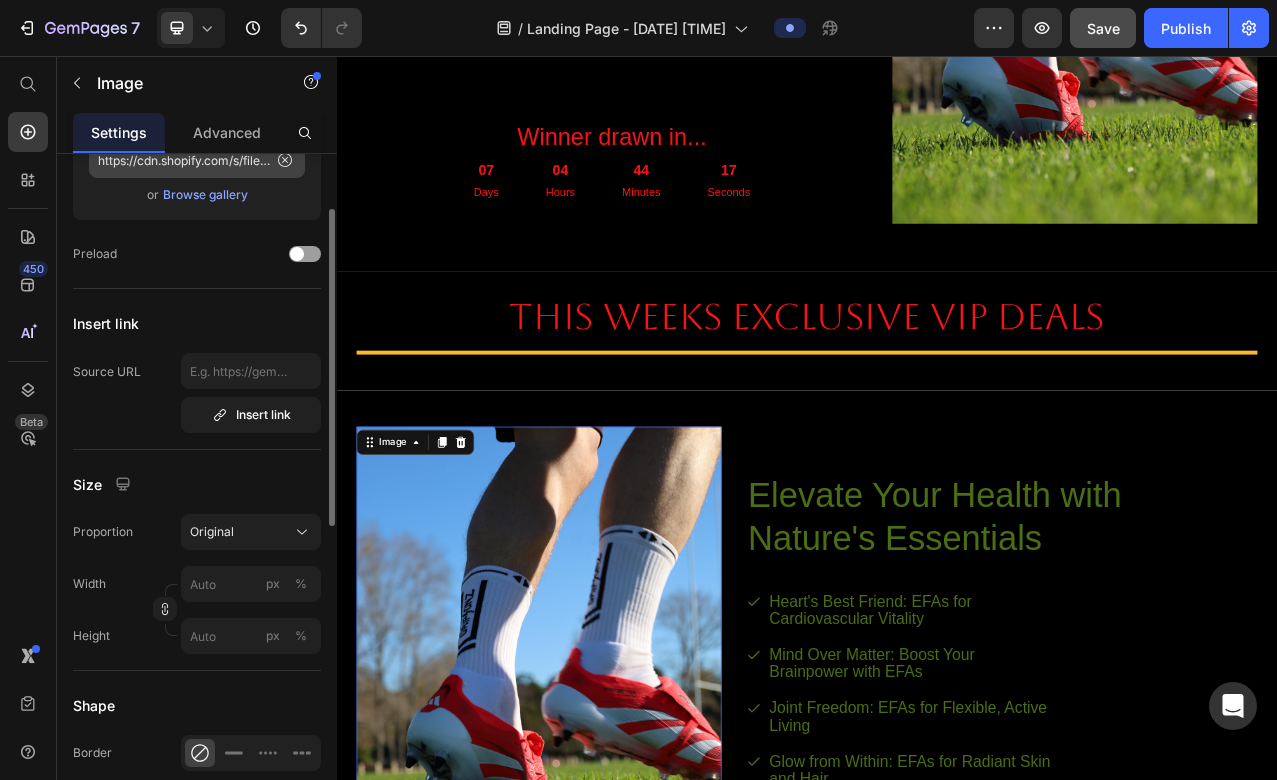 scroll, scrollTop: 528, scrollLeft: 0, axis: vertical 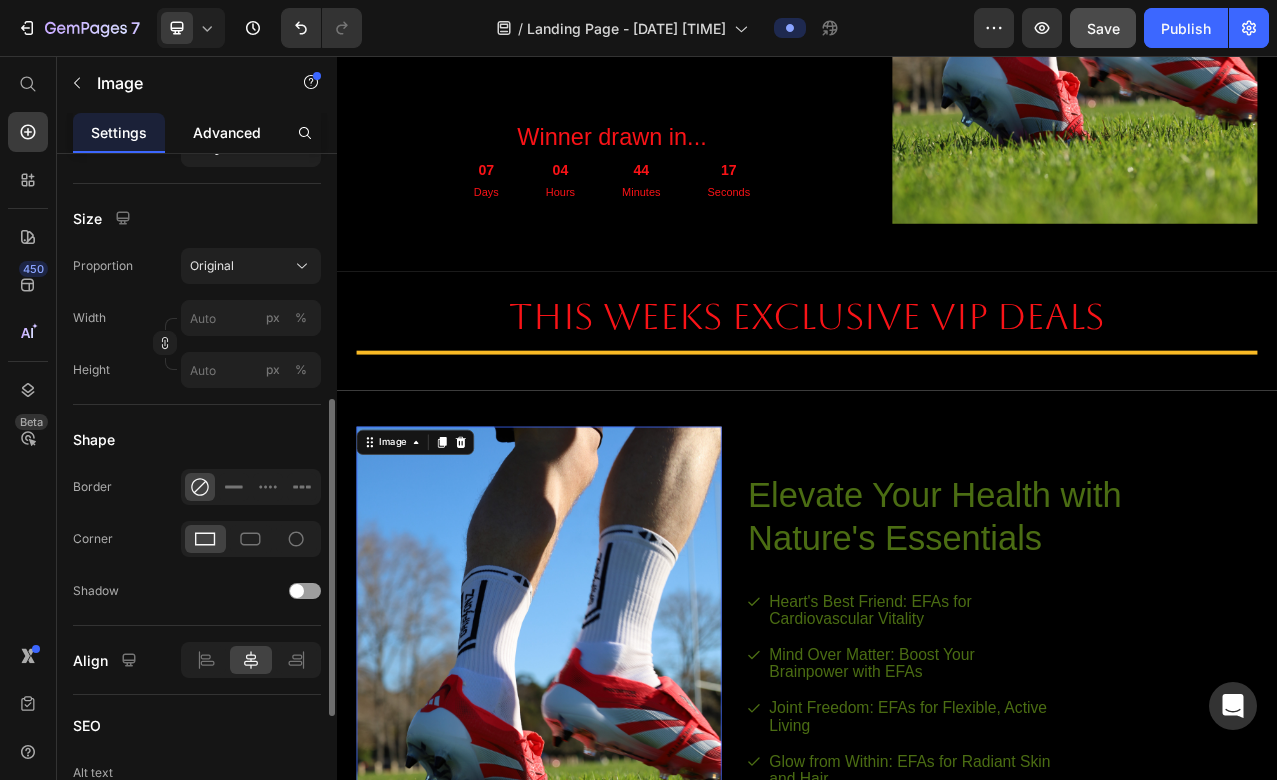 click on "Advanced" at bounding box center [227, 132] 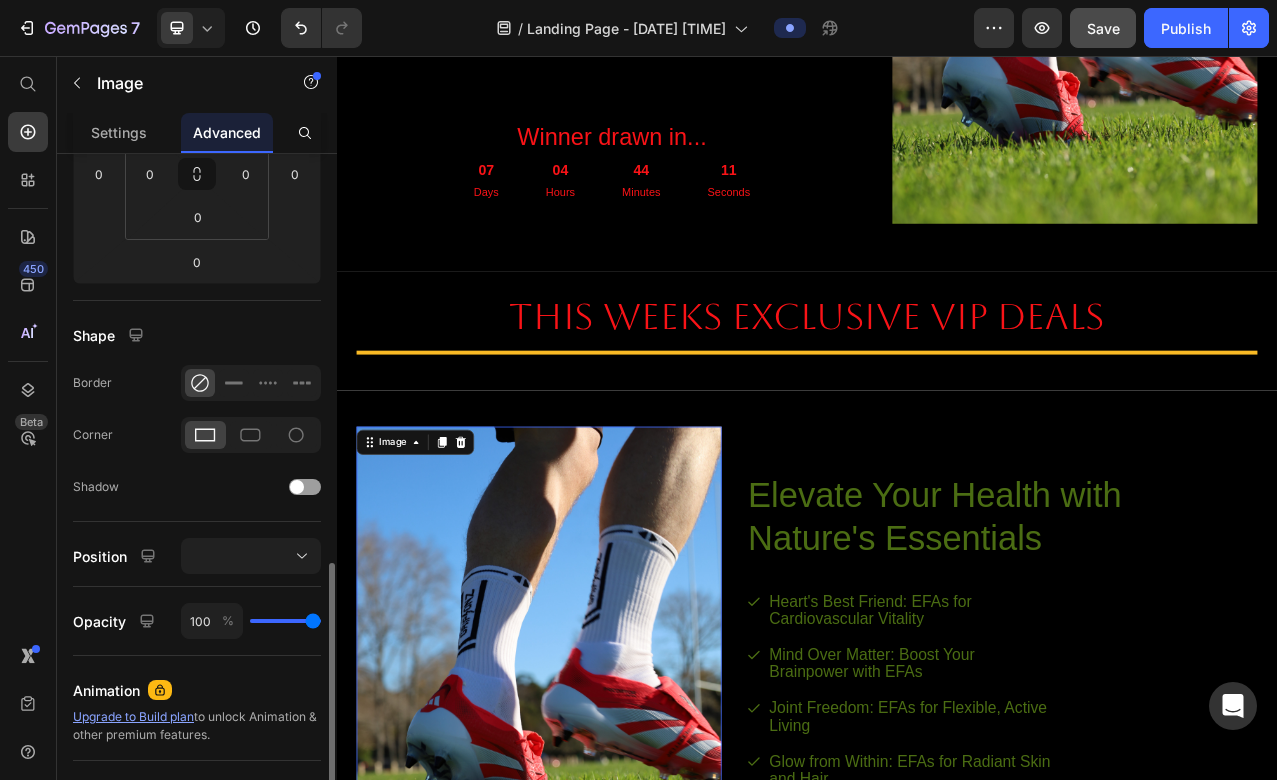 scroll, scrollTop: 0, scrollLeft: 0, axis: both 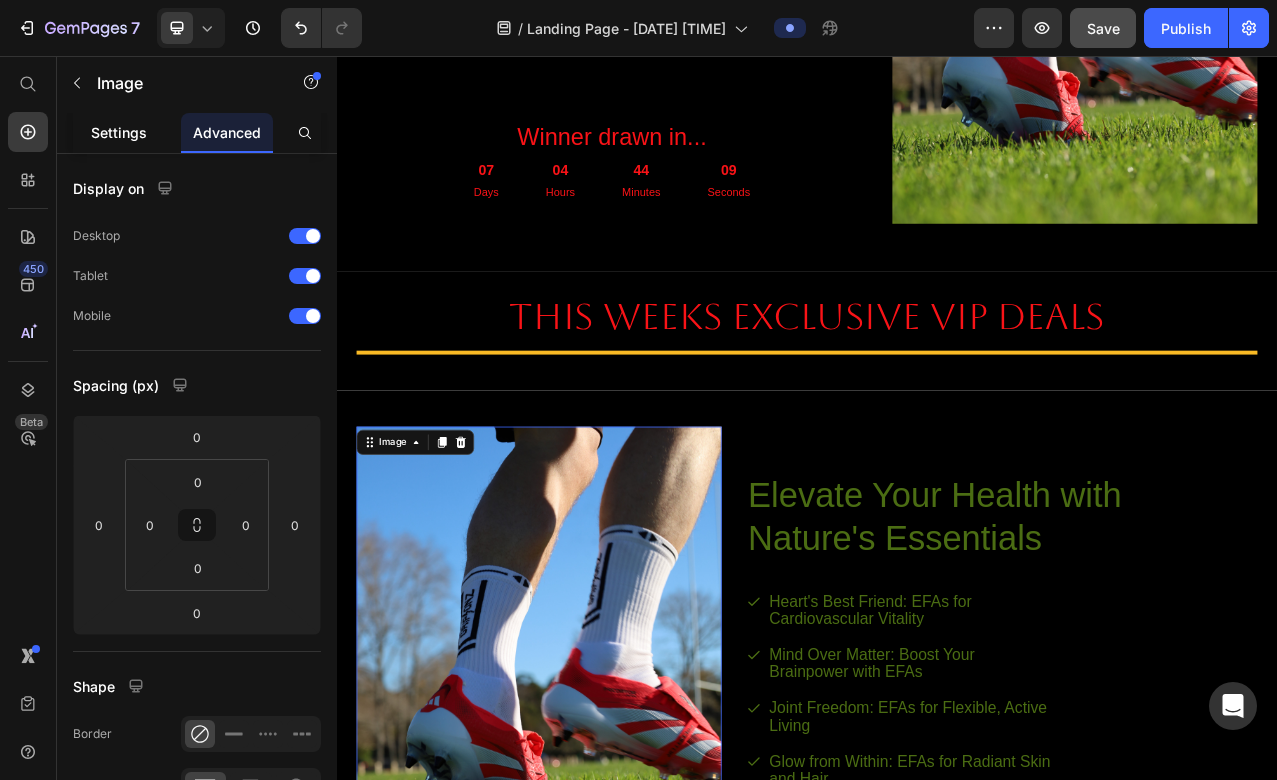 click on "Settings" at bounding box center [119, 132] 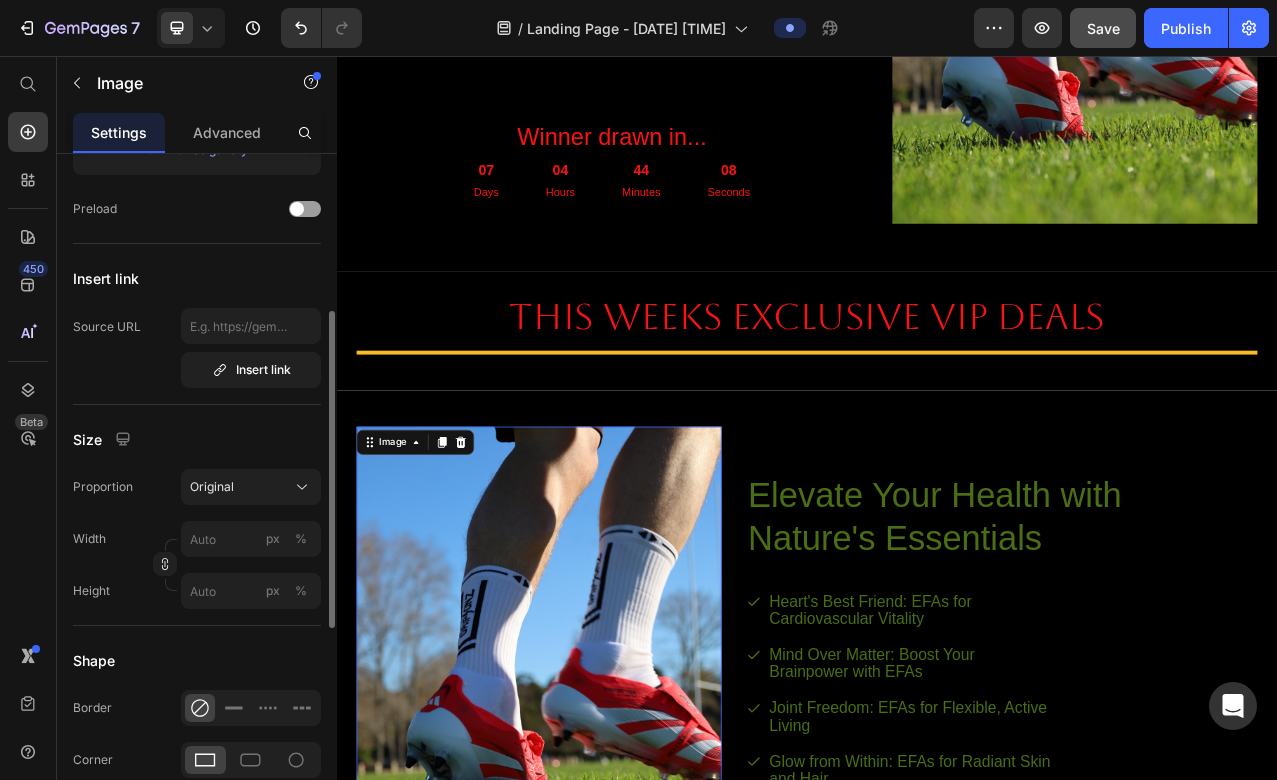 scroll, scrollTop: 353, scrollLeft: 0, axis: vertical 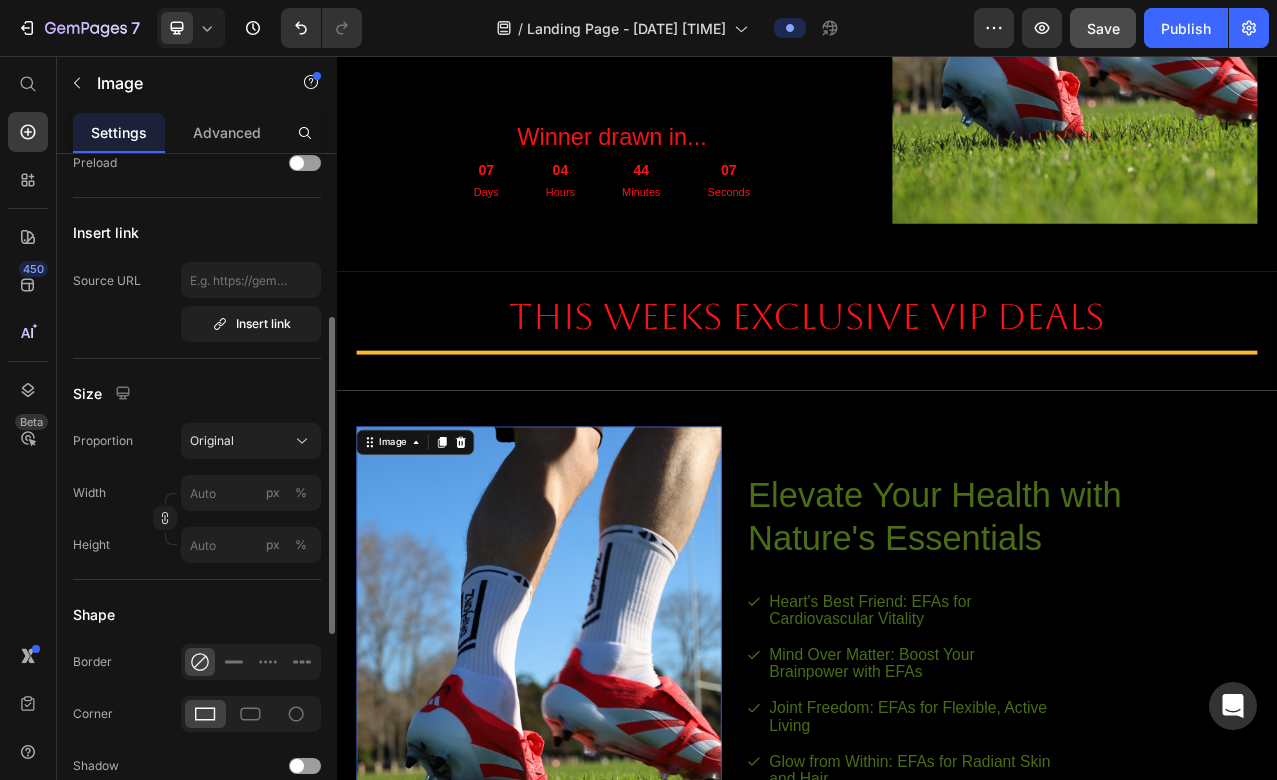 click on "Proportion Original Width px % Height px %" at bounding box center [197, 493] 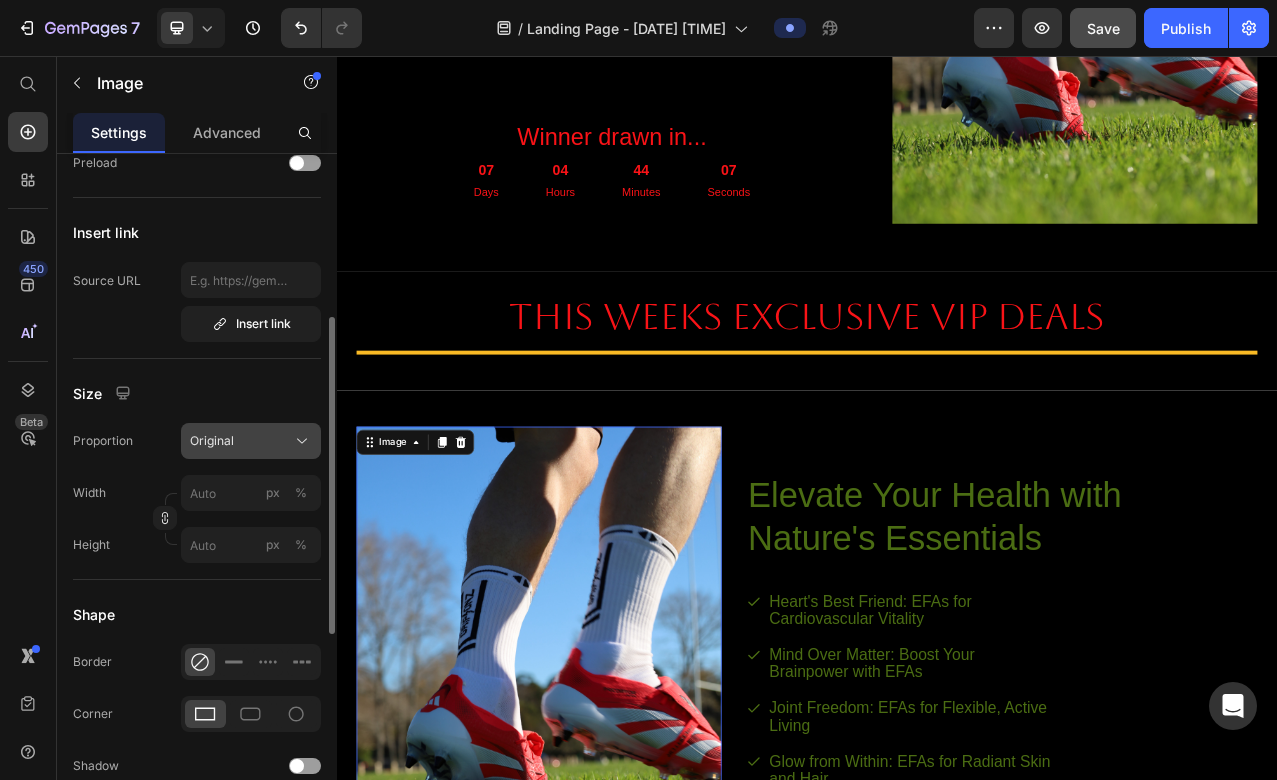 click on "Original" at bounding box center (251, 441) 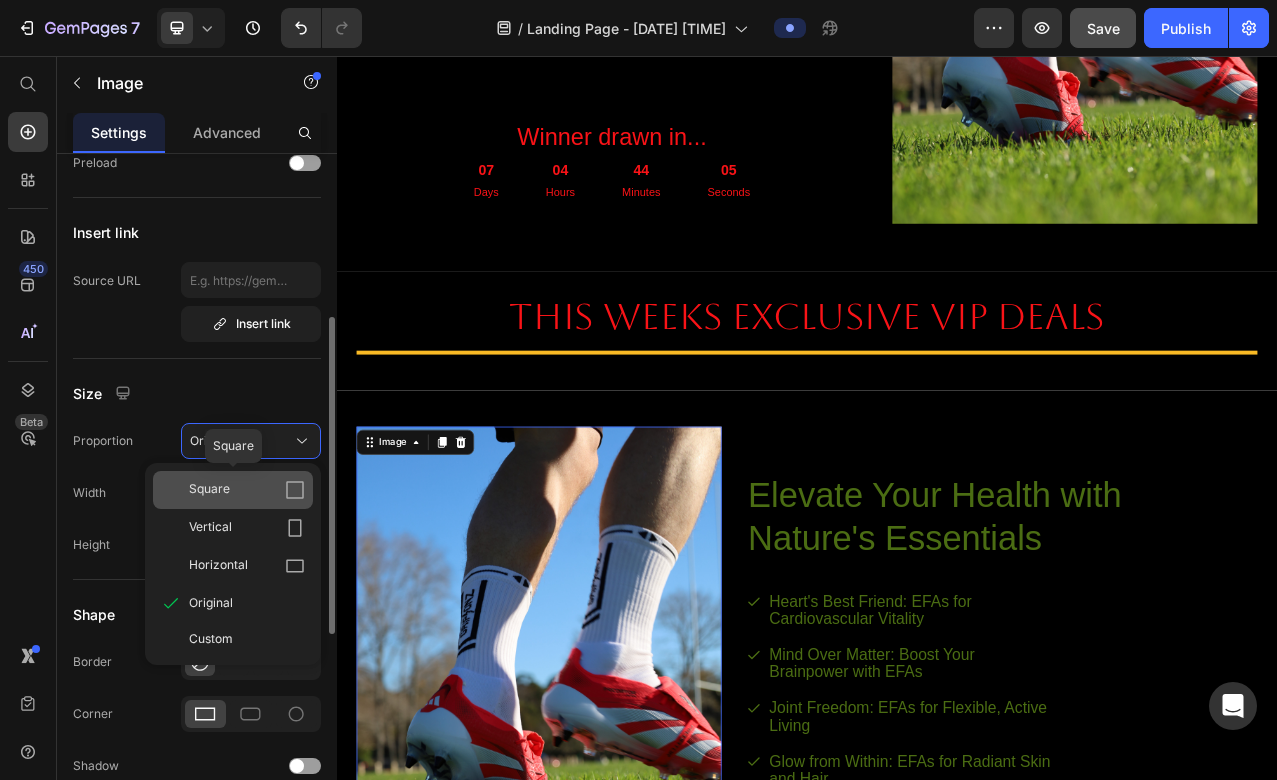 click on "Square" at bounding box center (247, 490) 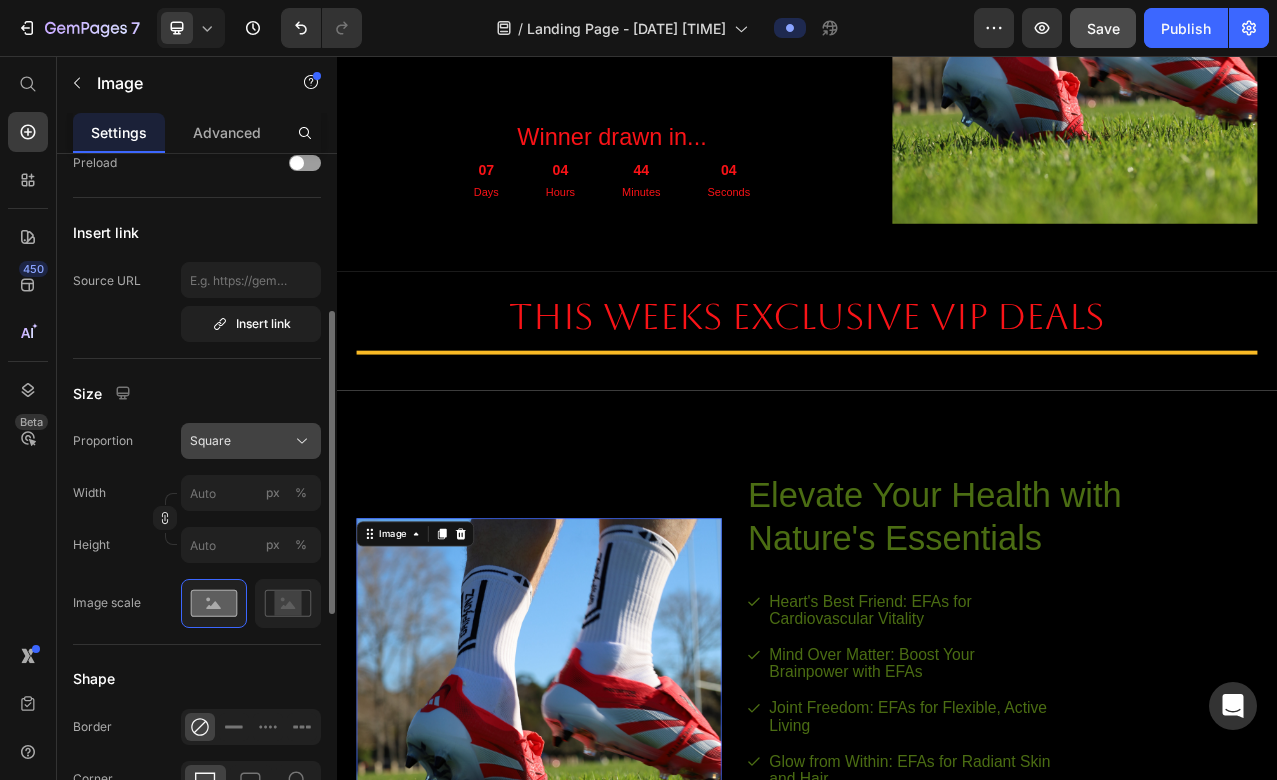 click on "Square" at bounding box center (251, 441) 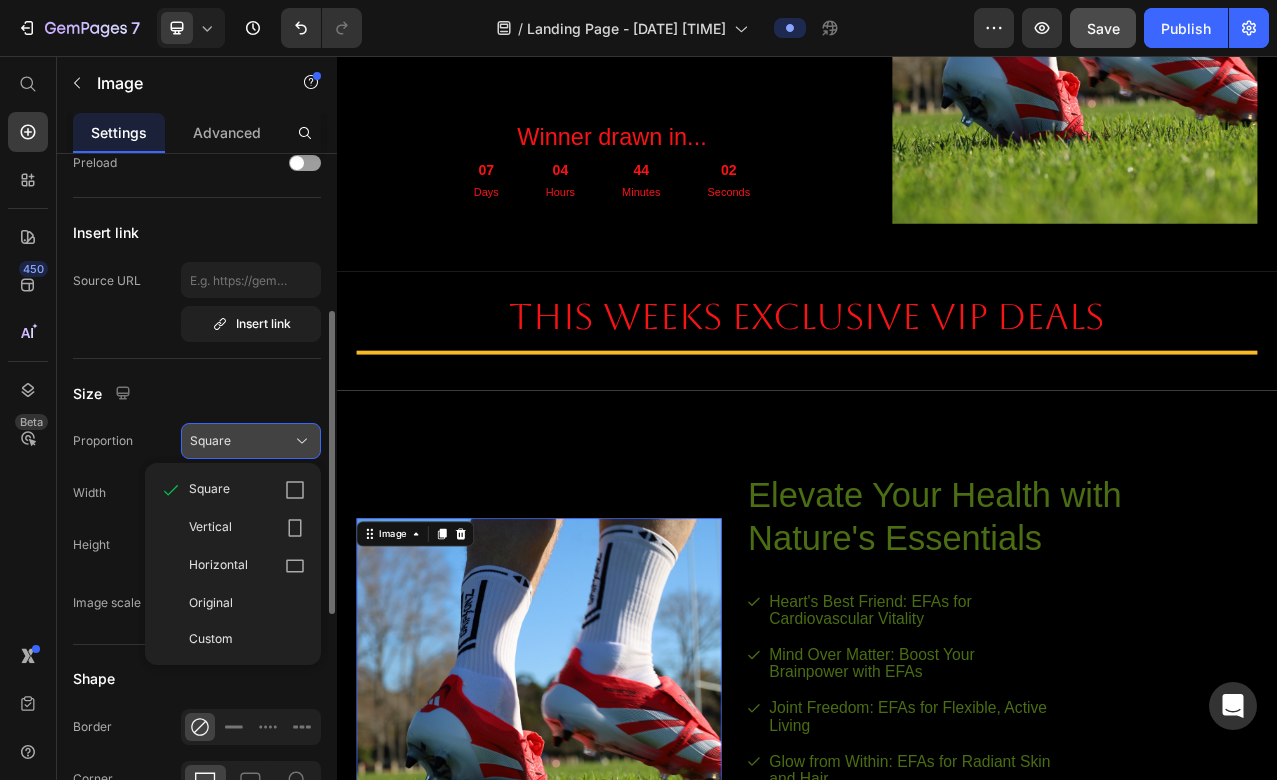 click on "Square" at bounding box center (251, 441) 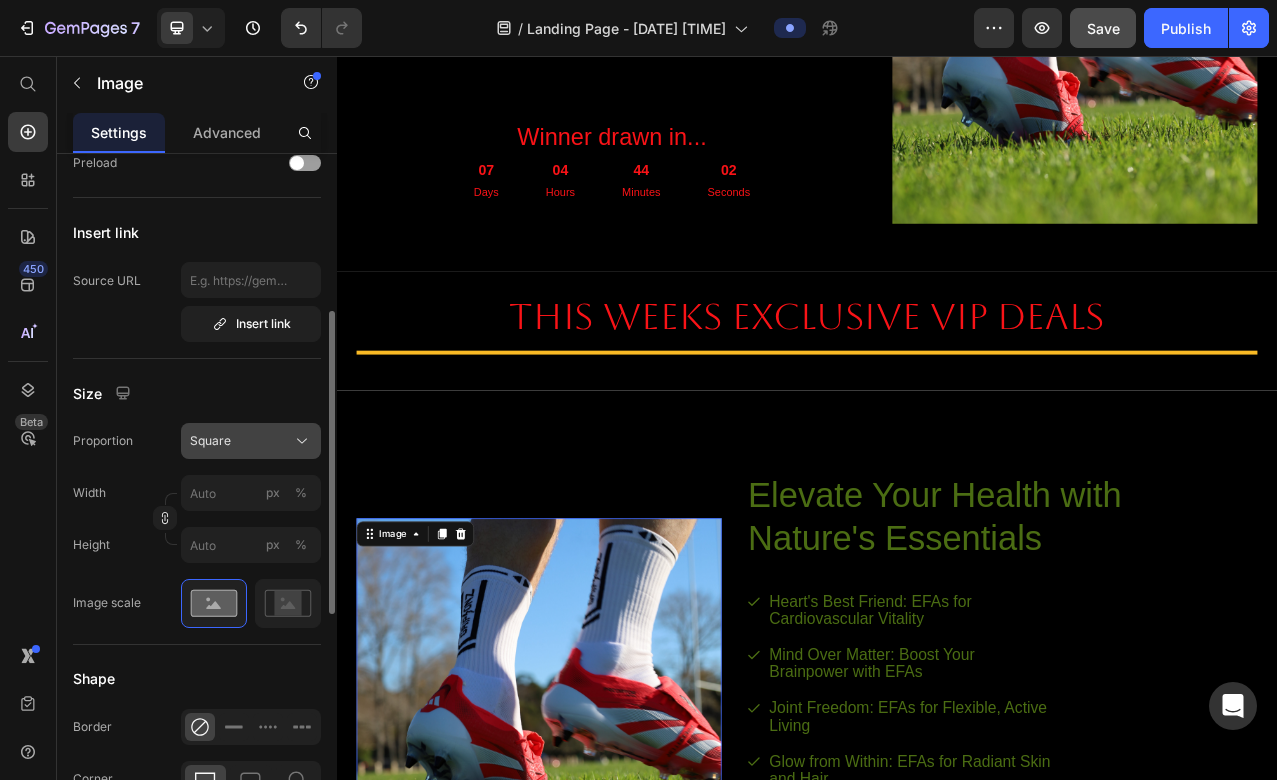click on "Square" at bounding box center (251, 441) 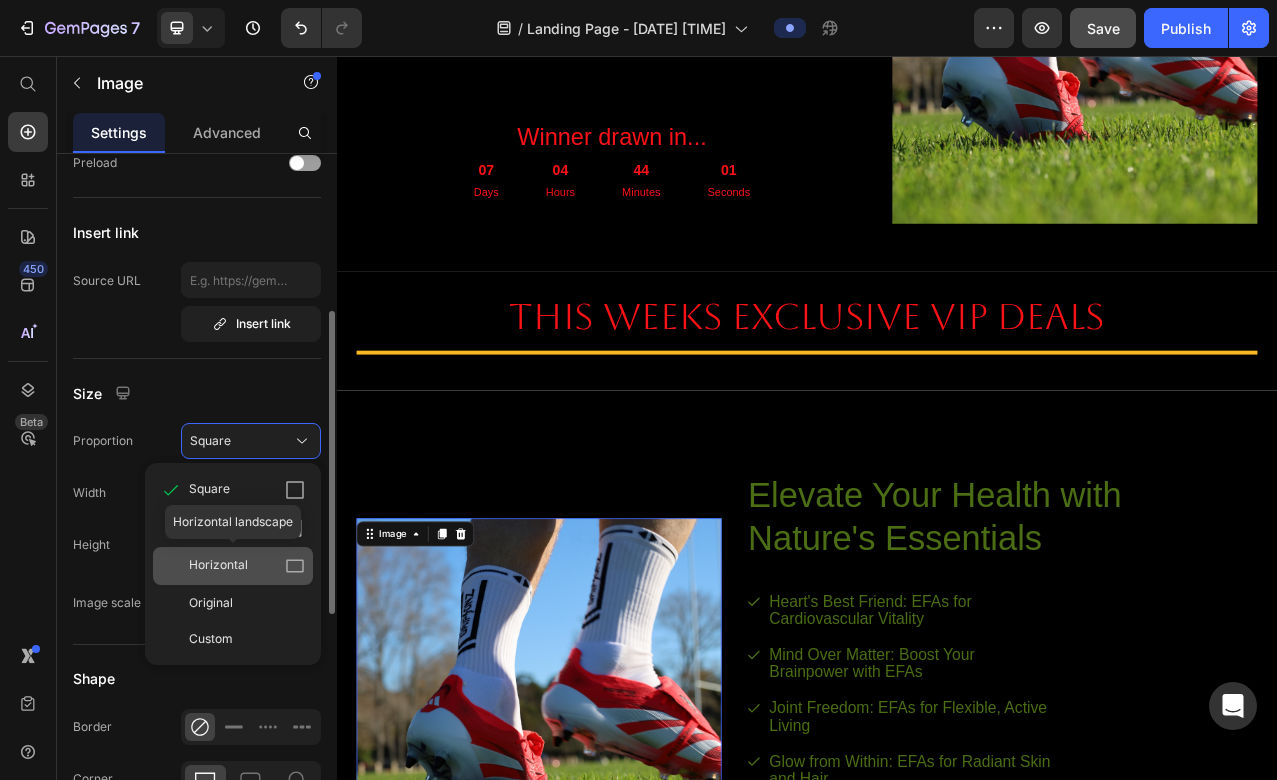 click on "Horizontal" 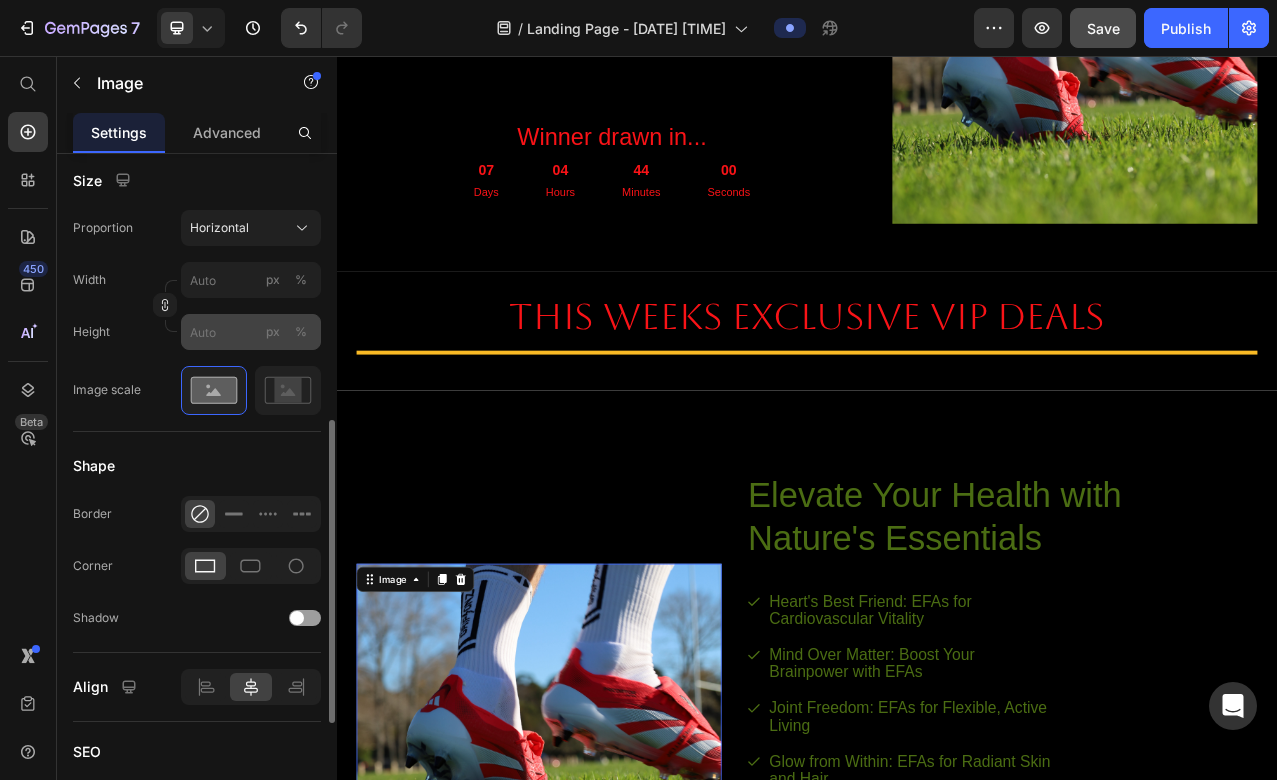 scroll, scrollTop: 568, scrollLeft: 0, axis: vertical 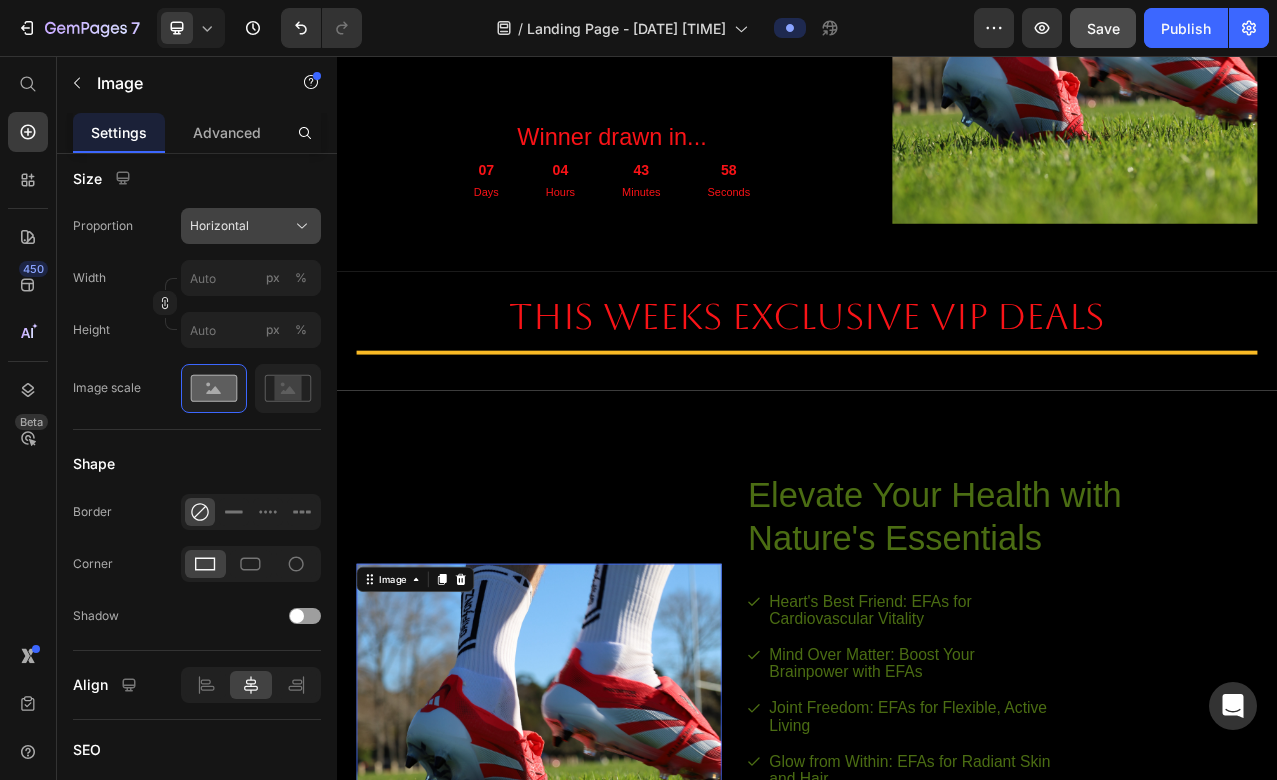 click on "Horizontal" at bounding box center (251, 226) 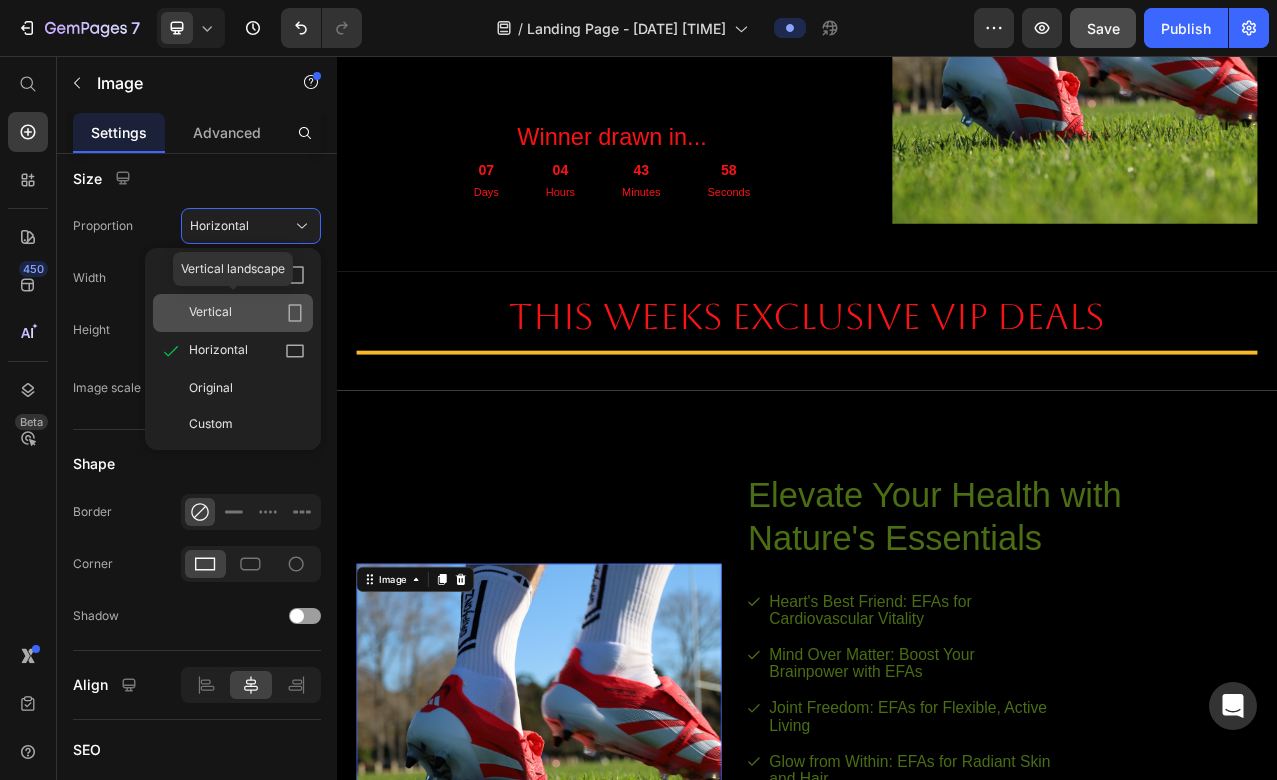 click on "Vertical" at bounding box center (247, 313) 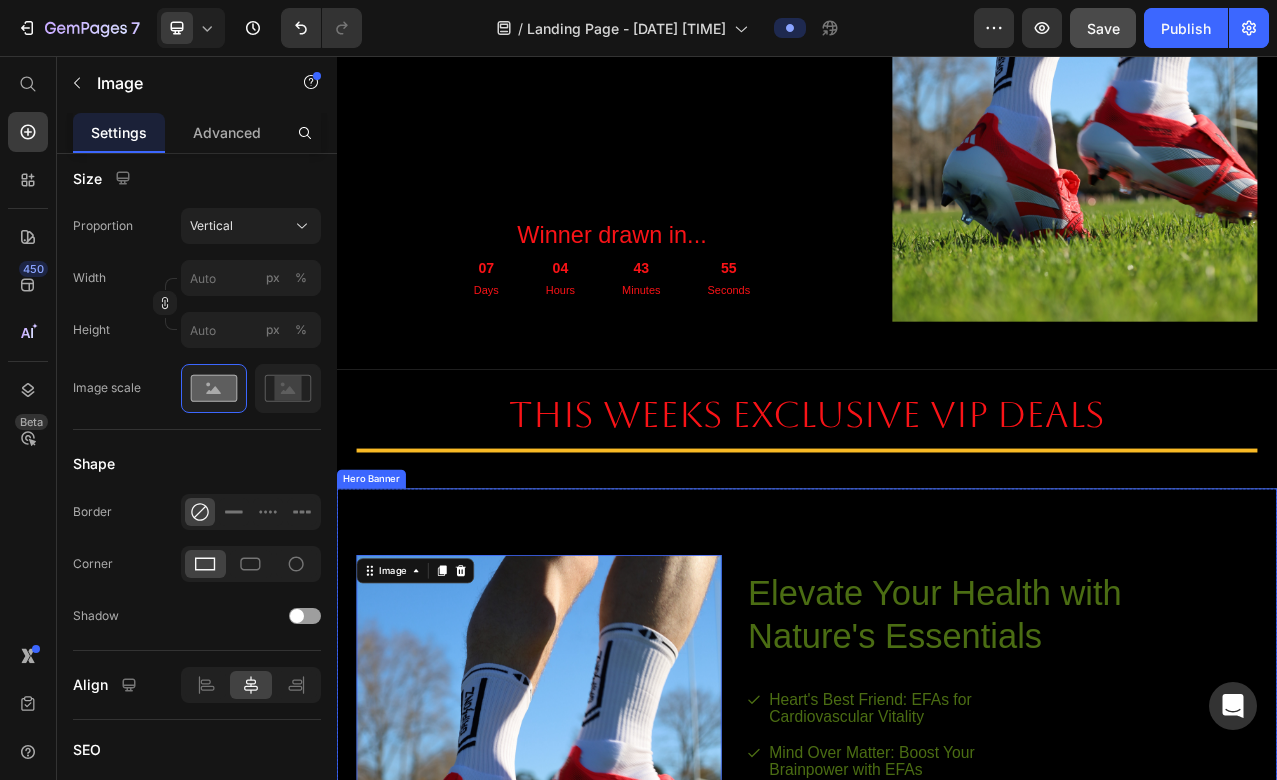 scroll, scrollTop: 839, scrollLeft: 0, axis: vertical 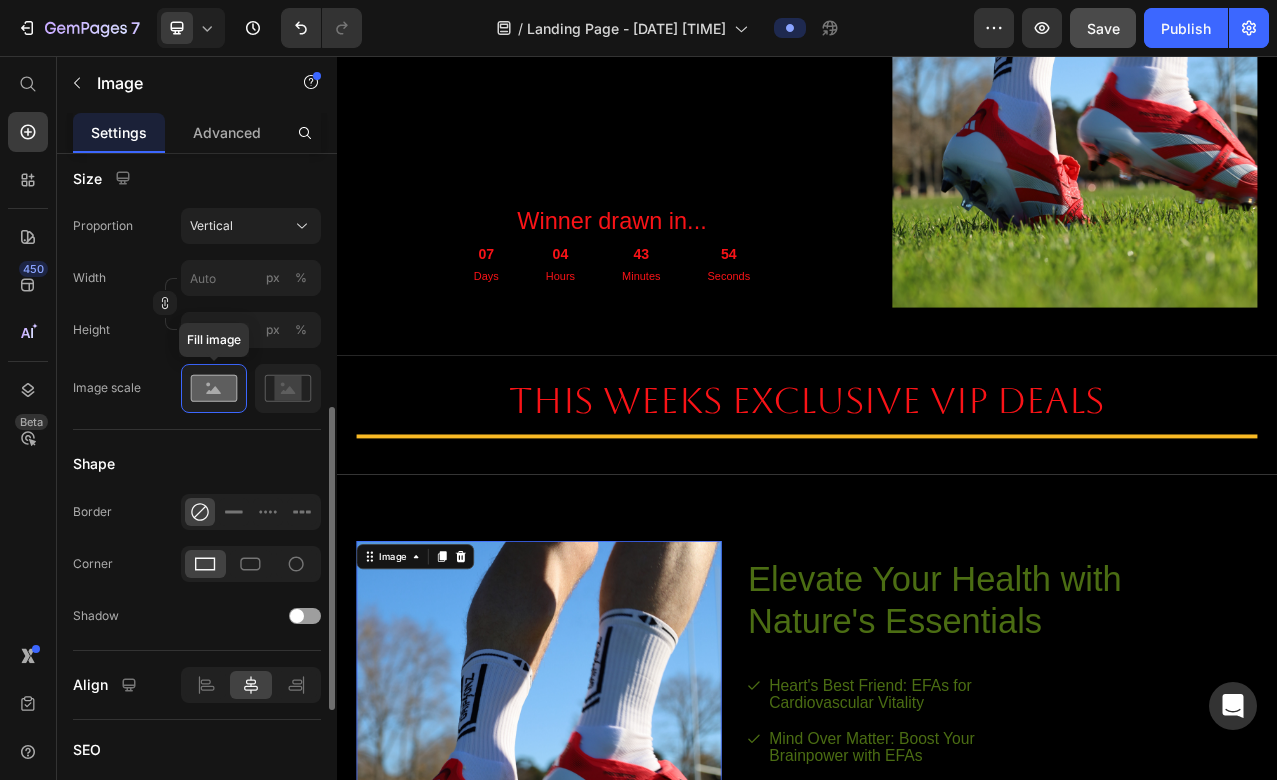 click 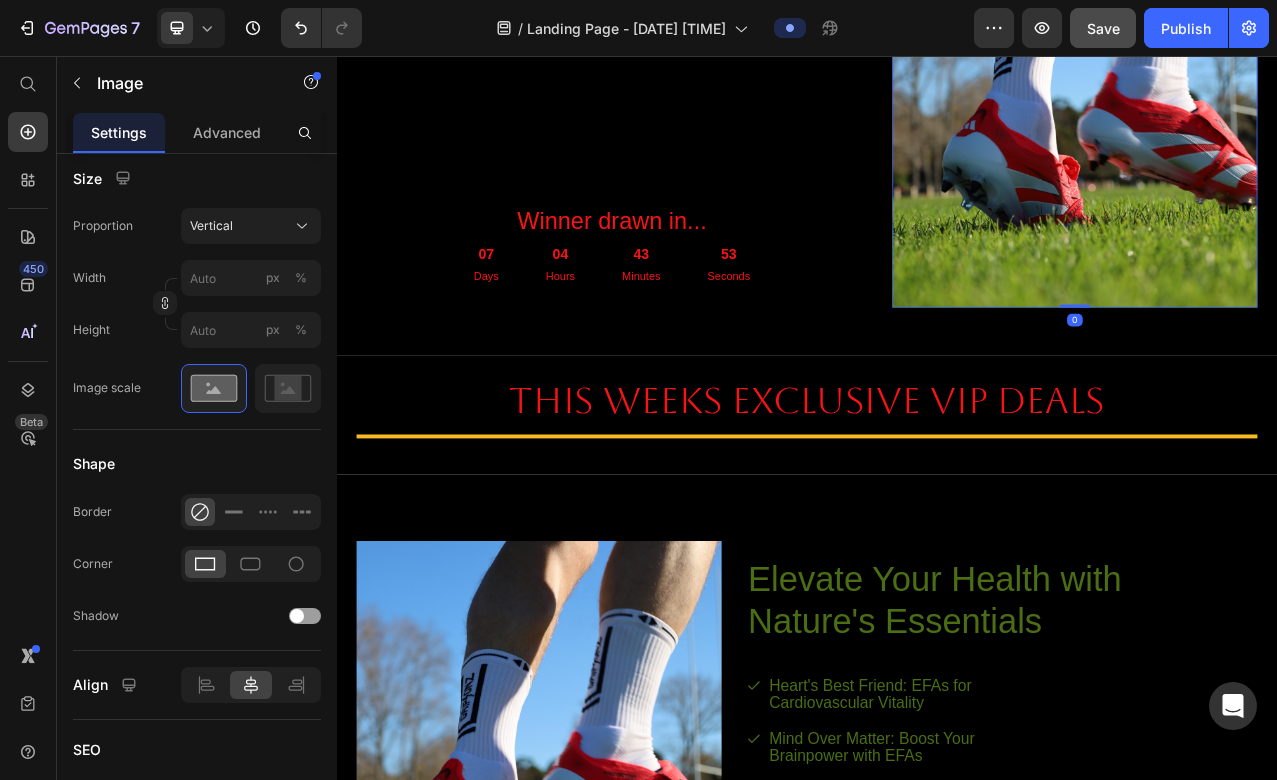 click at bounding box center (1279, 144) 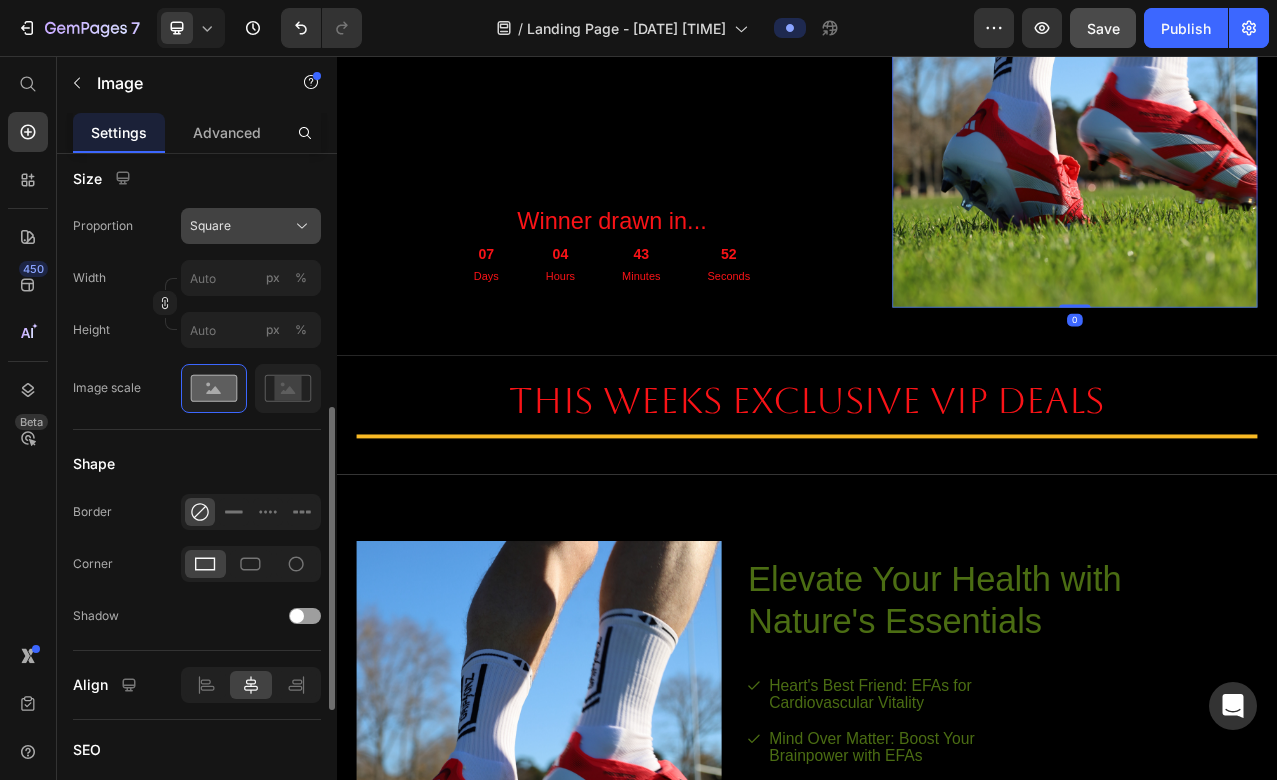 click on "Square" 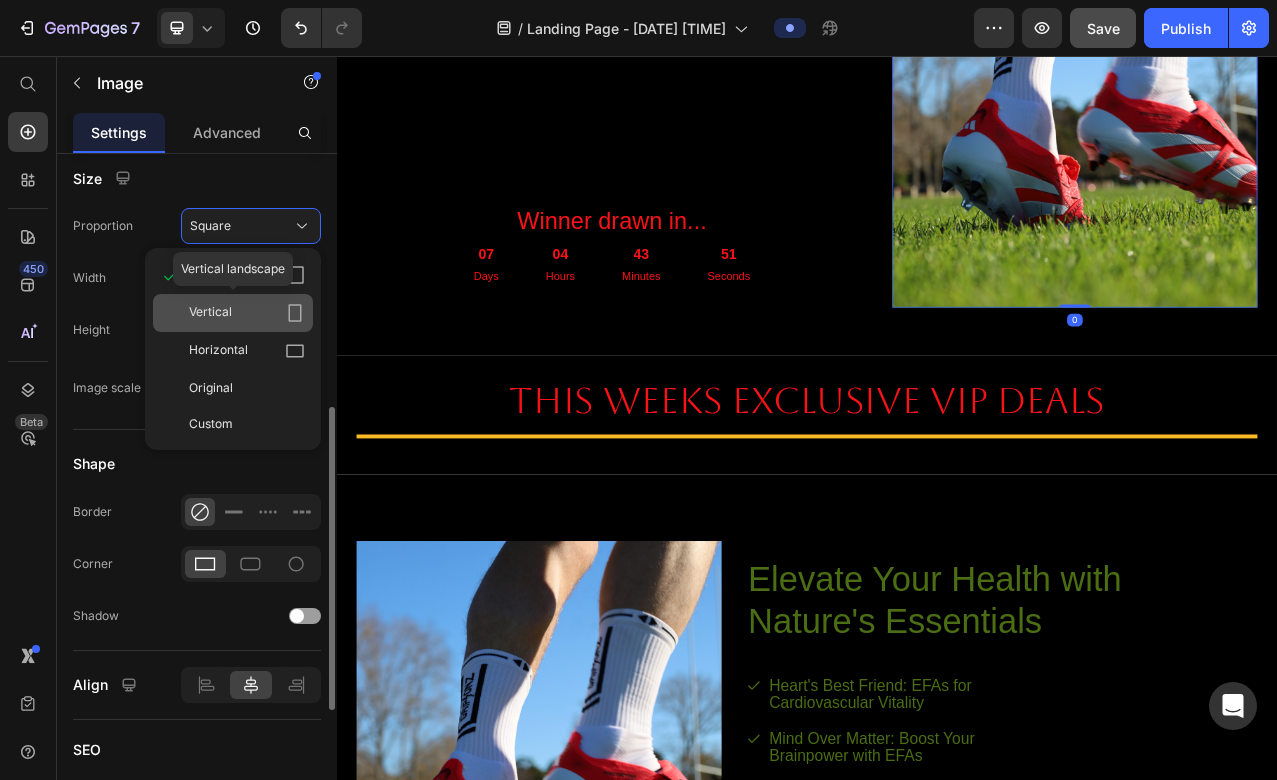 click on "Vertical" at bounding box center (247, 313) 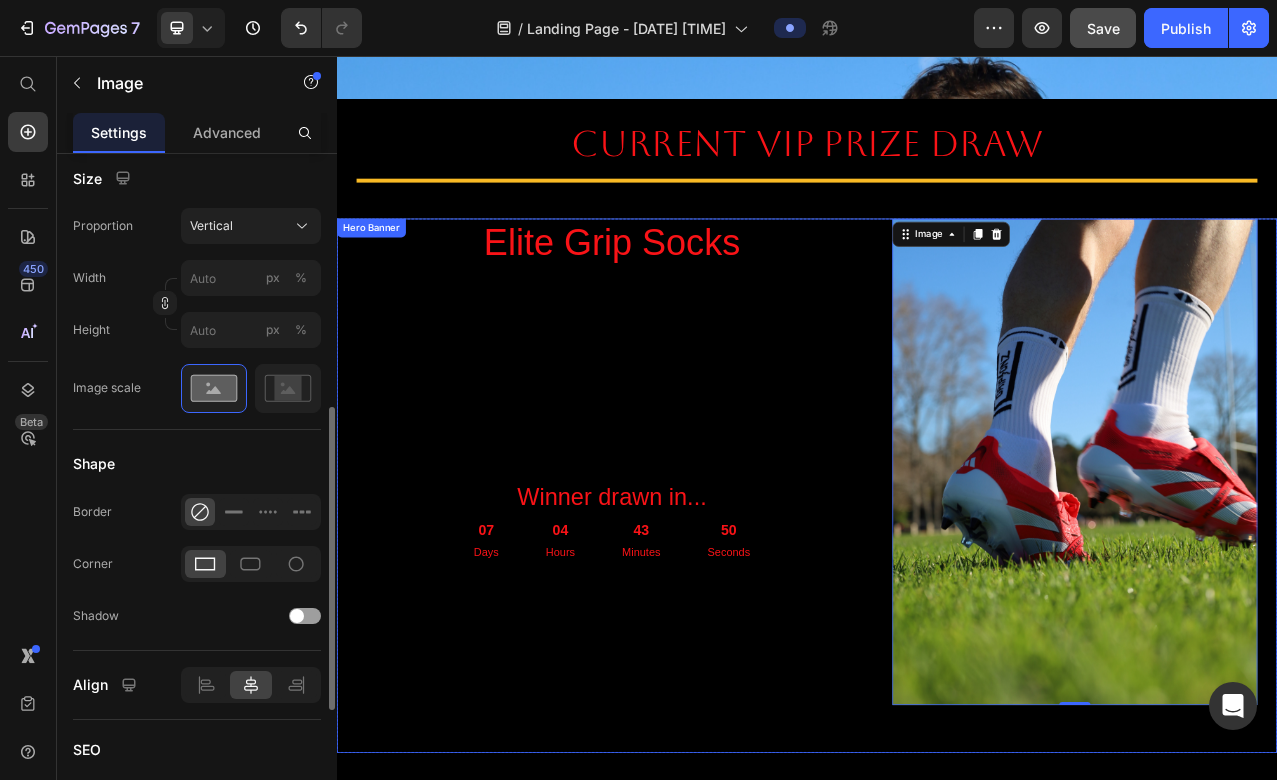 scroll, scrollTop: 489, scrollLeft: 0, axis: vertical 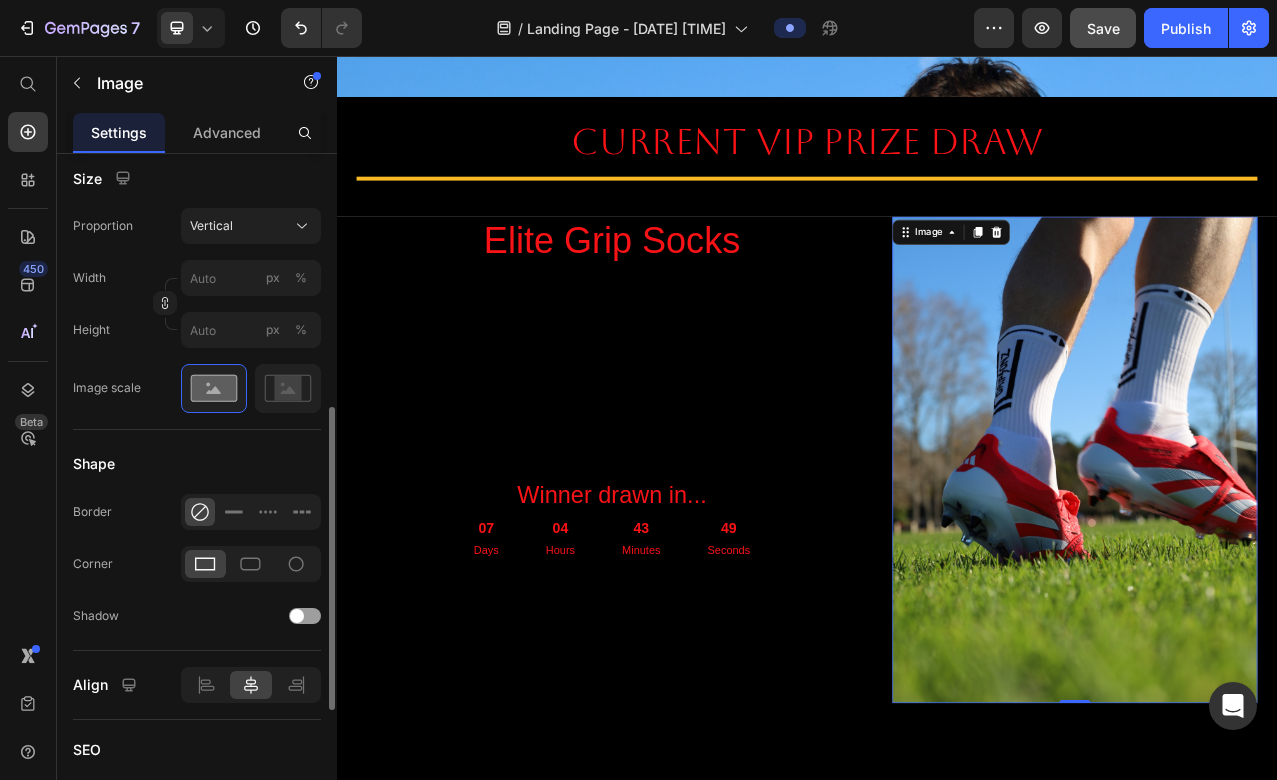 click 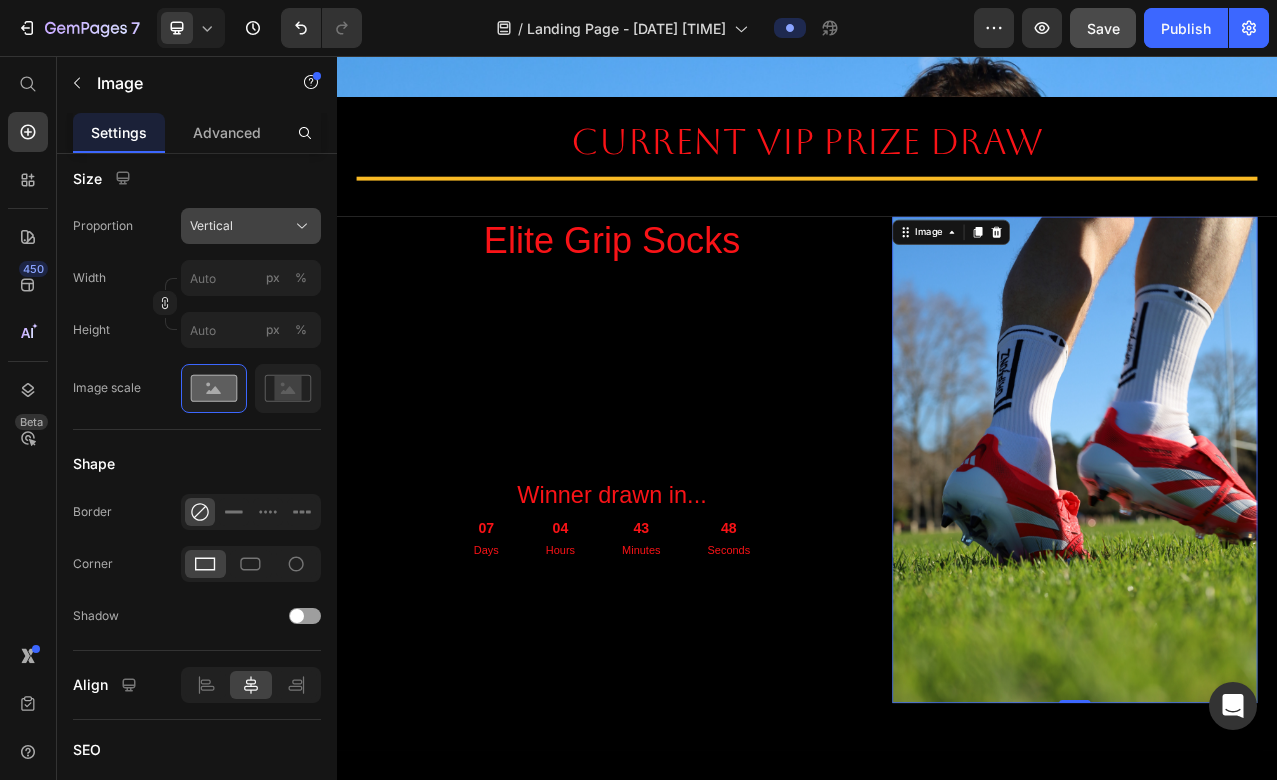 click on "Vertical" 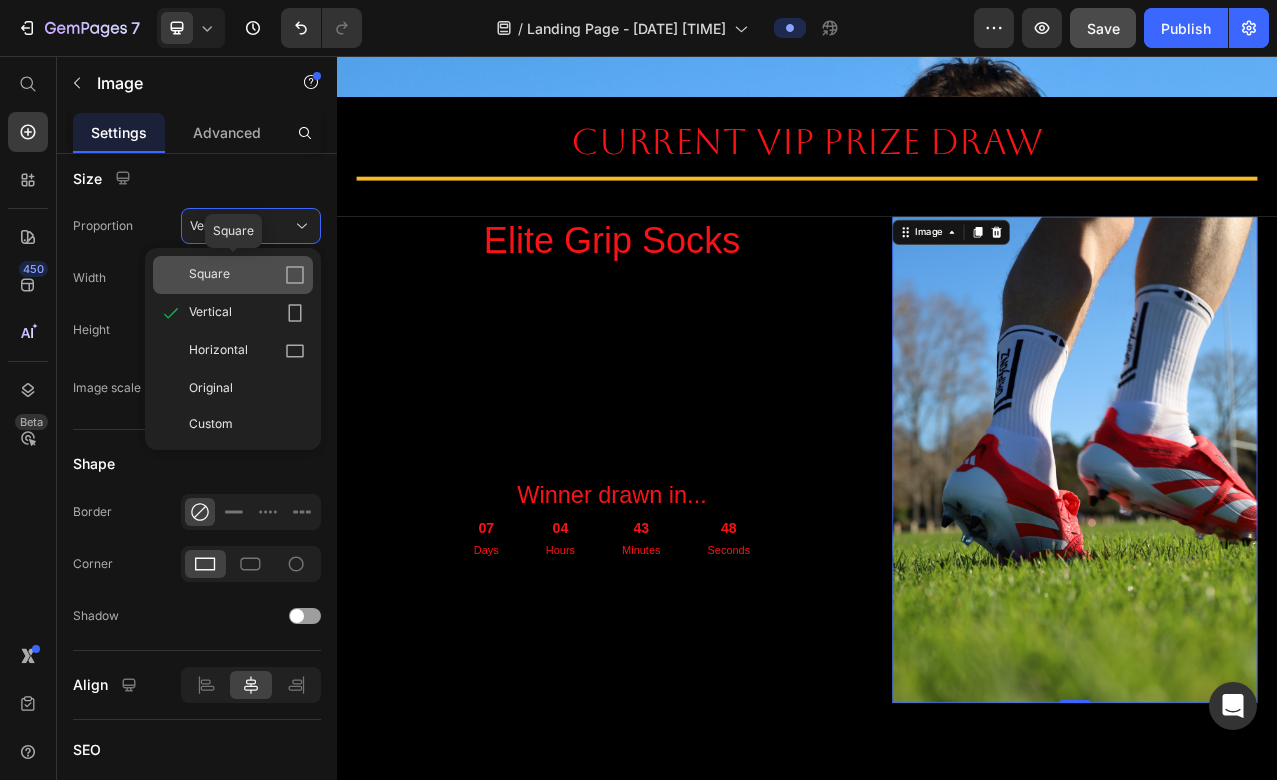 click on "Square" at bounding box center [247, 275] 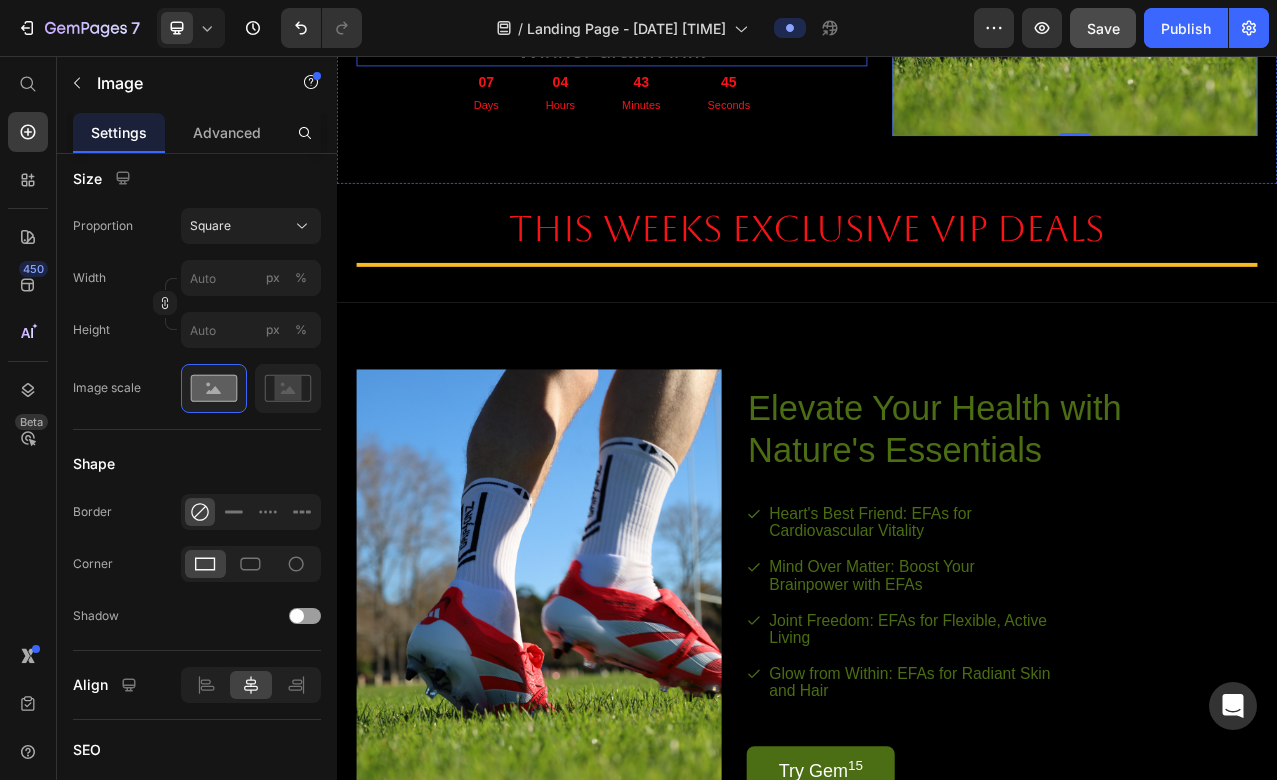 scroll, scrollTop: 1079, scrollLeft: 0, axis: vertical 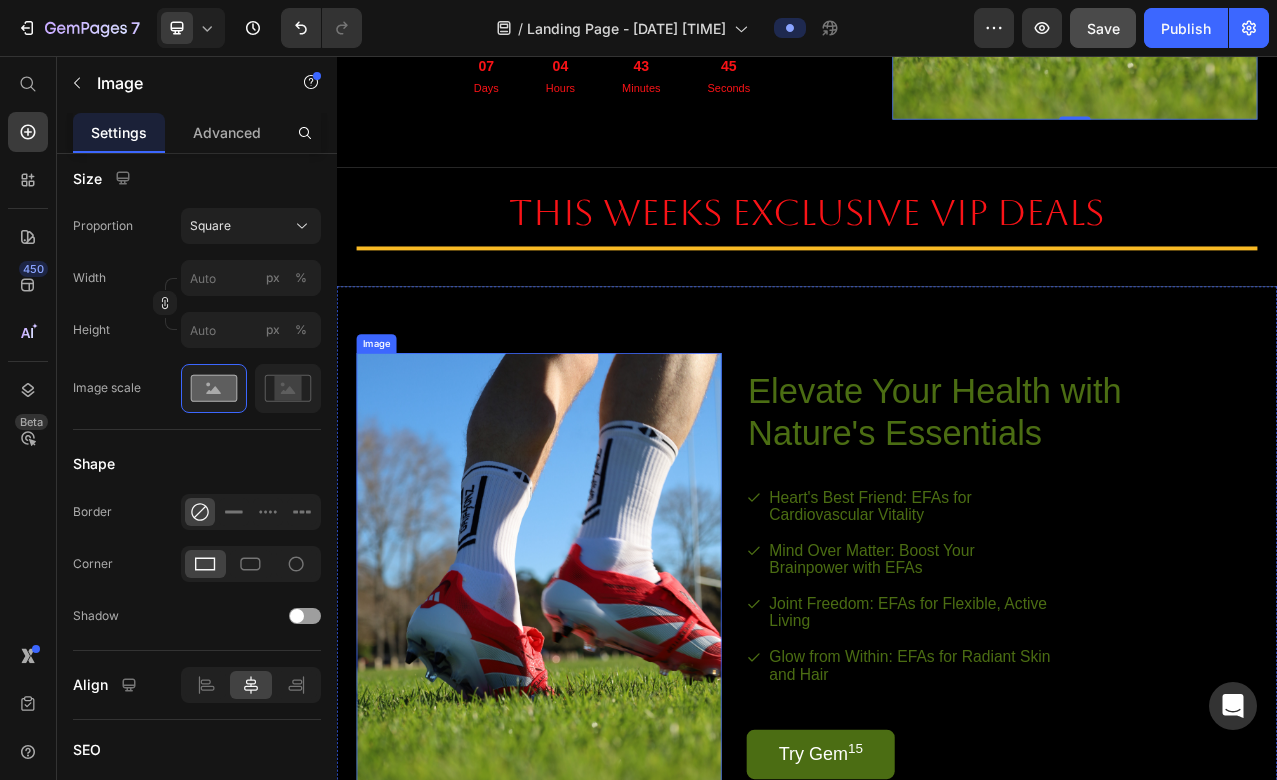 click at bounding box center [595, 745] 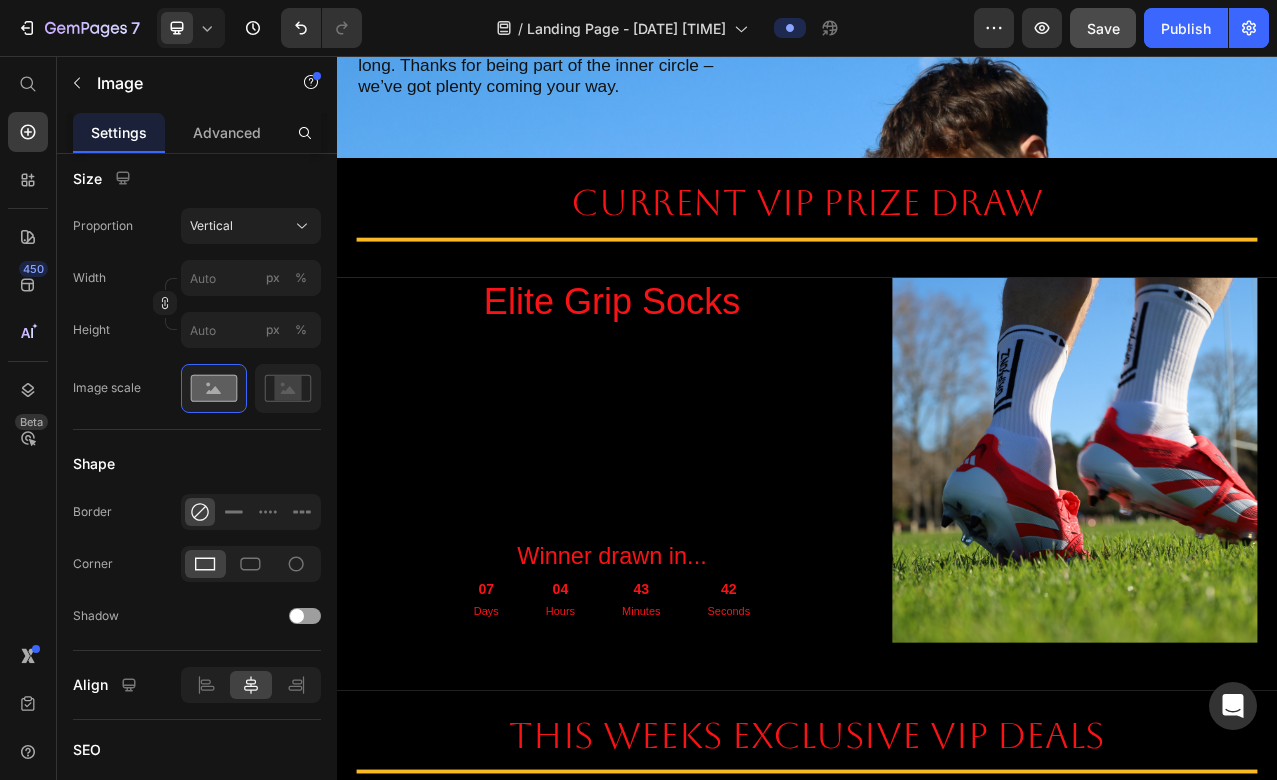 scroll, scrollTop: 220, scrollLeft: 0, axis: vertical 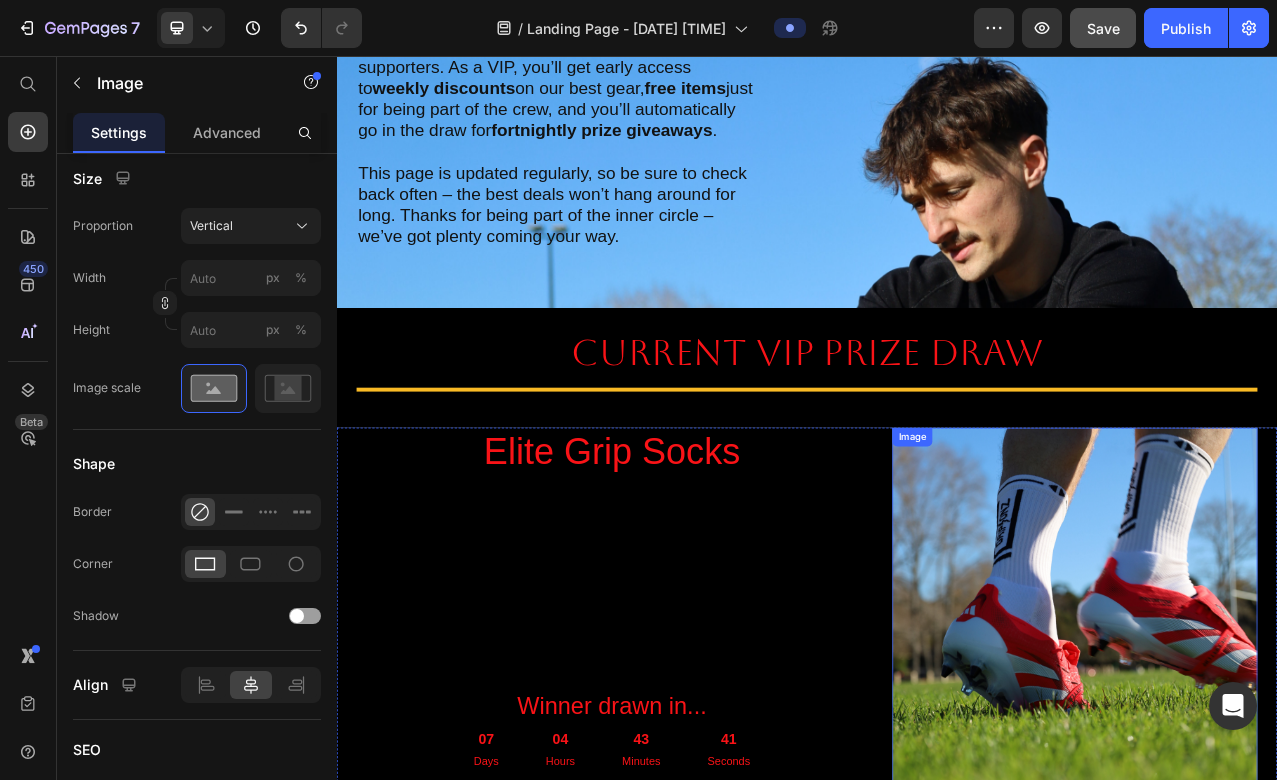click at bounding box center [1279, 763] 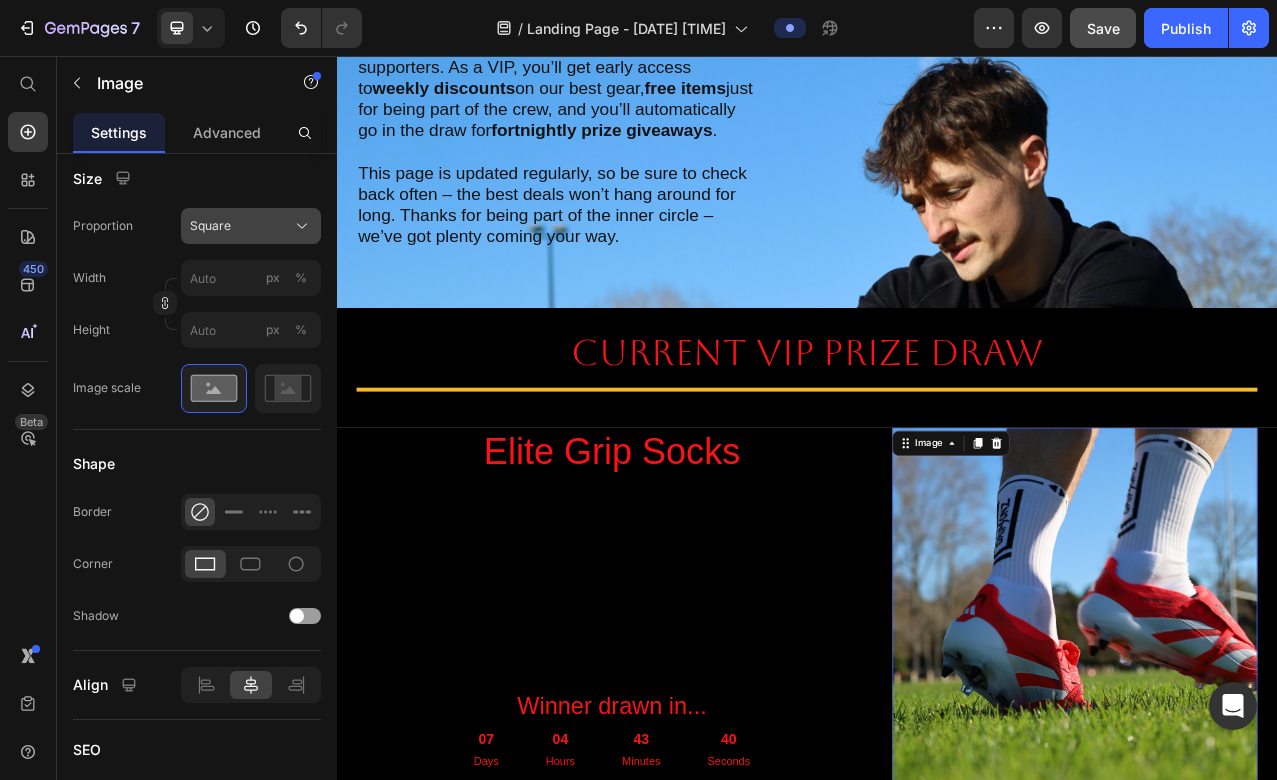 click on "Square" at bounding box center (251, 226) 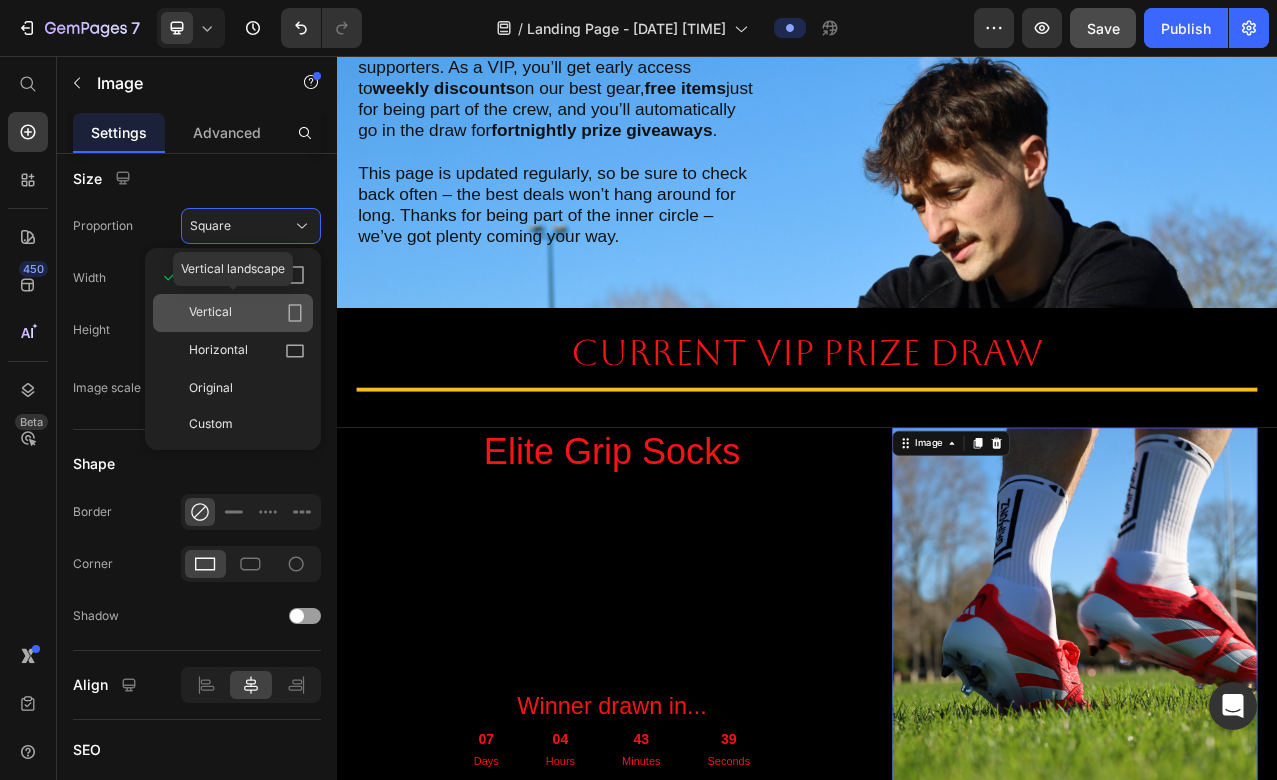 click on "Vertical" at bounding box center (247, 313) 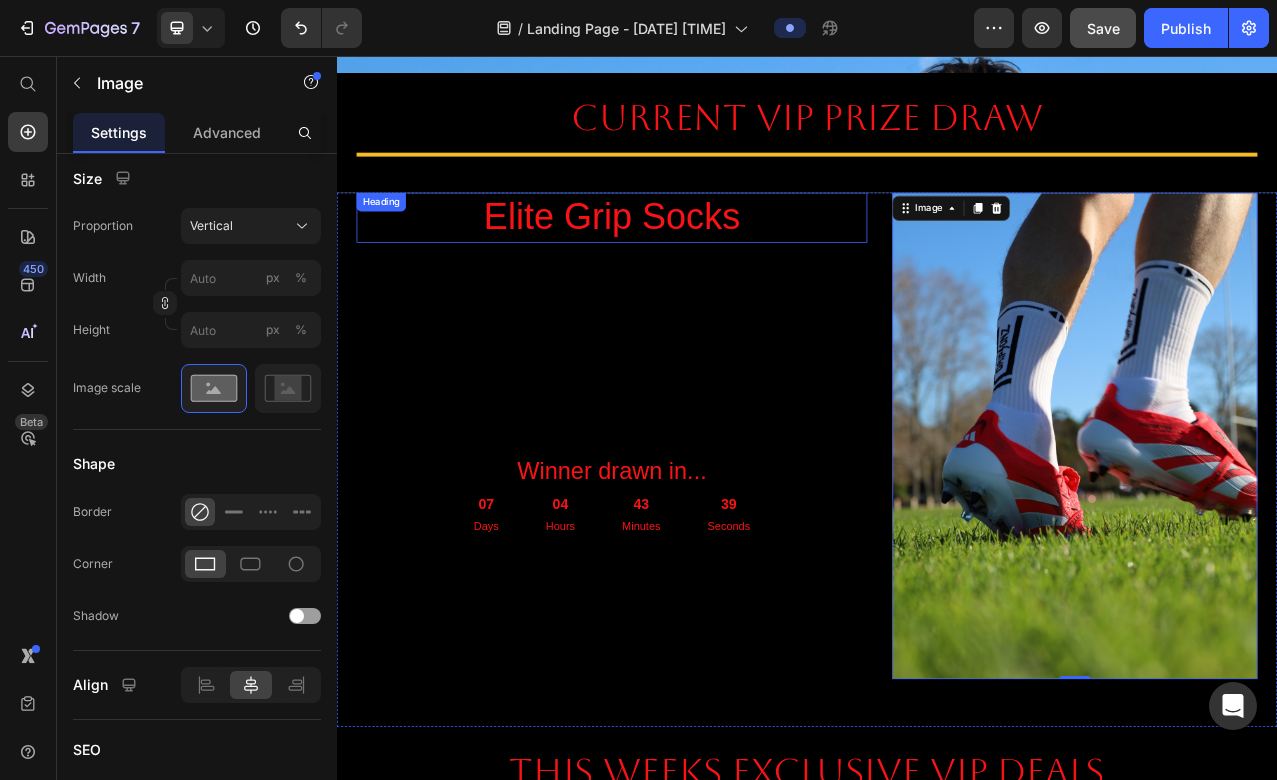 scroll, scrollTop: 571, scrollLeft: 0, axis: vertical 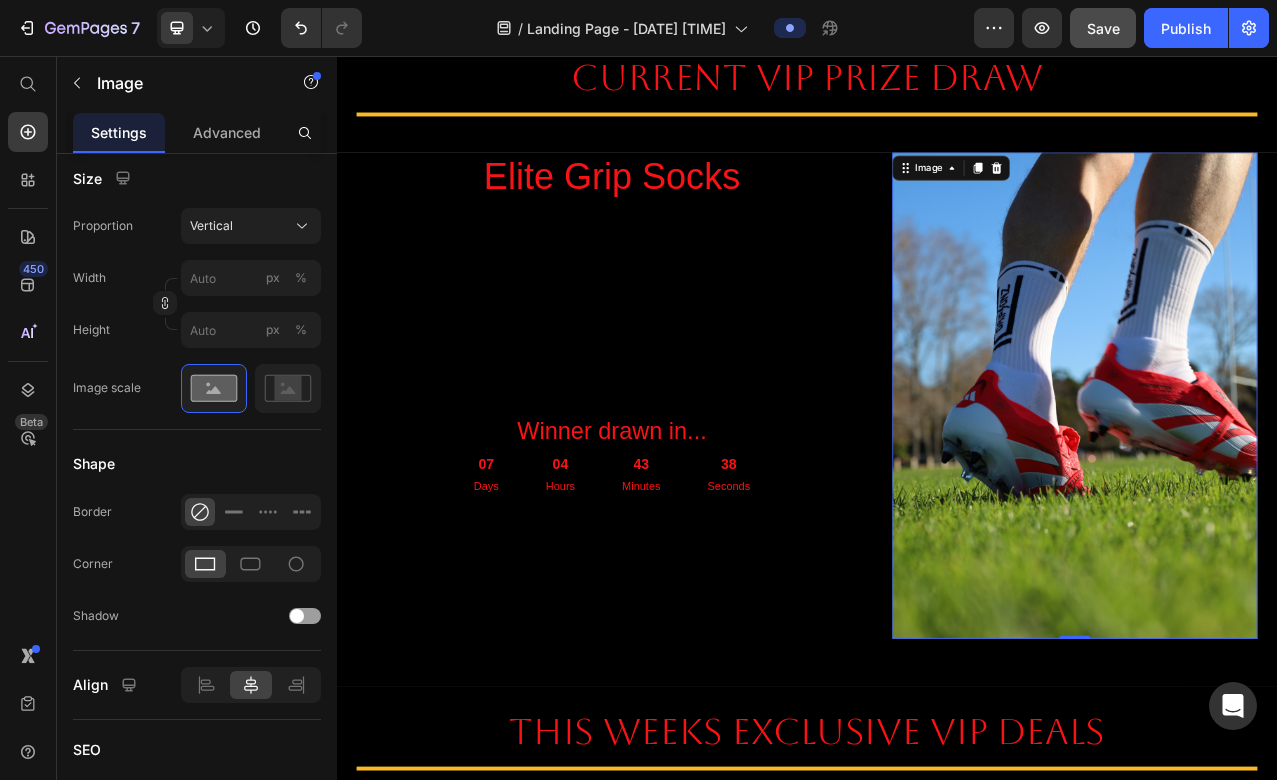 click at bounding box center [1279, 489] 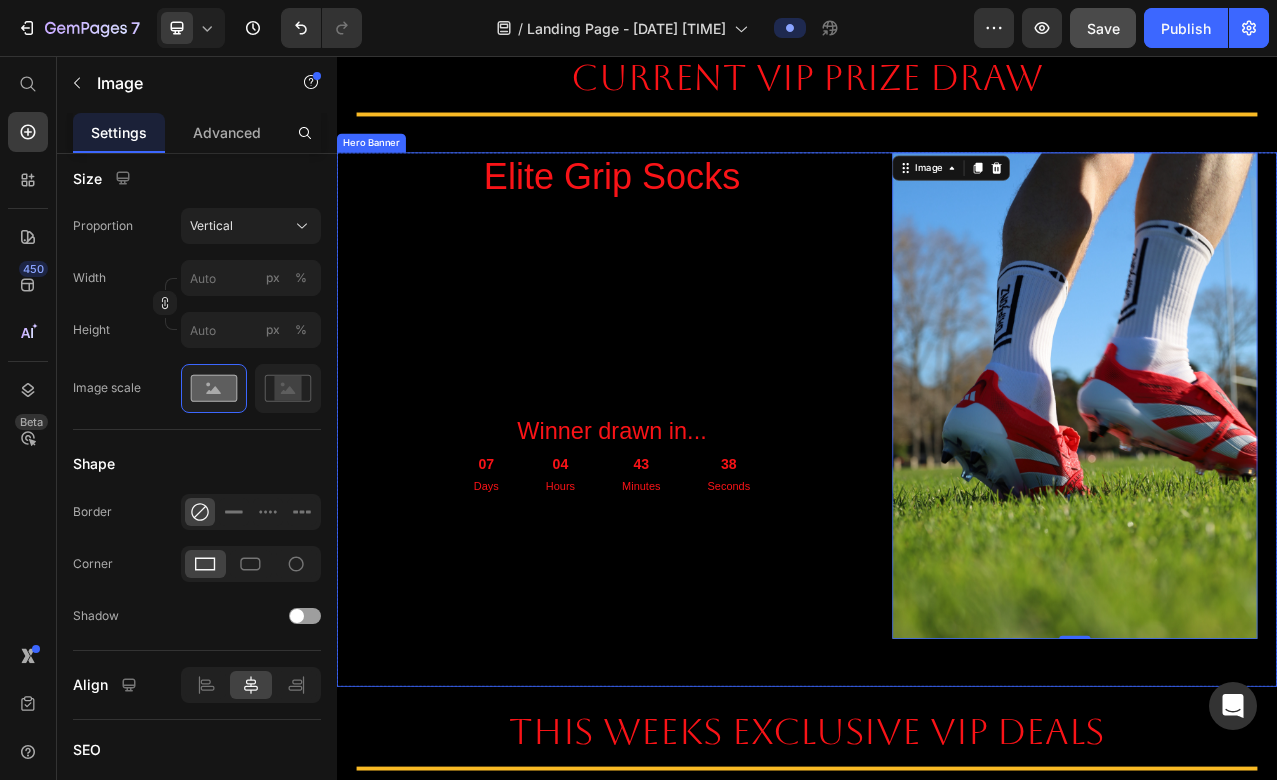 click on "Elite Grip Socks Heading Winner drawn in... Heading 07 Days 04 Hours 43 Minutes 38 Seconds Countdown Timer" at bounding box center (688, 489) 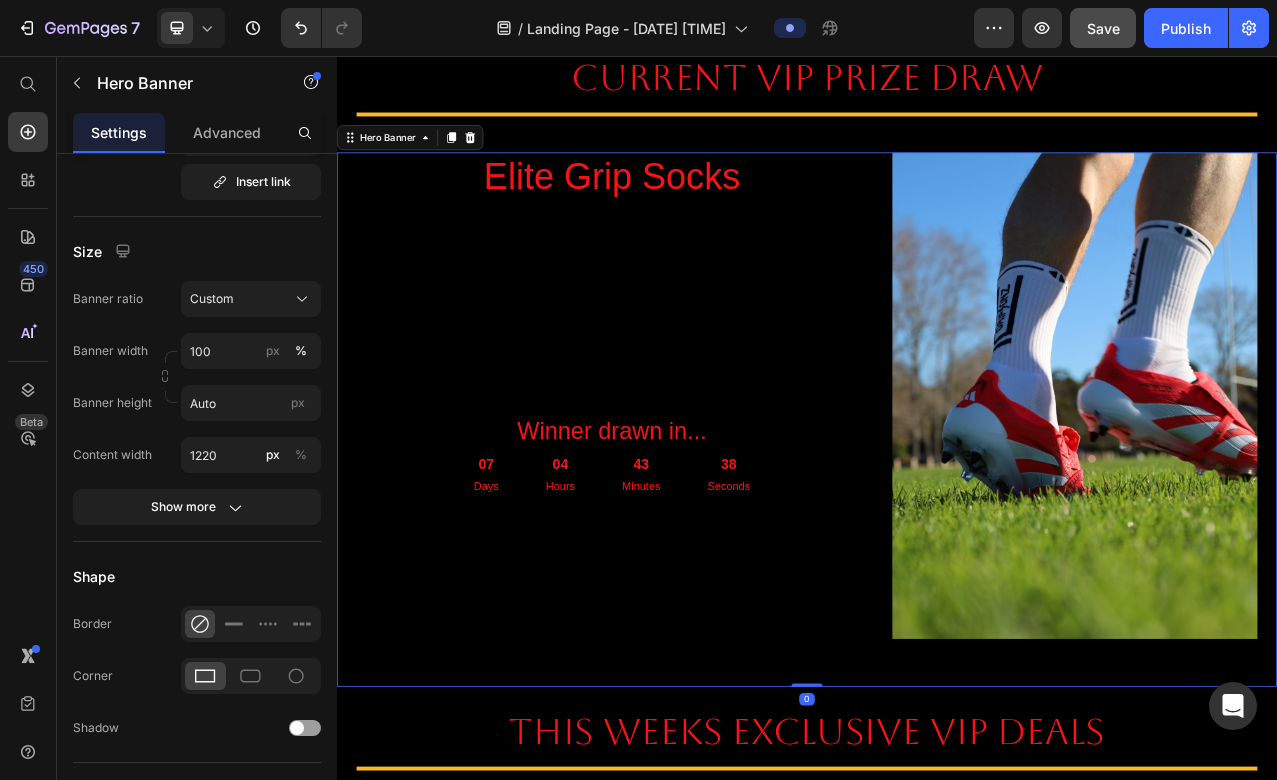 scroll, scrollTop: 0, scrollLeft: 0, axis: both 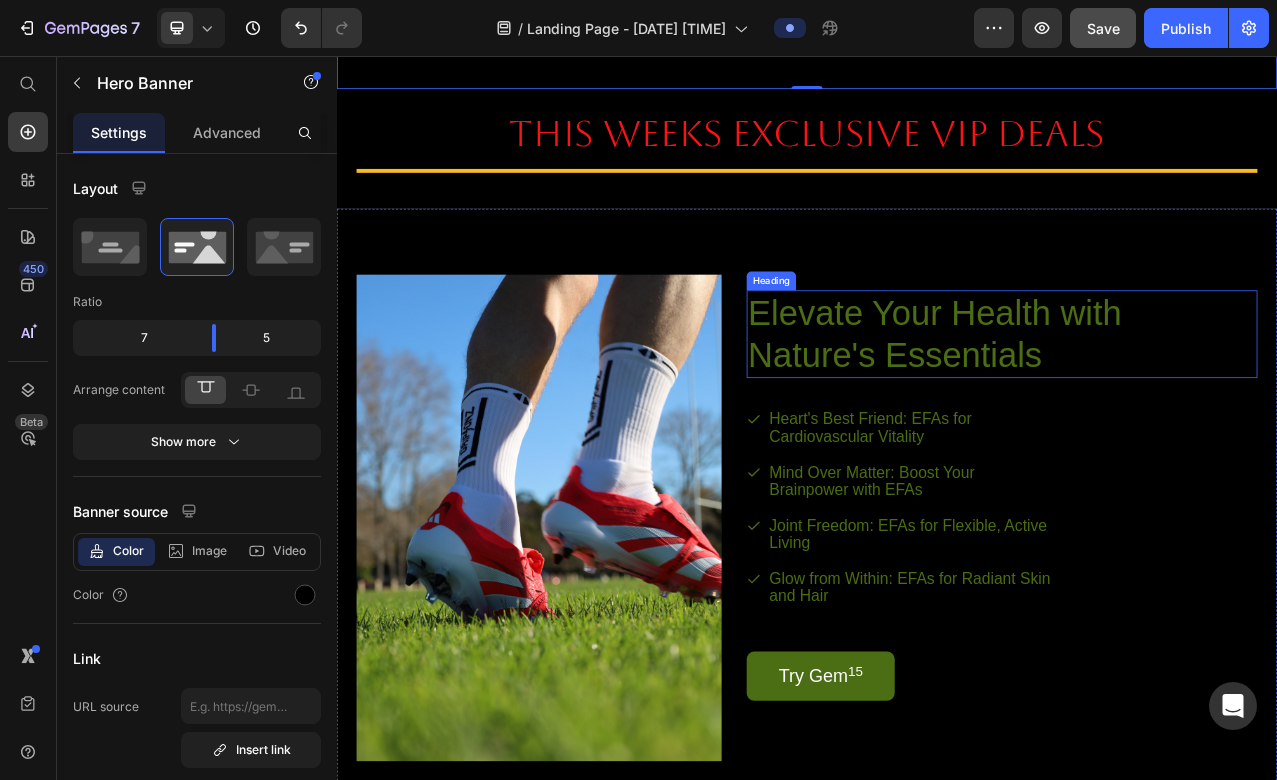 click on "Elevate Your Health with Nature's Essentials" at bounding box center (1116, 411) 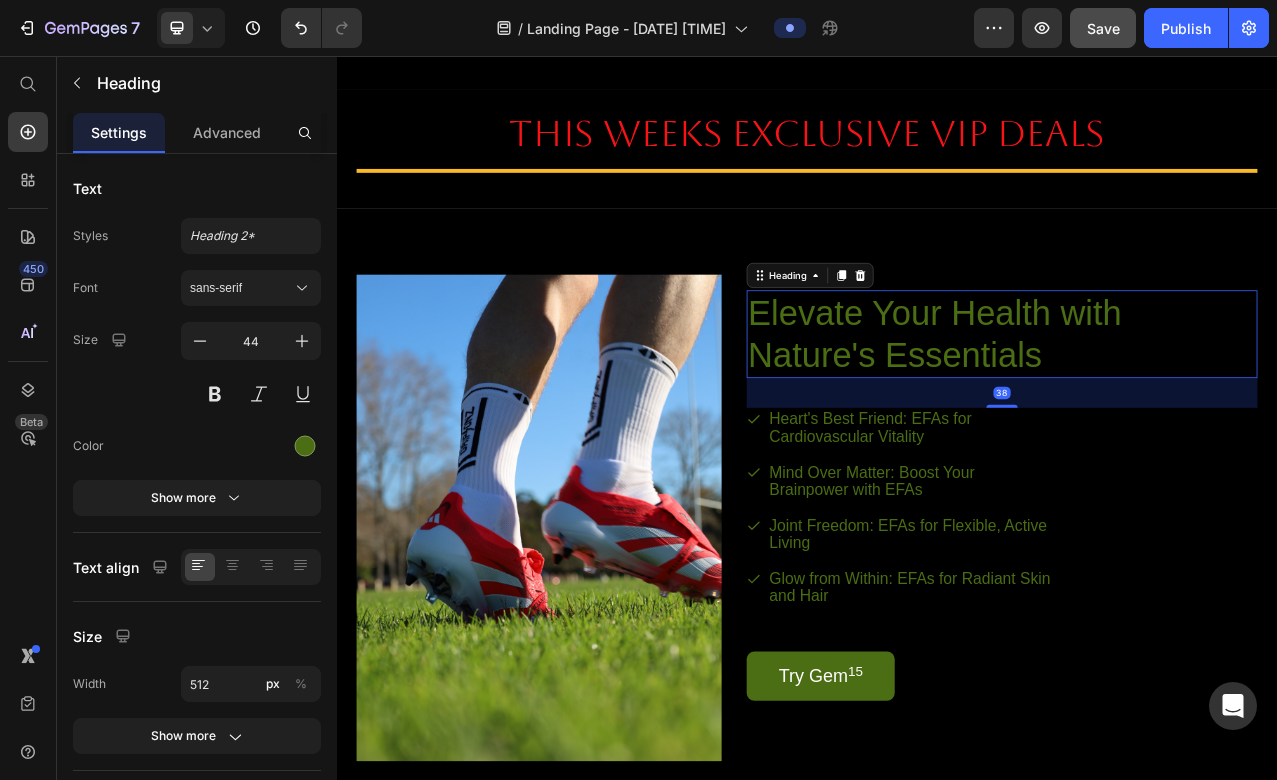 click on "Elevate Your Health with Nature's Essentials" at bounding box center (1116, 411) 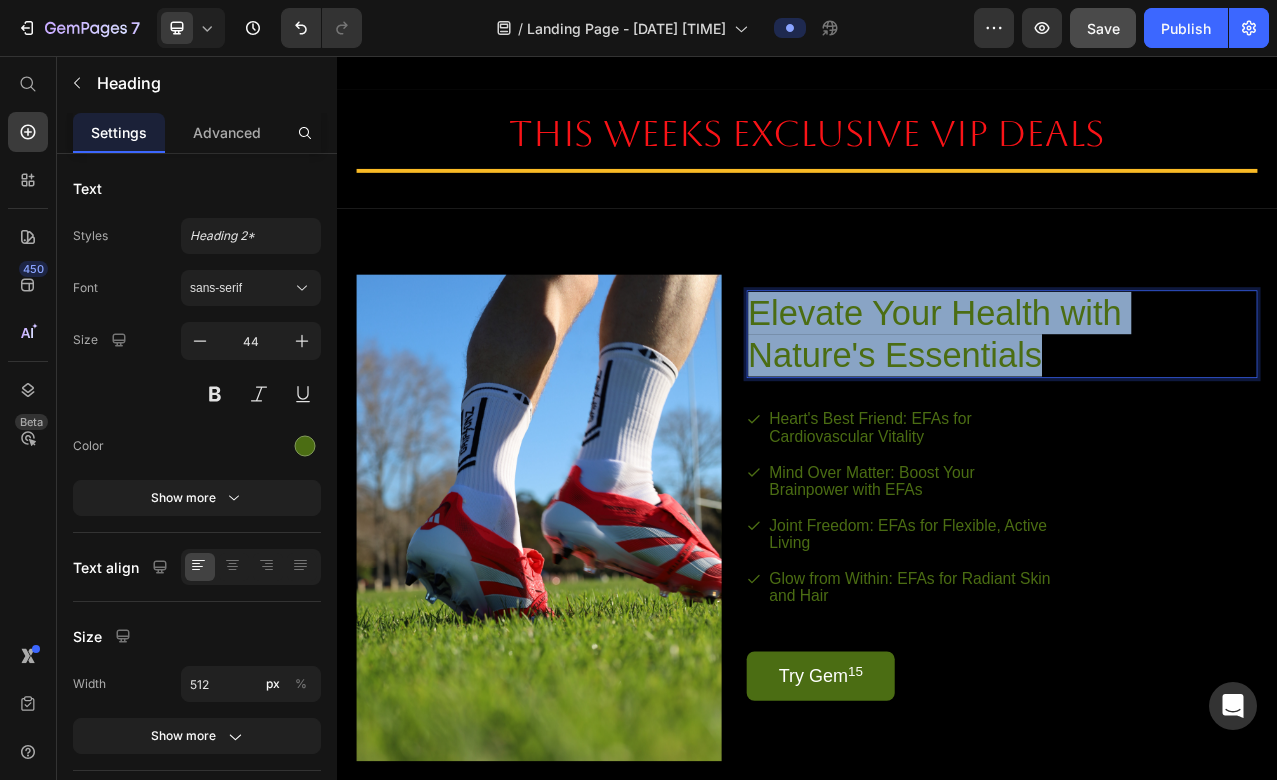 click on "Elevate Your Health with Nature's Essentials" at bounding box center (1116, 411) 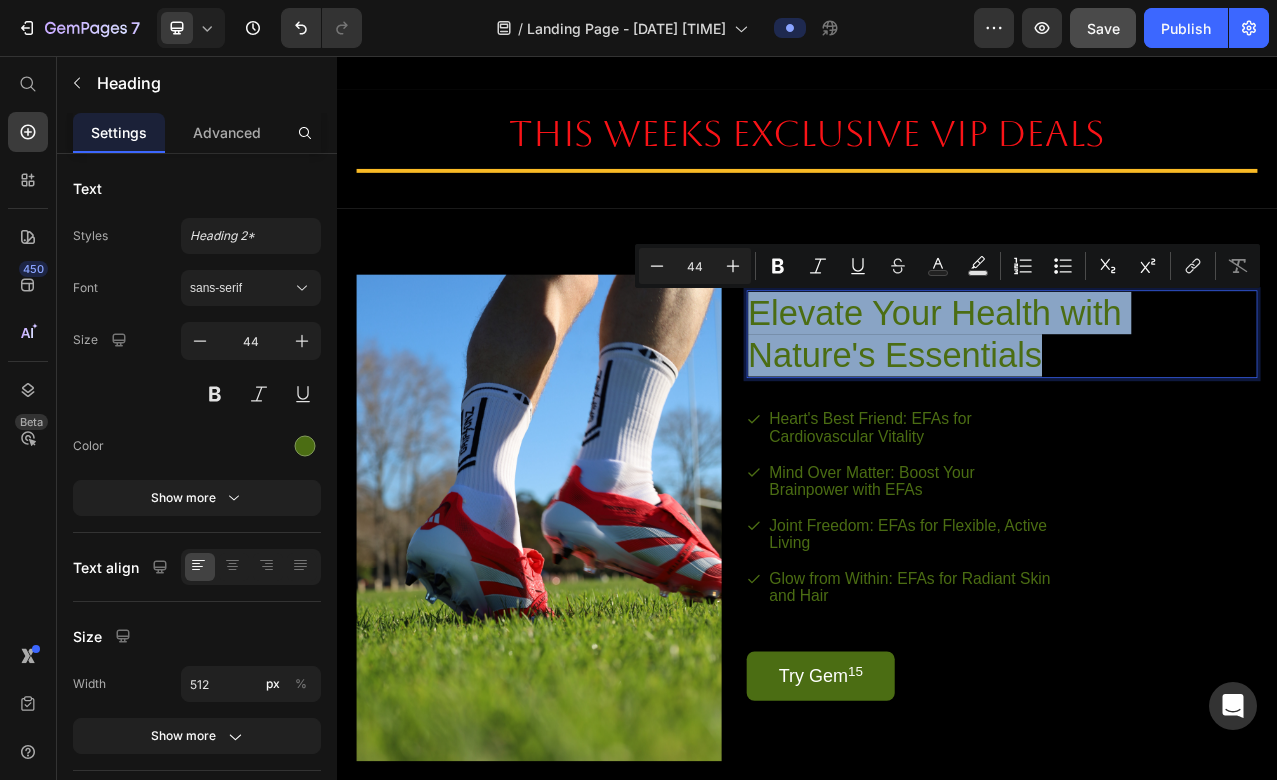 click on "Elevate Your Health with Nature's Essentials" at bounding box center (1116, 411) 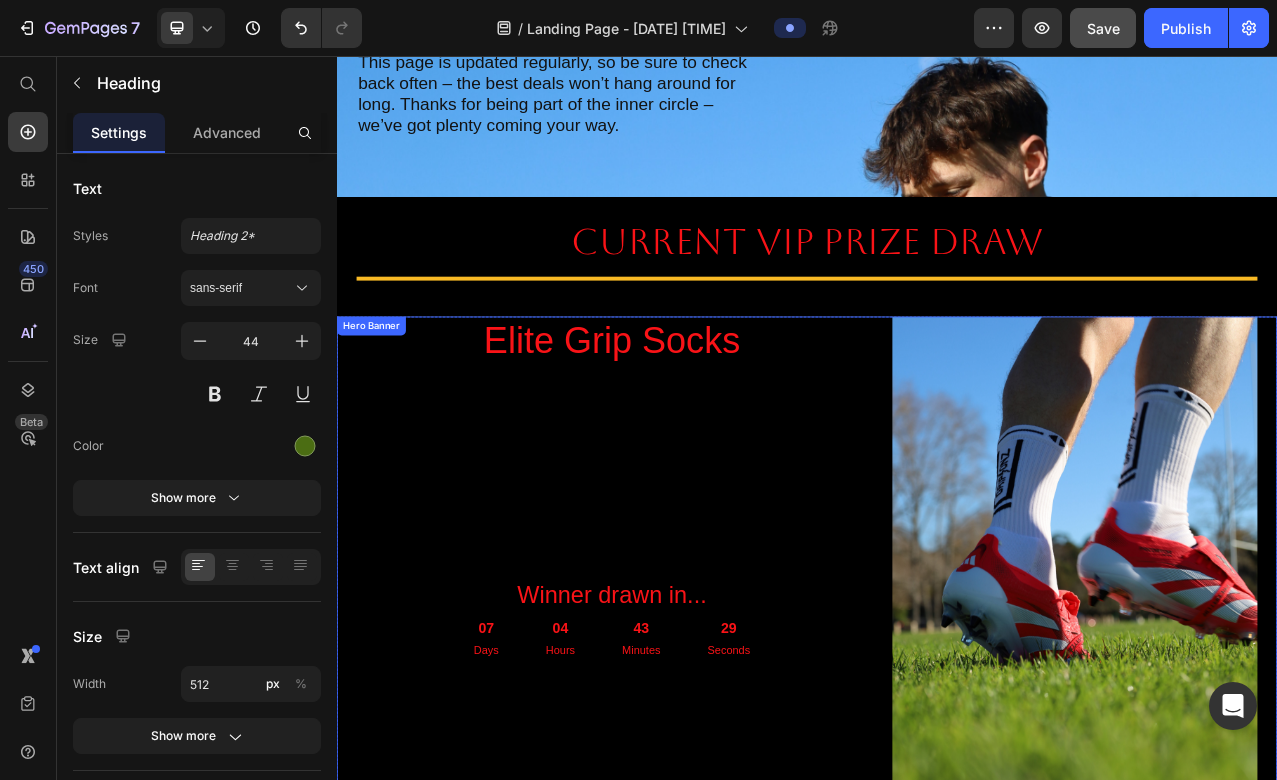 scroll, scrollTop: 335, scrollLeft: 0, axis: vertical 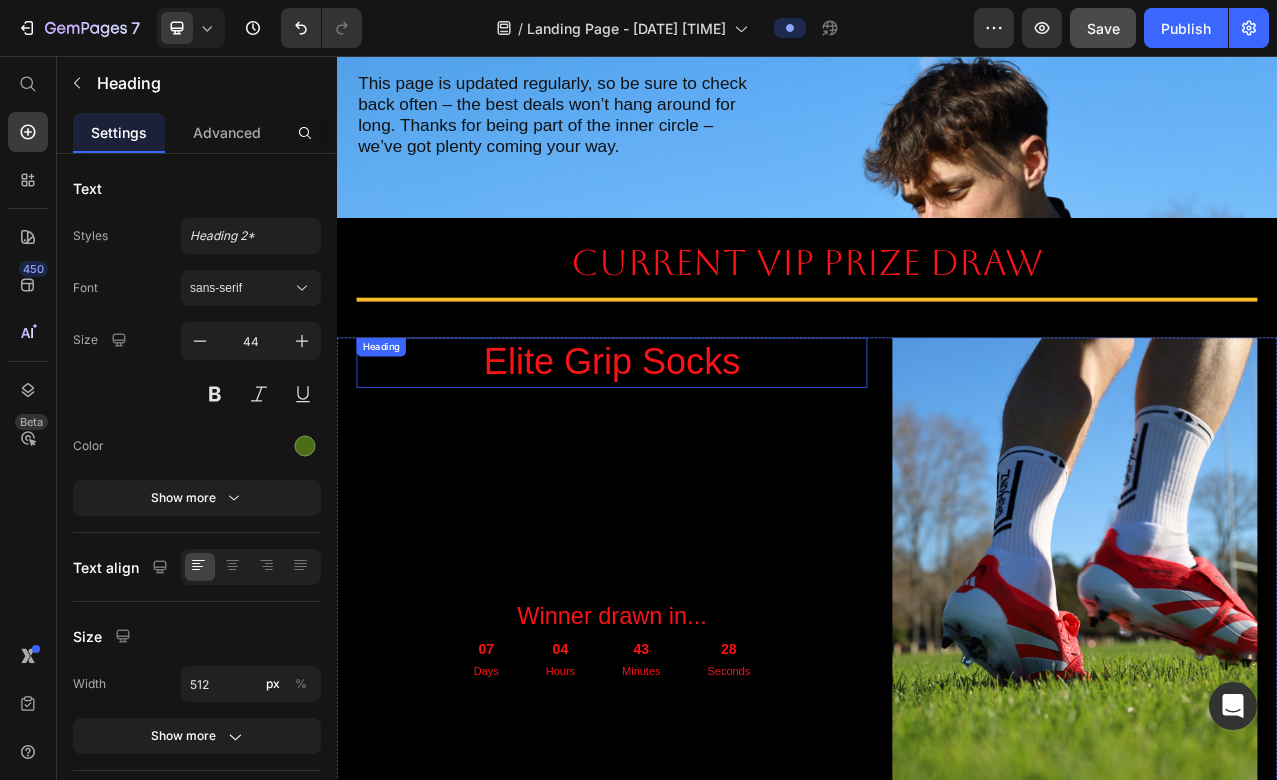 click on "Elite Grip Socks" at bounding box center (688, 447) 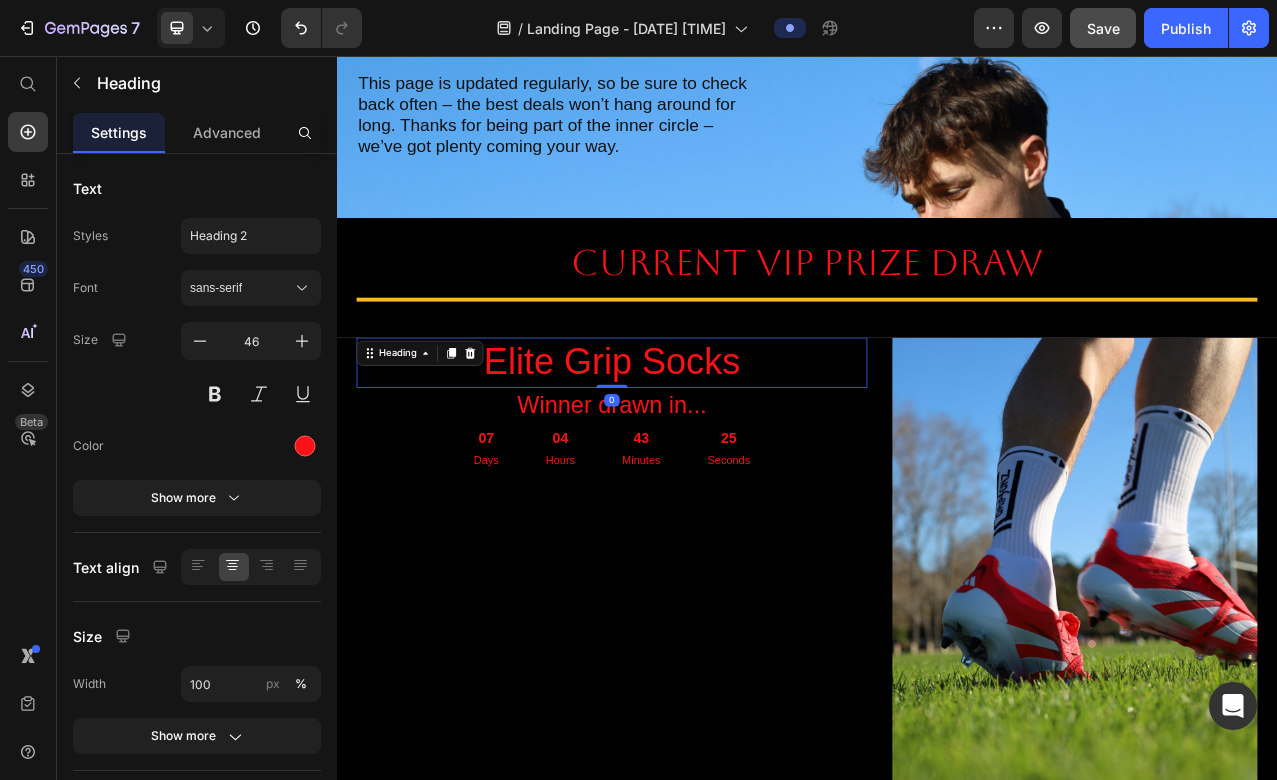 drag, startPoint x: 688, startPoint y: 747, endPoint x: 746, endPoint y: 406, distance: 345.89737 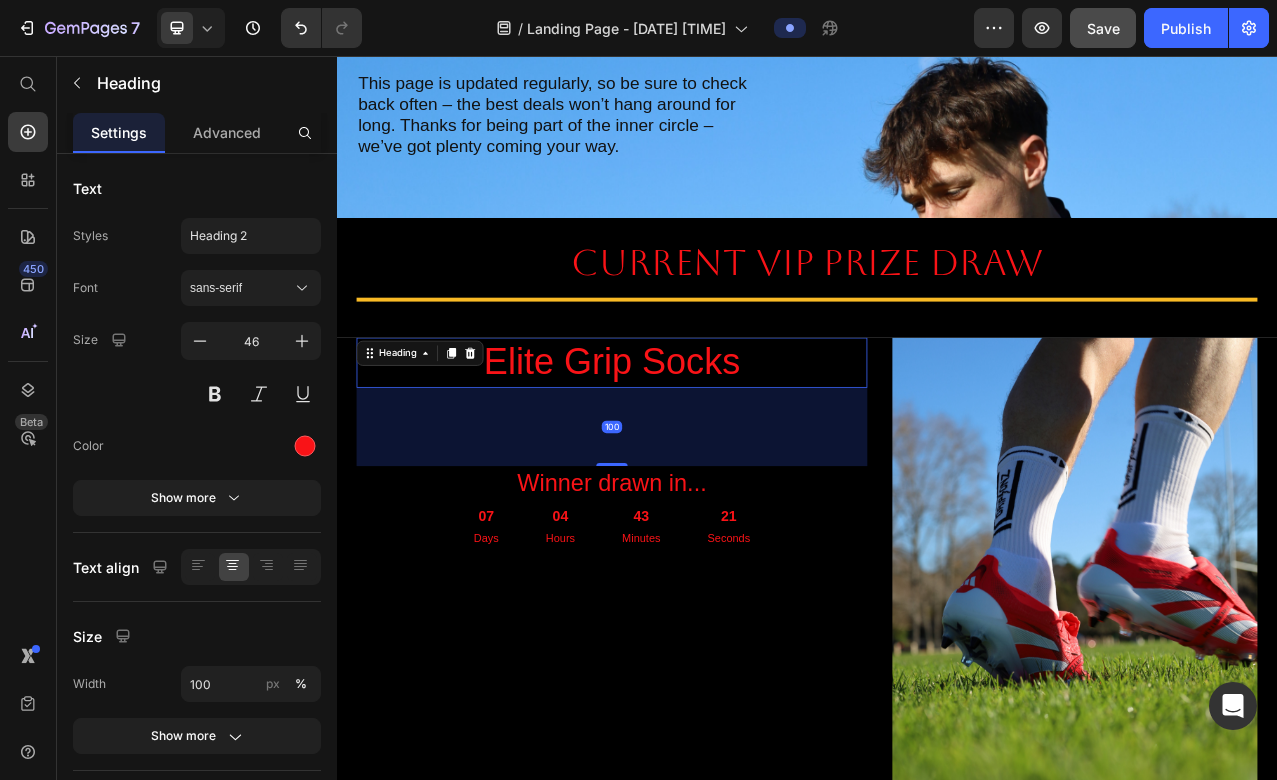 drag, startPoint x: 697, startPoint y: 476, endPoint x: 740, endPoint y: 576, distance: 108.85311 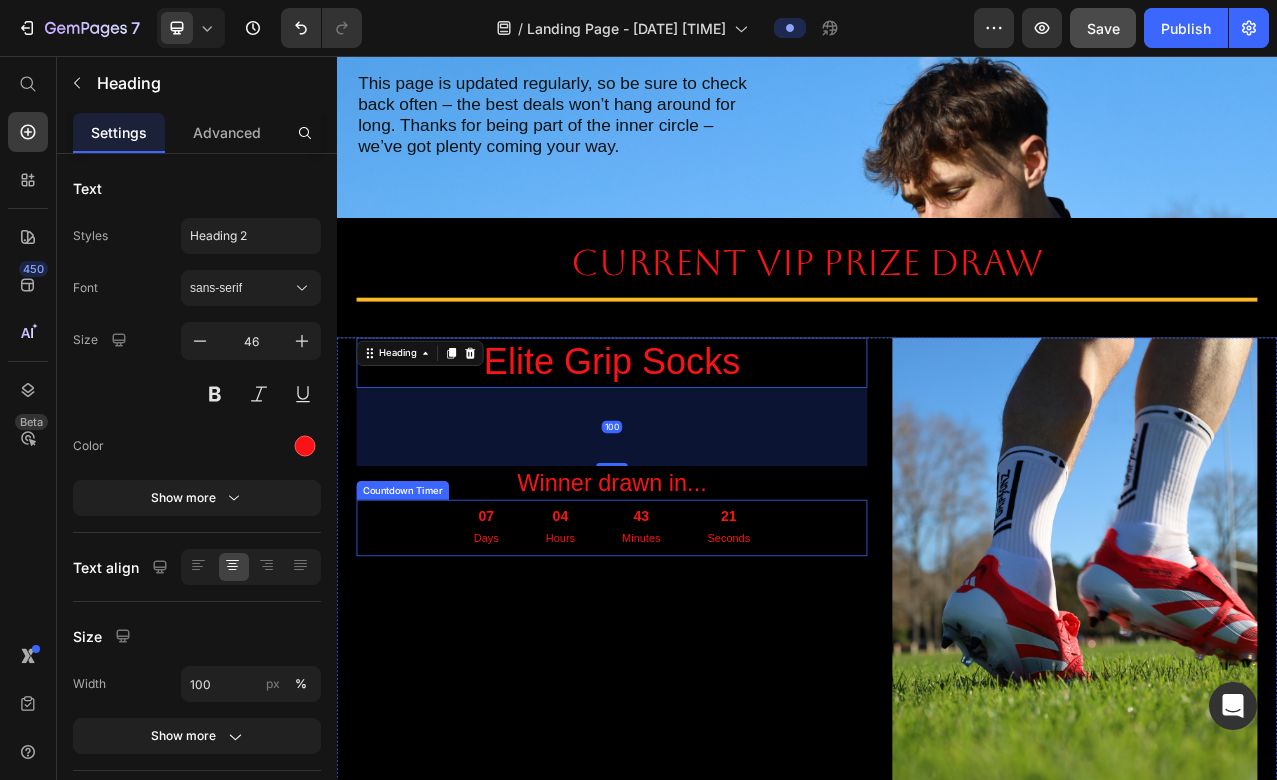 click on "Elite Grip Socks Heading   100 Winner drawn in... Heading 07 Days 04 Hours 43 Minutes 21 Seconds Countdown Timer" at bounding box center (688, 725) 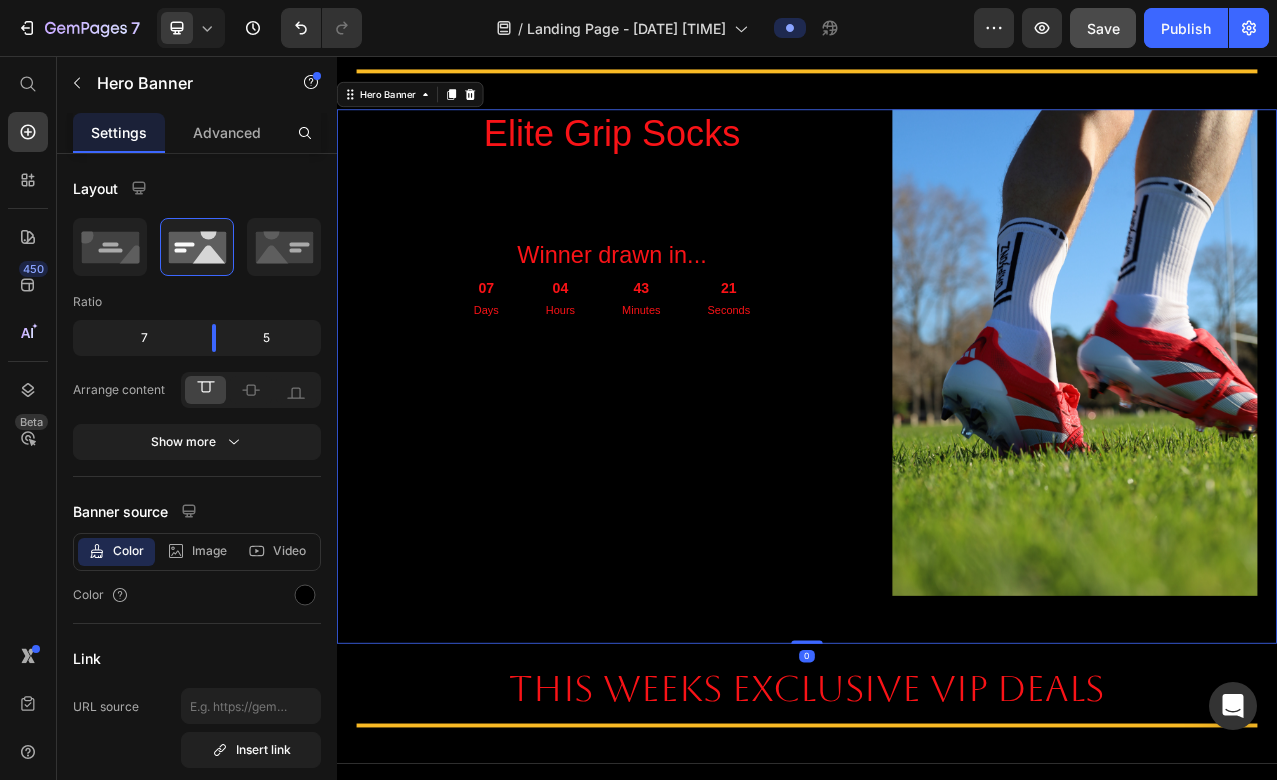 scroll, scrollTop: 633, scrollLeft: 0, axis: vertical 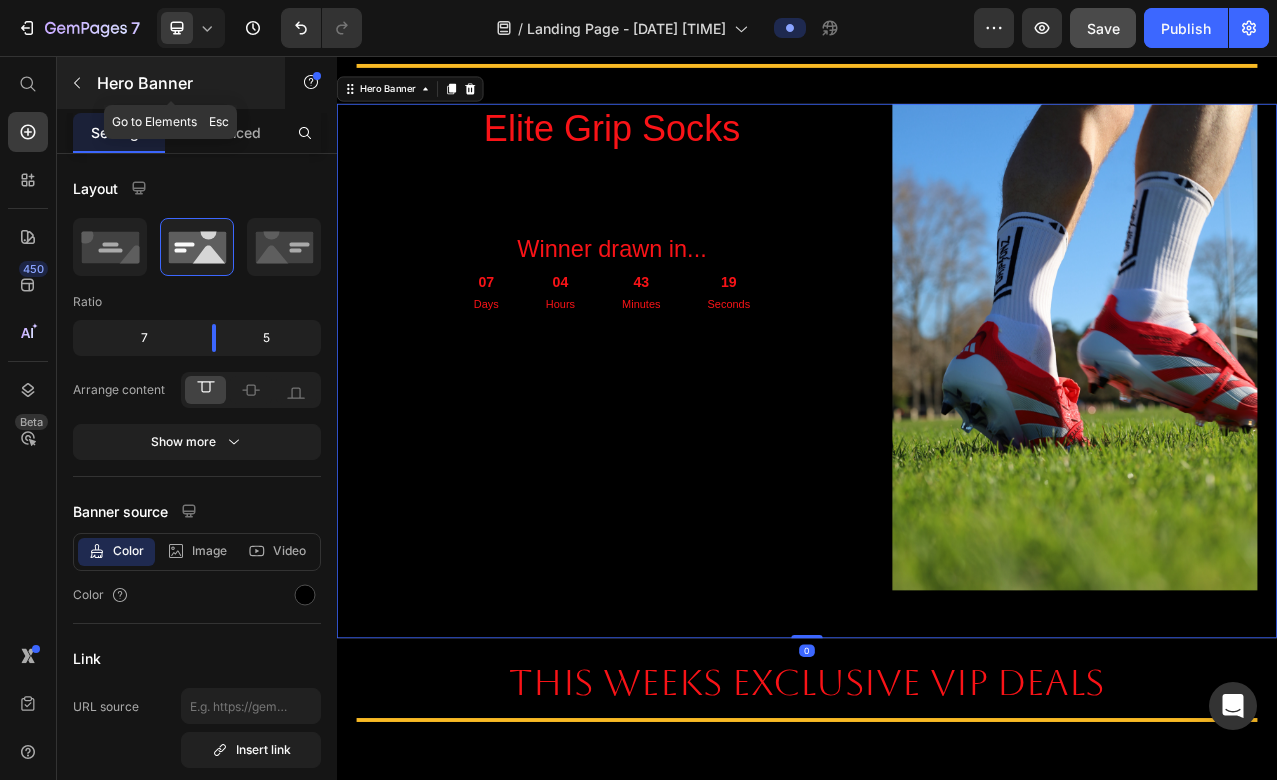 click 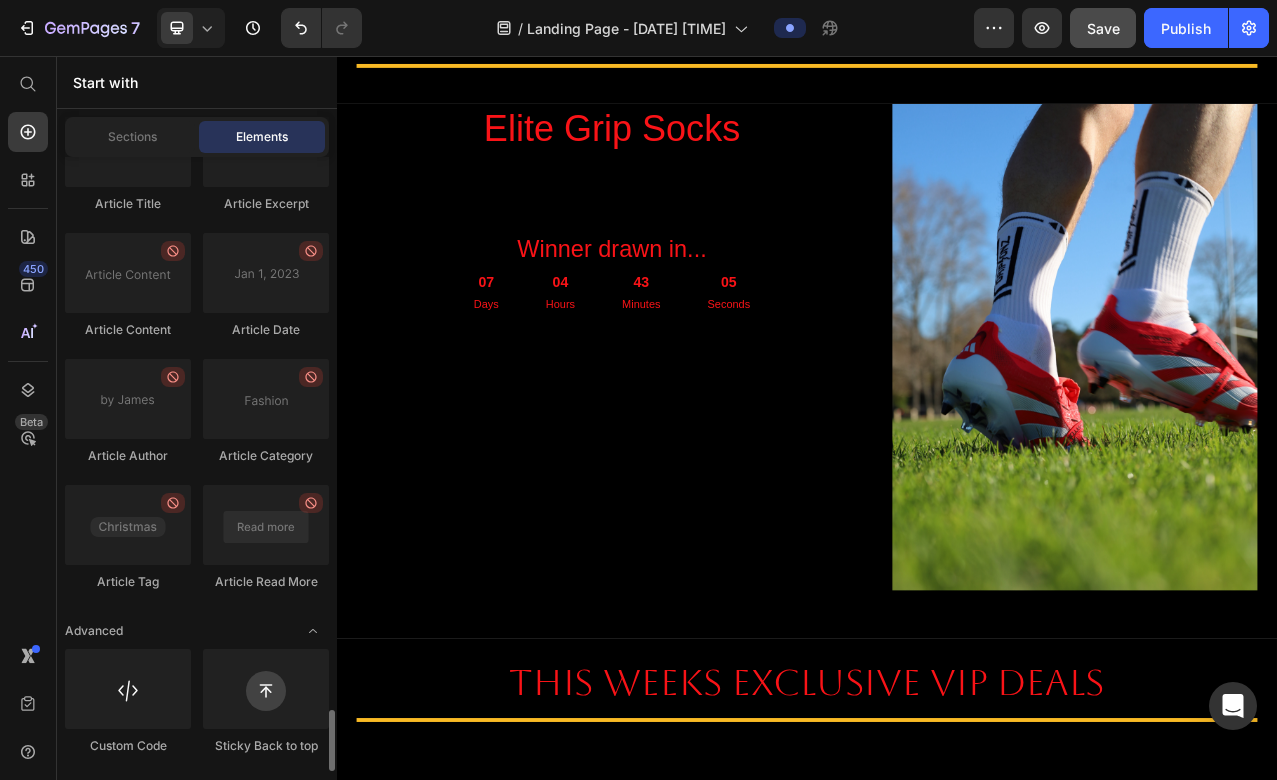 scroll, scrollTop: 5560, scrollLeft: 0, axis: vertical 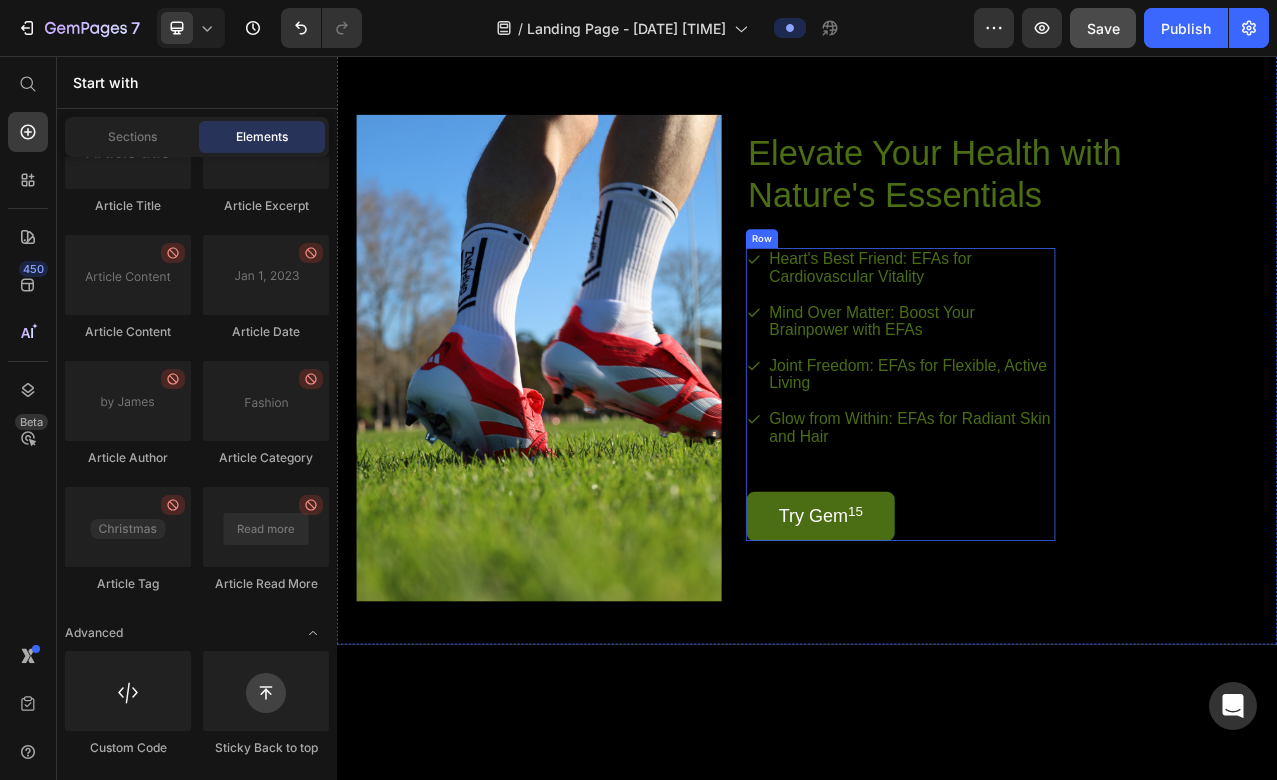 click on "Heart's Best Friend: EFAs for Cardiovascular Vitality
Mind Over Matter: Boost Your Brainpower with EFAs
Joint Freedom: EFAs for Flexible, Active Living
Glow from Within: EFAs for Radiant Skin and Hair Item List Try Gem 15 Button" at bounding box center (1057, 488) 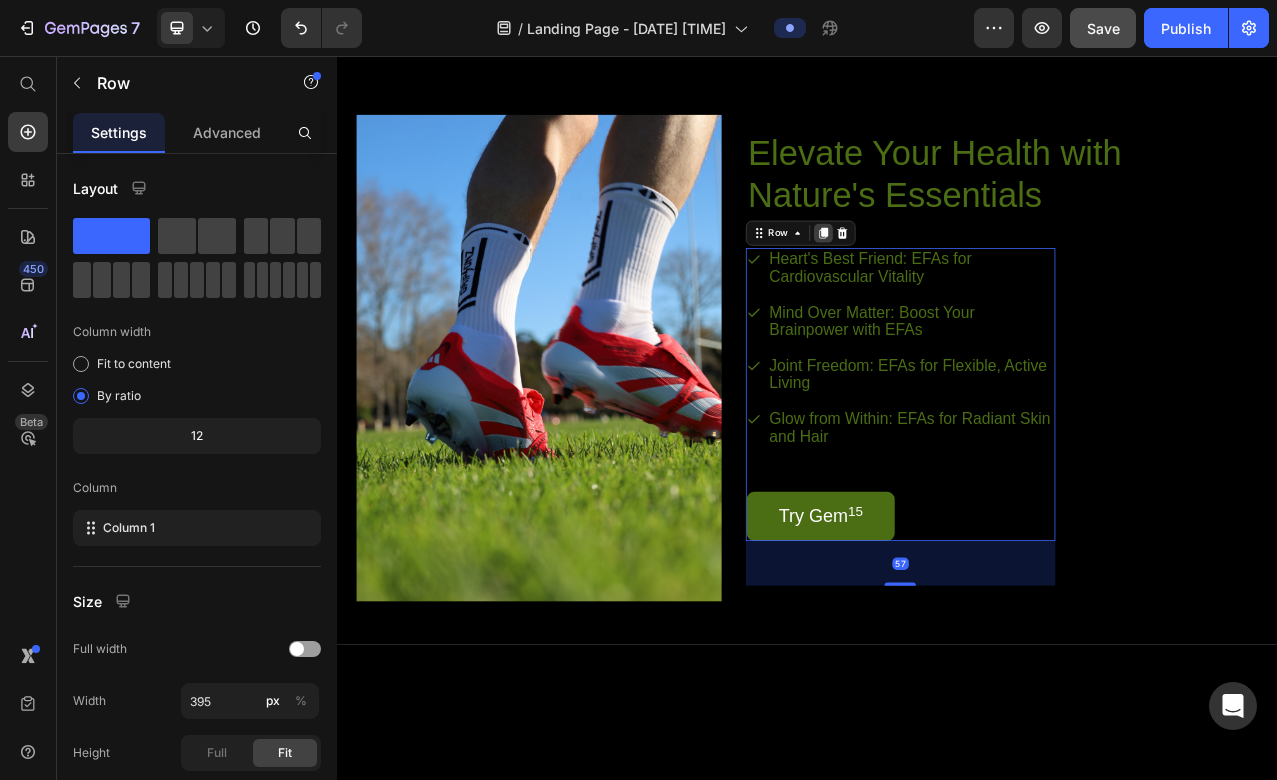 click at bounding box center [958, 282] 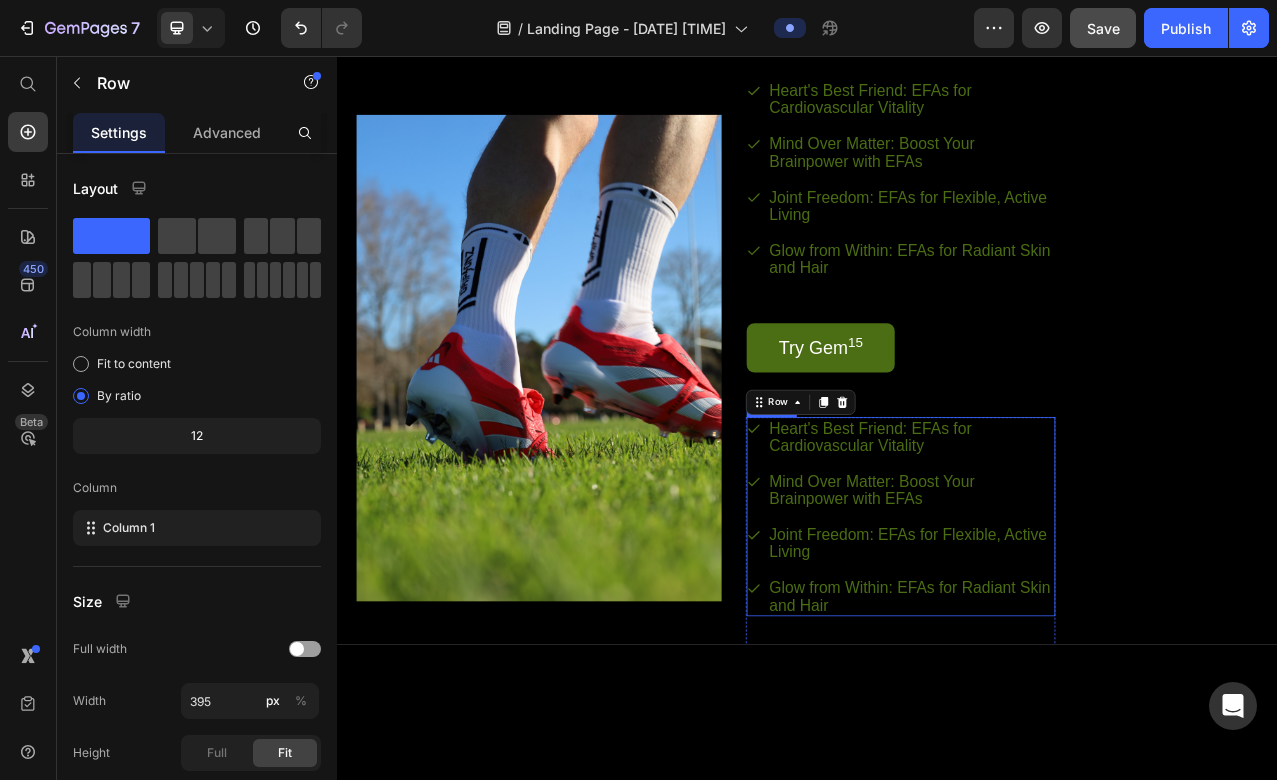 drag, startPoint x: 958, startPoint y: 499, endPoint x: 1143, endPoint y: 556, distance: 193.58203 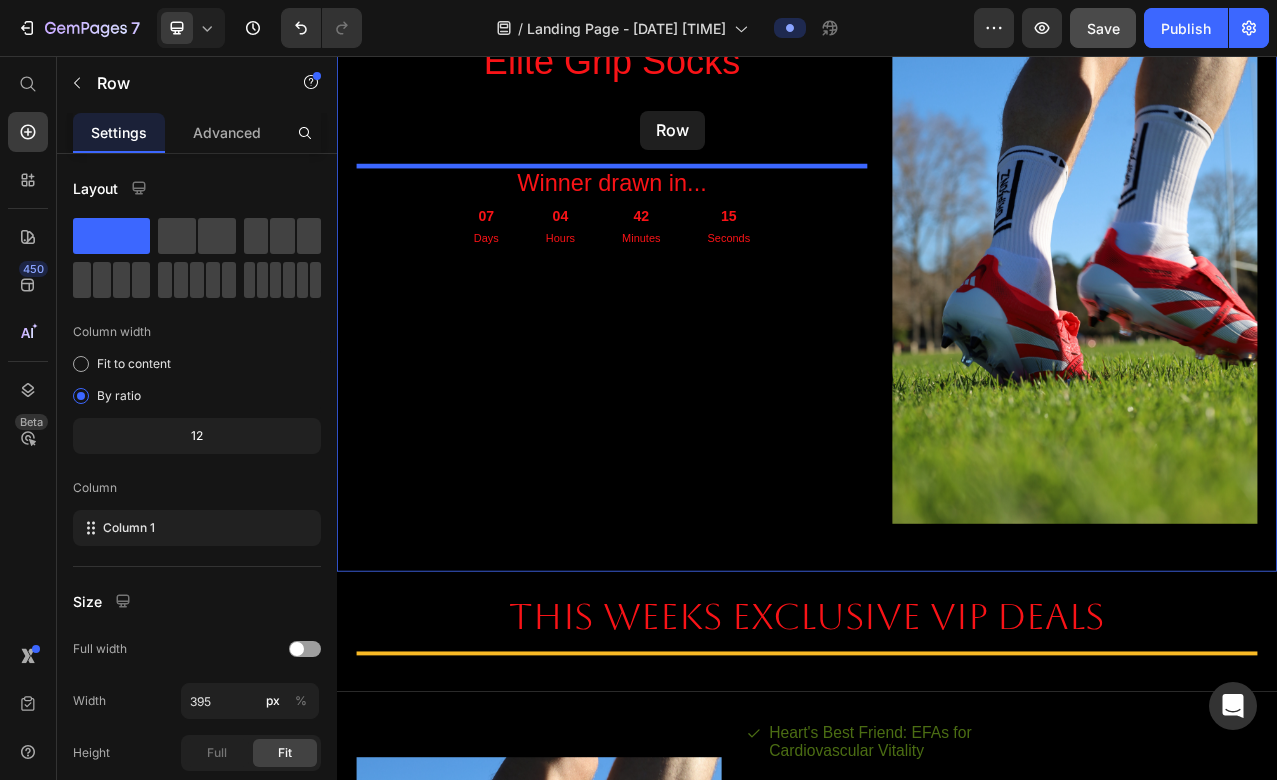 scroll, scrollTop: 592, scrollLeft: 0, axis: vertical 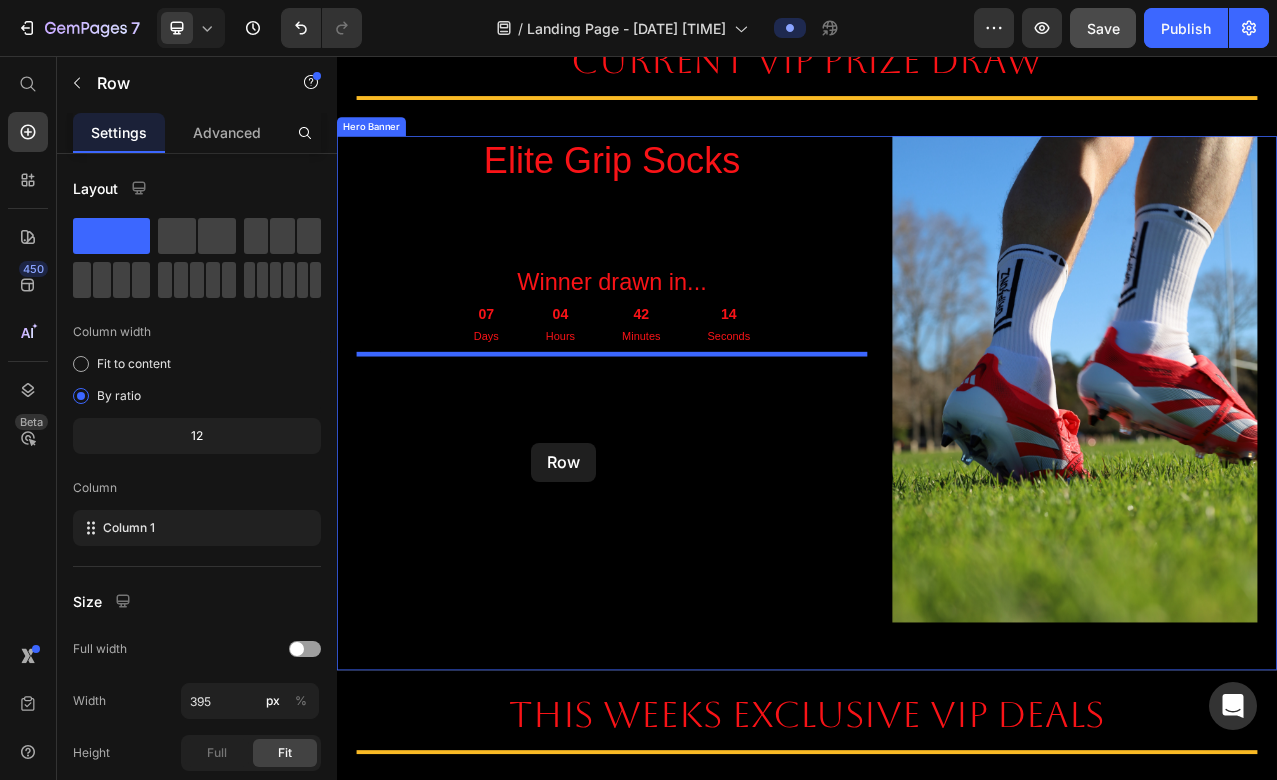 drag, startPoint x: 887, startPoint y: 503, endPoint x: 585, endPoint y: 550, distance: 305.6354 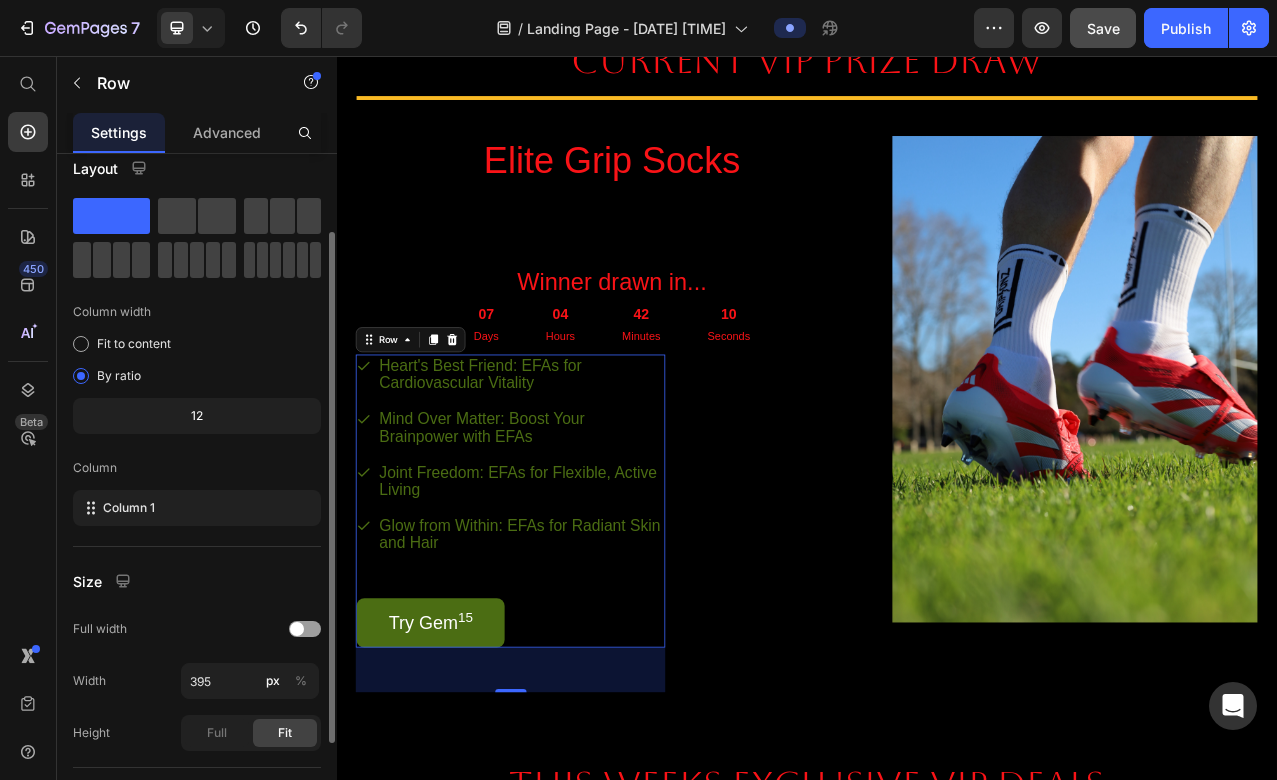 scroll, scrollTop: 0, scrollLeft: 0, axis: both 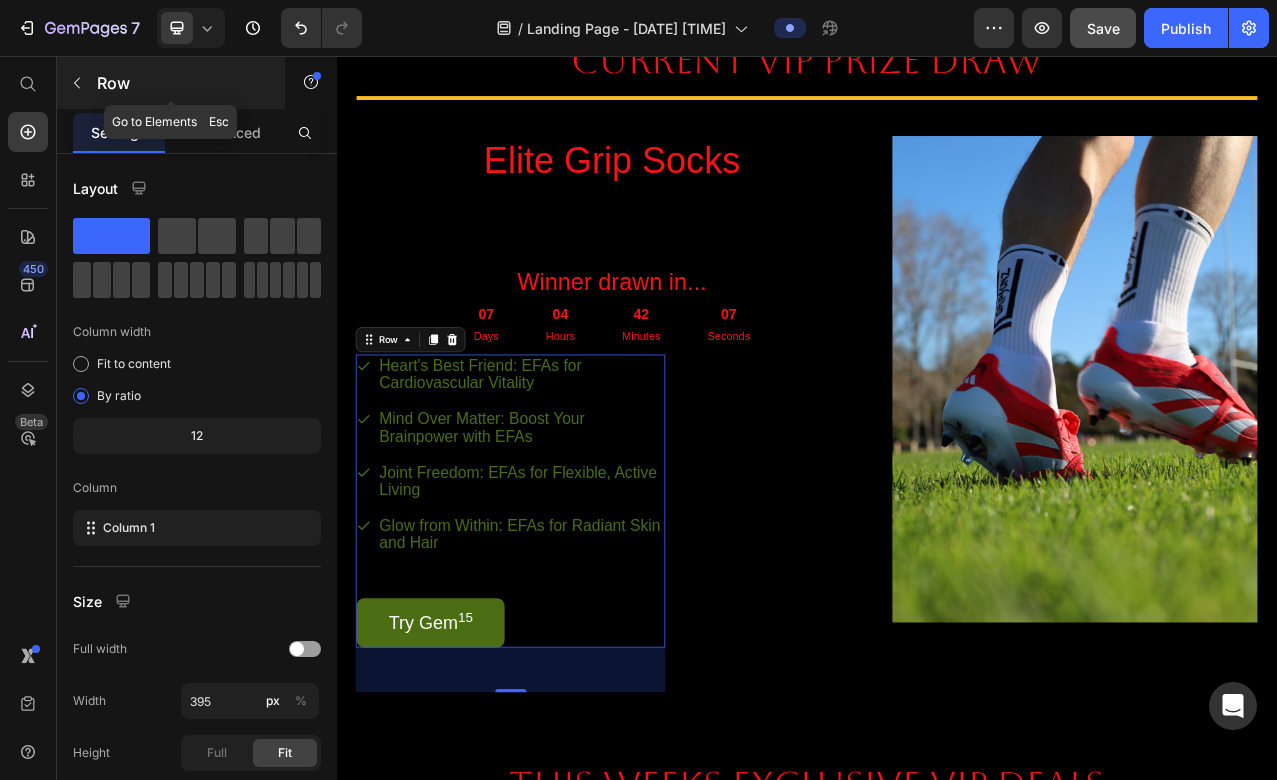 click at bounding box center [77, 83] 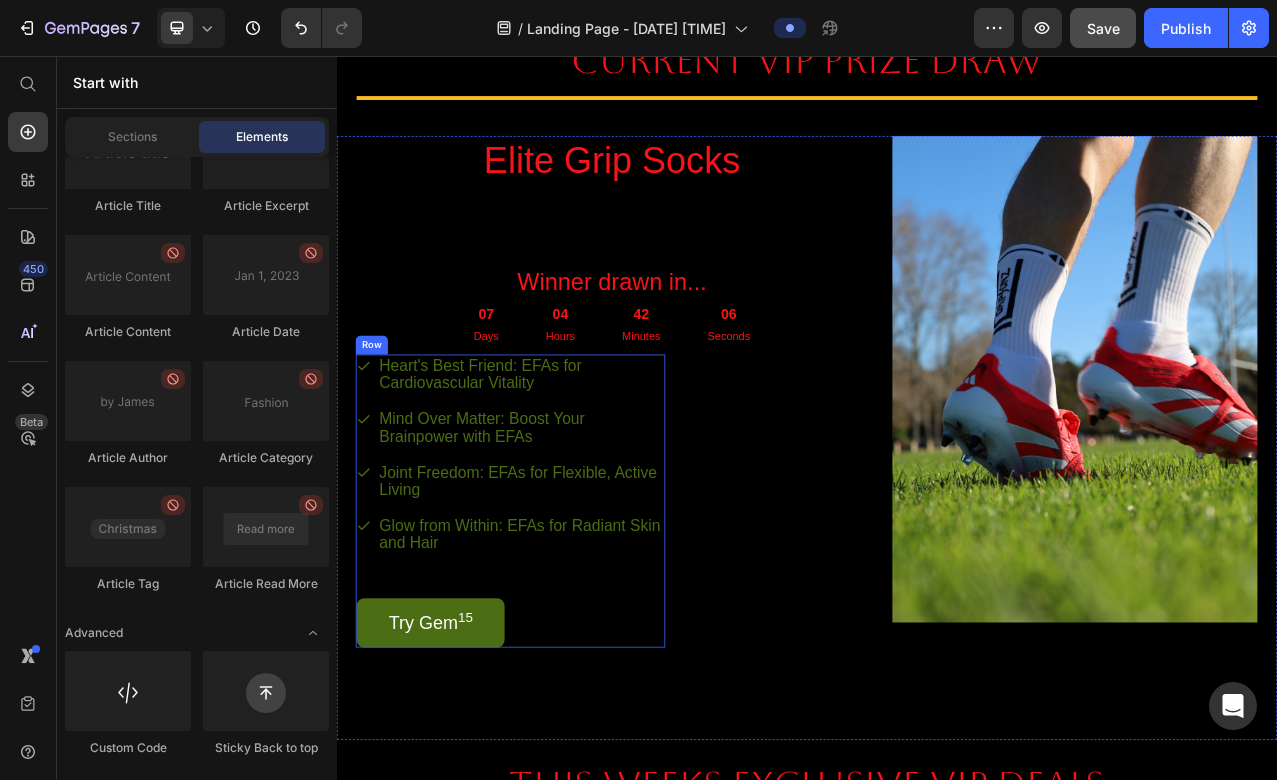 click on "Heart's Best Friend: EFAs for Cardiovascular Vitality
Mind Over Matter: Boost Your Brainpower with EFAs
Joint Freedom: EFAs for Flexible, Active Living
Glow from Within: EFAs for Radiant Skin and Hair Item List Try Gem 15 Button" at bounding box center (559, 624) 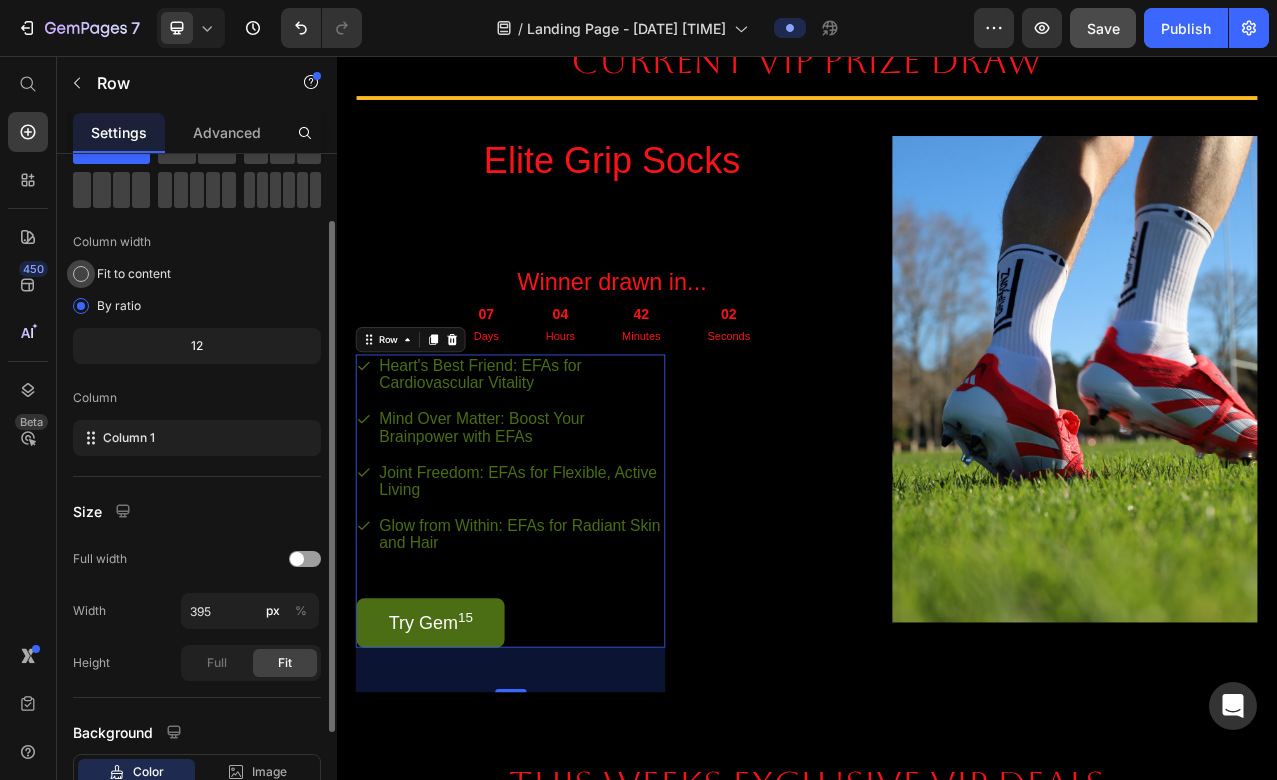 scroll, scrollTop: 0, scrollLeft: 0, axis: both 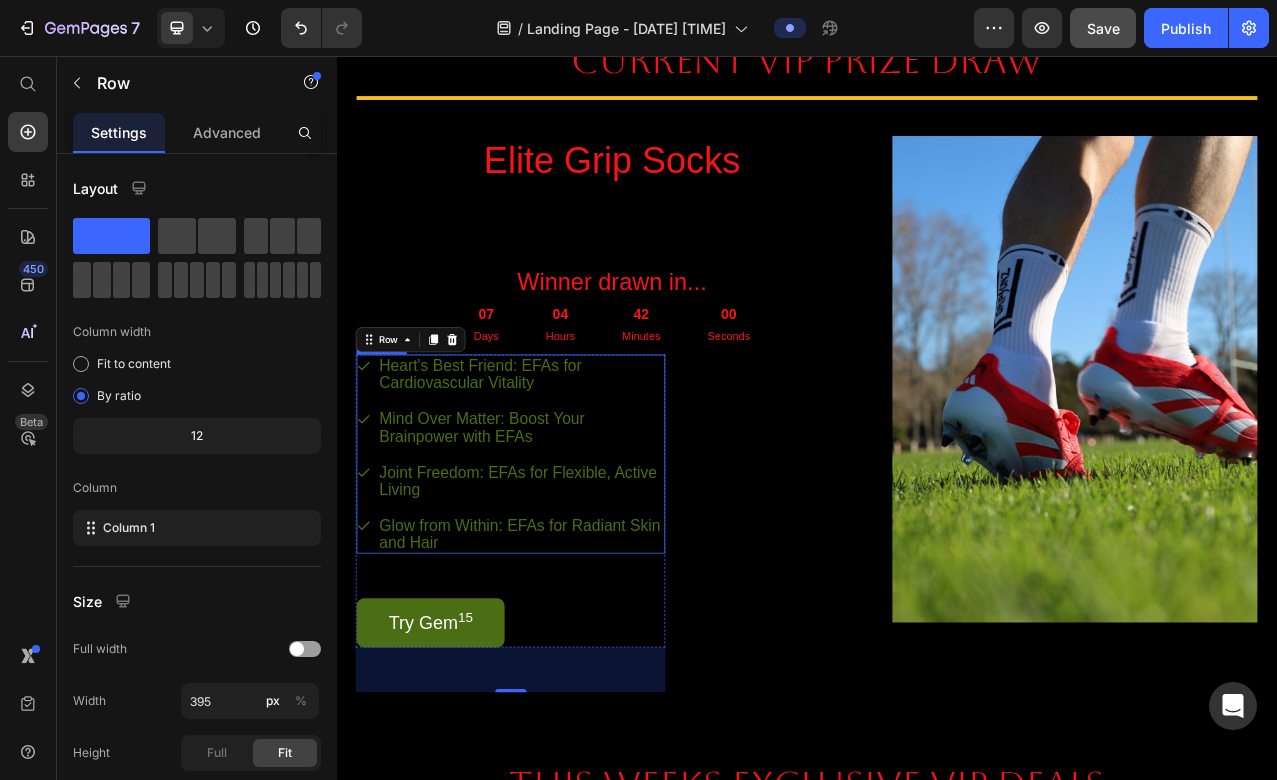click on "Elite Grip Socks Heading Winner drawn in... Heading 07 Days 04 Hours 42 Minutes 00 Seconds Countdown Timer
Heart's Best Friend: EFAs for Cardiovascular Vitality
Mind Over Matter: Boost Your Brainpower with EFAs
Joint Freedom: EFAs for Flexible, Active Living
Glow from Within: EFAs for Radiant Skin and Hair Item List Try Gem 15 Button Row   57" at bounding box center [688, 513] 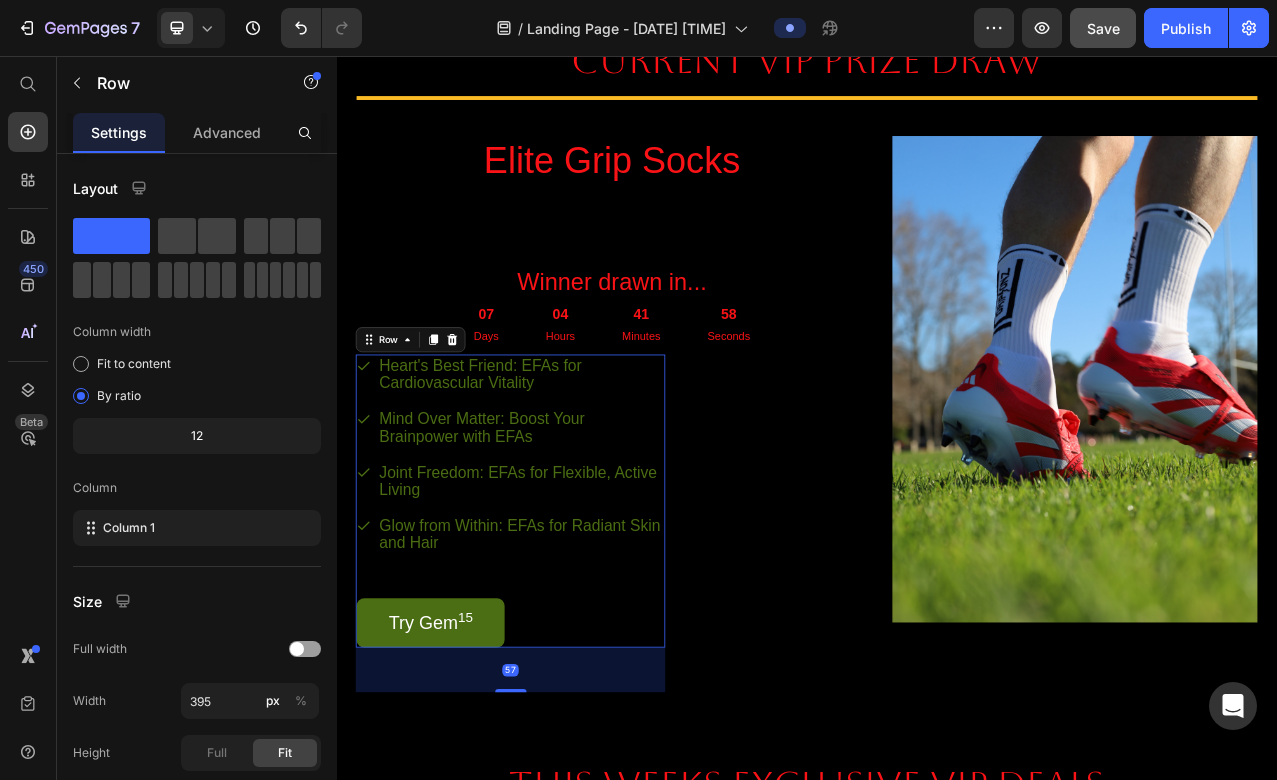 click on "Heart's Best Friend: EFAs for Cardiovascular Vitality
Mind Over Matter: Boost Your Brainpower with EFAs
Joint Freedom: EFAs for Flexible, Active Living
Glow from Within: EFAs for Radiant Skin and Hair Item List Try Gem 15 Button" at bounding box center (559, 624) 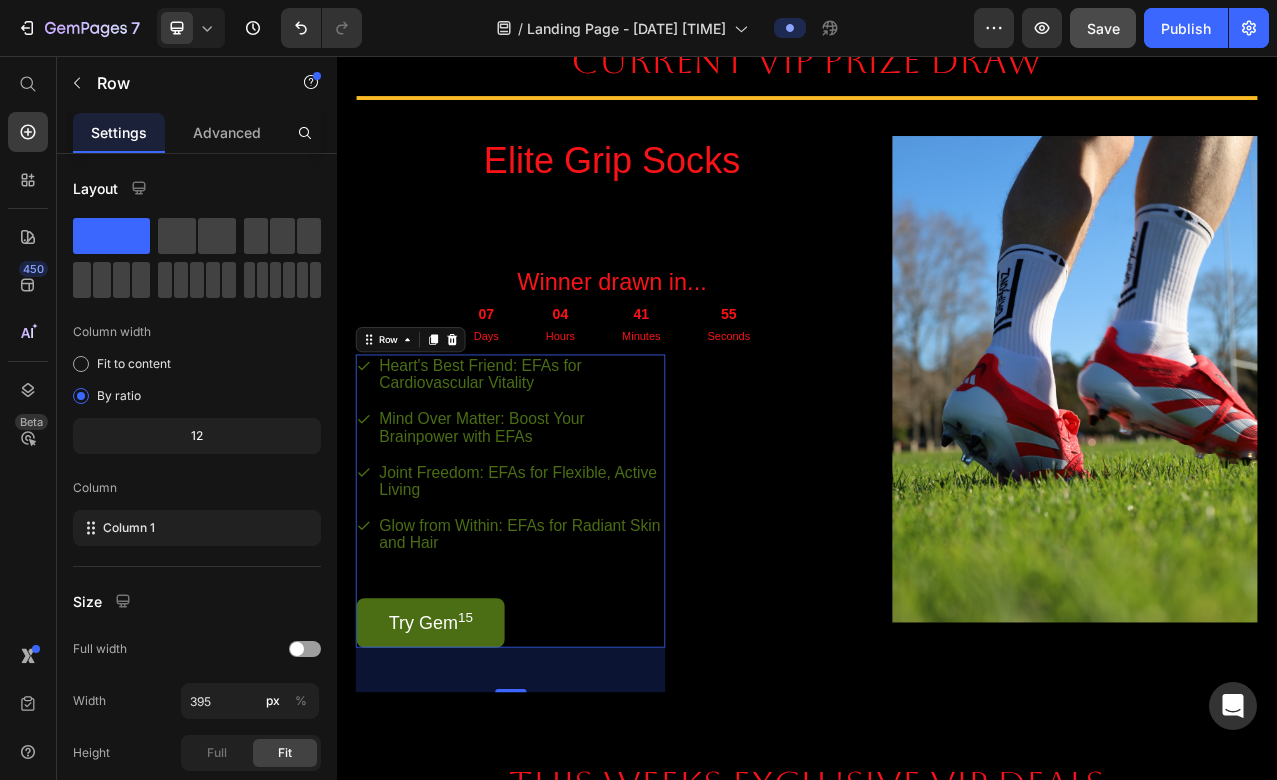 click on "57" at bounding box center [558, 839] 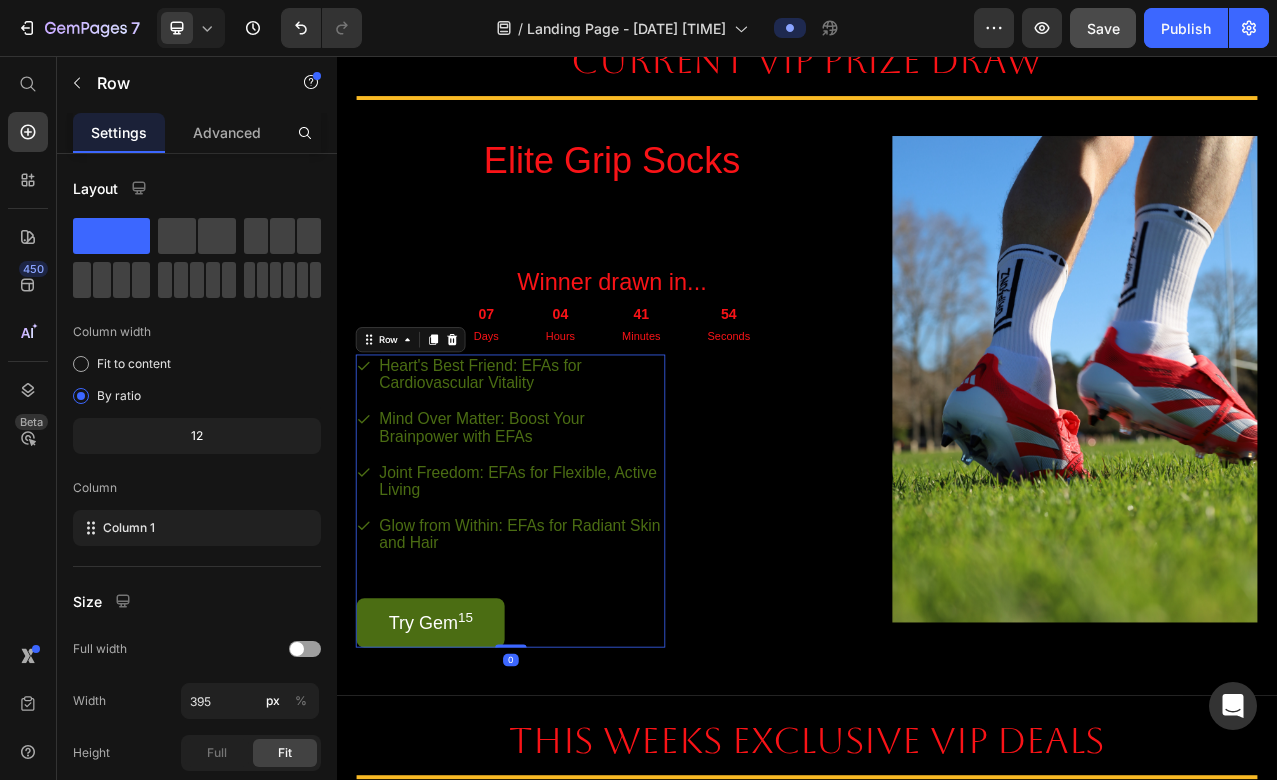 drag, startPoint x: 565, startPoint y: 866, endPoint x: 574, endPoint y: 733, distance: 133.30417 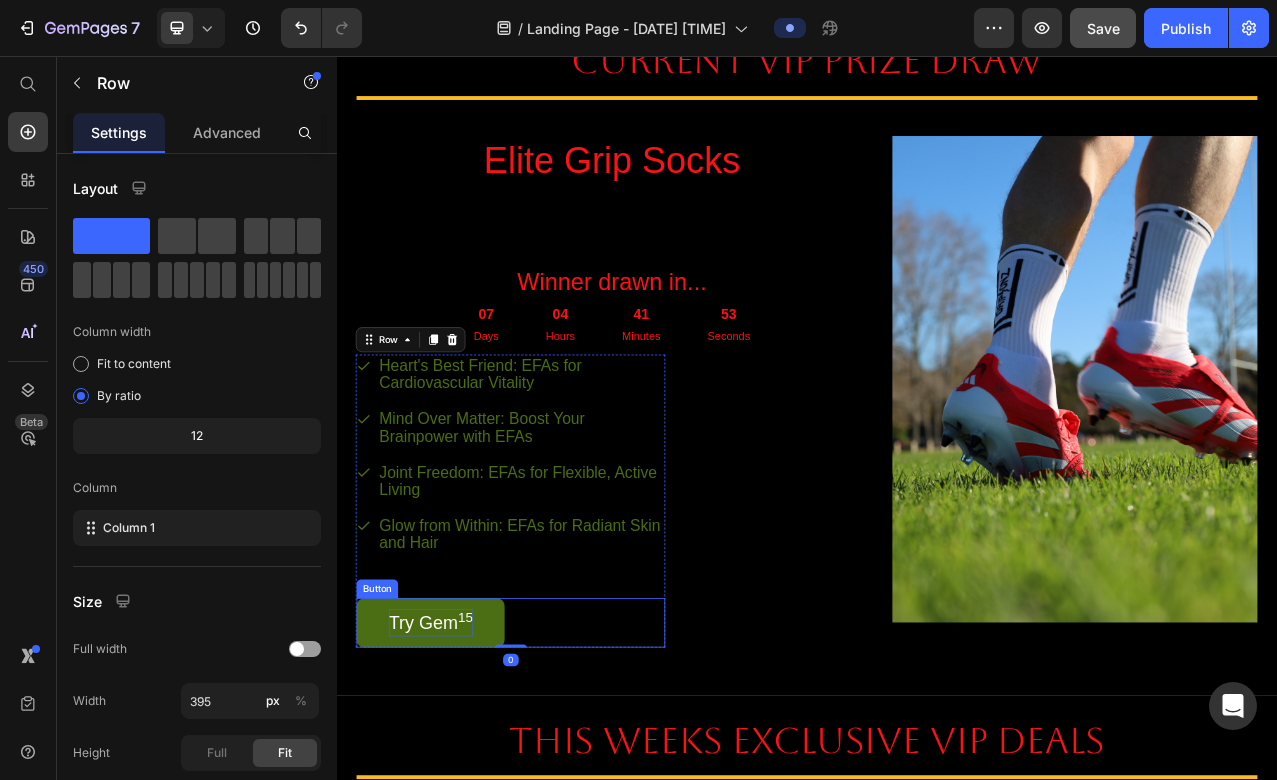 click on "Try Gem 15" at bounding box center [457, 779] 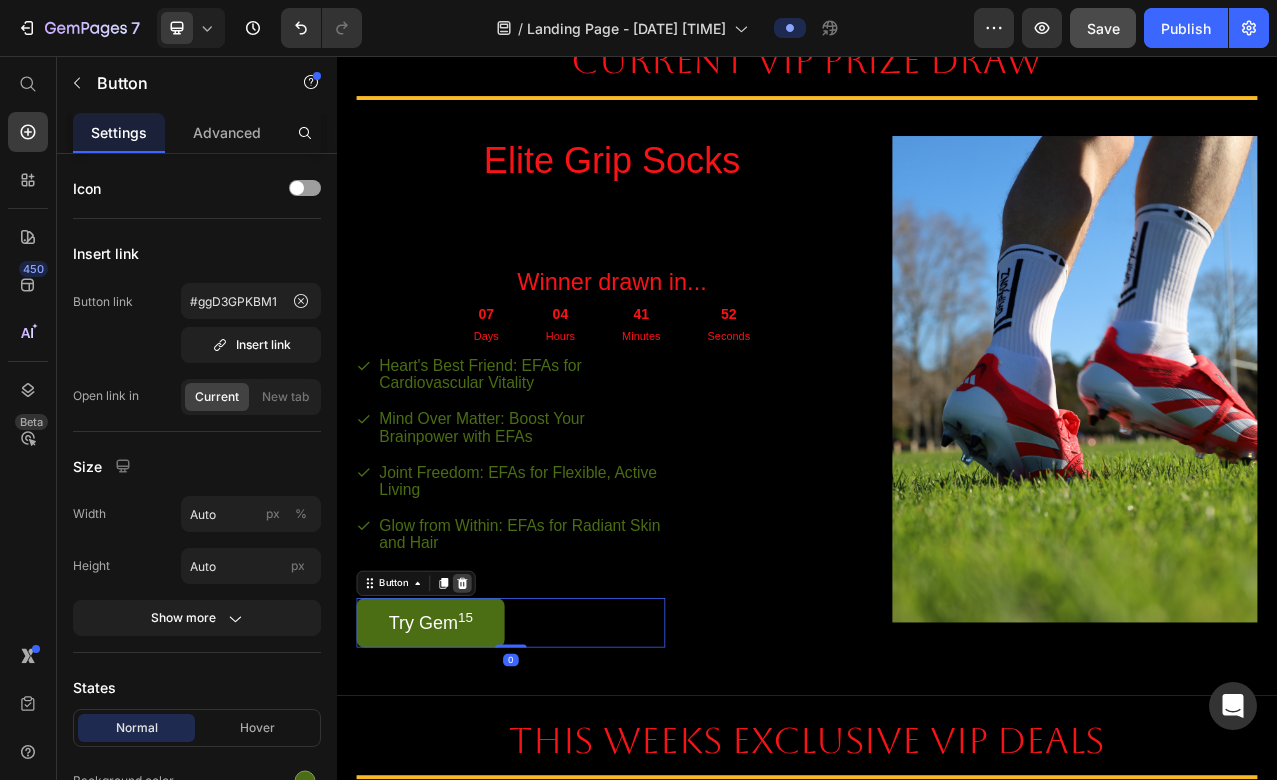 click 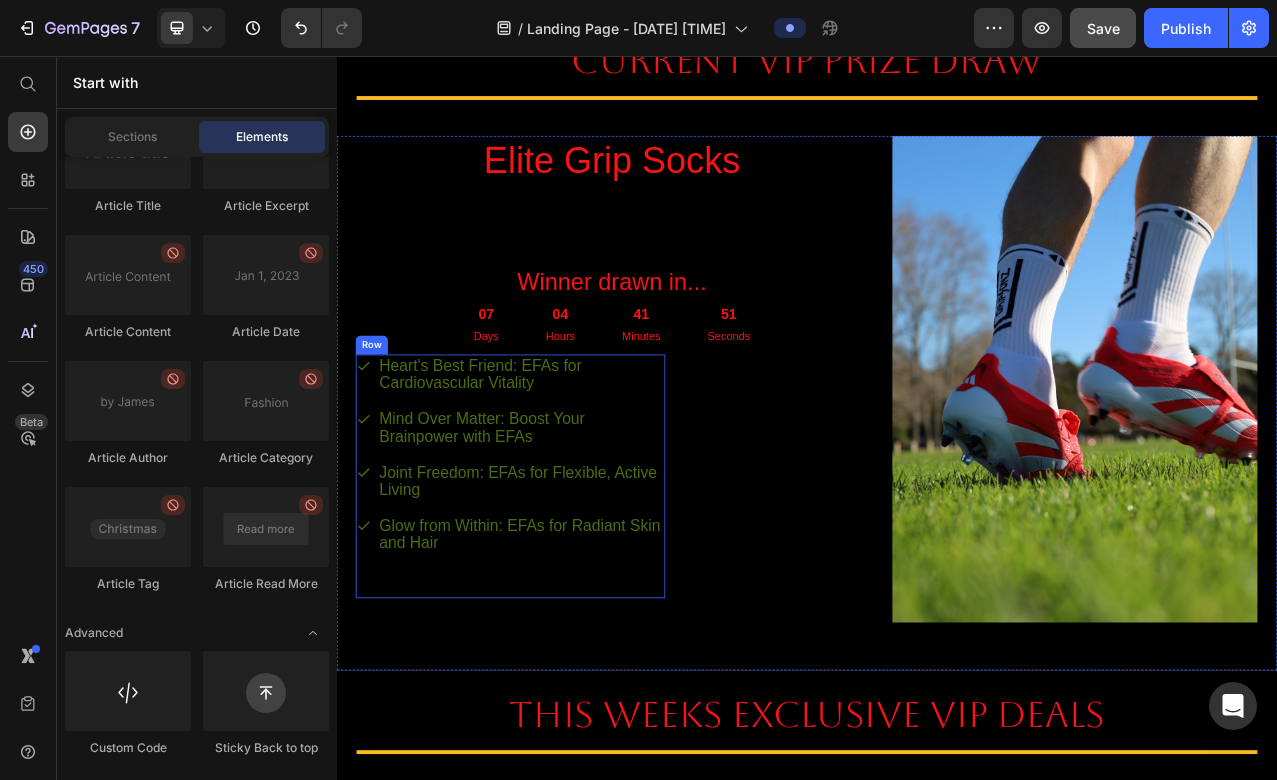 click on "Heart's Best Friend: EFAs for Cardiovascular Vitality
Mind Over Matter: Boost Your Brainpower with EFAs
Joint Freedom: EFAs for Flexible, Active Living
Glow from Within: EFAs for Radiant Skin and Hair Item List" at bounding box center [559, 592] 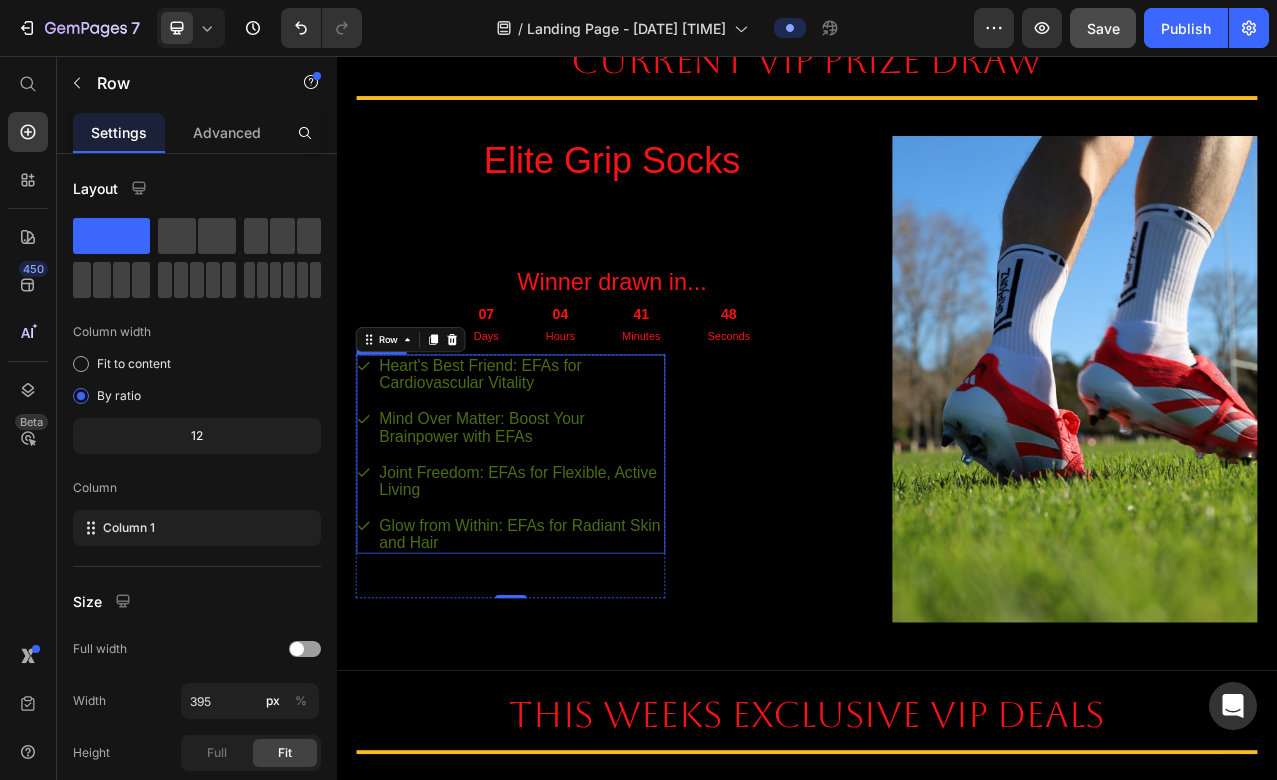 click 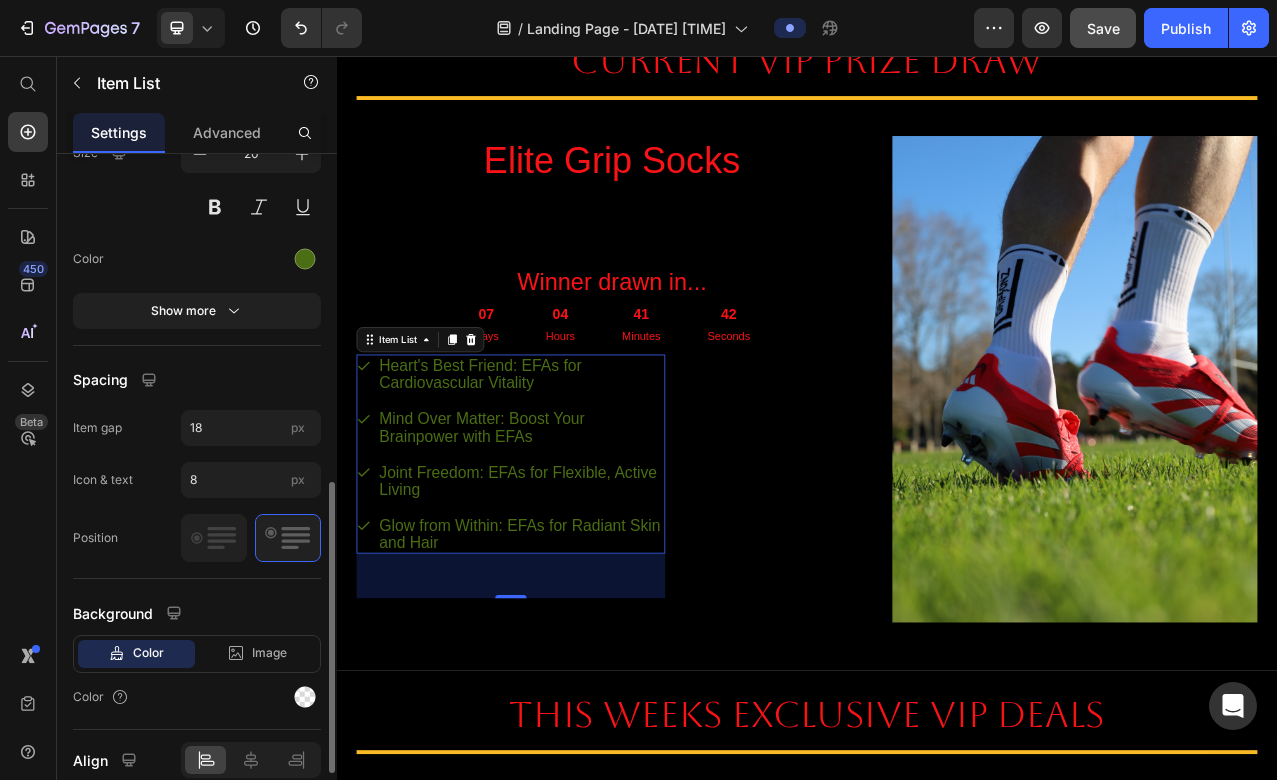 scroll, scrollTop: 841, scrollLeft: 0, axis: vertical 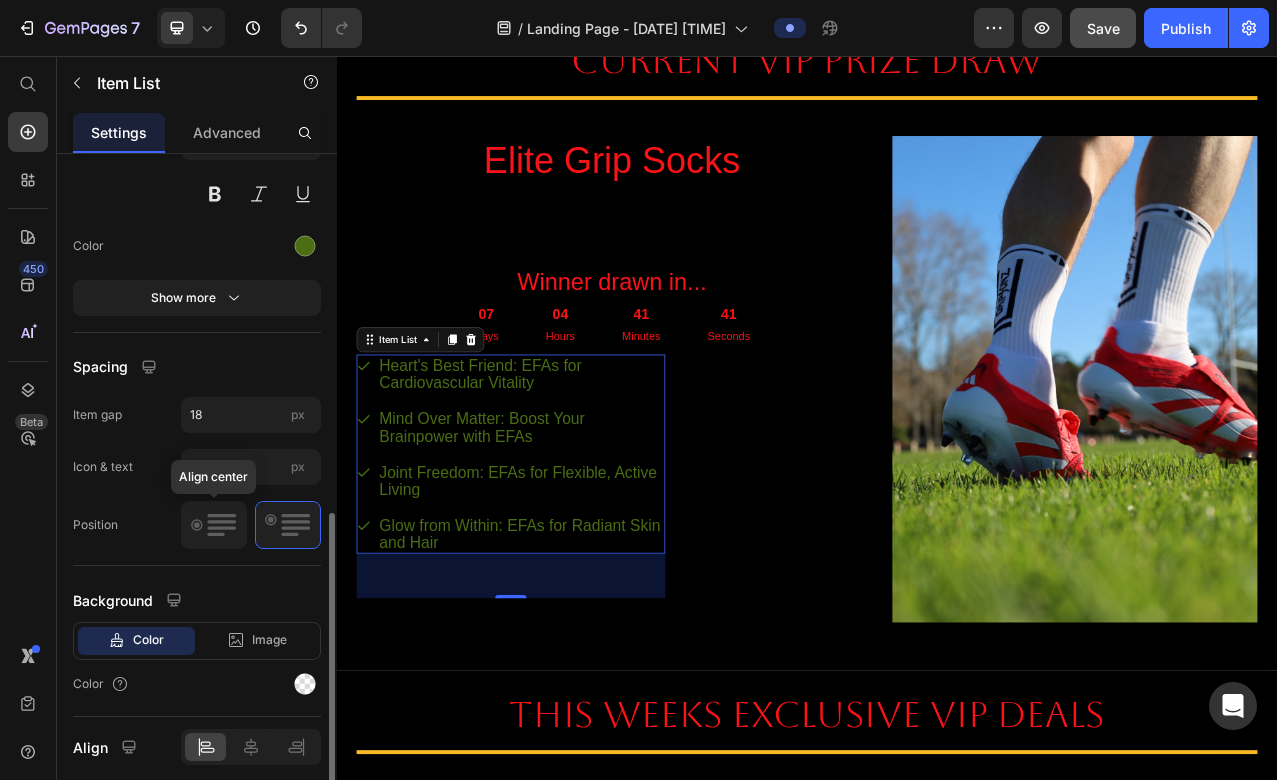 click 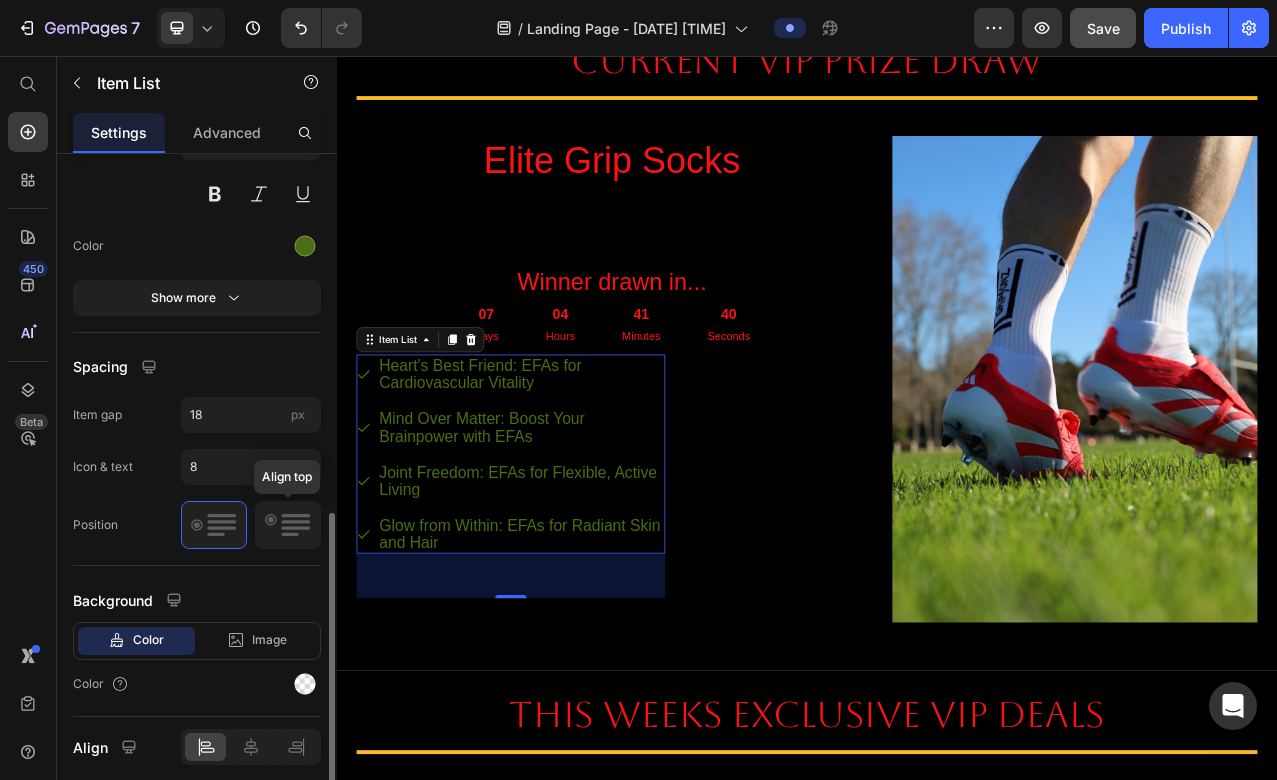 click 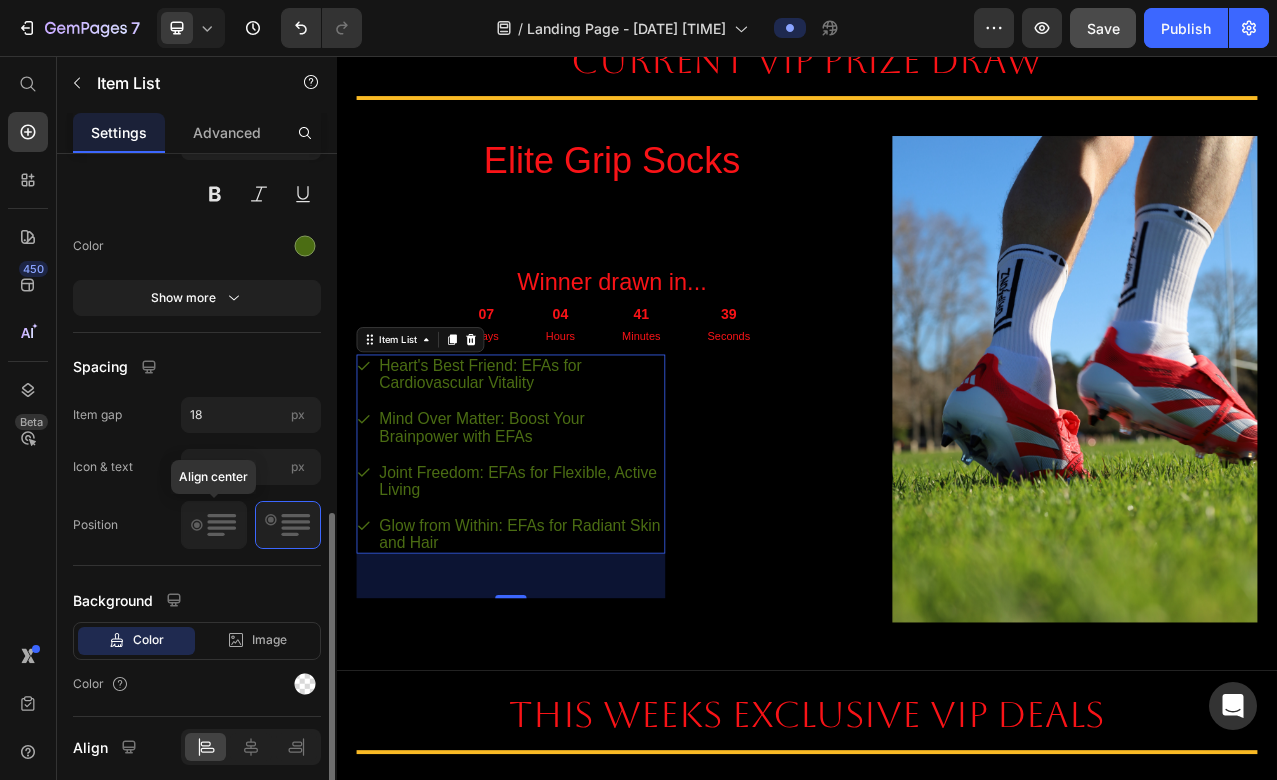 click 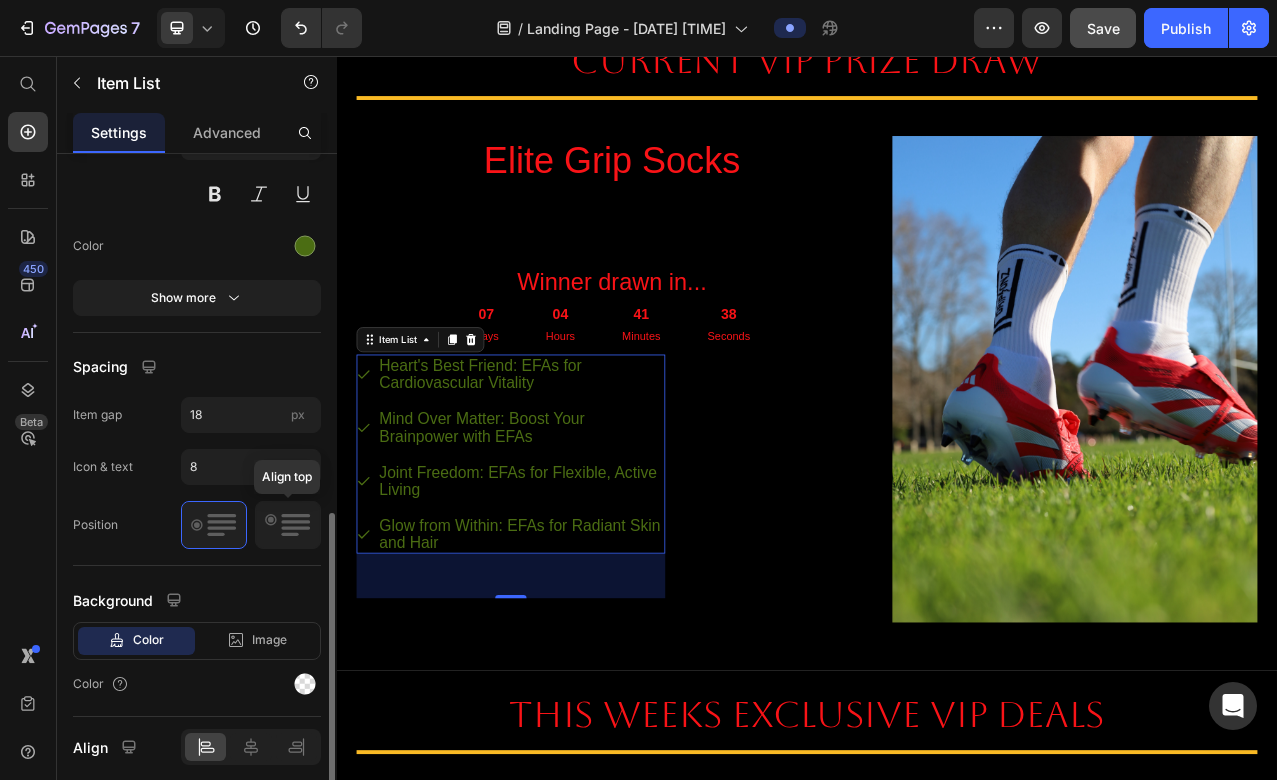click 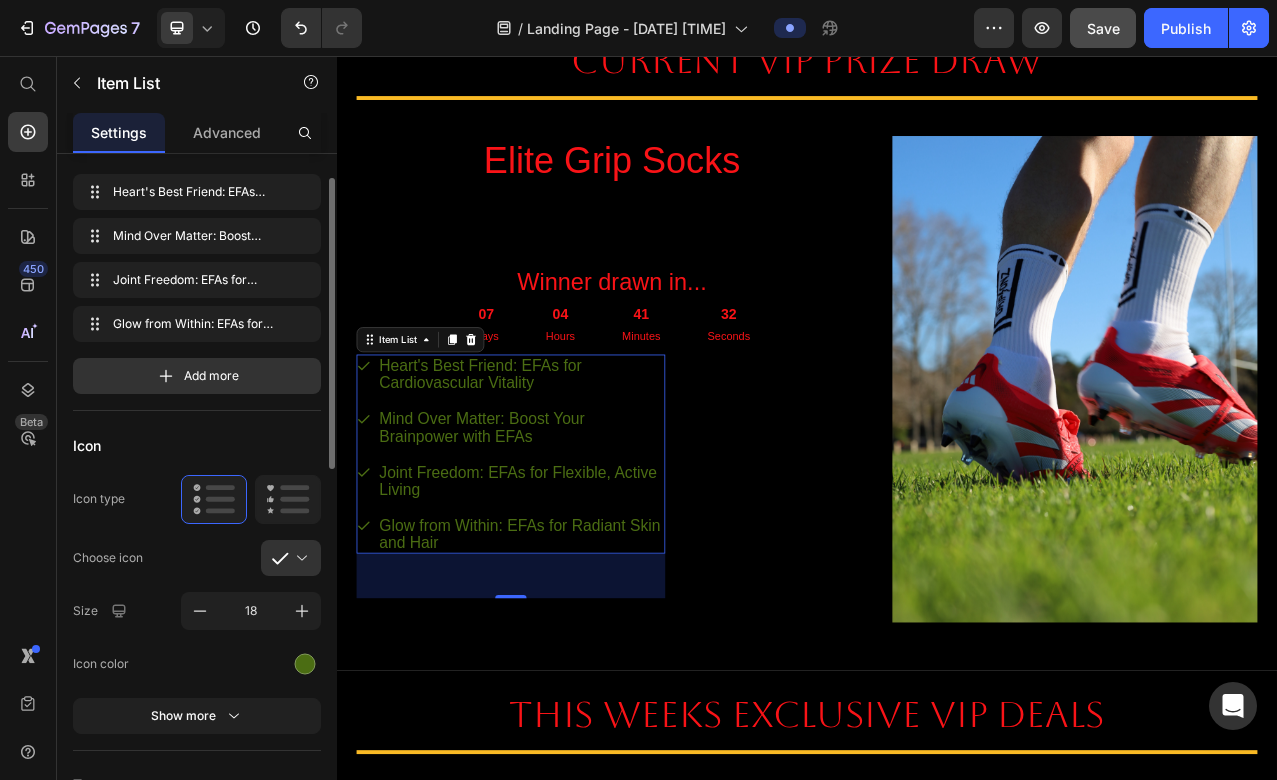 scroll, scrollTop: 76, scrollLeft: 0, axis: vertical 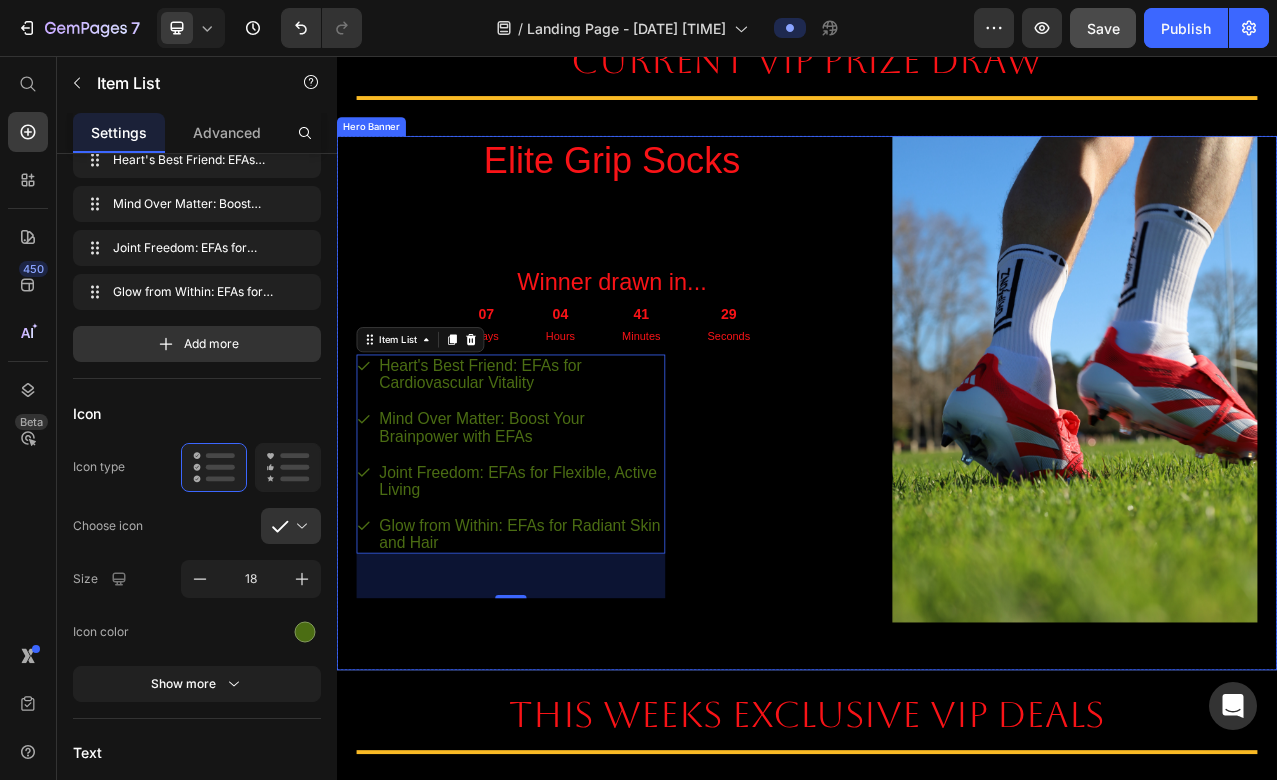 click on "Elite Grip Socks Heading Winner drawn in... Heading 07 Days 04 Hours 41 Minutes 29 Seconds Countdown Timer
Heart's Best Friend: EFAs for Cardiovascular Vitality
Mind Over Matter: Boost Your Brainpower with EFAs
Joint Freedom: EFAs for Flexible, Active Living
Glow from Within: EFAs for Radiant Skin and Hair Item List   57 Row" at bounding box center (688, 468) 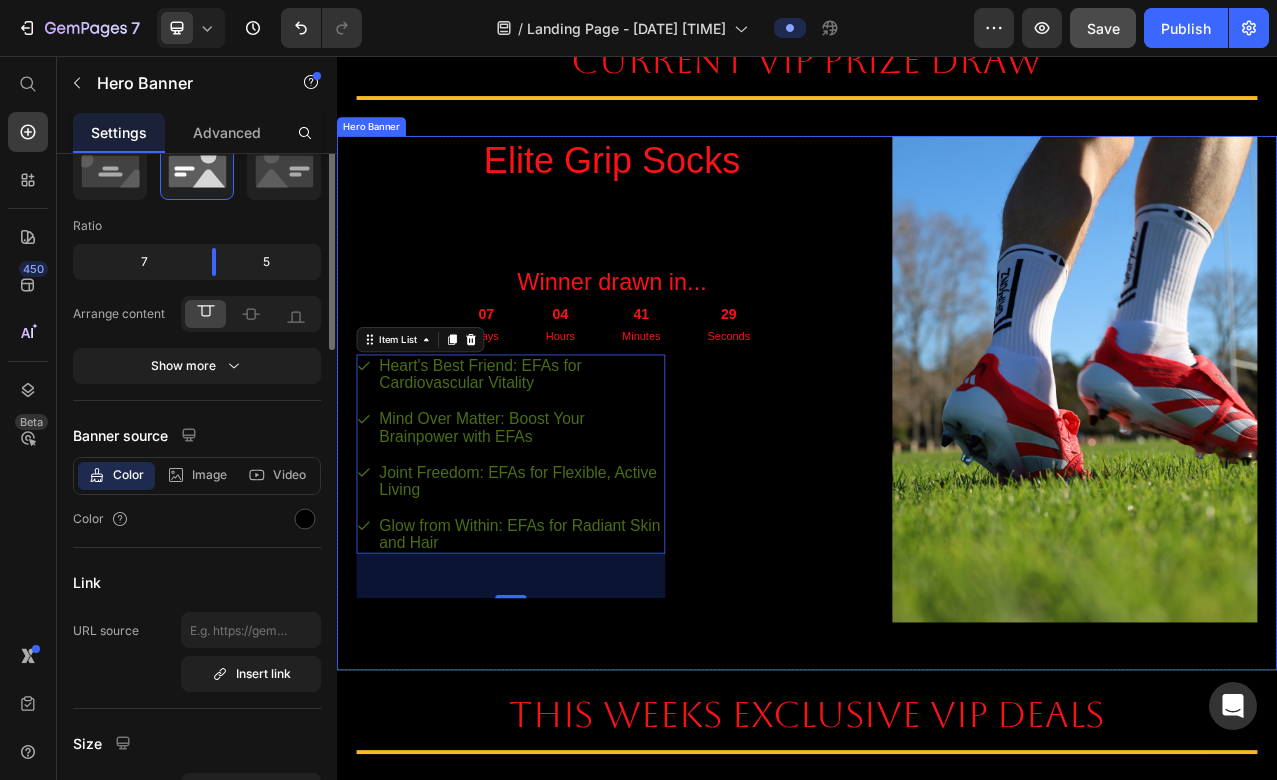 scroll, scrollTop: 0, scrollLeft: 0, axis: both 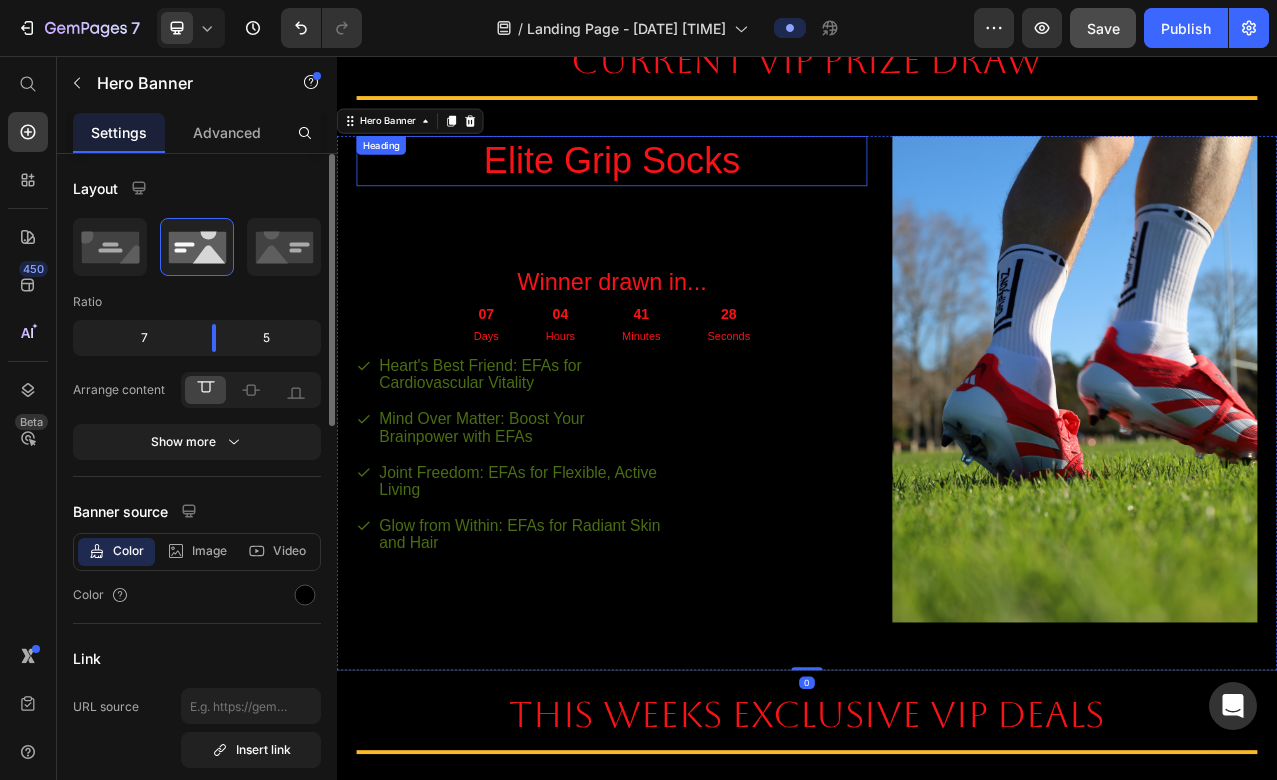 click on "Elite Grip Socks" at bounding box center [688, 190] 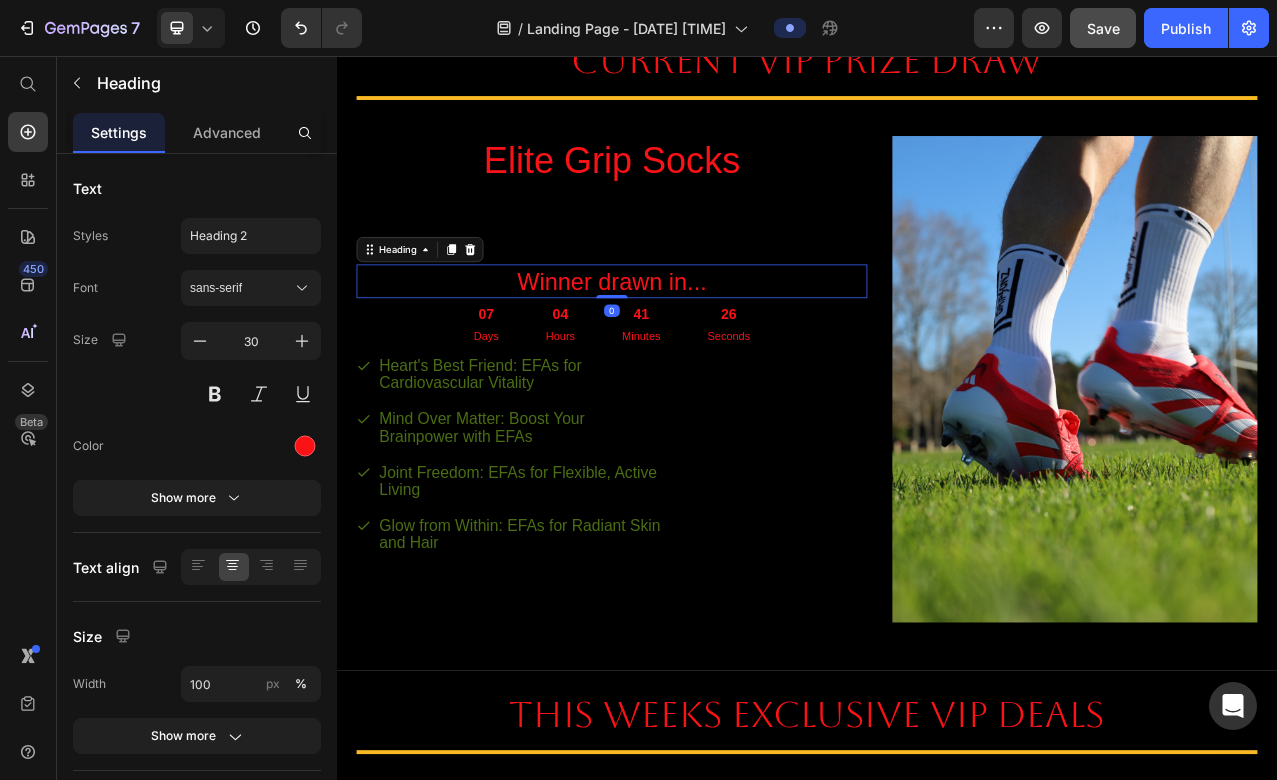click on "Elite Grip Socks Heading Winner drawn in... Heading   0 07 Days 04 Hours 41 Minutes 26 Seconds Countdown Timer
Heart's Best Friend: EFAs for Cardiovascular Vitality
Mind Over Matter: Boost Your Brainpower with EFAs
Joint Freedom: EFAs for Flexible, Active Living
Glow from Within: EFAs for Radiant Skin and Hair Item List Row" at bounding box center [688, 468] 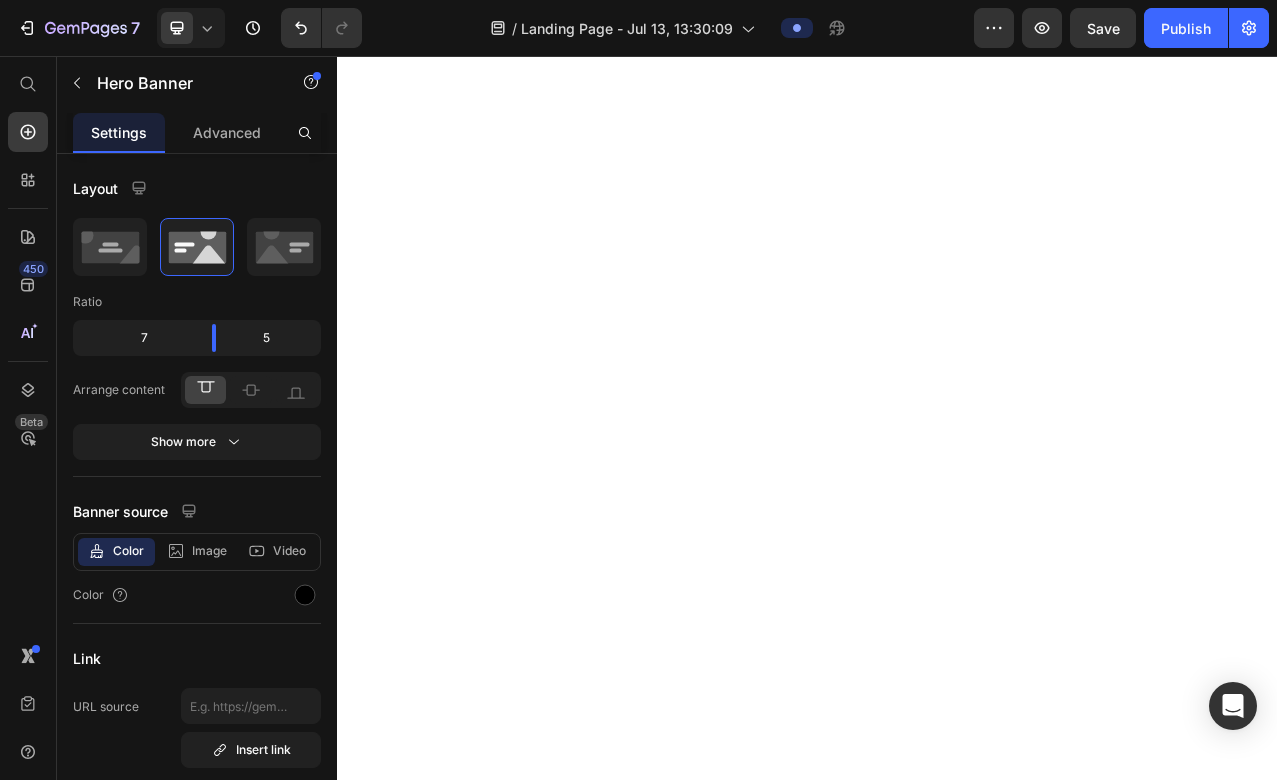 scroll, scrollTop: 0, scrollLeft: 0, axis: both 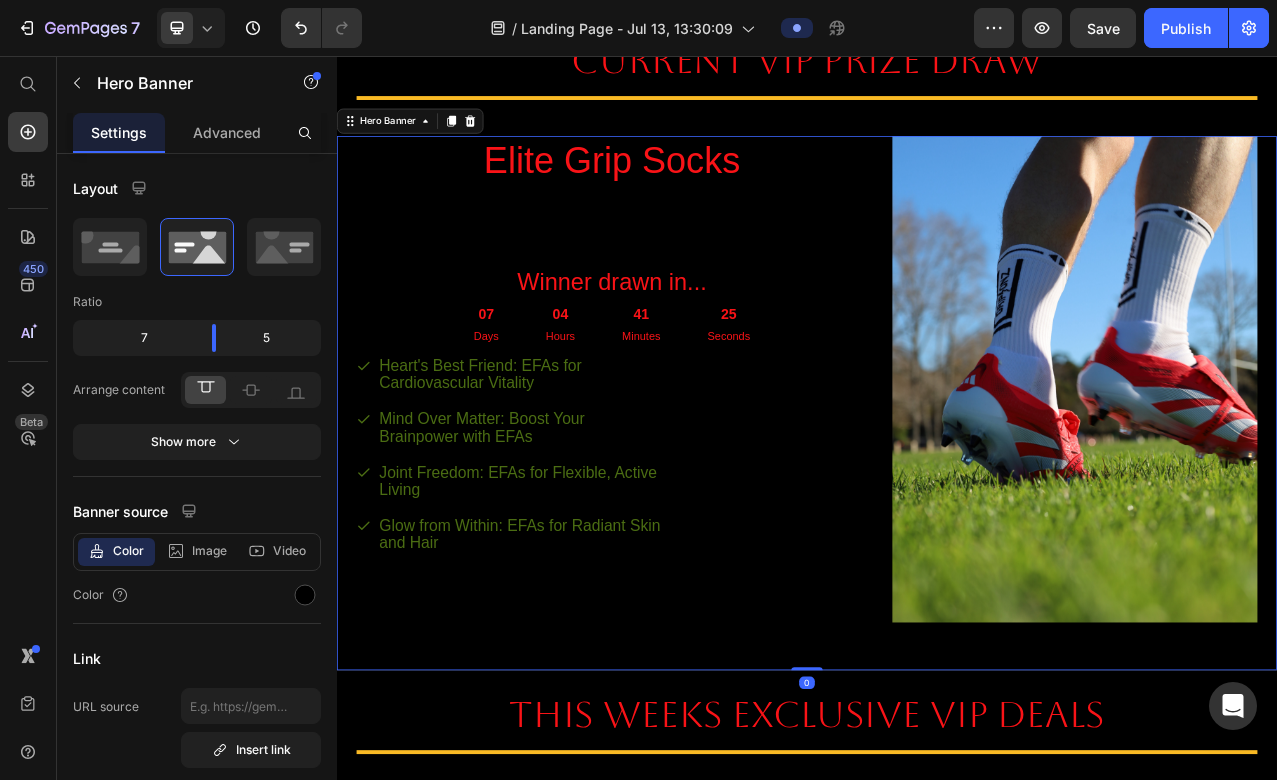 click on "Elite Grip Socks Heading Winner drawn in... Heading 07 Days 04 Hours 41 Minutes 25 Seconds Countdown Timer
Heart's Best Friend: EFAs for Cardiovascular Vitality
Mind Over Matter: Boost Your Brainpower with EFAs
Joint Freedom: EFAs for Flexible, Active Living
Glow from Within: EFAs for Radiant Skin and Hair Item List Row" at bounding box center [688, 468] 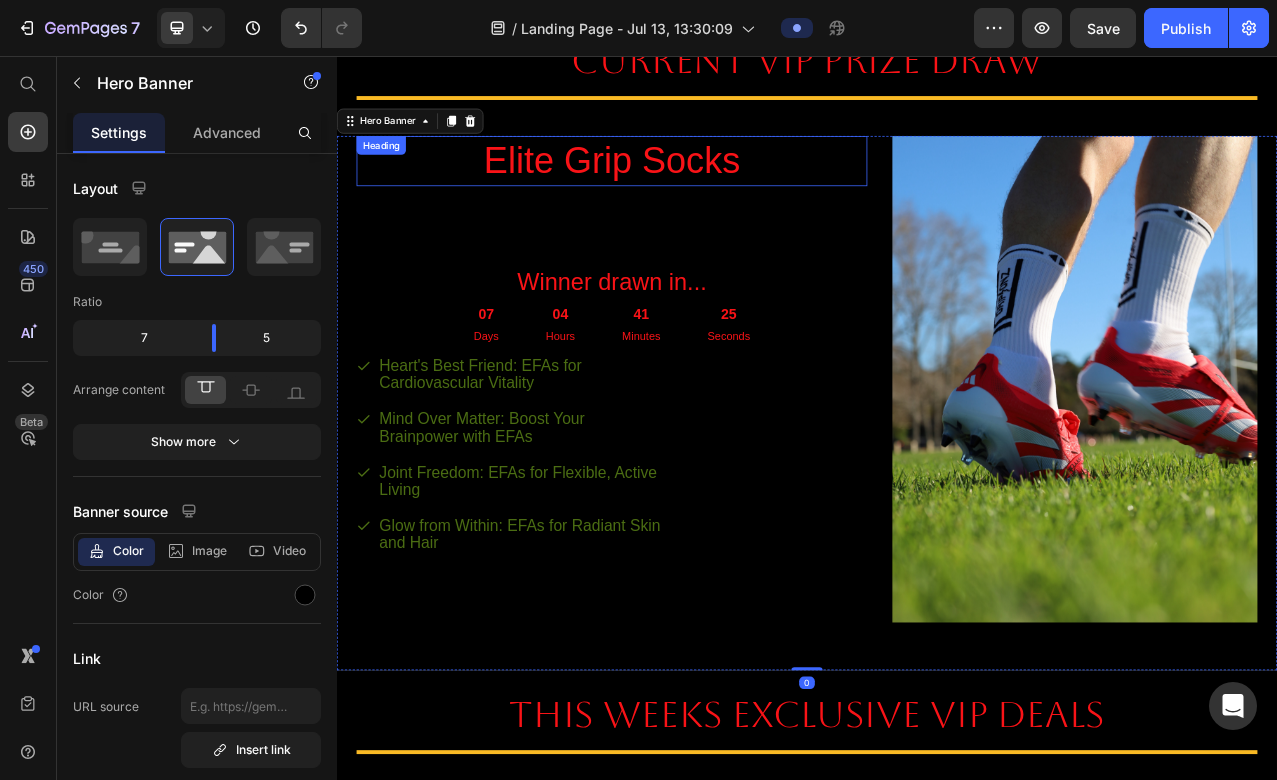 click on "Elite Grip Socks" at bounding box center [688, 190] 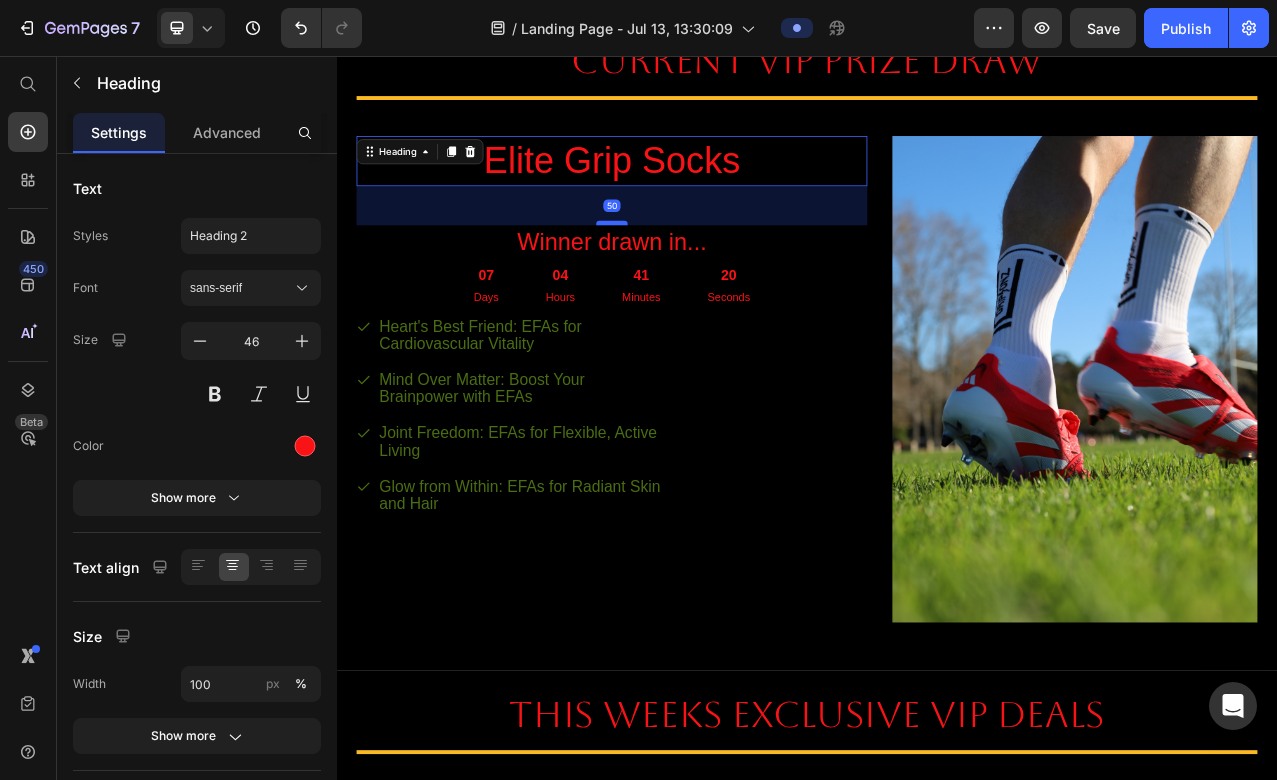drag, startPoint x: 689, startPoint y: 318, endPoint x: 706, endPoint y: 268, distance: 52.810986 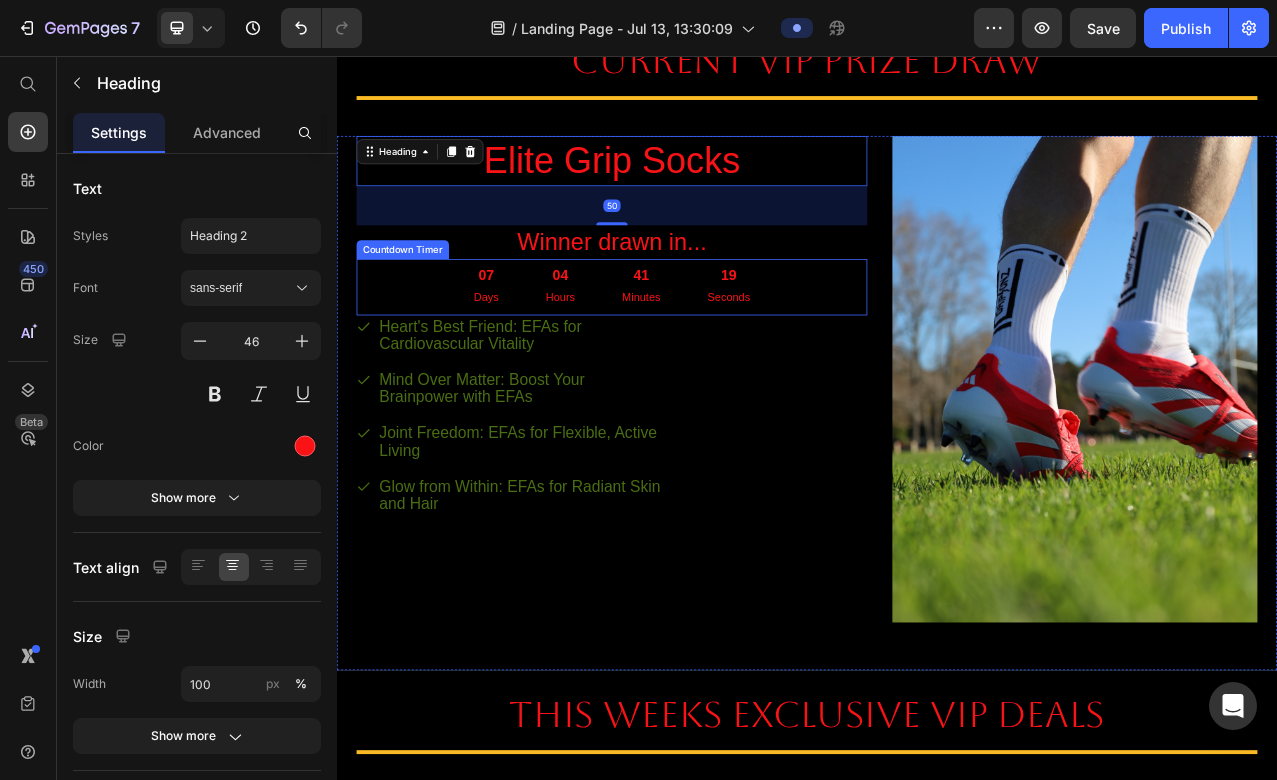 click on "Minutes" at bounding box center [725, 364] 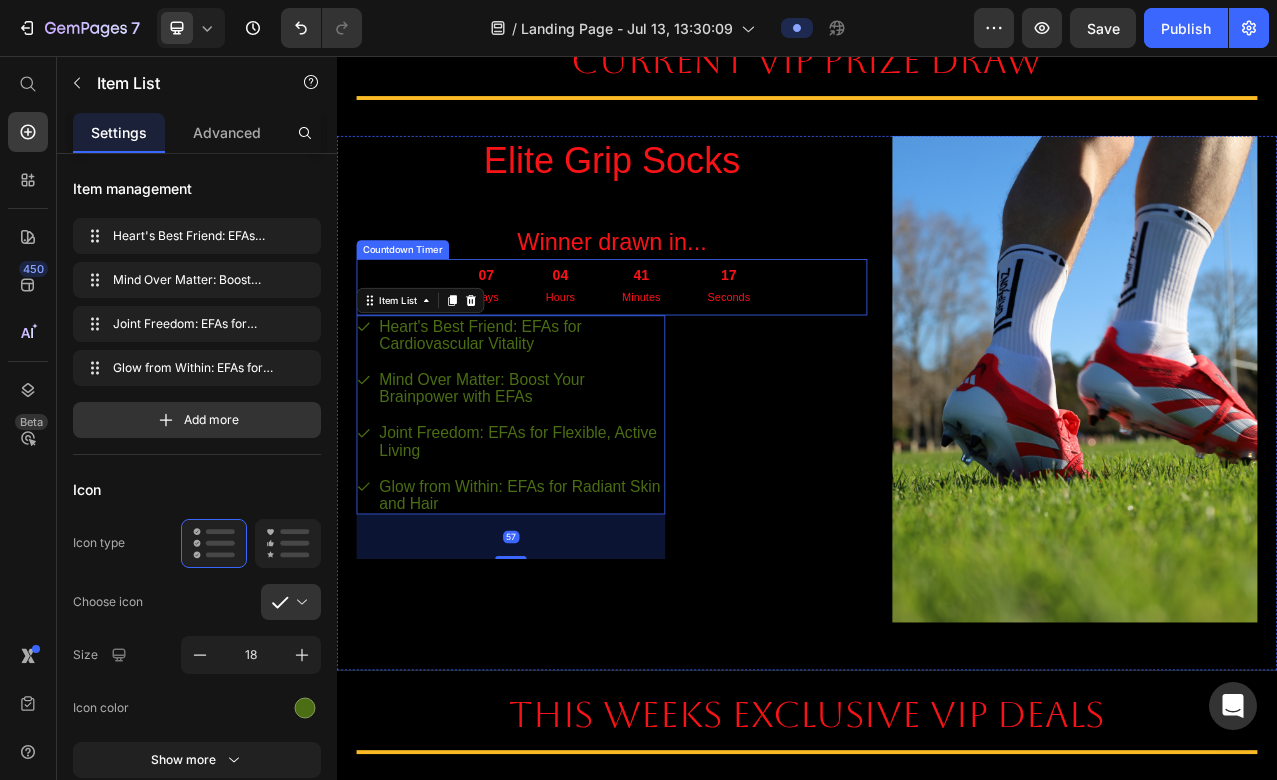 click on "Minutes" at bounding box center [725, 364] 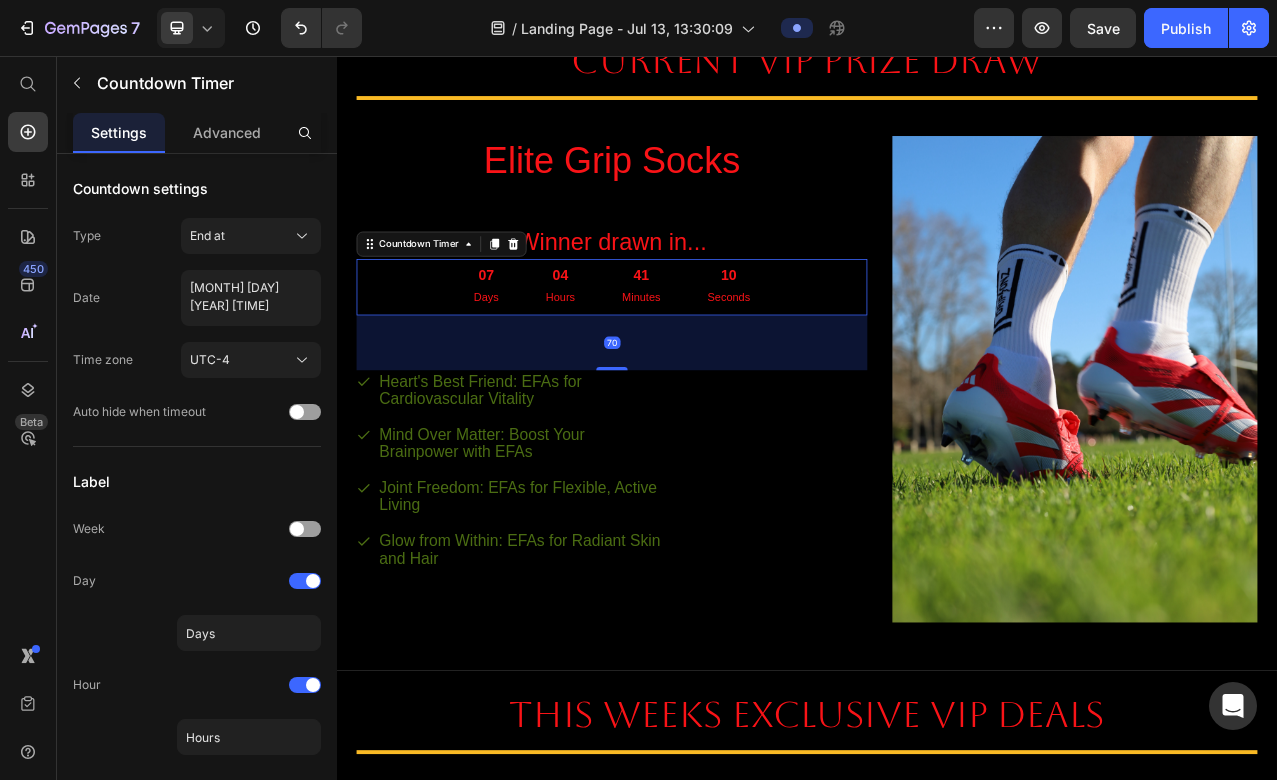 drag, startPoint x: 692, startPoint y: 383, endPoint x: 709, endPoint y: 453, distance: 72.03471 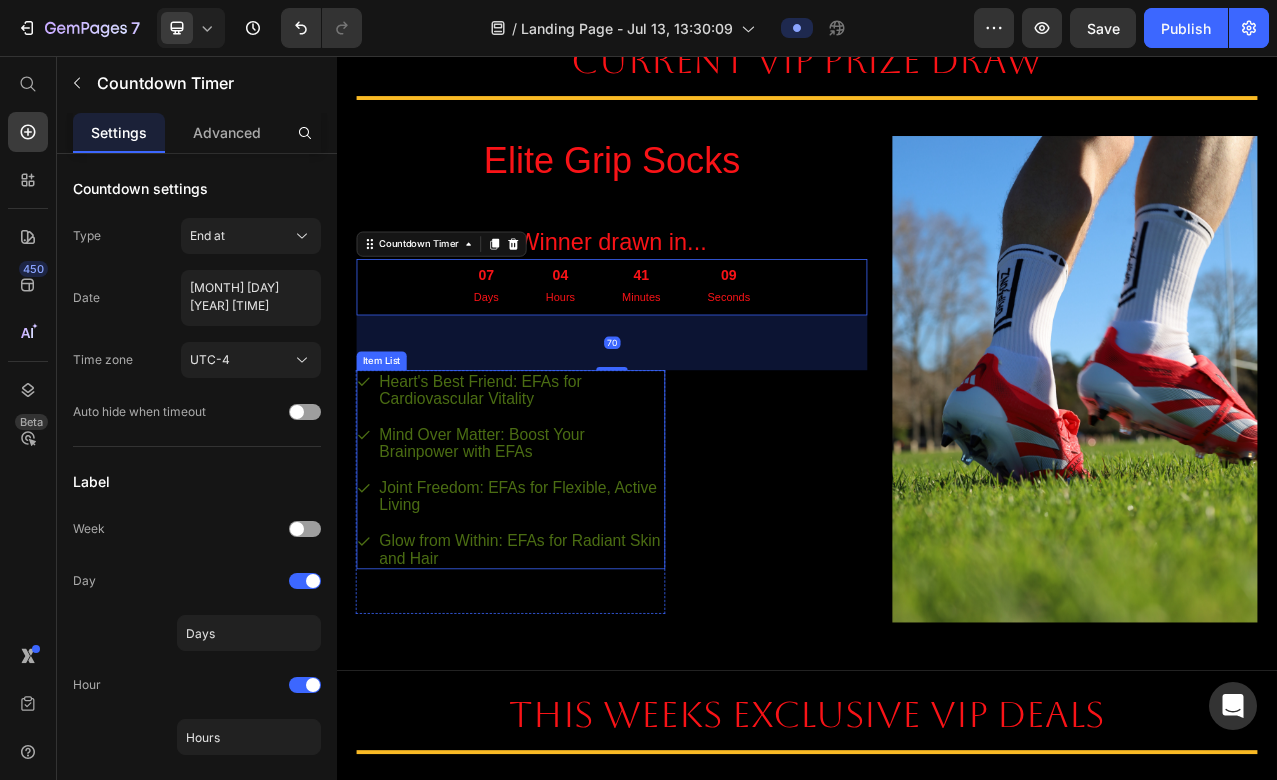 click on "Heart's Best Friend: EFAs for Cardiovascular Vitality
Mind Over Matter: Boost Your Brainpower with EFAs
Joint Freedom: EFAs for Flexible, Active Living
Glow from Within: EFAs for Radiant Skin and Hair" at bounding box center [559, 584] 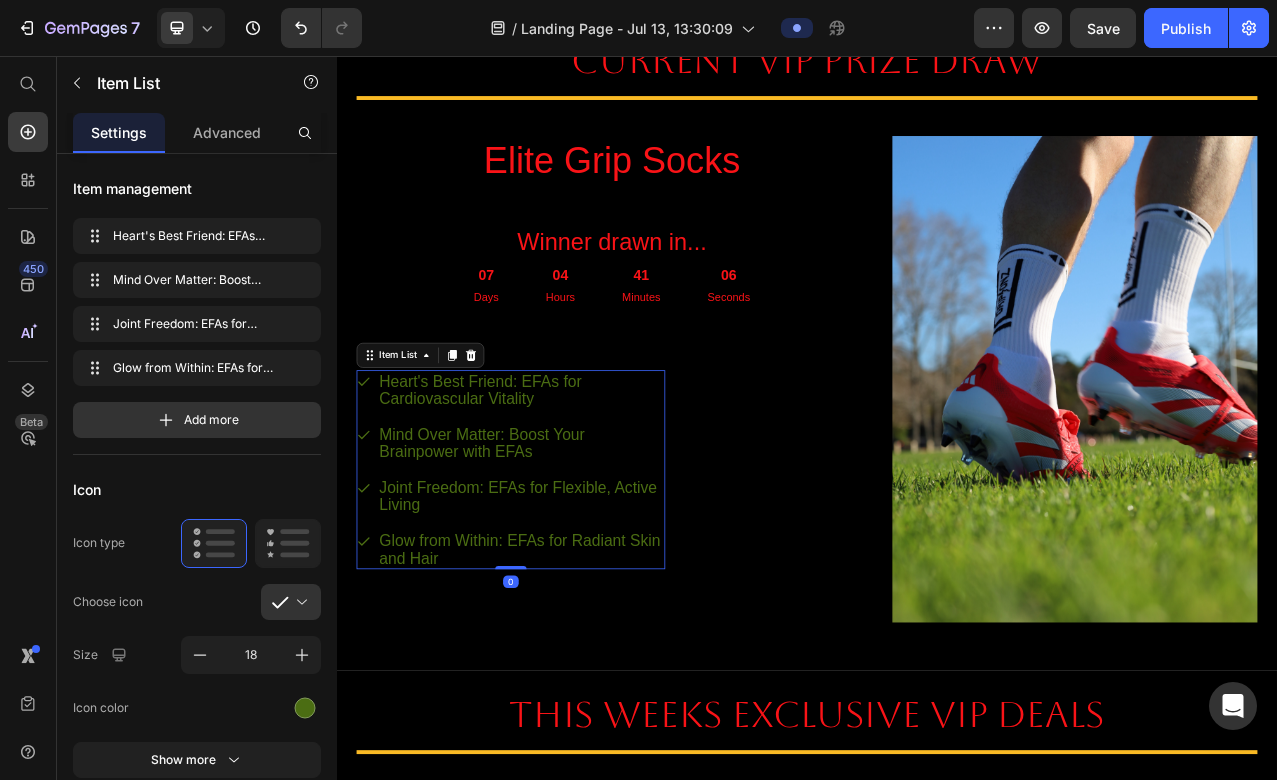 drag, startPoint x: 562, startPoint y: 763, endPoint x: 583, endPoint y: 675, distance: 90.47099 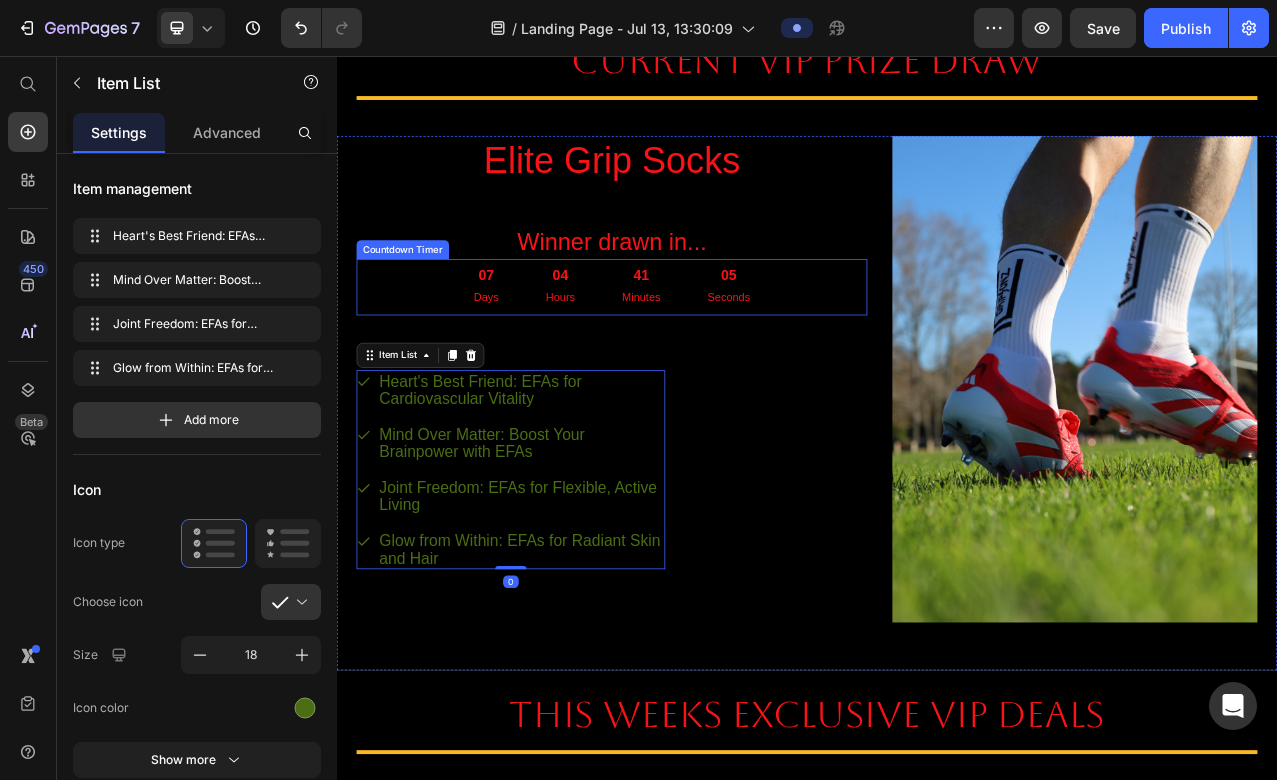 click on "41 Minutes" at bounding box center (725, 351) 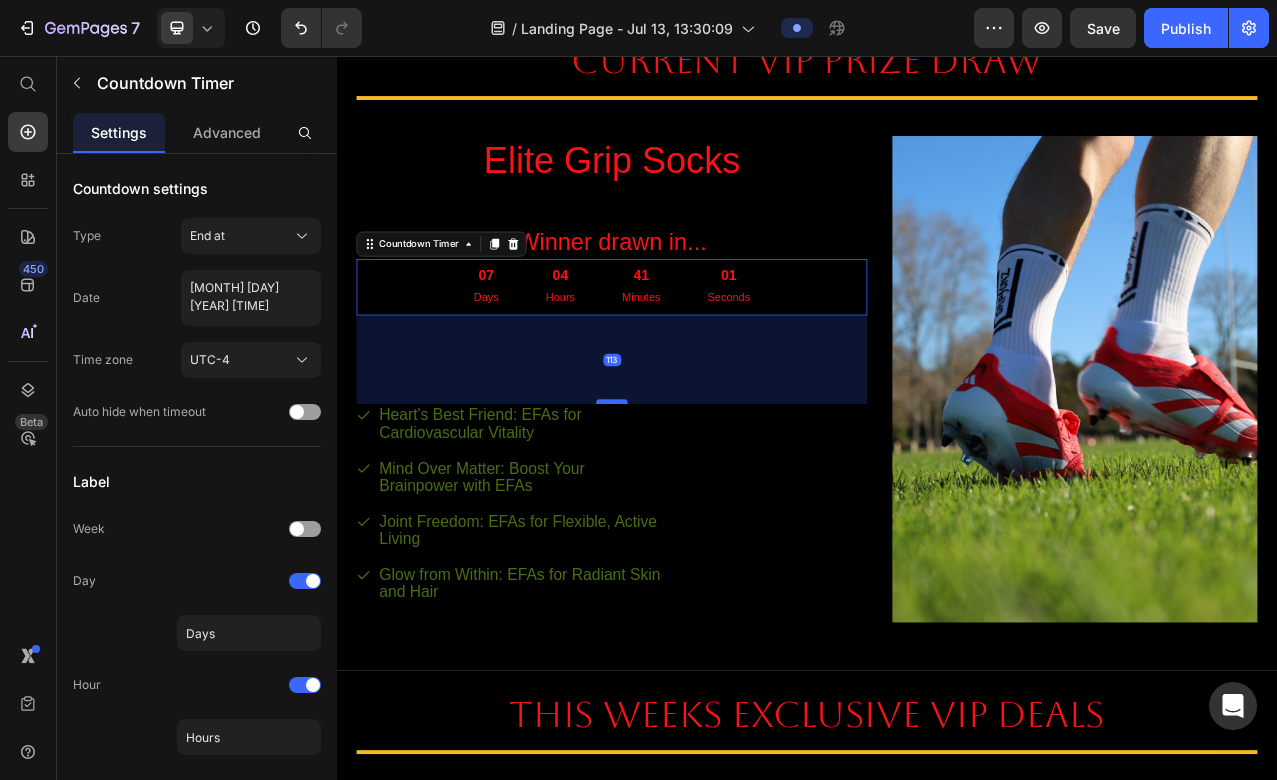 drag, startPoint x: 688, startPoint y: 453, endPoint x: 686, endPoint y: 496, distance: 43.046486 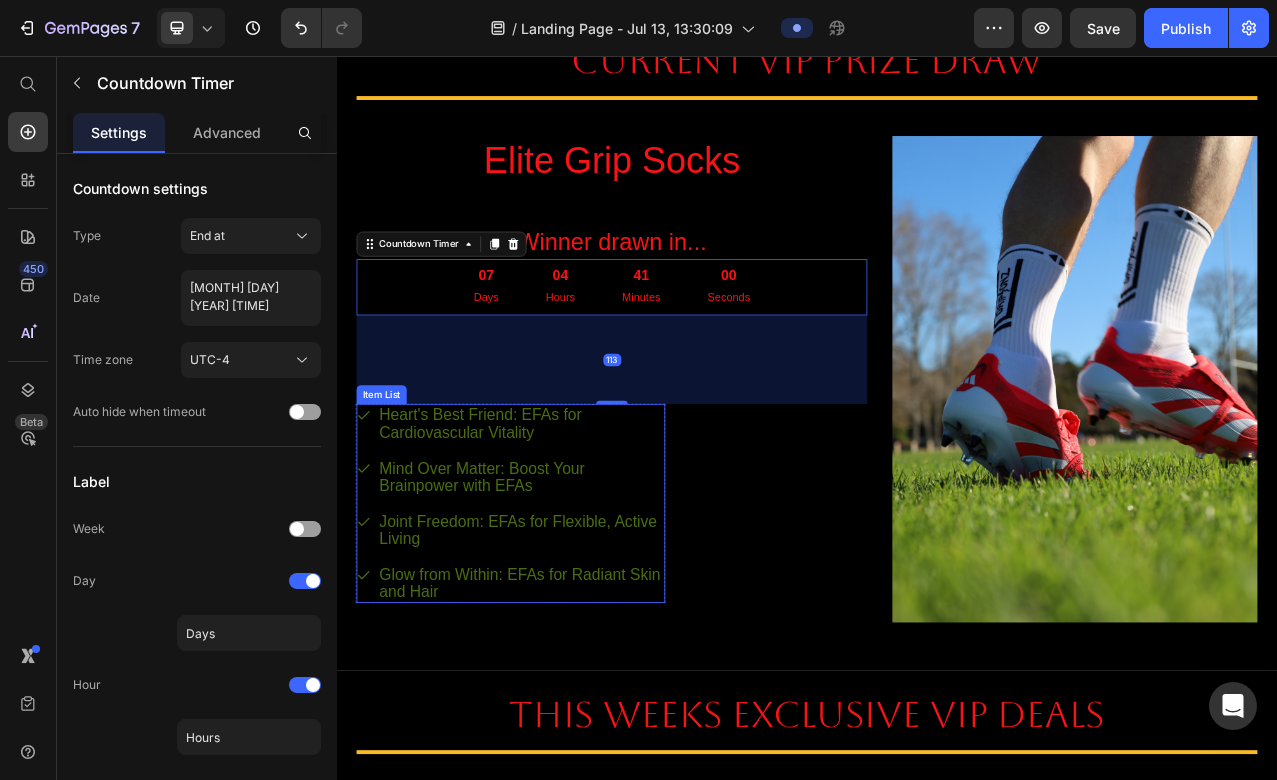 click on "Joint Freedom: EFAs for Flexible, Active Living" at bounding box center [572, 661] 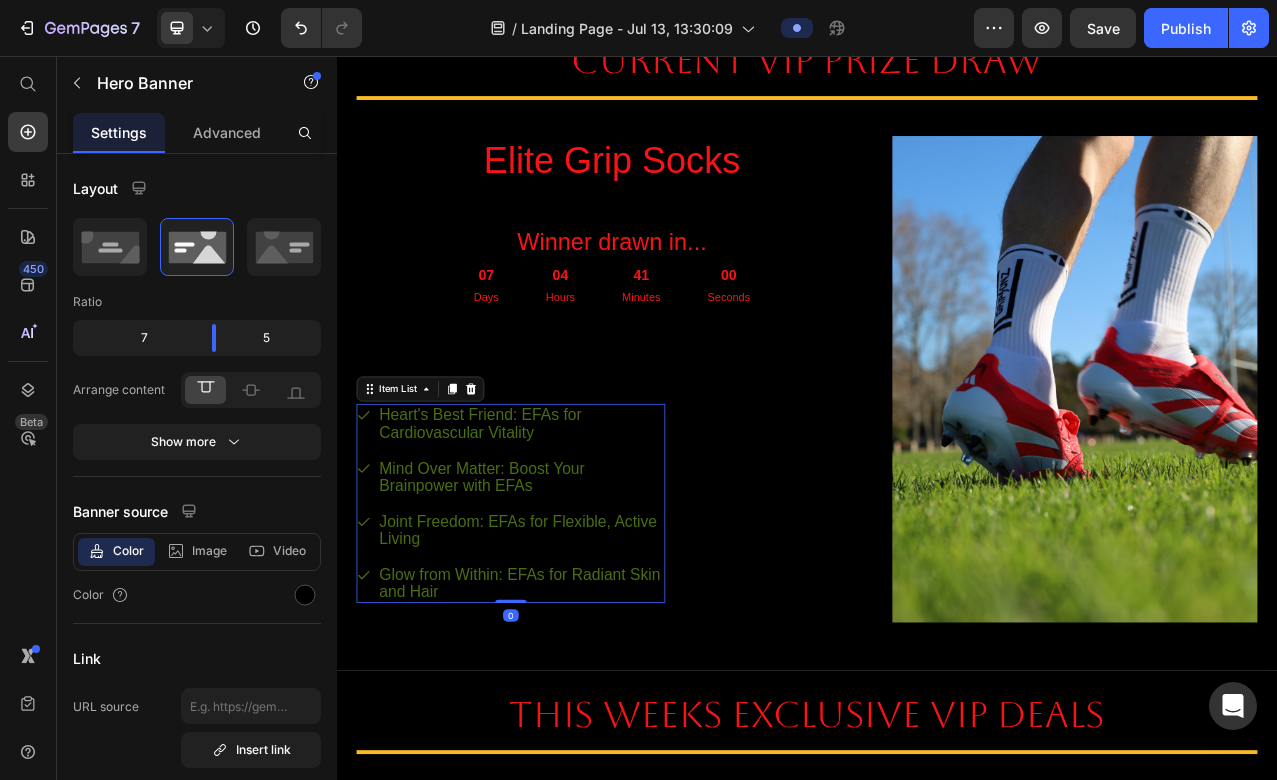 click on "Elite Grip Socks Heading Winner drawn in... Heading 07 Days 04 Hours 41 Minutes 00 Seconds Countdown Timer
Heart's Best Friend: EFAs for Cardiovascular Vitality
Mind Over Matter: Boost Your Brainpower with EFAs
Joint Freedom: EFAs for Flexible, Active Living
Glow from Within: EFAs for Radiant Skin and Hair Item List   0 Row" at bounding box center (688, 468) 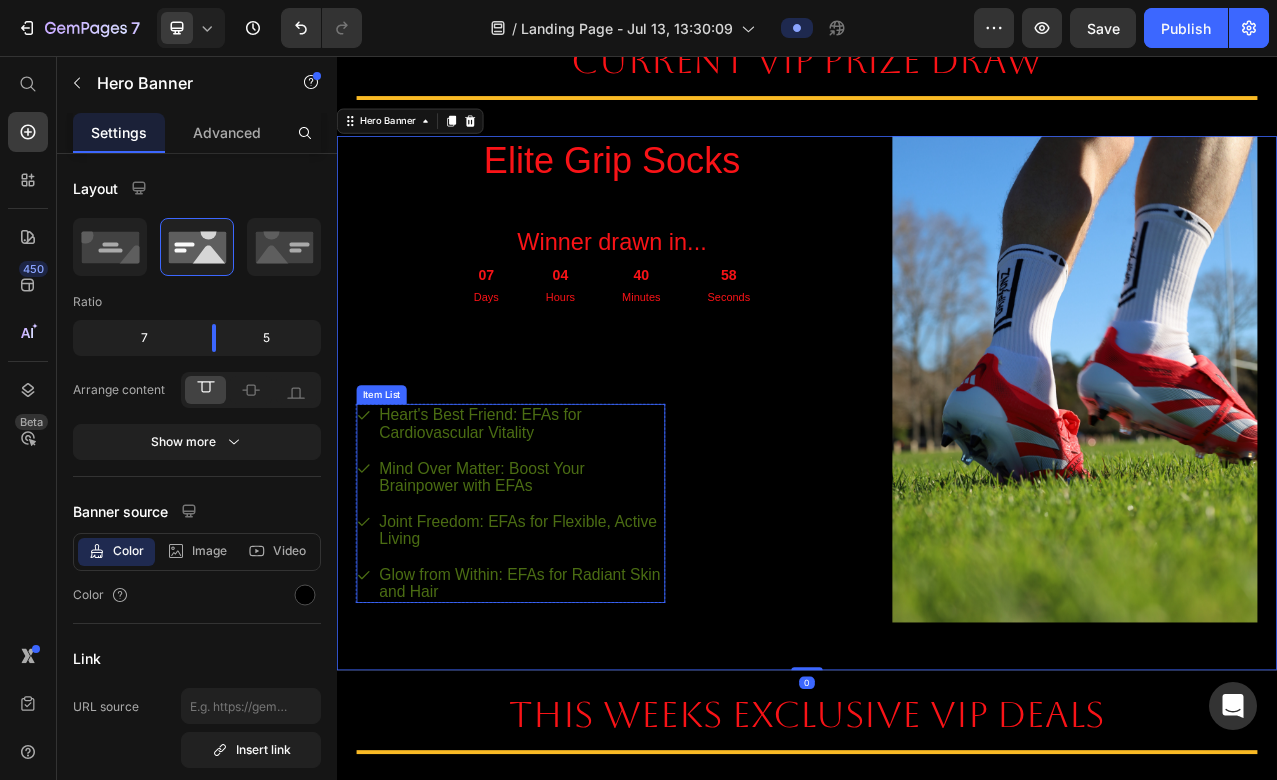 click on "Item List" at bounding box center (394, 488) 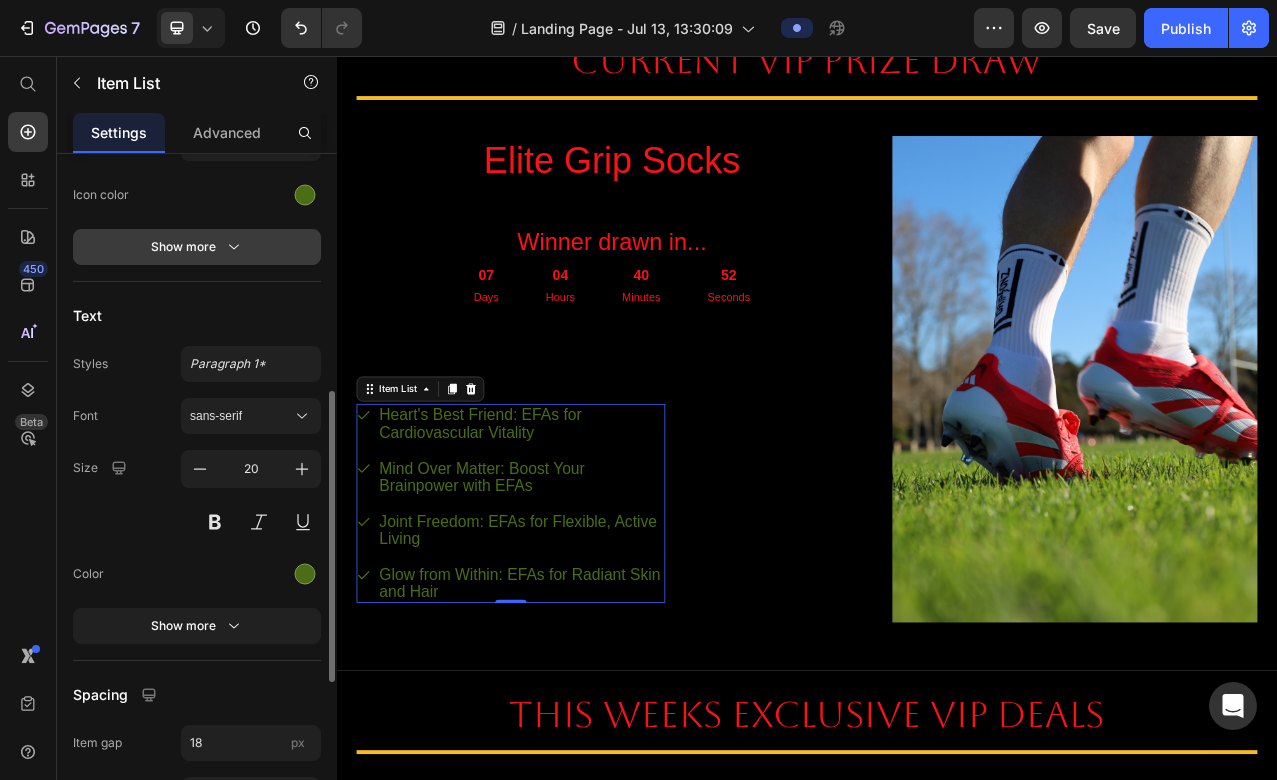 scroll, scrollTop: 526, scrollLeft: 0, axis: vertical 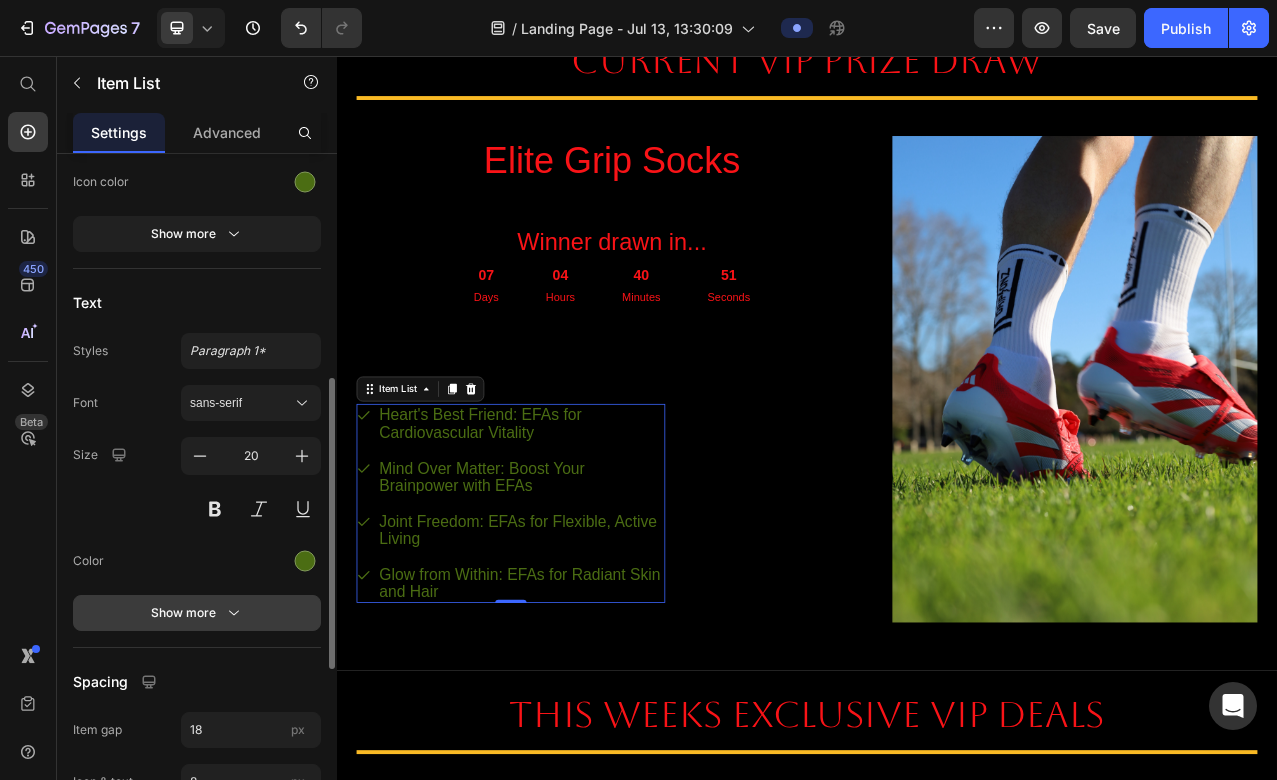 click on "Show more" at bounding box center [197, 613] 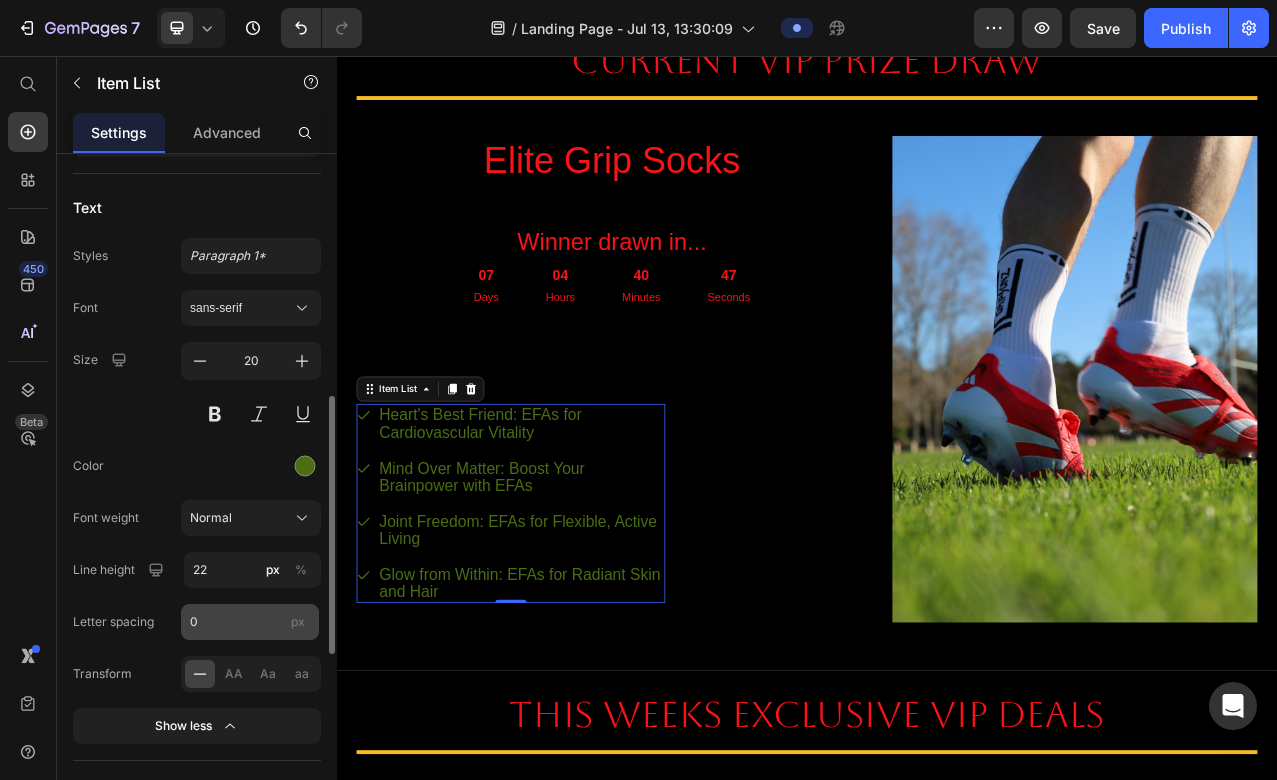 scroll, scrollTop: 618, scrollLeft: 0, axis: vertical 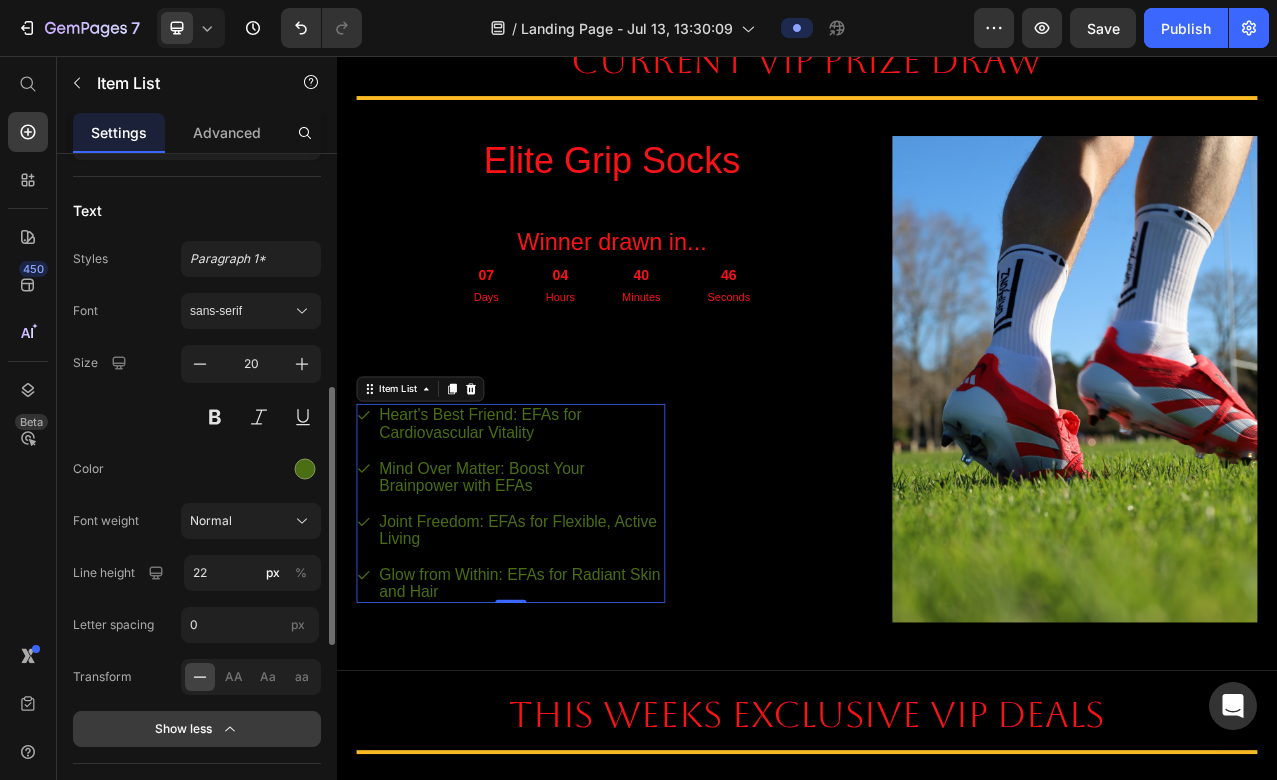 click 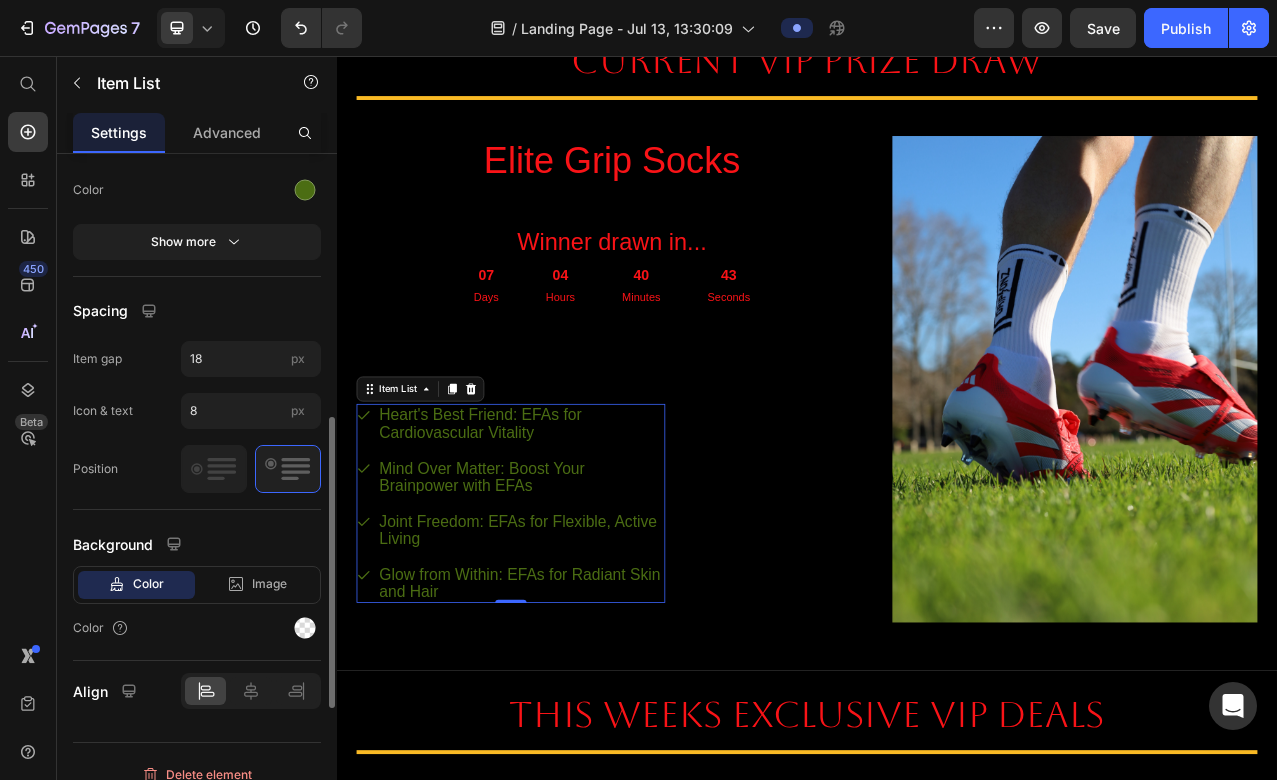 scroll, scrollTop: 917, scrollLeft: 0, axis: vertical 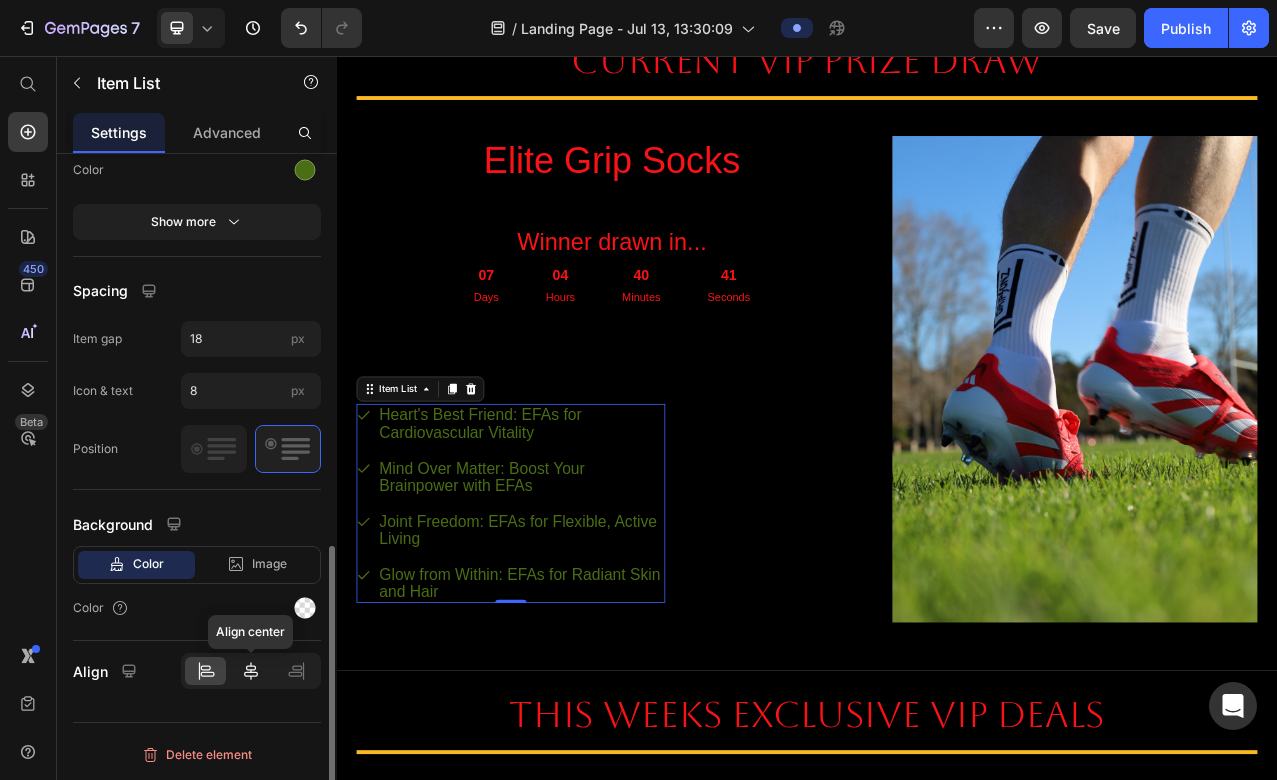 click 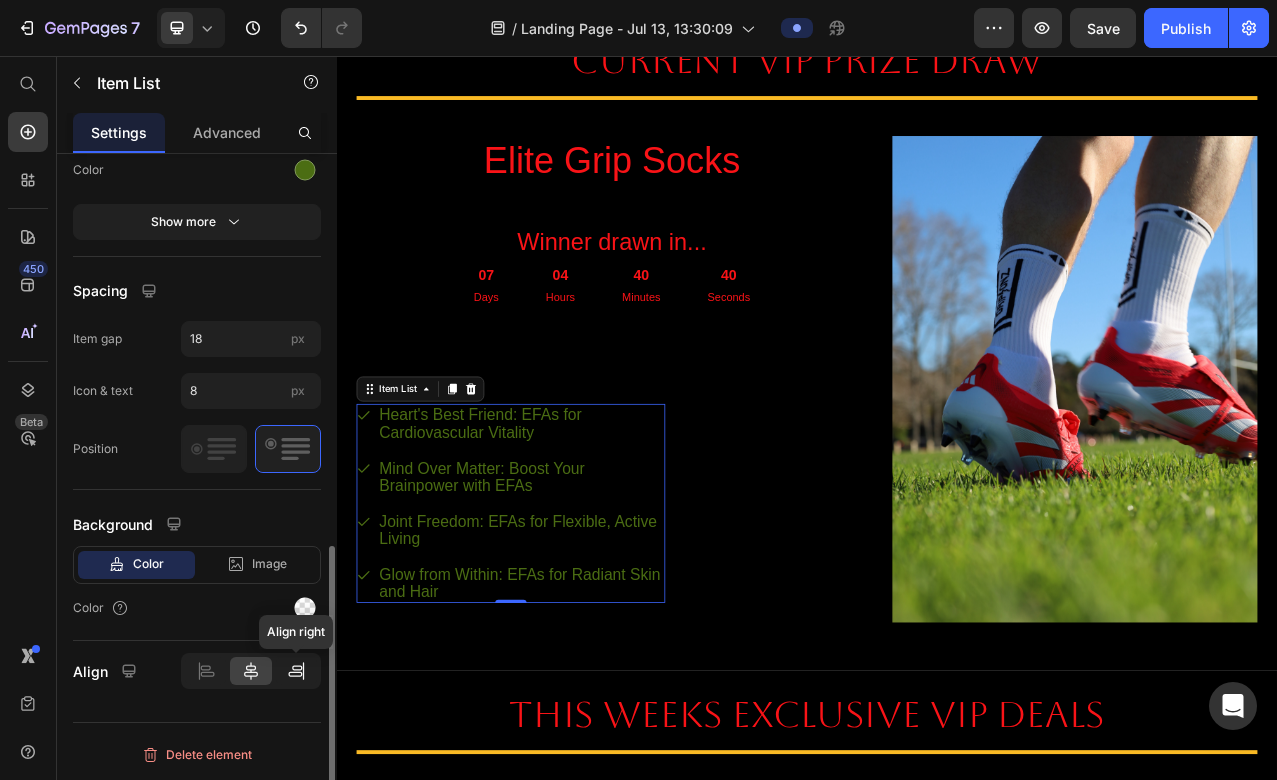 click 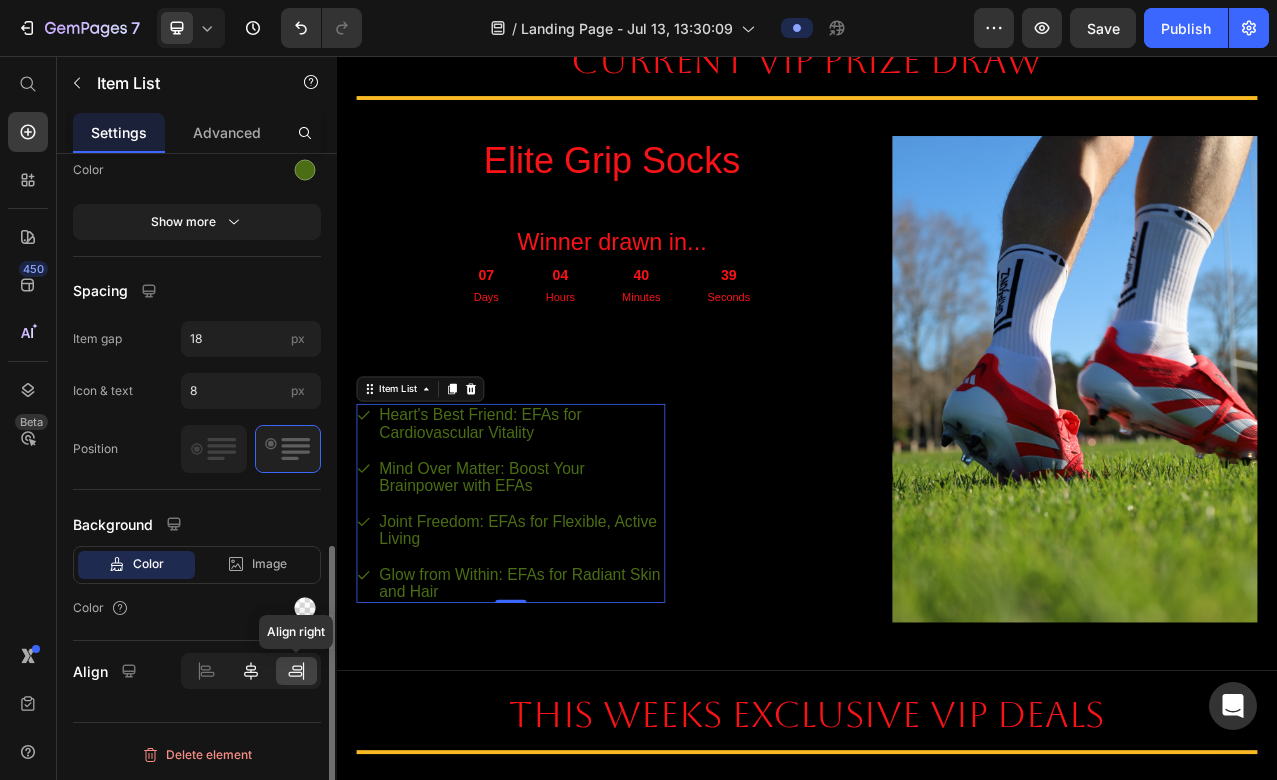 click 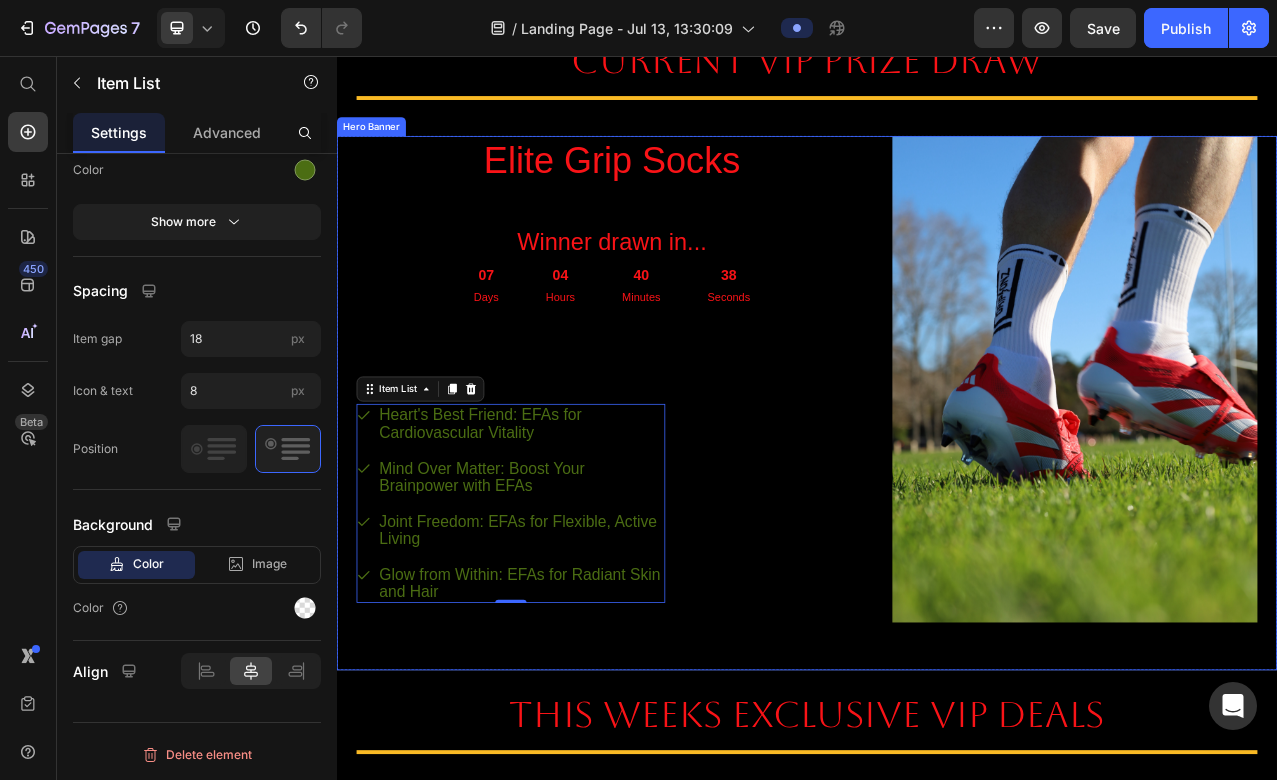 click on "Elite Grip Socks Heading Winner drawn in... Heading 07 Days 04 Hours 40 Minutes 38 Seconds Countdown Timer
Heart's Best Friend: EFAs for Cardiovascular Vitality
Mind Over Matter: Boost Your Brainpower with EFAs
Joint Freedom: EFAs for Flexible, Active Living
Glow from Within: EFAs for Radiant Skin and Hair Item List   0 Row" at bounding box center (688, 468) 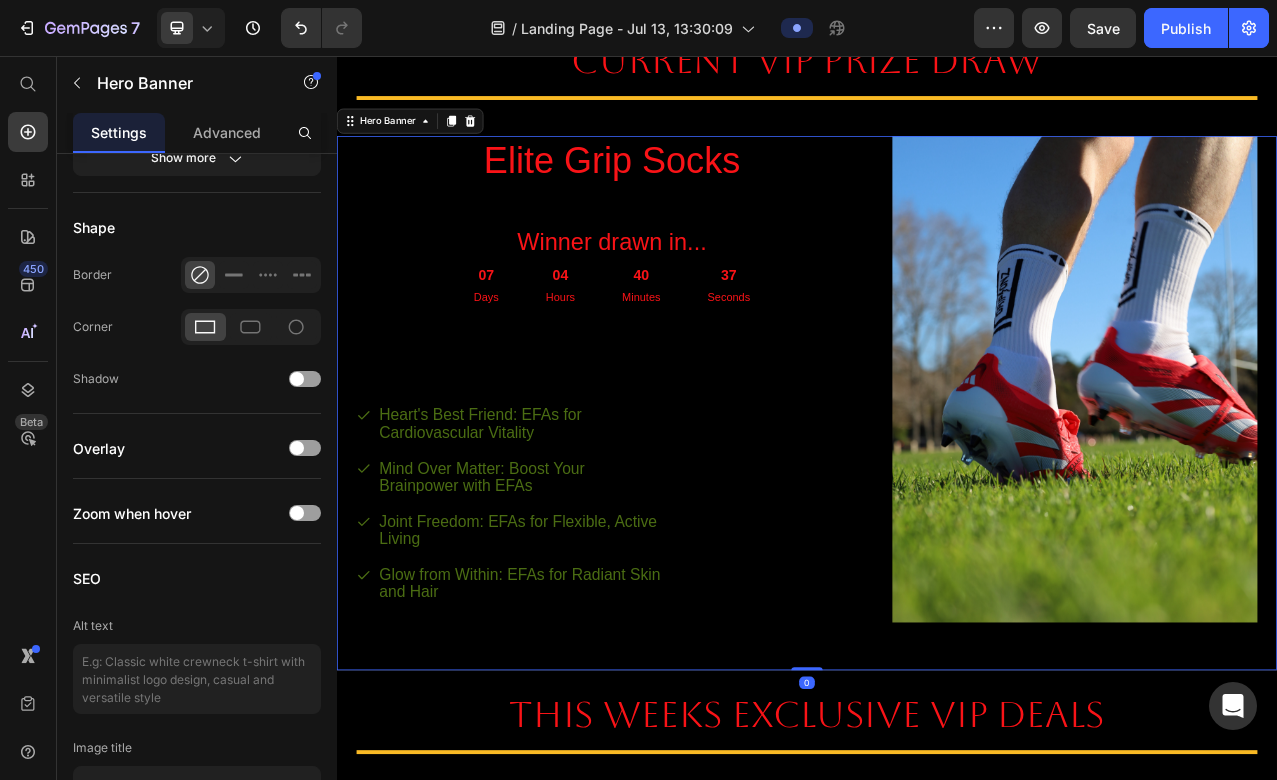 scroll, scrollTop: 0, scrollLeft: 0, axis: both 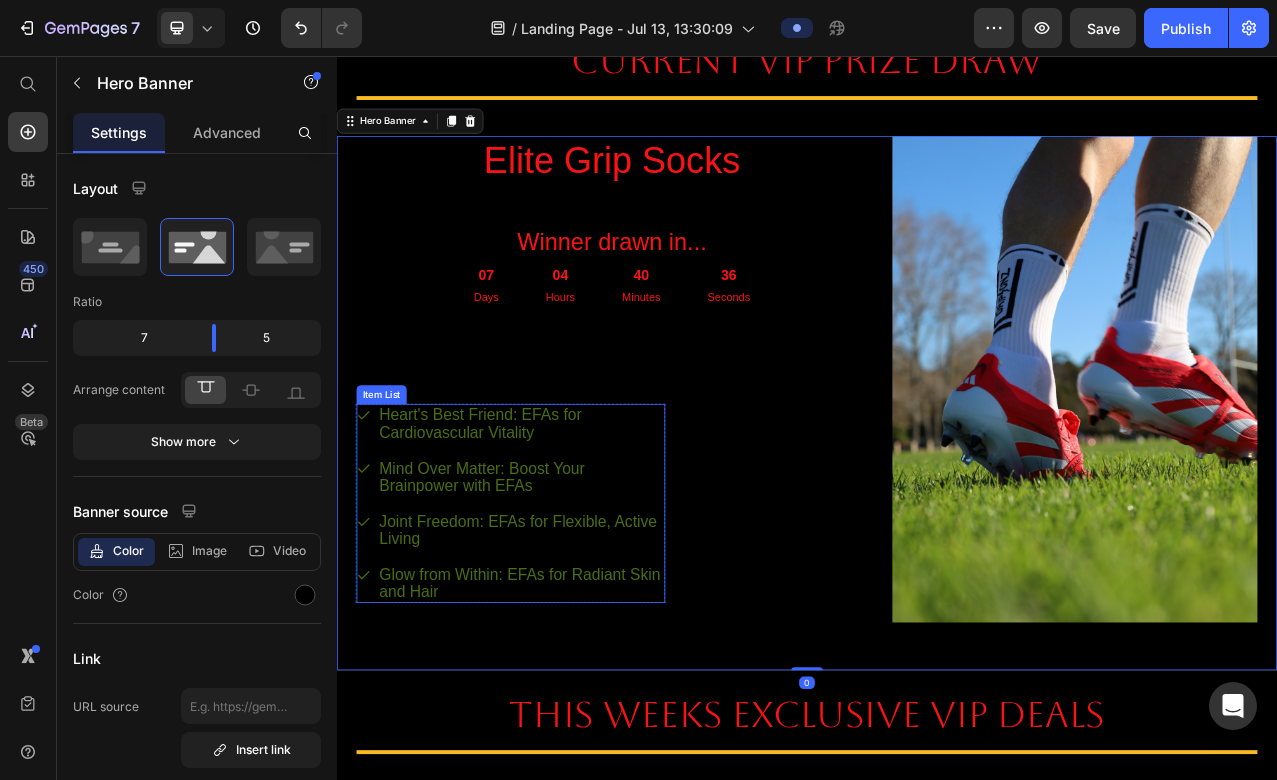 click on "Heart's Best Friend: EFAs for Cardiovascular Vitality" at bounding box center (572, 525) 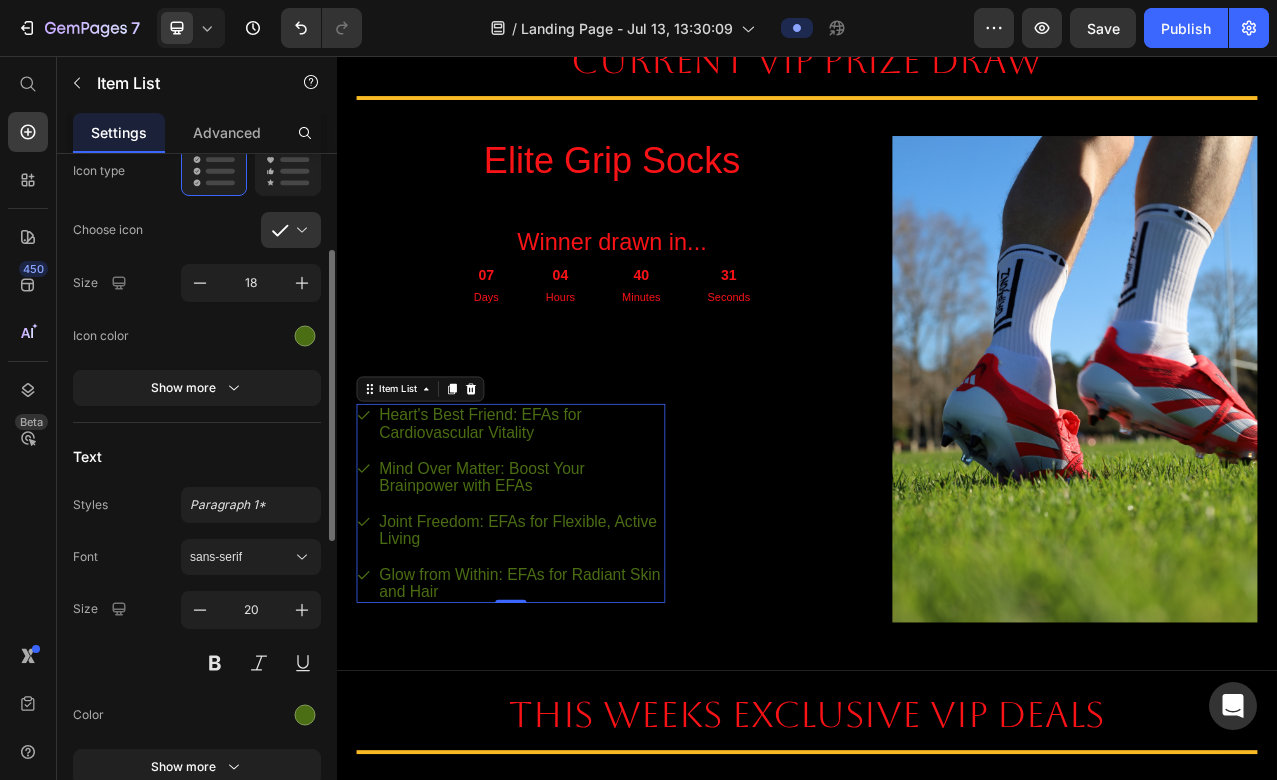 scroll, scrollTop: 402, scrollLeft: 0, axis: vertical 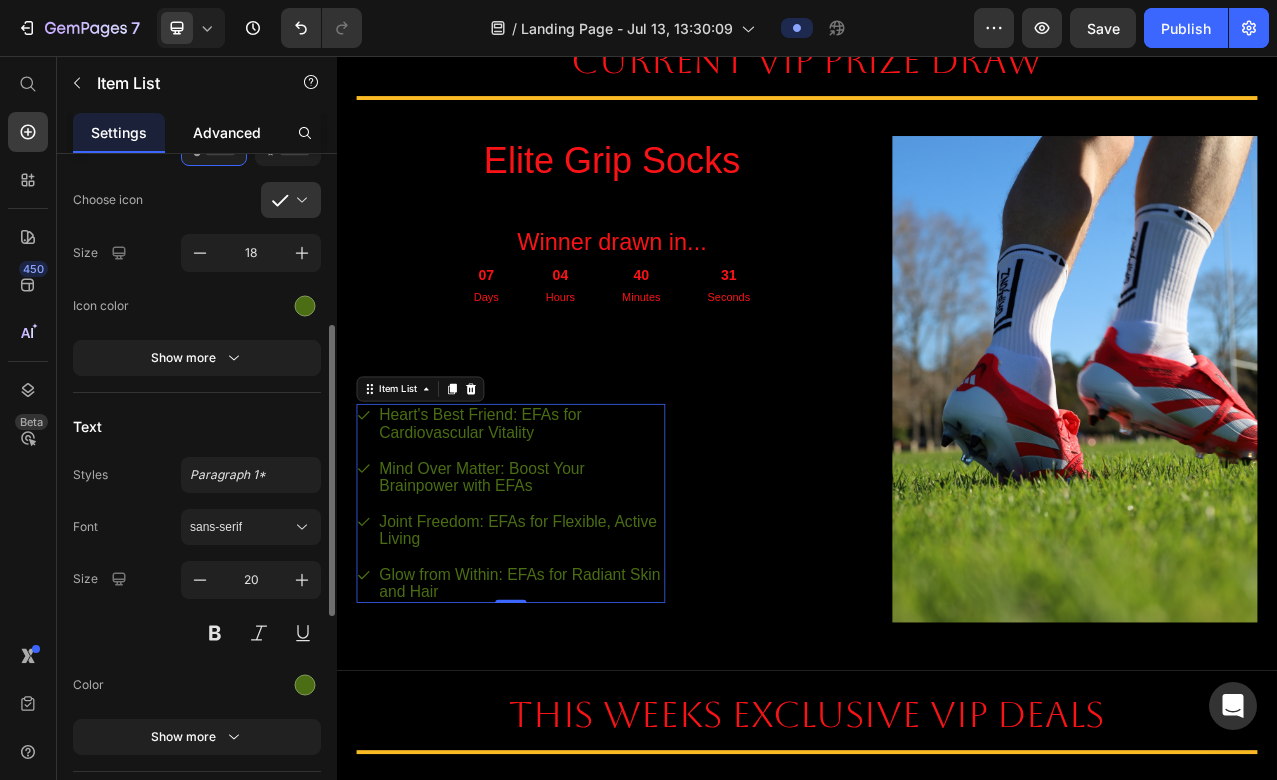click on "Advanced" at bounding box center (227, 132) 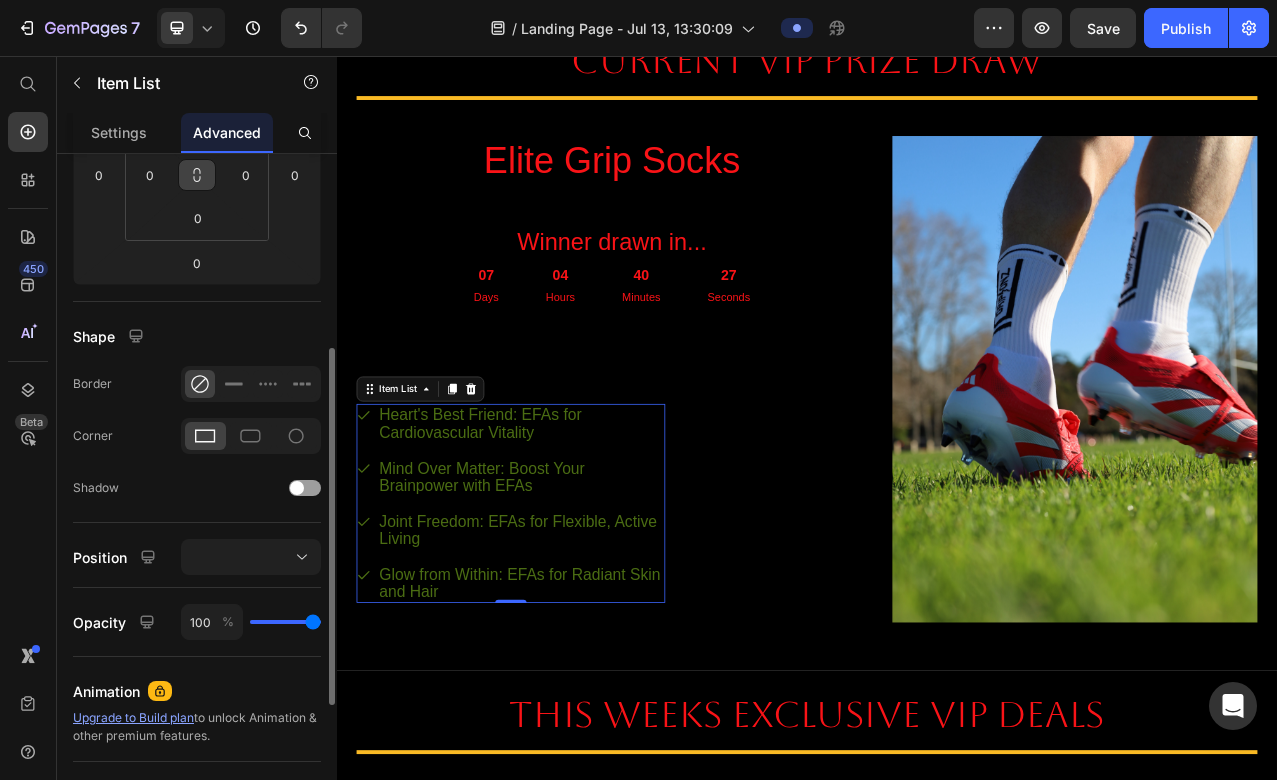scroll, scrollTop: 357, scrollLeft: 0, axis: vertical 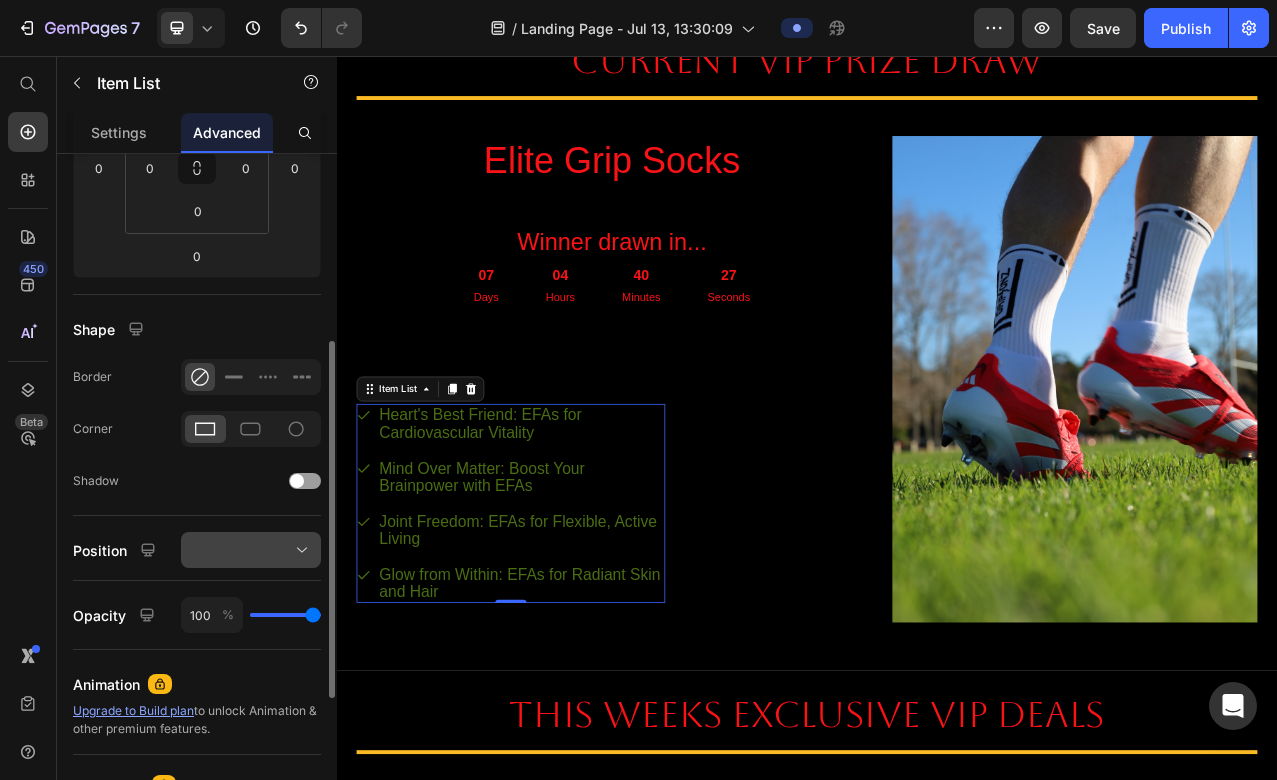 click at bounding box center [251, 550] 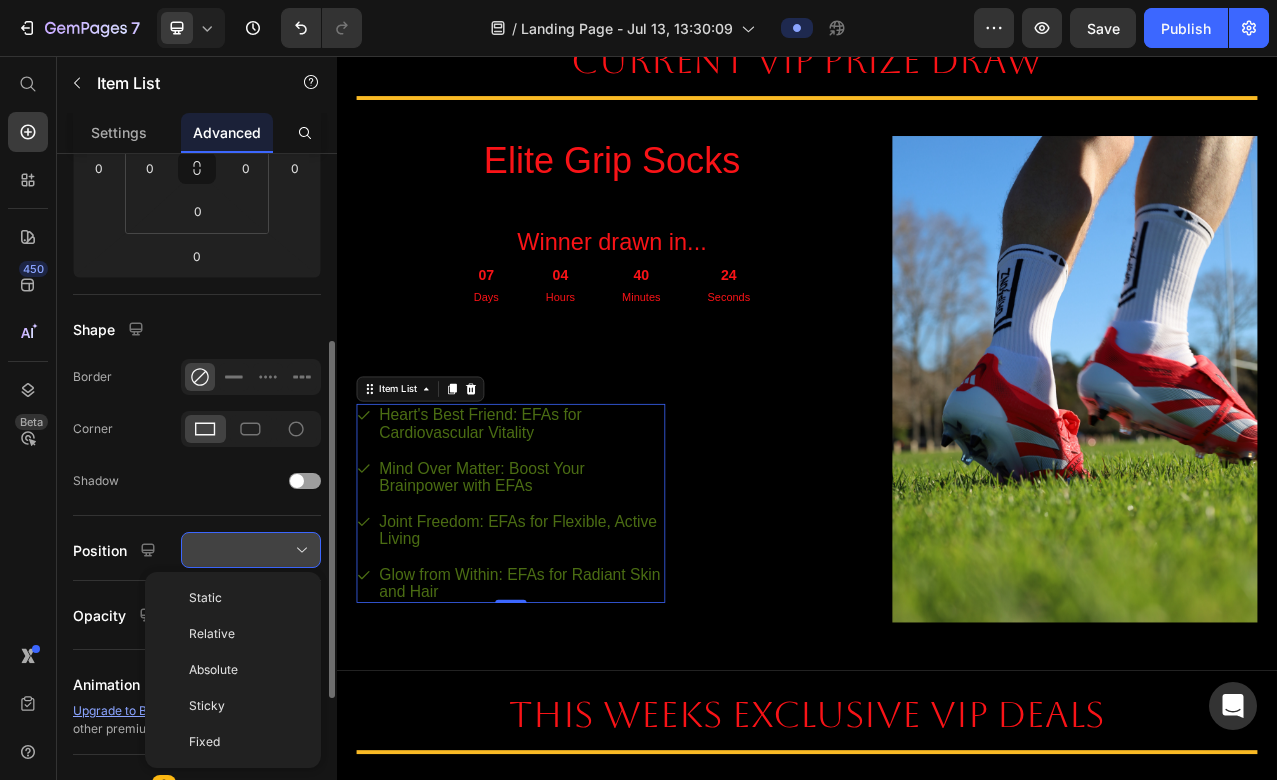 click 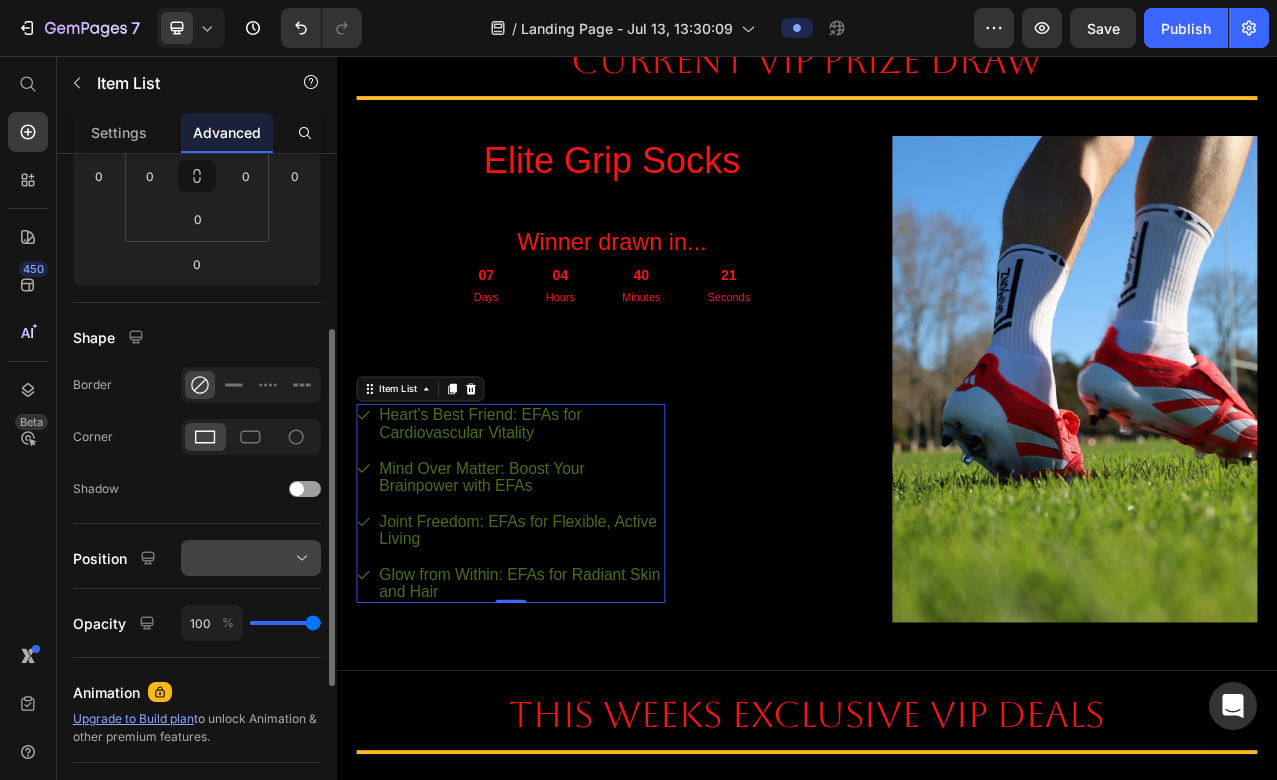 scroll, scrollTop: 343, scrollLeft: 0, axis: vertical 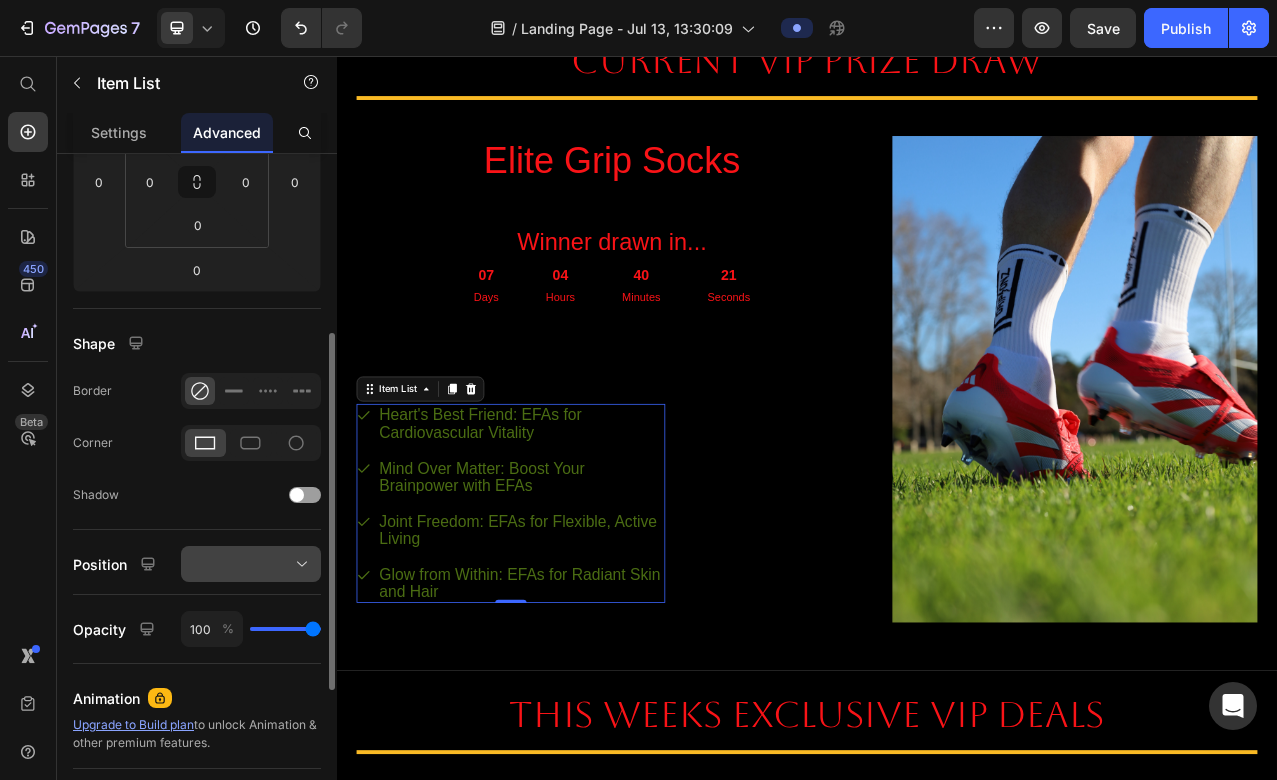 click at bounding box center (251, 564) 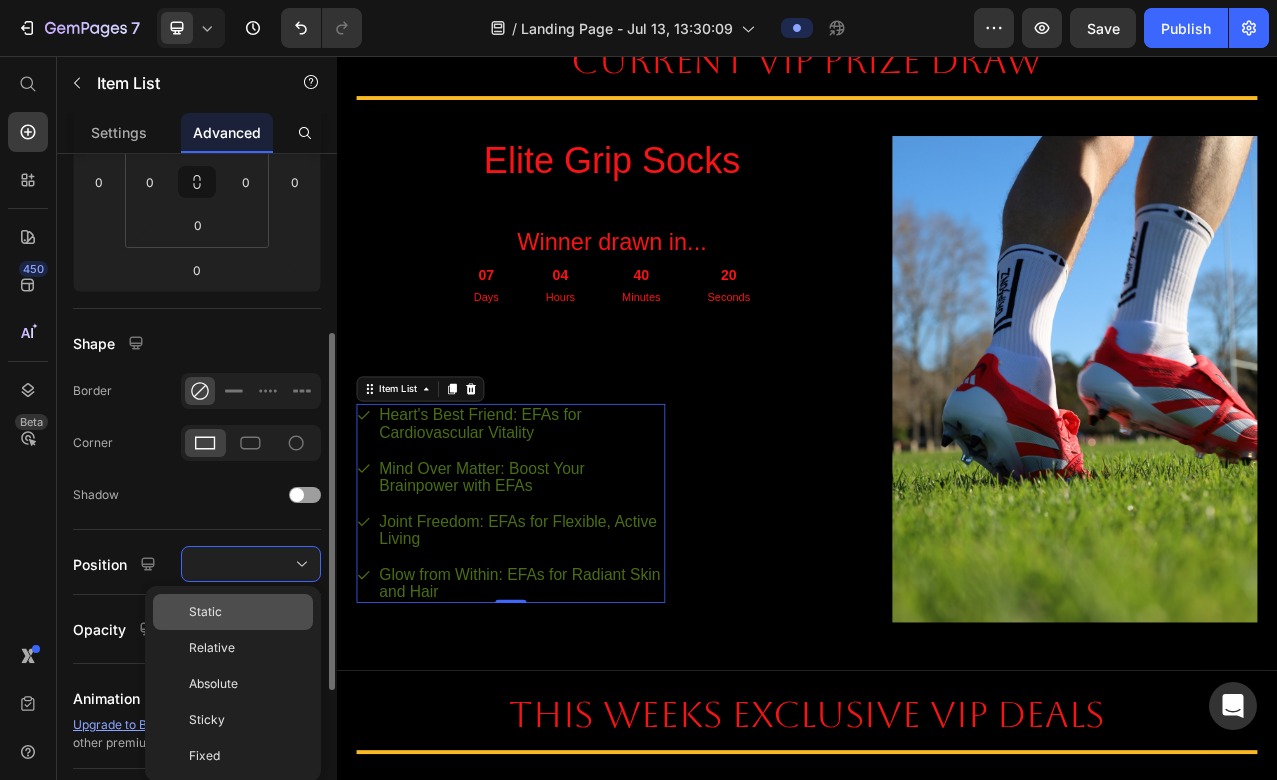 click on "Static" at bounding box center [247, 612] 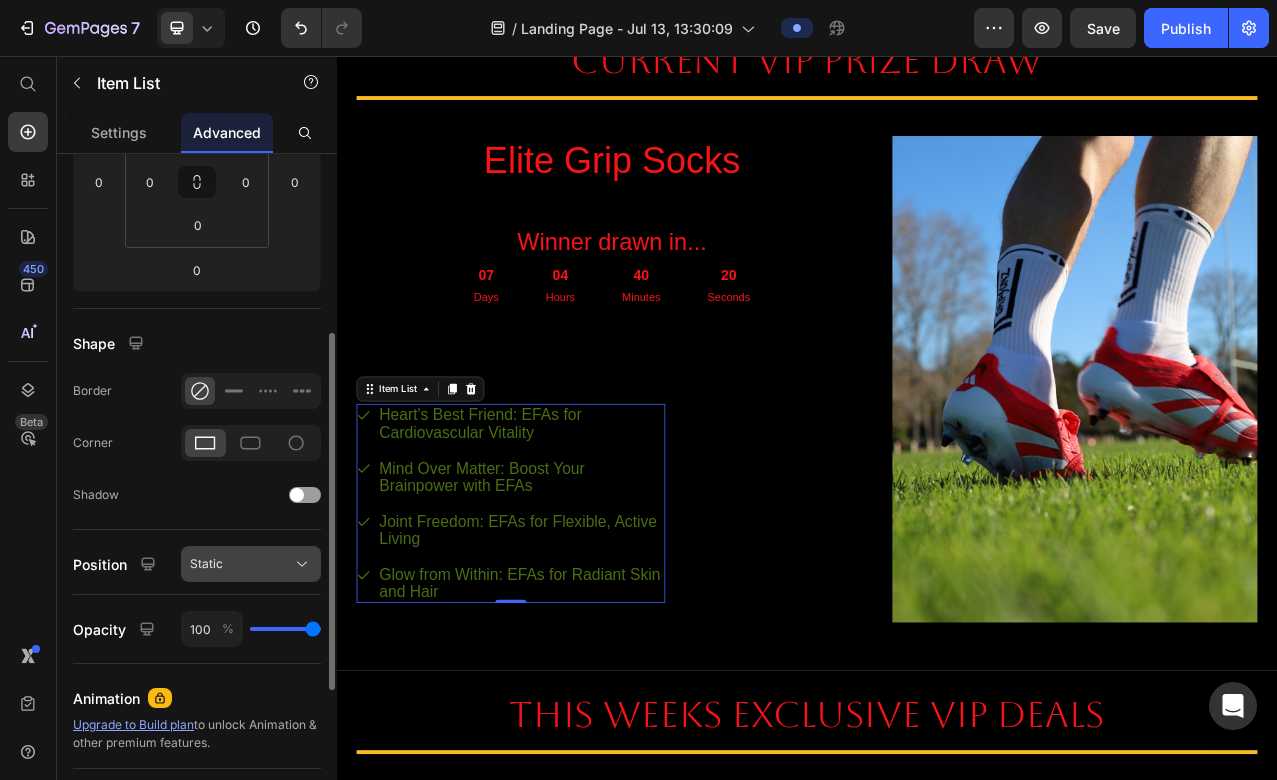 click 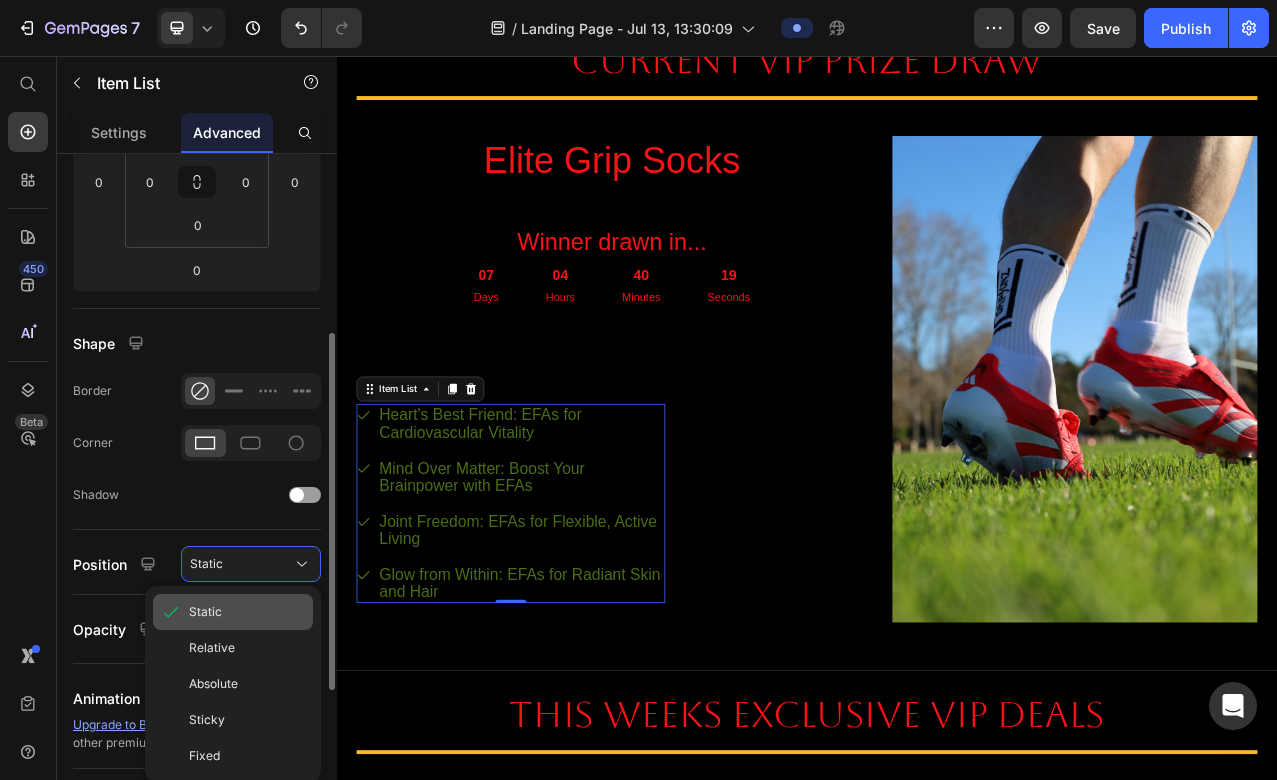 click on "Static" at bounding box center [247, 612] 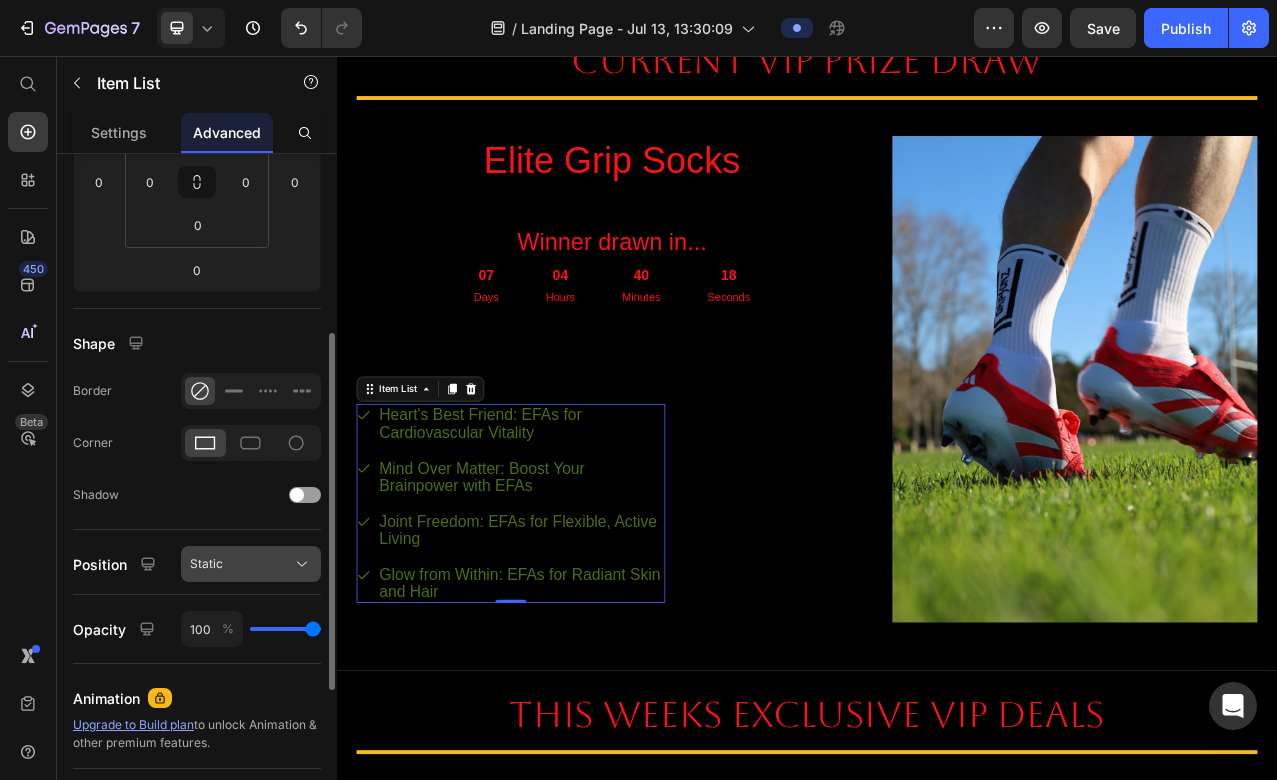 click on "Static" at bounding box center [251, 564] 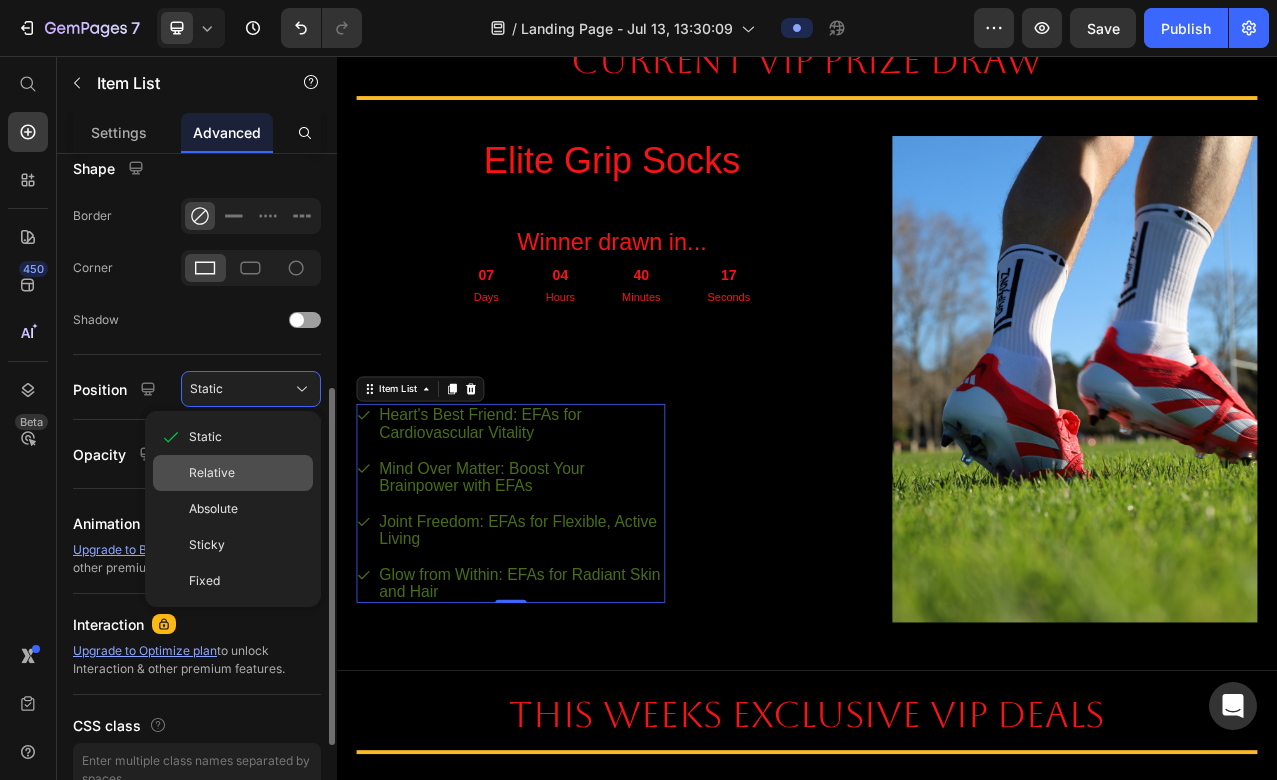 scroll, scrollTop: 519, scrollLeft: 0, axis: vertical 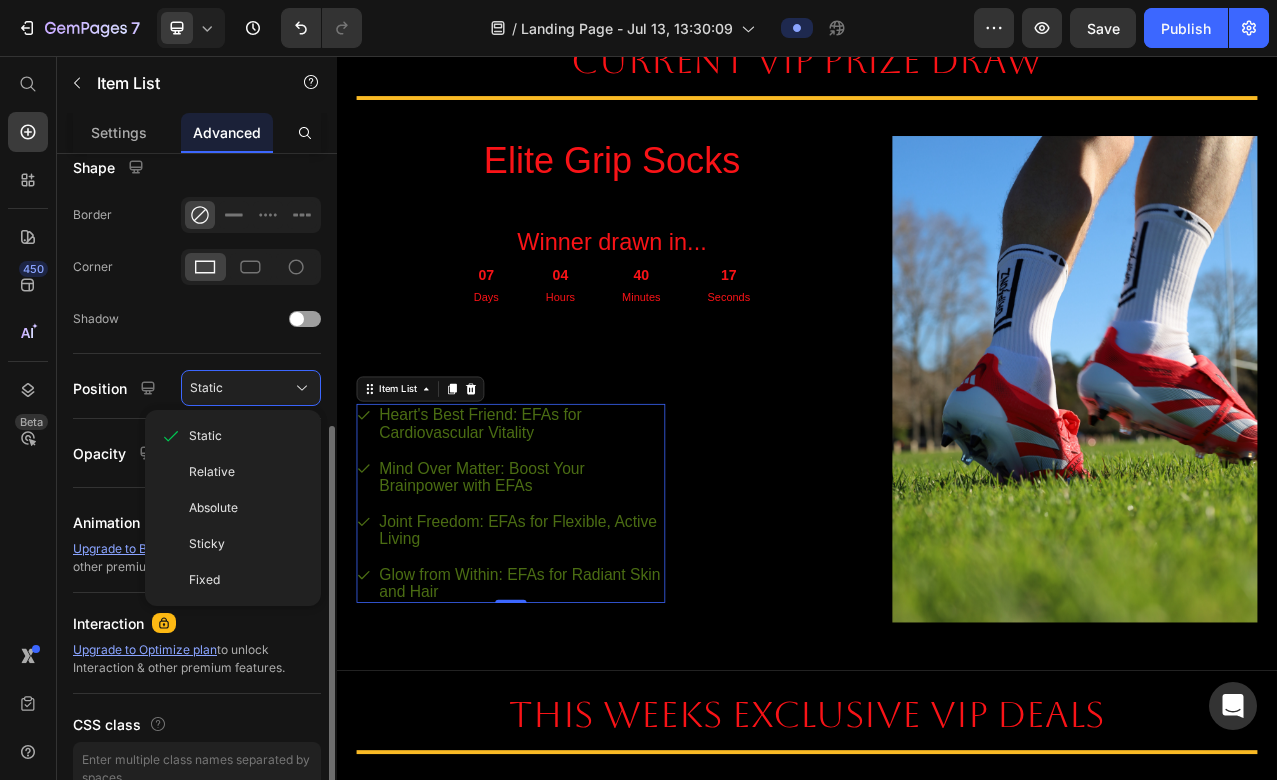 click on "Interaction" at bounding box center [164, 623] 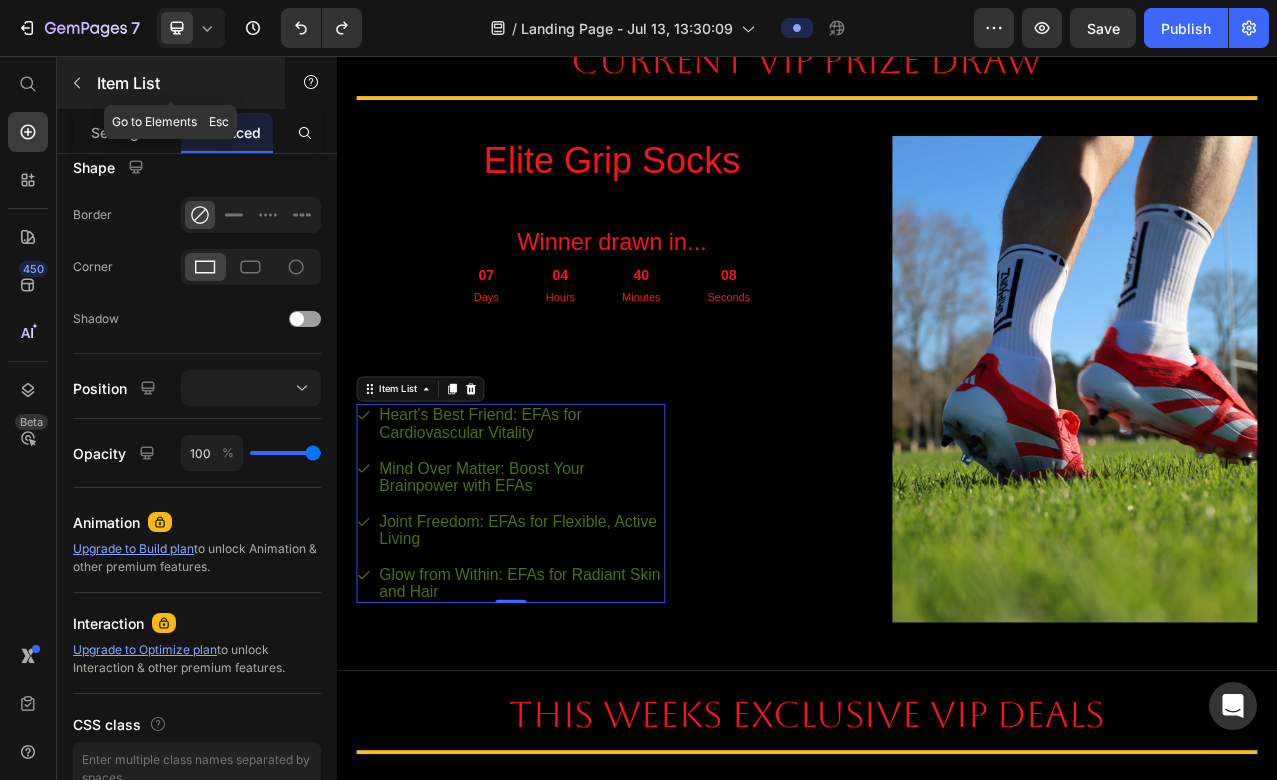 click 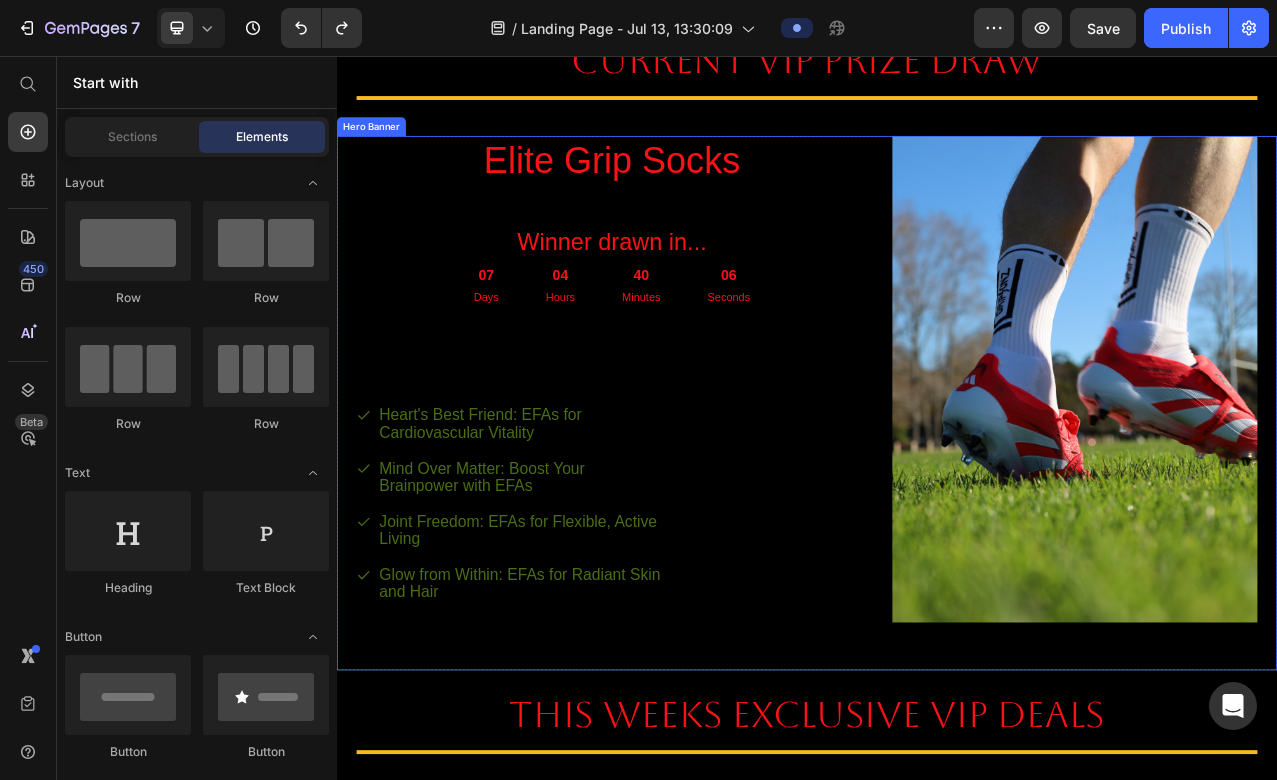 click on "Elite Grip Socks Heading Winner drawn in... Heading 07 Days 04 Hours 40 Minutes 06 Seconds Countdown Timer
Heart's Best Friend: EFAs for Cardiovascular Vitality
Mind Over Matter: Boost Your Brainpower with EFAs
Joint Freedom: EFAs for Flexible, Active Living
Glow from Within: EFAs for Radiant Skin and Hair Item List Row Image" at bounding box center [937, 499] 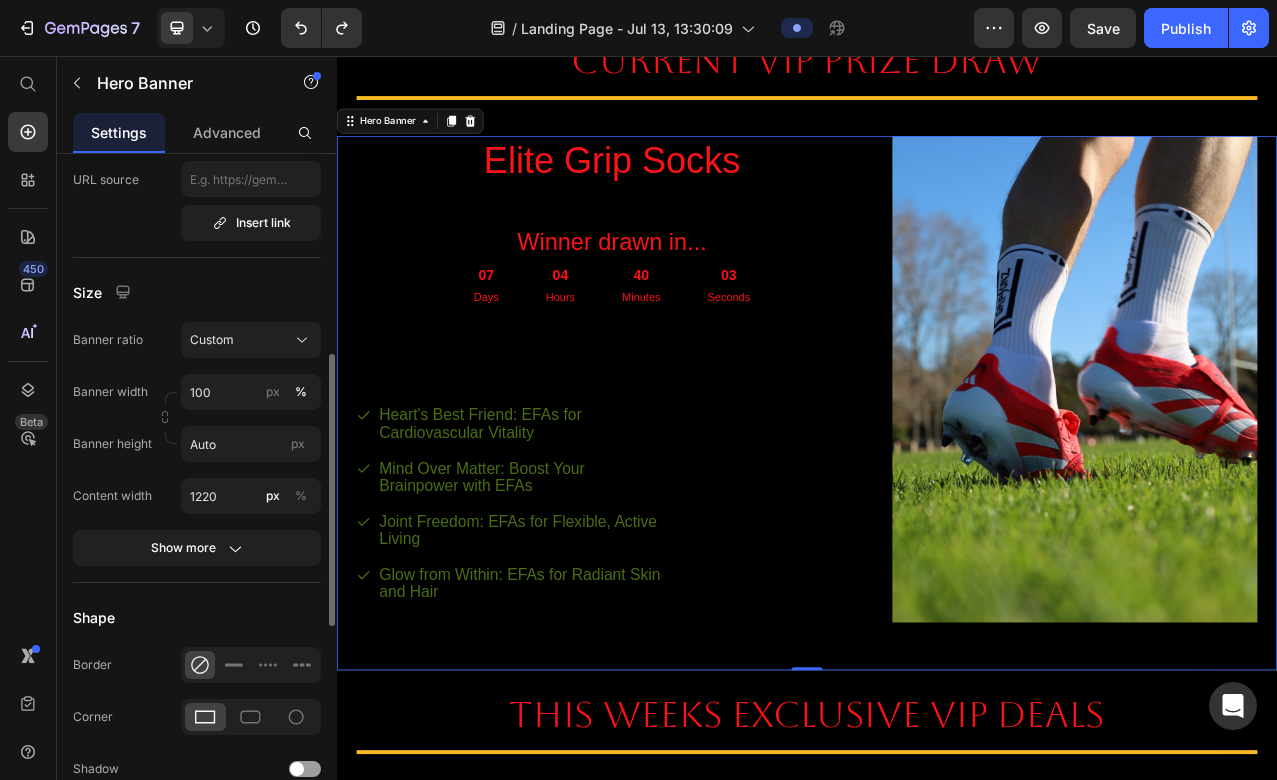 scroll, scrollTop: 533, scrollLeft: 0, axis: vertical 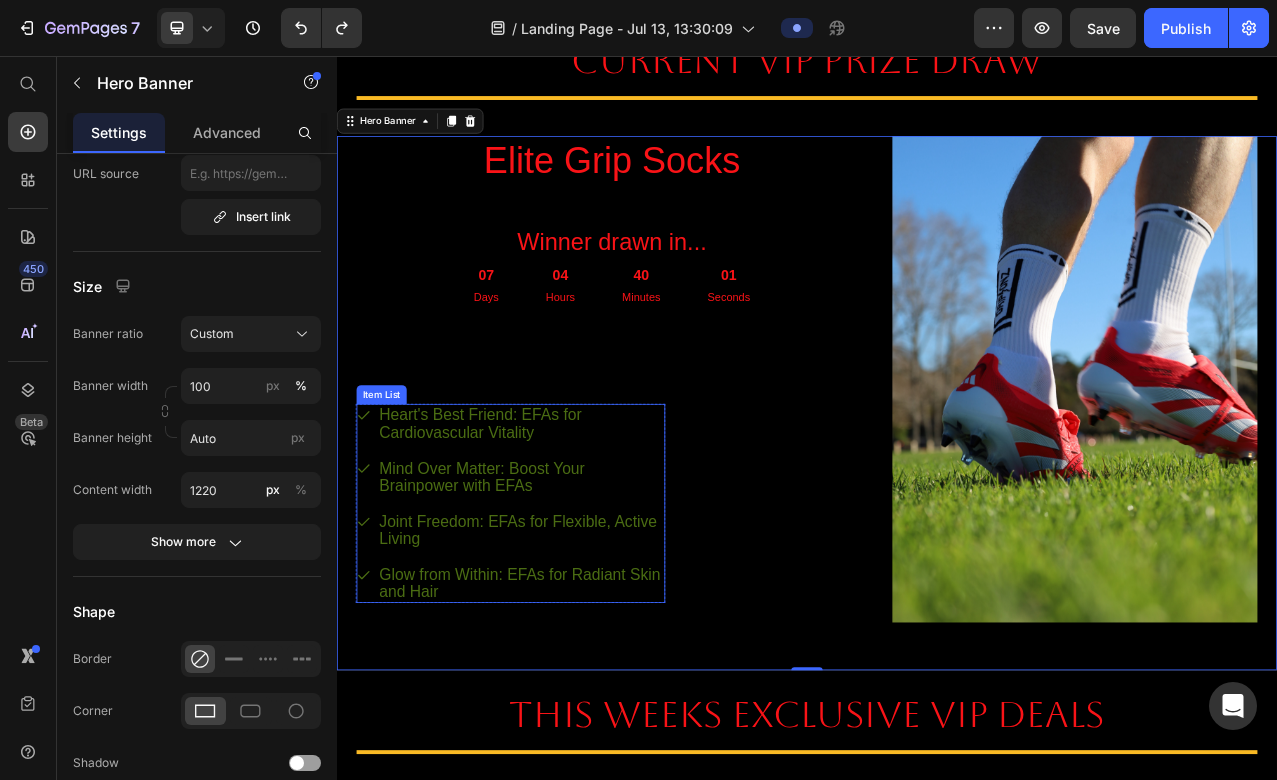 click on "Heart's Best Friend: EFAs for Cardiovascular Vitality" at bounding box center [572, 525] 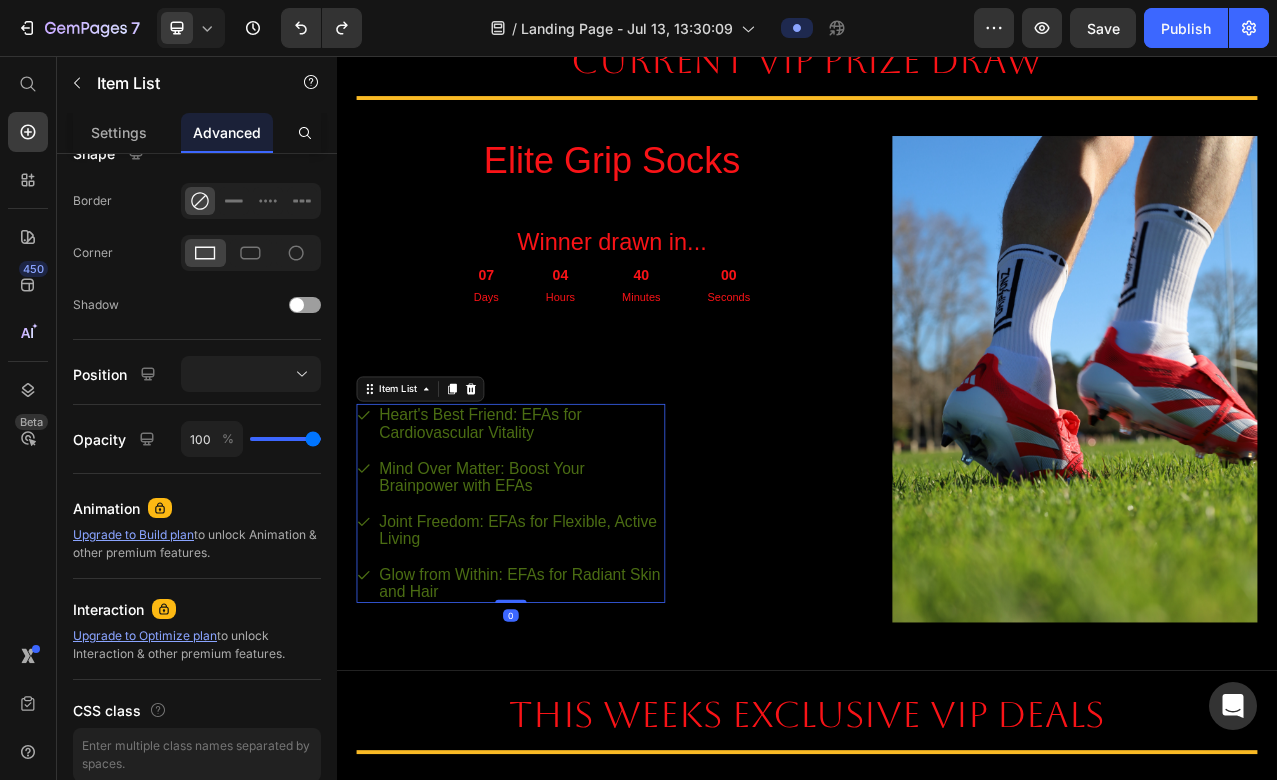scroll, scrollTop: 0, scrollLeft: 0, axis: both 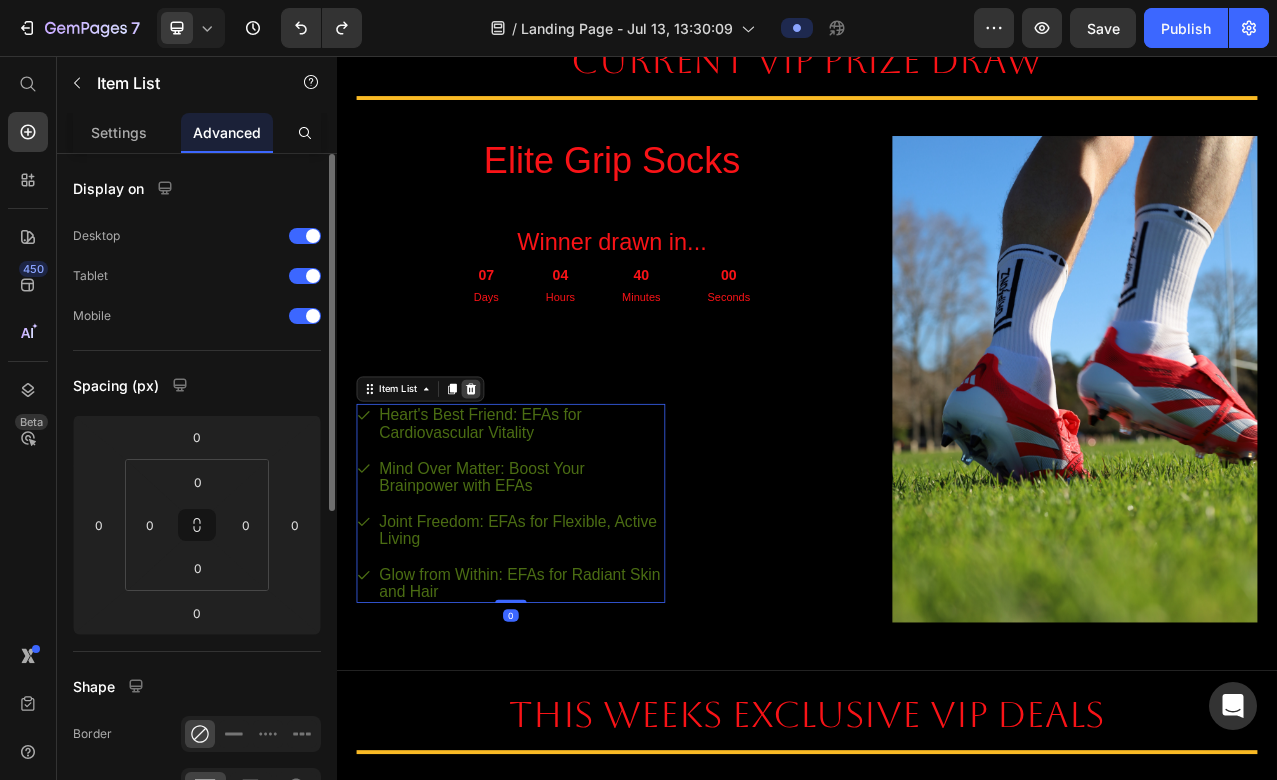 click 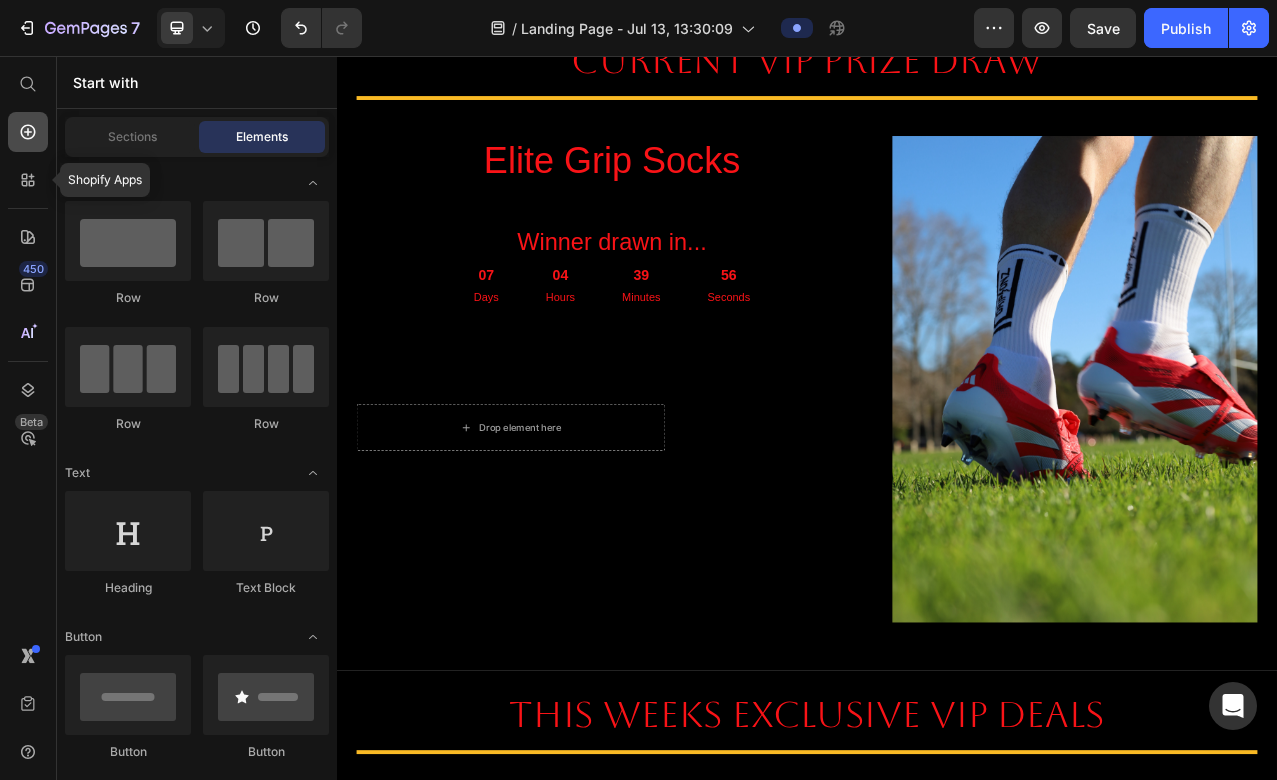 click 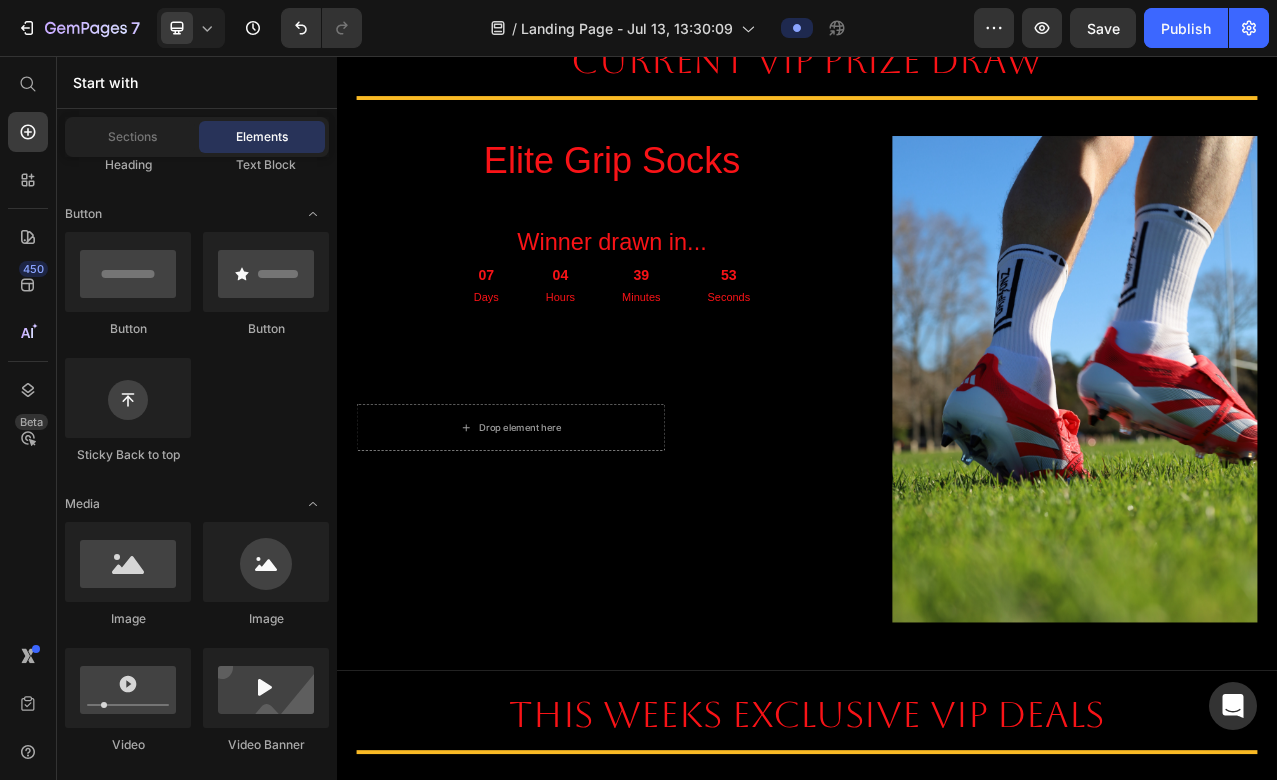 scroll, scrollTop: 0, scrollLeft: 0, axis: both 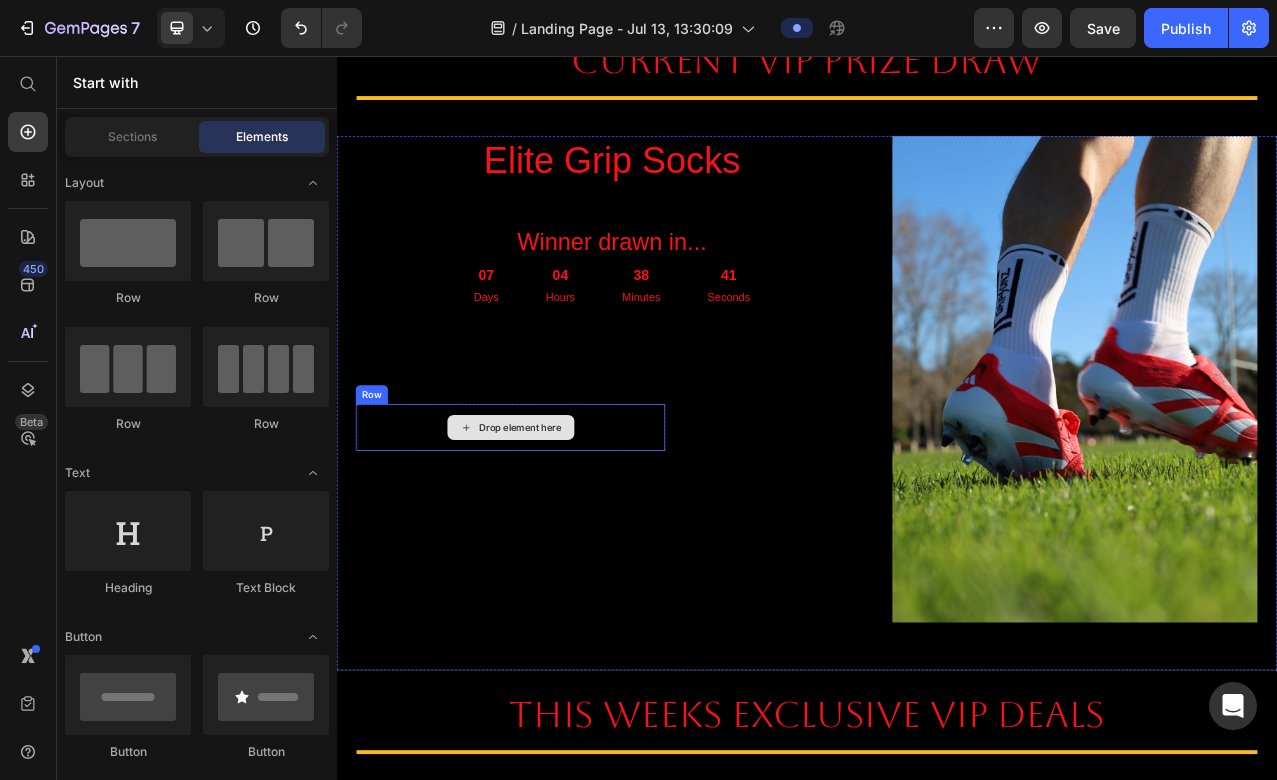 click on "Drop element here" at bounding box center [559, 530] 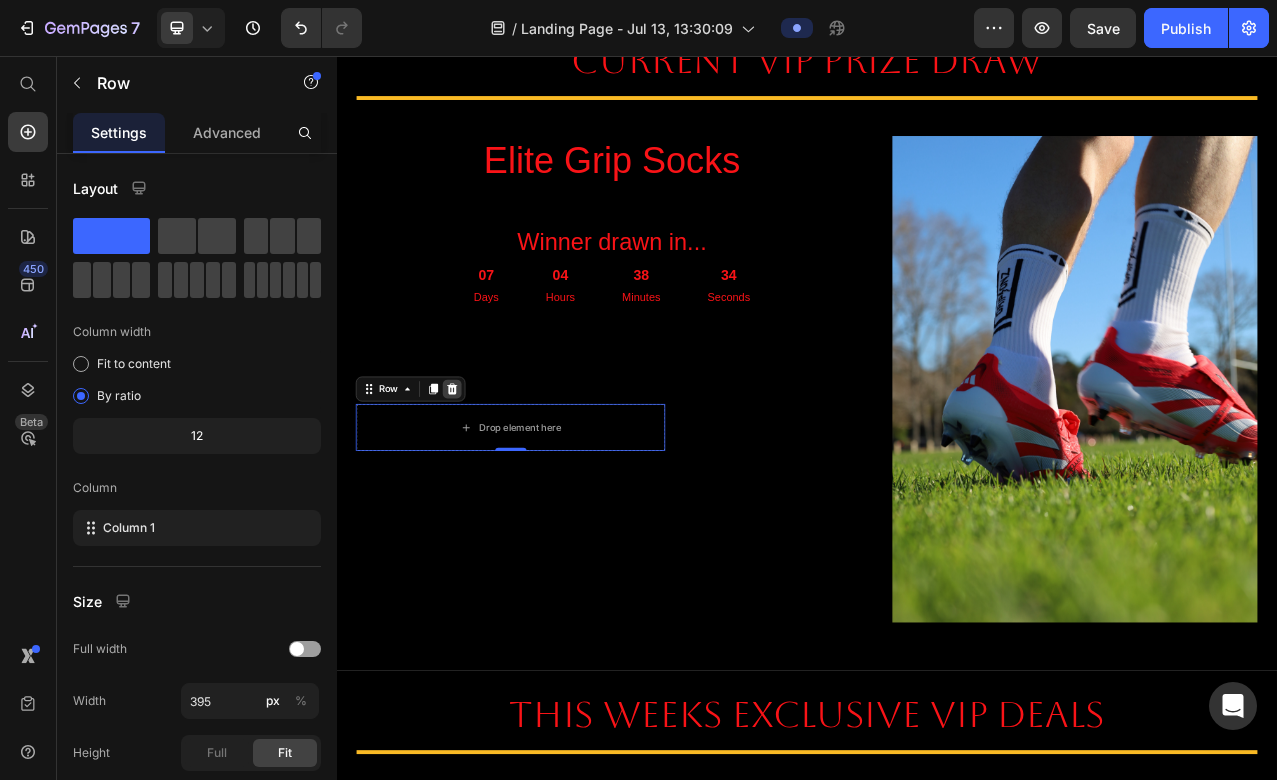 click 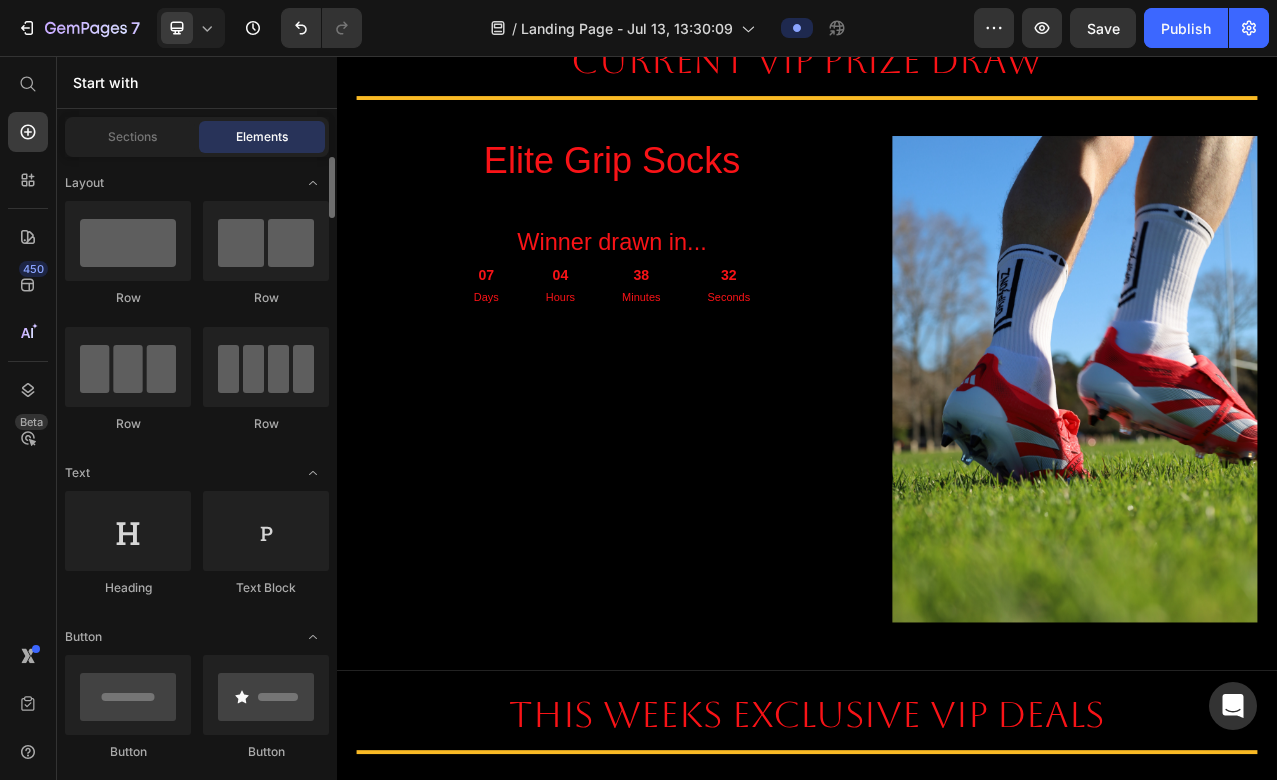 click on "Row" 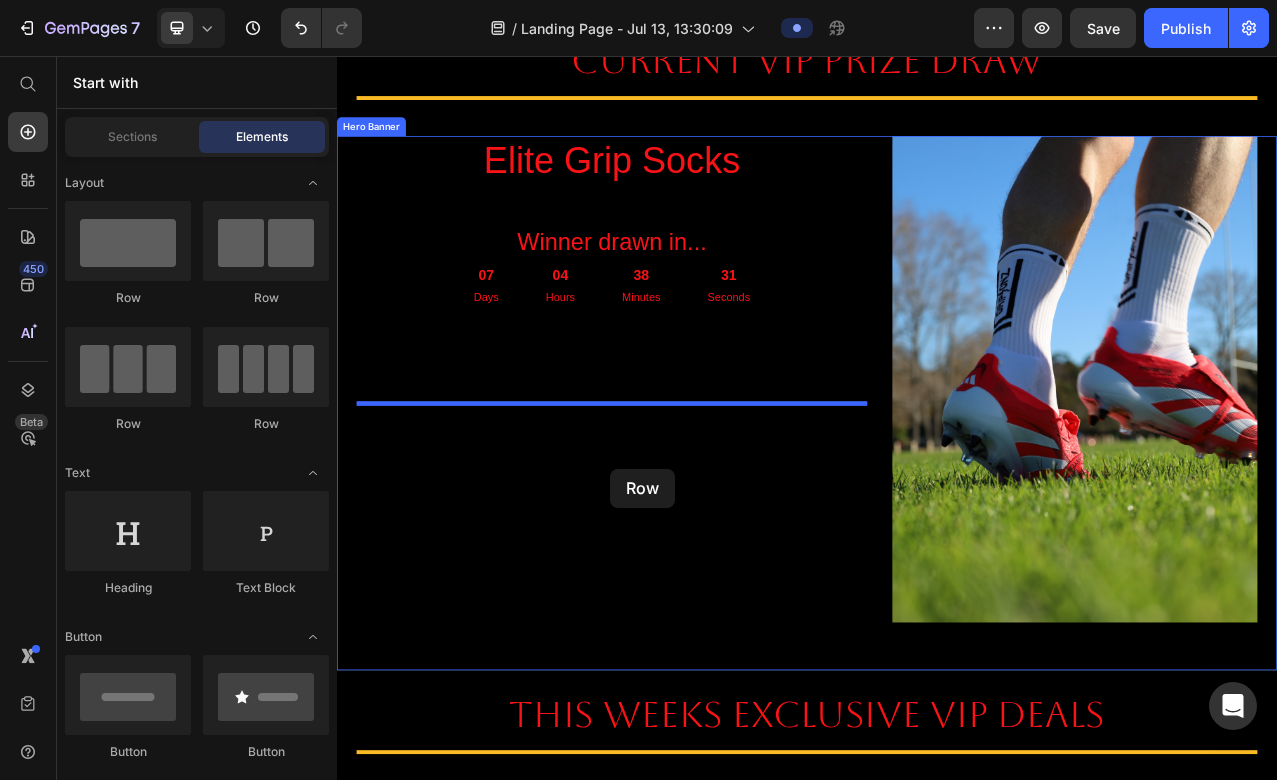 drag, startPoint x: 466, startPoint y: 306, endPoint x: 684, endPoint y: 582, distance: 351.7101 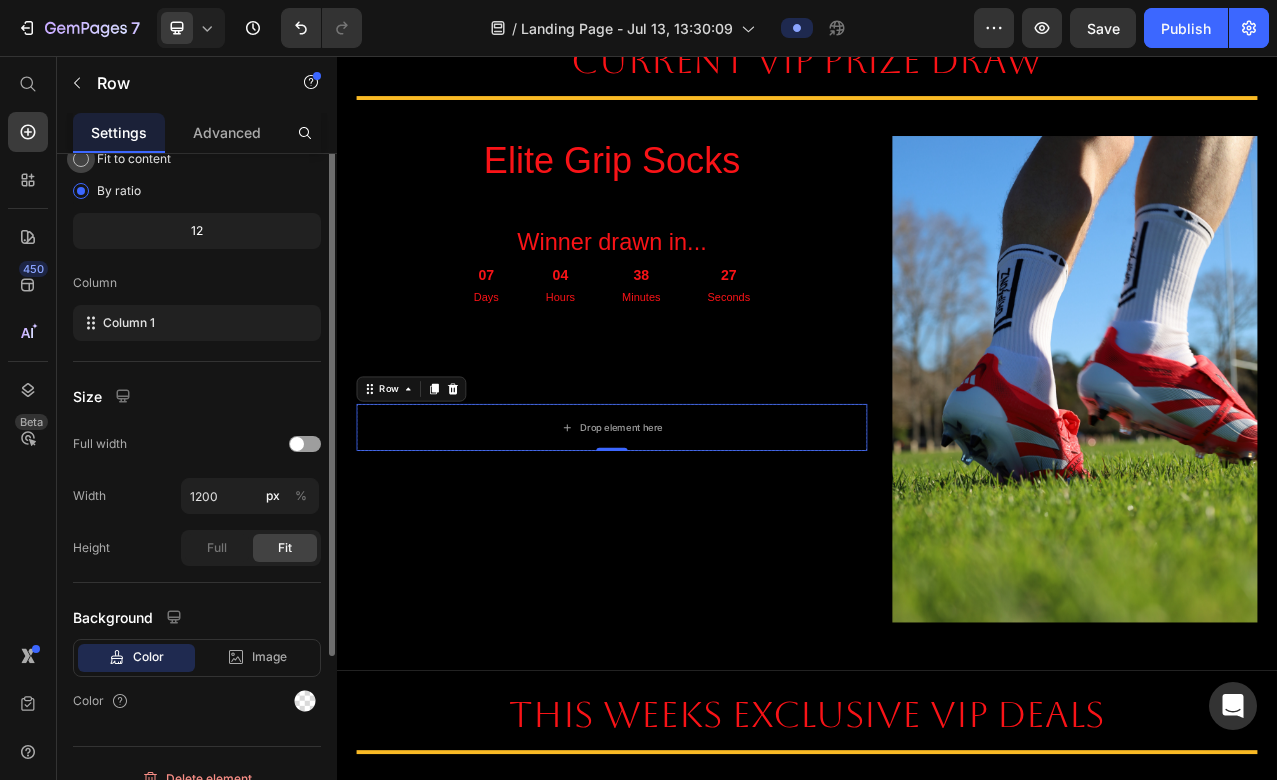 scroll, scrollTop: 0, scrollLeft: 0, axis: both 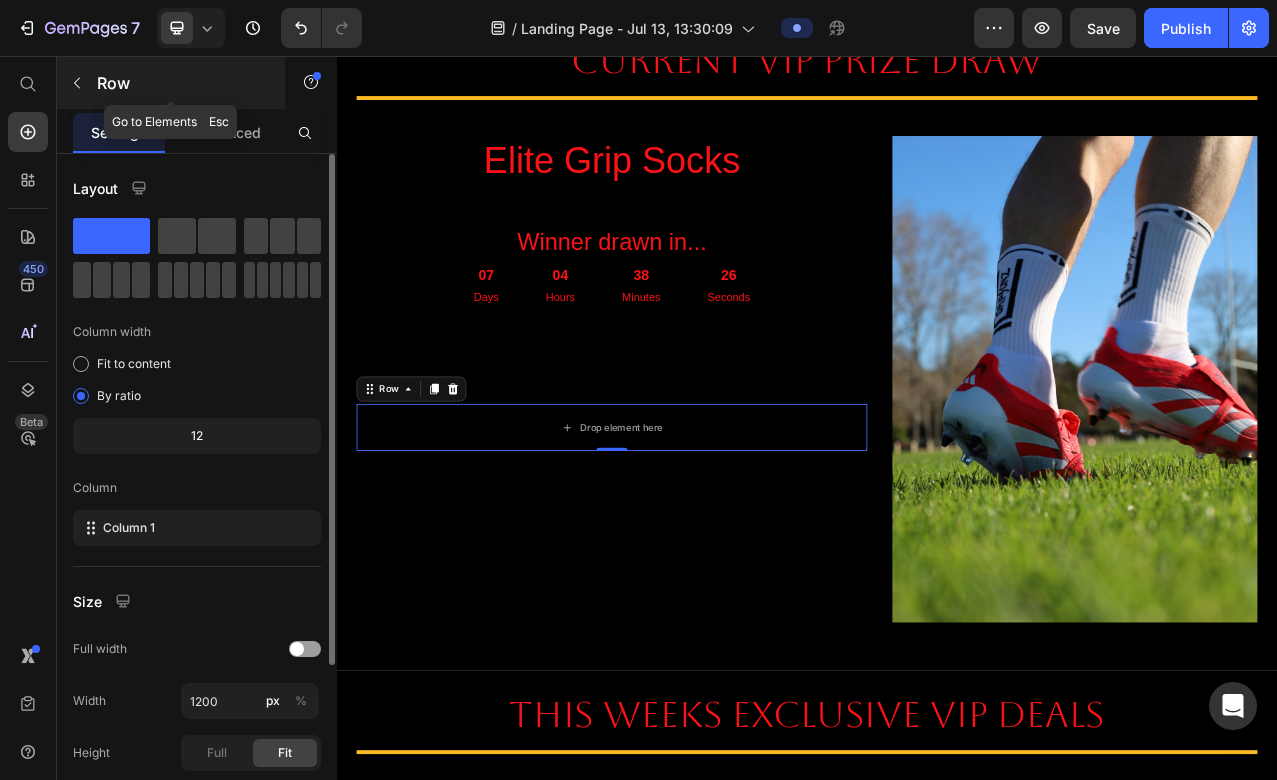 click at bounding box center (77, 83) 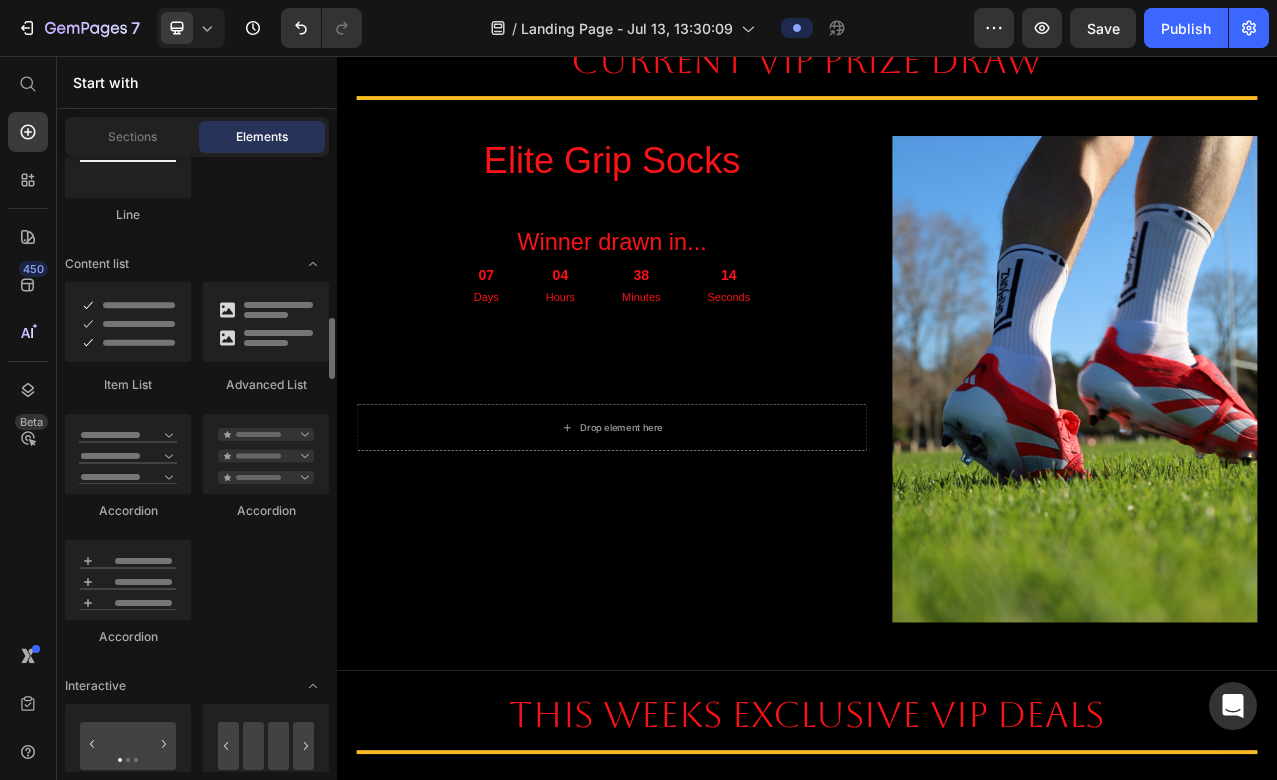 scroll, scrollTop: 1625, scrollLeft: 0, axis: vertical 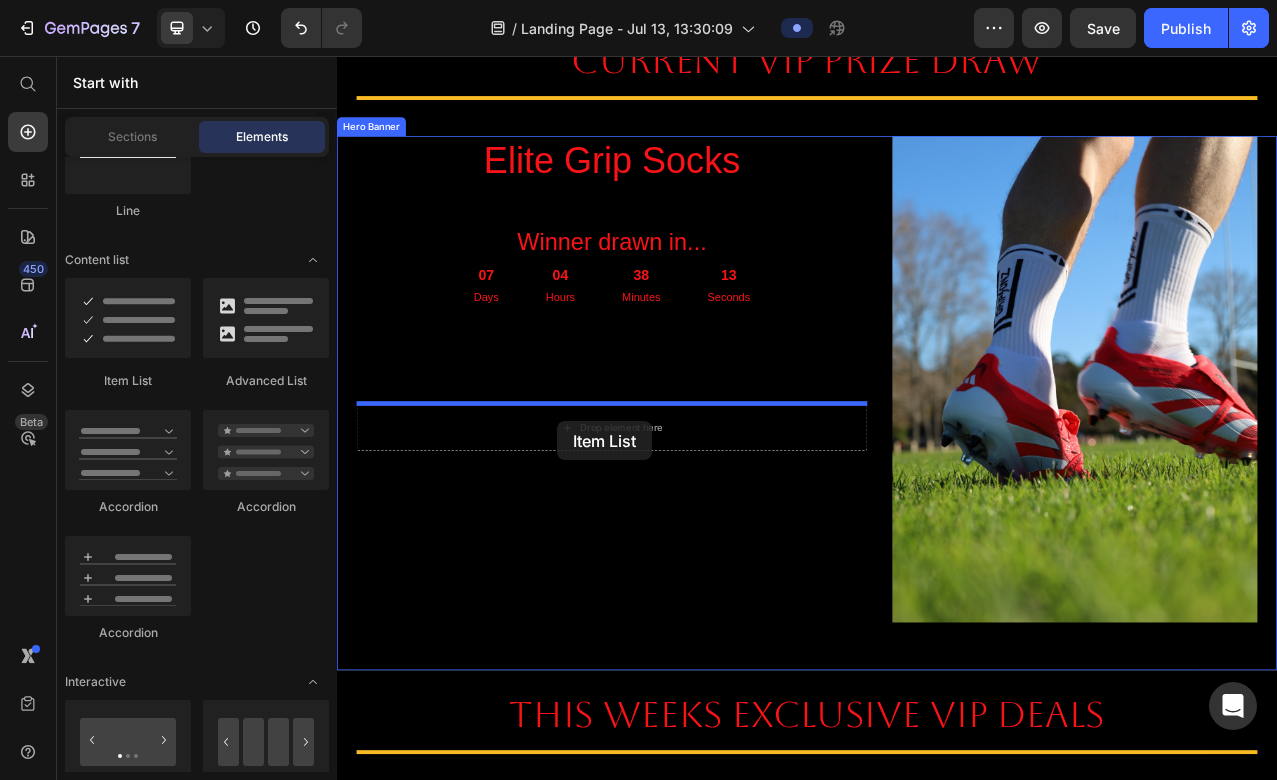 drag, startPoint x: 466, startPoint y: 381, endPoint x: 618, endPoint y: 526, distance: 210.06903 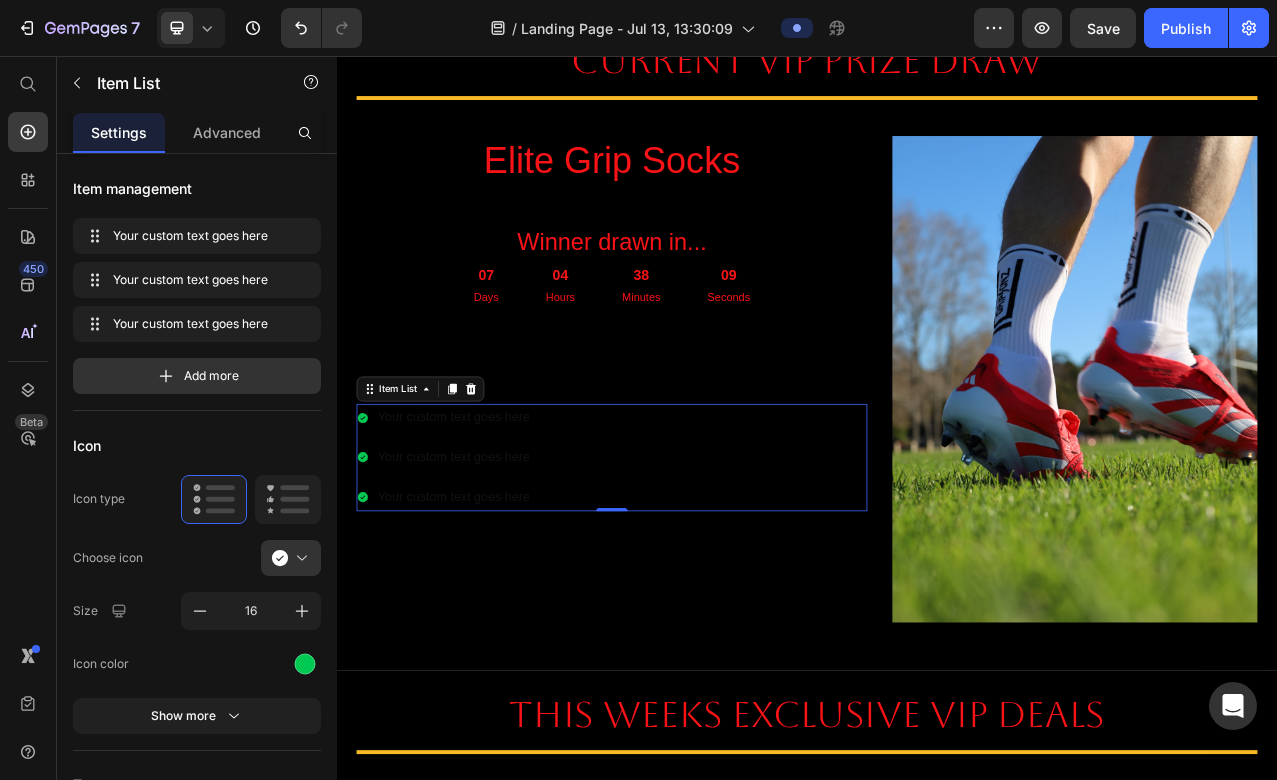 click on "Your custom text goes here" at bounding box center [486, 517] 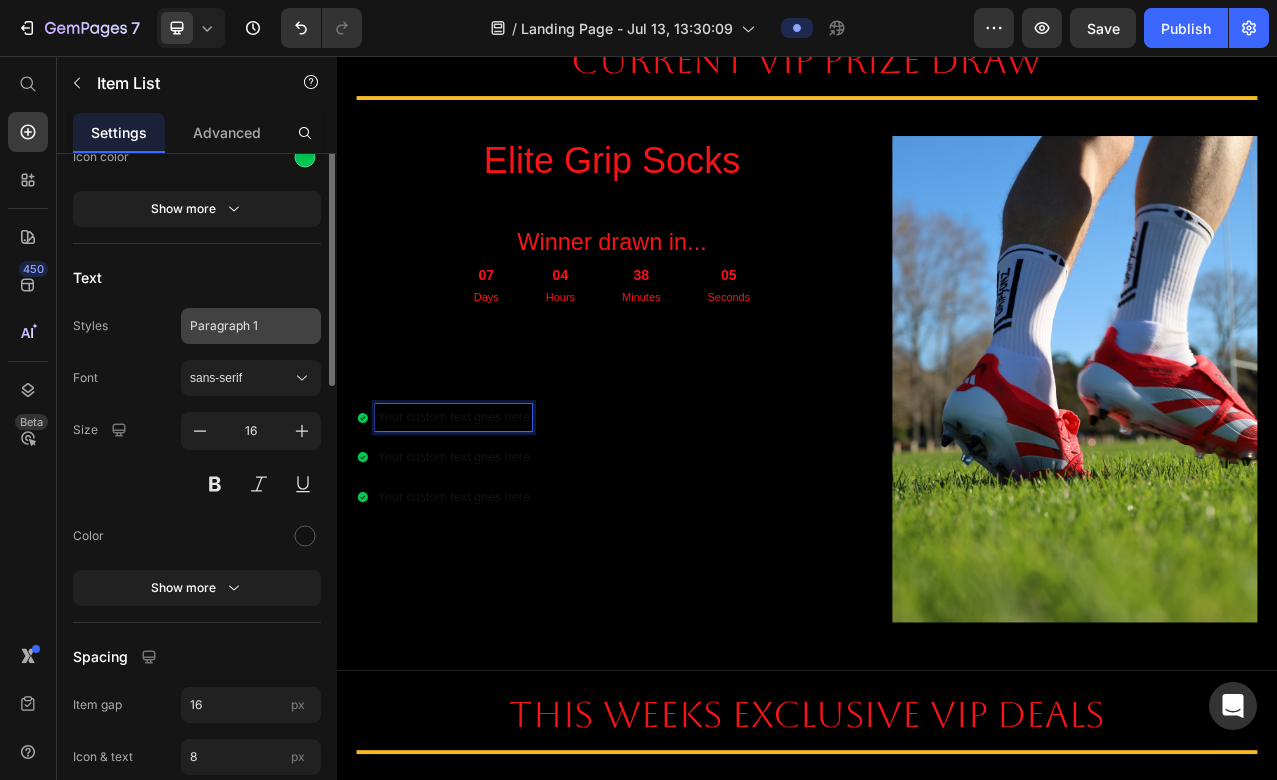 scroll, scrollTop: 516, scrollLeft: 0, axis: vertical 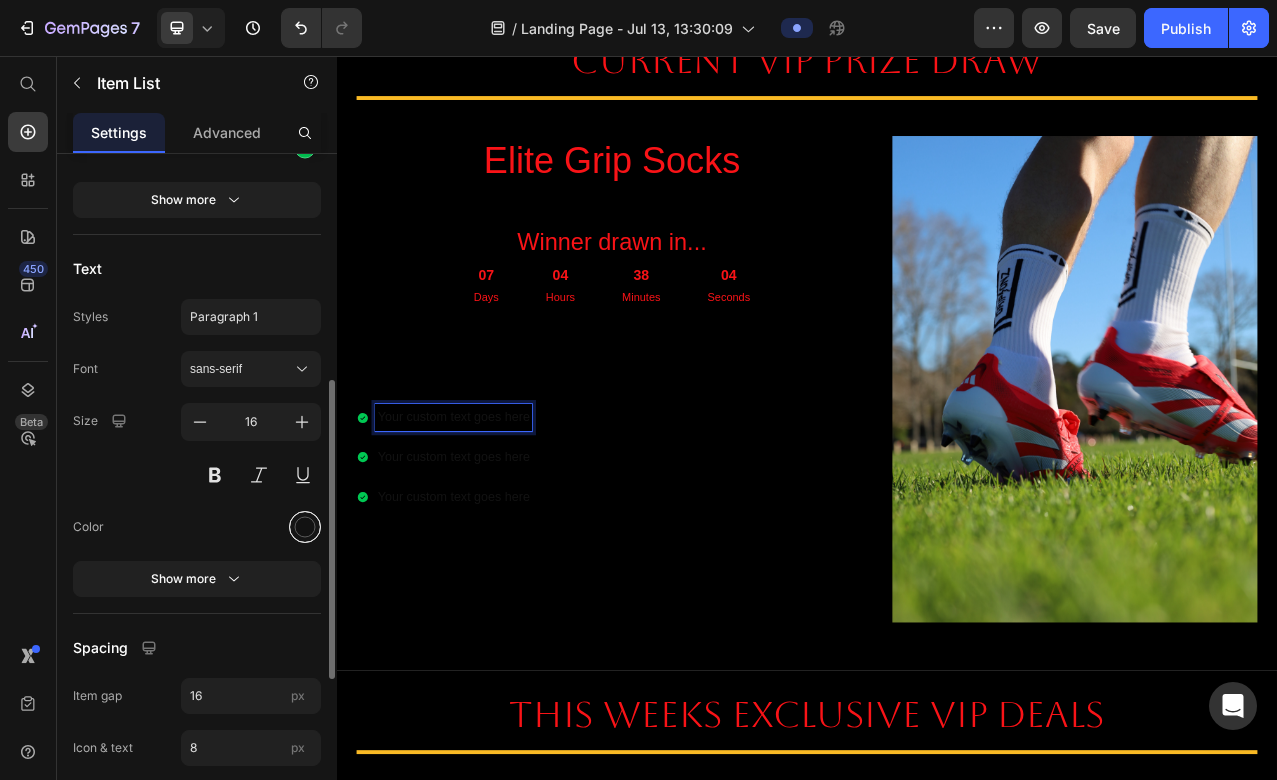 click at bounding box center [305, 526] 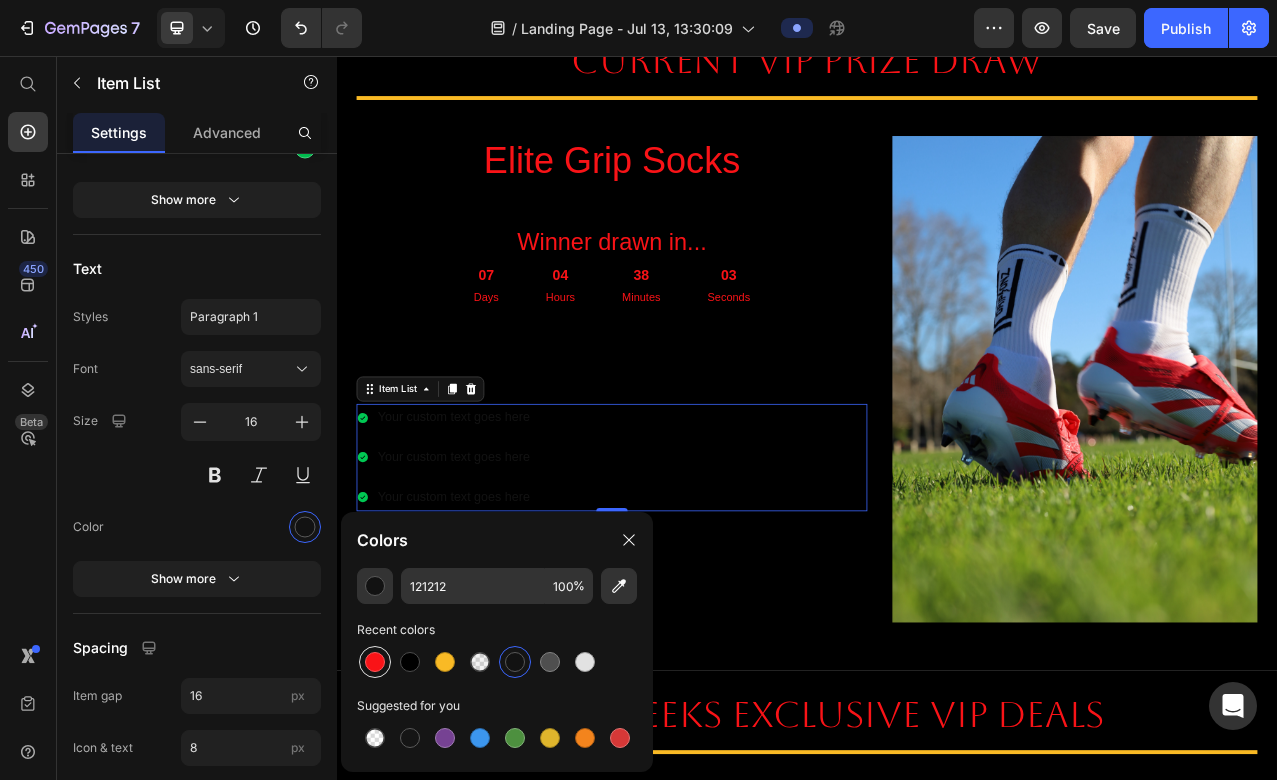 click at bounding box center (375, 662) 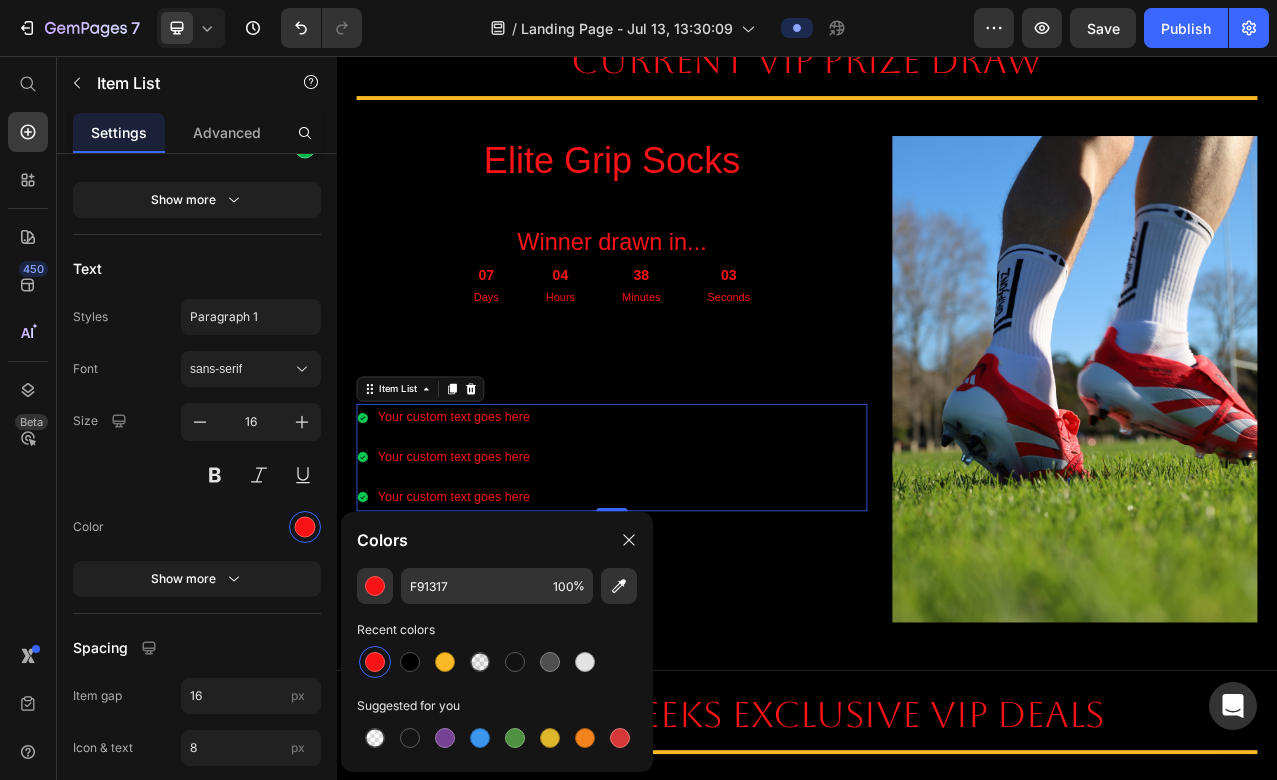 click on "Your custom text goes here Your custom text goes here Your custom text goes here" at bounding box center (688, 568) 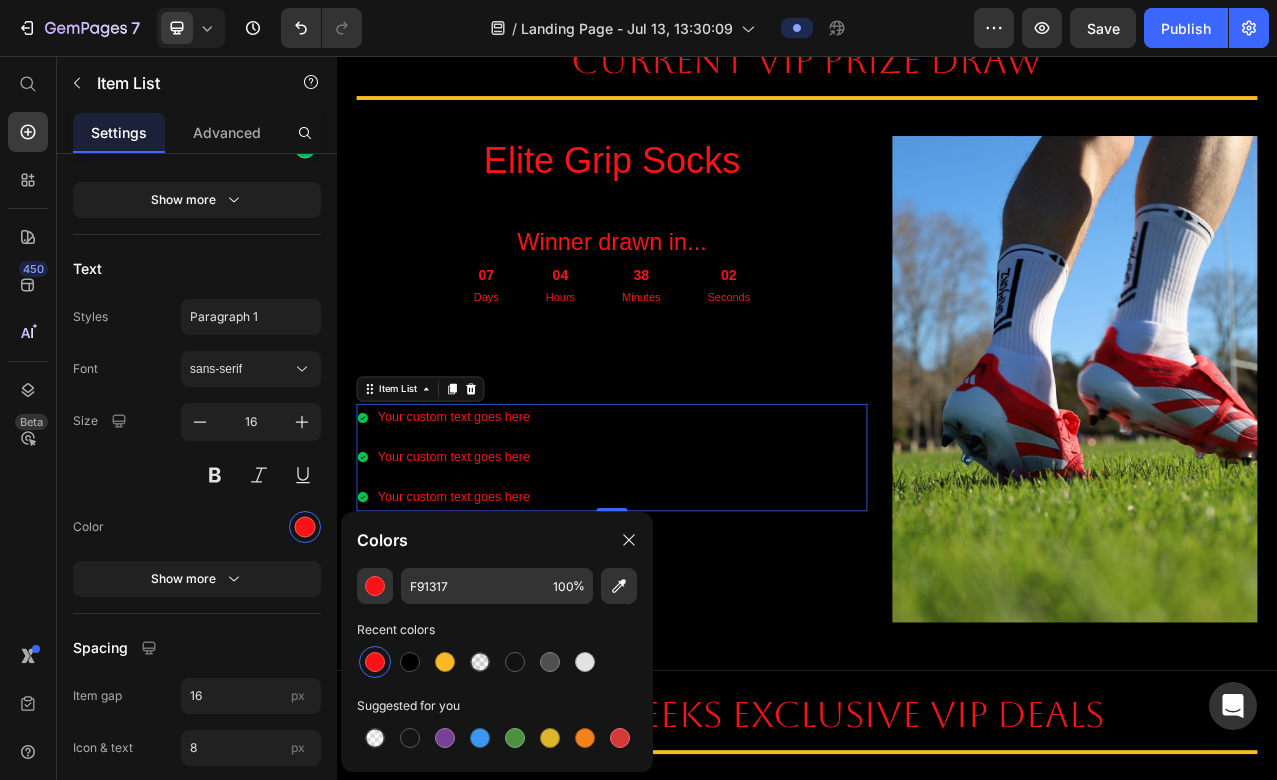 click on "Your custom text goes here" at bounding box center [486, 517] 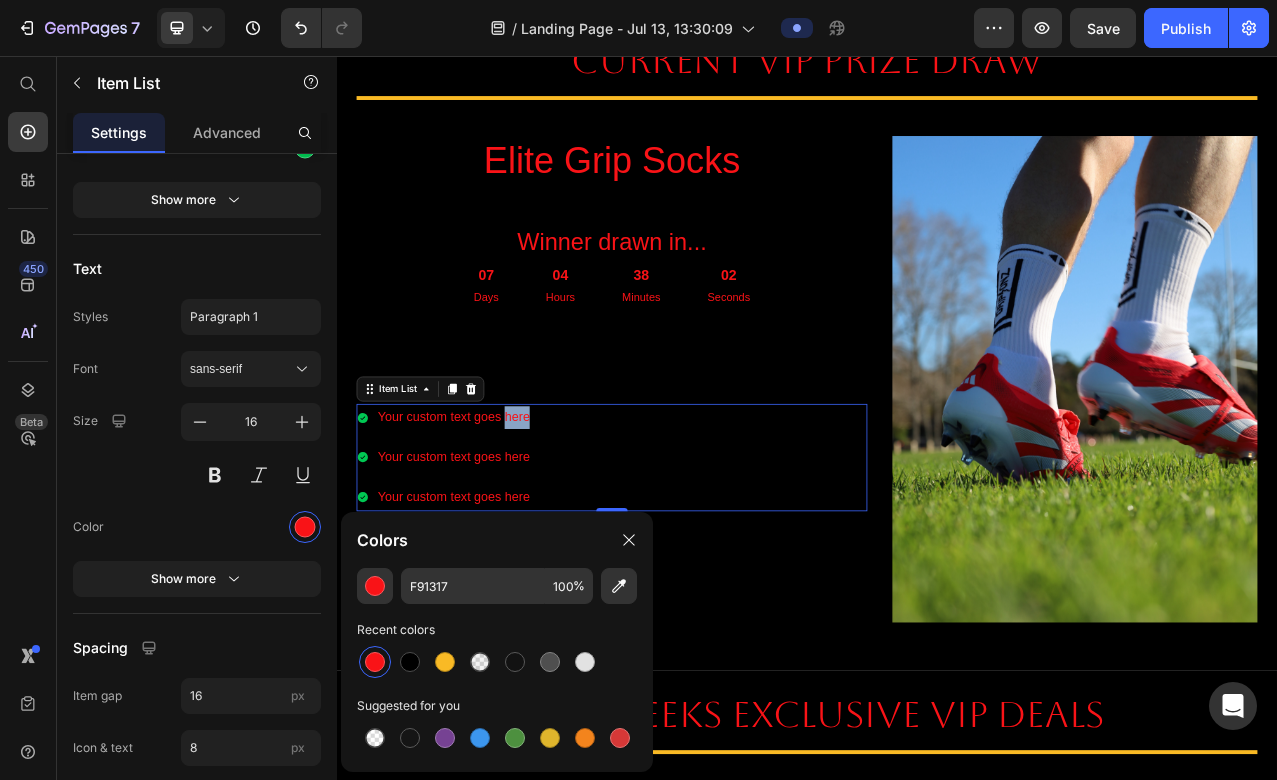 click on "Your custom text goes here" at bounding box center [486, 517] 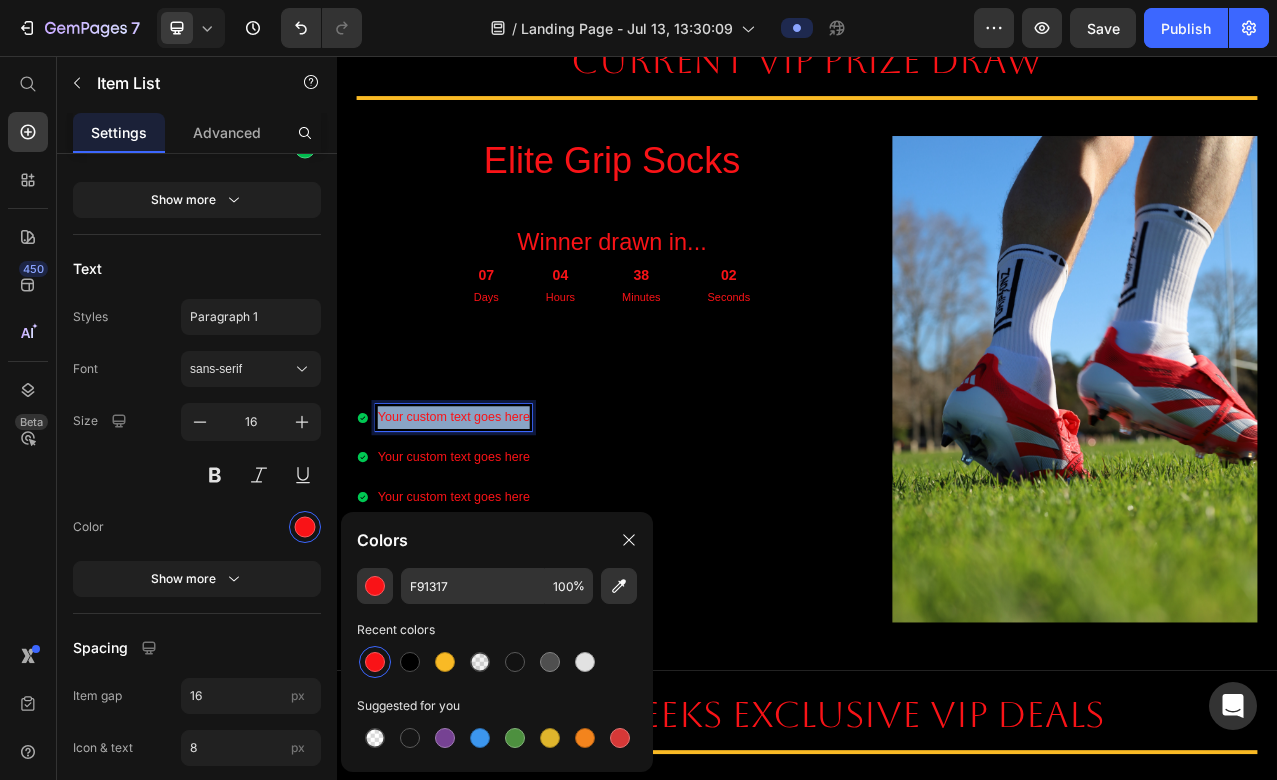 click on "Your custom text goes here" at bounding box center [486, 517] 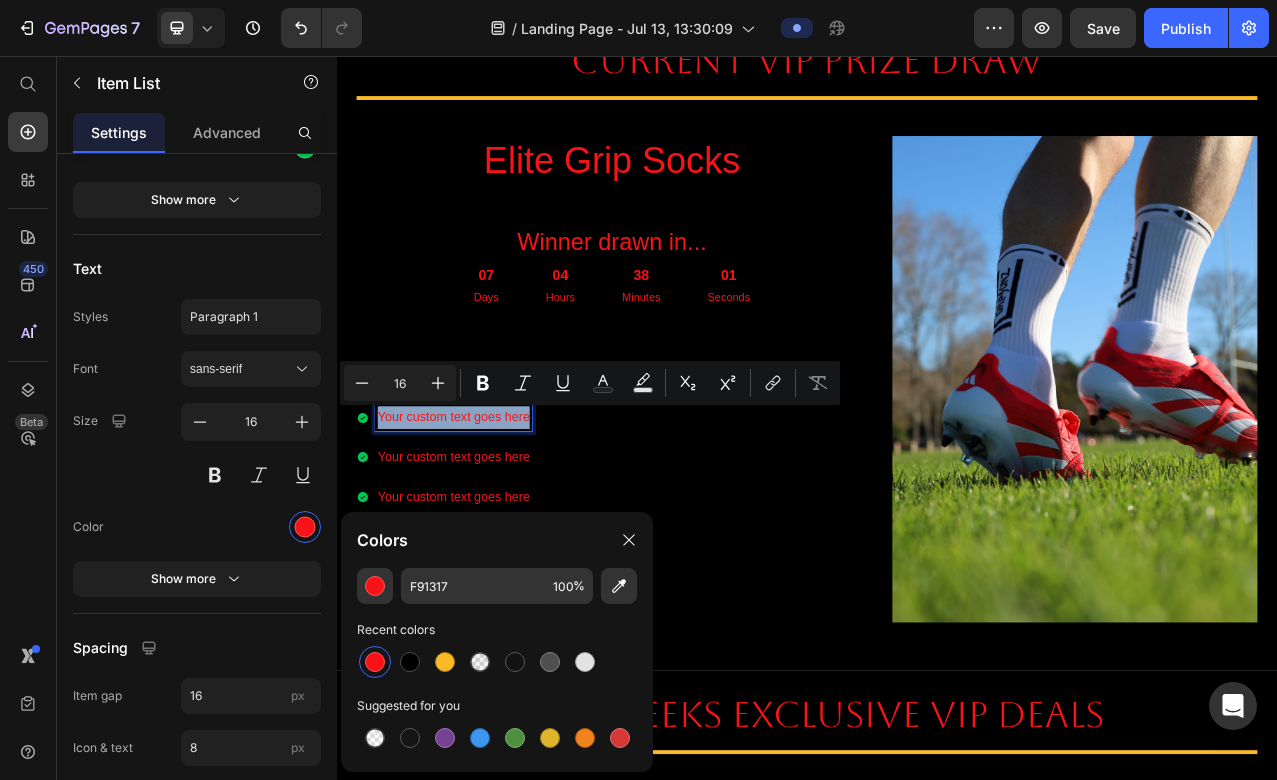 click on "Your custom text goes here Your custom text goes here Your custom text goes here" at bounding box center [688, 568] 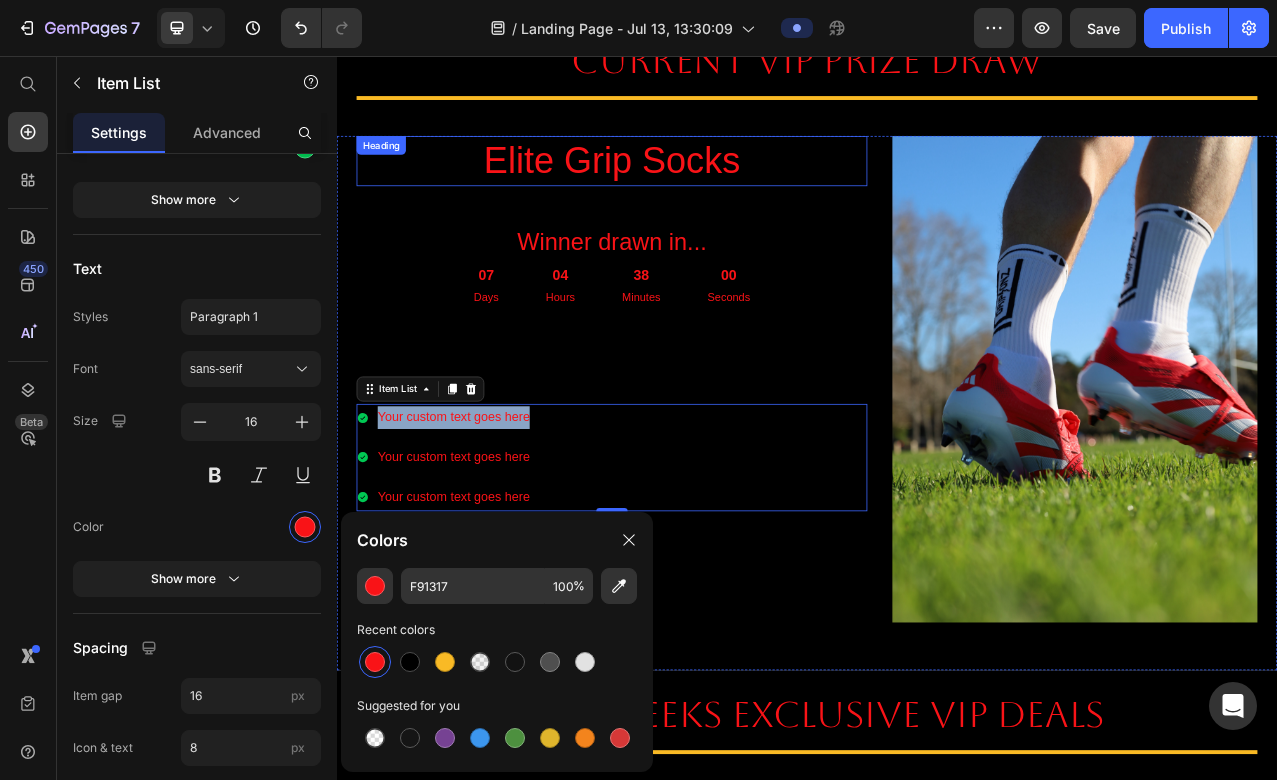 click on "Elite Grip Socks" at bounding box center [688, 190] 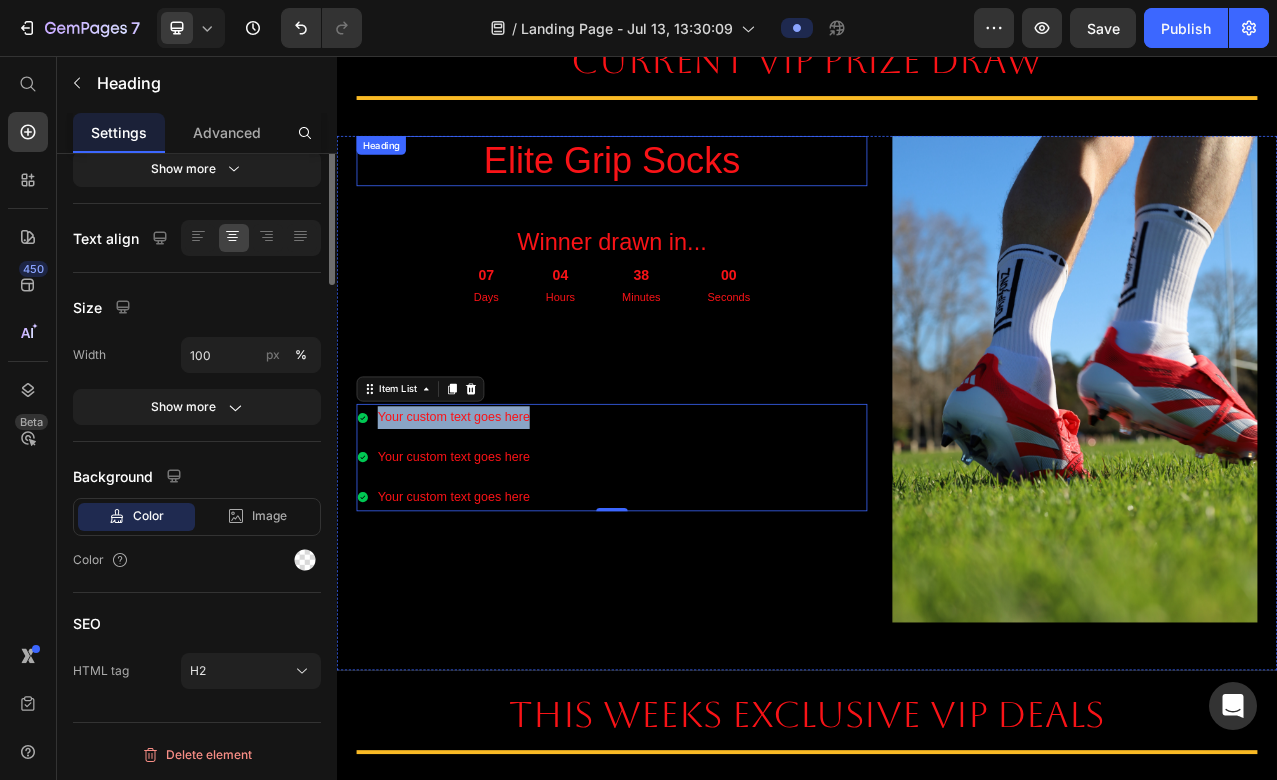 scroll, scrollTop: 0, scrollLeft: 0, axis: both 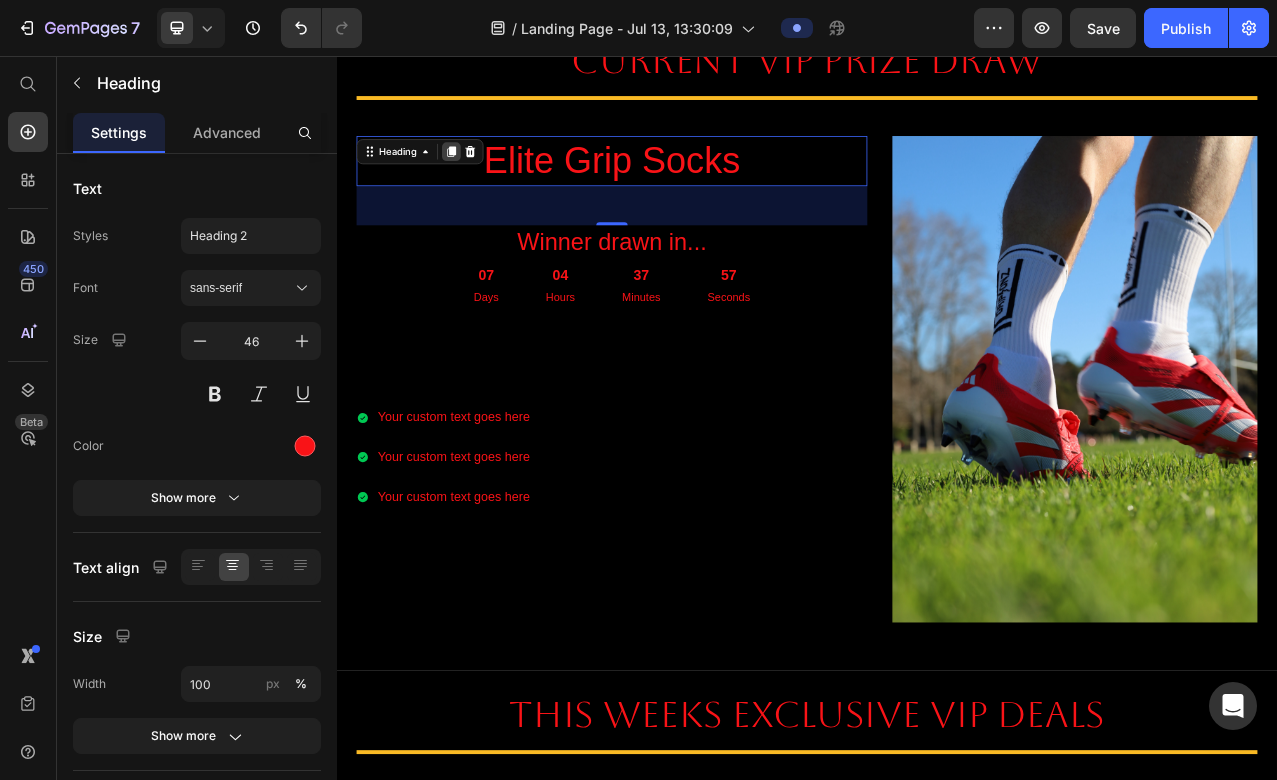 click at bounding box center [483, 178] 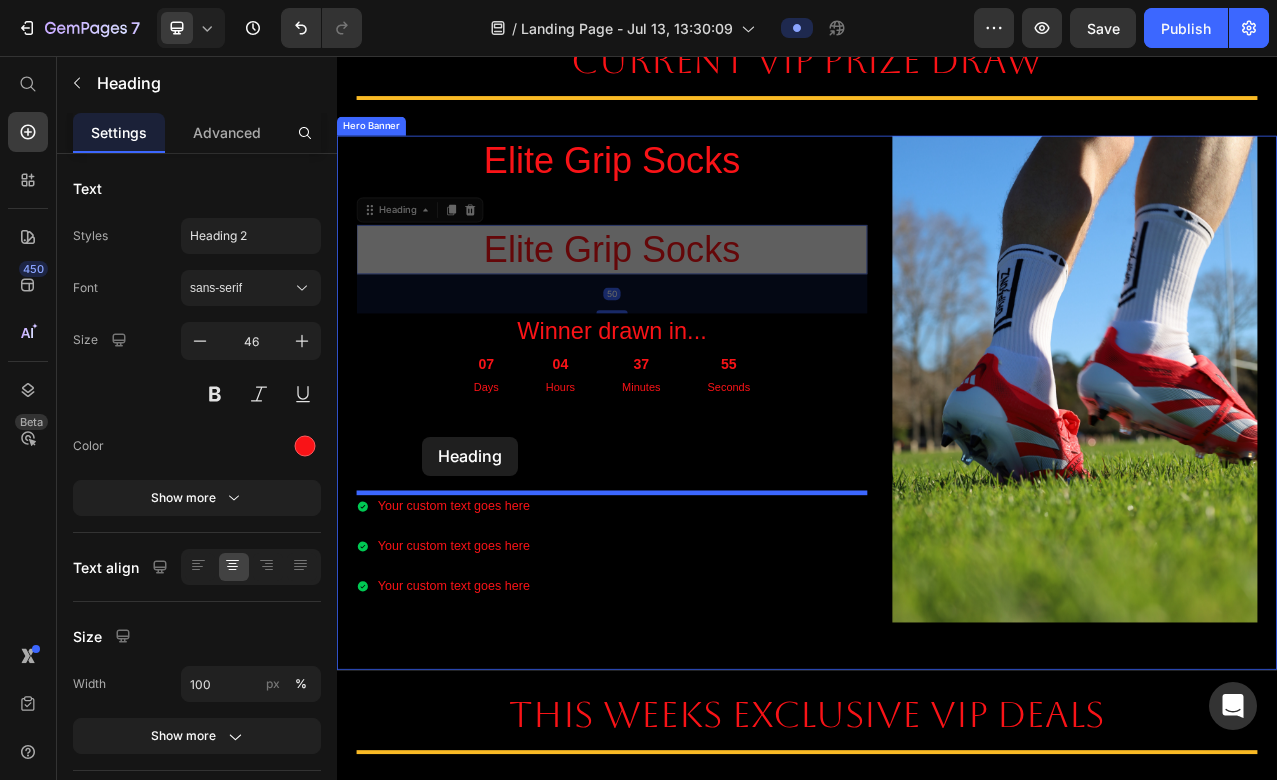 drag, startPoint x: 418, startPoint y: 253, endPoint x: 445, endPoint y: 542, distance: 290.2585 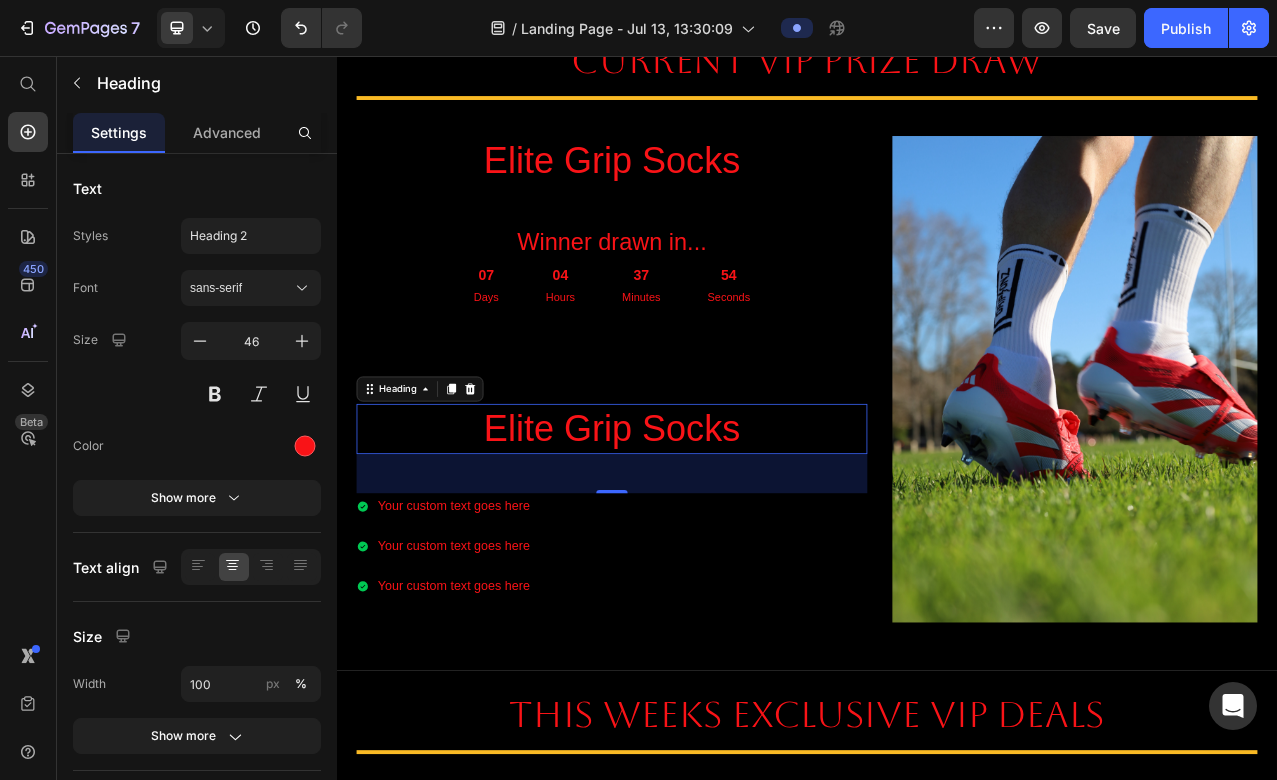 click on "Elite Grip Socks" at bounding box center [688, 532] 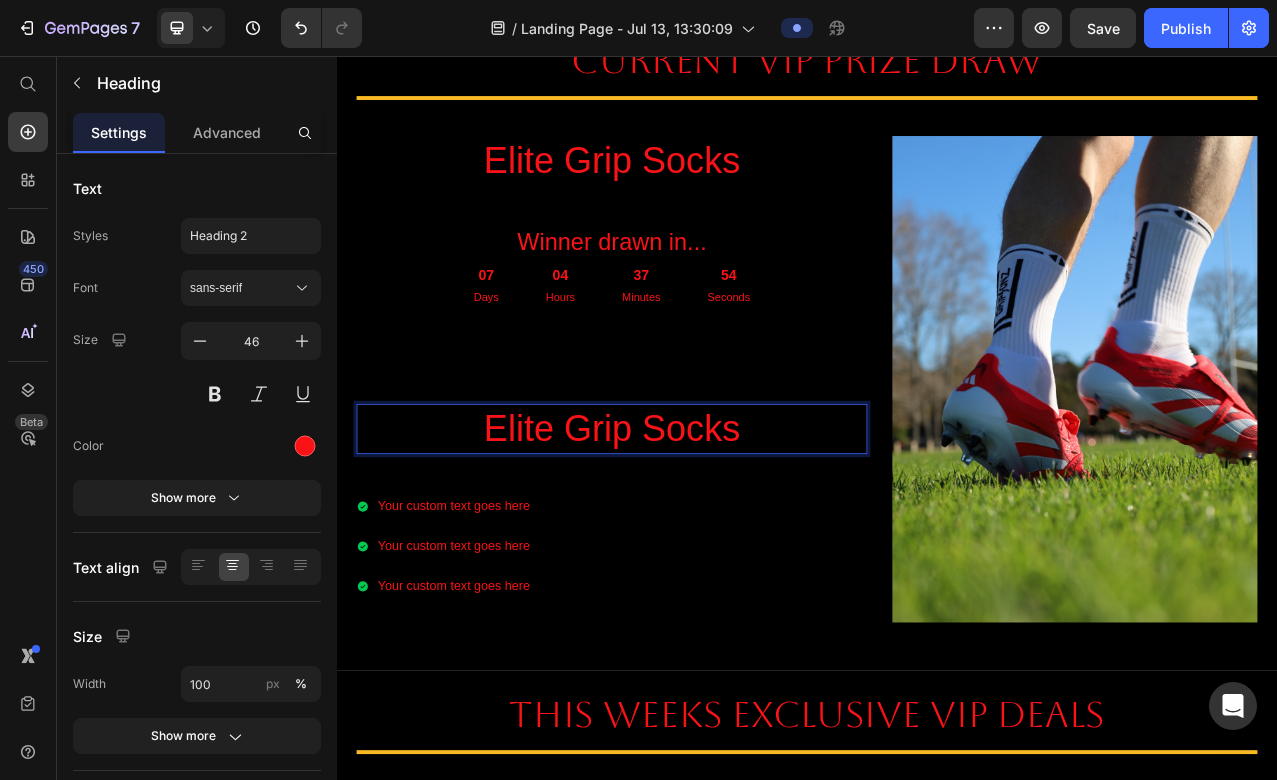 click on "Elite Grip Socks" at bounding box center [688, 532] 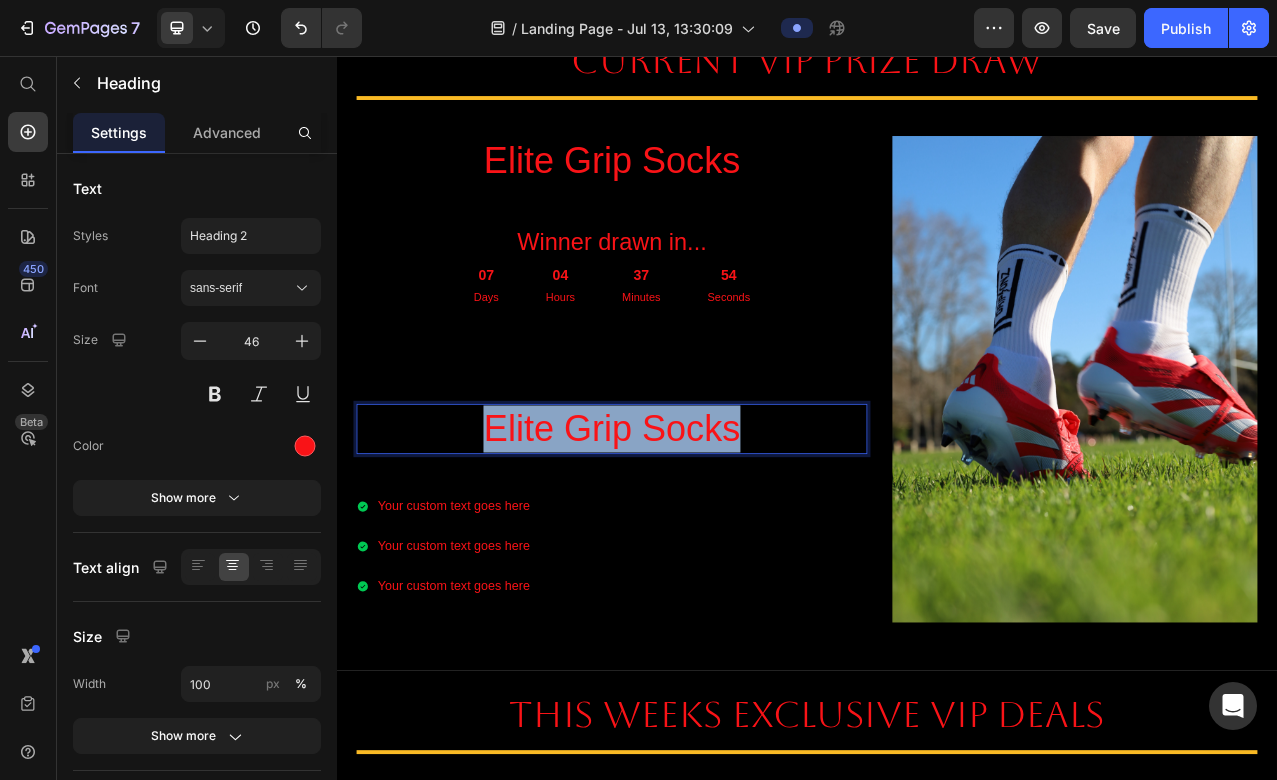 click on "Elite Grip Socks" at bounding box center [688, 532] 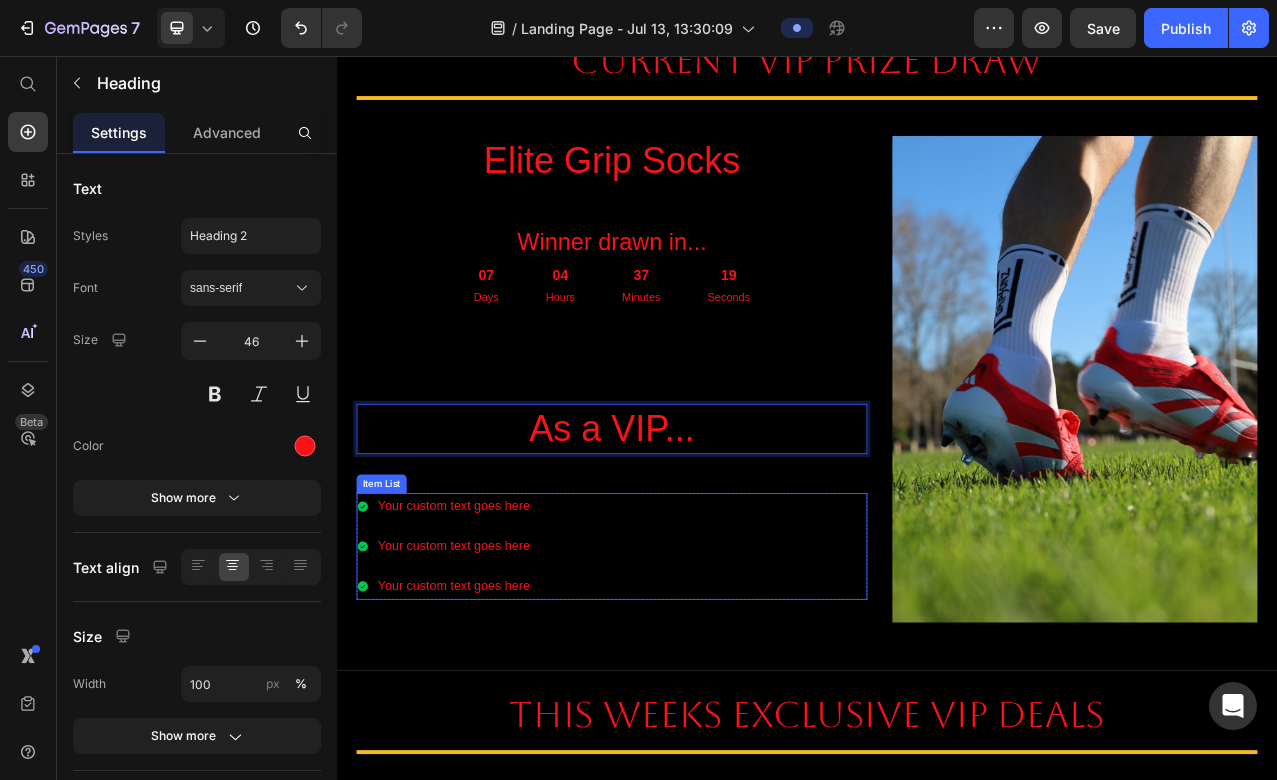 click on "Your custom text goes here" at bounding box center [486, 631] 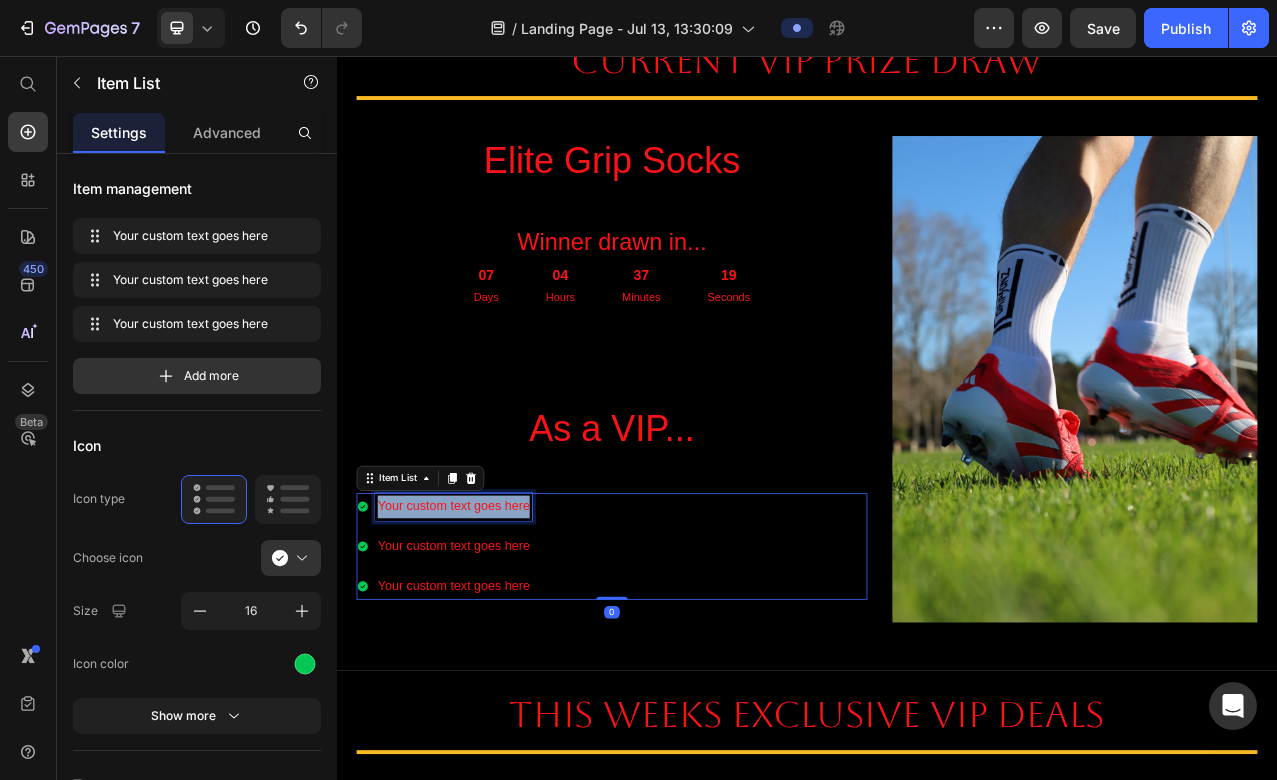 click on "Your custom text goes here" at bounding box center [486, 631] 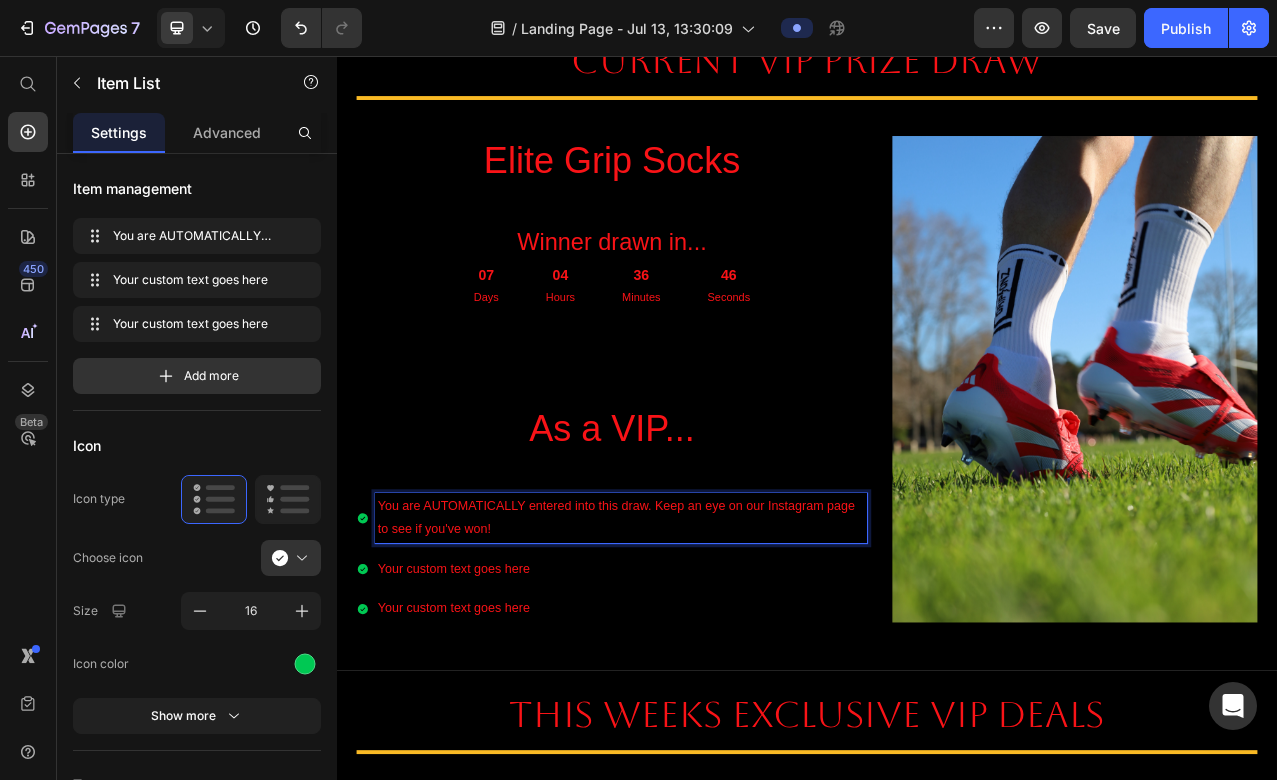 click on "Your custom text goes here" at bounding box center (700, 711) 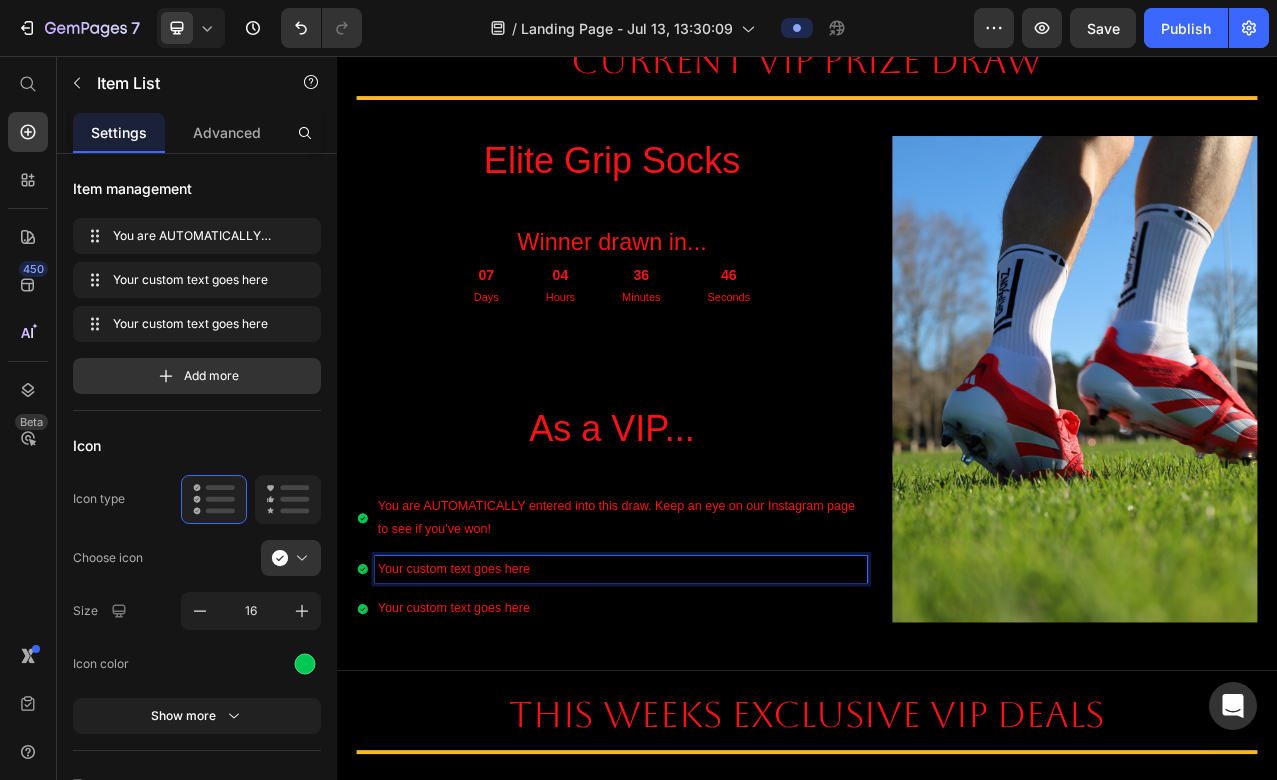 click on "Your custom text goes here" at bounding box center [700, 711] 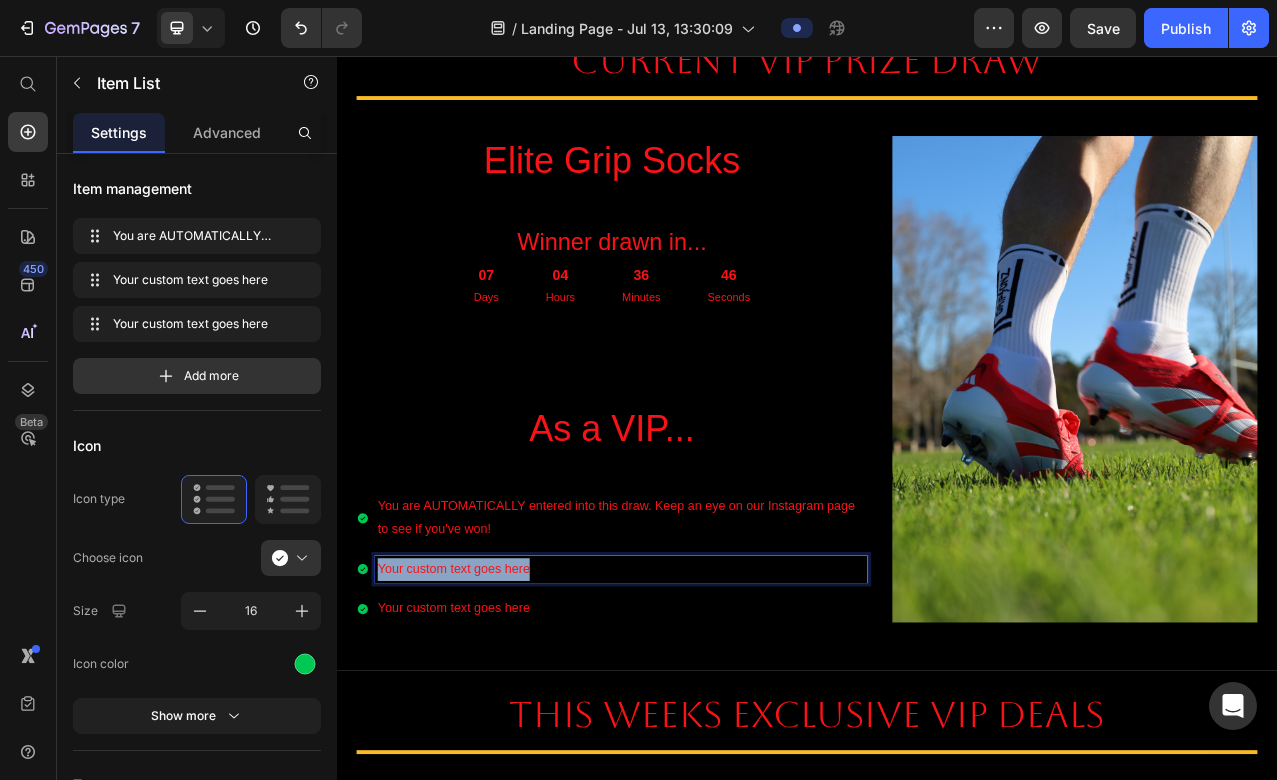 click on "Your custom text goes here" at bounding box center [700, 711] 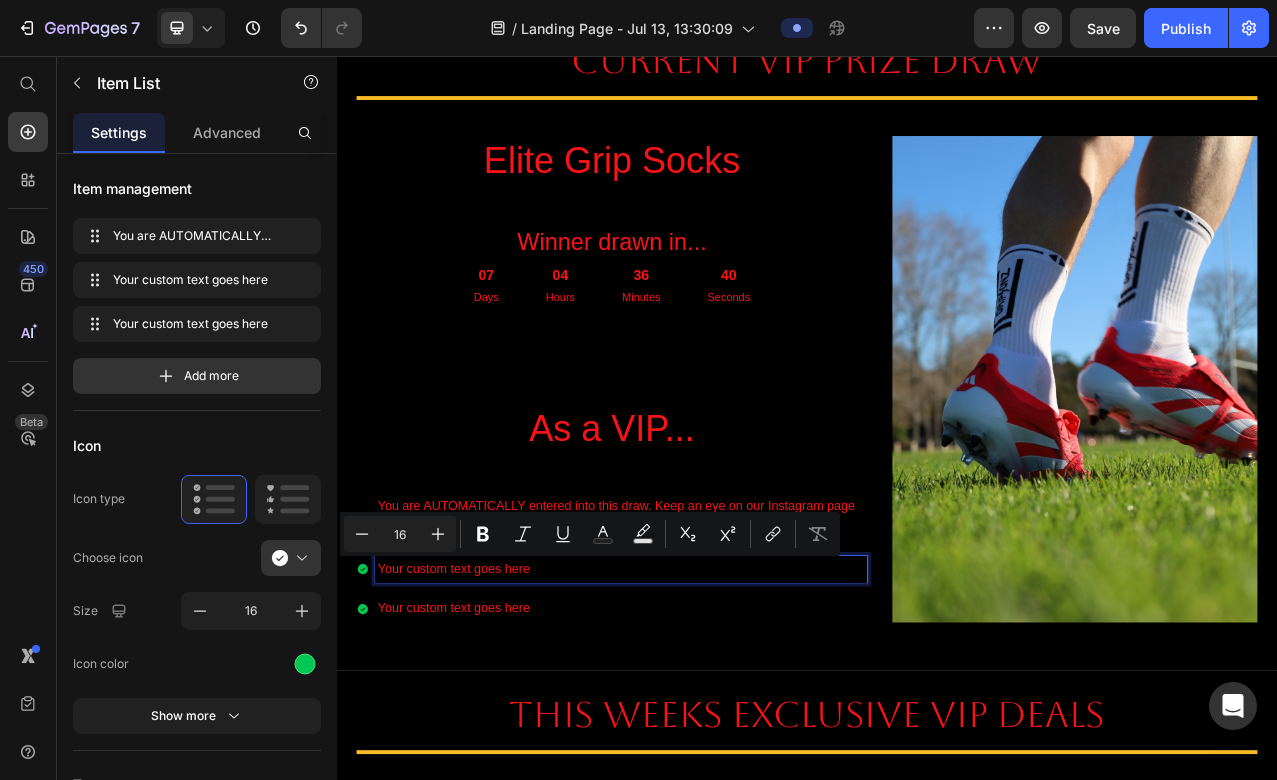 click on "Your custom text goes here" at bounding box center (700, 761) 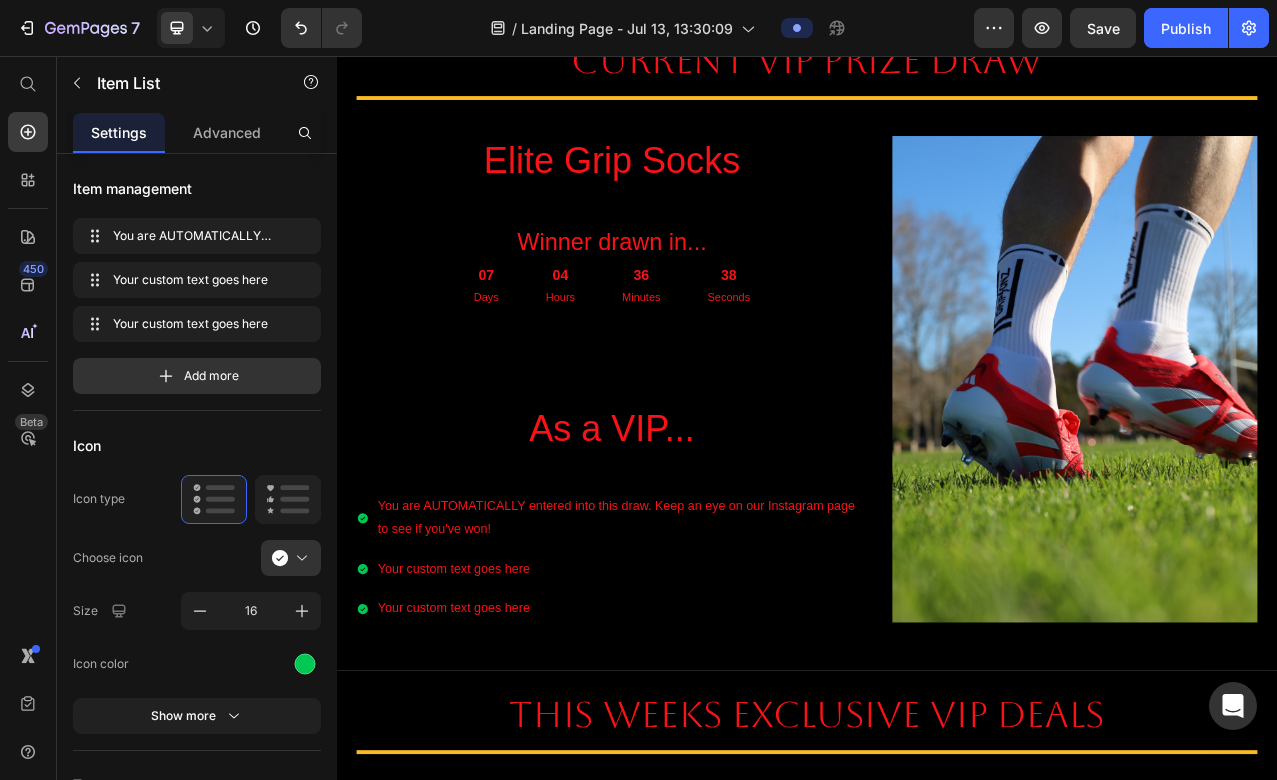 click 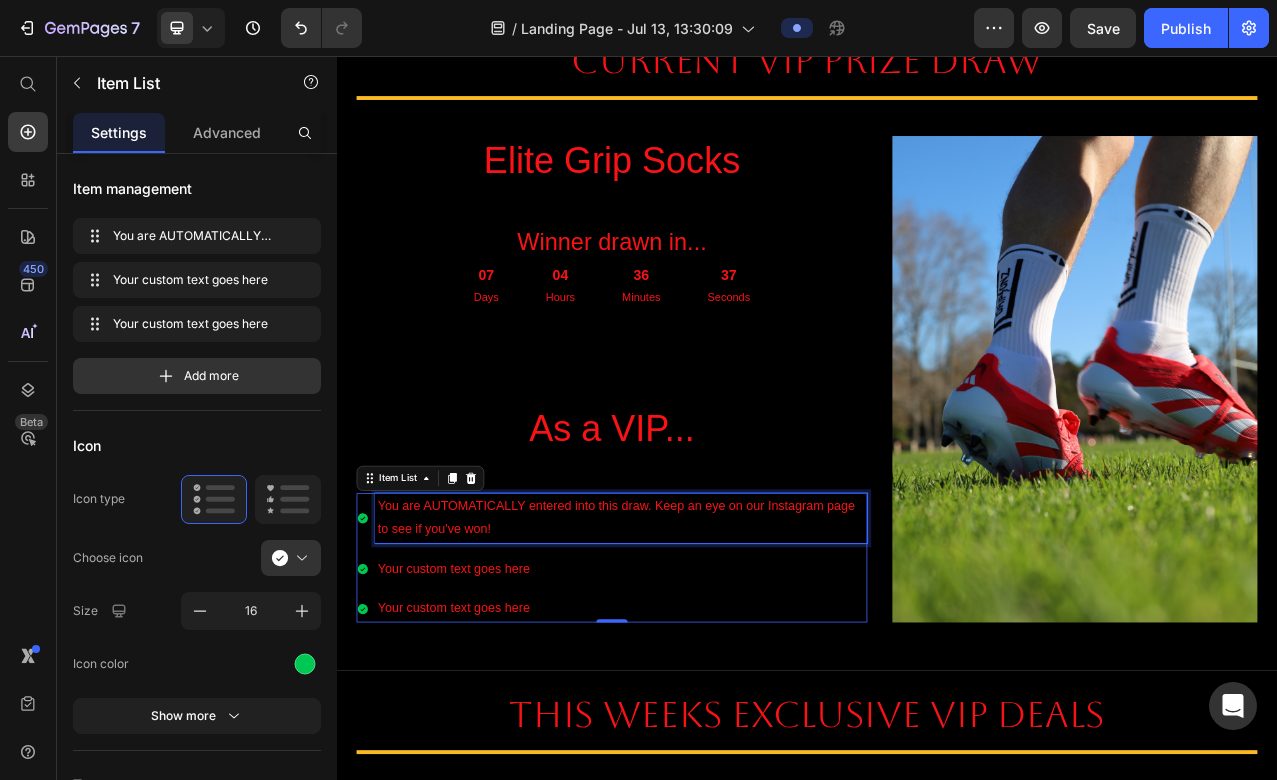 click on "You are AUTOMATICALLY entered into this draw. Keep an eye on our Instagram page to see if you've won!" at bounding box center (700, 646) 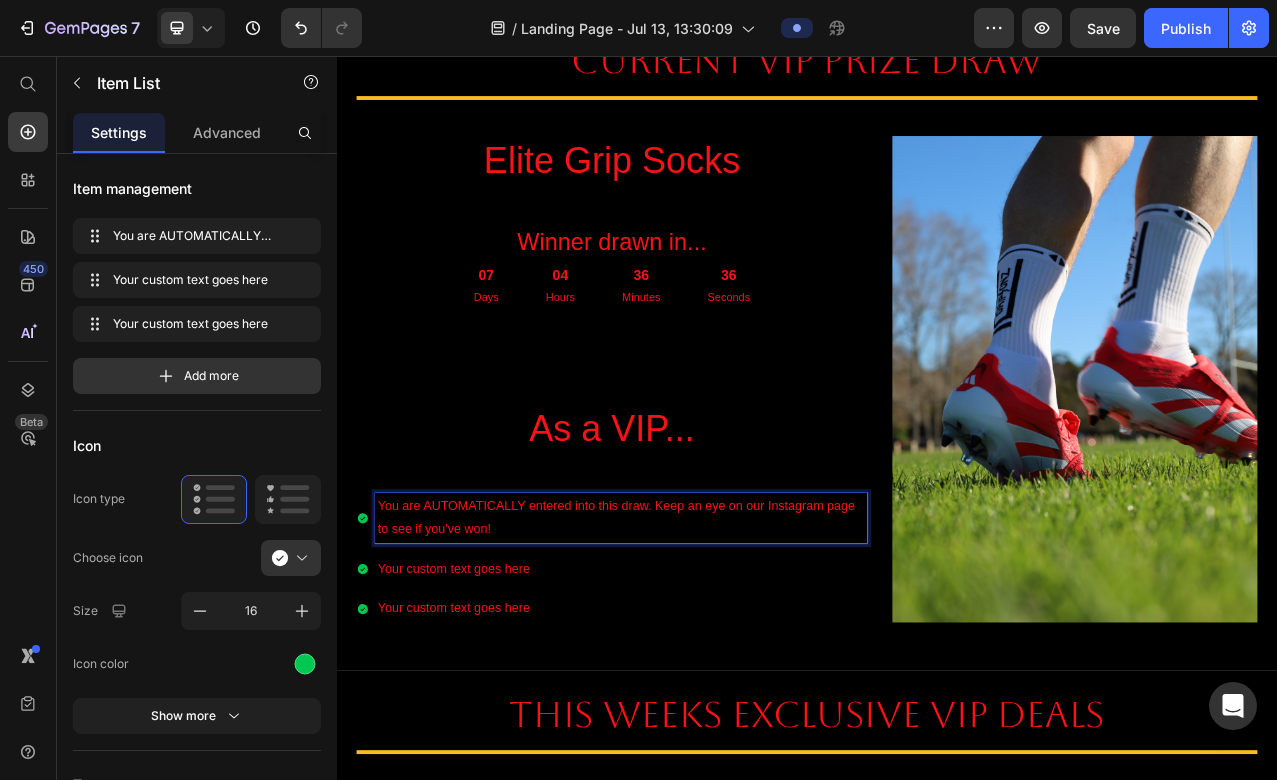 click on "You are AUTOMATICALLY entered into this draw. Keep an eye on our Instagram page to see if you've won!" at bounding box center [700, 646] 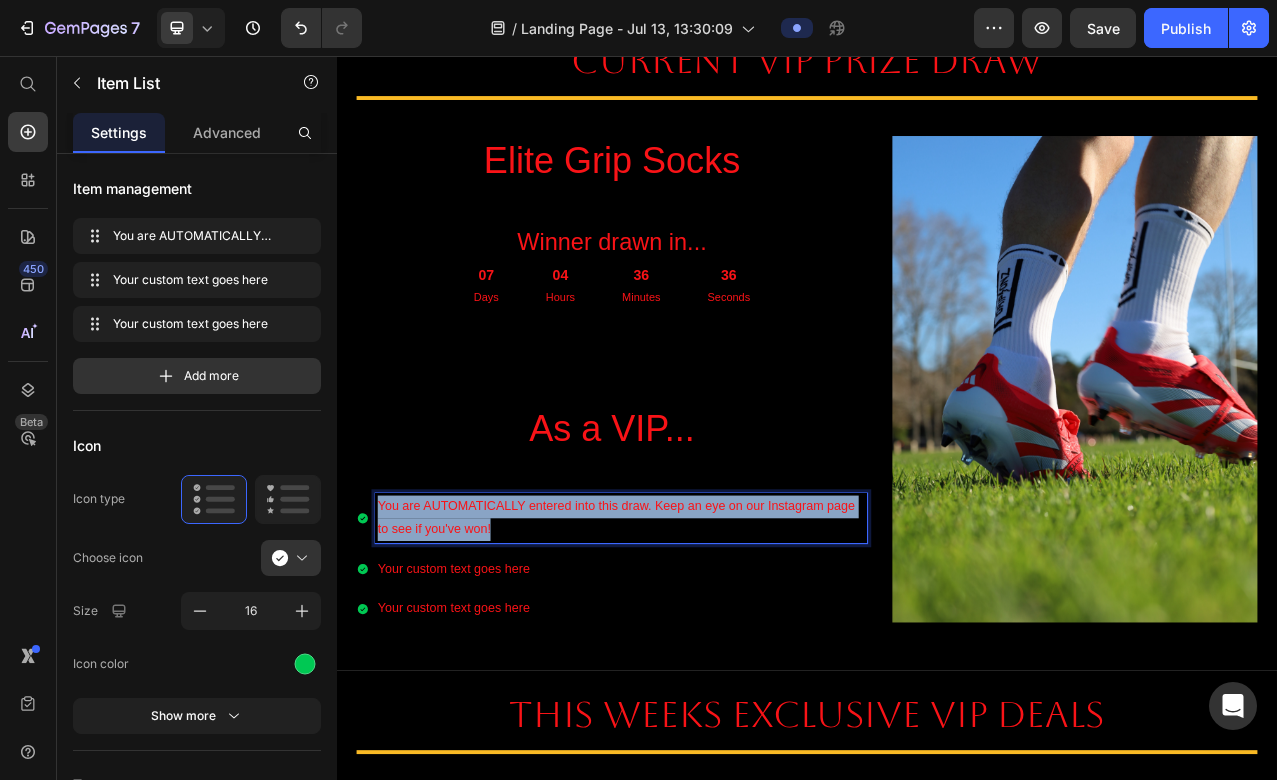 click on "You are AUTOMATICALLY entered into this draw. Keep an eye on our Instagram page to see if you've won!" at bounding box center (700, 646) 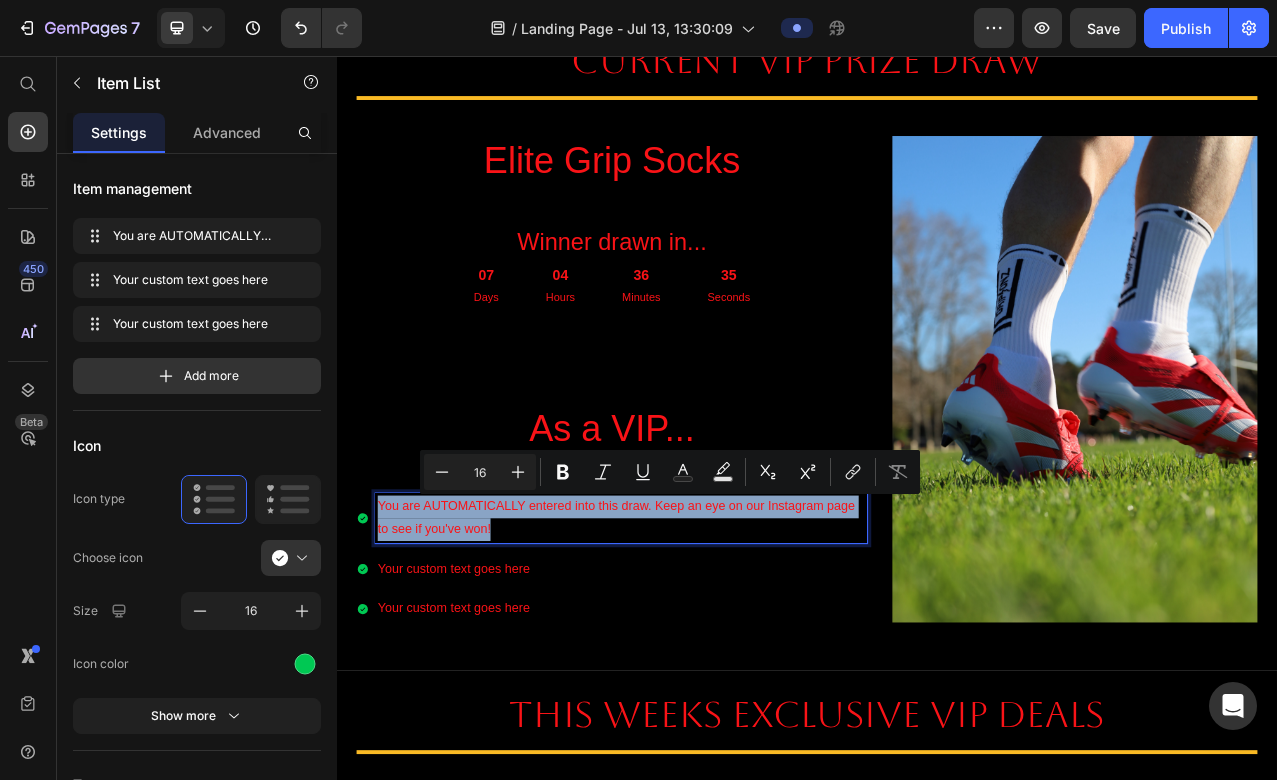 copy on "You are AUTOMATICALLY entered into this draw. Keep an eye on our Instagram page to see if you've won!" 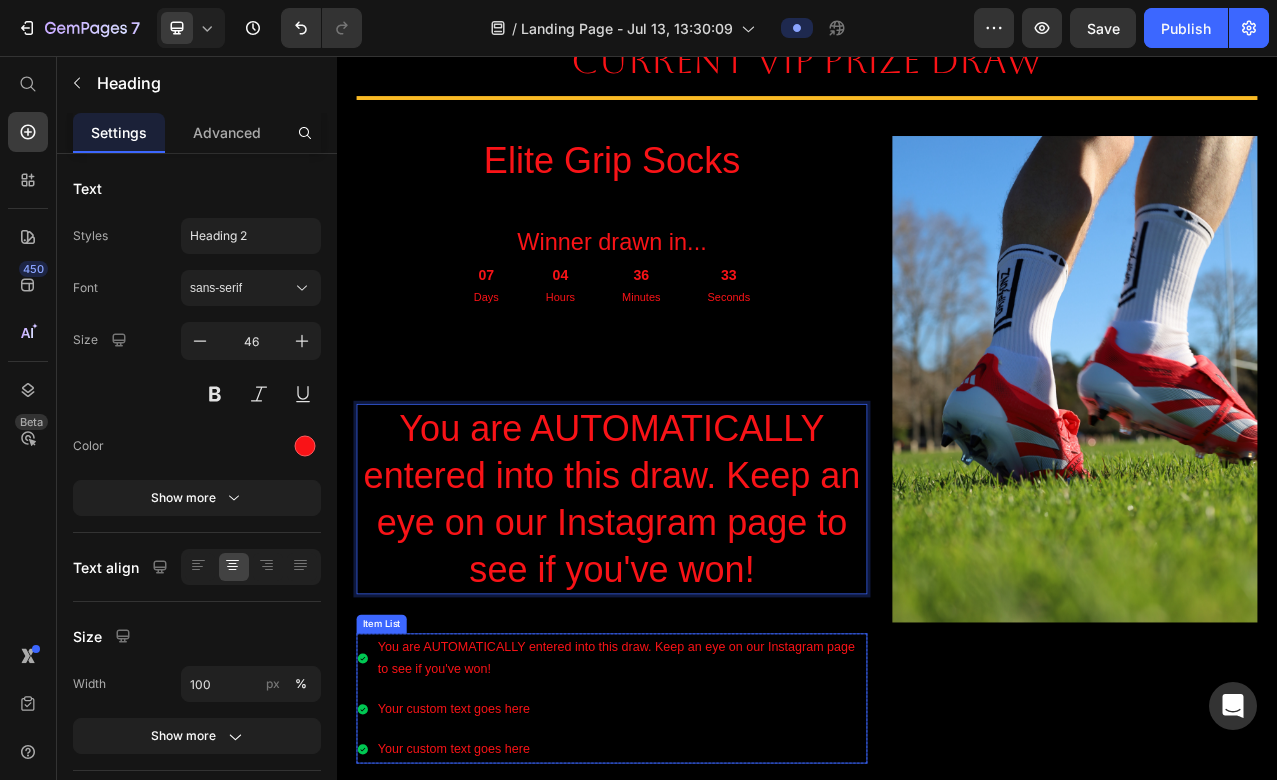 click on "You are AUTOMATICALLY entered into this draw. Keep an eye on our Instagram page to see if you've won!" at bounding box center [700, 825] 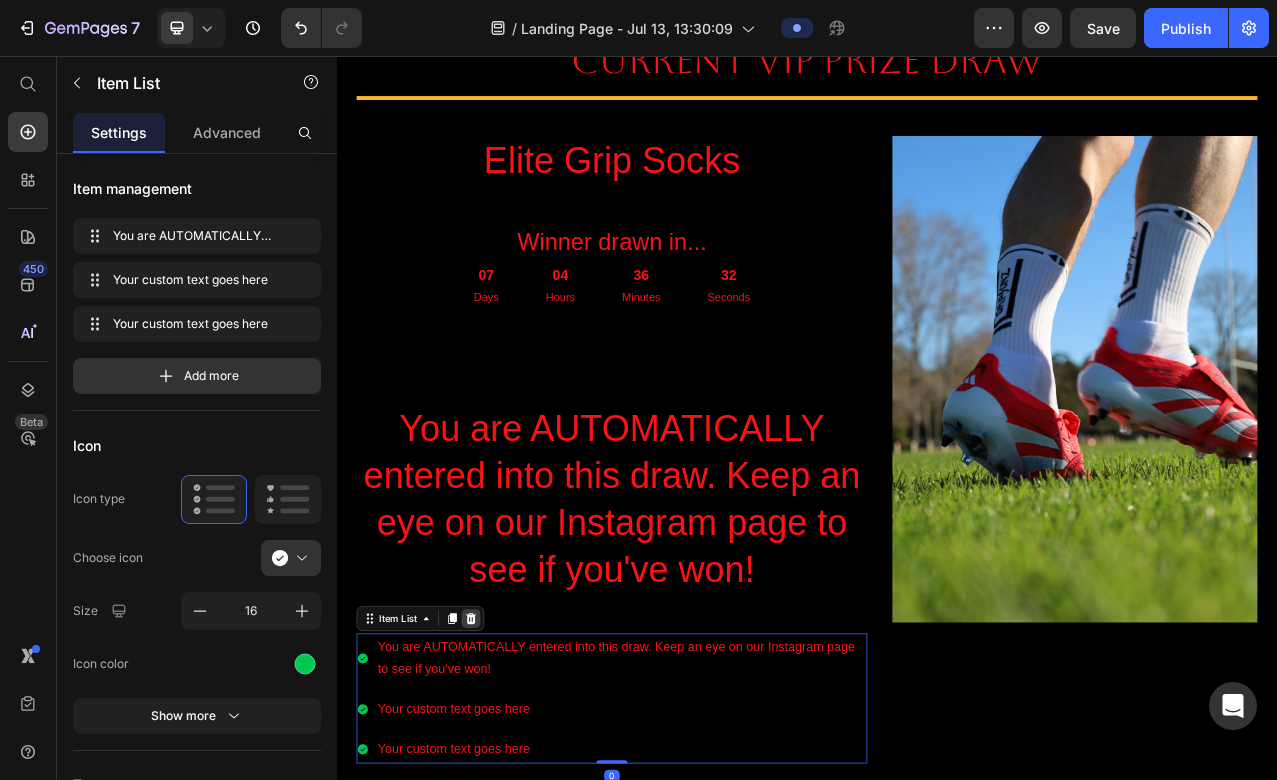 click at bounding box center [508, 774] 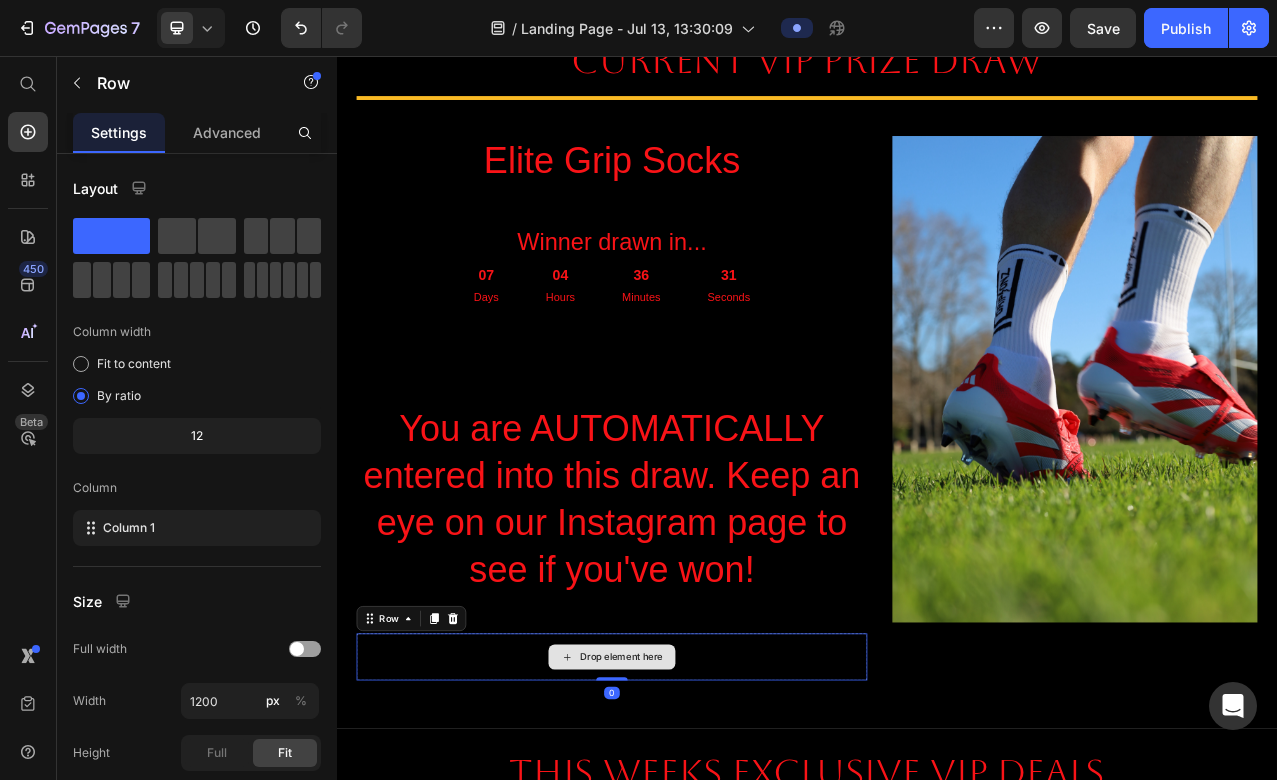 click on "Drop element here" at bounding box center (688, 823) 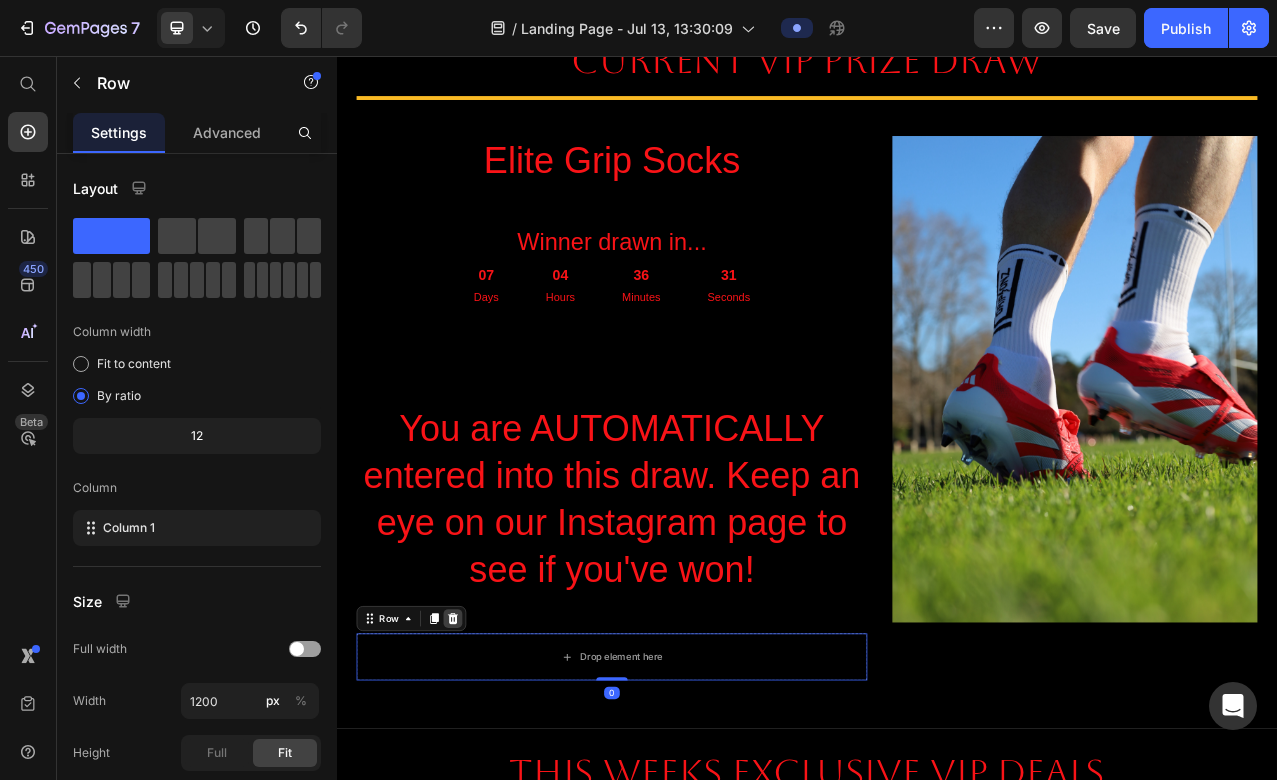 click 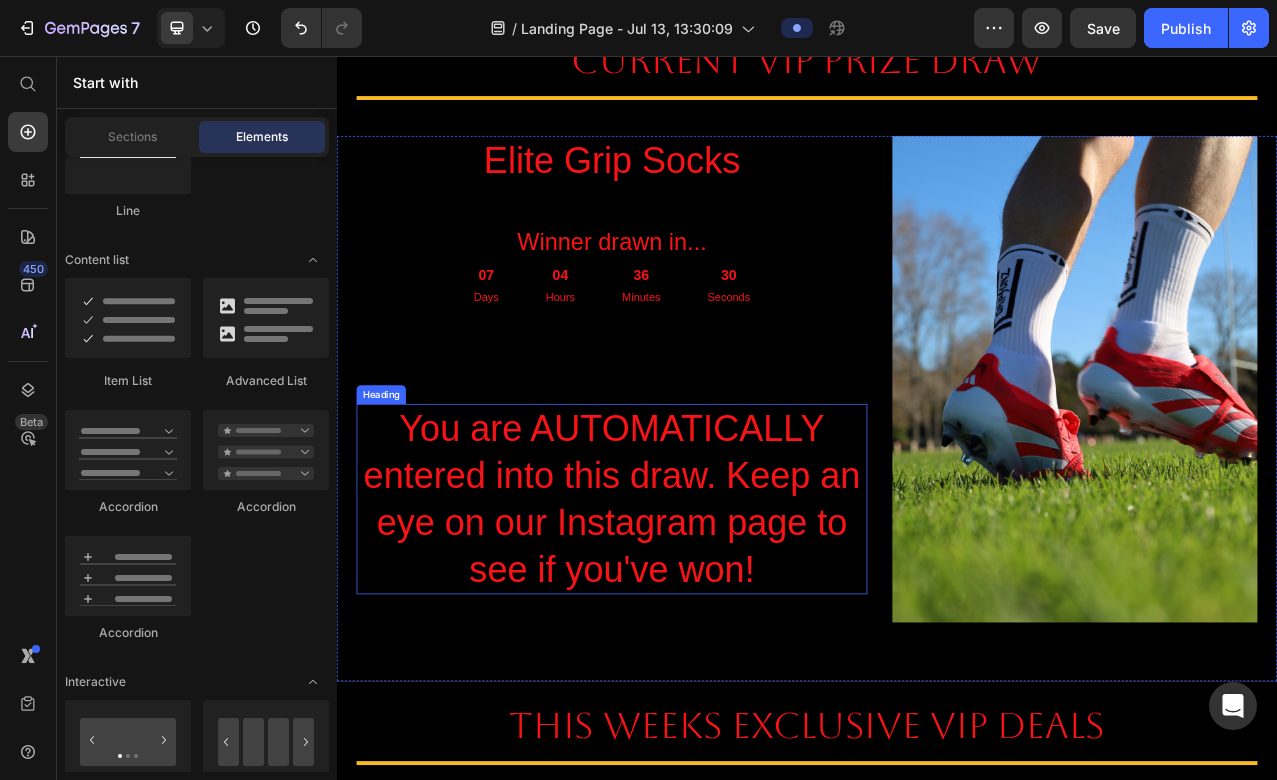 click on "You are AUTOMATICALLY entered into this draw. Keep an eye on our Instagram page to see if you've won!" at bounding box center (688, 621) 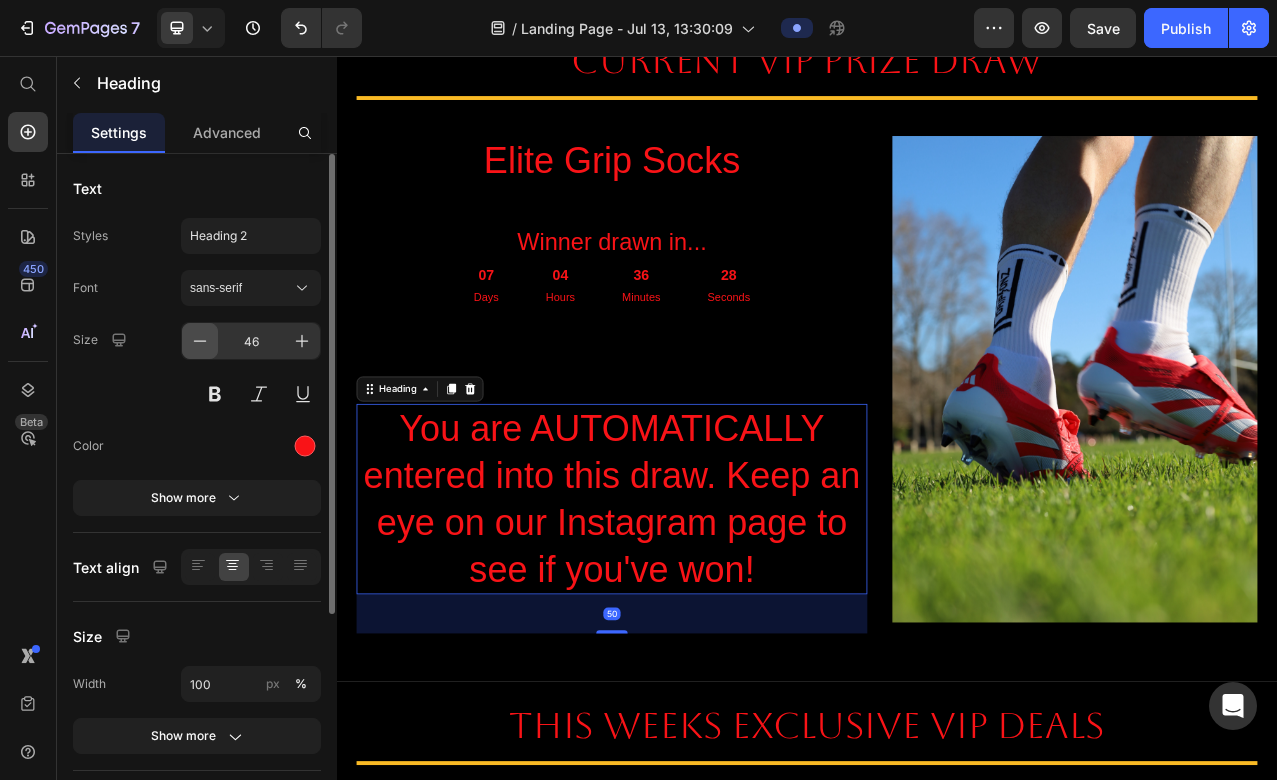 click 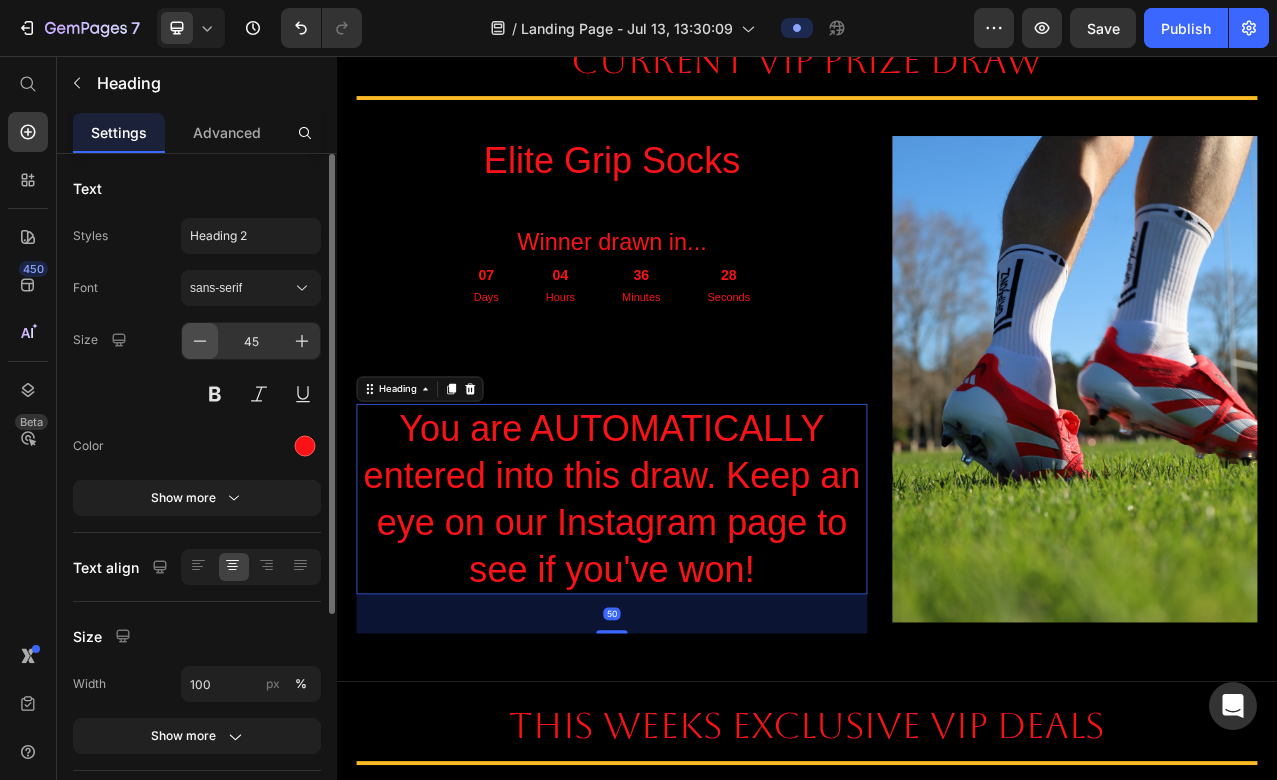 click 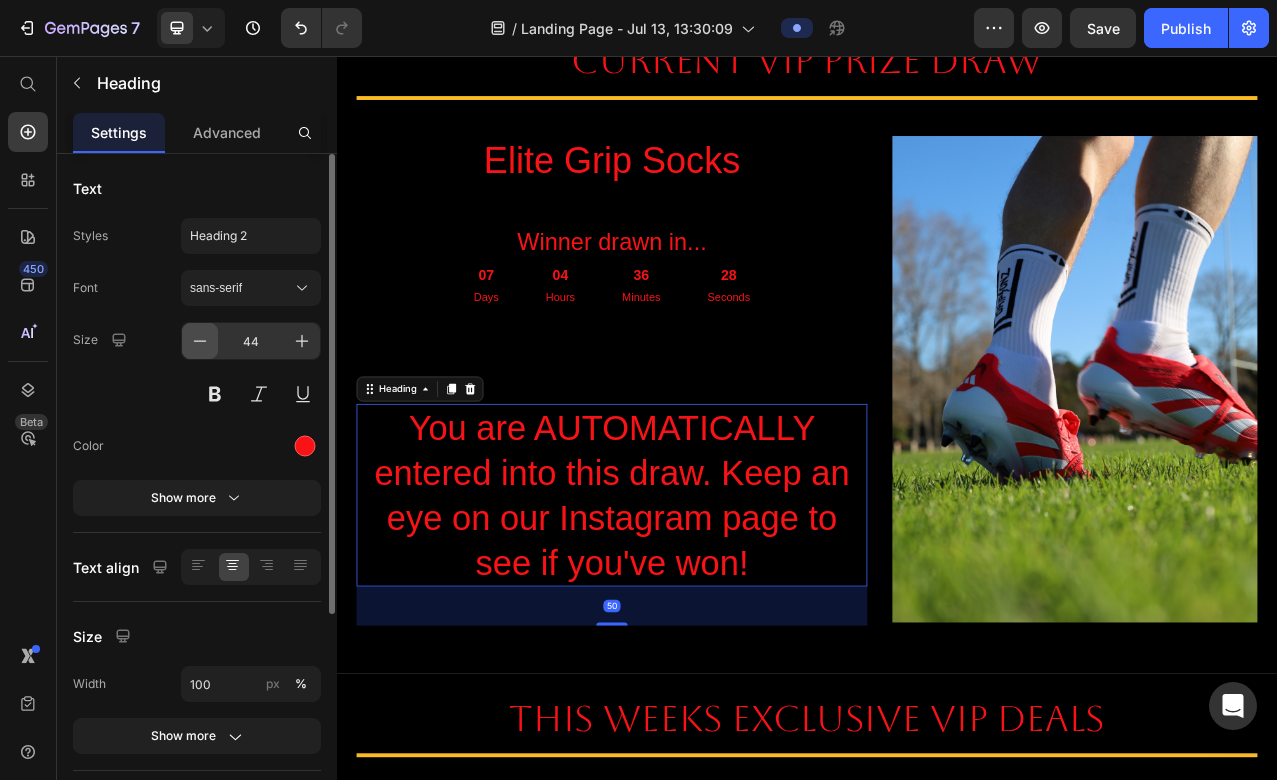click 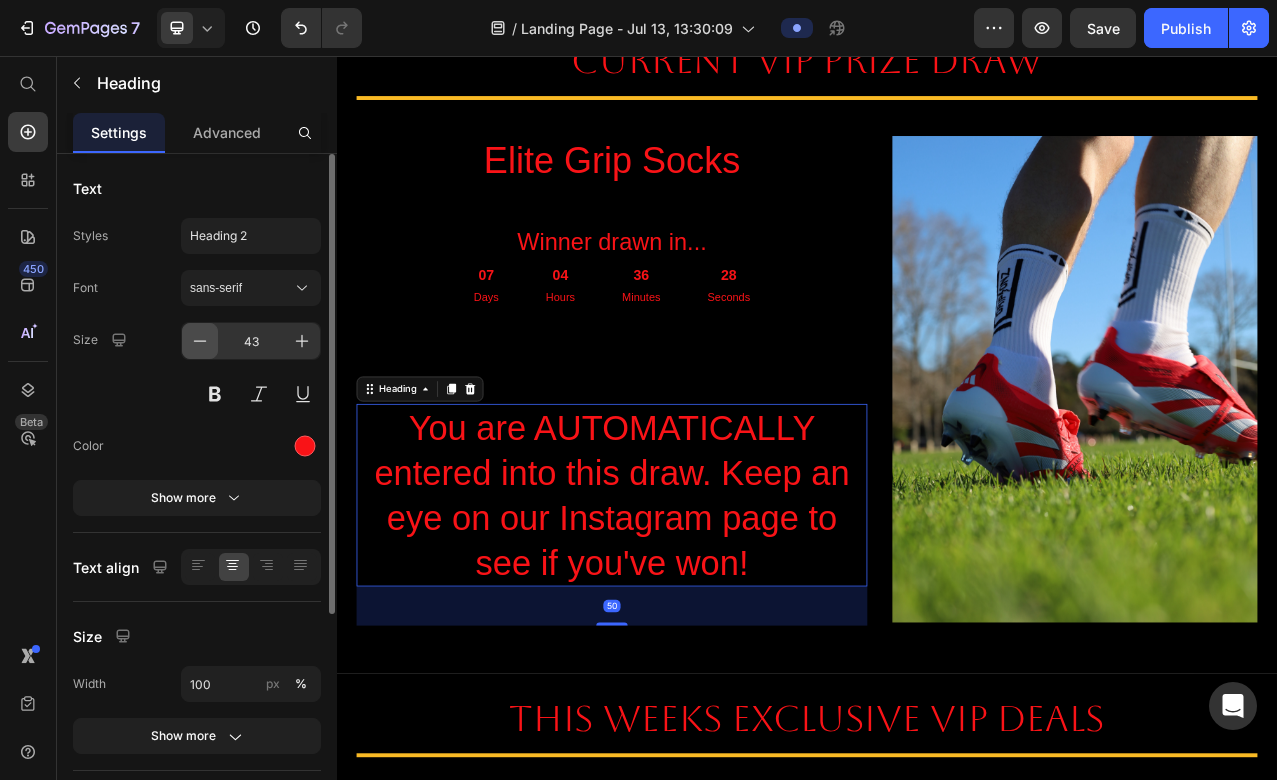 click 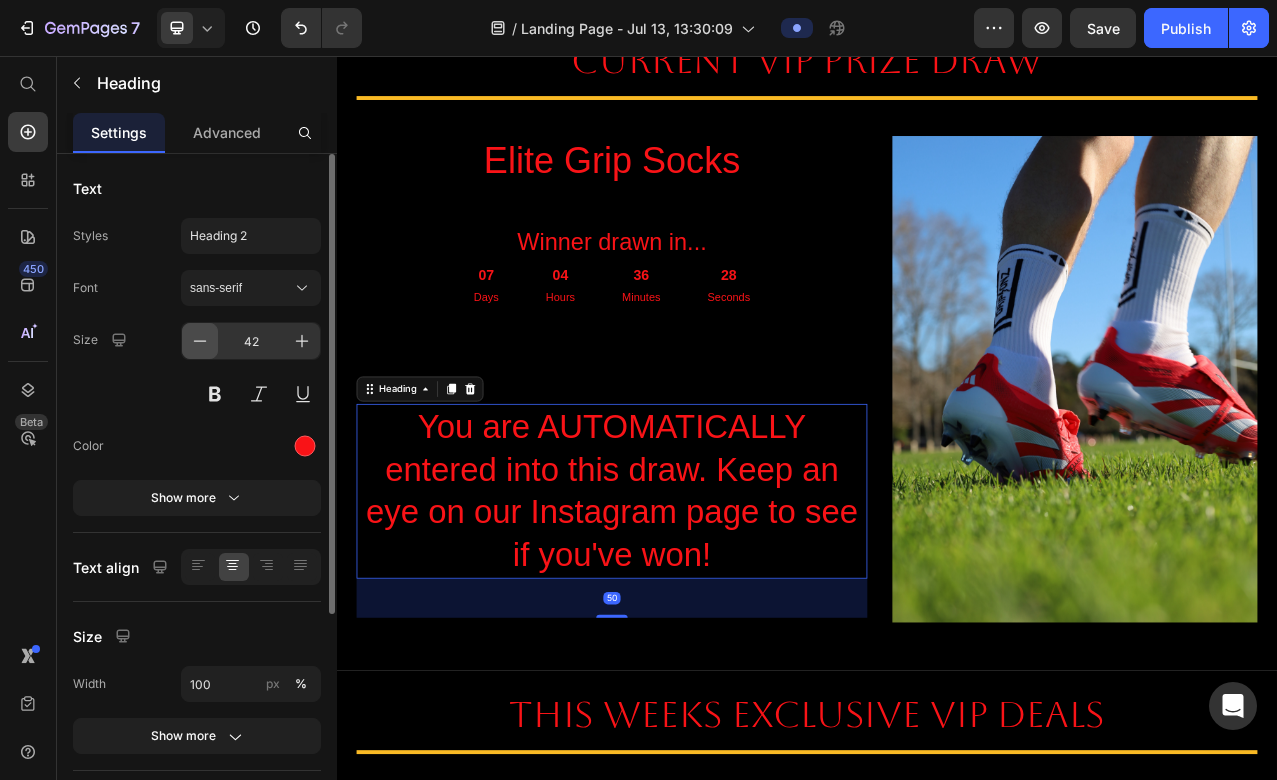 click 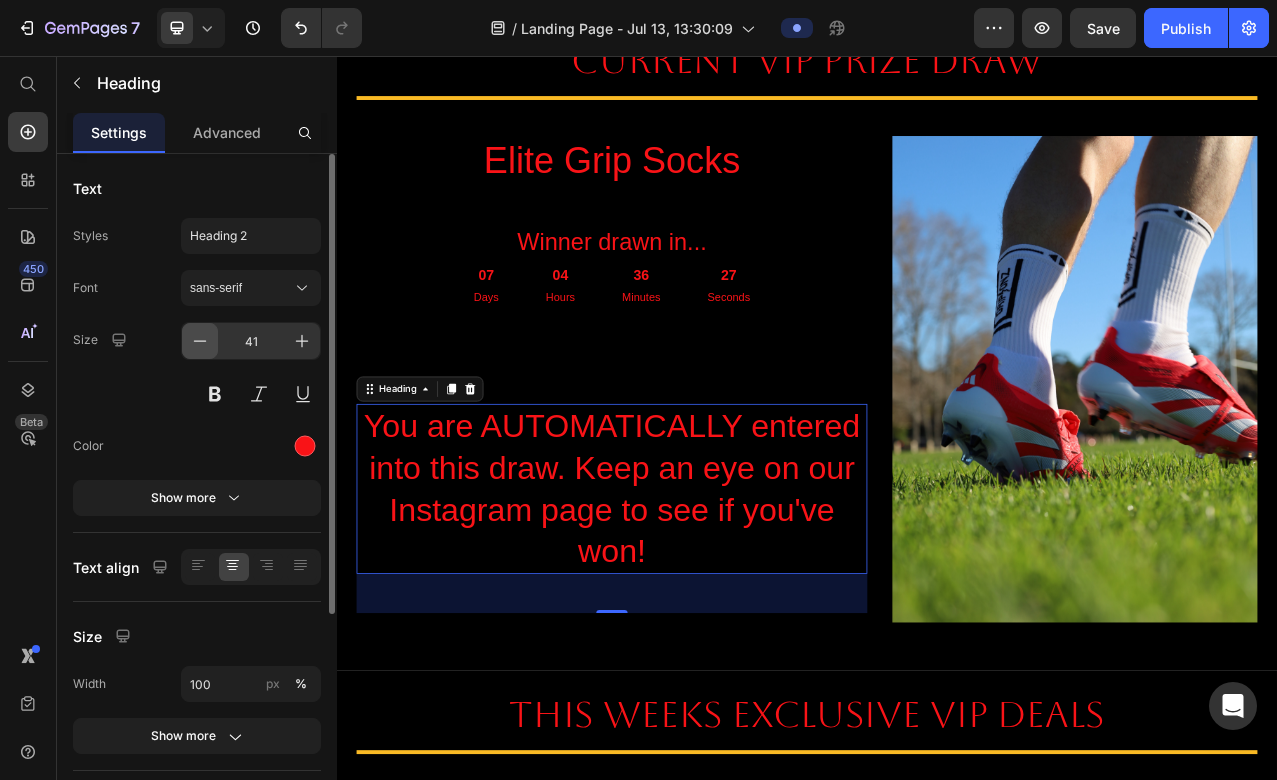 click 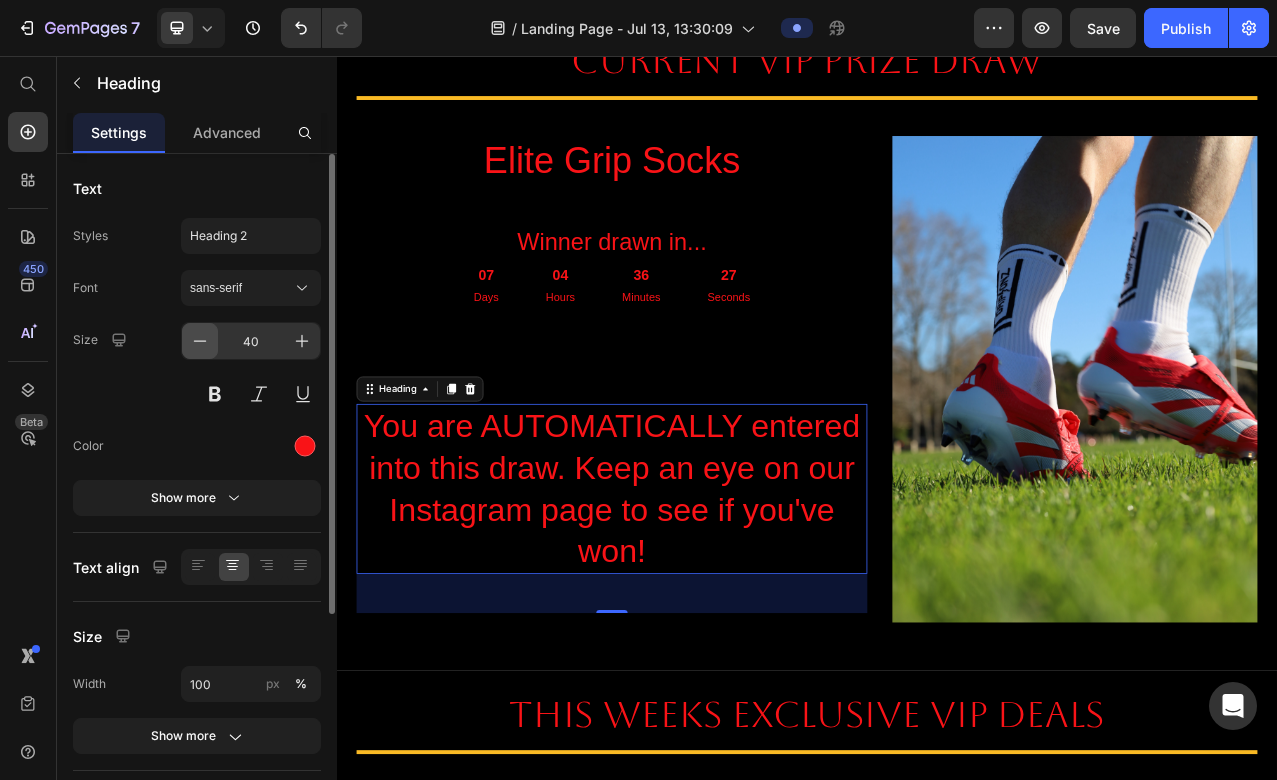 click 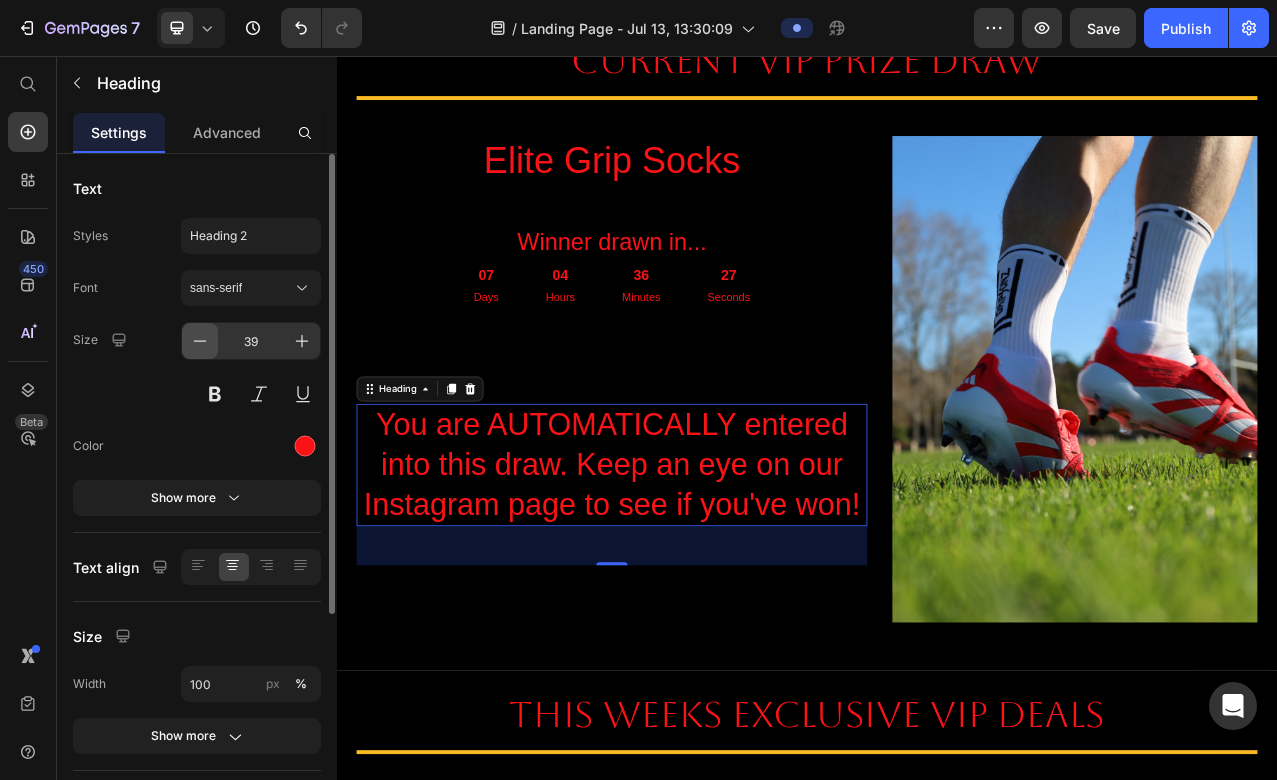 click 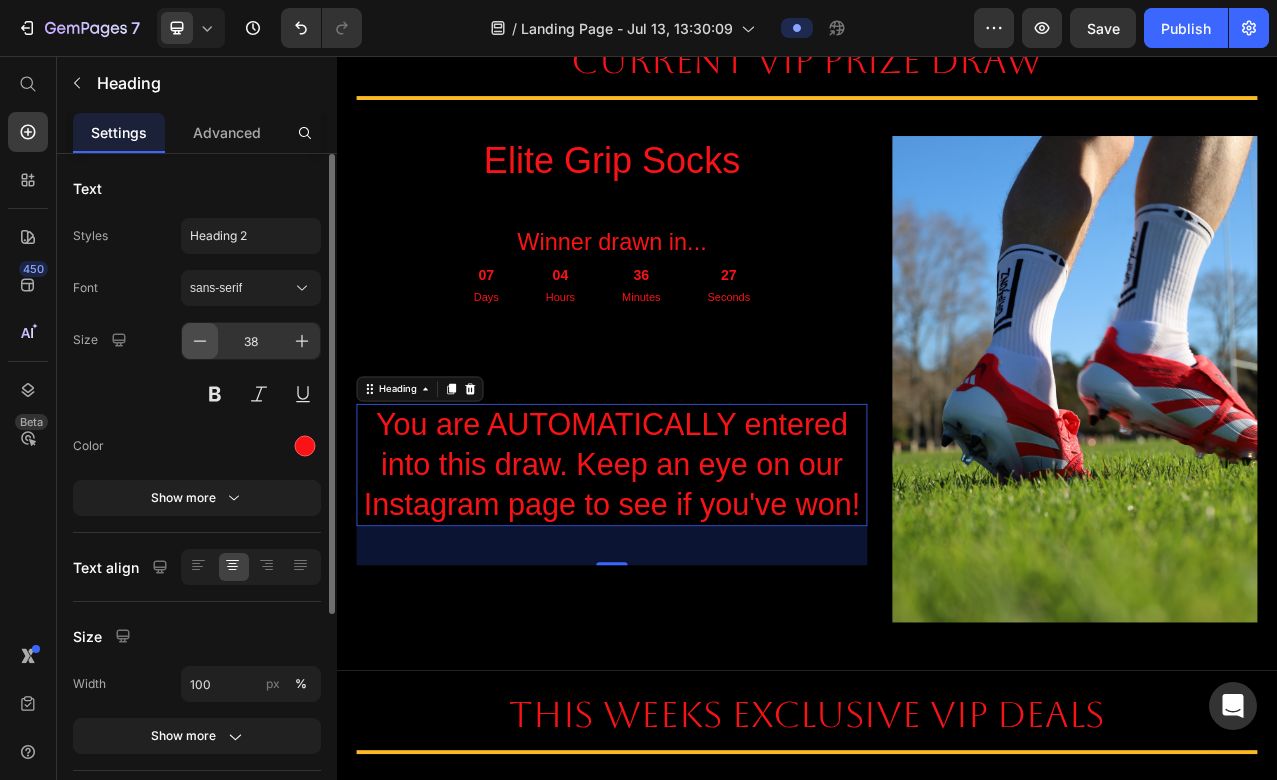 click 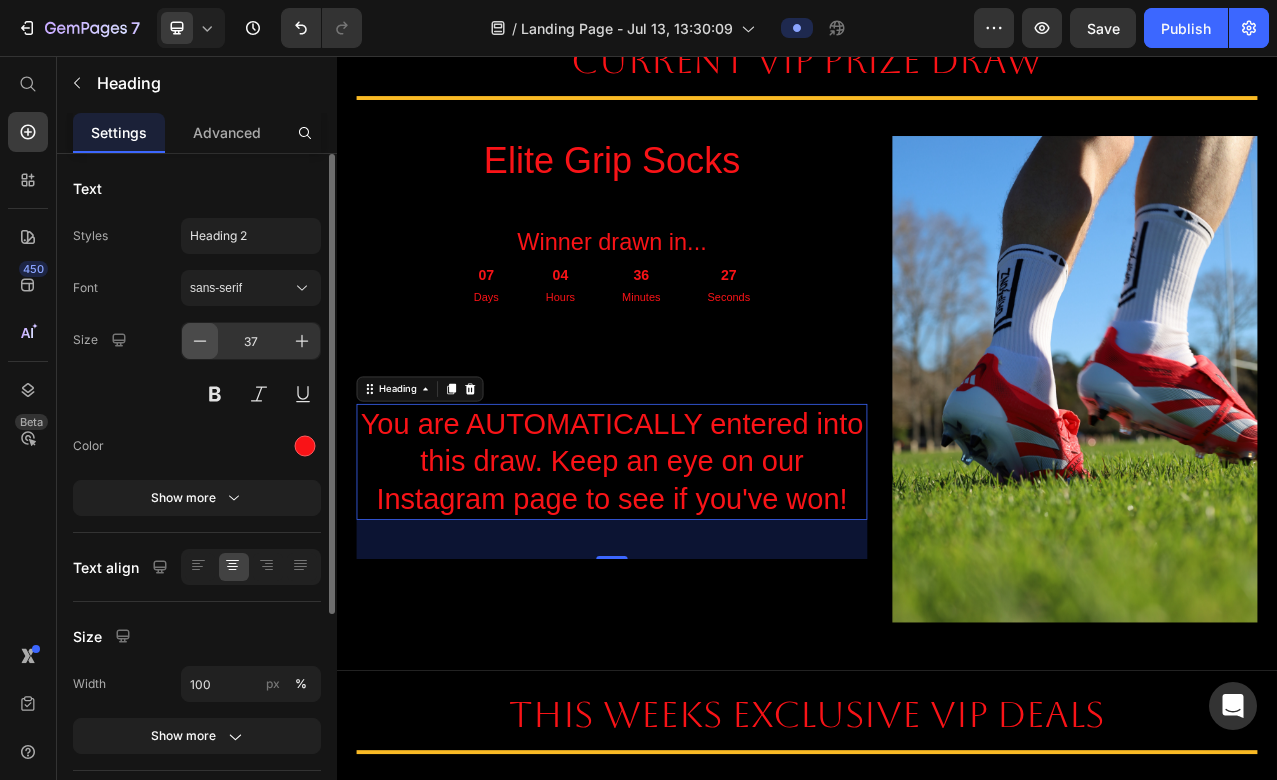 click 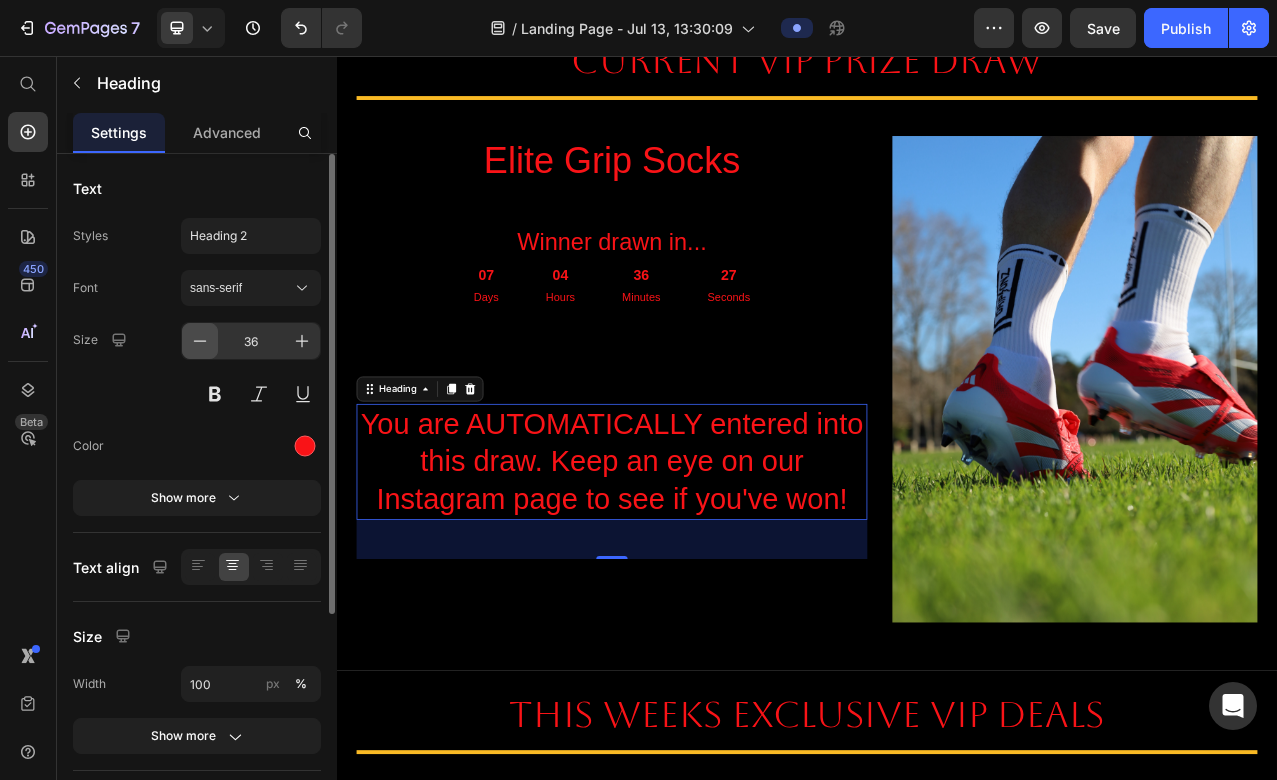 click 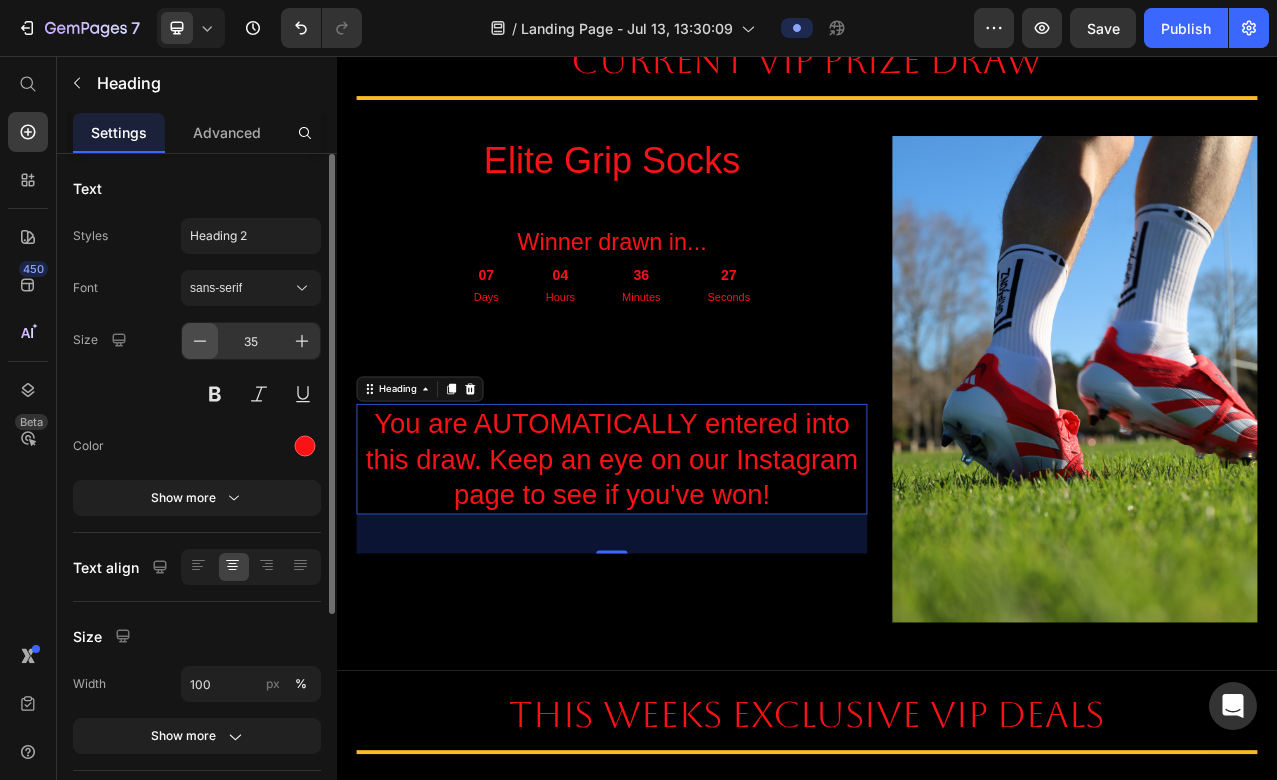 click 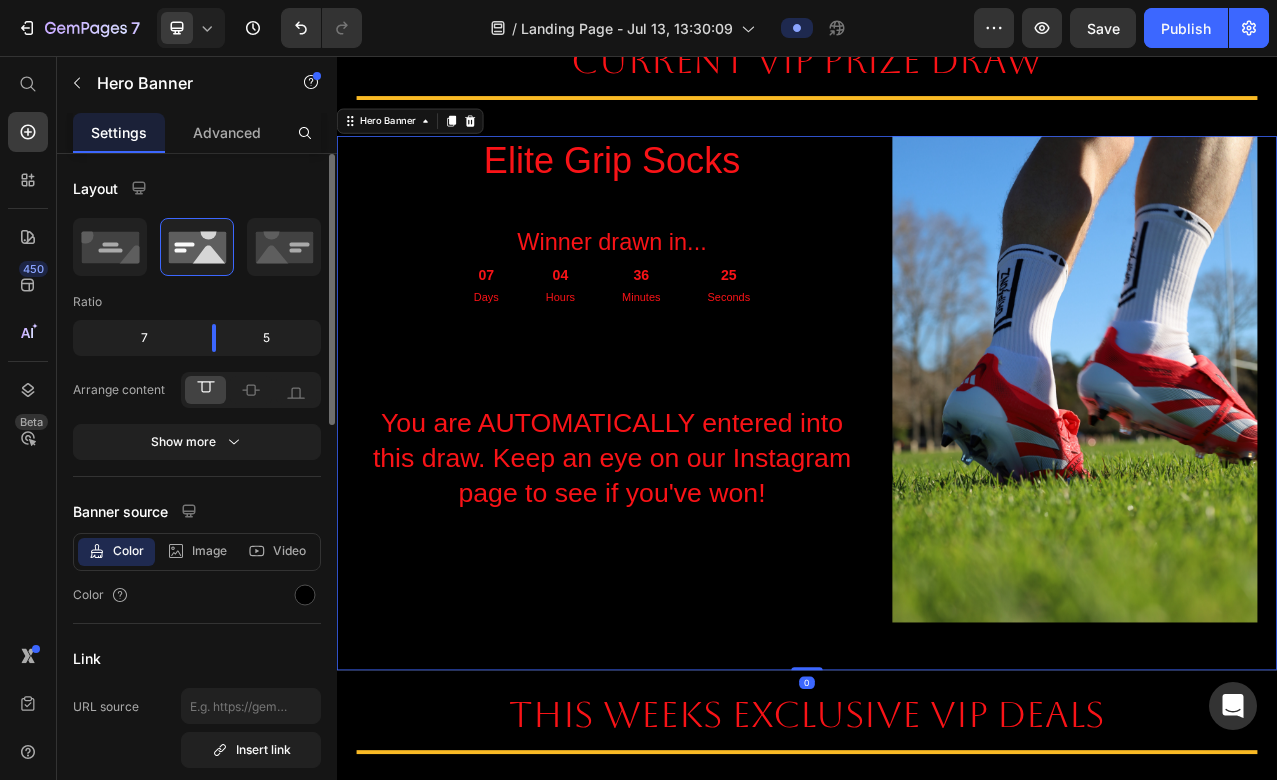 click on "You are AUTOMATICALLY entered into this draw. Keep an eye on our Instagram page to see if you've won!" at bounding box center [688, 568] 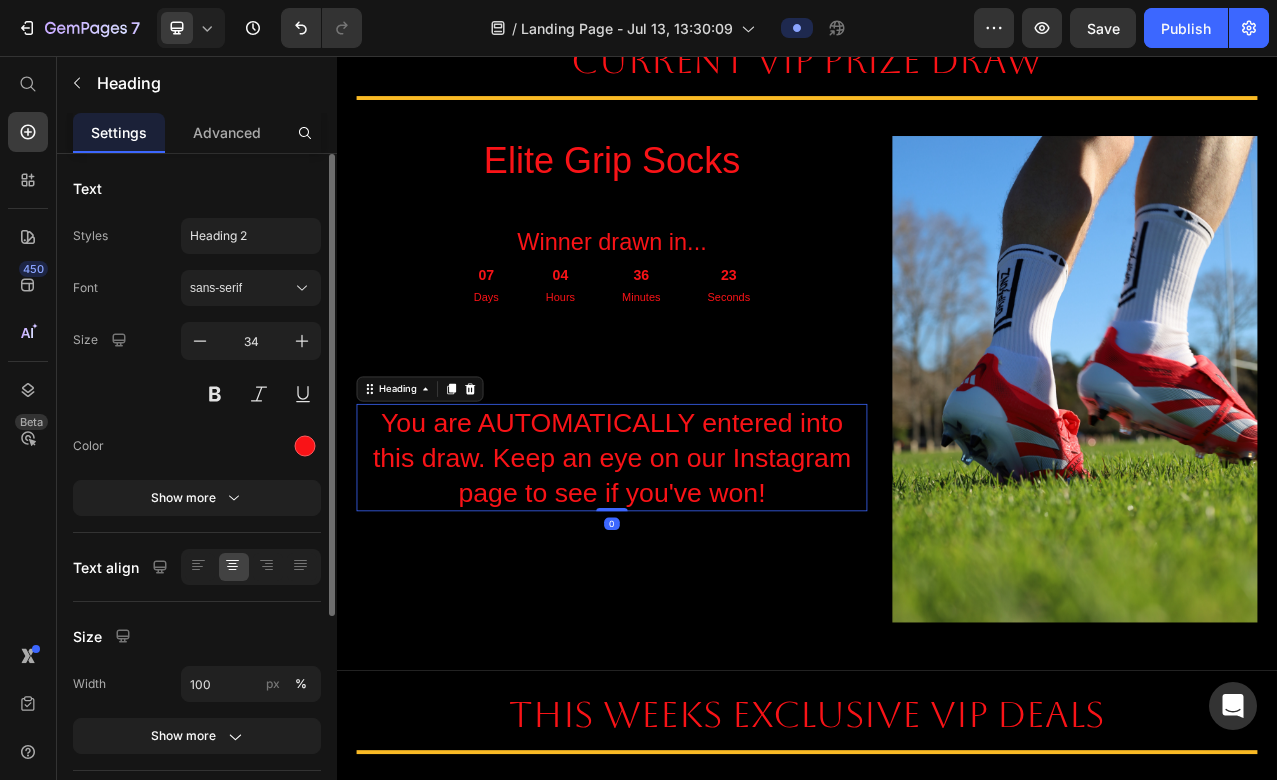 drag, startPoint x: 684, startPoint y: 683, endPoint x: 715, endPoint y: 541, distance: 145.34442 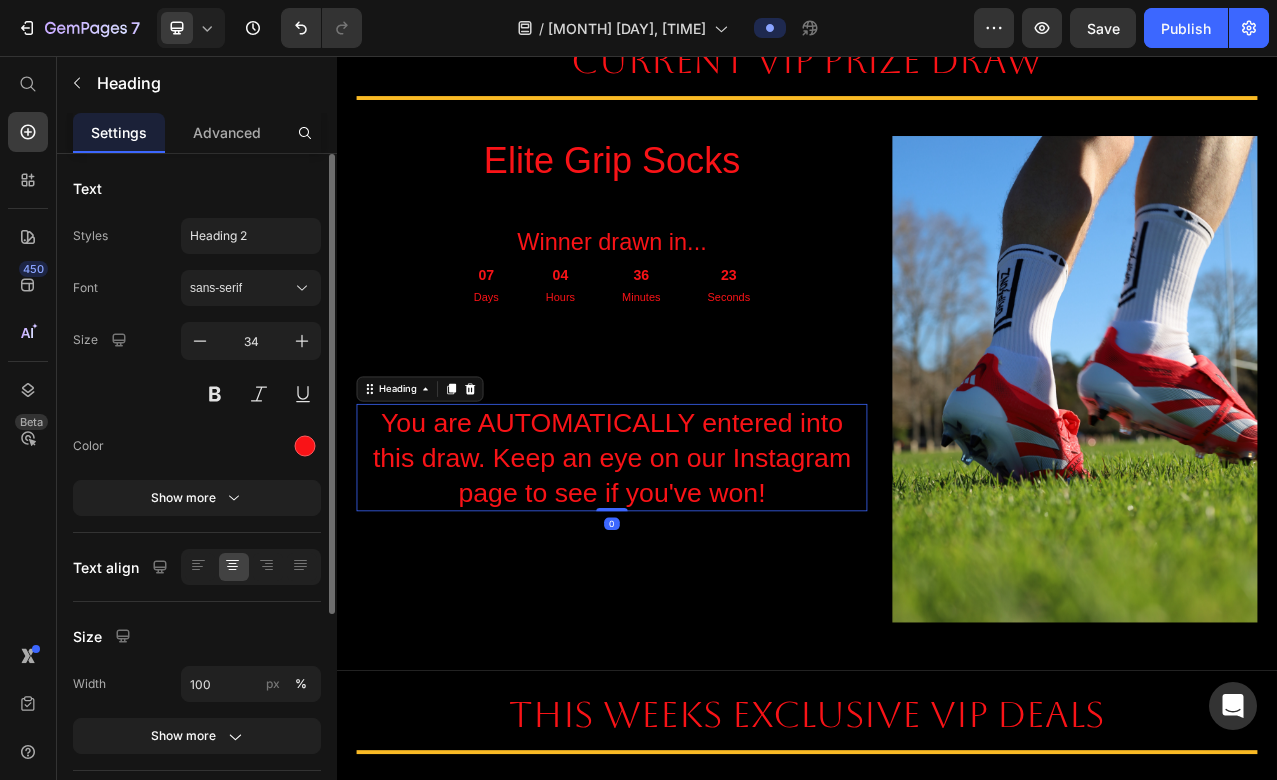 click on "Seconds" at bounding box center [837, 364] 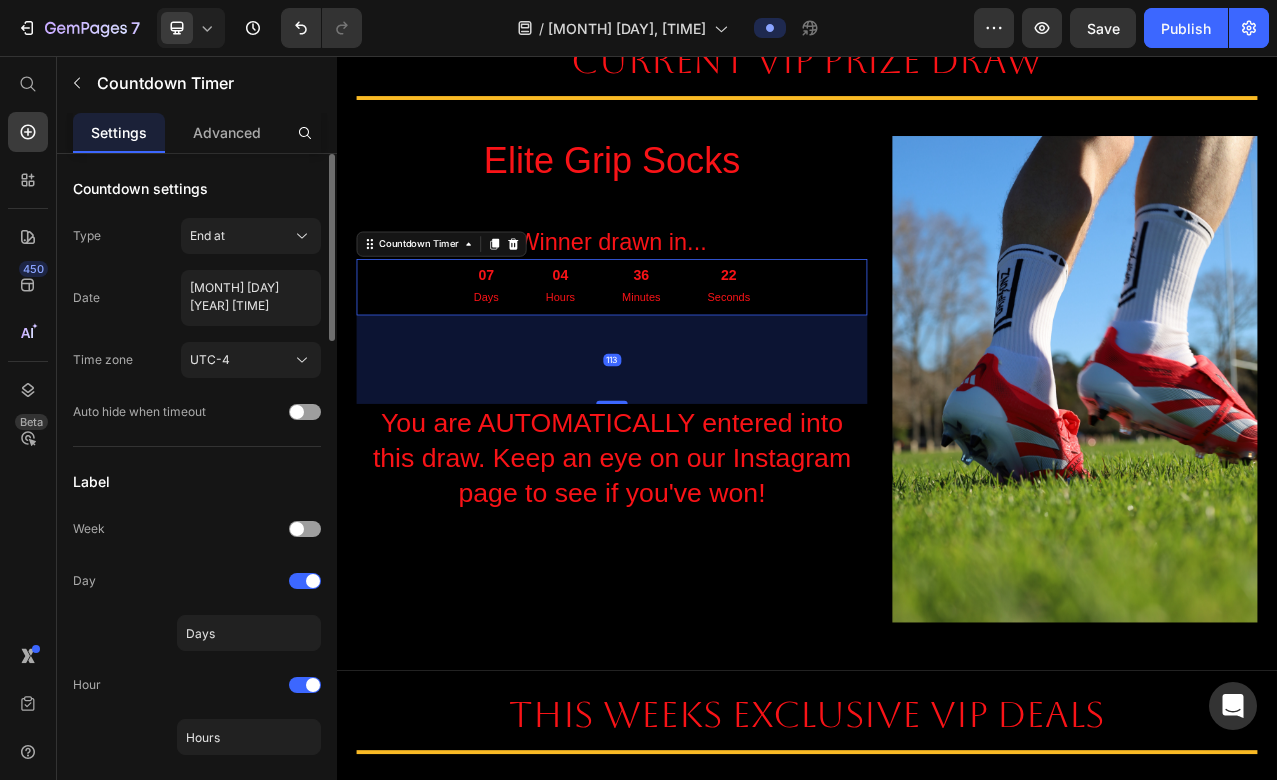 click on "113" at bounding box center [688, 443] 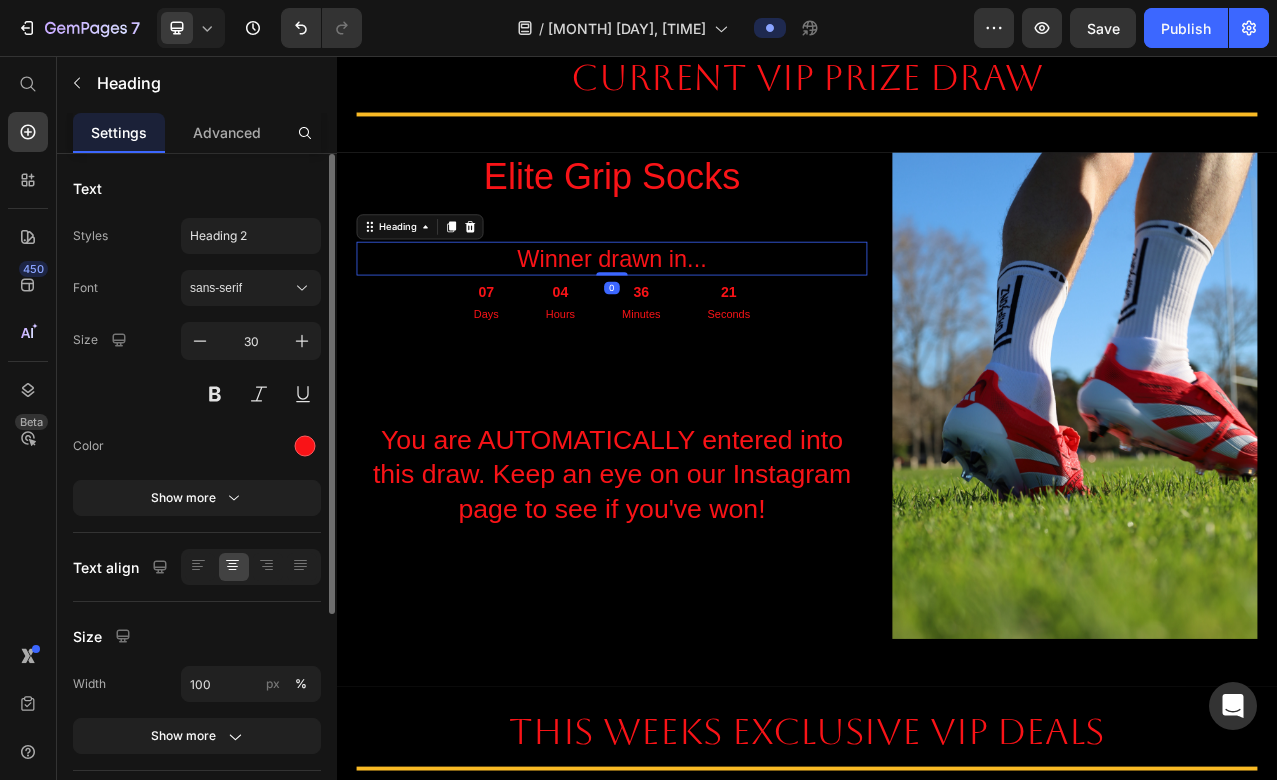 click on "Winner drawn in..." at bounding box center [688, 314] 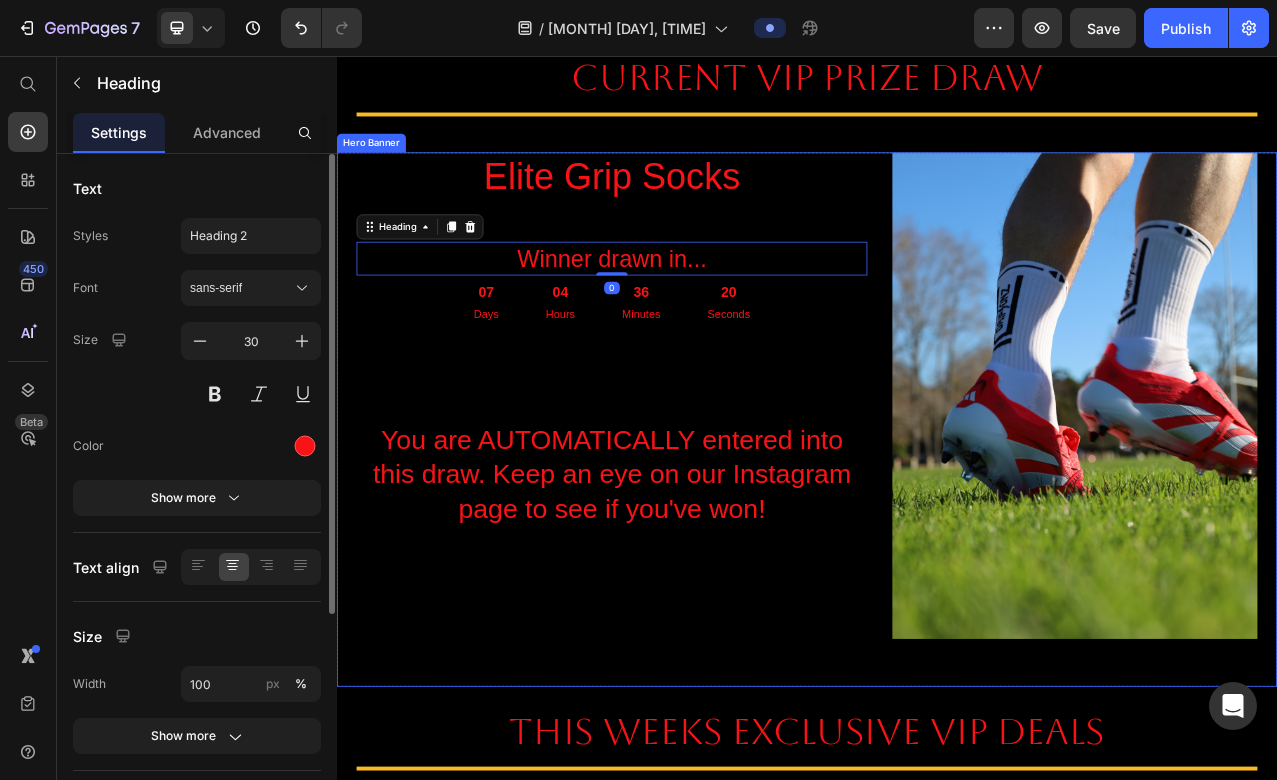 click on "Elite Grip Socks Heading   0 07 Days 04 Hours 36 Minutes 20 Seconds Countdown Timer You are AUTOMATICALLY entered into this draw. Keep an eye on our Instagram page to see if you've won! Heading Image" at bounding box center [937, 520] 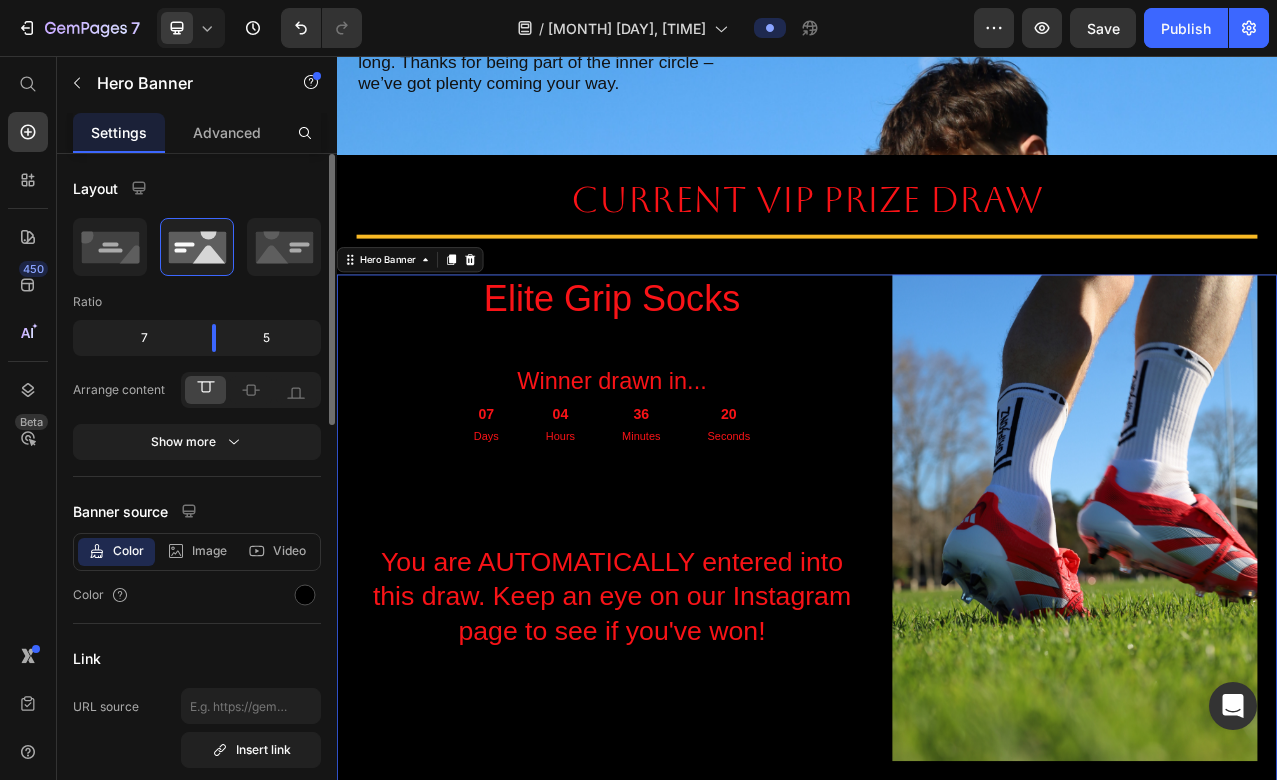 scroll, scrollTop: 403, scrollLeft: 0, axis: vertical 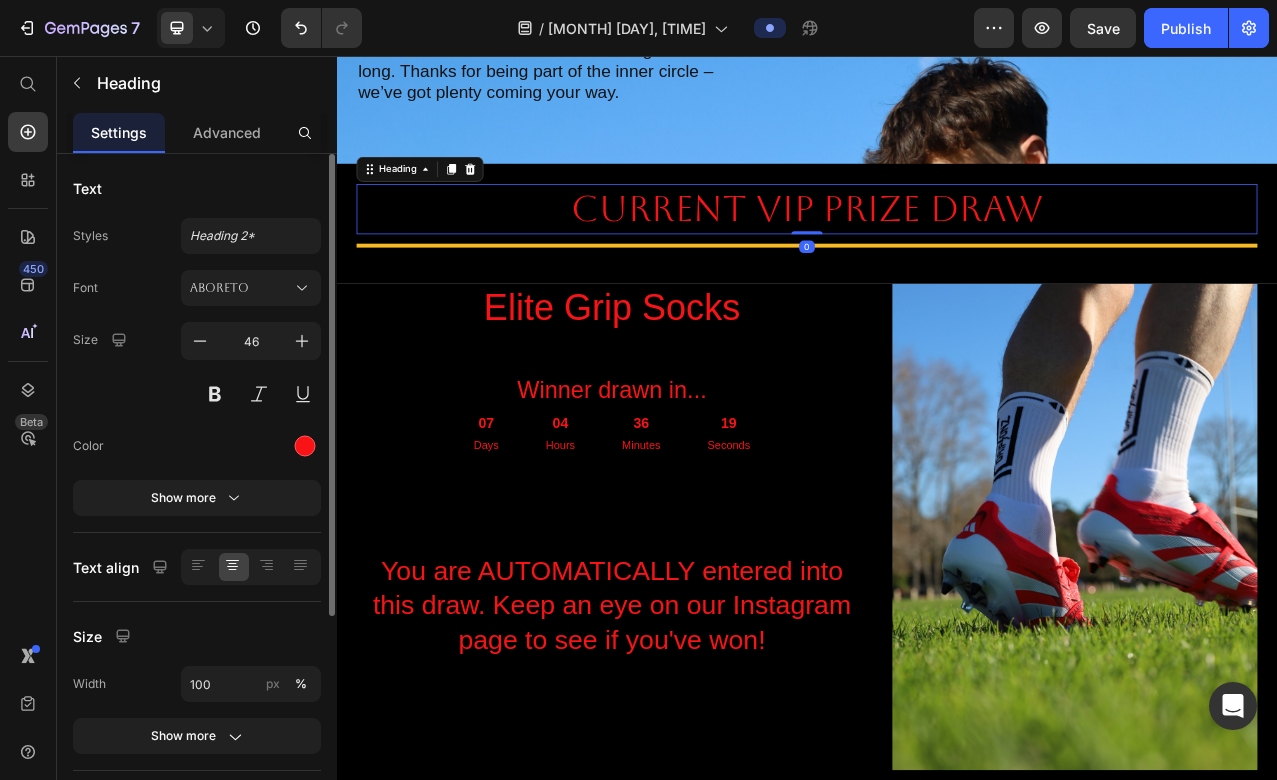 click on "Current vip prize draw" at bounding box center (937, 252) 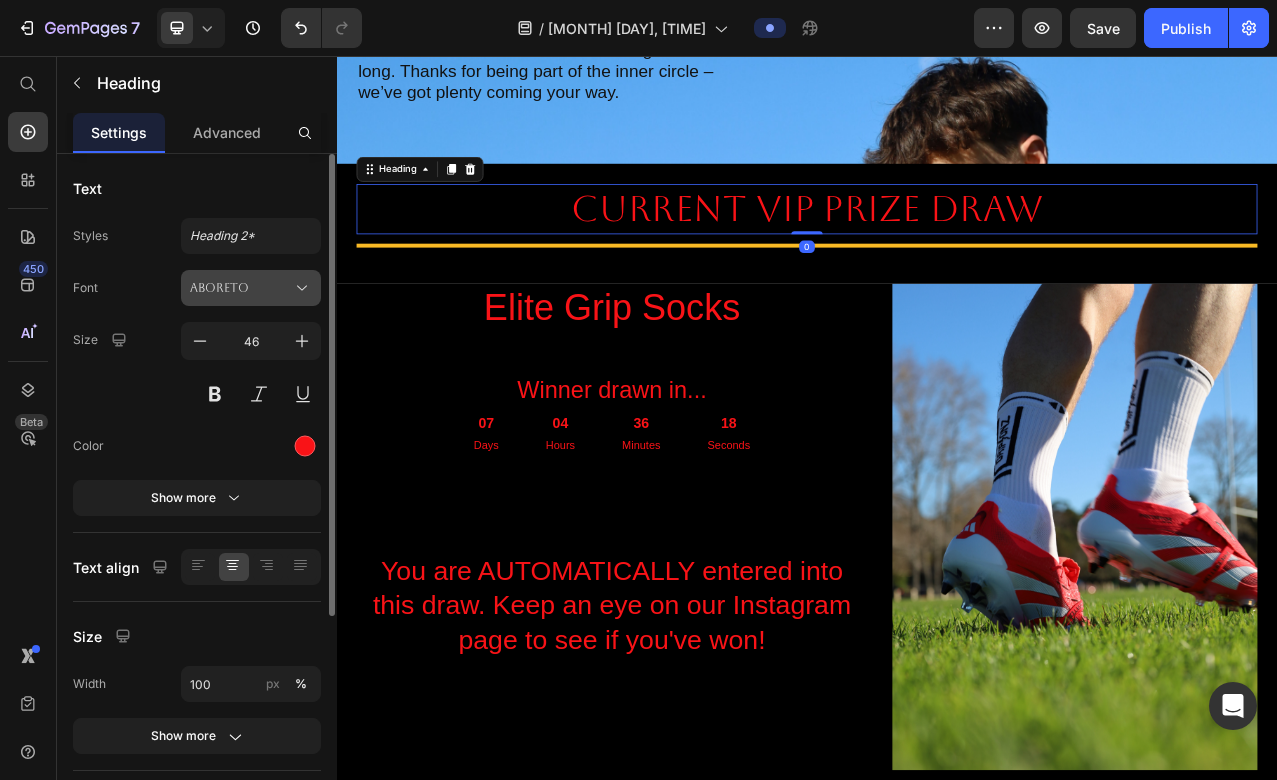 click on "Aboreto" at bounding box center (241, 288) 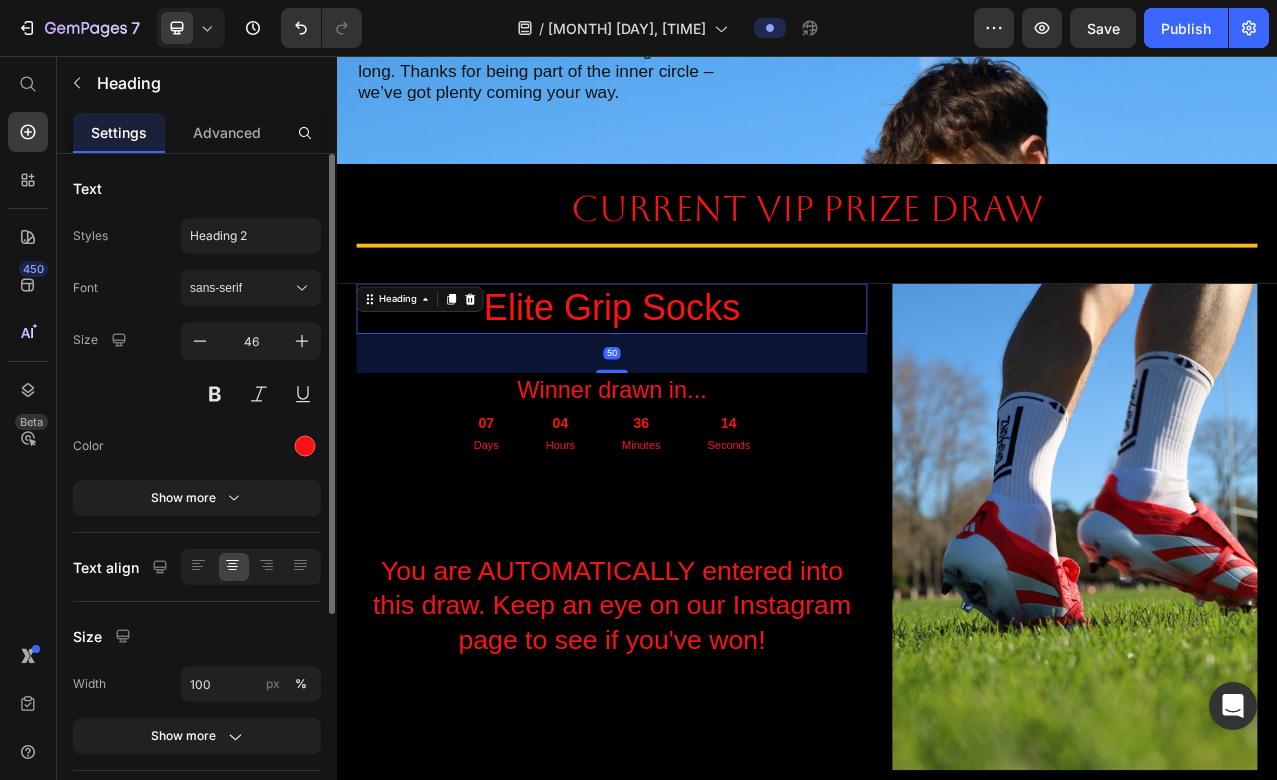 click on "Elite Grip Socks" at bounding box center (688, 379) 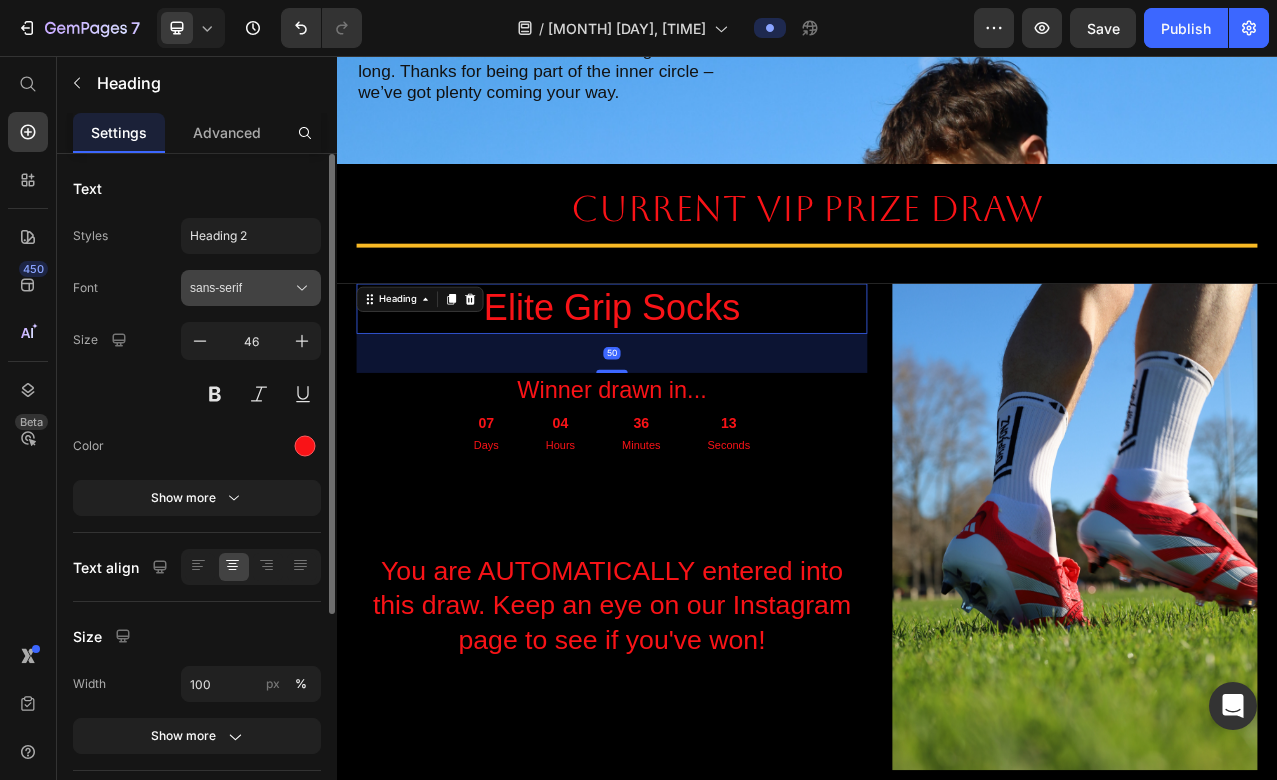 click on "sans-serif" at bounding box center (251, 288) 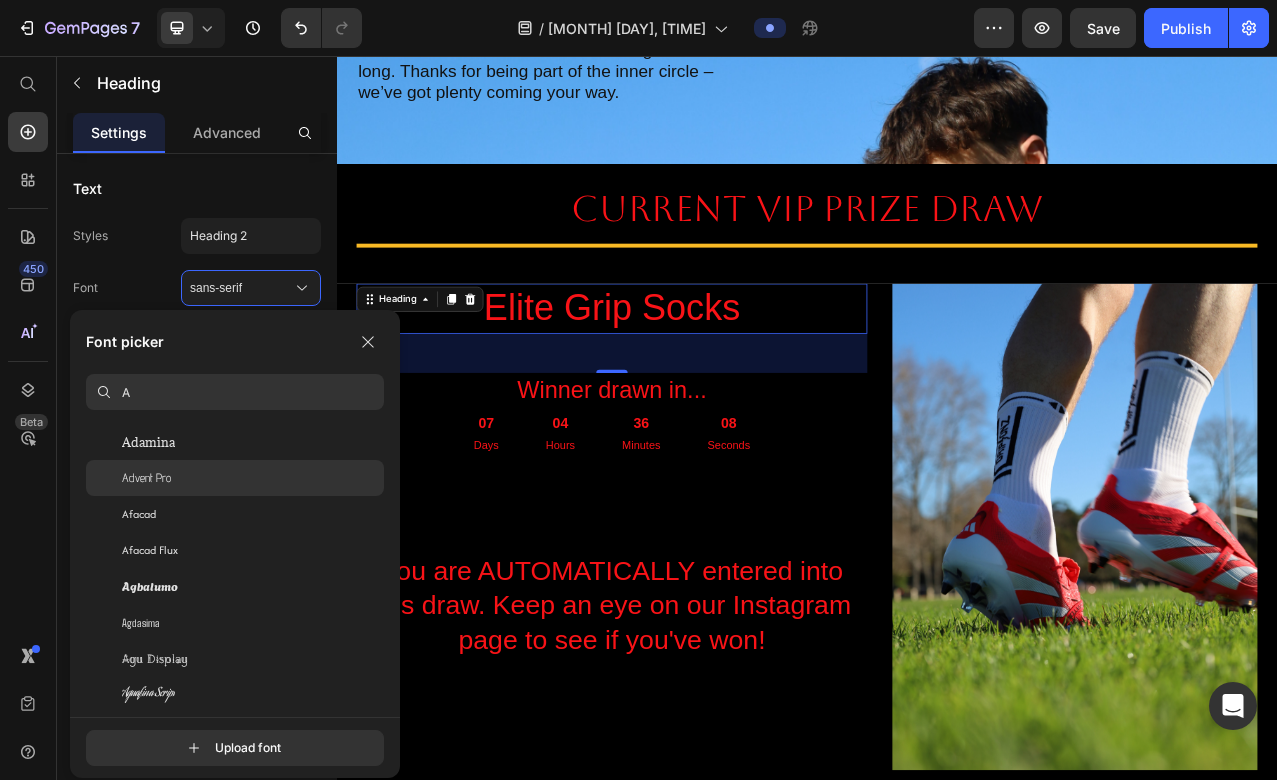 scroll, scrollTop: 0, scrollLeft: 0, axis: both 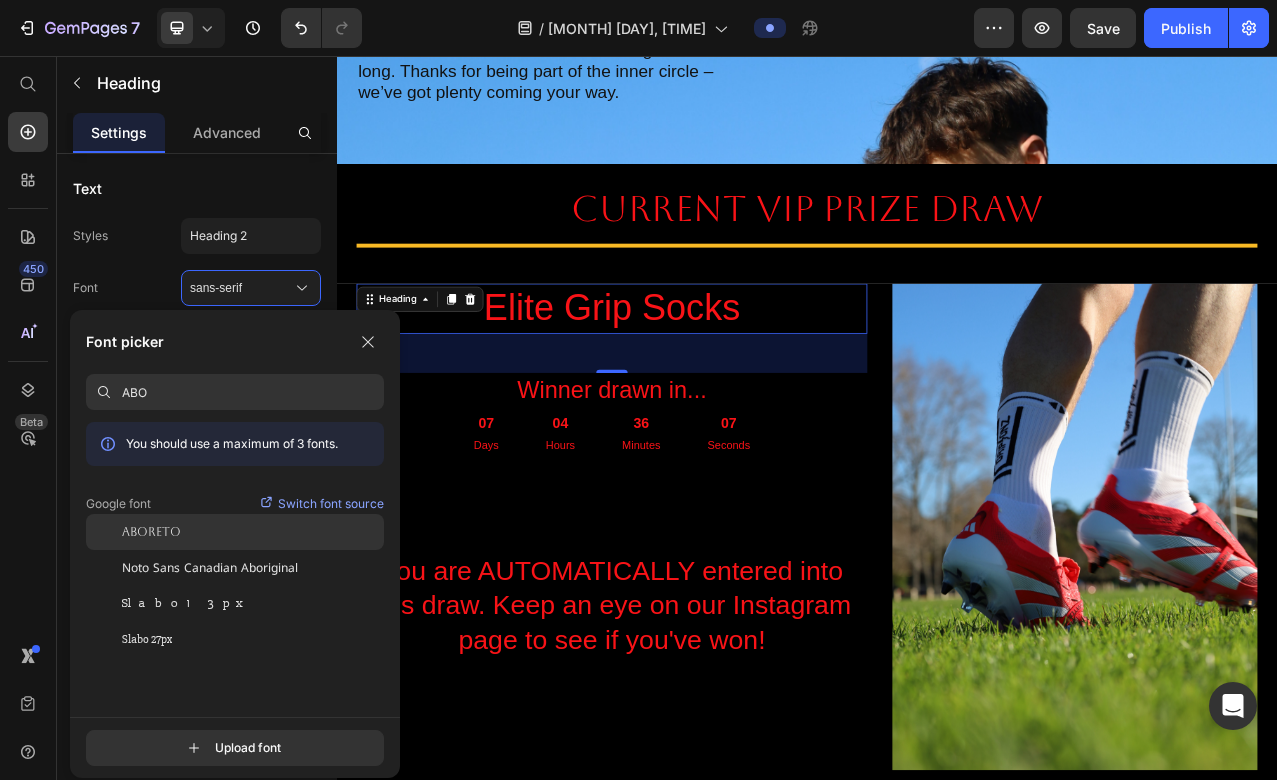 type on "ABO" 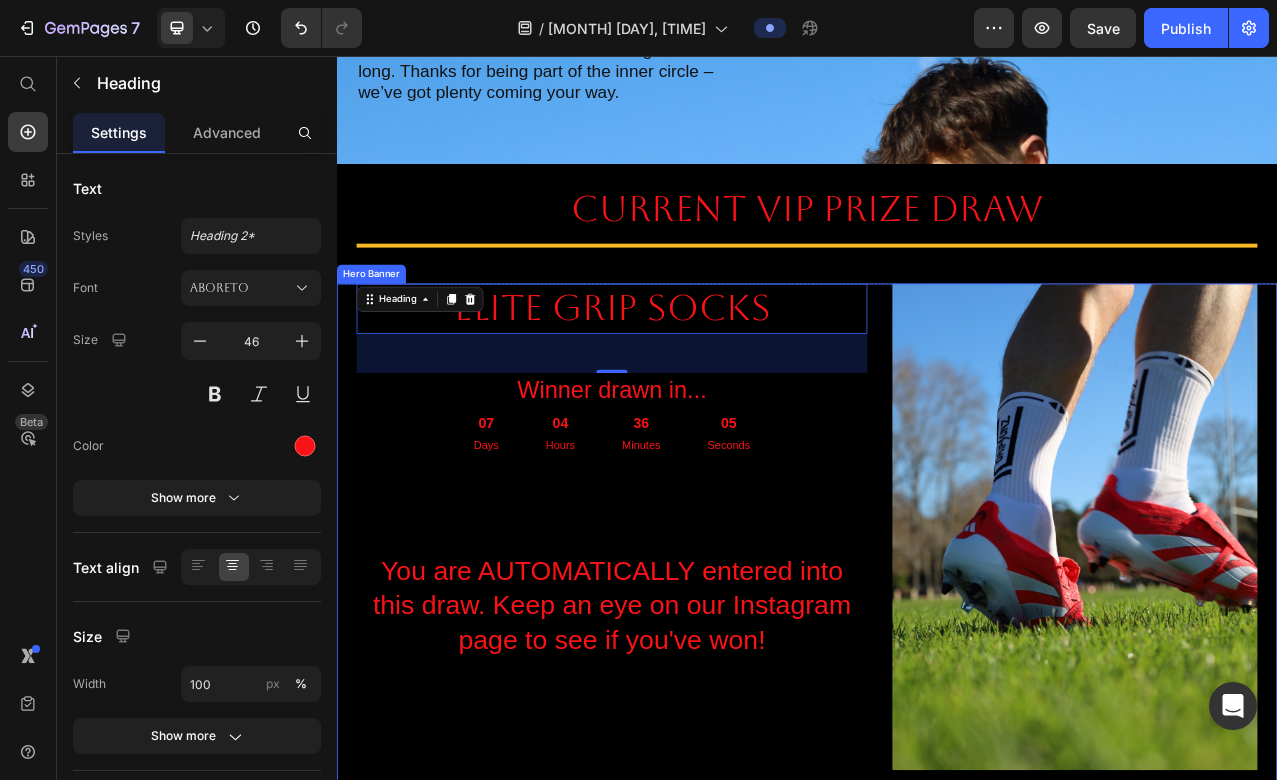 click on "Elite Grip Socks Heading   50 Winner drawn in... Heading 07 Days 04 Hours 36 Minutes 05 Seconds Countdown Timer You are AUTOMATICALLY entered into this draw. Keep an eye on our Instagram page to see if you've won! Heading" at bounding box center [688, 657] 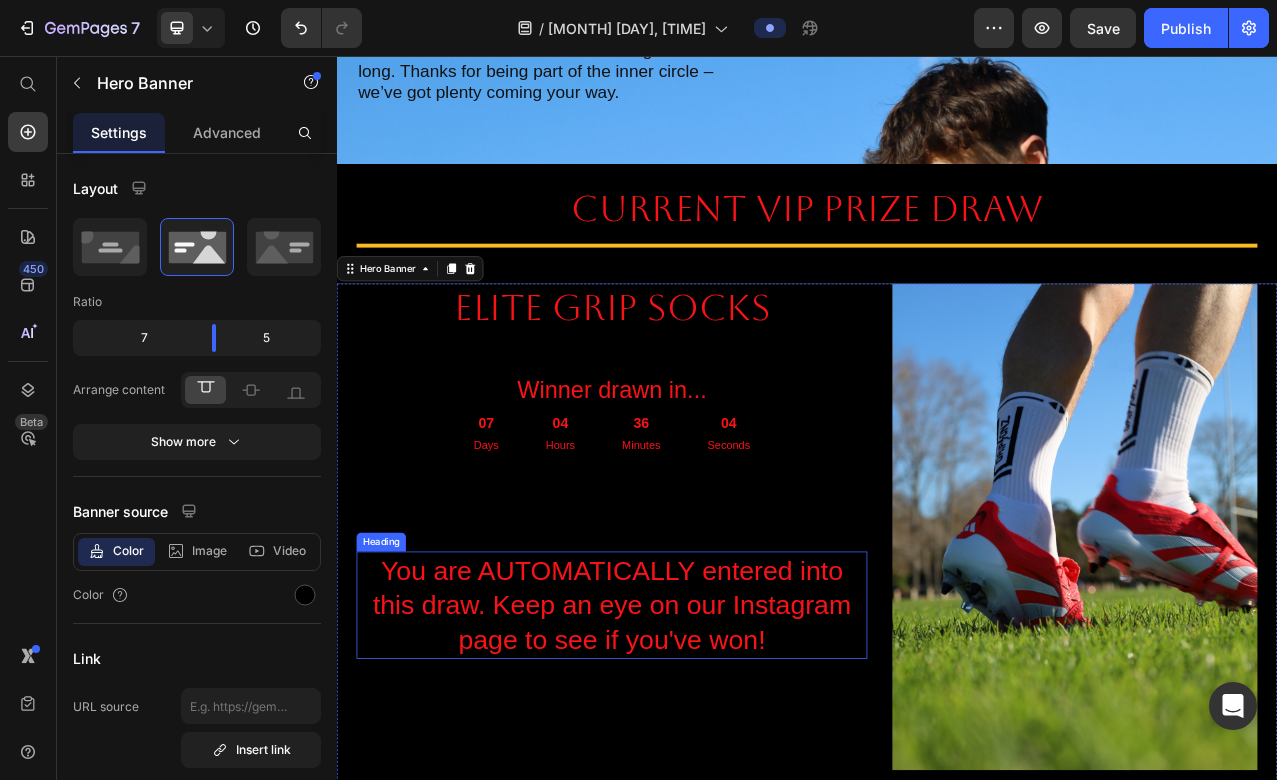 click on "You are AUTOMATICALLY entered into this draw. Keep an eye on our Instagram page to see if you've won!" at bounding box center [688, 757] 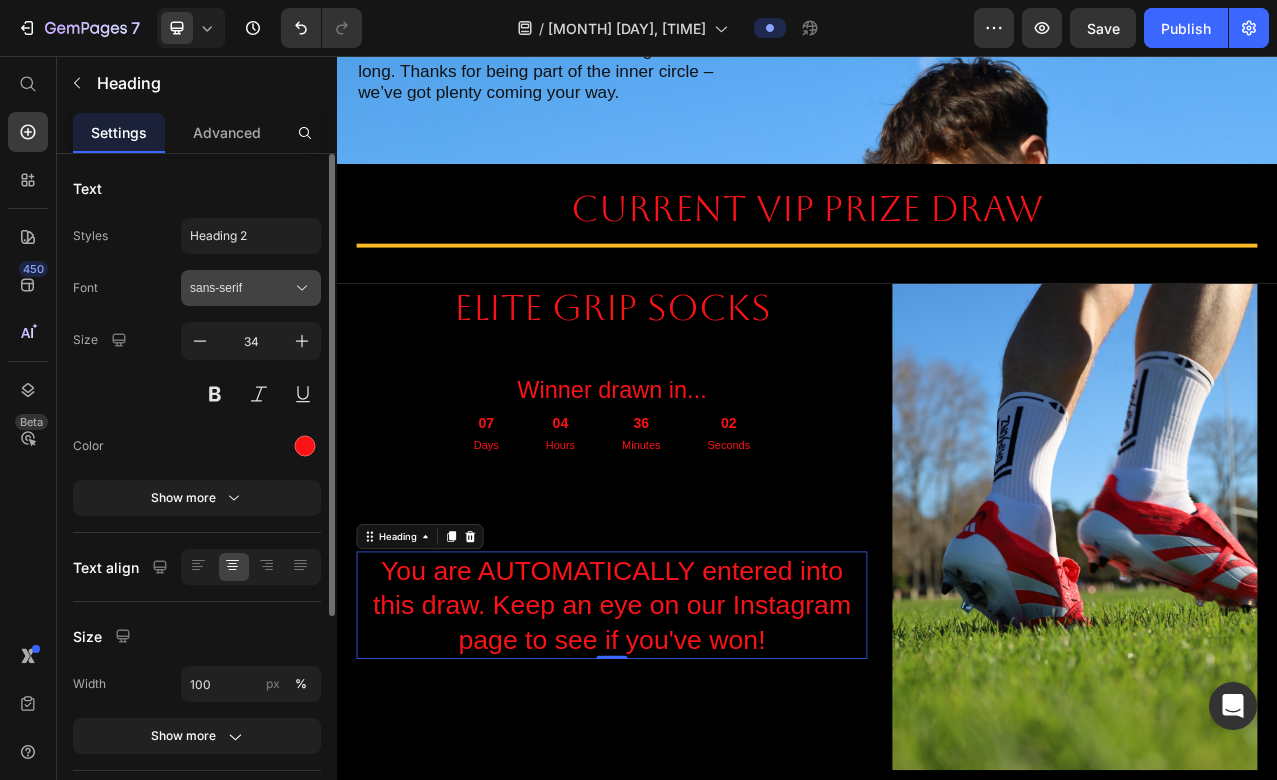click 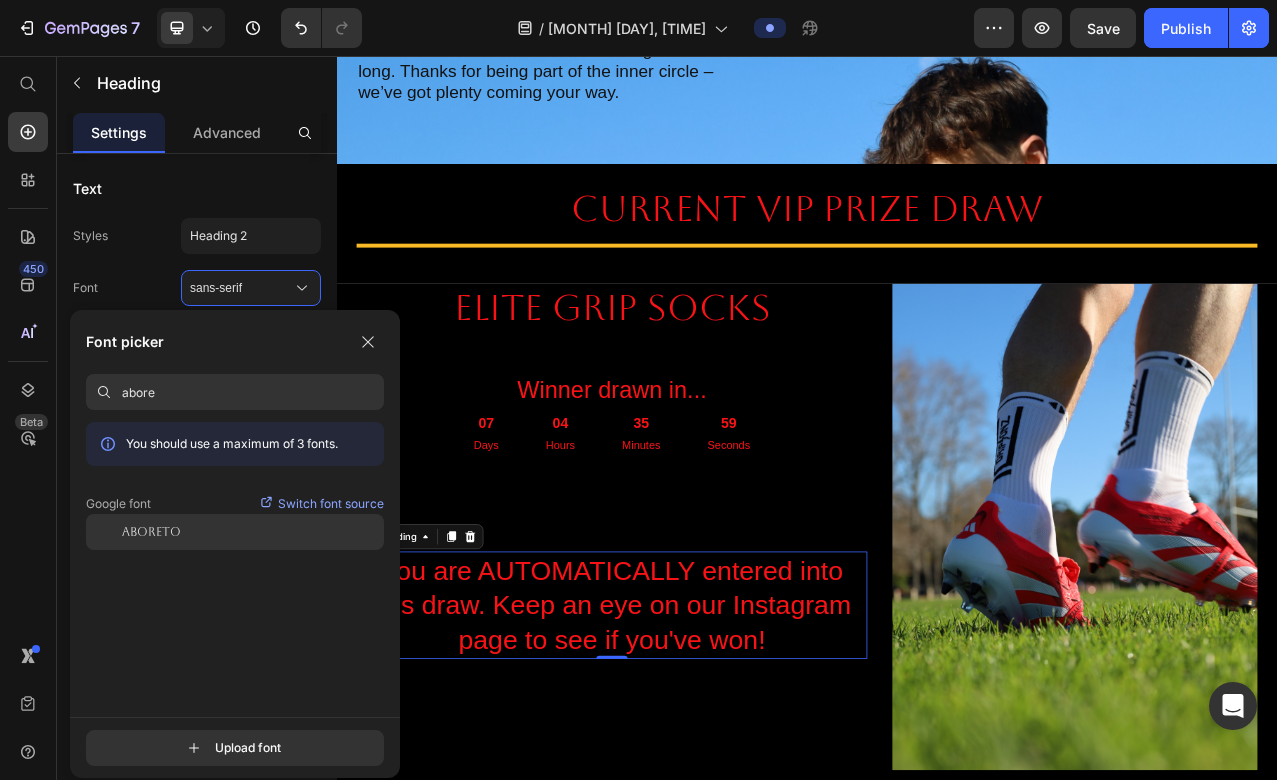 type on "abore" 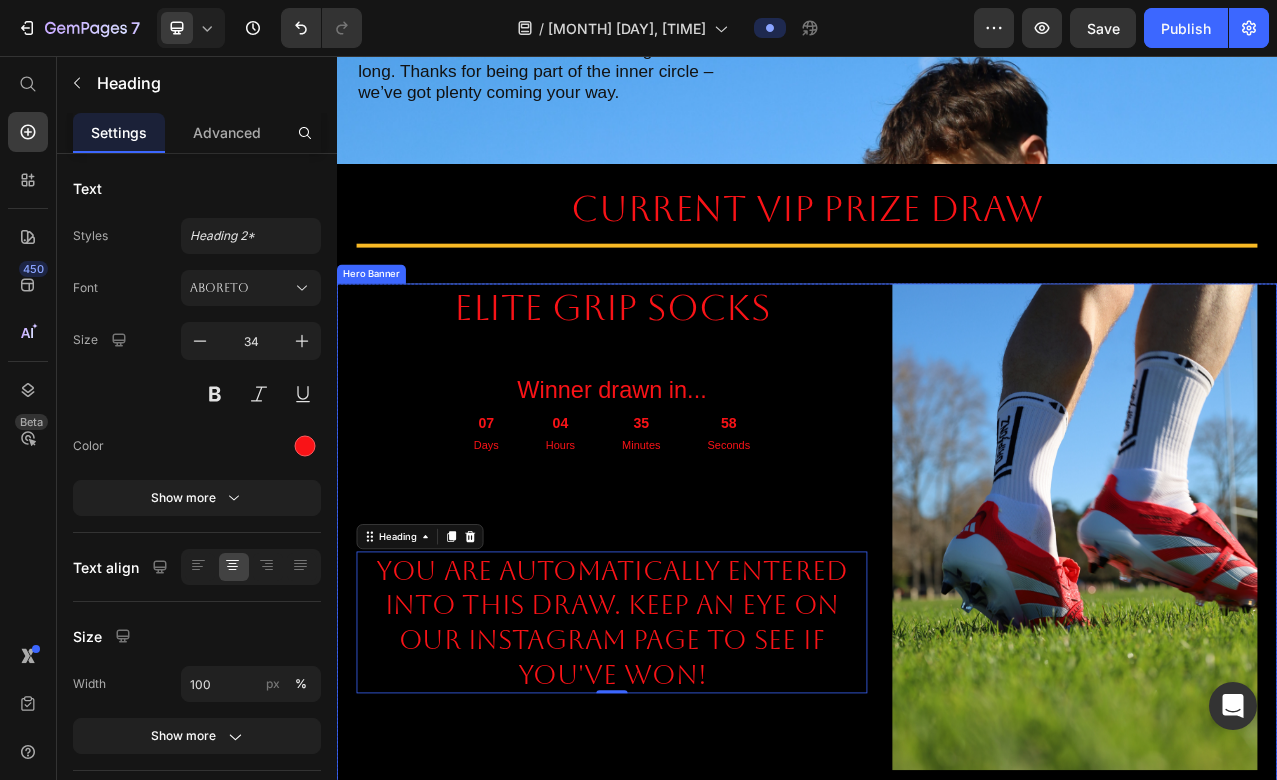 click on "Elite Grip Socks Heading Winner drawn in... Heading 07 Days 04 Hours 35 Minutes 58 Seconds Countdown Timer You are AUTOMATICALLY entered into this draw. Keep an eye on our Instagram page to see if you've won! Heading   0" at bounding box center (688, 657) 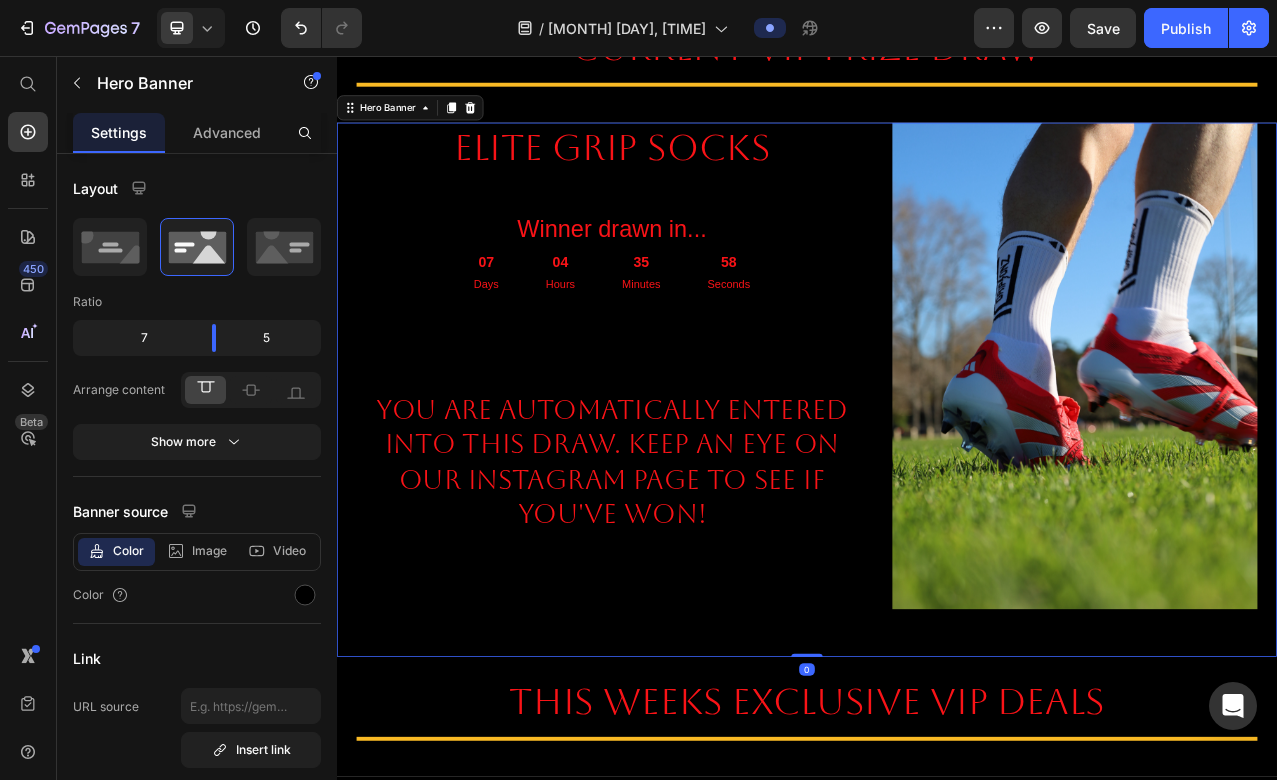 scroll, scrollTop: 619, scrollLeft: 0, axis: vertical 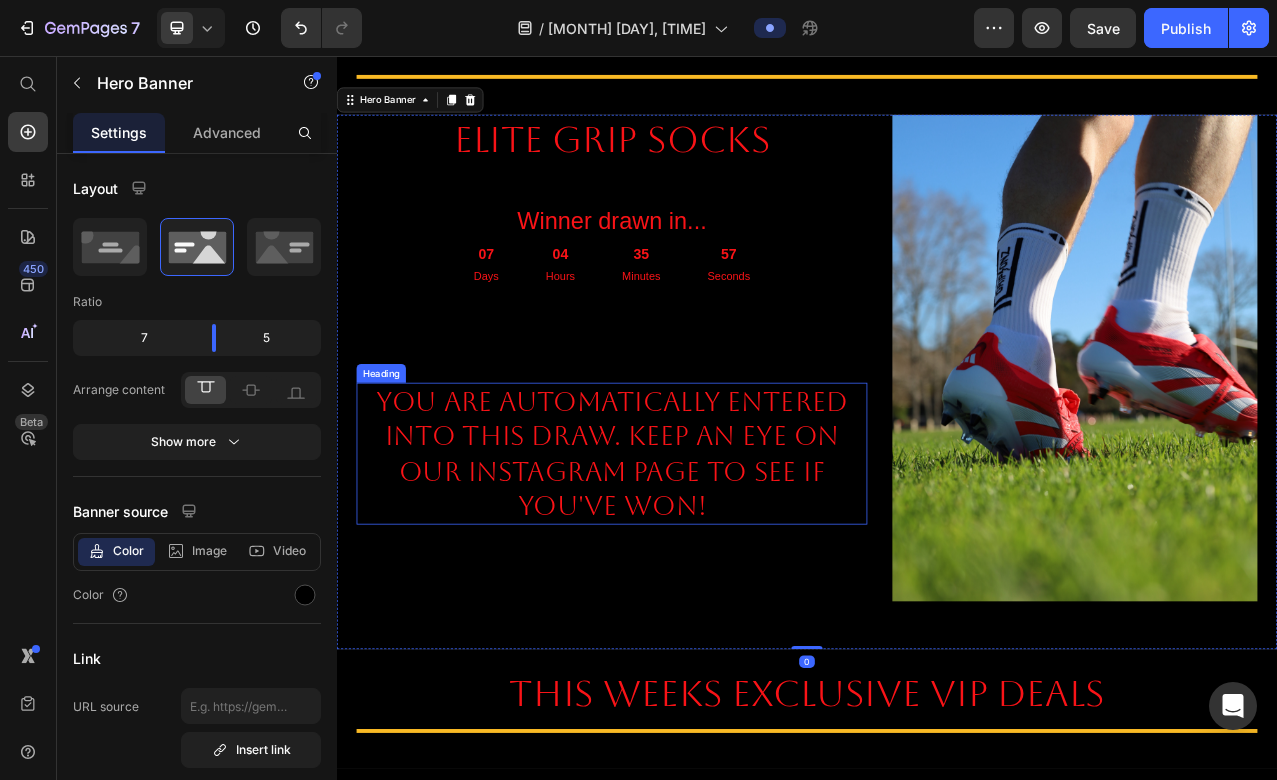 click on "You are AUTOMATICALLY entered into this draw. Keep an eye on our Instagram page to see if you've won!" at bounding box center [688, 563] 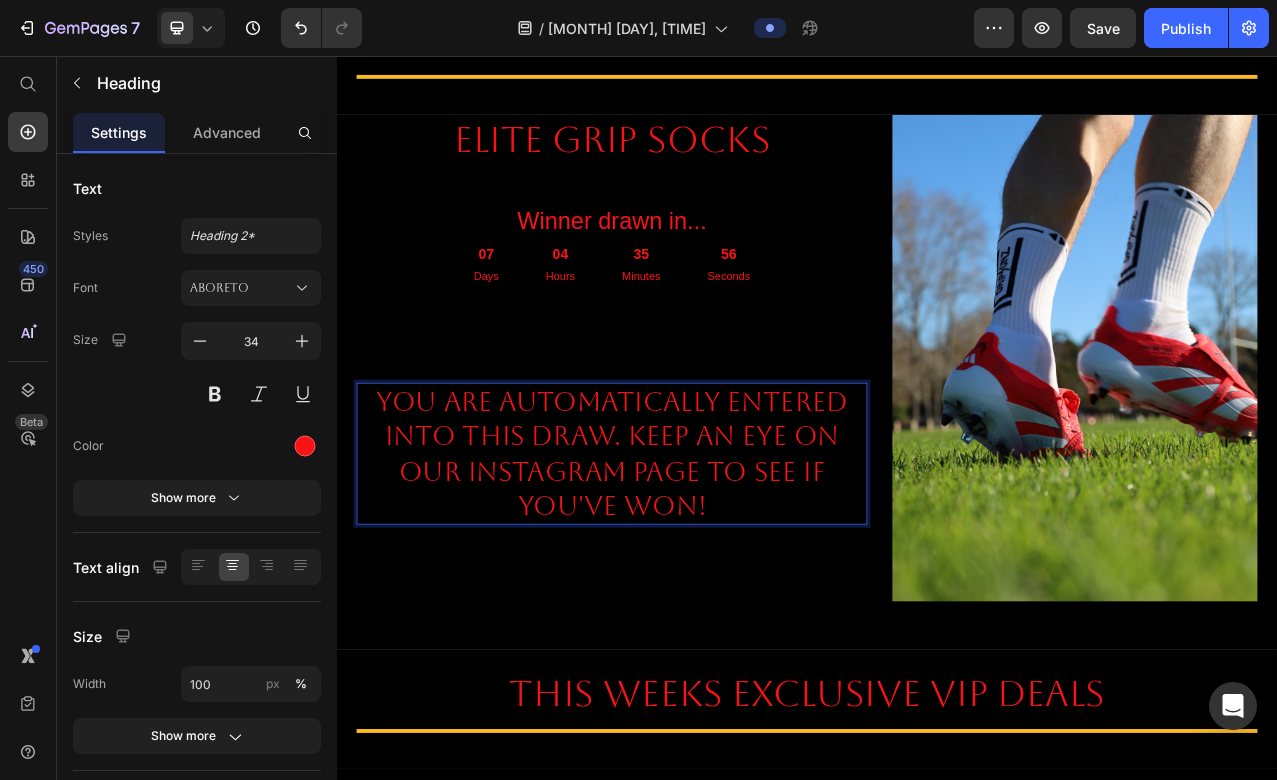click on "You are AUTOMATICALLY entered into this draw. Keep an eye on our Instagram page to see if you've won!" at bounding box center (688, 563) 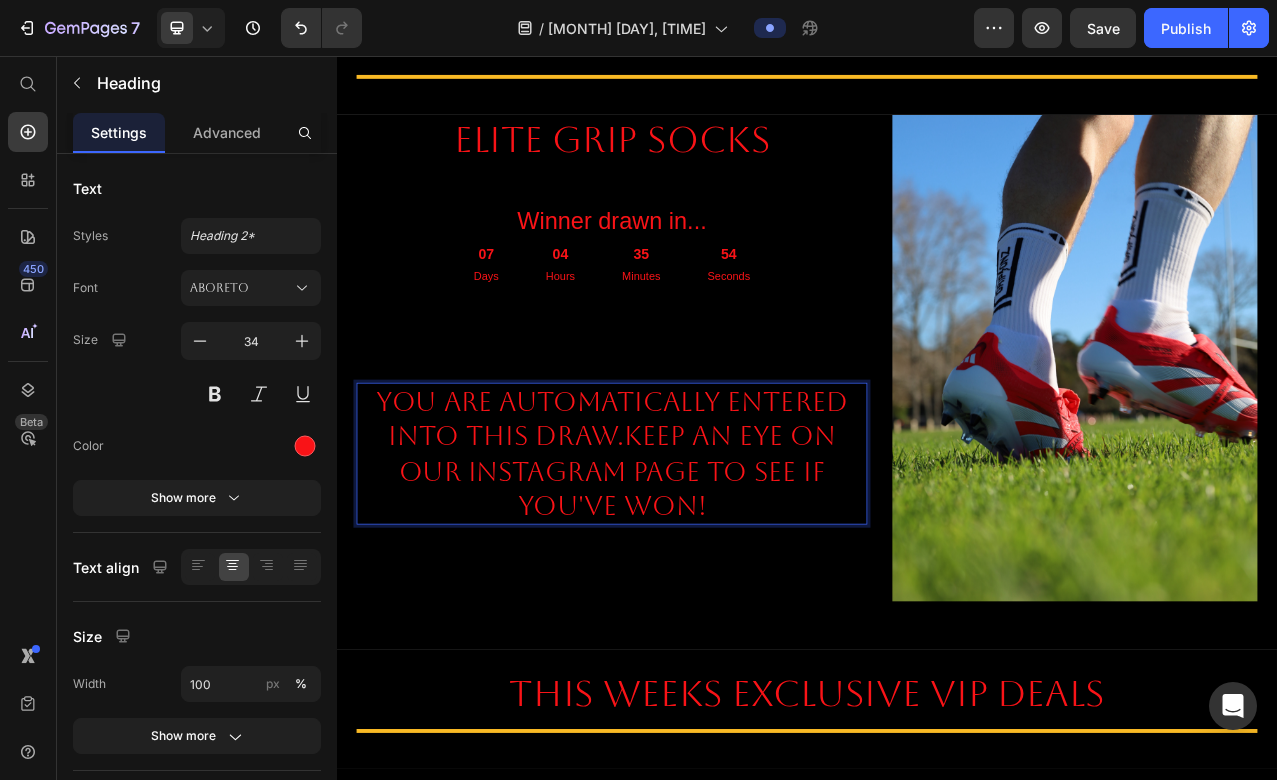click on "You are AUTOMATICALLY entered into this draw.Keep an eye on our Instagram page to see if you've won!" at bounding box center (688, 563) 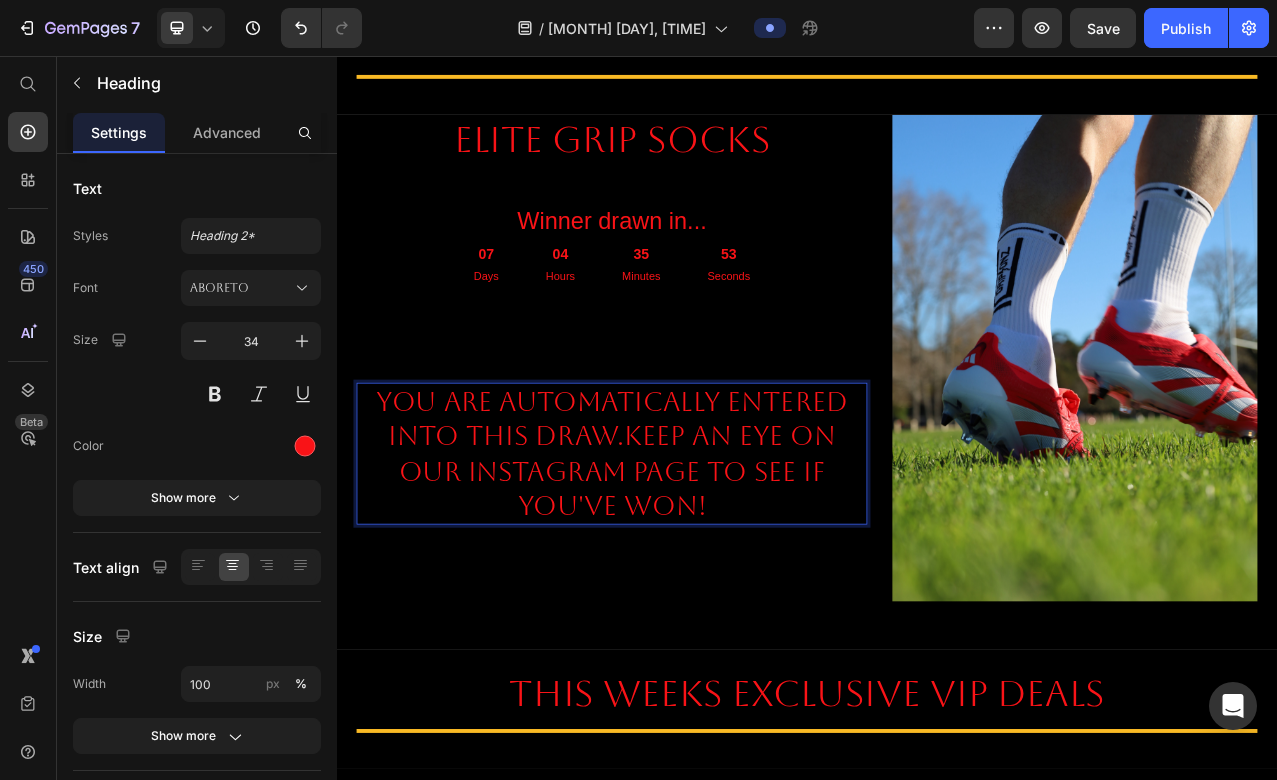 click on "You are AUTOMATICALLY entered into this draw.Keep an eye on our Instagram page to see if you've won!" at bounding box center [688, 563] 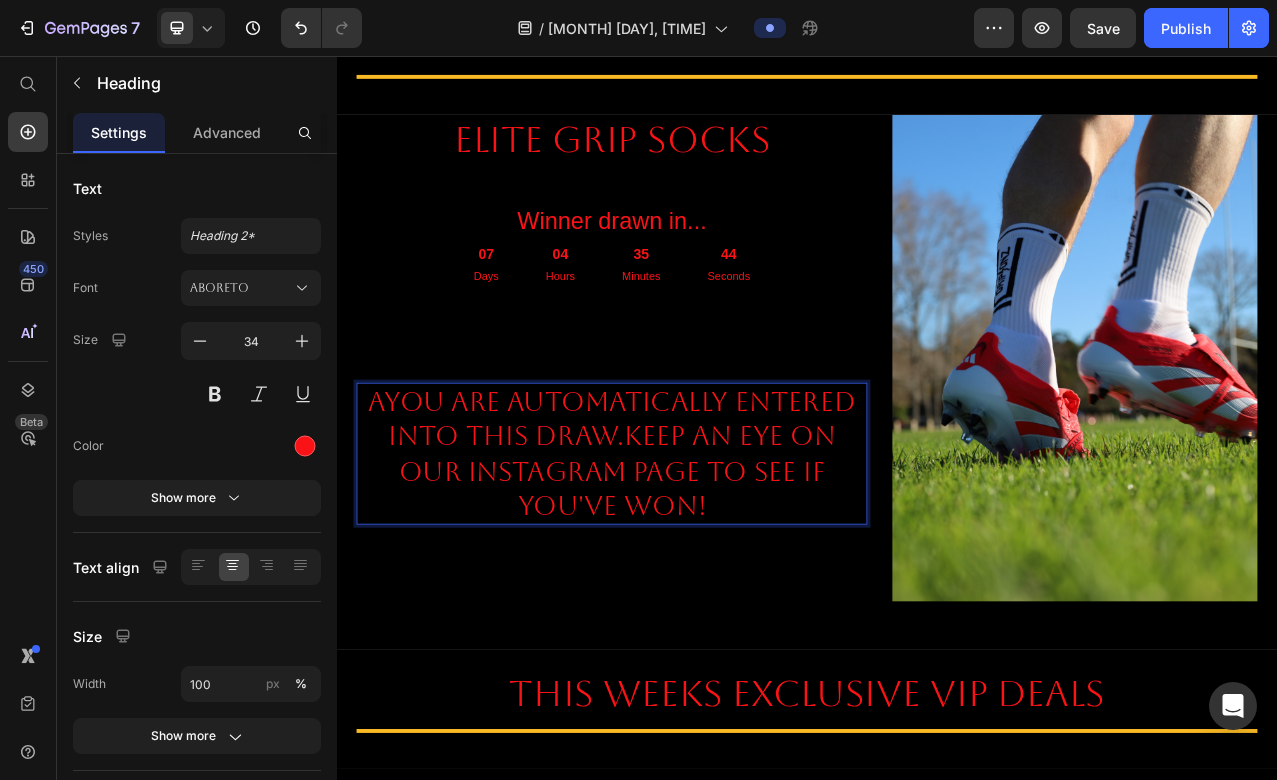 click on "AYou are AUTOMATICALLY entered into this draw.Keep an eye on our Instagram page to see if you've won!" at bounding box center (688, 563) 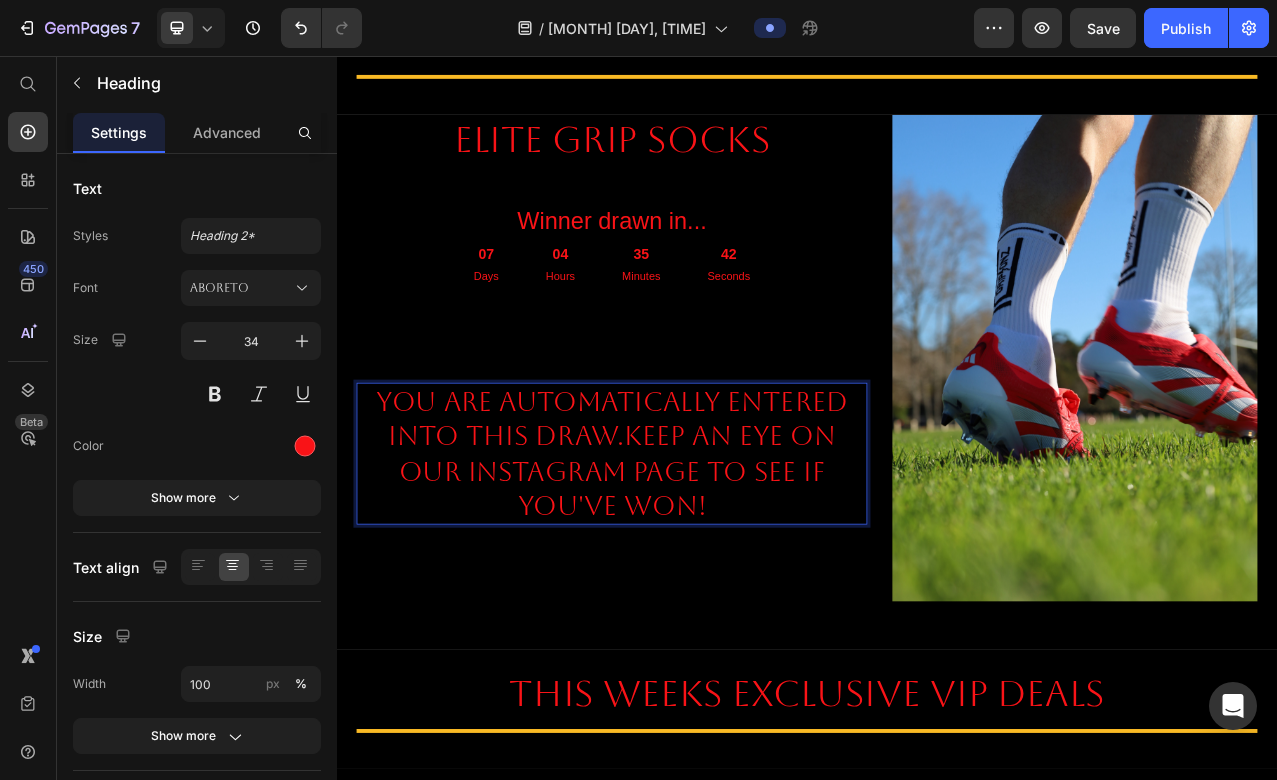 click on "You are AUTOMATICALLY entered into this draw.Keep an eye on our Instagram page to see if you've won!" at bounding box center [688, 563] 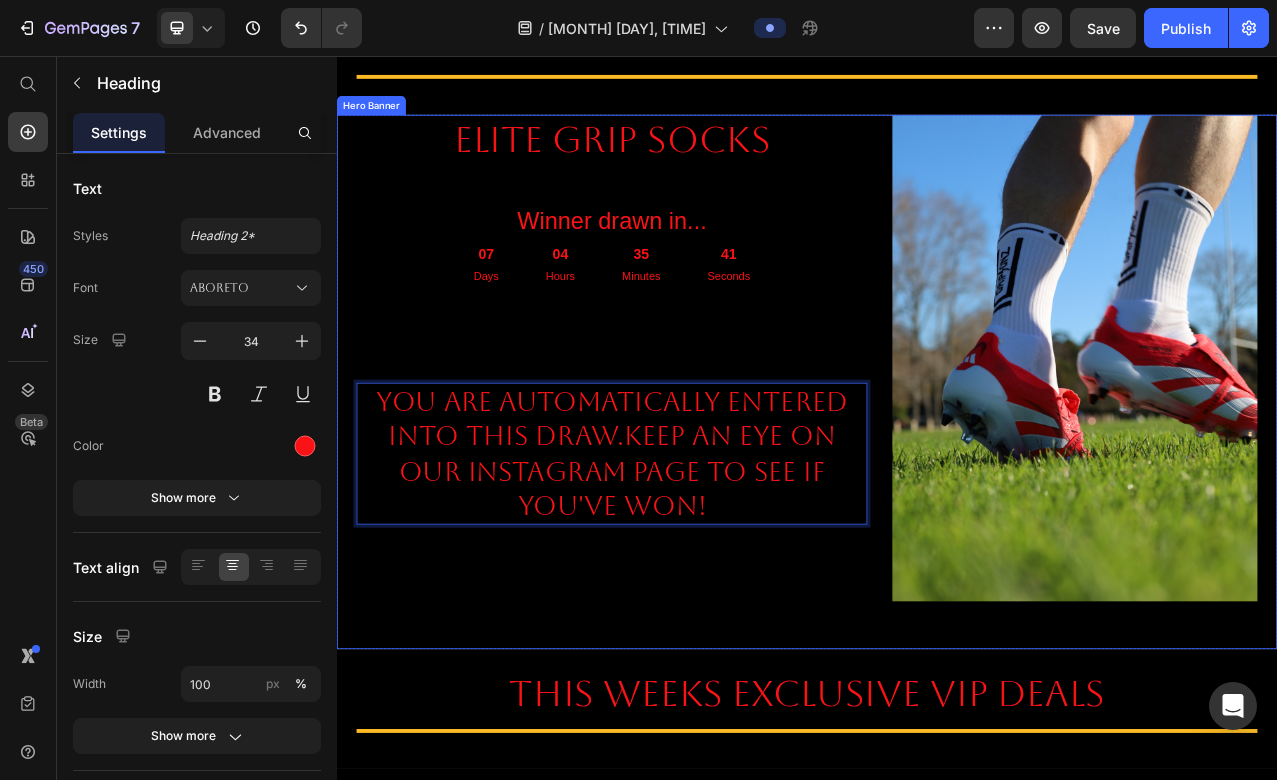 click on "Elite Grip Socks Heading Winner drawn in... Heading 07 Days 04 Hours 35 Minutes 41 Seconds Countdown Timer You are AUTOMATICALLY entered into this draw.Keep an eye on our Instagram page to see if you've won! Heading   0" at bounding box center (688, 441) 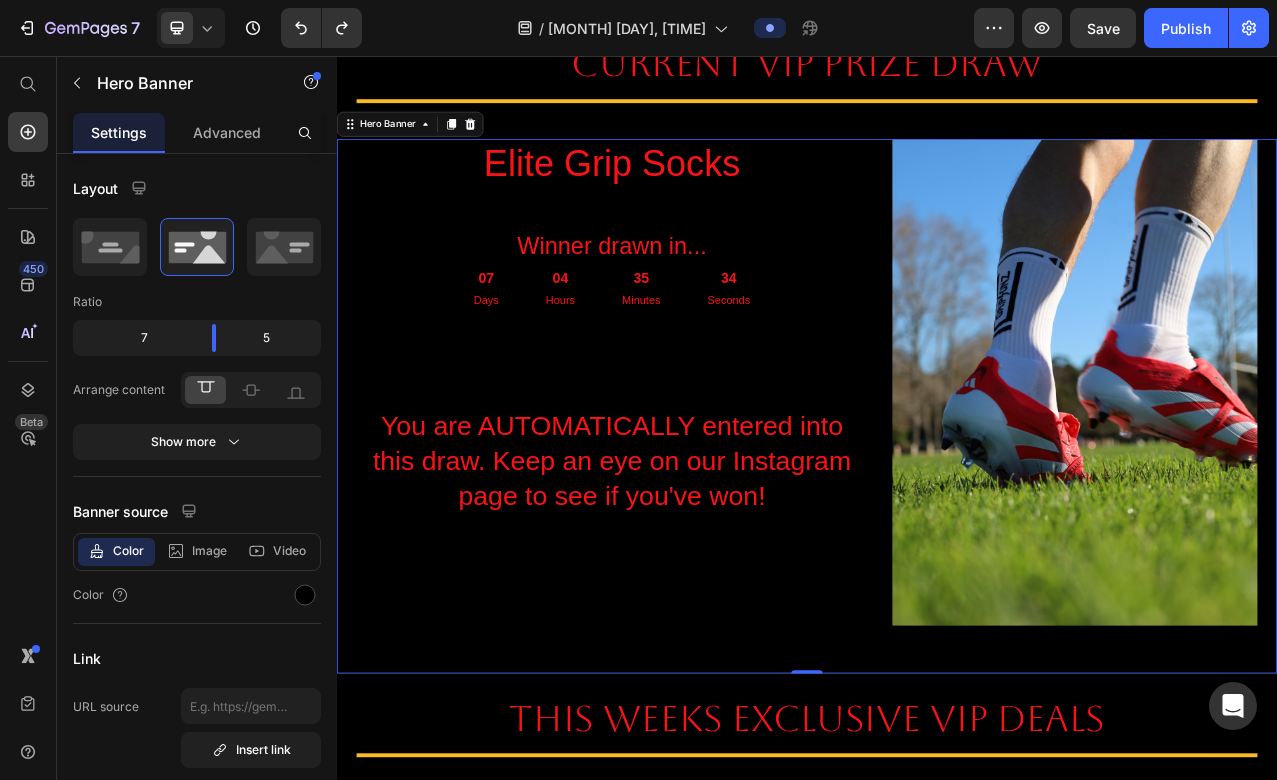 scroll, scrollTop: 595, scrollLeft: 0, axis: vertical 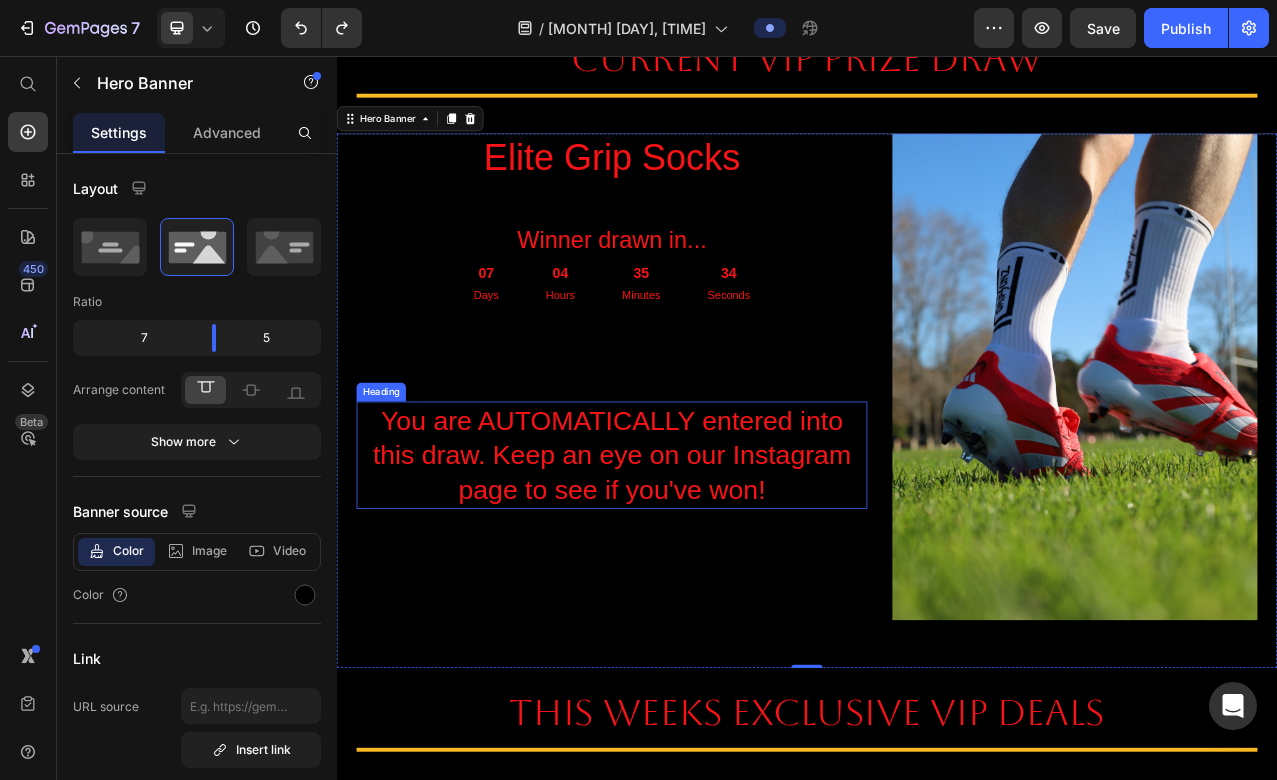 click on "You are AUTOMATICALLY entered into this draw. Keep an eye on our Instagram page to see if you've won!" at bounding box center (688, 565) 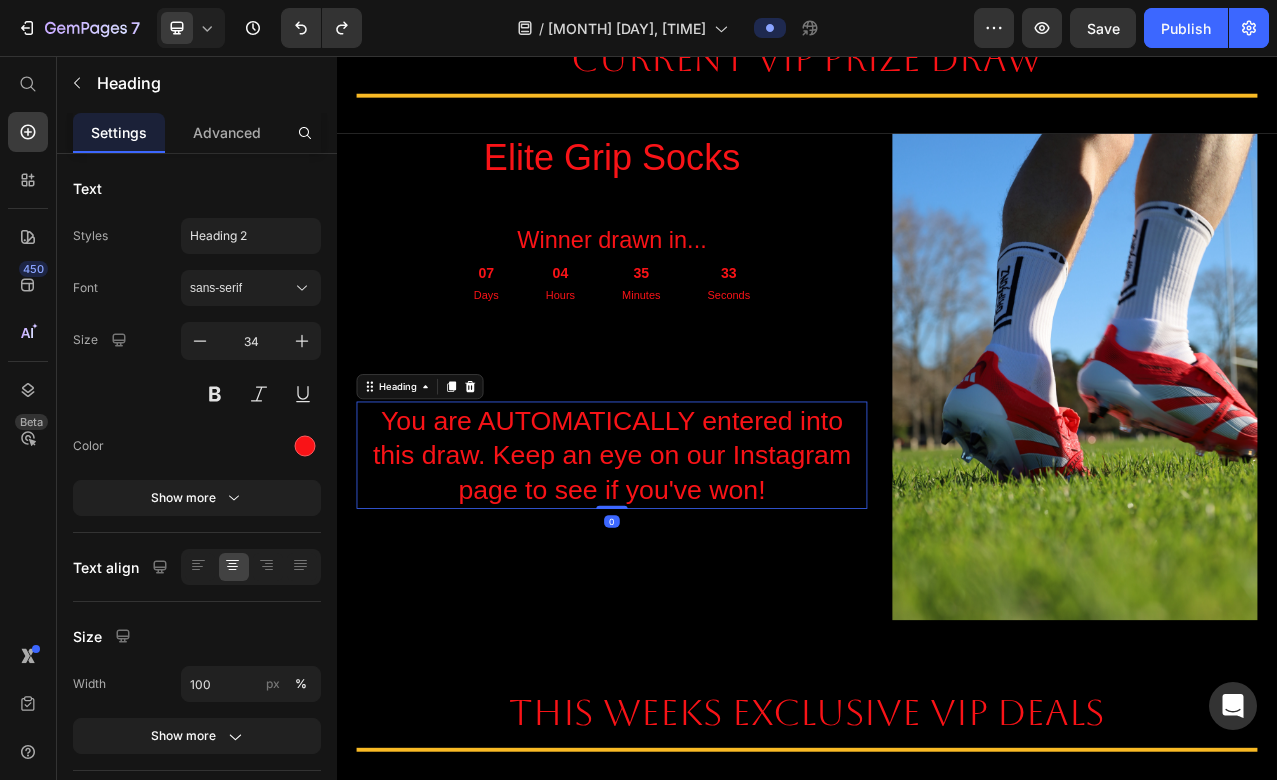 click on "You are AUTOMATICALLY entered into this draw. Keep an eye on our Instagram page to see if you've won!" at bounding box center (688, 565) 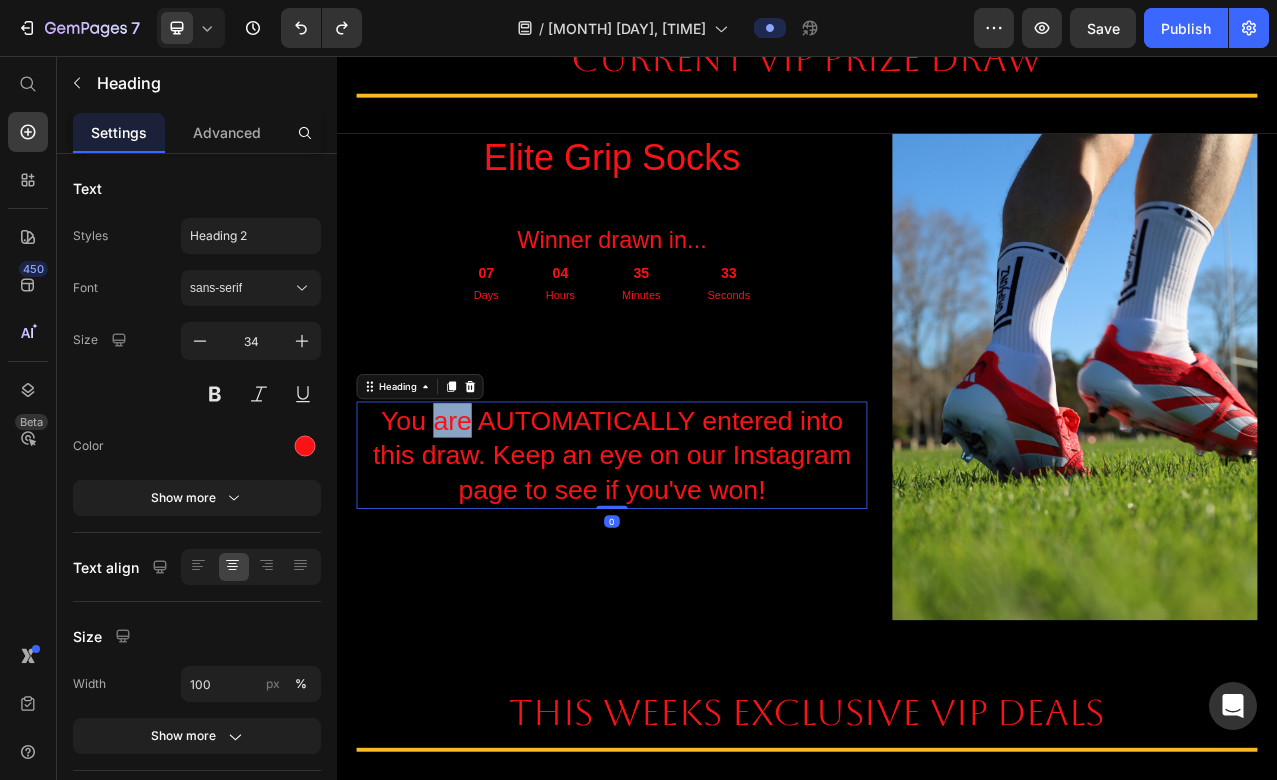 click on "You are AUTOMATICALLY entered into this draw. Keep an eye on our Instagram page to see if you've won!" at bounding box center [688, 565] 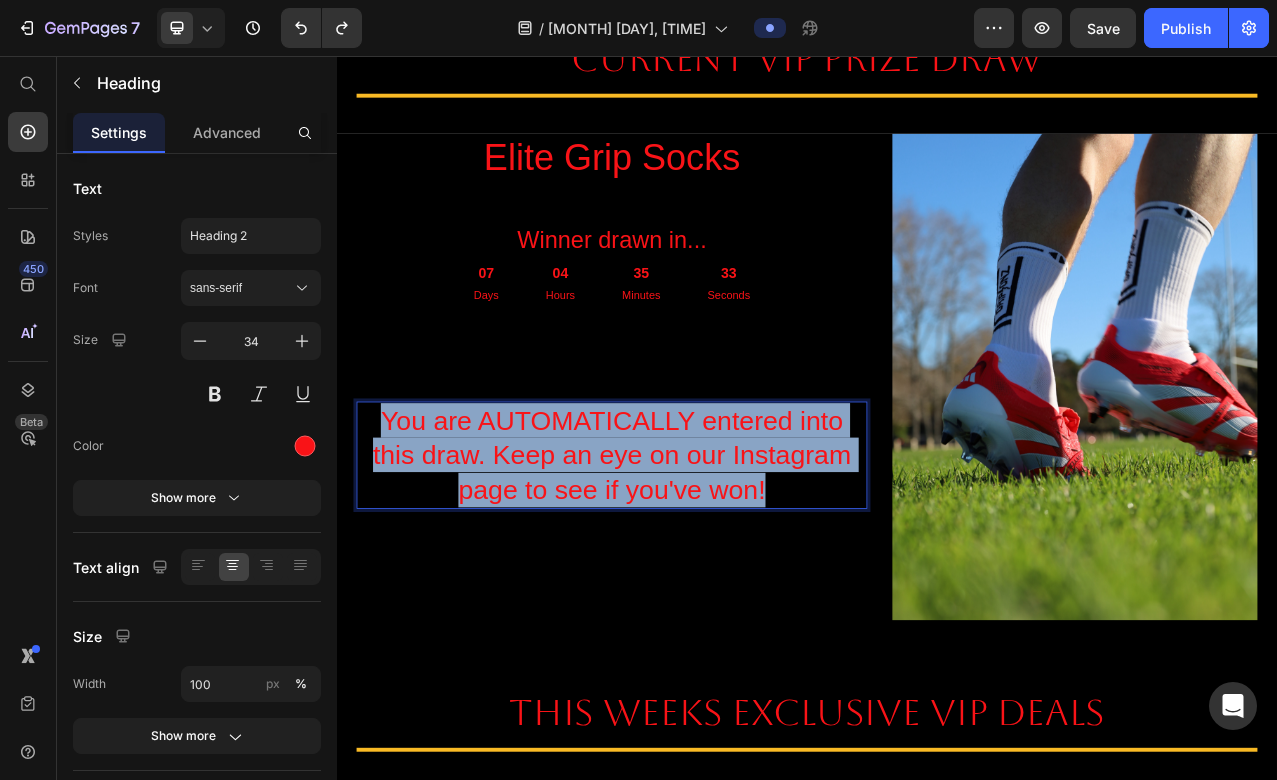 click on "You are AUTOMATICALLY entered into this draw. Keep an eye on our Instagram page to see if you've won!" at bounding box center (688, 565) 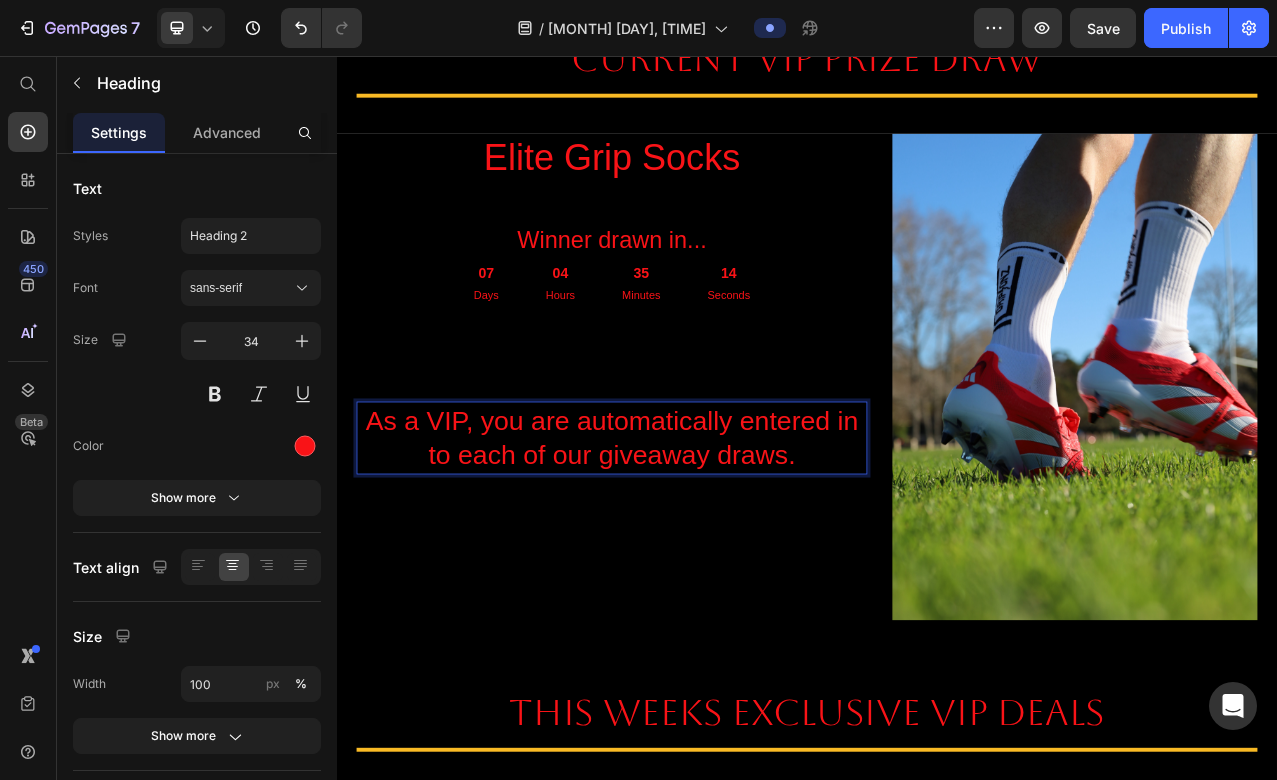 click on "As a VIP, you are automatically entered in to each of our giveaway draws." at bounding box center [688, 543] 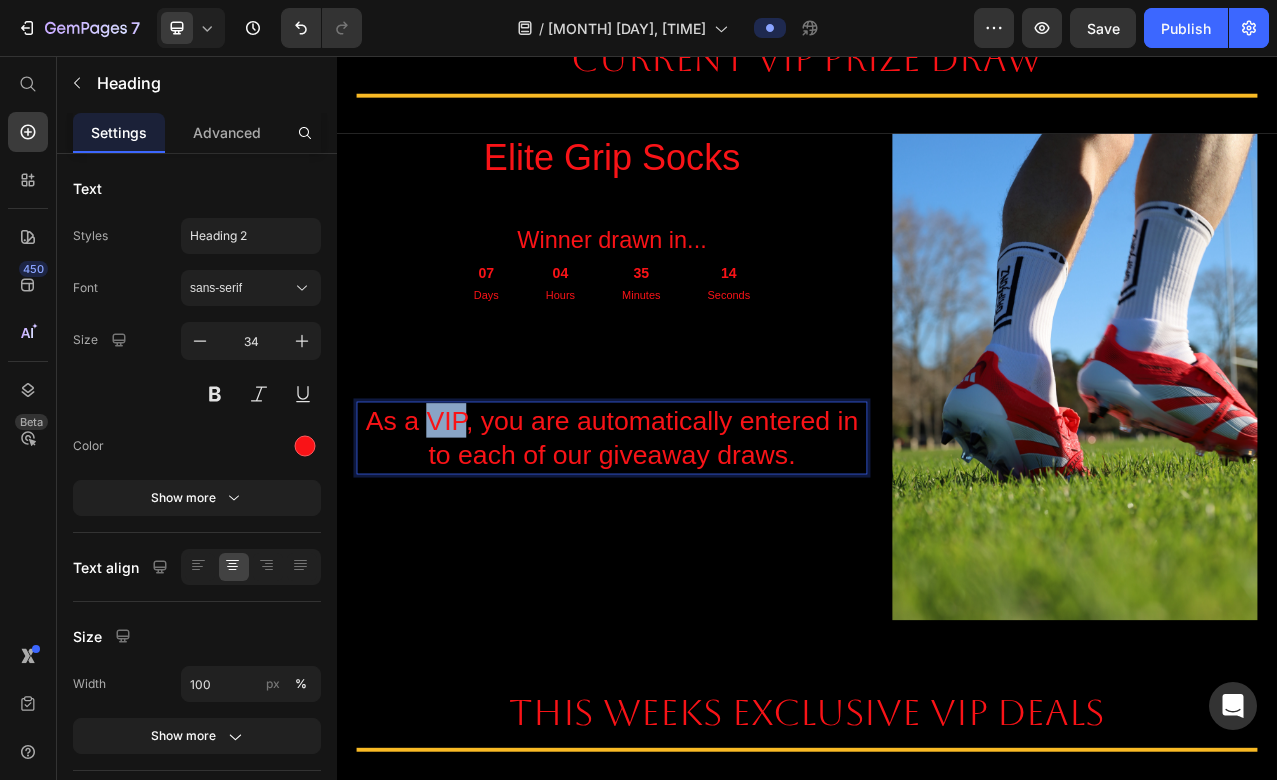 click on "As a VIP, you are automatically entered in to each of our giveaway draws." at bounding box center [688, 543] 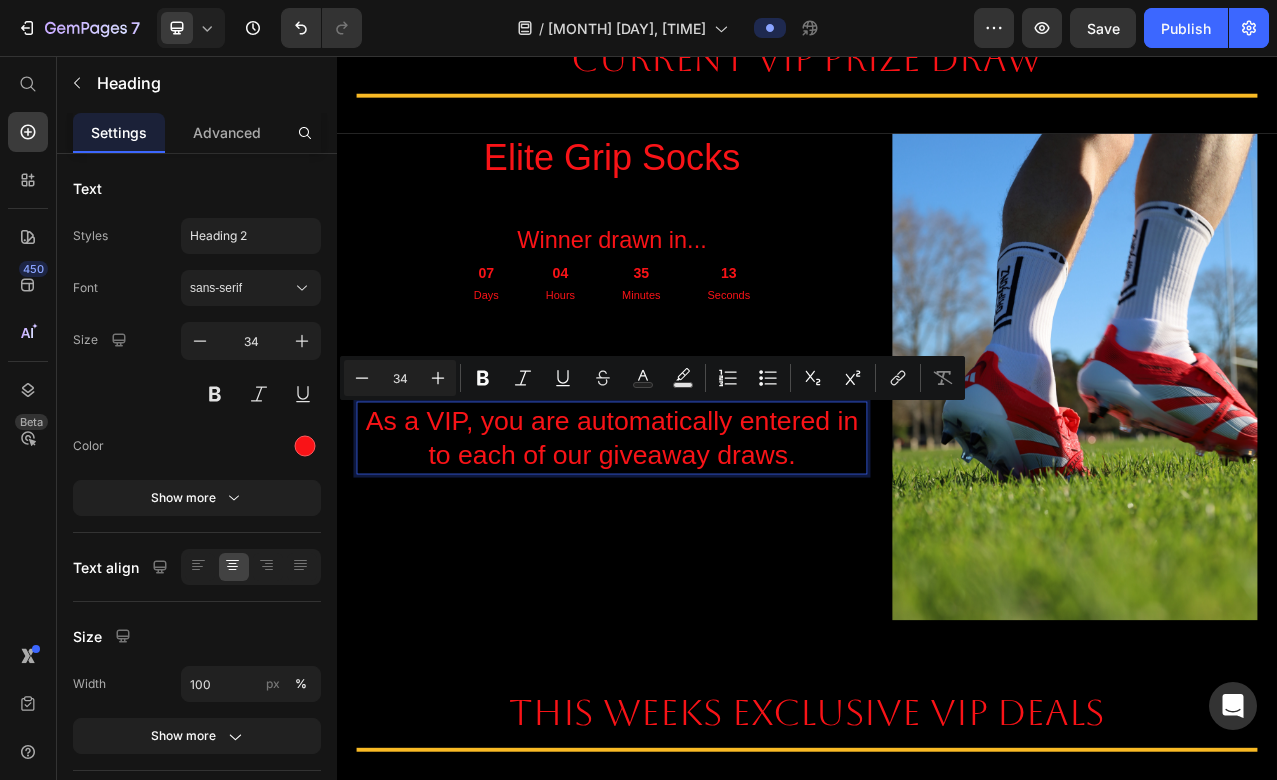 click on "As a VIP, you are automatically entered in to each of our giveaway draws." at bounding box center [688, 543] 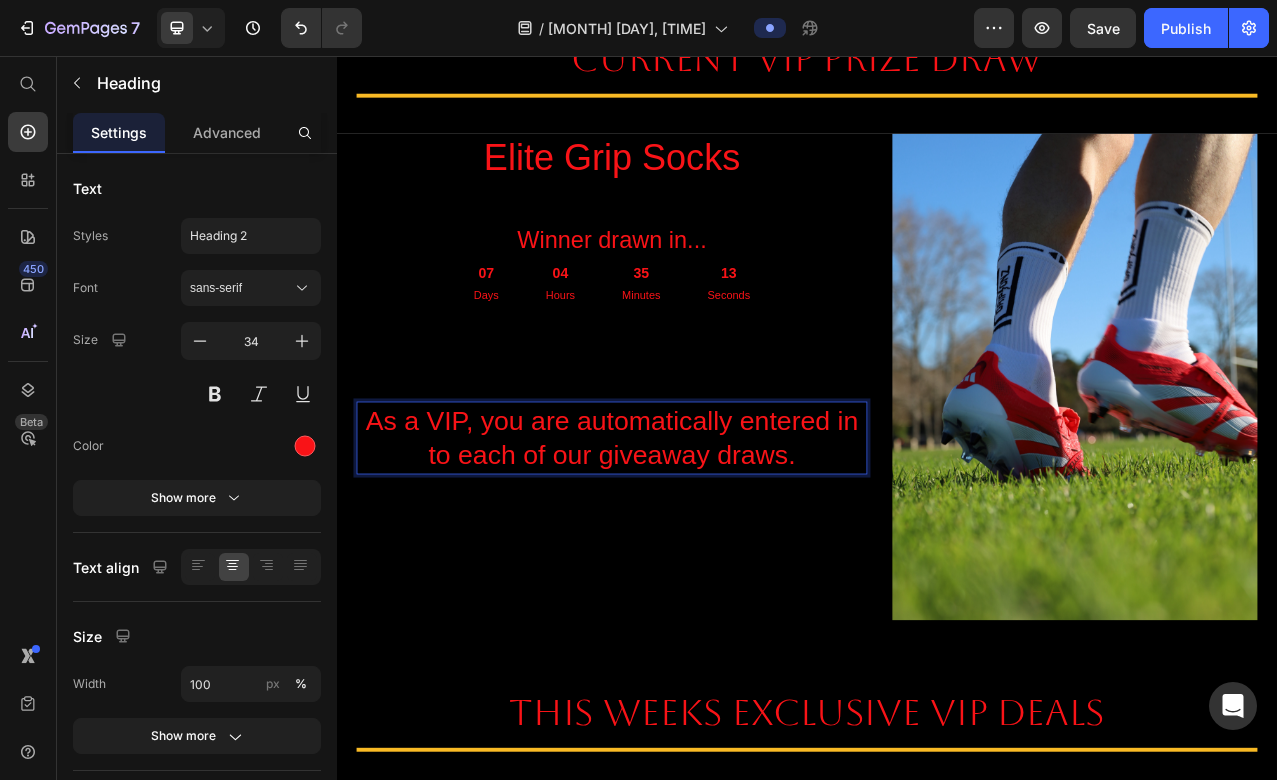 click on "As a VIP, you are automatically entered in to each of our giveaway draws." at bounding box center (688, 543) 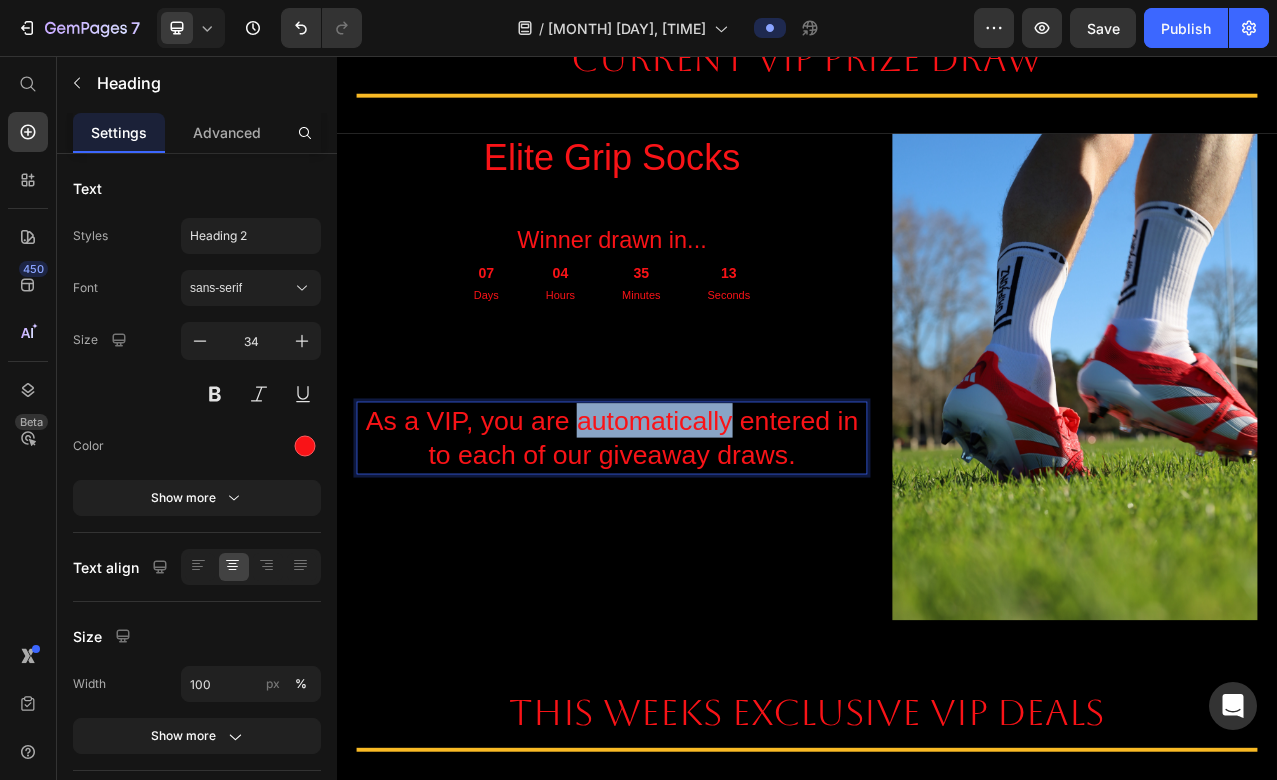 click on "As a VIP, you are automatically entered in to each of our giveaway draws." at bounding box center (688, 543) 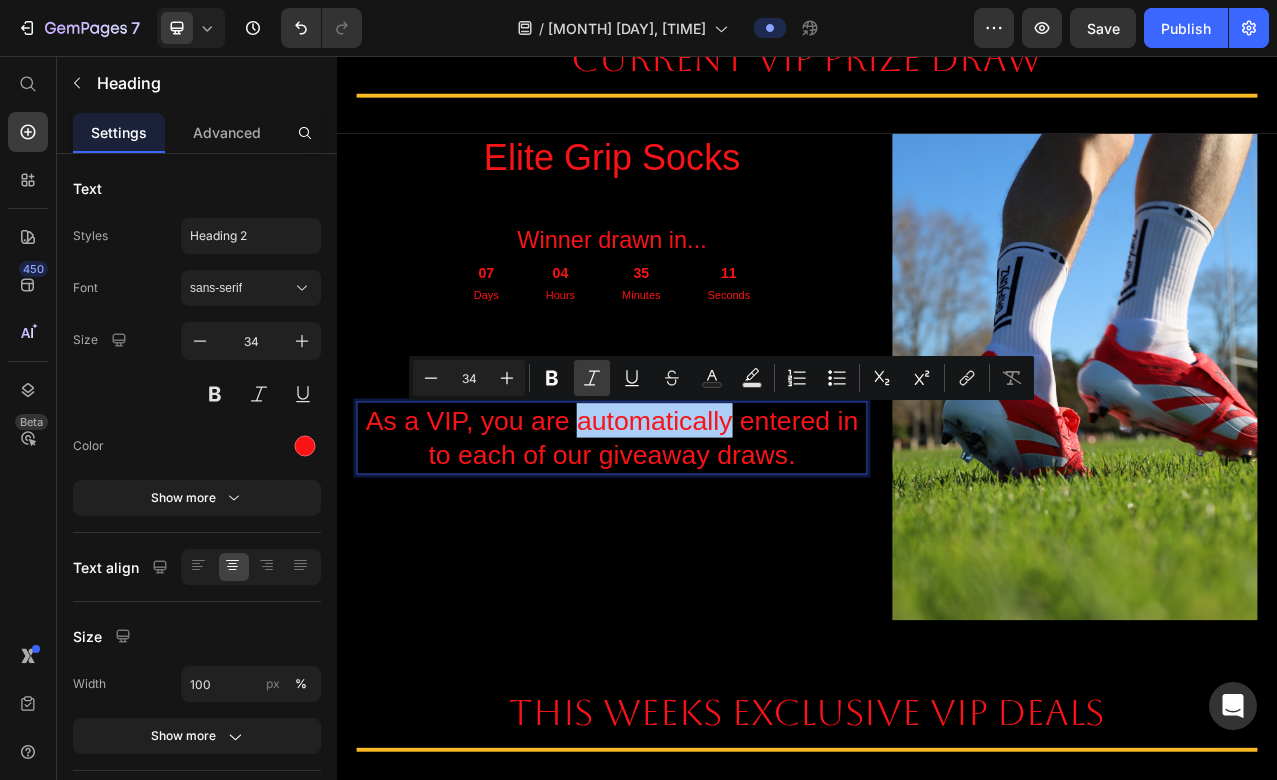 click 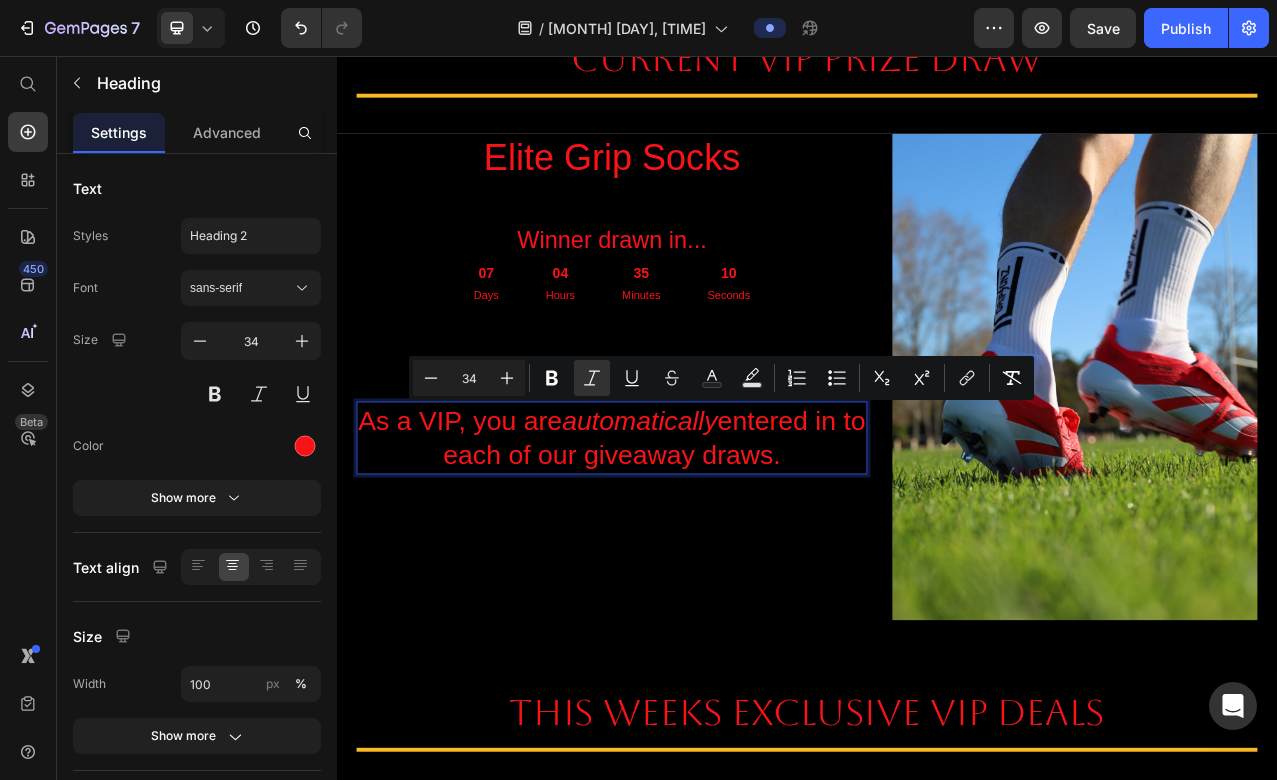 click on "As a VIP, you are  automatically  entered in to each of our giveaway draws." at bounding box center [688, 543] 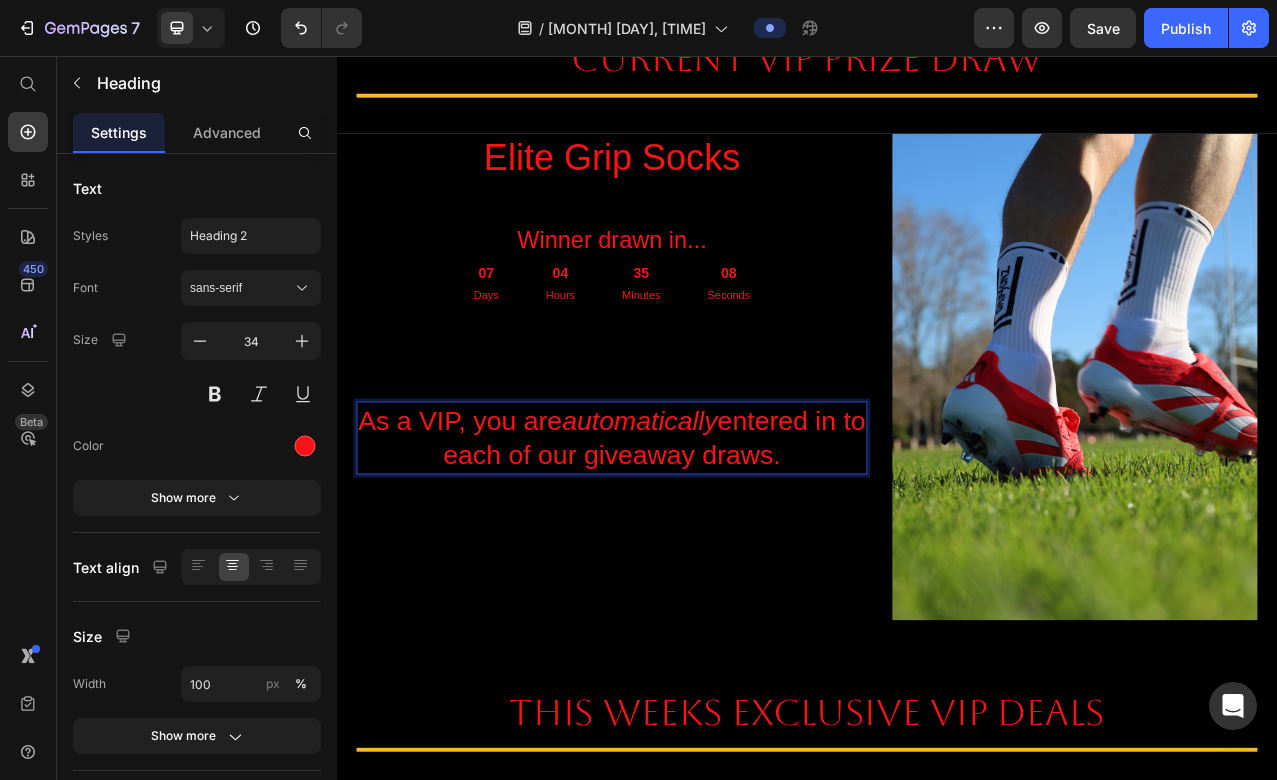 click on "As a VIP, you are  automatically  entered in to each of our giveaway draws." at bounding box center [688, 543] 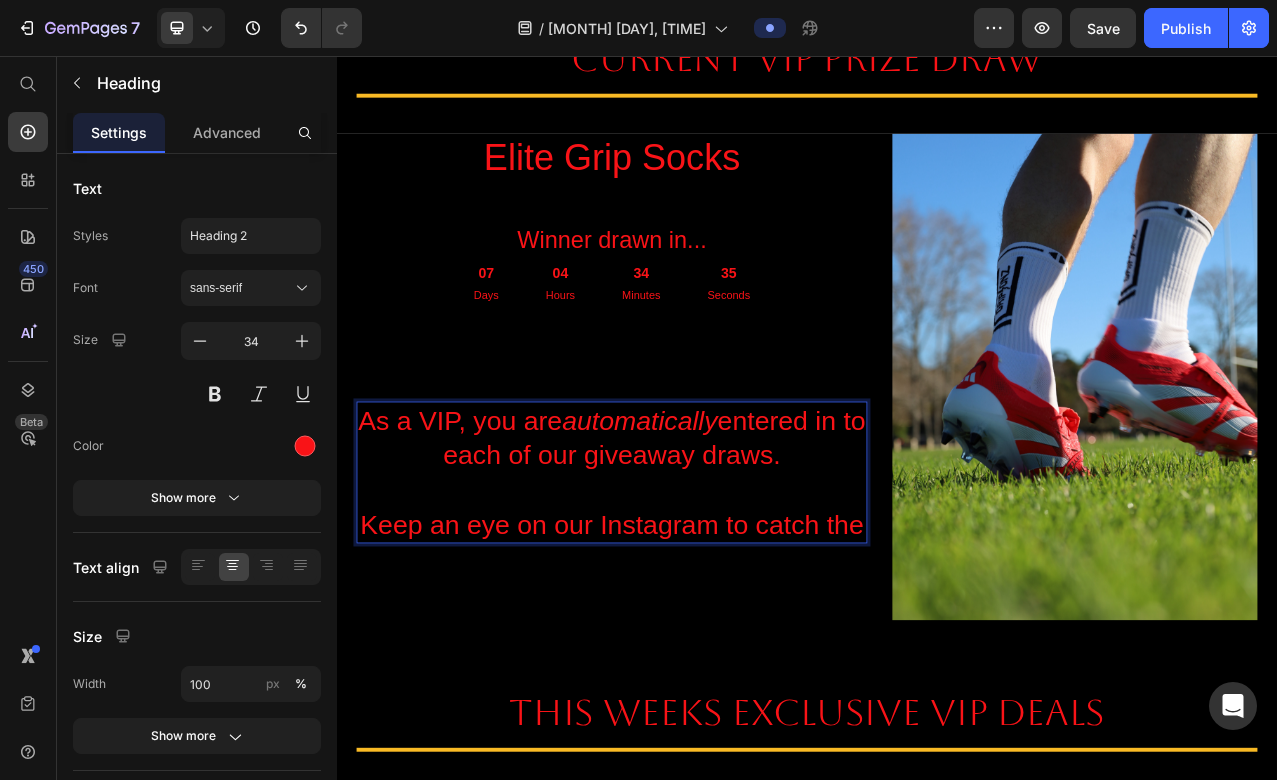 click on "As a VIP, you are  automatically  entered in to each of our giveaway draws. Keep an eye on our Instagram to catch the" at bounding box center (688, 587) 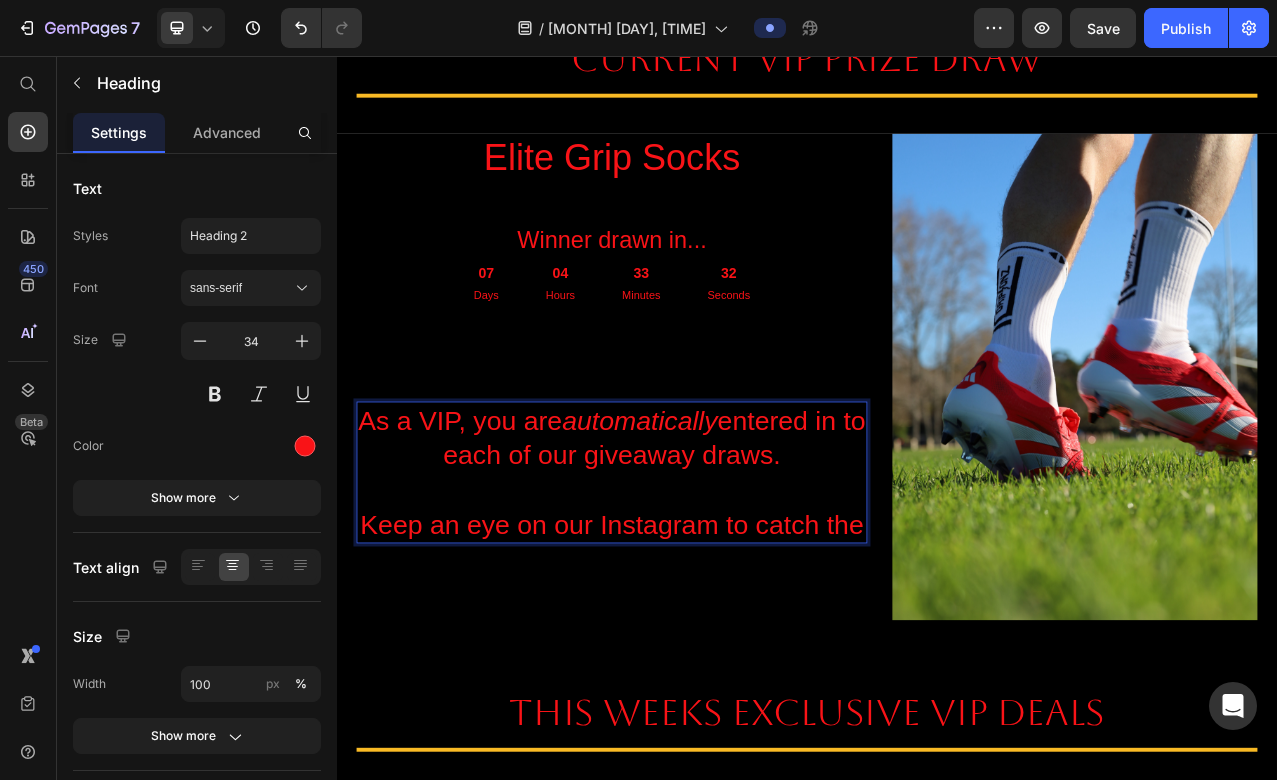 click on "As a VIP, you are  automatically  entered in to each of our giveaway draws. Keep an eye on our Instagram to catch the" at bounding box center [688, 587] 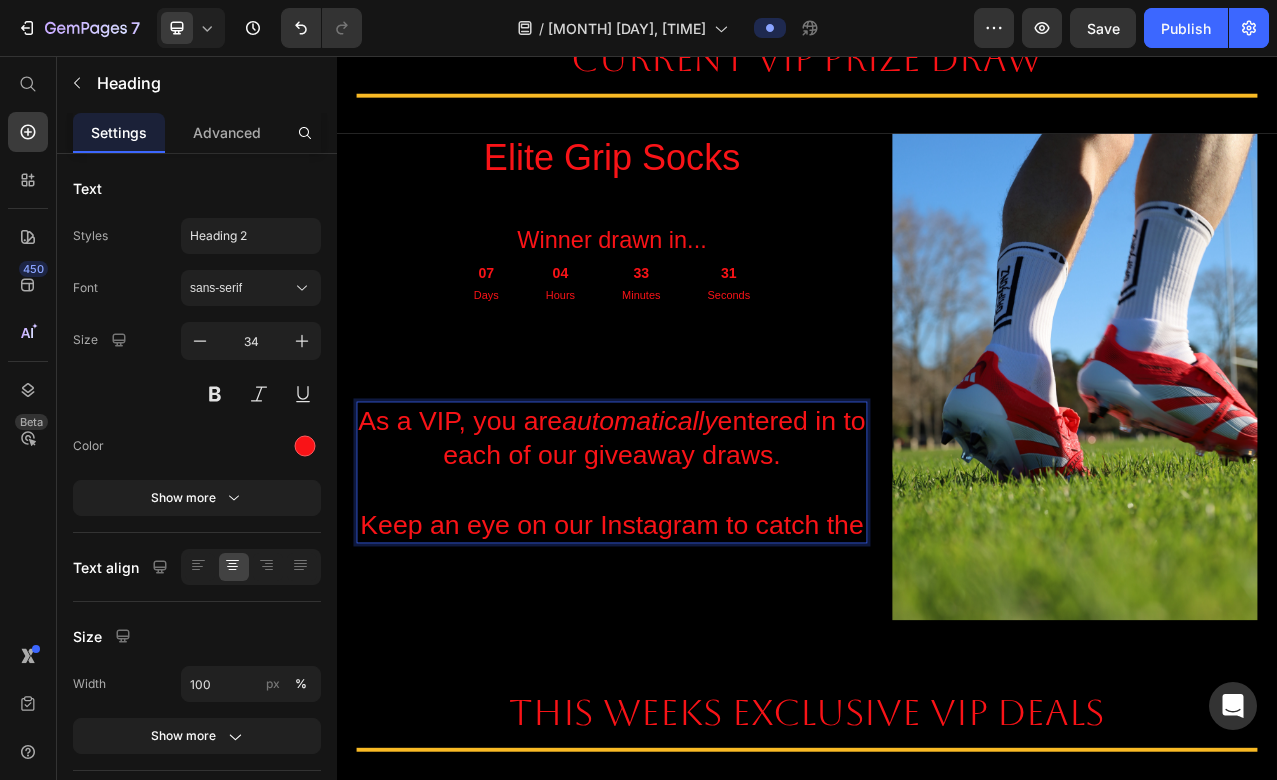 click on "As a VIP, you are  automatically  entered in to each of our giveaway draws. Keep an eye on our Instagram to catch the" at bounding box center (688, 587) 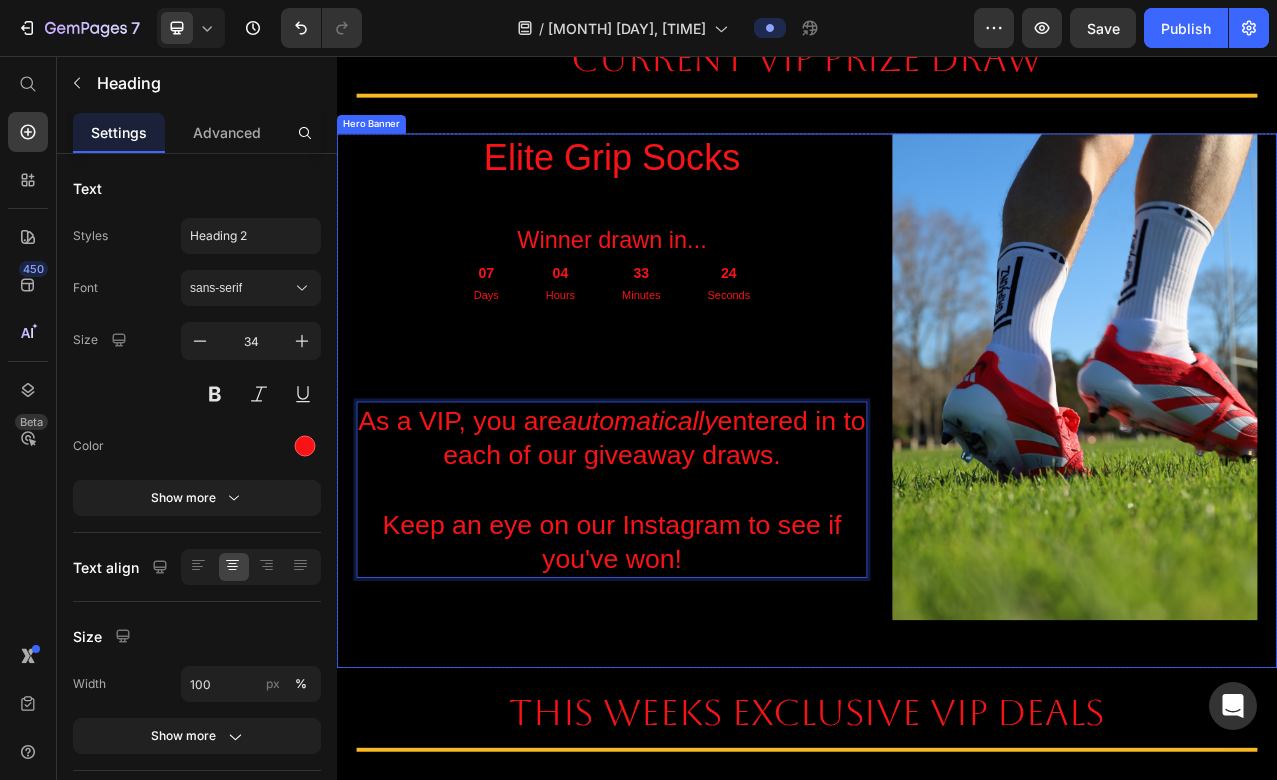click on "Elite Grip Socks Heading Winner drawn in... Heading 07 Days 04 Hours 33 Minutes 24 Seconds Countdown Timer As a VIP, you are automatically entered in to each of our giveaway draws. Keep an eye on our Instagram to see if you've won! Heading   0" at bounding box center [688, 465] 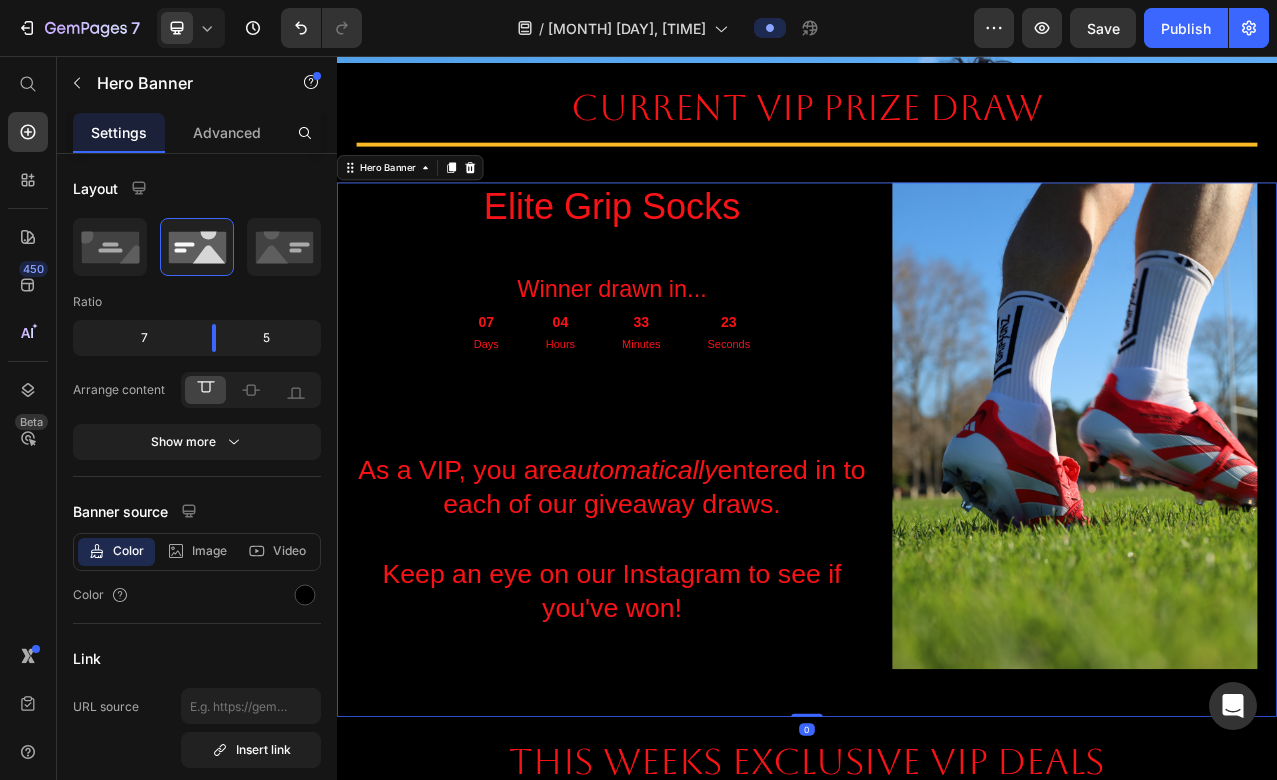 scroll, scrollTop: 516, scrollLeft: 0, axis: vertical 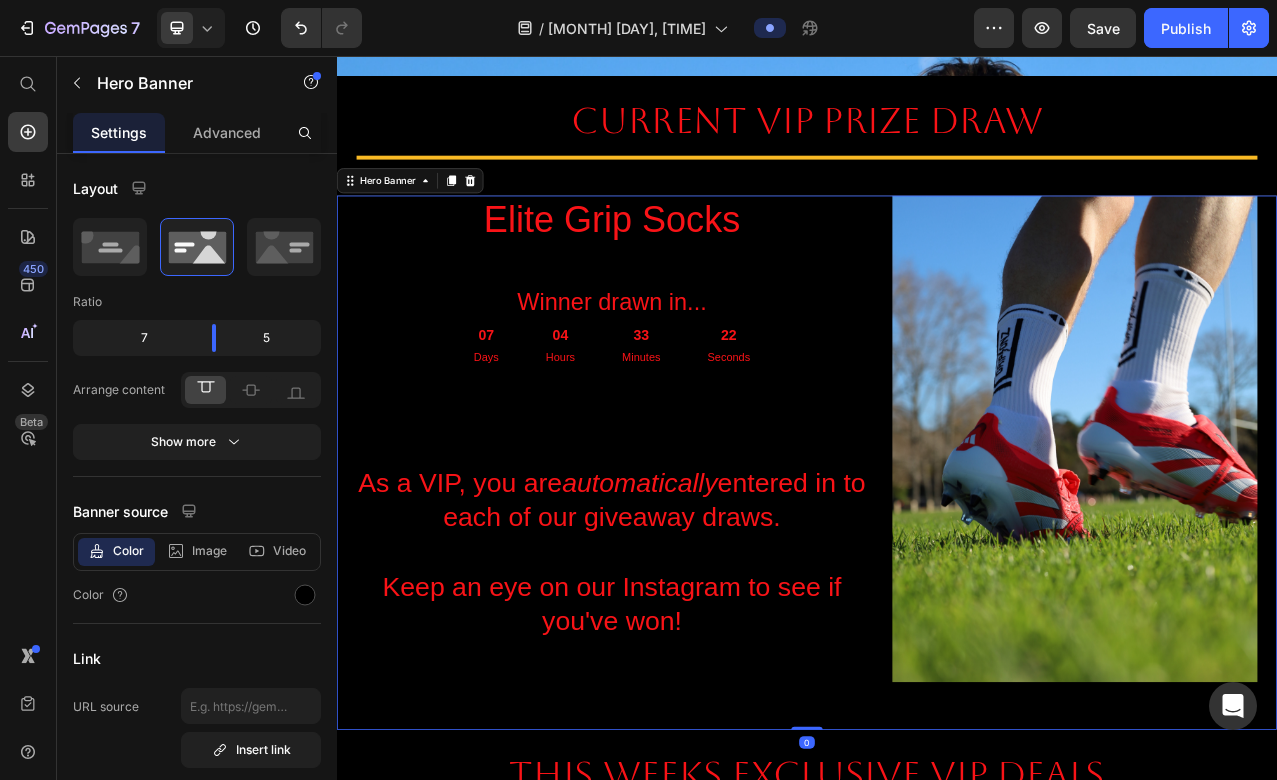 click on "Elite Grip Socks Heading Winner drawn in... Heading 07 Days 04 Hours 33 Minutes 22 Seconds Countdown Timer As a VIP, you are  automatically  entered in to each of our giveaway draws. Keep an eye on our Instagram to see if you've won! Heading" at bounding box center (688, 544) 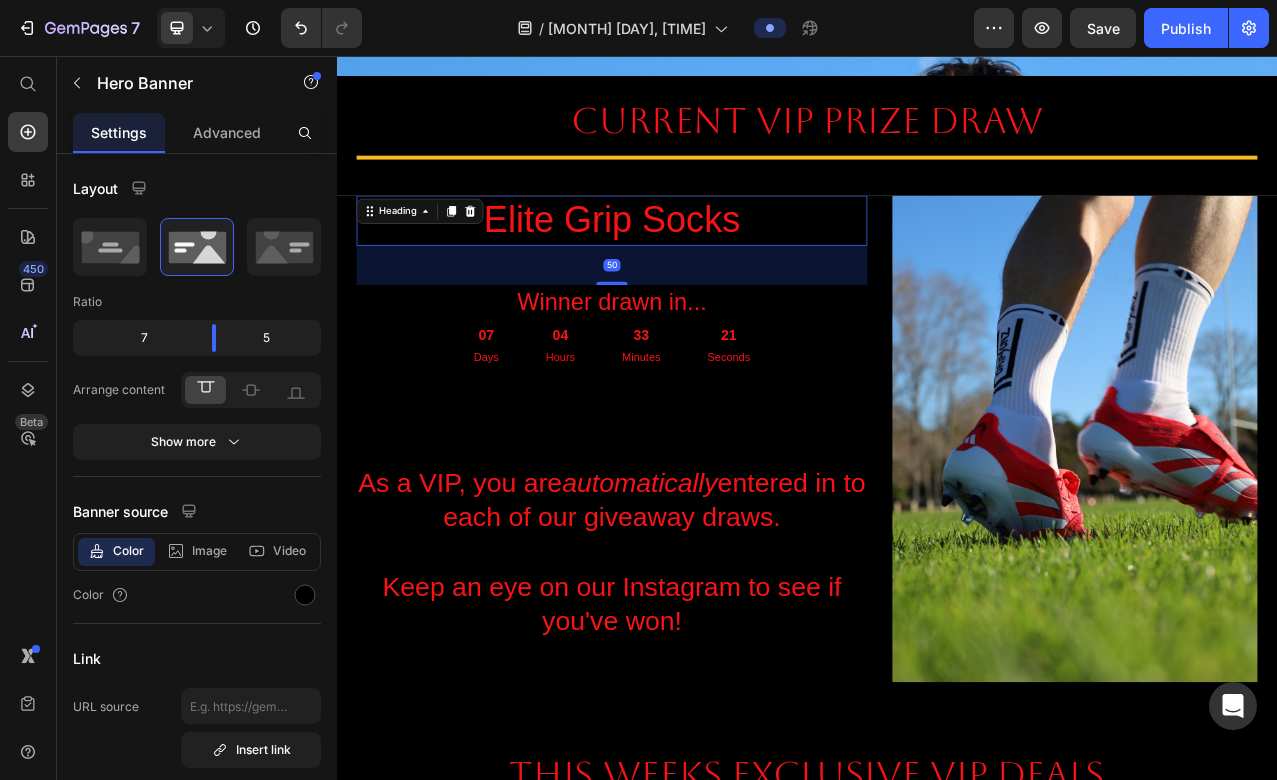 click on "Elite Grip Socks" at bounding box center [688, 266] 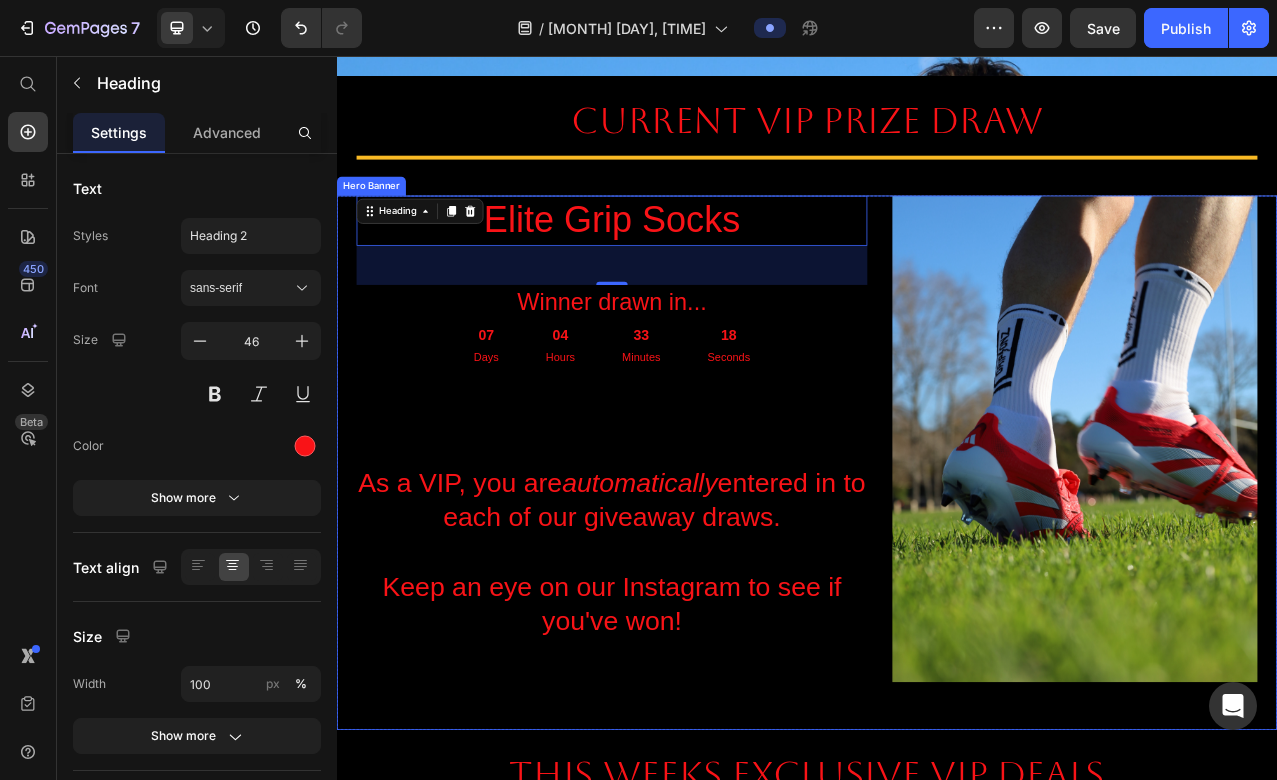 click on "Elite Grip Socks Heading   50 Winner drawn in... Heading 07 Days 04 Hours 33 Minutes 18 Seconds Countdown Timer As a VIP, you are automatically entered in to each of our giveaway draws. Keep an eye on our Instagram to see if you've won! Heading" at bounding box center (688, 544) 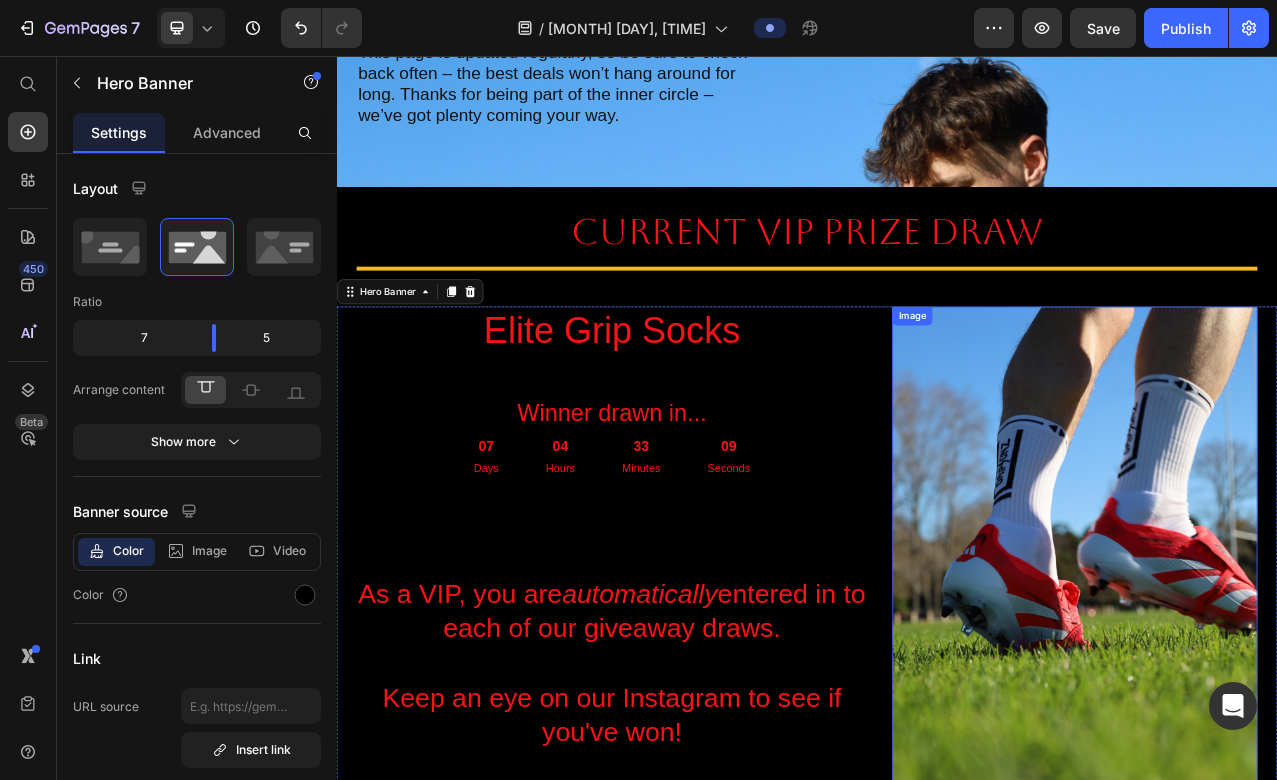 scroll, scrollTop: 366, scrollLeft: 0, axis: vertical 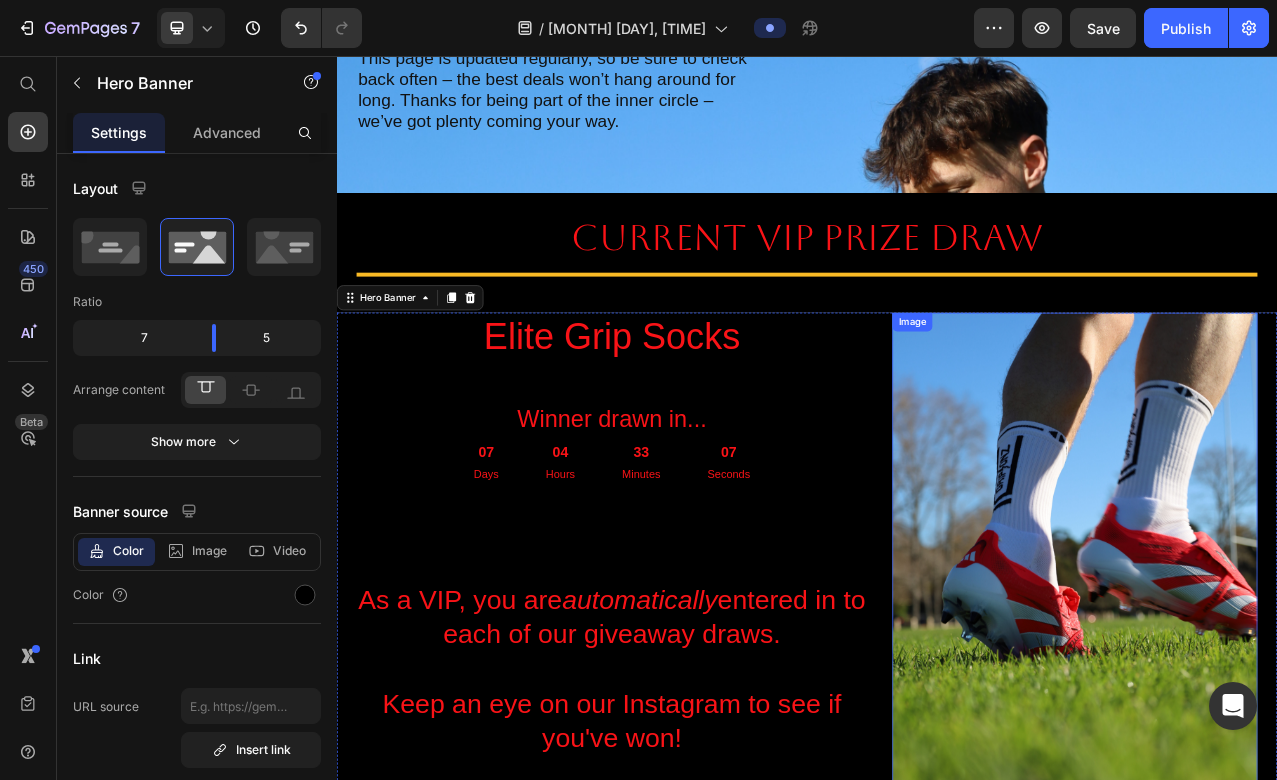 click at bounding box center [1279, 694] 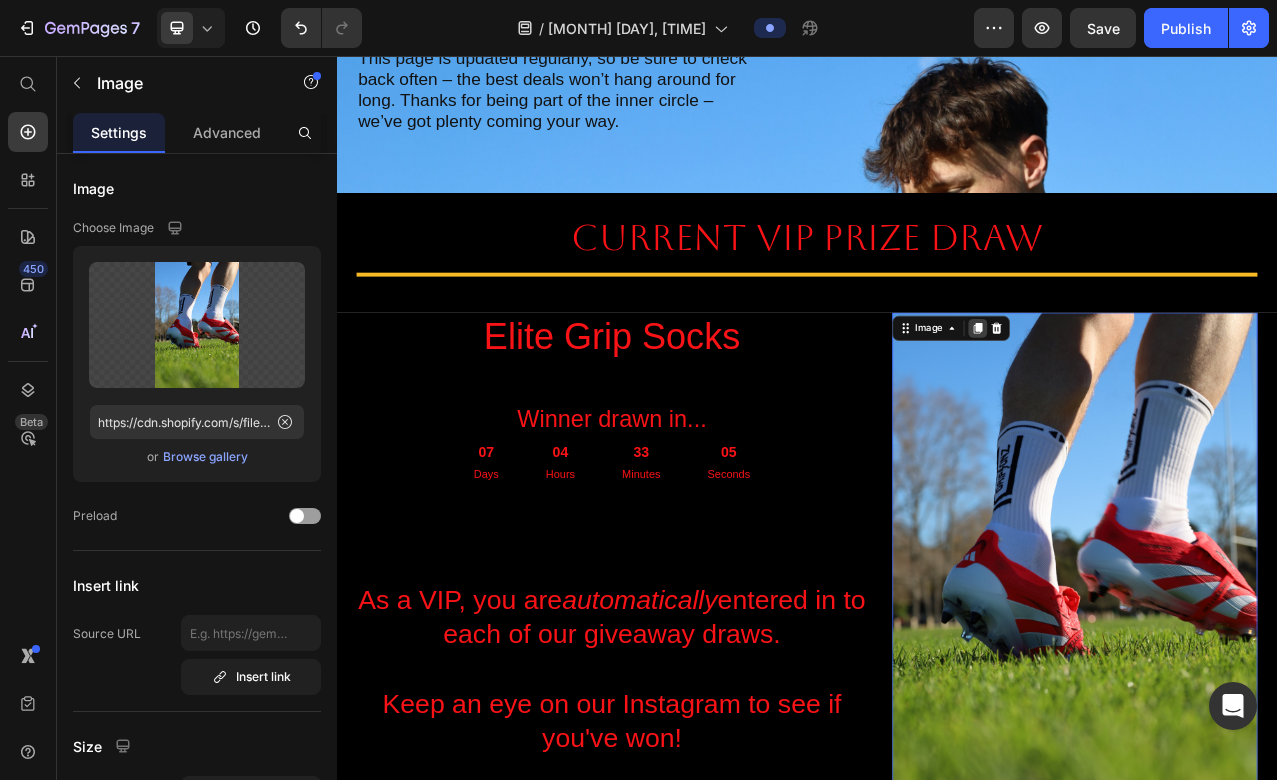 click 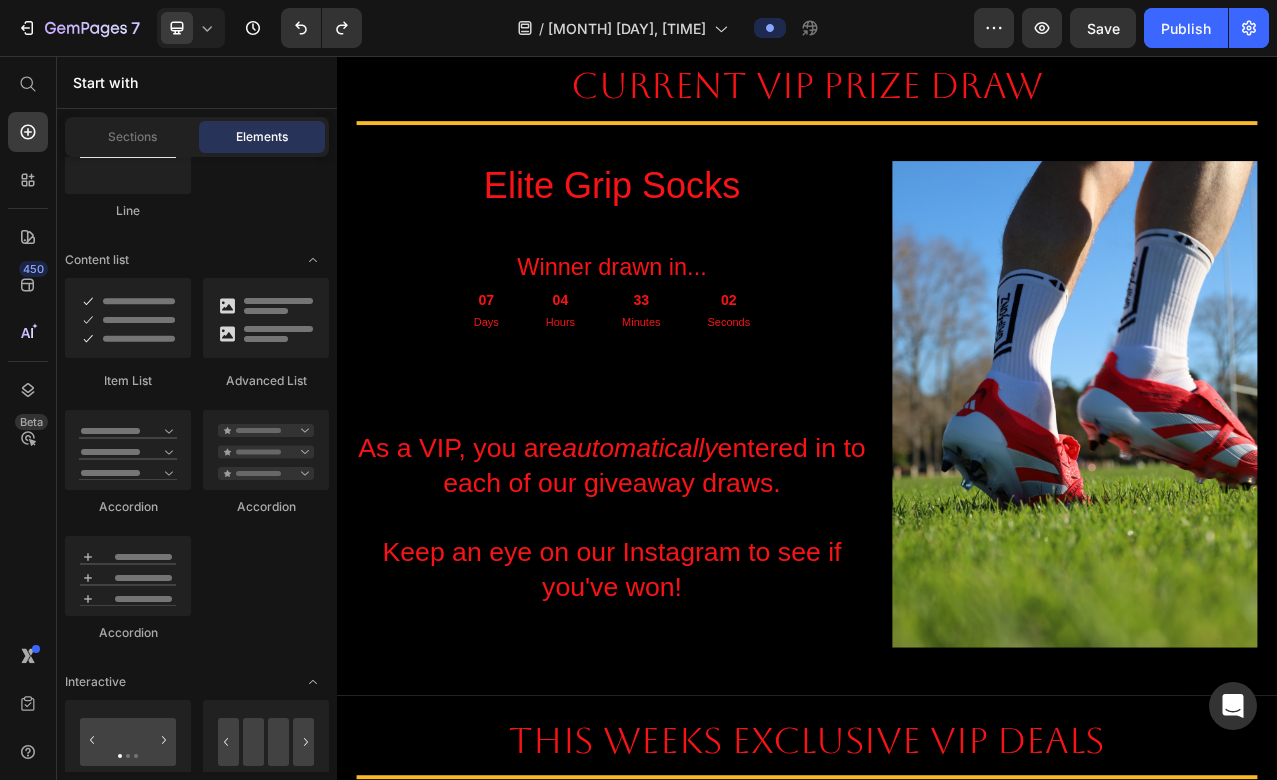 scroll, scrollTop: 483, scrollLeft: 0, axis: vertical 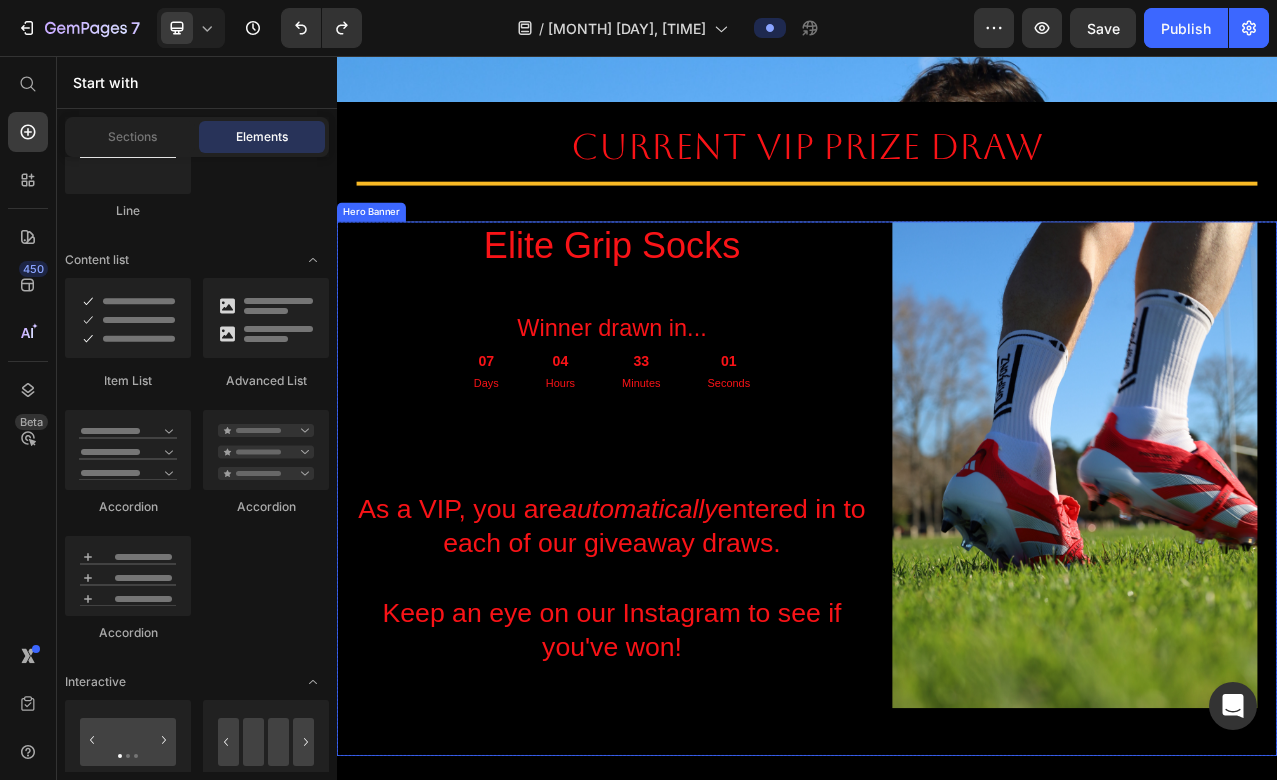 click on "Elite Grip Socks Heading Winner drawn in... Heading 07 Days 04 Hours 33 Minutes 01 Seconds Countdown Timer As a VIP, you are automatically entered in to each of our giveaway draws. Keep an eye on our Instagram to see if you've won! Heading Image" at bounding box center [937, 608] 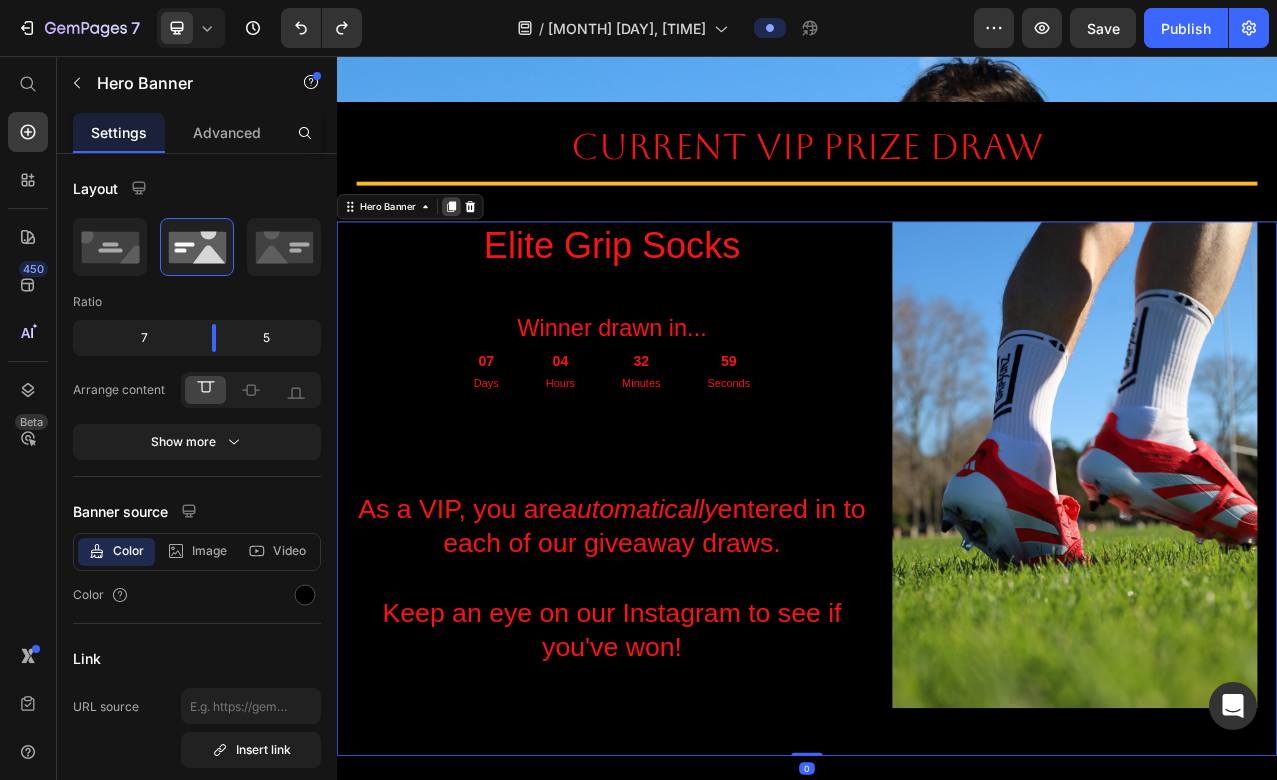 click 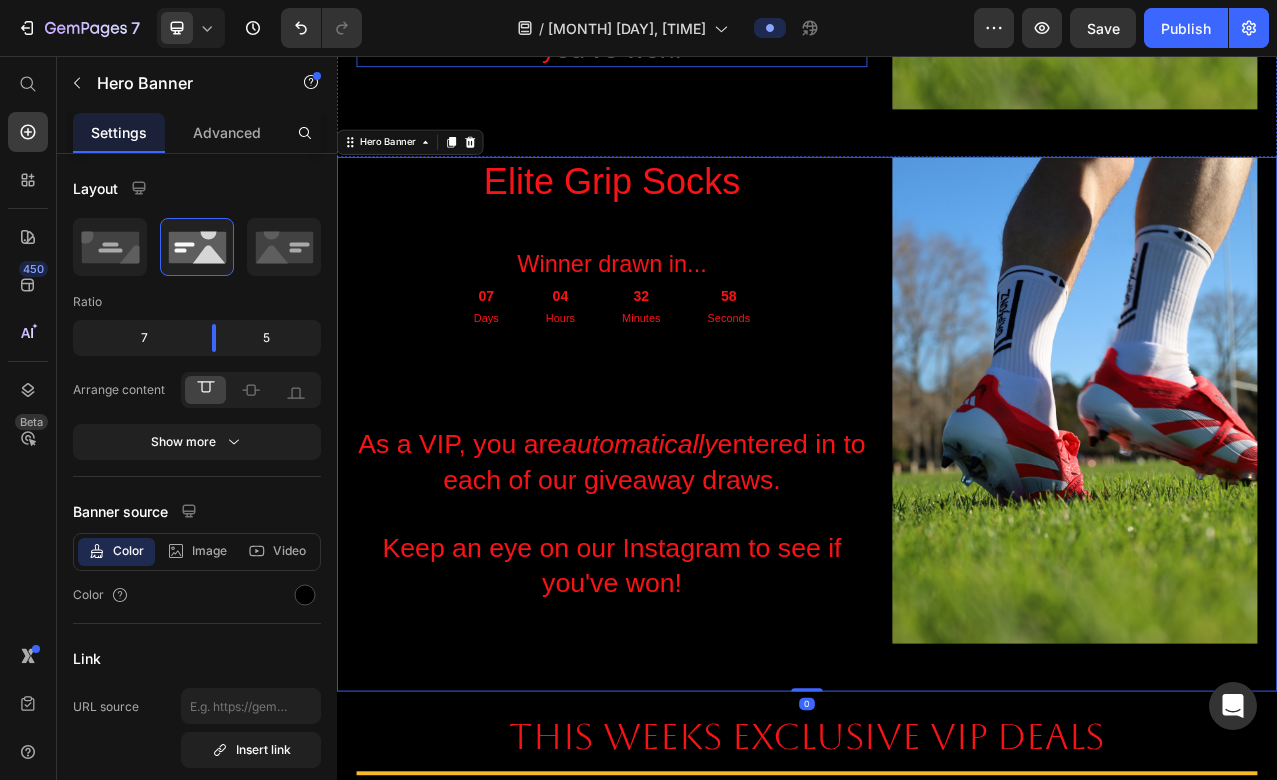 scroll, scrollTop: 1306, scrollLeft: 0, axis: vertical 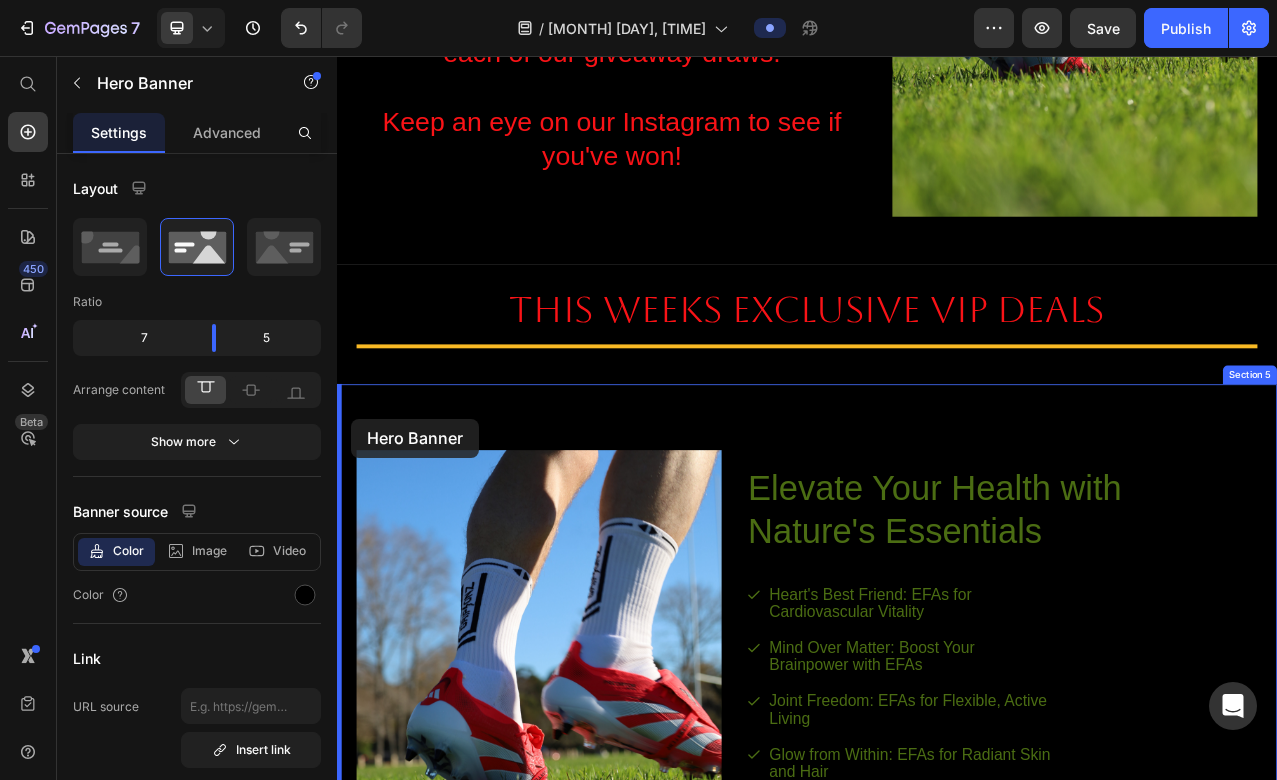 drag, startPoint x: 370, startPoint y: 114, endPoint x: 355, endPoint y: 519, distance: 405.27768 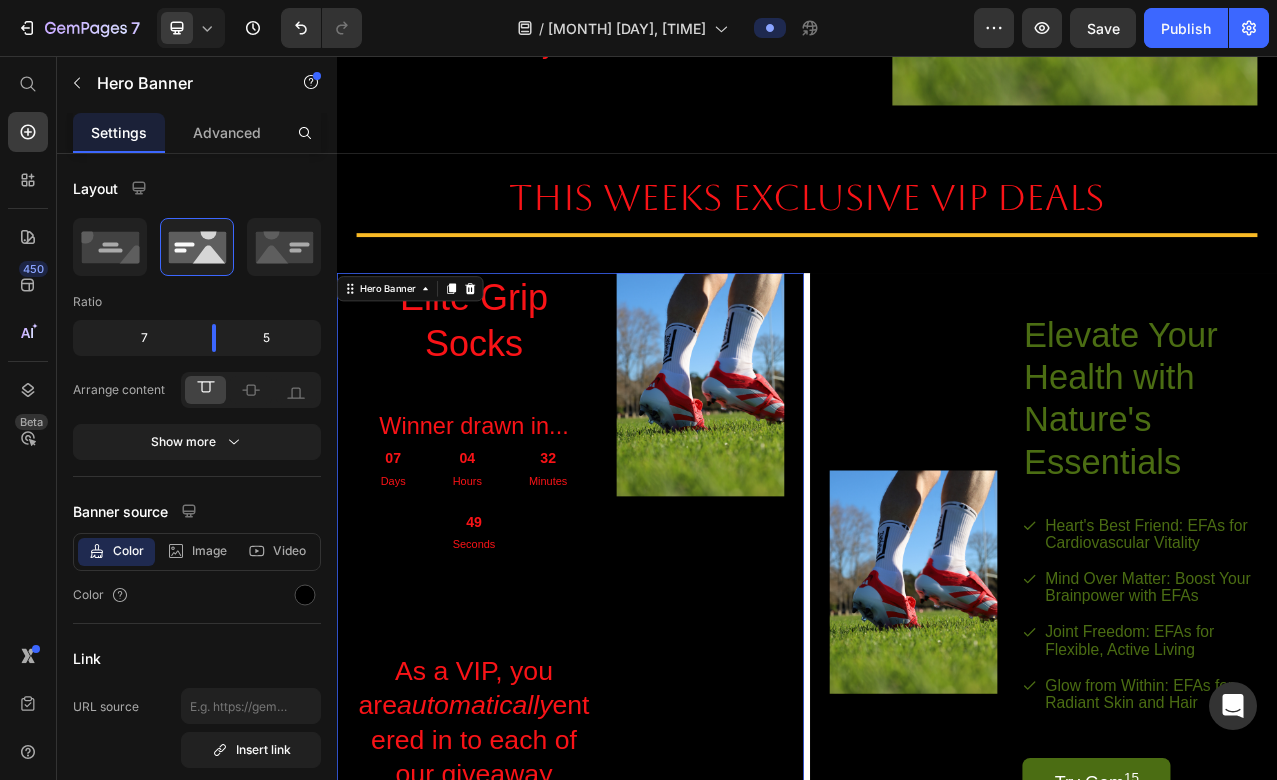 scroll, scrollTop: 1238, scrollLeft: 0, axis: vertical 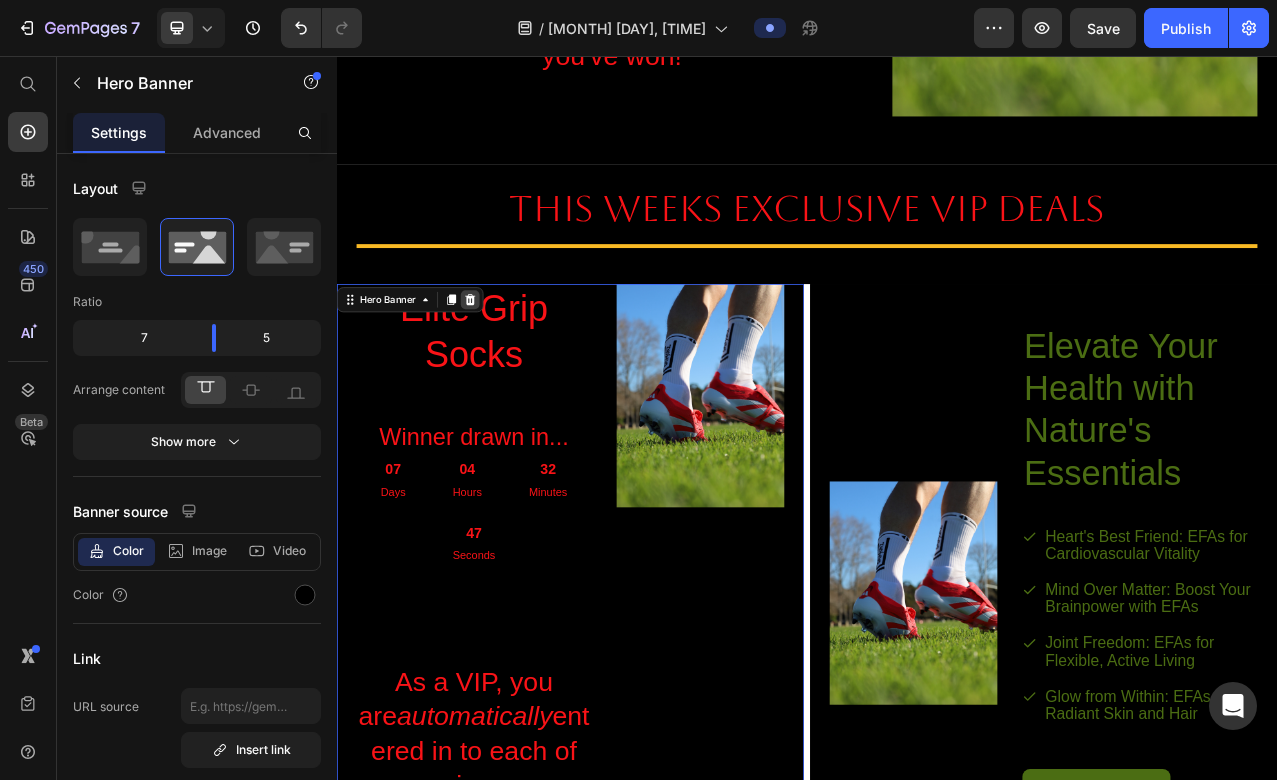 click 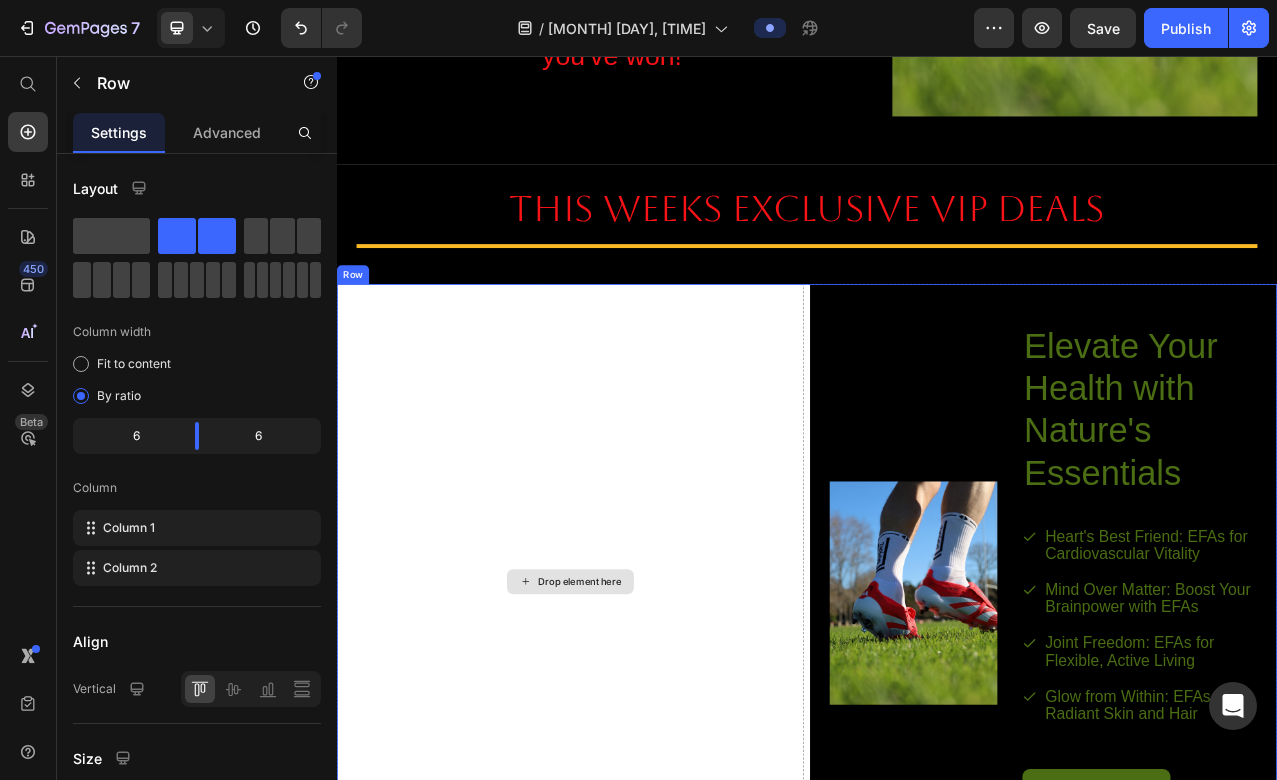 click on "Drop element here" at bounding box center [635, 727] 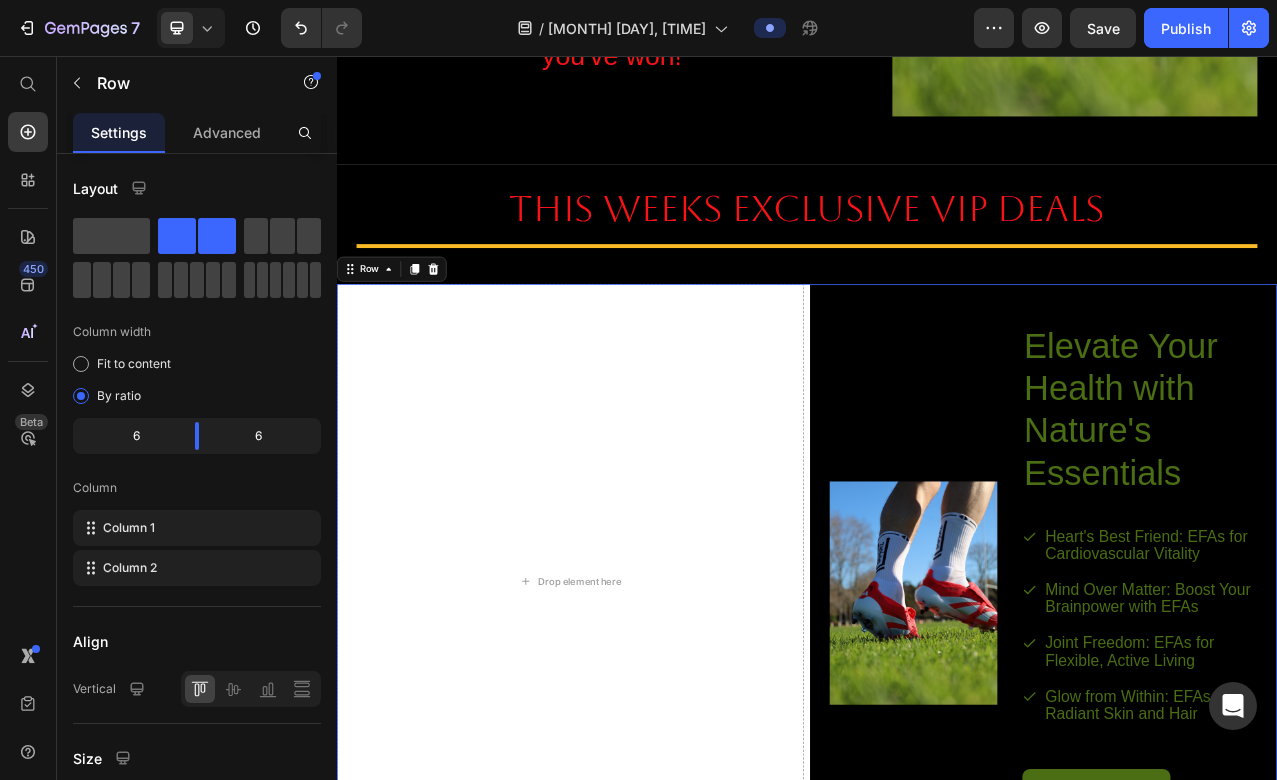 click on "Row" at bounding box center (407, 328) 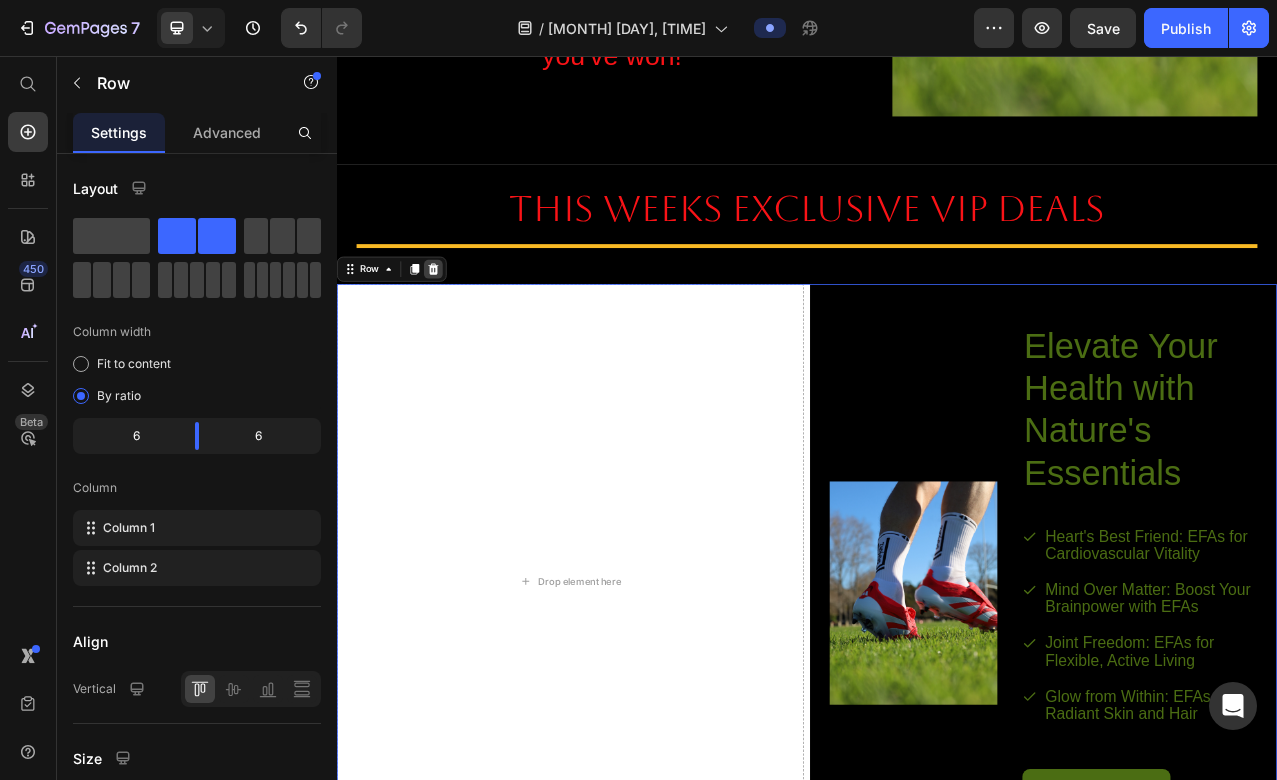 click 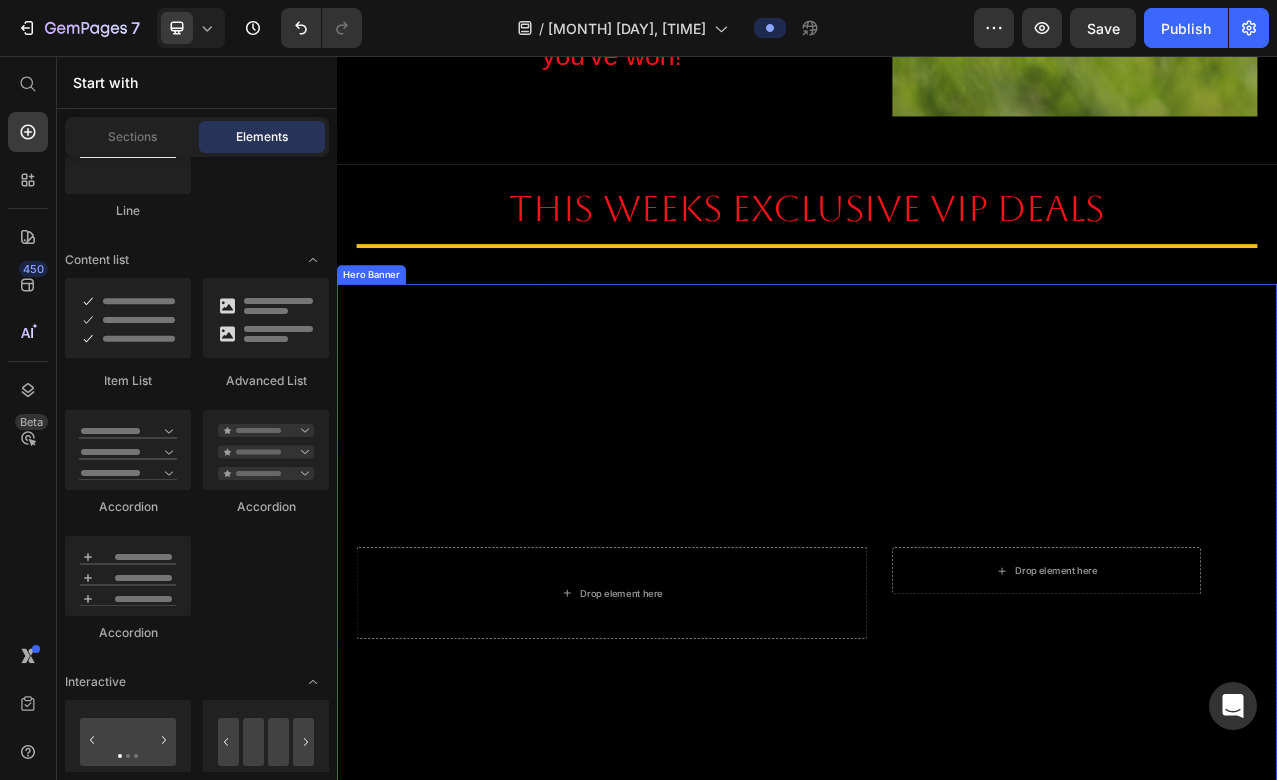 click at bounding box center [937, 727] 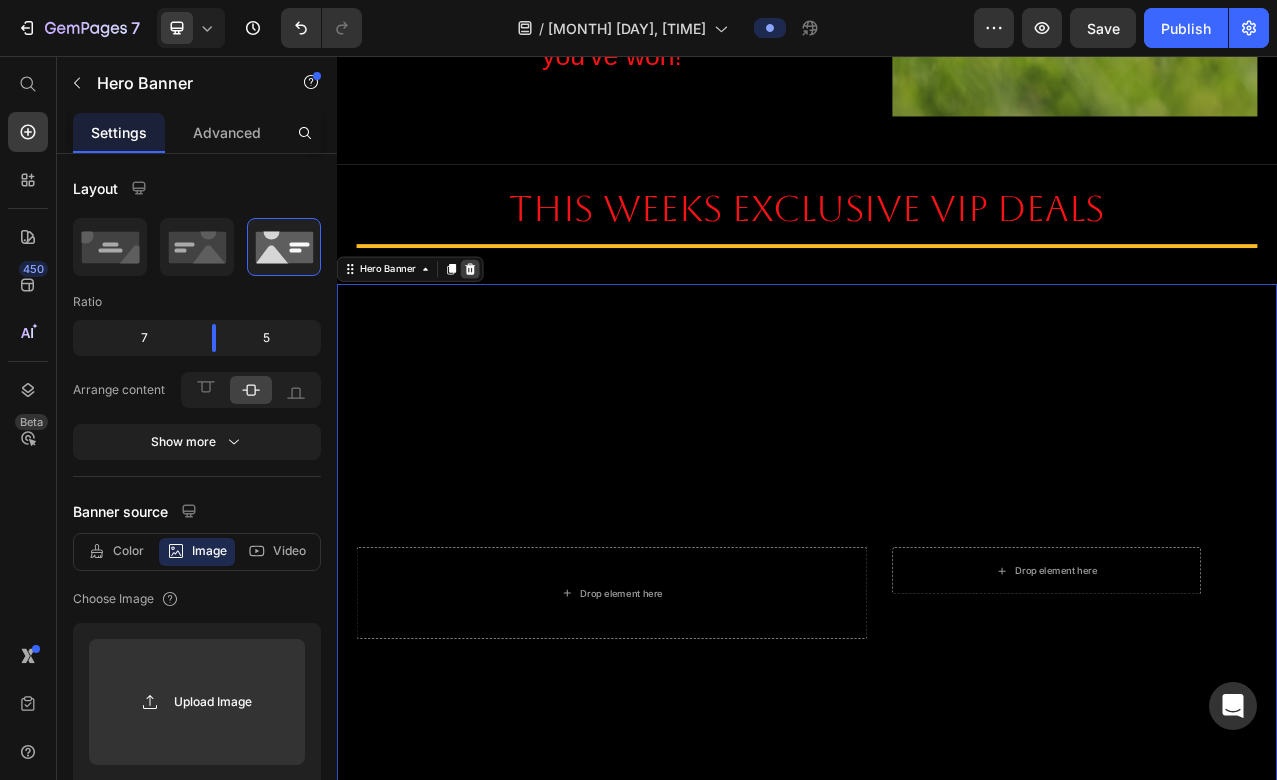 click 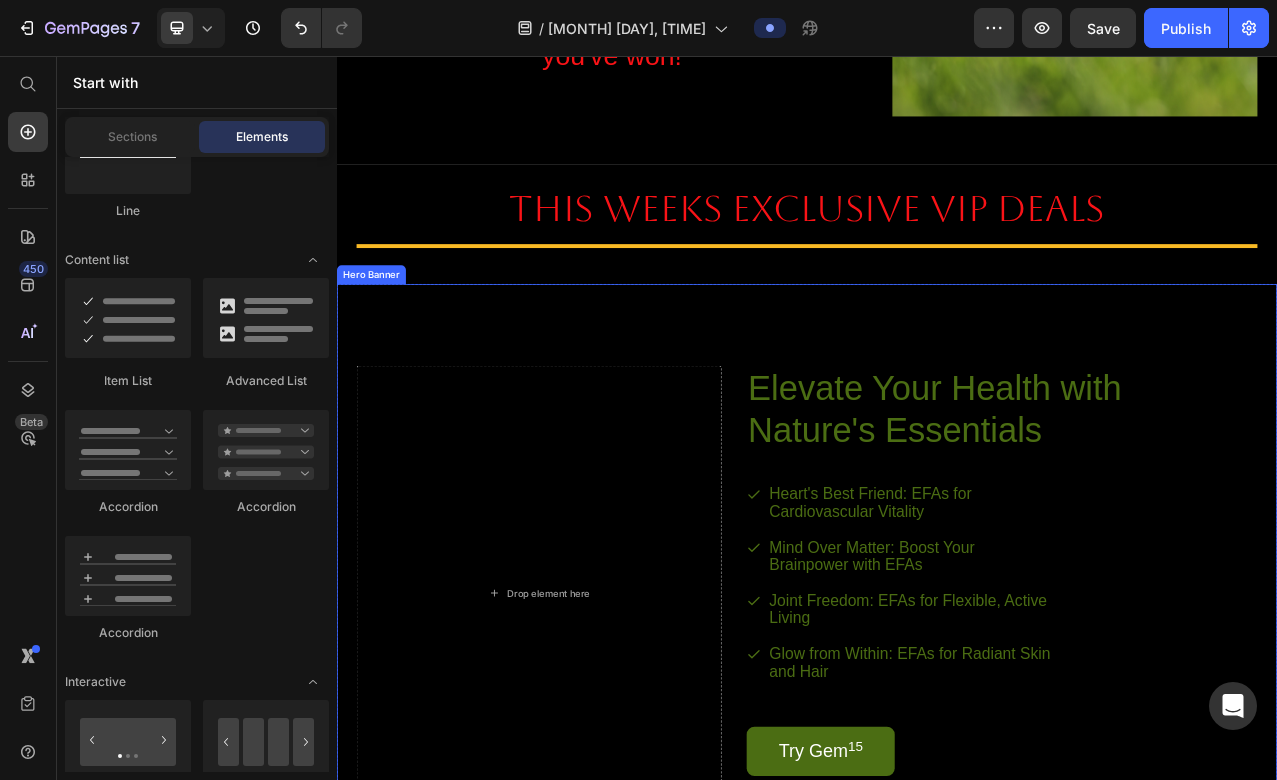 scroll, scrollTop: 1201, scrollLeft: 0, axis: vertical 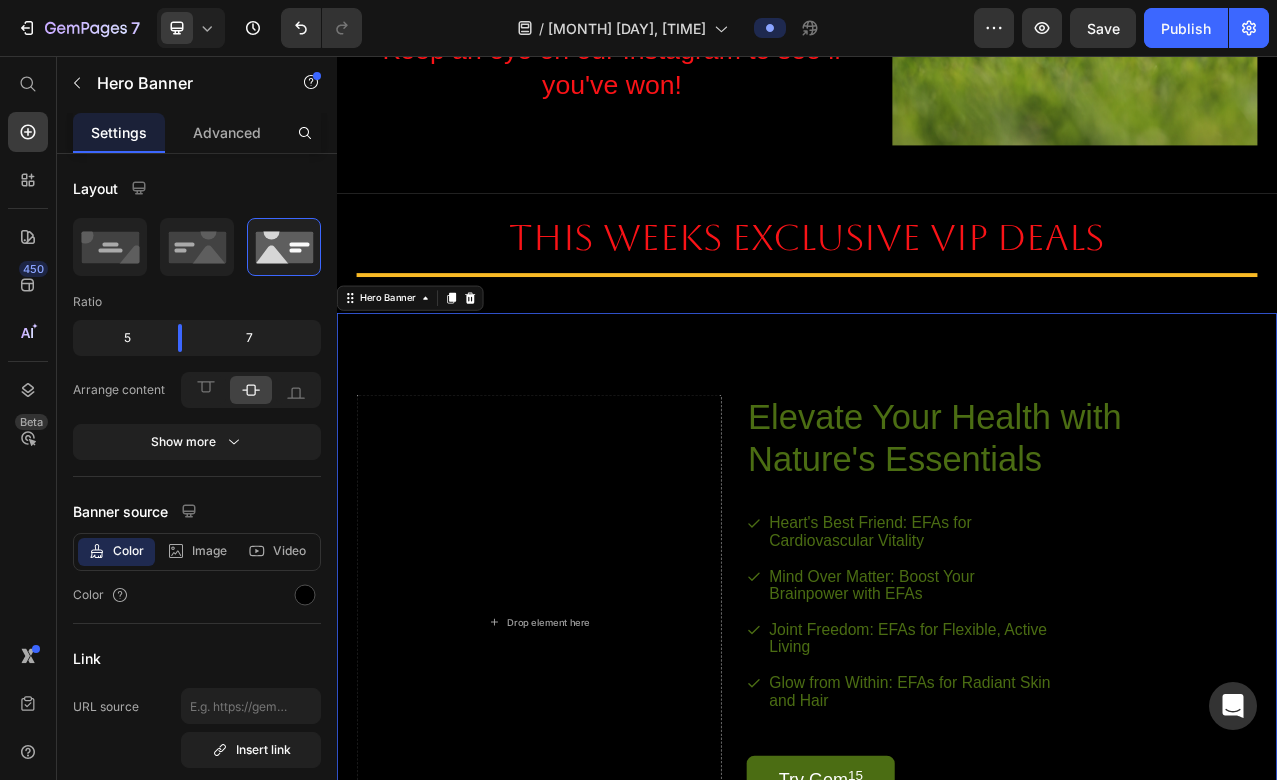 click on "Elevate Your Health with Nature's Essentials Heading
Heart's Best Friend: EFAs for Cardiovascular Vitality
Mind Over Matter: Boost Your Brainpower with EFAs
Joint Freedom: EFAs for Flexible, Active Living
Glow from Within: EFAs for Radiant Skin and Hair Item List Try Gem 15 Button Row
Drop element here" at bounding box center [937, 763] 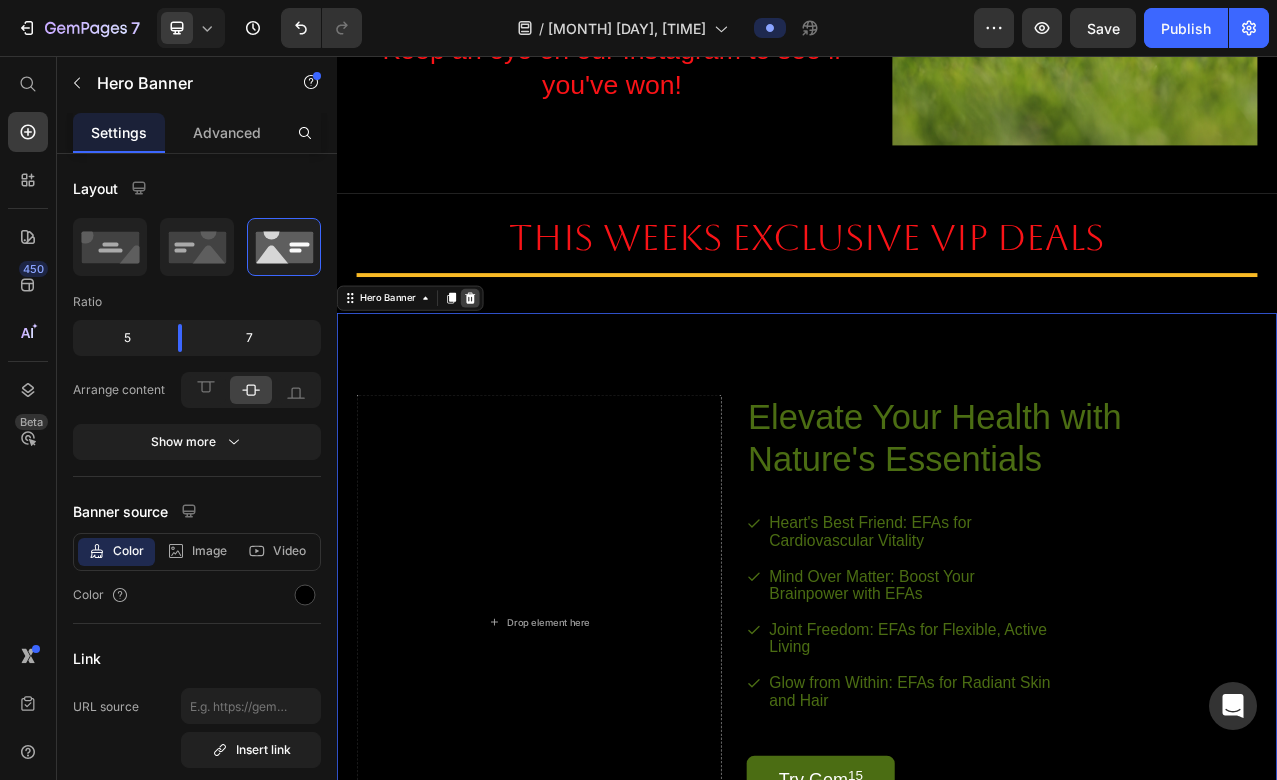 click 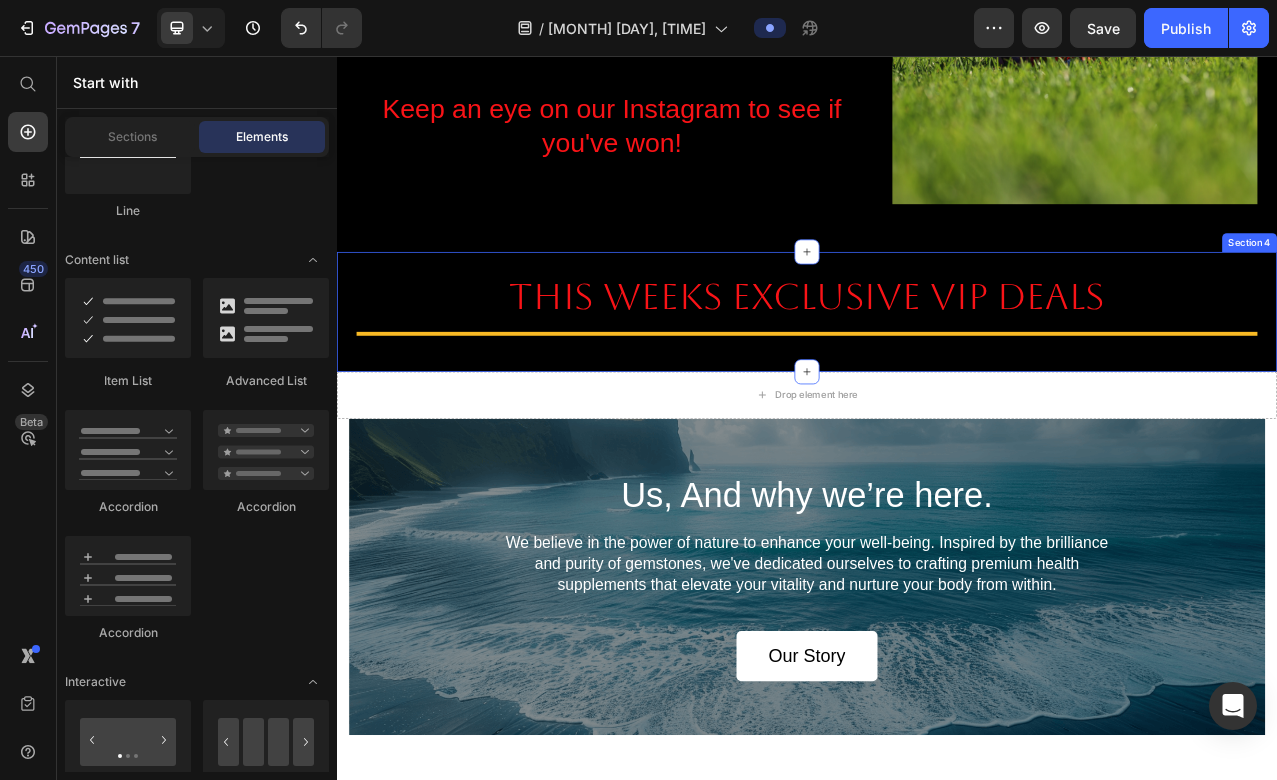 scroll, scrollTop: 1127, scrollLeft: 0, axis: vertical 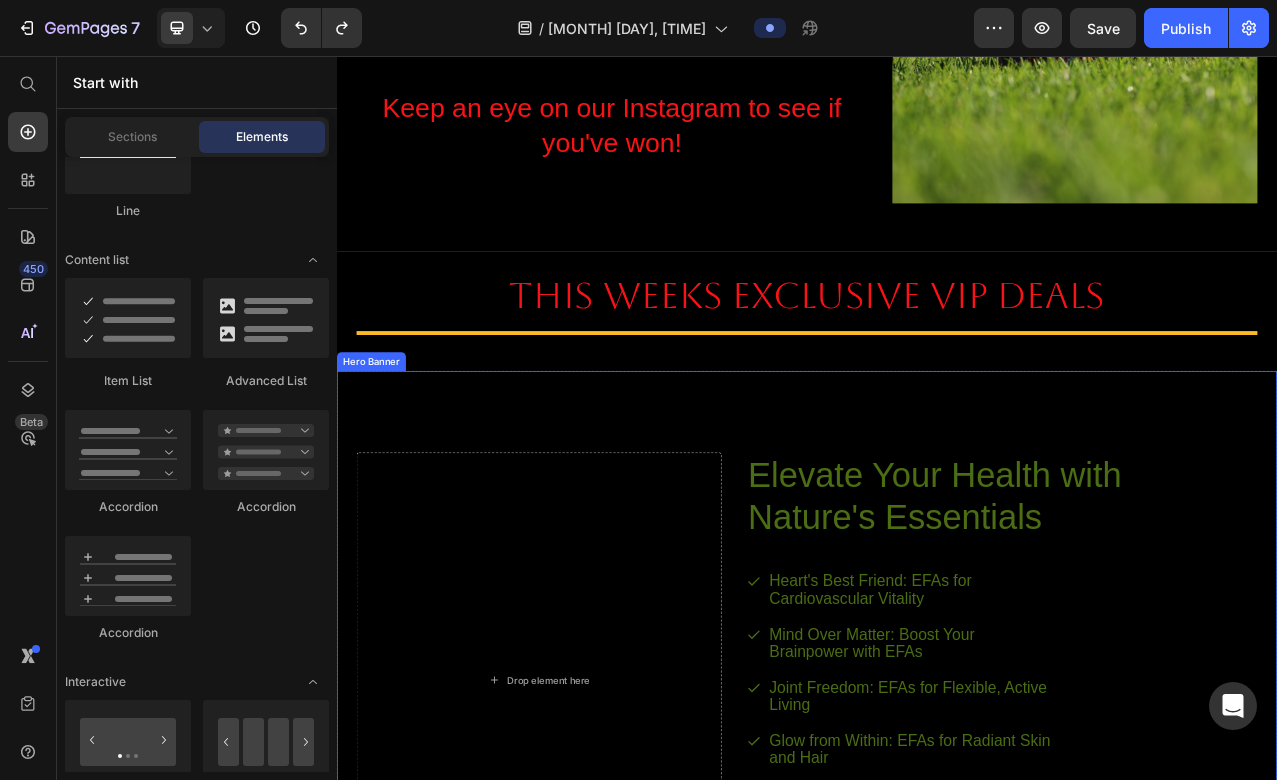 click on "Elevate Your Health with Nature's Essentials Heading
Heart's Best Friend: EFAs for Cardiovascular Vitality
Mind Over Matter: Boost Your Brainpower with EFAs
Joint Freedom: EFAs for Flexible, Active Living
Glow from Within: EFAs for Radiant Skin and Hair Item List Try Gem 15 Button Row
Drop element here" at bounding box center [937, 837] 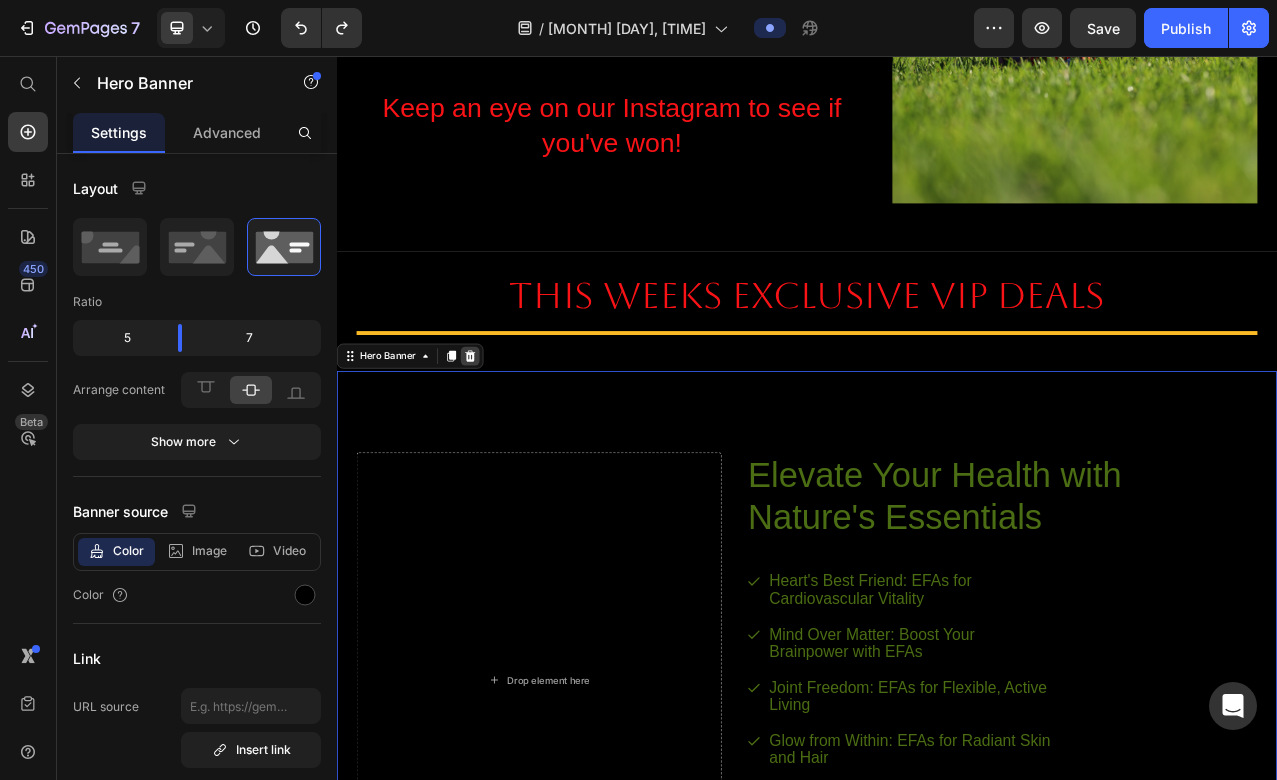 click 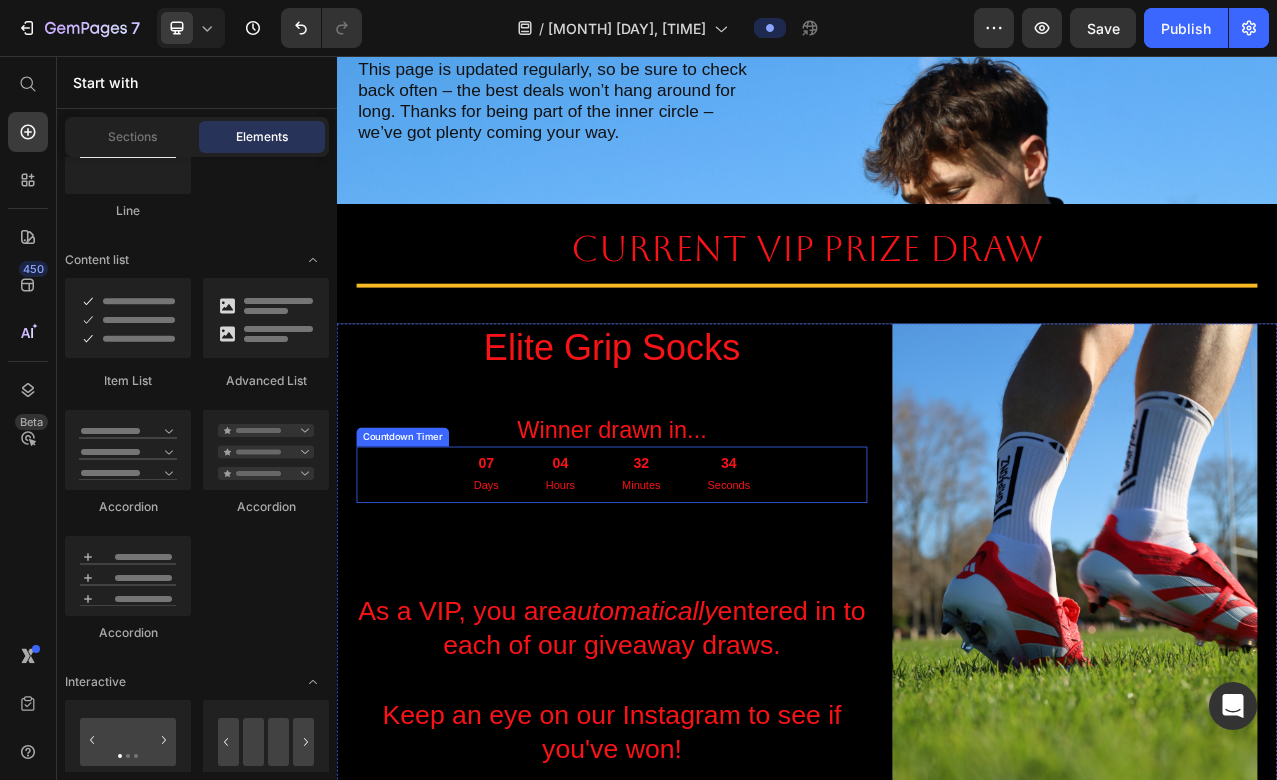 scroll, scrollTop: 355, scrollLeft: 0, axis: vertical 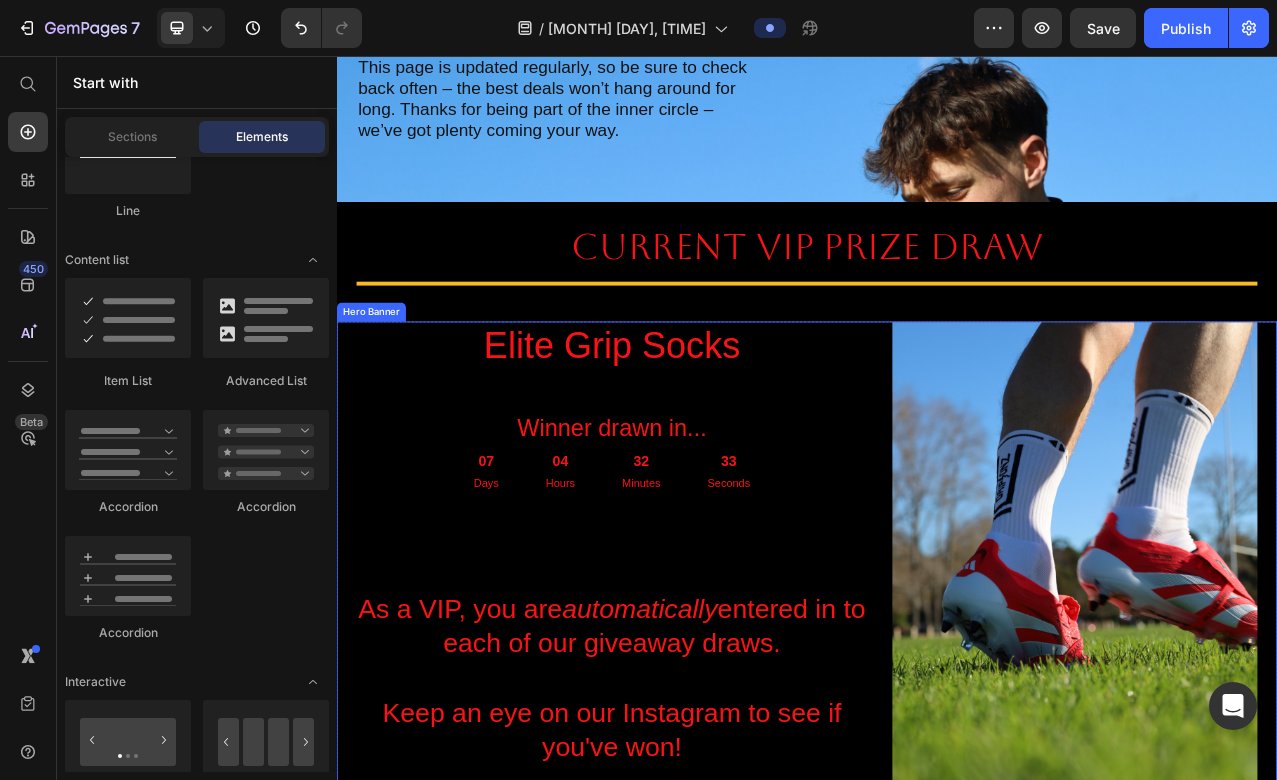 click on "Elite Grip Socks Heading Winner drawn in... Heading 07 Days 04 Hours 32 Minutes 33 Seconds Countdown Timer As a VIP, you are automatically entered in to each of our giveaway draws. Keep an eye on our Instagram to see if you've won! Heading Image" at bounding box center (937, 736) 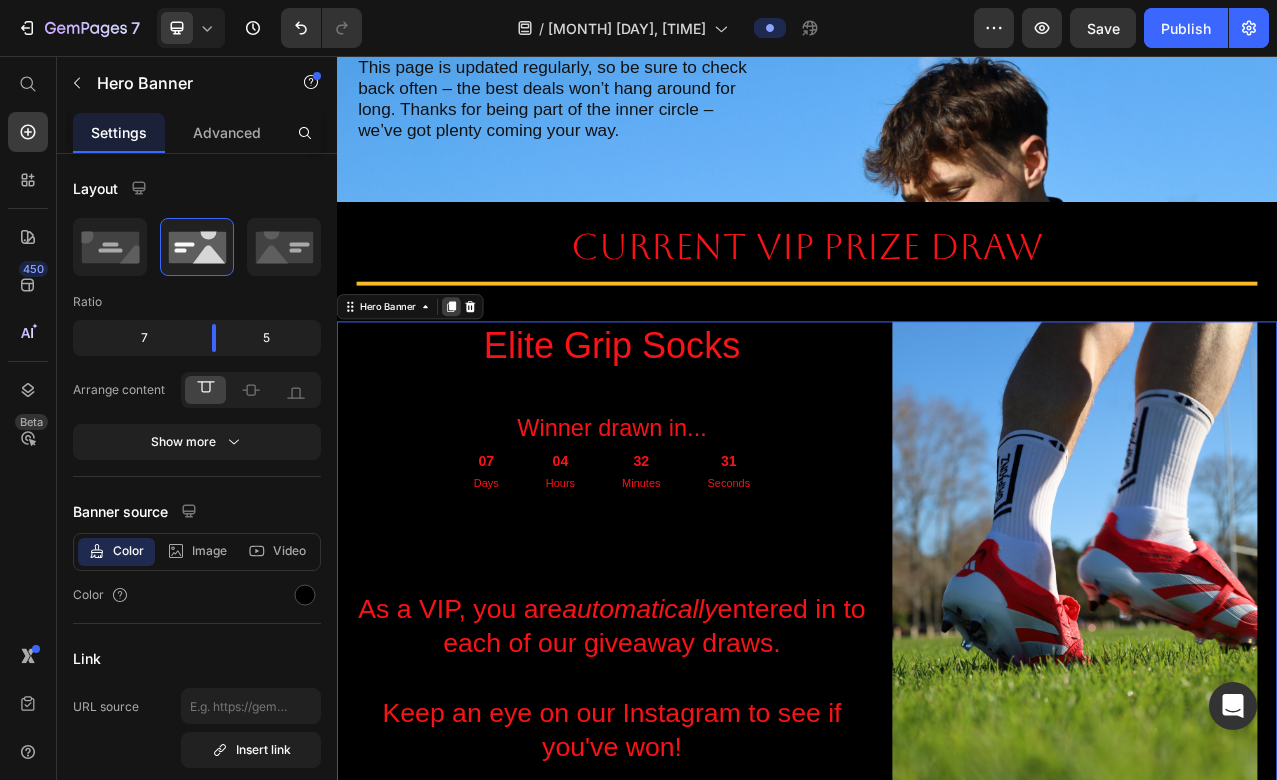 click 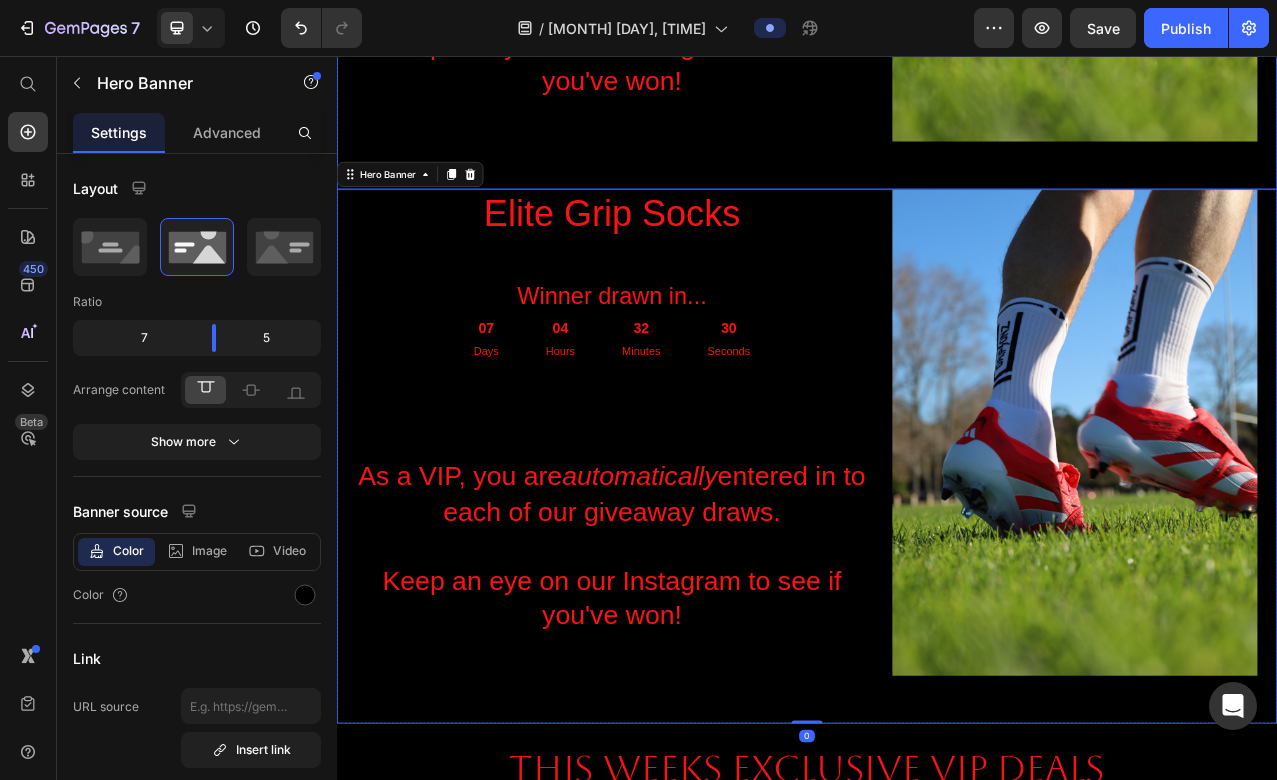 scroll, scrollTop: 1306, scrollLeft: 0, axis: vertical 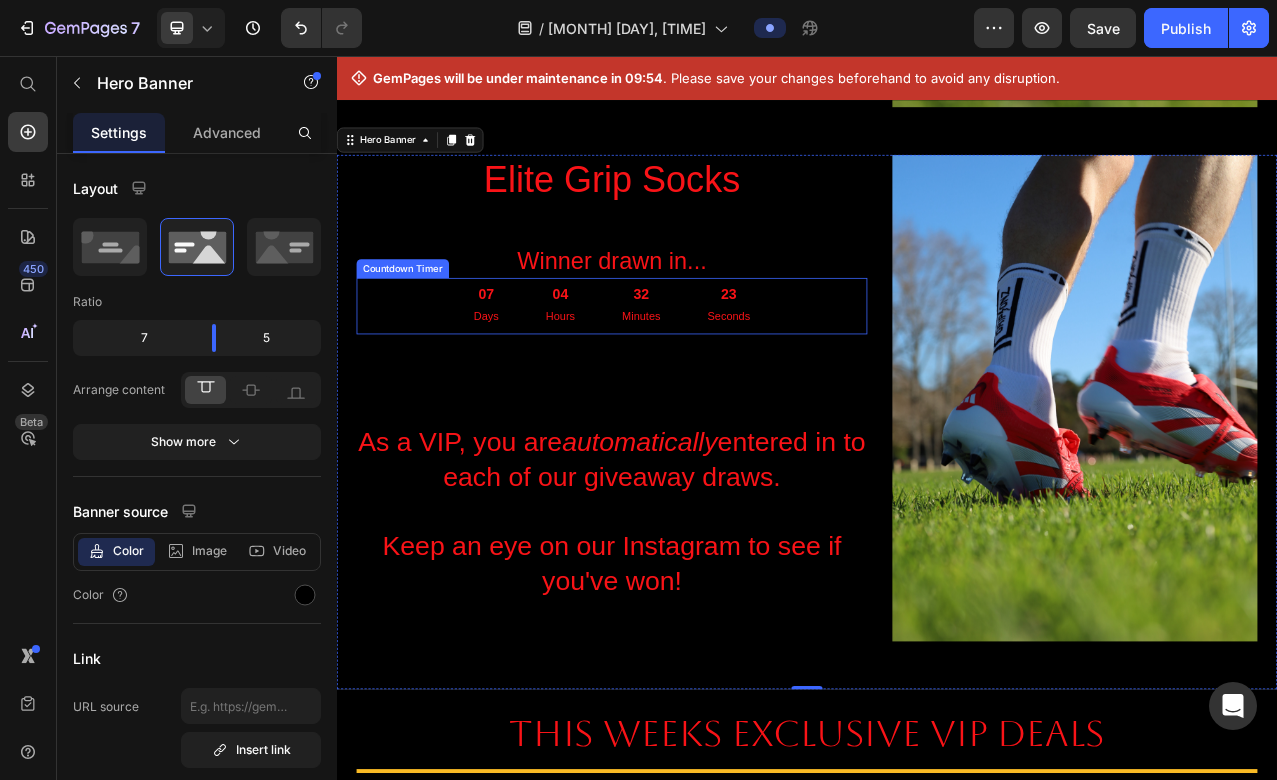drag, startPoint x: 491, startPoint y: 150, endPoint x: 431, endPoint y: 362, distance: 220.32703 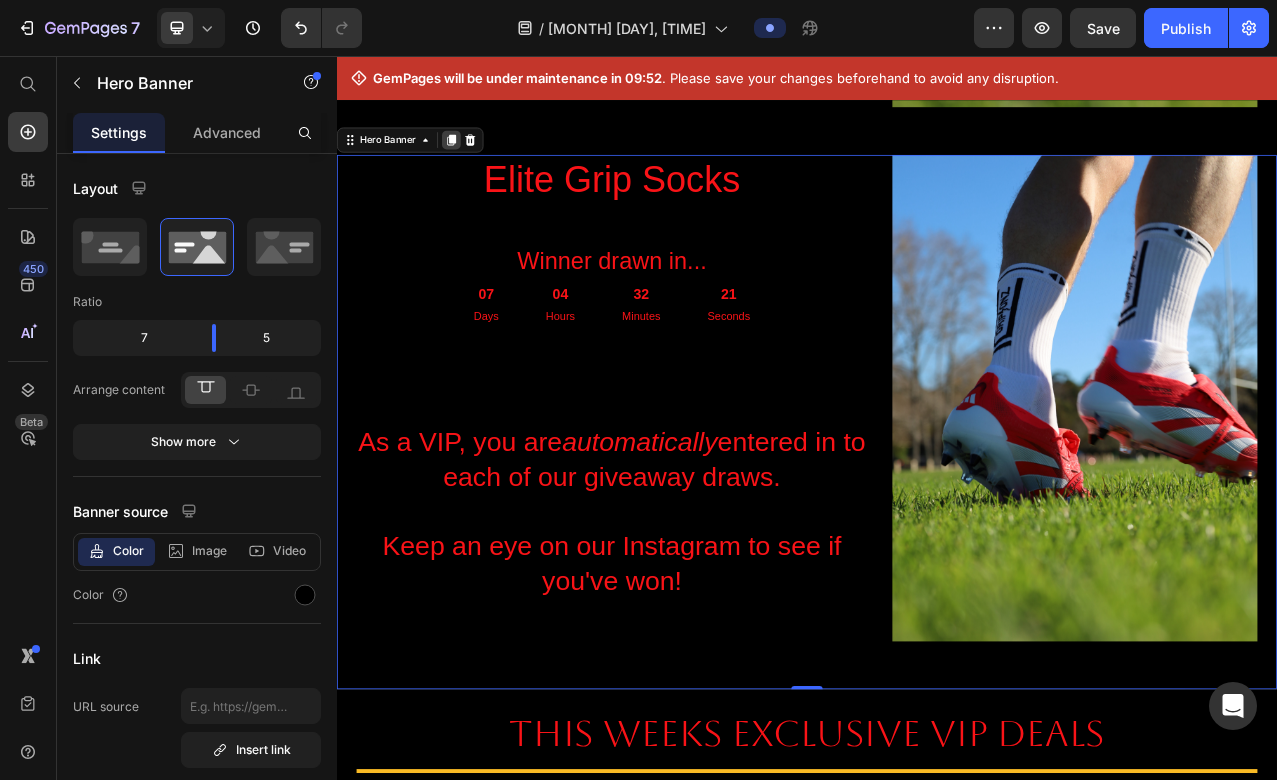 click at bounding box center [483, 151] 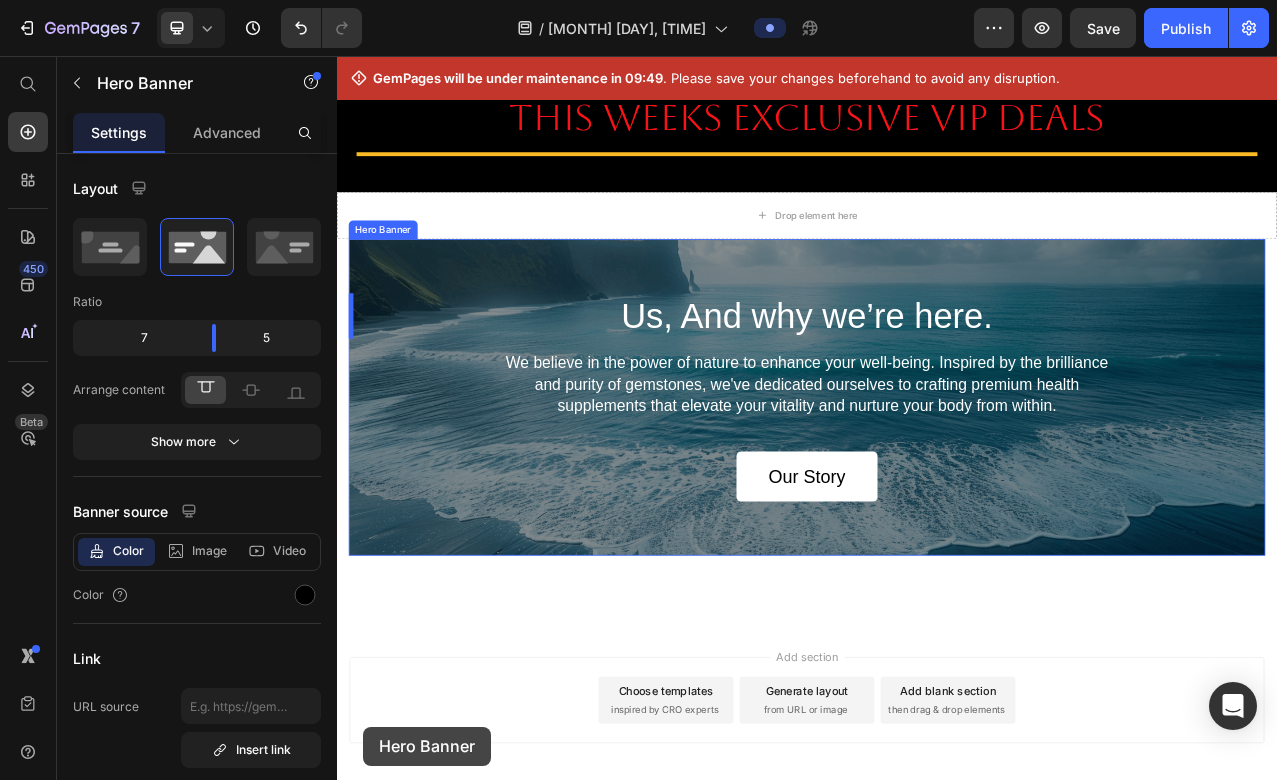 scroll, scrollTop: 2810, scrollLeft: 0, axis: vertical 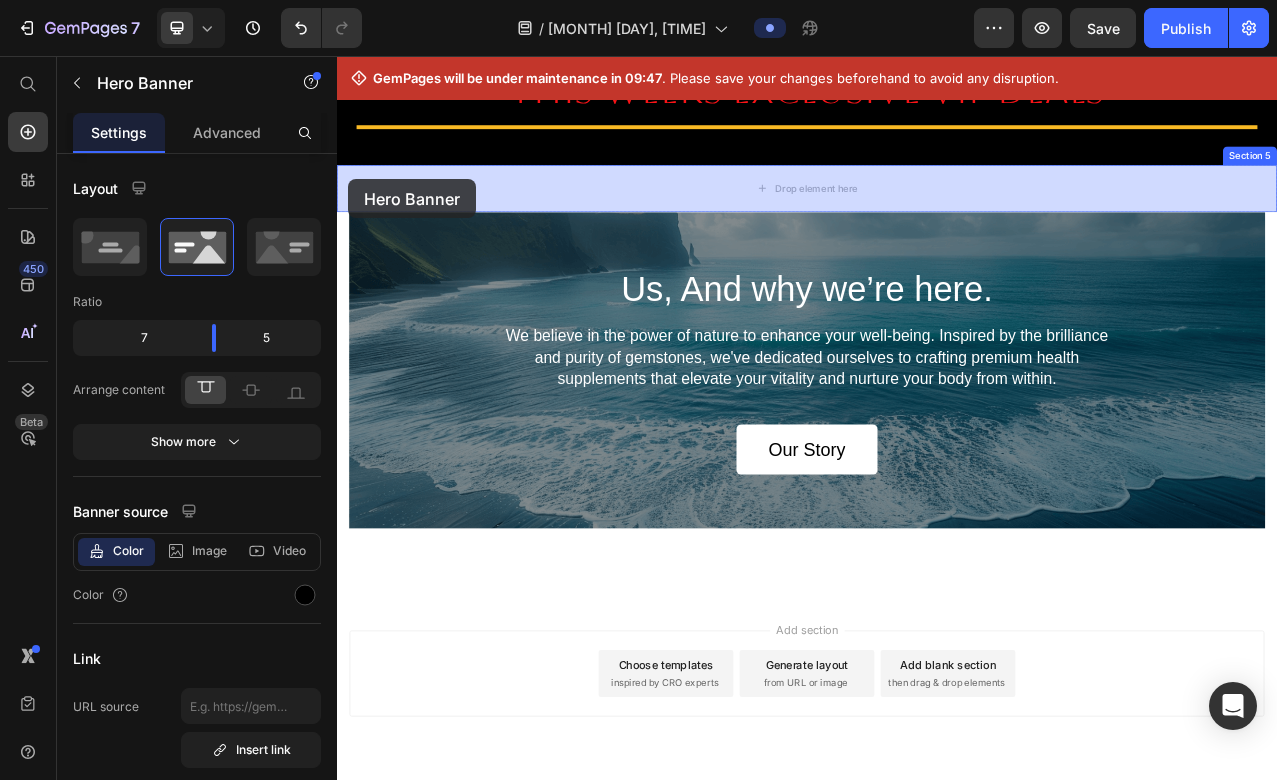 drag, startPoint x: 405, startPoint y: 154, endPoint x: 351, endPoint y: 201, distance: 71.5891 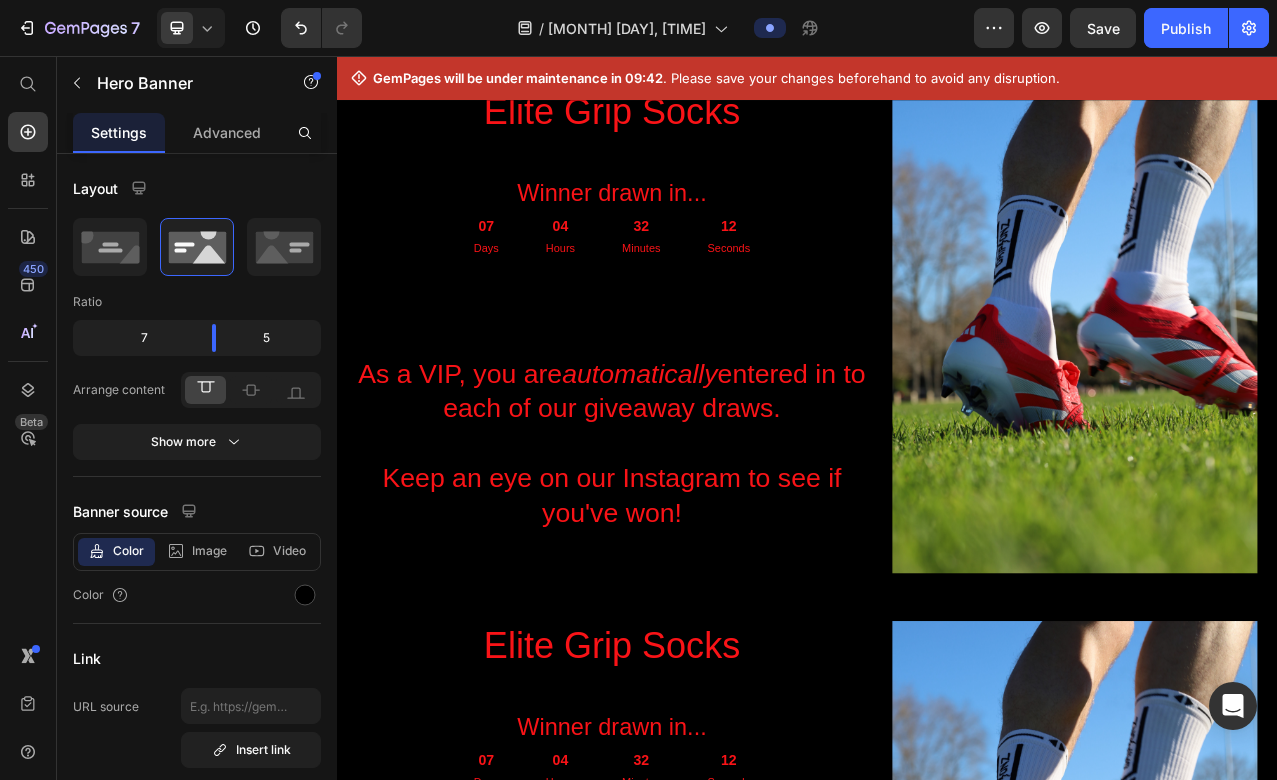 scroll, scrollTop: 624, scrollLeft: 0, axis: vertical 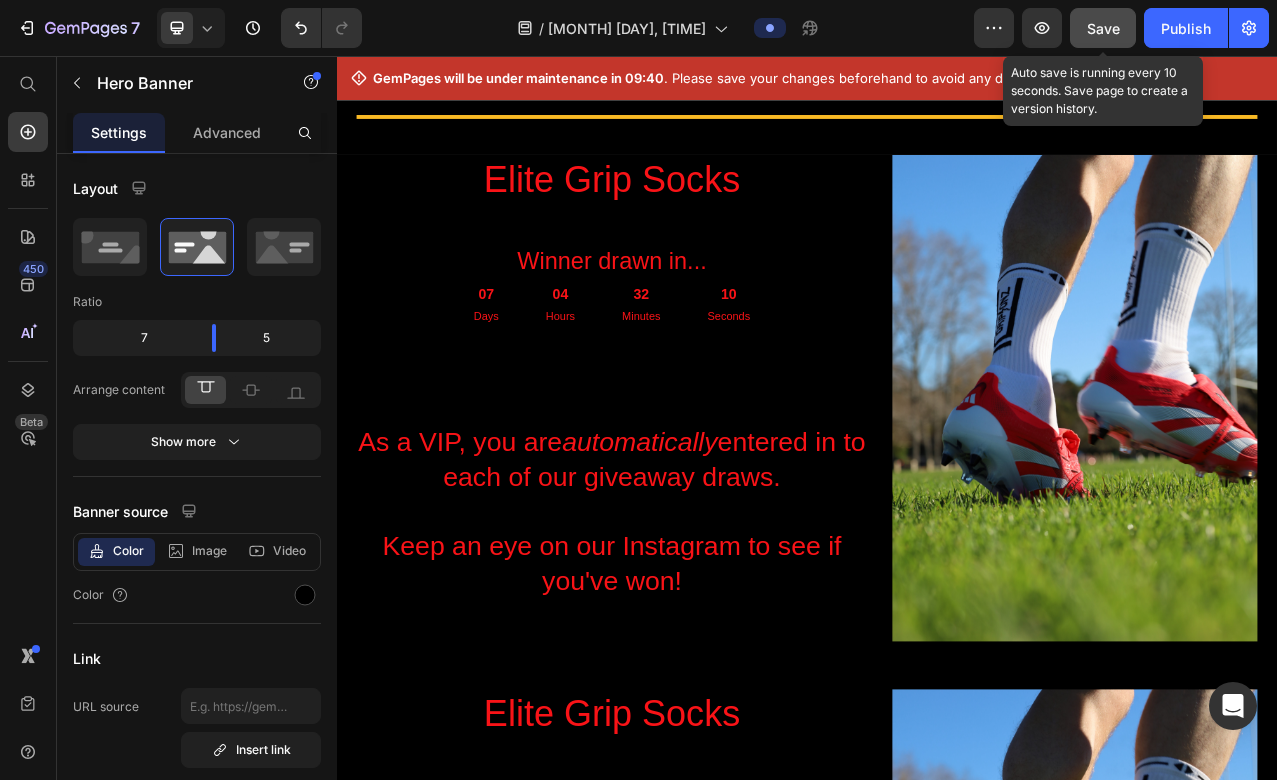 click on "Save" at bounding box center [1103, 28] 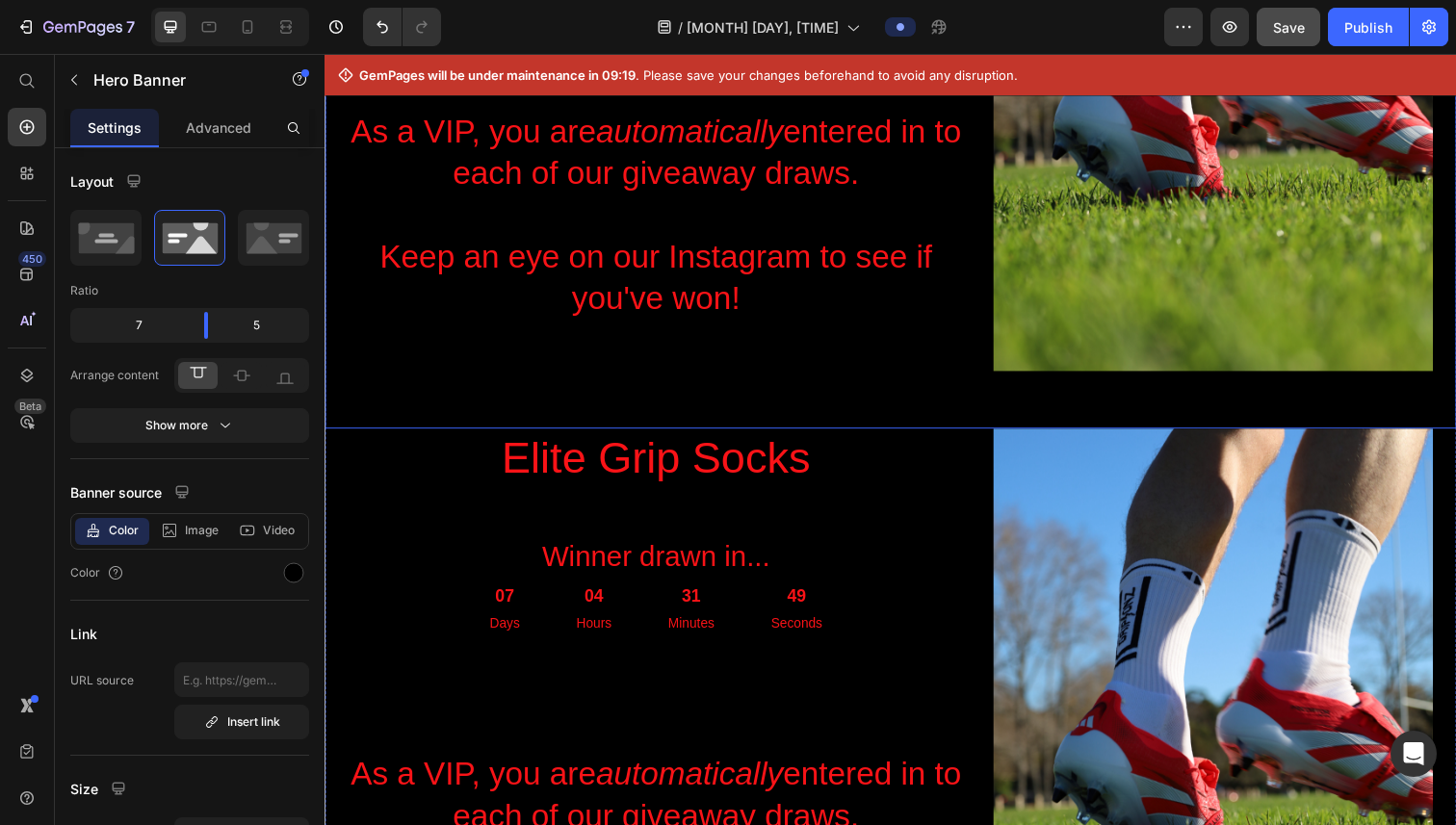 scroll, scrollTop: 992, scrollLeft: 0, axis: vertical 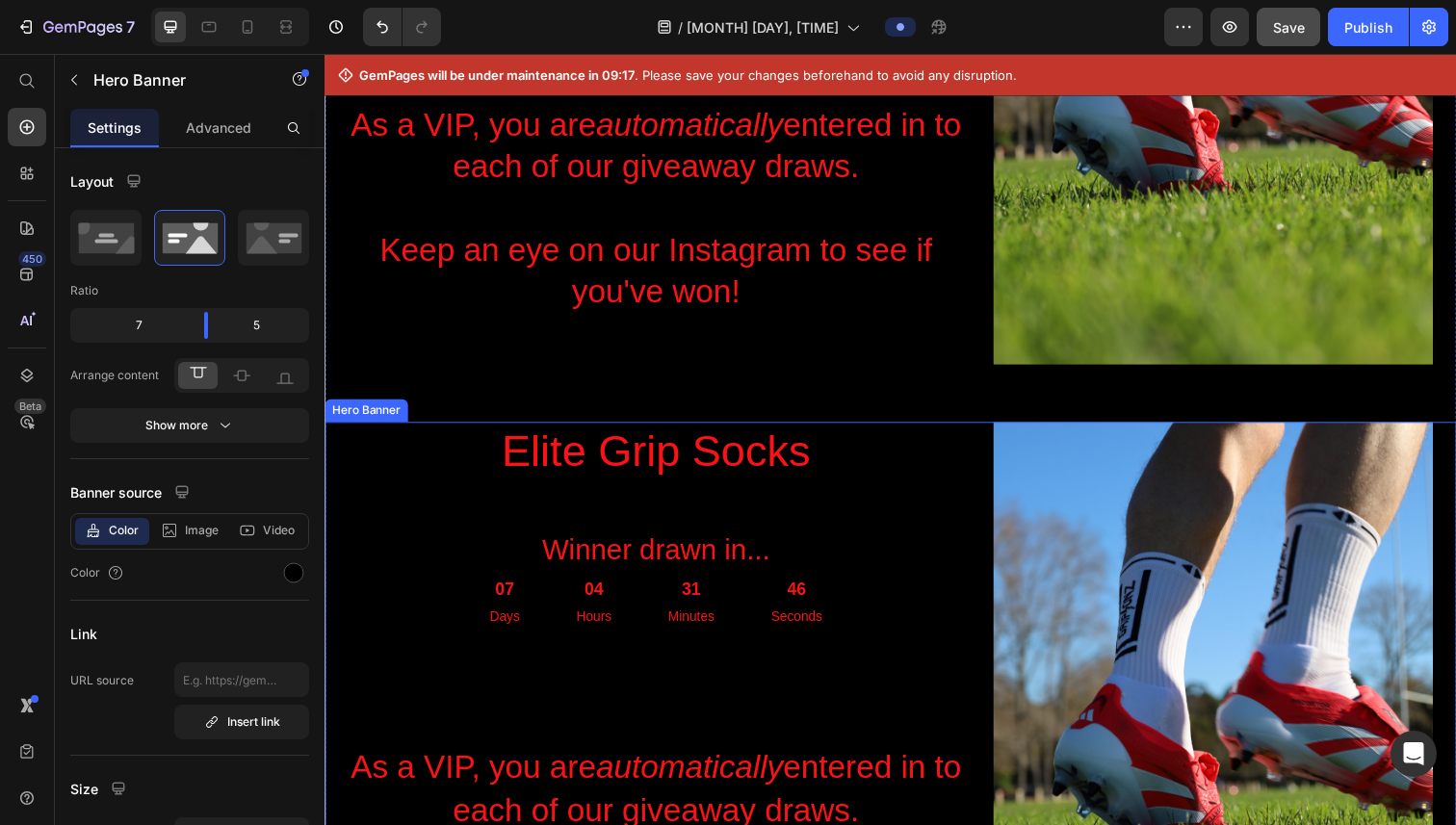 click on "Elite Grip Socks Heading Winner drawn in... Heading 07 Days 04 Hours 31 Minutes 46 Seconds Countdown Timer As a VIP, you are  automatically  entered in to each of our giveaway draws. Keep an eye on our Instagram to see if you've won! Heading Image" at bounding box center [902, 758] 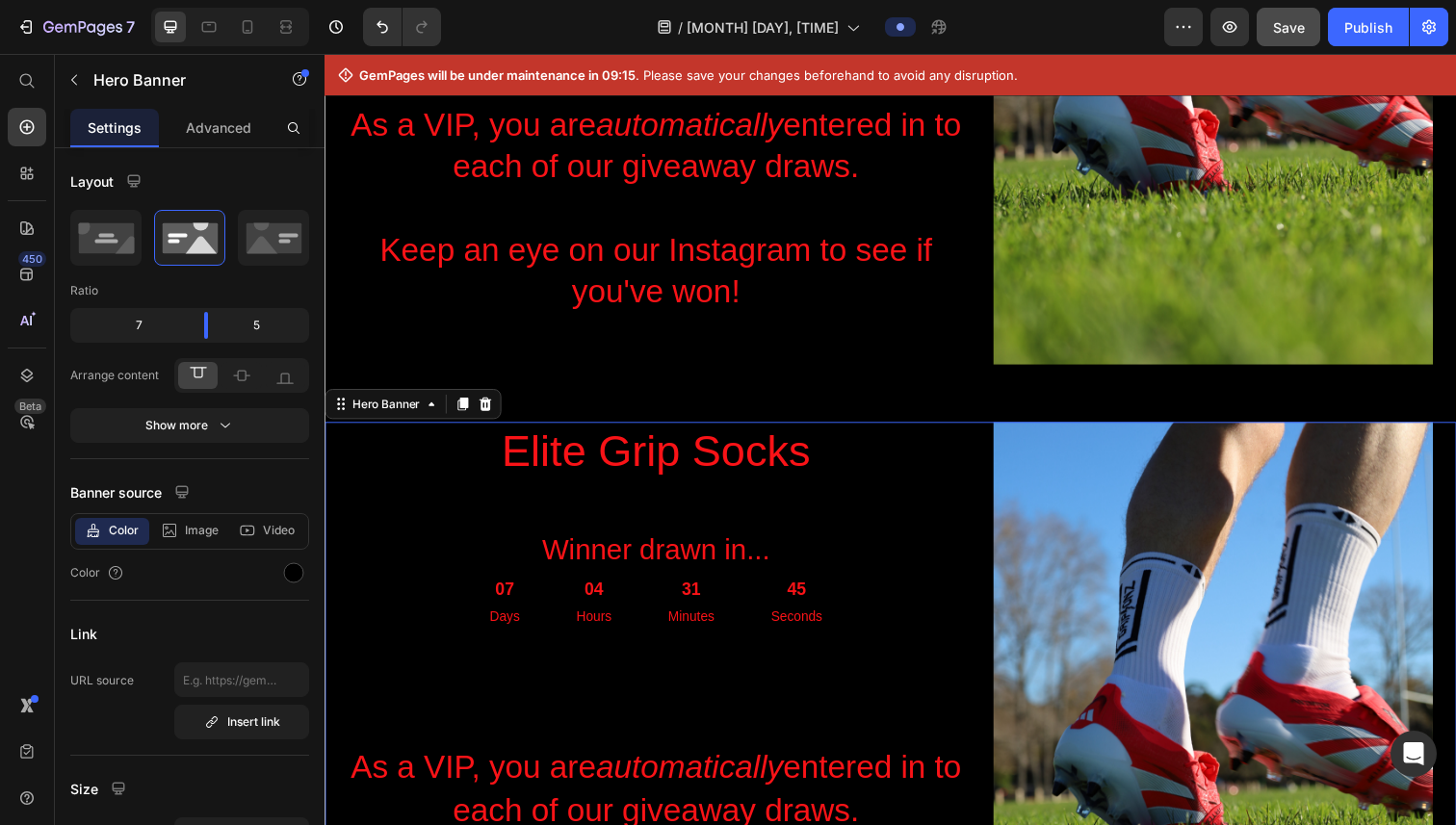 click on "Hero Banner" at bounding box center (414, 411) 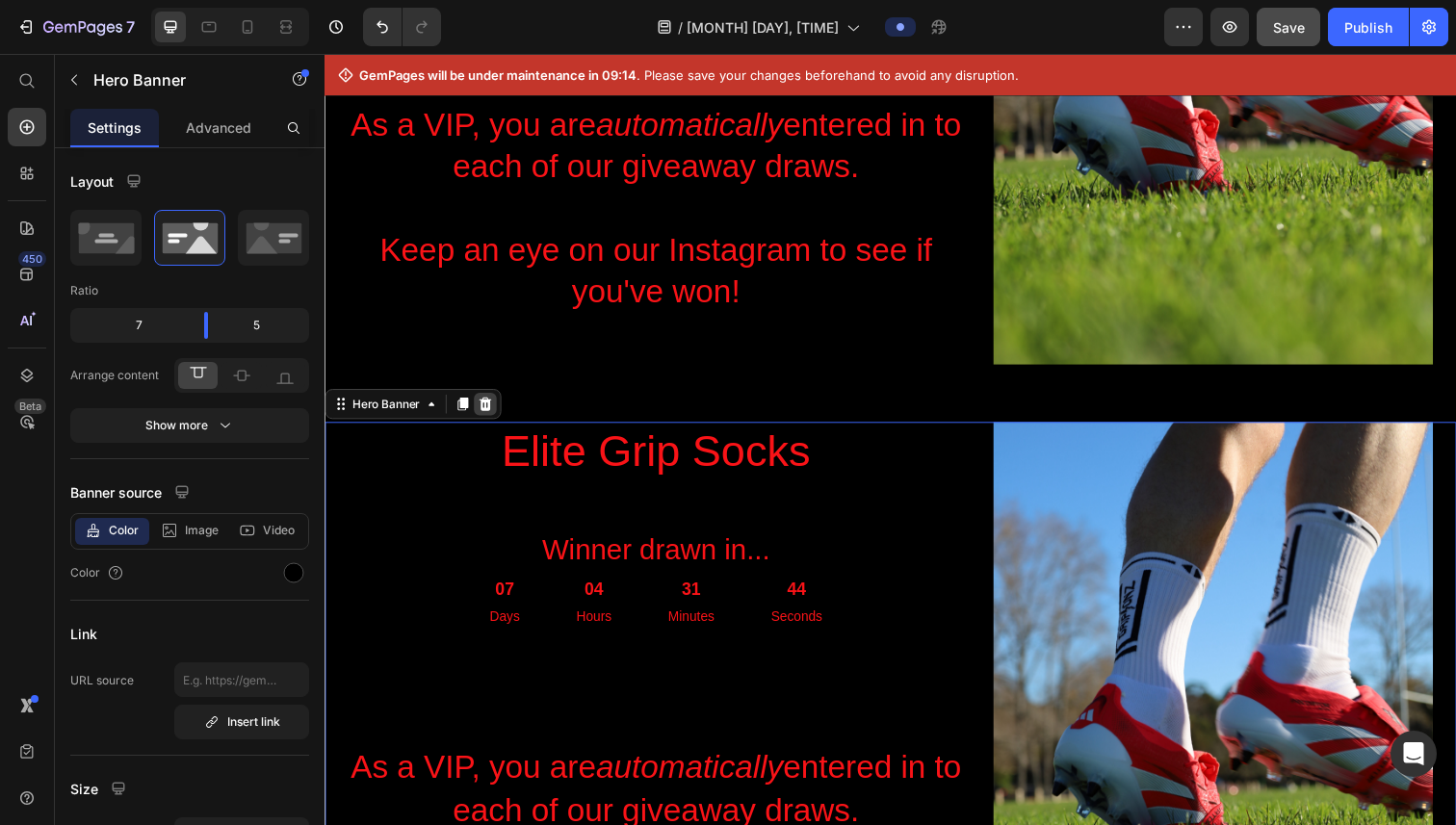 click 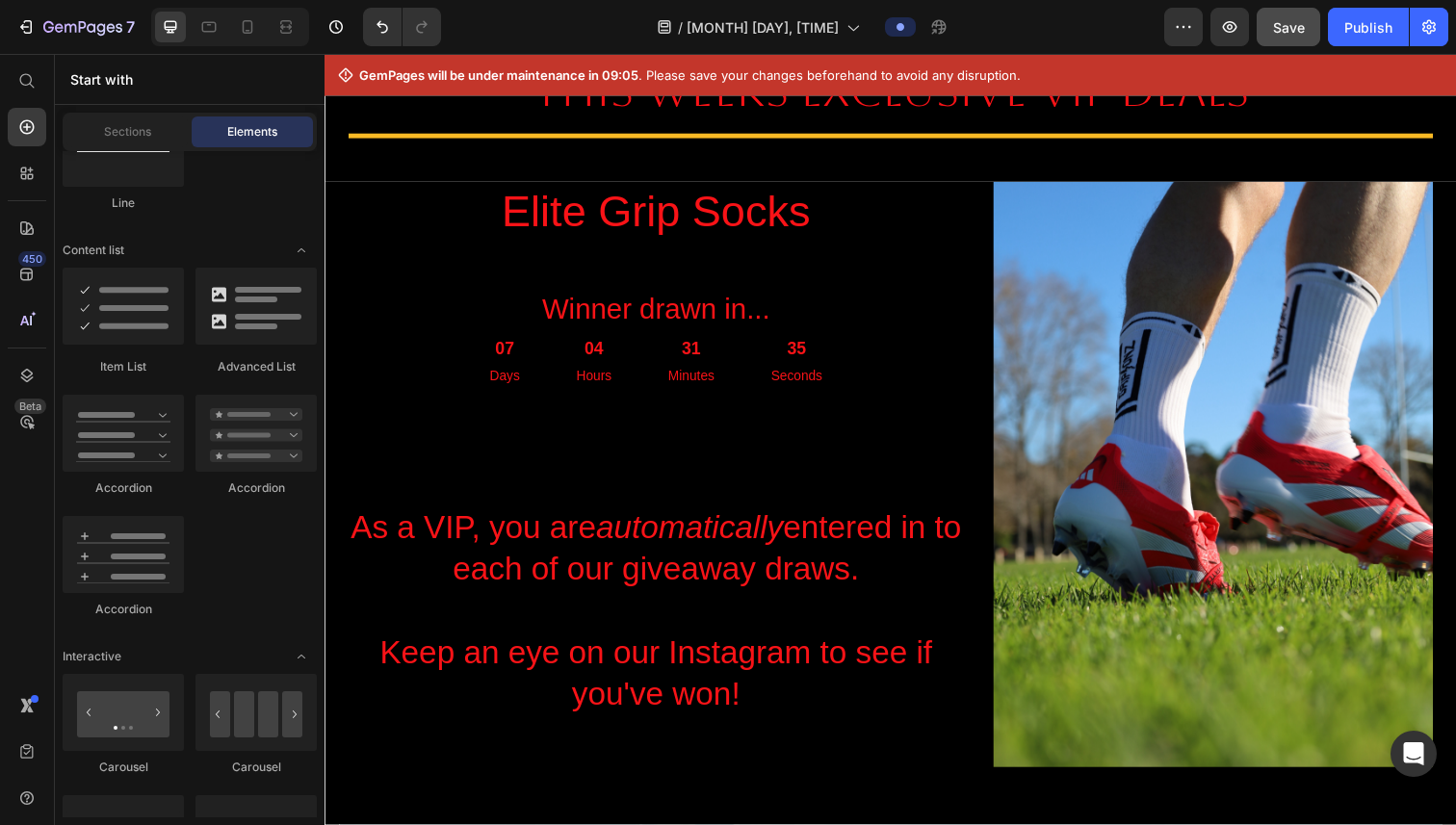 scroll, scrollTop: 1372, scrollLeft: 0, axis: vertical 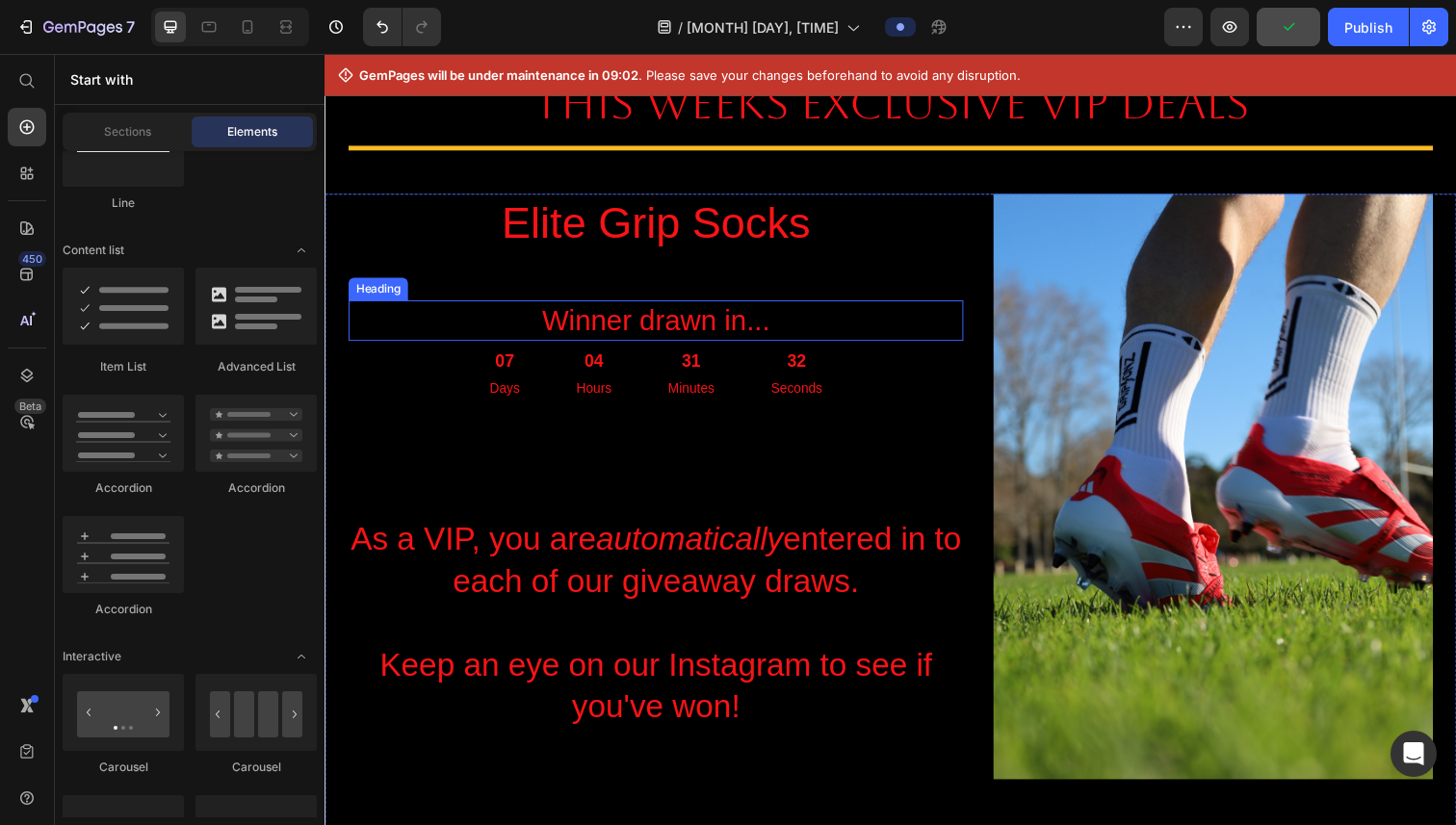 click on "Winner drawn in..." at bounding box center [663, 325] 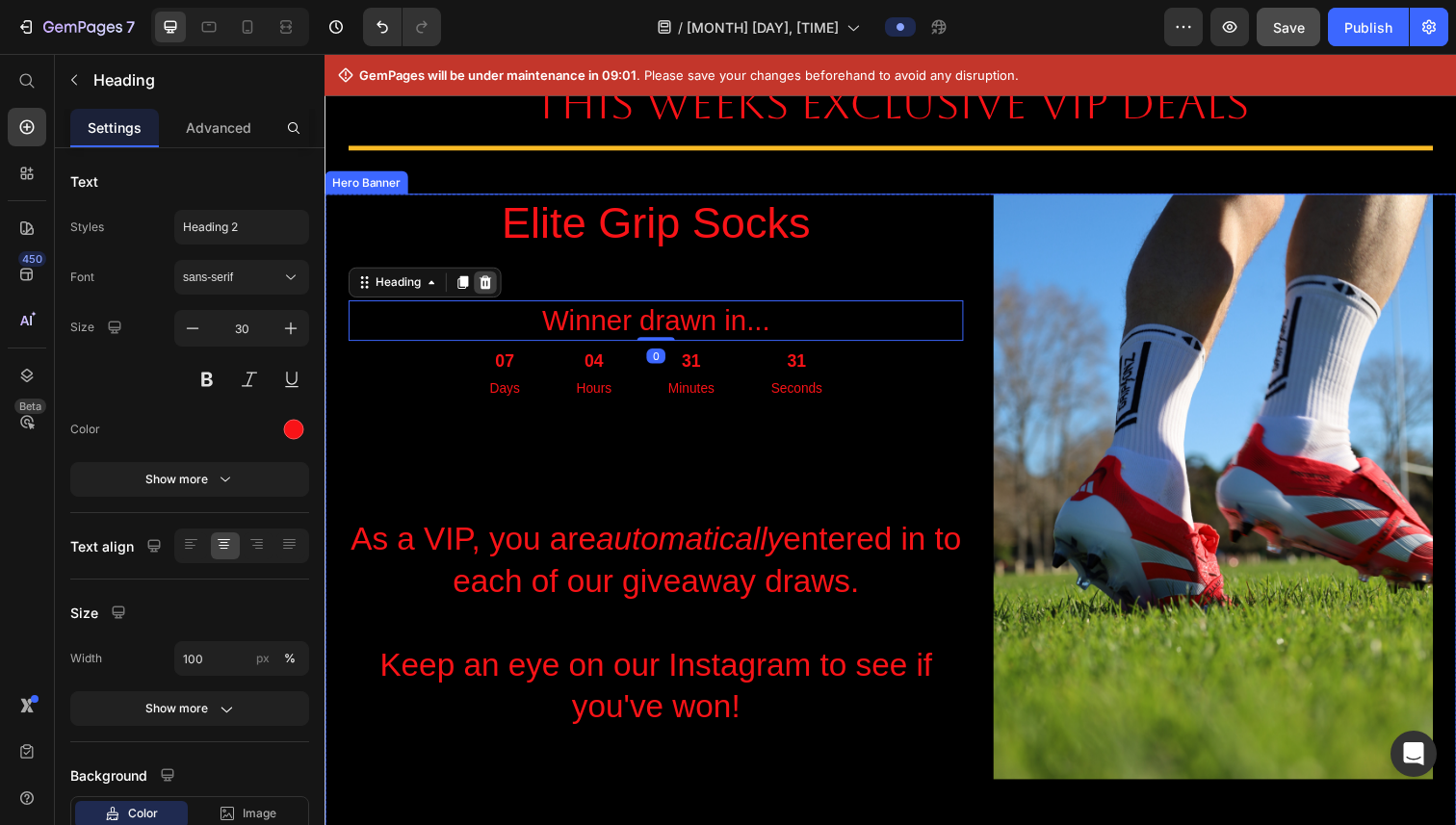 click 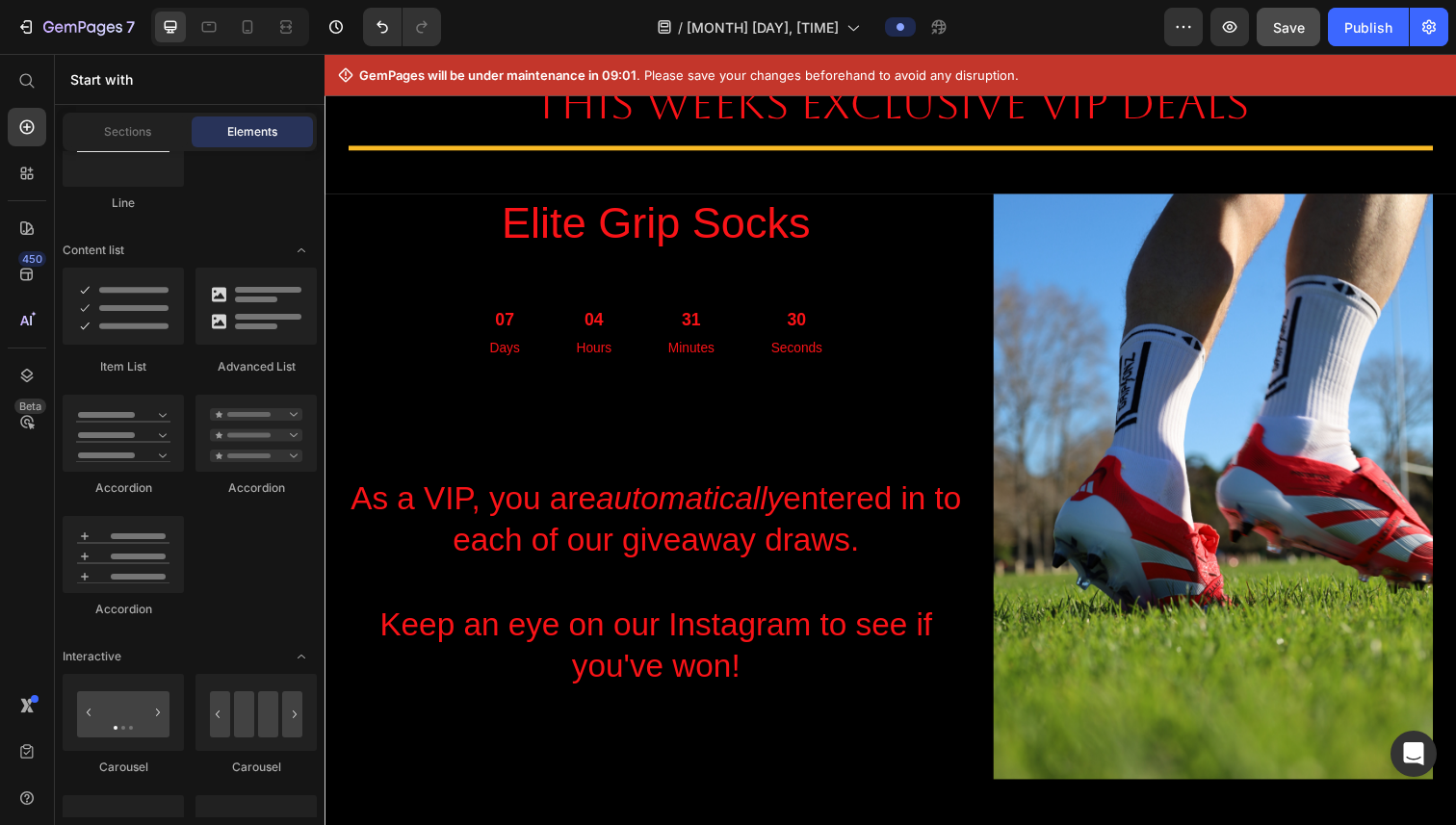 click on "07 Days 04 Hours 31 Minutes 30 Seconds" at bounding box center [663, 340] 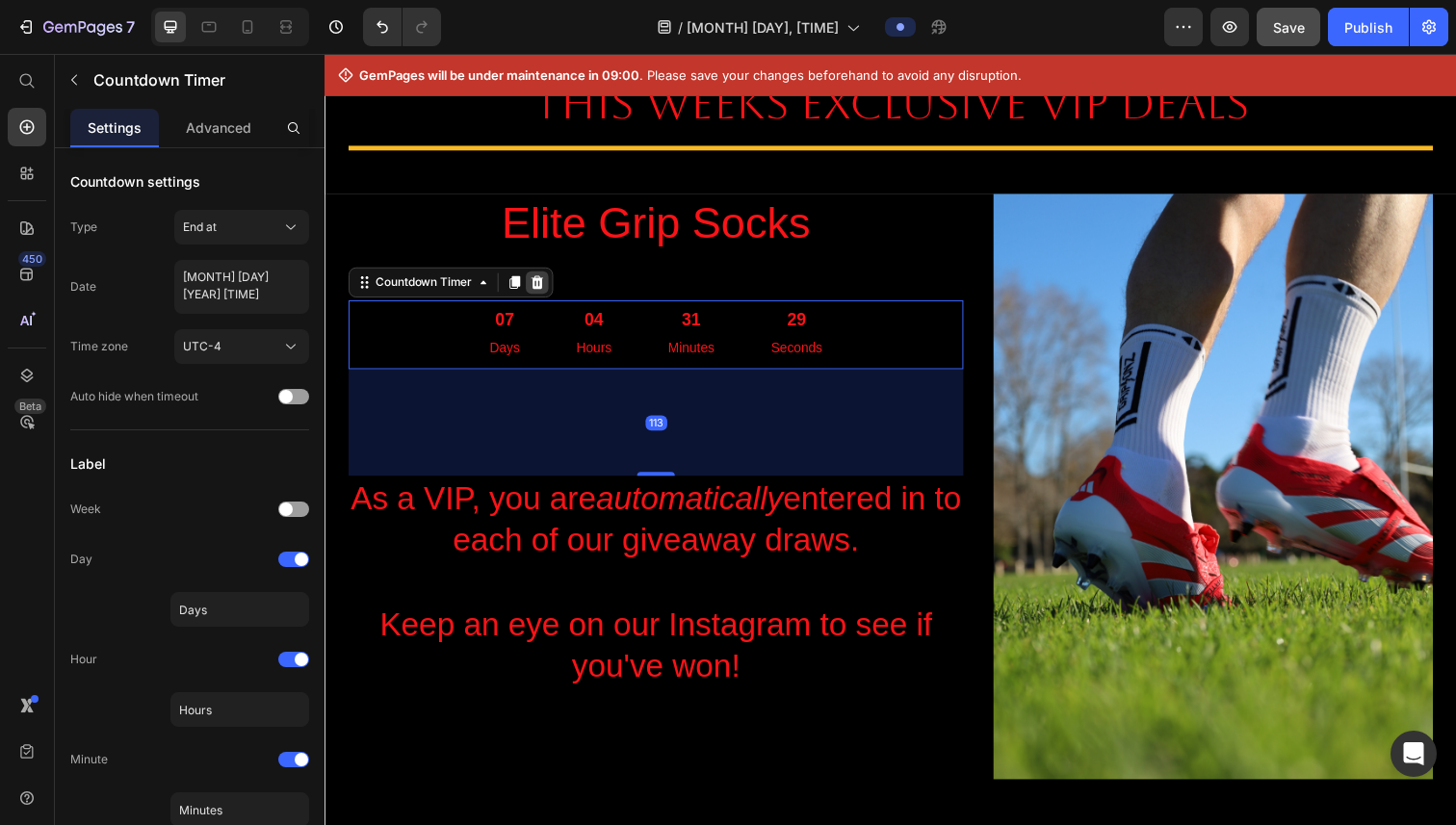 click 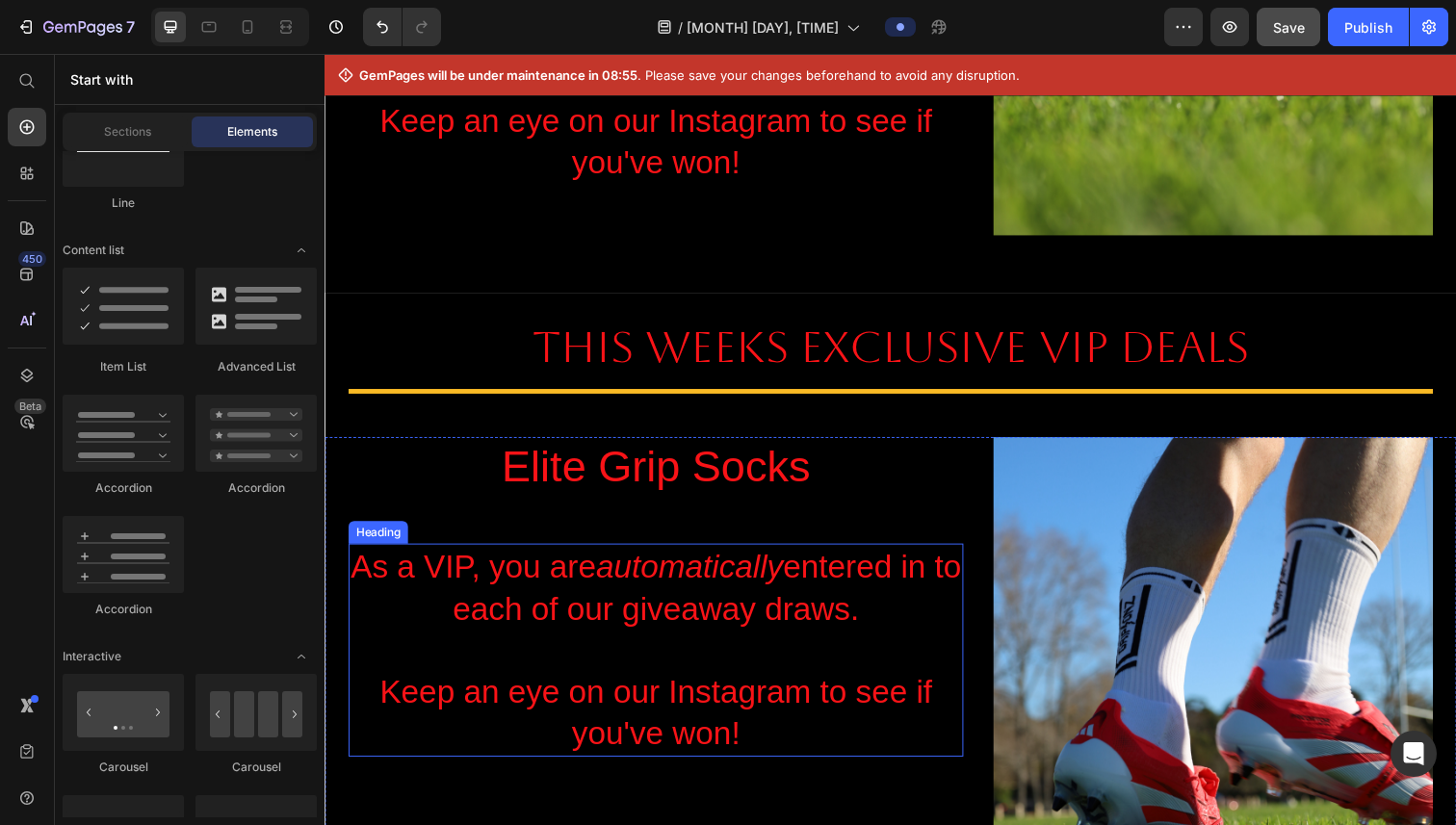 scroll, scrollTop: 1154, scrollLeft: 0, axis: vertical 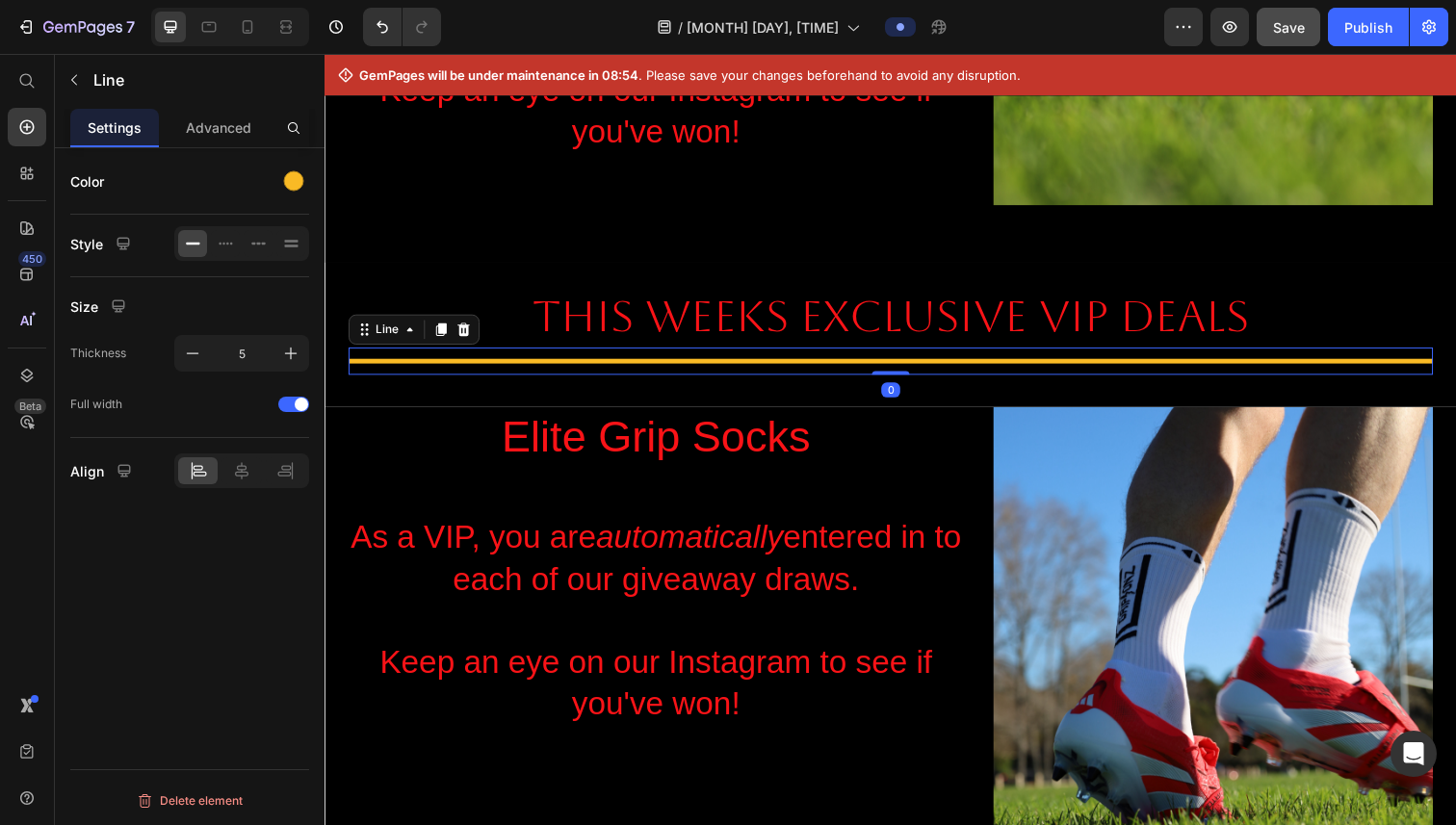 click on "Title Line   0" at bounding box center (902, 367) 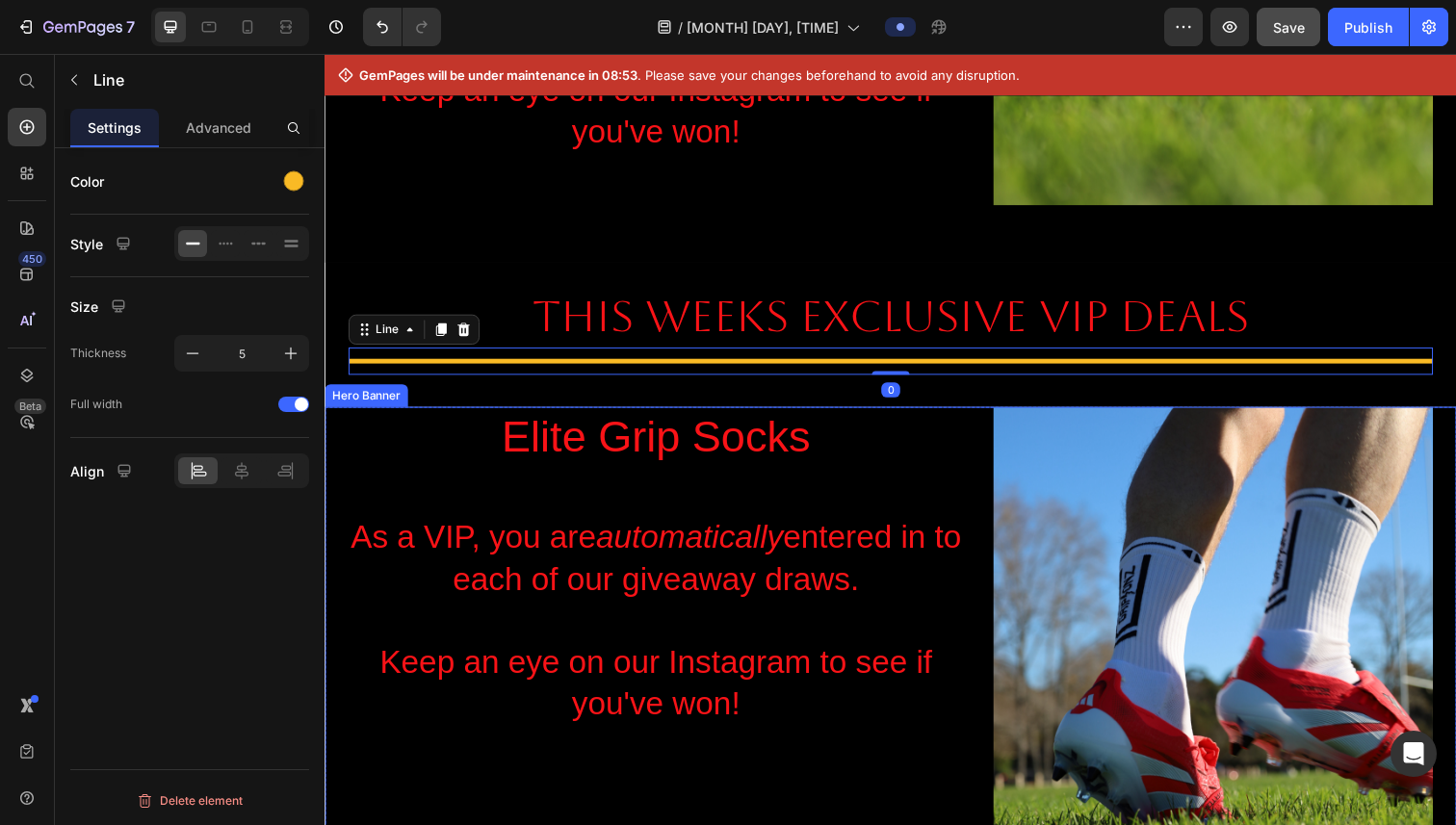 click on "Elite Grip Socks Heading As a VIP, you are automatically entered in to each of our giveaway draws. Keep an eye on our Instagram to see if you've won! Heading" at bounding box center [663, 712] 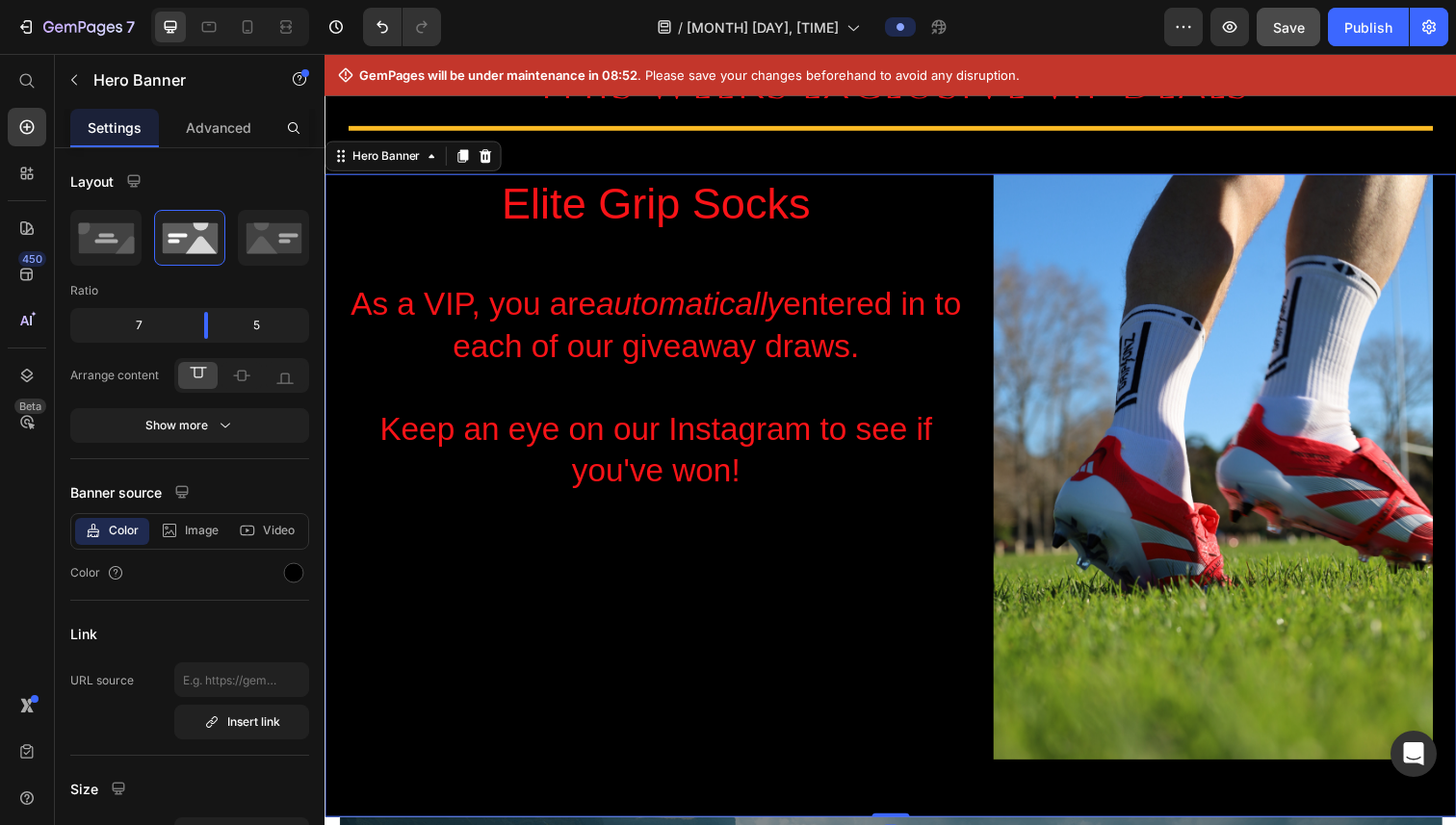 scroll, scrollTop: 1390, scrollLeft: 0, axis: vertical 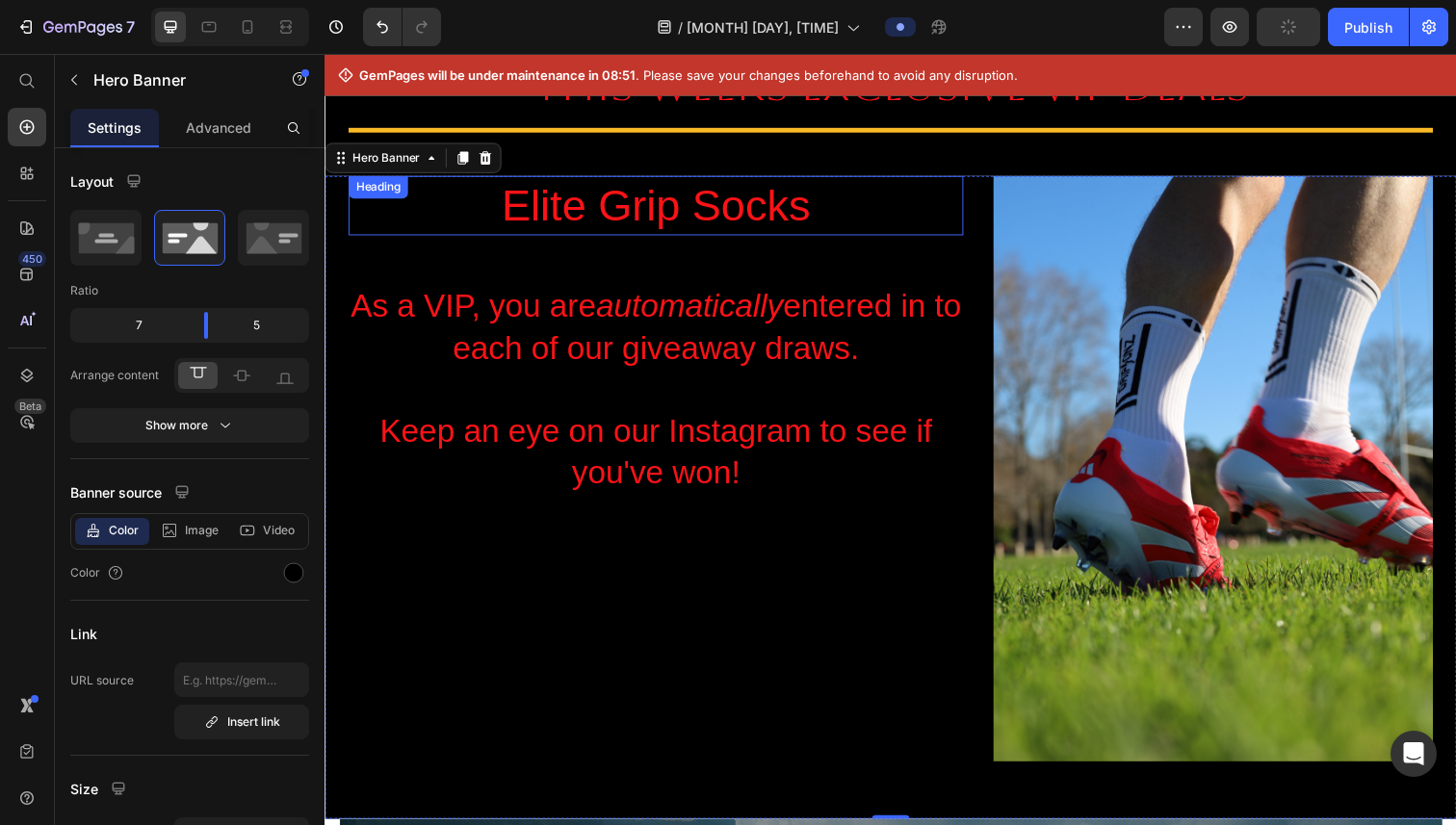click on "Elite Grip Socks" at bounding box center [663, 209] 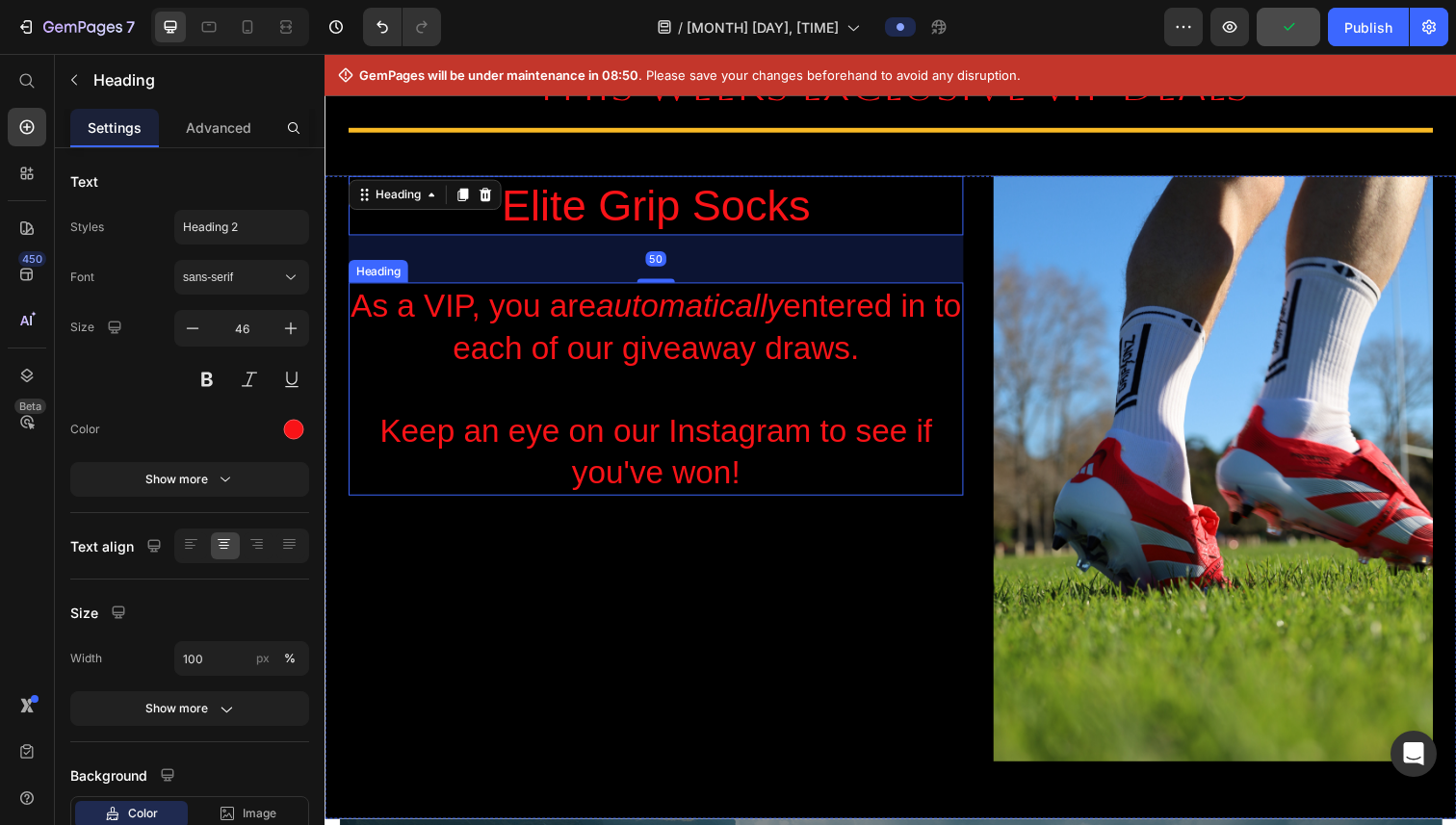 click on "As a VIP, you are automatically entered in to each of our giveaway draws. Keep an eye on our Instagram to see if you've won!" at bounding box center [663, 395] 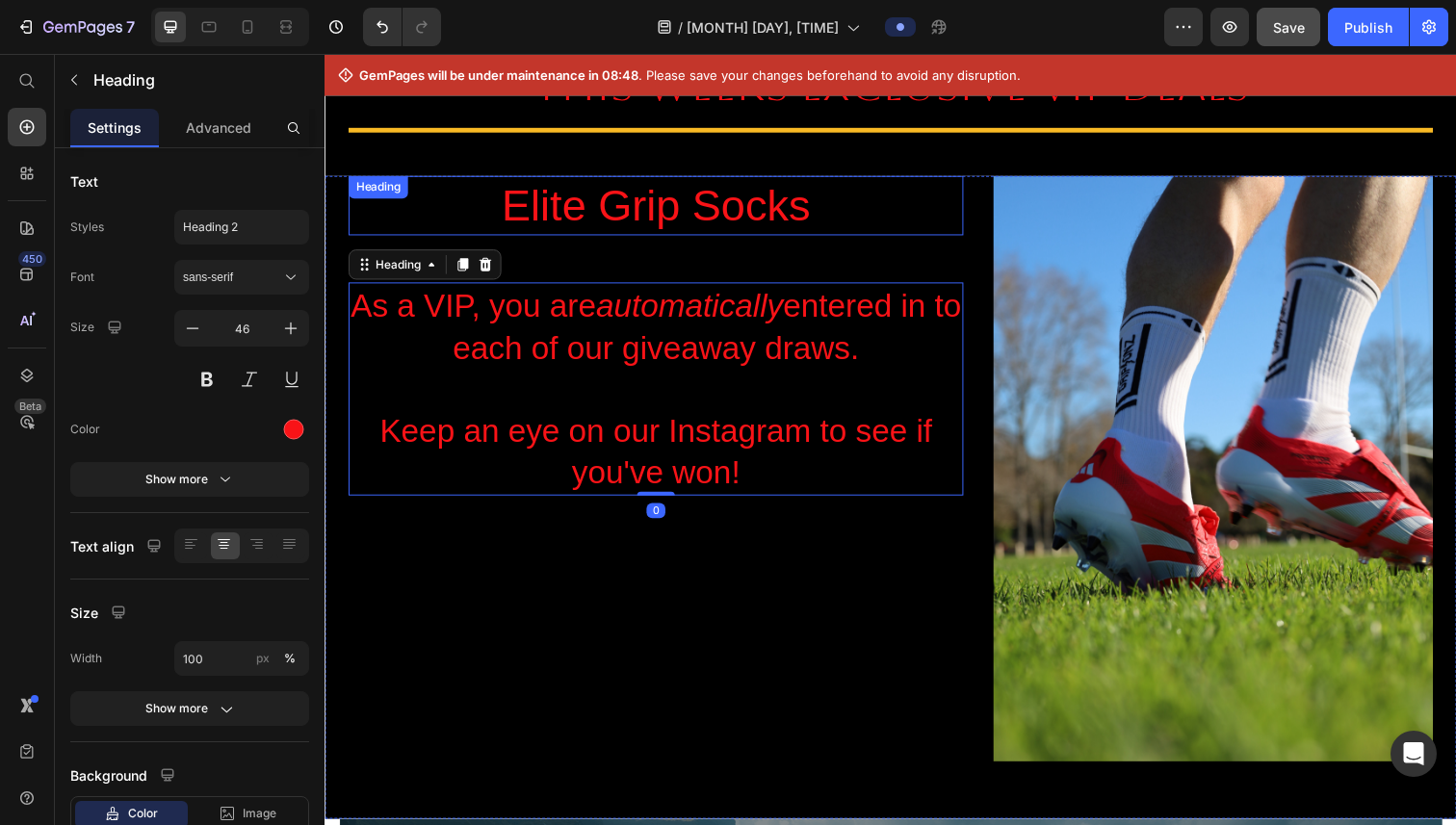 click on "Elite Grip Socks" at bounding box center (663, 209) 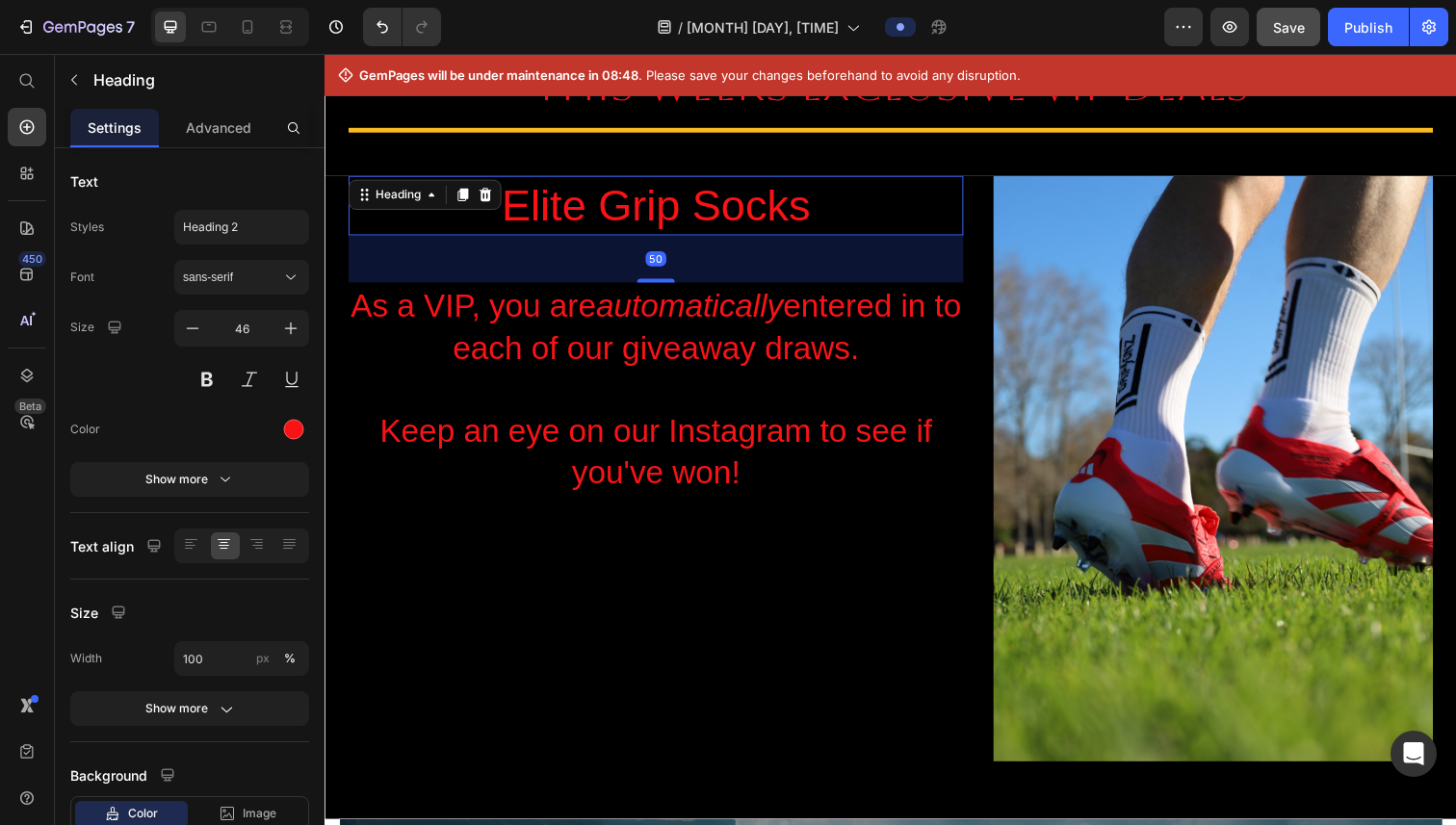 click on "Elite Grip Socks" at bounding box center [663, 209] 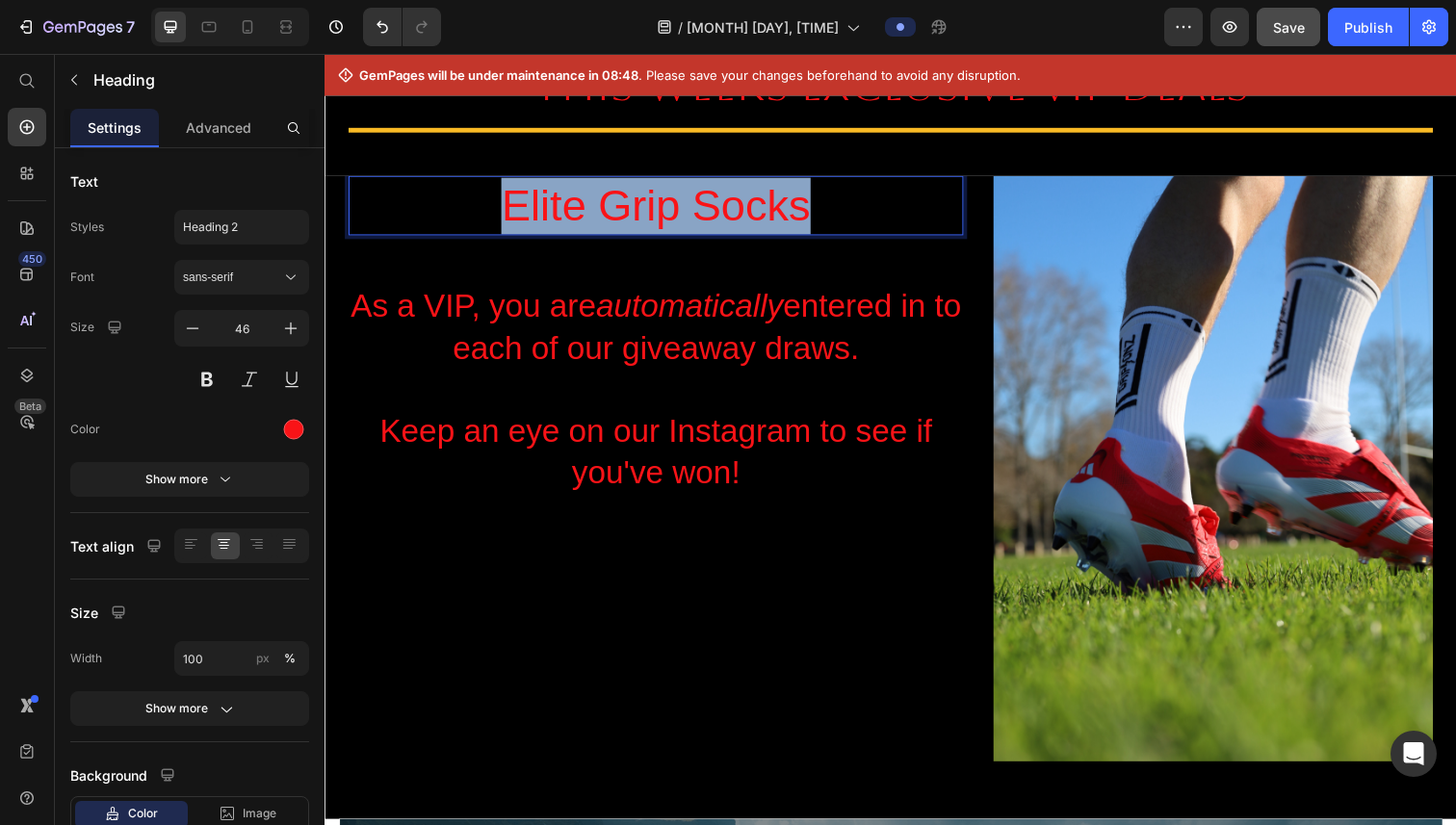 click on "Elite Grip Socks" at bounding box center [663, 209] 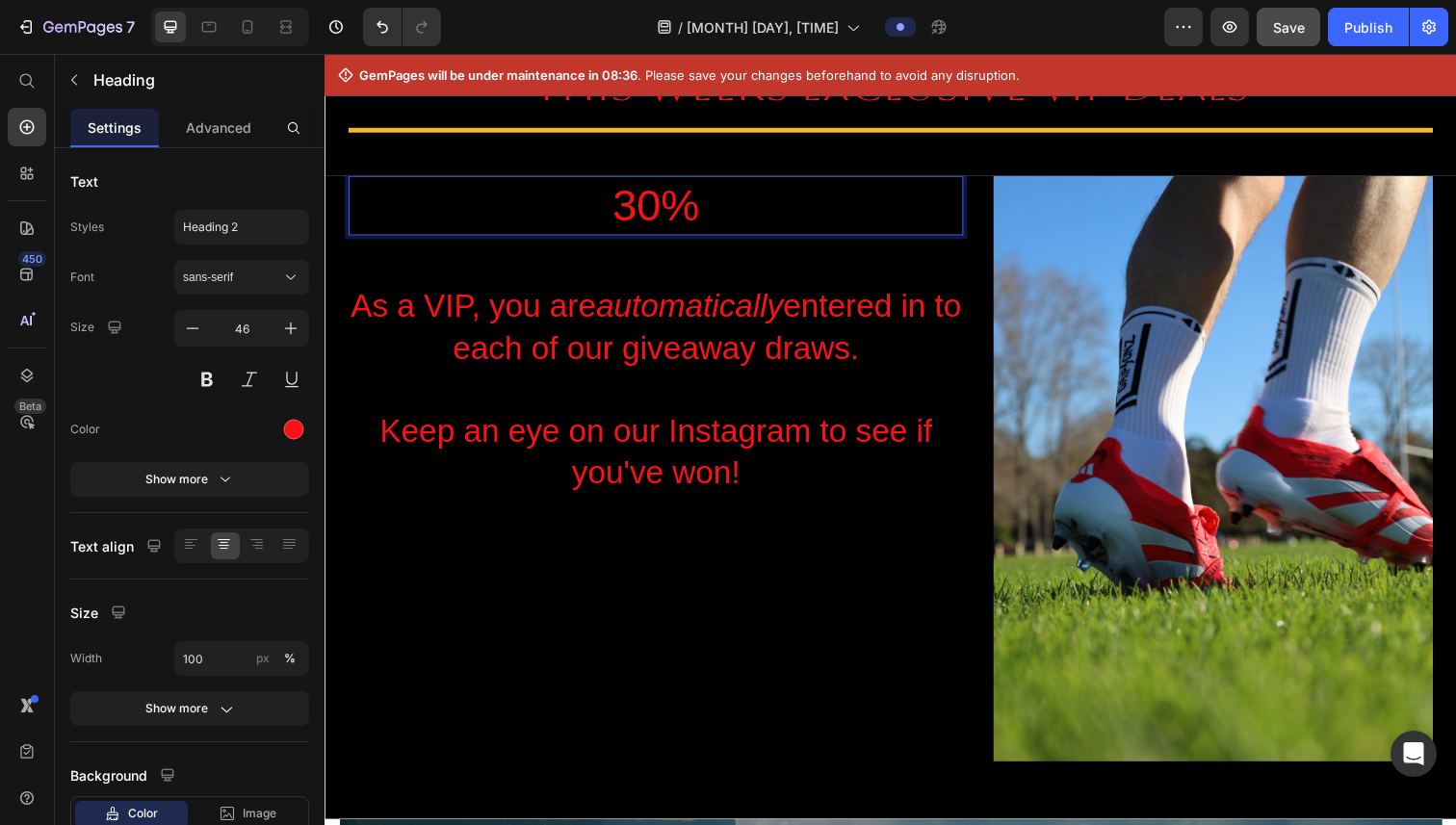 click on "30%" at bounding box center (663, 209) 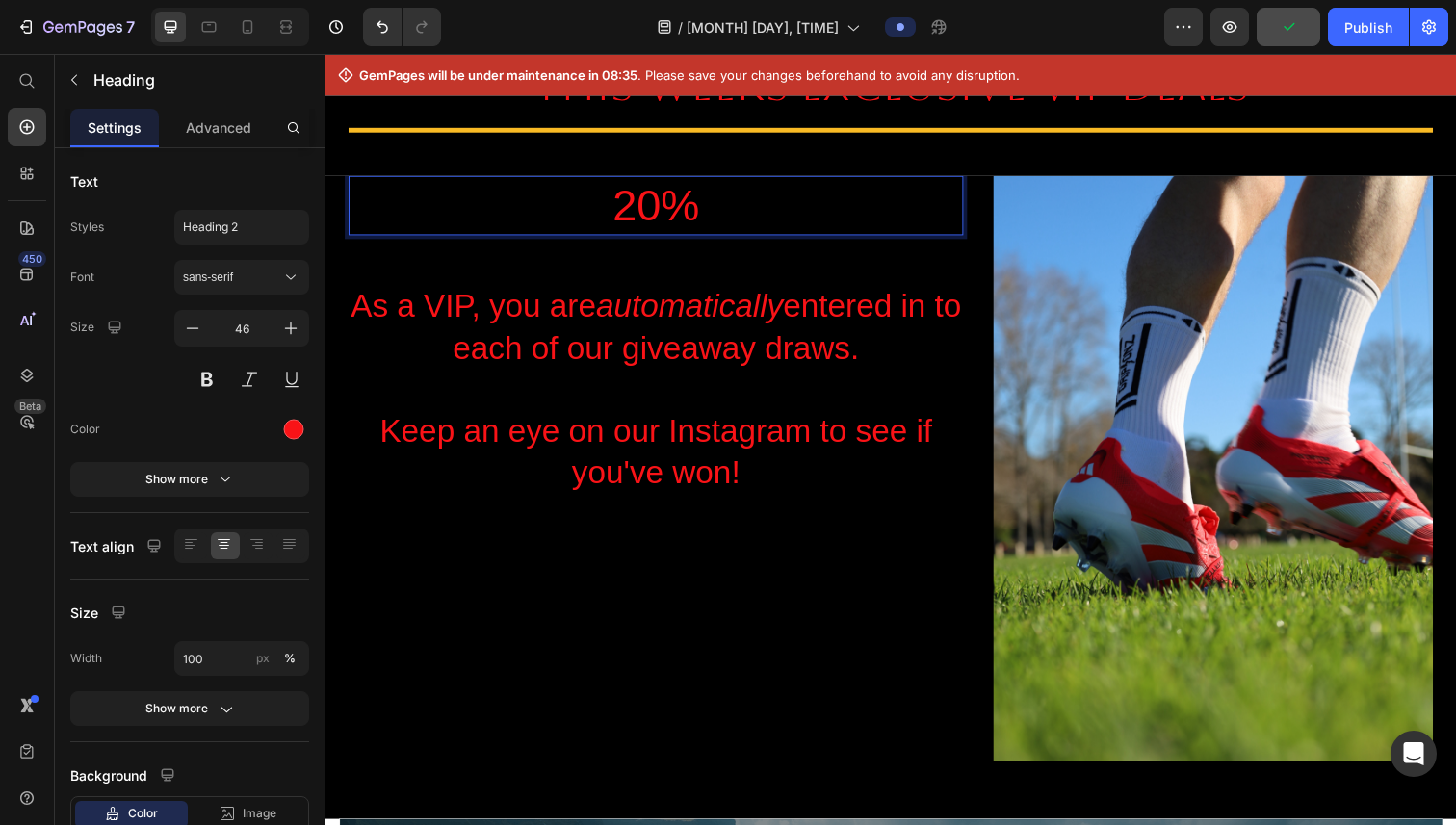 click on "20%" at bounding box center [663, 209] 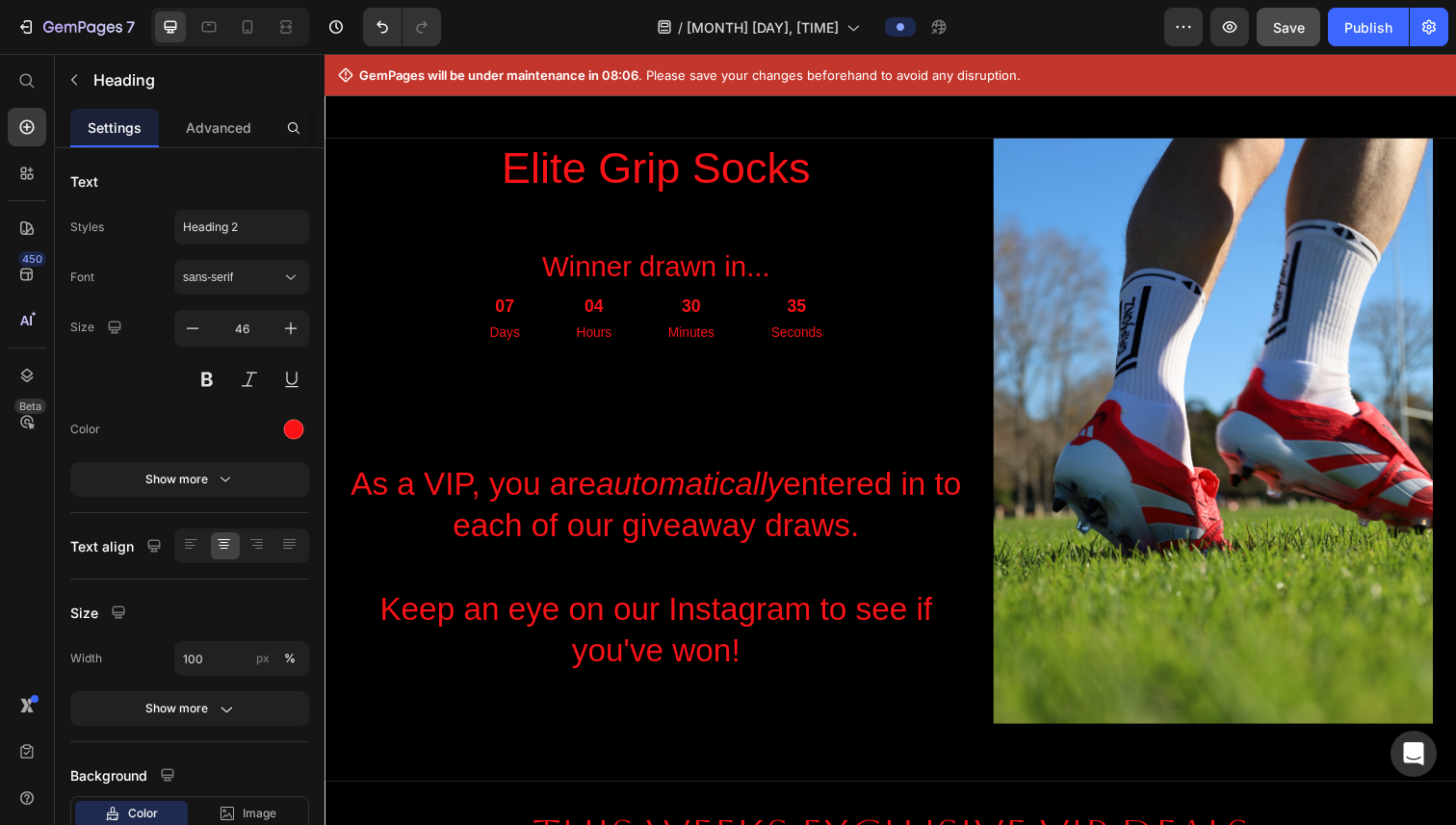 scroll, scrollTop: 623, scrollLeft: 0, axis: vertical 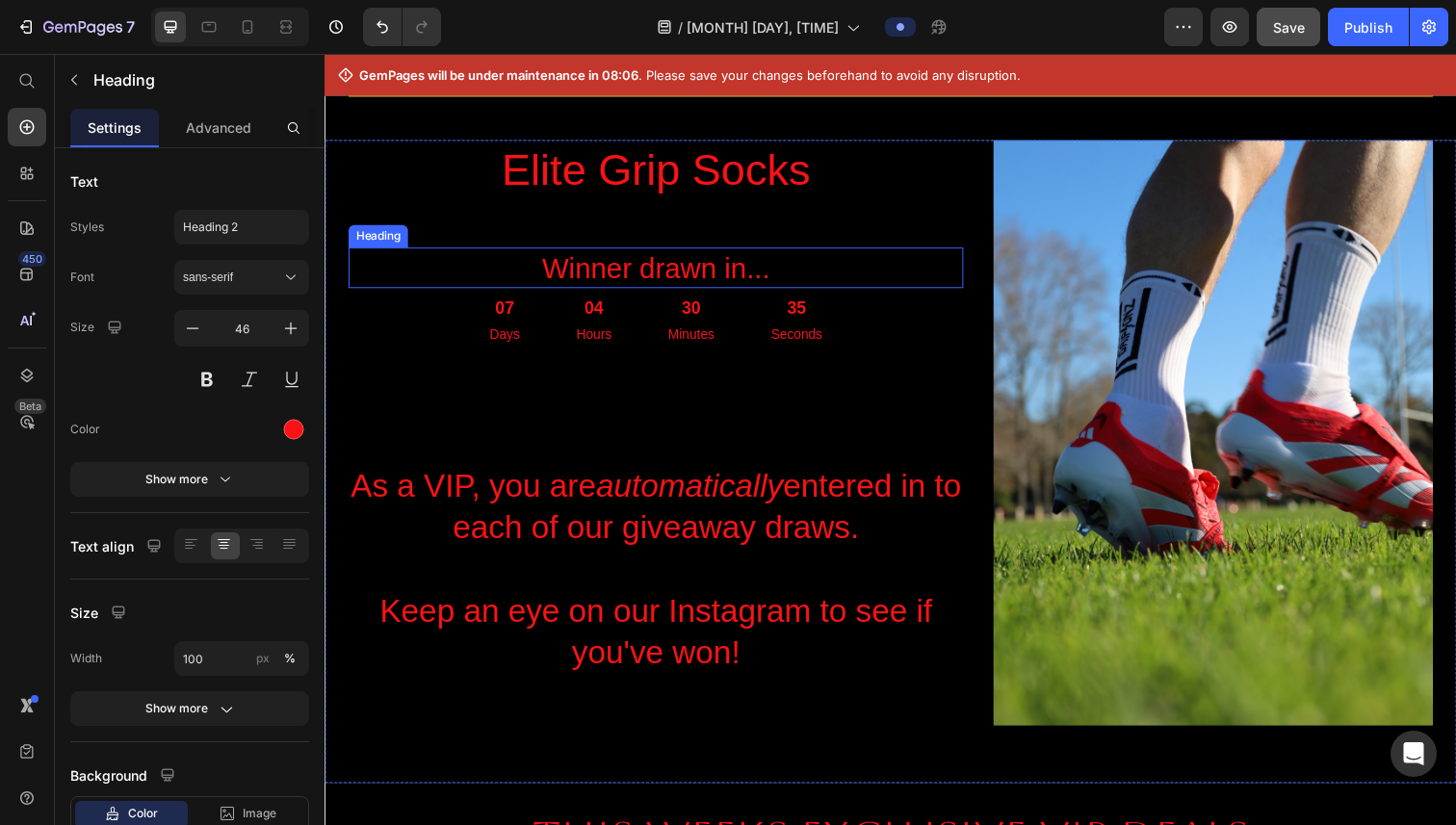 click on "Elite Grip Socks" at bounding box center (663, 172) 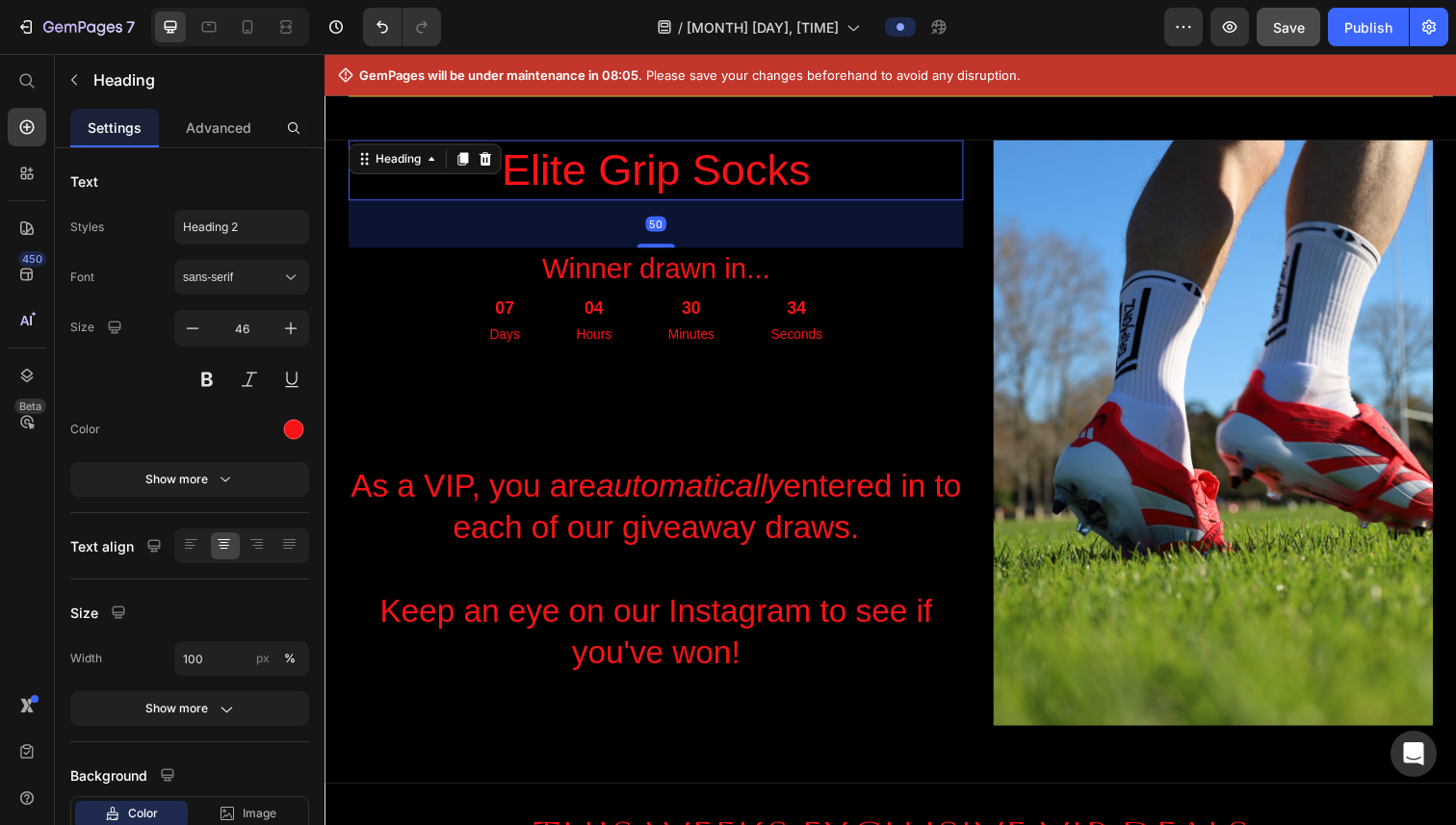 click on "Elite Grip Socks" at bounding box center (663, 172) 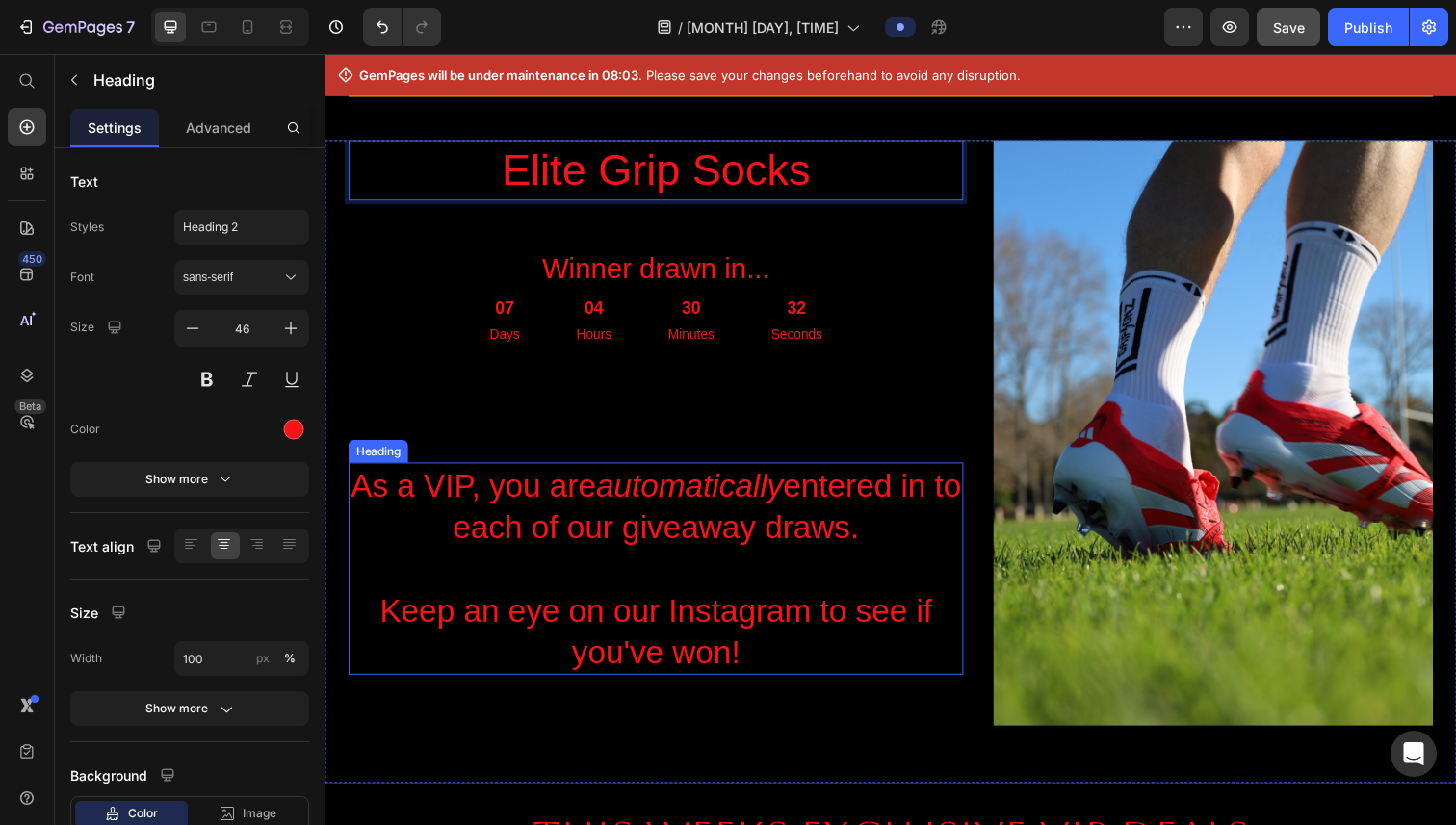 scroll, scrollTop: 653, scrollLeft: 0, axis: vertical 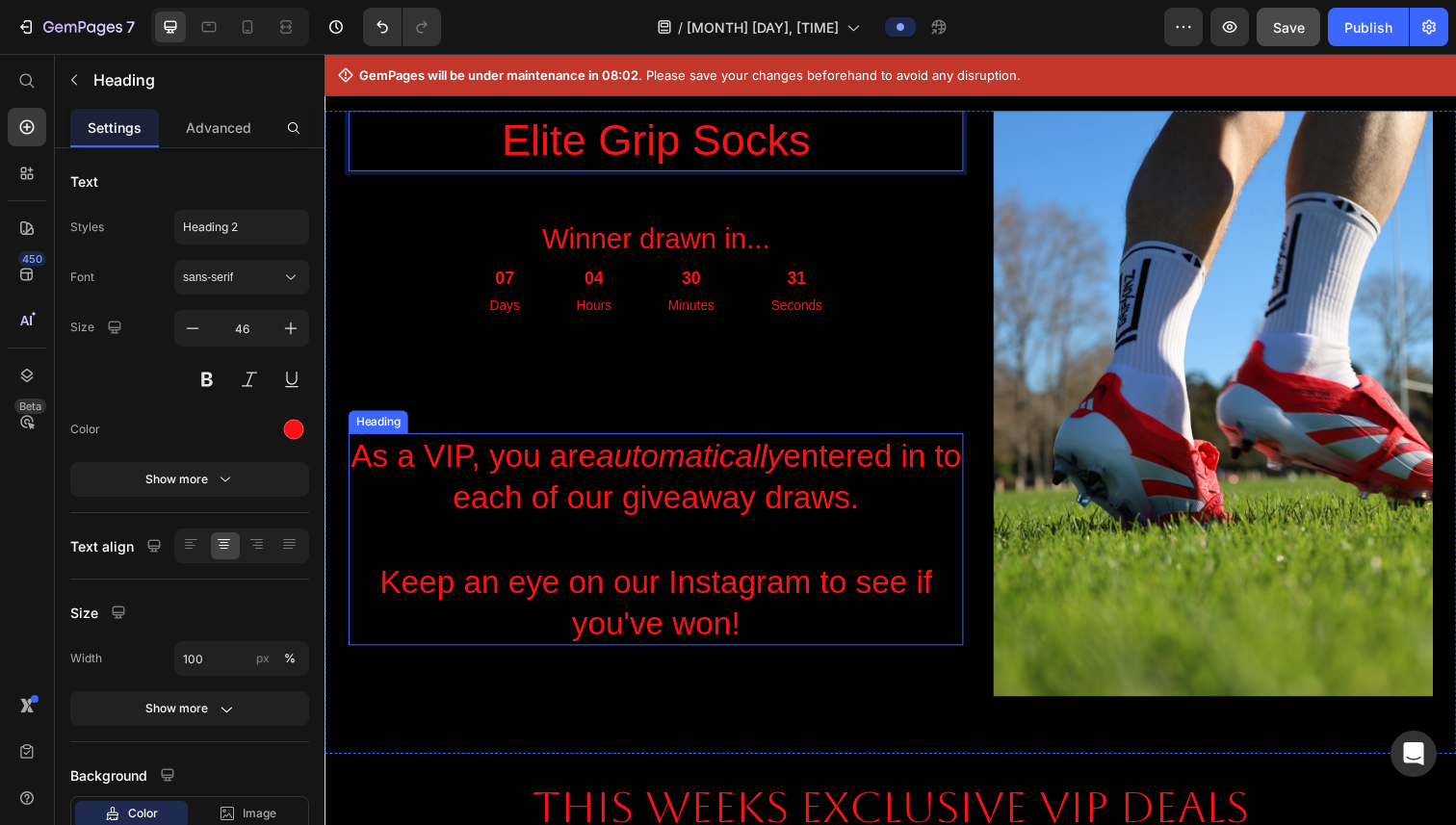 click on "As a VIP, you are automatically entered in to each of our giveaway draws. Keep an eye on our Instagram to see if you've won!" at bounding box center (663, 549) 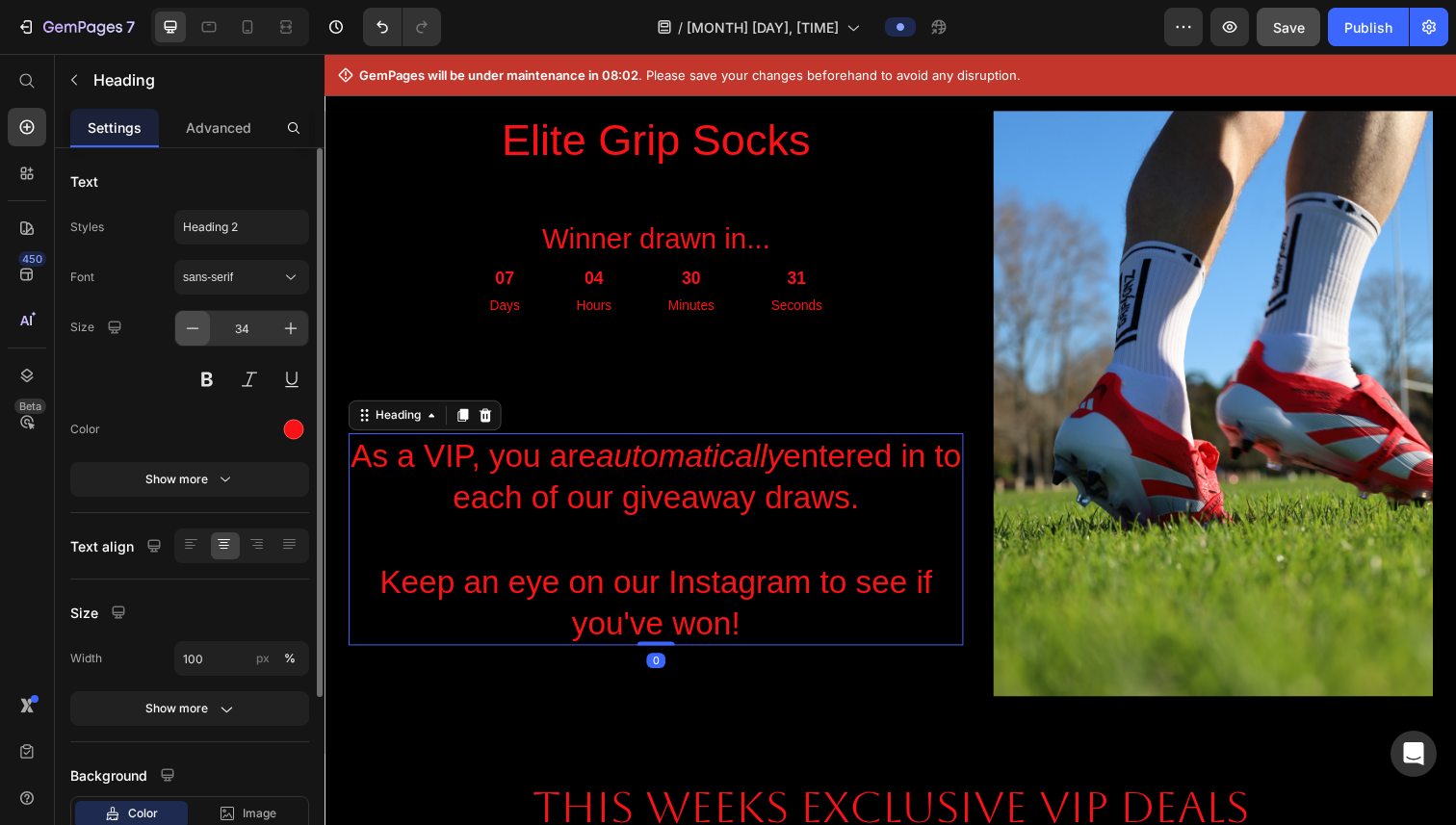 click at bounding box center [193, 328] 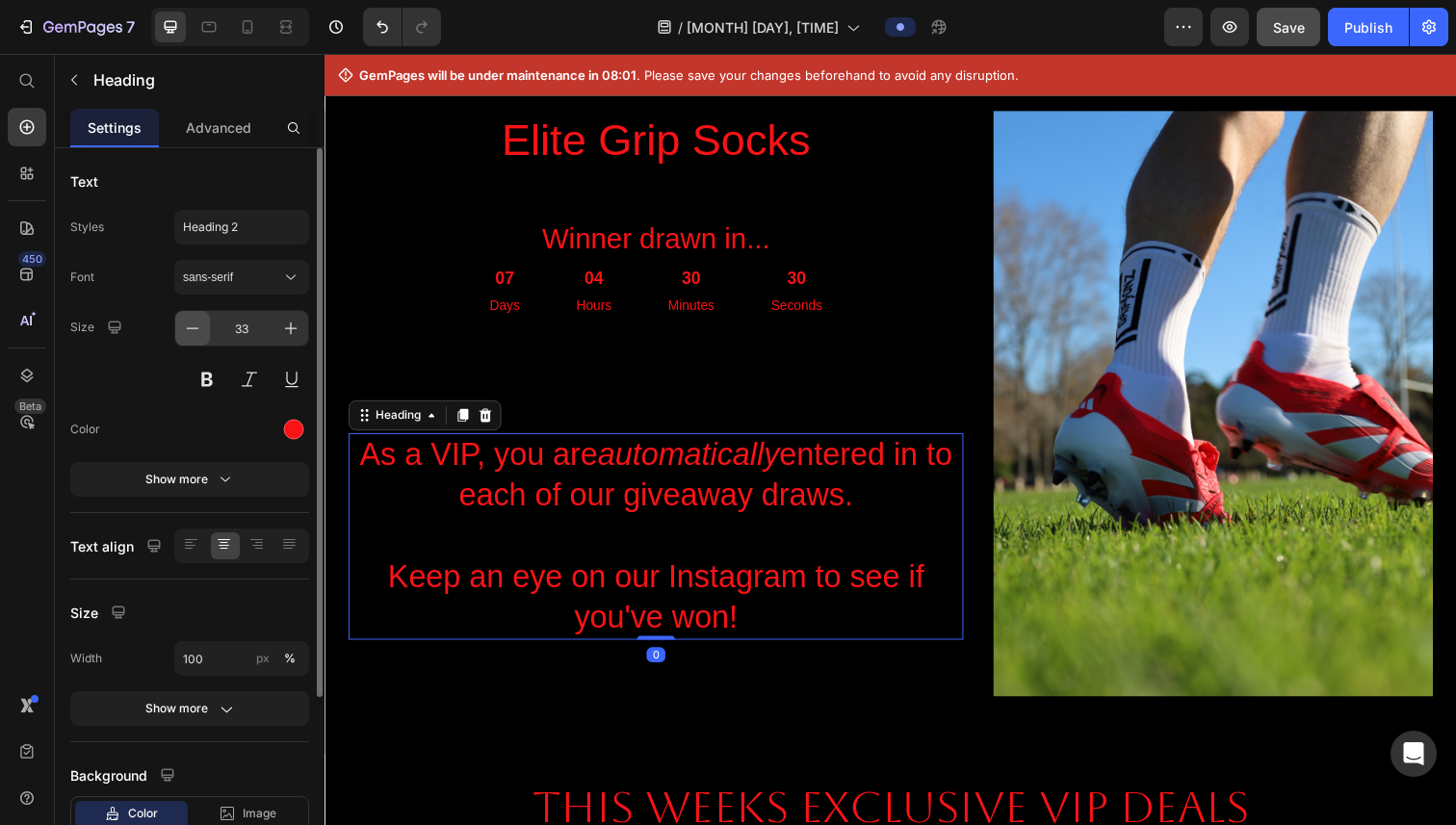 click at bounding box center (193, 328) 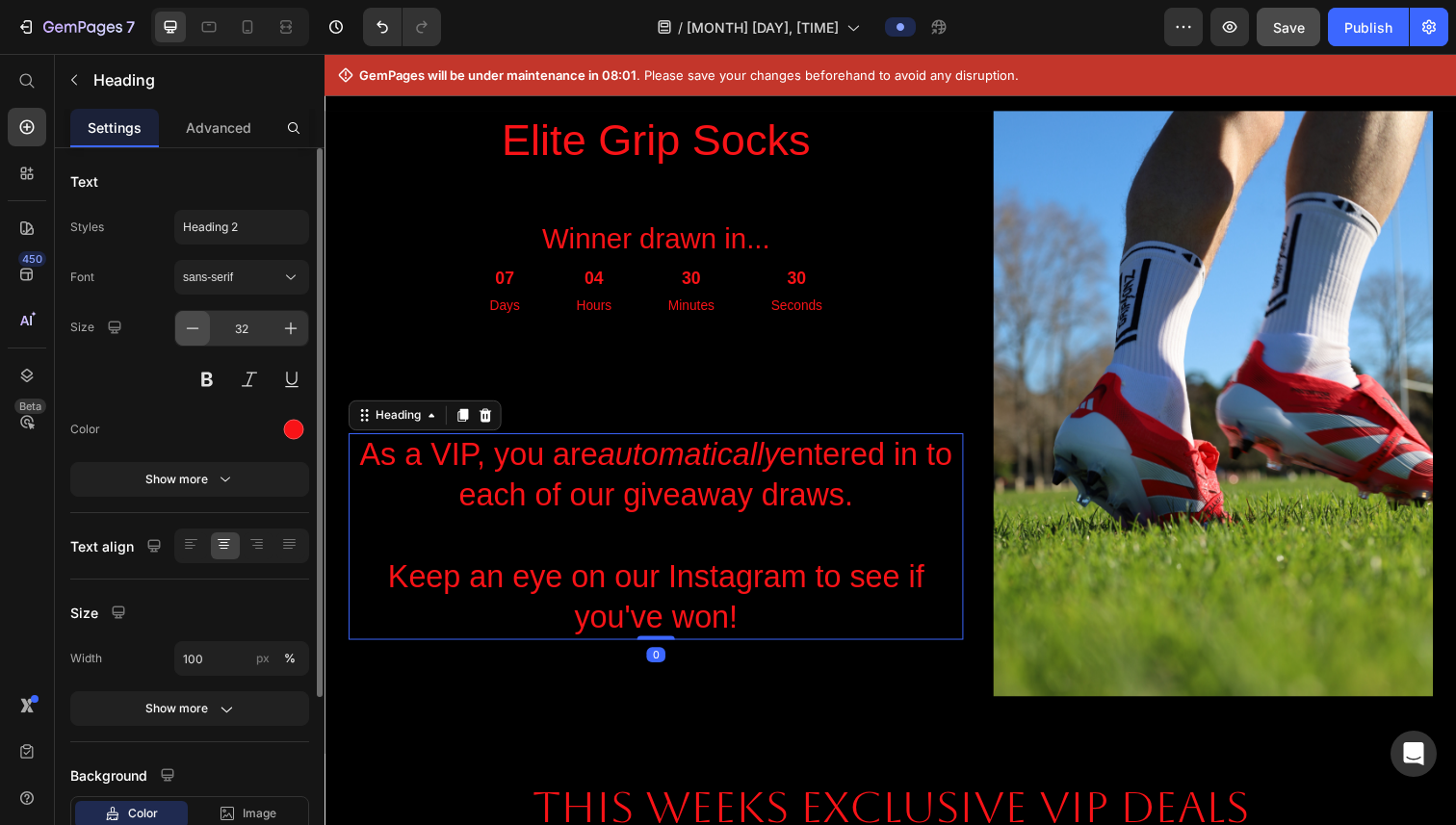 click at bounding box center (193, 328) 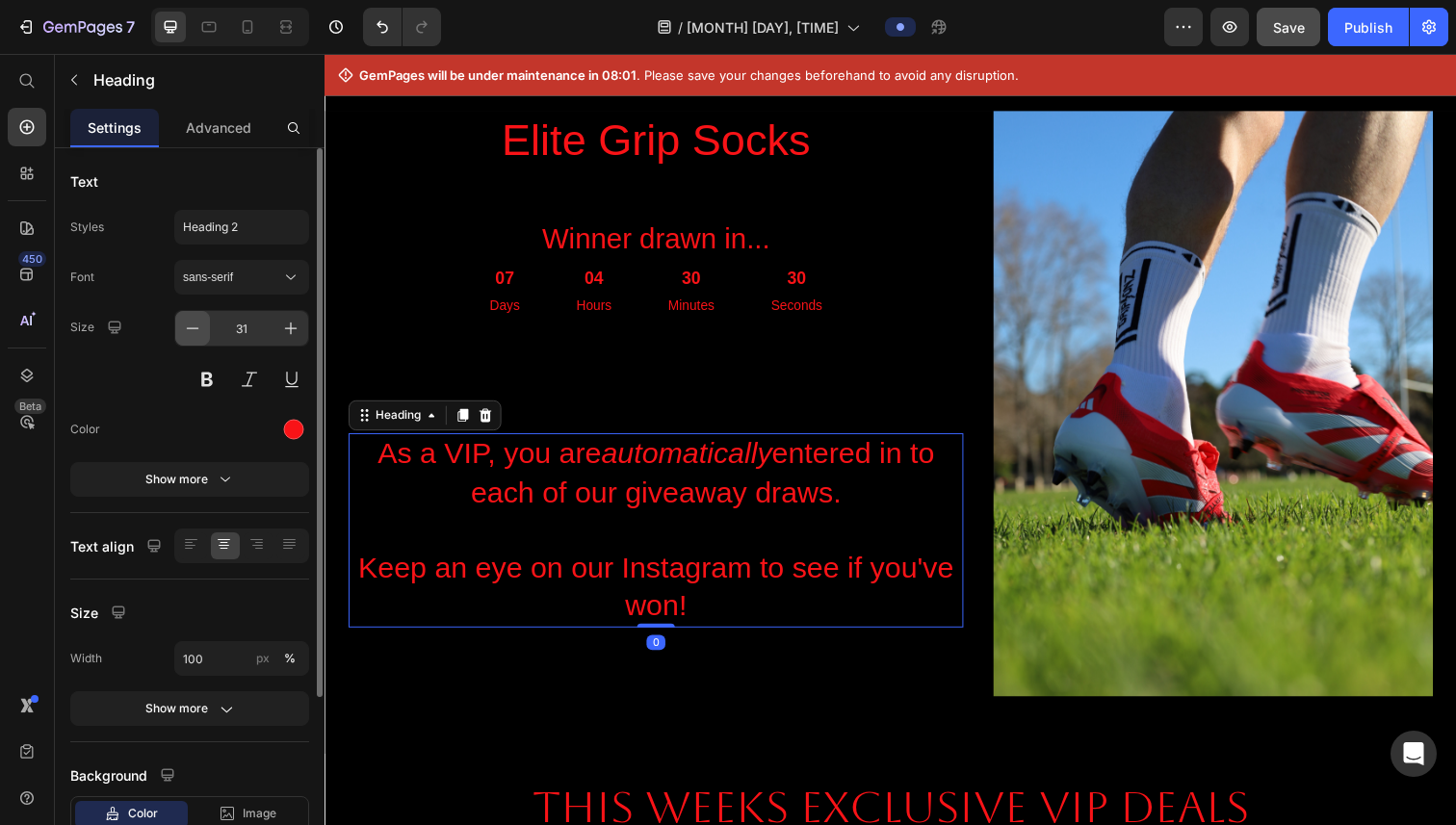 click at bounding box center (193, 328) 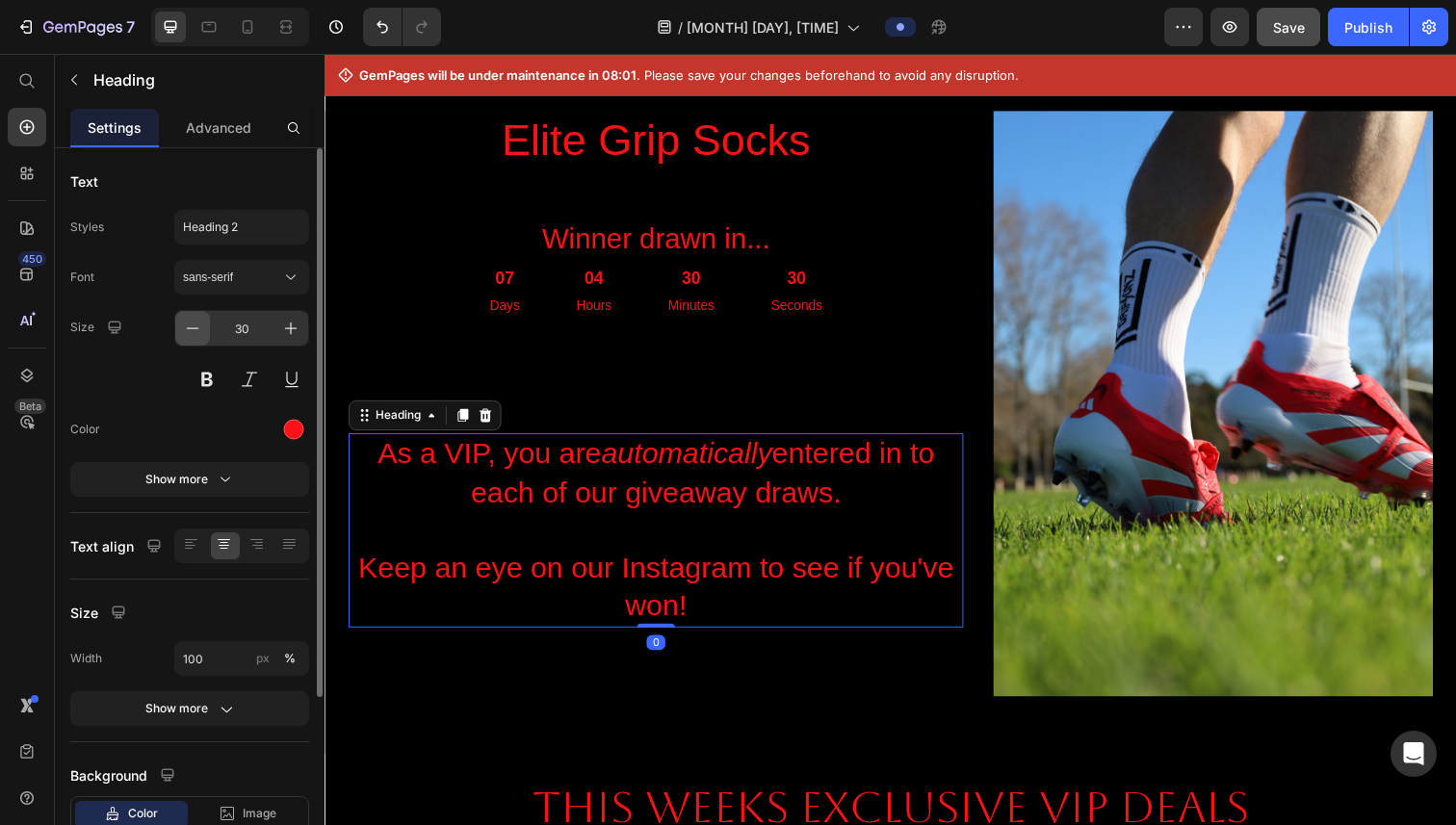 click at bounding box center (193, 328) 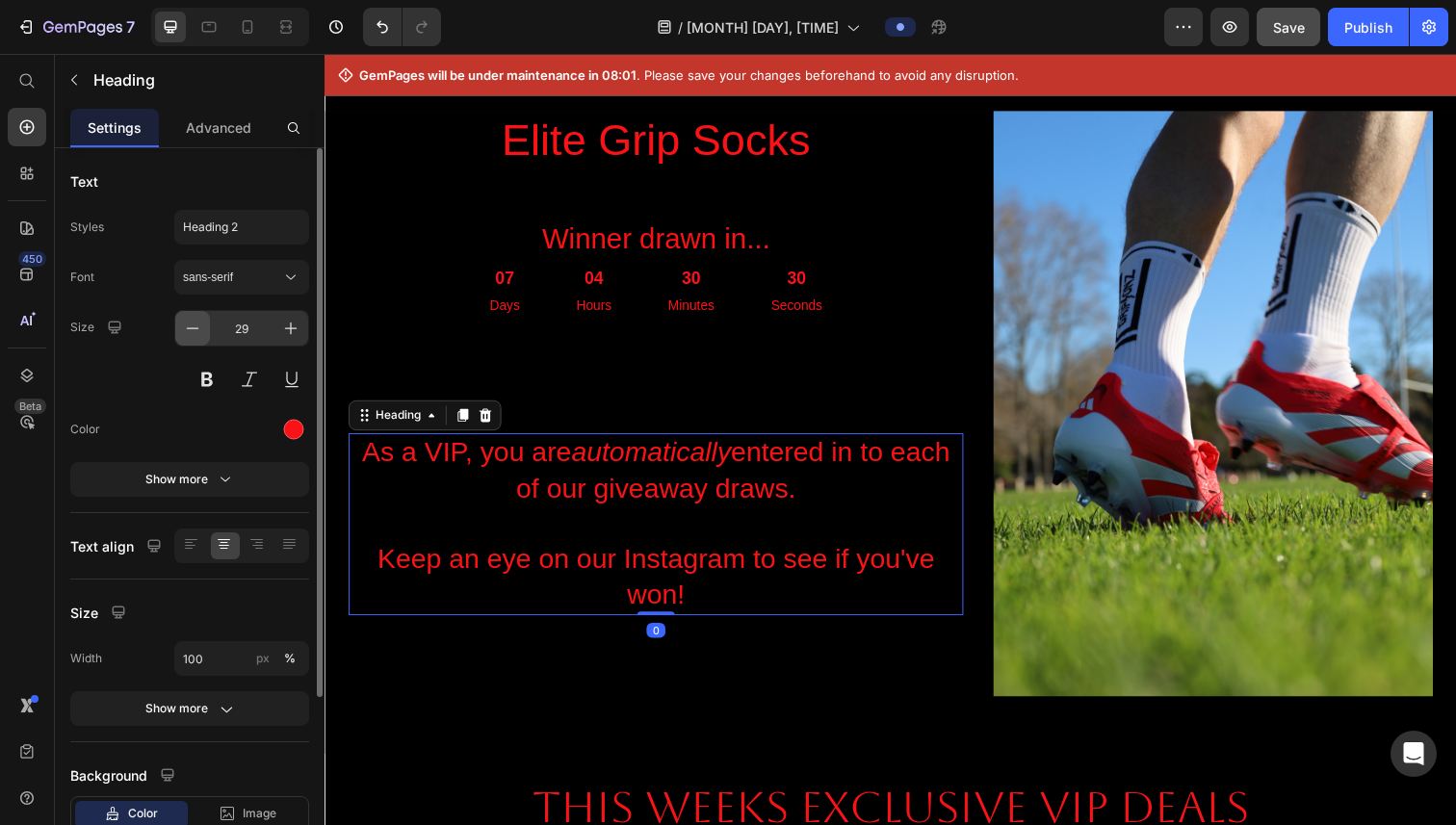 click at bounding box center (193, 328) 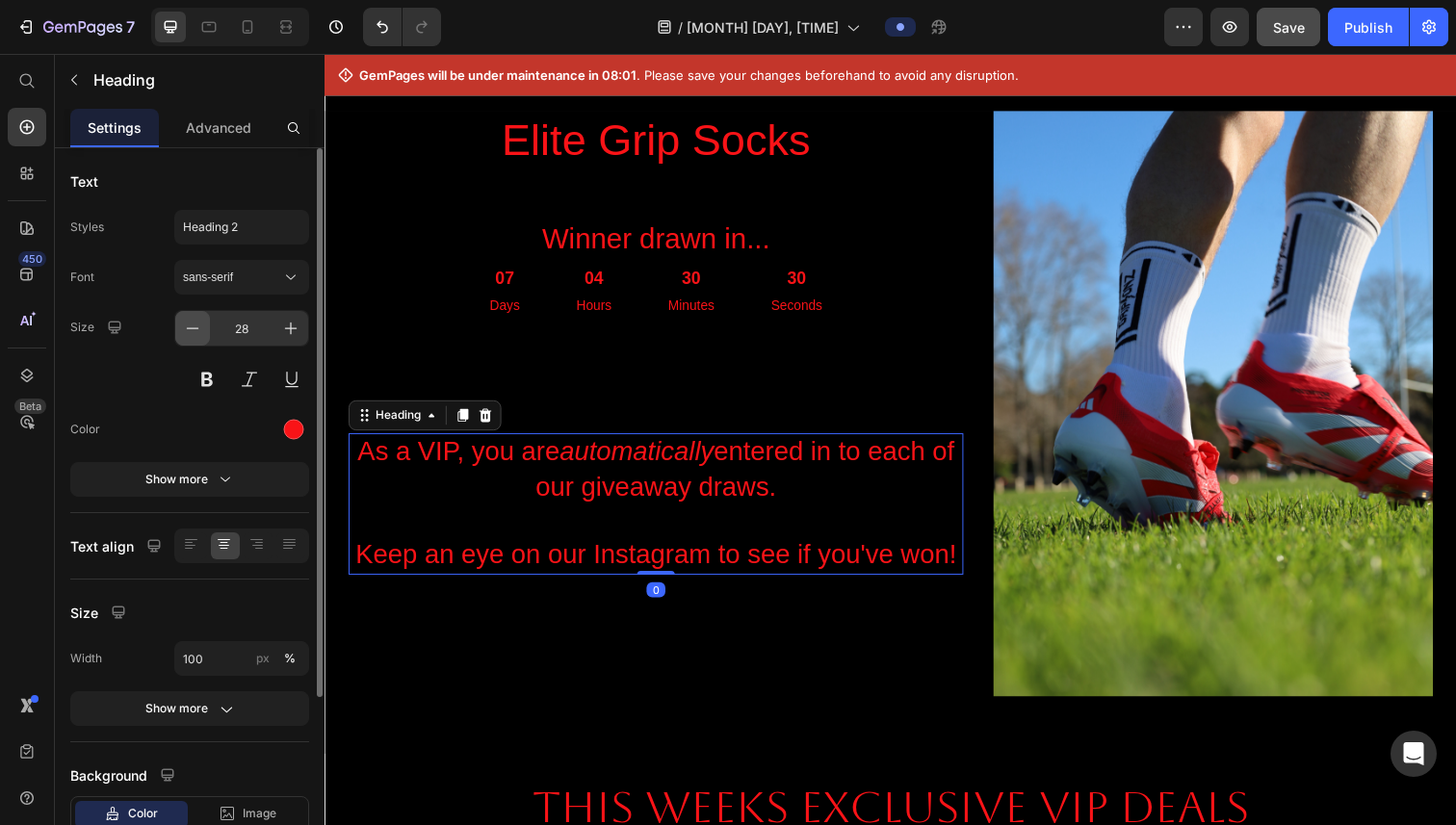 click at bounding box center [193, 328] 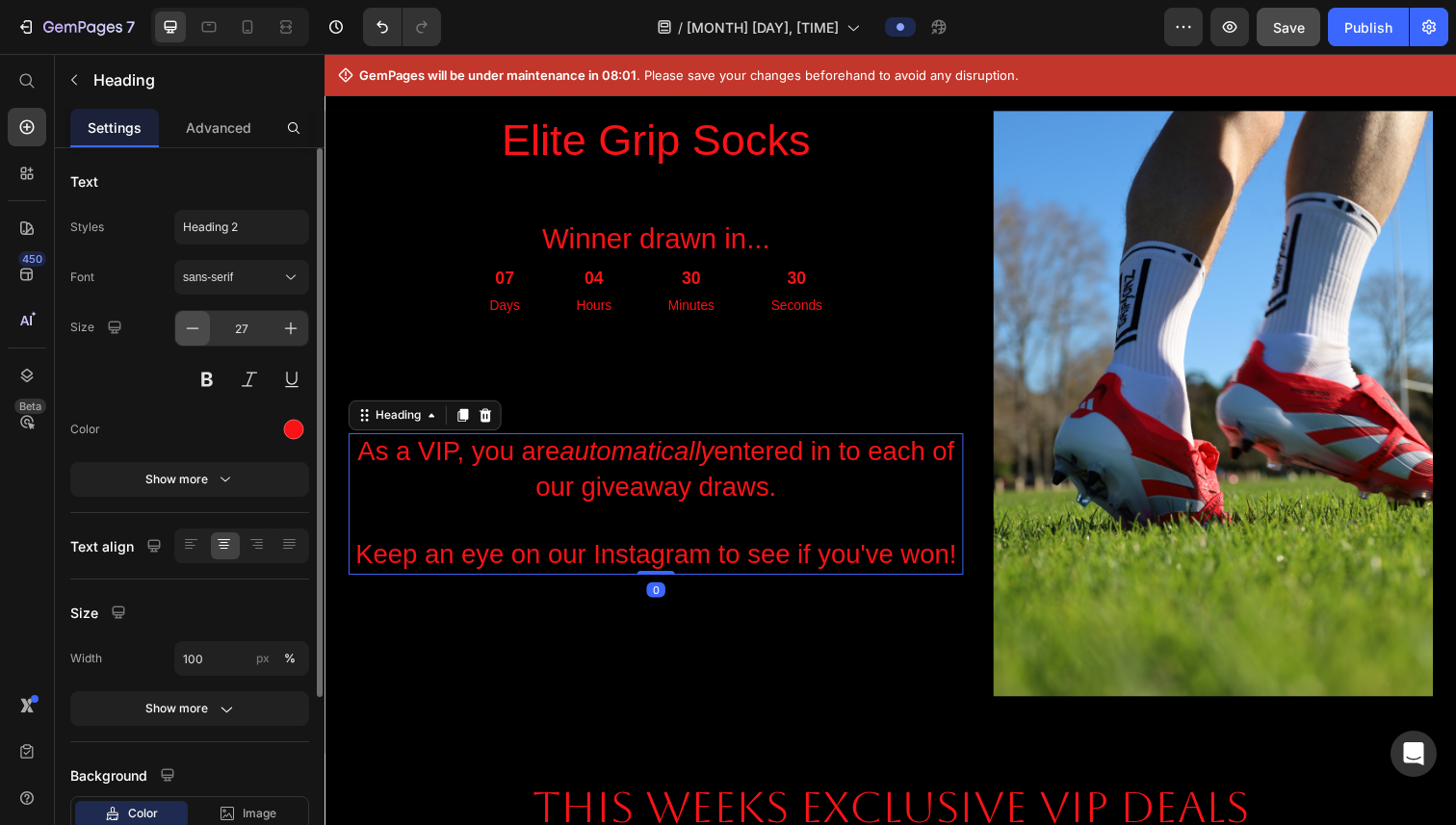 click at bounding box center (193, 328) 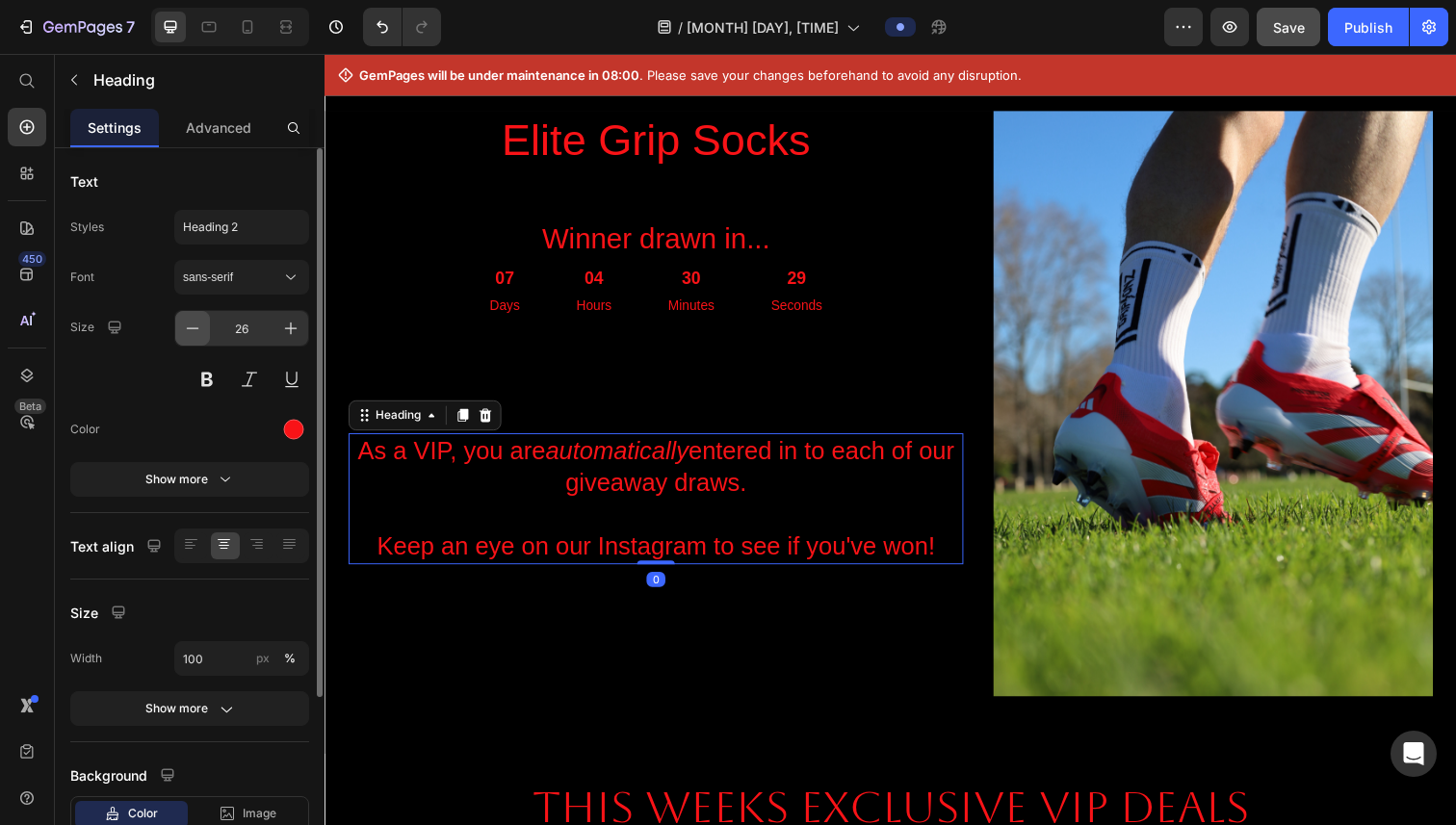 click at bounding box center (193, 328) 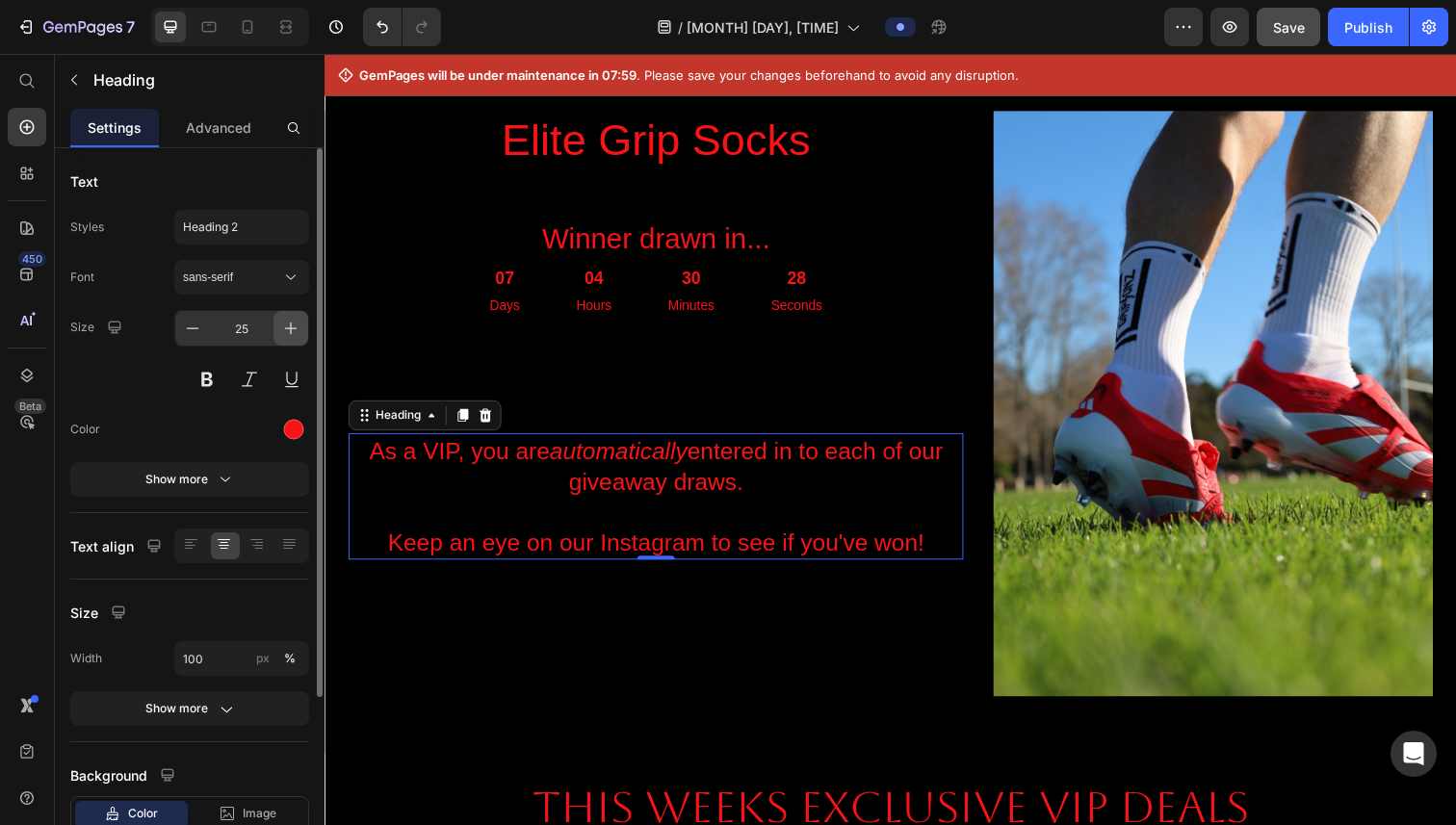 click 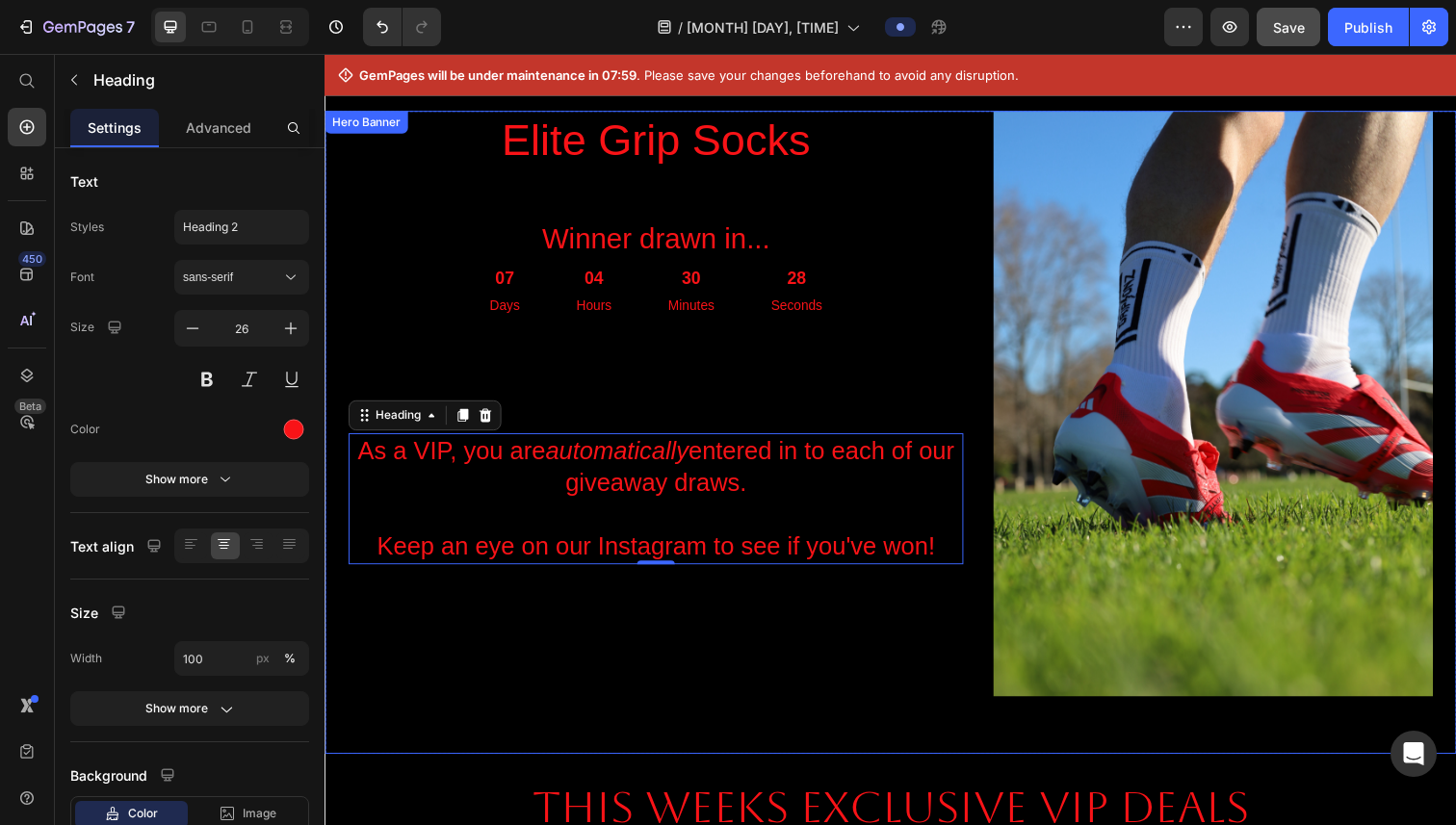 click on "Elite Grip Socks Heading Winner drawn in... Heading 07 Days 04 Hours 30 Minutes 28 Seconds Countdown Timer As a VIP, you are automatically entered in to each of our giveaway draws. Keep an eye on our Instagram to see if you've won! Heading   0" at bounding box center (663, 410) 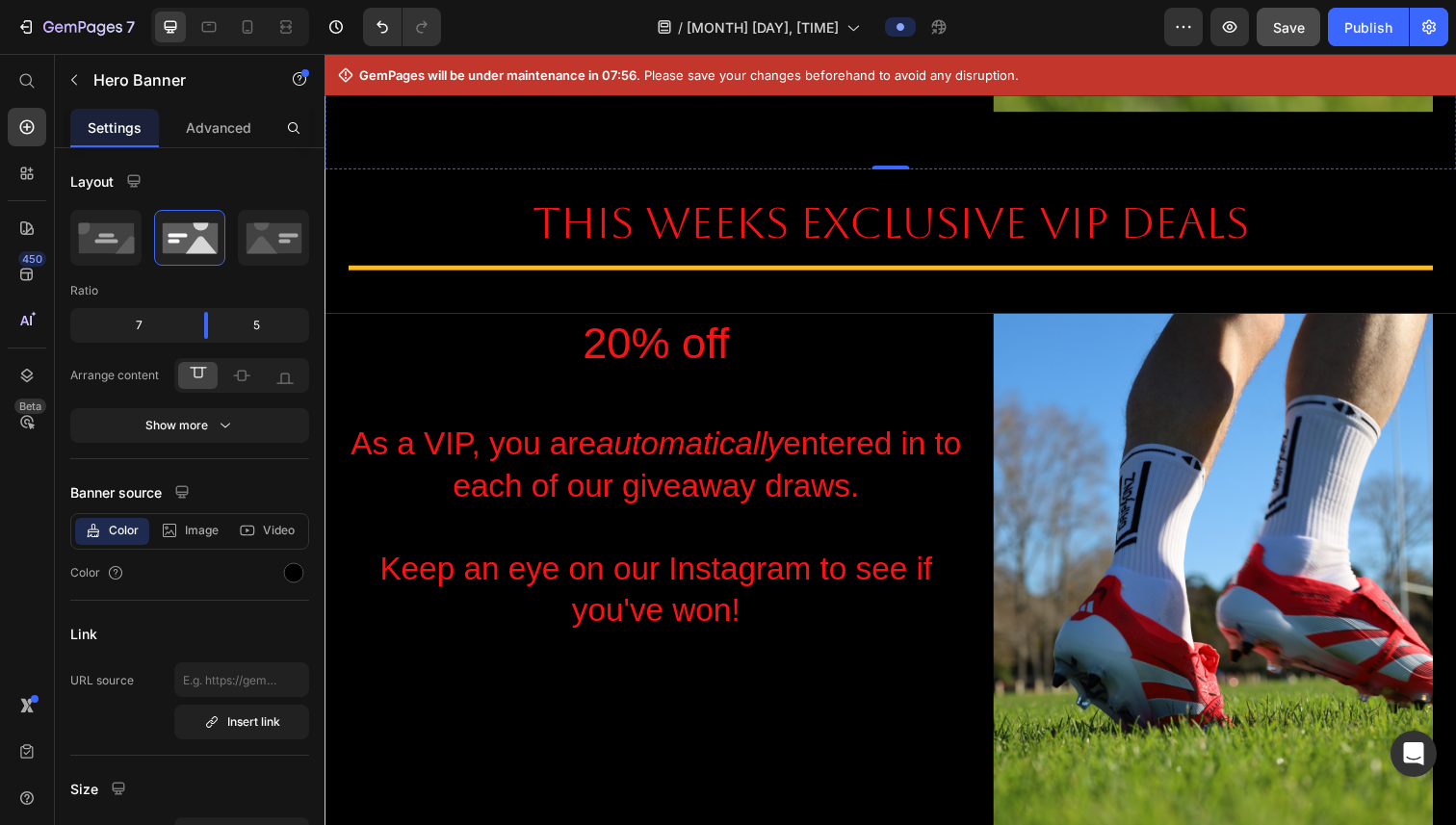 scroll, scrollTop: 1251, scrollLeft: 0, axis: vertical 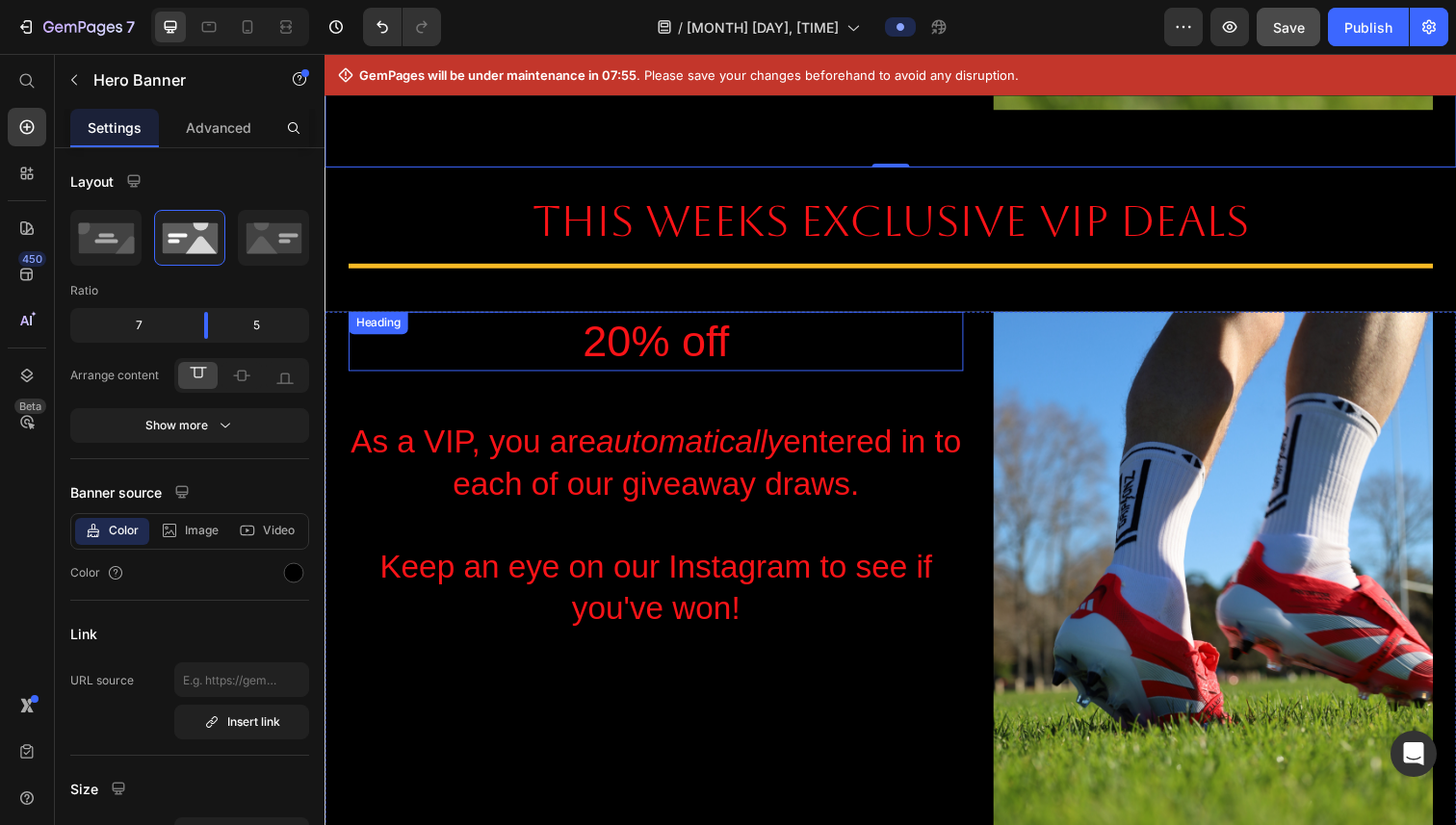 click on "20% off" at bounding box center (663, 348) 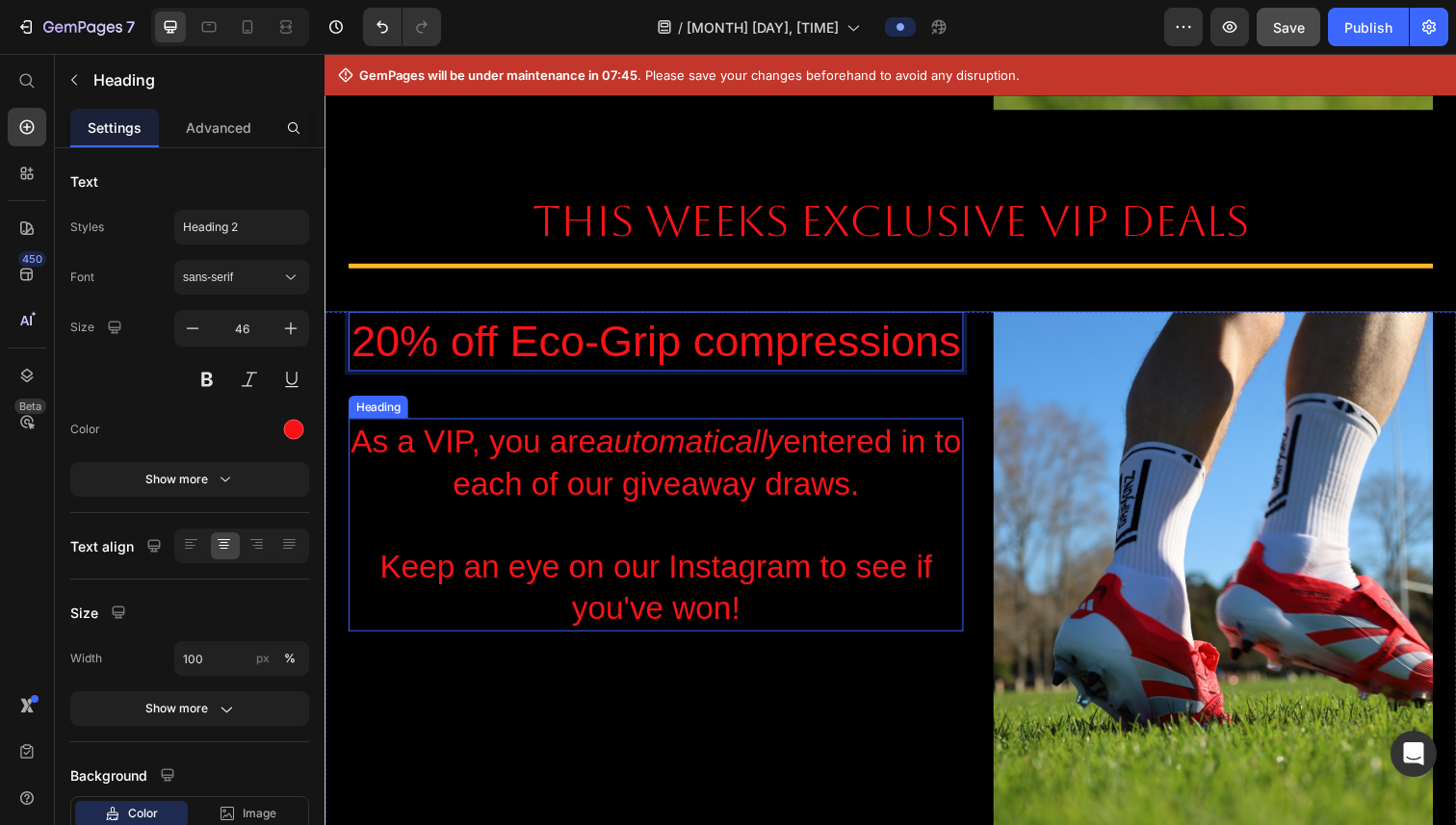 click on "As a VIP, you are automatically entered in to each of our giveaway draws. Keep an eye on our Instagram to see if you've won!" at bounding box center (663, 533) 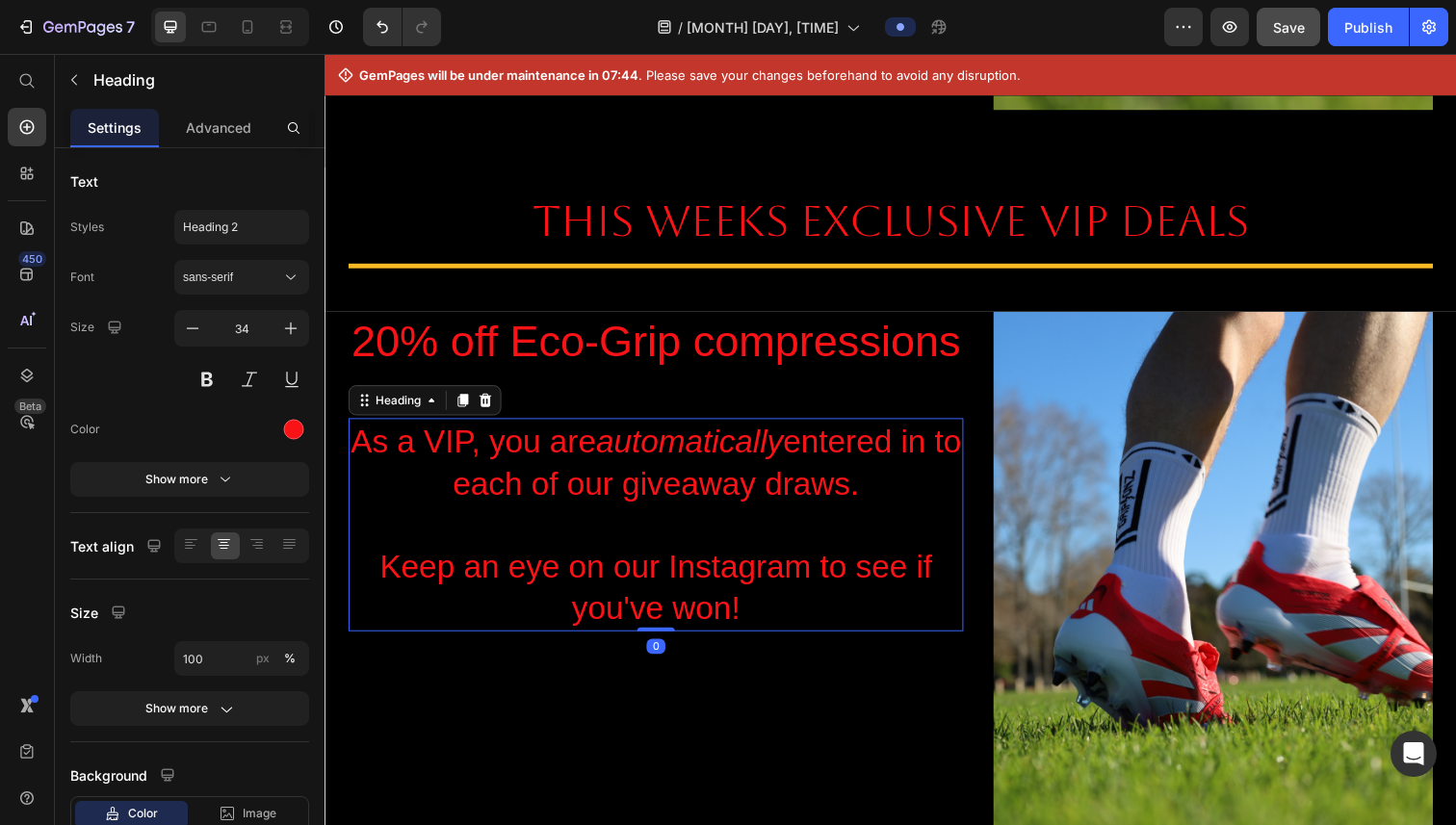 click on "As a VIP, you are automatically entered in to each of our giveaway draws. Keep an eye on our Instagram to see if you've won!" at bounding box center (663, 533) 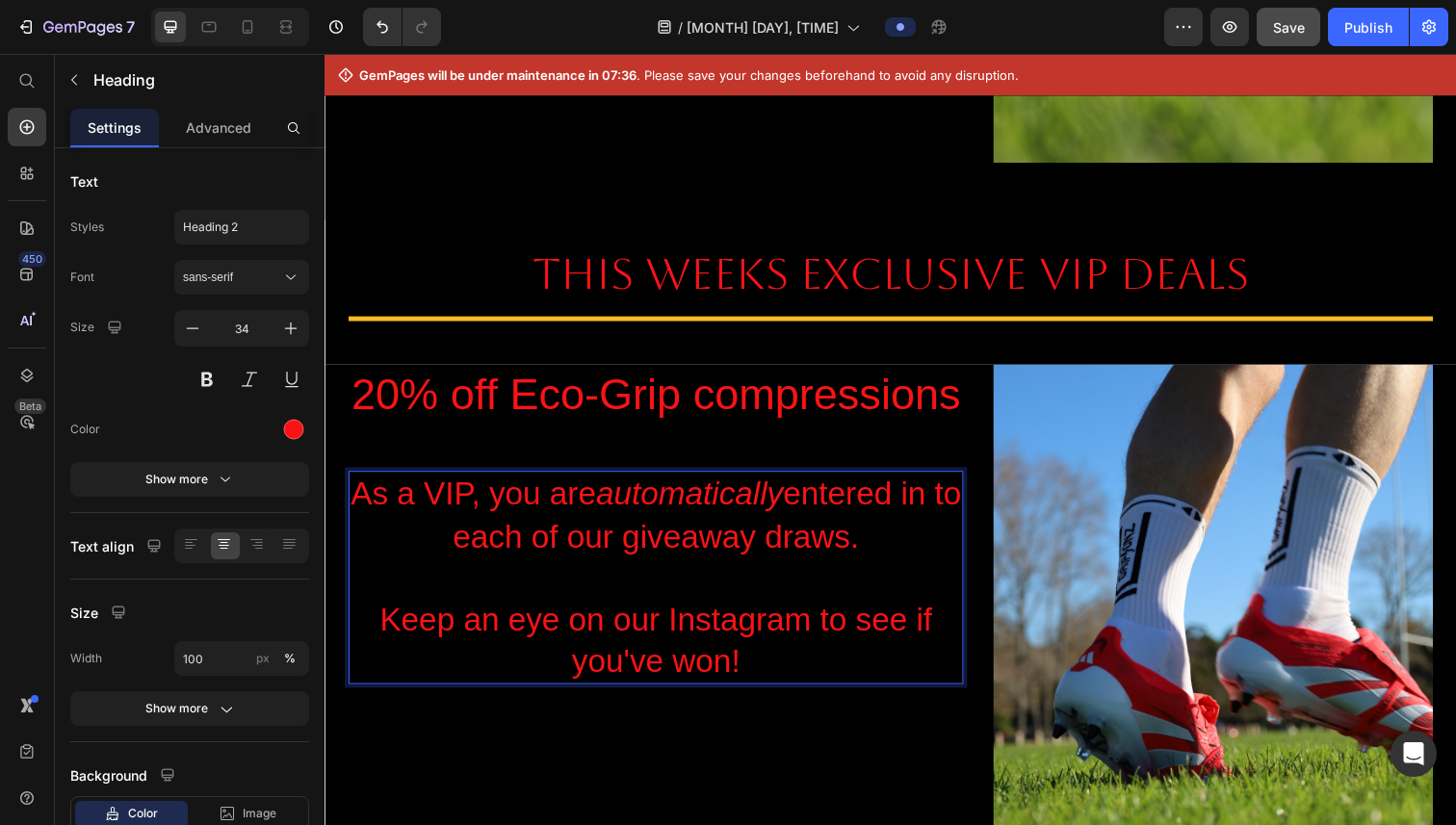 scroll, scrollTop: 1247, scrollLeft: 0, axis: vertical 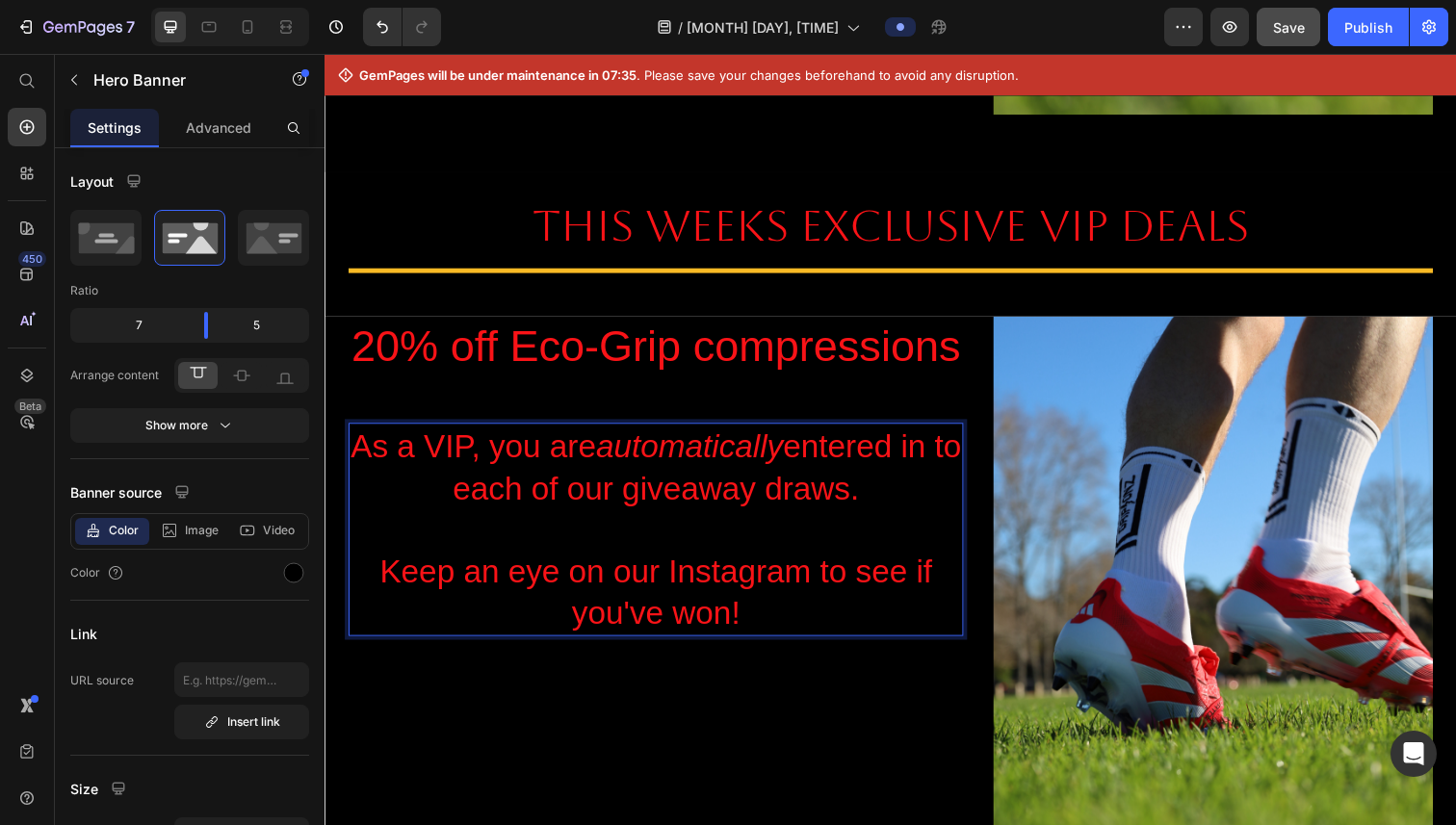click on "20% off Eco-Grip compressions Heading As a VIP, you are automatically entered in to each of our giveaway draws. Keep an eye on our Instagram to see if you've won! Heading   0" at bounding box center (663, 620) 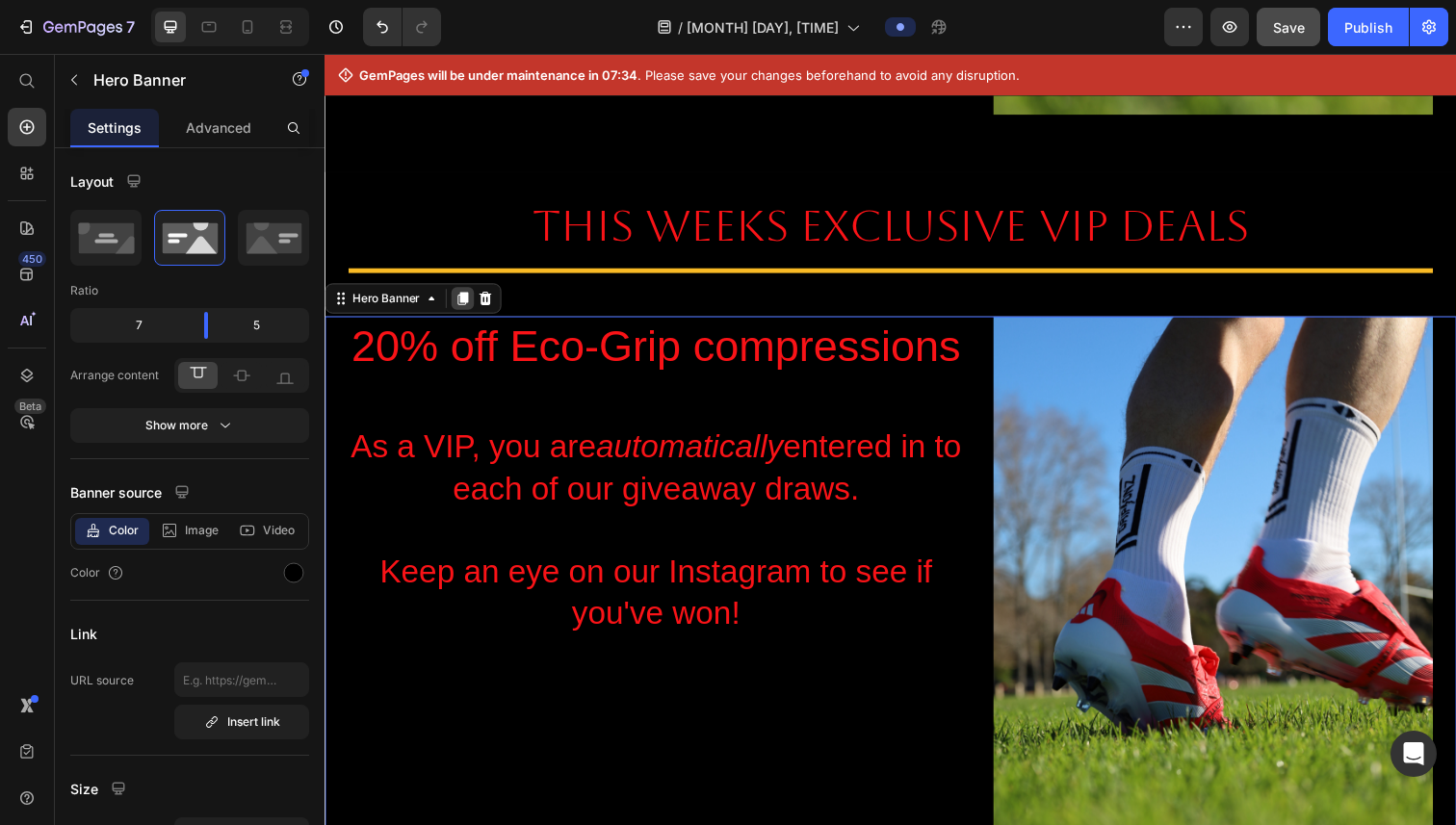 click at bounding box center (465, 303) 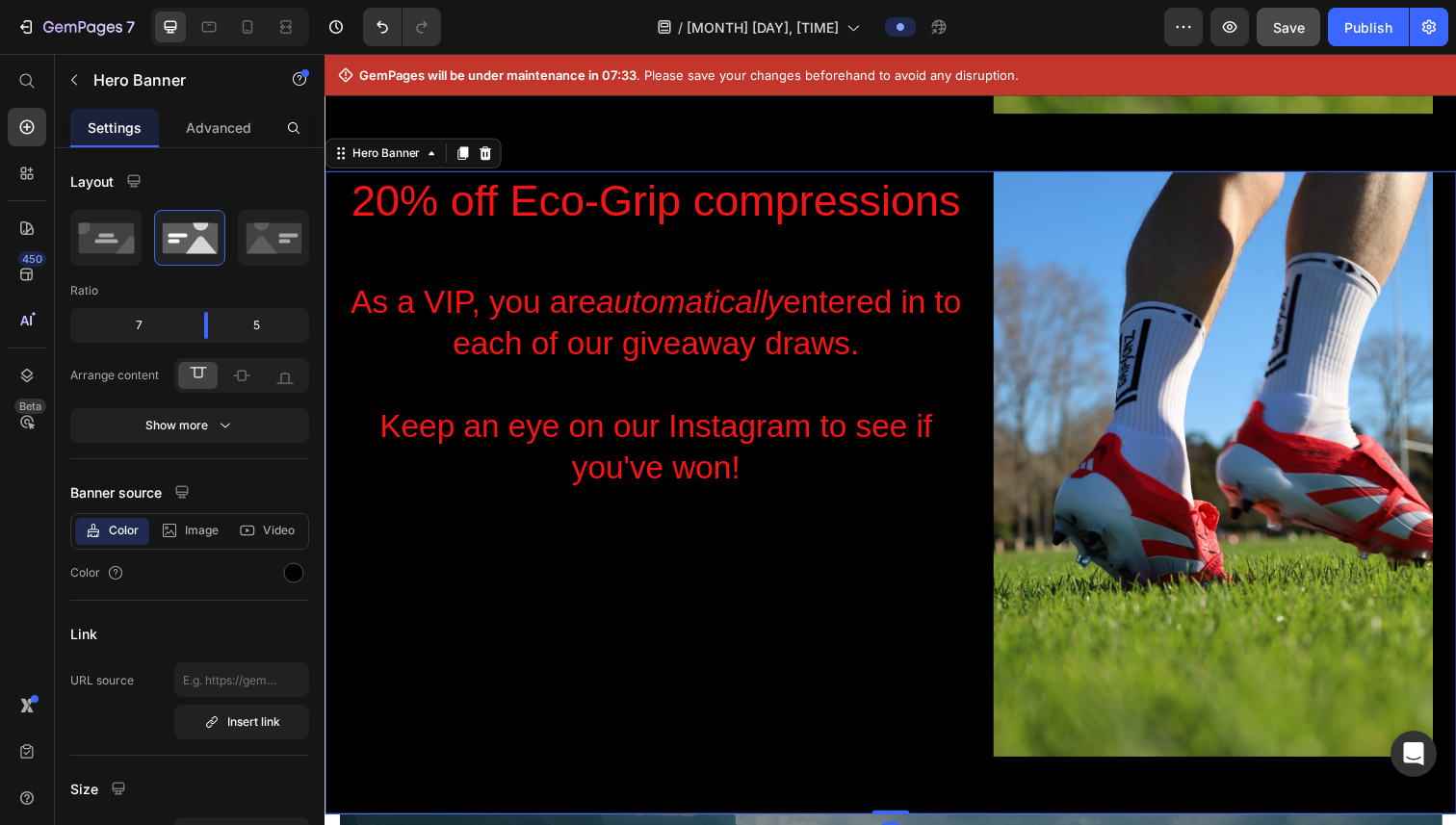 scroll, scrollTop: 2061, scrollLeft: 0, axis: vertical 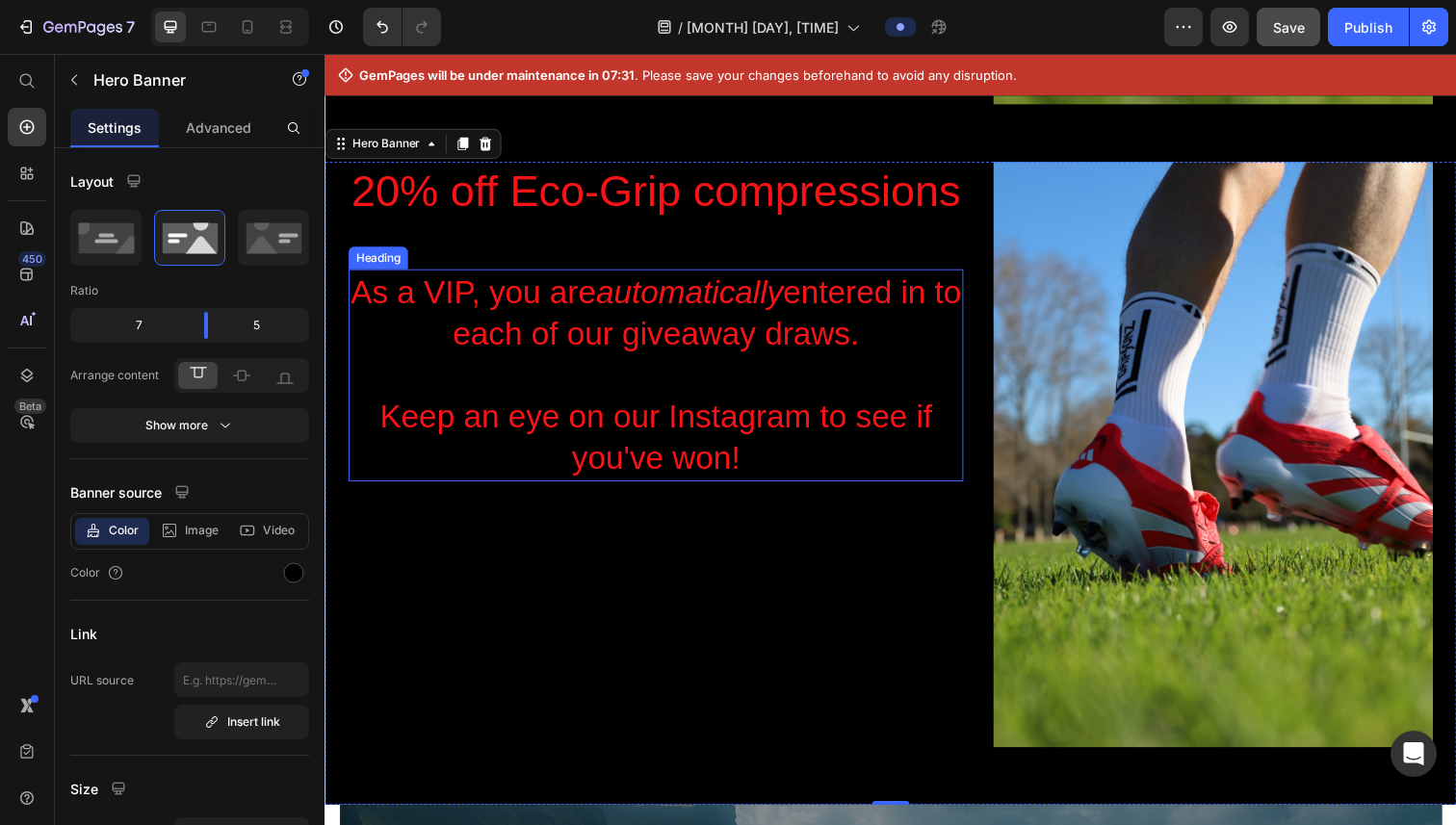 click on "As a VIP, you are automatically entered in to each of our giveaway draws. Keep an eye on our Instagram to see if you've won!" at bounding box center [663, 381] 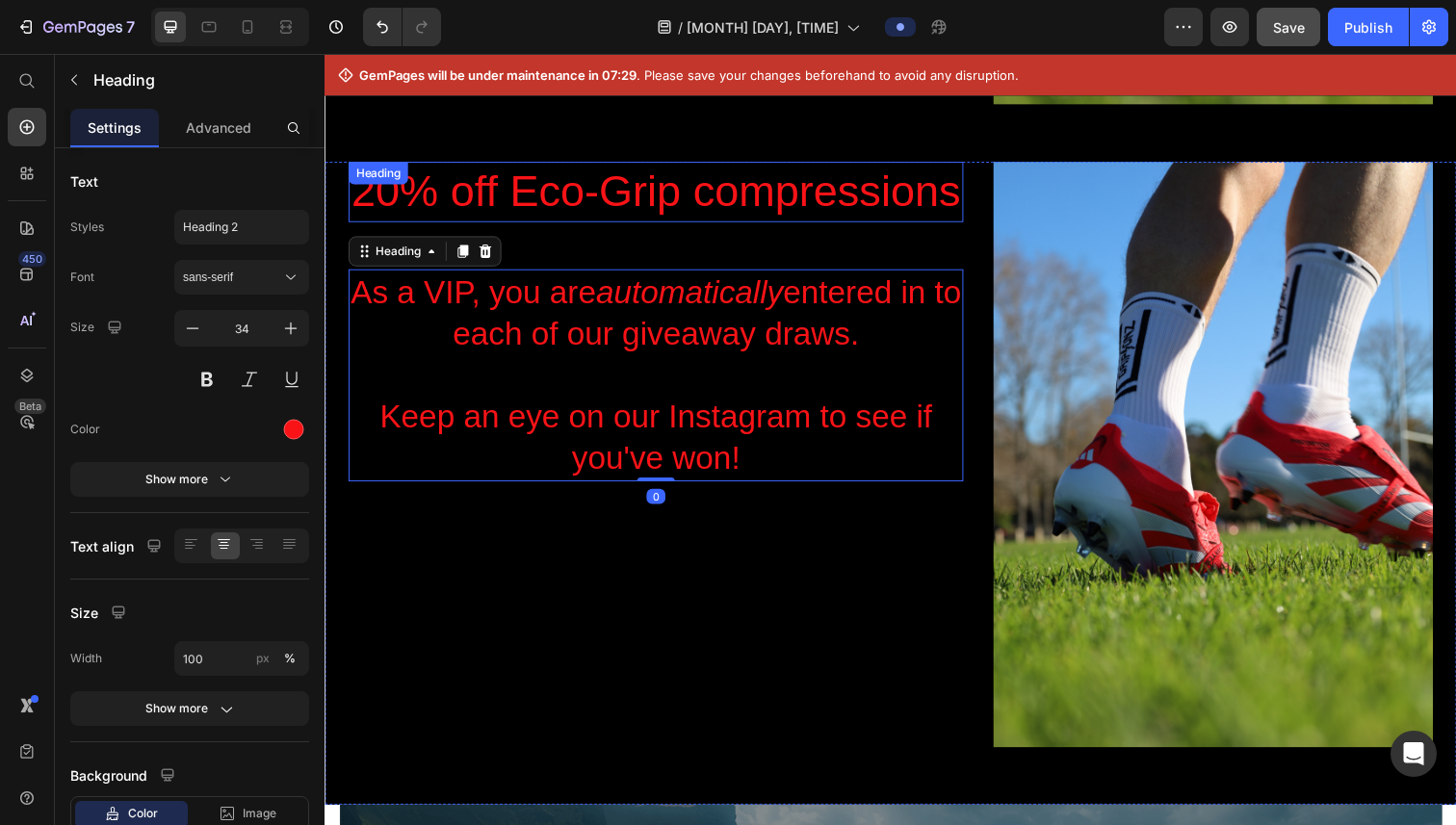 click on "20% off Eco-Grip compressions" at bounding box center [663, 194] 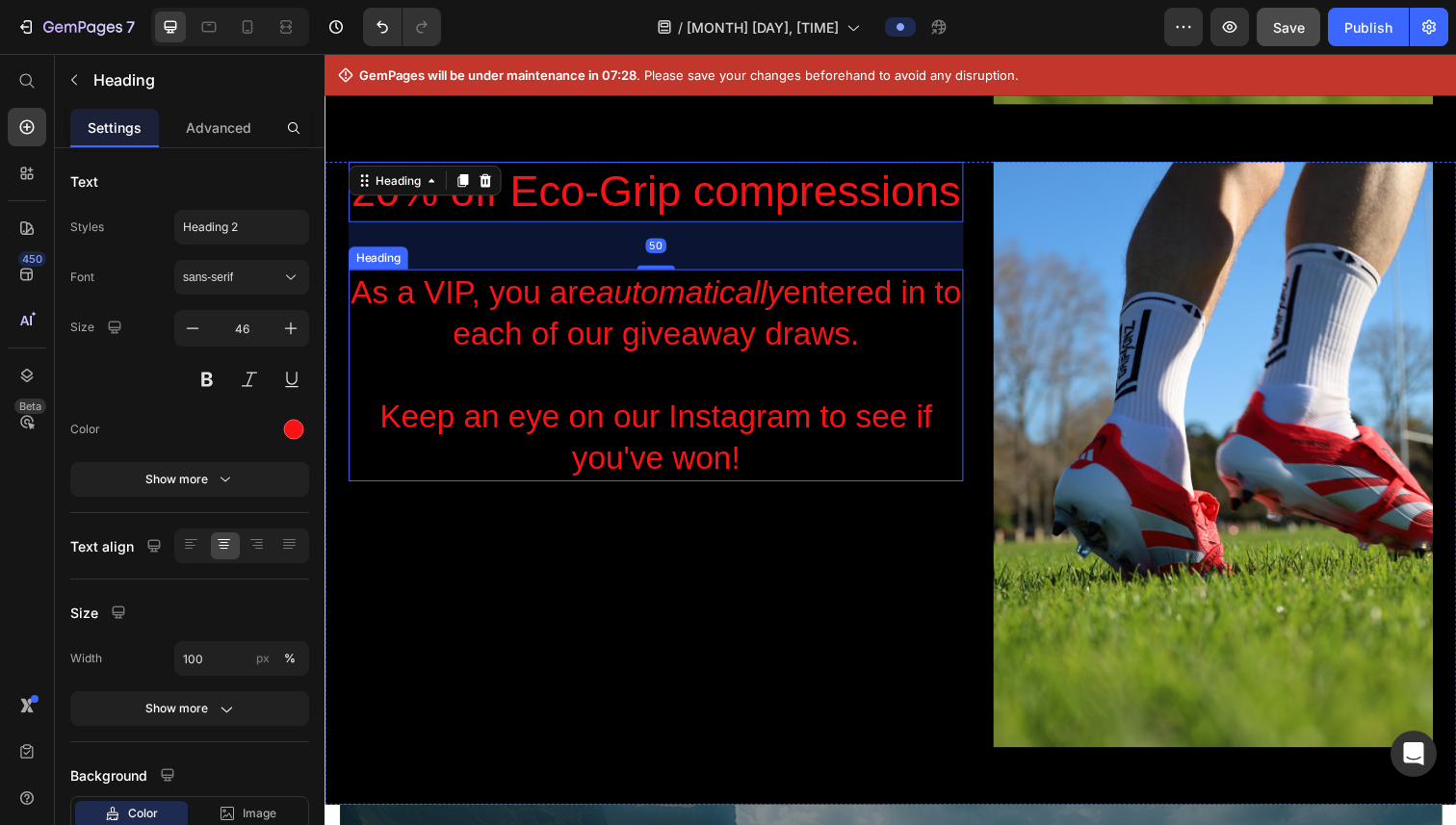 click on "As a VIP, you are automatically entered in to each of our giveaway draws. Keep an eye on our Instagram to see if you've won!" at bounding box center [663, 381] 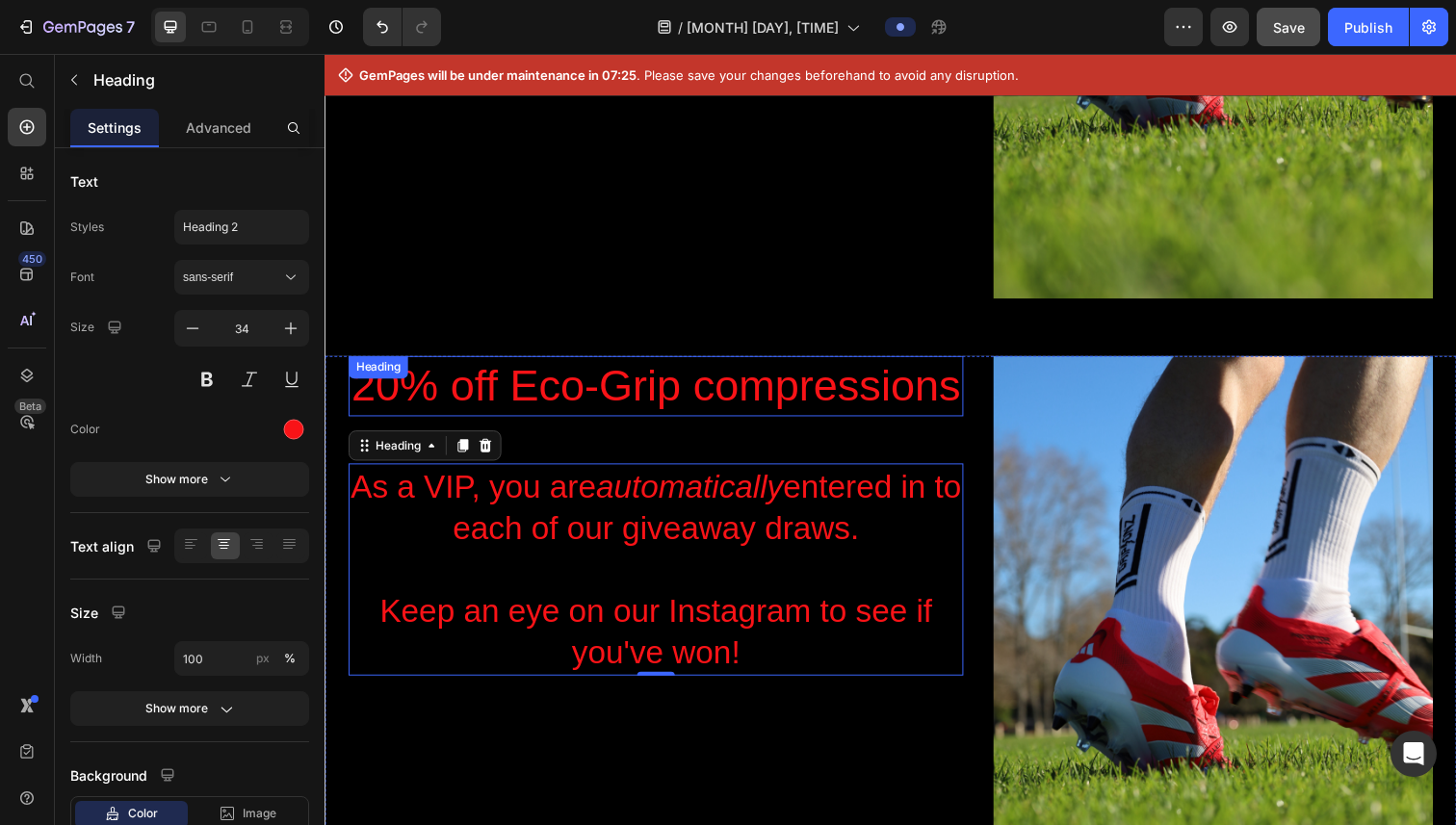 scroll, scrollTop: 1867, scrollLeft: 0, axis: vertical 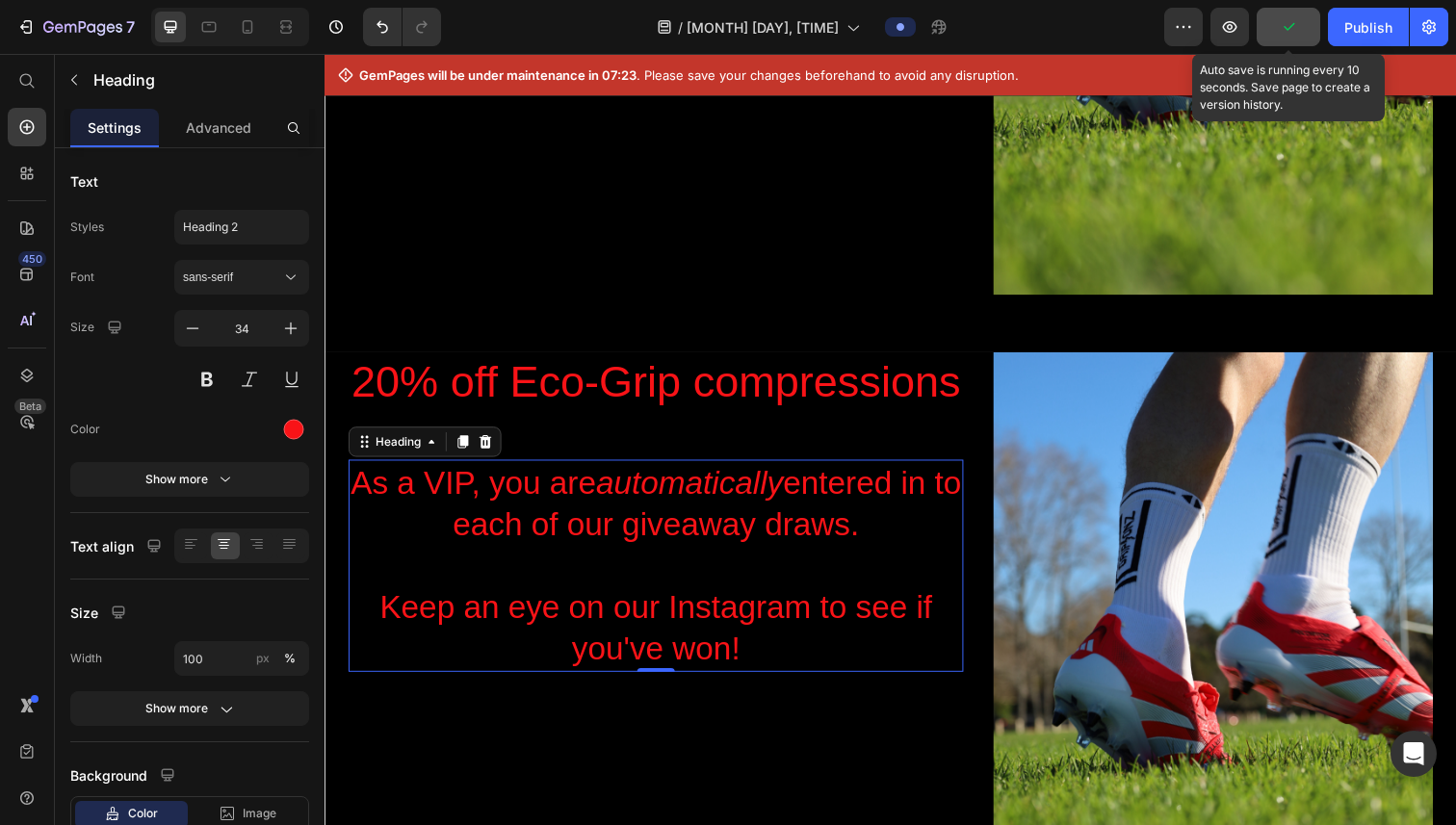 click at bounding box center [1232, 0] 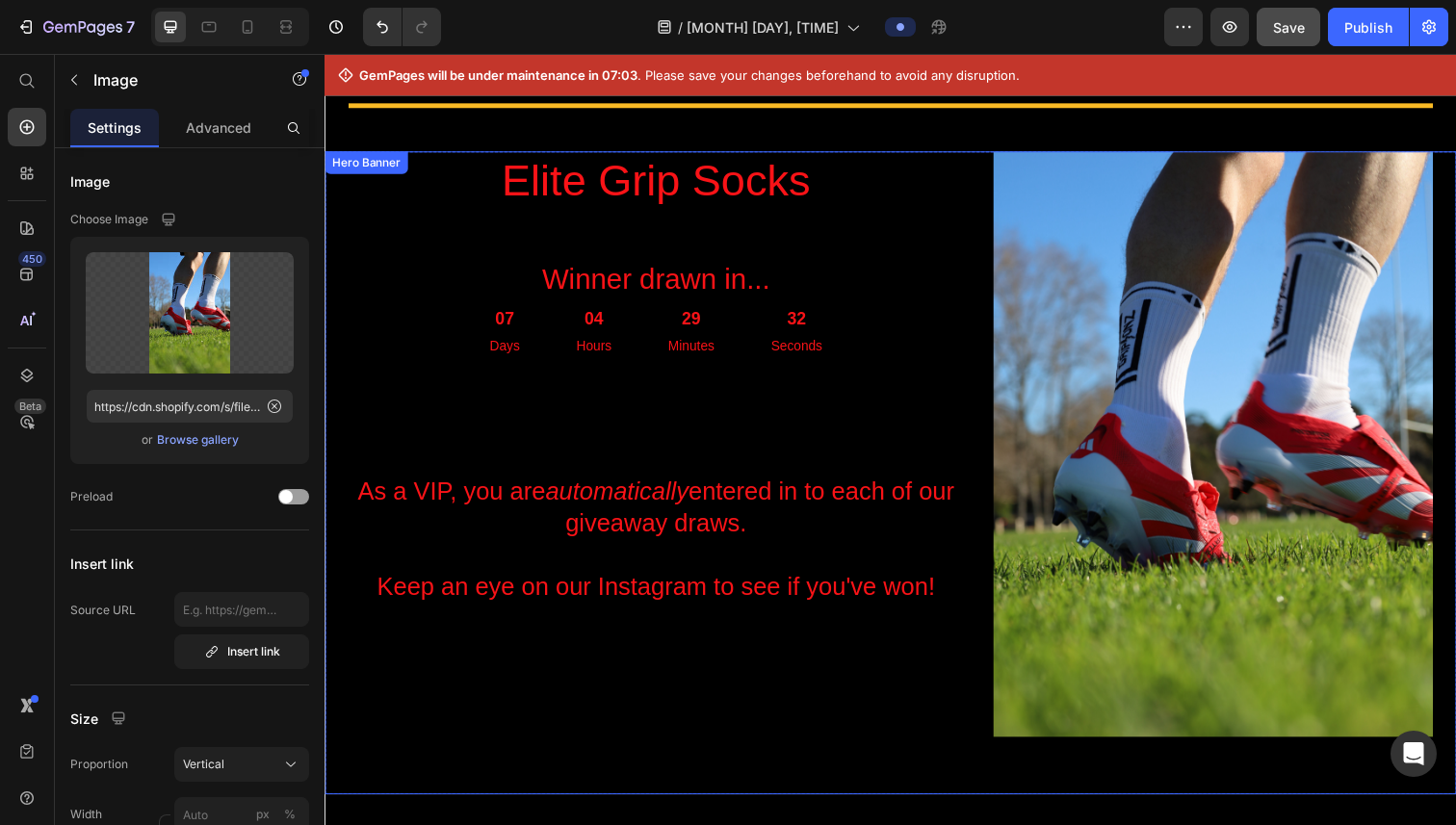 scroll, scrollTop: 610, scrollLeft: 0, axis: vertical 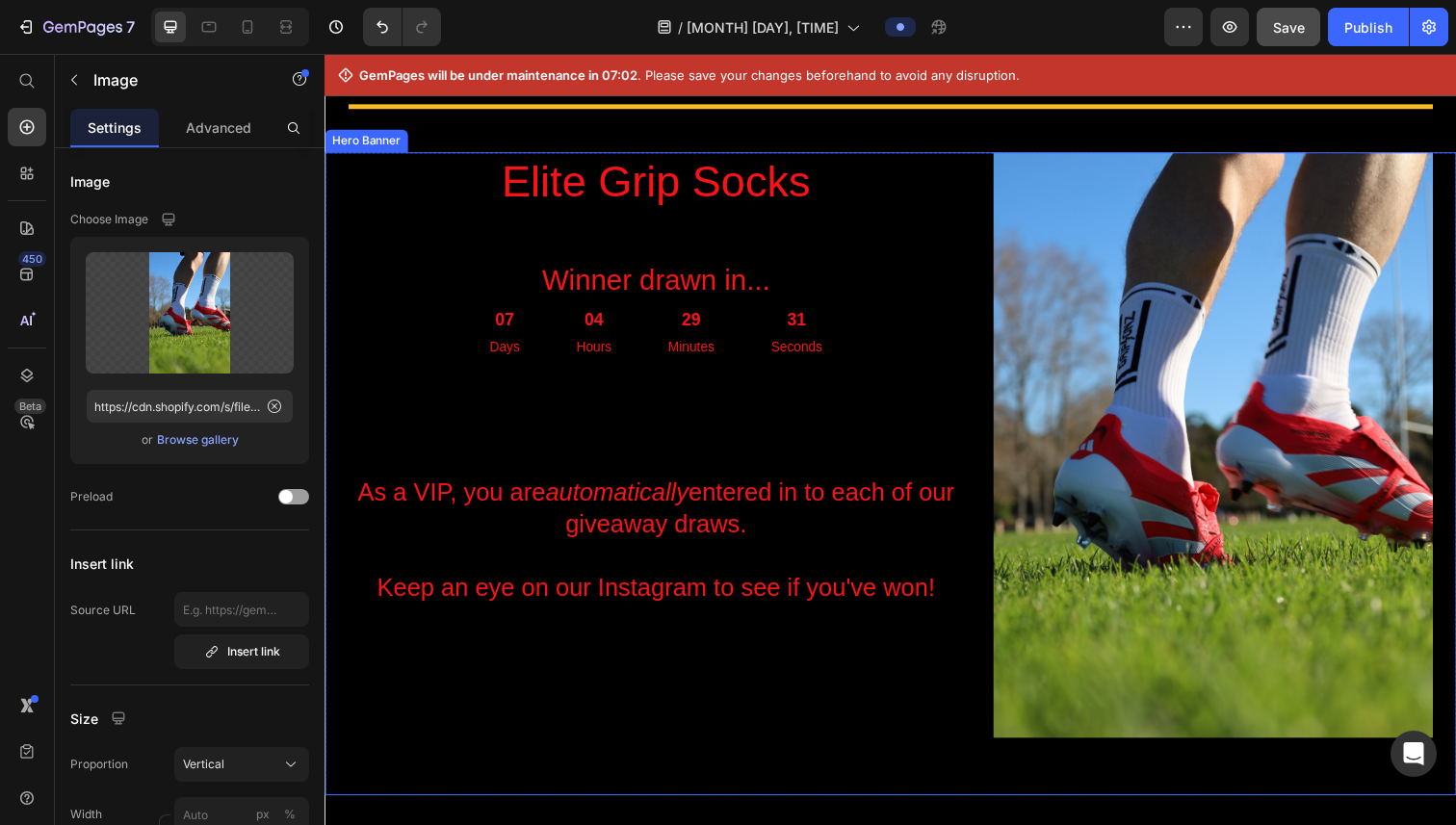 click on "Elite Grip Socks Heading Winner drawn in... Heading 07 Days 04 Hours 29 Minutes 31 Seconds Countdown Timer As a VIP, you are  automatically  entered in to each of our giveaway draws. Keep an eye on our Instagram to see if you've won! Heading" at bounding box center (663, 452) 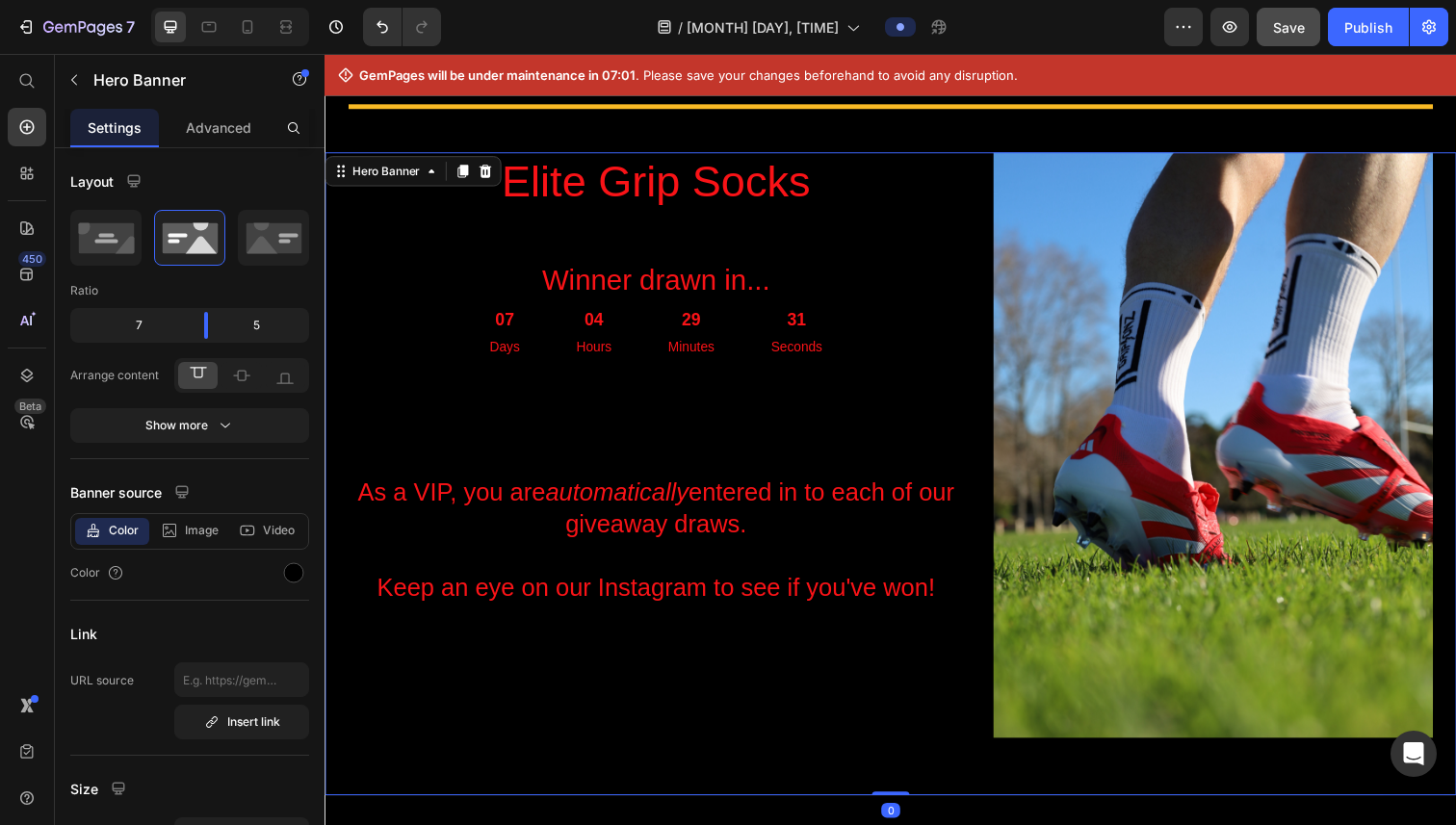 click on "Elite Grip Socks" at bounding box center (663, 185) 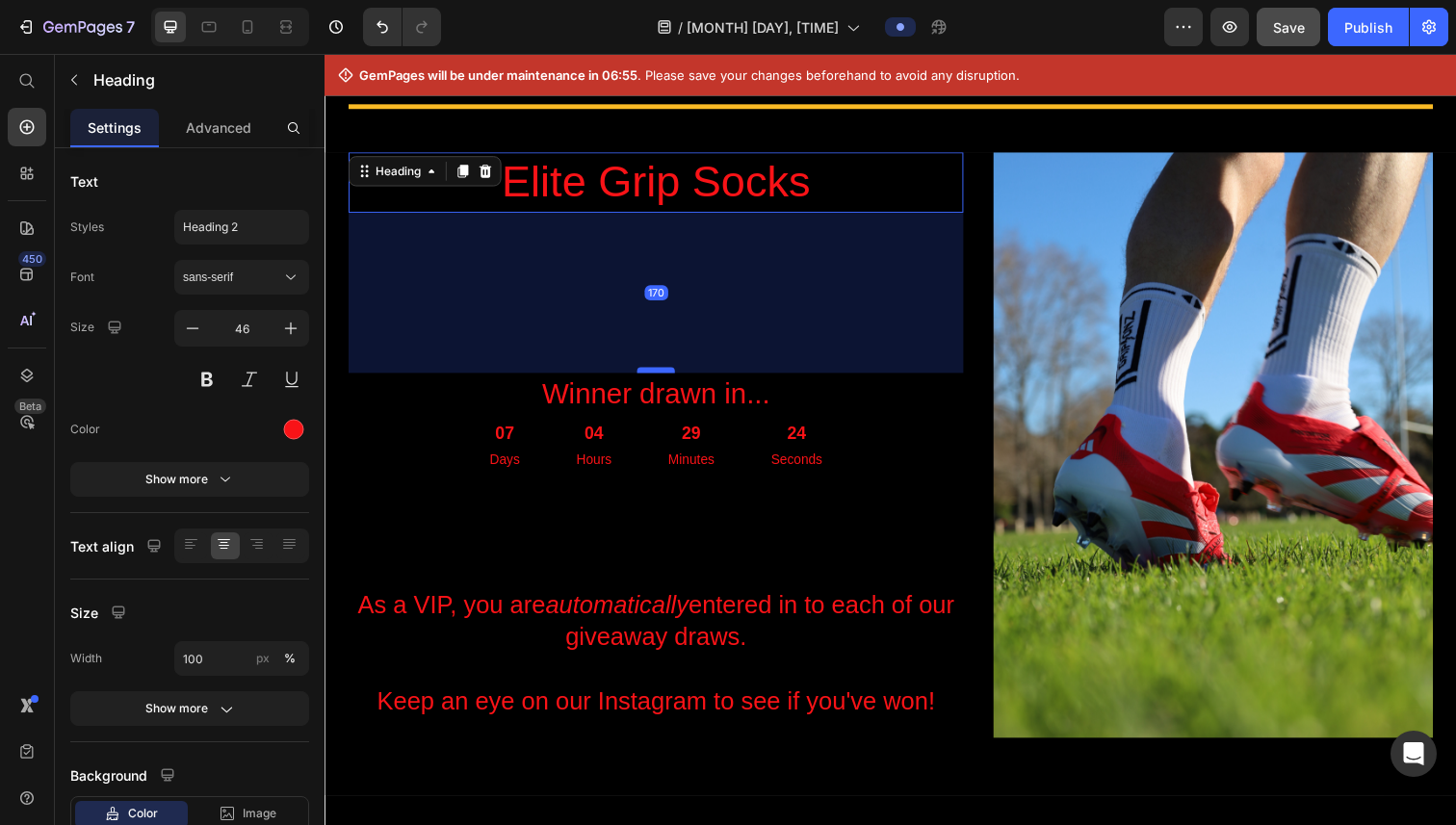 drag, startPoint x: 669, startPoint y: 259, endPoint x: 666, endPoint y: 374, distance: 115.03912 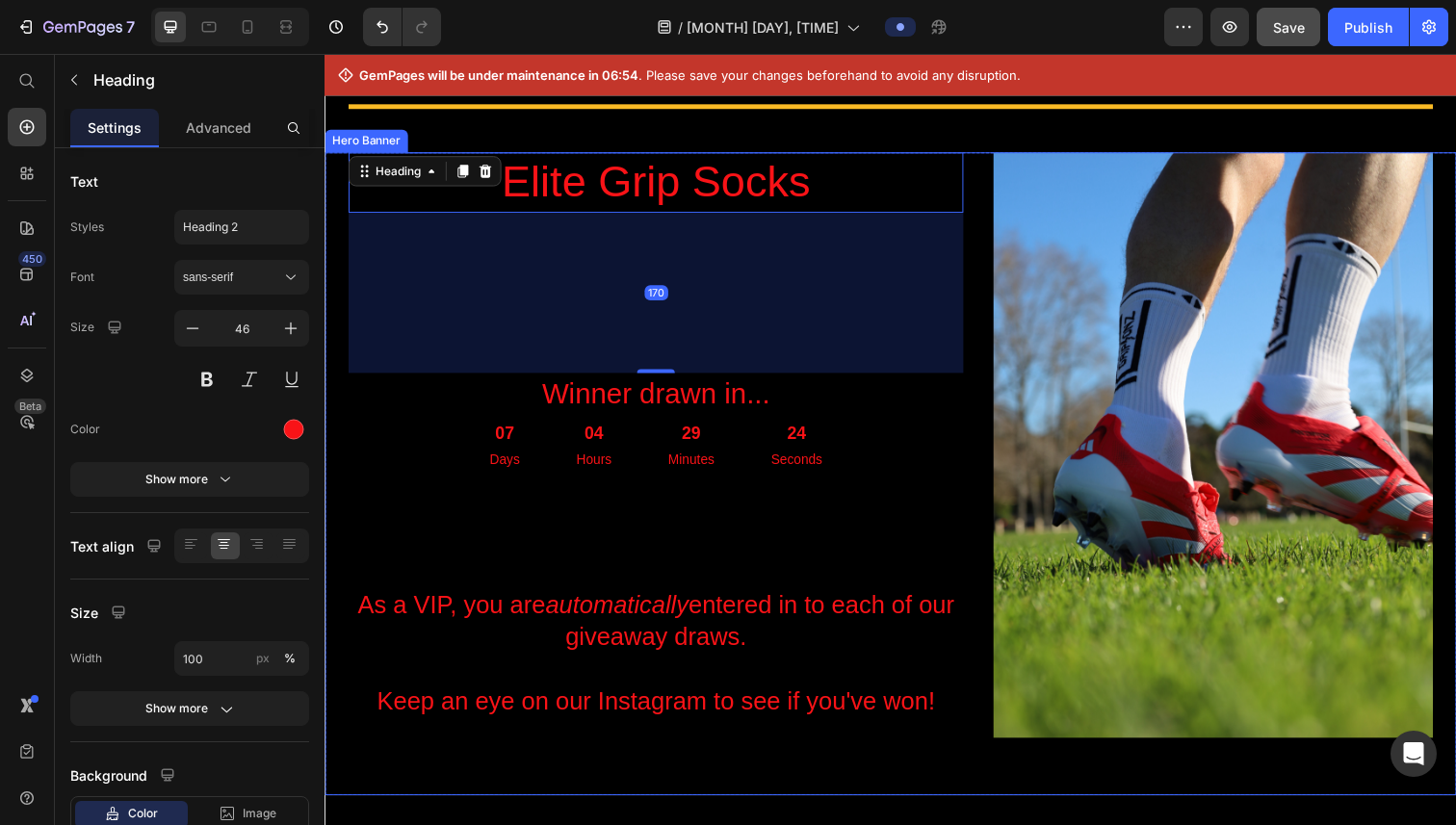 click on "Elite Grip Socks Heading   170 Winner drawn in... Heading 07 Days 04 Hours 29 Minutes 24 Seconds Countdown Timer As a VIP, you are automatically entered in to each of our giveaway draws. Keep an eye on our Instagram to see if you've won! Heading" at bounding box center [663, 452] 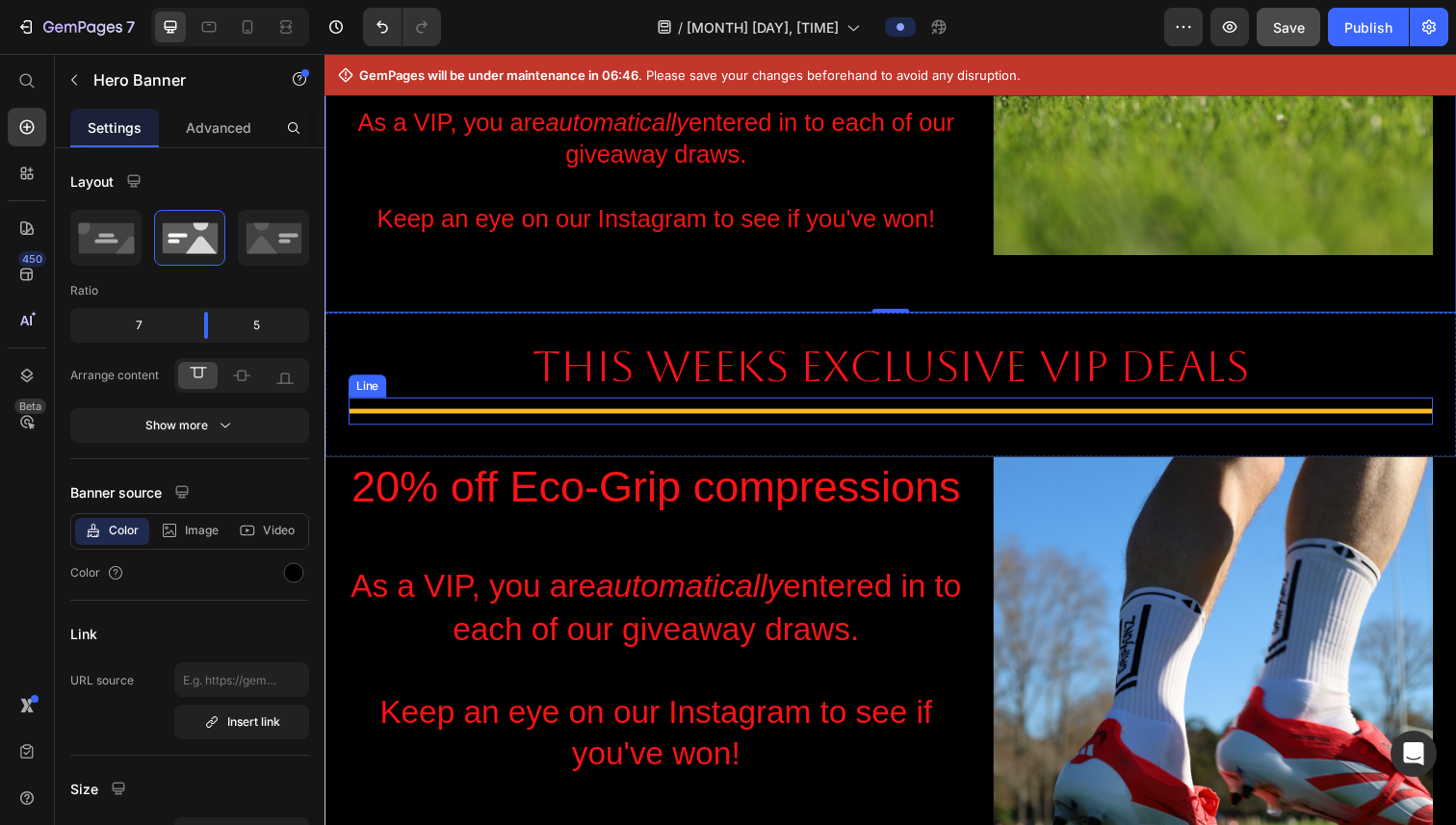 scroll, scrollTop: 1113, scrollLeft: 0, axis: vertical 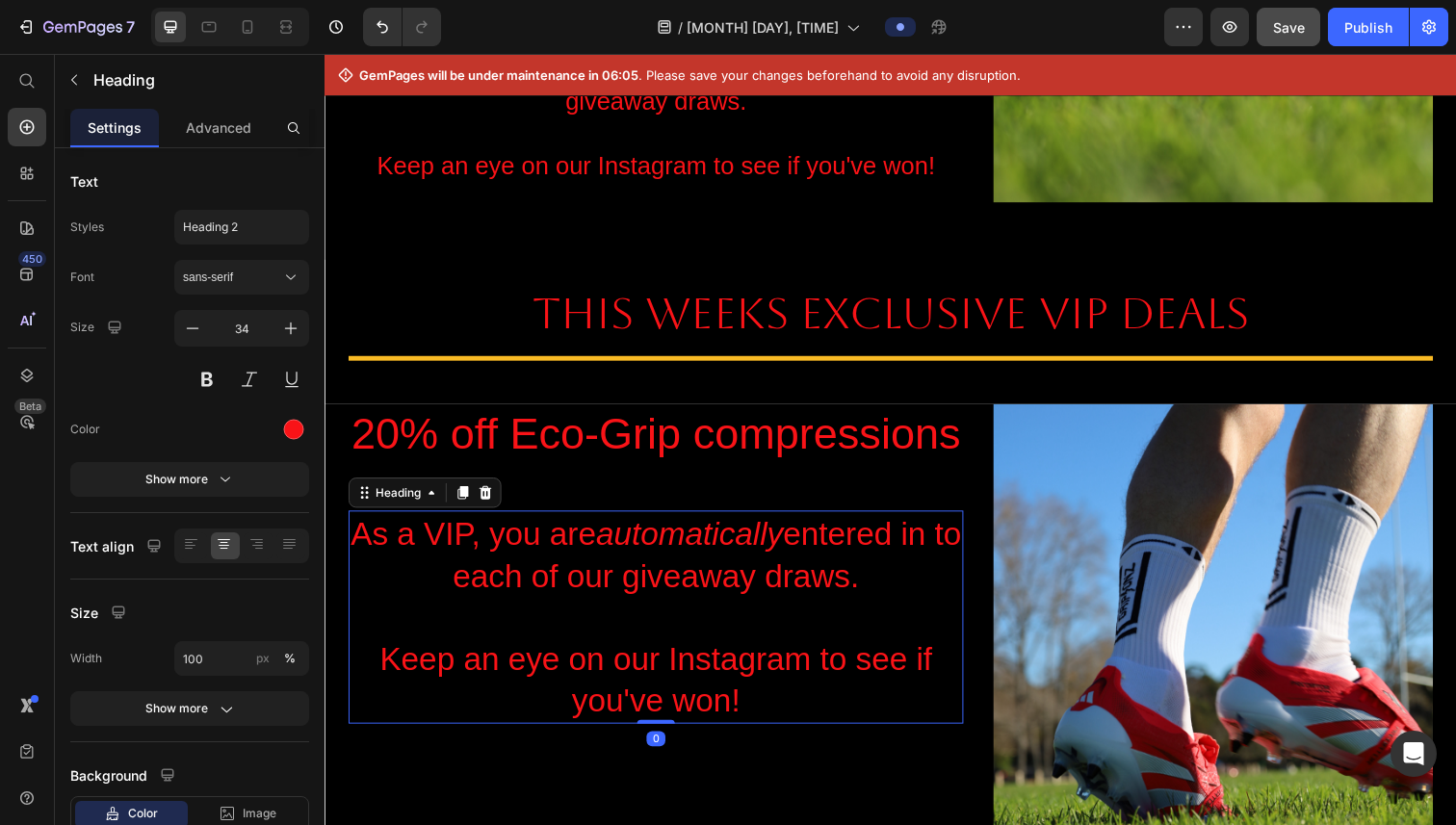 click on "automatically" at bounding box center (696, 543) 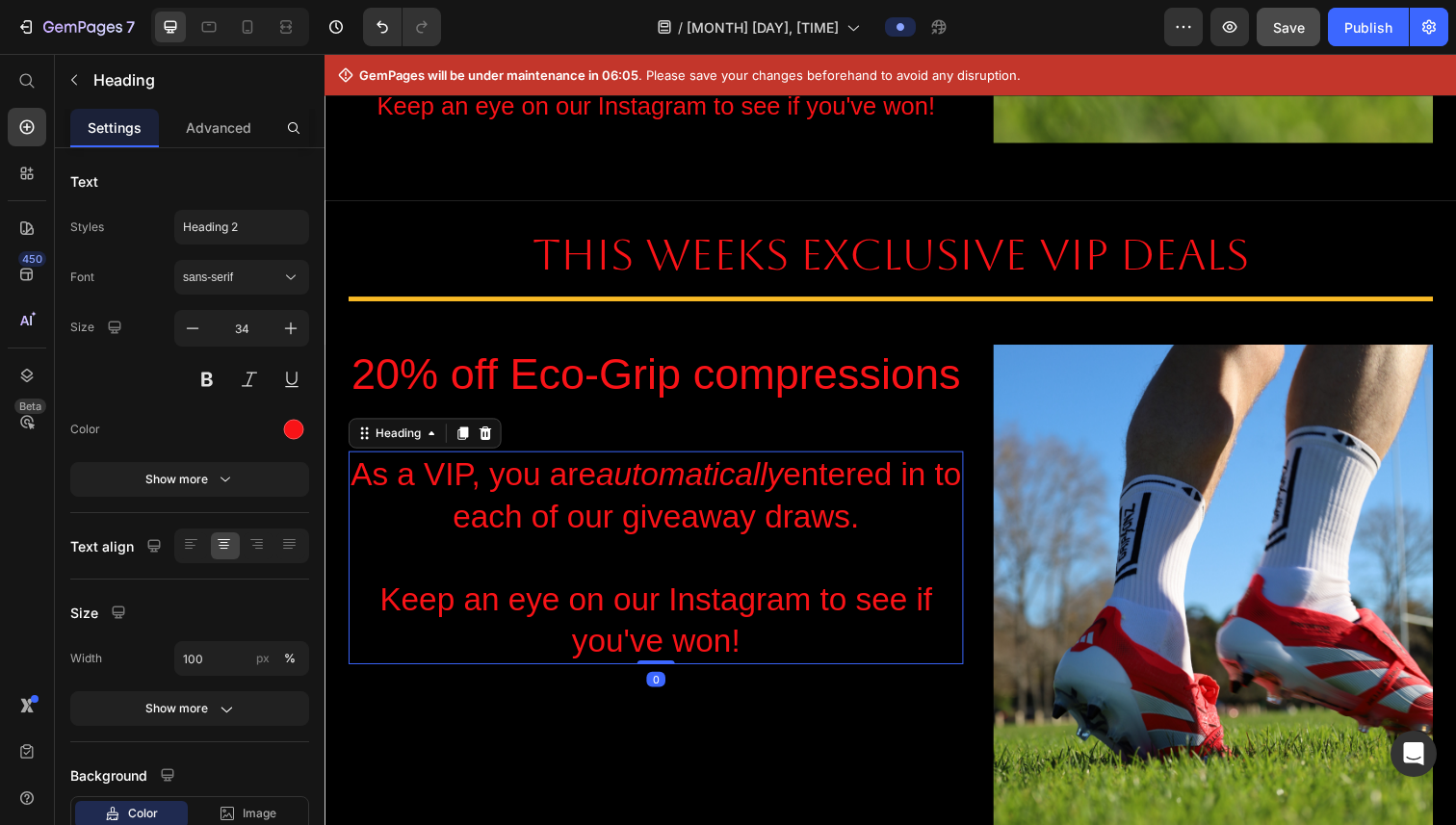 scroll, scrollTop: 1219, scrollLeft: 0, axis: vertical 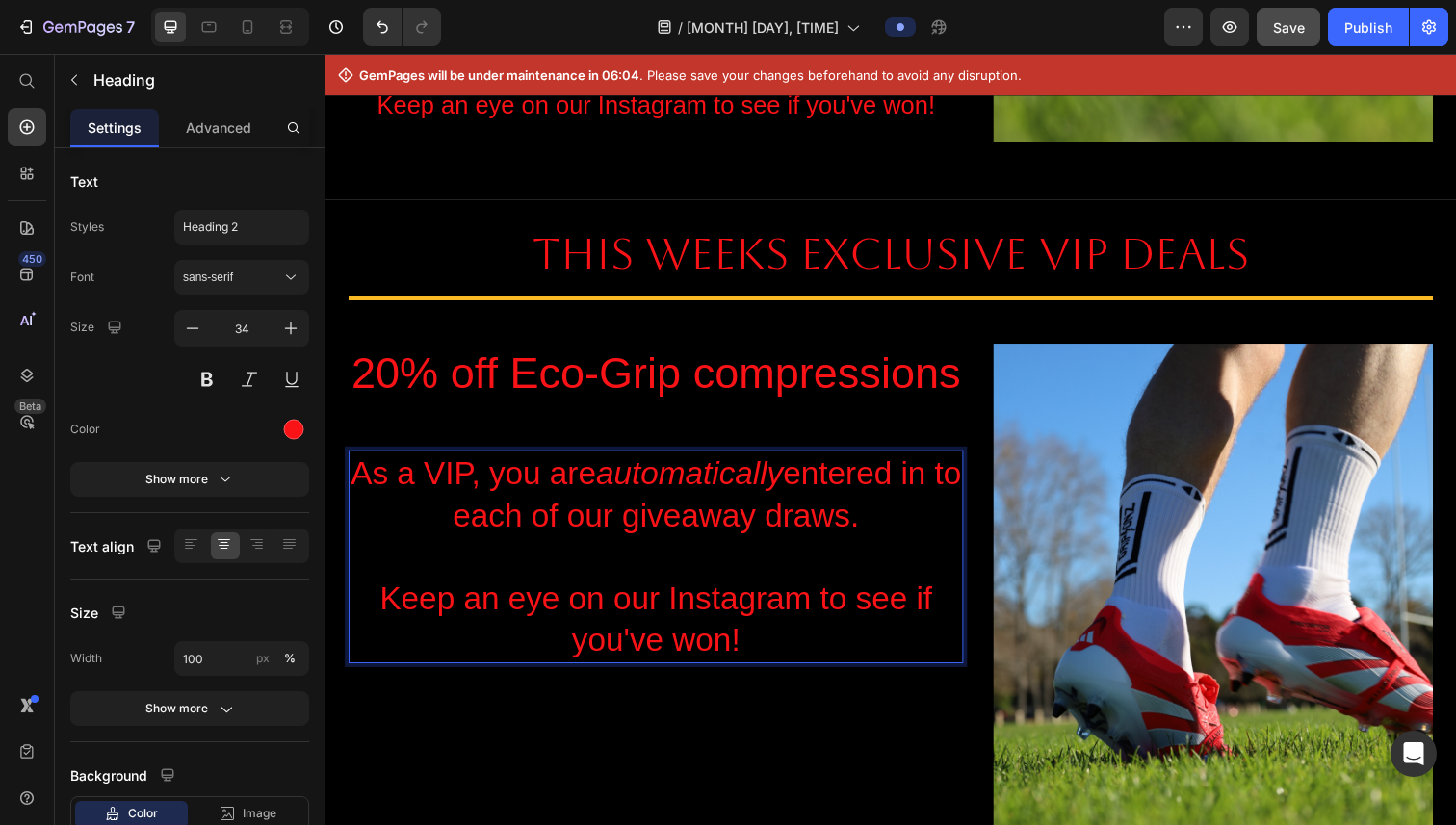 click on "As a VIP, you are automatically entered in to each of our giveaway draws. Keep an eye on our Instagram to see if you've won!" at bounding box center (663, 566) 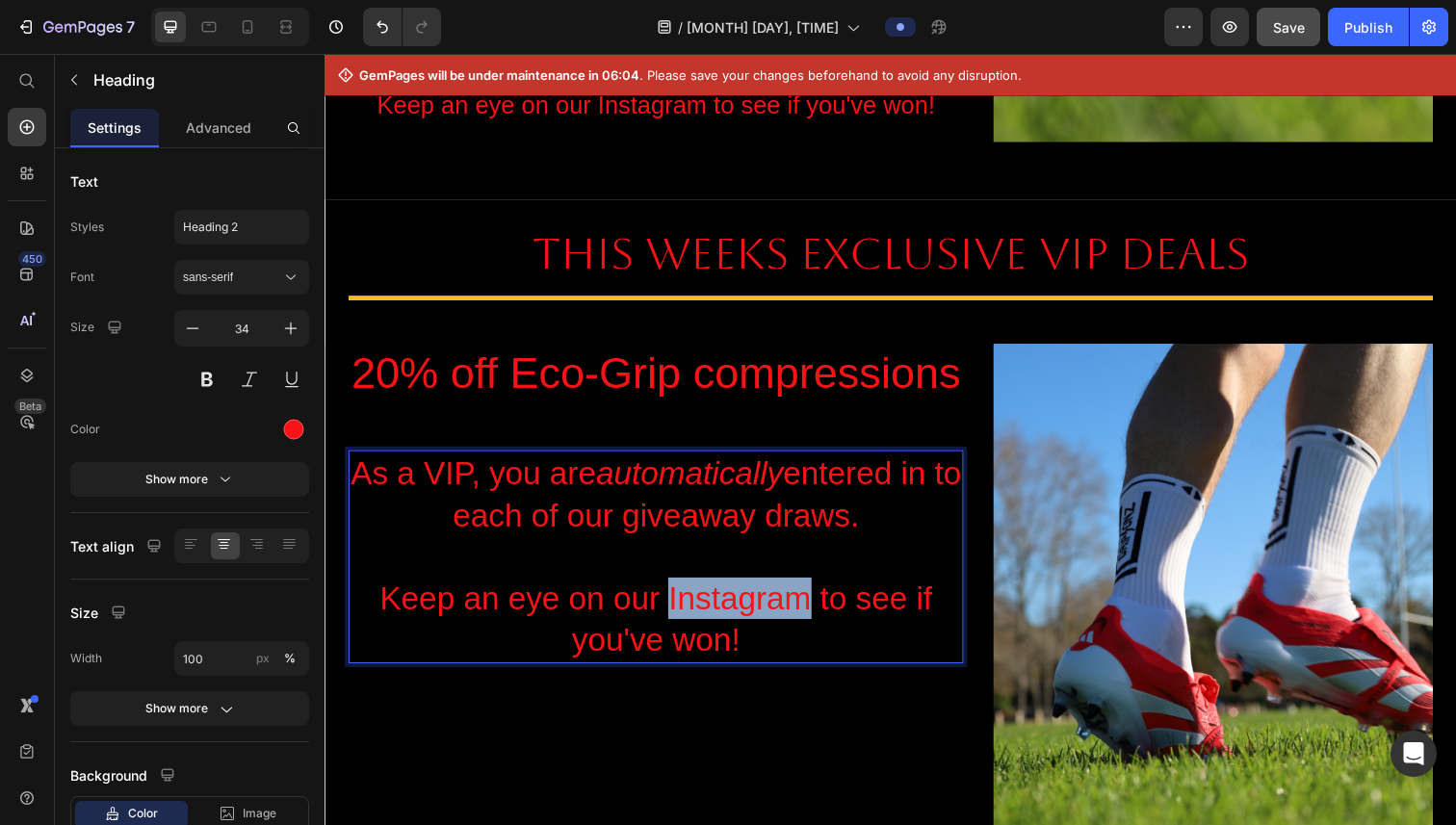 click on "As a VIP, you are automatically entered in to each of our giveaway draws. Keep an eye on our Instagram to see if you've won!" at bounding box center (663, 566) 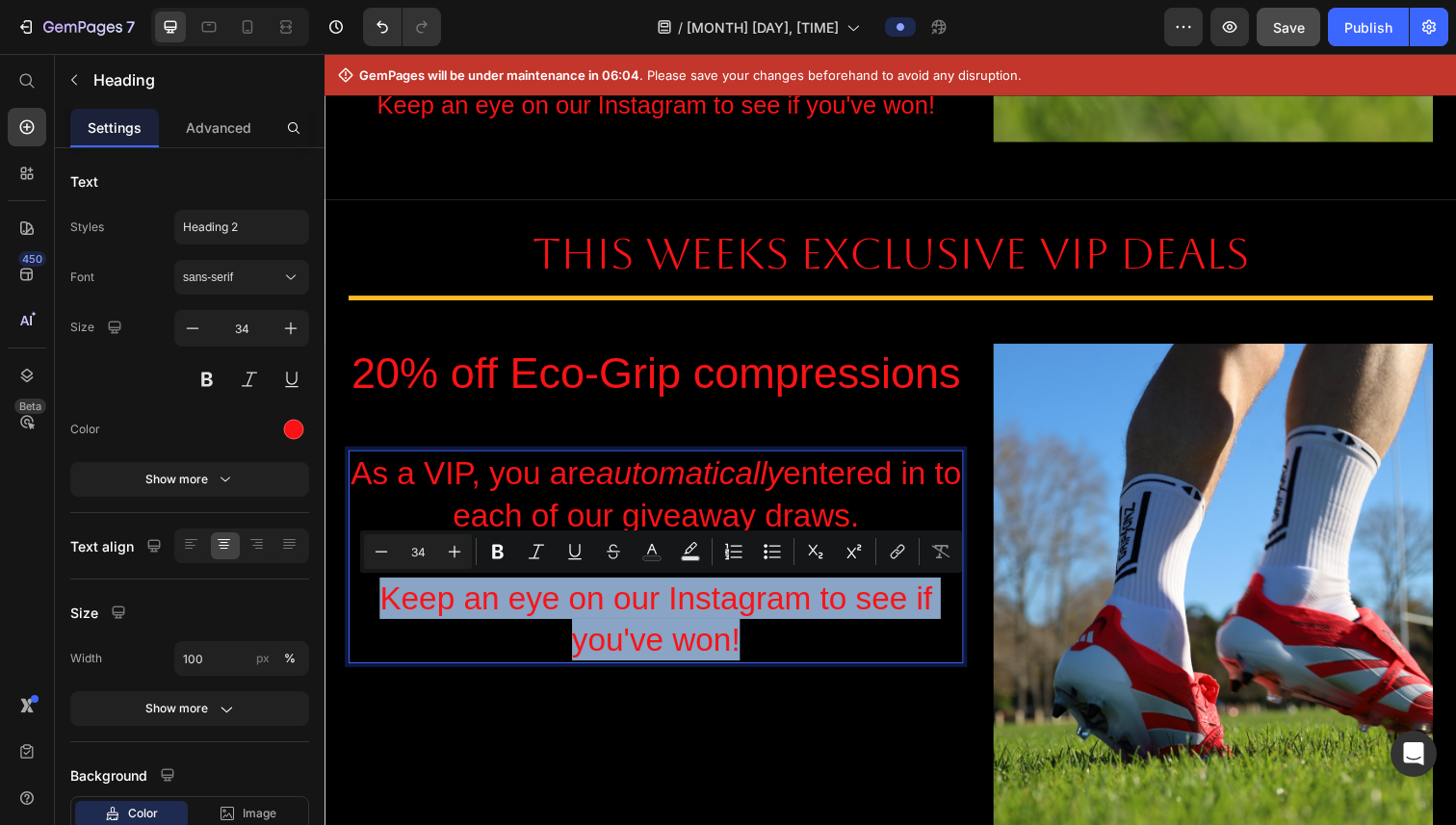 click on "As a VIP, you are automatically entered in to each of our giveaway draws. Keep an eye on our Instagram to see if you've won!" at bounding box center (663, 566) 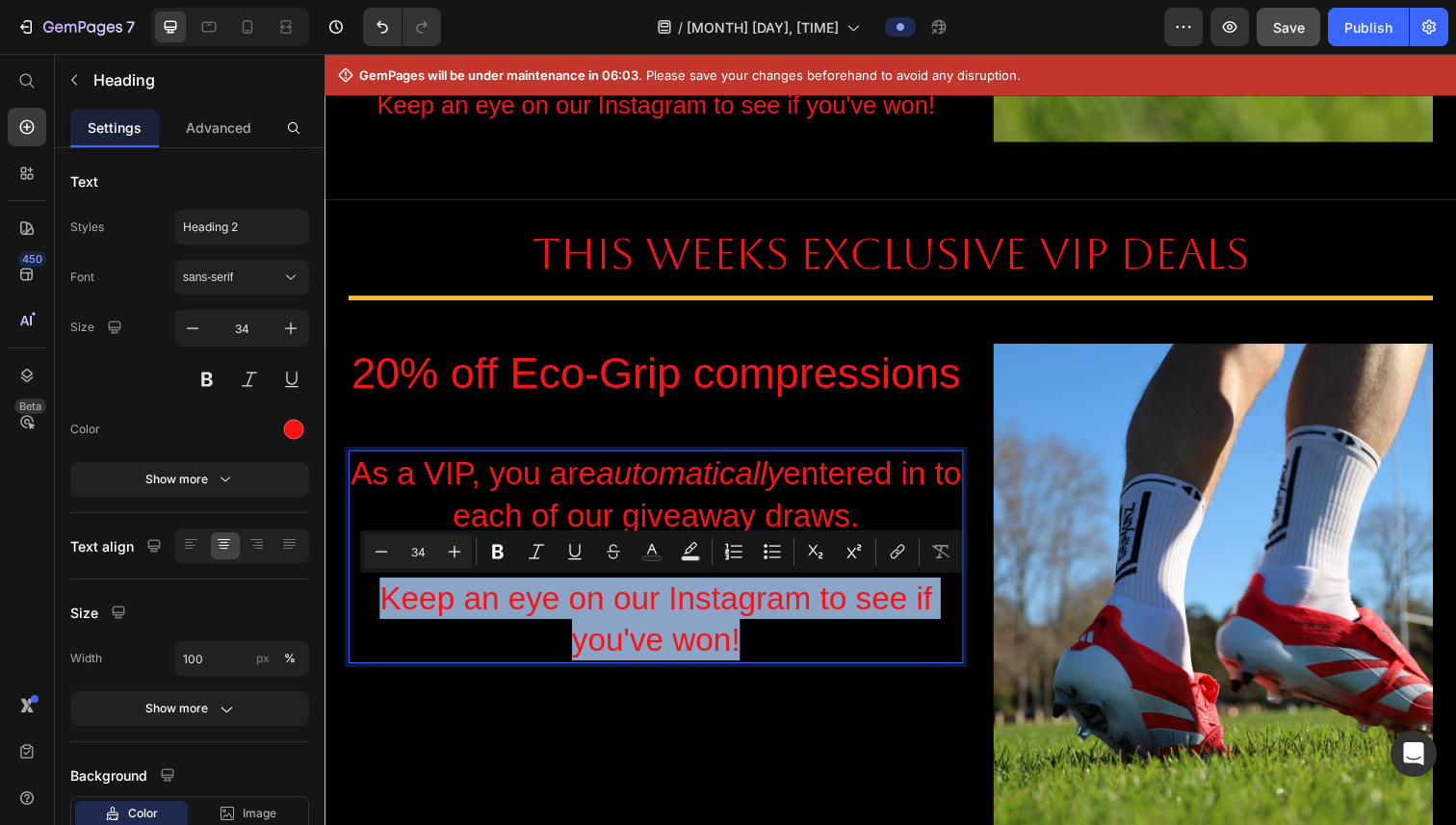 click on "As a VIP, you are automatically entered in to each of our giveaway draws. Keep an eye on our Instagram to see if you've won!" at bounding box center (663, 566) 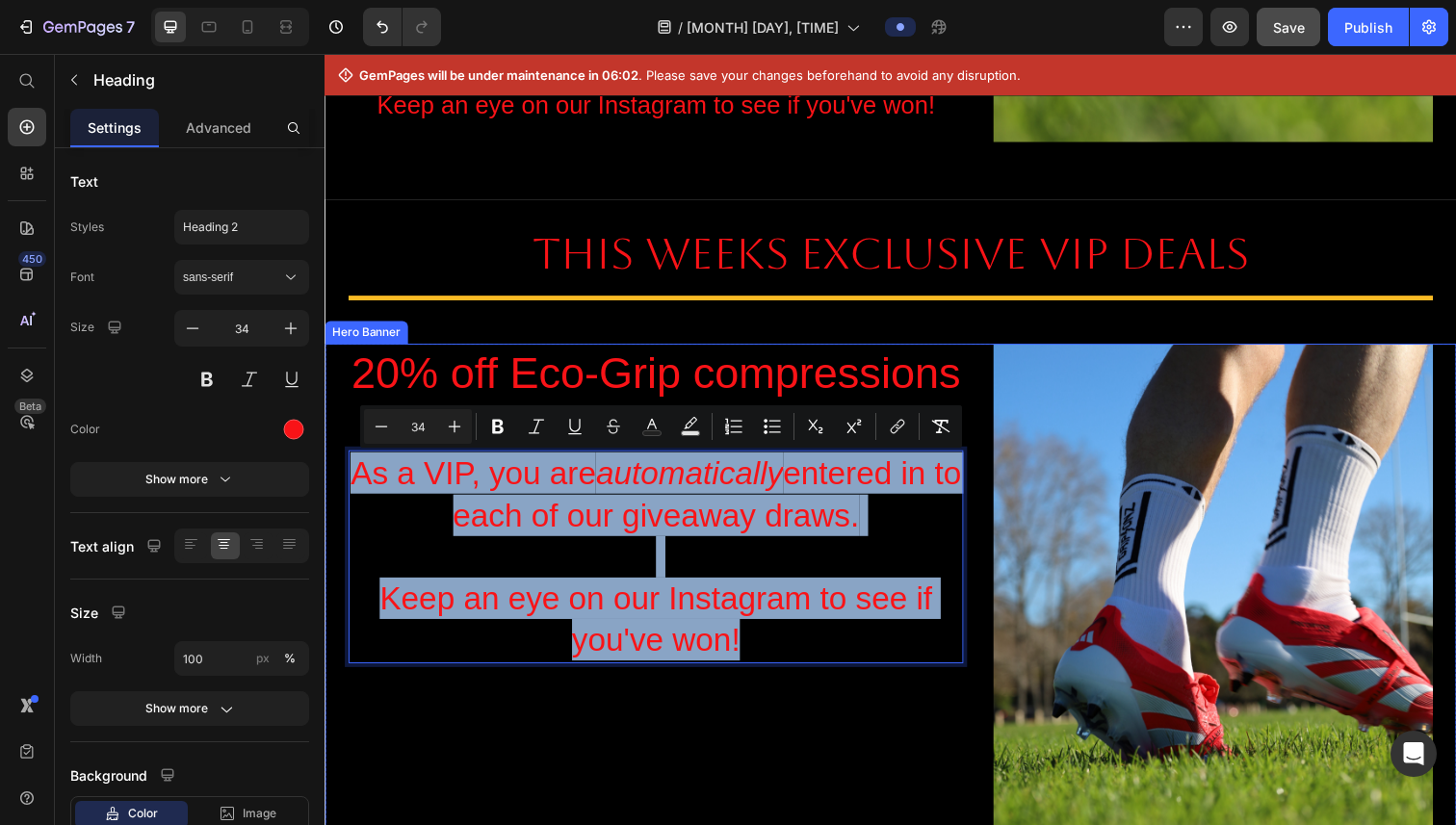 drag, startPoint x: 780, startPoint y: 642, endPoint x: 348, endPoint y: 465, distance: 466.8544 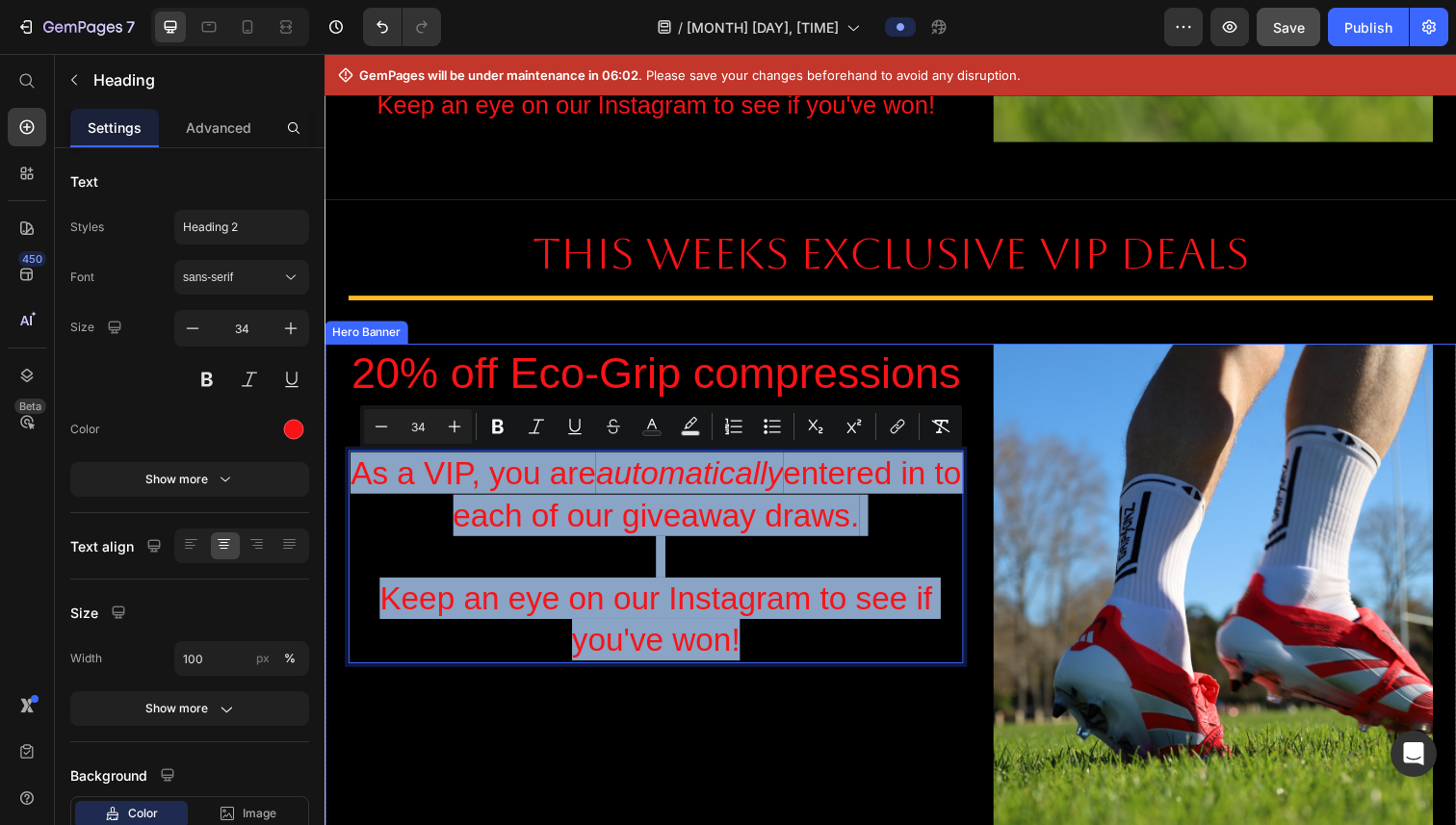 click on "20% off Eco-Grip compressions Heading As a VIP, you are  automatically  entered in to each of our giveaway draws. Keep an eye on our Instagram to see if you've won! Heading   0 Image" at bounding box center (902, 678) 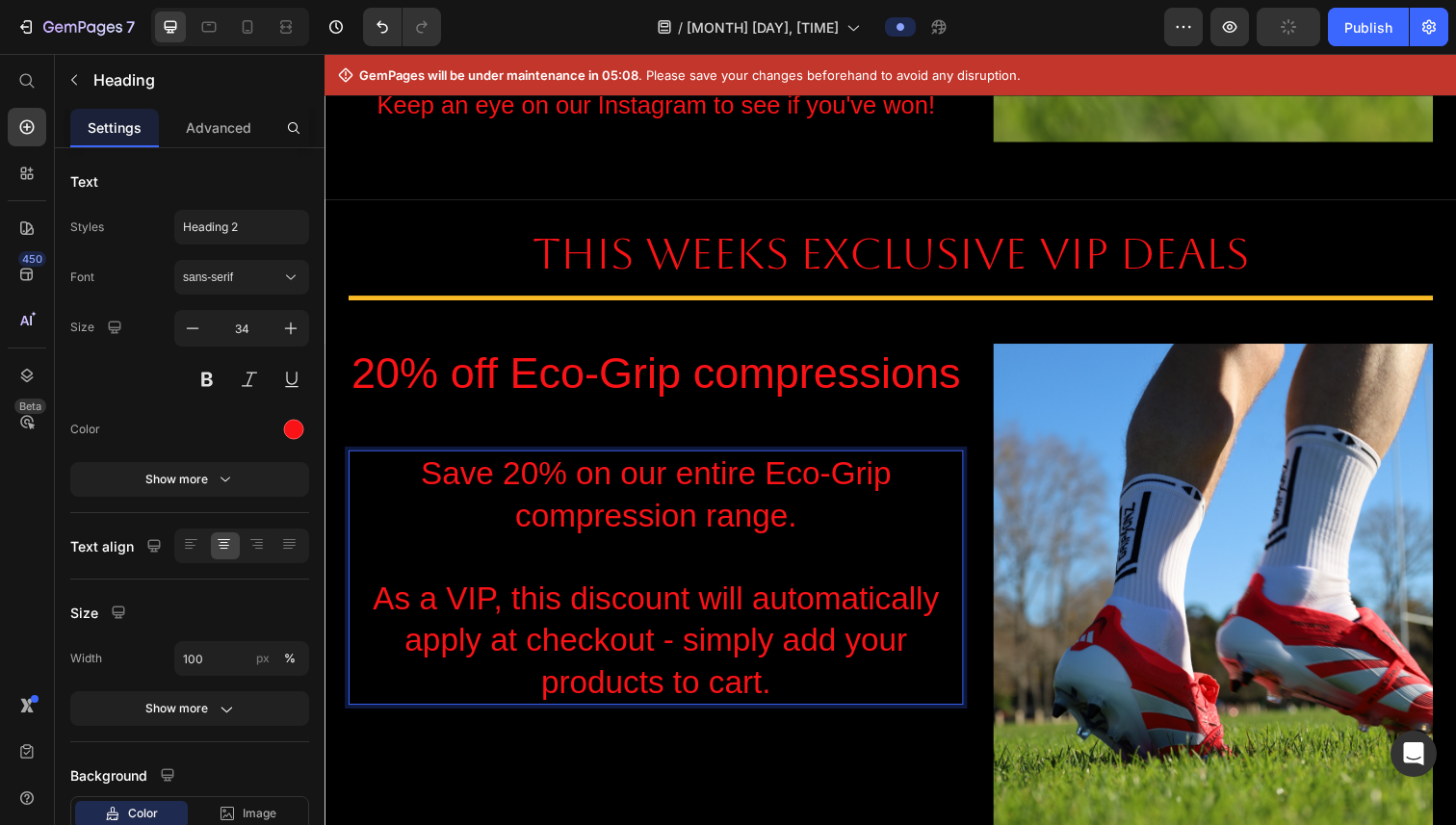click on "20% off Eco-Grip compressions Heading Save 20% on our entire Eco-Grip compression range. As a VIP, this discount will automatically apply at checkout - simply add your products to cart. Heading   0" at bounding box center [663, 648] 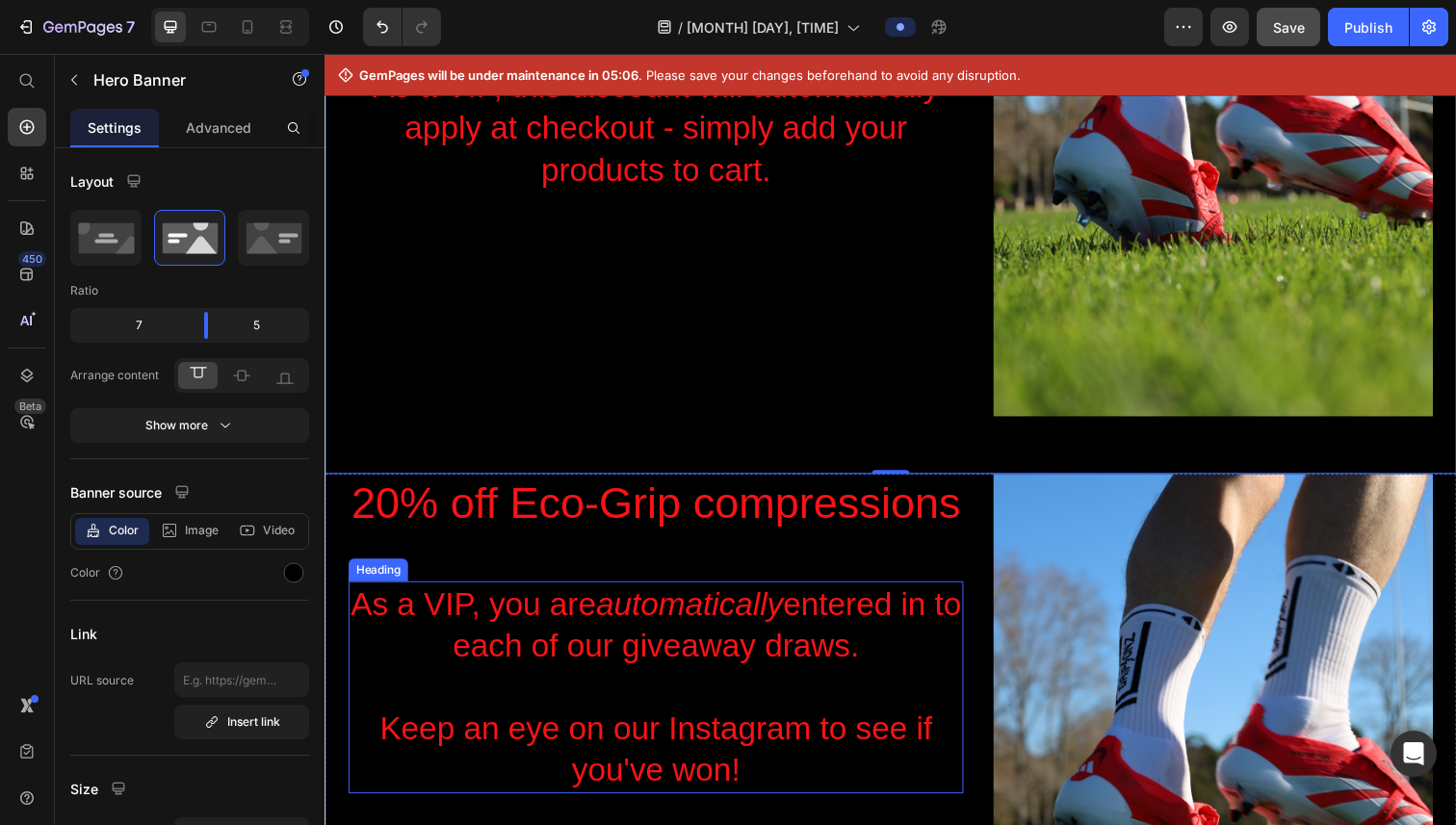 scroll, scrollTop: 1749, scrollLeft: 0, axis: vertical 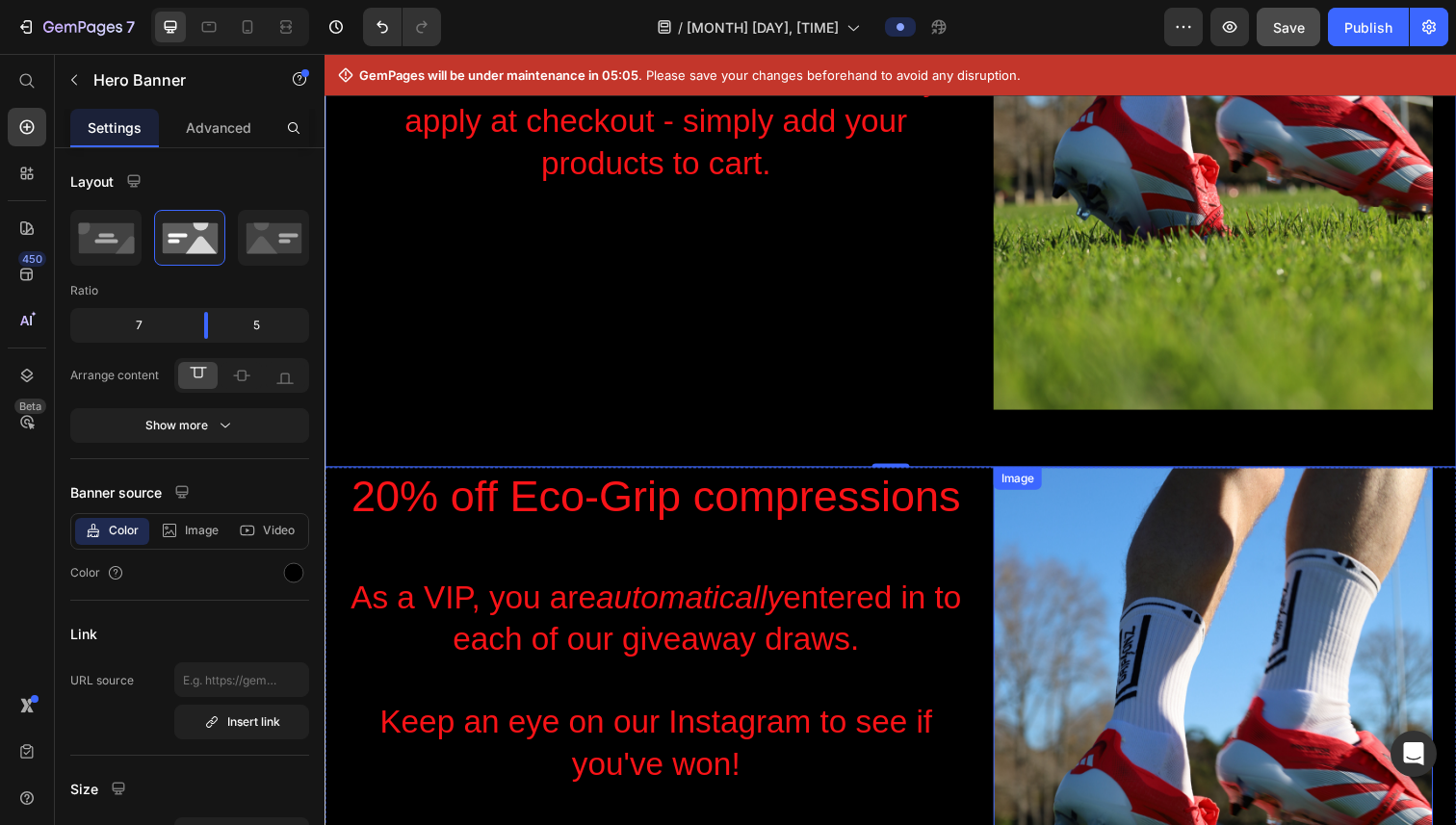 click at bounding box center [1232, 774] 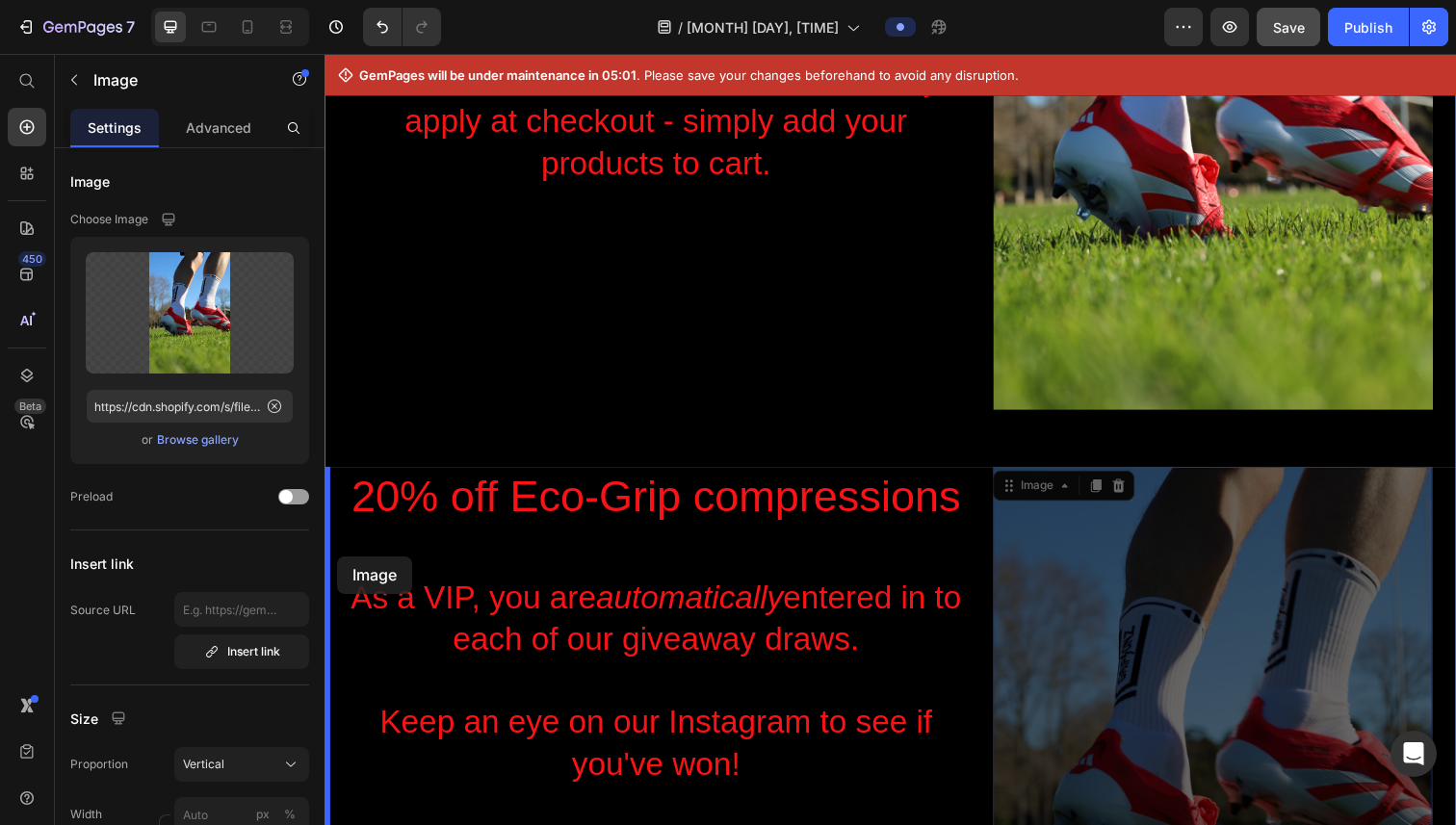 drag, startPoint x: 1056, startPoint y: 500, endPoint x: 337, endPoint y: 566, distance: 722.02 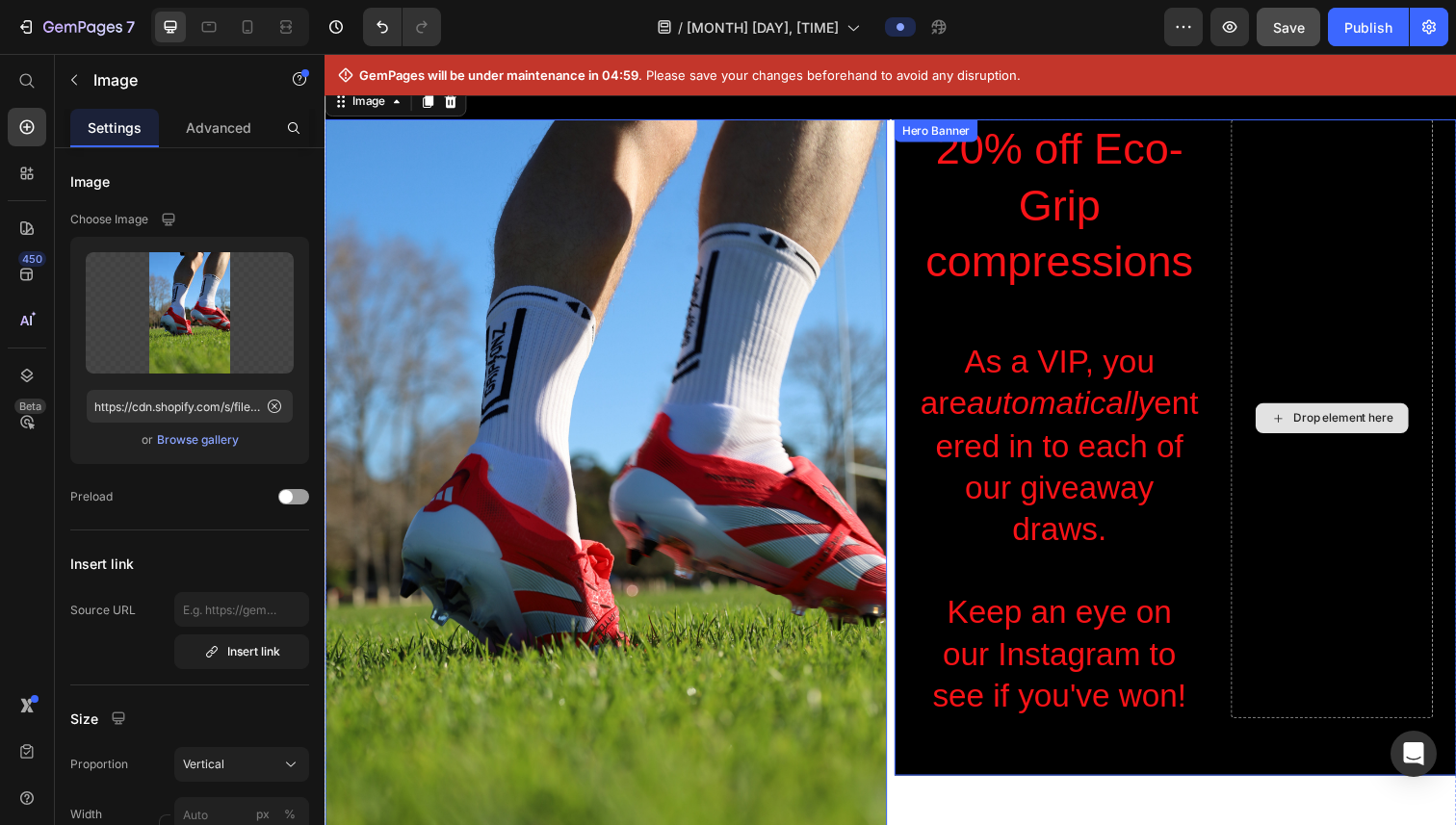 click on "Drop element here" at bounding box center (1353, 425) 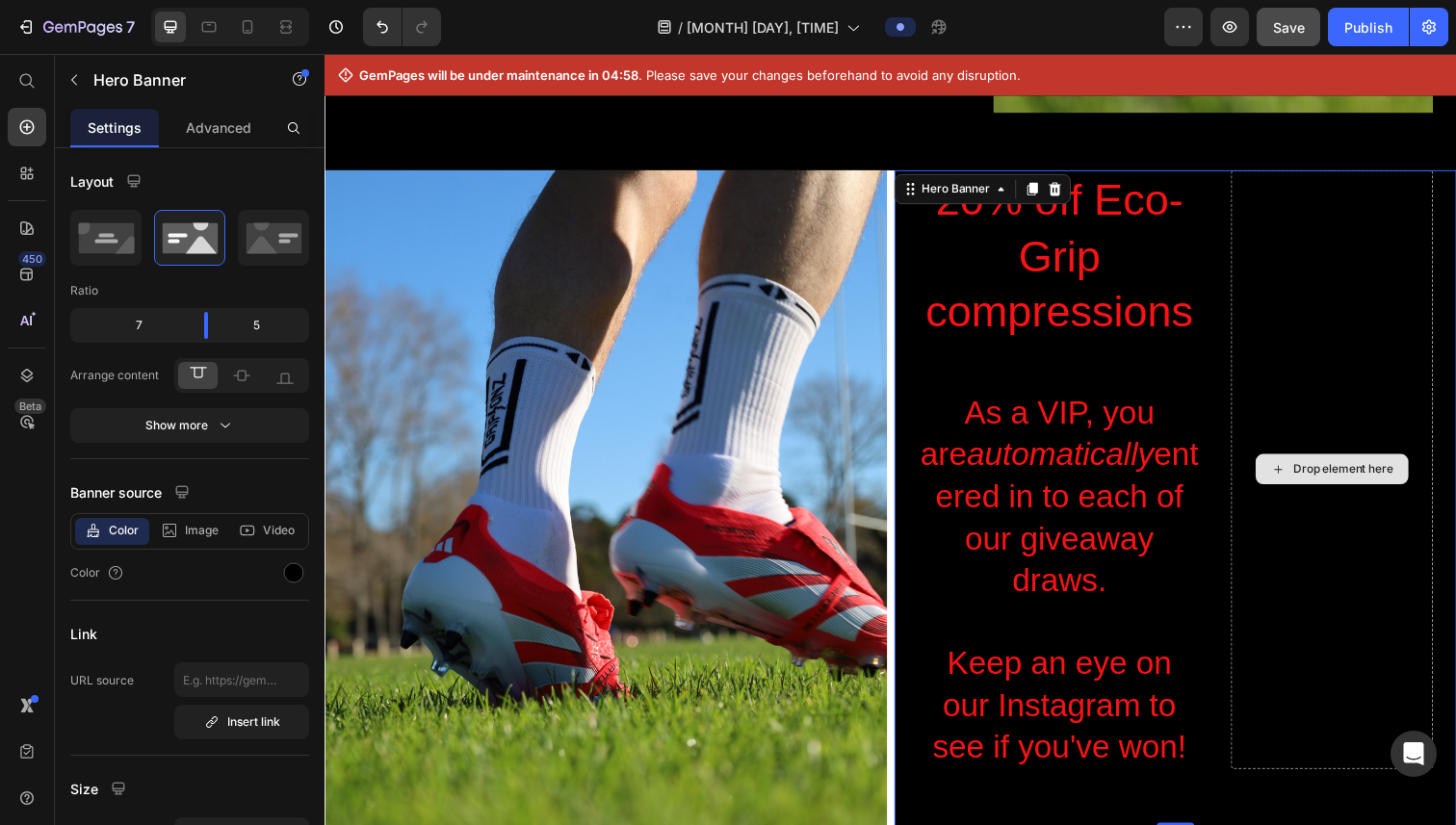 scroll, scrollTop: 2036, scrollLeft: 0, axis: vertical 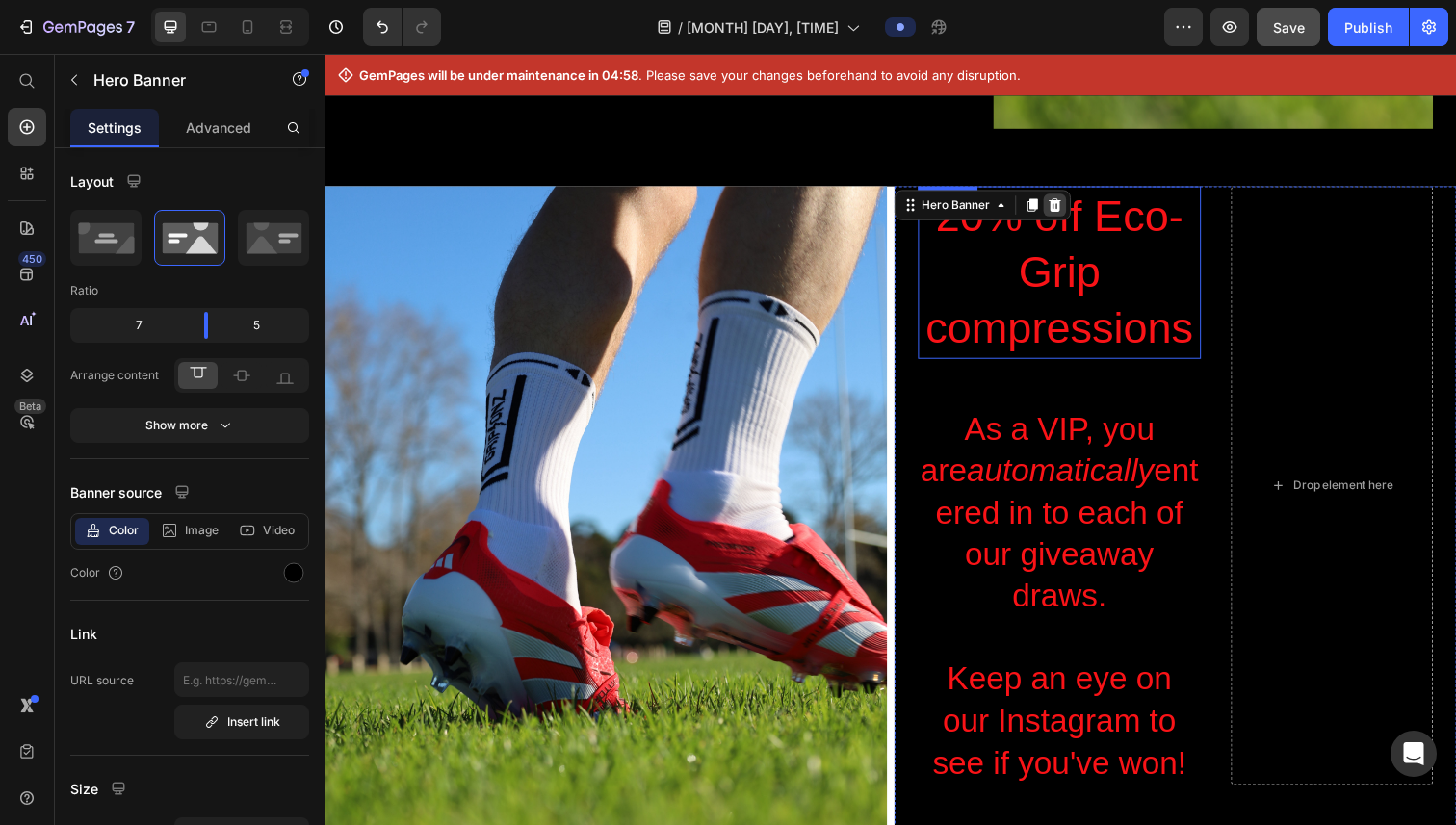 click 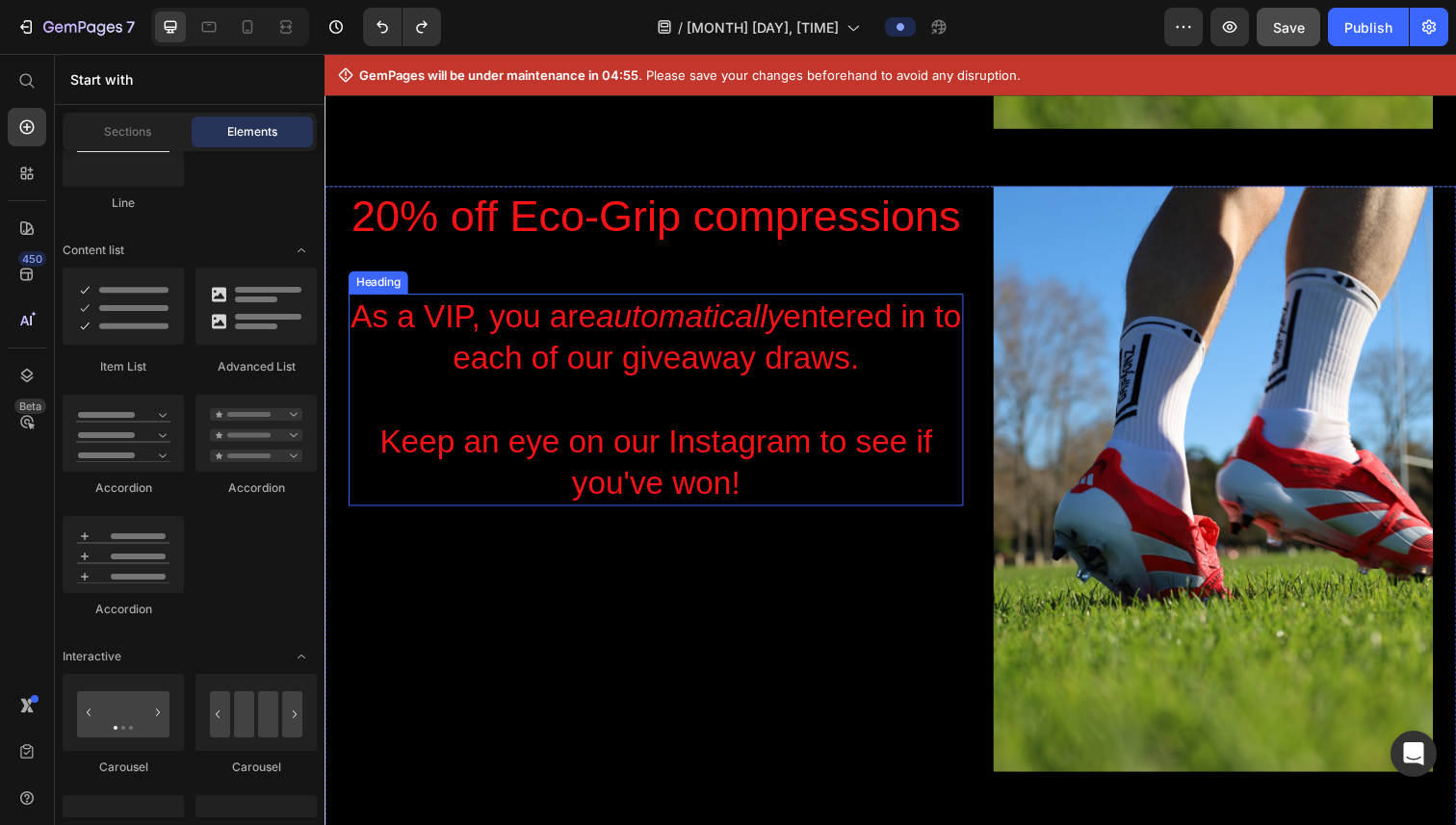 click on "As a VIP, you are automatically entered in to each of our giveaway draws. Keep an eye on our Instagram to see if you've won!" at bounding box center (663, 406) 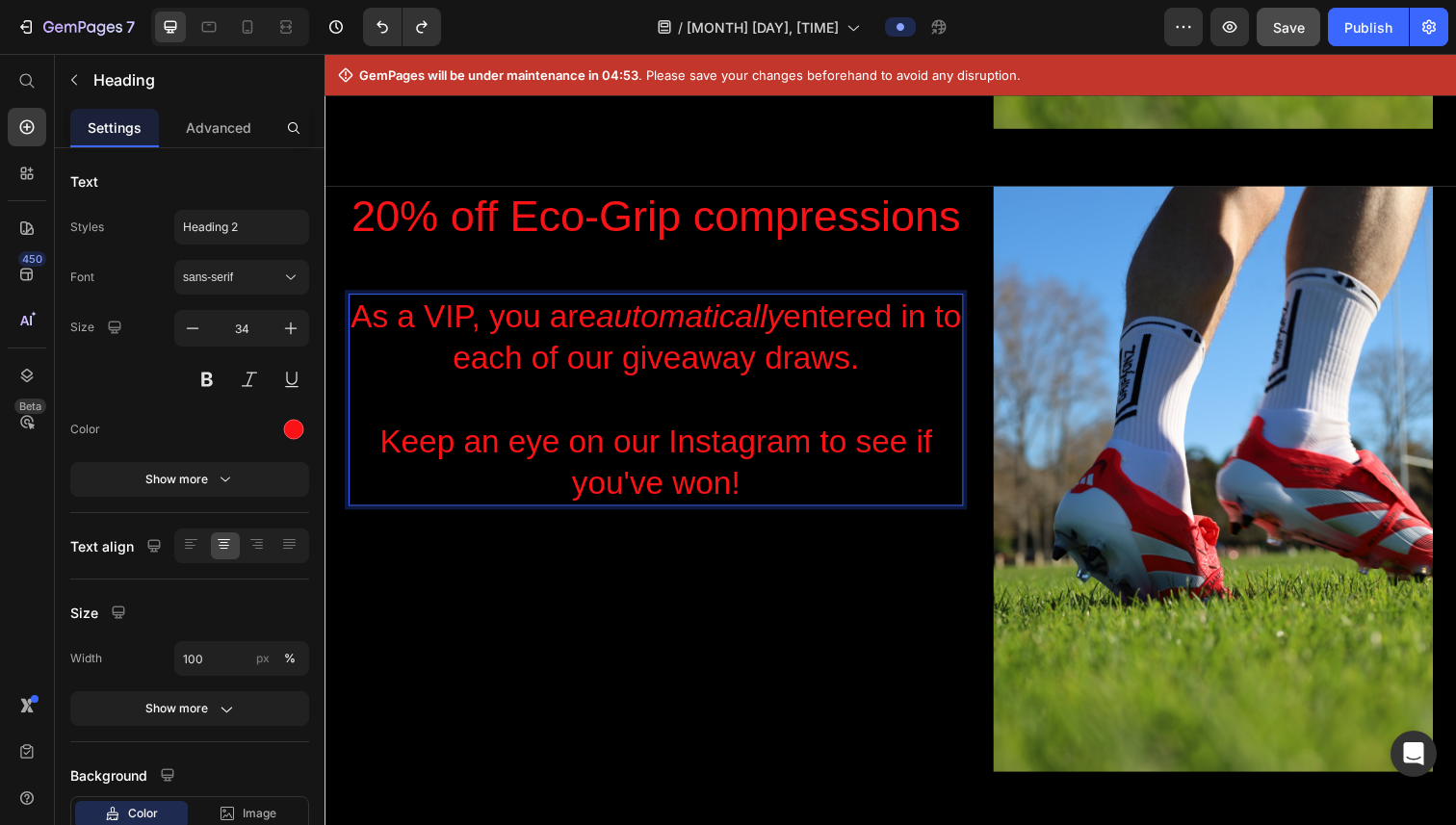 click on "As a VIP, you are automatically entered in to each of our giveaway draws. Keep an eye on our Instagram to see if you've won!" at bounding box center (663, 406) 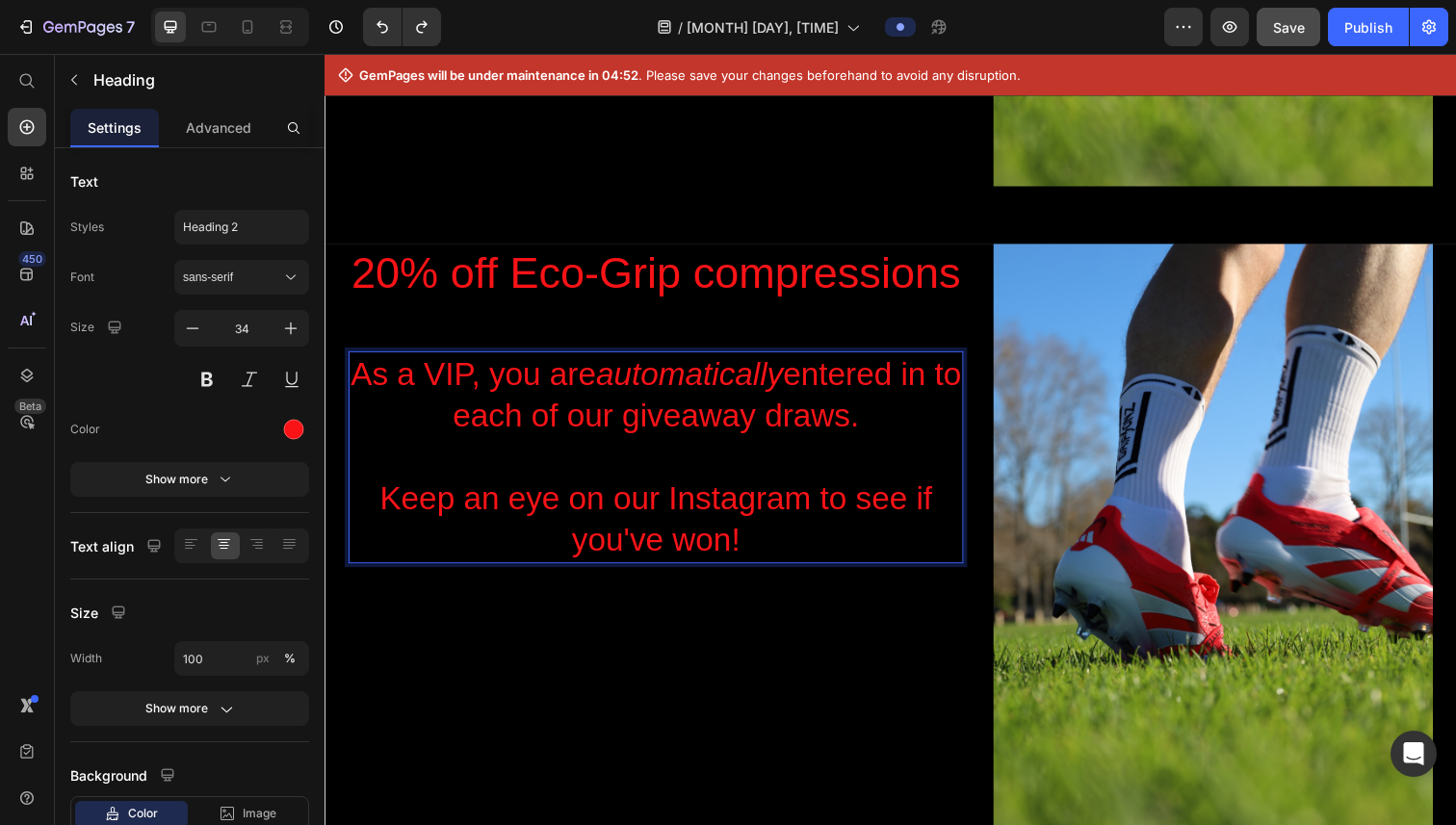 scroll, scrollTop: 1905, scrollLeft: 0, axis: vertical 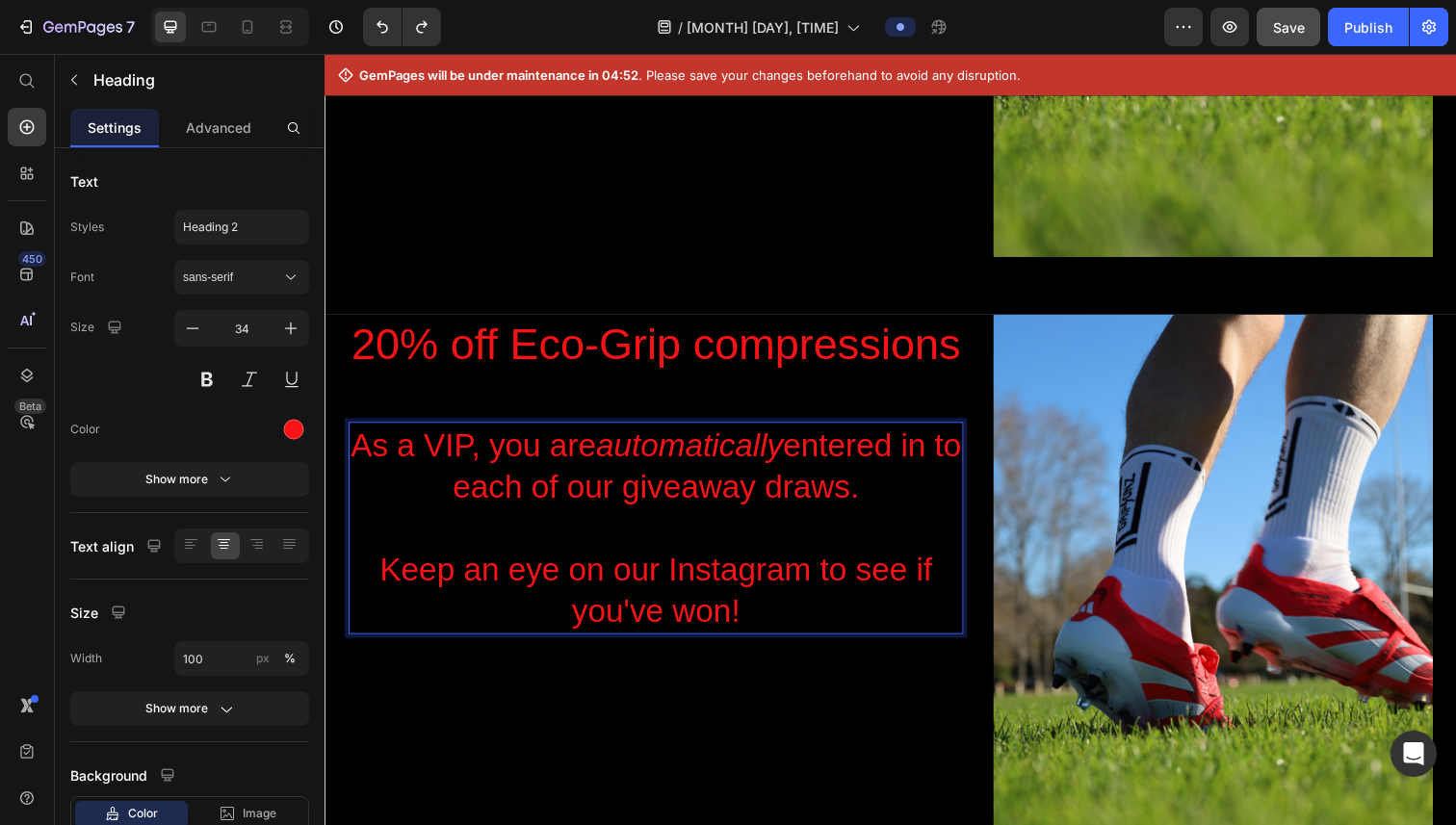 click on "20% off Eco-Grip compressions Heading As a VIP, you are automatically entered in to each of our giveaway draws. Keep an eye on our Instagram to see if you've won! Heading   0" at bounding box center [663, 618] 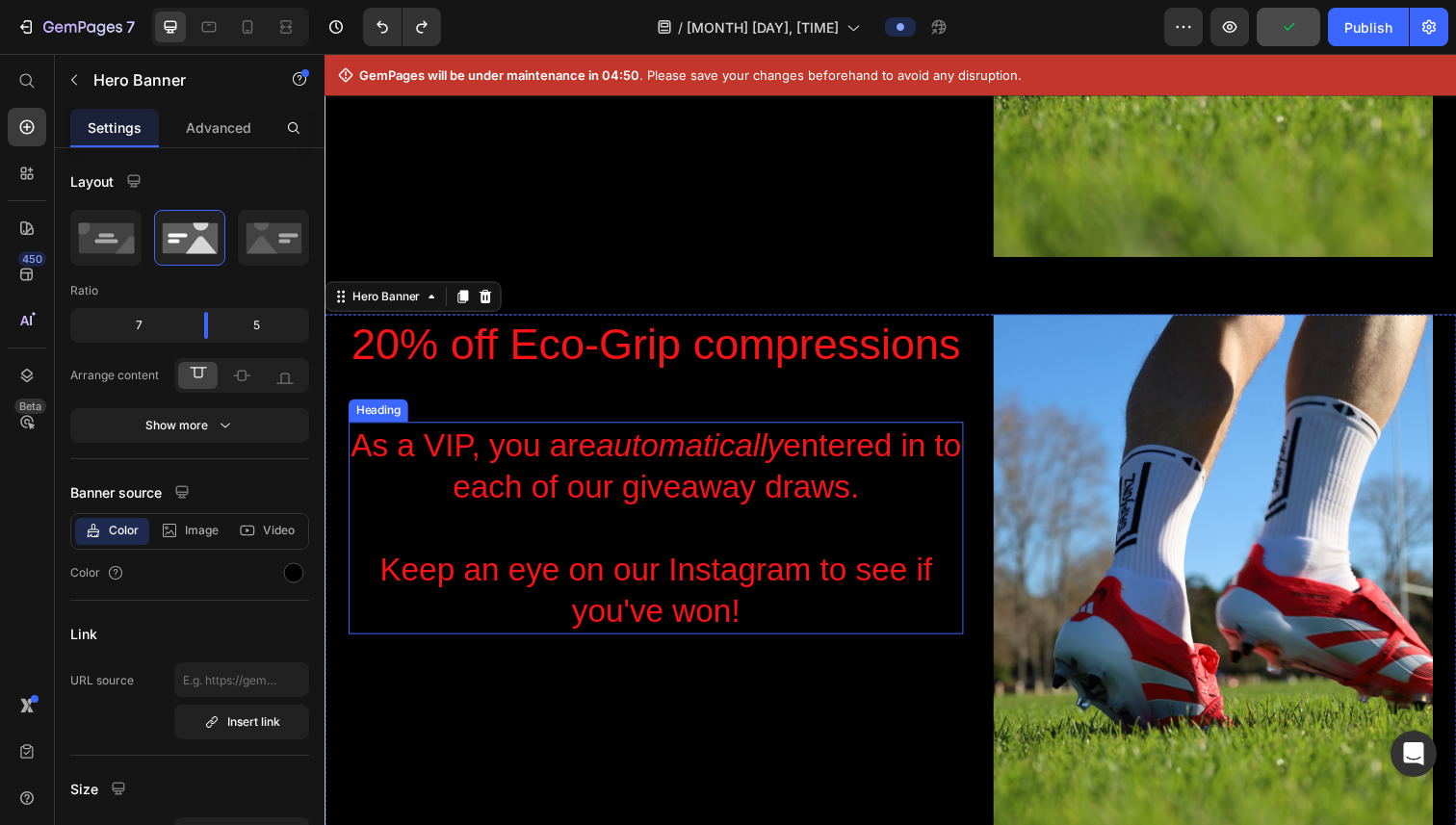 click on "As a VIP, you are automatically entered in to each of our giveaway draws. Keep an eye on our Instagram to see if you've won!" at bounding box center [663, 537] 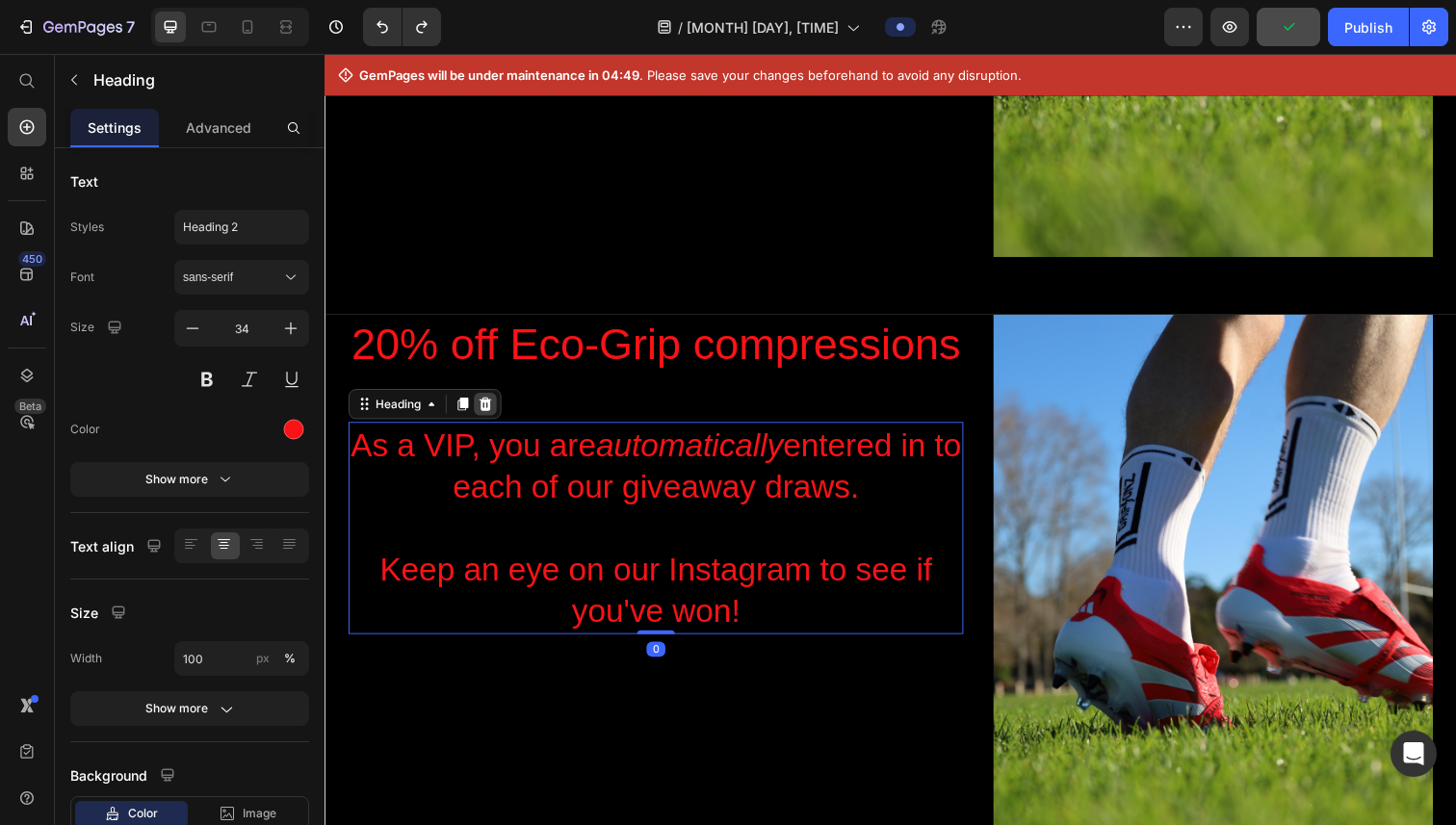 click 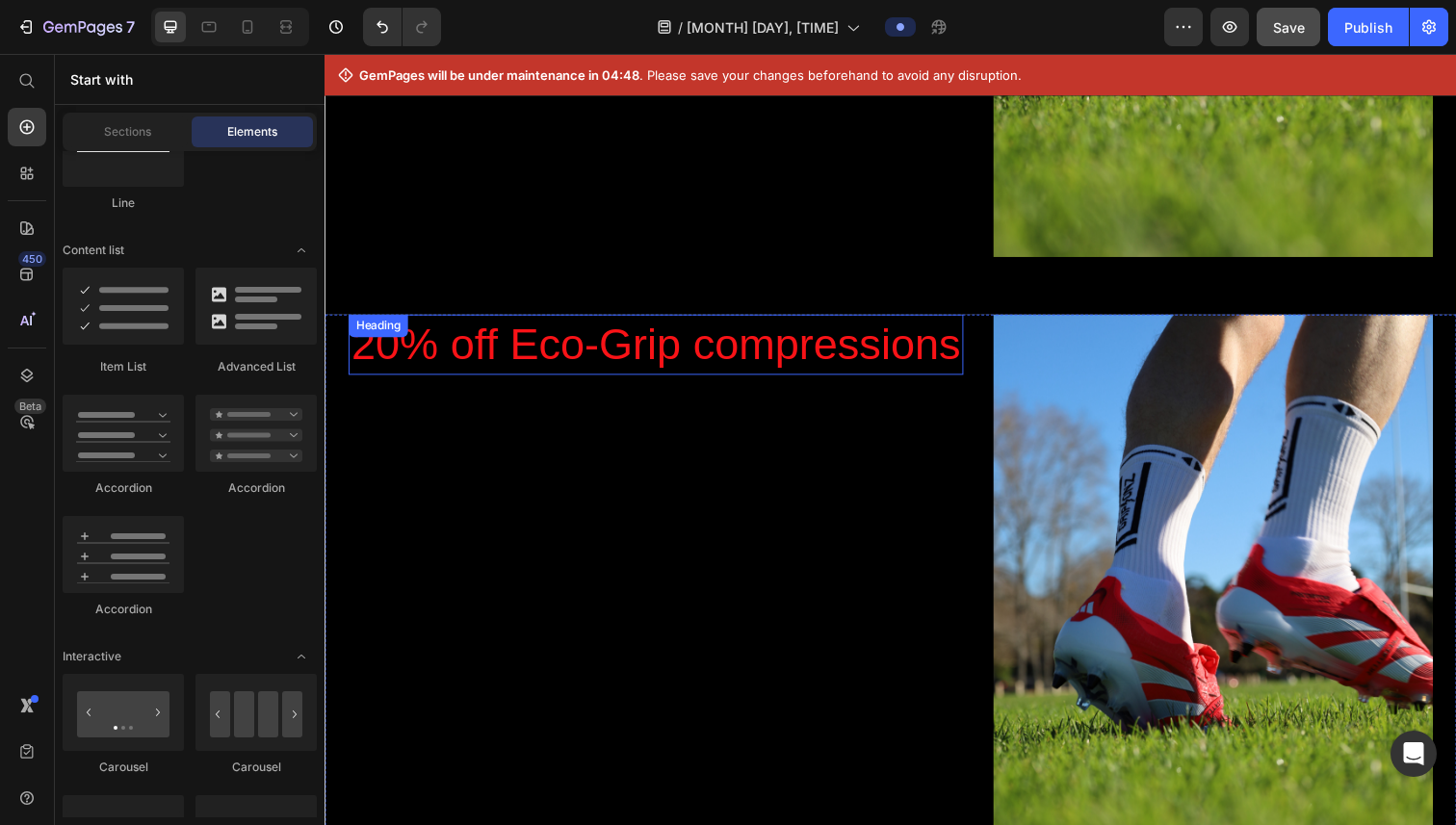 click on "20% off Eco-Grip compressions" at bounding box center (663, 350) 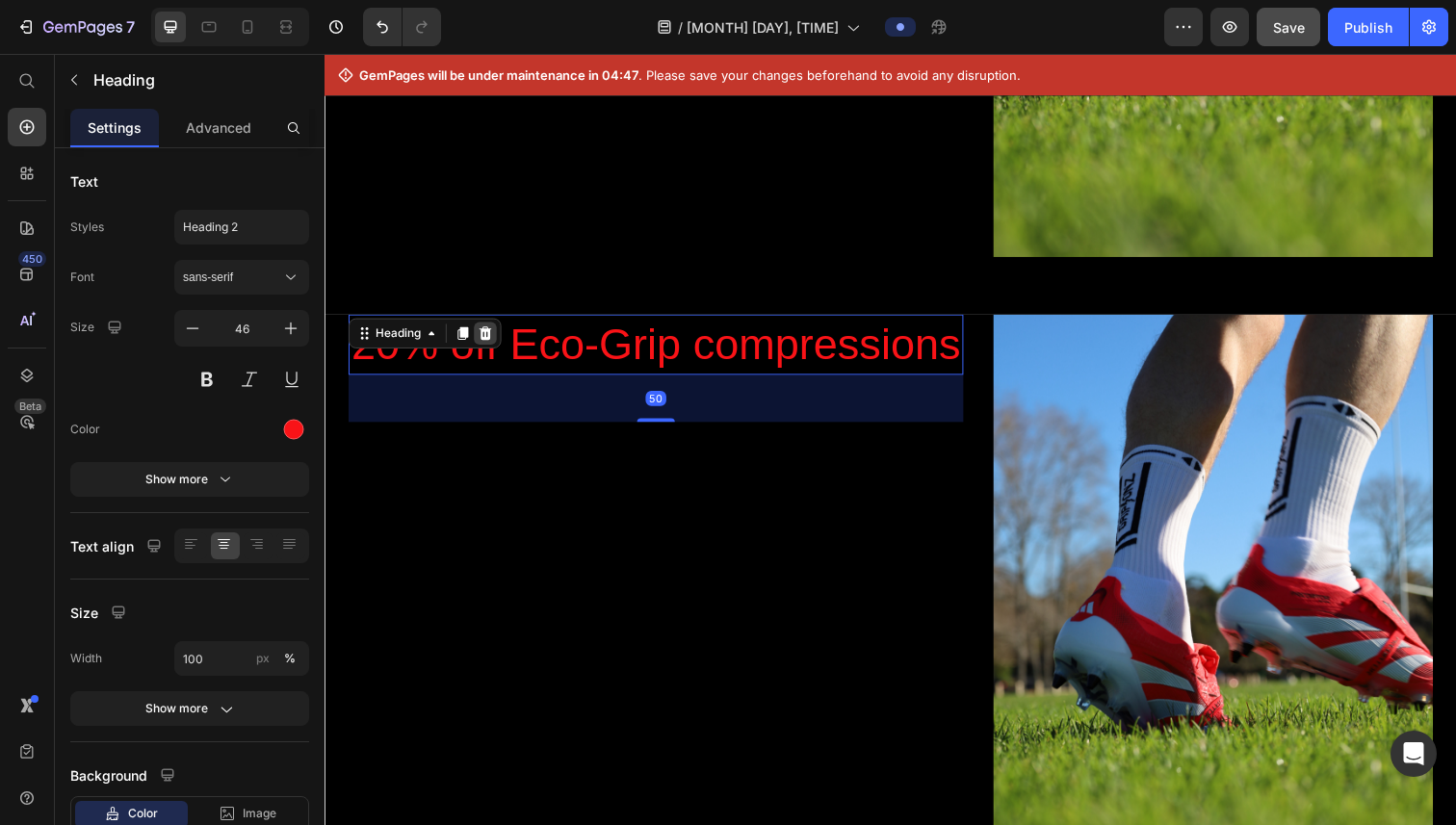 click 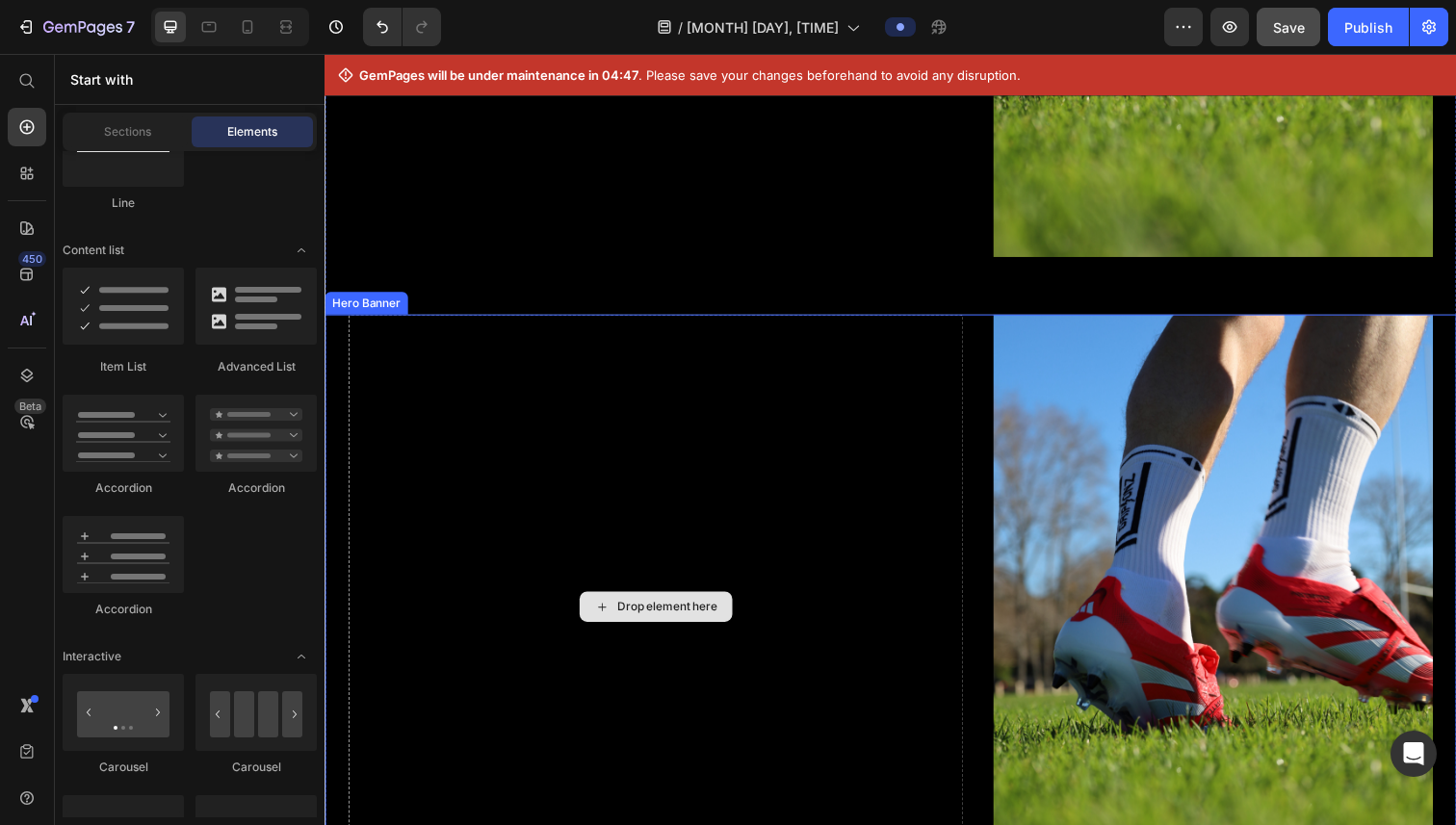 scroll, scrollTop: 2060, scrollLeft: 0, axis: vertical 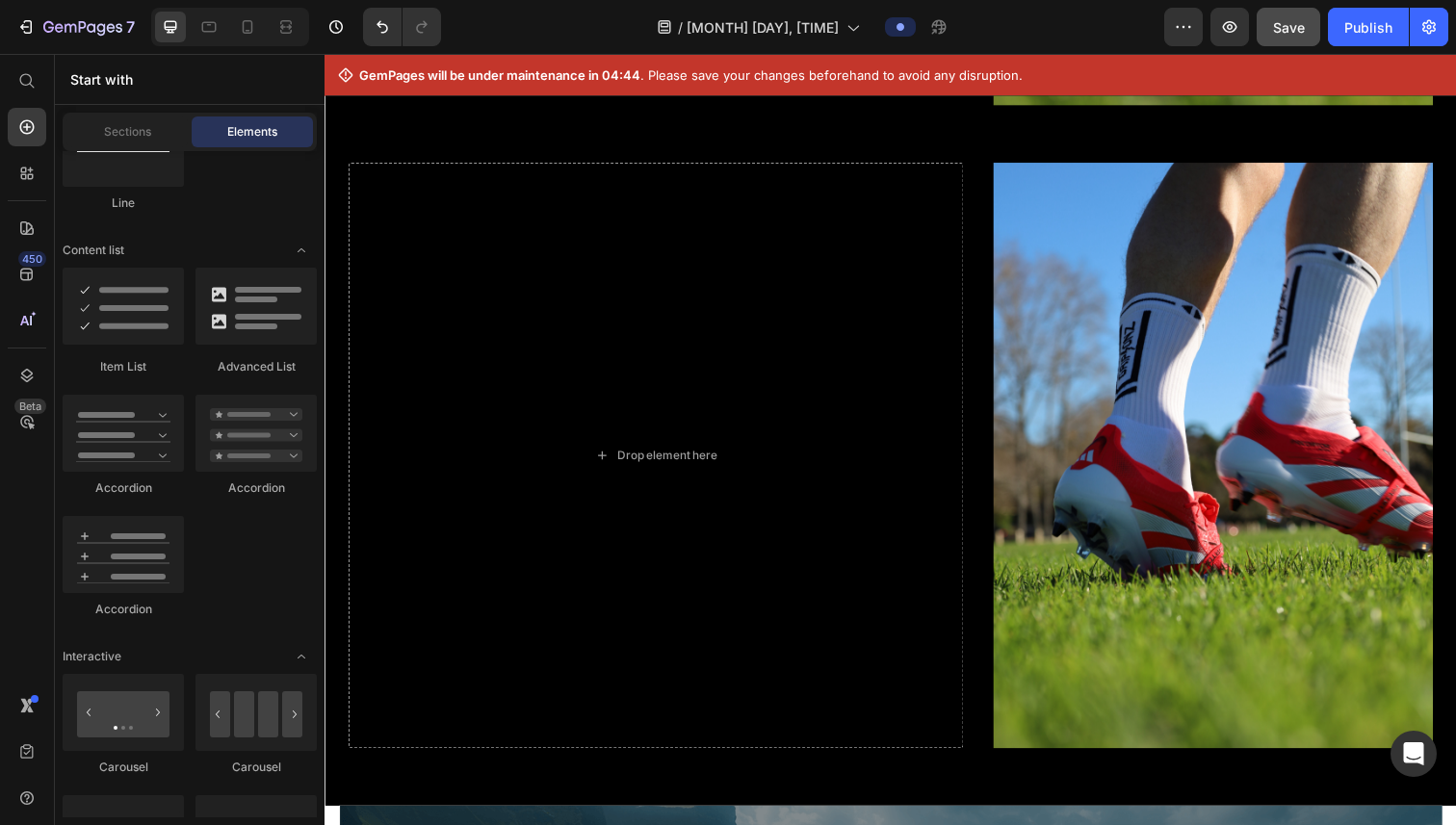 click on "Sections Elements" at bounding box center (190, 132) 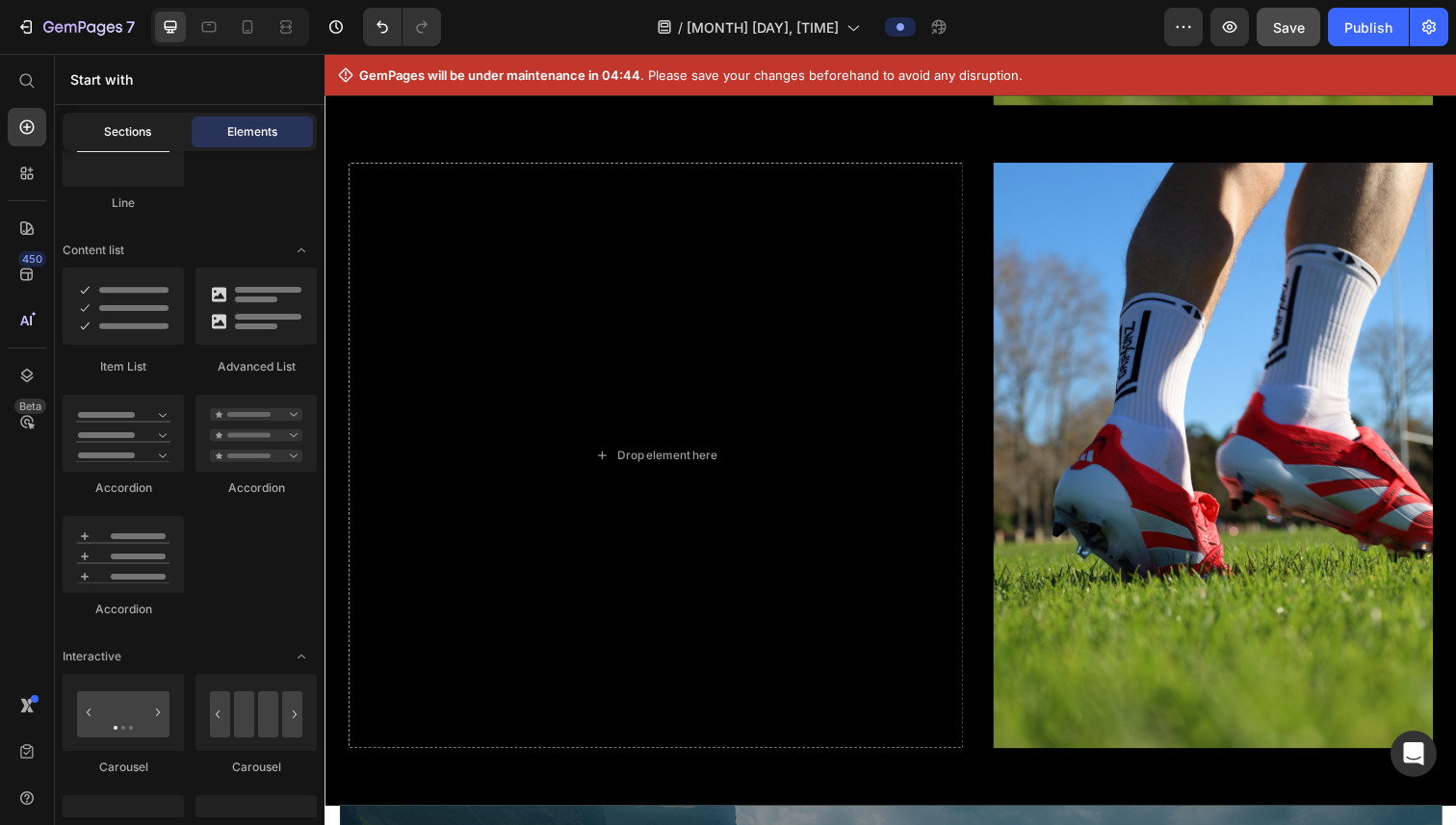 click on "Sections" at bounding box center (127, 132) 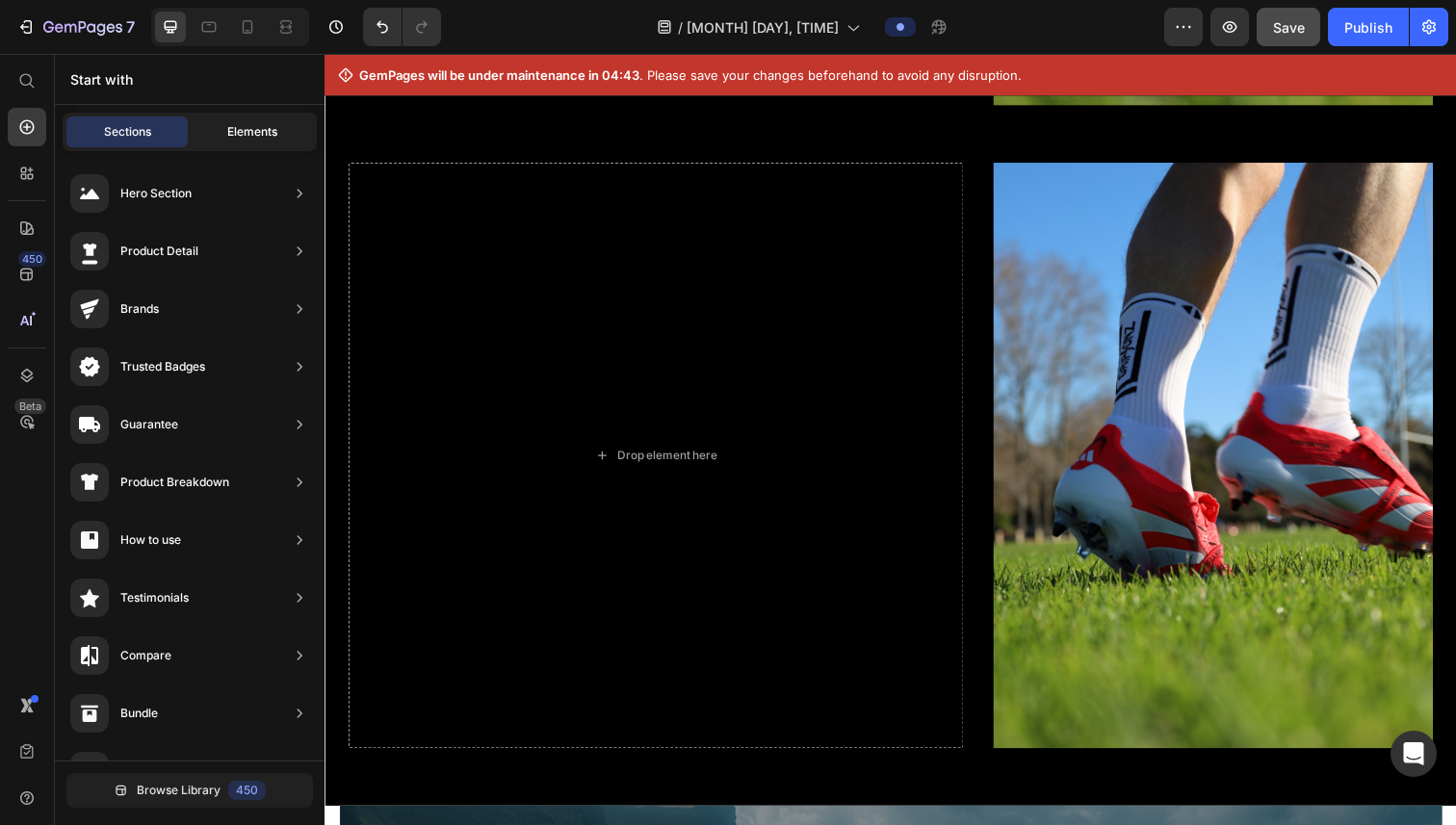 click on "Elements" at bounding box center [252, 132] 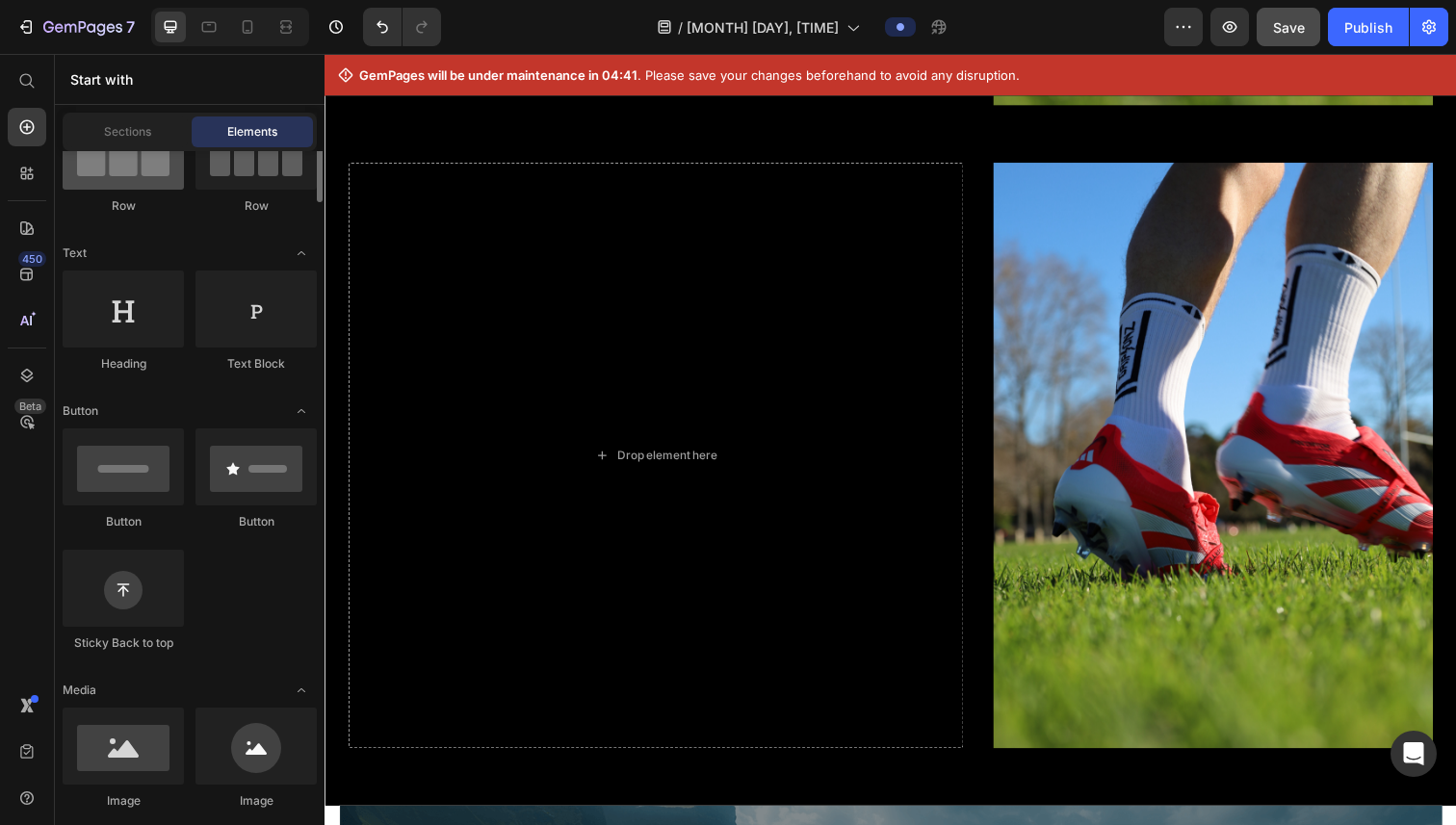 scroll, scrollTop: 315, scrollLeft: 0, axis: vertical 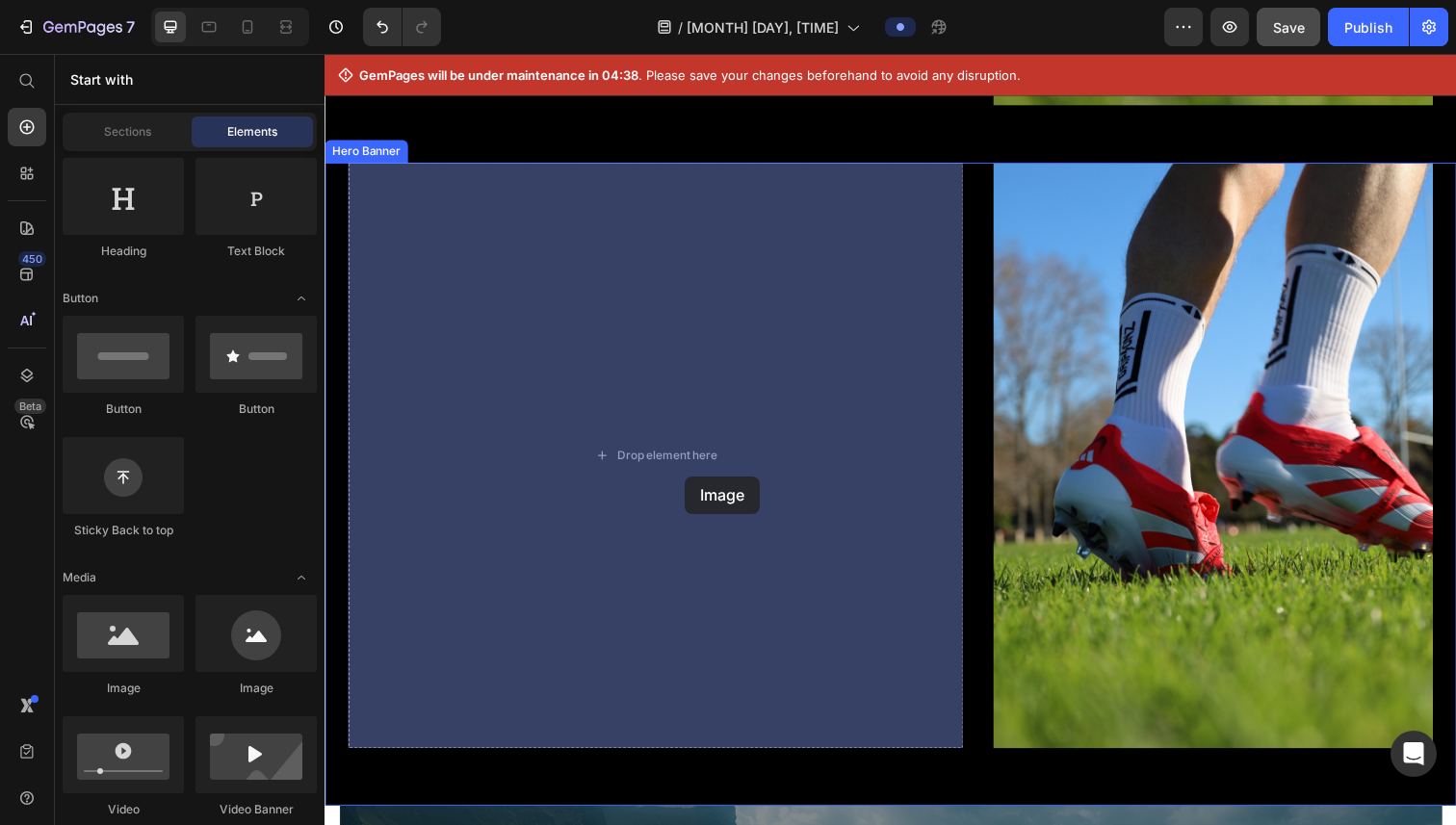 drag, startPoint x: 457, startPoint y: 748, endPoint x: 692, endPoint y: 484, distance: 353.44165 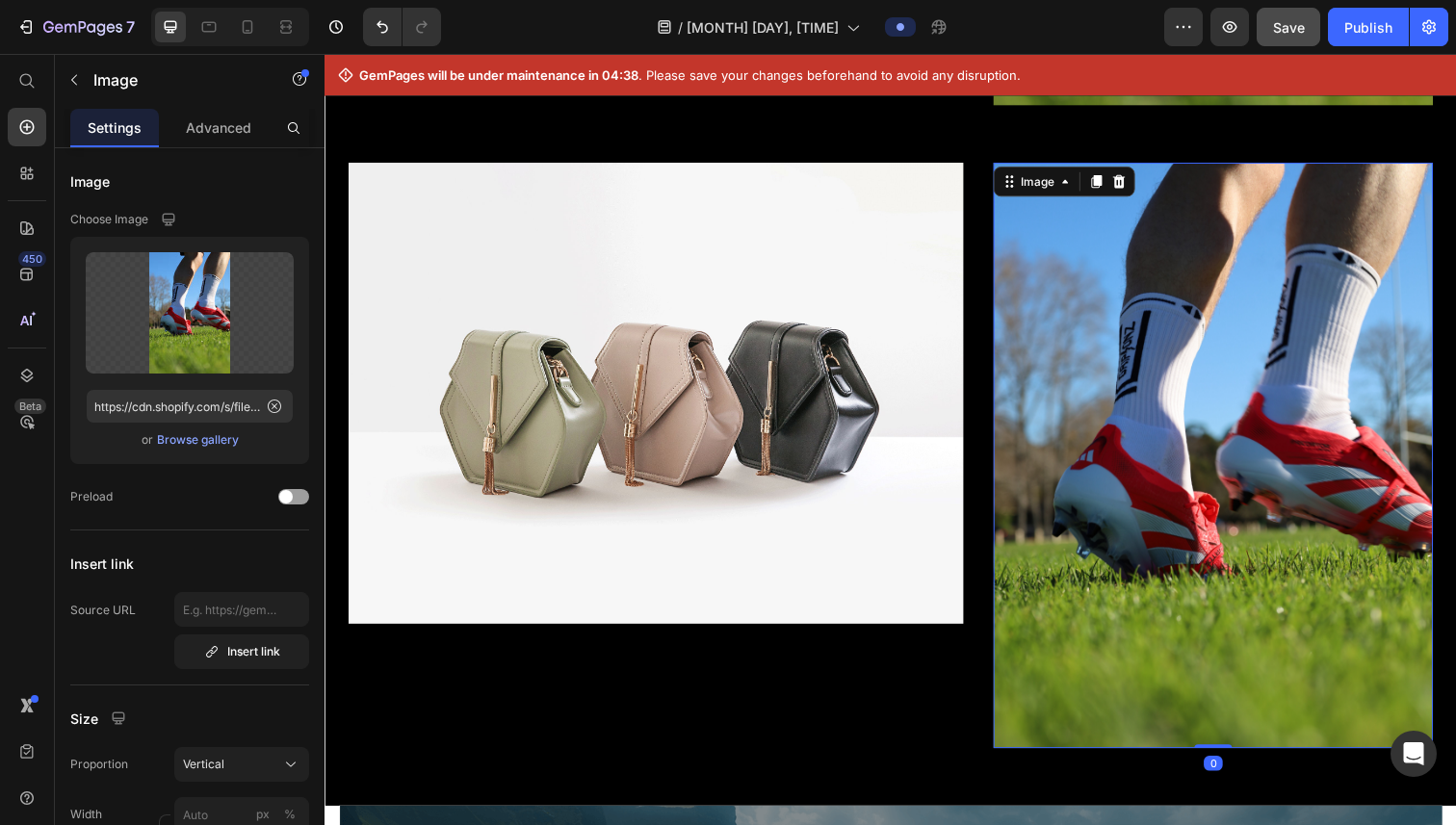click at bounding box center (1232, 463) 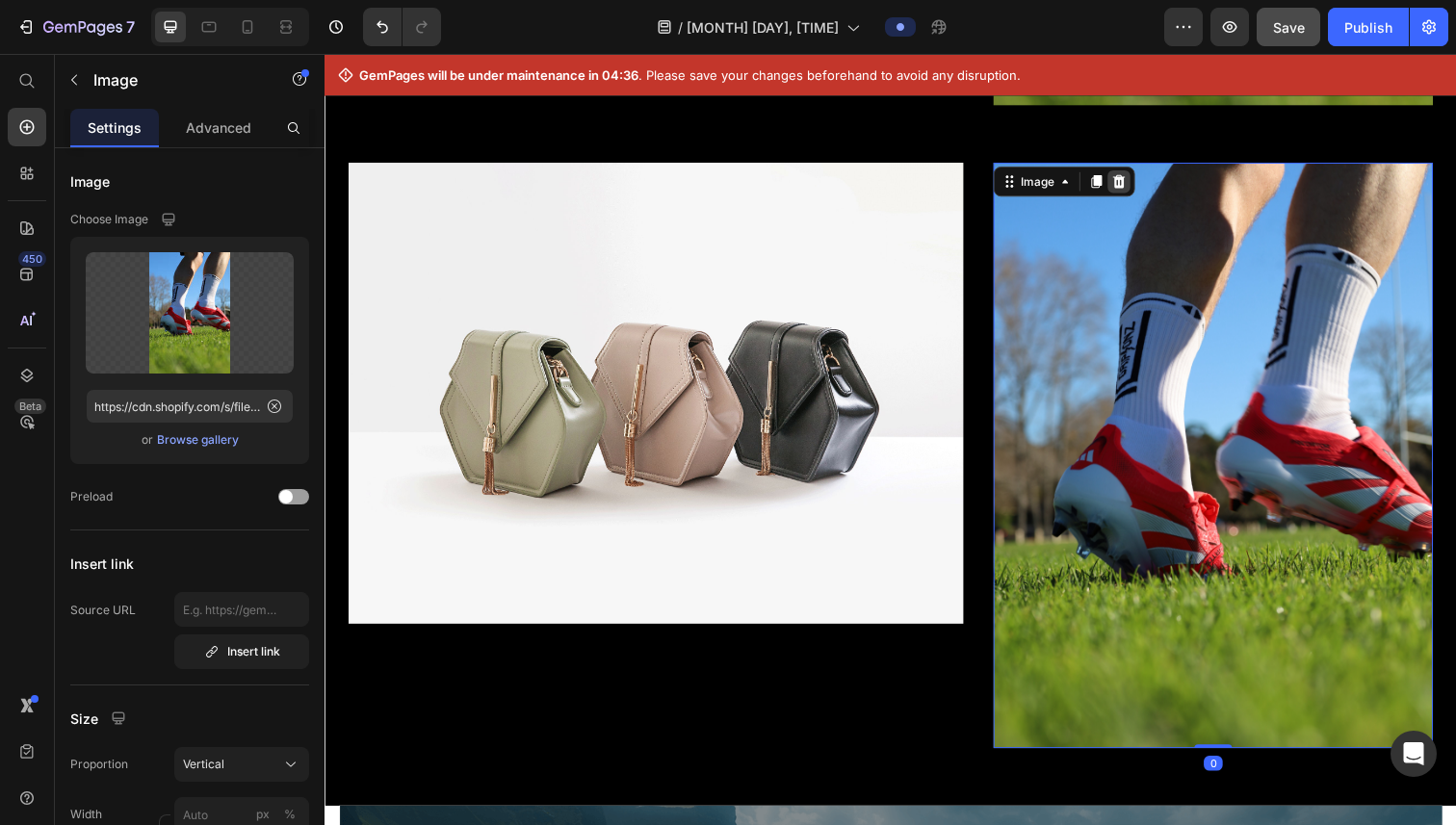 click 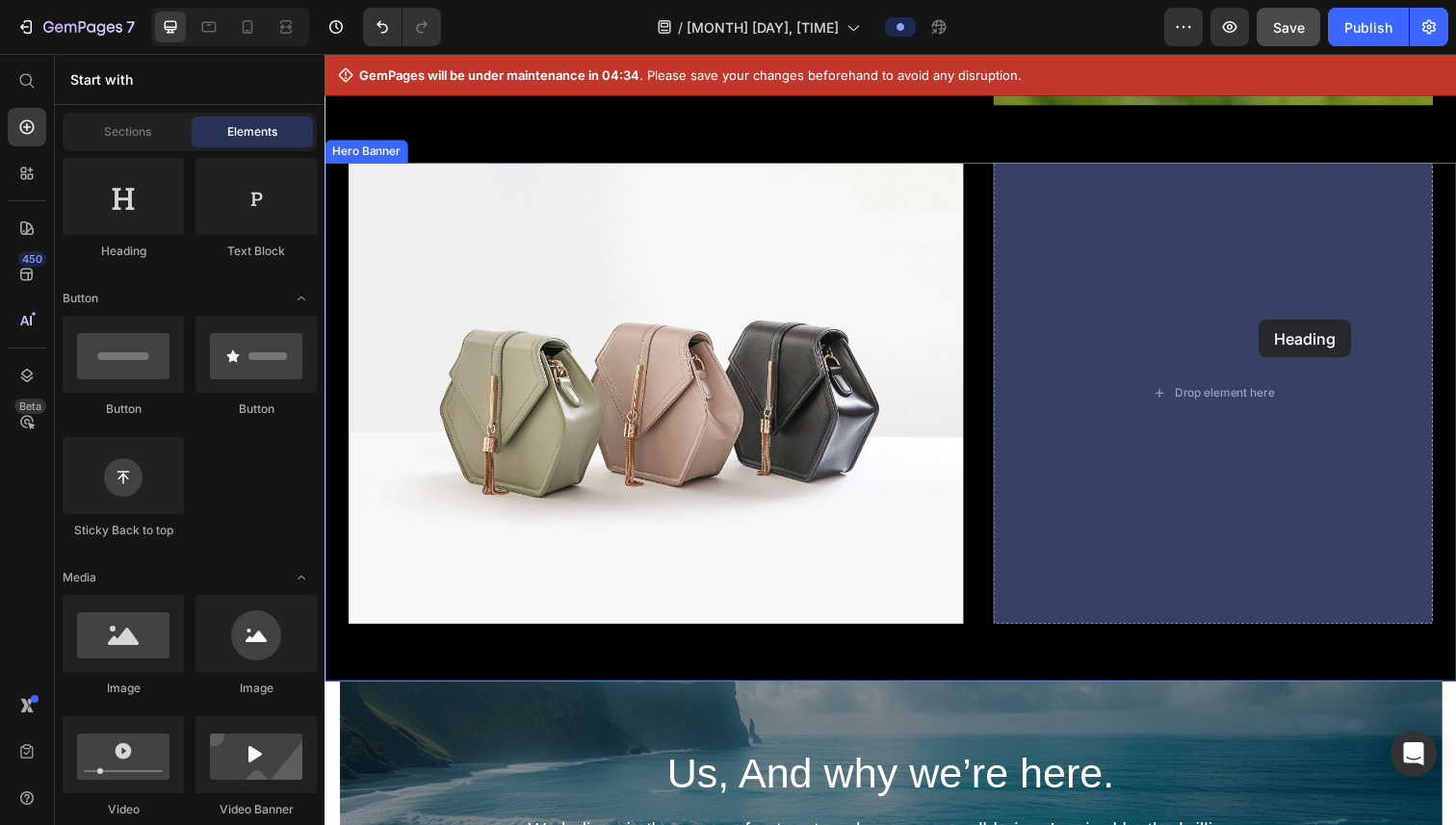 drag, startPoint x: 483, startPoint y: 328, endPoint x: 1209, endPoint y: 321, distance: 726.0337 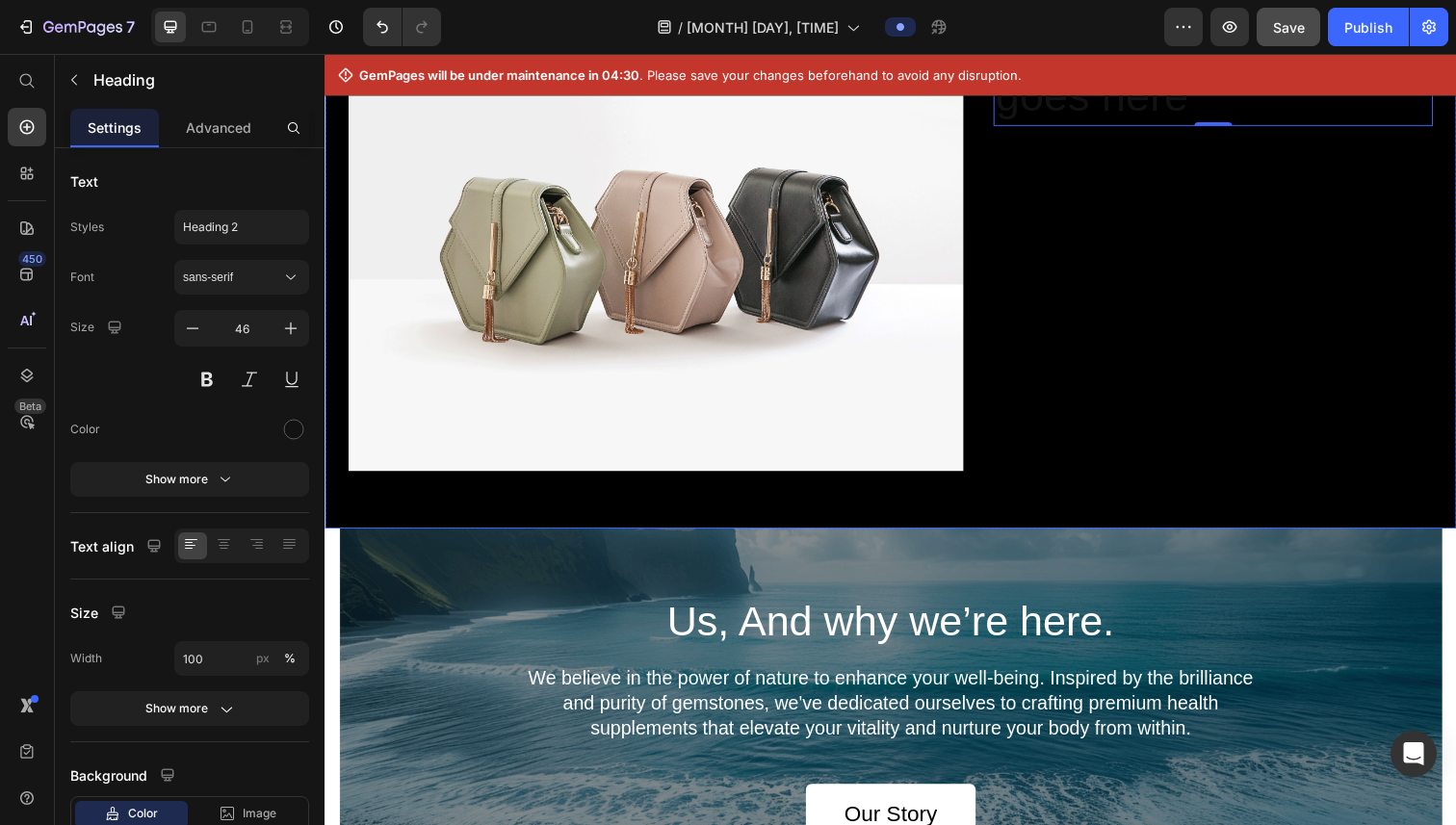 scroll, scrollTop: 2180, scrollLeft: 0, axis: vertical 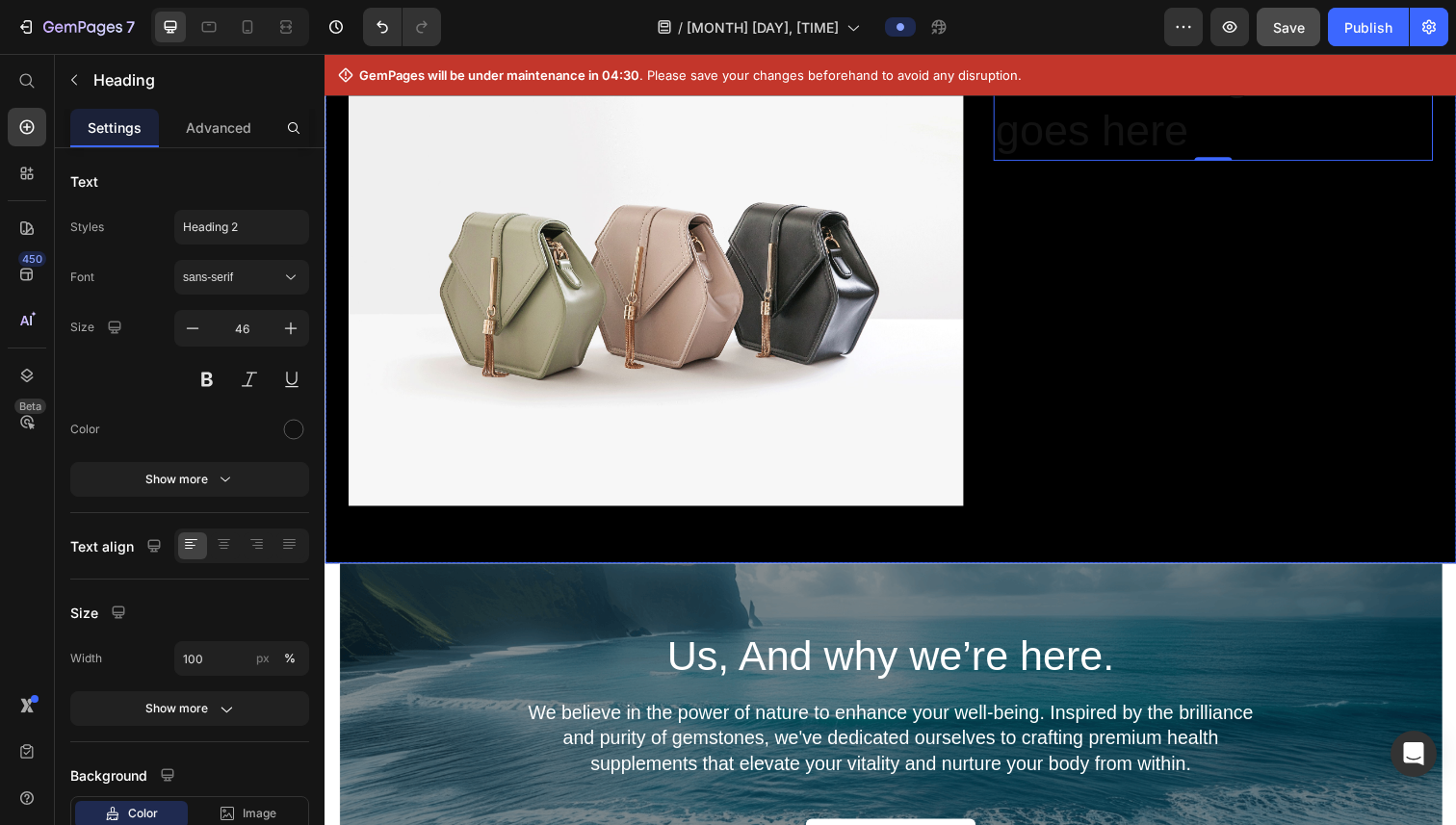 click at bounding box center [663, 279] 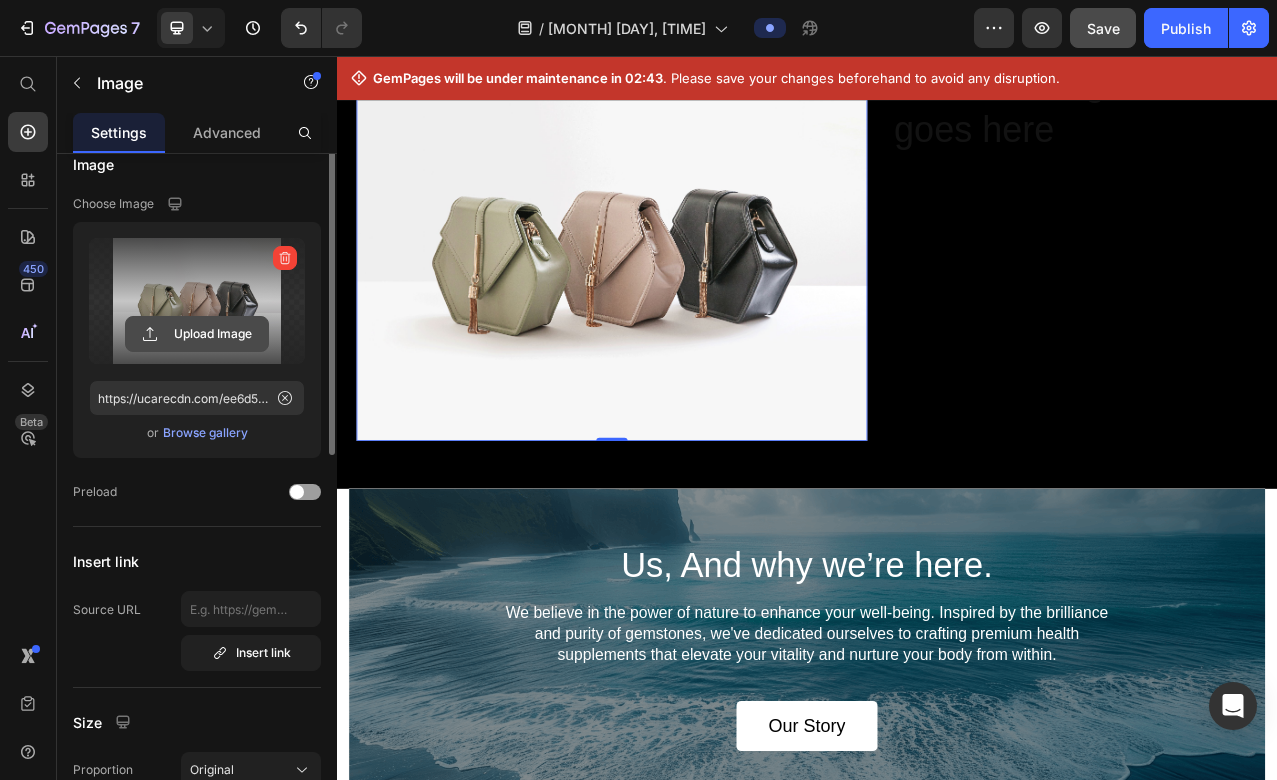 scroll, scrollTop: 7, scrollLeft: 0, axis: vertical 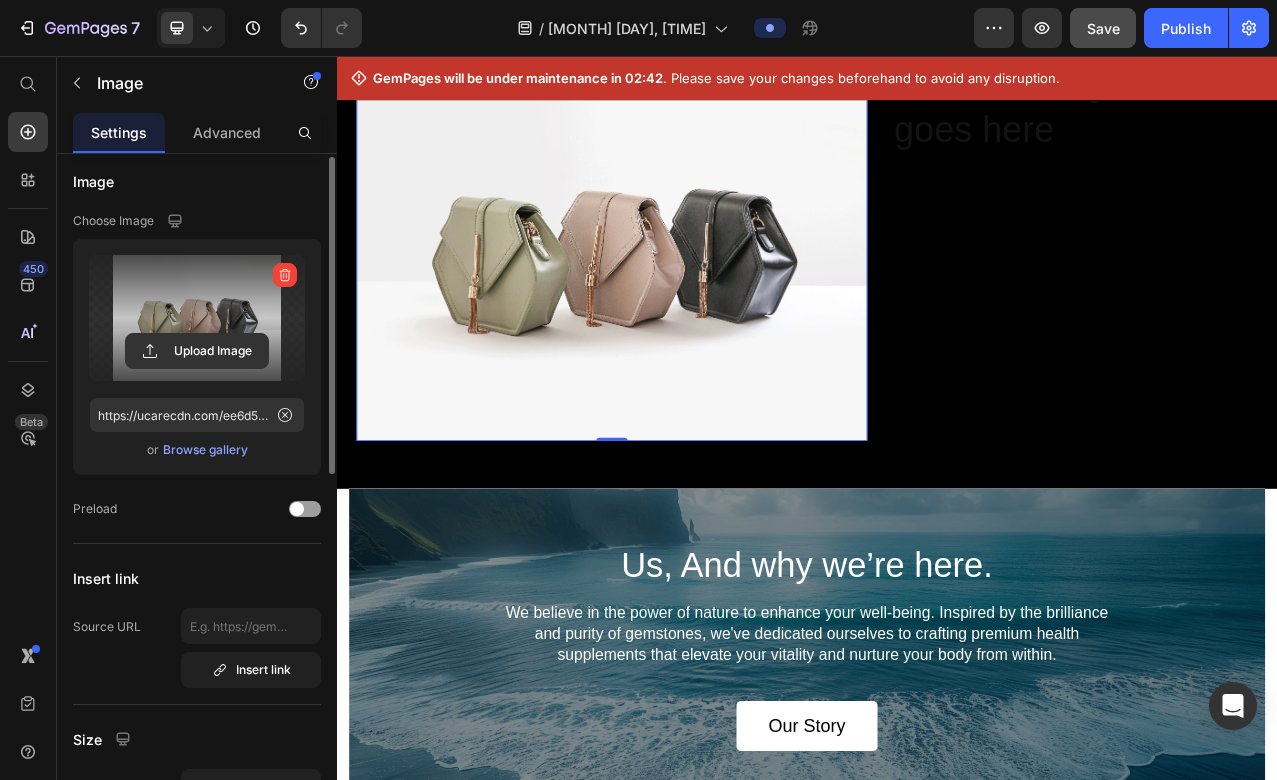 click at bounding box center (197, 318) 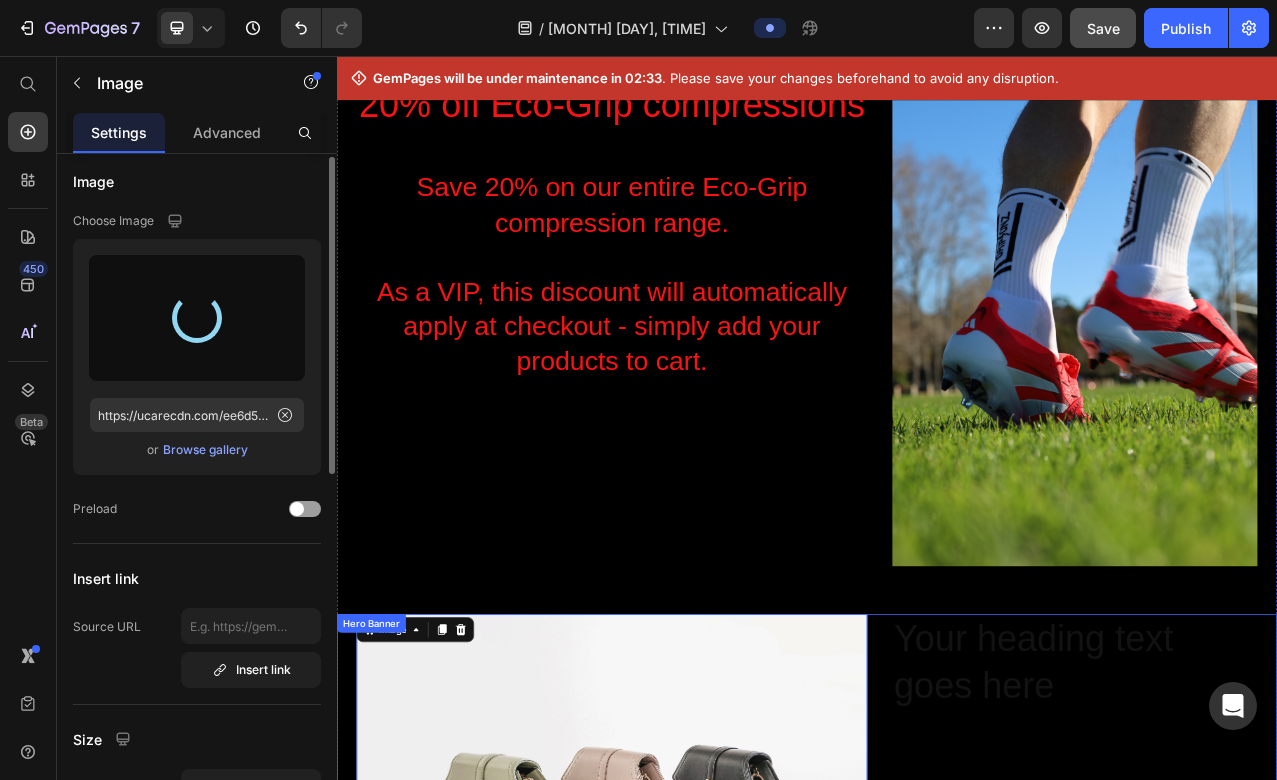 scroll, scrollTop: 1537, scrollLeft: 0, axis: vertical 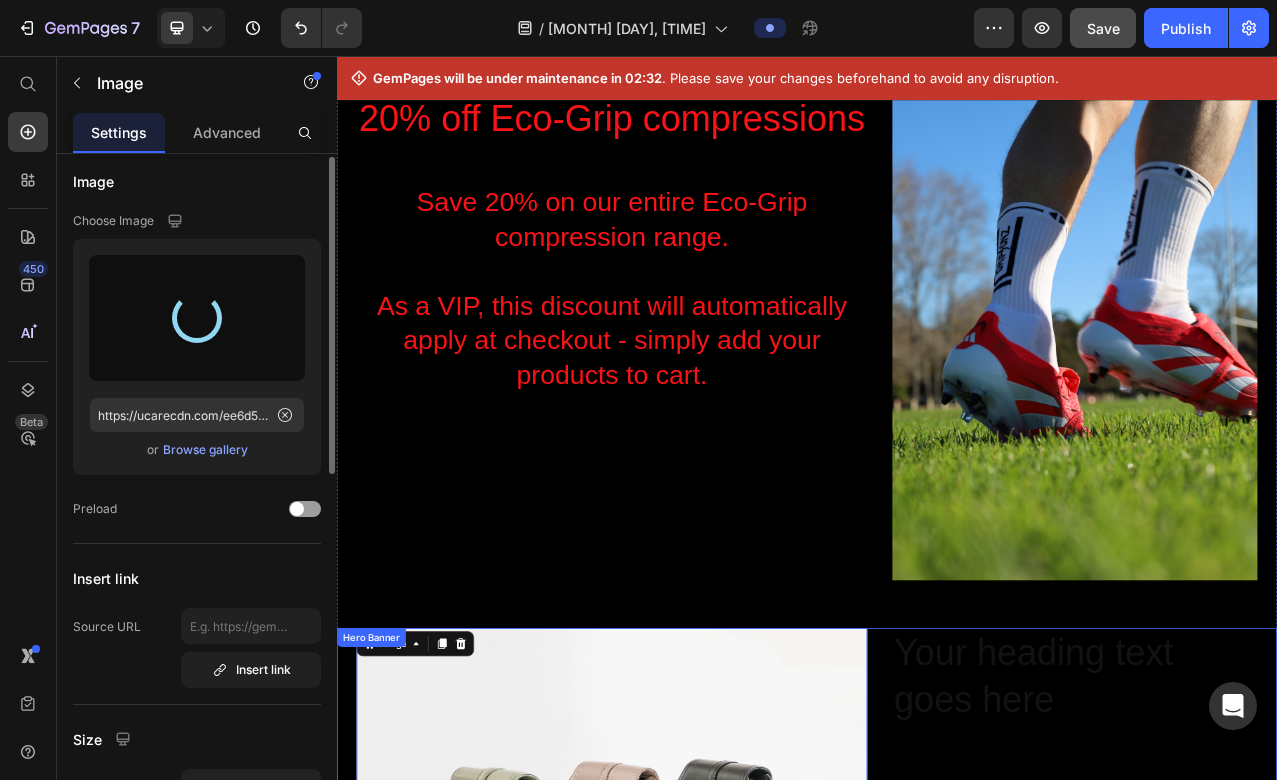 type on "https://cdn.shopify.com/s/files/1/0556/1519/3364/files/gempages_575191045852103792-8e8e225a-dbeb-45e7-a409-95f11ea2402f.jpg" 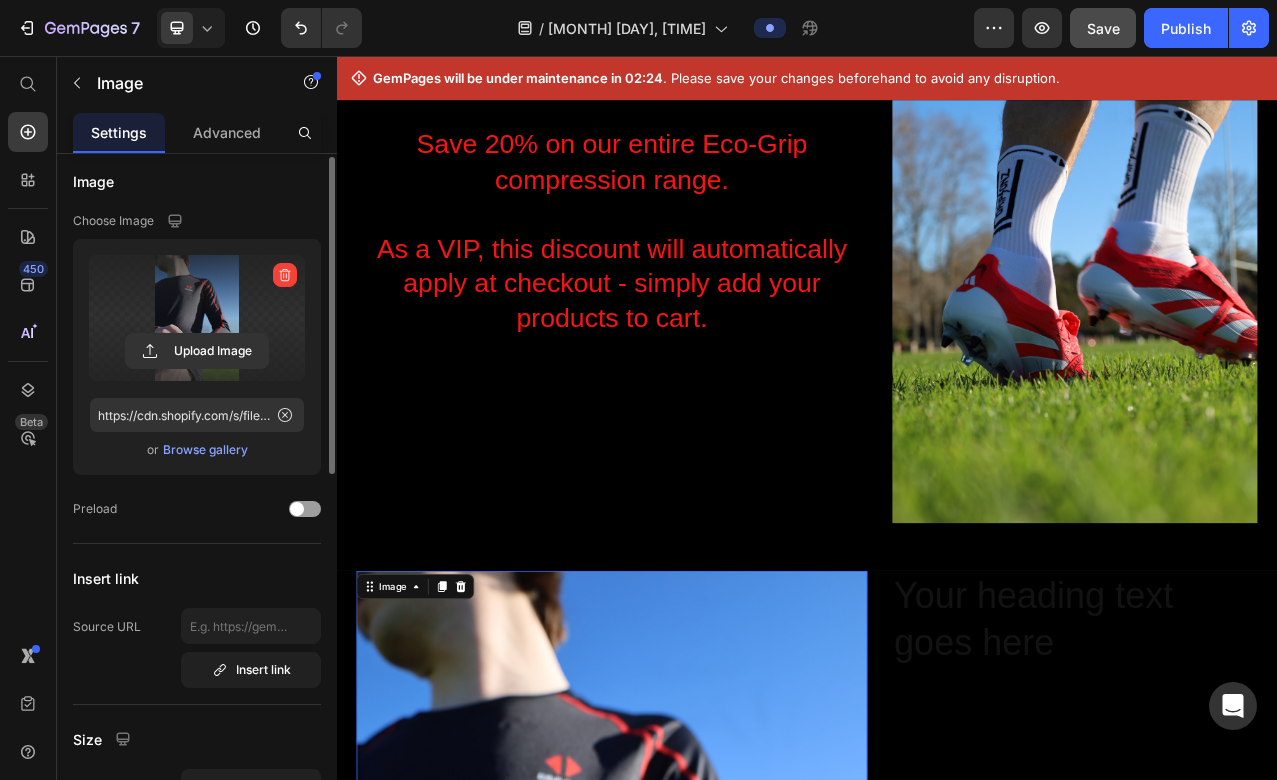 scroll, scrollTop: 1583, scrollLeft: 0, axis: vertical 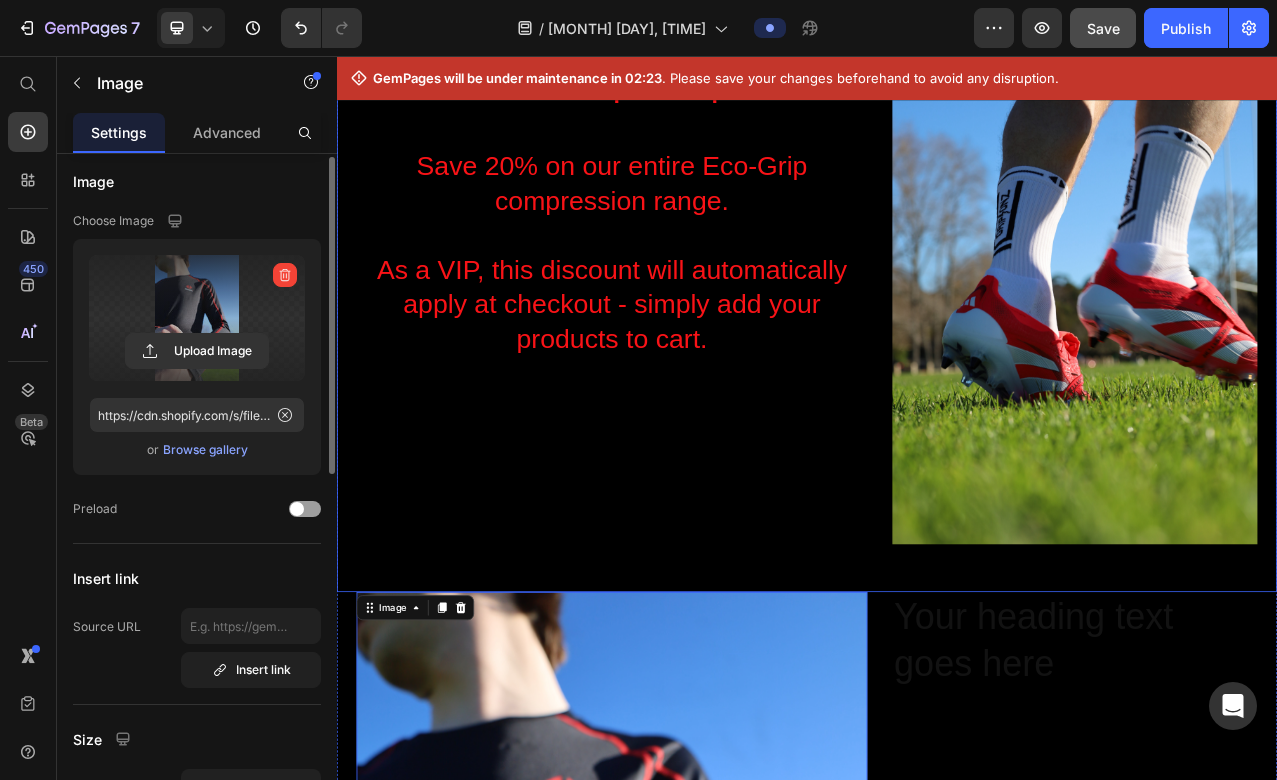 click on "Your heading text goes here" at bounding box center [1279, 790] 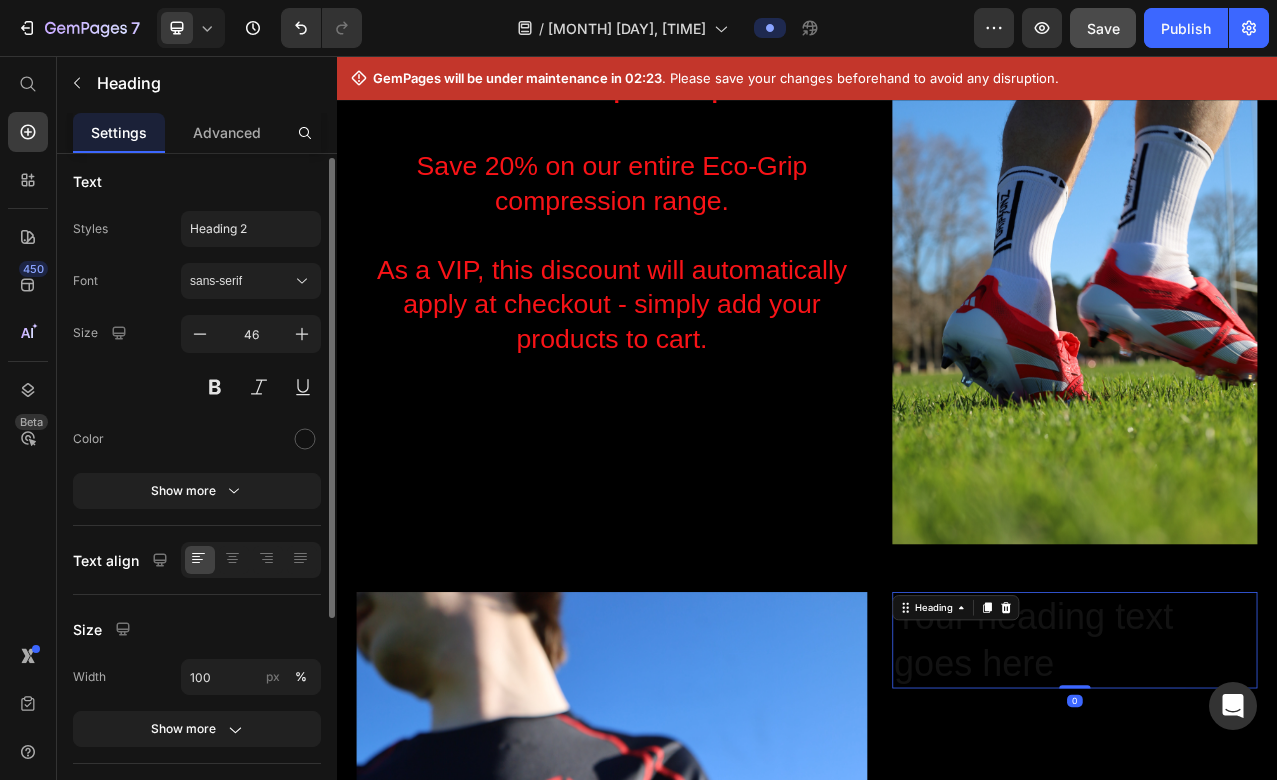 scroll, scrollTop: 0, scrollLeft: 0, axis: both 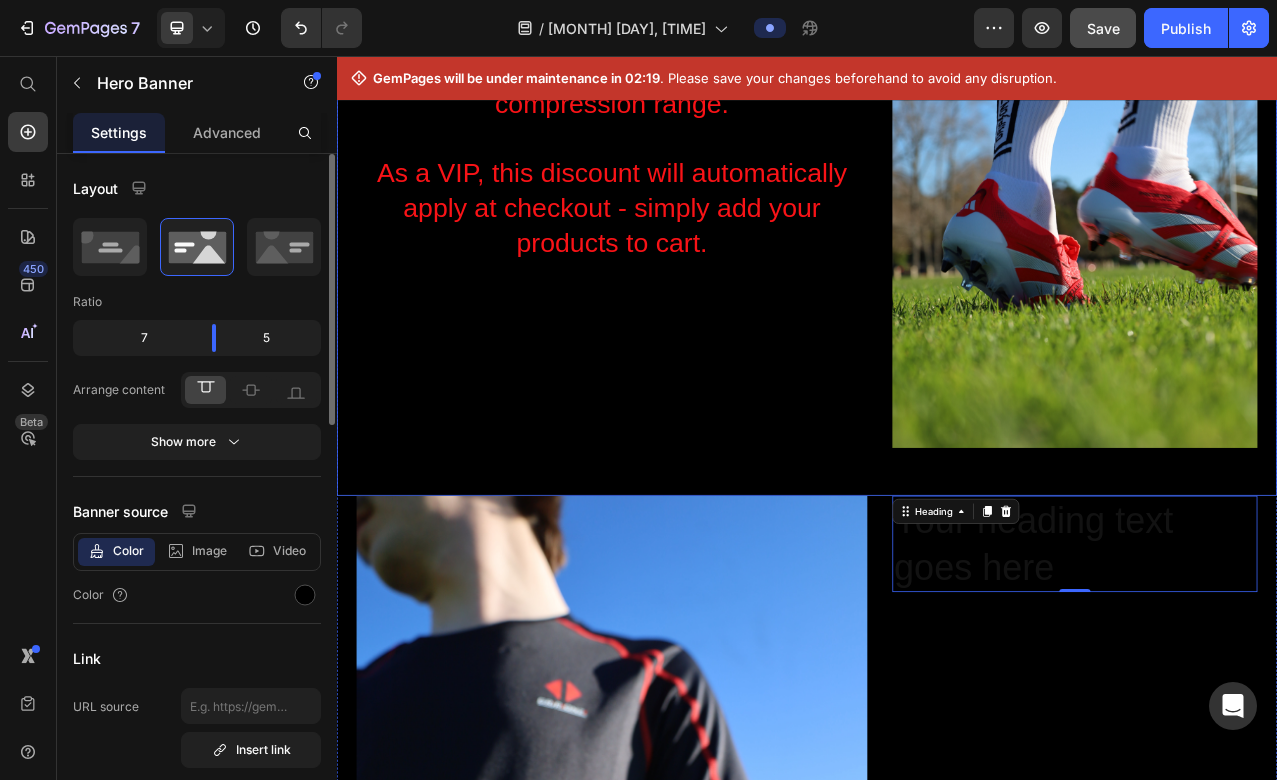 click on "20% off Eco-Grip compressions Heading Save 20% on our entire Eco-Grip compression range. As a VIP, this discount will automatically apply at checkout - simply add your products to cart. Heading Image" at bounding box center [937, 264] 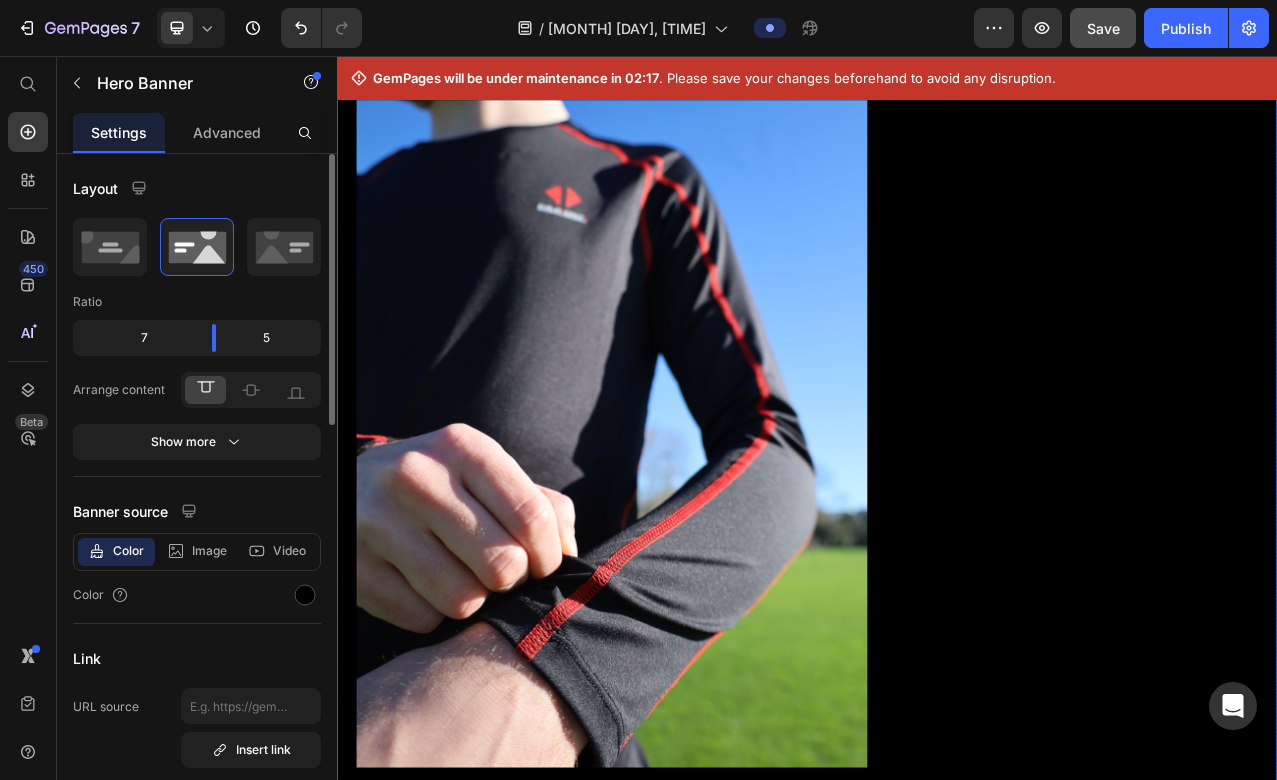 scroll, scrollTop: 2347, scrollLeft: 0, axis: vertical 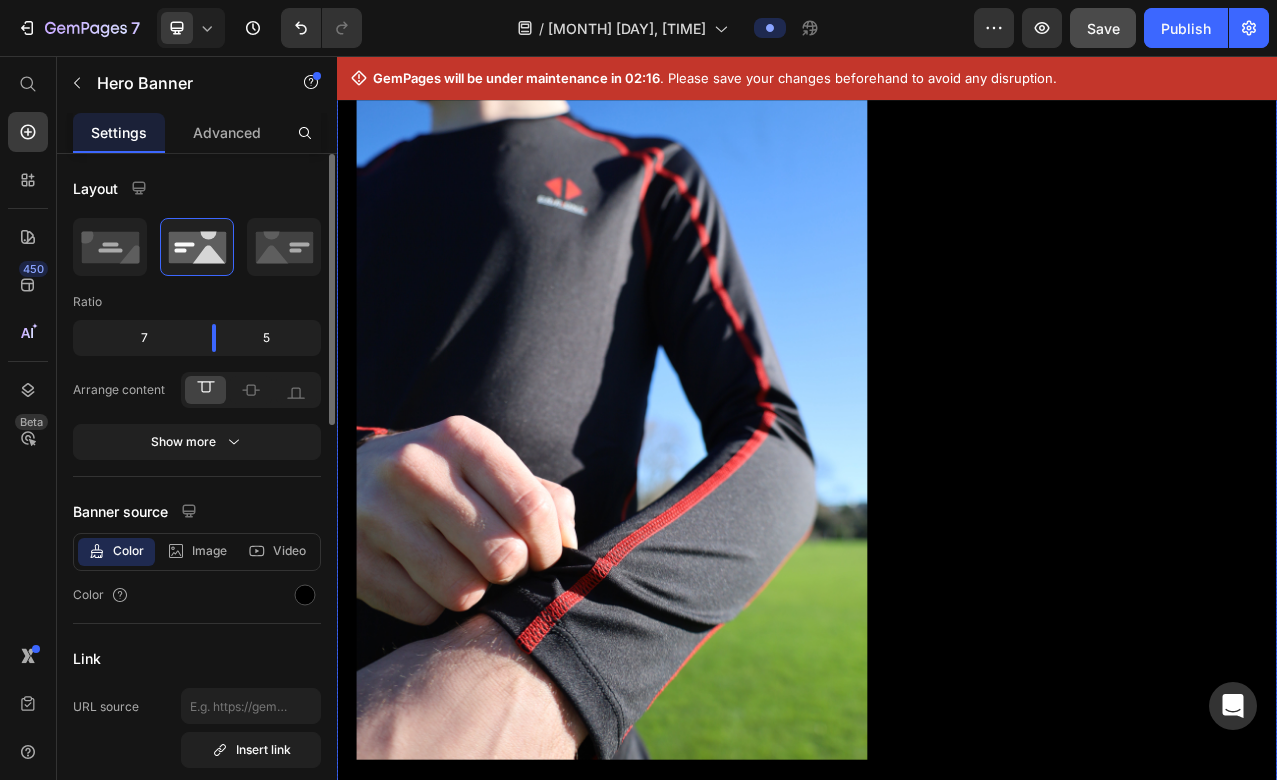 click on "Your heading text goes here Heading" at bounding box center [1279, 453] 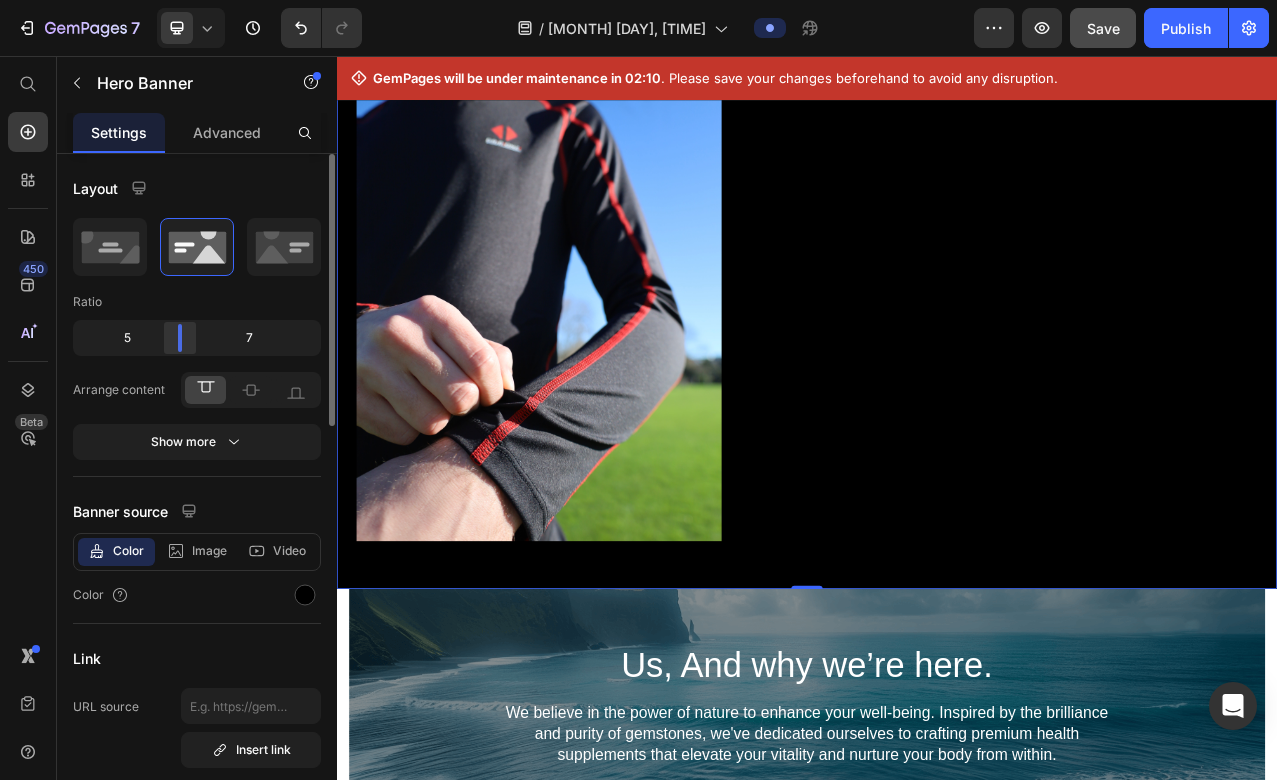 drag, startPoint x: 215, startPoint y: 349, endPoint x: 173, endPoint y: 346, distance: 42.107006 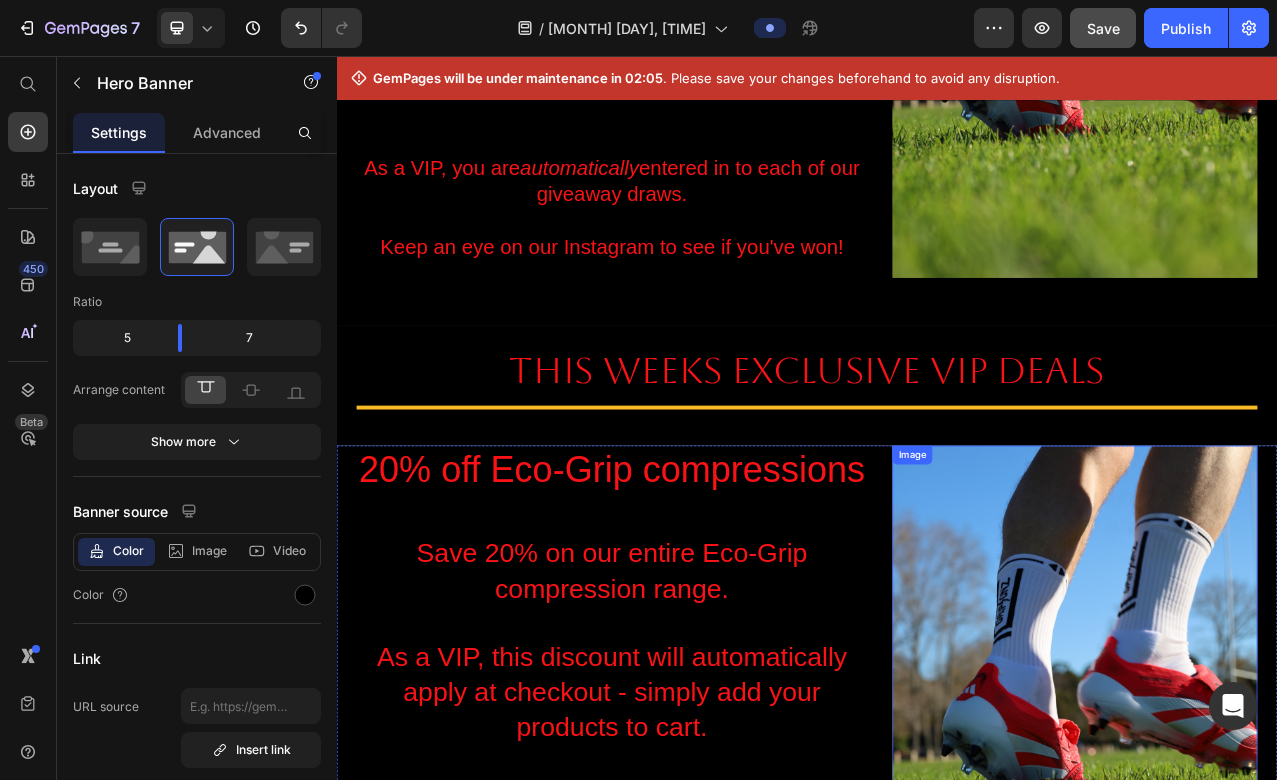 scroll, scrollTop: 1178, scrollLeft: 0, axis: vertical 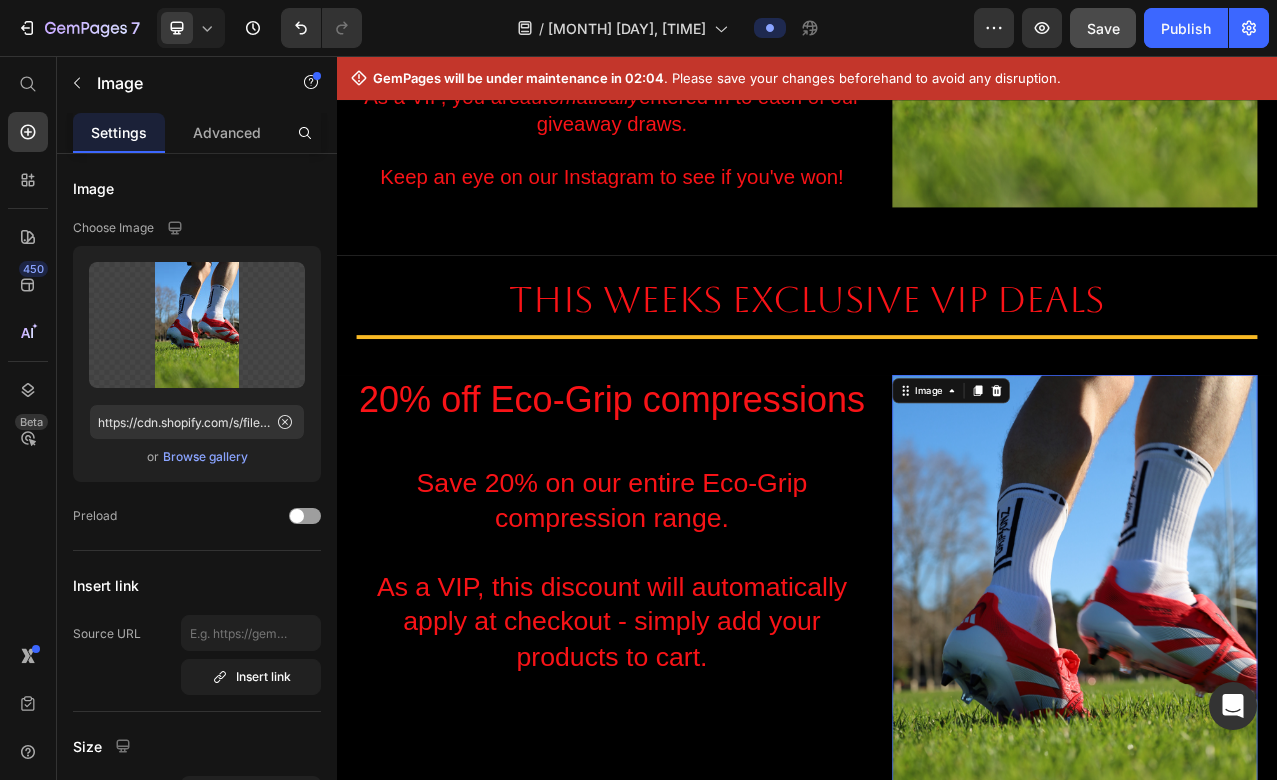 click at bounding box center [1279, 761] 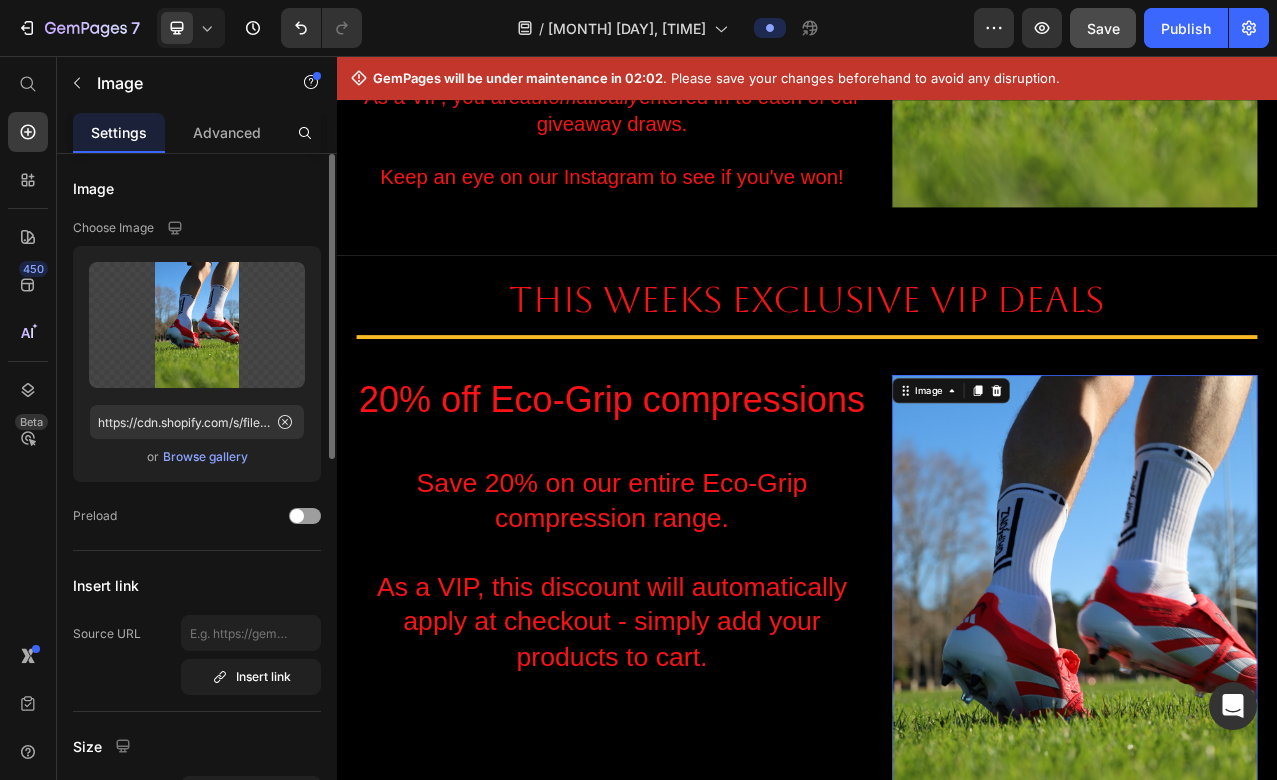 click on "Browse gallery" at bounding box center (205, 457) 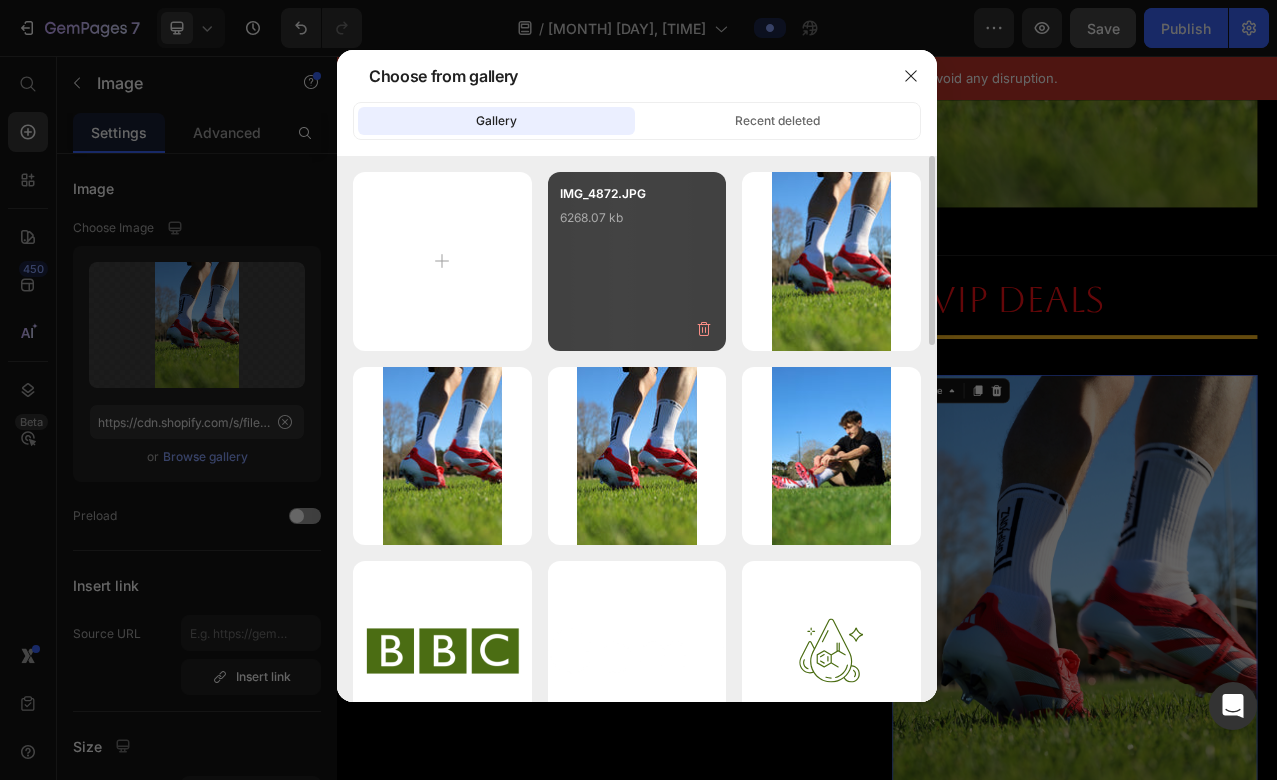 click on "IMG_4872.JPG 6268.07 kb" at bounding box center (637, 261) 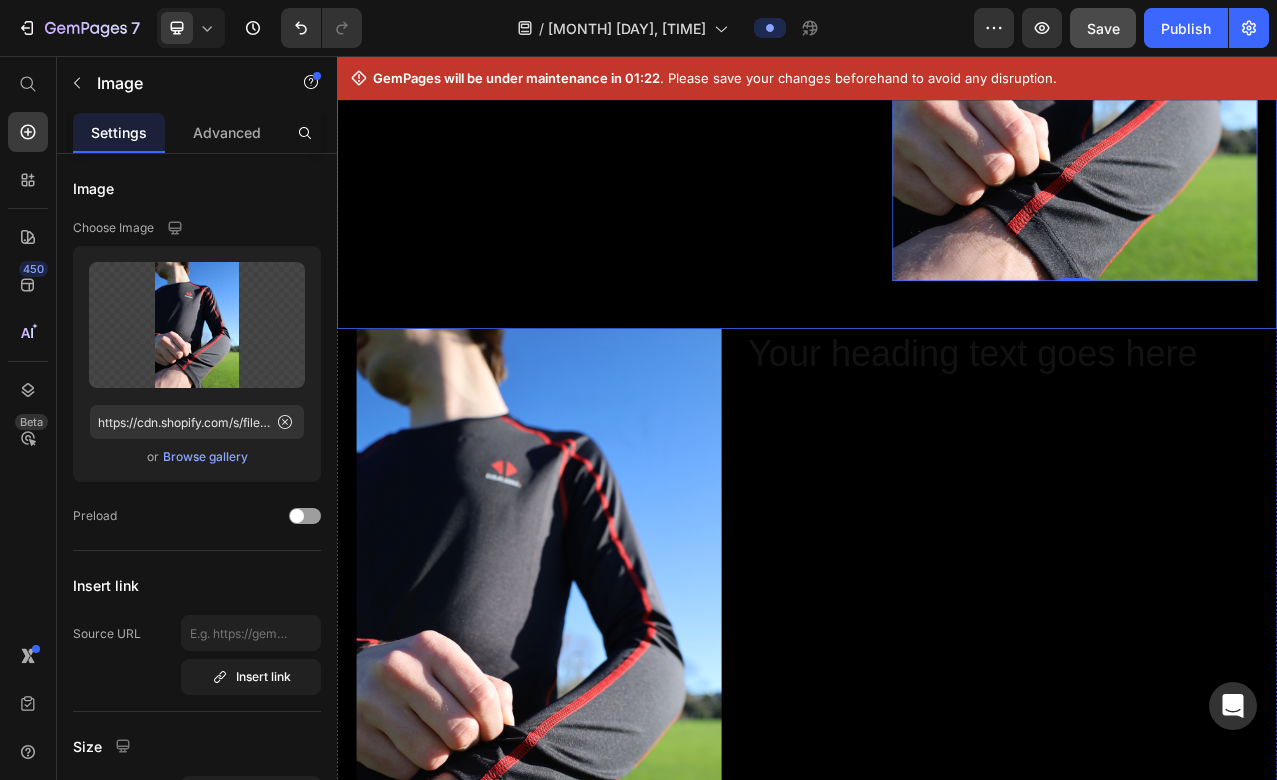 scroll, scrollTop: 1956, scrollLeft: 0, axis: vertical 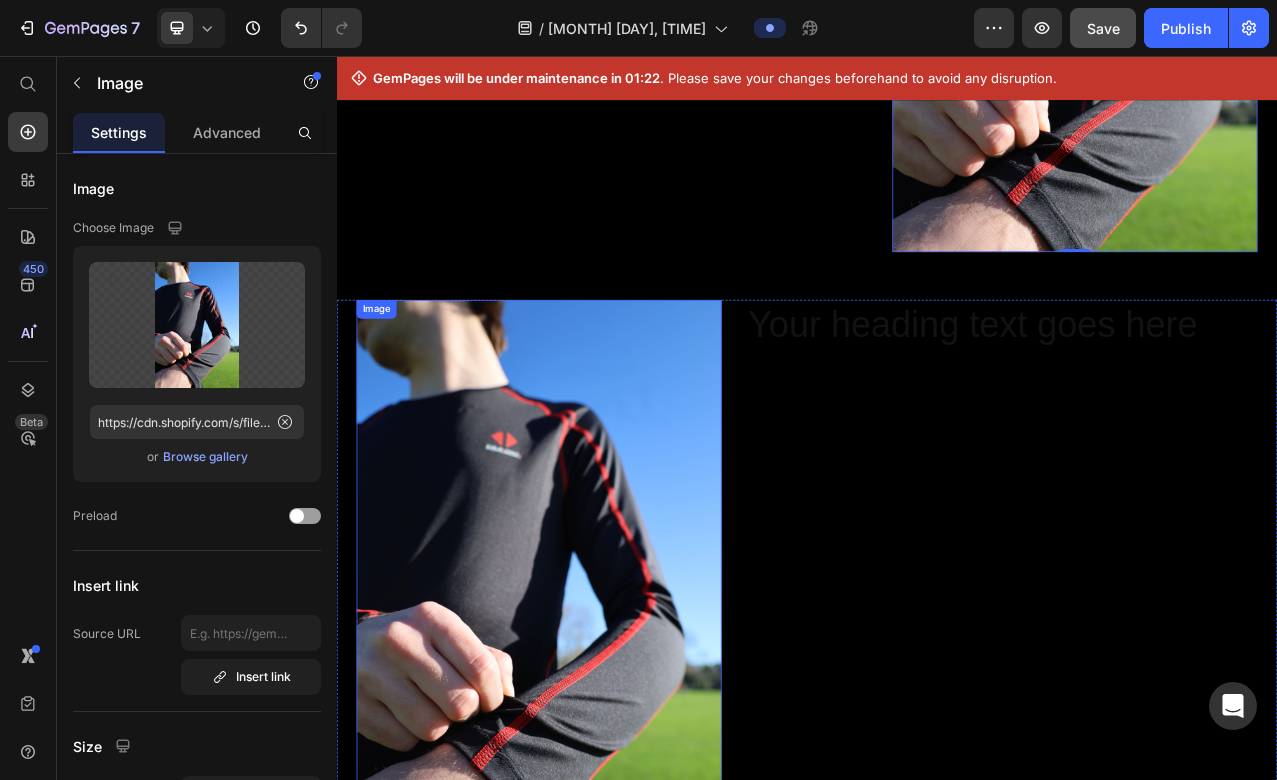 click at bounding box center (595, 704) 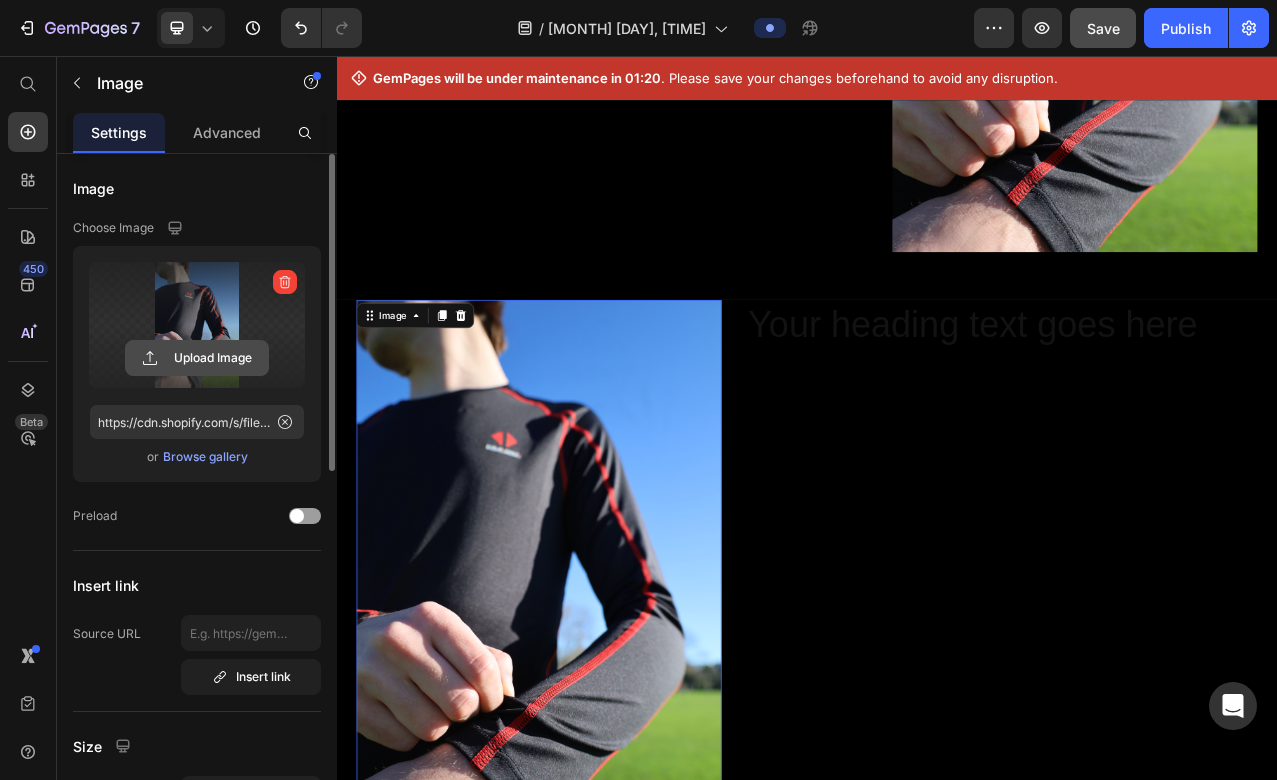 click 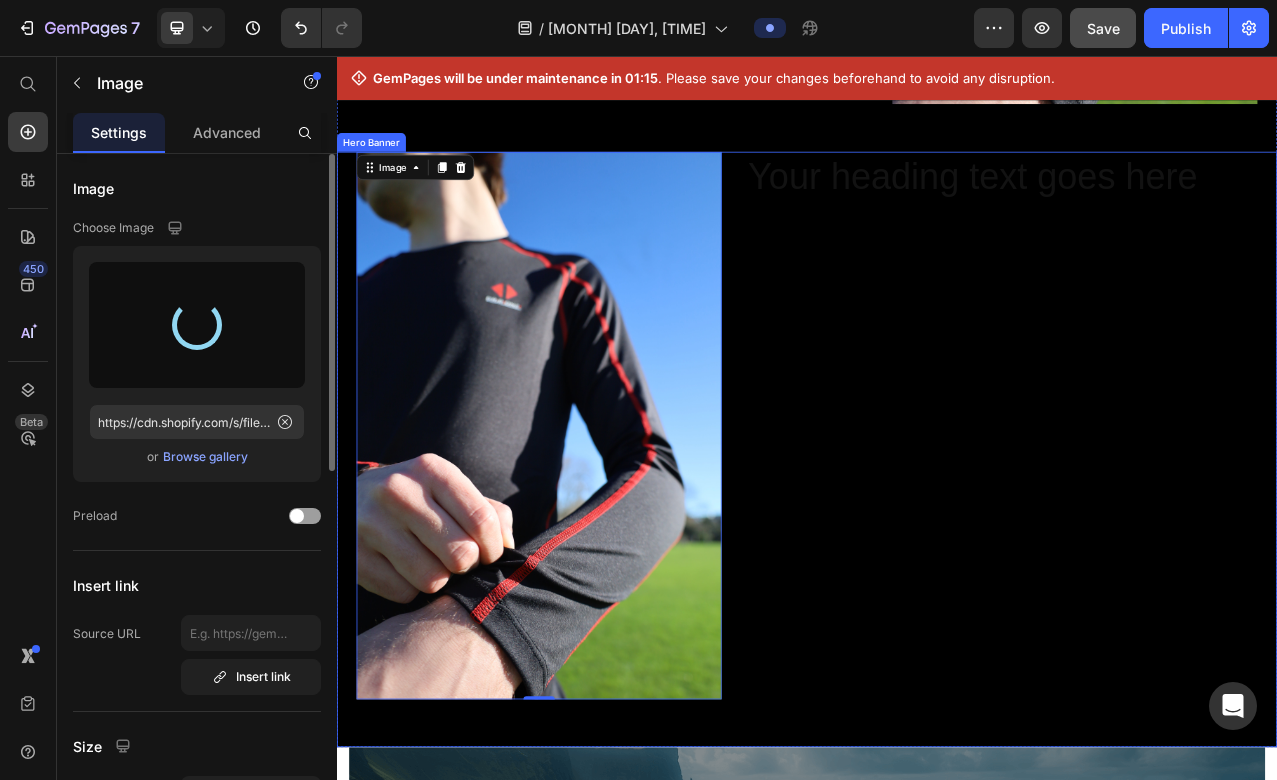 scroll, scrollTop: 2150, scrollLeft: 0, axis: vertical 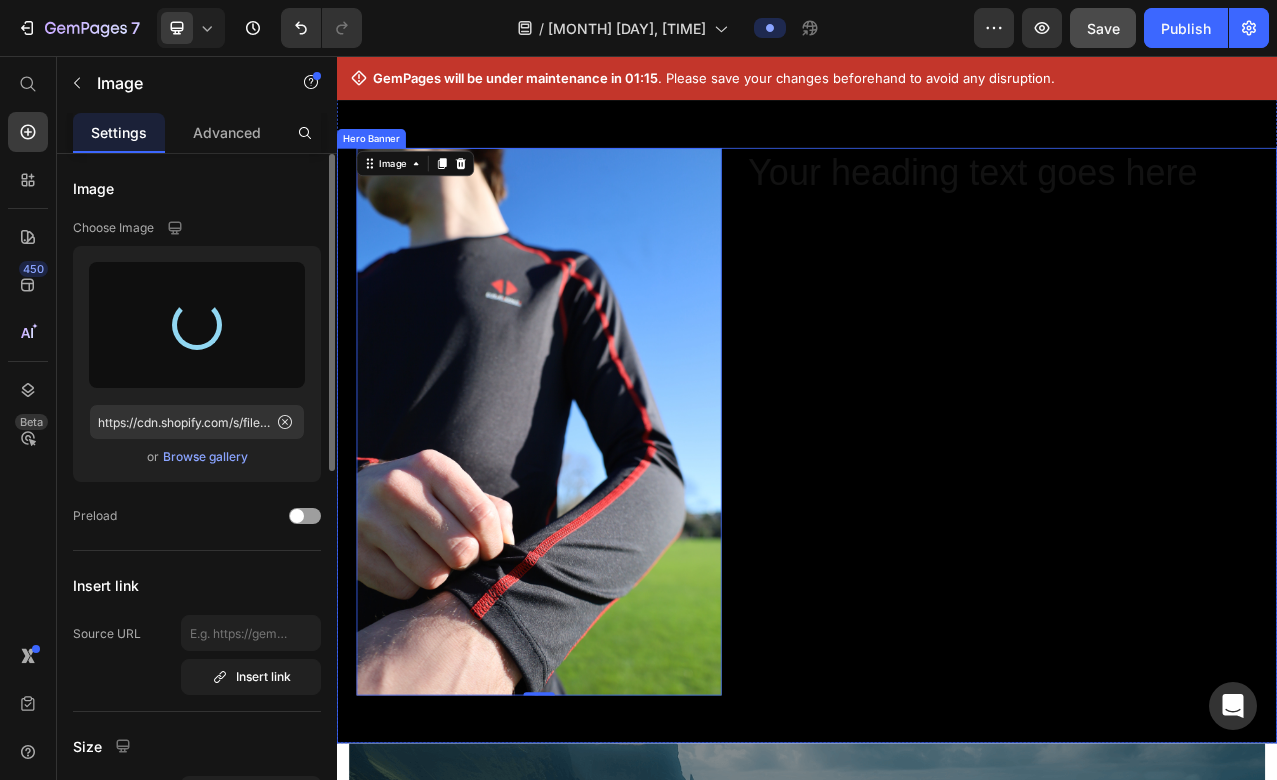 click on "Your heading text goes here Heading" at bounding box center [1186, 510] 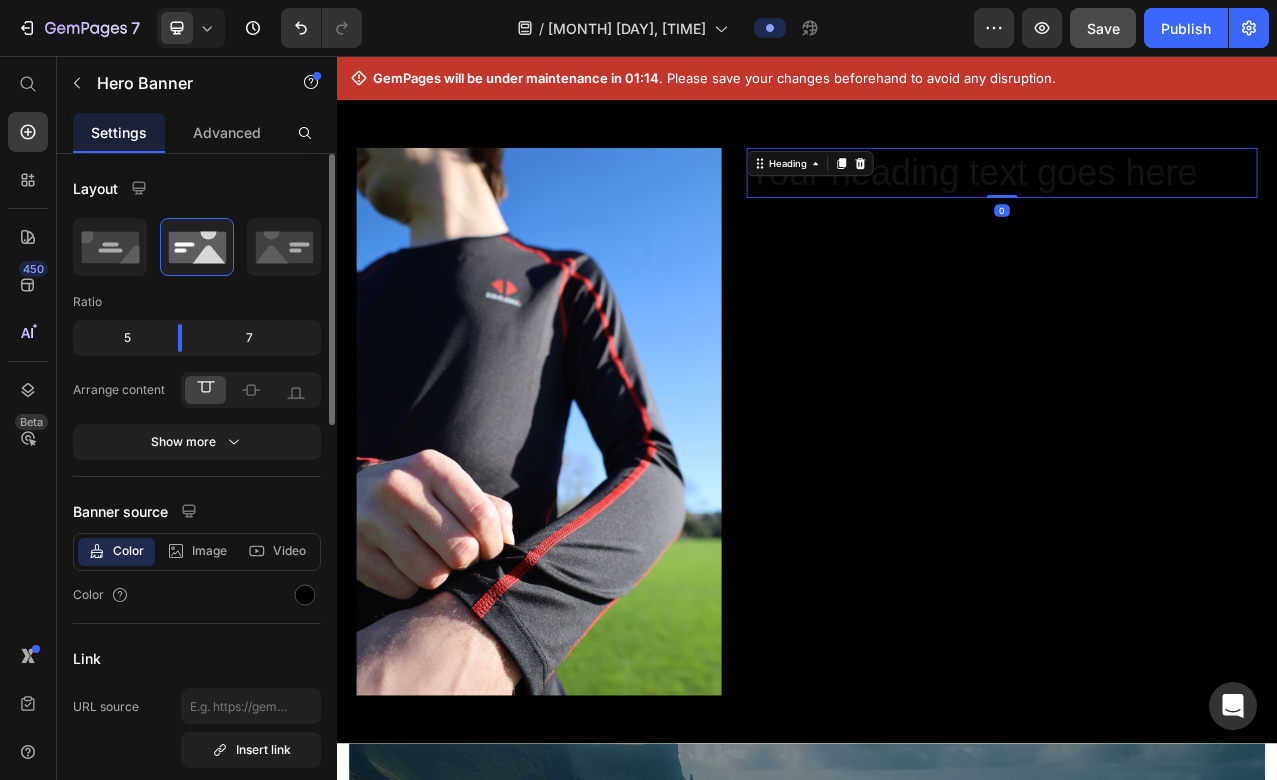 click on "Your heading text goes here" at bounding box center (1186, 193) 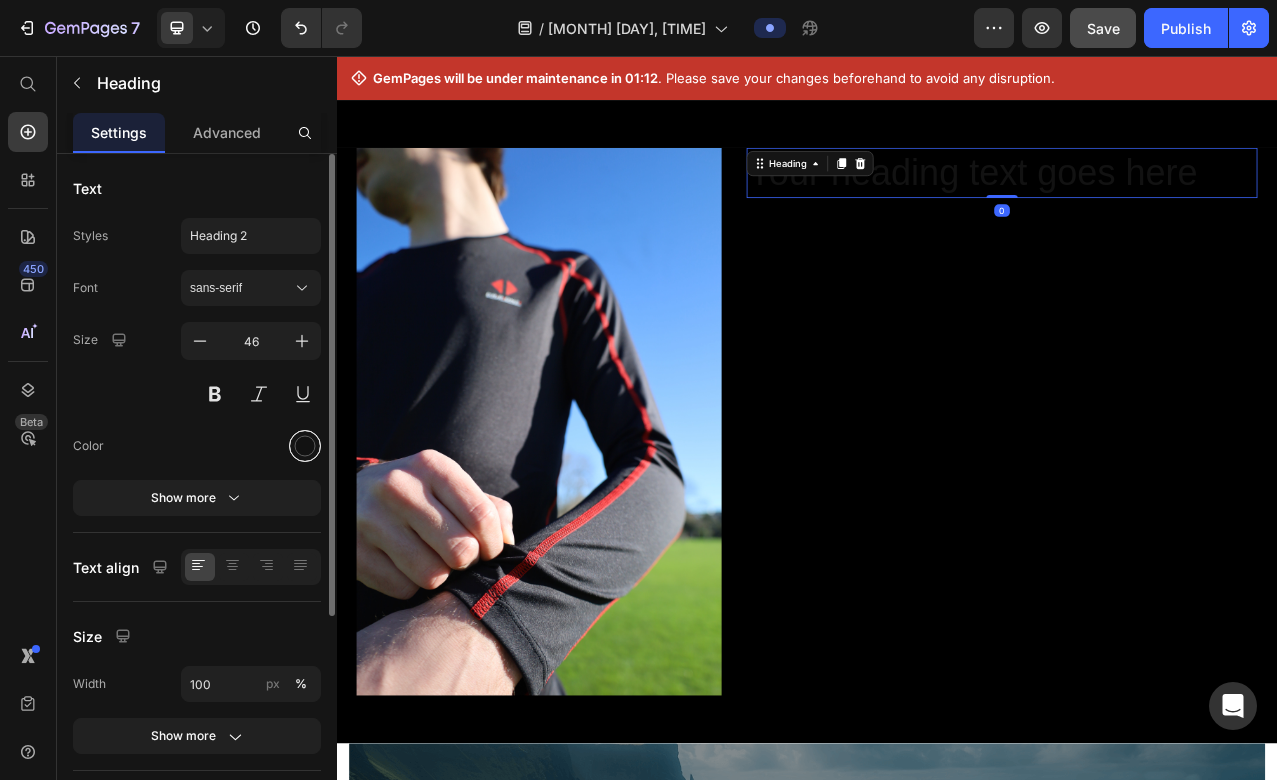 click at bounding box center [305, 446] 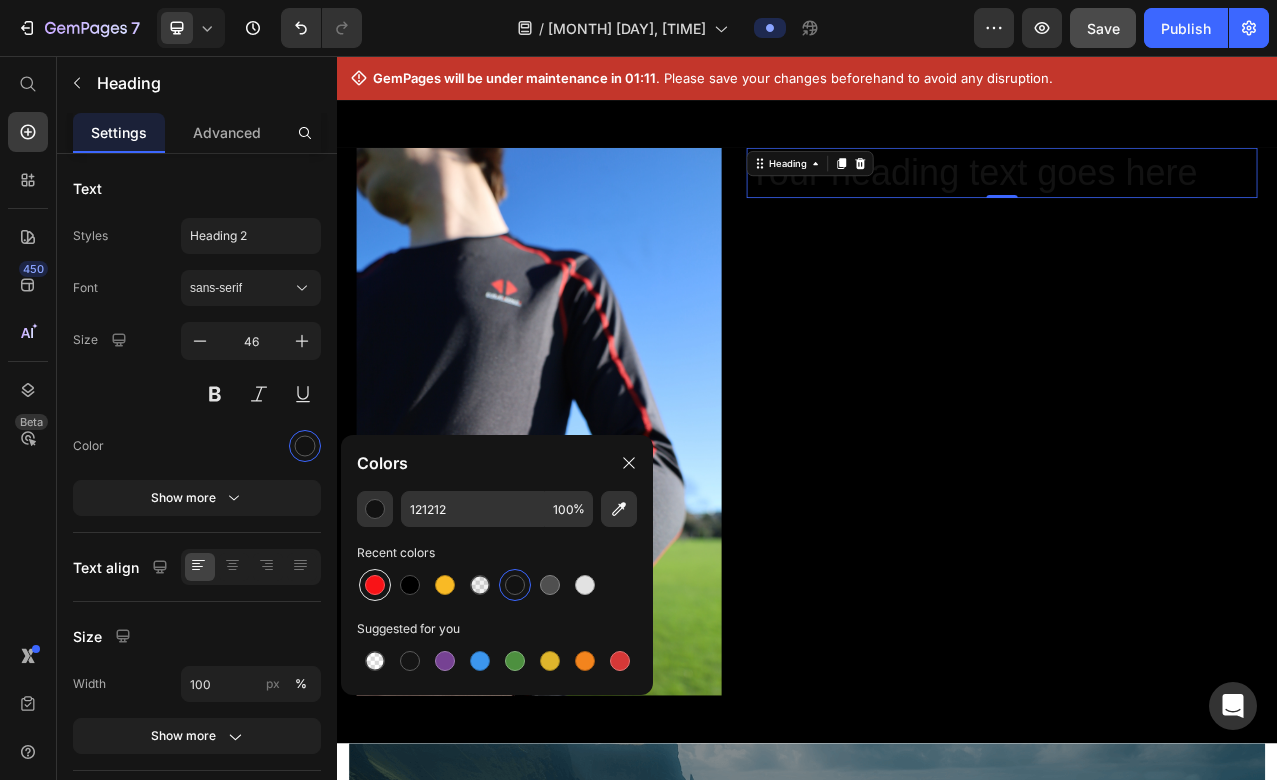 click at bounding box center [375, 585] 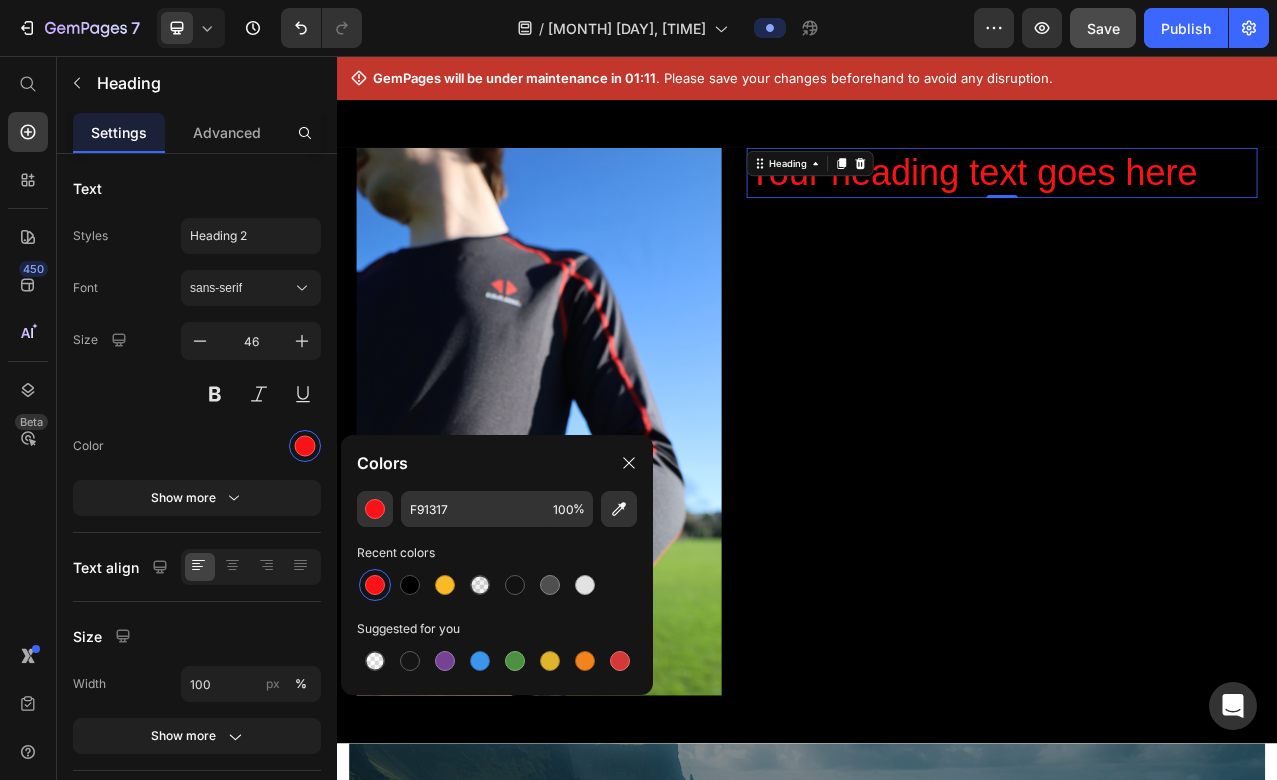 click on "Your heading text goes here" at bounding box center [1186, 193] 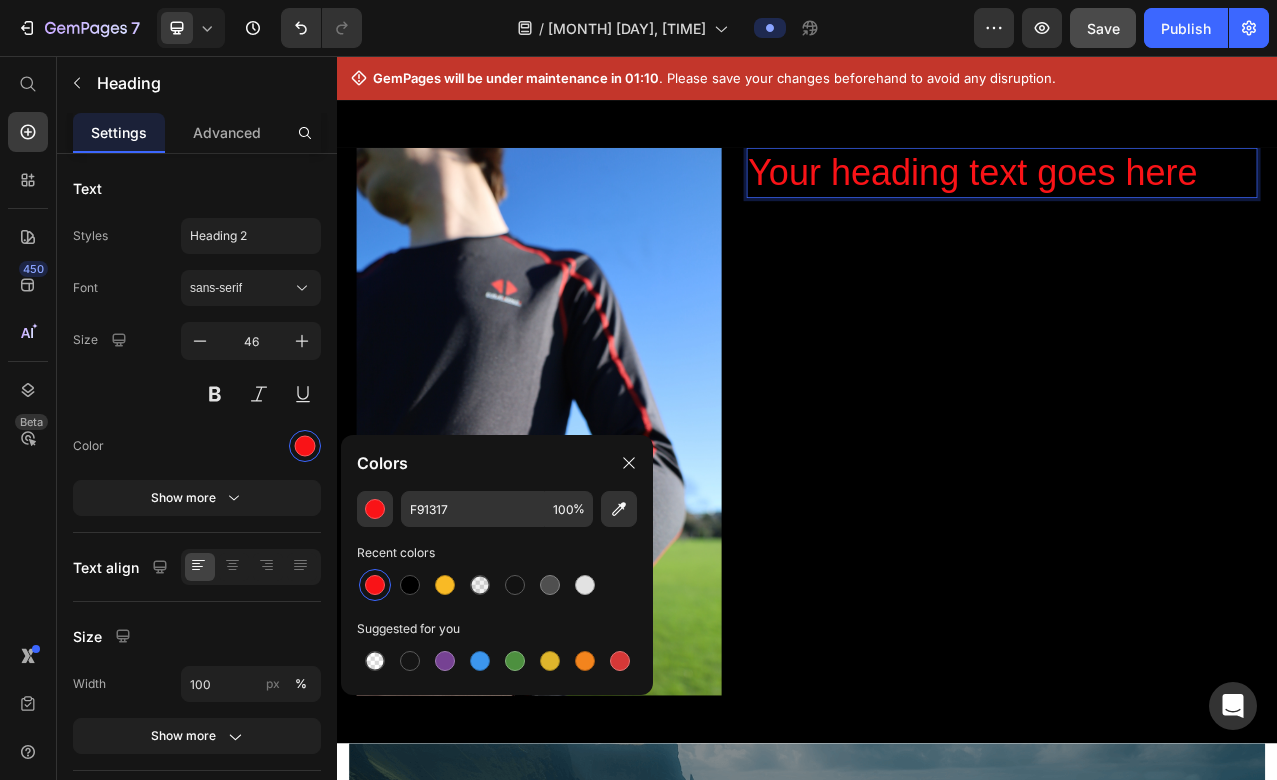 click on "Your heading text goes here" at bounding box center [1186, 193] 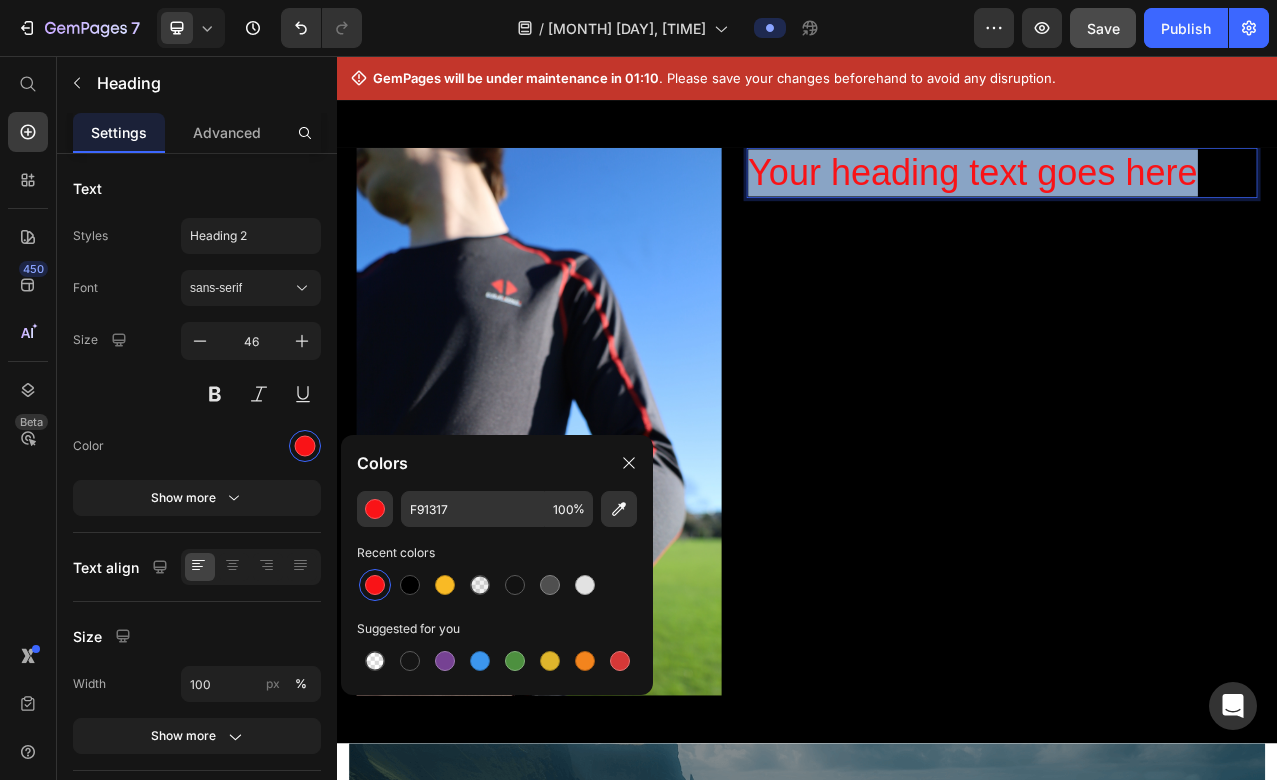 click on "Your heading text goes here" at bounding box center [1186, 193] 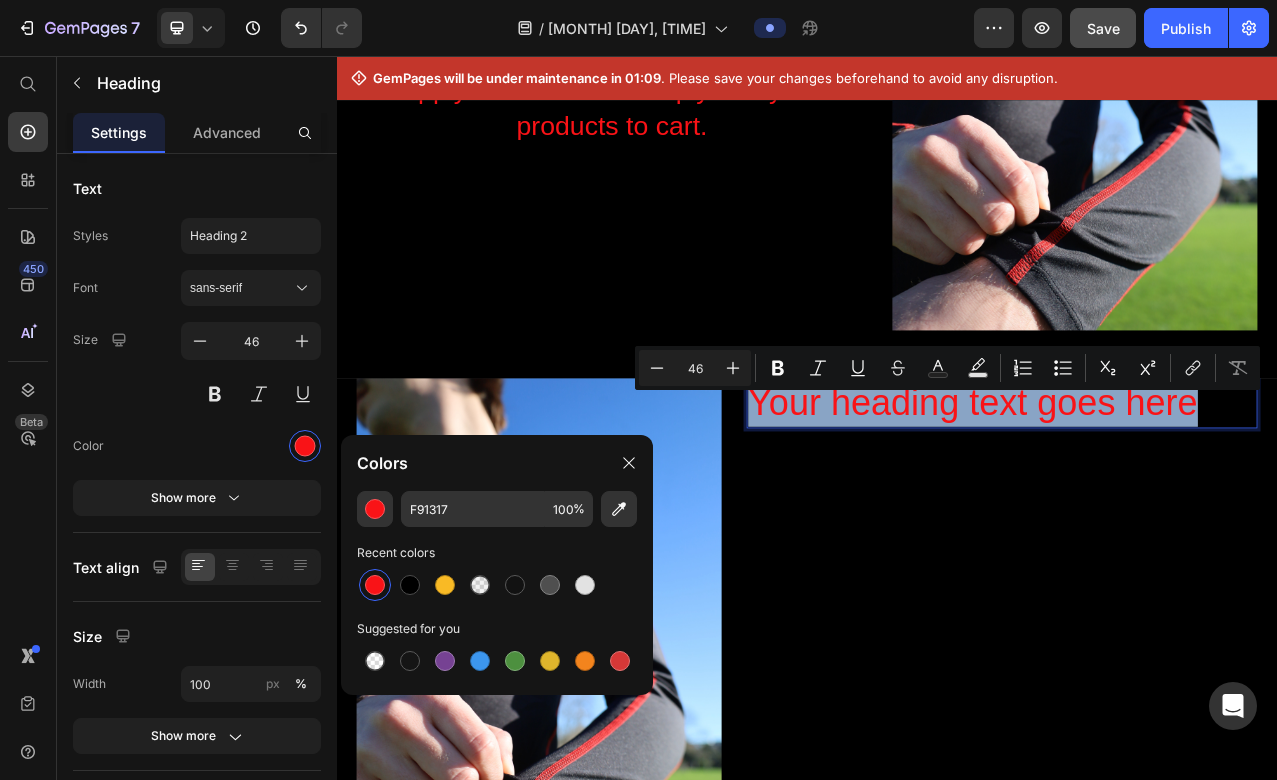 scroll, scrollTop: 1878, scrollLeft: 0, axis: vertical 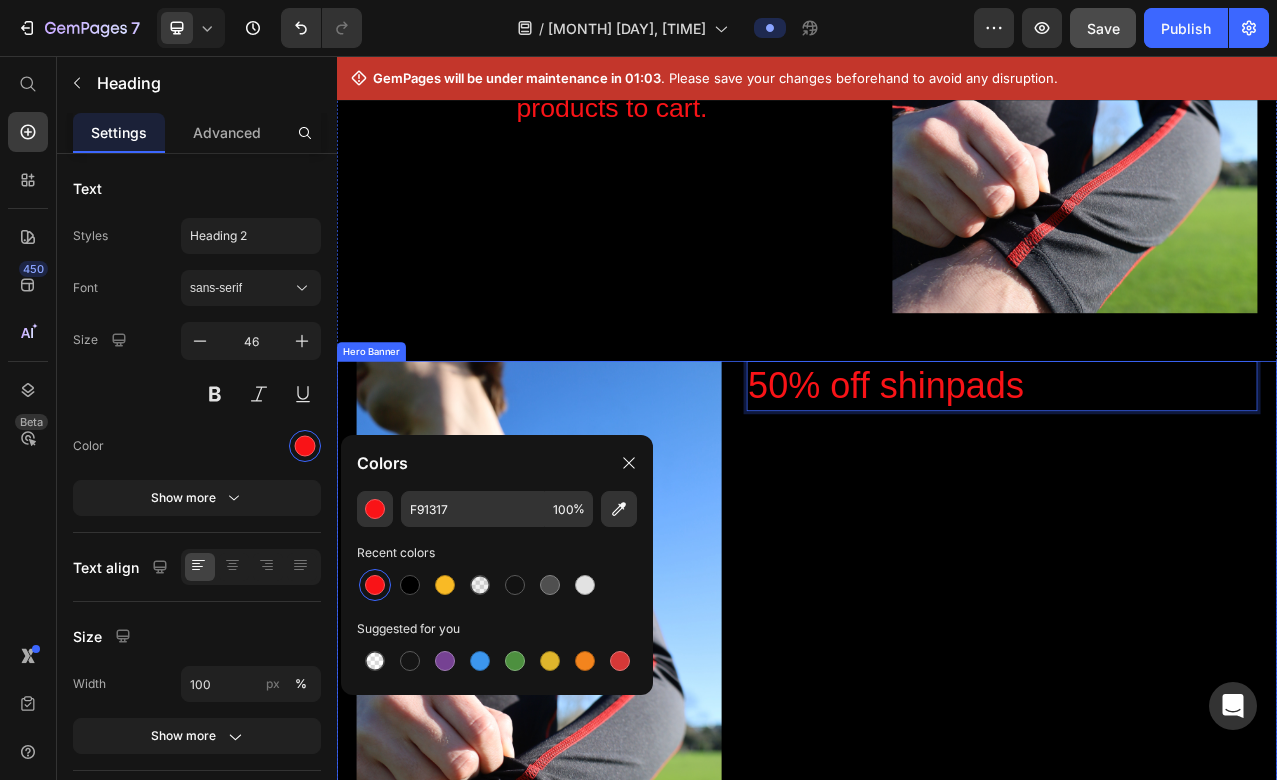 click on "50% off shinpads Heading   0" at bounding box center (1186, 782) 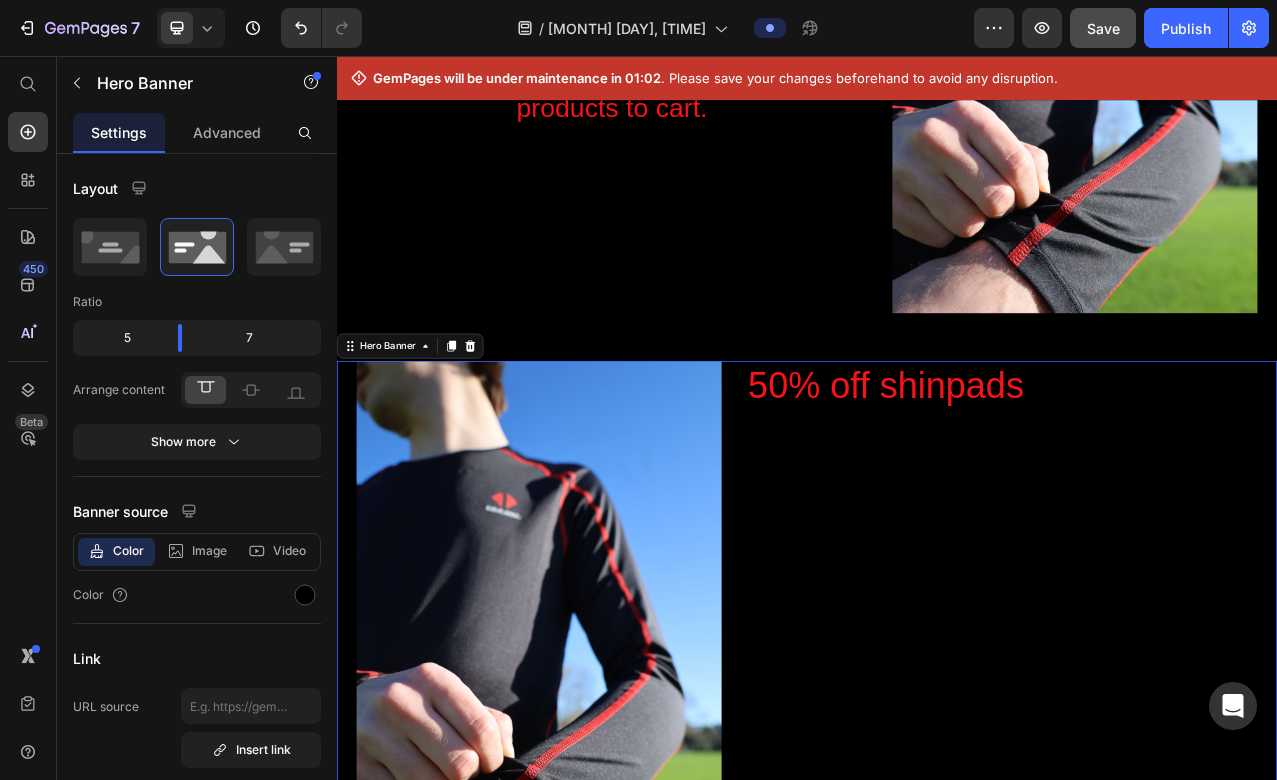 click at bounding box center (595, 782) 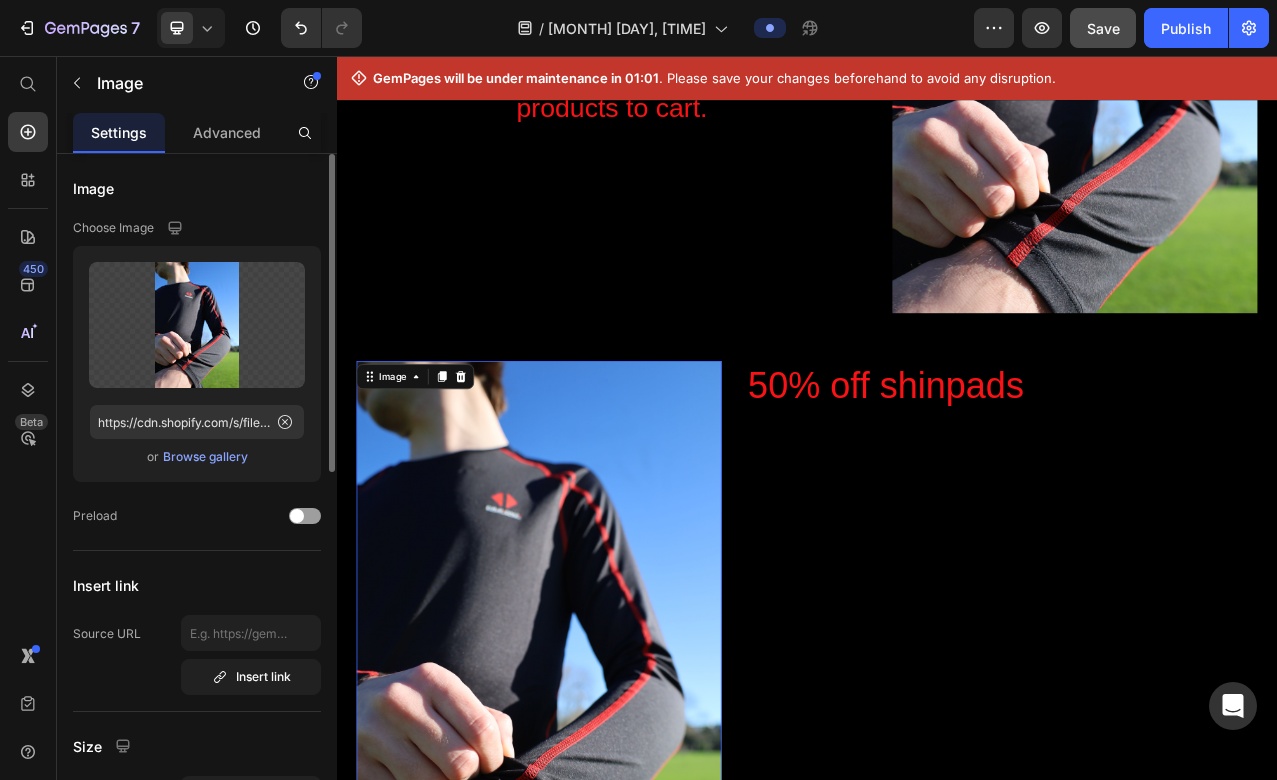 click on "Upload Image https://cdn.shopify.com/s/files/1/0556/1519/3364/files/gempages_575191045852103792-8e8e225a-dbeb-45e7-a409-95f11ea2402f.jpg  or   Browse gallery" 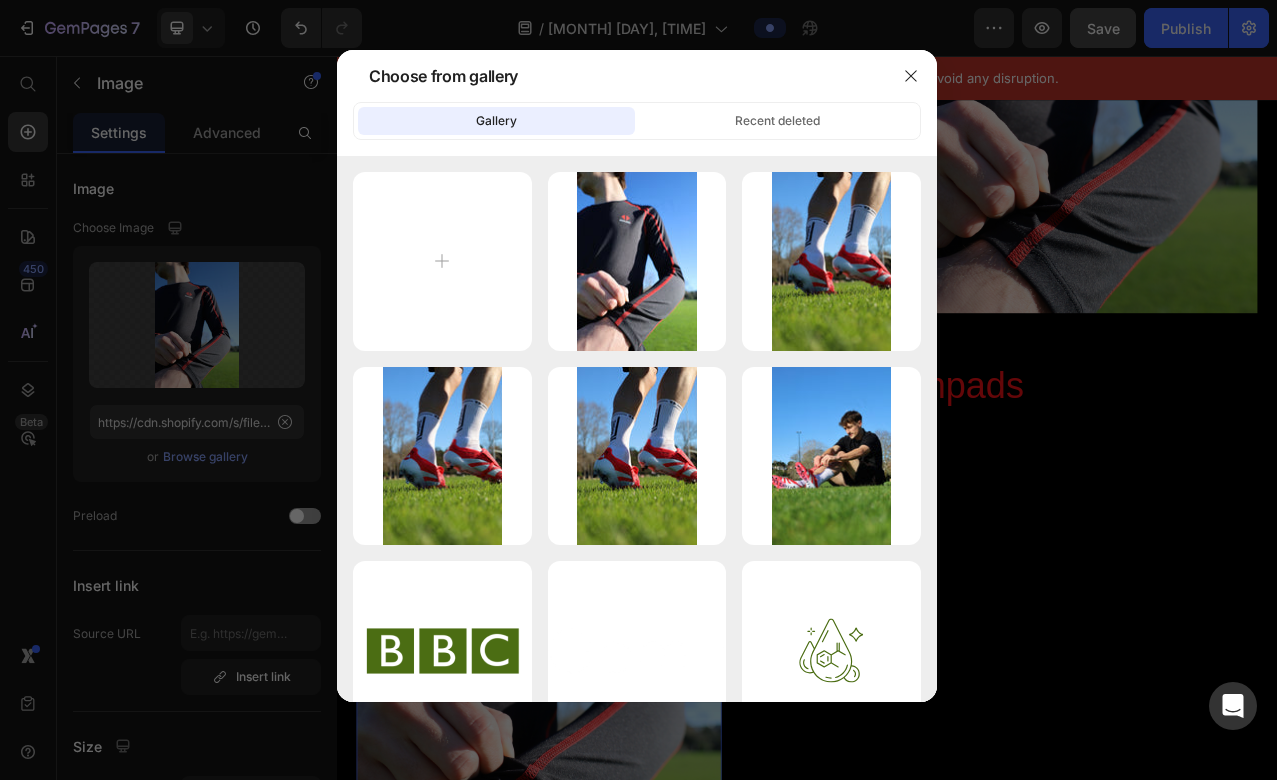 type on "C:\fakepath\IMG_5751.JPG" 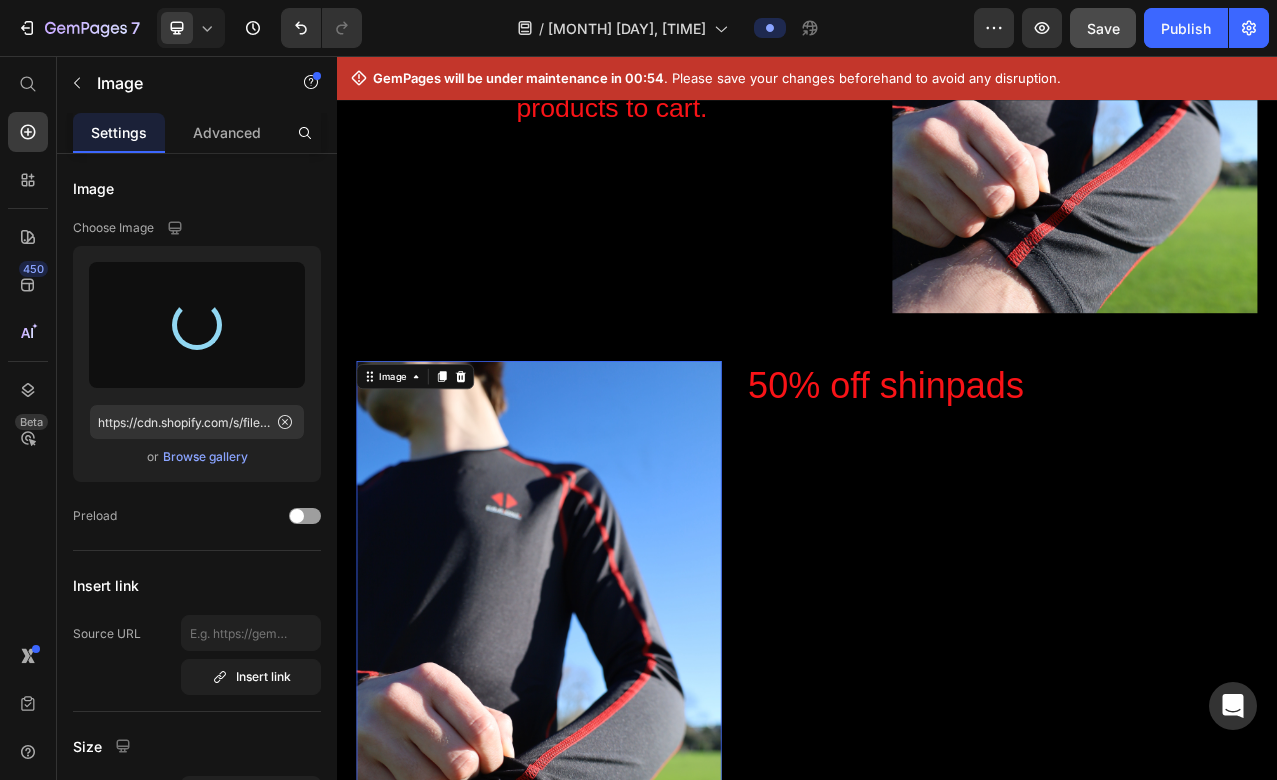 type on "https://cdn.shopify.com/s/files/1/0556/1519/3364/files/gempages_575191045852103792-2a6a46fc-f530-4467-bf43-b7663c8f7778.jpg" 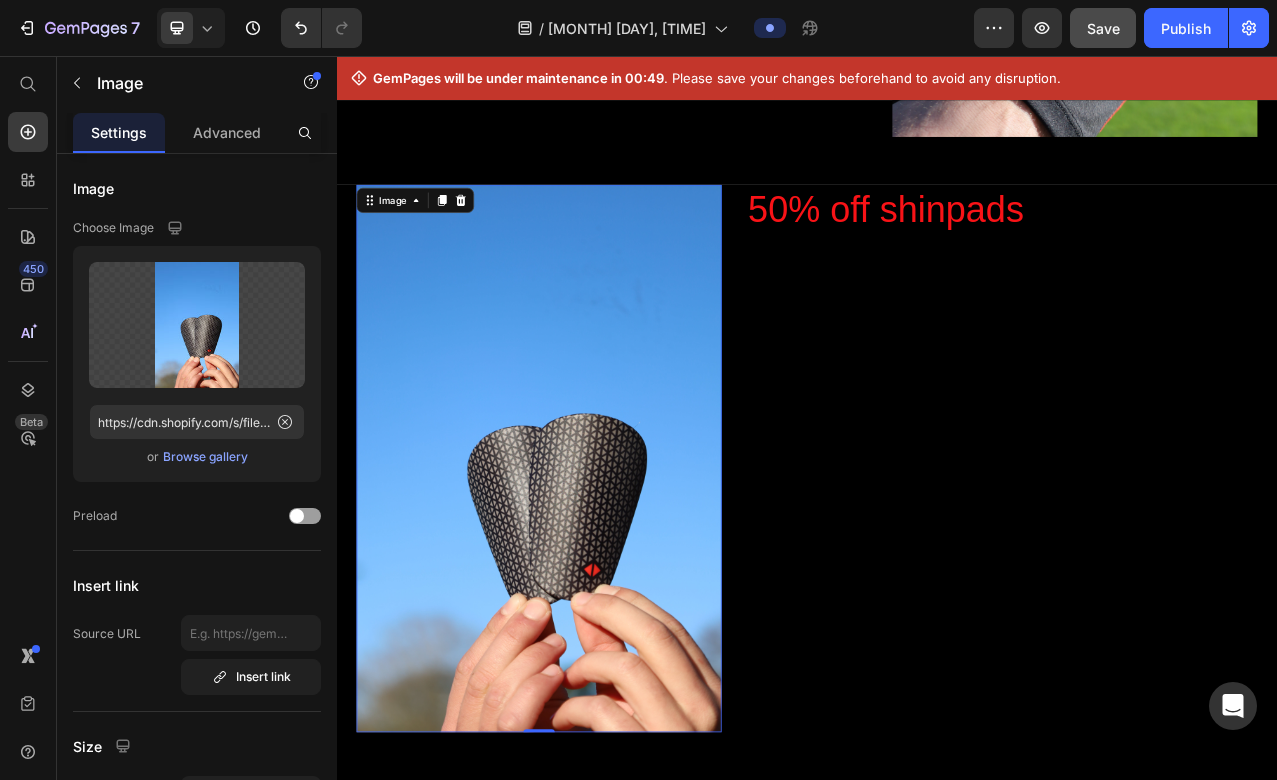 scroll, scrollTop: 2117, scrollLeft: 0, axis: vertical 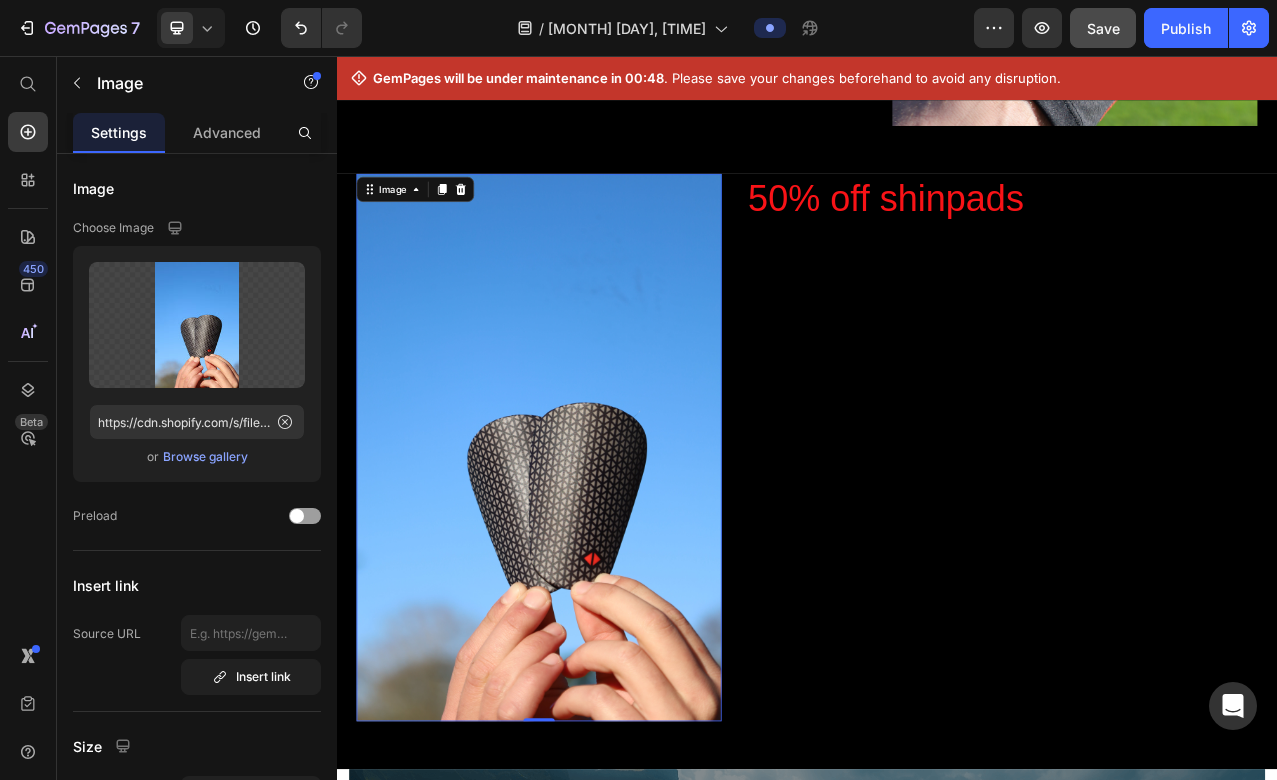 click at bounding box center (595, 543) 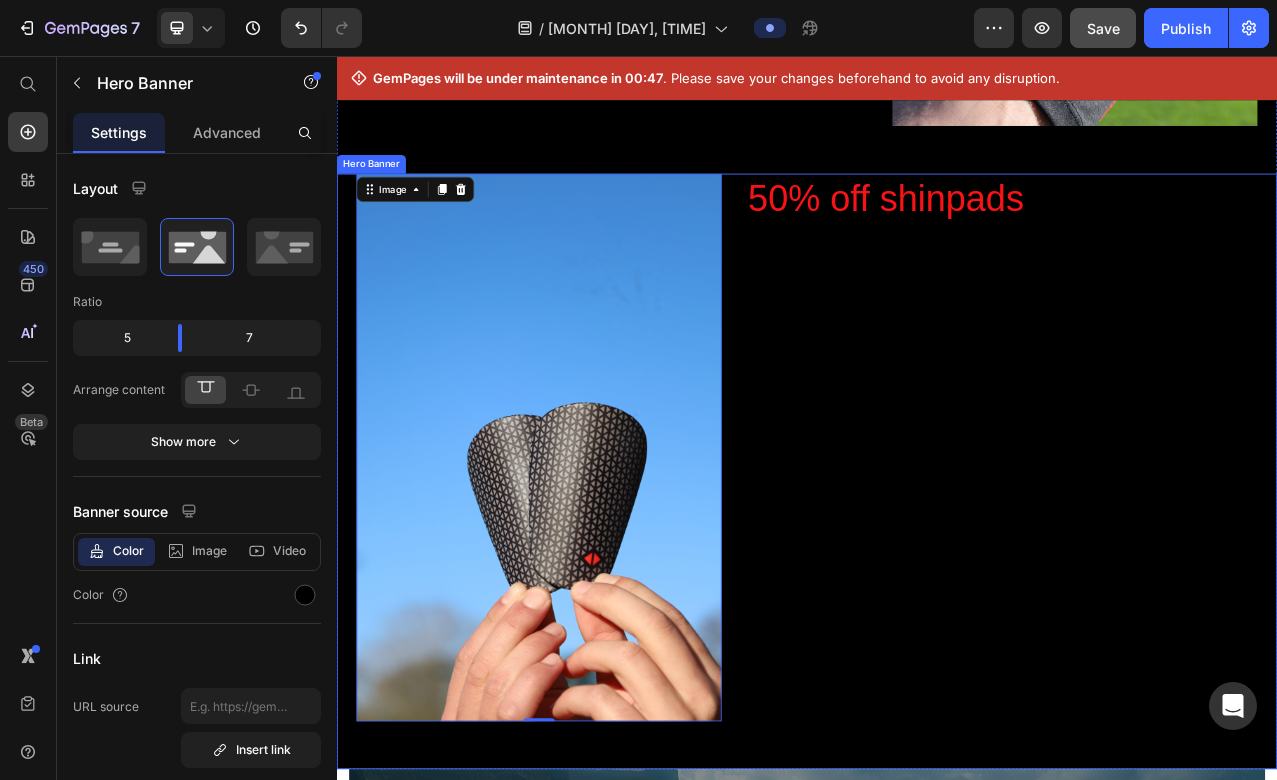 click on "50% off shinpads Heading" at bounding box center (1186, 543) 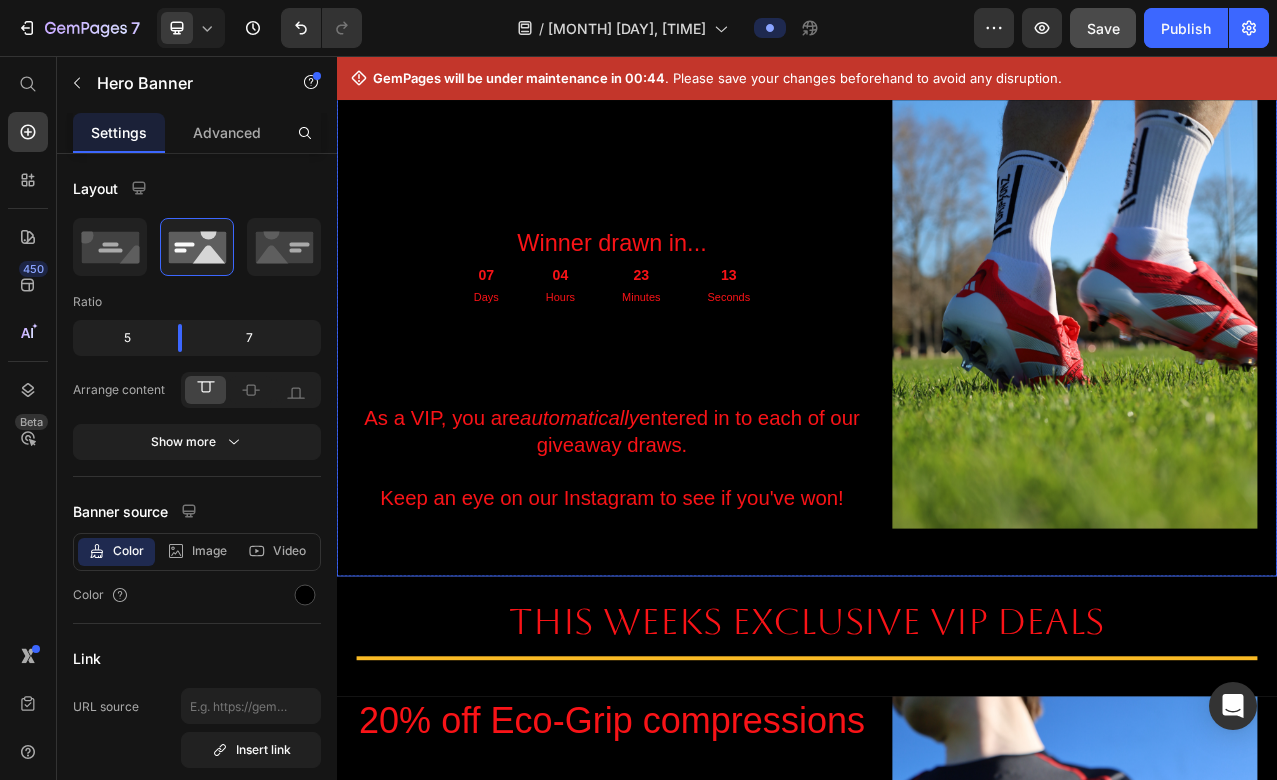 click on "Elite Grip Socks Heading Winner drawn in... Heading 07 Days 04 Hours 23 Minutes 13 Seconds Countdown Timer As a VIP, you are  automatically  entered in to each of our giveaway draws. Keep an eye on our Instagram to see if you've won! Heading Image" at bounding box center (937, 367) 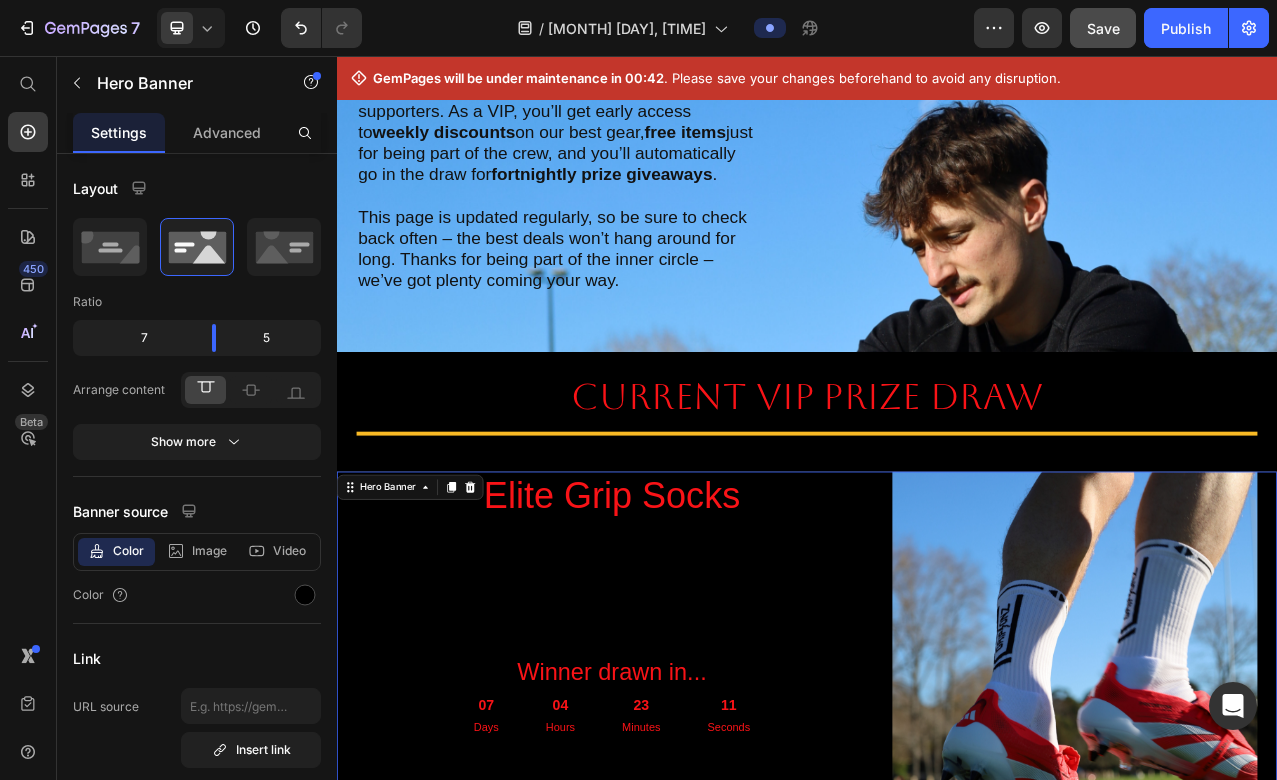 scroll, scrollTop: 222, scrollLeft: 0, axis: vertical 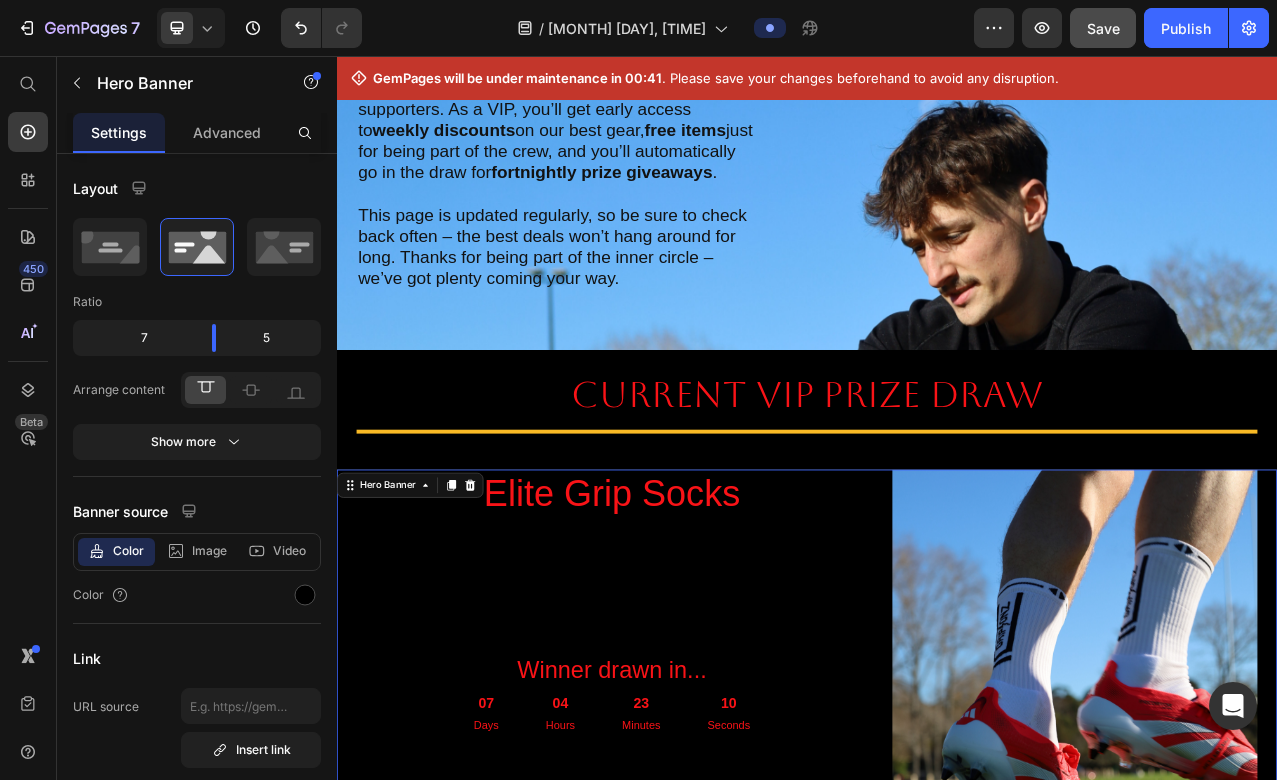 click on "Elite Grip Socks Heading Winner drawn in... Heading 07 Days 04 Hours 23 Minutes 10 Seconds Countdown Timer As a VIP, you are  automatically  entered in to each of our giveaway draws. Keep an eye on our Instagram to see if you've won! Heading" at bounding box center (688, 882) 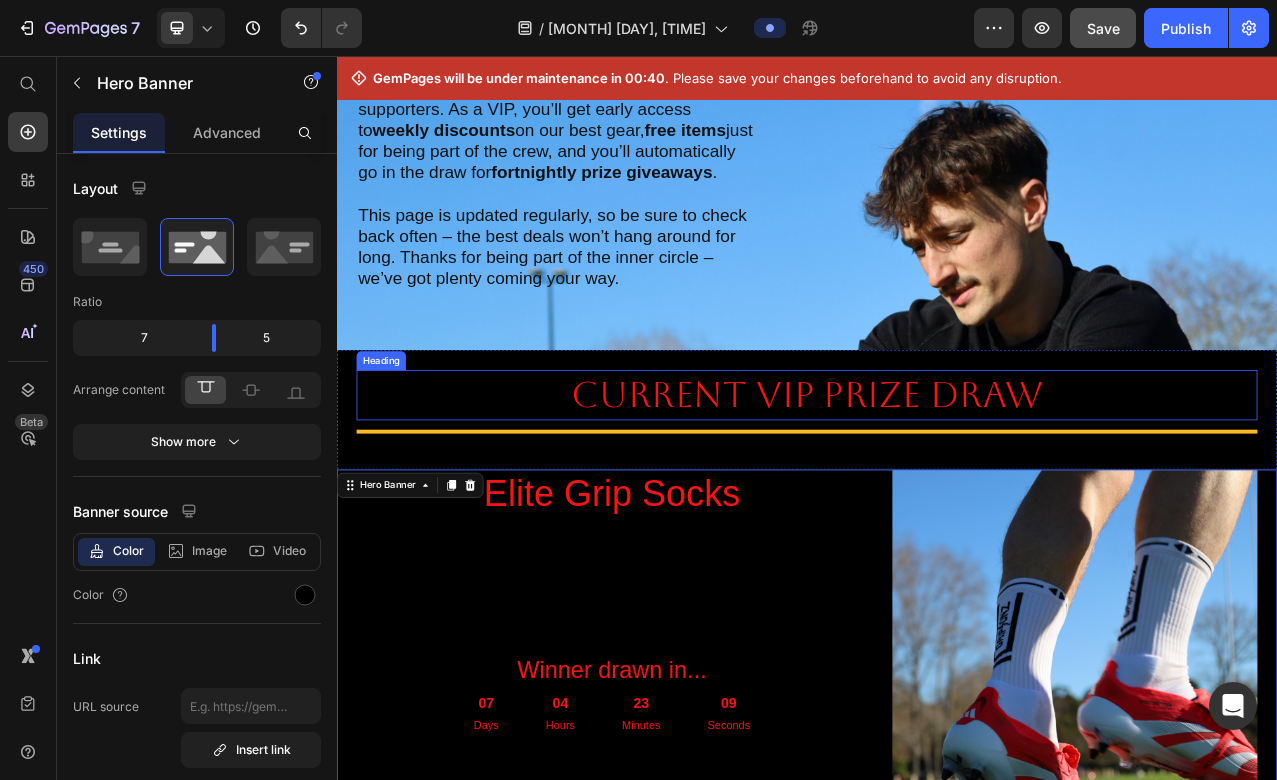 click on "Current vip prize draw" at bounding box center (937, 477) 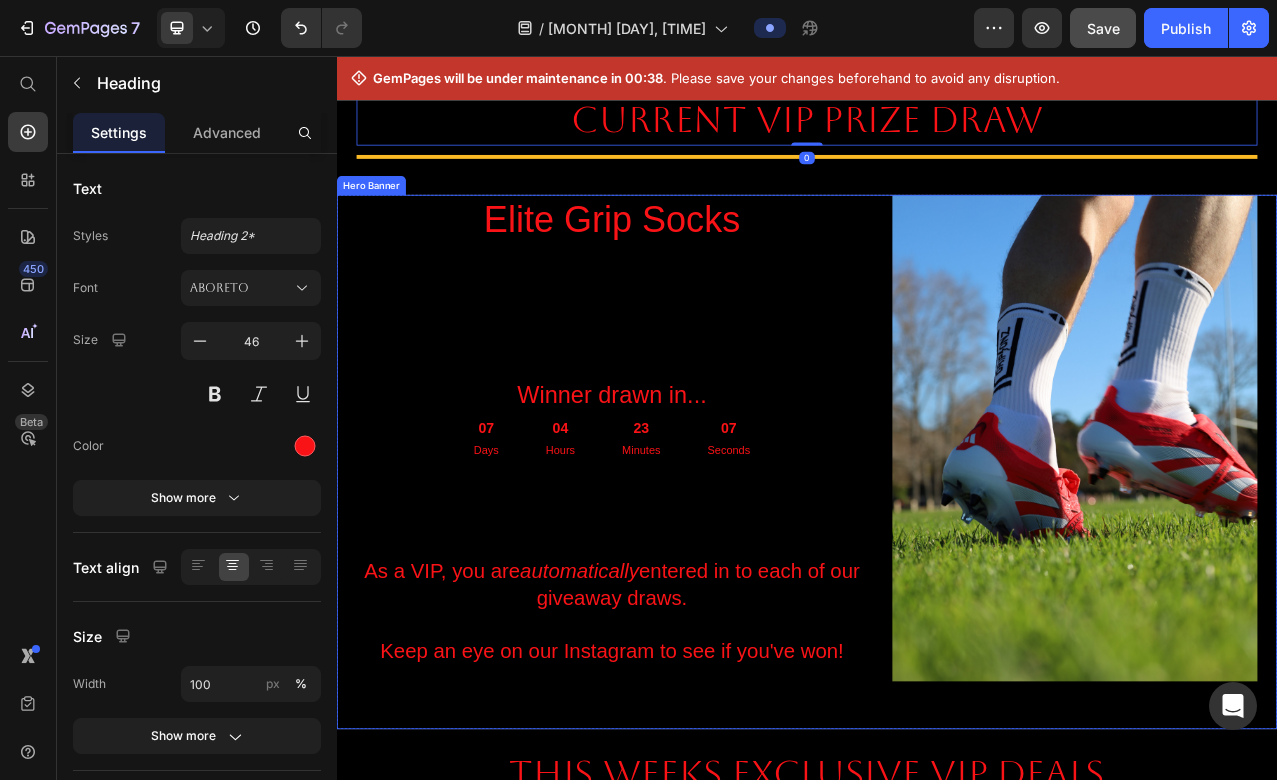 scroll, scrollTop: 584, scrollLeft: 0, axis: vertical 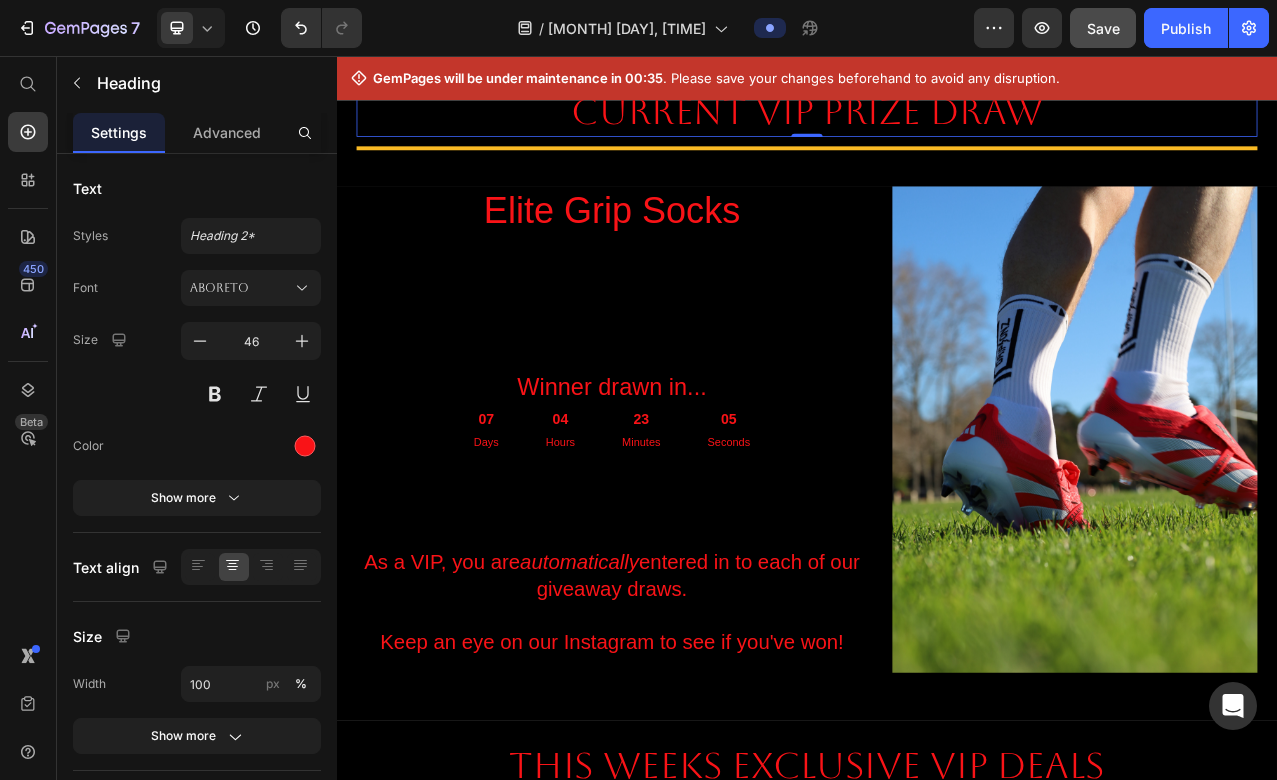 click on "Save" 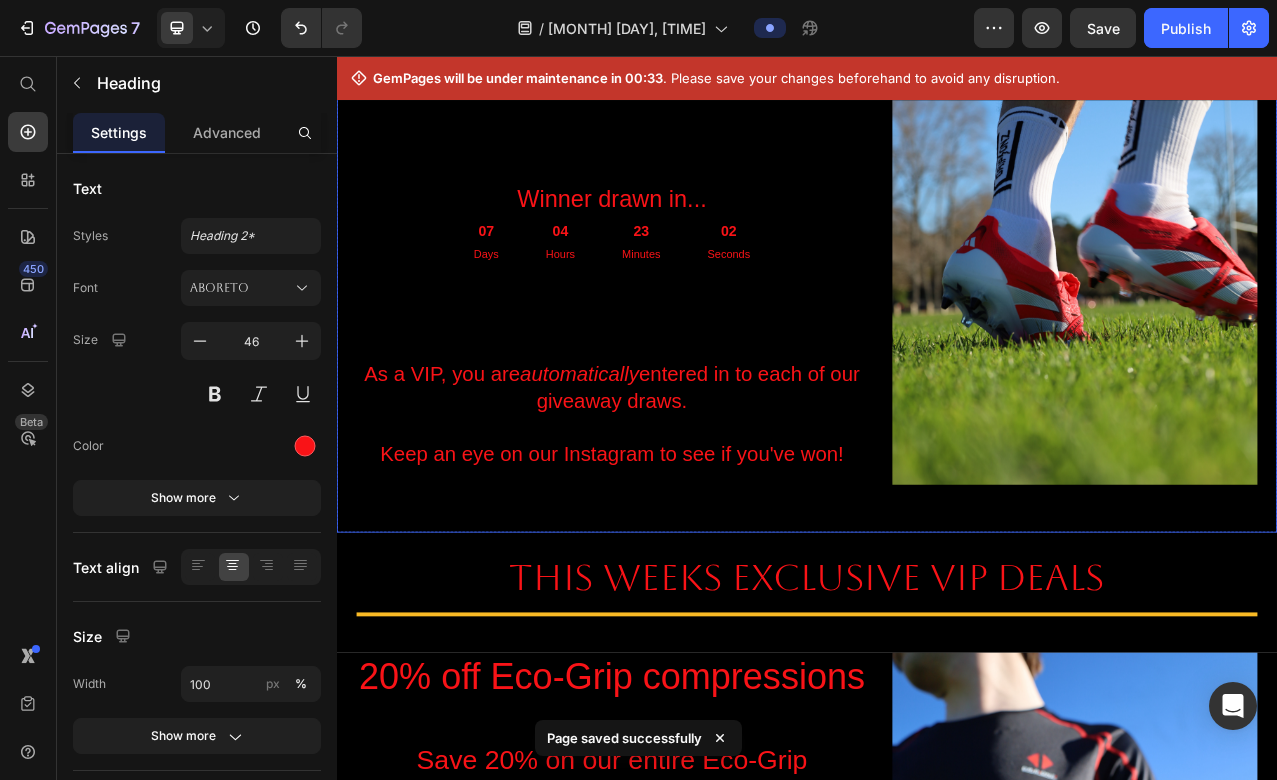 scroll, scrollTop: 1088, scrollLeft: 0, axis: vertical 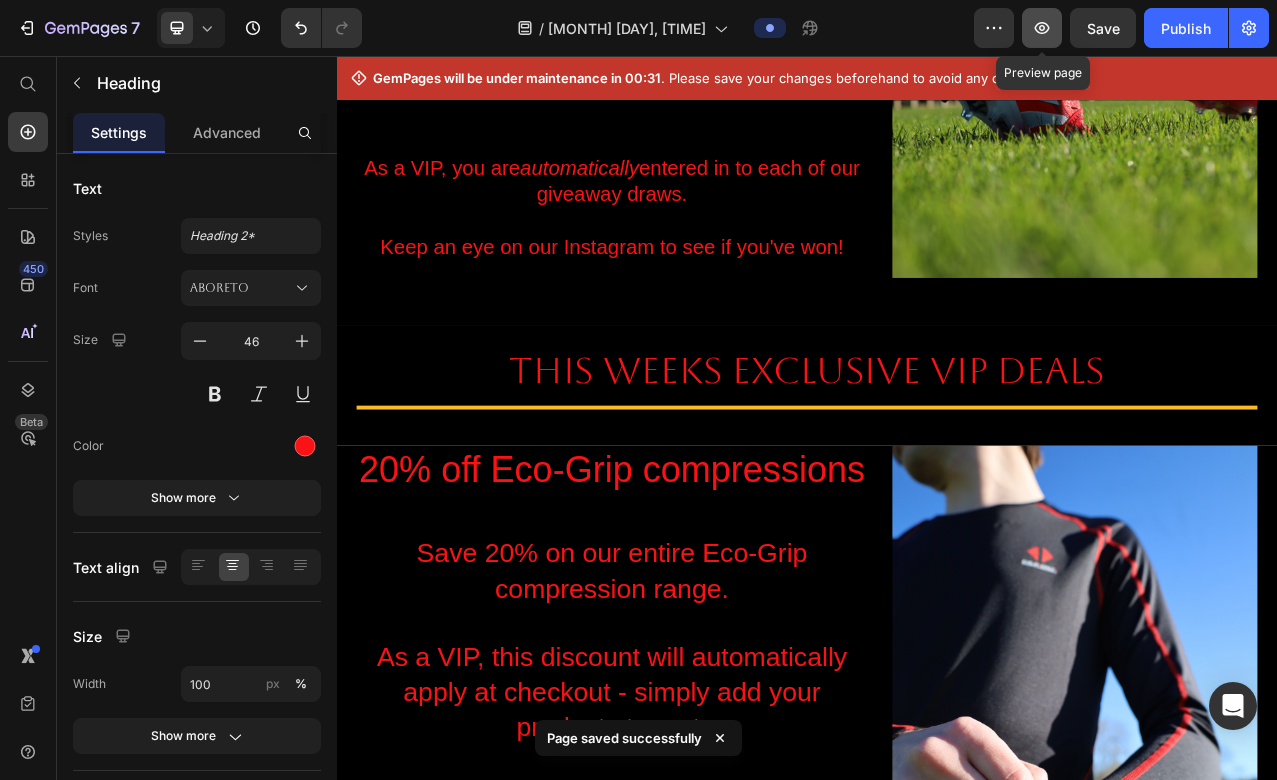 click 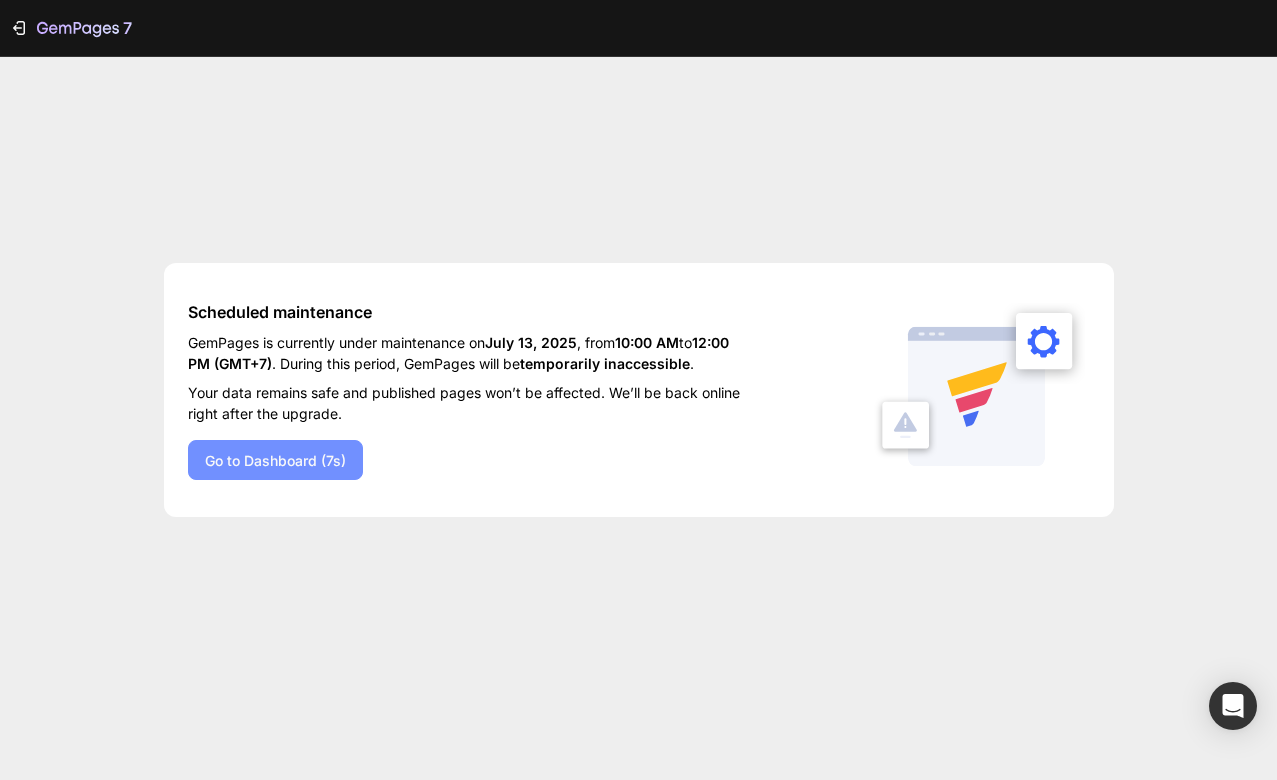 click on "Go to Dashboard (7s)" at bounding box center [275, 460] 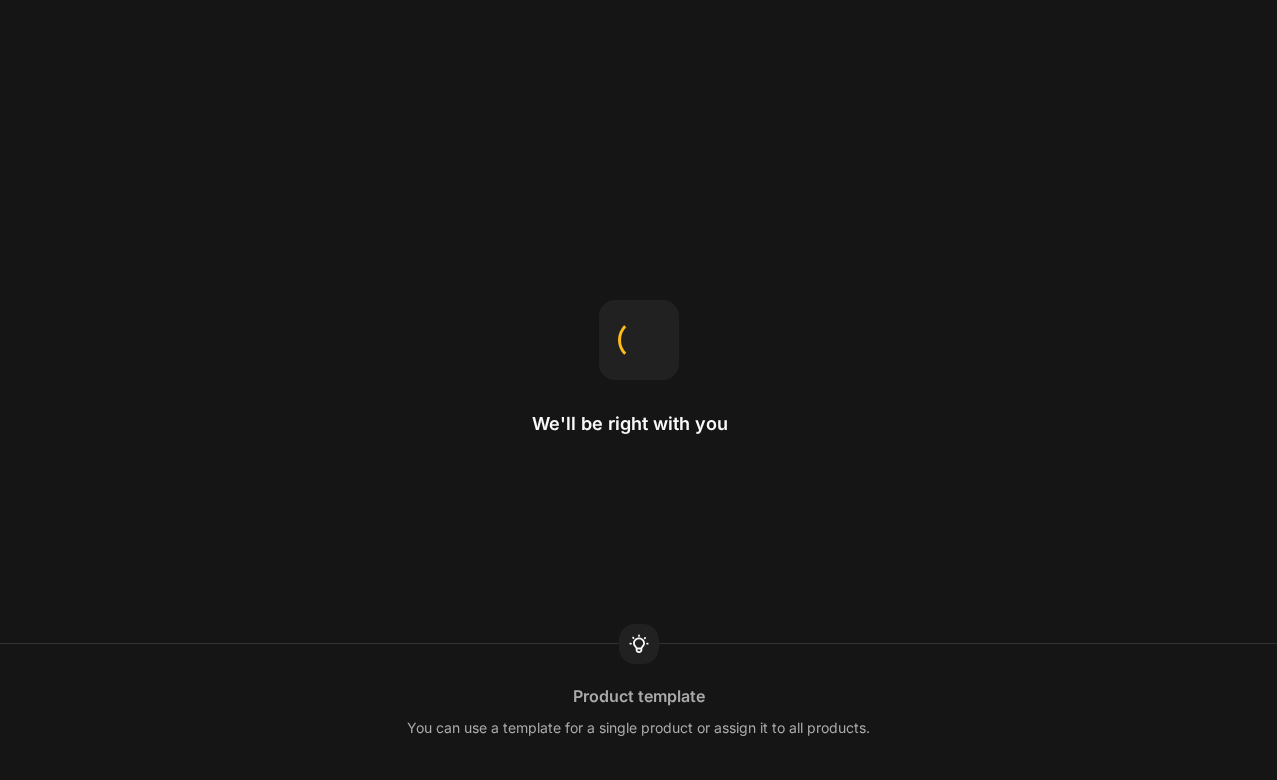 scroll, scrollTop: 0, scrollLeft: 0, axis: both 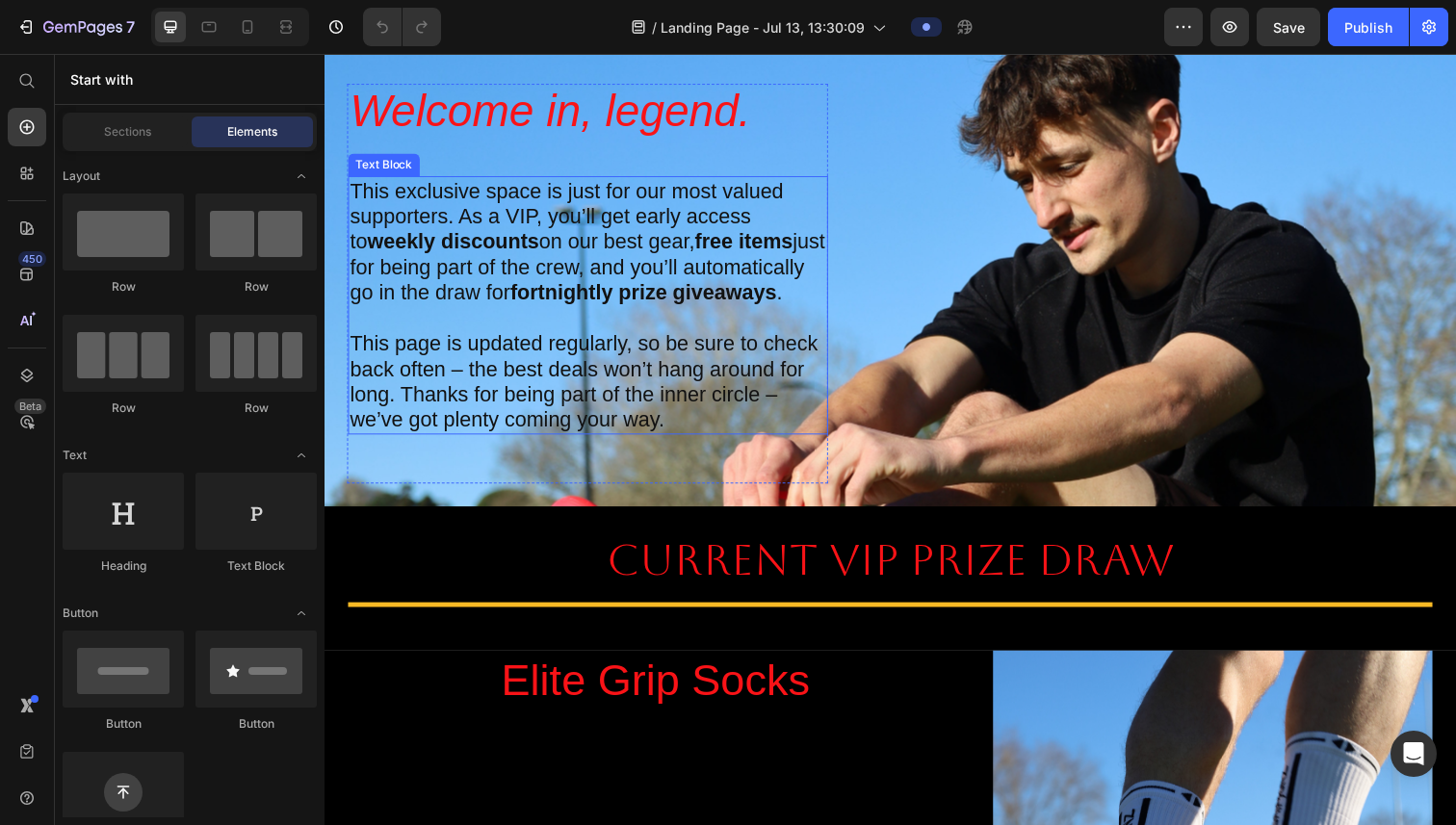 click on "This exclusive space is just for our most valued supporters. As a VIP, you’ll get early access to  weekly discounts  on our best gear,  free items  just for being part of the crew, and you’ll automatically go in the draw for  fortnightly prize giveaways ." at bounding box center (593, 245) 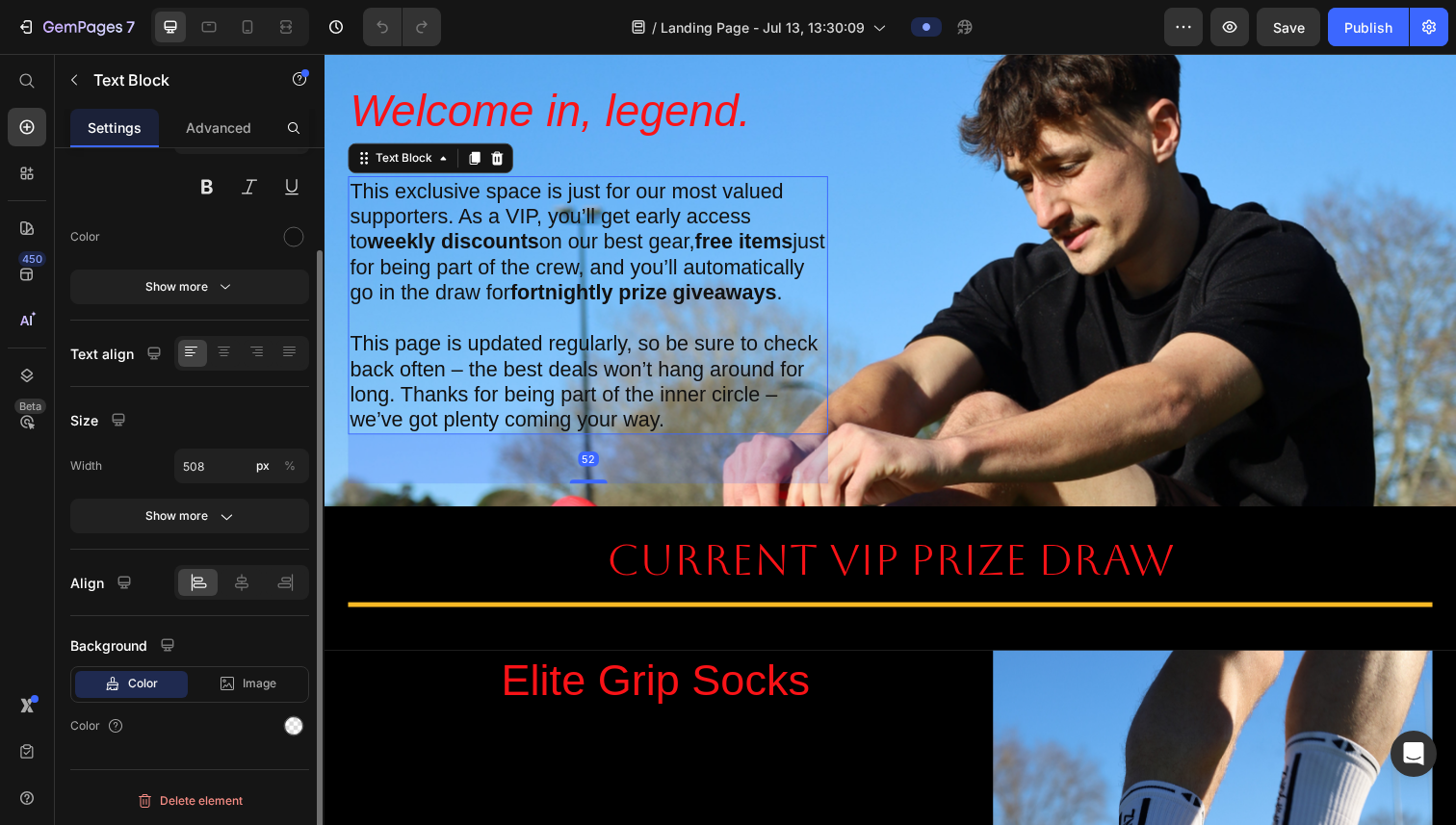 scroll, scrollTop: 0, scrollLeft: 0, axis: both 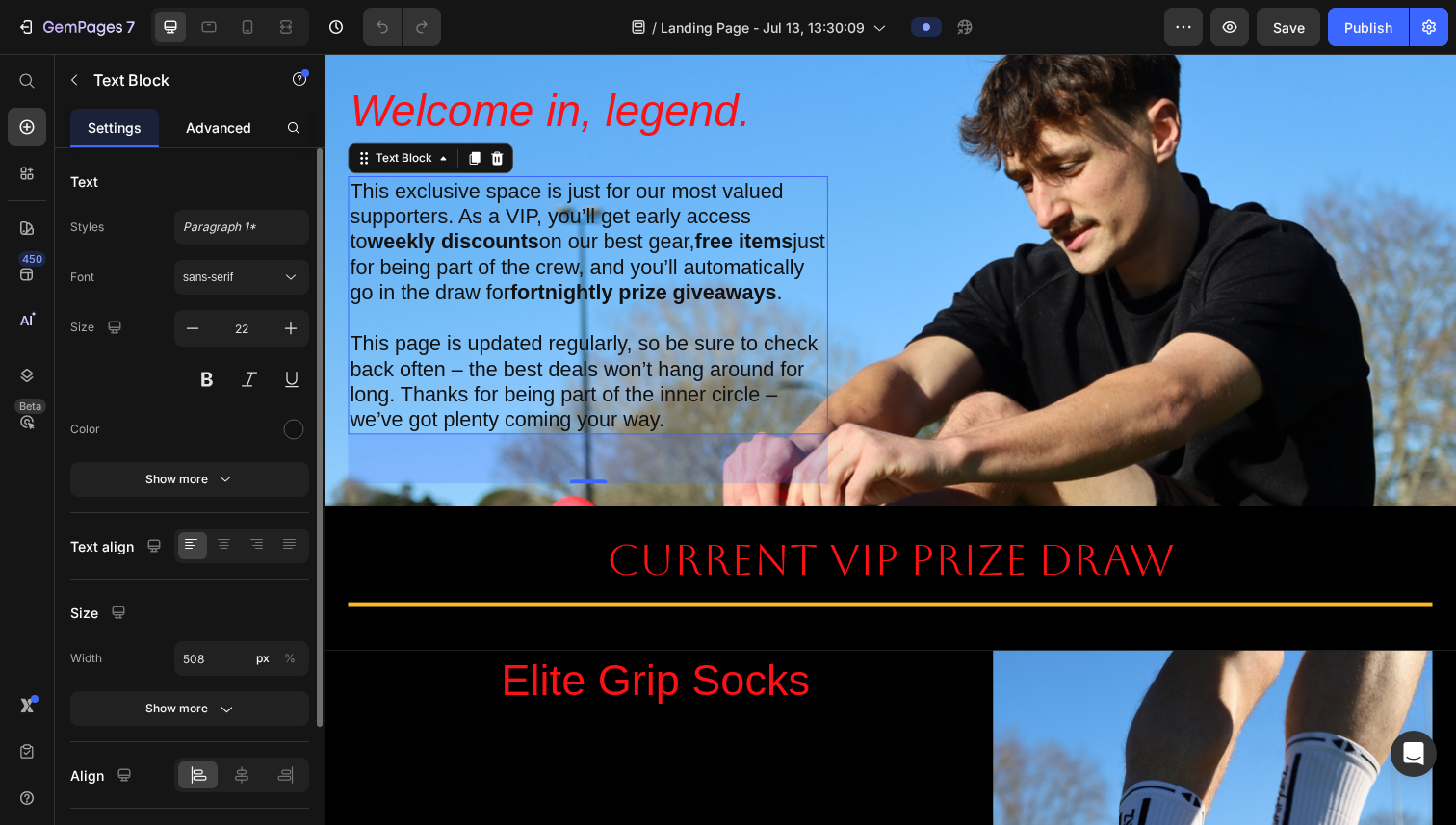 click on "Advanced" at bounding box center (219, 127) 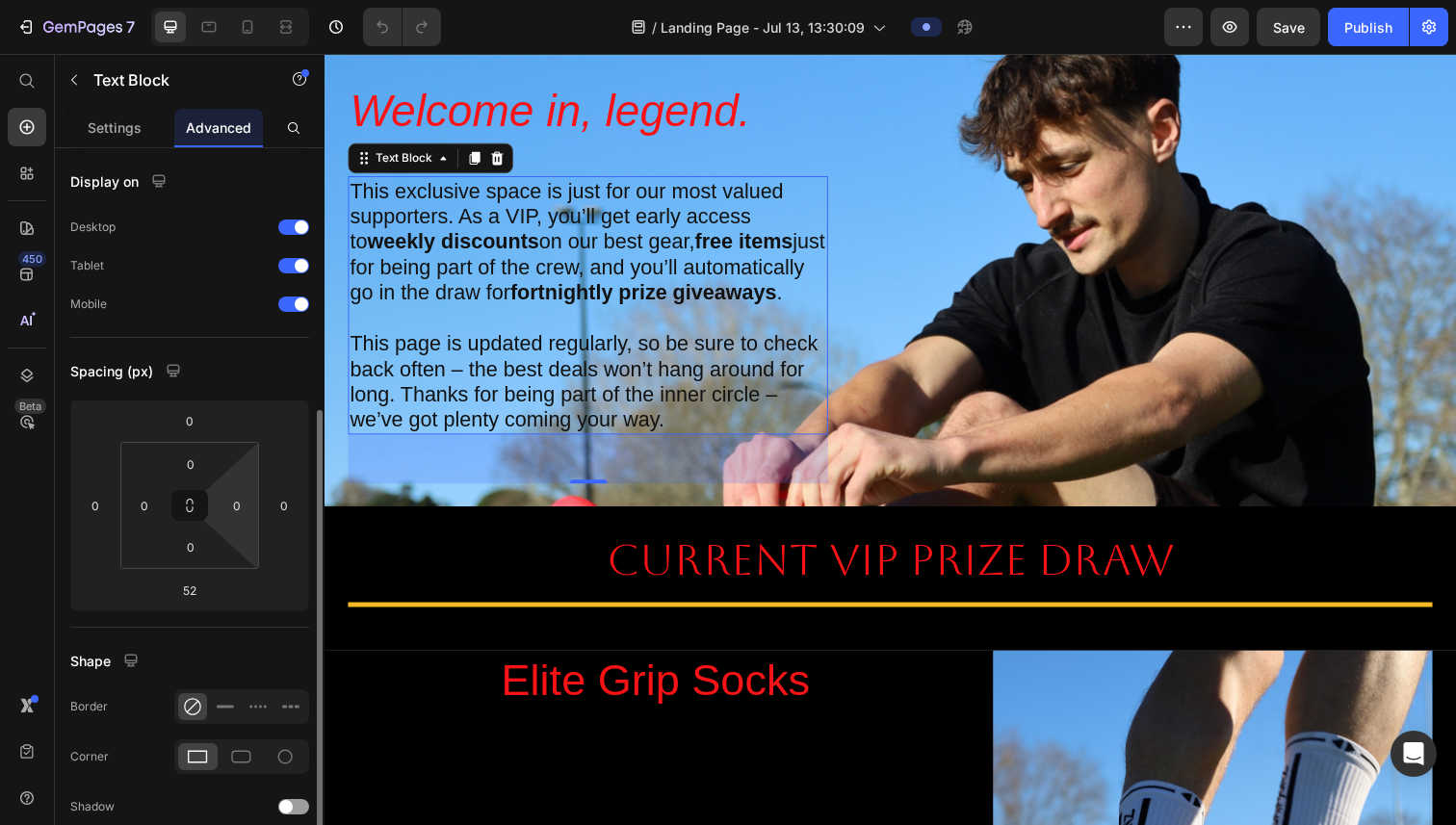 scroll, scrollTop: 525, scrollLeft: 0, axis: vertical 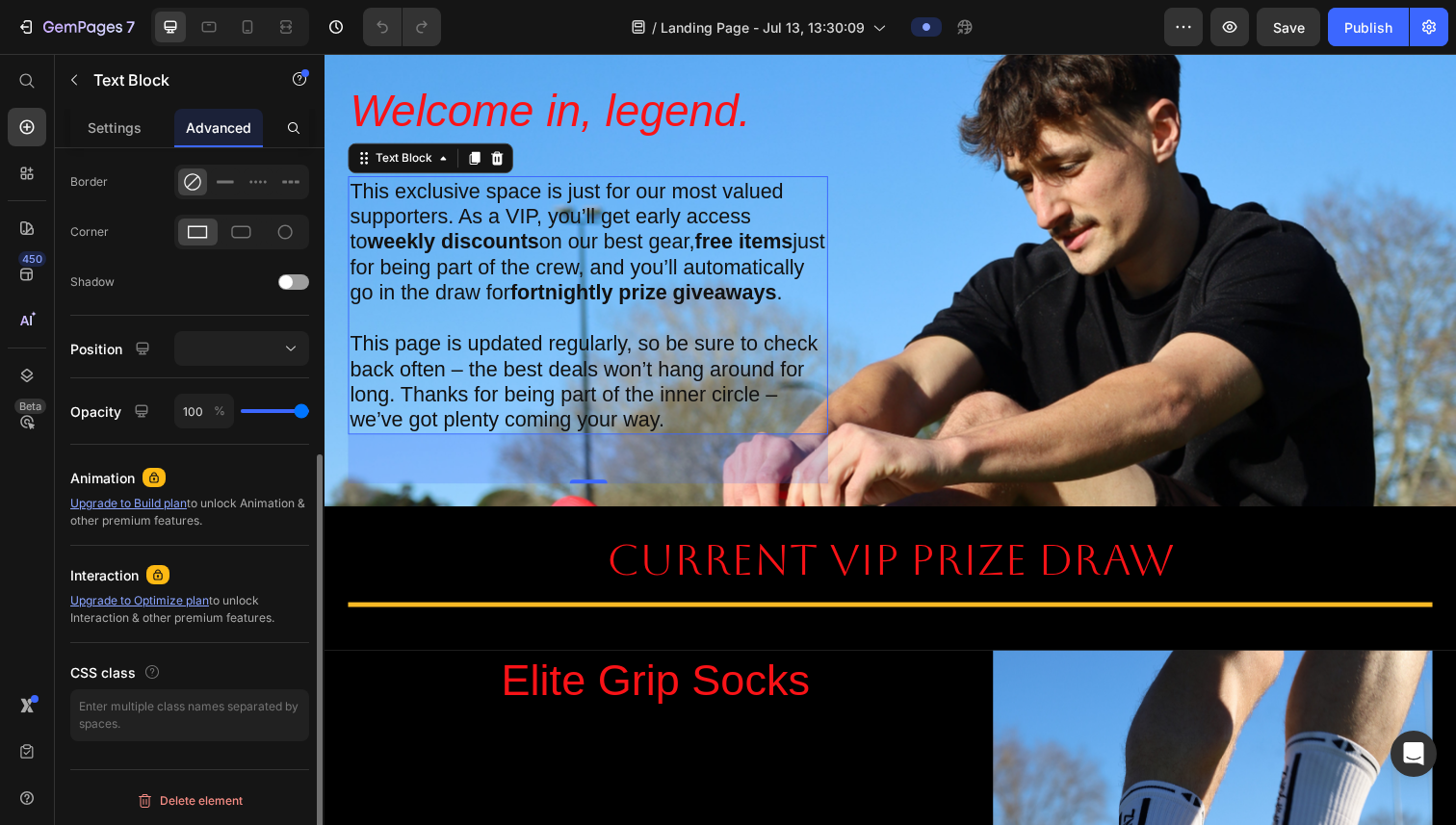 click on "Upgrade to Build plan  to unlock Animation & other premium features." 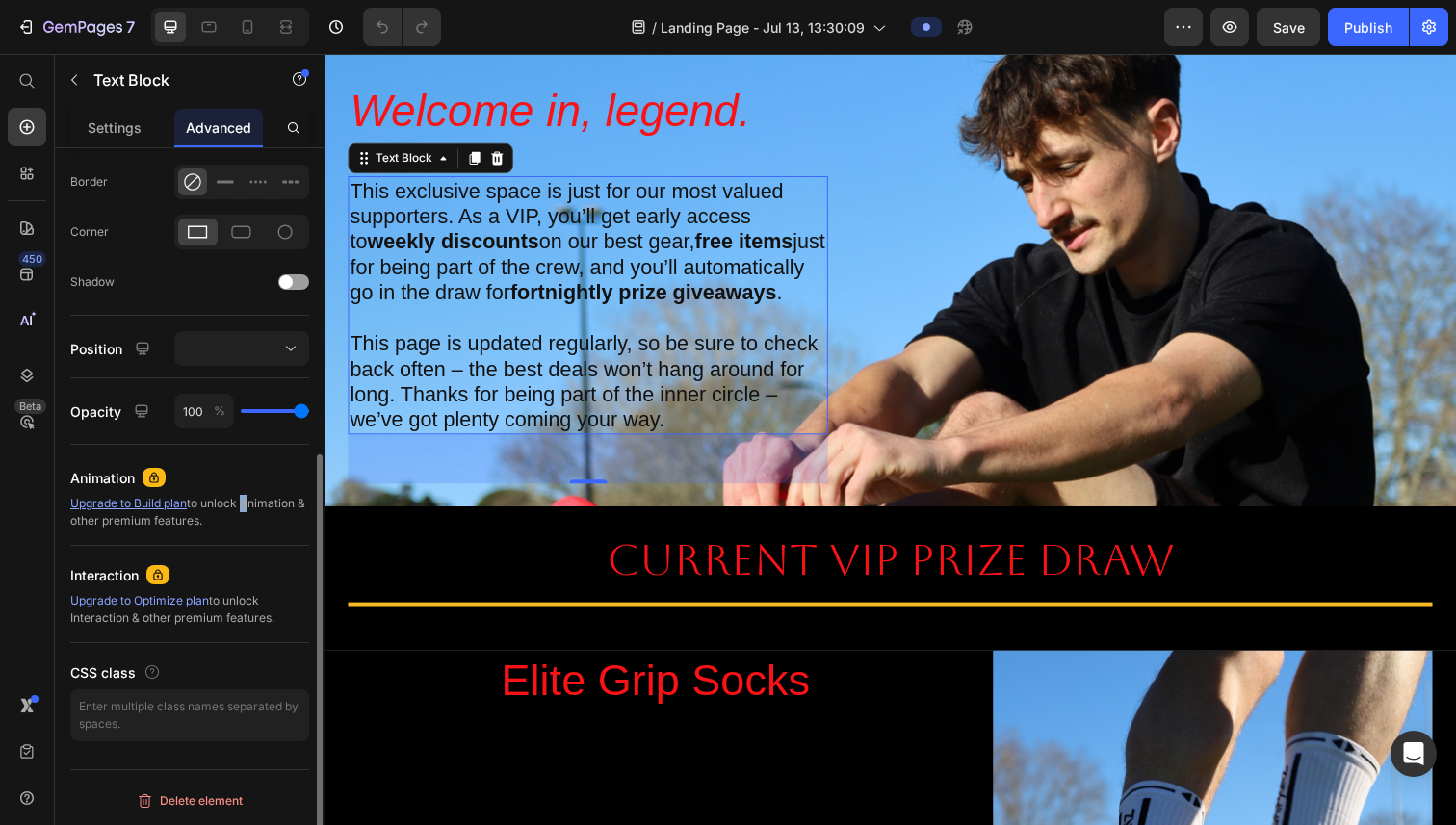 click on "Upgrade to Build plan  to unlock Animation & other premium features." 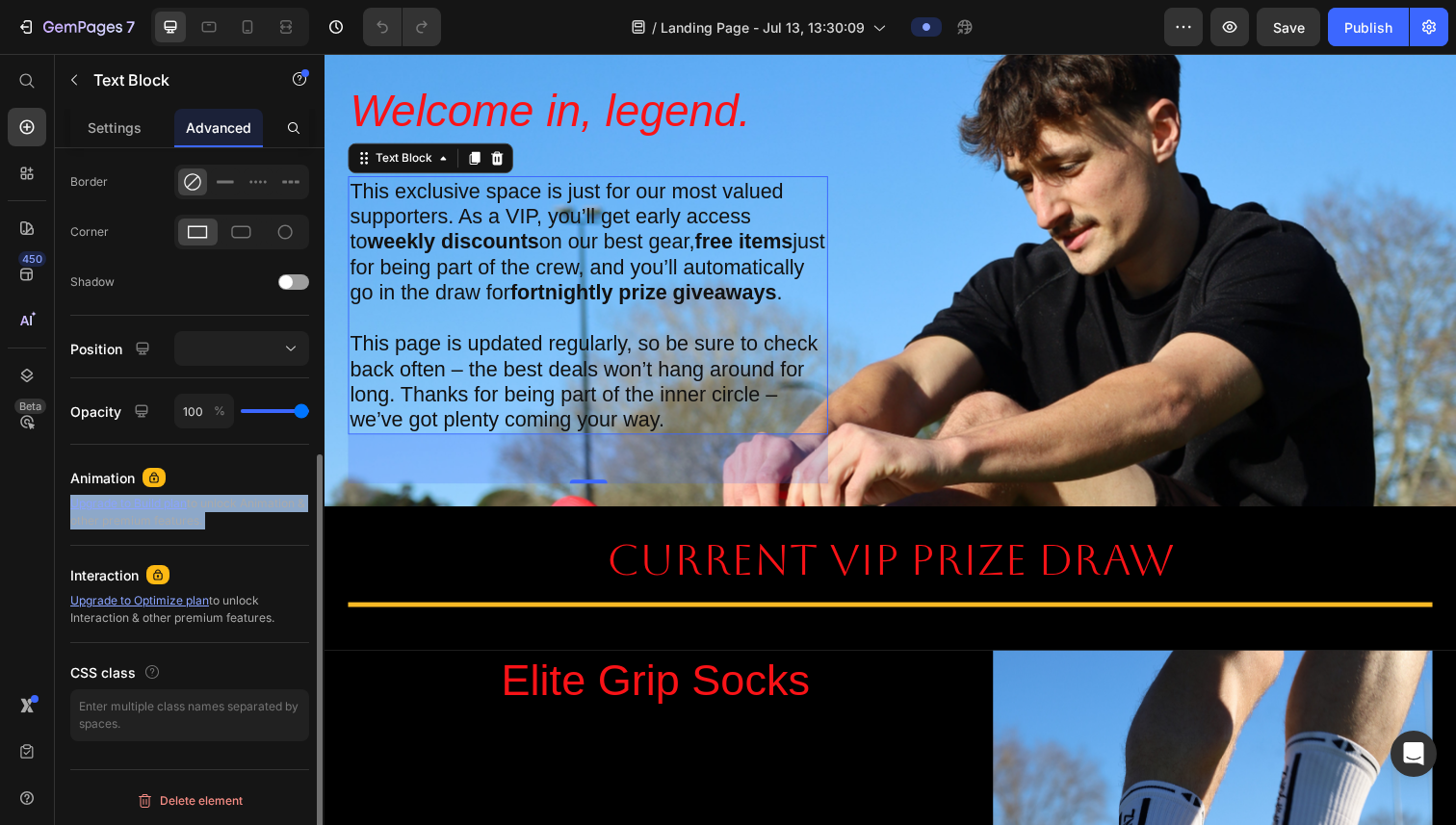 click on "Upgrade to Build plan  to unlock Animation & other premium features." 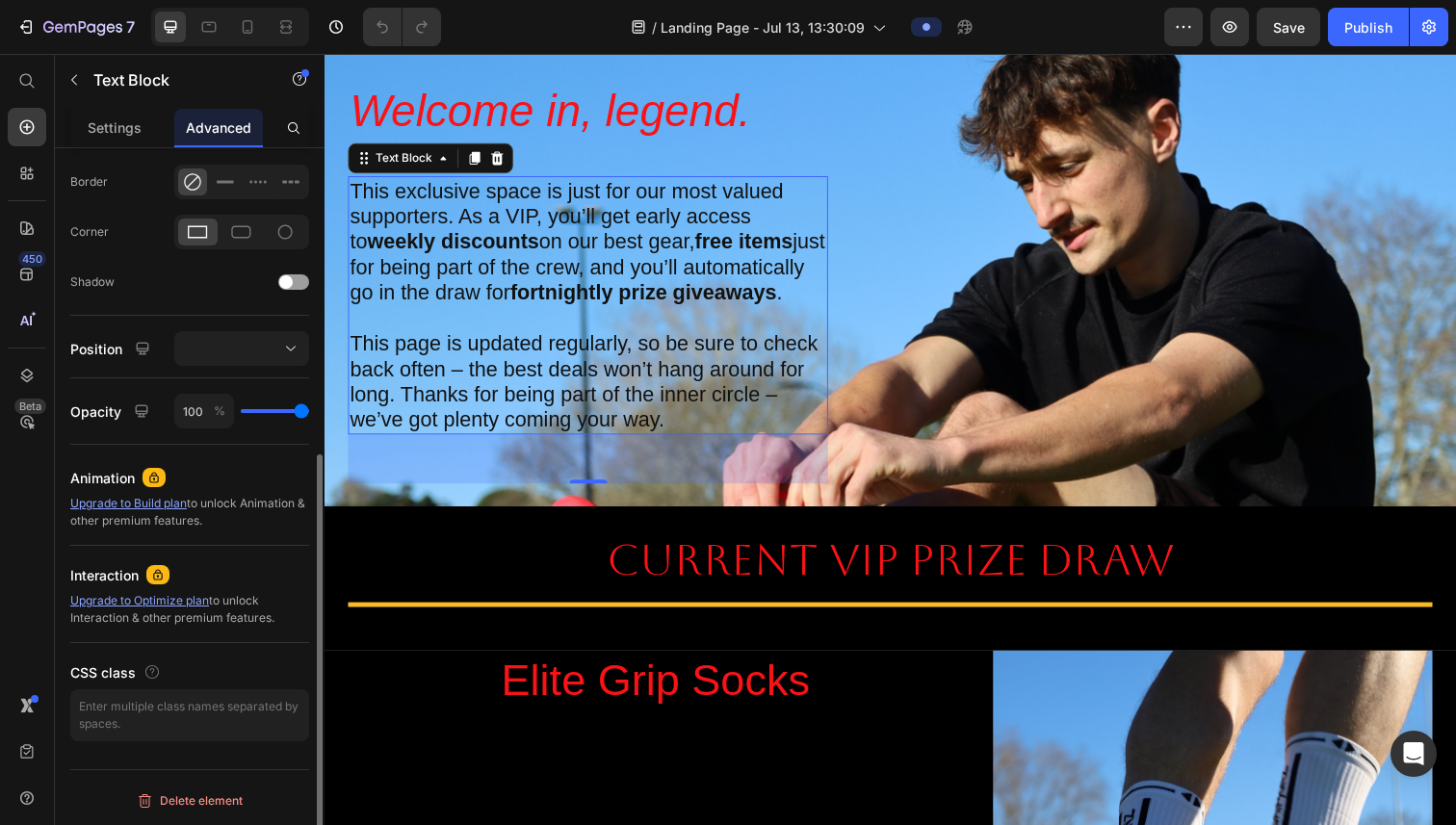 click on "Animation" at bounding box center (154, 477) 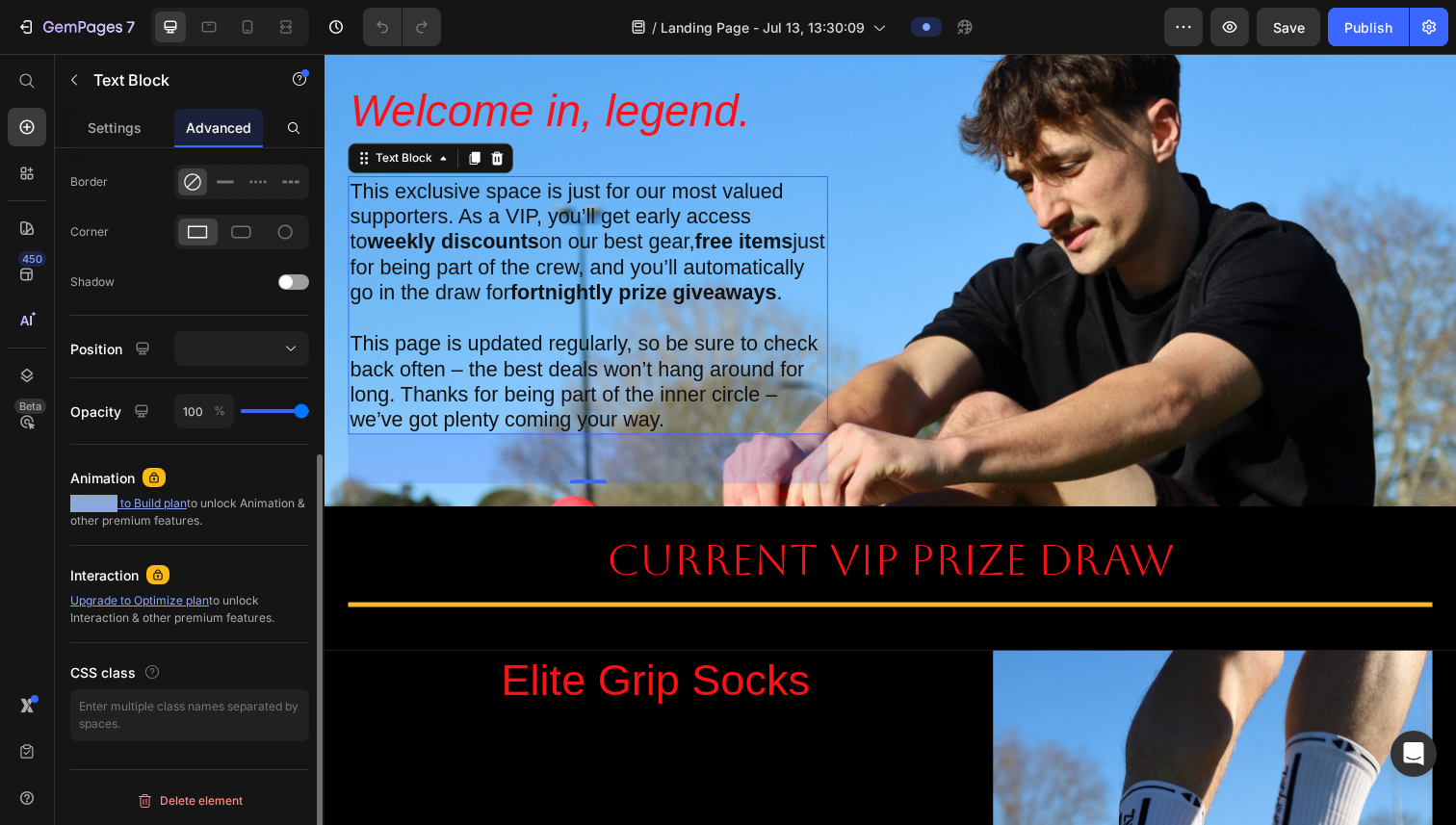 click on "Animation" at bounding box center (154, 477) 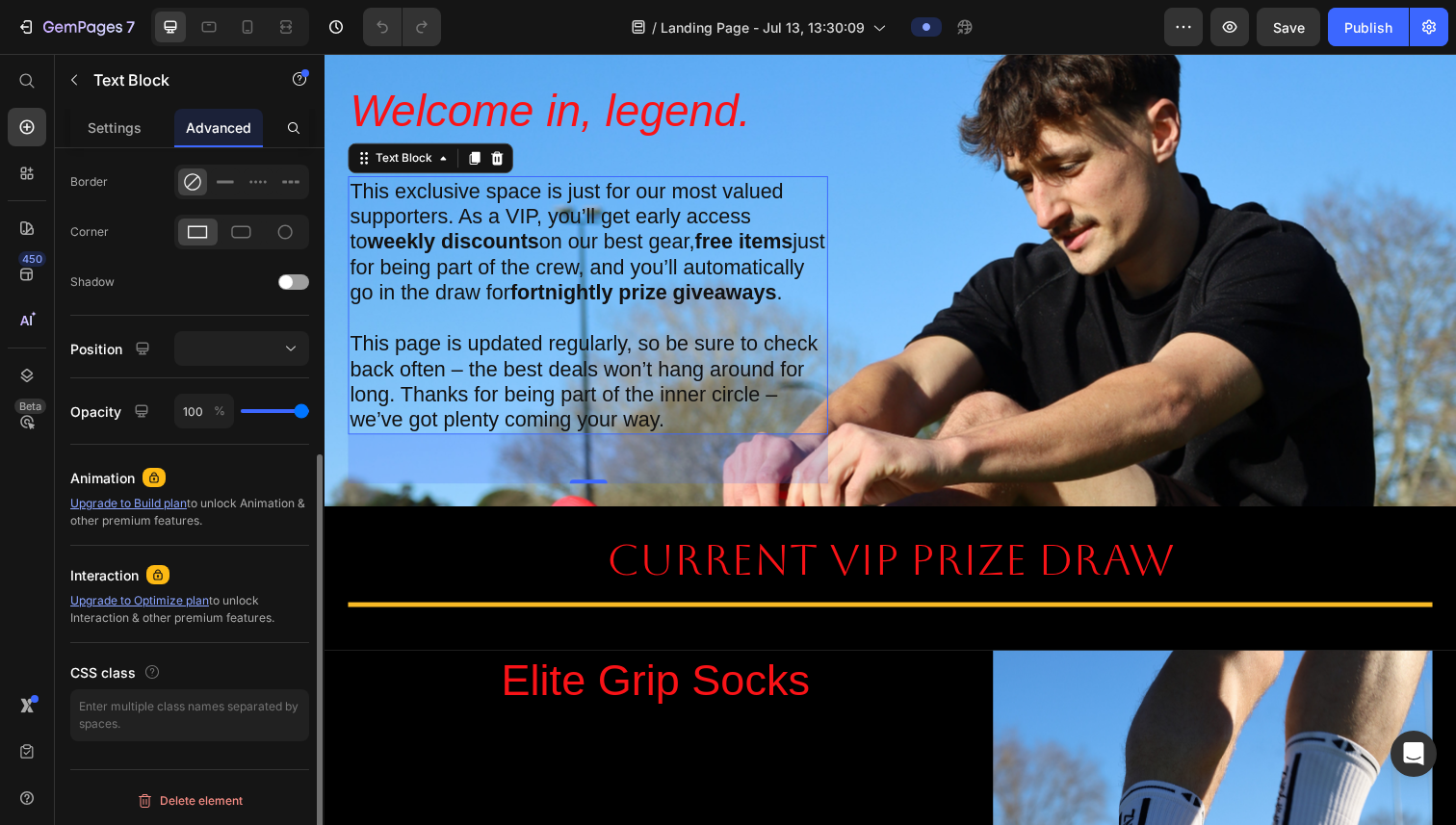 click on "Upgrade to Build plan  to unlock Animation & other premium features." 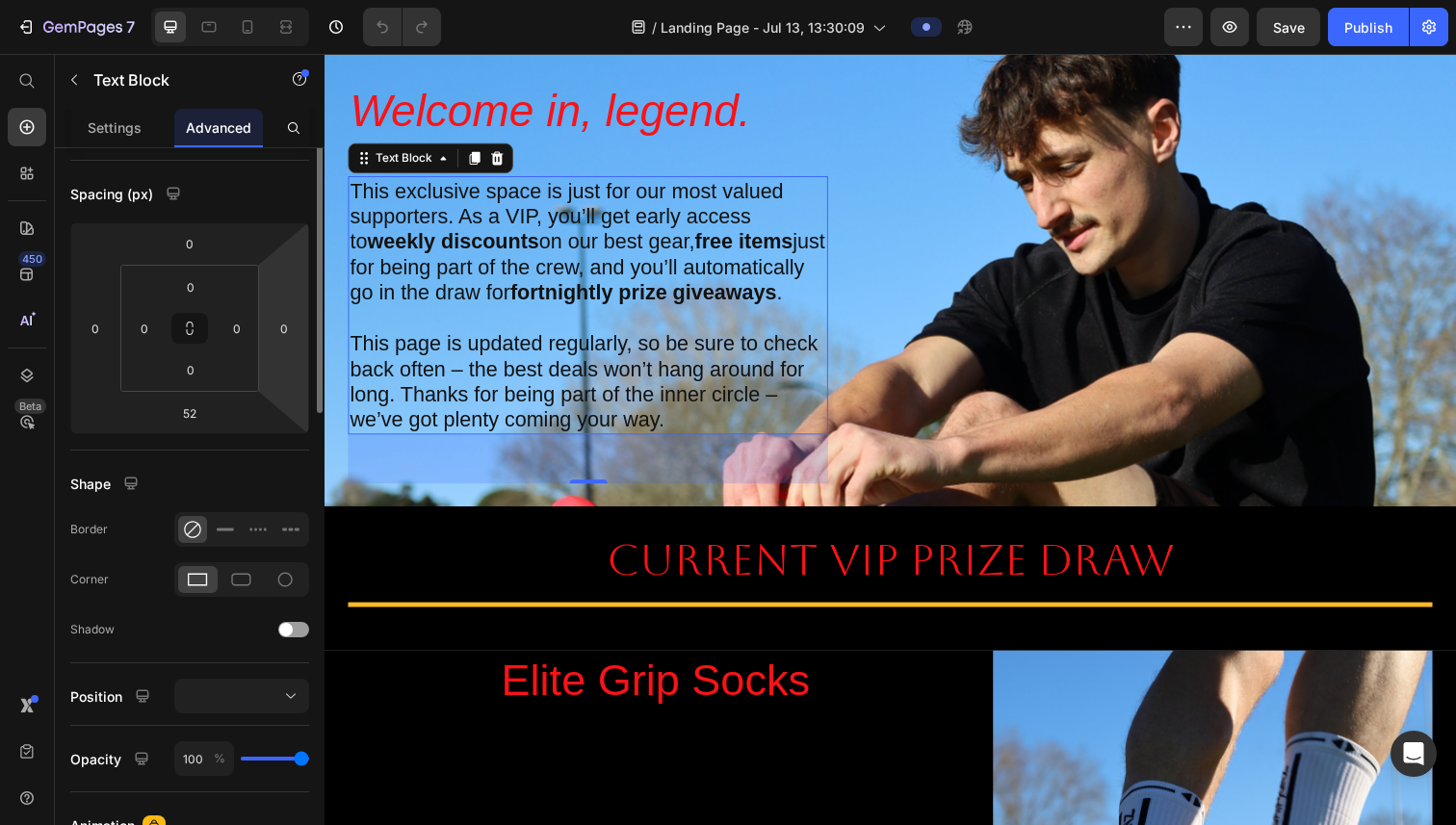 scroll, scrollTop: 193, scrollLeft: 0, axis: vertical 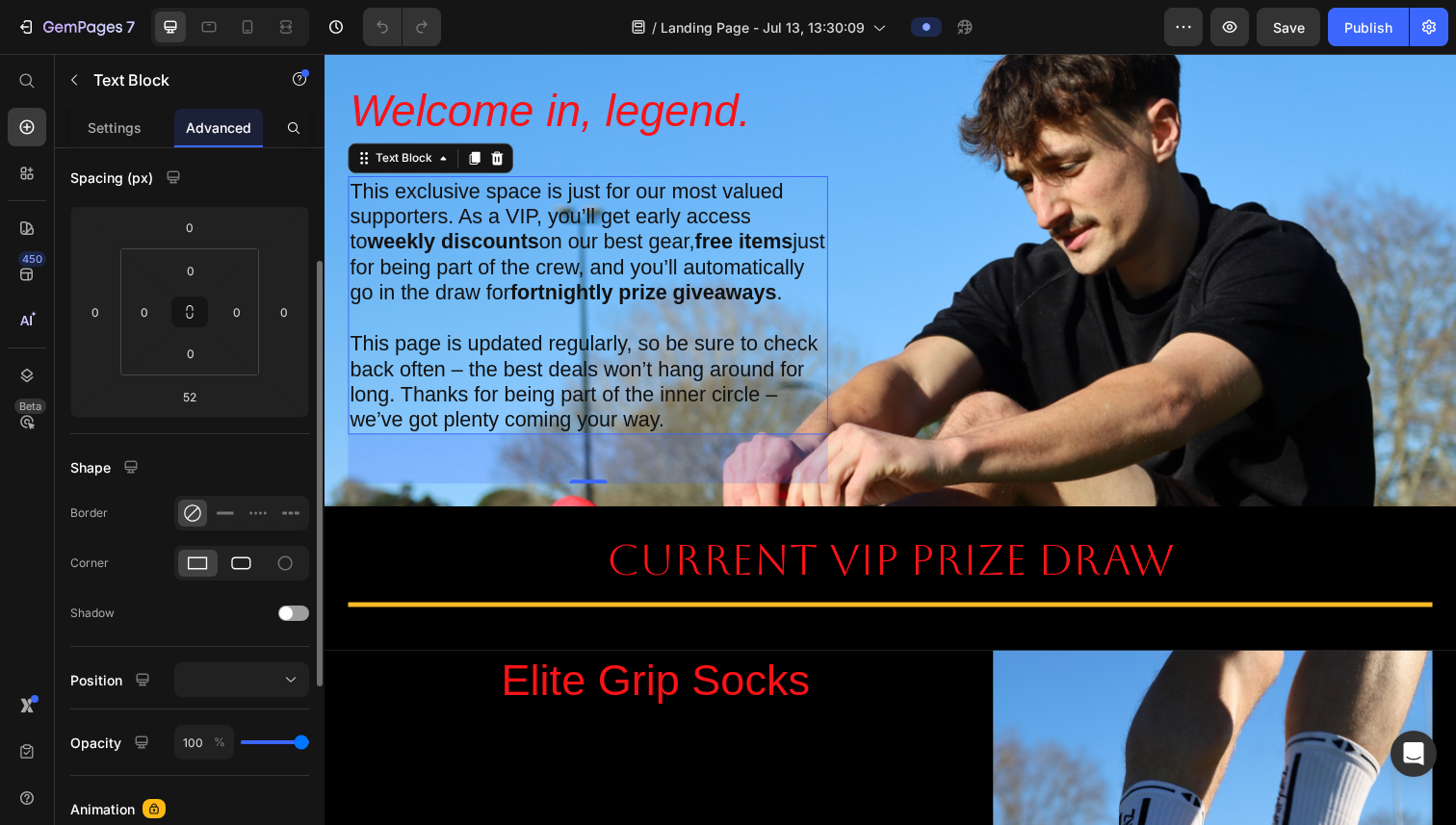 click 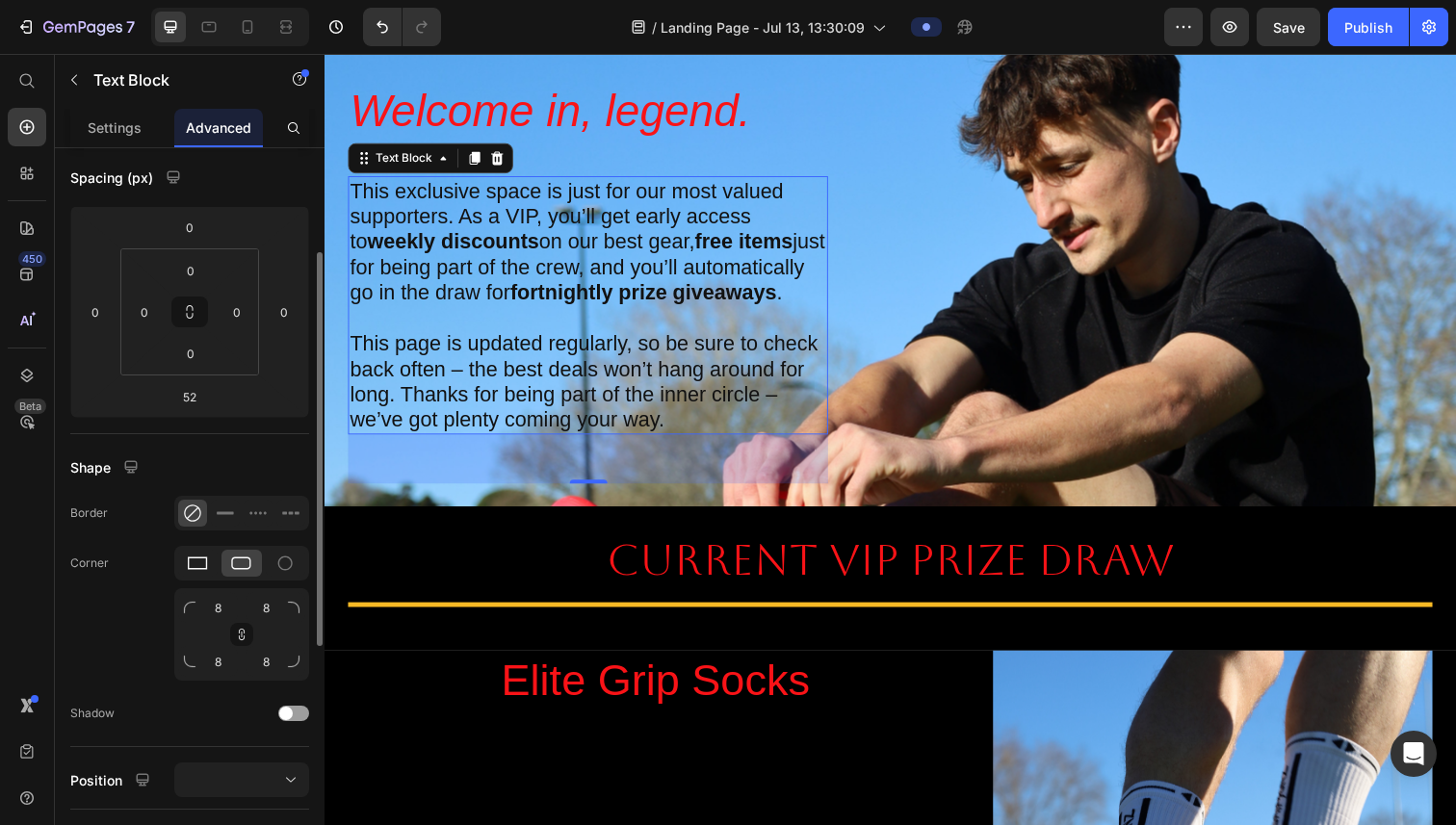 click 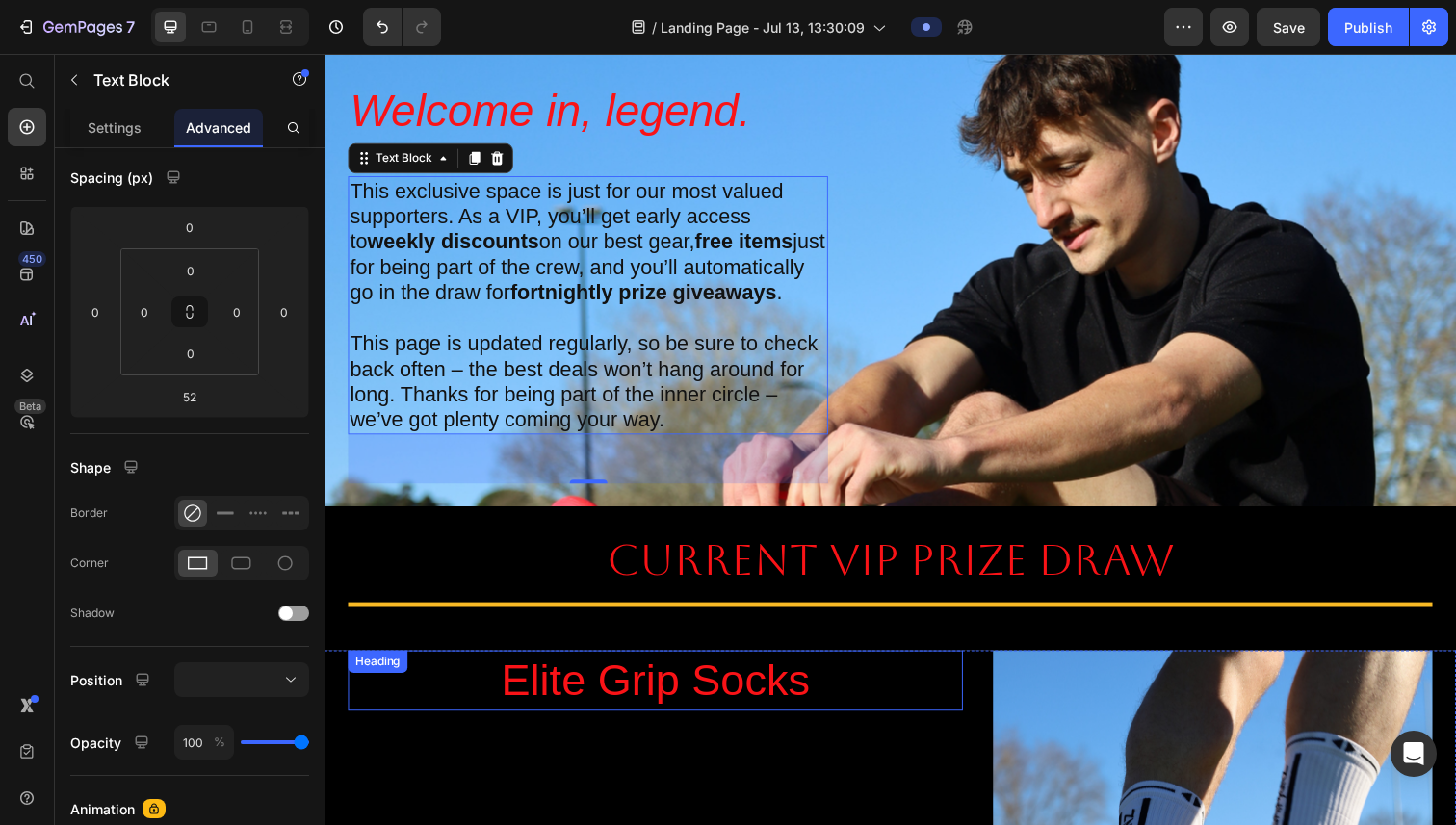 click on "Elite Grip Socks" at bounding box center [663, 694] 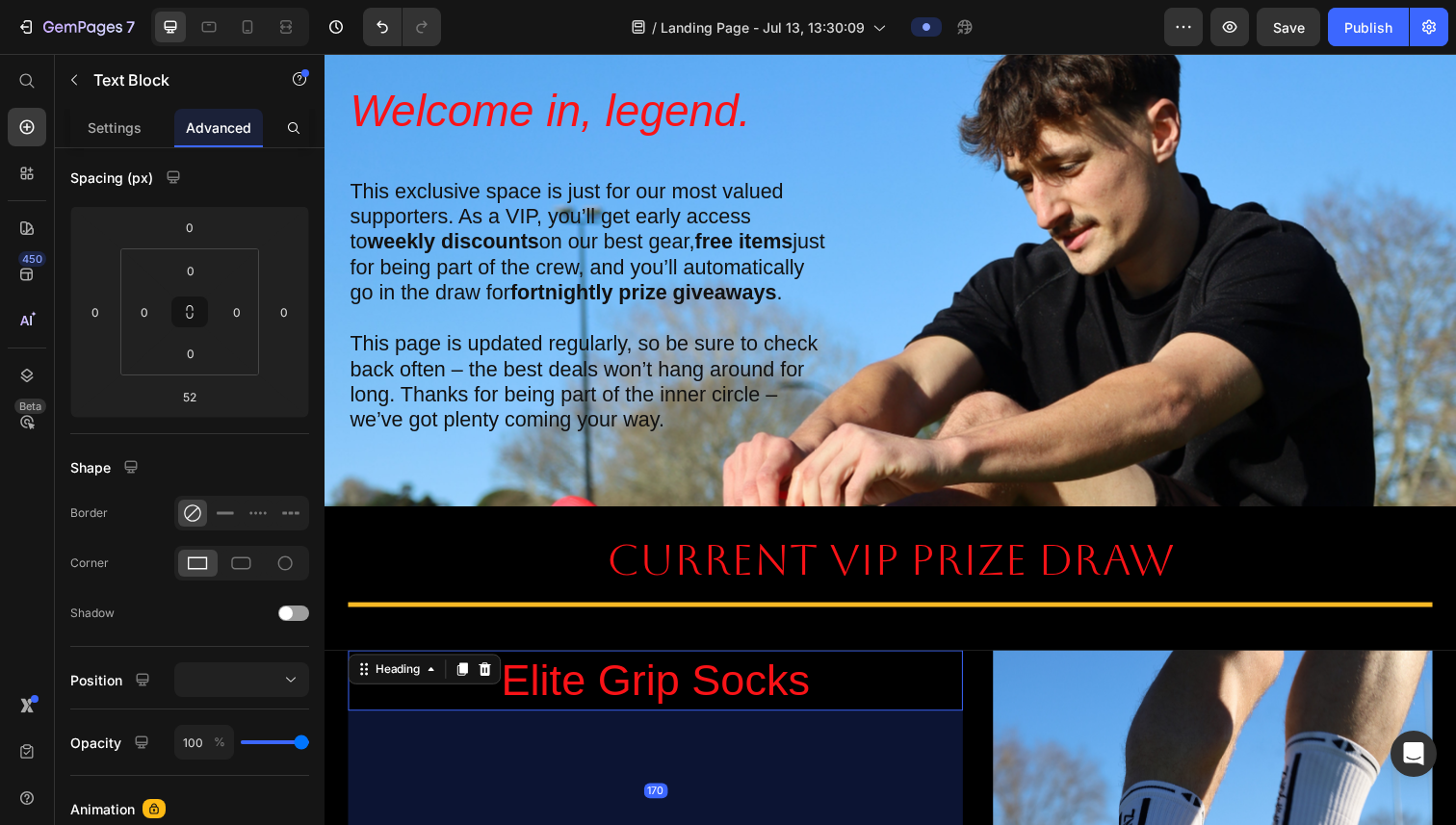 scroll, scrollTop: 0, scrollLeft: 0, axis: both 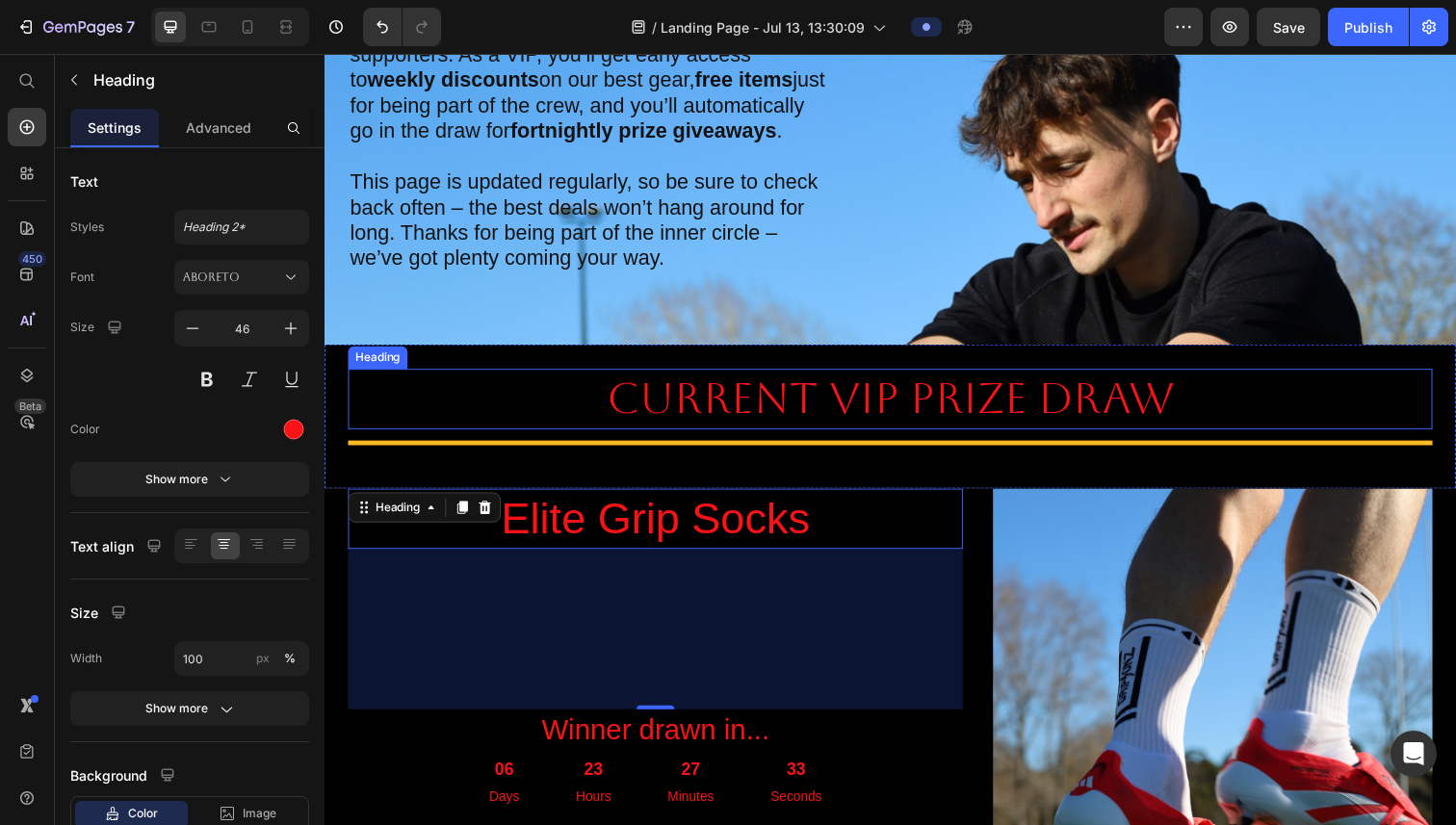 click on "Current vip prize draw" at bounding box center (902, 407) 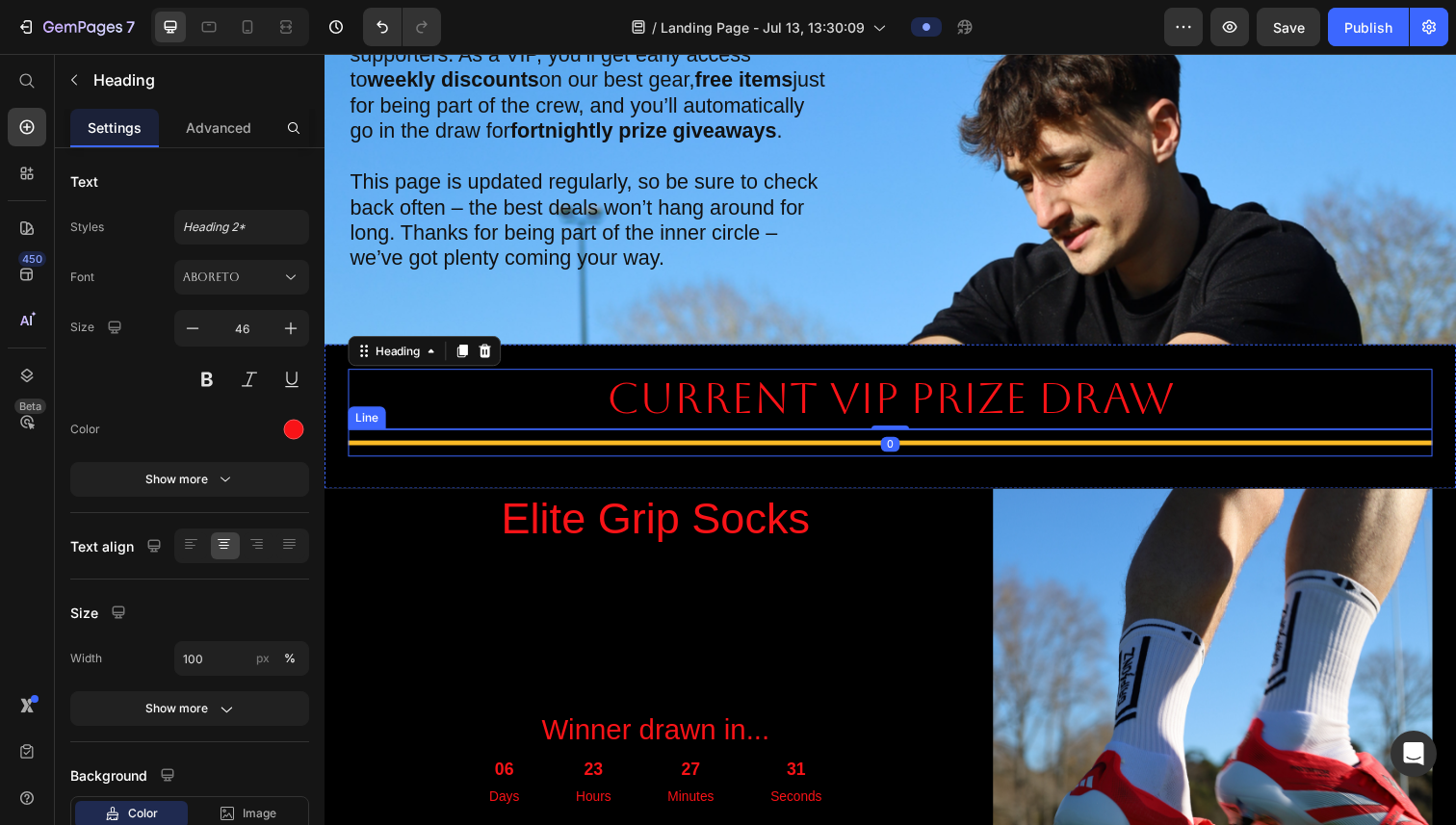 click at bounding box center [902, 451] 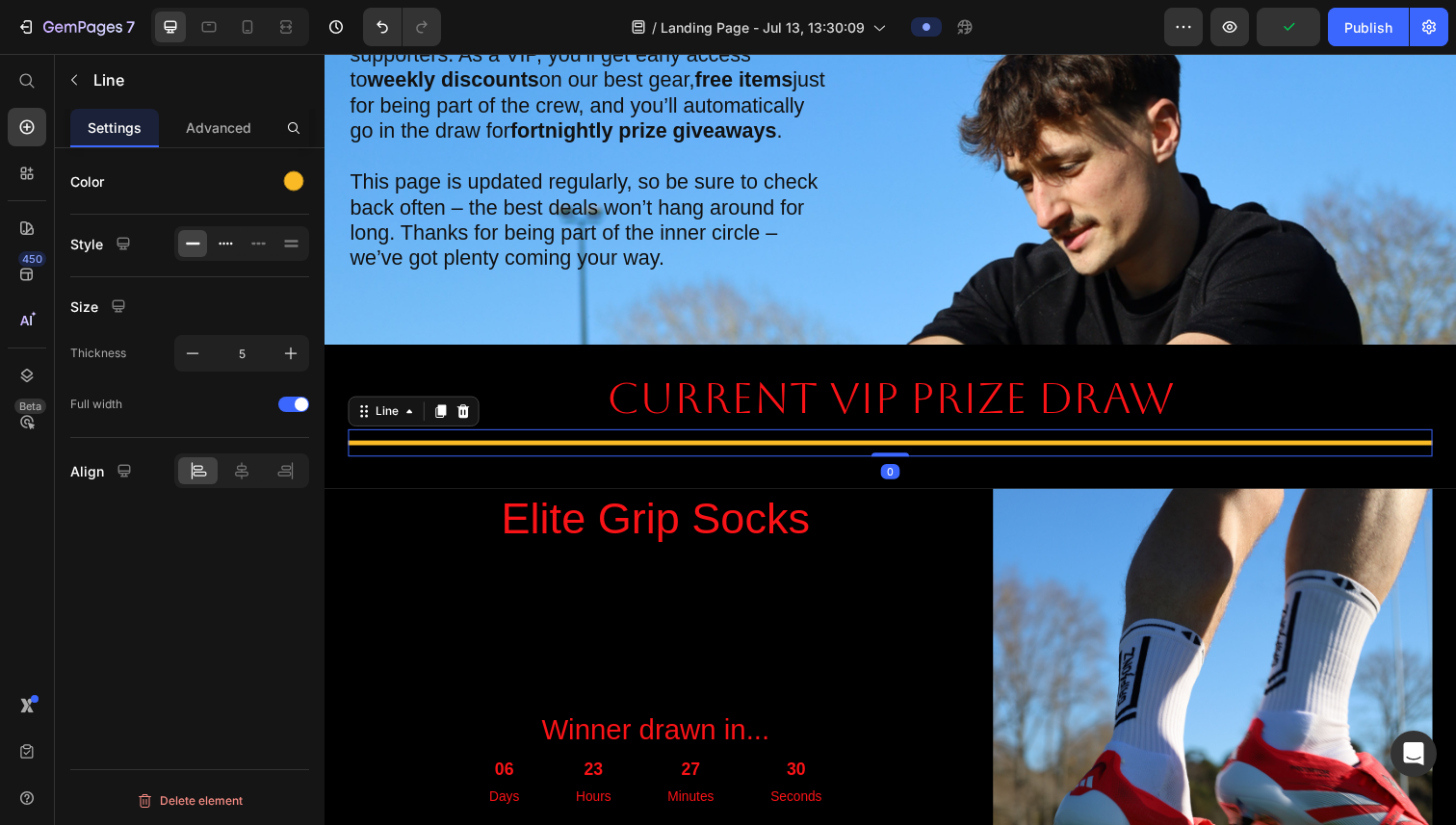 click 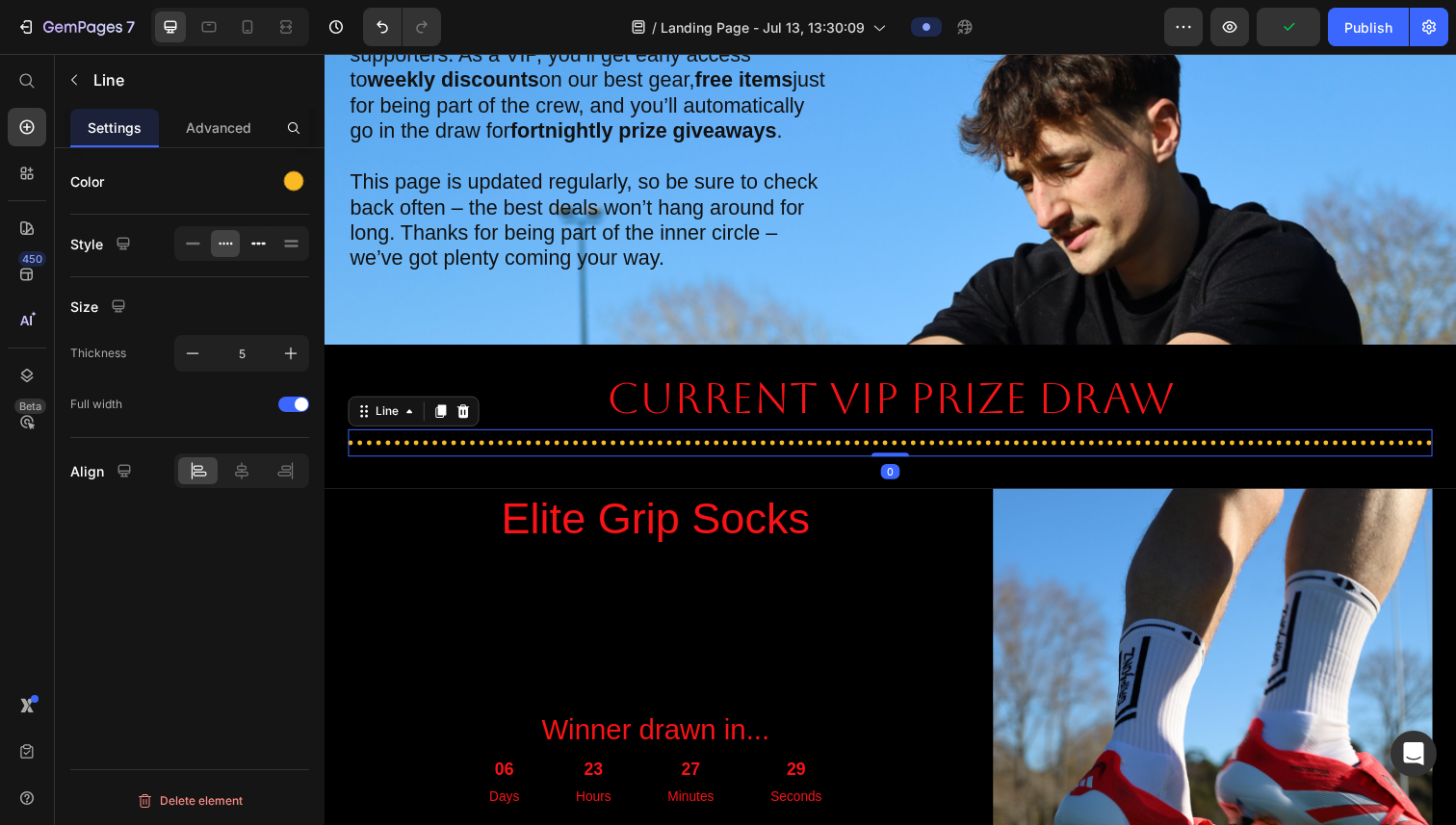 click 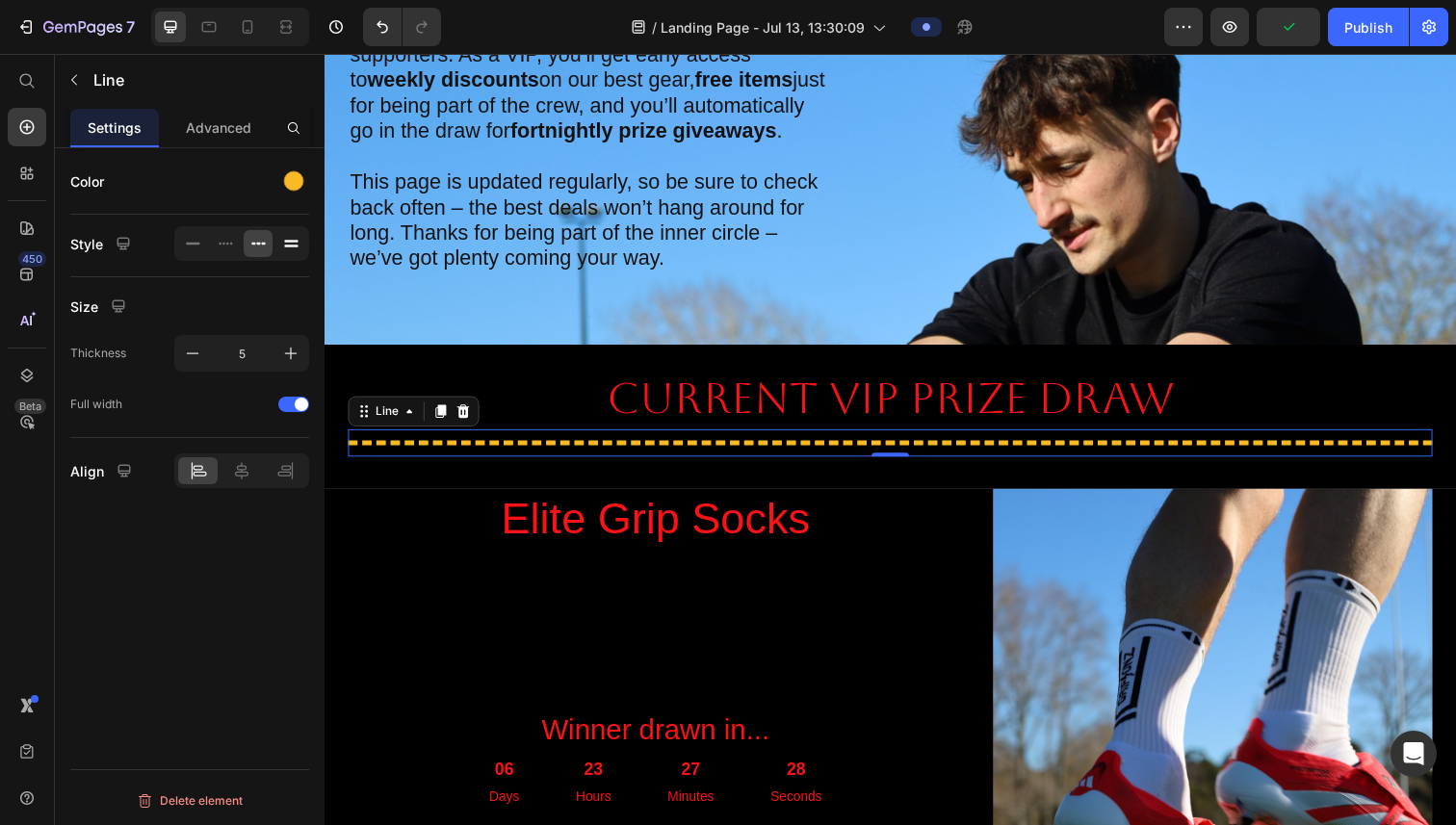 click 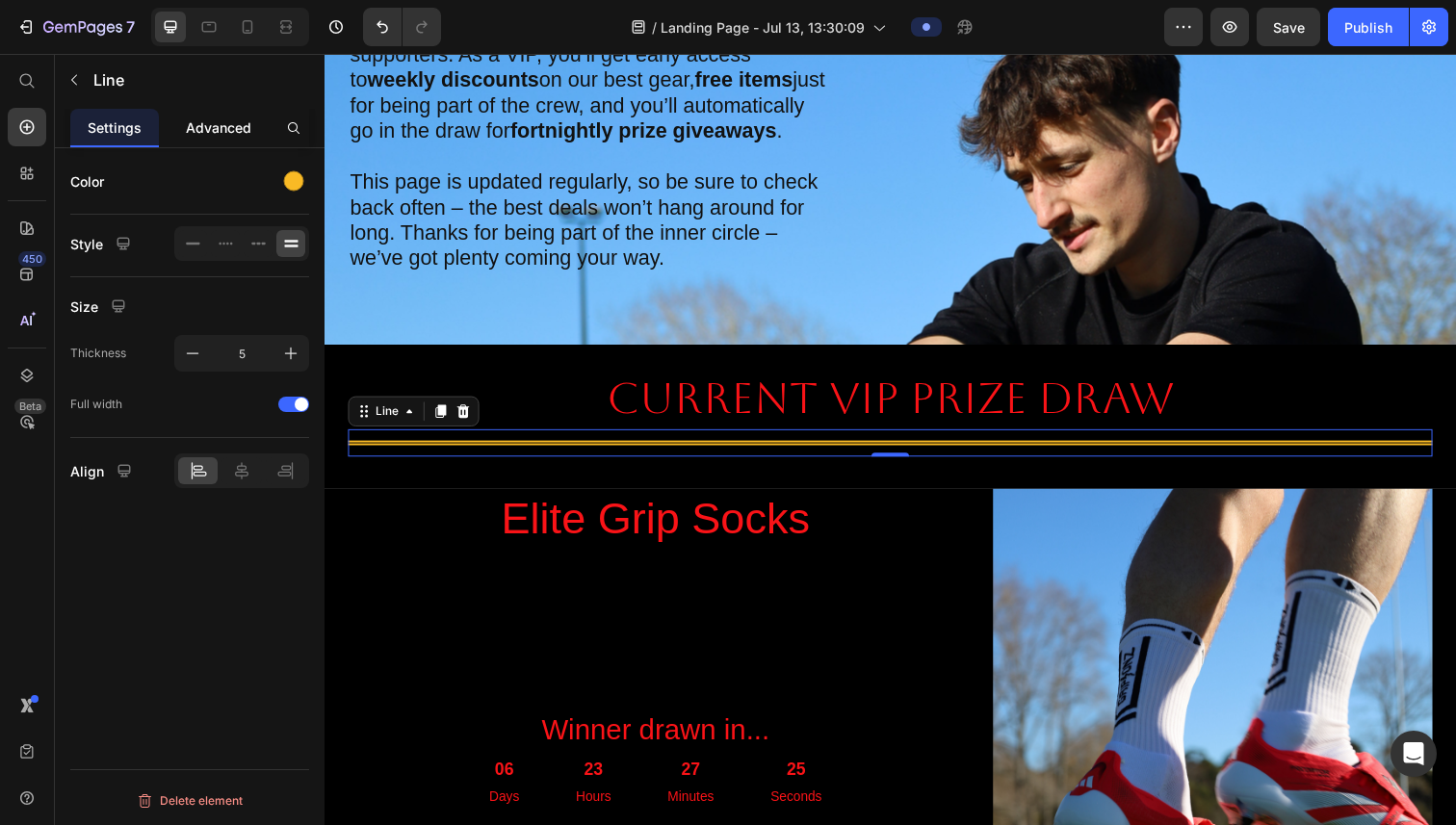 click on "Advanced" 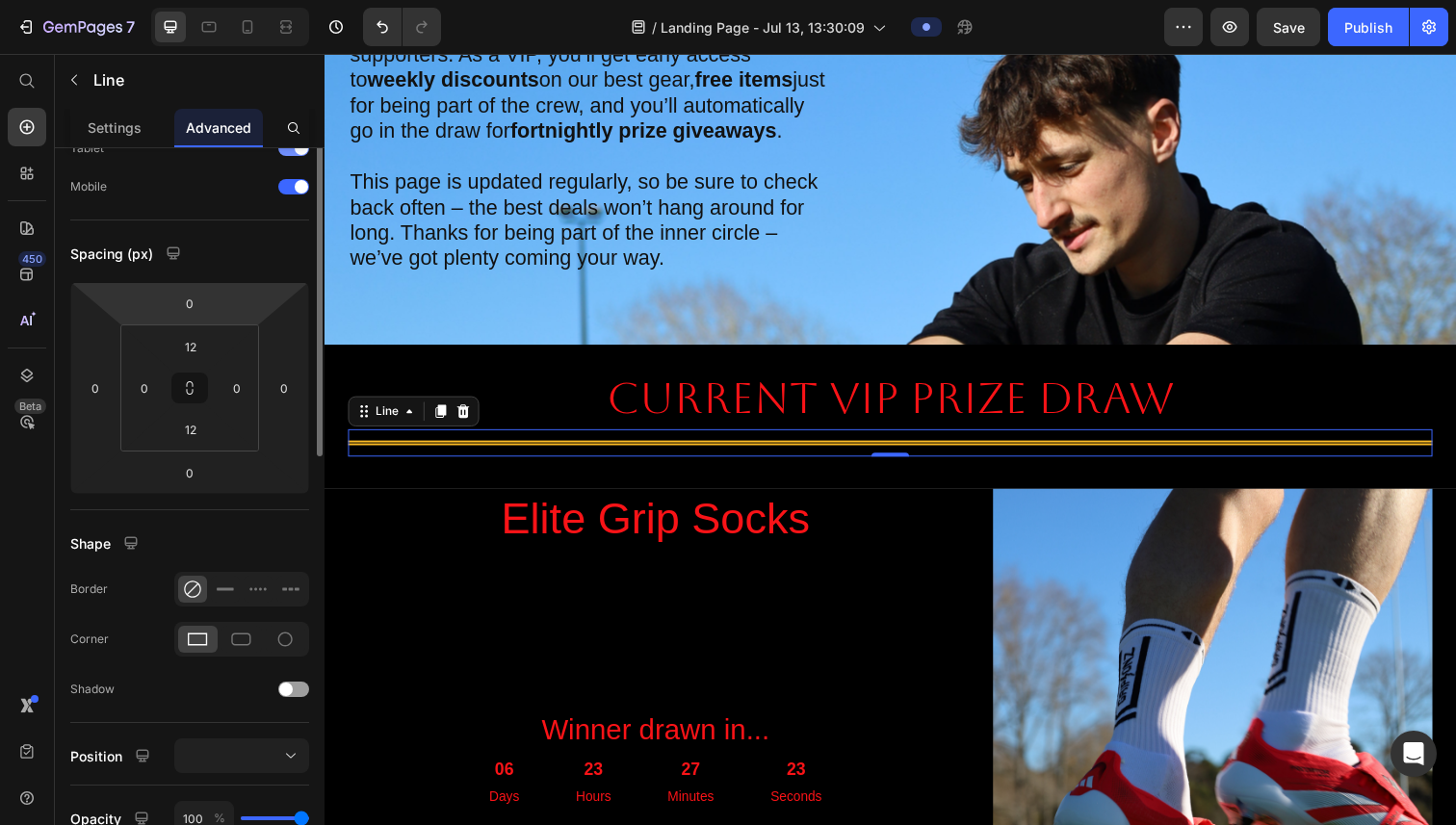 scroll, scrollTop: 0, scrollLeft: 0, axis: both 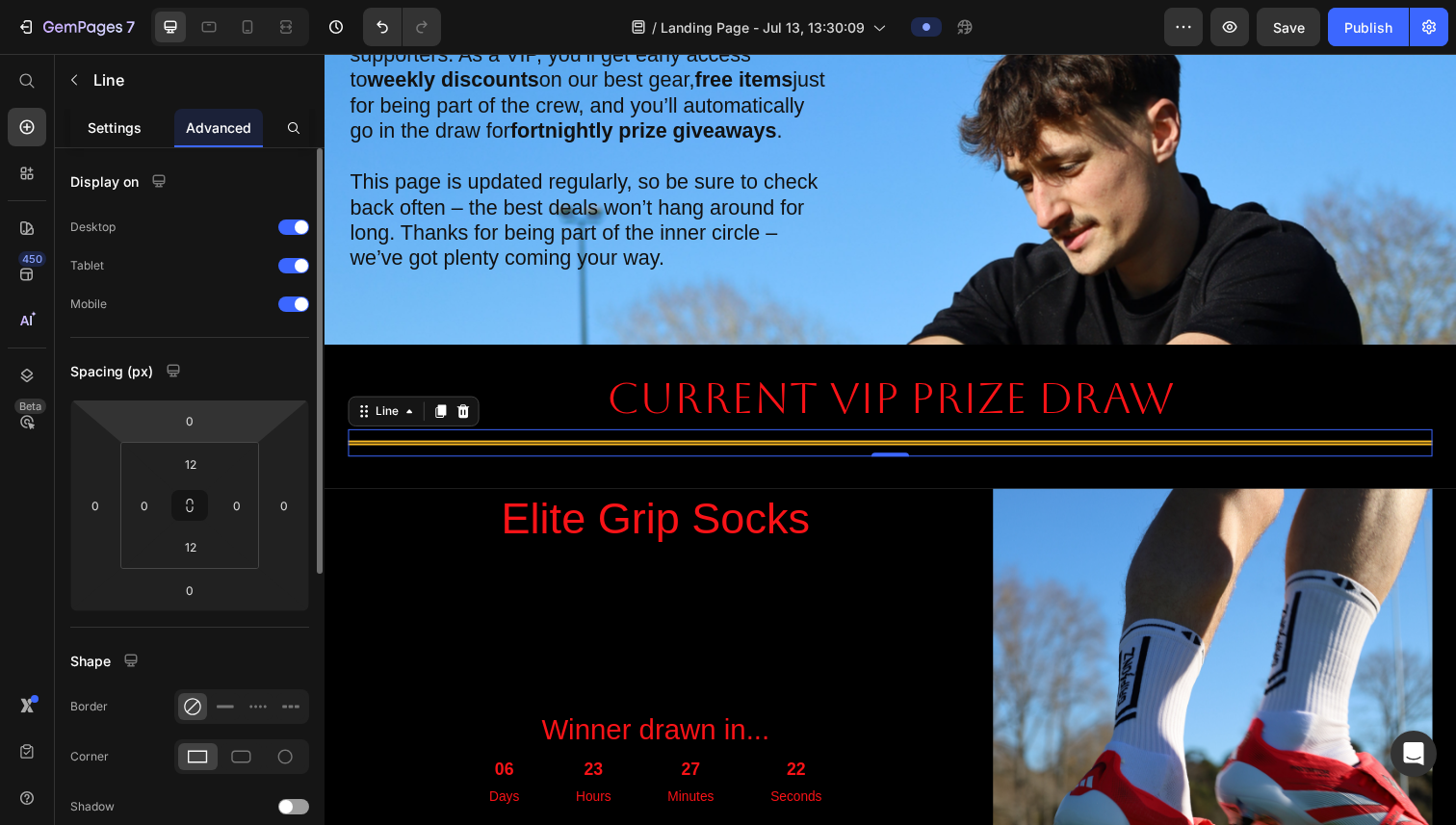 click on "Settings" 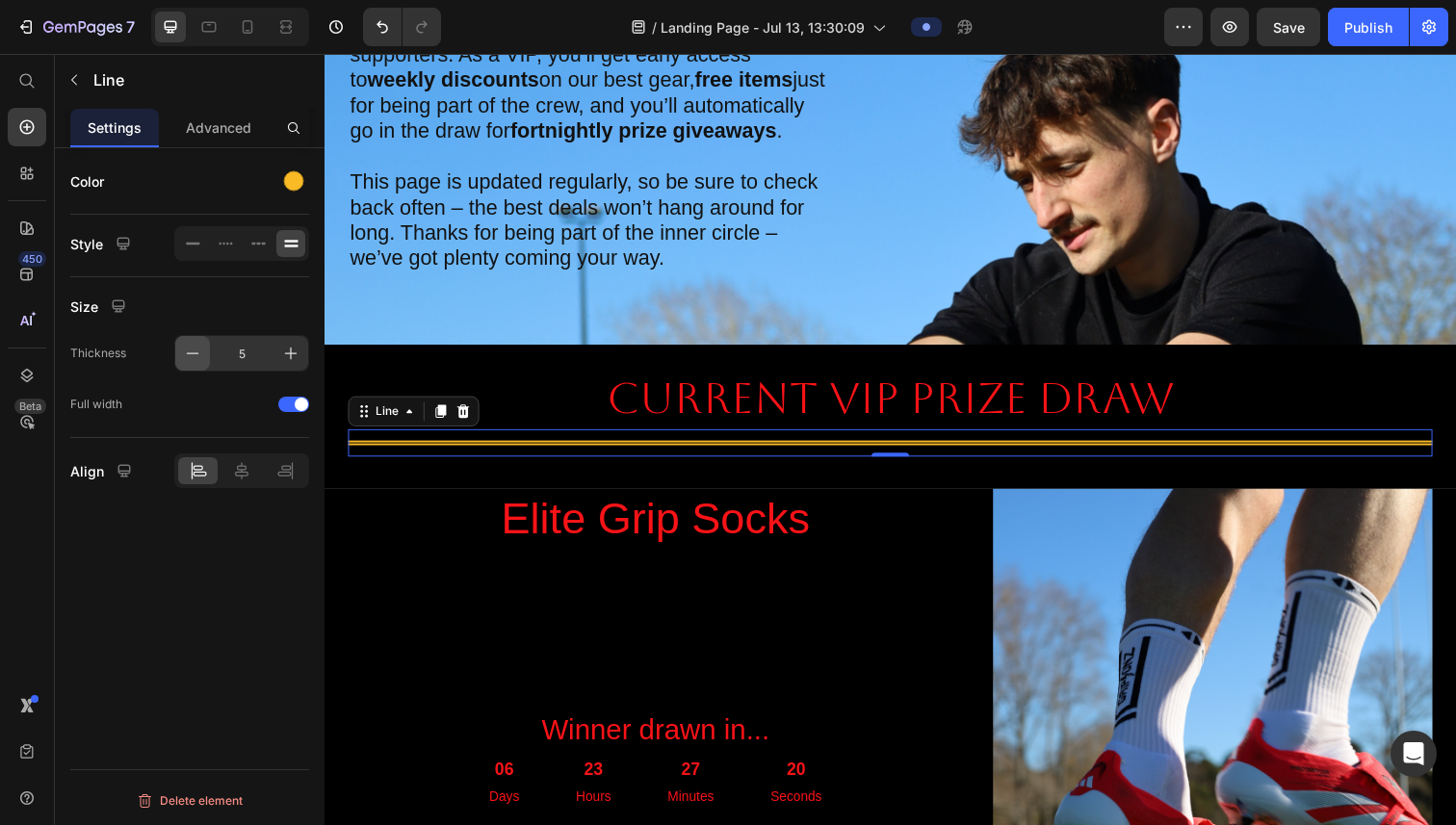 click 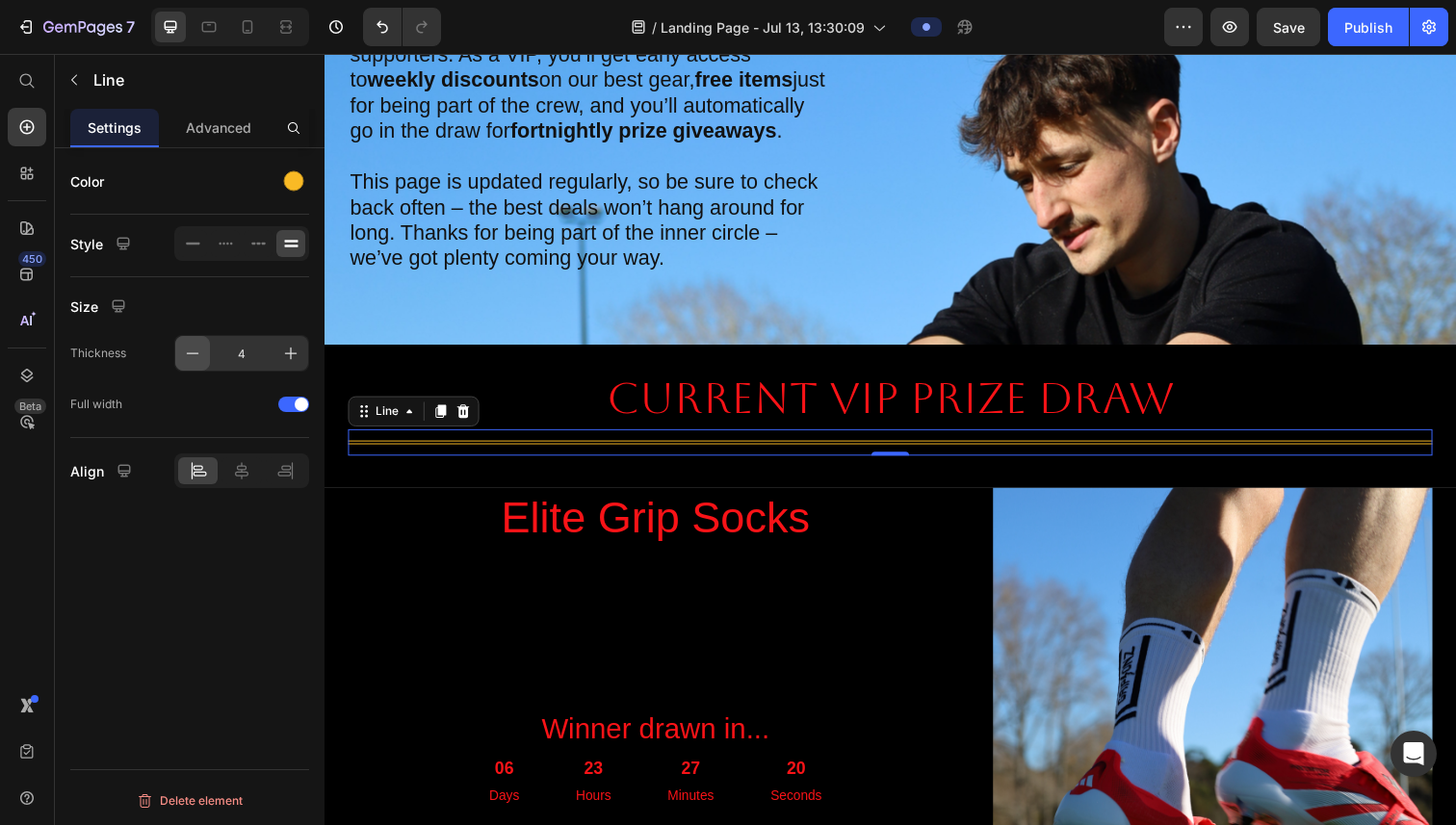 click 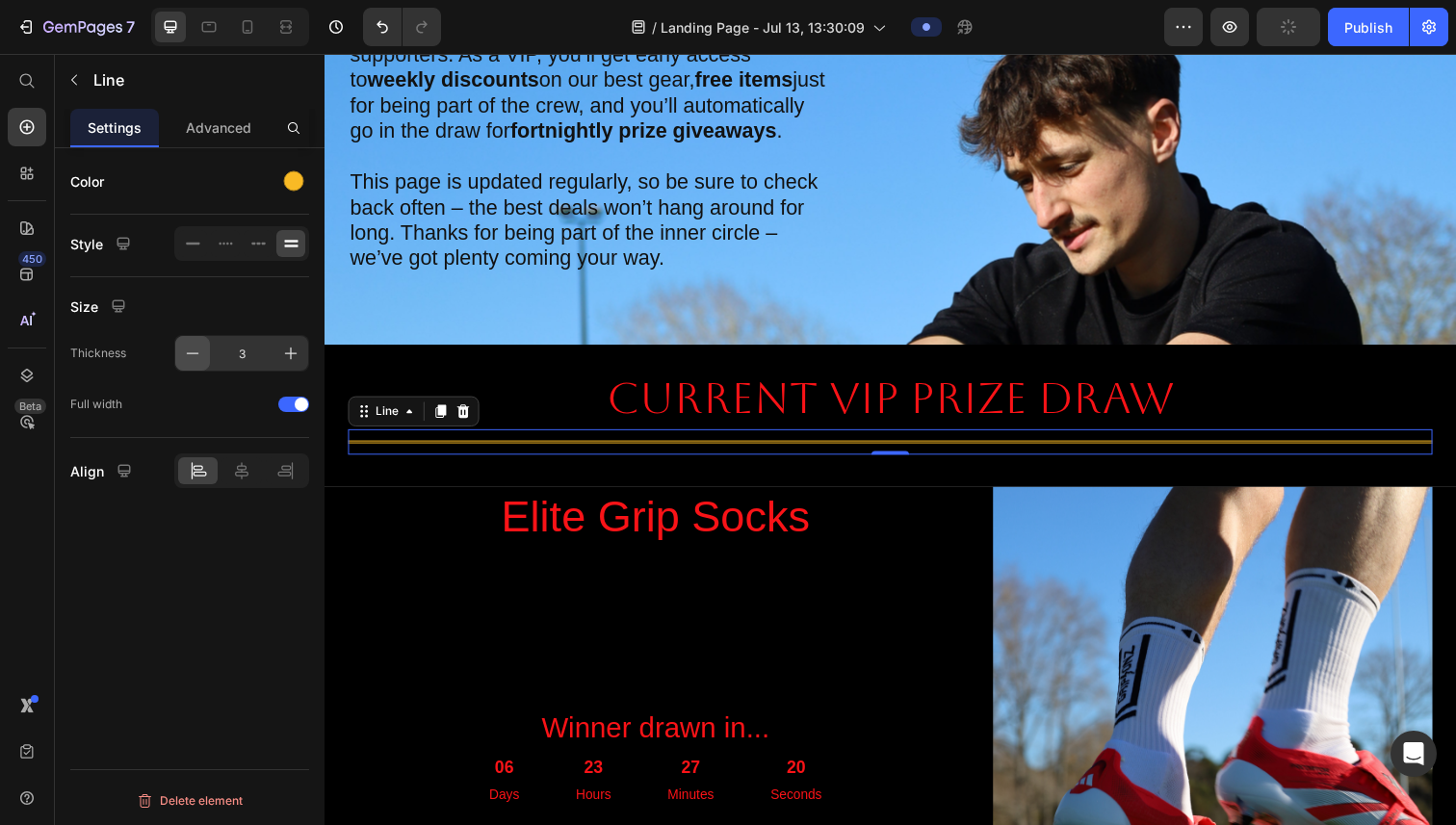 click 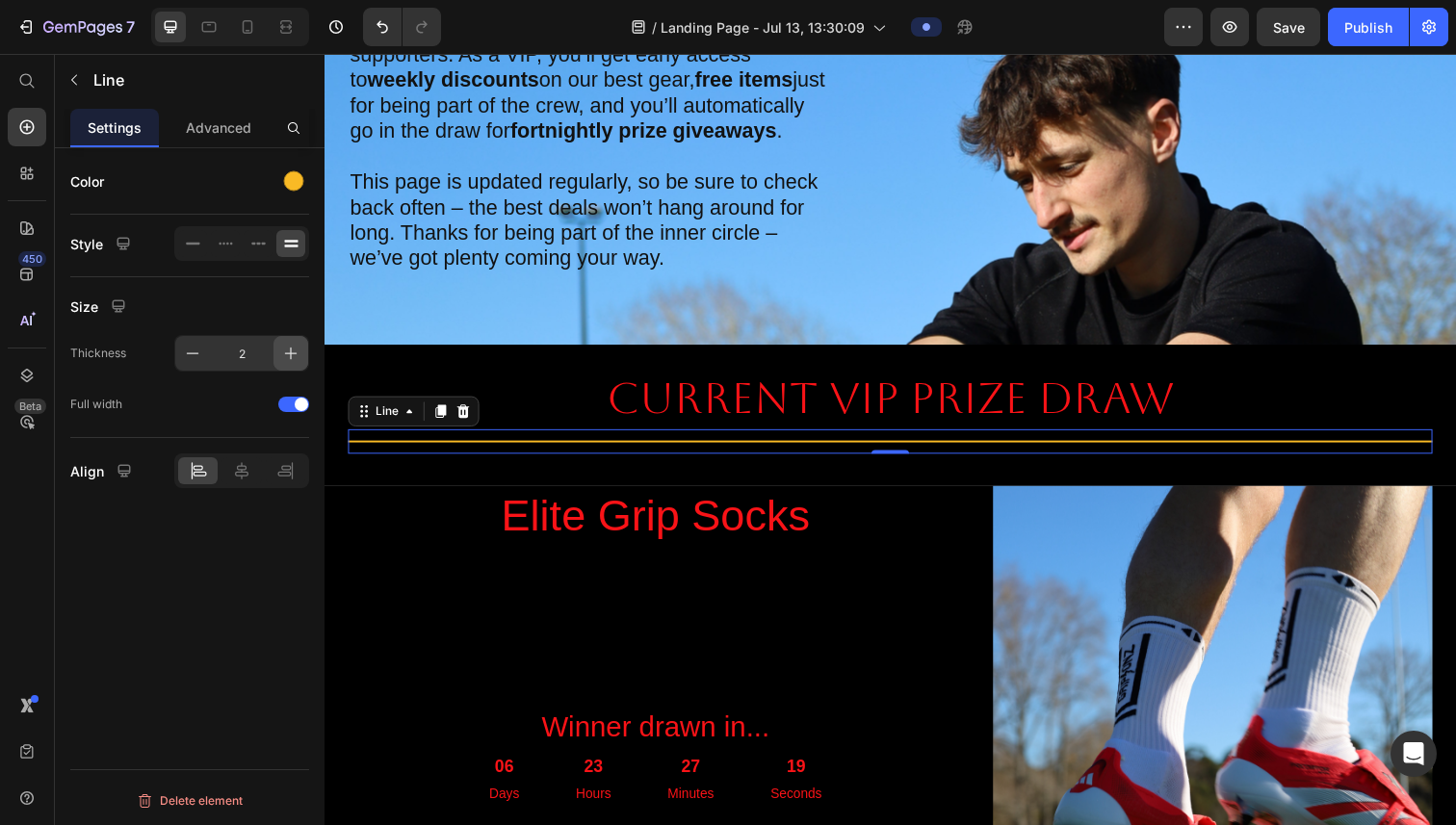 click 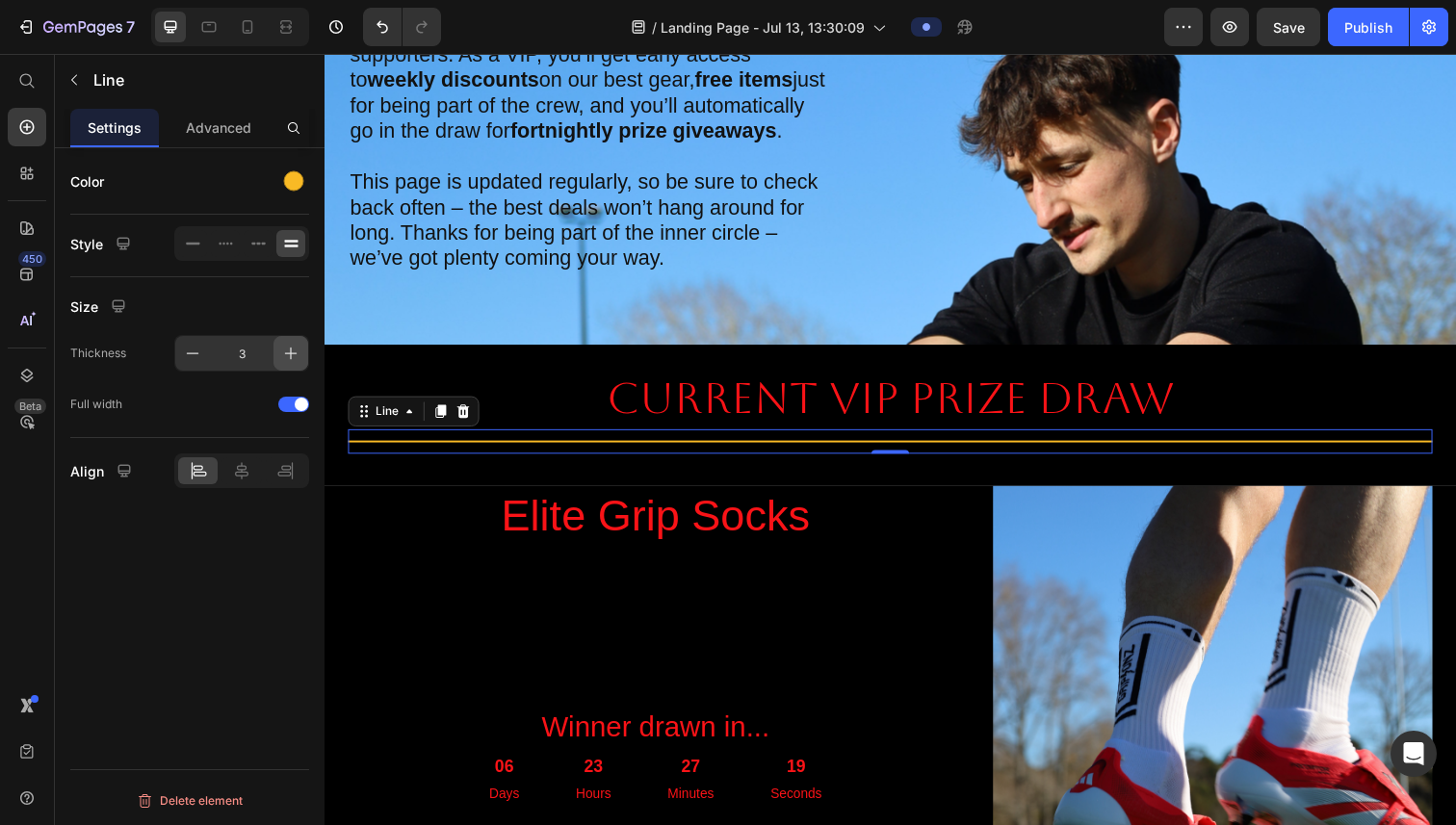 click 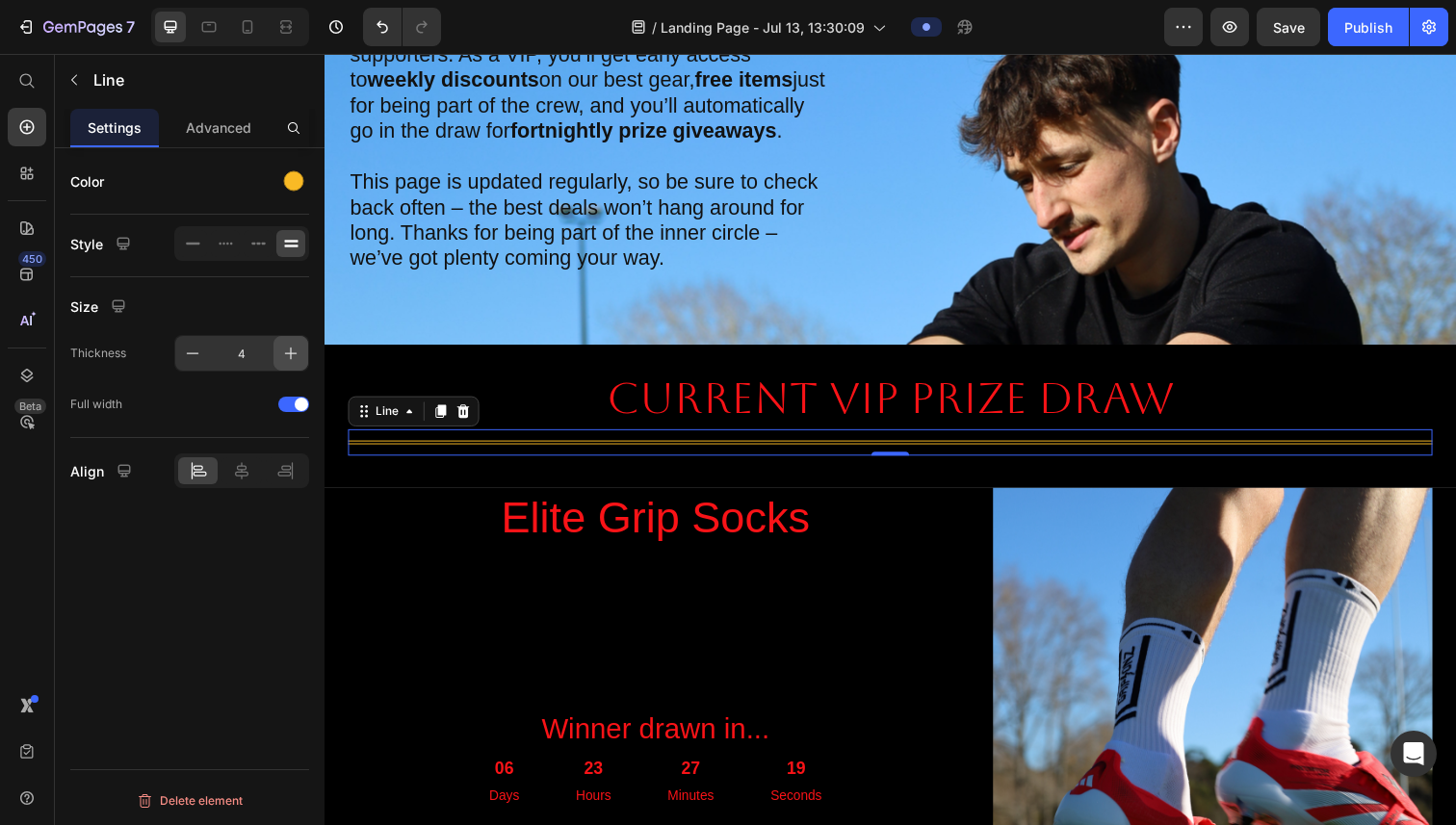 click 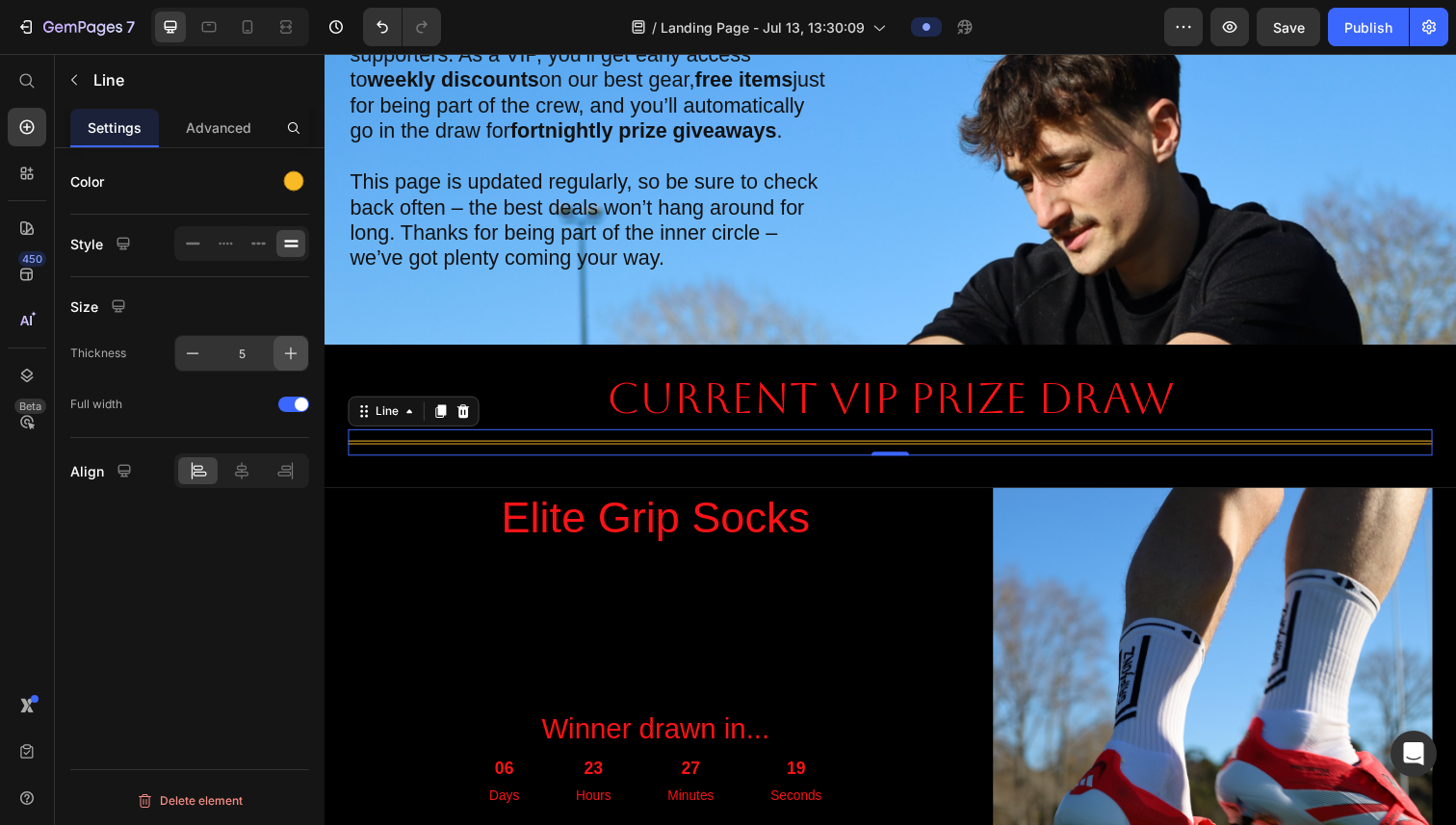 click 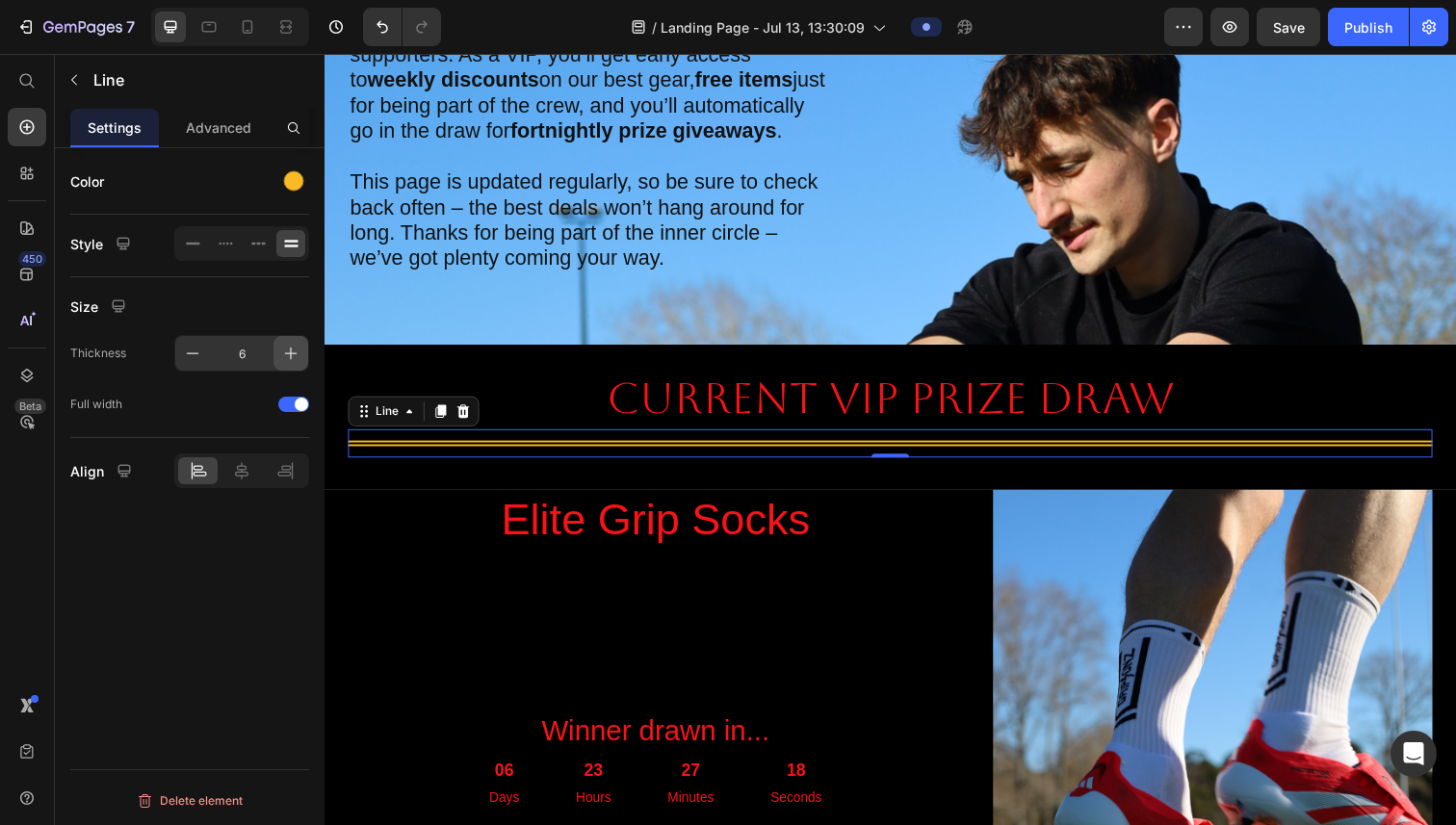 click 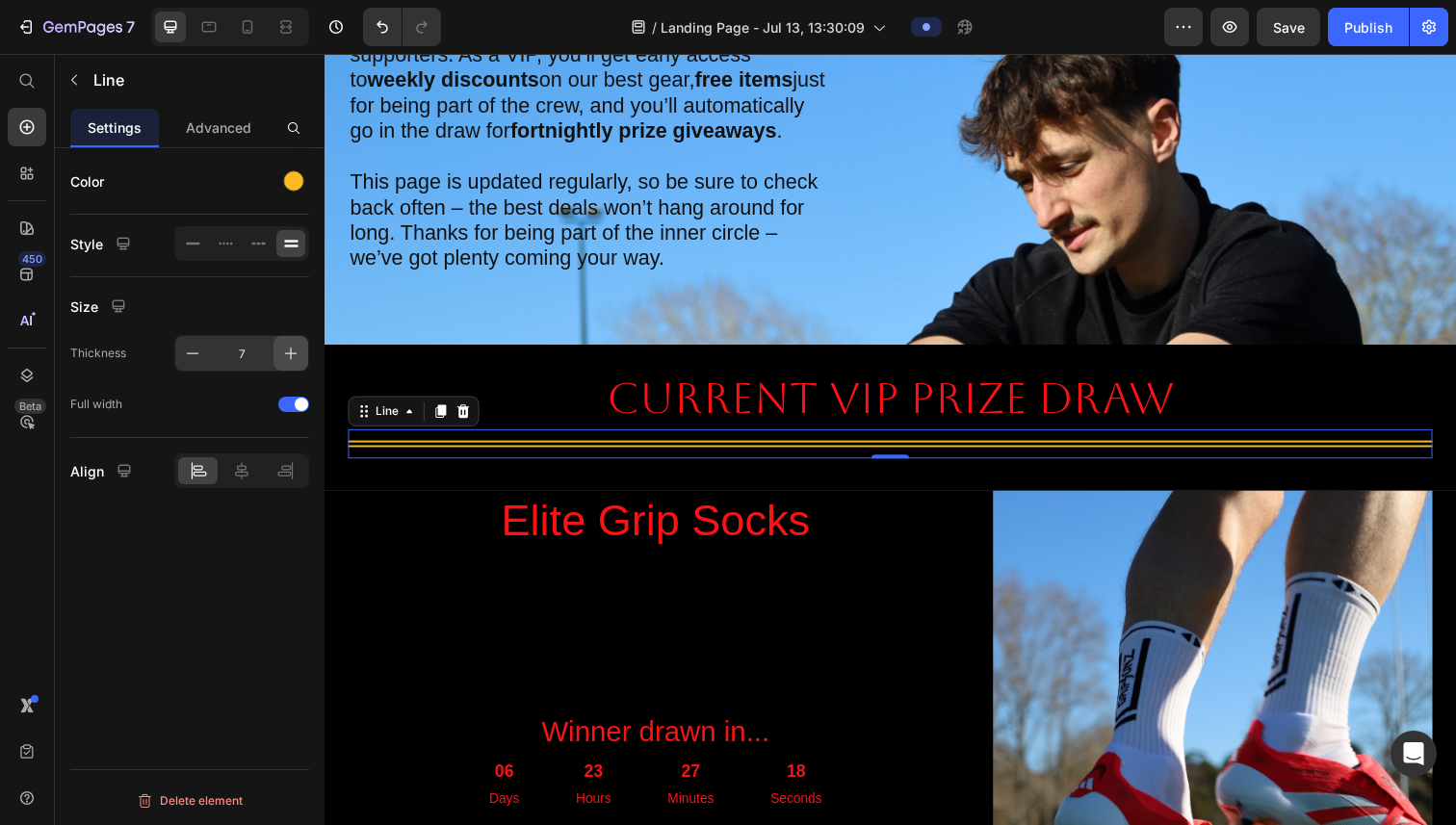 click 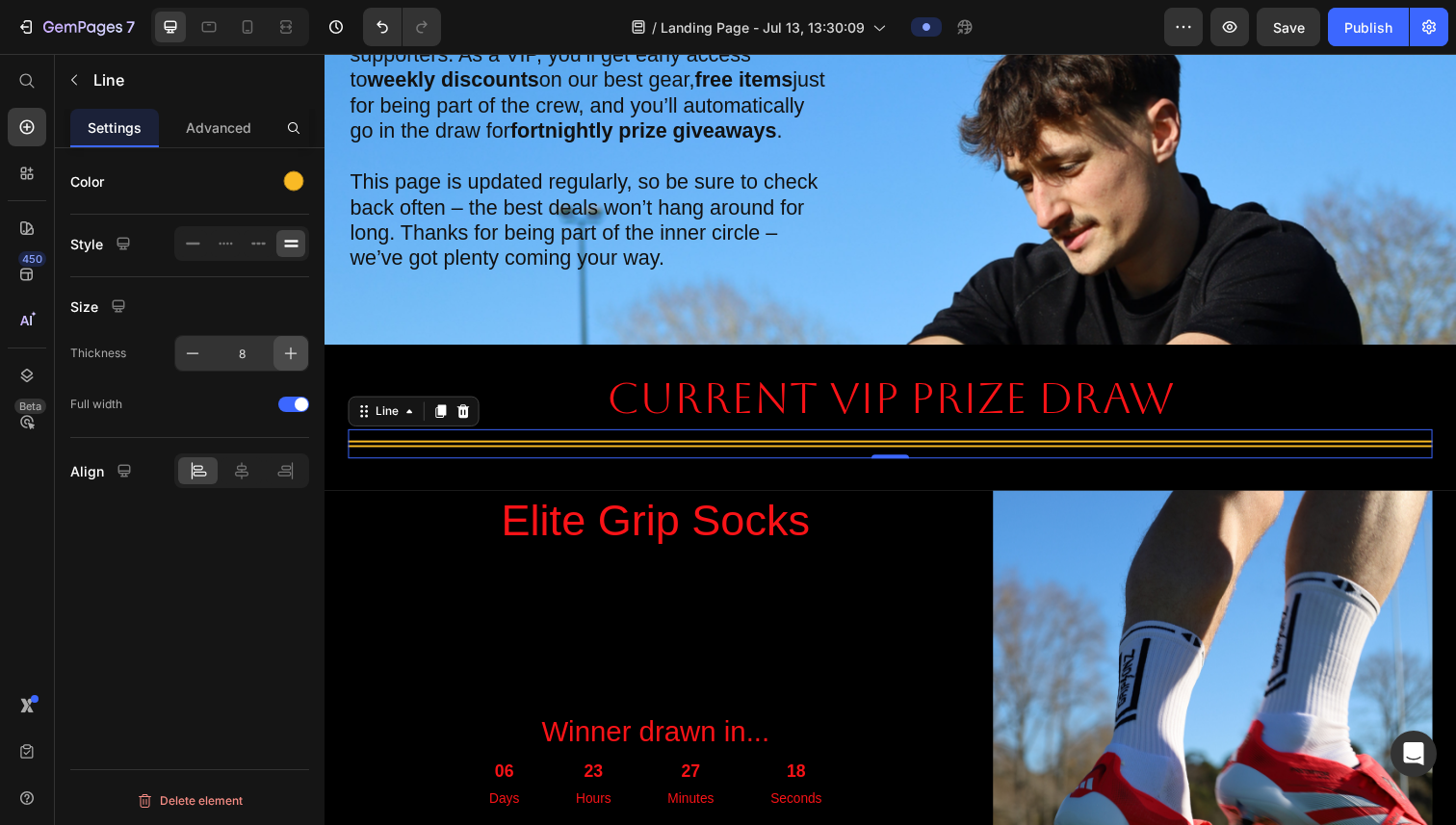 click 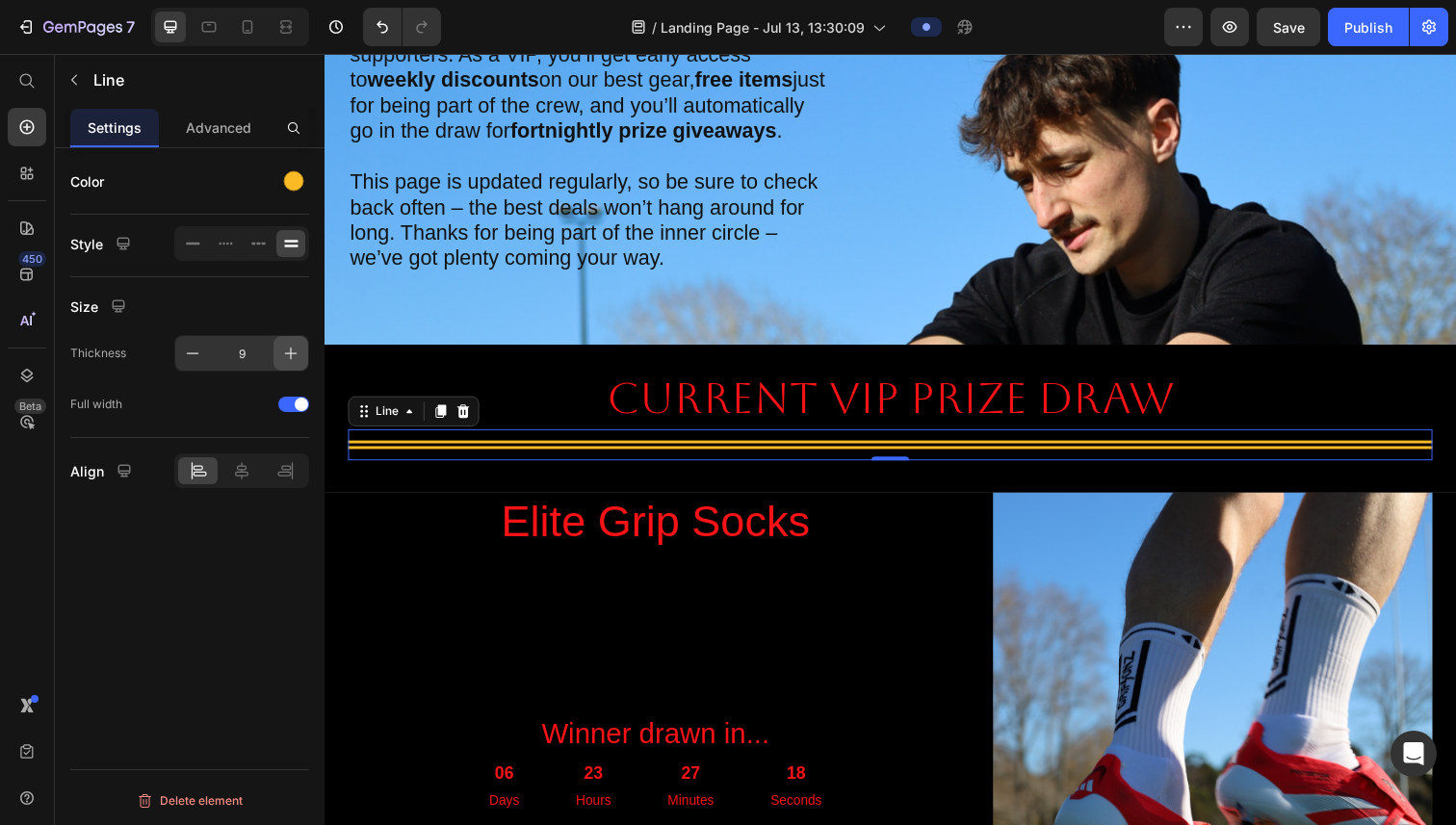 click 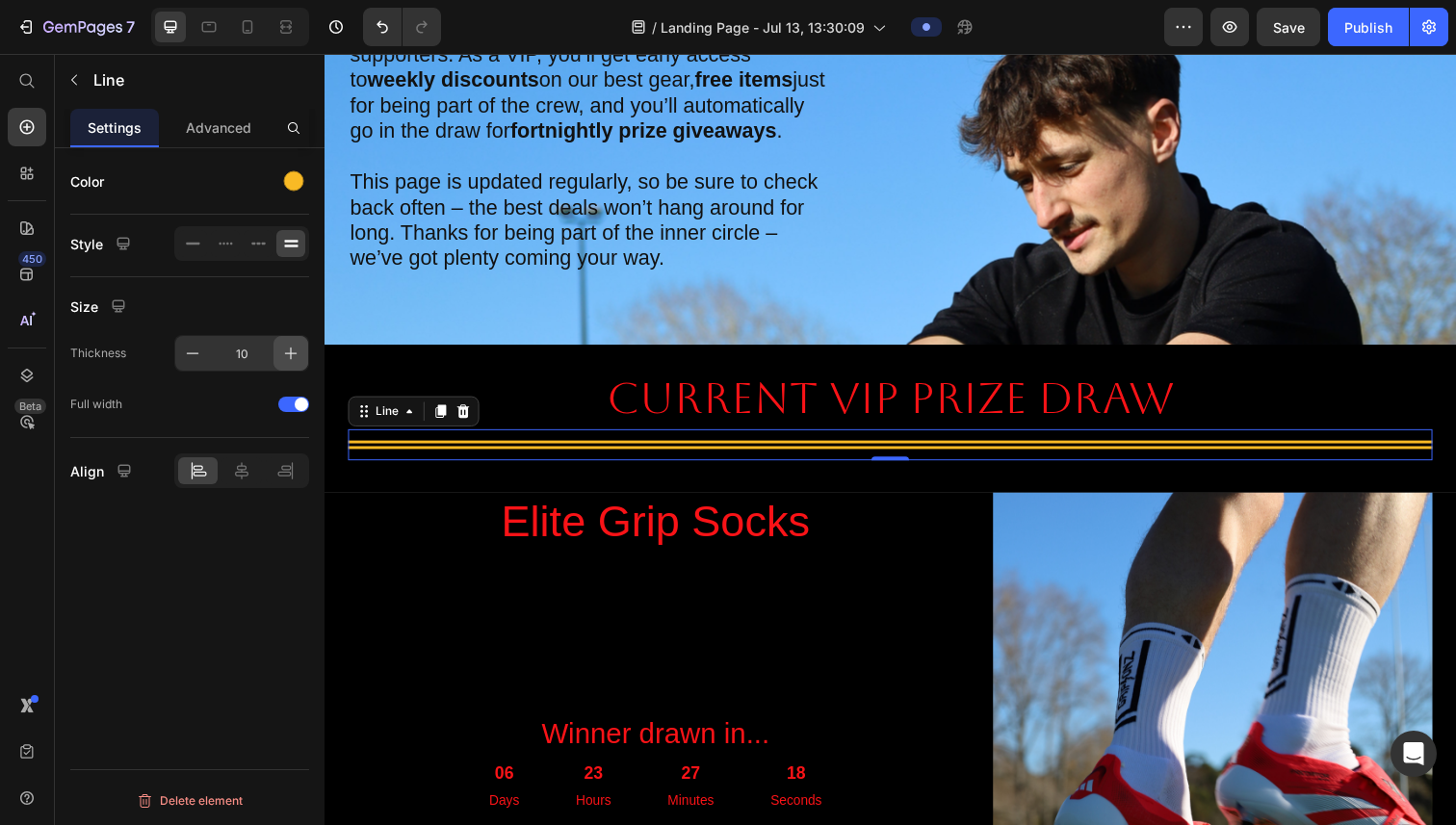 click 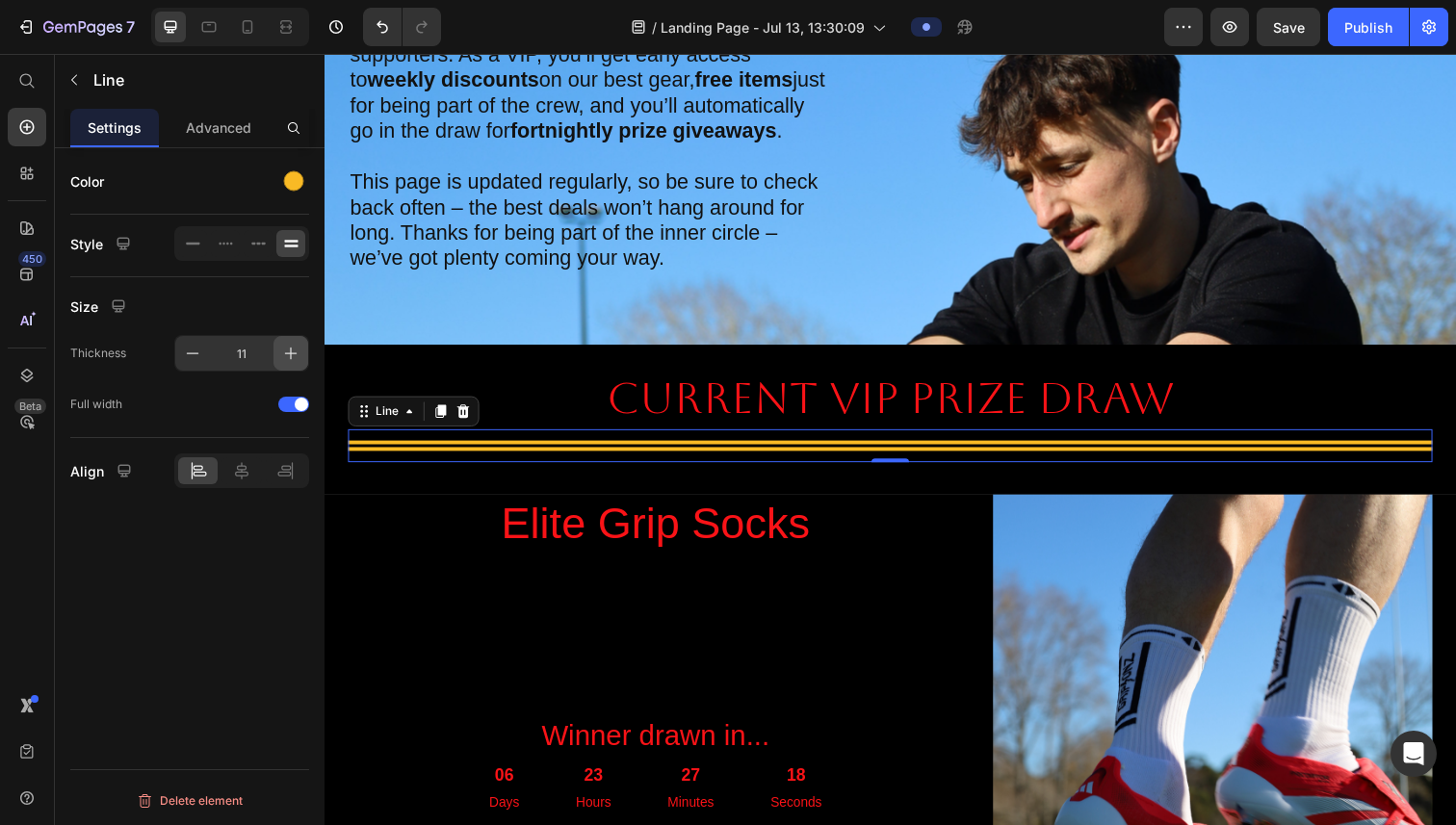 click 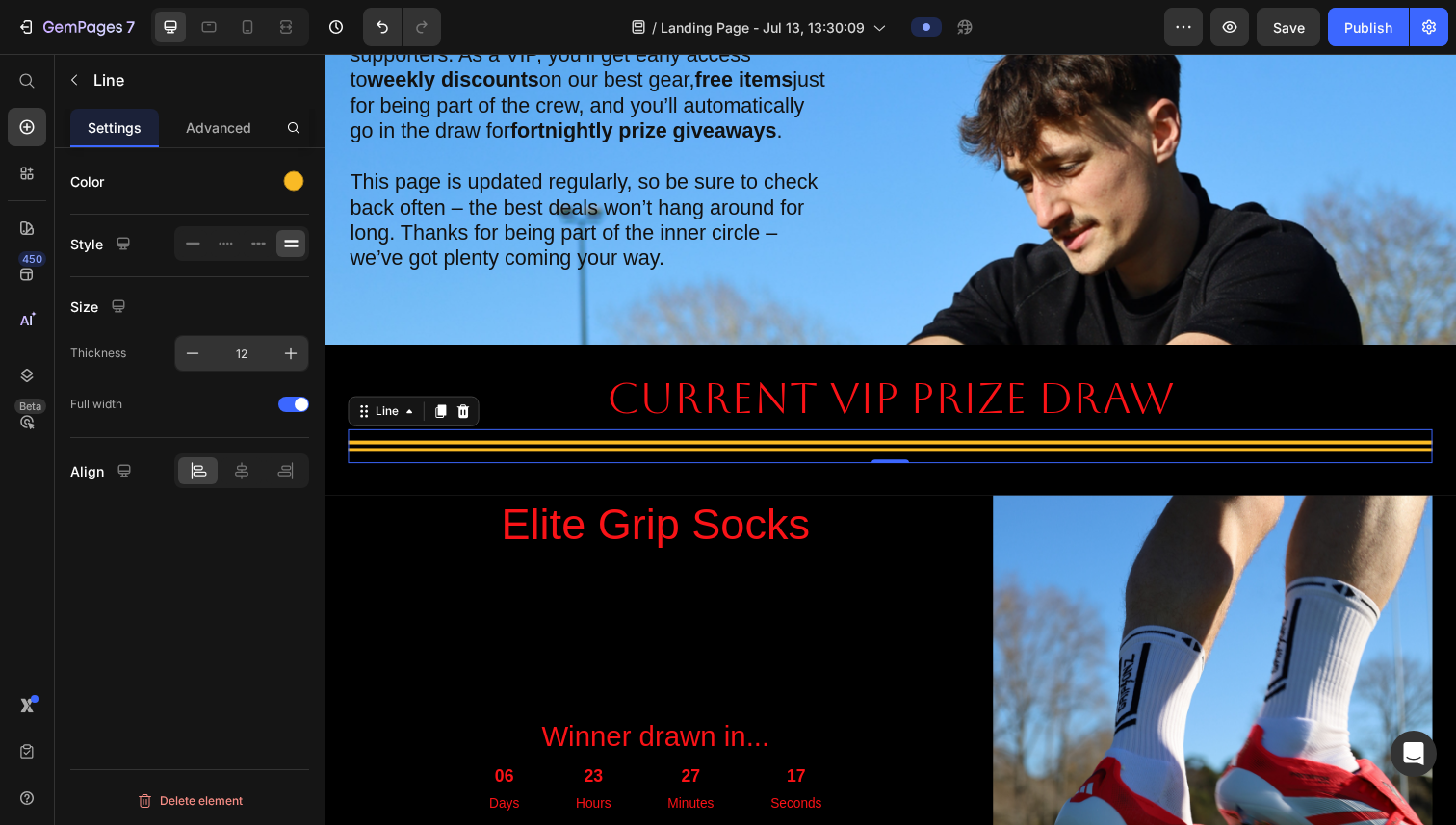 click on "12" at bounding box center [242, 353] 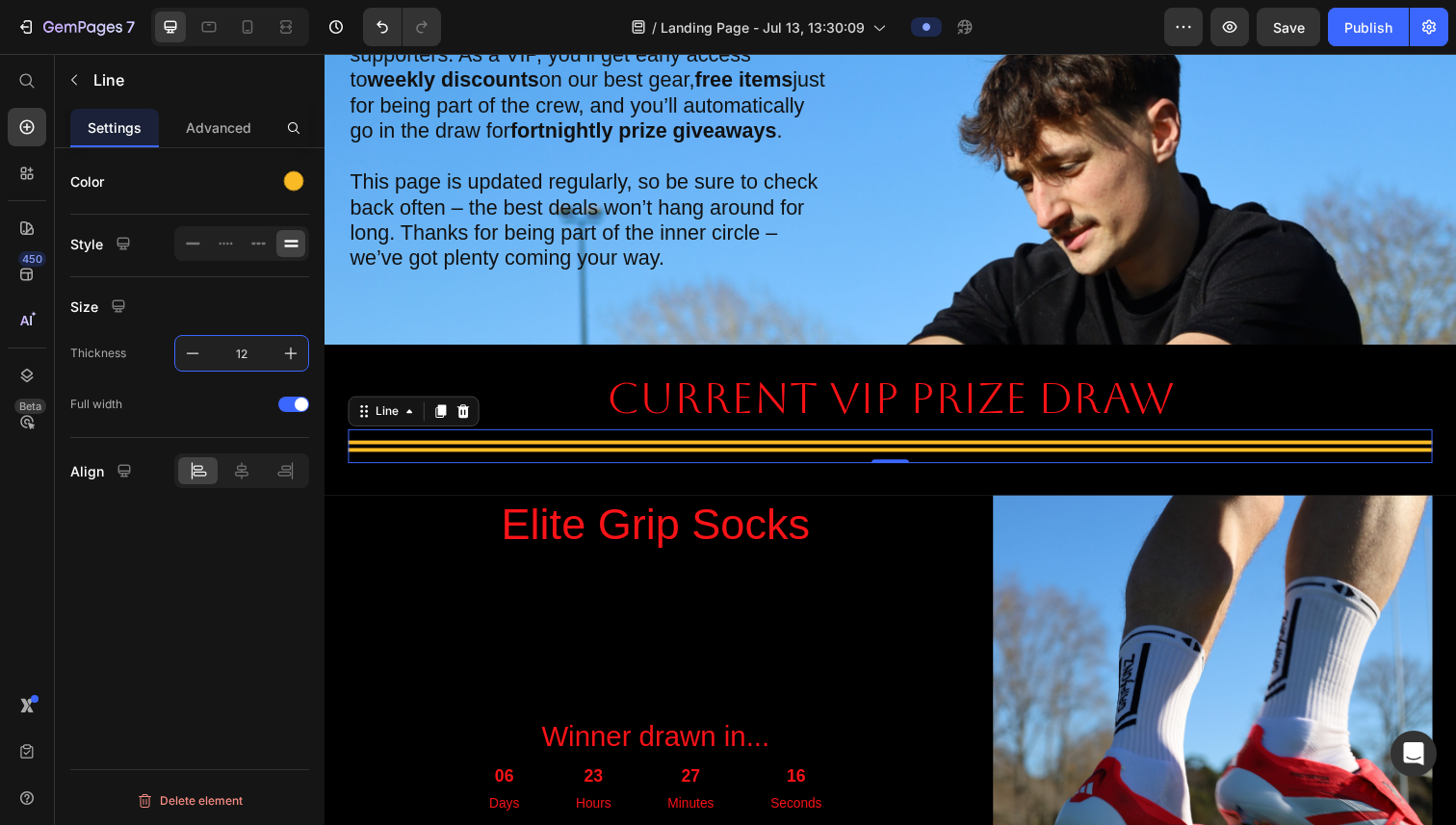 click on "12" at bounding box center [242, 353] 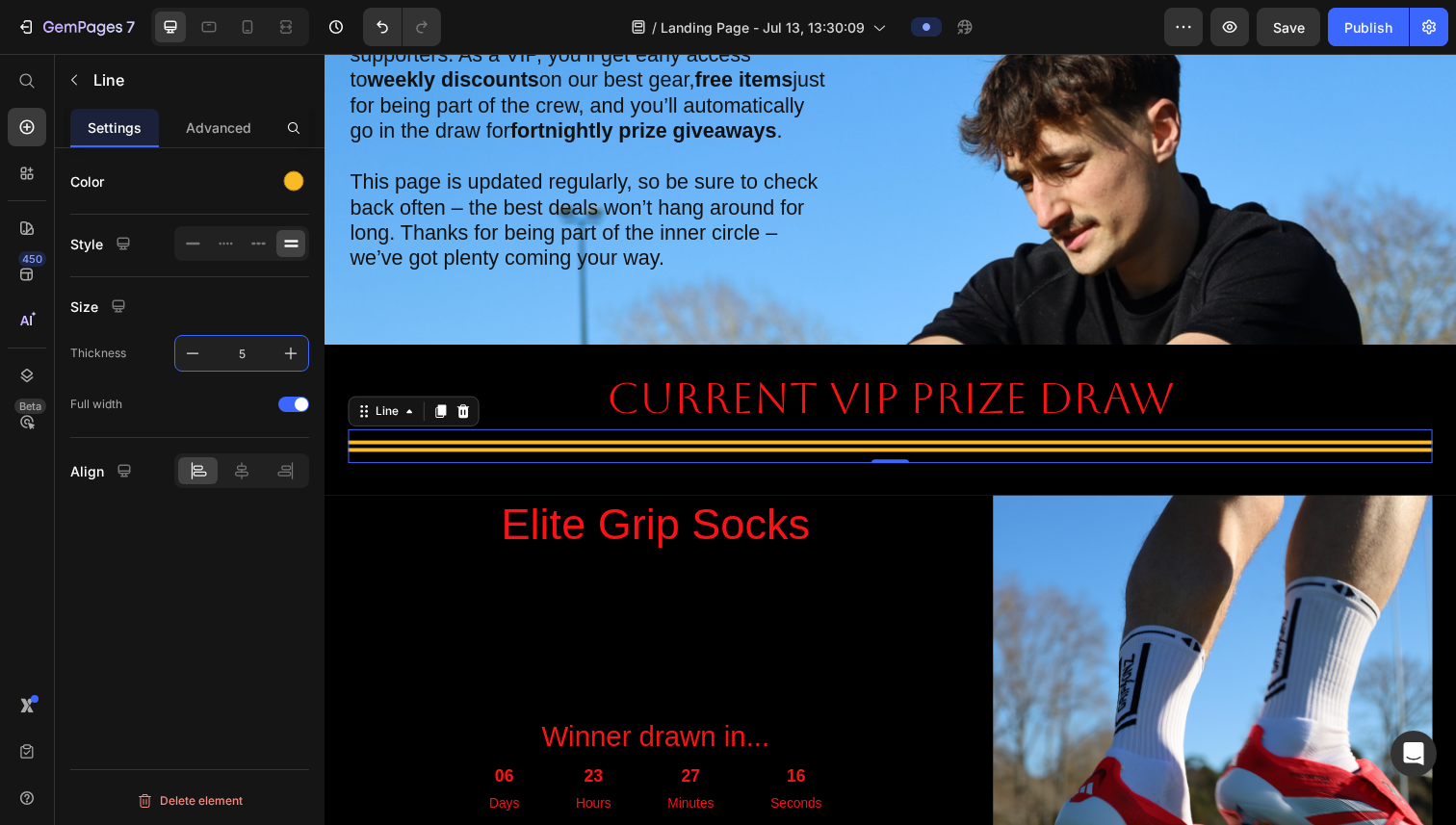 type on "5" 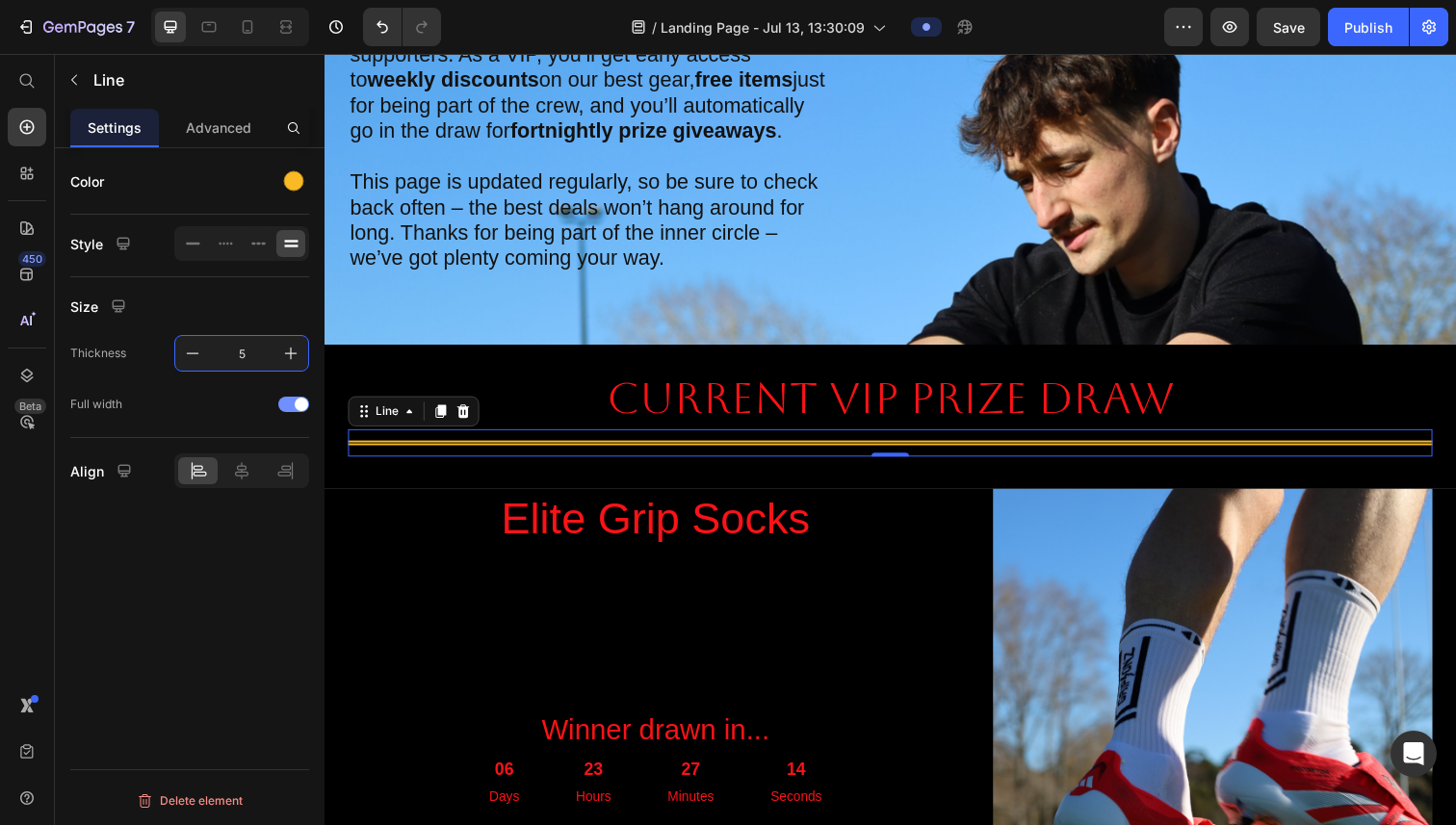 click on "Full width" 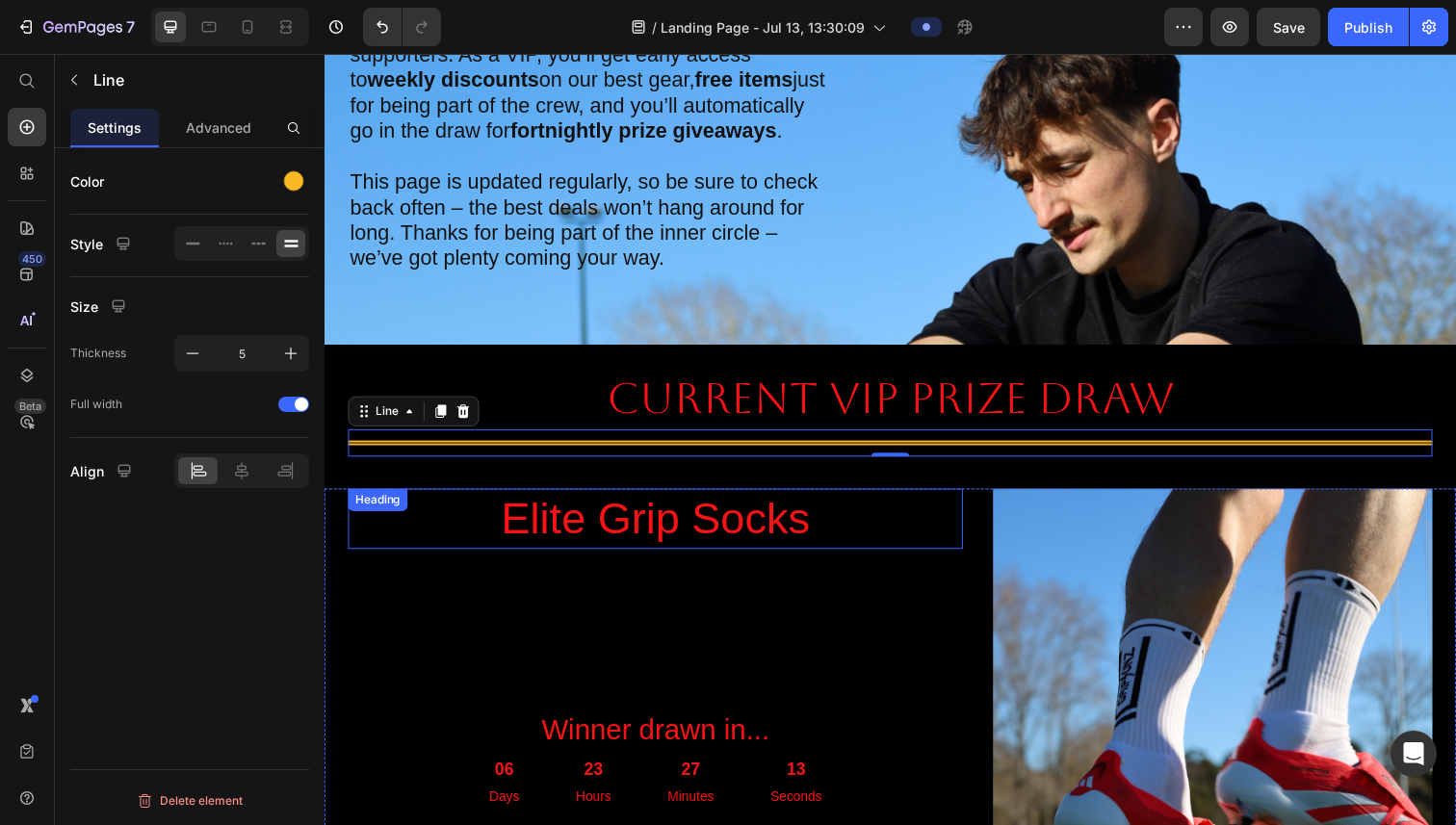 click on "Elite Grip Socks Heading Winner drawn in... Heading 06 Days 23 Hours 27 Minutes 13 Seconds Countdown Timer As a VIP, you are  automatically  entered in to each of our giveaway draws. Keep an eye on our Instagram to see if you've won! Heading" at bounding box center [663, 797] 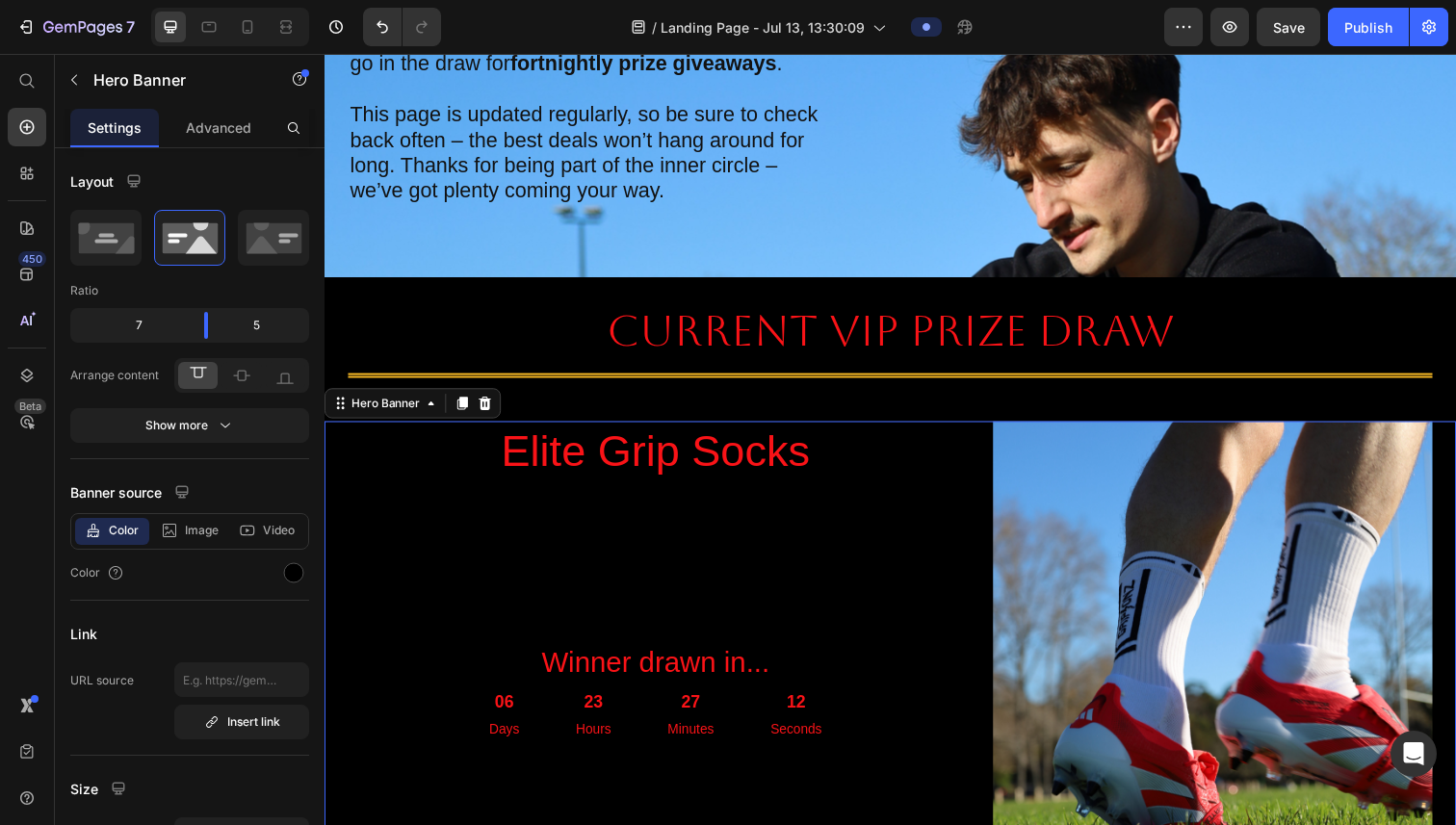 scroll, scrollTop: 295, scrollLeft: 0, axis: vertical 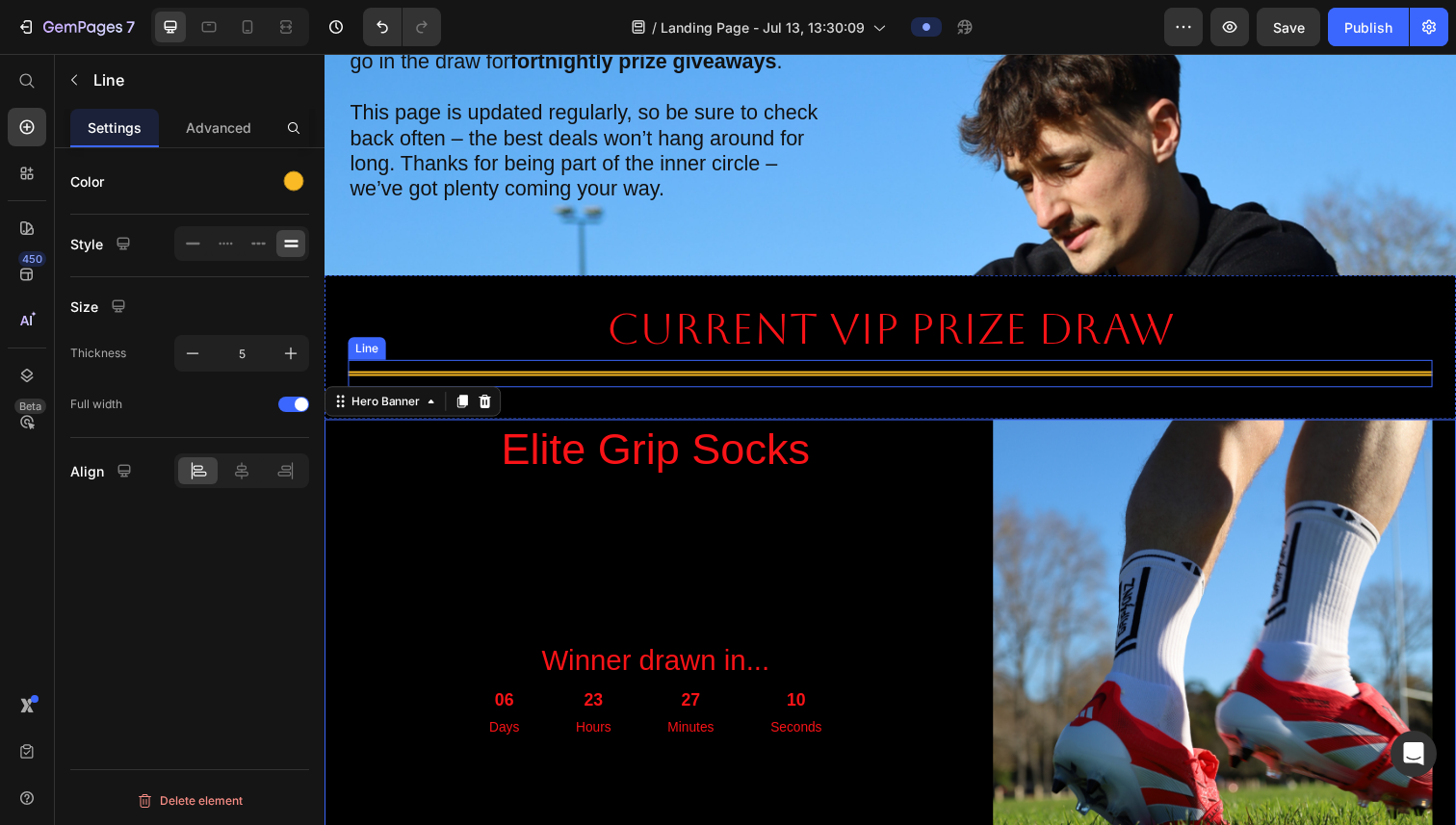 click on "Title Line" at bounding box center (902, 380) 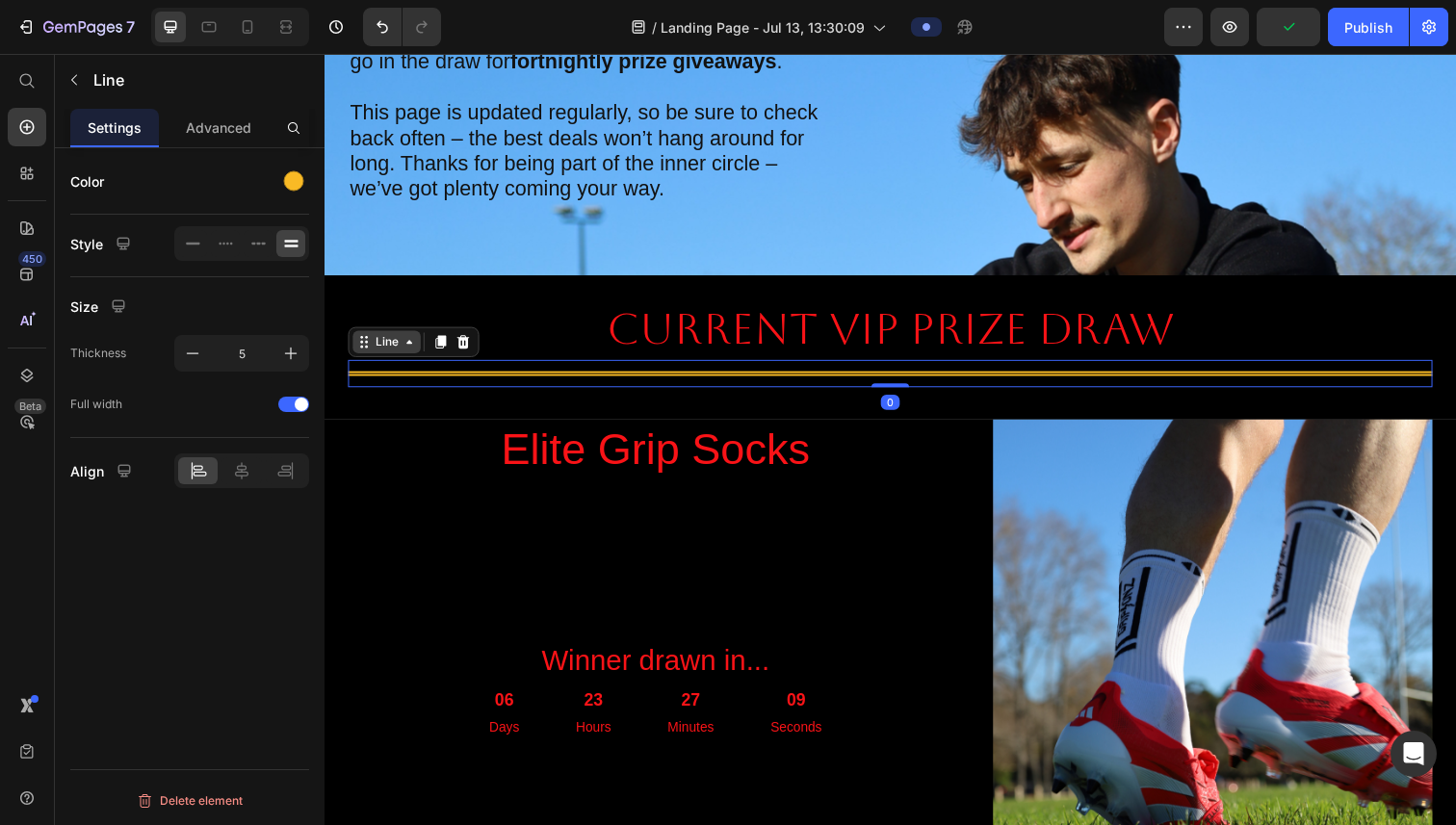 click on "Line" at bounding box center (388, 348) 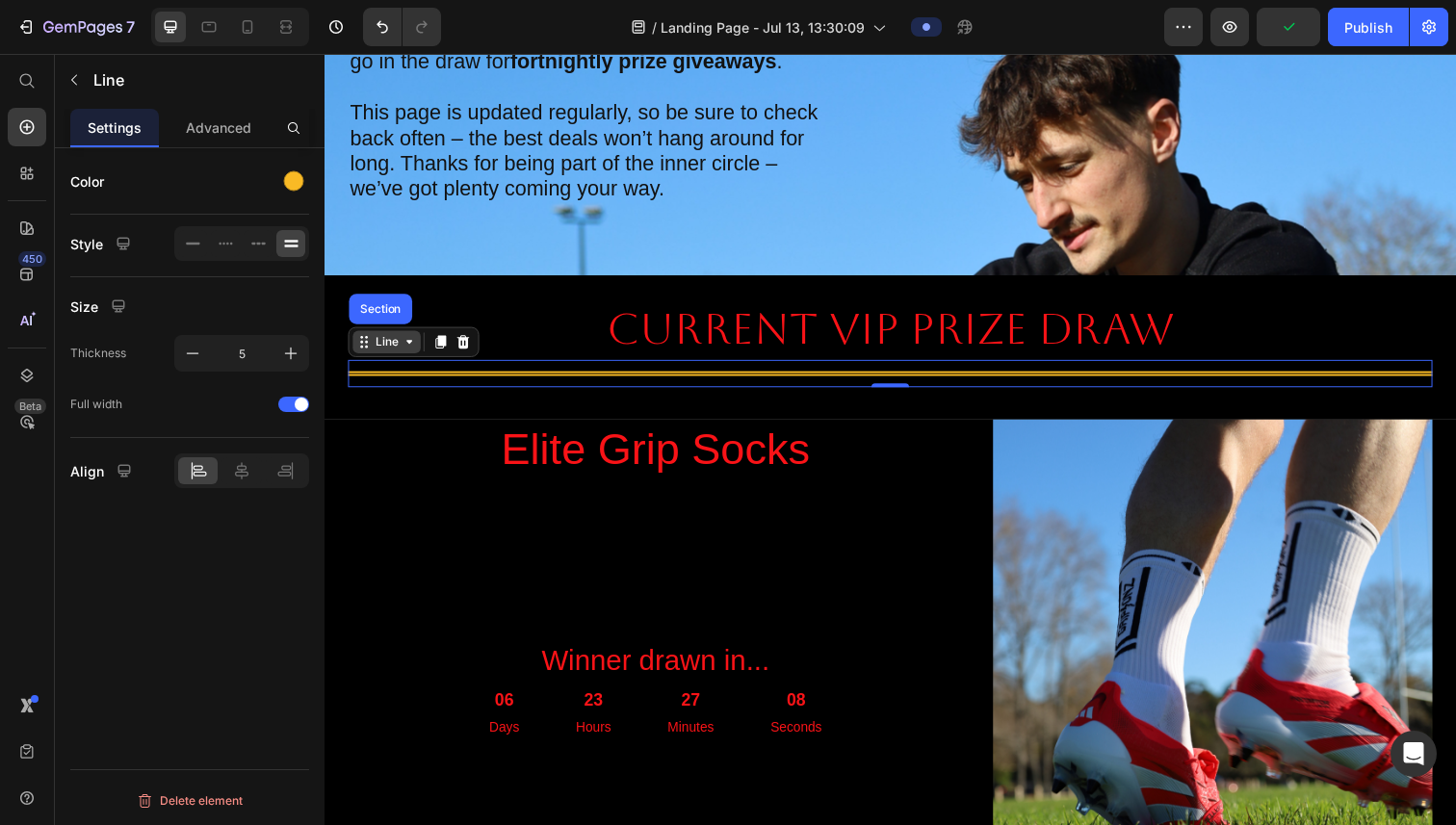 click on "Line" at bounding box center [388, 348] 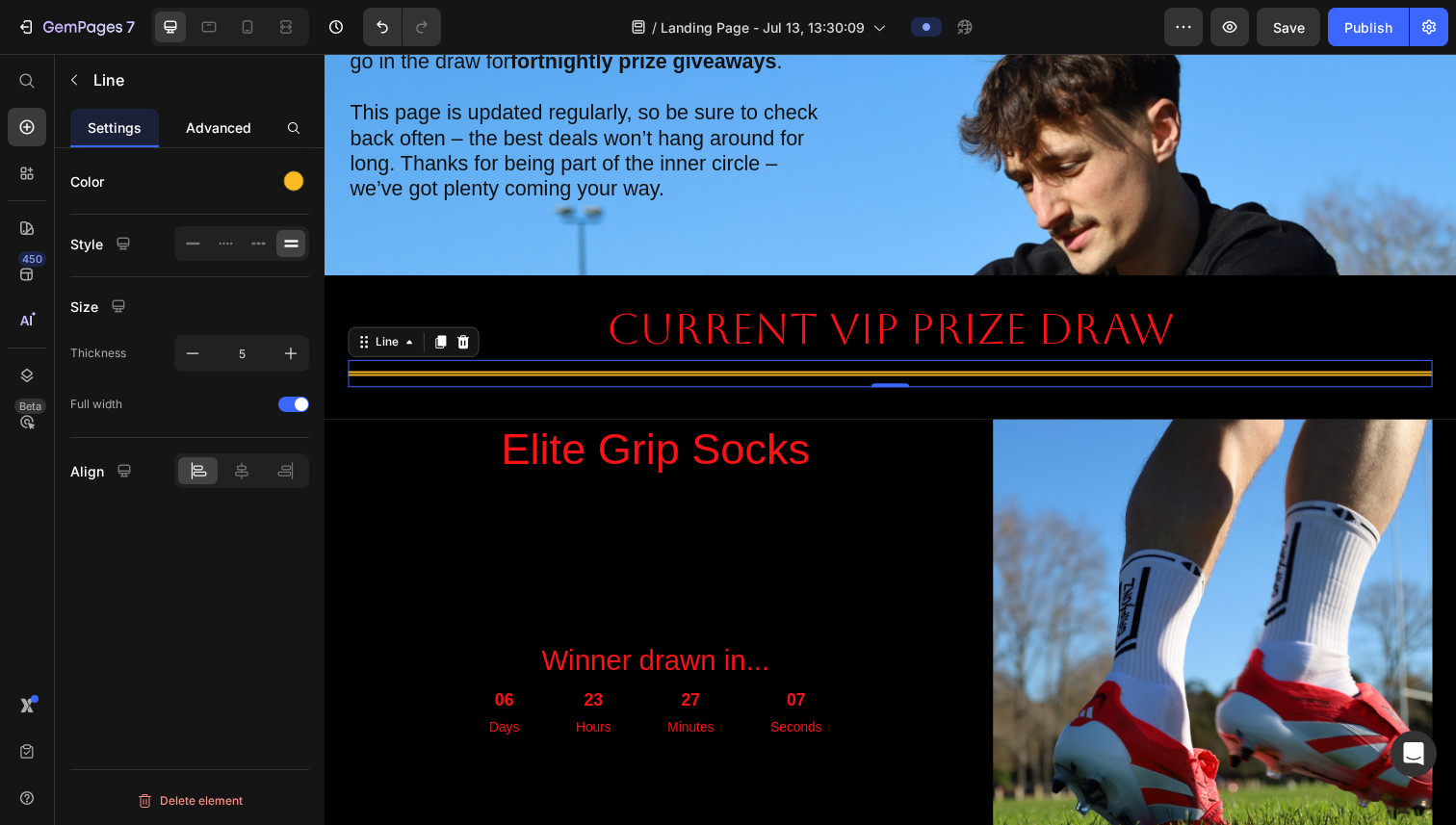 click on "Advanced" at bounding box center (219, 127) 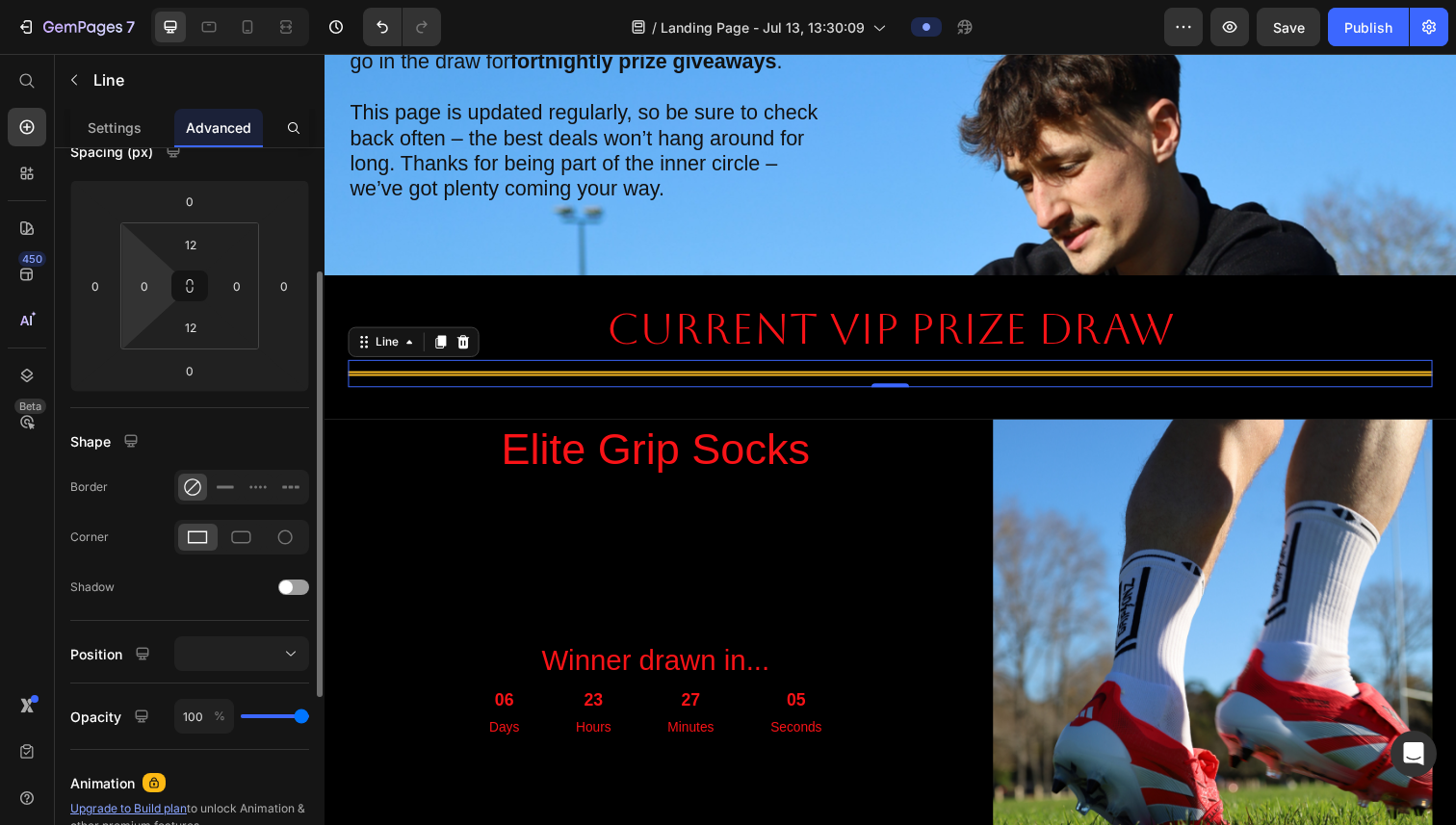 scroll, scrollTop: 229, scrollLeft: 0, axis: vertical 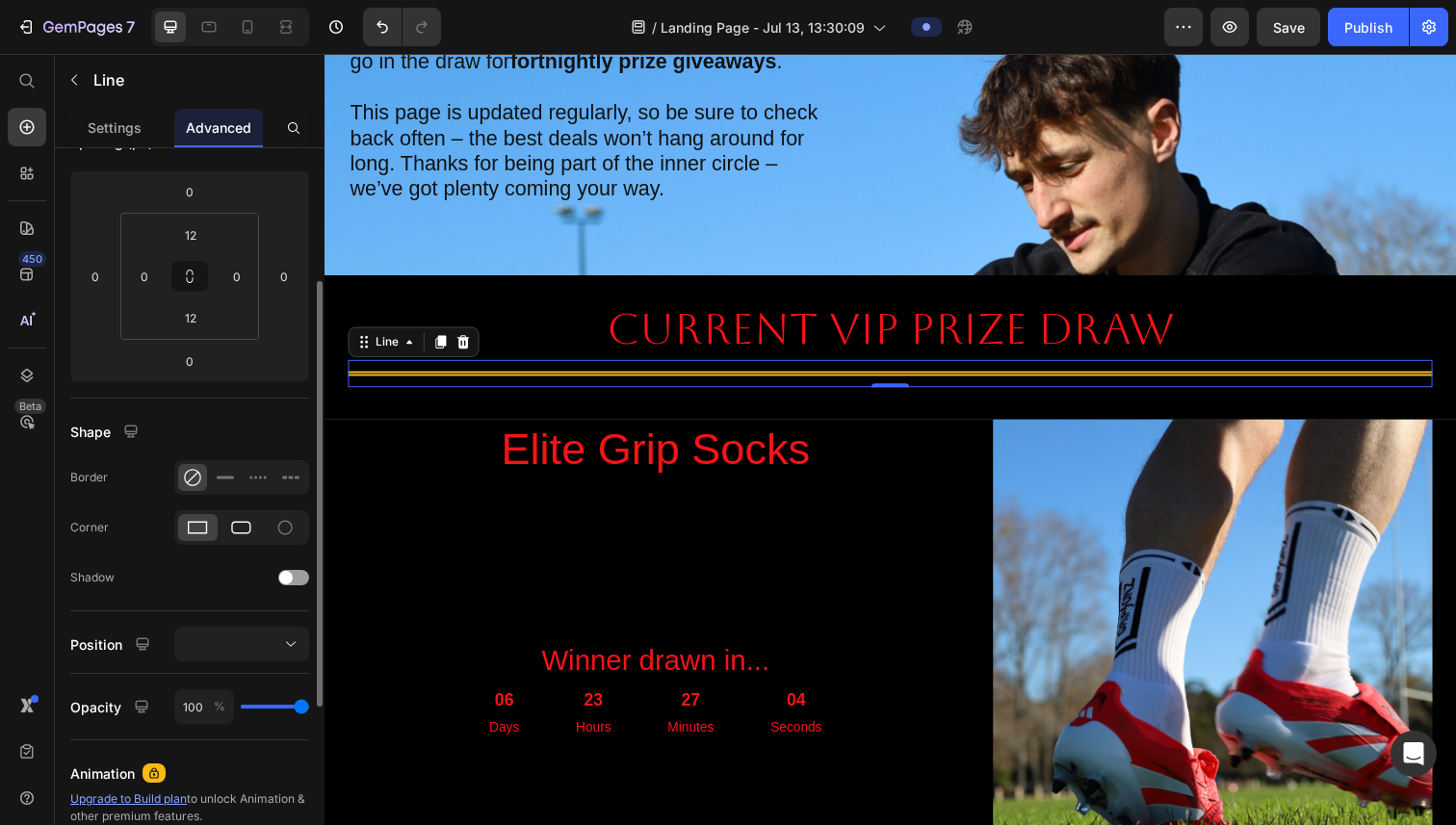click 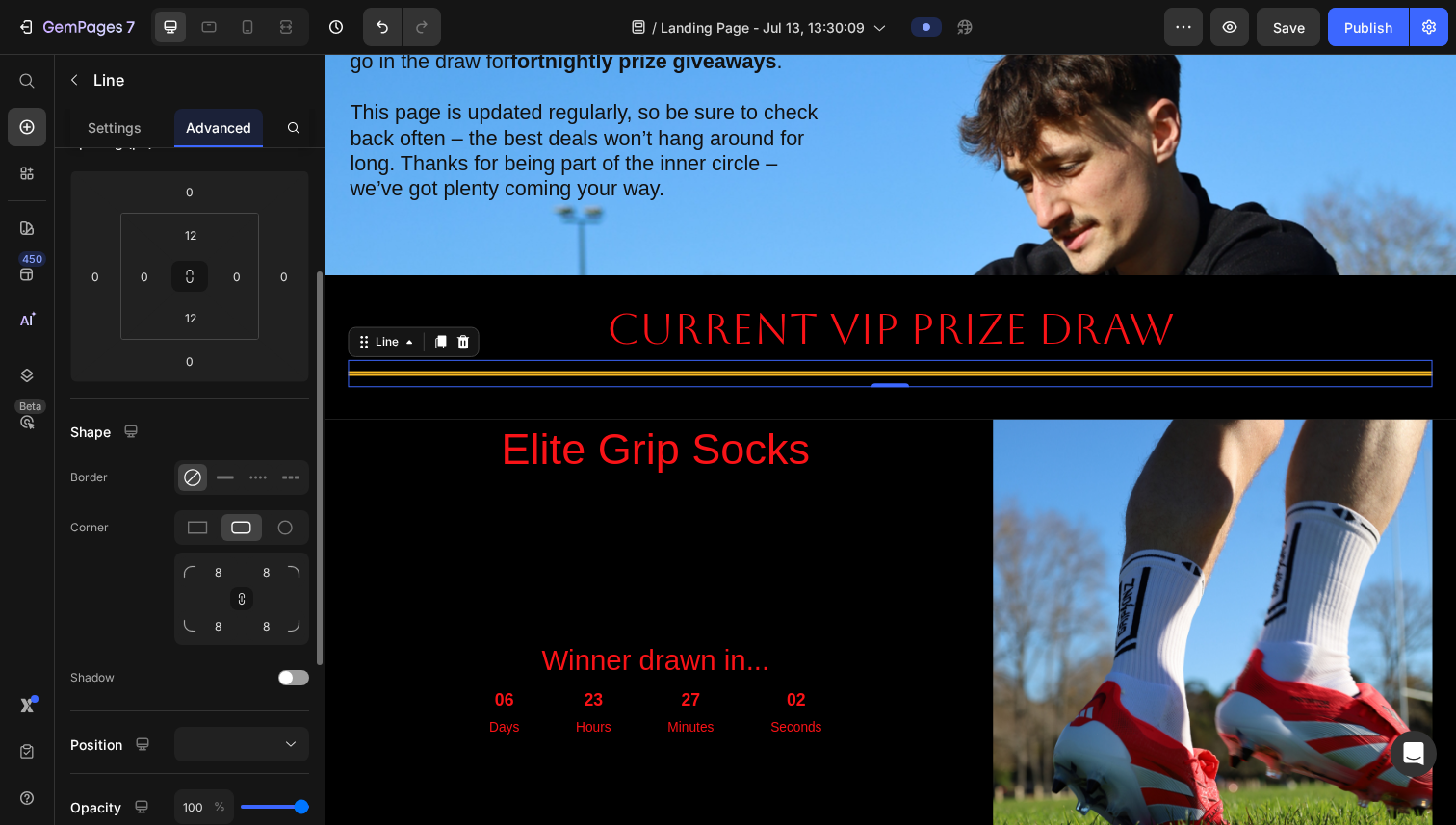 click 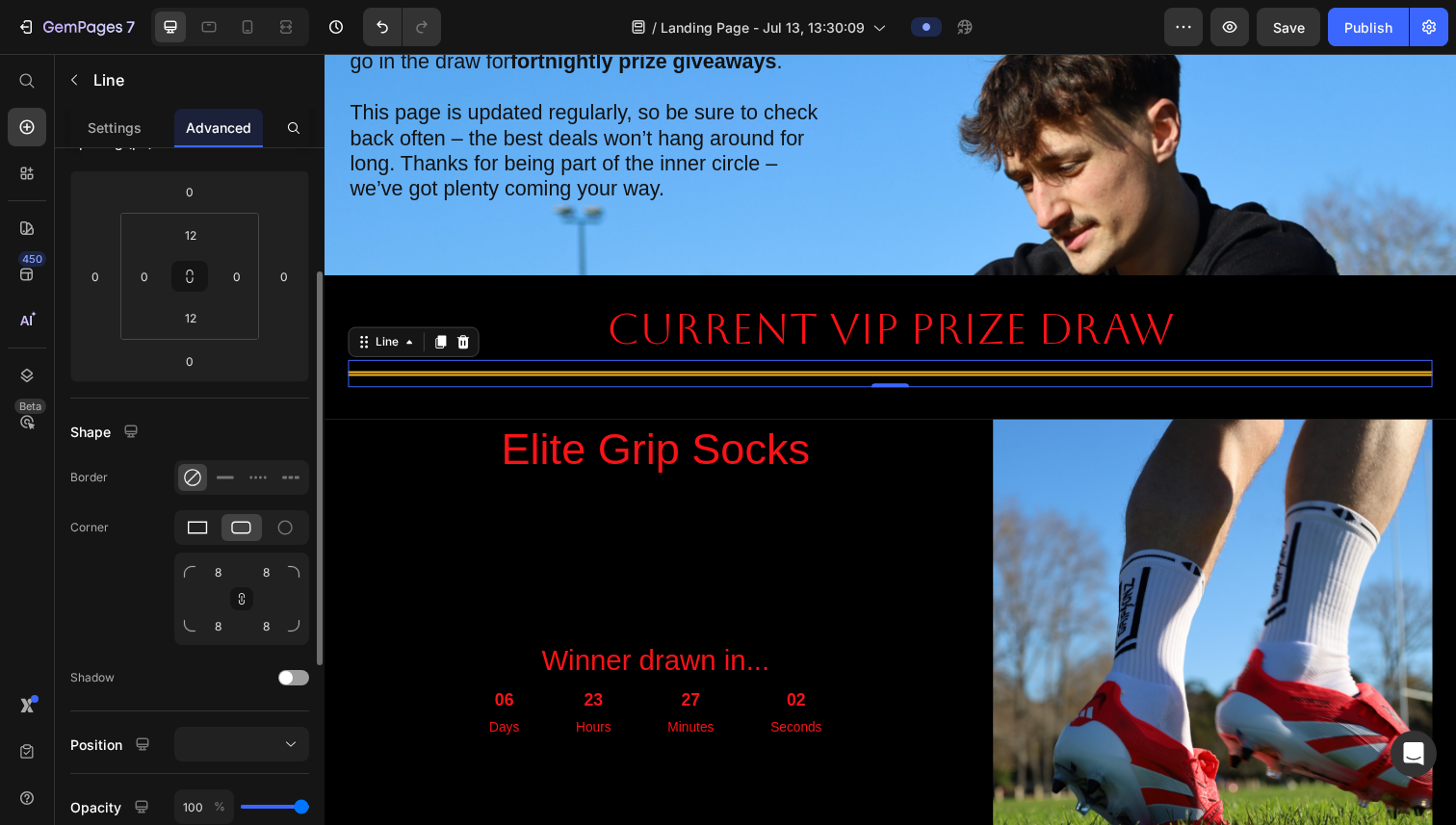 click 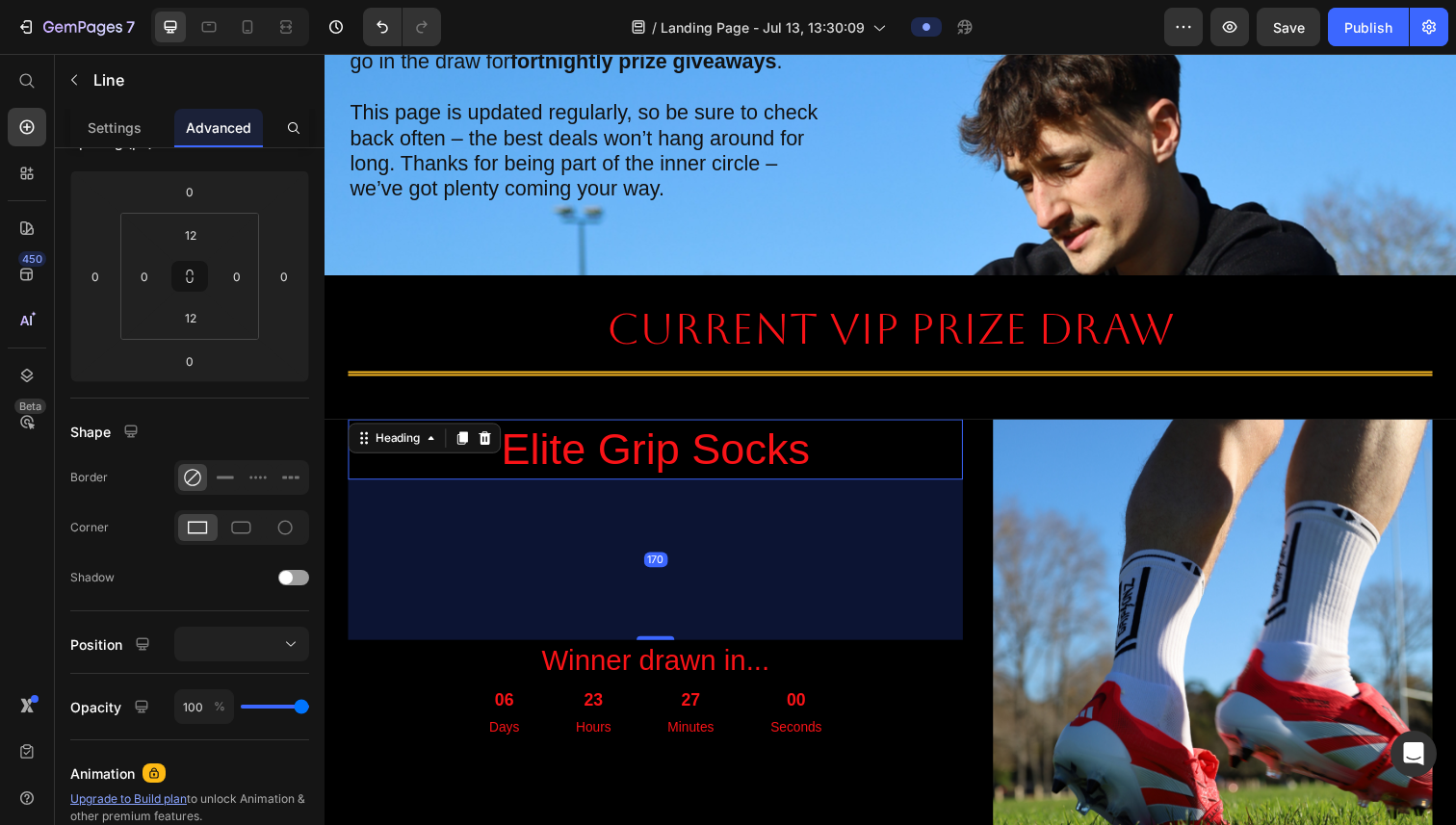 click on "Elite Grip Socks" at bounding box center (663, 458) 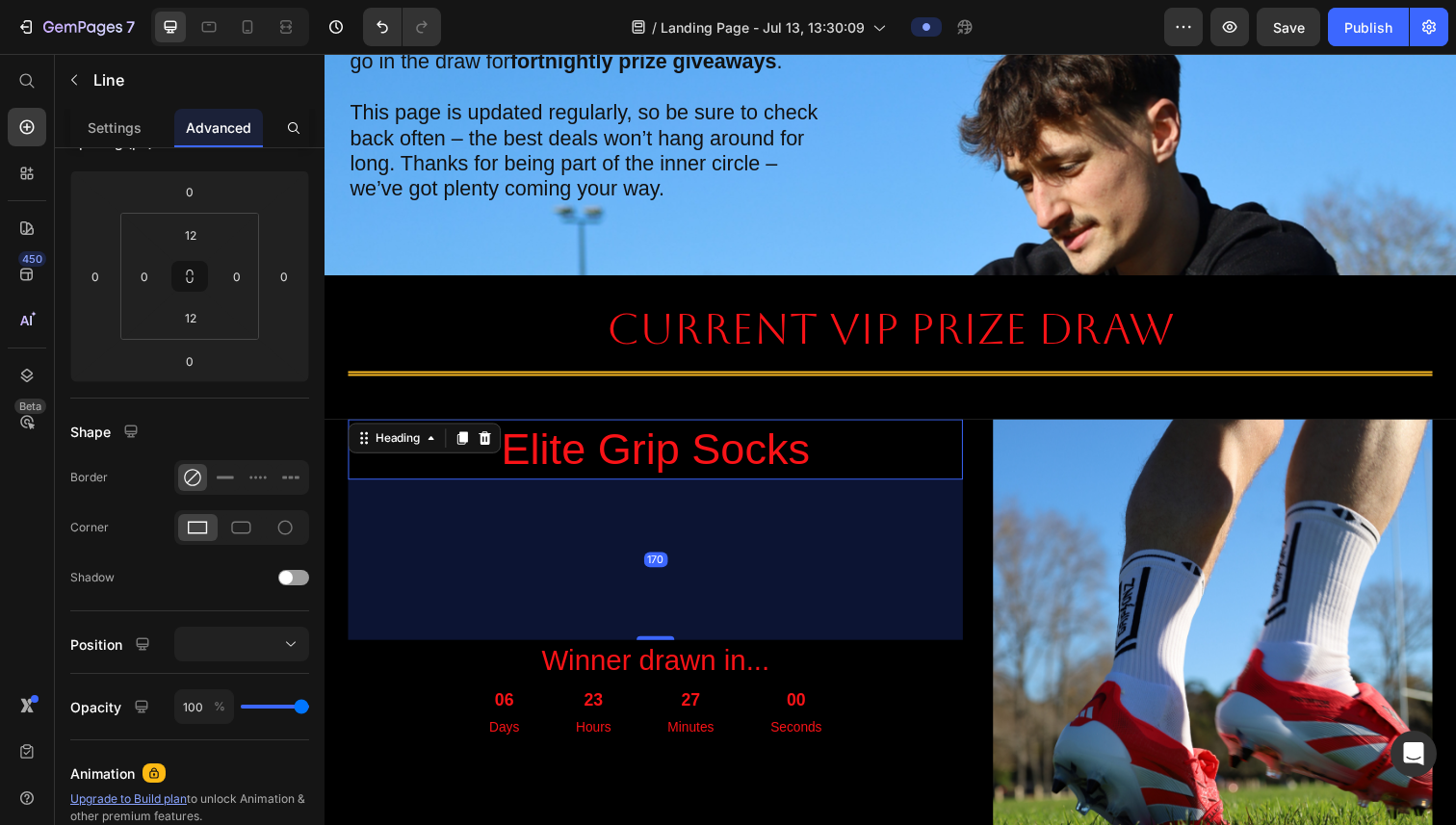 scroll, scrollTop: 0, scrollLeft: 0, axis: both 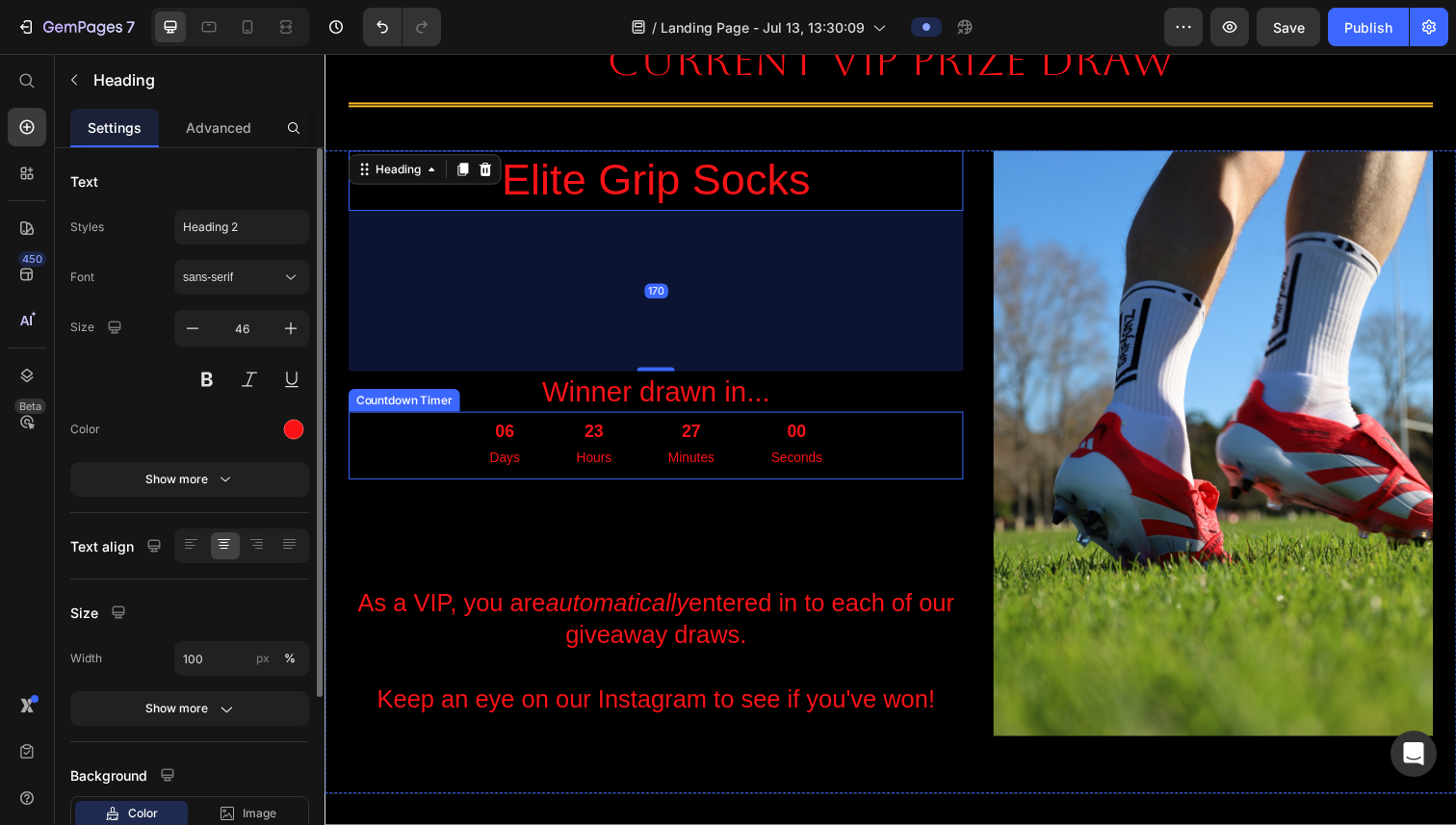 click on "Elite Grip Socks Heading   170 Winner drawn in... Heading 06 Days 23 Hours 27 Minutes 00 Seconds Countdown Timer As a VIP, you are  automatically  entered in to each of our giveaway draws. Keep an eye on our Instagram to see if you've won! Heading" at bounding box center (663, 451) 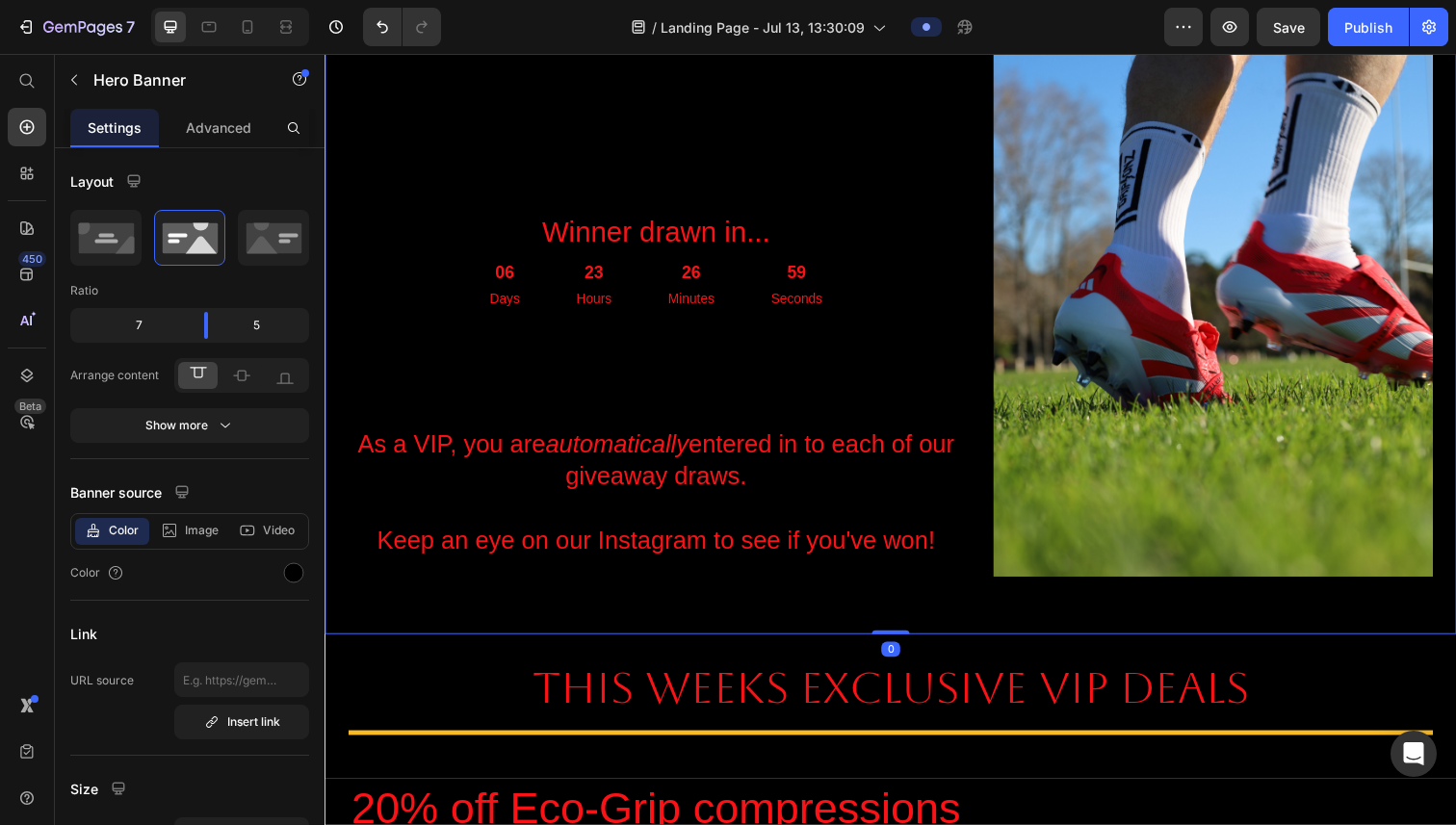 scroll, scrollTop: 737, scrollLeft: 0, axis: vertical 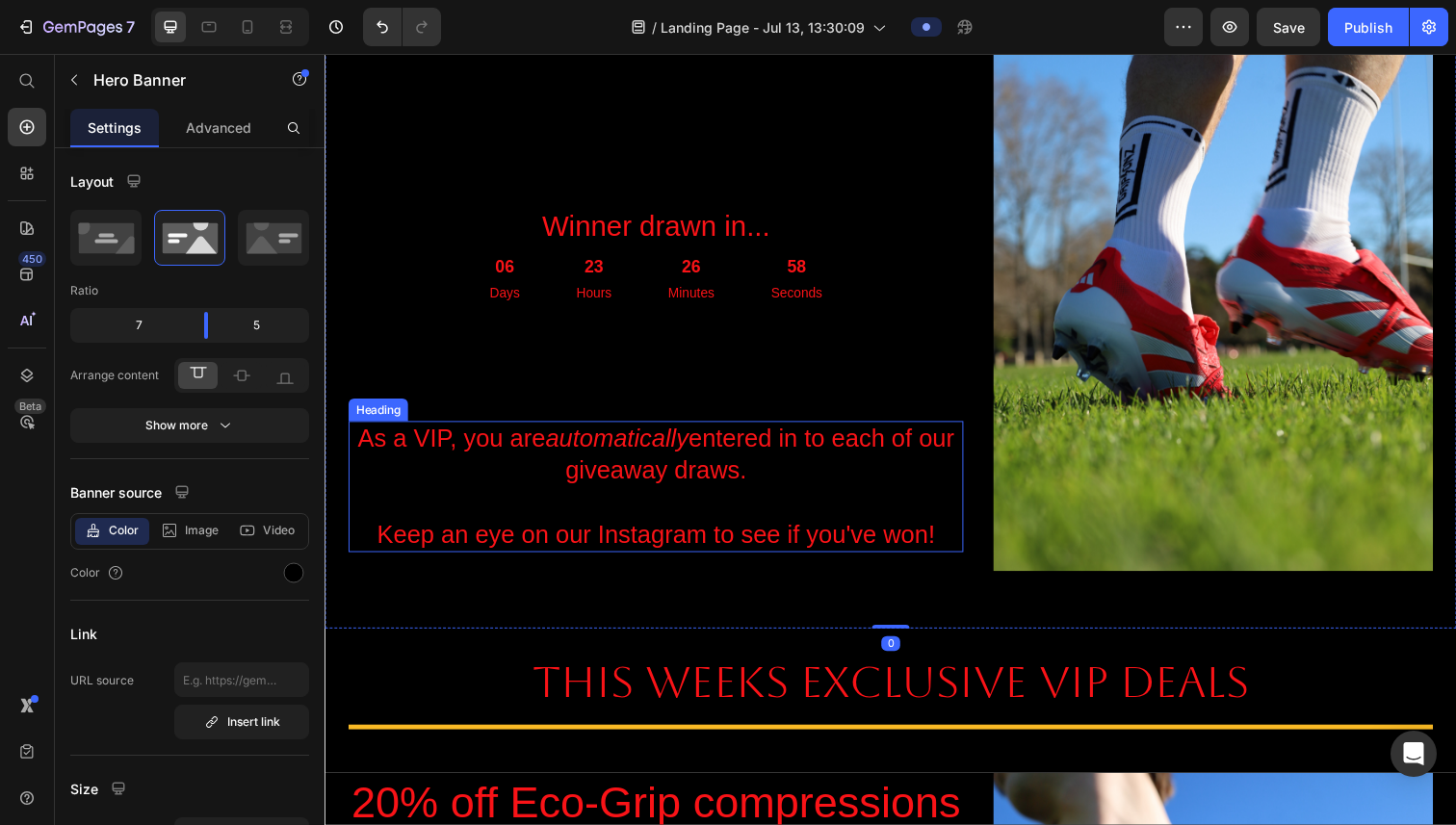 click on "As a VIP, you are automatically entered in to each of our giveaway draws. Keep an eye on our Instagram to see if you've won!" at bounding box center (663, 496) 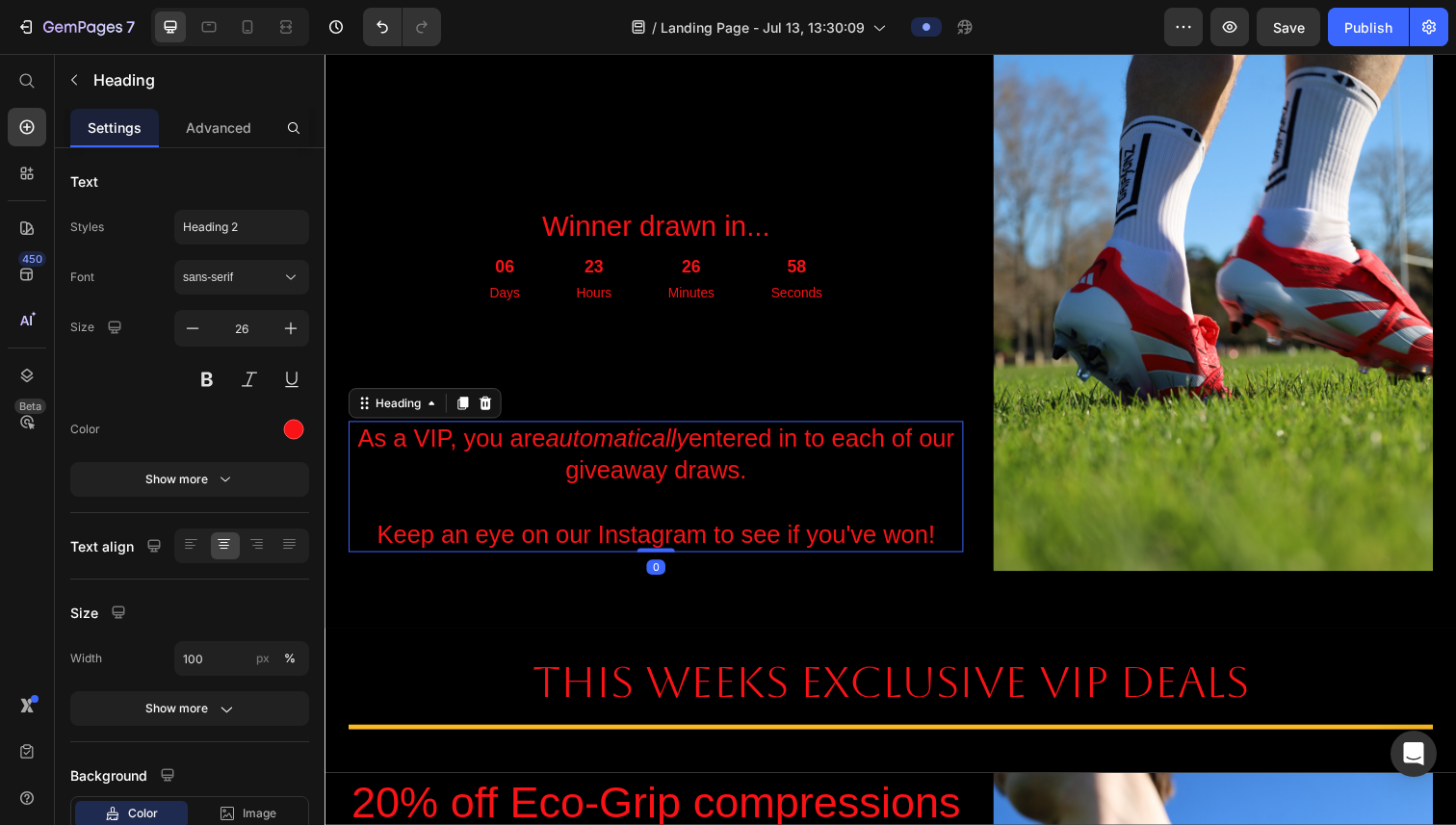 click on "As a VIP, you are automatically entered in to each of our giveaway draws. Keep an eye on our Instagram to see if you've won!" at bounding box center (663, 496) 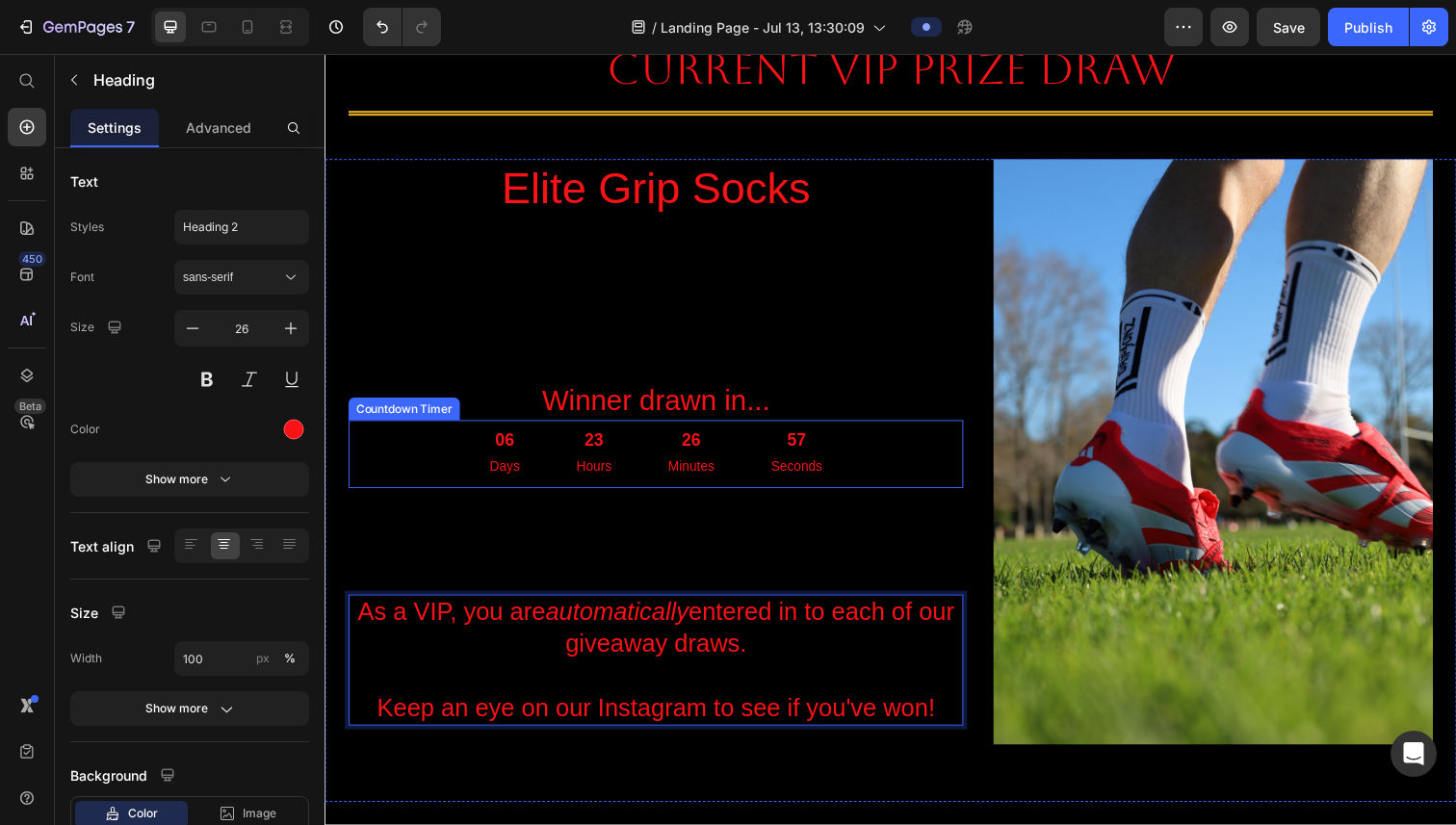 scroll, scrollTop: 555, scrollLeft: 0, axis: vertical 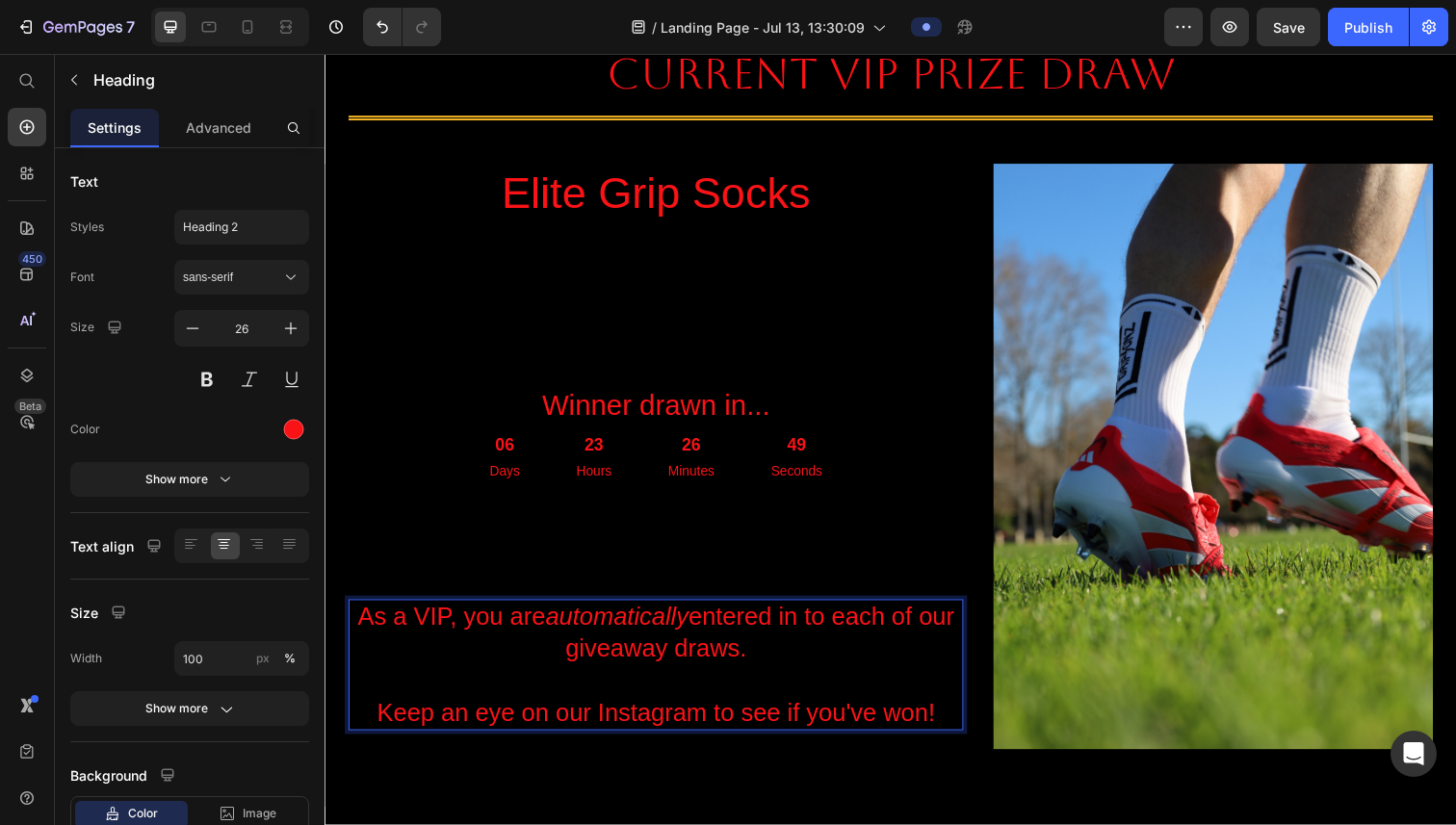 click on "As a VIP, you are automatically entered in to each of our giveaway draws. Keep an eye on our Instagram to see if you've won!" at bounding box center [663, 678] 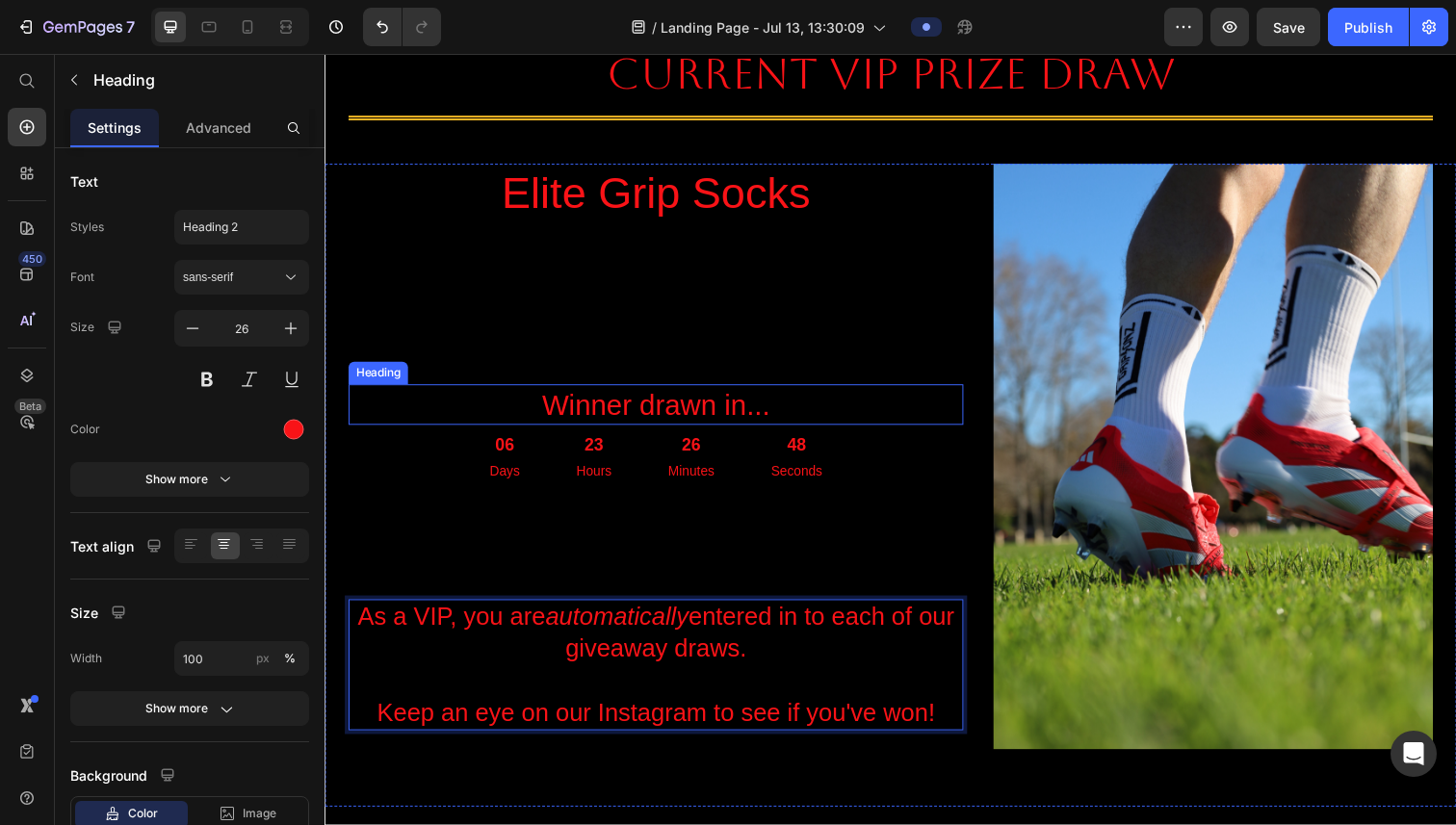 click on "Winner drawn in..." at bounding box center [663, 412] 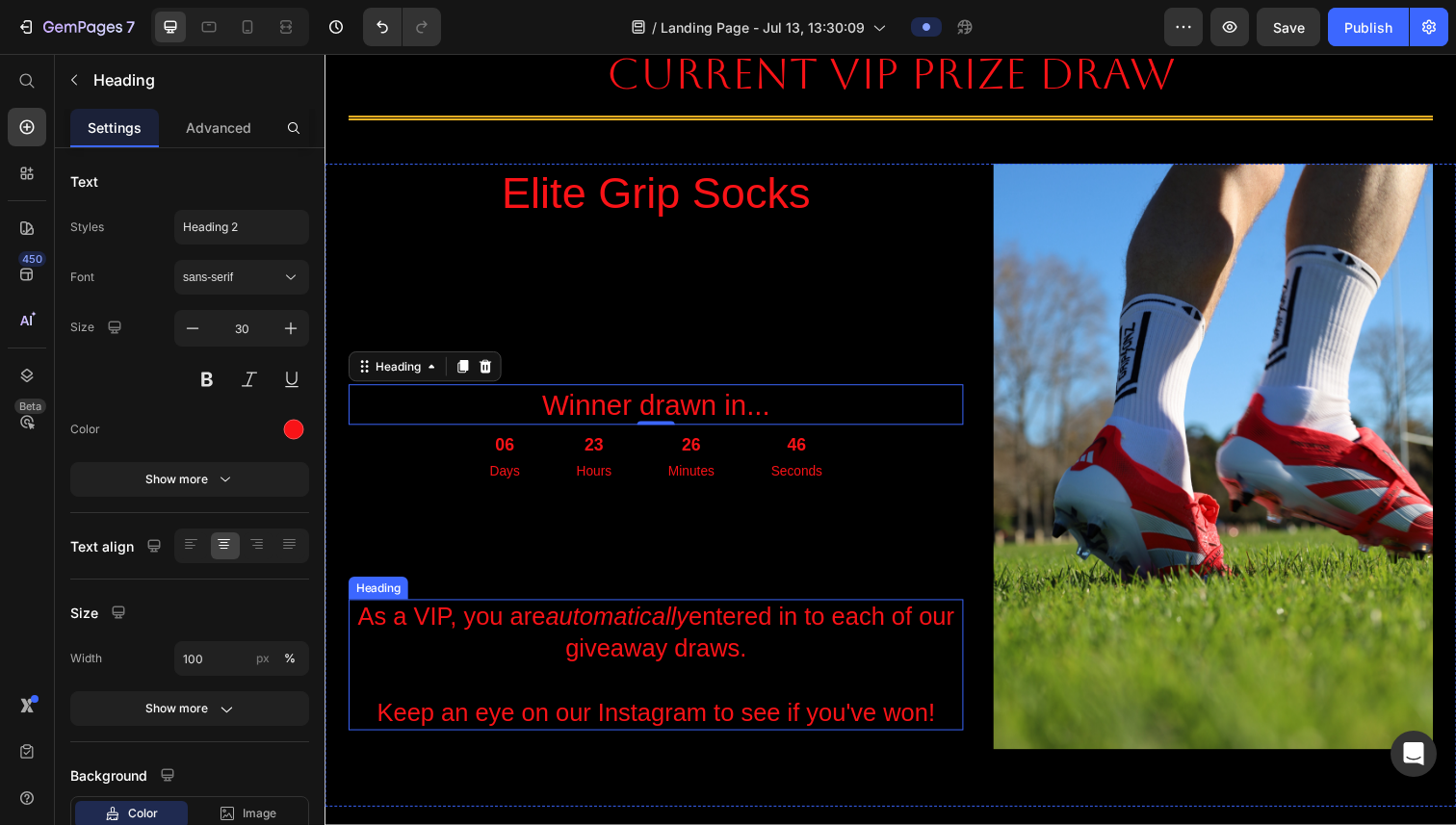 click on "As a VIP, you are automatically entered in to each of our giveaway draws. Keep an eye on our Instagram to see if you've won!" at bounding box center (663, 678) 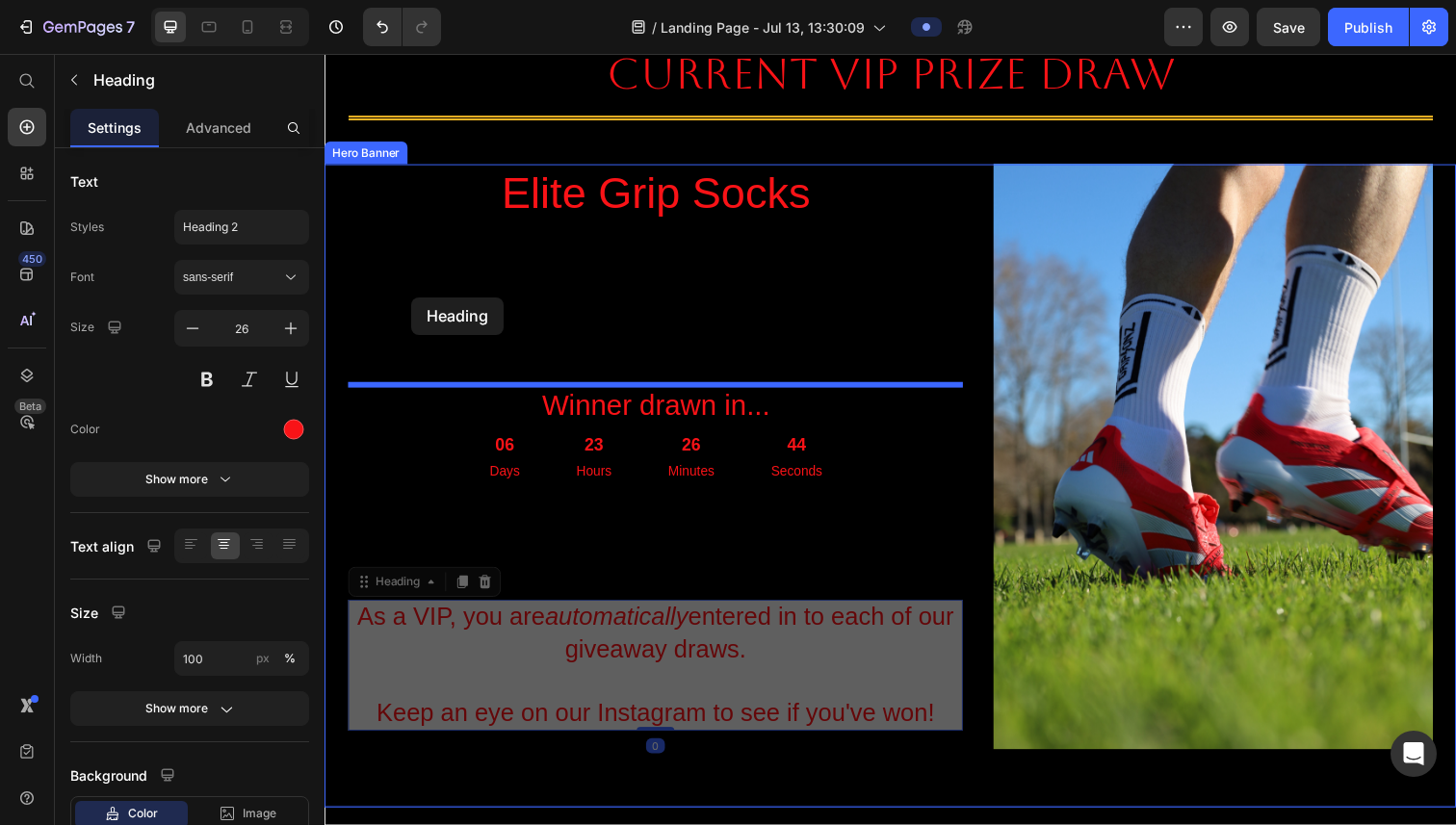 drag, startPoint x: 390, startPoint y: 594, endPoint x: 413, endPoint y: 304, distance: 290.9106 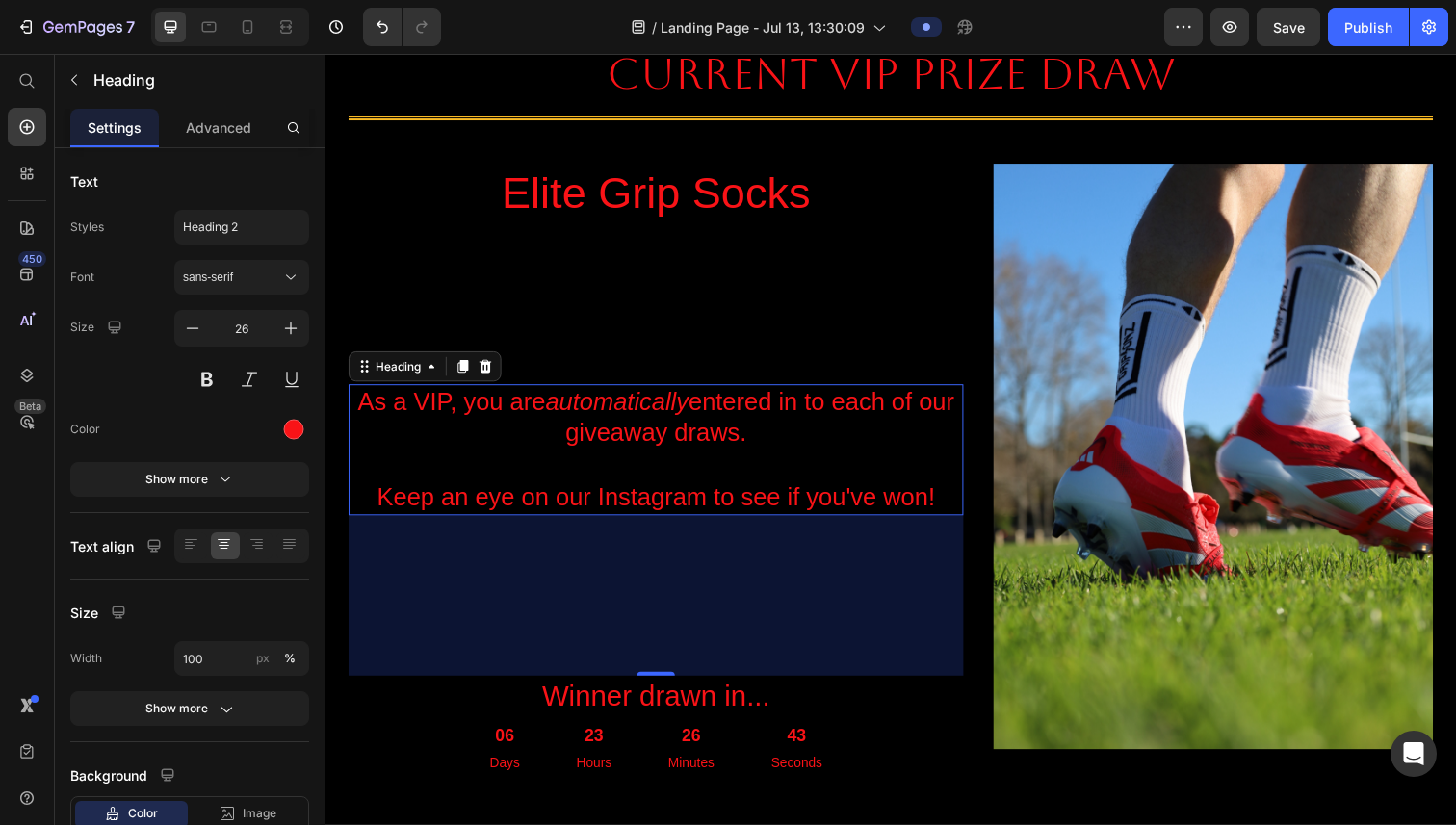 click on "0" at bounding box center [663, 607] 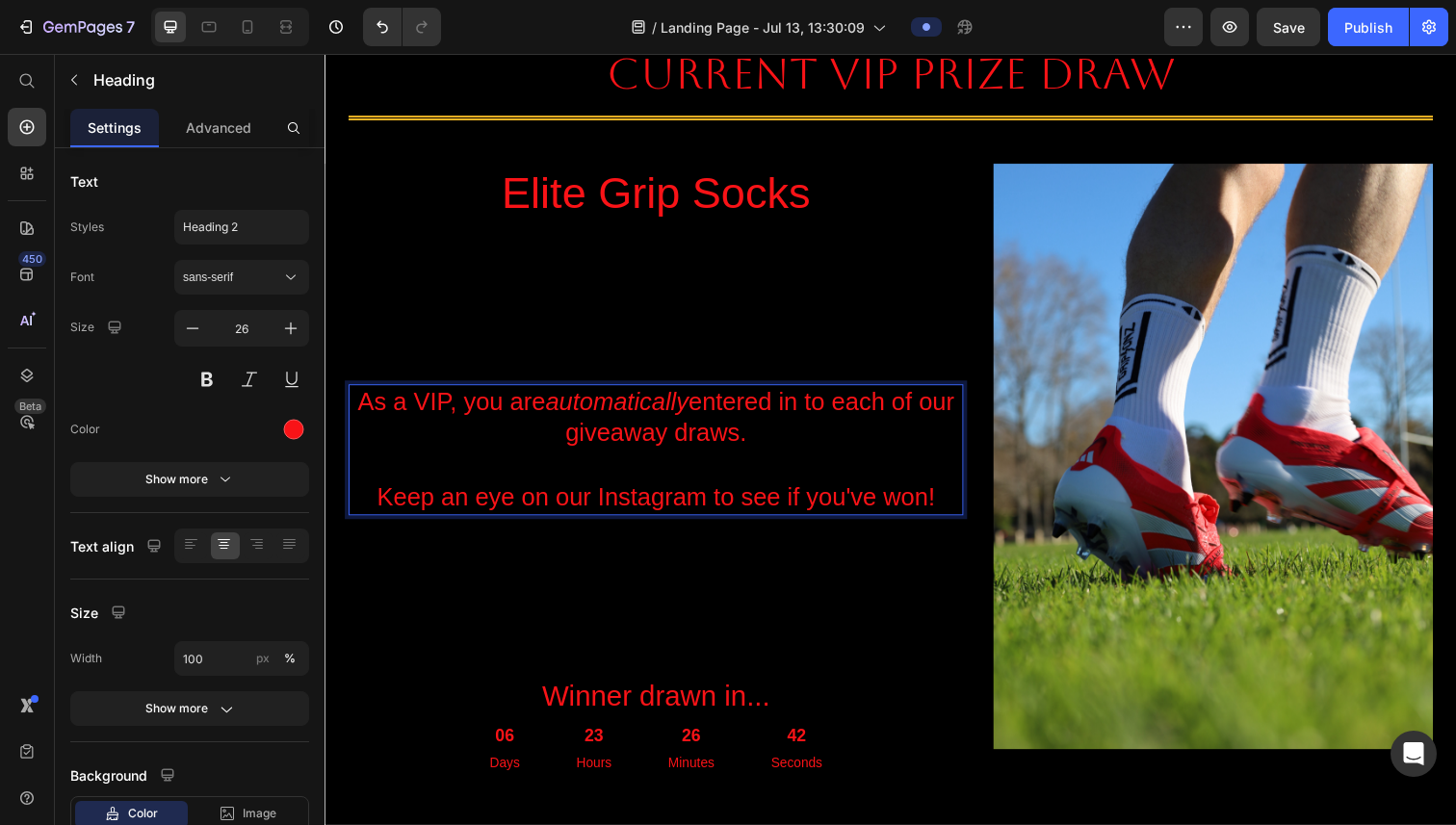 click on "As a VIP, you are  automatically  entered in to each of our giveaway draws. ⁠⁠⁠⁠⁠⁠⁠ Keep an eye on our Instagram to see if you've won!" at bounding box center (663, 458) 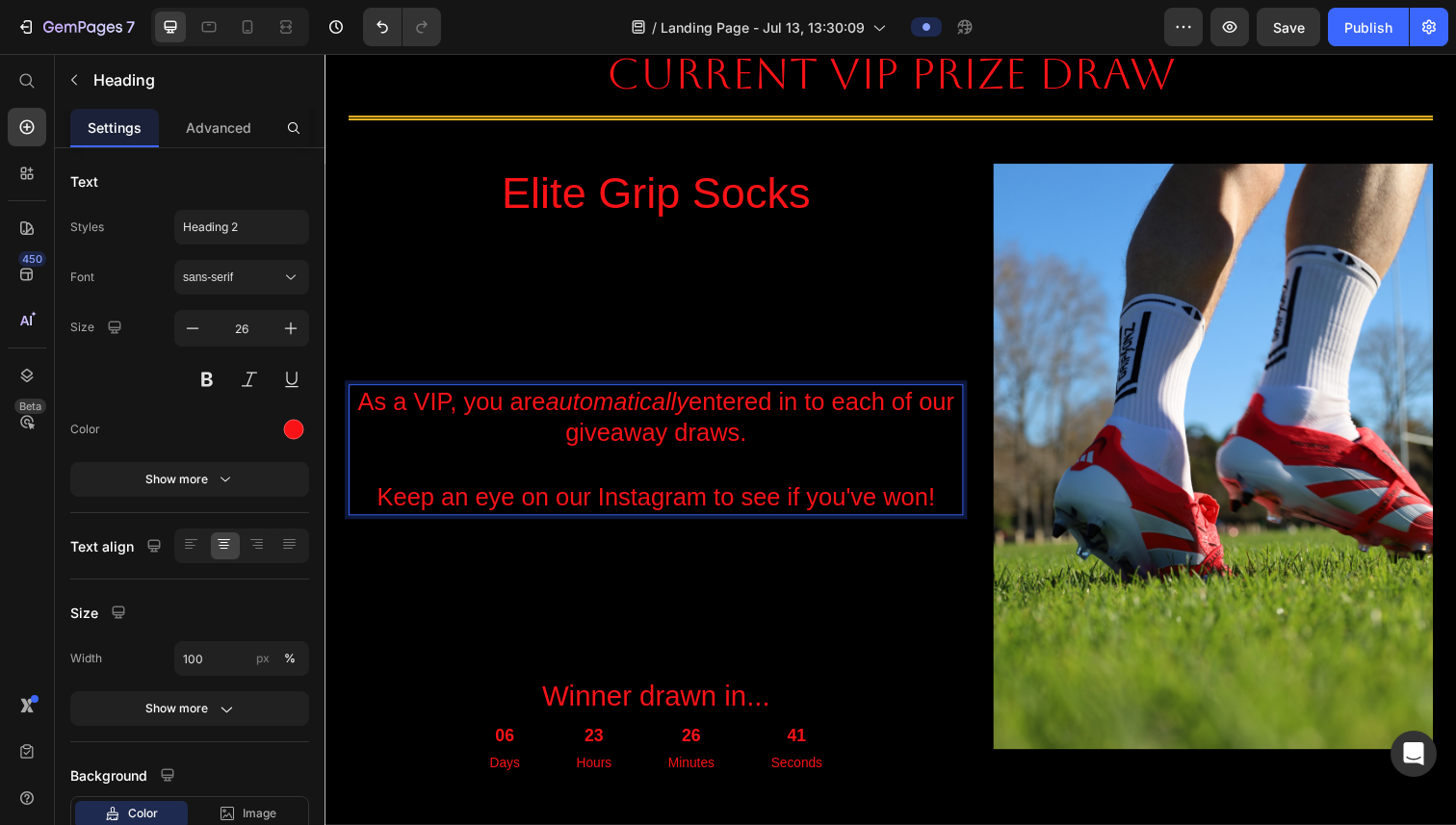click on "As a VIP, you are automatically entered in to each of our giveaway draws. Keep an eye on our Instagram to see if you've won!" at bounding box center (663, 458) 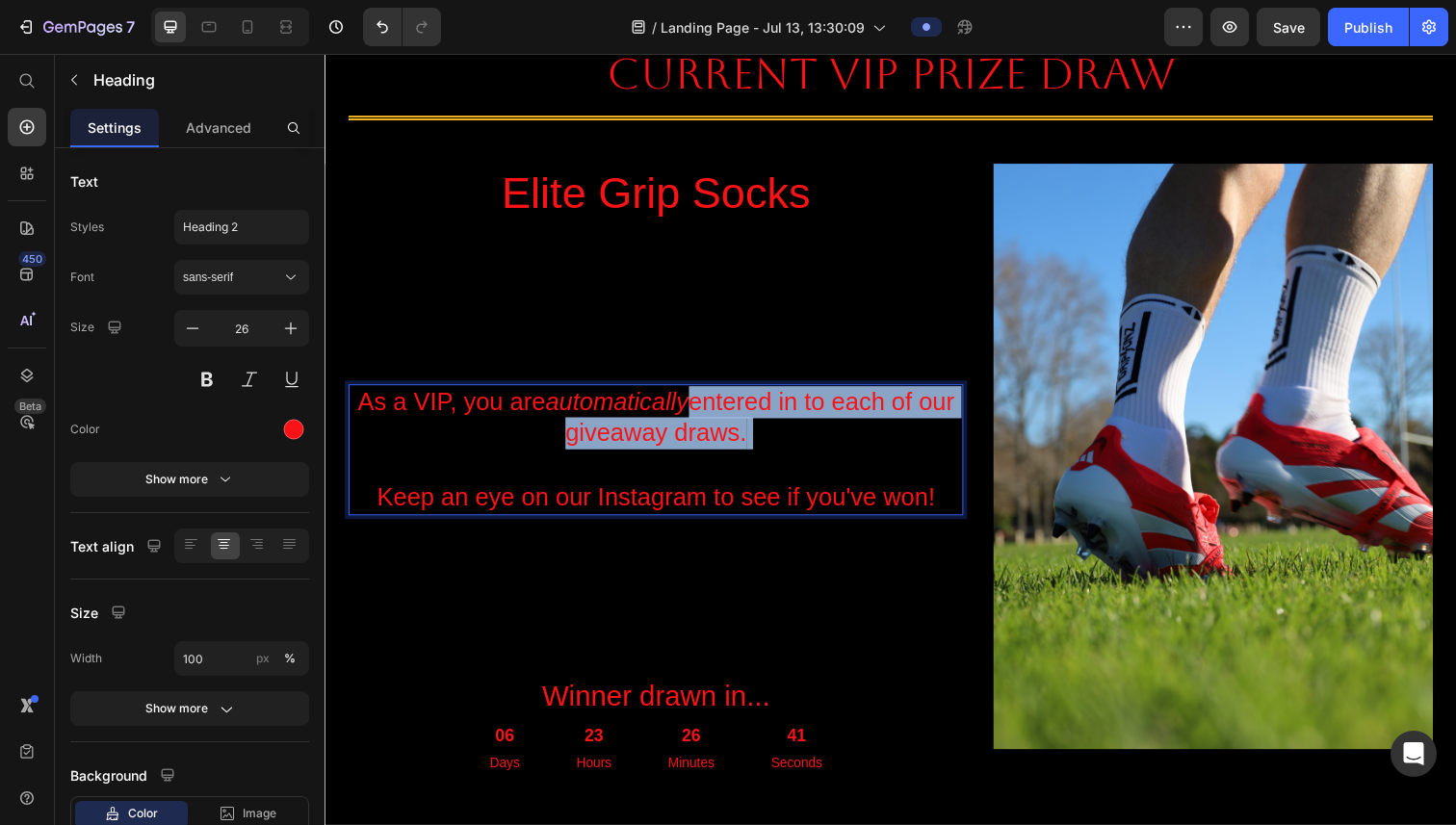 click on "As a VIP, you are automatically entered in to each of our giveaway draws. Keep an eye on our Instagram to see if you've won!" at bounding box center (663, 458) 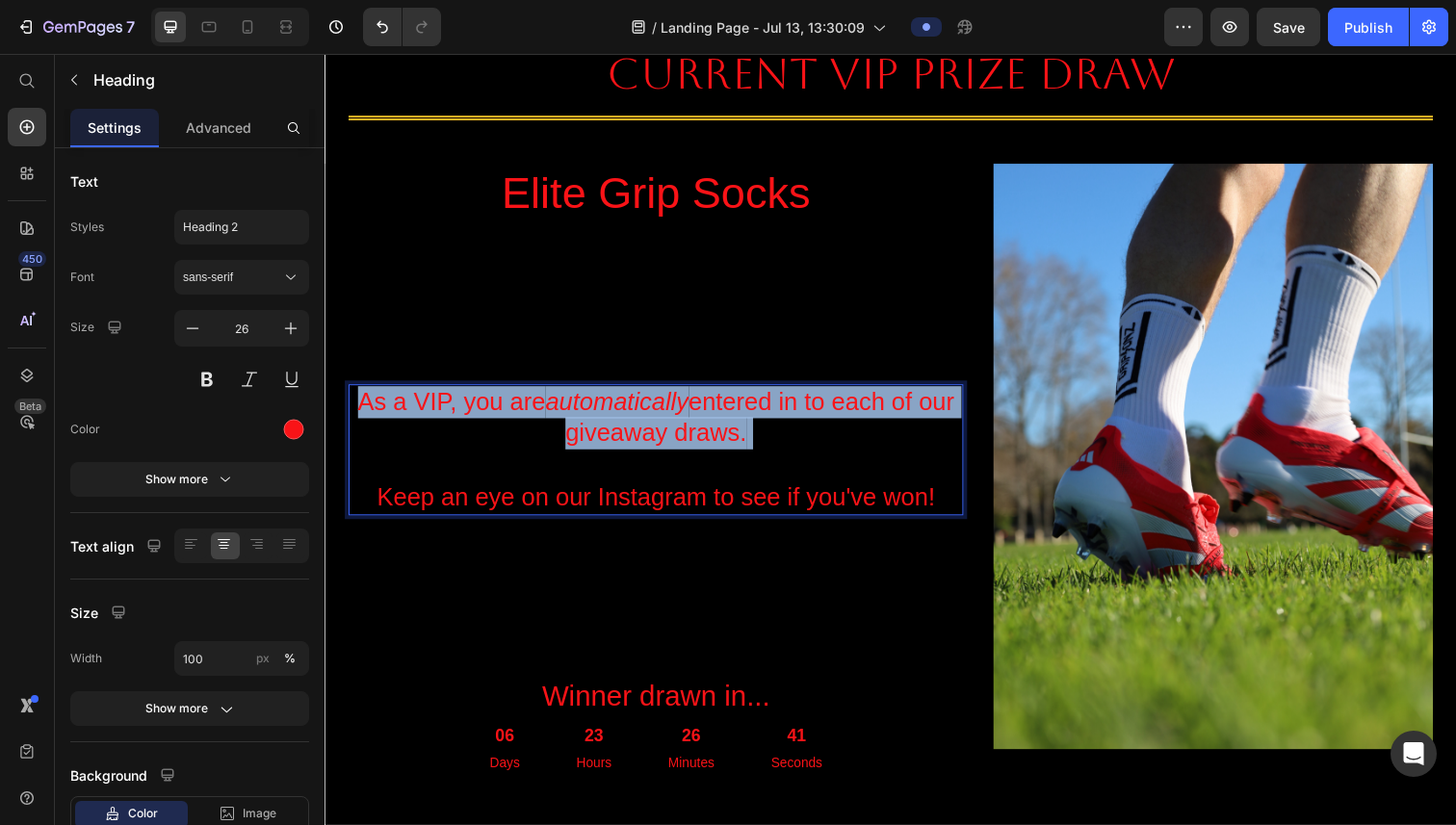 click on "As a VIP, you are automatically entered in to each of our giveaway draws. Keep an eye on our Instagram to see if you've won!" at bounding box center [663, 458] 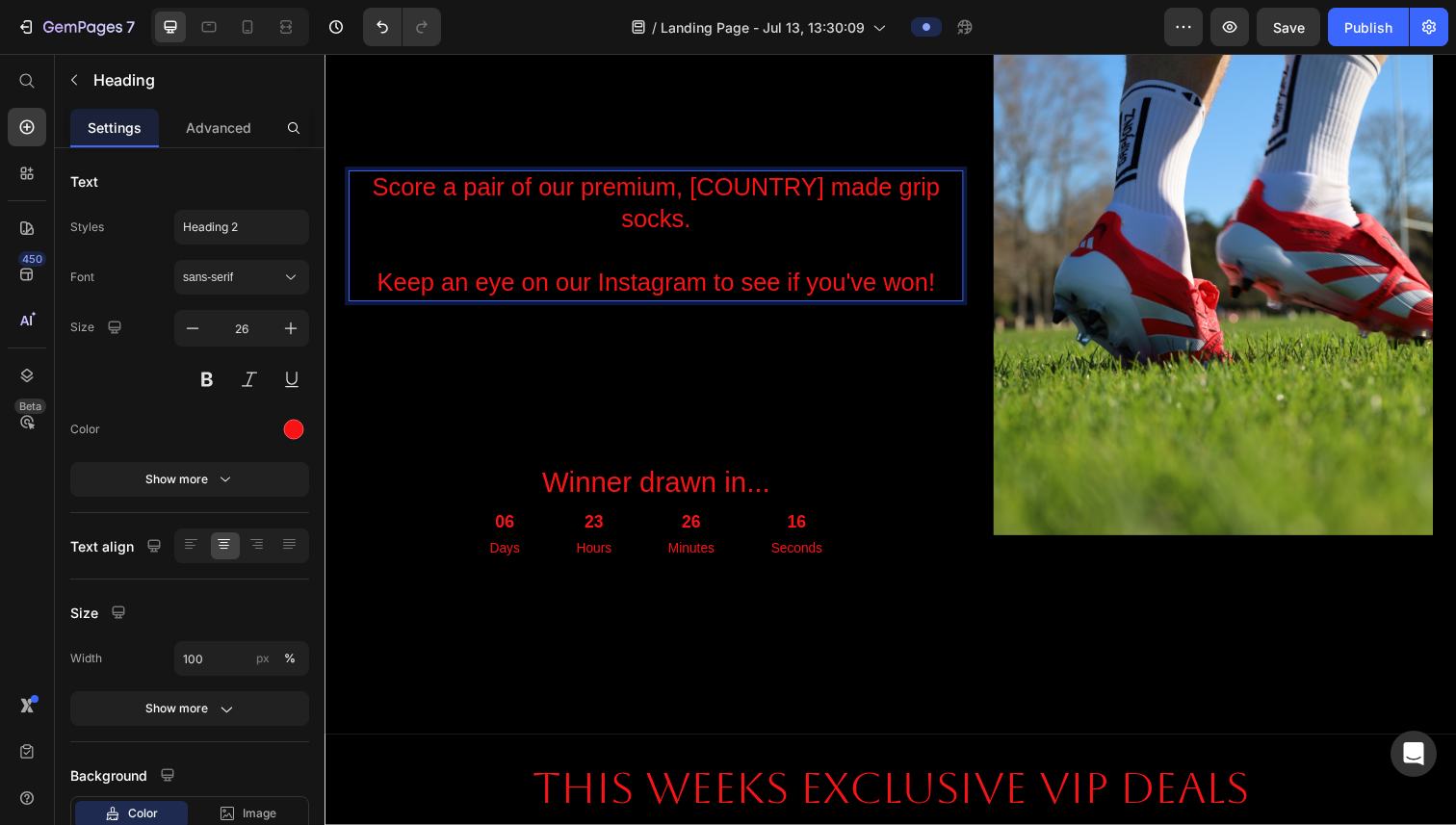 scroll, scrollTop: 772, scrollLeft: 0, axis: vertical 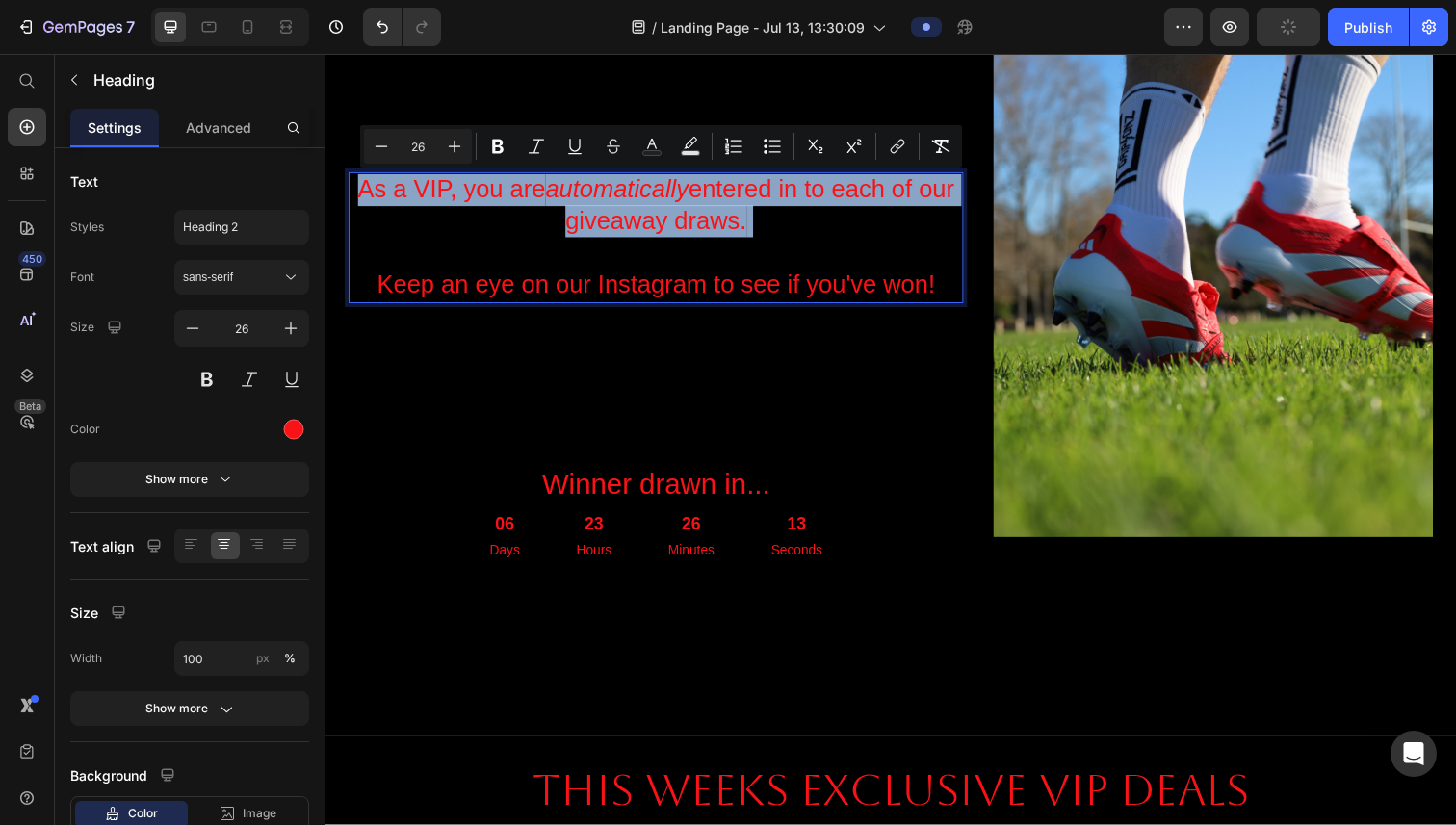 click on "As a VIP, you are automatically entered in to each of our giveaway draws. Keep an eye on our Instagram to see if you've won!" at bounding box center [663, 242] 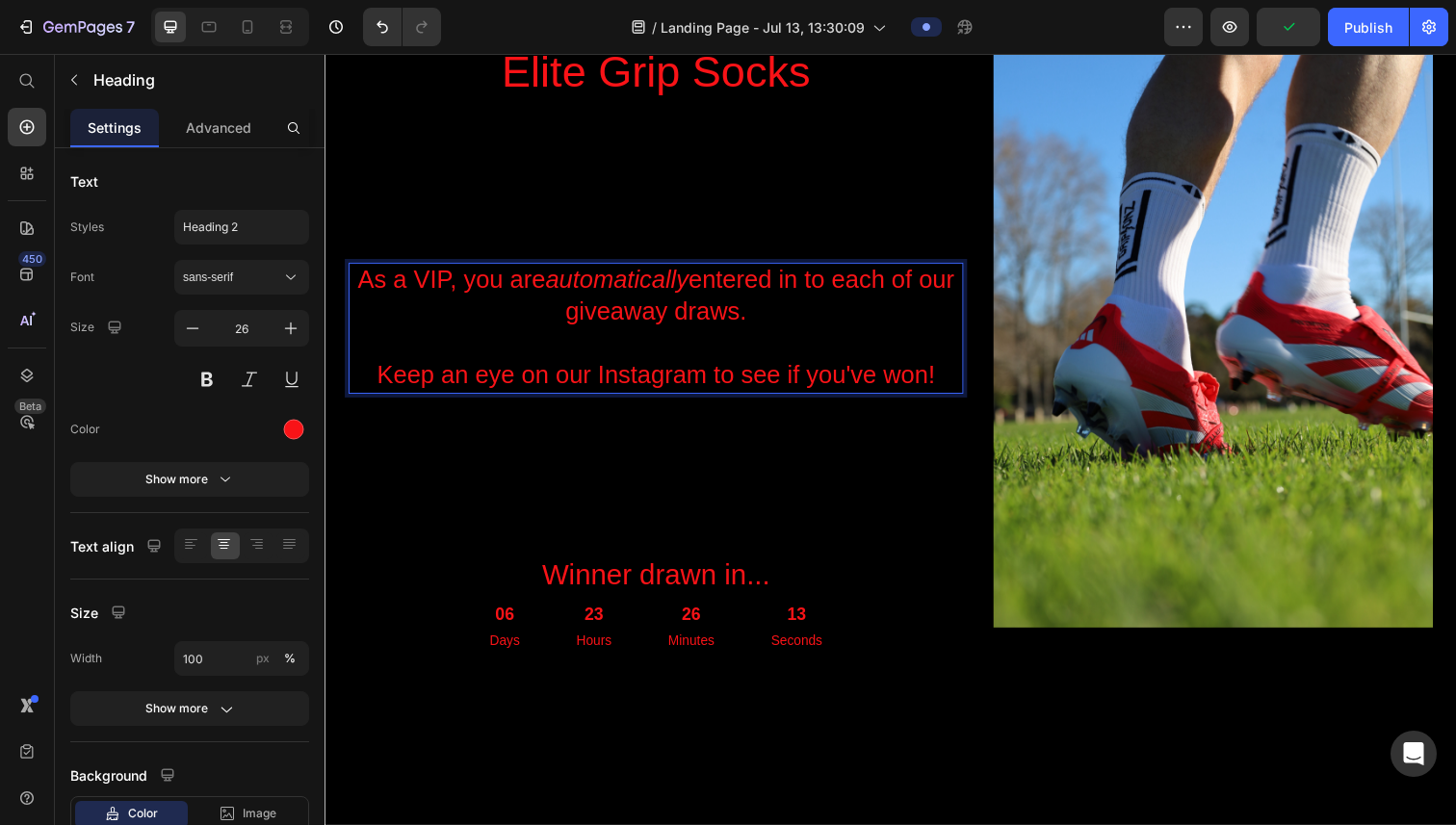scroll, scrollTop: 674, scrollLeft: 0, axis: vertical 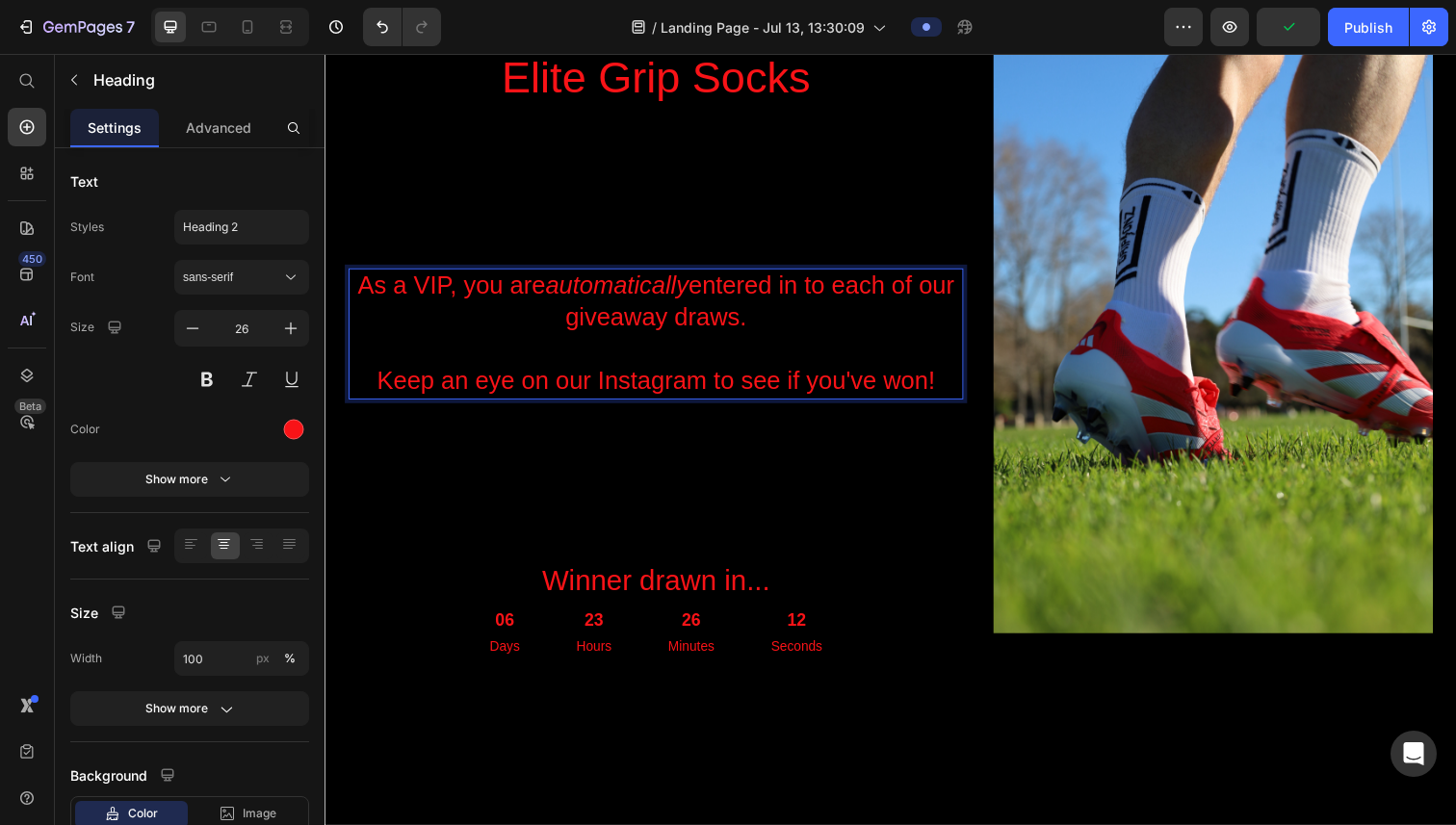 click on "As a VIP, you are  automatically  entered in to each of our giveaway draws. ⁠⁠⁠⁠⁠⁠⁠ Keep an eye on our Instagram to see if you've won!" at bounding box center (663, 340) 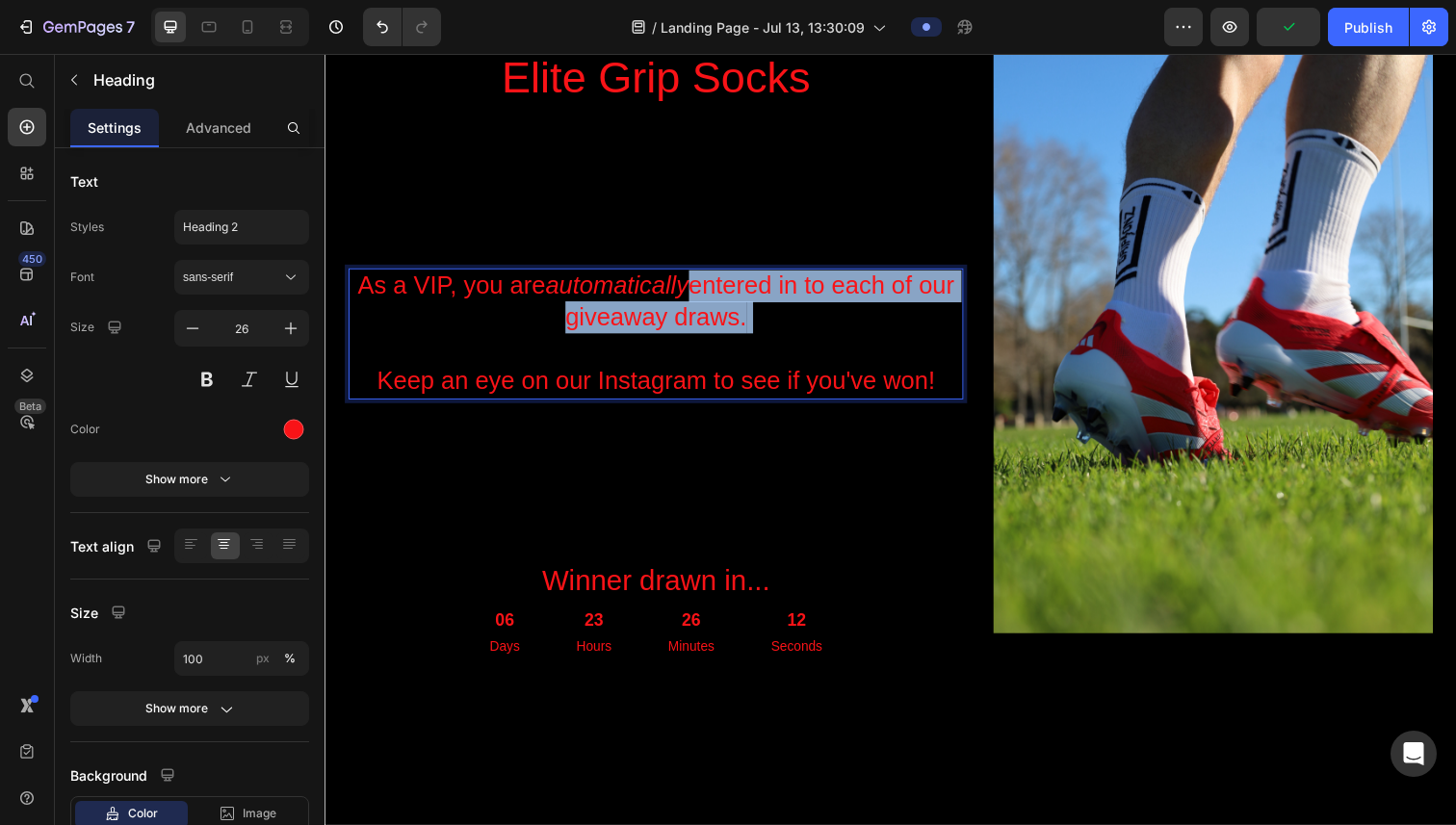 click on "As a VIP, you are  automatically  entered in to each of our giveaway draws. ⁠⁠⁠⁠⁠⁠⁠ Keep an eye on our Instagram to see if you've won!" at bounding box center (663, 340) 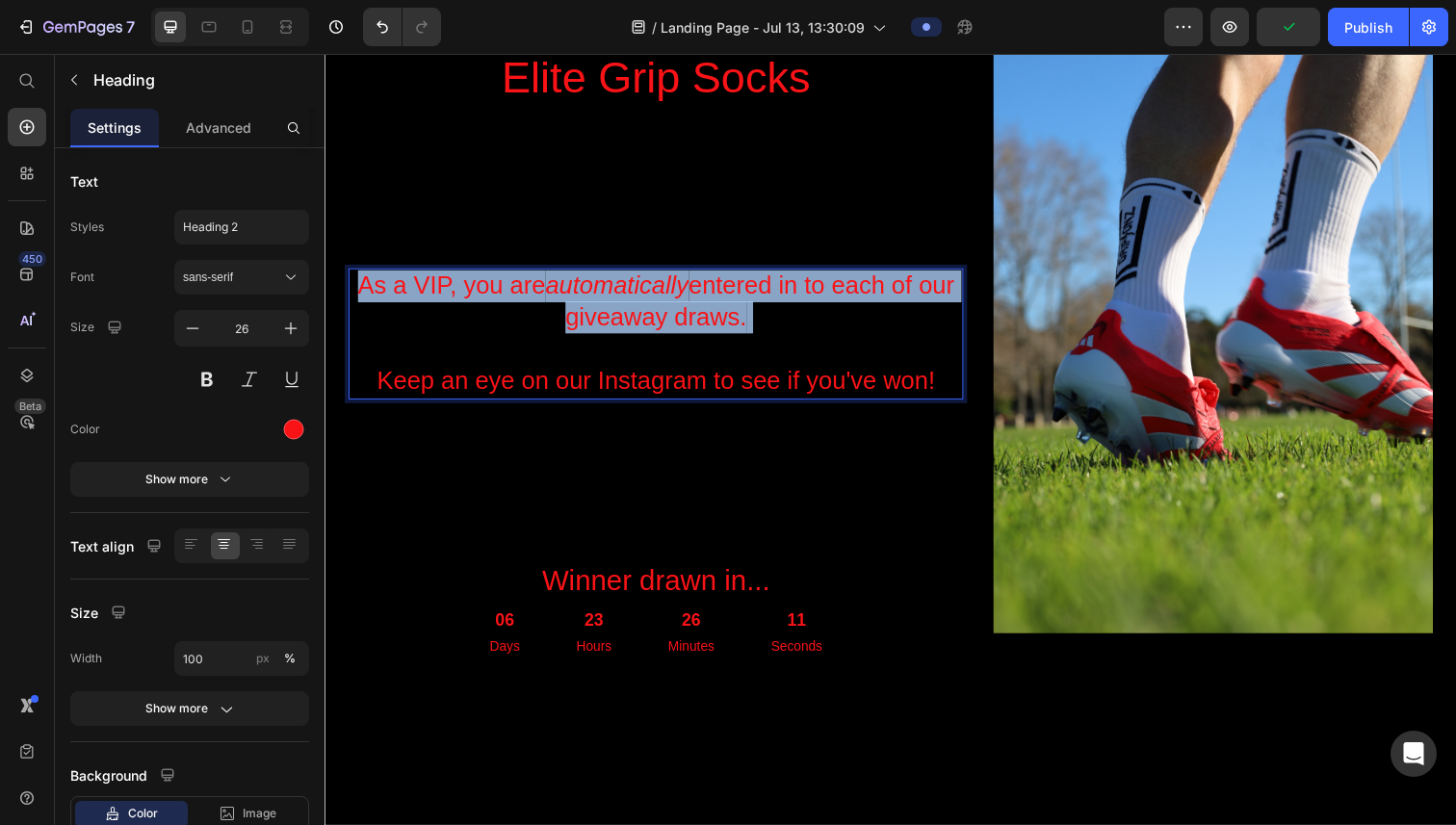 click on "As a VIP, you are automatically entered in to each of our giveaway draws. Keep an eye on our Instagram to see if you've won!" at bounding box center (663, 340) 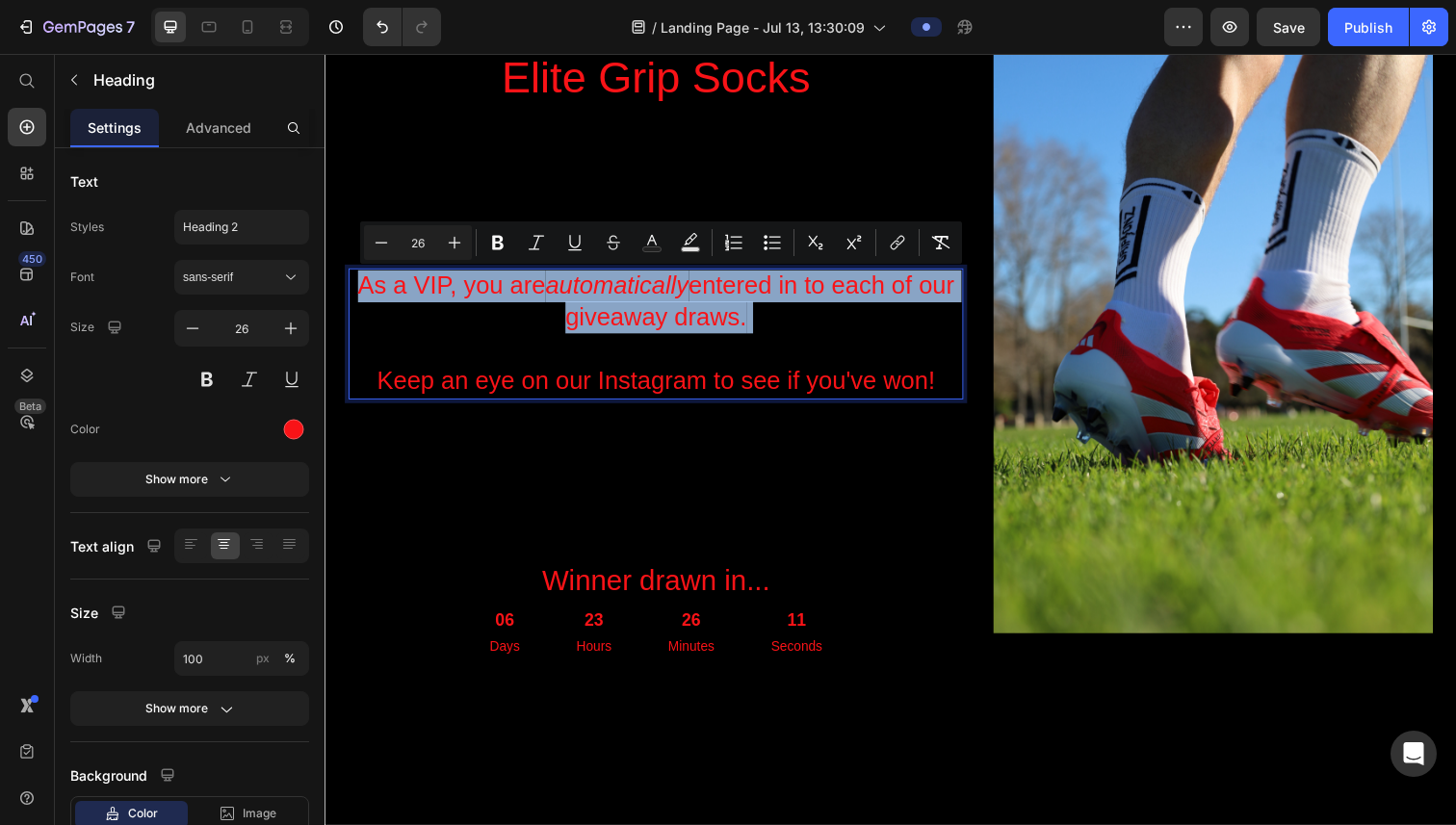 copy on "As a VIP, you are  automatically  entered in to each of our giveaway draws." 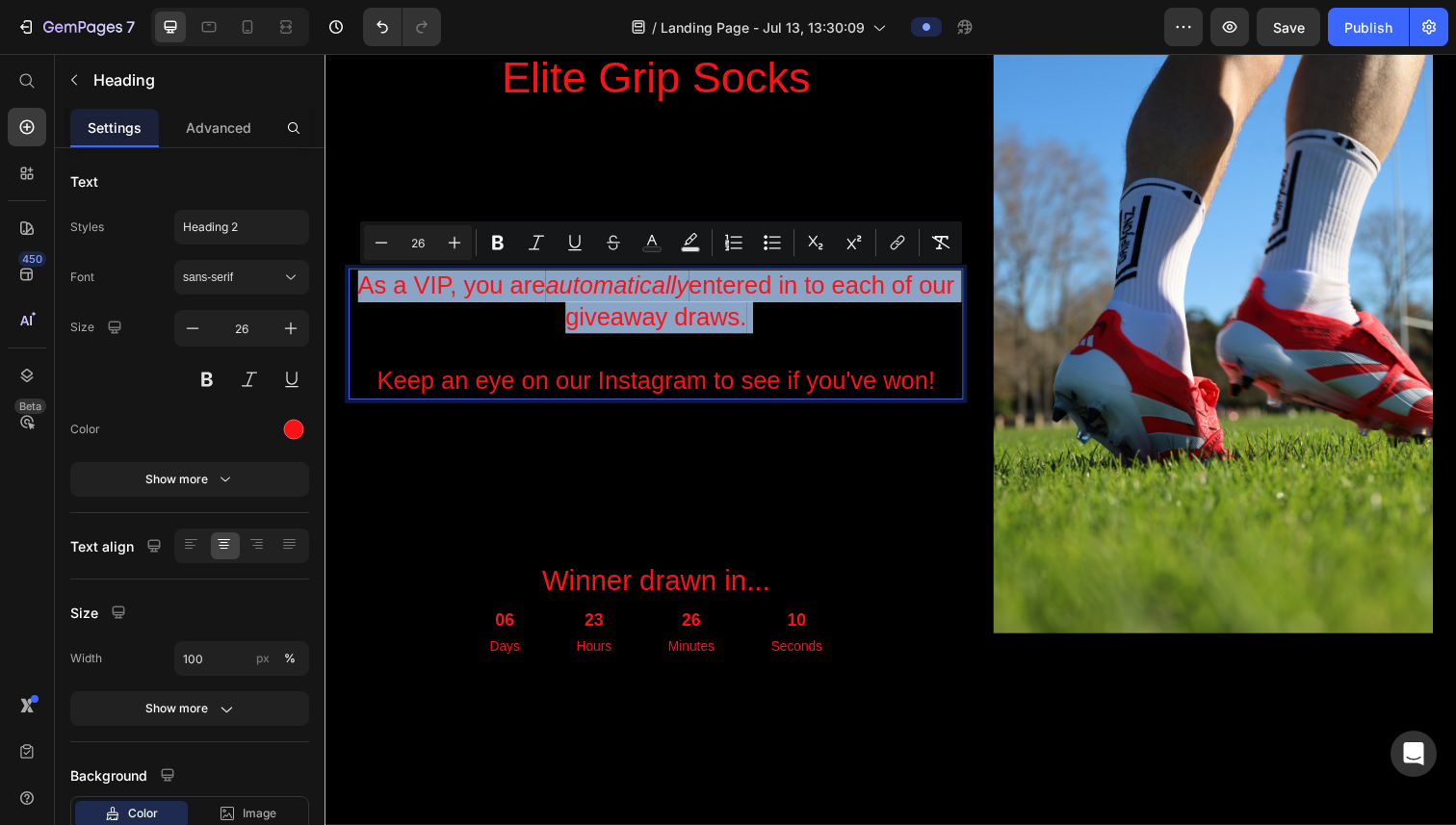 click on "As a VIP, you are automatically entered in to each of our giveaway draws. Keep an eye on our Instagram to see if you've won!" at bounding box center [663, 340] 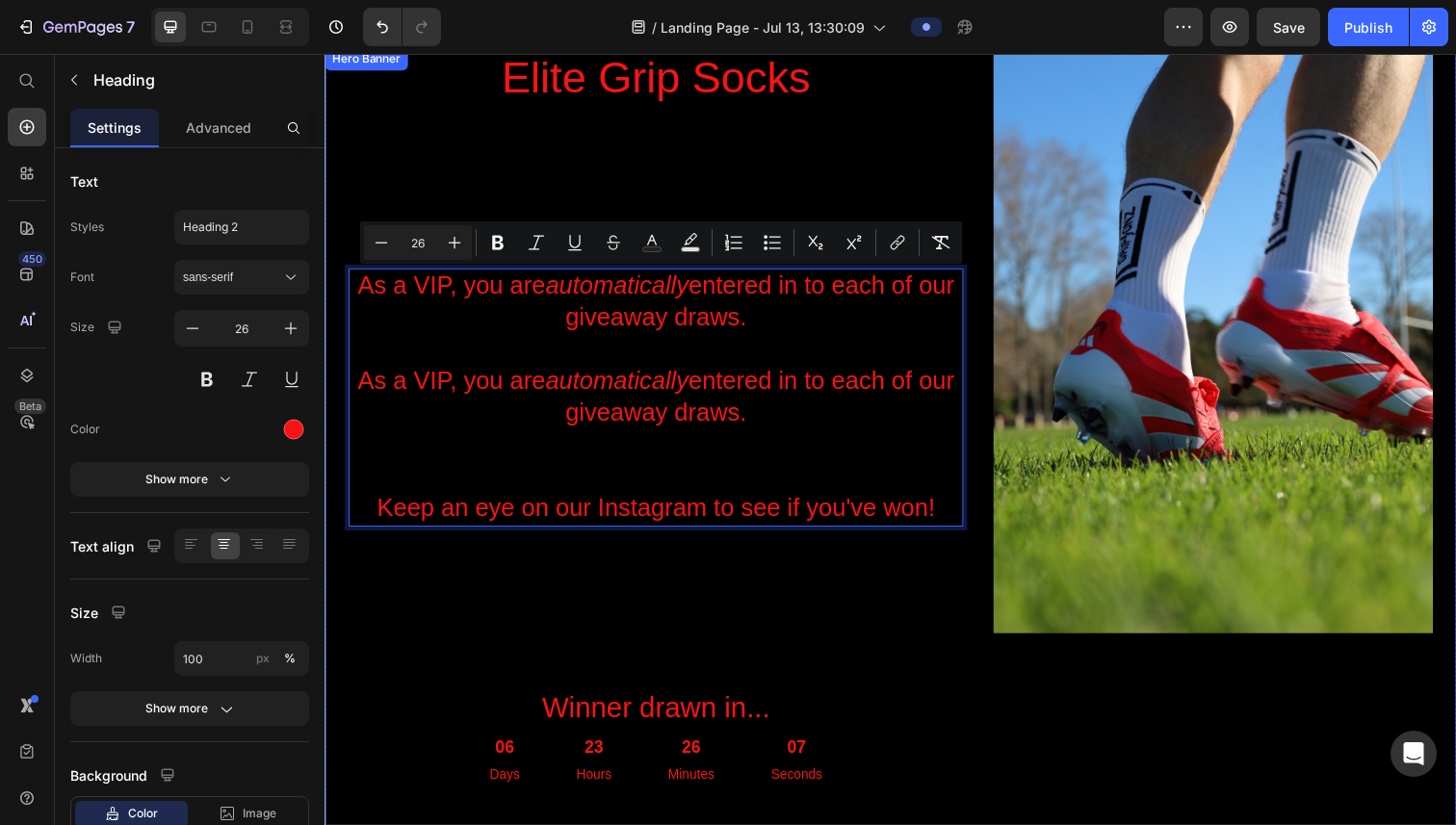 drag, startPoint x: 756, startPoint y: 332, endPoint x: 339, endPoint y: 303, distance: 418.00718 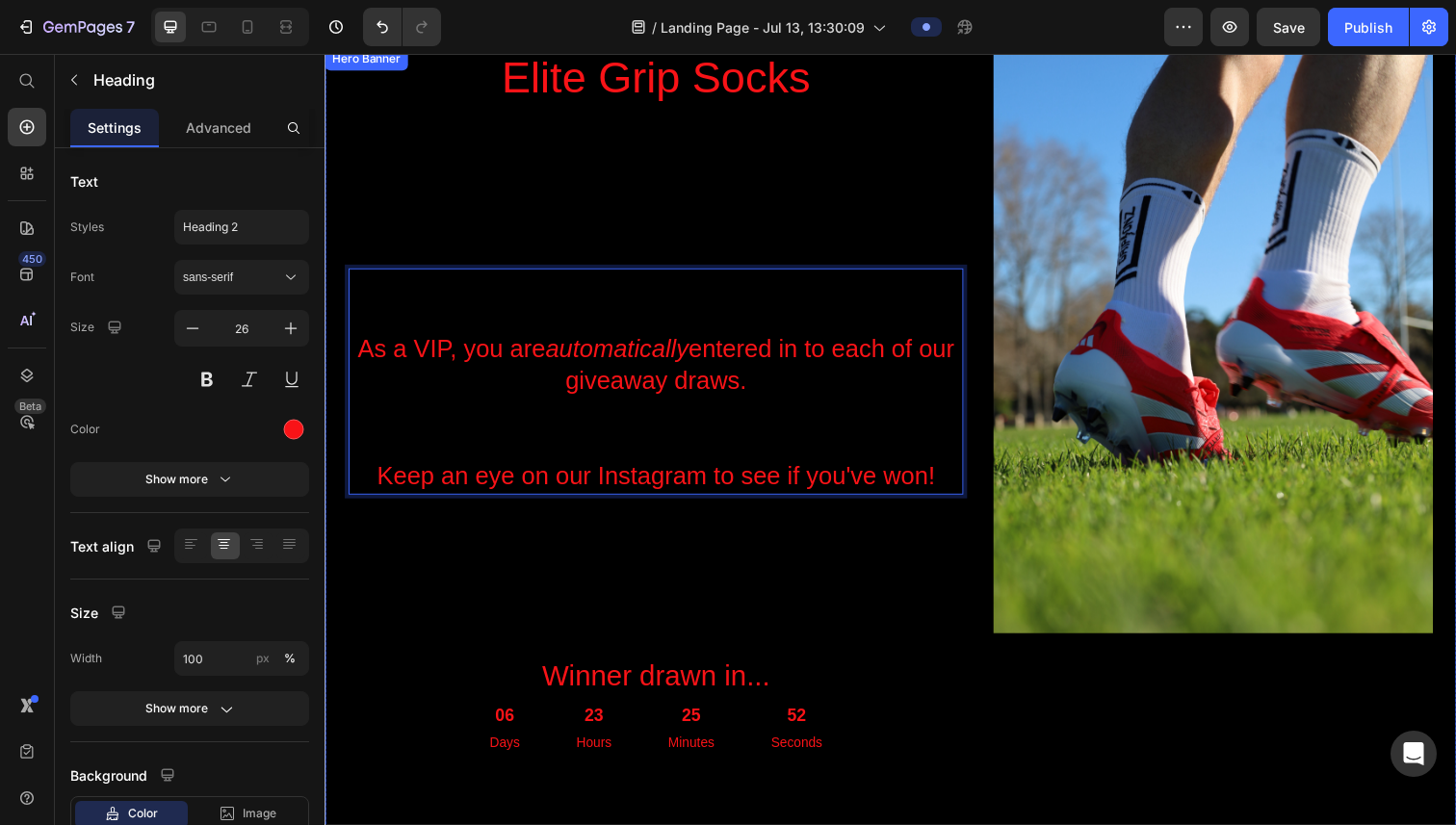 click on "Elite Grip Socks Heading ⁠⁠⁠⁠⁠⁠⁠ As a VIP, you are  automatically  entered in to each of our giveaway draws. Keep an eye on our Instagram to see if you've won! Heading   0 Winner drawn in... Heading 06 Days 23 Hours 25 Minutes 52 Seconds Countdown Timer" at bounding box center [663, 468] 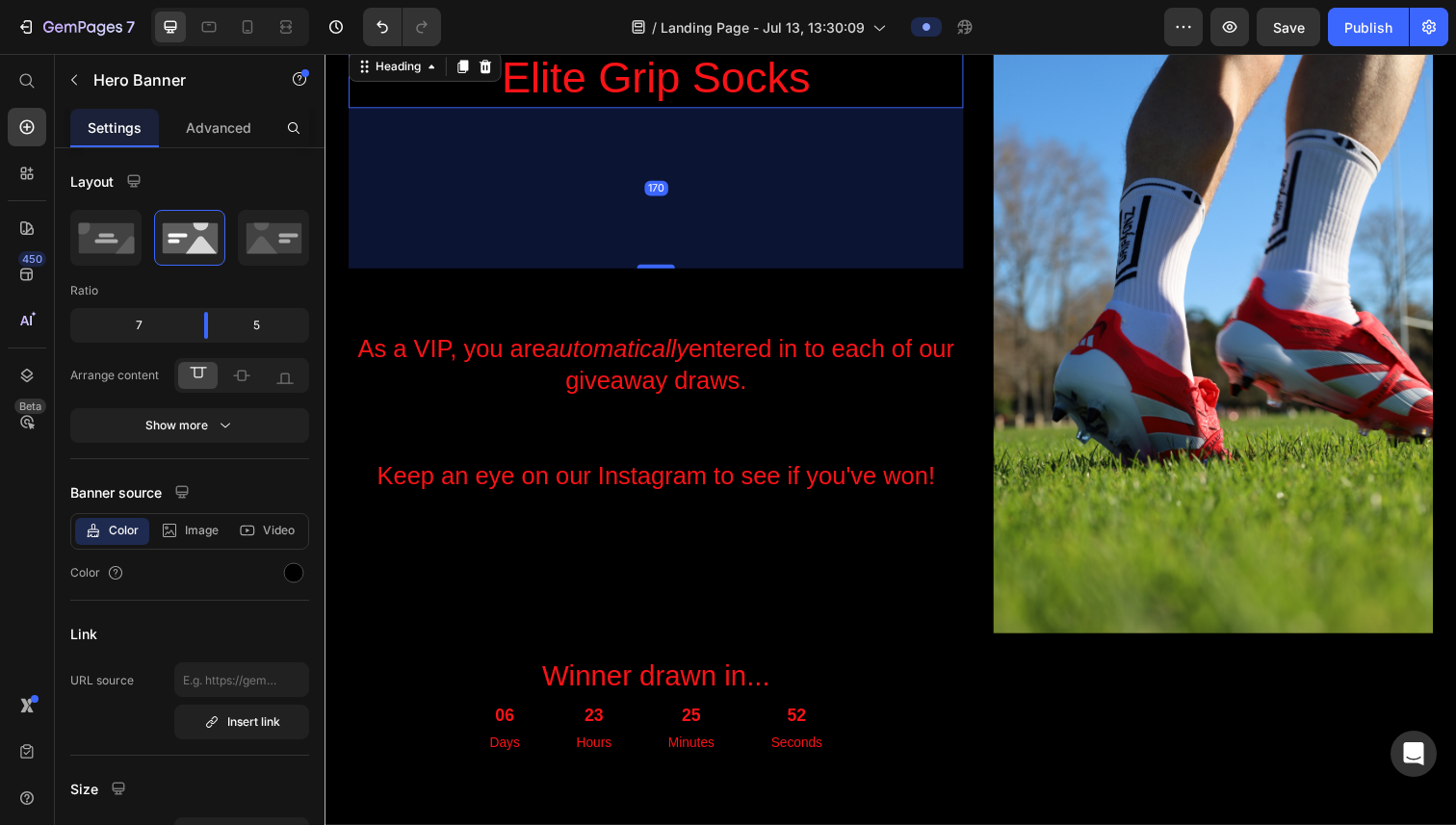 click on "Elite Grip Socks" at bounding box center (663, 79) 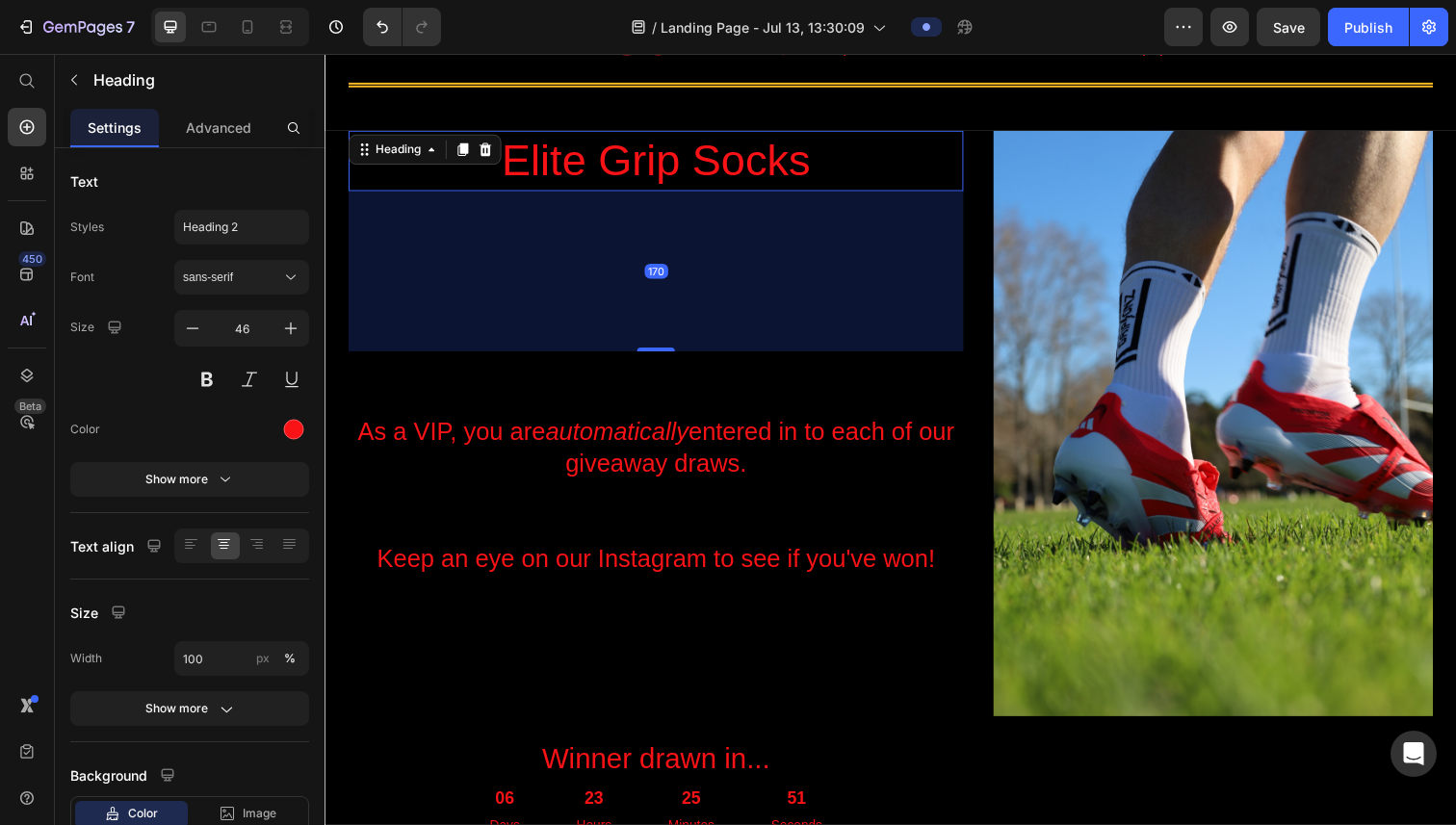 scroll, scrollTop: 558, scrollLeft: 0, axis: vertical 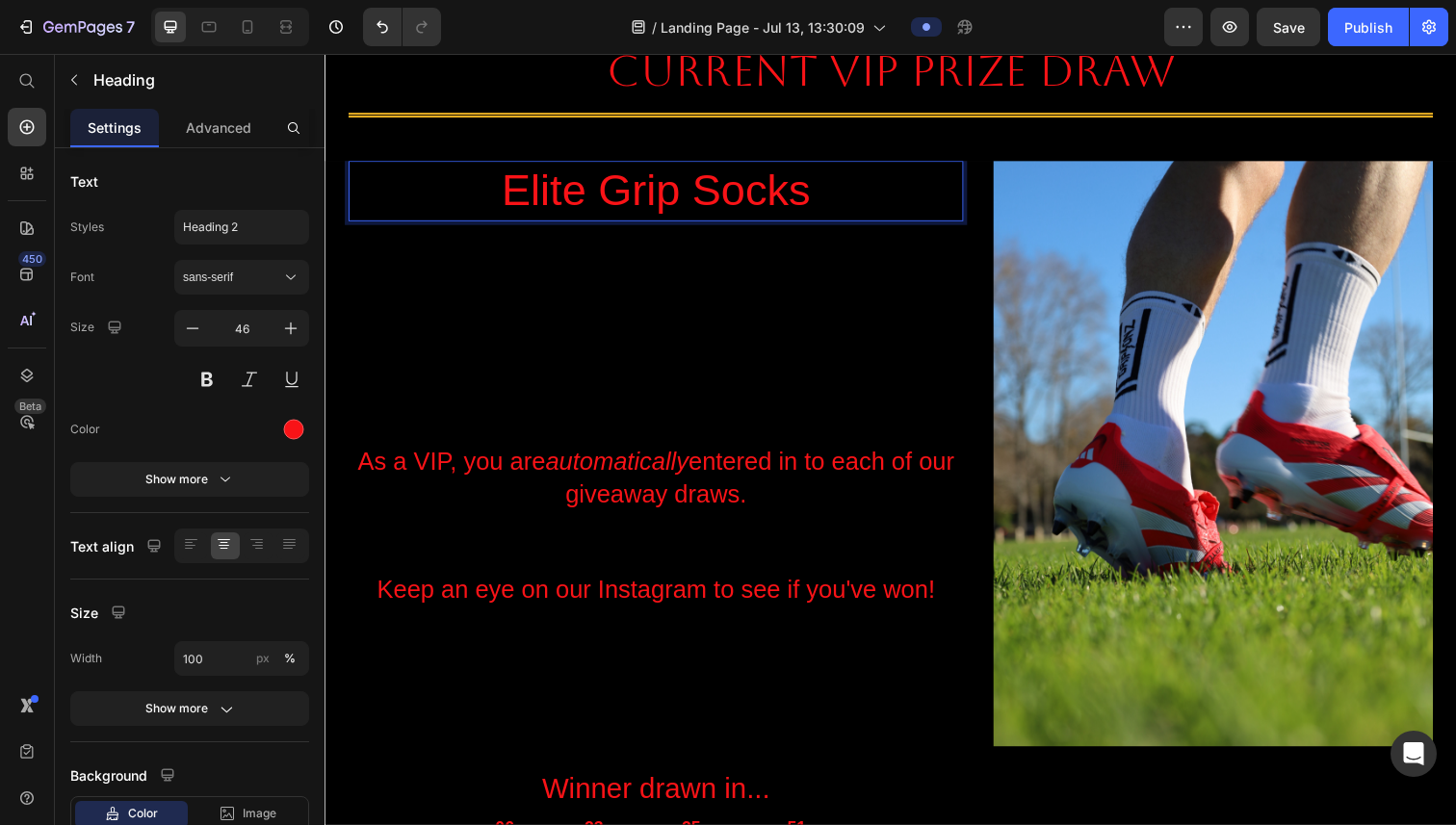 click on "Elite Grip Socks" at bounding box center [663, 194] 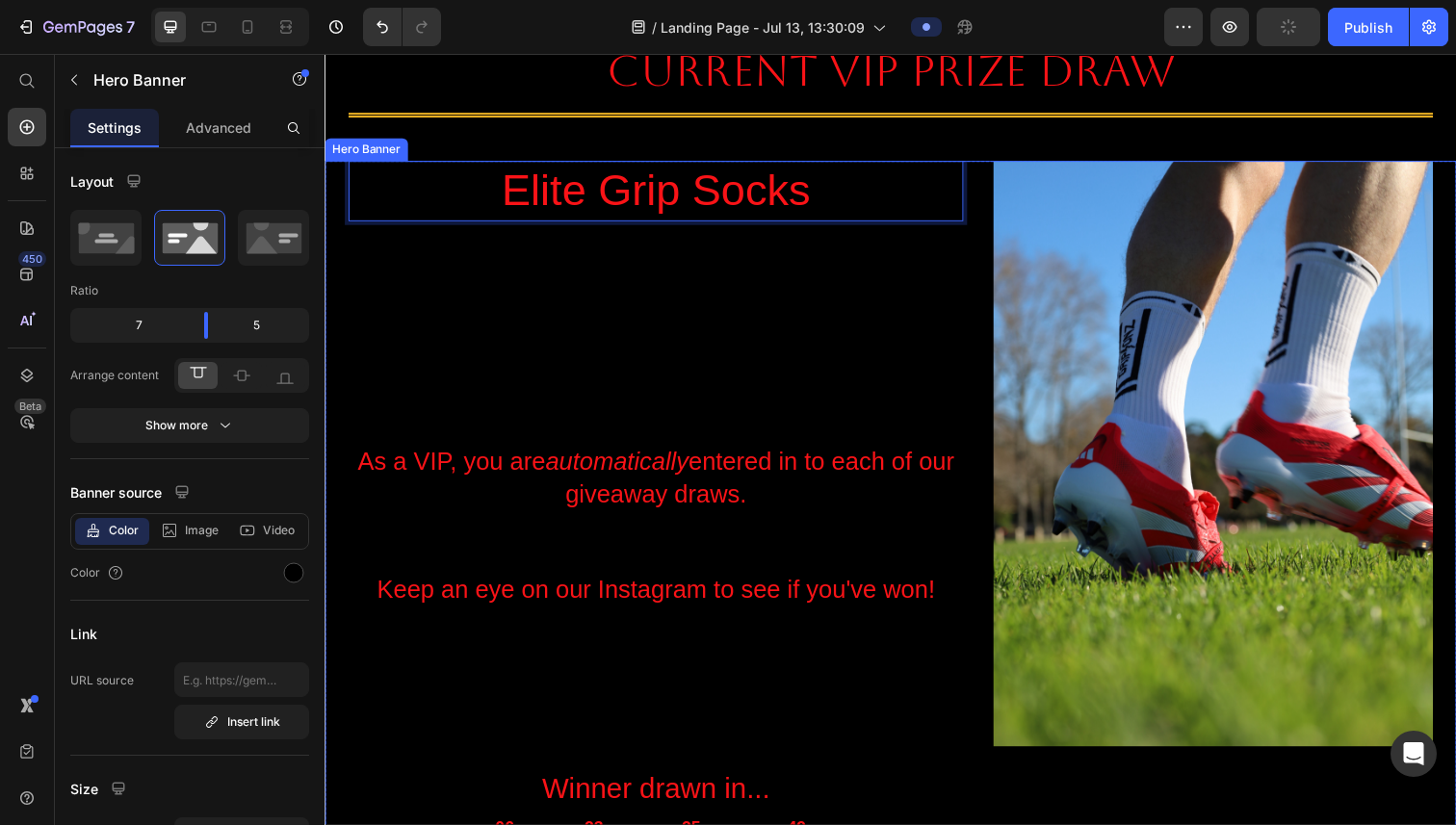 click on "Elite Grip Socks Heading   170 ⁠⁠⁠⁠⁠⁠⁠ As a VIP, you are  automatically  entered in to each of our giveaway draws. Keep an eye on our Instagram to see if you've won! Heading Winner drawn in... Heading 06 Days 23 Hours 25 Minutes 49 Seconds Countdown Timer" at bounding box center (663, 583) 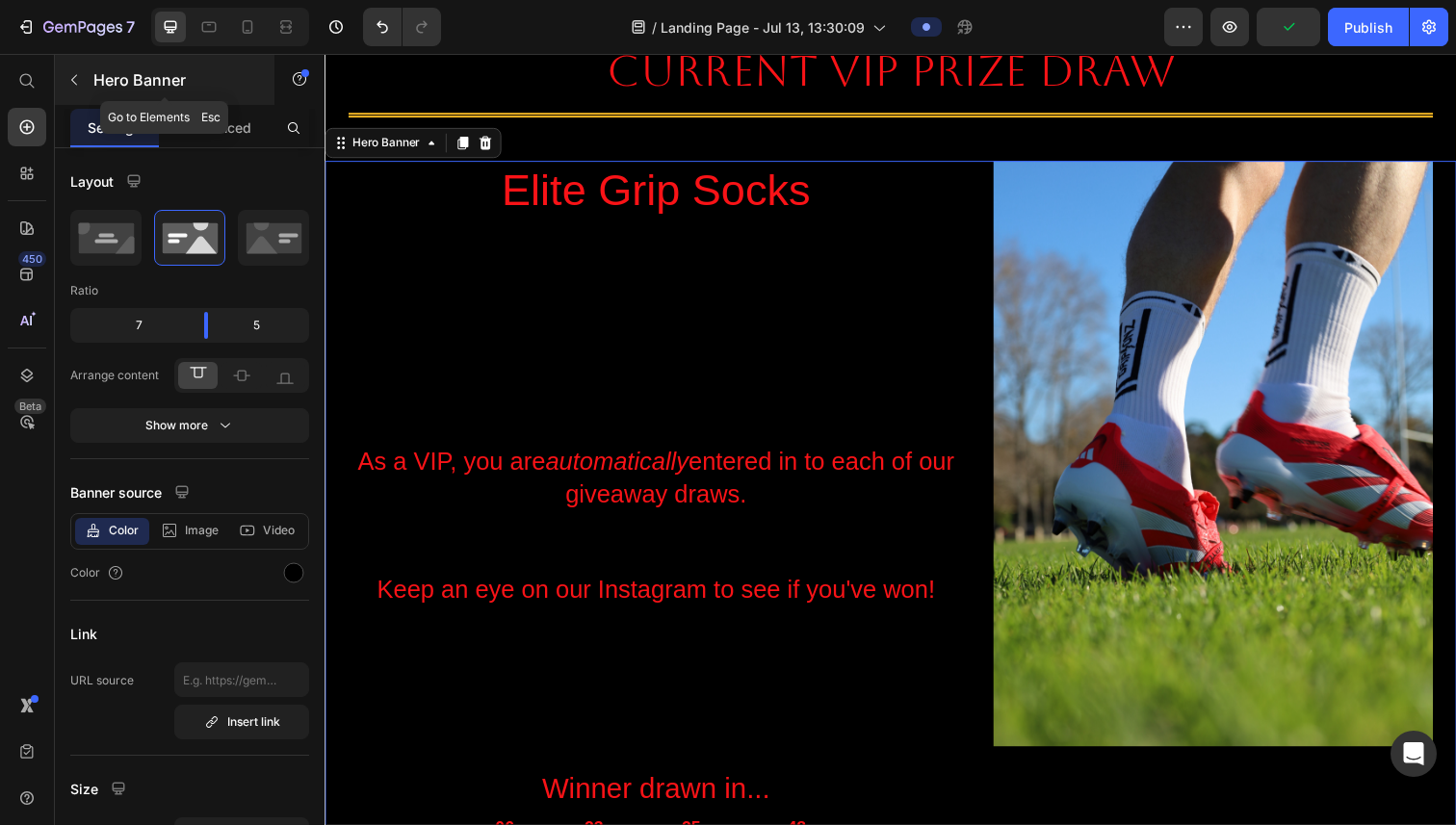 click at bounding box center (74, 80) 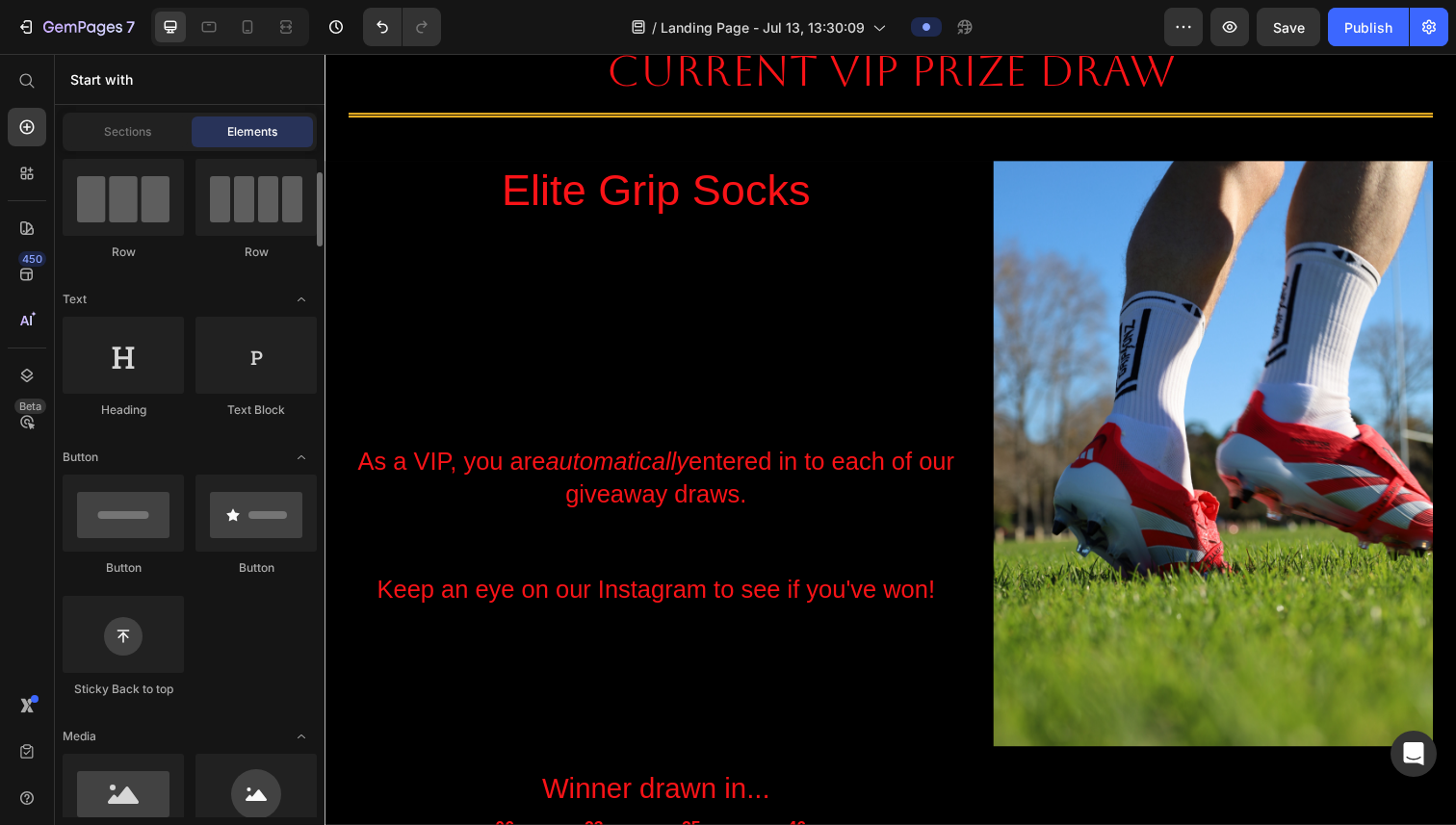 scroll, scrollTop: 180, scrollLeft: 0, axis: vertical 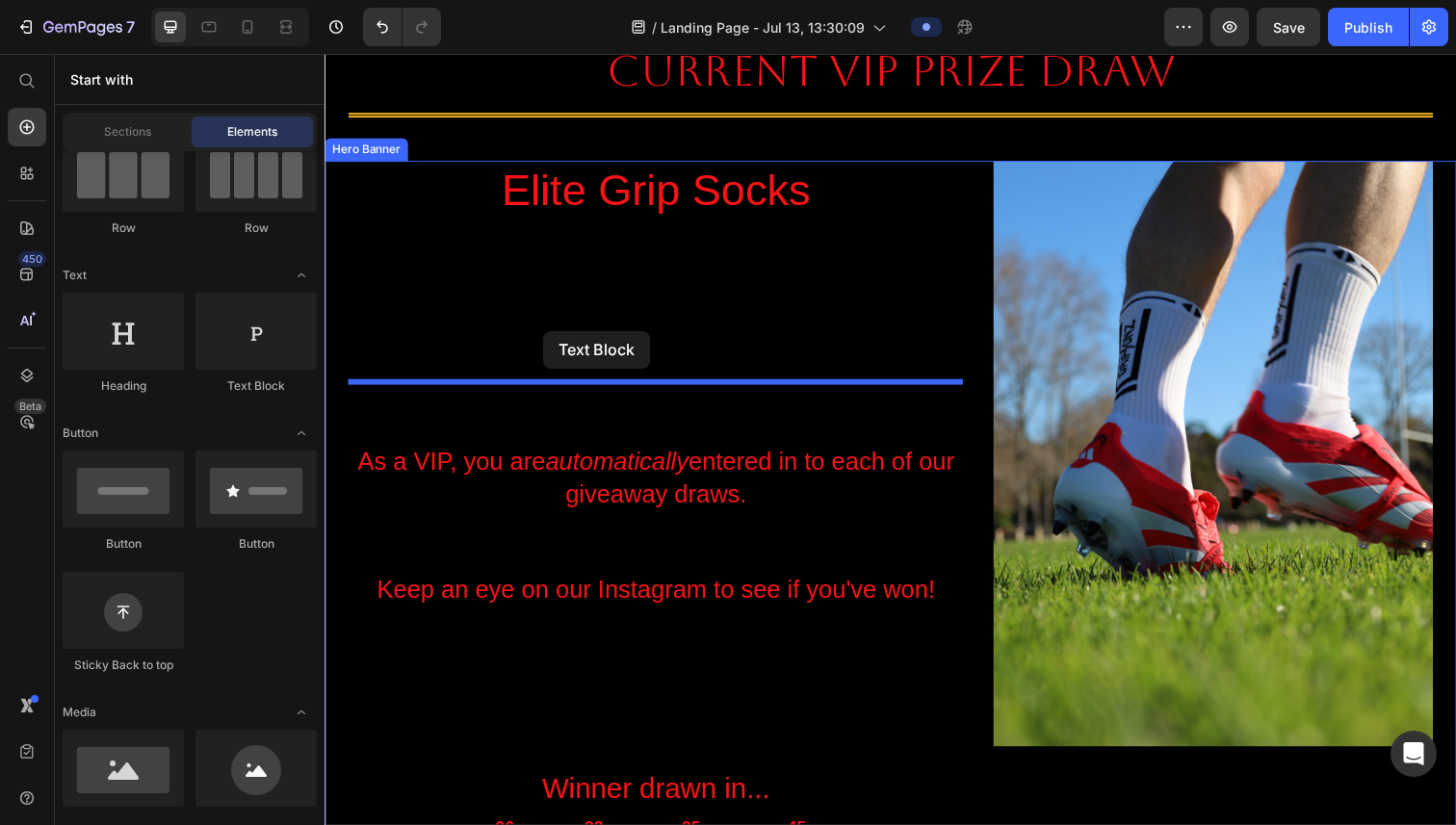 drag, startPoint x: 559, startPoint y: 385, endPoint x: 572, endPoint y: 313, distance: 73.1642 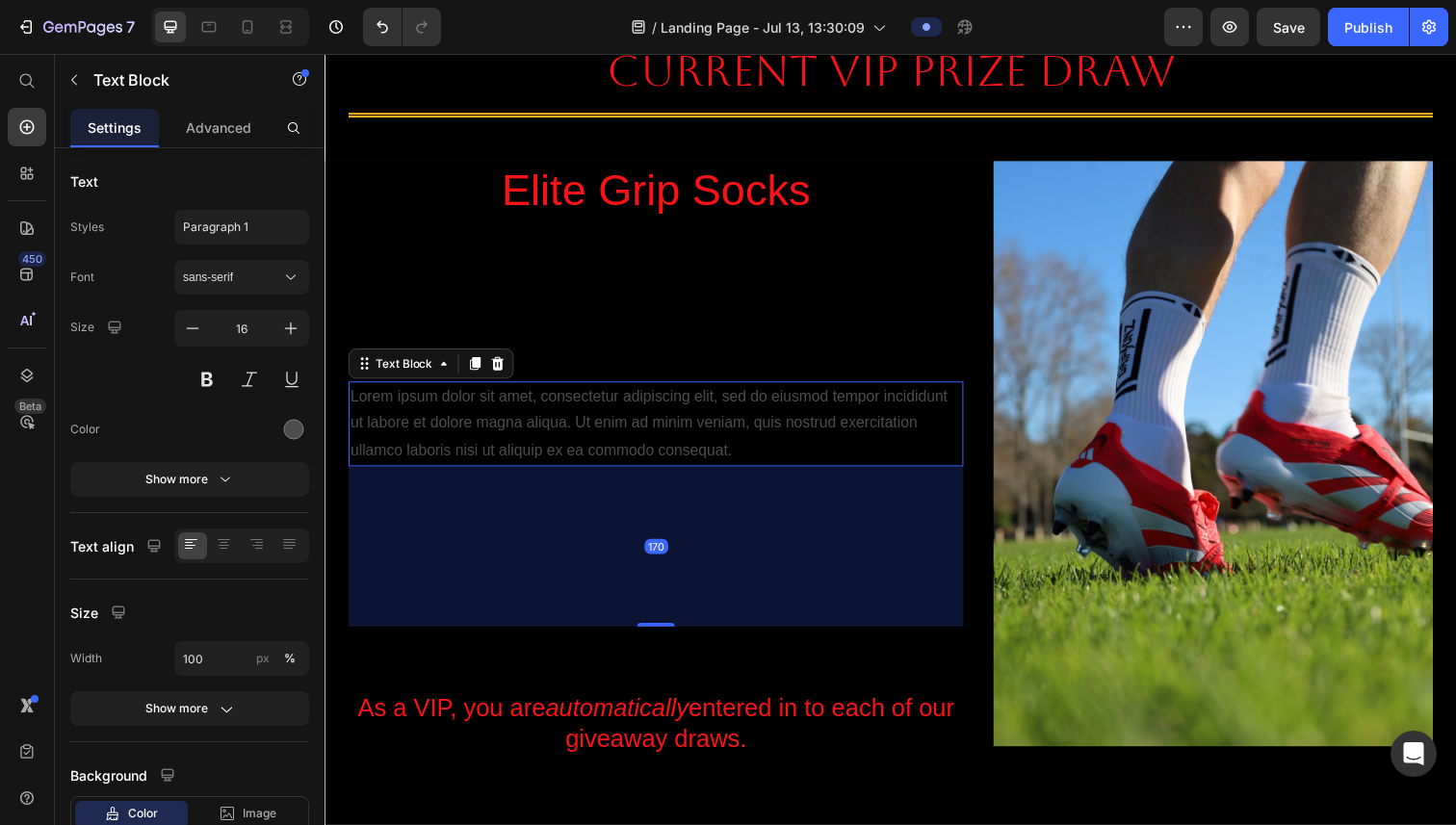 click on "Elite Grip Socks Heading Lorem ipsum dolor sit amet, consectetur adipiscing elit, sed do eiusmod tempor incididunt ut labore et dolore magna aliqua. Ut enim ad minim veniam, quis nostrud exercitation ullamco laboris nisi ut aliquip ex ea commodo consequat. Text Block   170 ⁠⁠⁠⁠⁠⁠⁠ As a VIP, you are  automatically  entered in to each of our giveaway draws. Keep an eye on our Instagram to see if you've won! Heading Winner drawn in... Heading 06 Days 23 Hours 25 Minutes 44 Seconds Countdown Timer" at bounding box center [663, 709] 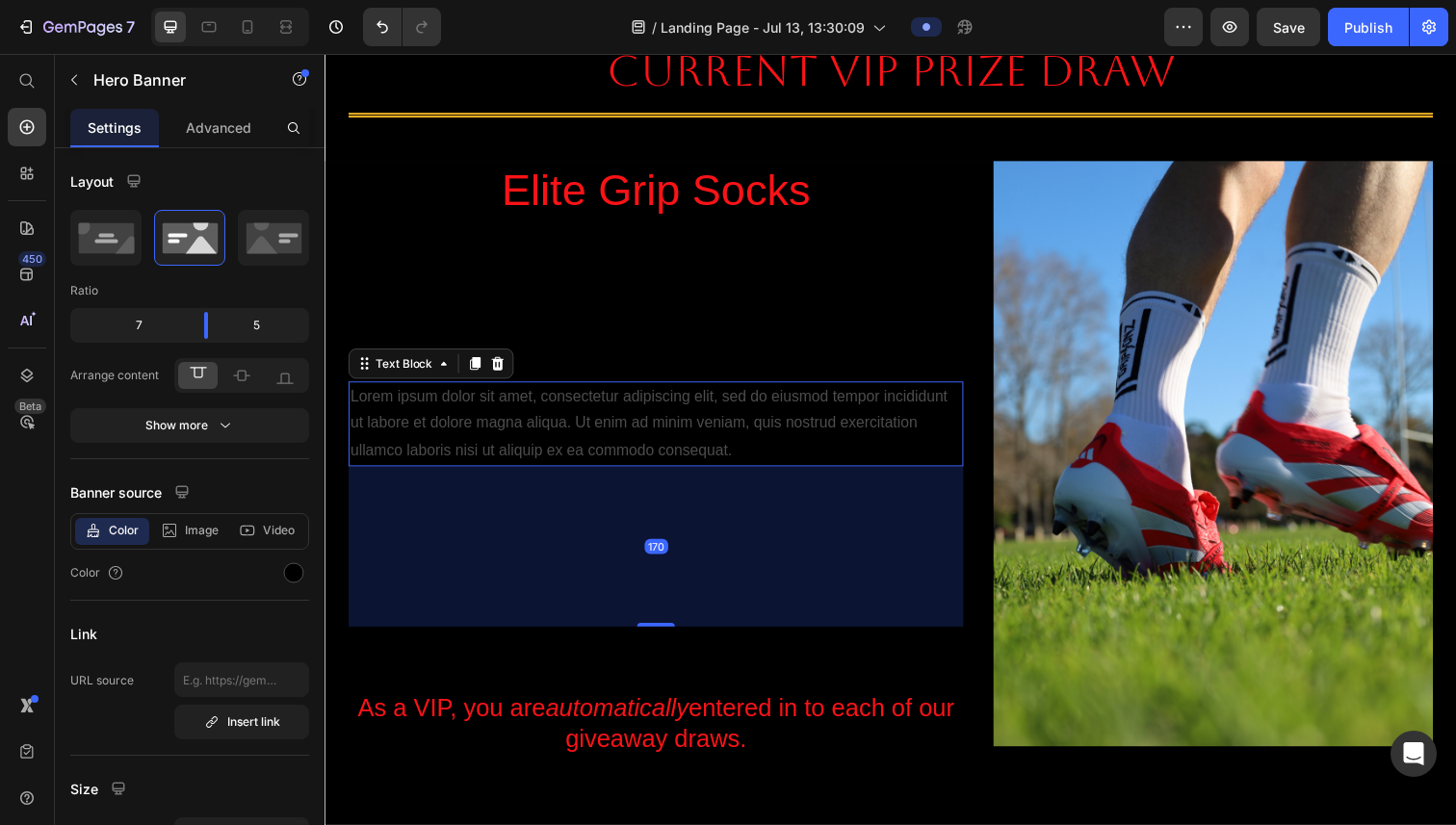 click on "Lorem ipsum dolor sit amet, consectetur adipiscing elit, sed do eiusmod tempor incididunt ut labore et dolore magna aliqua. Ut enim ad minim veniam, quis nostrud exercitation ullamco laboris nisi ut aliquip ex ea commodo consequat." at bounding box center (663, 432) 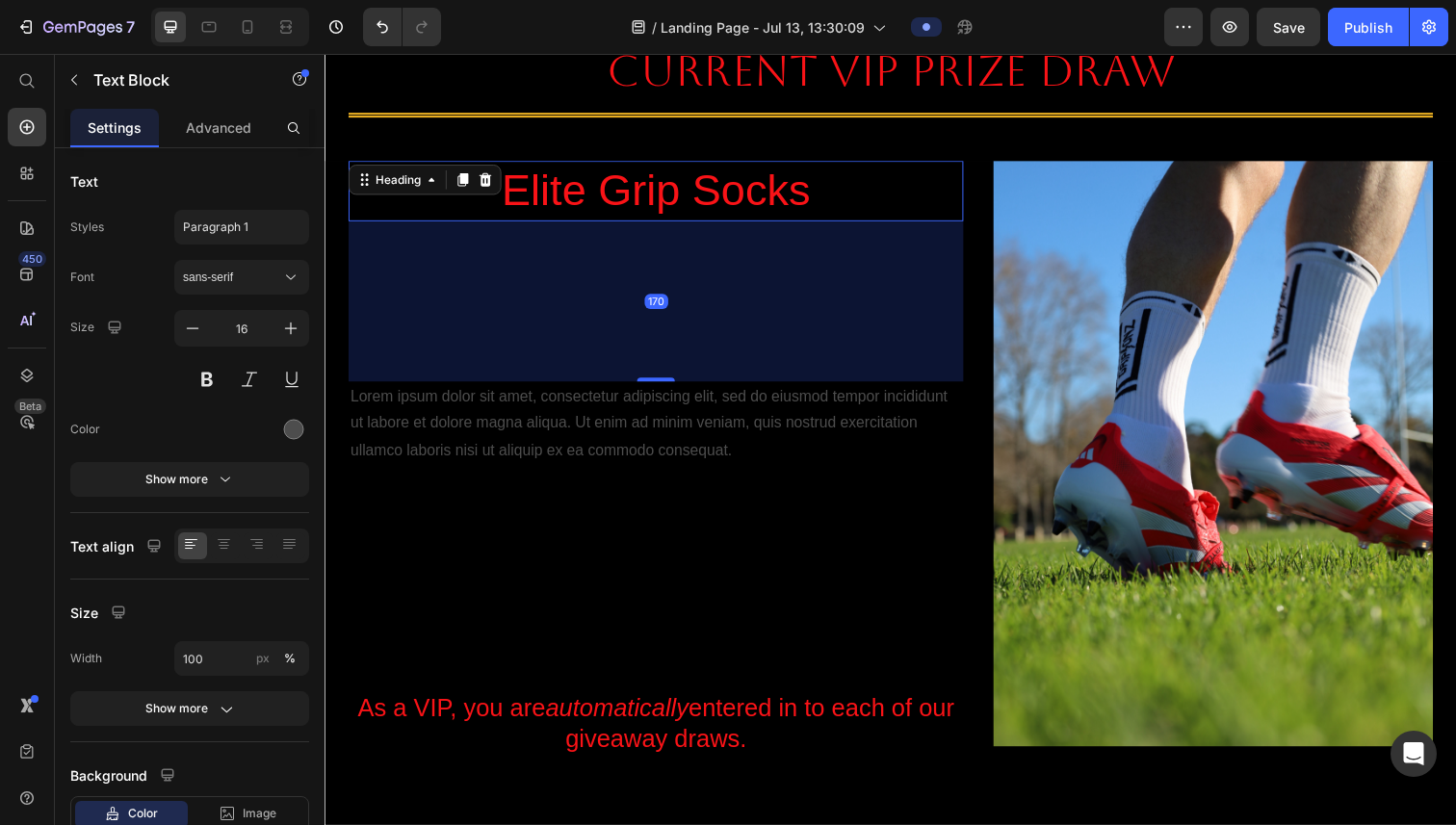 click on "Elite Grip Socks" at bounding box center (663, 194) 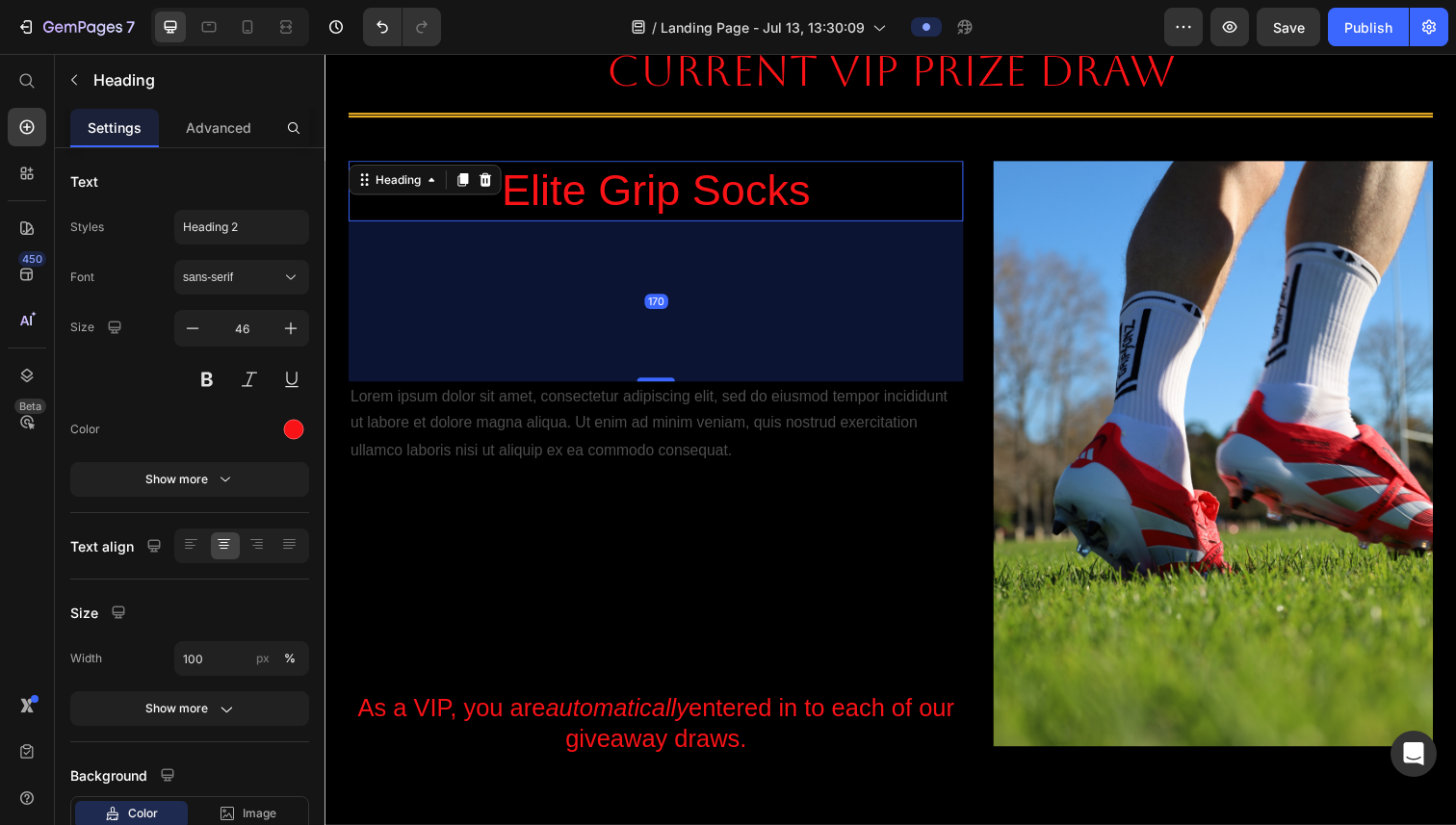 click on "170" at bounding box center (663, 307) 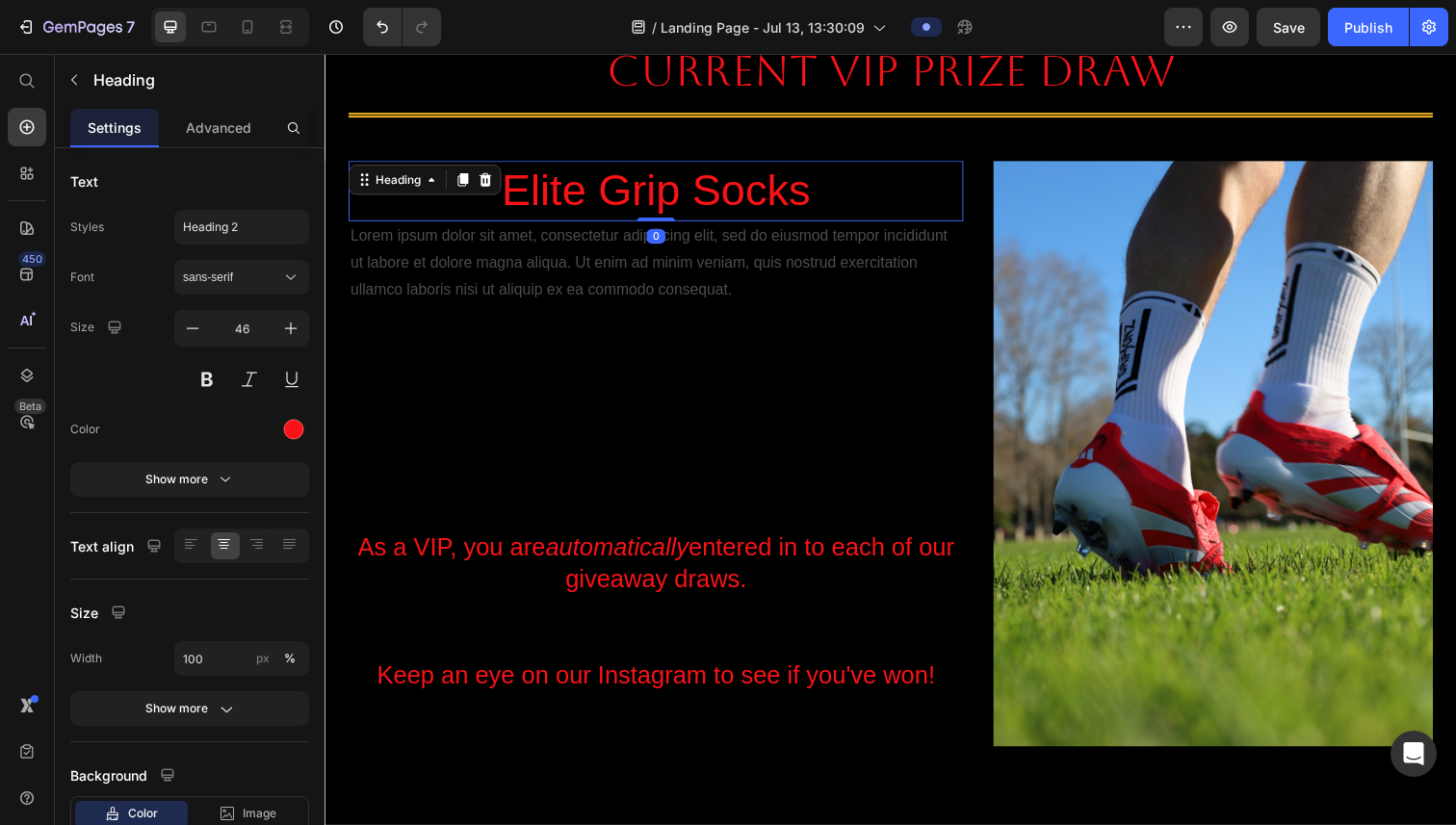 drag, startPoint x: 667, startPoint y: 386, endPoint x: 661, endPoint y: 200, distance: 186.0967 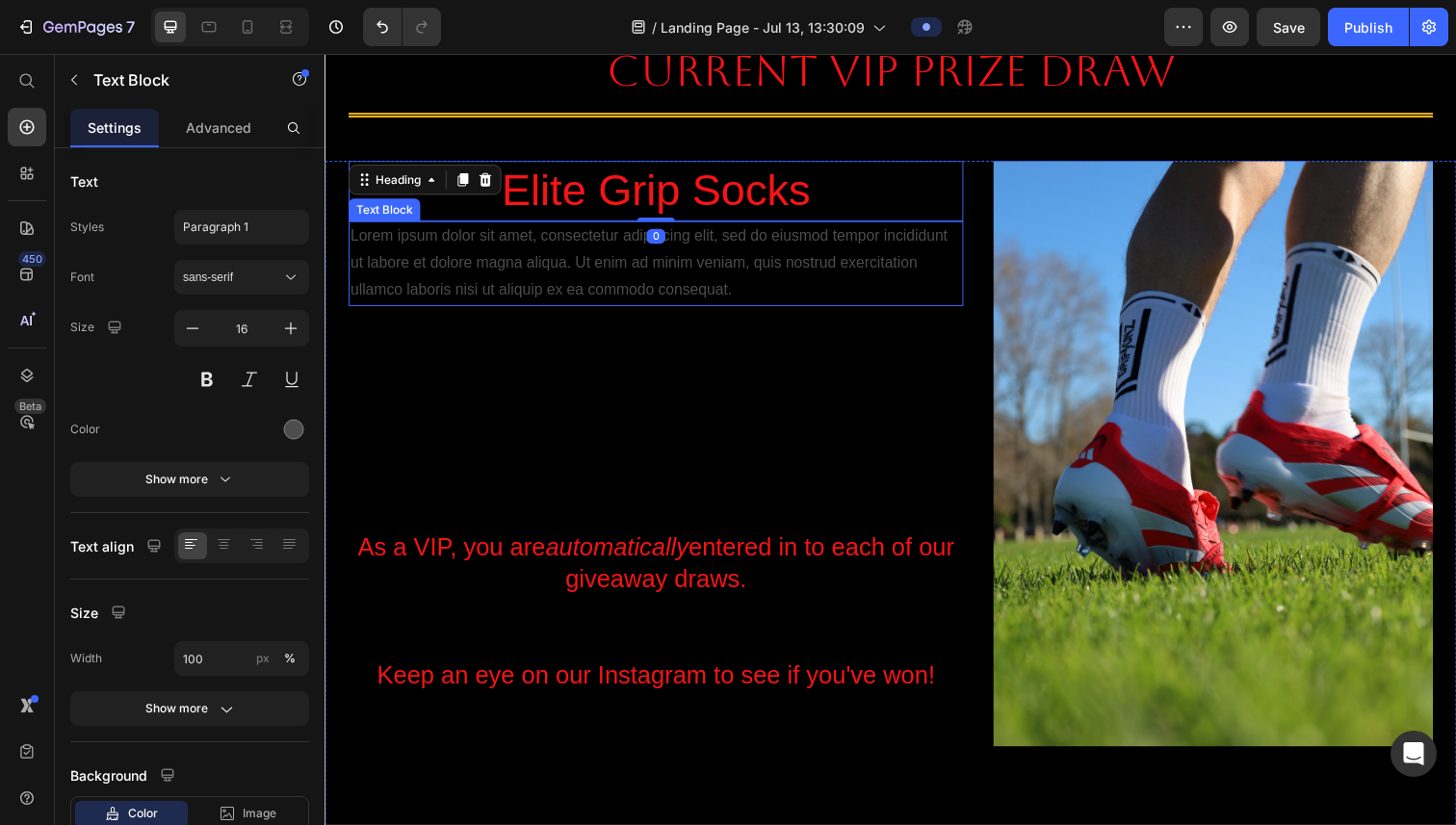 click on "Lorem ipsum dolor sit amet, consectetur adipiscing elit, sed do eiusmod tempor incididunt ut labore et dolore magna aliqua. Ut enim ad minim veniam, quis nostrud exercitation ullamco laboris nisi ut aliquip ex ea commodo consequat." at bounding box center [663, 269] 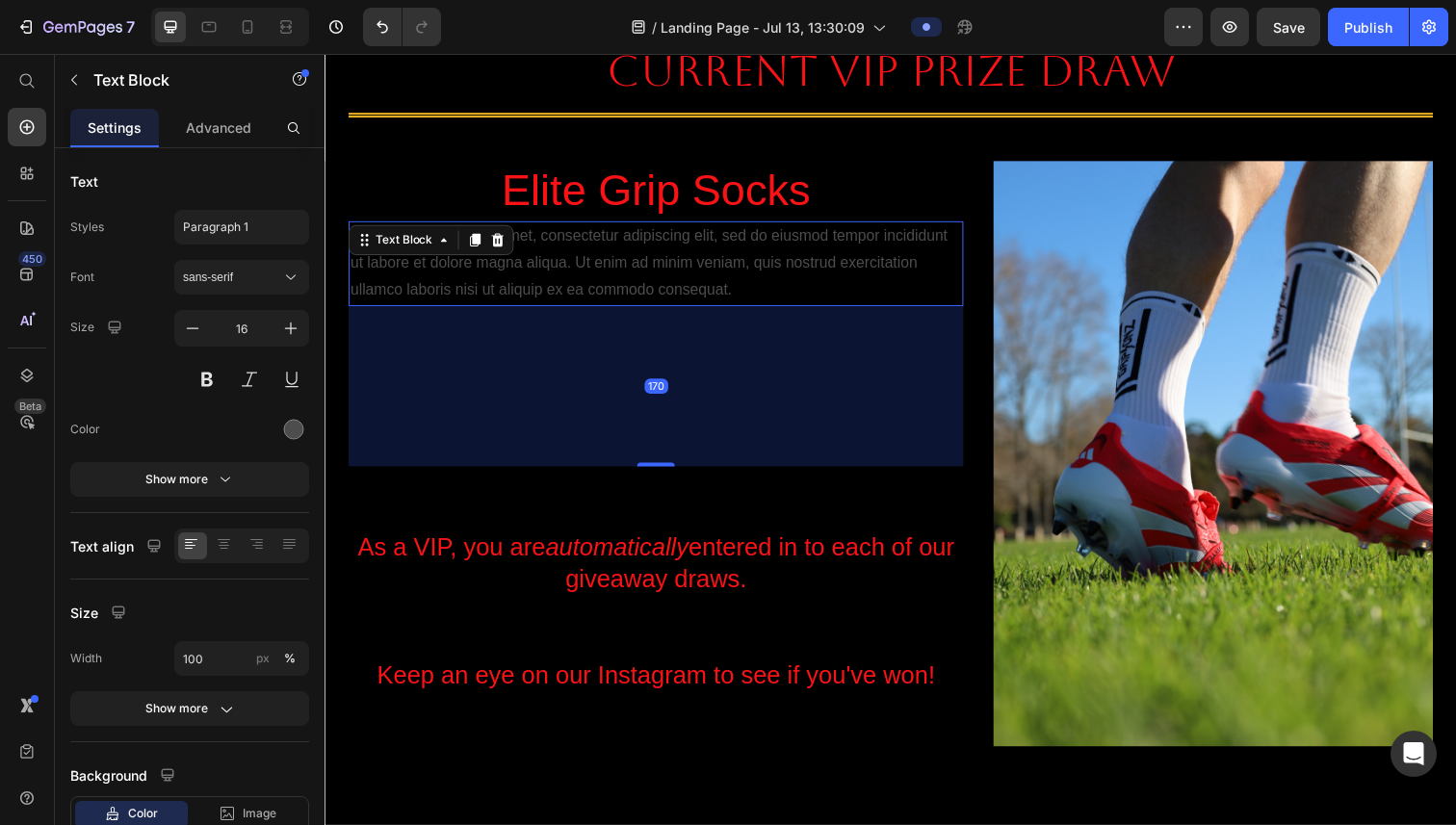 click on "Lorem ipsum dolor sit amet, consectetur adipiscing elit, sed do eiusmod tempor incididunt ut labore et dolore magna aliqua. Ut enim ad minim veniam, quis nostrud exercitation ullamco laboris nisi ut aliquip ex ea commodo consequat." at bounding box center [663, 269] 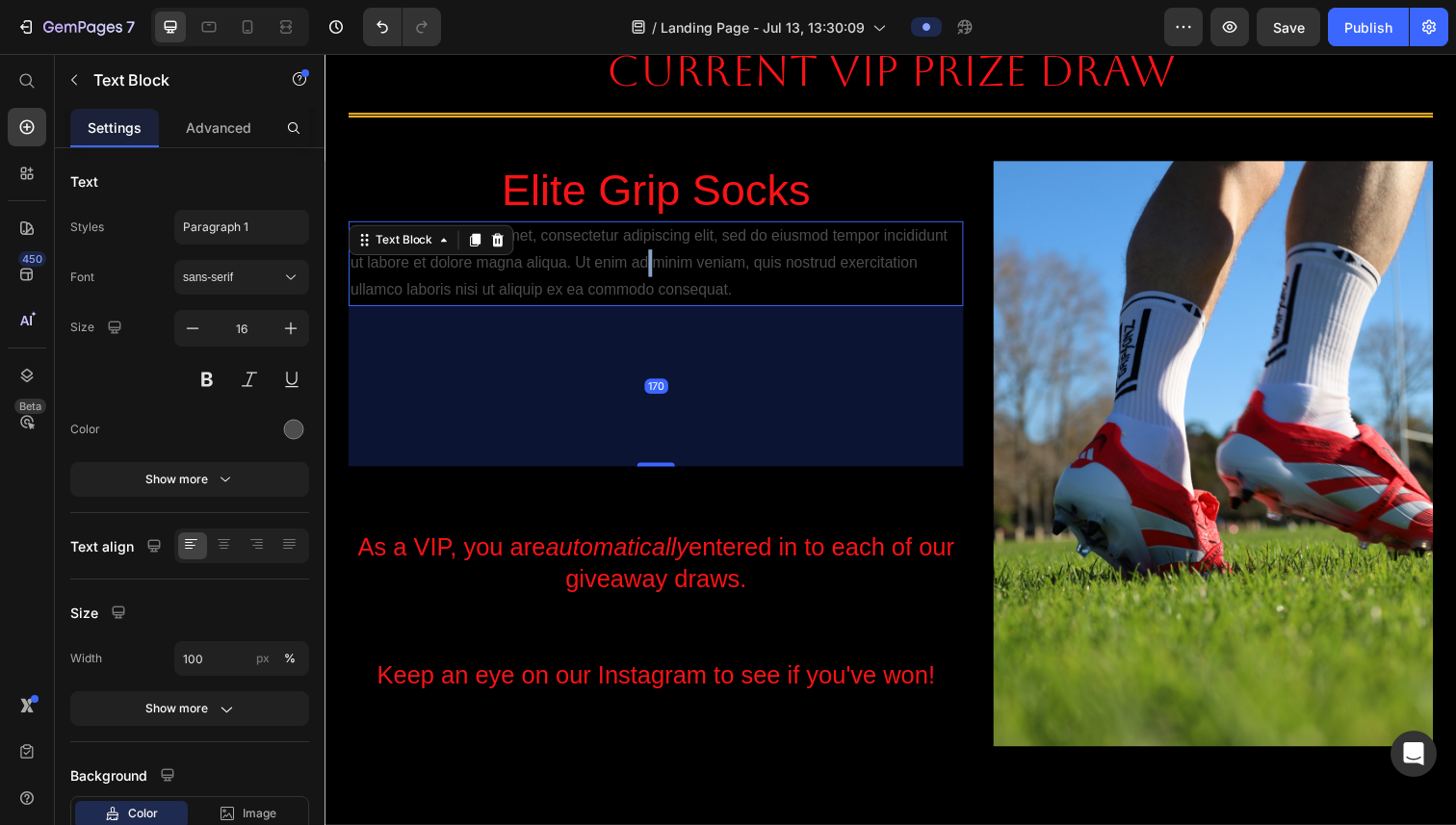 click on "Lorem ipsum dolor sit amet, consectetur adipiscing elit, sed do eiusmod tempor incididunt ut labore et dolore magna aliqua. Ut enim ad minim veniam, quis nostrud exercitation ullamco laboris nisi ut aliquip ex ea commodo consequat." at bounding box center [663, 269] 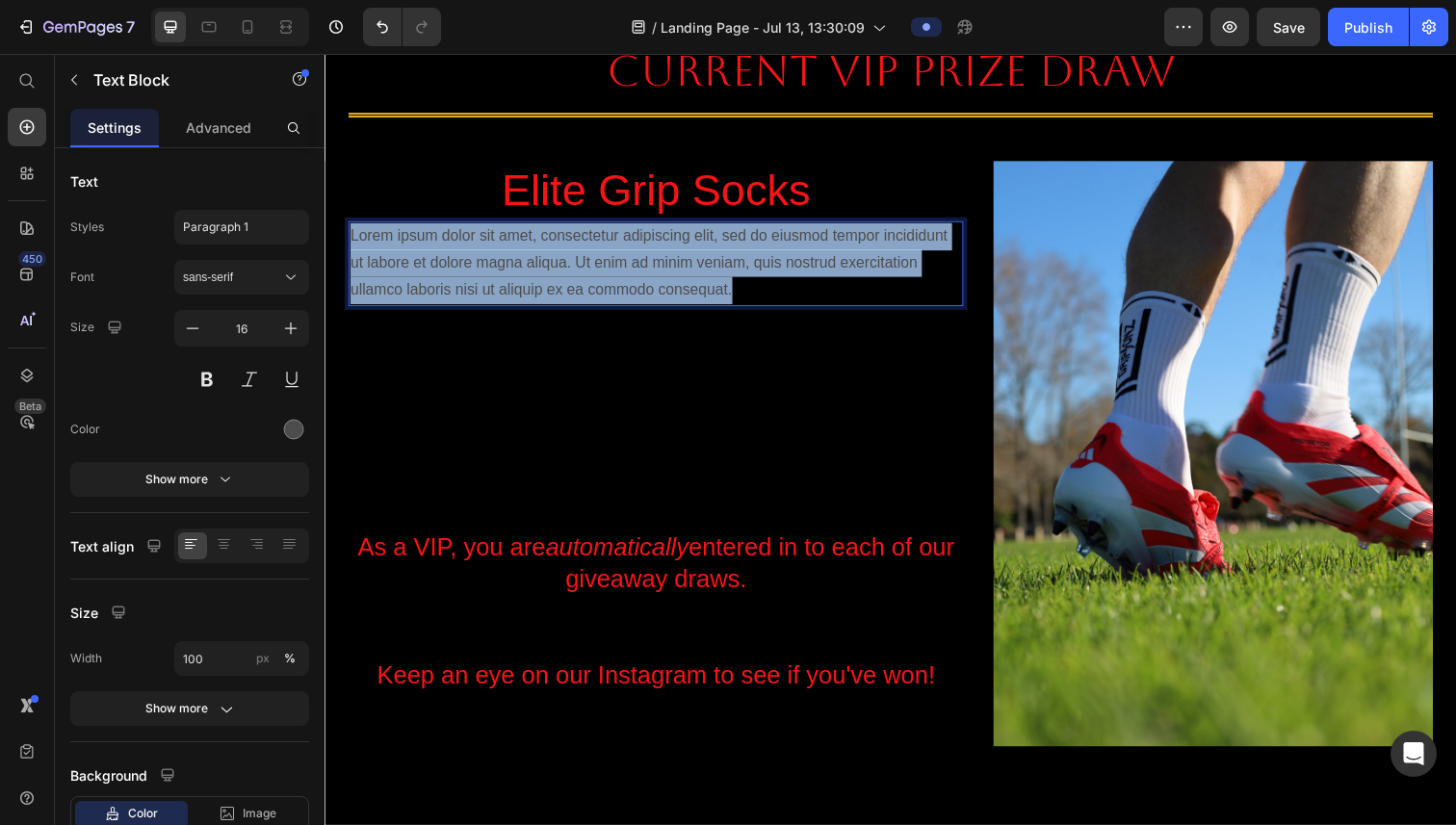click on "Lorem ipsum dolor sit amet, consectetur adipiscing elit, sed do eiusmod tempor incididunt ut labore et dolore magna aliqua. Ut enim ad minim veniam, quis nostrud exercitation ullamco laboris nisi ut aliquip ex ea commodo consequat." at bounding box center [663, 269] 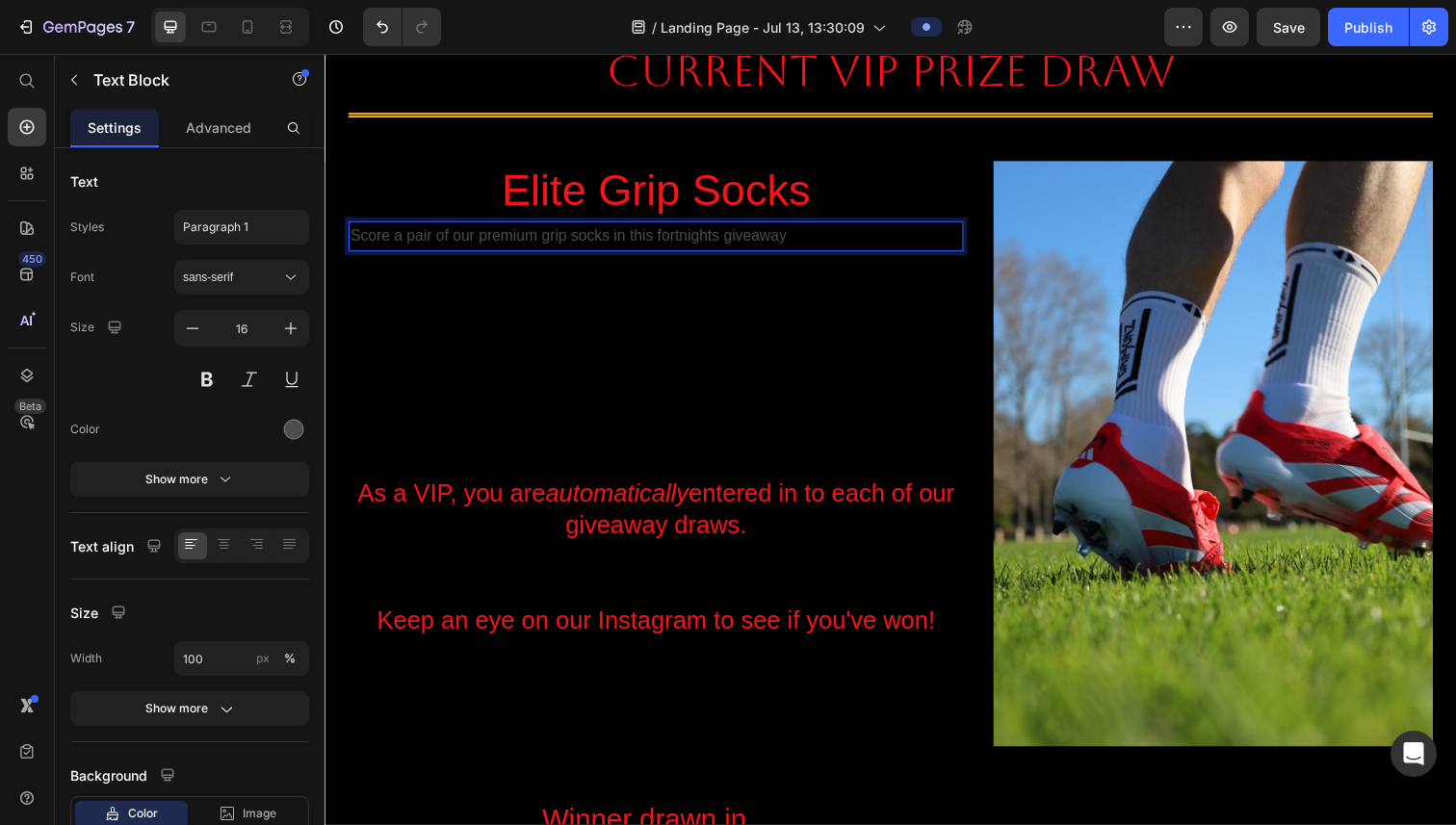 click on "Score a pair of our premium grip socks in this fortnights giveaway" at bounding box center (663, 241) 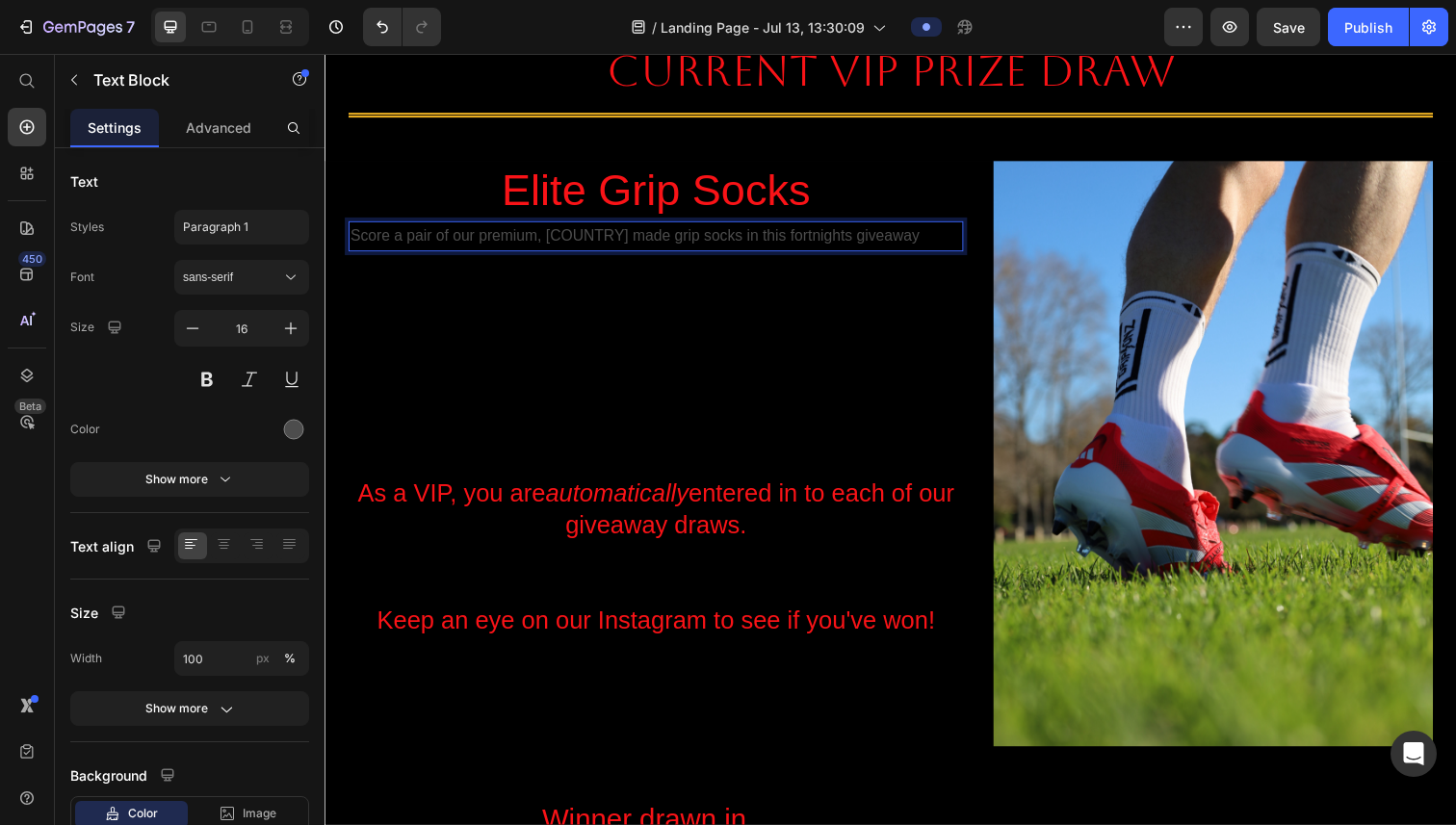 click on "Elite Grip Socks Heading Score a pair of our premium, NZ made grip socks in this fortnights giveaway Text Block   170 ⁠⁠⁠⁠⁠⁠⁠ As a VIP, you are  automatically  entered in to each of our giveaway draws. Keep an eye on our Instagram to see if you've won! Heading Winner drawn in... Heading 06 Days 23 Hours 25 Minutes 04 Seconds Countdown Timer" at bounding box center [663, 600] 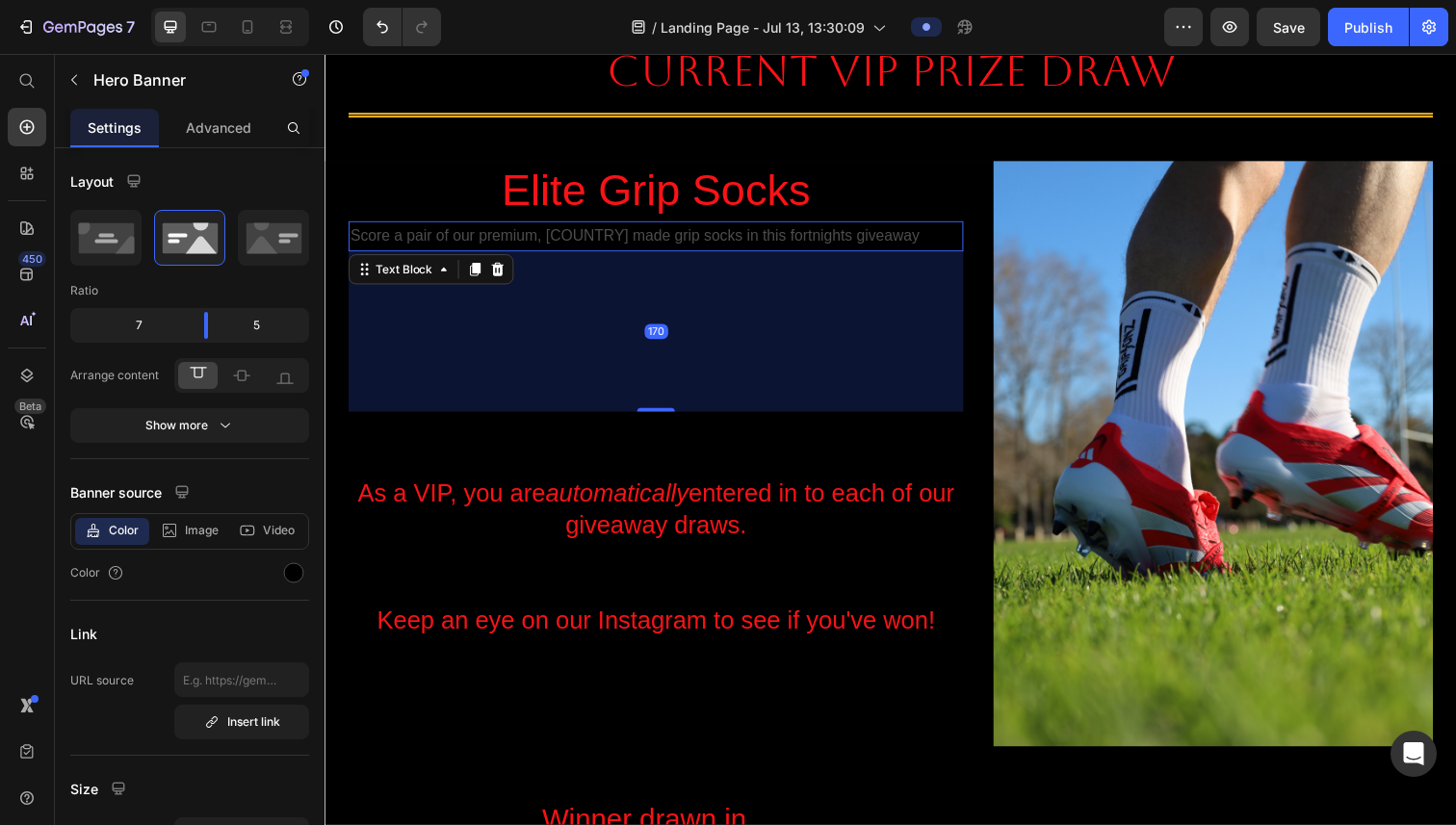 click on "Score a pair of our premium, NZ made grip socks in this fortnights giveaway" at bounding box center (663, 241) 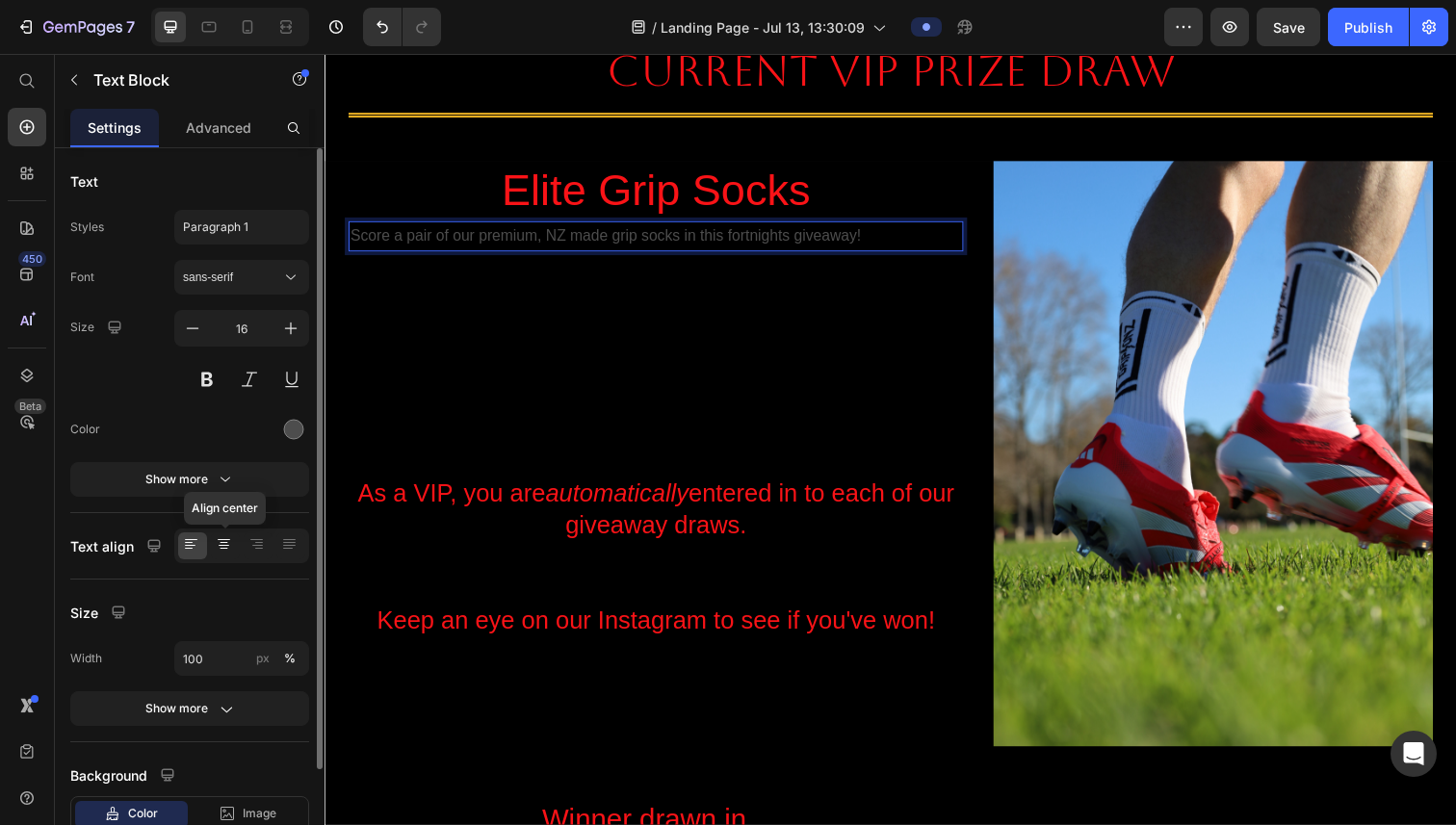 click 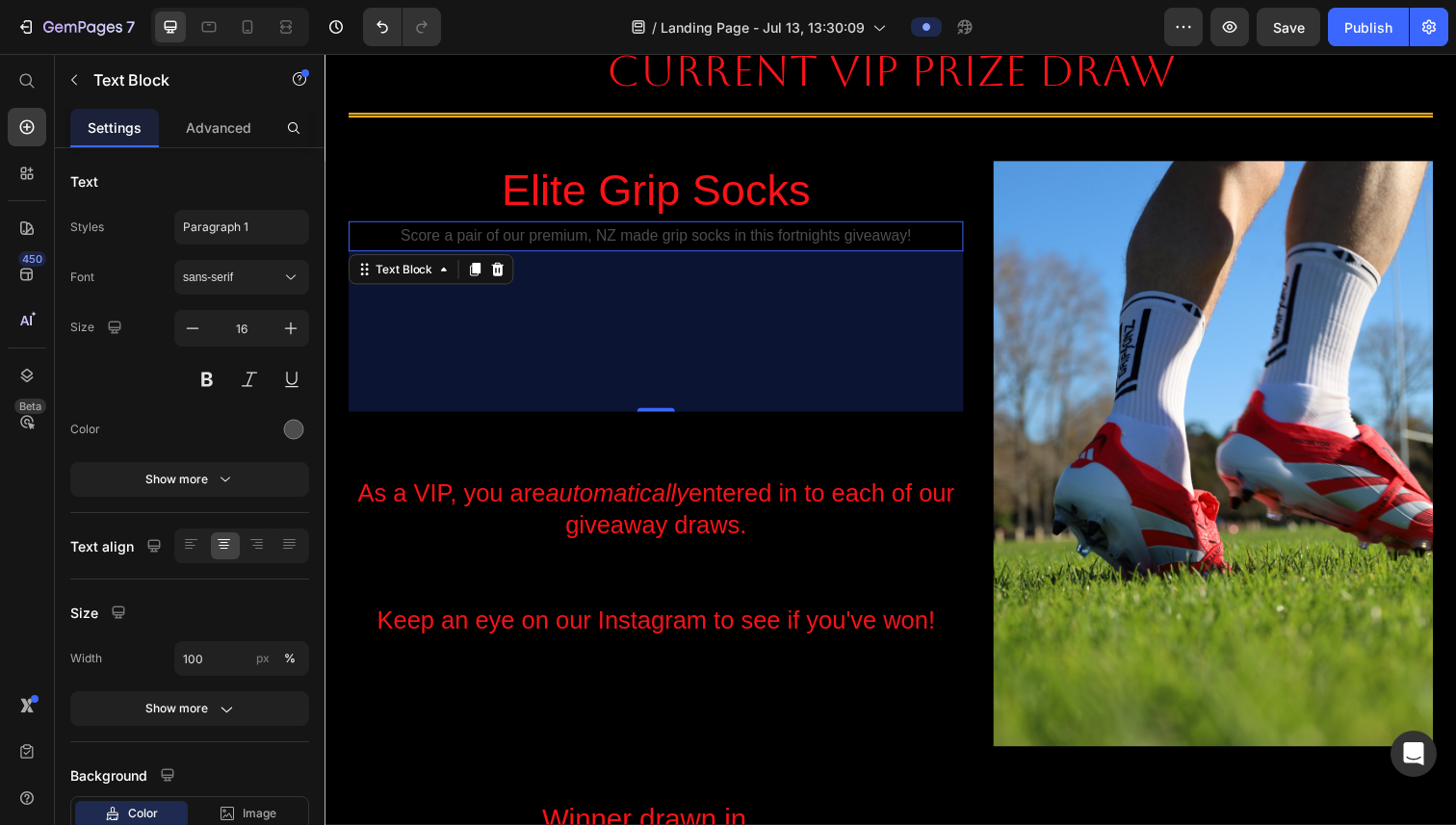 click on "Score a pair of our premium, NZ made grip socks in this fortnights giveaway!" at bounding box center (663, 241) 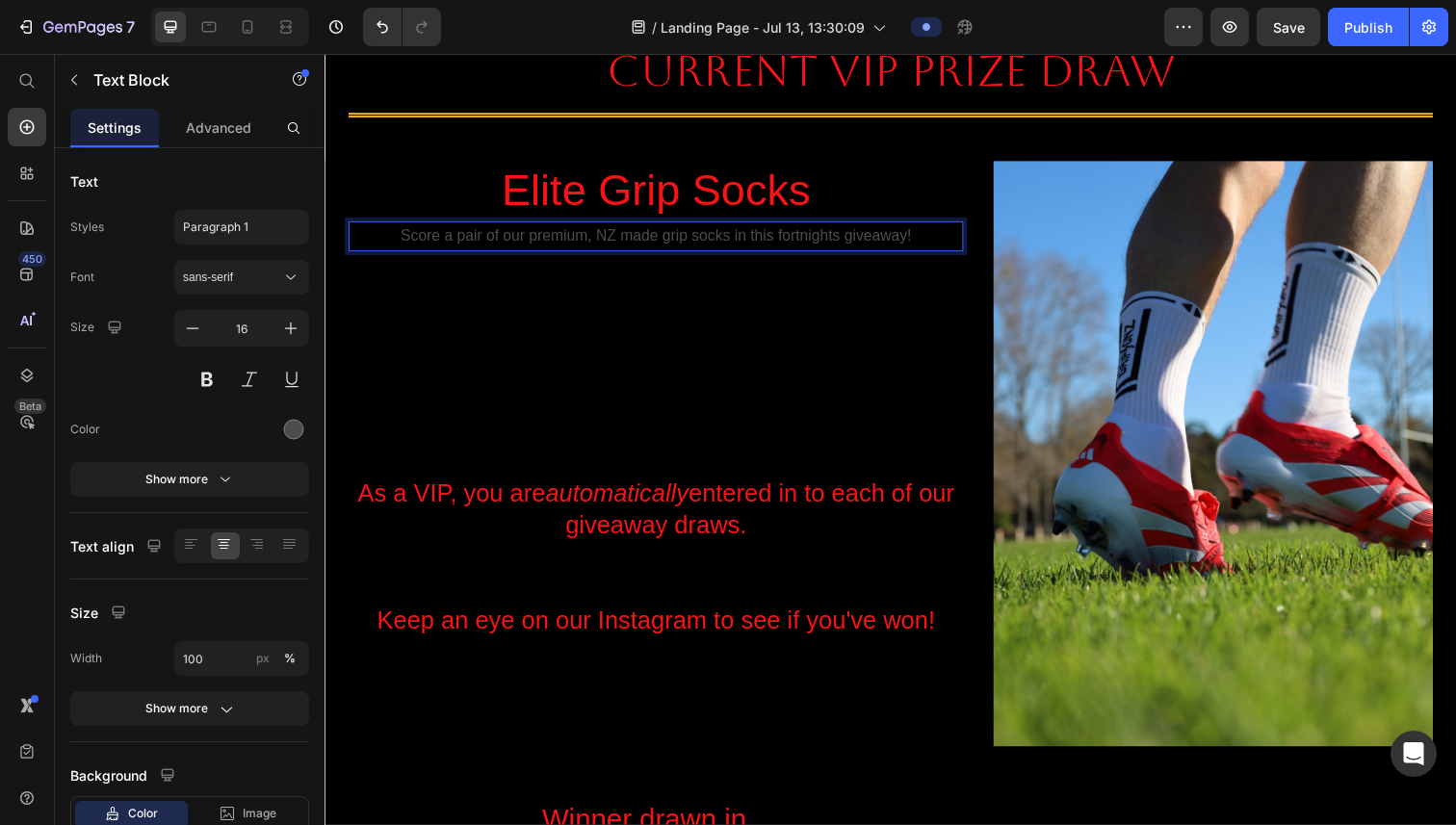 click on "Score a pair of our premium, NZ made grip socks in this fortnights giveaway!" at bounding box center (663, 241) 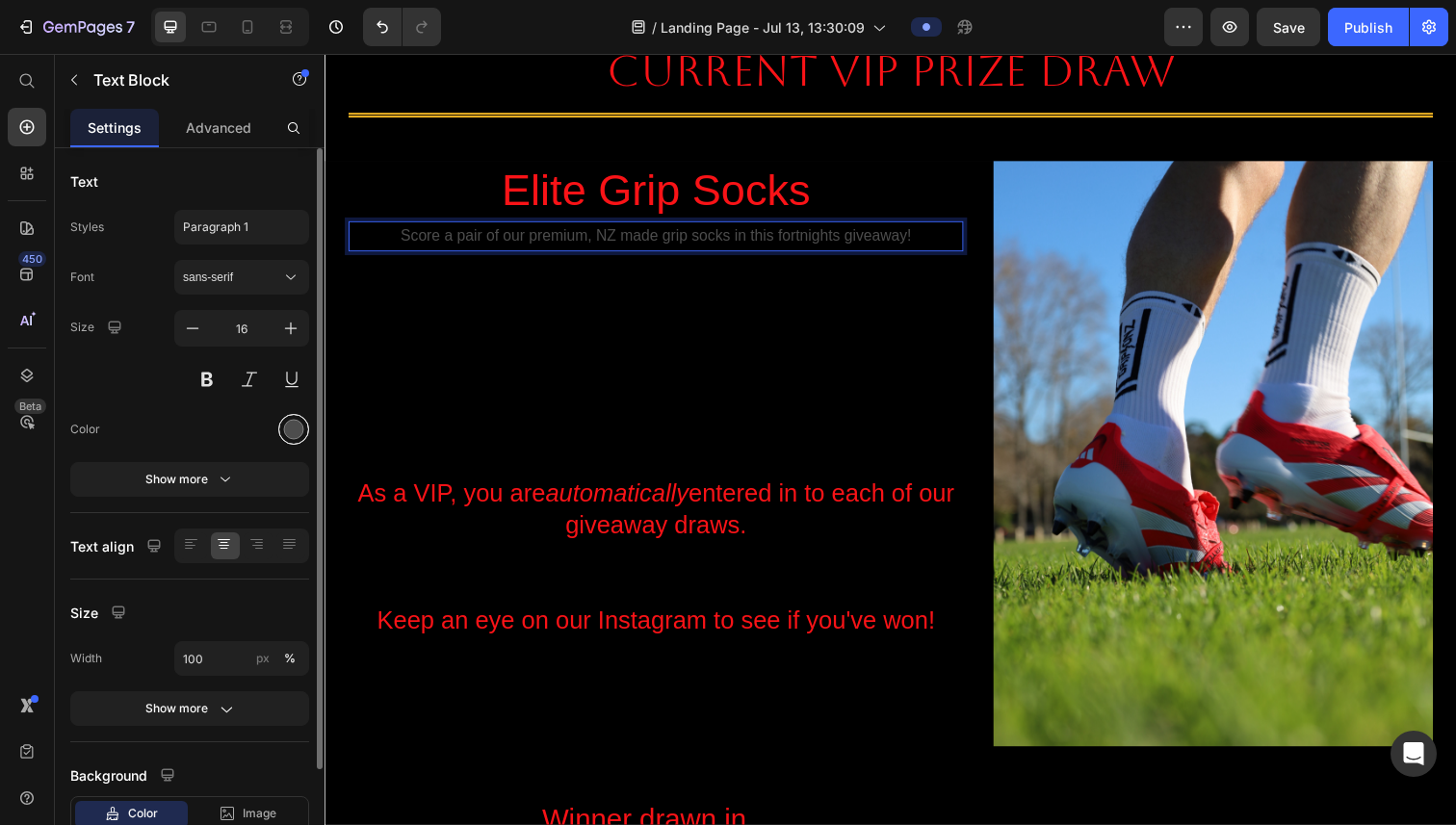 click at bounding box center (294, 429) 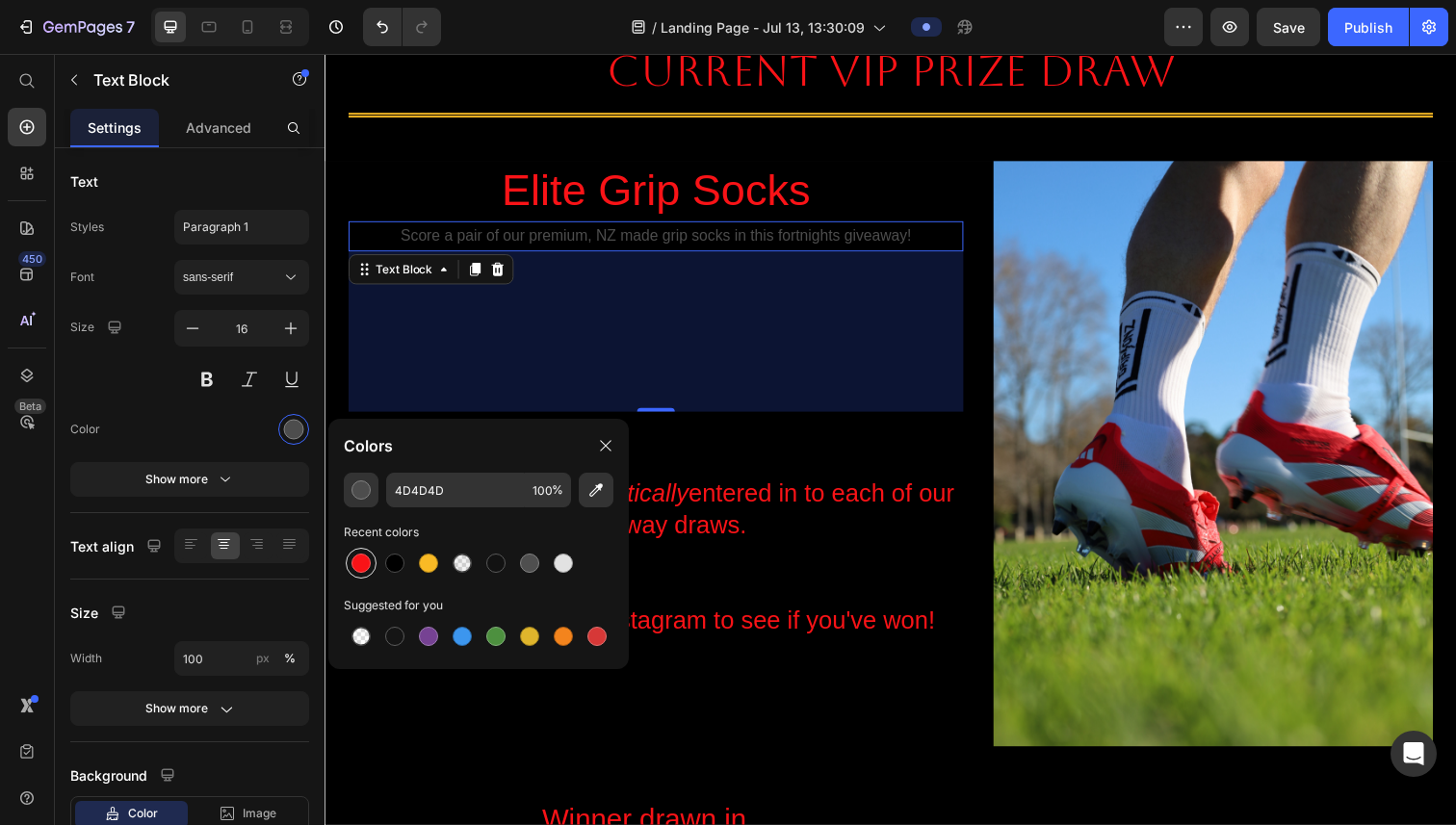 click at bounding box center (361, 563) 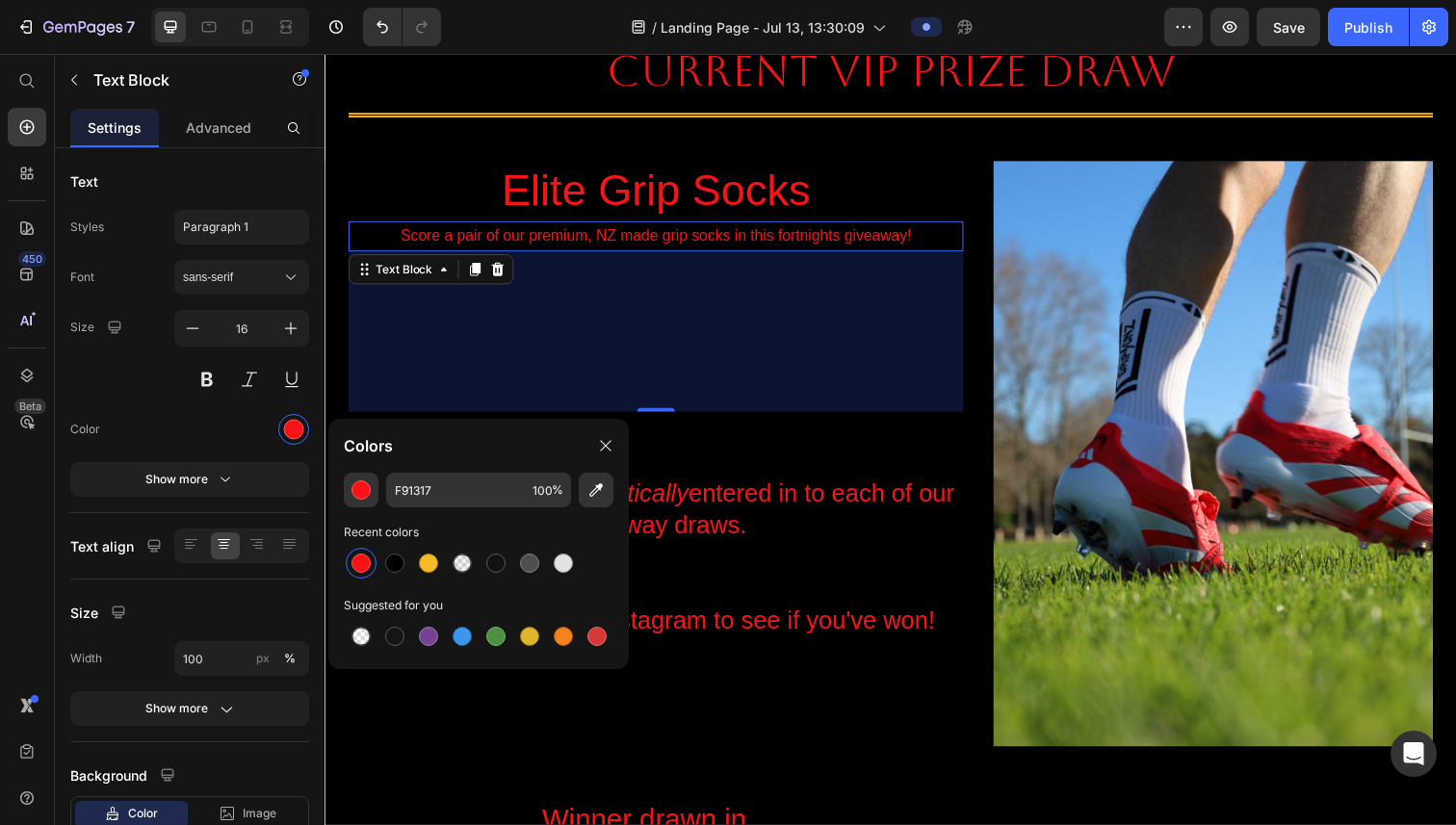 click on "170" at bounding box center [663, 338] 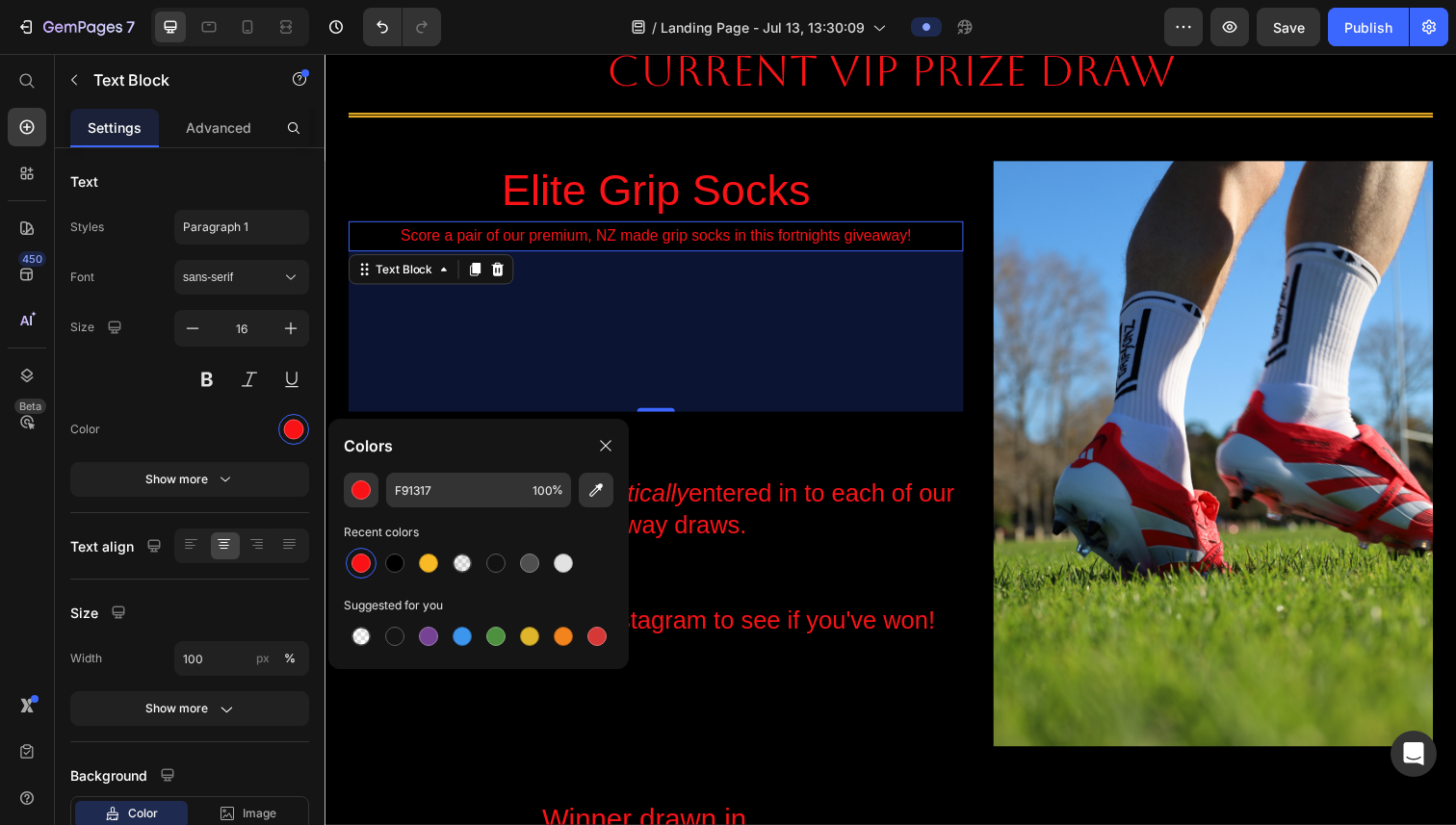 click on "⁠⁠⁠⁠⁠⁠⁠ As a VIP, you are  automatically  entered in to each of our giveaway draws. Keep an eye on our Instagram to see if you've won!" at bounding box center (663, 535) 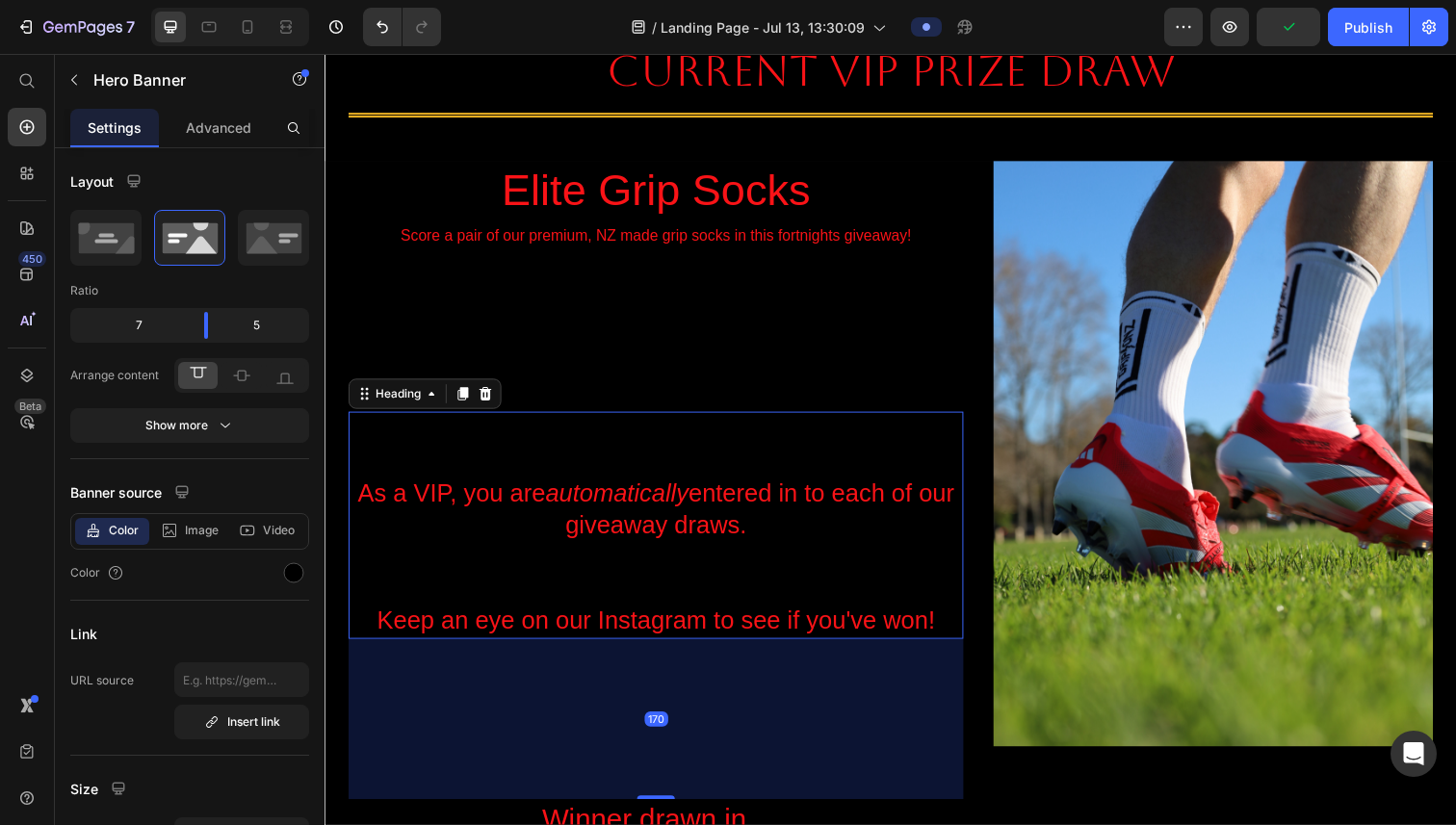 click on "Elite Grip Socks Heading Score a pair of our premium, NZ made grip socks in this fortnights giveaway! Text Block ⁠⁠⁠⁠⁠⁠⁠ As a VIP, you are  automatically  entered in to each of our giveaway draws. Keep an eye on our Instagram to see if you've won! Heading   170 Winner drawn in... Heading 06 Days 23 Hours 24 Minutes 55 Seconds Countdown Timer" at bounding box center [663, 600] 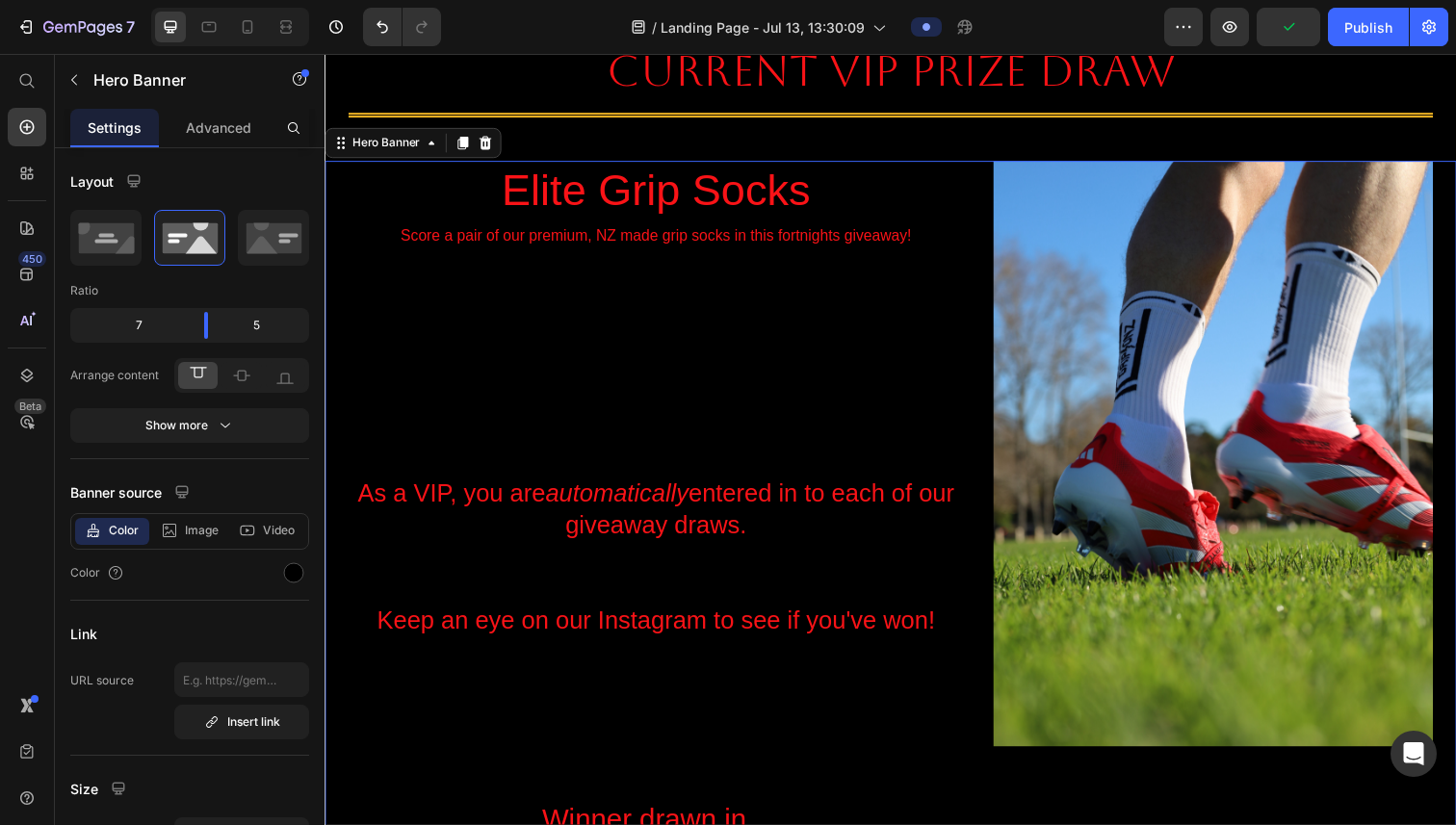 click on "Elite Grip Socks Heading Score a pair of our premium, NZ made grip socks in this fortnights giveaway! Text Block ⁠⁠⁠⁠⁠⁠⁠ As a VIP, you are  automatically  entered in to each of our giveaway draws. Keep an eye on our Instagram to see if you've won! Heading Winner drawn in... Heading 06 Days 23 Hours 24 Minutes 54 Seconds Countdown Timer" at bounding box center (663, 600) 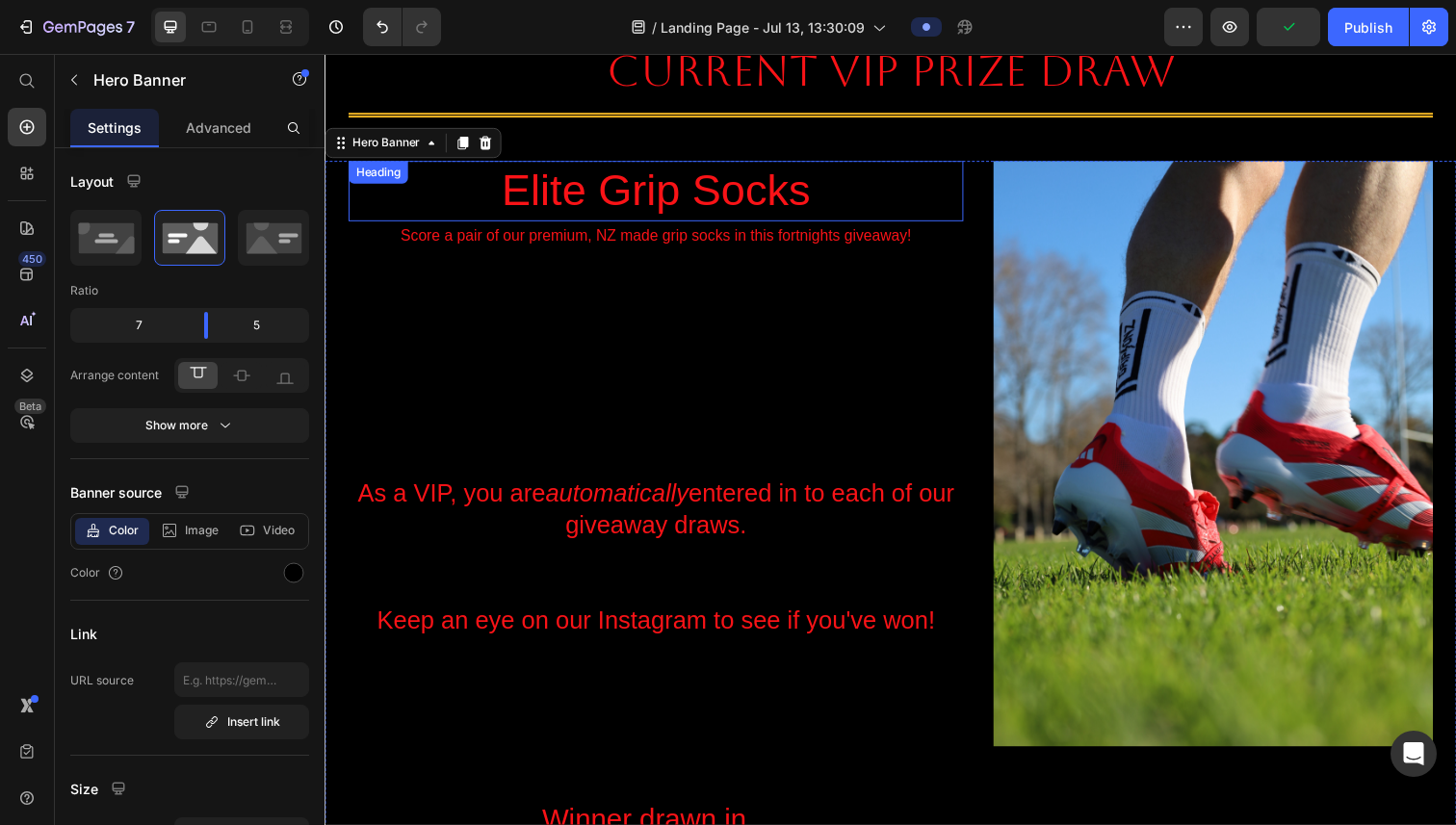 click on "Elite Grip Socks" at bounding box center [663, 194] 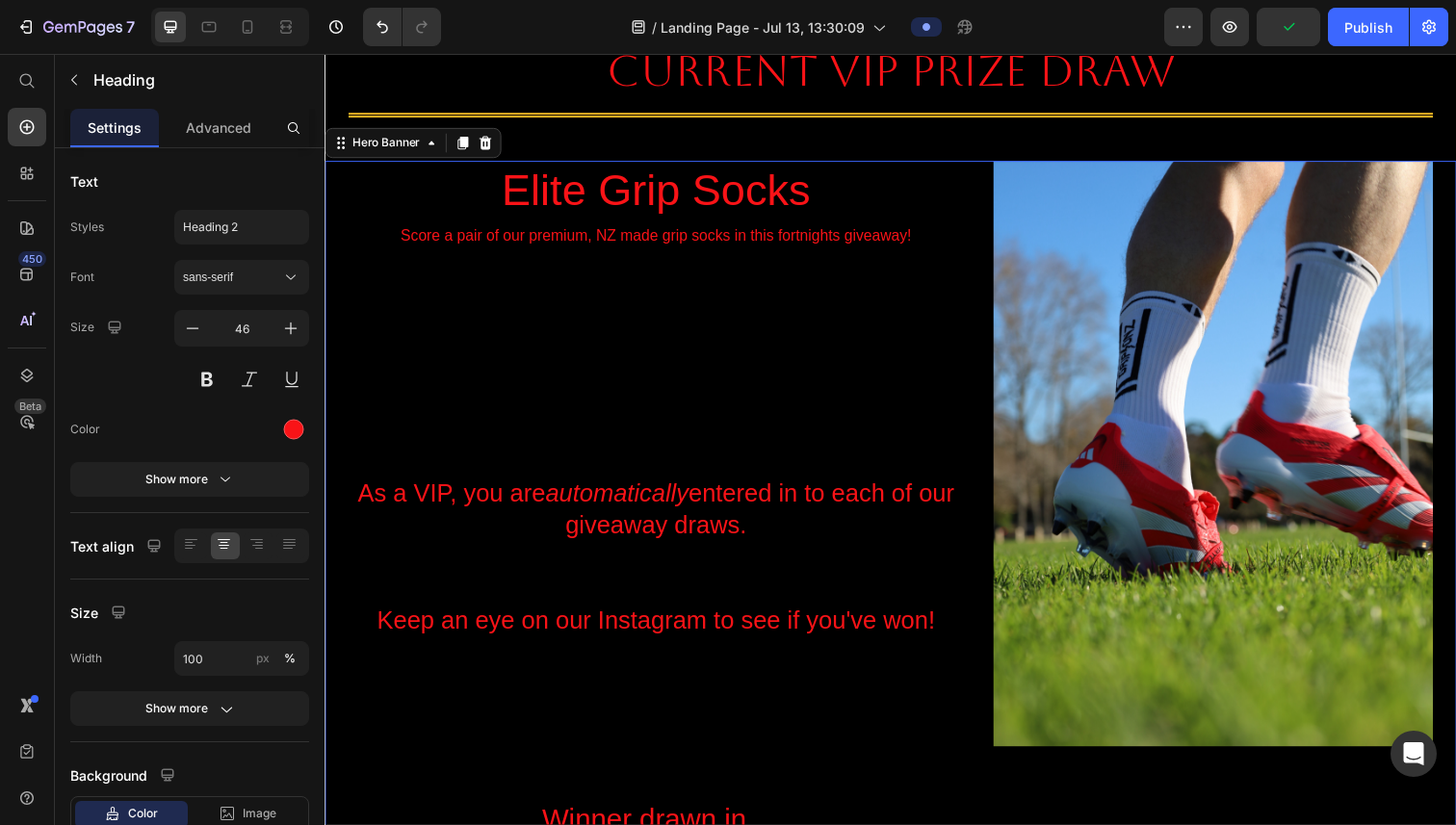 click on "Elite Grip Socks Heading Score a pair of our premium, NZ made grip socks in this fortnights giveaway! Text Block ⁠⁠⁠⁠⁠⁠⁠ As a VIP, you are  automatically  entered in to each of our giveaway draws. Keep an eye on our Instagram to see if you've won! Heading Winner drawn in... Heading 06 Days 23 Hours 24 Minutes 53 Seconds Countdown Timer" at bounding box center (663, 600) 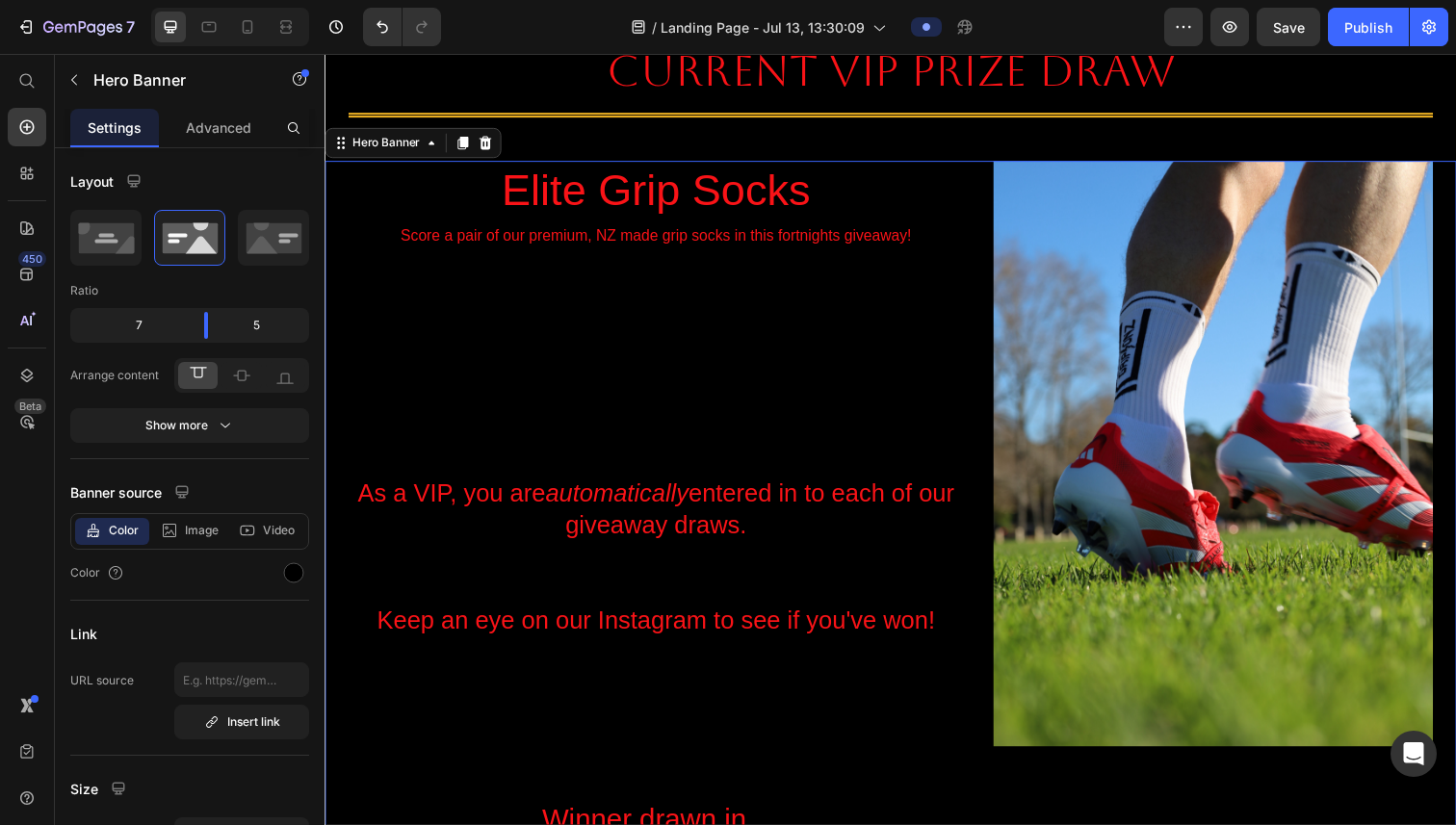 click on "Score a pair of our premium, NZ made grip socks in this fortnights giveaway!" at bounding box center [663, 241] 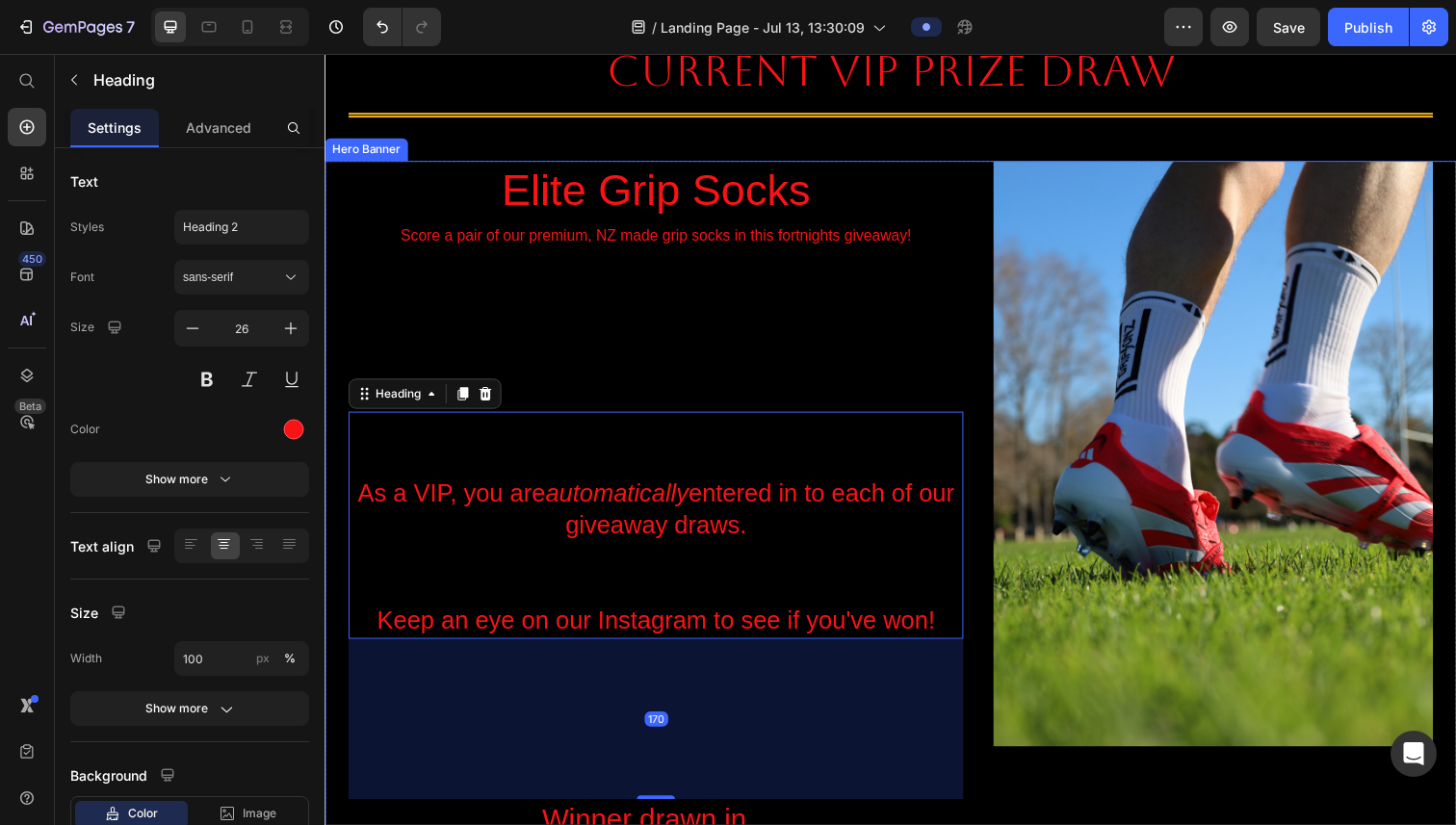 click on "Elite Grip Socks Heading Score a pair of our premium, NZ made grip socks in this fortnights giveaway! Text Block ⁠⁠⁠⁠⁠⁠⁠ As a VIP, you are  automatically  entered in to each of our giveaway draws. Keep an eye on our Instagram to see if you've won! Heading   170 Winner drawn in... Heading 06 Days 23 Hours 24 Minutes 51 Seconds Countdown Timer" at bounding box center [663, 600] 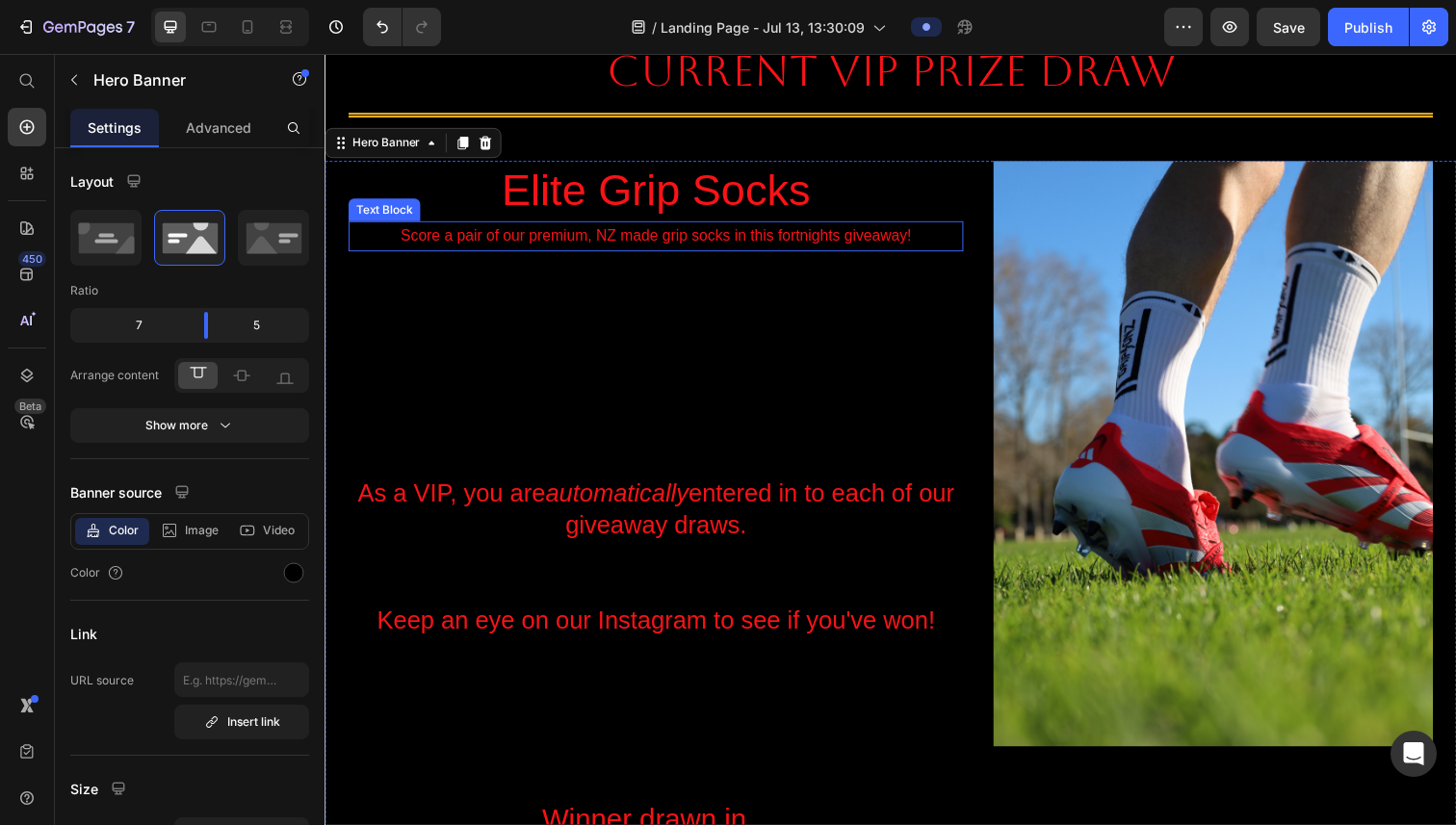 click on "Score a pair of our premium, NZ made grip socks in this fortnights giveaway!" at bounding box center [663, 241] 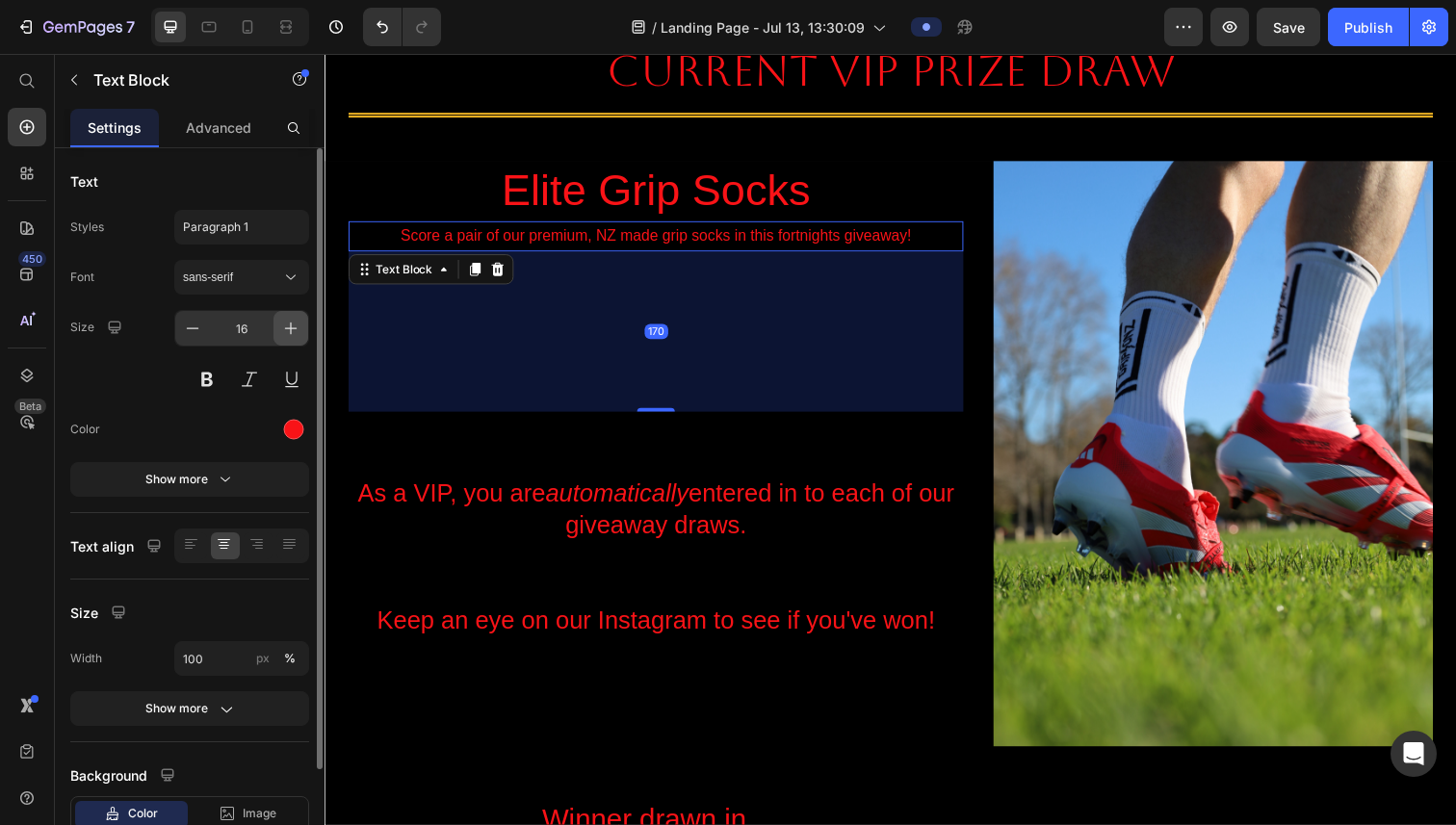 click at bounding box center (291, 328) 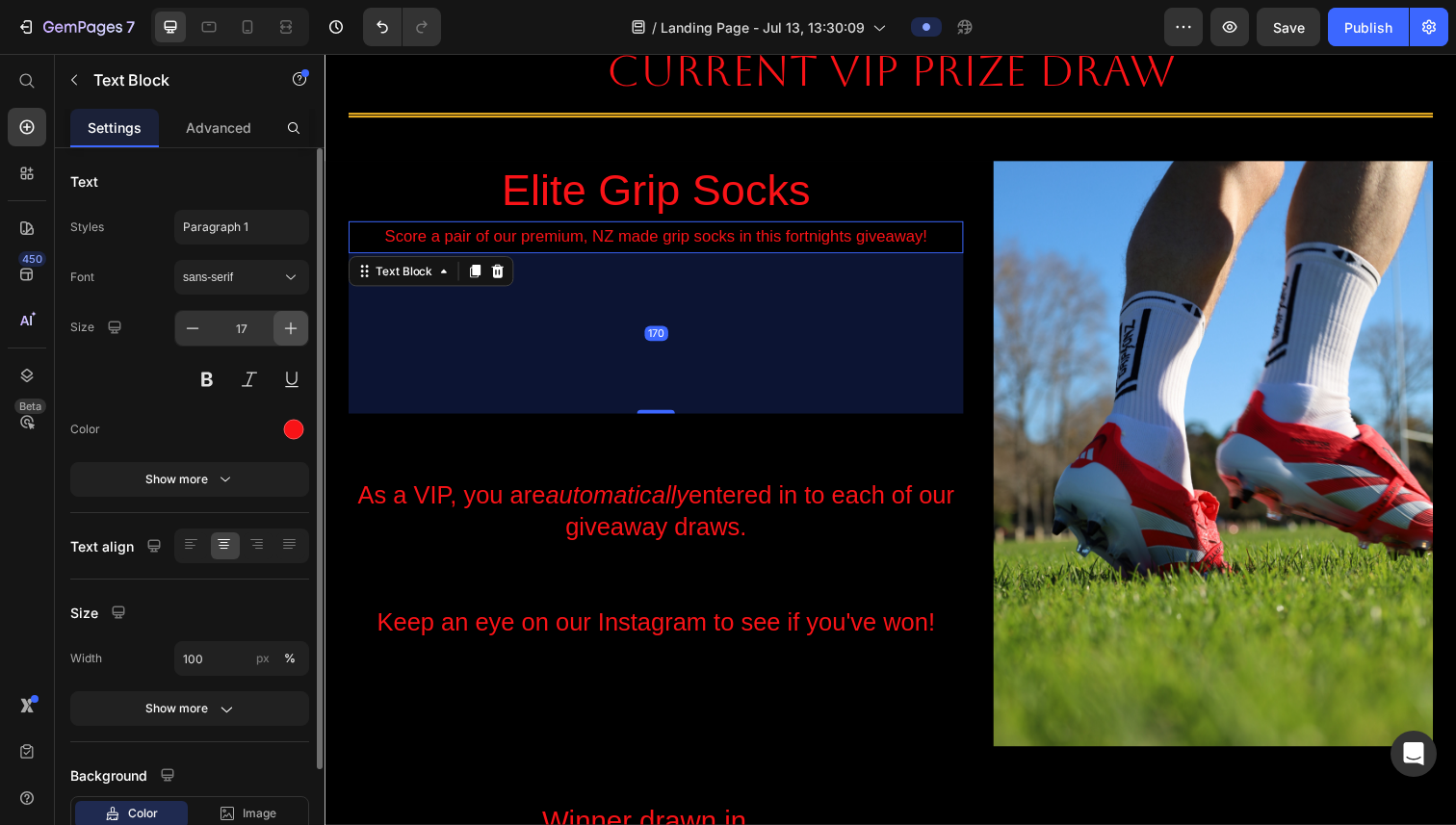 click at bounding box center [291, 328] 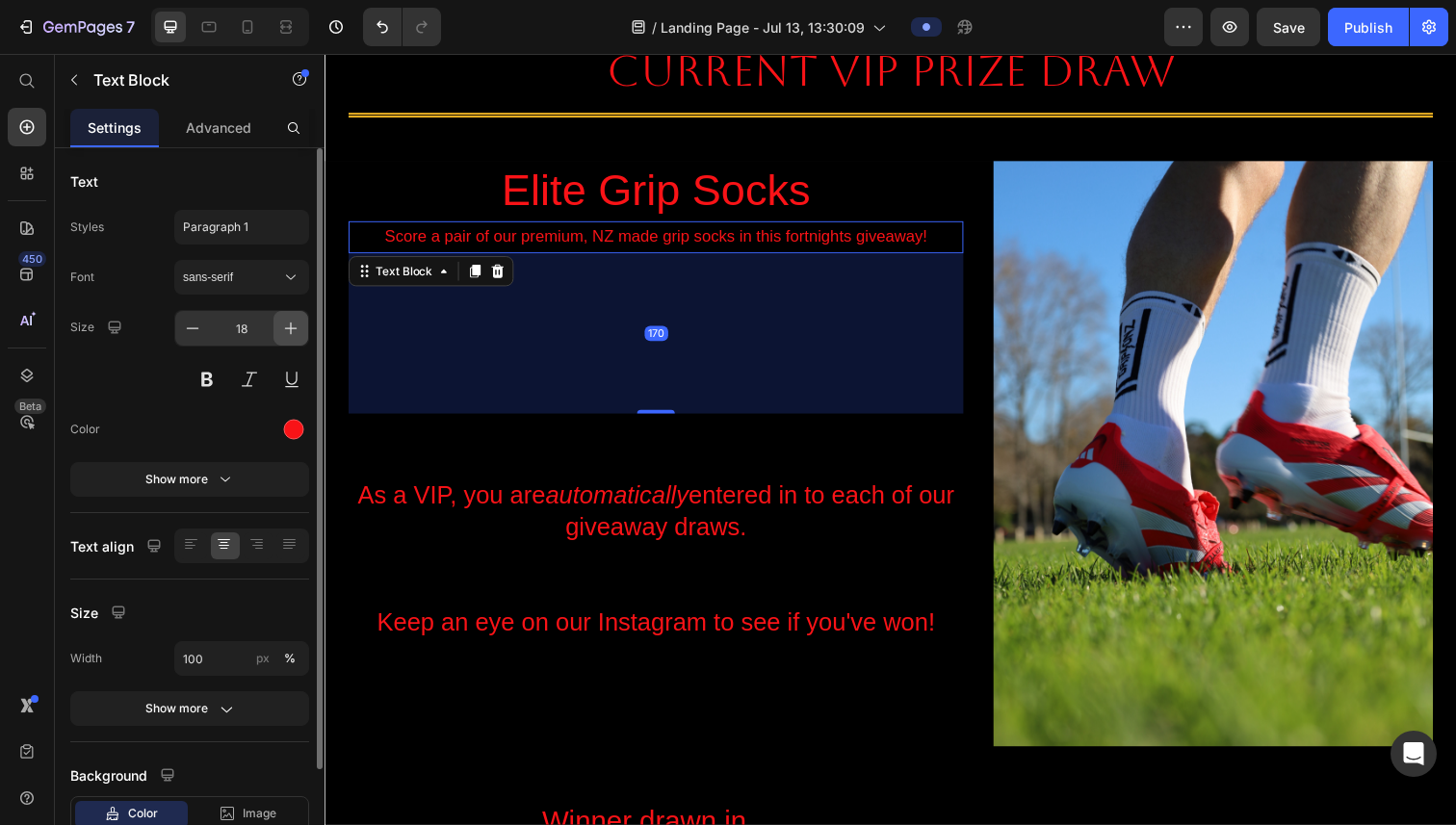 click at bounding box center [291, 328] 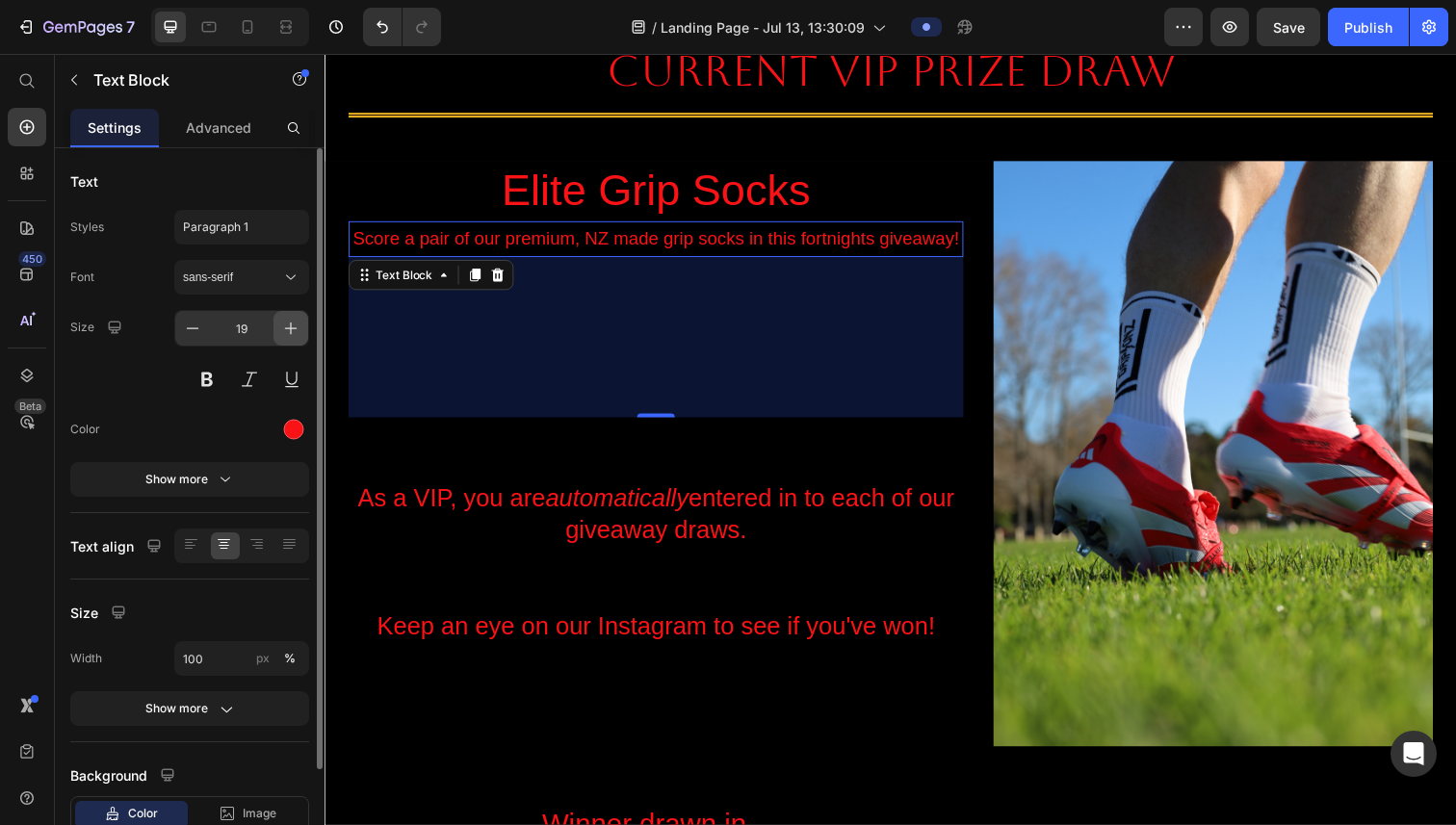 click at bounding box center (291, 328) 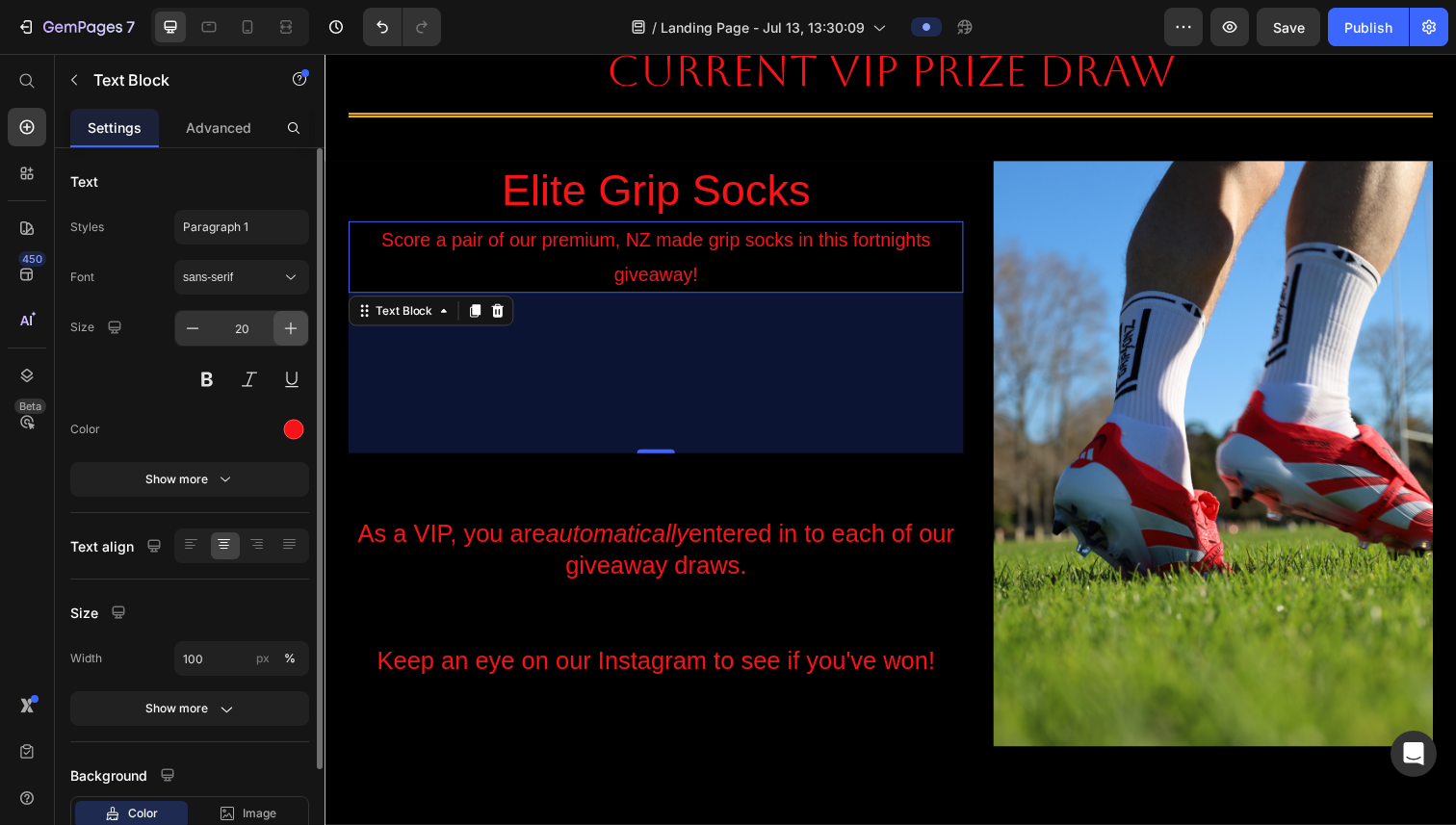 click at bounding box center (291, 328) 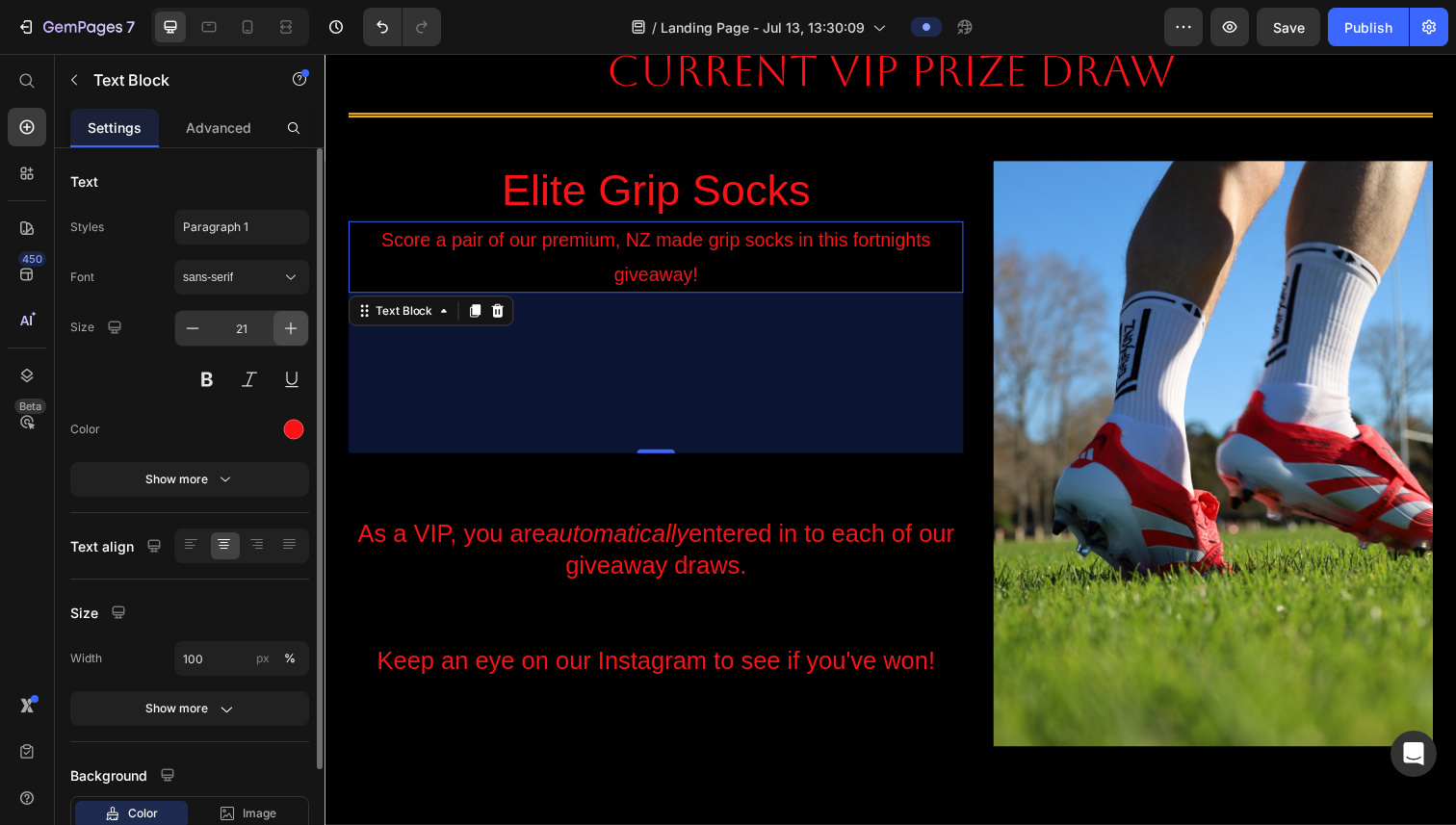 click at bounding box center [291, 328] 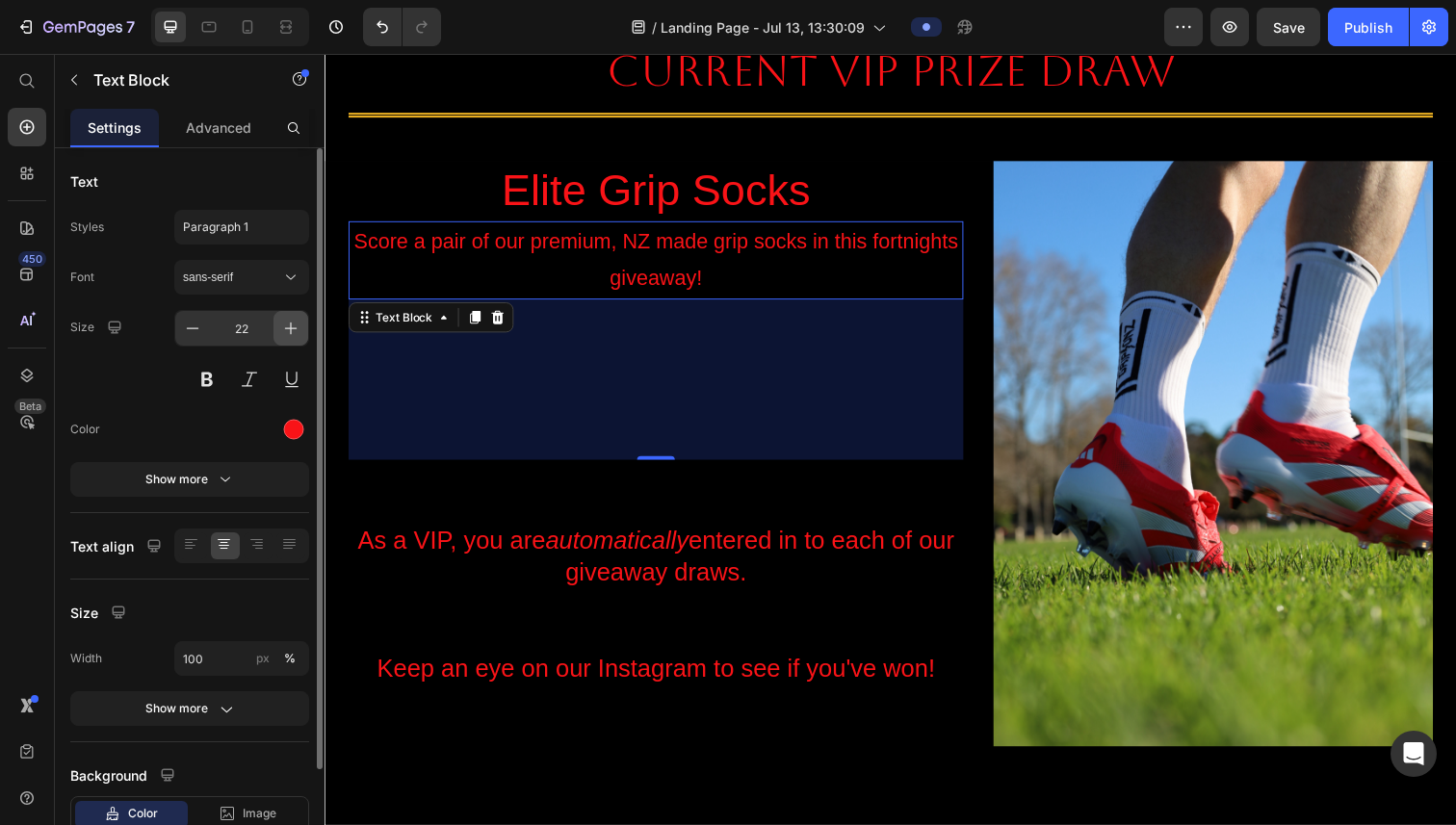 click at bounding box center (291, 328) 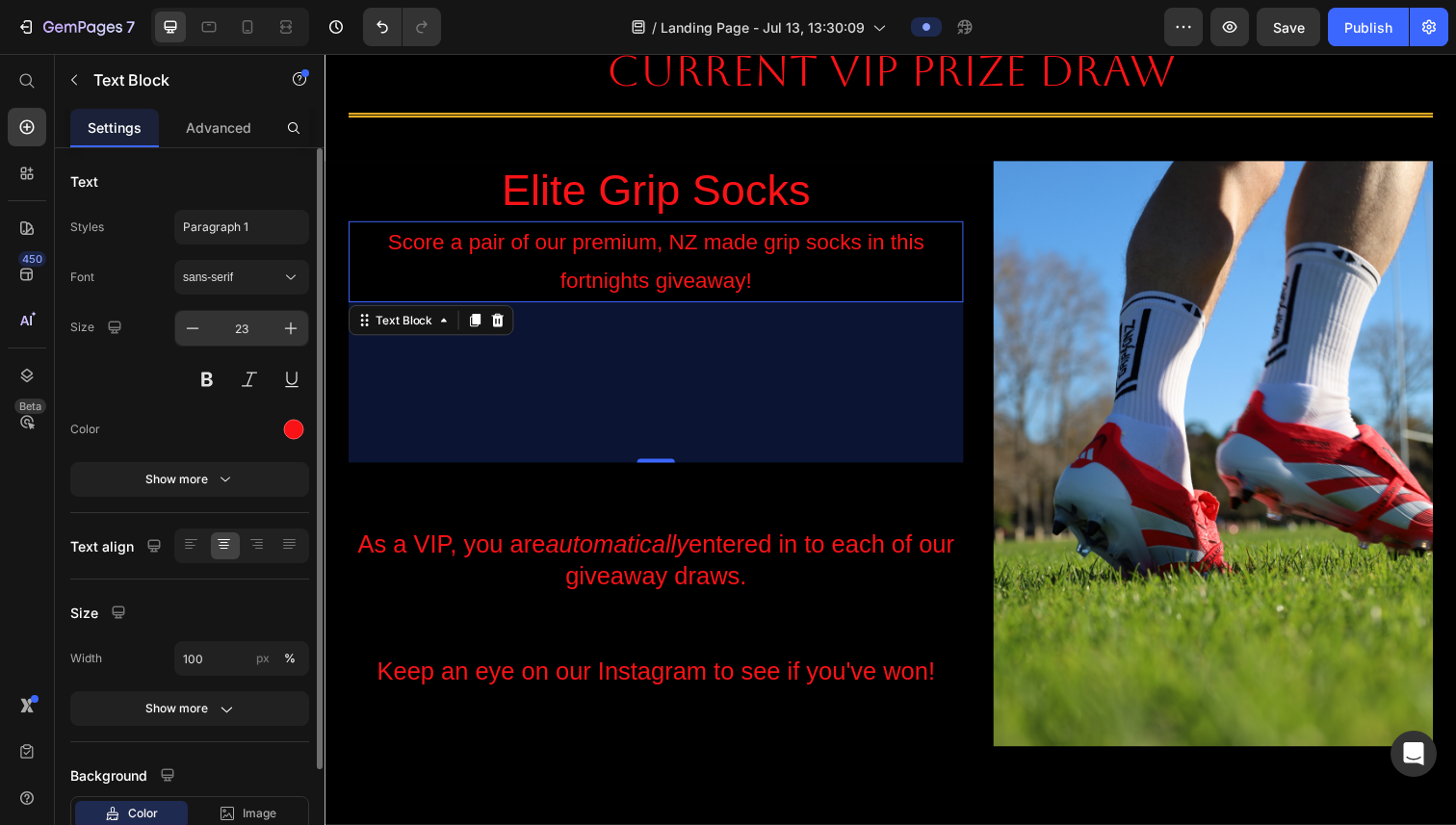click on "23" at bounding box center (242, 328) 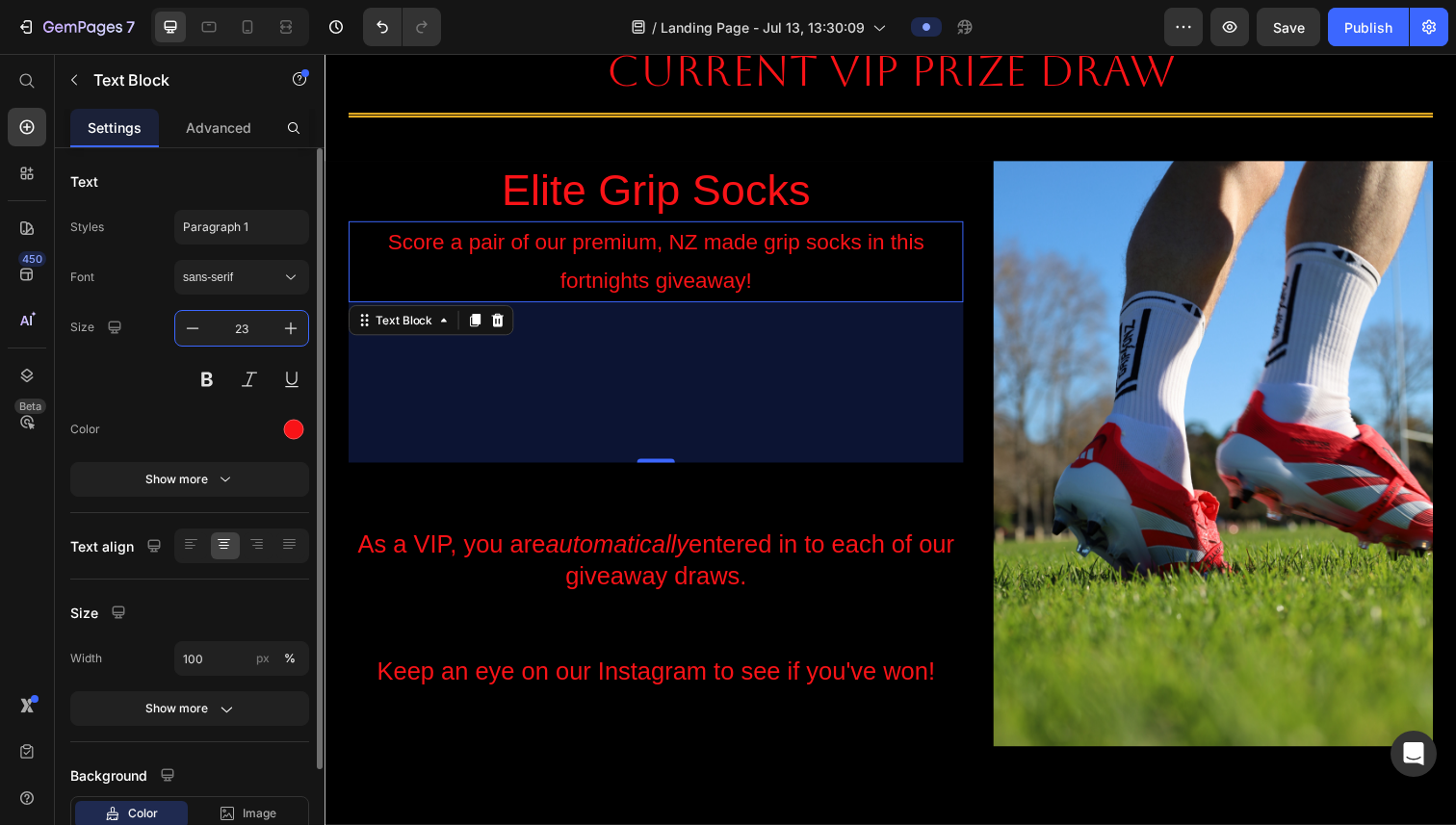 click on "23" at bounding box center (242, 328) 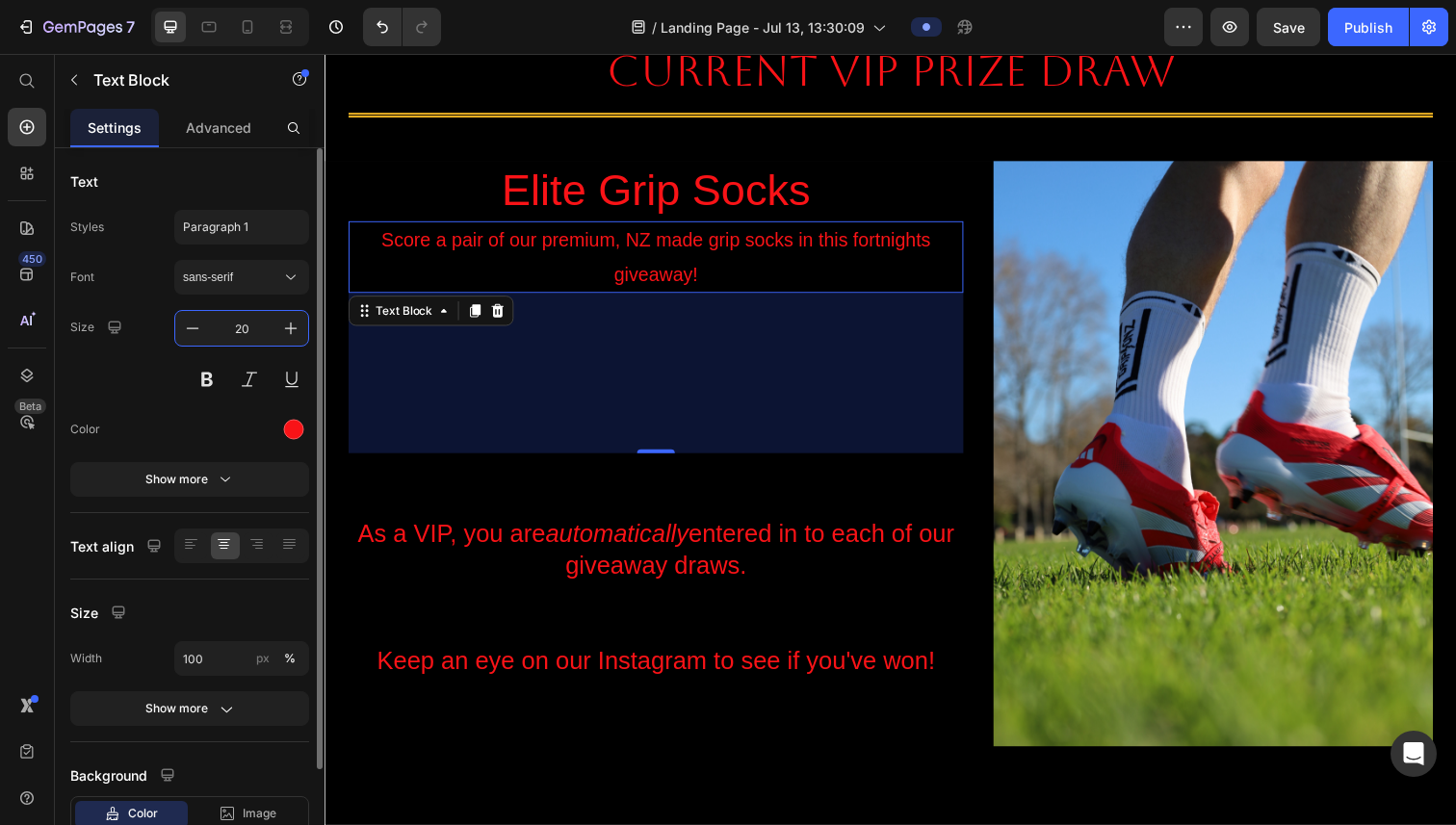 click on "20" at bounding box center [242, 328] 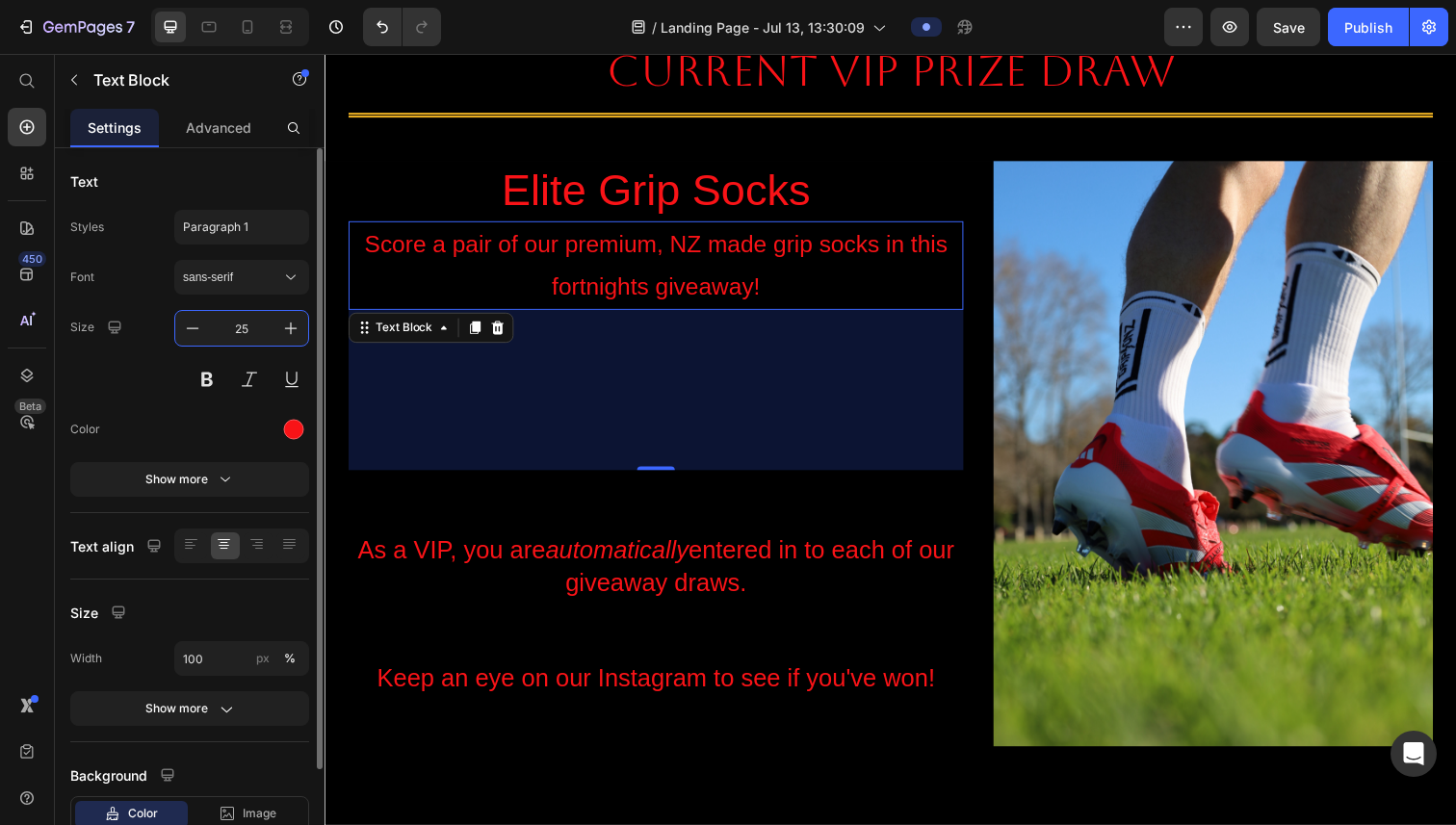 type on "2" 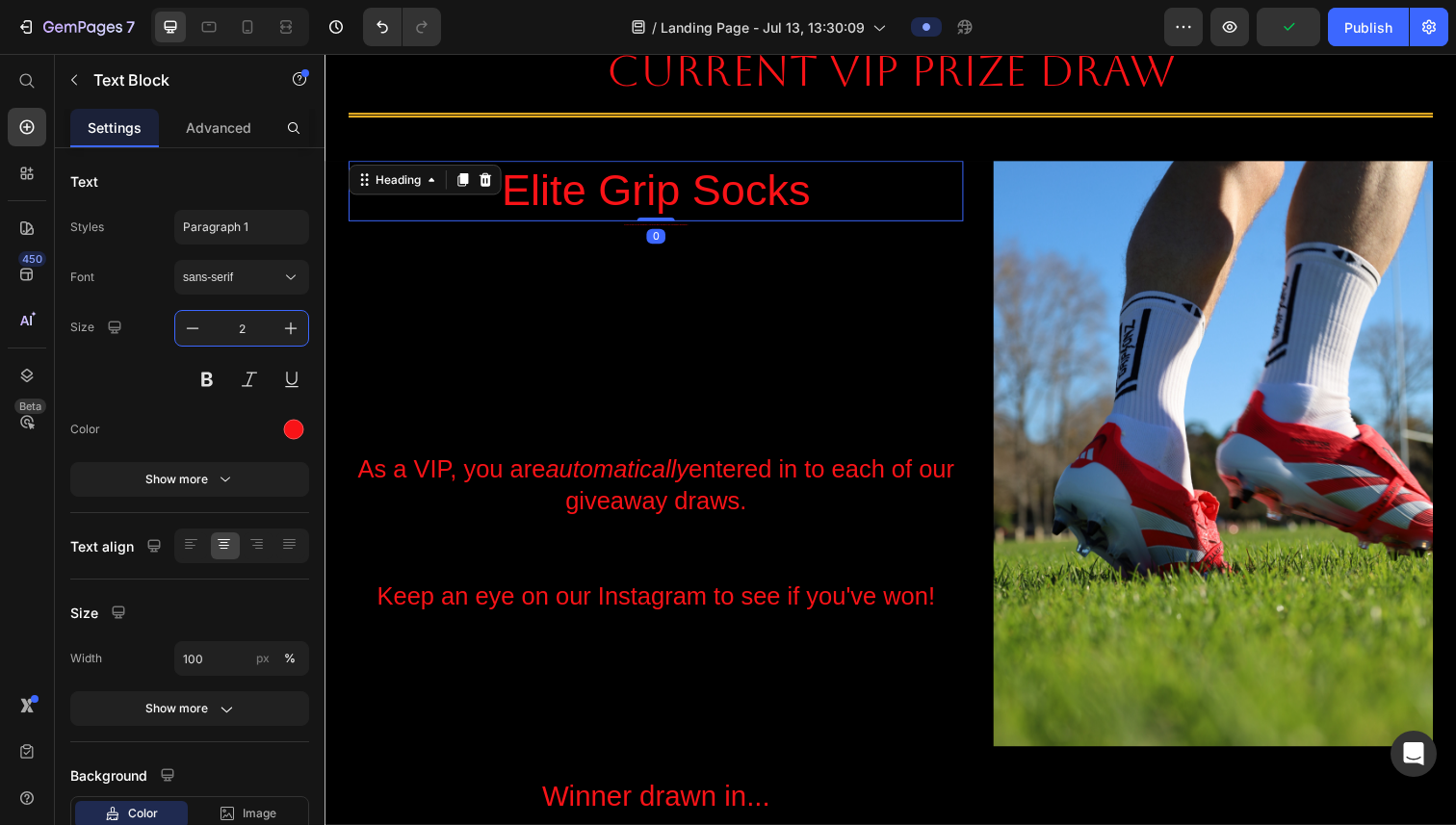 click on "Elite Grip Socks" at bounding box center (663, 194) 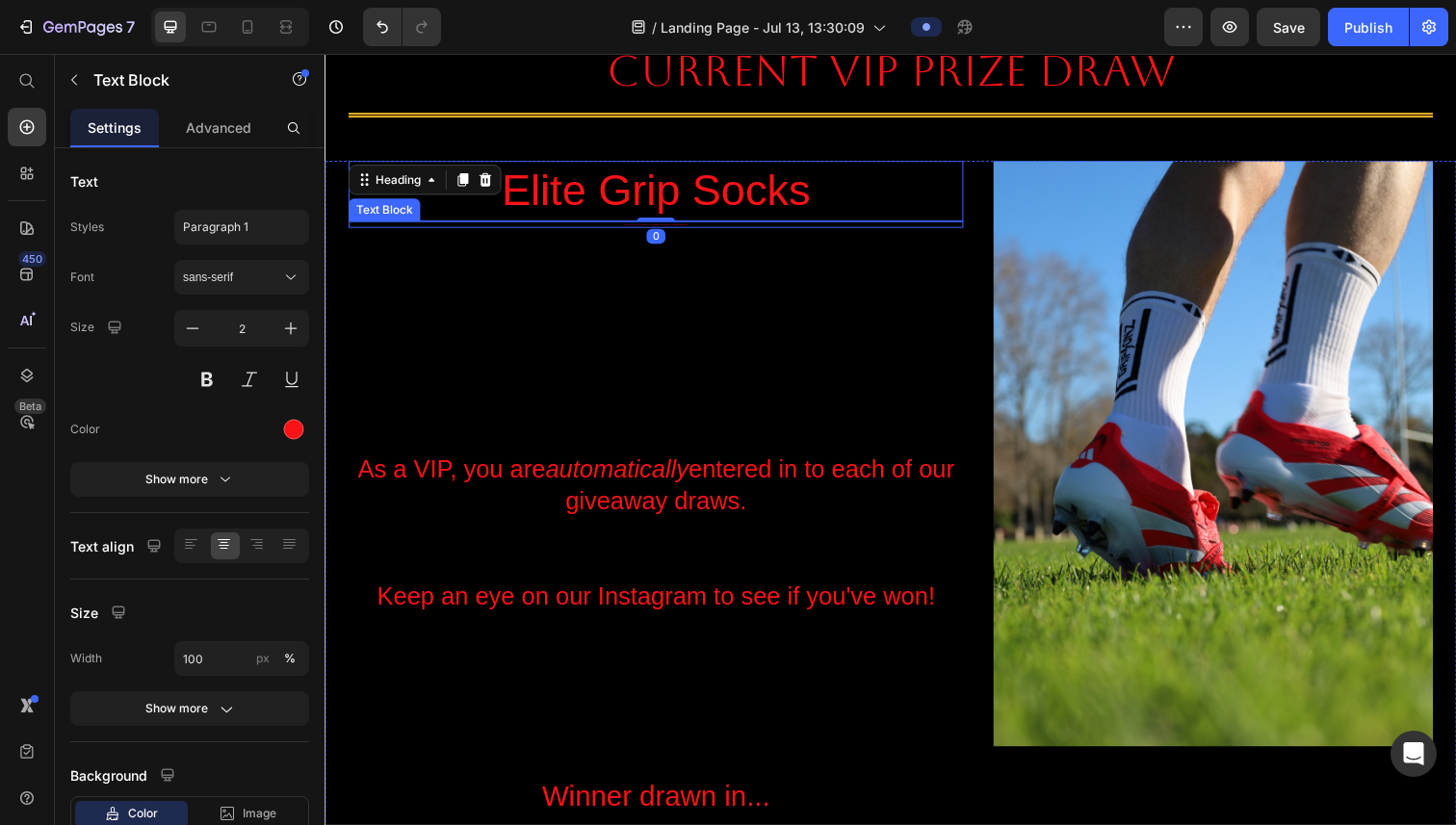 click on "Score a pair of our premium, NZ made grip socks in this fortnights giveaway!" at bounding box center (663, 229) 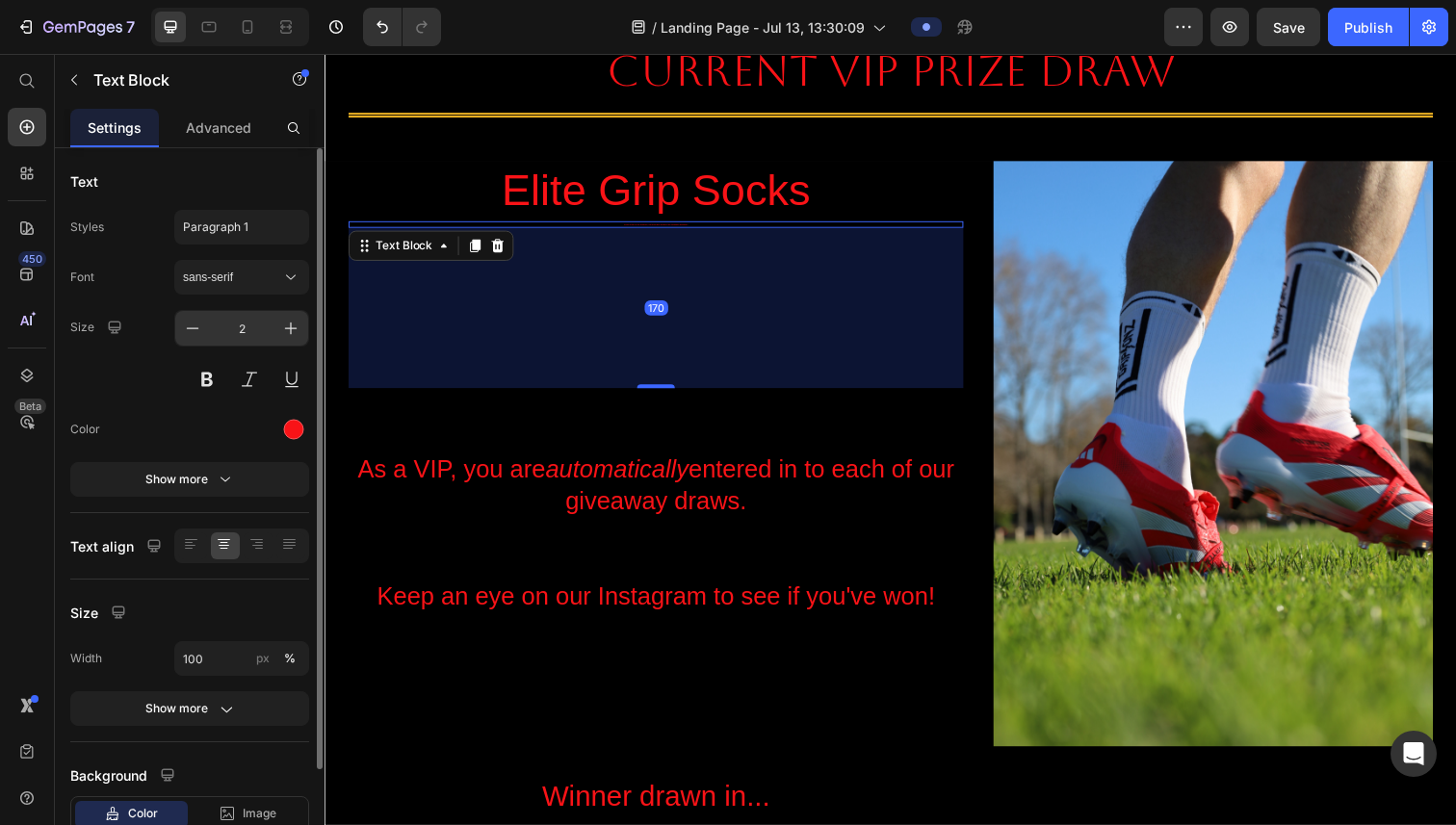 click on "2" at bounding box center [242, 328] 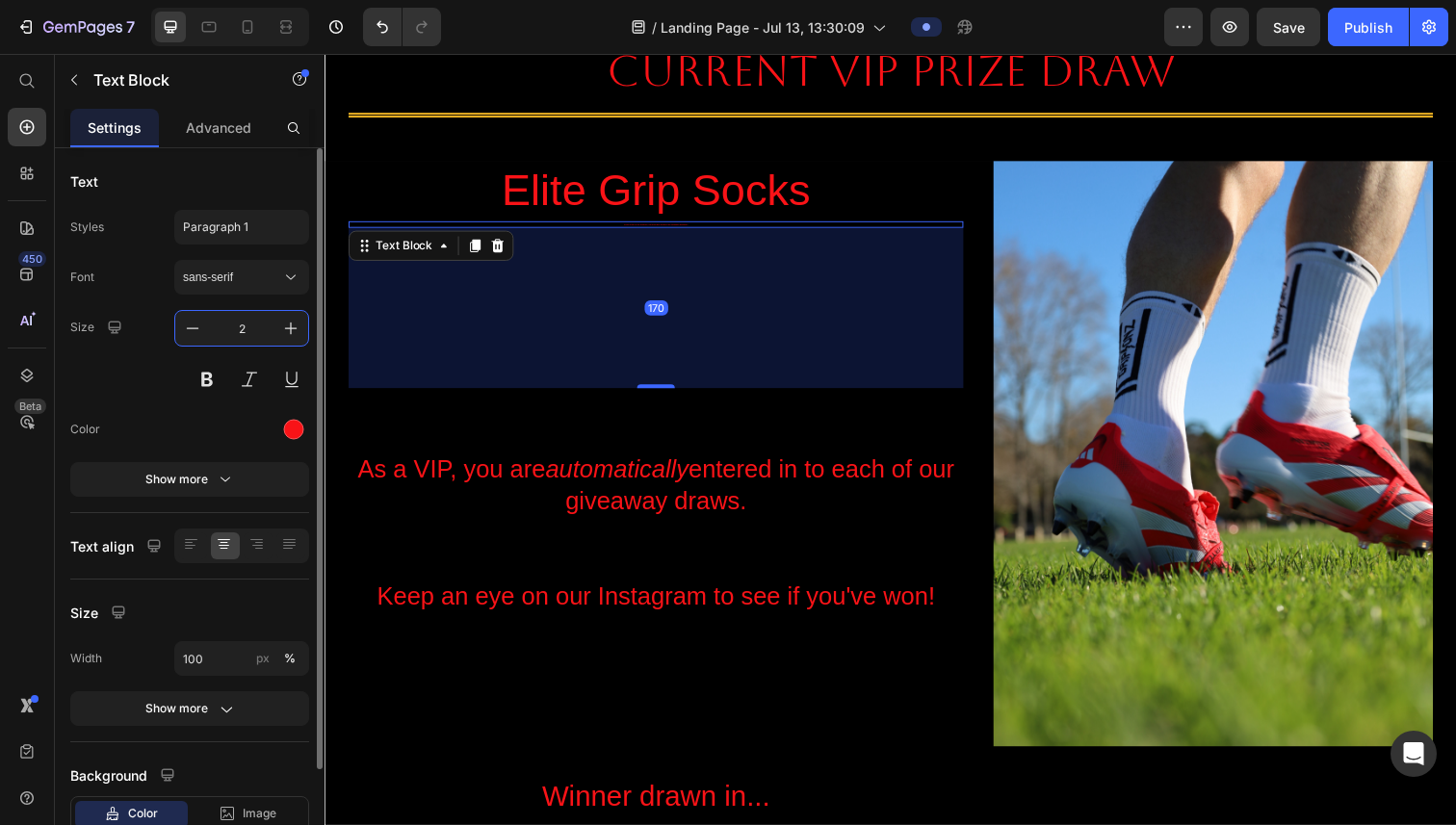 click on "2" at bounding box center [242, 328] 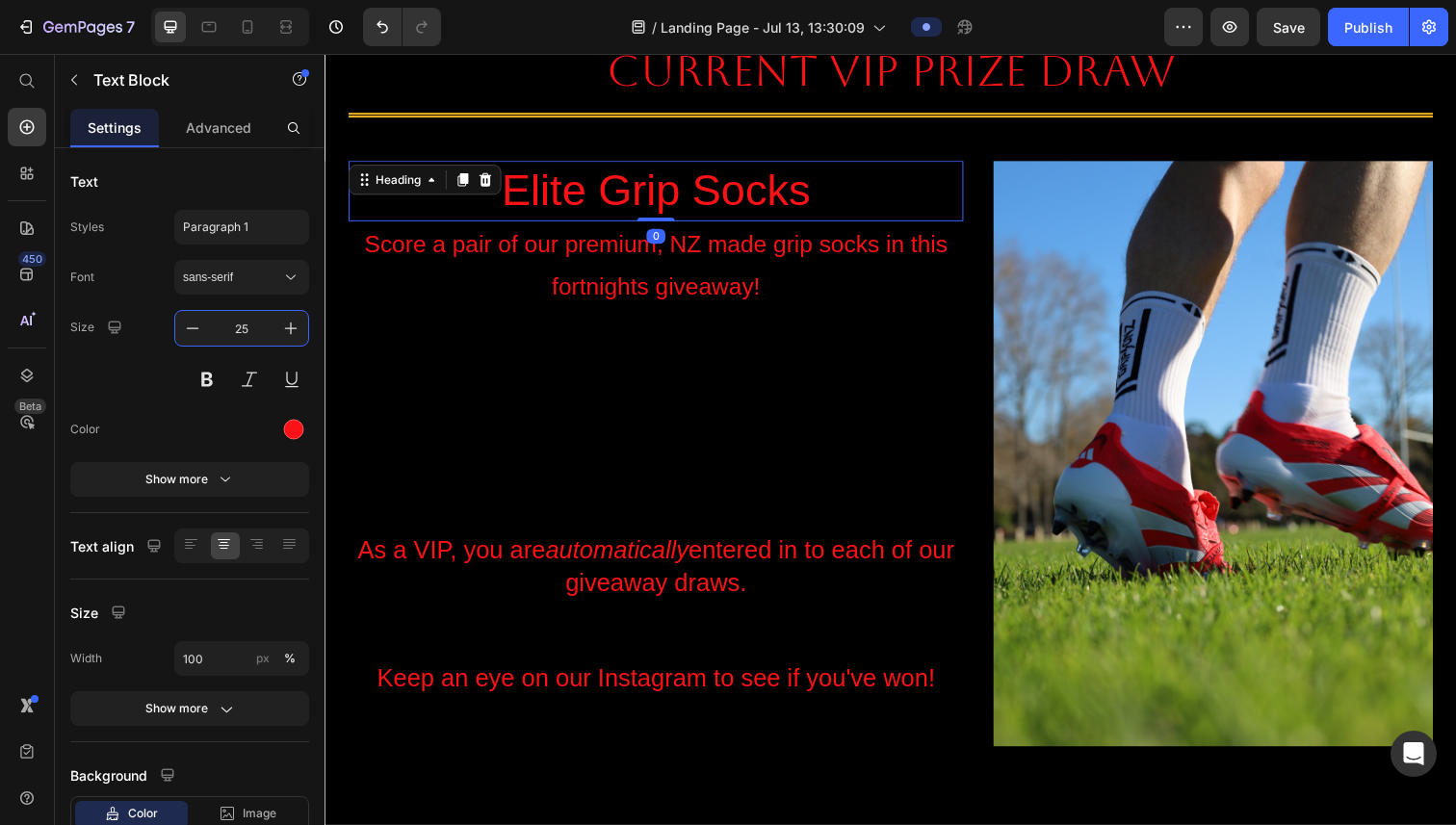click on "Elite Grip Socks" at bounding box center (663, 194) 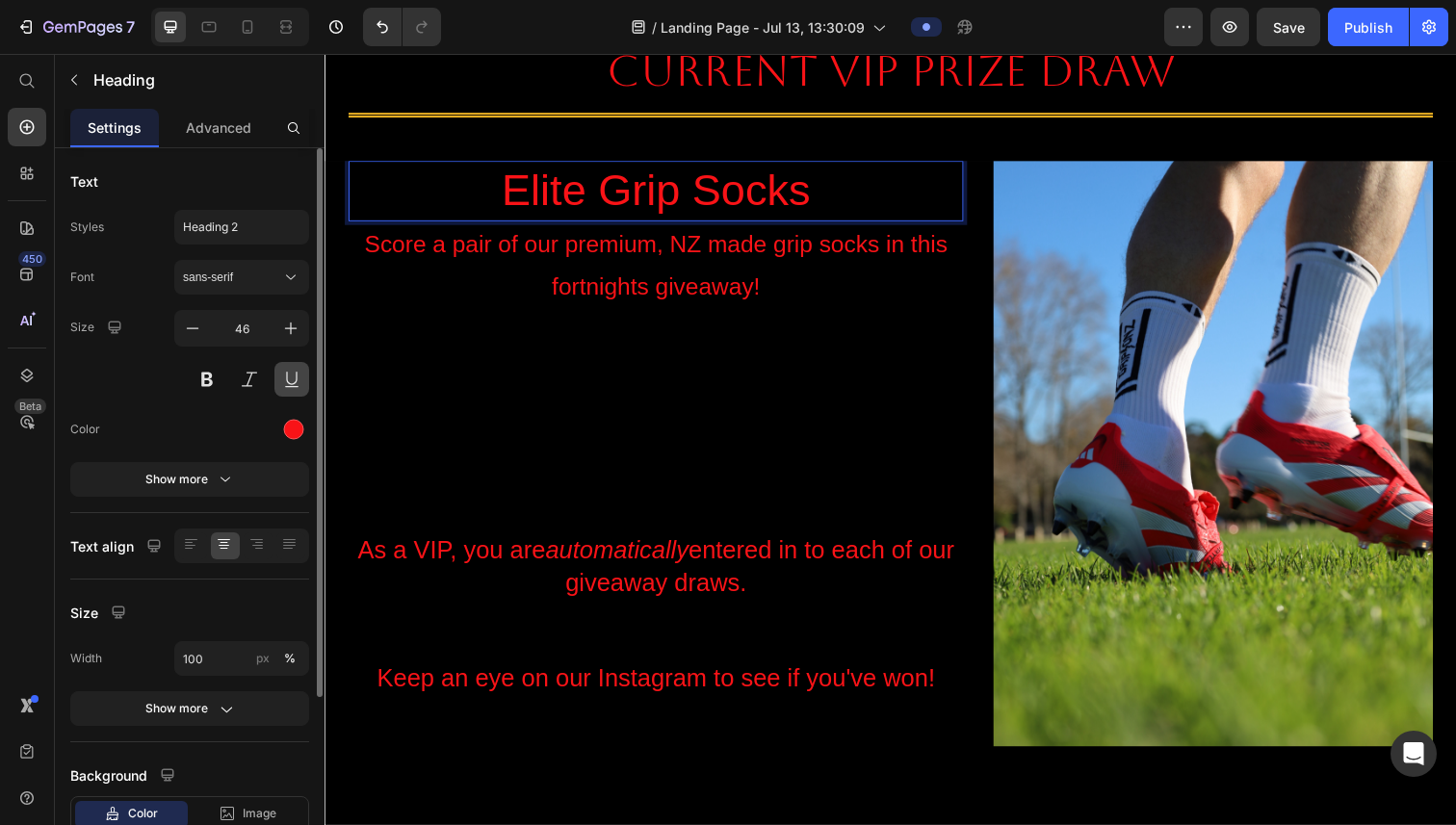 click at bounding box center [292, 379] 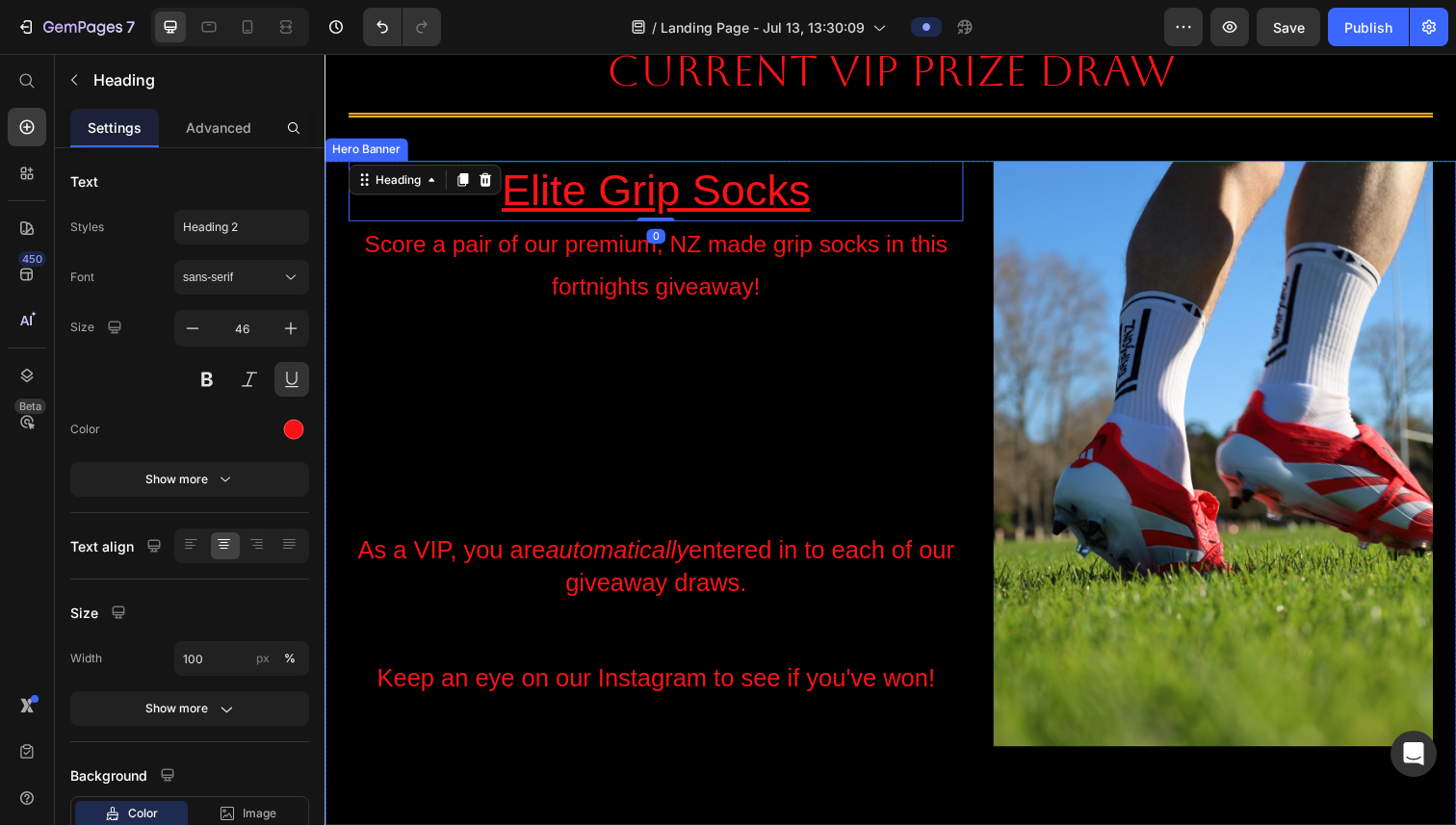 click on "Elite Grip Socks Heading   0 Score a pair of our premium, NZ made grip socks in this fortnights giveaway! Text Block ⁠⁠⁠⁠⁠⁠⁠ As a VIP, you are  automatically  entered in to each of our giveaway draws. Keep an eye on our Instagram to see if you've won! Heading Winner drawn in... Heading 06 Days 23 Hours 24 Minutes 30 Seconds Countdown Timer" at bounding box center (663, 629) 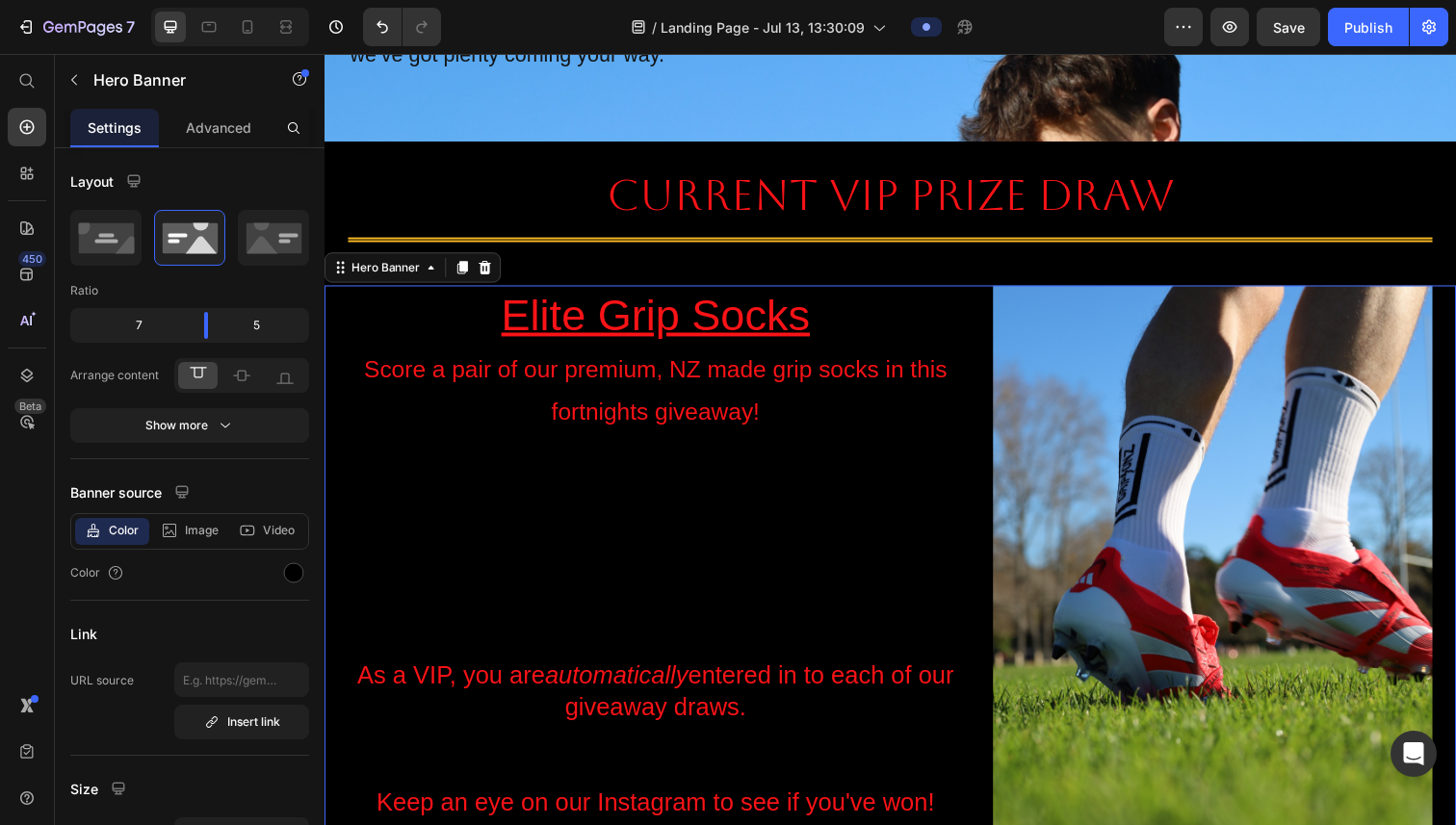 scroll, scrollTop: 426, scrollLeft: 0, axis: vertical 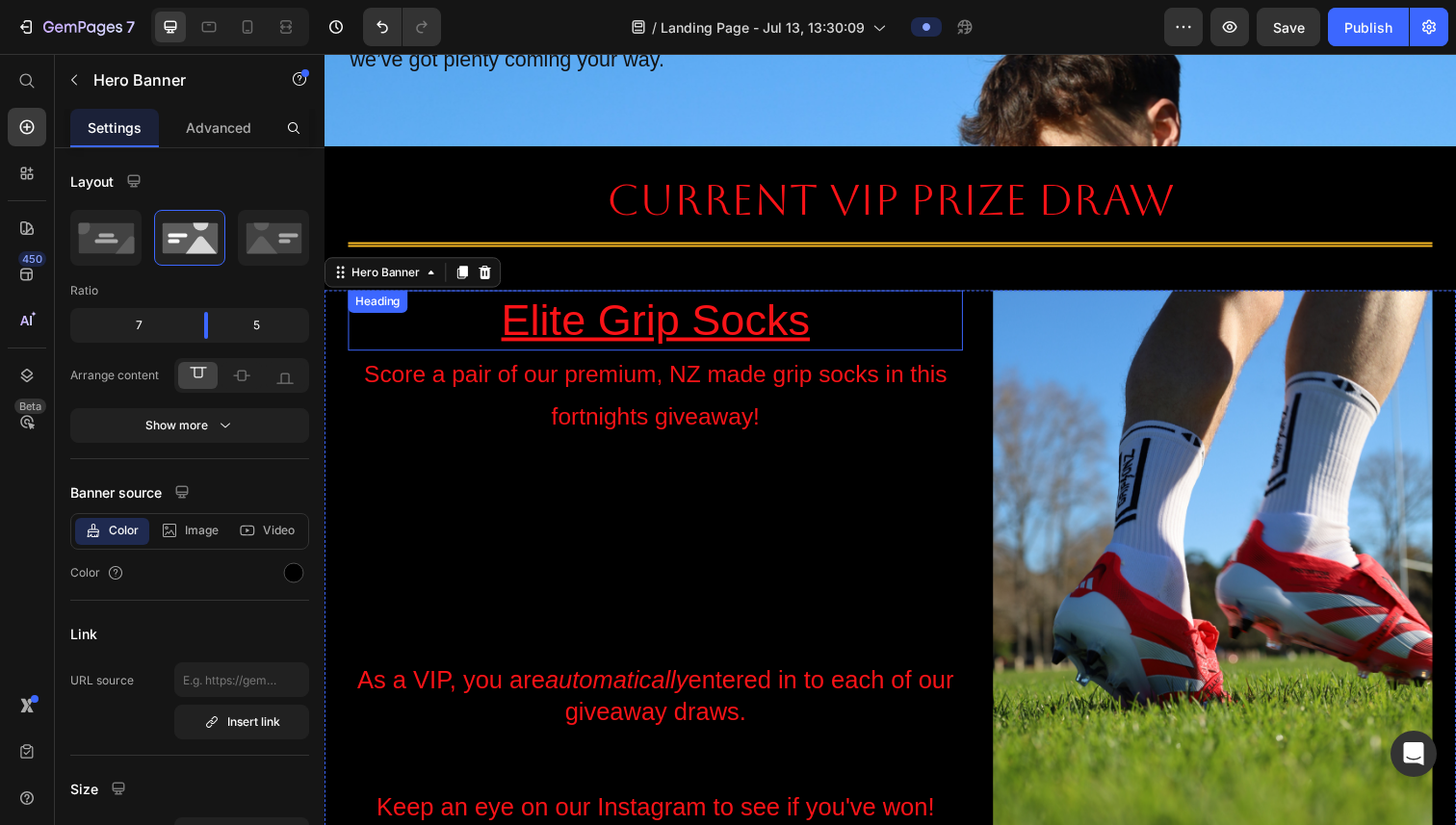 click on "Elite Grip Socks" at bounding box center [663, 326] 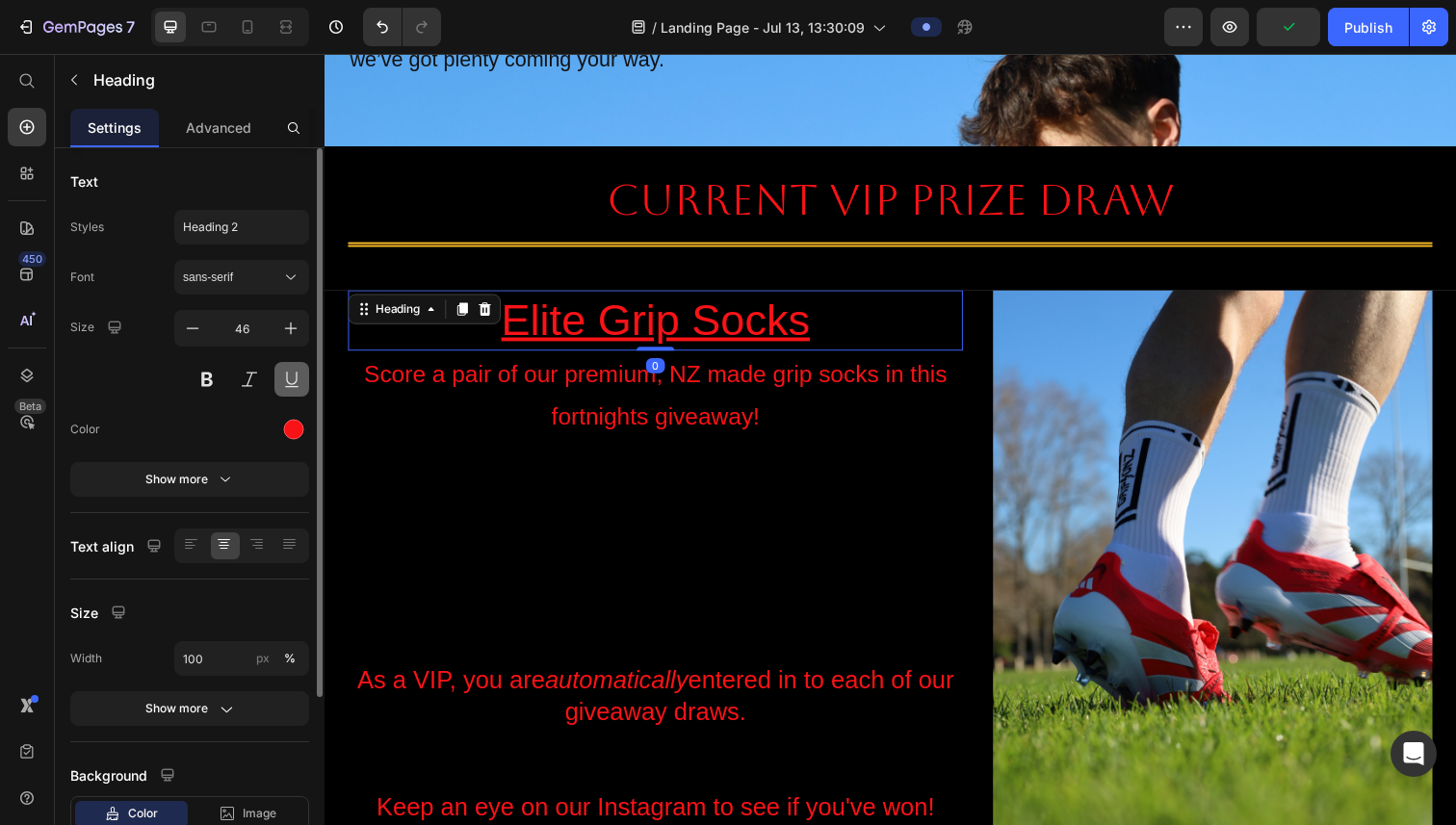 click at bounding box center [292, 379] 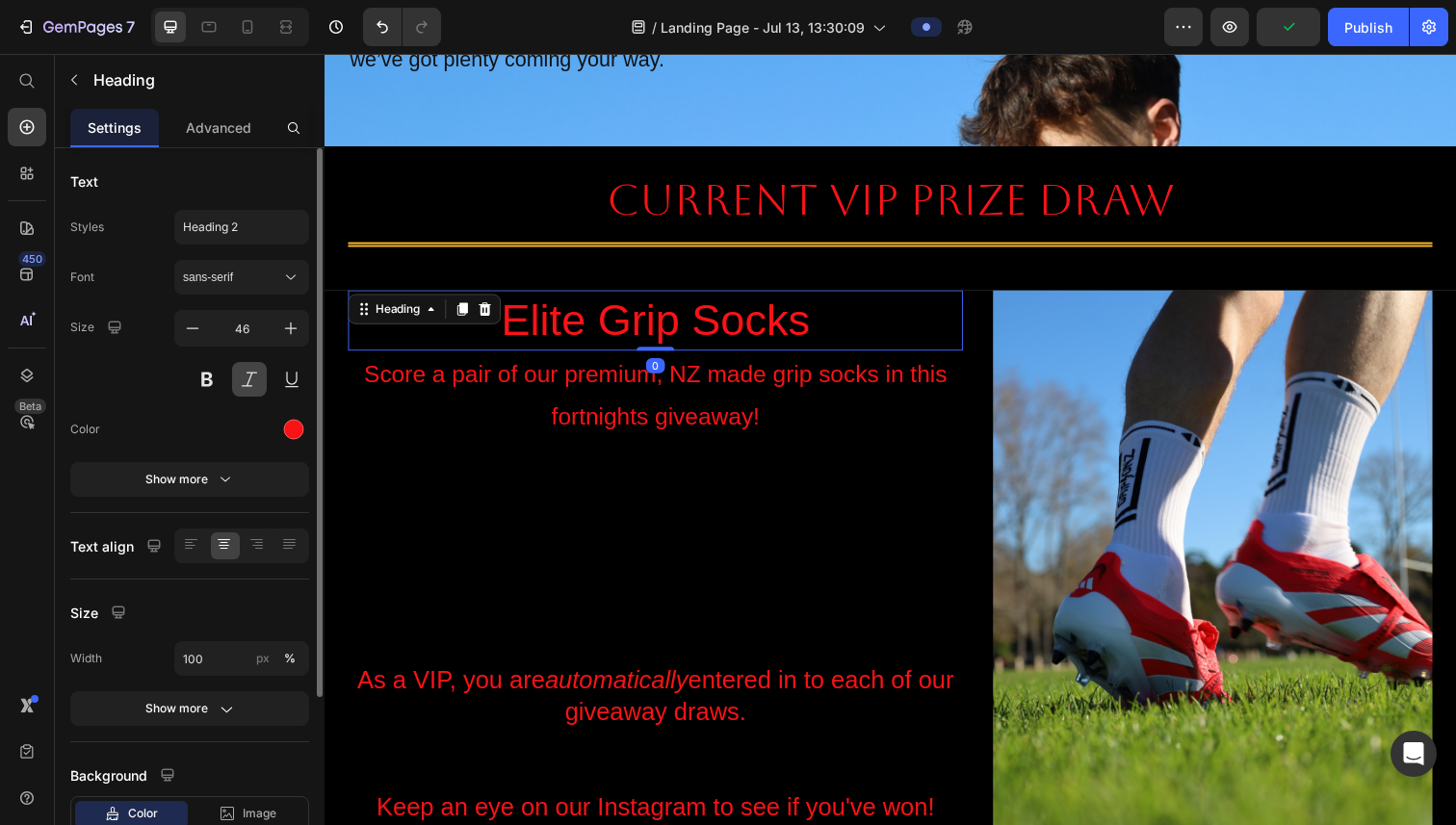 click at bounding box center (249, 379) 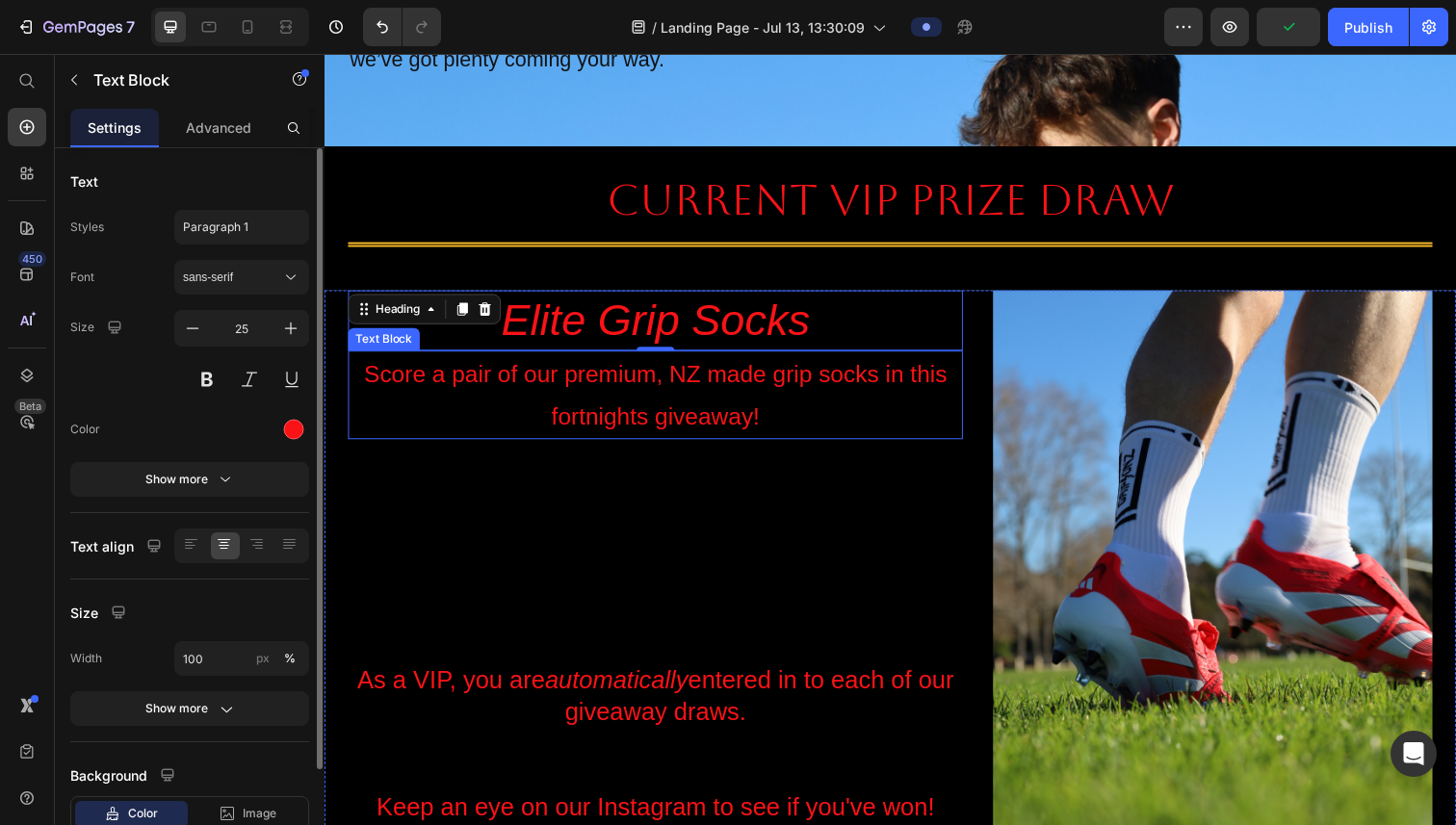 click on "Score a pair of our premium, NZ made grip socks in this fortnights giveaway!" at bounding box center [663, 402] 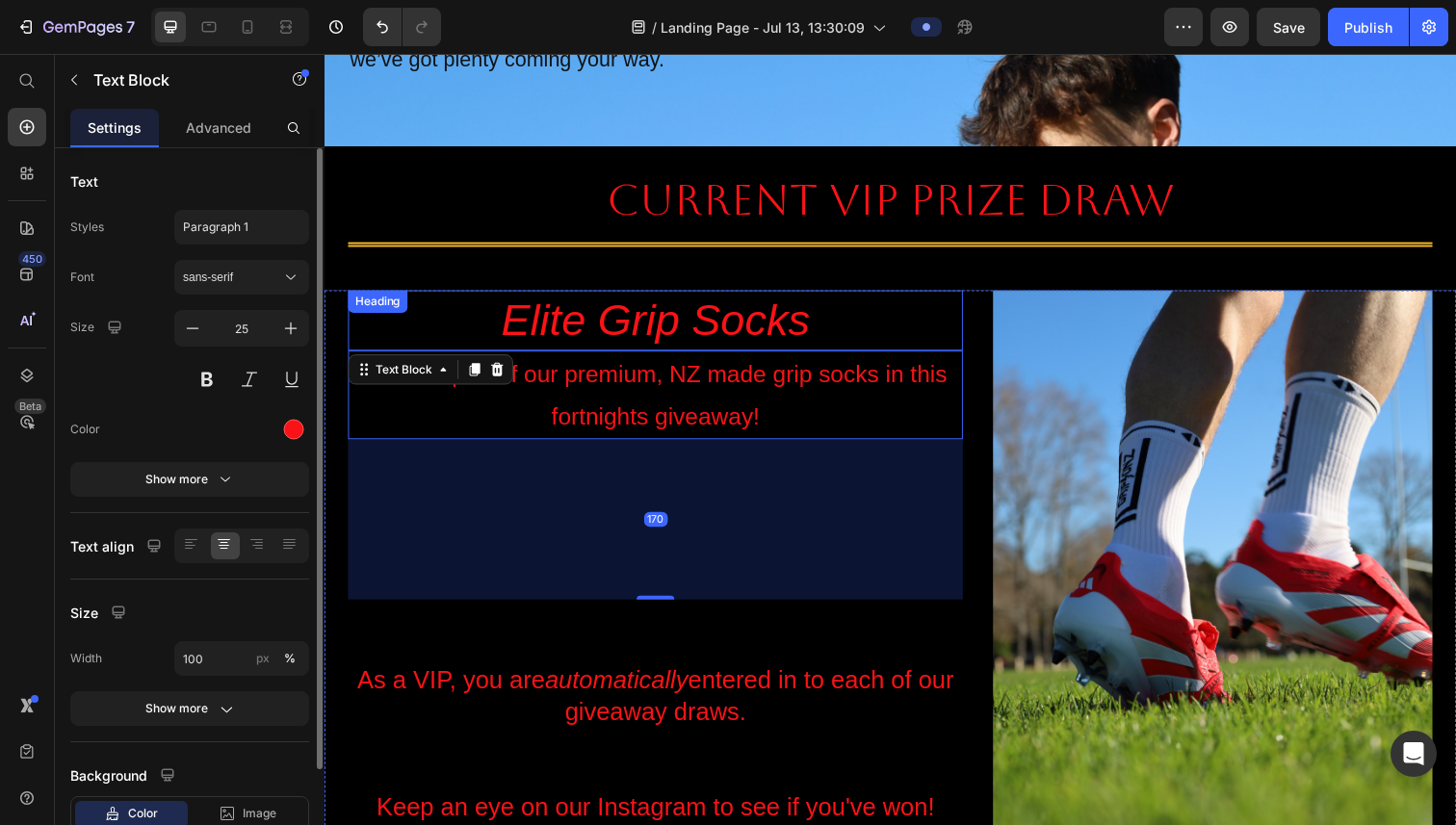 click on "Elite Grip Socks" at bounding box center (663, 326) 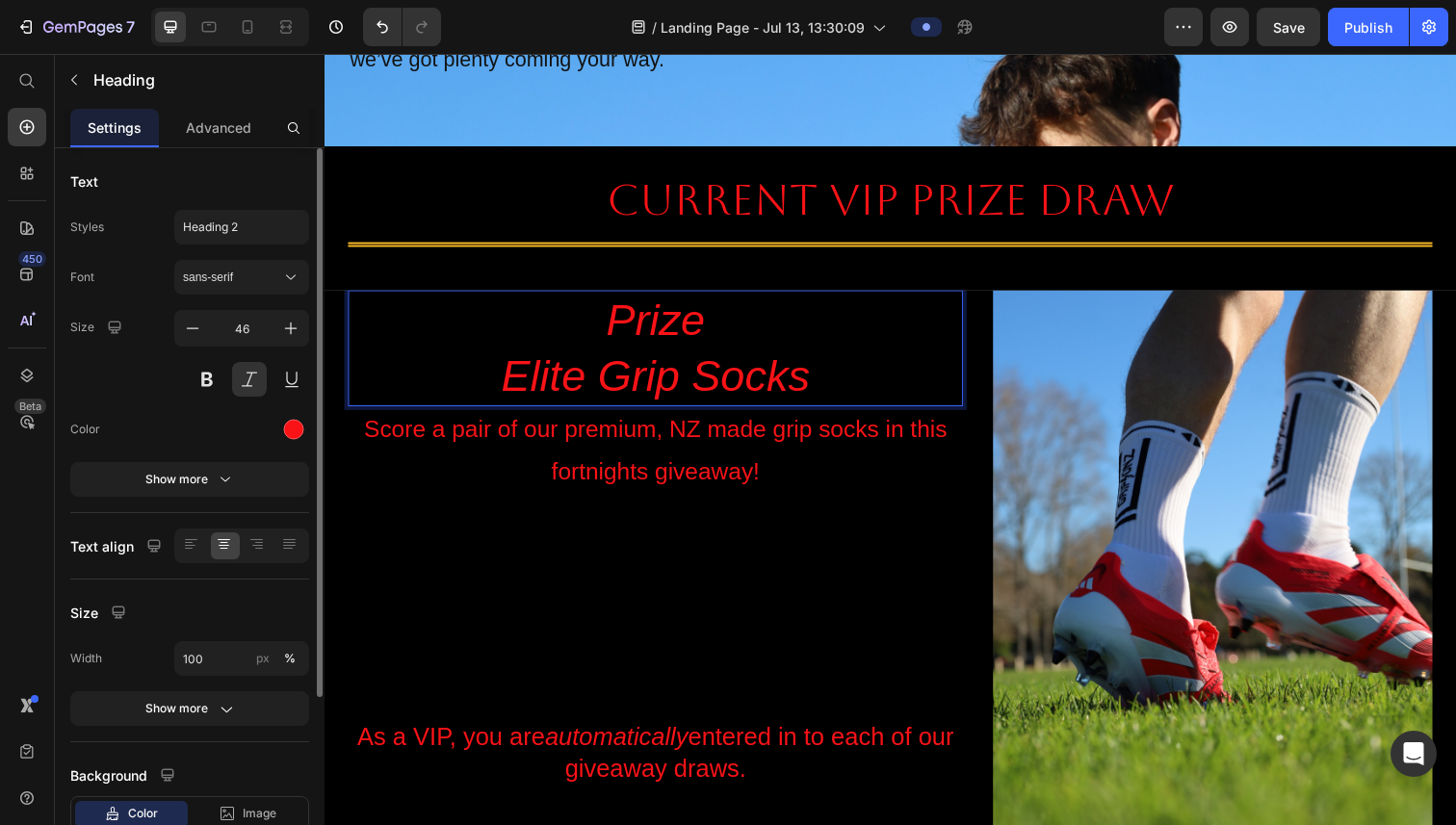click on "Prize Elite Grip Socks" at bounding box center [663, 355] 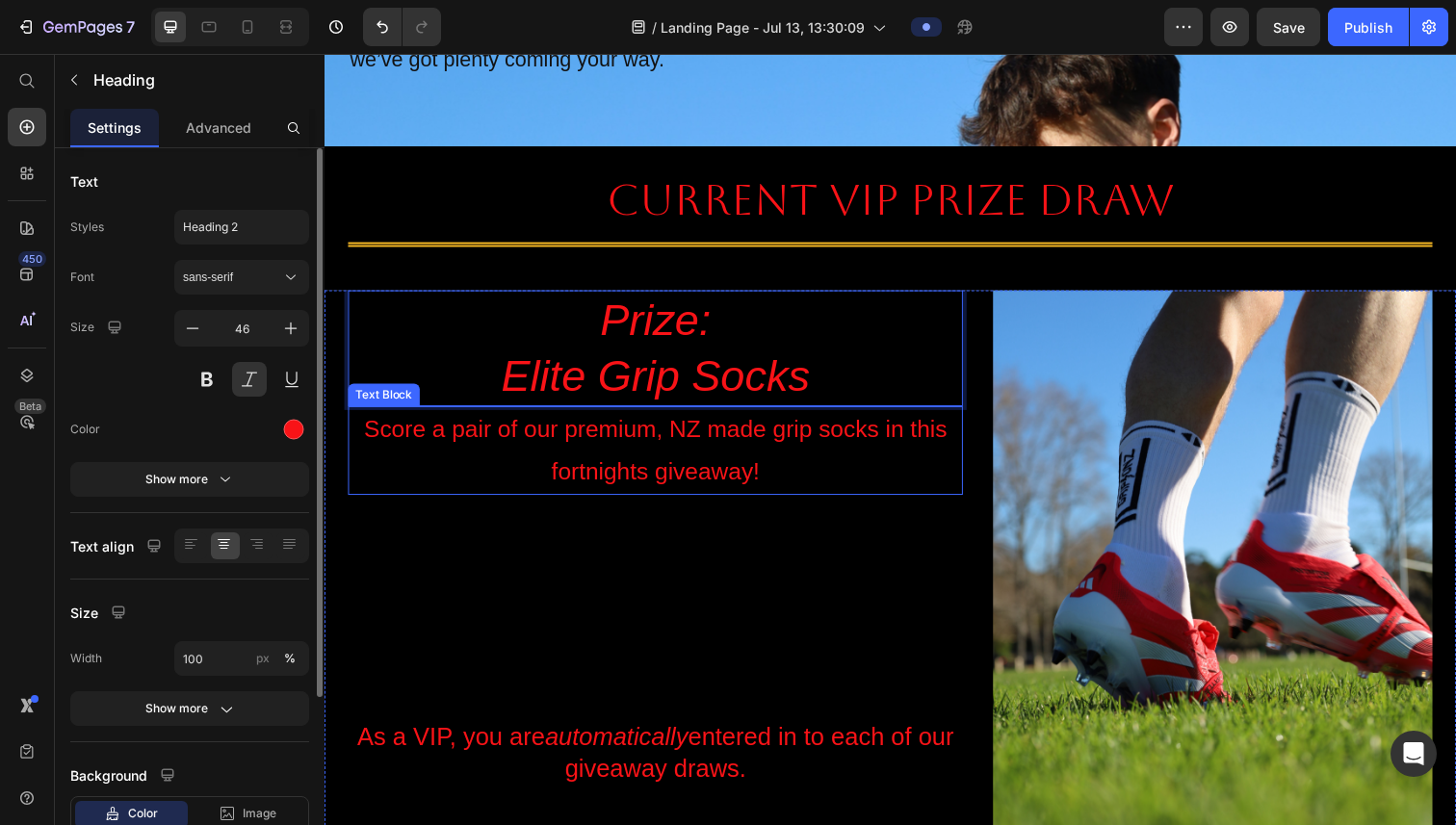 click on "Prize:  Elite Grip Socks" at bounding box center (663, 355) 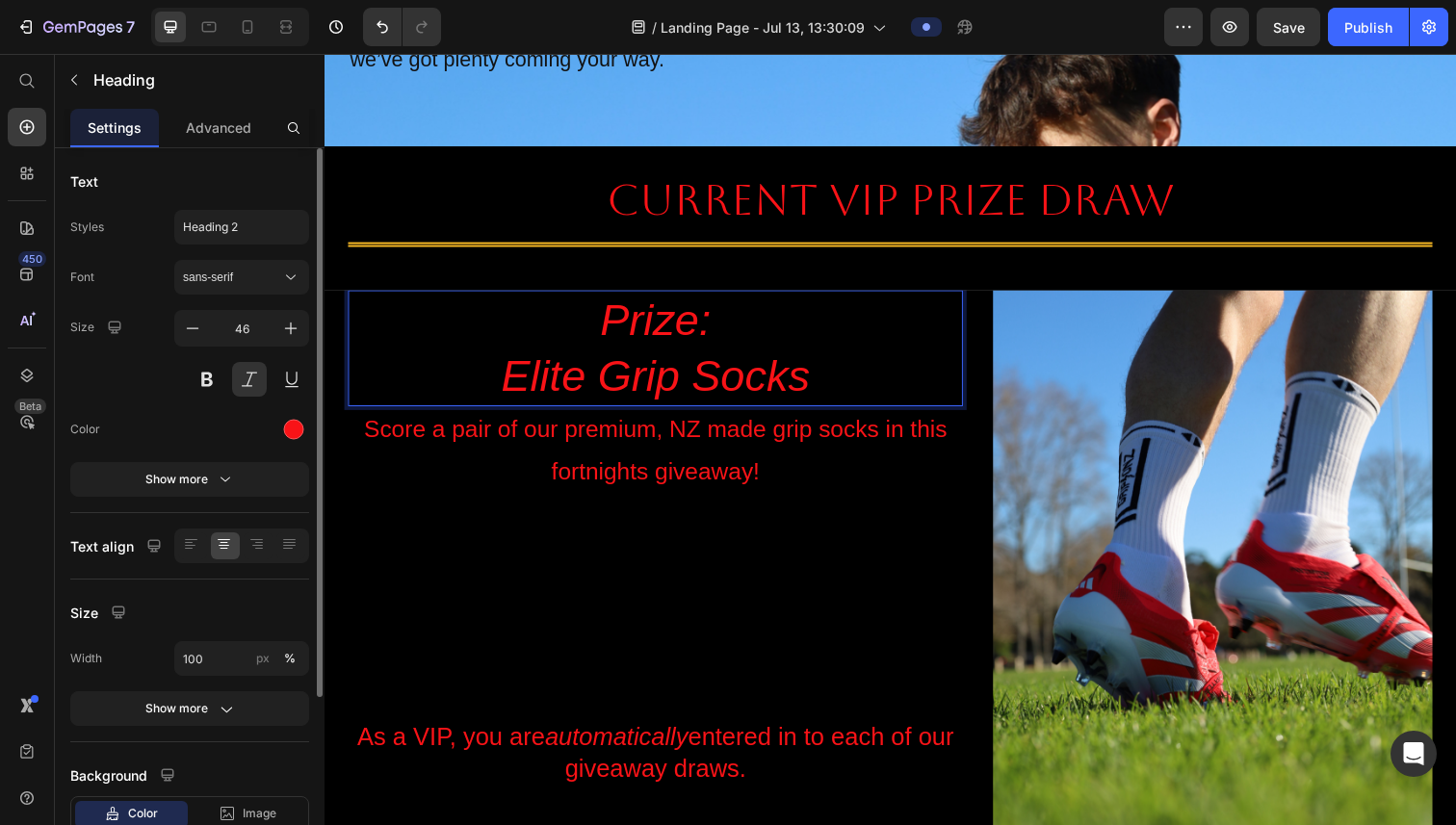 click on "Prize:  Elite Grip Socks" at bounding box center (663, 355) 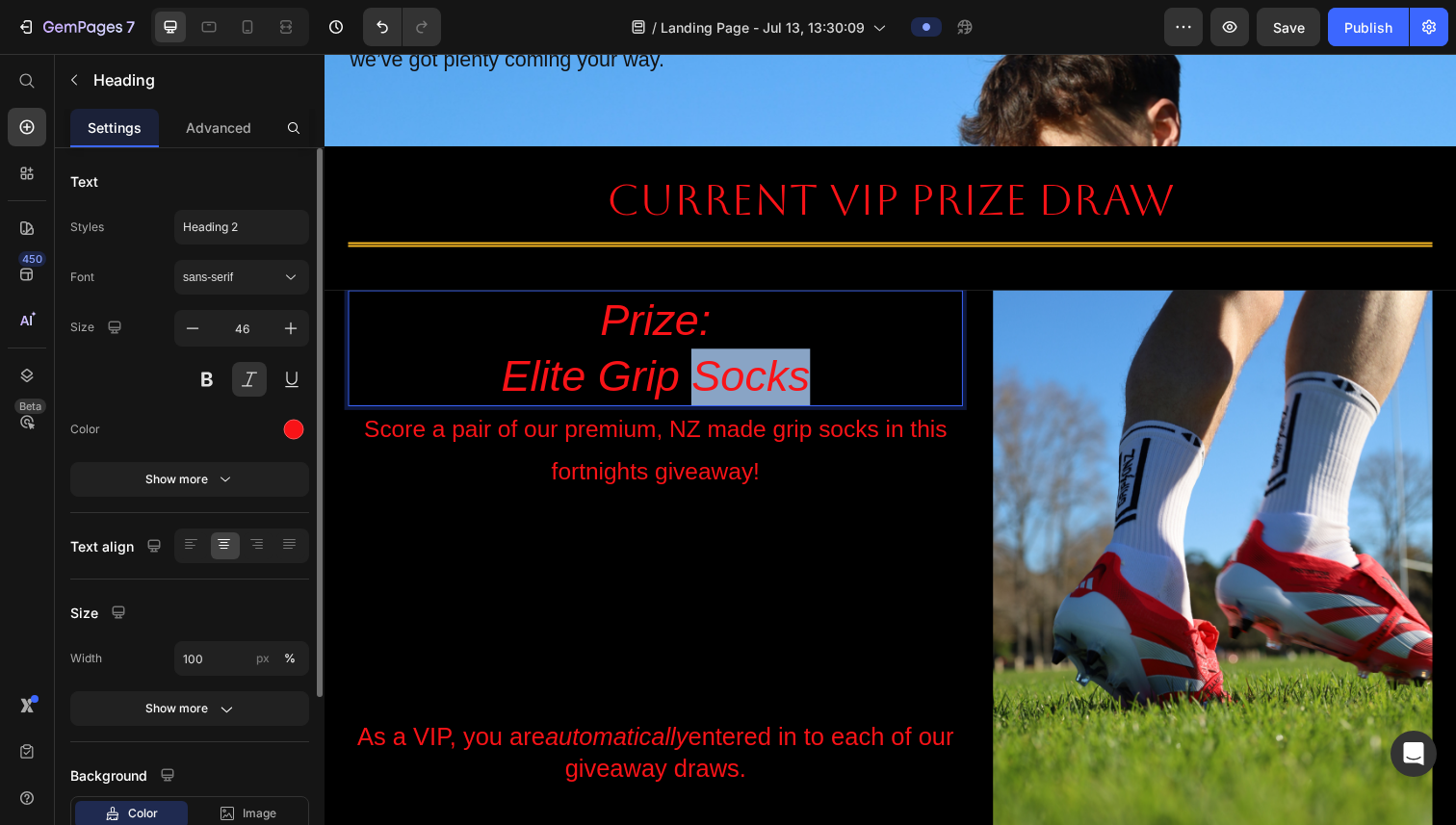 click on "Prize:  Elite Grip Socks" at bounding box center (663, 355) 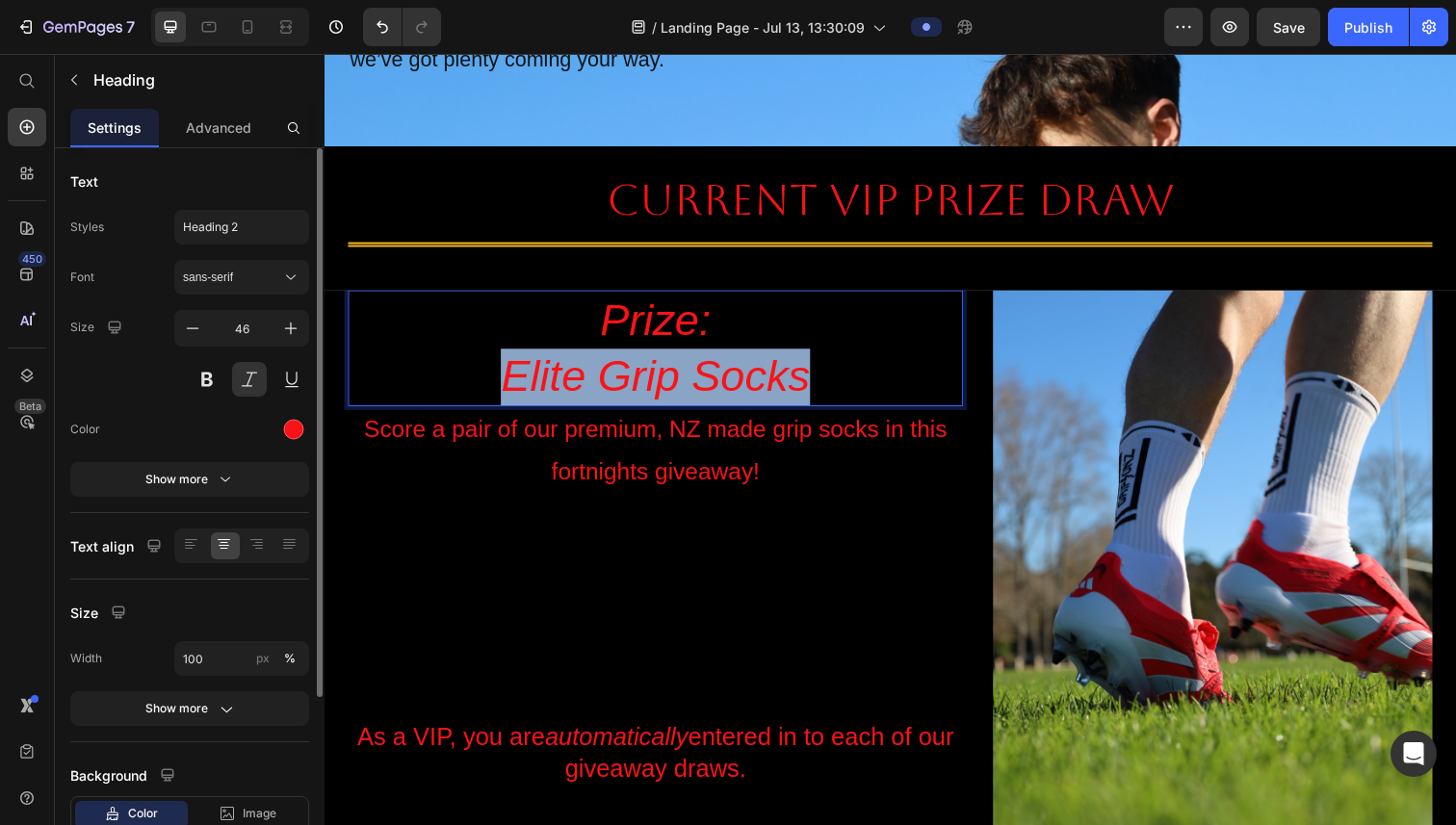 click on "Prize:  Elite Grip Socks" at bounding box center (663, 355) 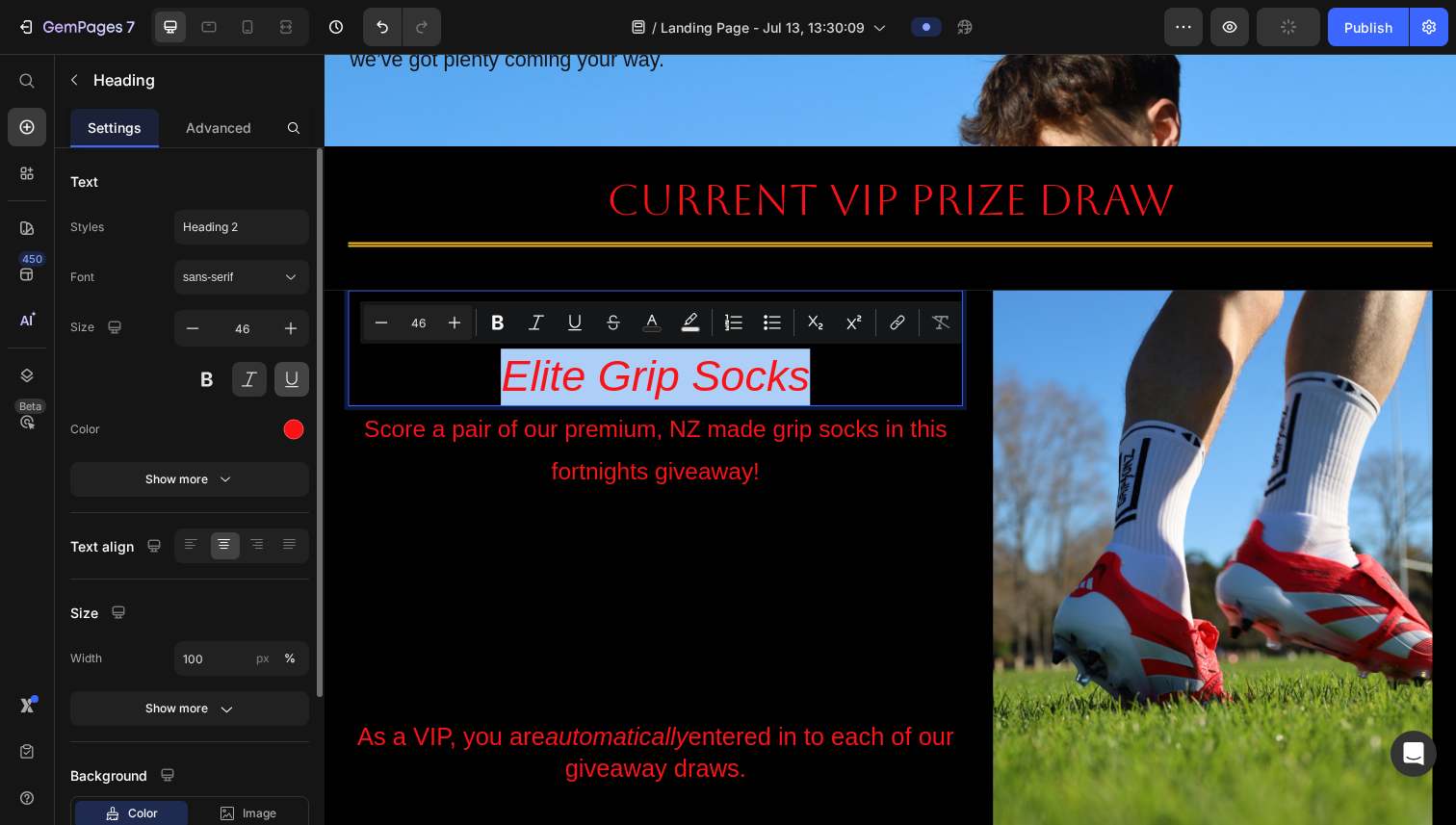 click at bounding box center [292, 379] 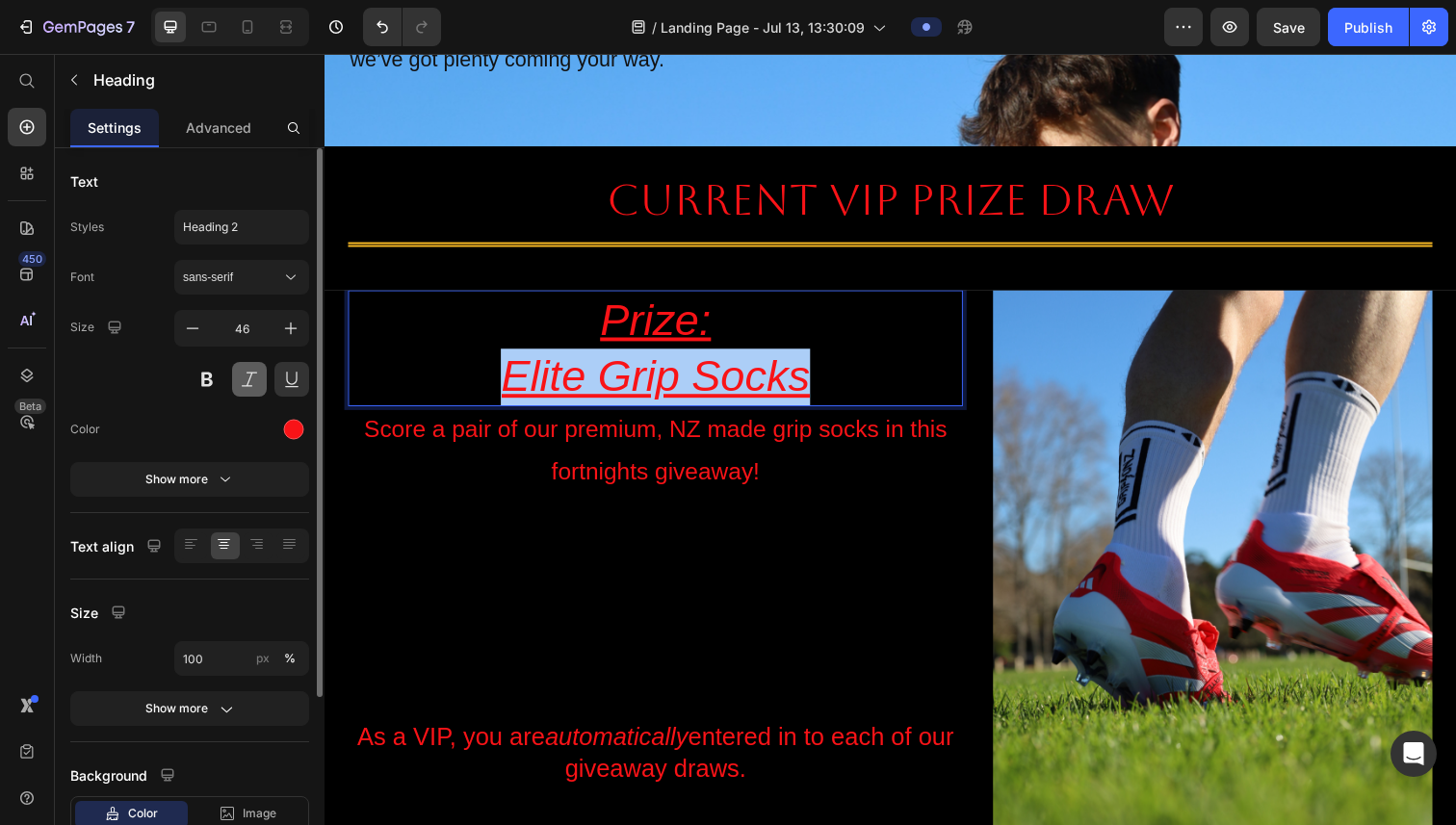 click at bounding box center [249, 379] 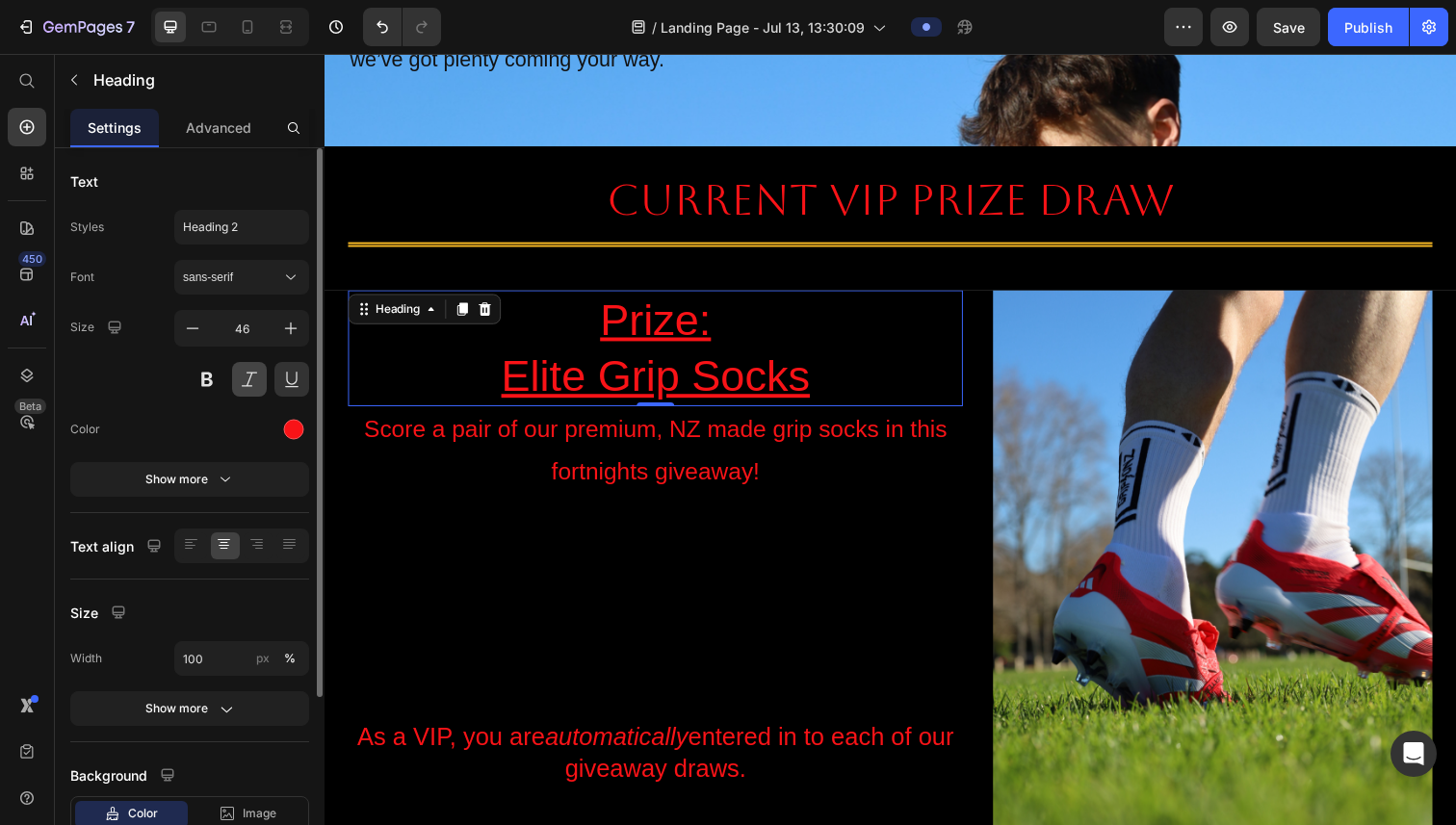 click at bounding box center [249, 379] 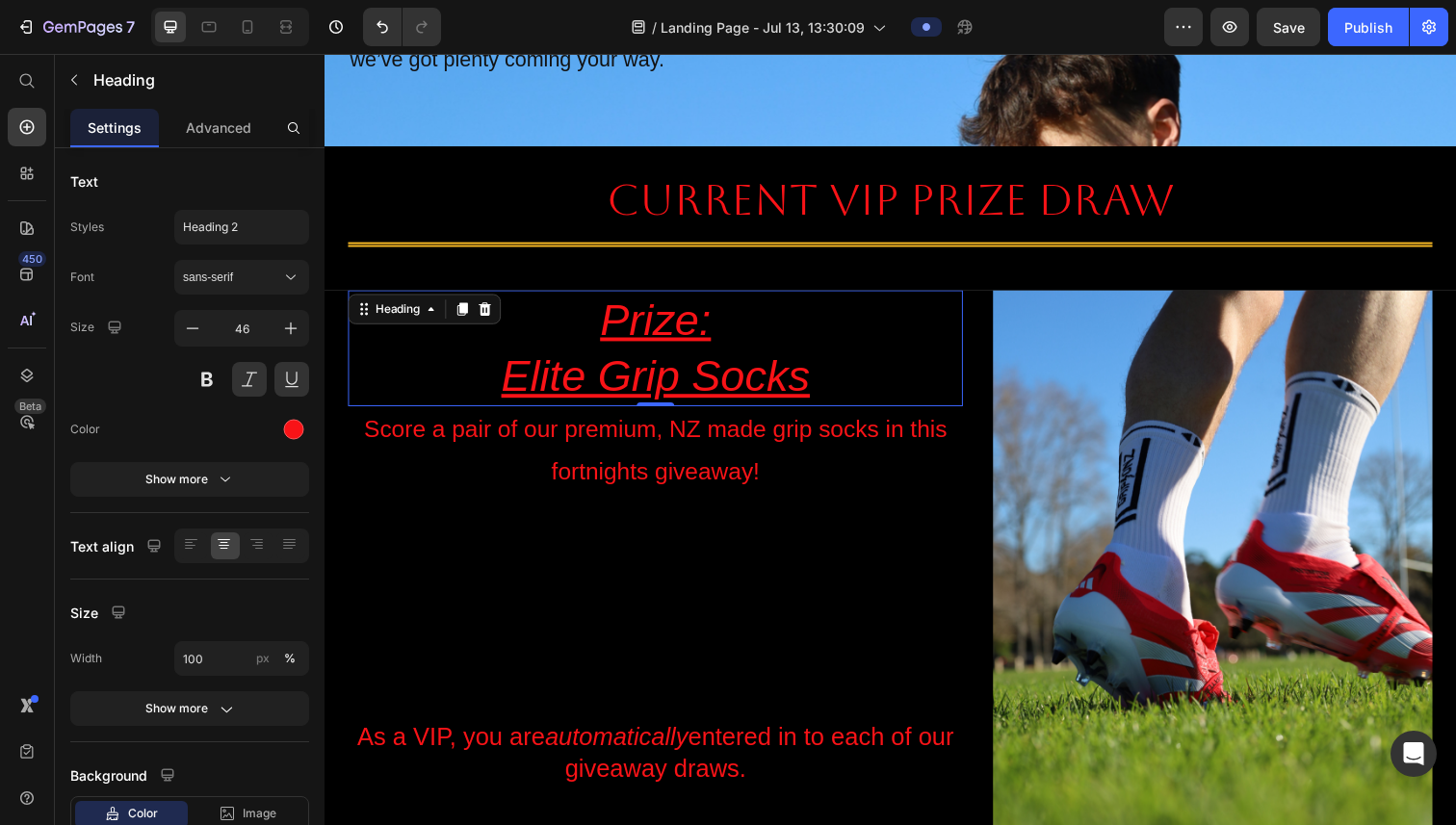 click on "Prize:  Elite Grip Socks" at bounding box center [663, 355] 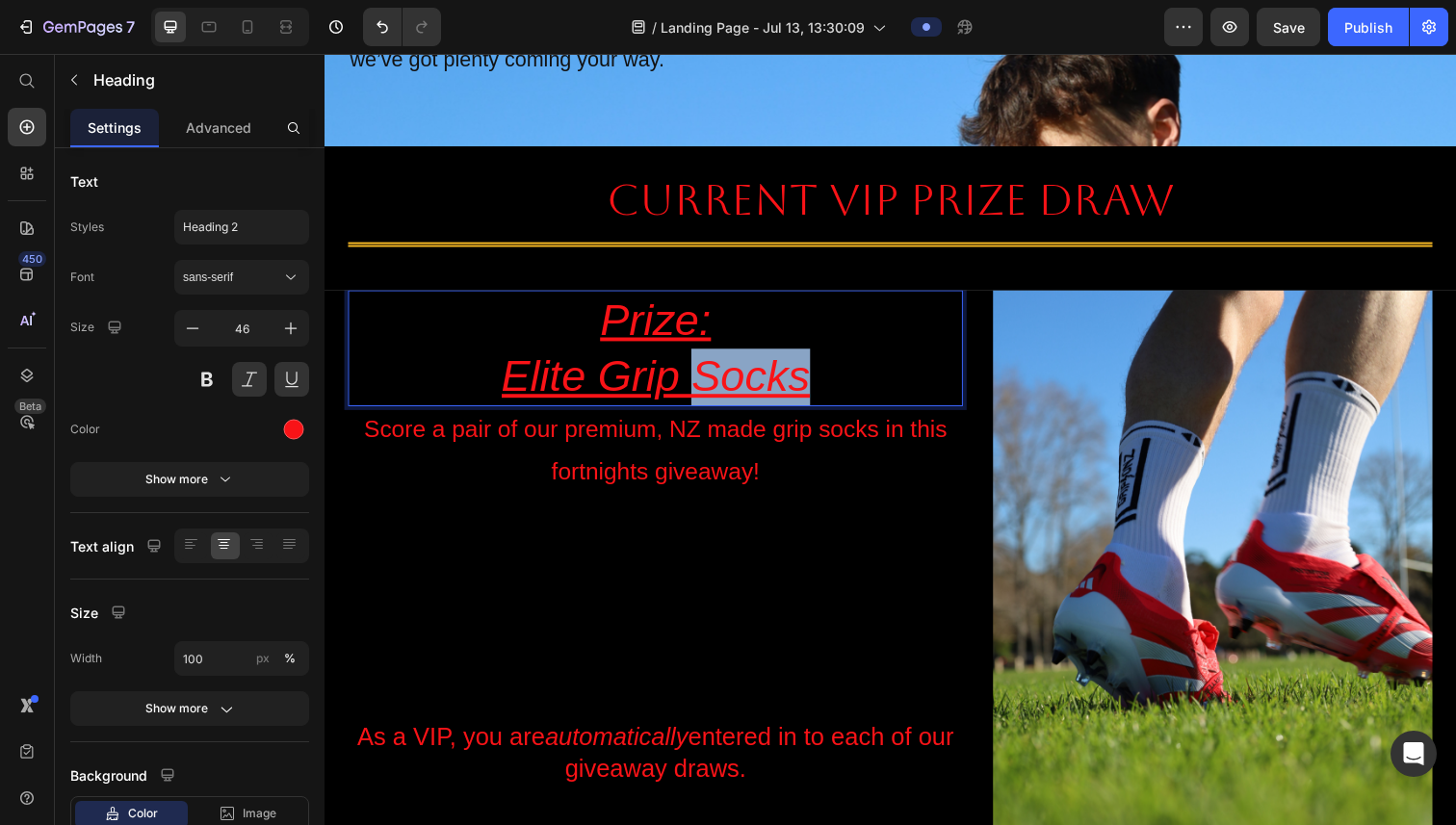 click on "Prize:  Elite Grip Socks" at bounding box center [663, 355] 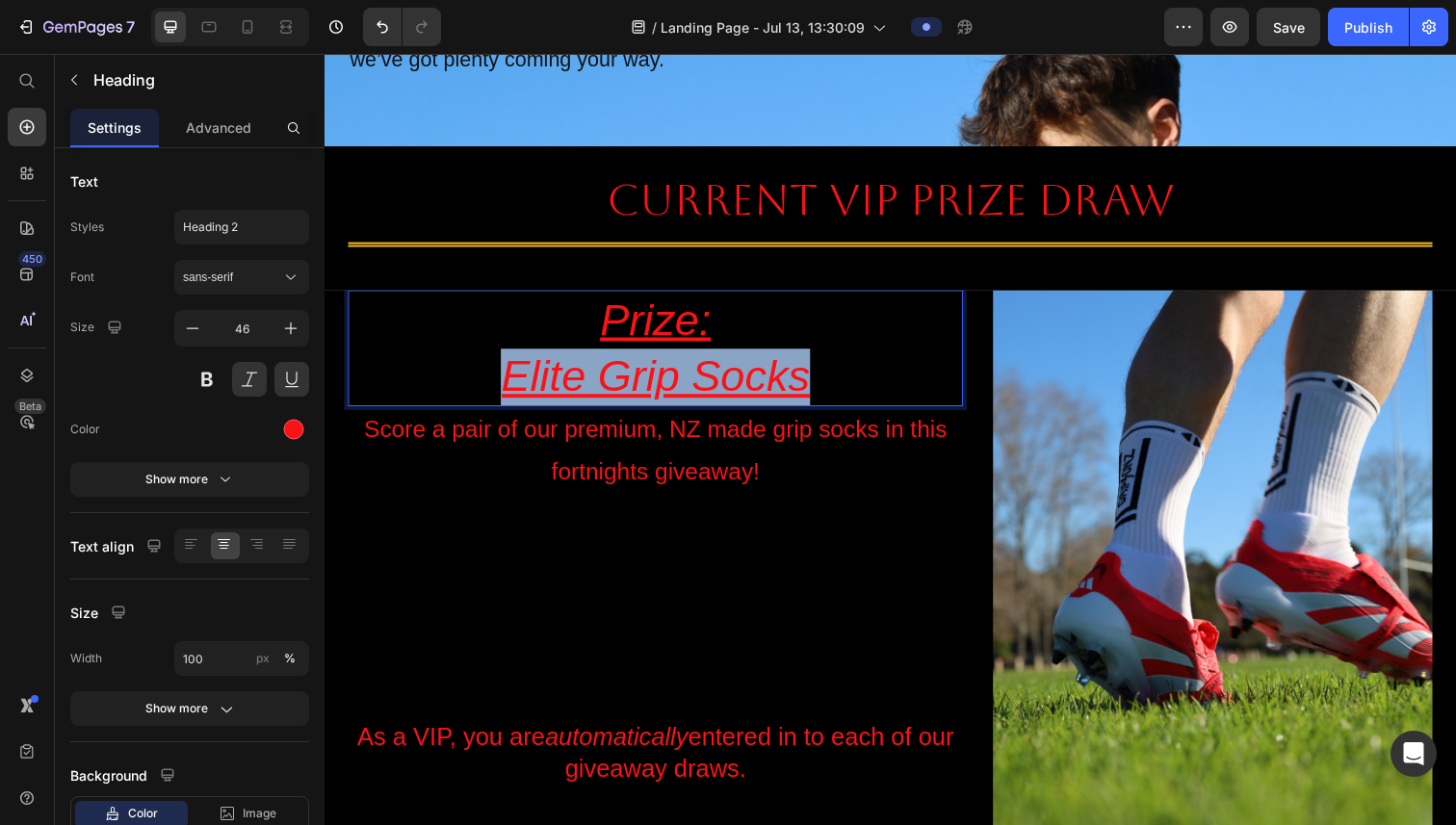 click on "Prize:  Elite Grip Socks" at bounding box center [663, 355] 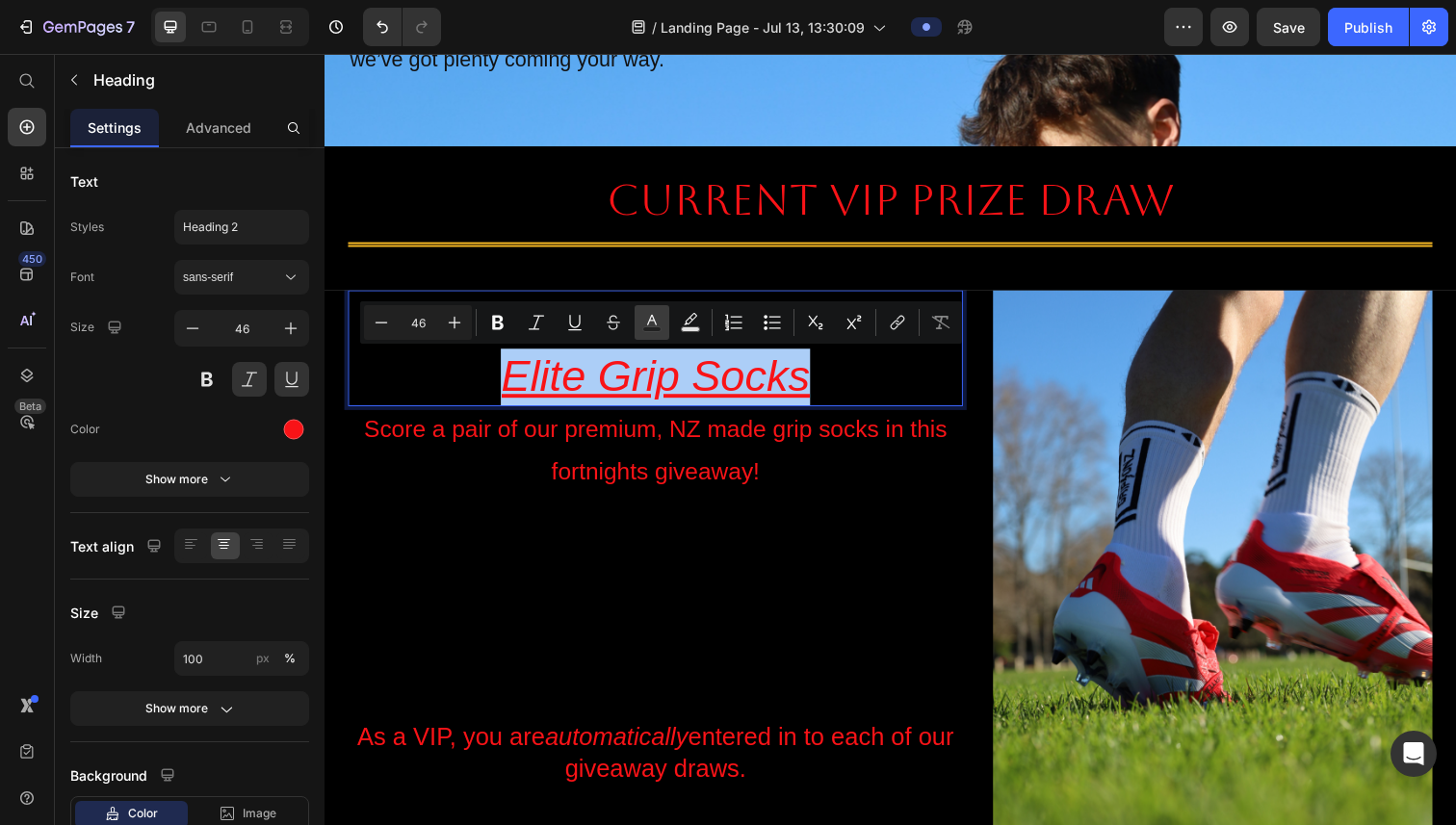 click on "Text Color" at bounding box center [652, 322] 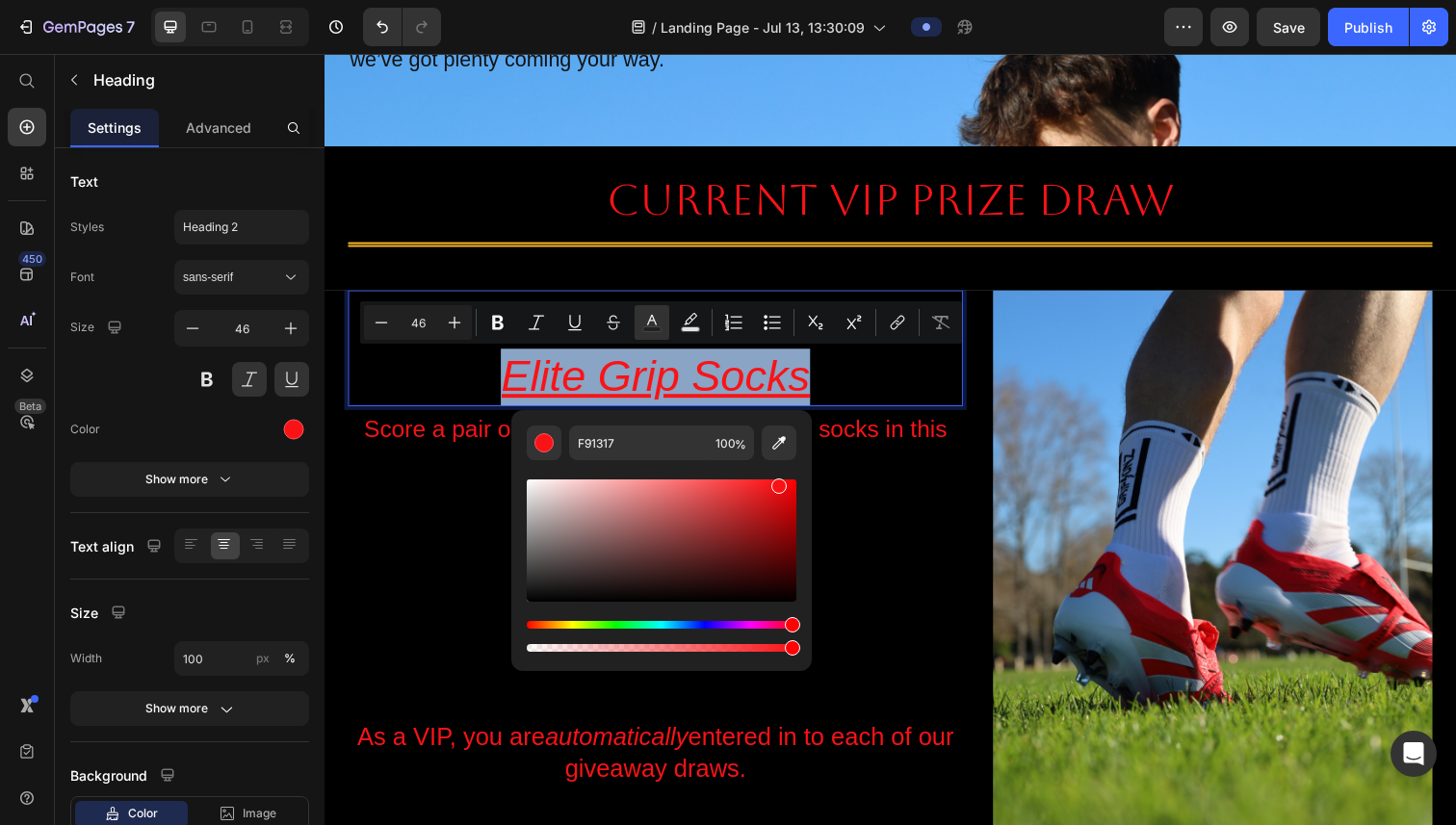 click on "Prize:  Elite Grip Socks" at bounding box center [663, 355] 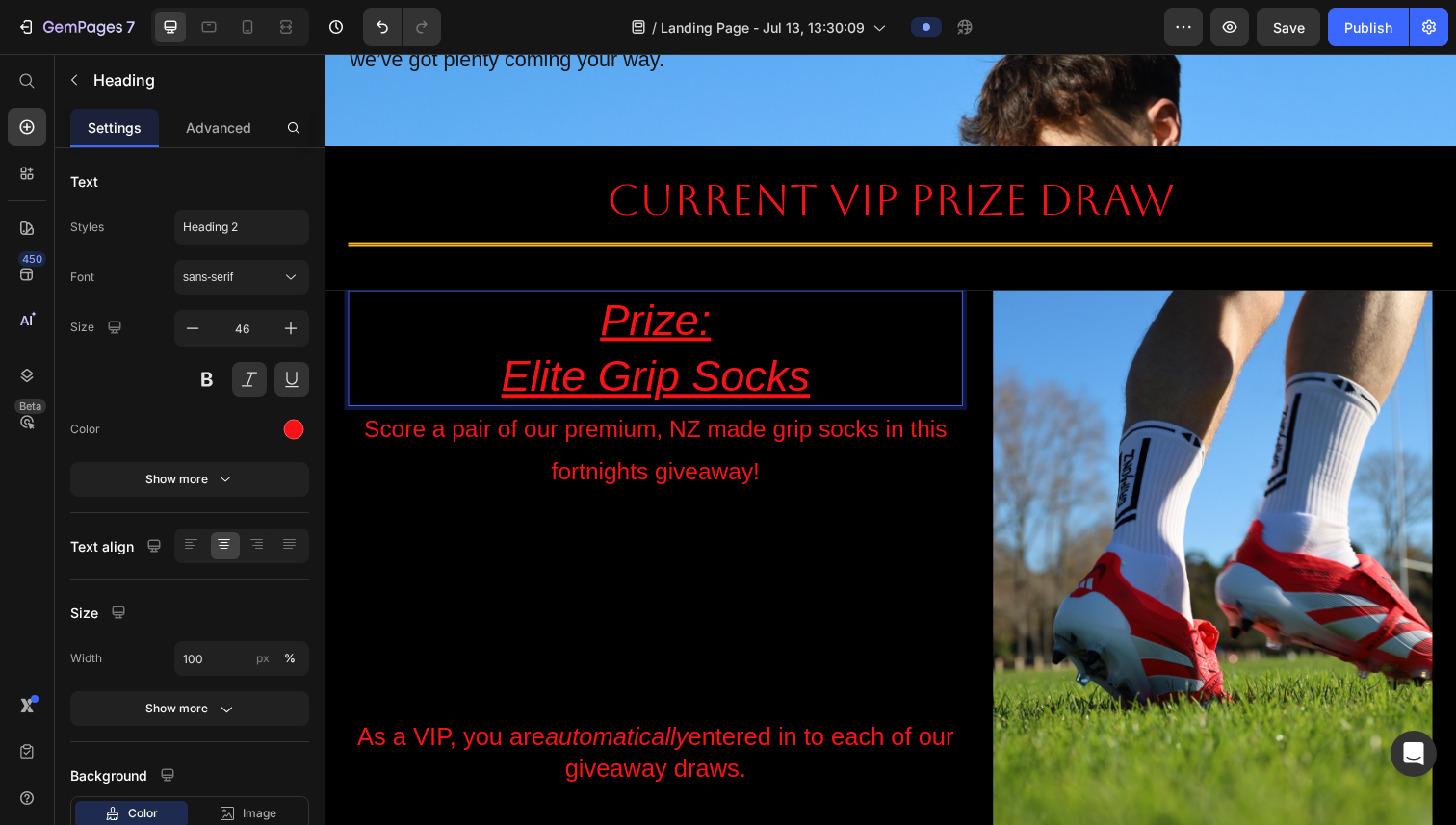 click on "Prize:  Elite Grip Socks" at bounding box center [663, 355] 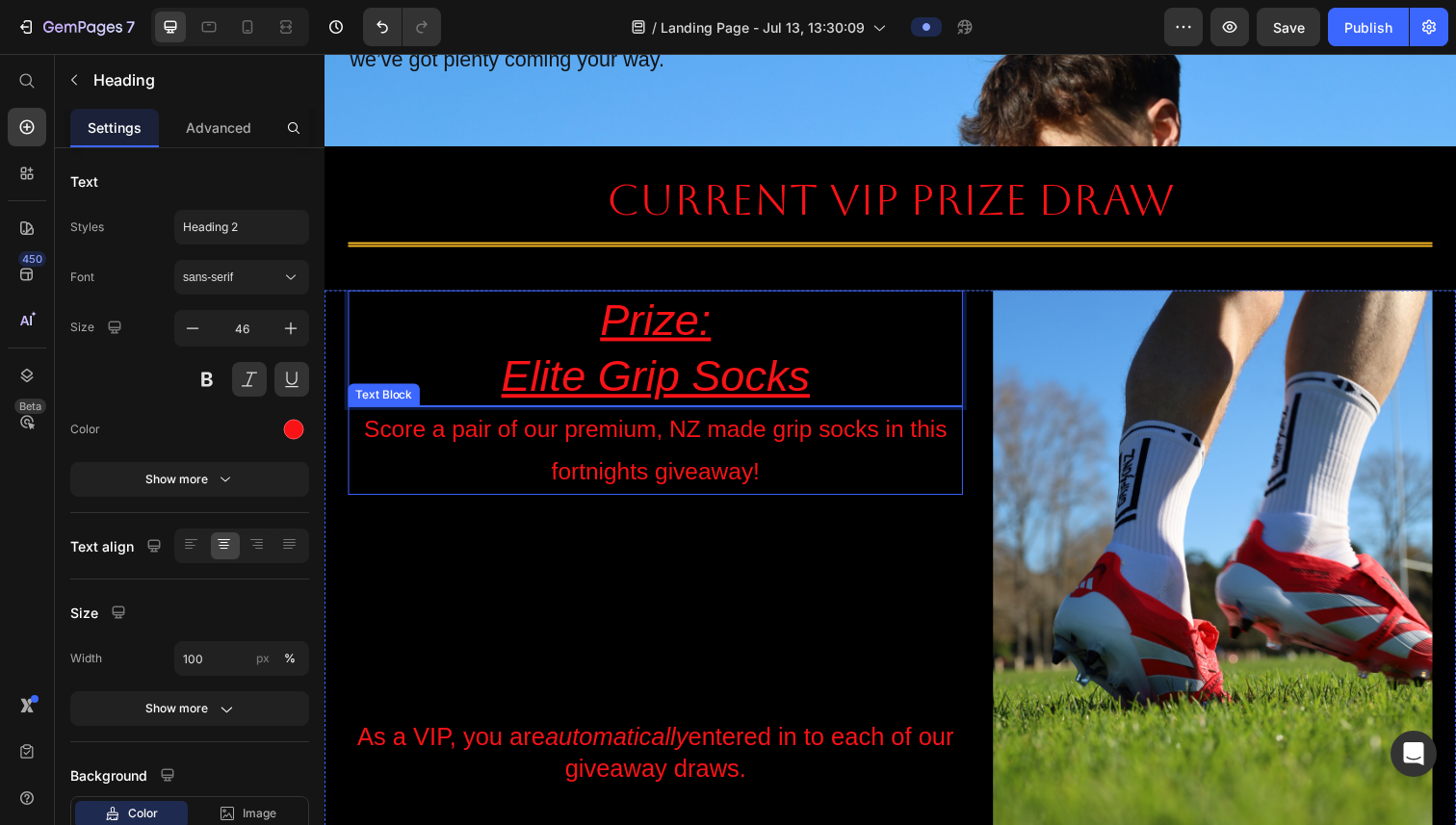 click on "Score a pair of our premium, NZ made grip socks in this fortnights giveaway!" at bounding box center (663, 459) 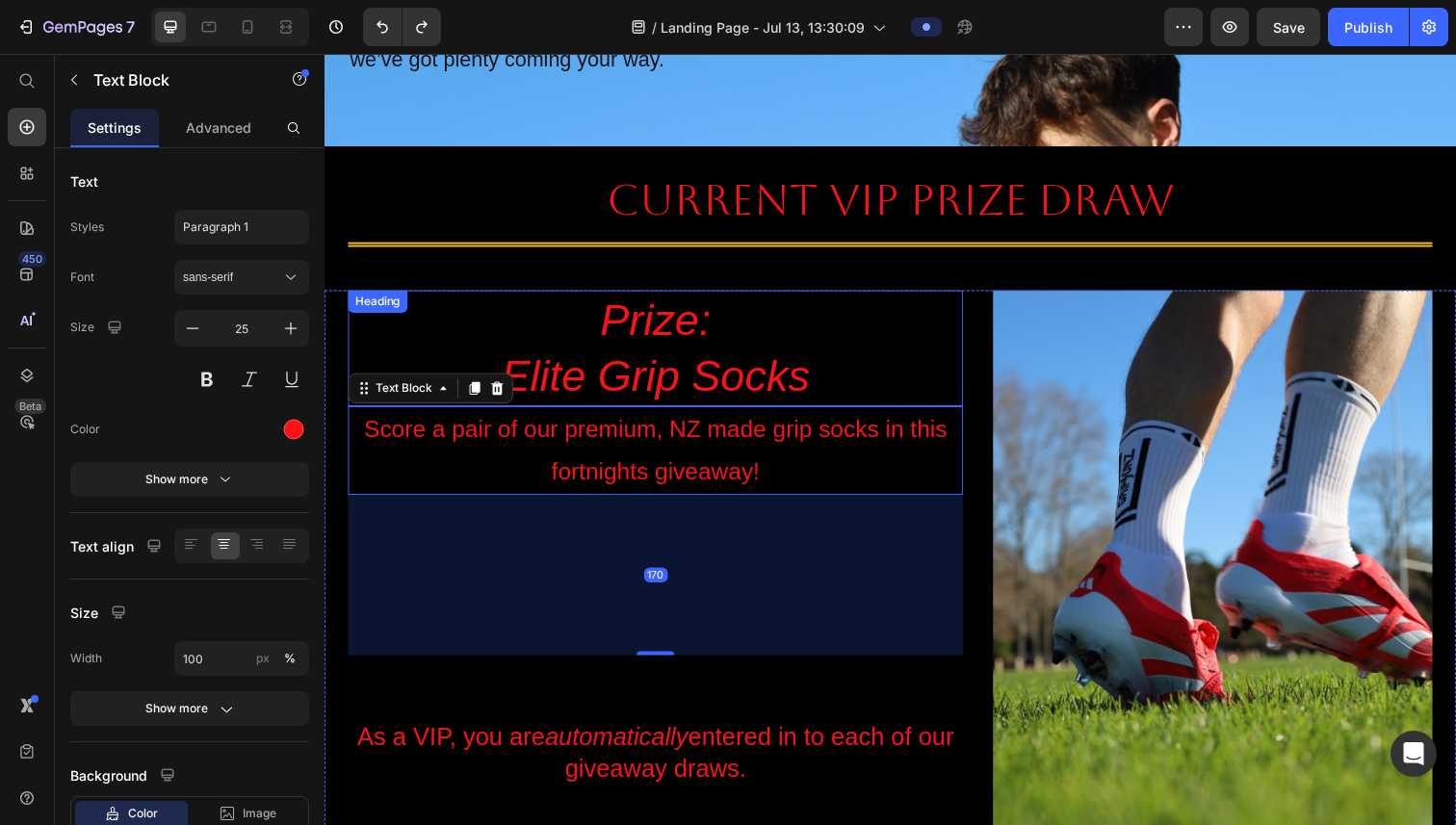 click on "Prize:  Elite Grip Socks" at bounding box center (663, 355) 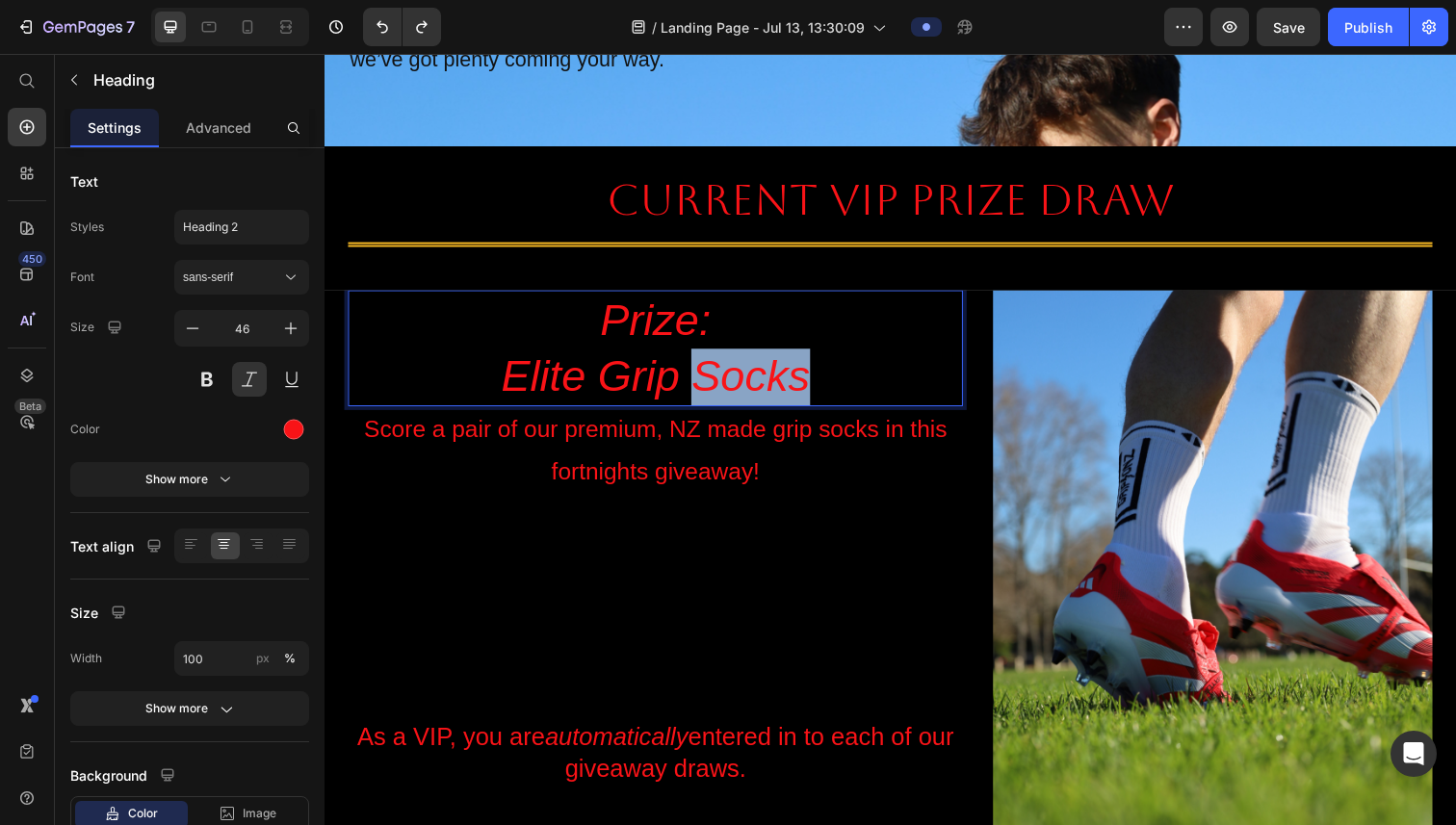 click on "Prize:  Elite Grip Socks" at bounding box center (663, 355) 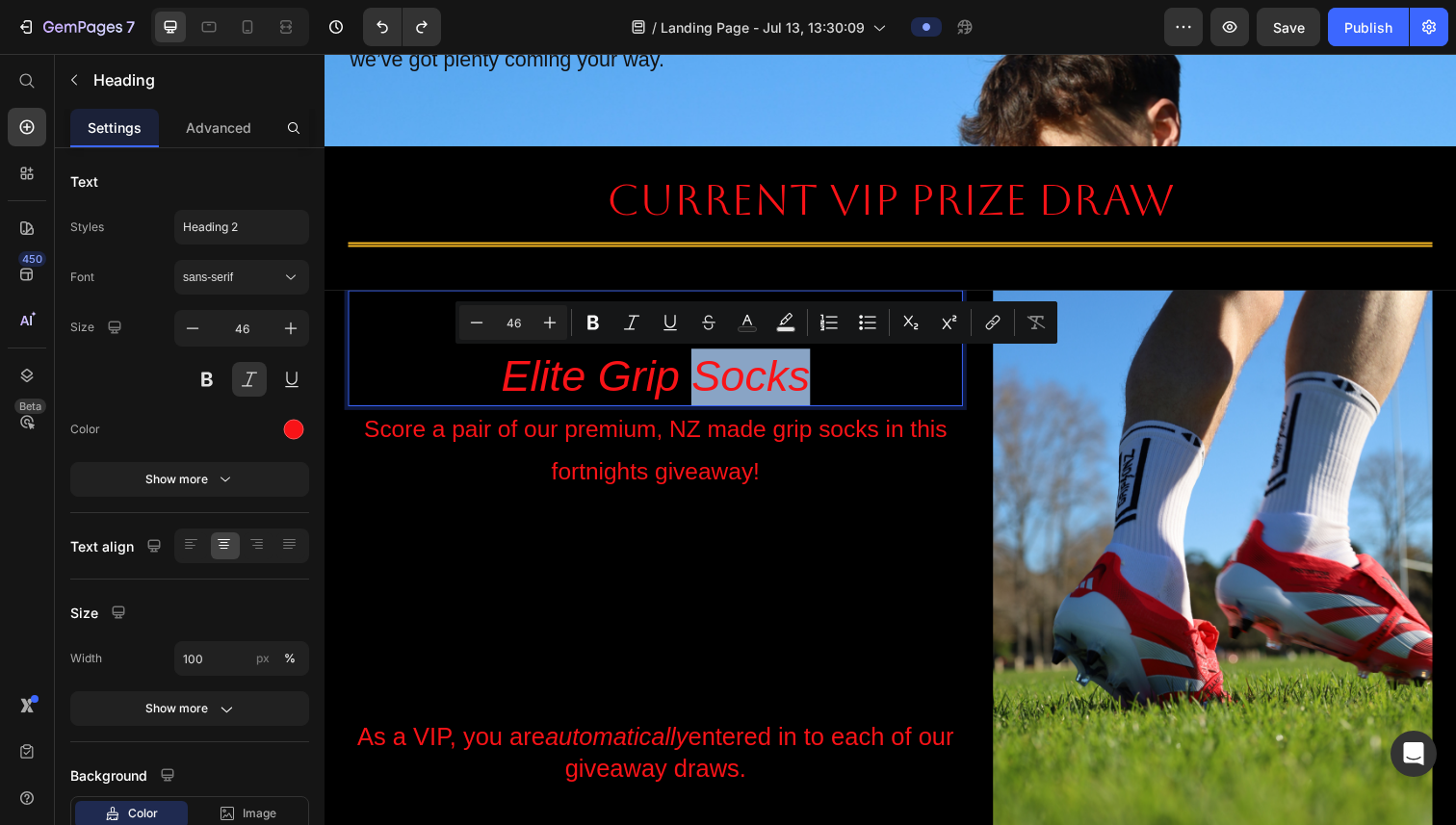 click on "Prize:  Elite Grip Socks" at bounding box center [663, 355] 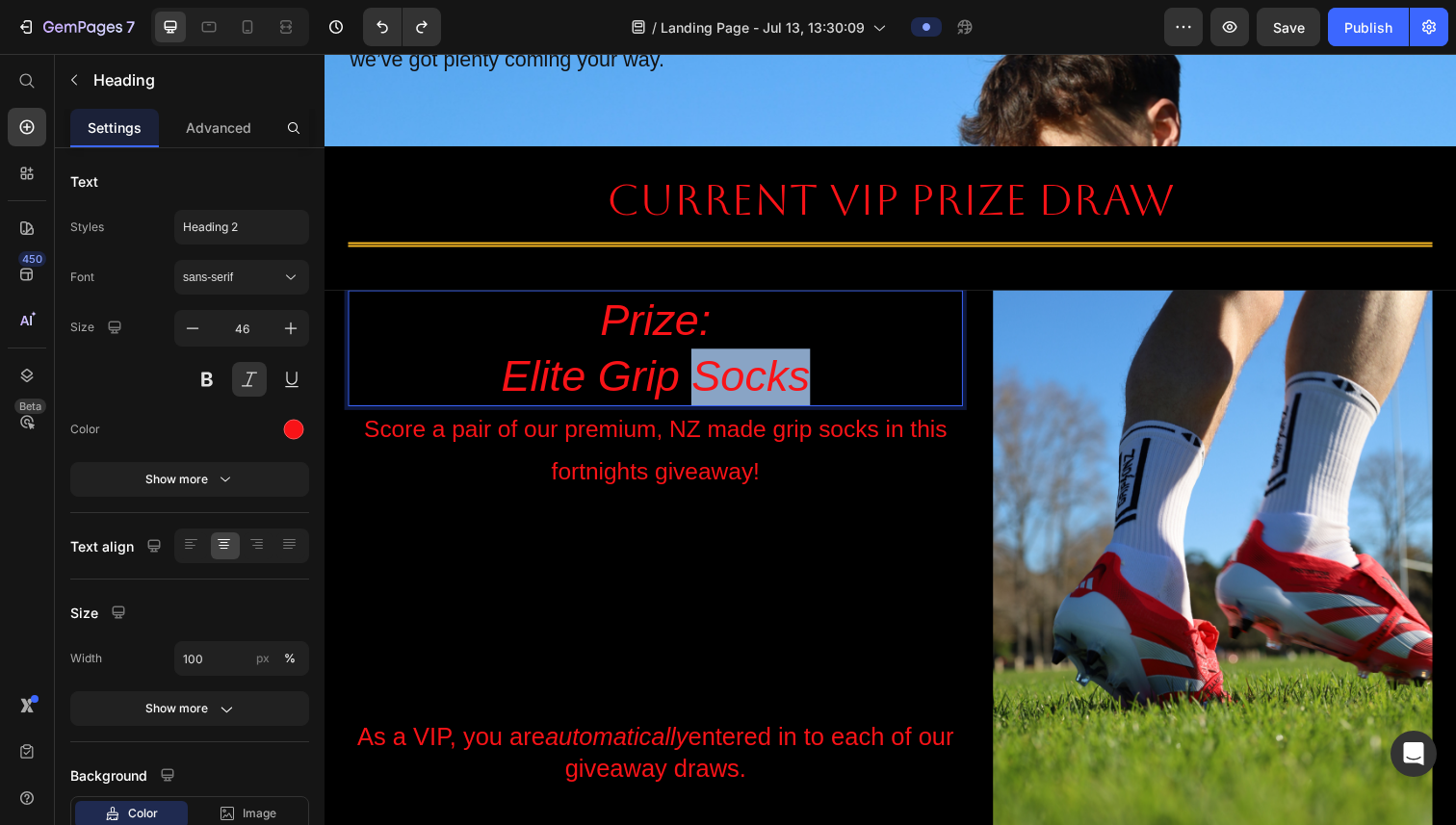 drag, startPoint x: 724, startPoint y: 323, endPoint x: 586, endPoint y: 329, distance: 138.13037 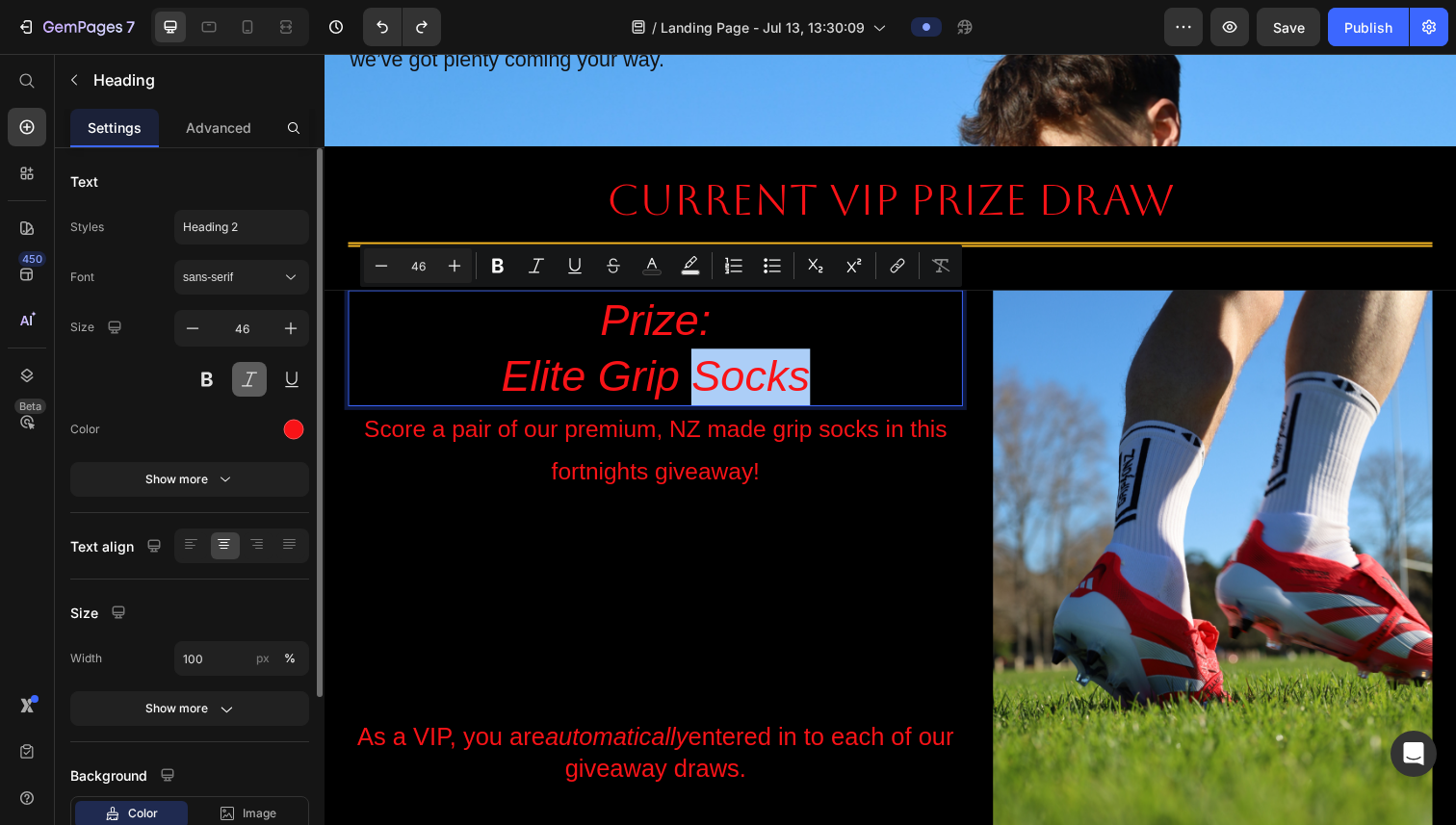 click at bounding box center (249, 379) 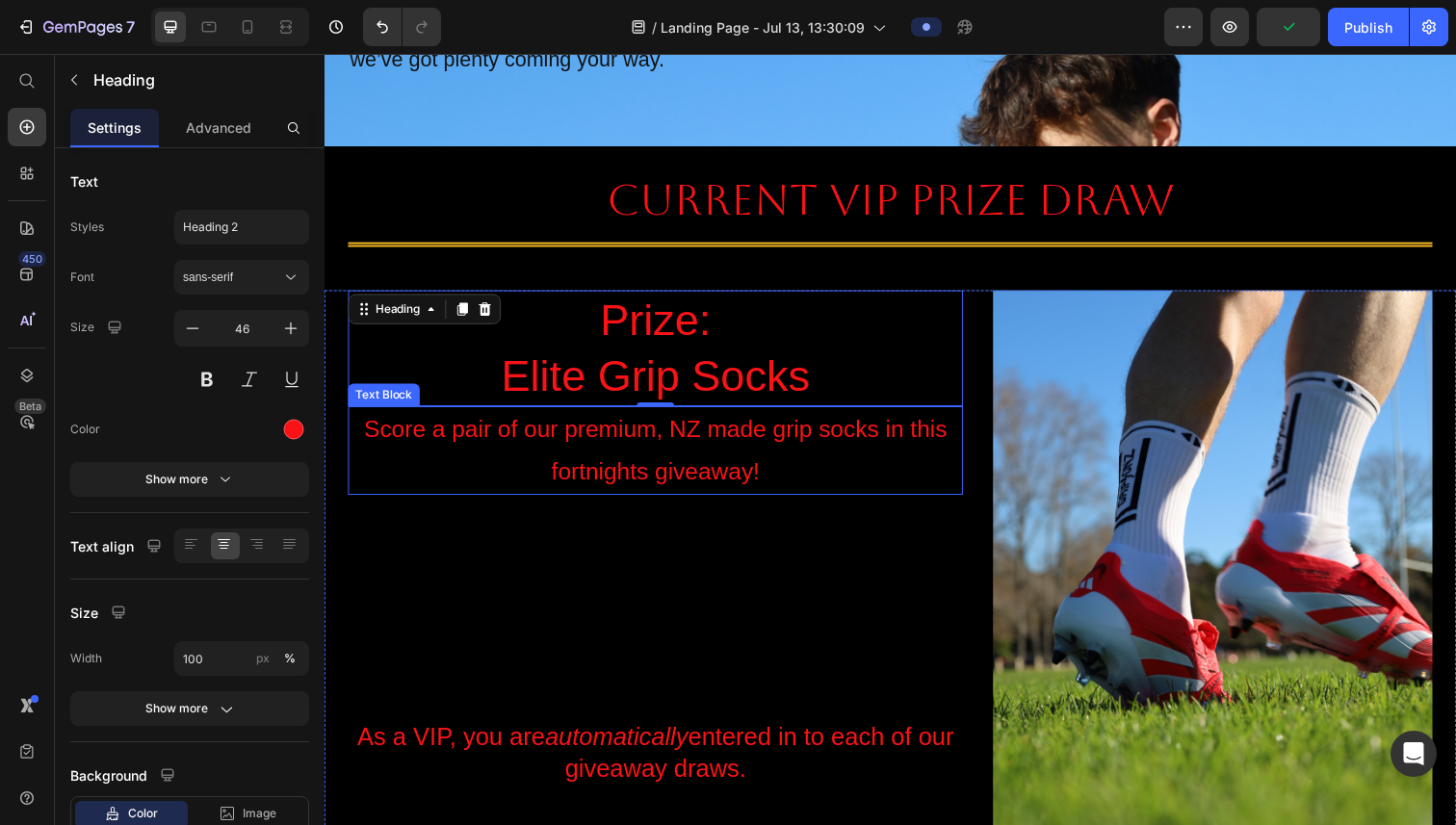 click on "Score a pair of our premium, NZ made grip socks in this fortnights giveaway!" at bounding box center [663, 459] 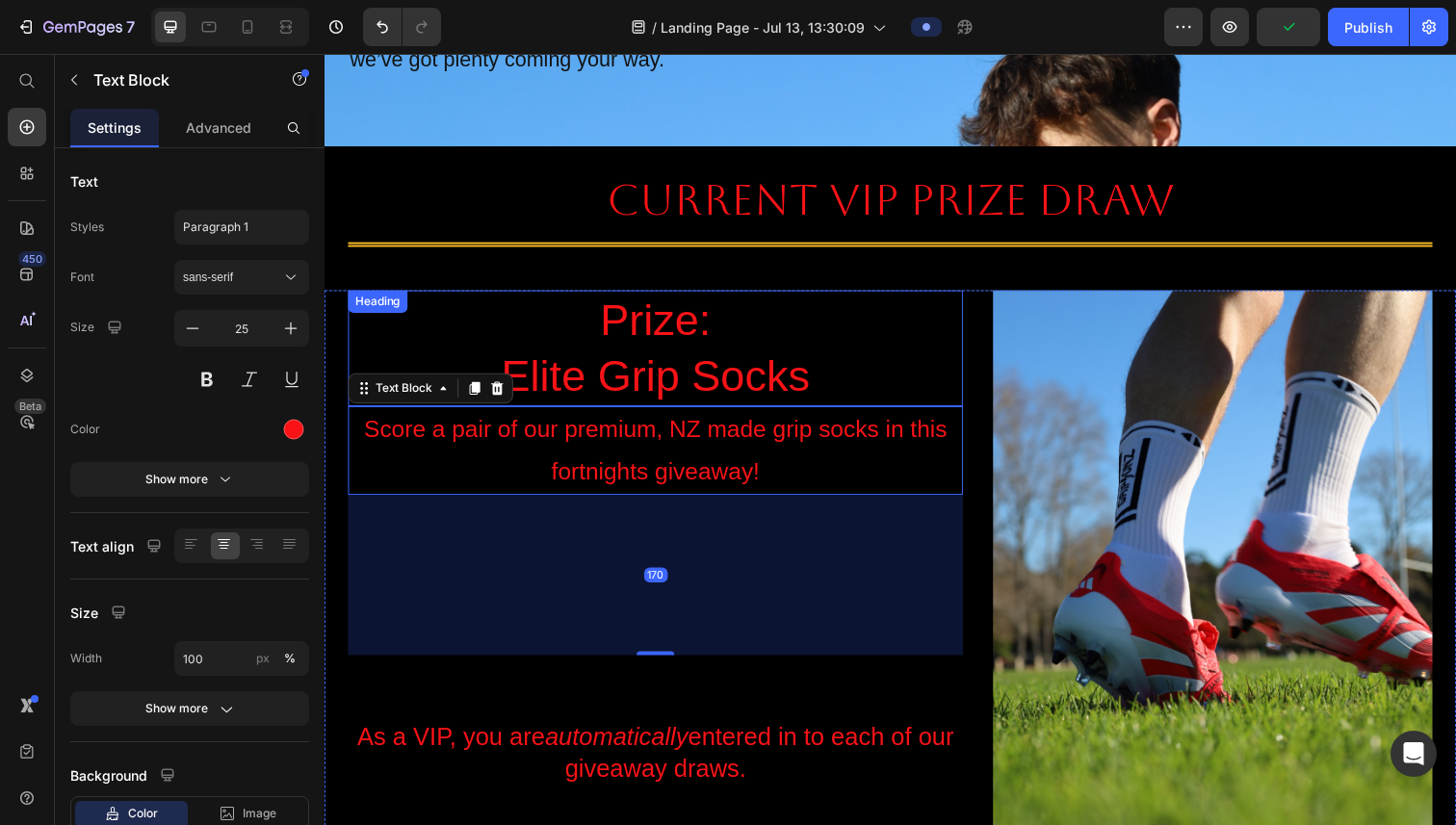 click on "Prize:  Elite Grip Socks" at bounding box center (663, 355) 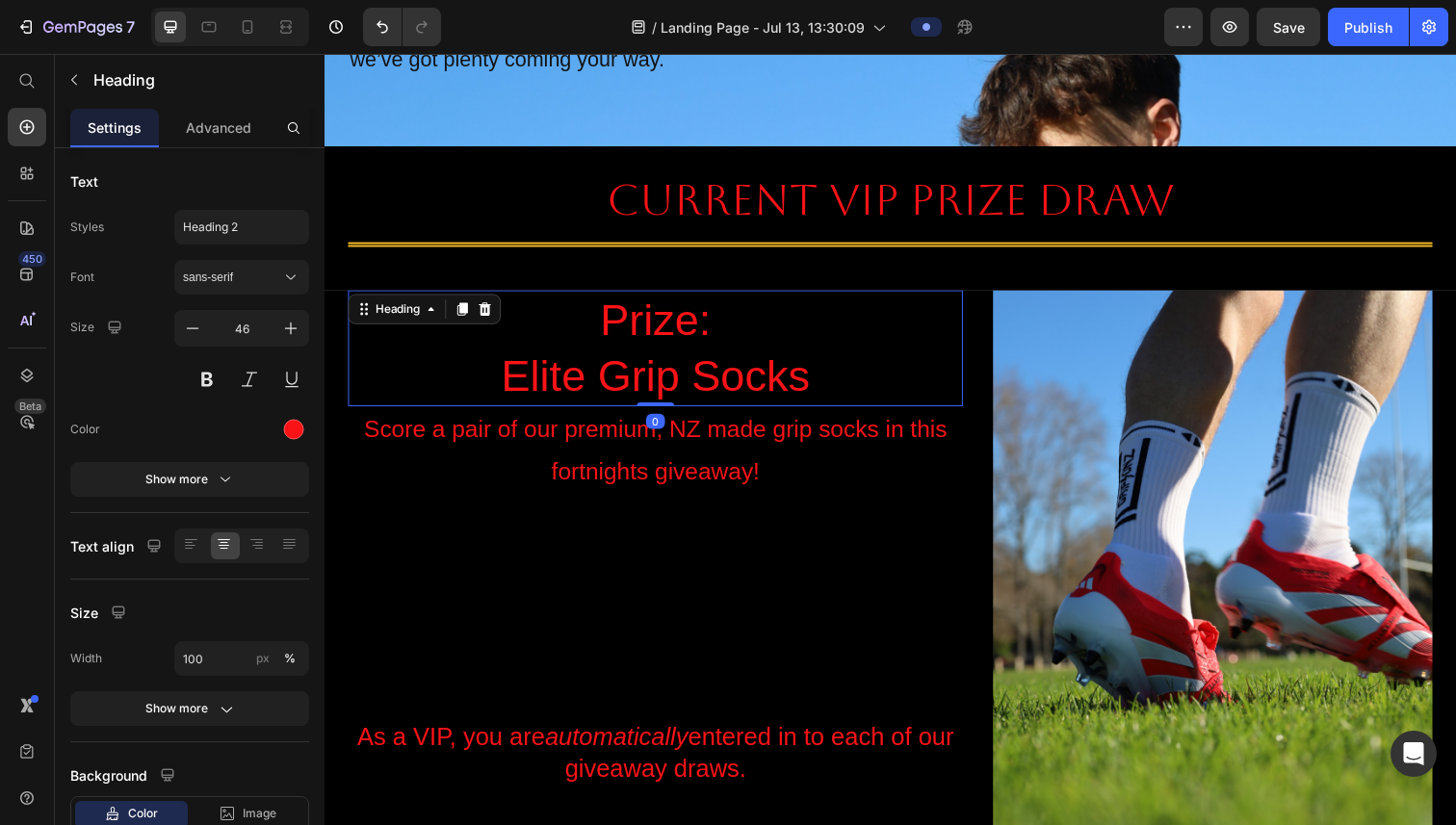 click on "Score a pair of our premium, NZ made grip socks in this fortnights giveaway!" at bounding box center (663, 459) 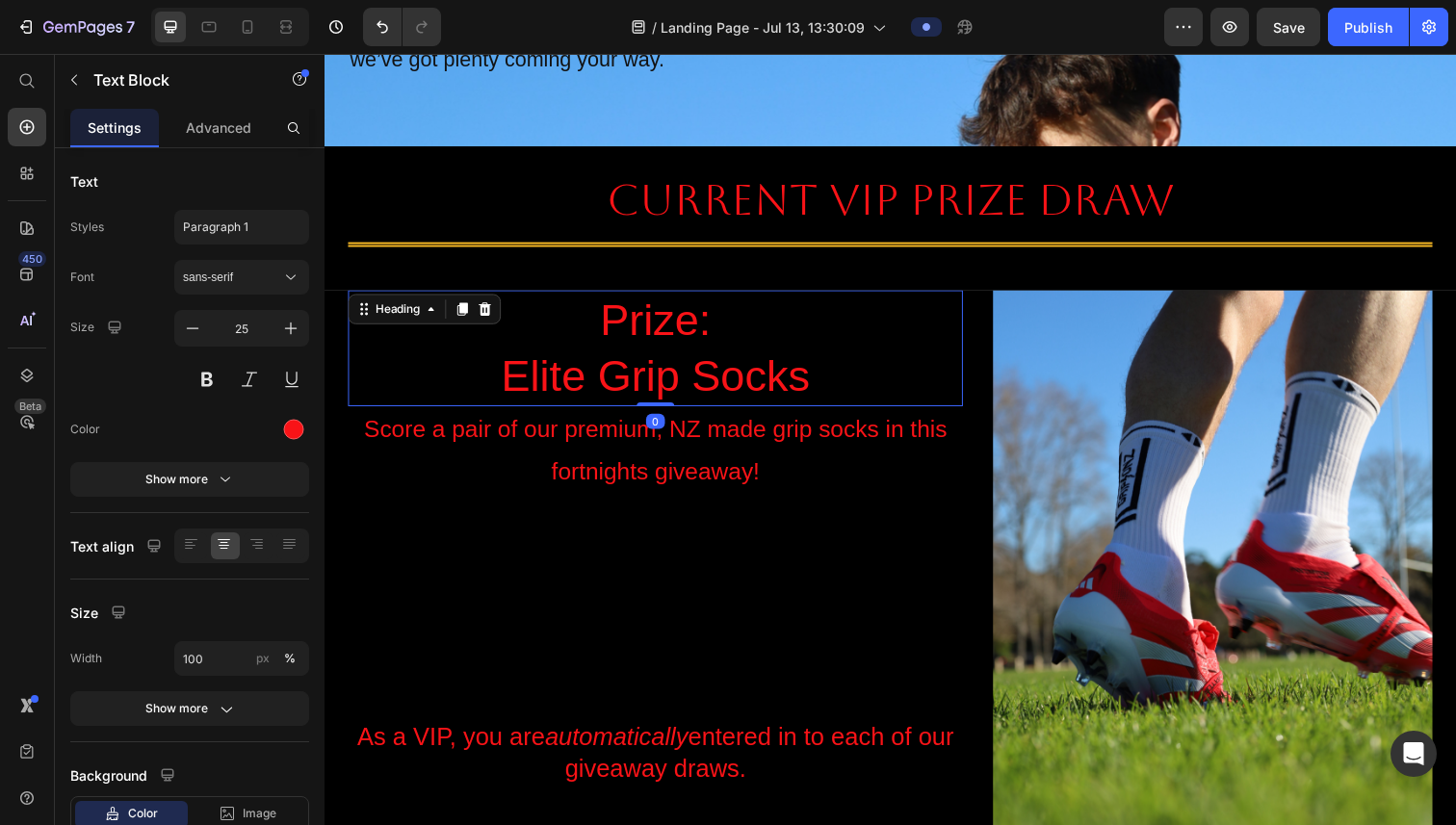 click on "Prize:  Elite Grip Socks" at bounding box center [663, 355] 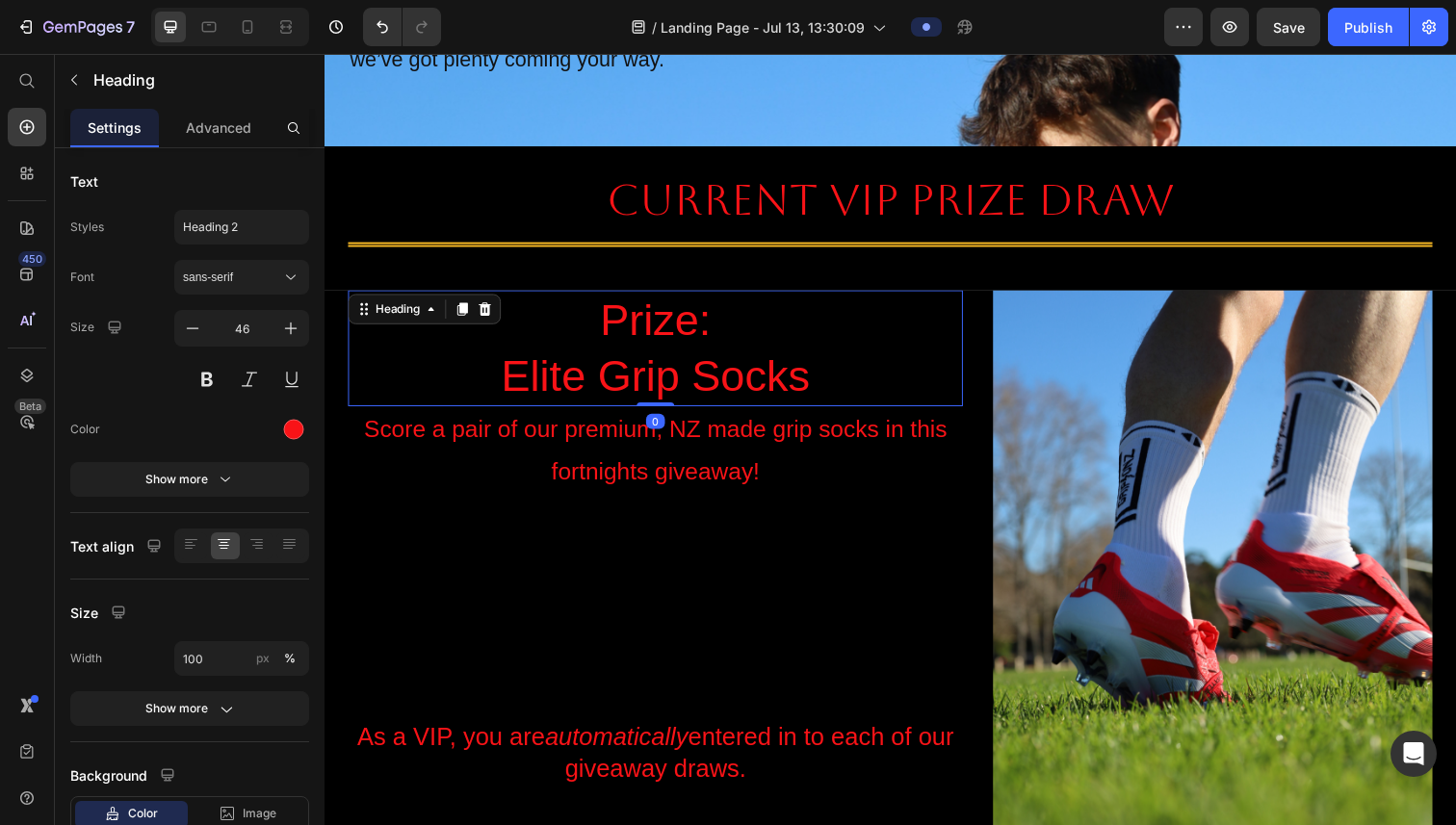 click on "Prize:  Elite Grip Socks" at bounding box center [663, 355] 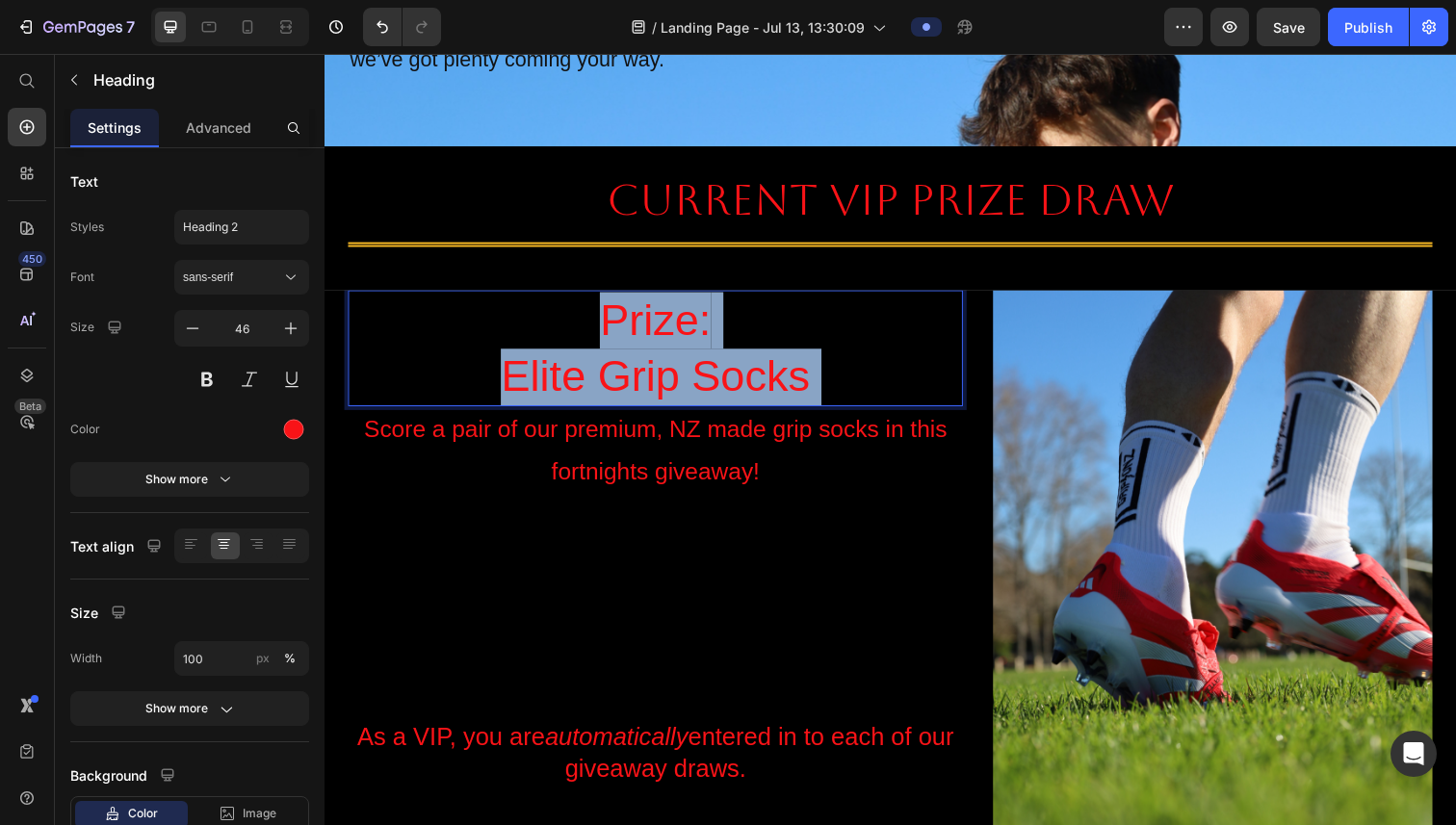 drag, startPoint x: 841, startPoint y: 381, endPoint x: 546, endPoint y: 384, distance: 295.0153 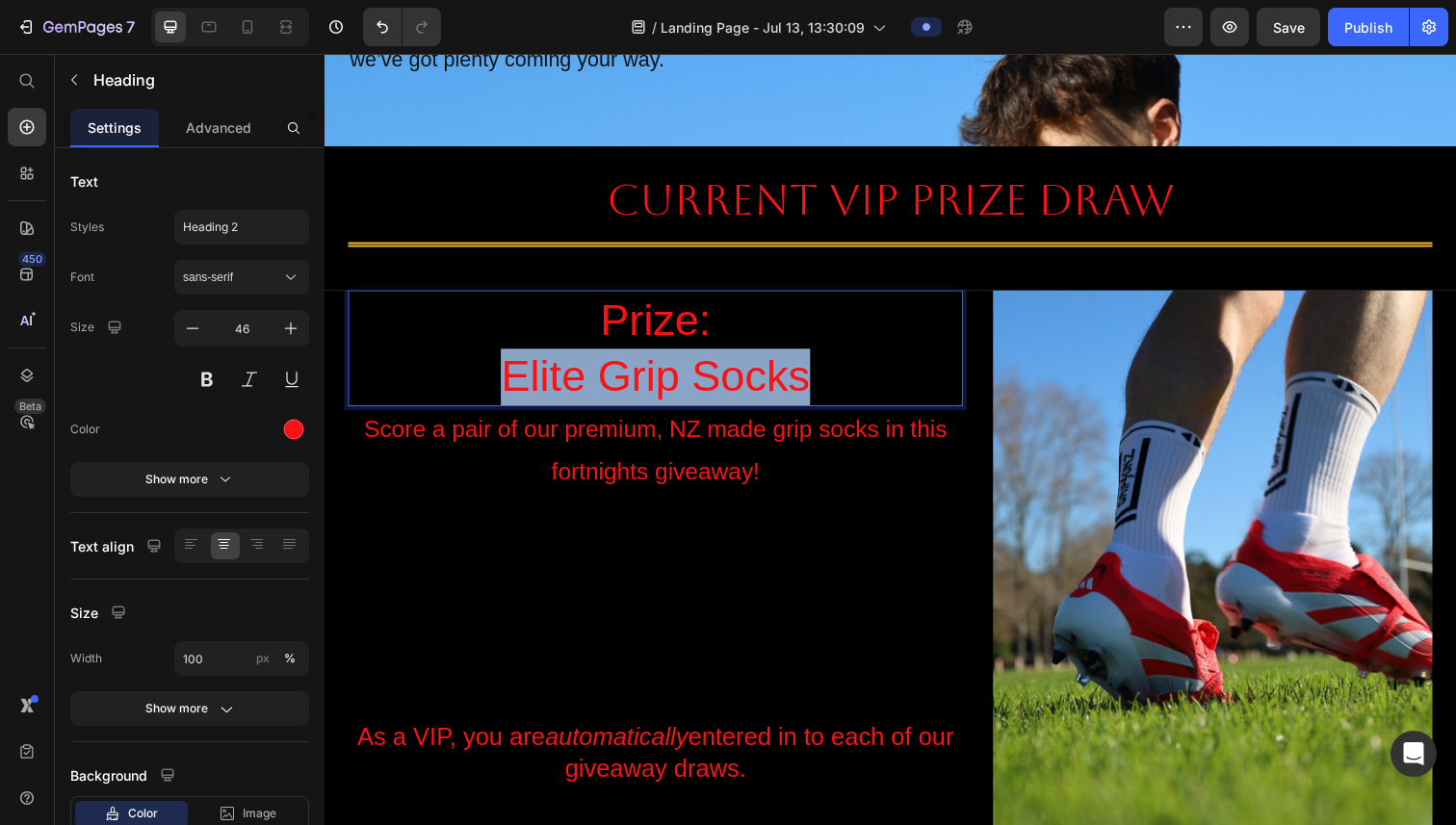 drag, startPoint x: 515, startPoint y: 383, endPoint x: 824, endPoint y: 394, distance: 309.19573 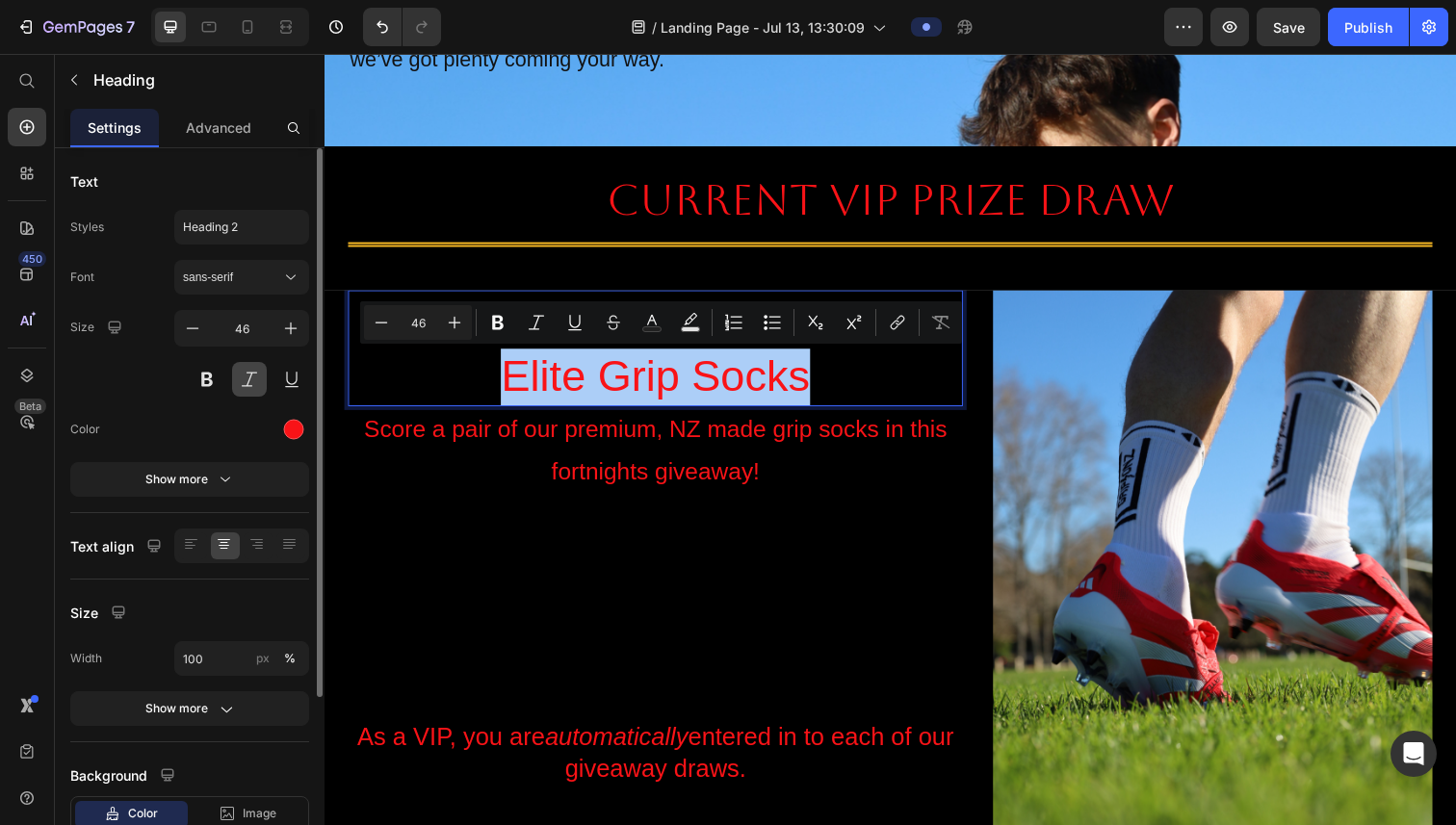 click at bounding box center [249, 379] 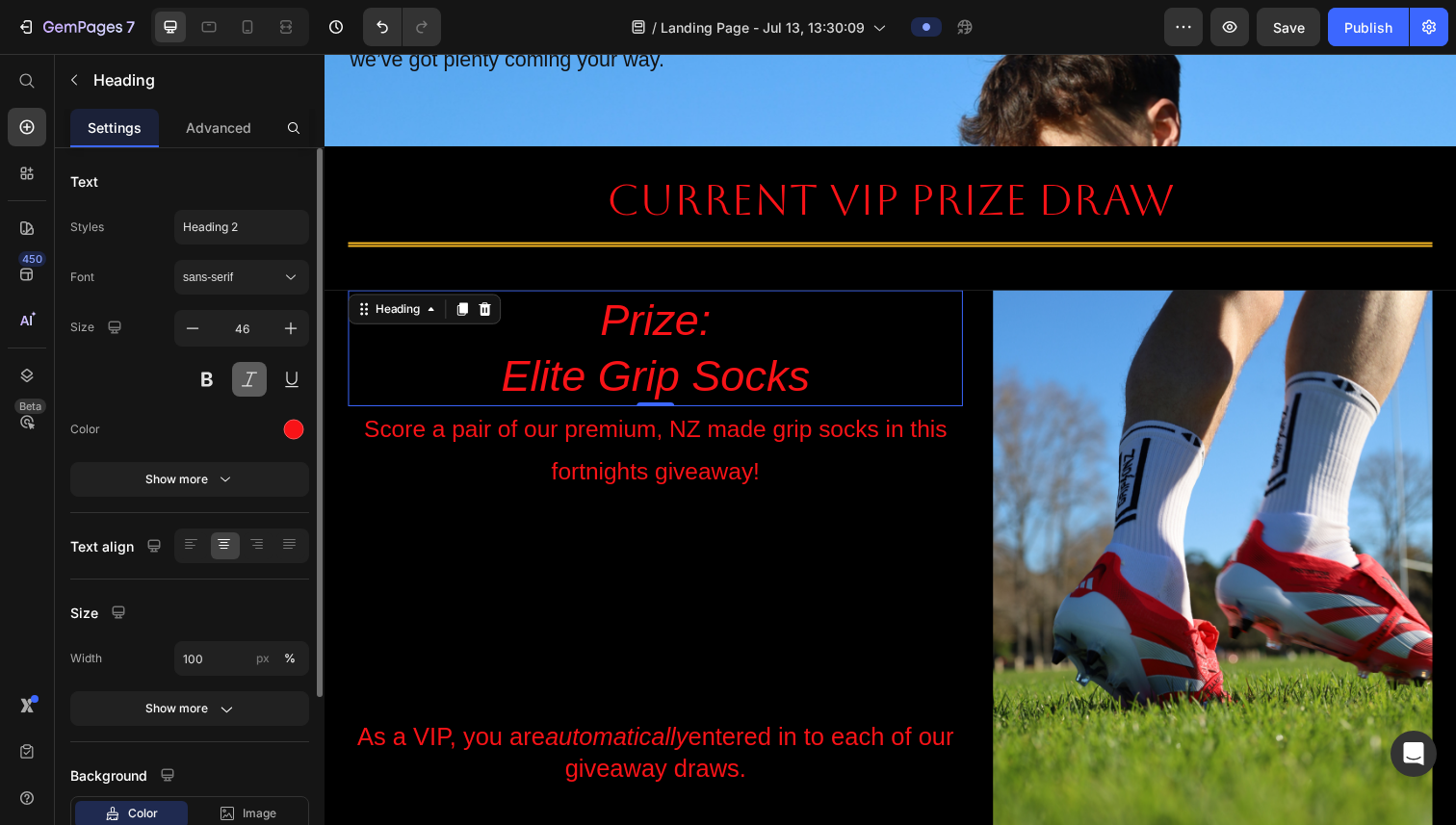 click at bounding box center [249, 379] 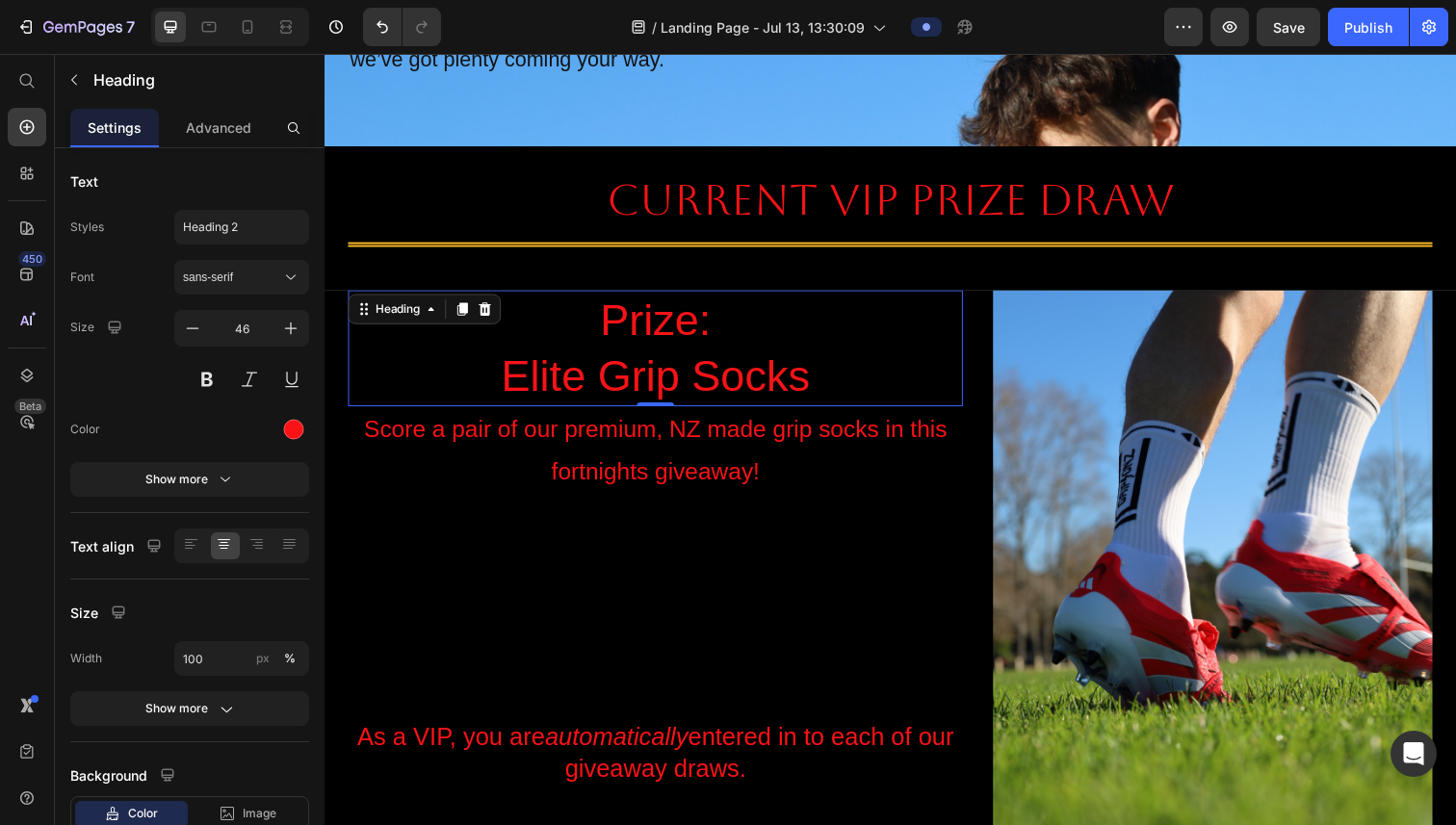 click on "Prize:  Elite Grip Socks" at bounding box center (663, 355) 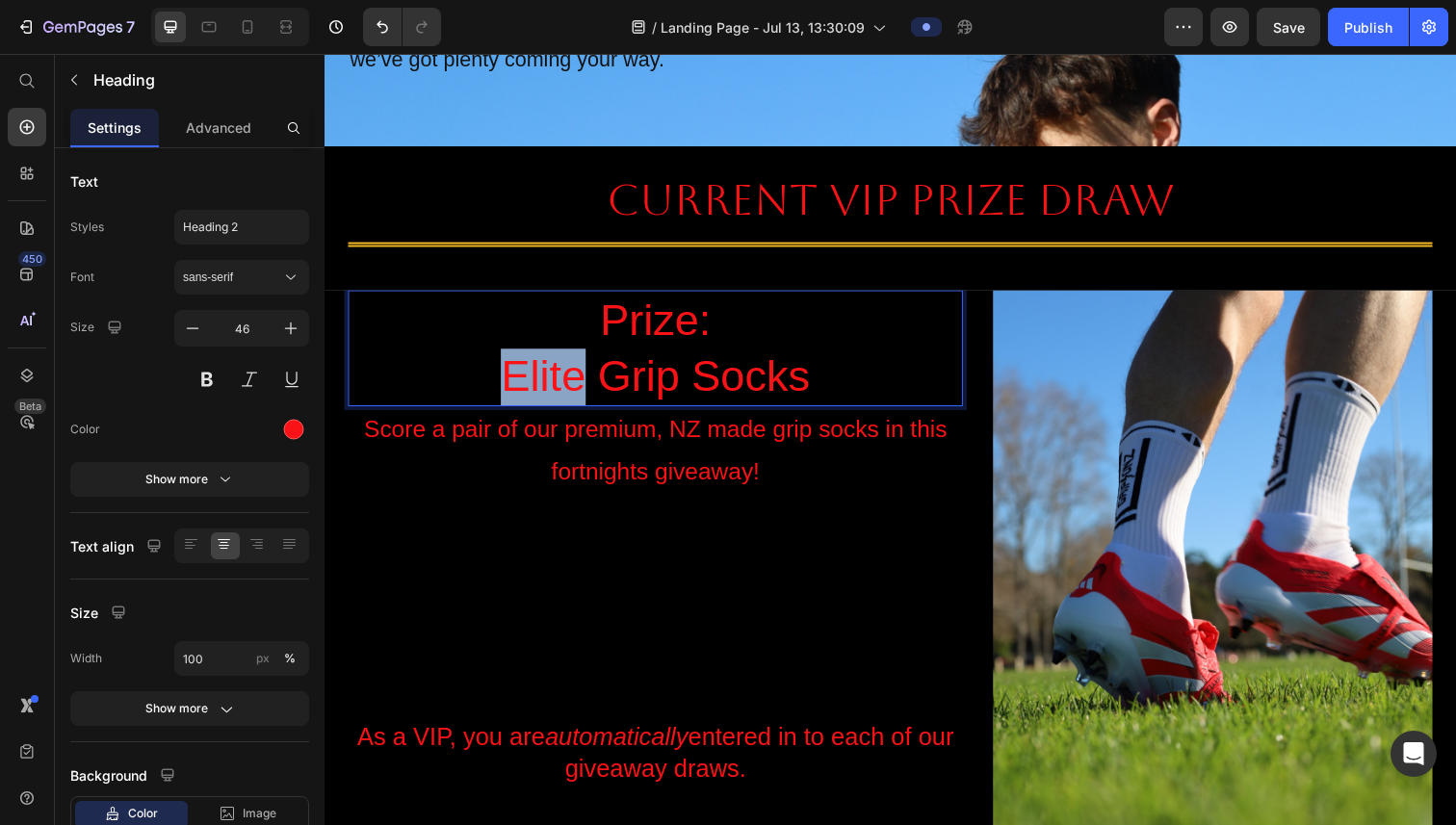 click on "Prize:  Elite Grip Socks" at bounding box center (663, 355) 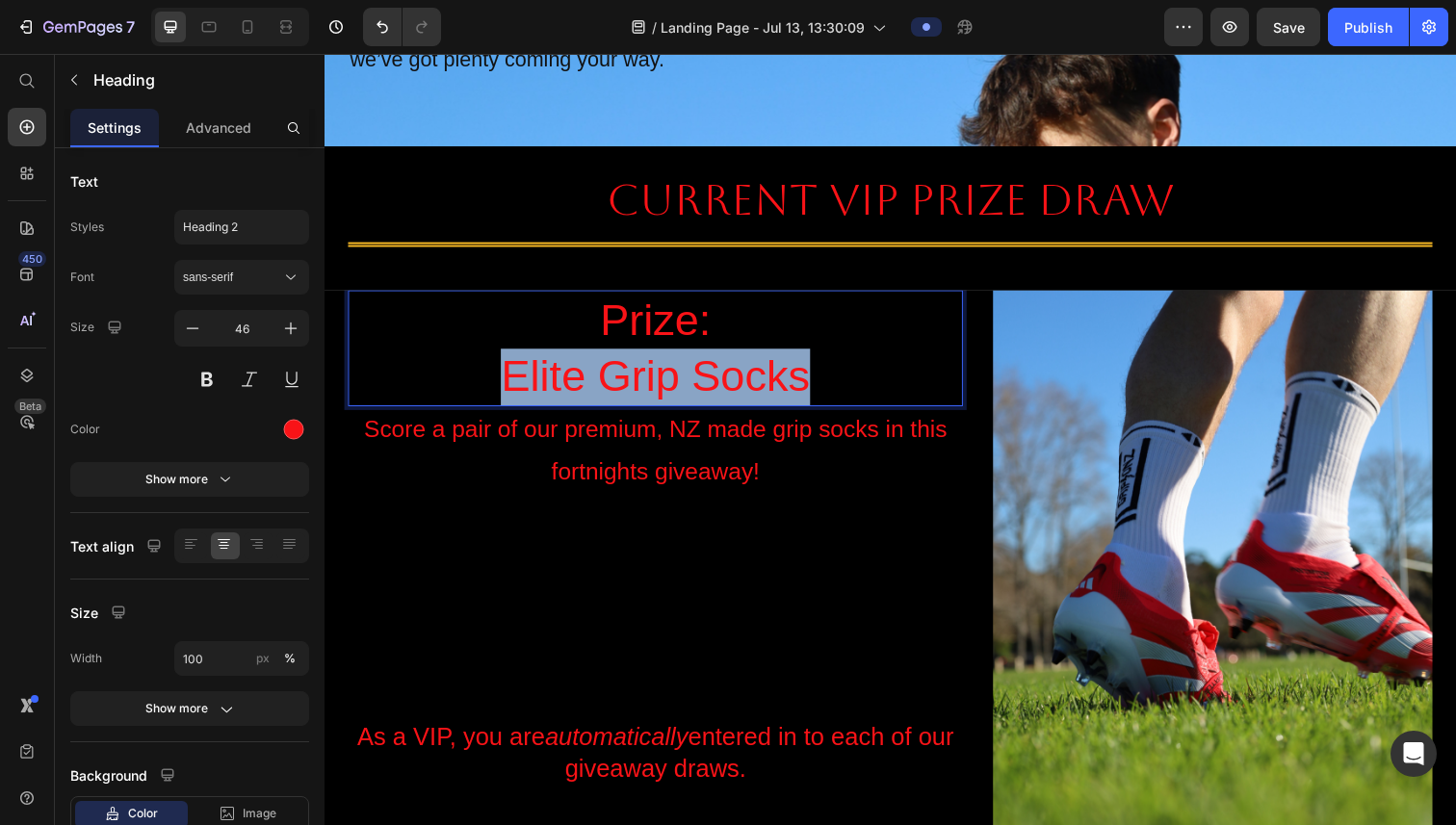 click on "Prize:  Elite Grip Socks" at bounding box center (663, 355) 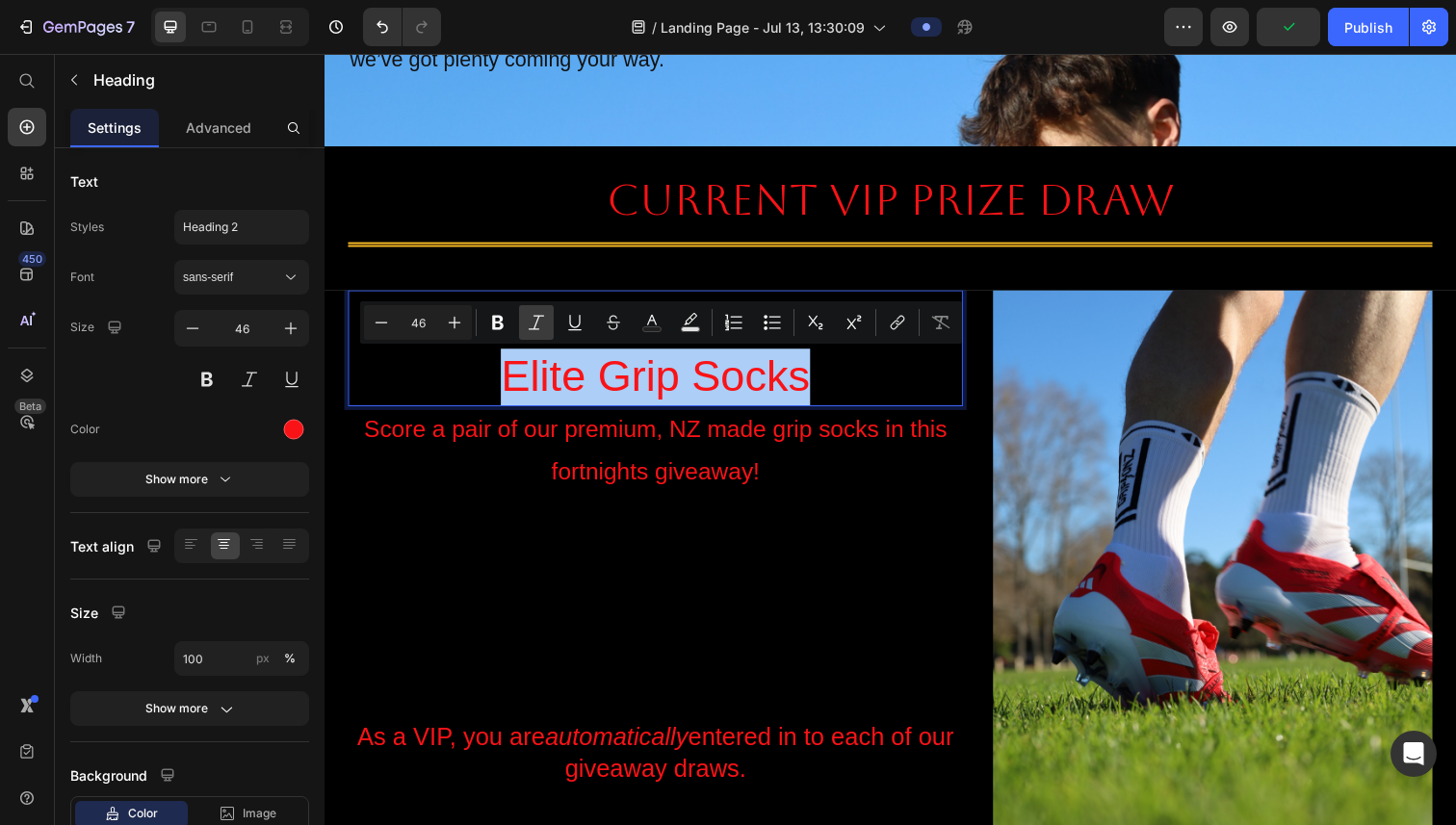 click on "Italic" at bounding box center (536, 322) 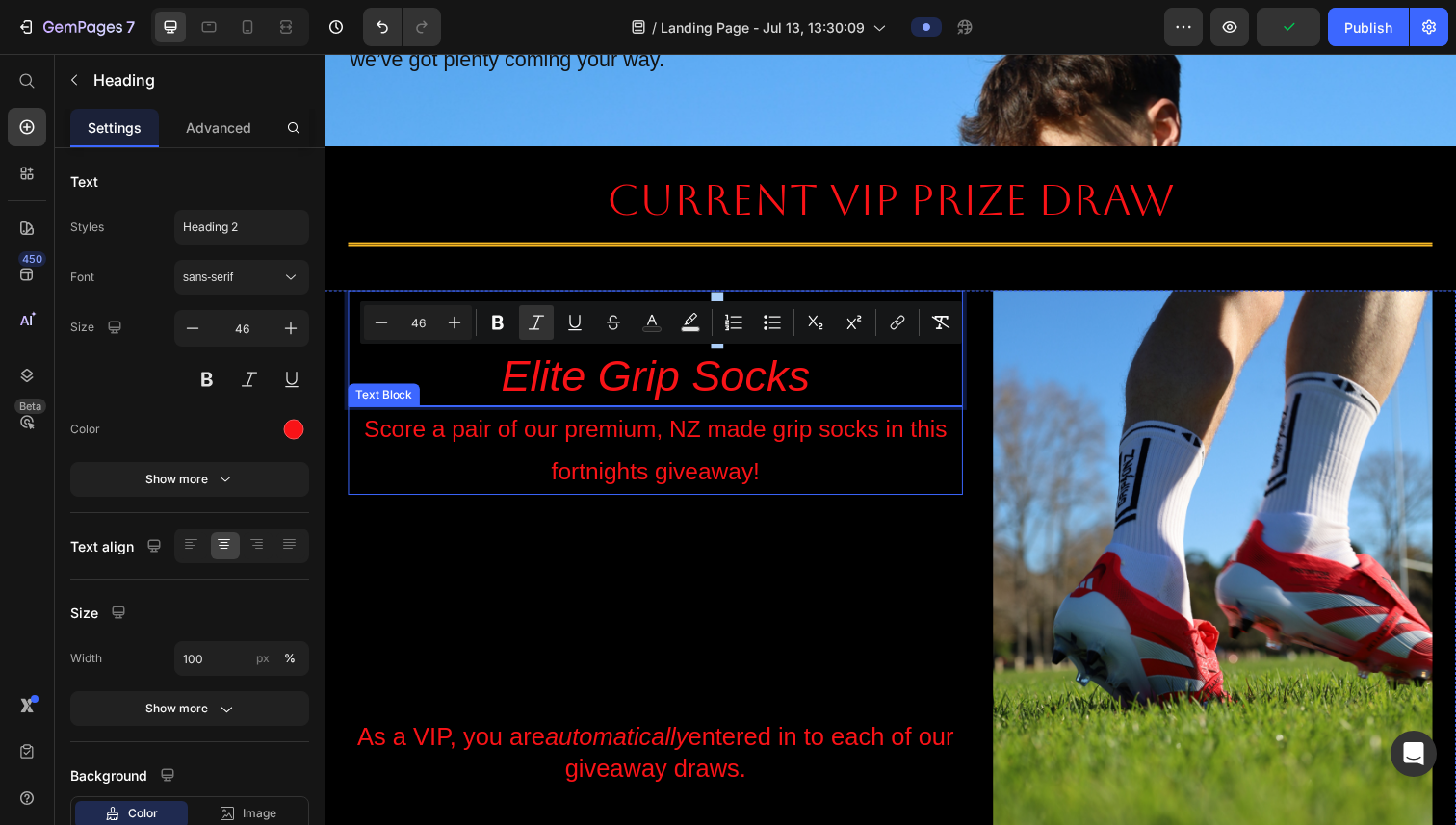 click on "Score a pair of our premium, NZ made grip socks in this fortnights giveaway!" at bounding box center [663, 459] 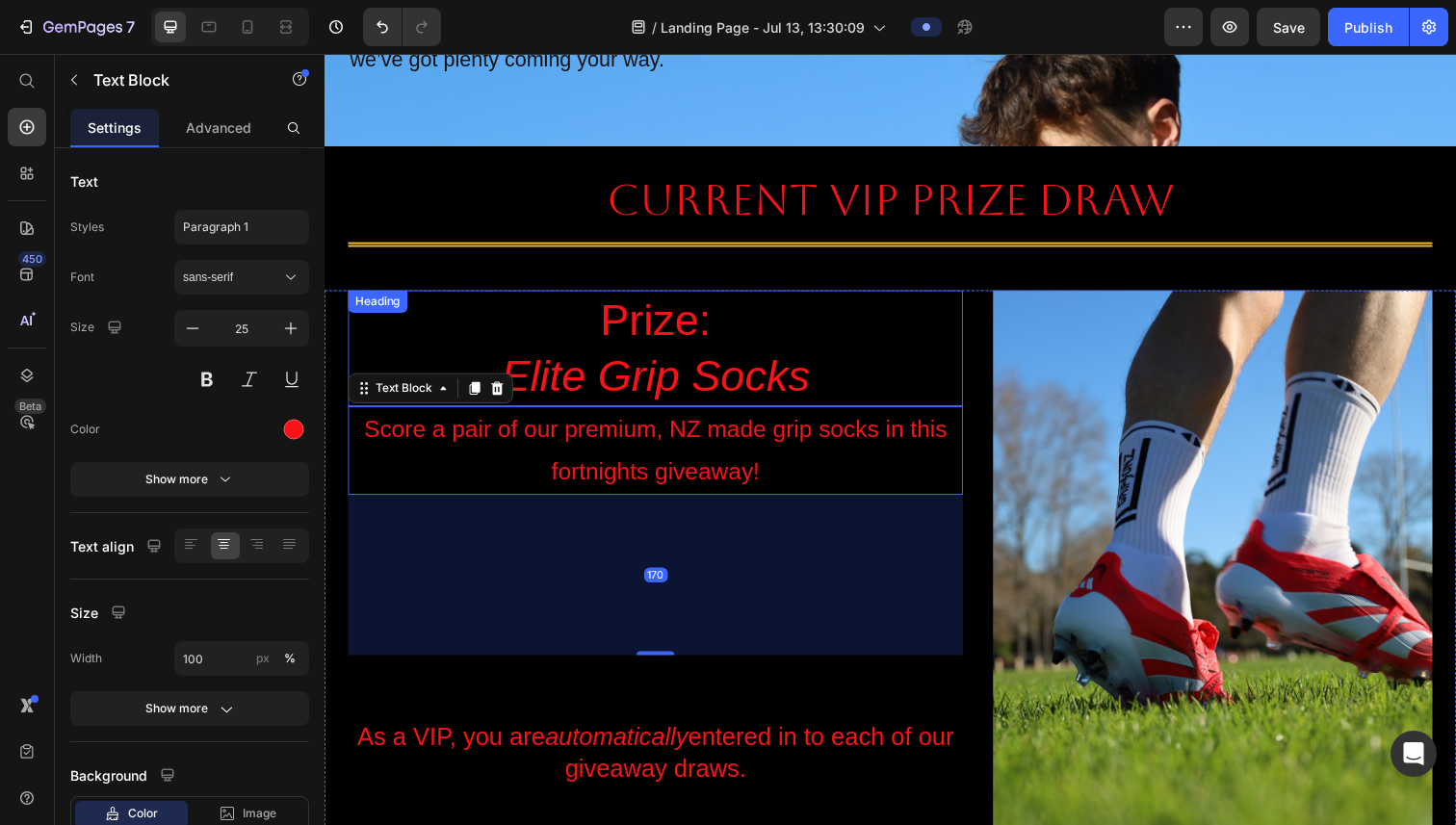click on "Elite Grip Socks" at bounding box center [662, 383] 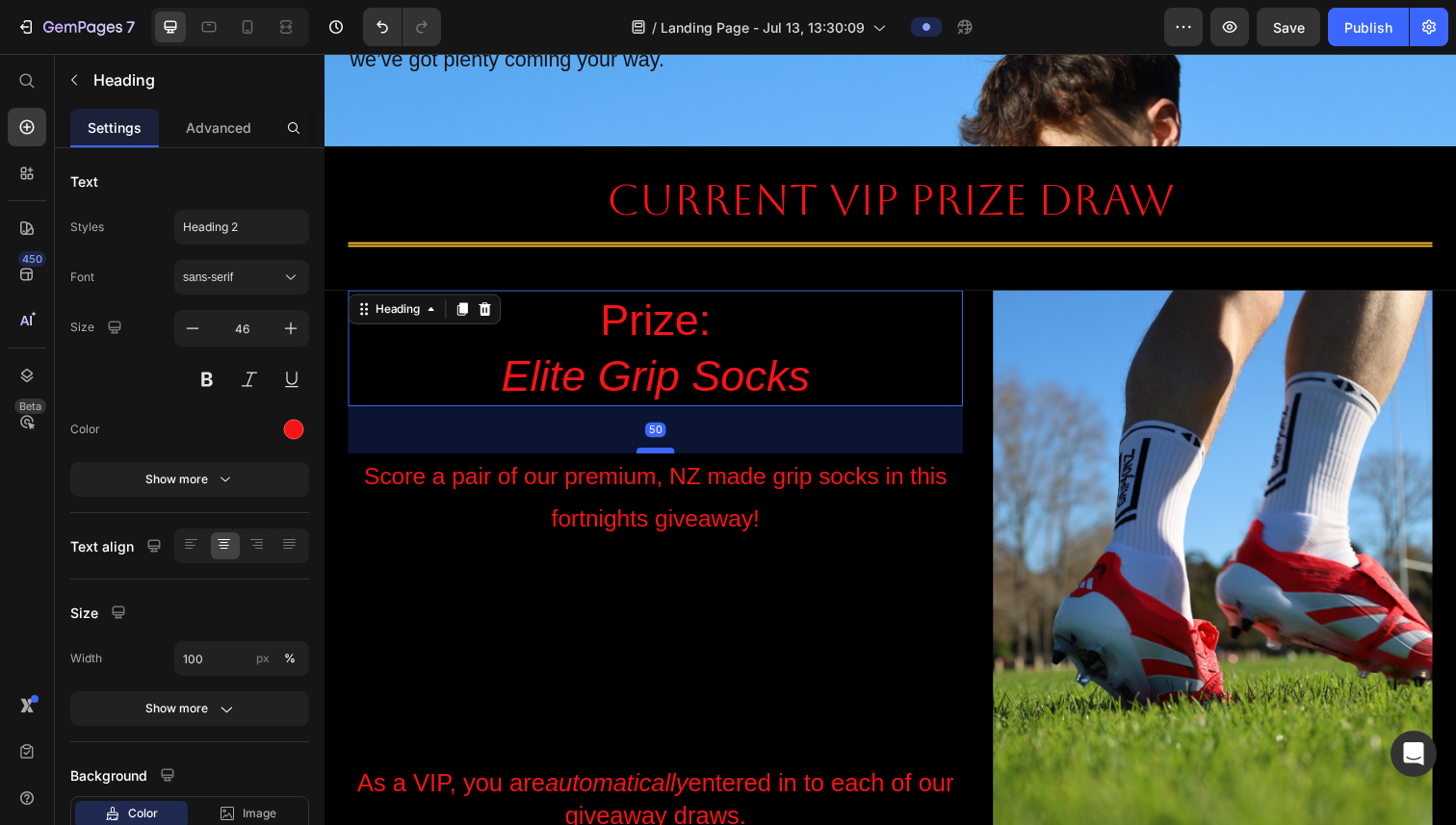 drag, startPoint x: 663, startPoint y: 413, endPoint x: 659, endPoint y: 461, distance: 48.16638 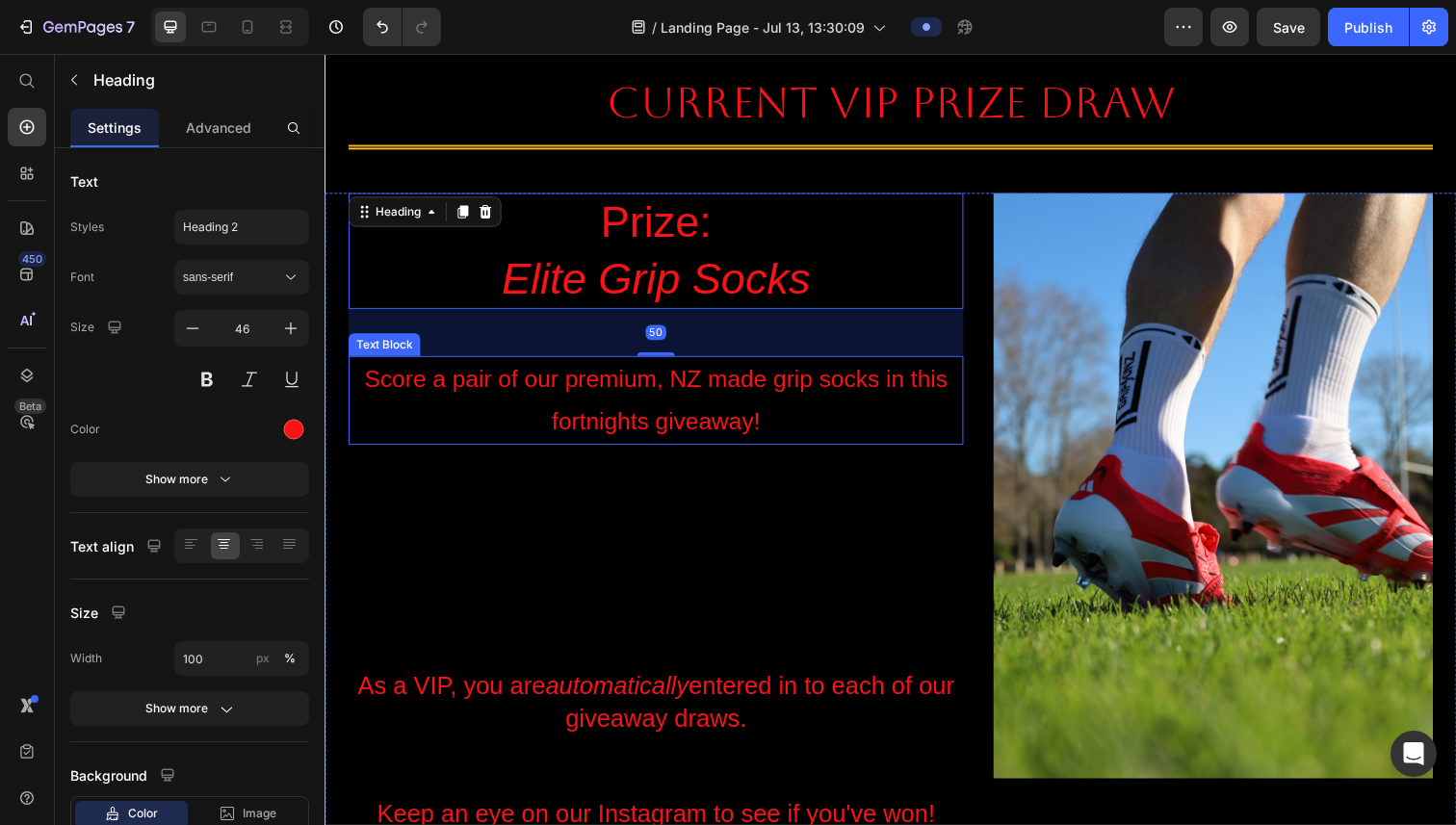 scroll, scrollTop: 536, scrollLeft: 0, axis: vertical 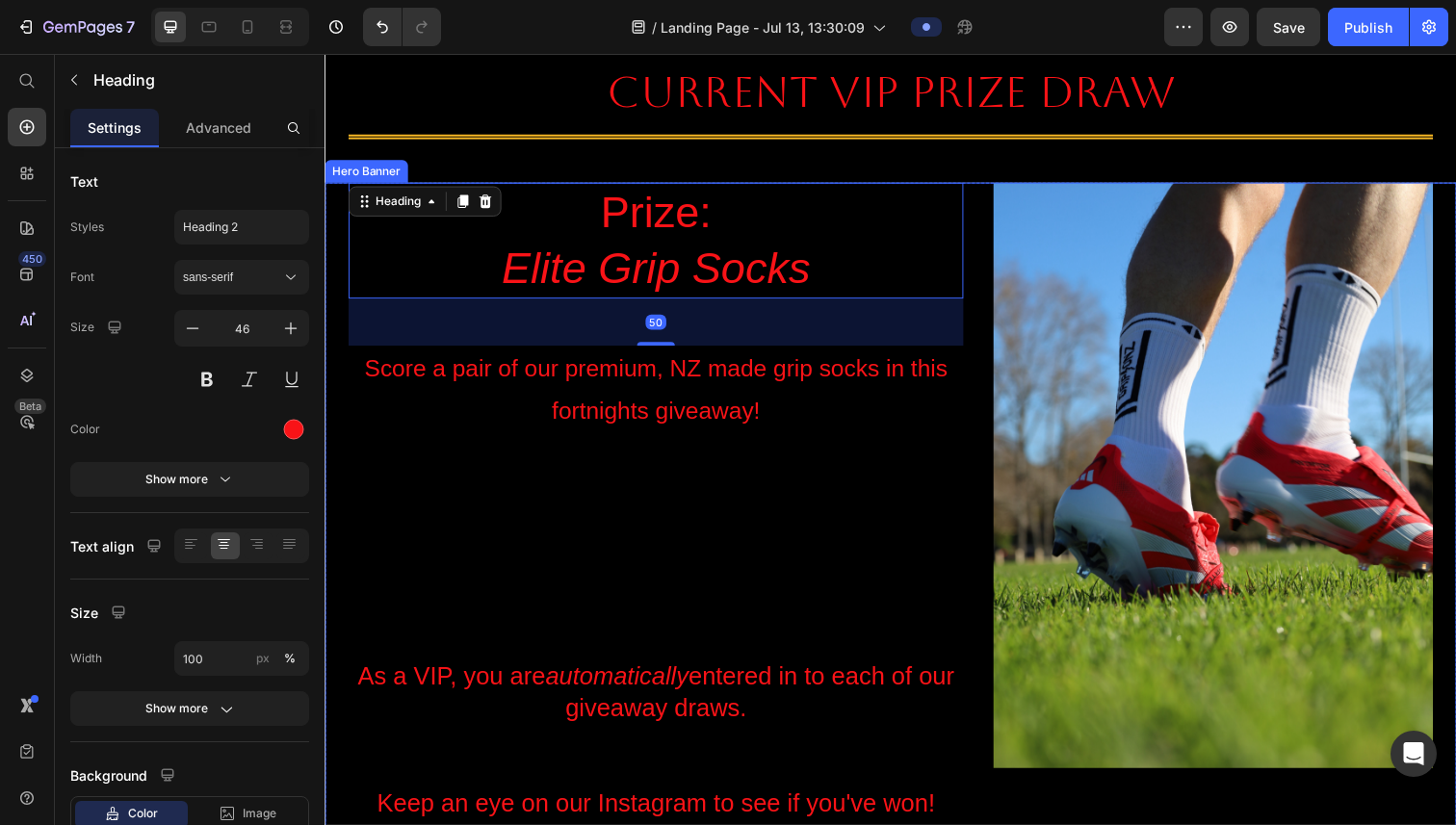 click on "Prize:  Elite Grip Socks Heading   50 Score a pair of our premium, NZ made grip socks in this fortnights giveaway! Text Block ⁠⁠⁠⁠⁠⁠⁠ As a VIP, you are  automatically  entered in to each of our giveaway draws. Keep an eye on our Instagram to see if you've won! Heading Winner drawn in... Heading 06 Days 23 Hours 23 Minutes 35 Seconds Countdown Timer" at bounding box center (663, 704) 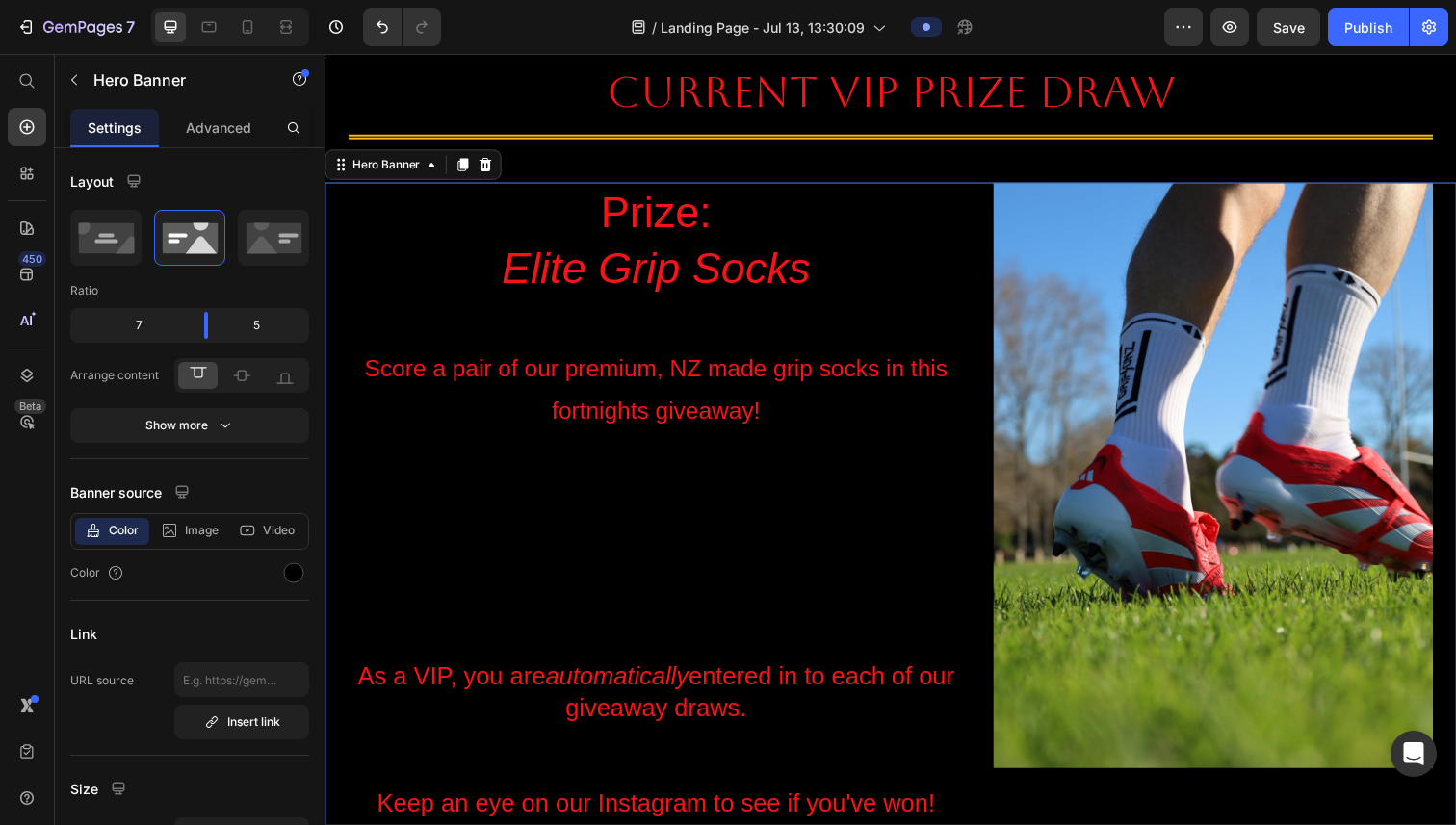 click on "Score a pair of our premium, NZ made grip socks in this fortnights giveaway!" at bounding box center (663, 398) 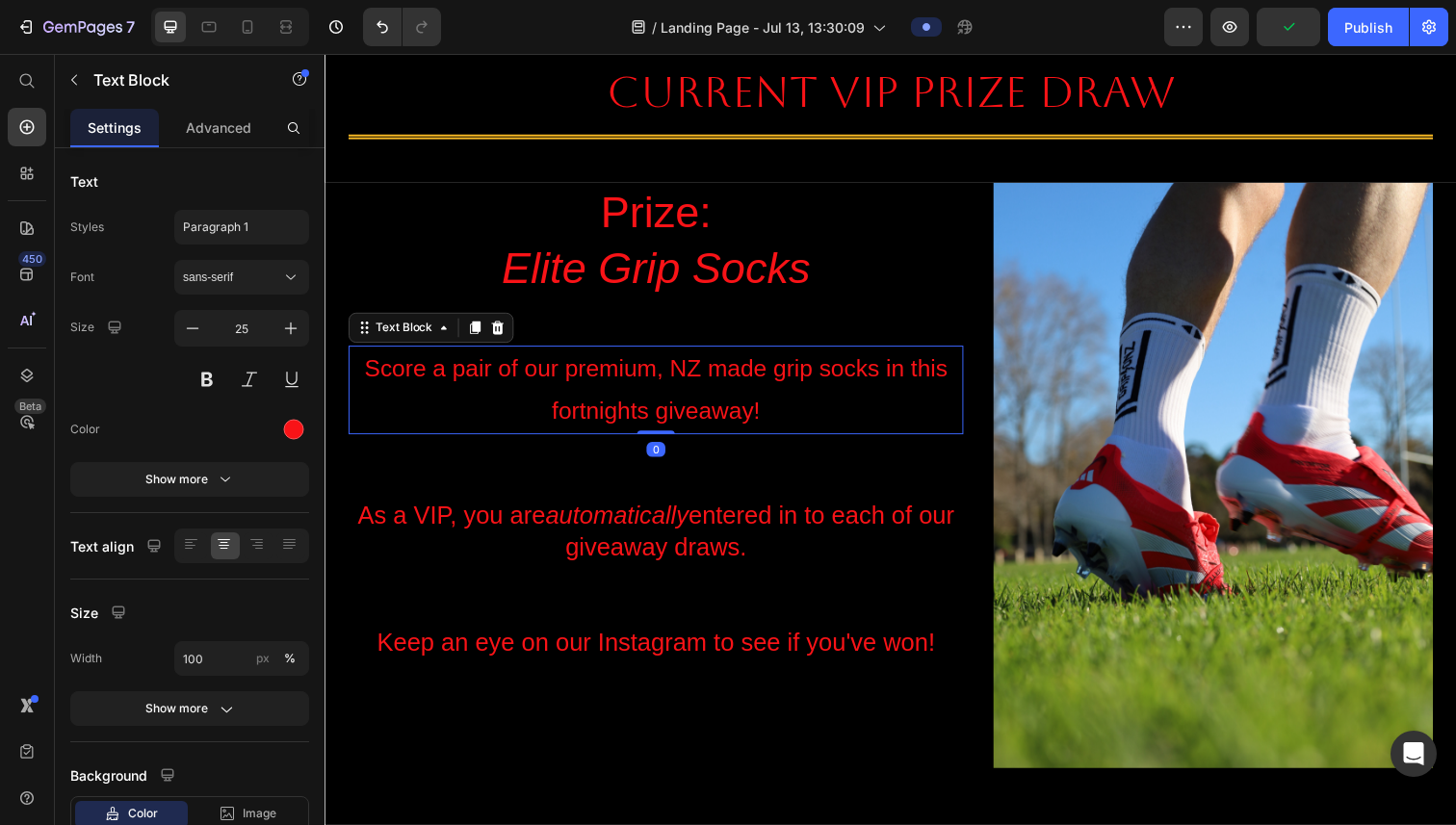 drag, startPoint x: 668, startPoint y: 603, endPoint x: 687, endPoint y: 389, distance: 214.8418 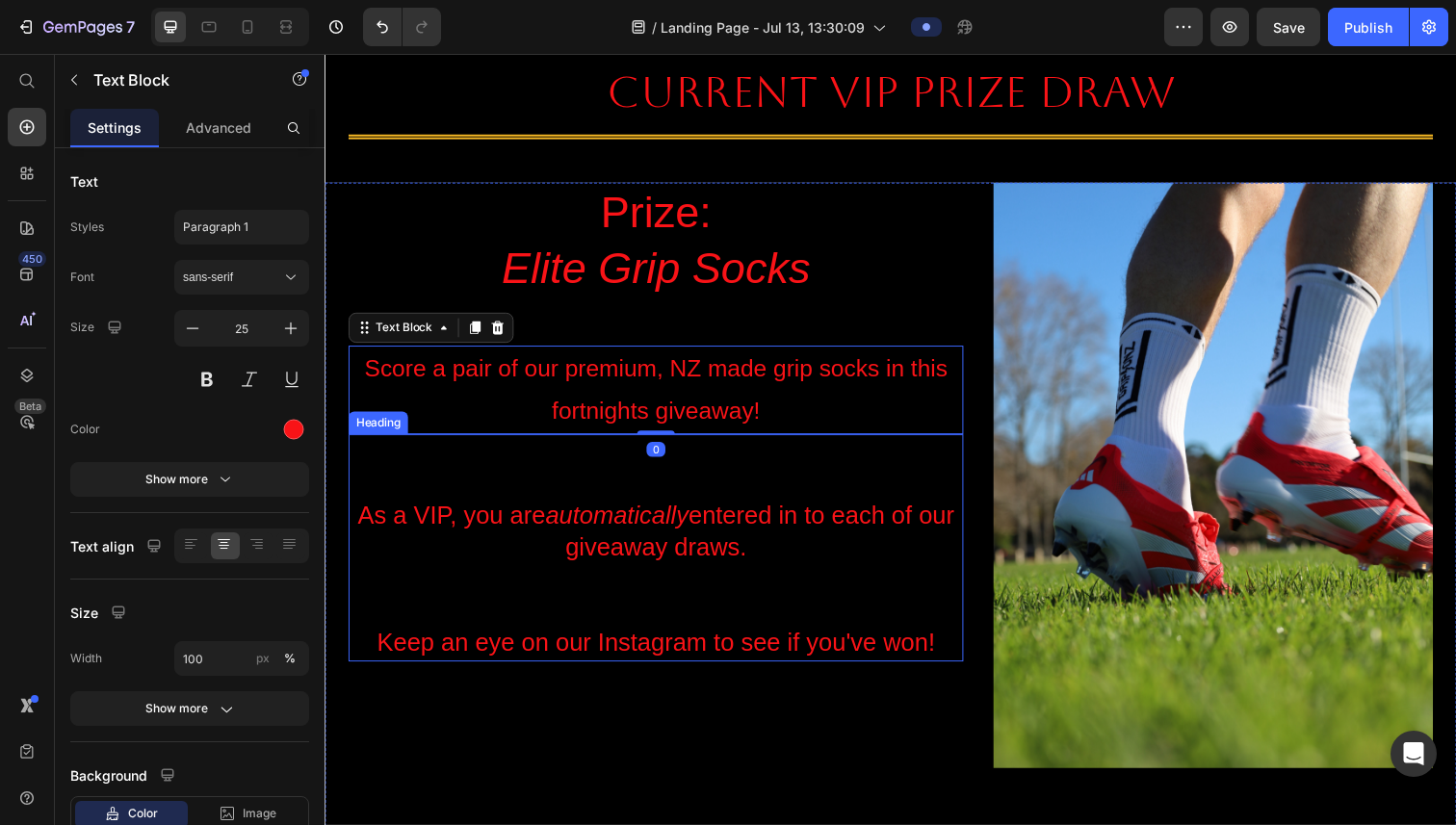 click on "⁠⁠⁠⁠⁠⁠⁠ As a VIP, you are  automatically  entered in to each of our giveaway draws. Keep an eye on our Instagram to see if you've won!" at bounding box center [663, 558] 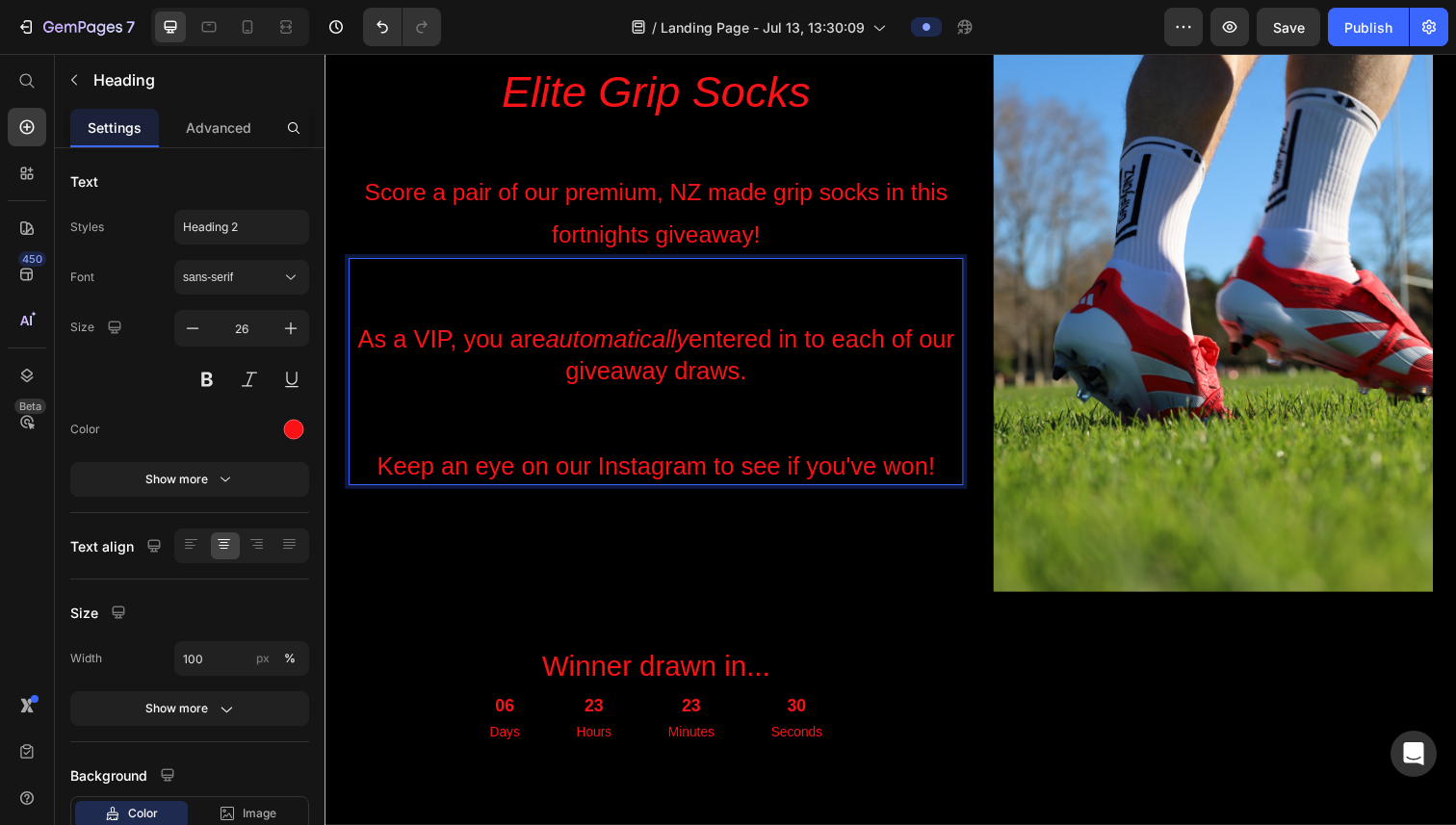 scroll, scrollTop: 639, scrollLeft: 0, axis: vertical 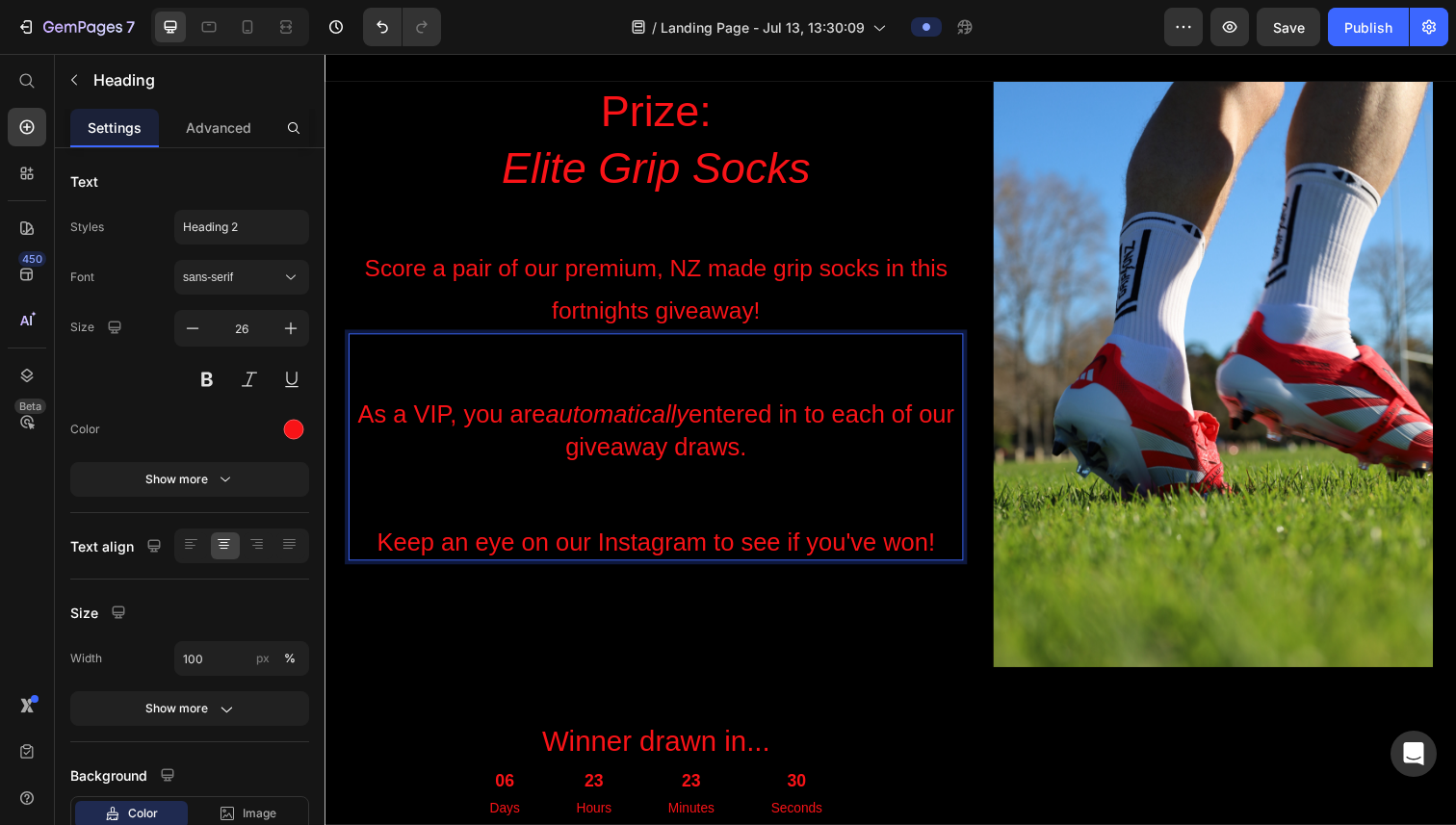 click on "⁠⁠⁠⁠⁠⁠⁠ As a VIP, you are  automatically  entered in to each of our giveaway draws. Keep an eye on our Instagram to see if you've won!" at bounding box center (663, 455) 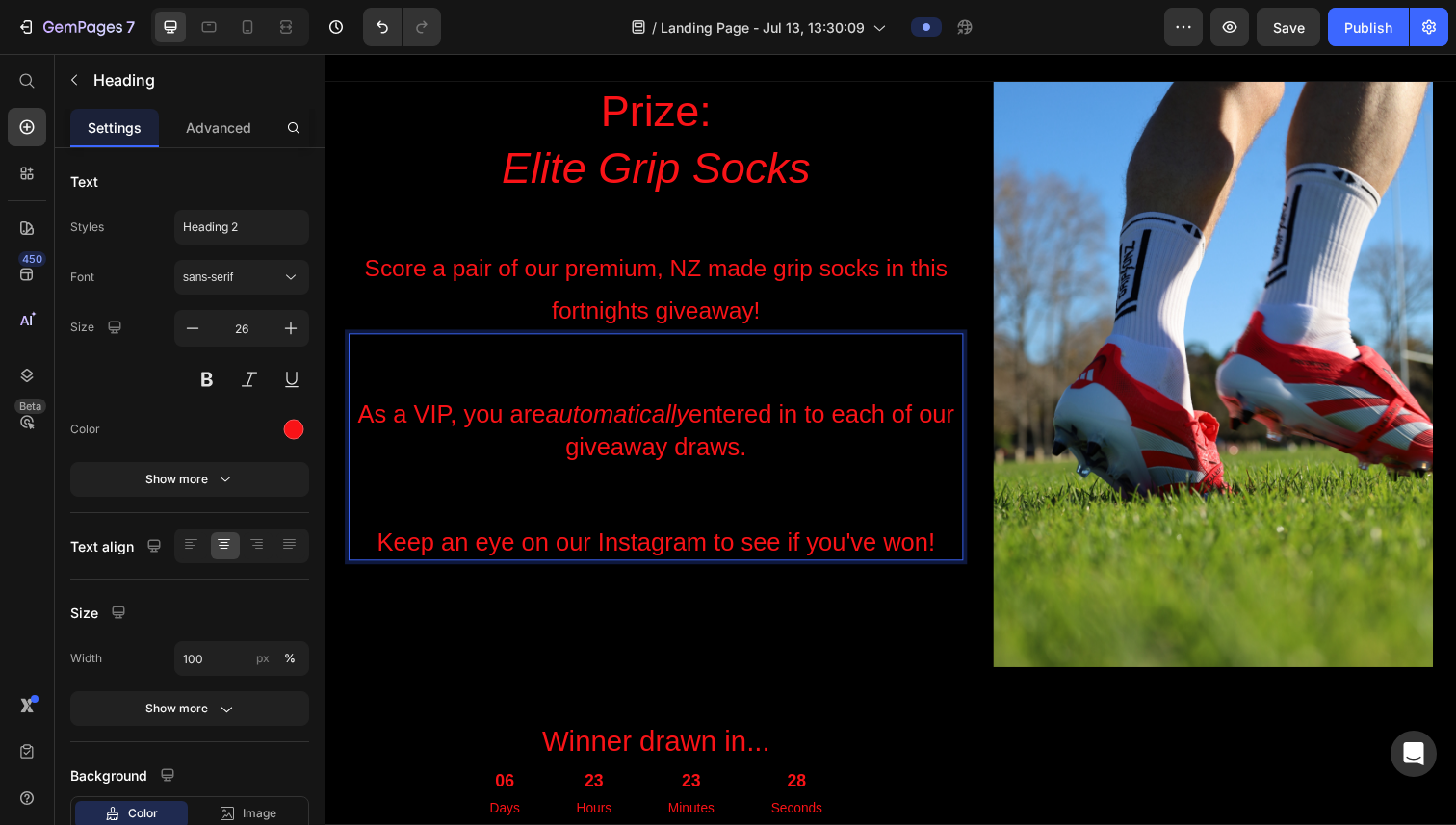 click on "As a VIP, you are automatically entered in to each of our giveaway draws. Keep an eye on our Instagram to see if you've won!" at bounding box center (663, 455) 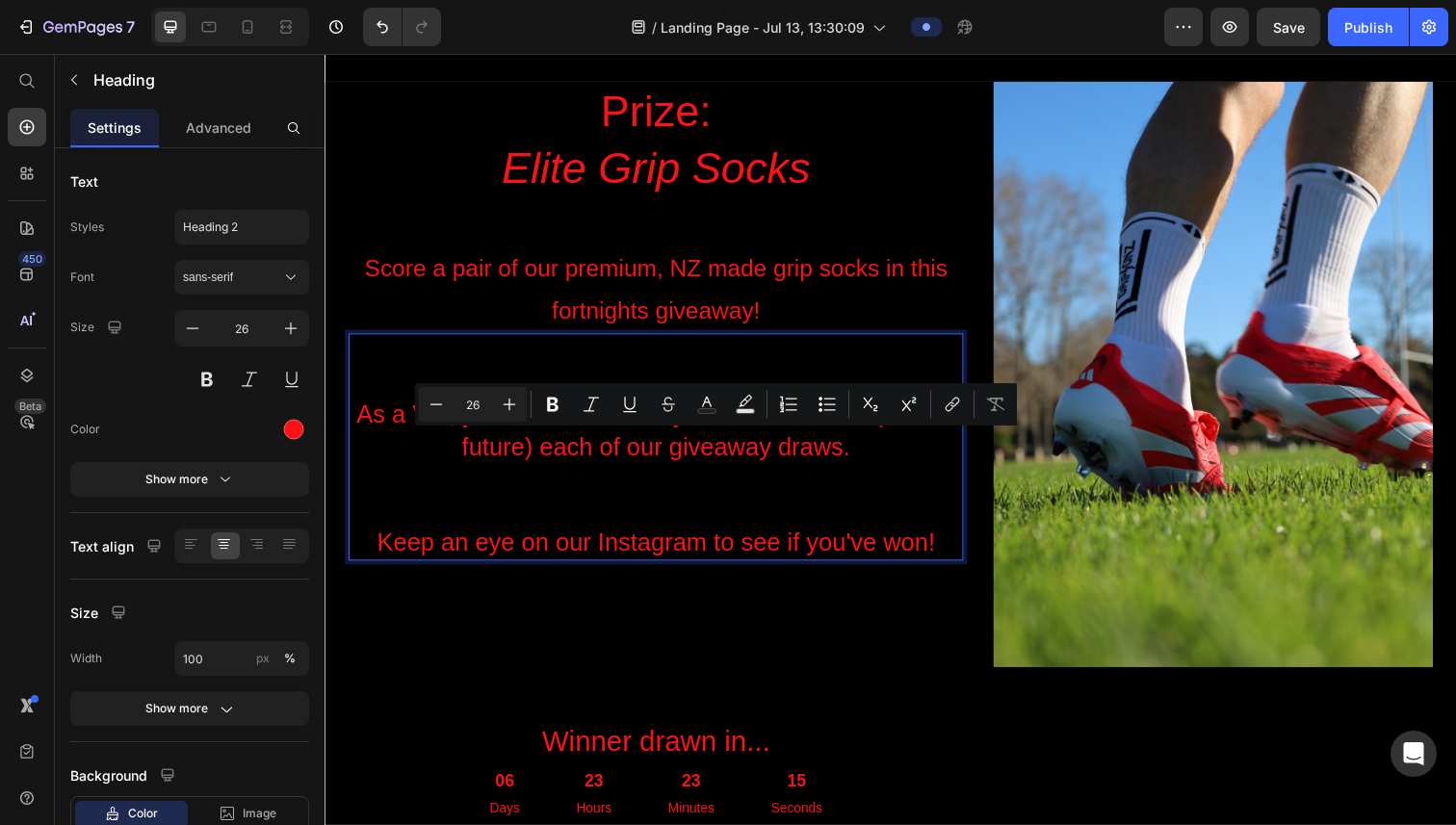 drag, startPoint x: 875, startPoint y: 457, endPoint x: 560, endPoint y: 467, distance: 315.15869 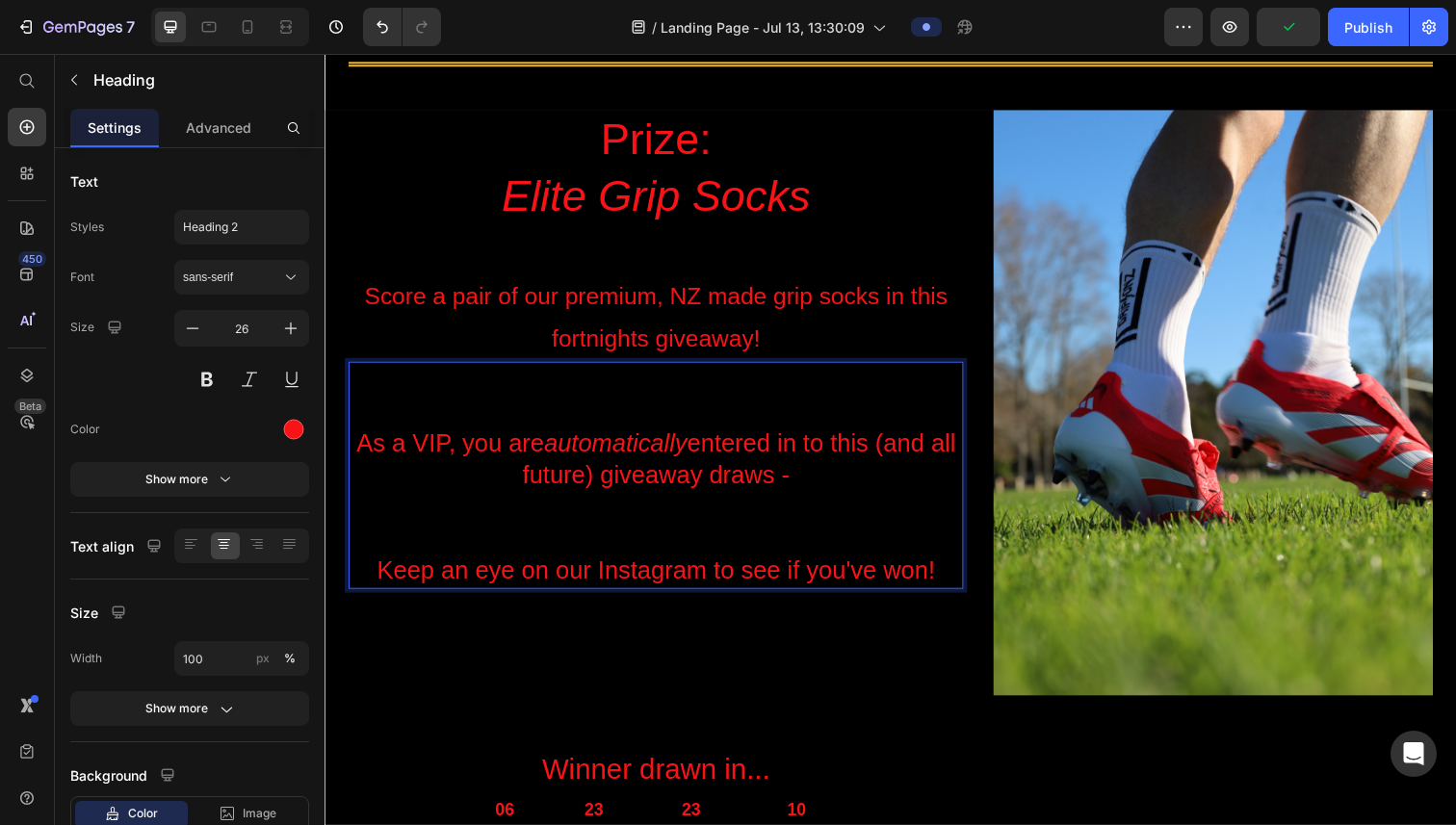 scroll, scrollTop: 592, scrollLeft: 0, axis: vertical 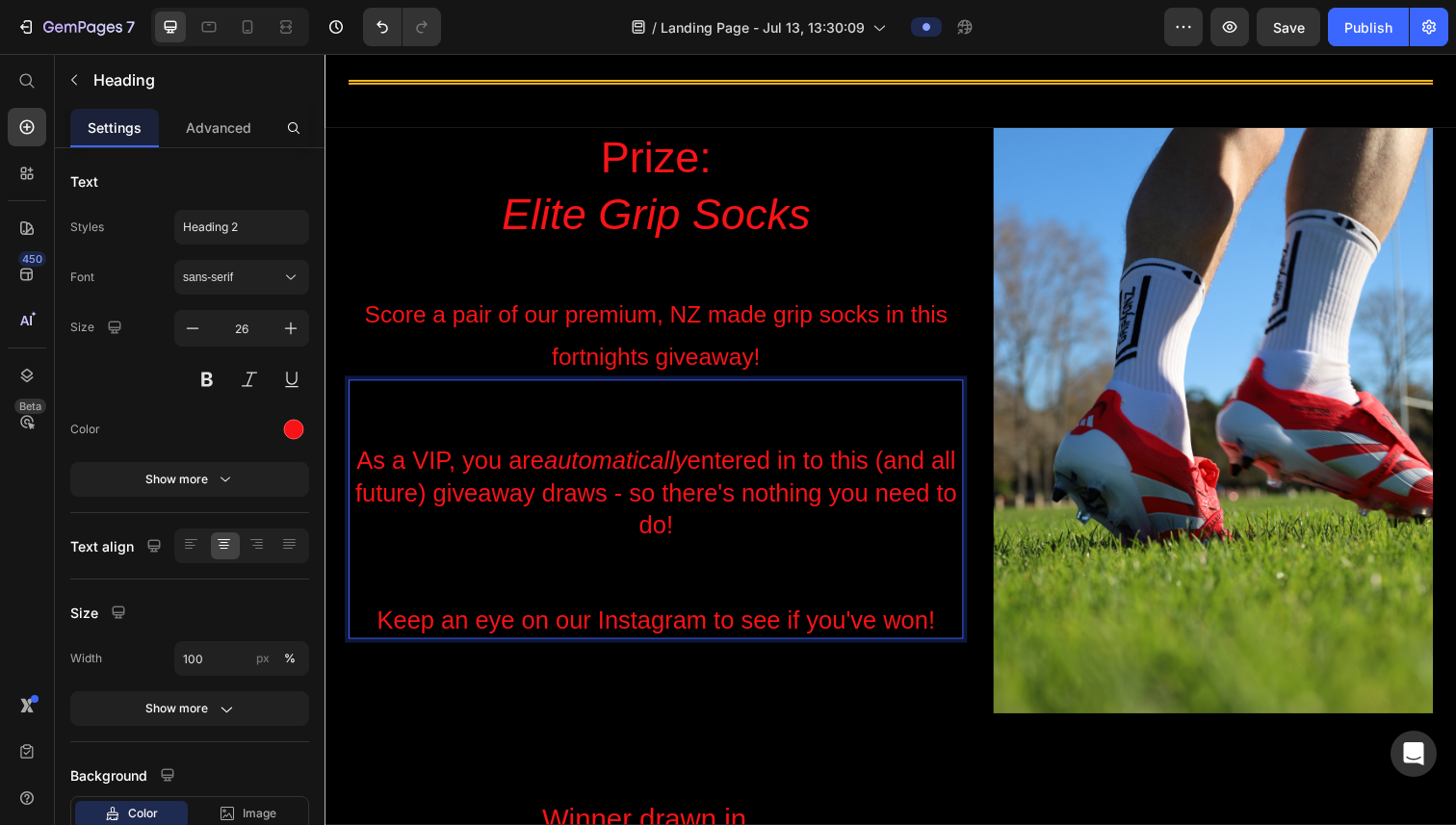 click on "As a VIP, you are  automatically  entered in to this (and all future) giveaway draws - so there's nothing you need to do! Keep an eye on our Instagram to see if you've won!" at bounding box center (663, 519) 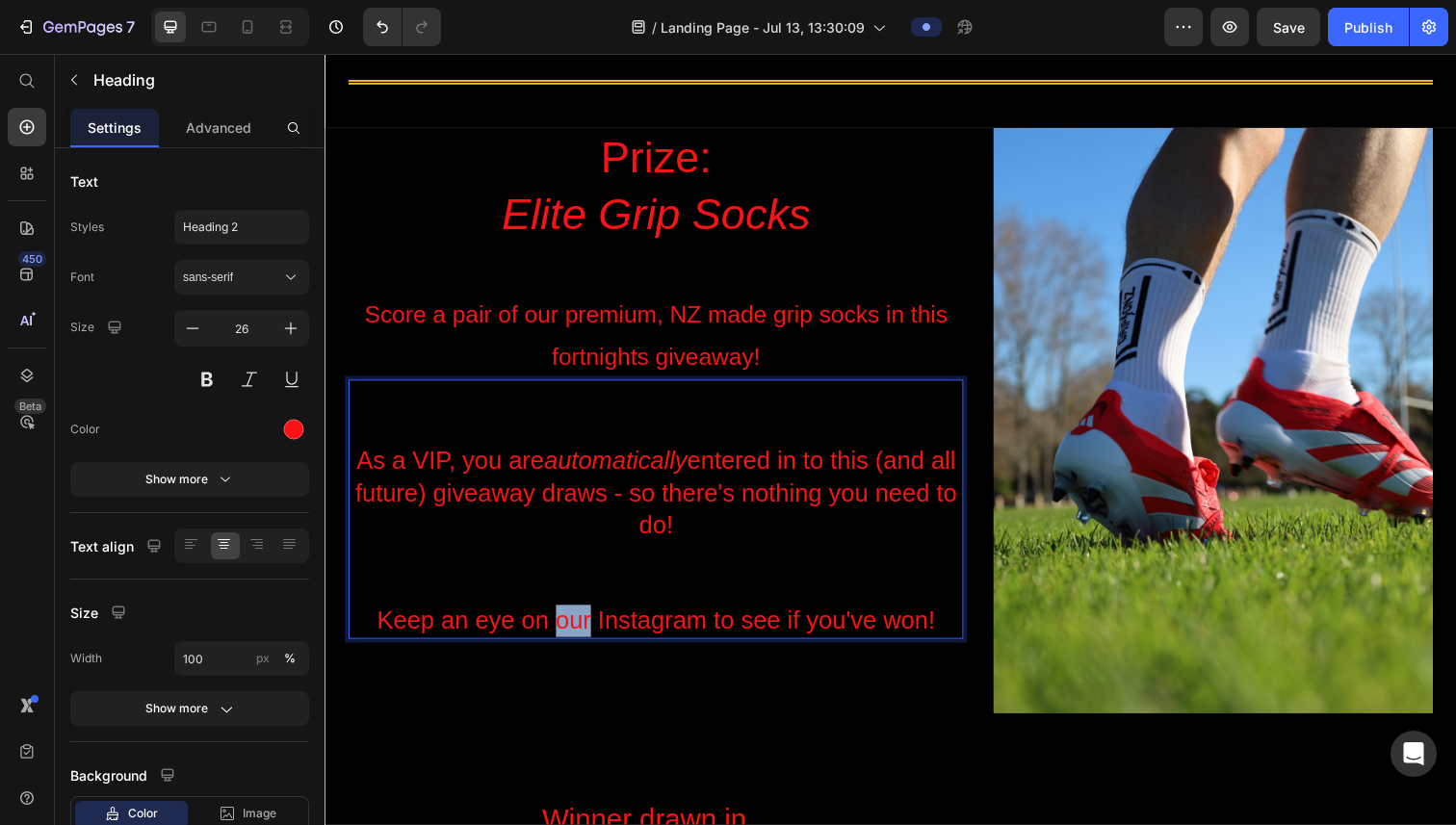 click on "As a VIP, you are  automatically  entered in to this (and all future) giveaway draws - so there's nothing you need to do! Keep an eye on our Instagram to see if you've won!" at bounding box center [663, 519] 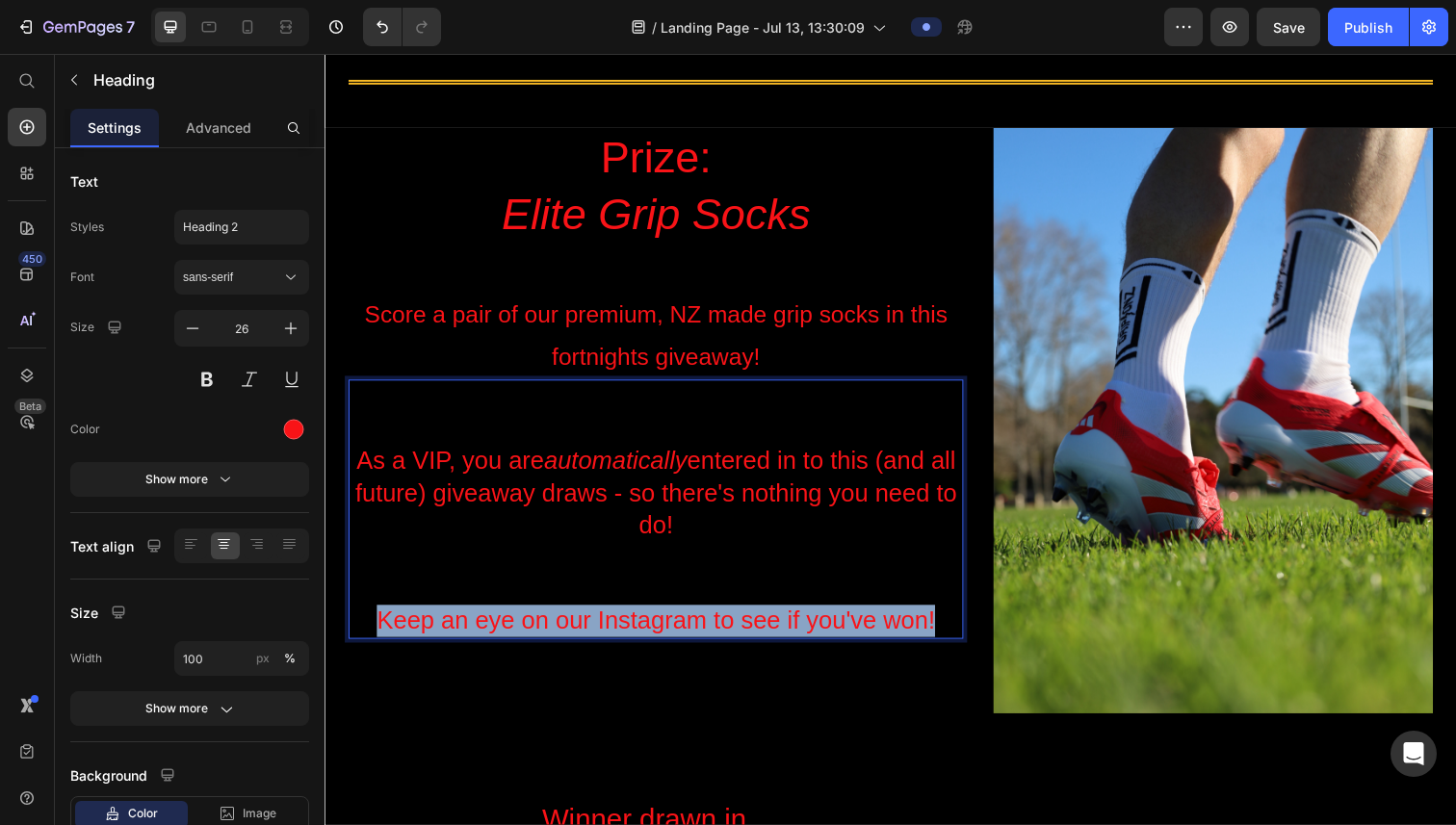 click on "As a VIP, you are  automatically  entered in to this (and all future) giveaway draws - so there's nothing you need to do! Keep an eye on our Instagram to see if you've won!" at bounding box center (663, 519) 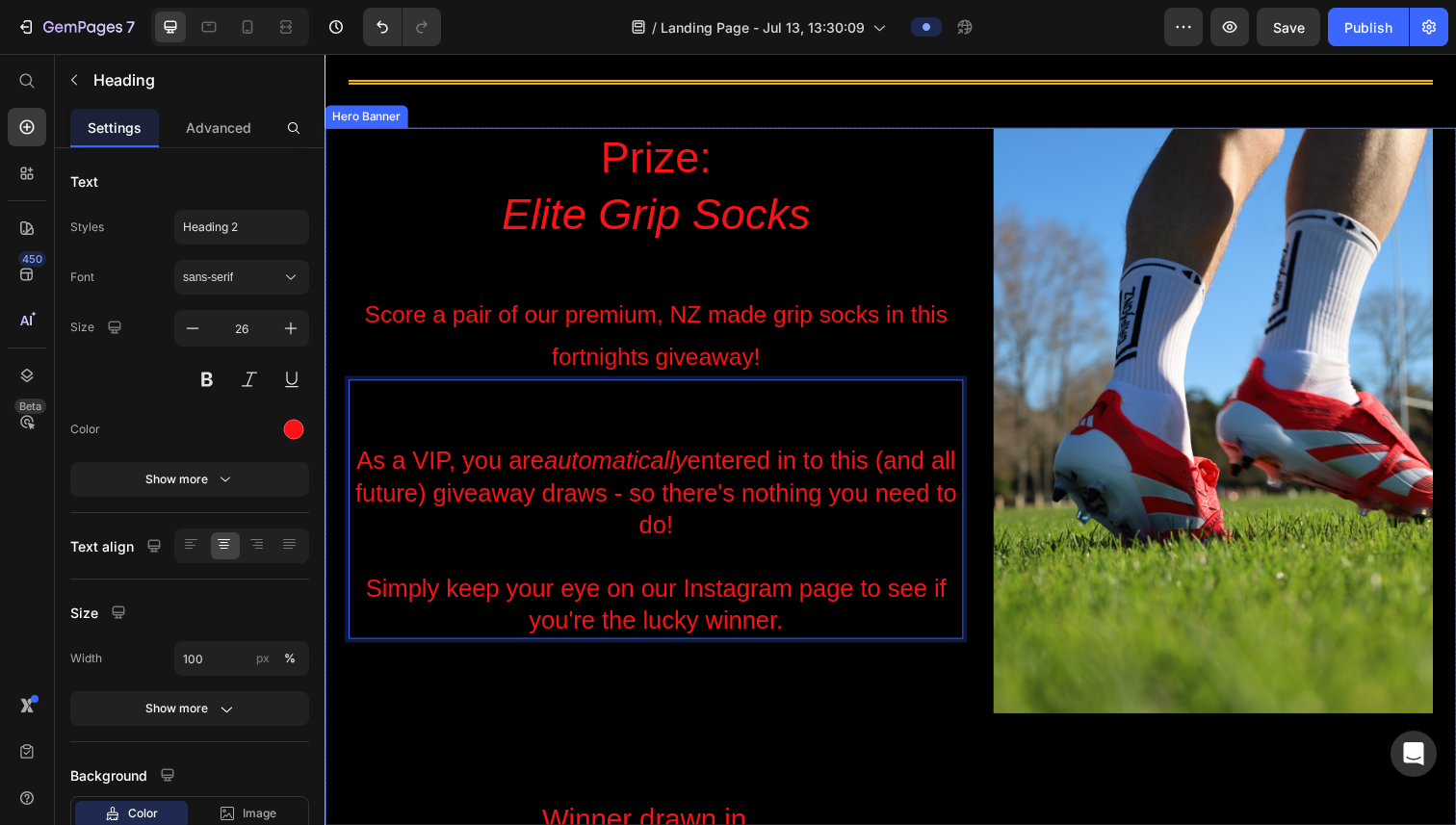 click on "Prize:  Elite Grip Socks Heading Score a pair of our premium, NZ made grip socks in this fortnights giveaway! Text Block As a VIP, you are  automatically  entered in to this (and all future) giveaway draws - so there's nothing you need to do! Simply keep your eye on our Instagram page to see if you're the lucky winner. Heading   170 Winner drawn in... Heading 06 Days 23 Hours 22 Minutes 47 Seconds Countdown Timer" at bounding box center (663, 582) 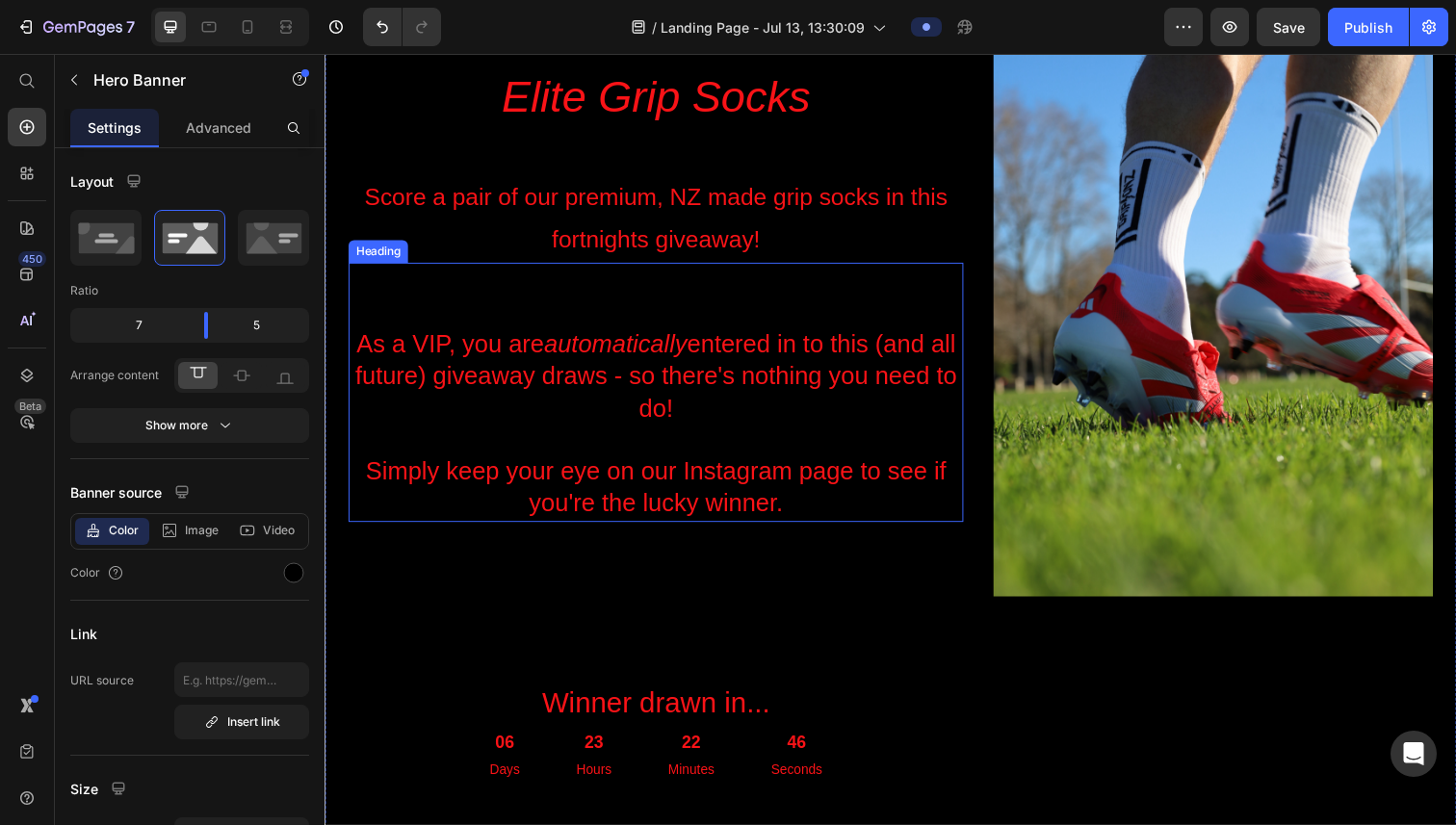 scroll, scrollTop: 650, scrollLeft: 0, axis: vertical 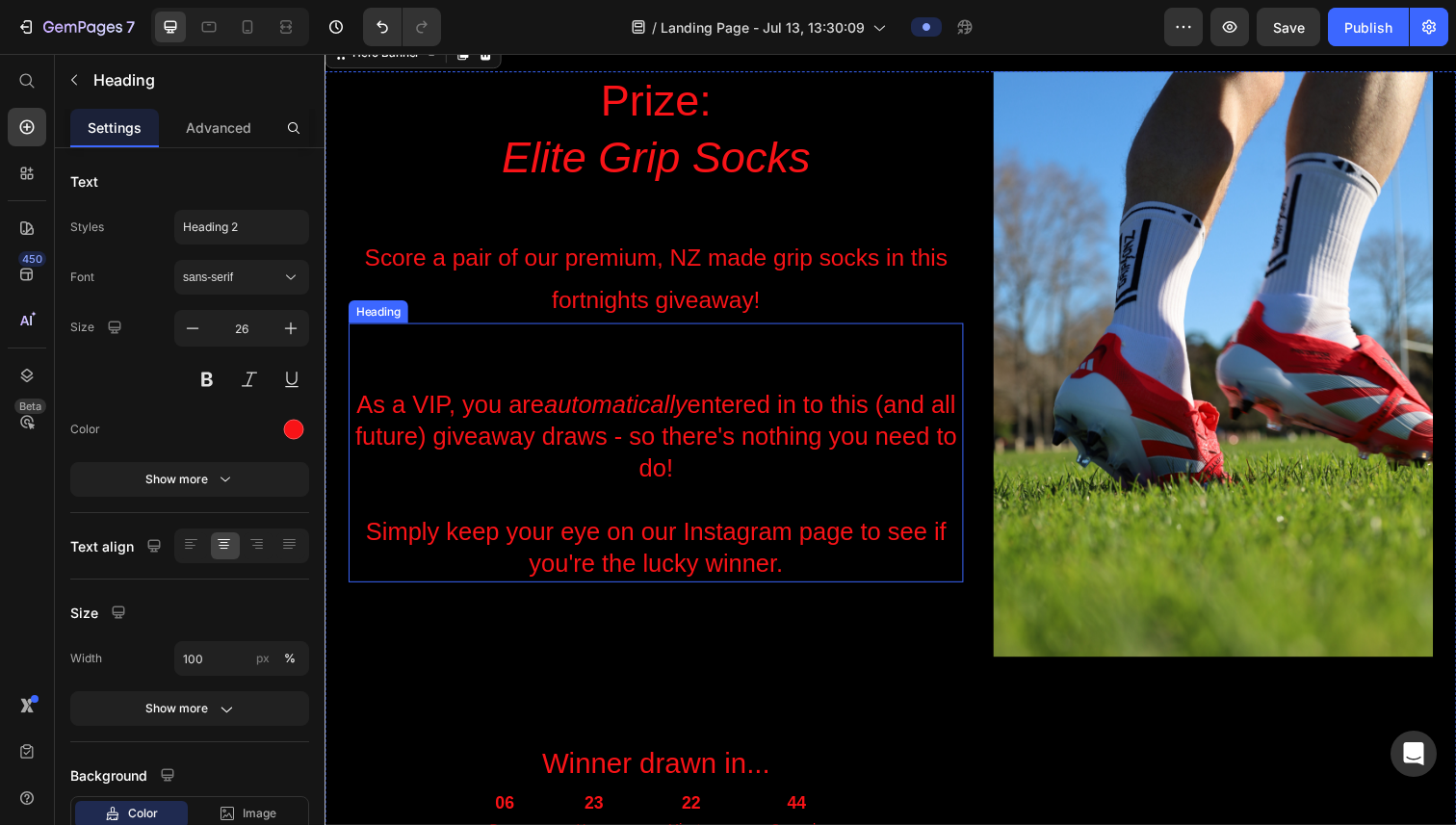 click on "⁠⁠⁠⁠⁠⁠⁠ As a VIP, you are  automatically  entered in to this (and all future) giveaway draws - so there's nothing you need to do! Simply keep your eye on our Instagram page to see if you're the lucky winner." at bounding box center [663, 461] 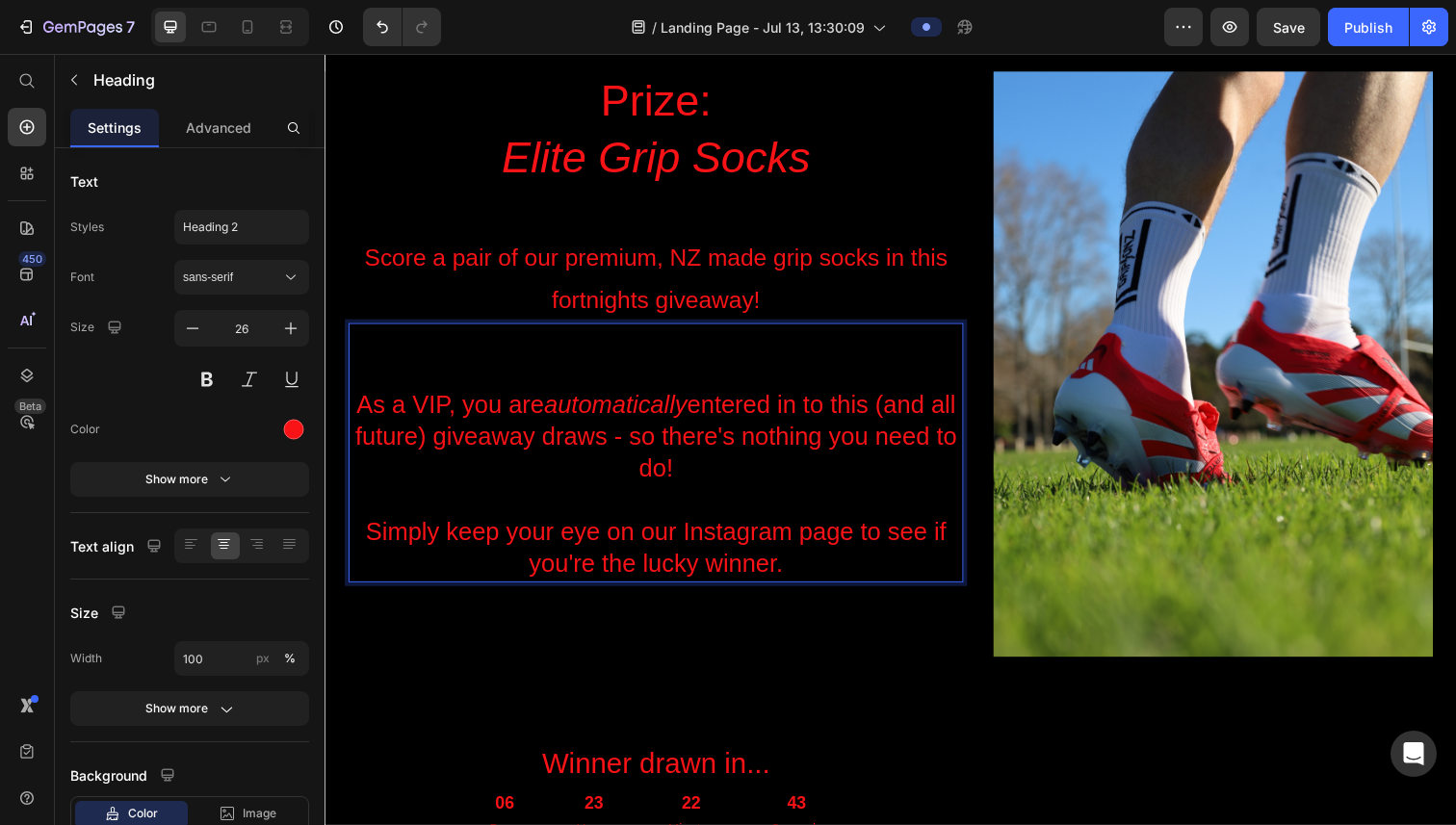 click on "As a VIP, you are  automatically  entered in to this (and all future) giveaway draws - so there's nothing you need to do! Simply keep your eye on our Instagram page to see if you're the lucky winner." at bounding box center [663, 461] 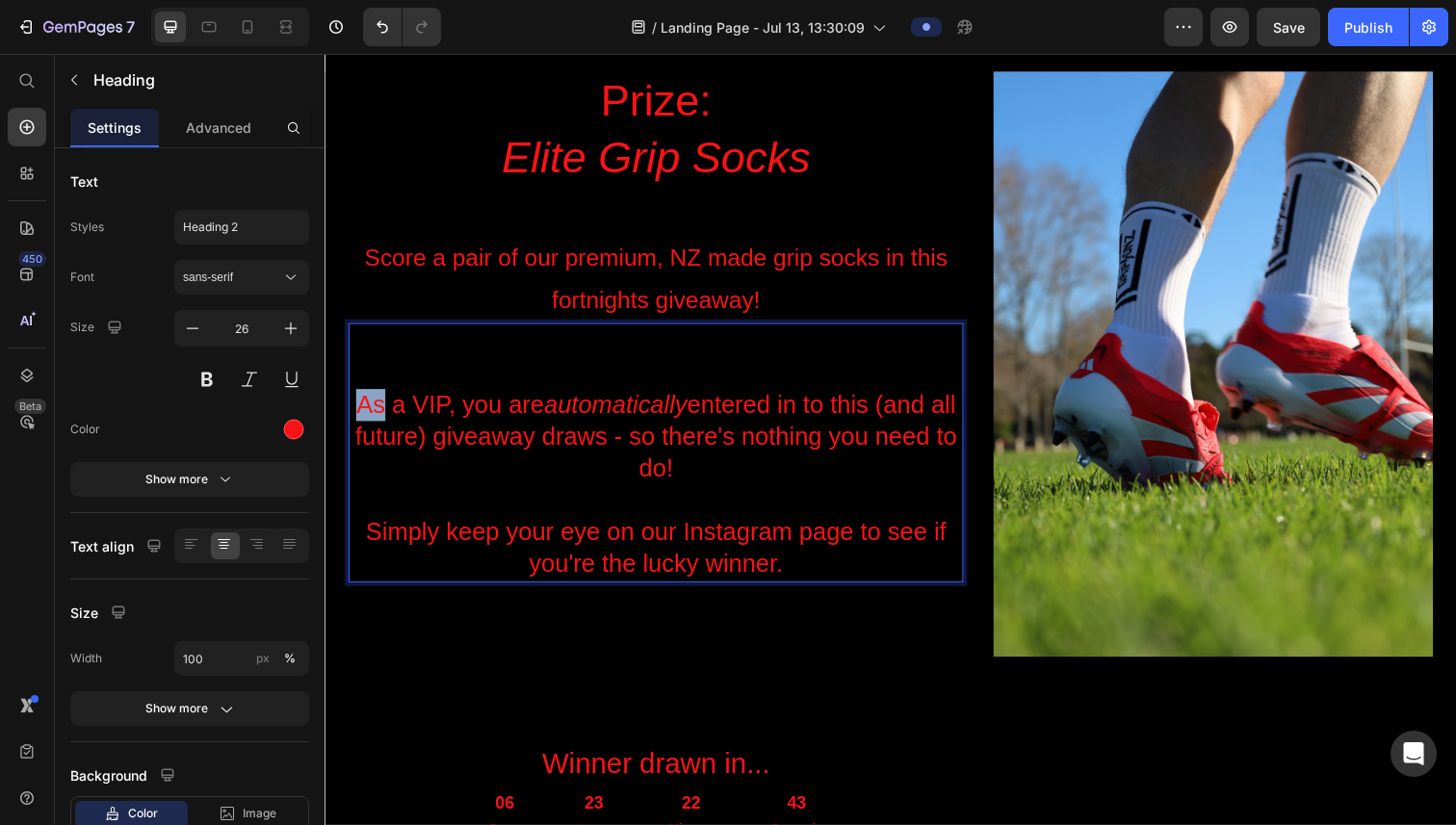 click on "As a VIP, you are  automatically  entered in to this (and all future) giveaway draws - so there's nothing you need to do! Simply keep your eye on our Instagram page to see if you're the lucky winner." at bounding box center (663, 461) 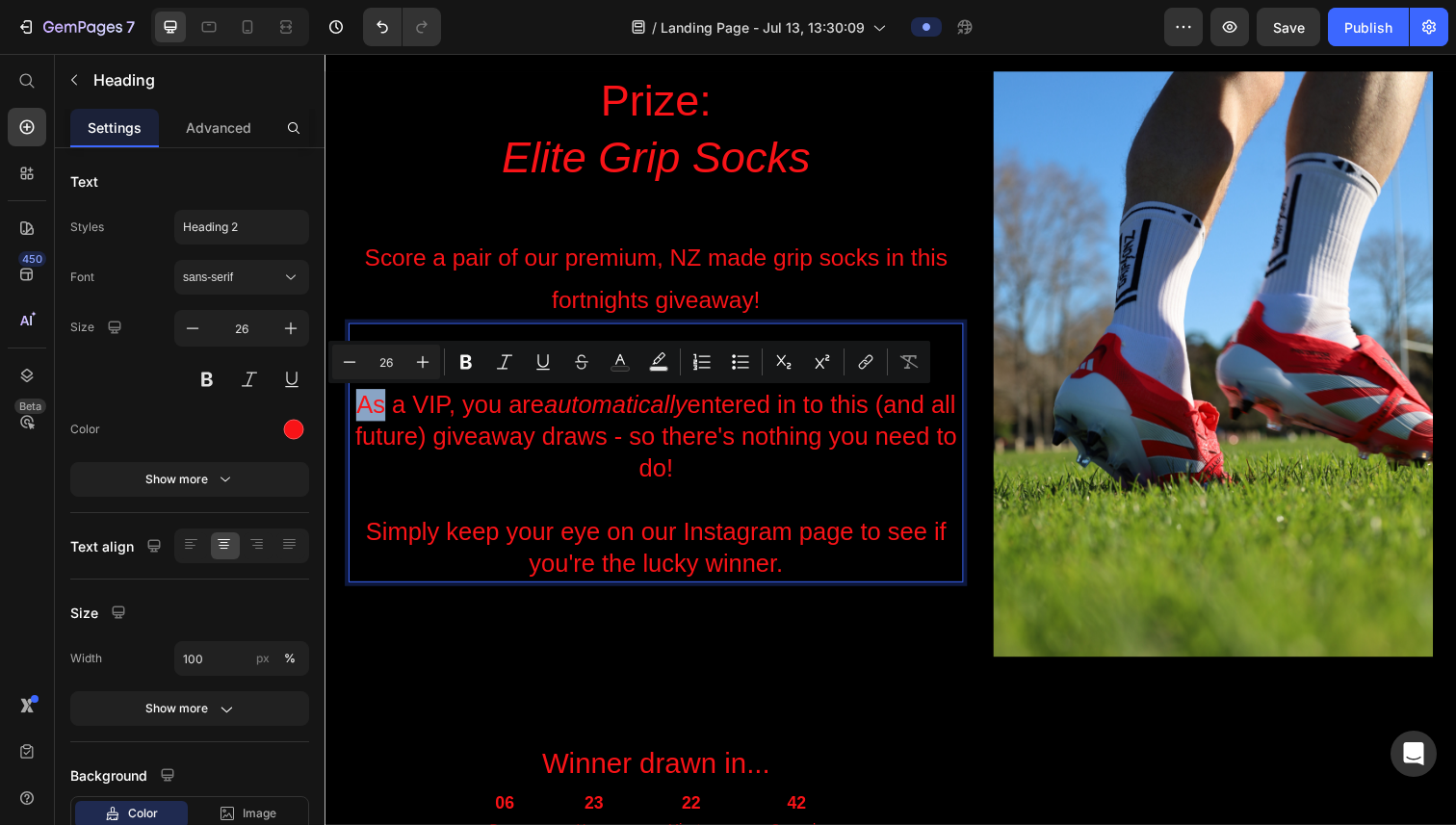 click on "As a VIP, you are  automatically  entered in to this (and all future) giveaway draws - so there's nothing you need to do! Simply keep your eye on our Instagram page to see if you're the lucky winner." at bounding box center [663, 461] 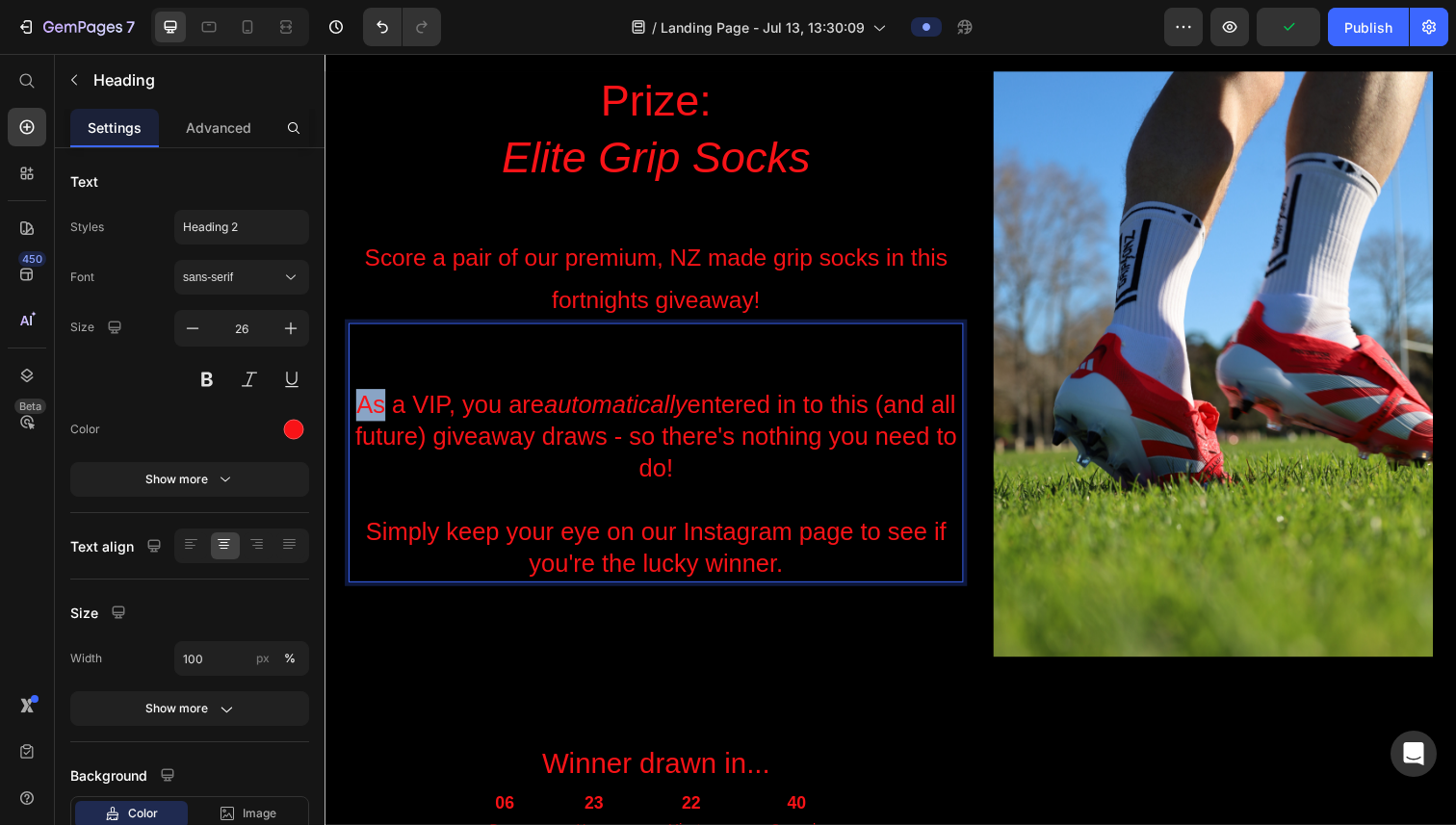 drag, startPoint x: 701, startPoint y: 475, endPoint x: 354, endPoint y: 424, distance: 350.72781 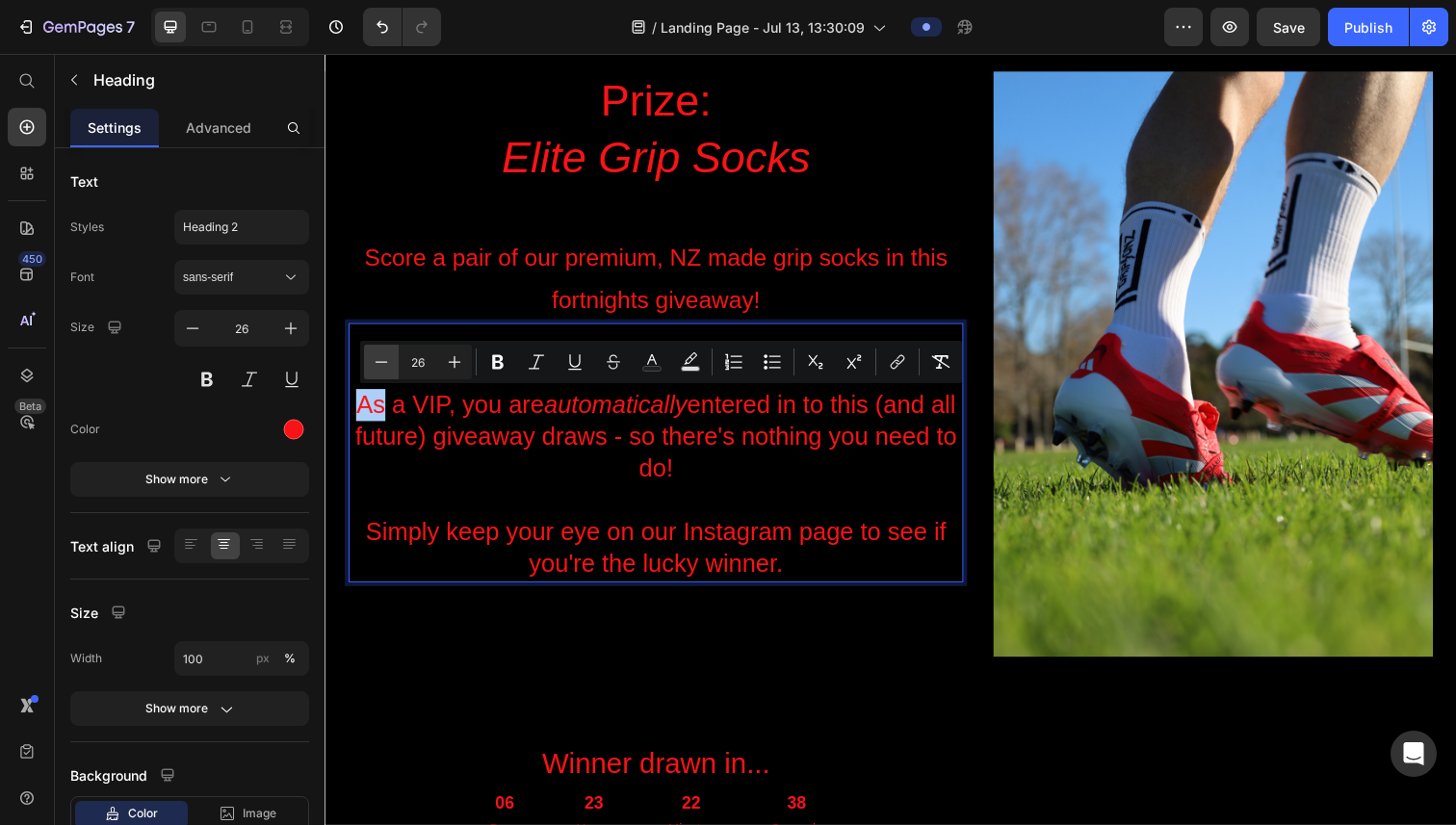 click 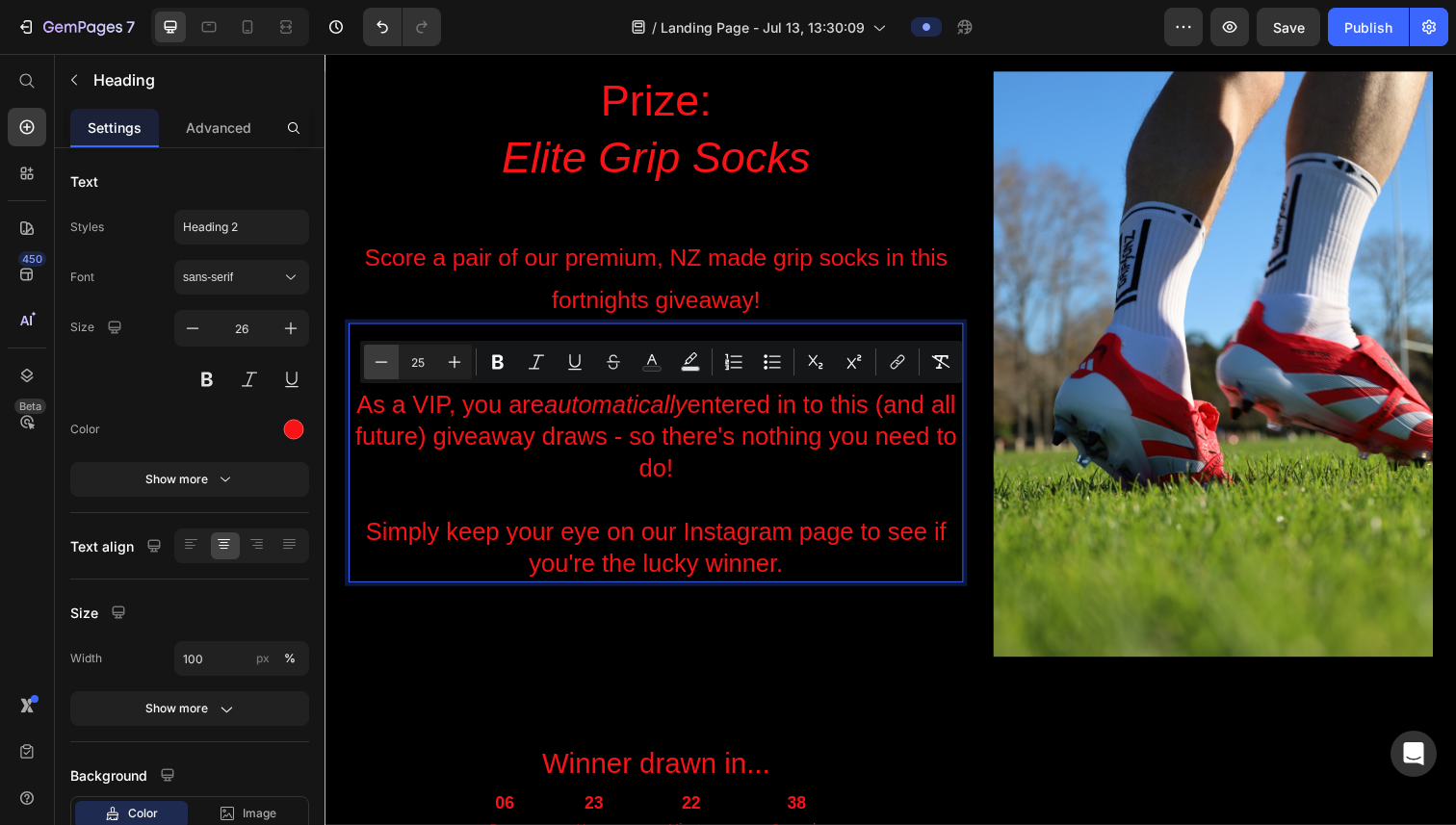 click 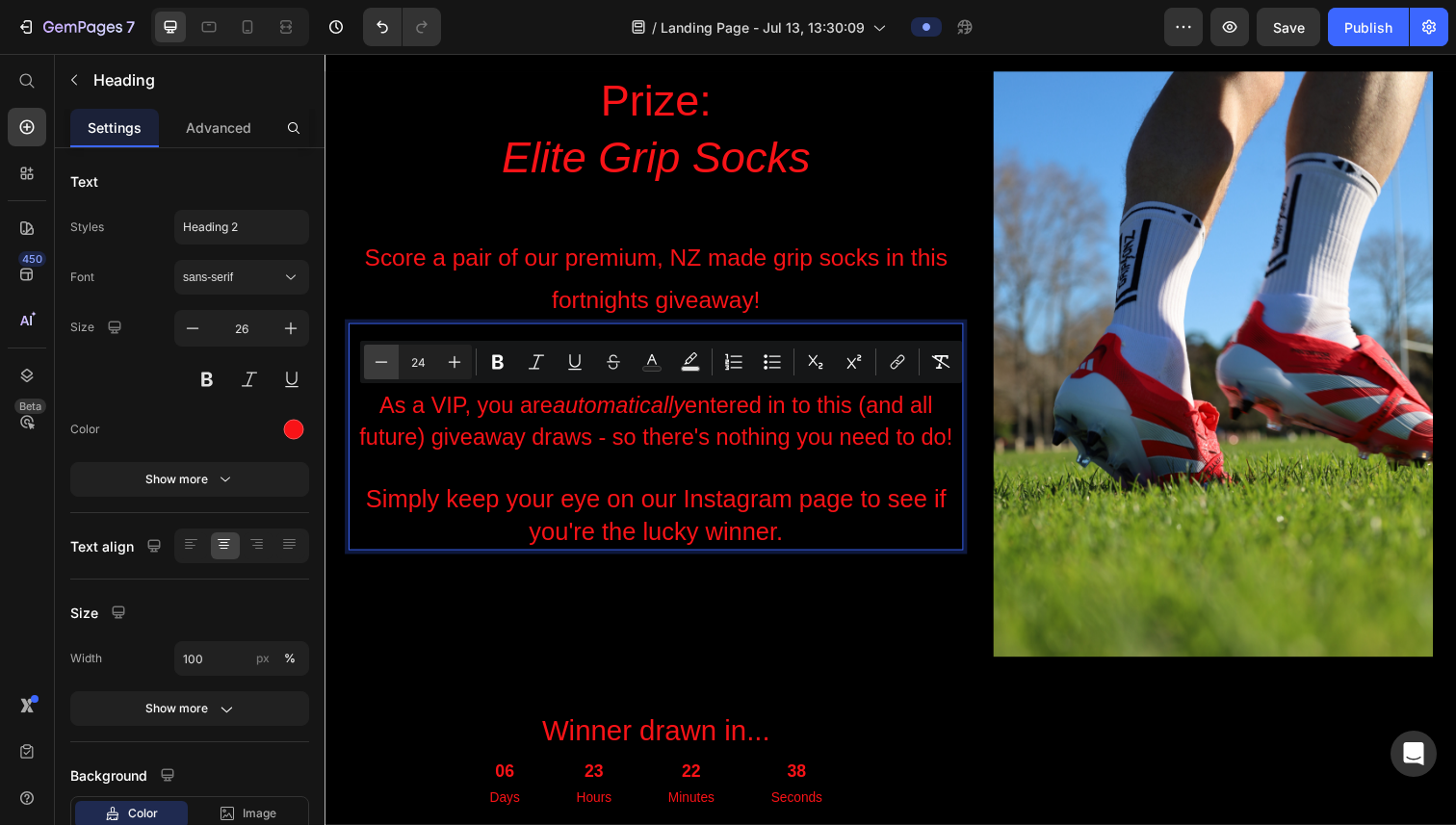 click 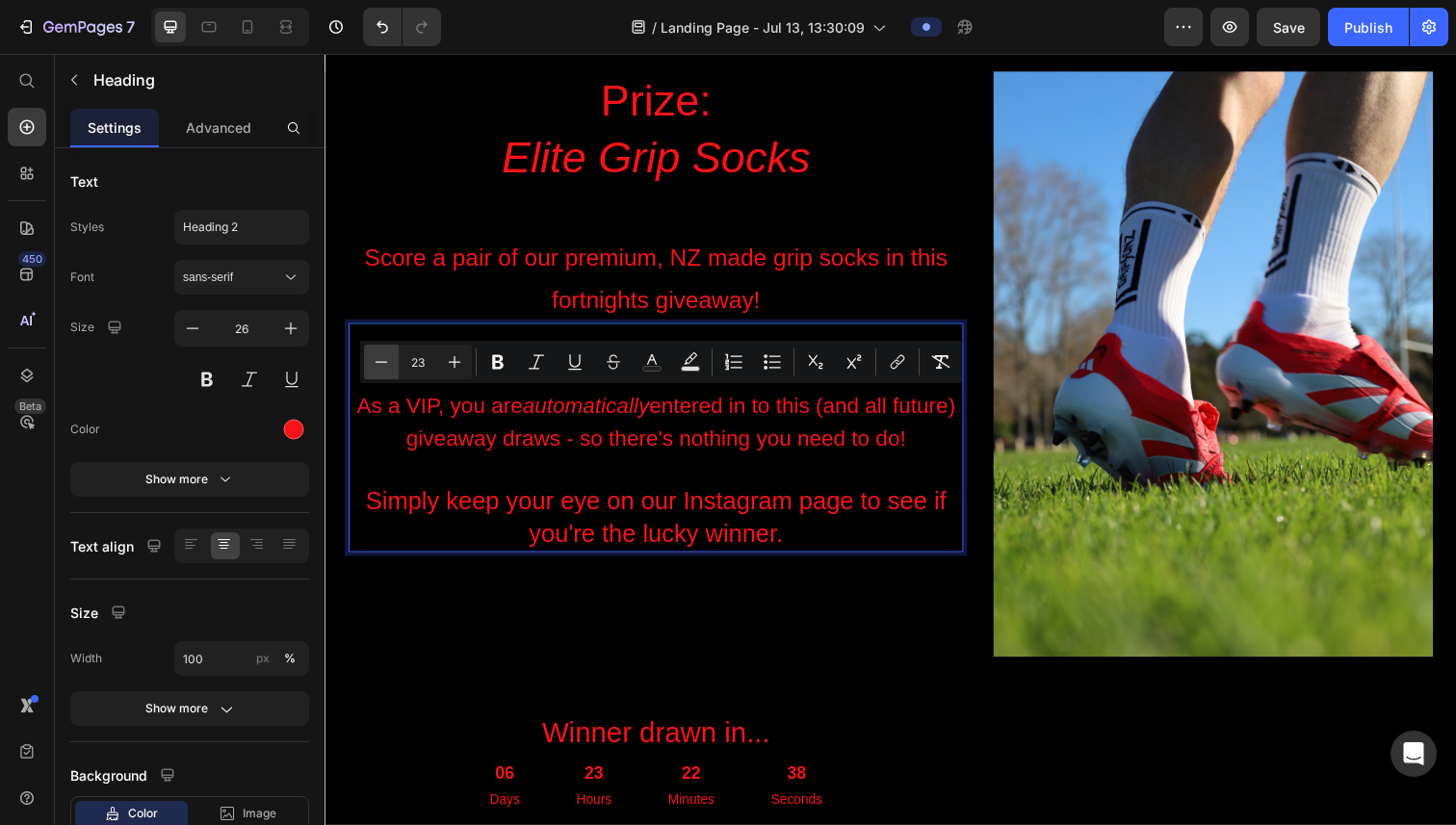click 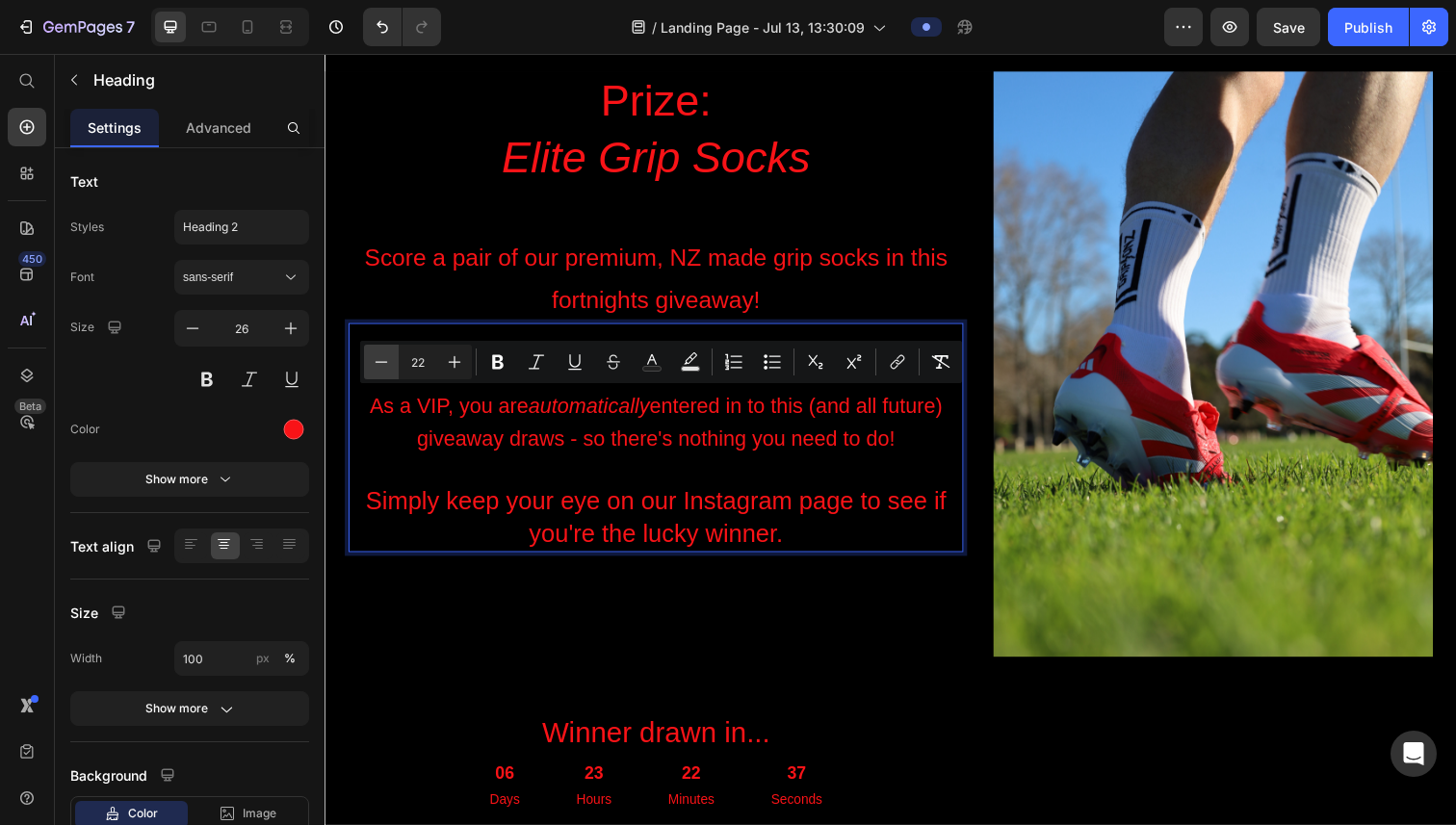 click 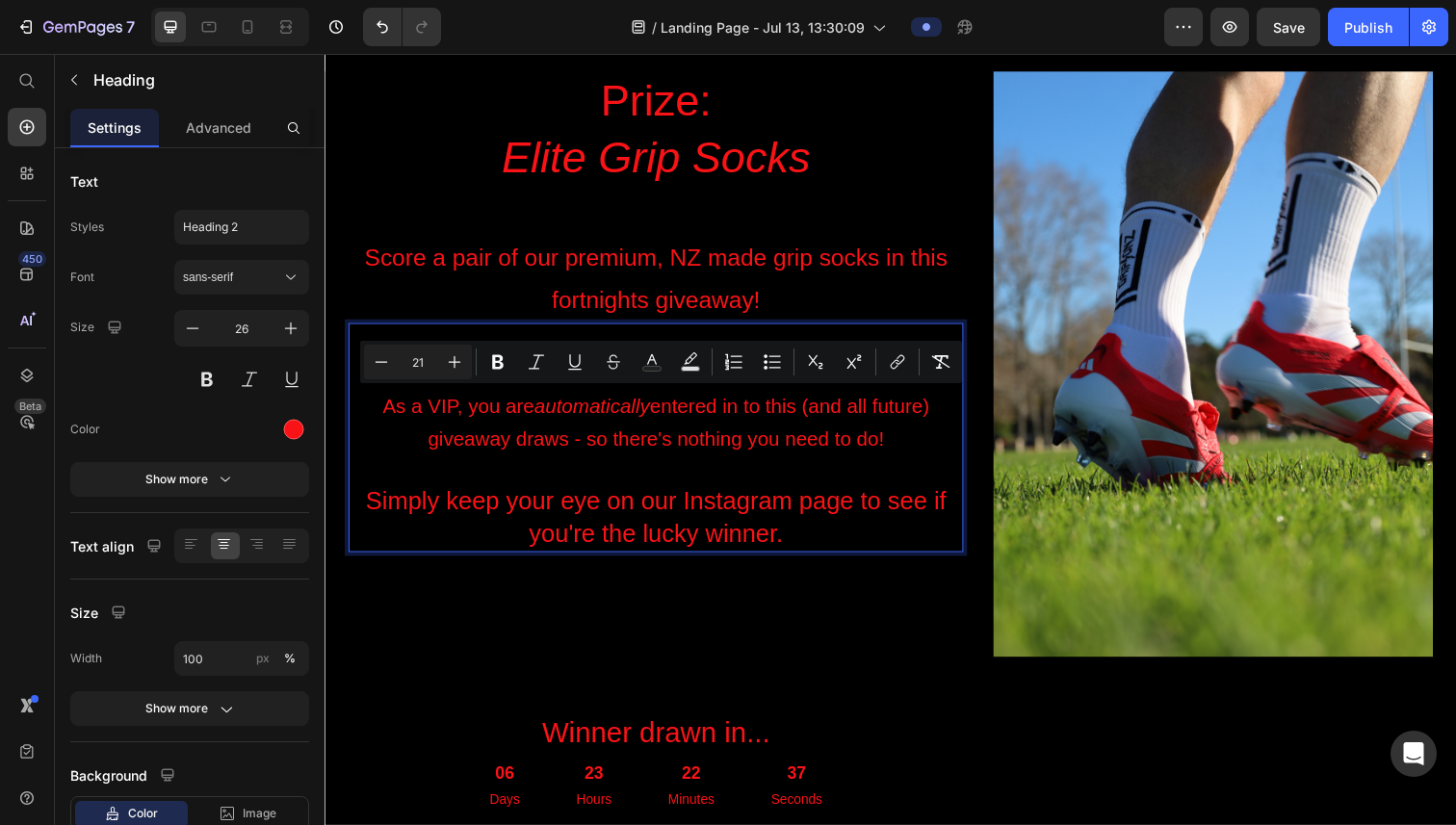 click on "As a VIP, you are  automatically  entered in to this (and all future) giveaway draws - so there's nothing you need to do!" at bounding box center (663, 430) 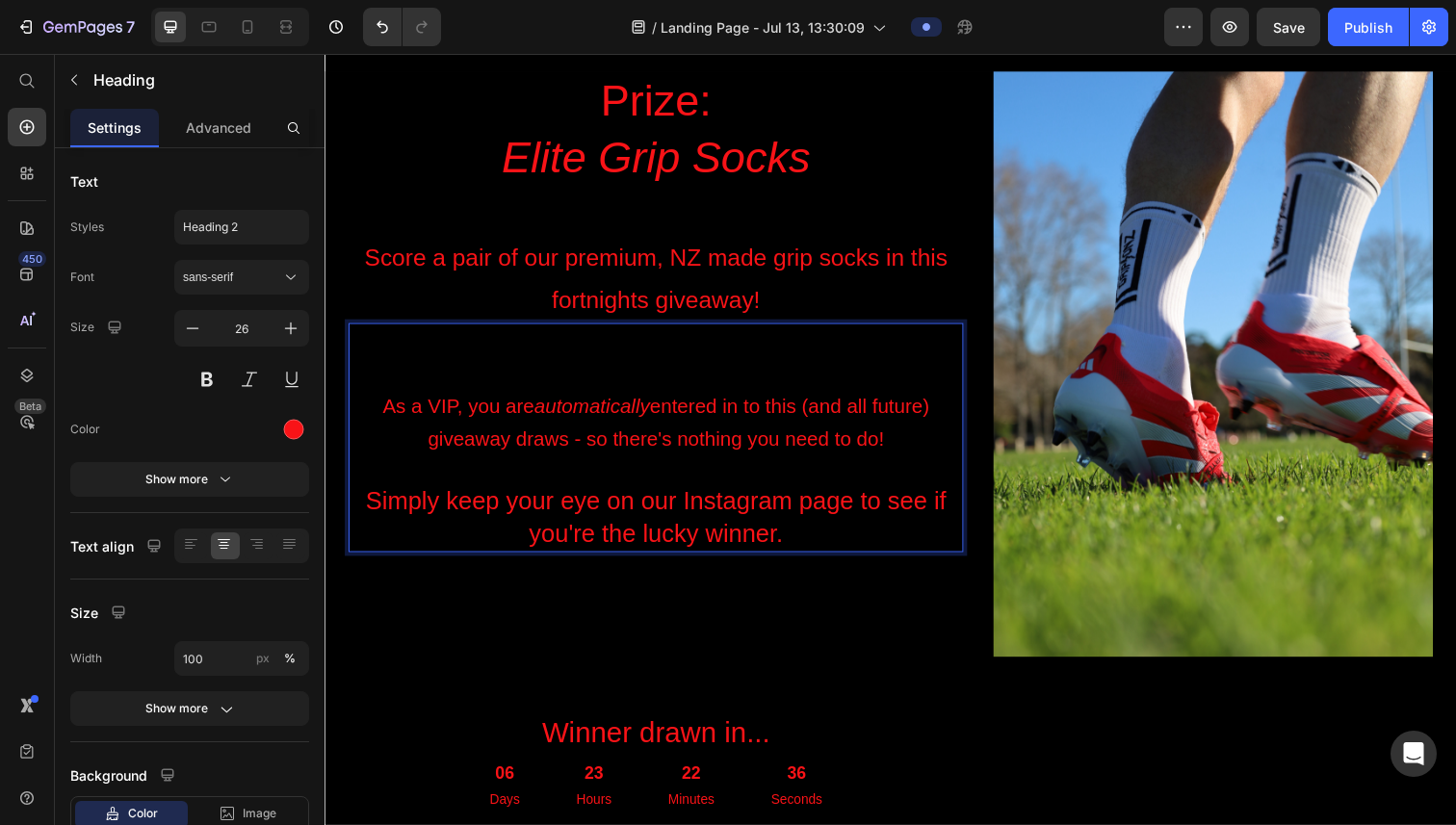 click on "As a VIP, you are  automatically  entered in to this (and all future) giveaway draws - so there's nothing you need to do!" at bounding box center [663, 430] 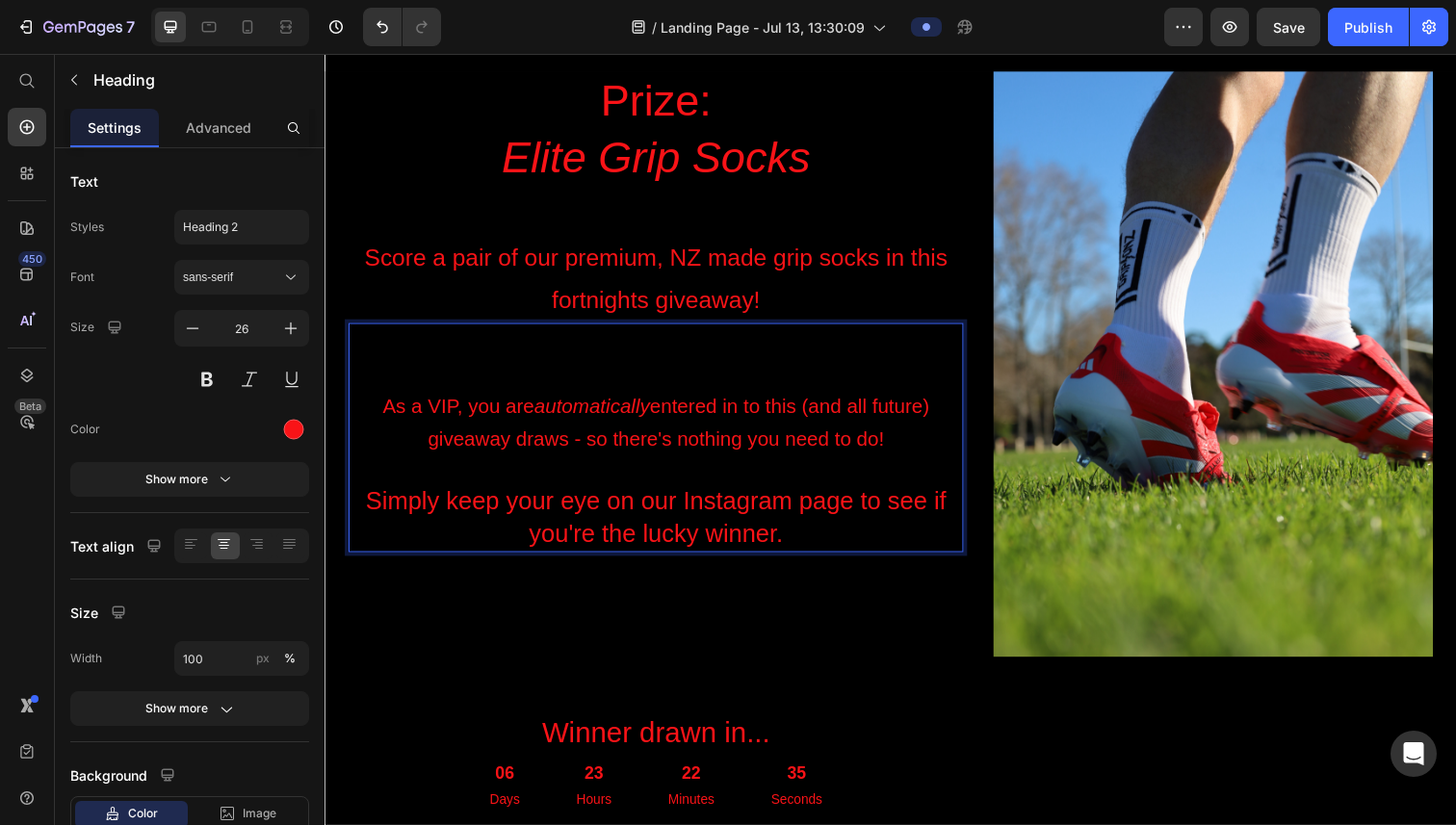 click on "⁠⁠⁠⁠⁠⁠⁠ As a VIP, you are  automatically  entered in to this (and all future) giveaway draws - so there's nothing you need to do! Simply keep your eye on our Instagram page to see if you're the lucky winner." at bounding box center [663, 446] 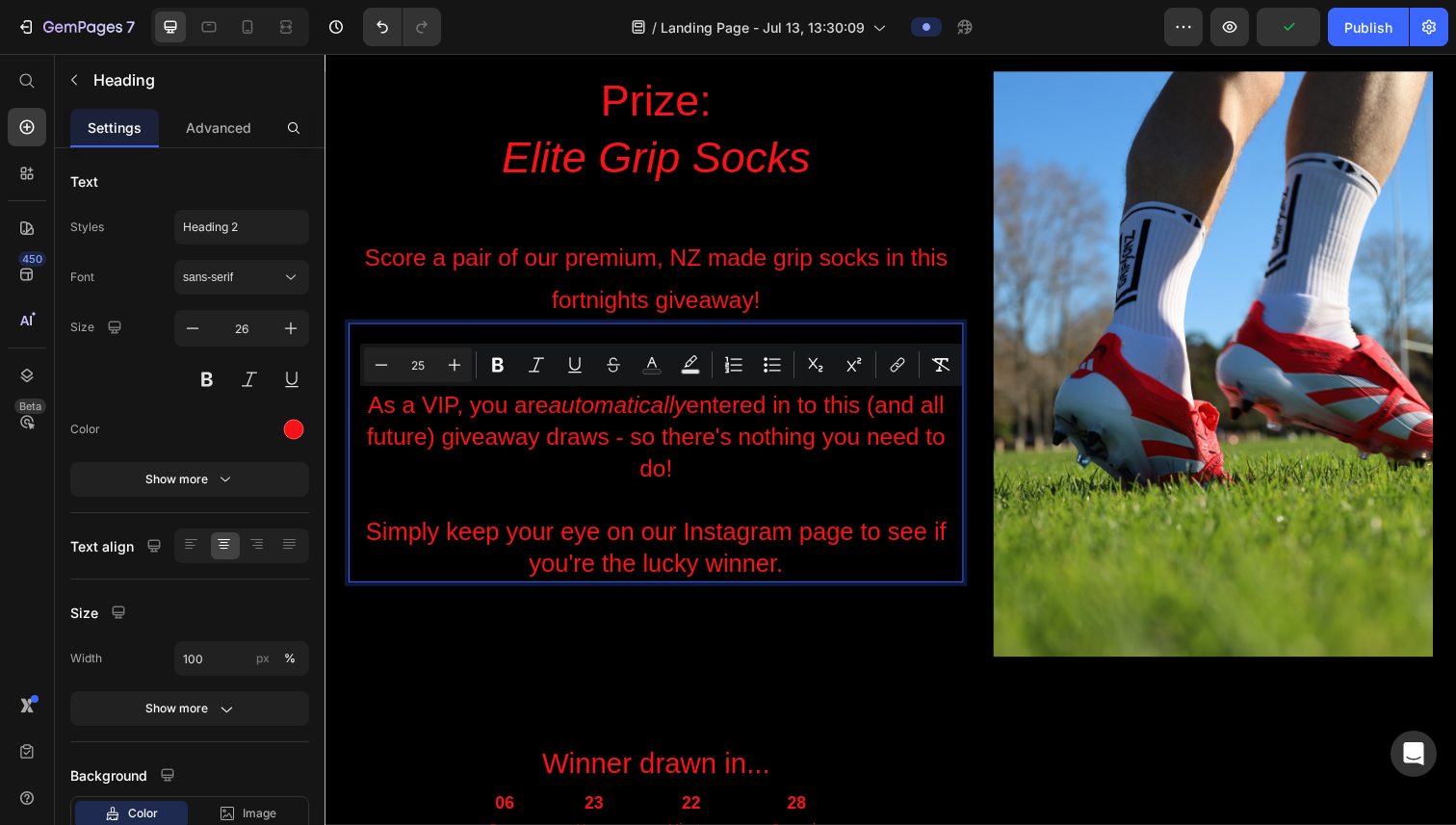 type on "26" 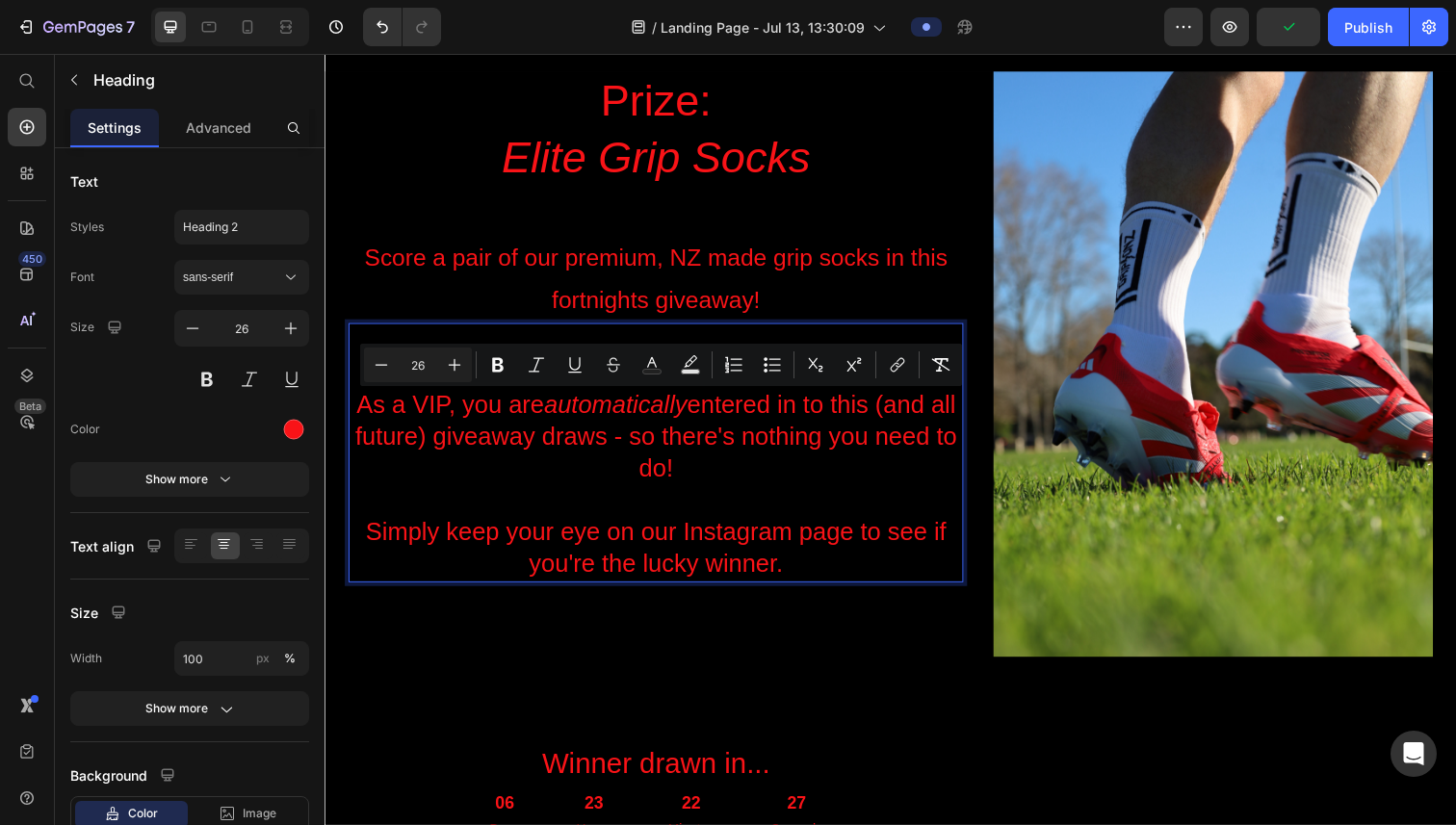 click on "As a VIP, you are  automatically  entered in to this (and all future) giveaway draws - so there's nothing you need to do! Simply keep your eye on our Instagram page to see if you're the lucky winner." at bounding box center (663, 461) 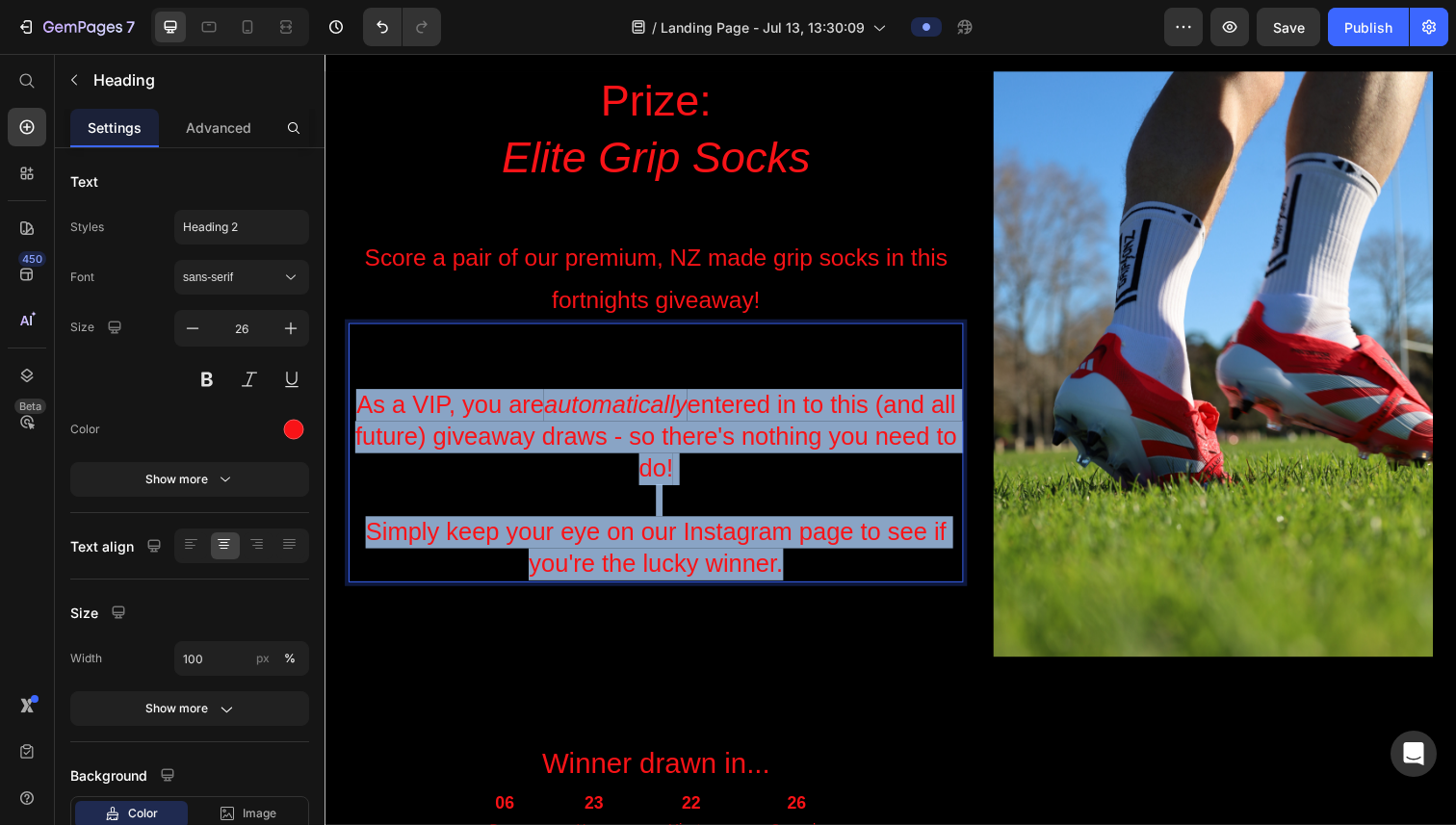 drag, startPoint x: 865, startPoint y: 574, endPoint x: 361, endPoint y: 400, distance: 533.1904 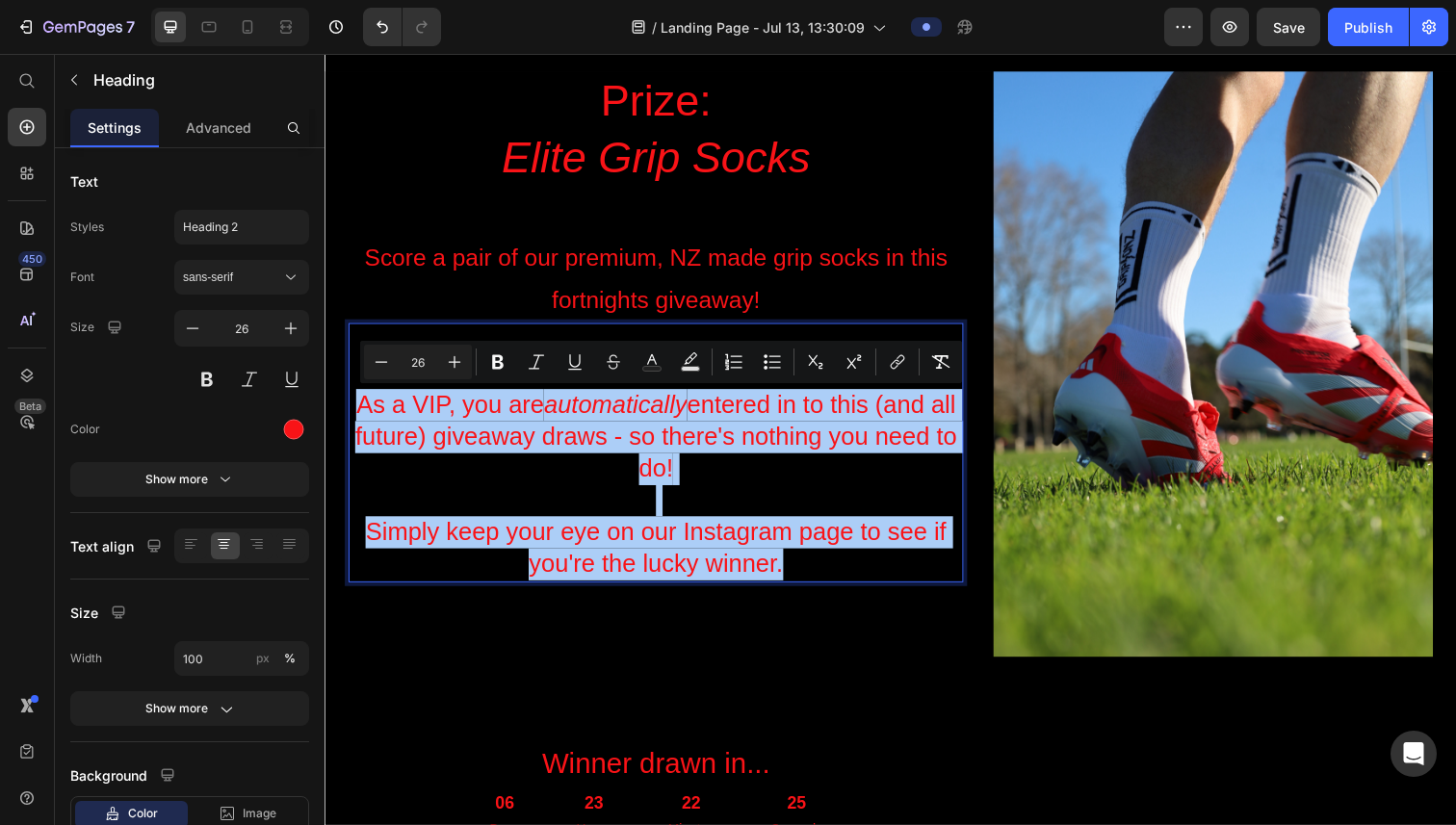 click on "26" at bounding box center (418, 362) 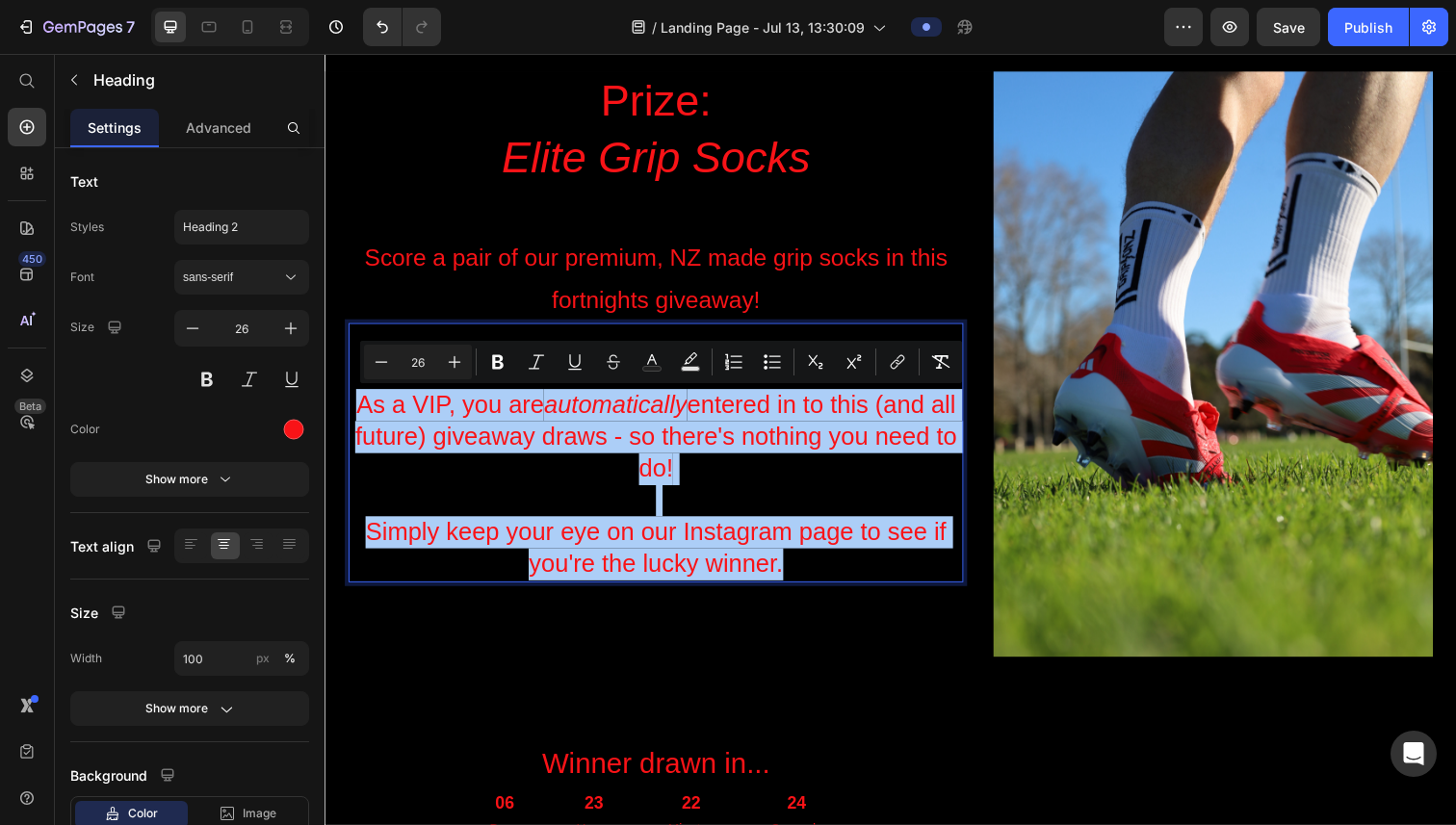 click on "26" at bounding box center (418, 362) 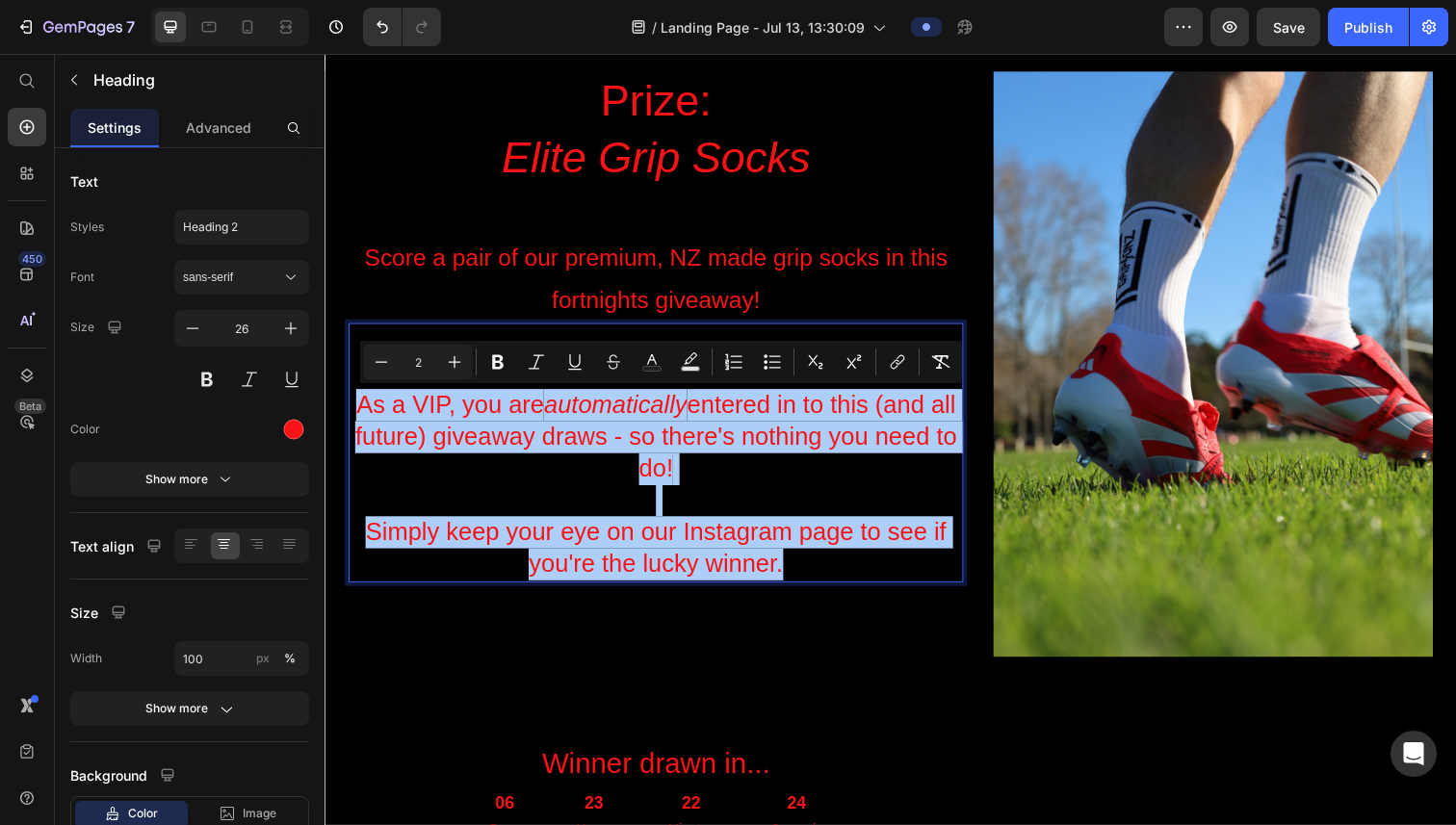 type on "26" 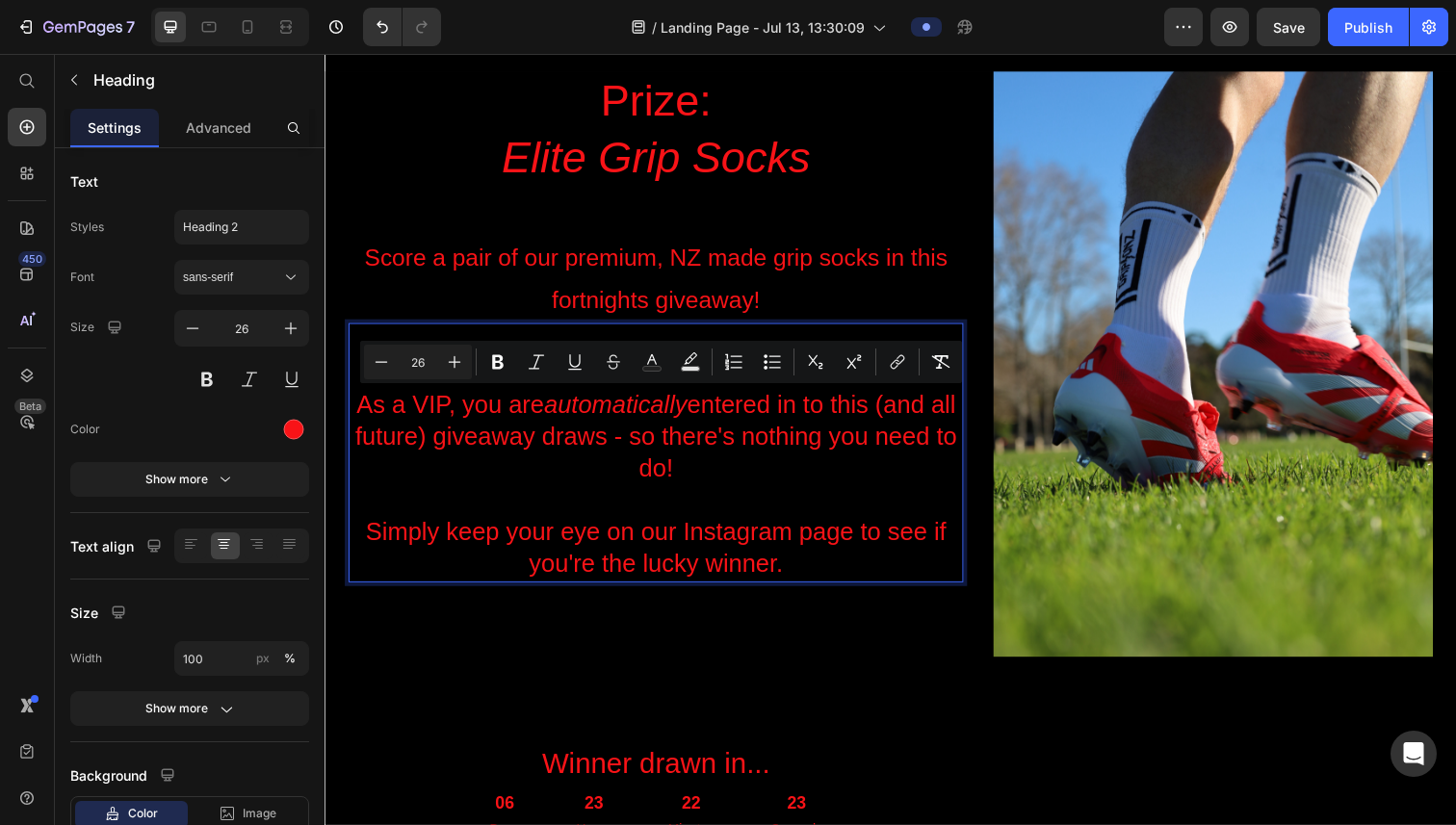 click on "As a VIP, you are  automatically  entered in to this (and all future) giveaway draws - so there's nothing you need to do! Simply keep your eye on our Instagram page to see if you're the lucky winner." at bounding box center (663, 461) 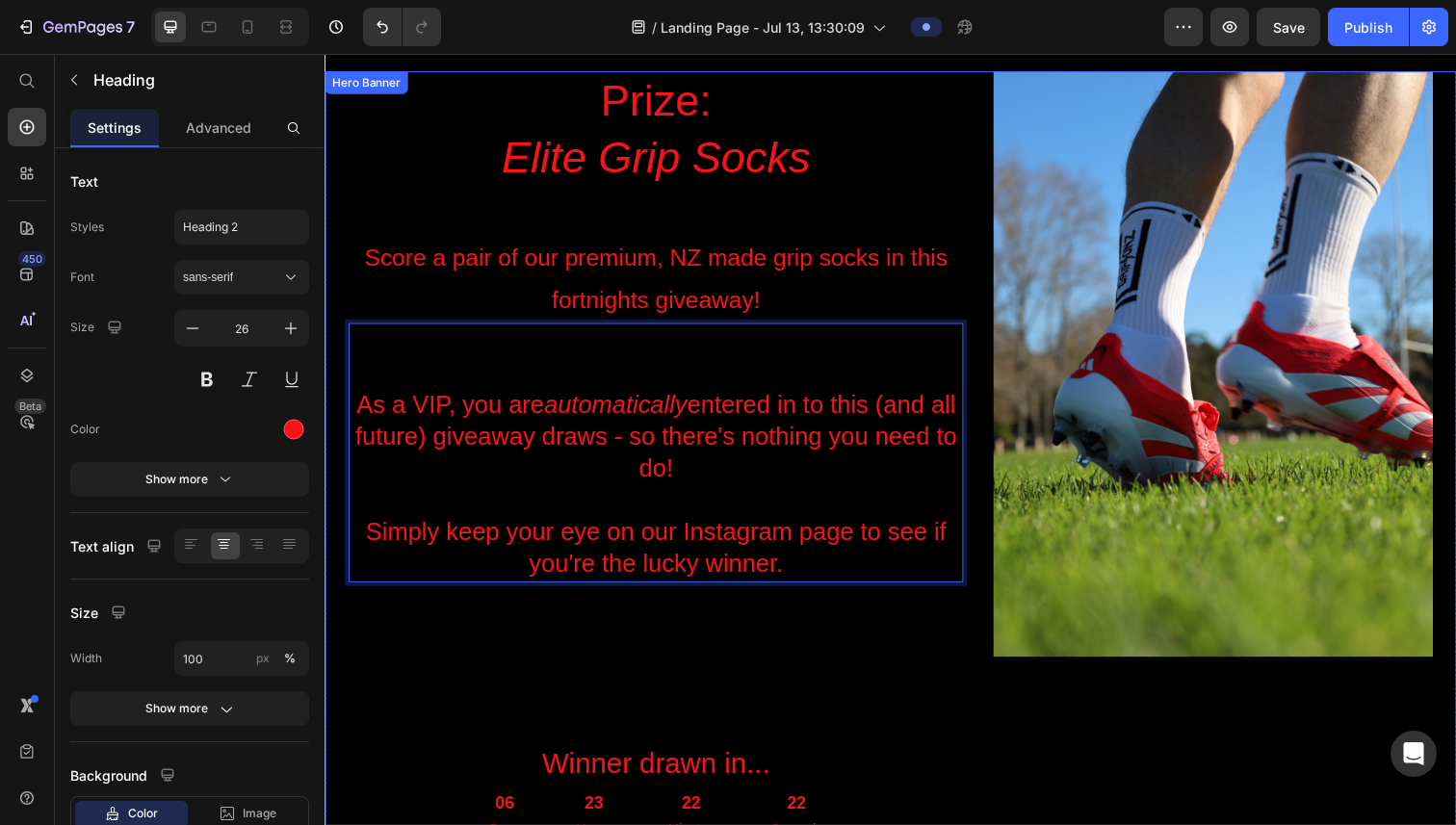 click on "Prize:  Elite Grip Socks Heading Score a pair of our premium, NZ made grip socks in this fortnights giveaway! Text Block As a VIP, you are  automatically  entered in to this (and all future) giveaway draws - so there's nothing you need to do! Simply keep your eye on our Instagram page to see if you're the lucky winner. Heading   170 Winner drawn in... Heading 06 Days 23 Hours 22 Minutes 22 Seconds Countdown Timer" at bounding box center (663, 525) 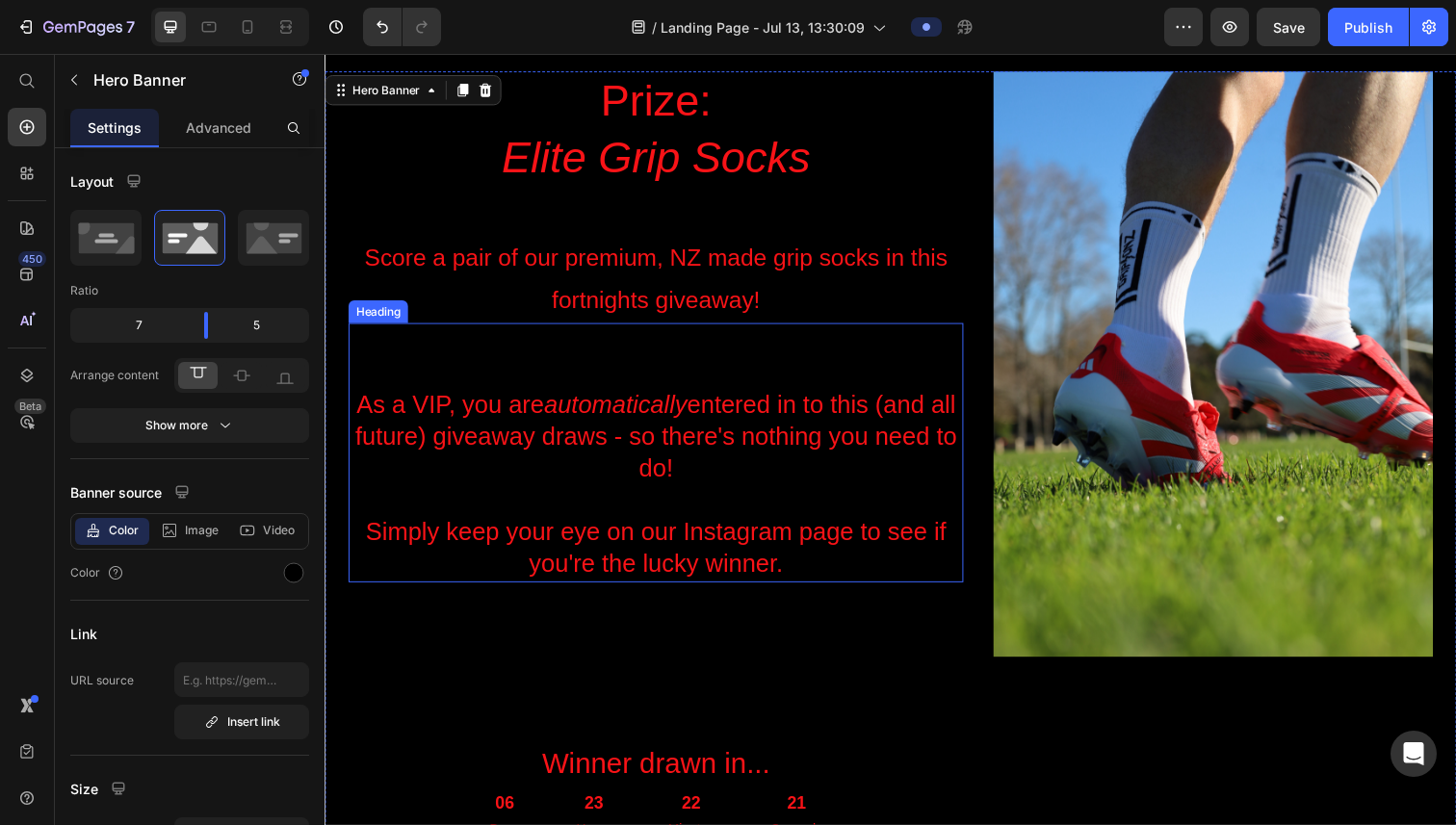 click on "⁠⁠⁠⁠⁠⁠⁠ As a VIP, you are  automatically  entered in to this (and all future) giveaway draws - so there's nothing you need to do! Simply keep your eye on our Instagram page to see if you're the lucky winner." at bounding box center [663, 461] 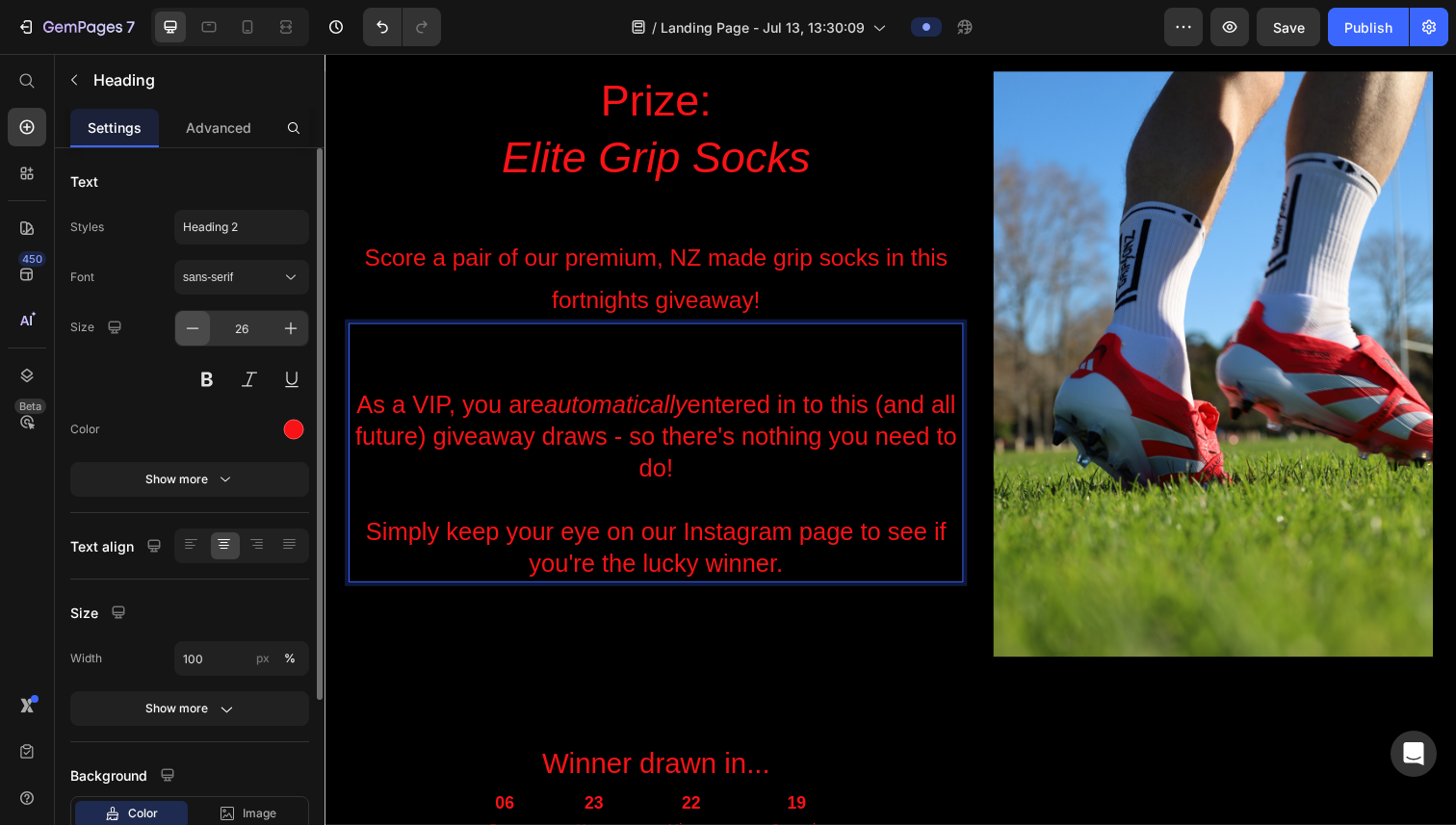 click 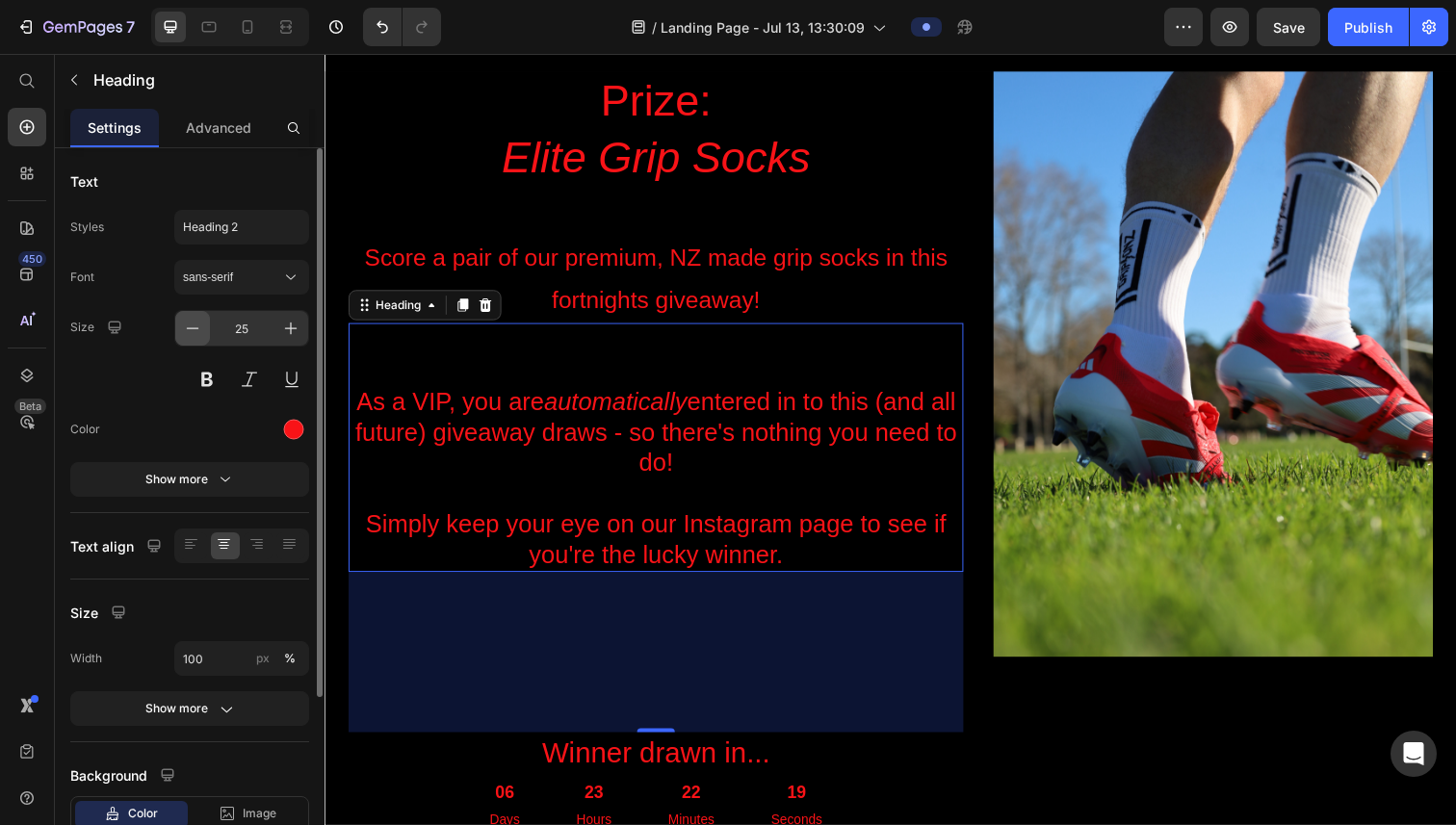 click 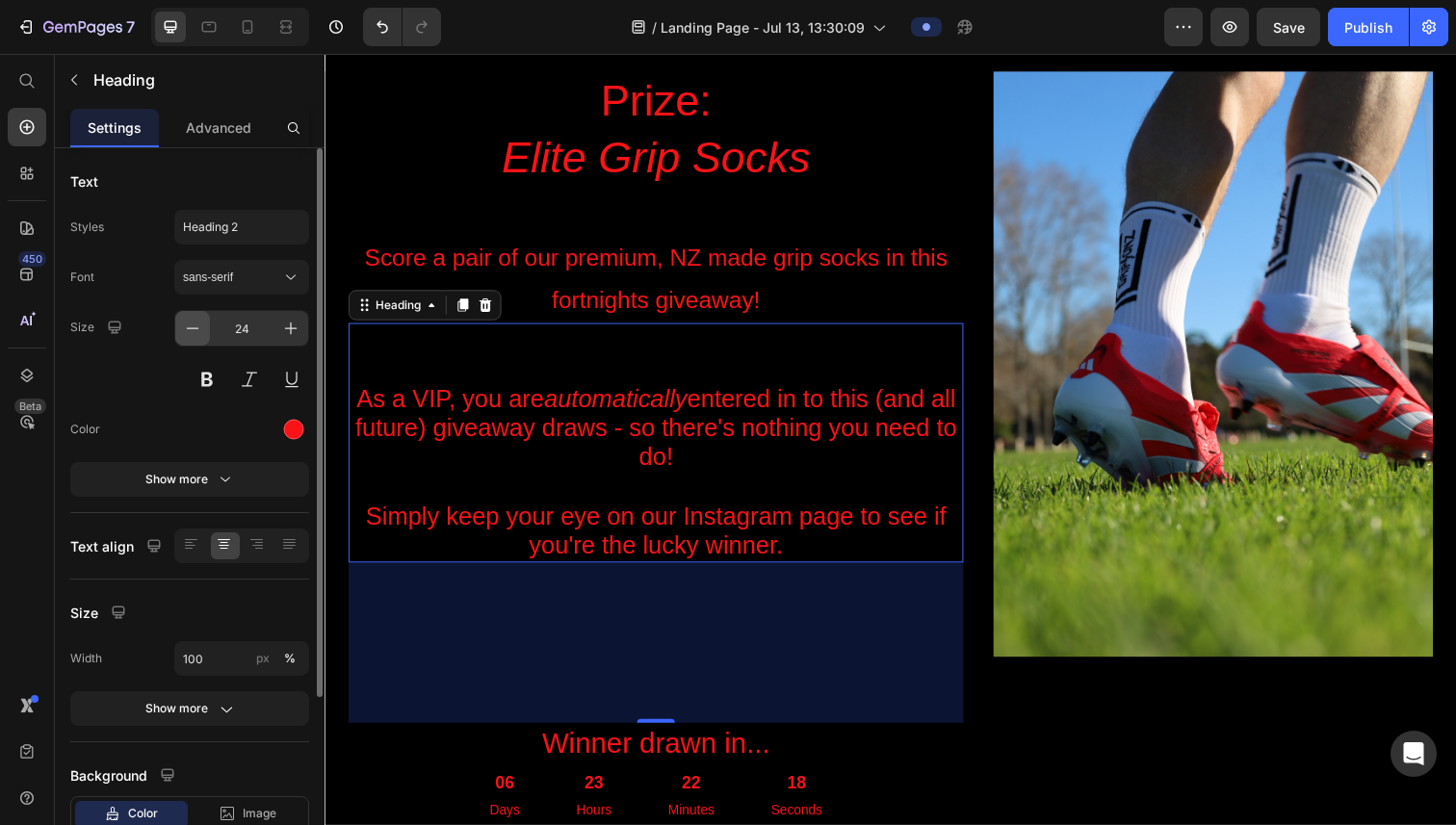 click 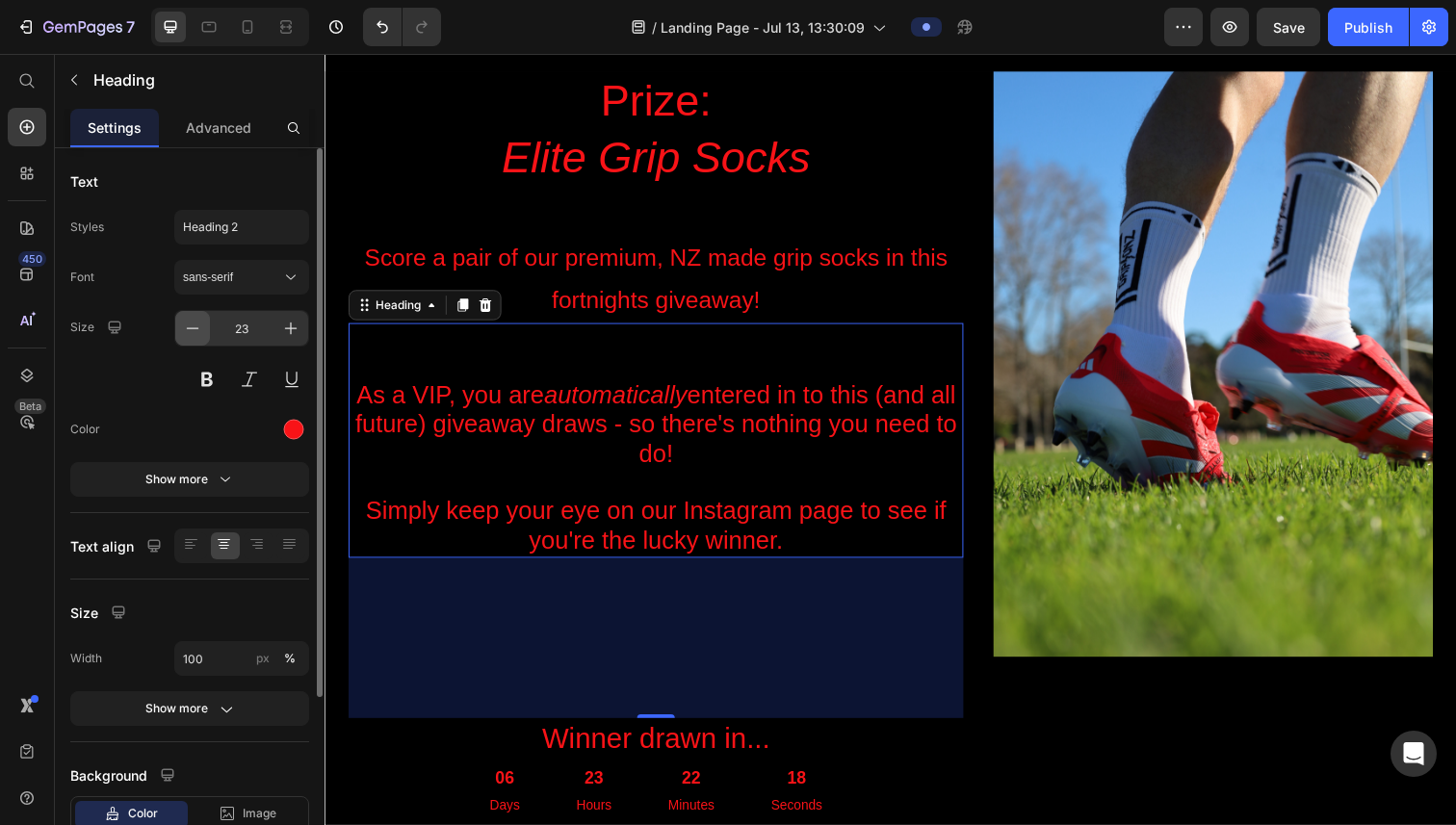 click 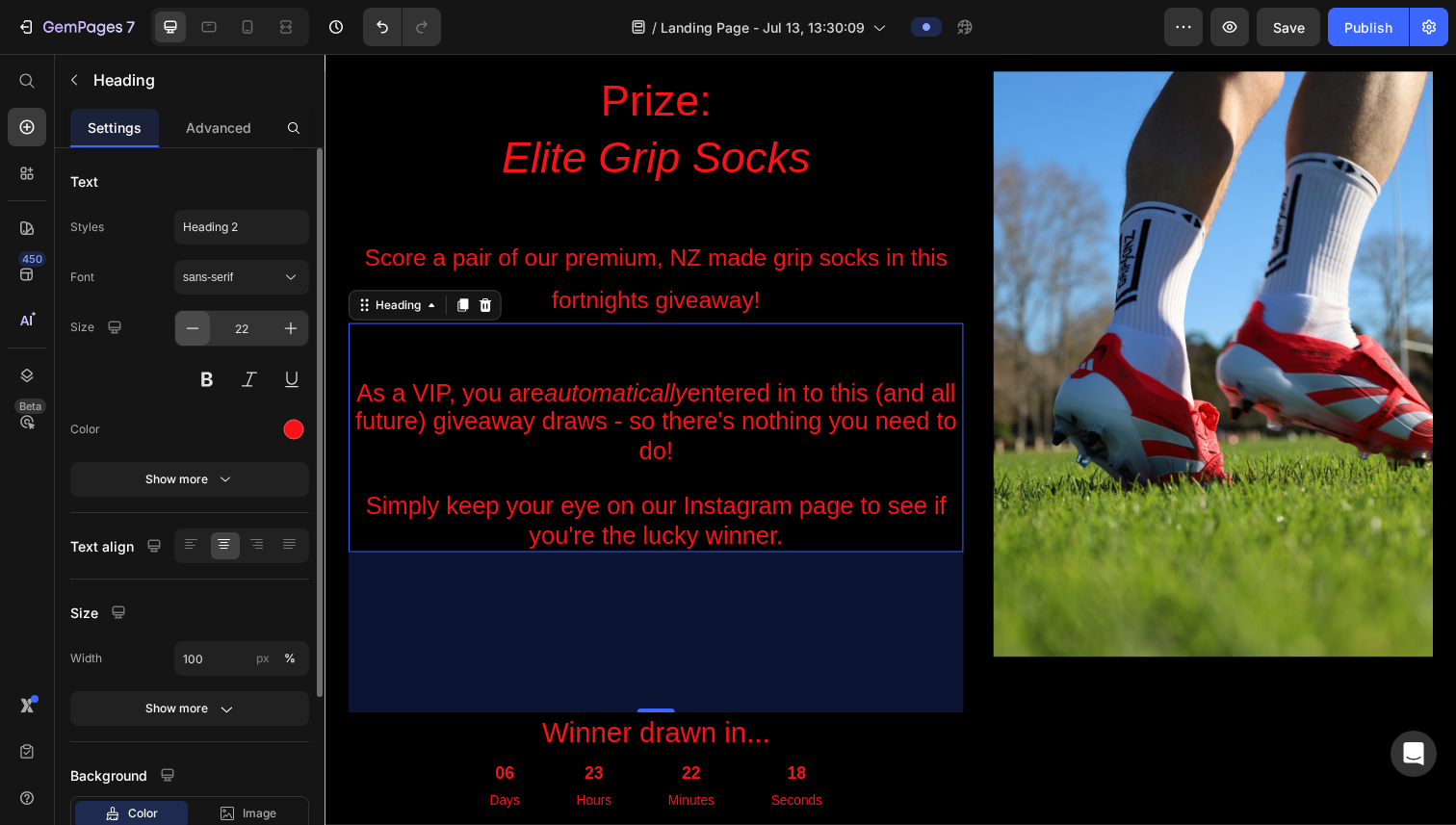 click 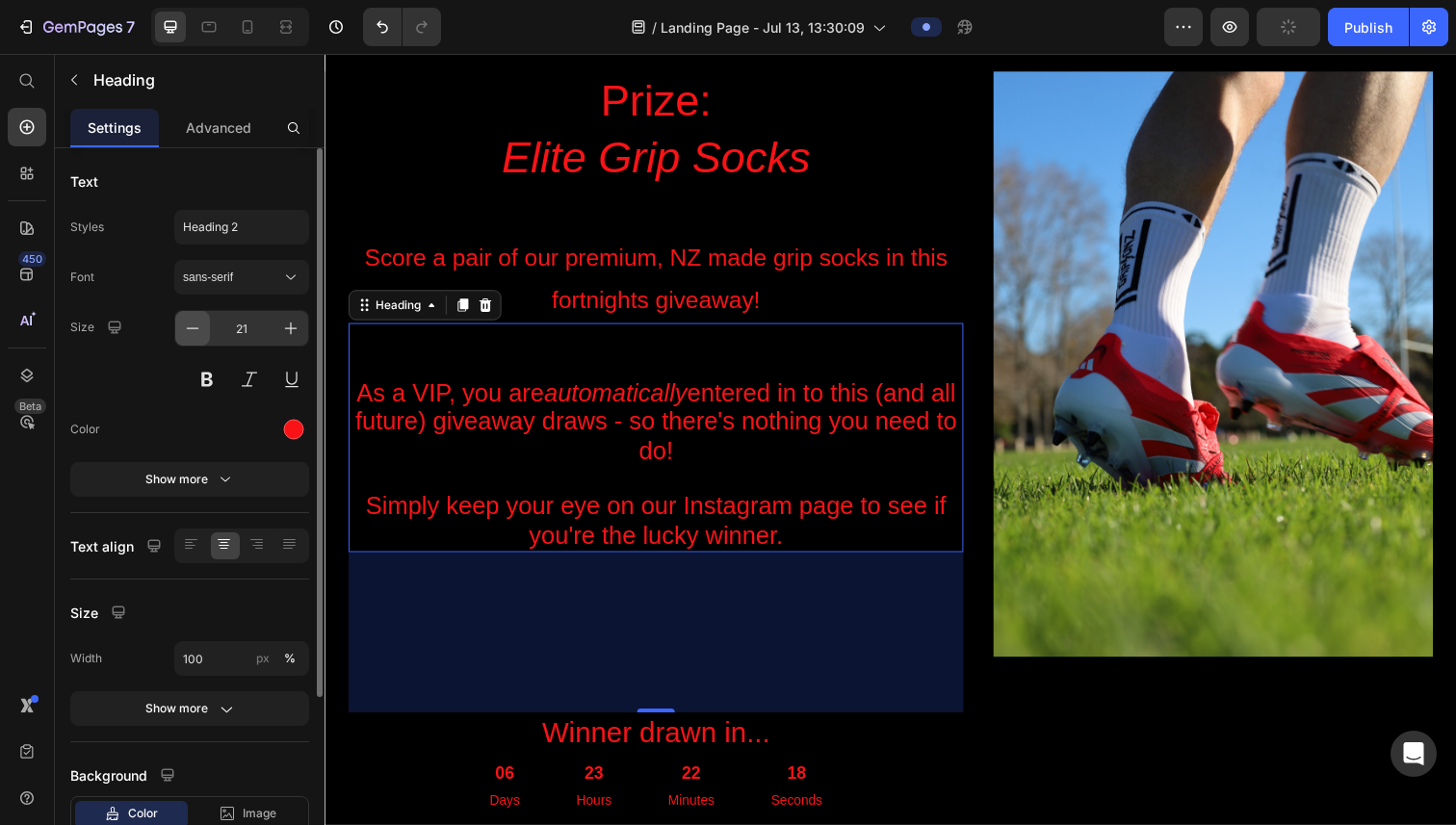 click 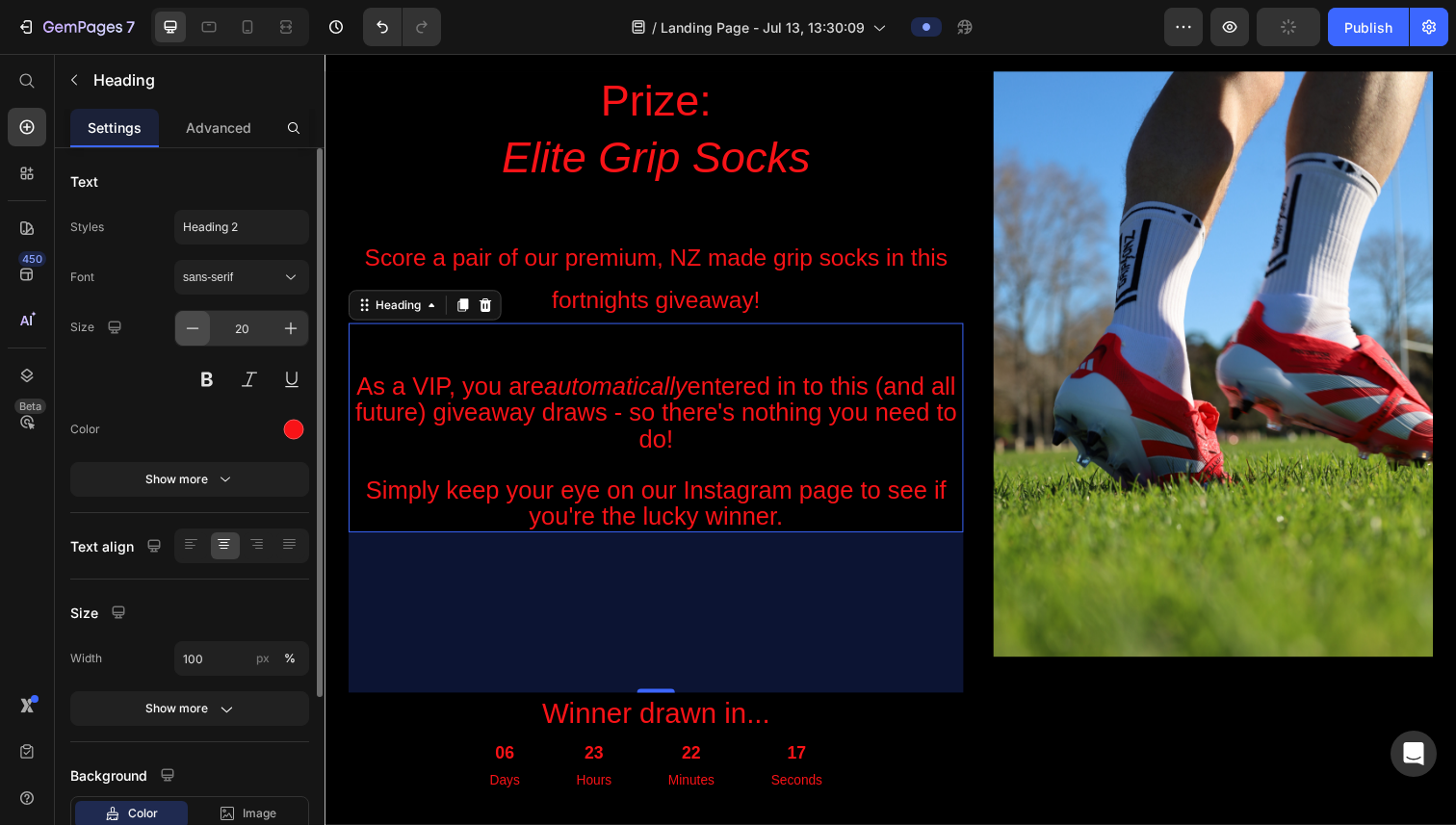 click 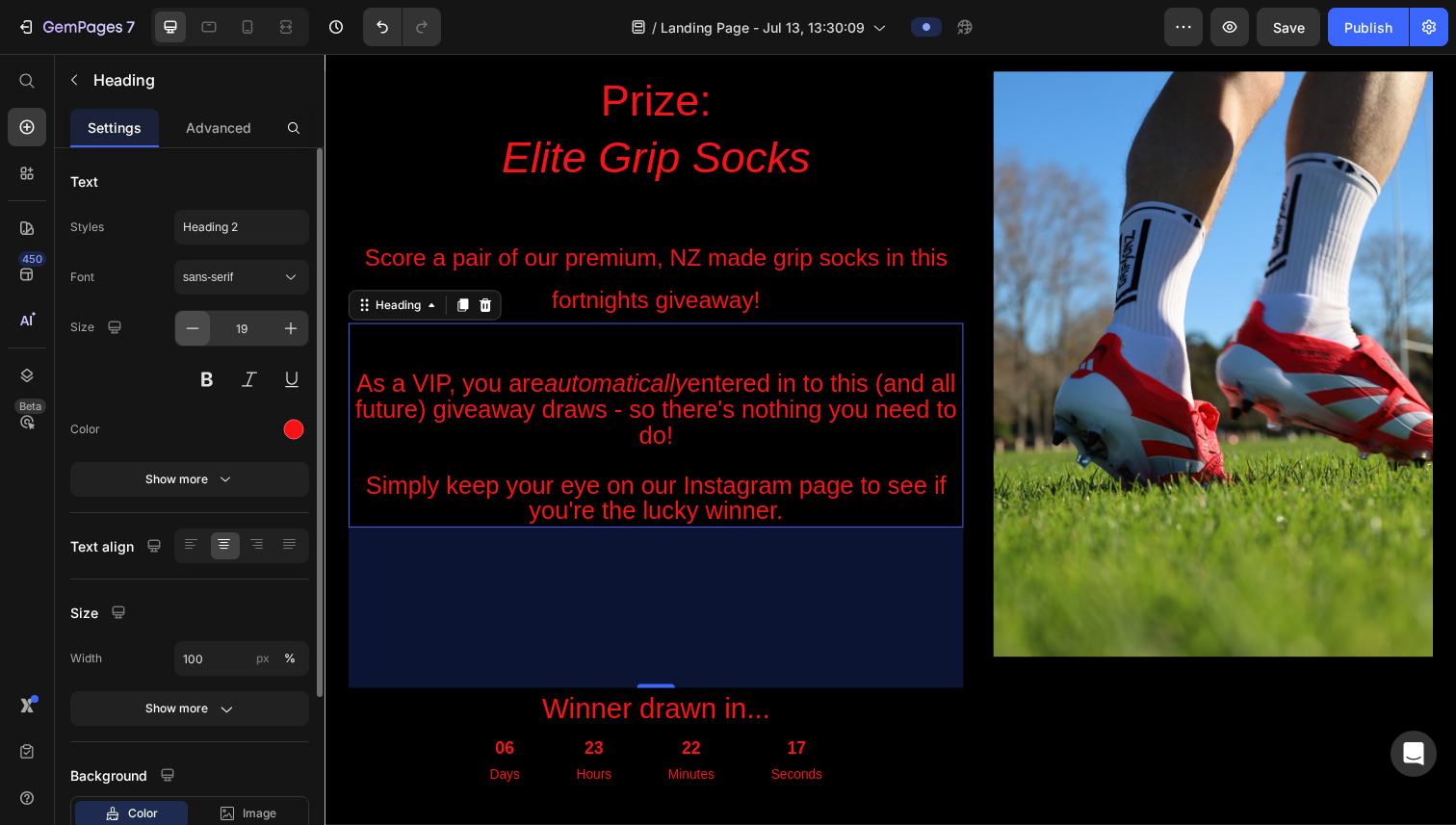 click 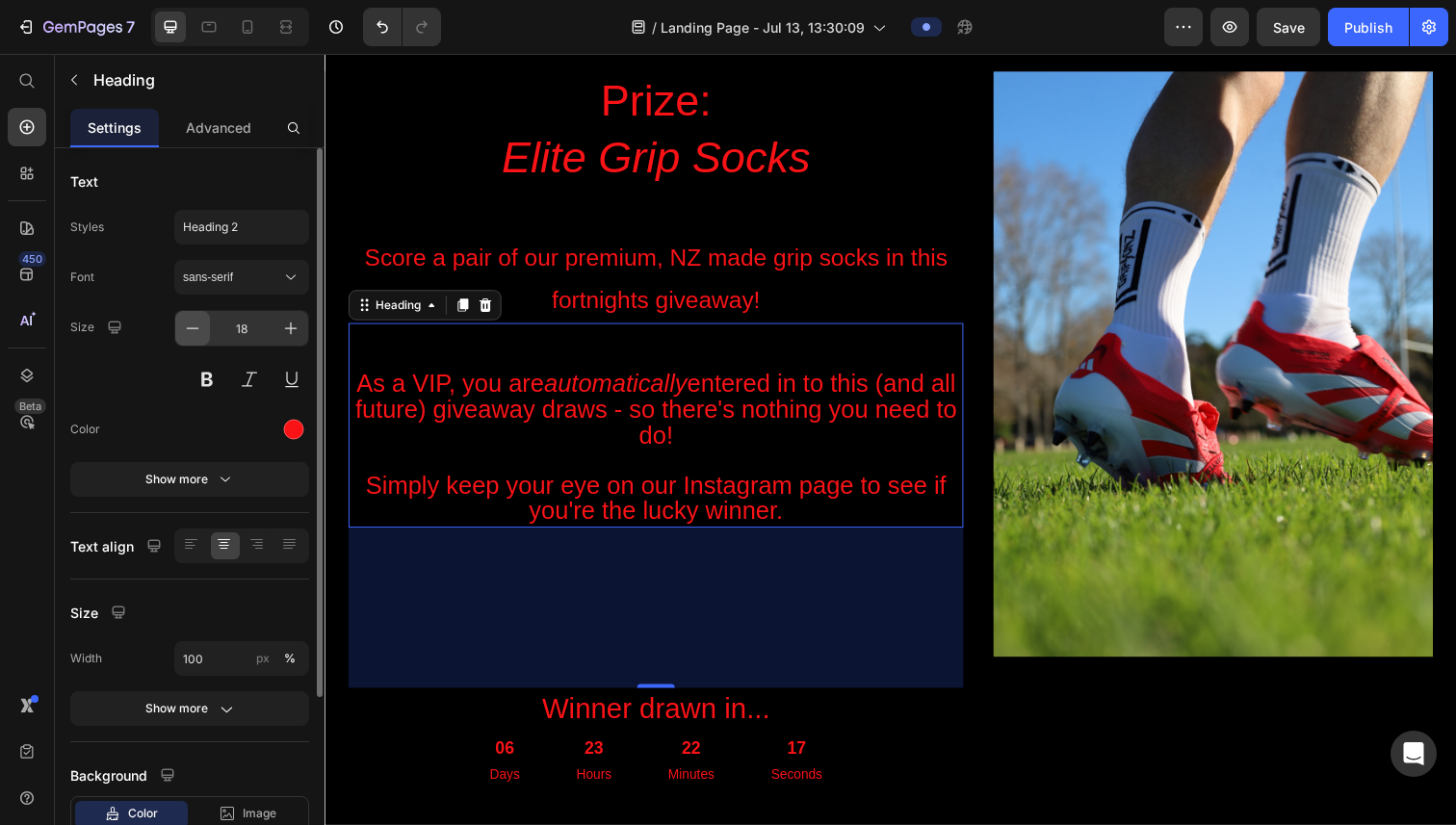 click 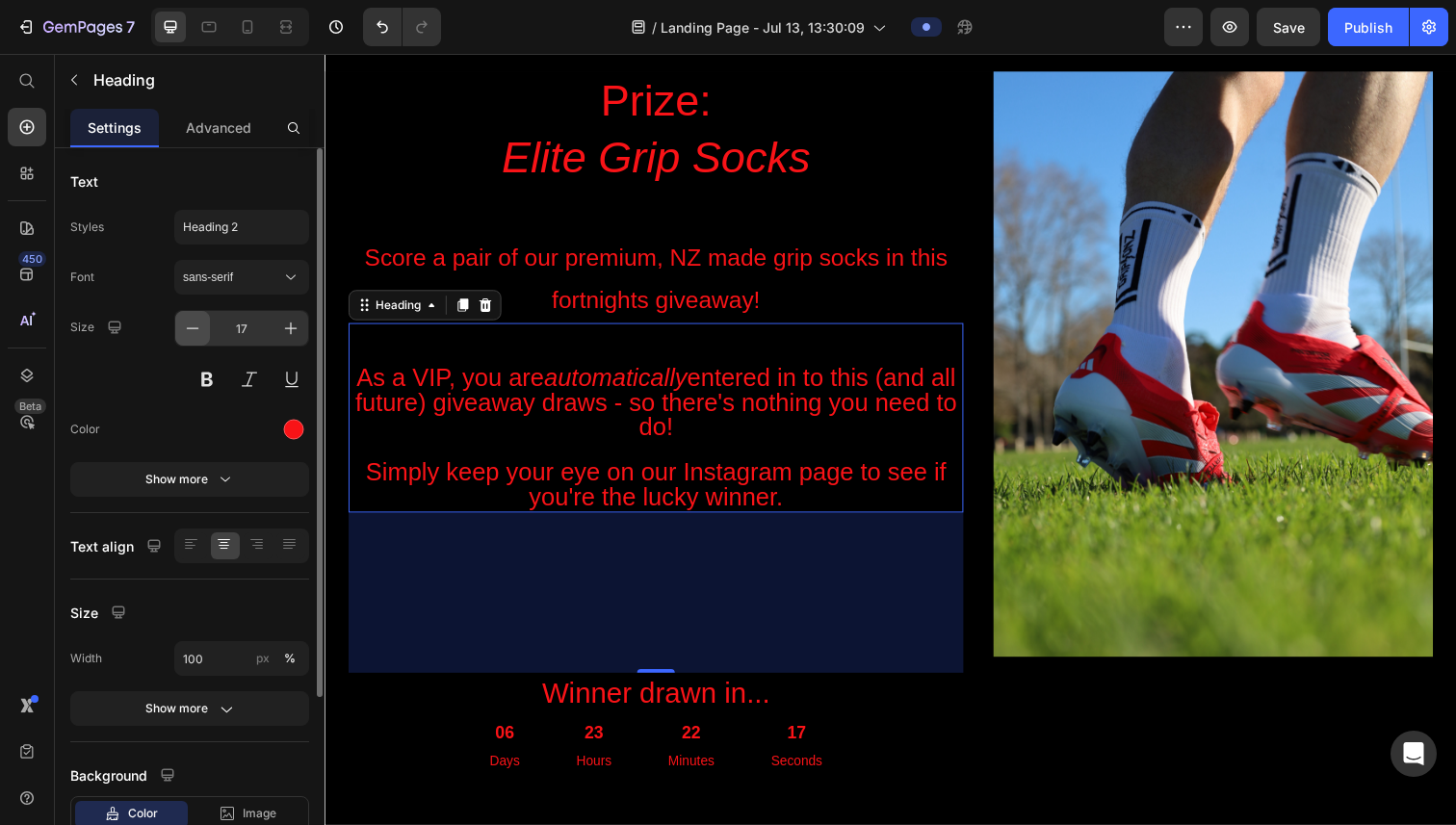 click 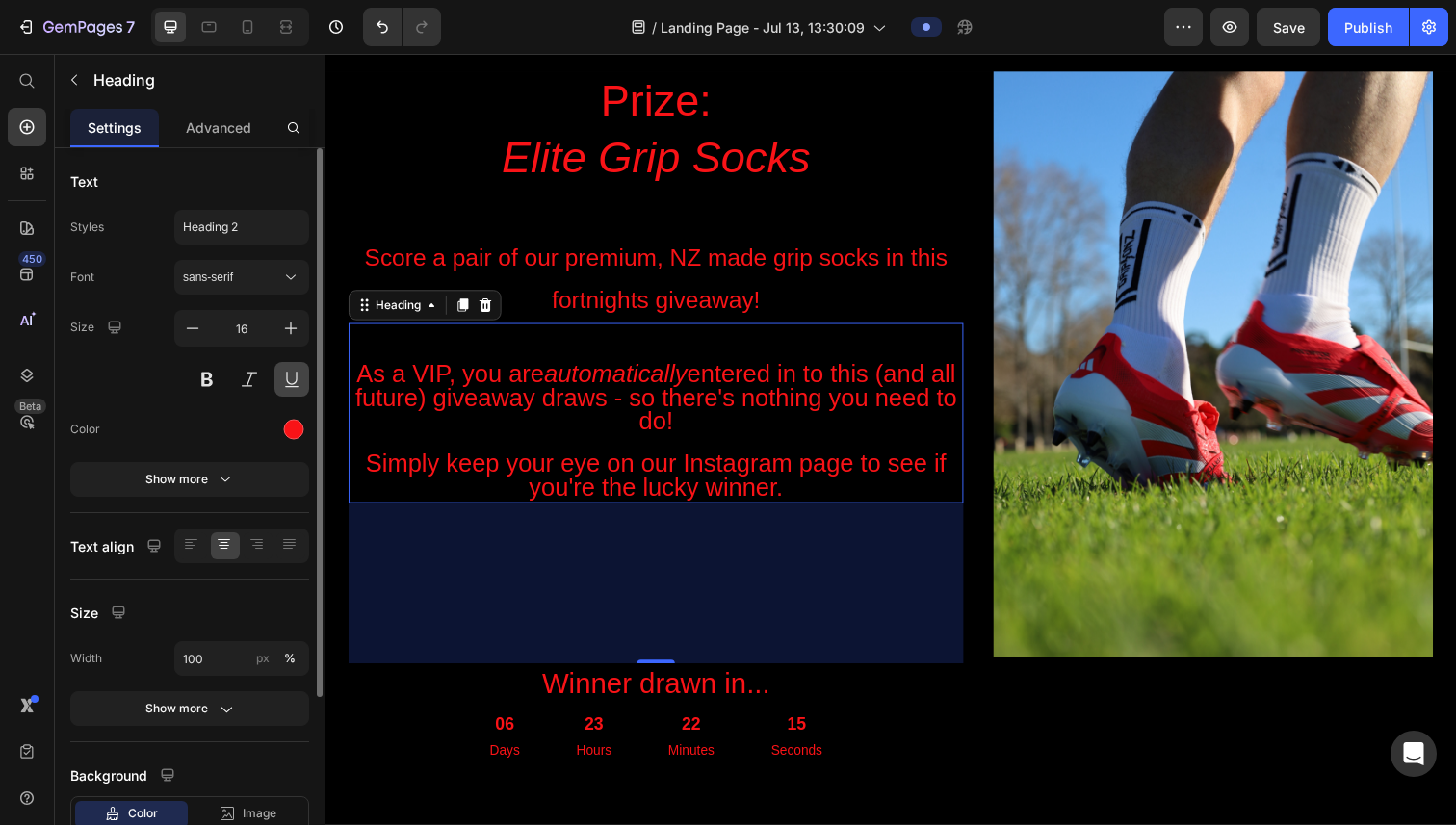 type 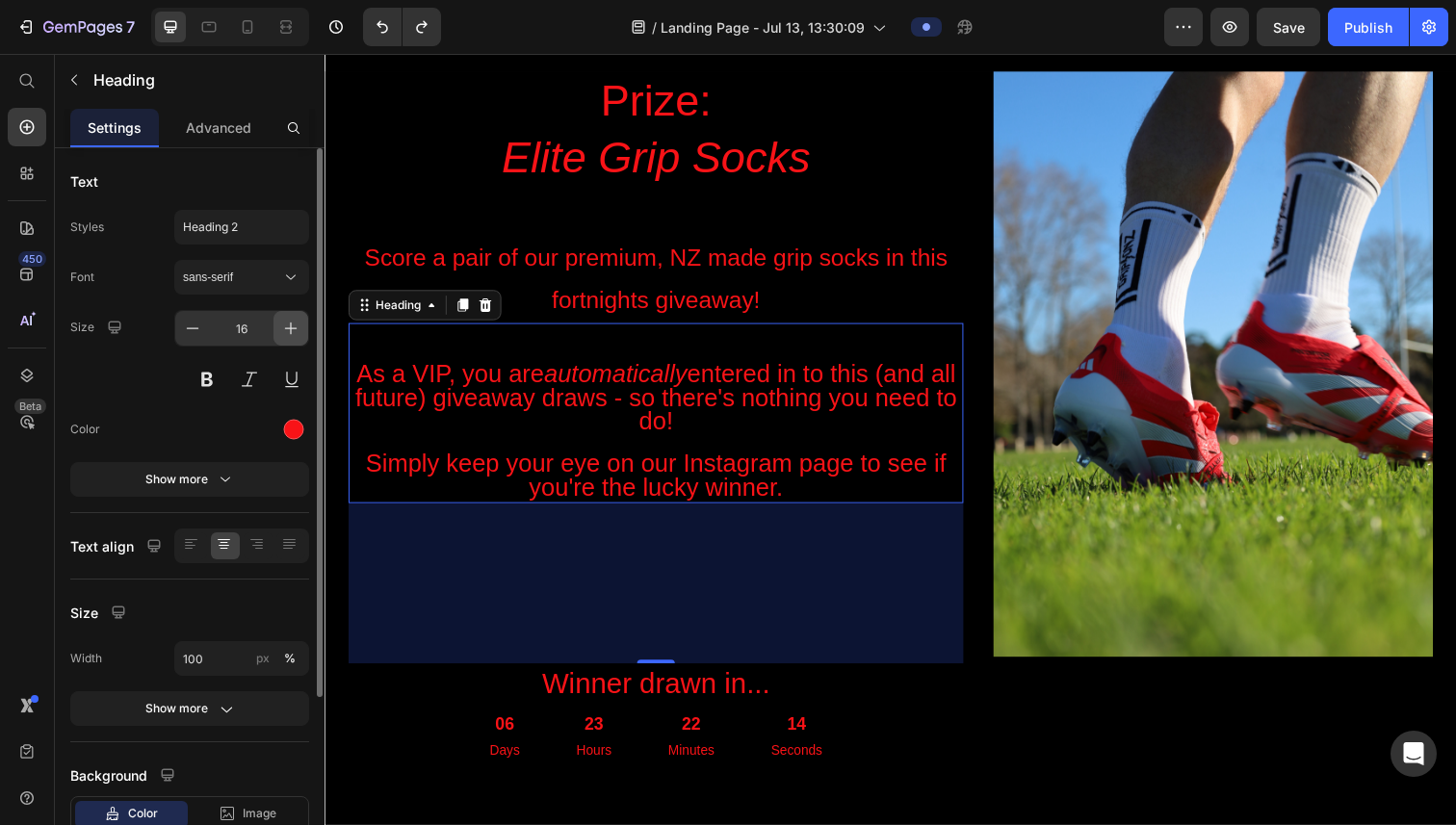 click at bounding box center (291, 328) 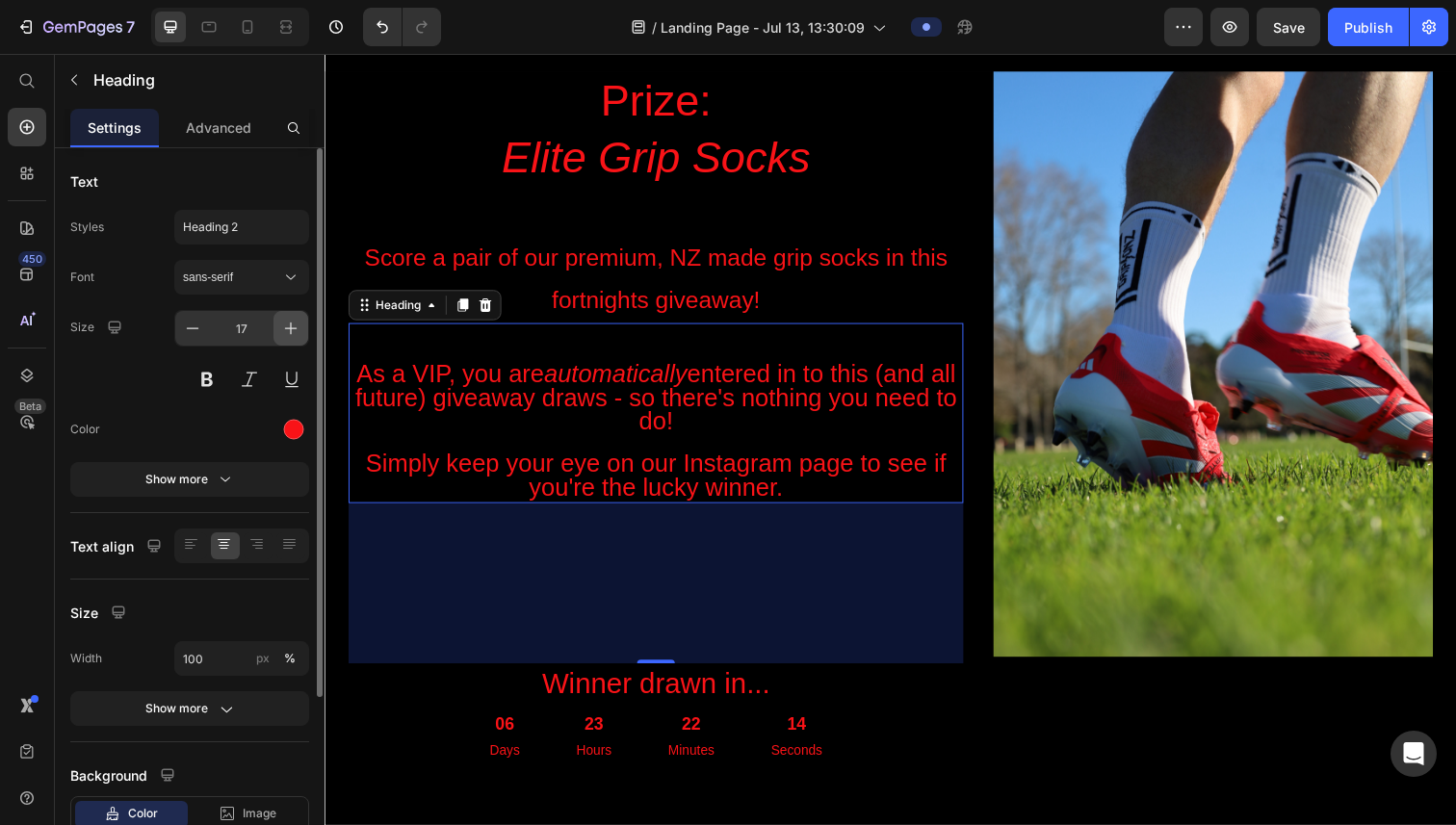 click at bounding box center (291, 328) 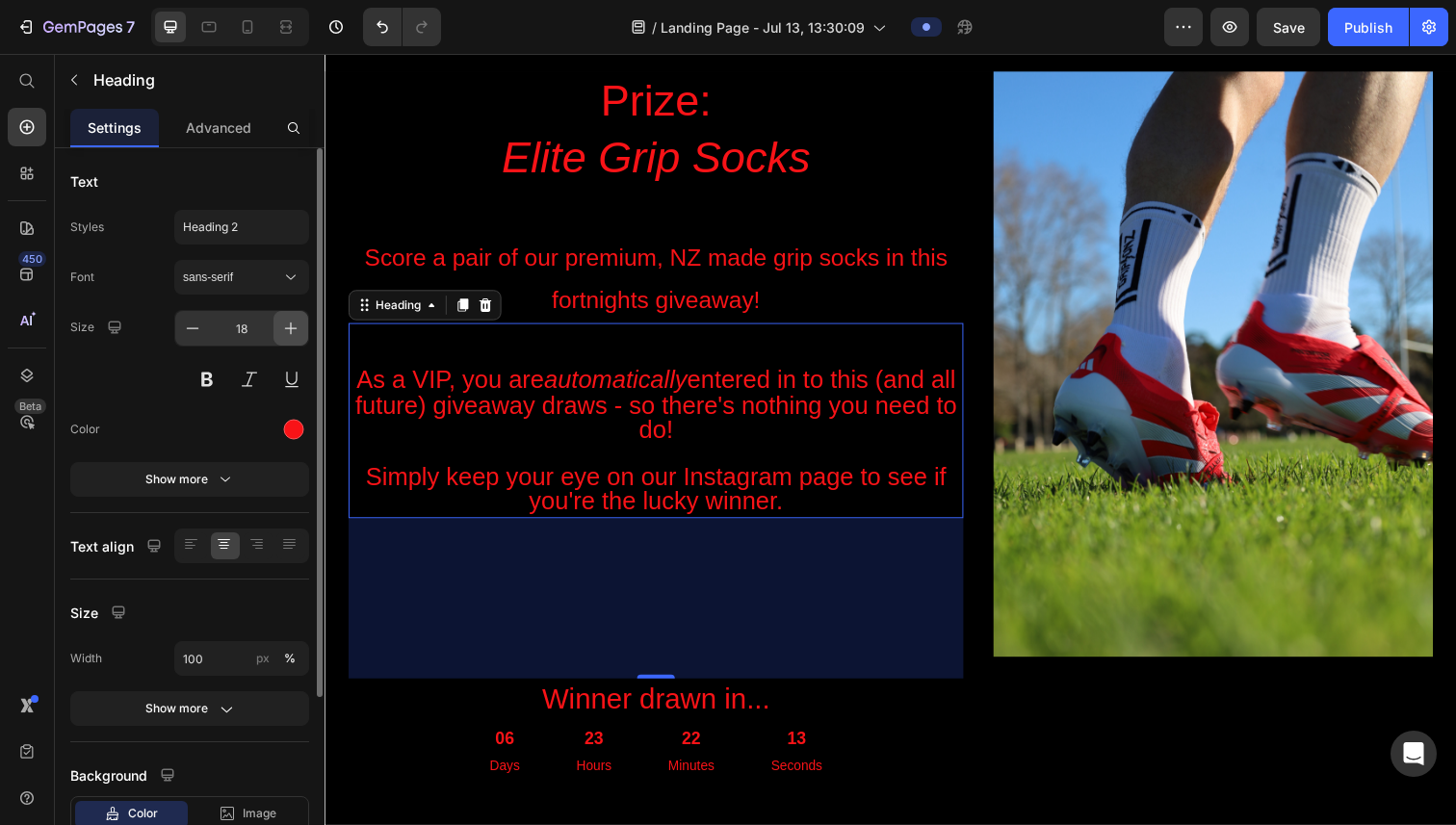 click at bounding box center (291, 328) 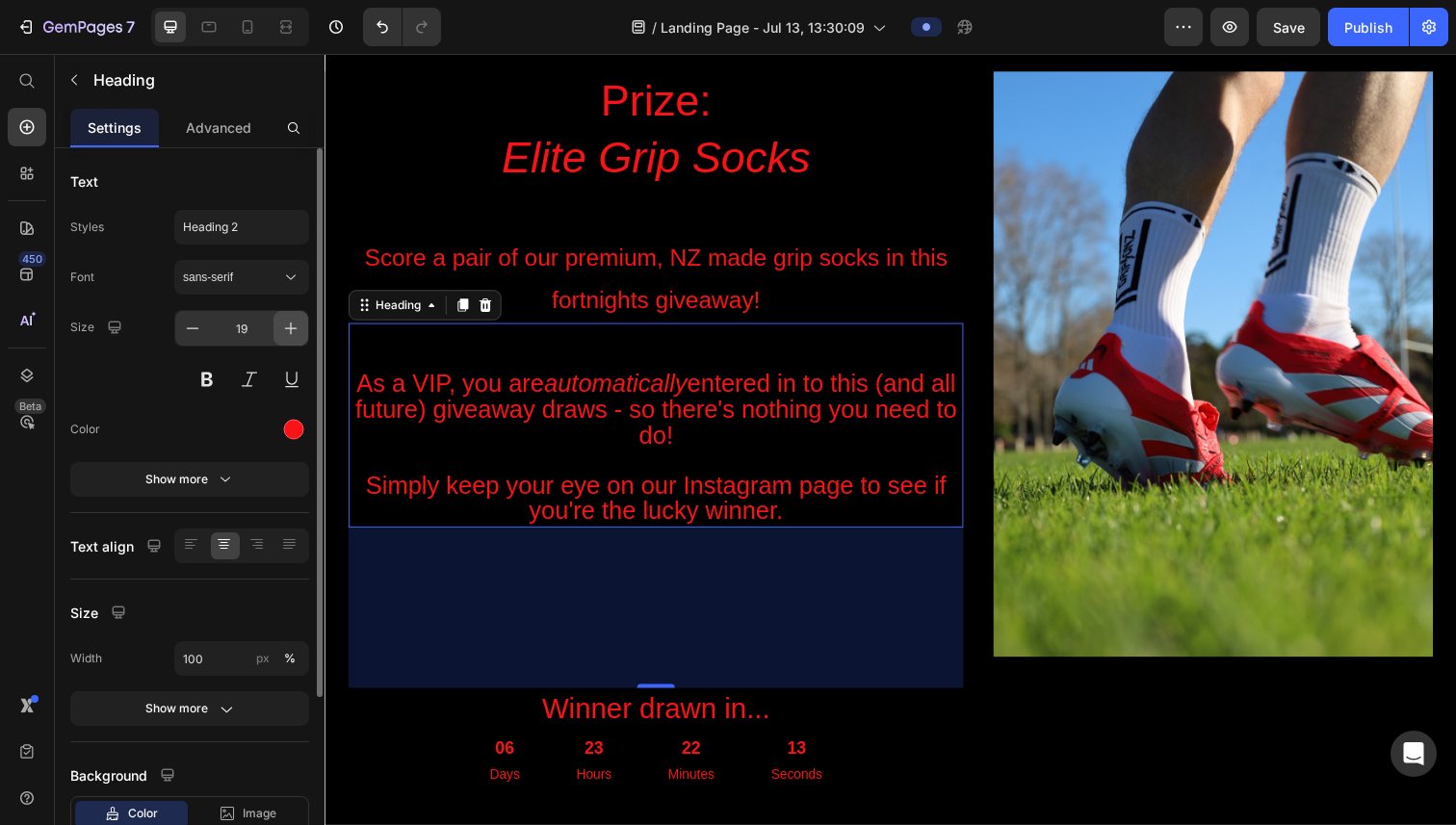 click at bounding box center (291, 328) 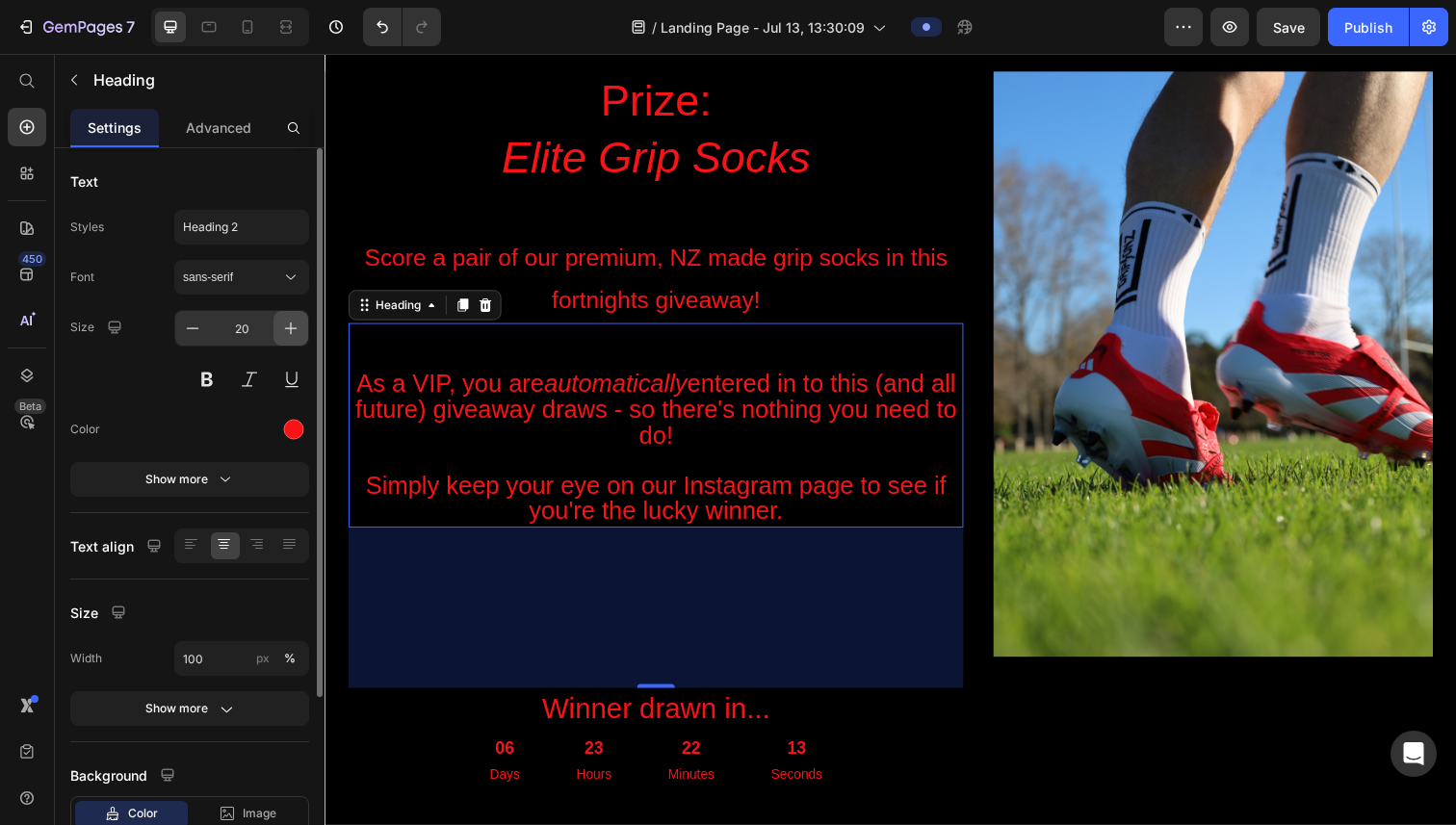 click at bounding box center (291, 328) 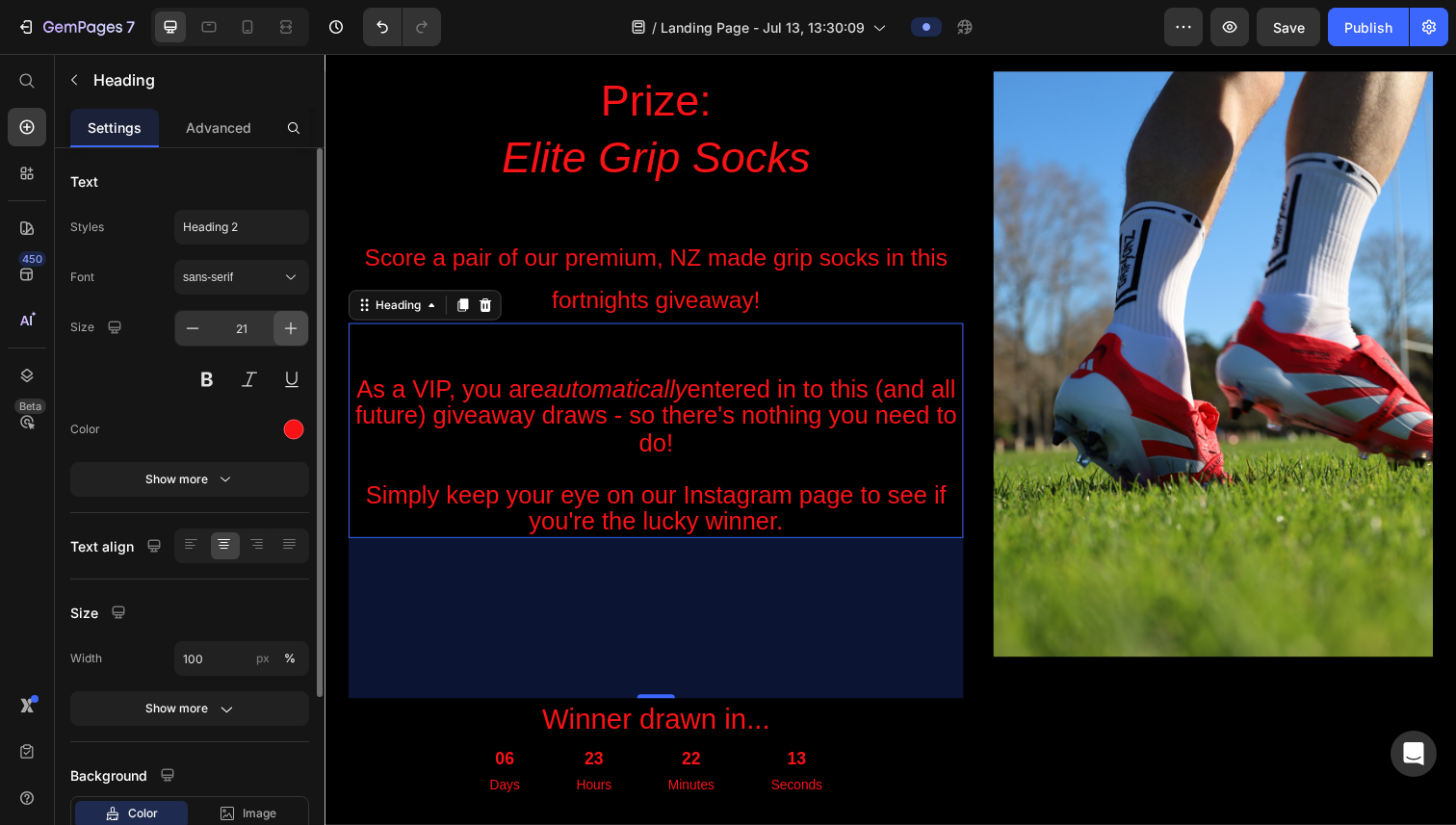 click at bounding box center (291, 328) 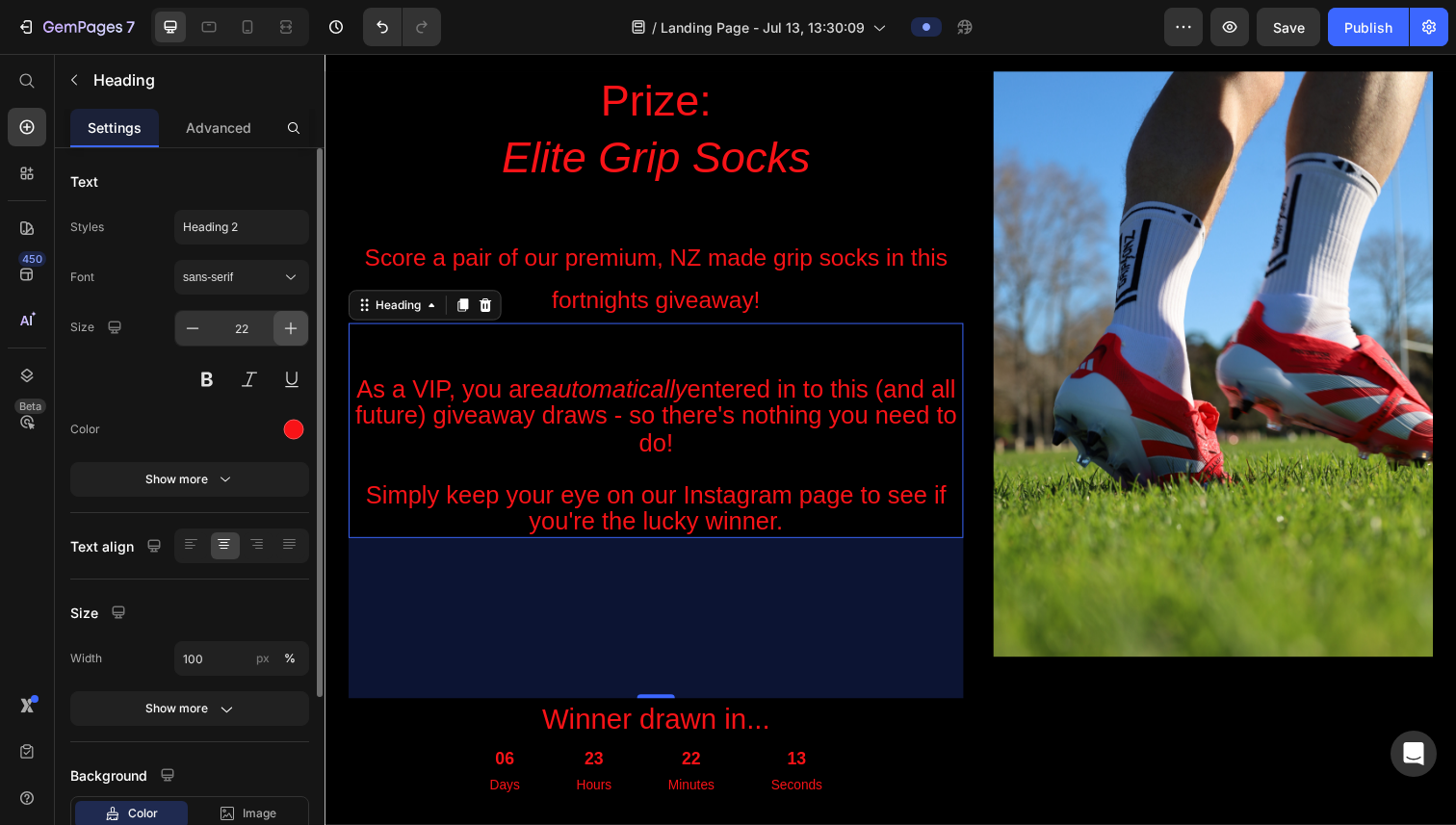 click at bounding box center (291, 328) 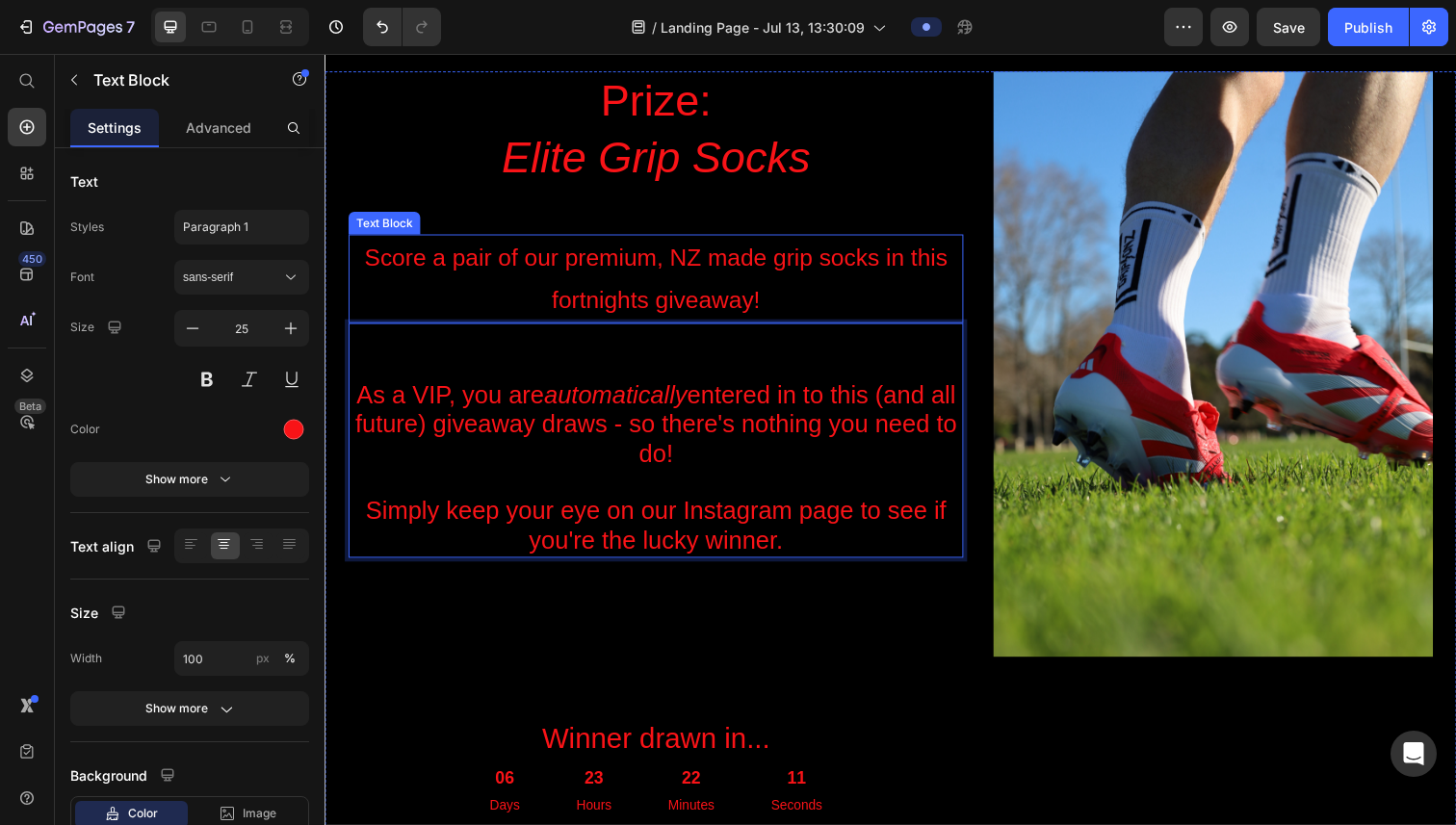 click on "Score a pair of our premium, NZ made grip socks in this fortnights giveaway!" at bounding box center [663, 284] 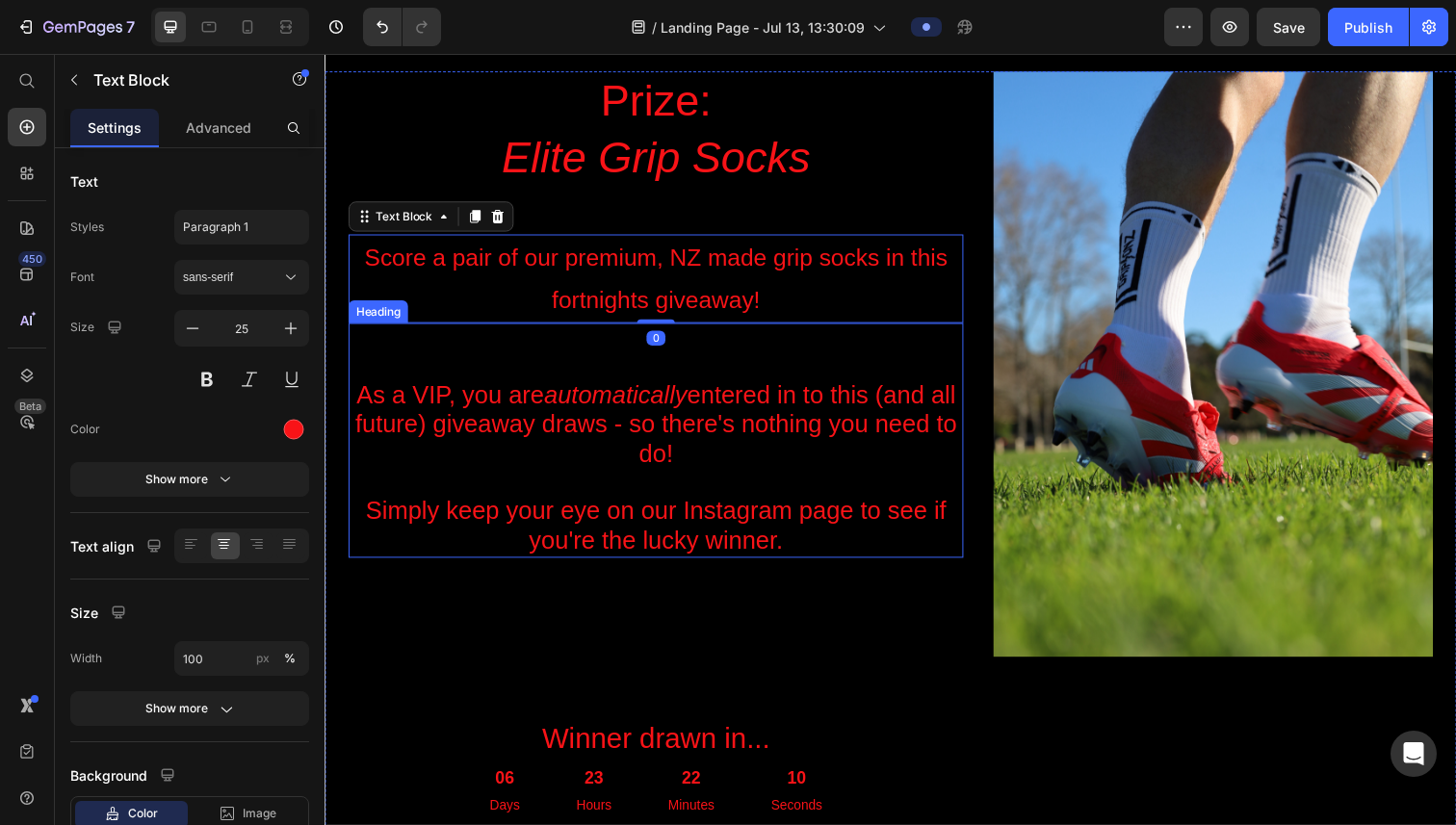 click on "automatically" at bounding box center [621, 402] 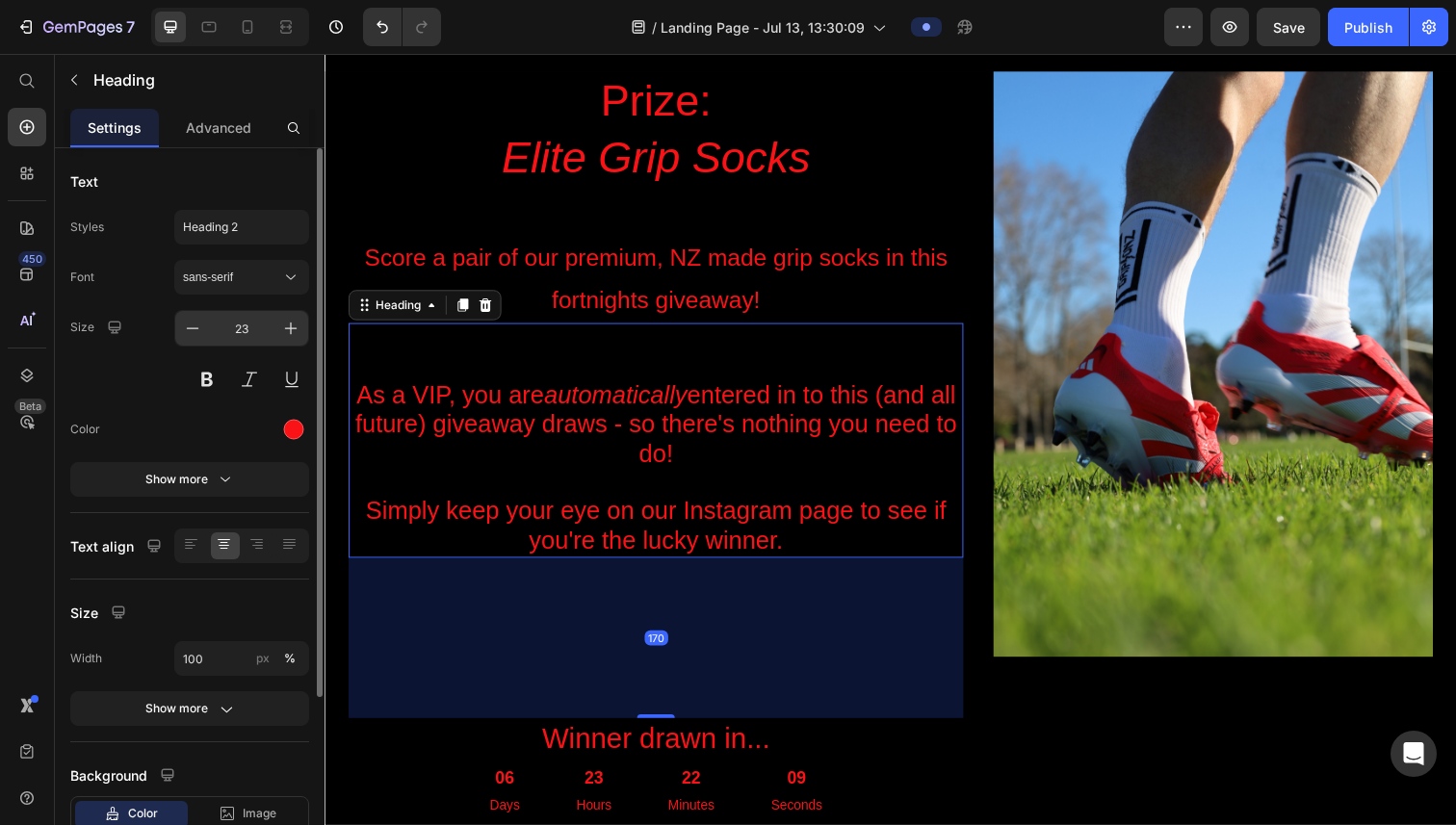 click on "23" at bounding box center (242, 328) 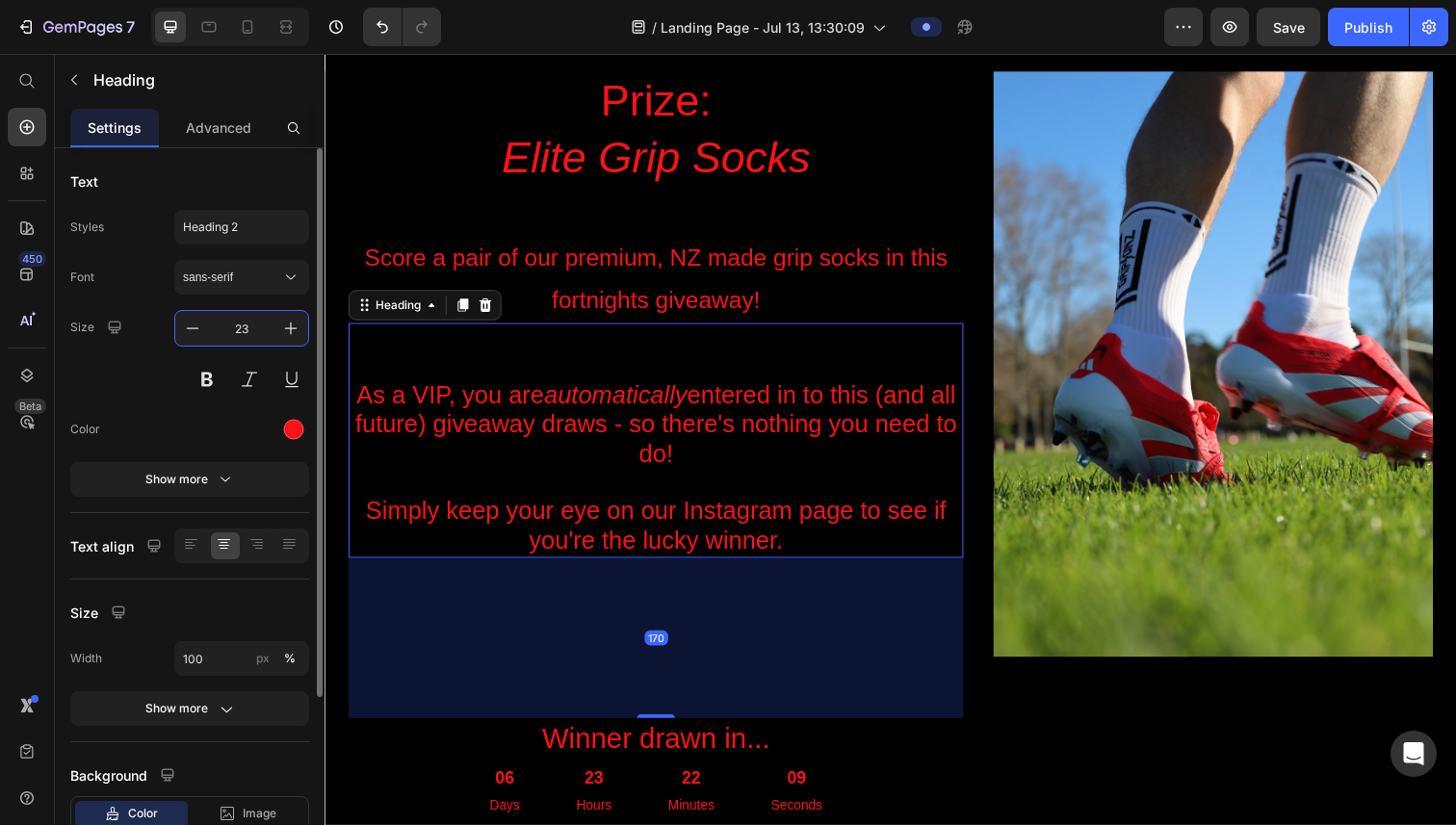 click on "23" at bounding box center (242, 328) 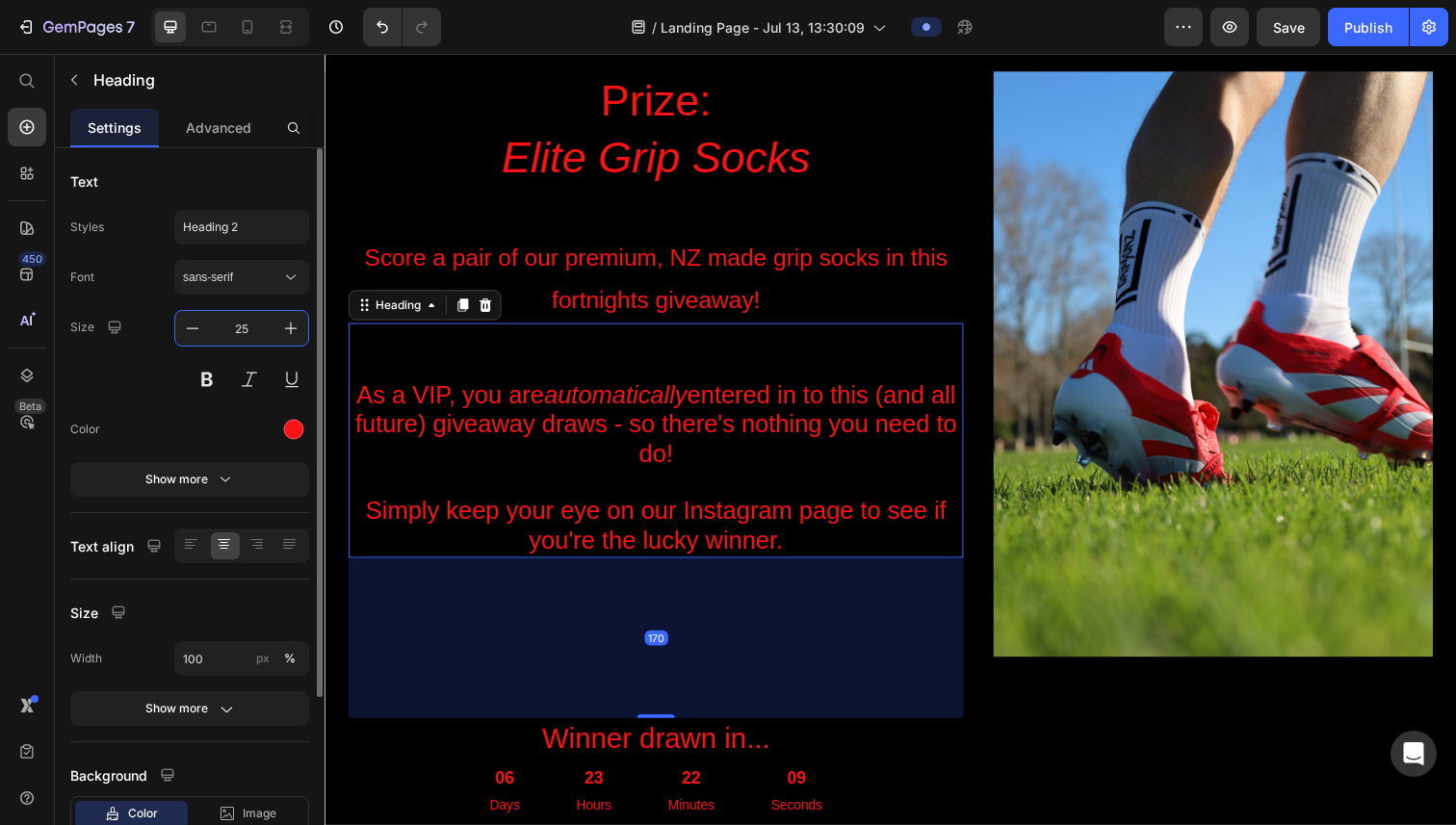 type on "25" 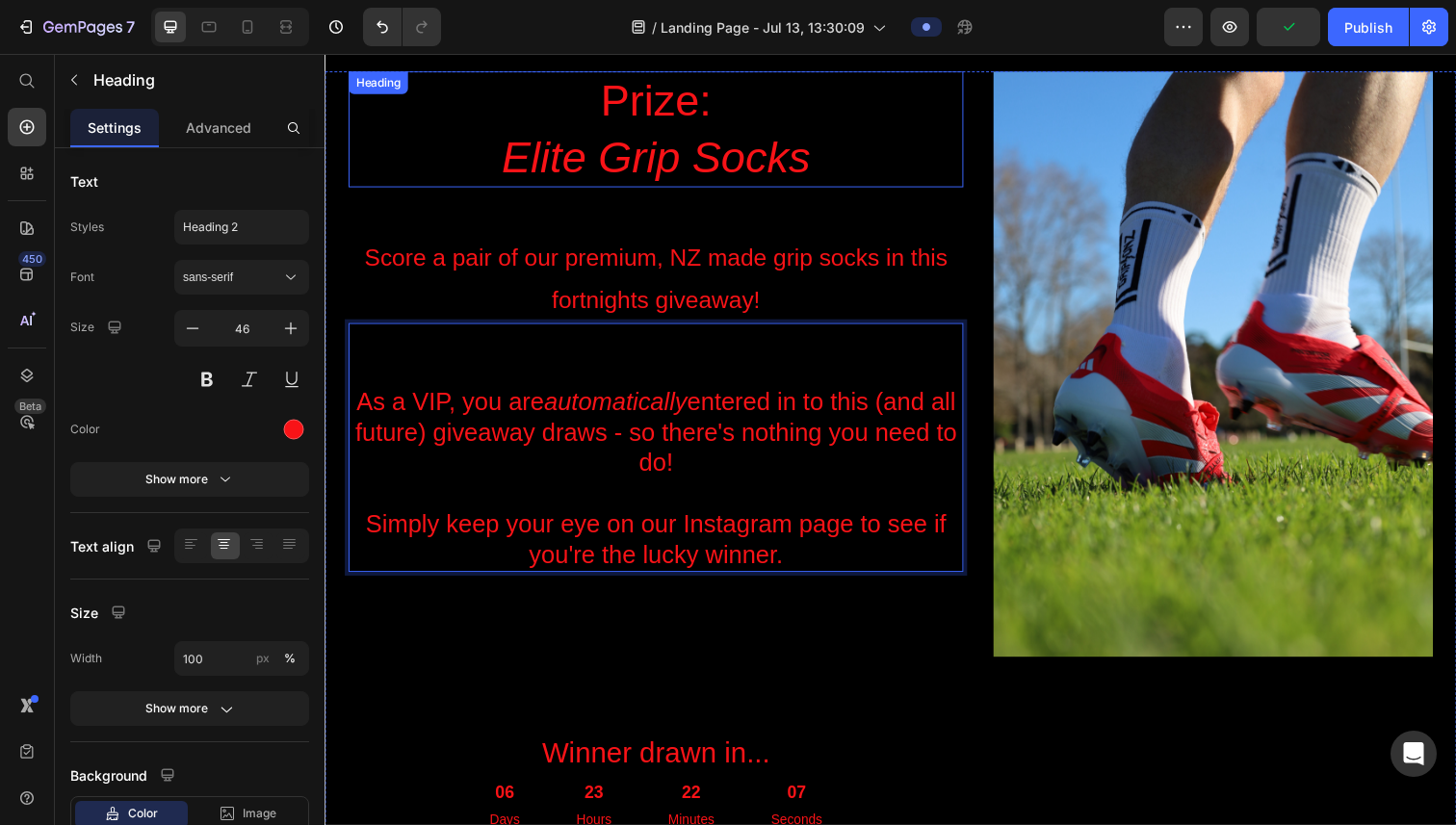 click on "Prize:  Elite Grip Socks" at bounding box center [663, 132] 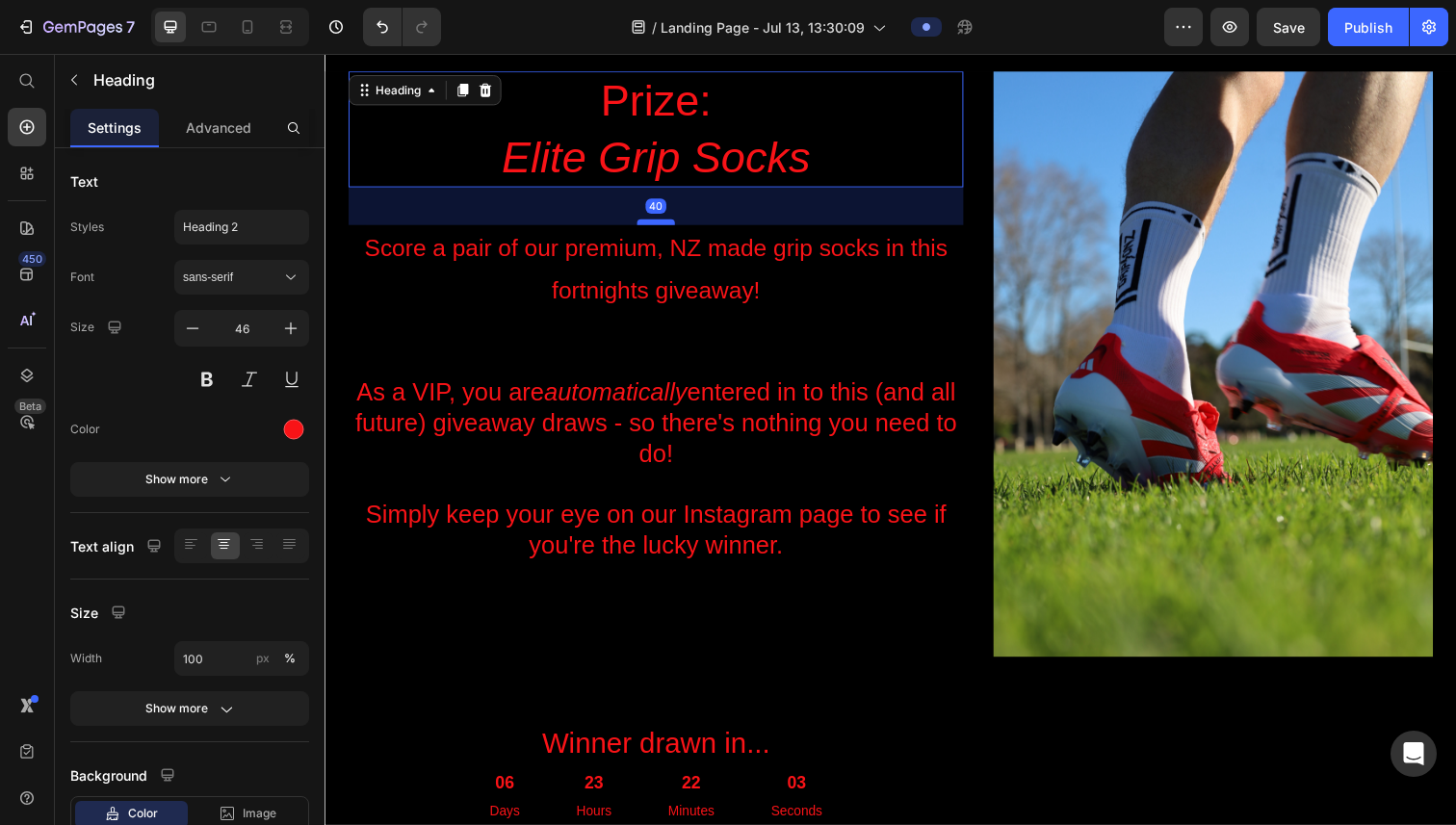 drag, startPoint x: 652, startPoint y: 236, endPoint x: 656, endPoint y: 226, distance: 10.77033 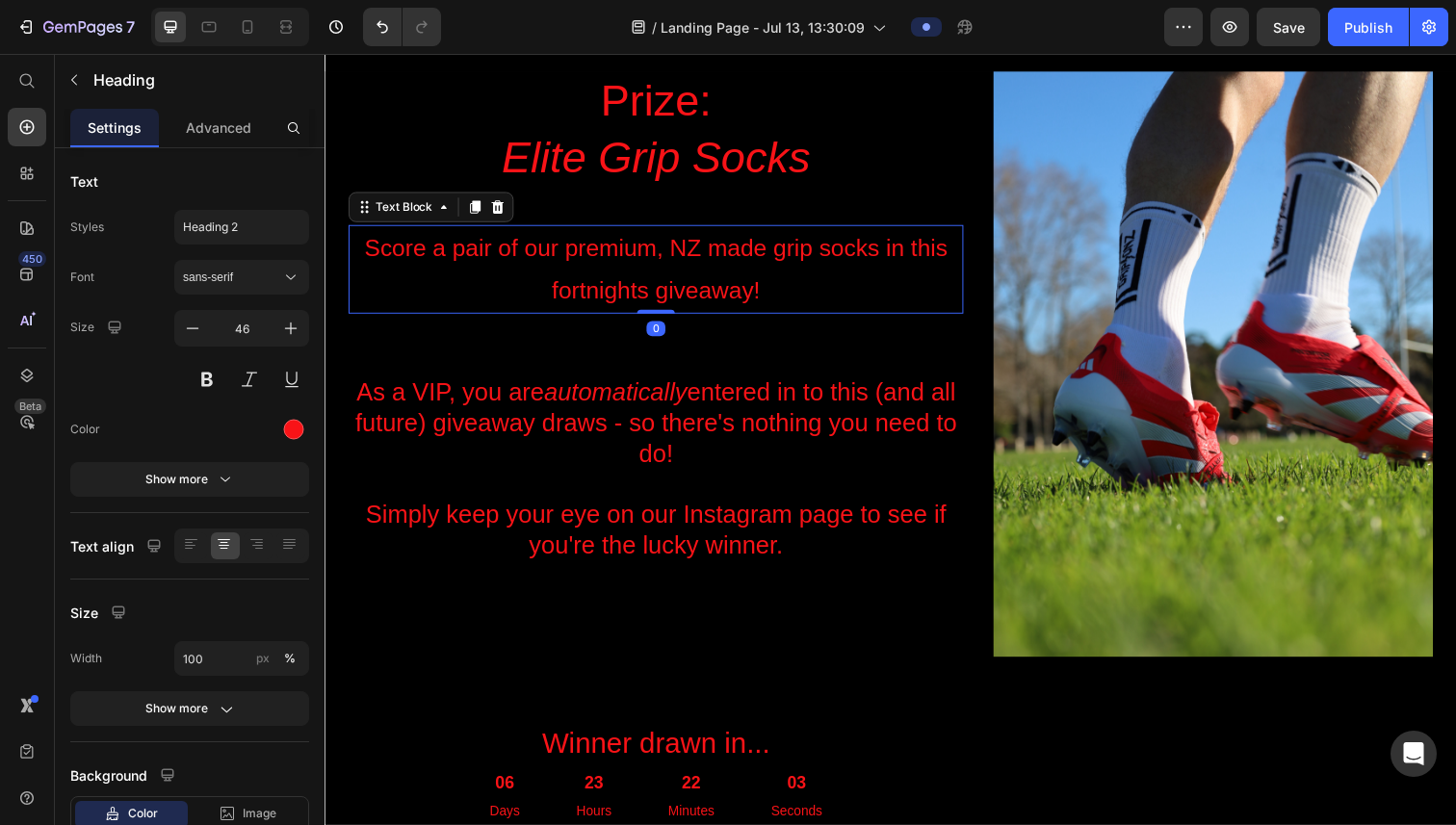 click on "Score a pair of our premium, NZ made grip socks in this fortnights giveaway!" at bounding box center (663, 274) 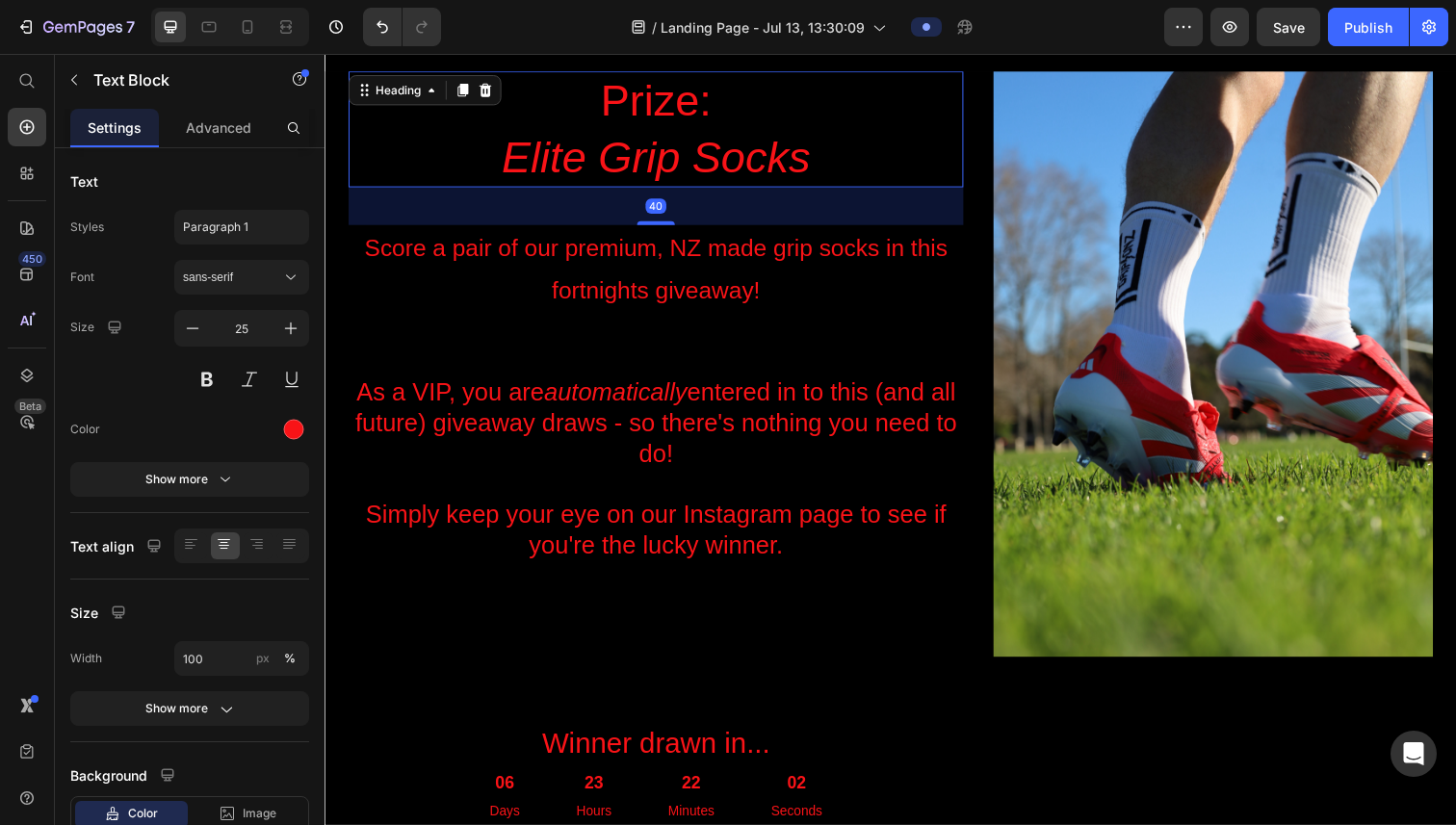click on "Prize:  Elite Grip Socks" at bounding box center [663, 132] 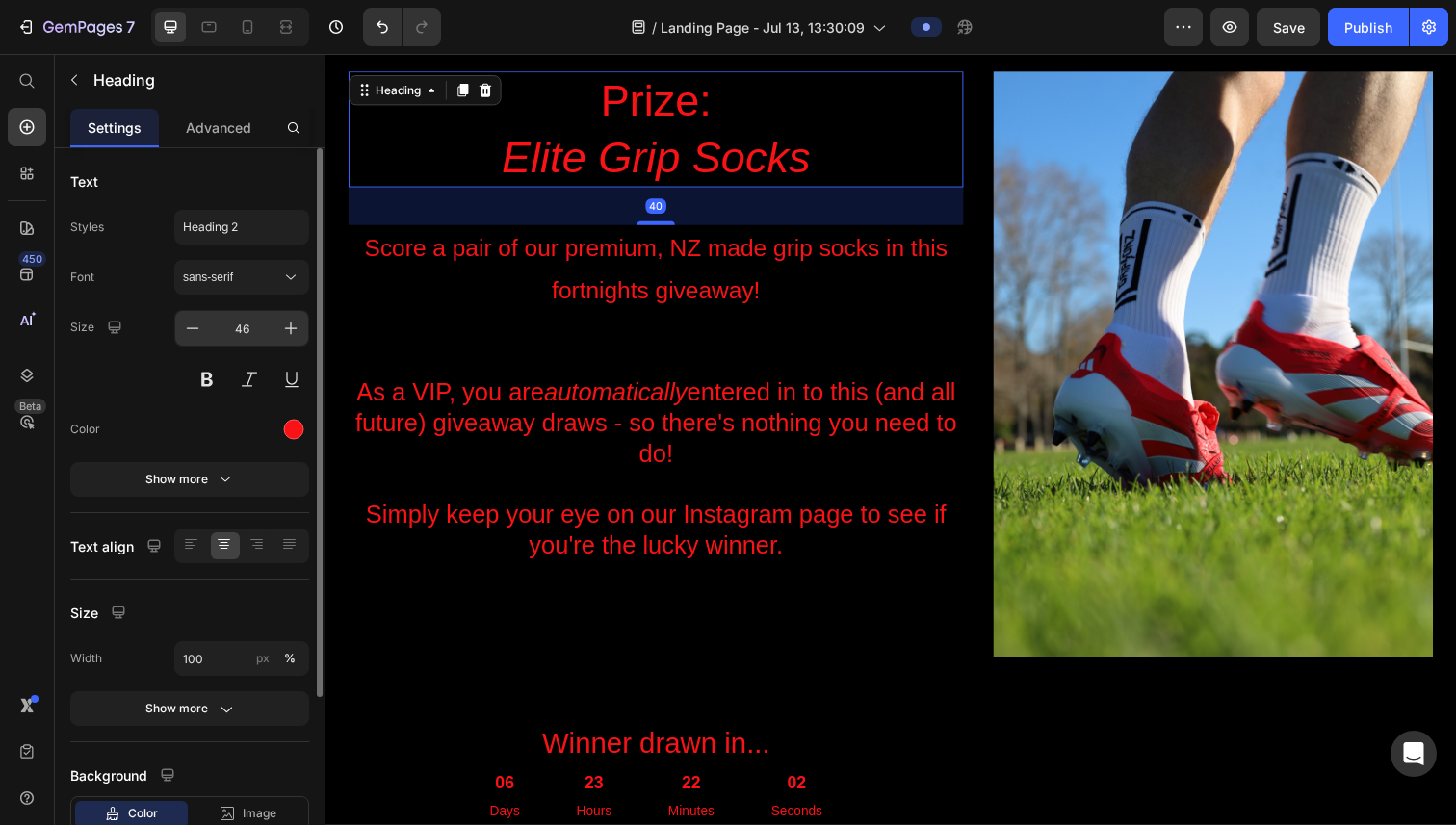 click on "46" at bounding box center (242, 328) 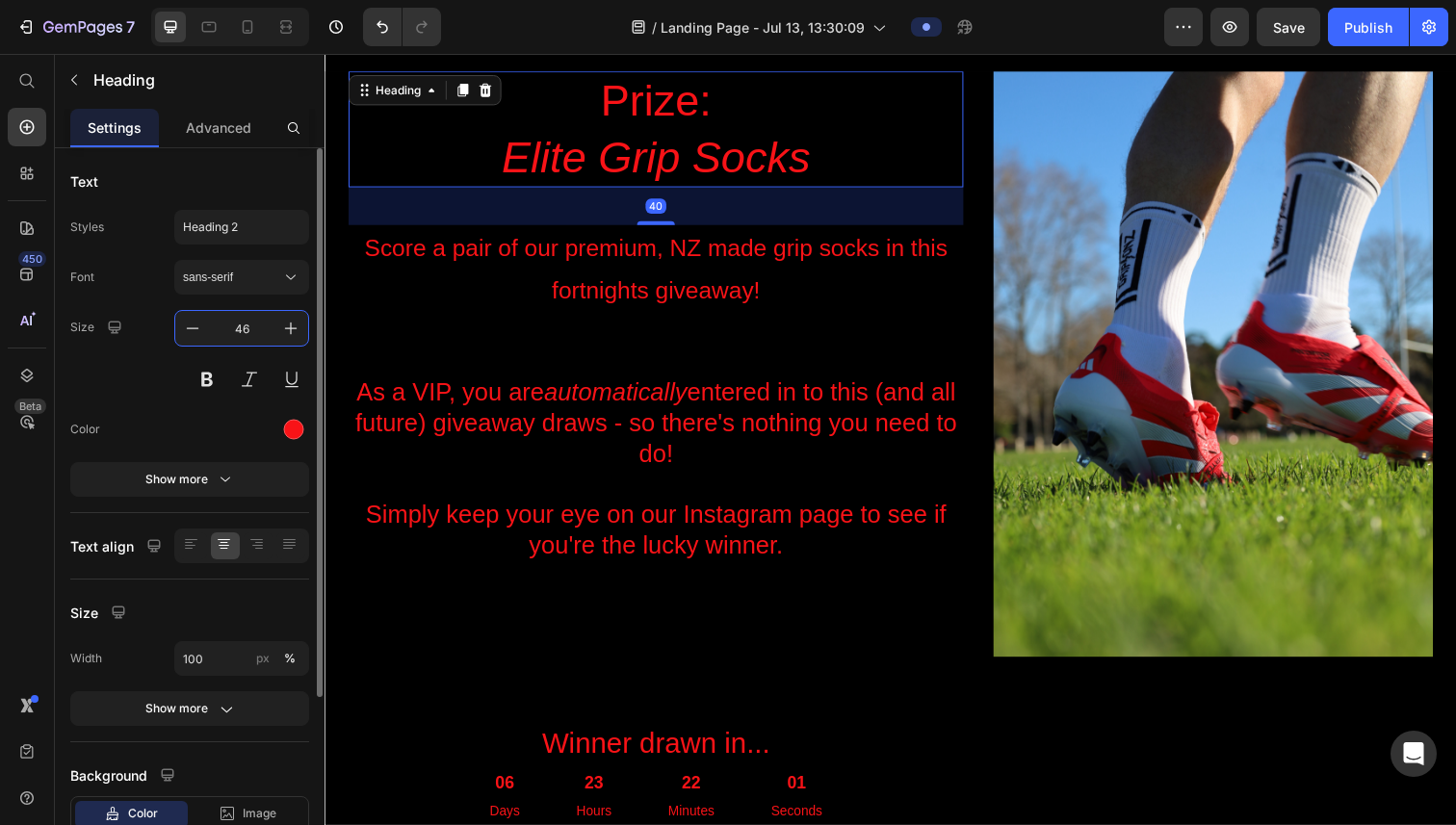 click on "46" at bounding box center [242, 328] 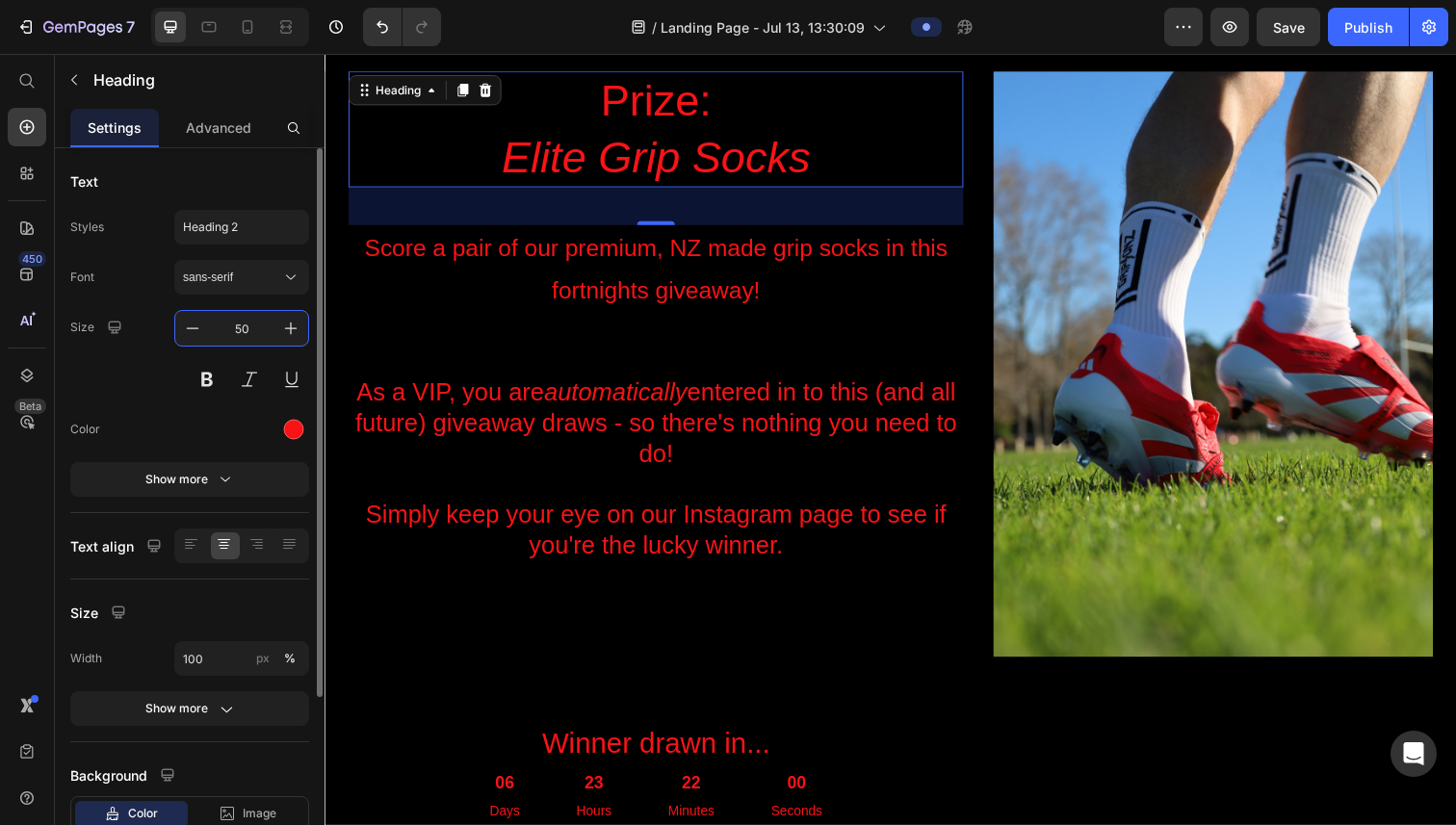 type on "50" 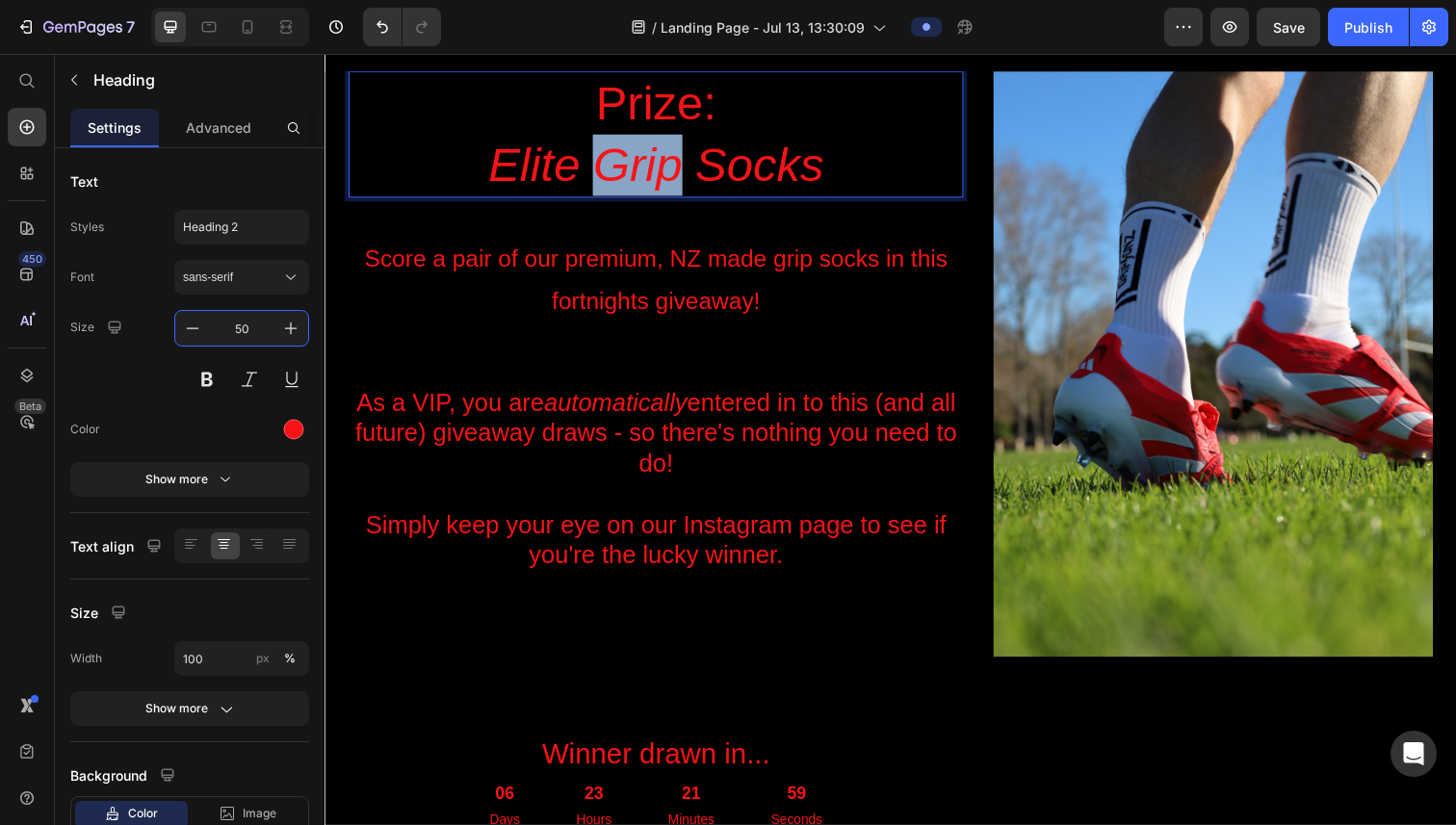 click on "Elite Grip Socks" at bounding box center (663, 168) 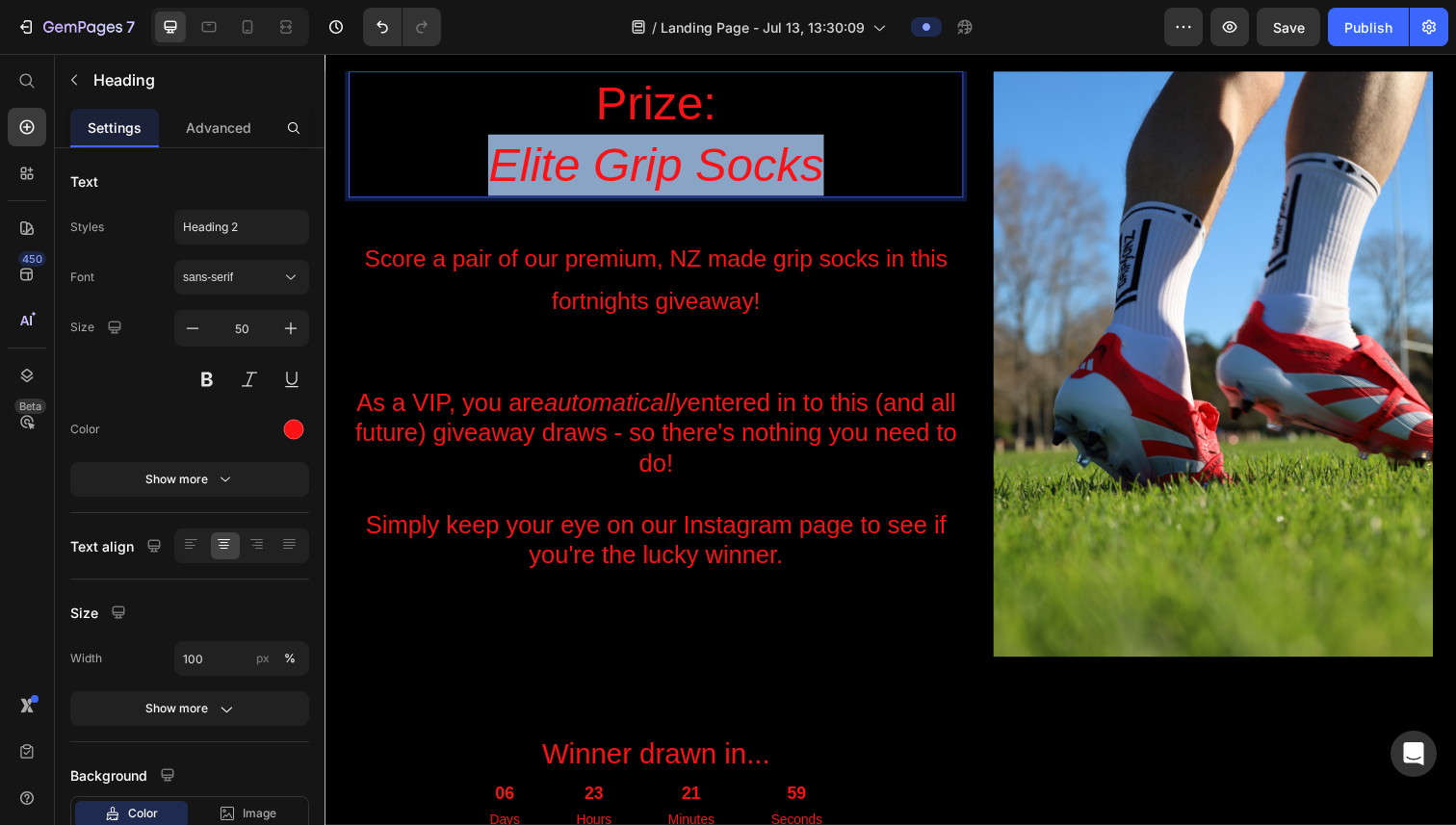 click on "Elite Grip Socks" at bounding box center [663, 168] 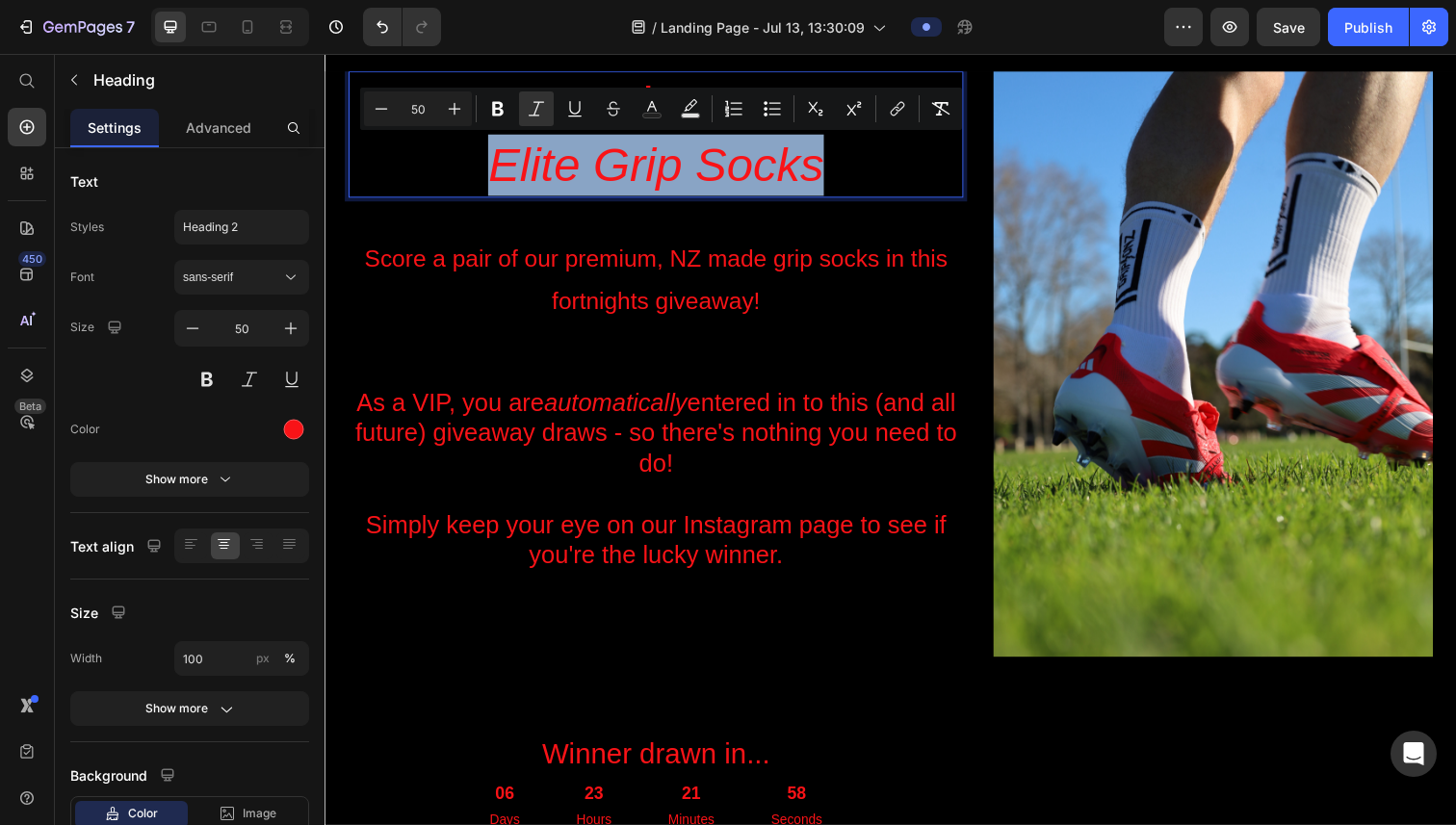 click on "Elite Grip Socks" at bounding box center [663, 168] 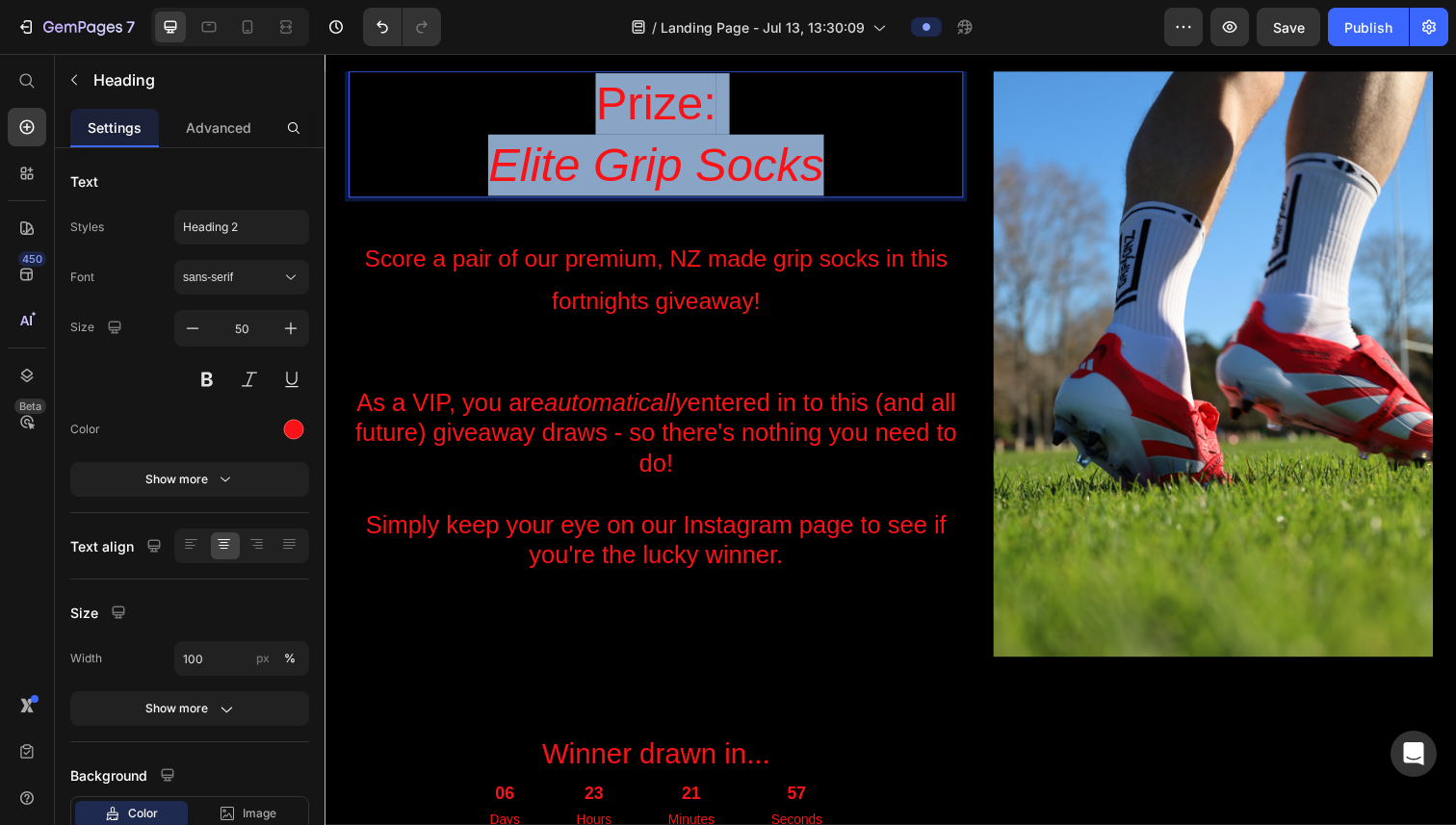 drag, startPoint x: 845, startPoint y: 168, endPoint x: 554, endPoint y: 131, distance: 293.3428 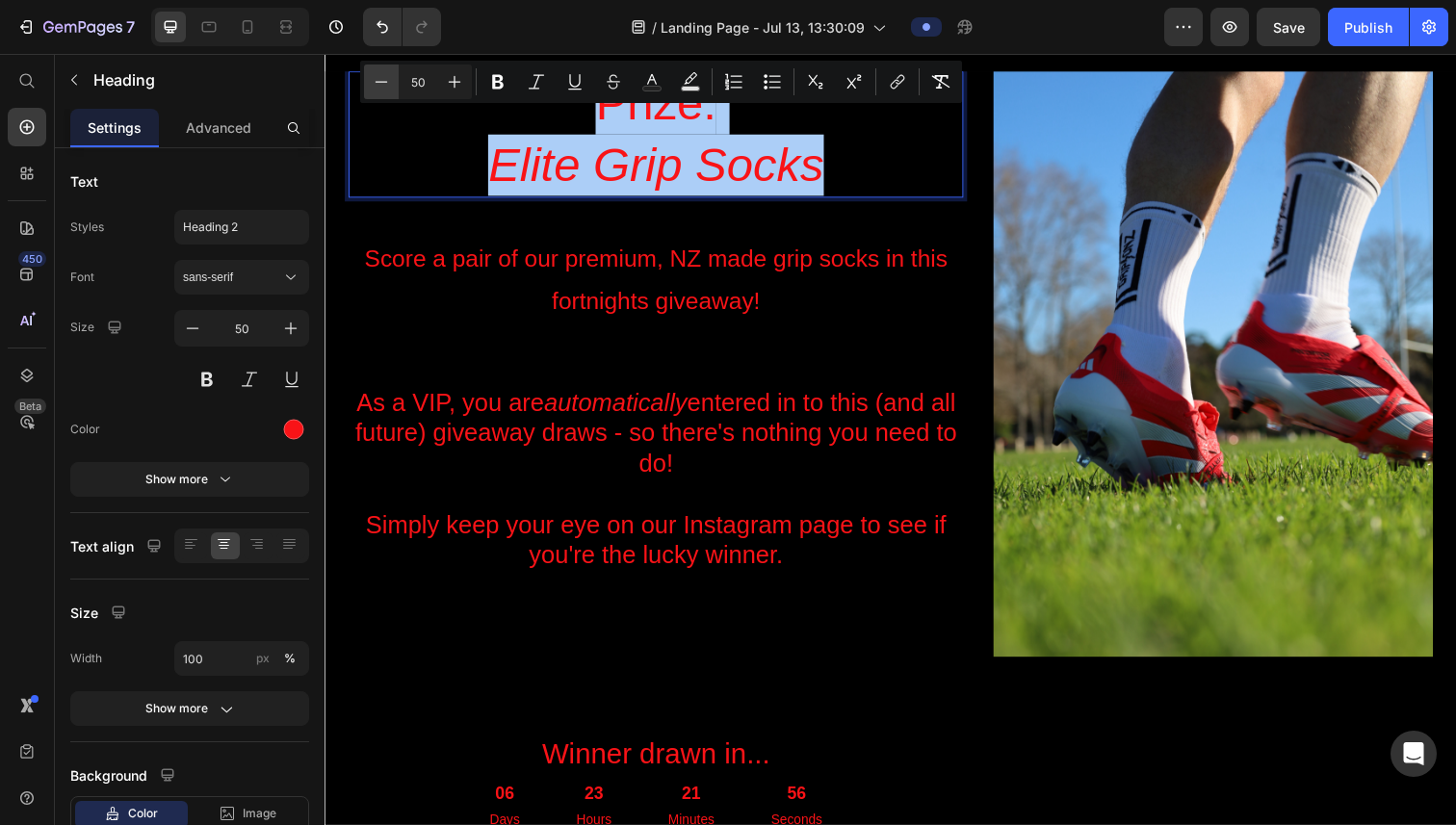 click 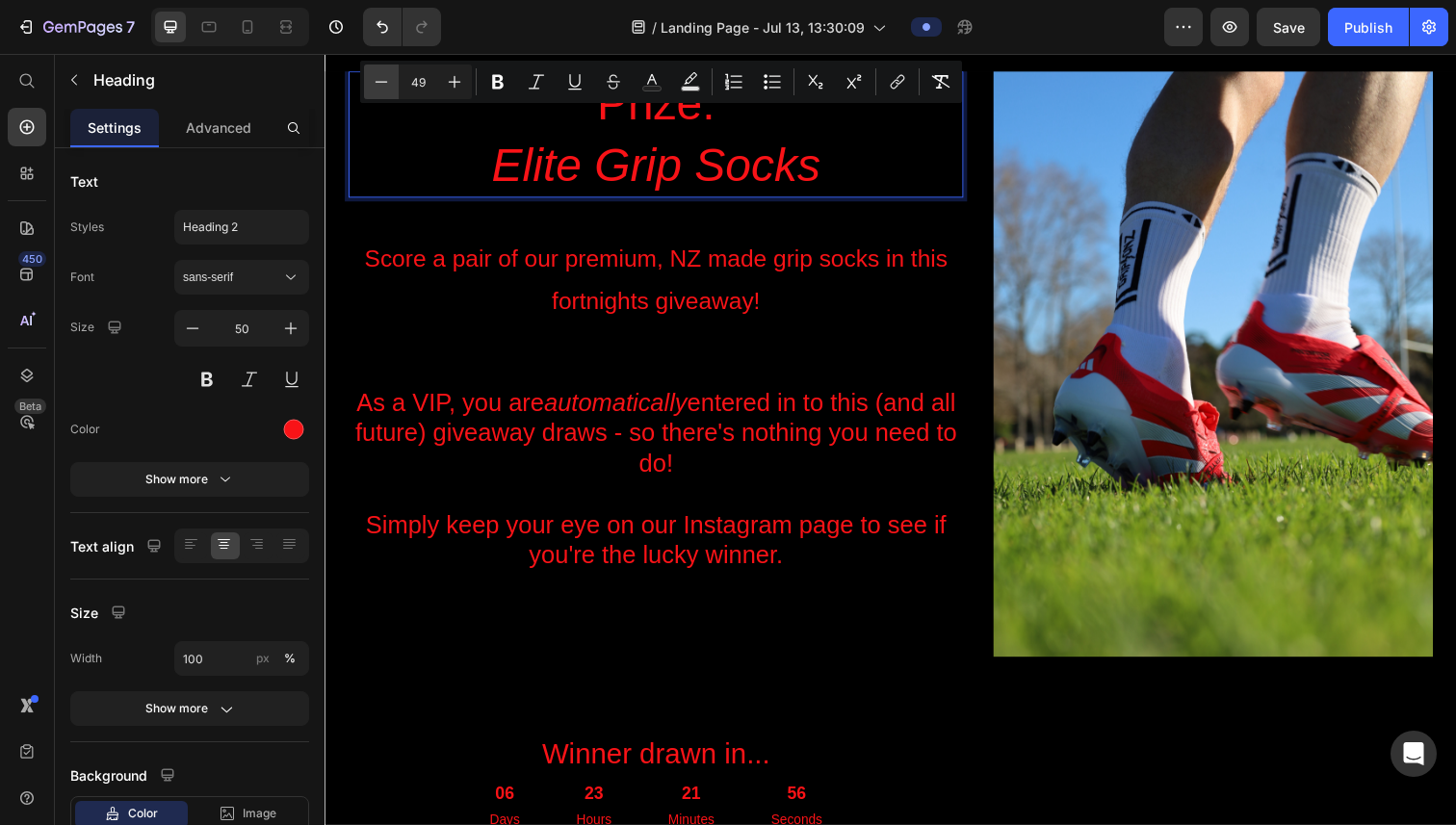 click 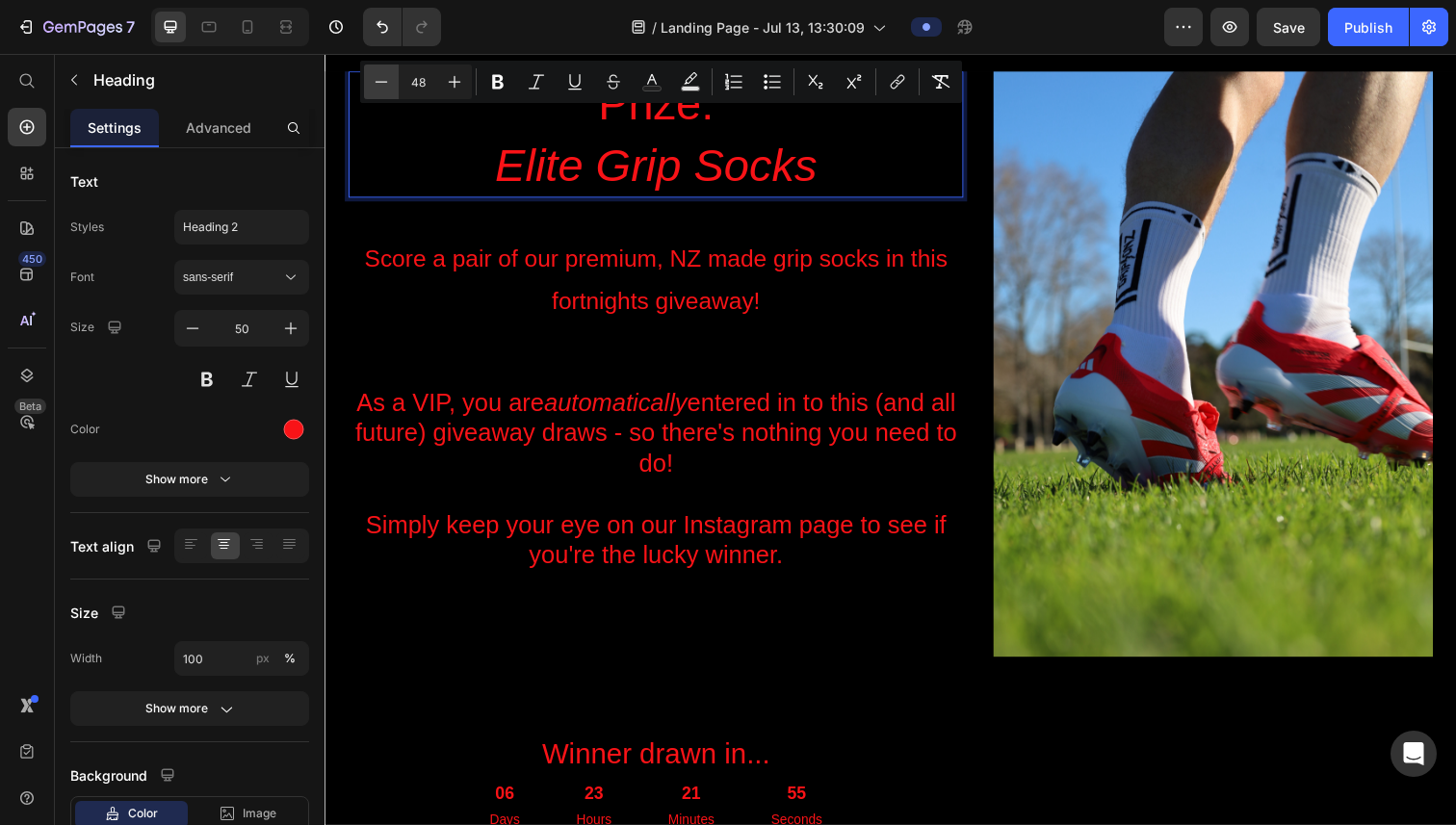 click 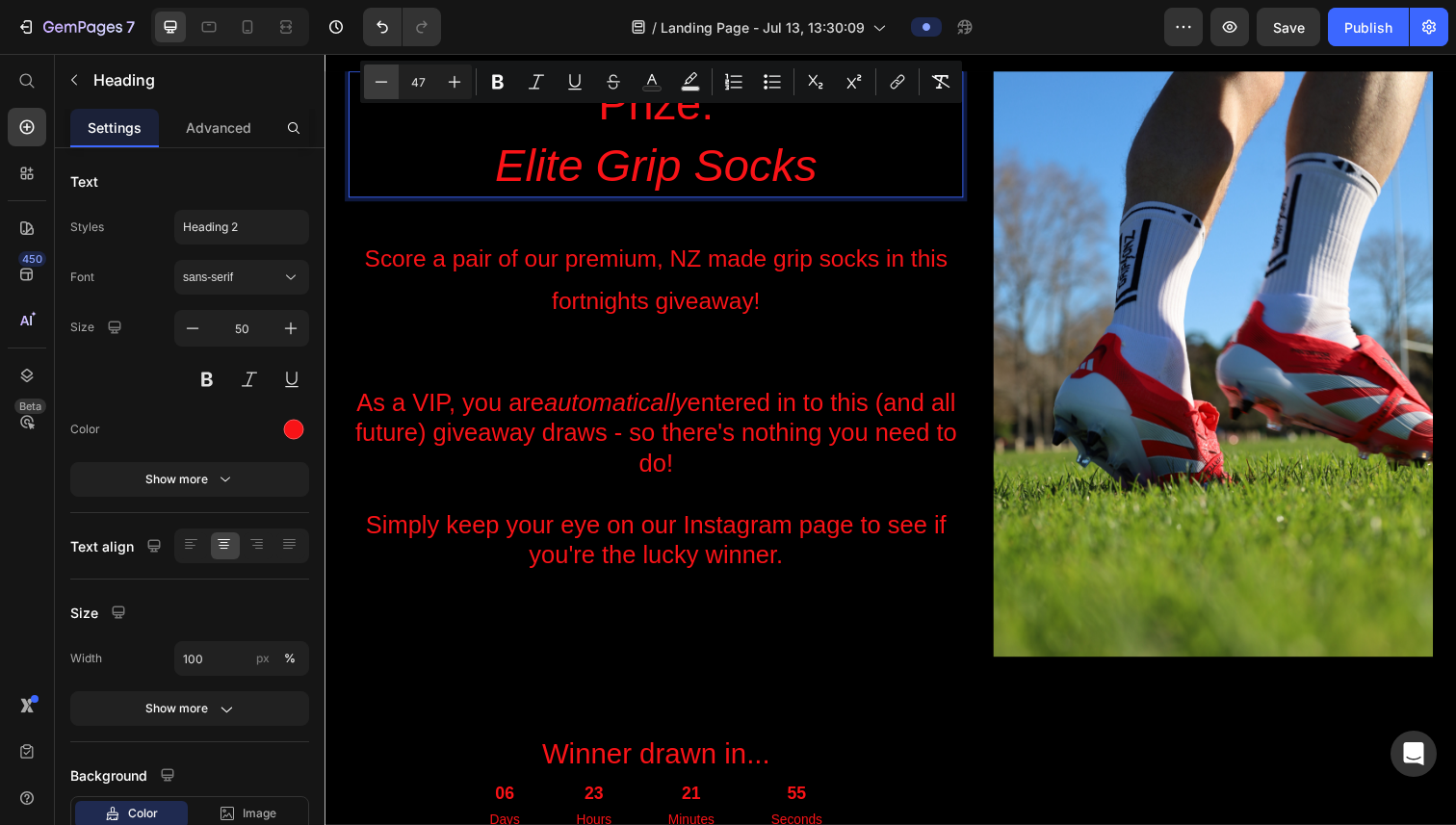 click 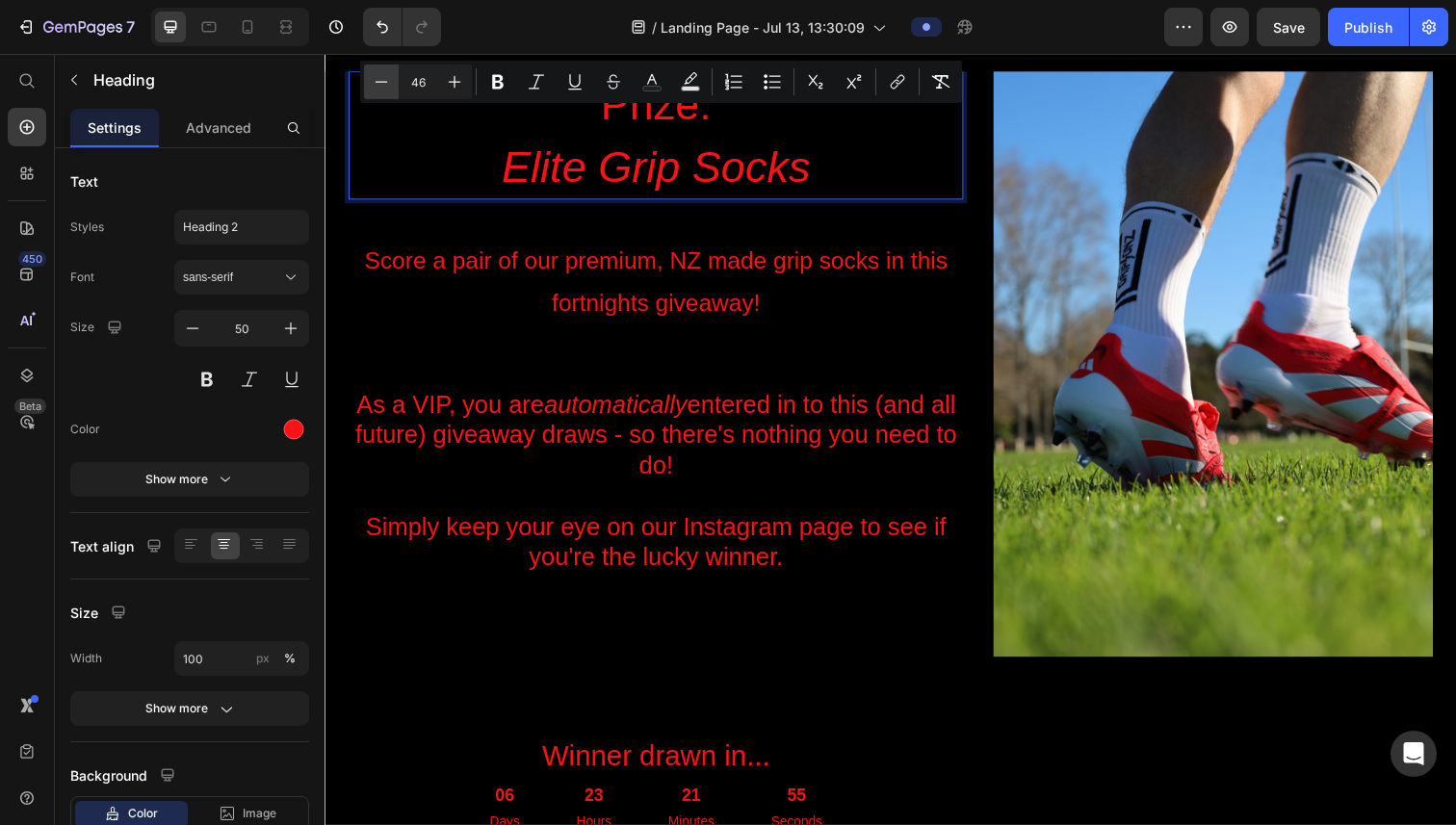 click 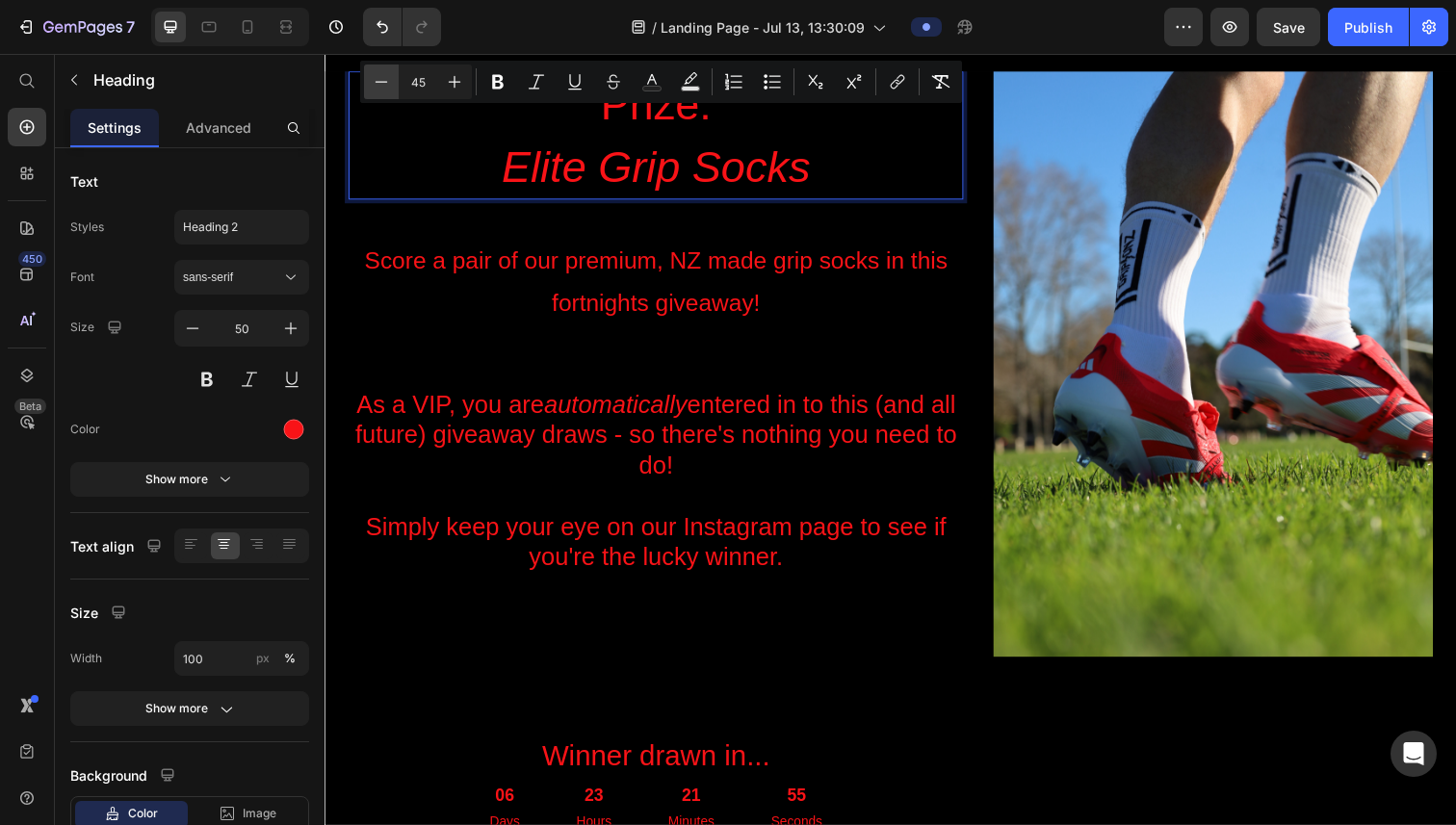 click 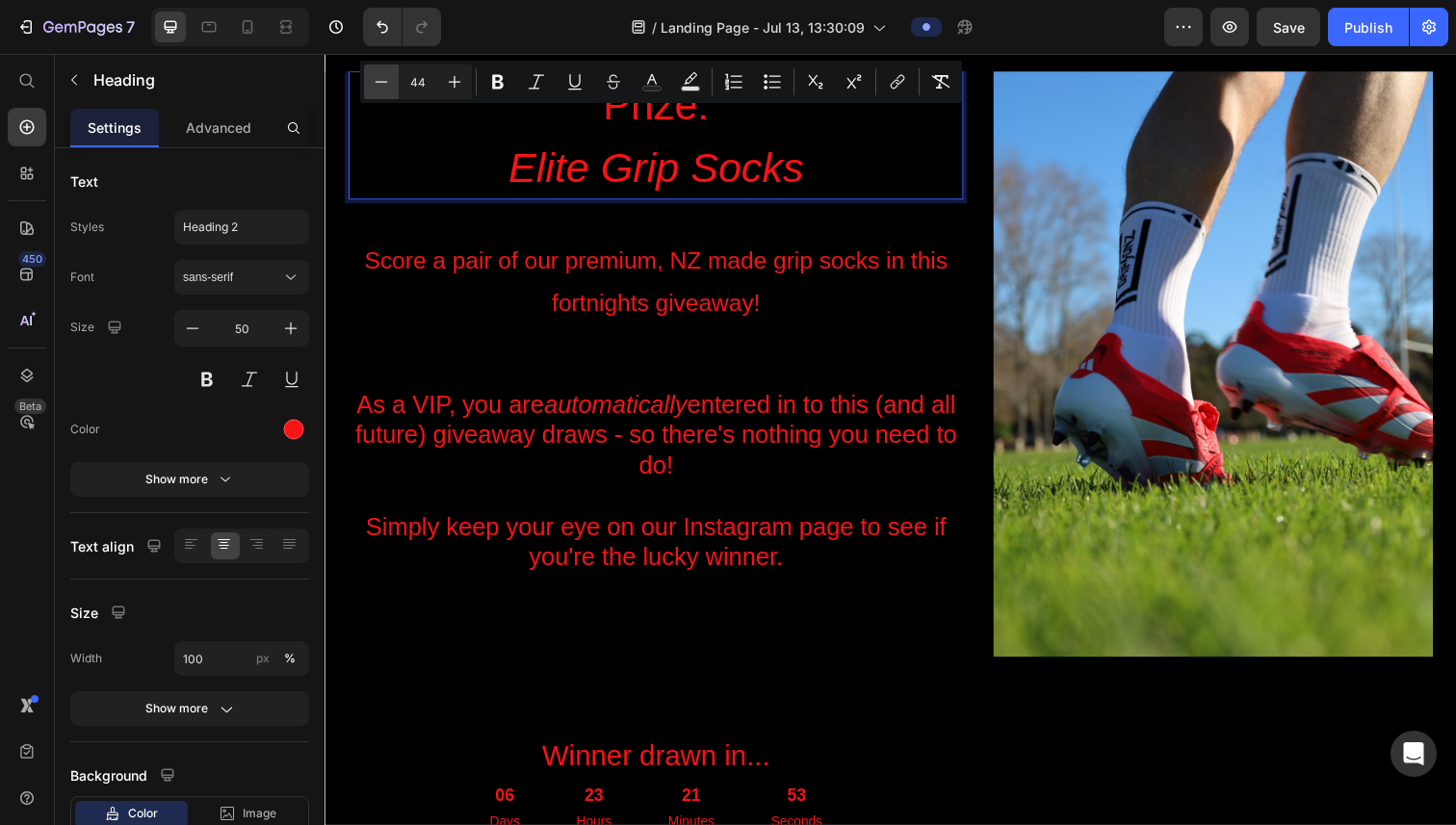 click on "Minus" at bounding box center [381, 82] 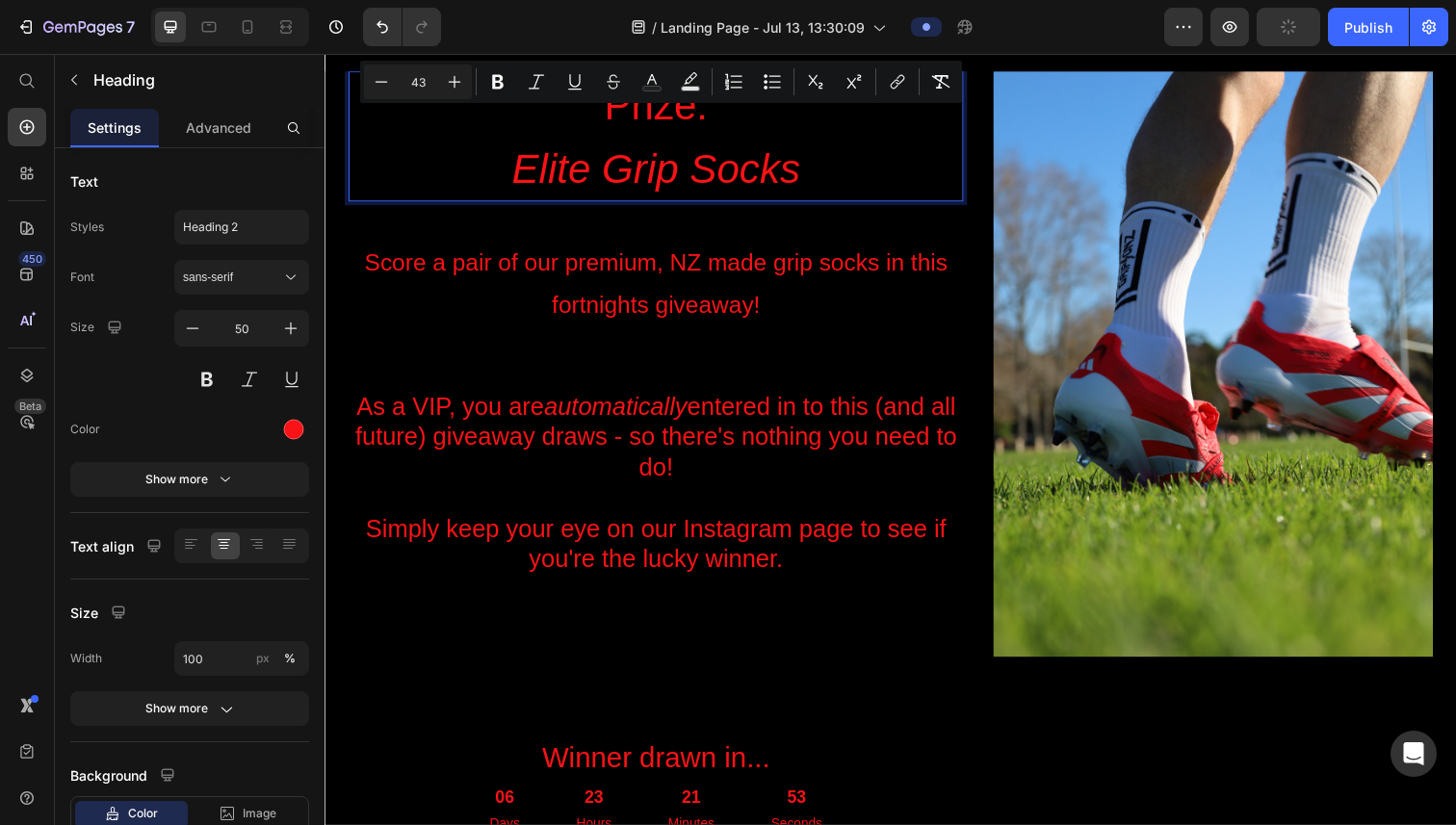 click on "43" at bounding box center [418, 82] 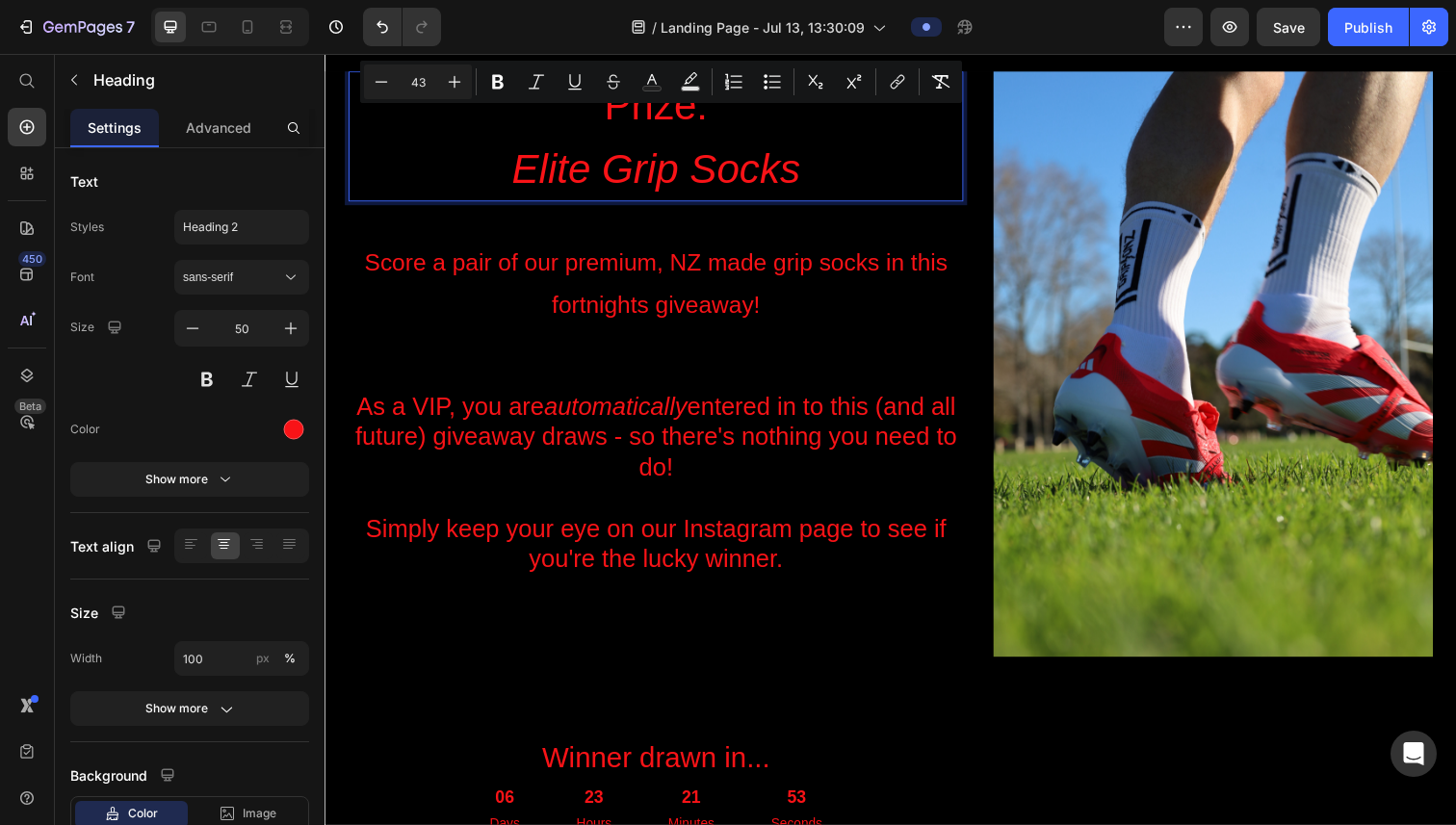 click on "43" at bounding box center (418, 82) 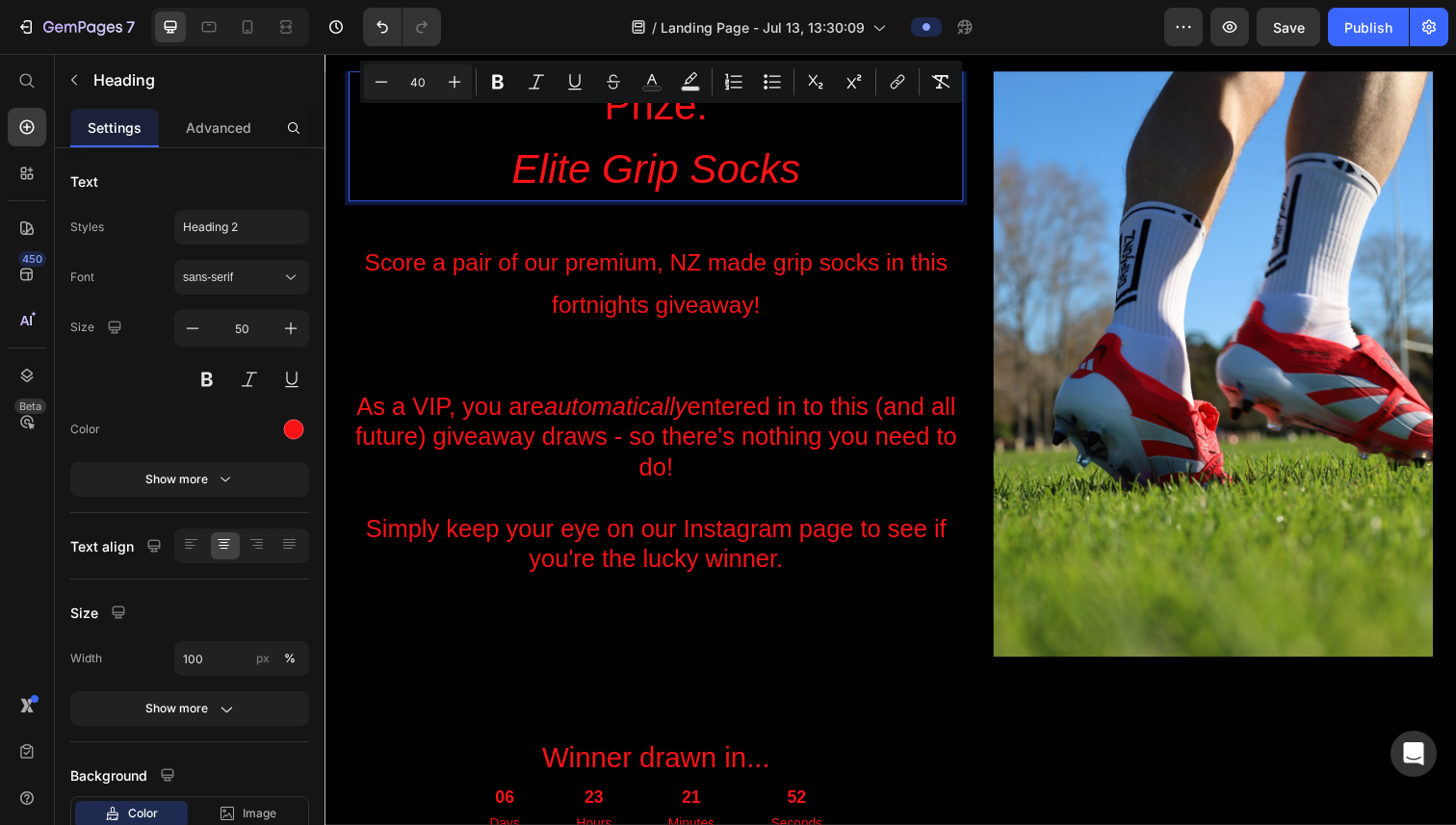 type on "40" 